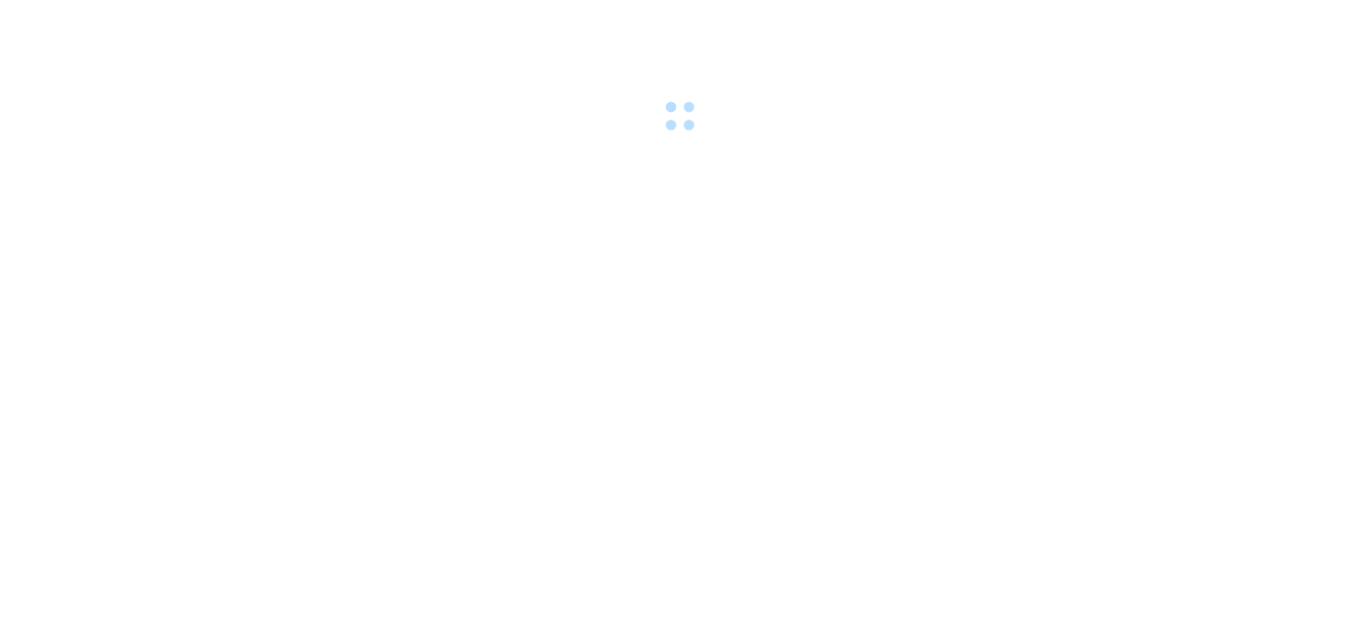 scroll, scrollTop: 0, scrollLeft: 0, axis: both 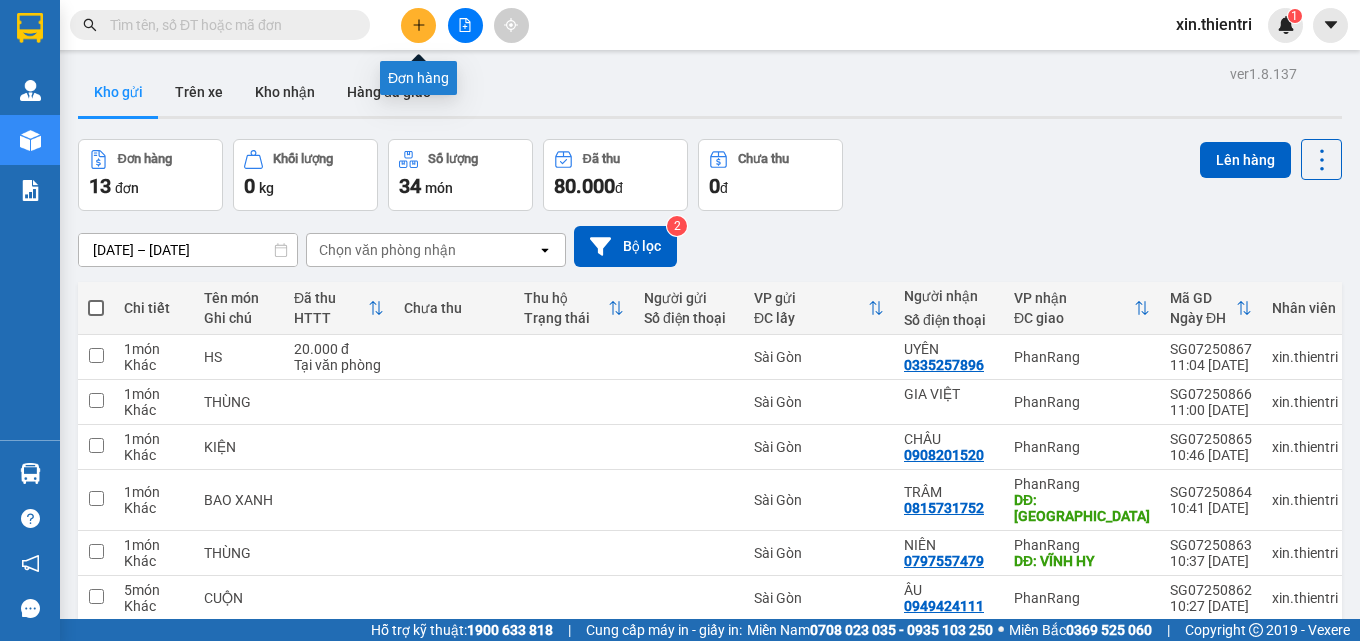 click at bounding box center (418, 25) 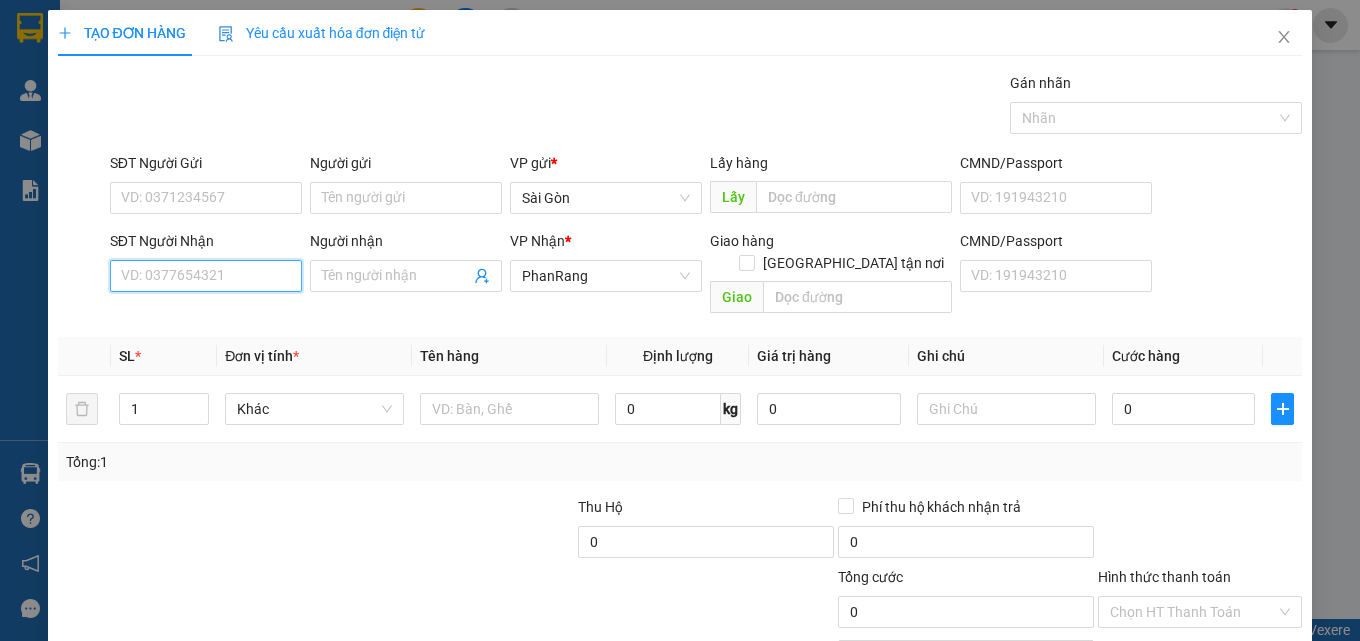 click on "SĐT Người Nhận" at bounding box center [206, 276] 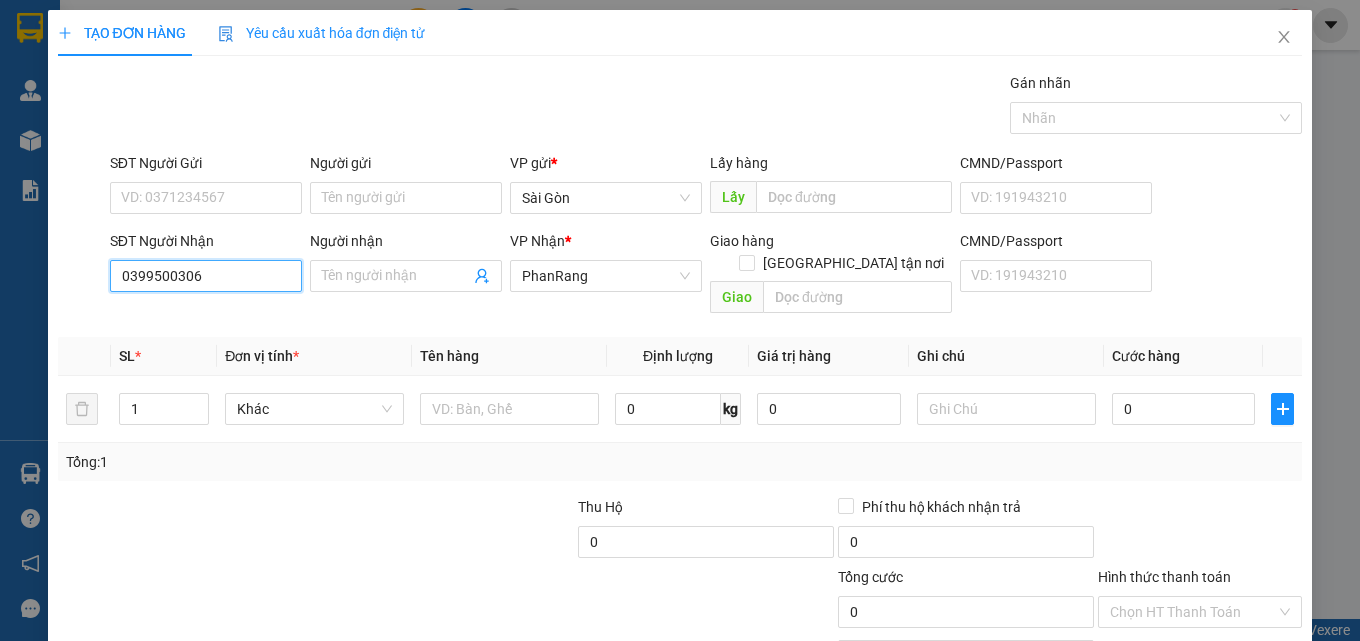 click on "0399500306" at bounding box center [206, 276] 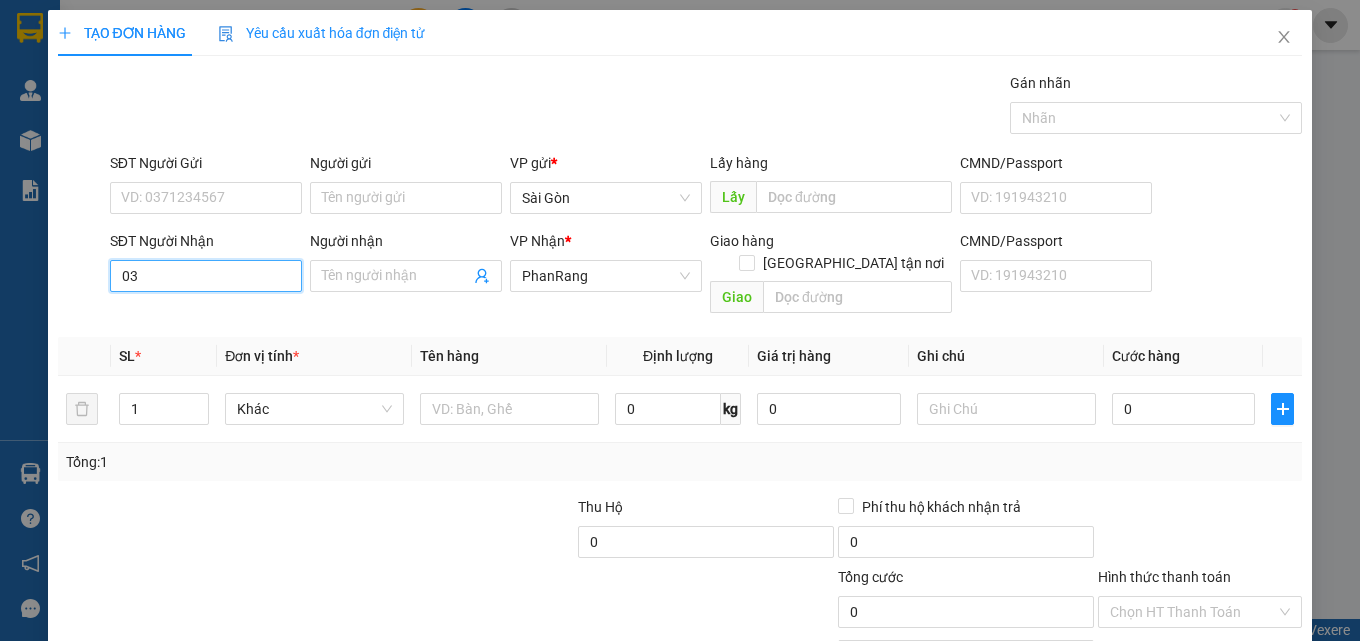 type on "0" 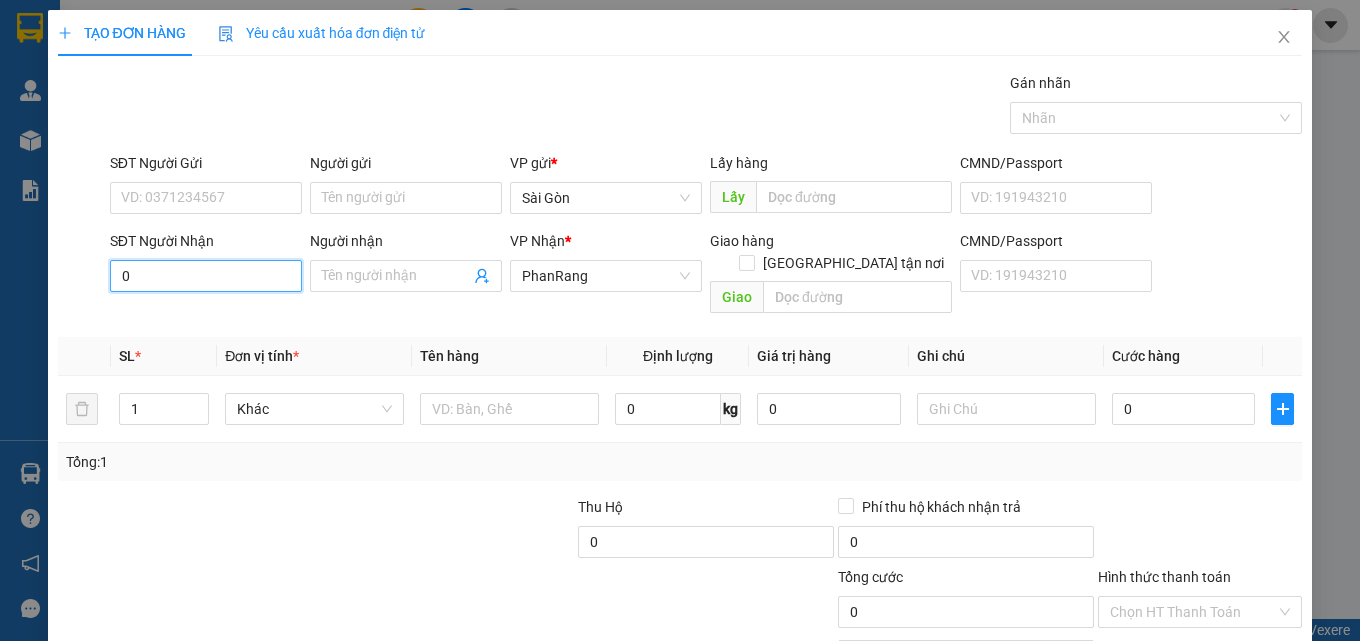 type 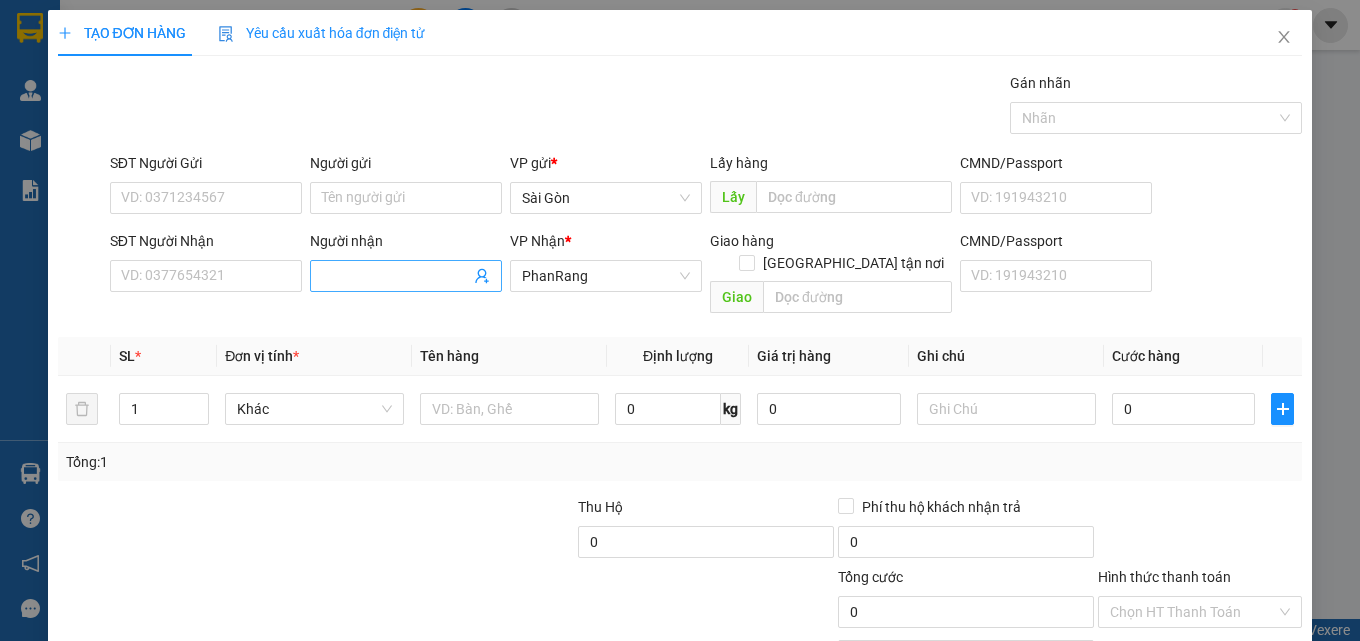 click on "Người nhận" at bounding box center [396, 276] 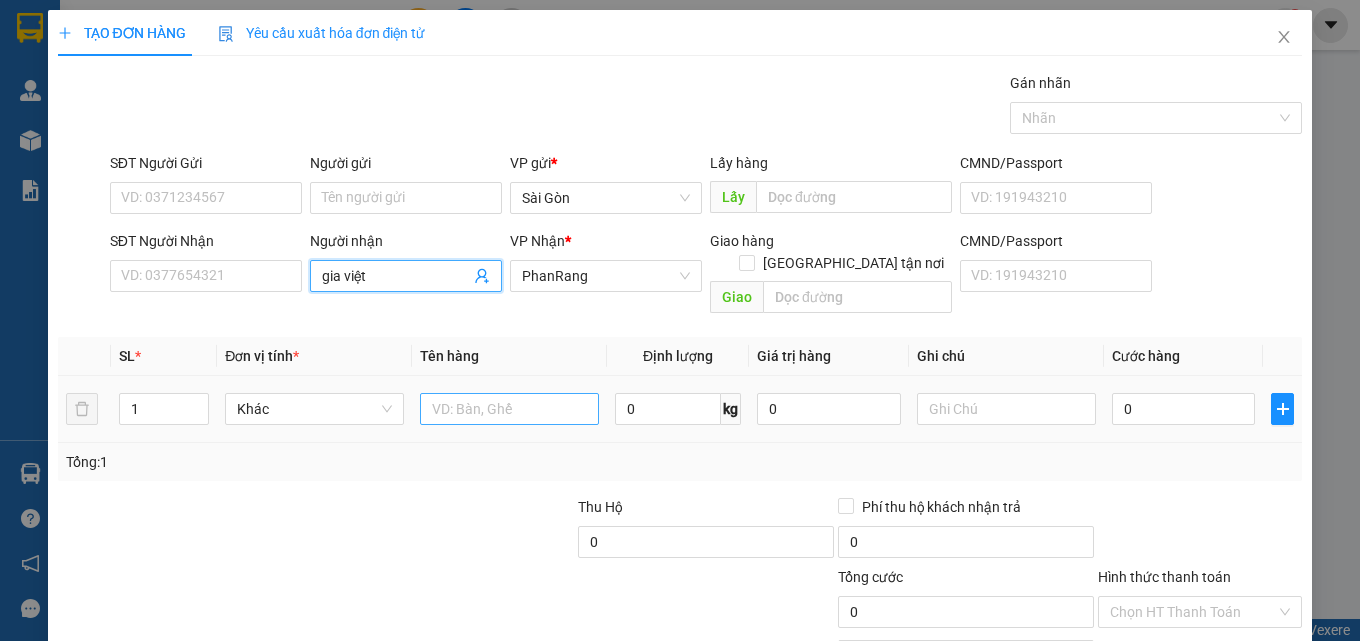 type on "gia việt" 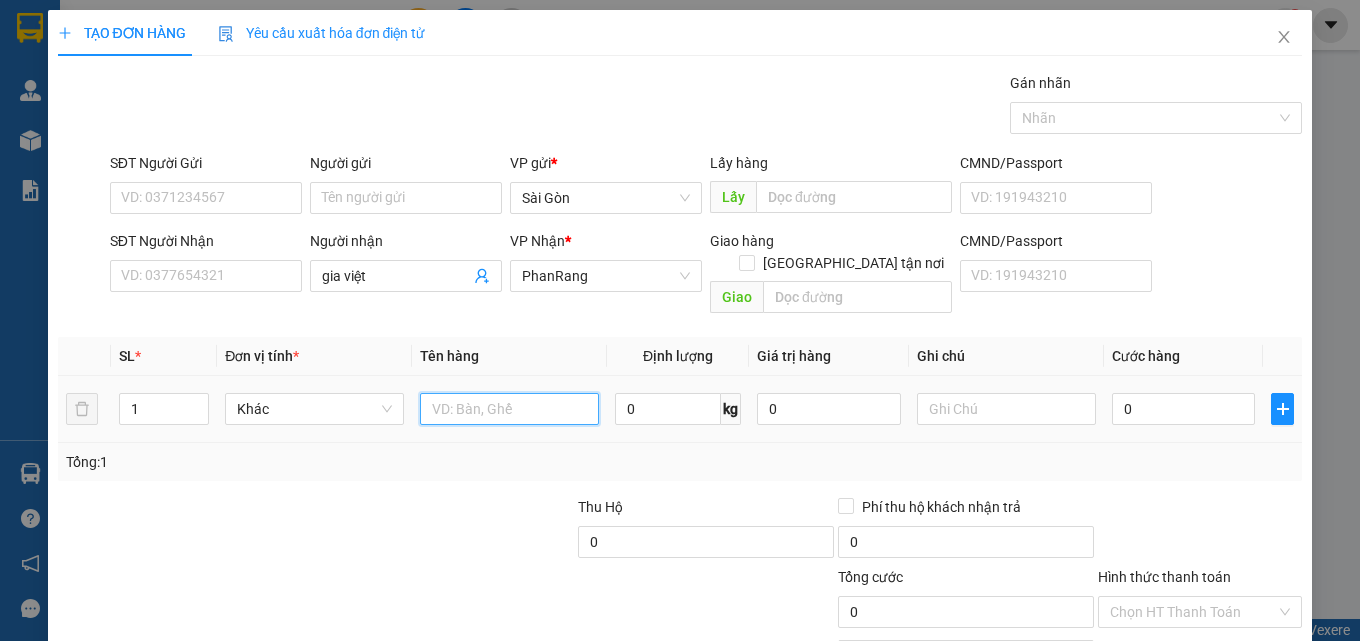 click at bounding box center (509, 409) 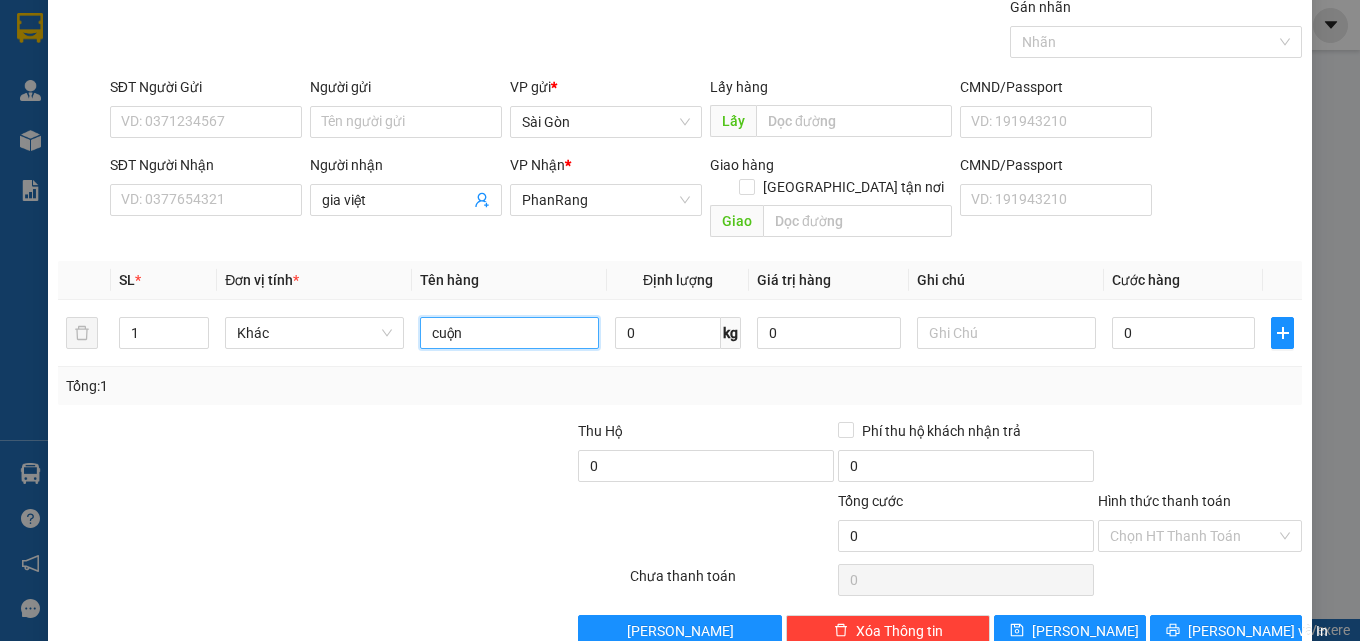 scroll, scrollTop: 99, scrollLeft: 0, axis: vertical 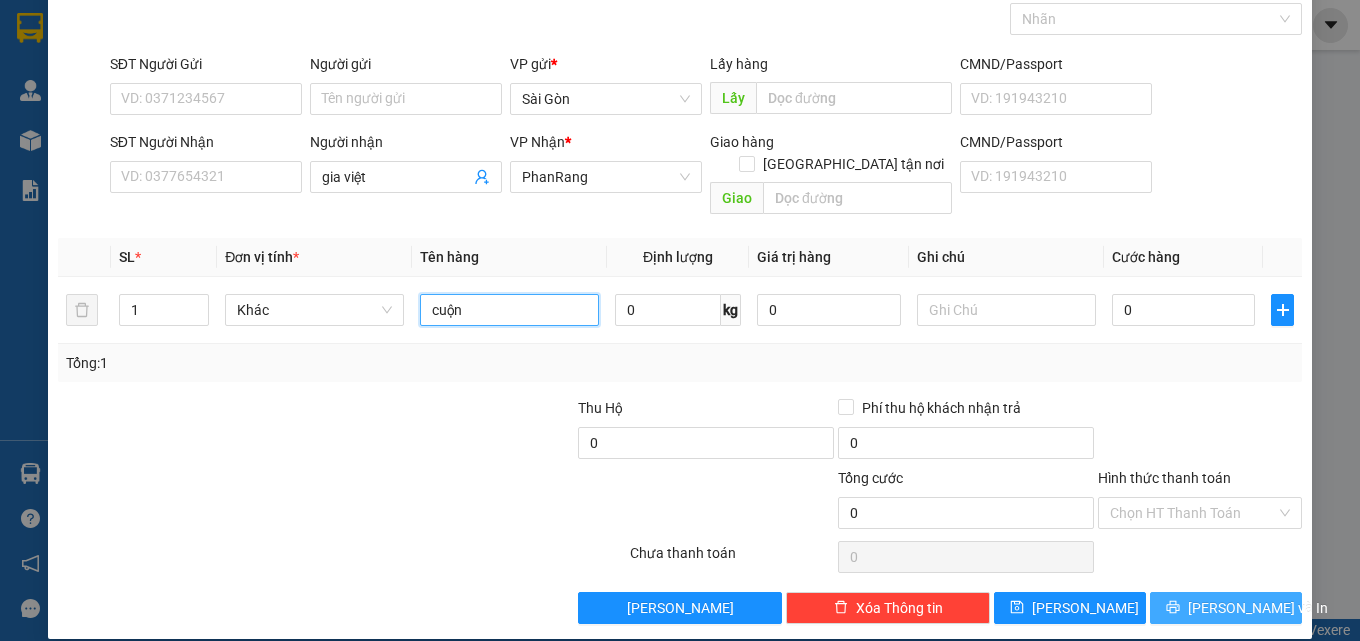 type on "cuộn" 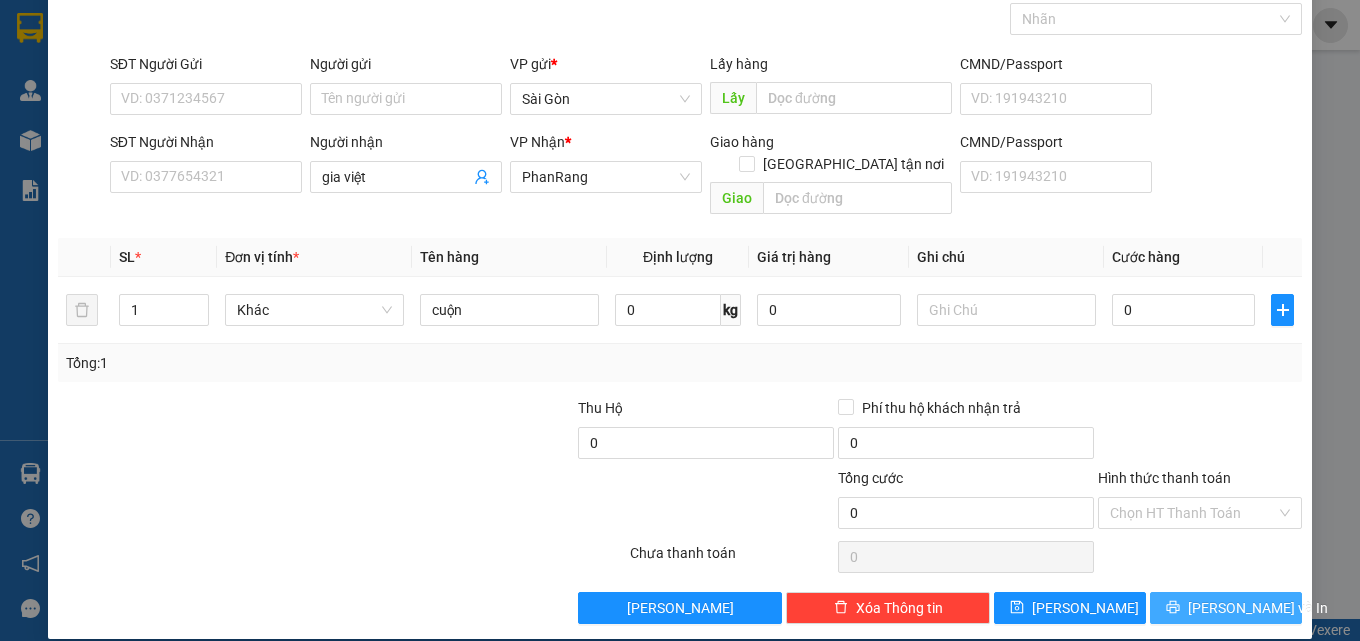 click on "[PERSON_NAME] và In" at bounding box center [1258, 608] 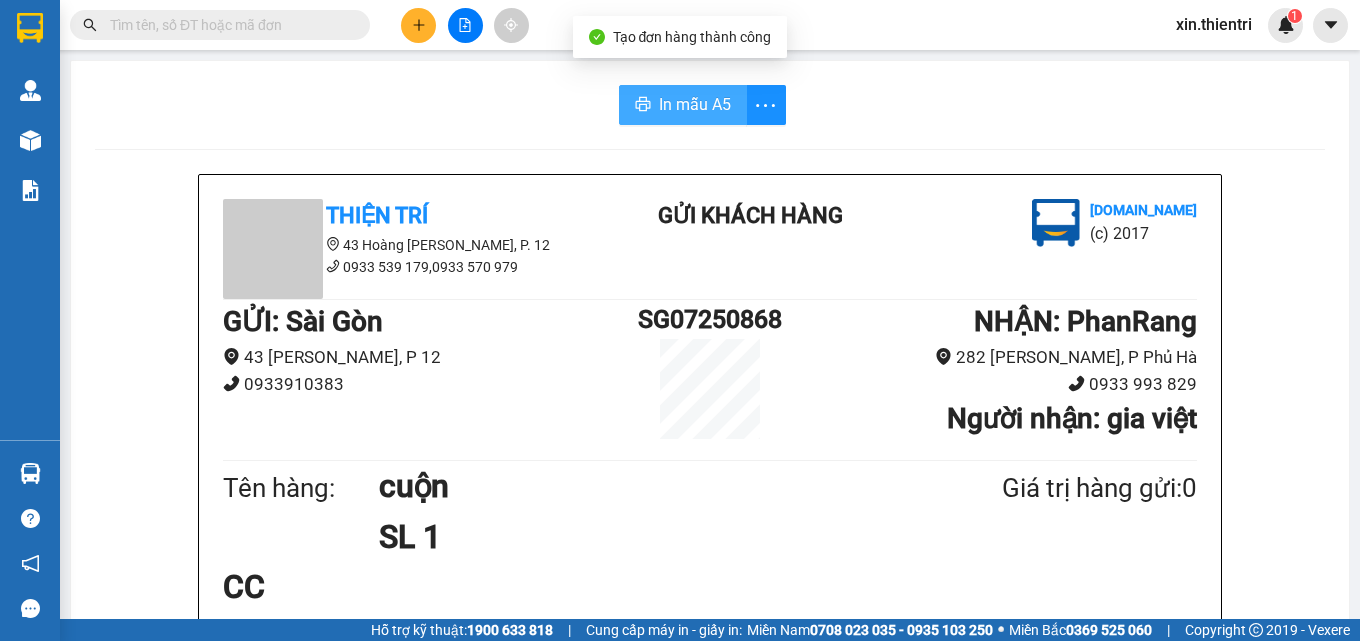 click on "In mẫu A5" at bounding box center (695, 104) 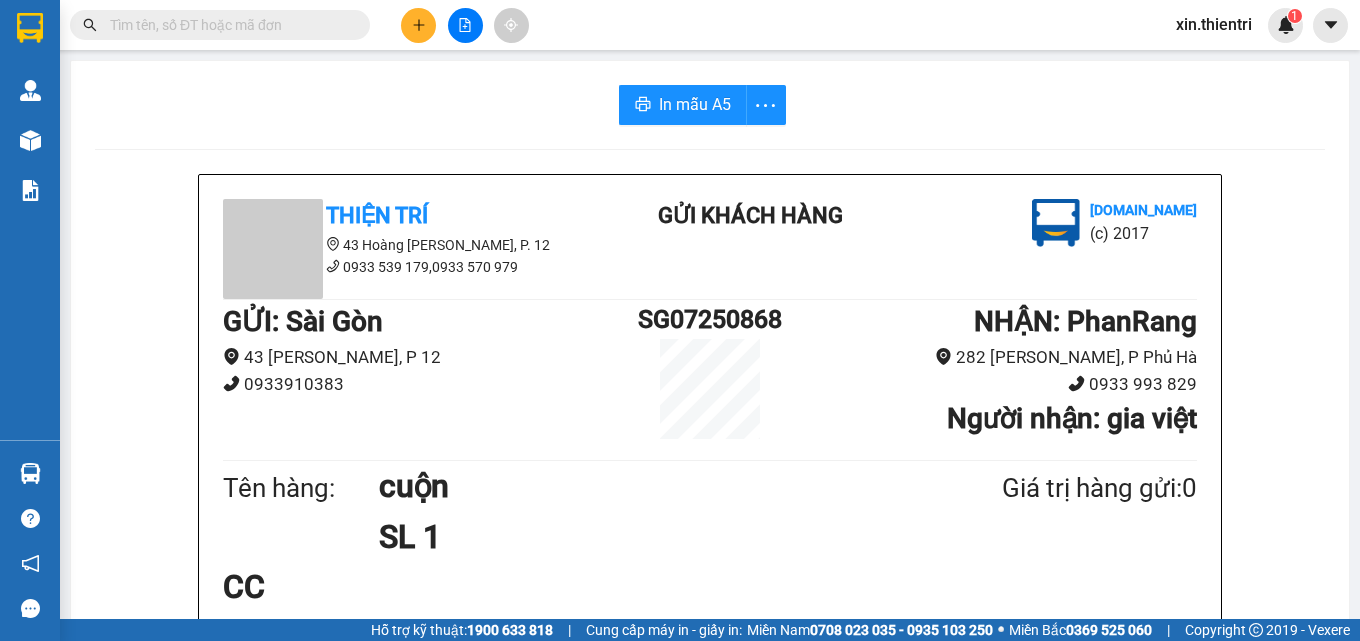 scroll, scrollTop: 2257, scrollLeft: 0, axis: vertical 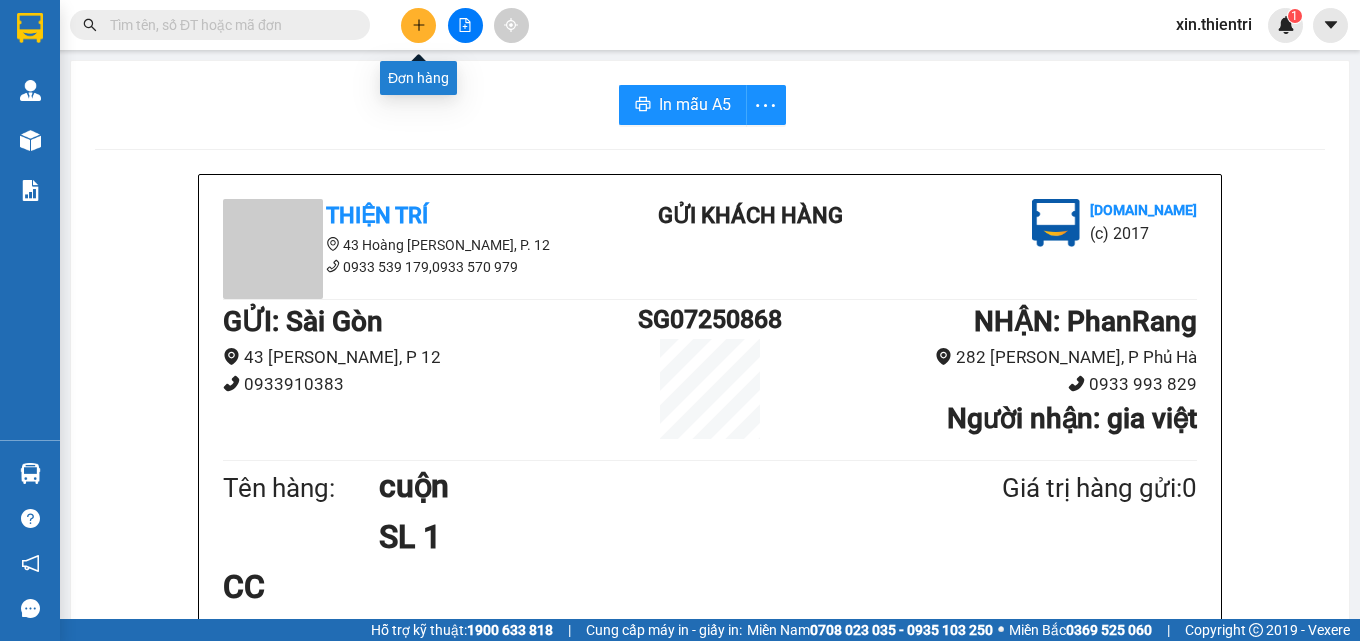 click 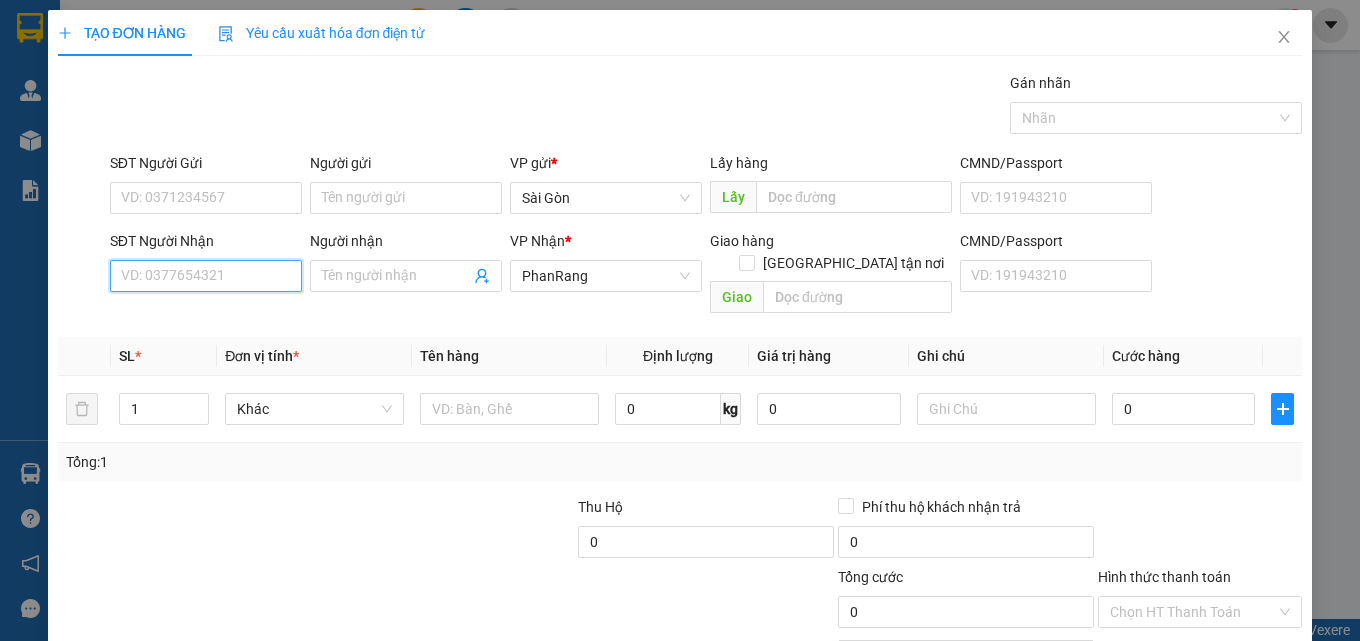 click on "SĐT Người Nhận VD: 0377654321" at bounding box center (206, 265) 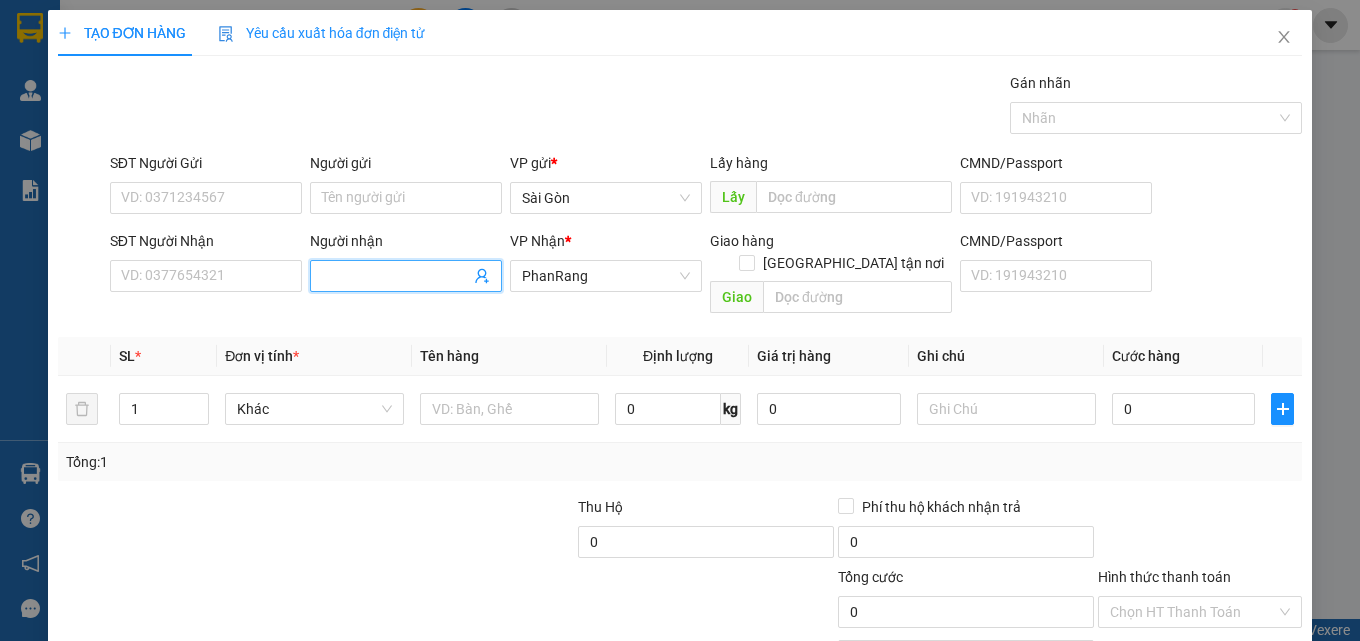 click on "Người nhận" at bounding box center [396, 276] 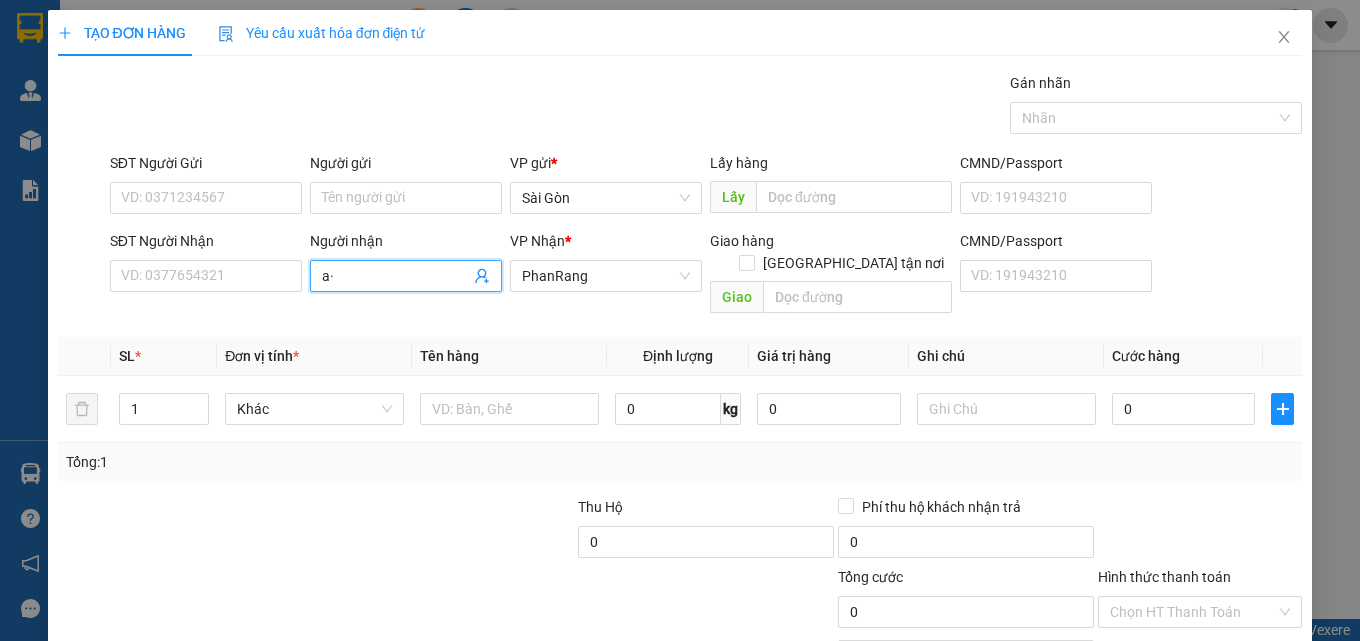 type on "a" 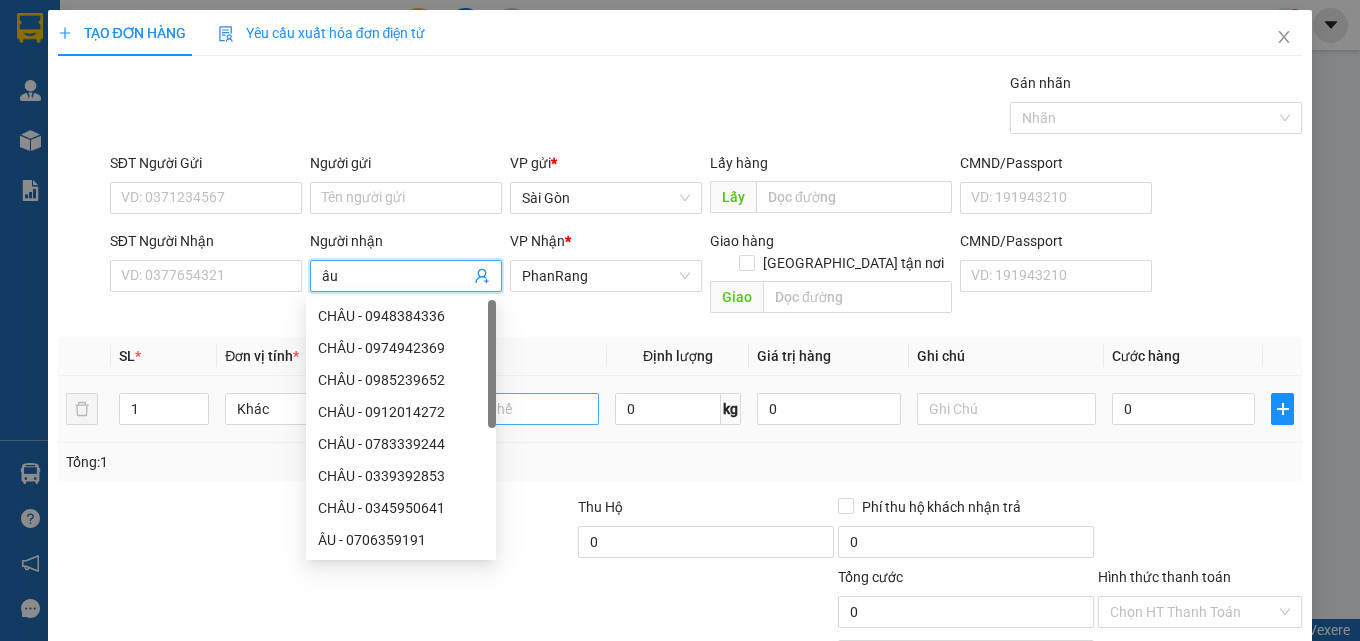 type on "âu" 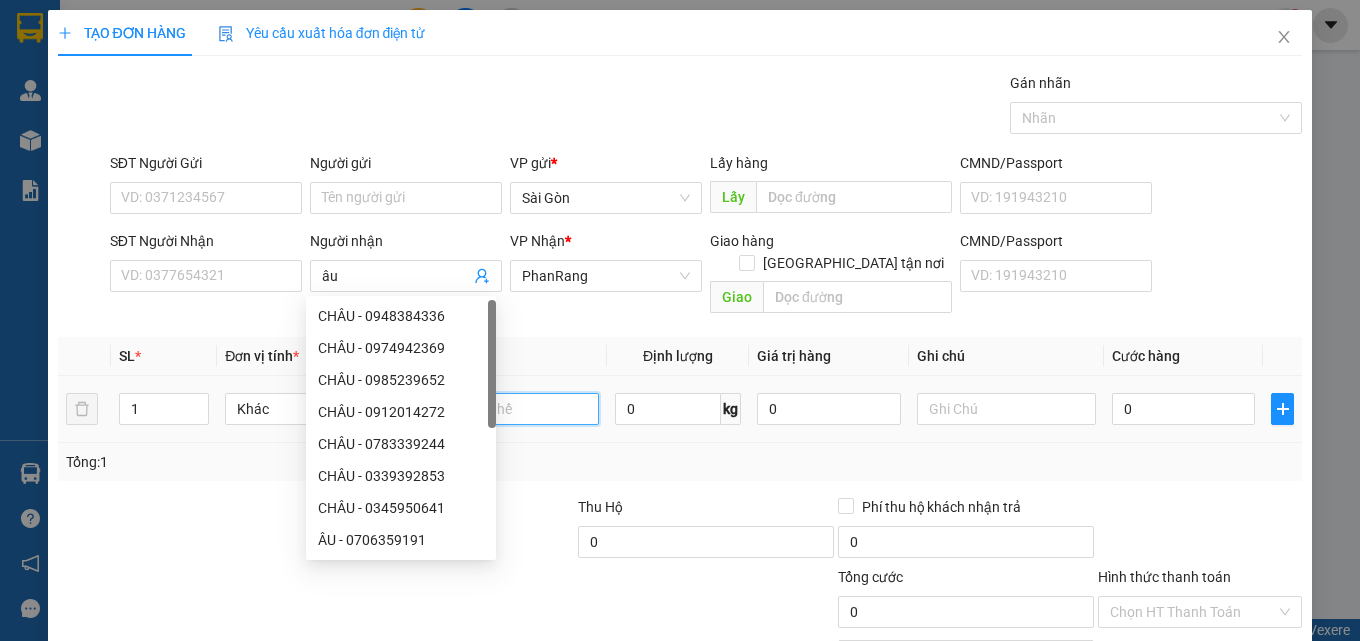 click at bounding box center [509, 409] 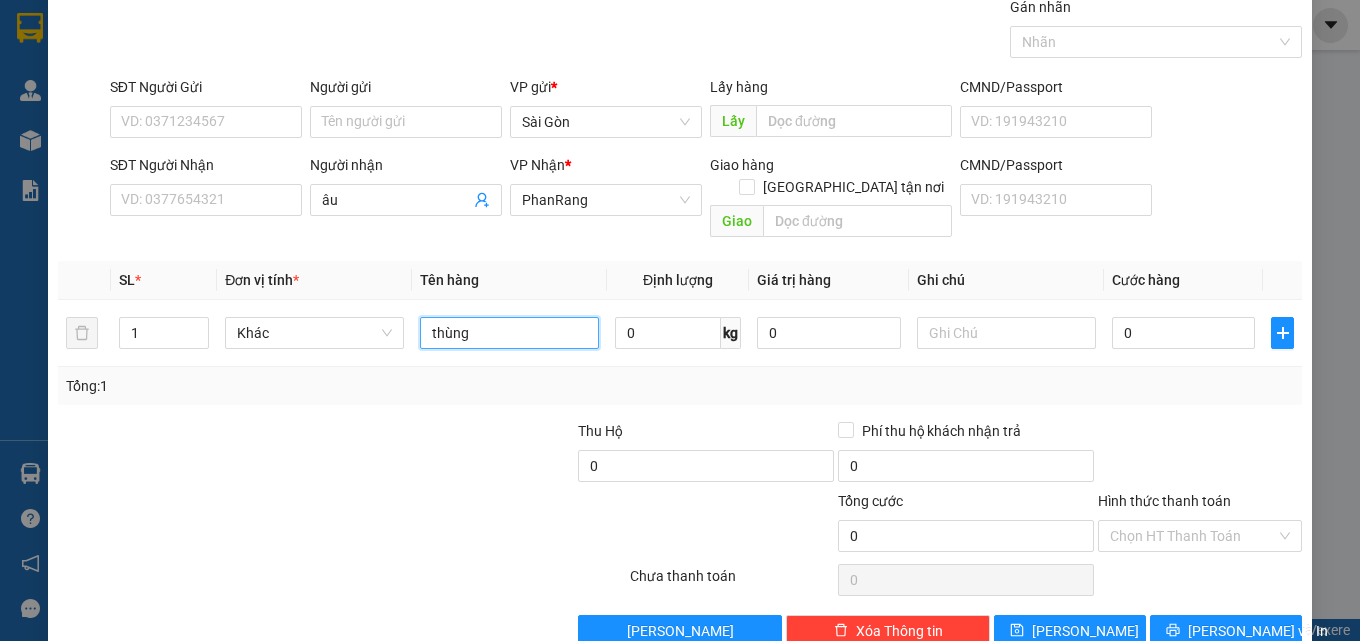 scroll, scrollTop: 99, scrollLeft: 0, axis: vertical 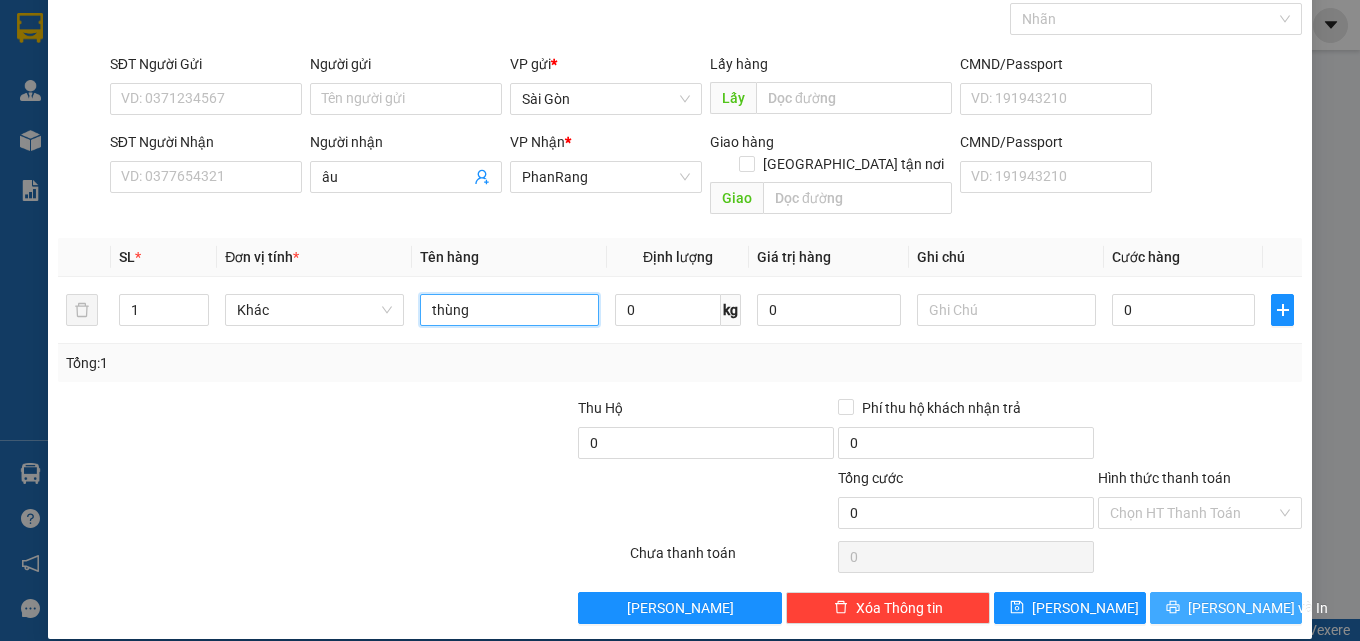 type on "thùng" 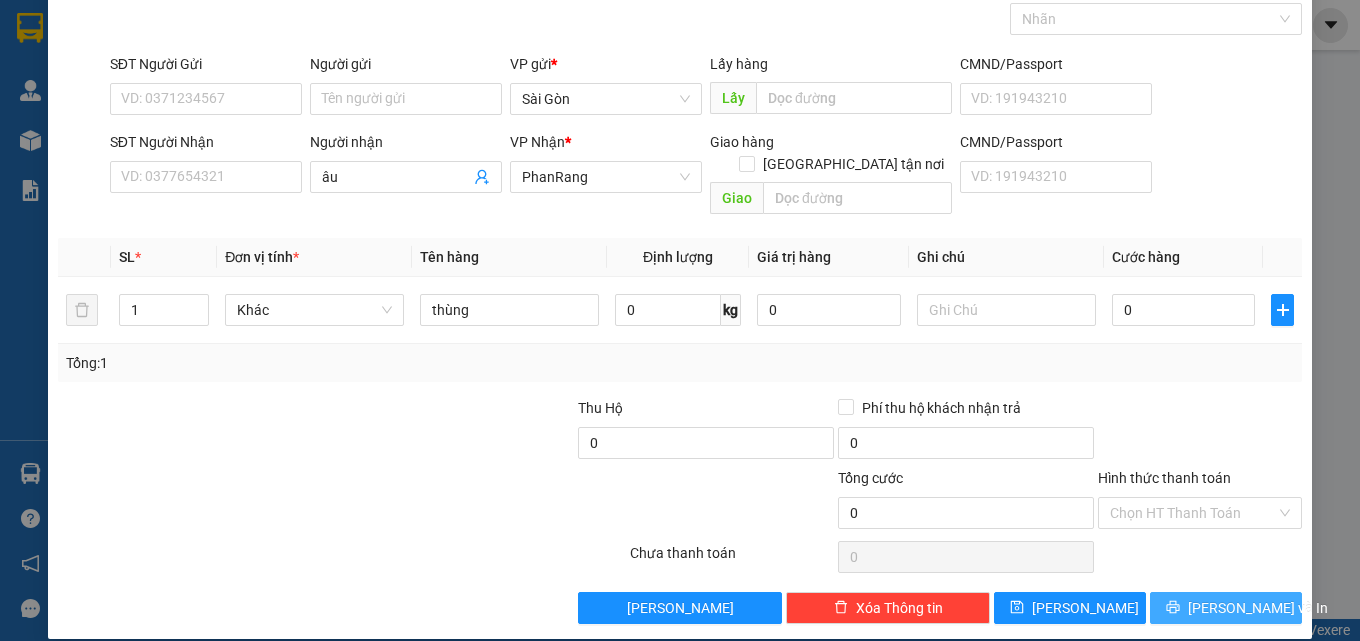click on "[PERSON_NAME] và In" at bounding box center (1226, 608) 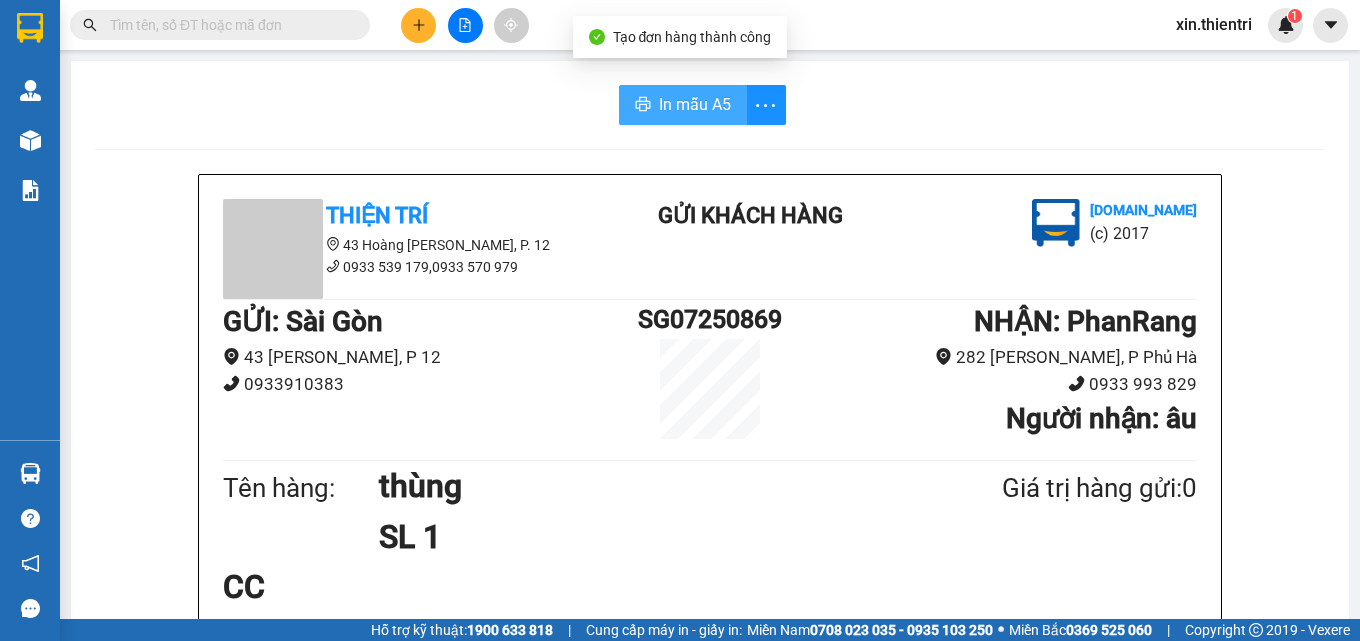 click on "In mẫu A5" at bounding box center (695, 104) 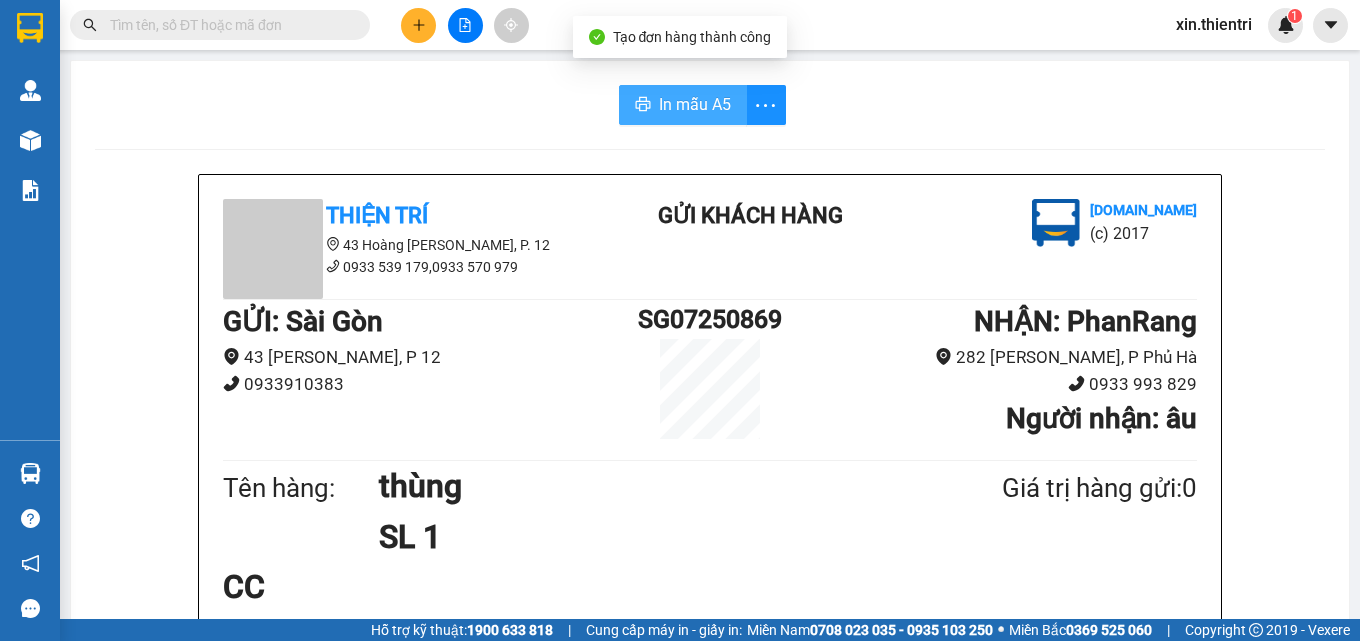 scroll, scrollTop: 0, scrollLeft: 0, axis: both 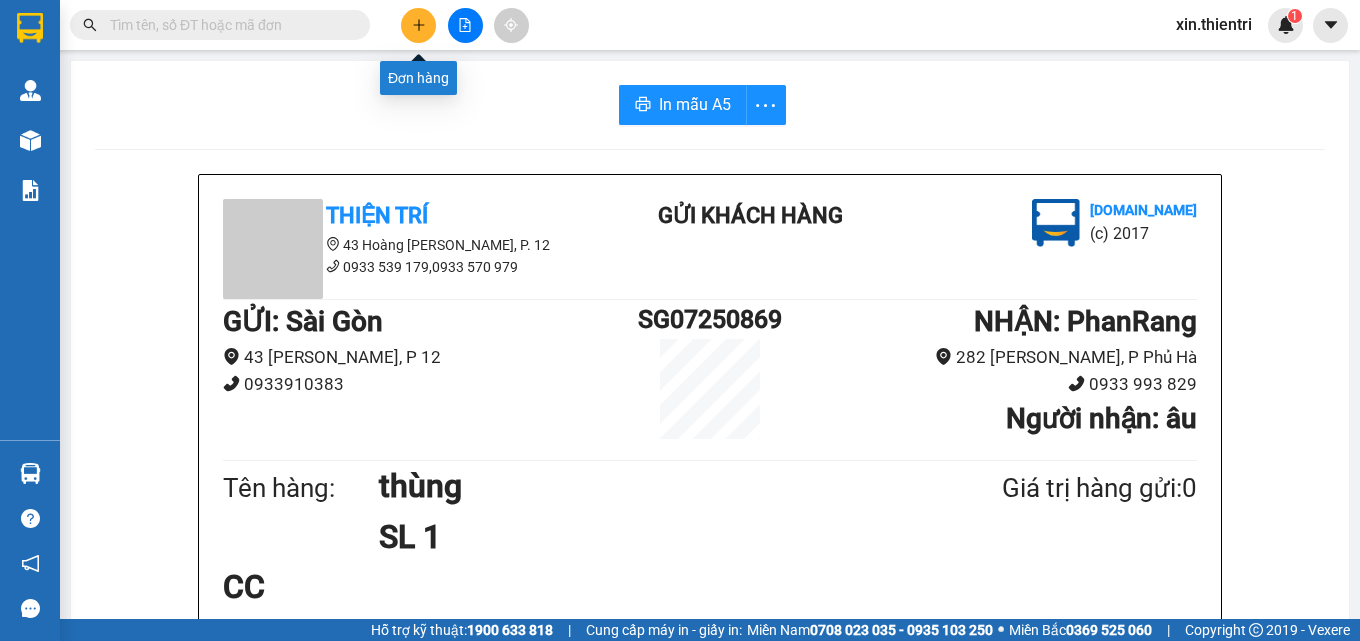 click 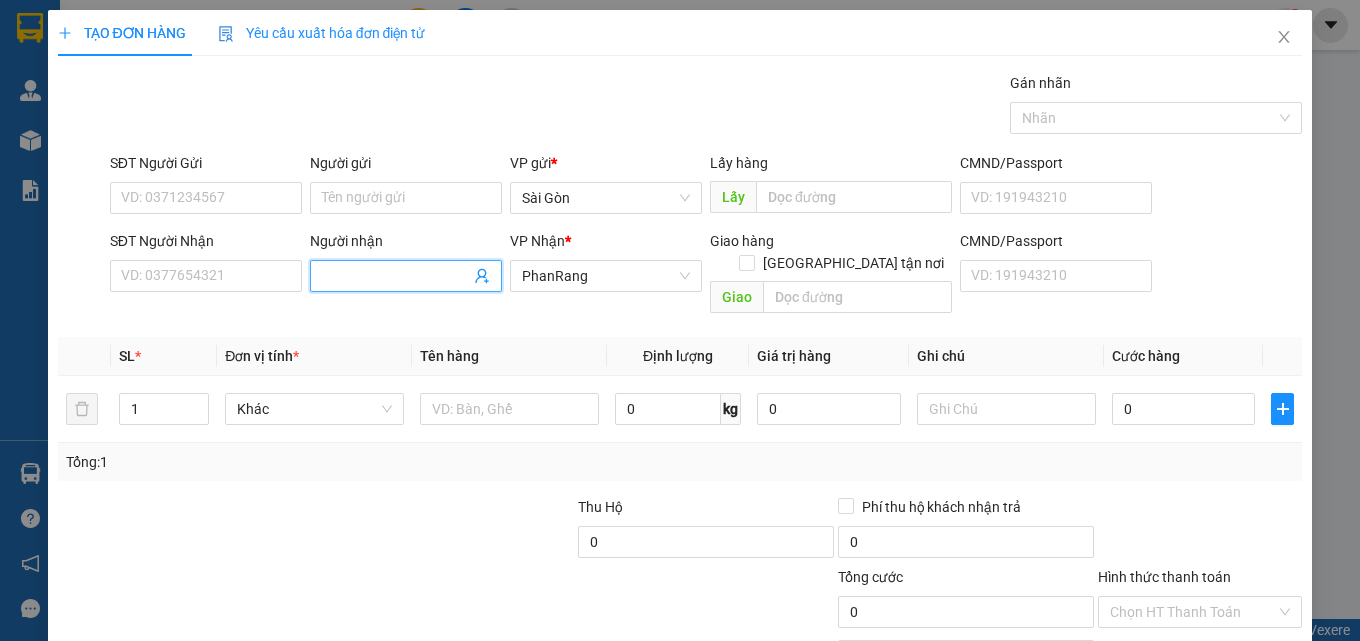 click on "Người nhận" at bounding box center [396, 276] 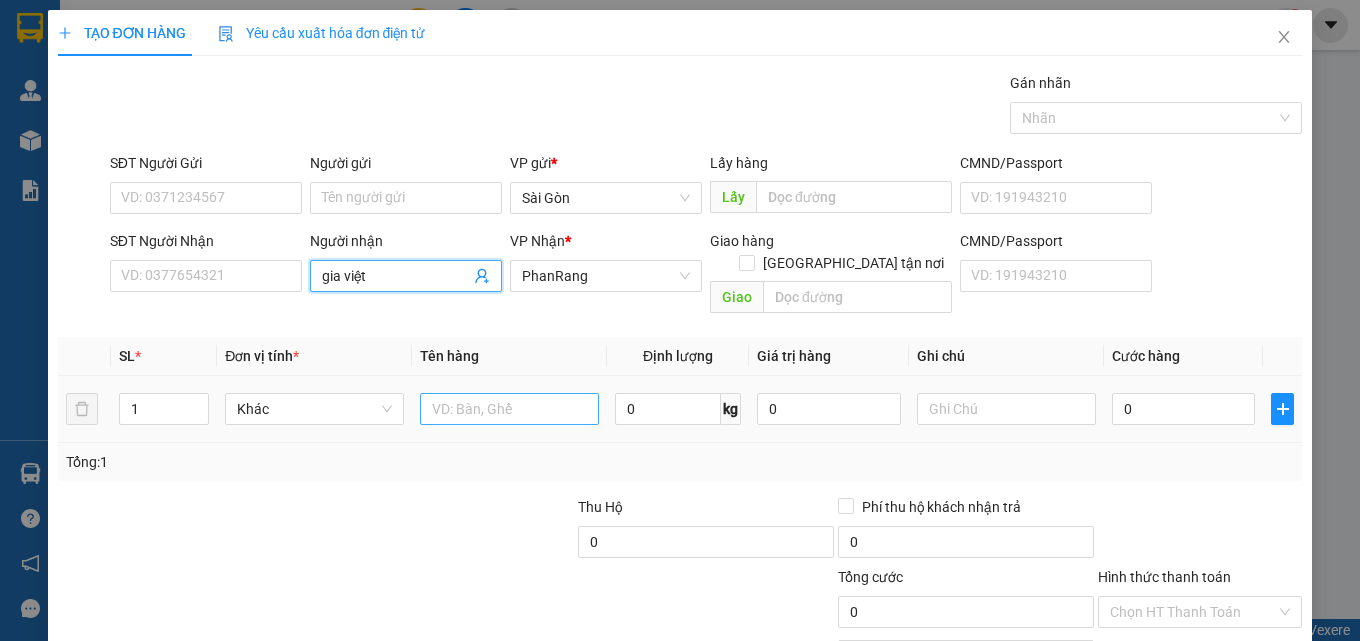 type on "gia việt" 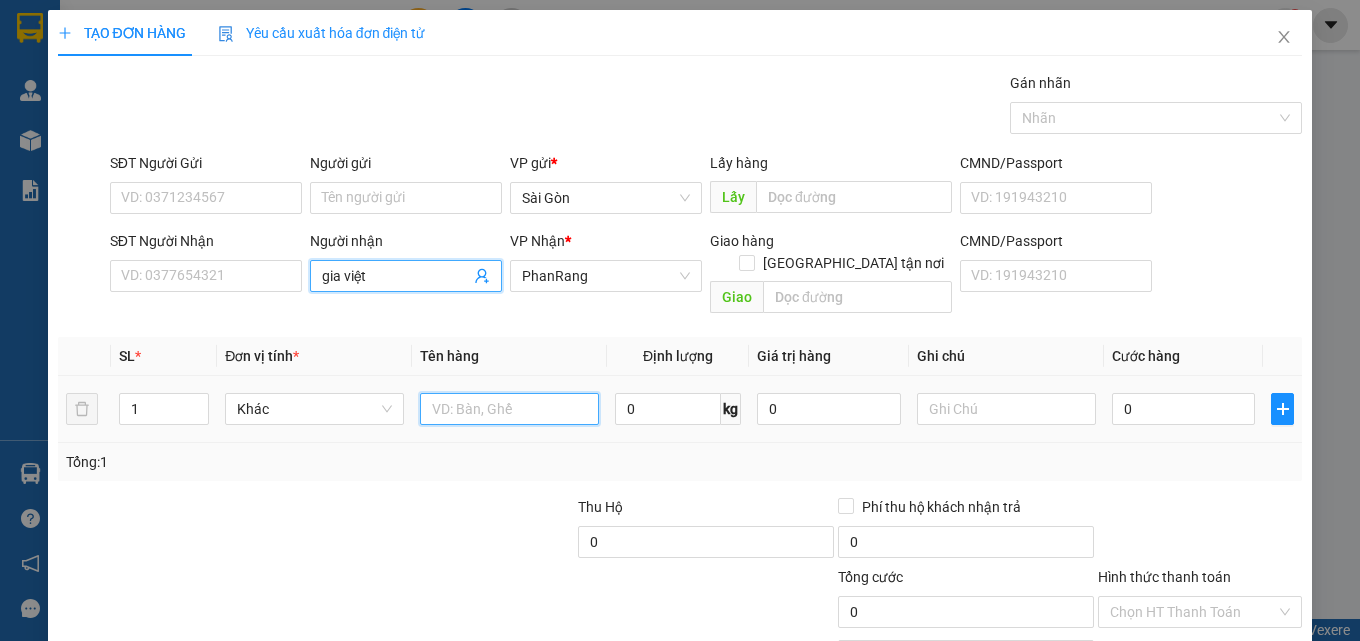 click at bounding box center [509, 409] 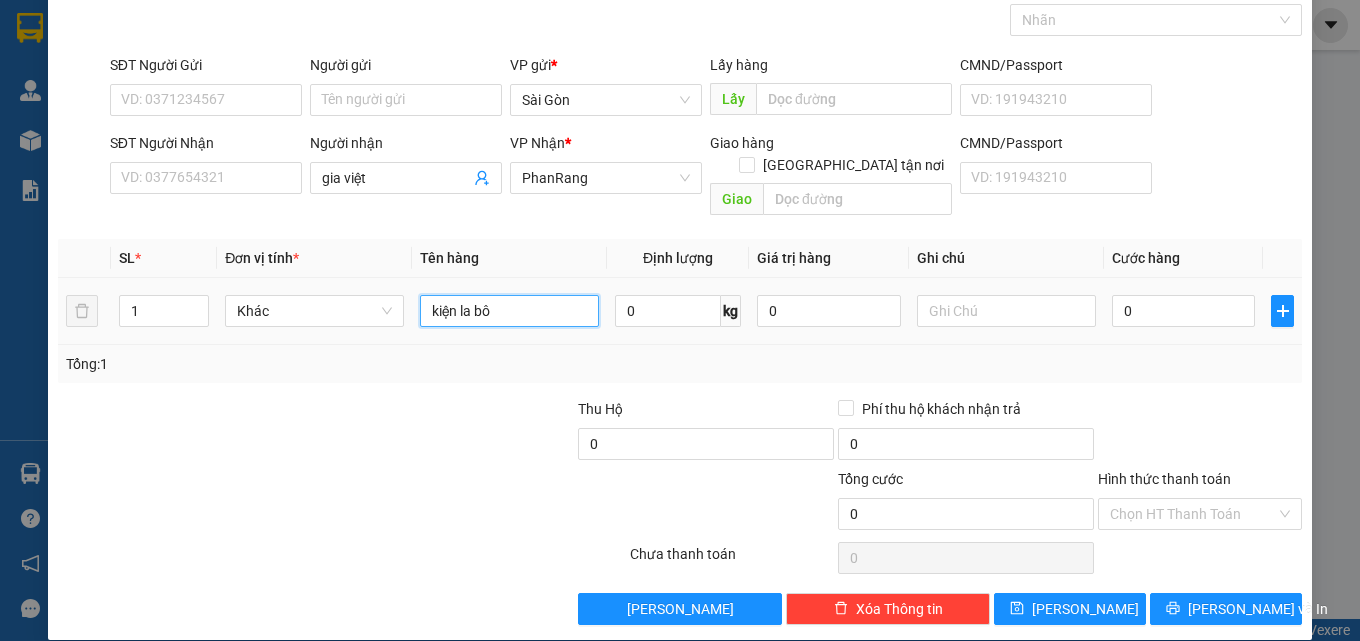 scroll, scrollTop: 99, scrollLeft: 0, axis: vertical 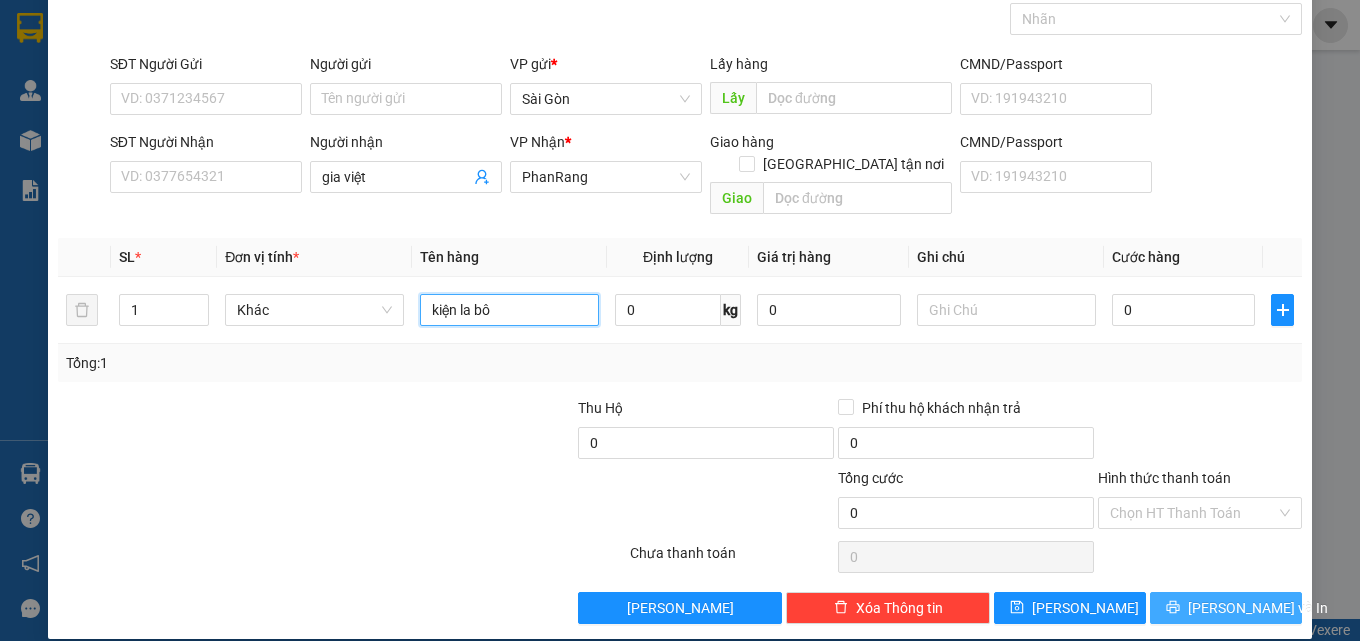 type on "kiện la bô" 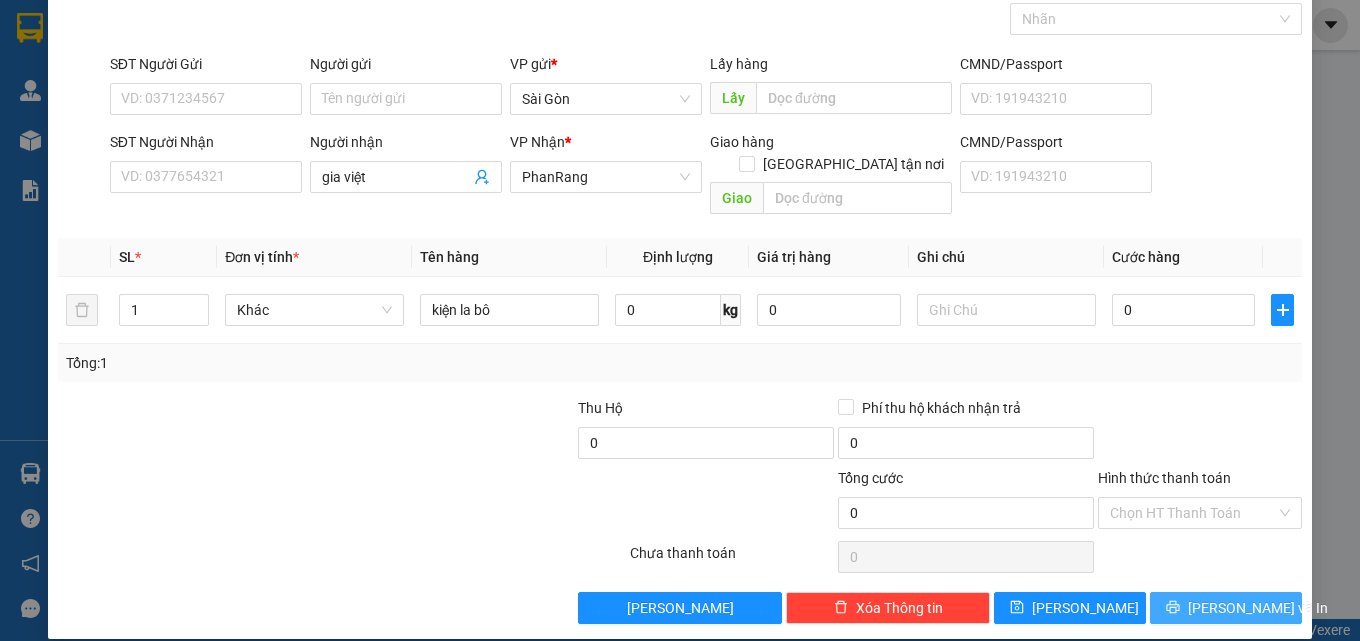 drag, startPoint x: 1209, startPoint y: 587, endPoint x: 1193, endPoint y: 562, distance: 29.681644 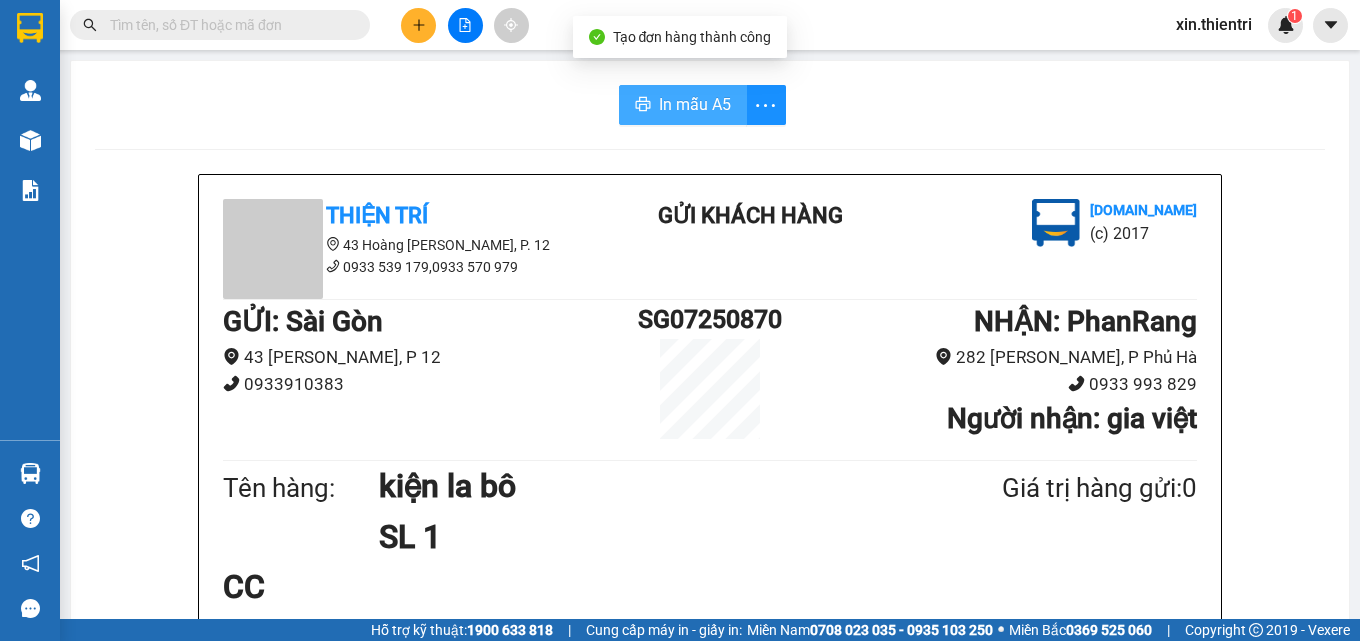 drag, startPoint x: 668, startPoint y: 97, endPoint x: 870, endPoint y: 147, distance: 208.09613 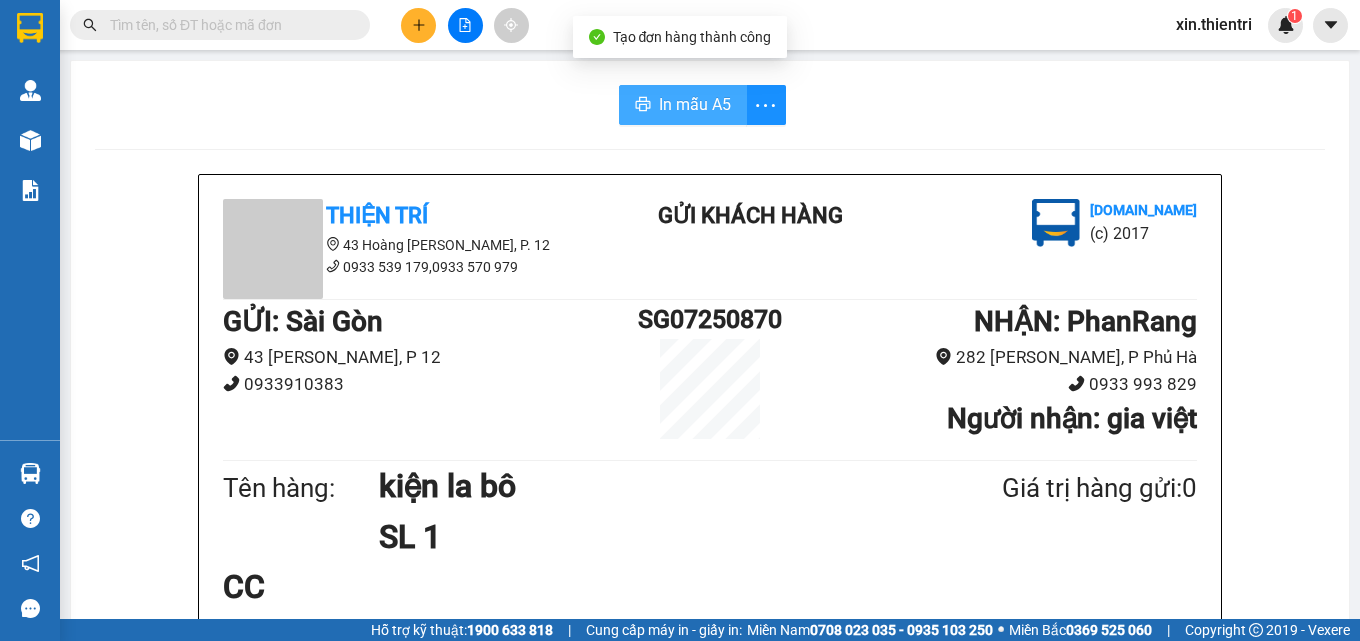 scroll, scrollTop: 0, scrollLeft: 0, axis: both 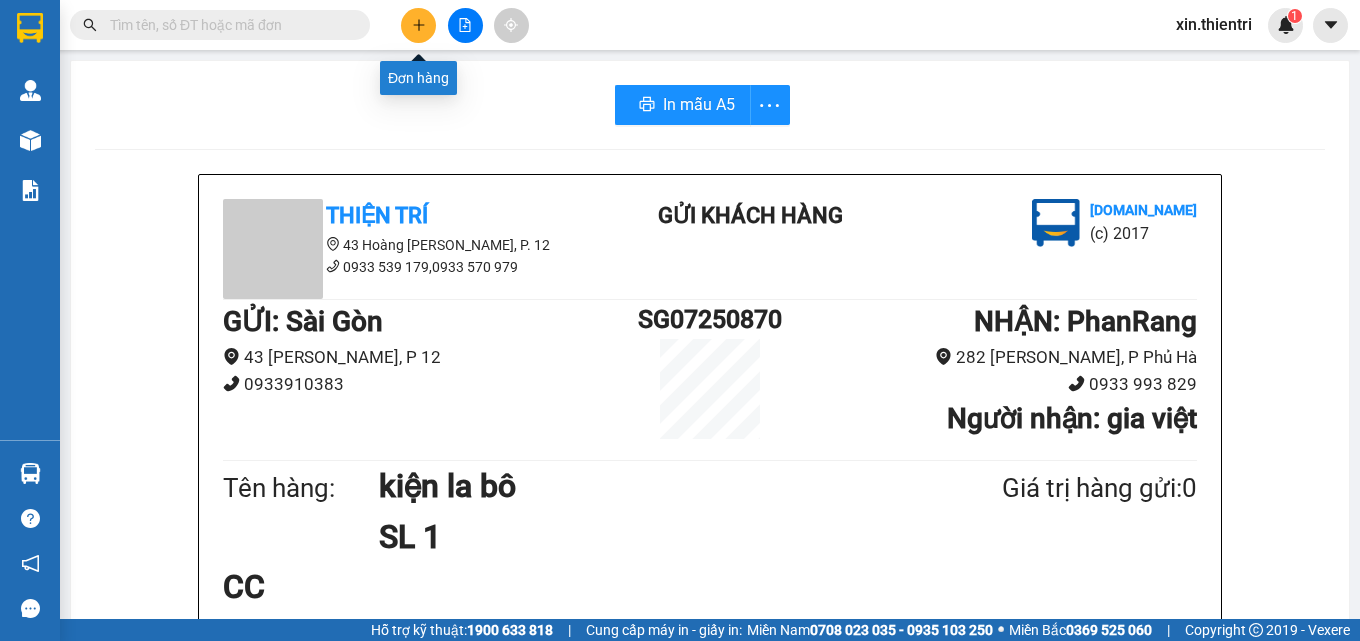 click 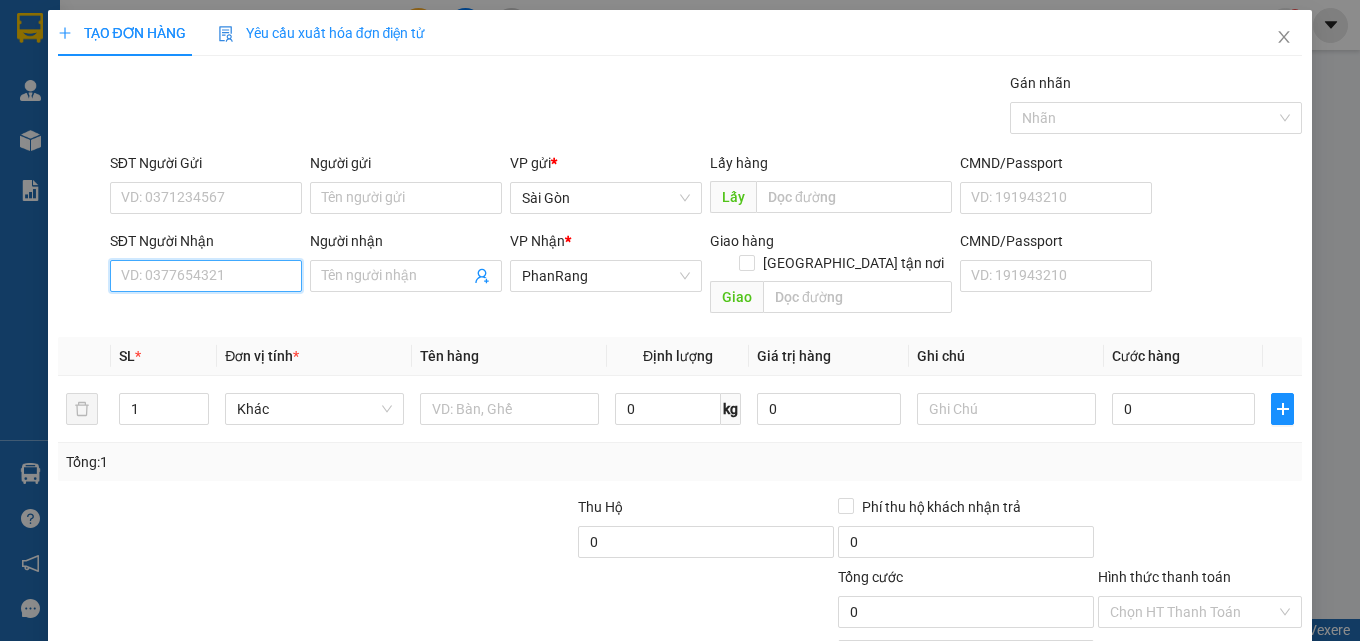 click on "SĐT Người Nhận" at bounding box center (206, 276) 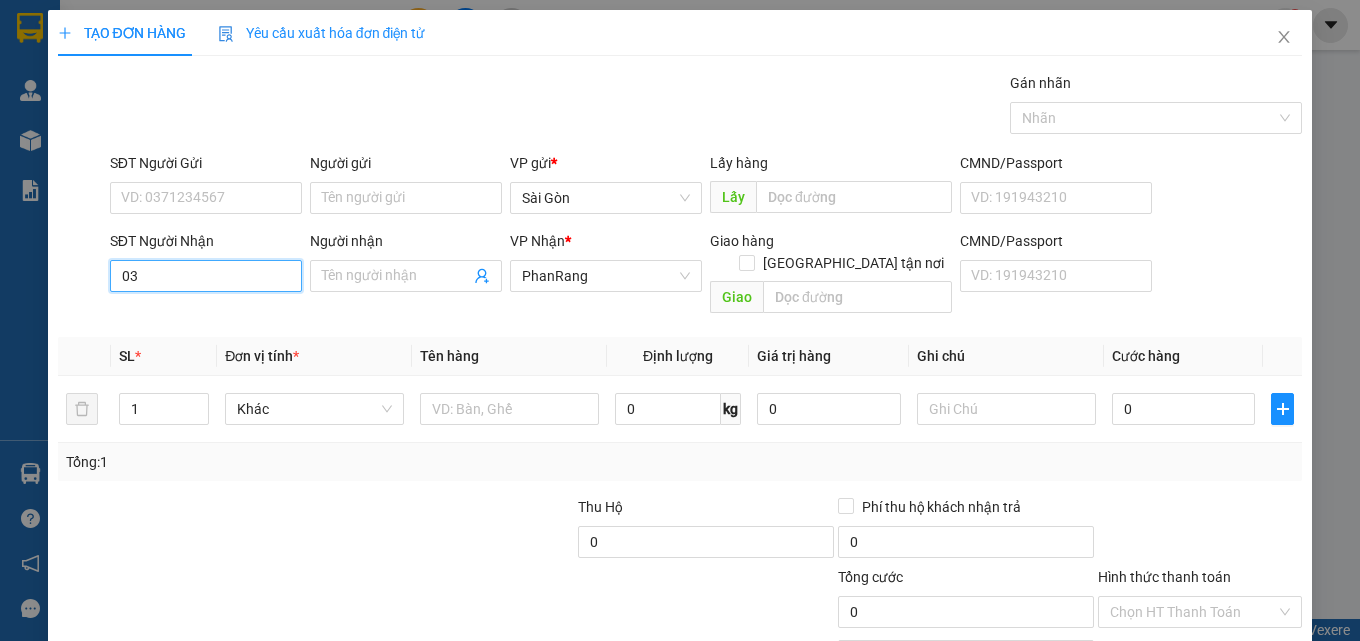 type on "0" 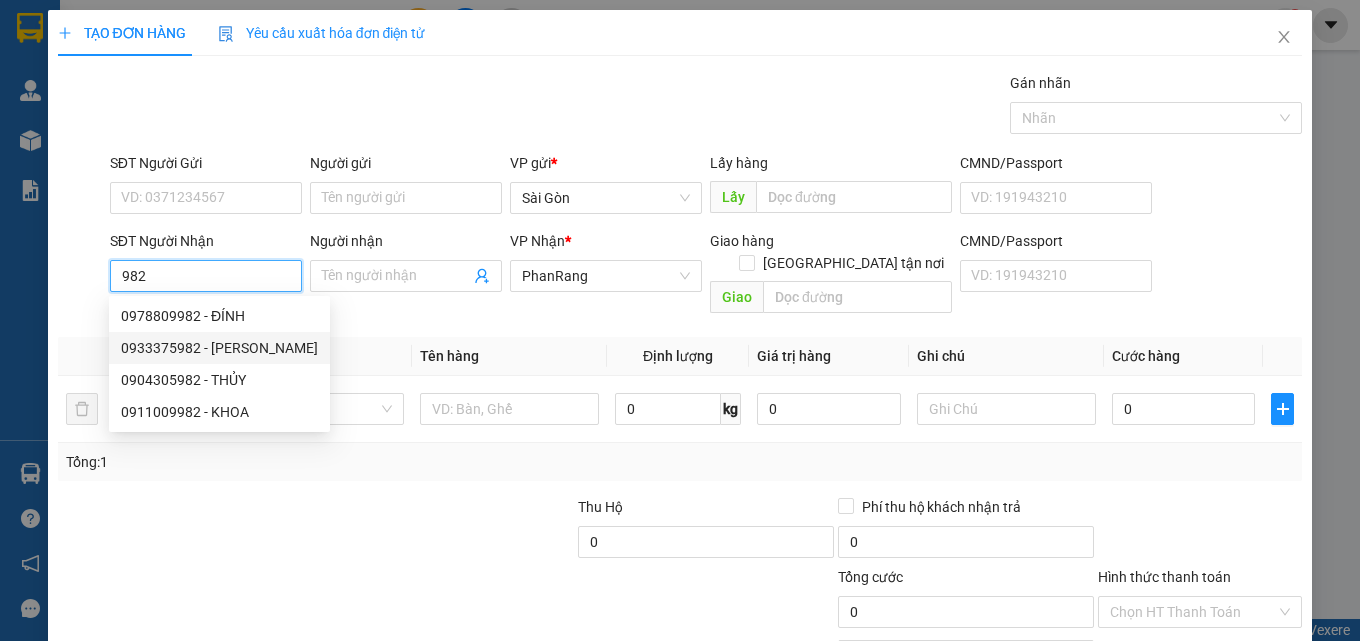 click on "0933375982 - [PERSON_NAME]" at bounding box center [219, 348] 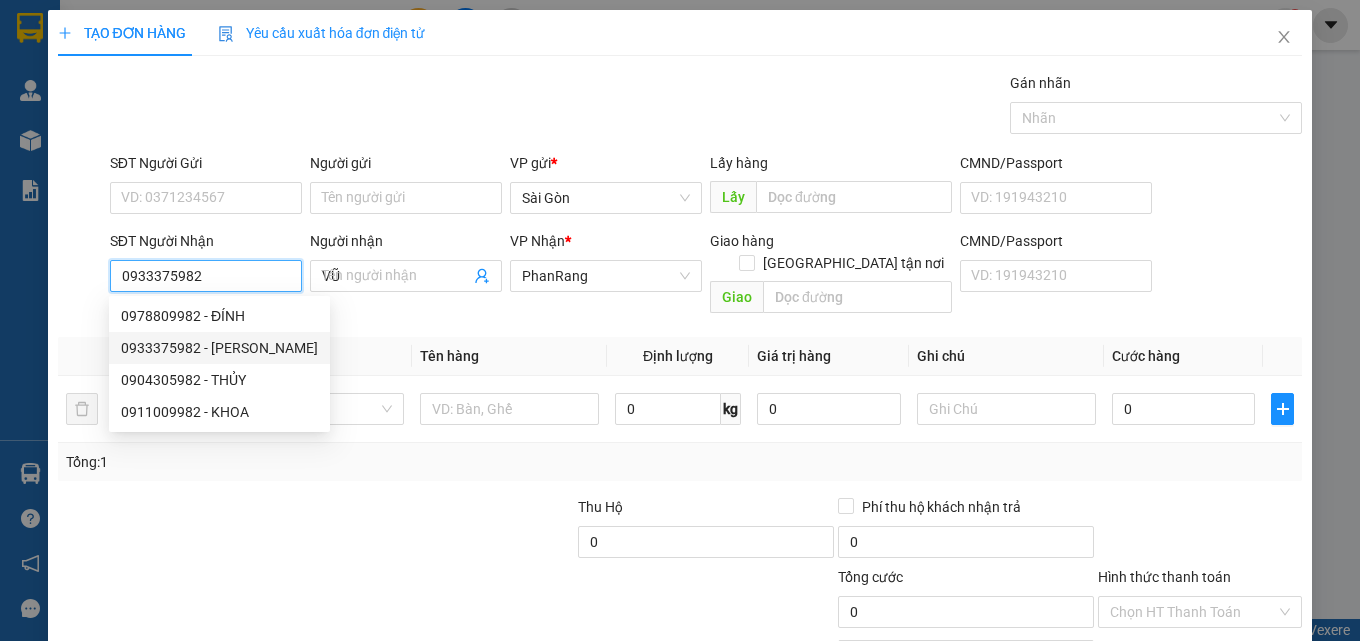 type on "40.000" 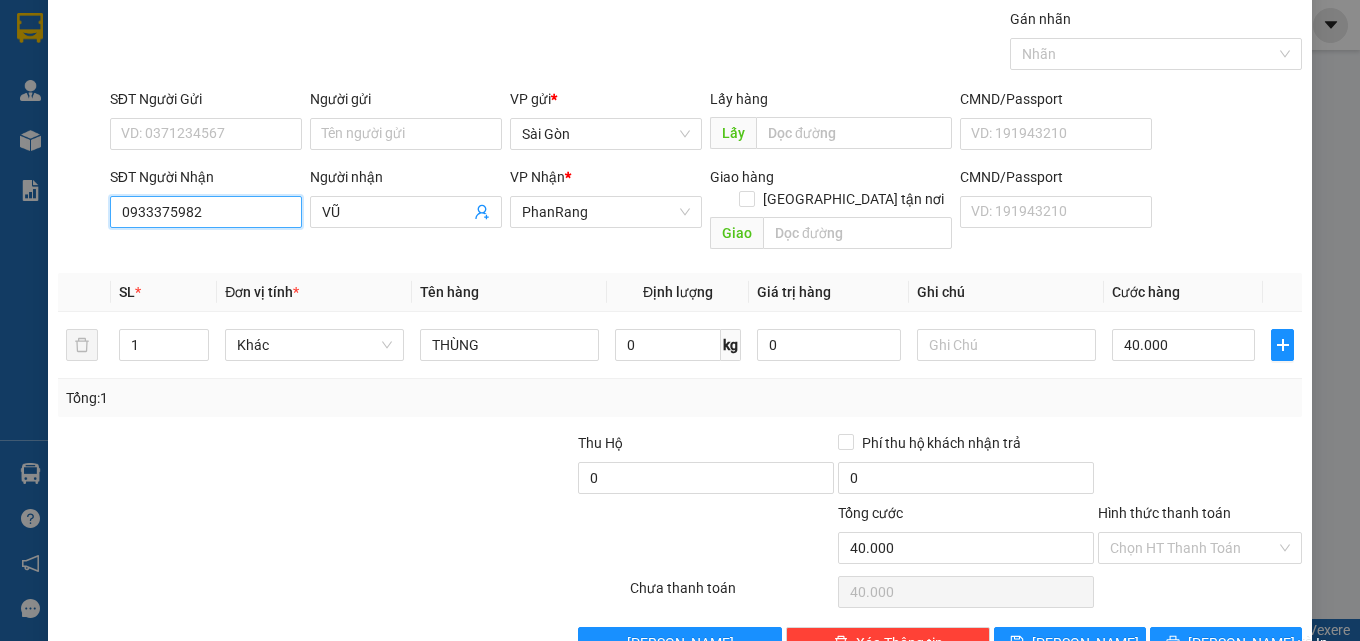 scroll, scrollTop: 99, scrollLeft: 0, axis: vertical 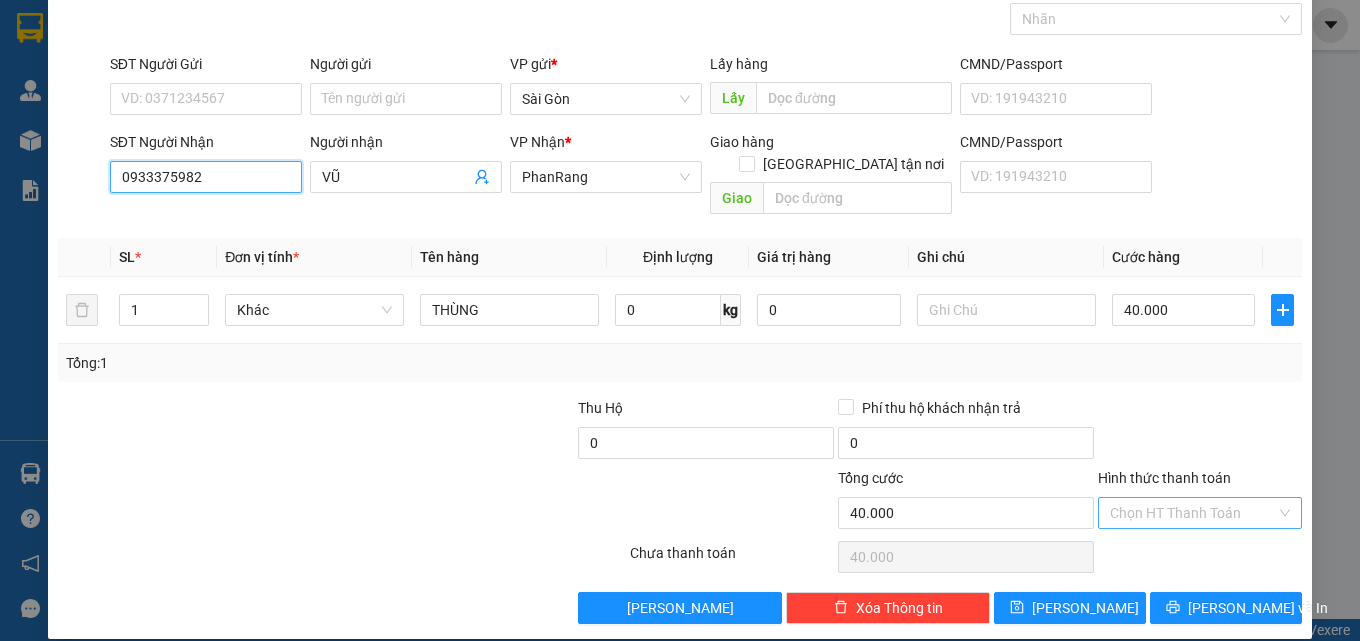 type on "0933375982" 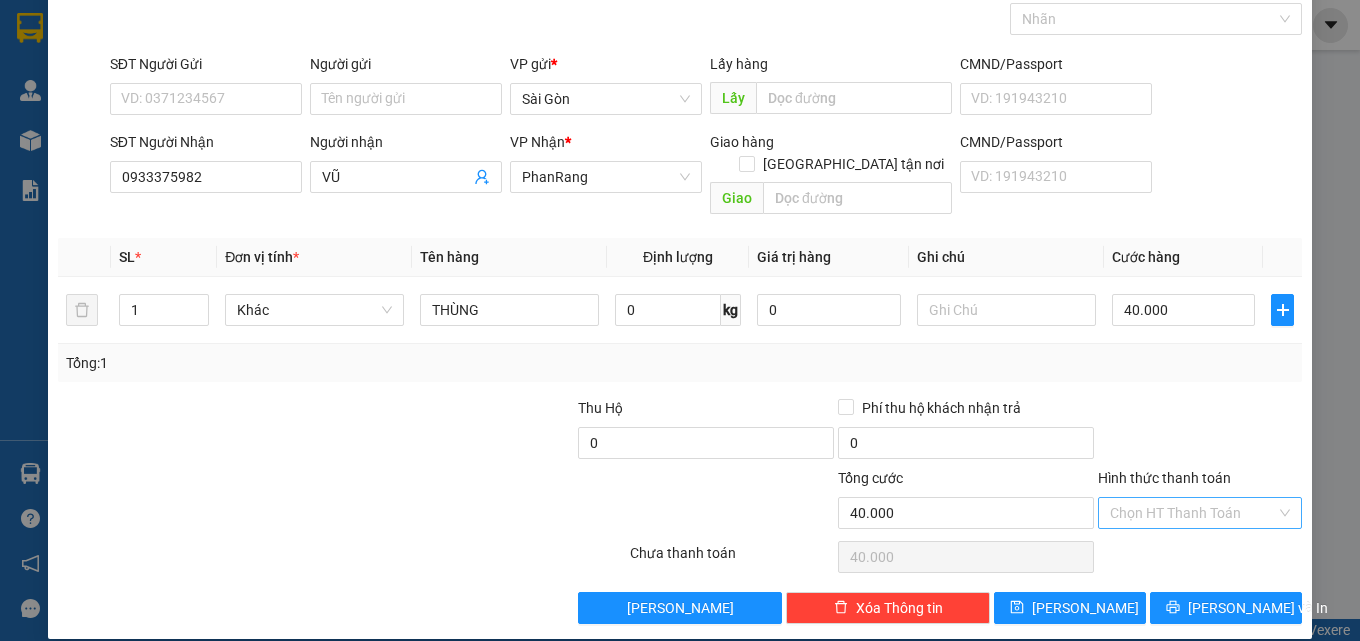 click on "Hình thức thanh toán" at bounding box center [1193, 513] 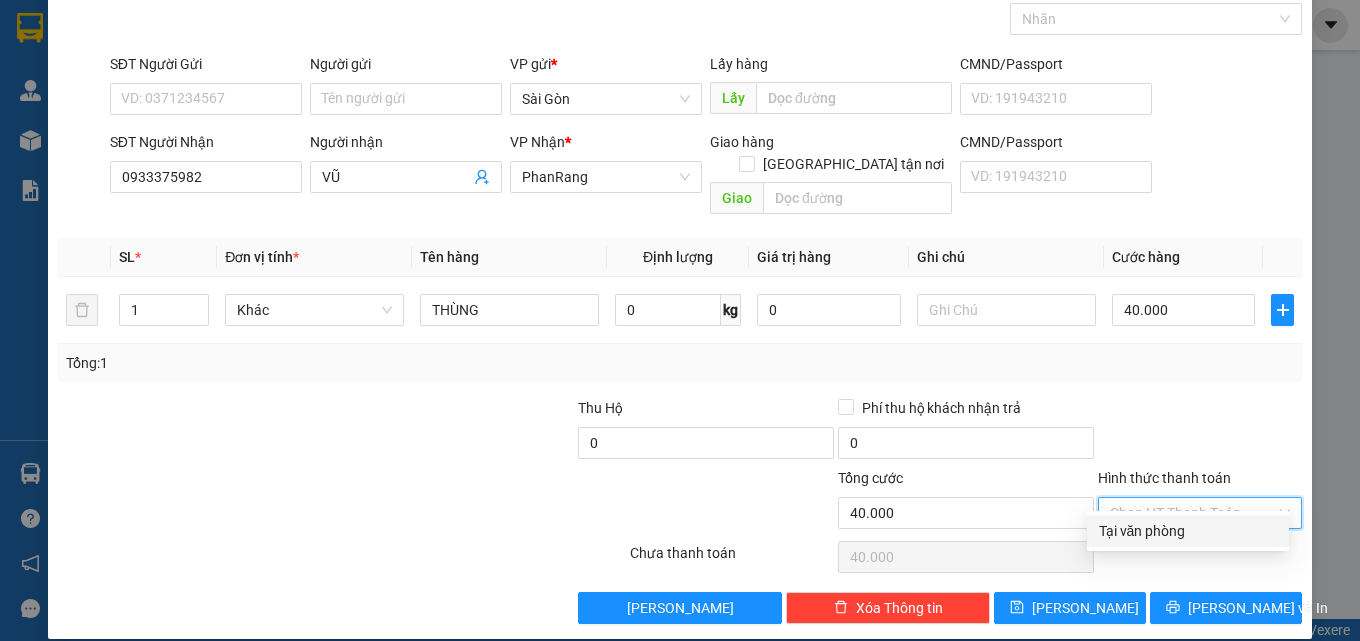 click on "Tại văn phòng" at bounding box center [1188, 531] 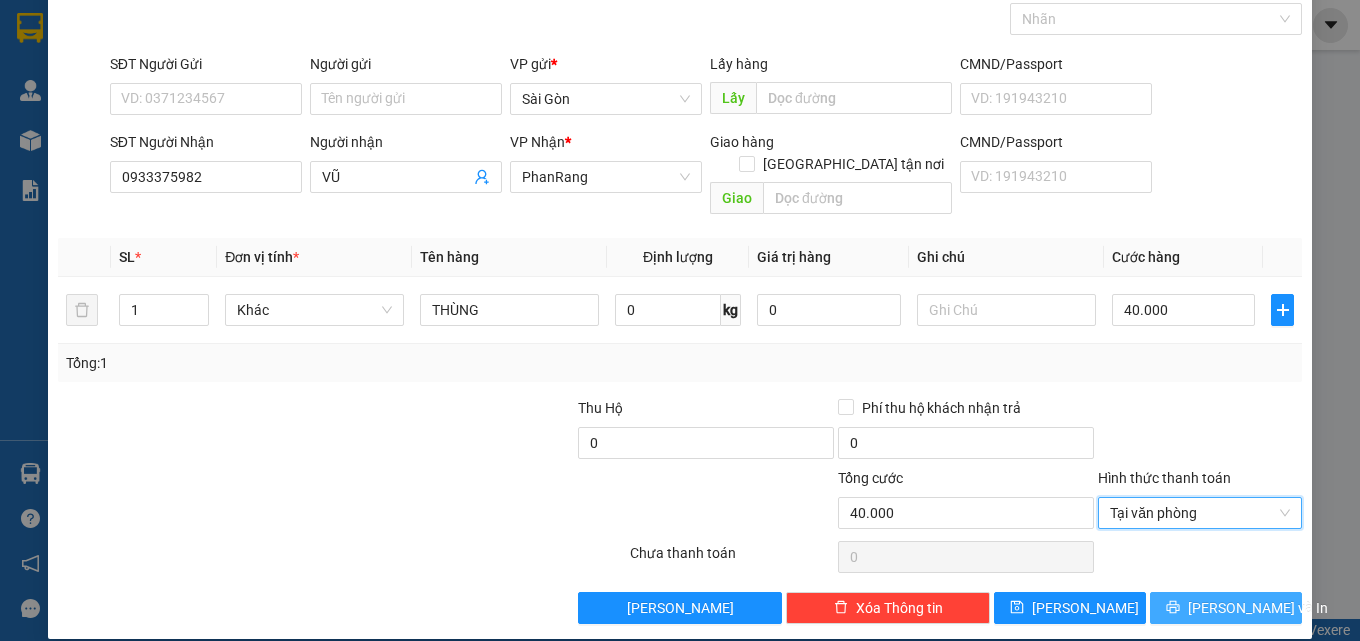 click on "[PERSON_NAME] và In" at bounding box center [1258, 608] 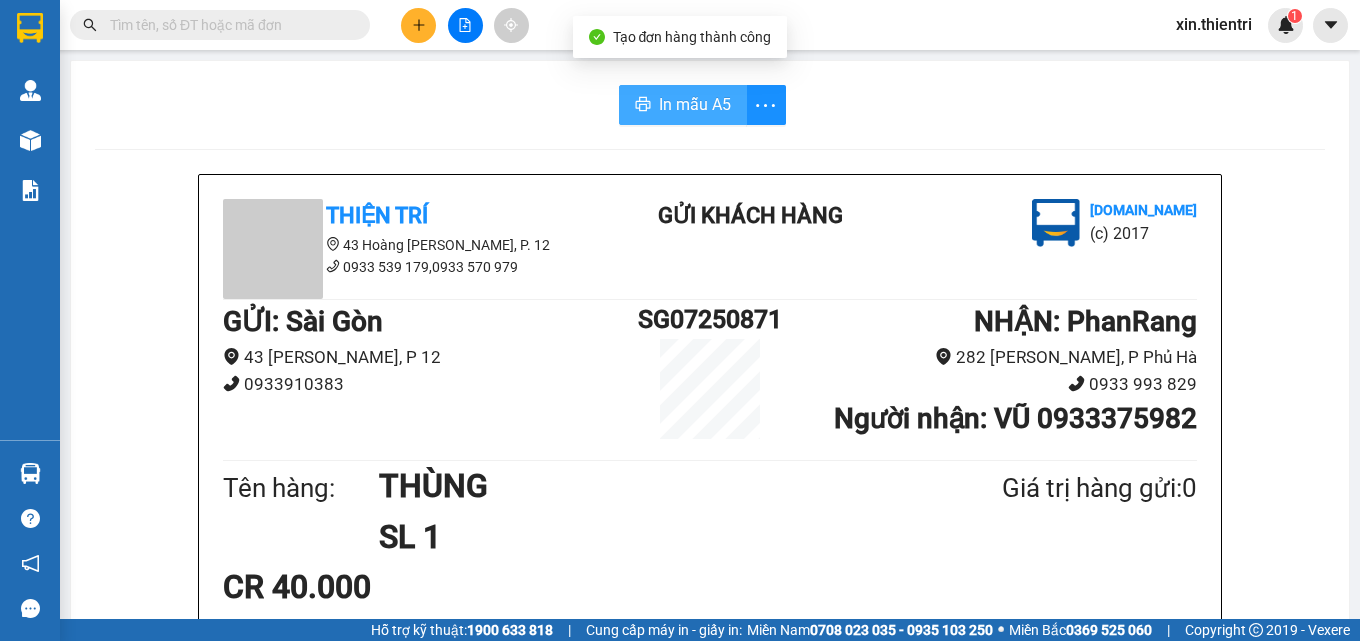 drag, startPoint x: 678, startPoint y: 105, endPoint x: 723, endPoint y: 115, distance: 46.09772 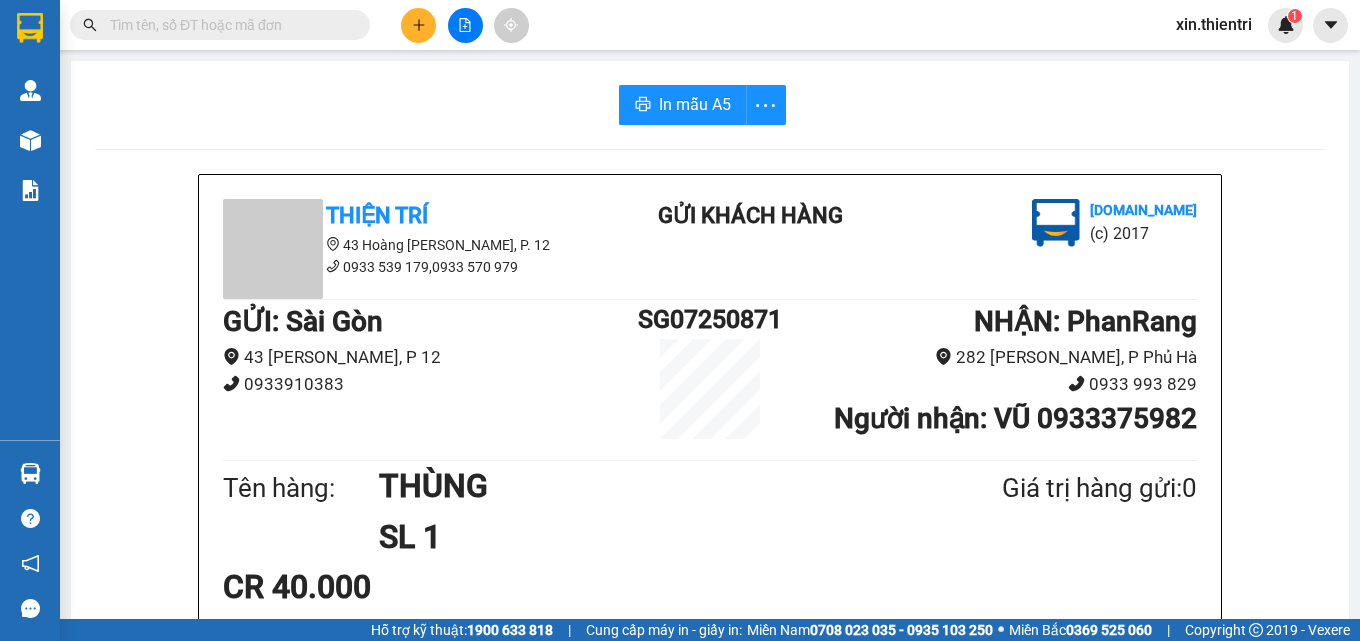 scroll, scrollTop: 236, scrollLeft: 0, axis: vertical 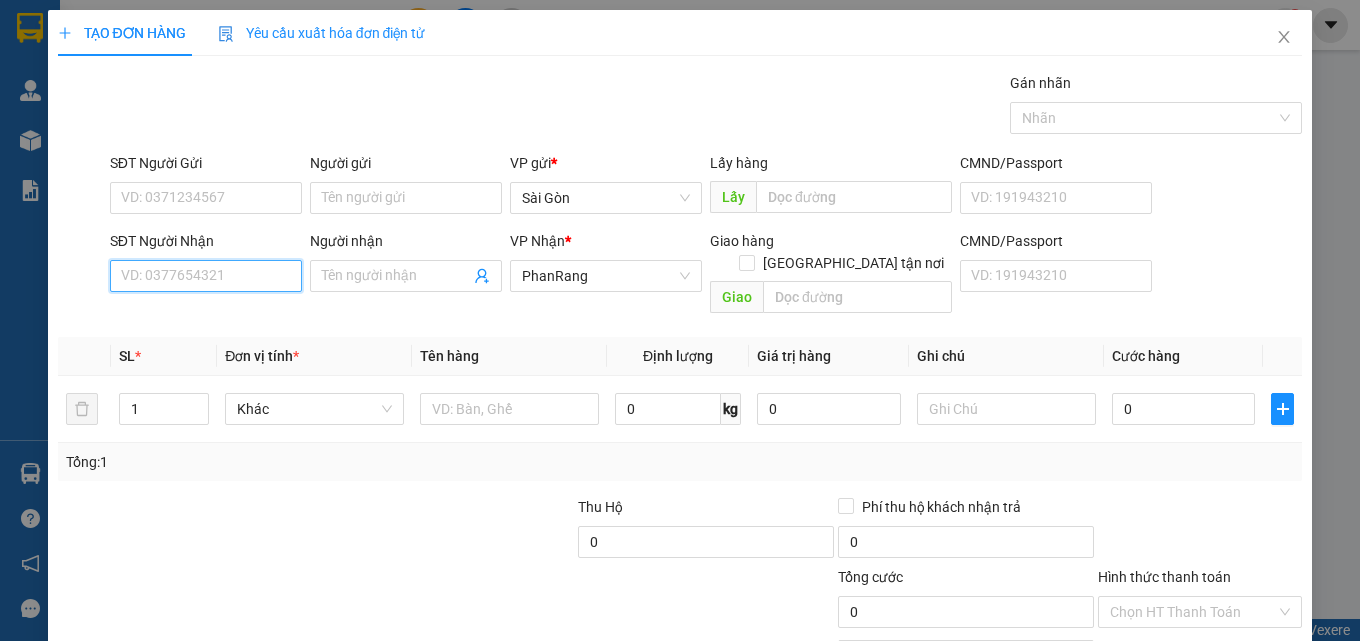 click on "SĐT Người Nhận" at bounding box center (206, 276) 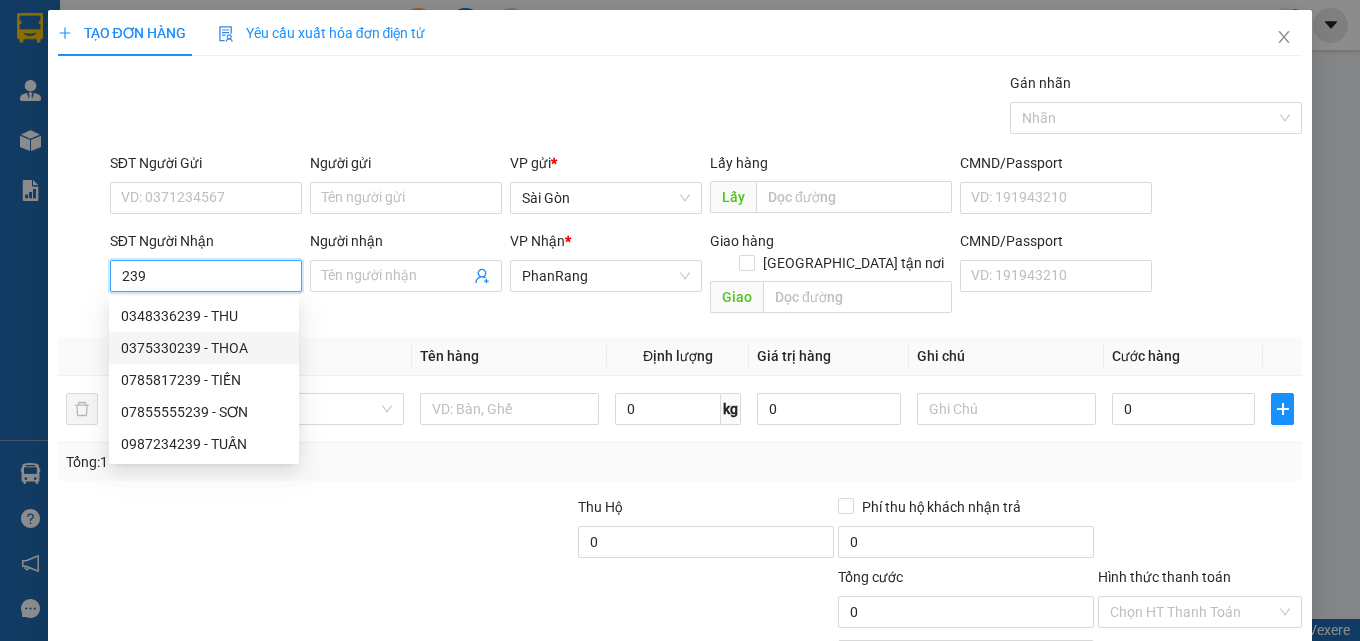 click on "0375330239 - THOA" at bounding box center (204, 348) 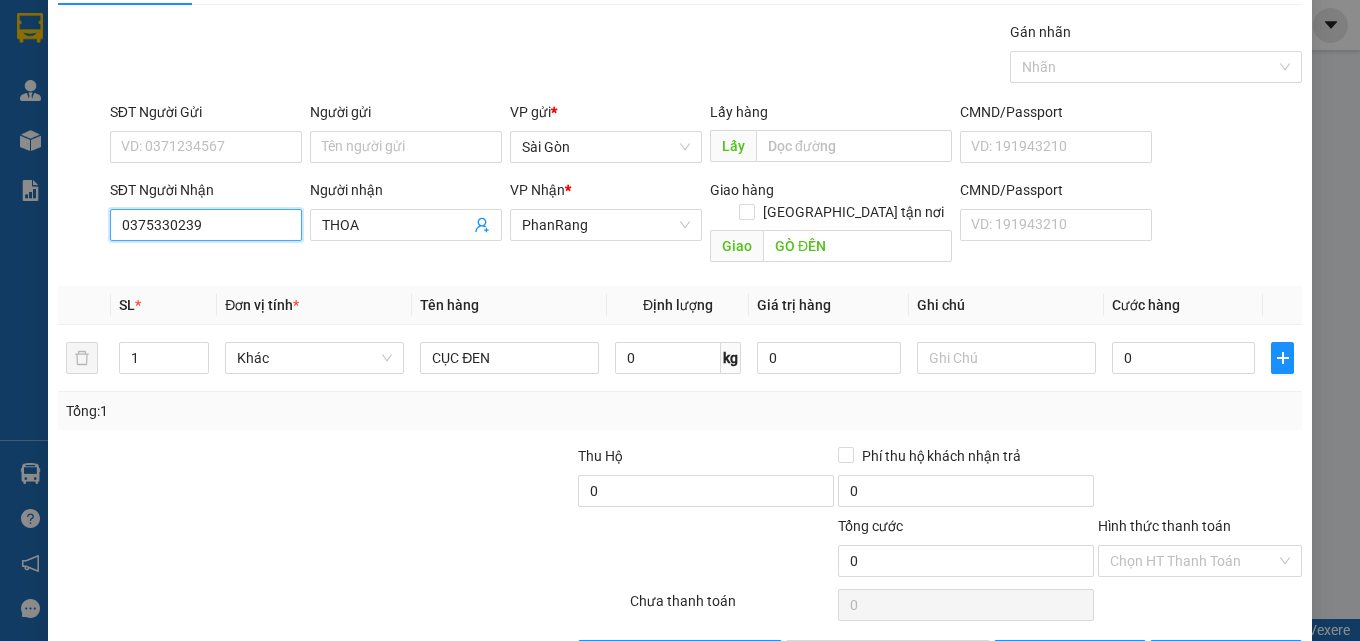 scroll, scrollTop: 99, scrollLeft: 0, axis: vertical 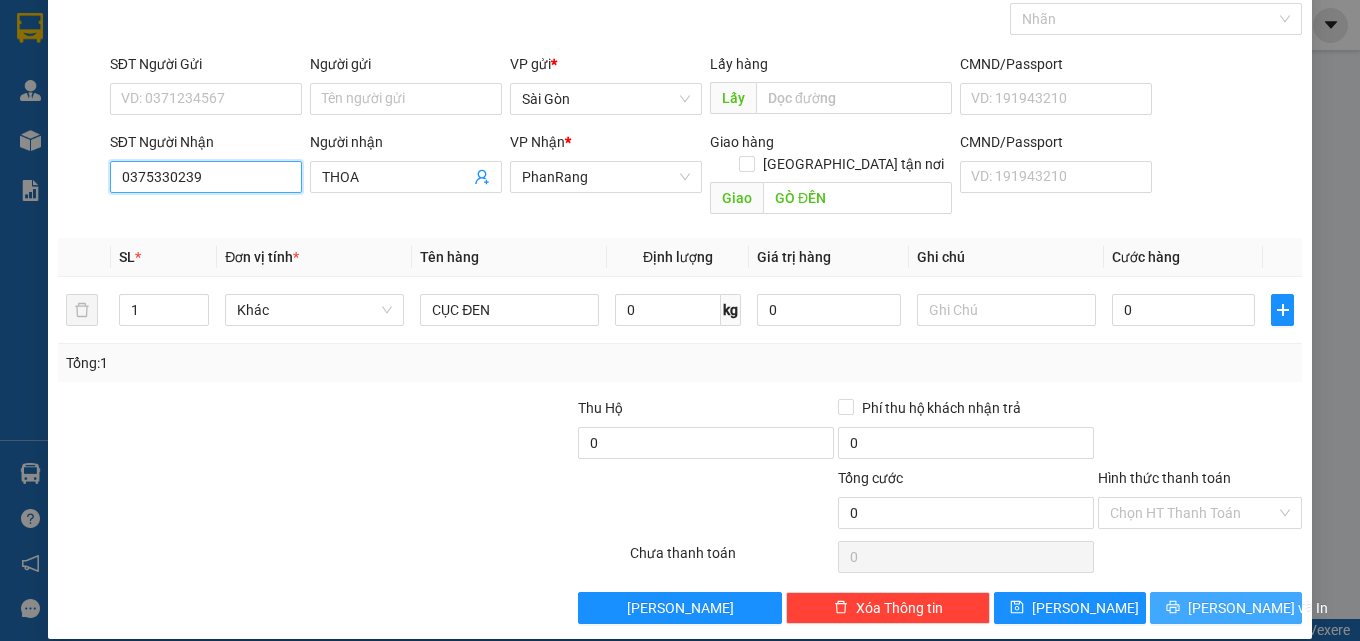 type on "0375330239" 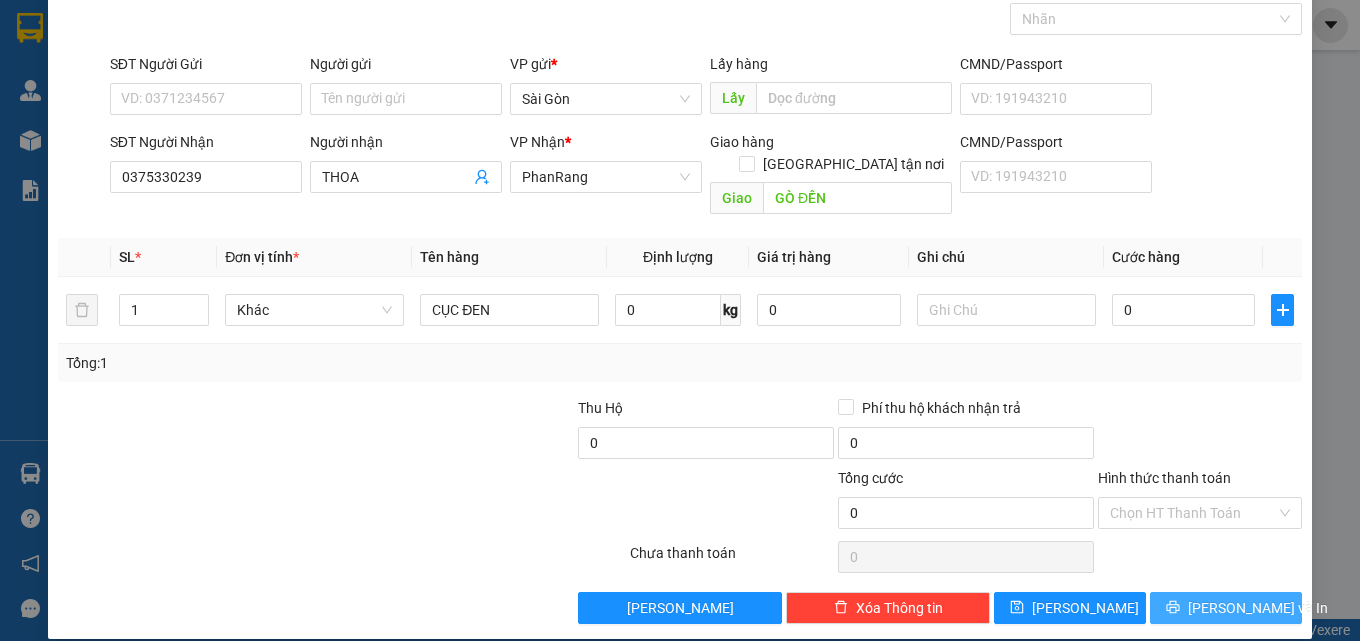 click on "[PERSON_NAME] và In" at bounding box center [1226, 608] 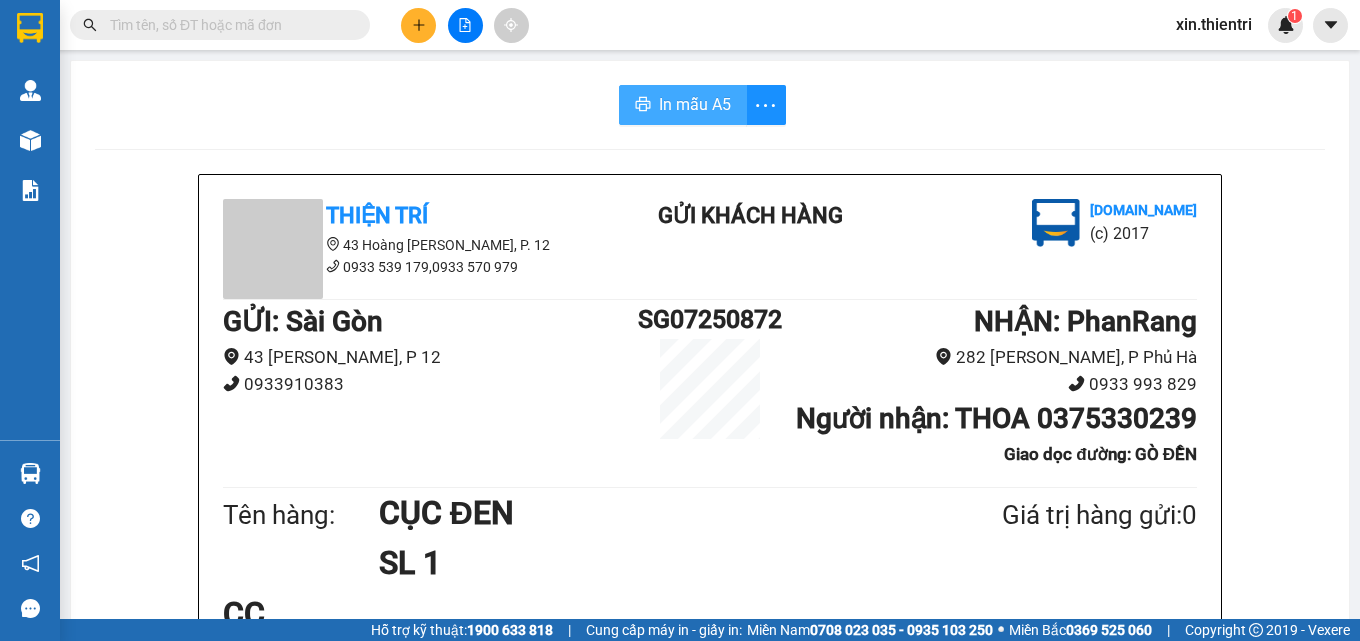 click on "In mẫu A5" at bounding box center [695, 104] 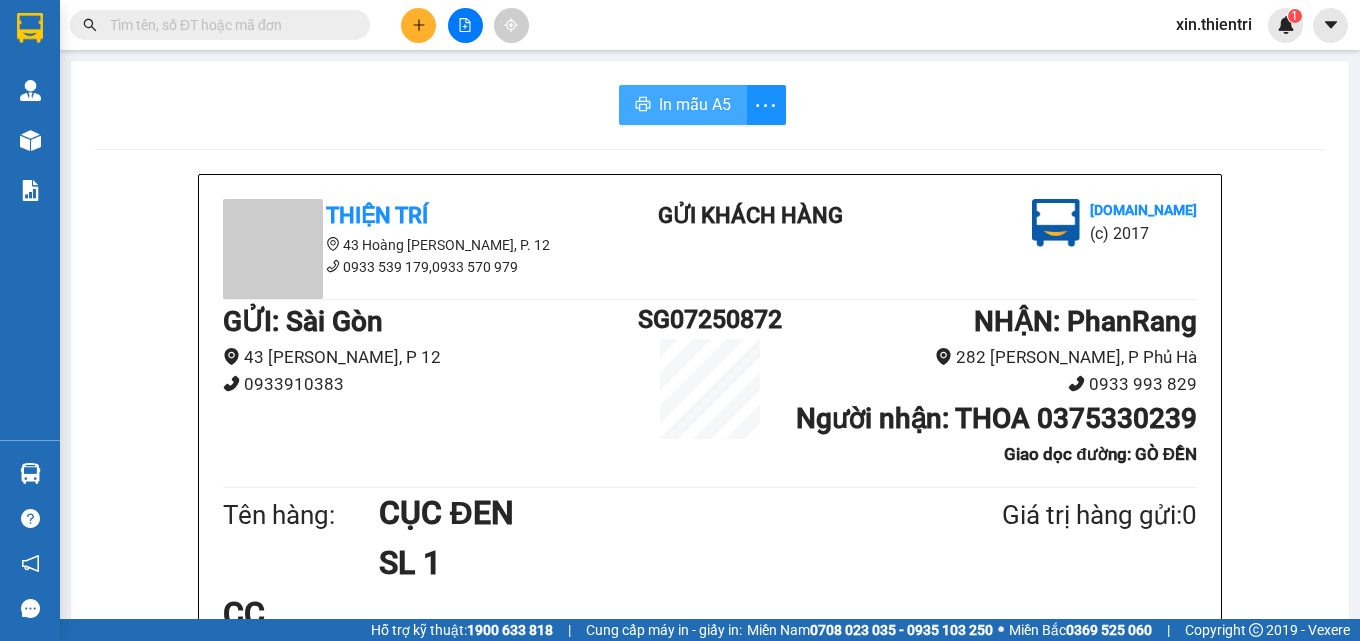 scroll, scrollTop: 0, scrollLeft: 0, axis: both 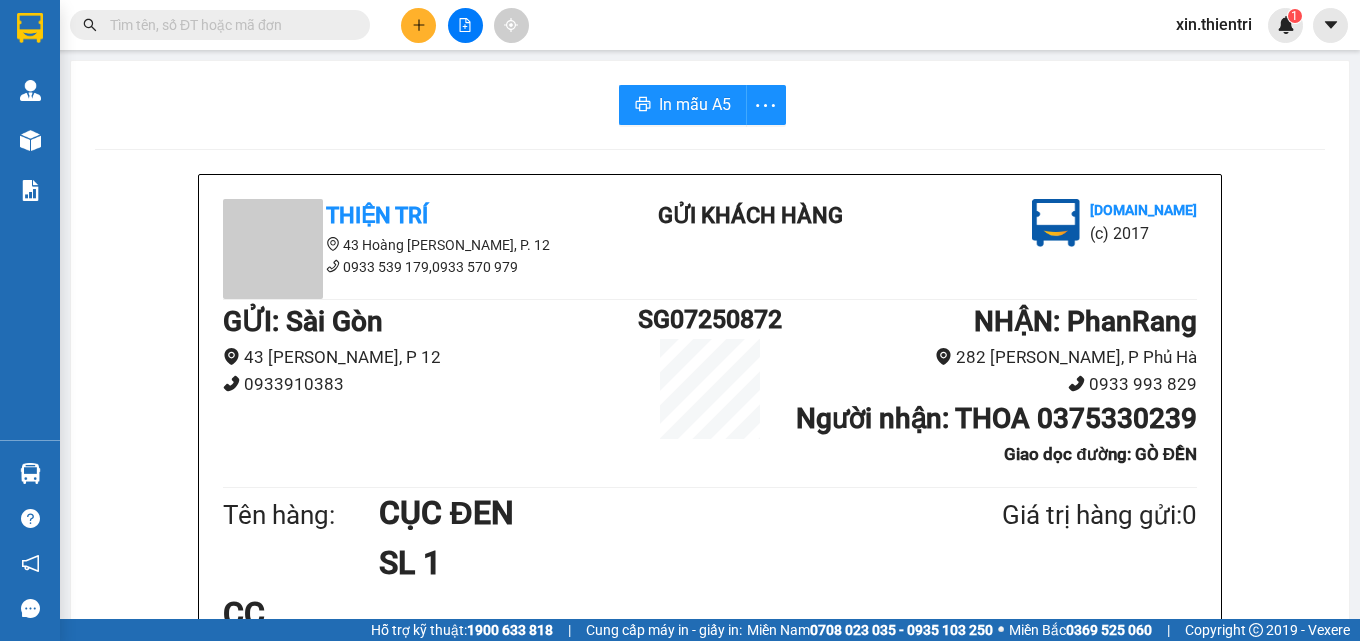 drag, startPoint x: 1344, startPoint y: 145, endPoint x: 415, endPoint y: 14, distance: 938.1908 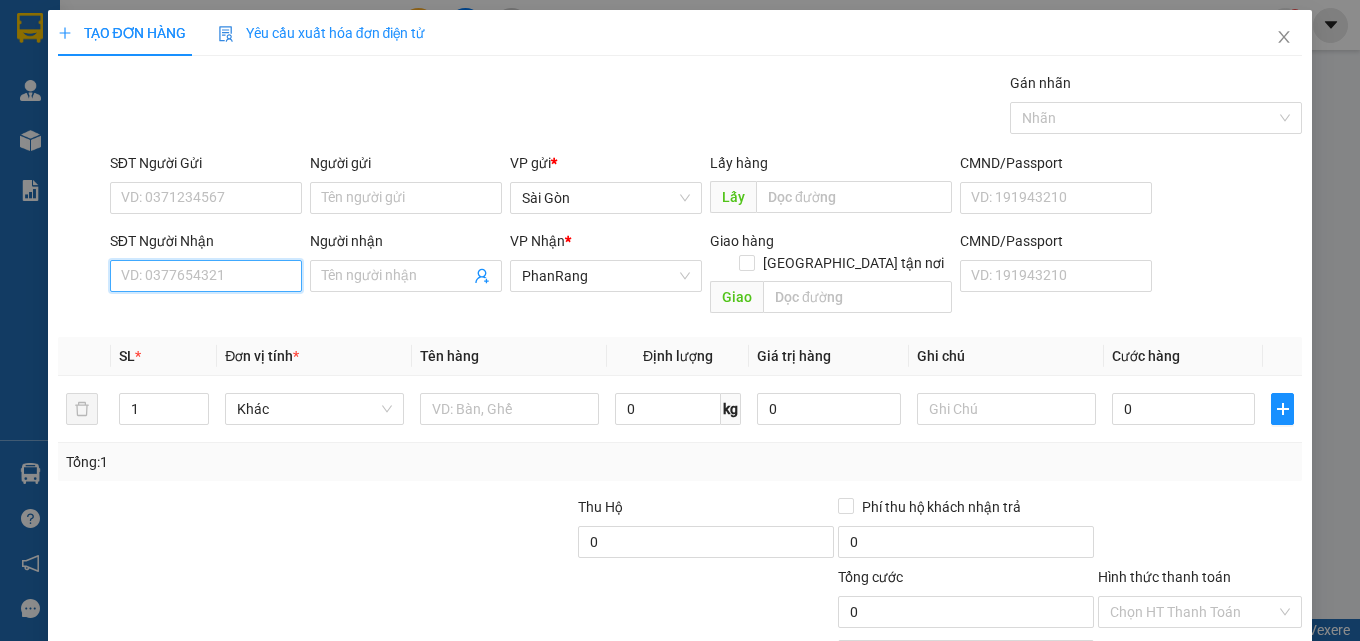 click on "SĐT Người Nhận" at bounding box center (206, 276) 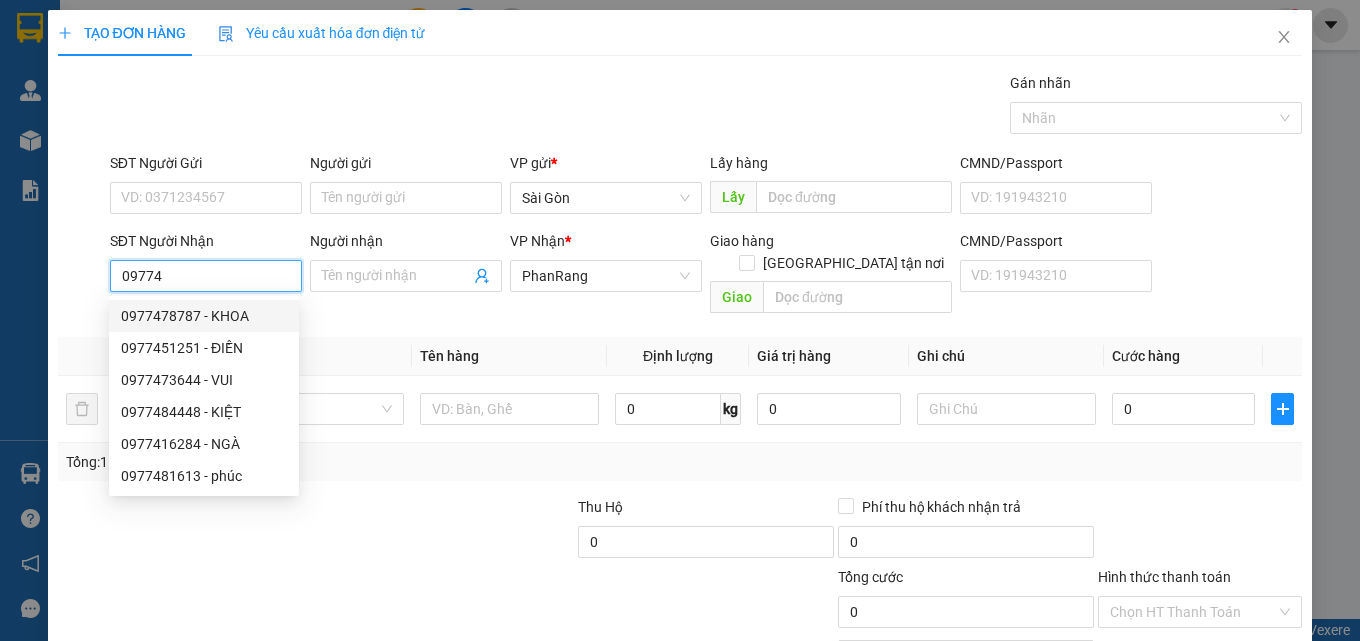 click on "0977478787 - KHOA" at bounding box center [204, 316] 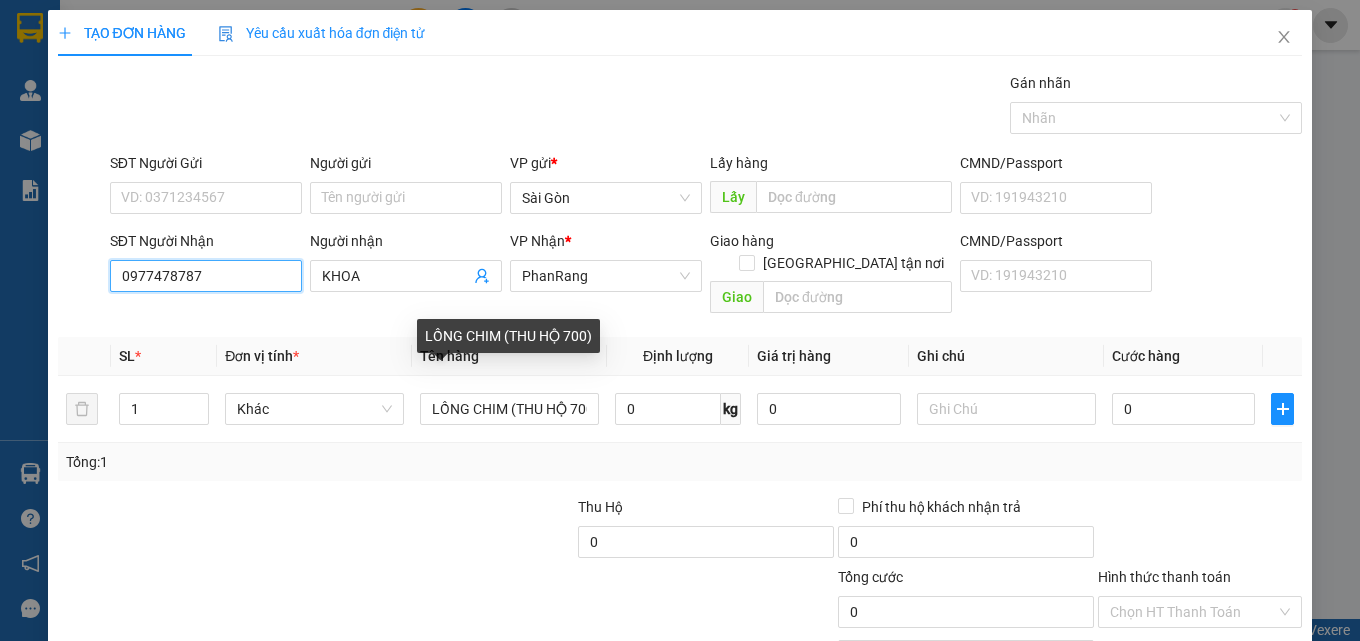 scroll, scrollTop: 99, scrollLeft: 0, axis: vertical 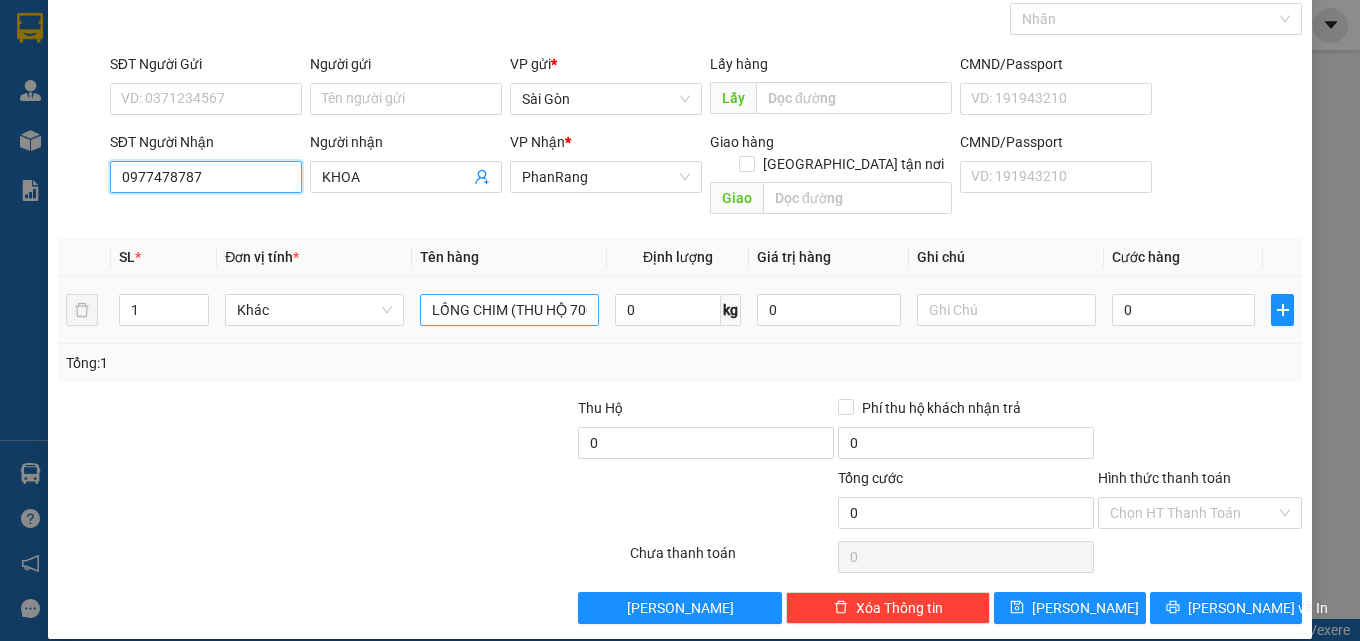 type on "0977478787" 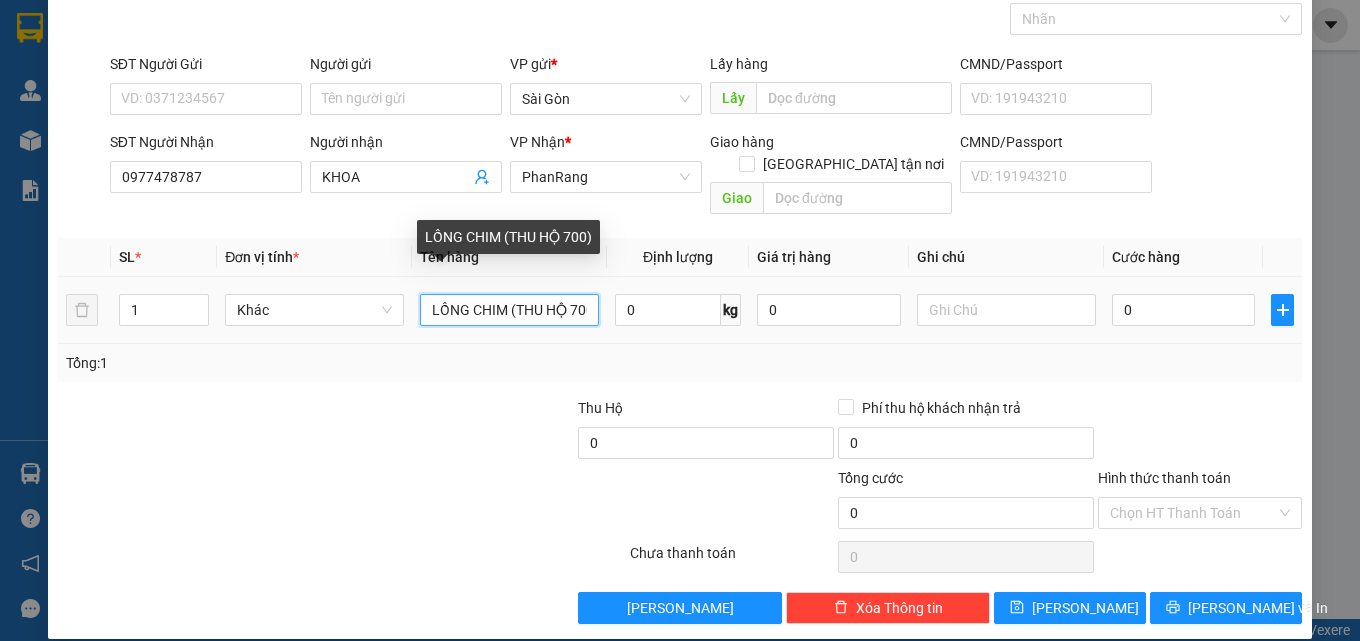 click on "LỒNG CHIM (THU HỘ 700)" at bounding box center (509, 310) 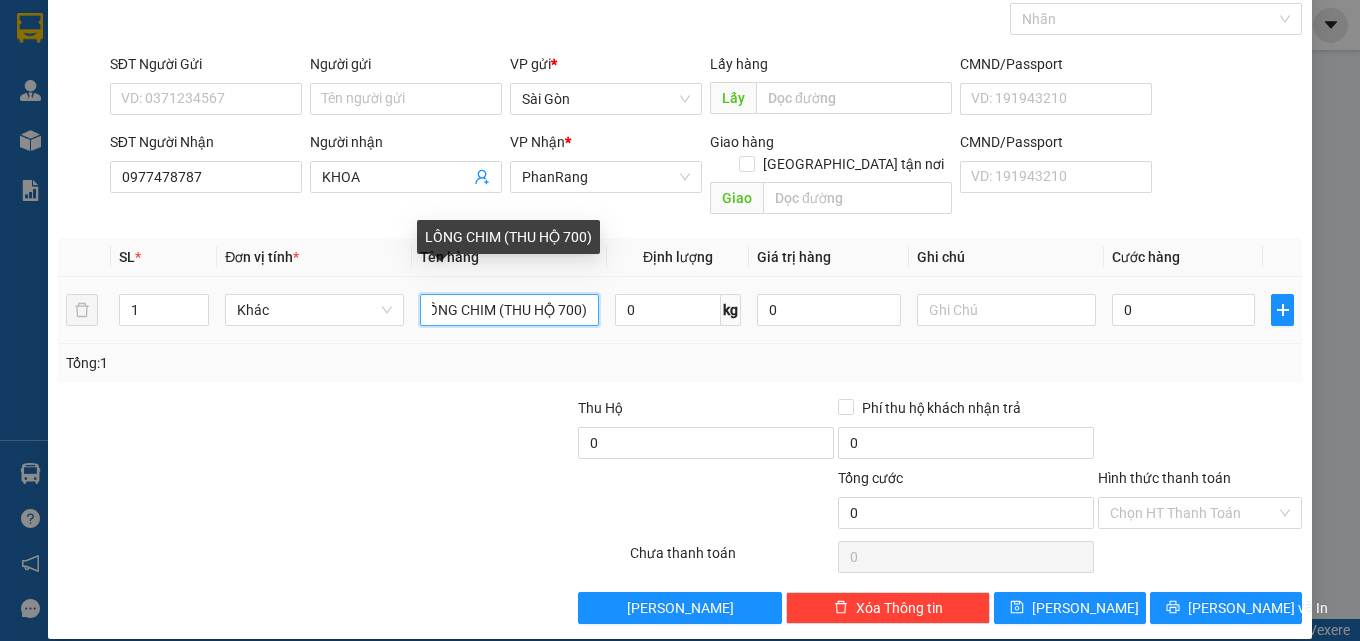 click on "LỒNG CHIM (THU HỘ 700)" at bounding box center [509, 310] 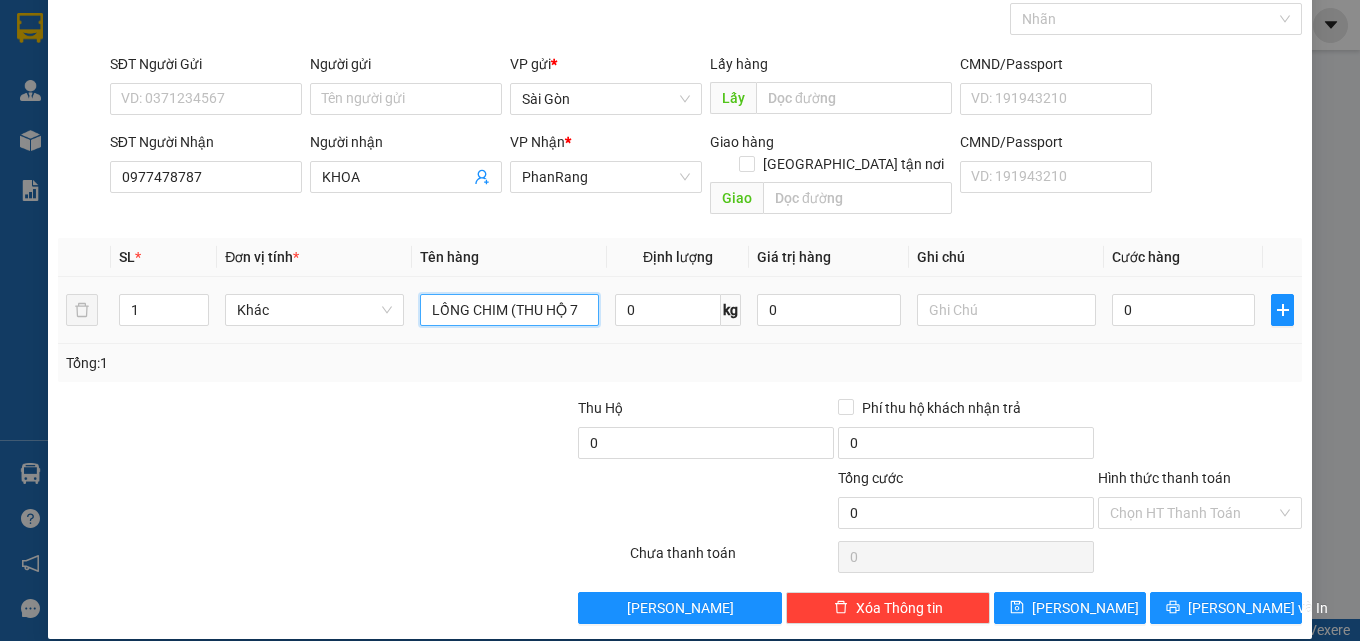 scroll, scrollTop: 0, scrollLeft: 0, axis: both 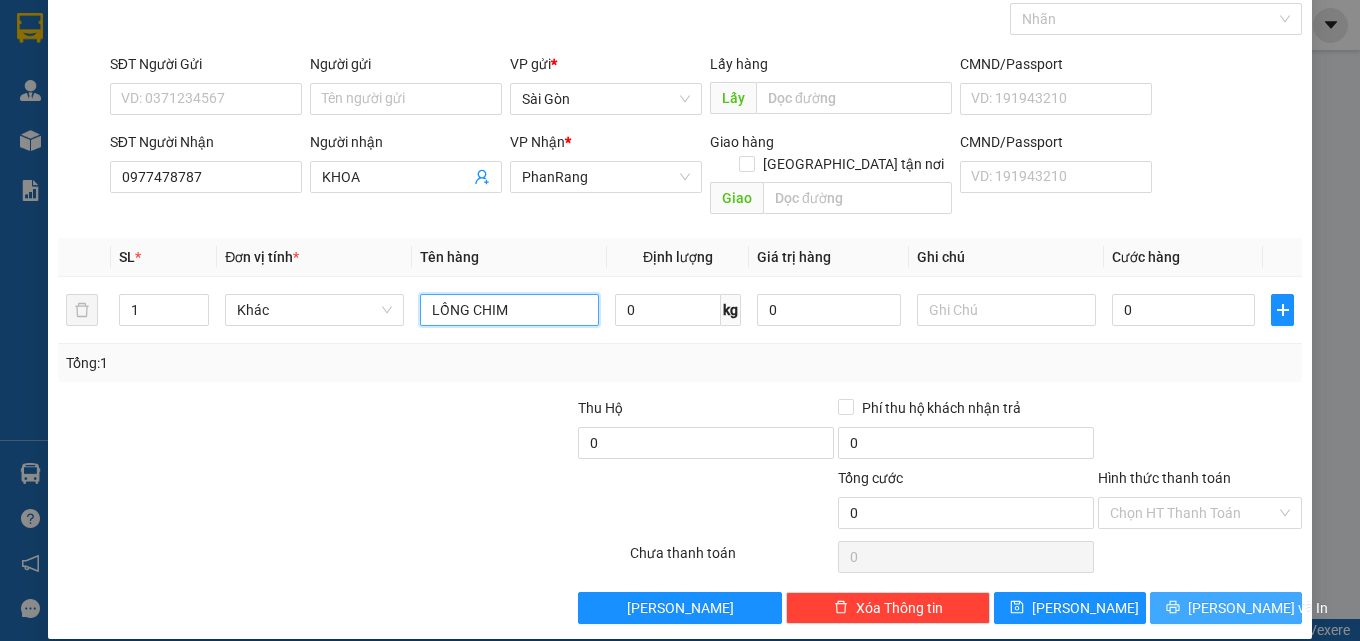 type on "LỒNG CHIM" 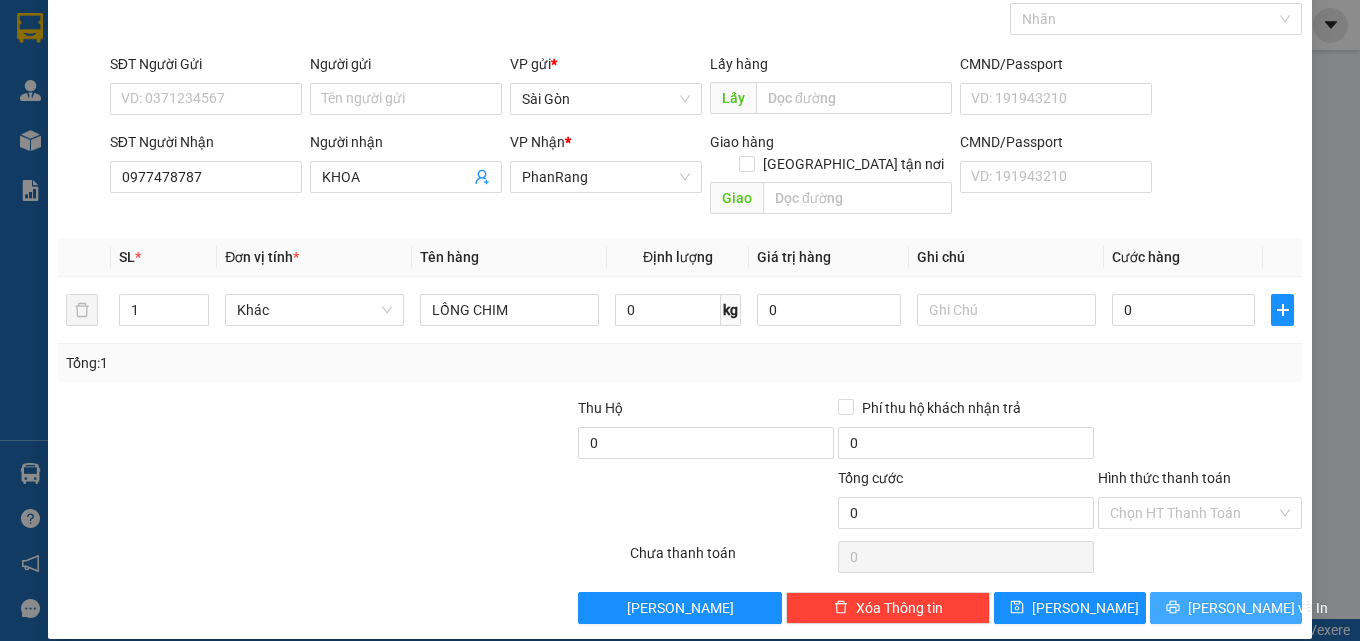 click on "[PERSON_NAME] và In" at bounding box center (1258, 608) 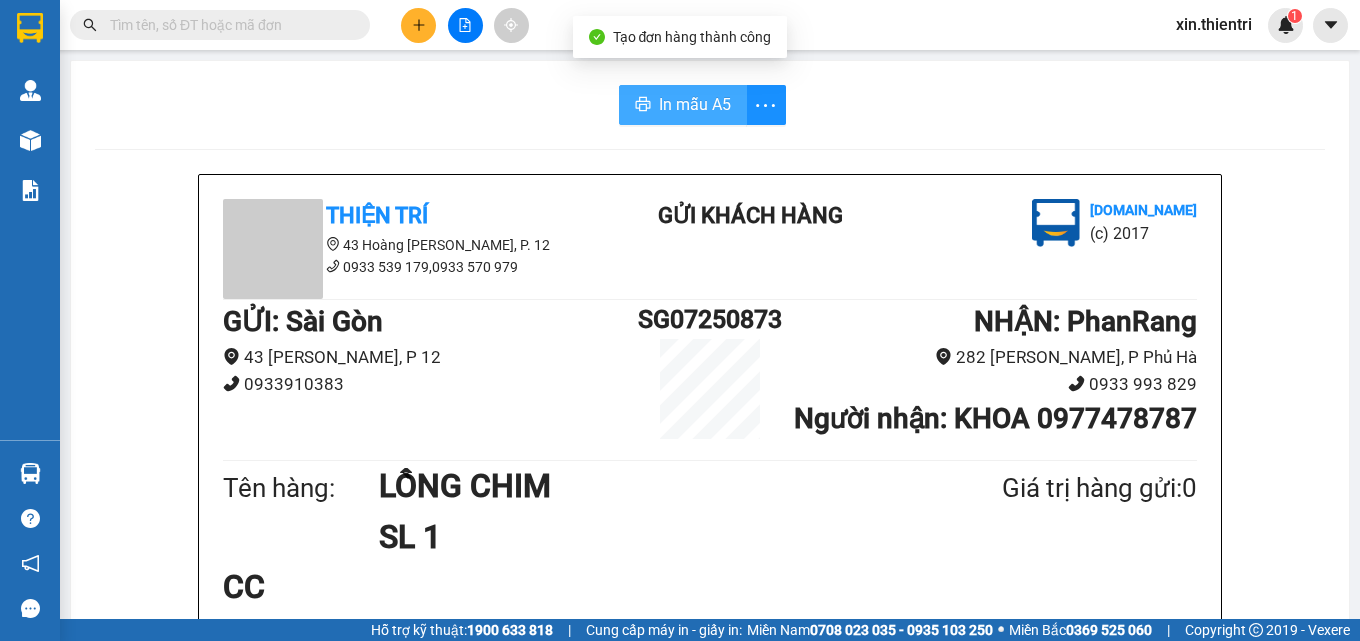 drag, startPoint x: 676, startPoint y: 104, endPoint x: 705, endPoint y: 114, distance: 30.675724 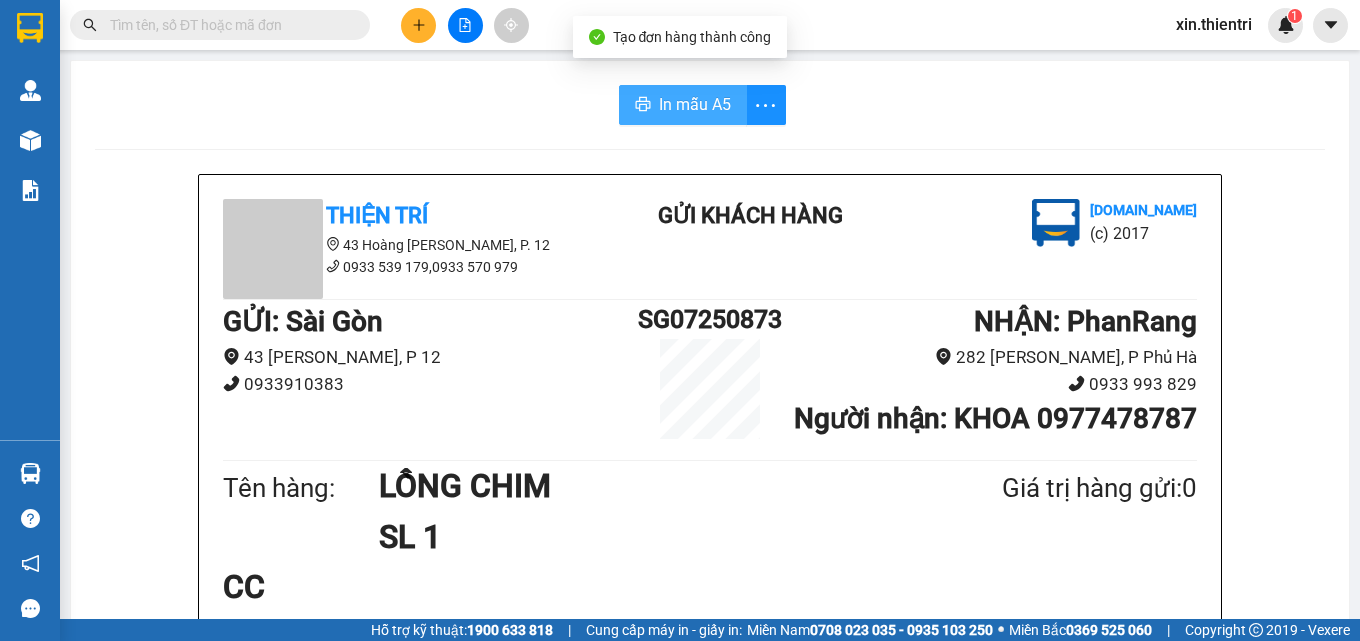 scroll, scrollTop: 0, scrollLeft: 0, axis: both 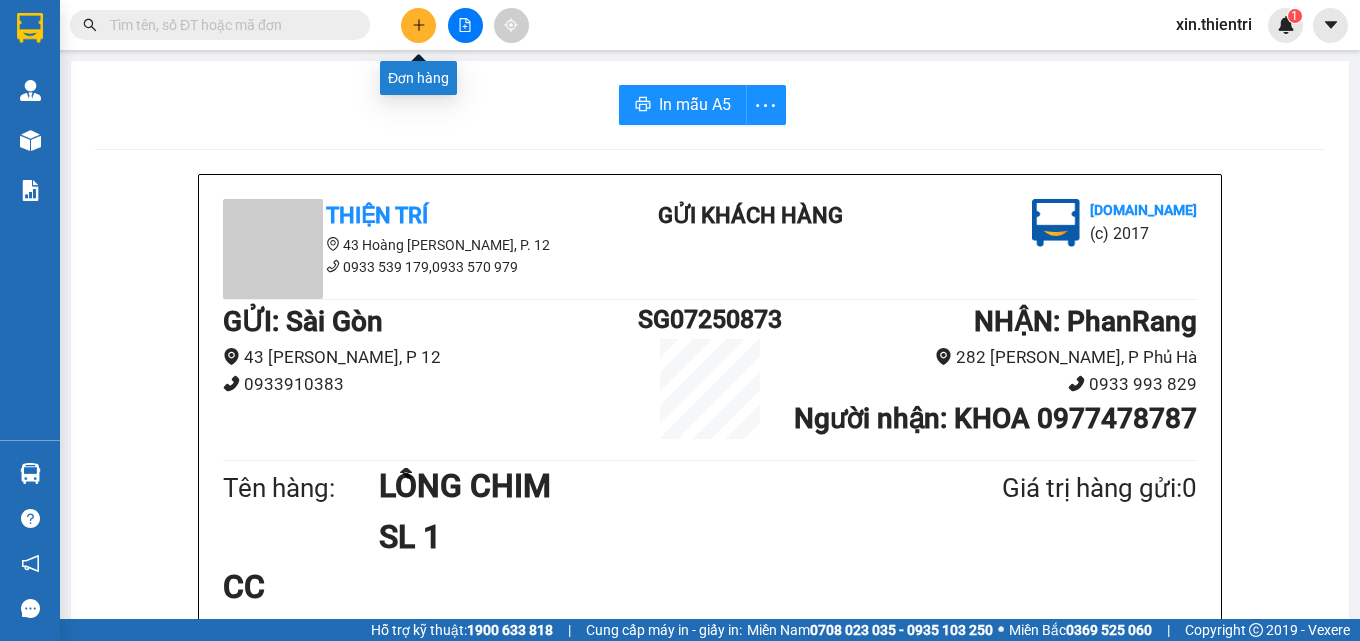 click 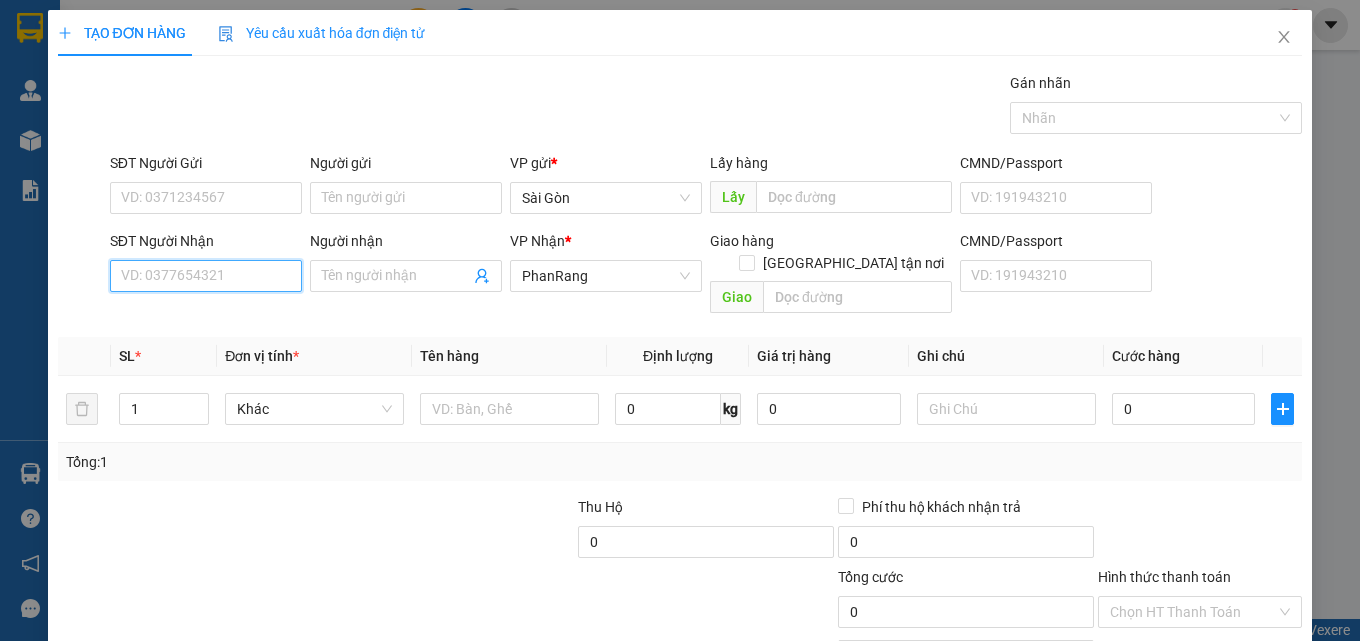 click on "SĐT Người Nhận" at bounding box center (206, 276) 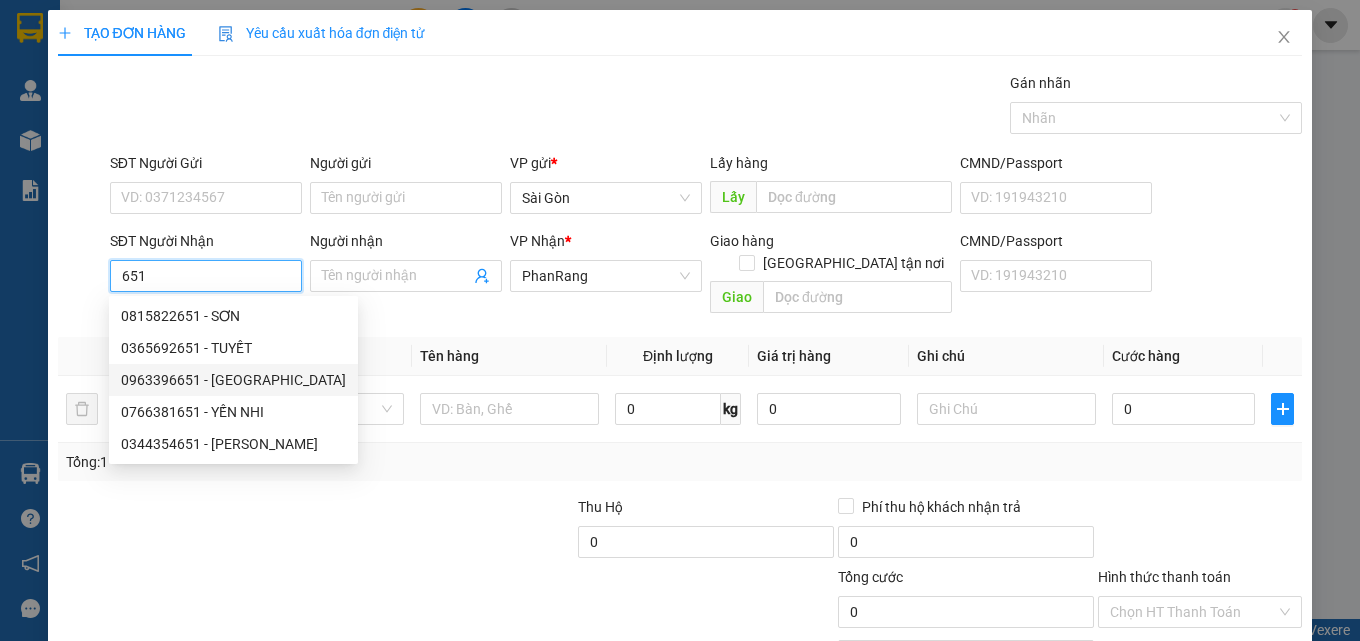 click on "0963396651 - [GEOGRAPHIC_DATA]" at bounding box center (233, 380) 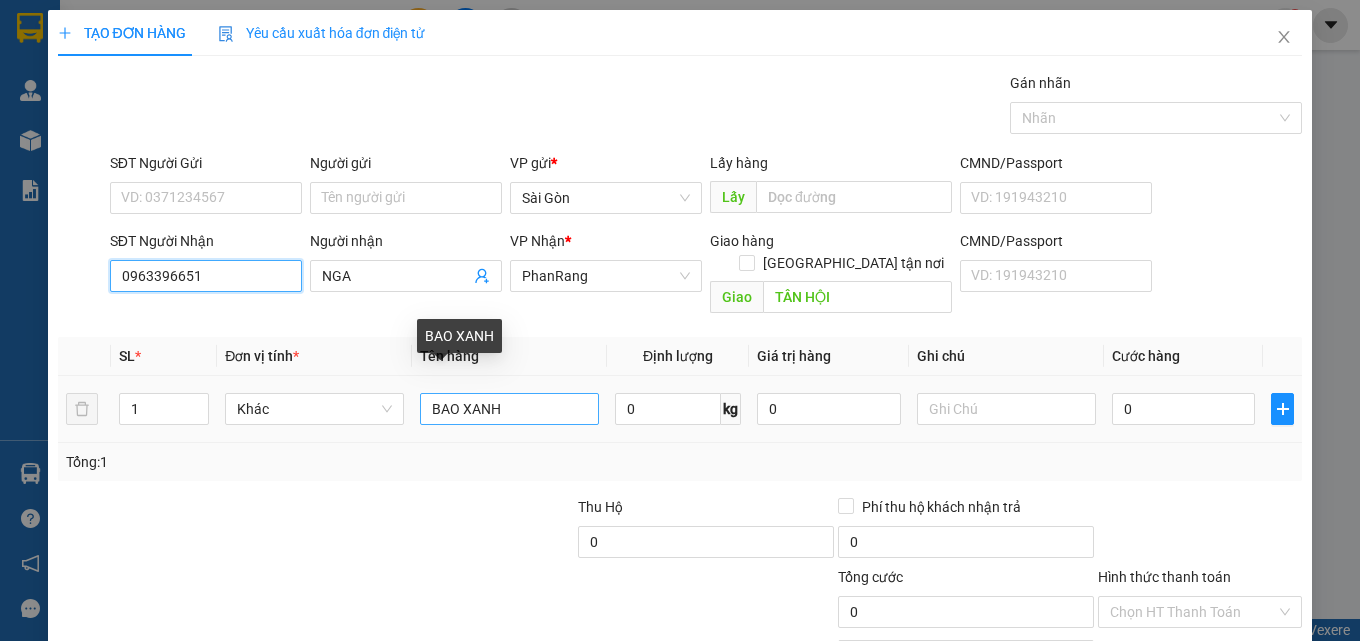 type on "0963396651" 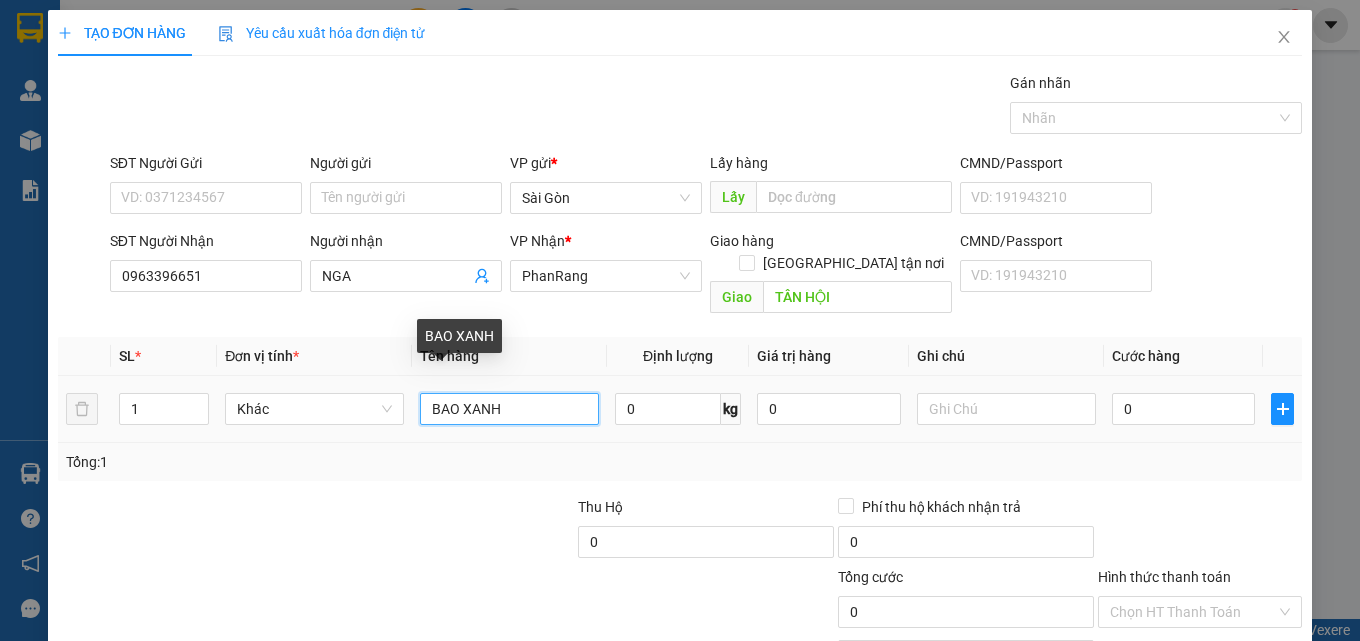 click on "BAO XANH" at bounding box center [509, 409] 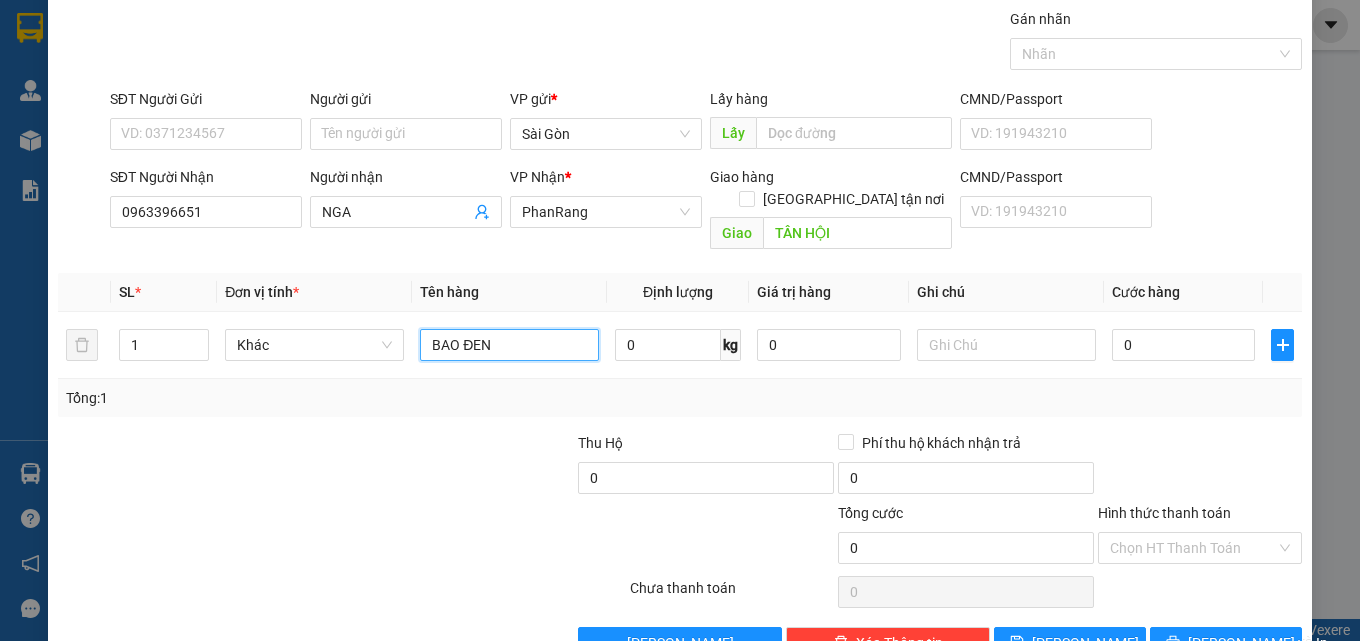 scroll, scrollTop: 99, scrollLeft: 0, axis: vertical 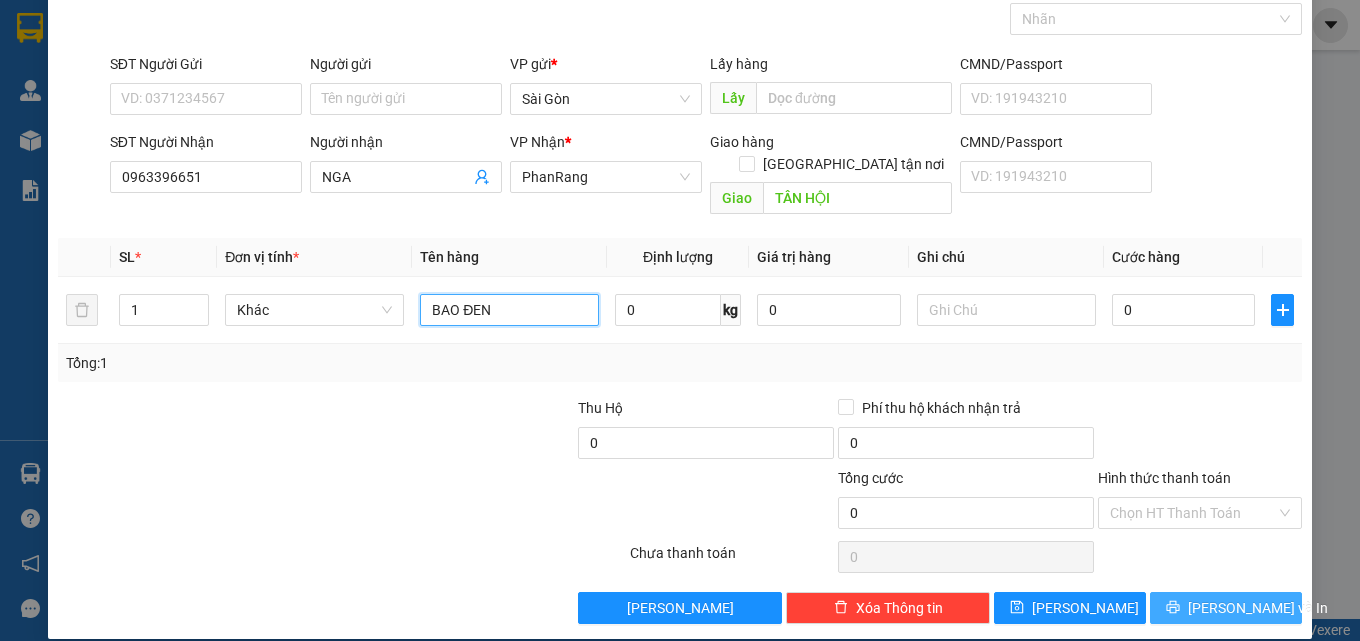 type on "BAO ĐEN" 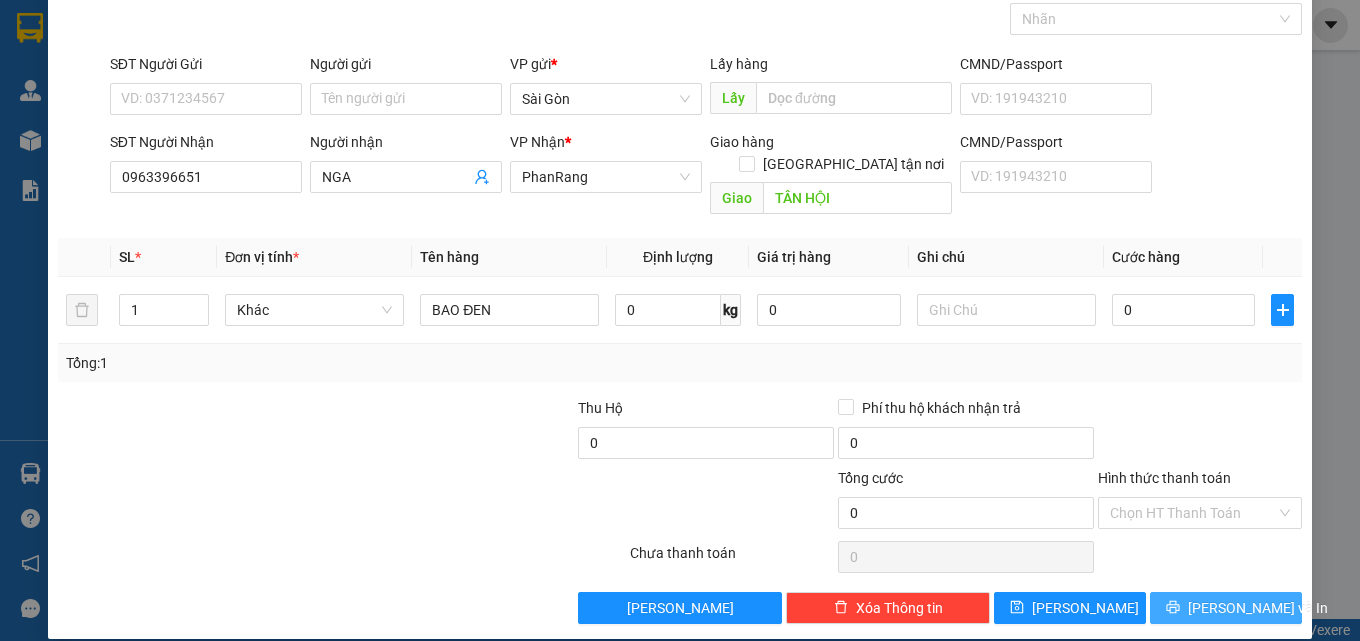 click 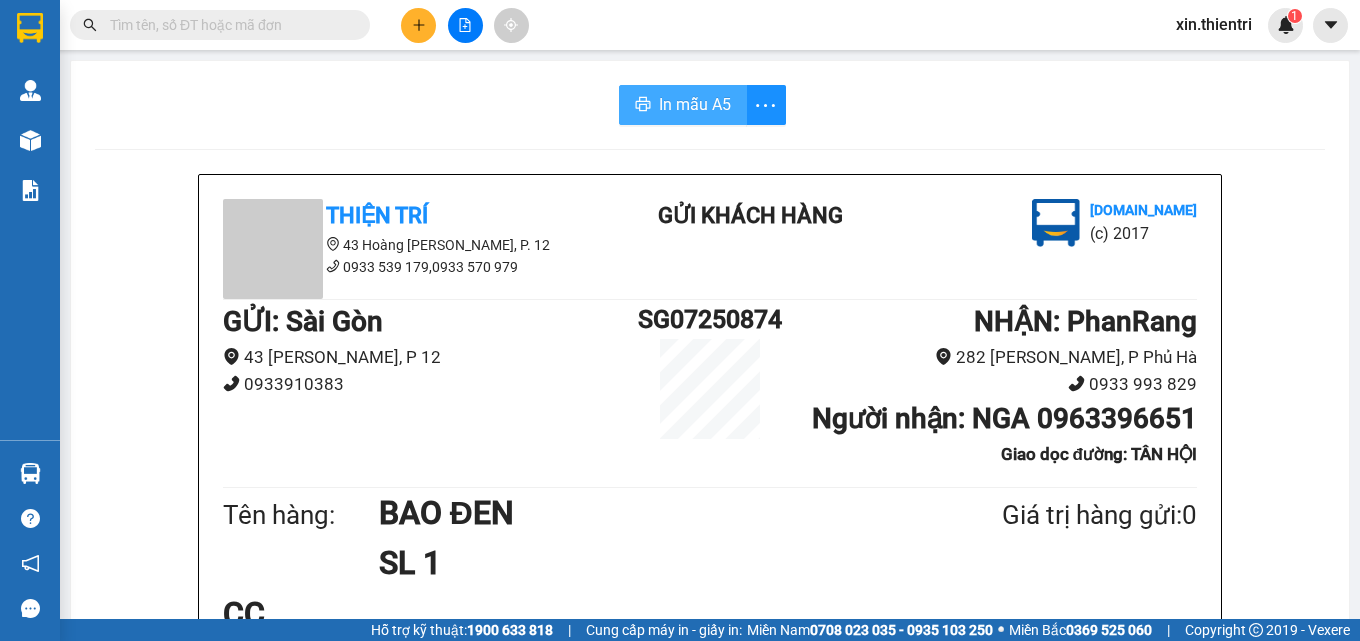 click on "In mẫu A5" at bounding box center (695, 104) 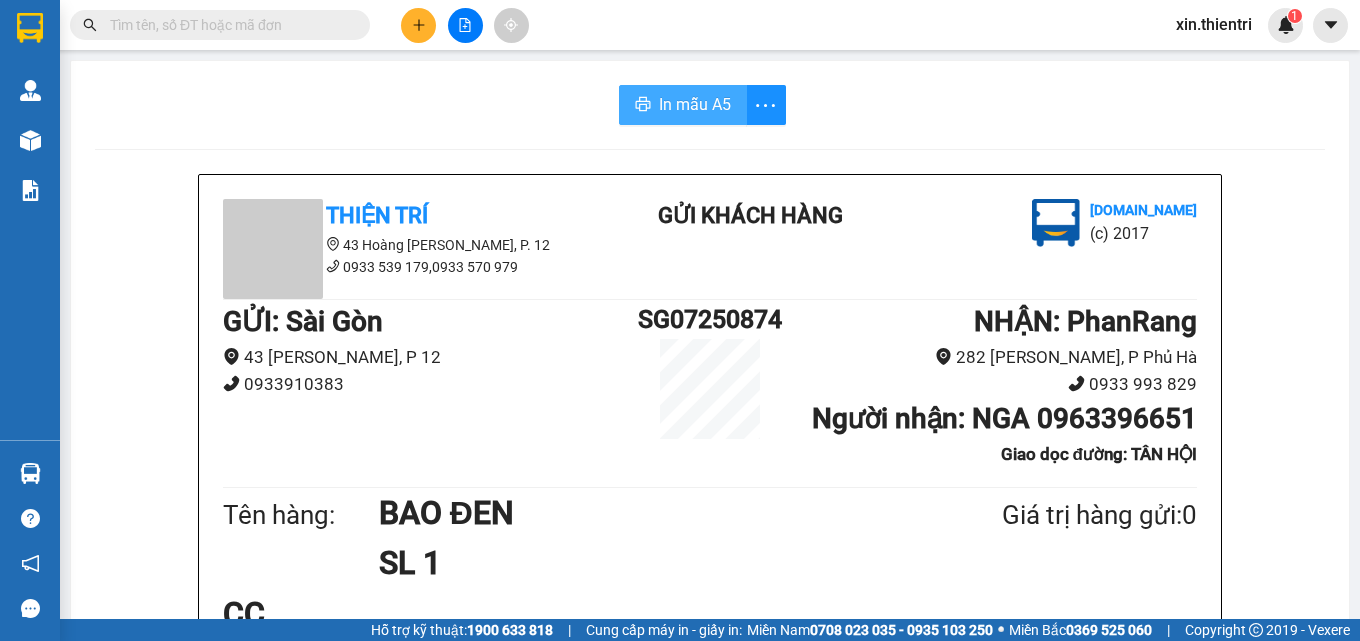 scroll, scrollTop: 0, scrollLeft: 0, axis: both 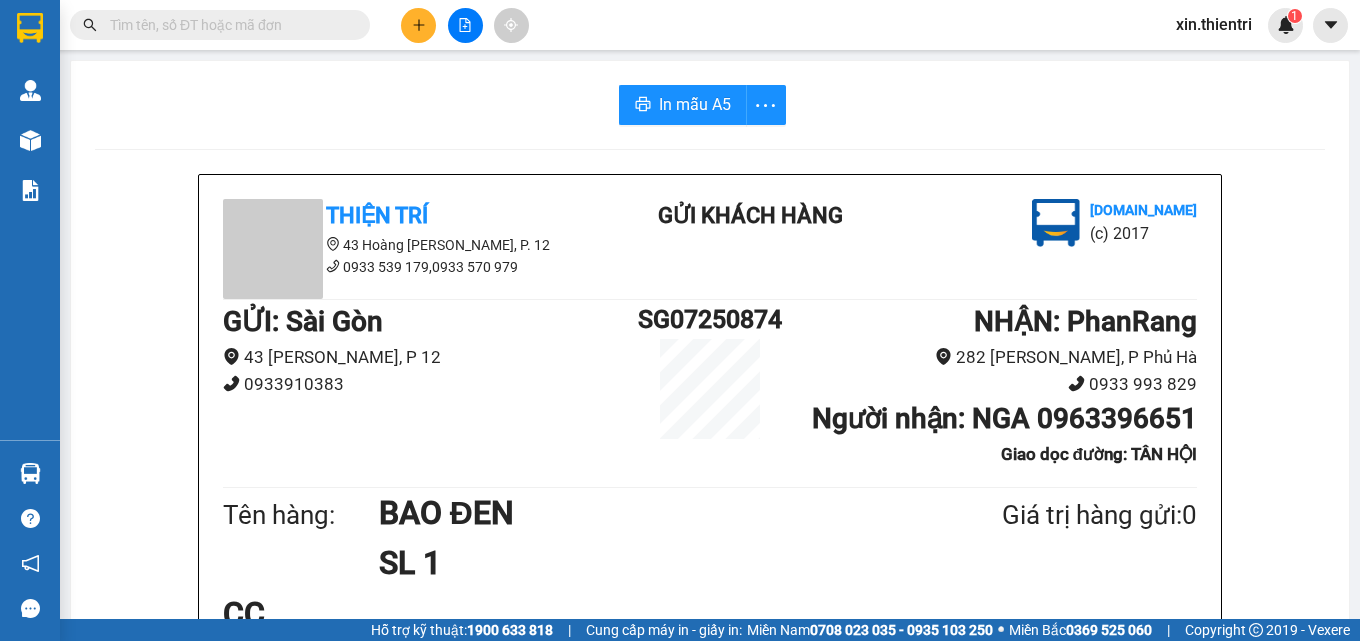 click at bounding box center [418, 25] 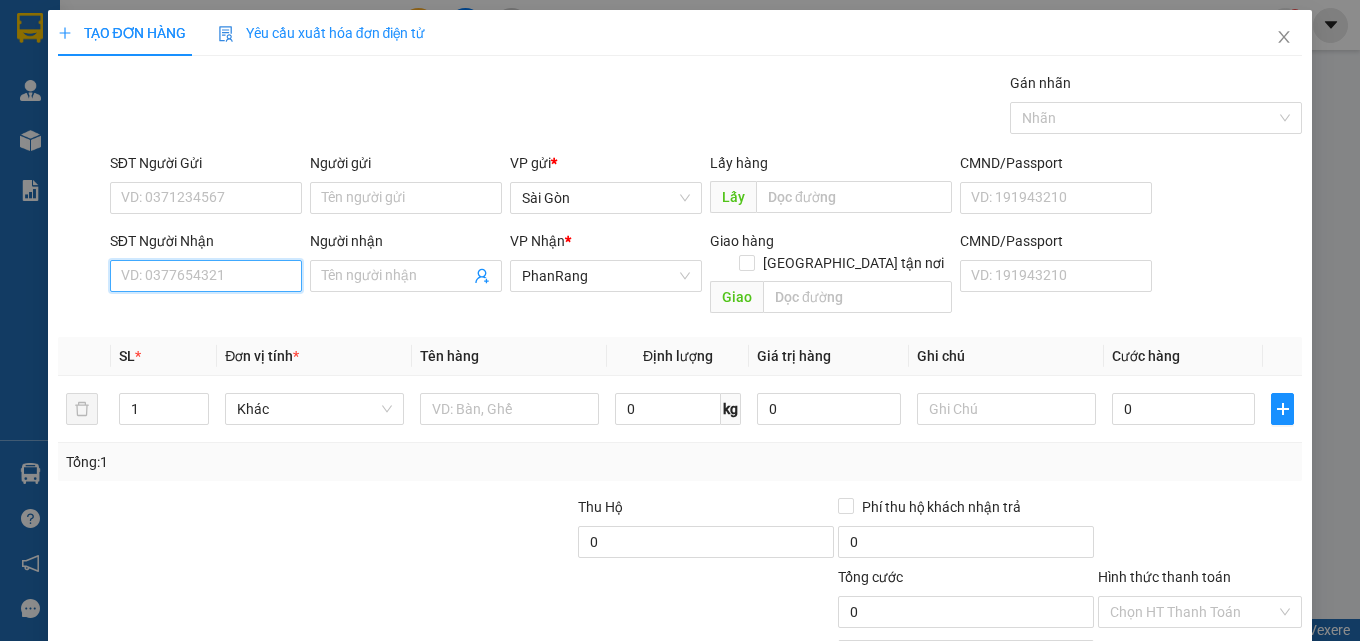 click on "SĐT Người Nhận" at bounding box center (206, 276) 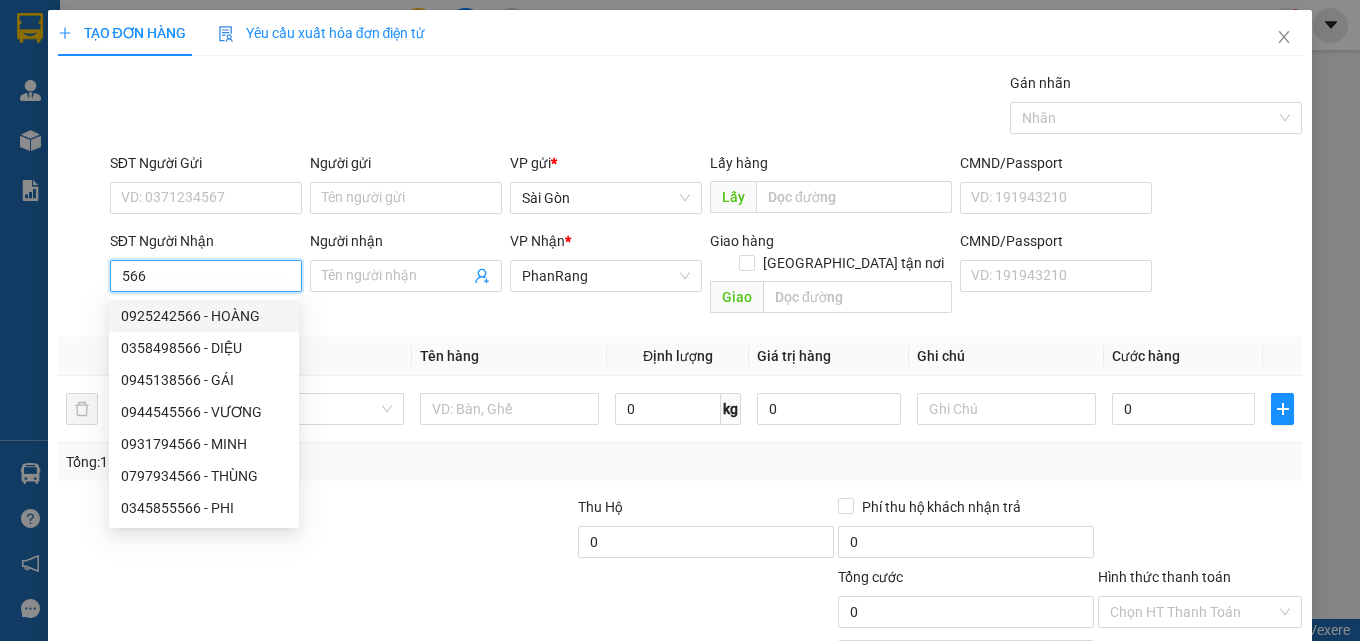 click on "566" at bounding box center (206, 276) 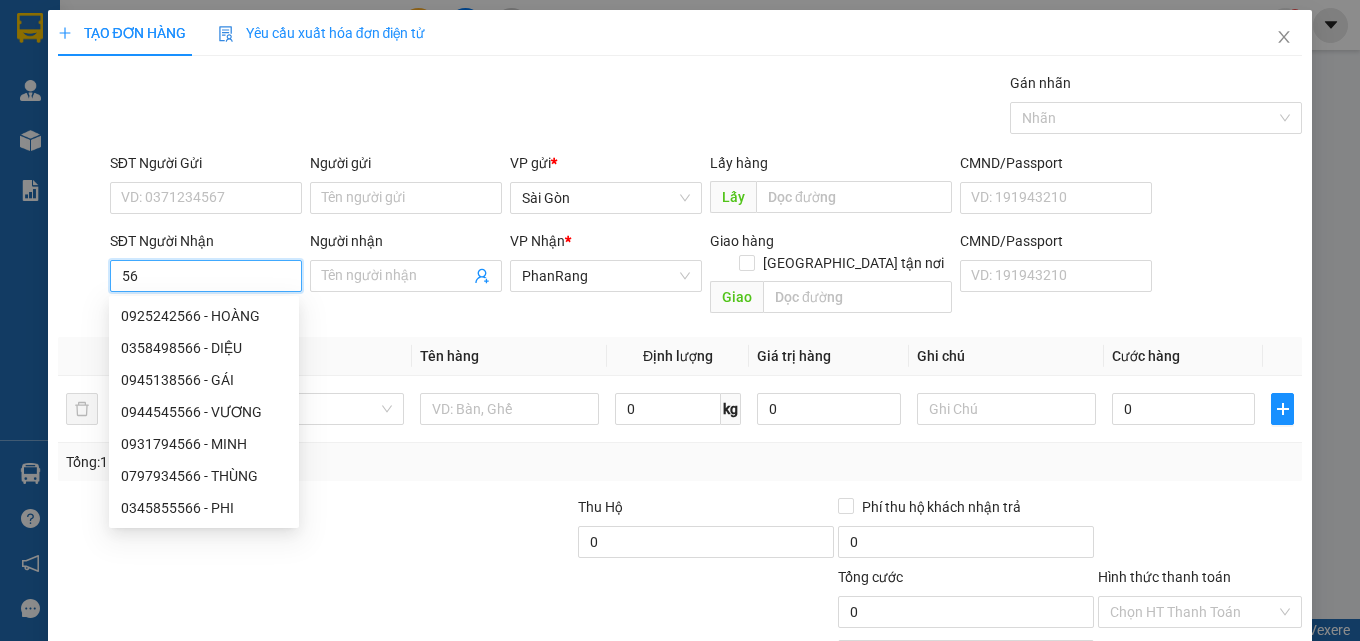 type on "5" 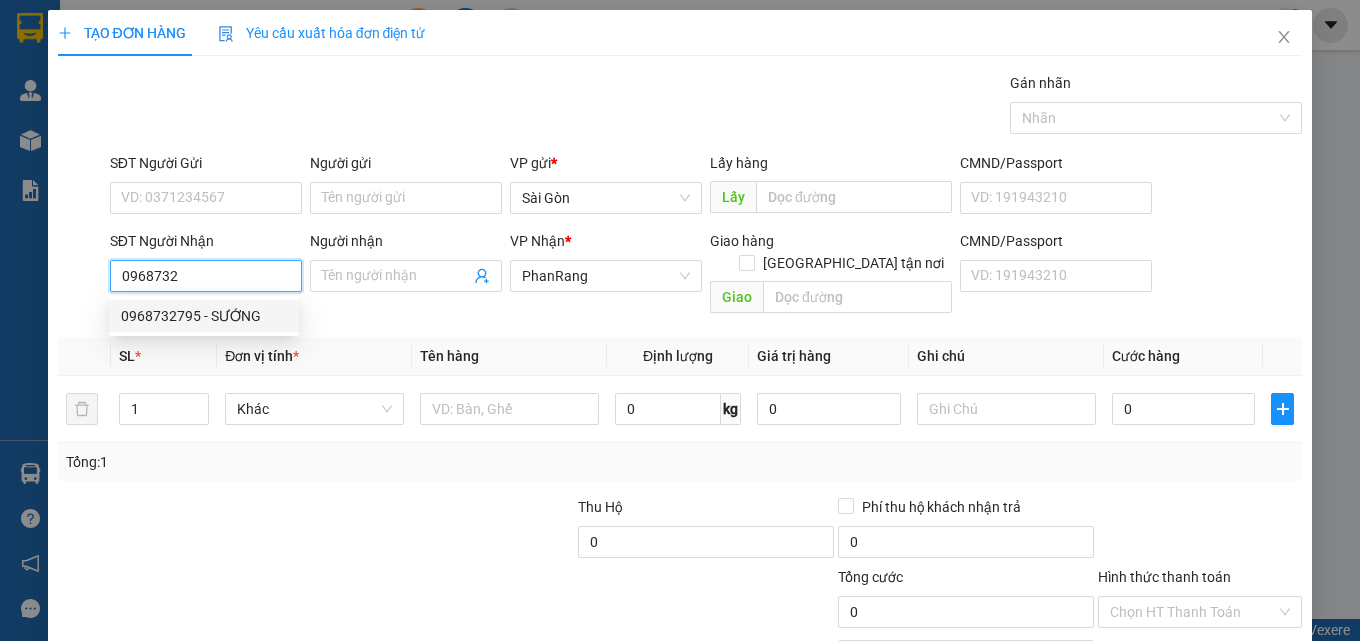 click on "0968732795 - SƯỚNG" at bounding box center (204, 316) 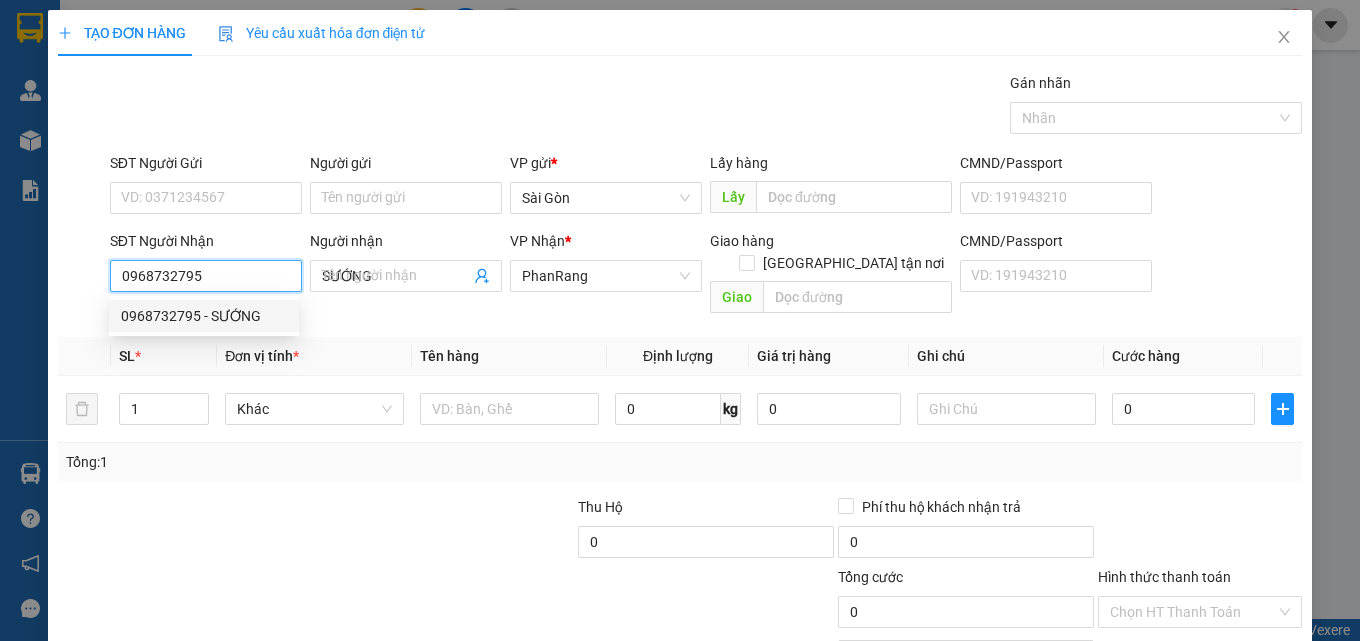 type on "30.000" 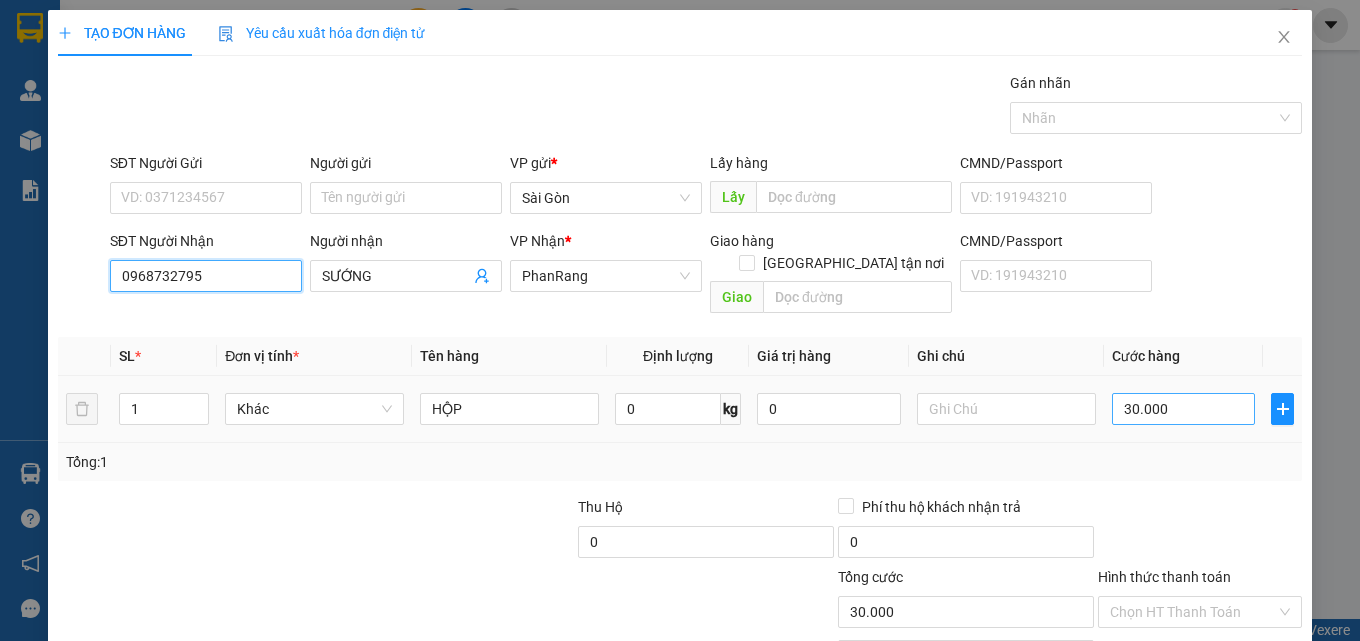 type on "0968732795" 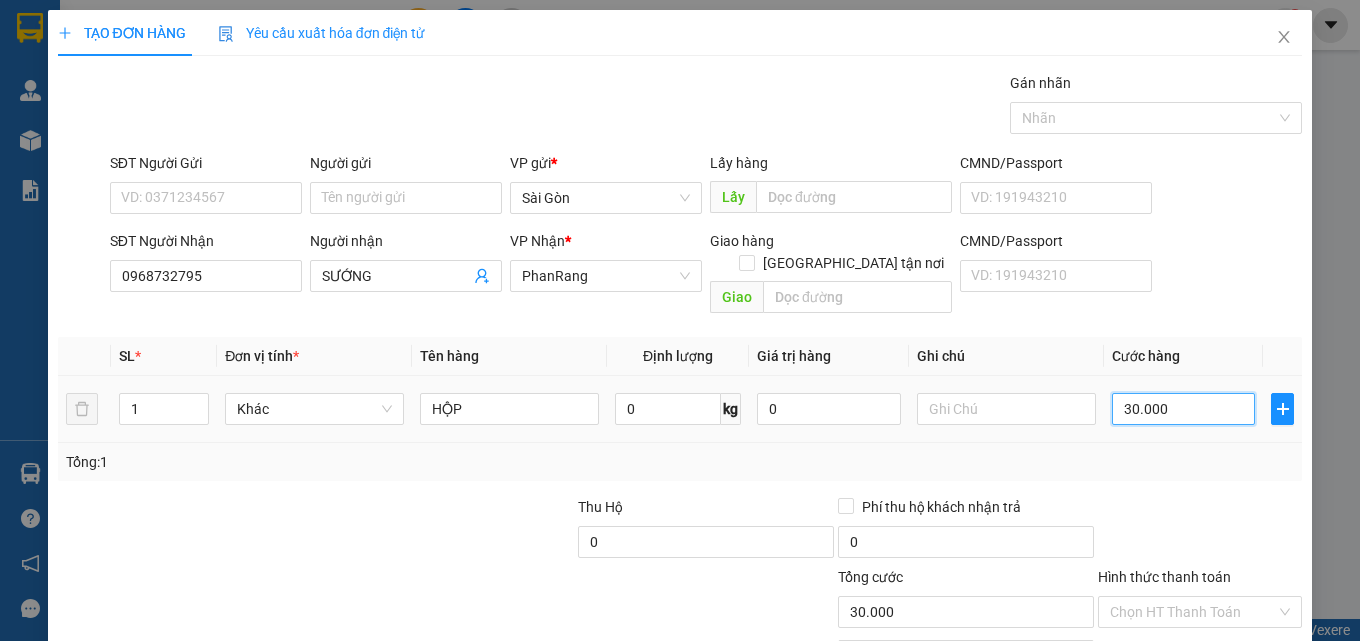 click on "30.000" at bounding box center [1184, 409] 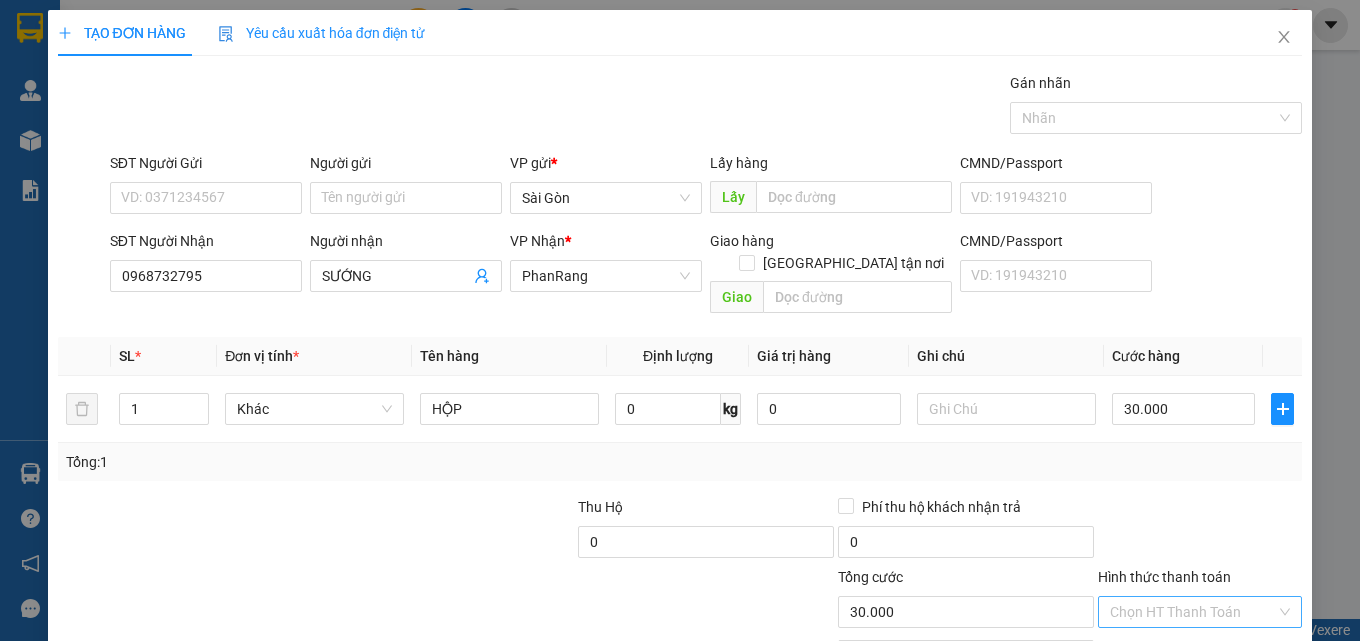 click on "Hình thức thanh toán" at bounding box center [1193, 612] 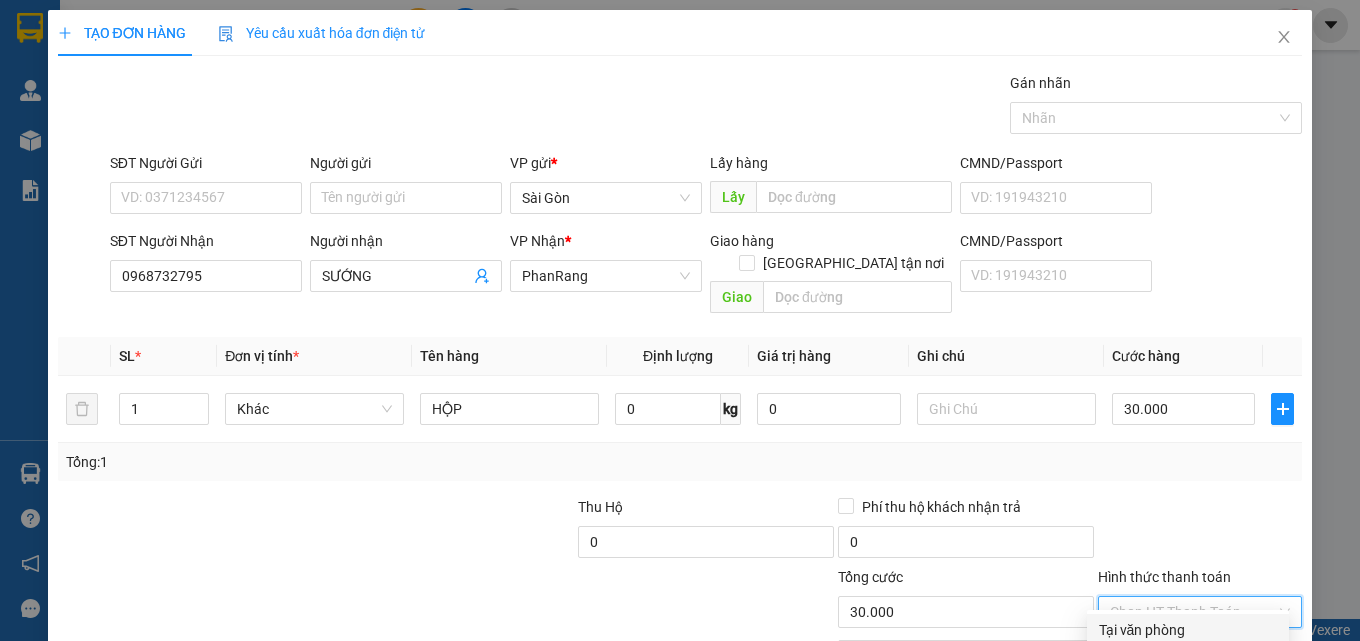 click on "Tại văn phòng" at bounding box center (1188, 630) 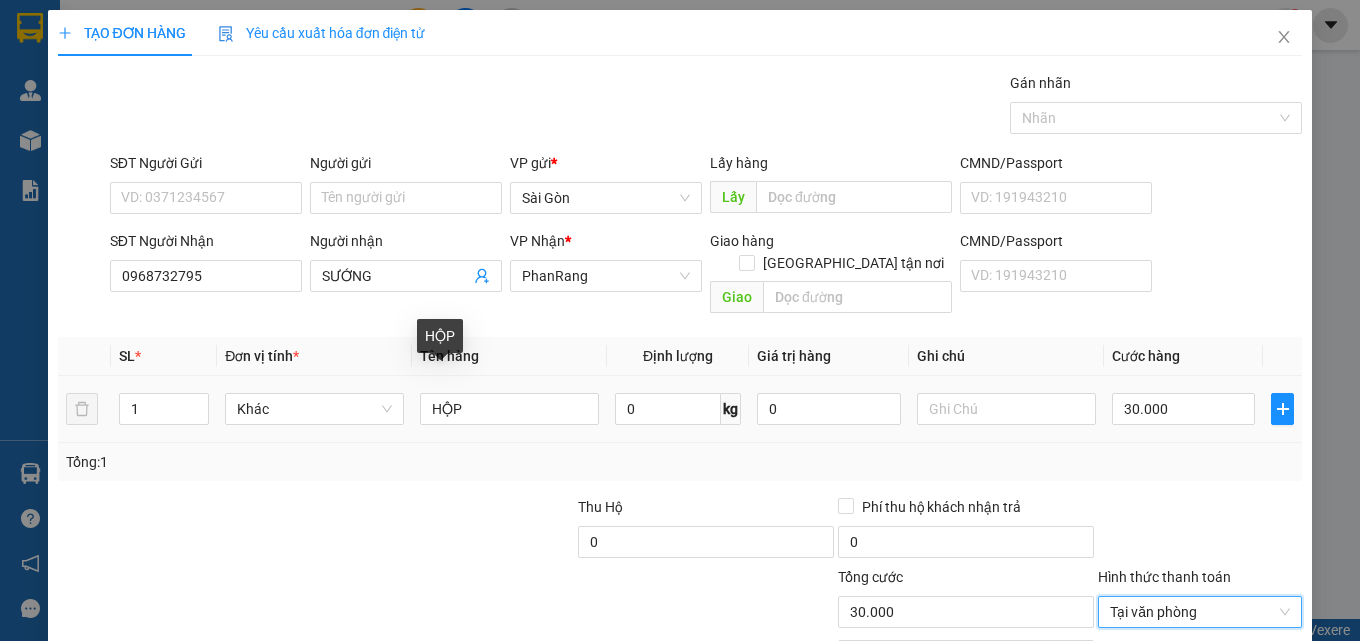 click on "HỘP" at bounding box center [509, 409] 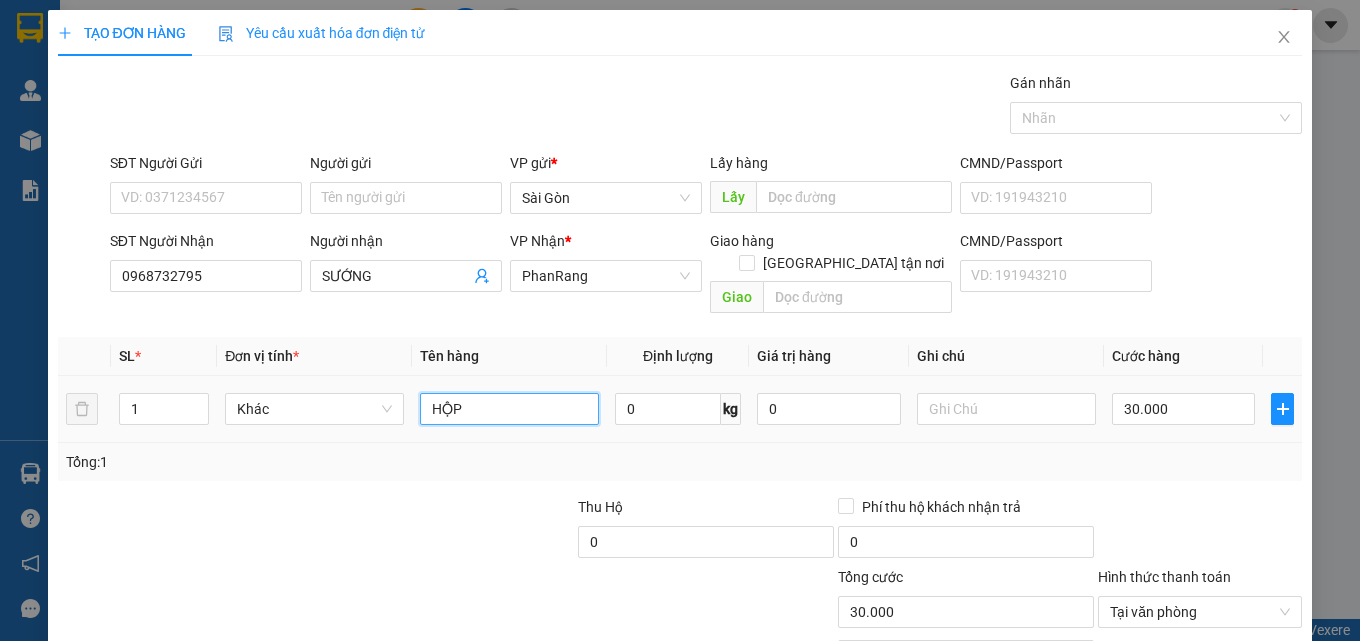 click on "HỘP" at bounding box center [509, 409] 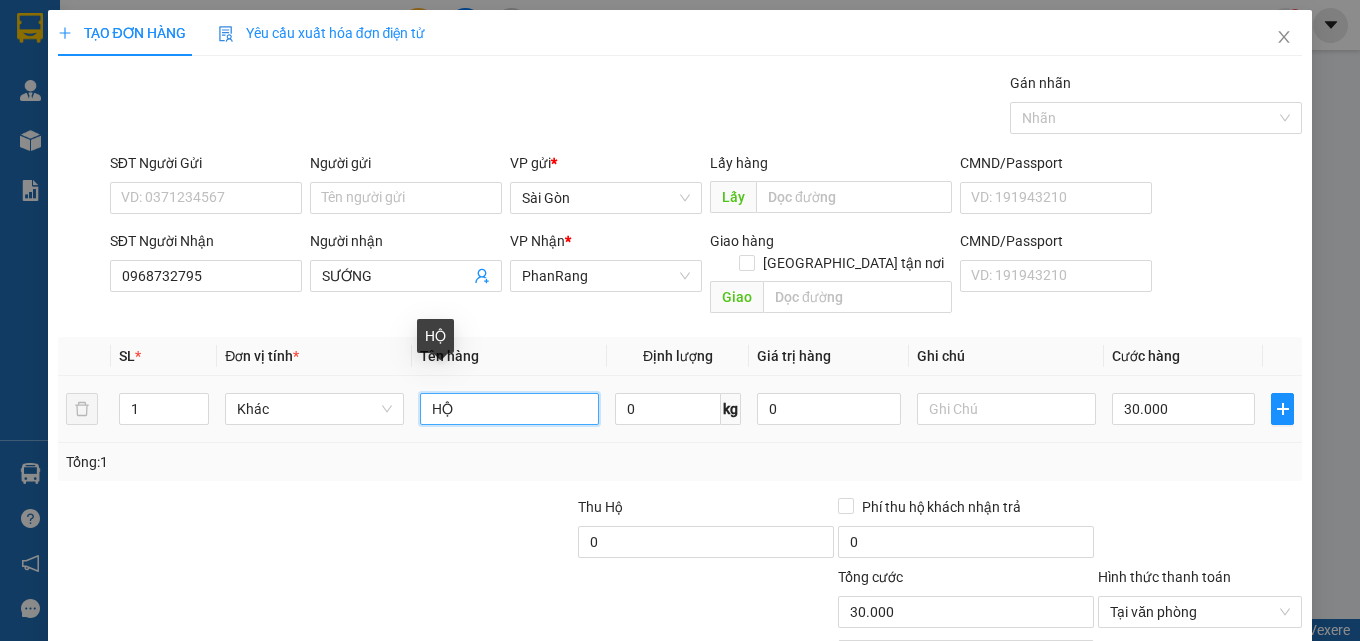 type on "H" 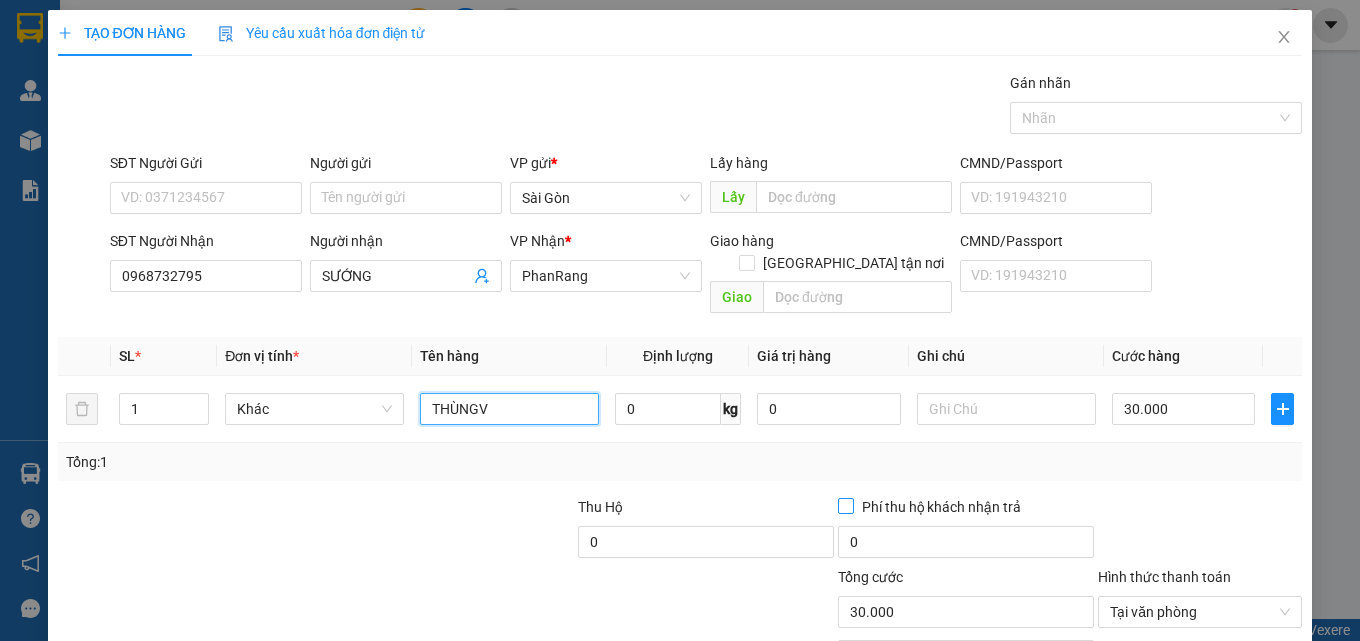 type on "THÙNG" 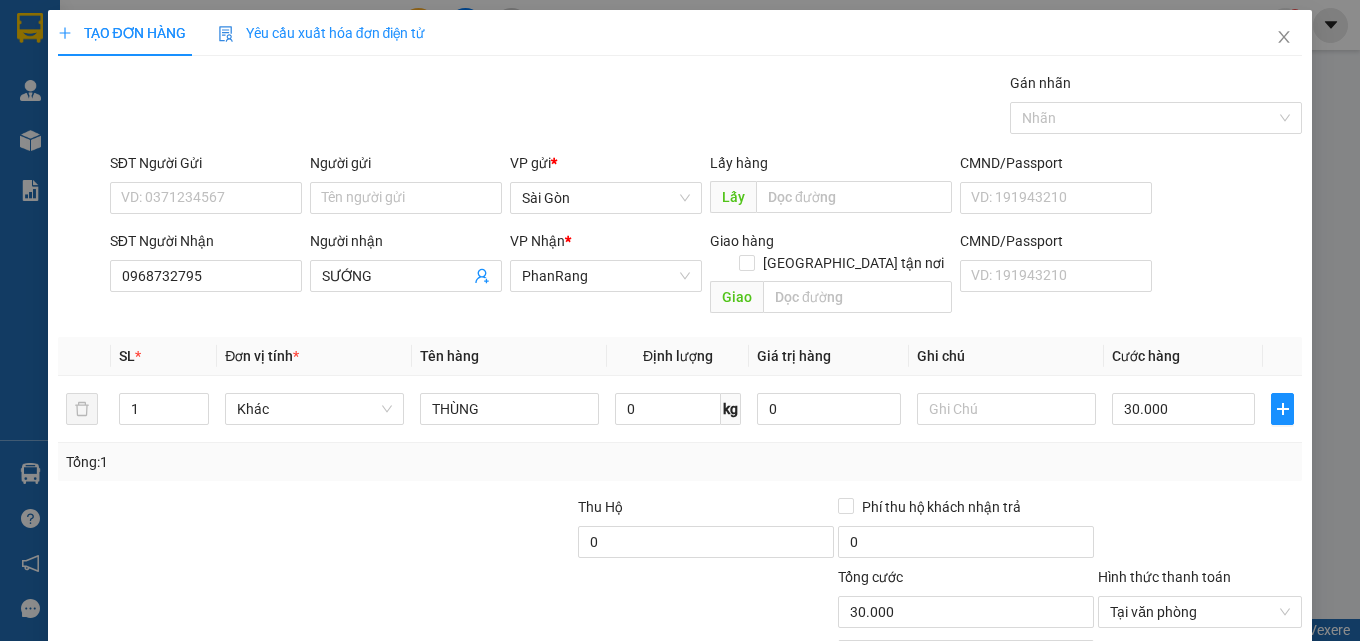 click on "[PERSON_NAME] và In" at bounding box center [1258, 707] 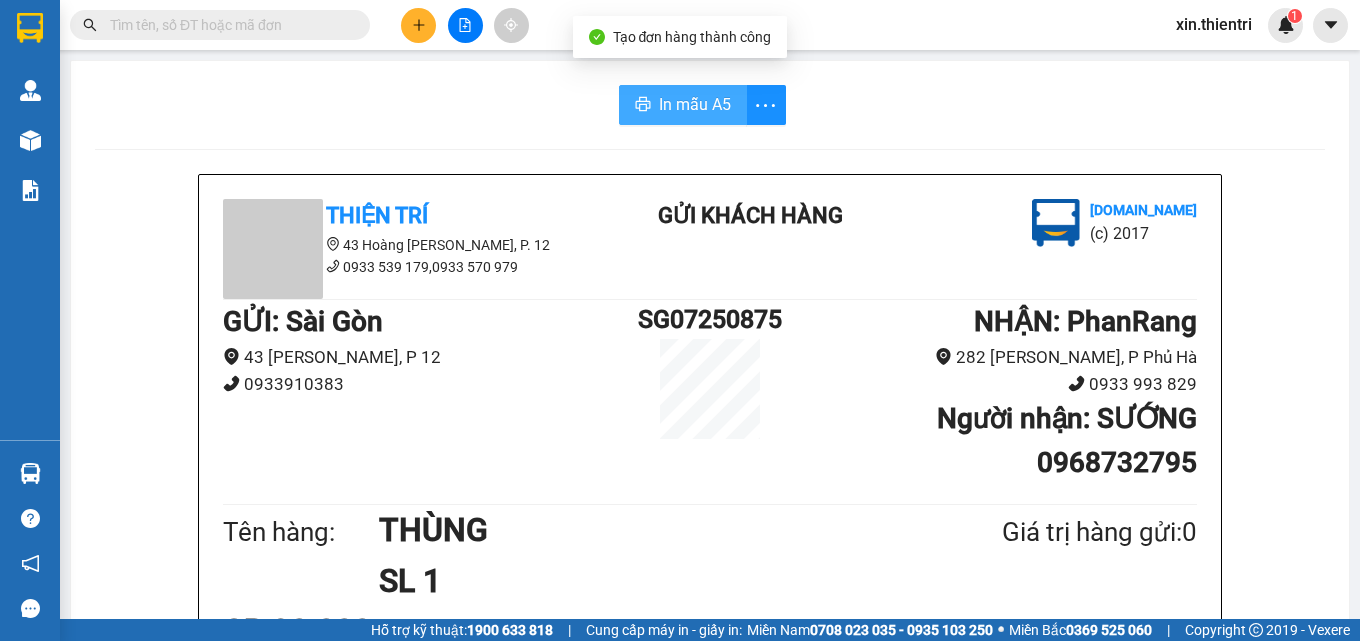 click on "In mẫu A5" at bounding box center [695, 104] 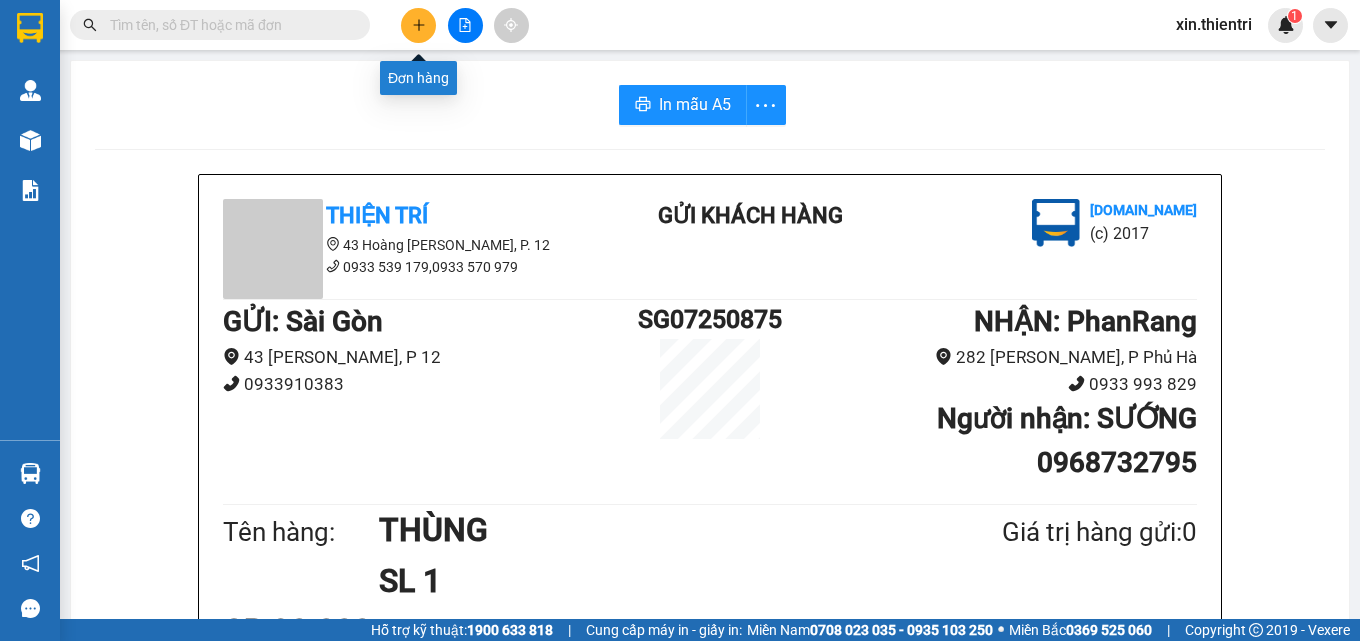 click 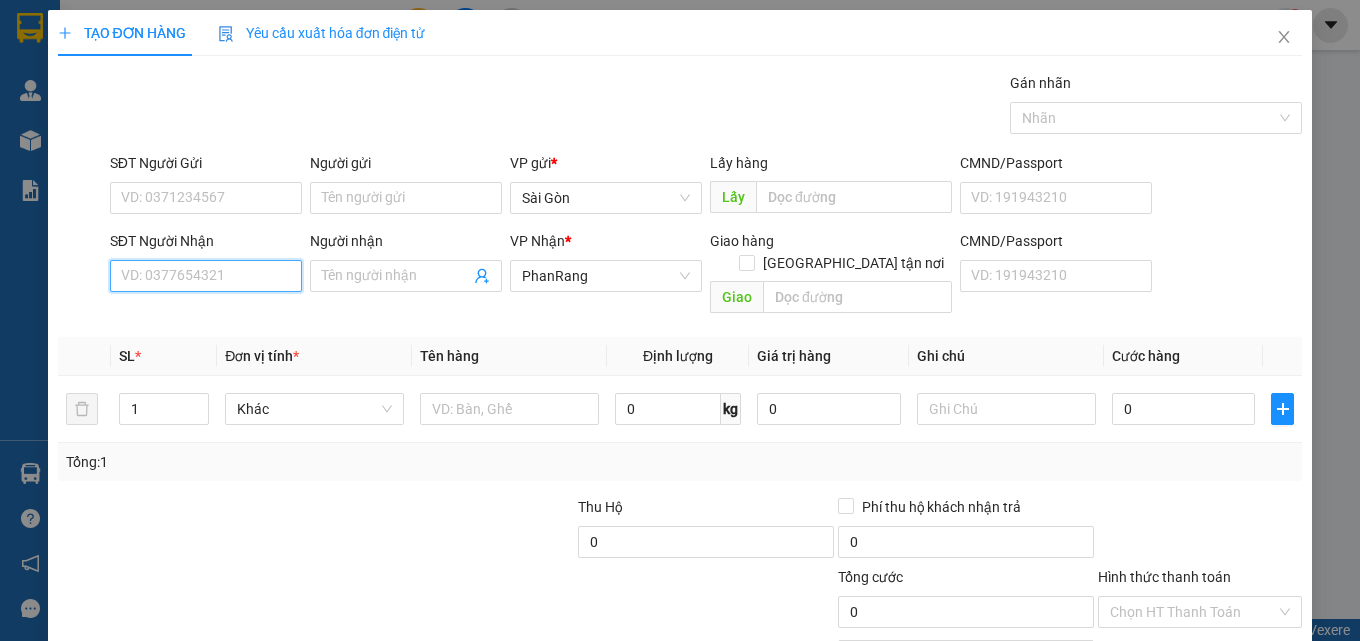 click on "SĐT Người Nhận" at bounding box center [206, 276] 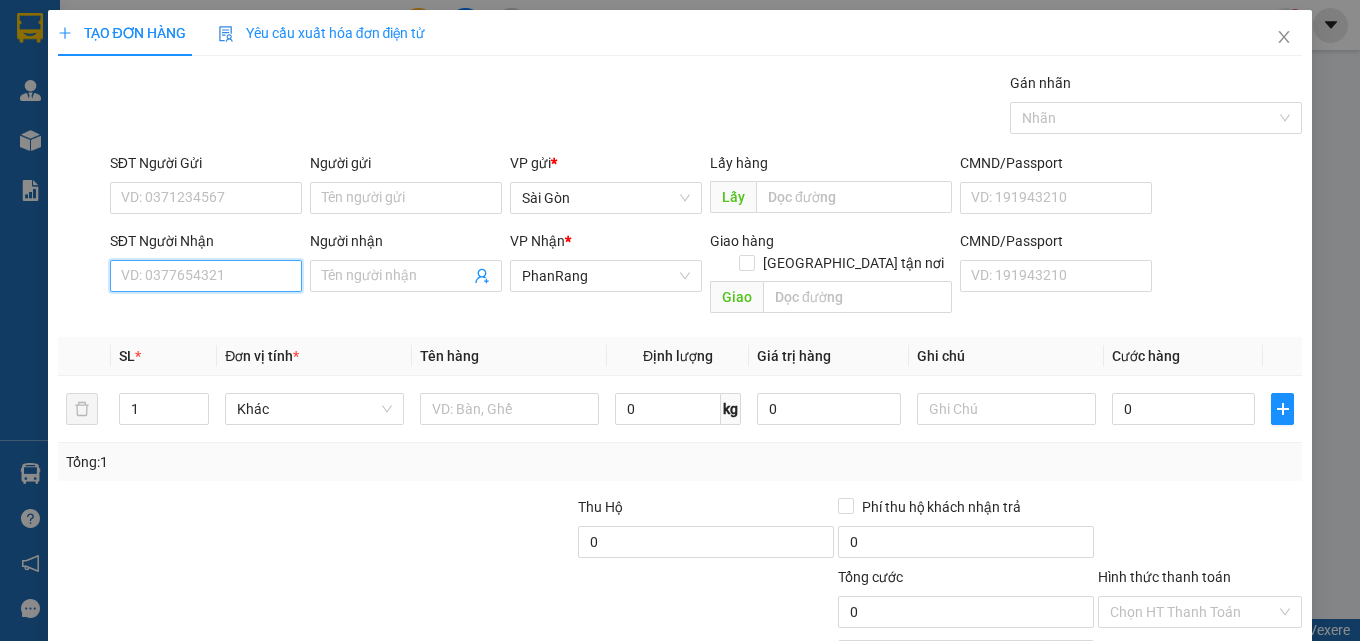 click on "SĐT Người Nhận" at bounding box center [206, 276] 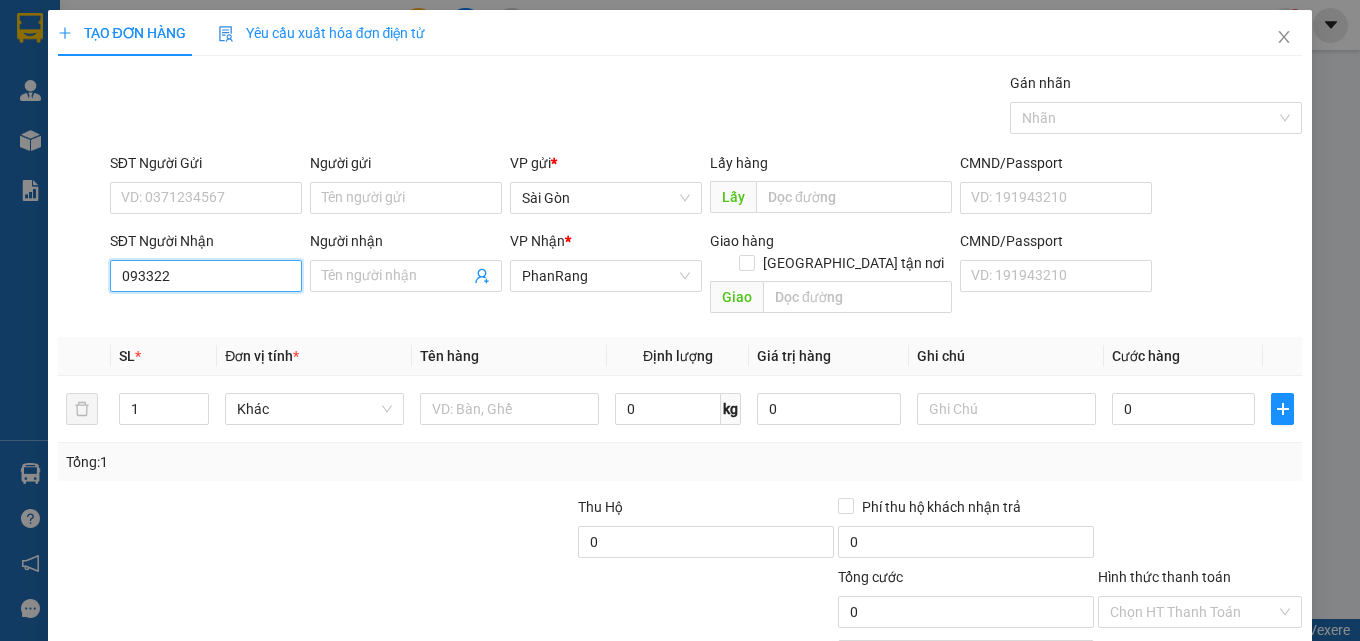 type on "0933222" 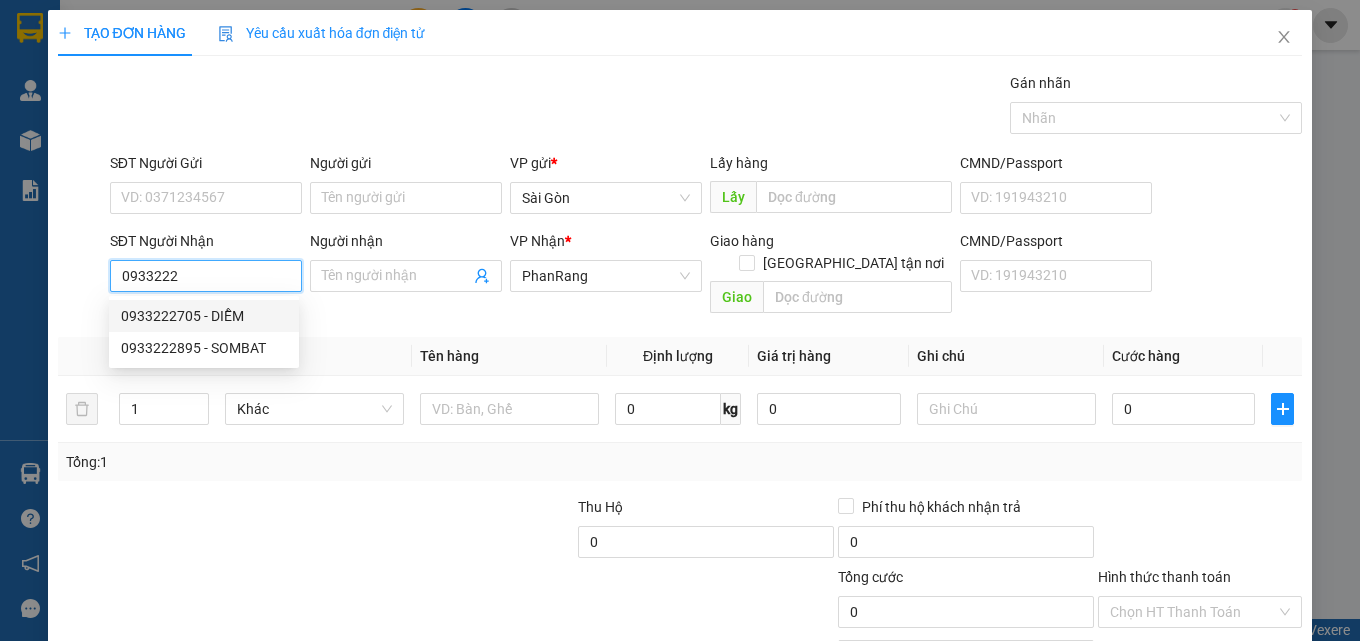 click on "0933222705 - DIỄM" at bounding box center [204, 316] 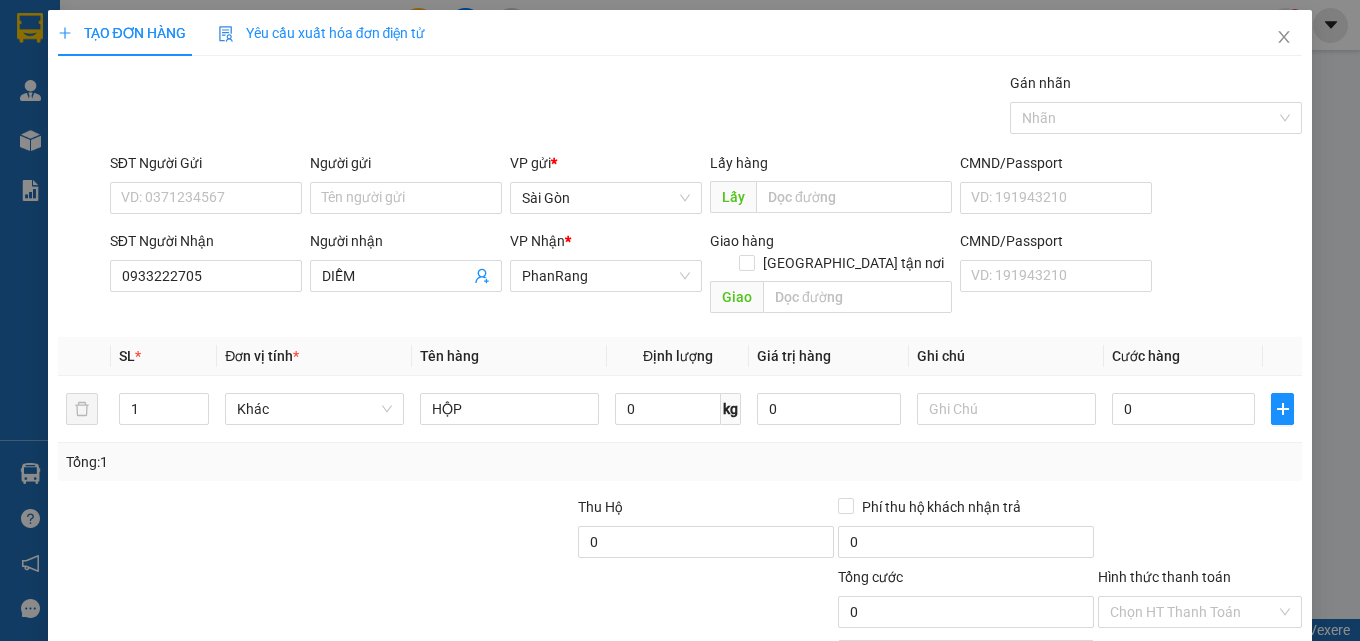 click on "[PERSON_NAME] và In" at bounding box center [1258, 707] 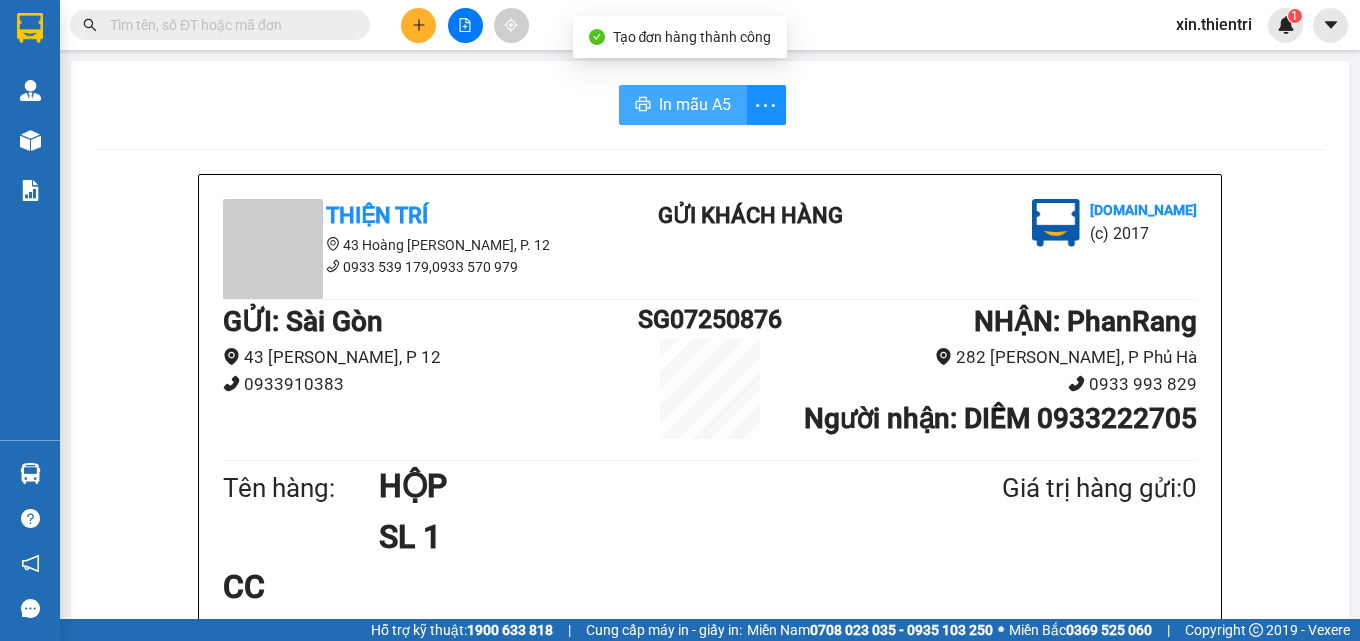 click on "In mẫu A5" at bounding box center [695, 104] 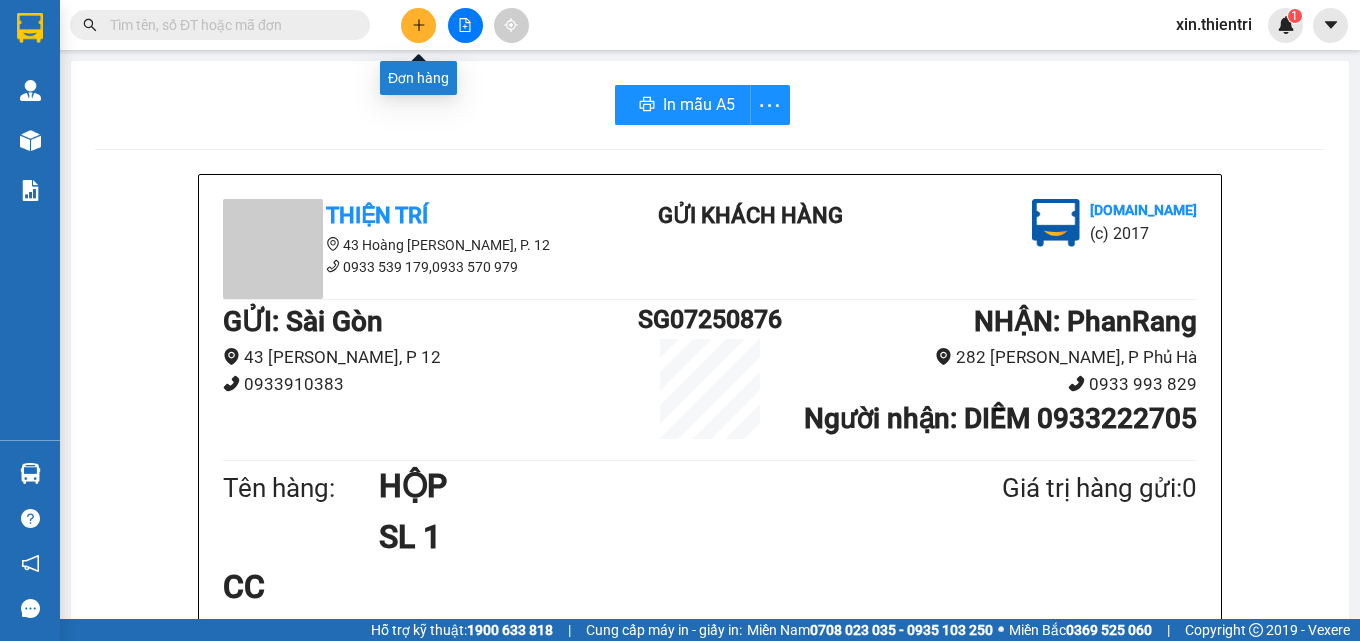 click at bounding box center (418, 25) 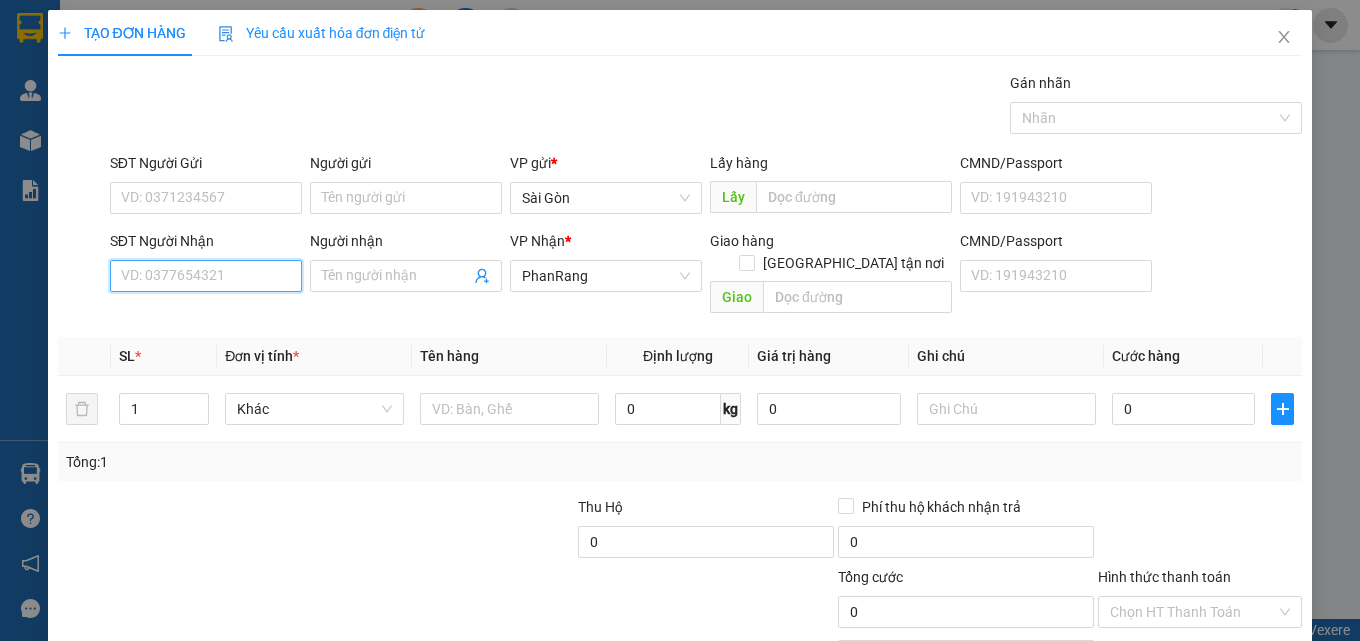 click on "SĐT Người Nhận" at bounding box center (206, 276) 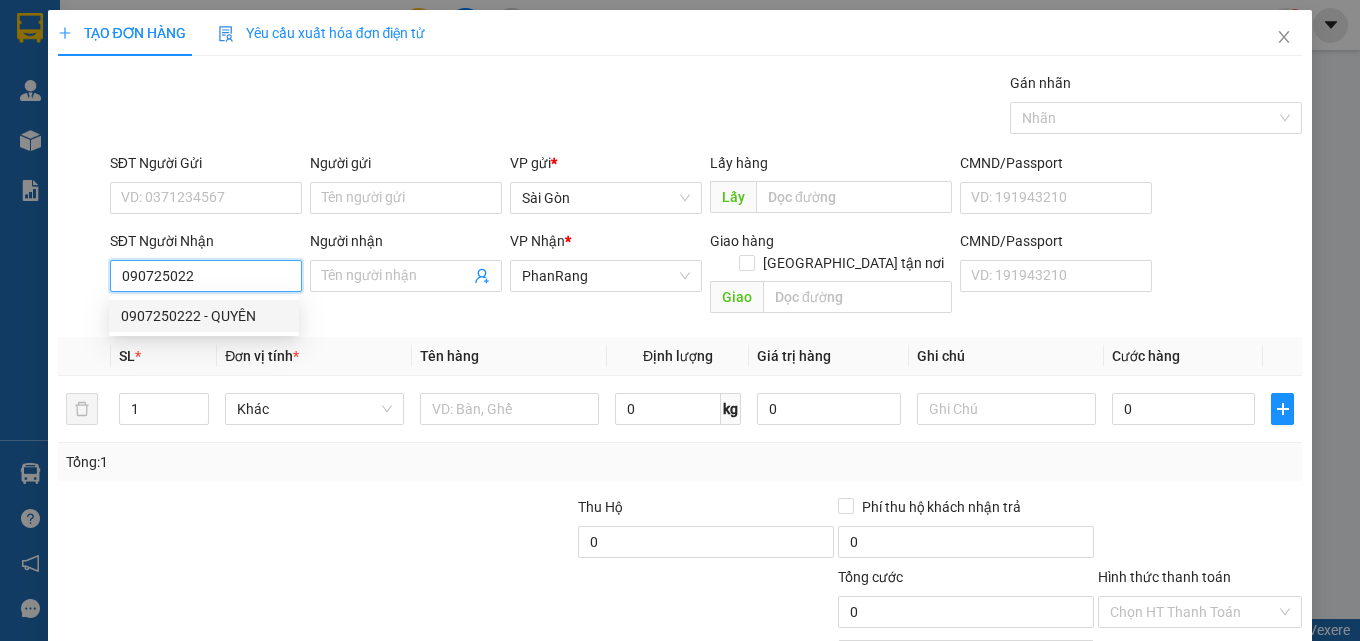click on "0907250222 - QUYÊN" at bounding box center (204, 316) 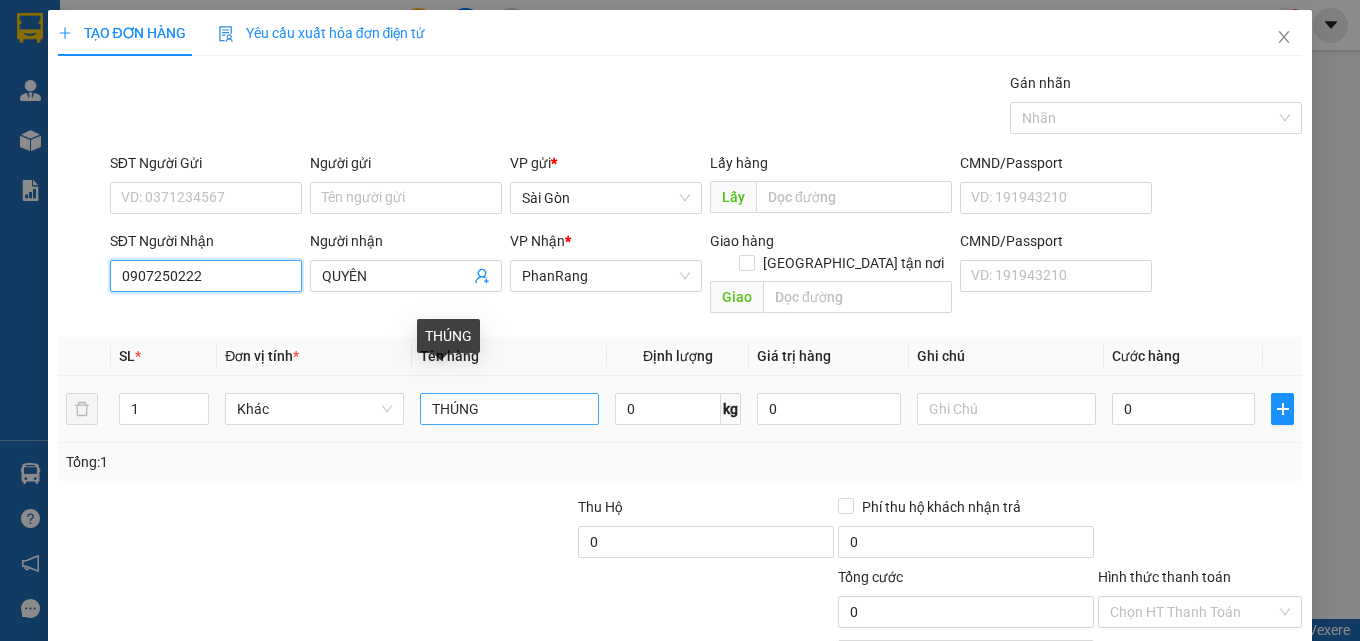type on "0907250222" 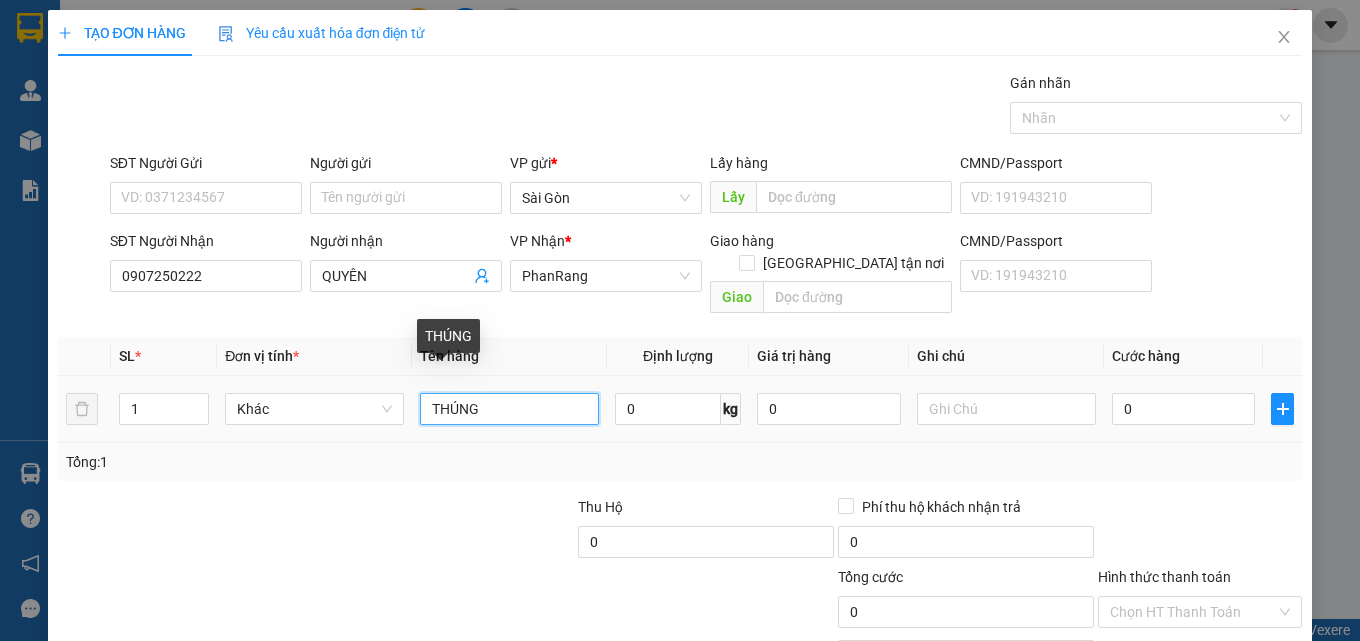 click on "THÚNG" at bounding box center (509, 409) 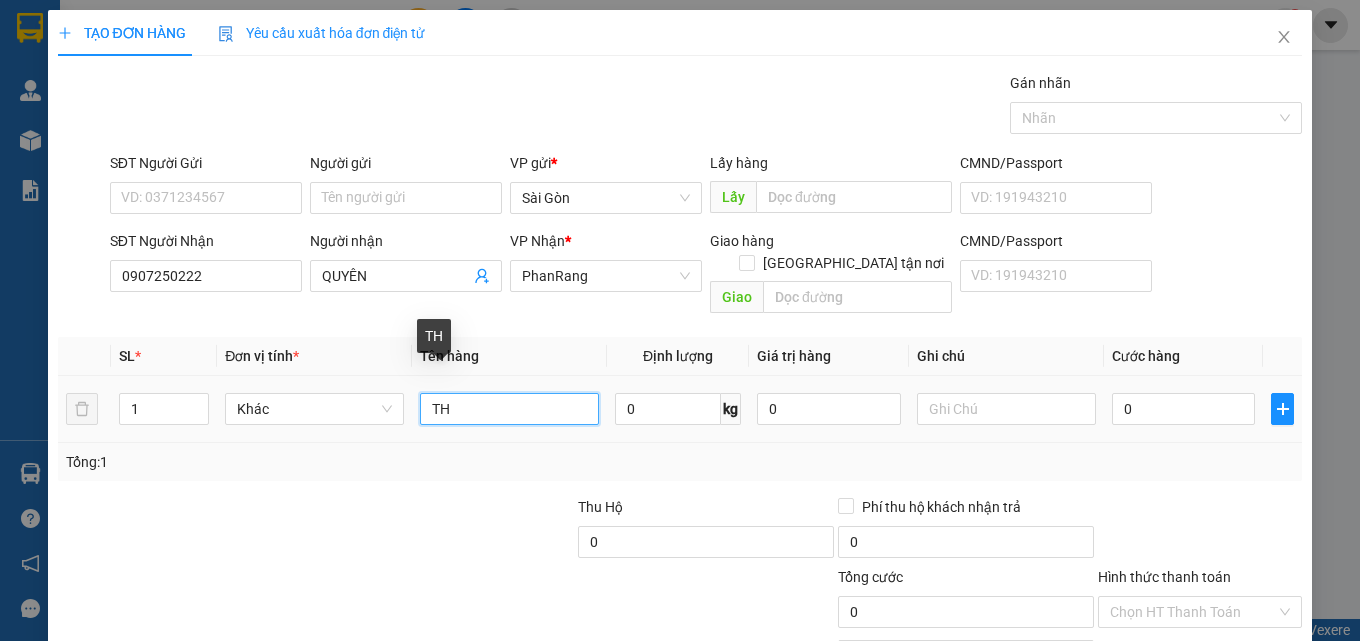 type on "T" 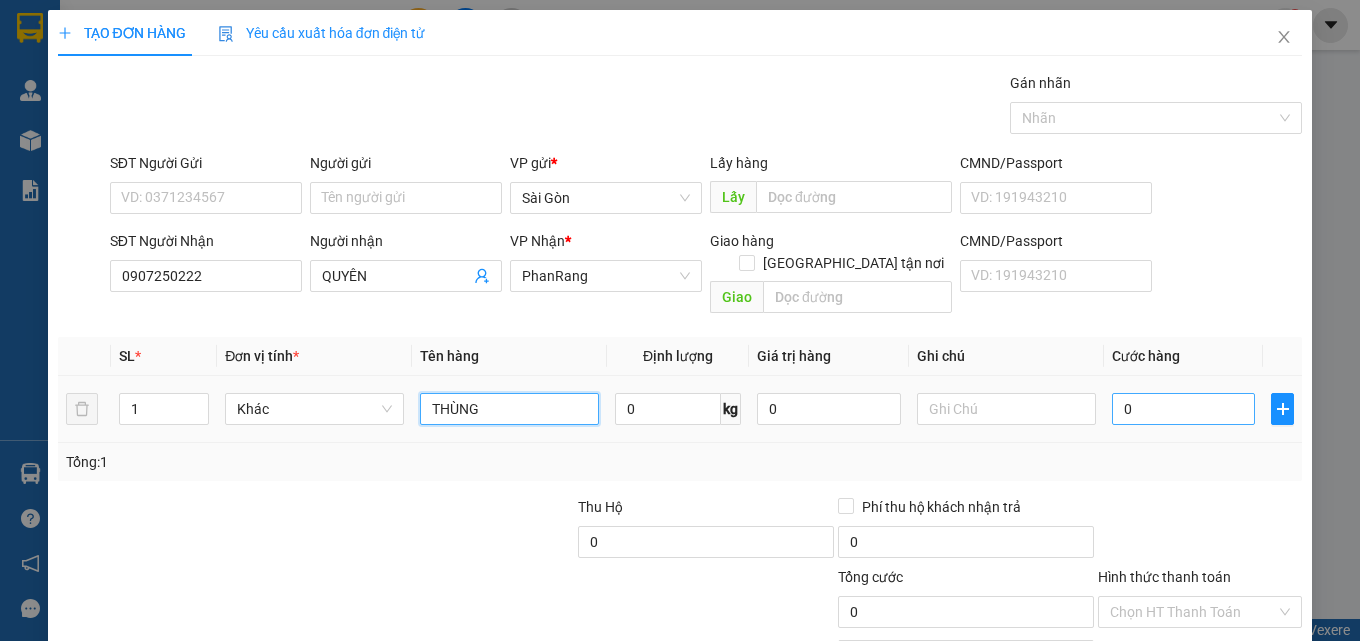 type on "THÙNG" 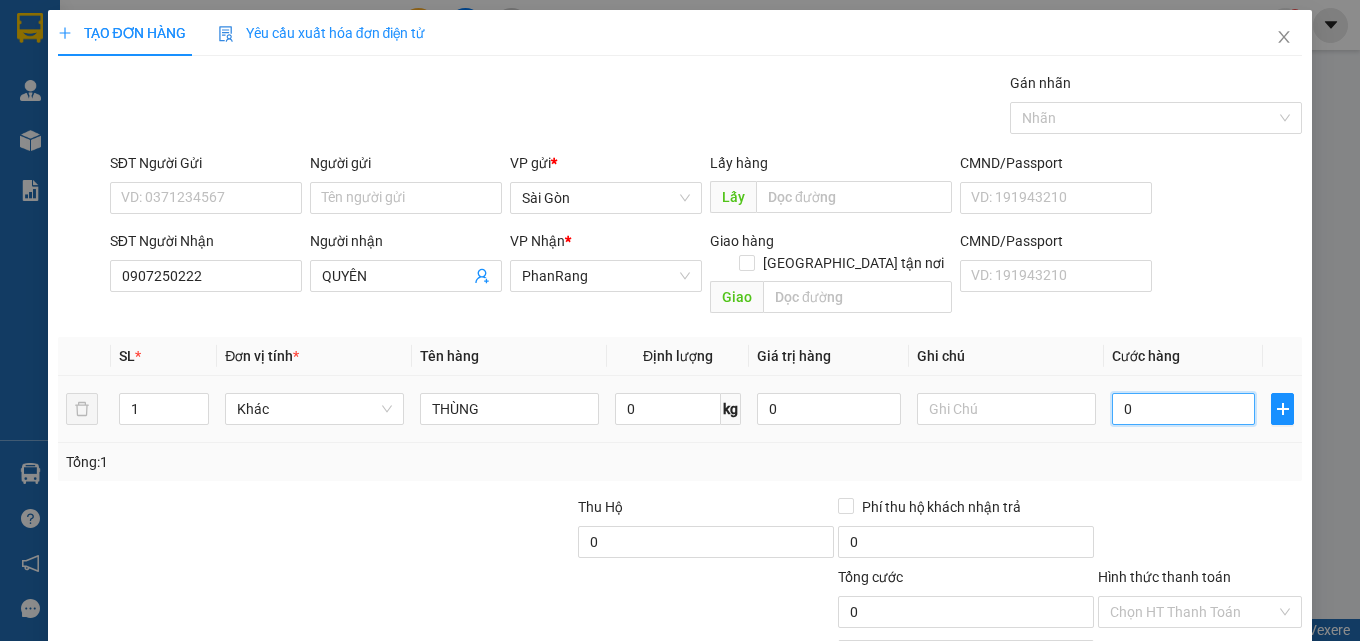 click on "0" at bounding box center (1184, 409) 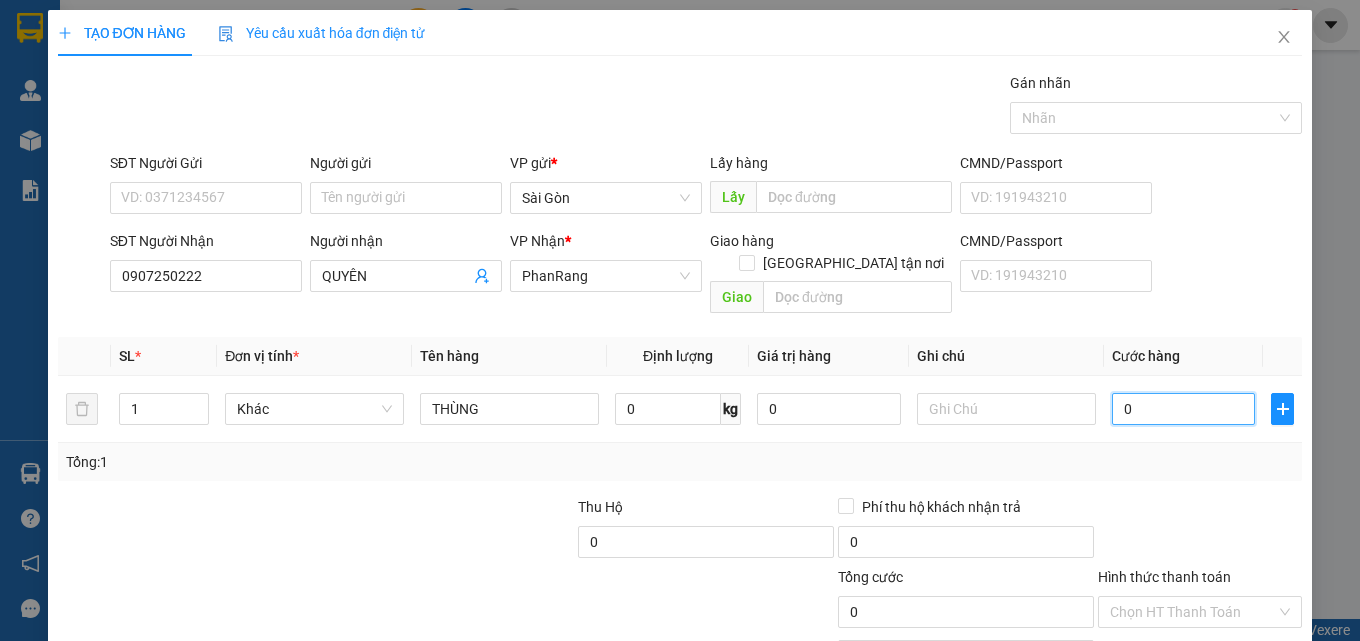 type on "3" 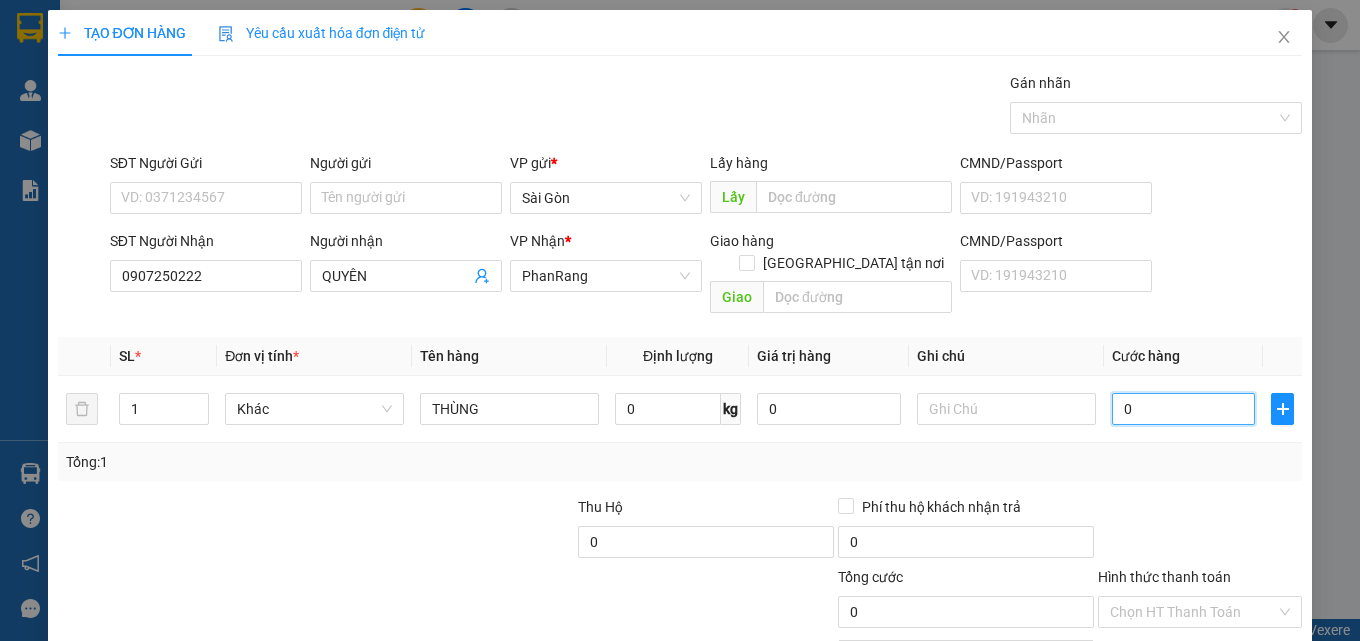 type on "3" 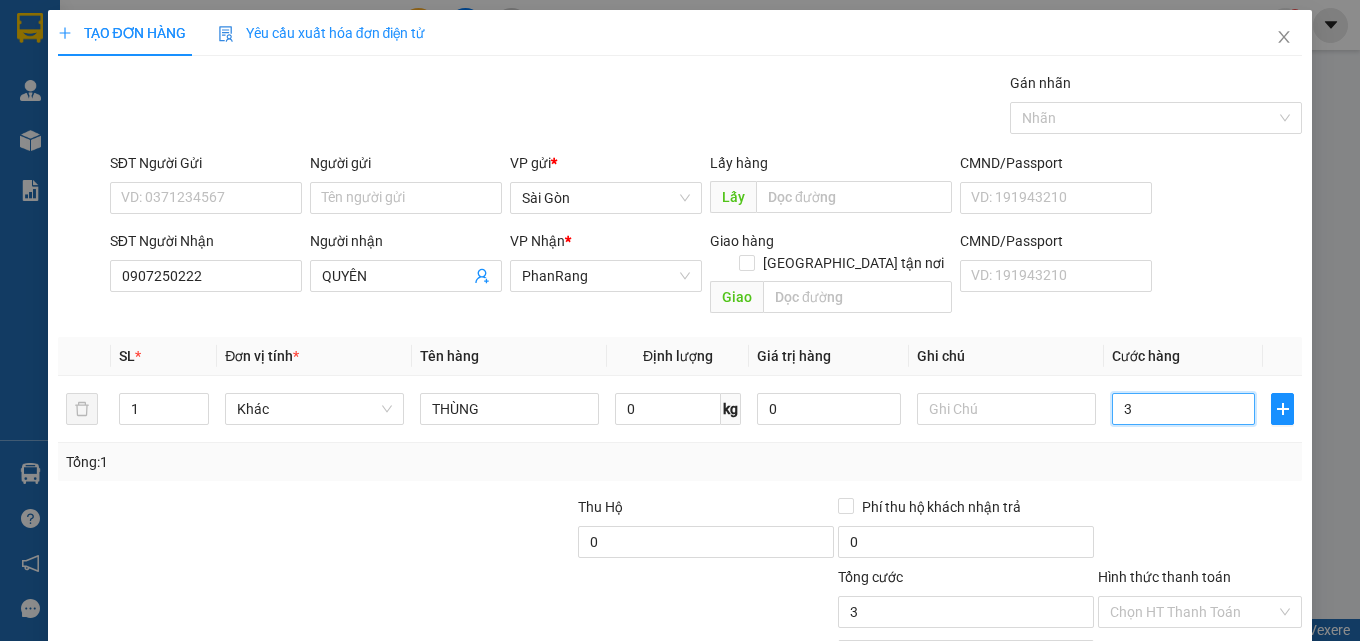 type on "30" 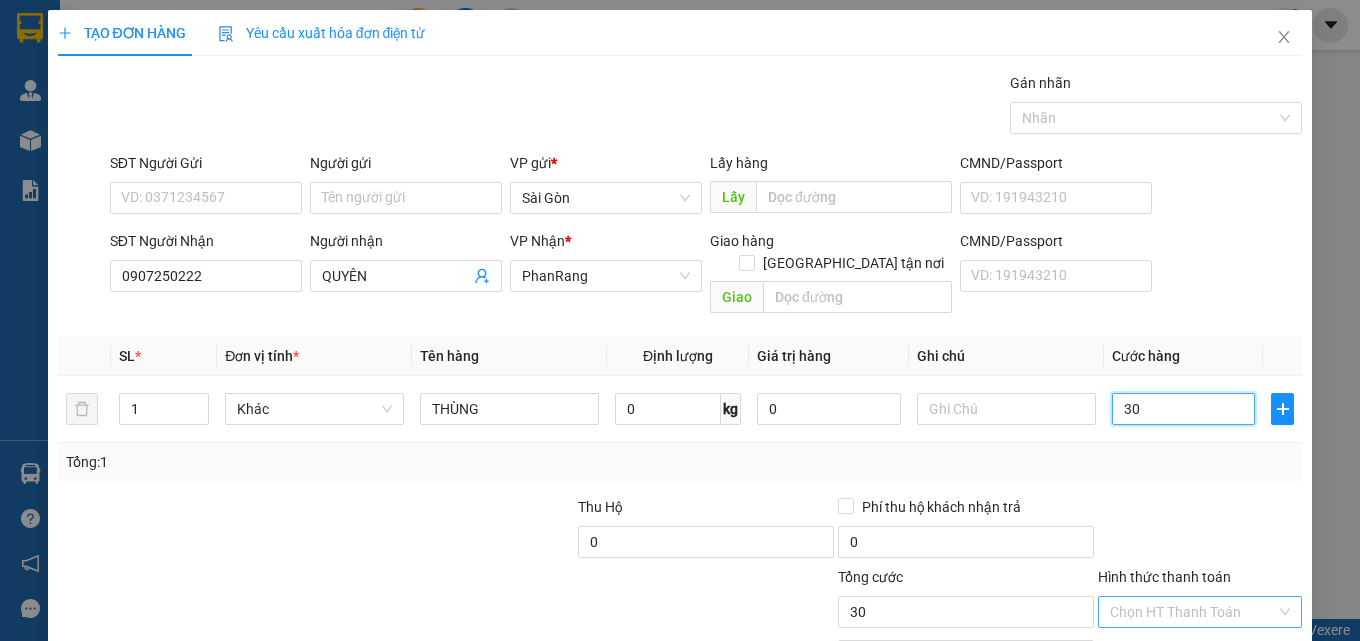type on "30" 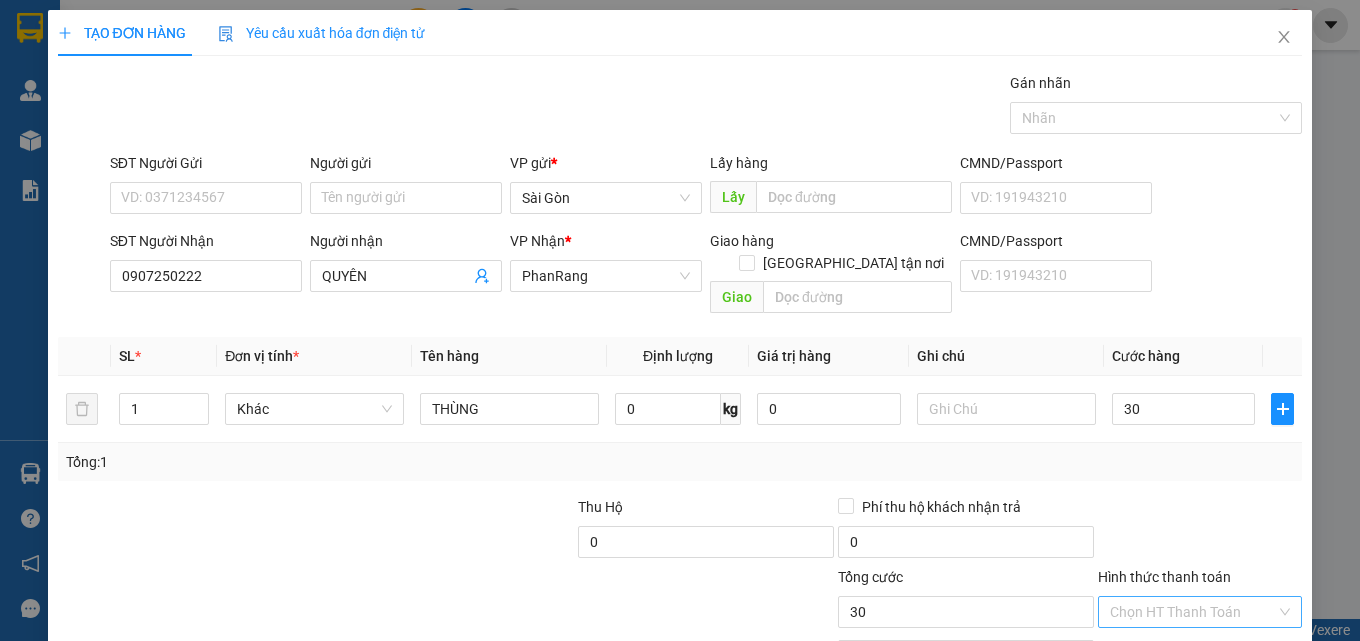click on "Hình thức thanh toán" at bounding box center (1193, 612) 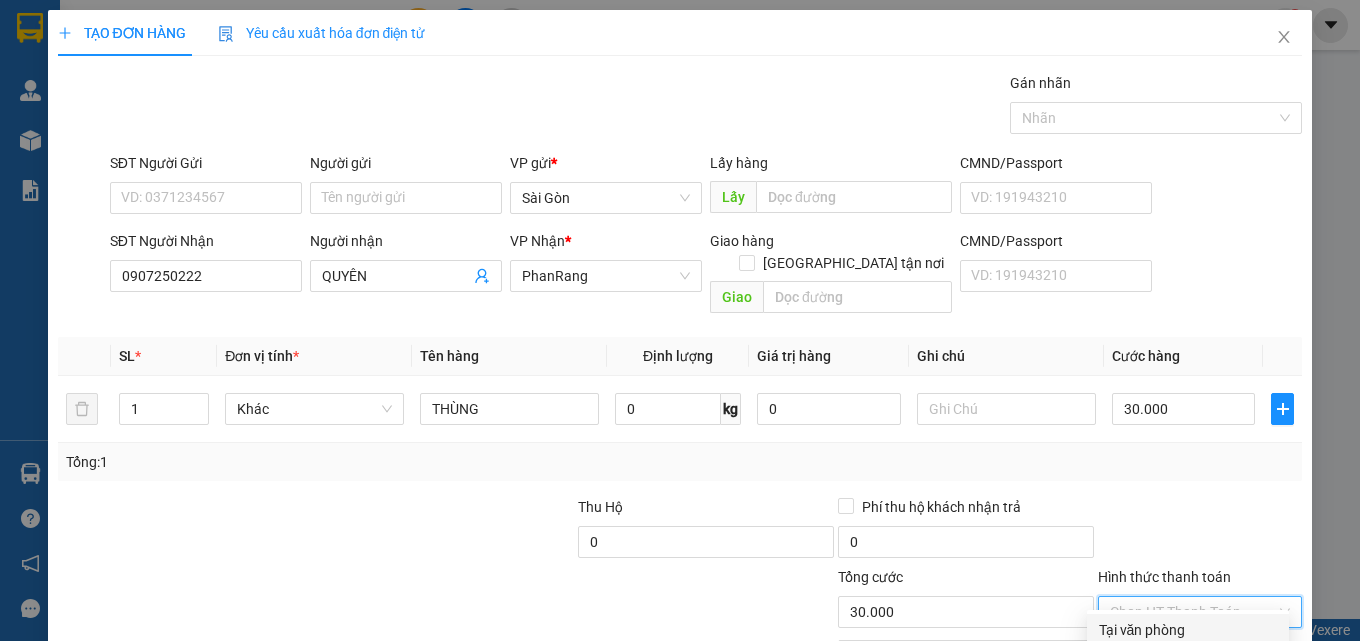 click on "Tại văn phòng" at bounding box center [1188, 630] 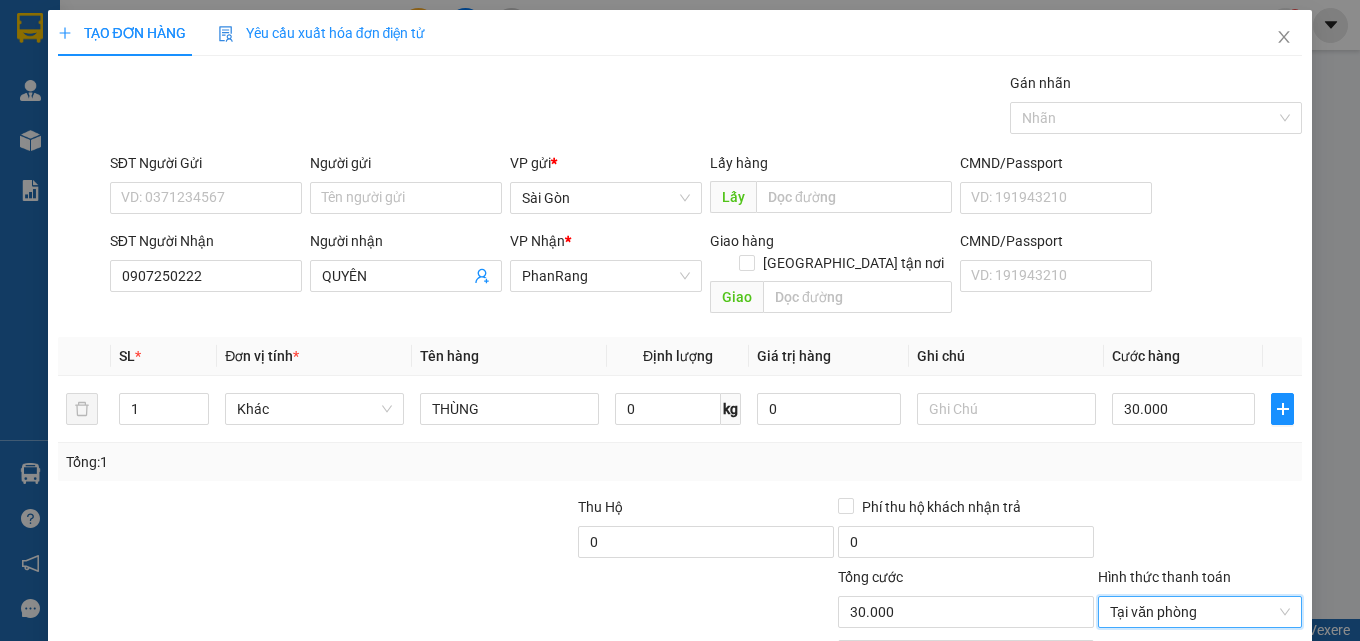 click on "[PERSON_NAME] và In" at bounding box center [1258, 707] 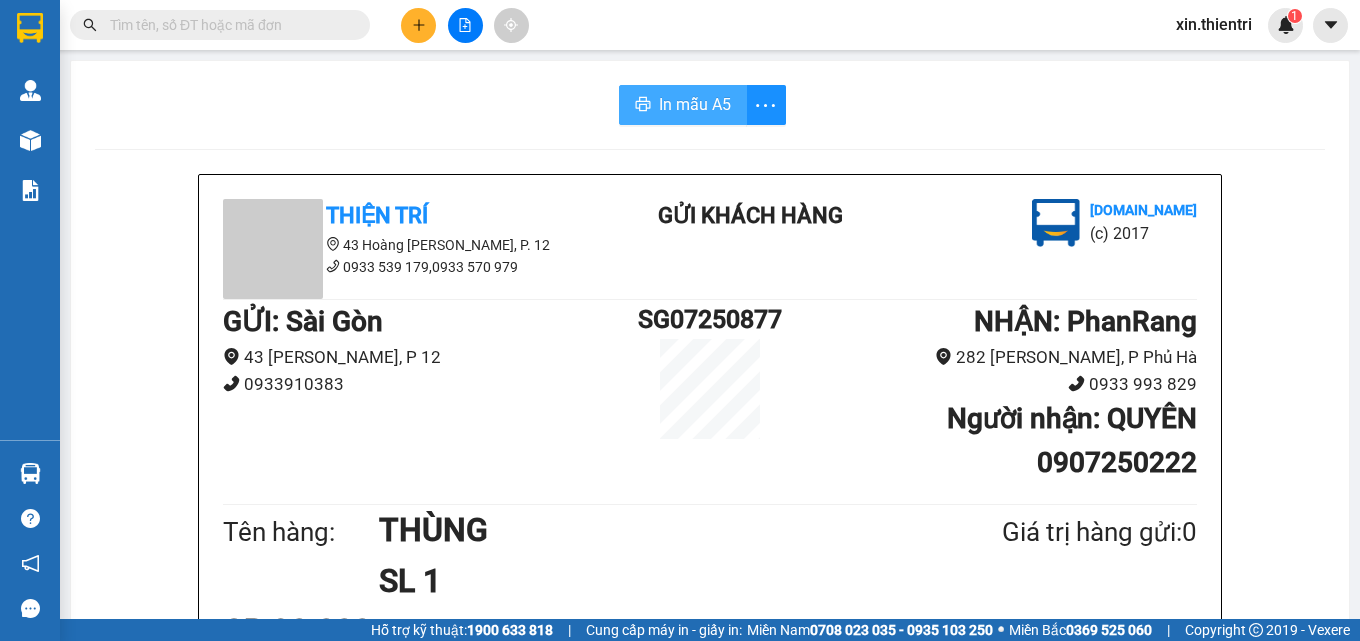 click on "In mẫu A5" at bounding box center (695, 104) 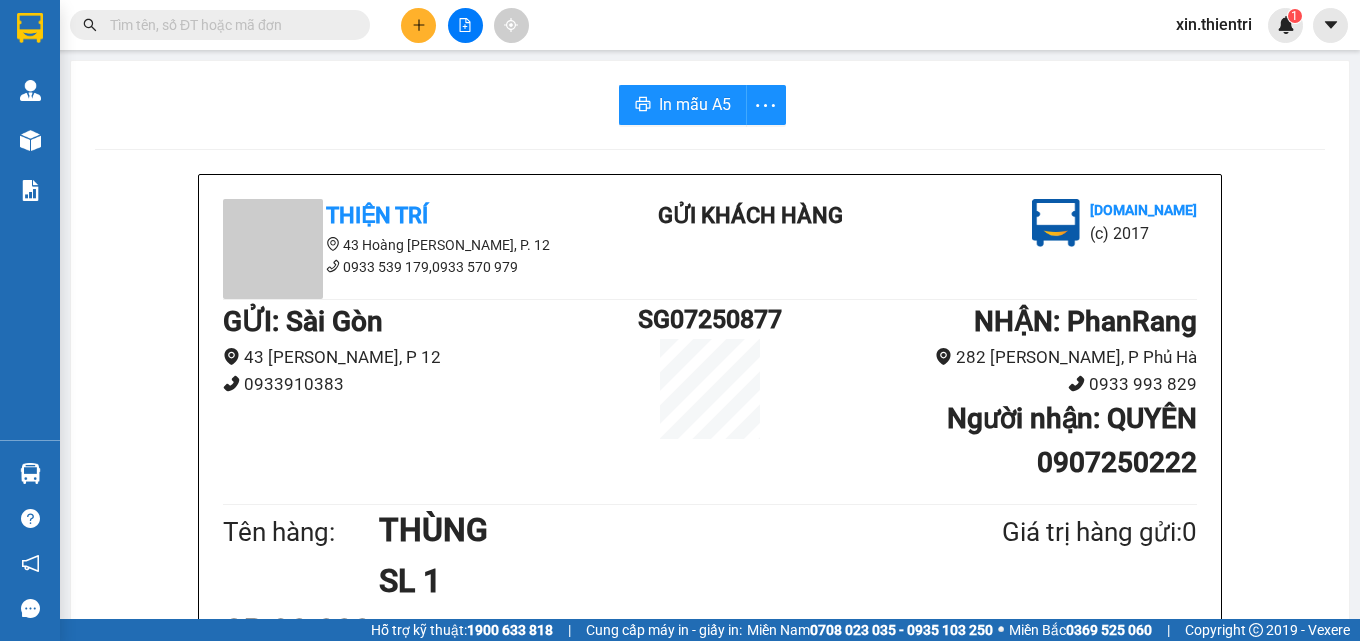 click 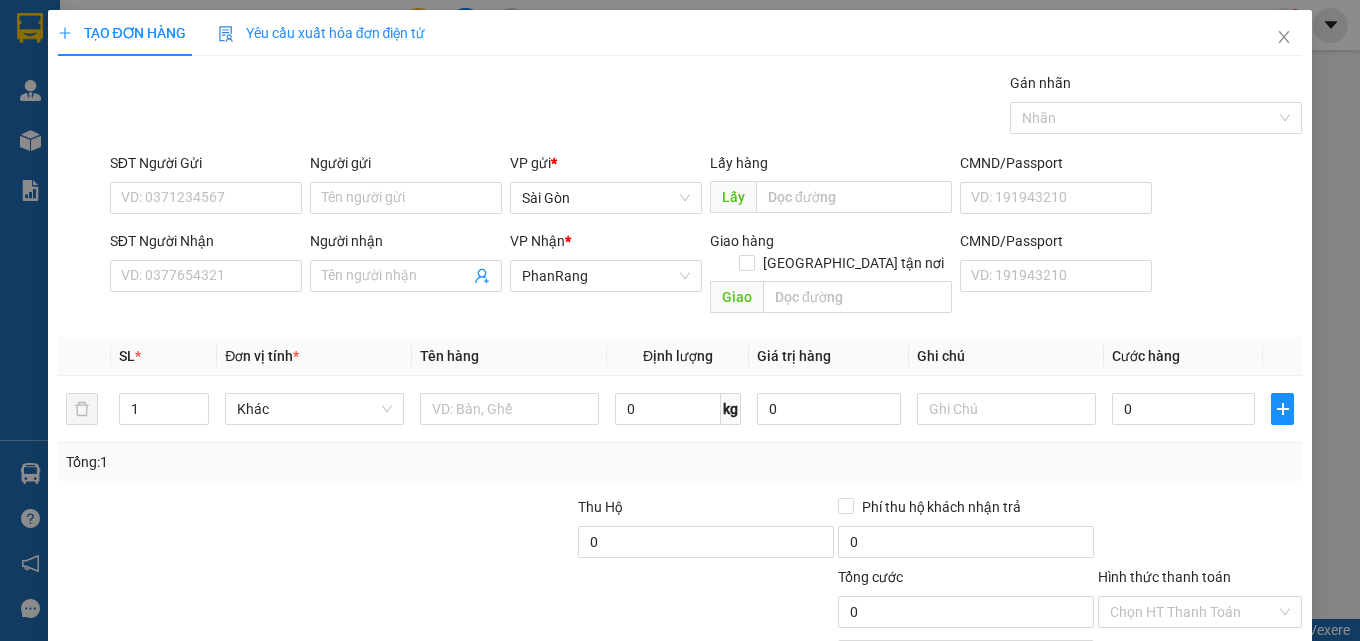 click on "SĐT Người Nhận VD: 0377654321" at bounding box center (206, 265) 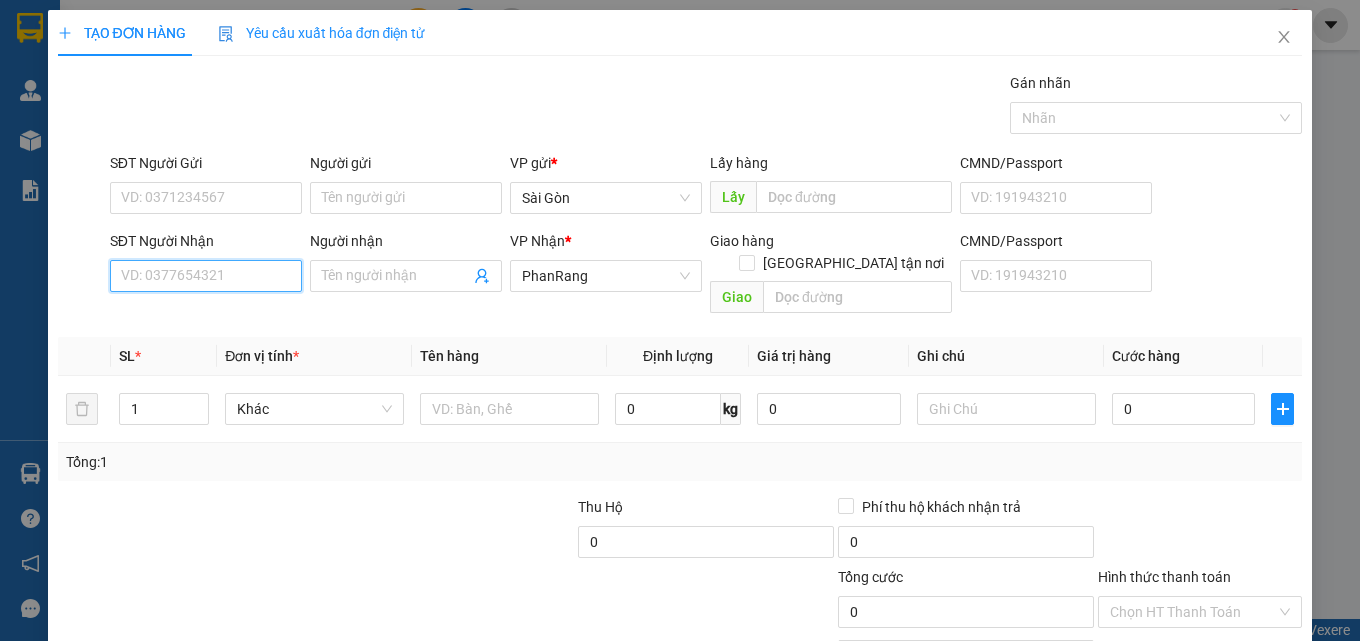 click on "SĐT Người Nhận" at bounding box center [206, 276] 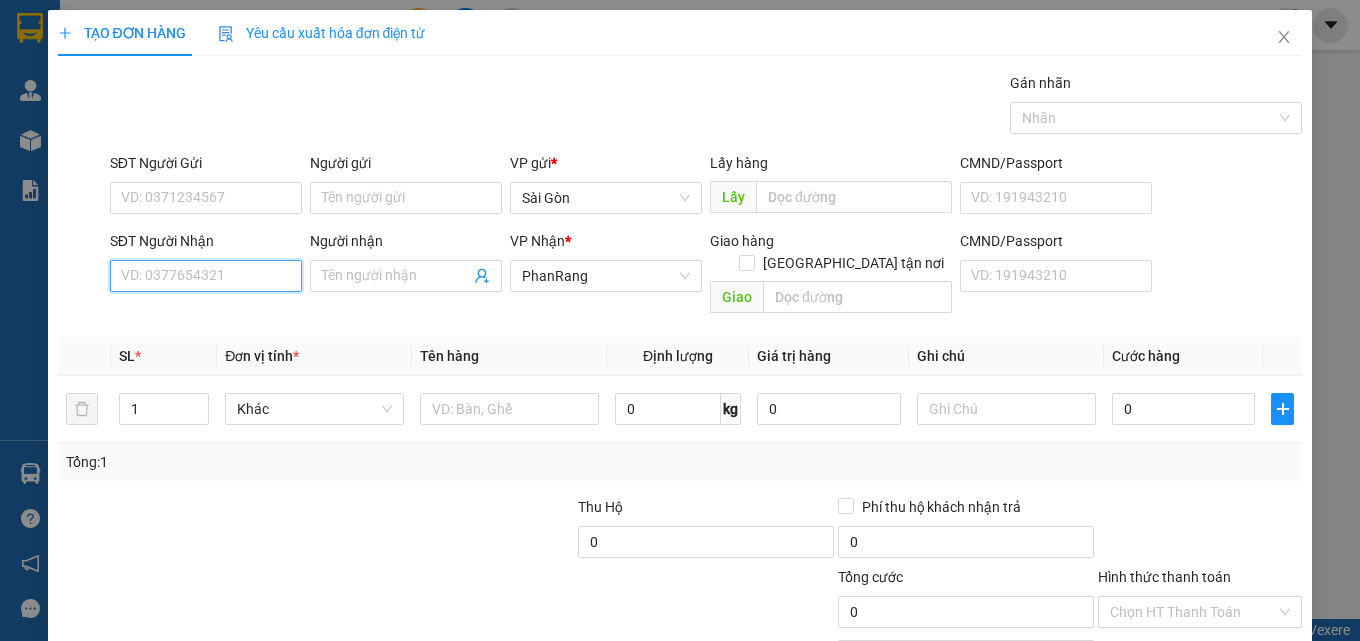 click on "SĐT Người Nhận" at bounding box center [206, 276] 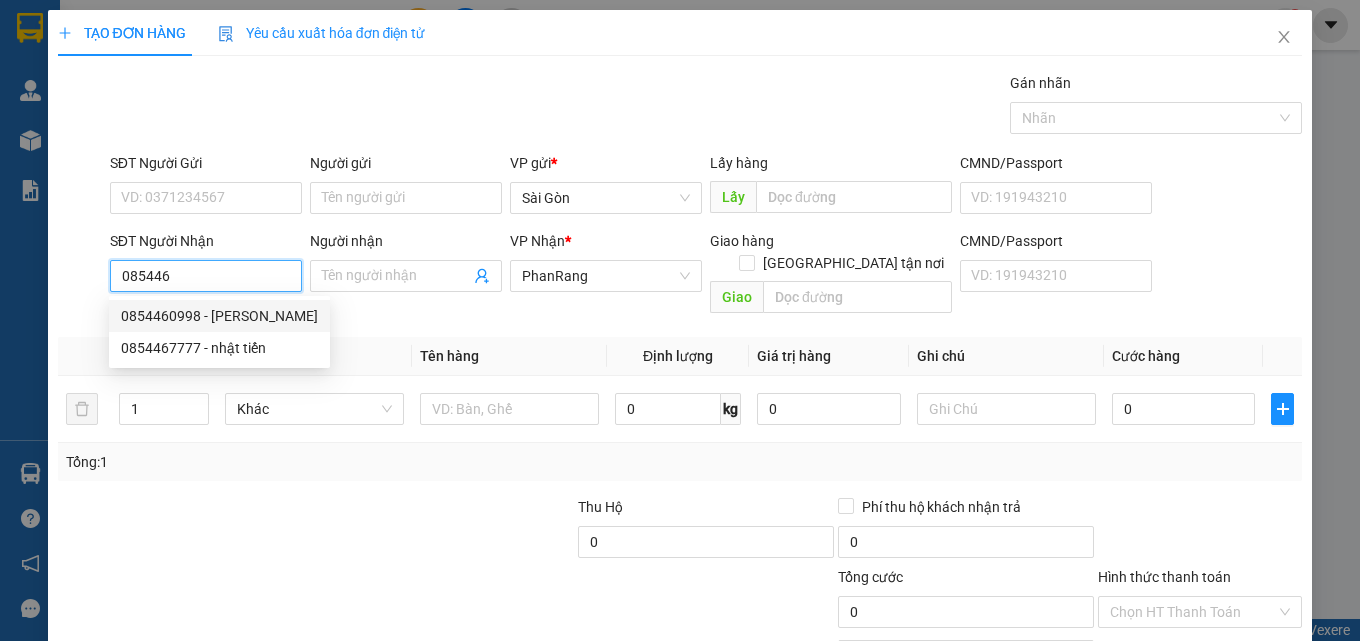 click on "0854460998 - [PERSON_NAME]" at bounding box center (219, 316) 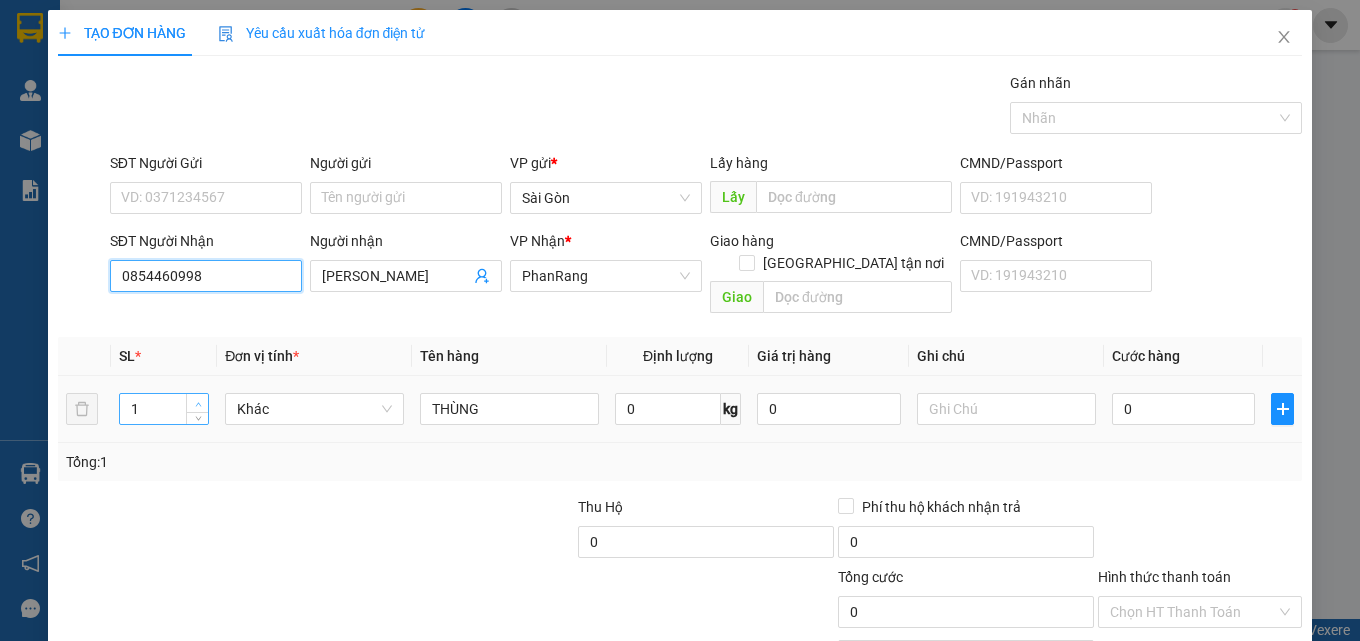 type on "0854460998" 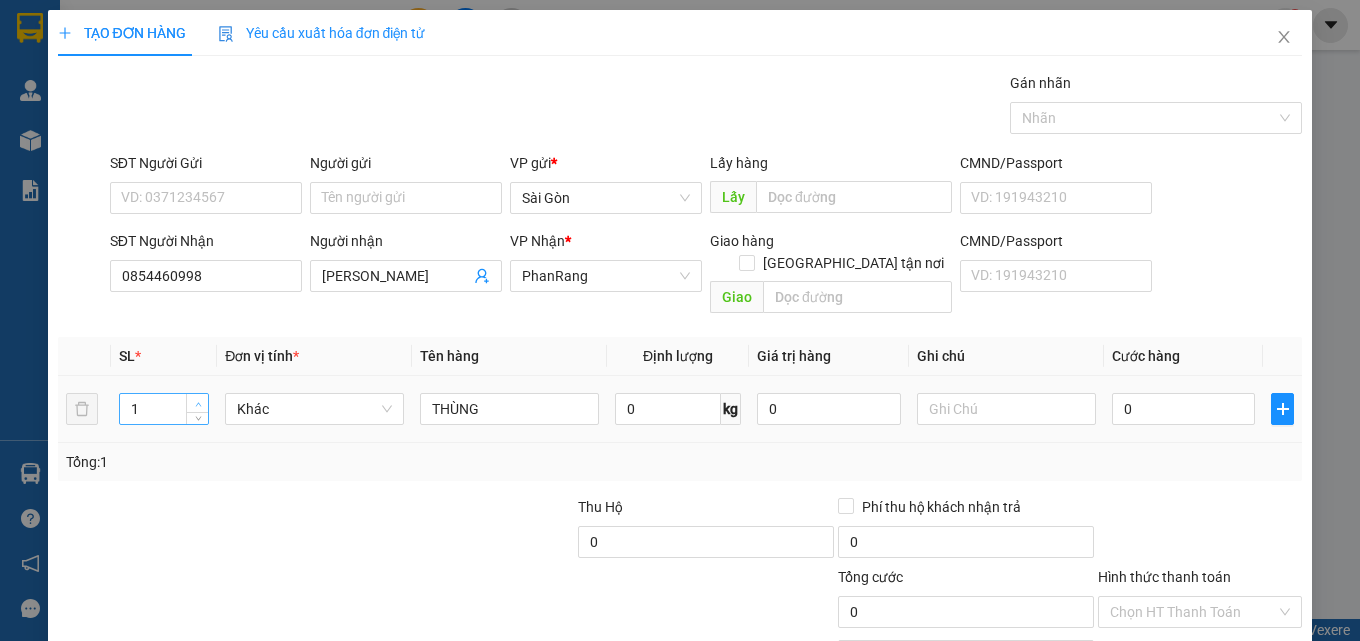 click 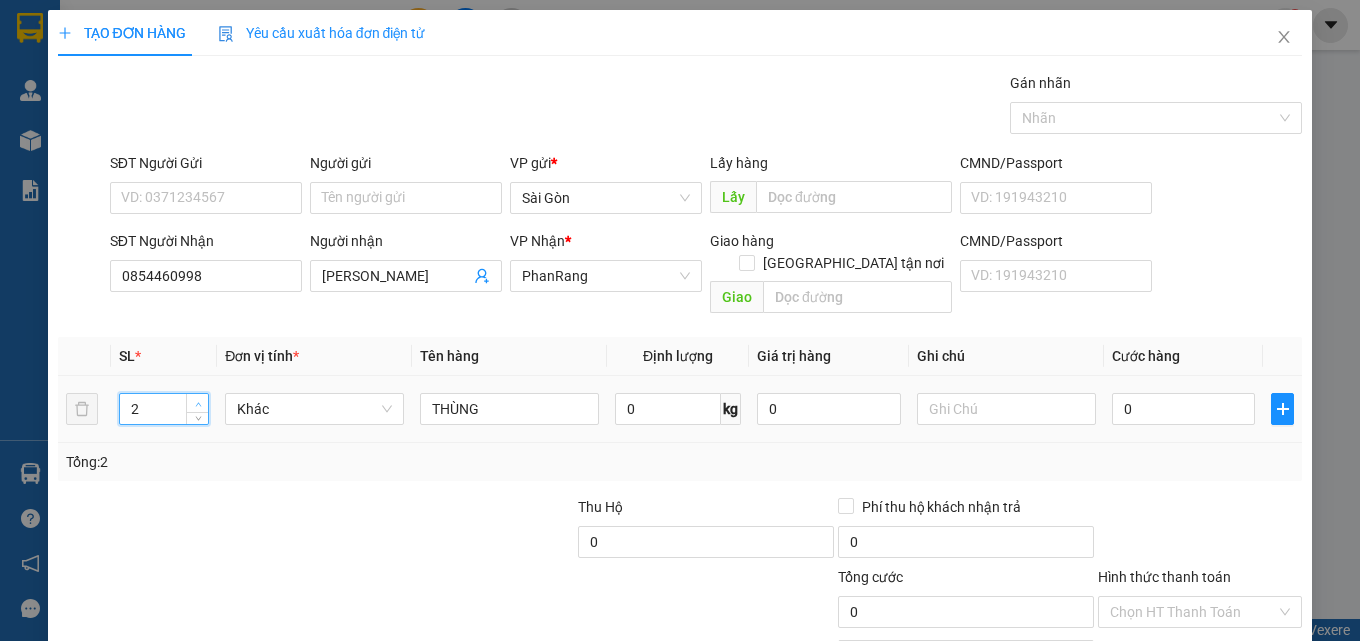 type on "3" 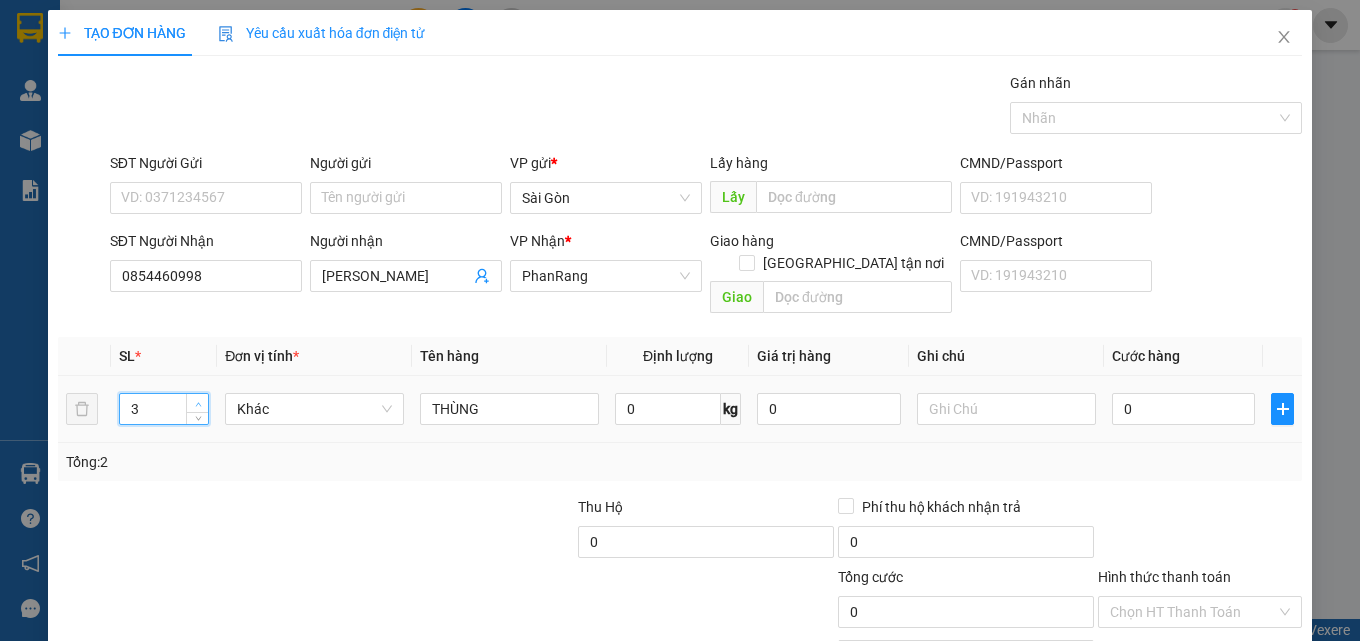 click 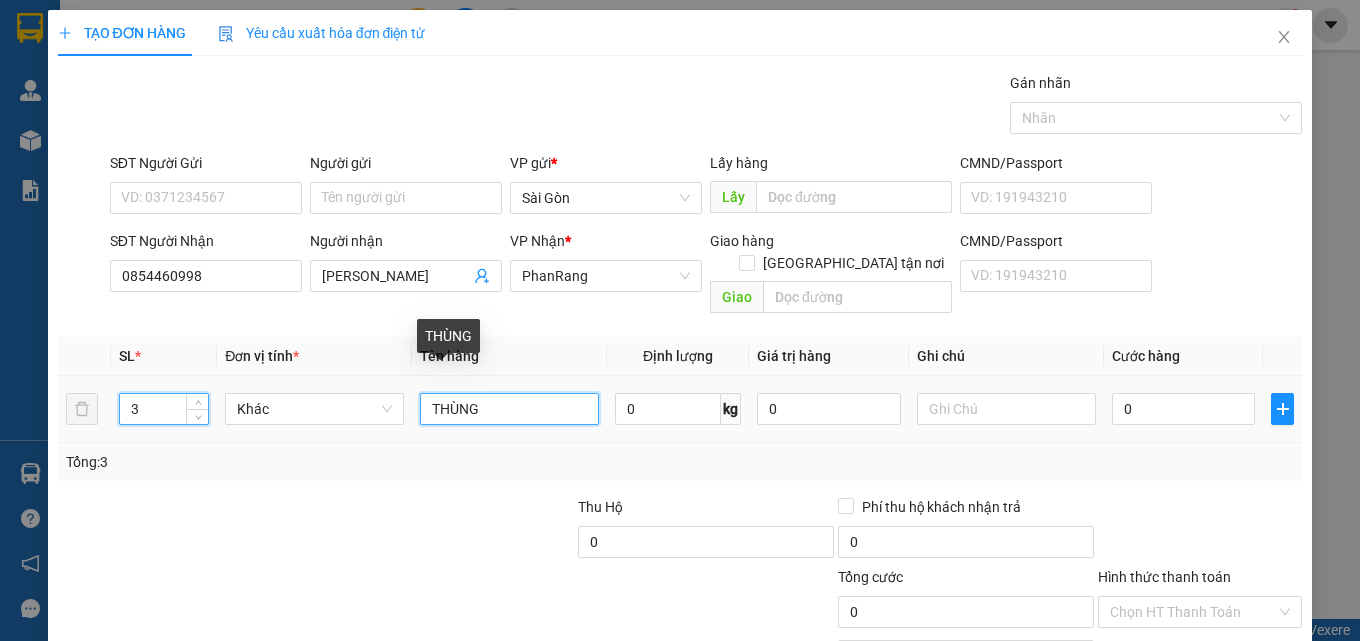 click on "THÙNG" at bounding box center [509, 409] 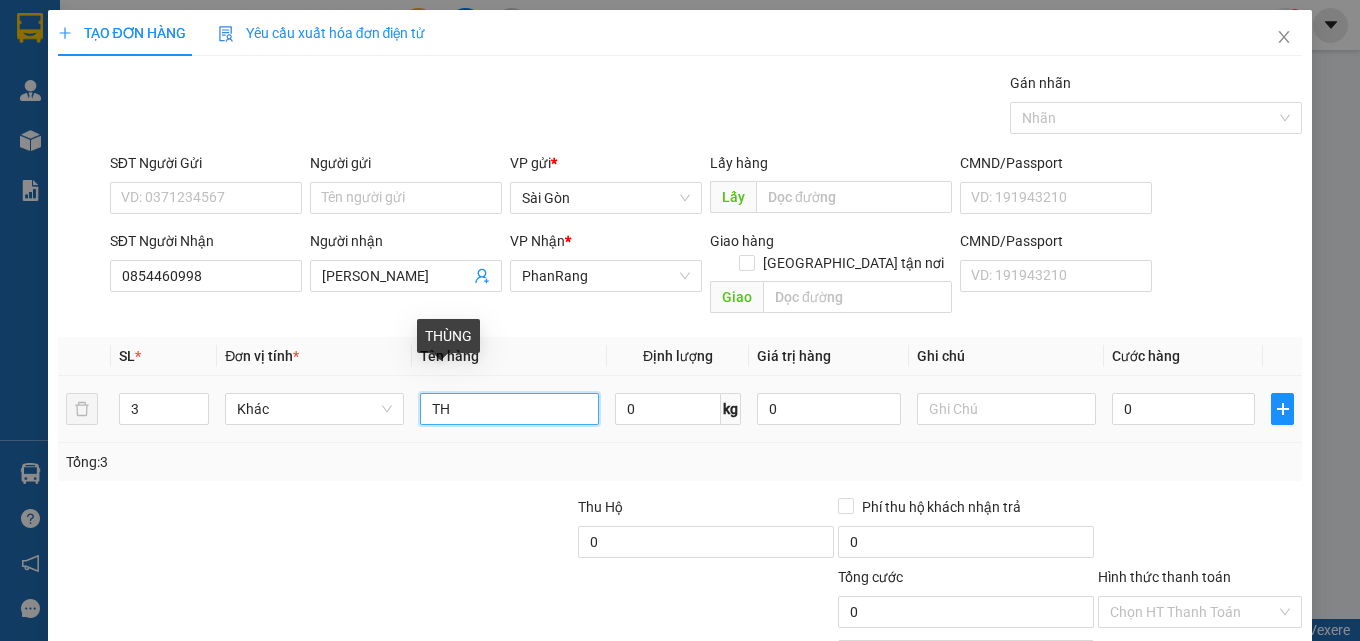 type on "T" 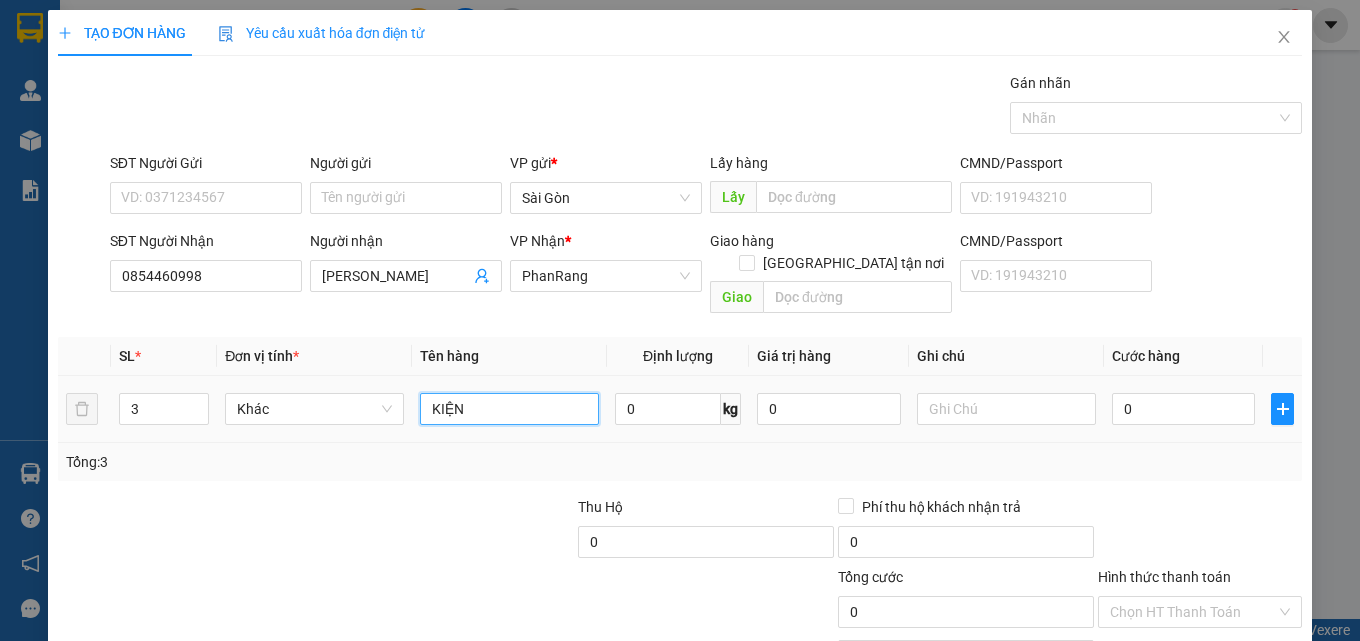 type on "KIỆN" 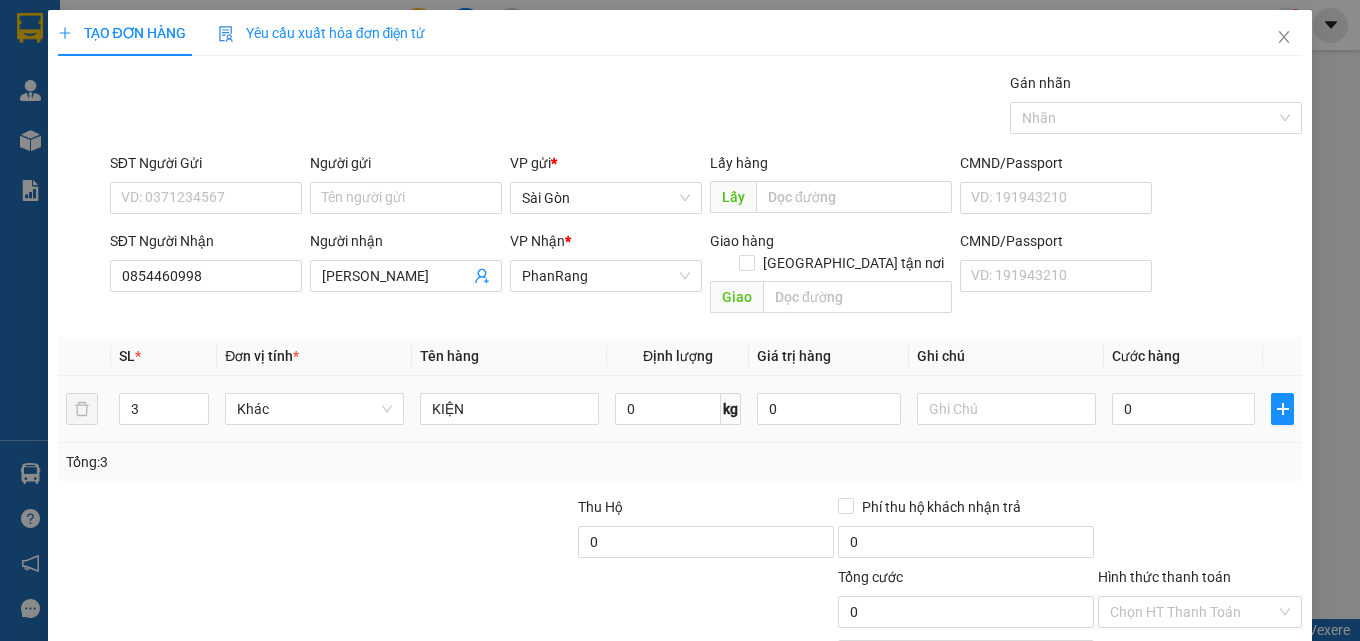 click on "0" at bounding box center [1184, 409] 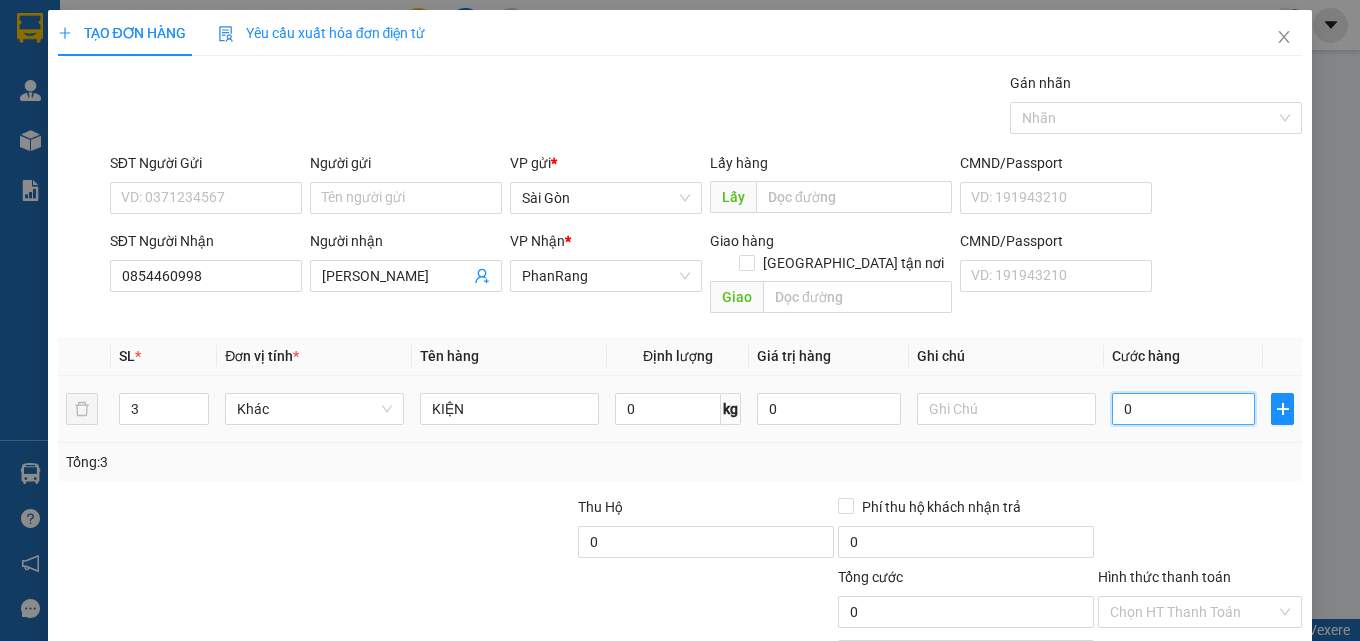 click on "0" at bounding box center (1184, 409) 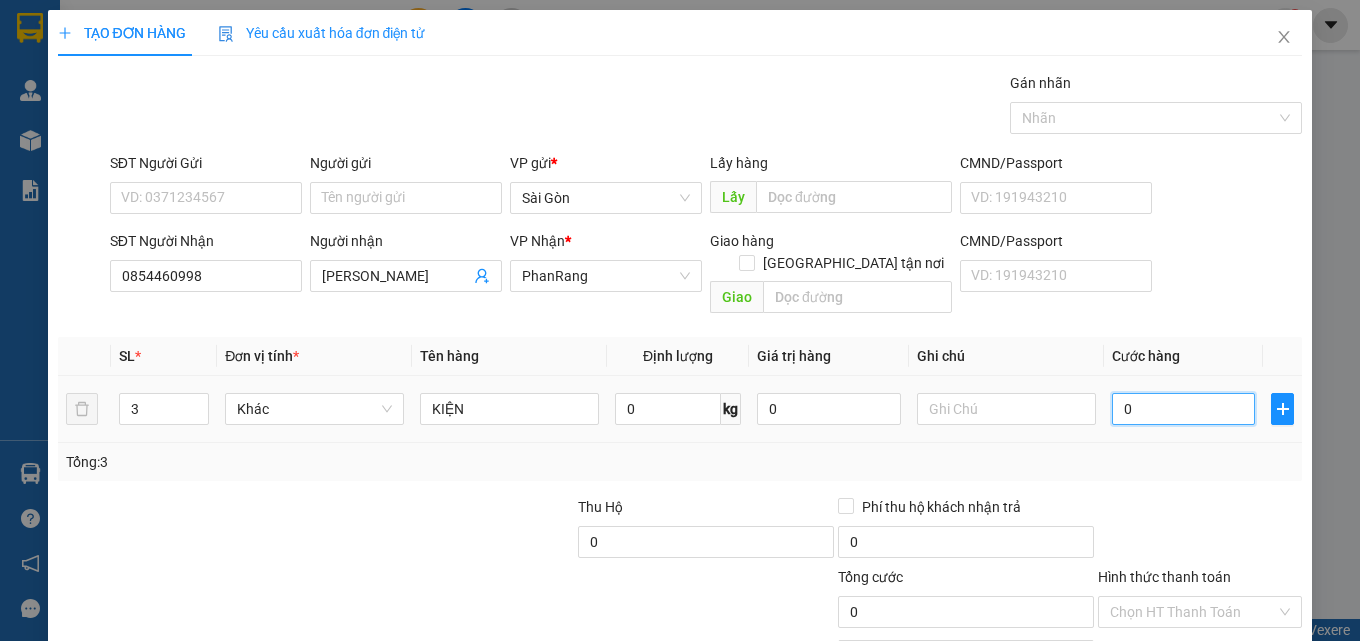 type on "1" 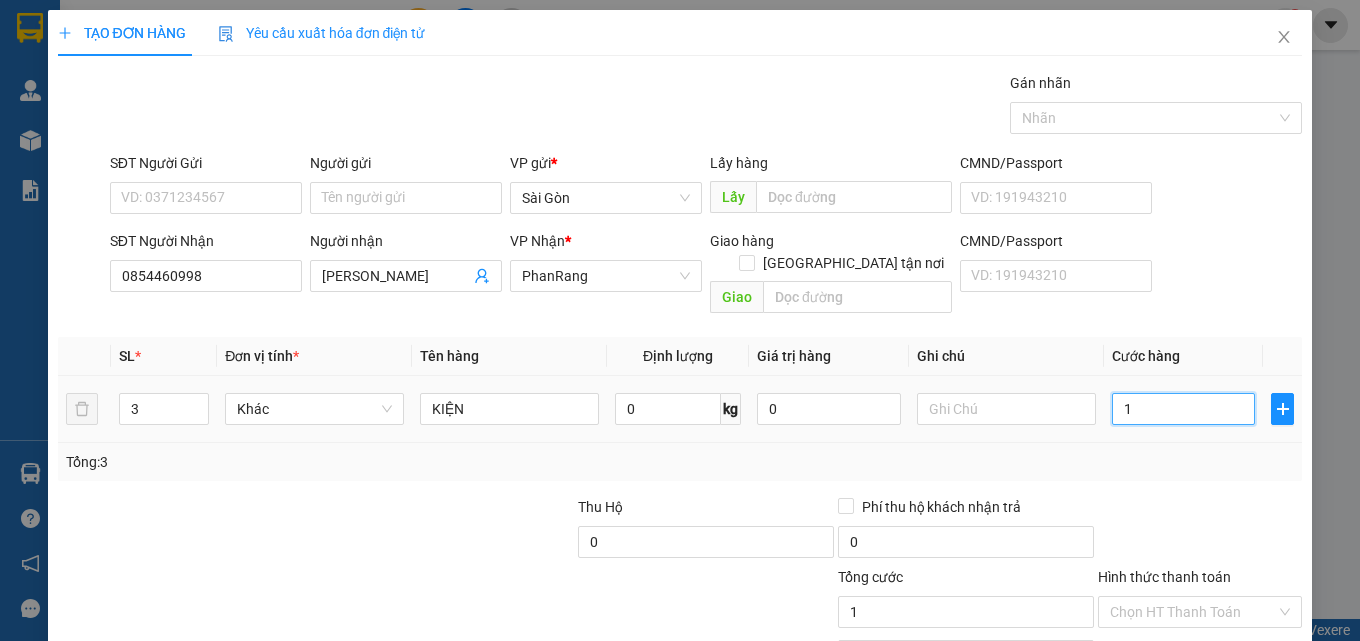 type on "18" 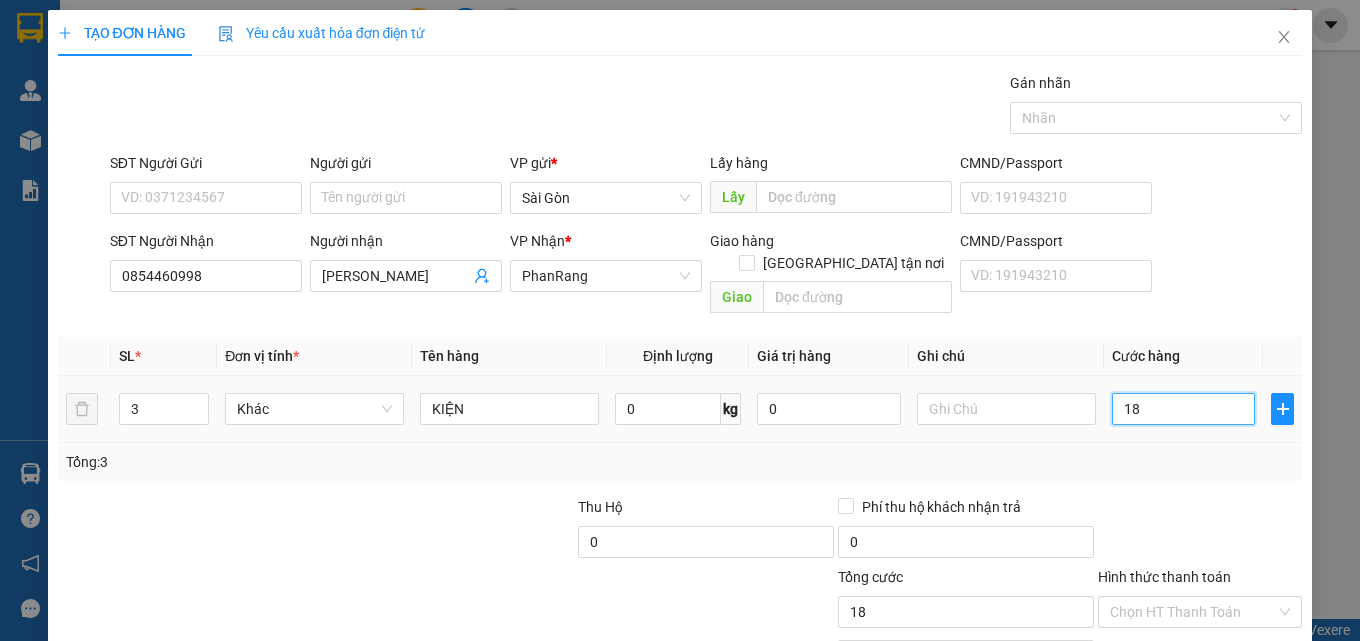 type on "180" 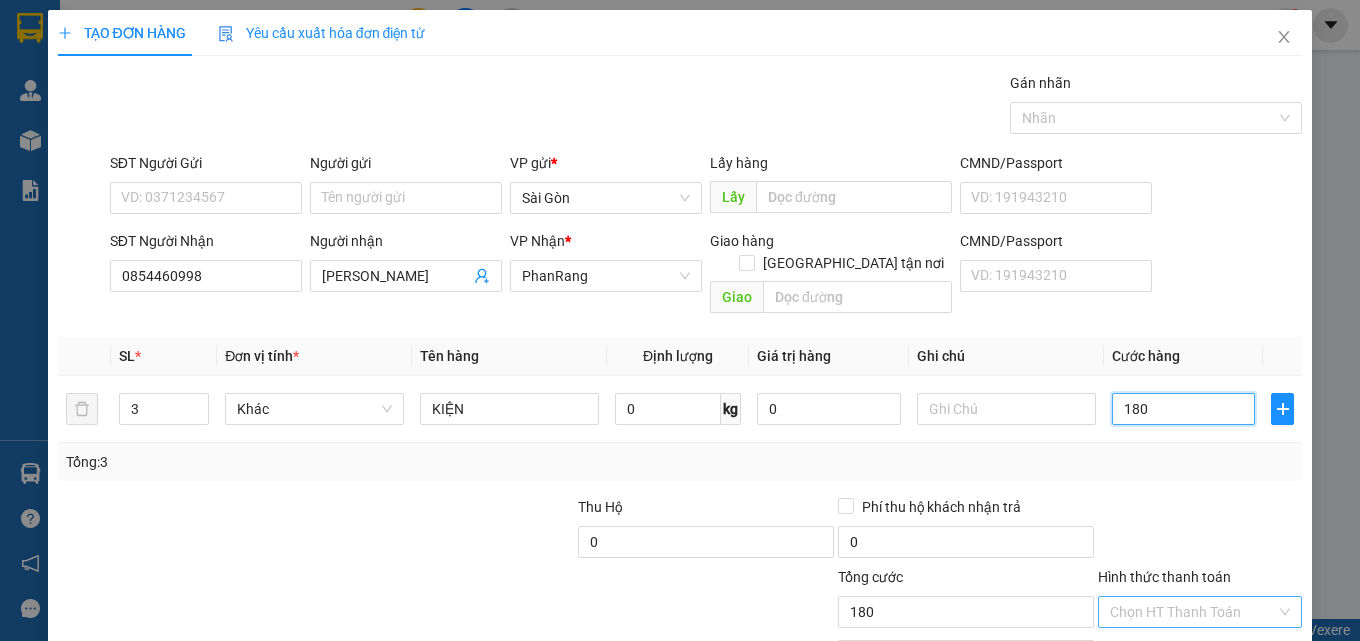 type on "180" 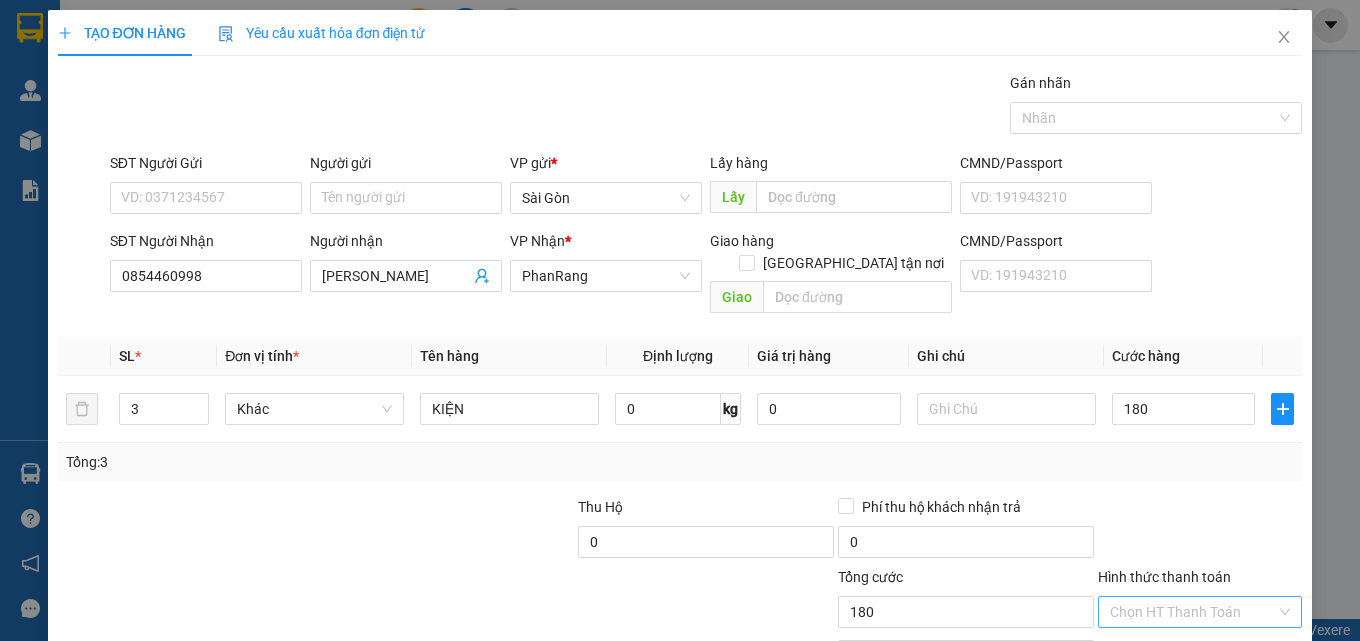 click on "Hình thức thanh toán" at bounding box center (1193, 612) 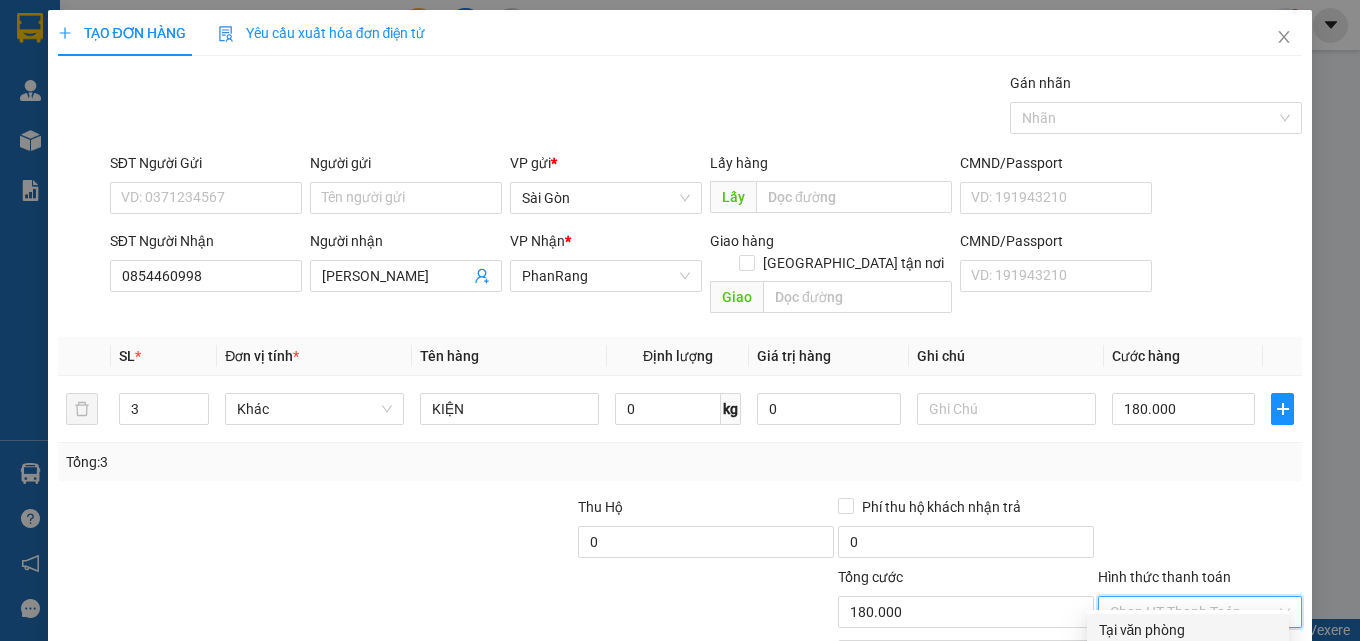 click on "Tại văn phòng" at bounding box center [1188, 630] 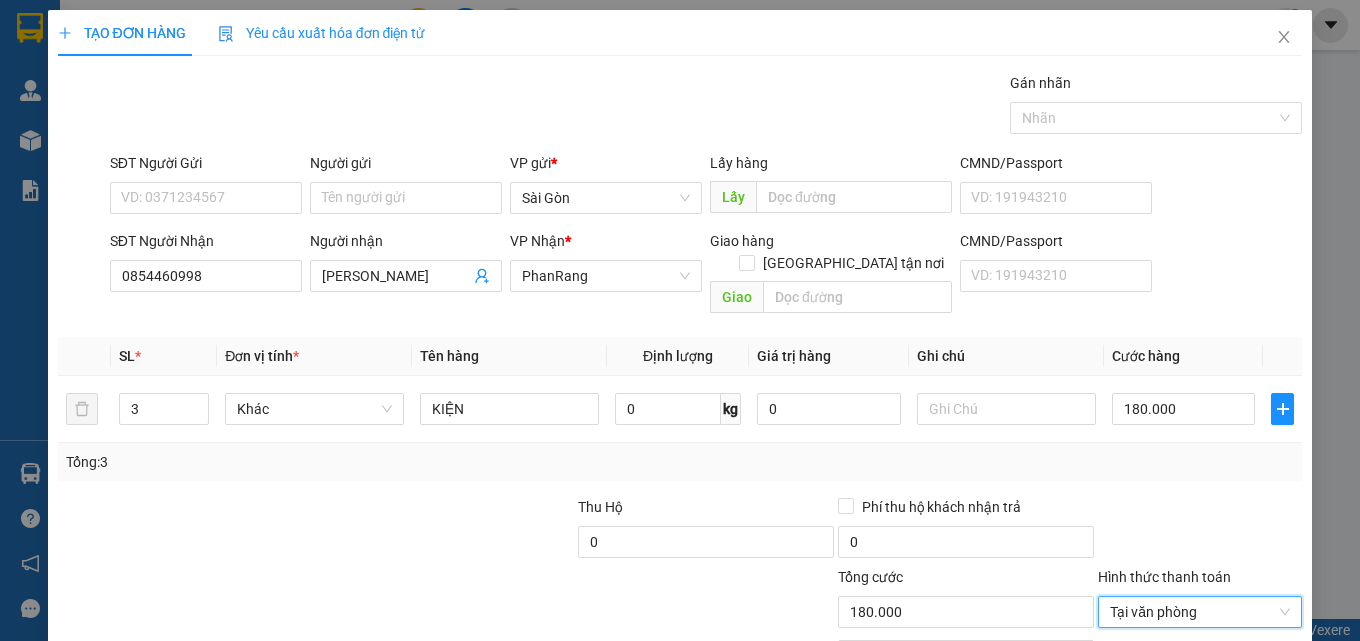 click on "[PERSON_NAME] và In" at bounding box center (1258, 707) 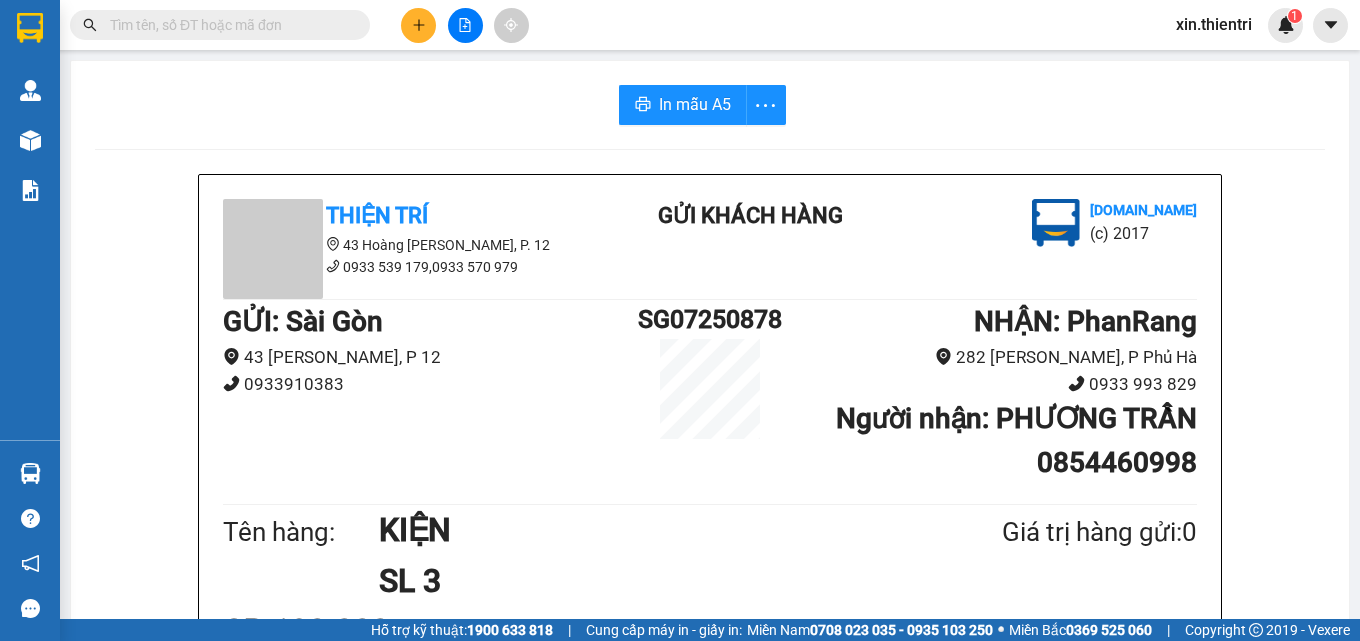 click on "In mẫu A5
Thiện Trí   43 Hoàng [PERSON_NAME], [PERSON_NAME] 12   0933 539 179,0933 570 979 Gửi khách hàng [DOMAIN_NAME] (c) 2017 GỬI :   [PERSON_NAME]   43 [PERSON_NAME], P 12   0933910383 SG07250878 NHẬN :   PhanRang   282 [PERSON_NAME], P Phủ Hà   0933 993 829 Người nhận :   PHƯƠNG TRẦN 0854460998 Tên hàng: KIỆN  SL 3 Giá trị hàng gửi:  0 CR   180.000 Tổng phải thu:   0 13:29[DATE] Nhân viên [PERSON_NAME] định nhận/gửi hàng : 1. Không vận chuyển hàng quốc,cấm.  2. [PERSON_NAME] nhận hàng gửi quá 7 ngày không nhận,[PERSON_NAME] không chịu trách nhiệm.  3.Hàng khách theo xe hư hỏng,mất sẽ được bồi thường 10 lần phí. PHIẾU NHẬN HÀNG CỦA KHÁCH THEO XE Thiện Trí [DOMAIN_NAME] [DATE] 13:29 VP  Sài Gòn Gửi:    SG07250878  -   PR VP nhận: VP  PhanRang Người nhận: PHƯƠNG TRẦN   0854 460 998 Tên hàng: KIỆN  SL 3 Giá trị hàng gửi:  0 CR   180.000 Tổng phải thu:   0" at bounding box center [710, 889] 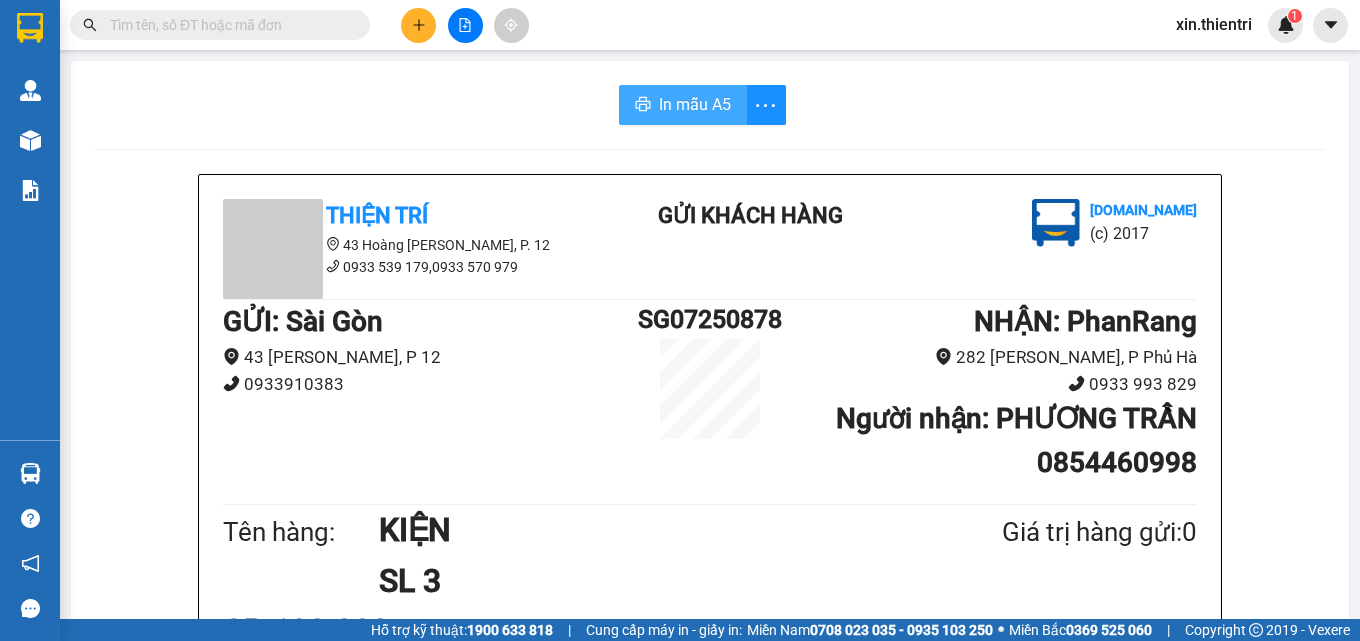 click on "In mẫu A5" at bounding box center [695, 104] 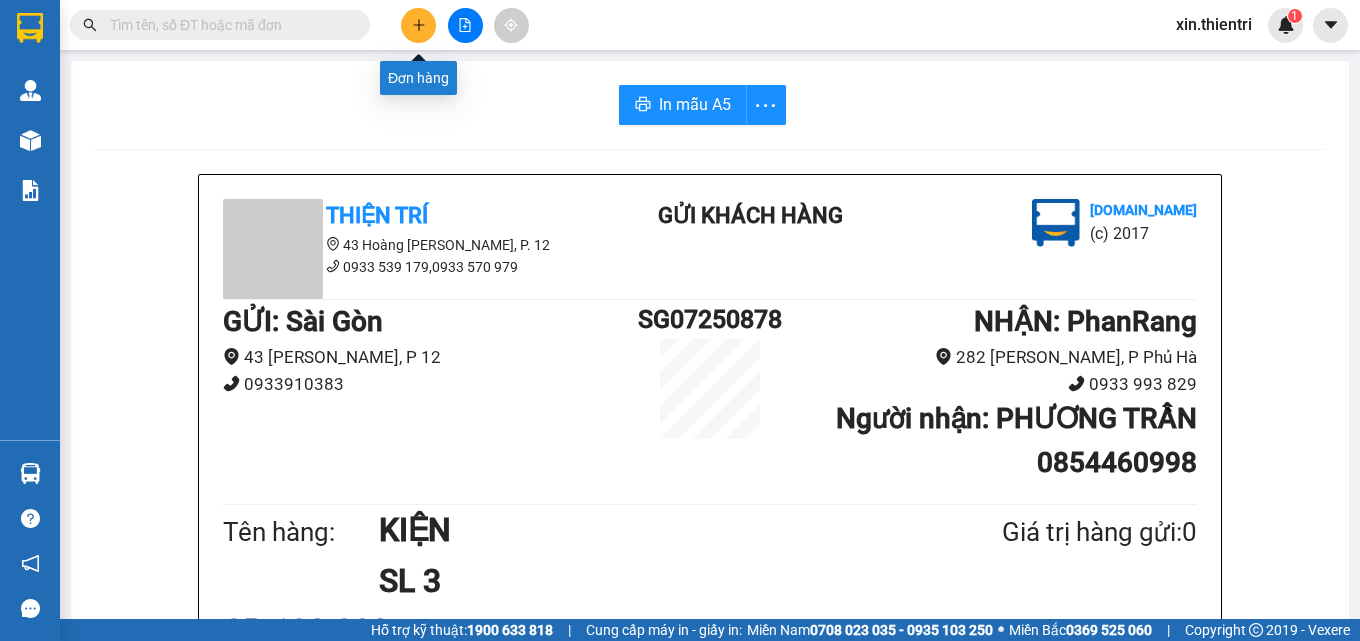 click 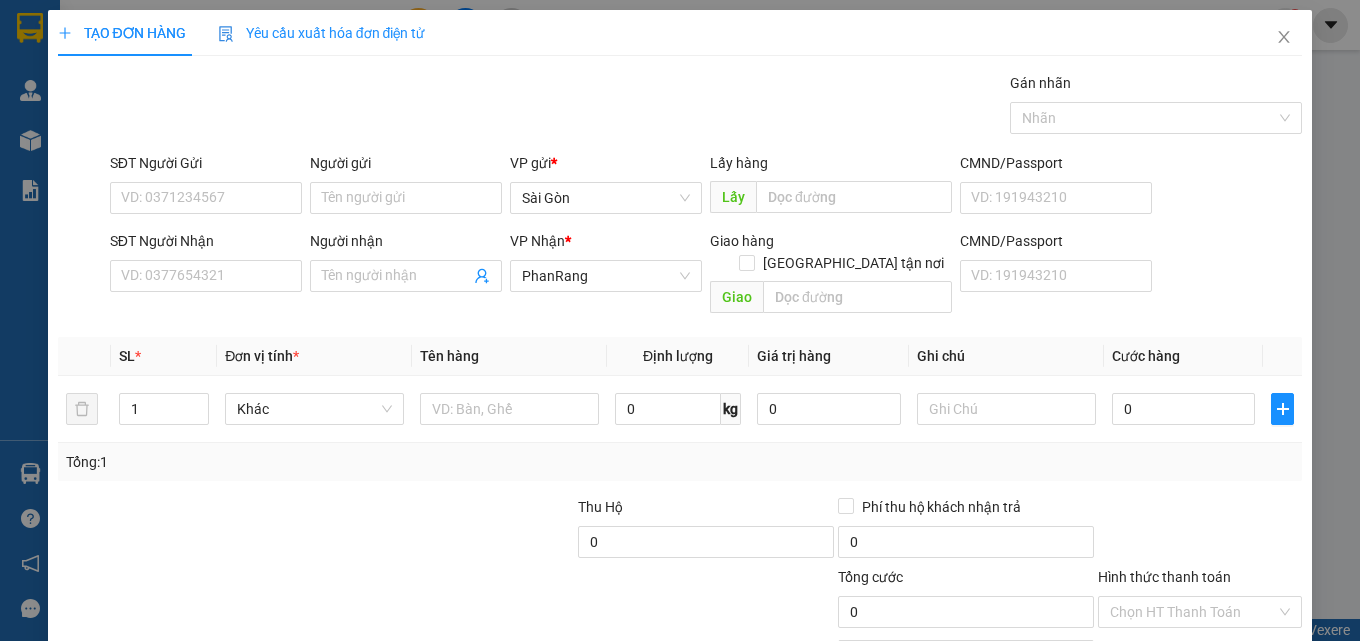 click on "SĐT Người Nhận VD: 0377654321" at bounding box center [206, 265] 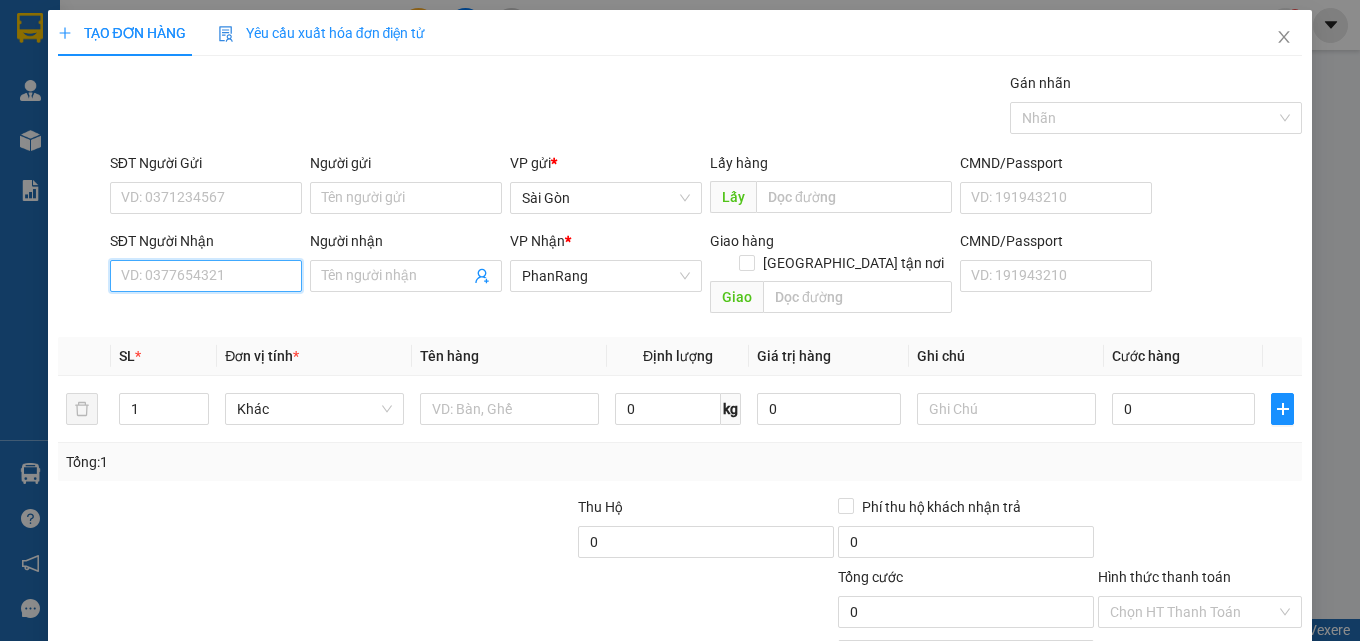 click on "SĐT Người Nhận" at bounding box center (206, 276) 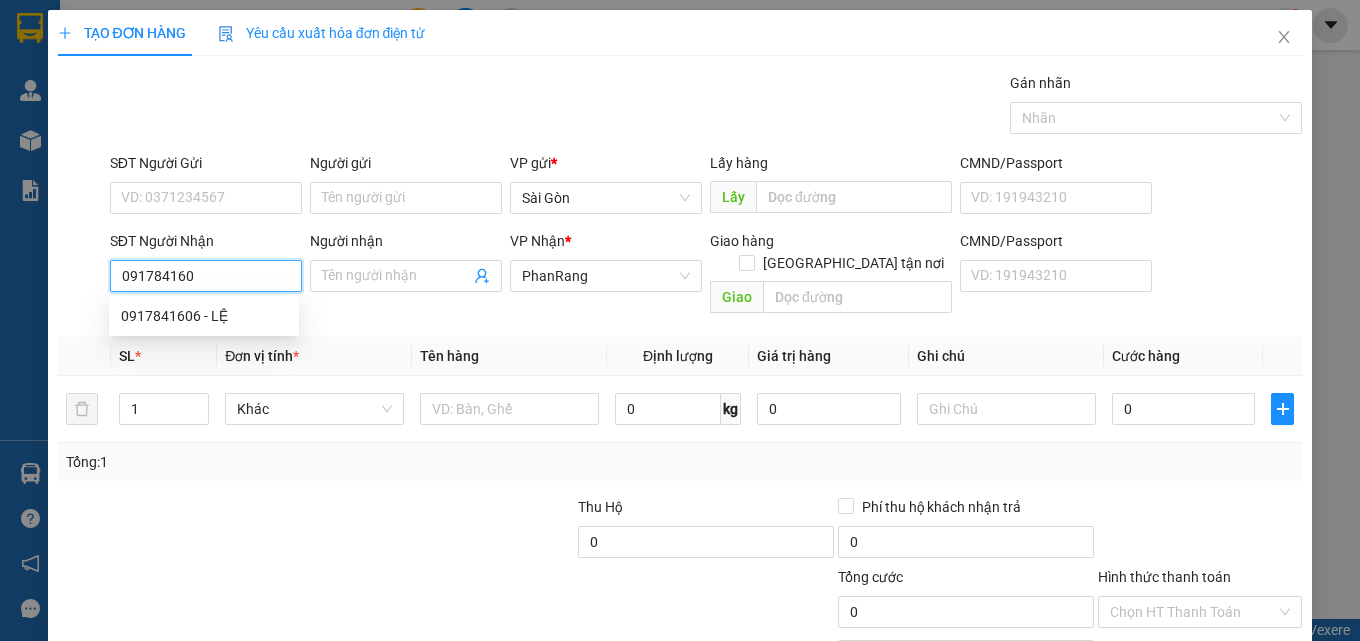 type on "0917841606" 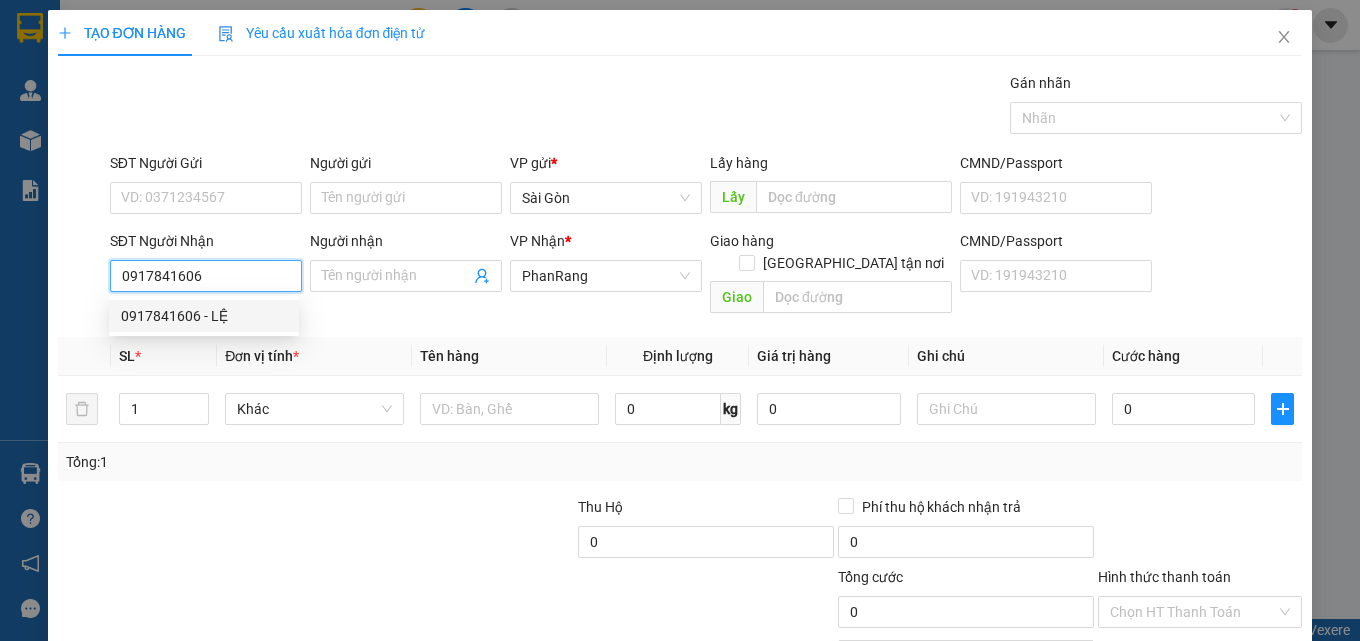 click on "0917841606 - LỆ" at bounding box center [204, 316] 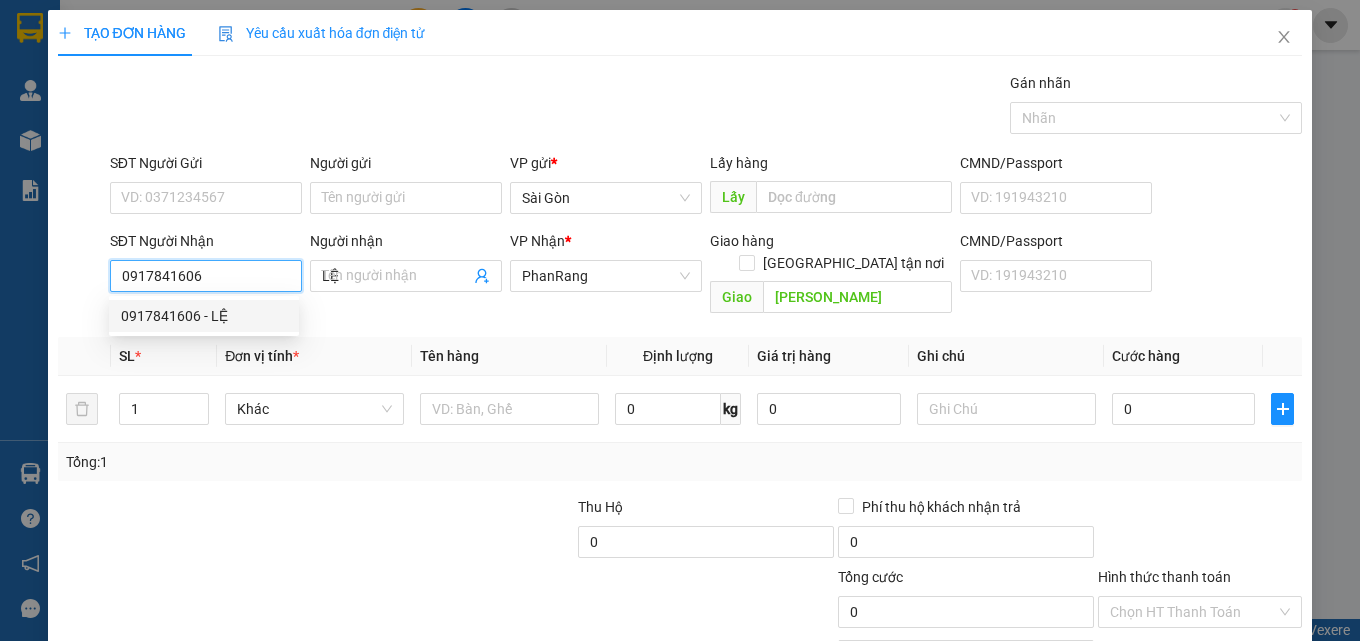 type on "50.000" 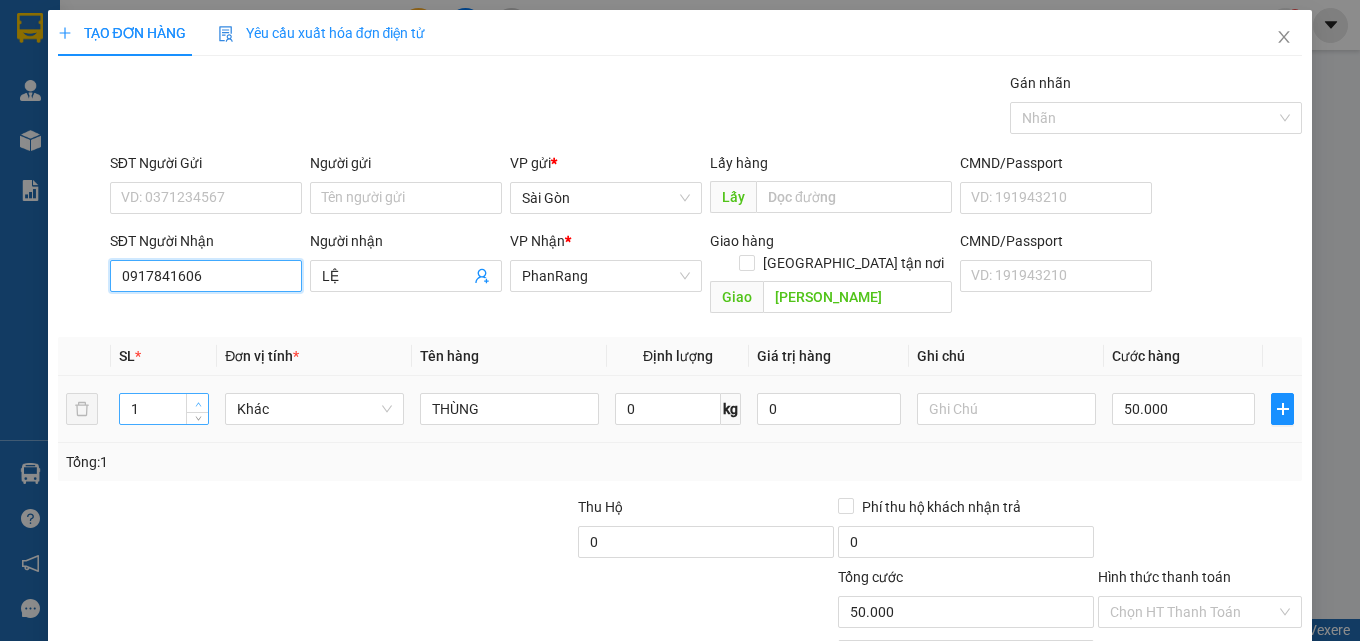 type on "0917841606" 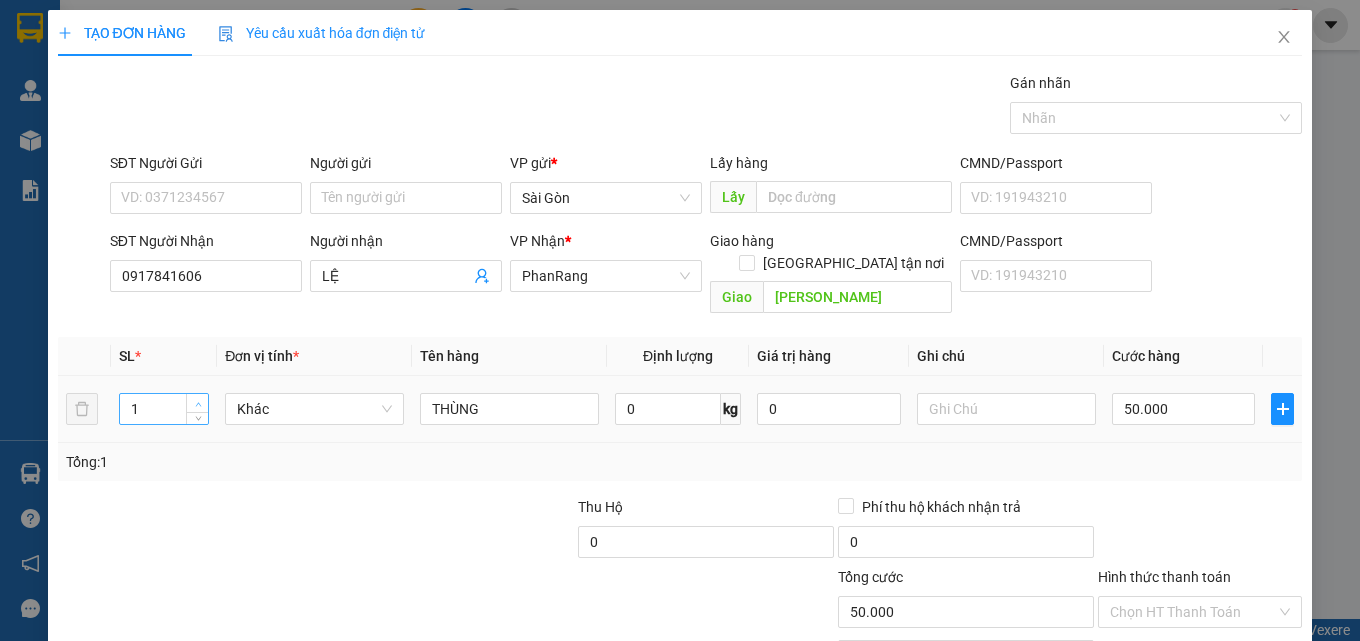 type on "2" 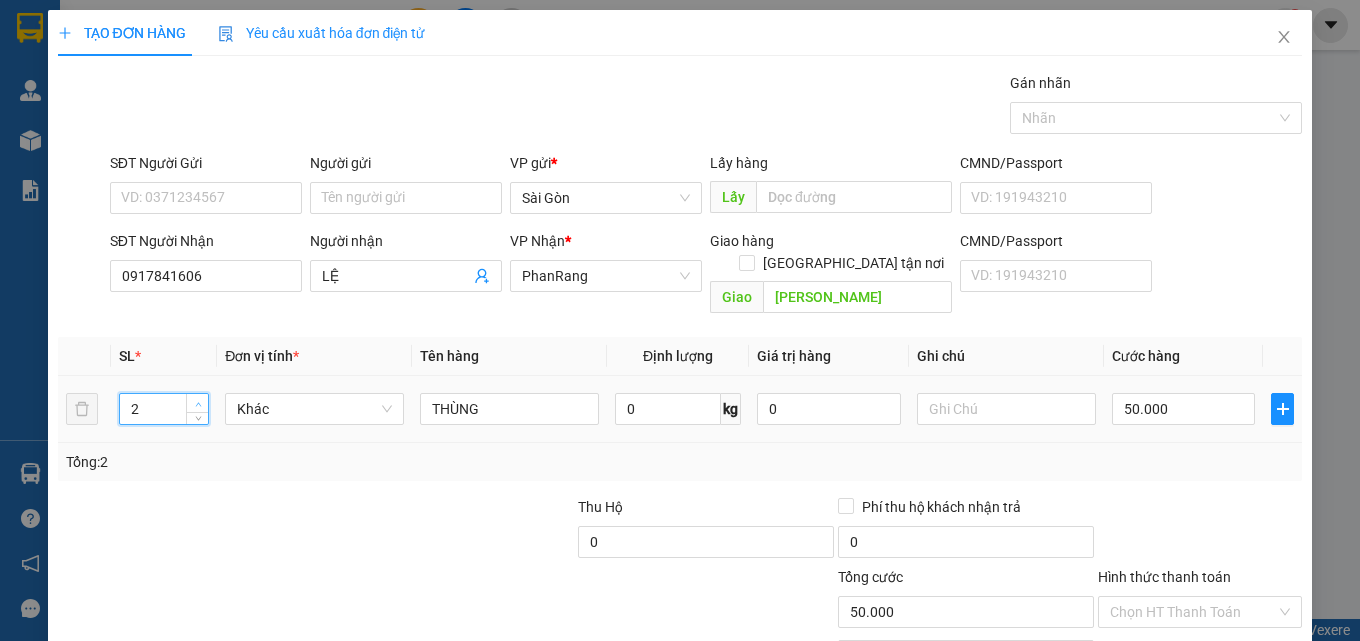 click 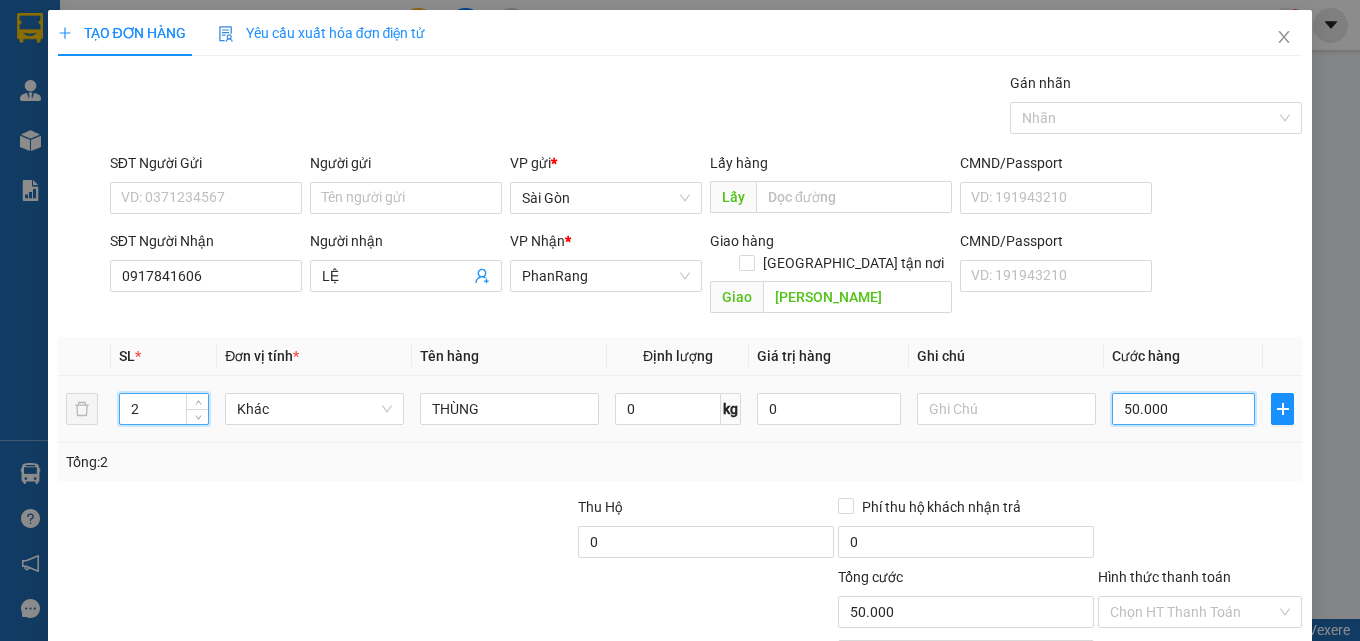 drag, startPoint x: 1193, startPoint y: 379, endPoint x: 1184, endPoint y: 384, distance: 10.29563 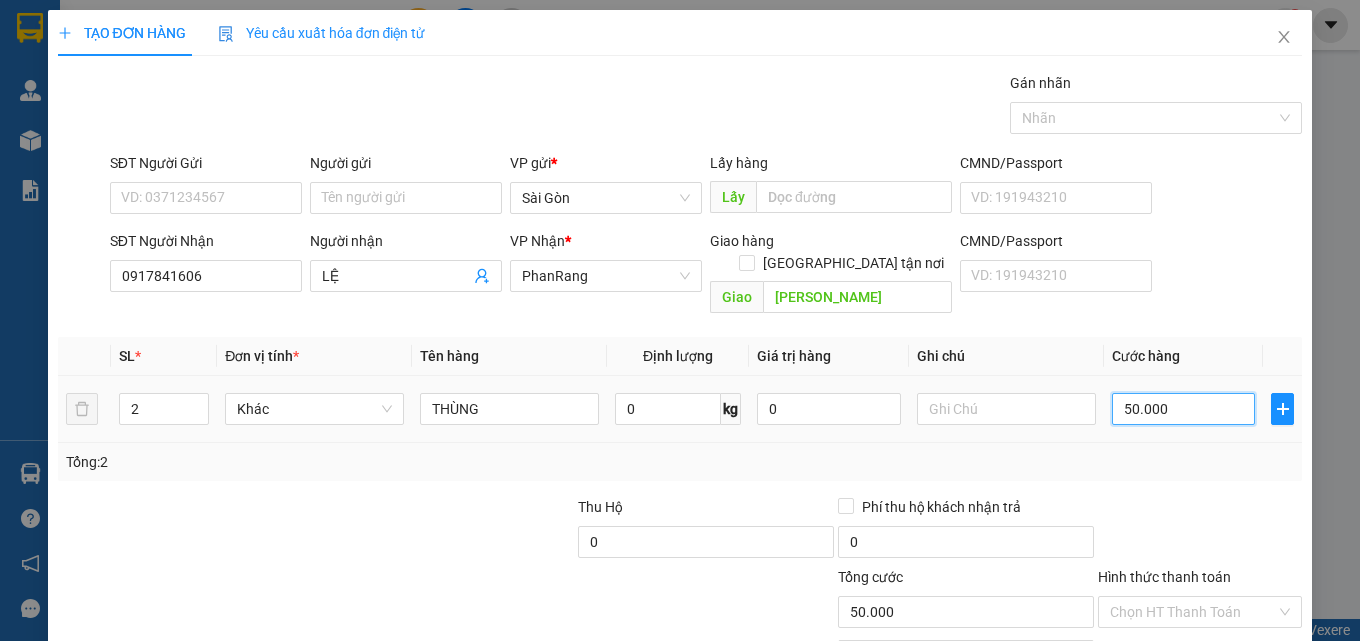 type on "1" 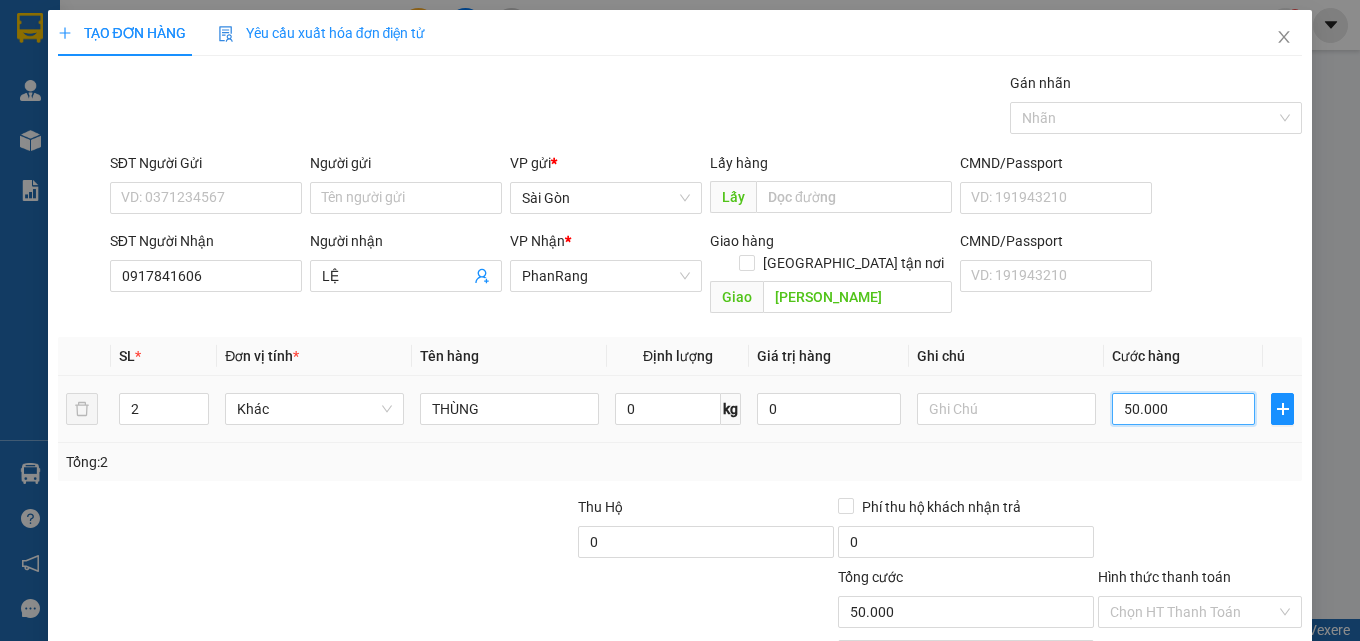 type on "1" 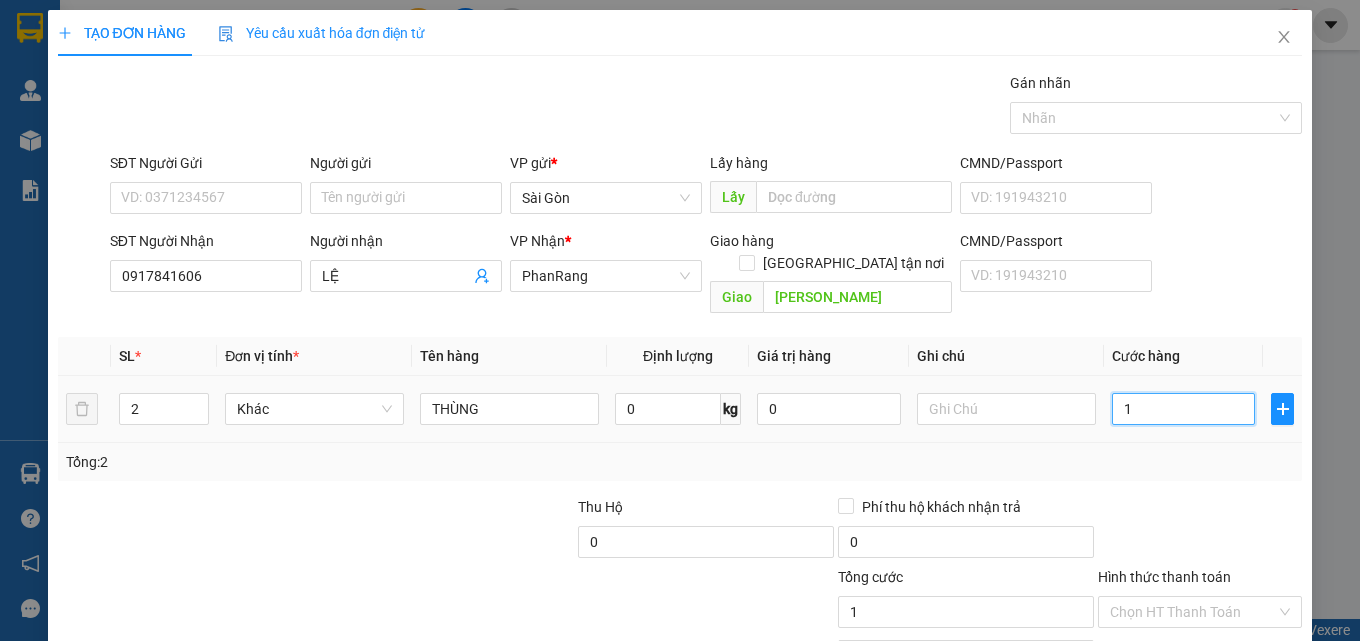 type on "10" 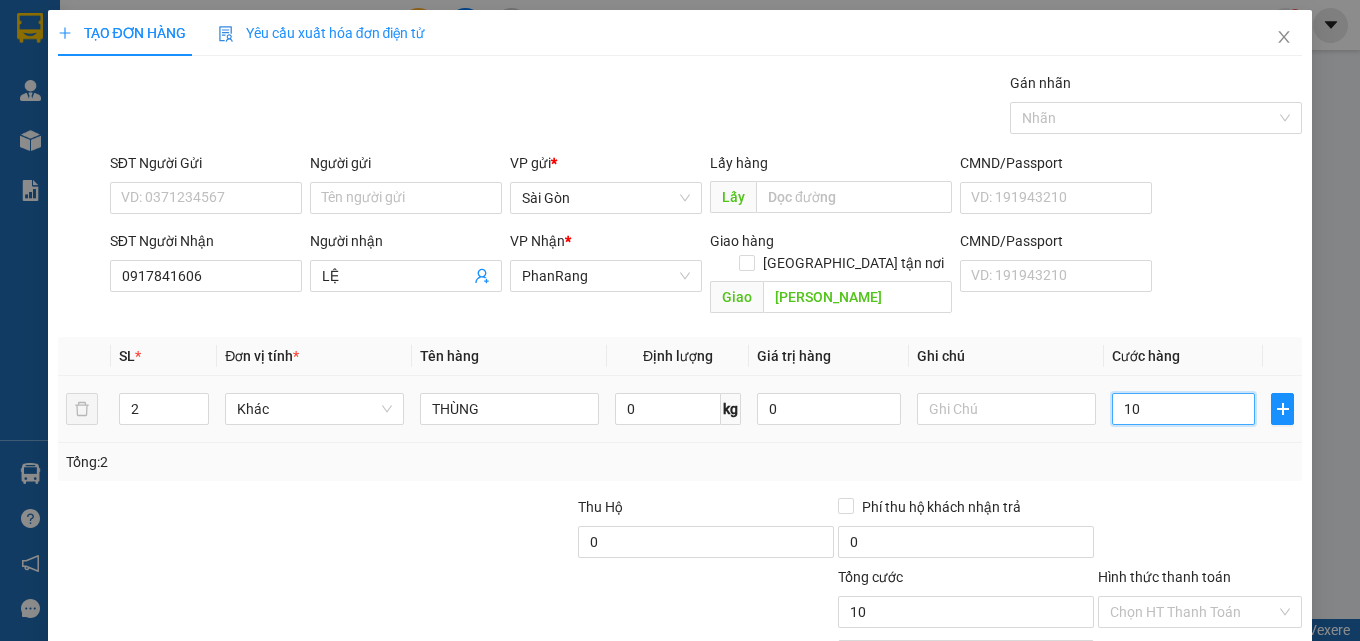 type on "100" 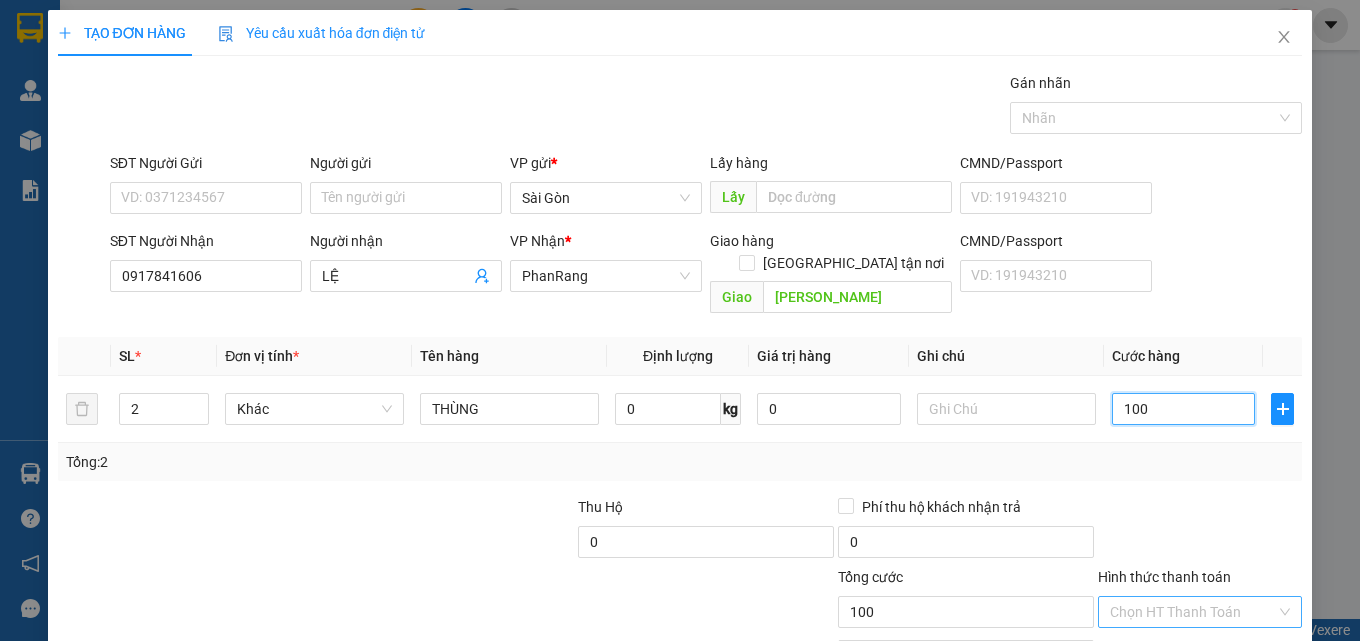 type on "100" 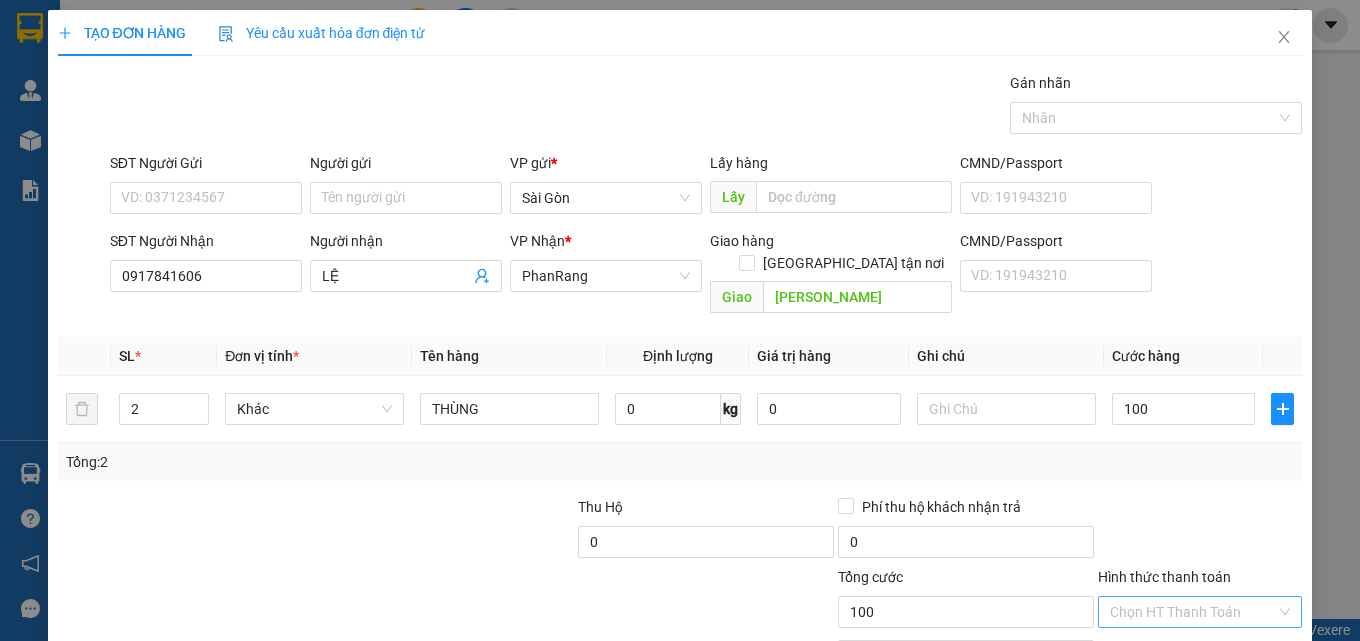 type on "100.000" 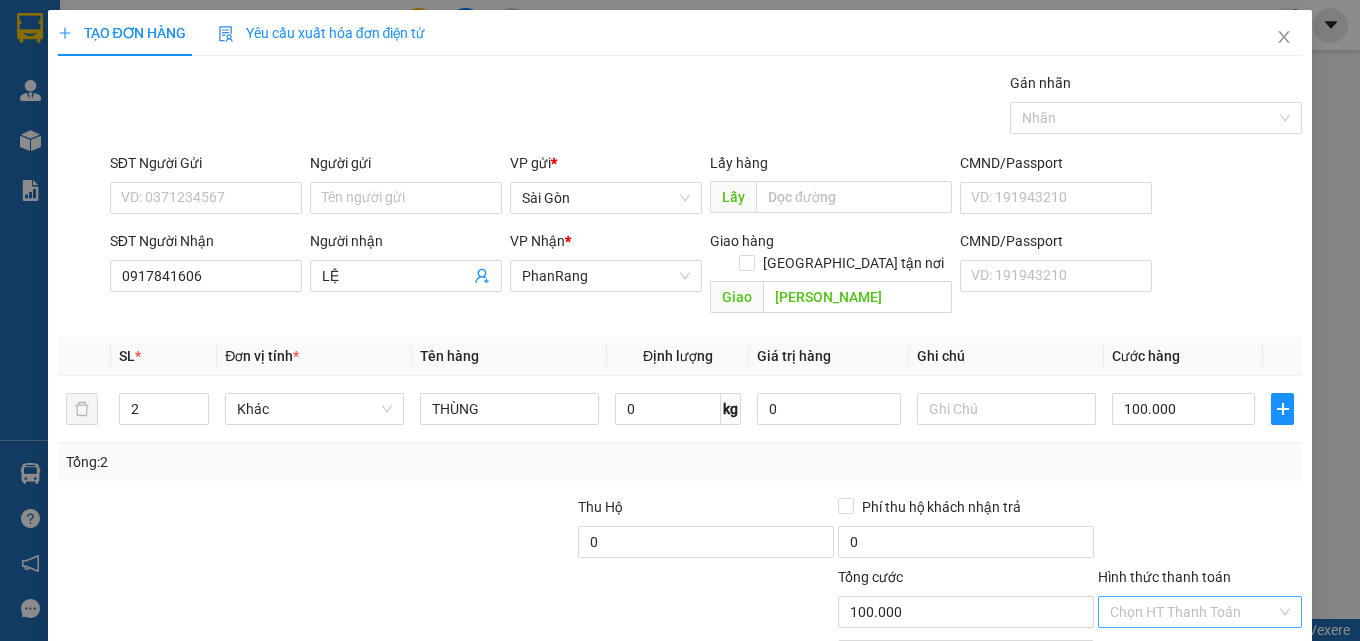 click on "Hình thức thanh toán" at bounding box center [1193, 612] 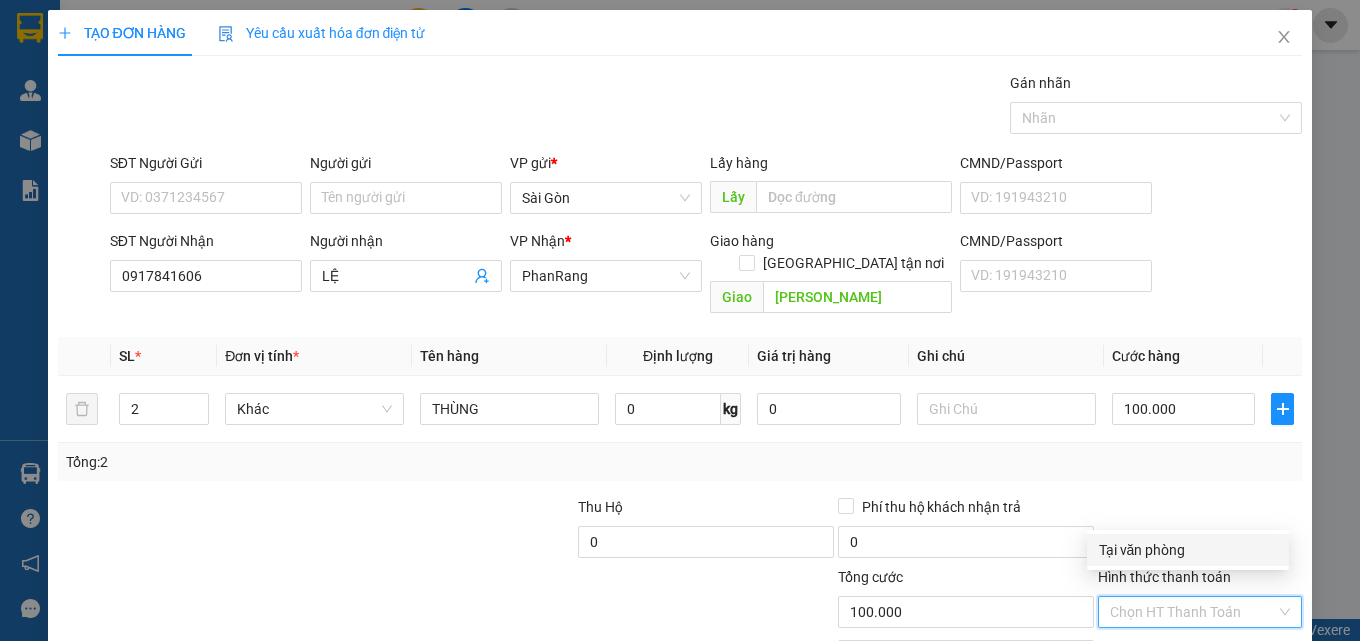 click on "Tại văn phòng" at bounding box center [1188, 550] 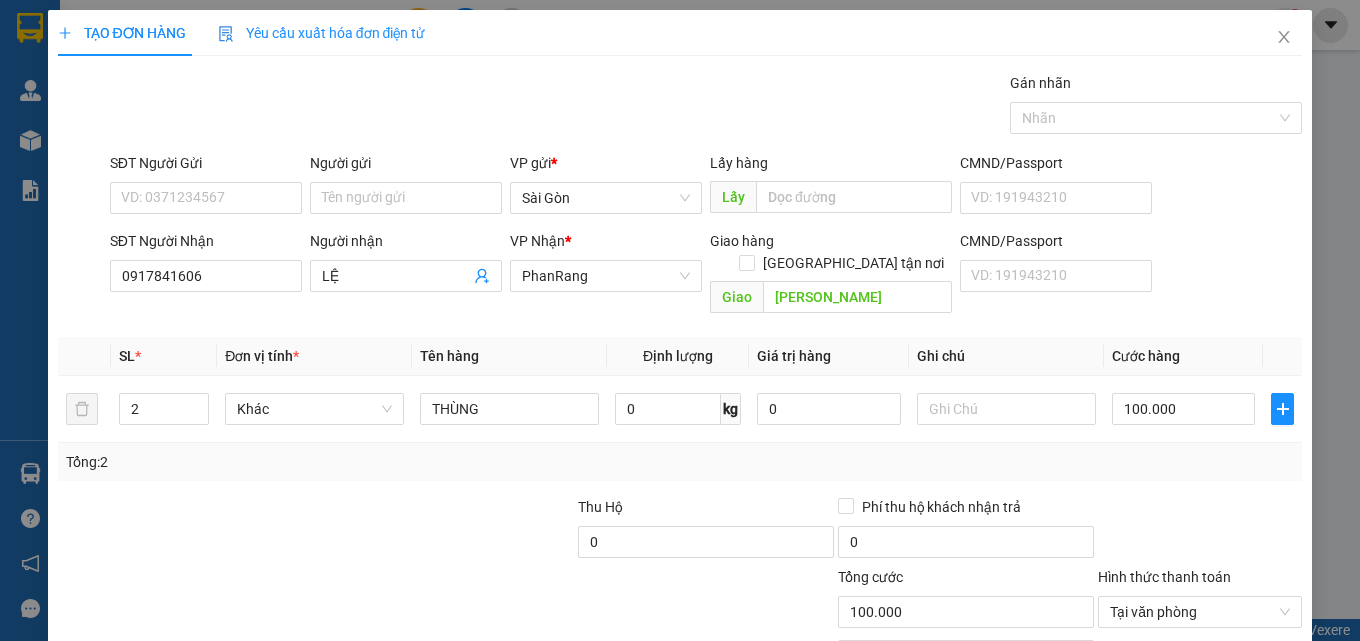 click on "[PERSON_NAME] và In" at bounding box center [1258, 707] 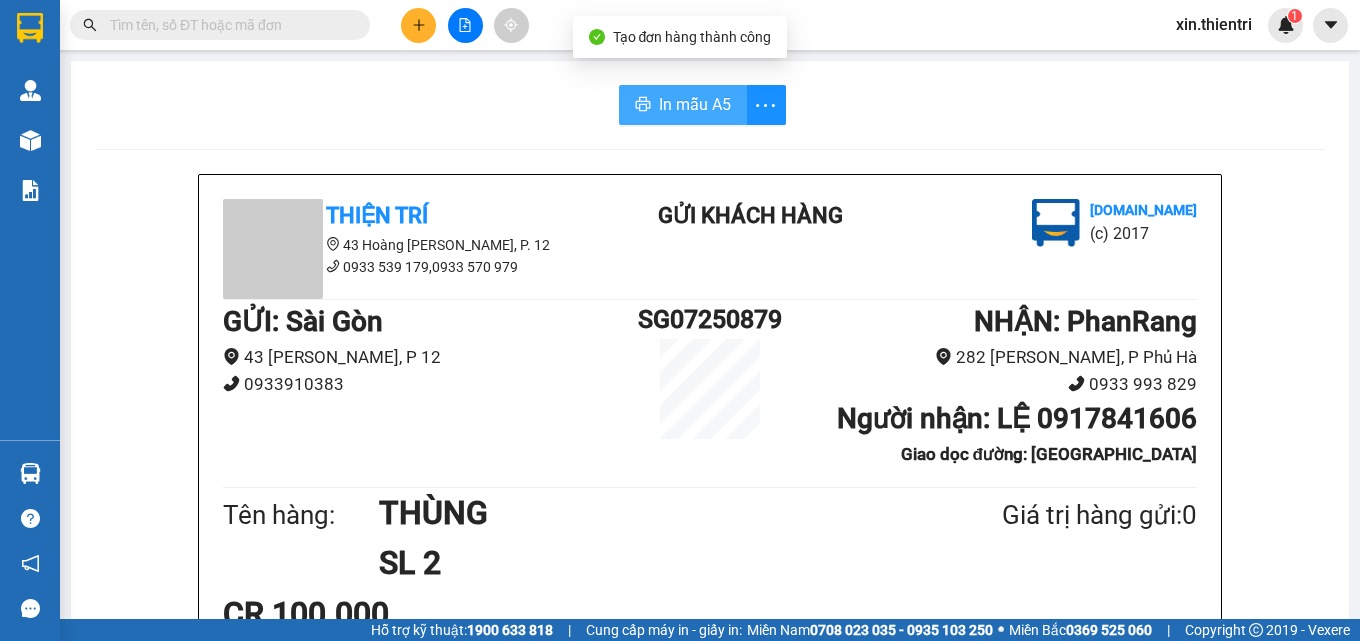 drag, startPoint x: 683, startPoint y: 89, endPoint x: 862, endPoint y: 274, distance: 257.42184 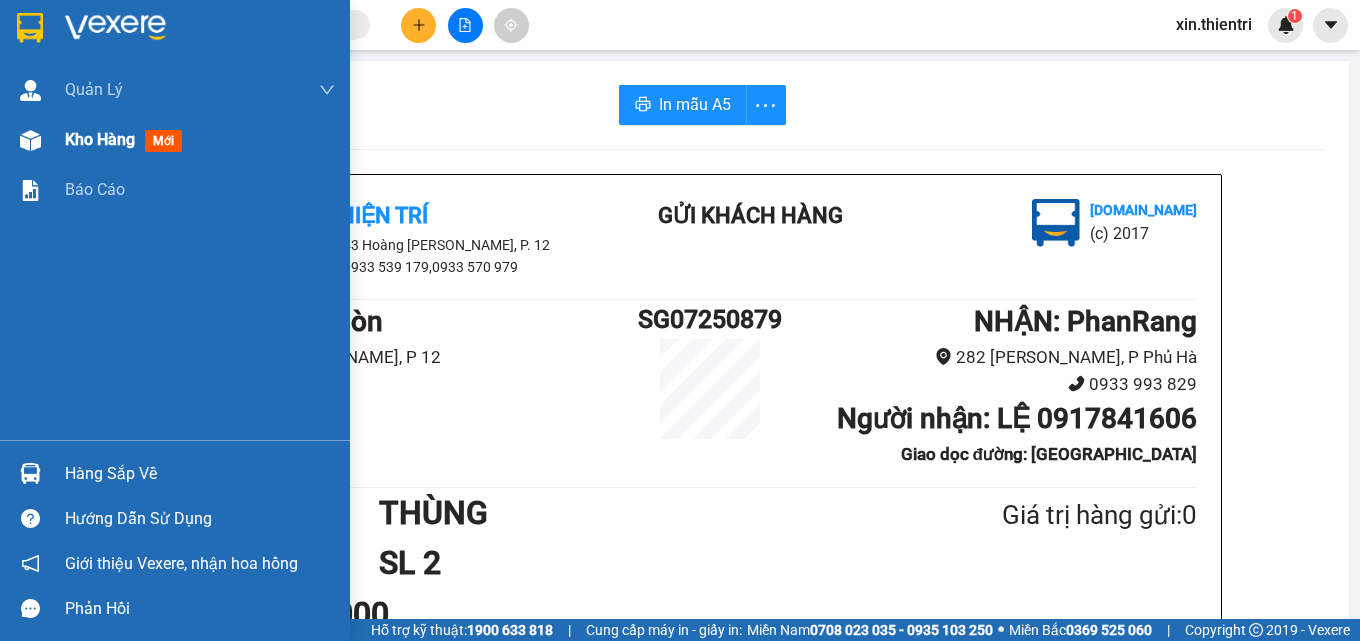 click on "Kho hàng" at bounding box center (100, 139) 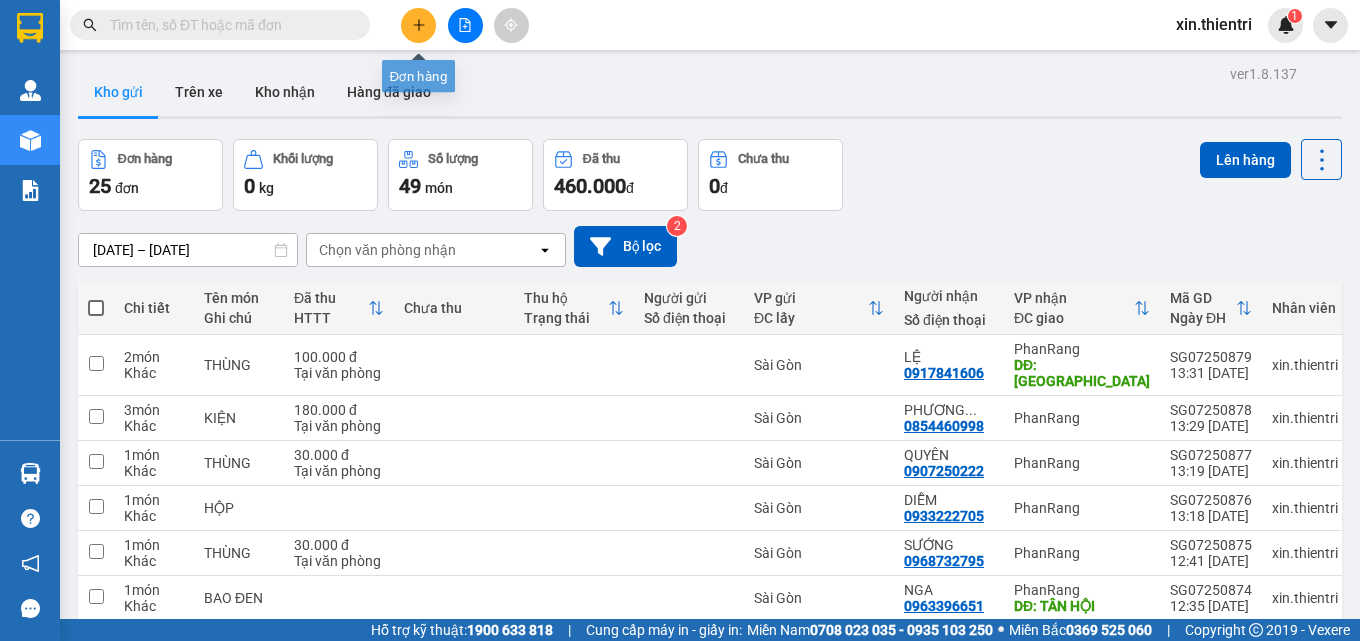 click 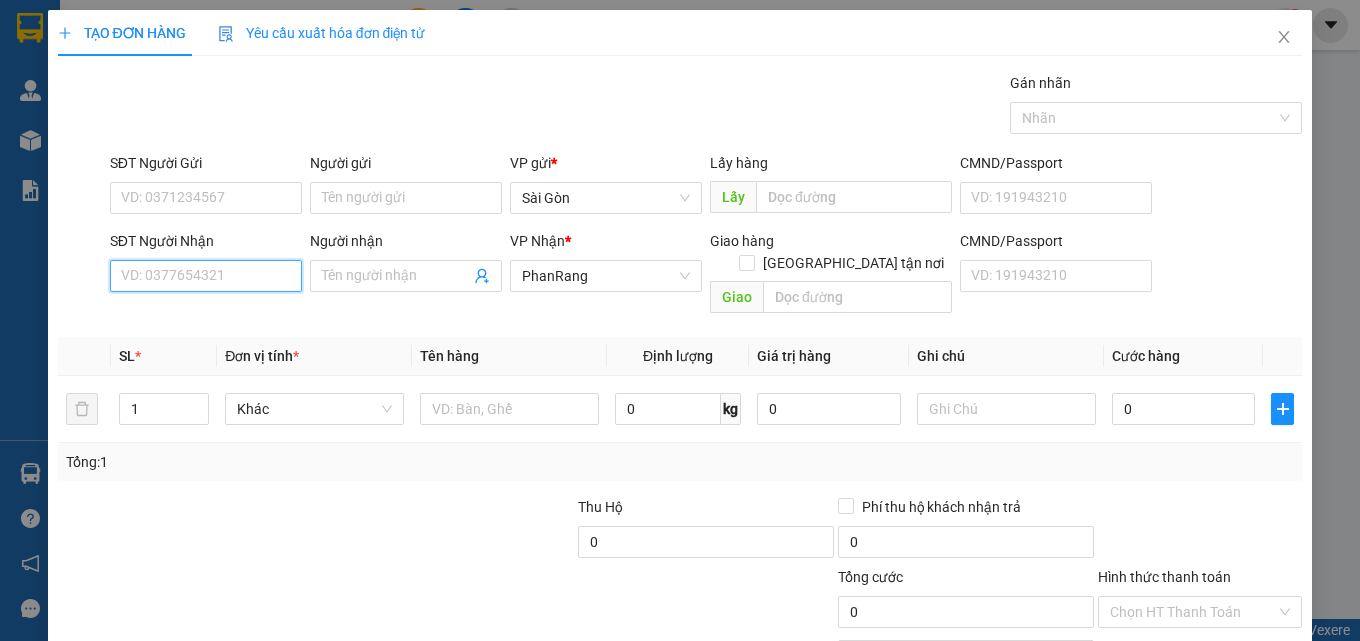 click on "SĐT Người Nhận" at bounding box center [206, 276] 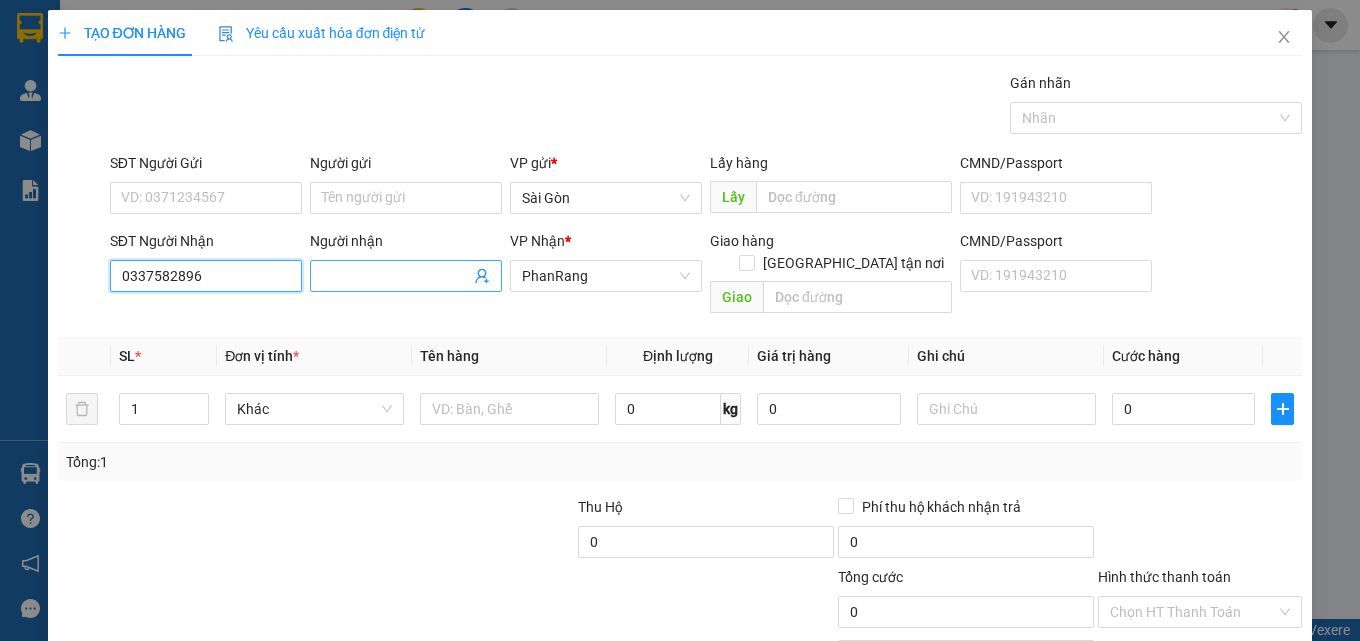 type on "0337582896" 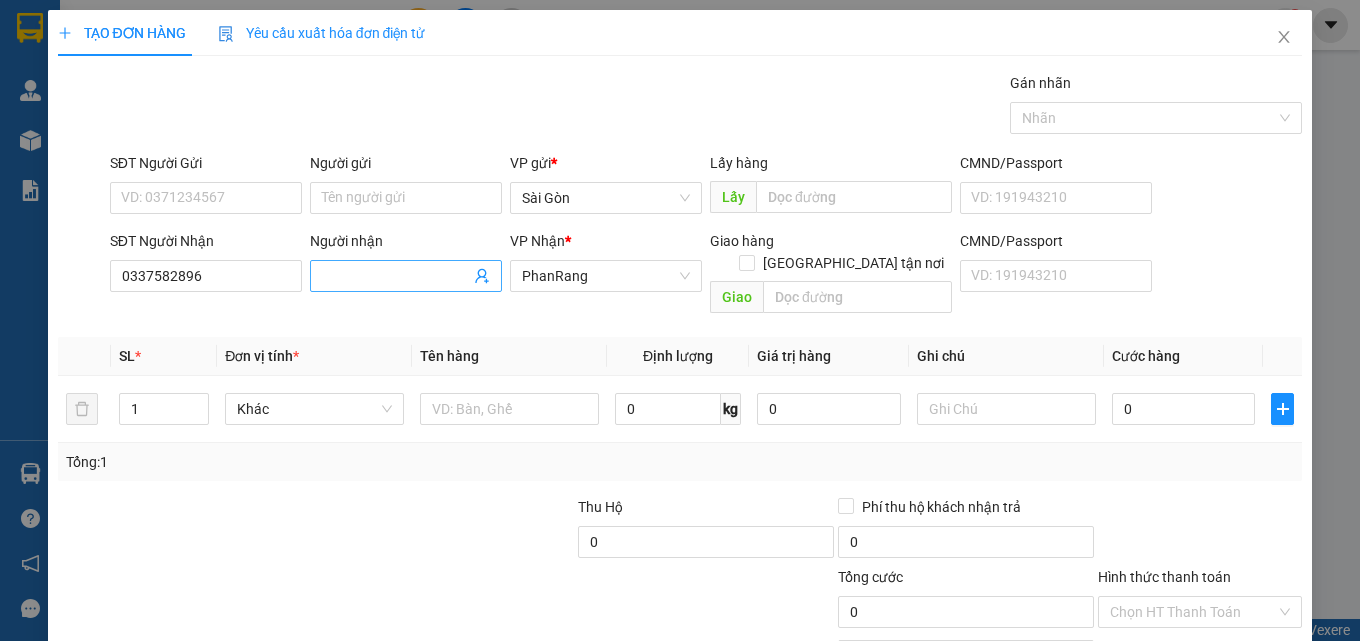 click at bounding box center [406, 276] 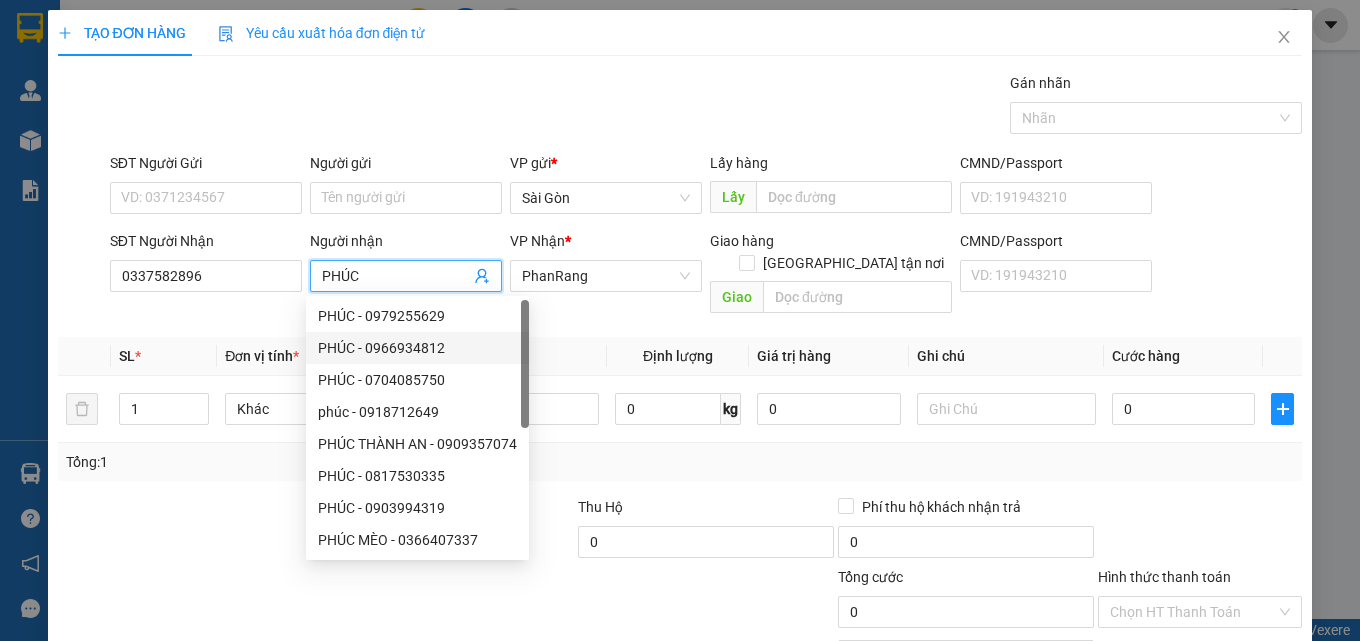 type on "PHÚC" 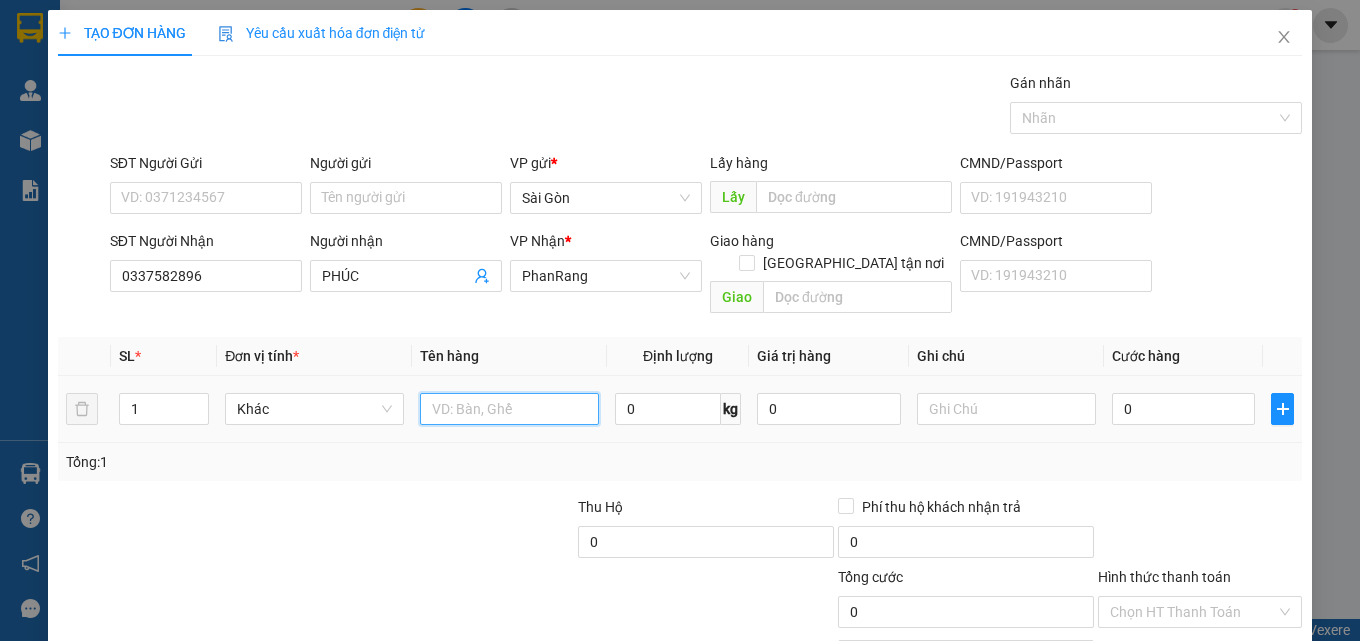 click at bounding box center (509, 409) 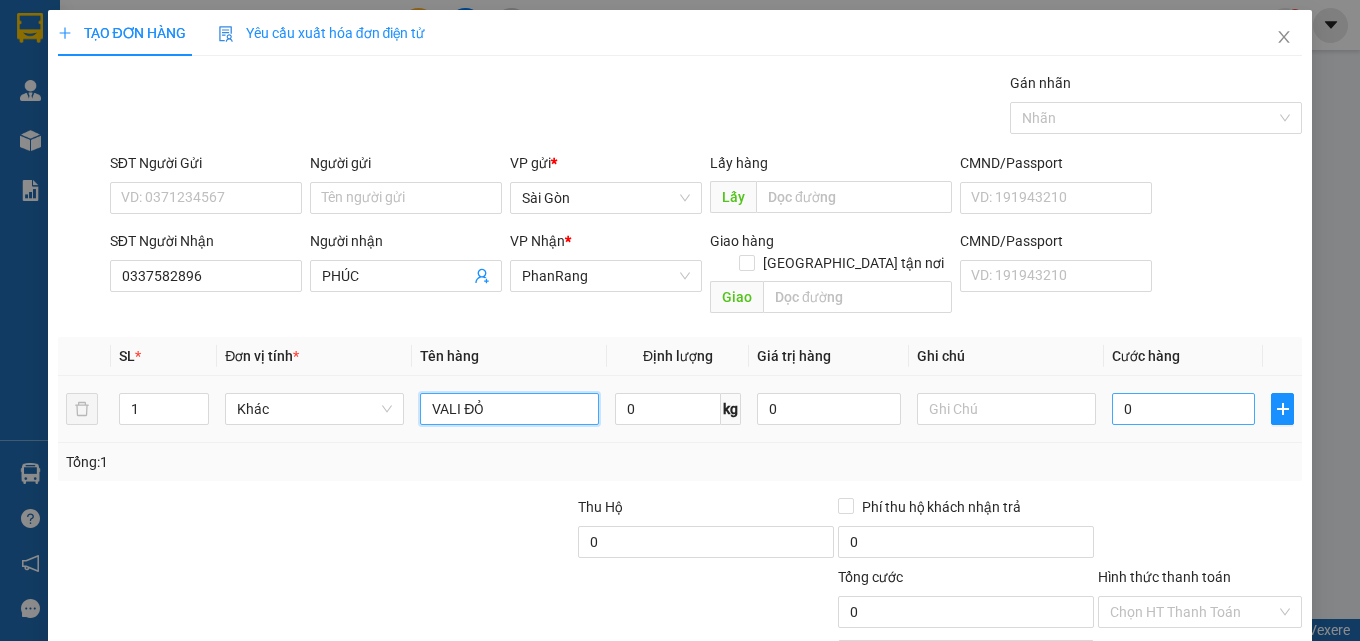 type on "VALI ĐỎ" 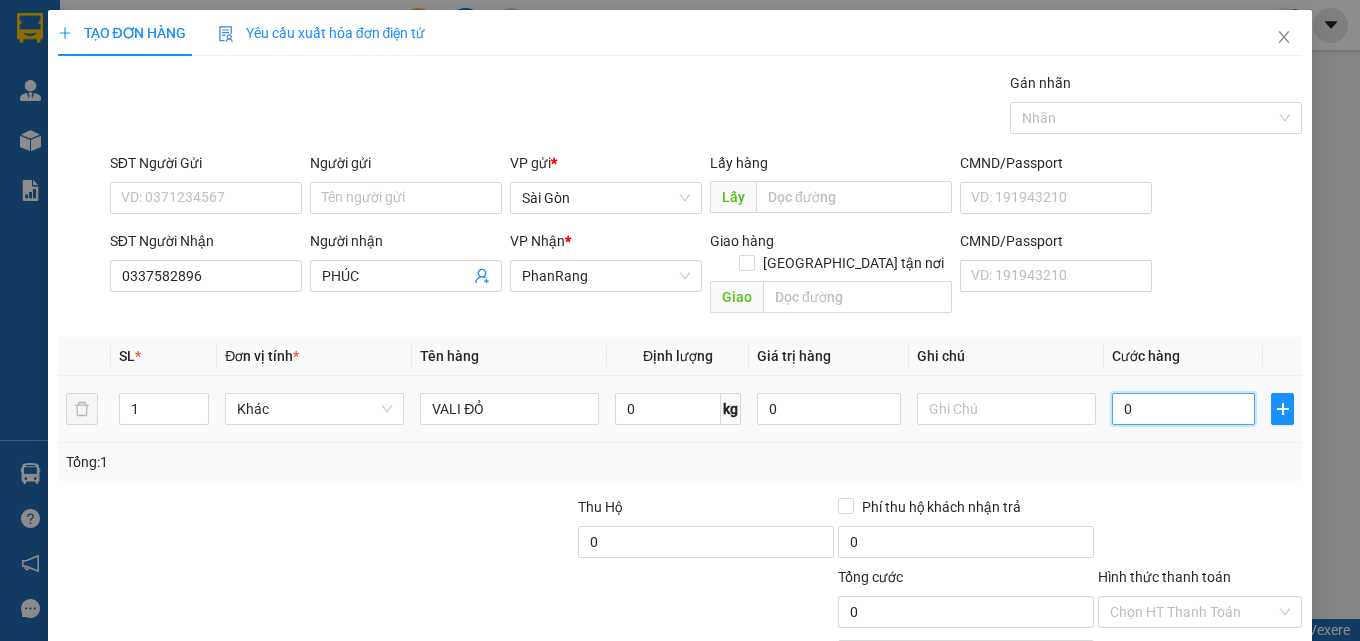 drag, startPoint x: 1146, startPoint y: 394, endPoint x: 1138, endPoint y: 382, distance: 14.422205 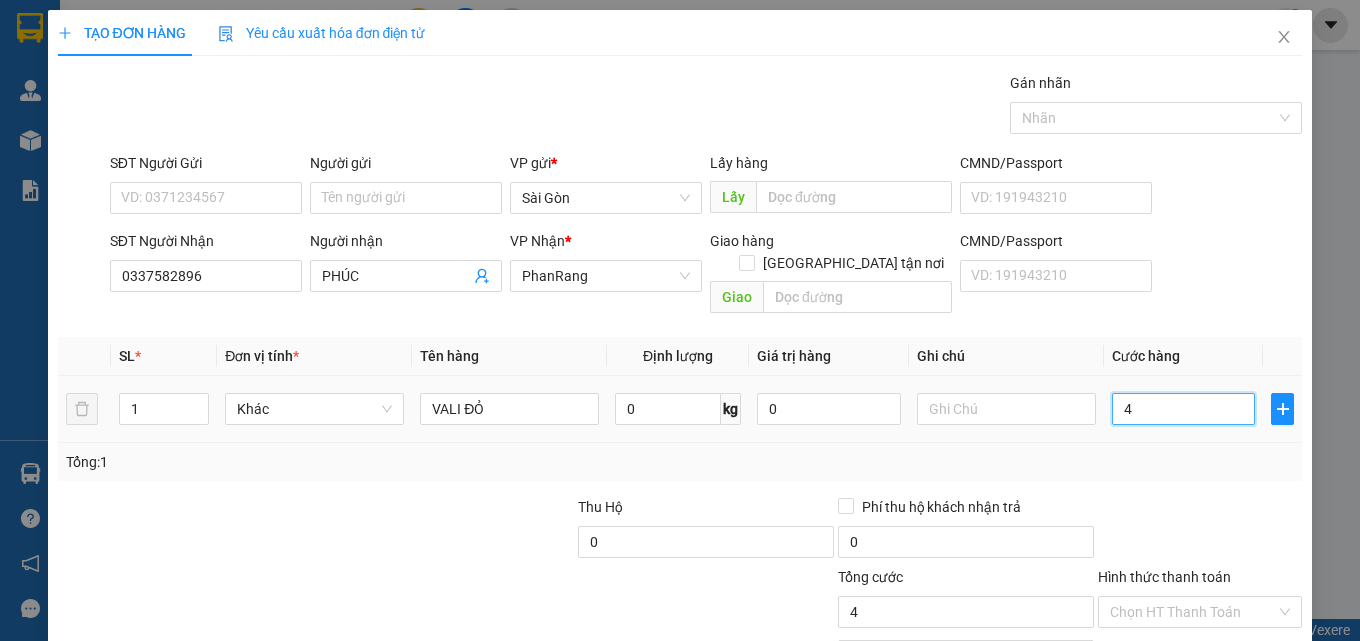type on "40" 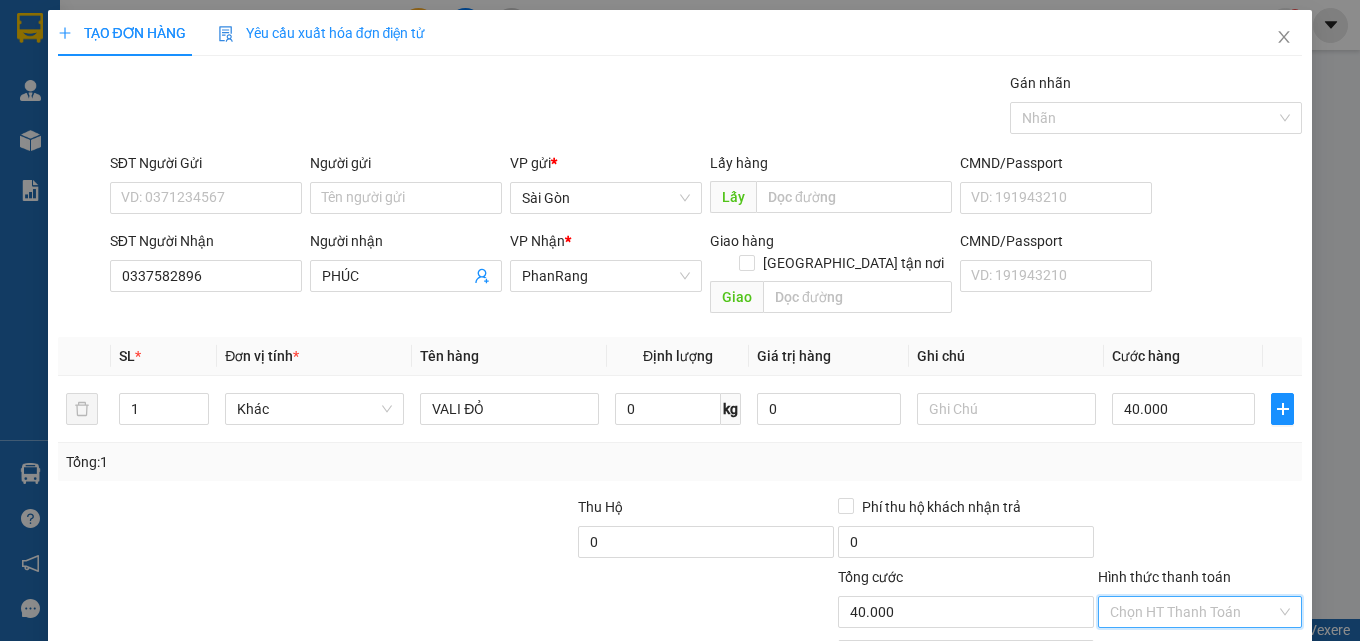 click on "Hình thức thanh toán" at bounding box center [1193, 612] 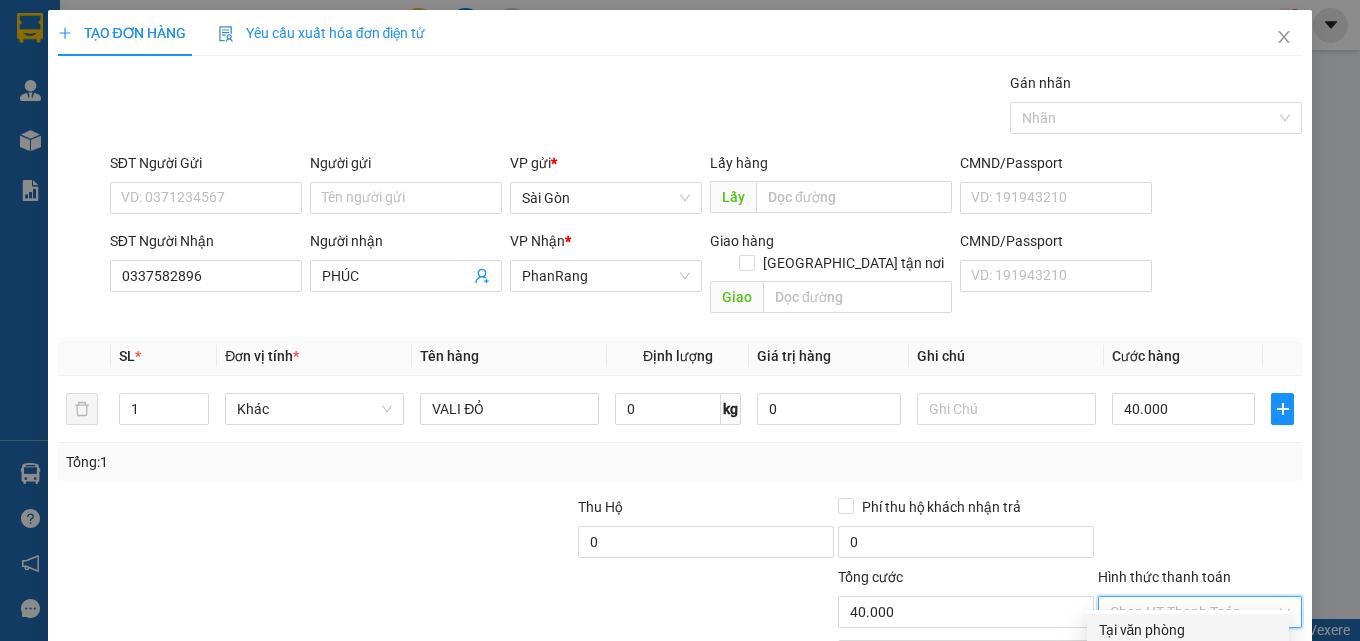 click on "Tại văn phòng" at bounding box center [1188, 630] 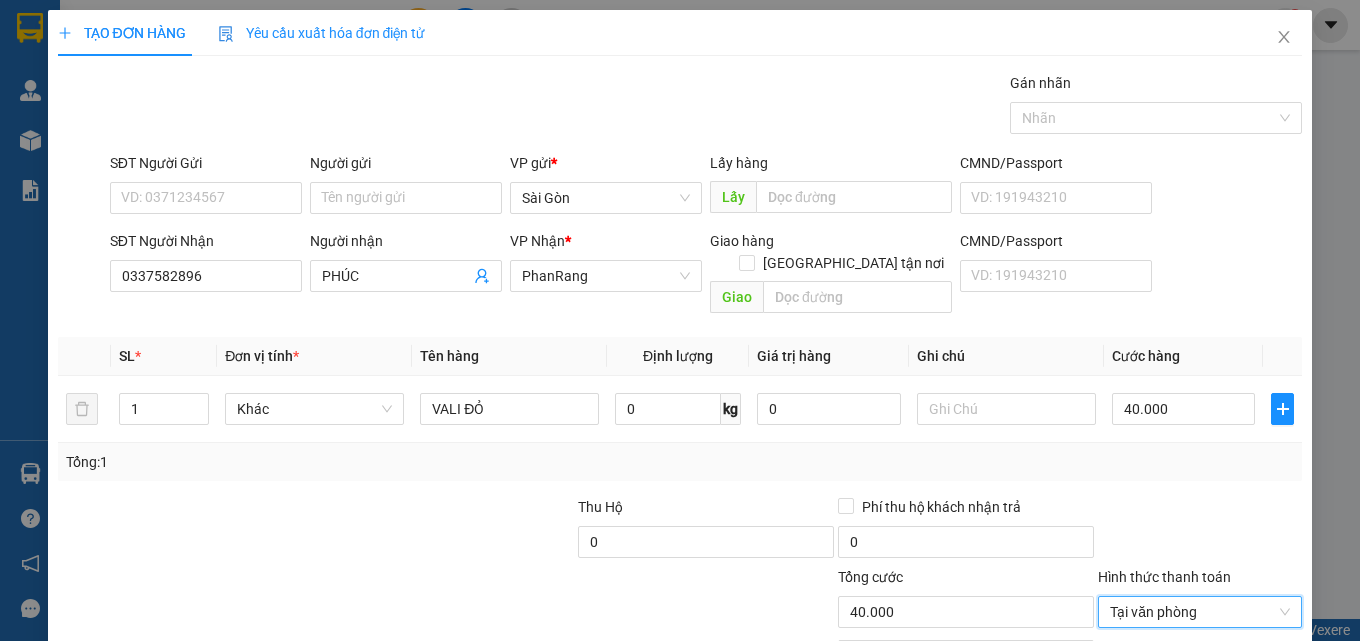 click on "[PERSON_NAME] và In" at bounding box center [1258, 707] 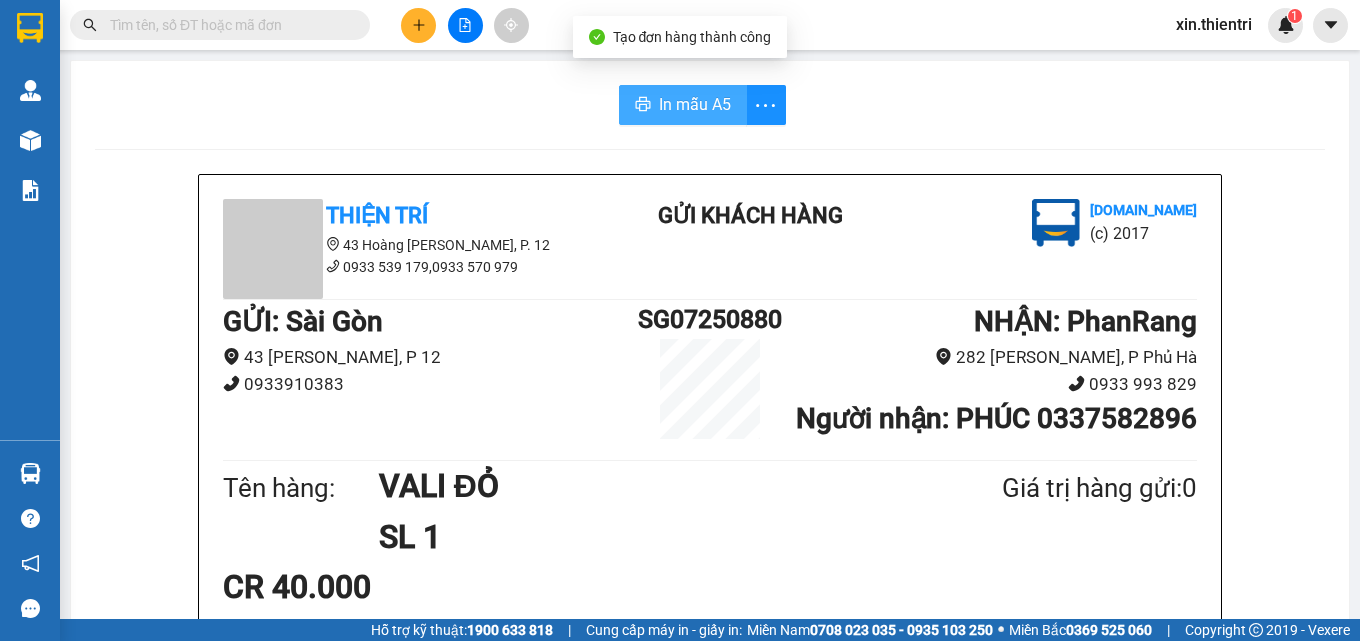 click on "In mẫu A5" at bounding box center (695, 104) 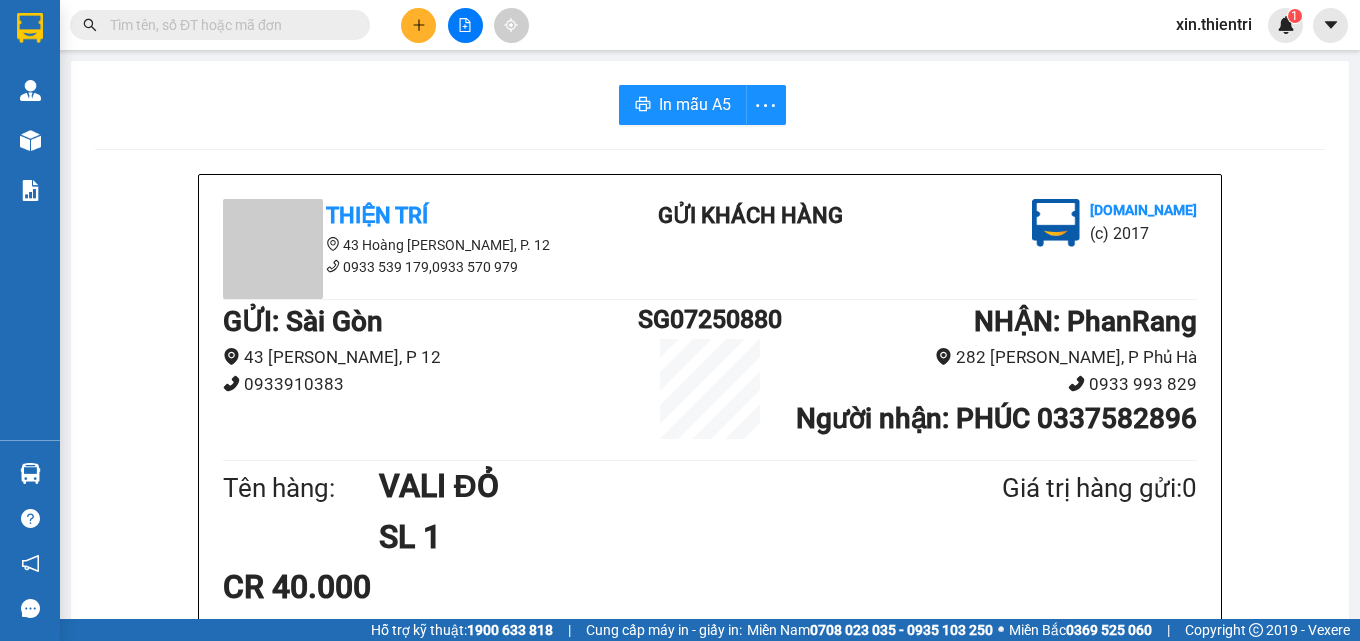 click 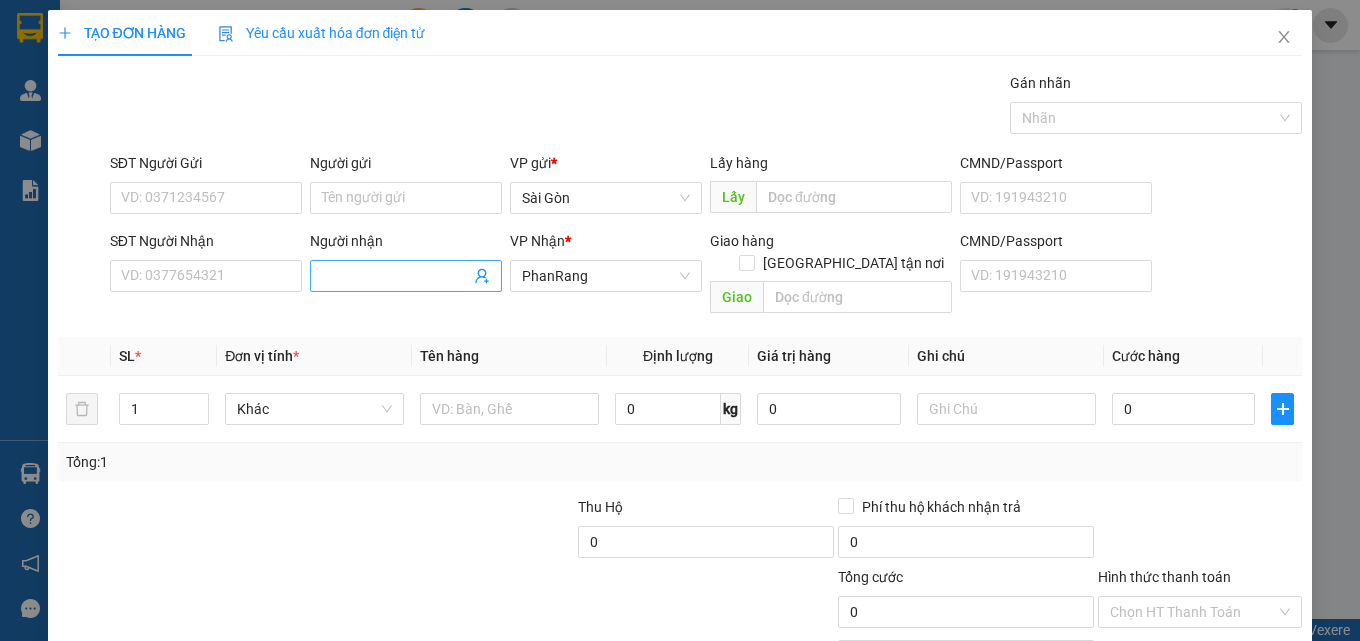 click on "Người nhận" at bounding box center (396, 276) 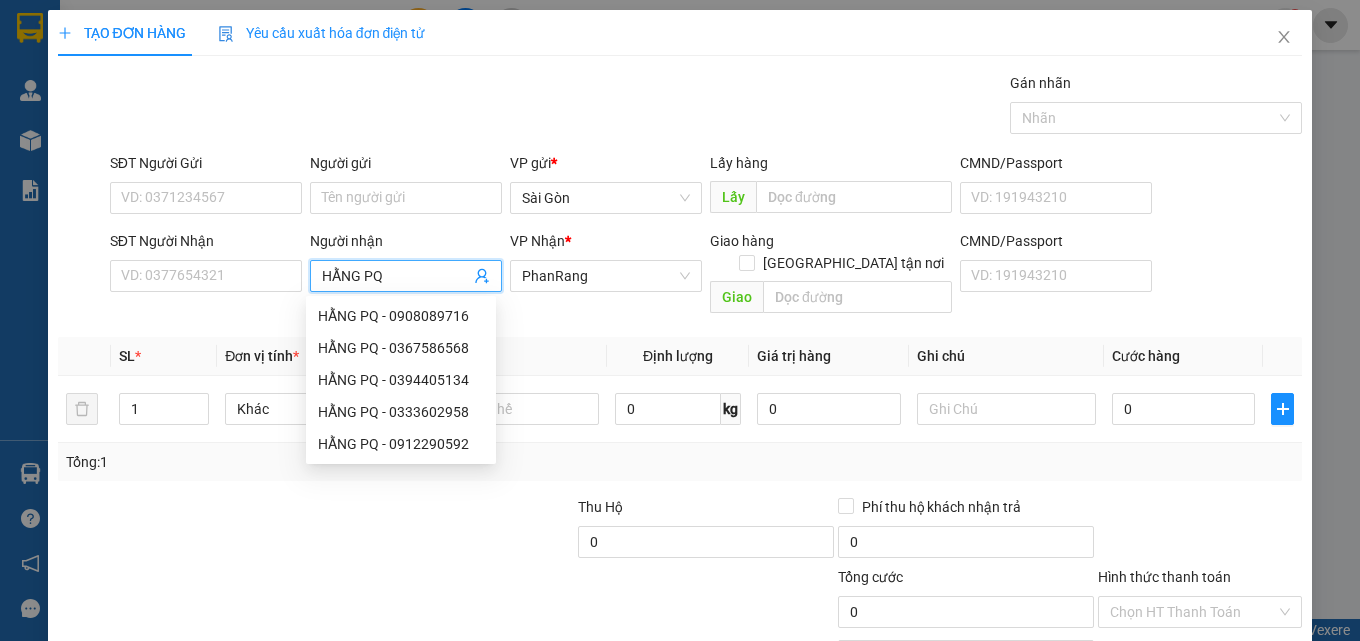 type on "HẰNG PQ" 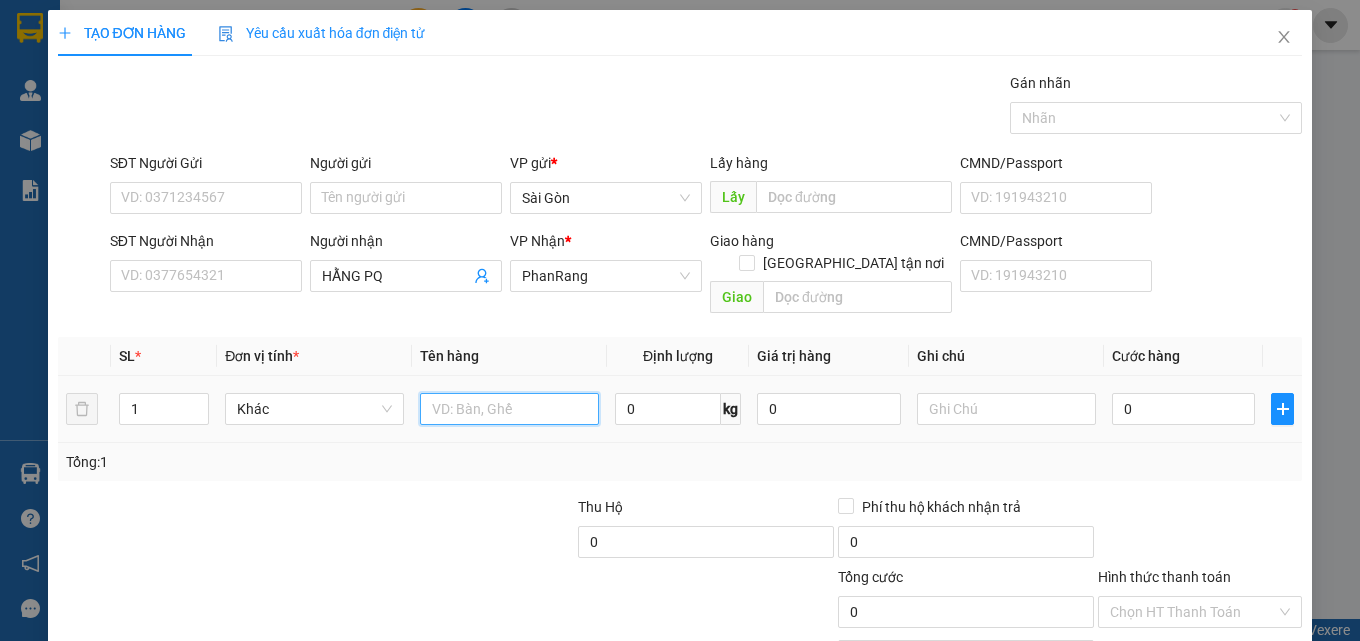 click at bounding box center (509, 409) 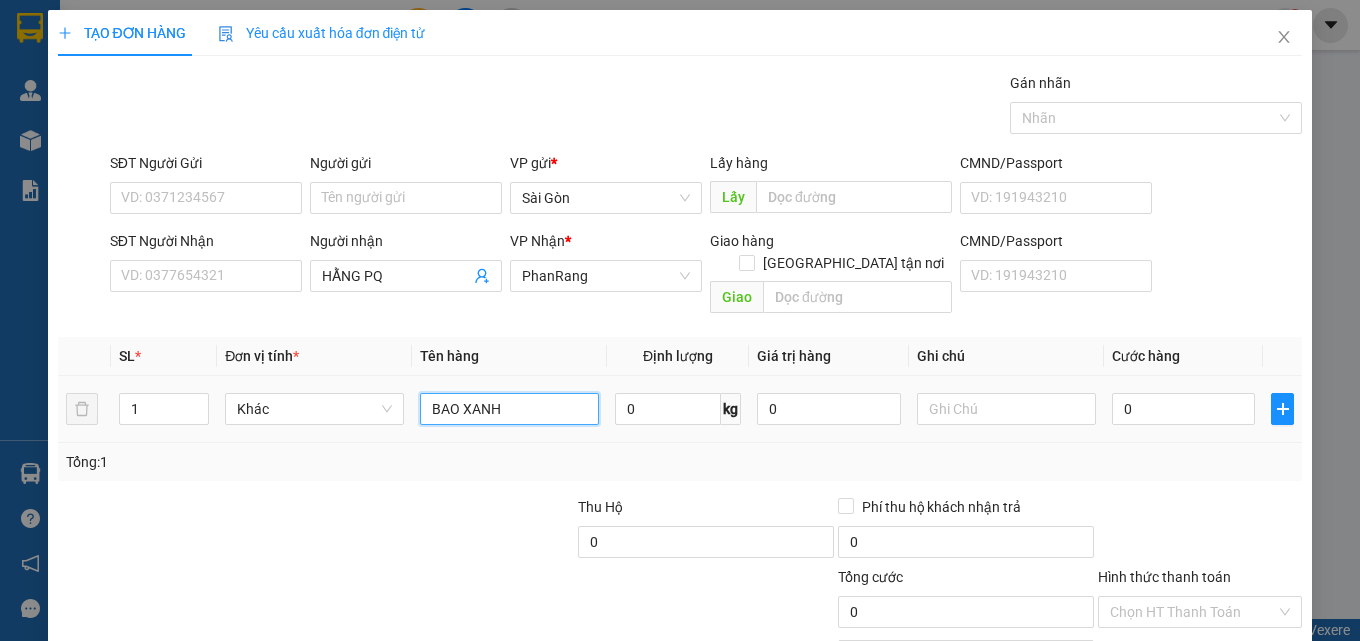type on "BAO XANH" 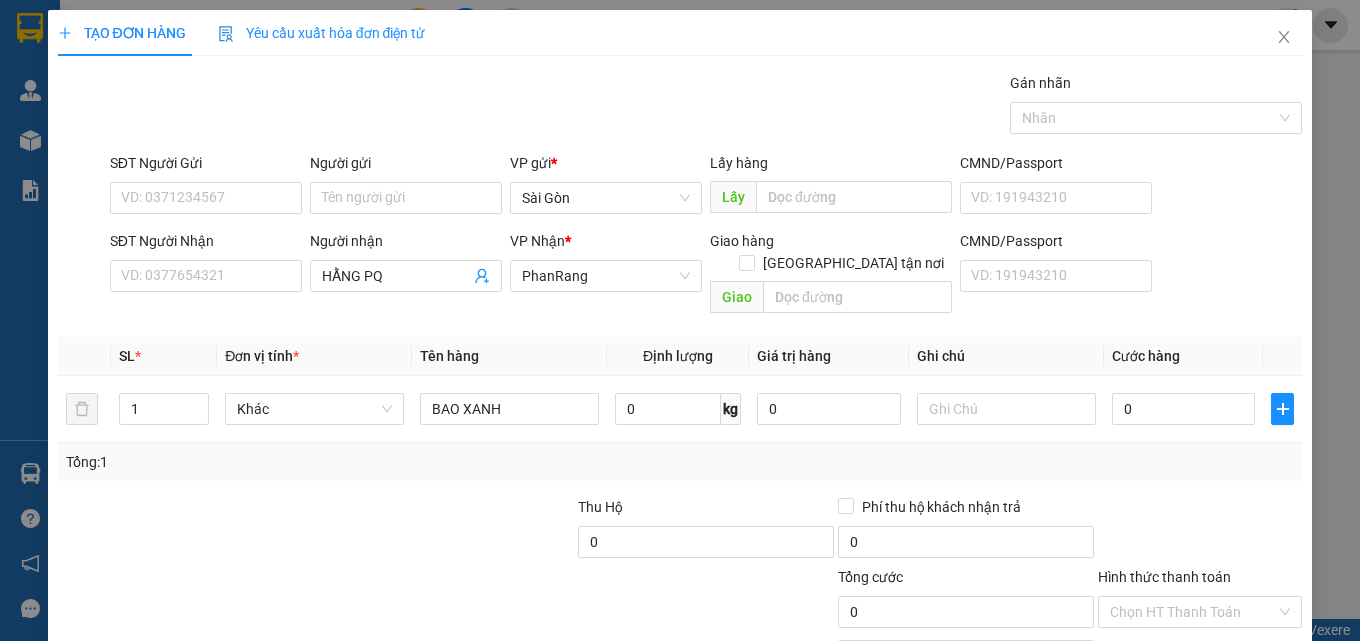 drag, startPoint x: 1212, startPoint y: 585, endPoint x: 1223, endPoint y: 584, distance: 11.045361 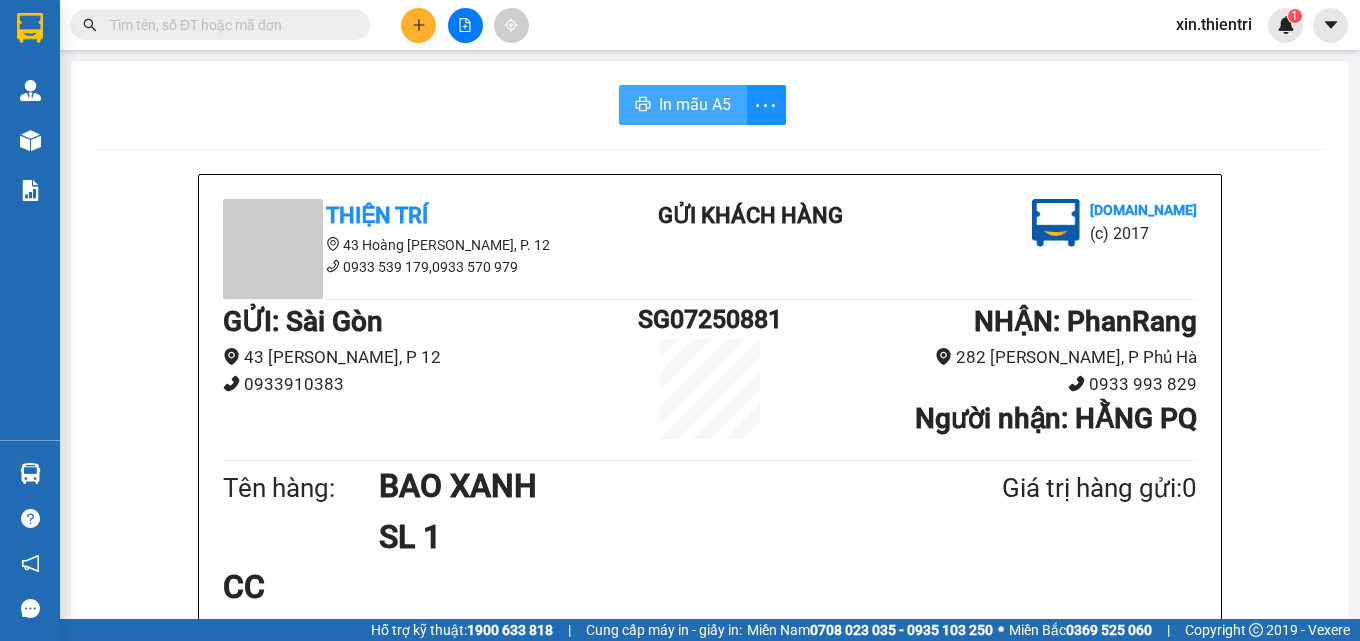 click on "In mẫu A5" at bounding box center (695, 104) 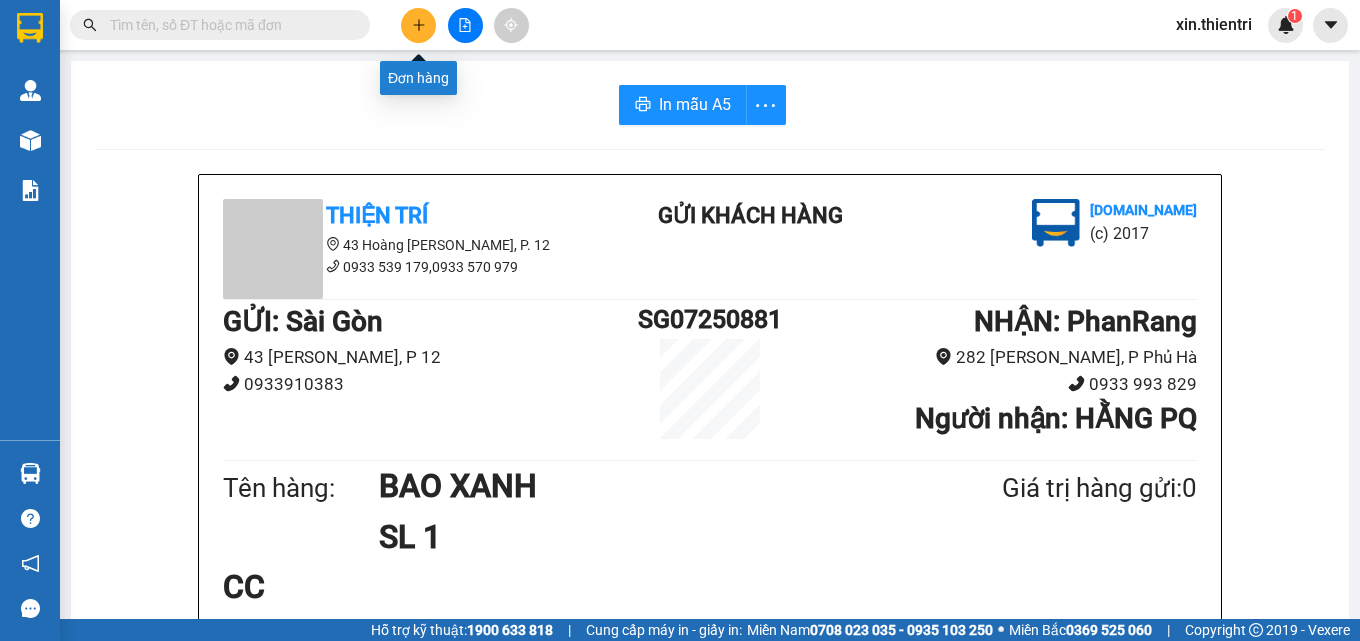 click 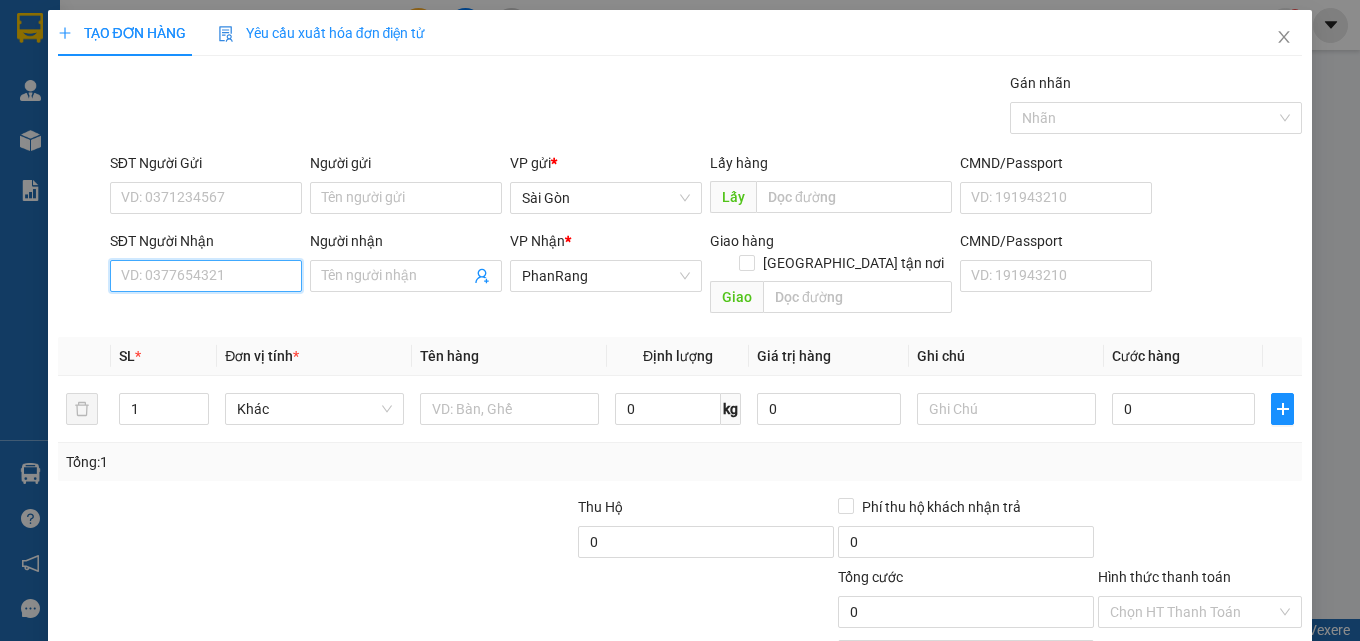 click on "SĐT Người Nhận" at bounding box center (206, 276) 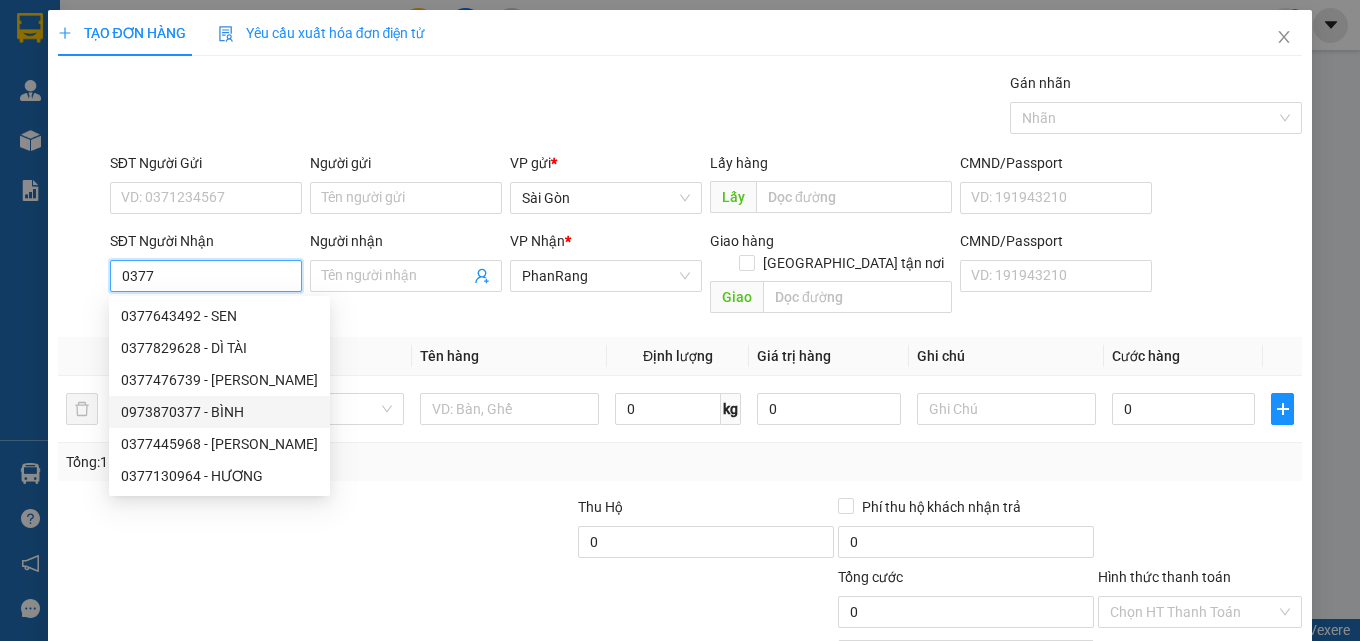 click on "0973870377 - BÌNH" at bounding box center (219, 412) 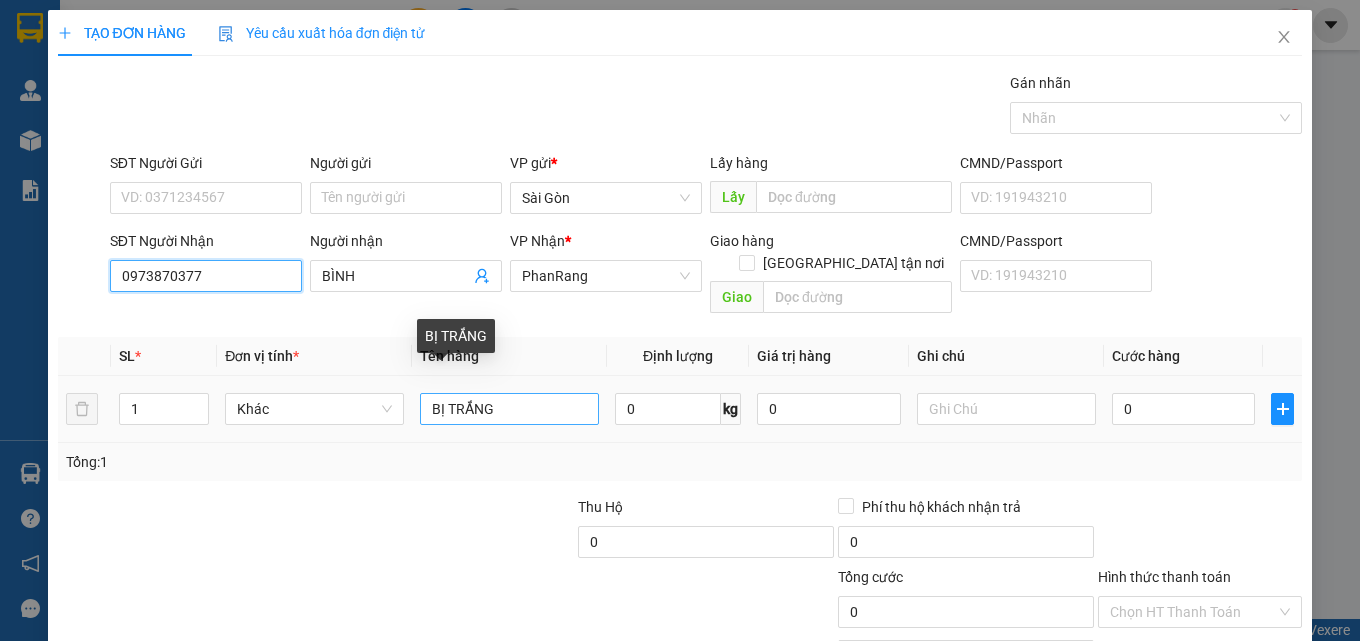 type on "0973870377" 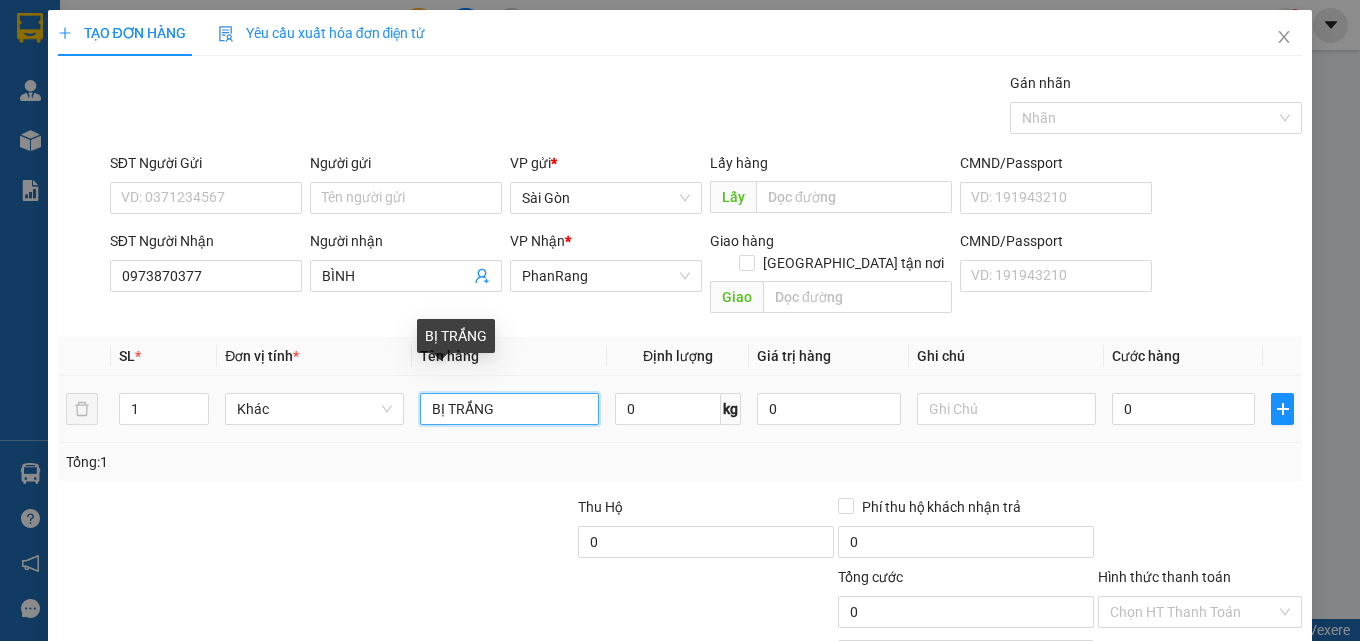 click on "BỊ TRẮNG" at bounding box center [509, 409] 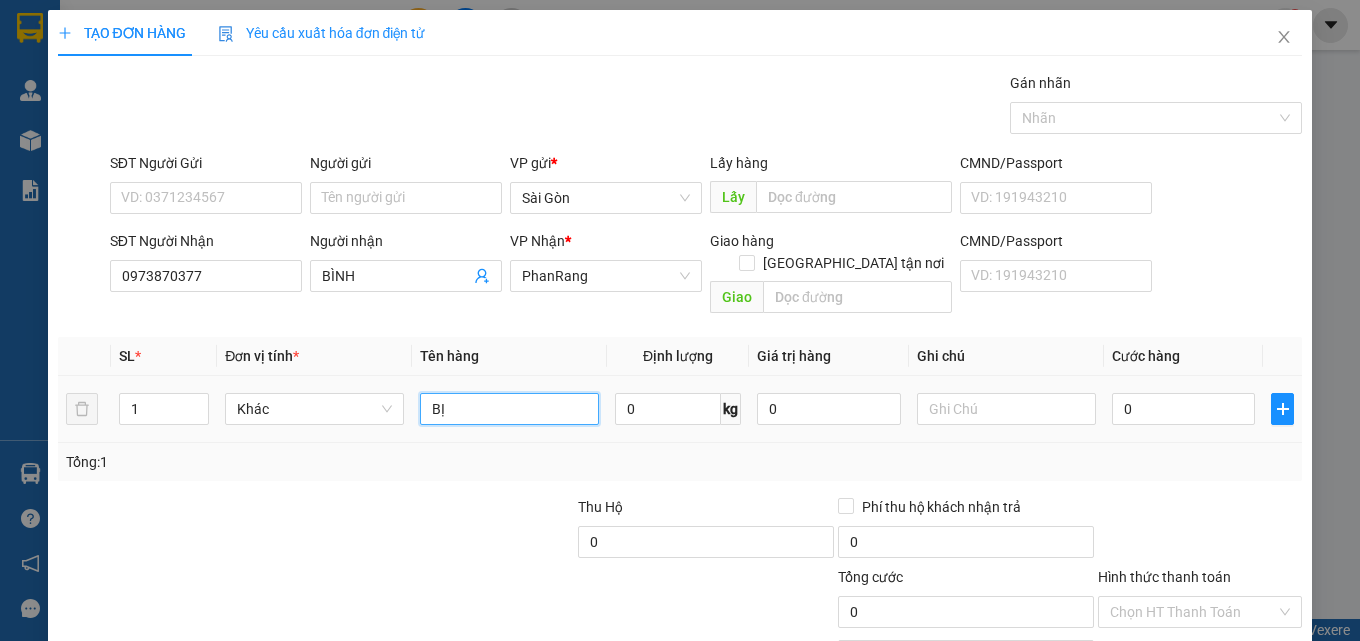 type on "B" 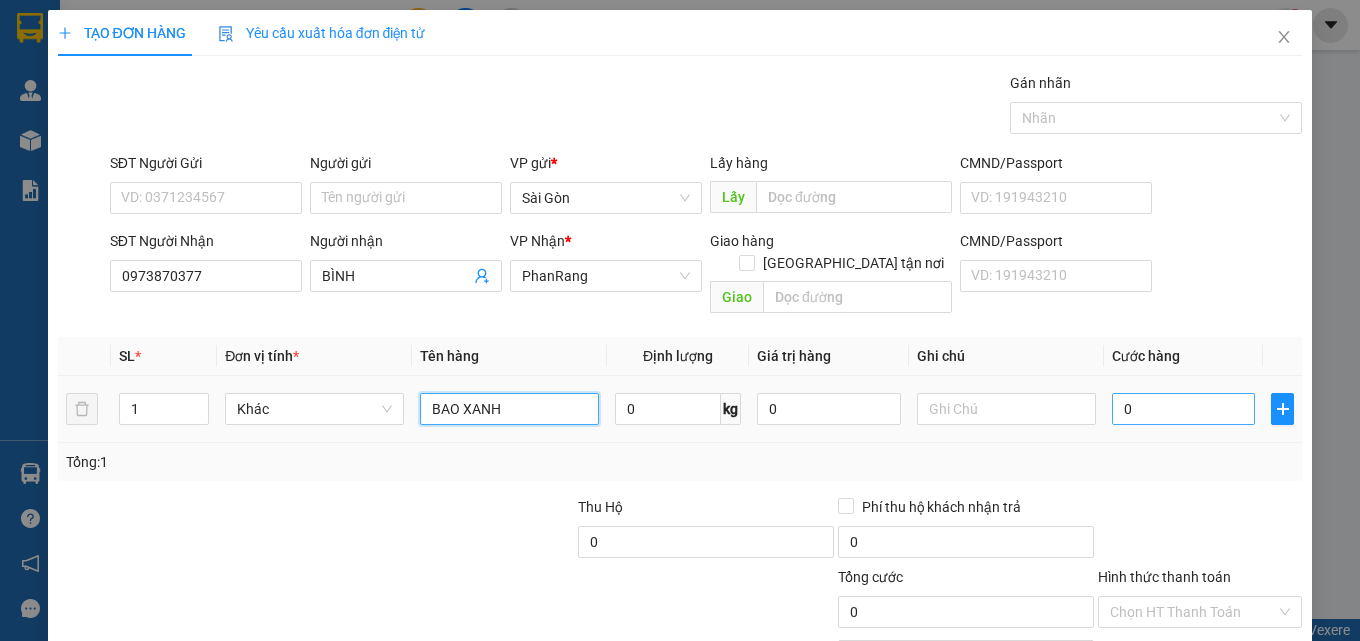 type on "BAO XANH" 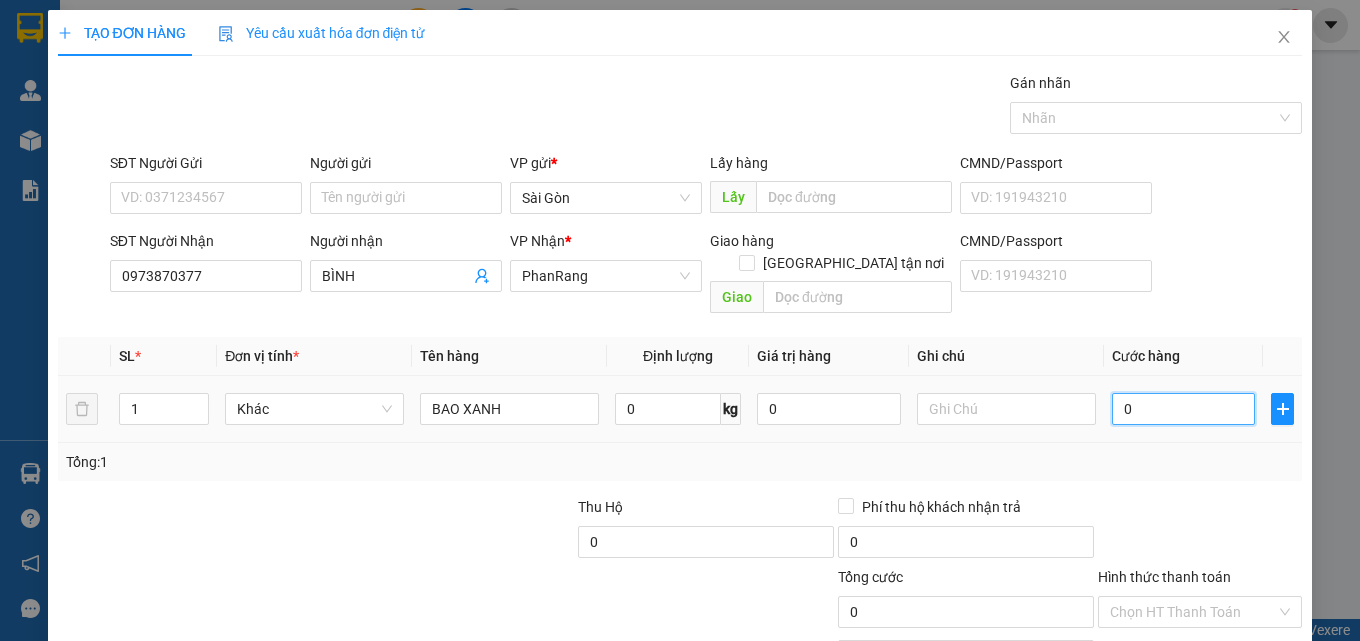 click on "0" at bounding box center (1184, 409) 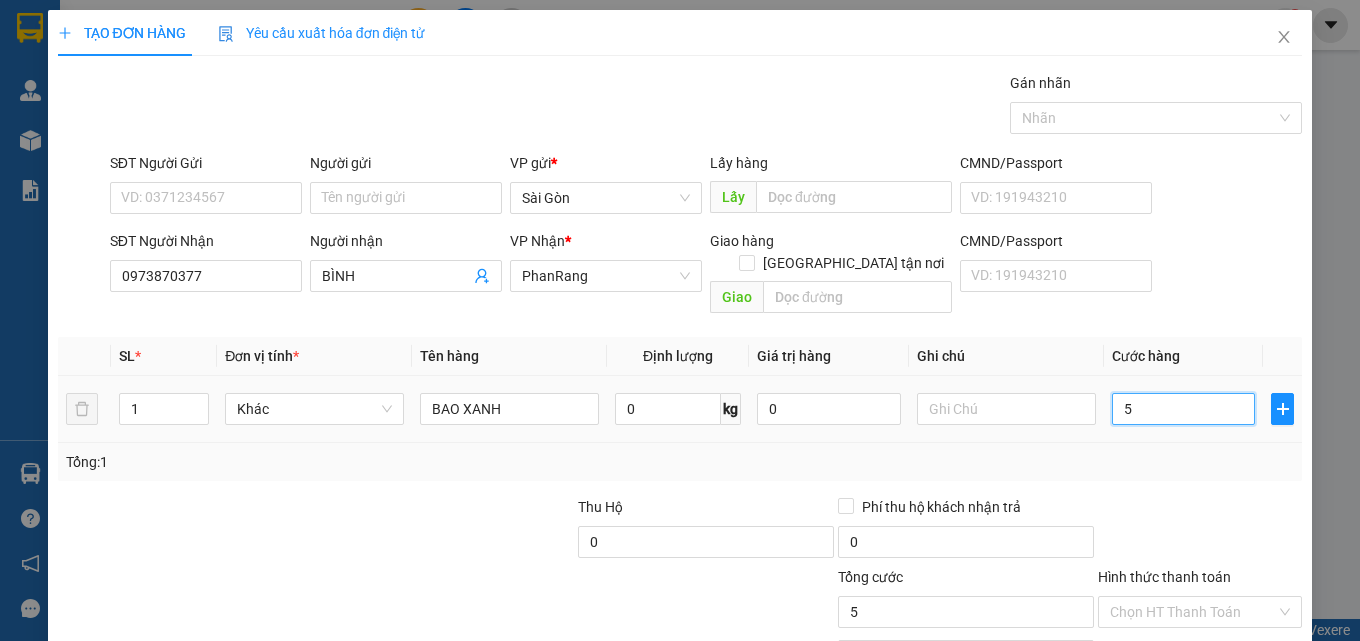 type on "50" 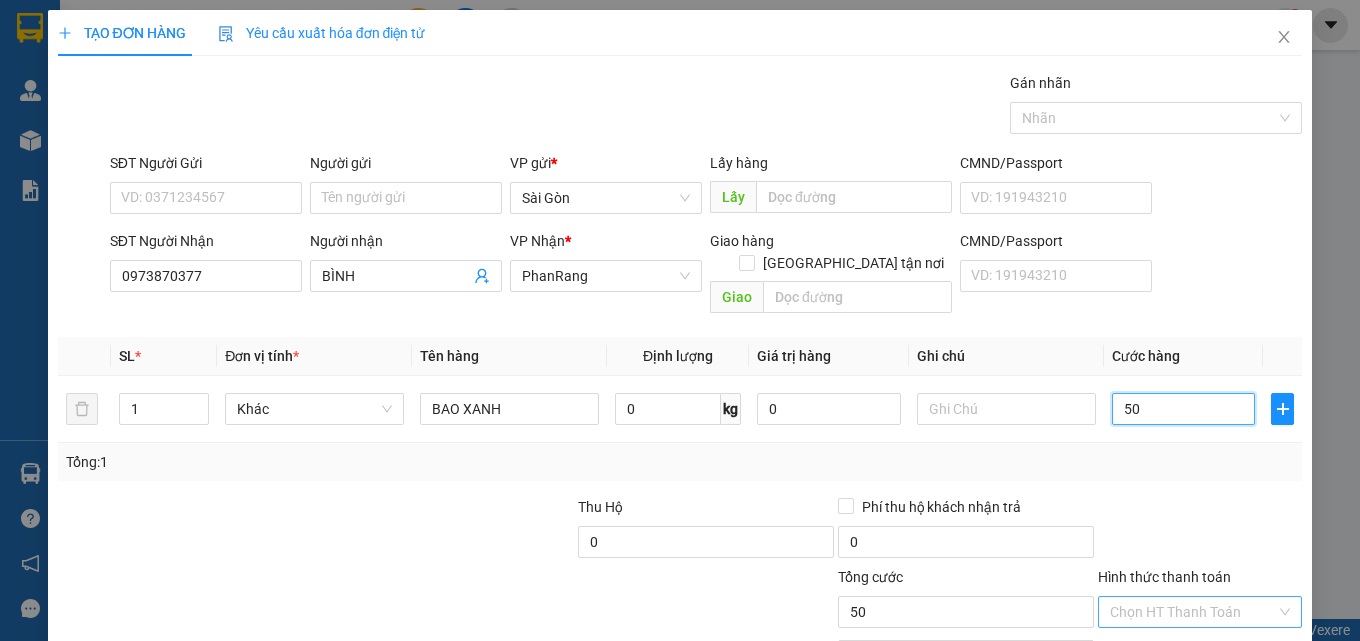 type on "50" 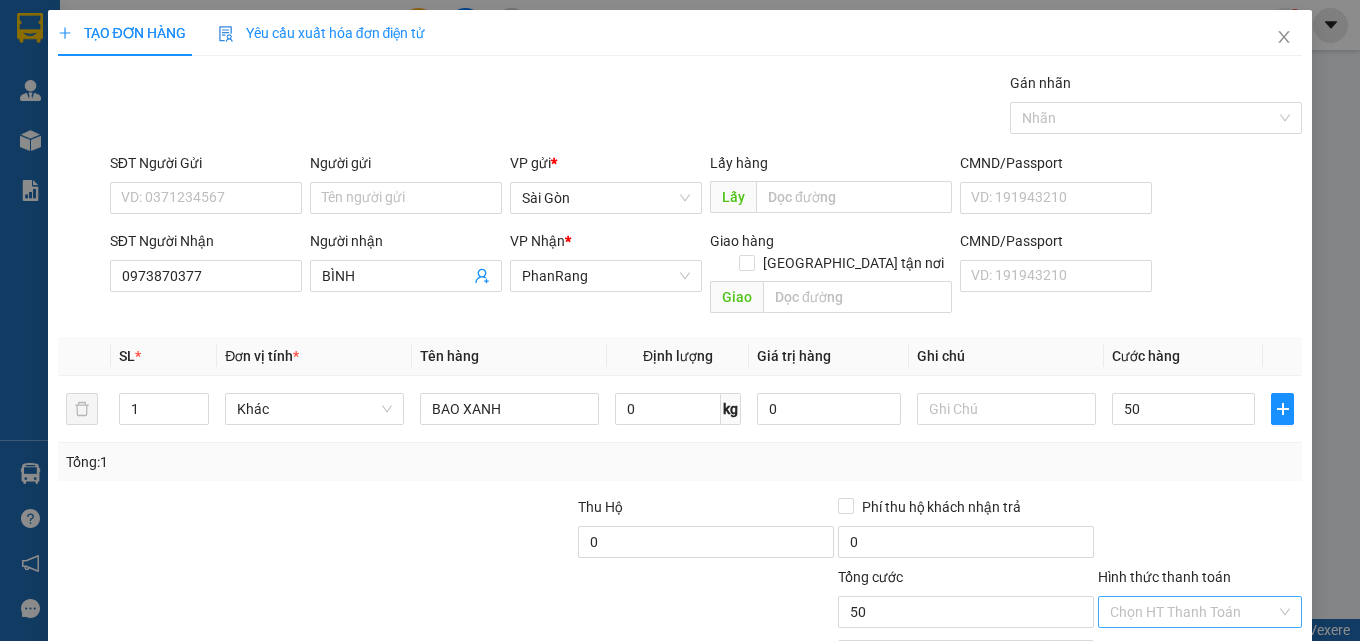 click on "Hình thức thanh toán" at bounding box center (1193, 612) 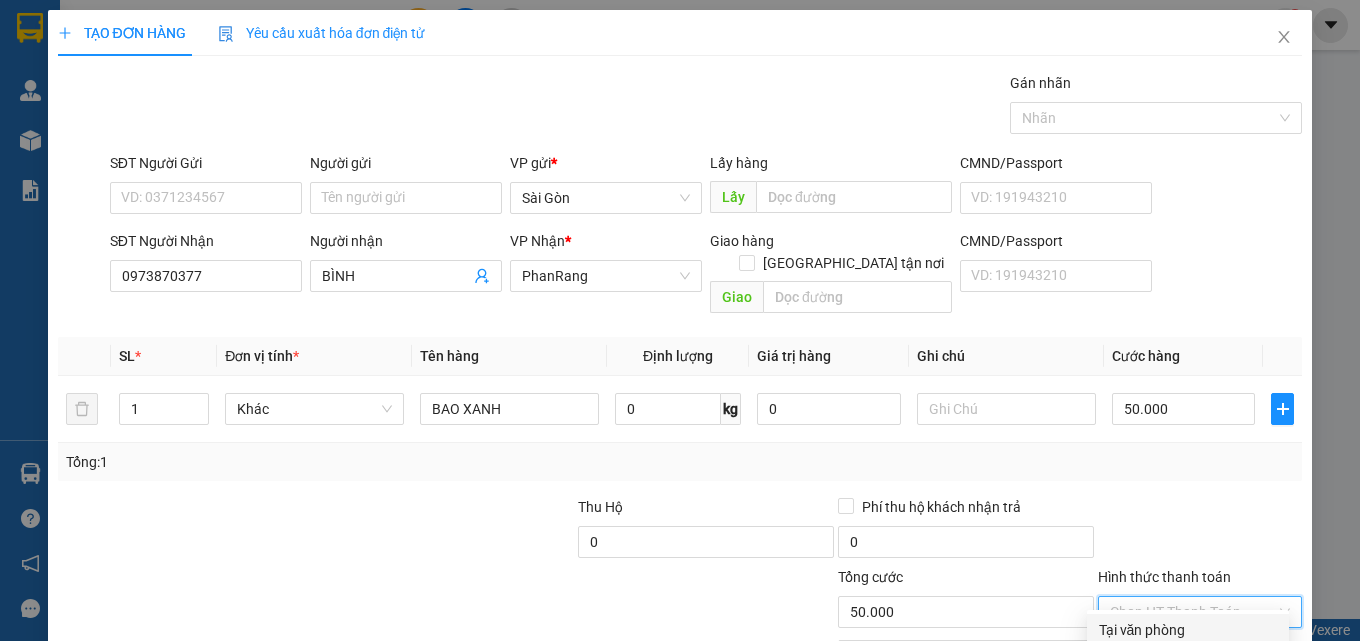 click on "Tại văn phòng" at bounding box center (1188, 630) 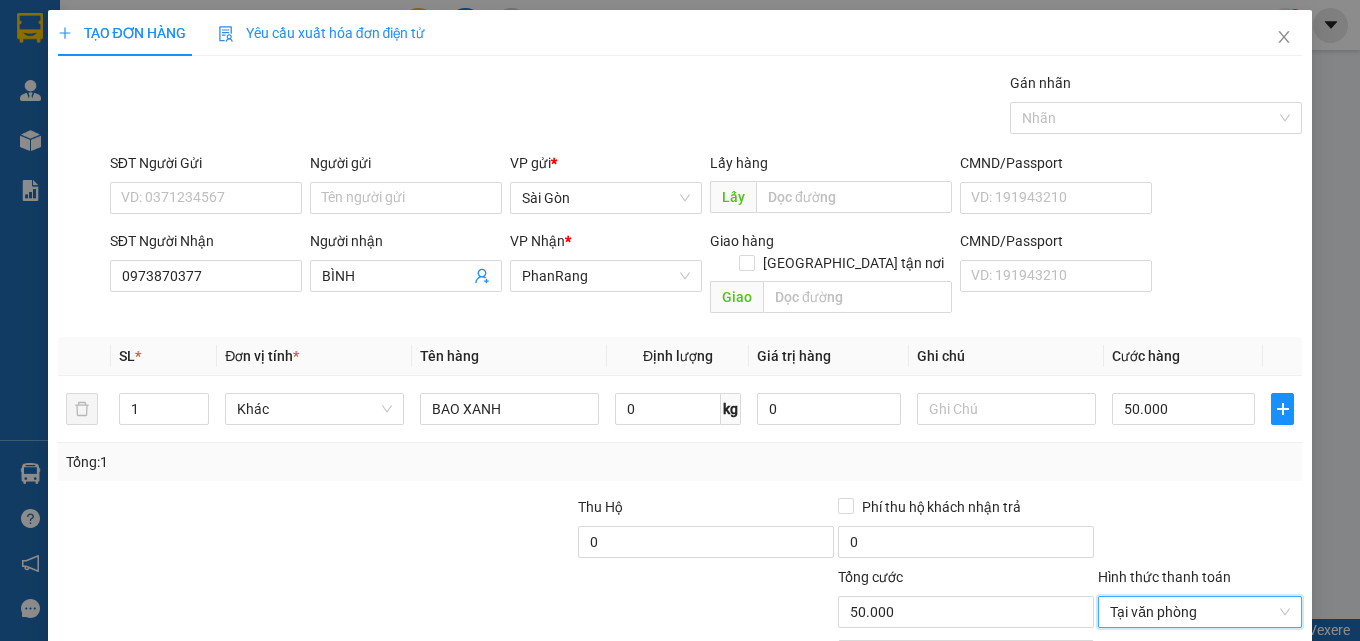 click on "[PERSON_NAME] và In" at bounding box center (1258, 707) 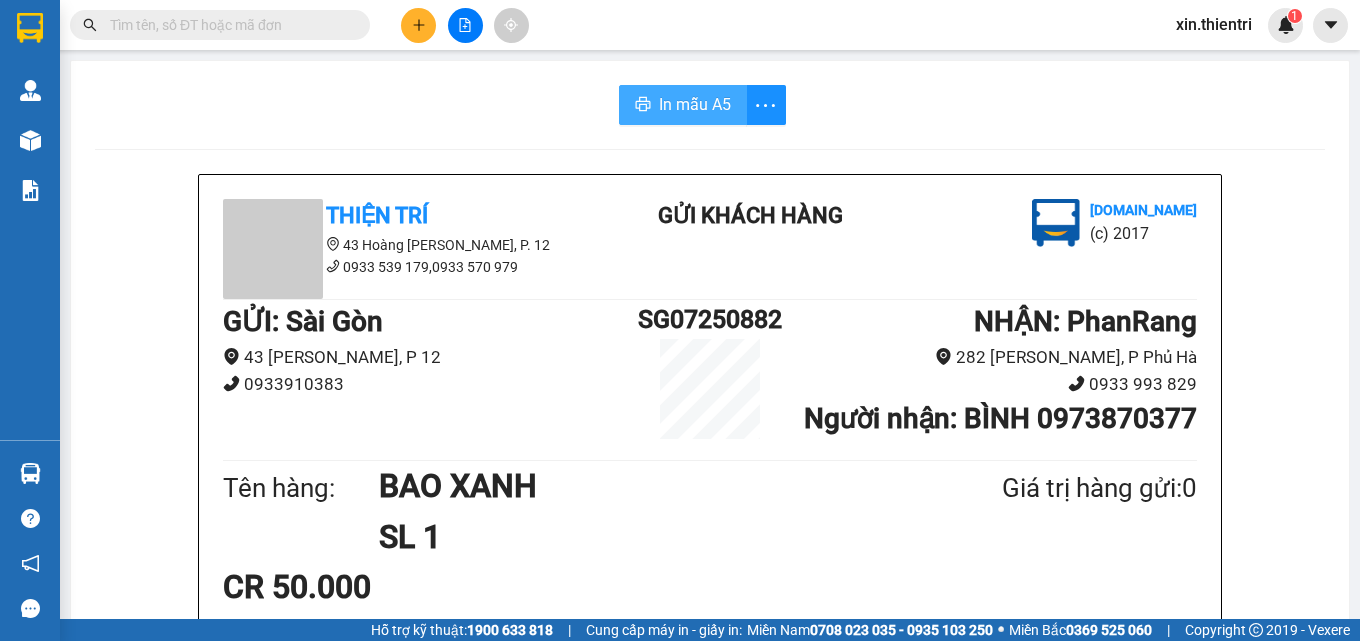click on "In mẫu A5" at bounding box center [695, 104] 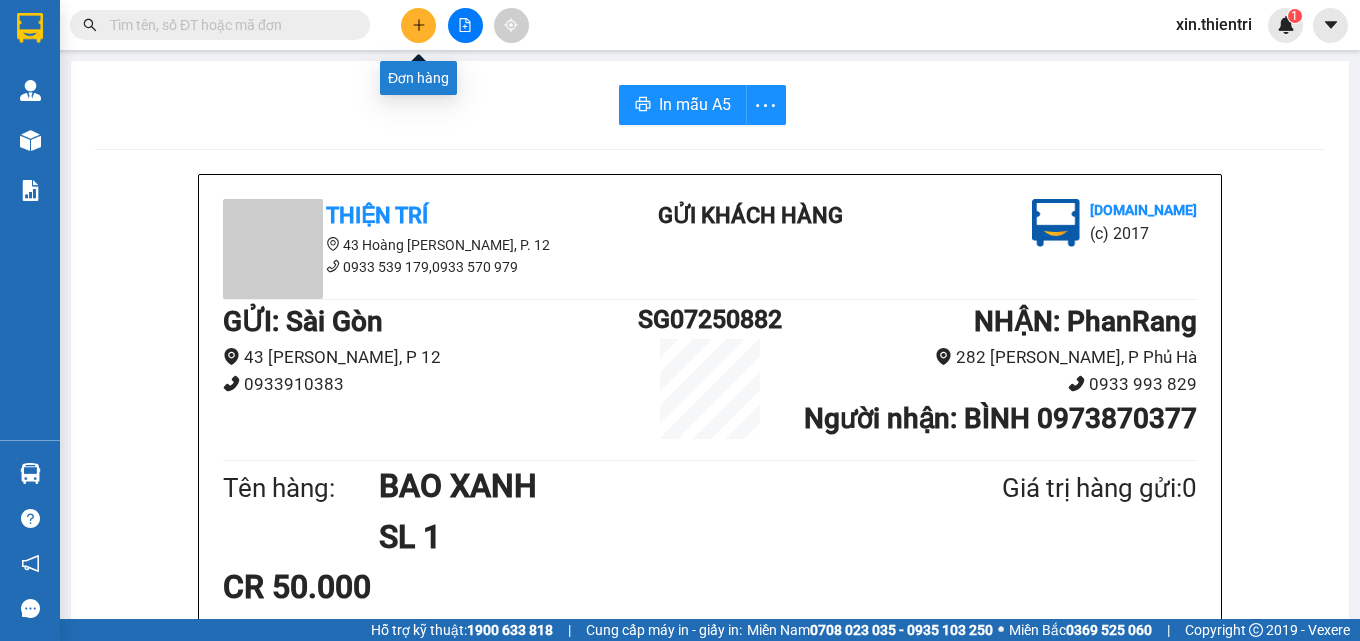 click 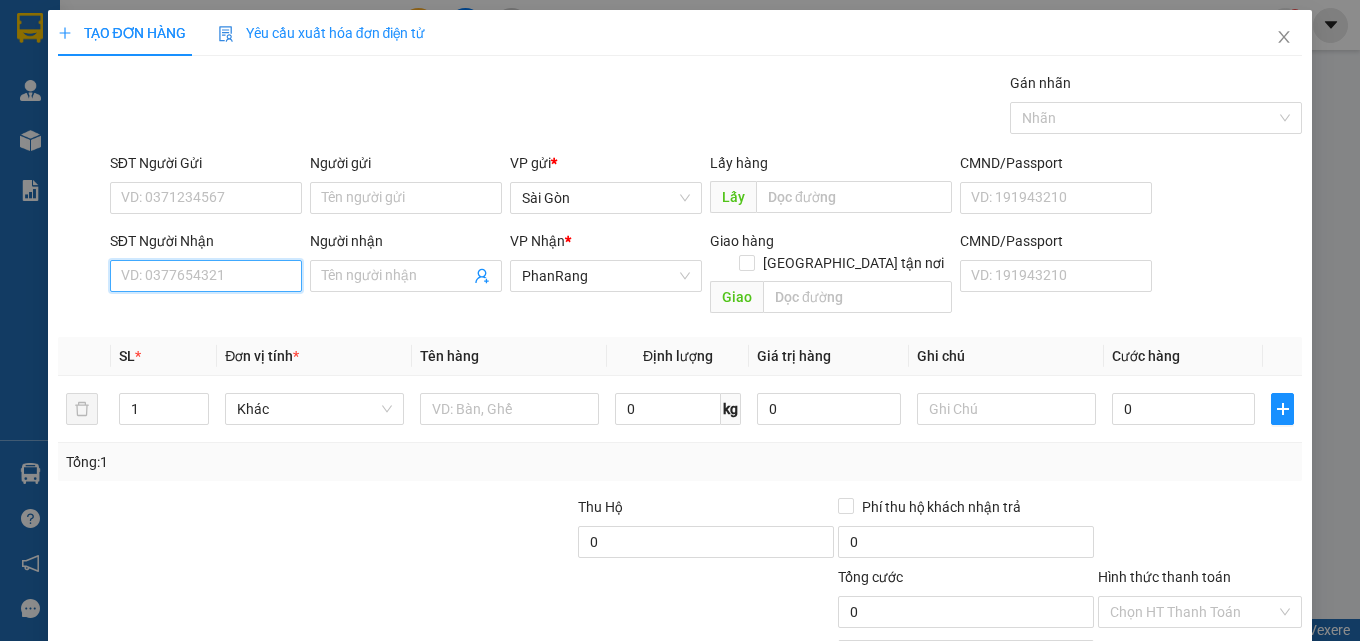 click on "SĐT Người Nhận" at bounding box center [206, 276] 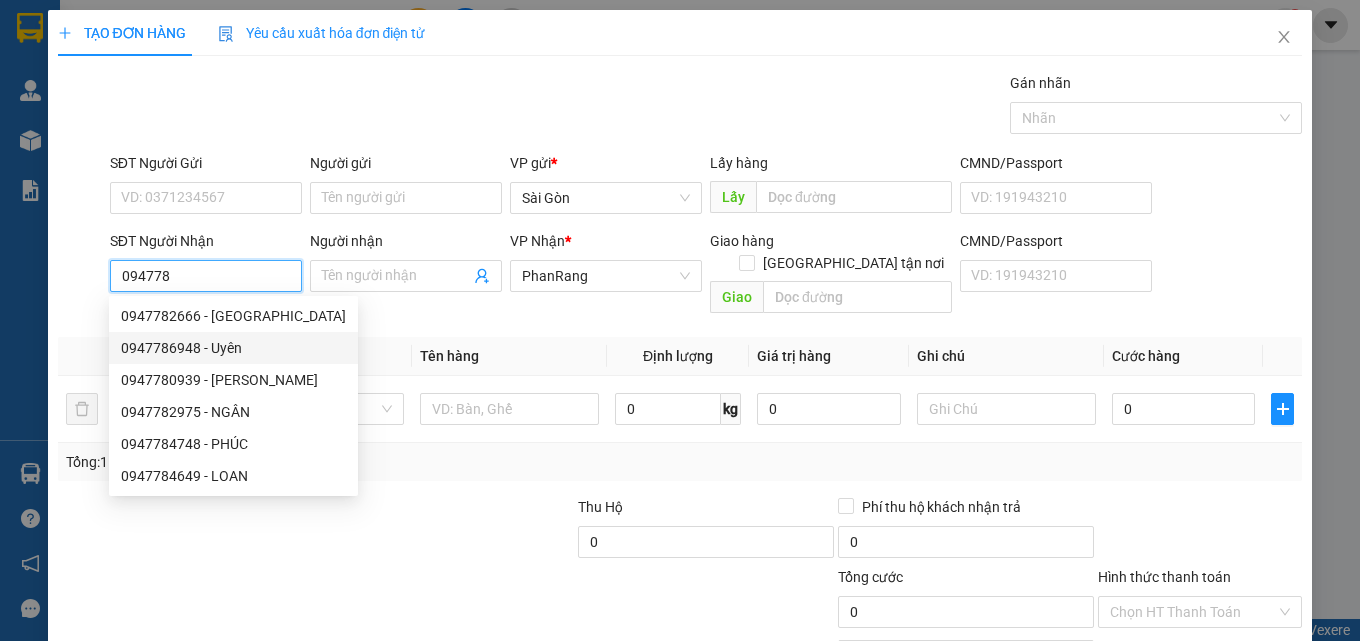click on "0947786948 - Uyên" at bounding box center (233, 348) 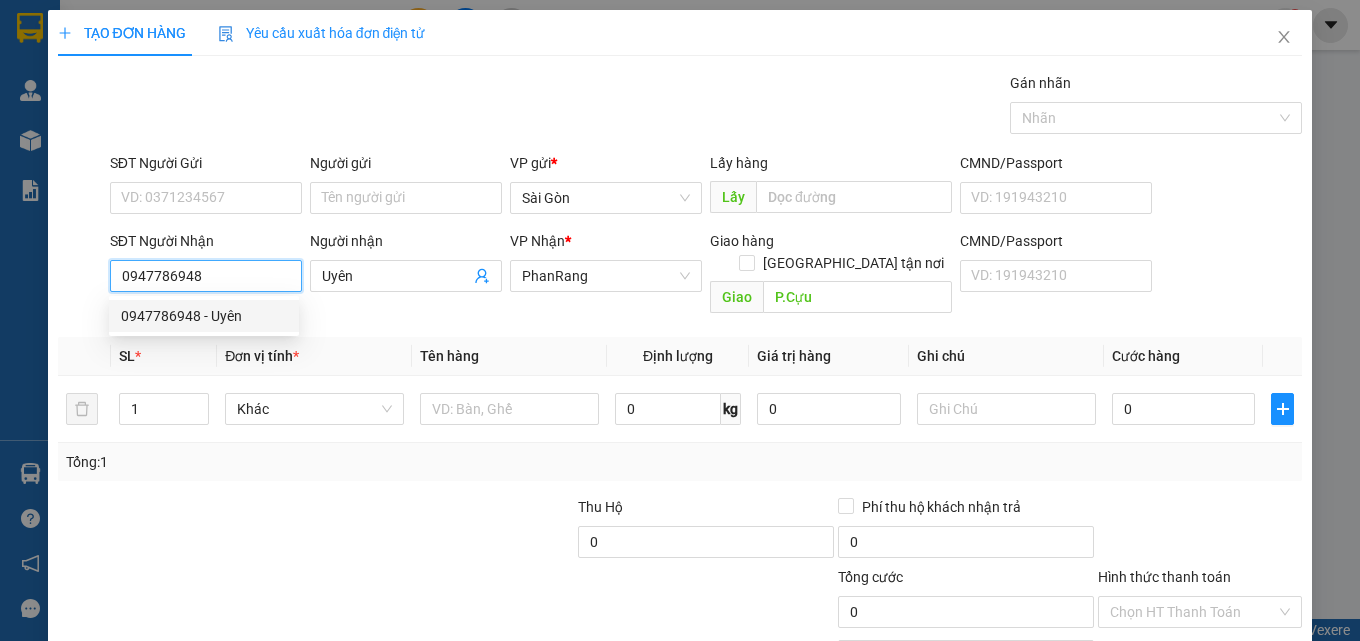 type on "50.000" 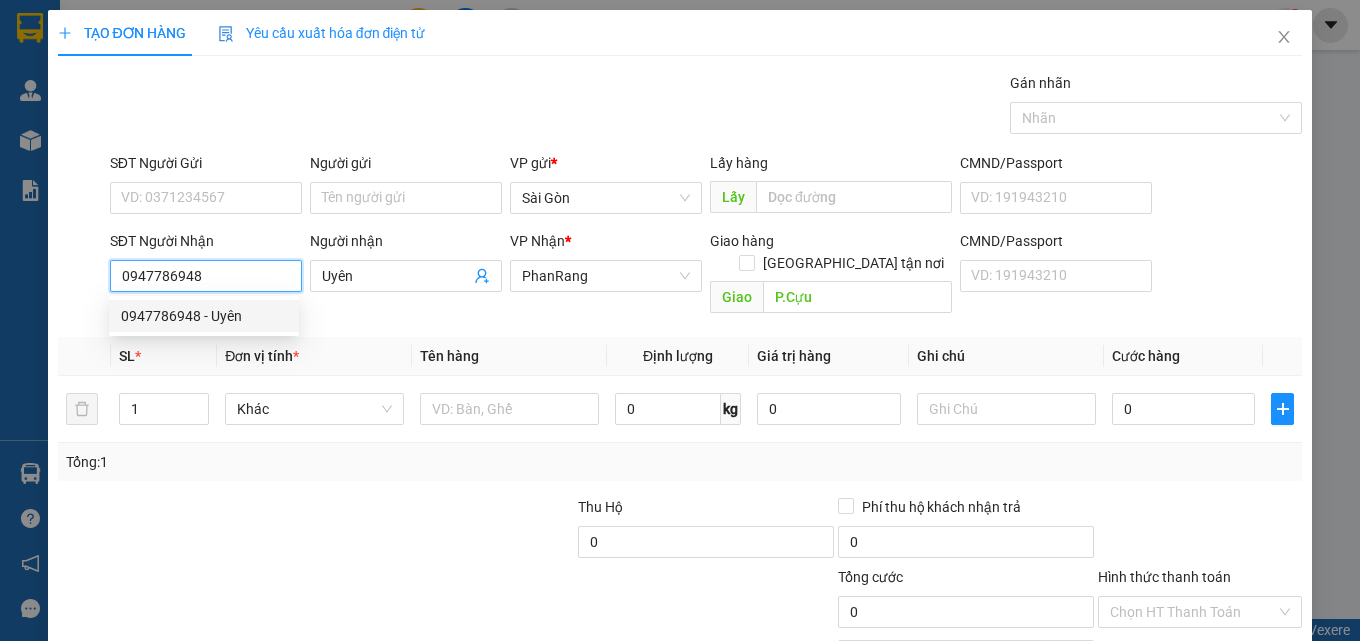 type on "50.000" 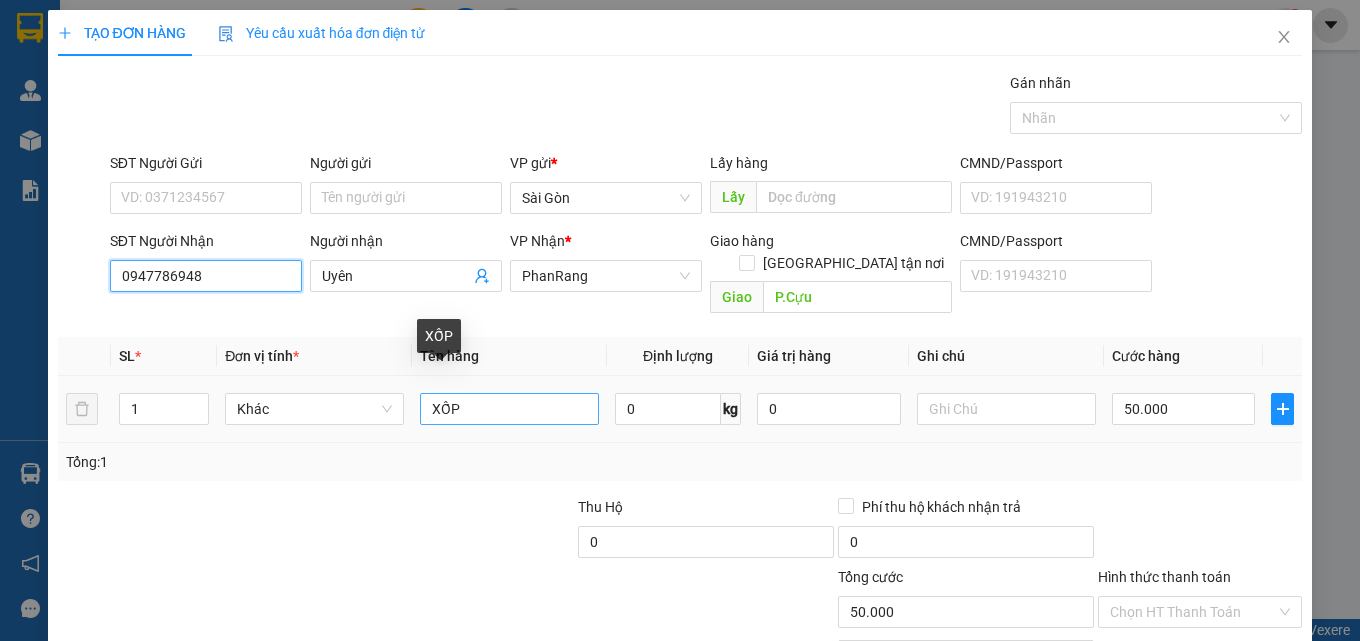 type on "0947786948" 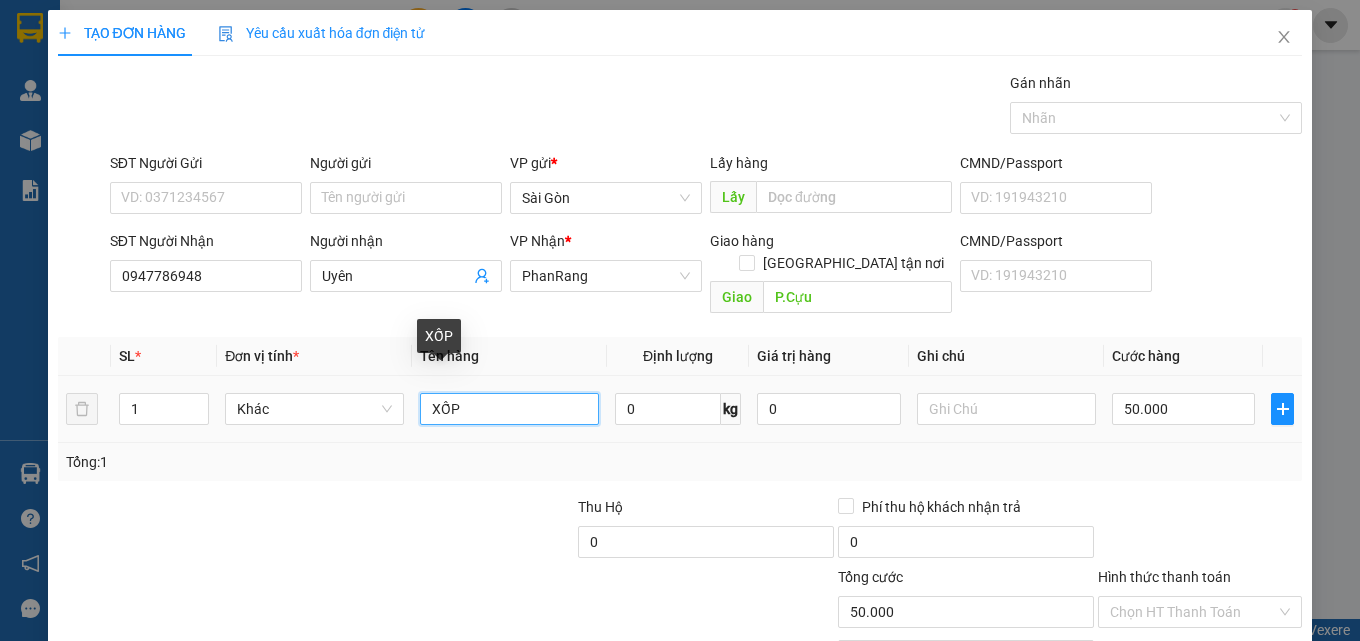 click on "XỐP" at bounding box center [509, 409] 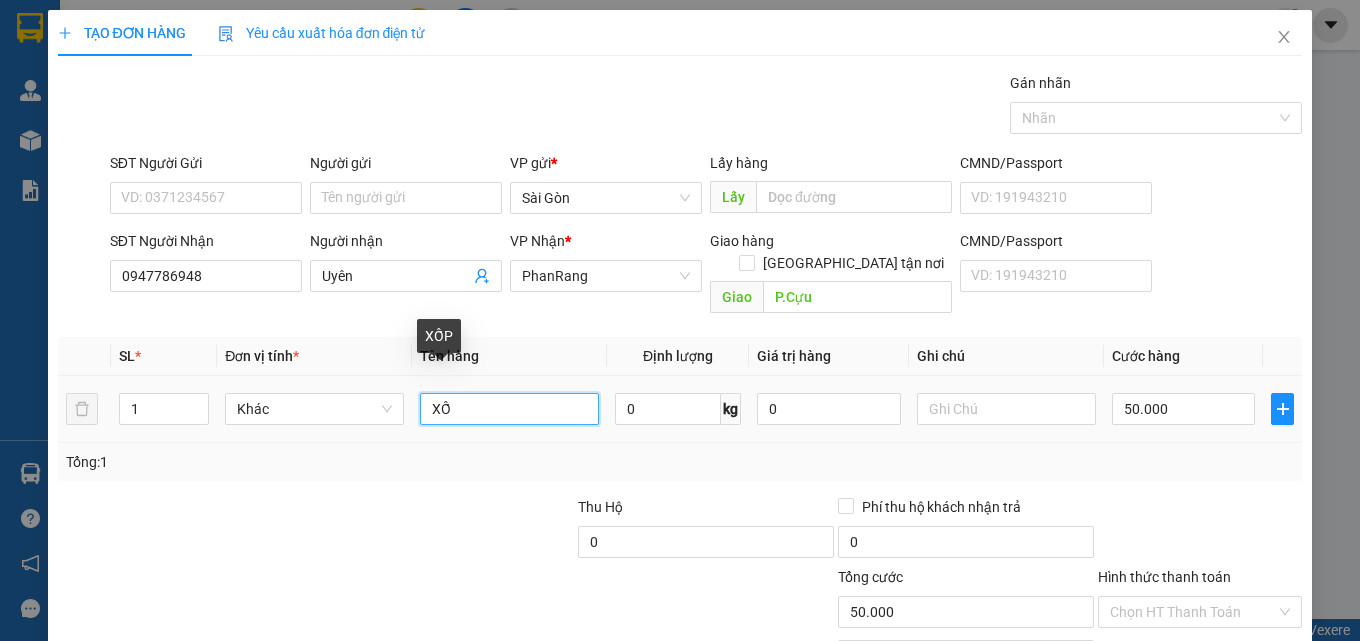 type on "X" 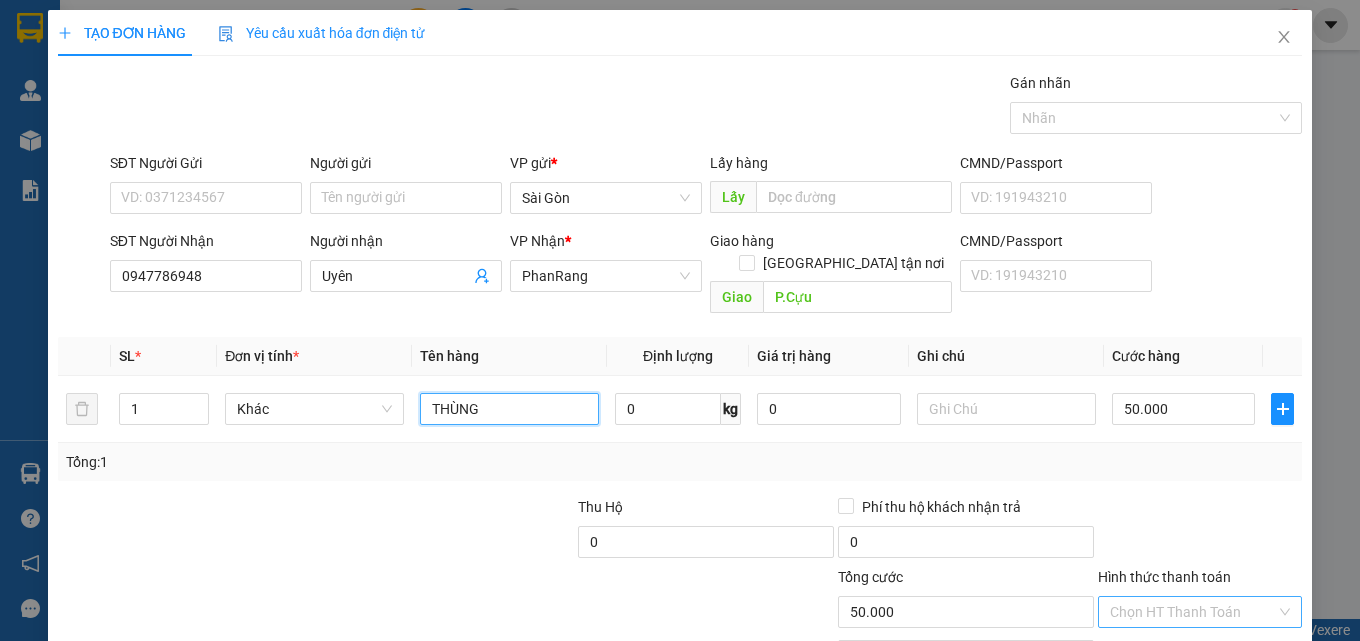 type on "THÙNG" 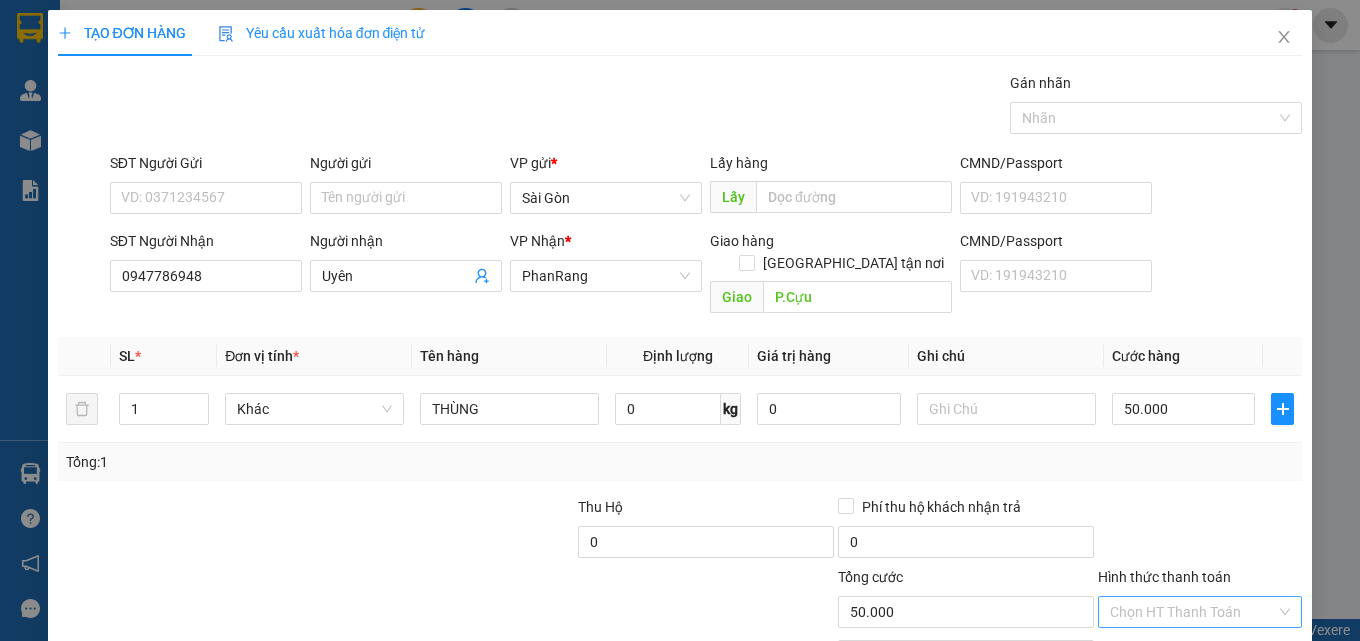 click on "Hình thức thanh toán" at bounding box center [1193, 612] 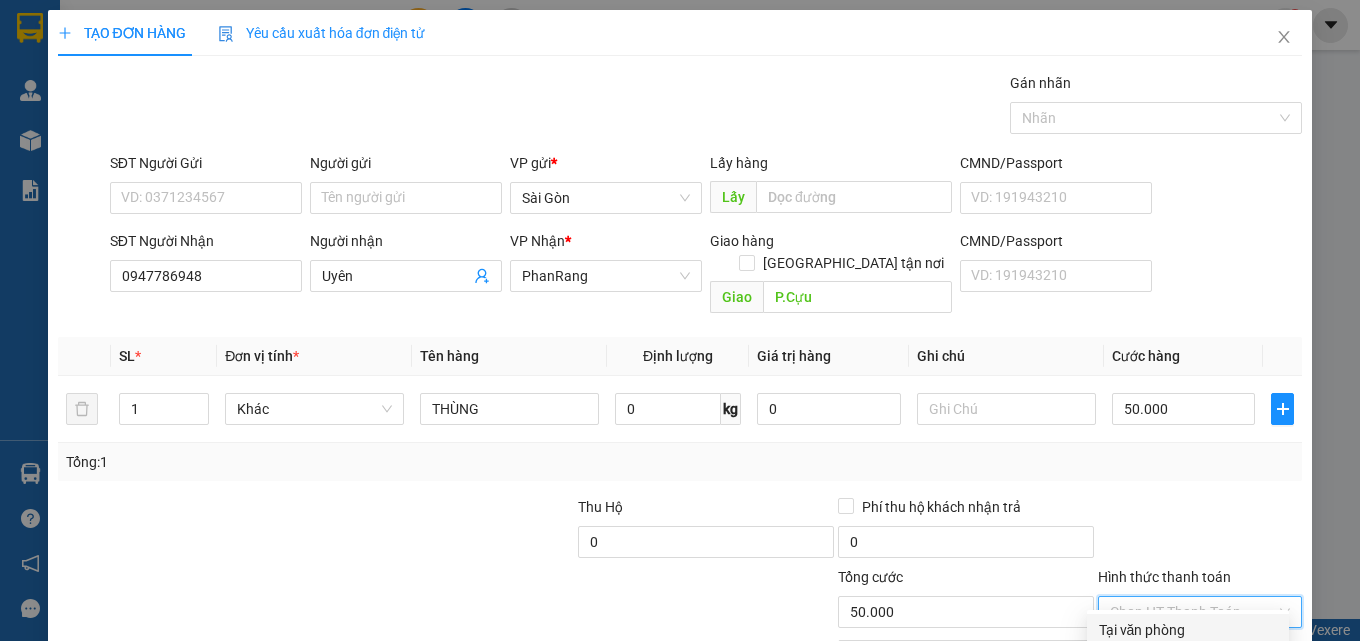click on "Tại văn phòng" at bounding box center (1188, 630) 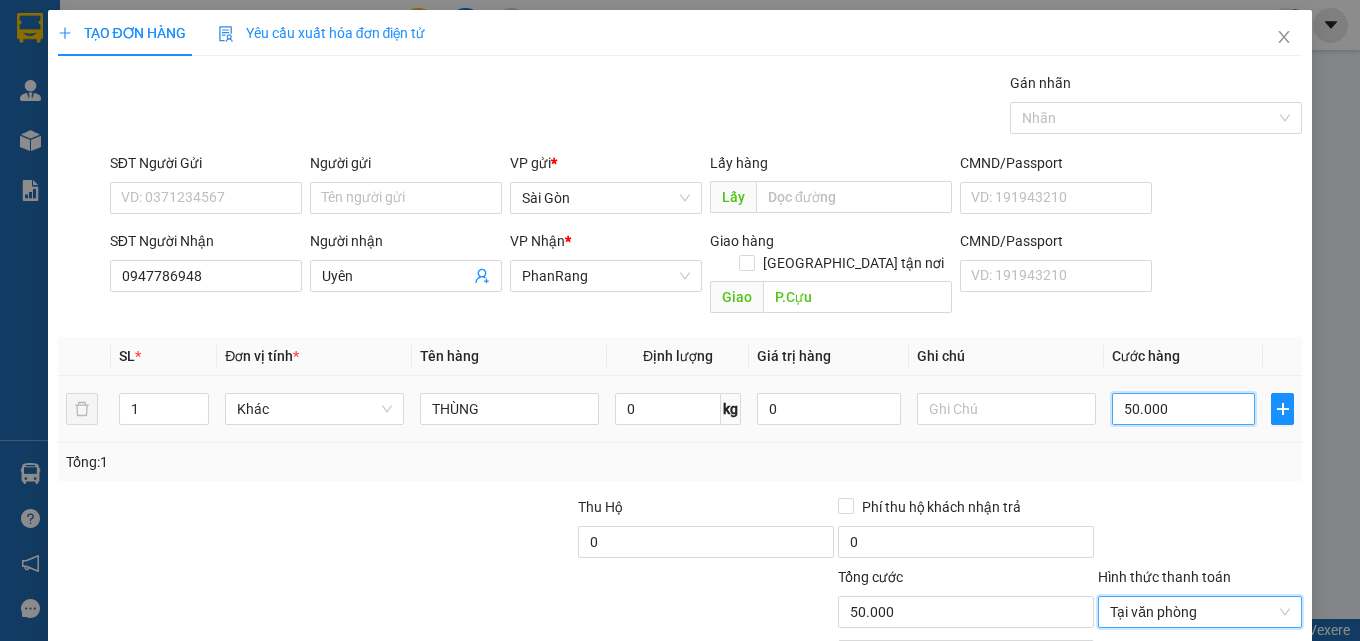 click on "50.000" at bounding box center (1184, 409) 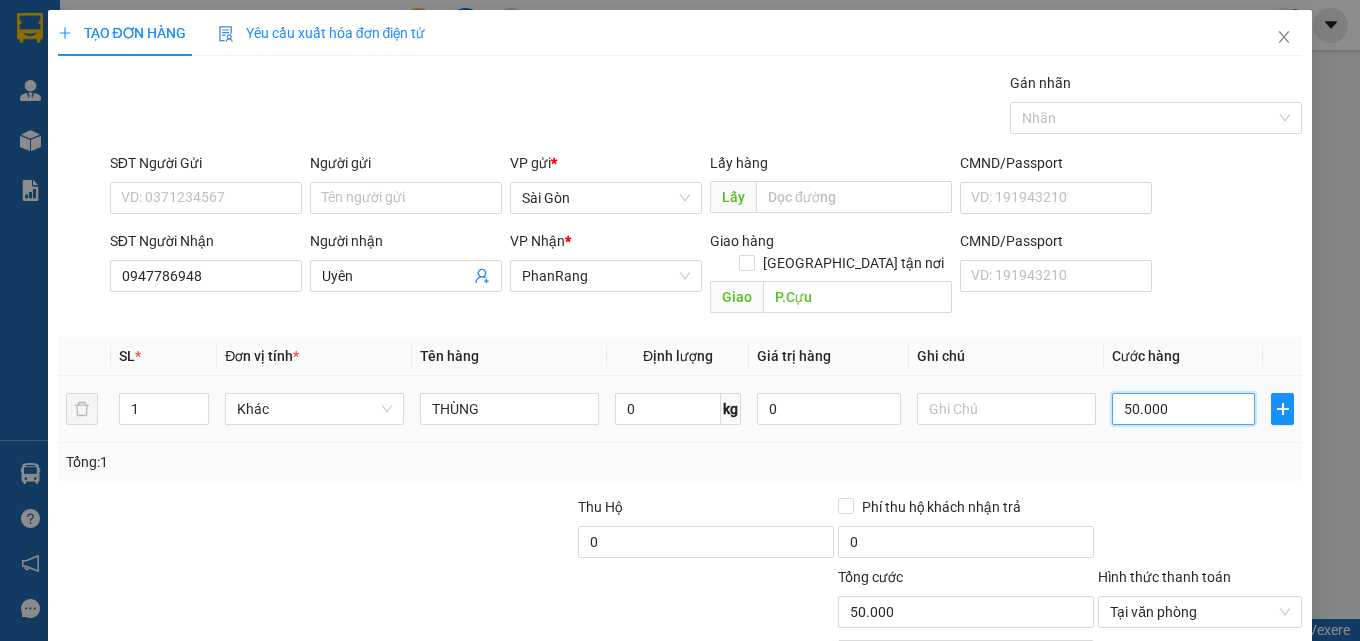 type on "0" 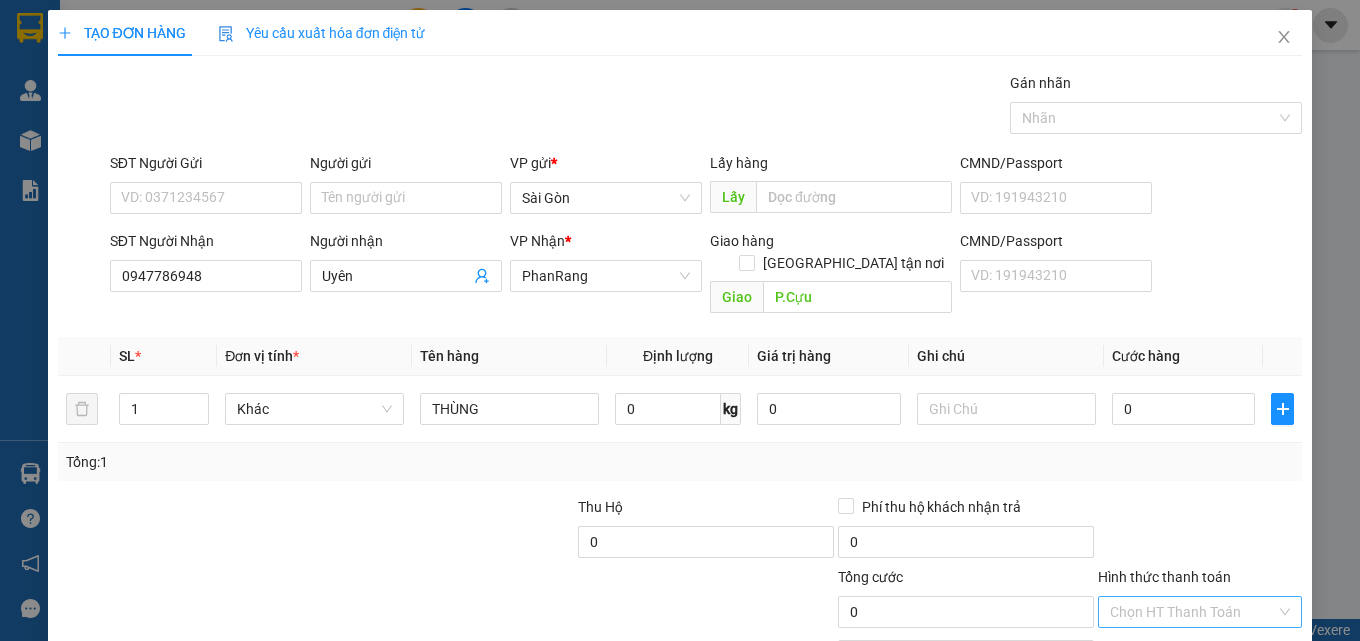 click on "[PERSON_NAME] và In" at bounding box center (1258, 707) 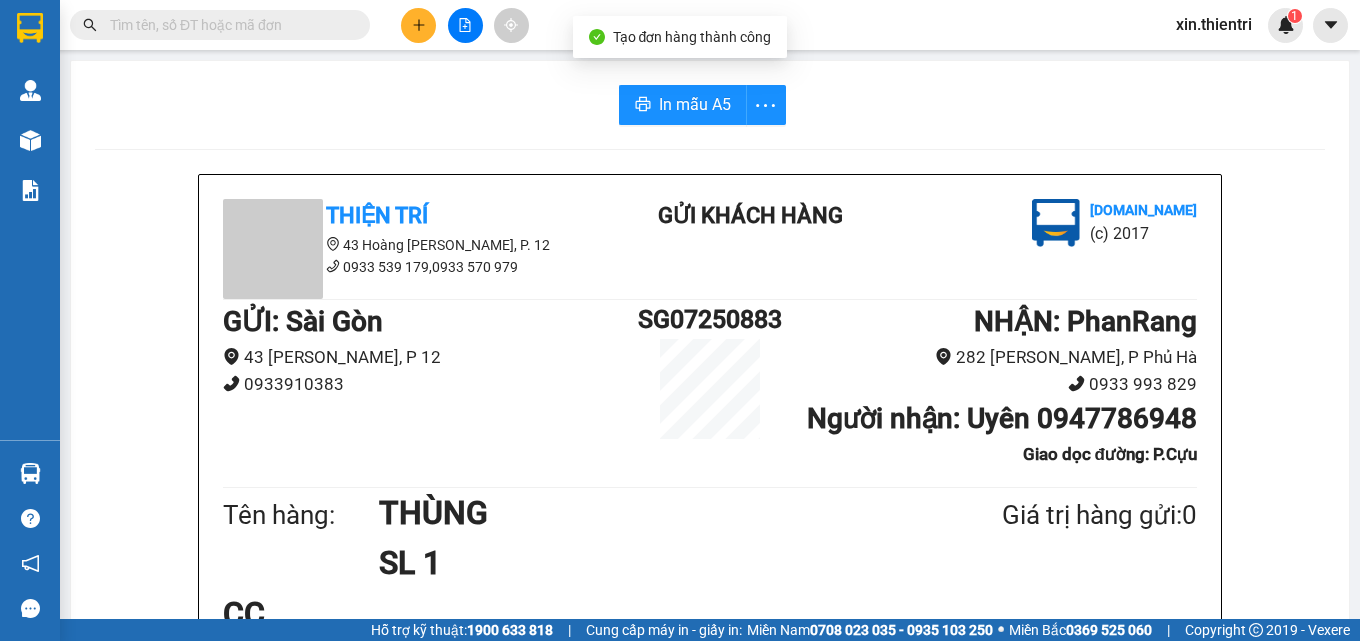 click on "In mẫu A5
Thiện Trí   43 Hoàng [PERSON_NAME], [PERSON_NAME] 12   0933 539 179,0933 570 979 Gửi khách hàng [DOMAIN_NAME] (c) 2017 GỬI :   [PERSON_NAME]   43 [GEOGRAPHIC_DATA][PERSON_NAME], P 12   0933910383 SG07250883 NHẬN :   PhanRang   282 [PERSON_NAME], [GEOGRAPHIC_DATA]   0933 993 829 Người nhận :   Uyên 0947786948 Giao dọc đường: P.Cựu Tên hàng: THÙNG  SL 1 Giá trị hàng gửi:  0 CC   Tổng phải thu:   0 13:56[DATE] Nhân viên Xịn Quy định nhận/gửi hàng : 1. Không vận chuyển hàng quốc,cấm.  2. [PERSON_NAME] nhận hàng gửi quá 7 ngày không nhận,[PERSON_NAME] không chịu trách nhiệm.  3.Hàng khách theo xe hư hỏng,mất sẽ được bồi thường 10 lần phí. PHIẾU NHẬN HÀNG CỦA KHÁCH THEO XE Thiện Trí [DOMAIN_NAME] [DATE] 13:56 VP  Sài Gòn Gửi:    SG07250883  -   PR VP nhận: VP  PhanRang Địa chỉ giao: P.Cựu Người nhận: Uyên   0947 786 948 Tên hàng: THÙNG  SL 1 Giá trị hàng gửi:  0 CC   Tổng phải thu:   0" at bounding box center [710, 909] 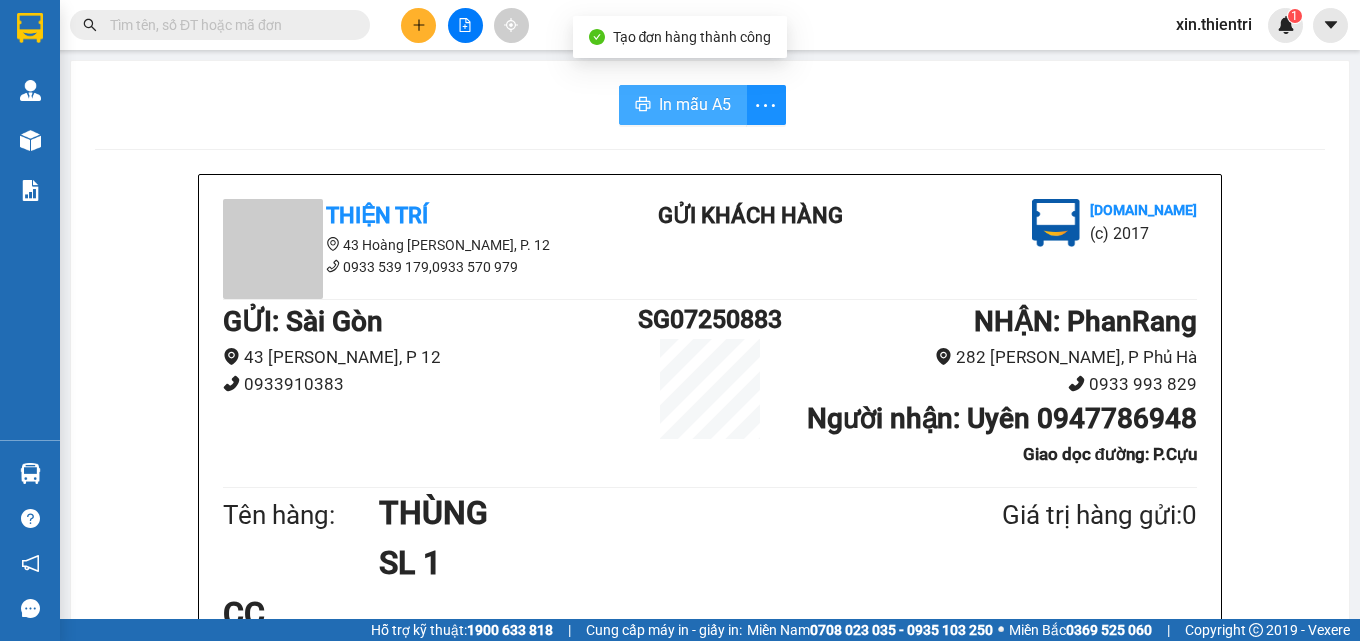click on "In mẫu A5" at bounding box center [683, 105] 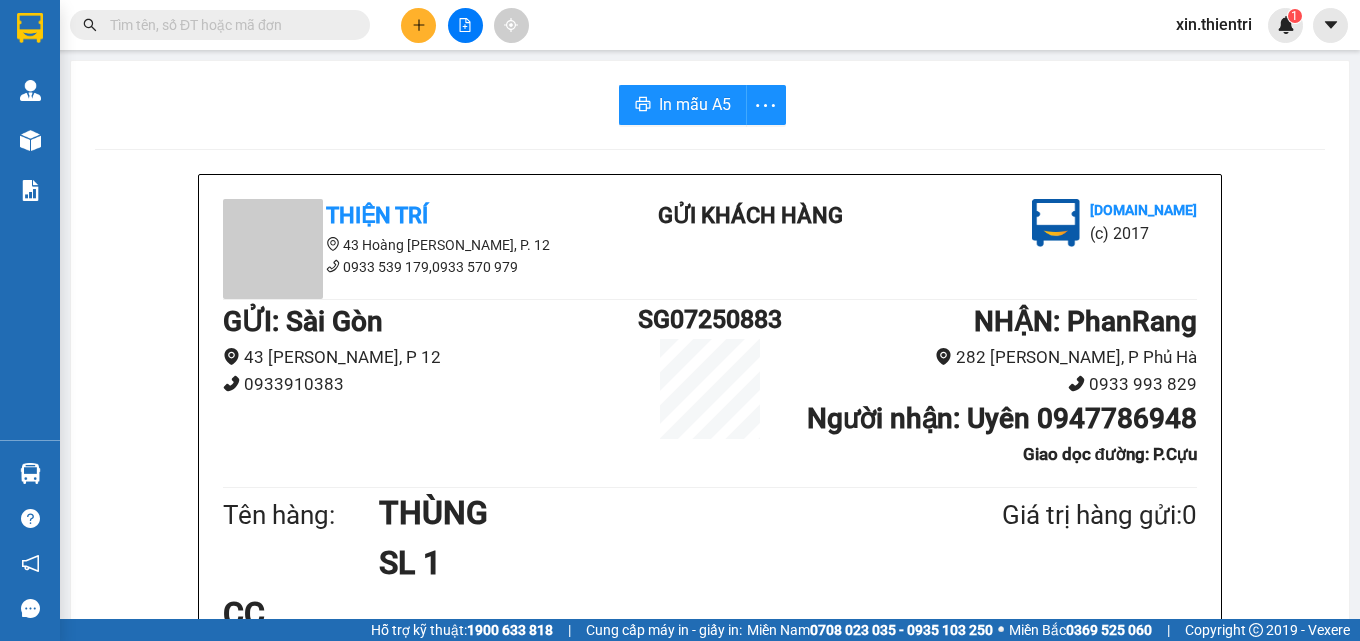 click at bounding box center [418, 25] 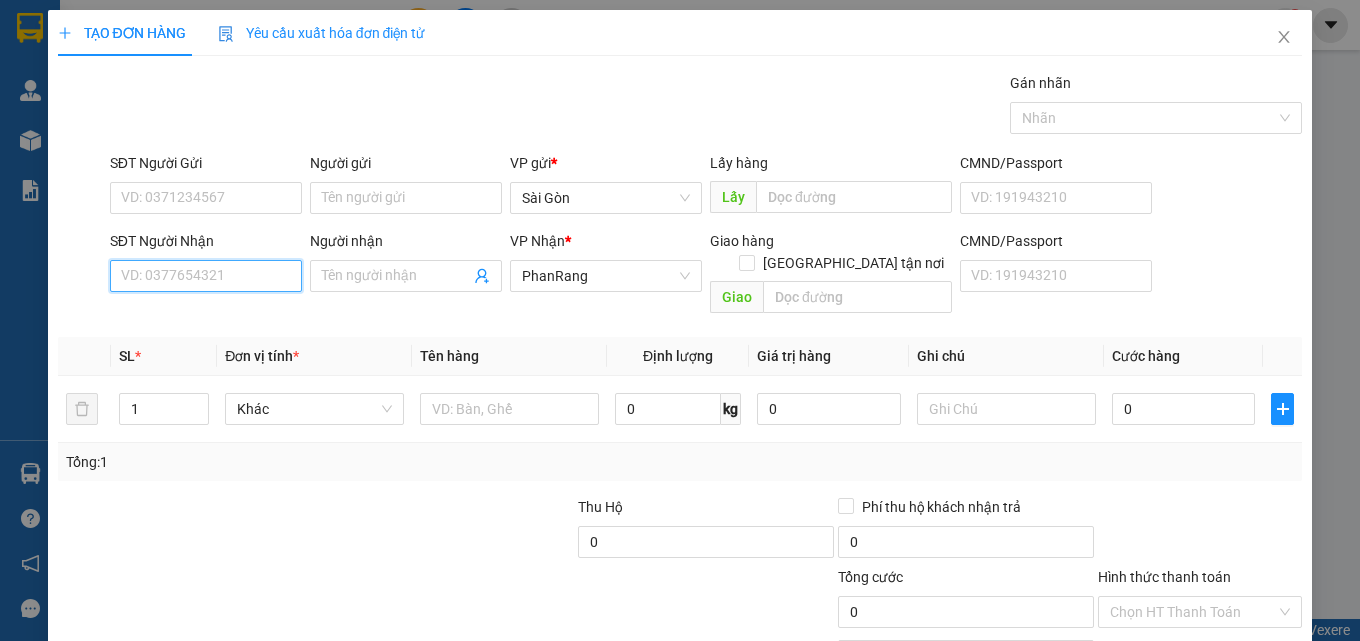 click on "SĐT Người Nhận" at bounding box center [206, 276] 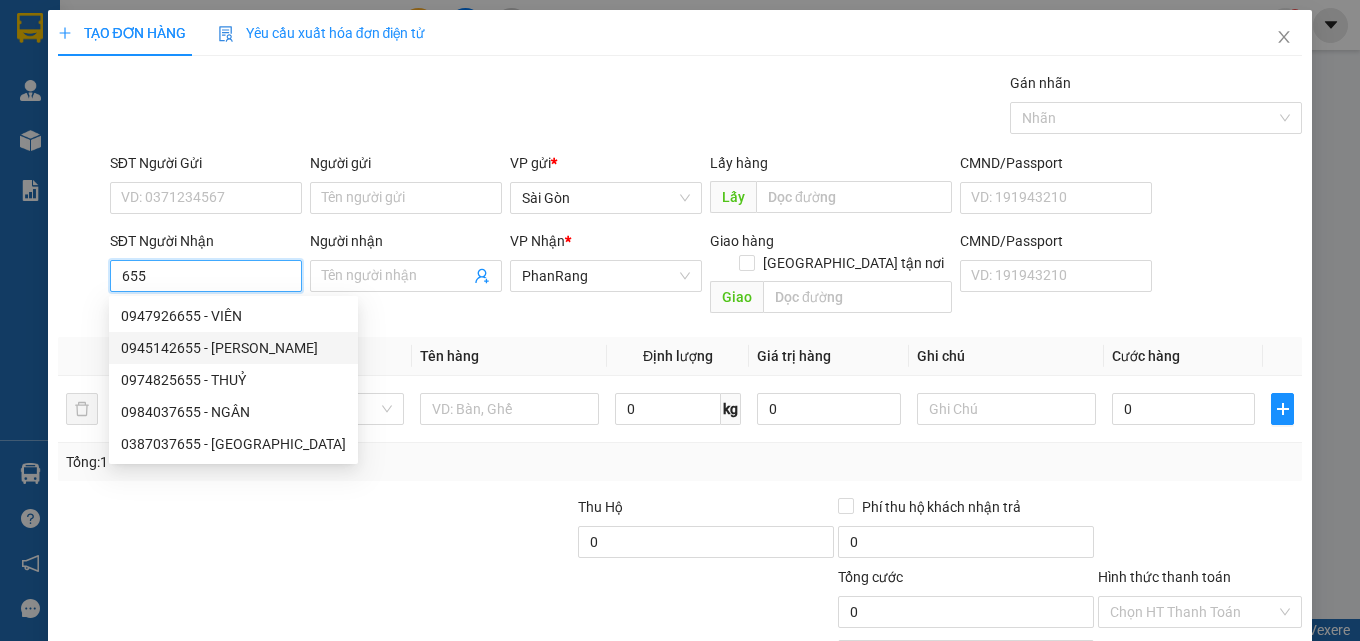 click on "0945142655 - [PERSON_NAME]" at bounding box center [233, 348] 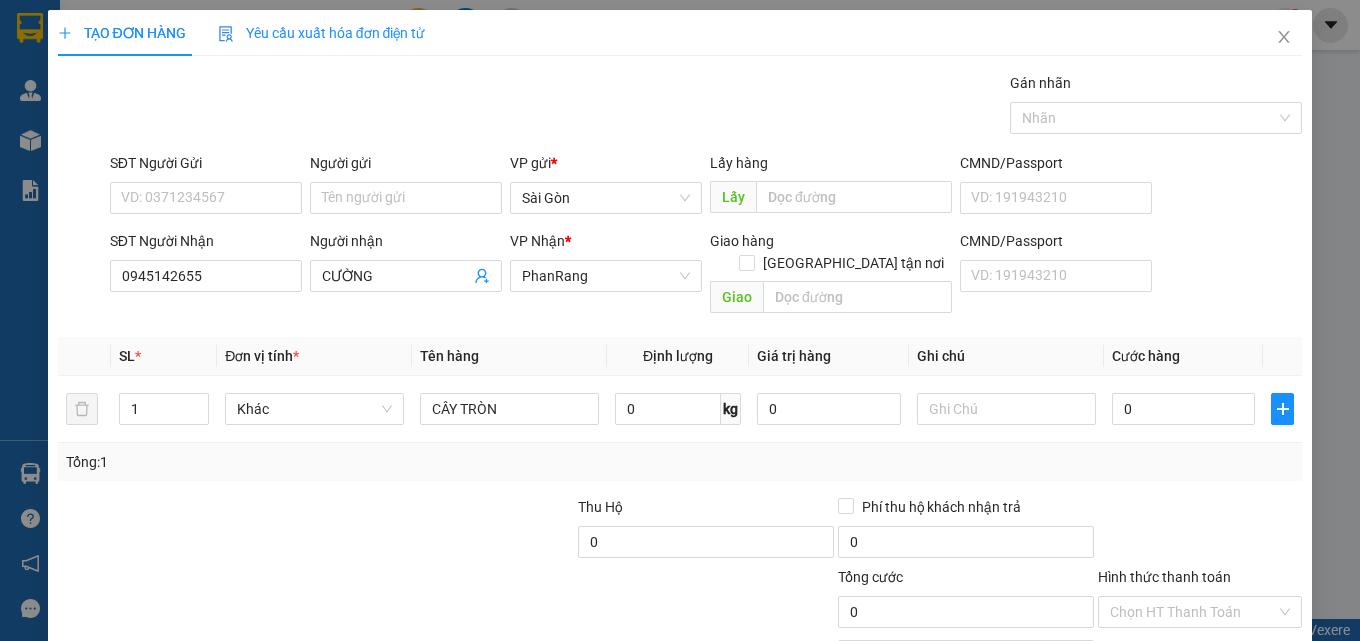 click on "[PERSON_NAME] và In" at bounding box center [1226, 707] 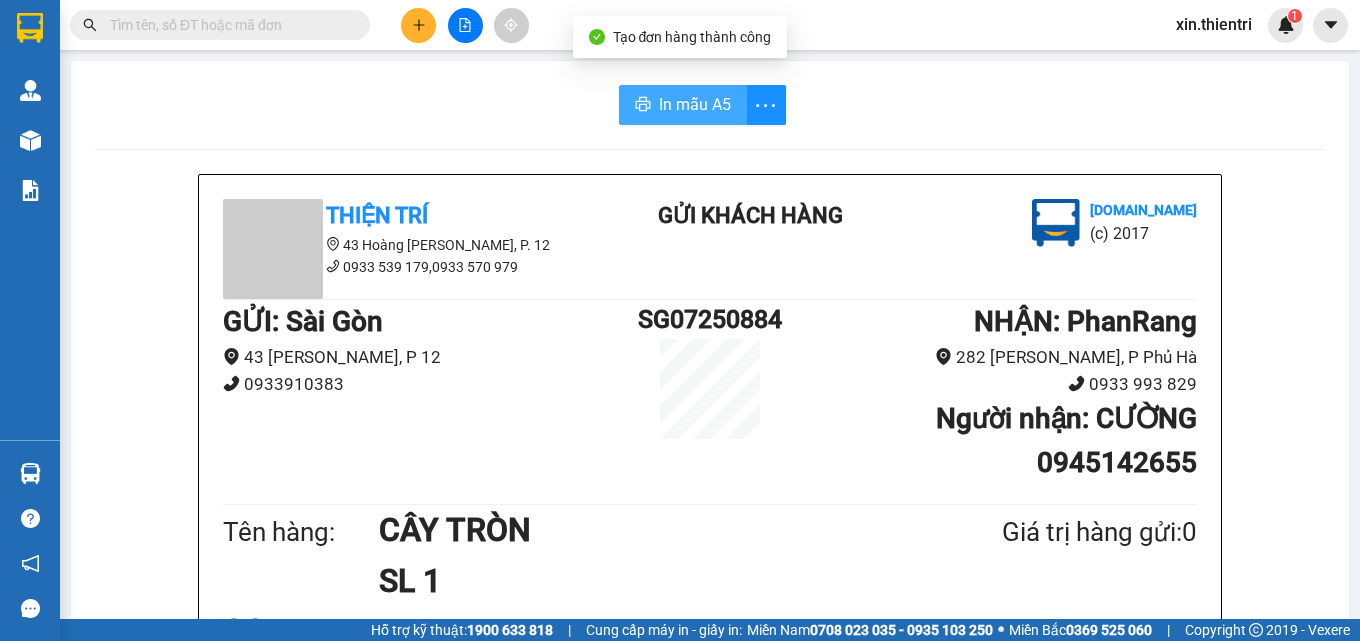 click on "In mẫu A5" at bounding box center [683, 105] 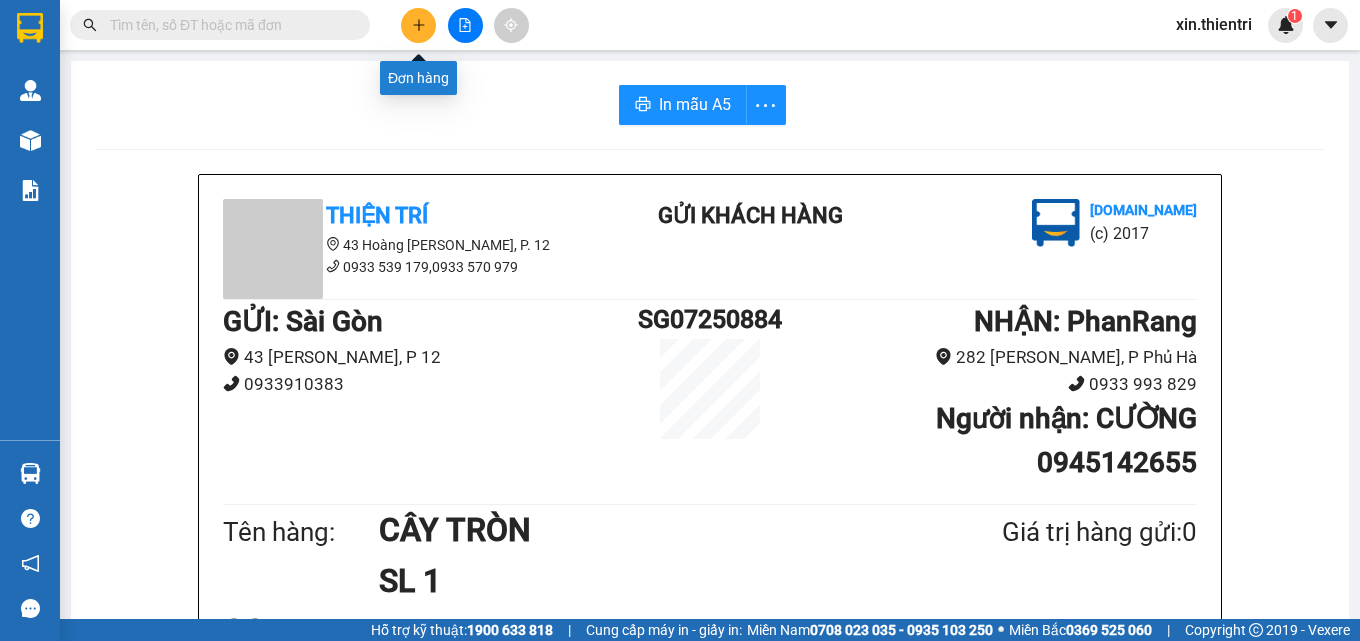 click 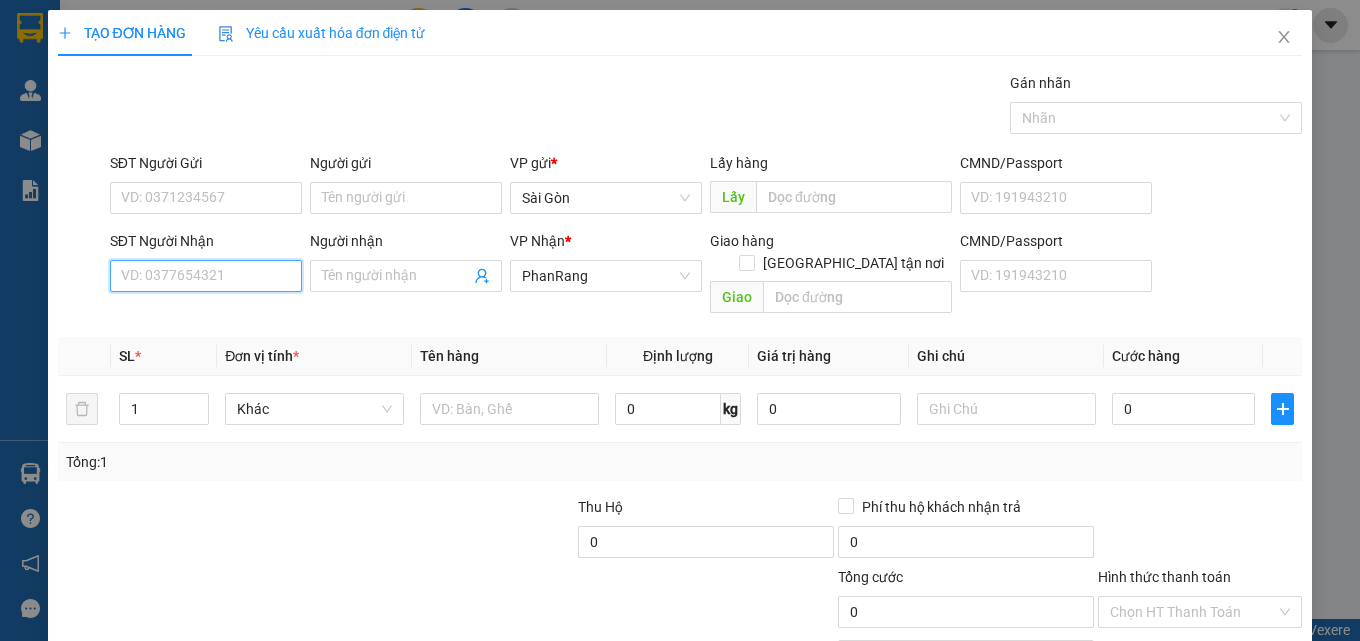 click on "SĐT Người Nhận" at bounding box center [206, 276] 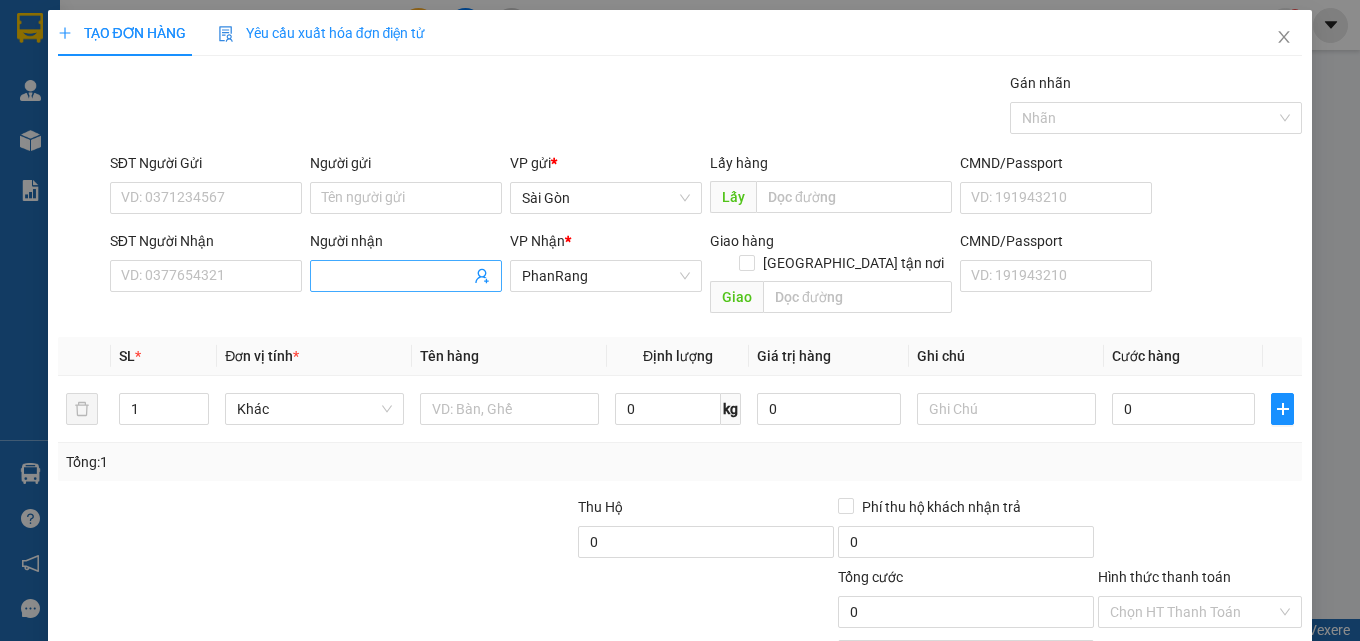 click on "Người nhận" at bounding box center [396, 276] 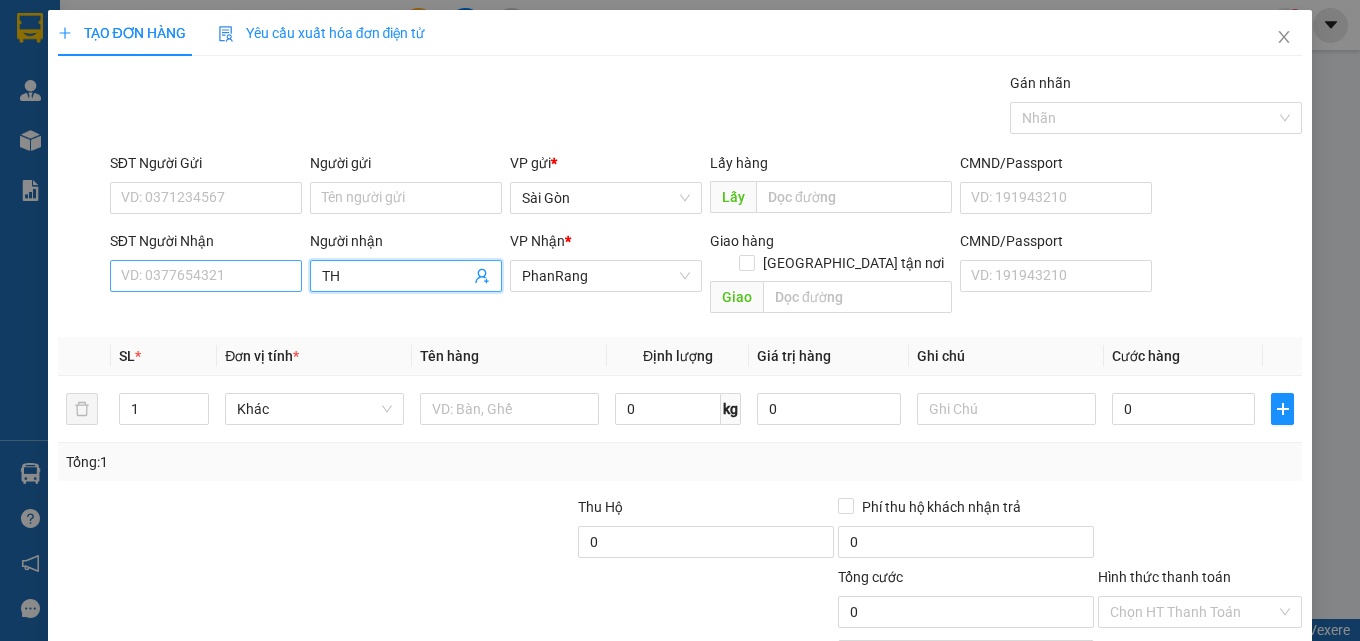 type on "T" 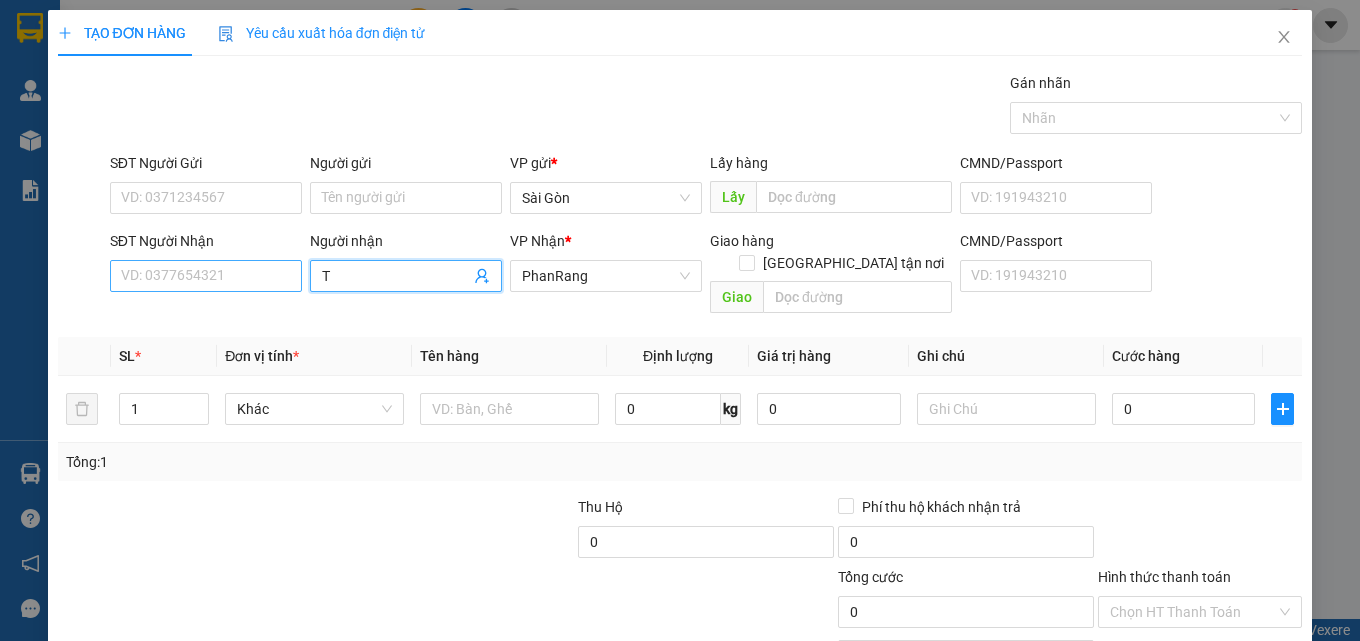 type 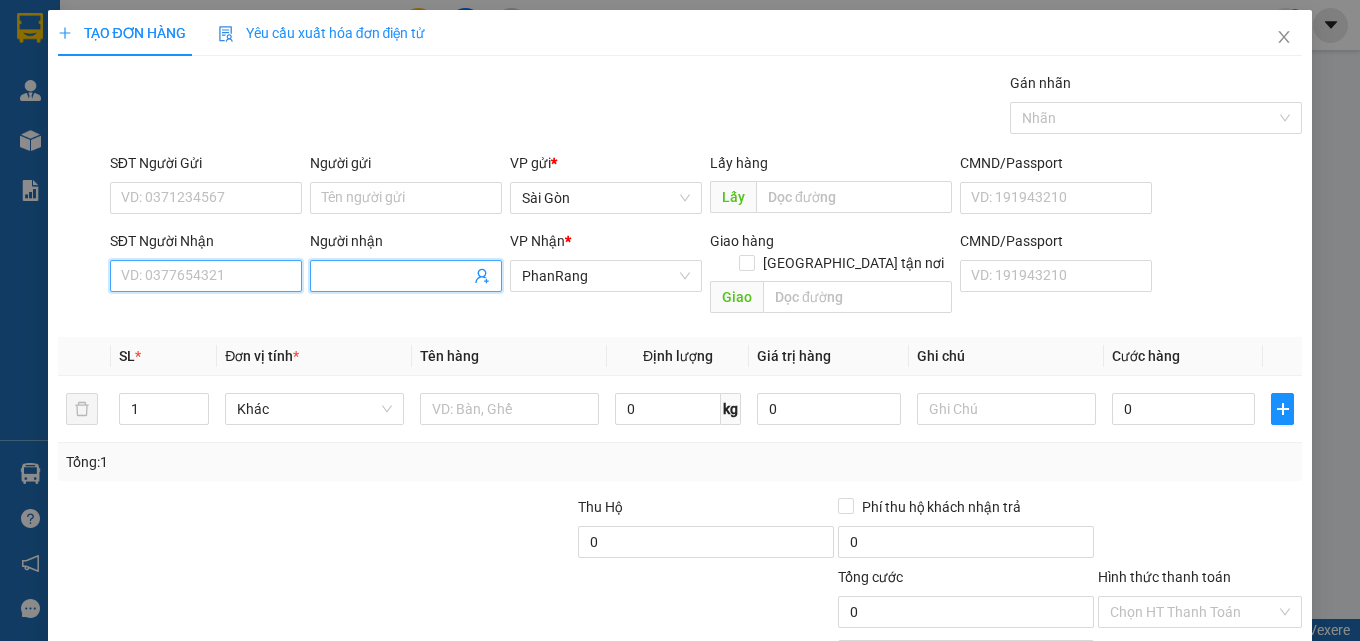 click on "SĐT Người Nhận" at bounding box center [206, 276] 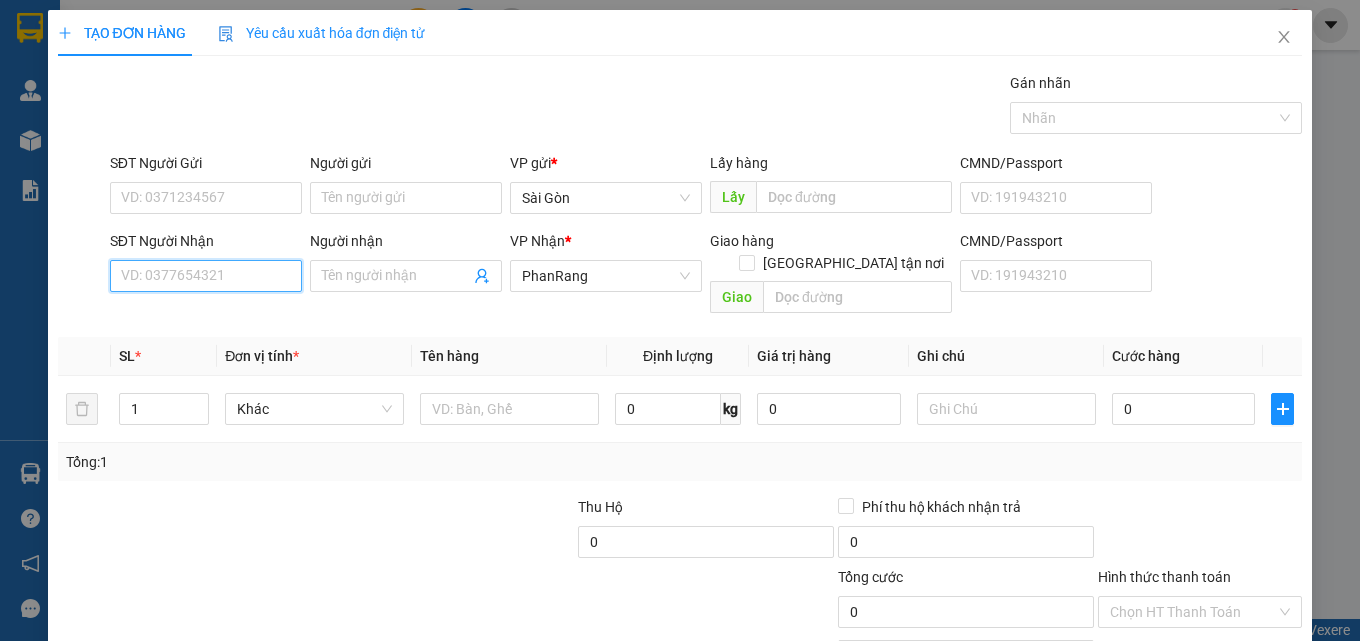 click on "SĐT Người Nhận" at bounding box center (206, 276) 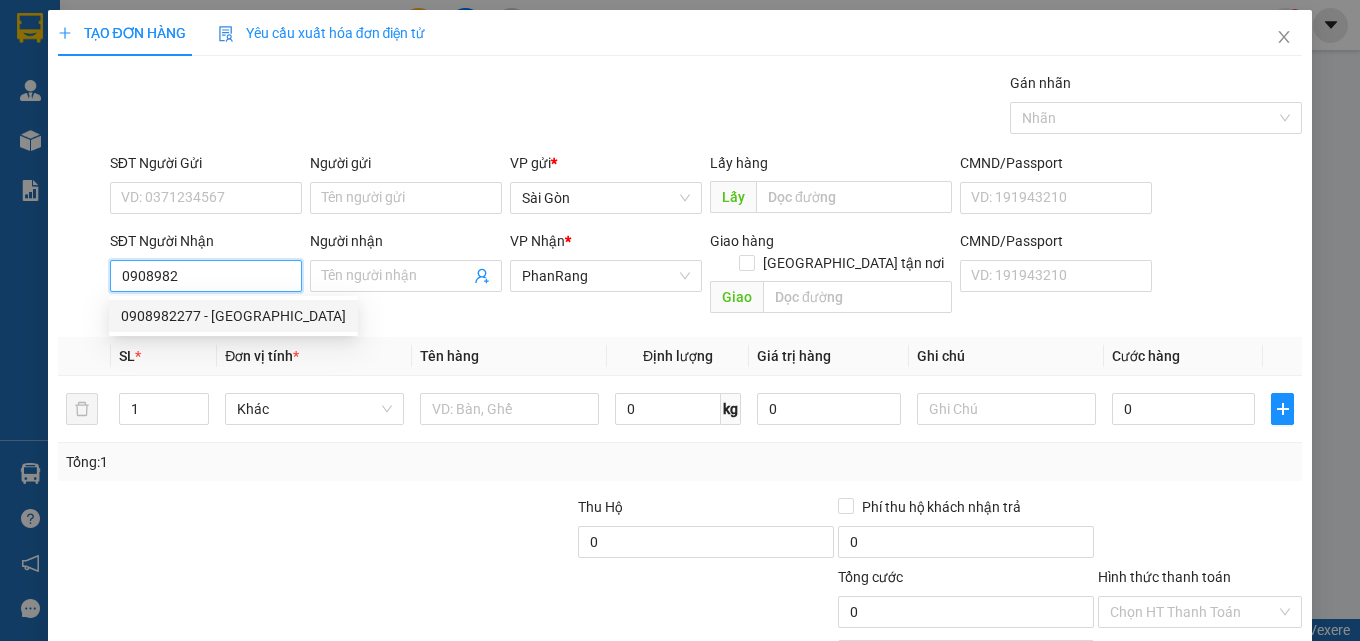 click on "0908982277 - [GEOGRAPHIC_DATA]" at bounding box center (233, 316) 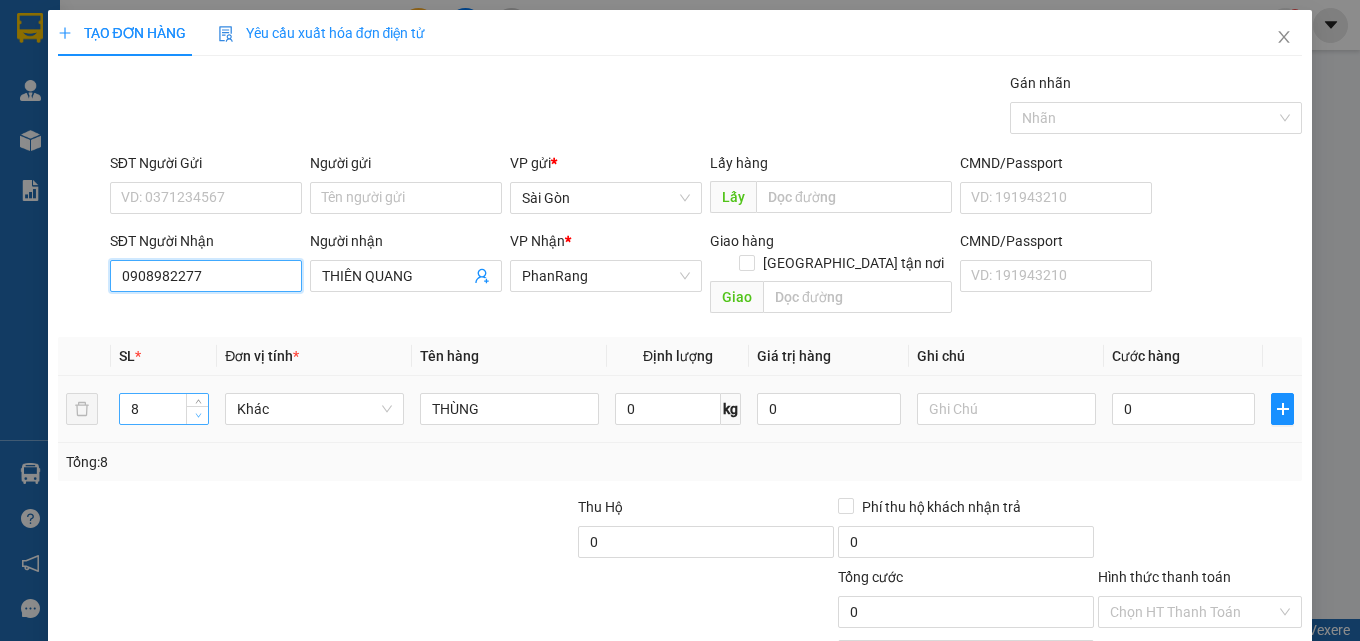 type on "0908982277" 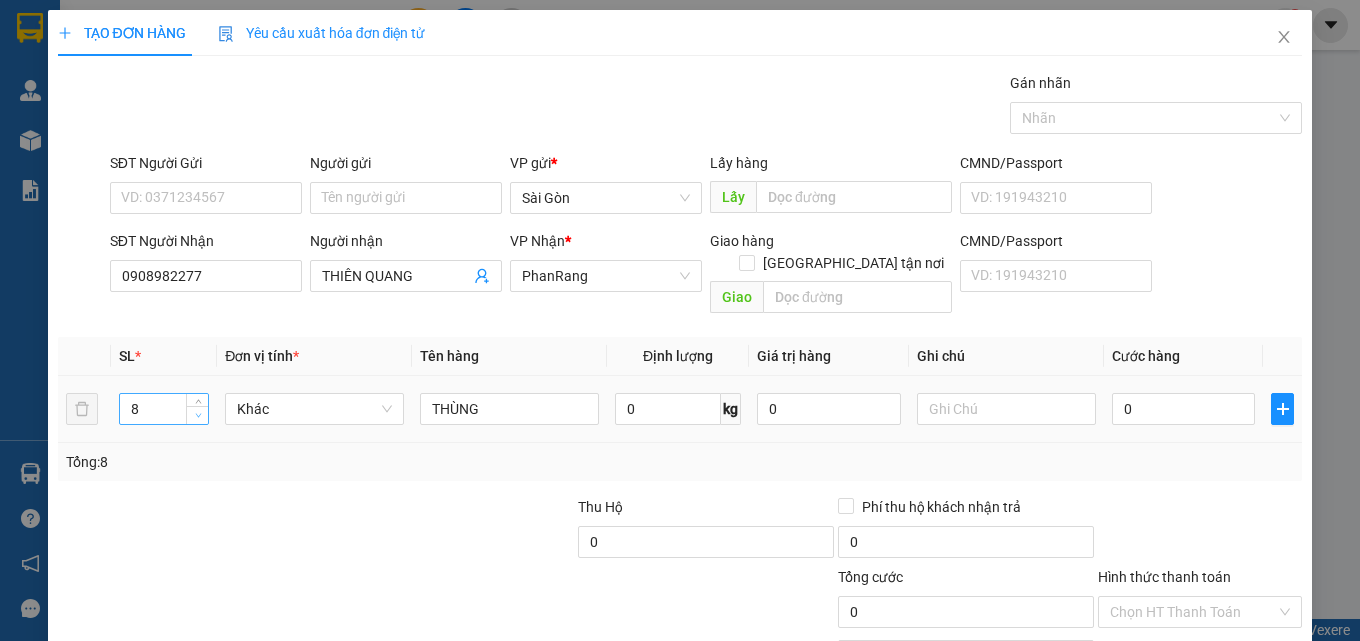click at bounding box center [198, 416] 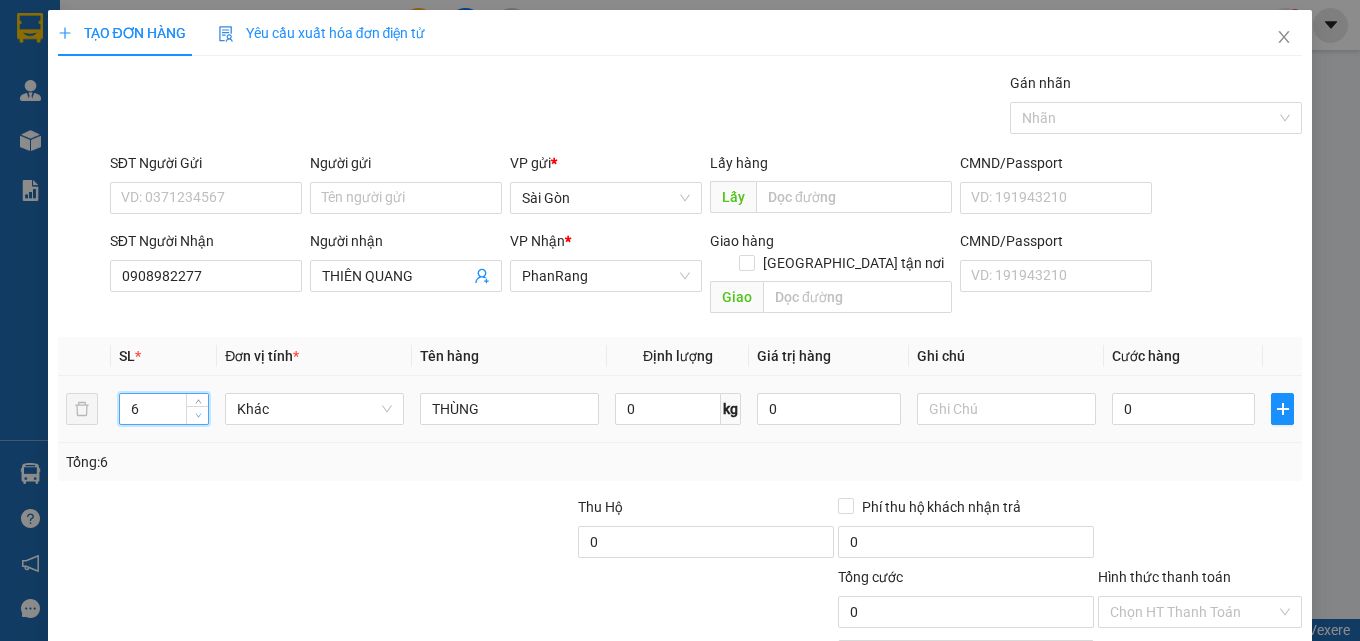 click 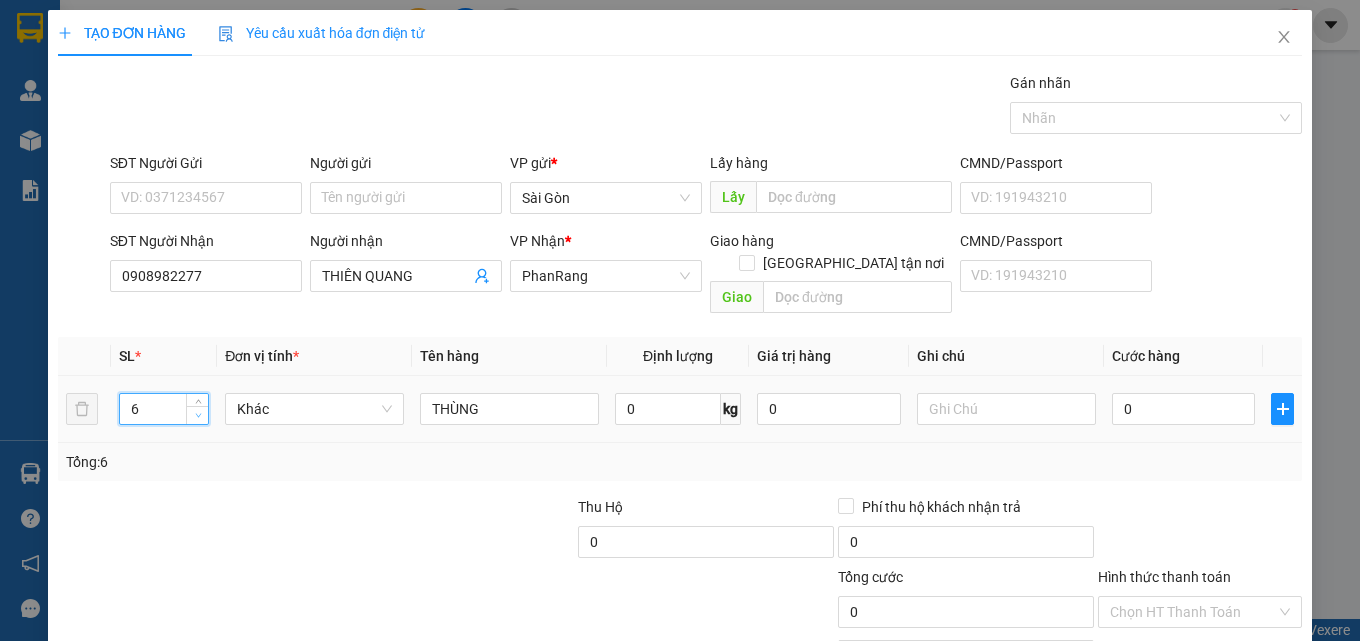 type on "5" 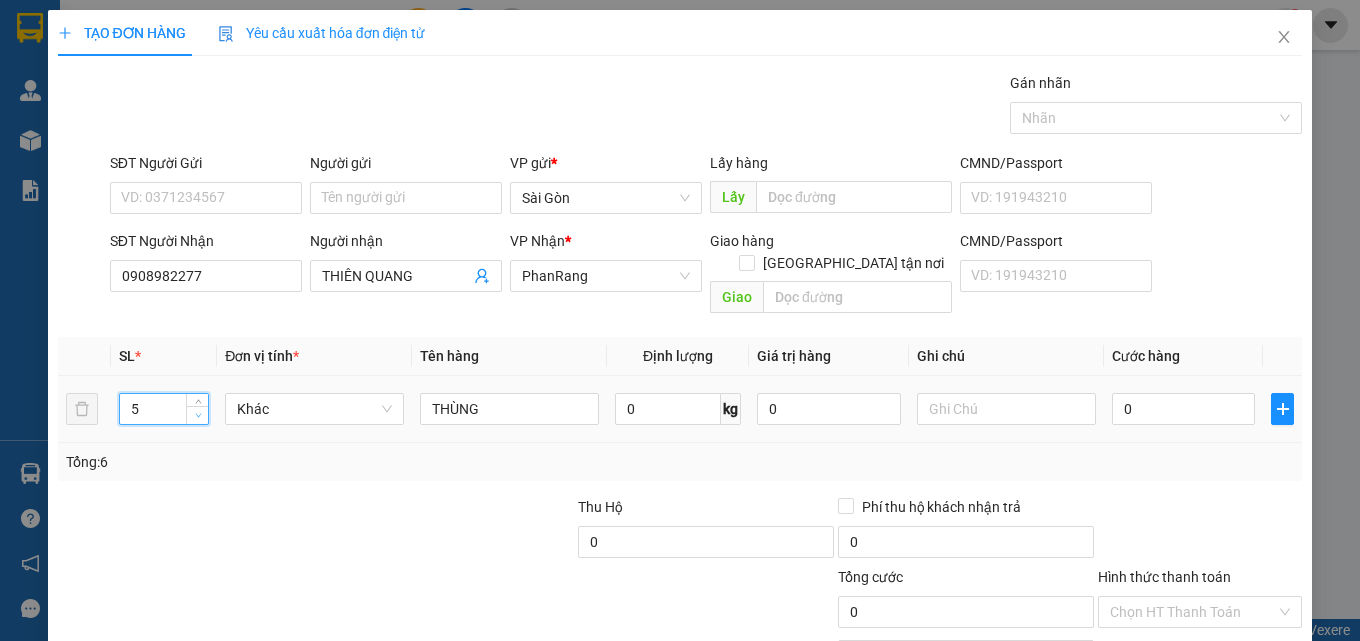click 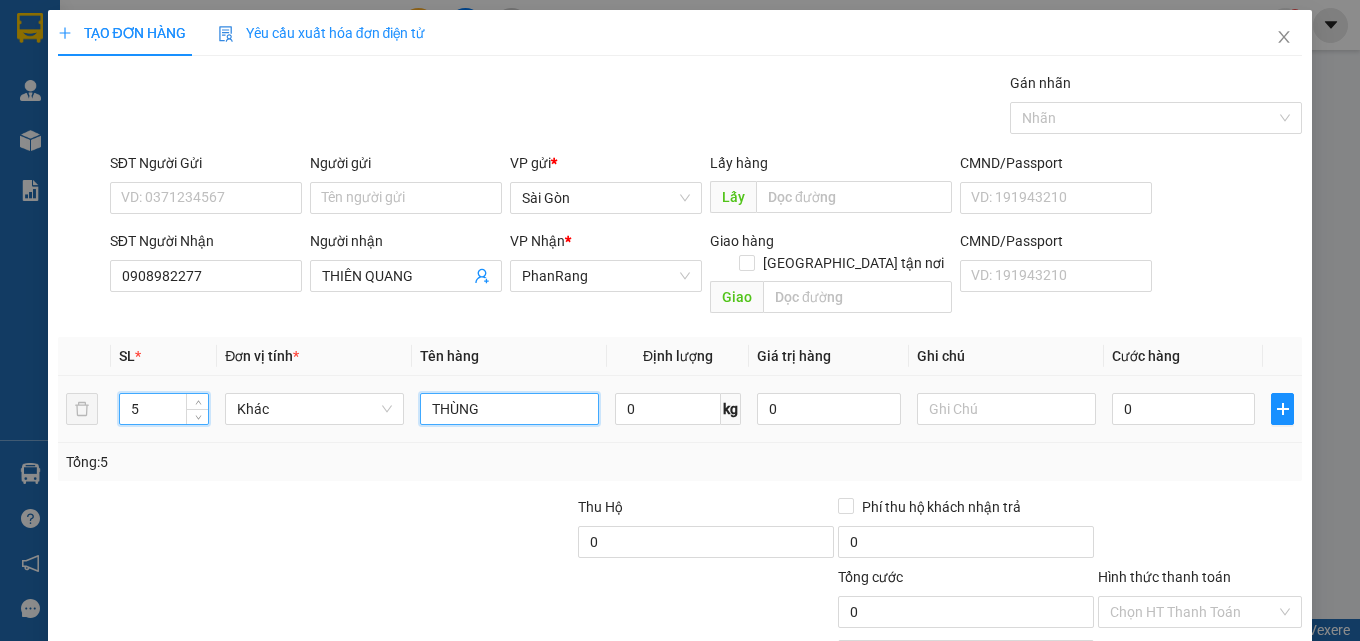 click on "THÙNG" at bounding box center (509, 409) 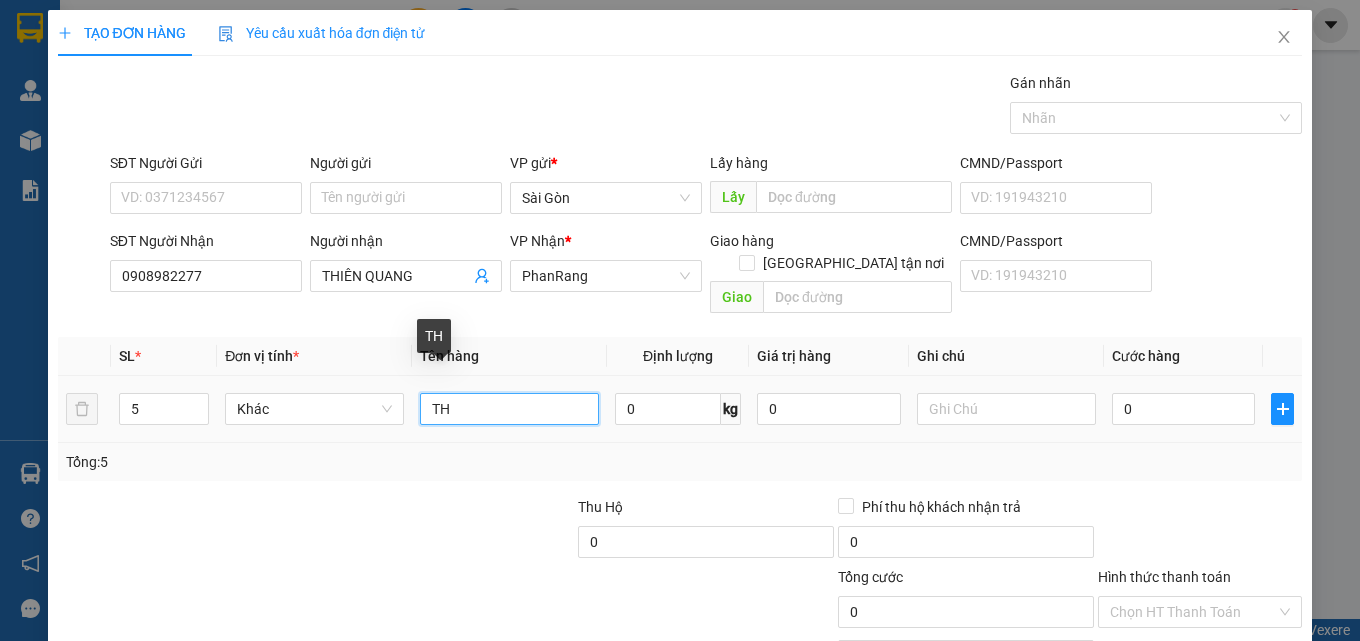 type on "T" 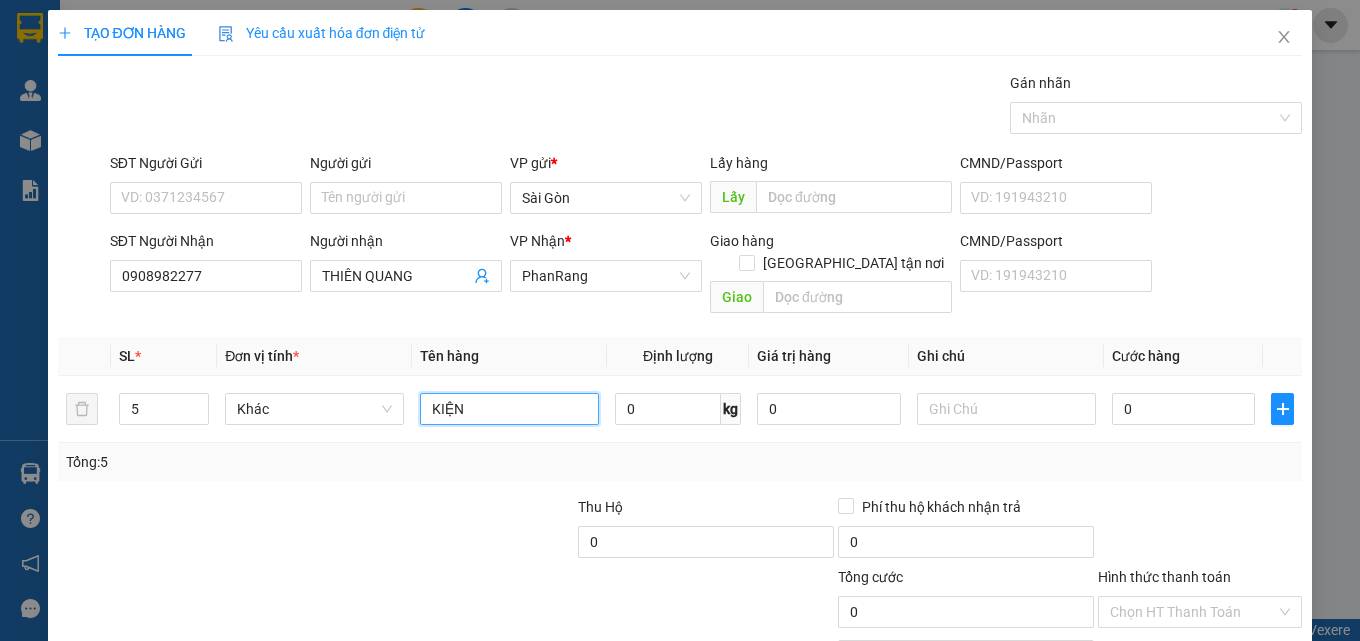 type on "KIỆN" 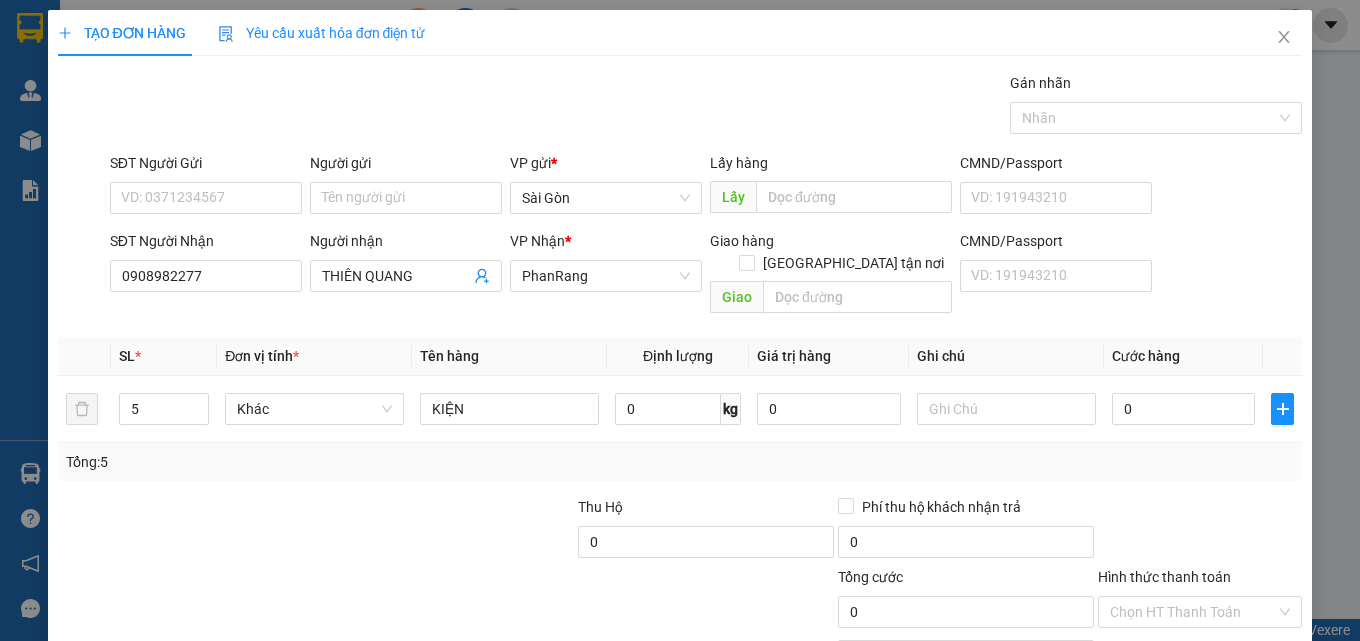 click on "[PERSON_NAME] và In" at bounding box center [1258, 707] 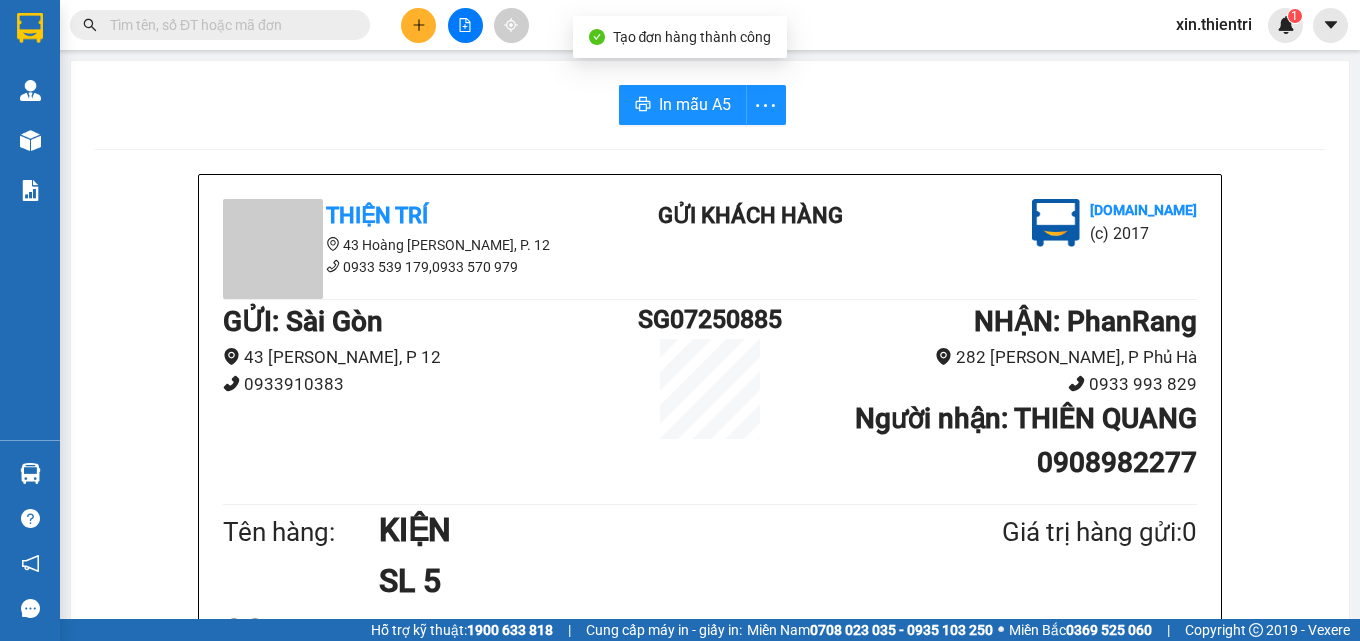 click on "In mẫu A5
Thiện Trí   43 Hoàng [PERSON_NAME], [PERSON_NAME] 12   0933 539 179,0933 570 979 Gửi khách hàng [DOMAIN_NAME] (c) 2017 GỬI :   [PERSON_NAME]   43 [GEOGRAPHIC_DATA], P 12   0933910383 SG07250885 NHẬN :   PhanRang   282 [PERSON_NAME], P Phủ Hà   0933 993 829 Người nhận :   THIÊN QUANG 0908982277 Tên hàng: KIỆN  SL 5 Giá trị hàng gửi:  0 CC   Tổng phải thu:   0 14:17[DATE] Nhân viên Xịn Quy định nhận/gửi hàng : 1. Không vận chuyển hàng quốc,cấm.  2. [PERSON_NAME] nhận hàng gửi quá 7 ngày không nhận,[PERSON_NAME] không chịu trách nhiệm.  3.Hàng khách theo xe hư hỏng,mất sẽ được bồi thường 10 lần phí. PHIẾU NHẬN HÀNG CỦA KHÁCH THEO XE Thiện Trí [DOMAIN_NAME] [DATE] 14:17 VP  Sài Gòn Gửi:    SG07250885  -   PR VP nhận: VP  PhanRang Người nhận: THIÊN QUANG   0908 982 277 Tên hàng: KIỆN  SL 5 Giá trị hàng gửi:  0 CC   Tổng phải thu:   0" at bounding box center (710, 889) 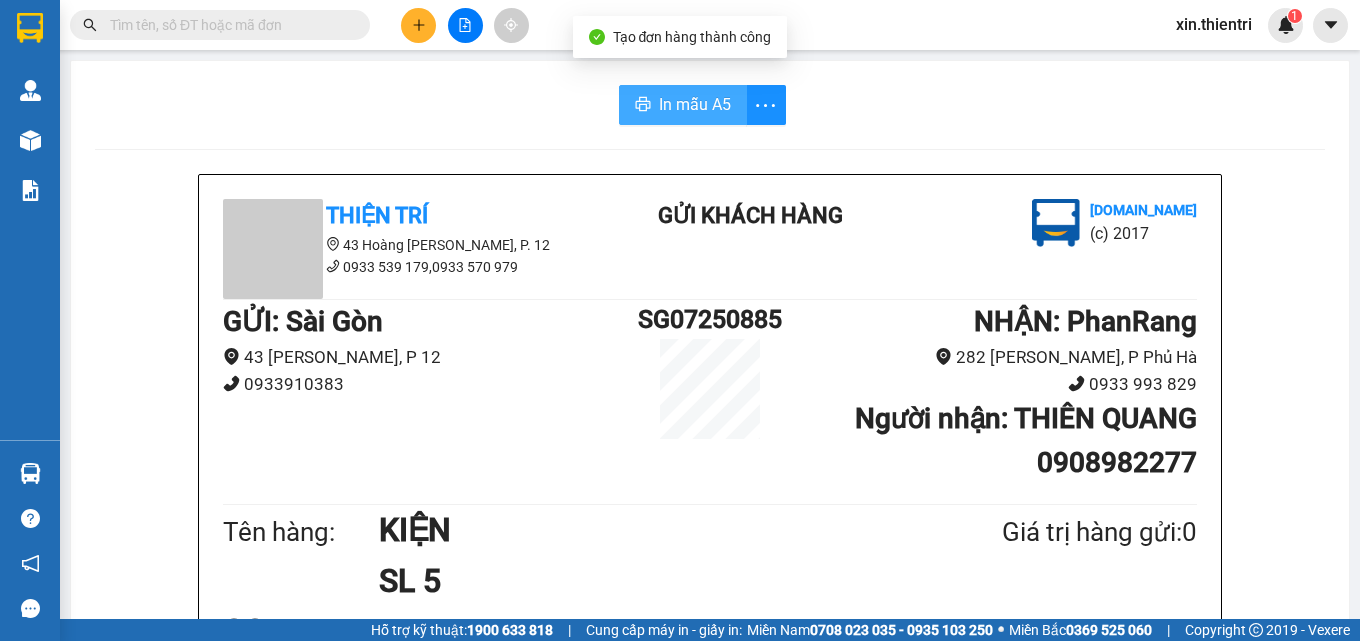 click on "In mẫu A5" at bounding box center (695, 104) 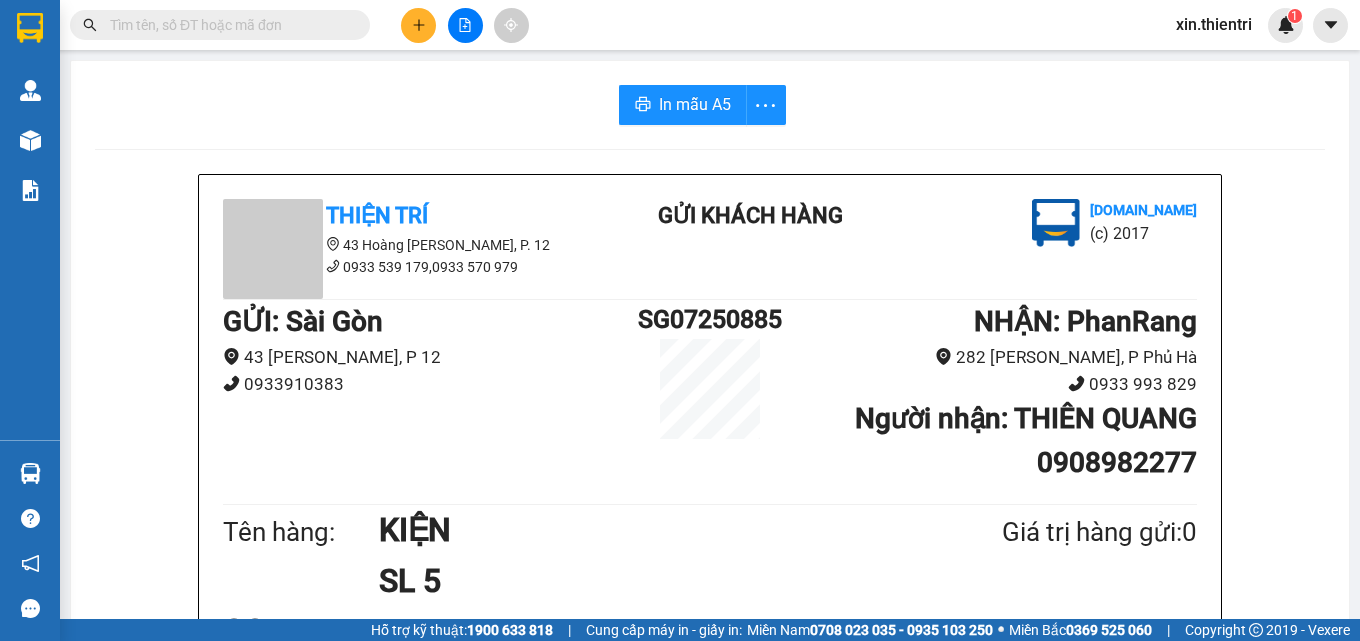 click at bounding box center [418, 25] 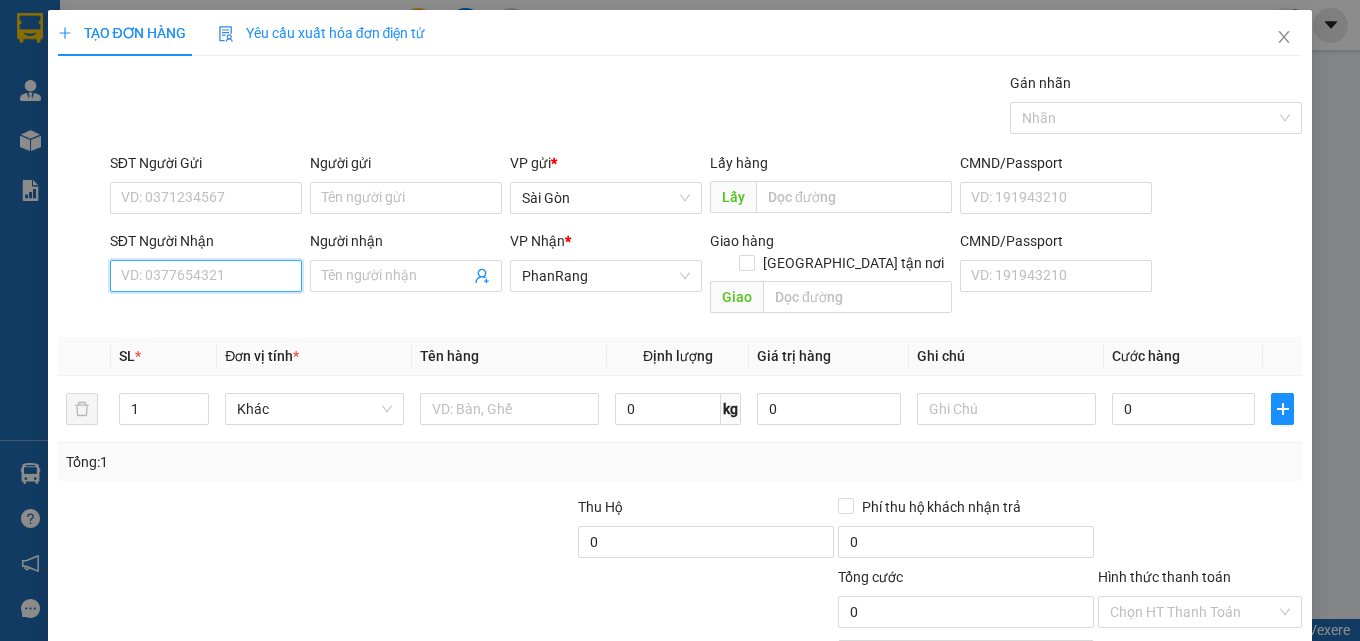 click on "SĐT Người Nhận" at bounding box center (206, 276) 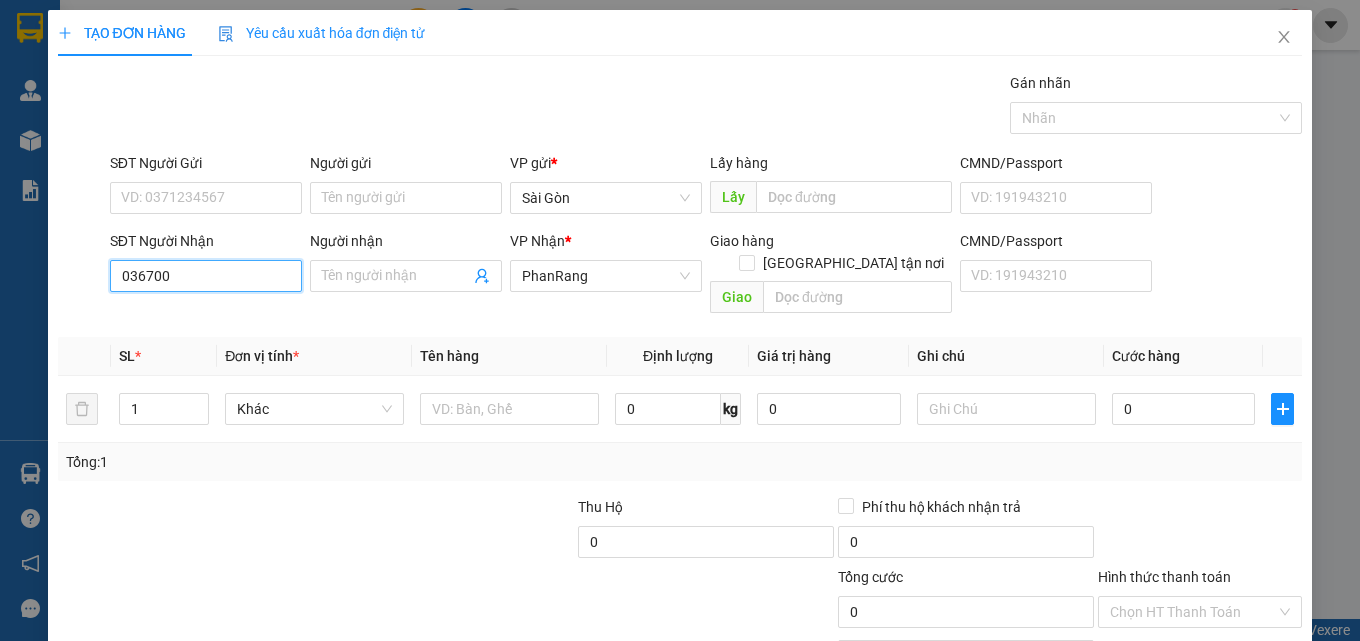 type on "0367005" 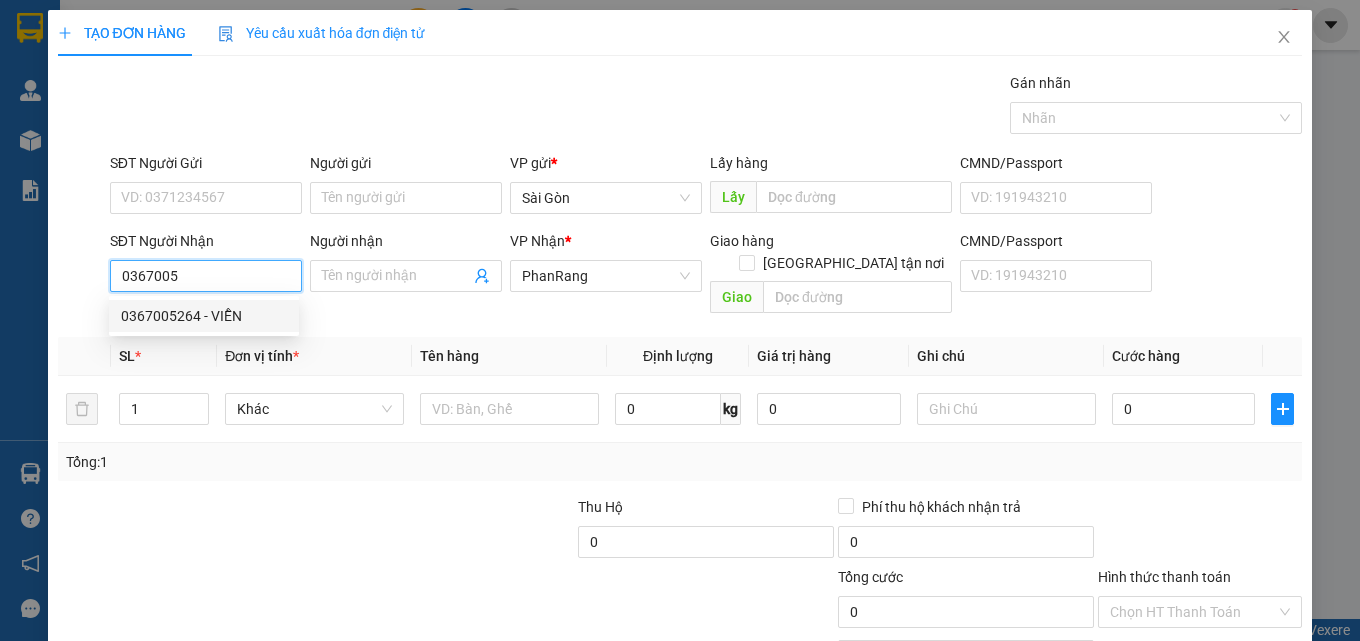 click on "0367005264 - VIỄN" at bounding box center [204, 316] 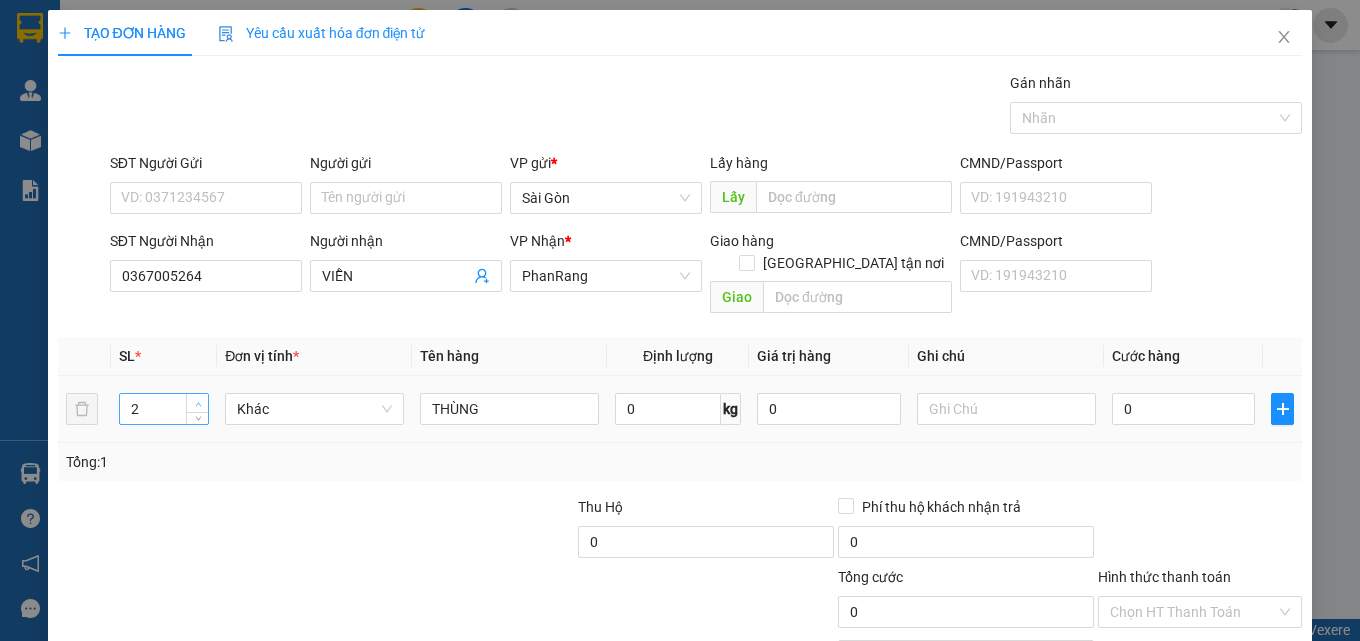 click at bounding box center [197, 403] 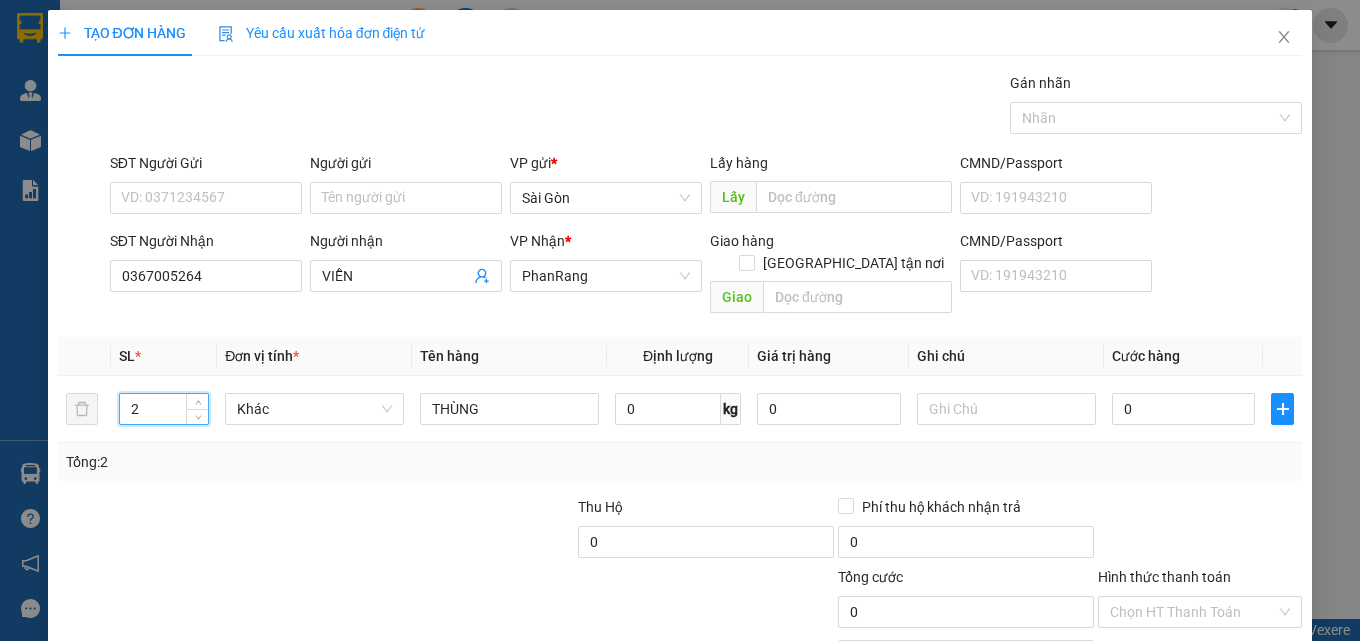 click 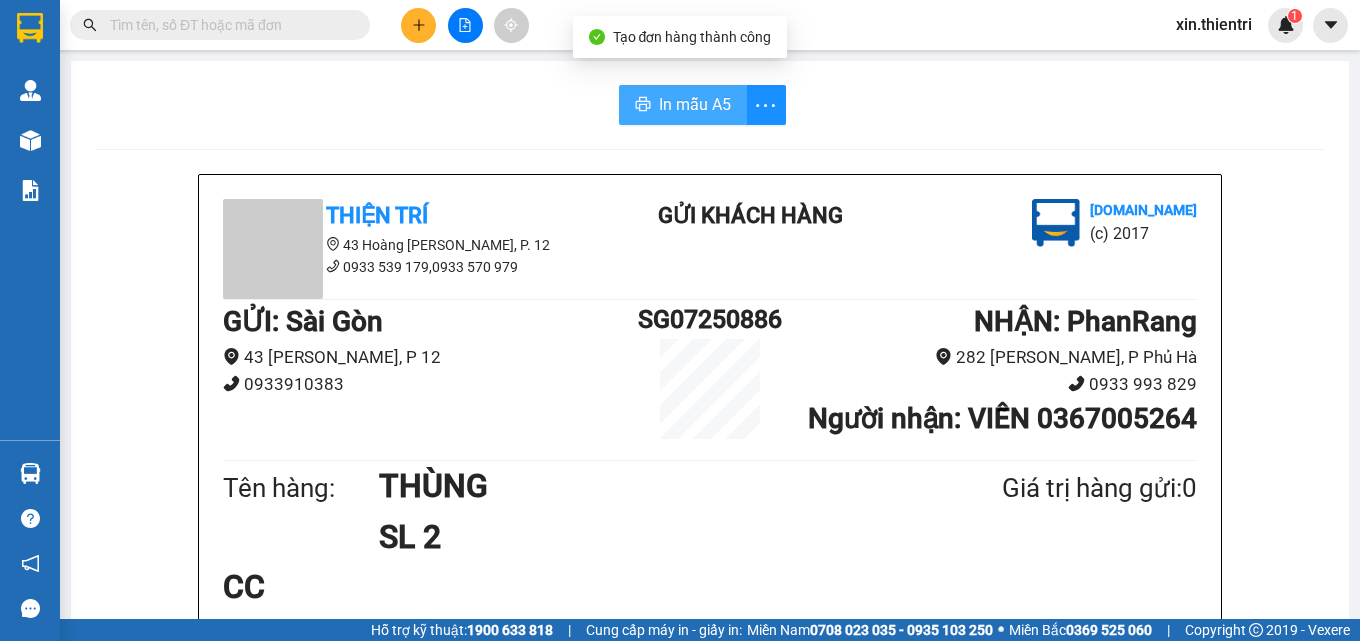 click on "In mẫu A5" at bounding box center [695, 104] 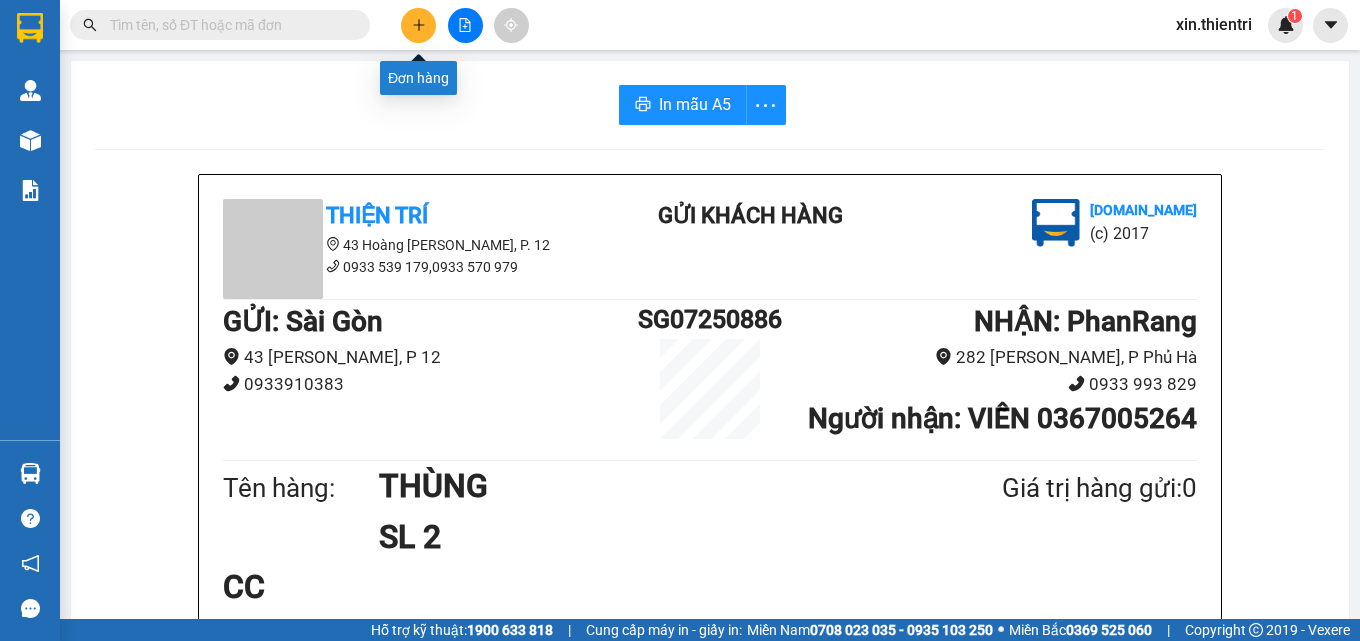 click 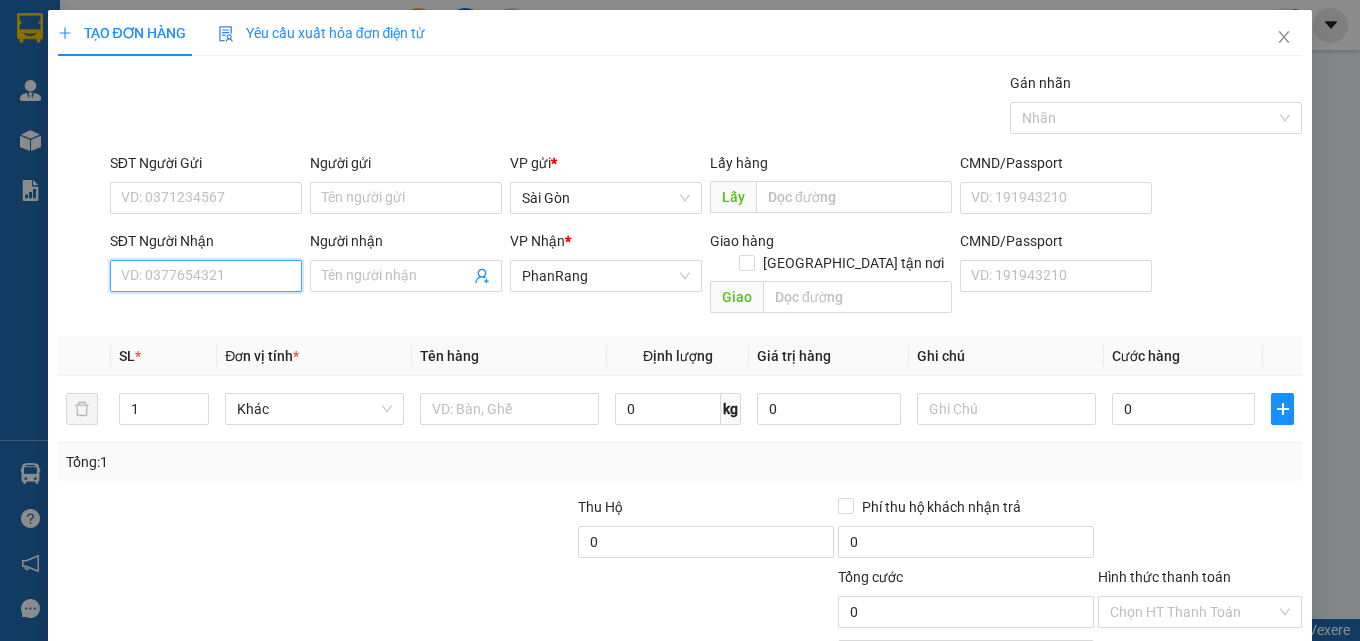 click on "SĐT Người Nhận" at bounding box center [206, 276] 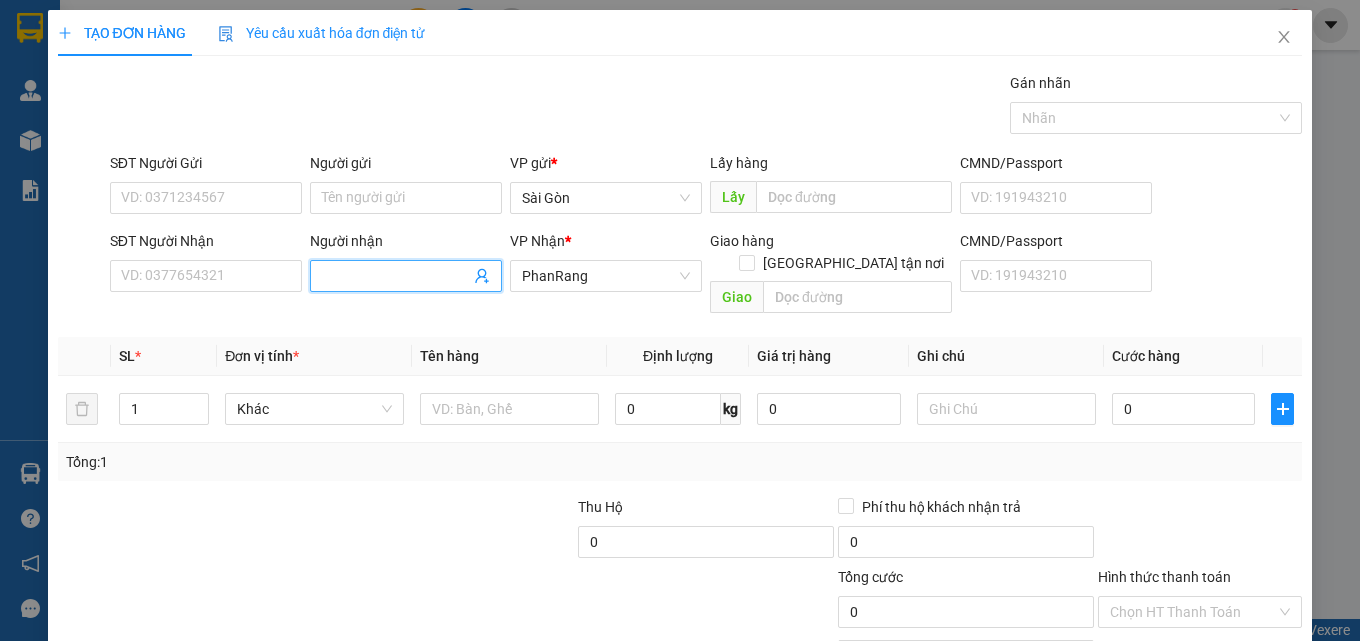 click on "Người nhận" at bounding box center [396, 276] 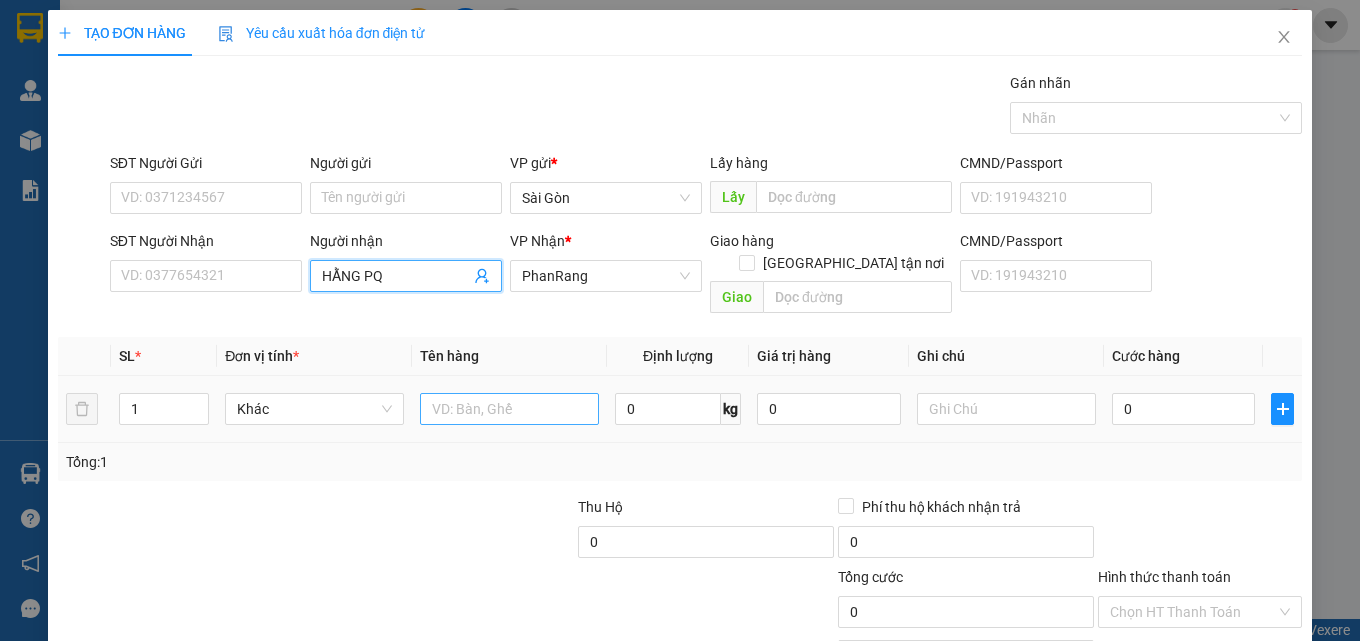 type on "HẰNG PQ" 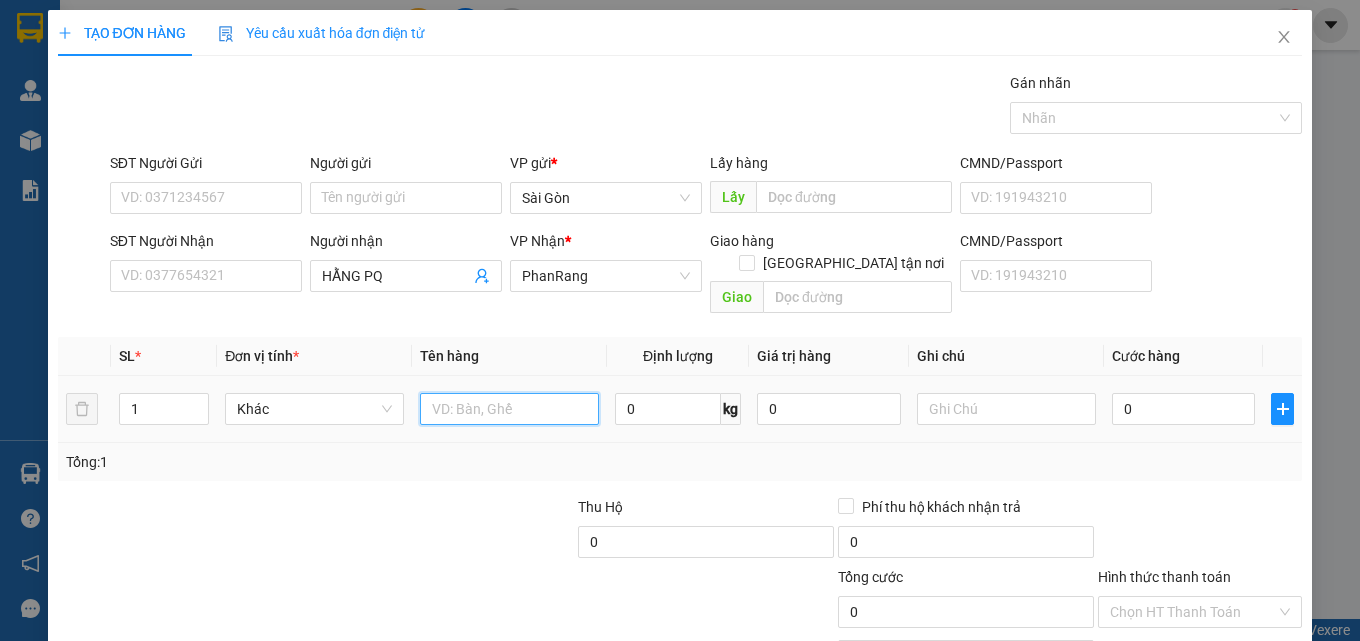 click at bounding box center (509, 409) 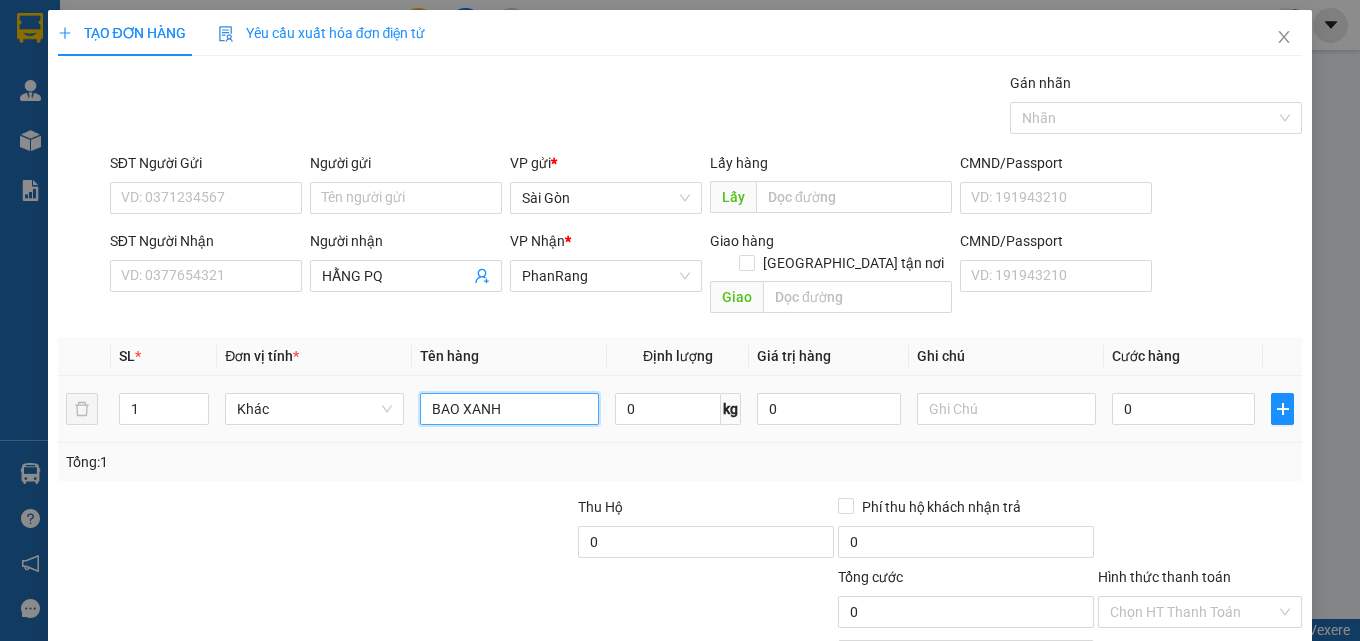 type on "BAO XANH" 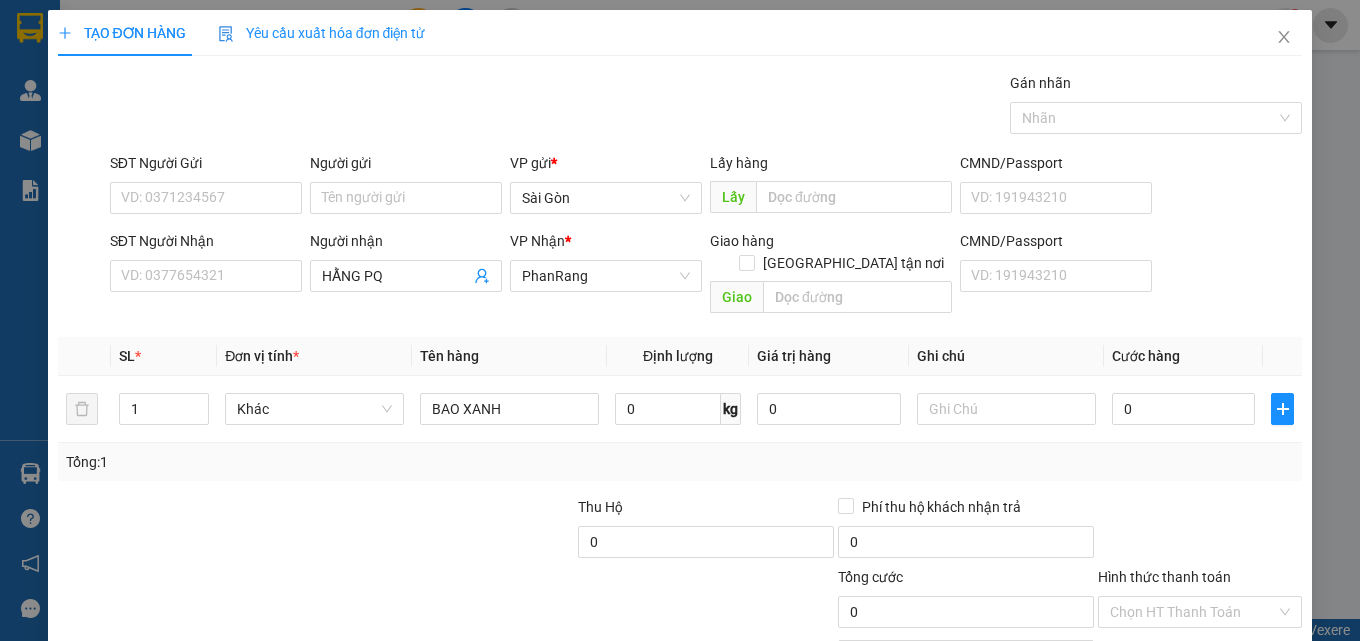 click on "[PERSON_NAME] và In" at bounding box center (1258, 707) 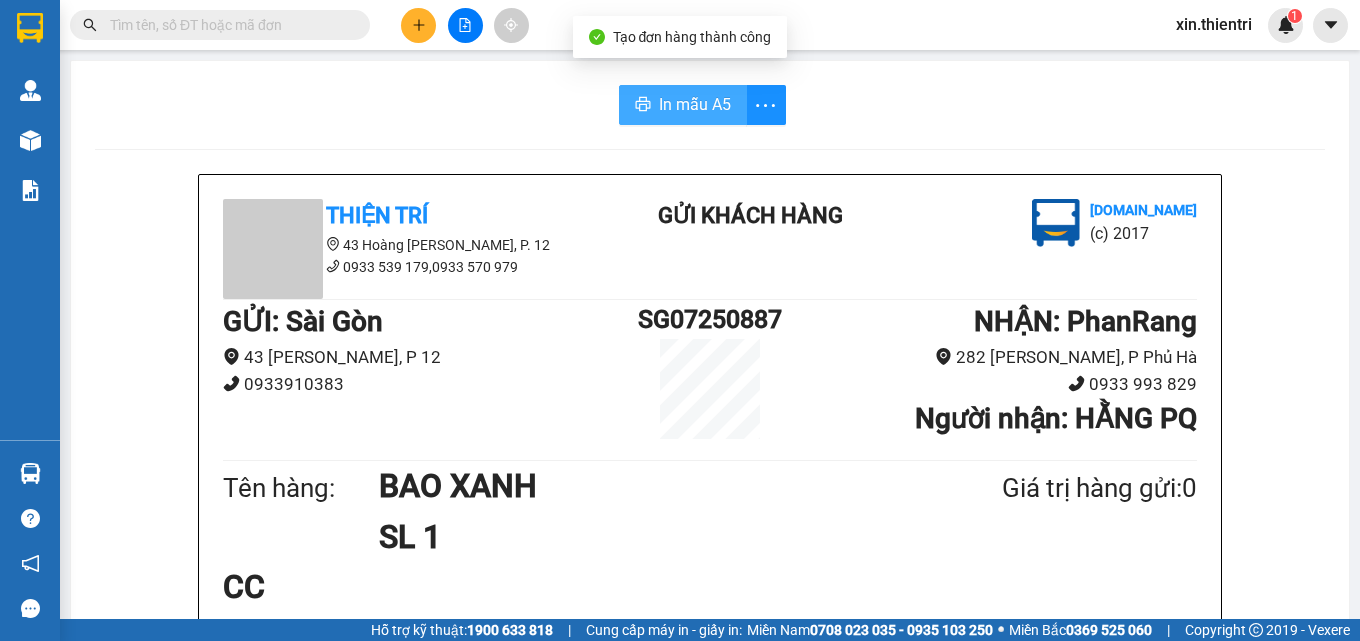 click on "In mẫu A5" at bounding box center (695, 104) 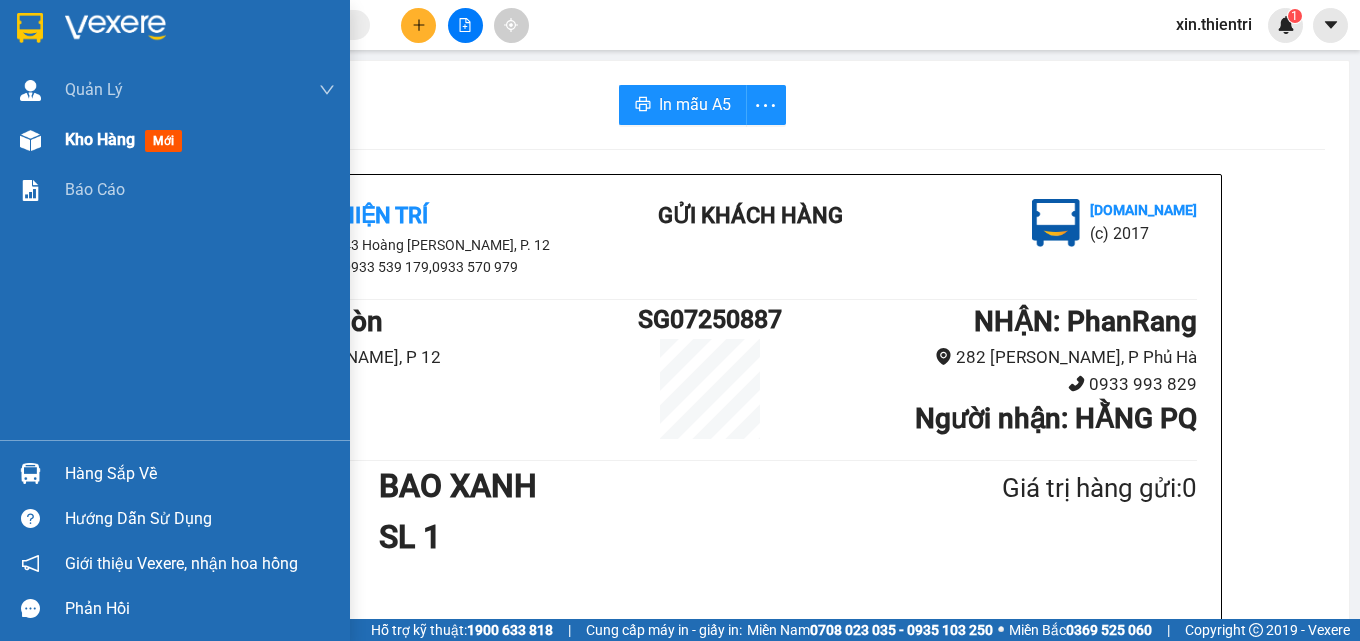 click on "Kho hàng" at bounding box center [100, 139] 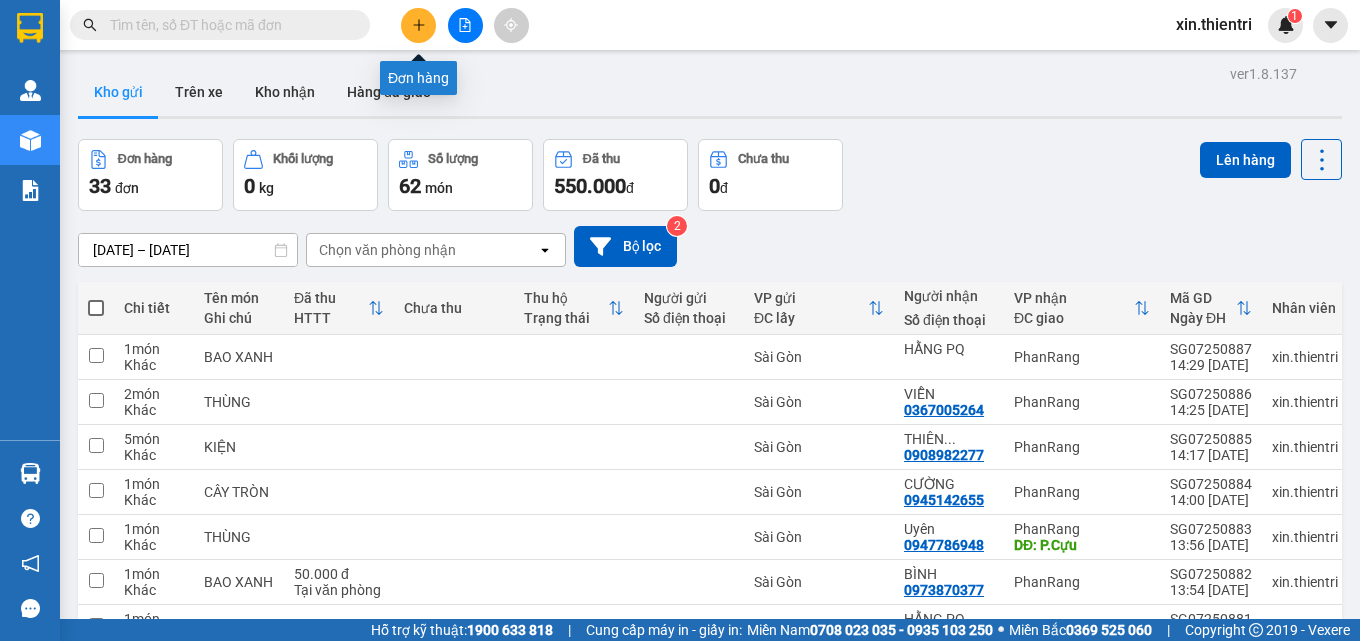 click at bounding box center (418, 25) 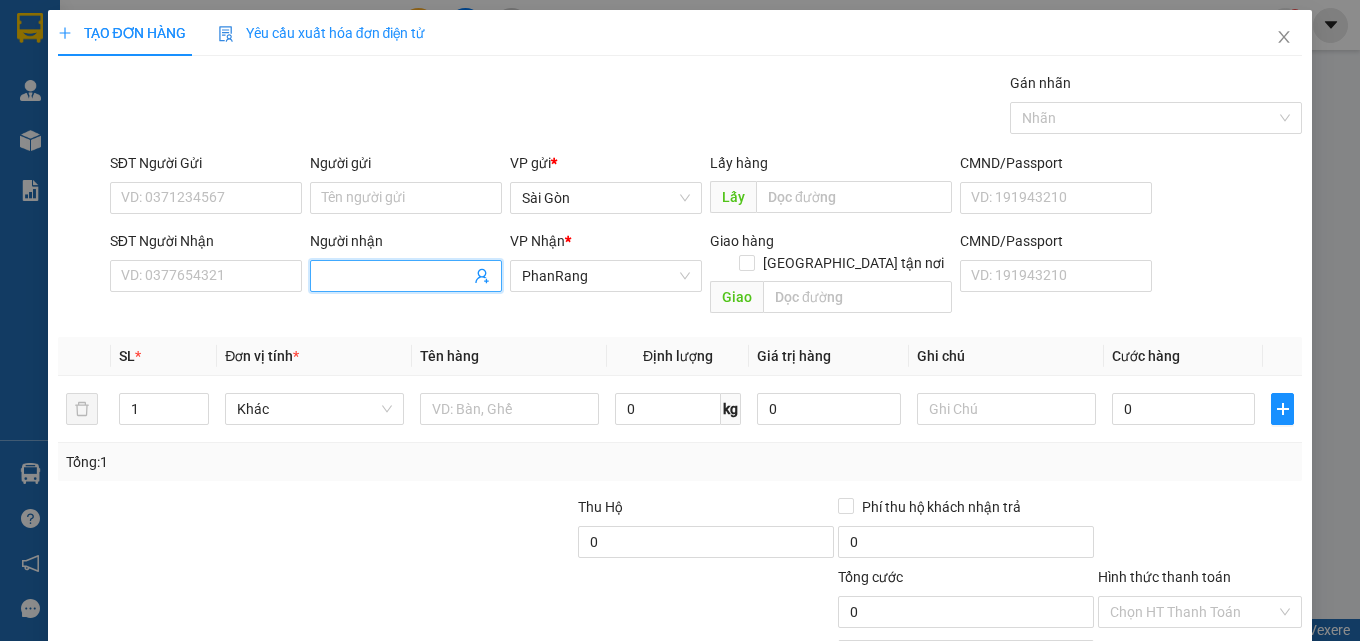click on "Người nhận" at bounding box center (396, 276) 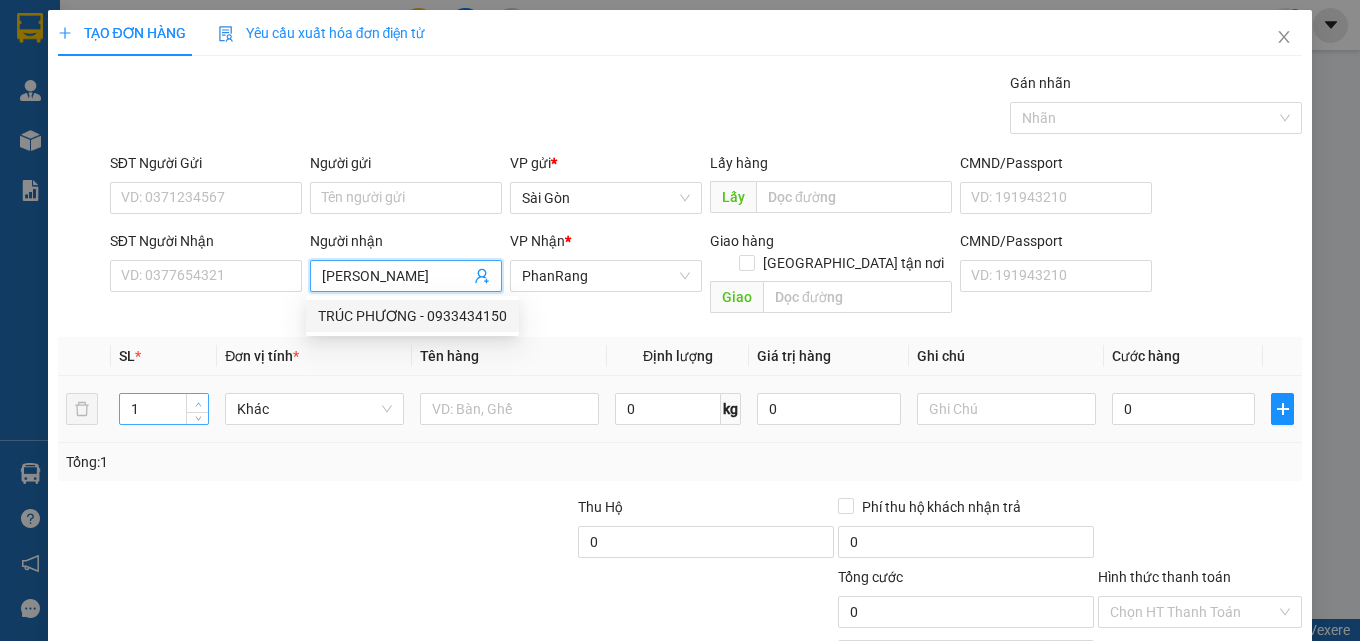 type on "[PERSON_NAME]" 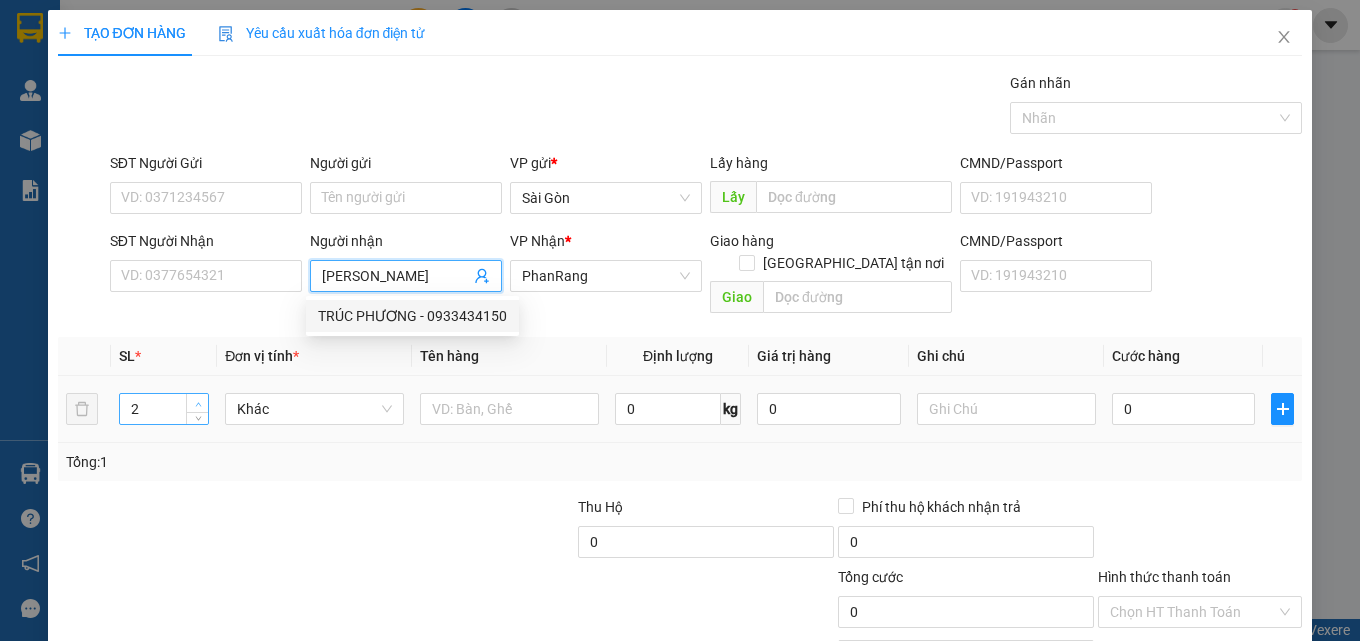 click at bounding box center [198, 404] 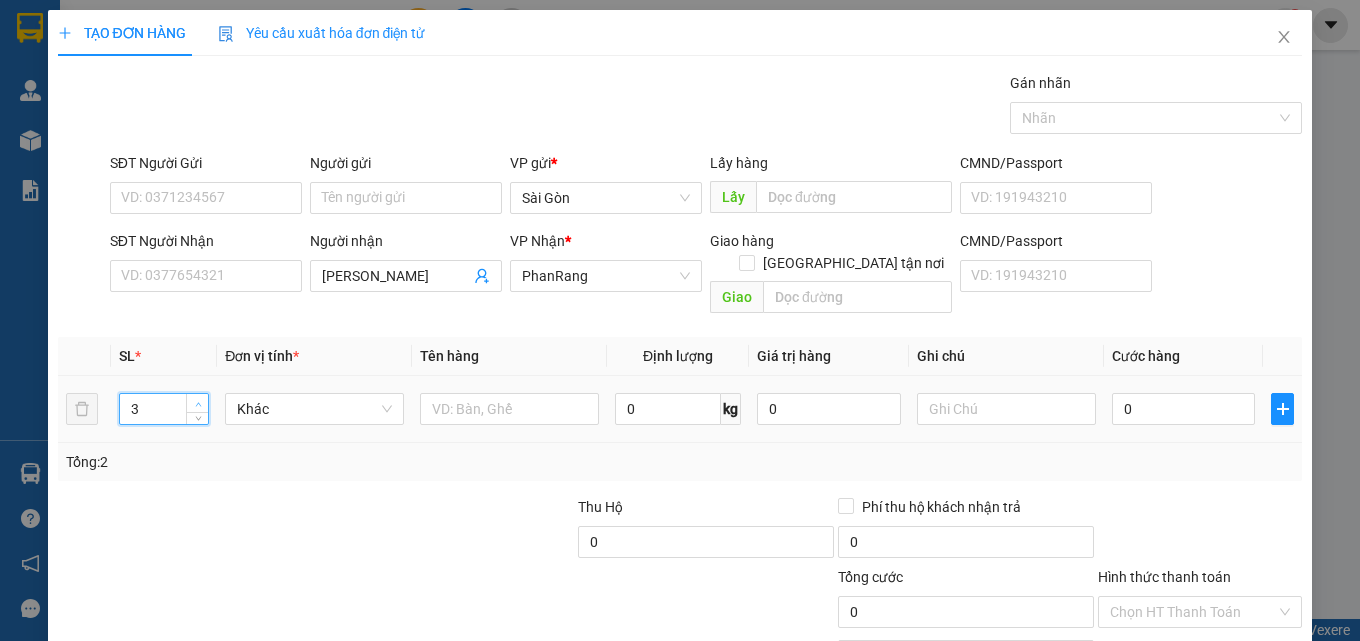 click at bounding box center (198, 404) 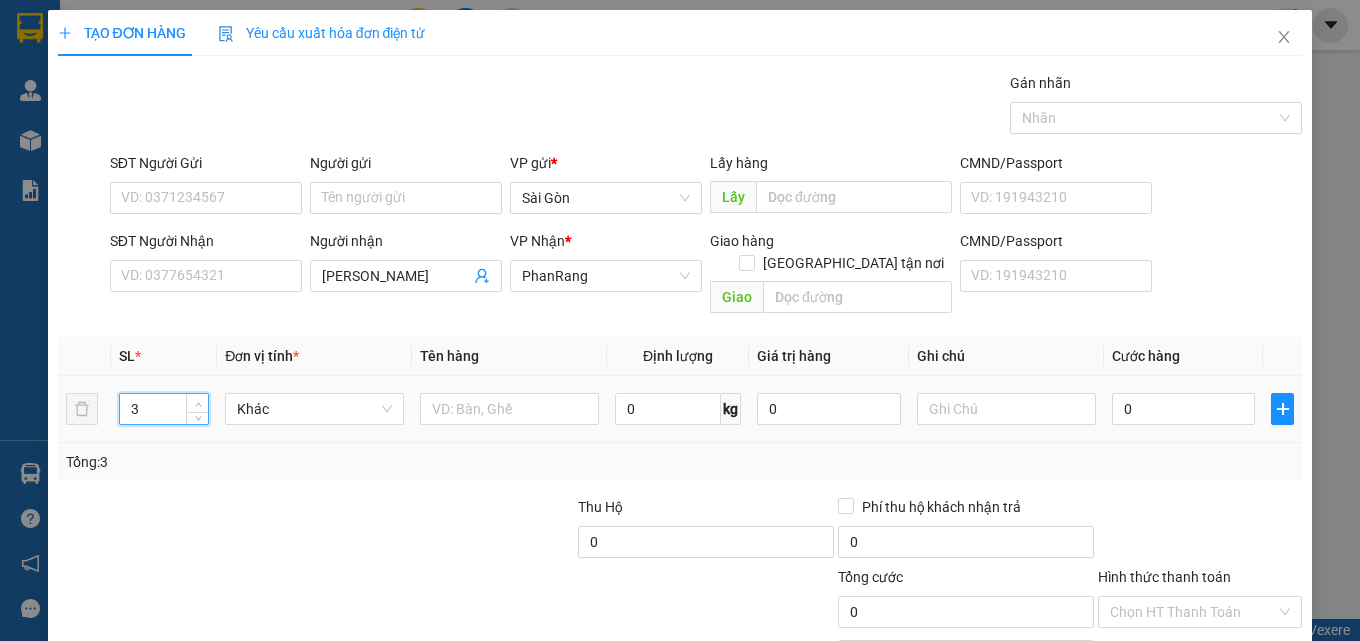 type on "4" 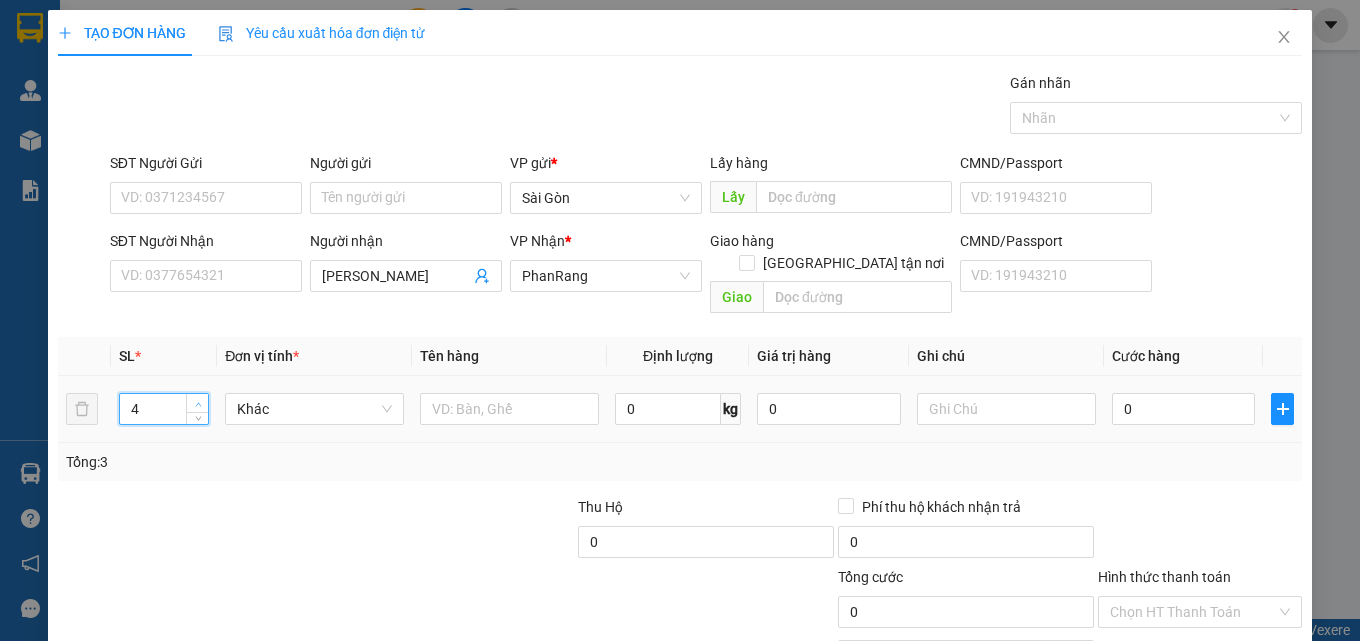 click at bounding box center [198, 404] 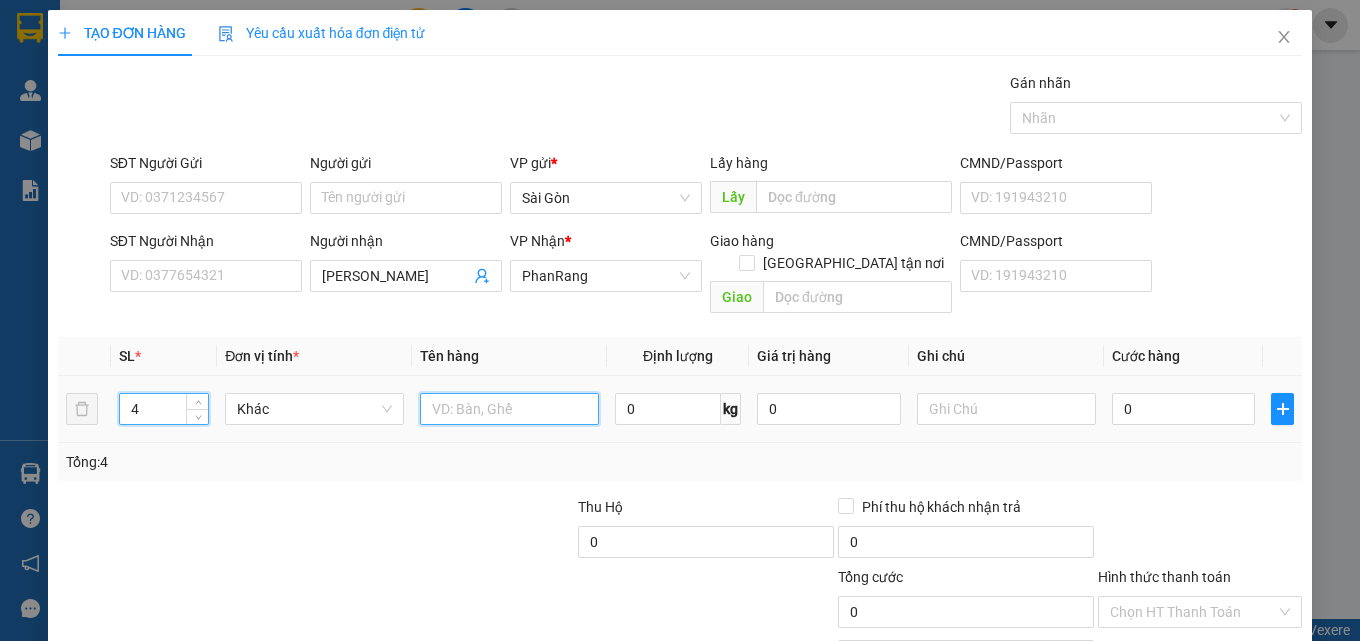 click at bounding box center (509, 409) 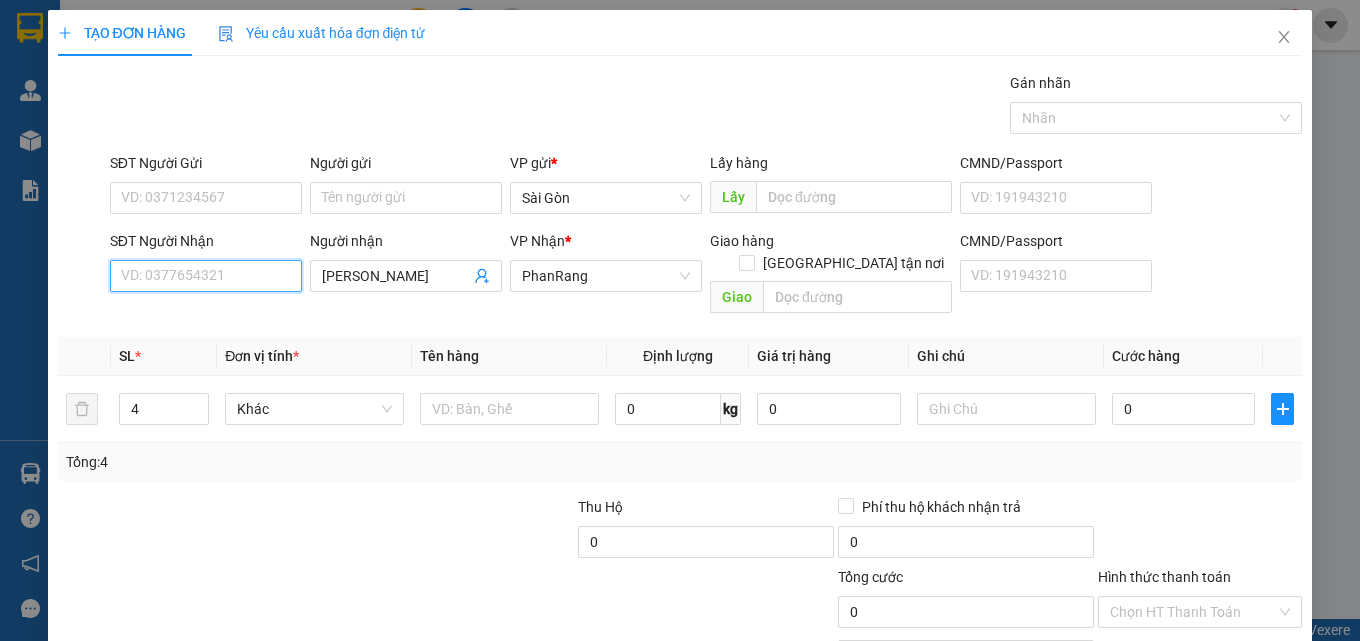 drag, startPoint x: 201, startPoint y: 289, endPoint x: 205, endPoint y: 275, distance: 14.56022 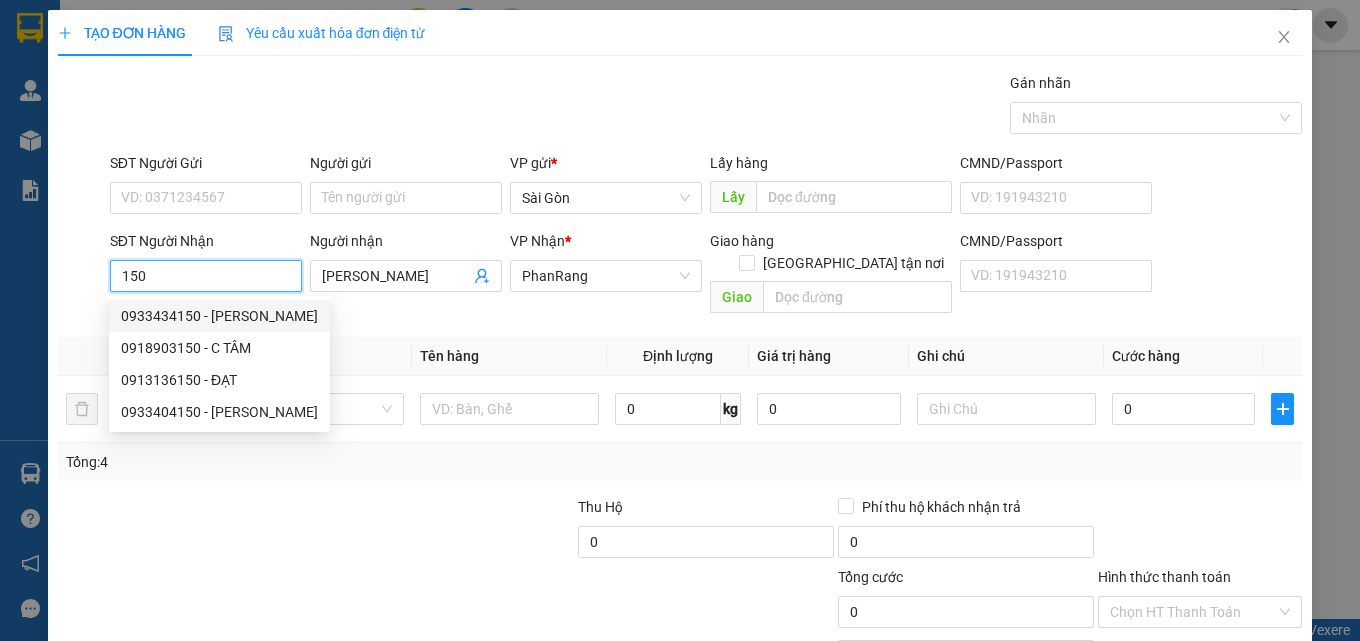 click on "0933434150 - [PERSON_NAME]" at bounding box center (219, 316) 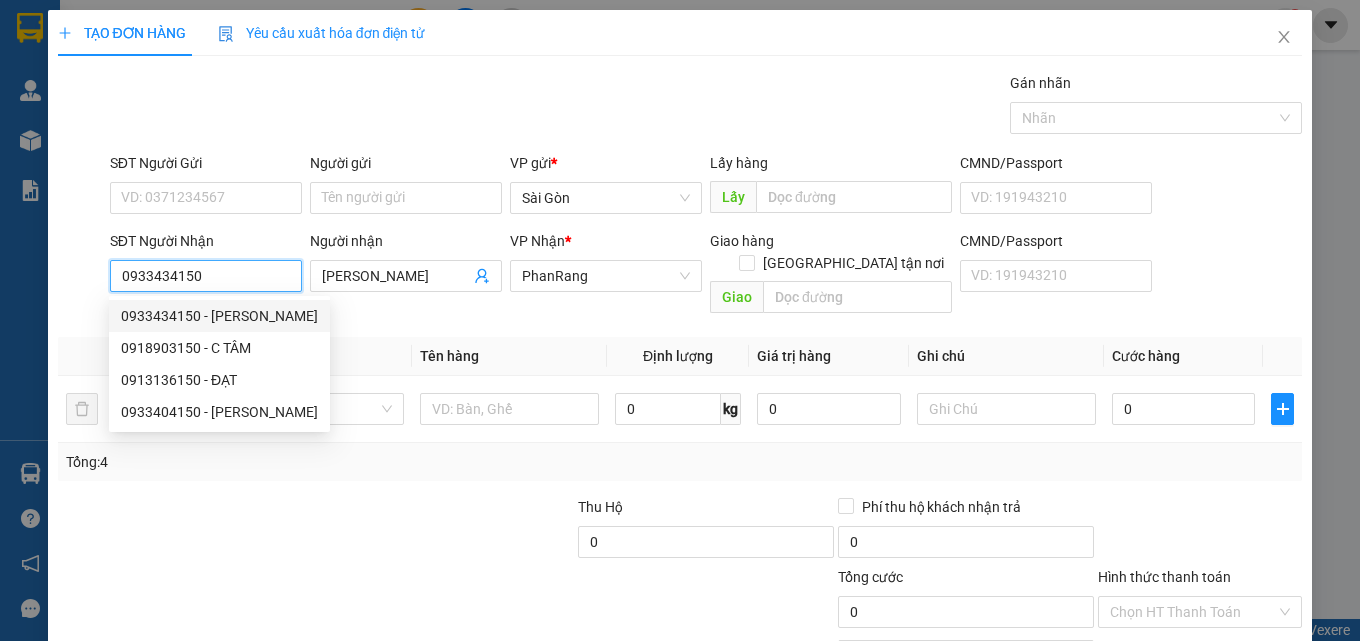 type on "40.000" 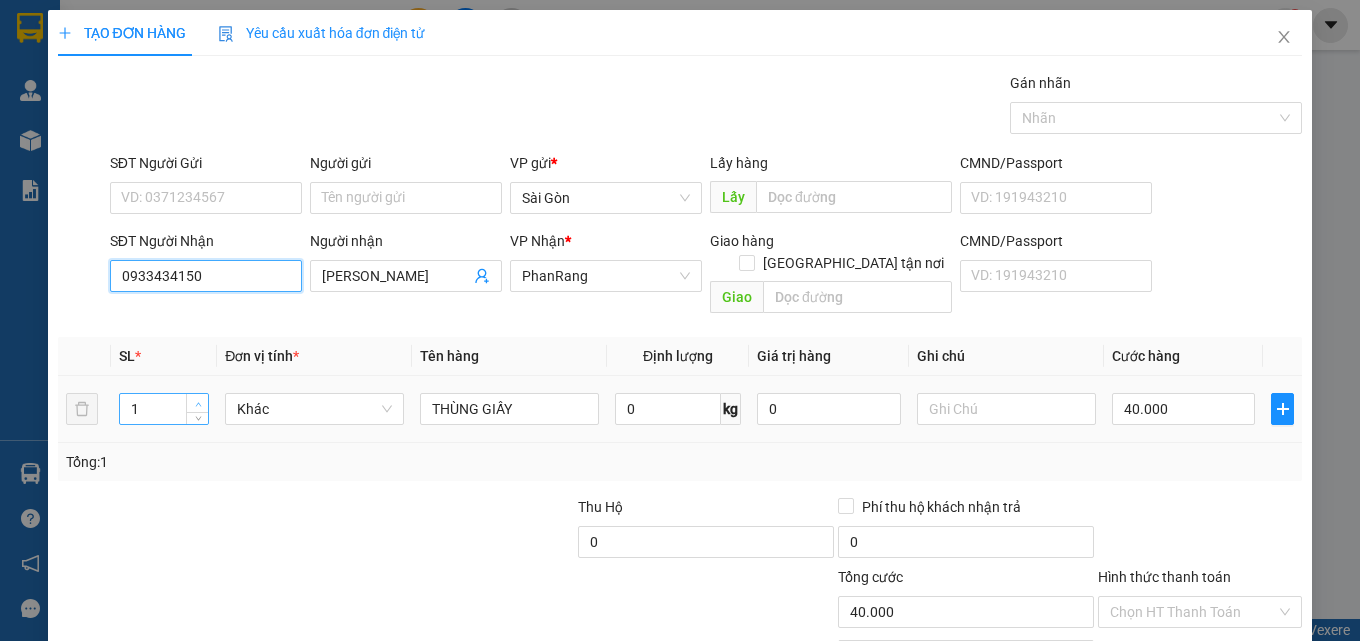type on "0933434150" 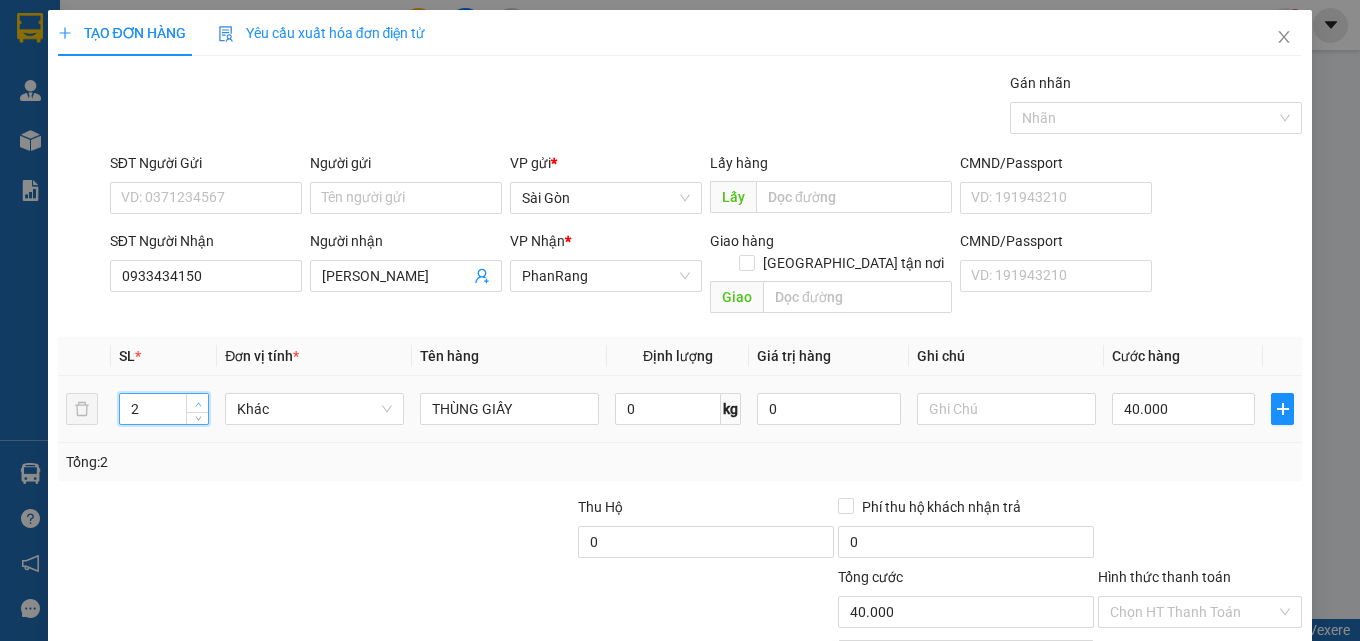 click 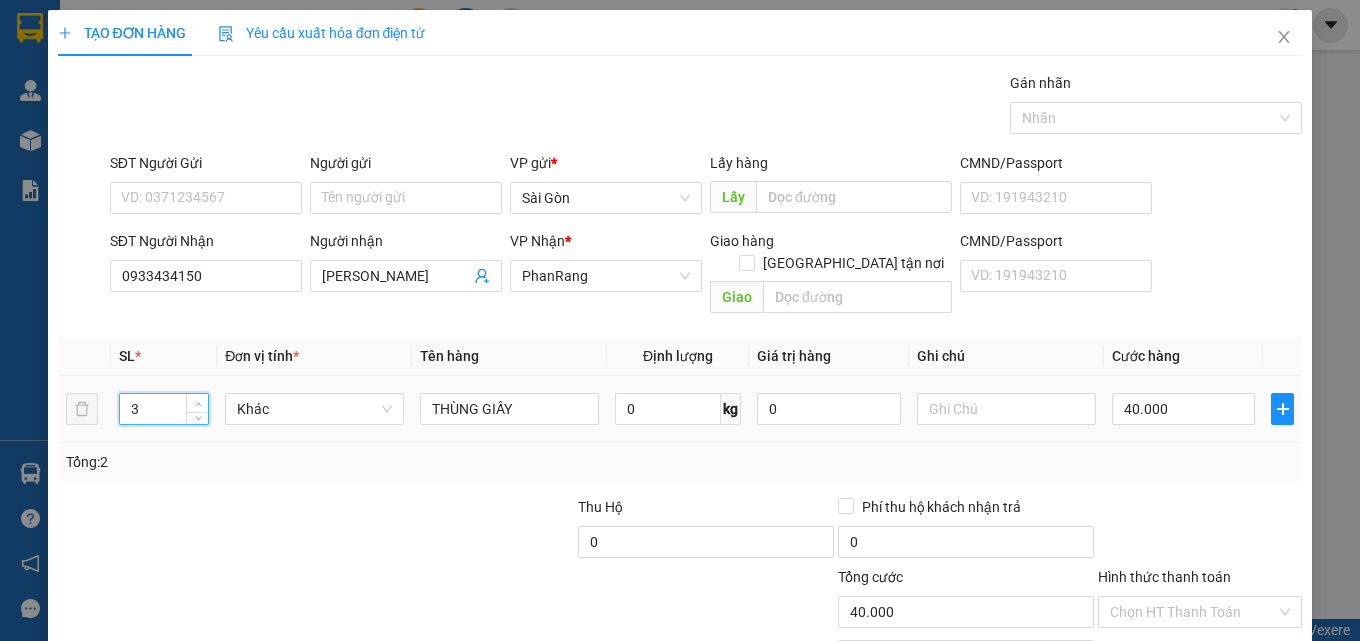 click 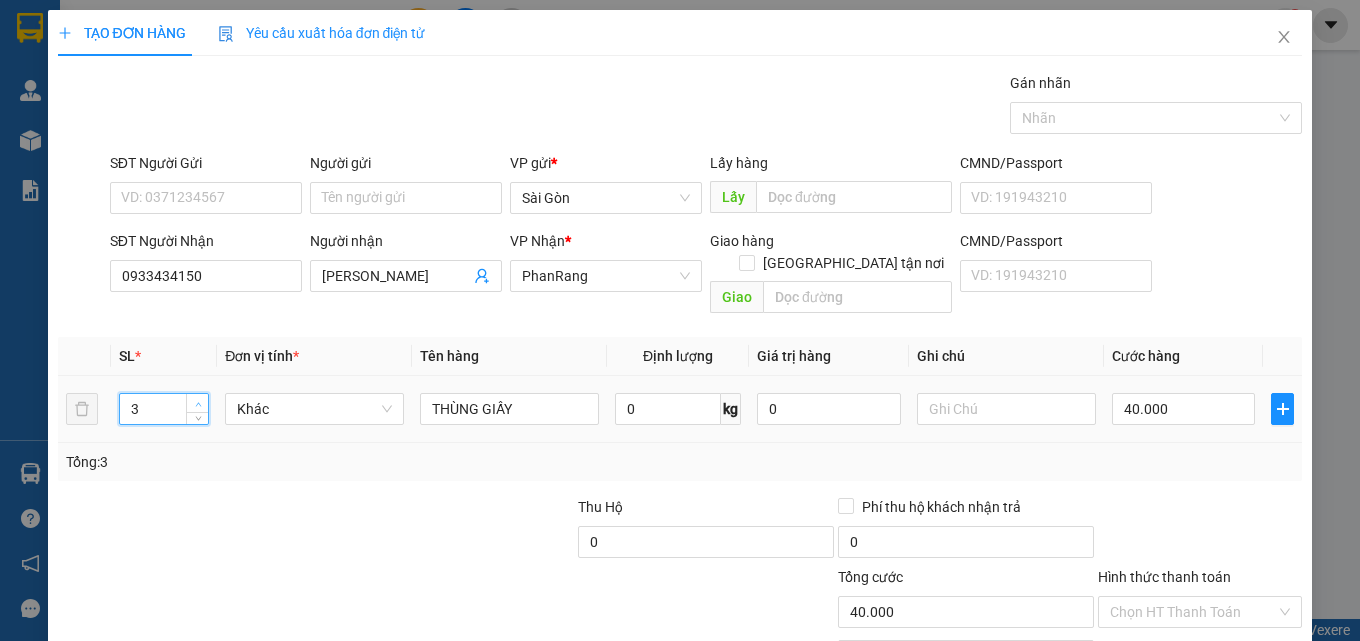 click 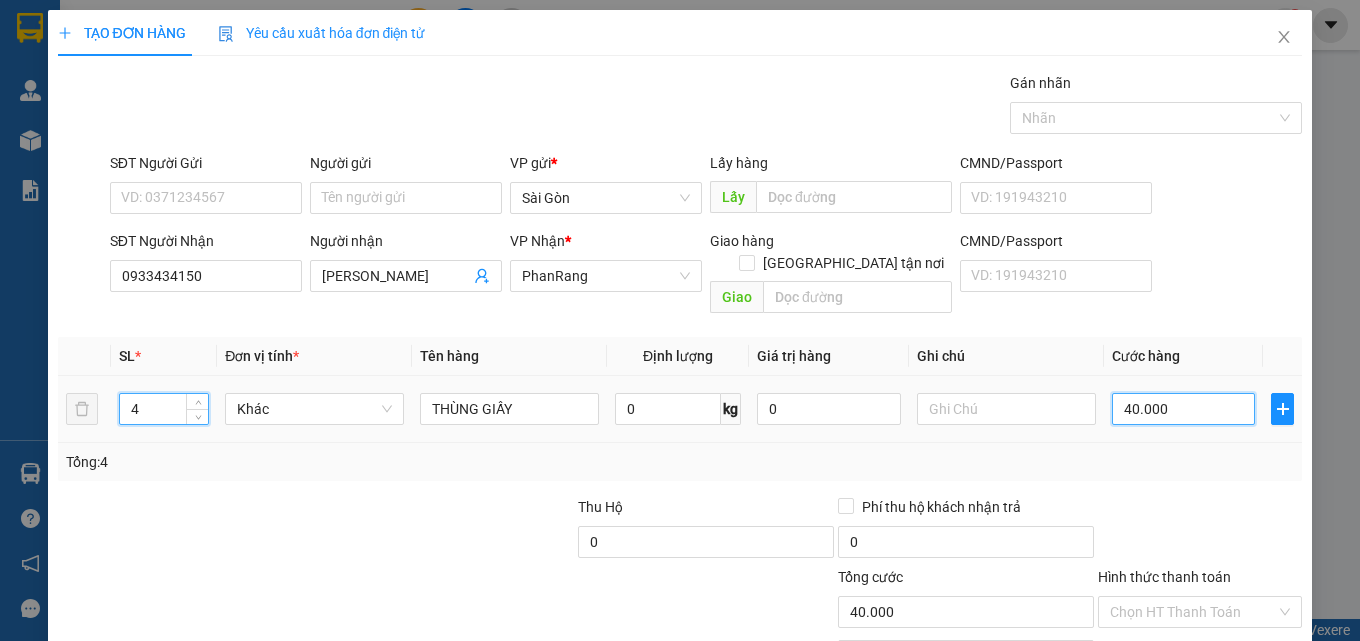 click on "40.000" at bounding box center (1184, 409) 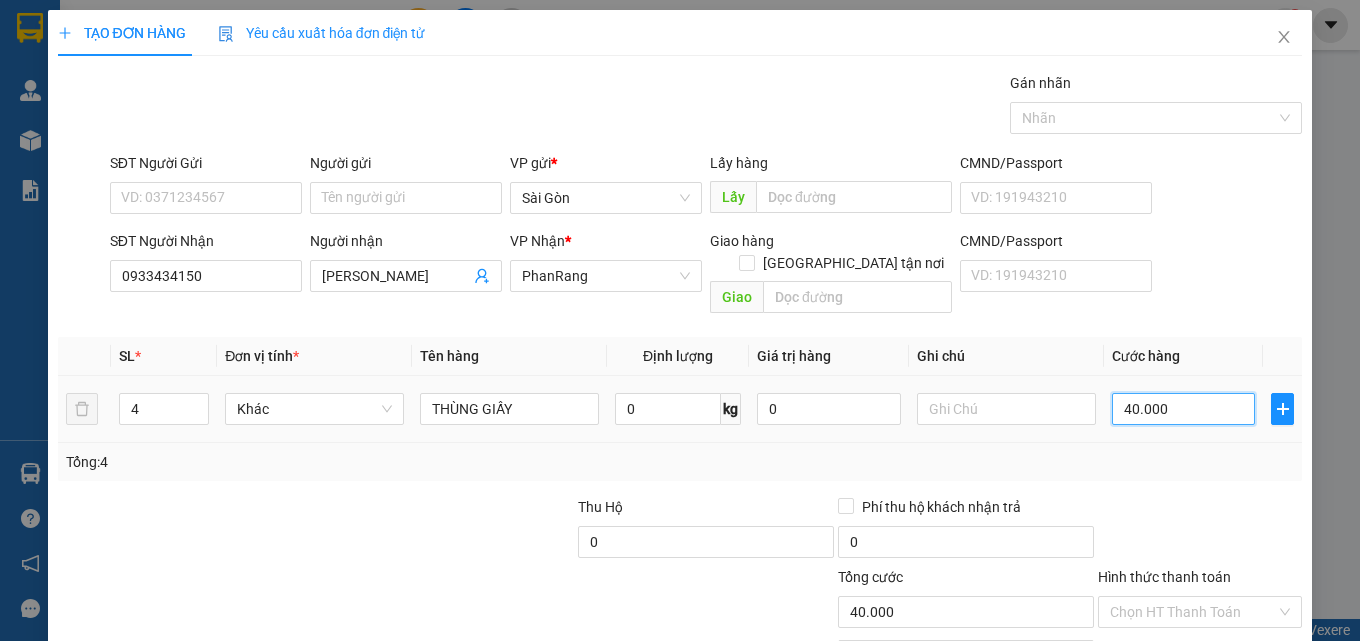 type on "1" 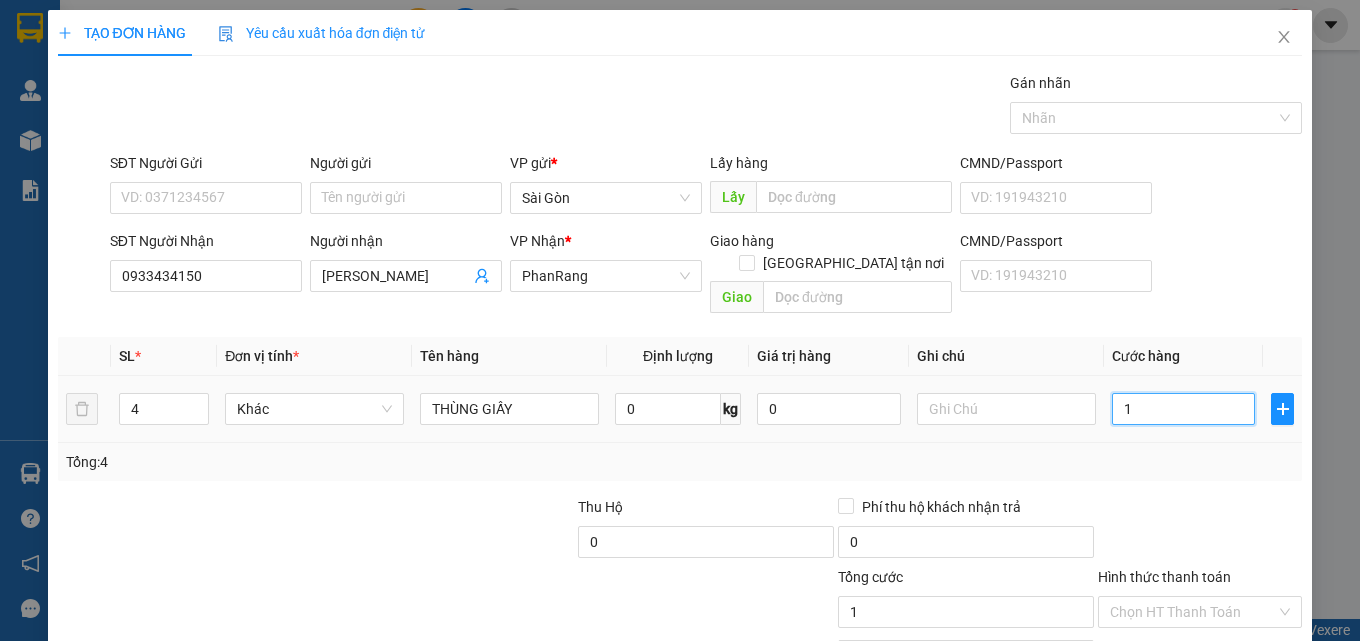 type on "12" 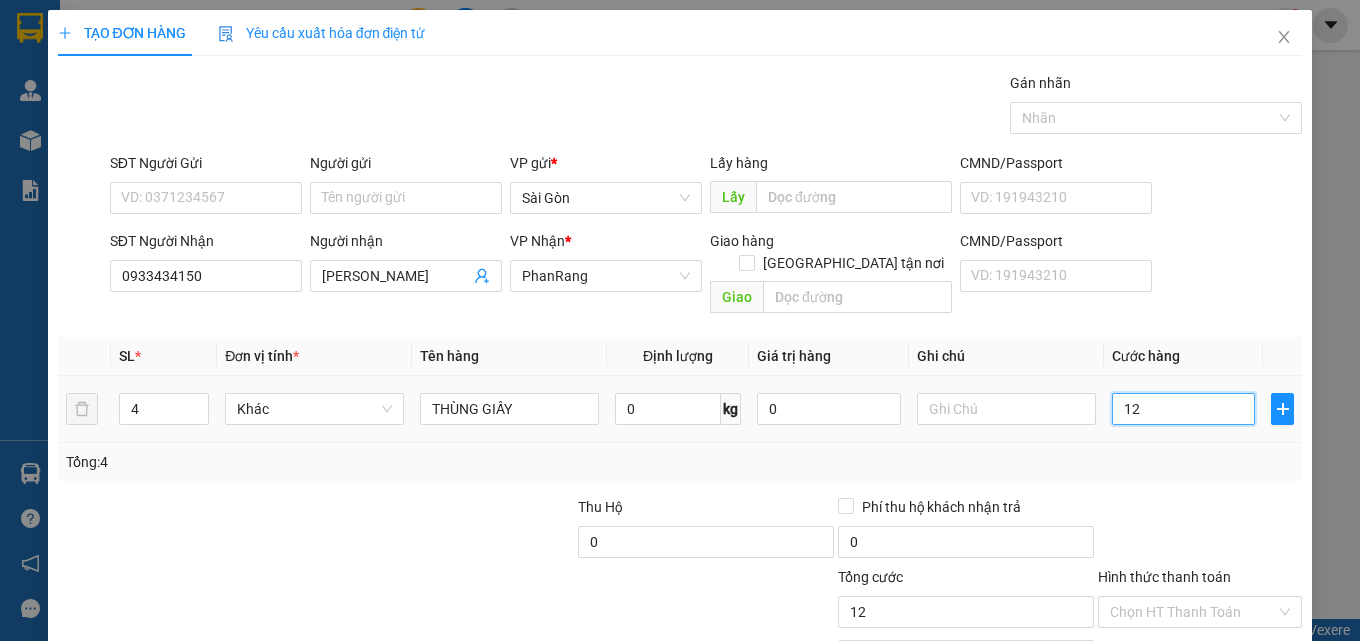 type on "120" 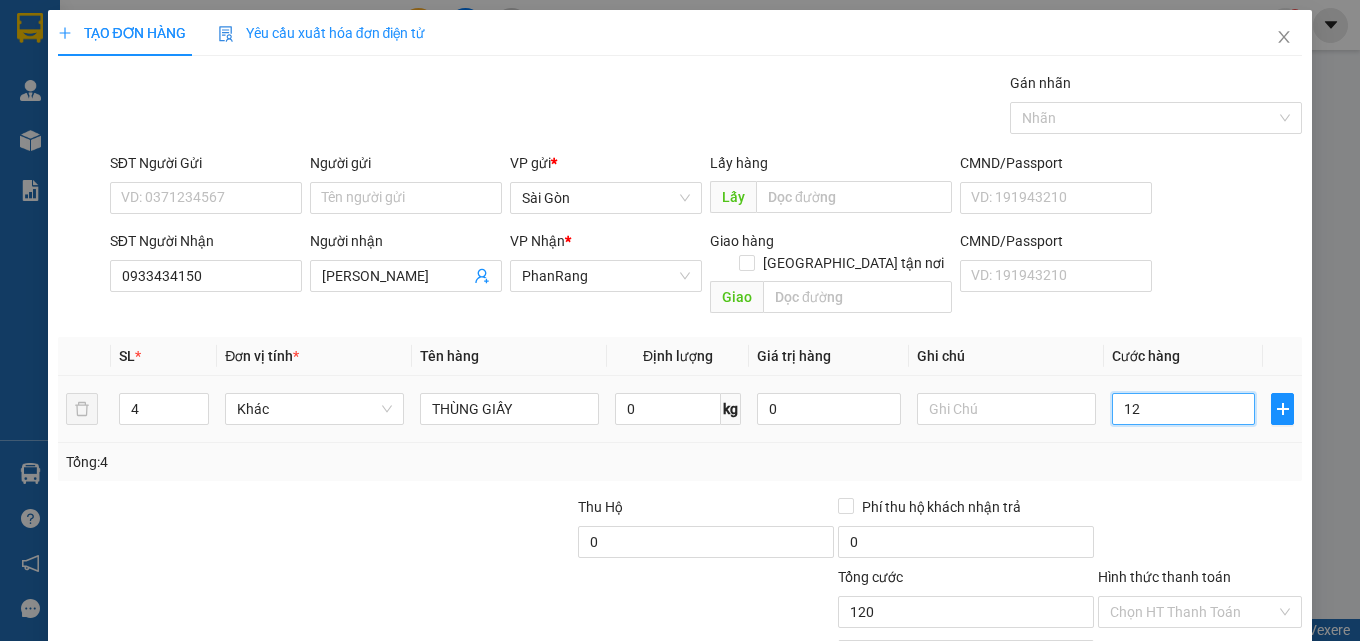 type on "120" 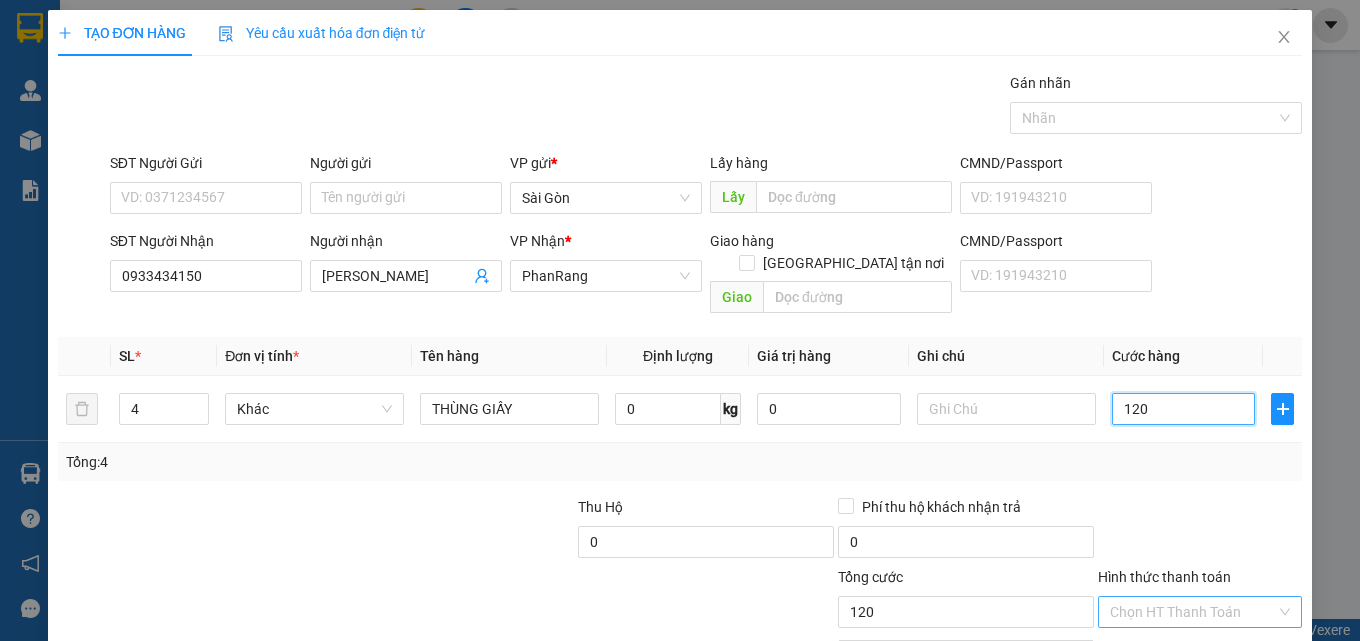 type on "120" 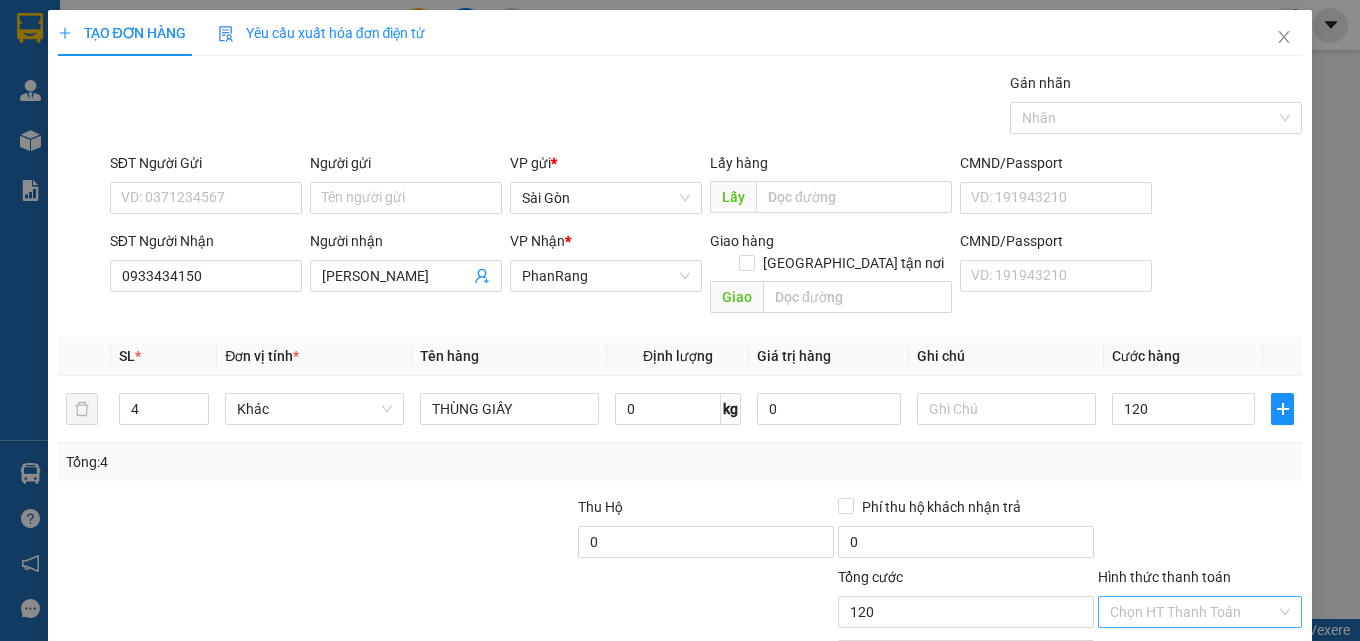 type on "120.000" 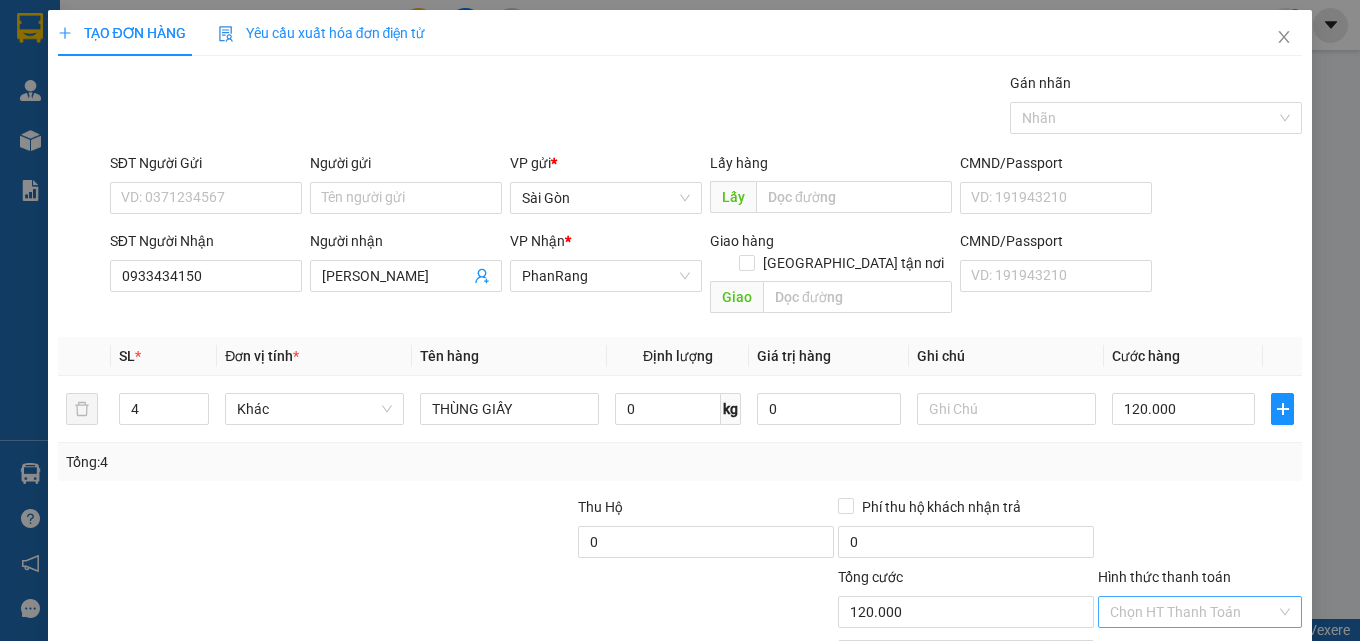 click on "Hình thức thanh toán" at bounding box center [1193, 612] 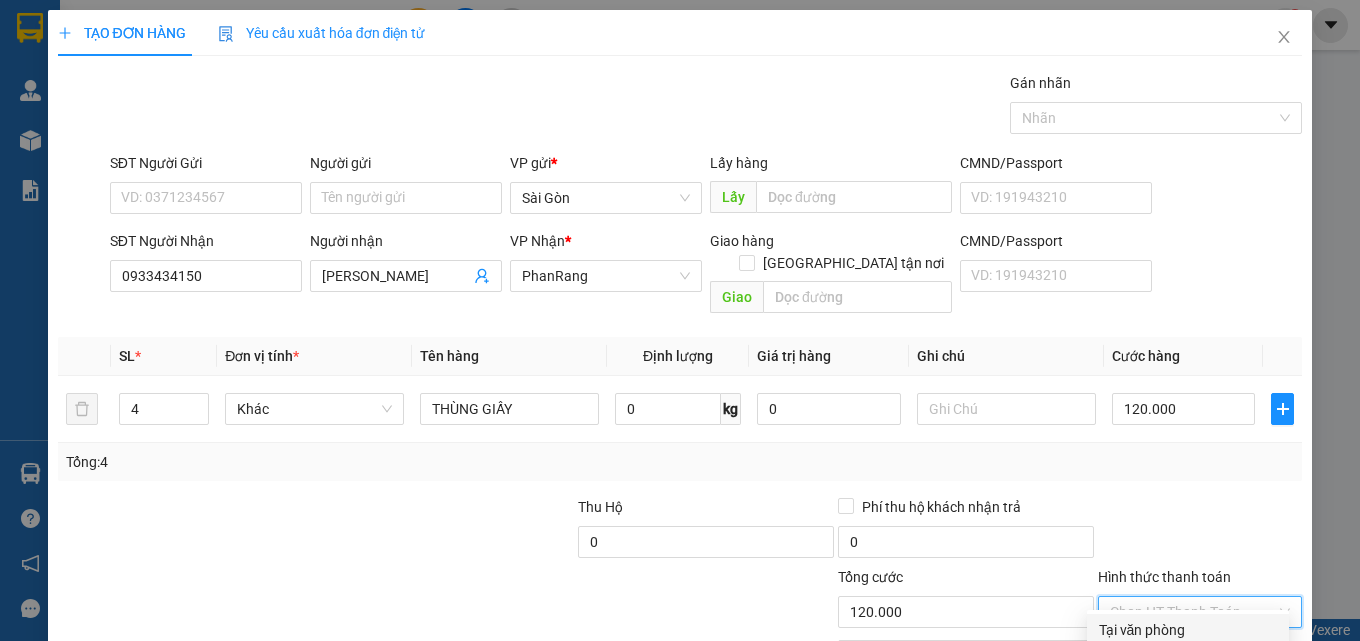 click on "Tại văn phòng" at bounding box center (1188, 630) 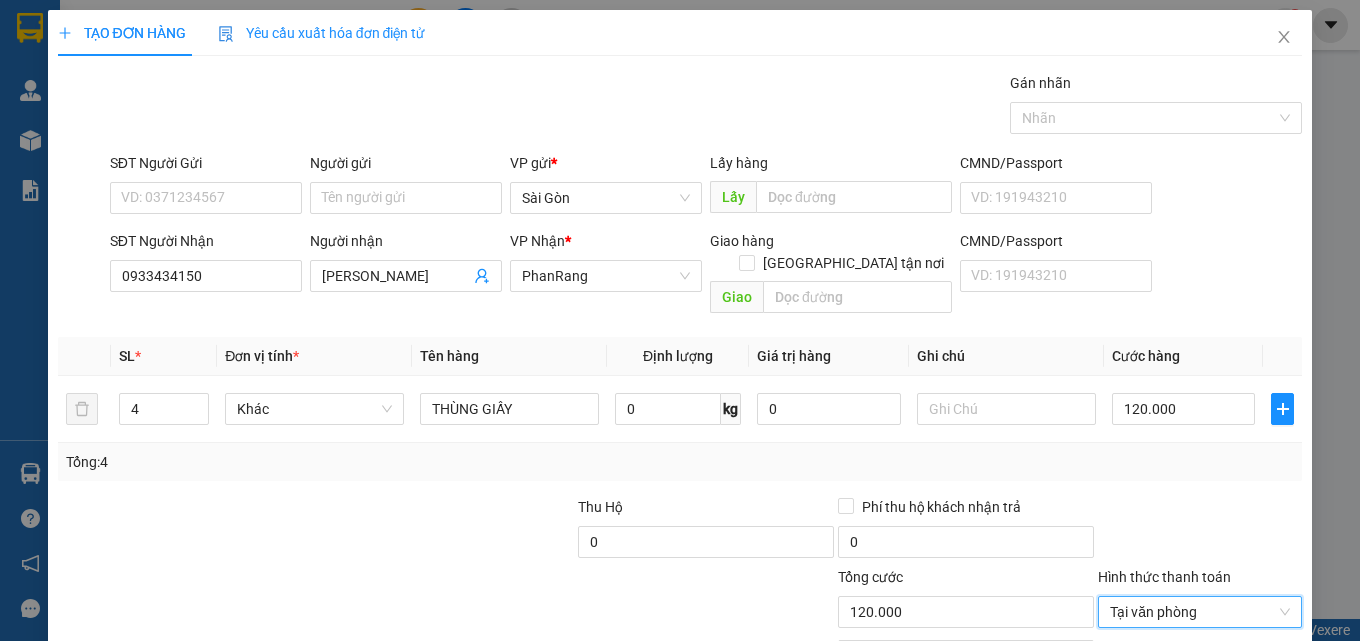 click on "[PERSON_NAME] và In" at bounding box center (1226, 707) 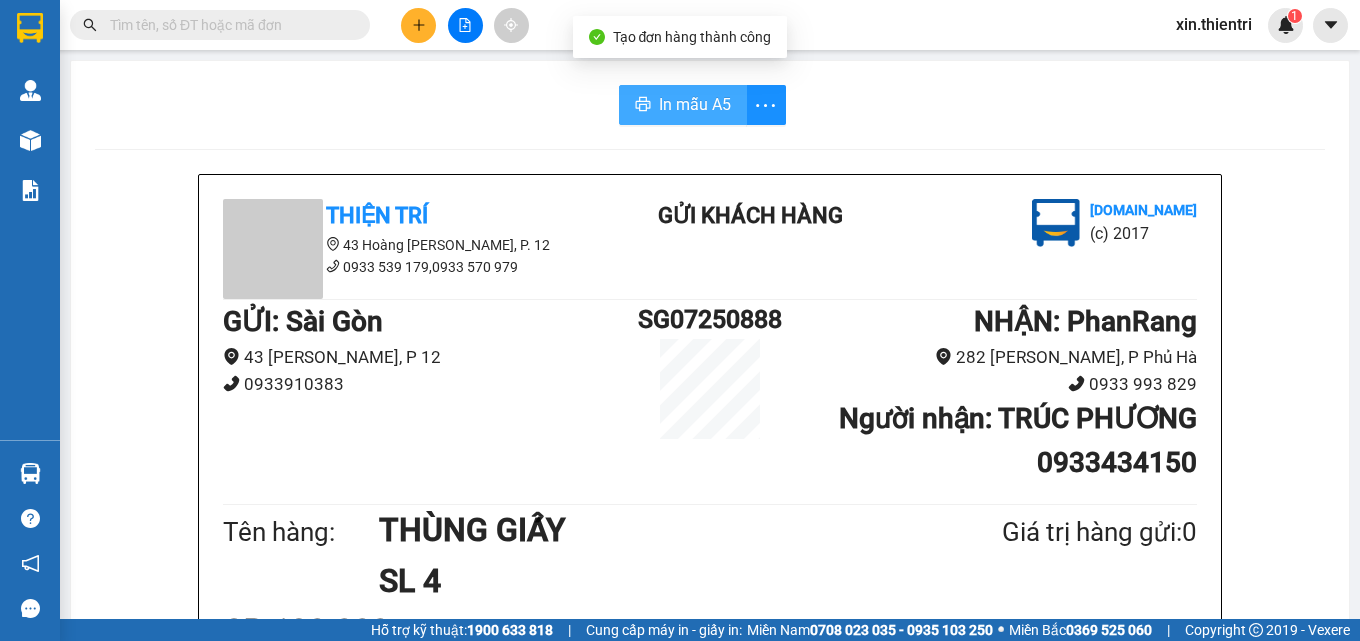 click on "In mẫu A5" at bounding box center (695, 104) 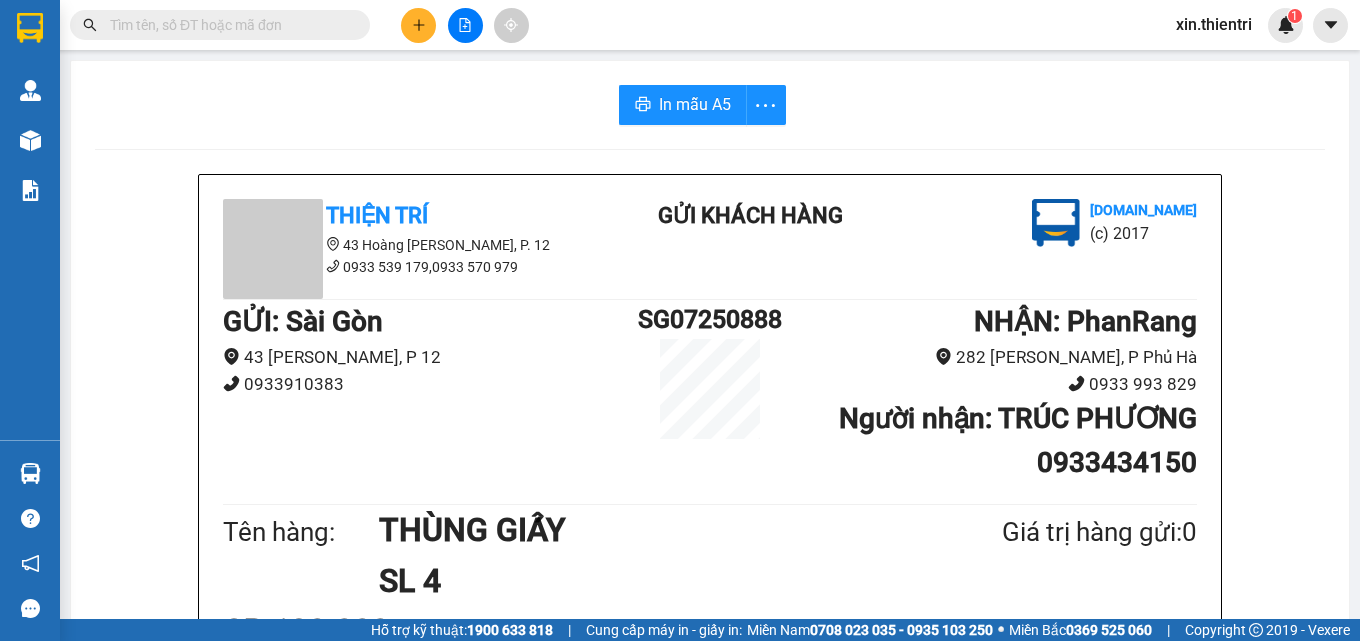 click 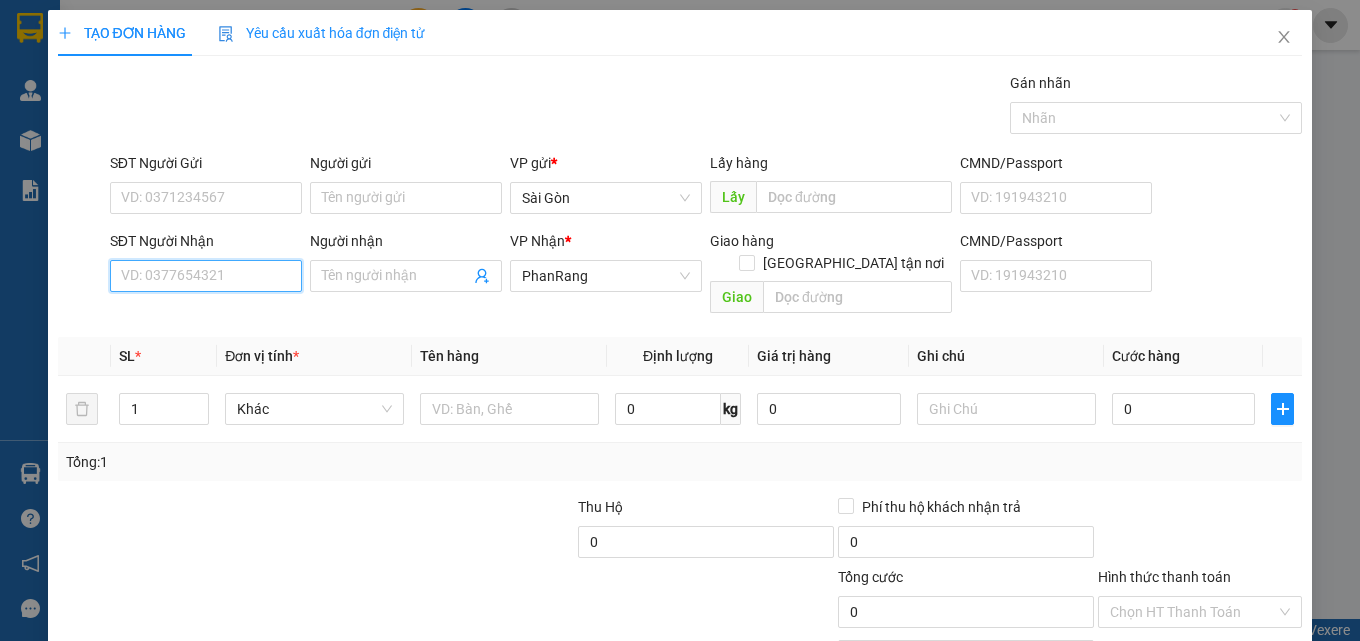 click on "SĐT Người Nhận" at bounding box center [206, 276] 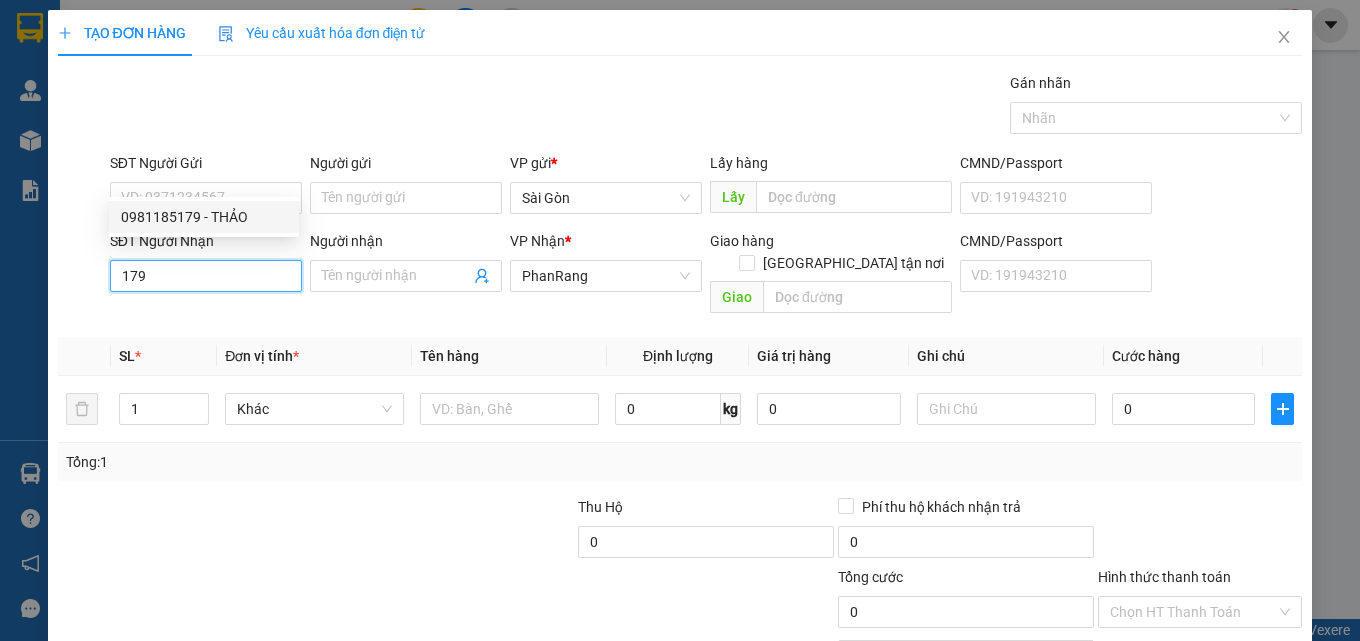 click on "0981185179 - THẢO" at bounding box center [204, 217] 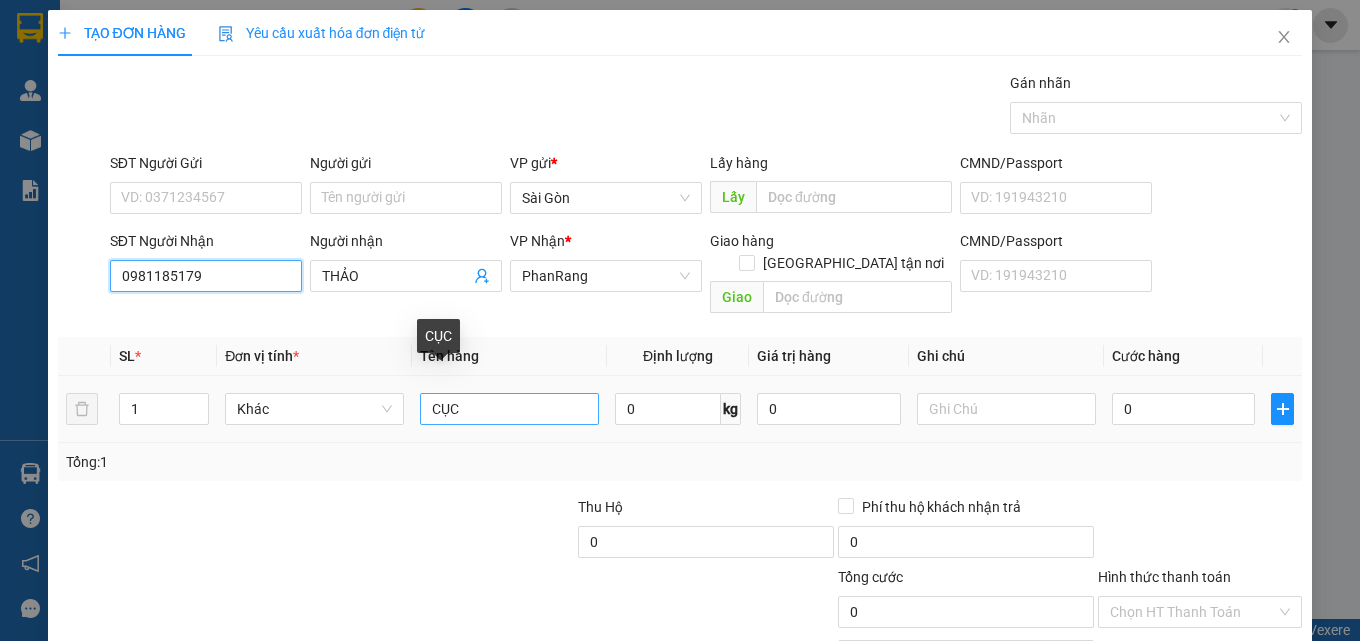 type on "0981185179" 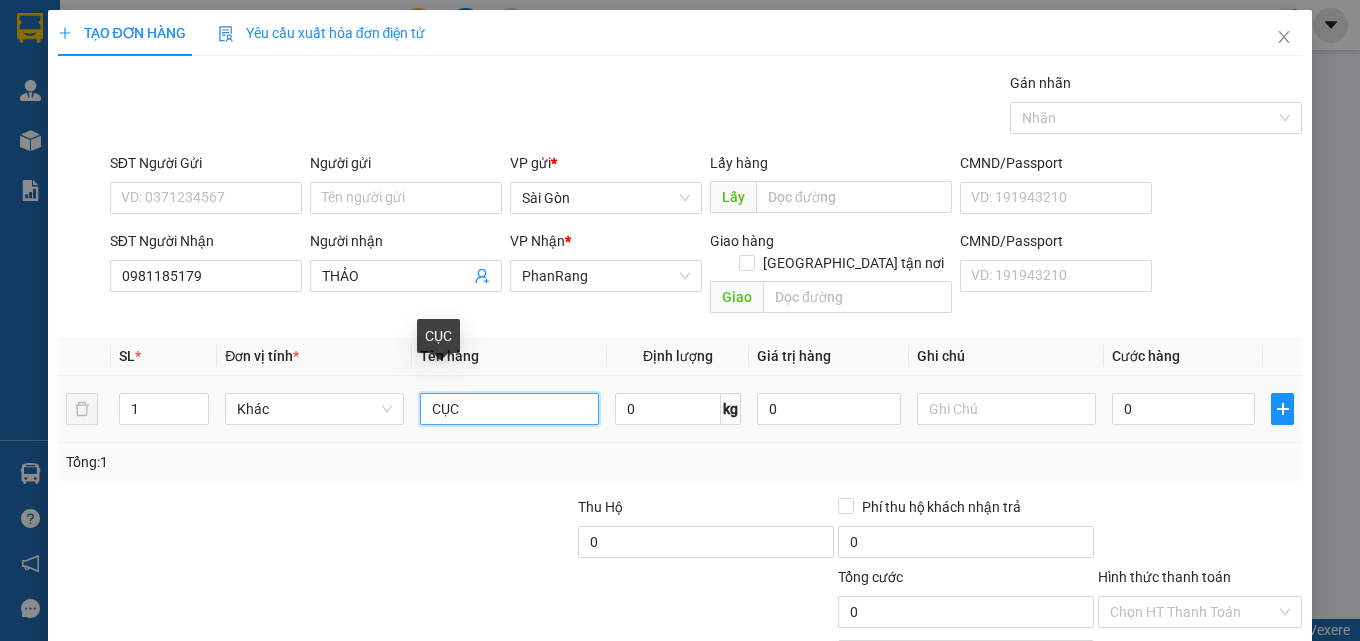 click on "CỤC" at bounding box center [509, 409] 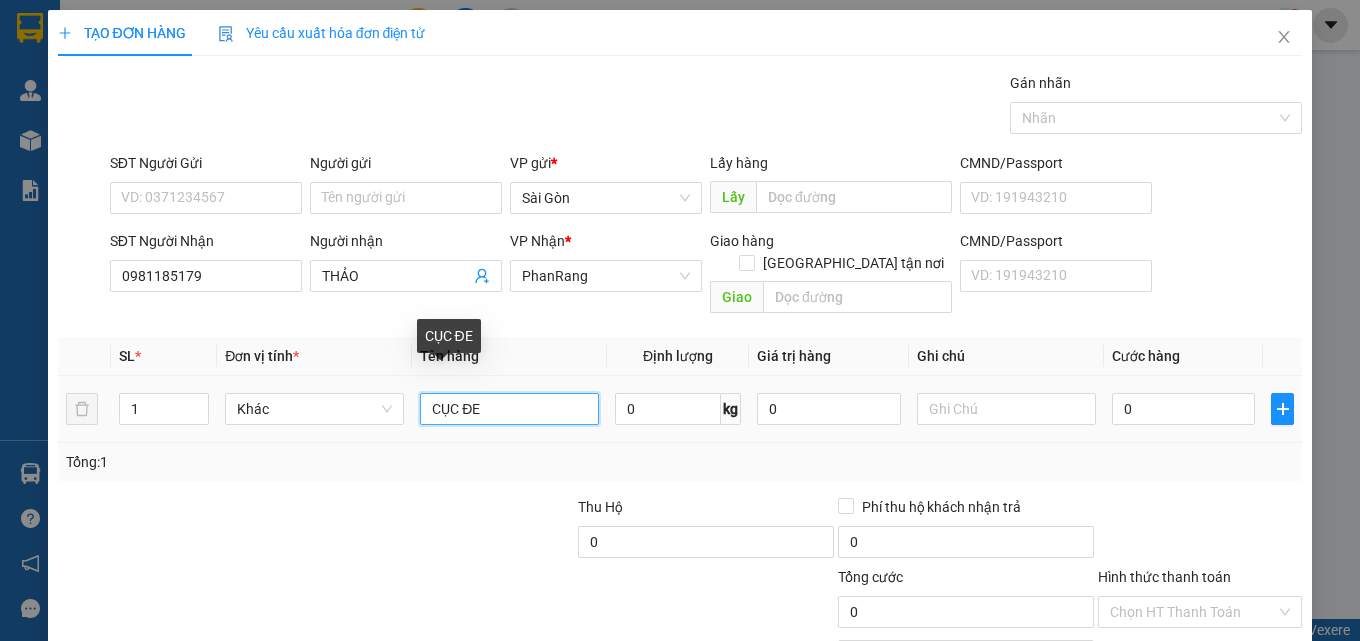 type on "CỤC ĐEN" 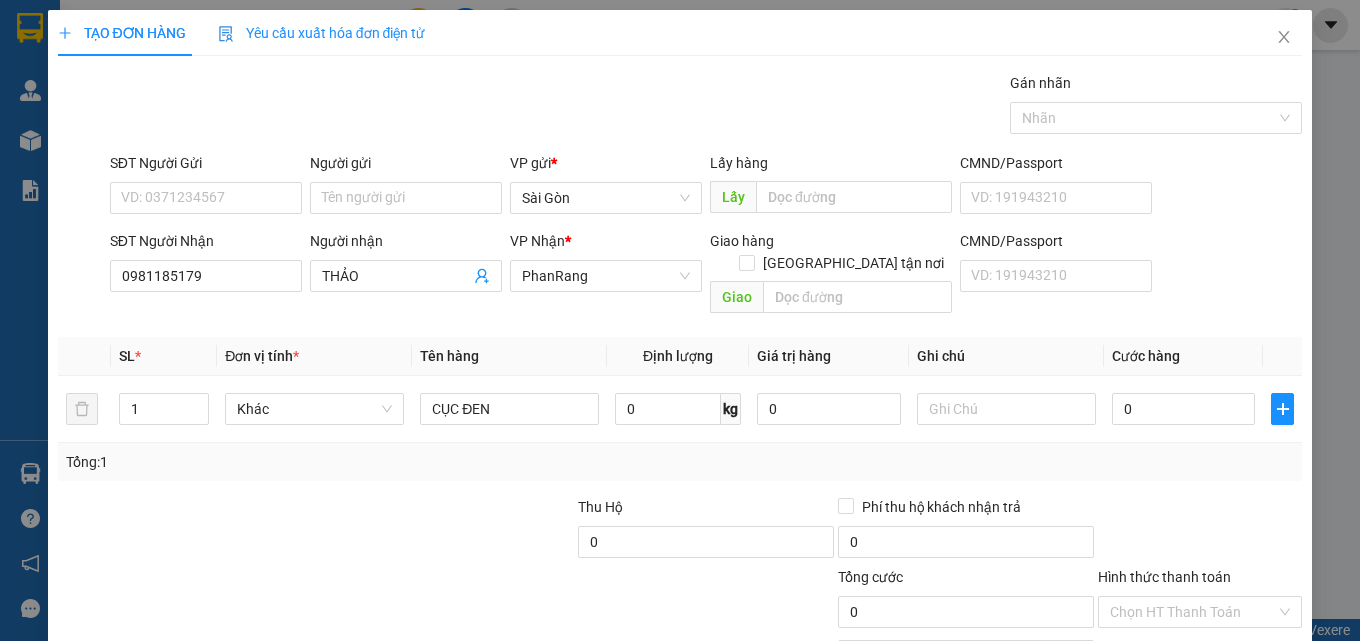 click 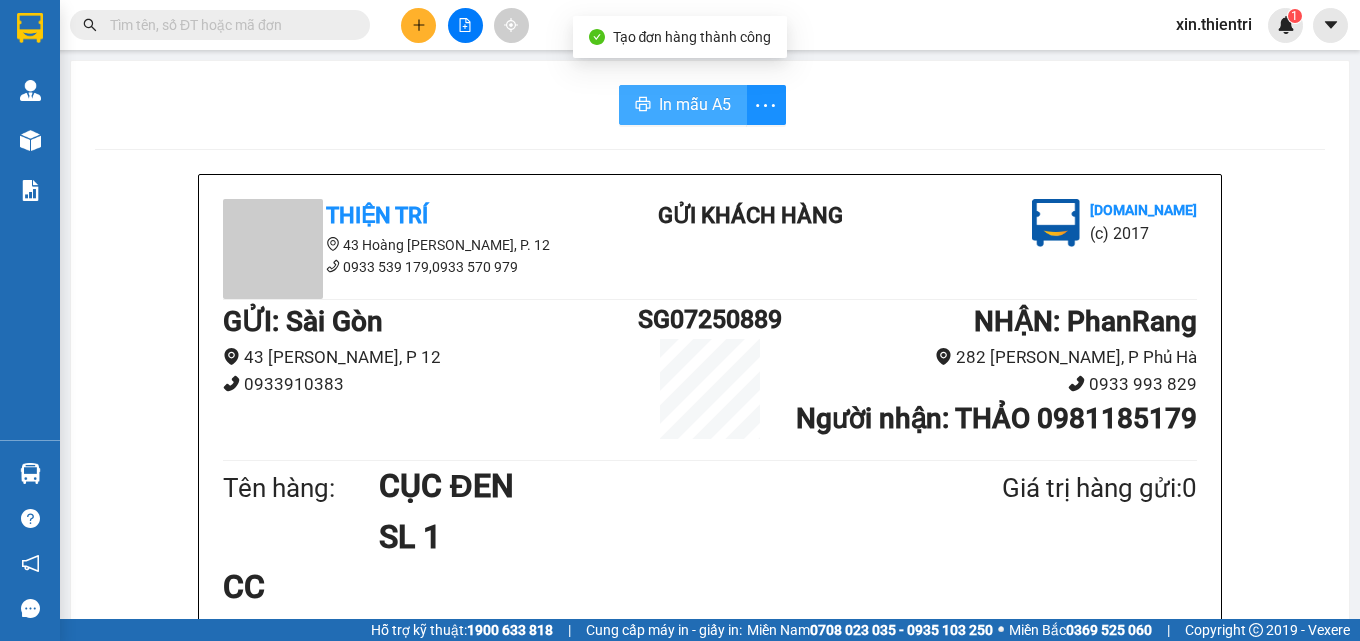 click on "In mẫu A5" at bounding box center (695, 104) 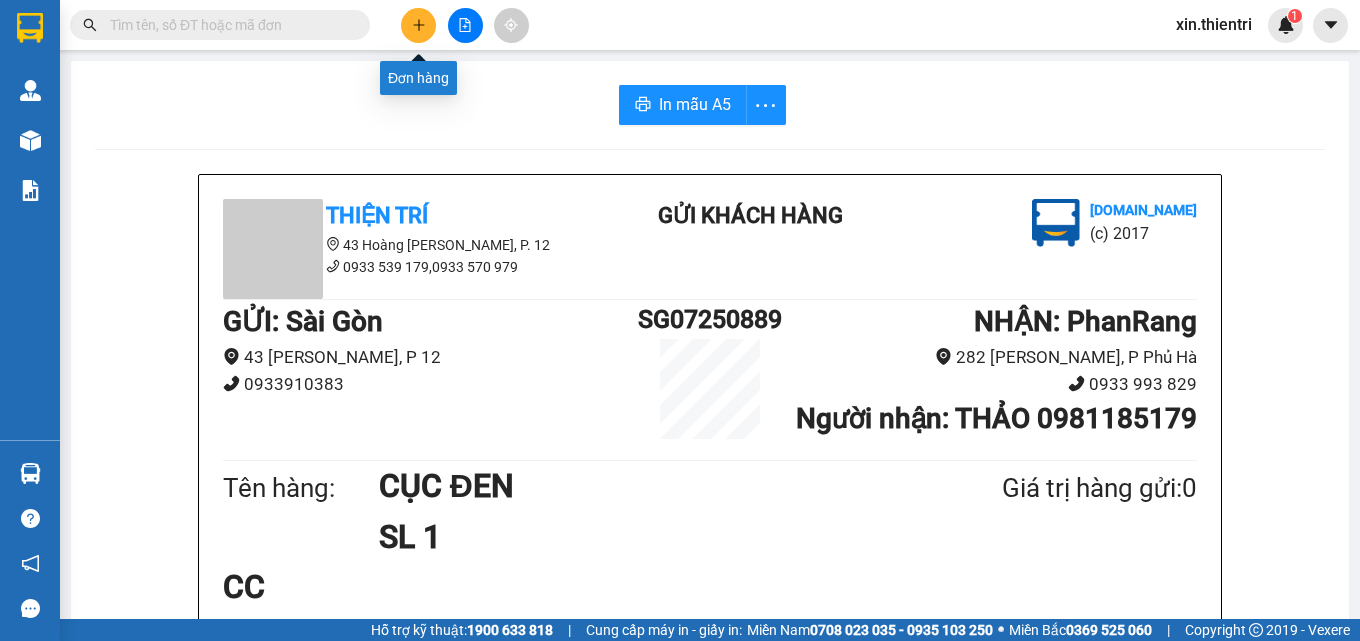 click at bounding box center [418, 25] 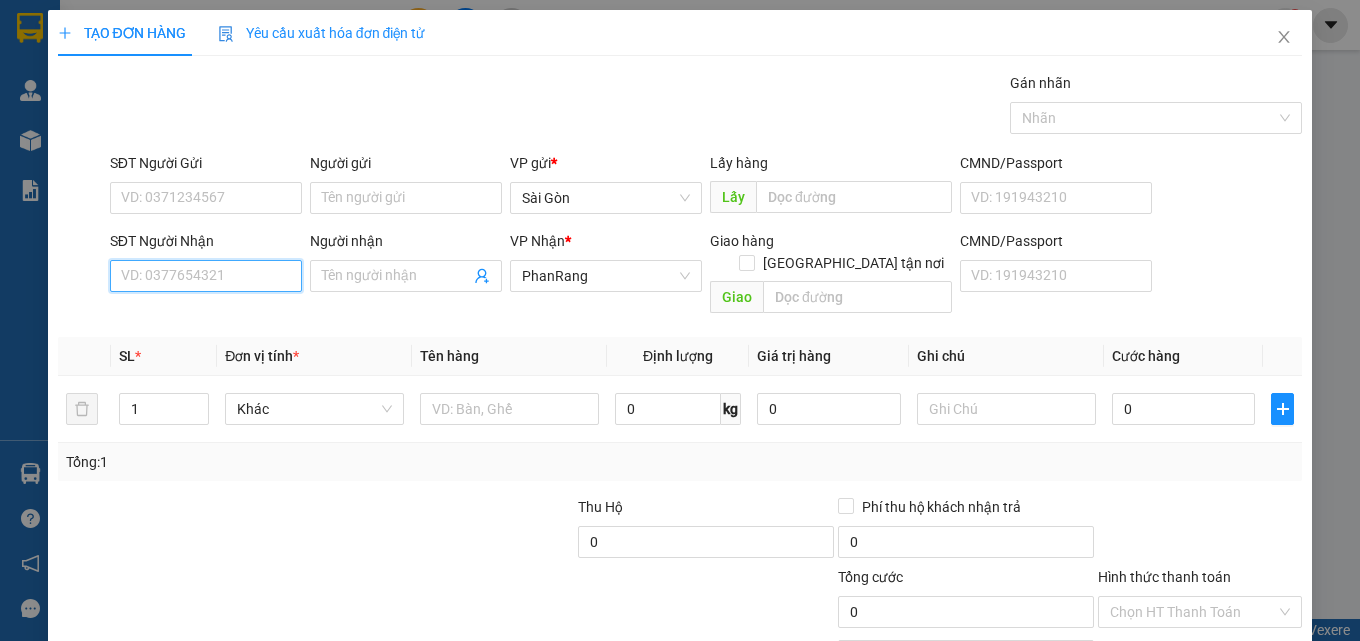 click on "SĐT Người Nhận" at bounding box center [206, 276] 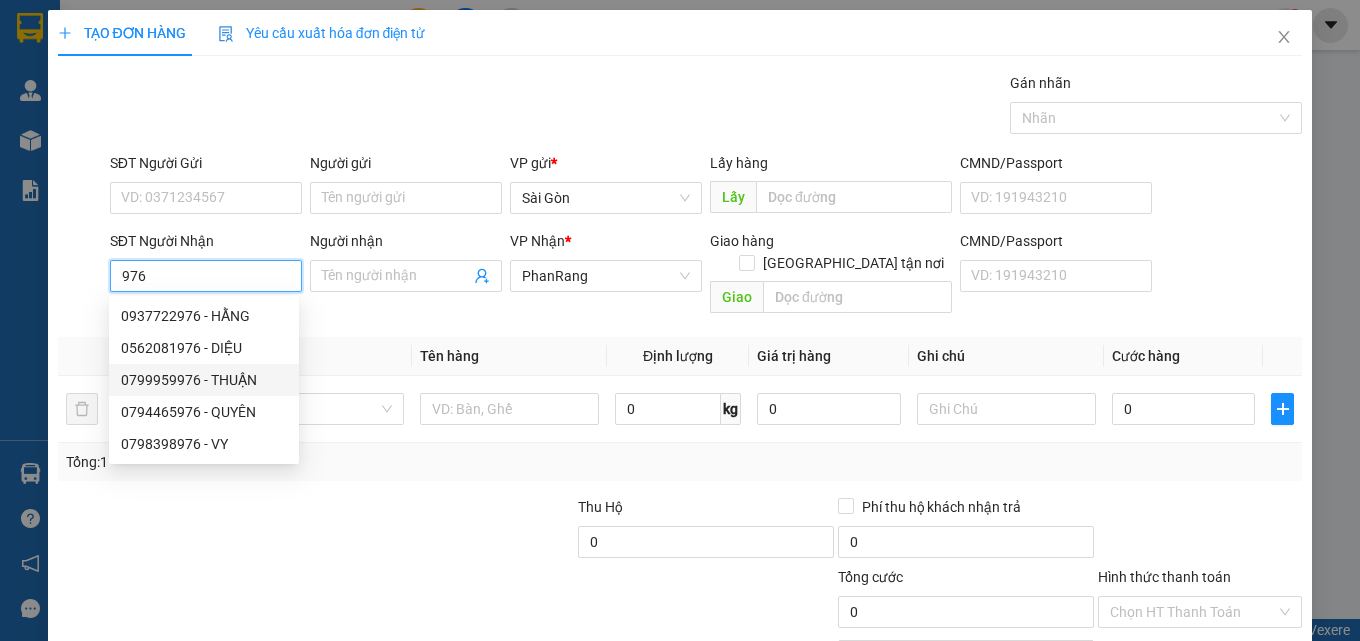 click on "0799959976 - THUẬN" at bounding box center (204, 380) 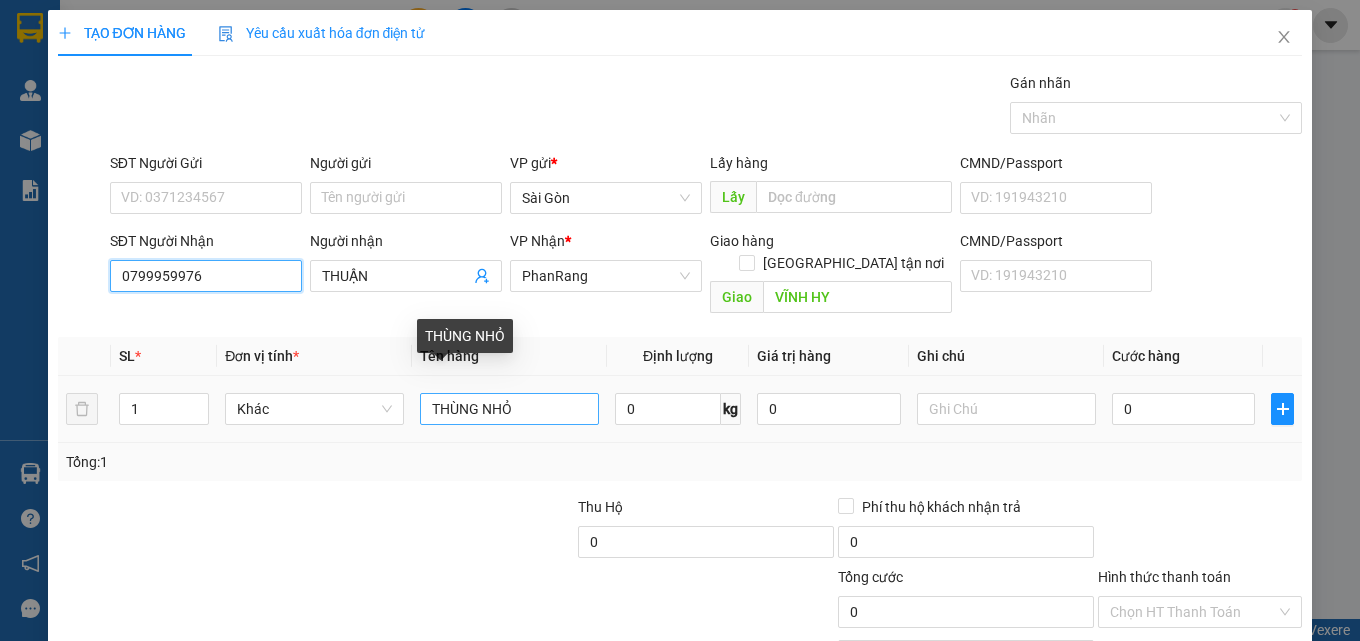type on "0799959976" 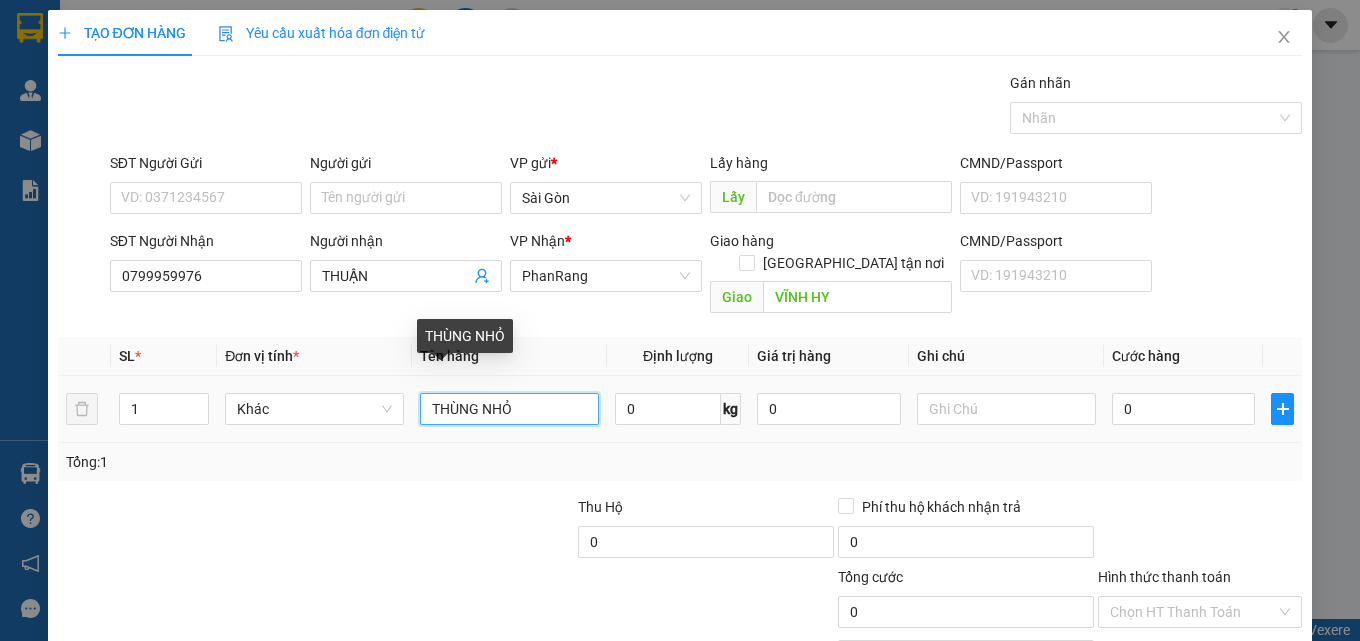 click on "THÙNG NHỎ" at bounding box center [509, 409] 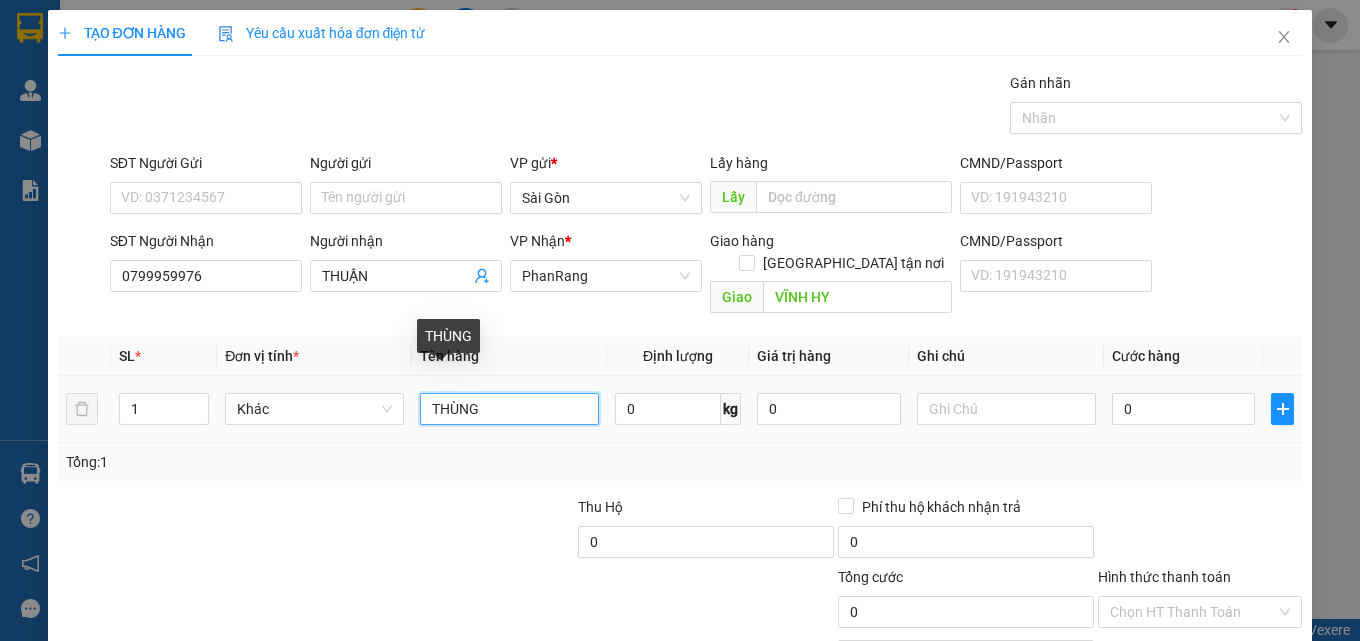 type on "THÙNG" 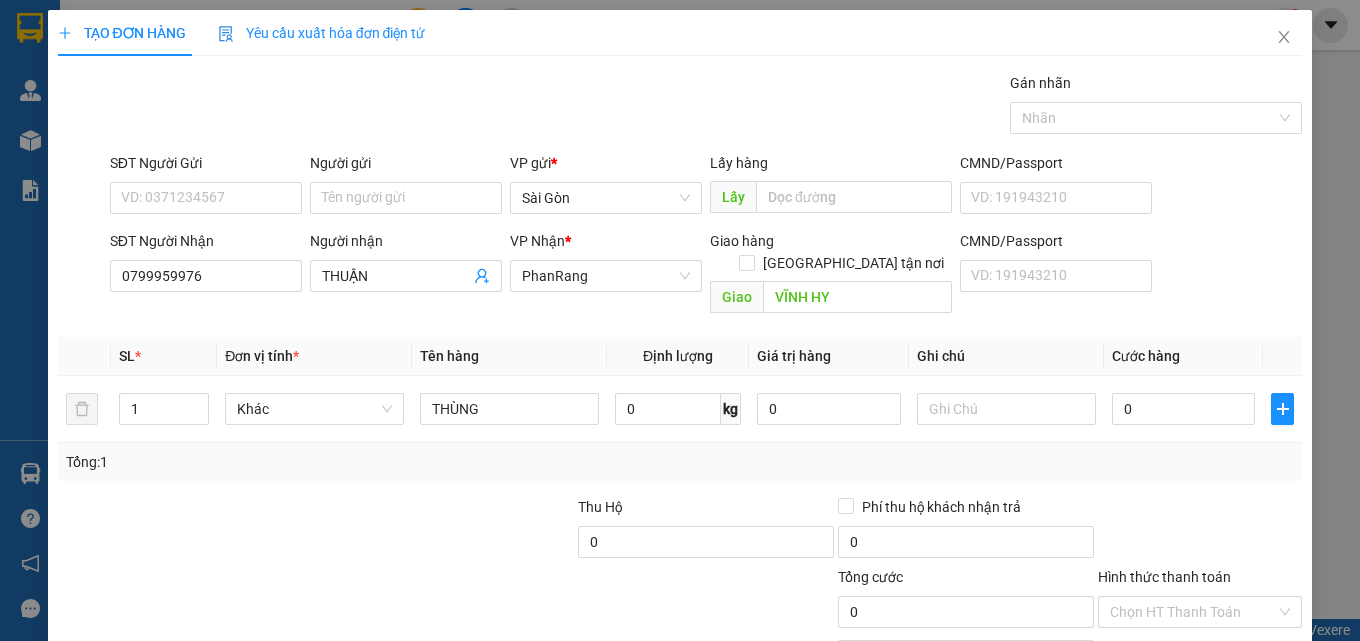 click on "[PERSON_NAME] và In" at bounding box center [1258, 707] 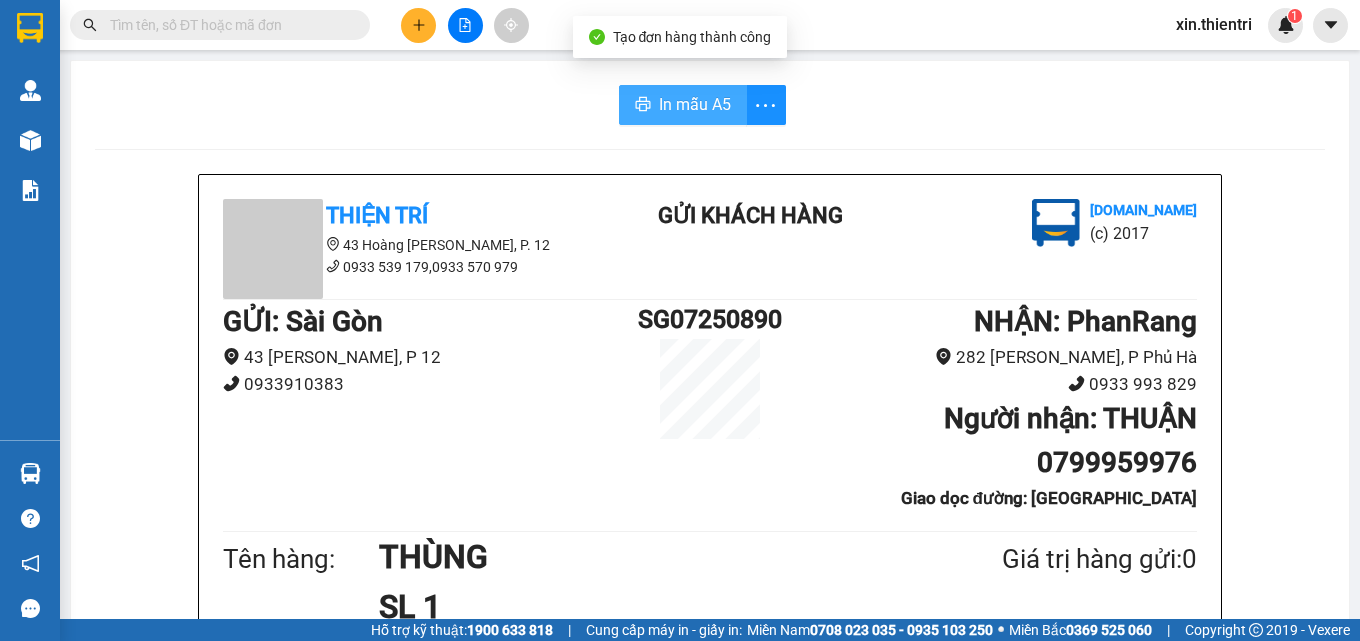 click on "In mẫu A5" at bounding box center (695, 104) 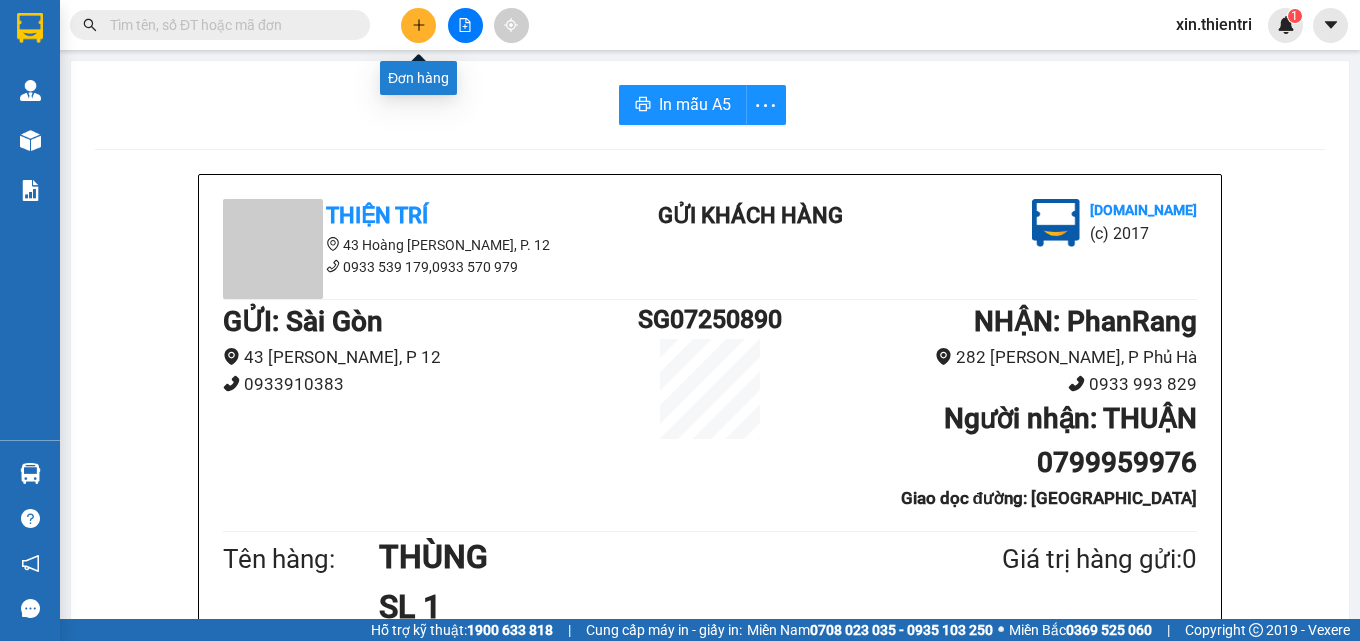 click at bounding box center [418, 25] 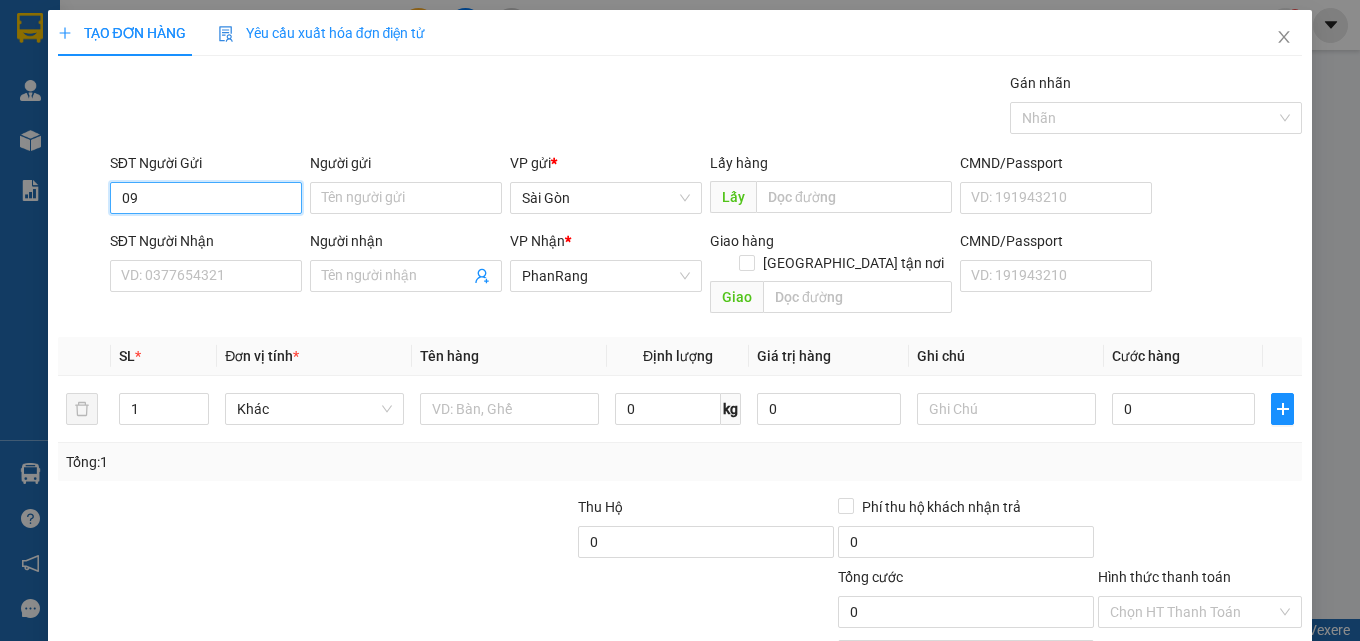 type on "0" 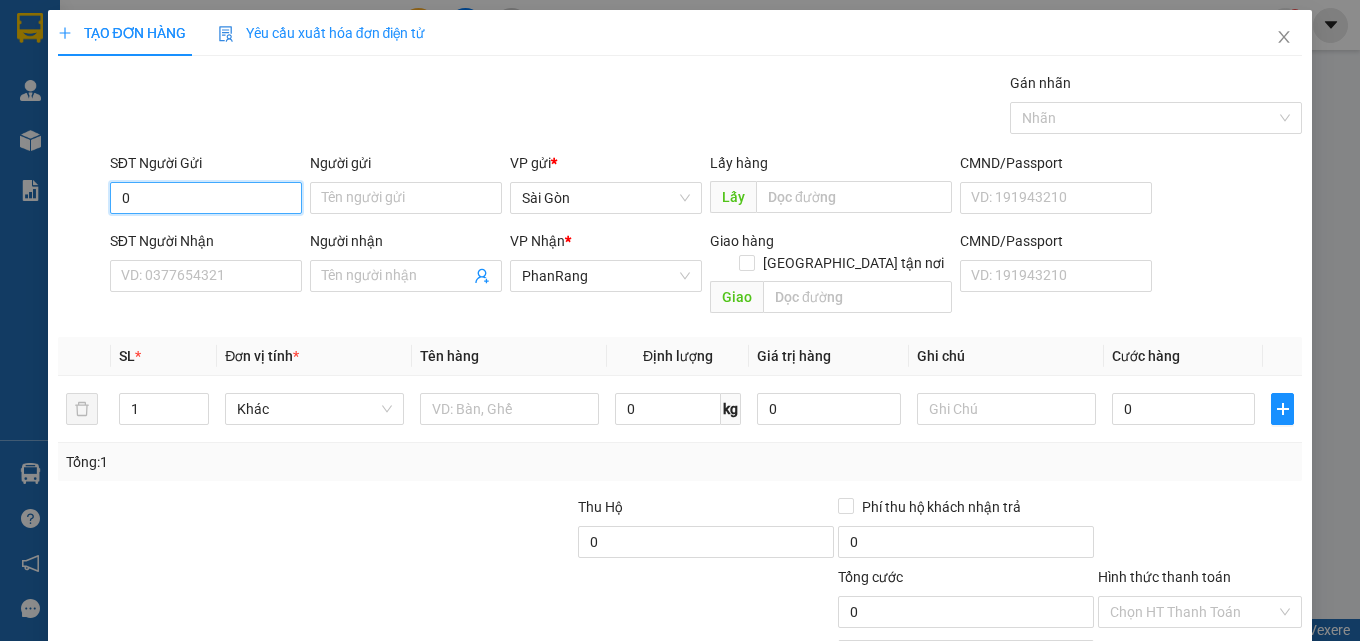 type 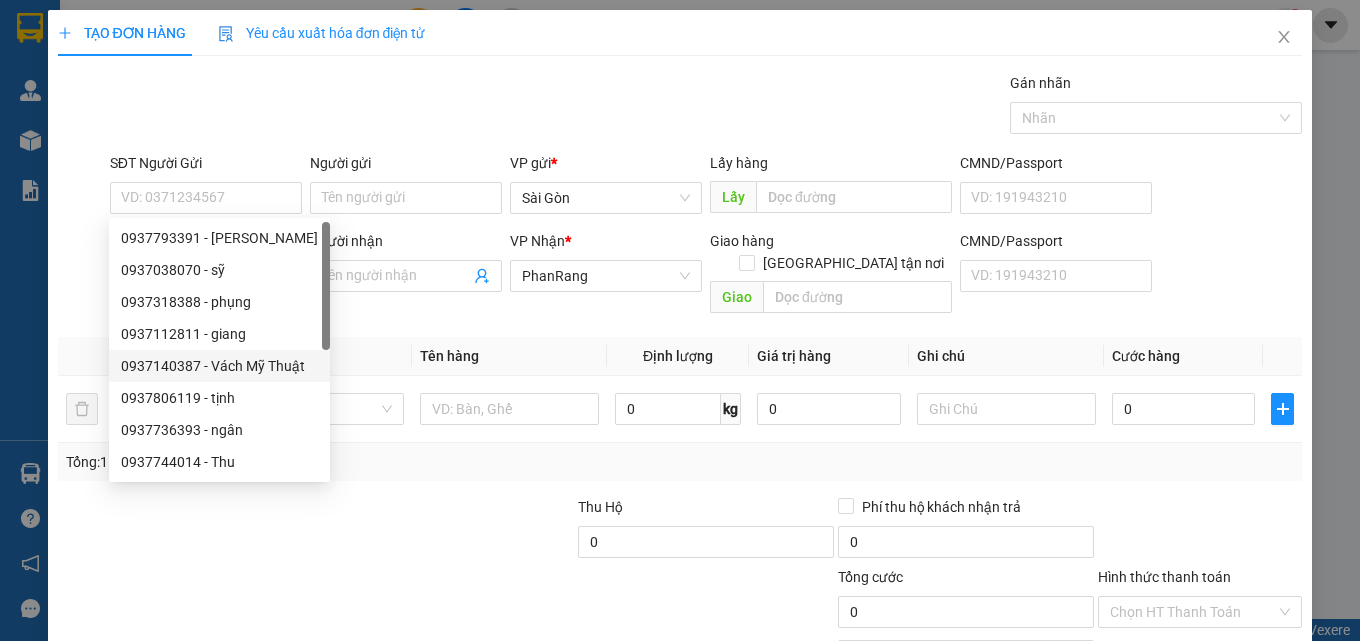 click on "Transit Pickup Surcharge Ids Transit Deliver Surcharge Ids Transit Deliver Surcharge Transit Deliver Surcharge Gán nhãn   Nhãn SĐT Người Gửi VD: 0371234567 Người gửi Tên người gửi VP gửi  * [PERSON_NAME] Lấy hàng Lấy CMND/Passport VD: [PASSPORT] SĐT Người Nhận VD: 0377654321 Người nhận Tên người nhận VP Nhận  * PhanRang Giao hàng Giao tận nơi Giao CMND/Passport VD: [PASSPORT] SL  * Đơn vị tính  * Tên hàng  Định lượng Giá trị hàng Ghi chú Cước hàng                   1 Khác 0 kg 0 0 Tổng:  1 Thu Hộ 0 Phí thu hộ khách nhận trả 0 Tổng cước 0 Hình thức thanh toán Chọn HT Thanh Toán Số tiền thu trước 0 Chưa thanh toán 0 Chọn HT Thanh Toán Lưu nháp Xóa Thông tin [PERSON_NAME] và In" at bounding box center [680, 397] 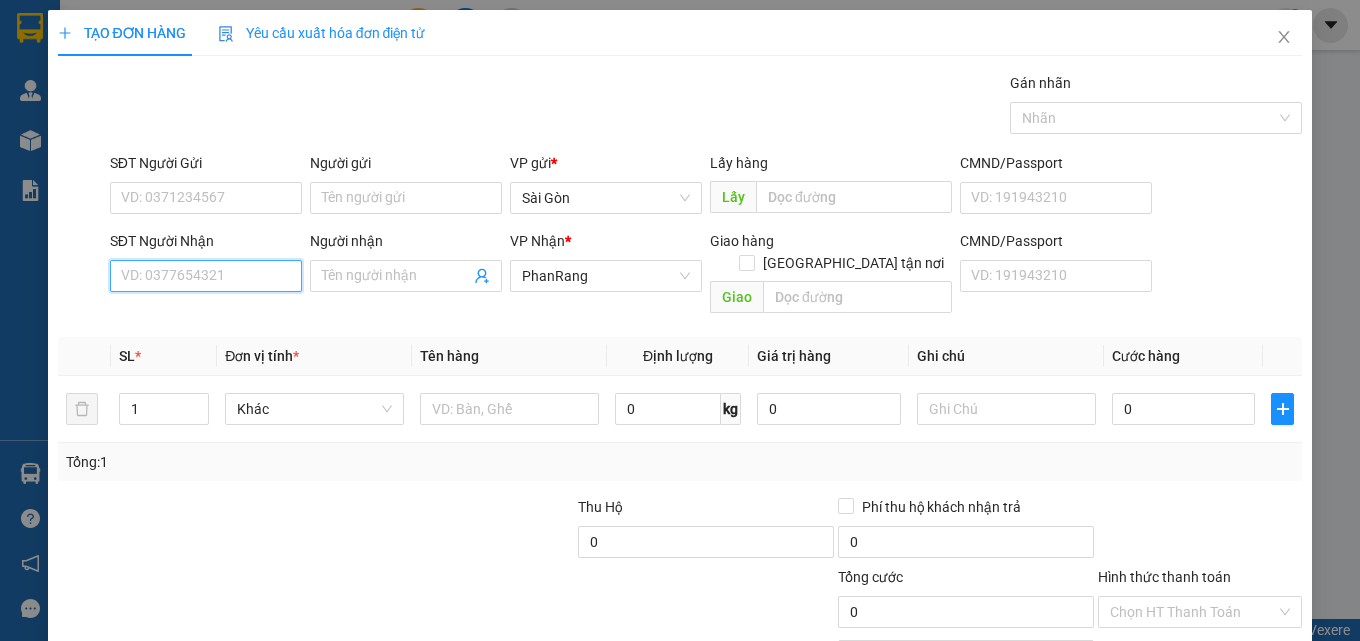 click on "SĐT Người Nhận" at bounding box center [206, 276] 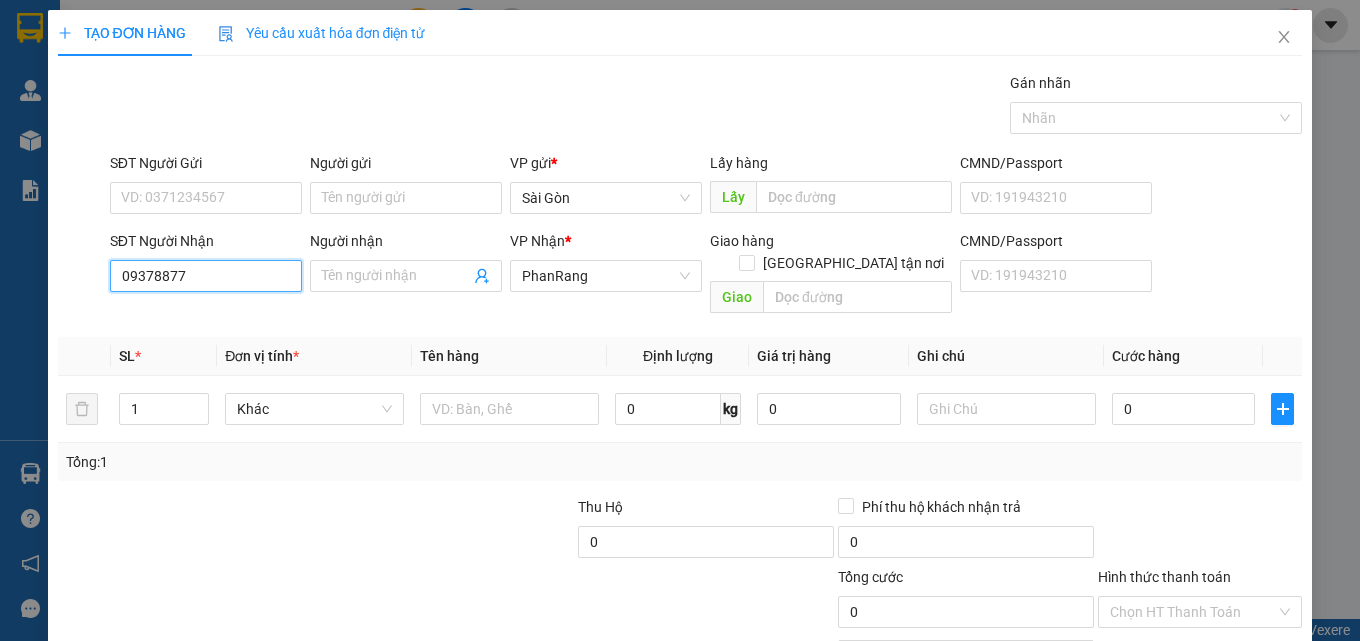 click on "09378877" at bounding box center (206, 276) 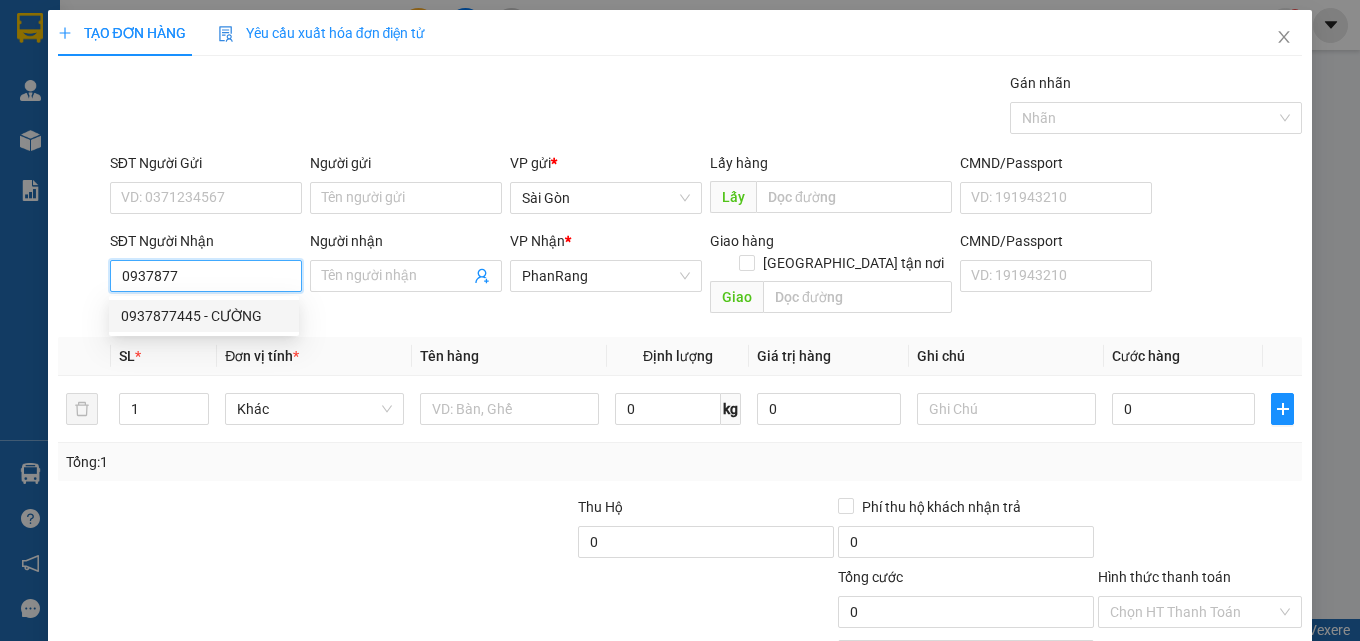 drag, startPoint x: 214, startPoint y: 312, endPoint x: 206, endPoint y: 321, distance: 12.0415945 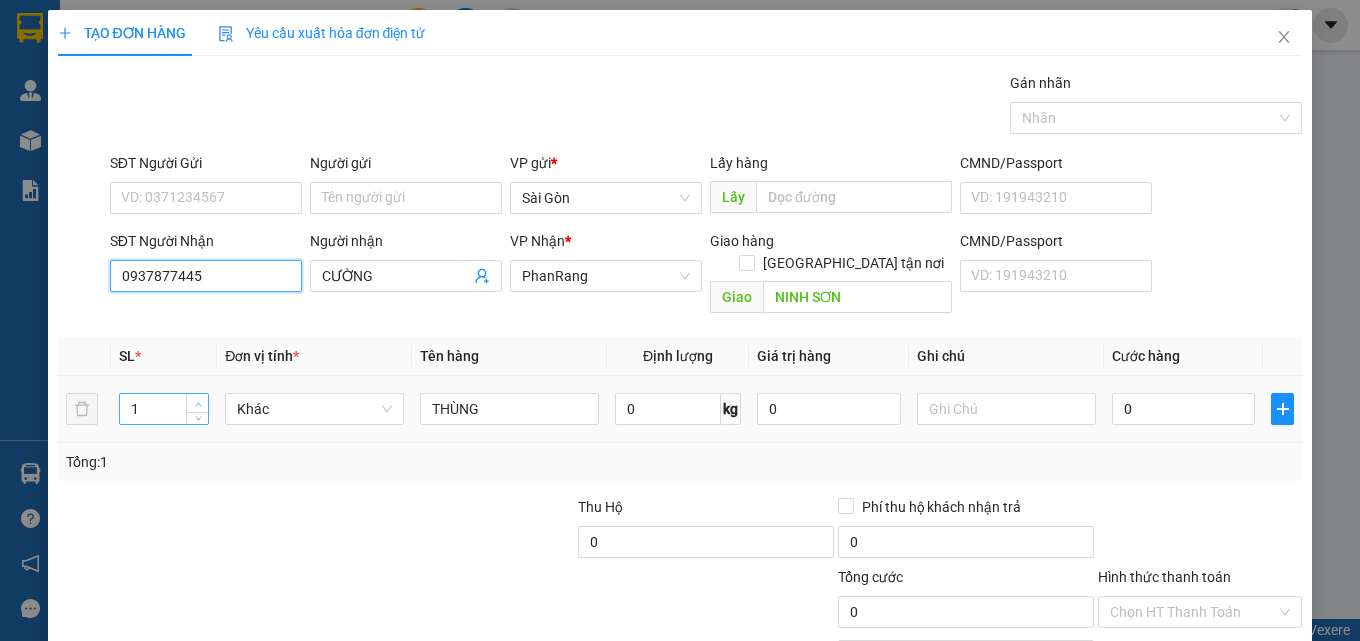 type on "0937877445" 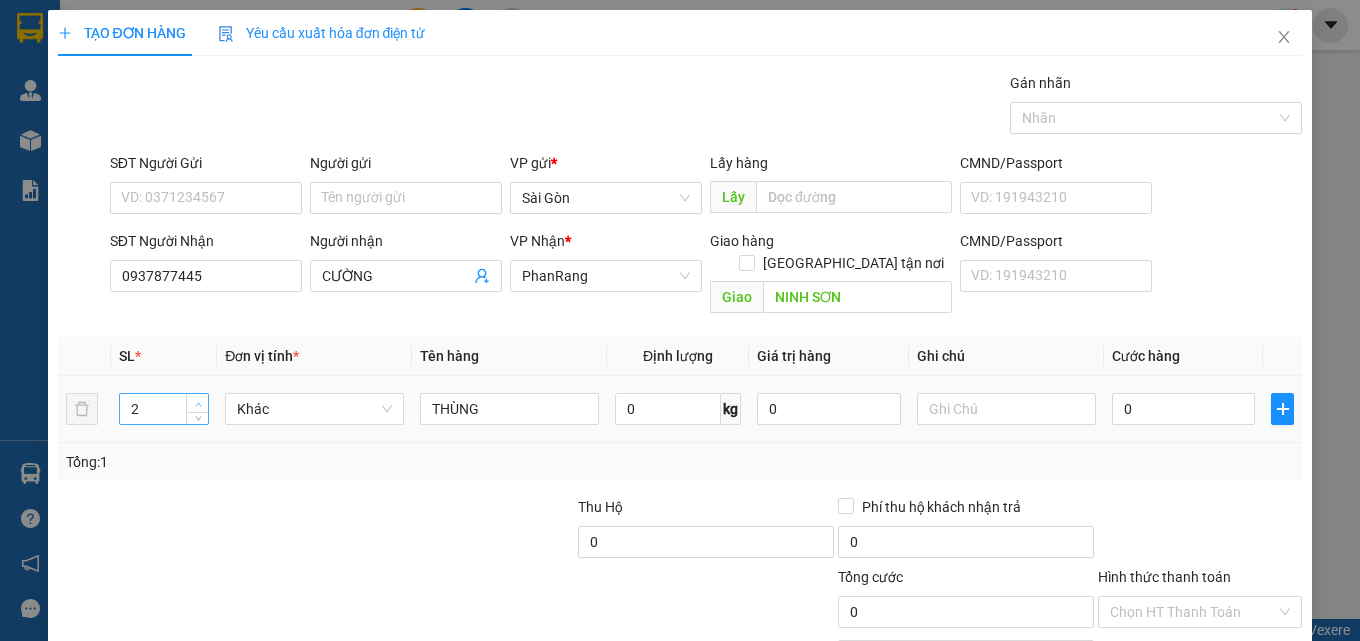 click at bounding box center [198, 404] 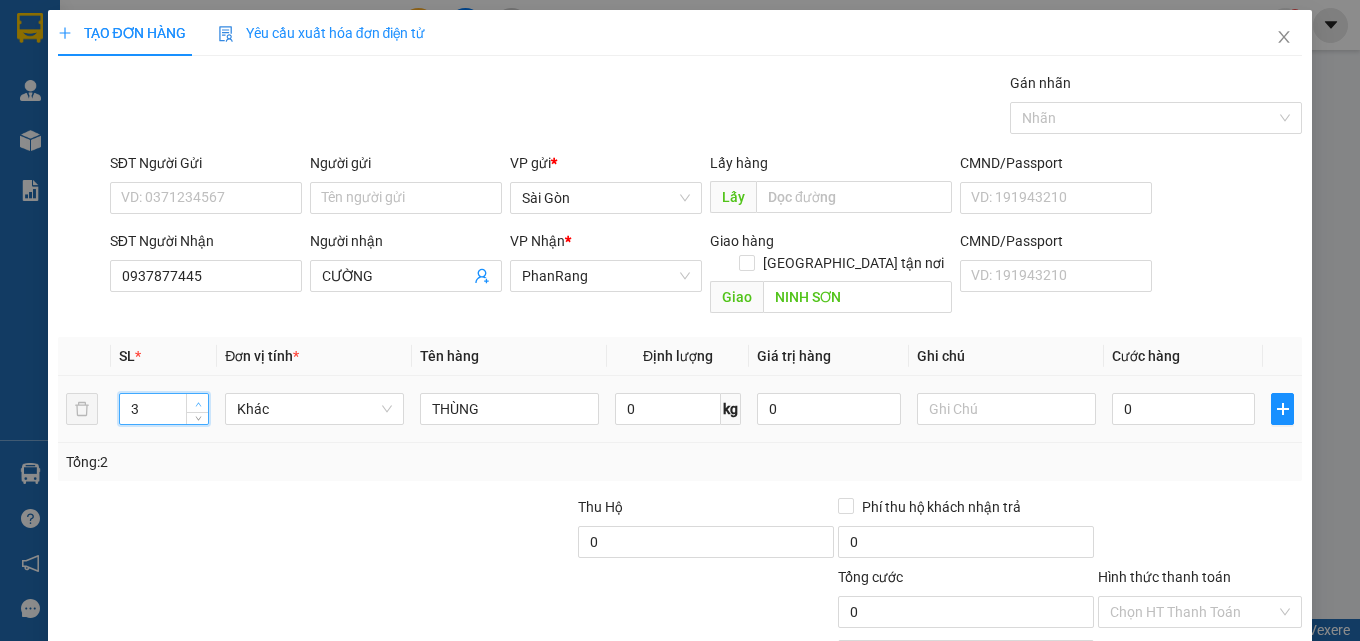 click 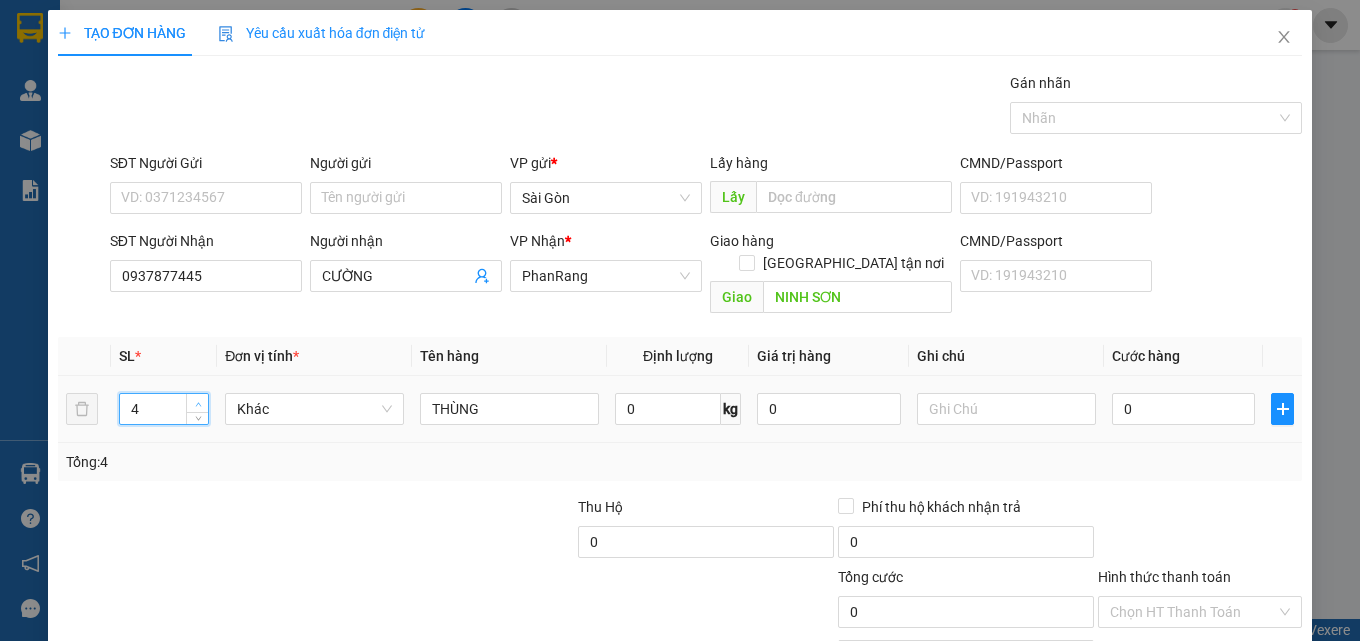 click 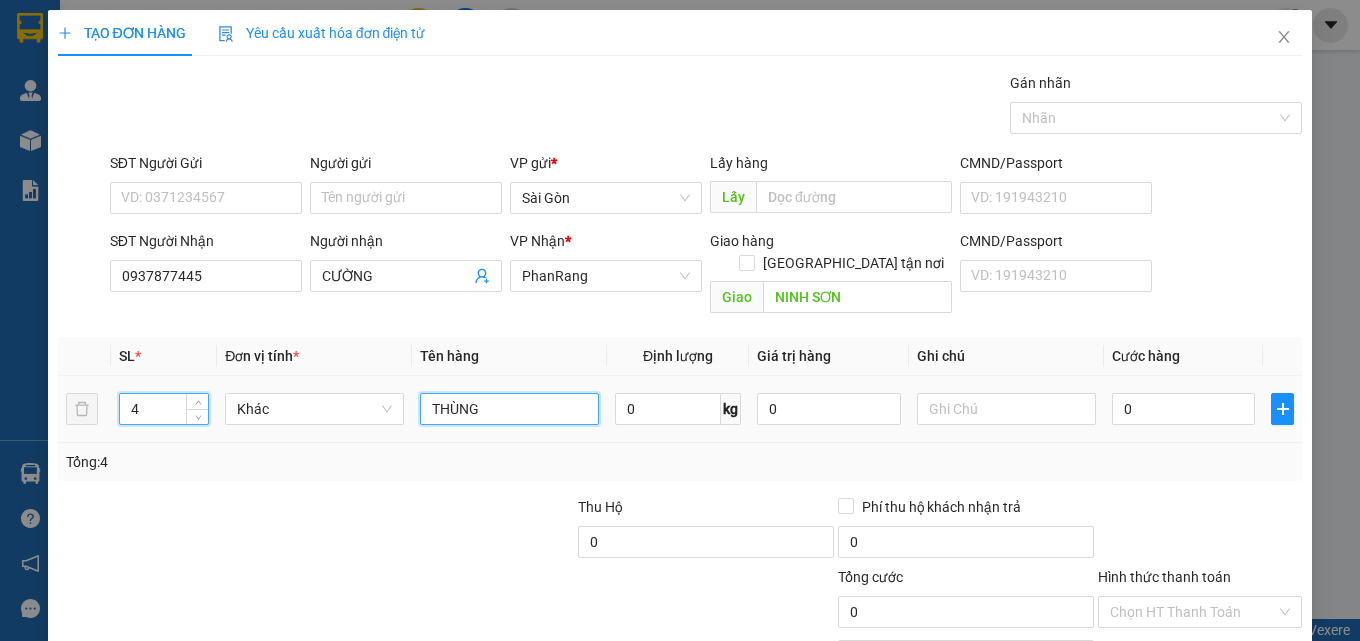 click on "THÙNG" at bounding box center [509, 409] 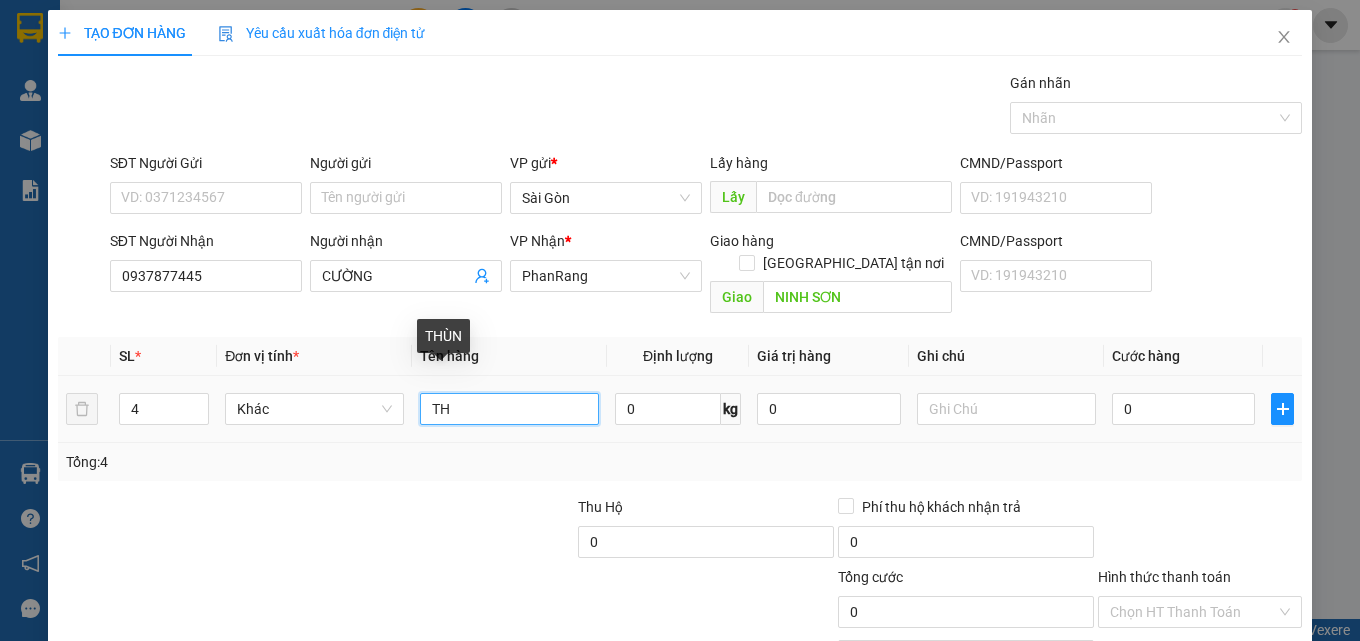 type on "T" 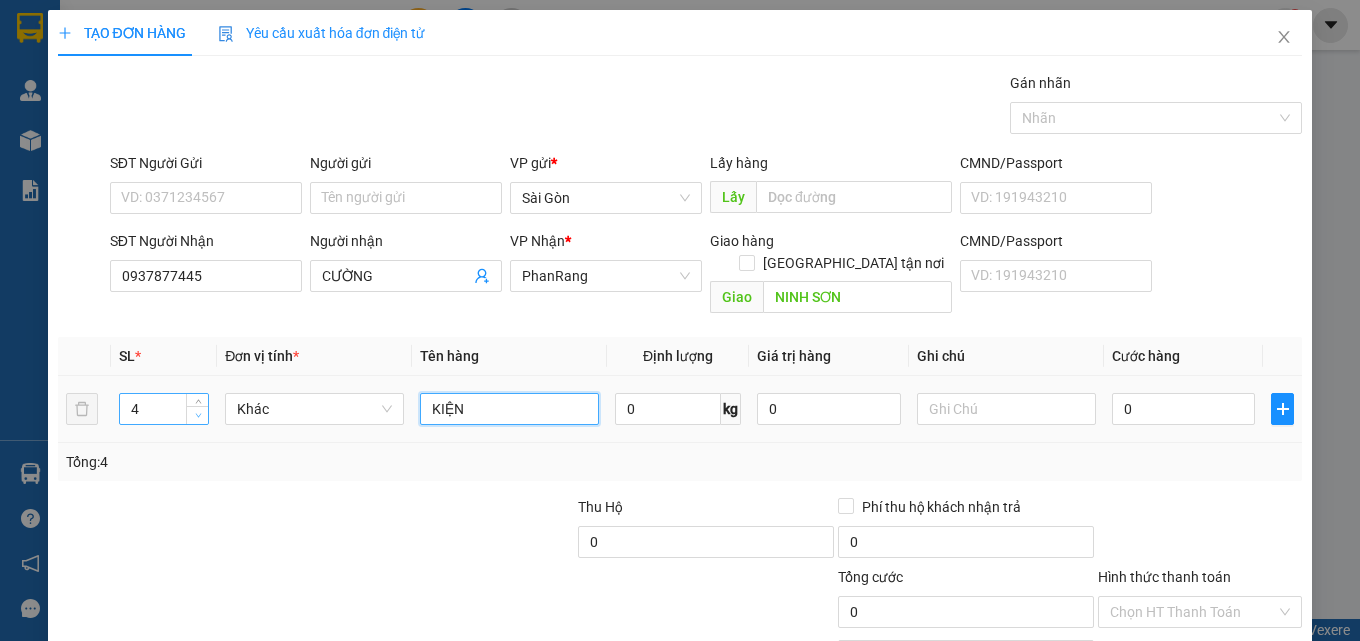 type on "KIỆN" 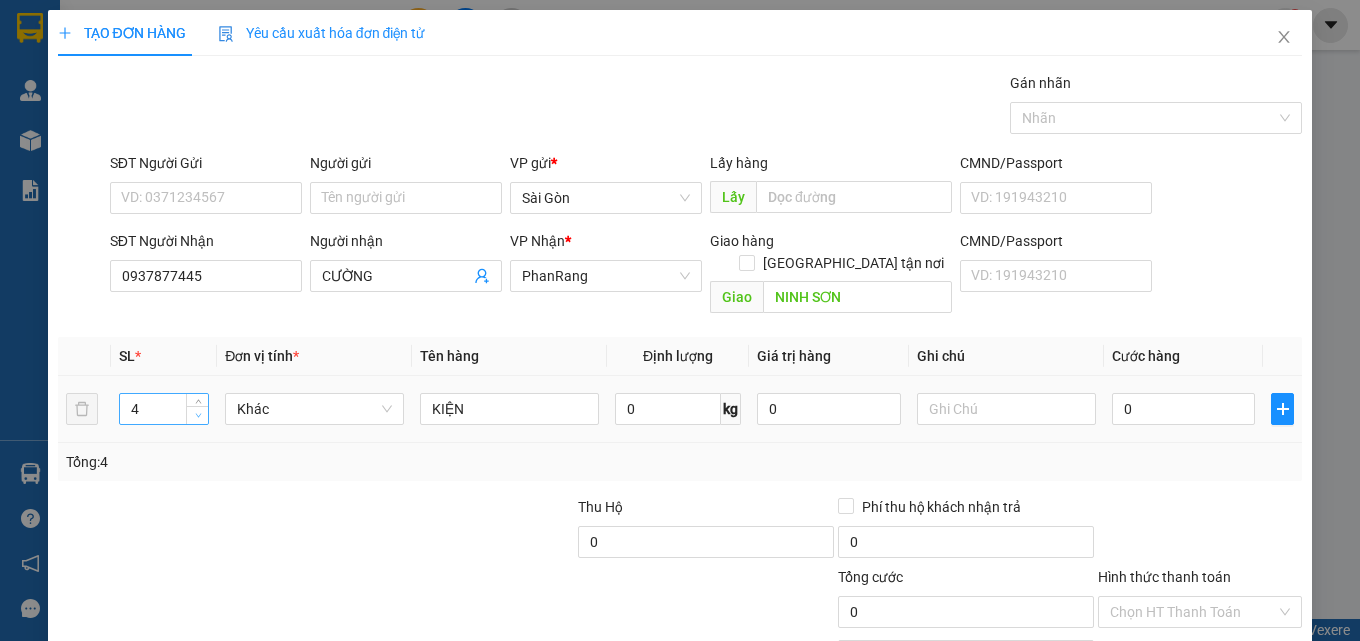 type on "3" 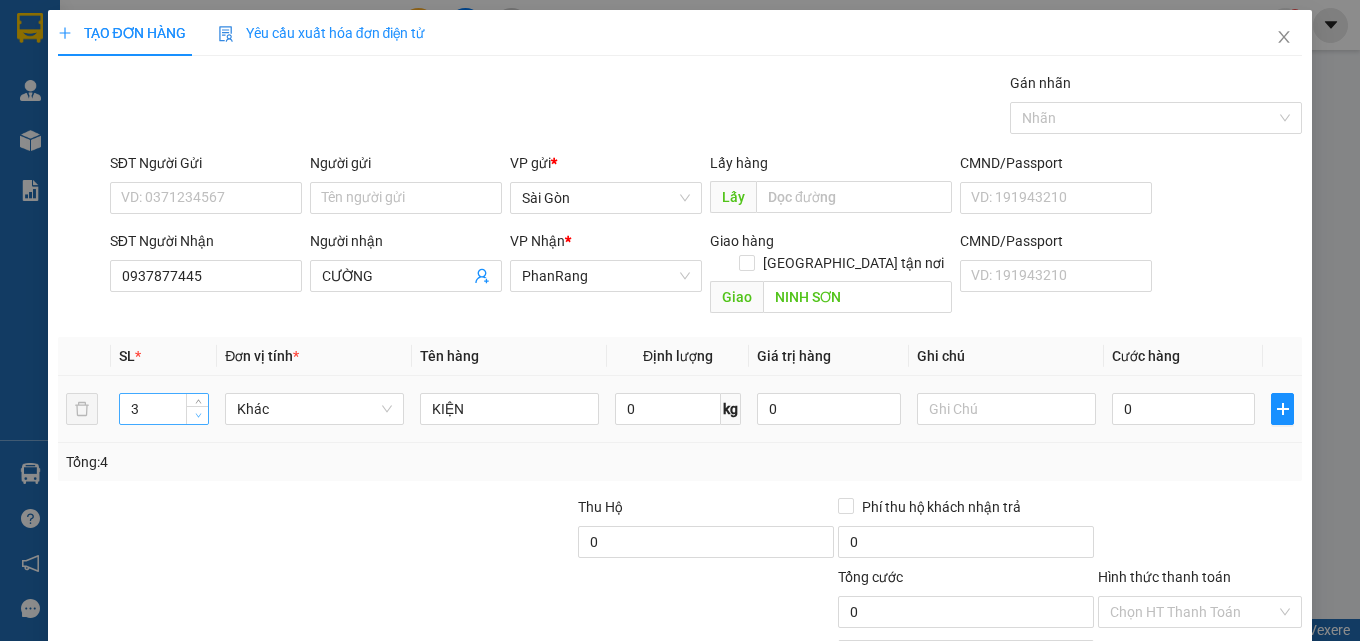click 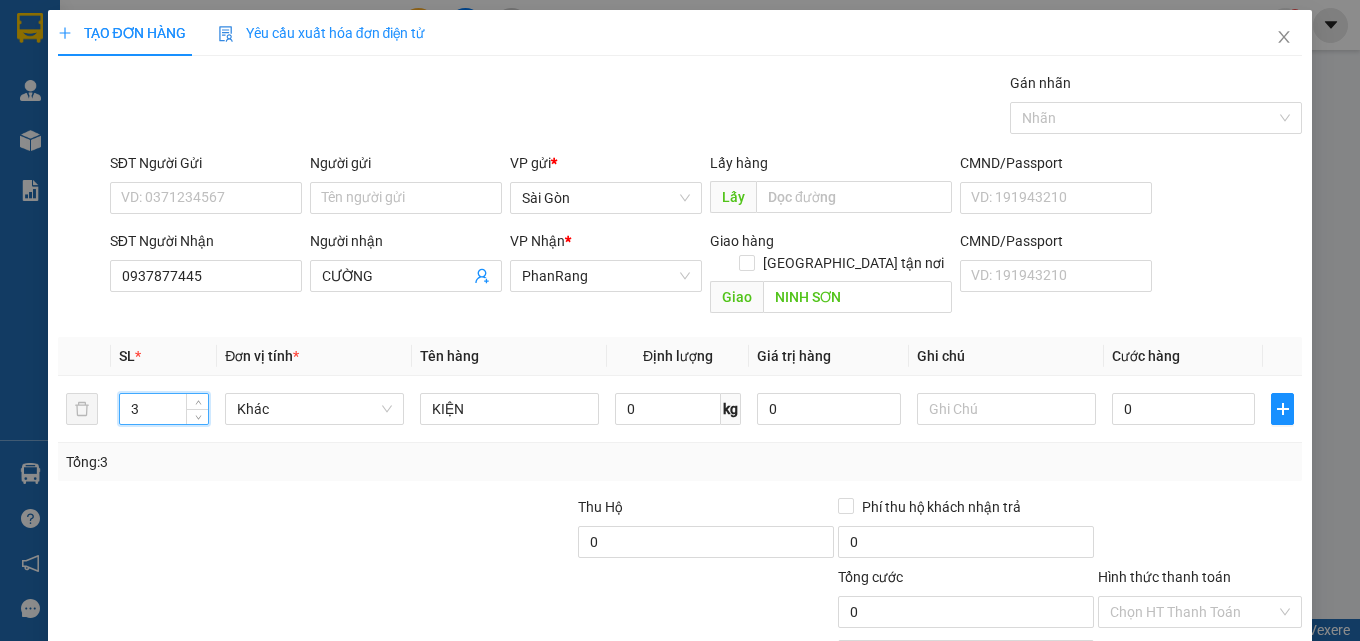 click on "[PERSON_NAME] và In" at bounding box center [1258, 707] 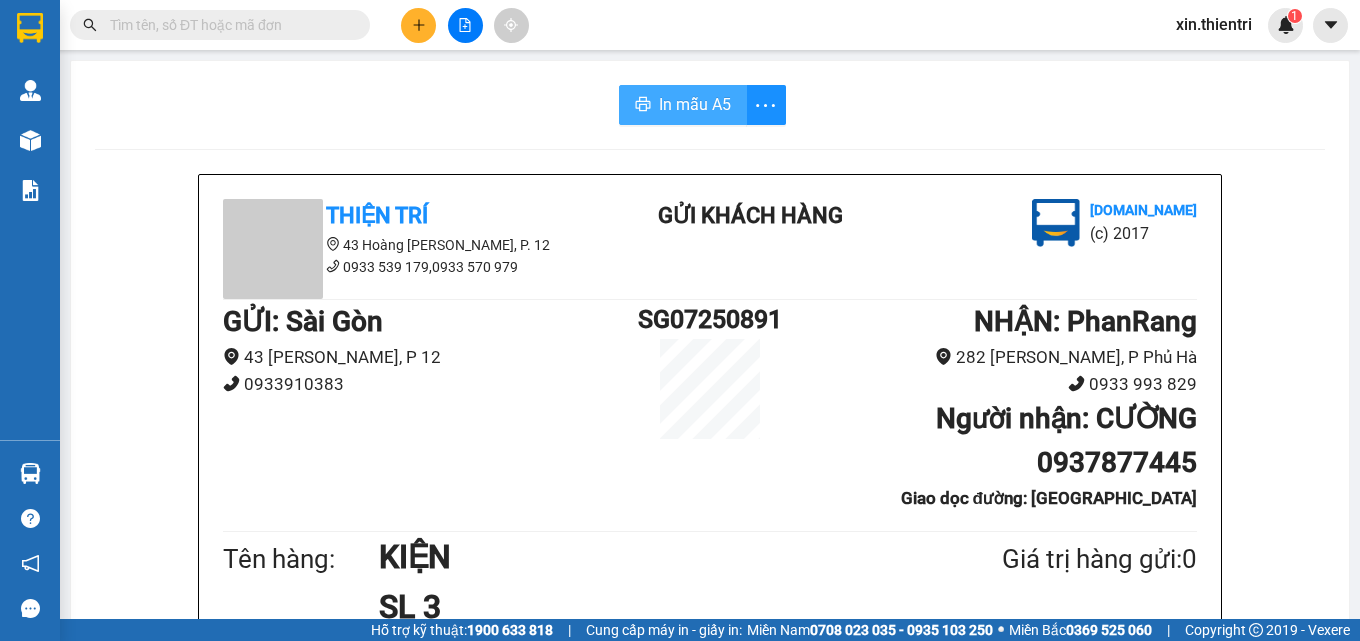 click on "In mẫu A5" at bounding box center [695, 104] 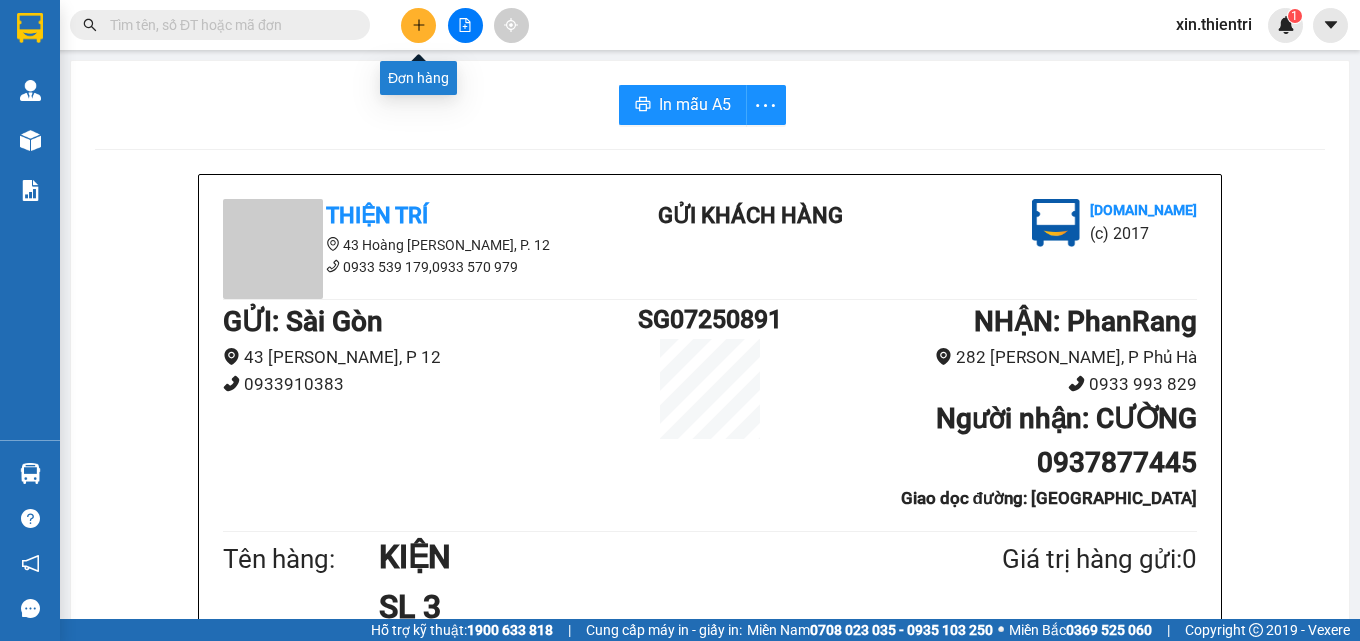 click at bounding box center [418, 25] 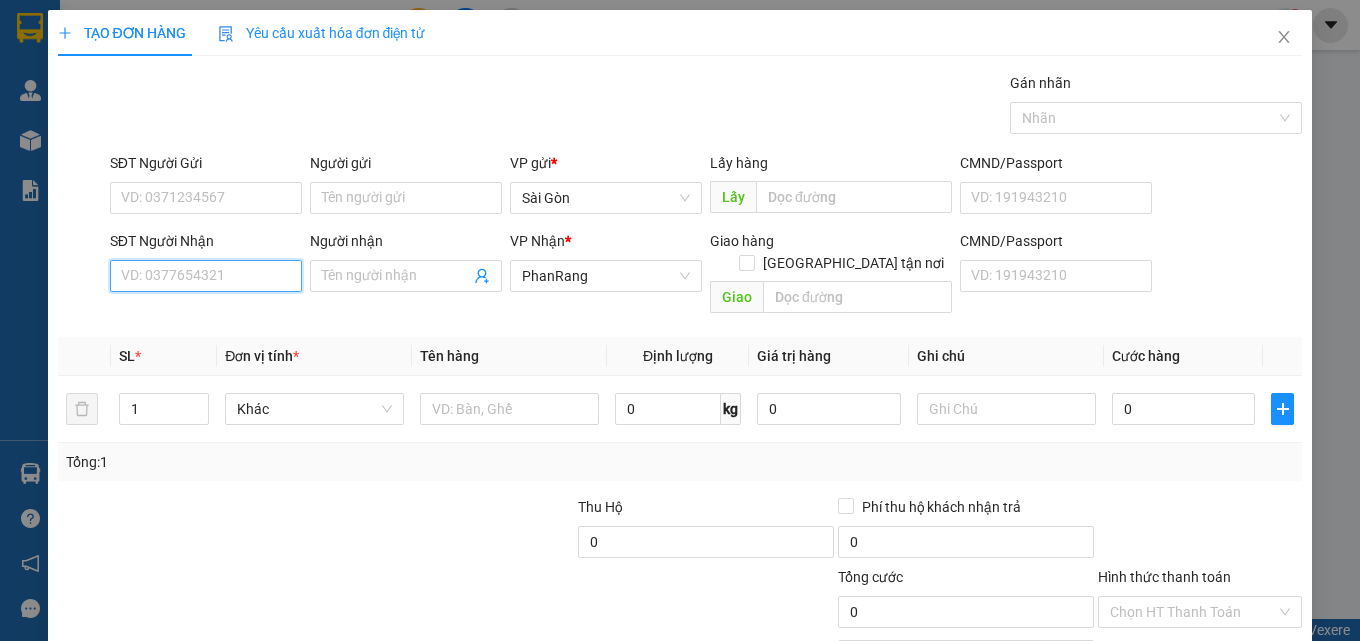 click on "SĐT Người Nhận" at bounding box center [206, 276] 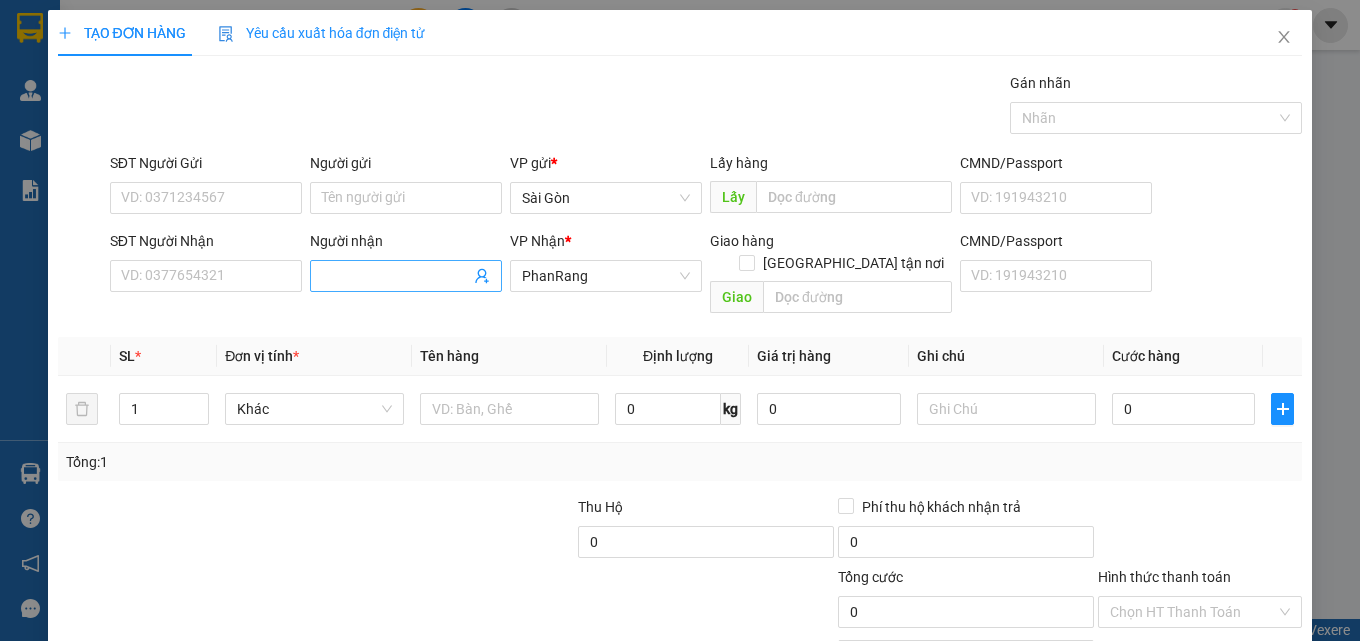 click at bounding box center [406, 276] 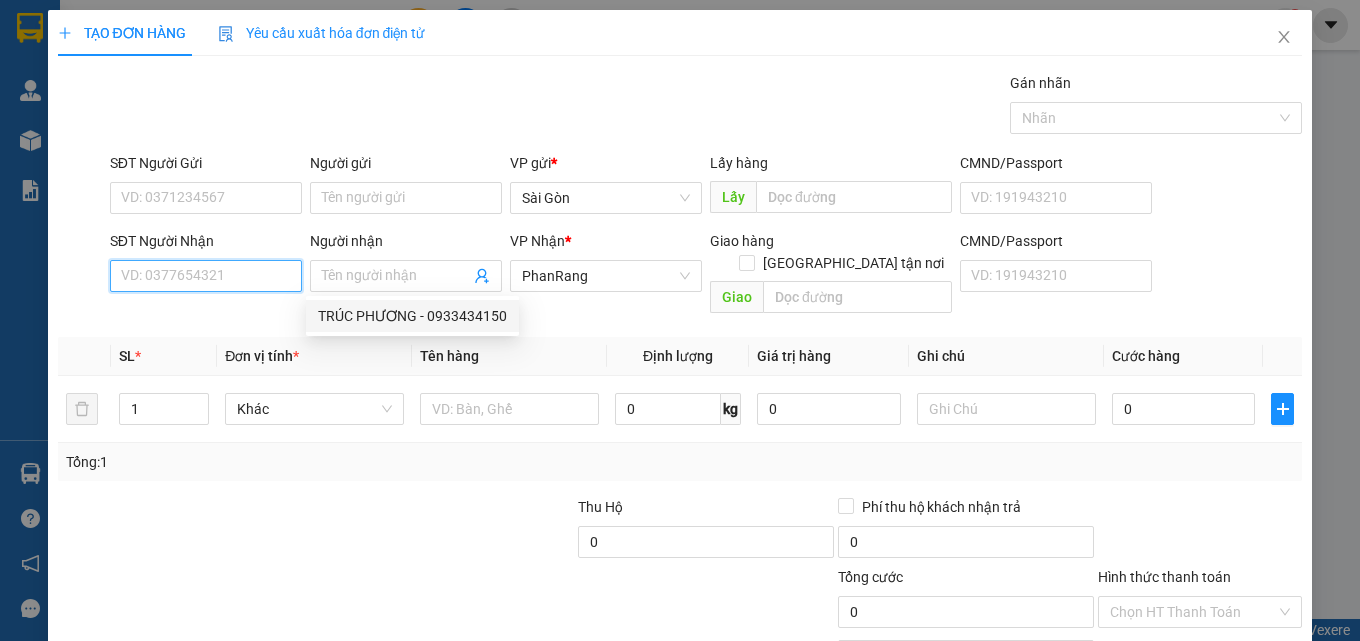 click on "SĐT Người Nhận" at bounding box center (206, 276) 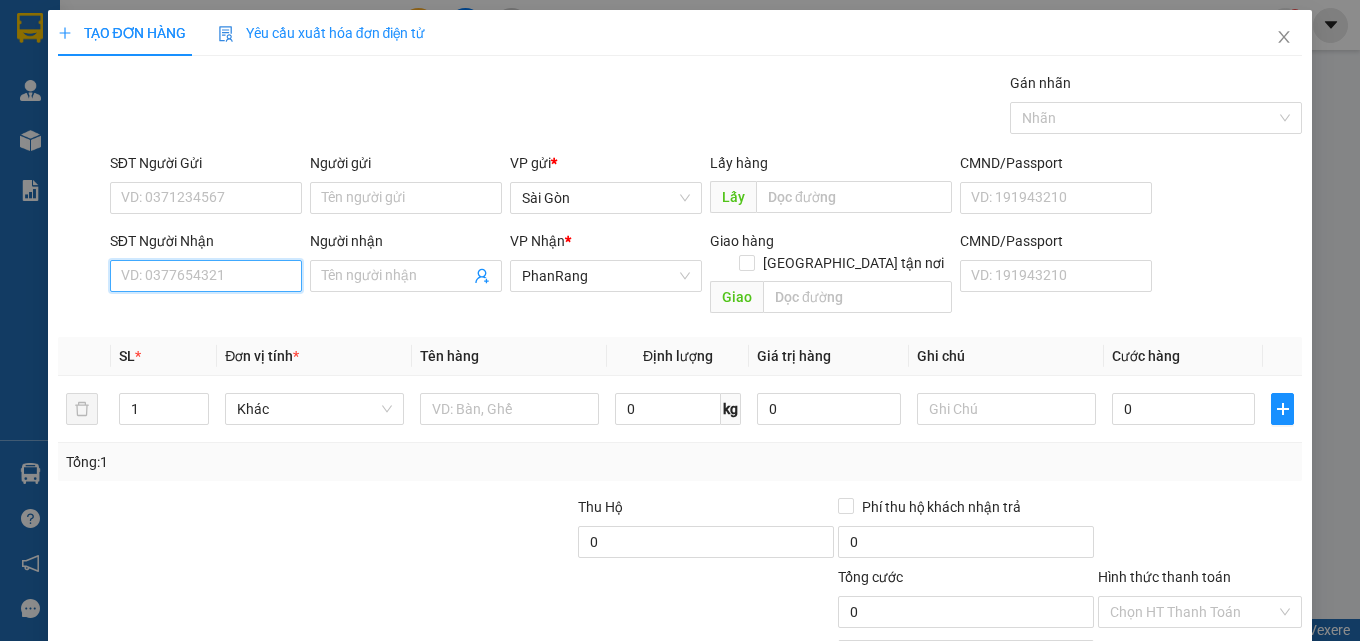 click on "SĐT Người Nhận" at bounding box center (206, 276) 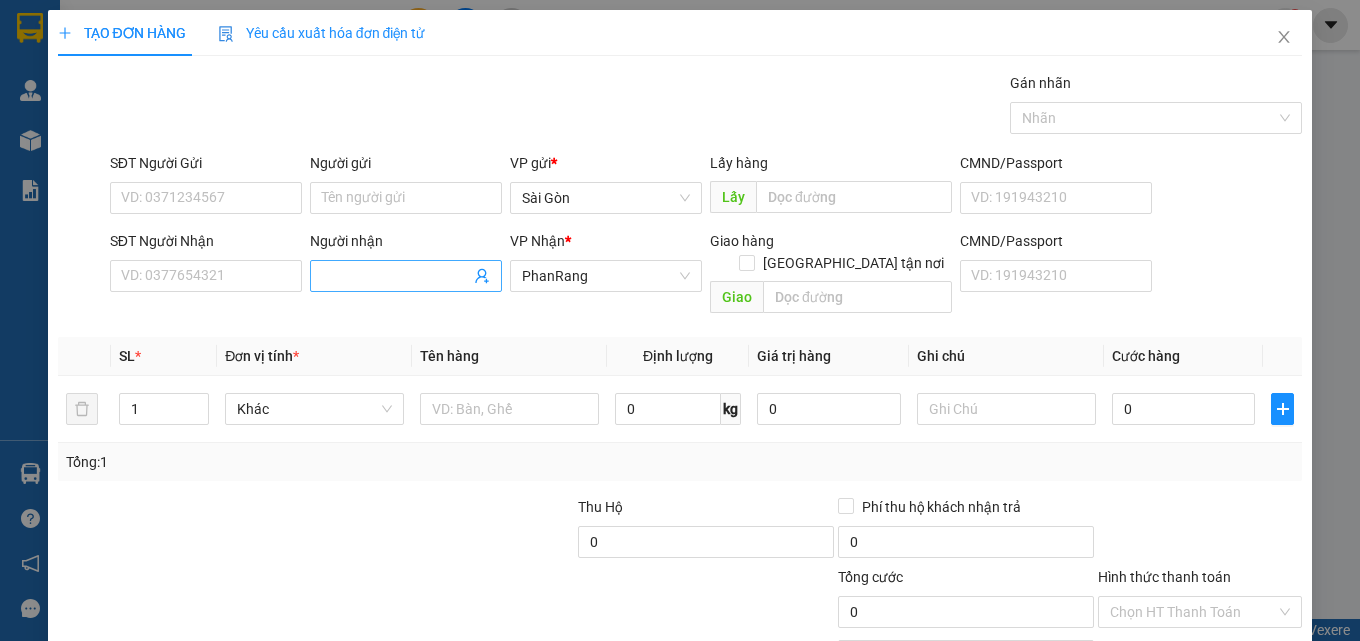 click on "Người nhận" at bounding box center (396, 276) 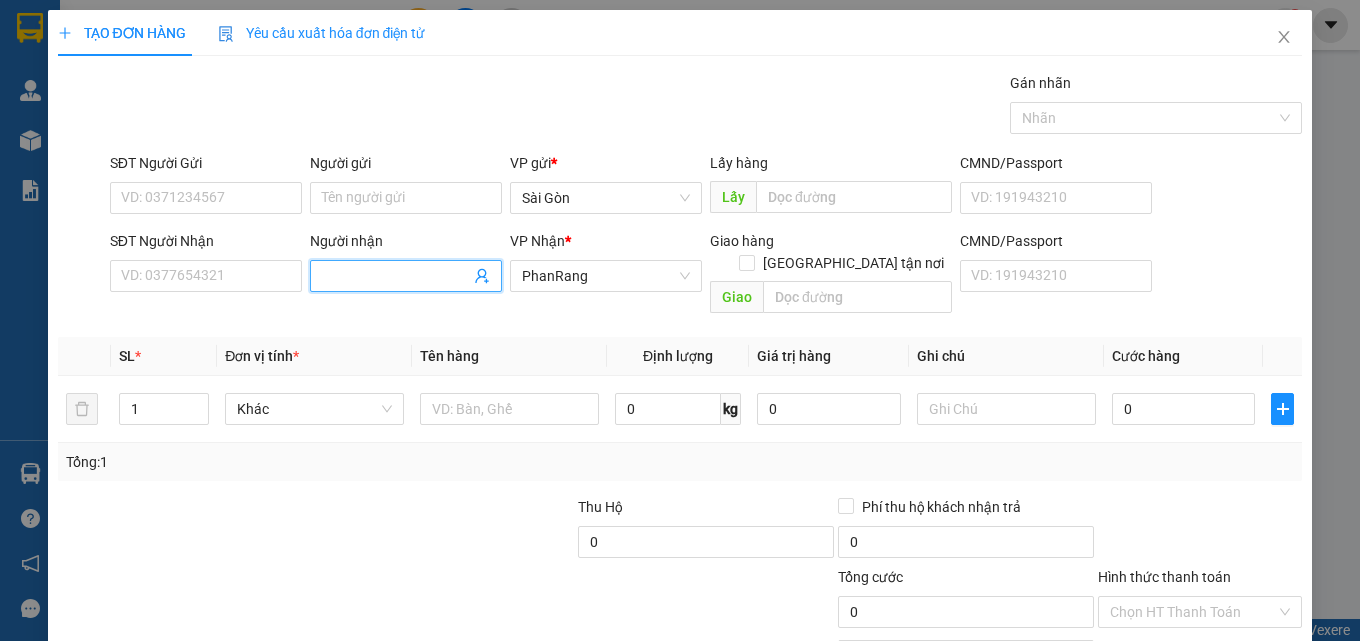click on "Người nhận" at bounding box center [396, 276] 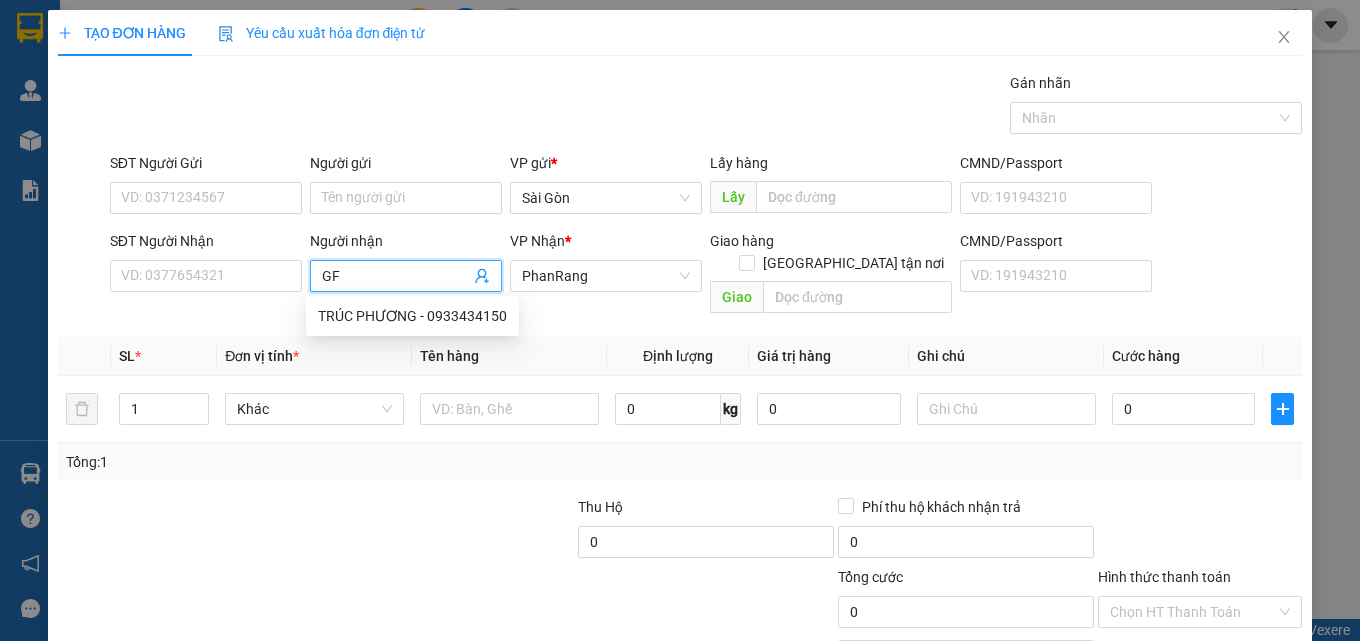 type on "G" 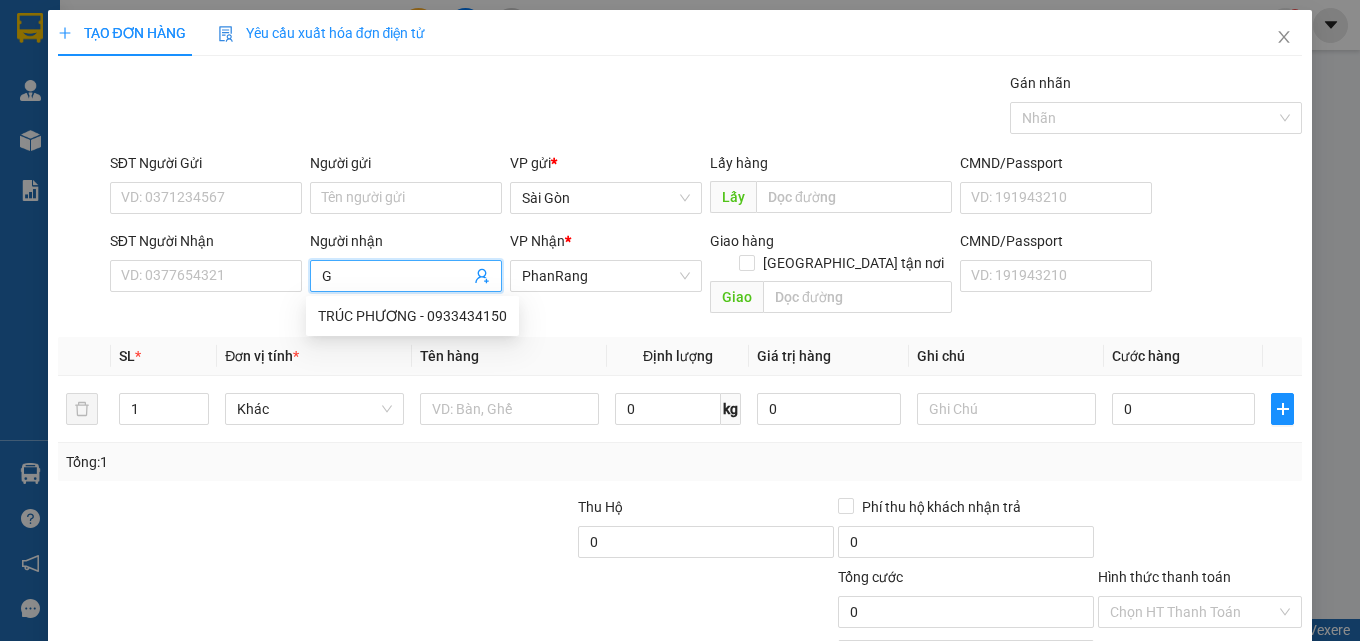 type 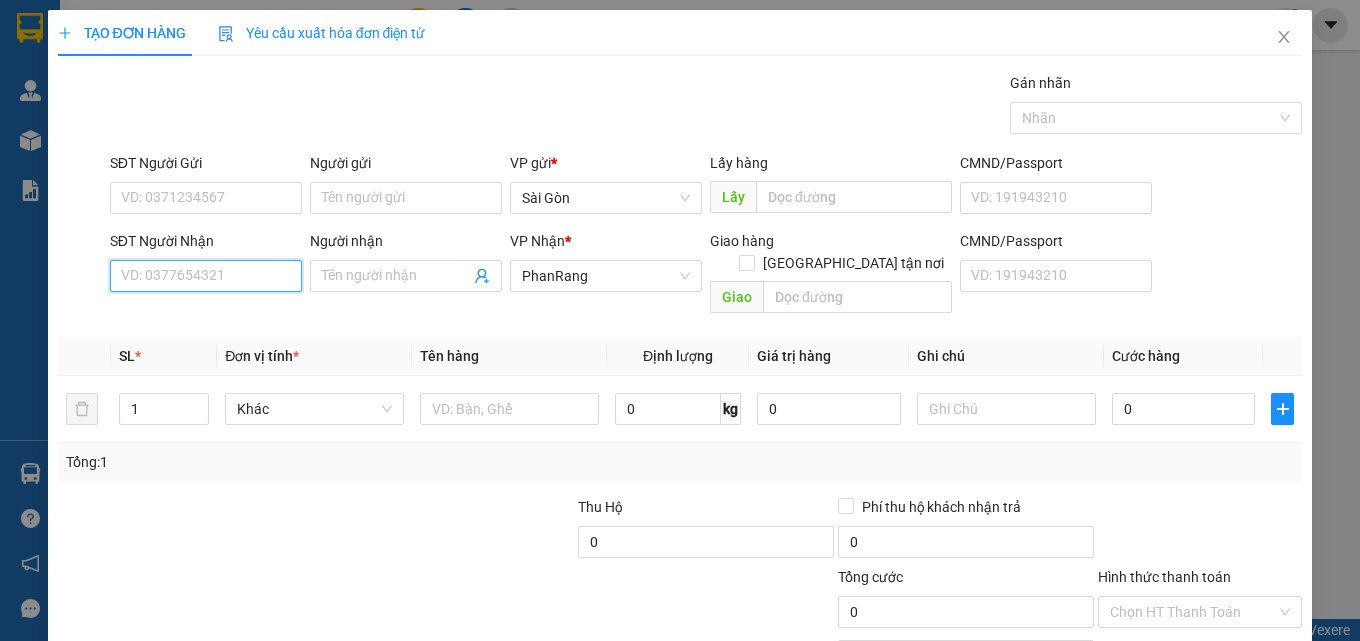 click on "SĐT Người Nhận" at bounding box center (206, 276) 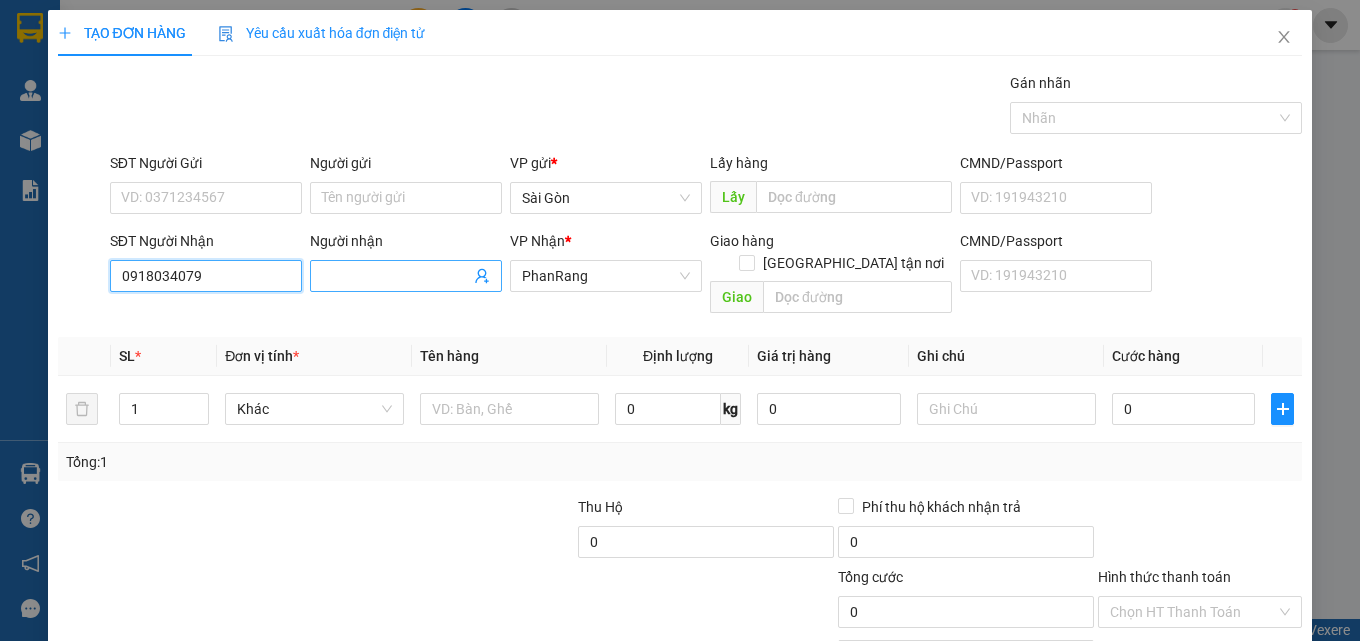 type on "0918034079" 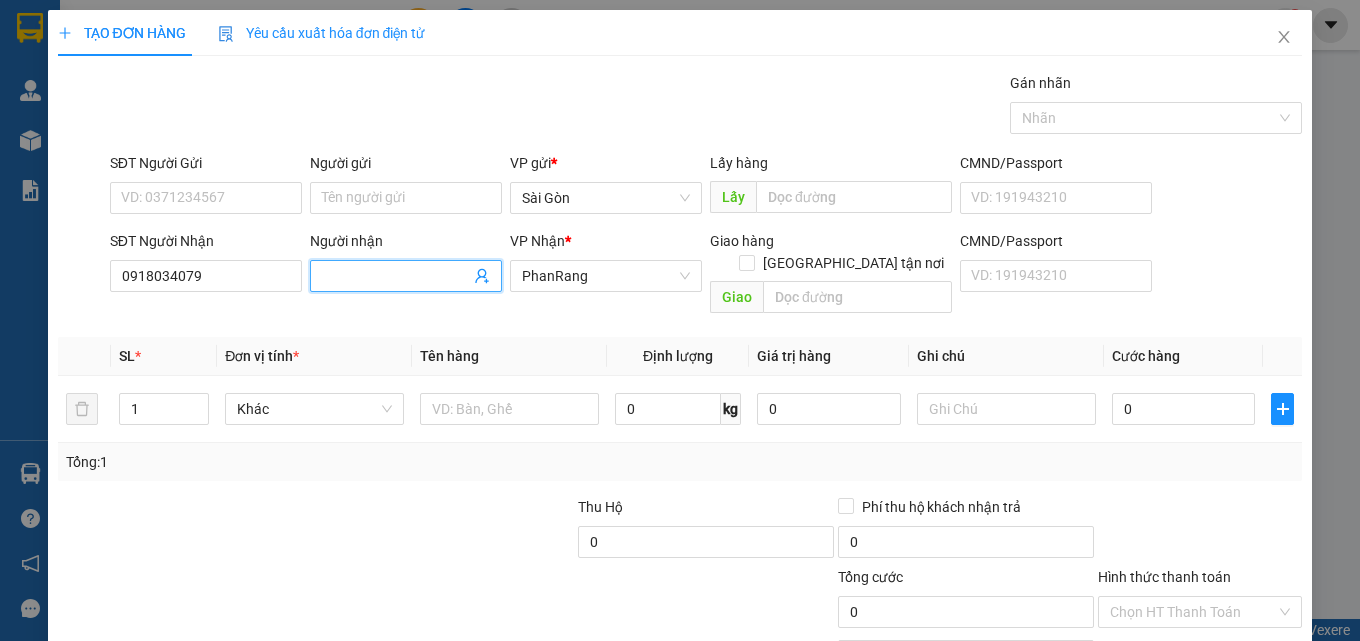 click at bounding box center (406, 276) 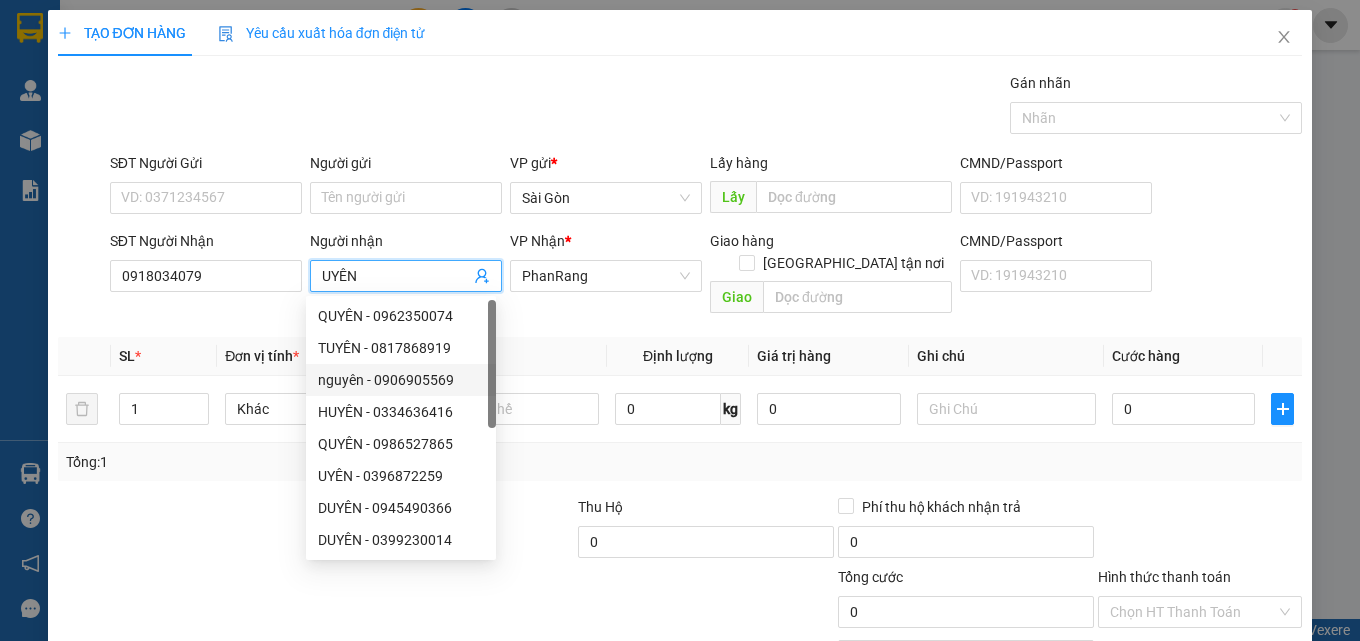 type on "UYÊN" 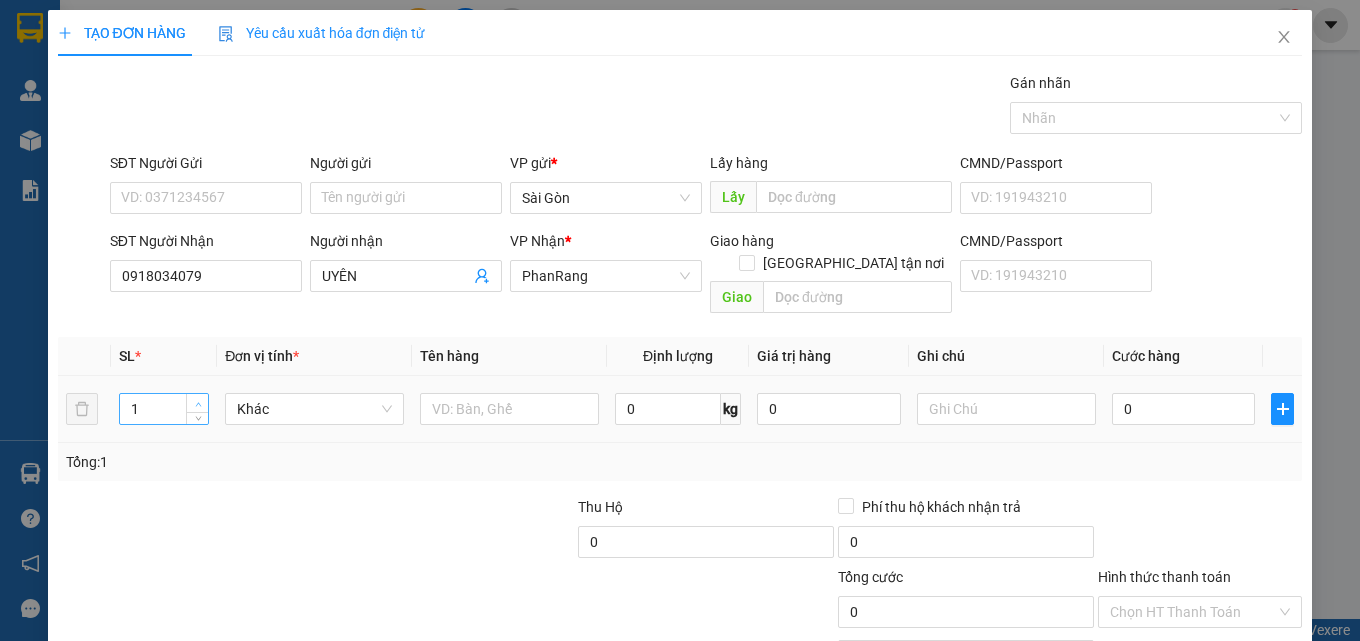 type on "2" 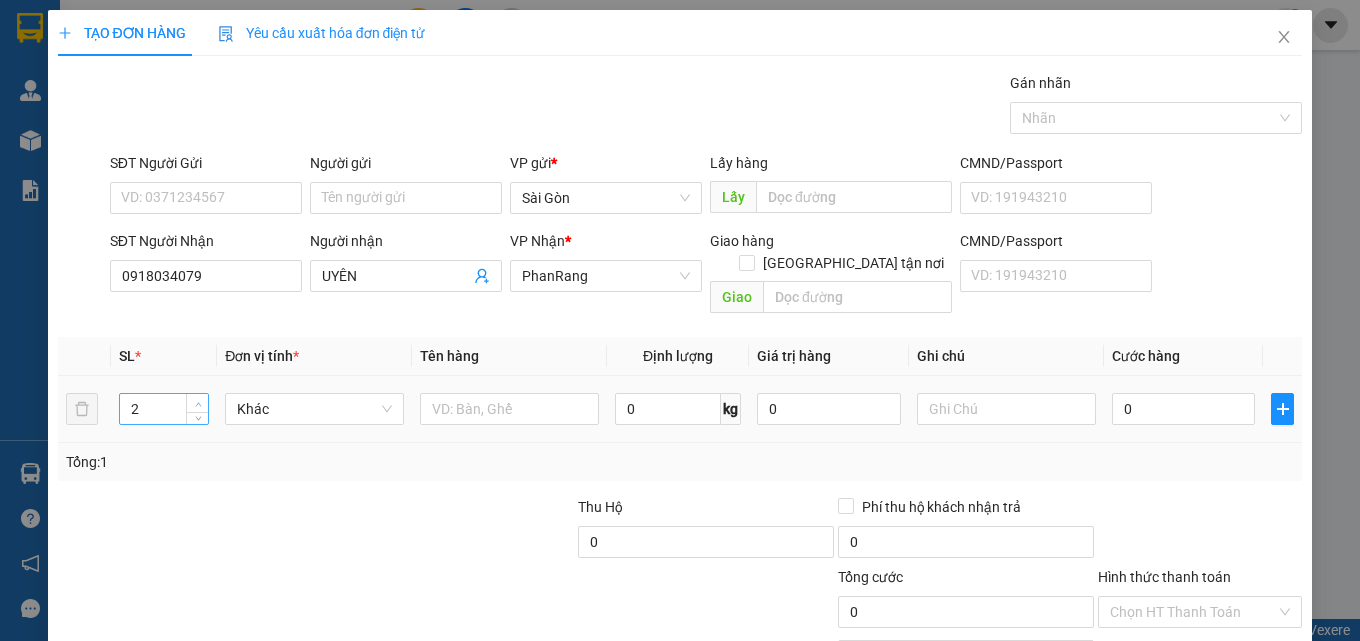 click at bounding box center [198, 404] 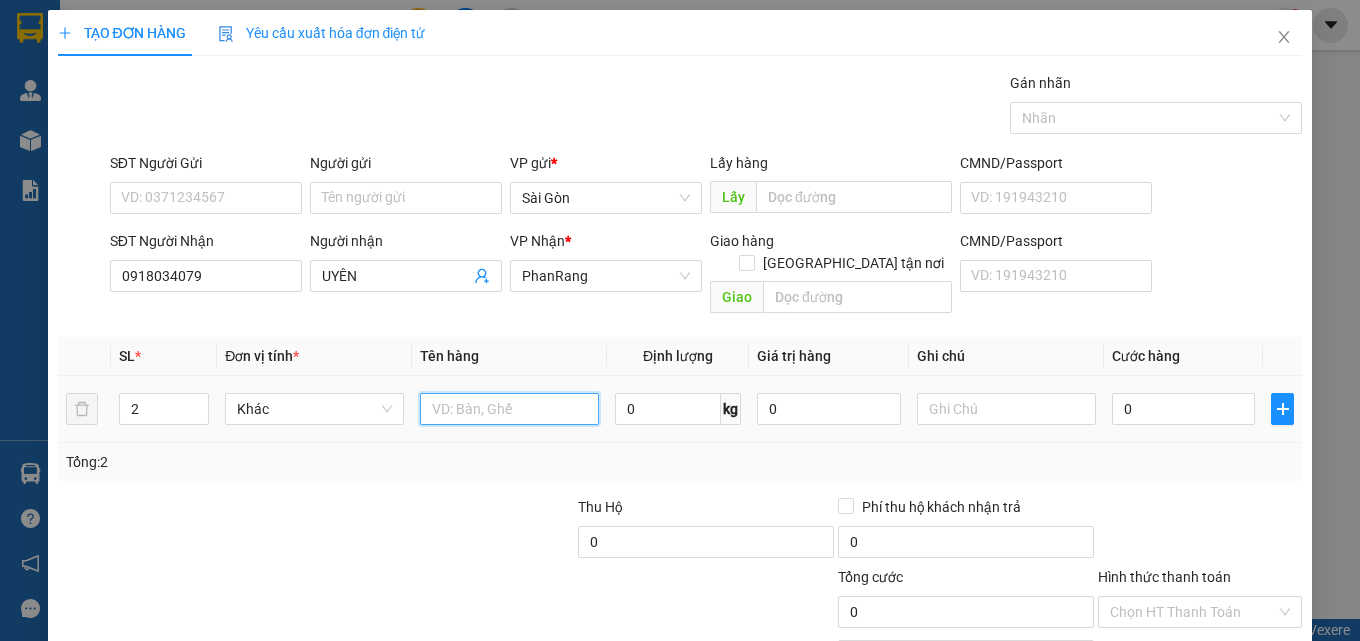 click at bounding box center [509, 409] 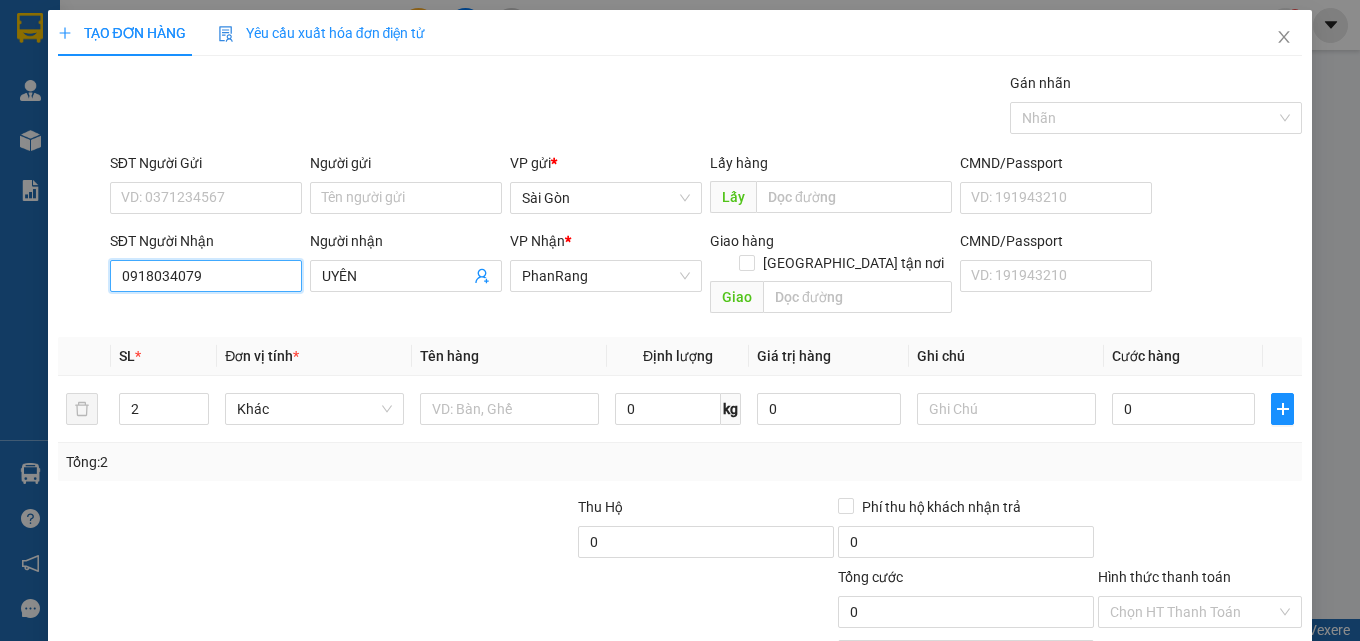 click on "0918034079" at bounding box center [206, 276] 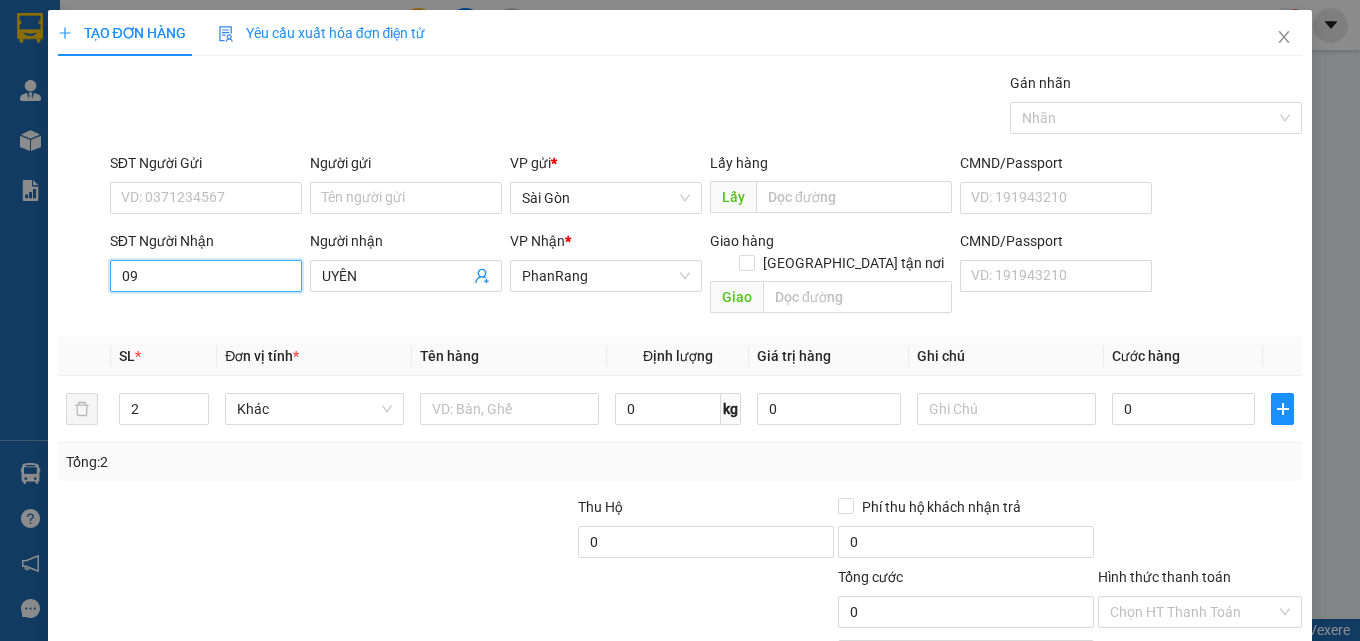 type on "0" 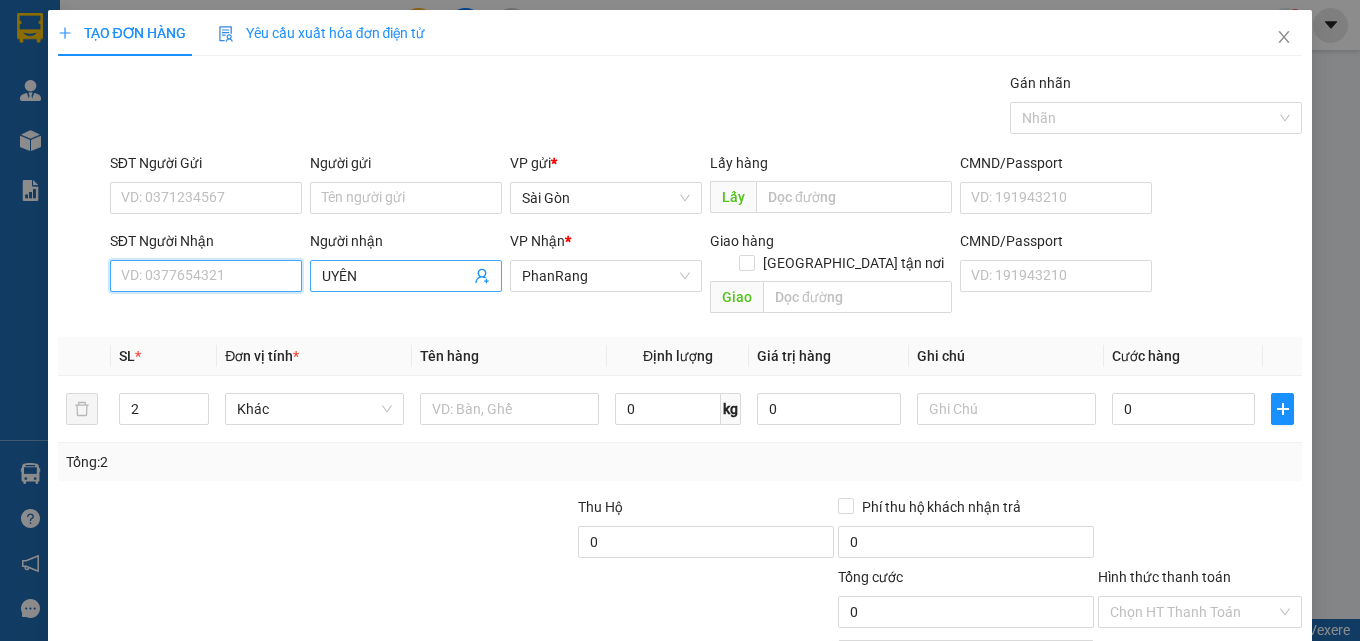 type 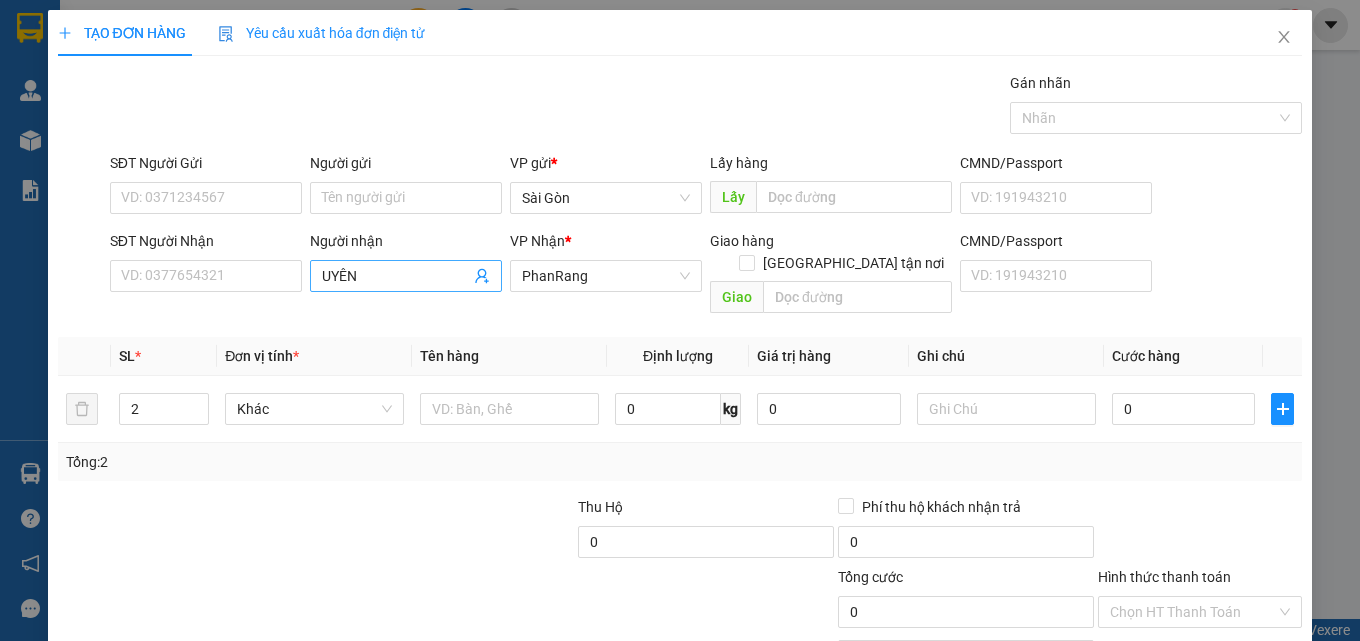 click on "UYÊN" at bounding box center (406, 276) 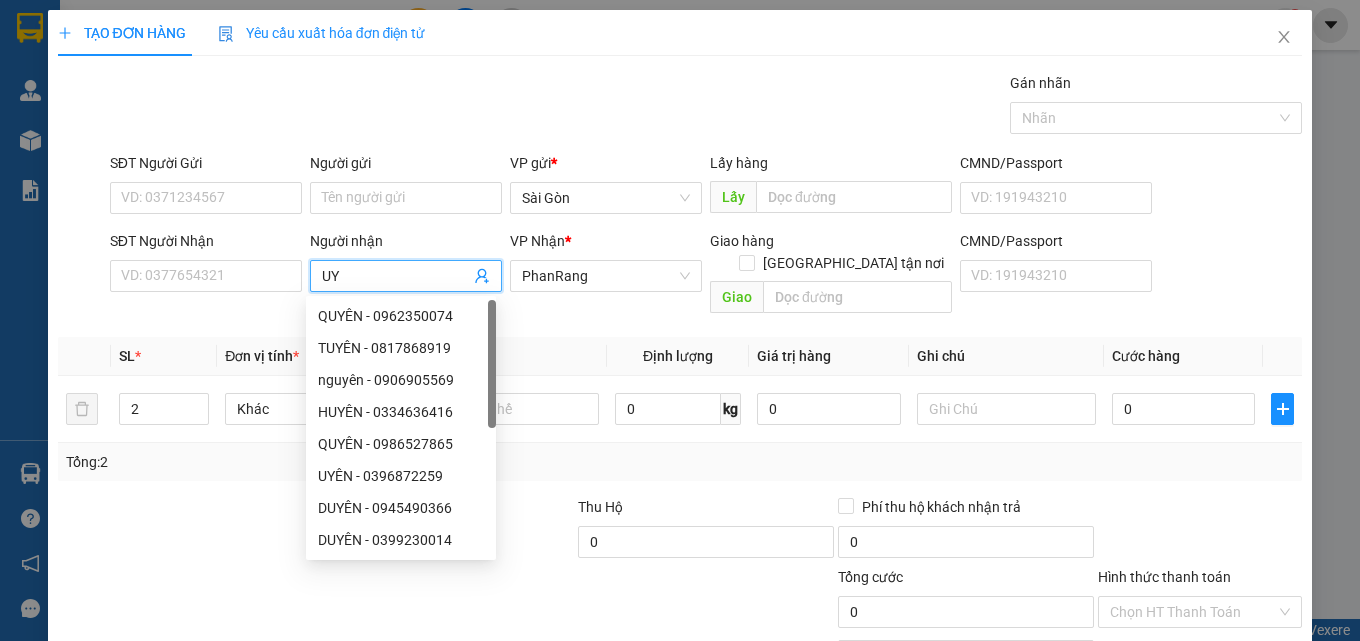 type on "U" 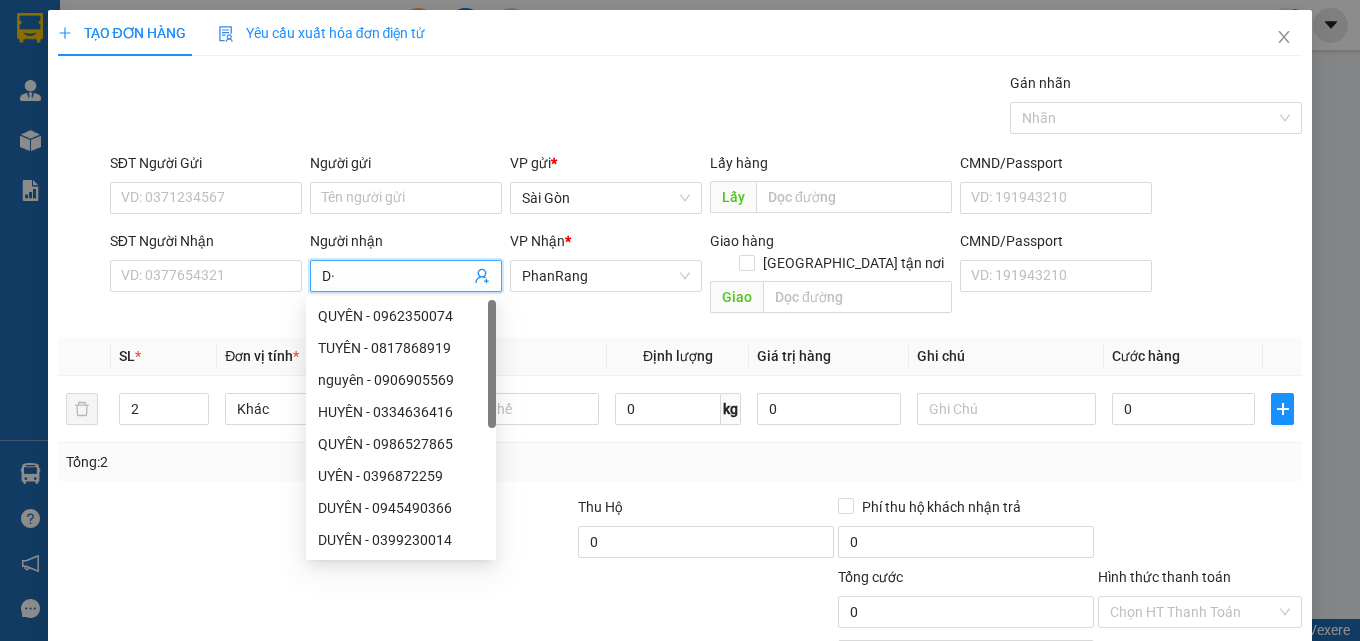 type on "D" 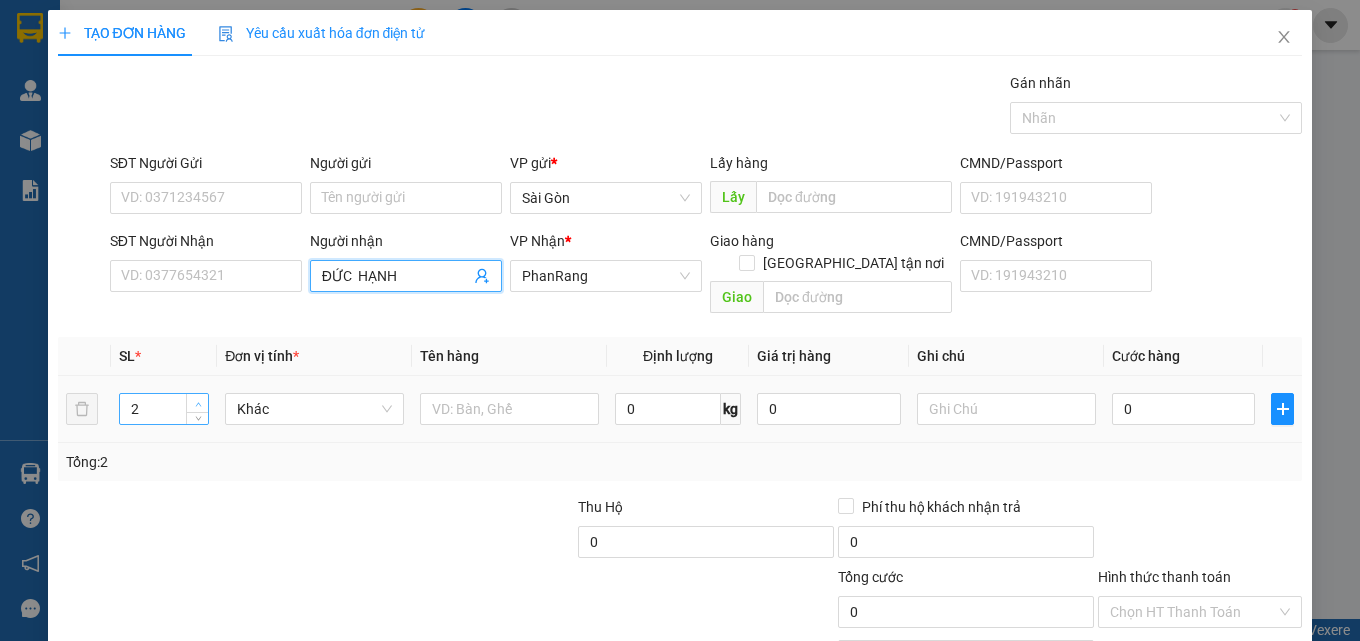 type on "ĐỨC  HẠNH" 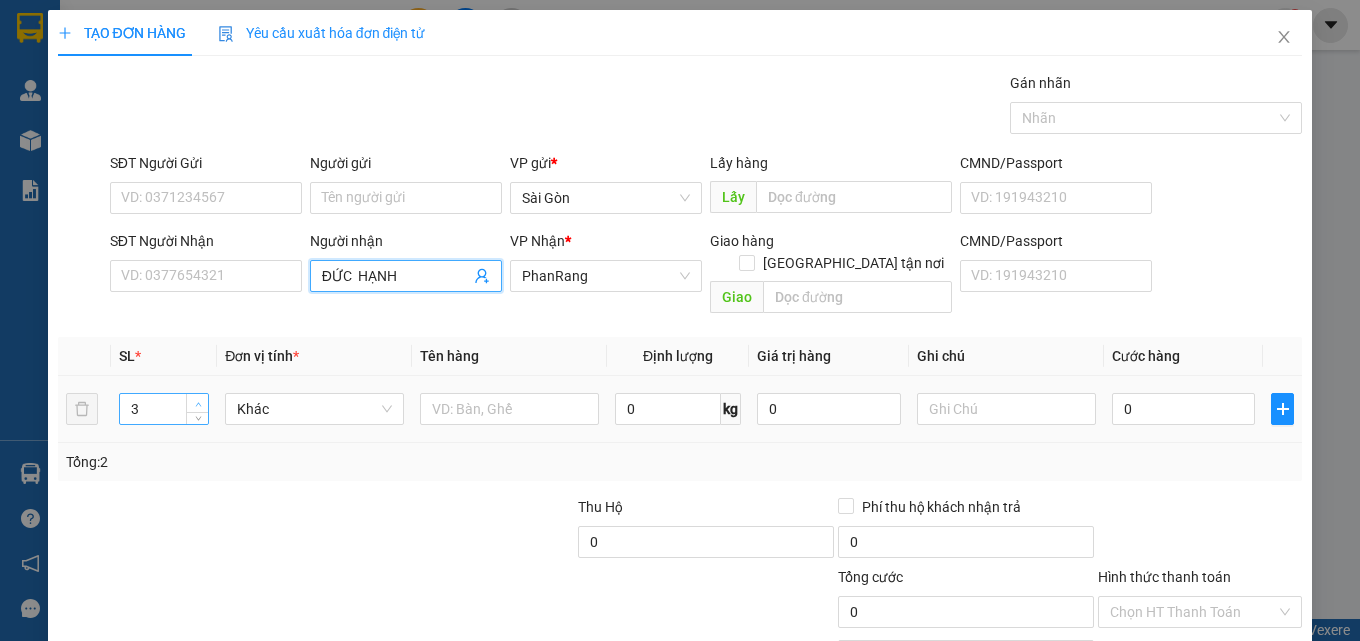 click at bounding box center [197, 403] 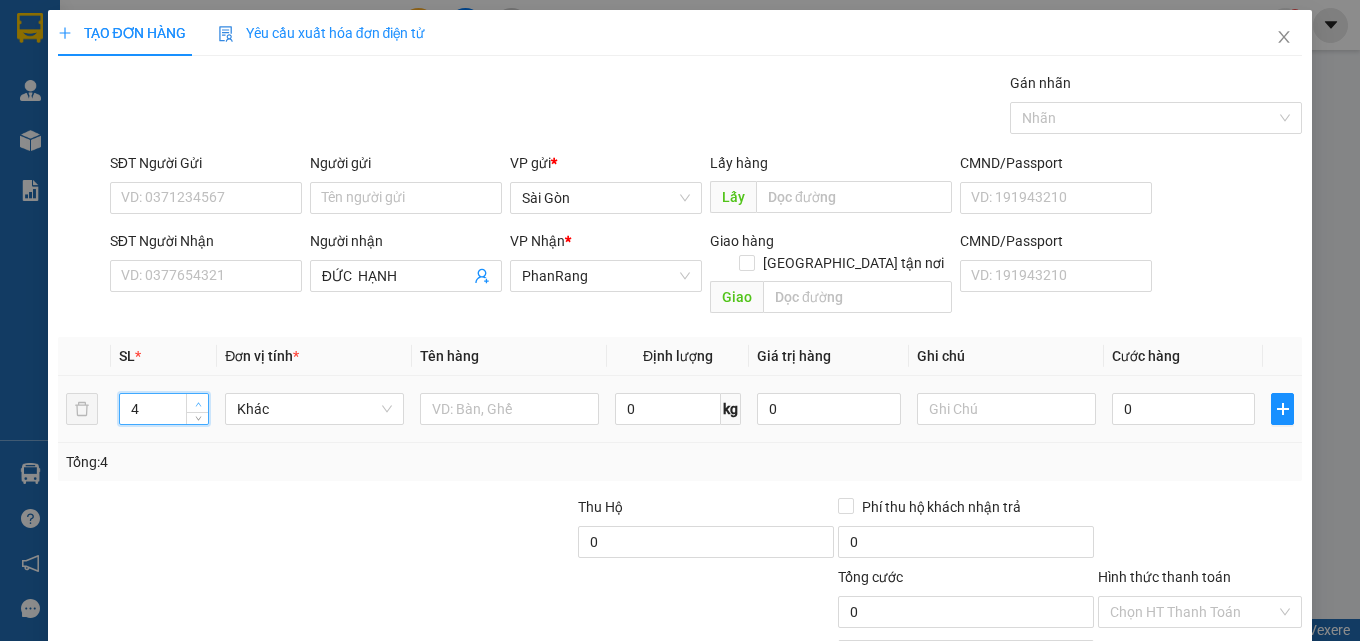 type on "5" 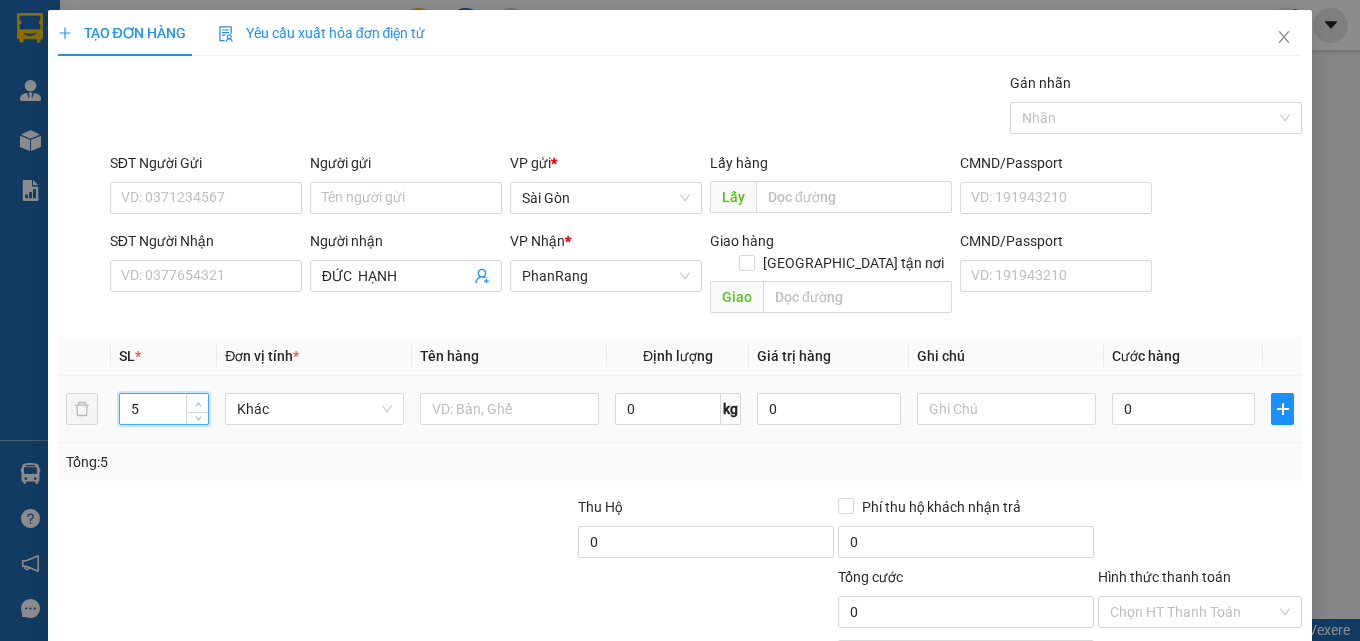 click at bounding box center [198, 404] 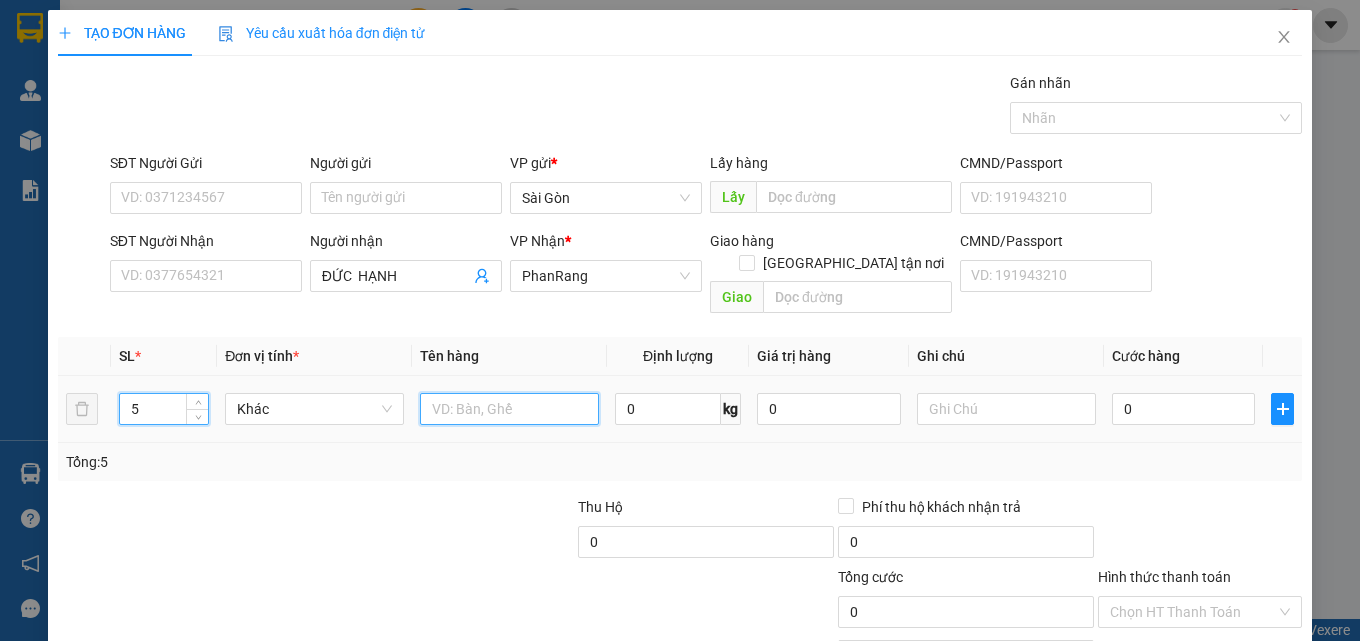 click at bounding box center [509, 409] 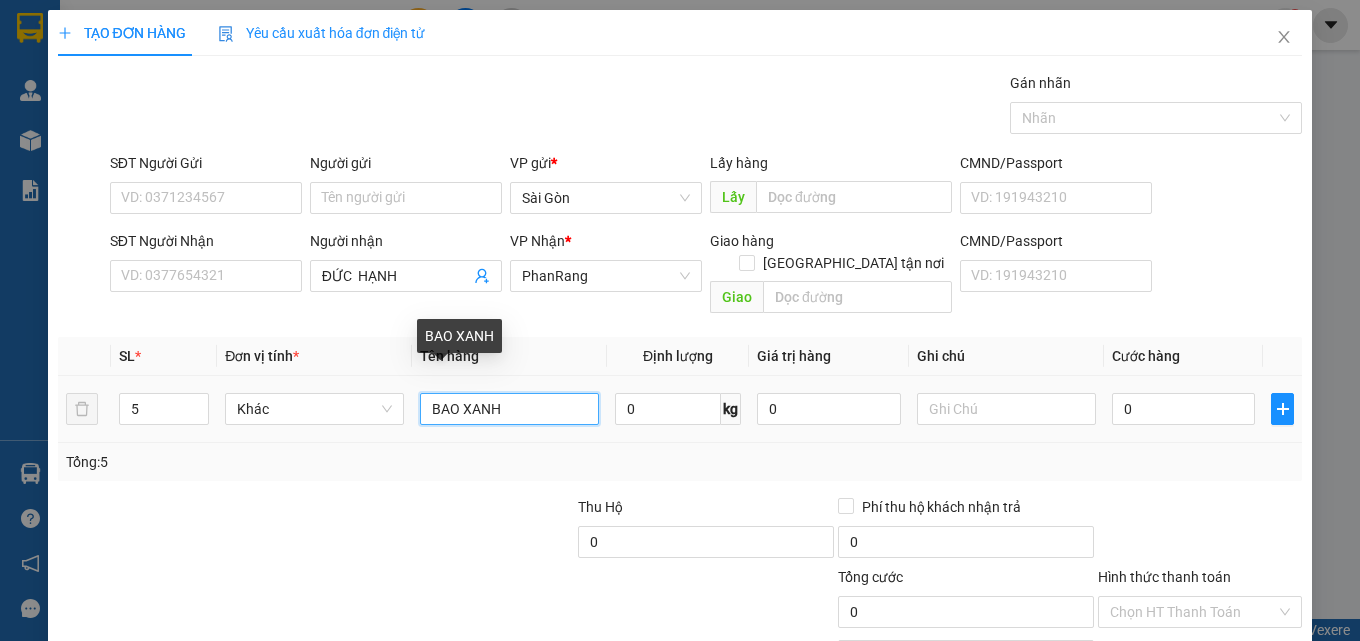 click on "BAO XANH" at bounding box center (509, 409) 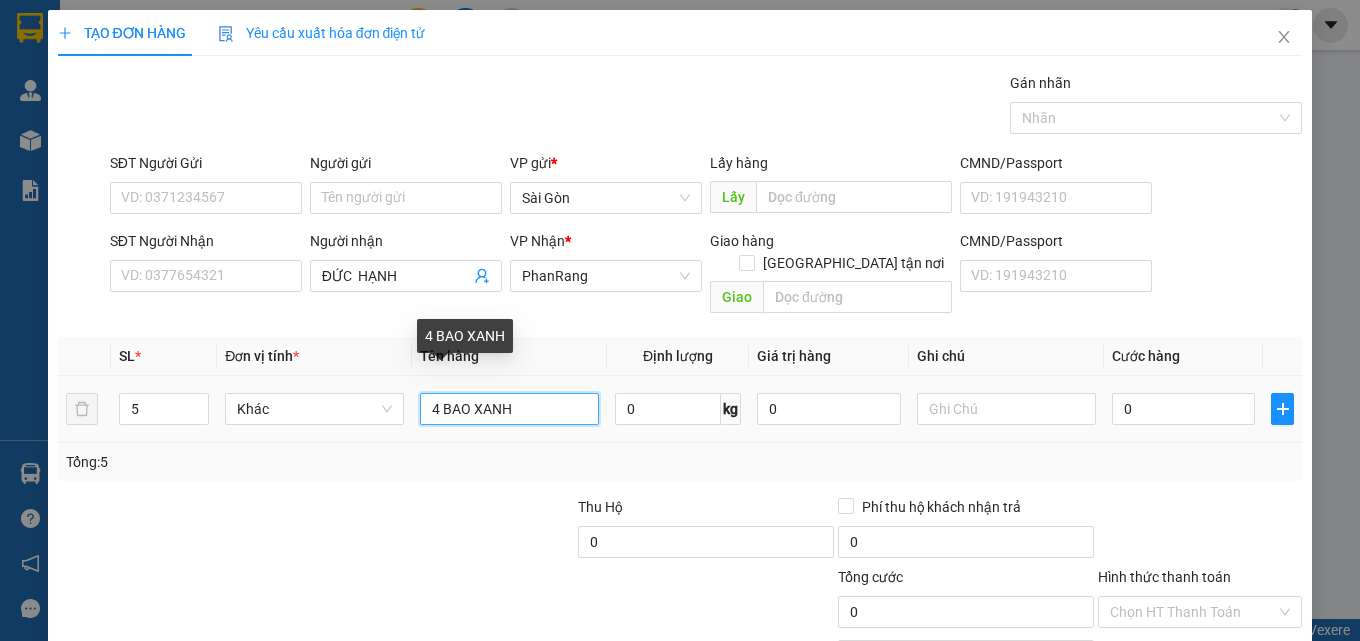 click on "4 BAO XANH" at bounding box center (509, 409) 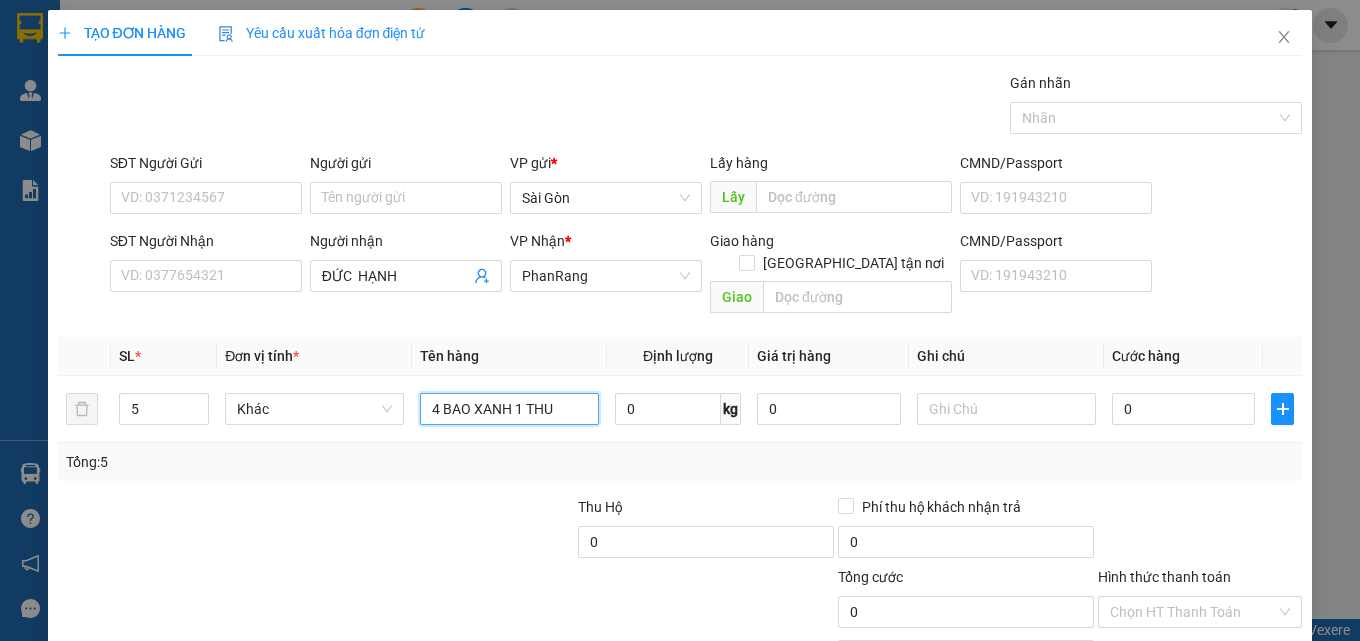 type on "4 BAO XANH 1 THUN" 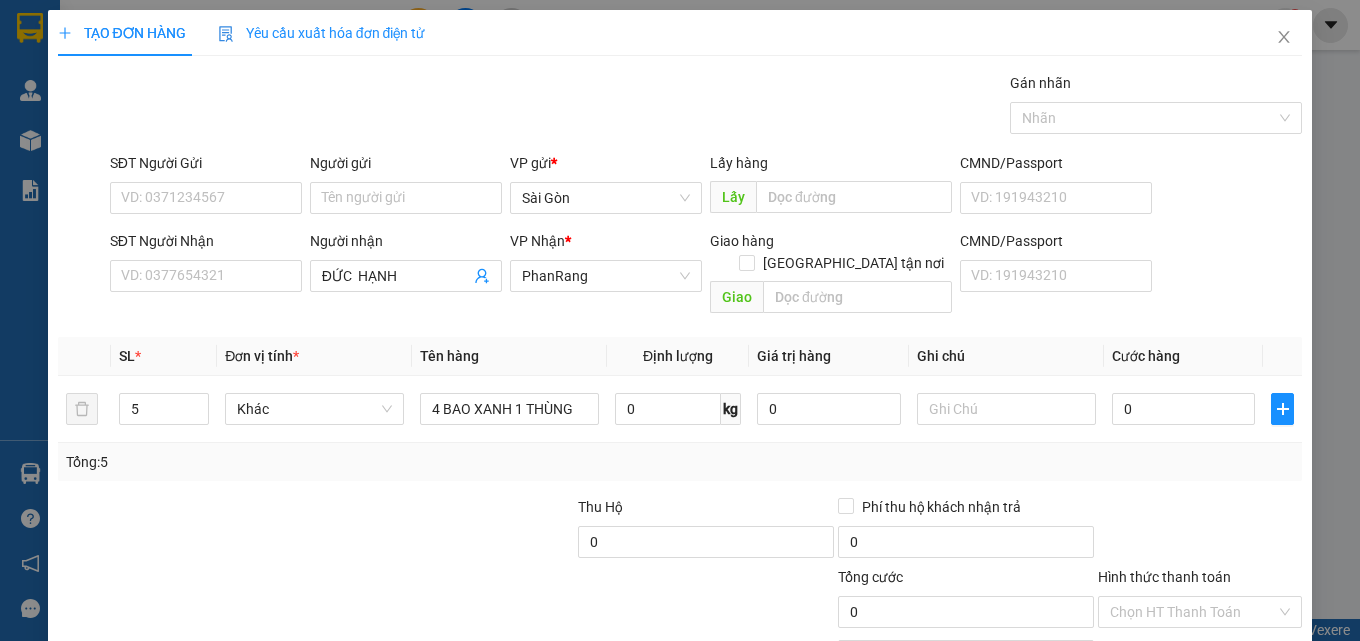 click on "[PERSON_NAME] và In" at bounding box center (1226, 707) 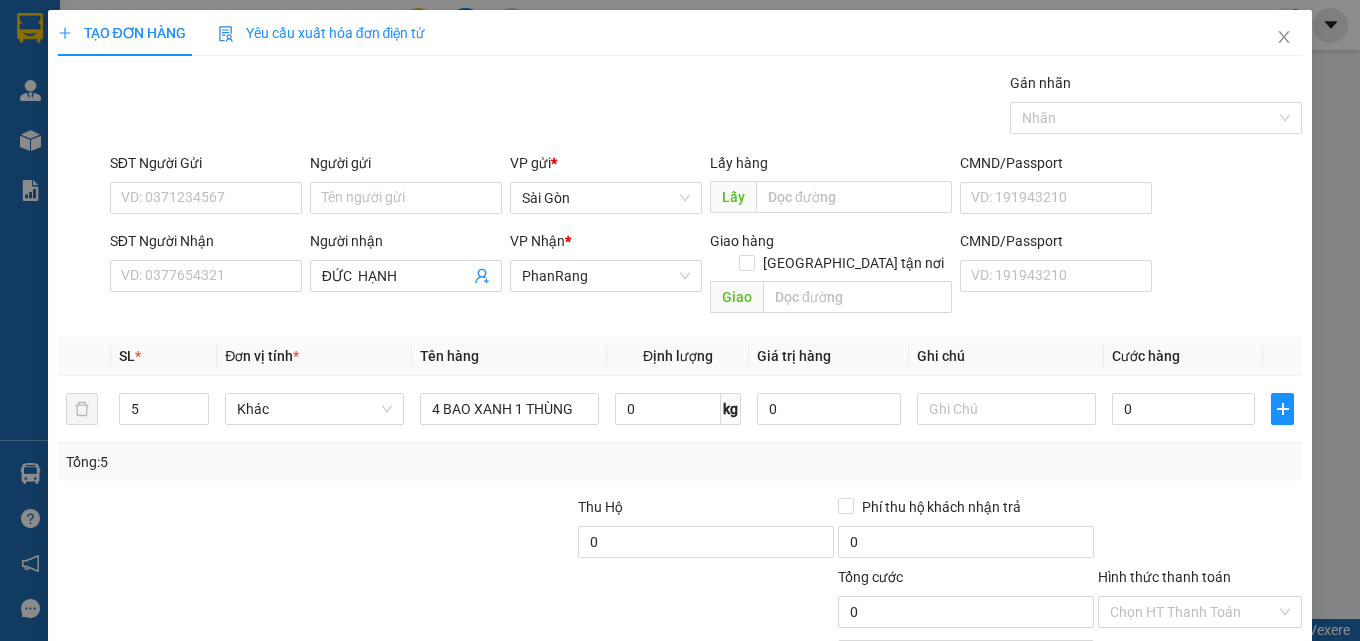 drag, startPoint x: 1233, startPoint y: 573, endPoint x: 1218, endPoint y: 526, distance: 49.335587 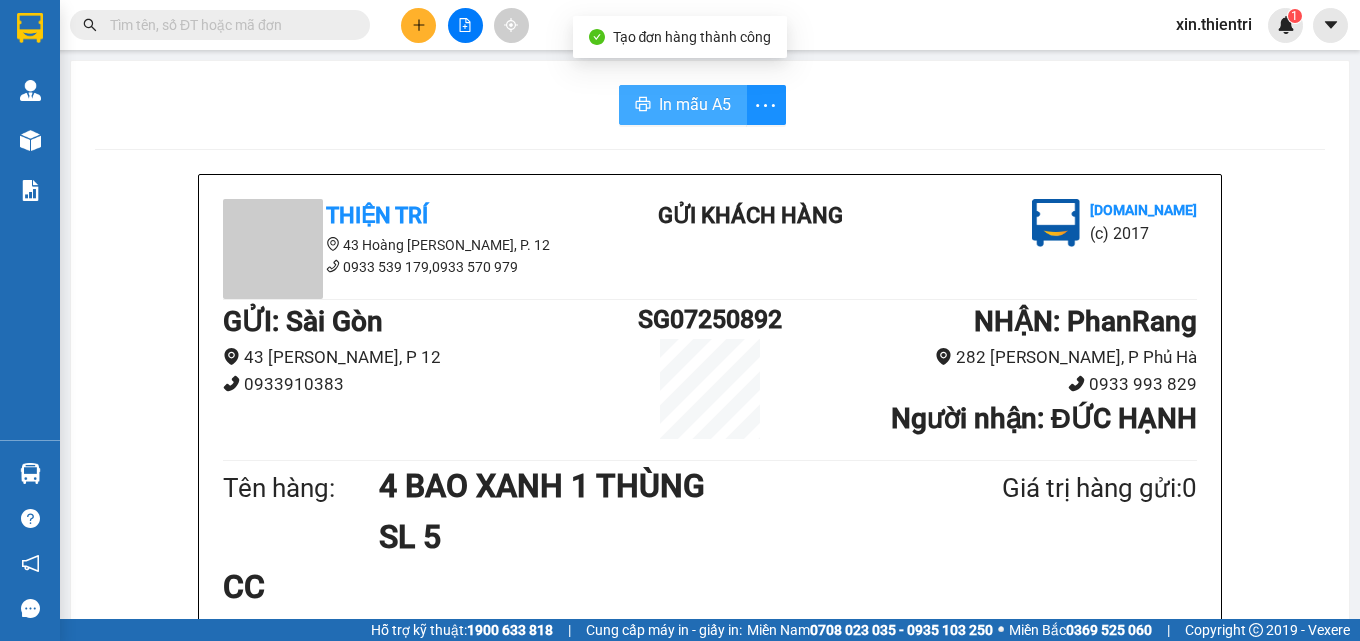 drag, startPoint x: 696, startPoint y: 110, endPoint x: 698, endPoint y: 95, distance: 15.132746 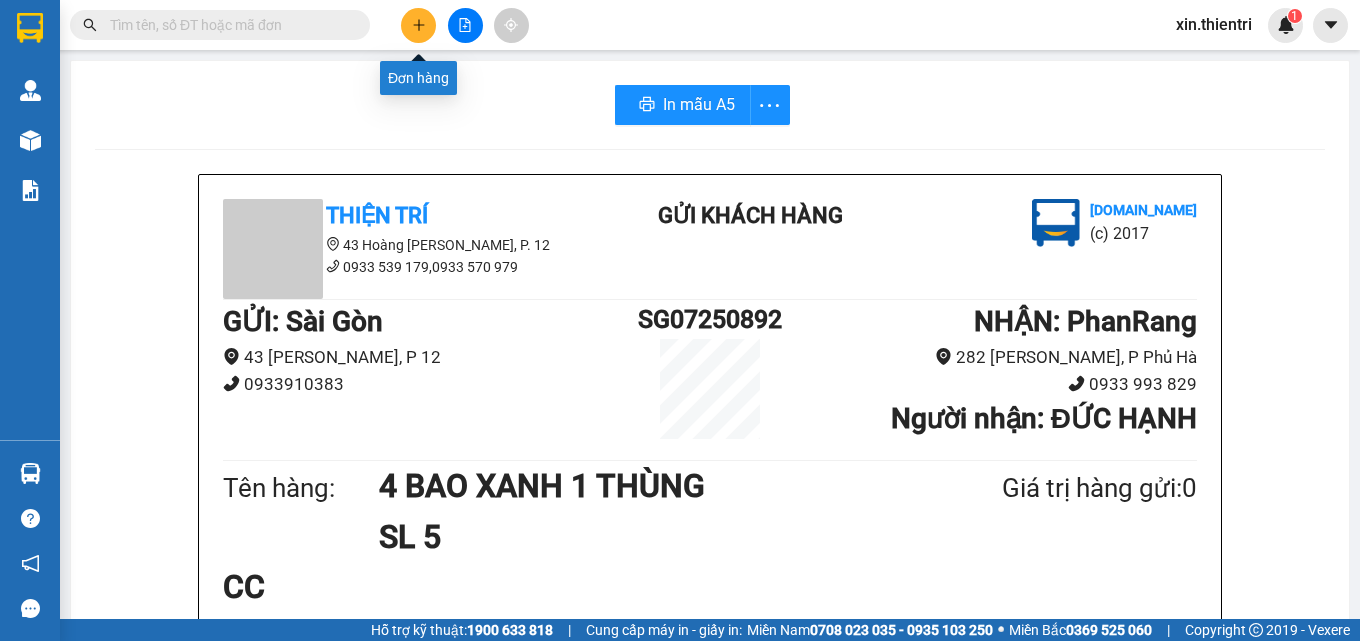 click at bounding box center [418, 25] 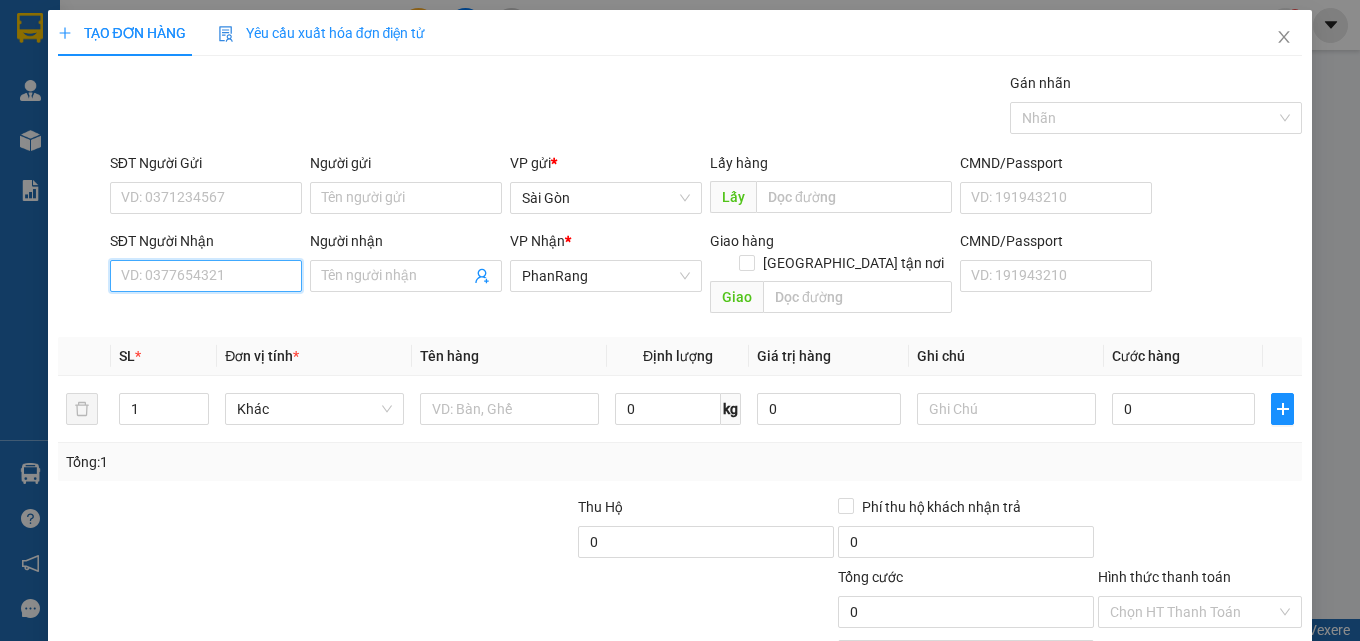 click on "SĐT Người Nhận" at bounding box center (206, 276) 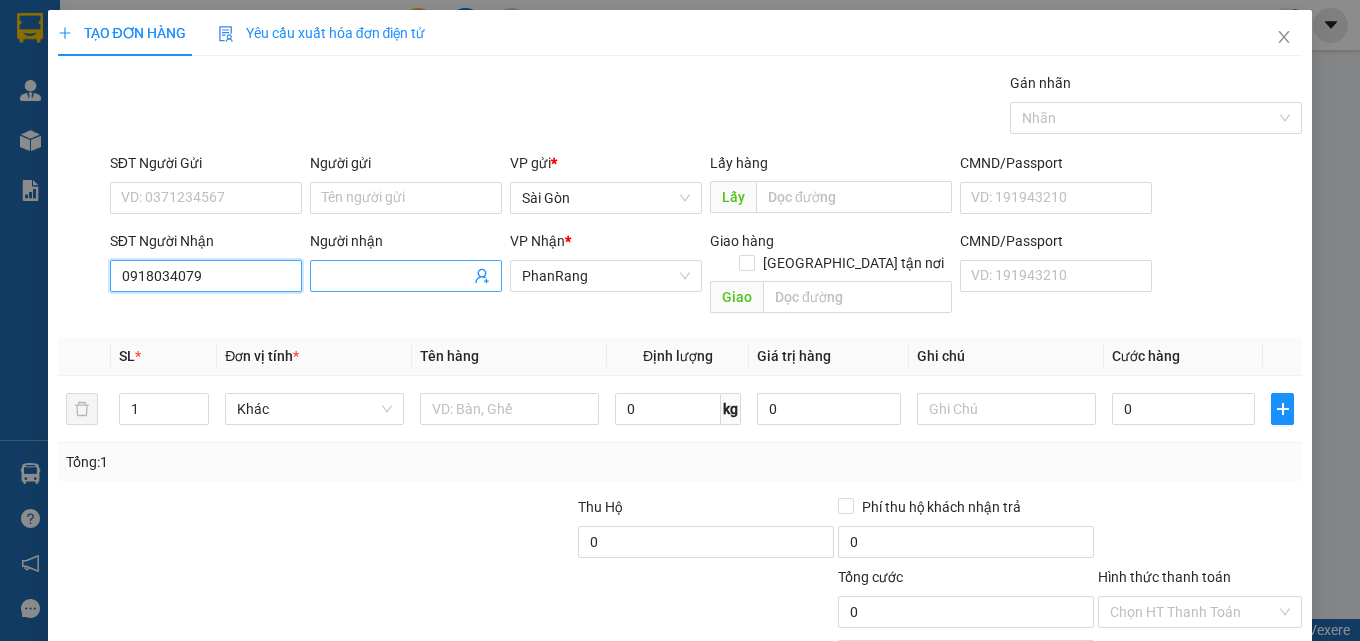 type on "0918034079" 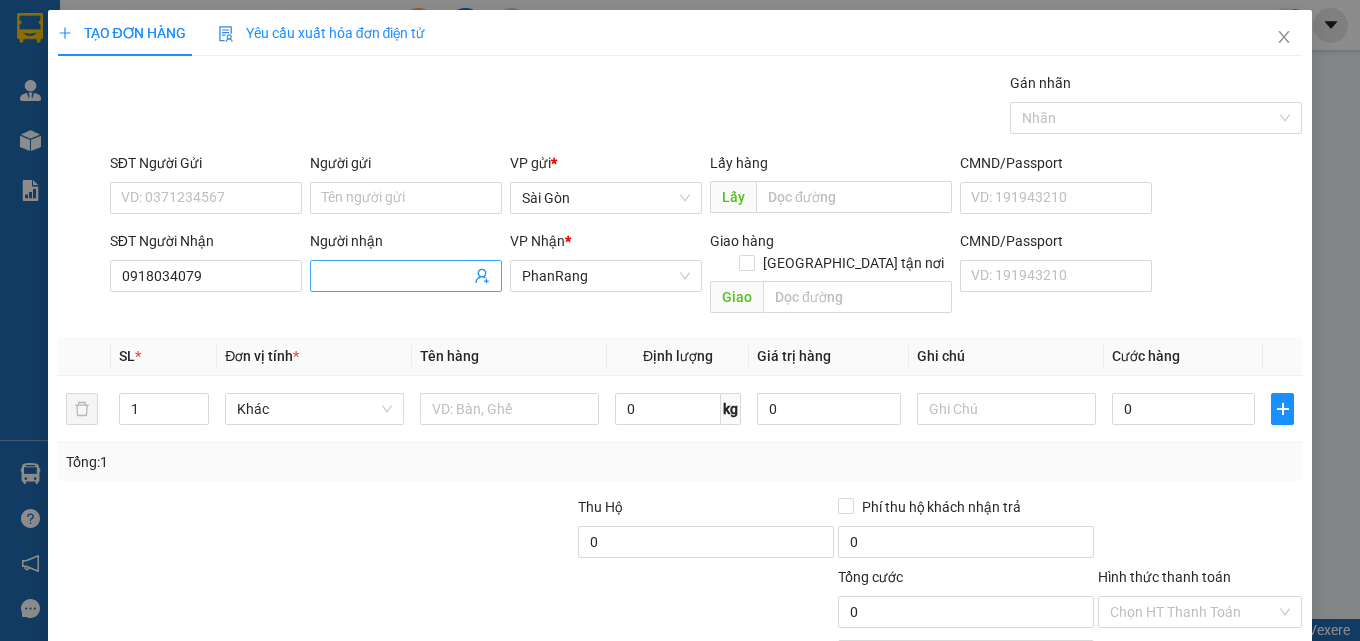 drag, startPoint x: 387, startPoint y: 275, endPoint x: 430, endPoint y: 274, distance: 43.011627 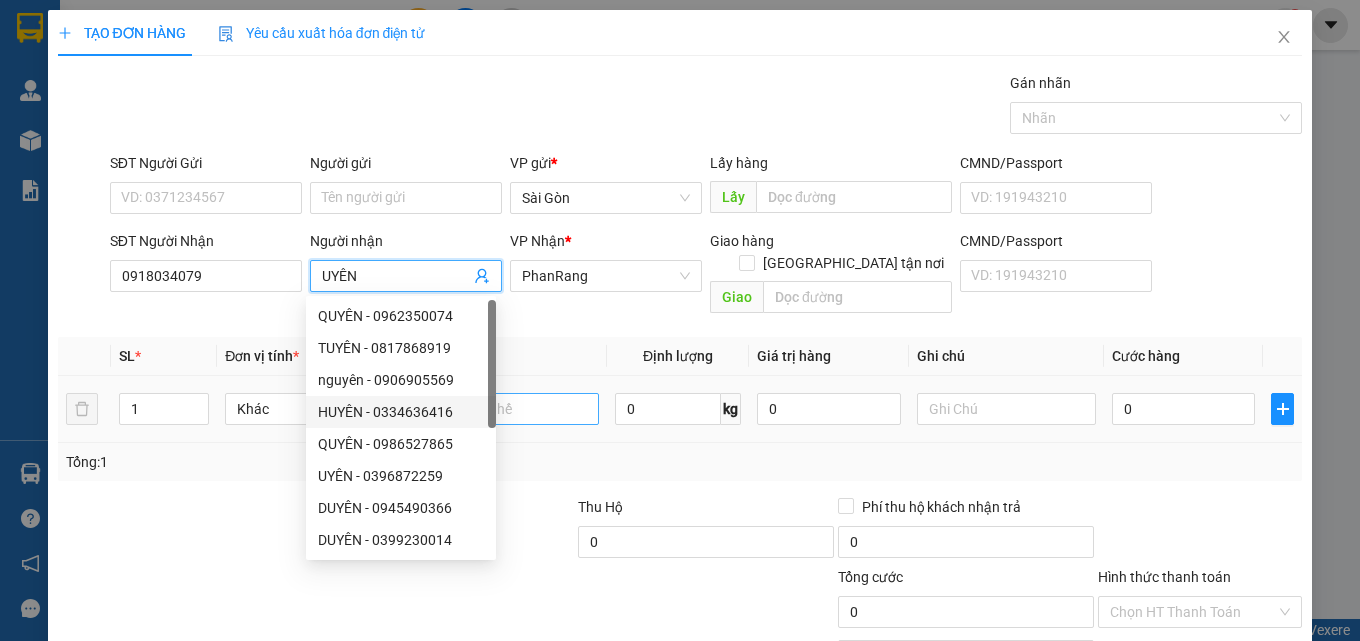 type on "UYÊN" 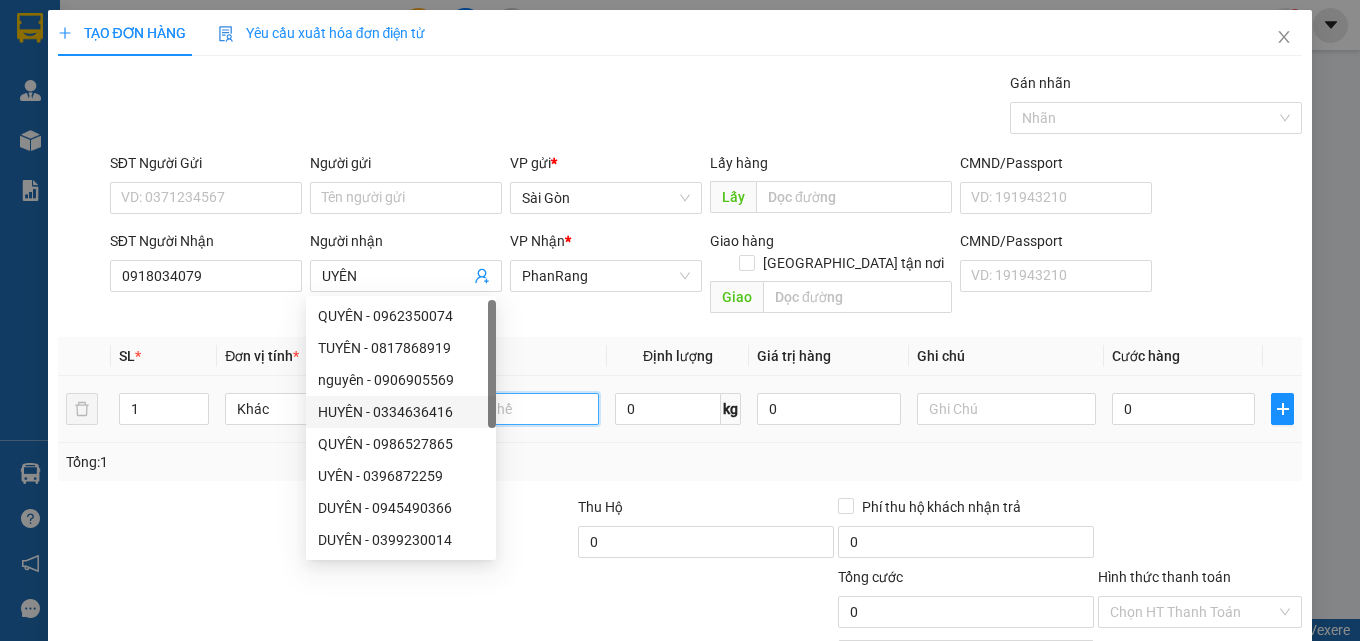 click at bounding box center [509, 409] 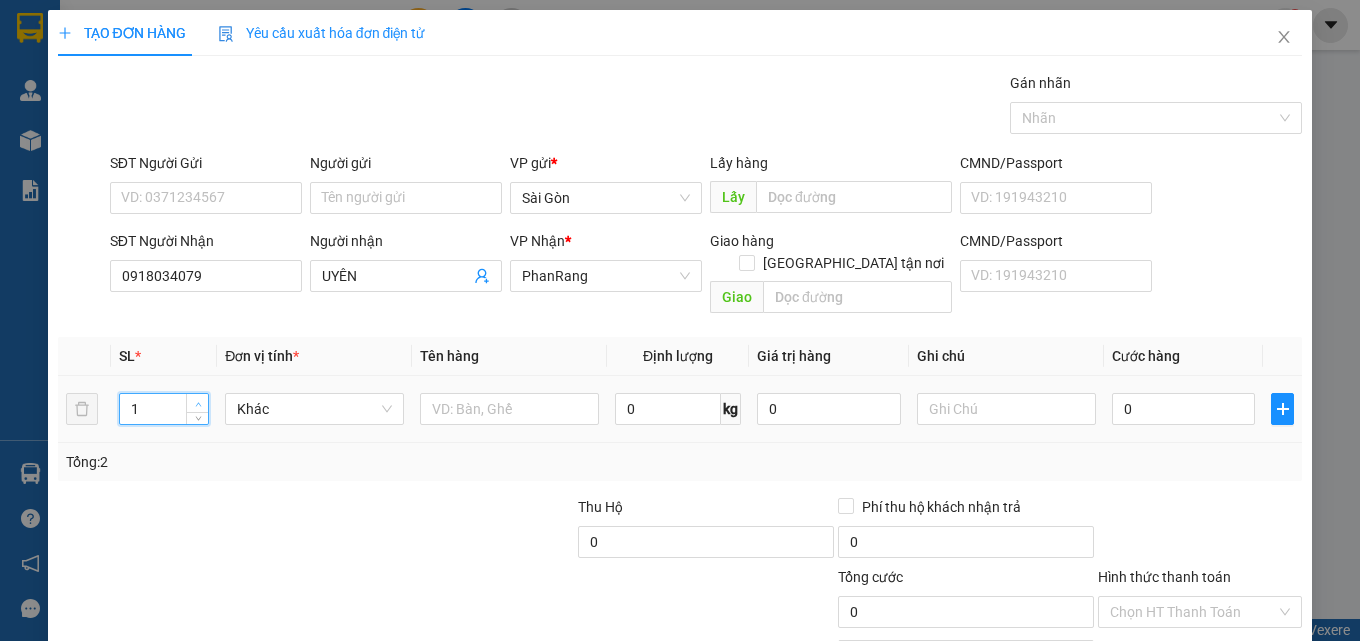 type on "2" 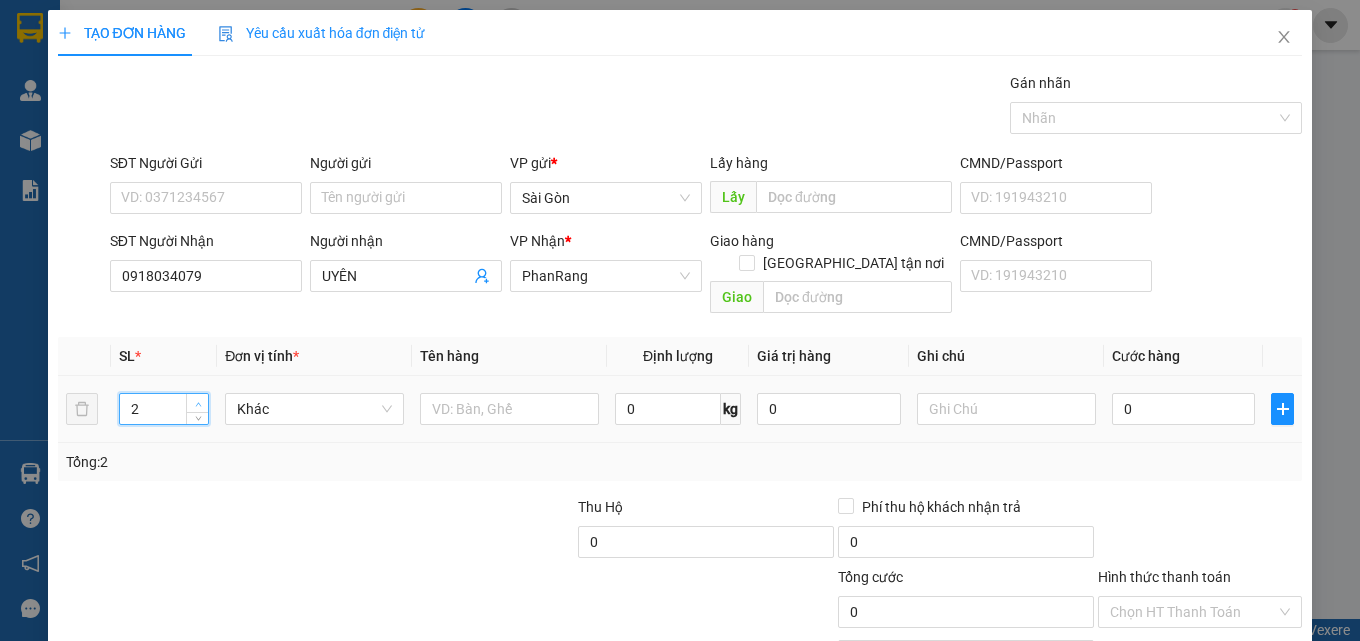 click at bounding box center [198, 404] 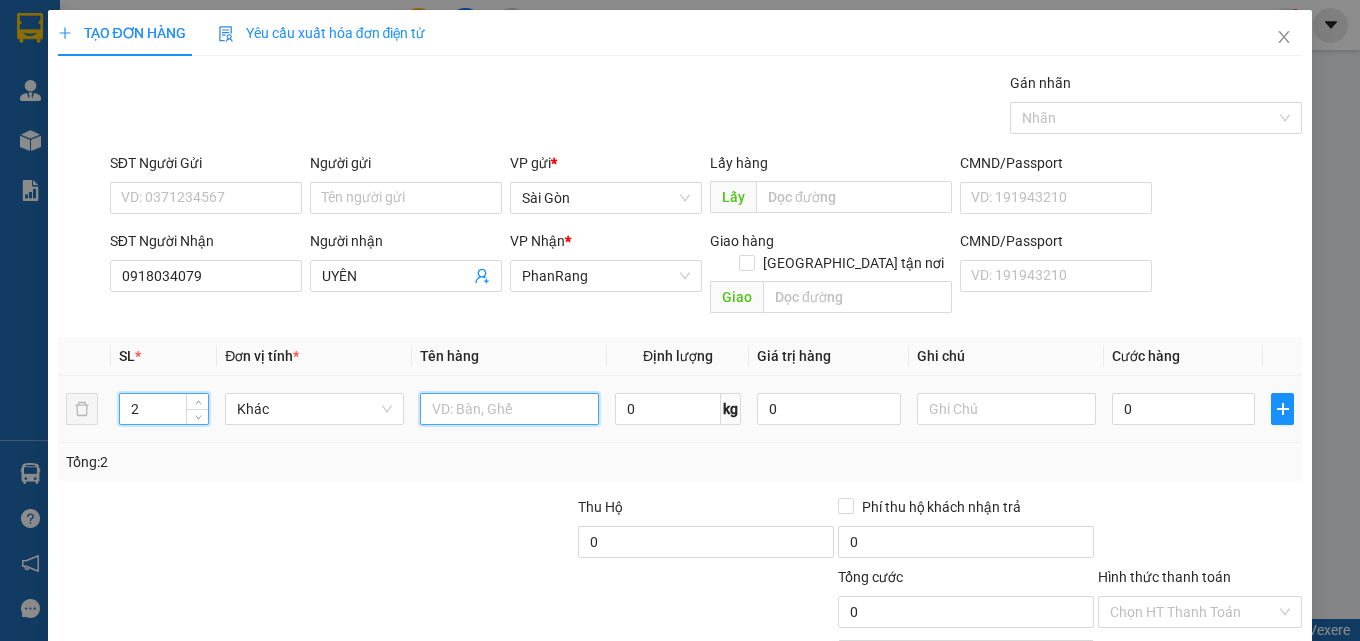 click at bounding box center (509, 409) 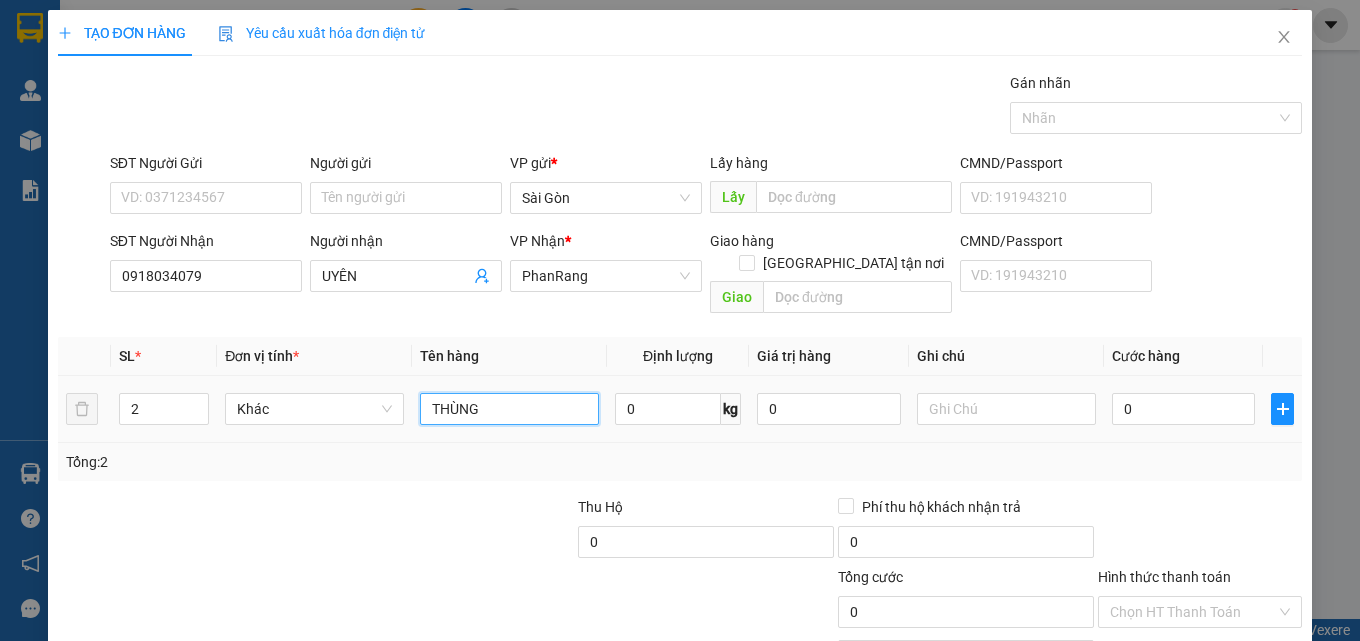 type on "THÙNG" 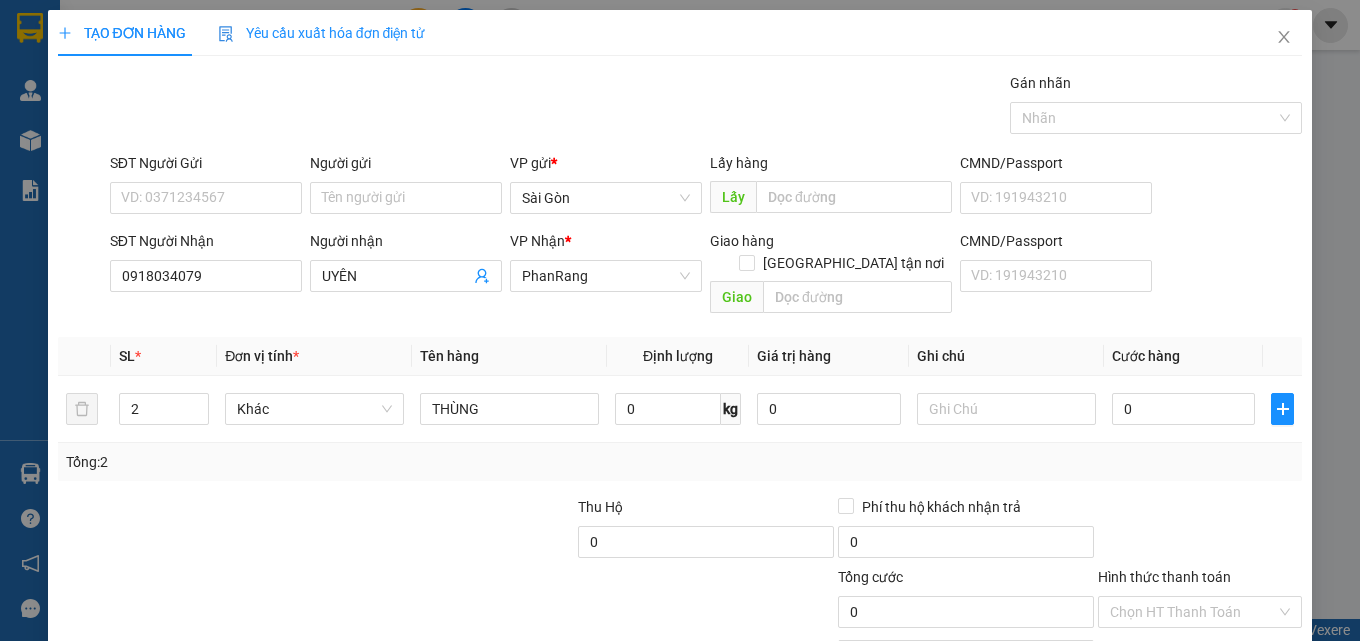 drag, startPoint x: 1192, startPoint y: 586, endPoint x: 1139, endPoint y: 546, distance: 66.4003 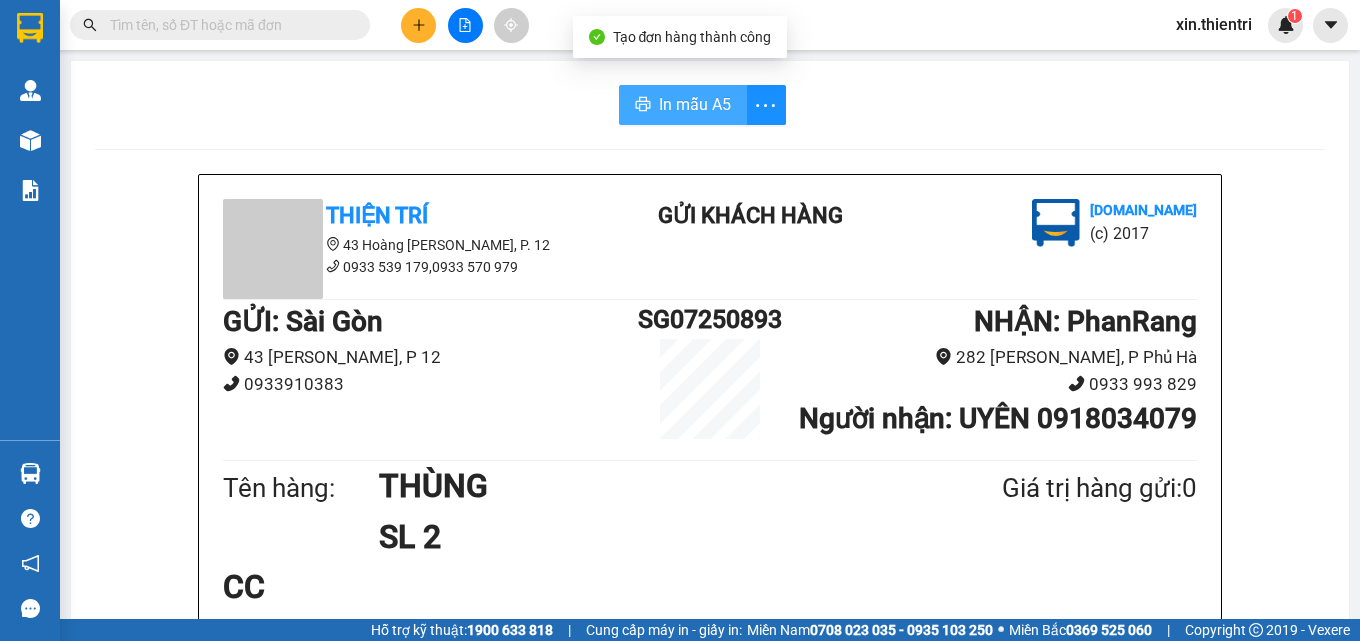 click on "In mẫu A5" at bounding box center (695, 104) 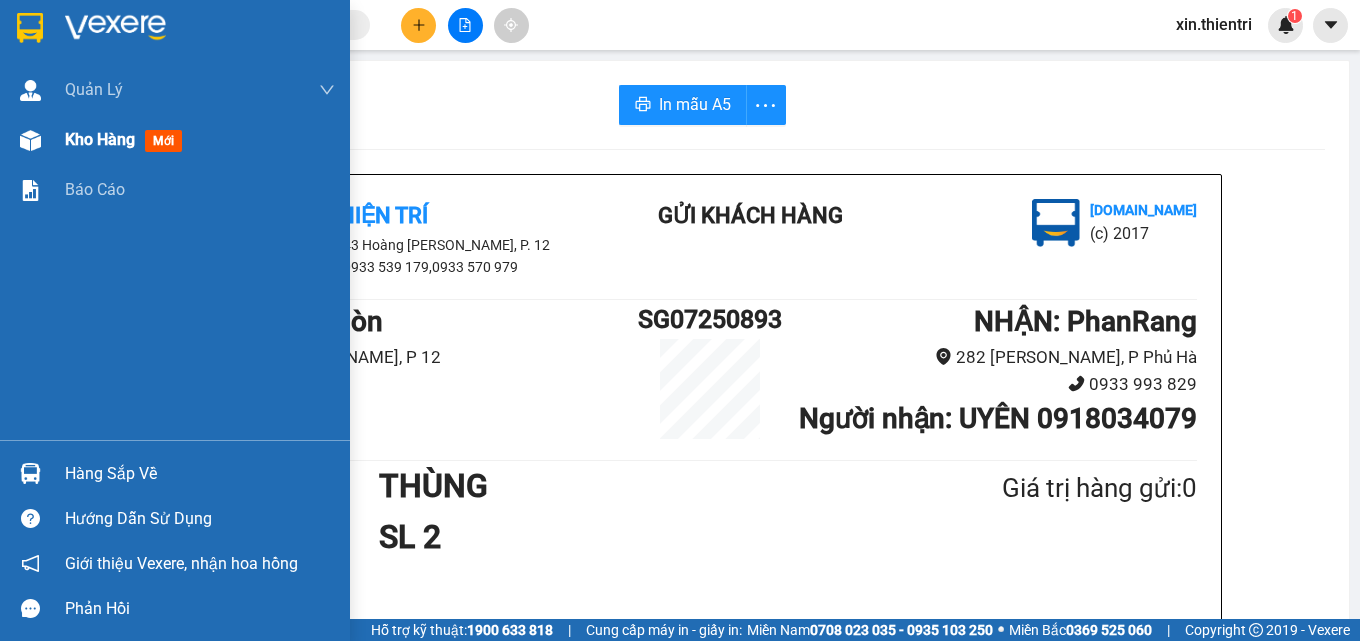 drag, startPoint x: 175, startPoint y: 144, endPoint x: 150, endPoint y: 152, distance: 26.24881 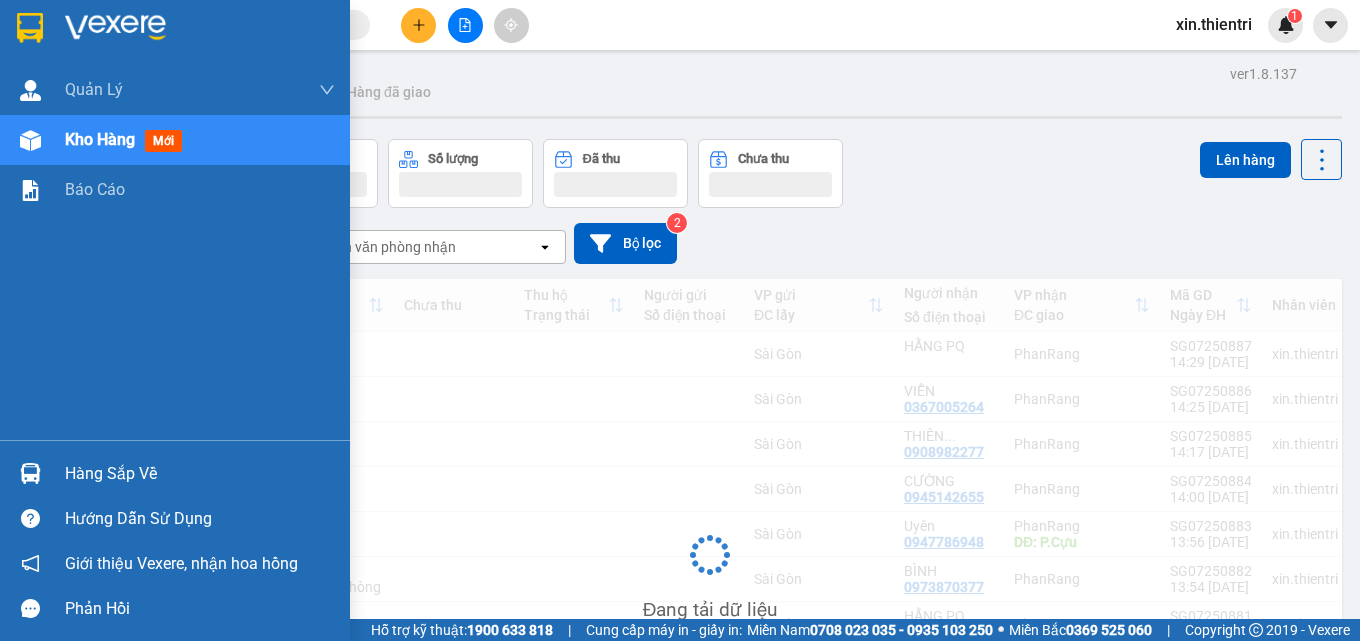 click on "mới" at bounding box center (163, 141) 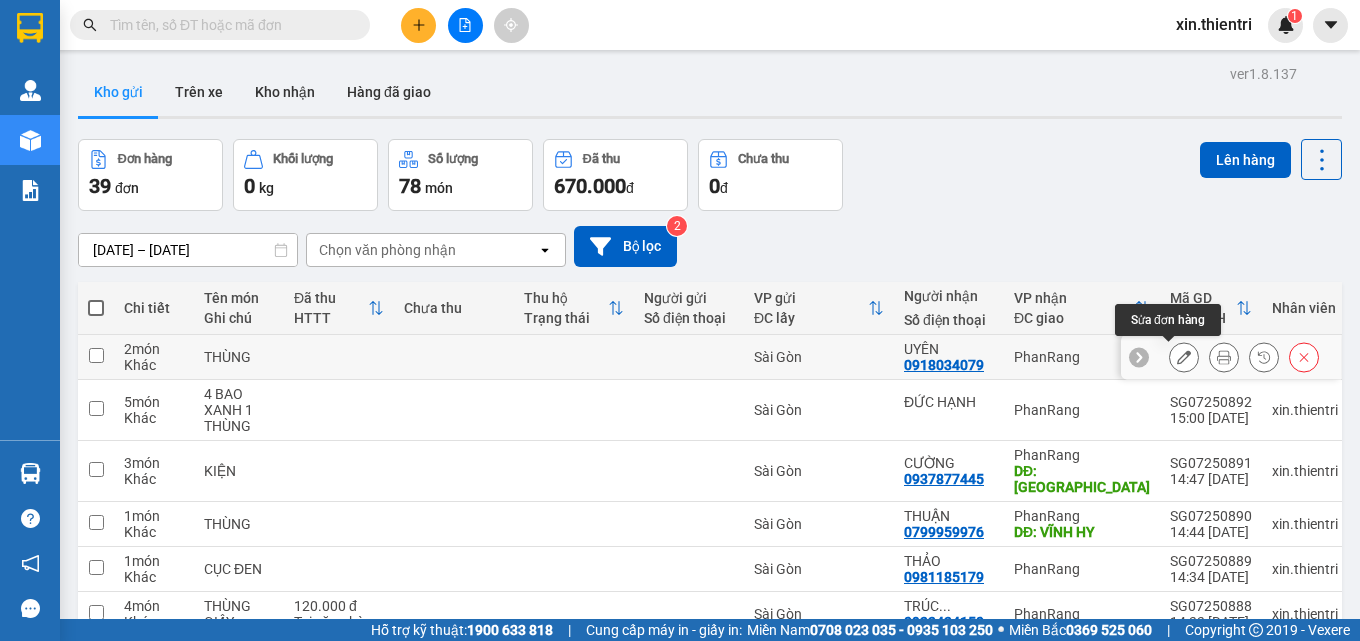 click 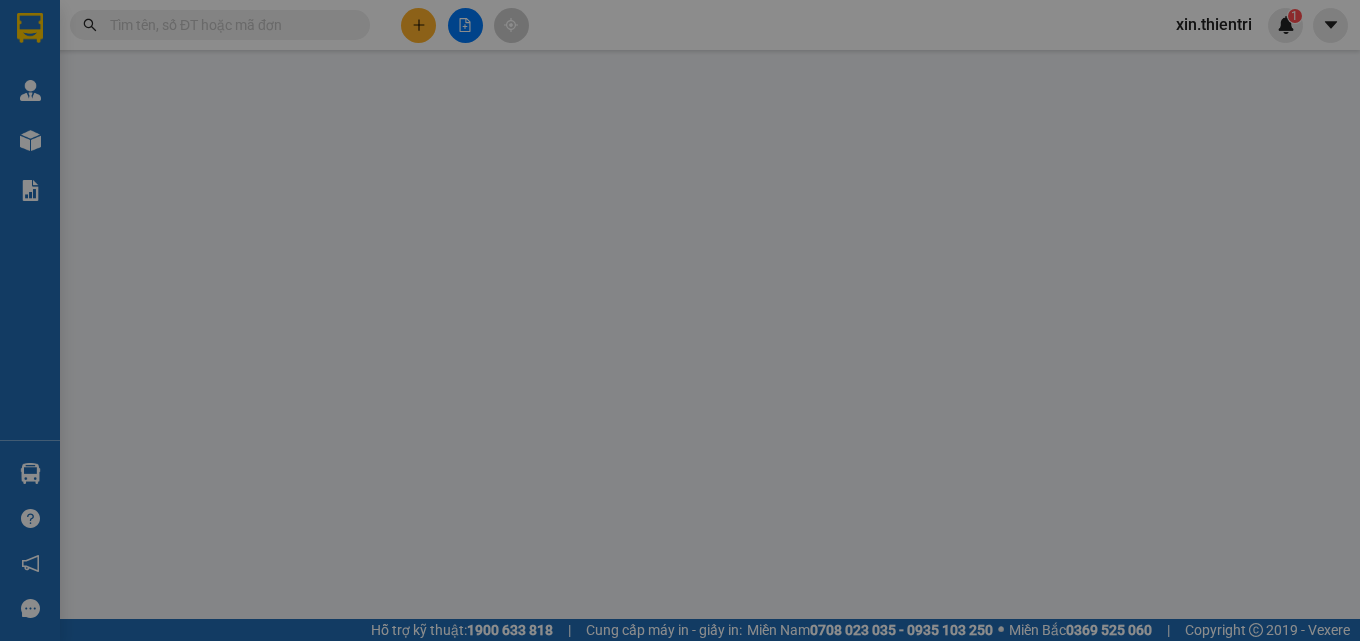 type on "0918034079" 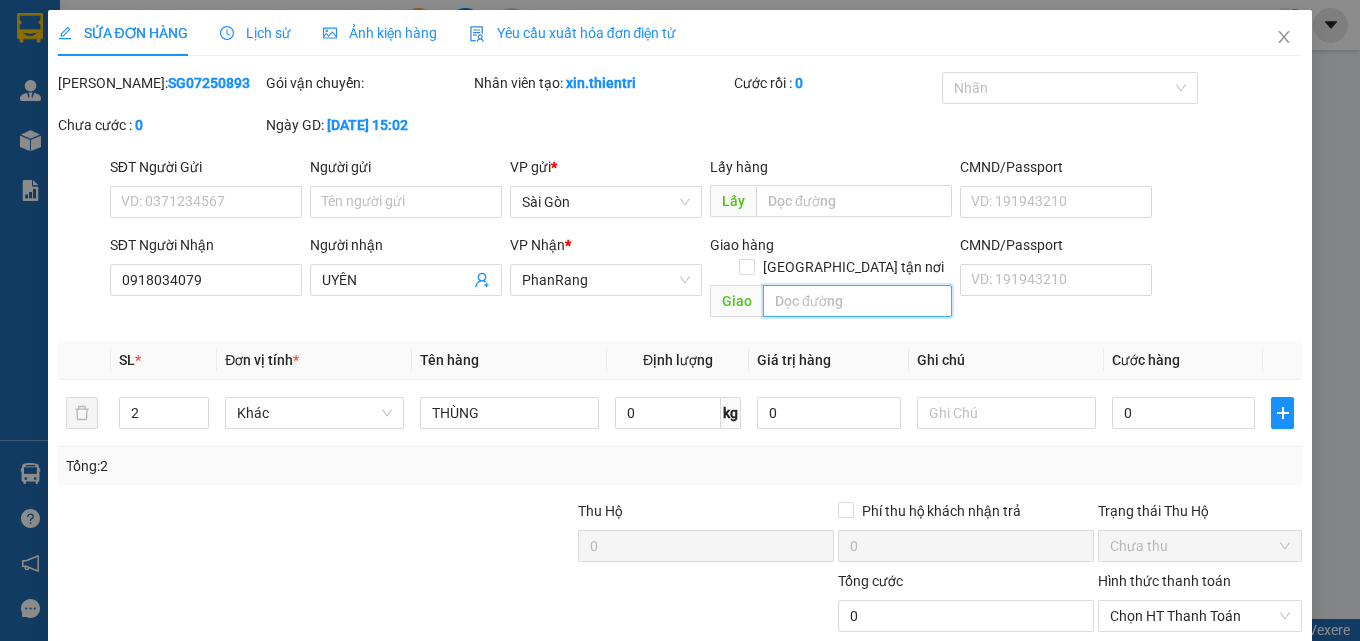 click at bounding box center (857, 301) 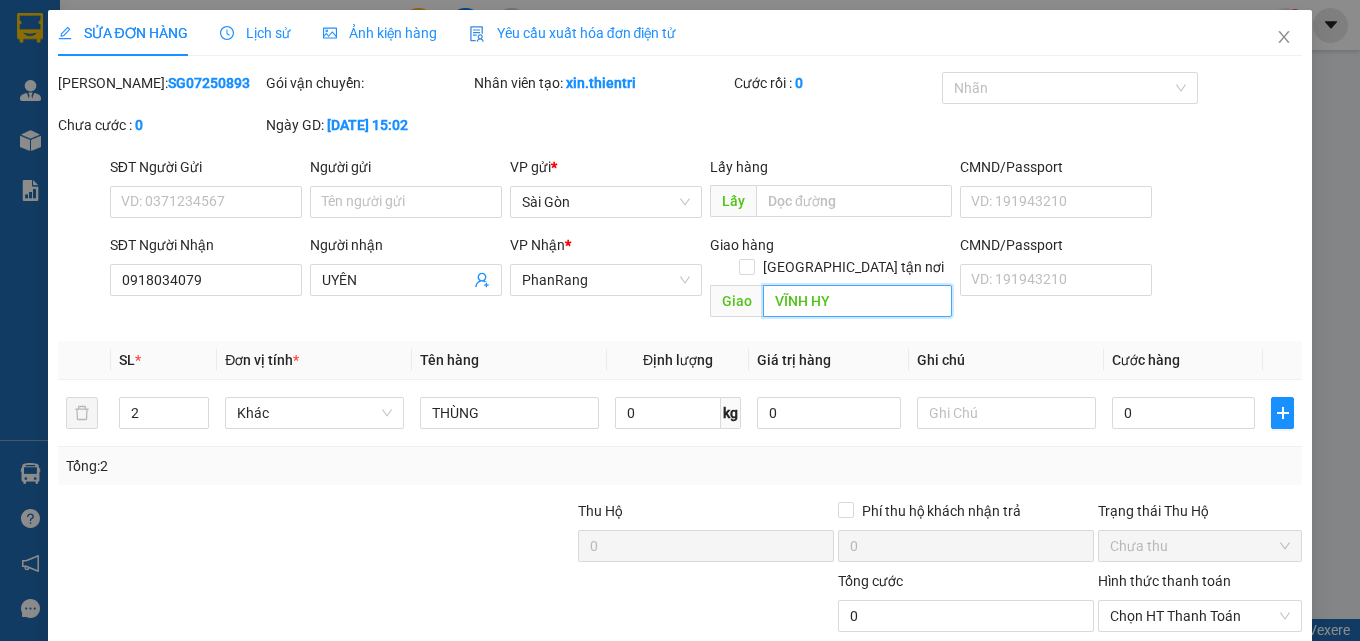type 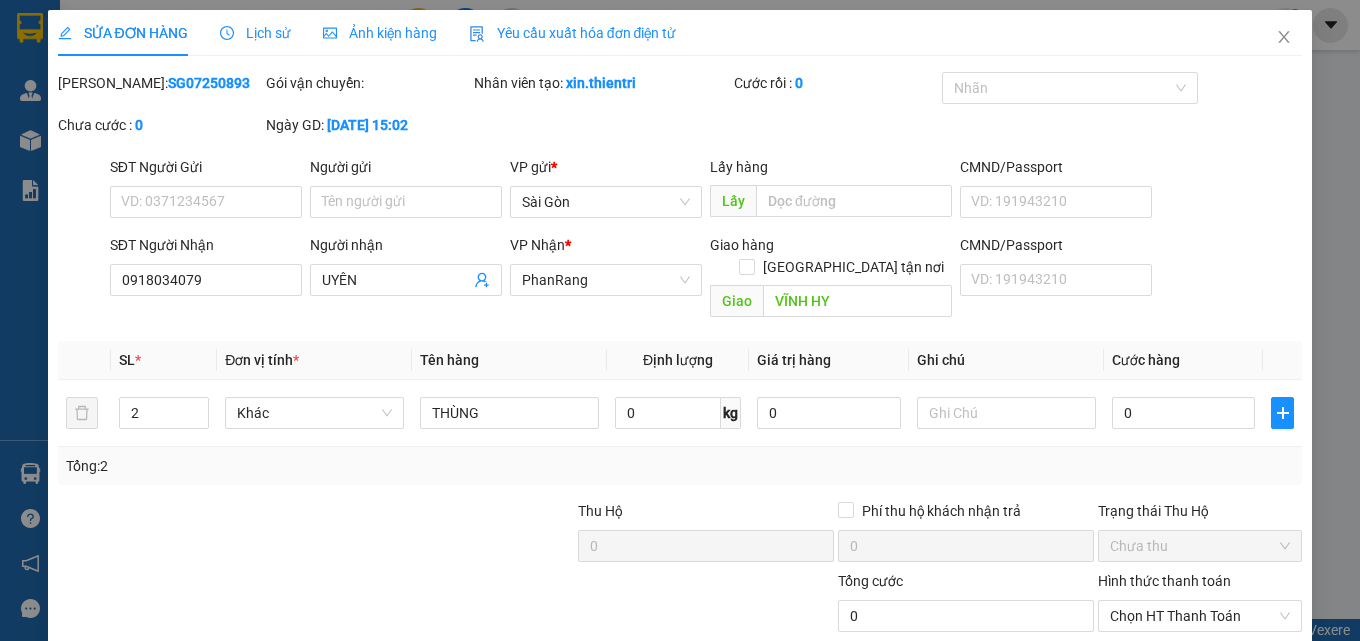 click on "[PERSON_NAME] và In" at bounding box center [1258, 711] 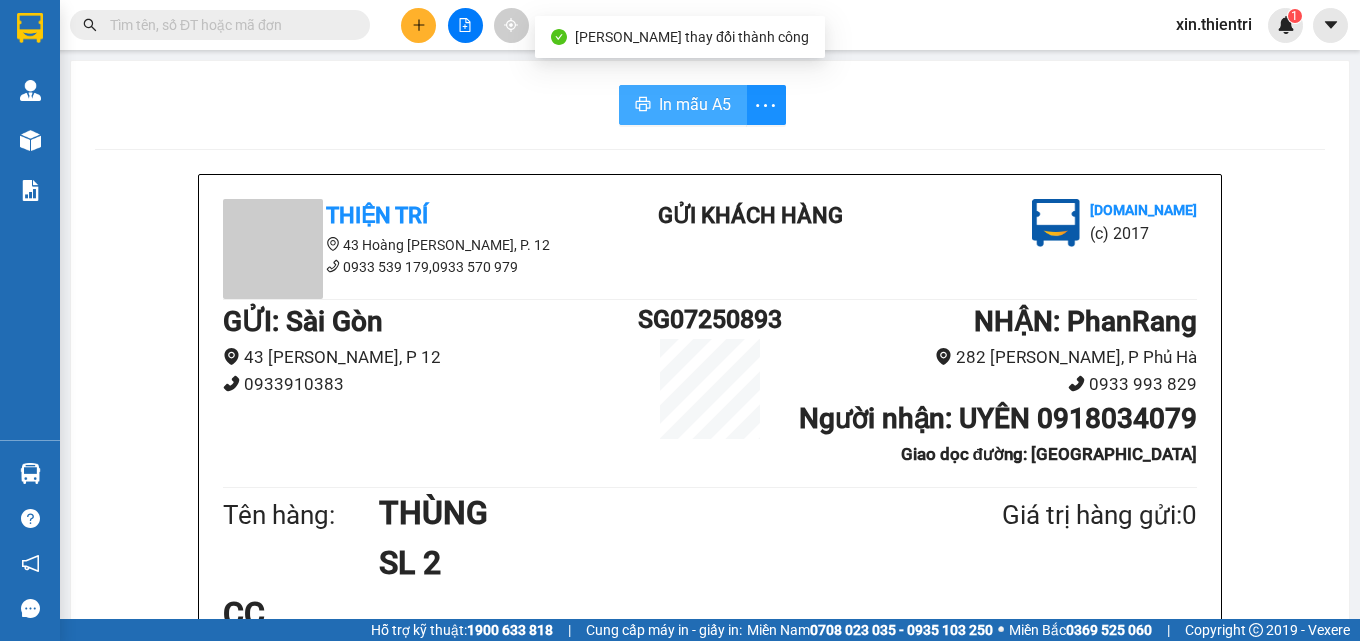 drag, startPoint x: 684, startPoint y: 92, endPoint x: 697, endPoint y: 104, distance: 17.691807 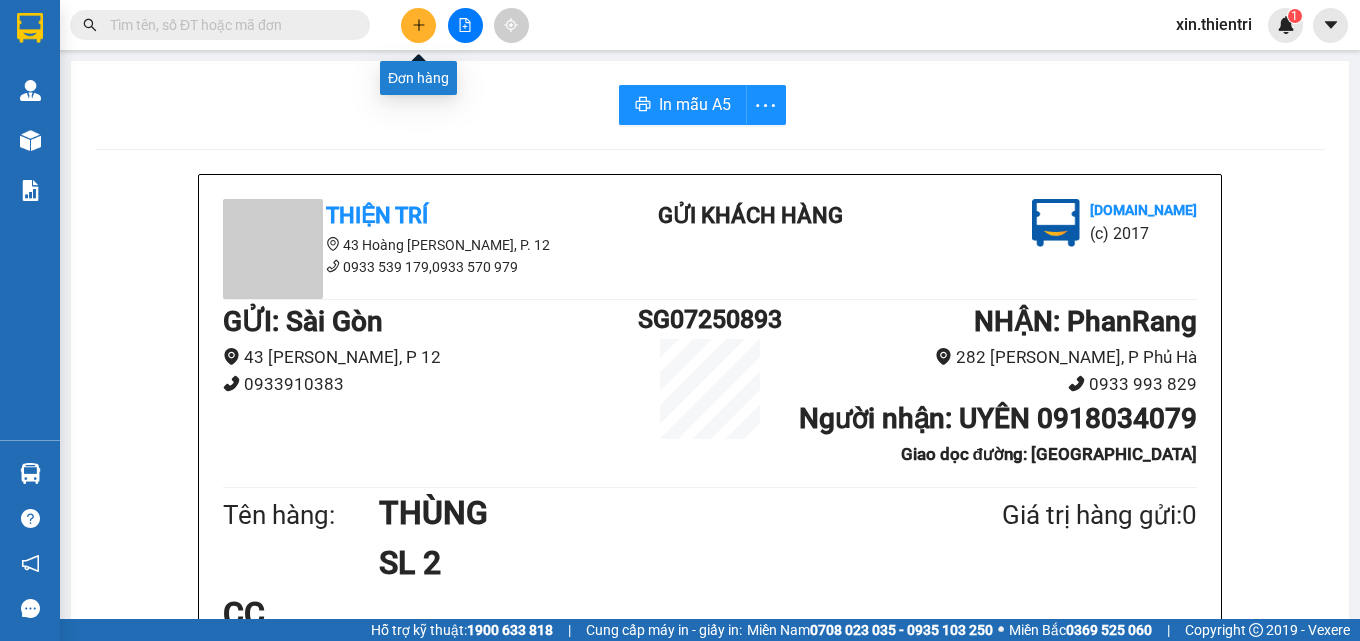click at bounding box center [418, 25] 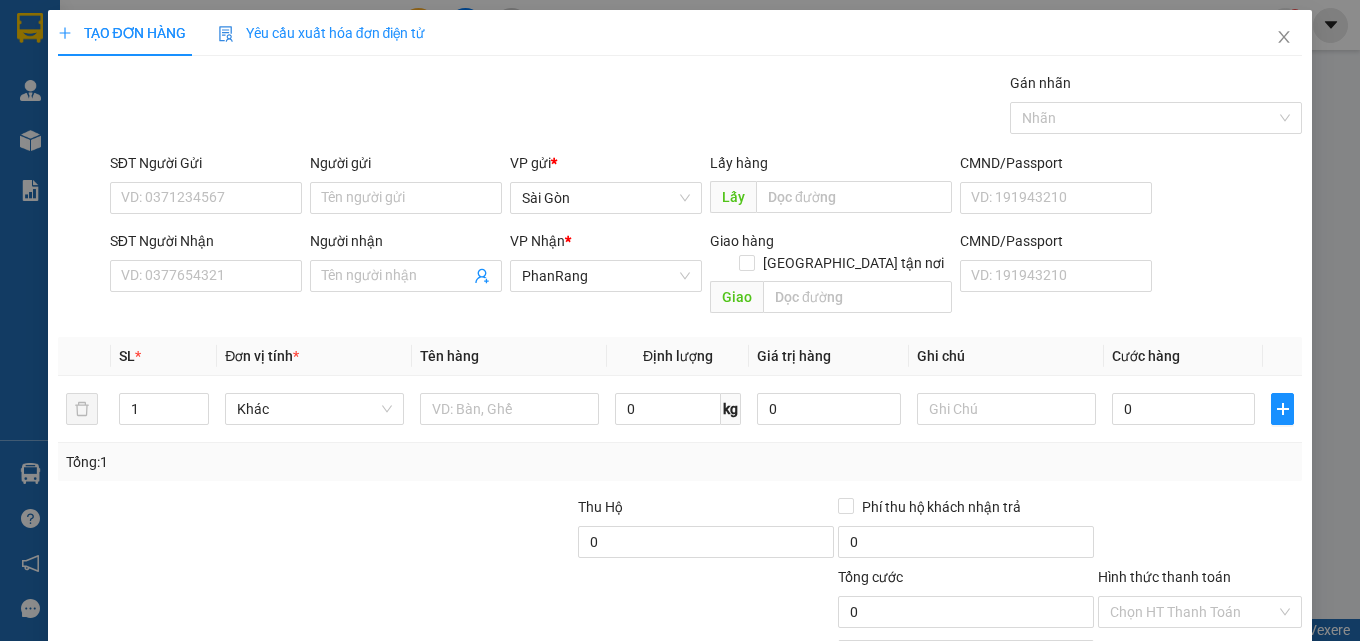 click on "SĐT Người Nhận" at bounding box center [206, 245] 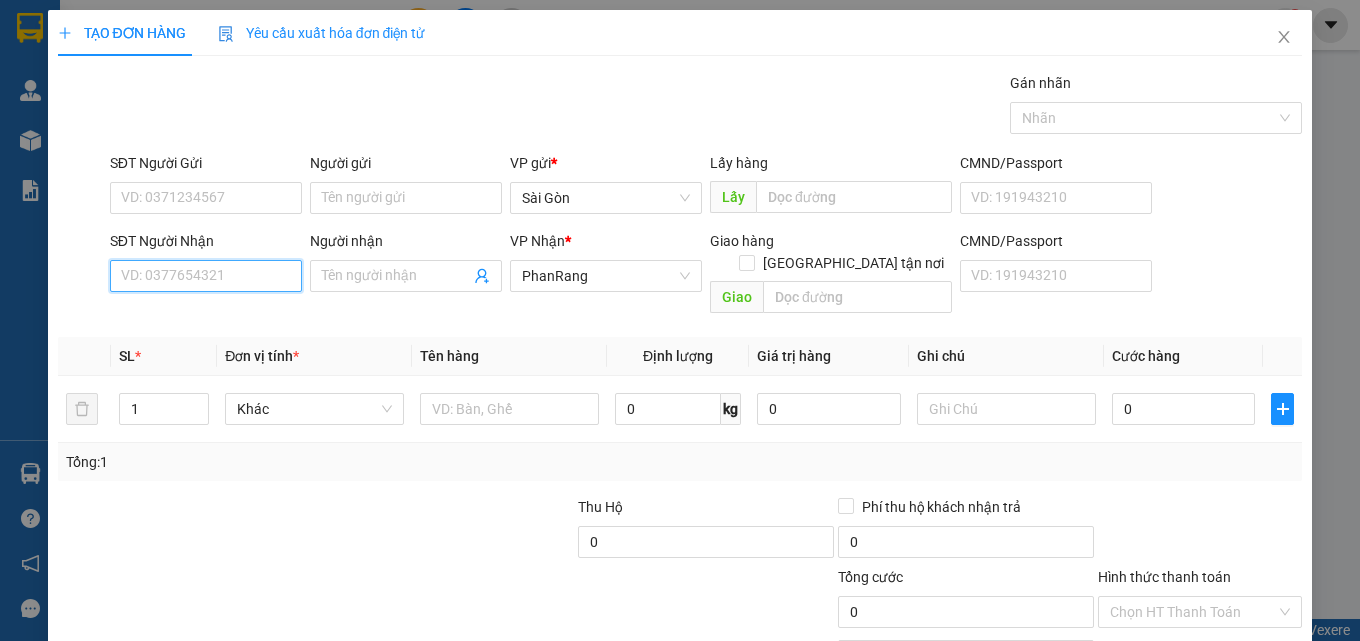 click on "SĐT Người Nhận" at bounding box center (206, 276) 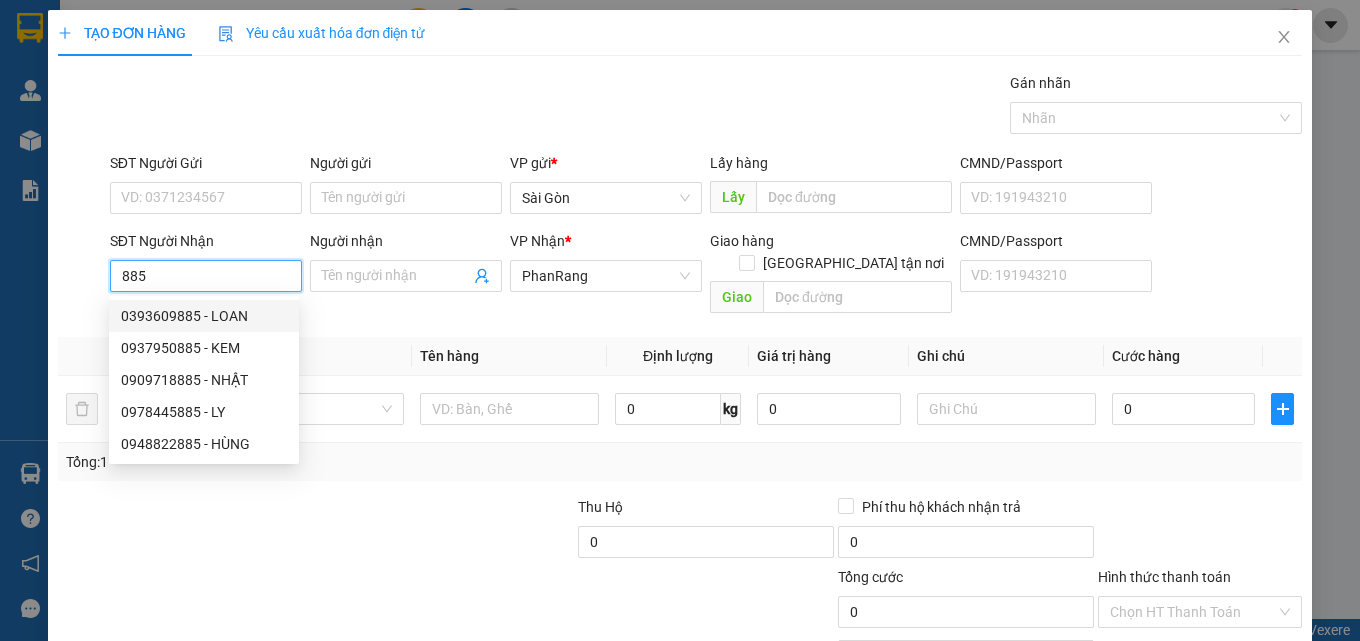 click on "0393609885 - LOAN" at bounding box center (204, 316) 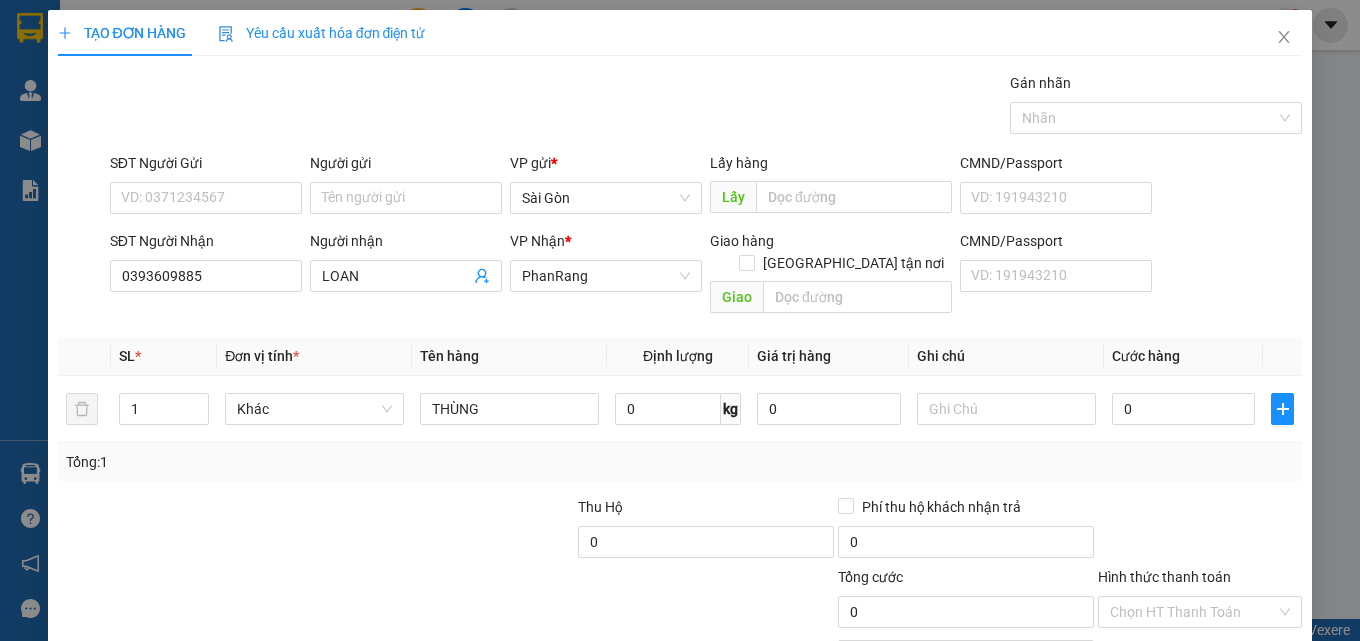 click on "[PERSON_NAME] và In" at bounding box center (1258, 707) 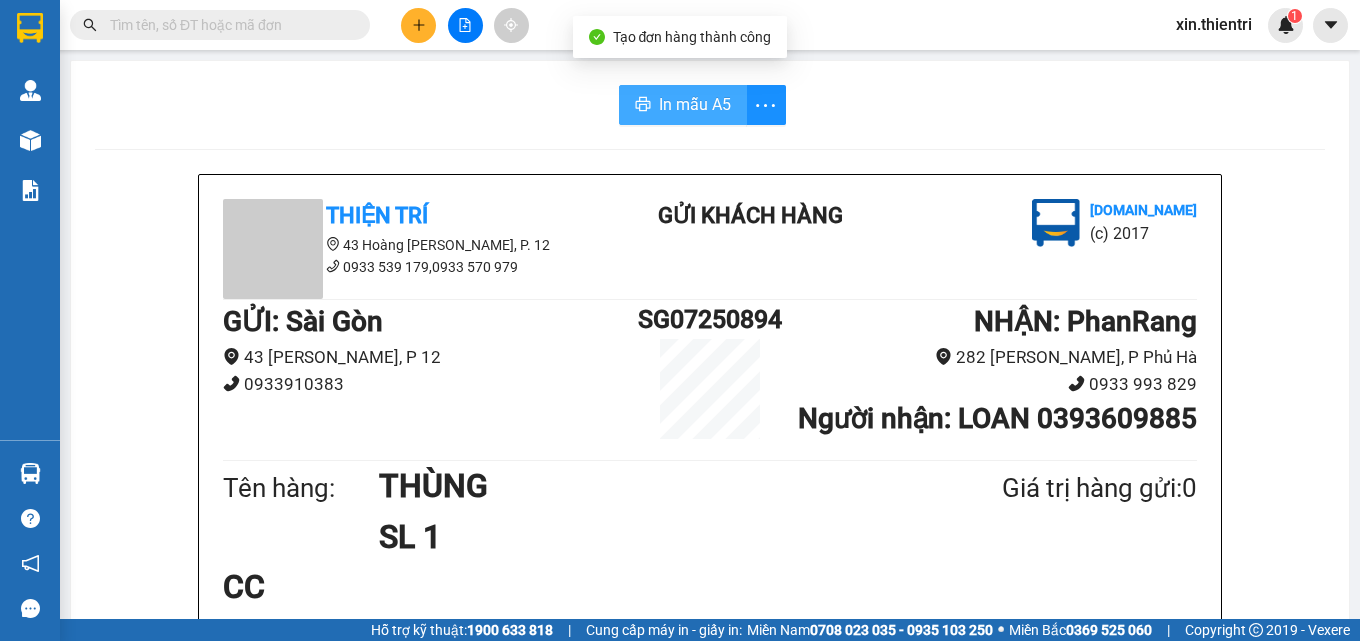 click on "In mẫu A5" at bounding box center (695, 104) 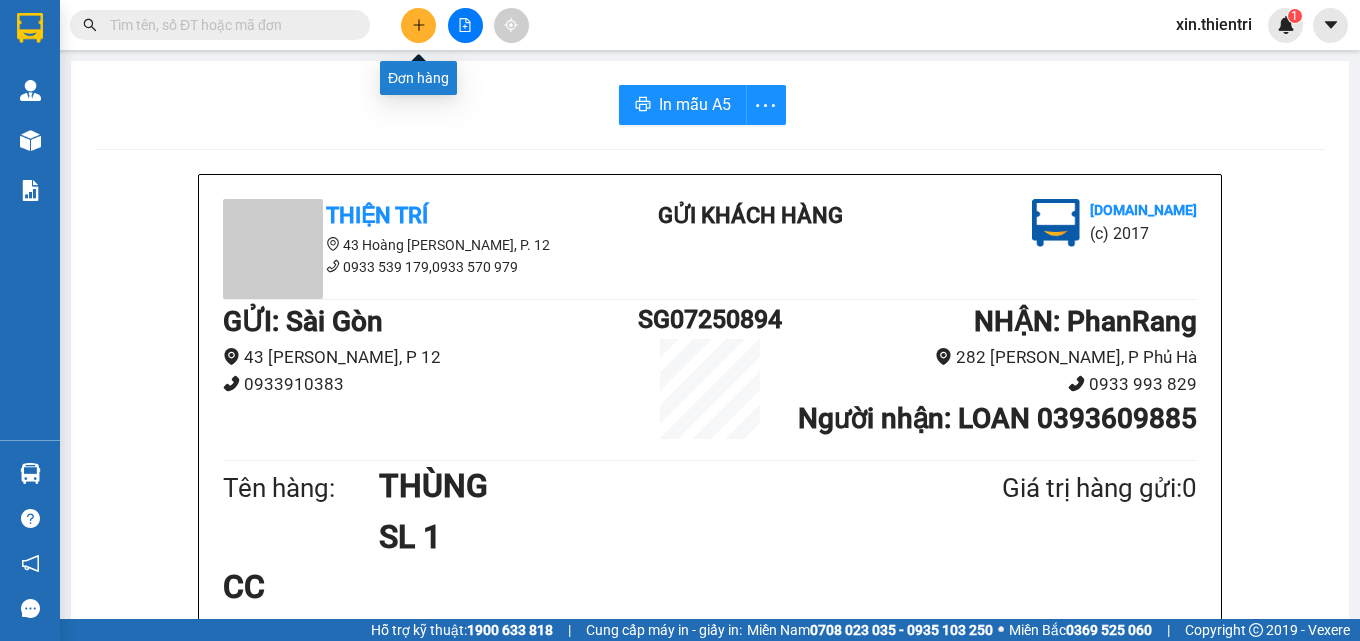 click 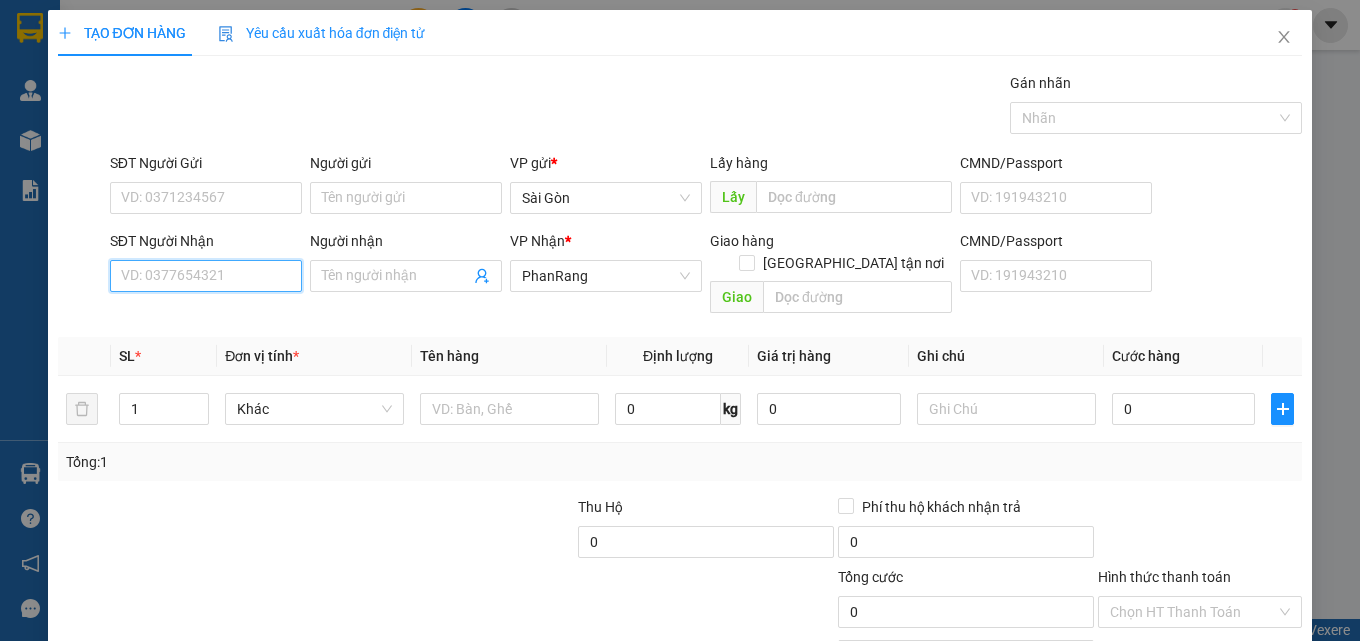 click on "SĐT Người Nhận" at bounding box center (206, 276) 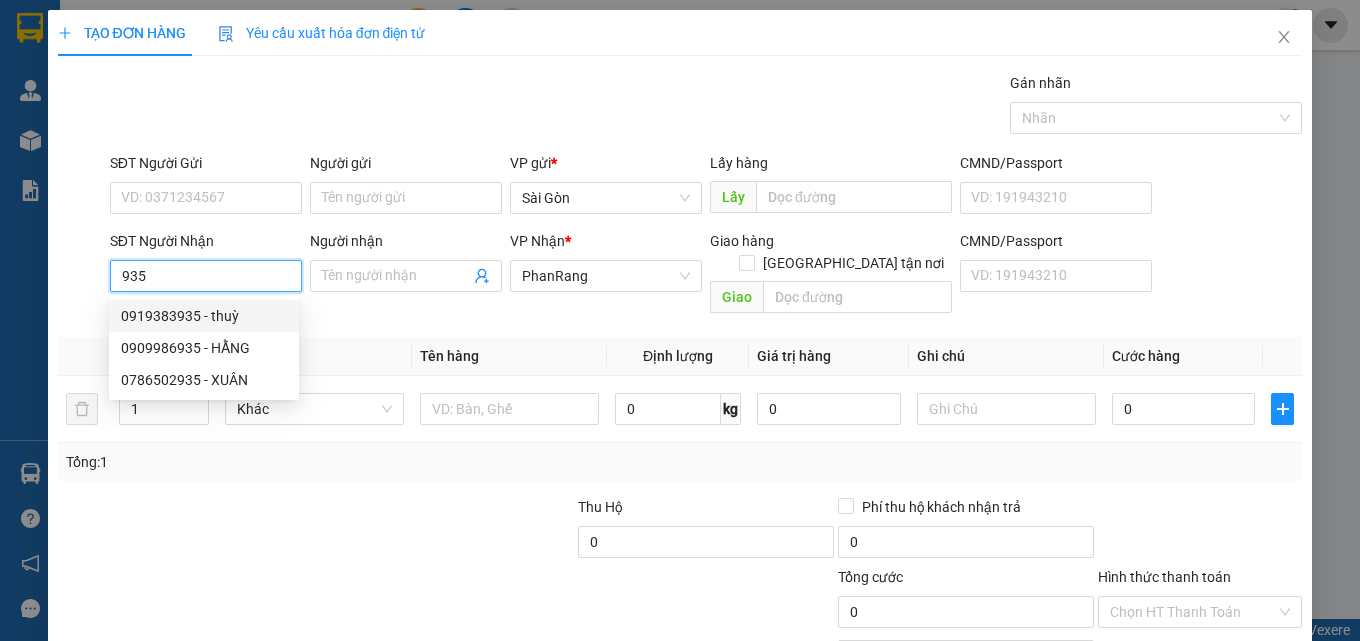 click on "935" at bounding box center [206, 276] 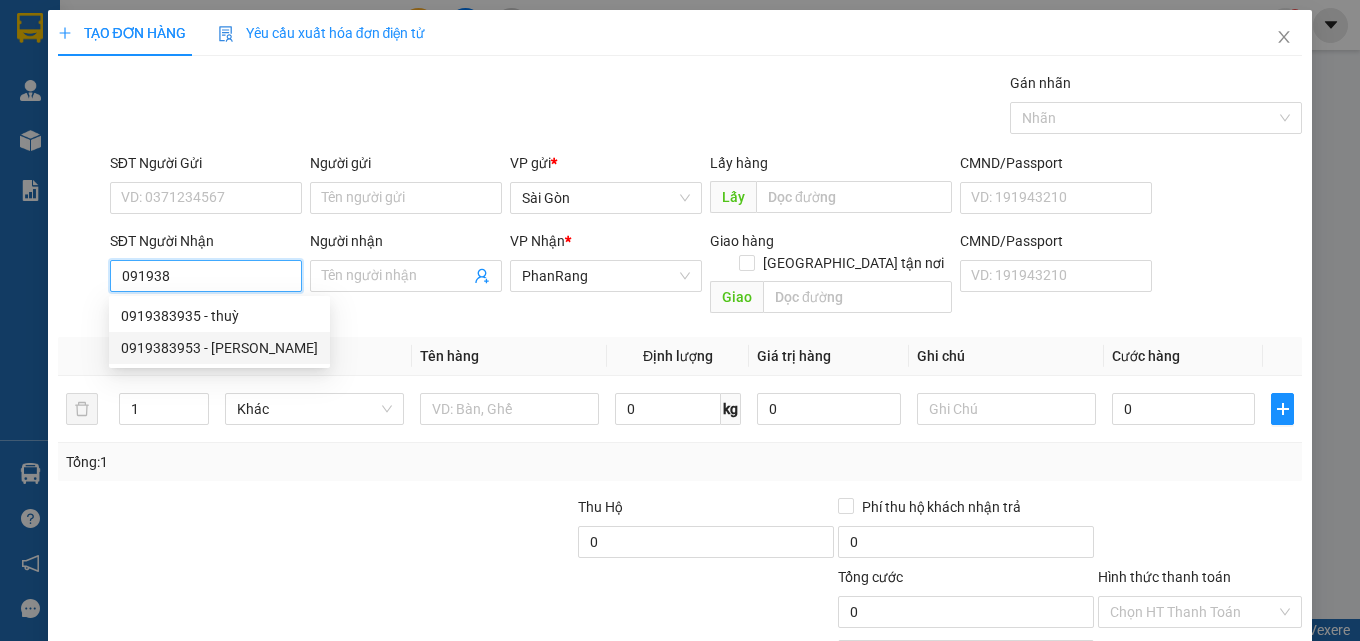 click on "0919383953 - [PERSON_NAME]" at bounding box center [219, 348] 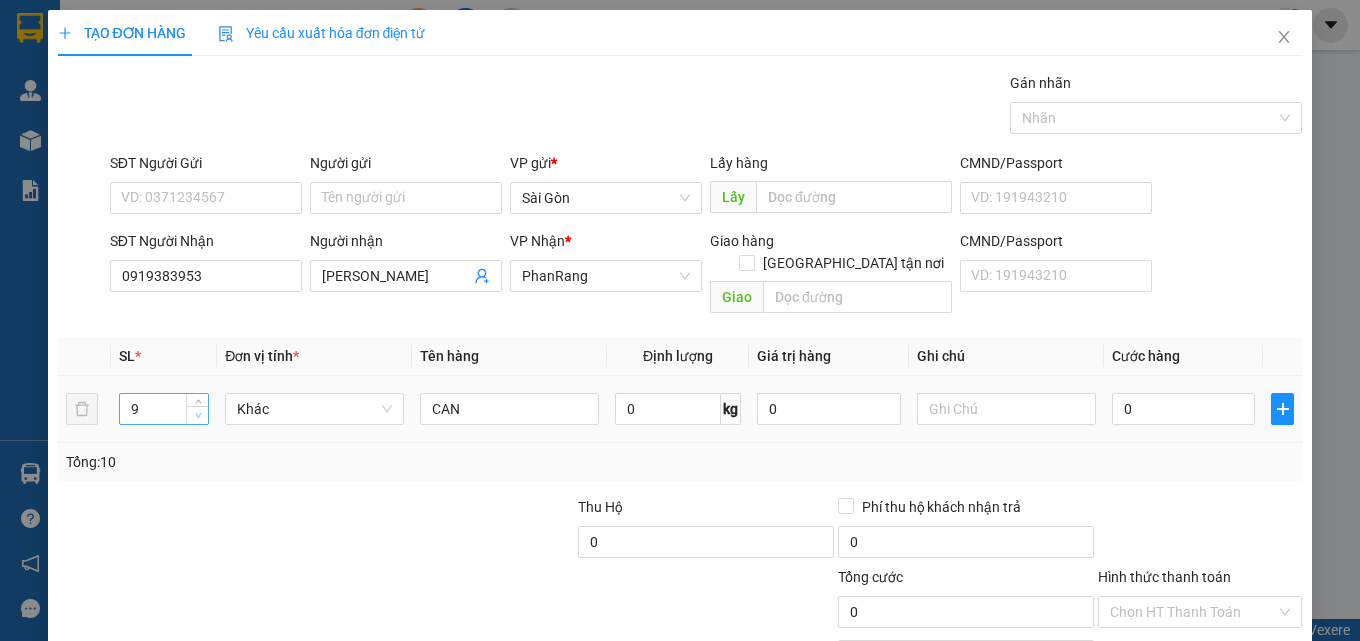 click at bounding box center [198, 416] 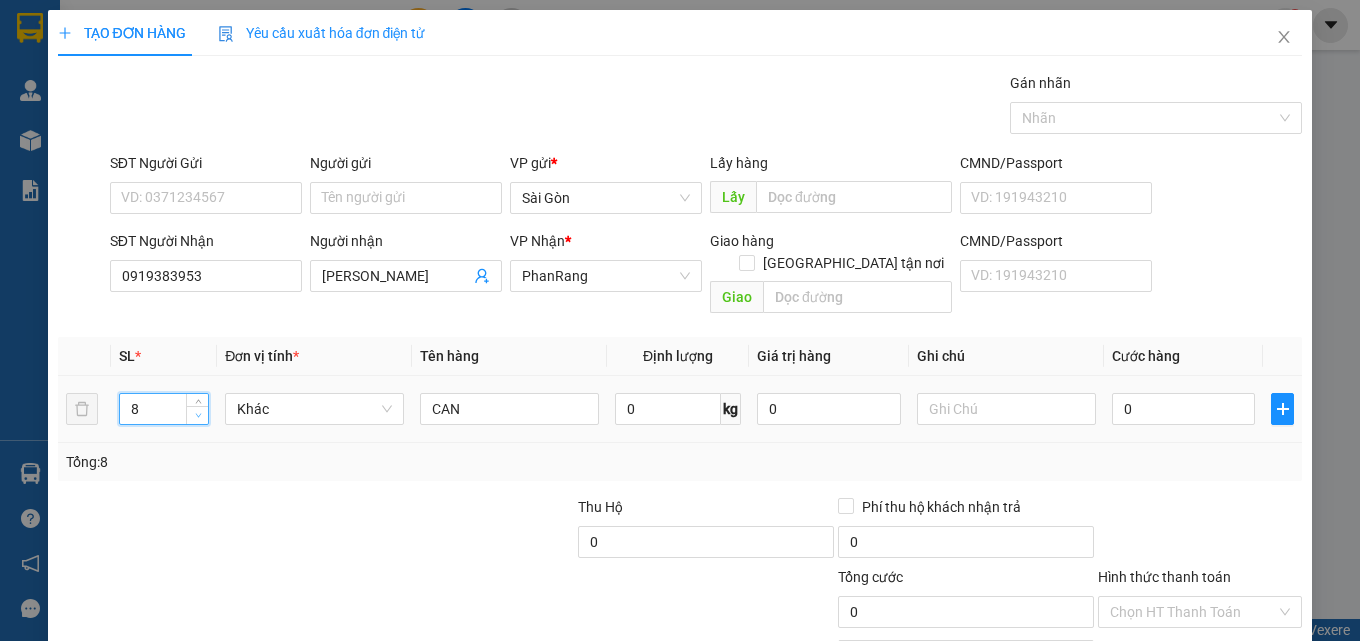 click at bounding box center [198, 416] 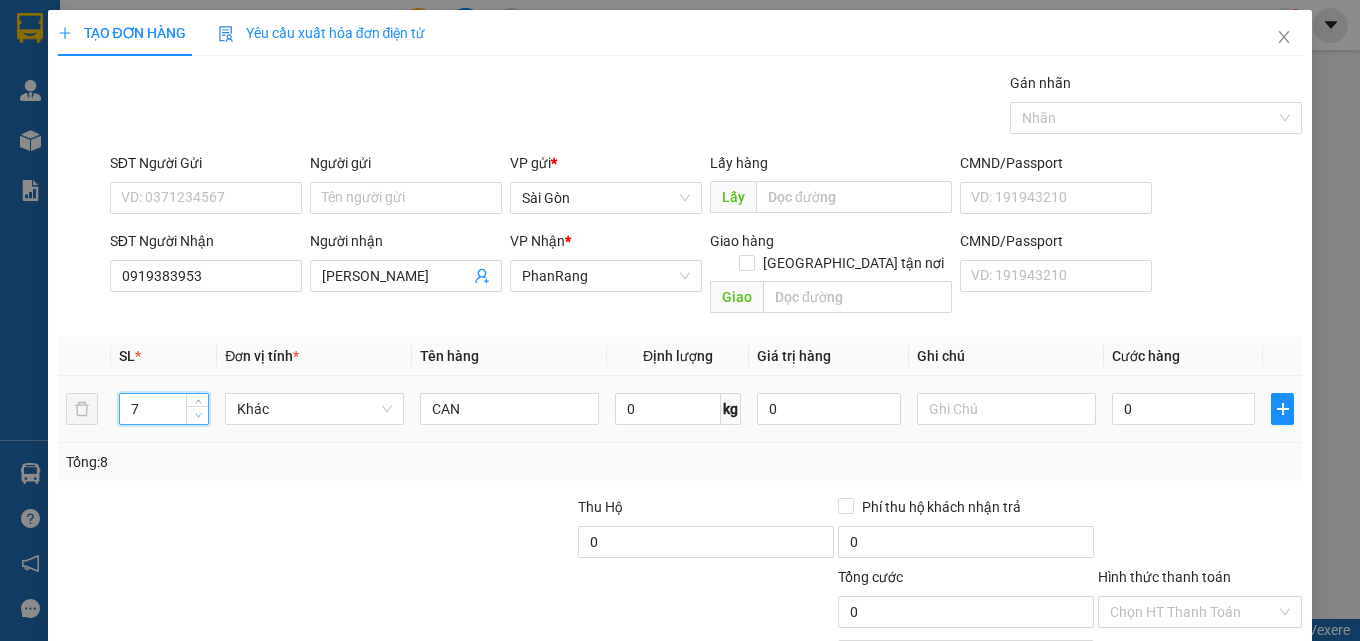 click at bounding box center (198, 416) 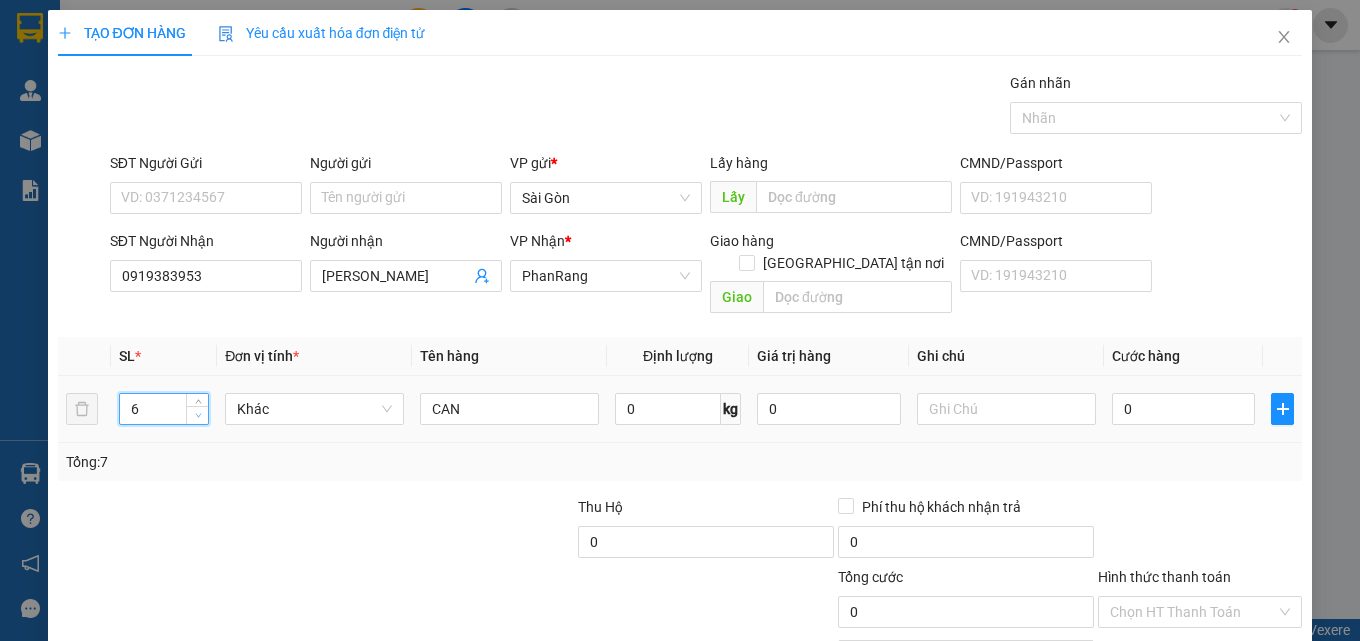 click 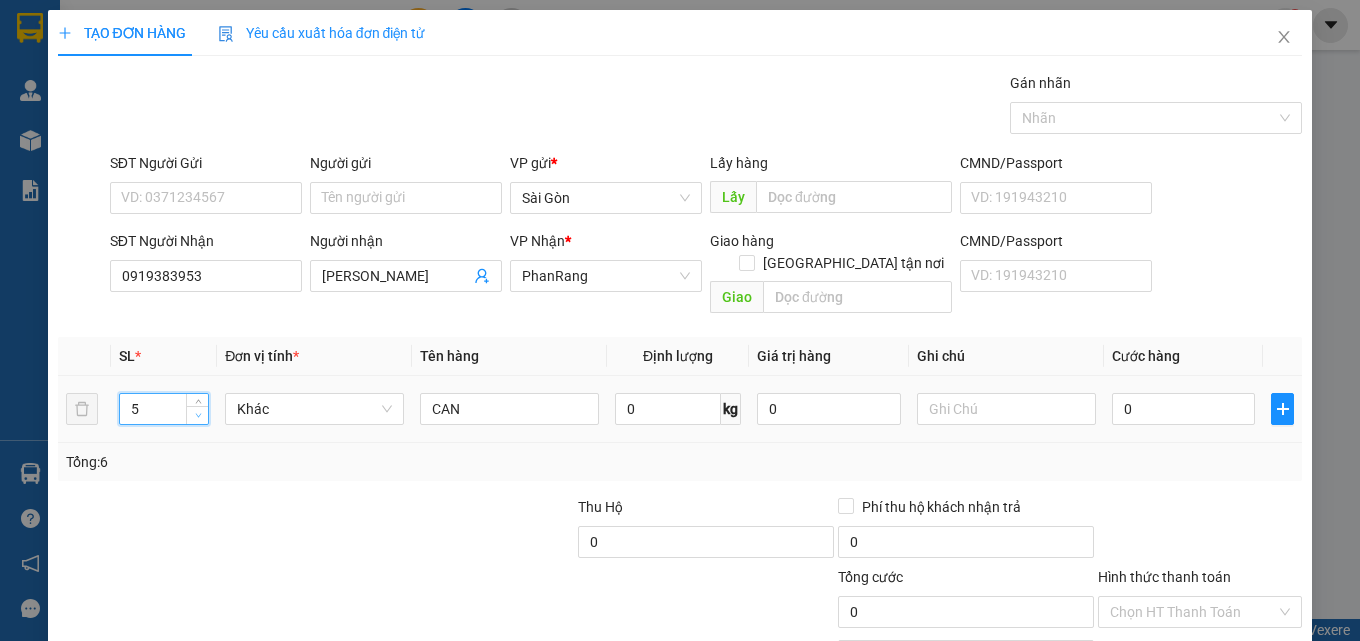 click 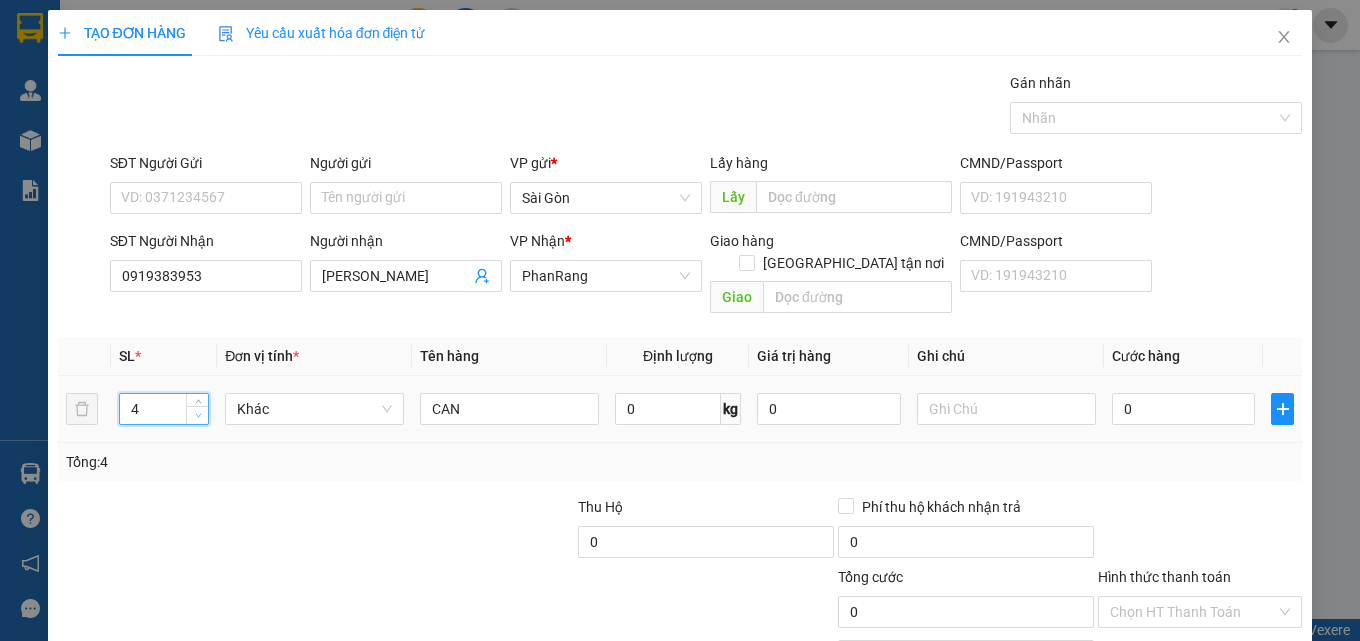 click 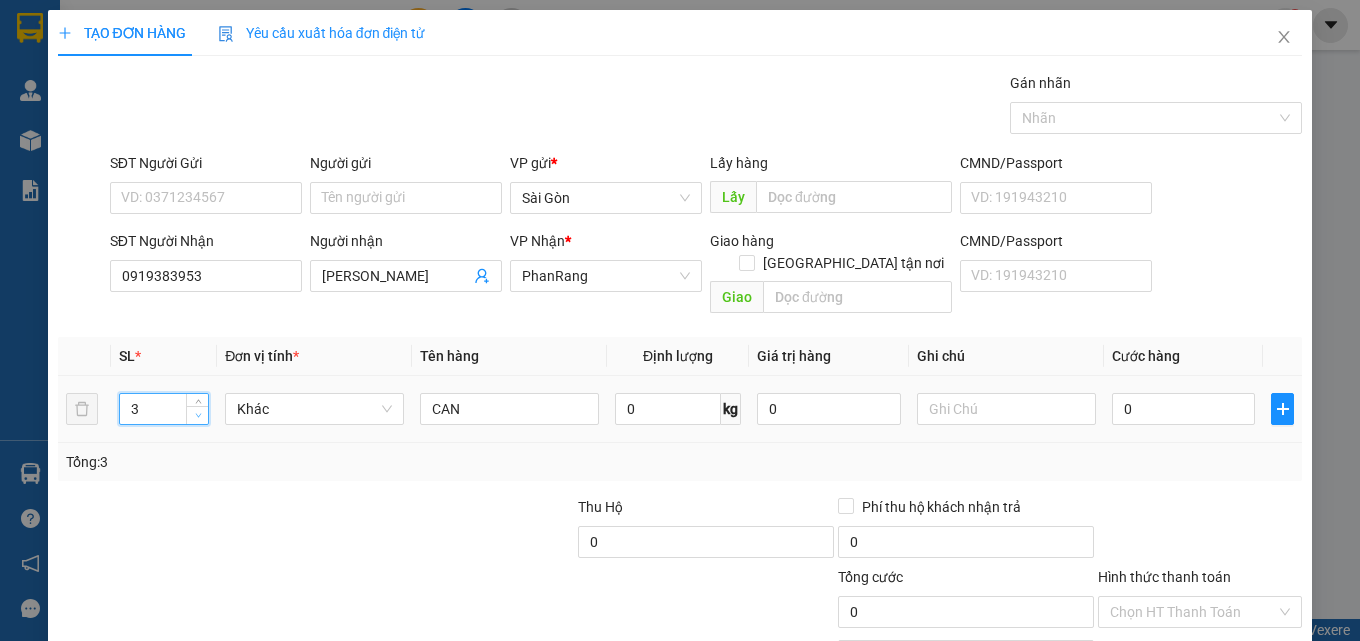 click 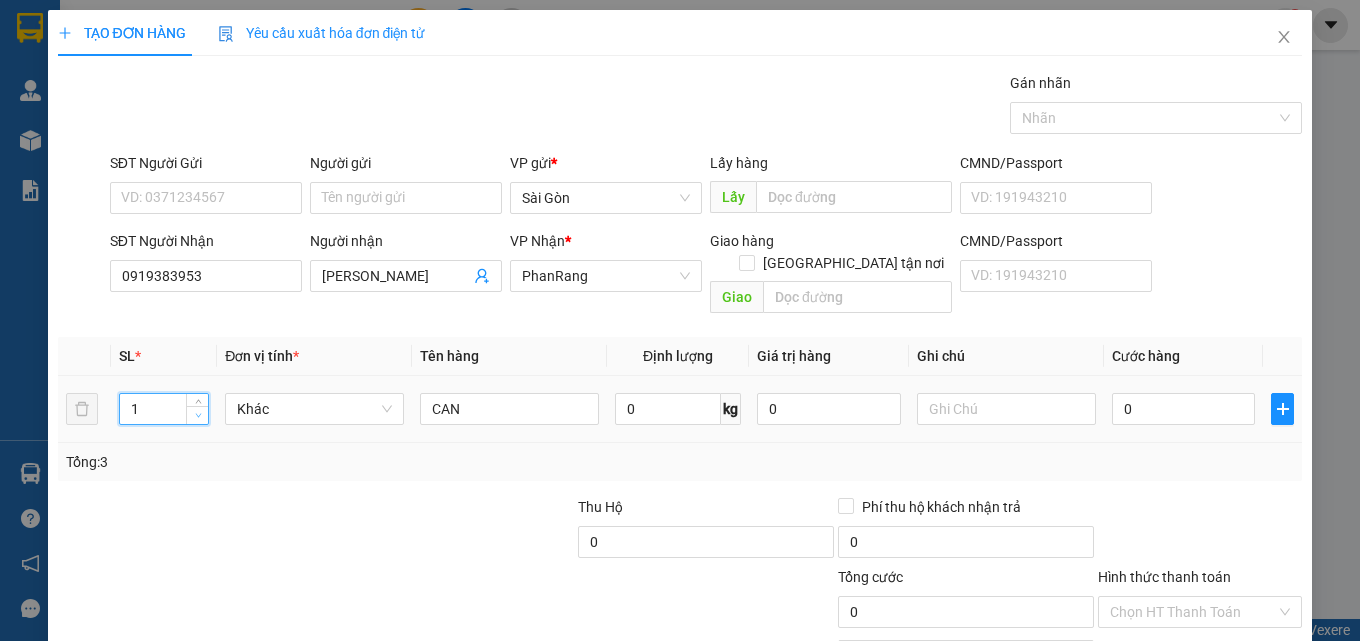 click 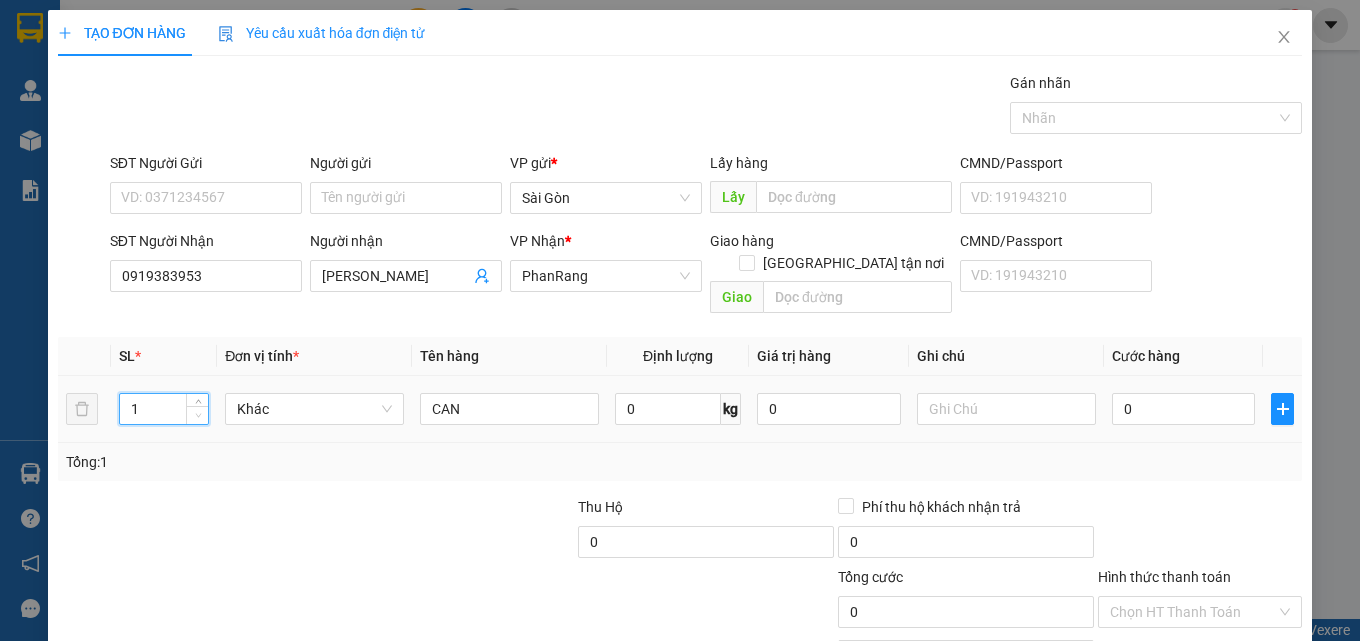 click 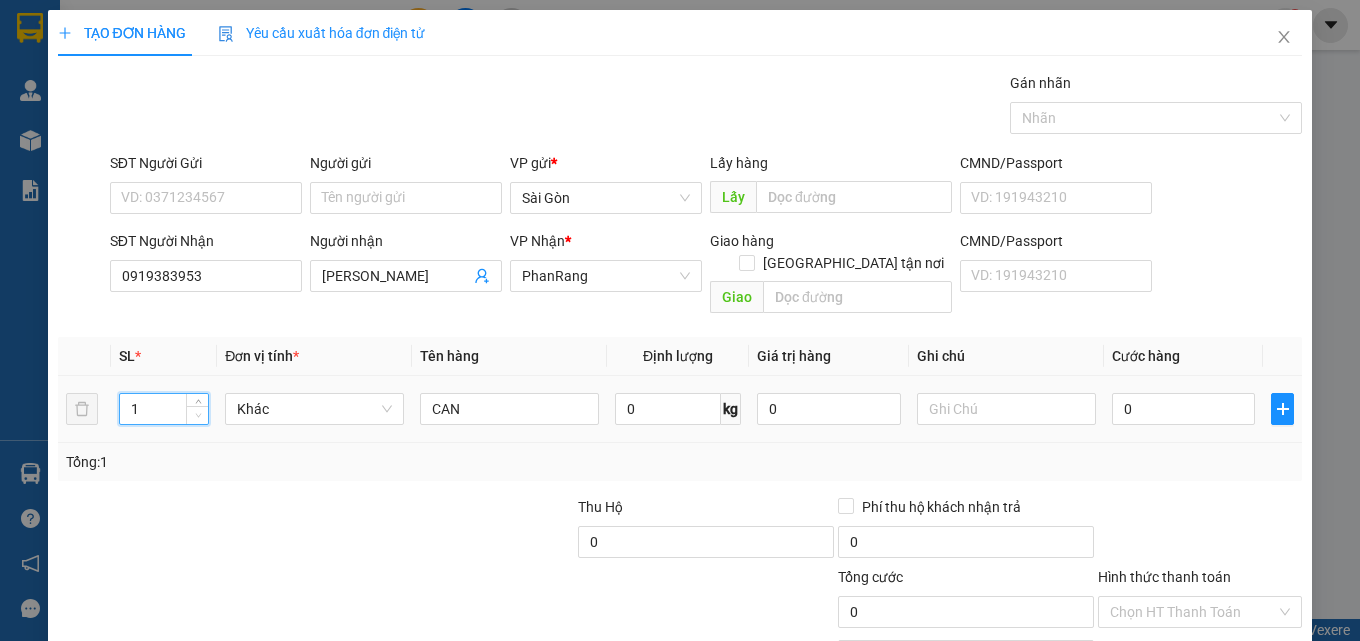 click 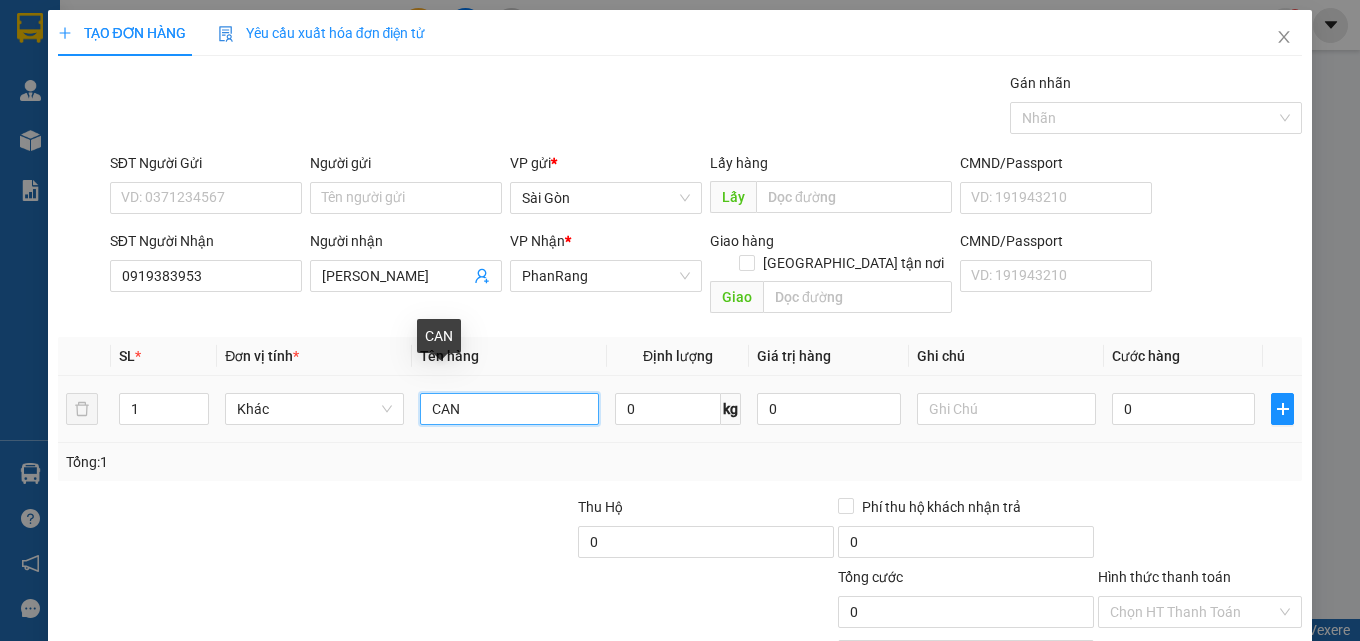 click on "CAN" at bounding box center (509, 409) 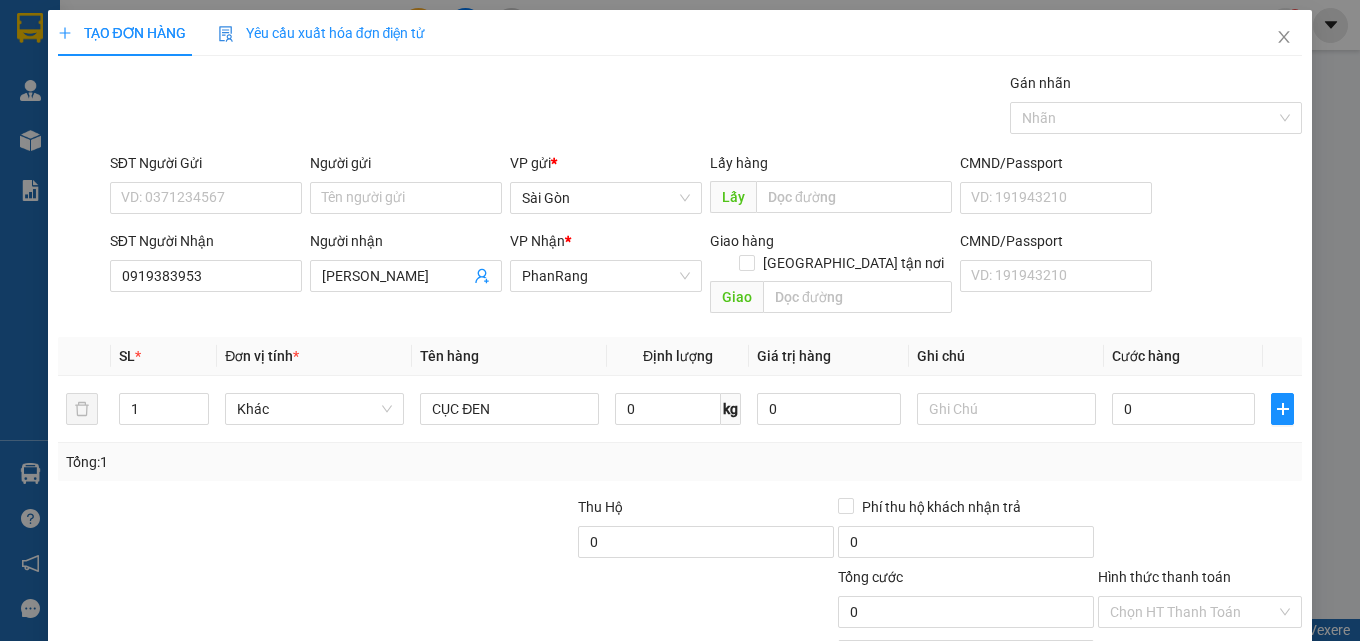 click on "[PERSON_NAME] và In" at bounding box center [1226, 707] 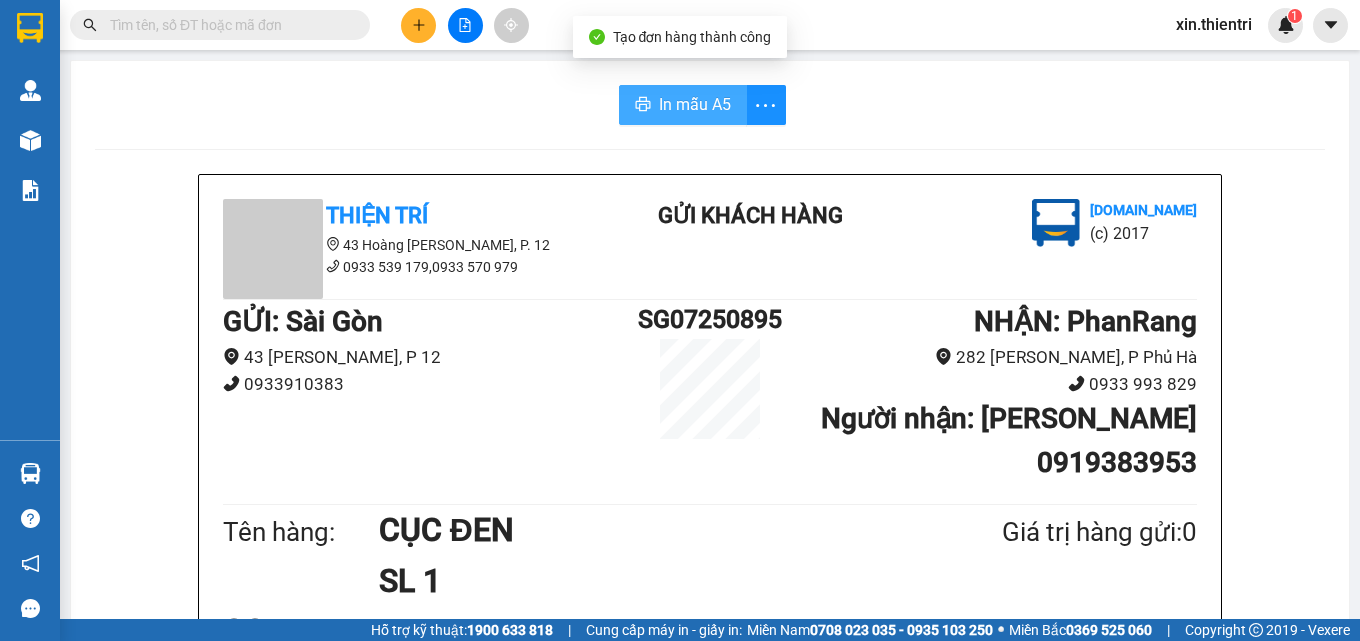 click on "In mẫu A5" at bounding box center (695, 104) 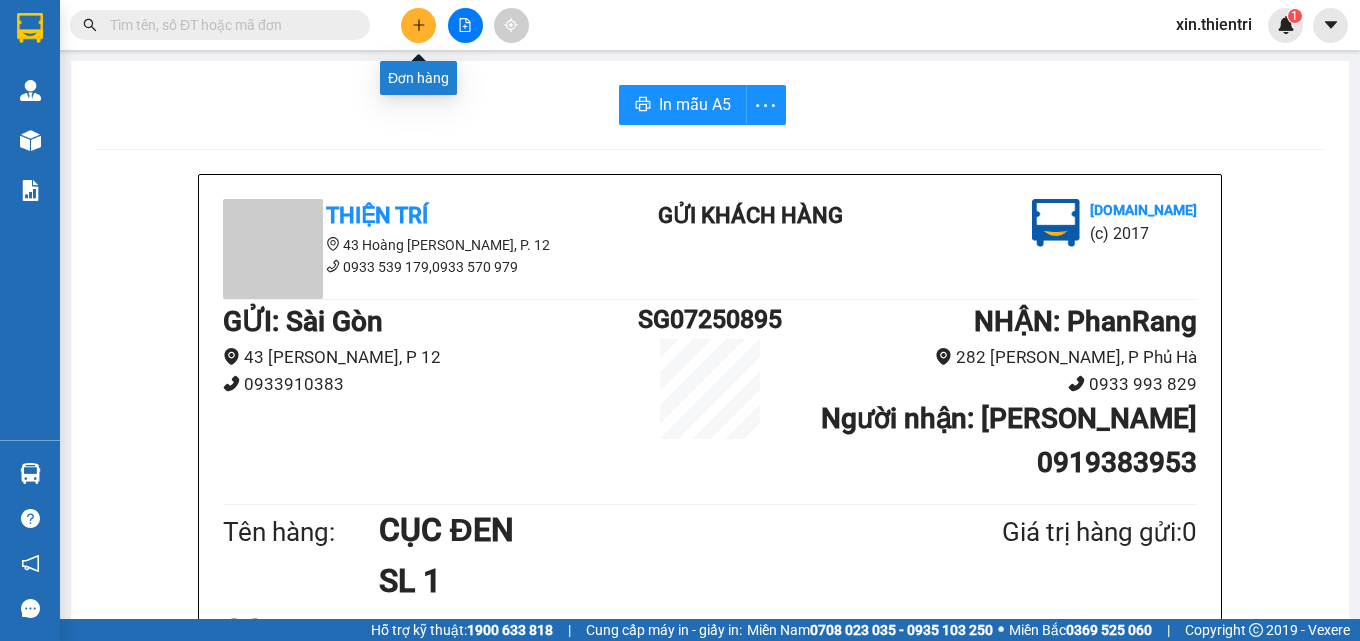 click at bounding box center (418, 25) 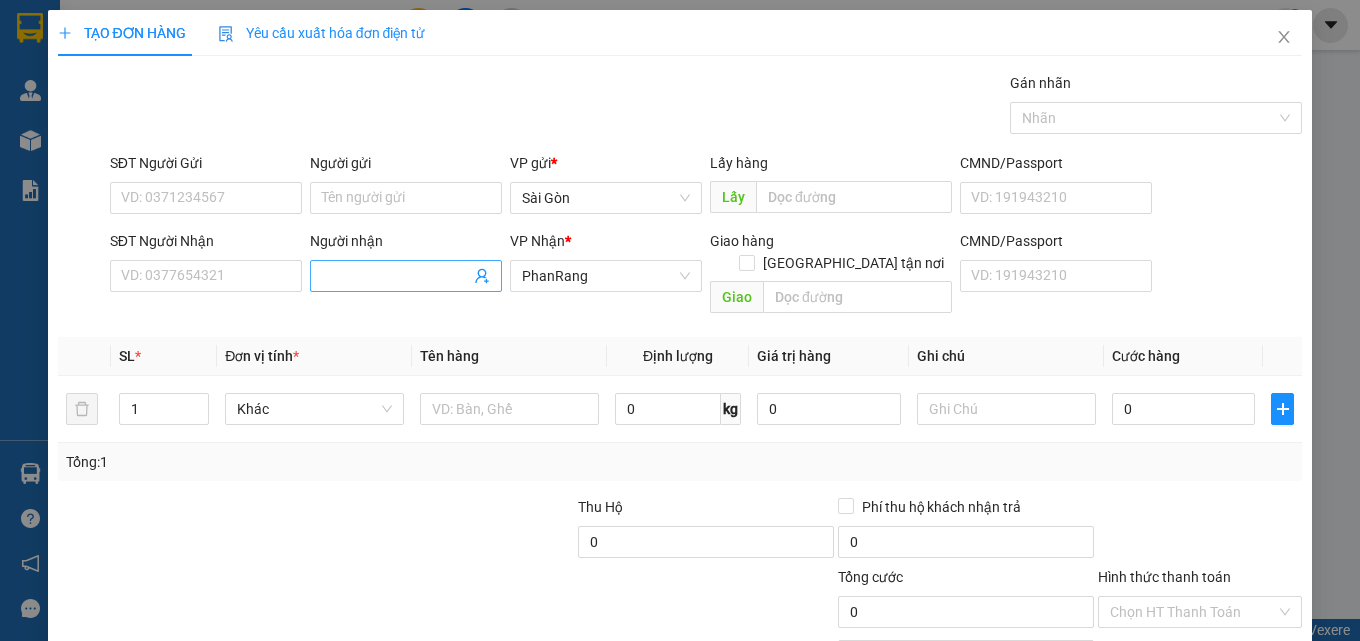 click on "Người nhận" at bounding box center [396, 276] 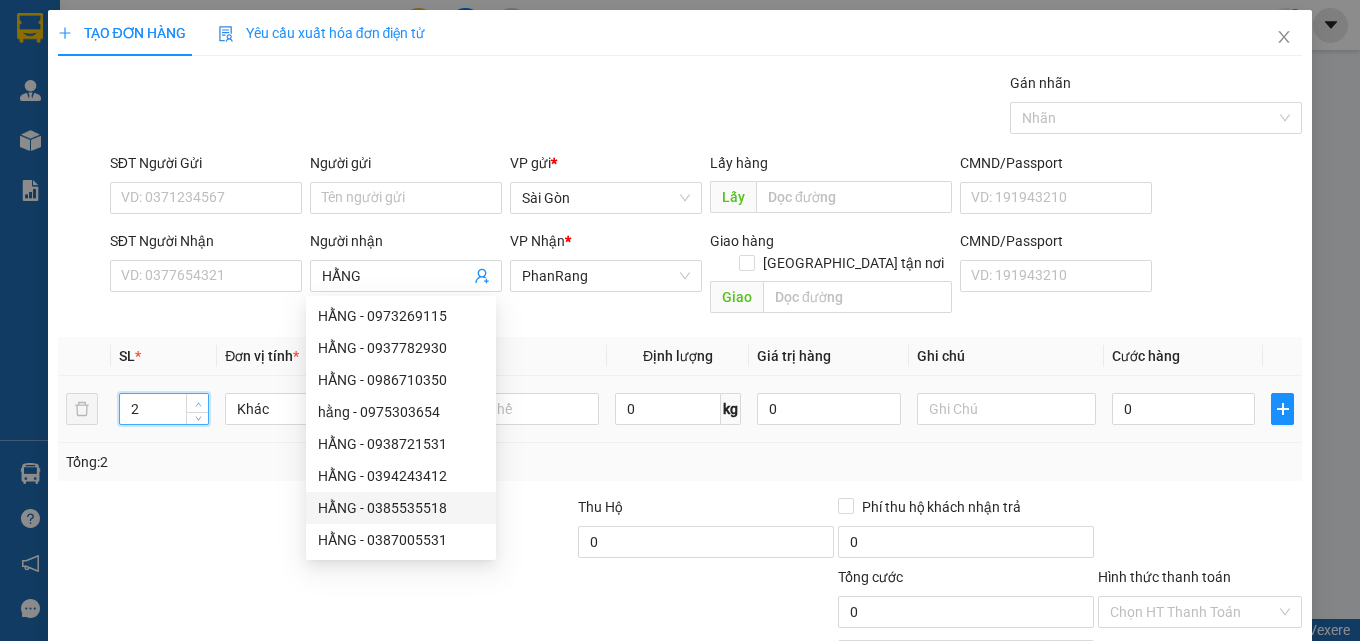 click at bounding box center (198, 404) 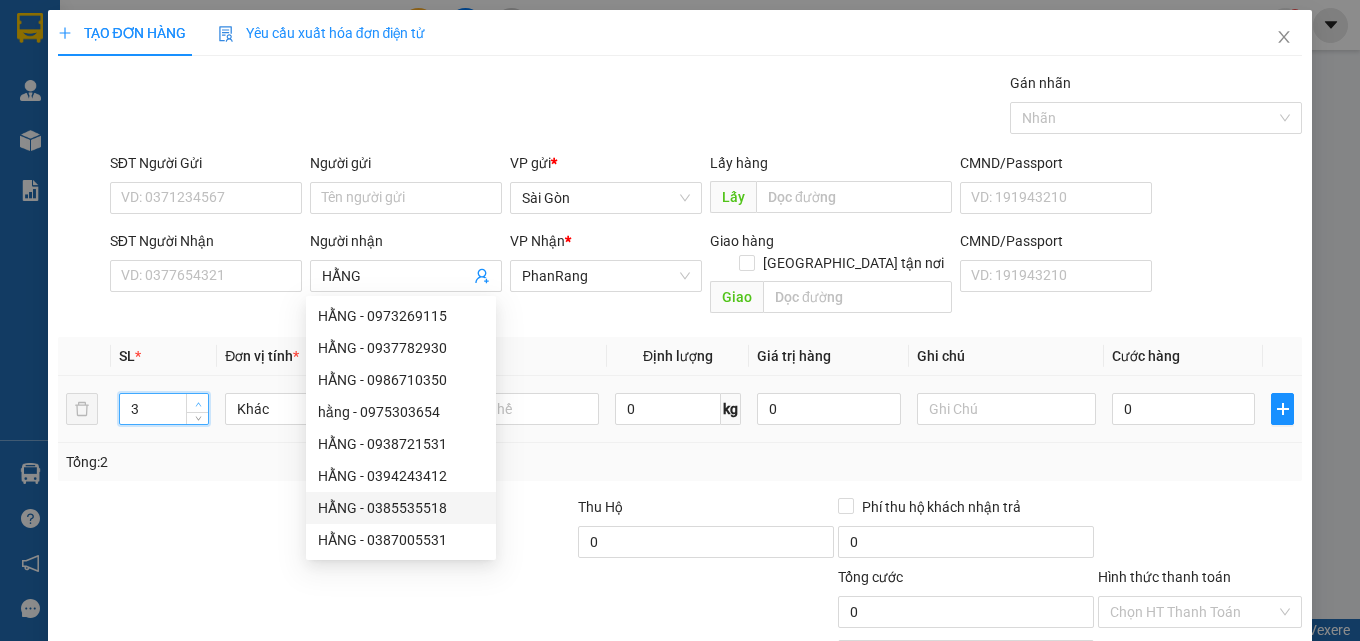 click at bounding box center (198, 404) 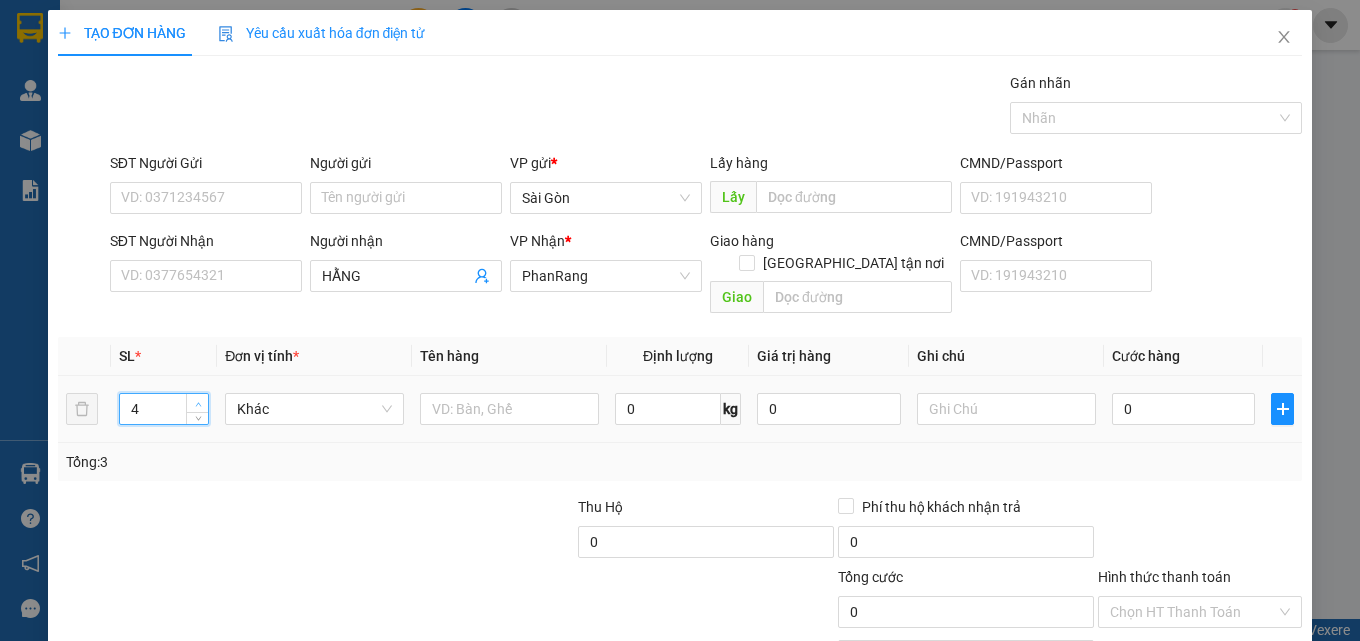 click 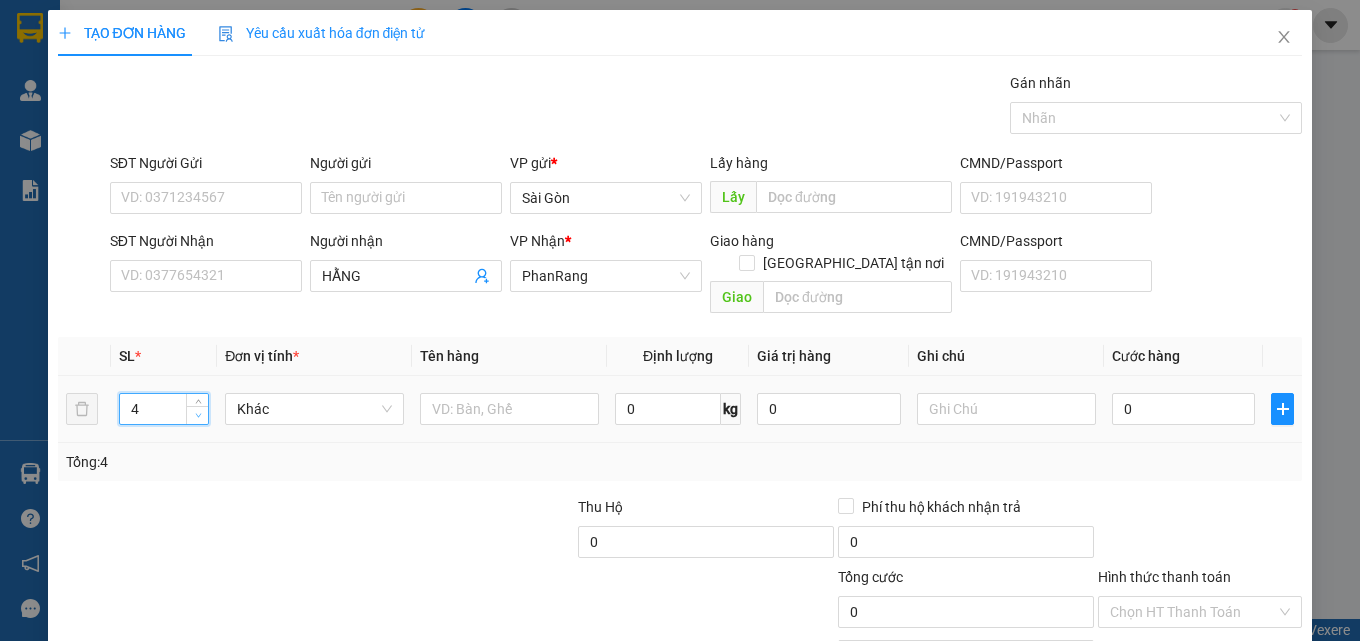 click 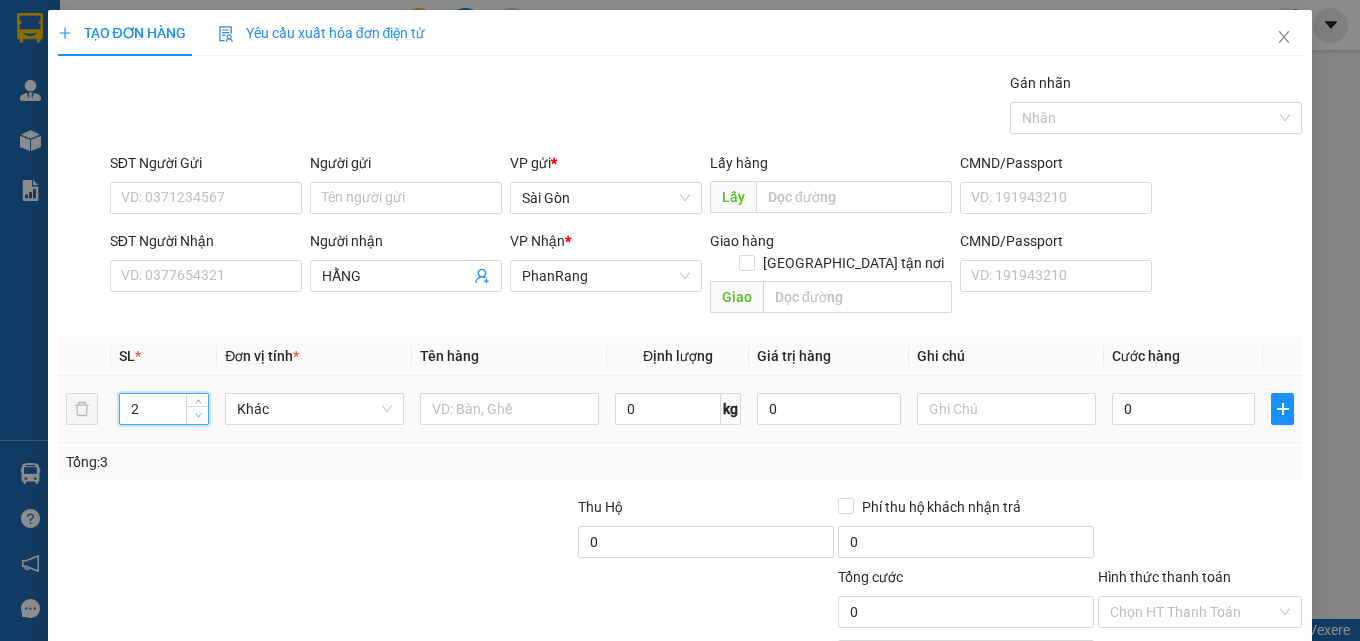 click 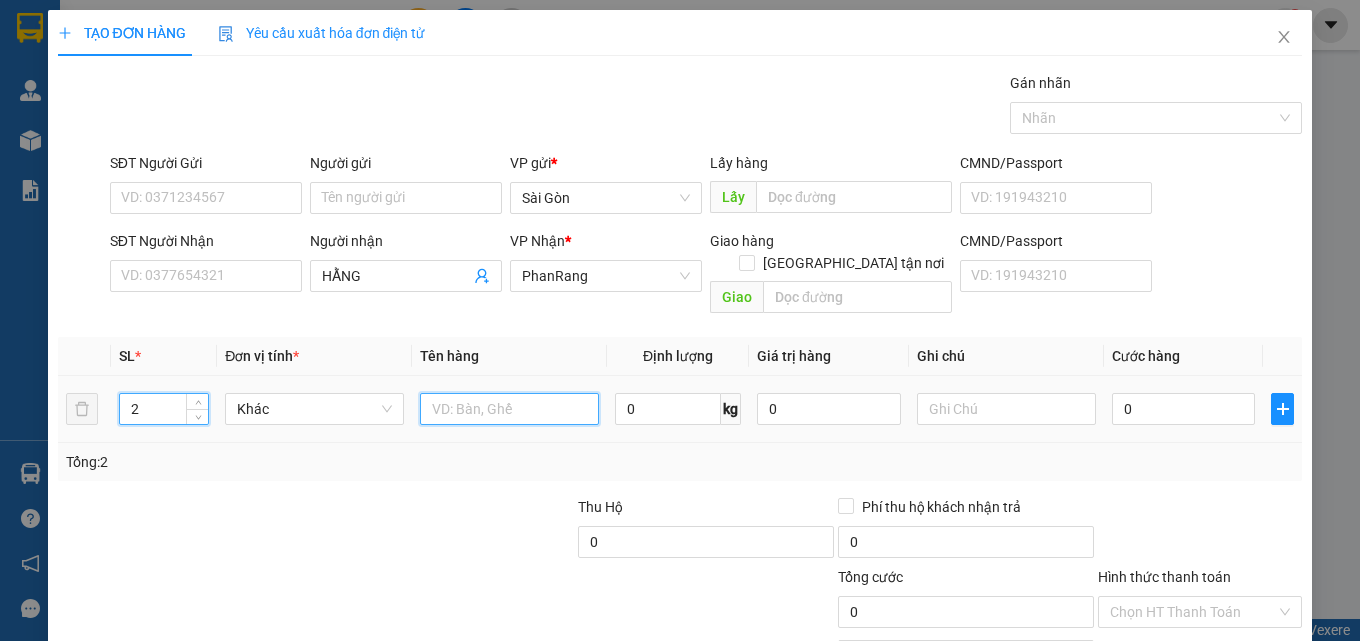 click at bounding box center (509, 409) 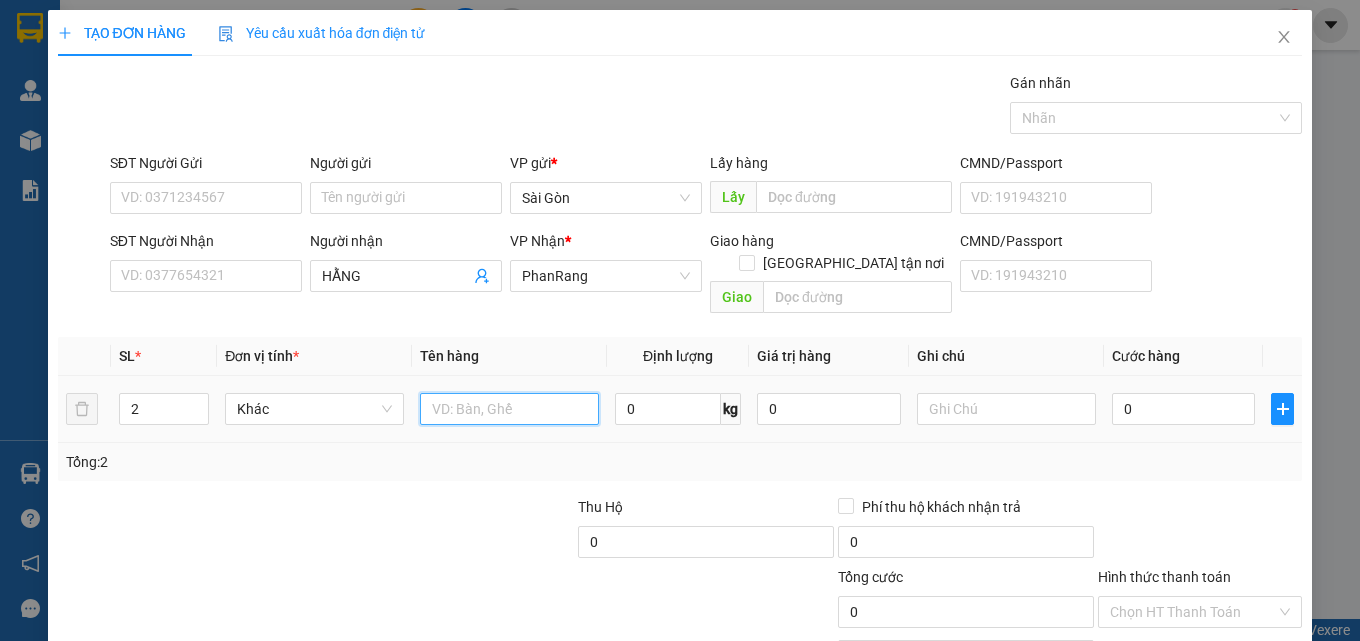click at bounding box center (509, 409) 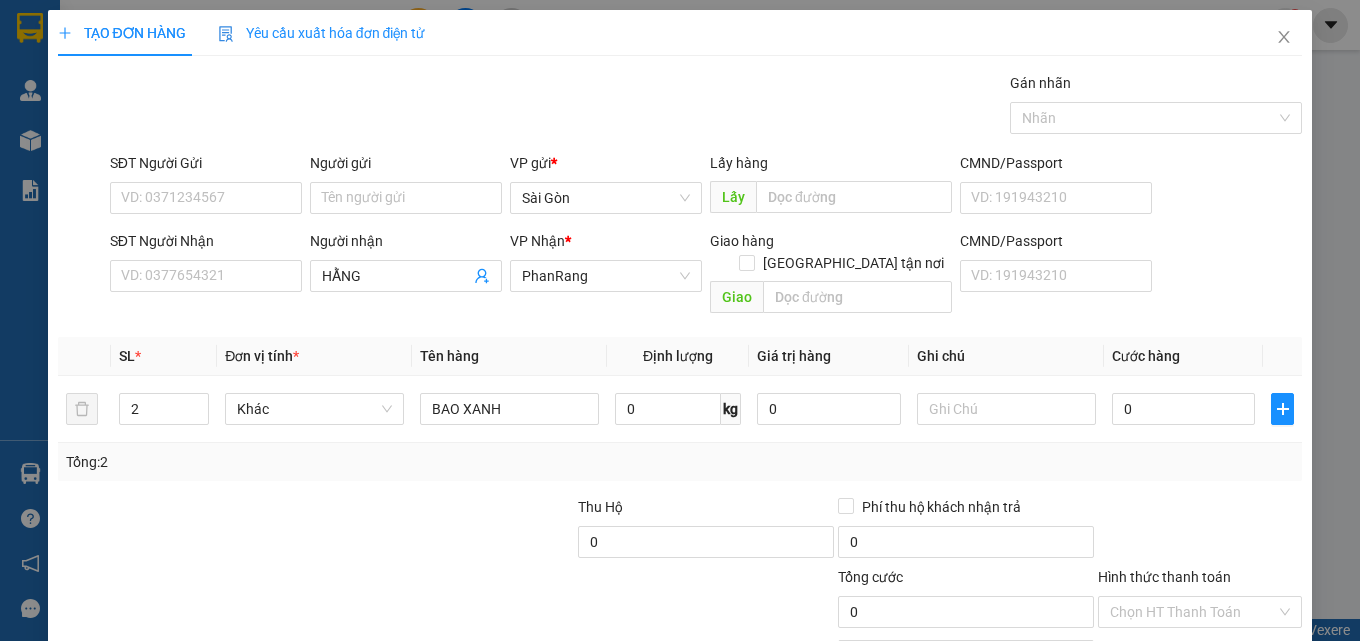 click on "[PERSON_NAME] và In" at bounding box center [1258, 707] 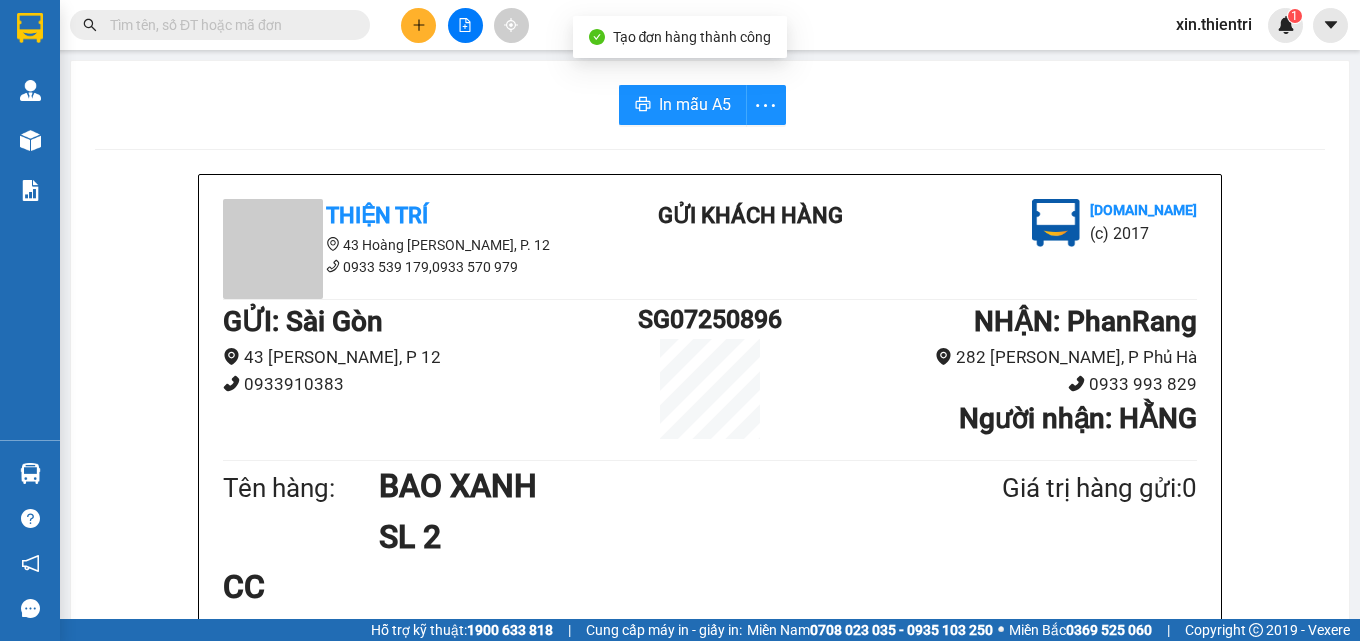 click on "In mẫu A5
Thiện Trí   43 Hoàng [PERSON_NAME], [PERSON_NAME] 12   0933 539 179,0933 570 979 Gửi khách hàng [DOMAIN_NAME] (c) 2017 GỬI :   [PERSON_NAME]   43 [PERSON_NAME], P 12   0933910383 SG07250896 NHẬN :   PhanRang   282 [PERSON_NAME], P Phủ Hà   0933 993 829 Người nhận :   HẰNG   Tên hàng: BAO XANH  SL 2 Giá trị hàng gửi:  0 CC   Tổng phải thu:   0 15:06[DATE] Nhân viên Xịn Quy định nhận/gửi hàng : 1. Không vận chuyển hàng quốc,cấm.  2. [PERSON_NAME] nhận hàng gửi quá 7 ngày không nhận,[PERSON_NAME] không chịu trách nhiệm.  3.Hàng khách theo xe hư hỏng,mất sẽ được bồi thường 10 lần phí. PHIẾU NHẬN HÀNG CỦA KHÁCH THEO XE Thiện Trí [DOMAIN_NAME] [DATE] 15:06 VP  Sài Gòn Gửi:    SG07250896  -   PR VP nhận: VP  PhanRang Người nhận: HẰNG    Tên hàng: BAO XANH  SL 2 Giá trị hàng gửi:  0 CC   Tổng phải thu:   0" at bounding box center [710, 867] 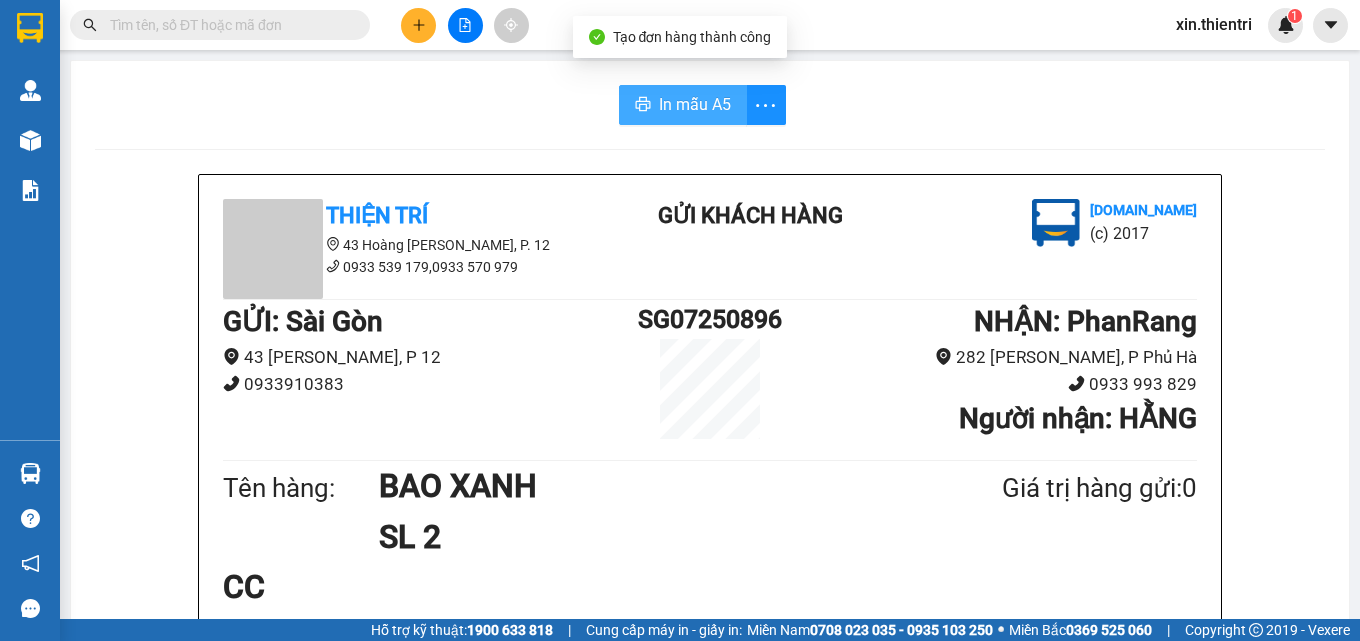 click on "In mẫu A5" at bounding box center [695, 104] 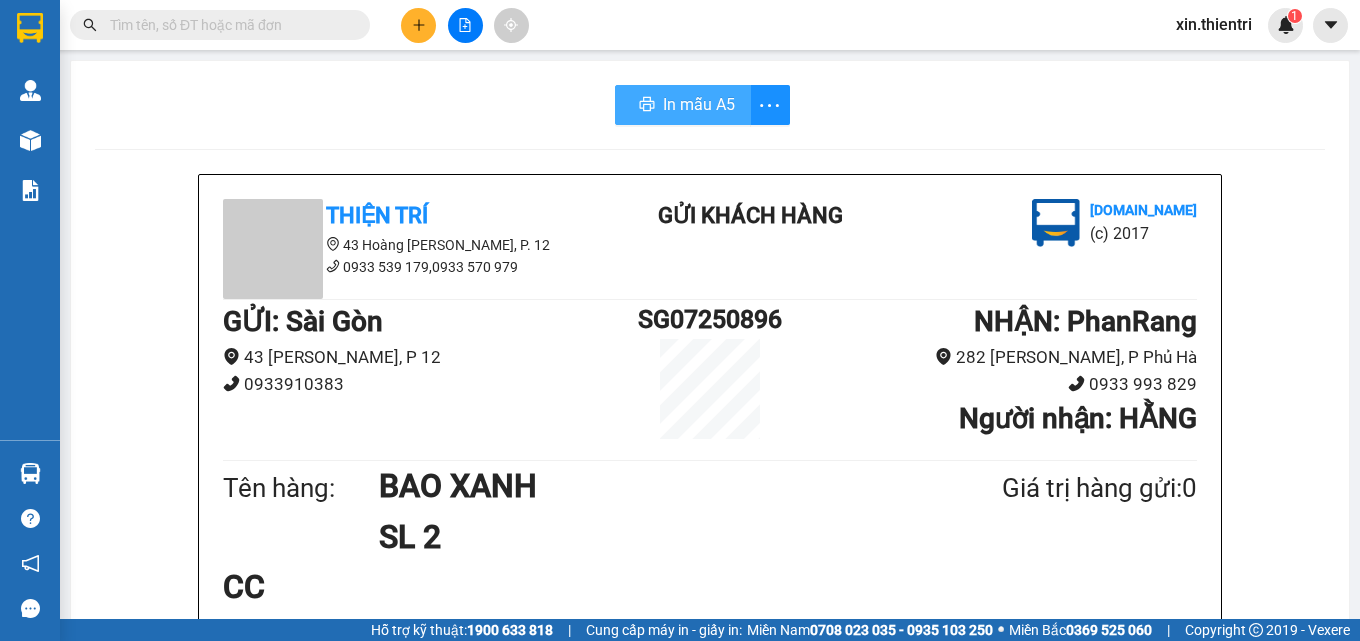 click on "In mẫu A5" at bounding box center [699, 104] 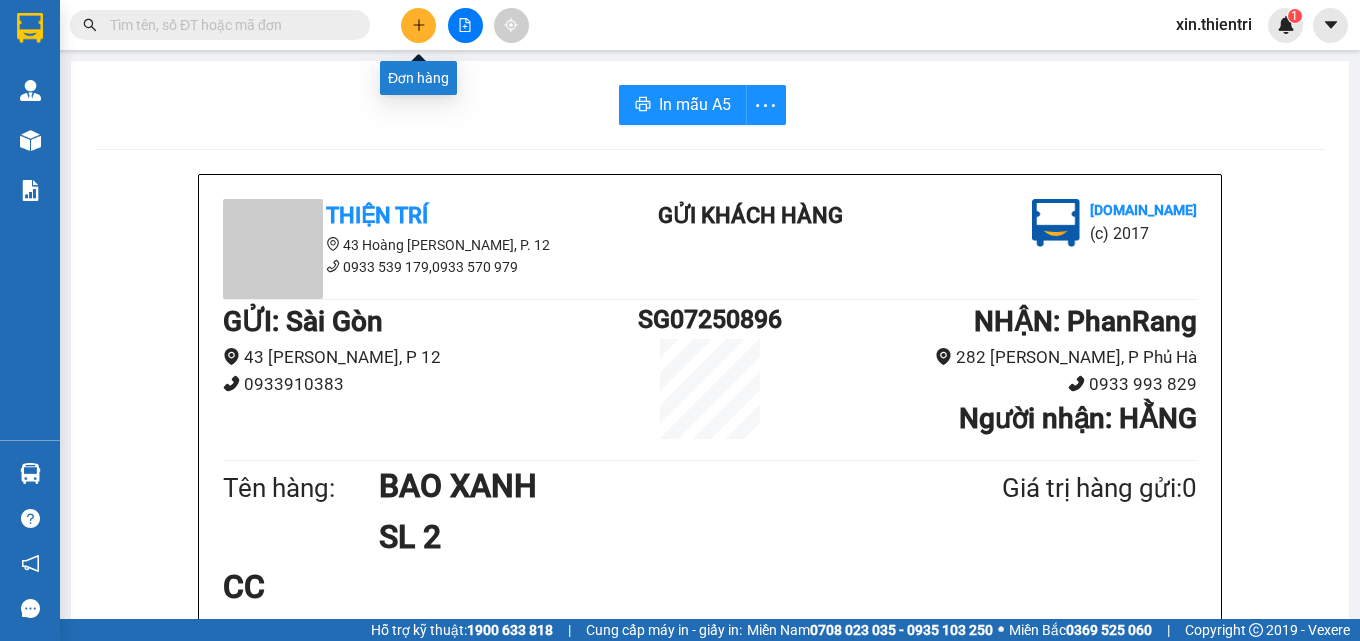 click 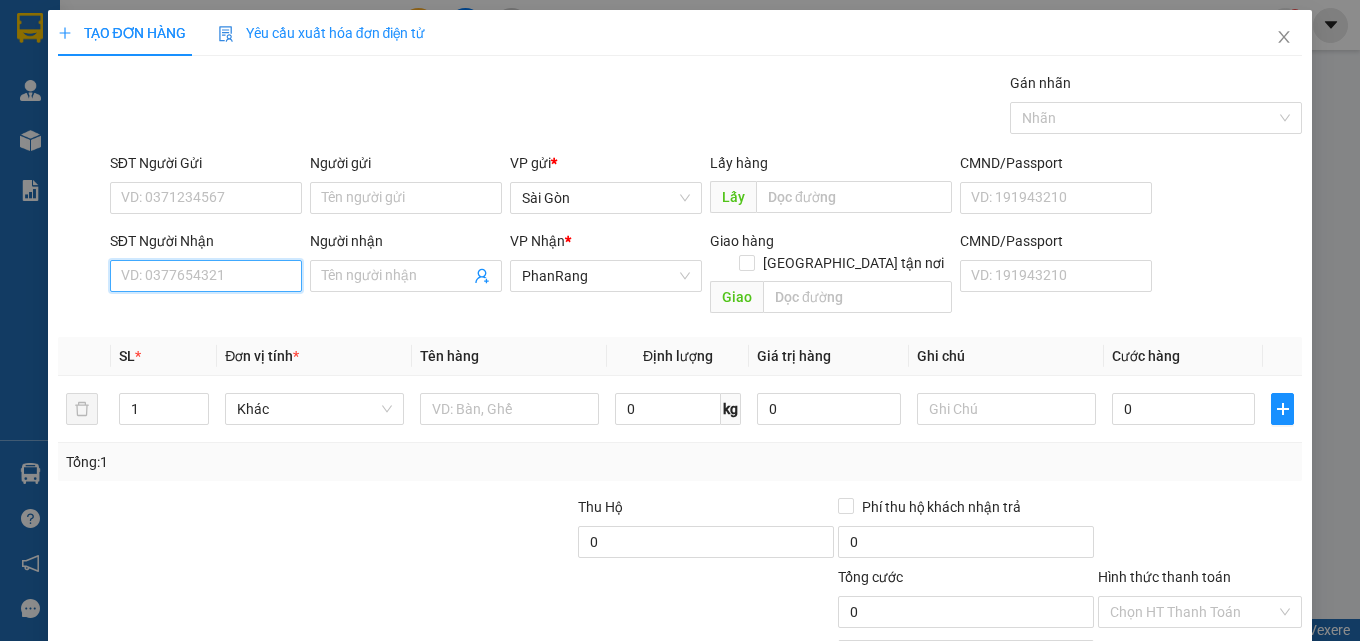 click on "SĐT Người Nhận" at bounding box center [206, 276] 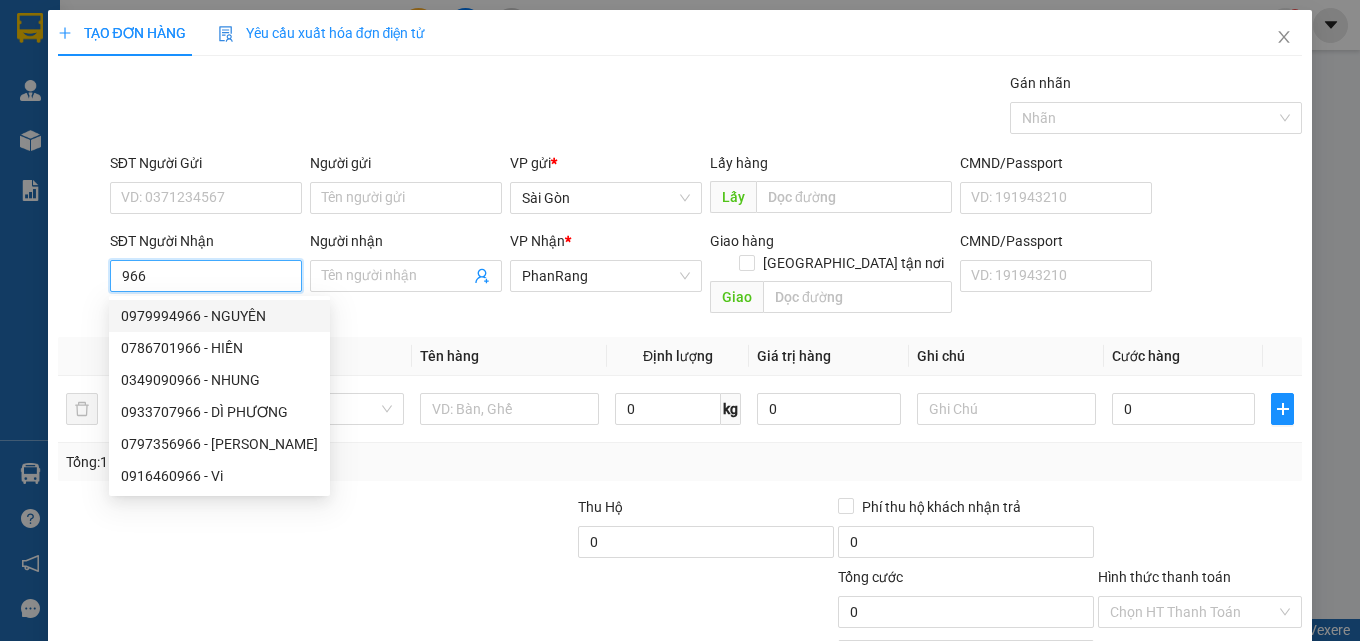 click on "966" at bounding box center [206, 276] 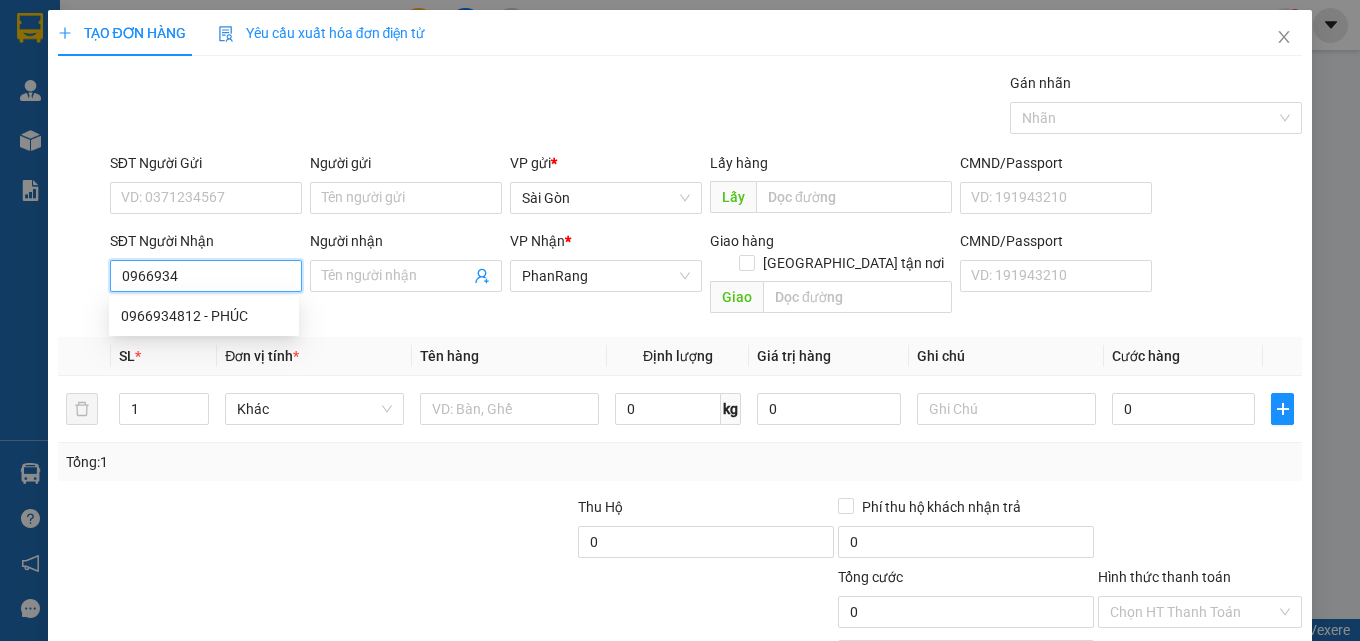 click on "0966934812 - PHÚC" at bounding box center (204, 316) 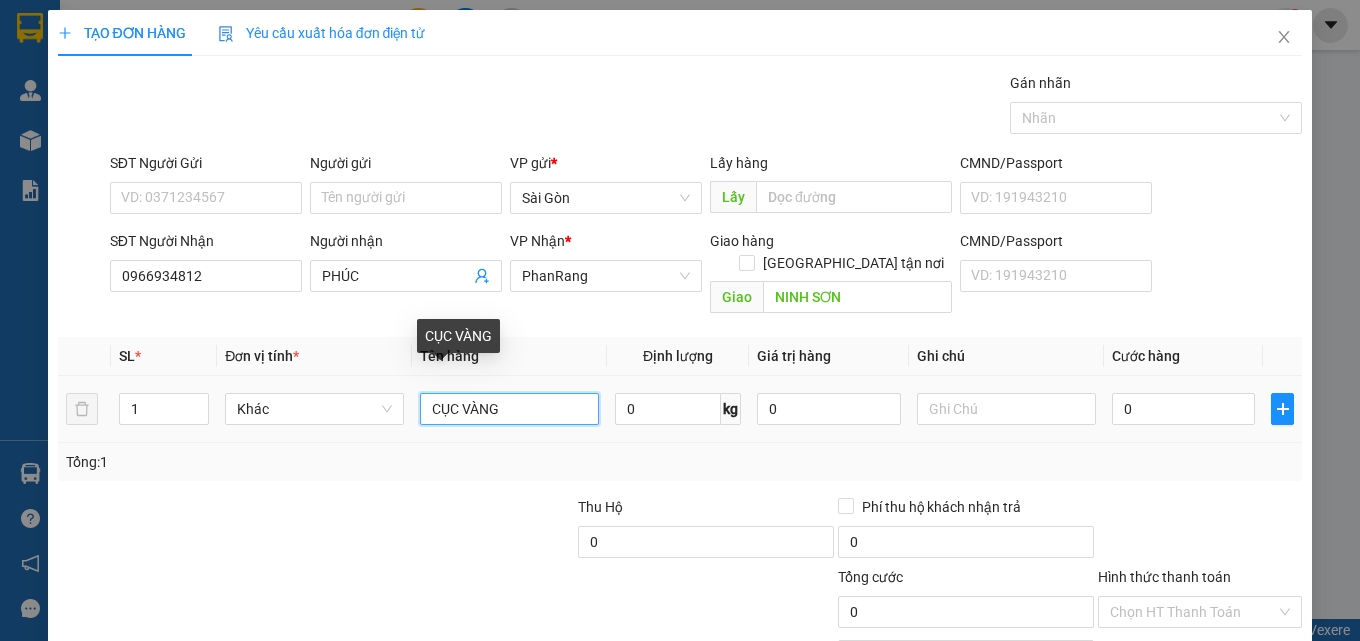 click on "CỤC VÀNG" at bounding box center (509, 409) 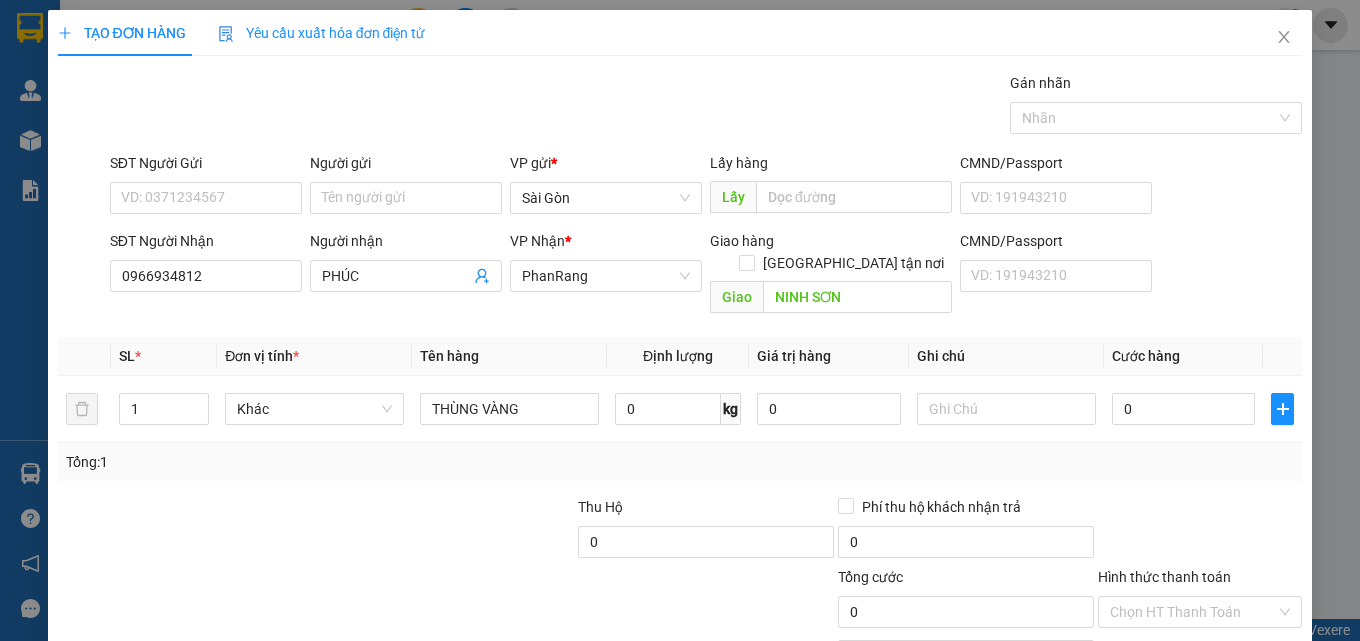 click on "[PERSON_NAME] và In" at bounding box center (1258, 707) 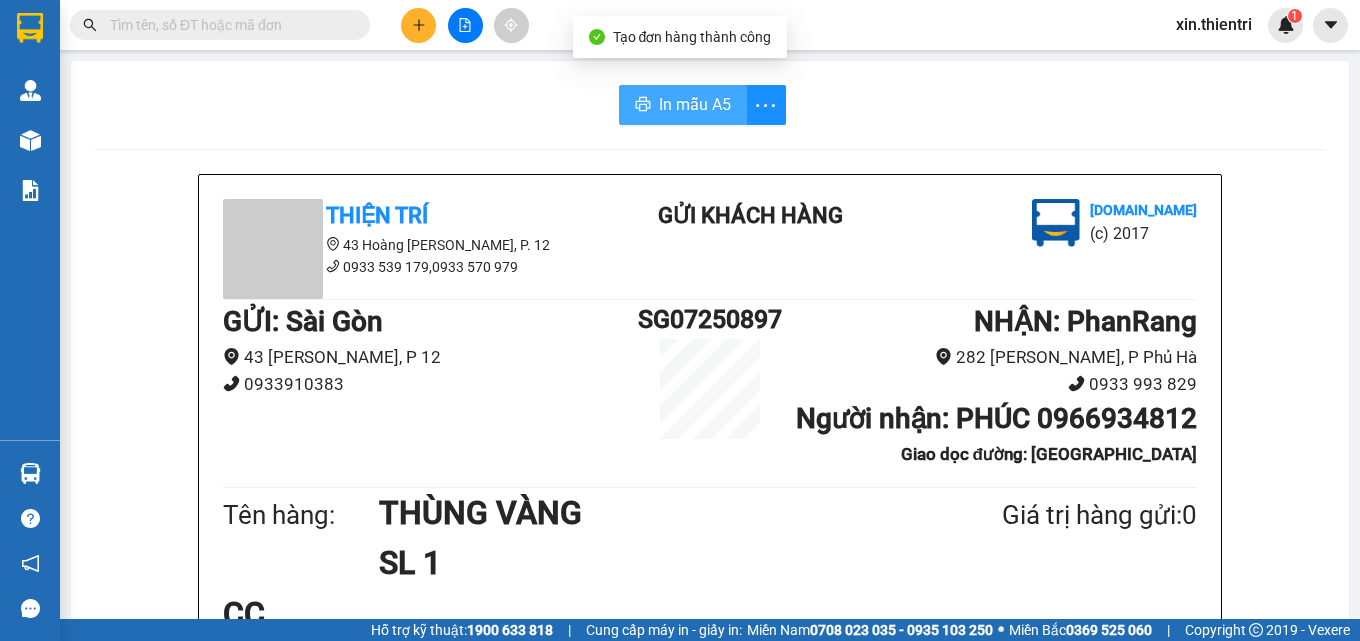 click on "In mẫu A5" at bounding box center (683, 105) 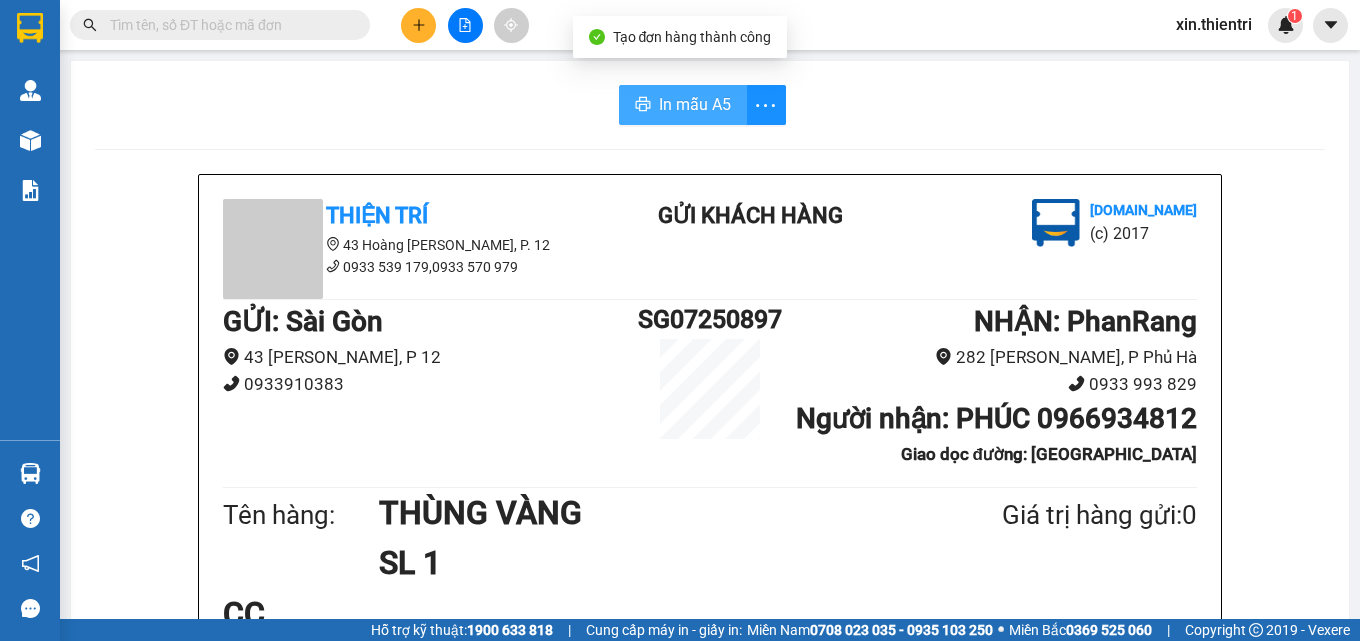 click on "In mẫu A5" at bounding box center (695, 104) 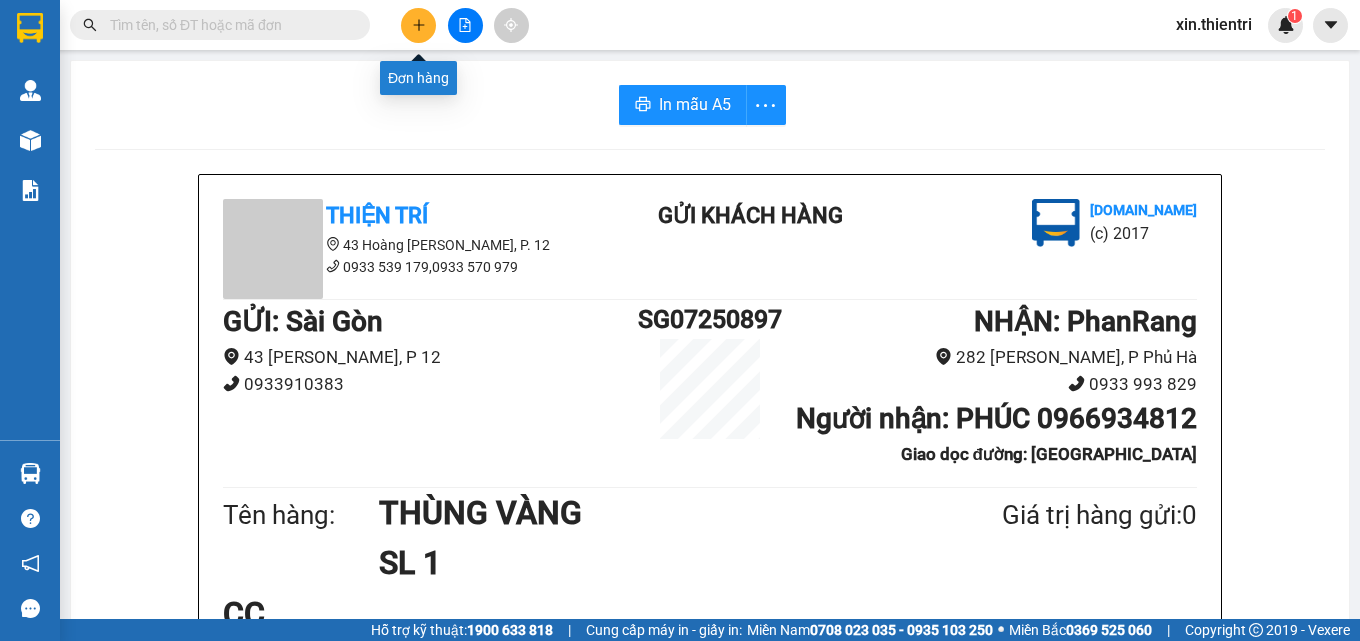 click 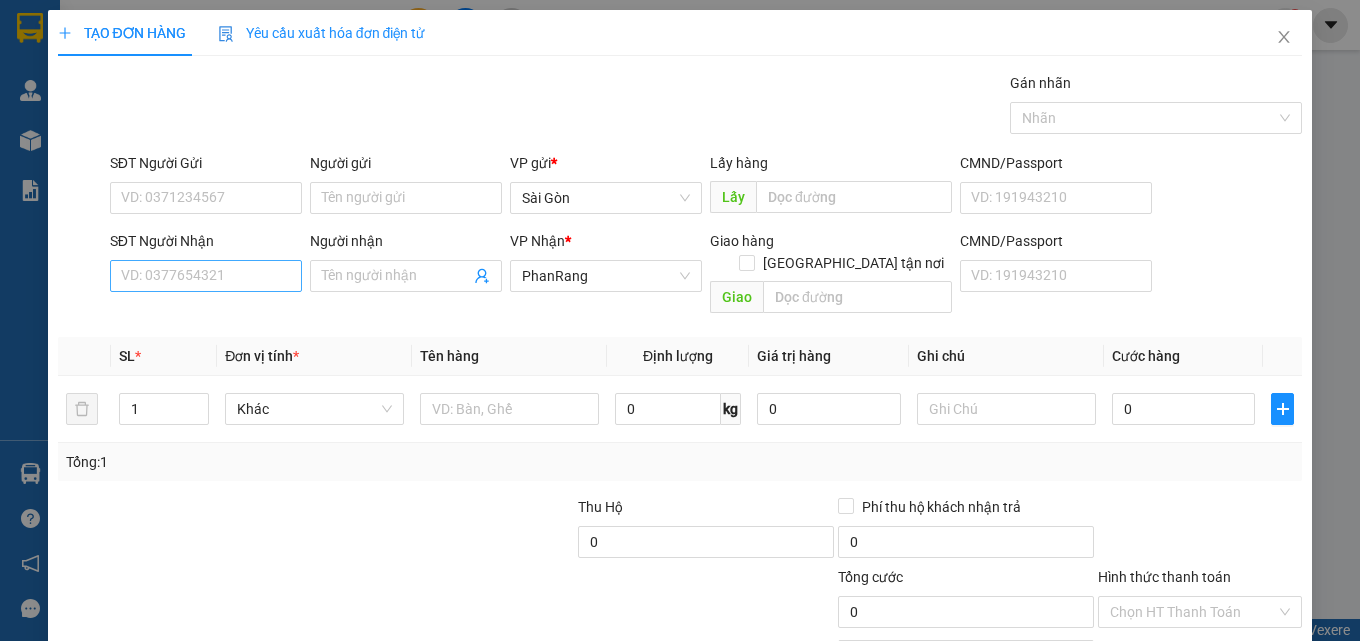 click on "SĐT Người Nhận VD: 0377654321" at bounding box center (206, 265) 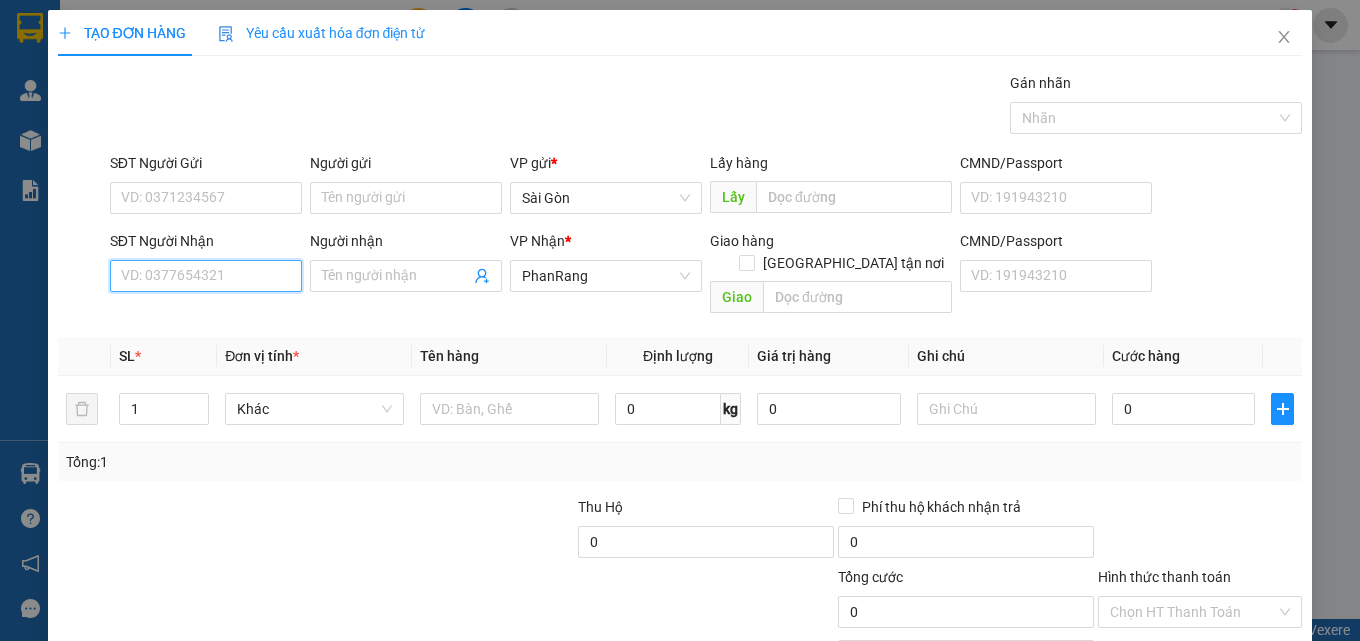 click on "SĐT Người Nhận" at bounding box center [206, 276] 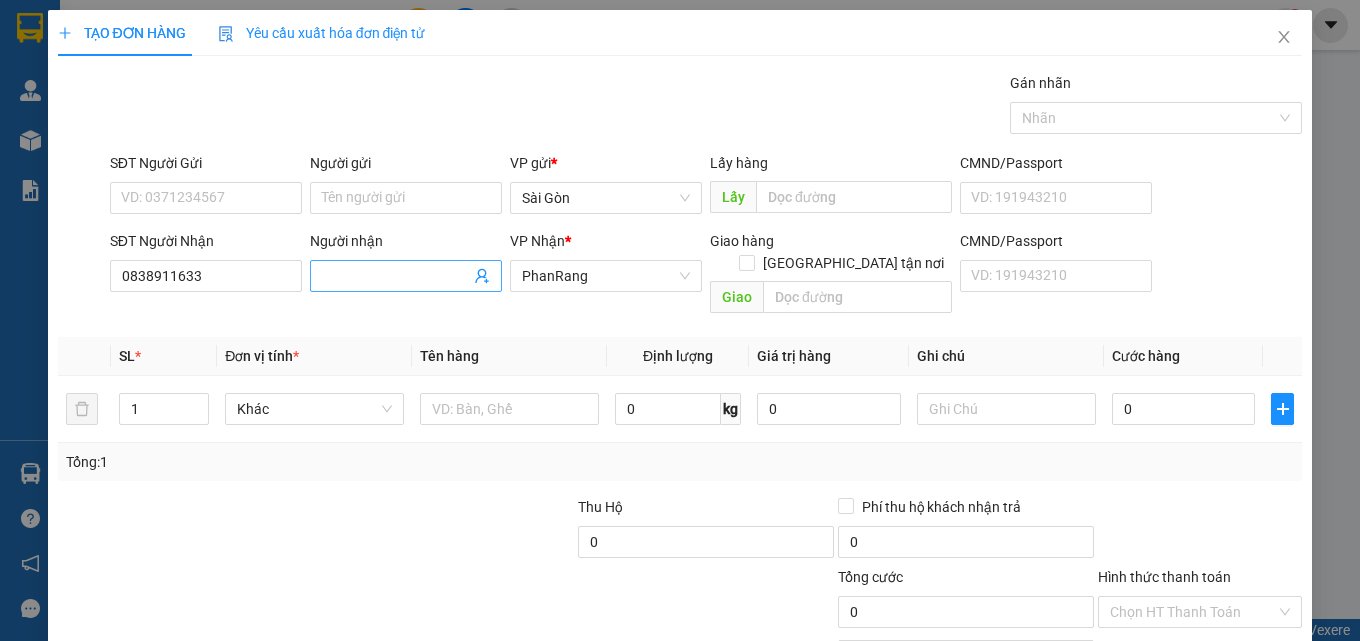 click on "Người nhận" at bounding box center [396, 276] 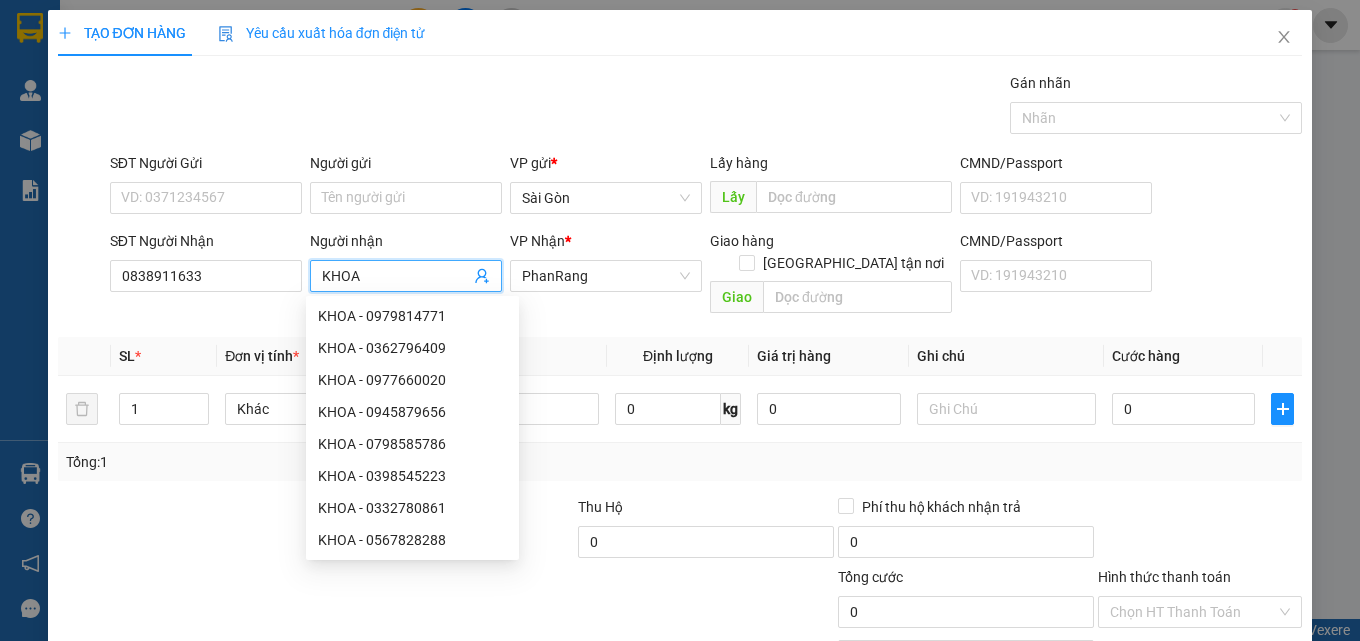click on "Transit Pickup Surcharge Ids Transit Deliver Surcharge Ids Transit Deliver Surcharge Transit Deliver Surcharge Gán nhãn   Nhãn SĐT Người Gửi VD: 0371234567 Người gửi Tên người gửi VP gửi  * [PERSON_NAME] Lấy hàng Lấy CMND/Passport VD: [PASSPORT] SĐT Người Nhận 0838911633 Người nhận KHOA VP Nhận  * PhanRang Giao hàng Giao tận nơi Giao CMND/Passport VD: [PASSPORT] SL  * Đơn vị tính  * Tên hàng  Định lượng Giá trị hàng Ghi chú Cước hàng                   1 Khác 0 kg 0 0 Tổng:  1 Thu Hộ 0 Phí thu hộ khách nhận trả 0 Tổng cước 0 Hình thức thanh toán Chọn HT Thanh Toán Số tiền thu trước 0 Chưa thanh toán 0 Chọn HT Thanh Toán Lưu nháp Xóa Thông tin [PERSON_NAME] và In" at bounding box center (680, 397) 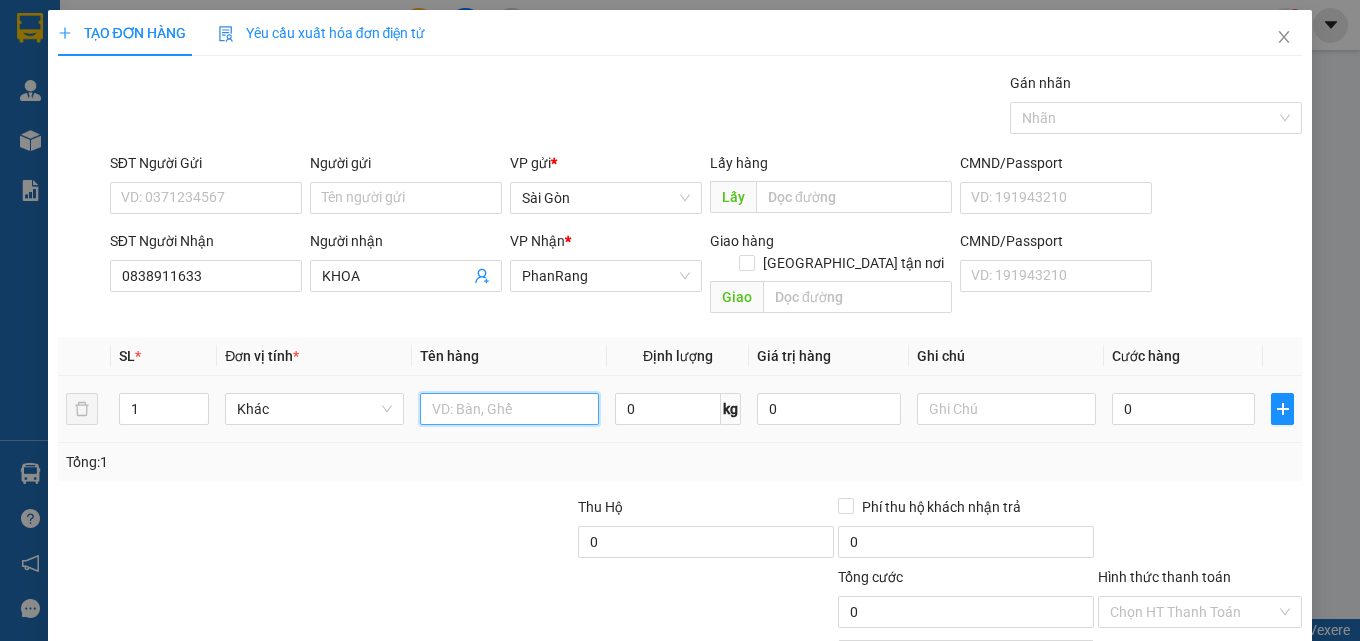 click at bounding box center (509, 409) 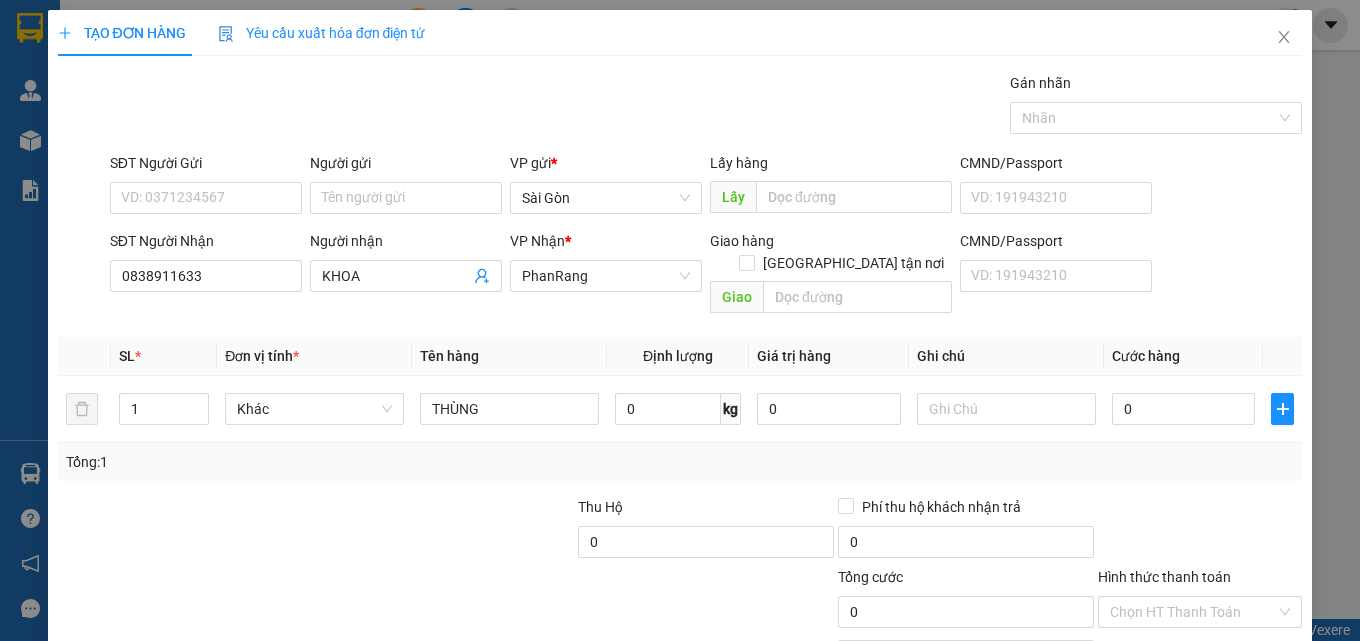 click on "[PERSON_NAME] và In" at bounding box center [1258, 707] 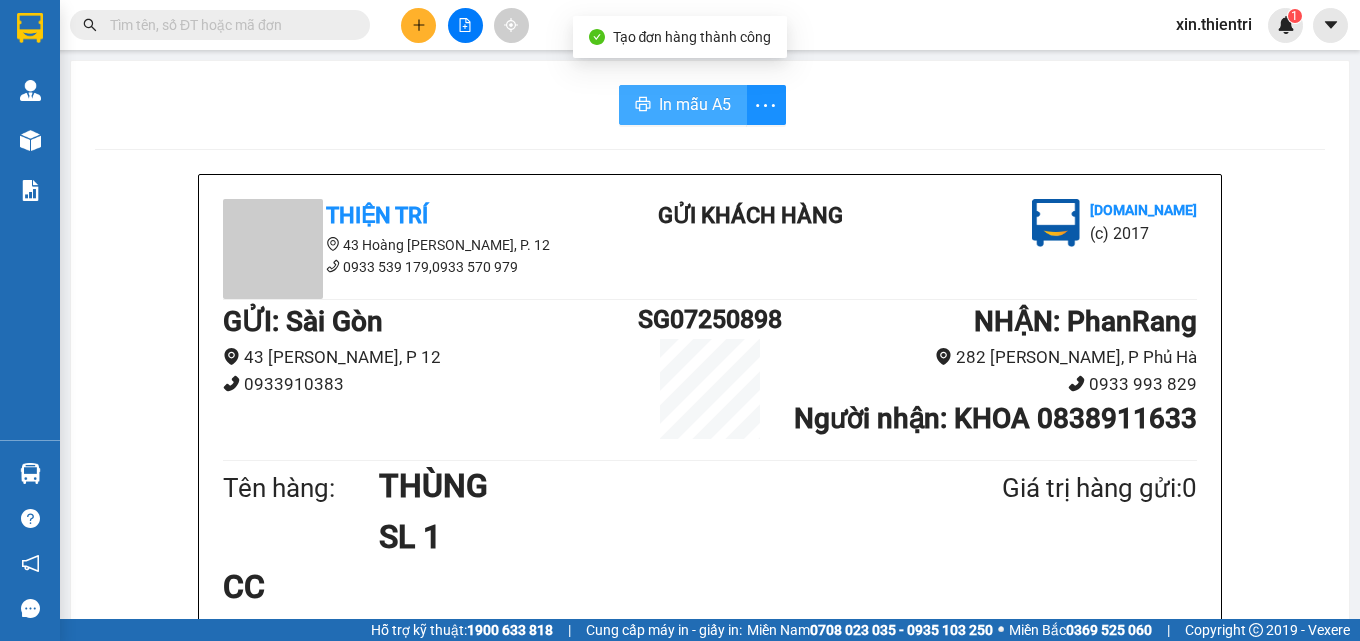 click on "In mẫu A5" at bounding box center (695, 104) 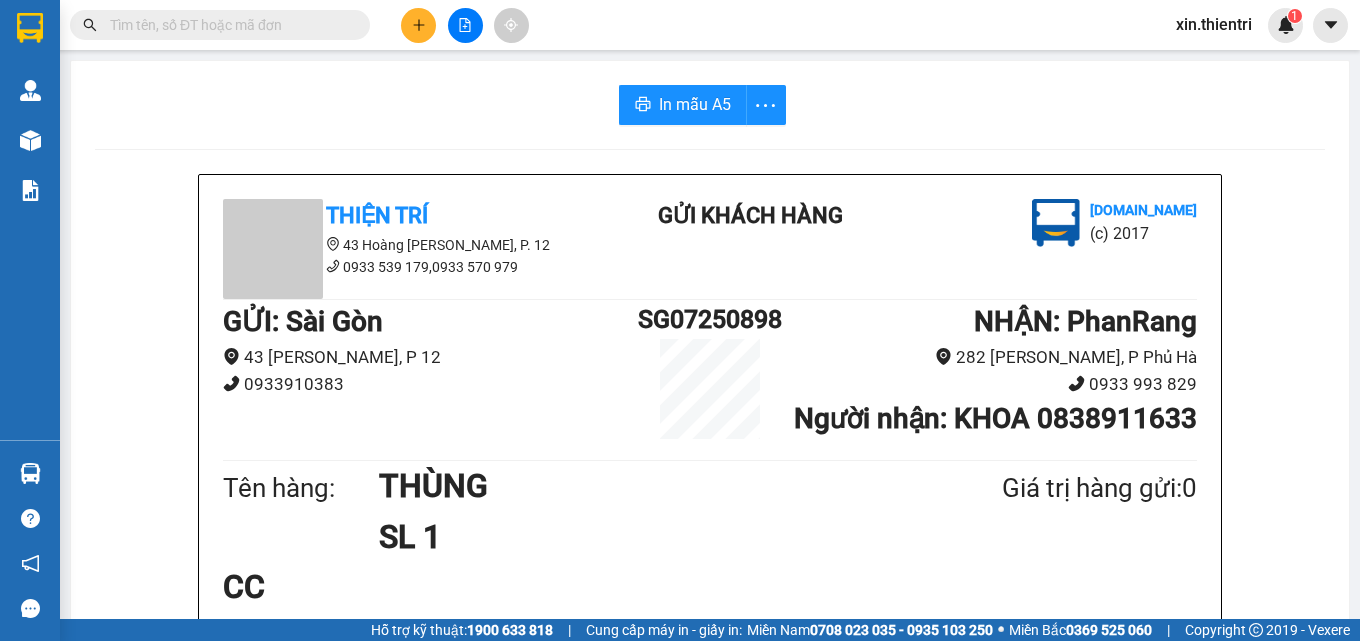 click on "Kết quả tìm kiếm ( 0 )  Bộ lọc  No Data xin.thientri 1" at bounding box center (680, 25) 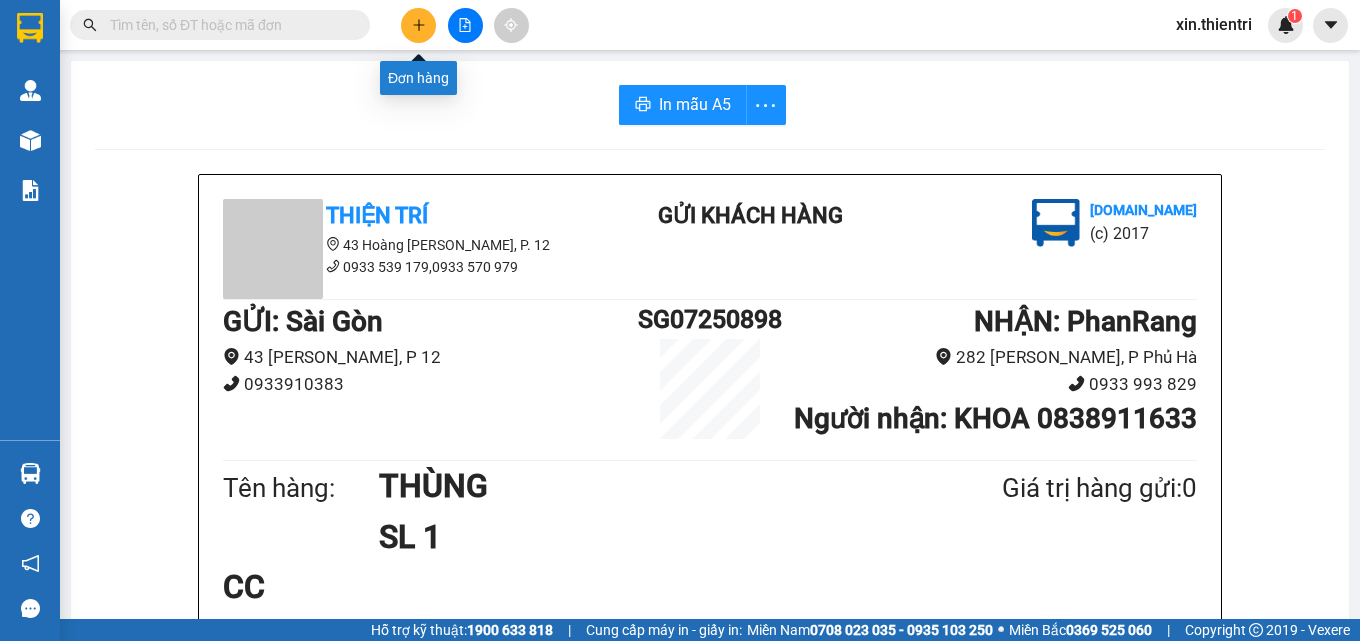 click 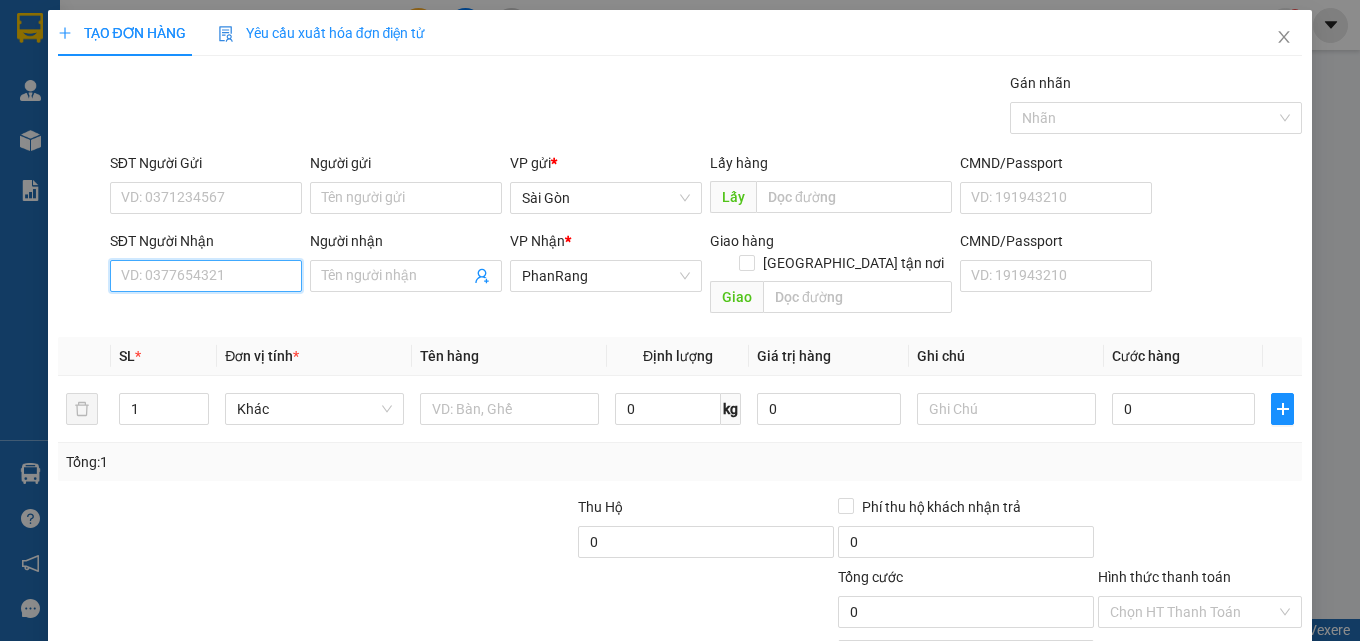 click on "SĐT Người Nhận" at bounding box center (206, 276) 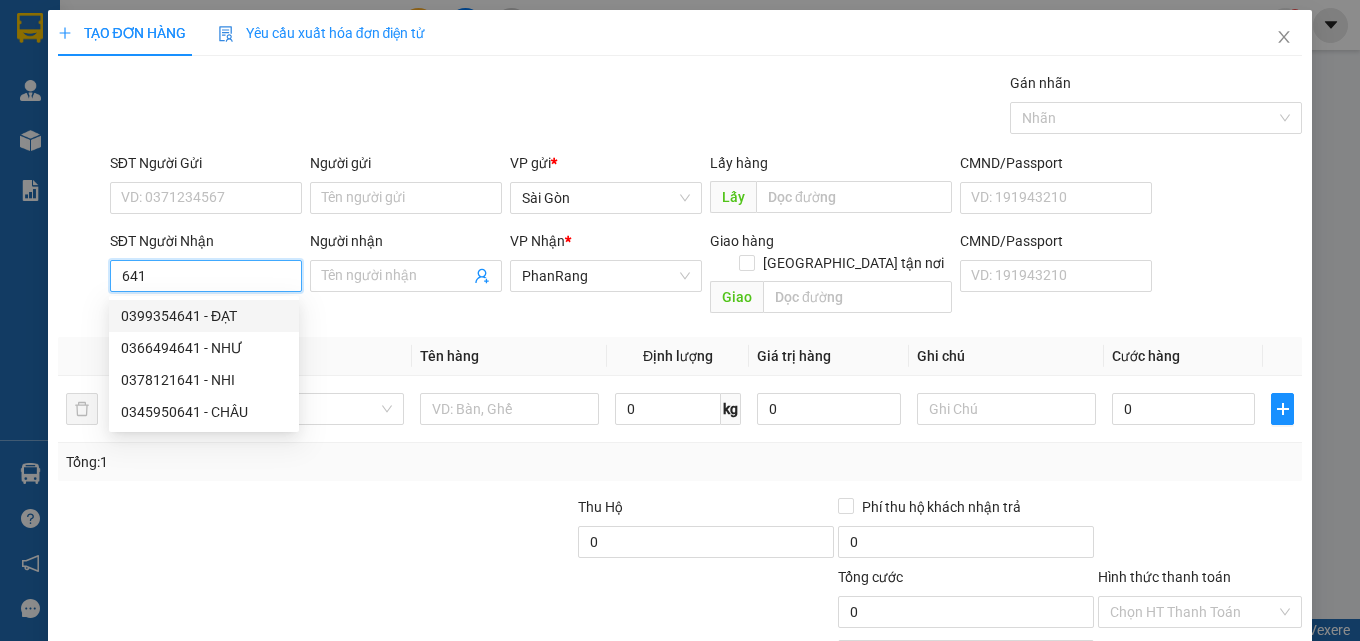 click on "0399354641 - ĐẠT" at bounding box center (204, 316) 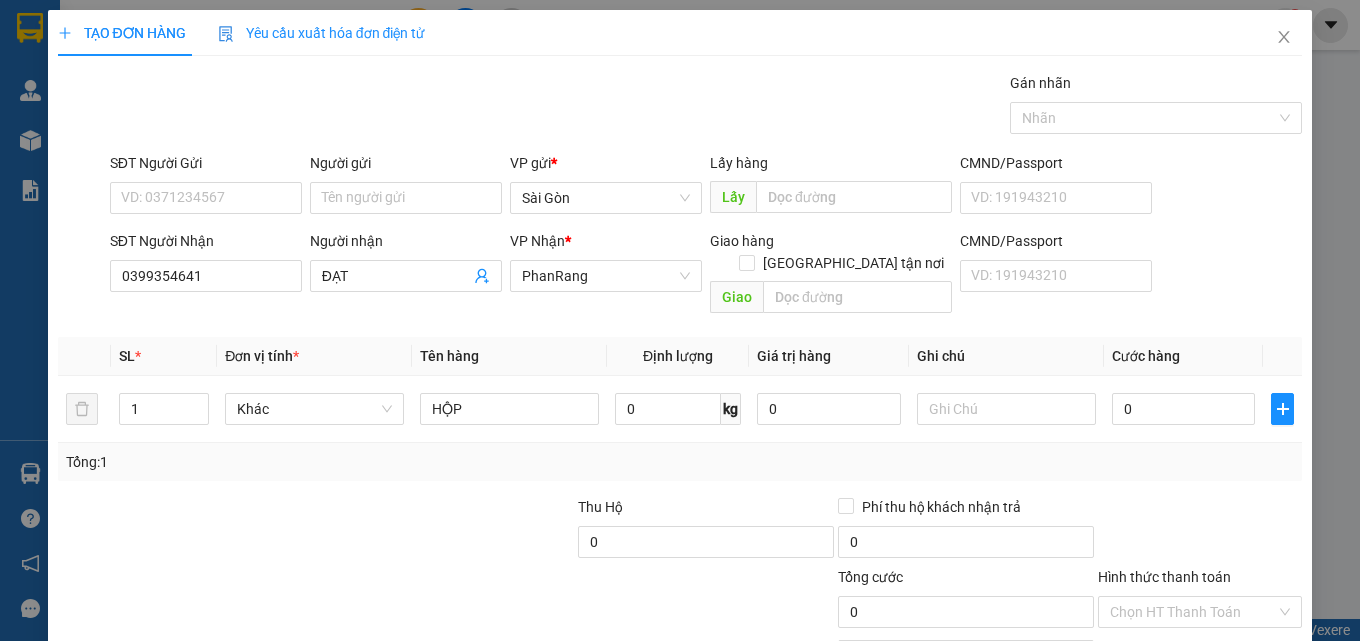 click on "[PERSON_NAME] và In" at bounding box center [1226, 707] 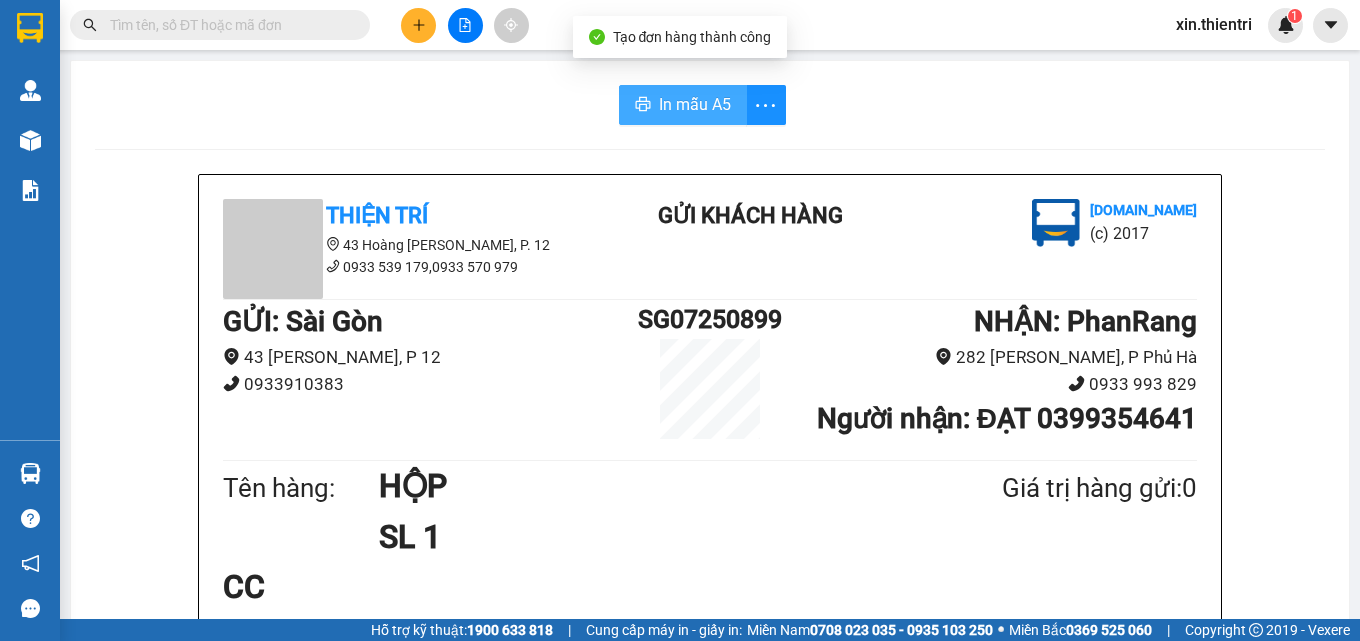drag, startPoint x: 710, startPoint y: 111, endPoint x: 764, endPoint y: 163, distance: 74.96666 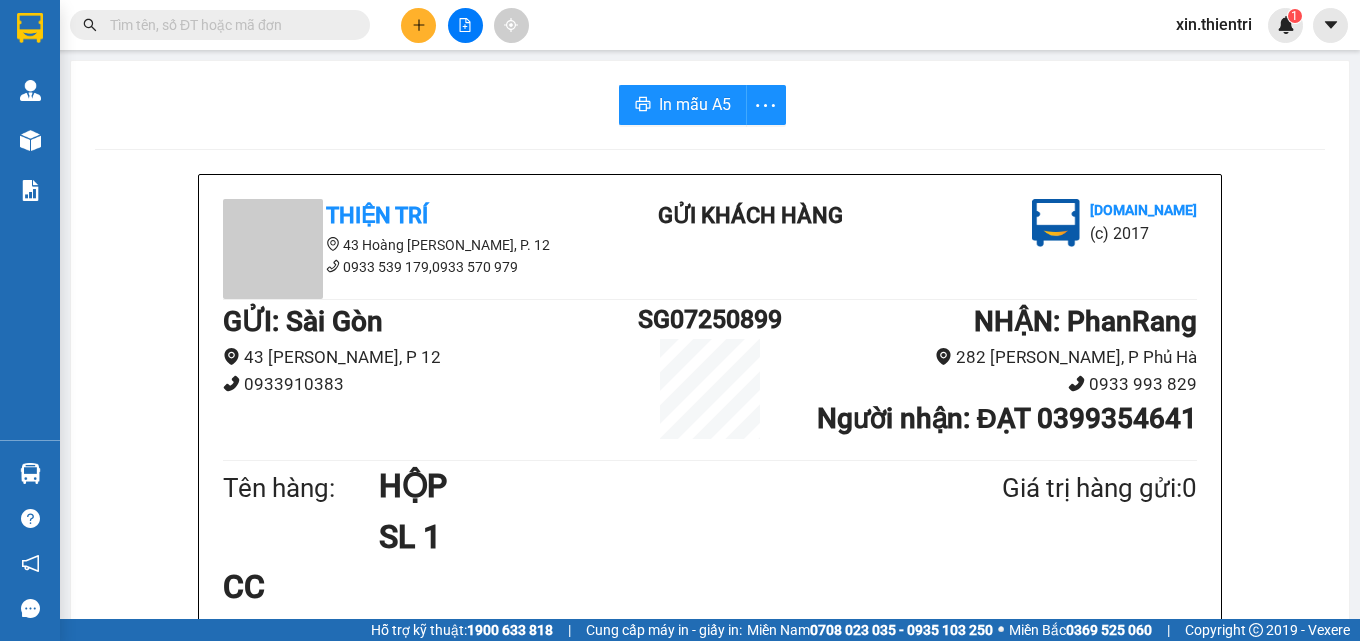 click at bounding box center [418, 25] 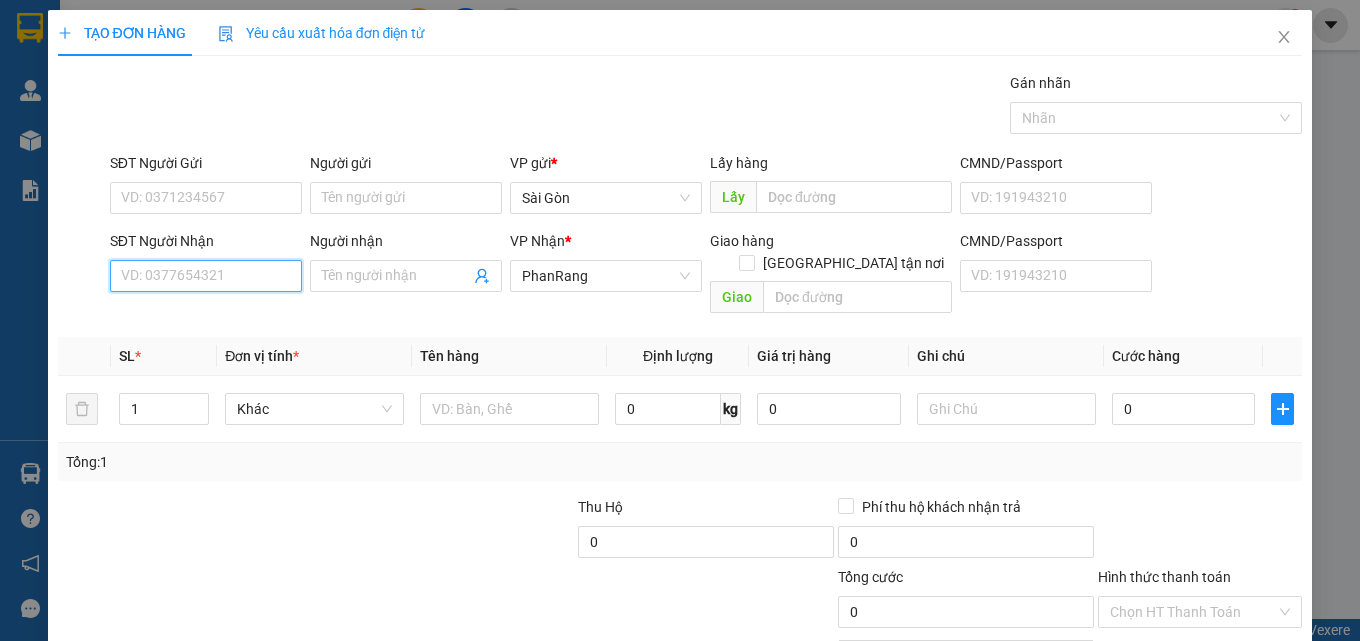 click on "SĐT Người Nhận" at bounding box center (206, 276) 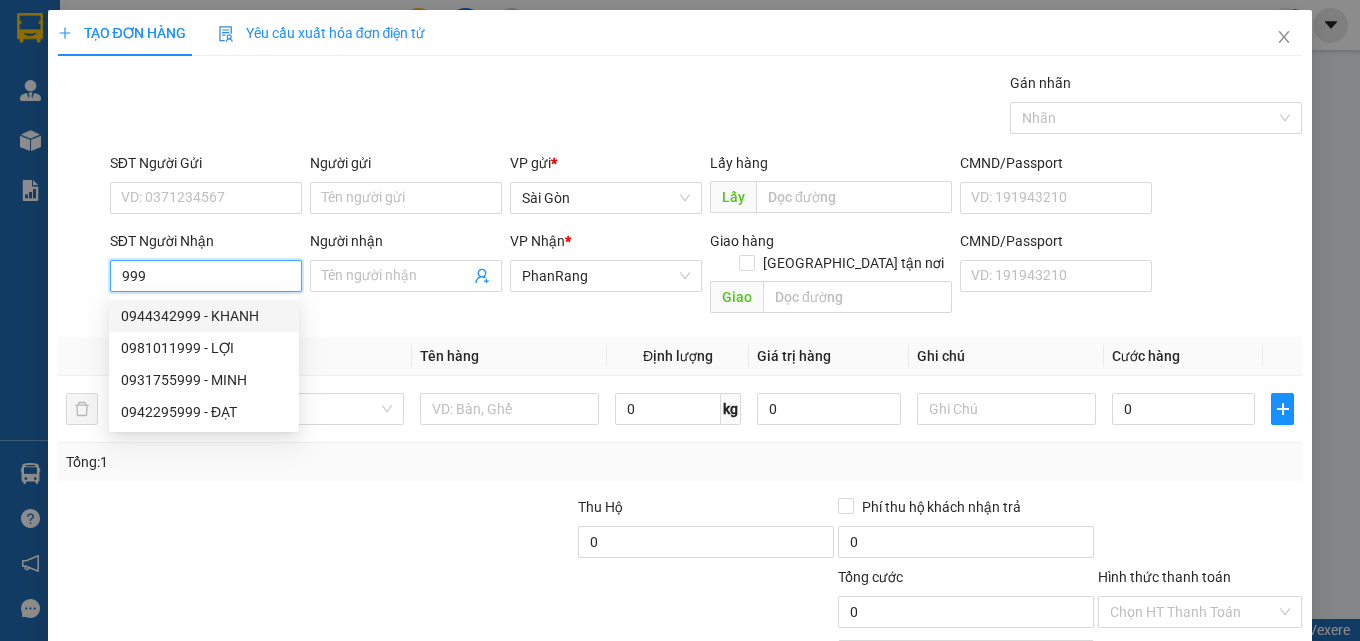 click on "999" at bounding box center [206, 276] 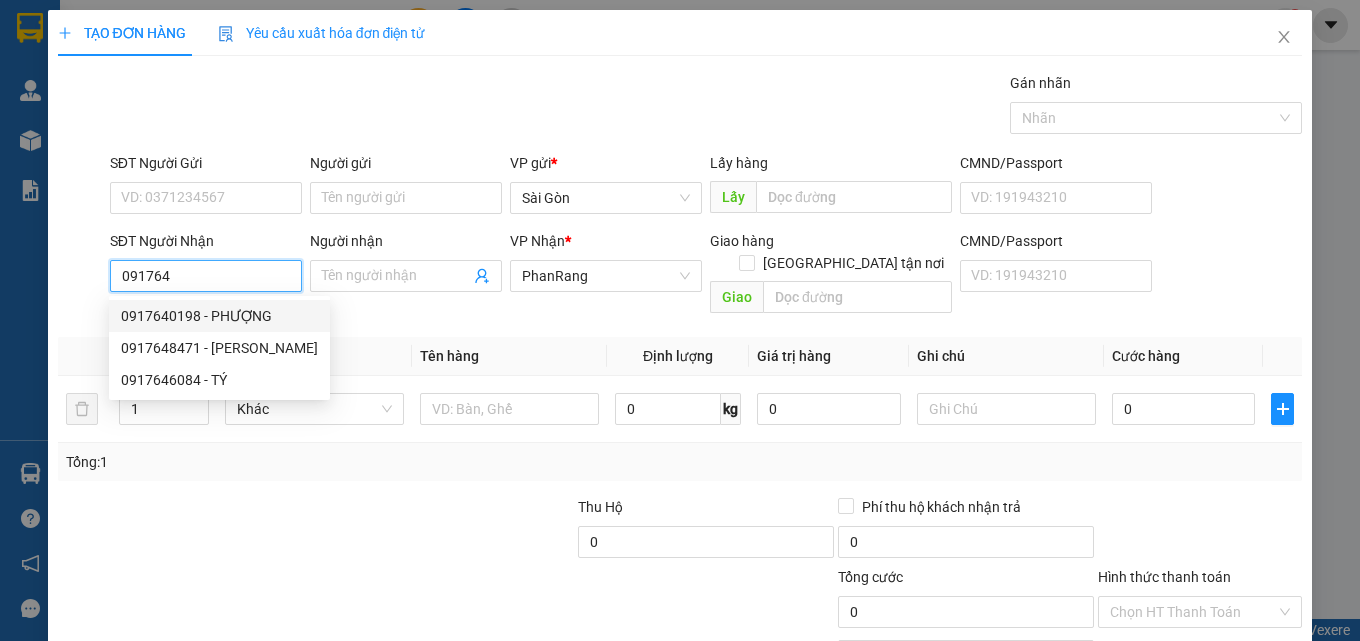 click on "0917640198 - PHƯỢNG" at bounding box center [219, 316] 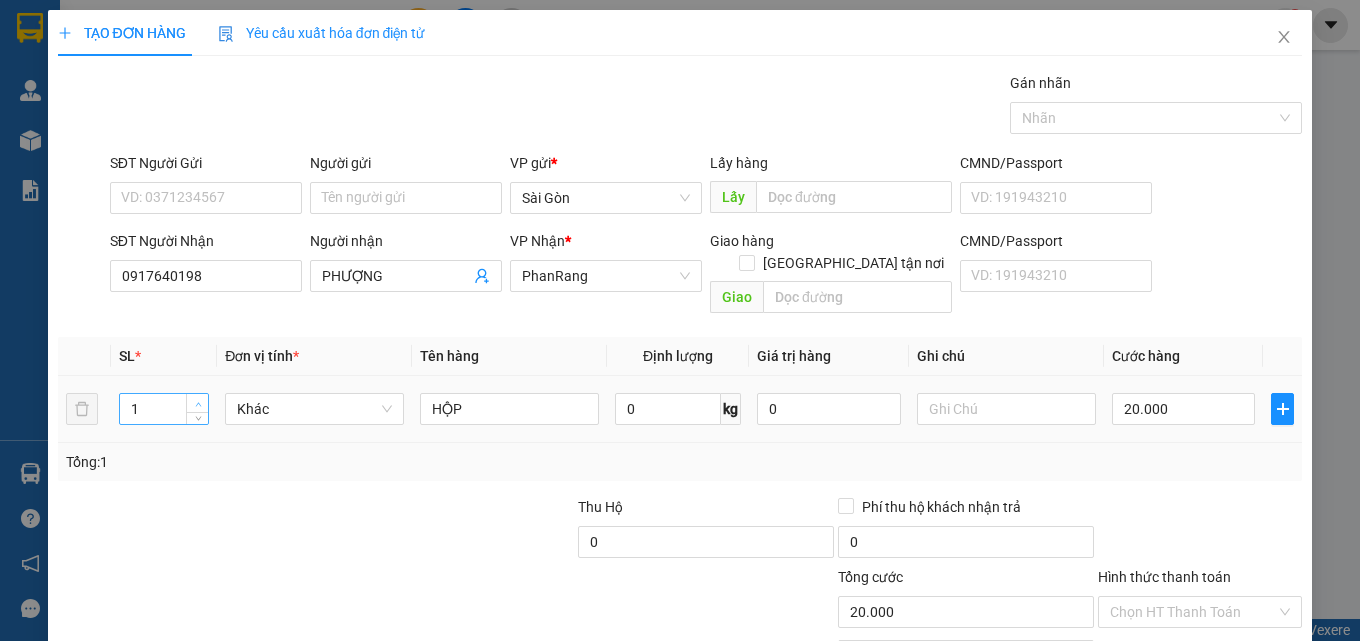 click at bounding box center (198, 404) 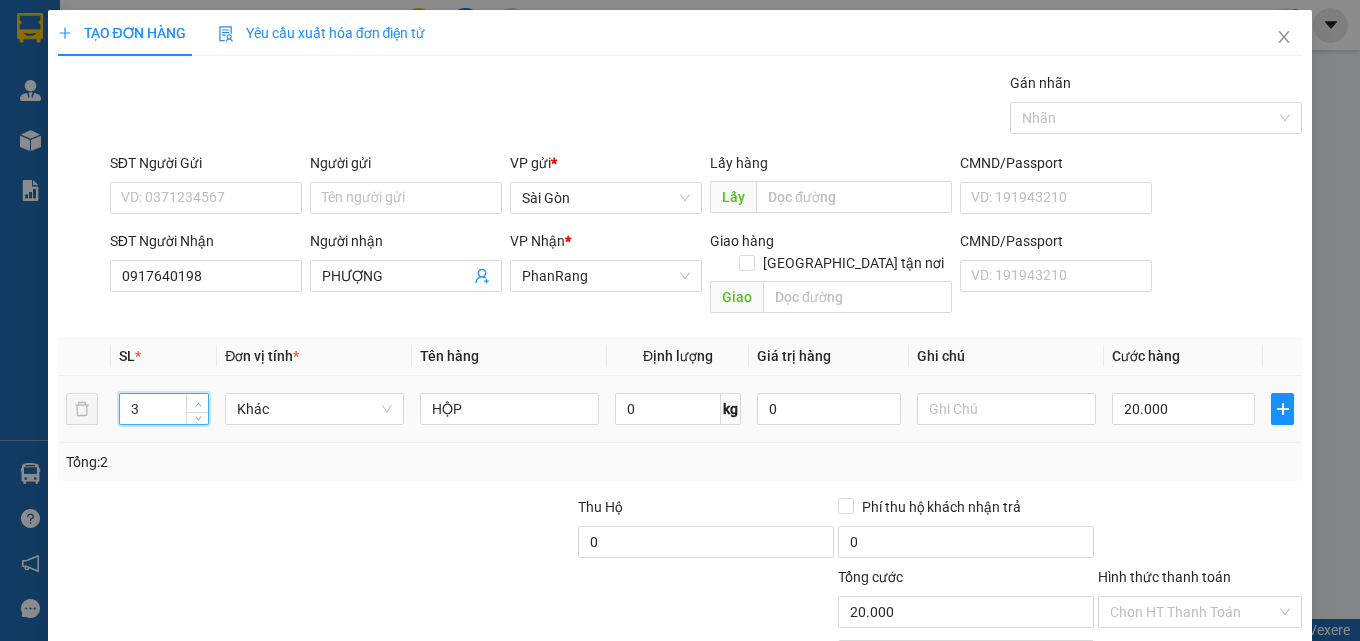 click at bounding box center (198, 404) 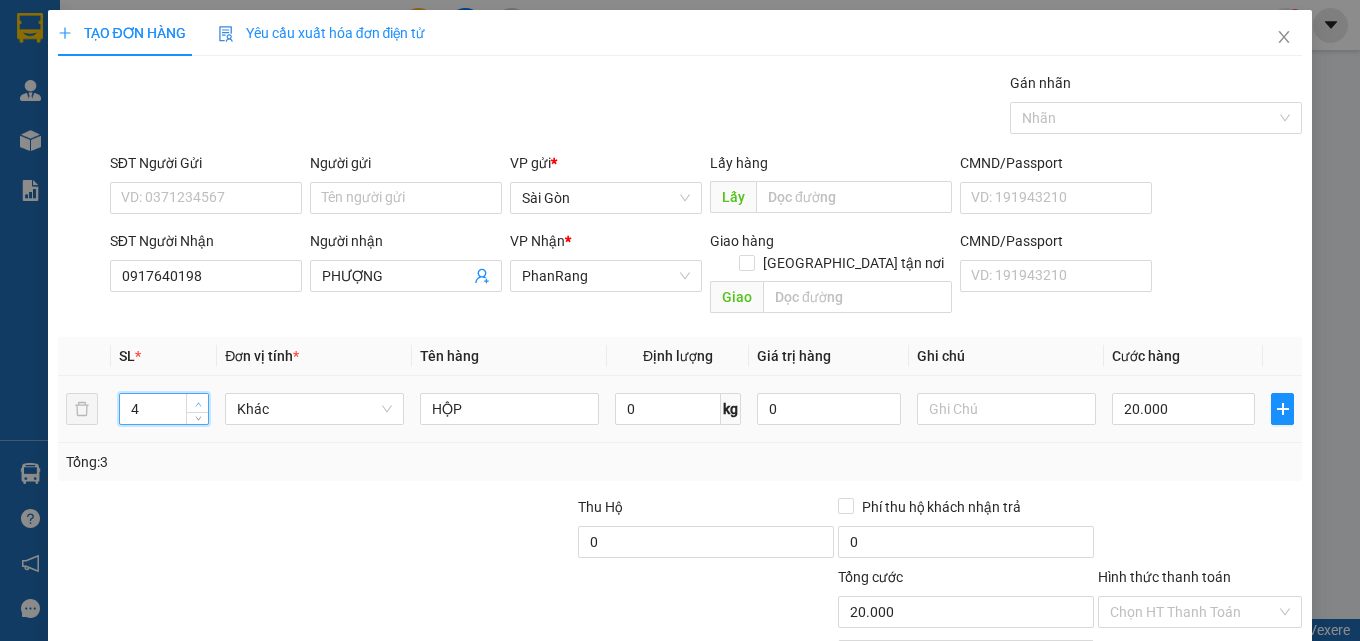 click at bounding box center (198, 404) 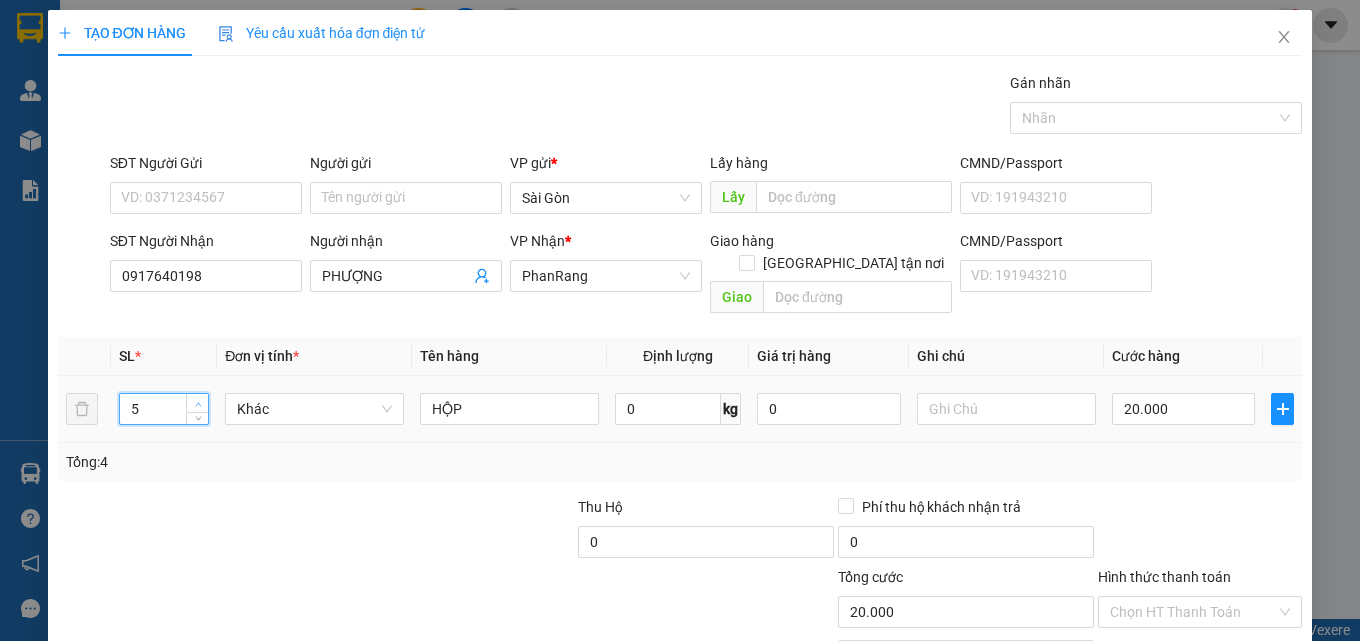 click at bounding box center (198, 404) 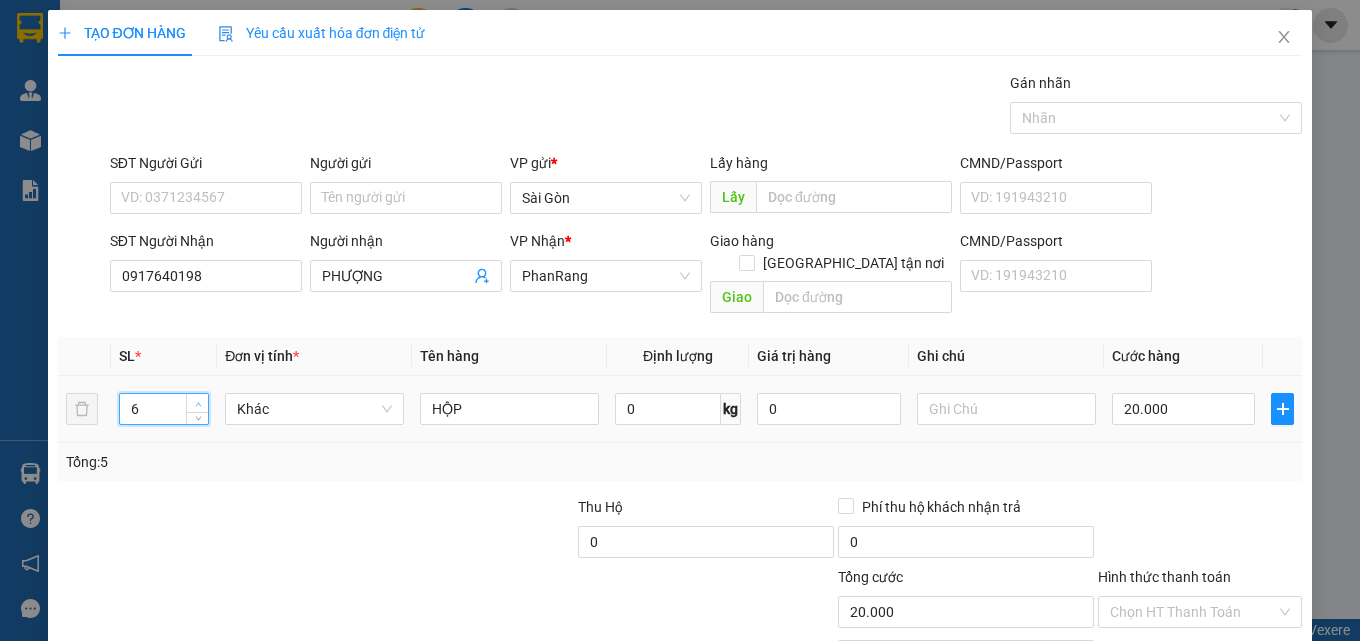 click 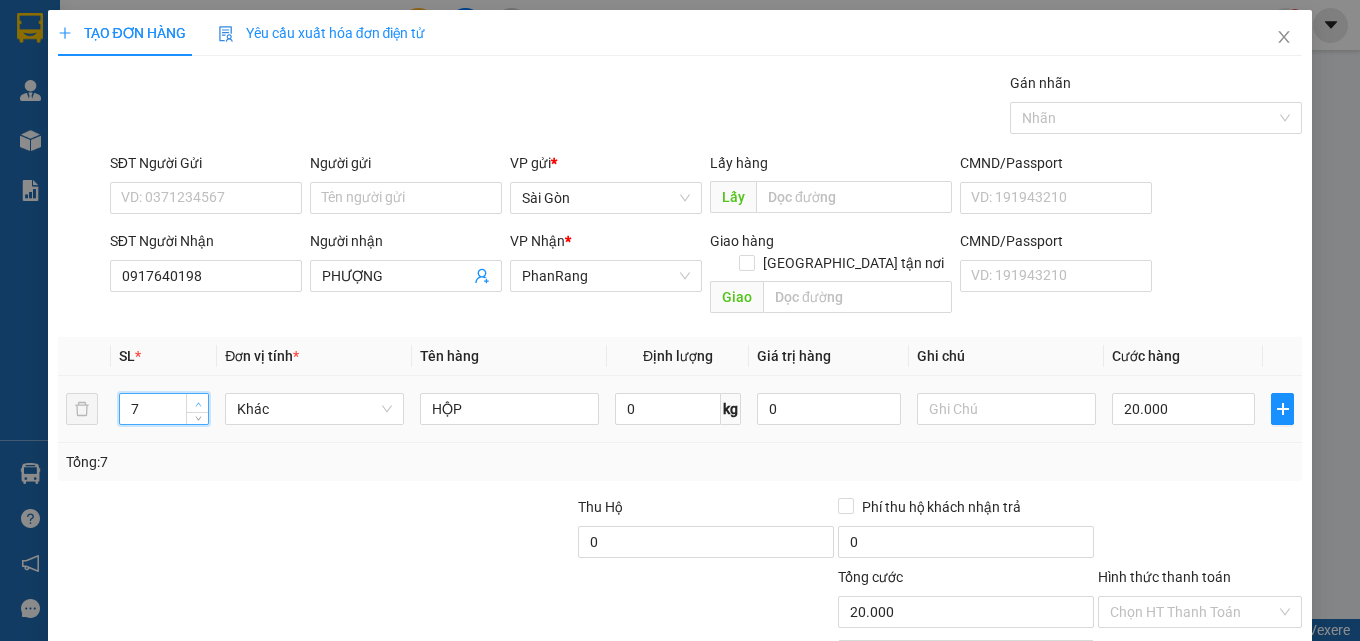 click at bounding box center [197, 403] 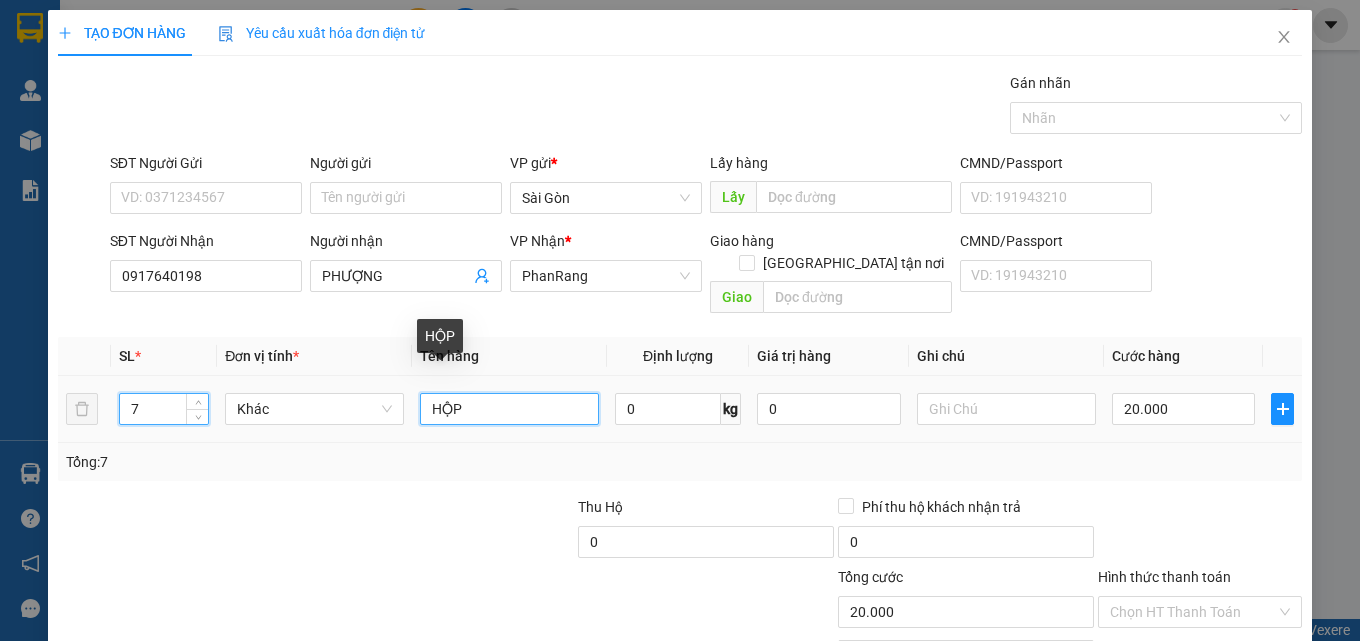 click on "HỘP" at bounding box center [509, 409] 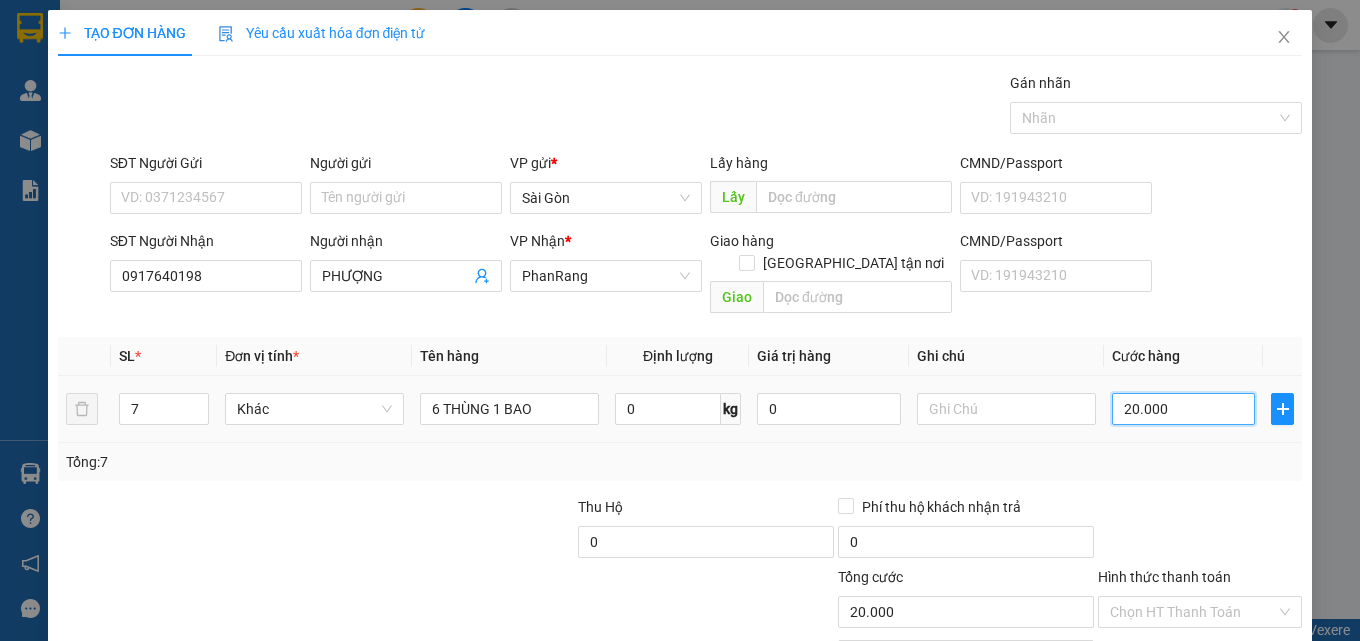 click on "20.000" at bounding box center [1184, 409] 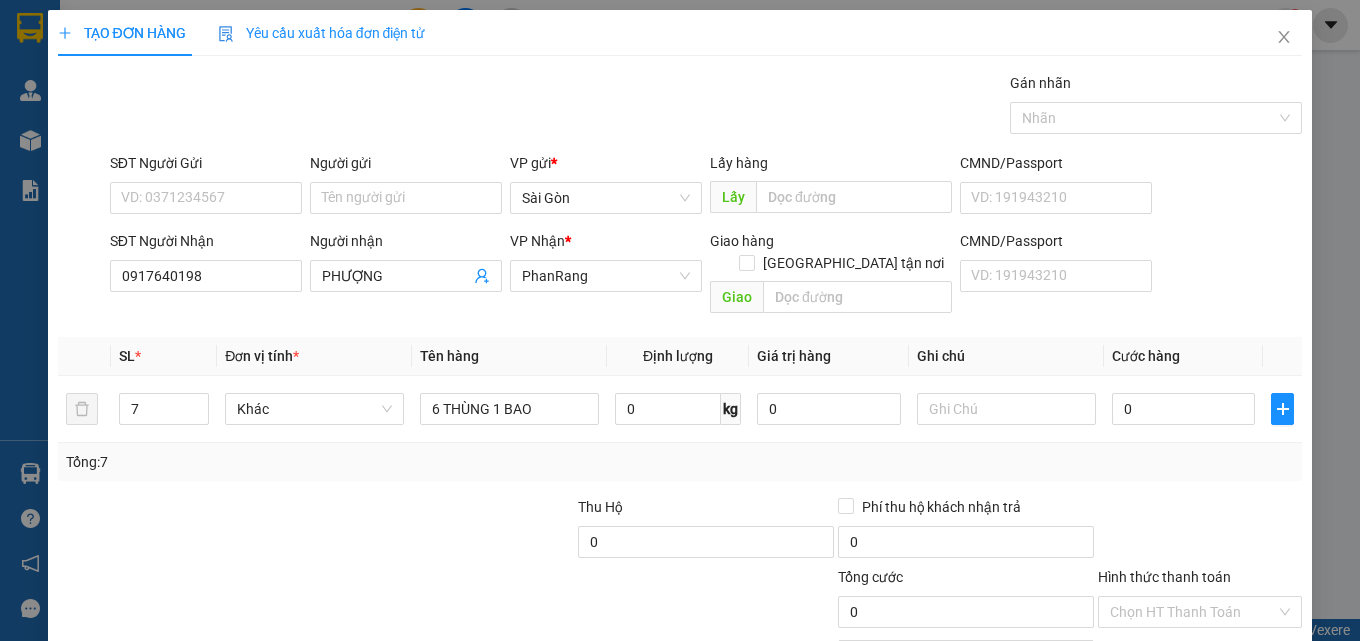 click on "[PERSON_NAME] và In" at bounding box center (1258, 707) 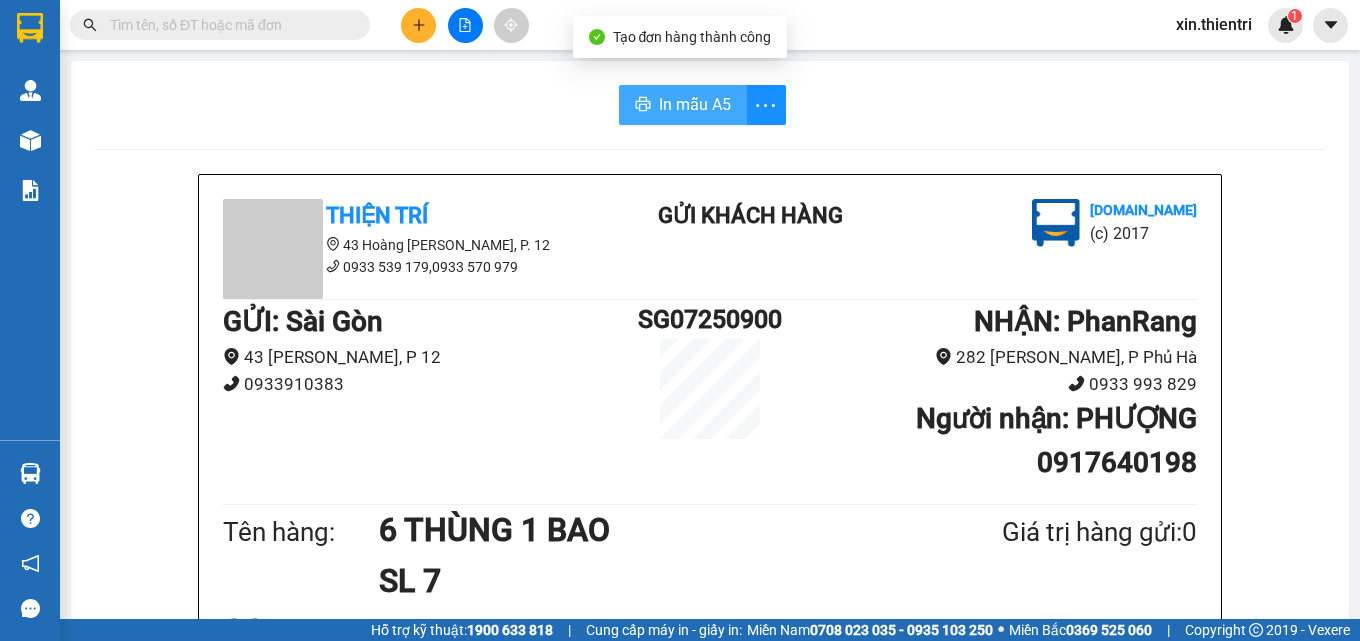 click on "In mẫu A5" at bounding box center (695, 104) 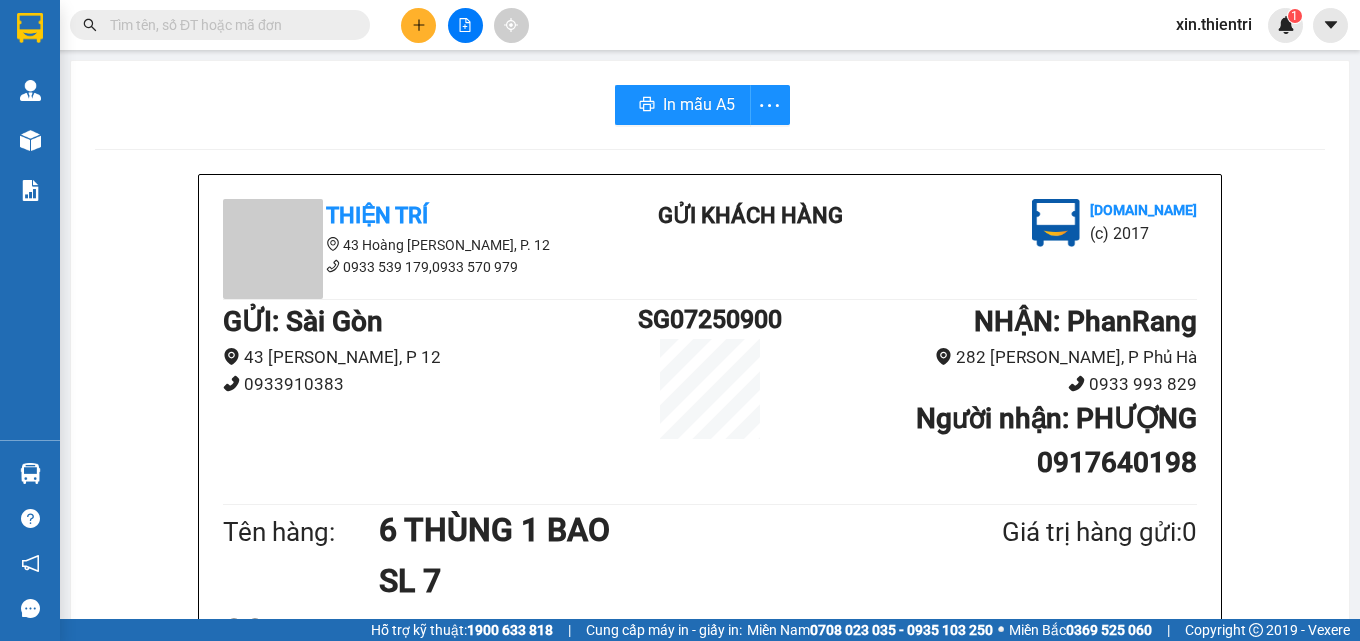 click at bounding box center [465, 25] 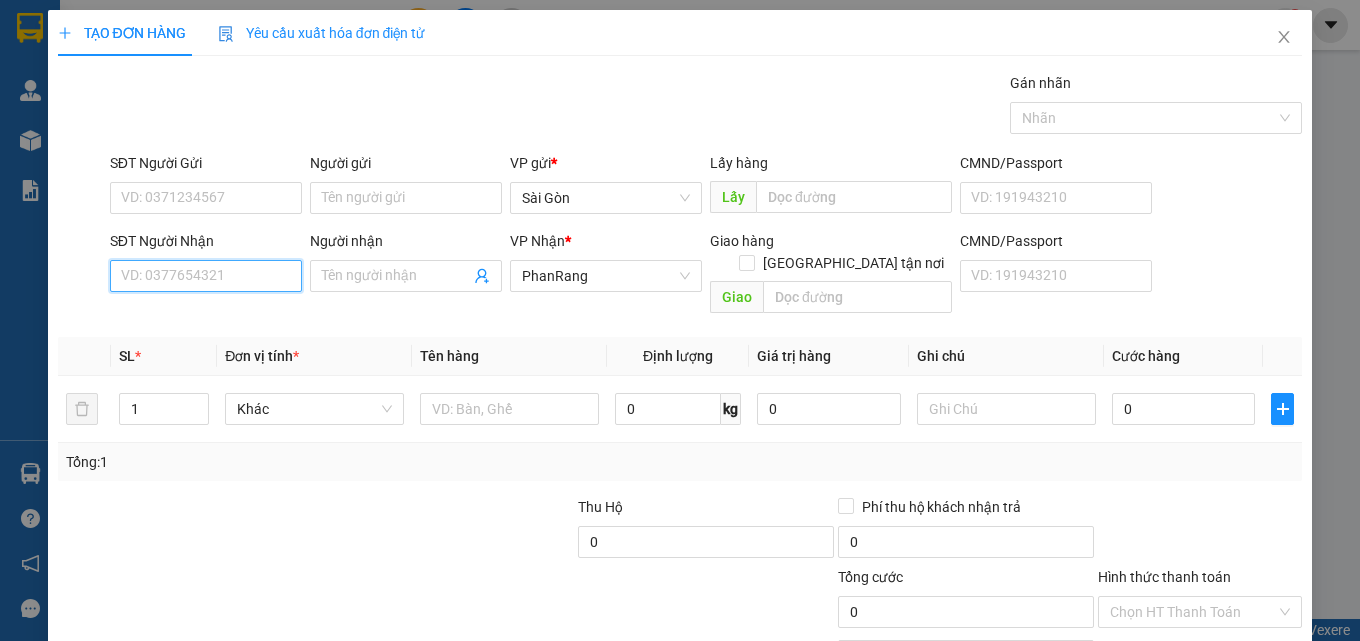 click on "SĐT Người Nhận" at bounding box center (206, 276) 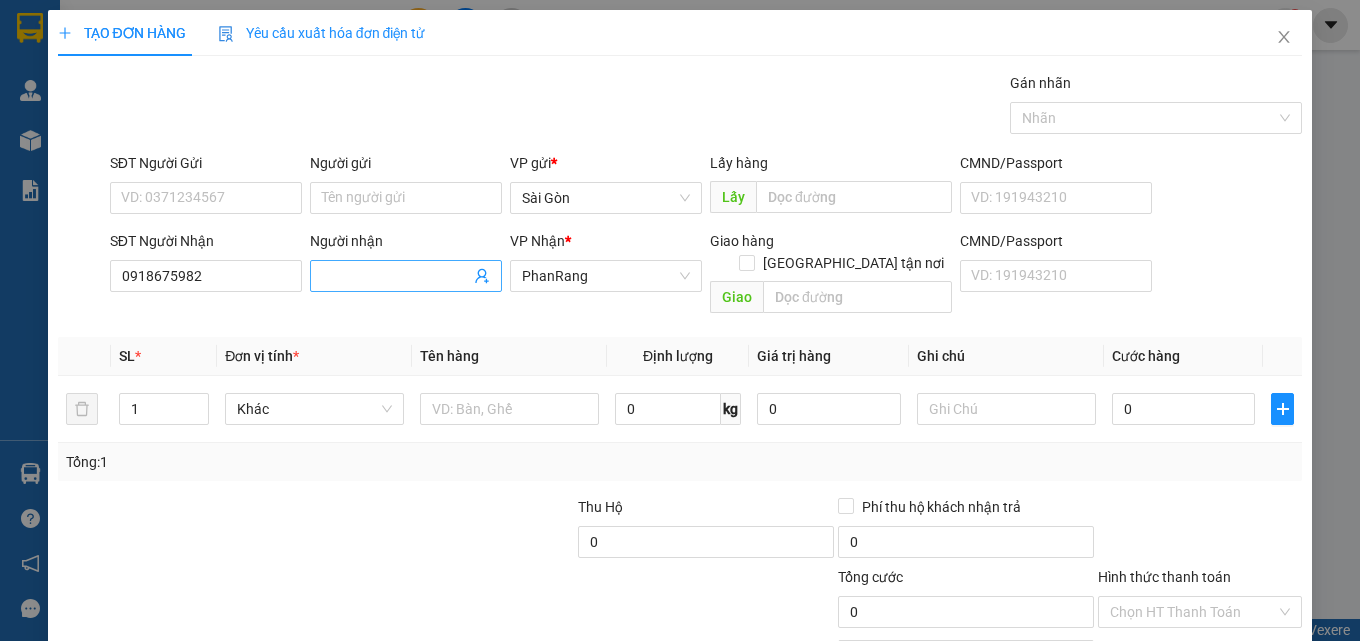 click on "Người nhận" at bounding box center (396, 276) 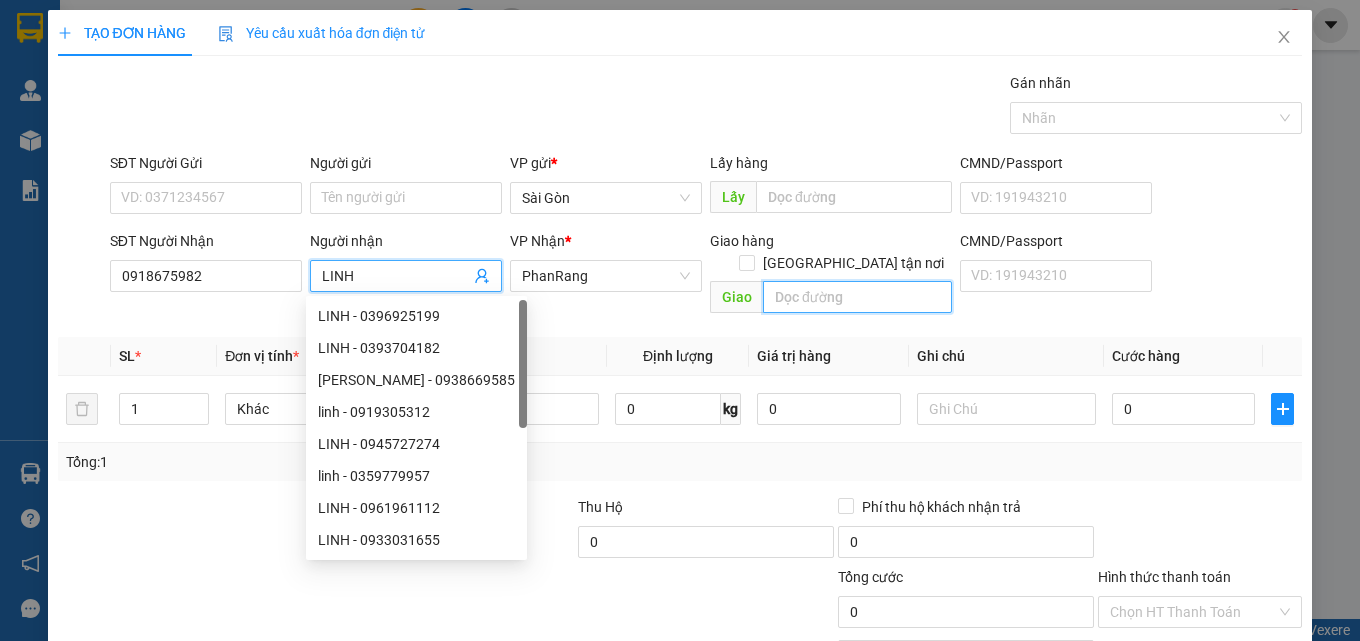 click at bounding box center [857, 297] 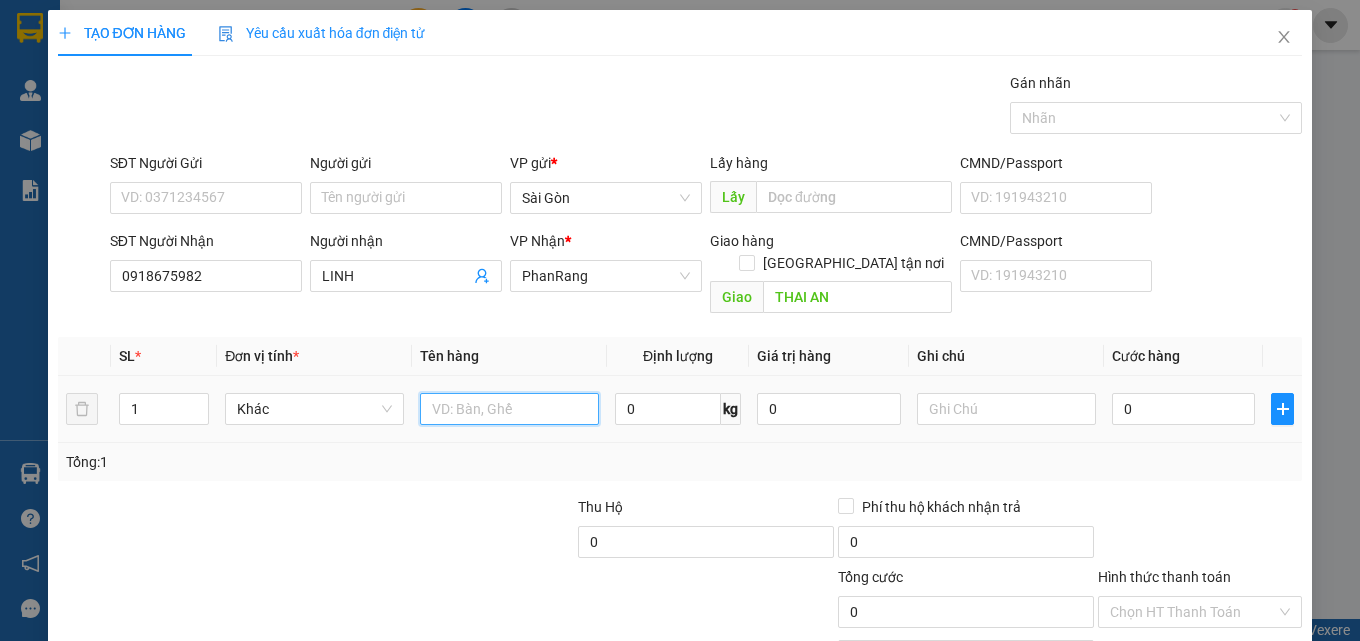 click at bounding box center [509, 409] 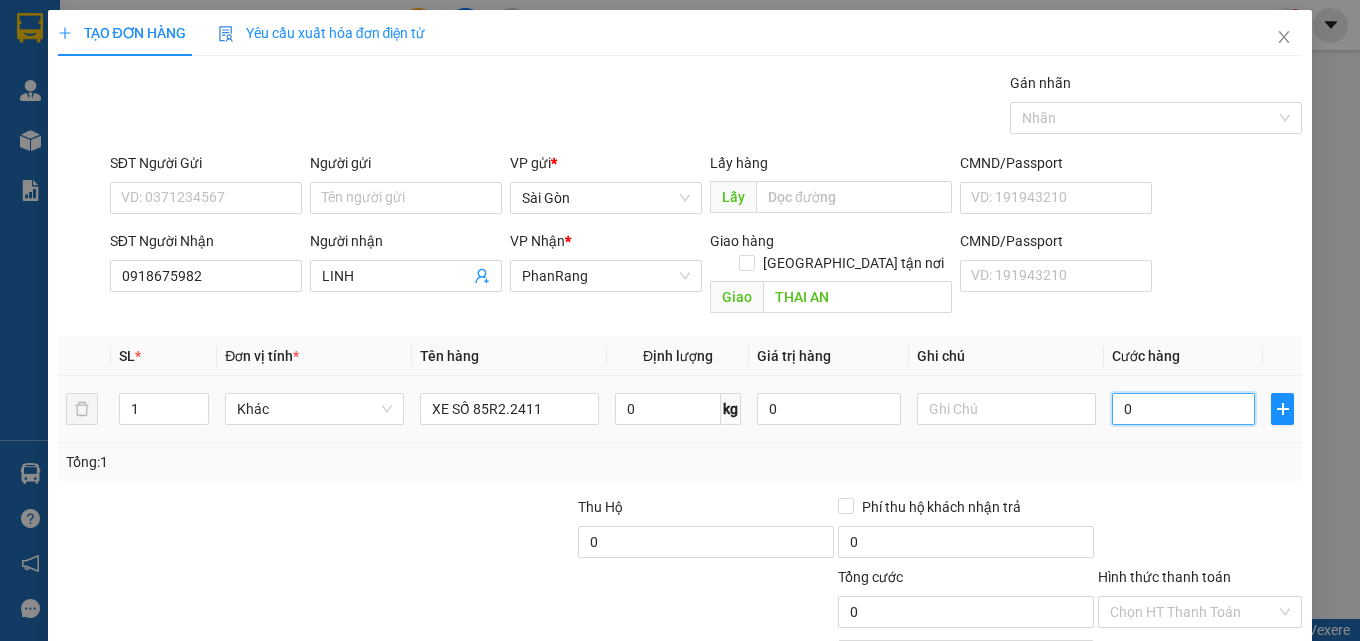 click on "0" at bounding box center (1184, 409) 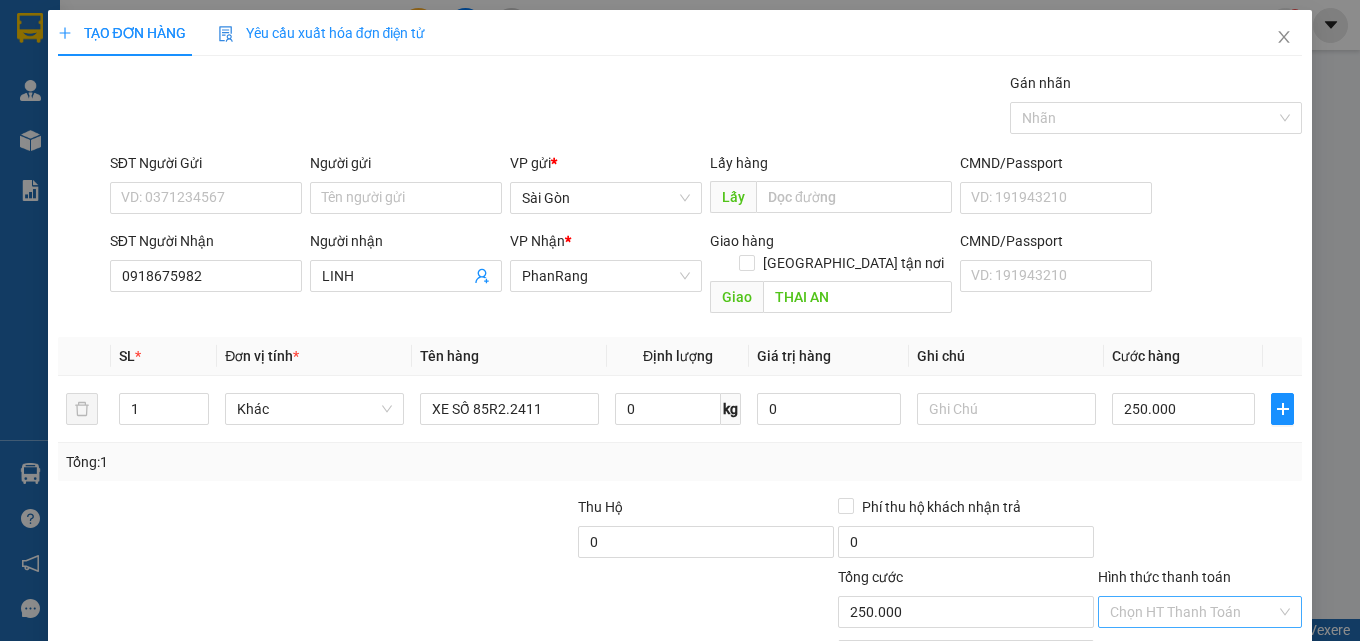 click on "Hình thức thanh toán" at bounding box center [1193, 612] 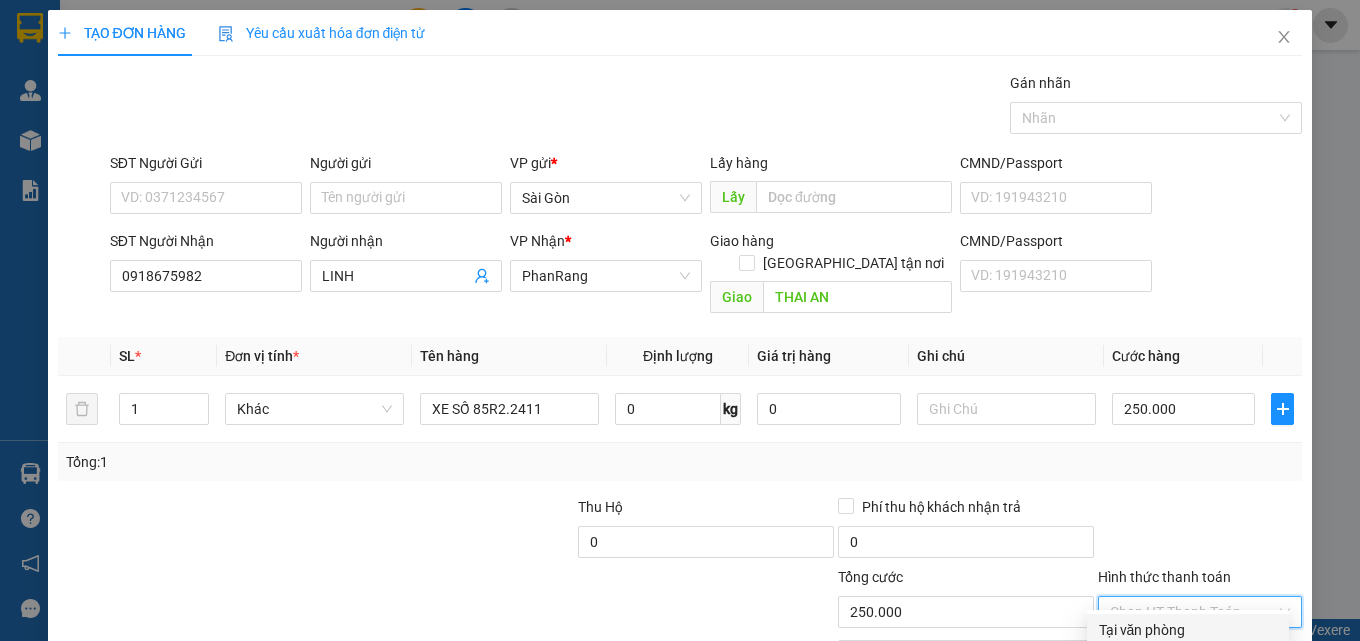 click on "Tại văn phòng" at bounding box center (1188, 630) 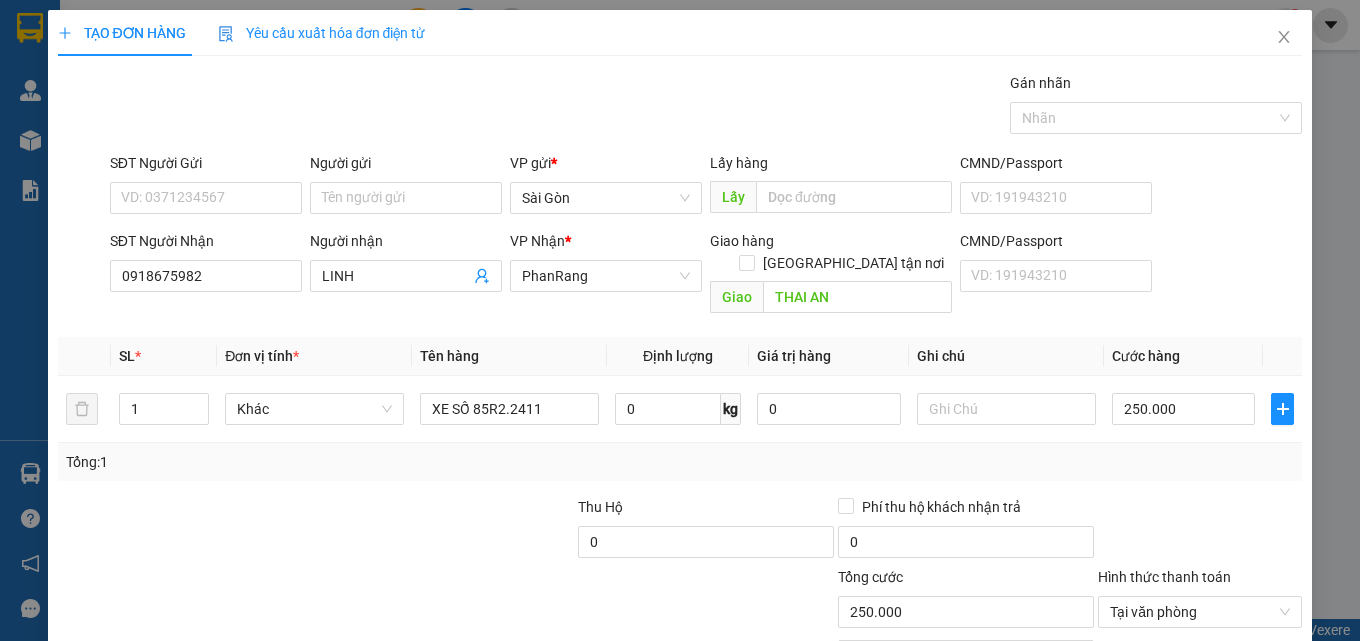 click on "[PERSON_NAME] và In" at bounding box center (1258, 707) 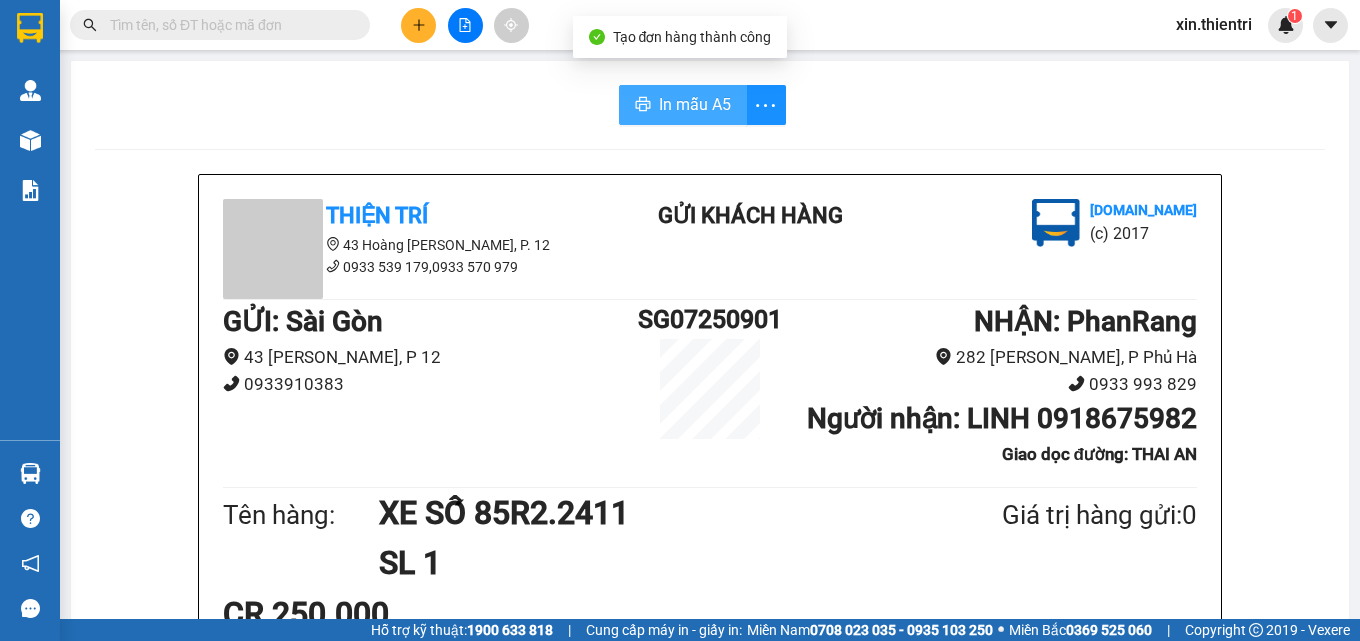 click on "In mẫu A5" at bounding box center [695, 104] 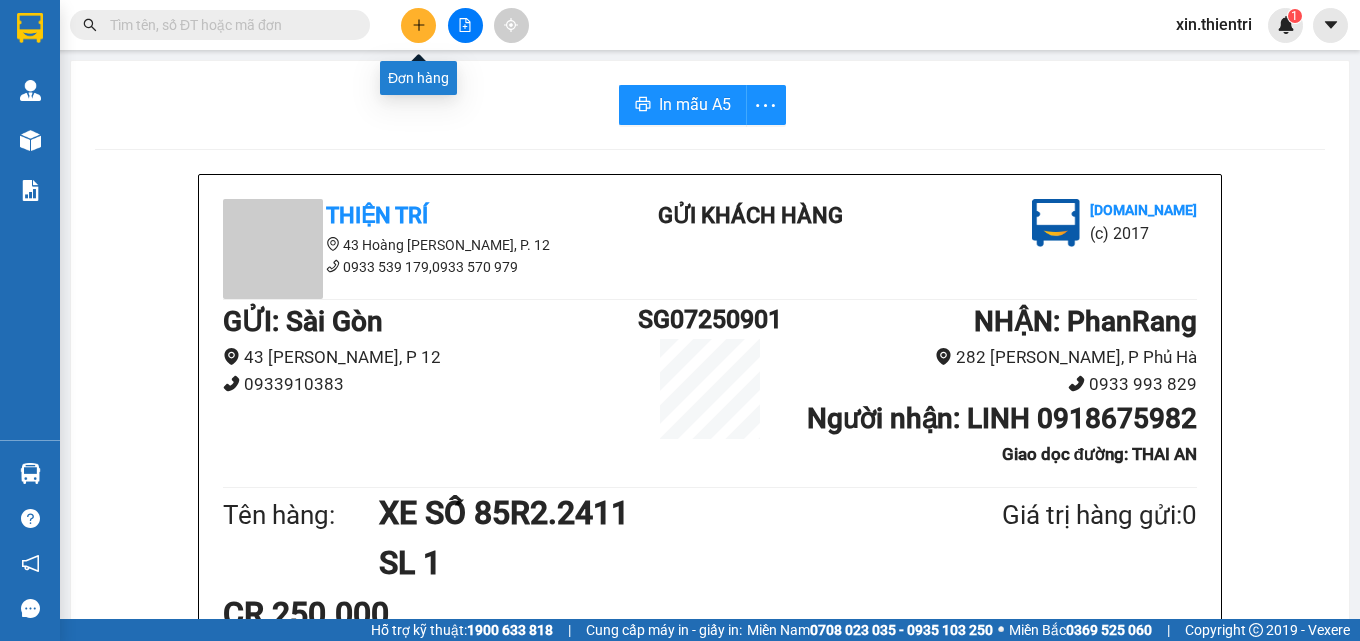click 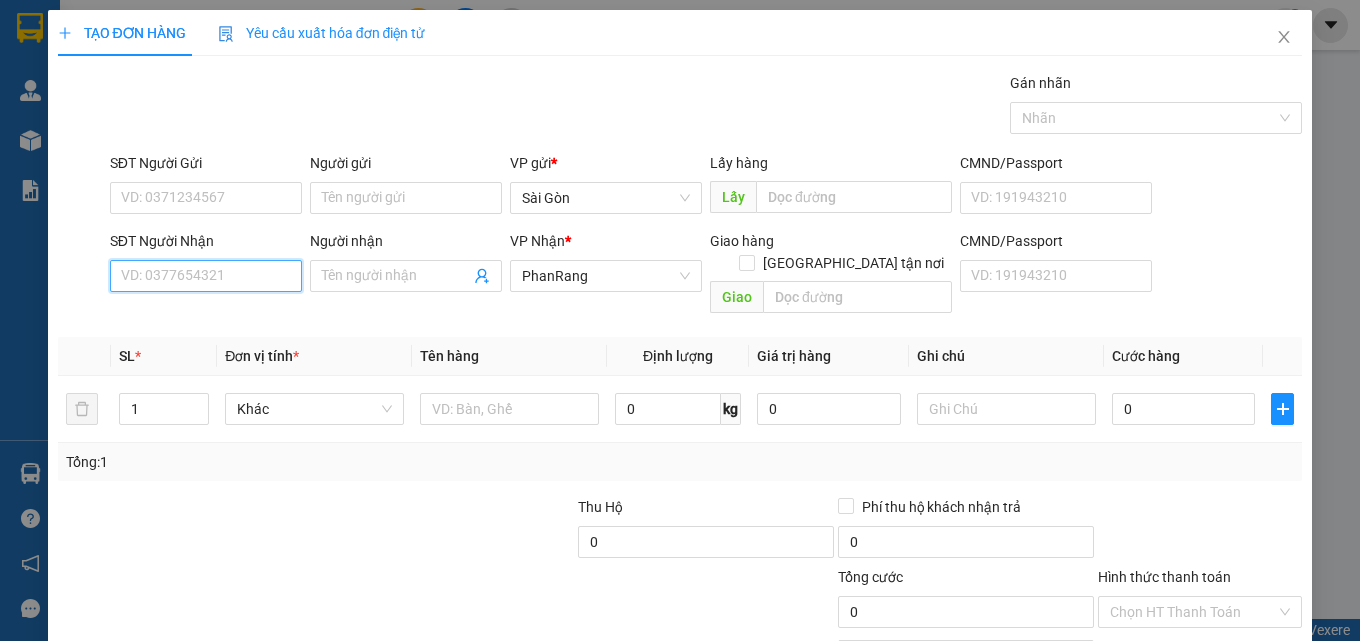 click on "SĐT Người Nhận" at bounding box center [206, 276] 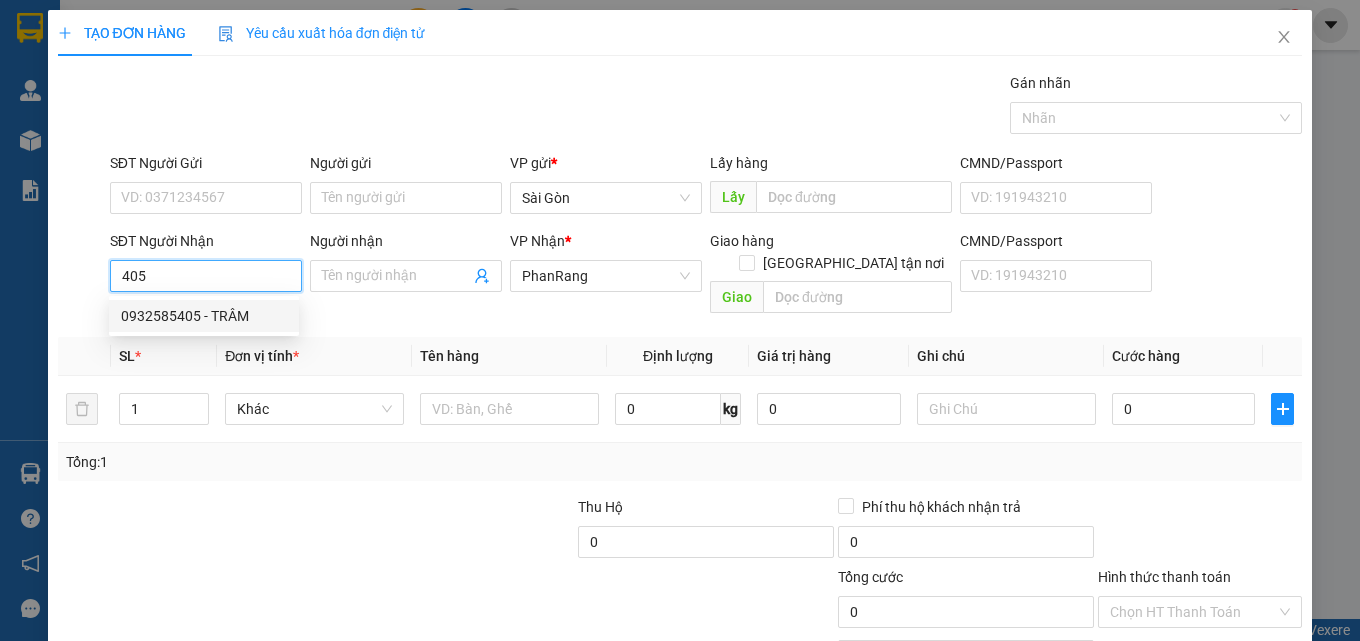 click on "0932585405 - TRÂM" at bounding box center [204, 316] 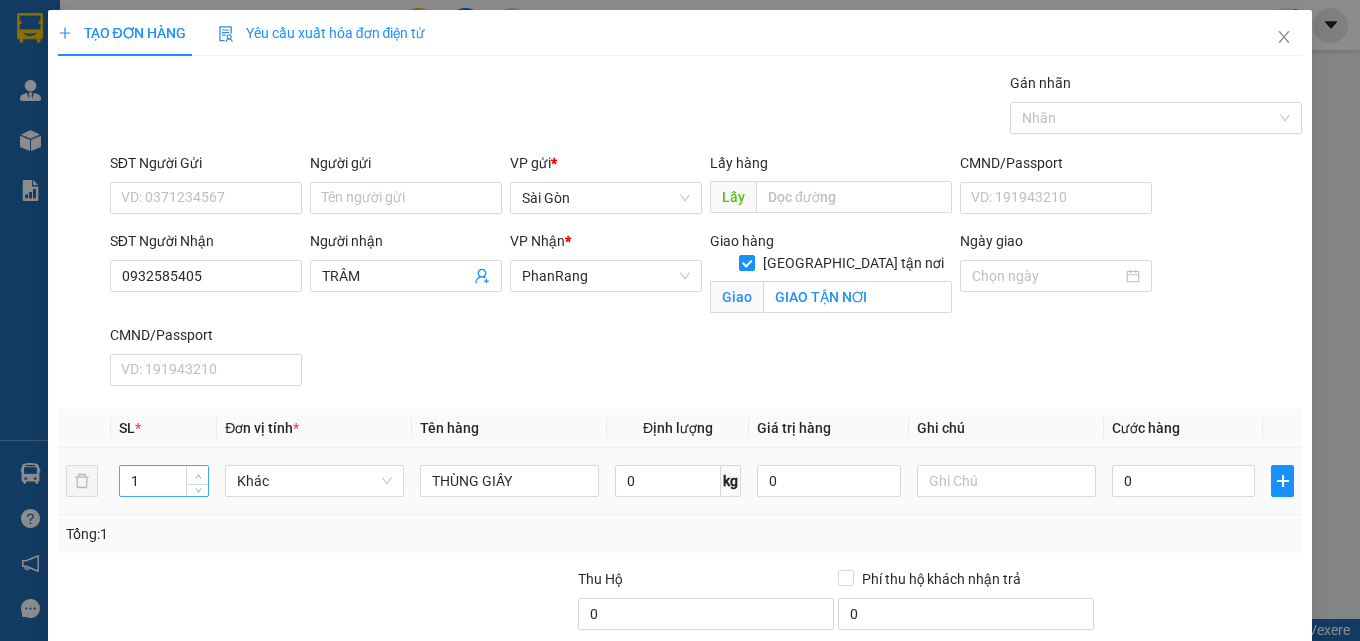 click 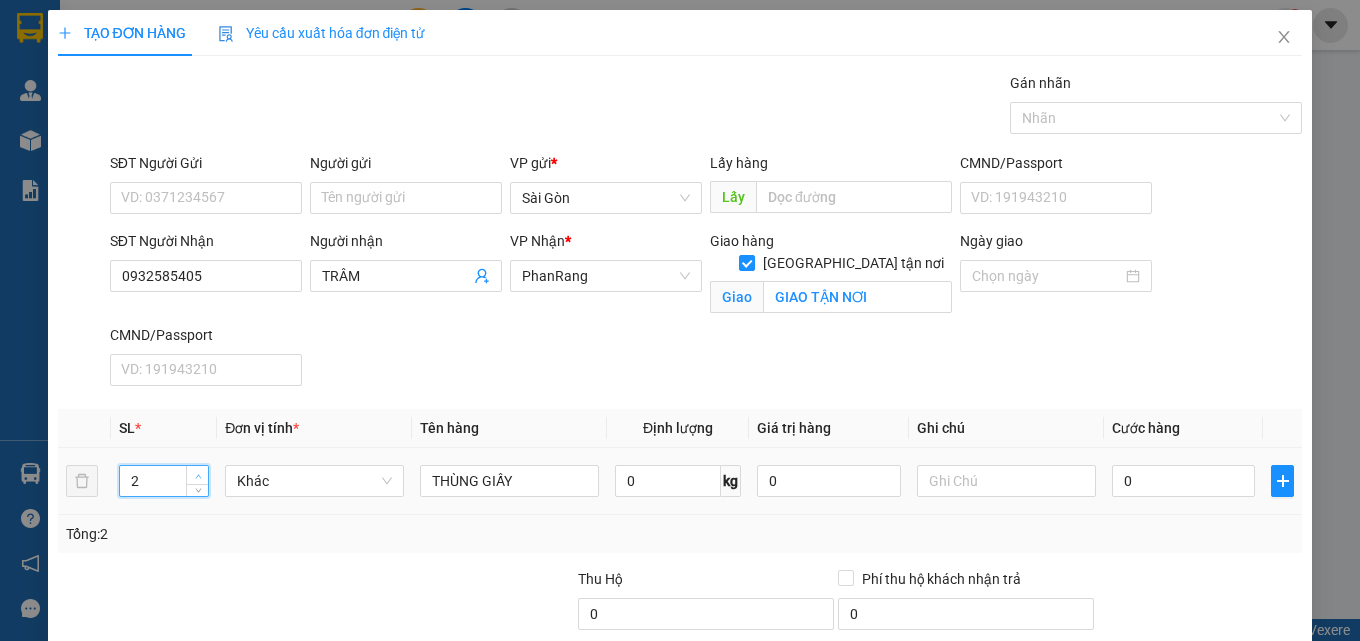 click 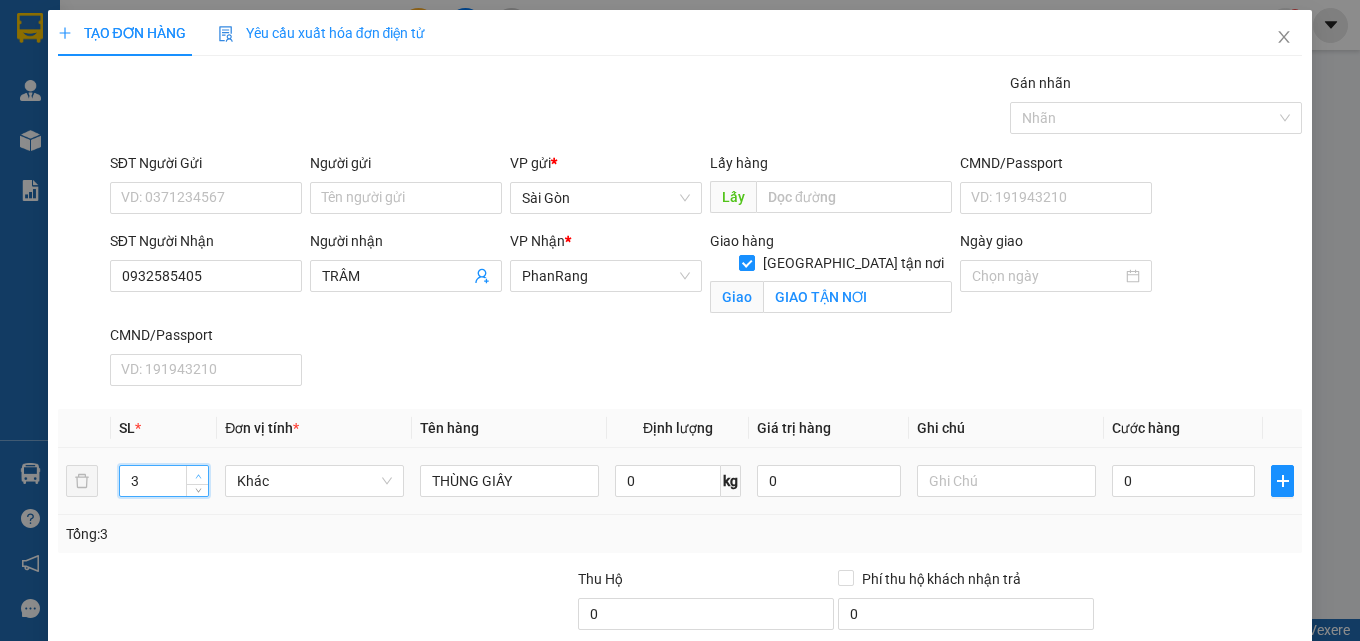 click 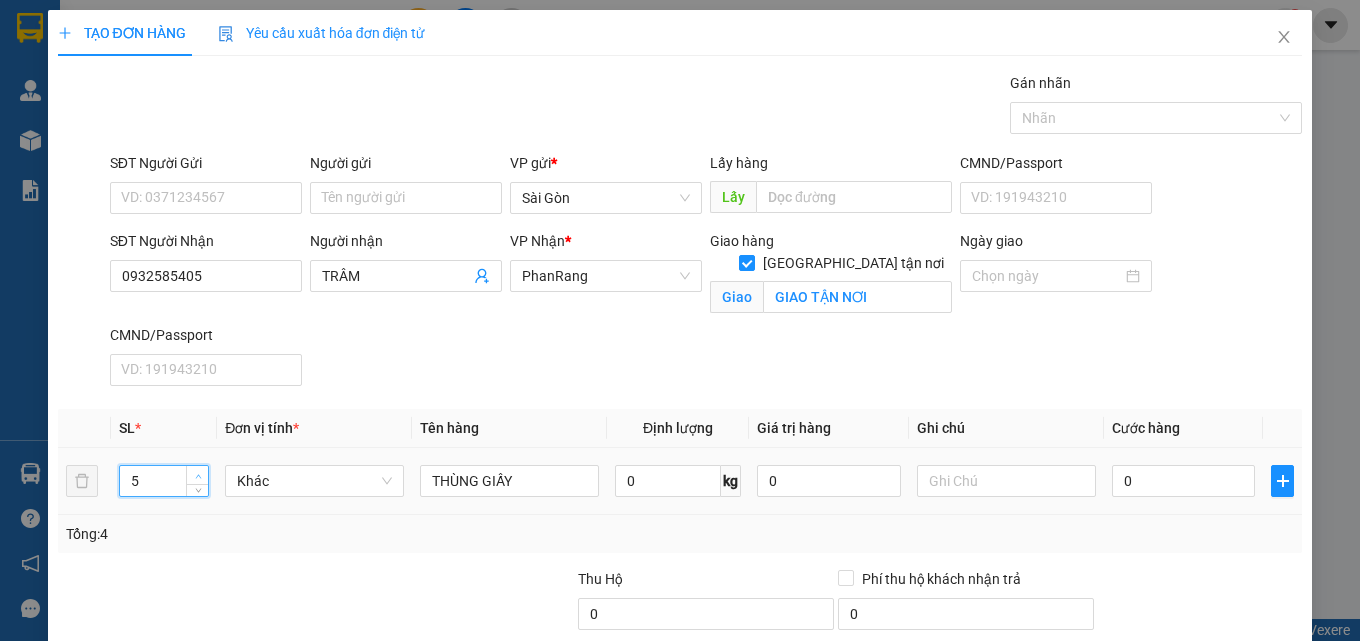 click 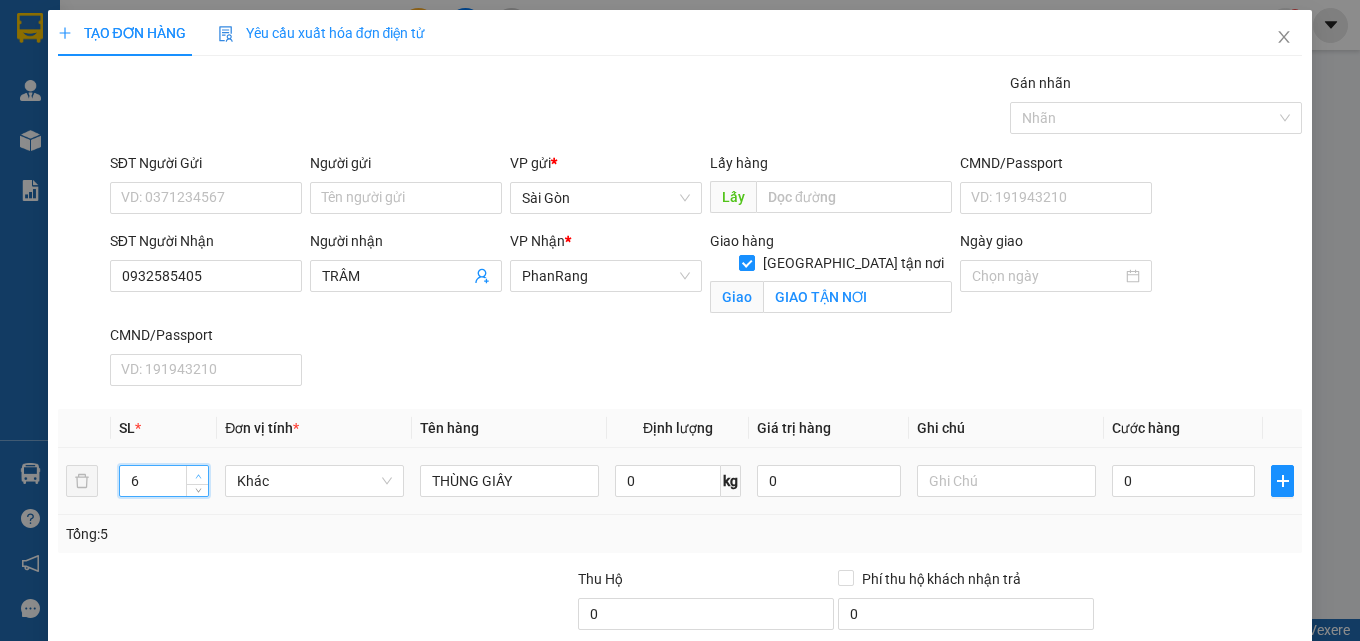 click 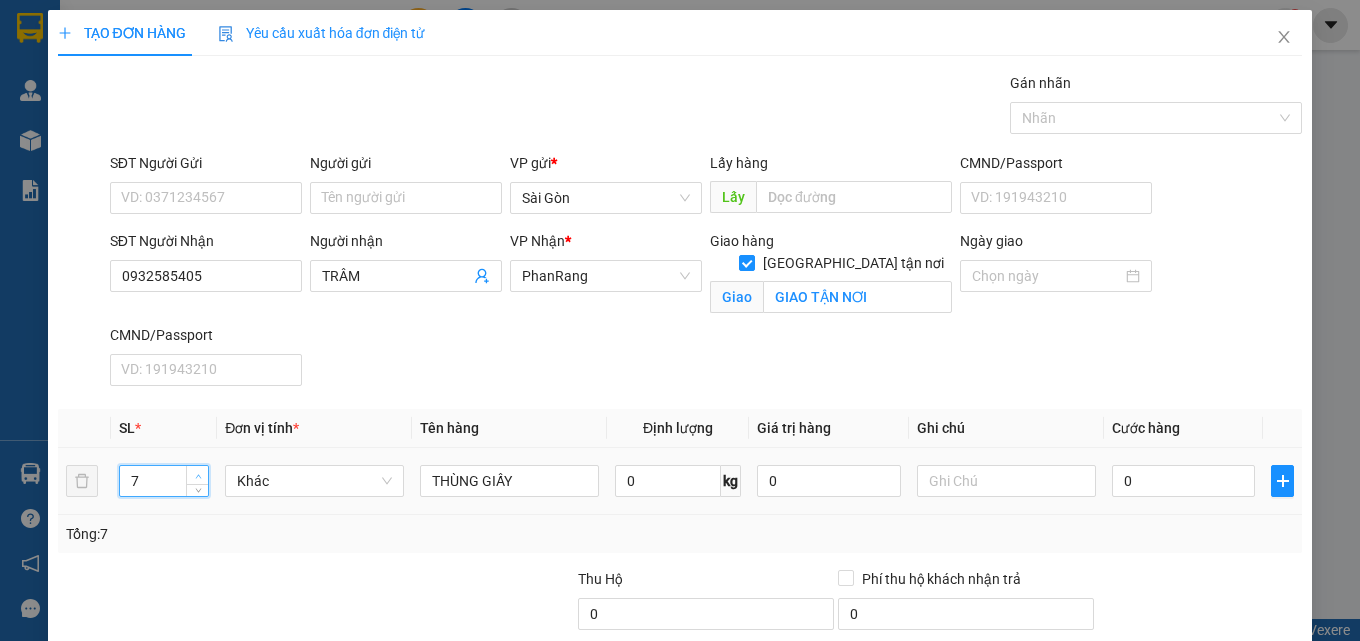 click at bounding box center (198, 476) 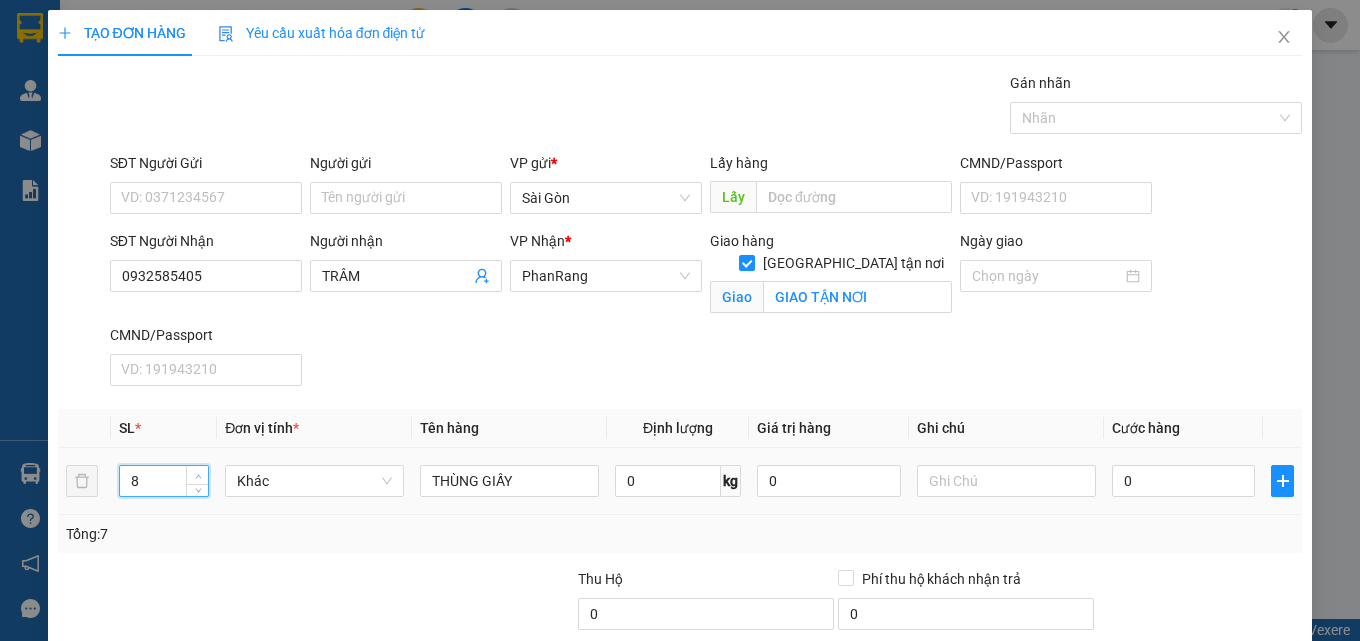 click at bounding box center [198, 476] 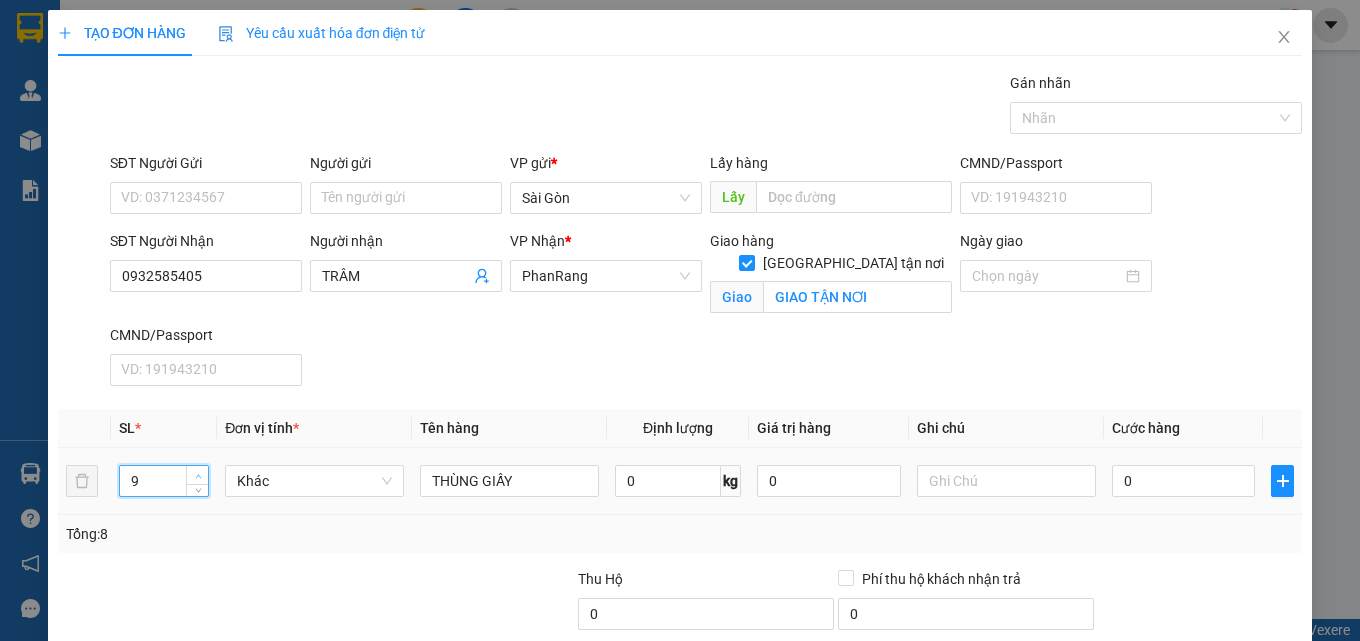 click at bounding box center [198, 476] 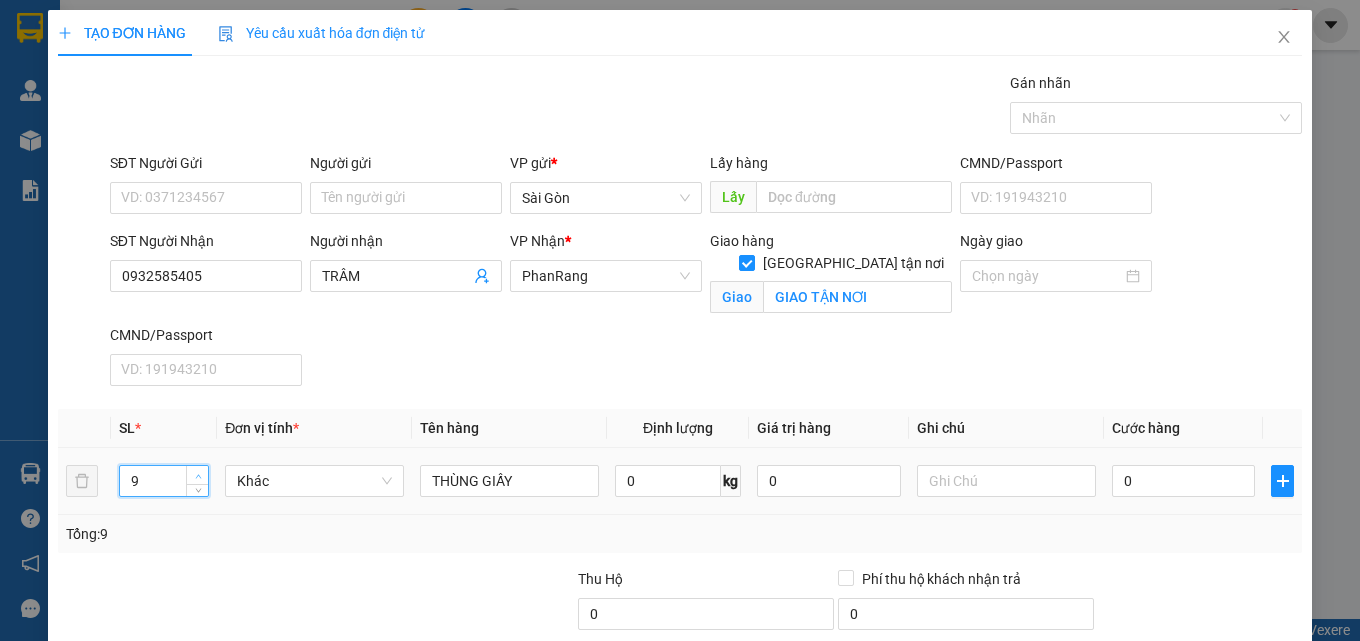 click at bounding box center [198, 476] 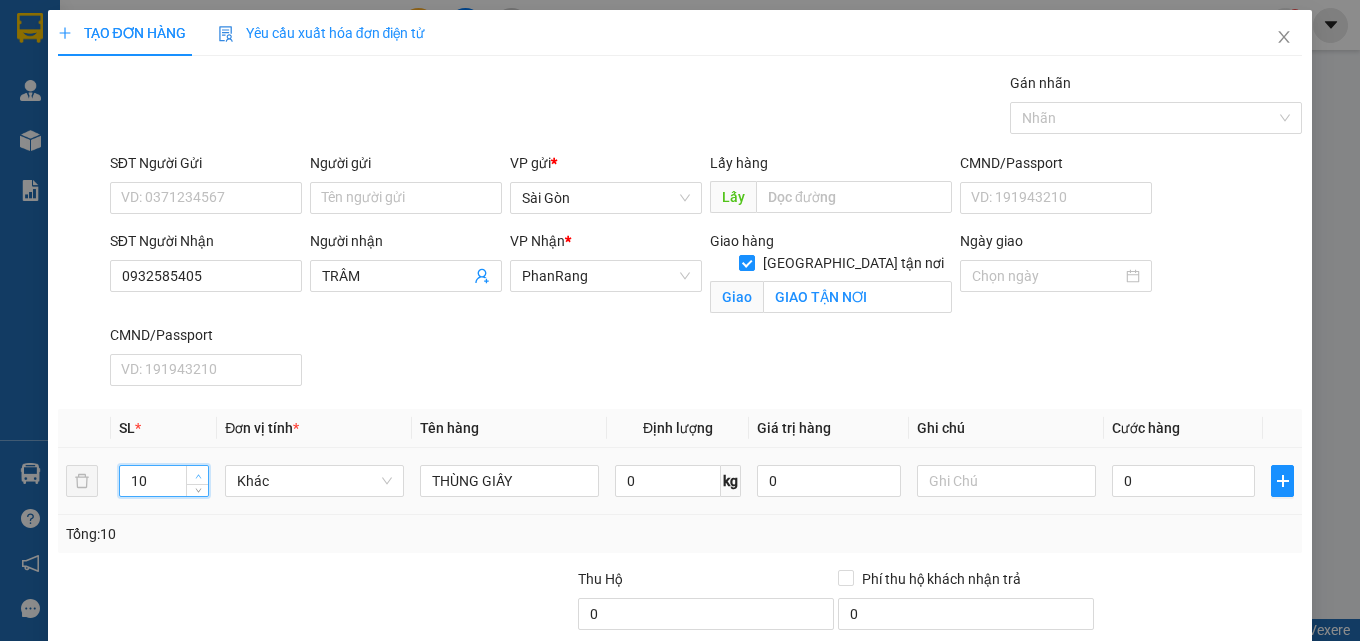 click at bounding box center [198, 476] 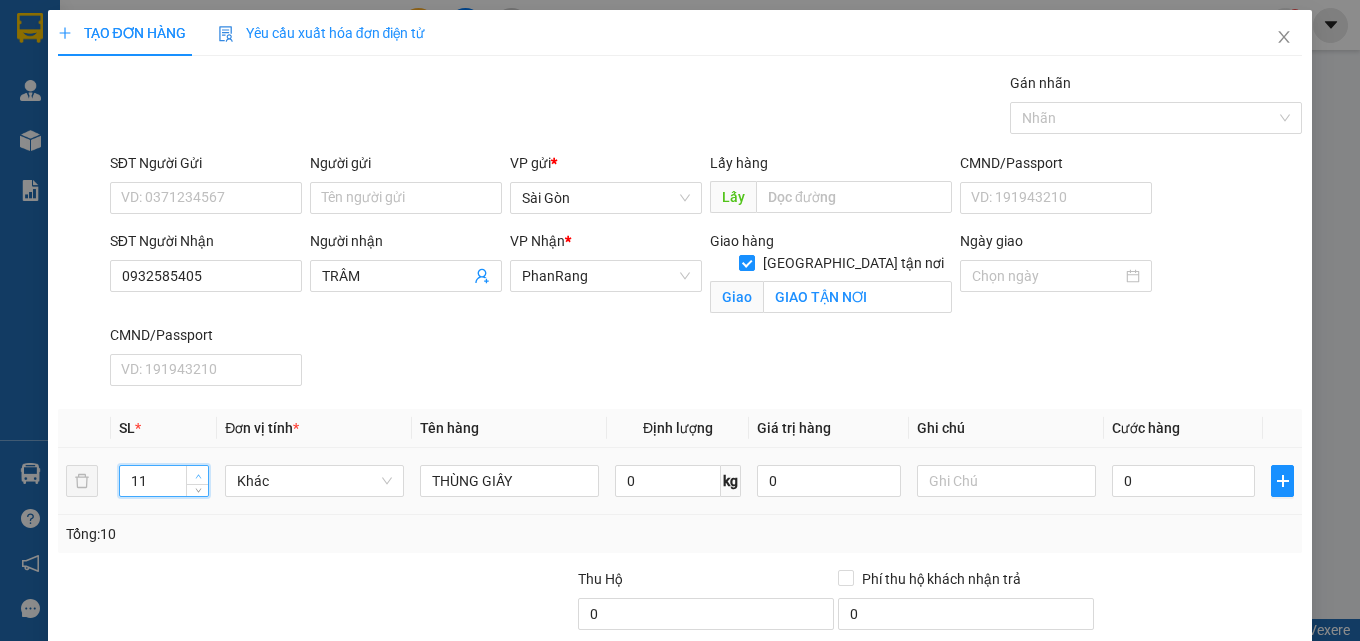 click at bounding box center (198, 476) 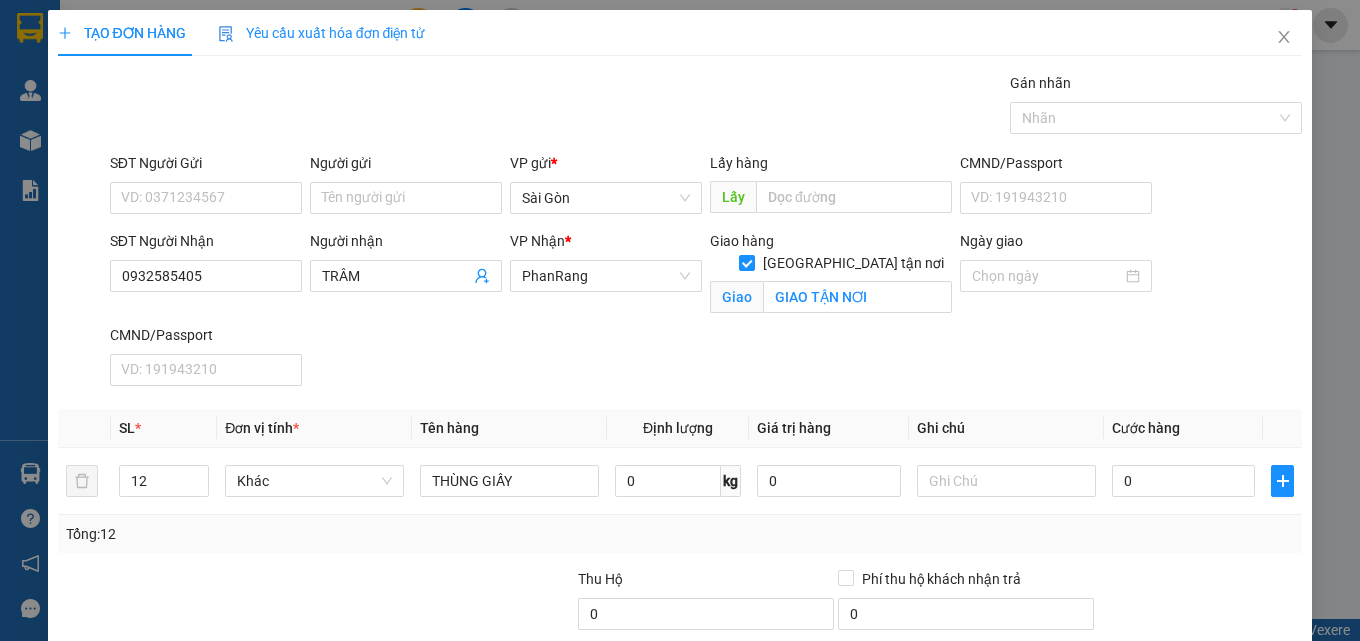 click on "[PERSON_NAME] và In" at bounding box center (1226, 779) 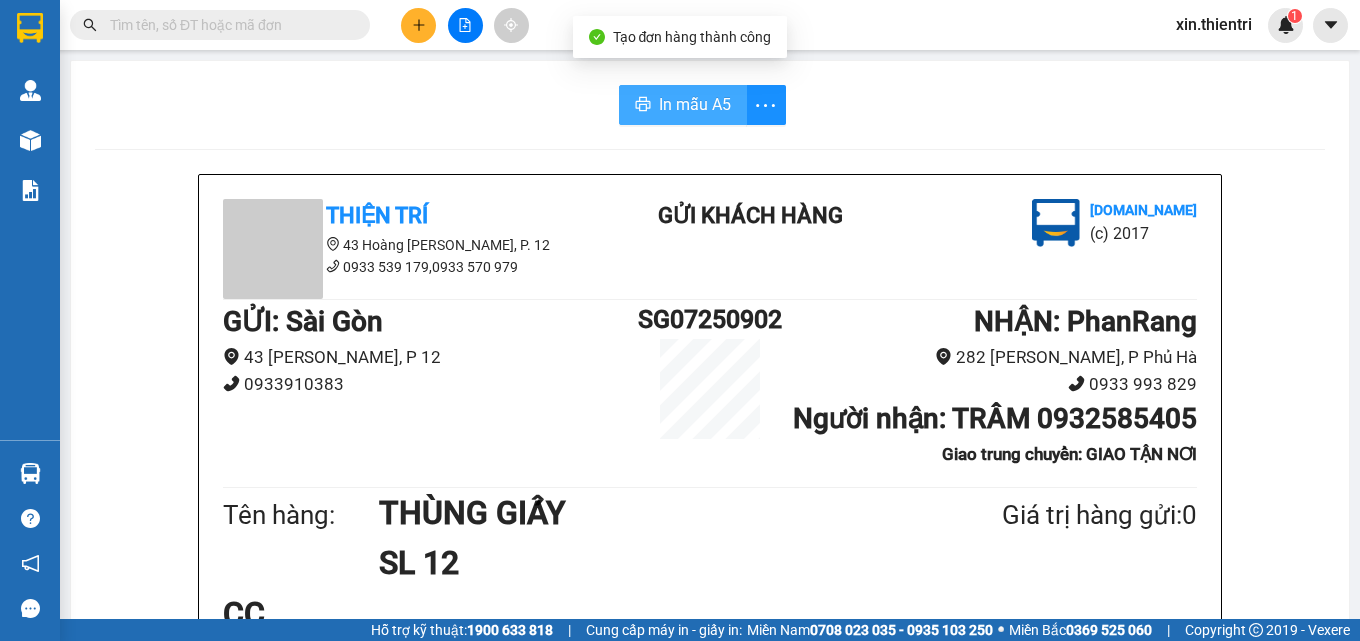 click on "In mẫu A5" at bounding box center (695, 104) 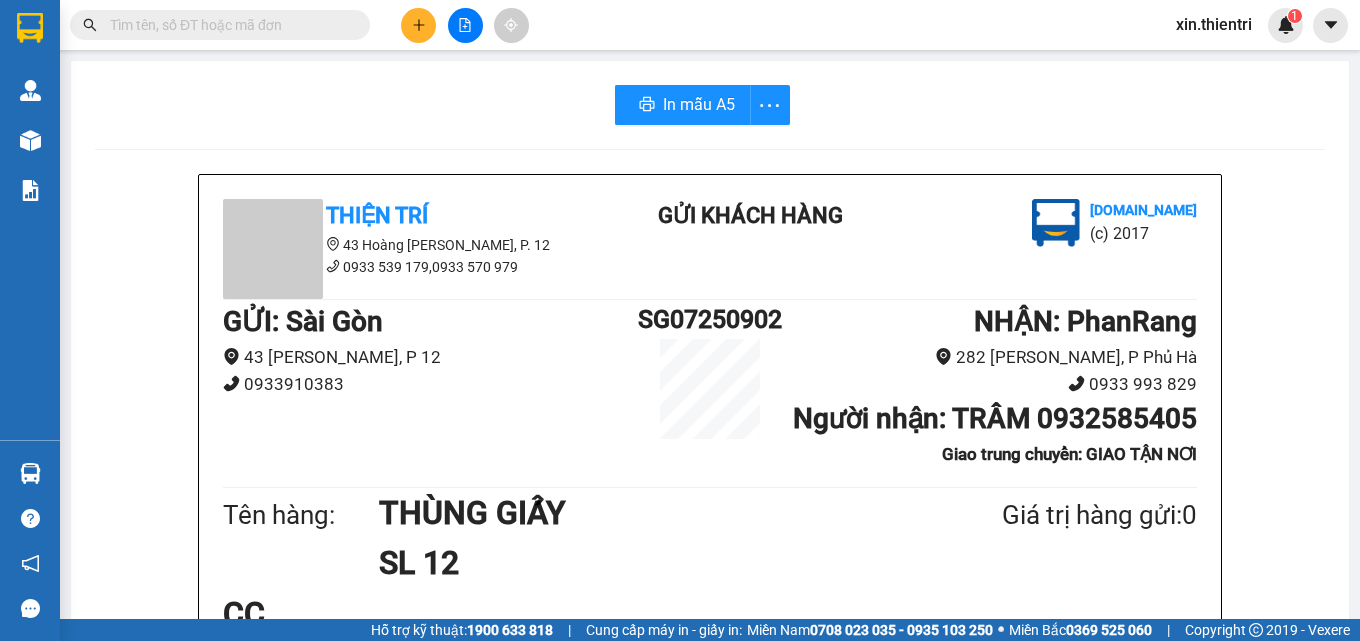 click at bounding box center (418, 25) 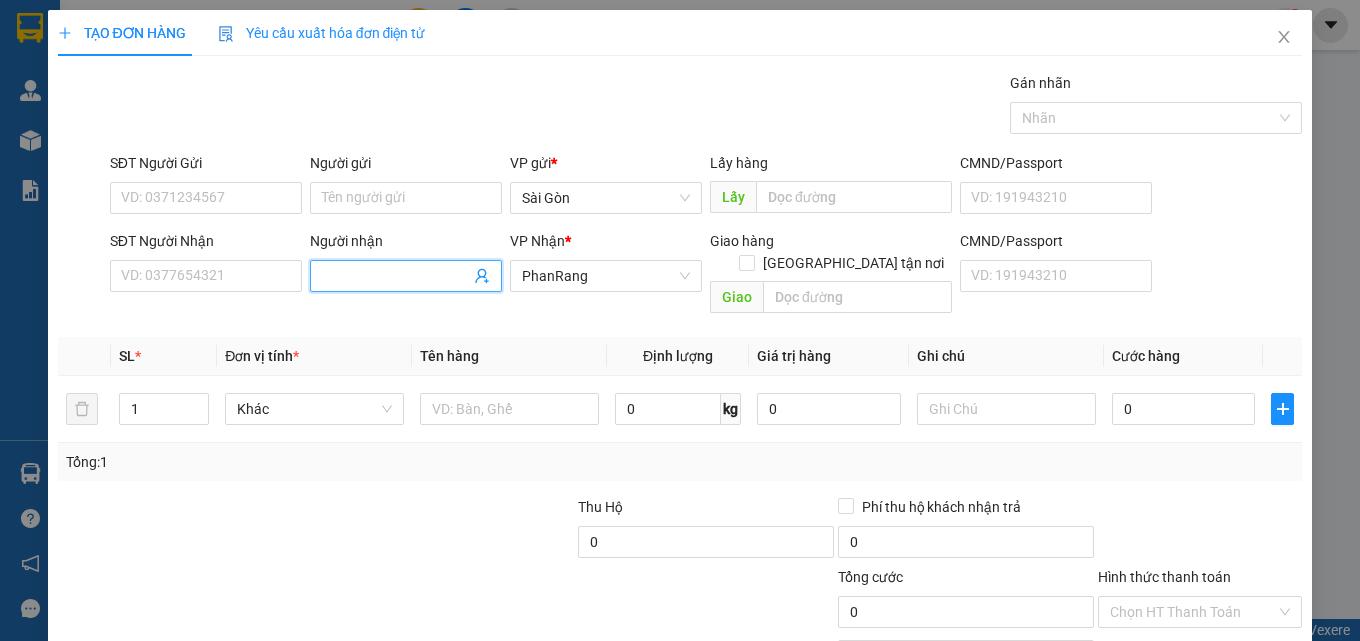 click on "Người nhận" at bounding box center (396, 276) 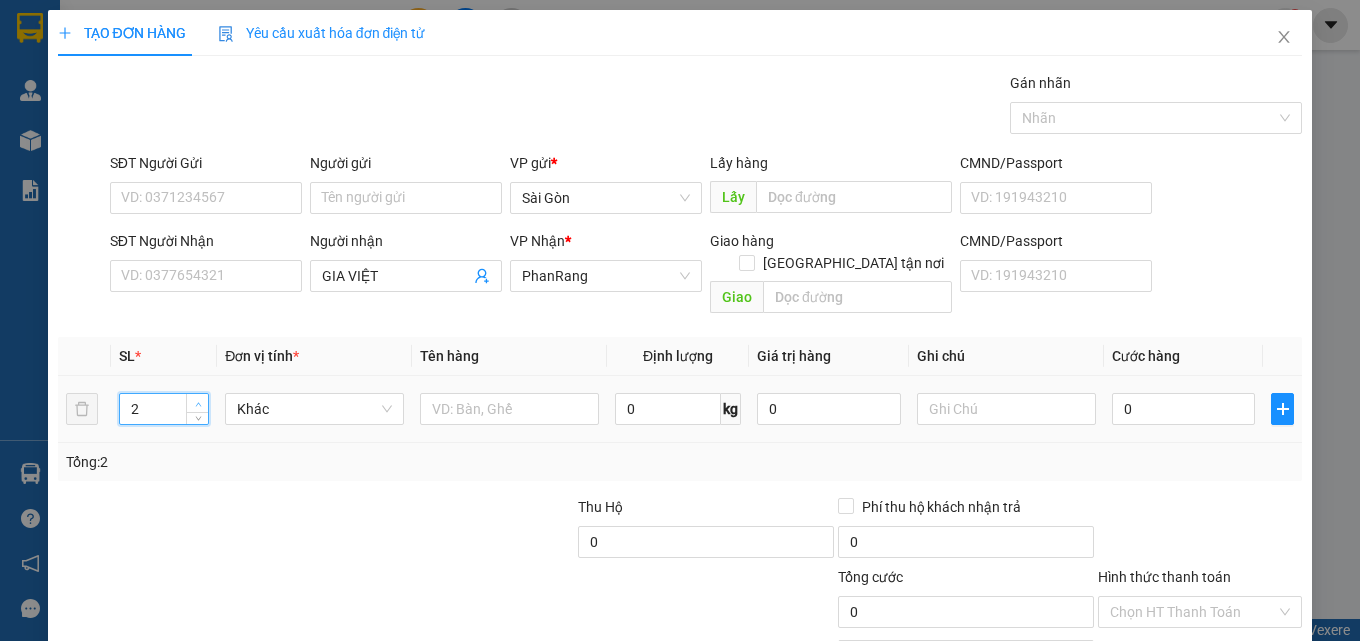 click at bounding box center [197, 403] 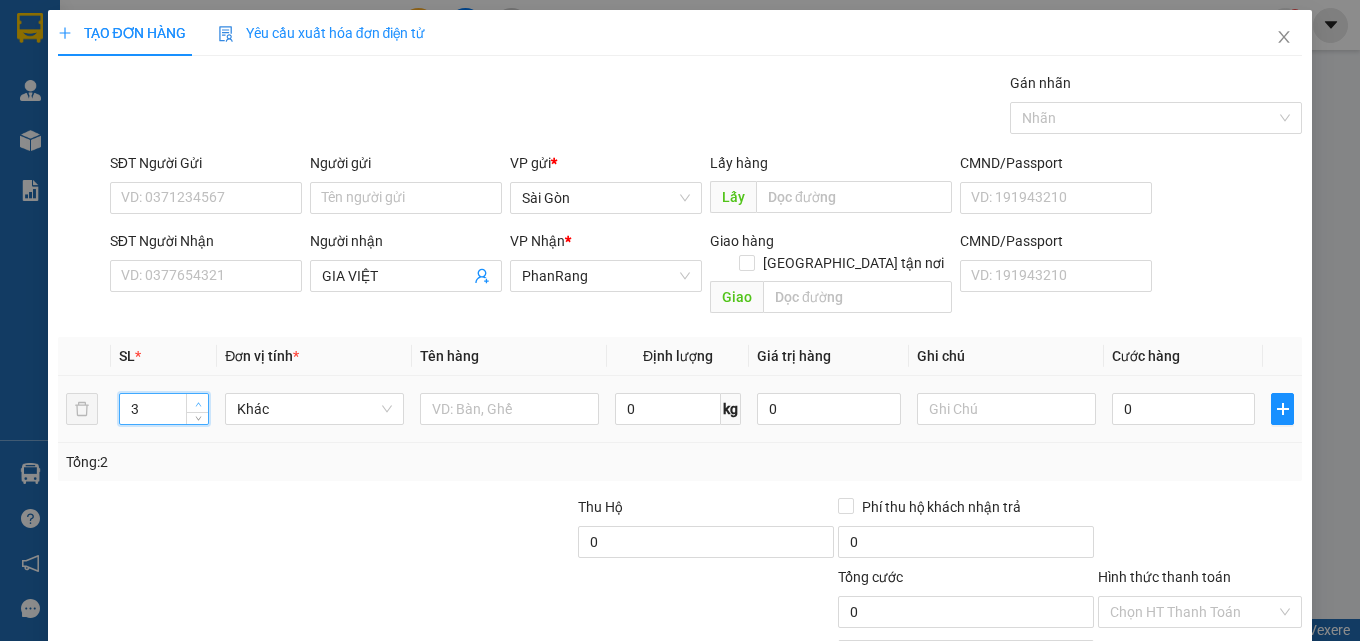 click at bounding box center [198, 404] 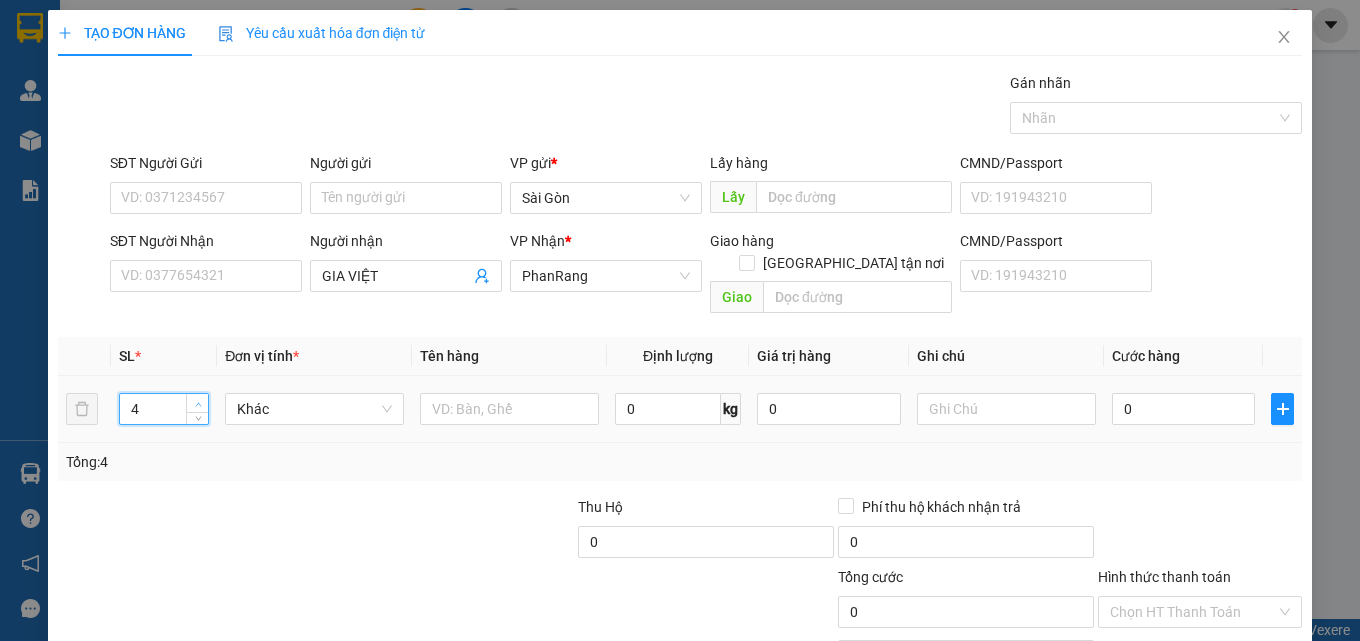 click 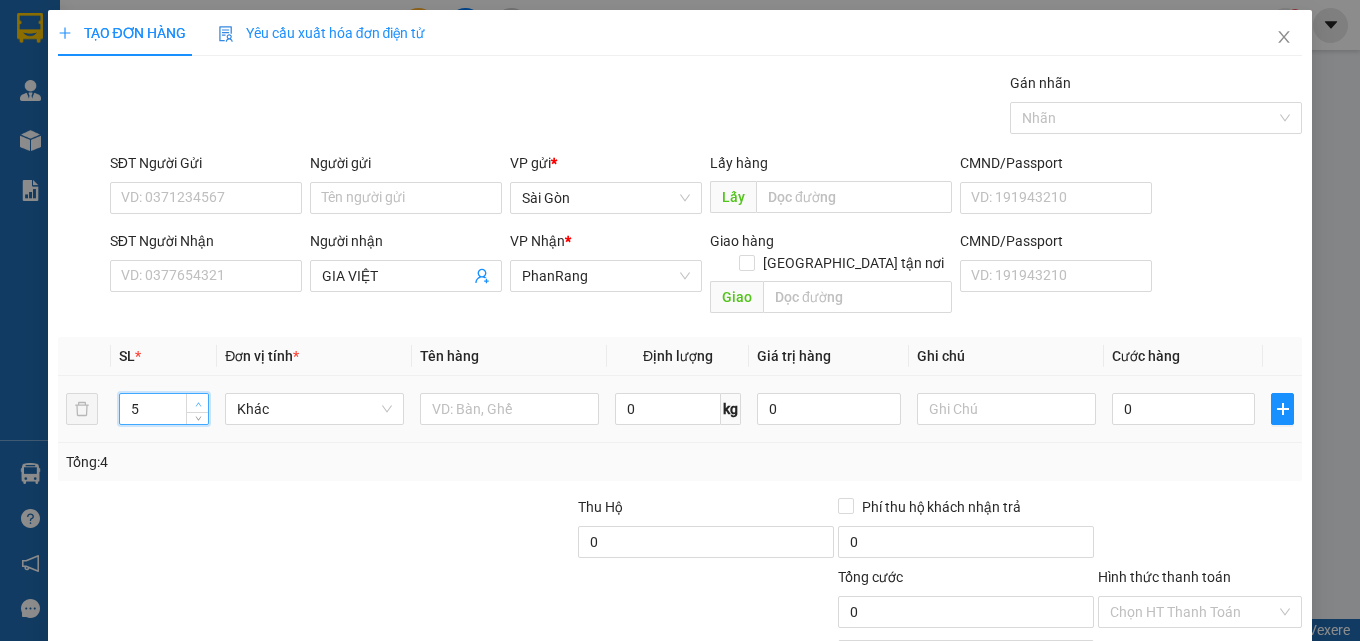 click 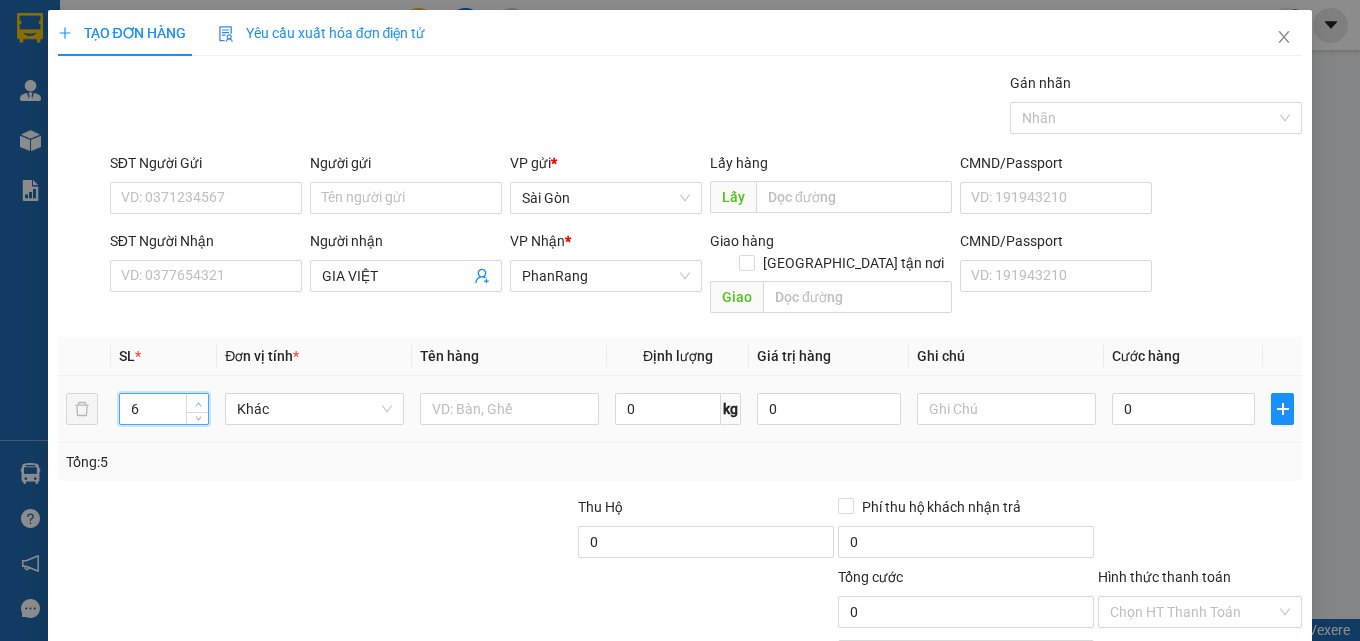 click 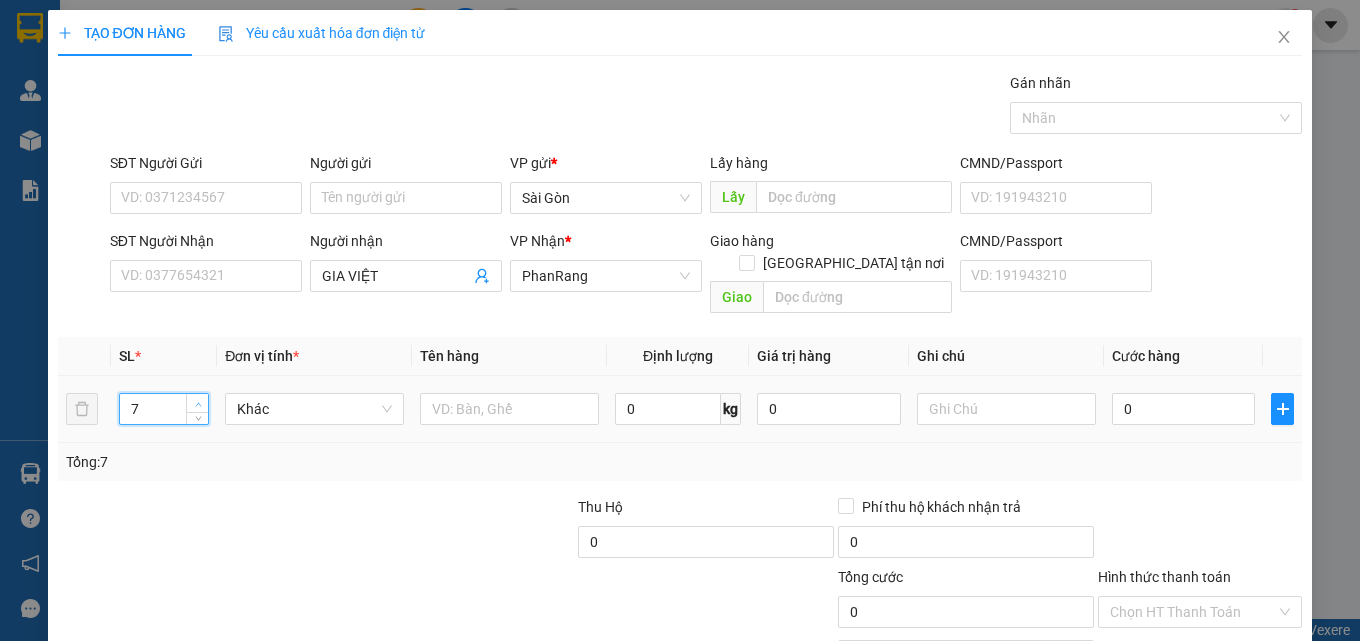 click 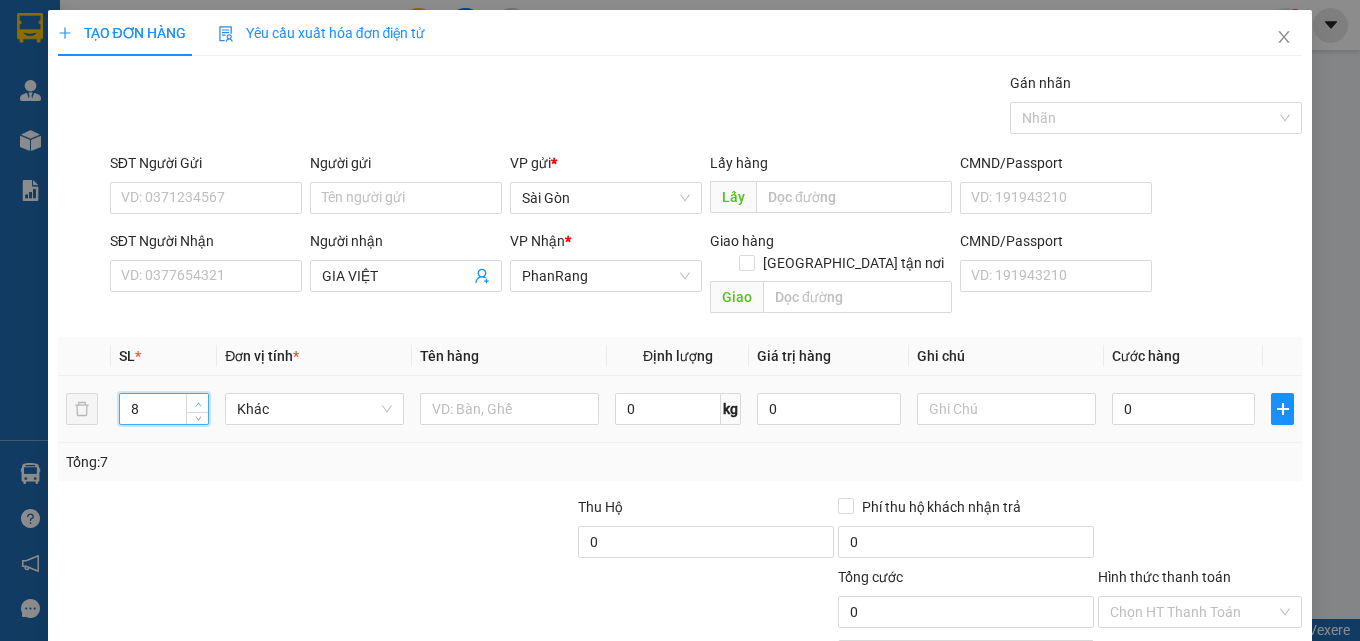 click 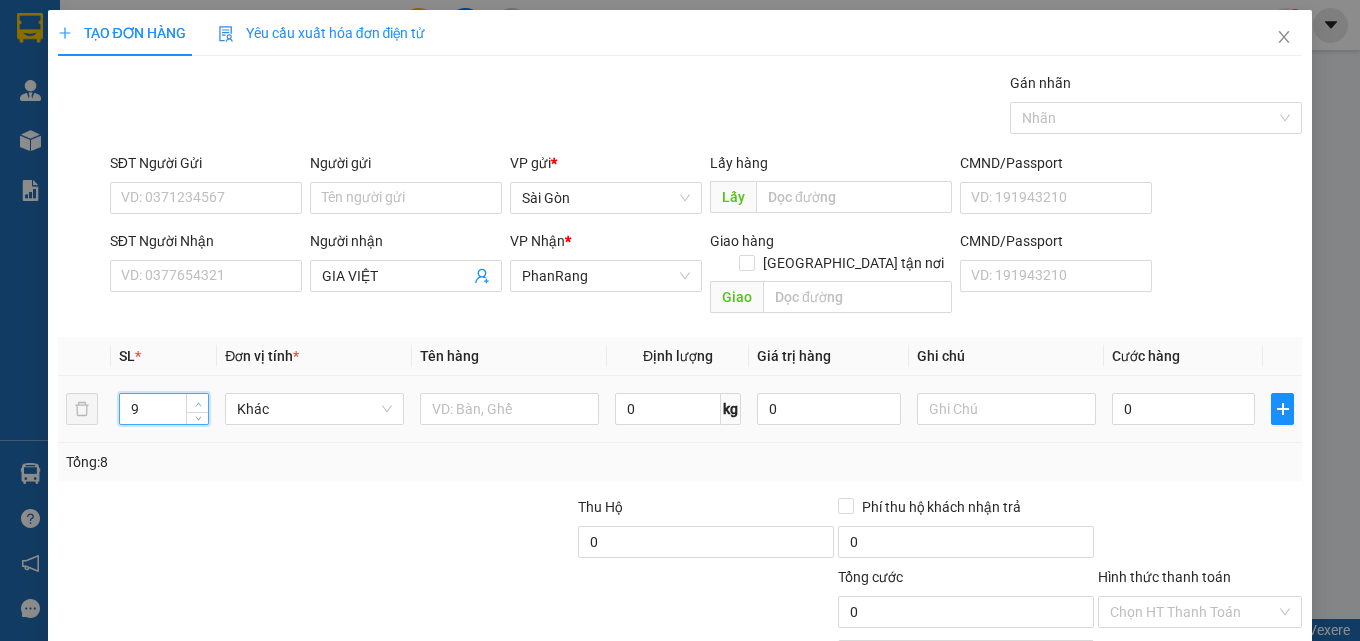 click at bounding box center [198, 404] 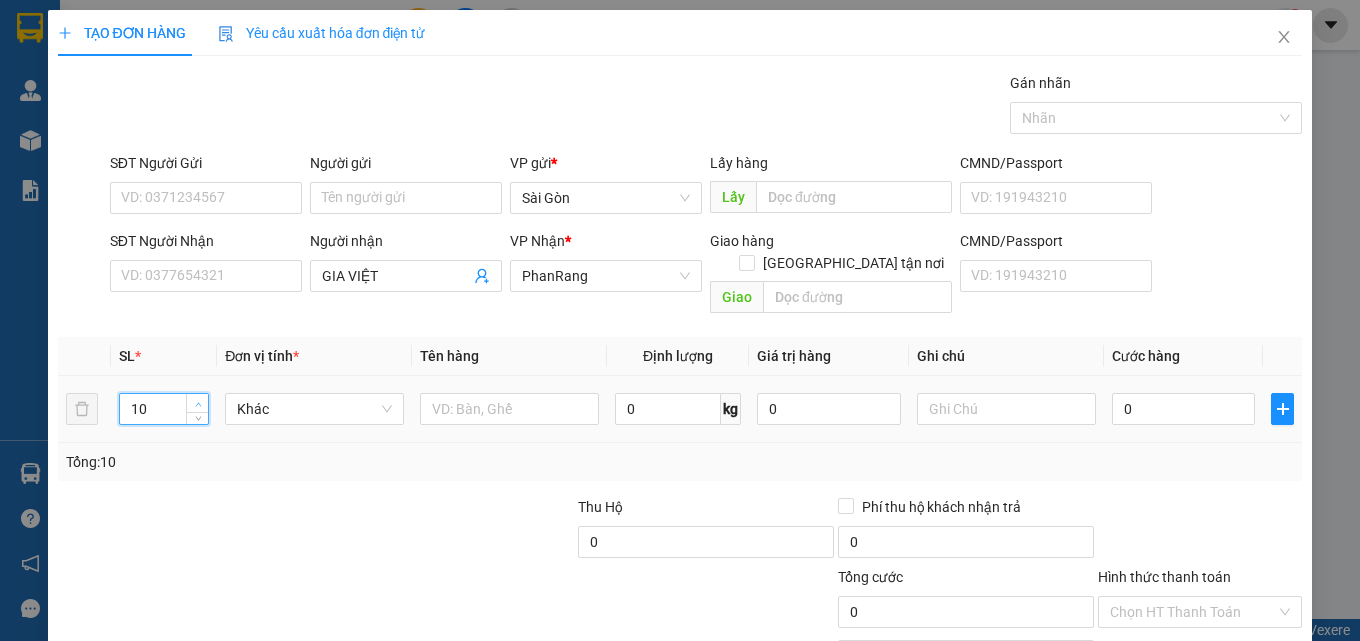 click at bounding box center (198, 404) 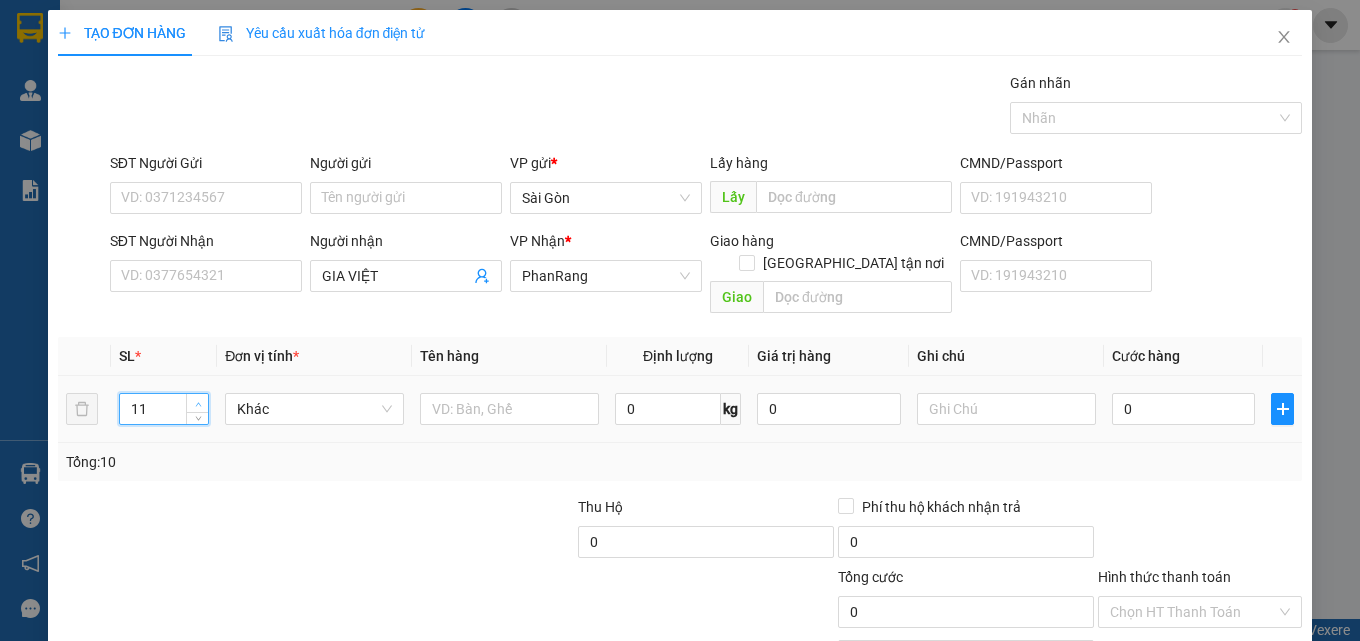 click at bounding box center (198, 404) 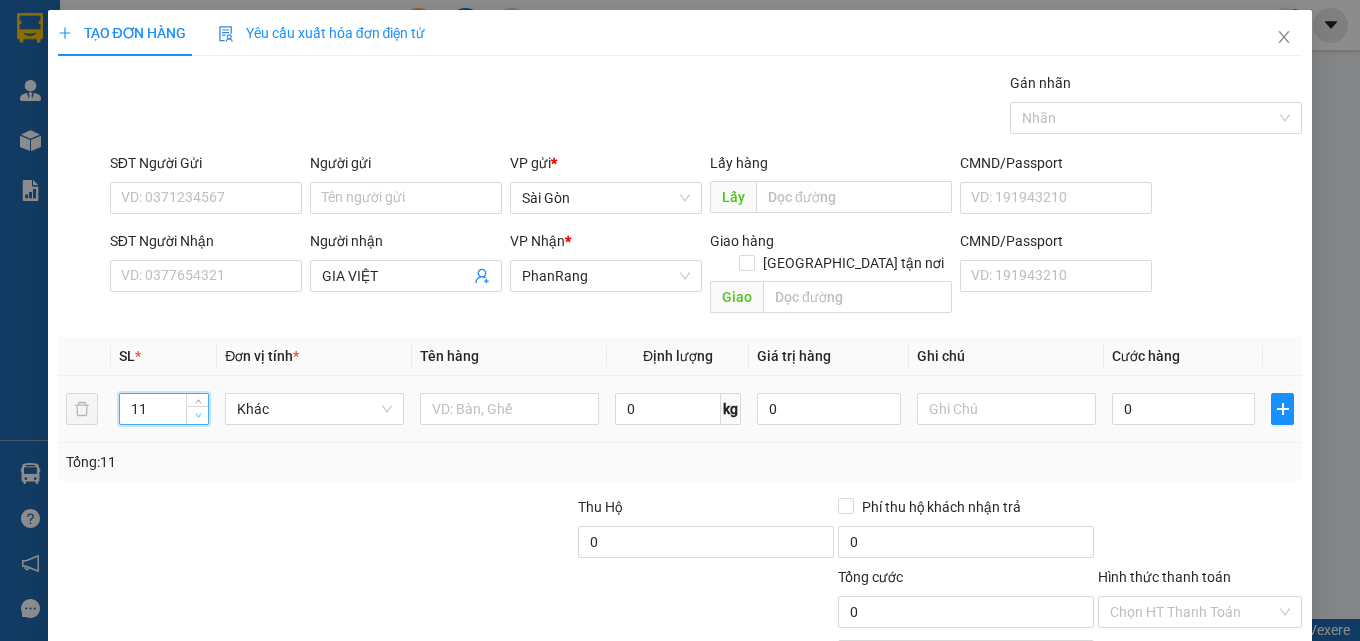 click 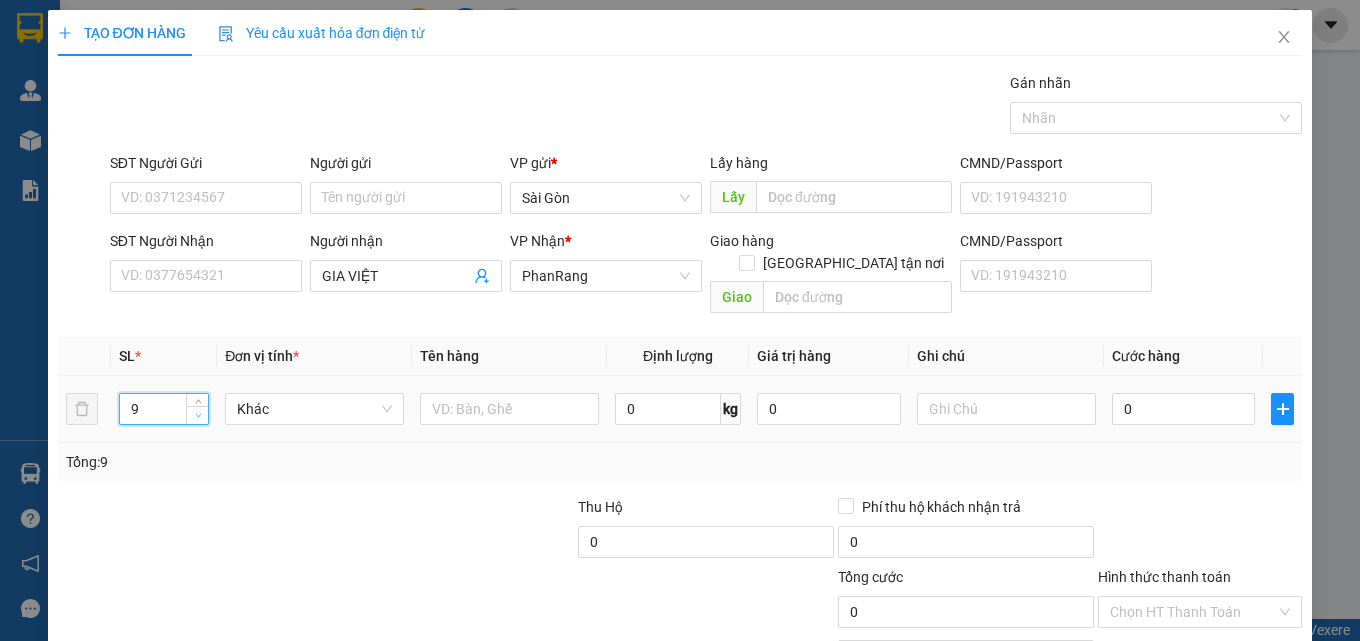 click 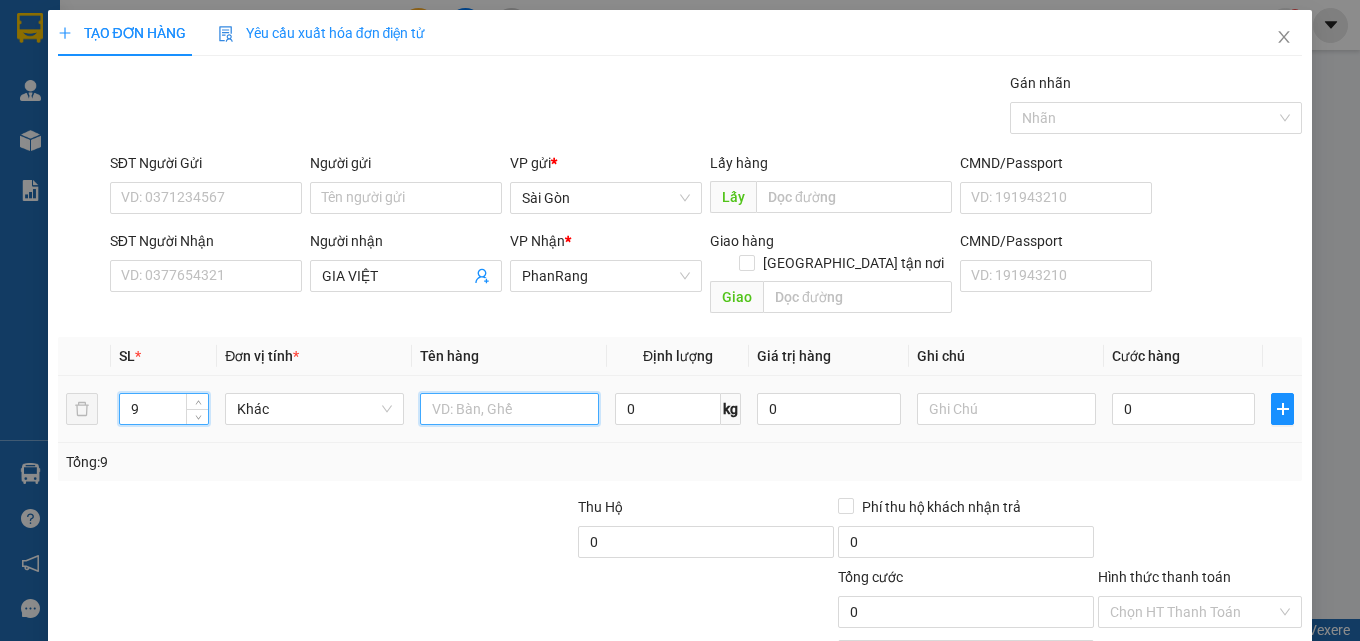 click at bounding box center (509, 409) 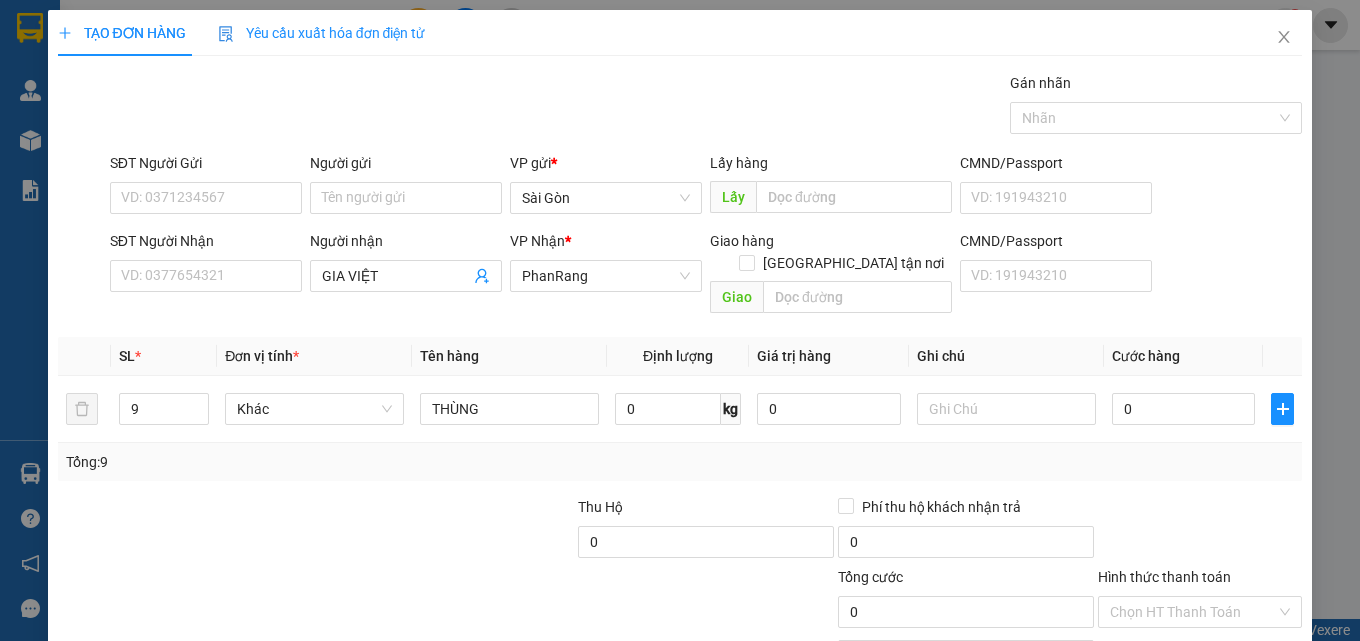 drag, startPoint x: 1212, startPoint y: 589, endPoint x: 1219, endPoint y: 579, distance: 12.206555 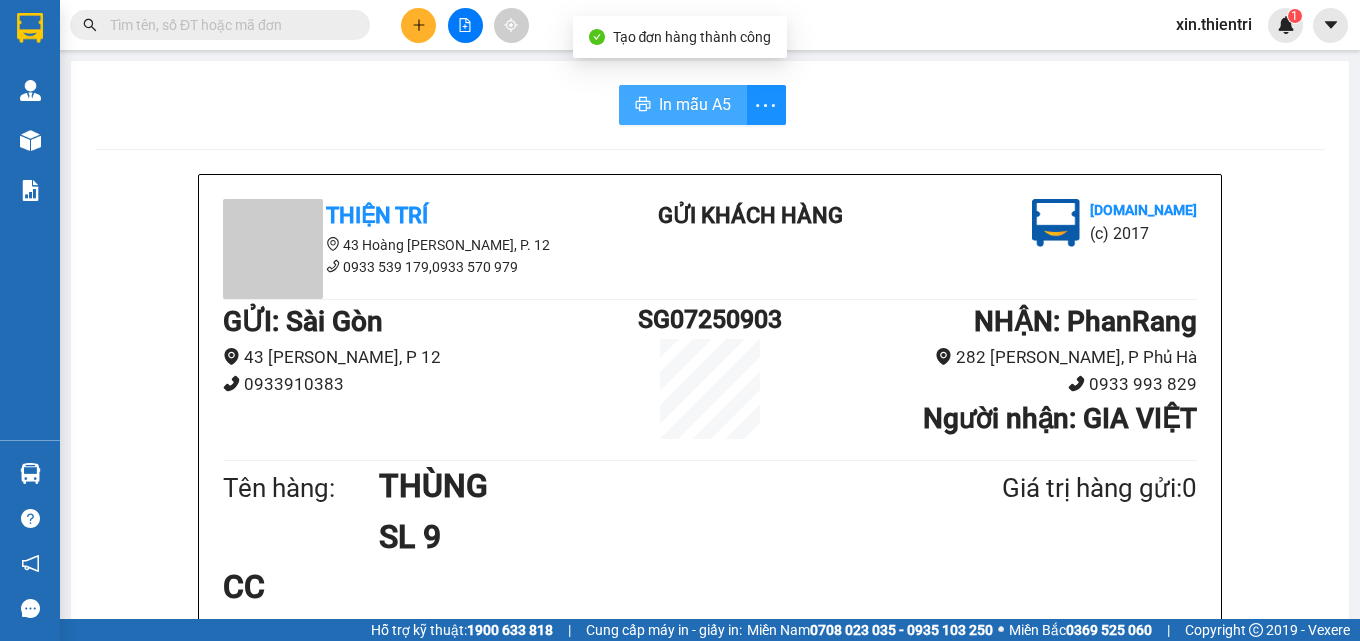 click on "In mẫu A5" at bounding box center (695, 104) 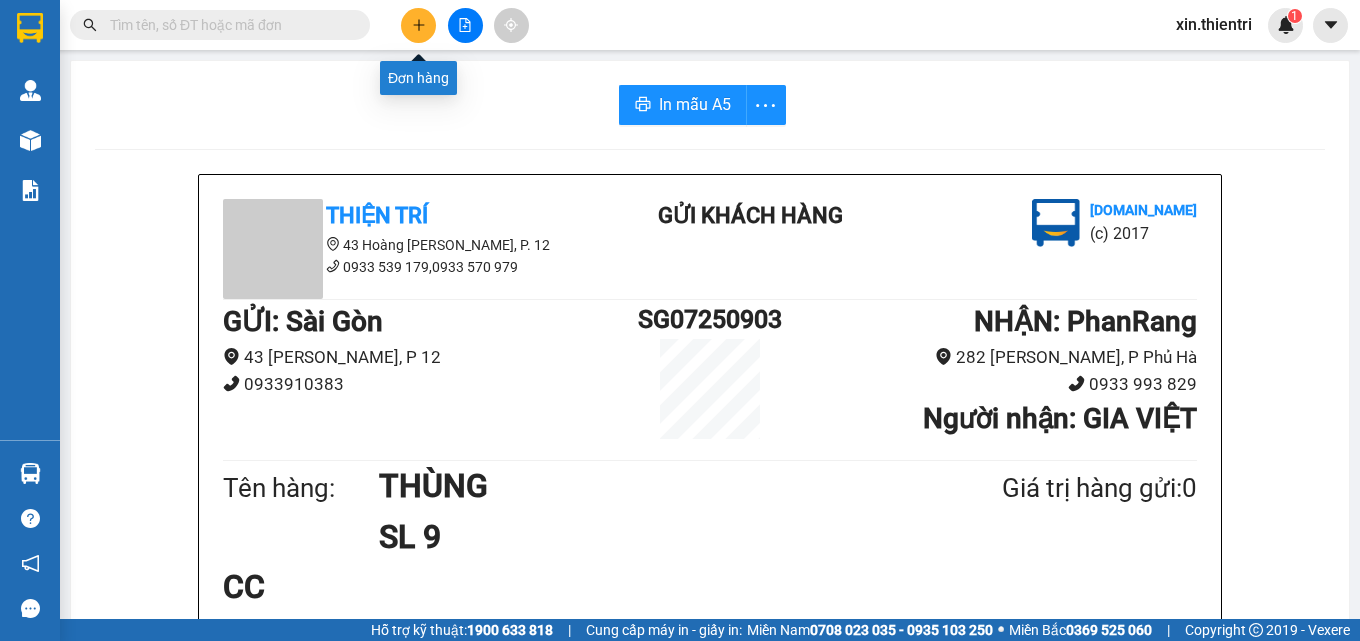 click 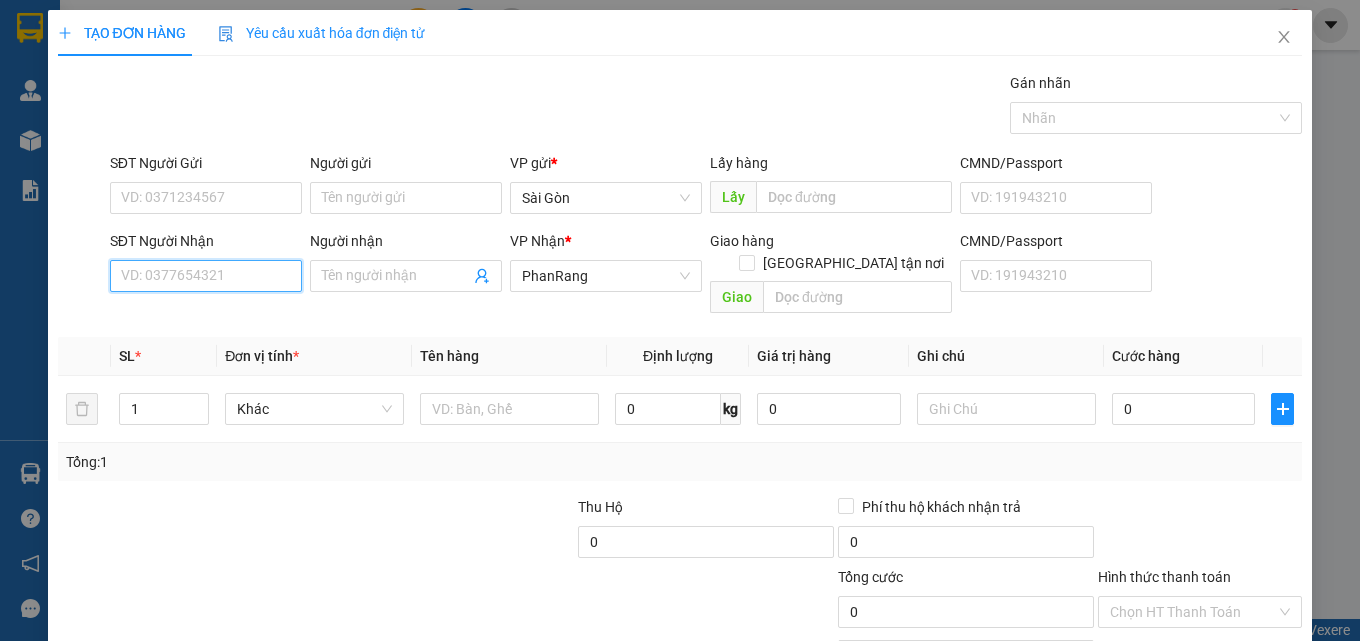 click on "SĐT Người Nhận" at bounding box center (206, 276) 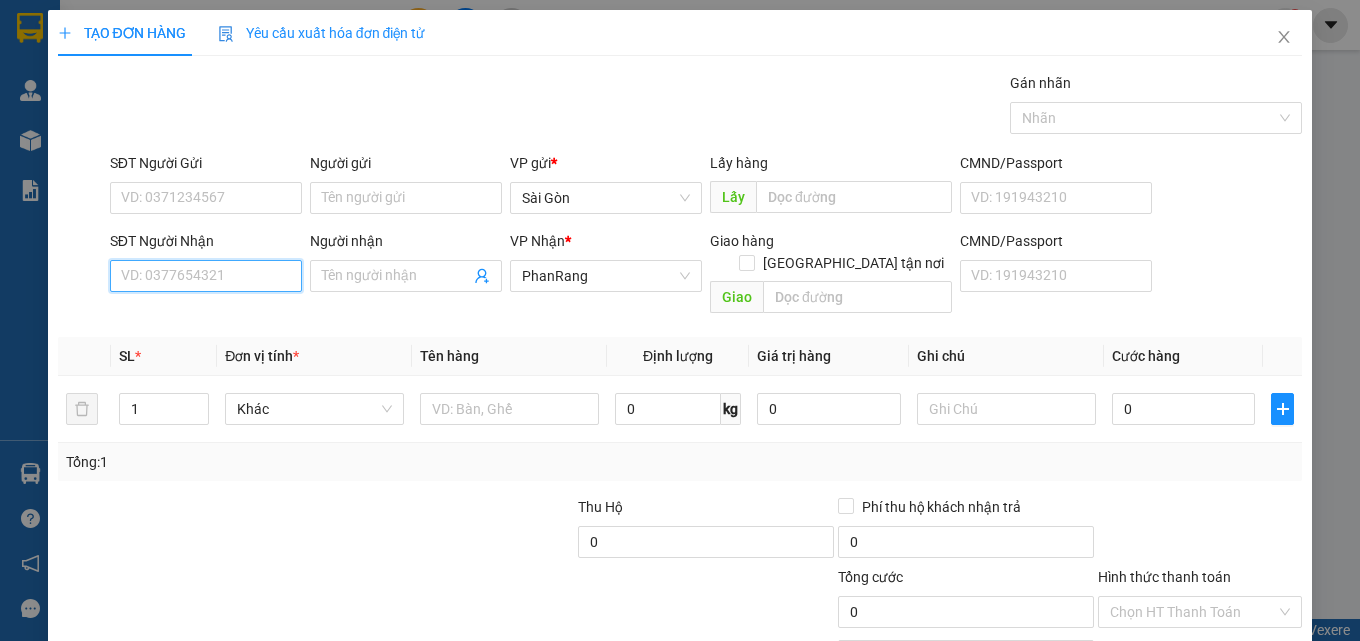click on "SĐT Người Nhận" at bounding box center (206, 276) 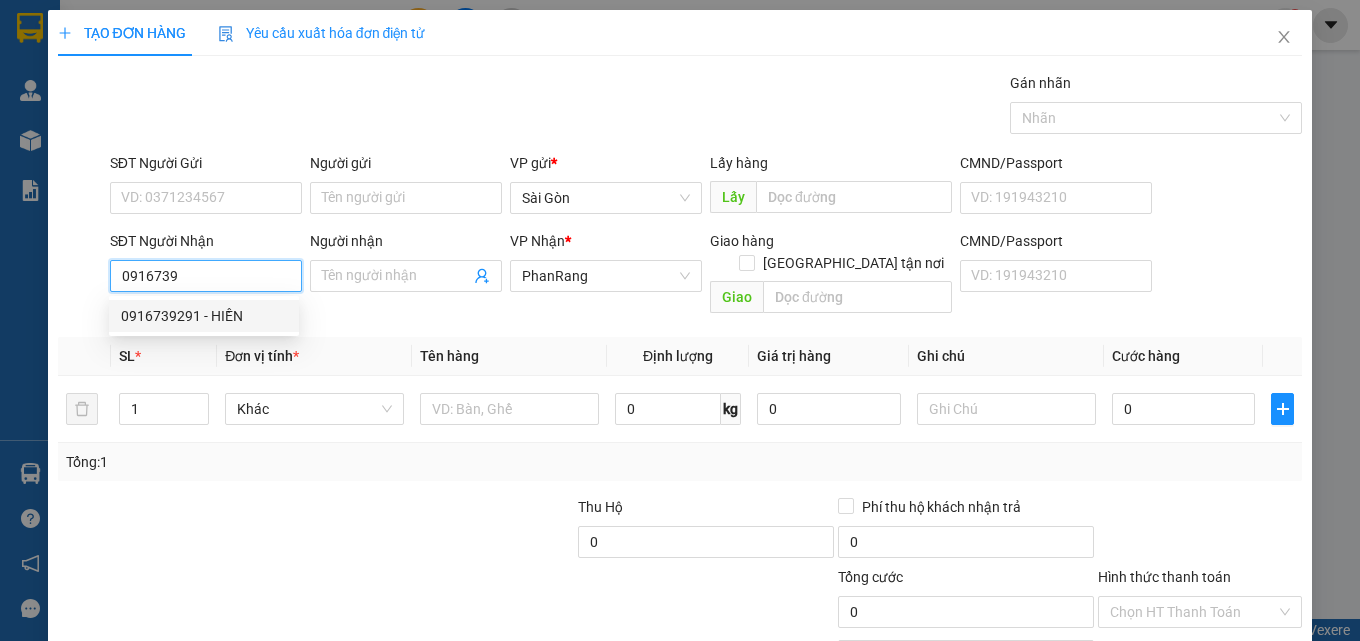 click on "0916739291 - HIỀN" at bounding box center [204, 316] 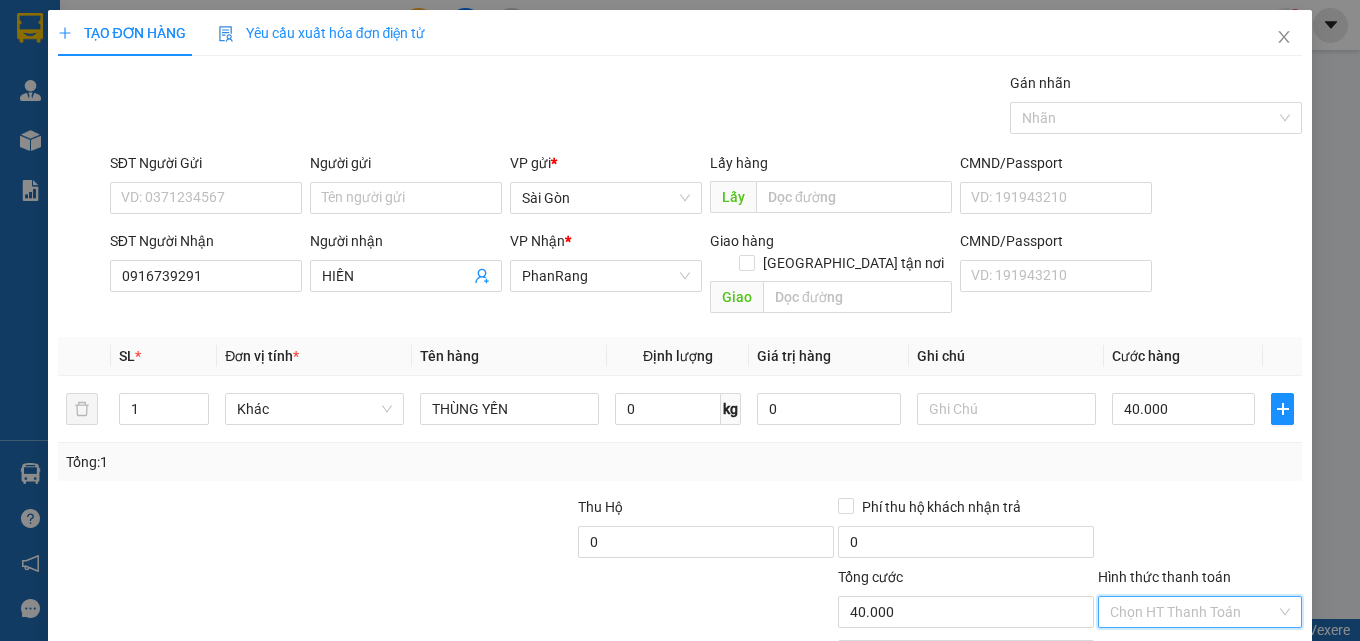 drag, startPoint x: 1152, startPoint y: 490, endPoint x: 1156, endPoint y: 504, distance: 14.56022 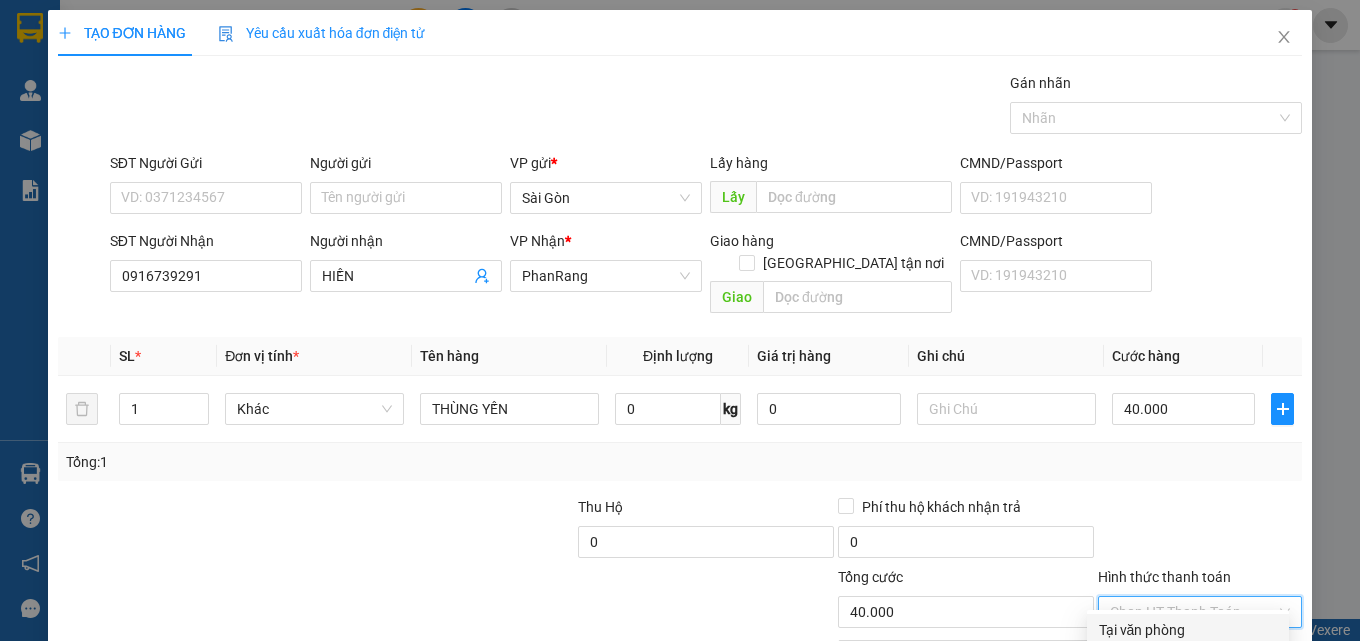 click on "Tại văn phòng" at bounding box center (1188, 630) 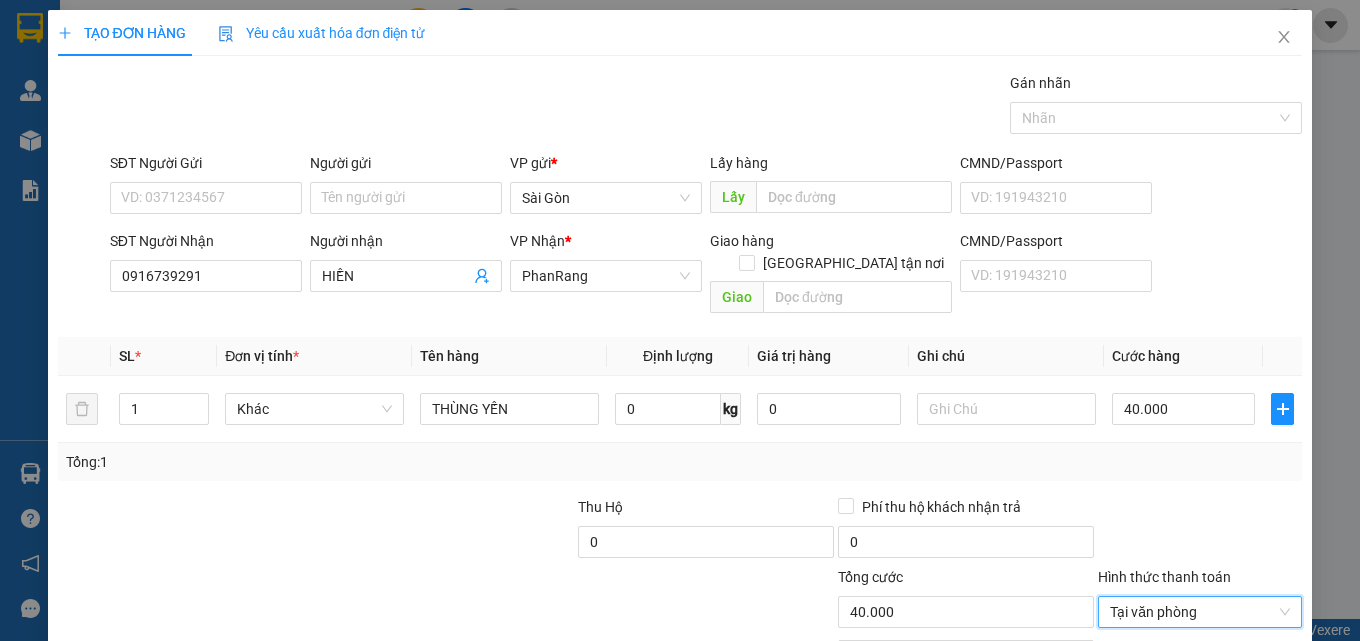 click on "[PERSON_NAME] và In" at bounding box center (1258, 707) 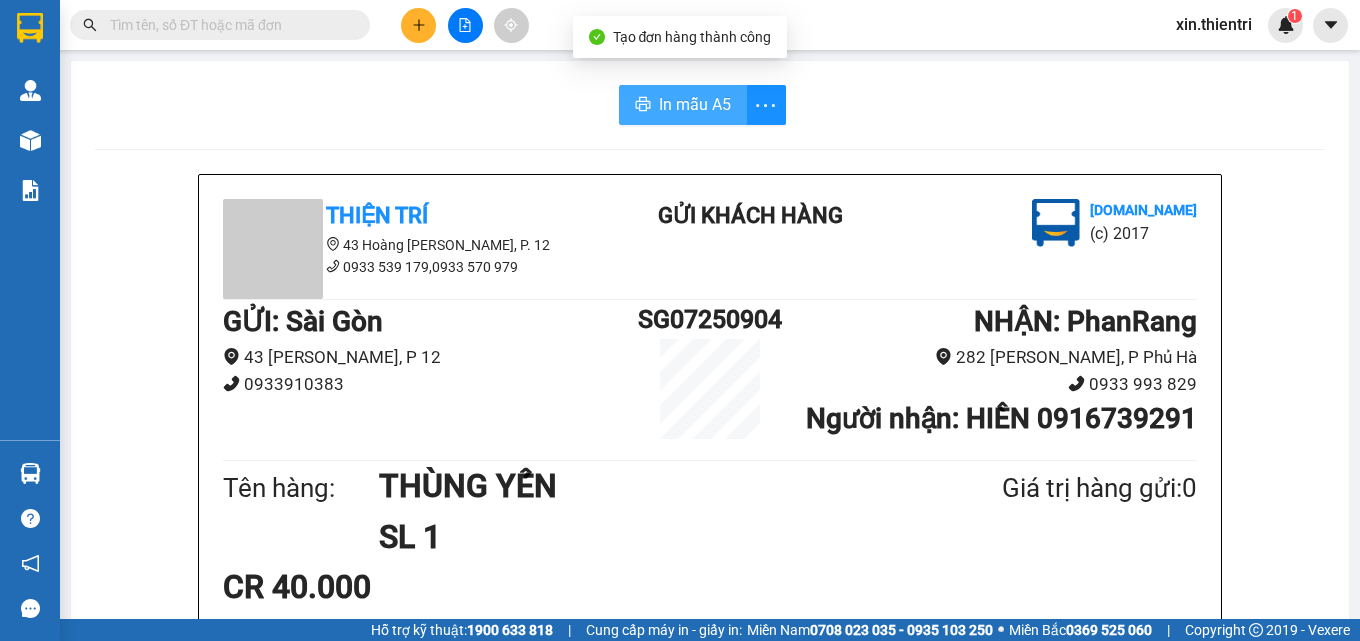 click on "In mẫu A5" at bounding box center [695, 104] 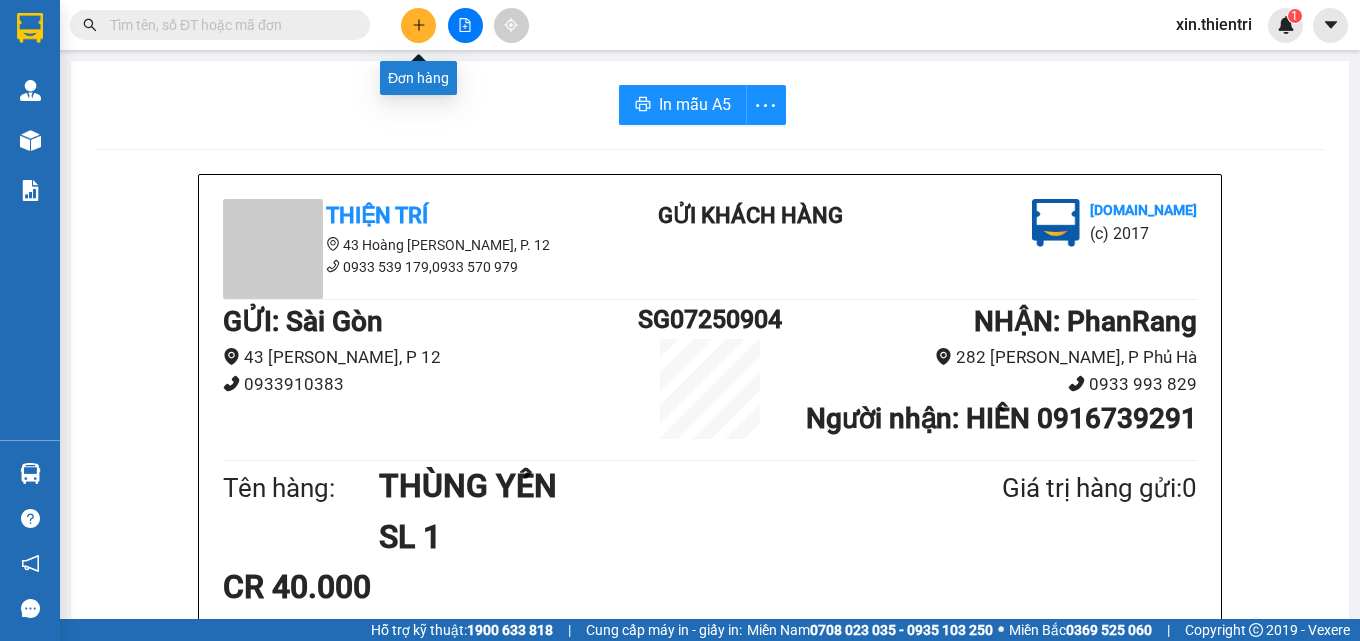 click 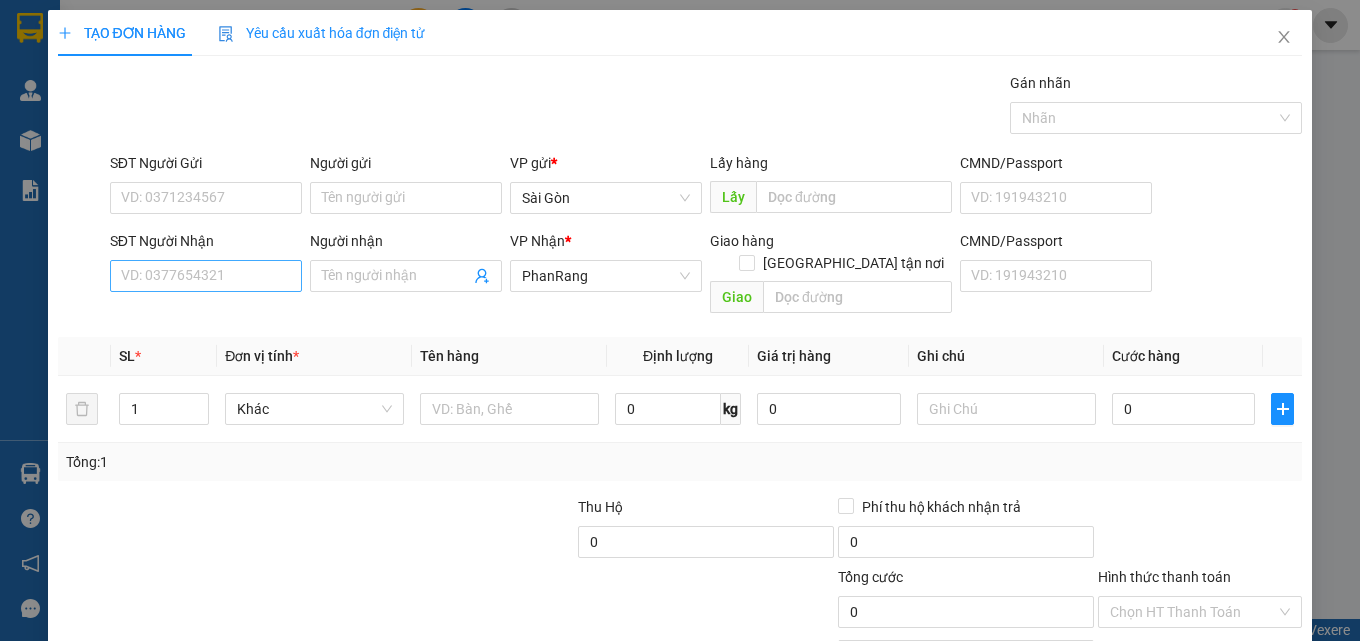 drag, startPoint x: 221, startPoint y: 297, endPoint x: 246, endPoint y: 269, distance: 37.536648 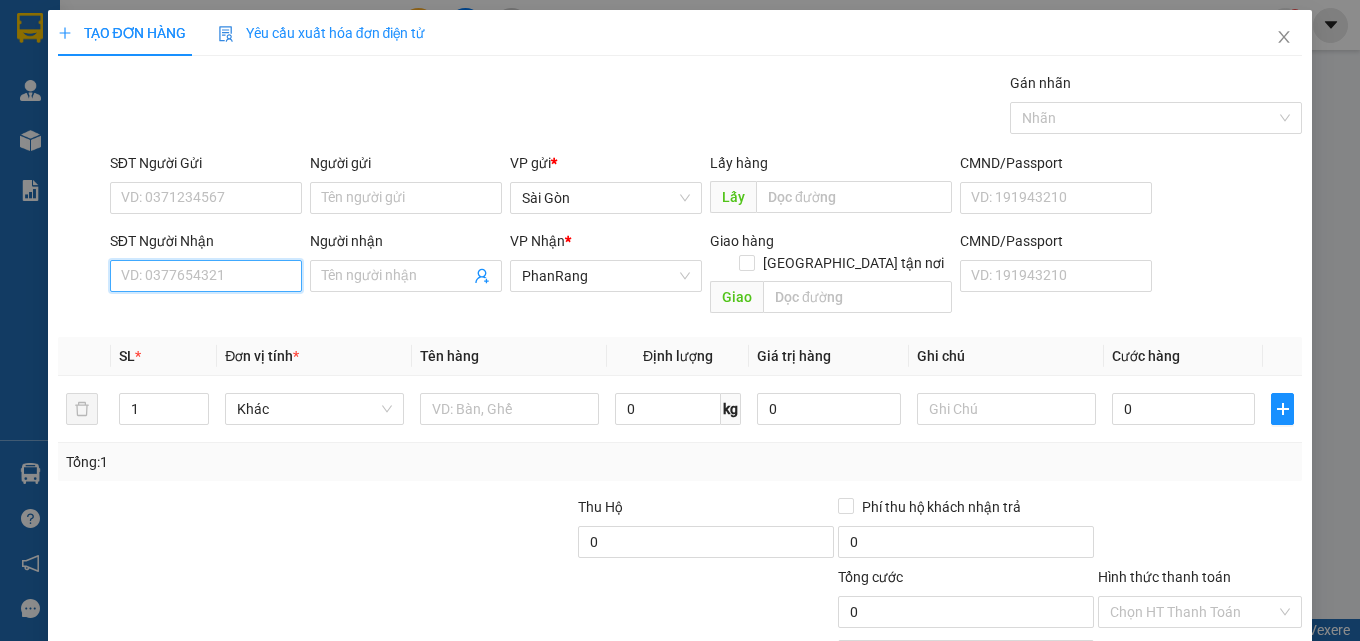 click on "SĐT Người Nhận" at bounding box center [206, 276] 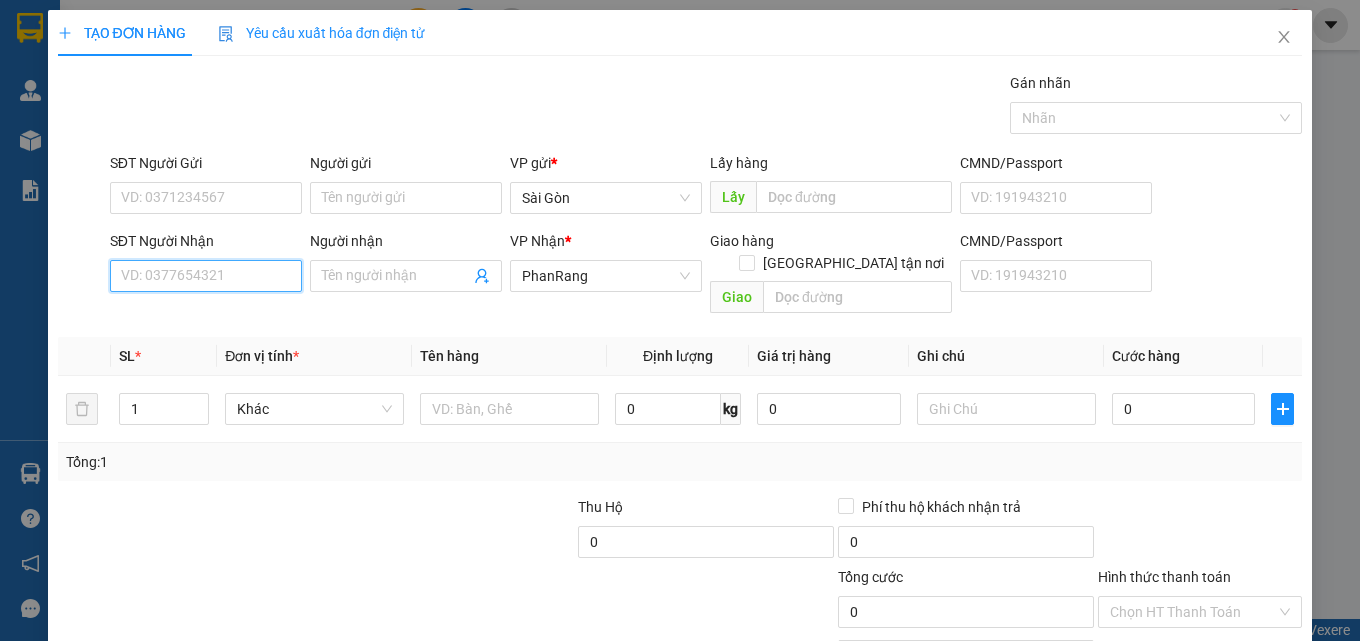 click on "SĐT Người Nhận" at bounding box center [206, 276] 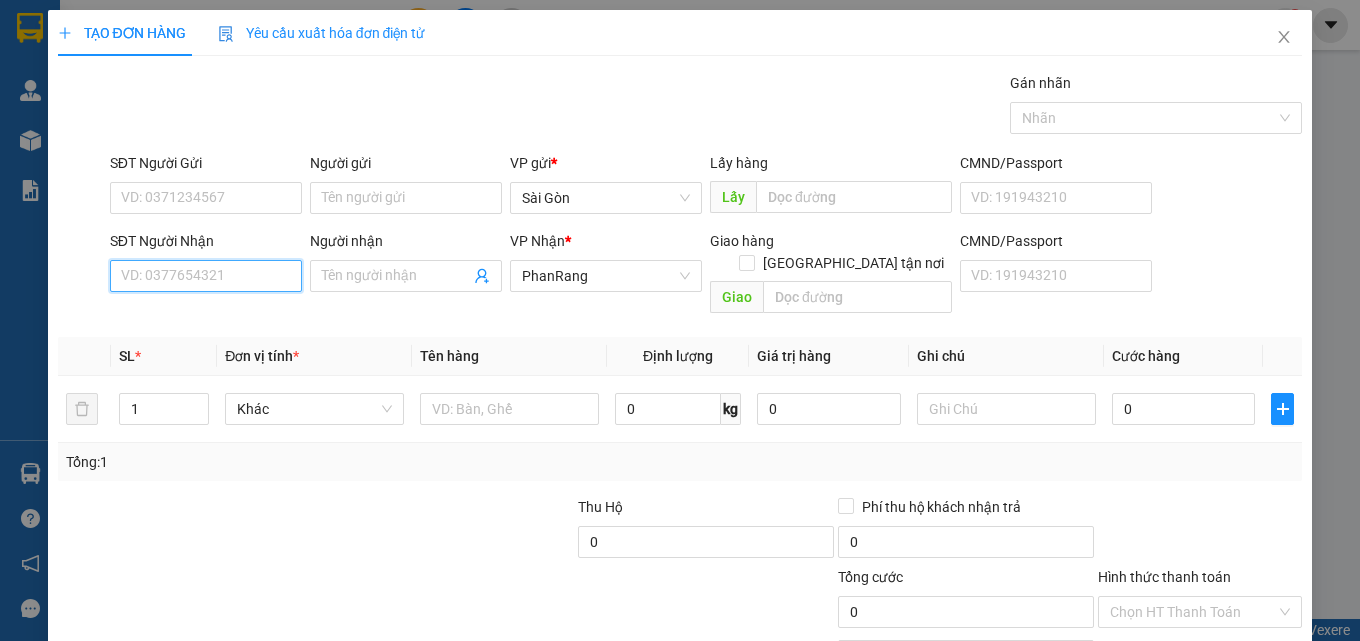 click on "SĐT Người Nhận" at bounding box center [206, 276] 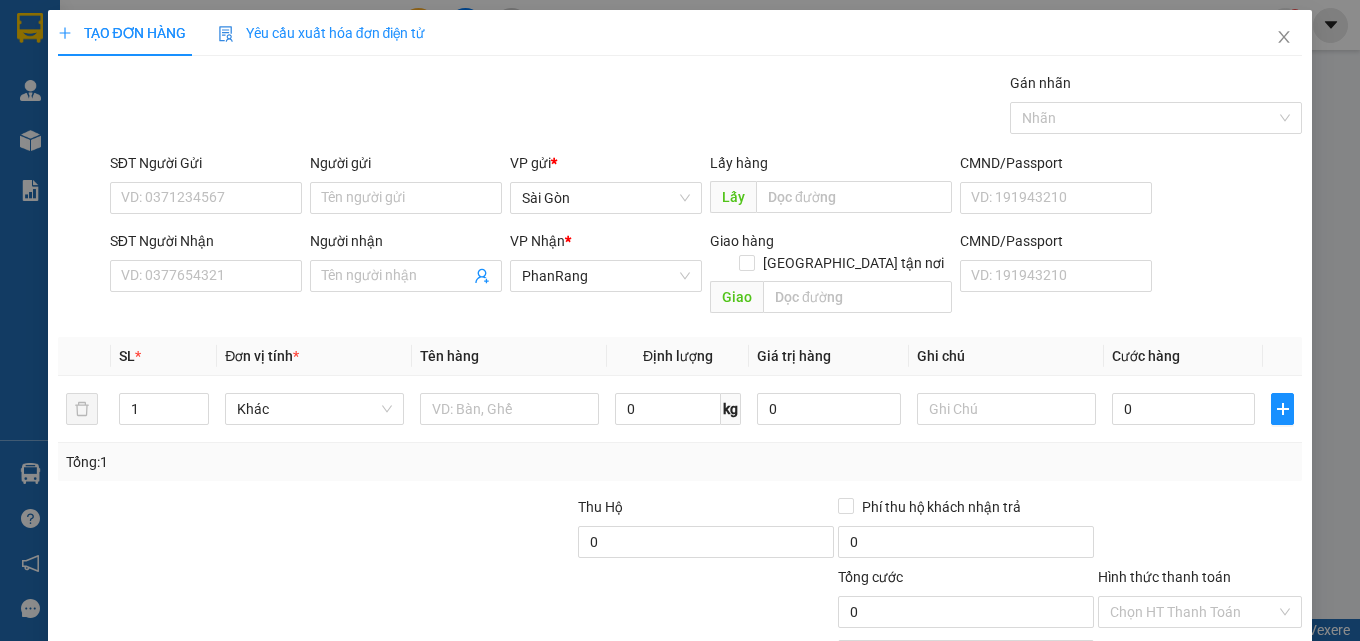 click on "SĐT Người Nhận" at bounding box center [206, 245] 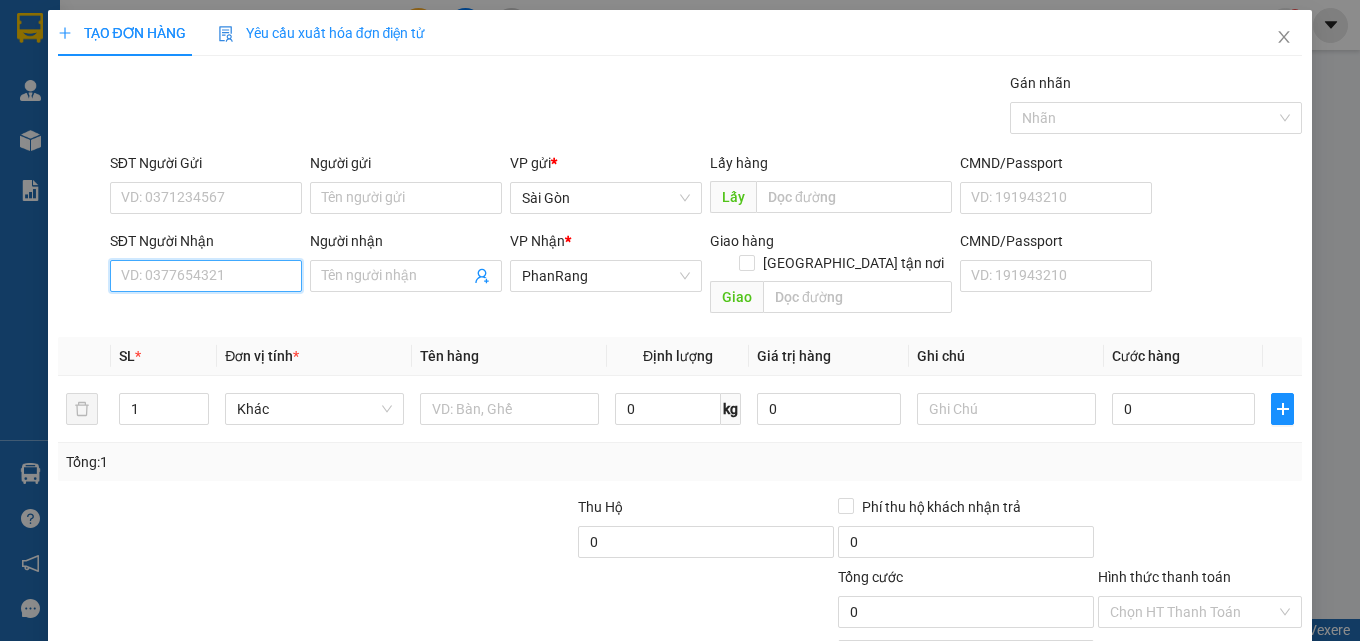 click on "SĐT Người Nhận" at bounding box center [206, 276] 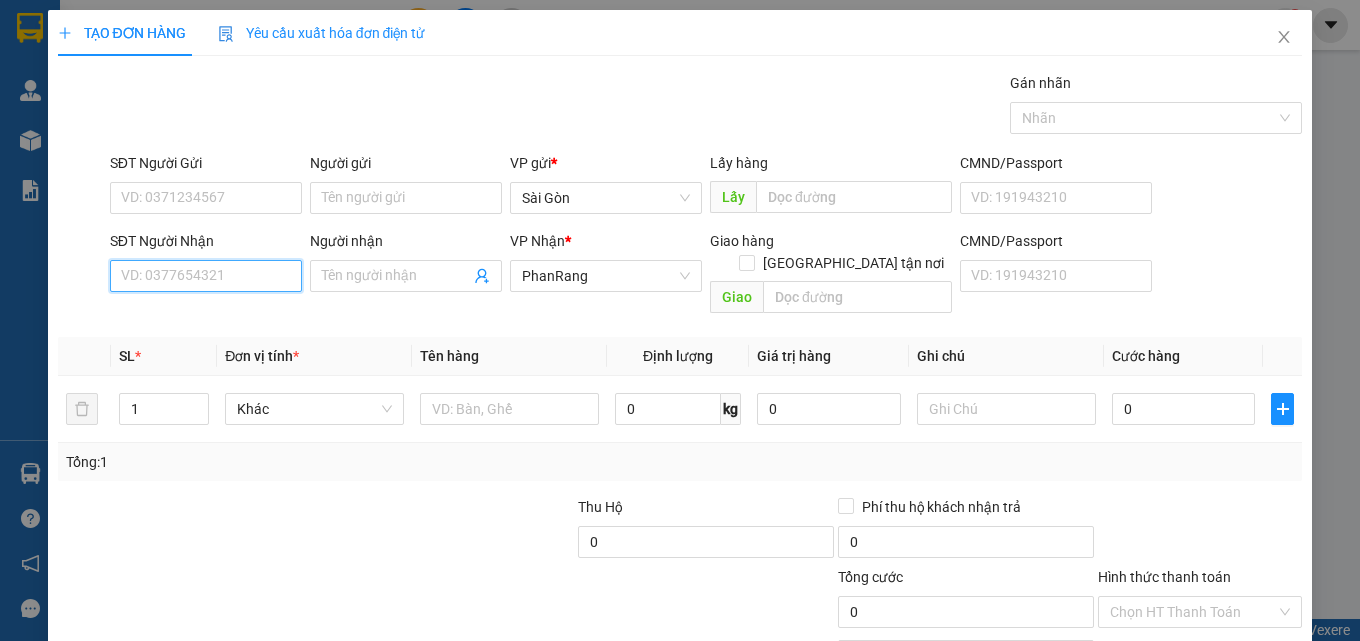 click on "SĐT Người Nhận" at bounding box center [206, 276] 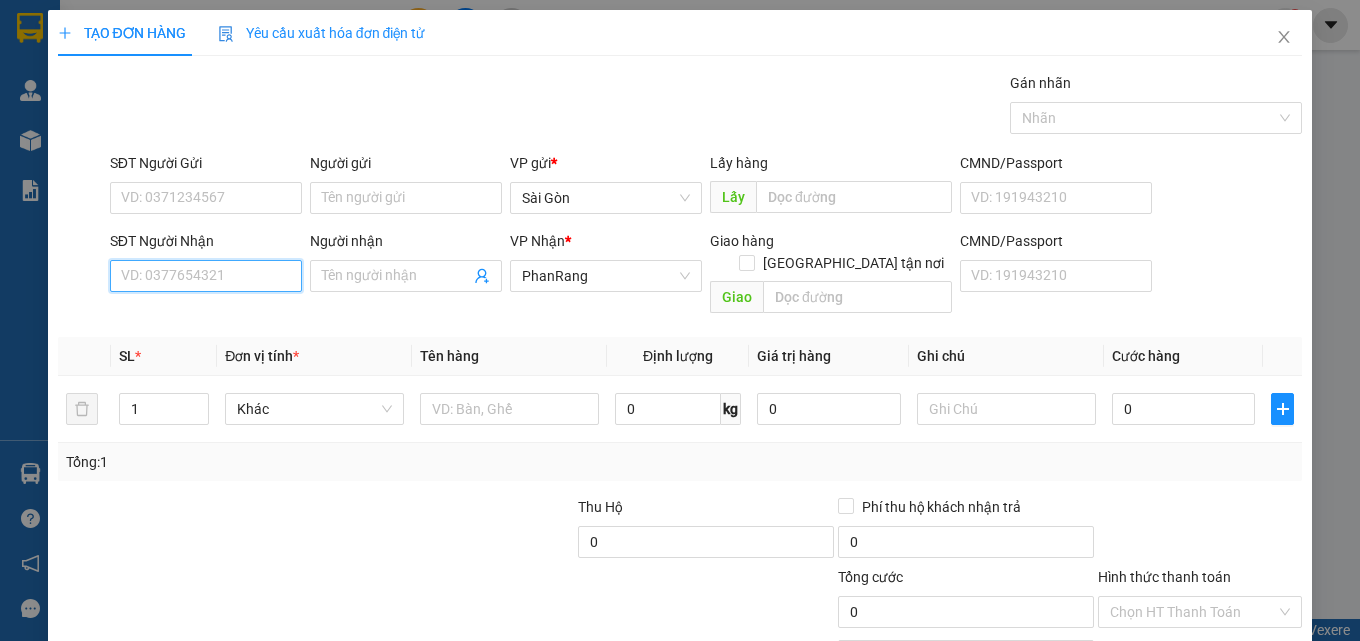 click on "SĐT Người Nhận" at bounding box center (206, 276) 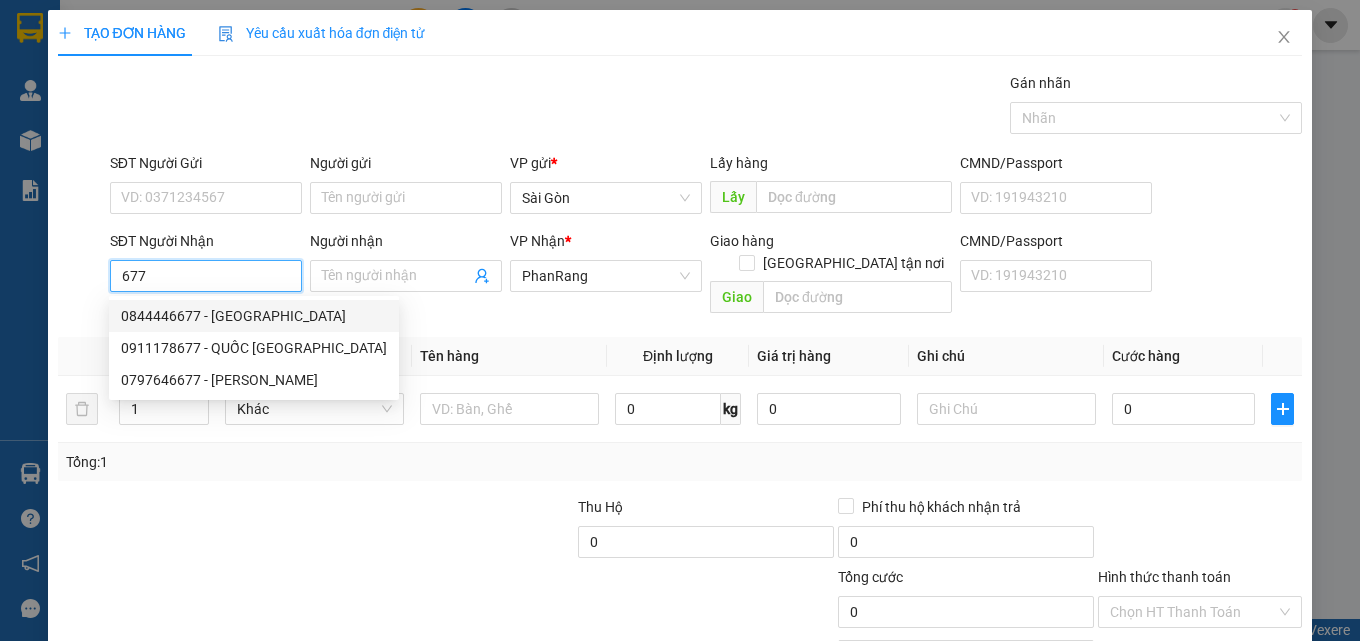 click on "677" at bounding box center [206, 276] 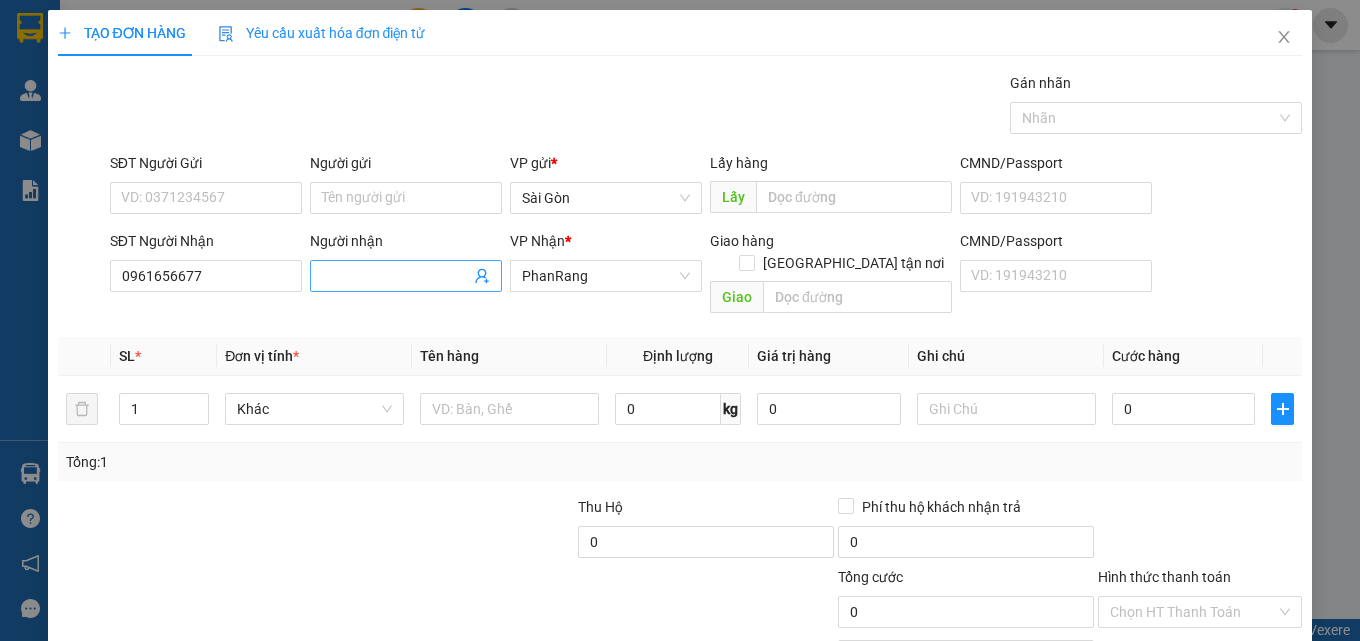 click on "Người nhận" at bounding box center [396, 276] 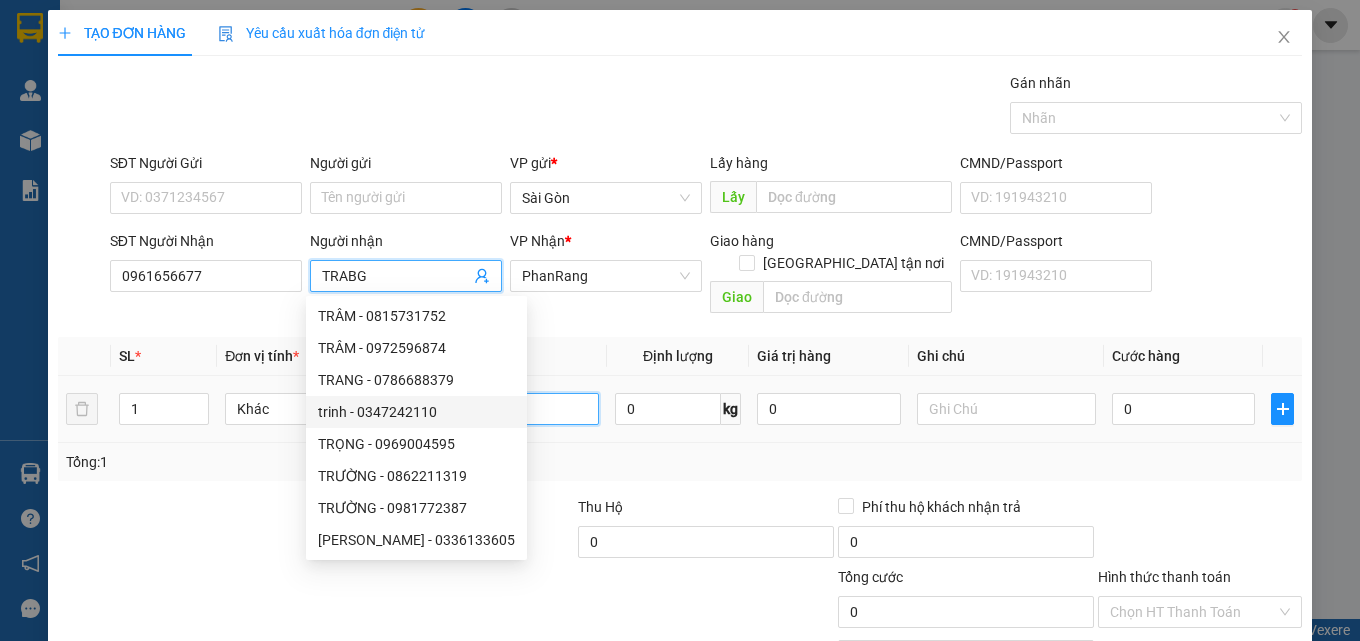 click at bounding box center [509, 409] 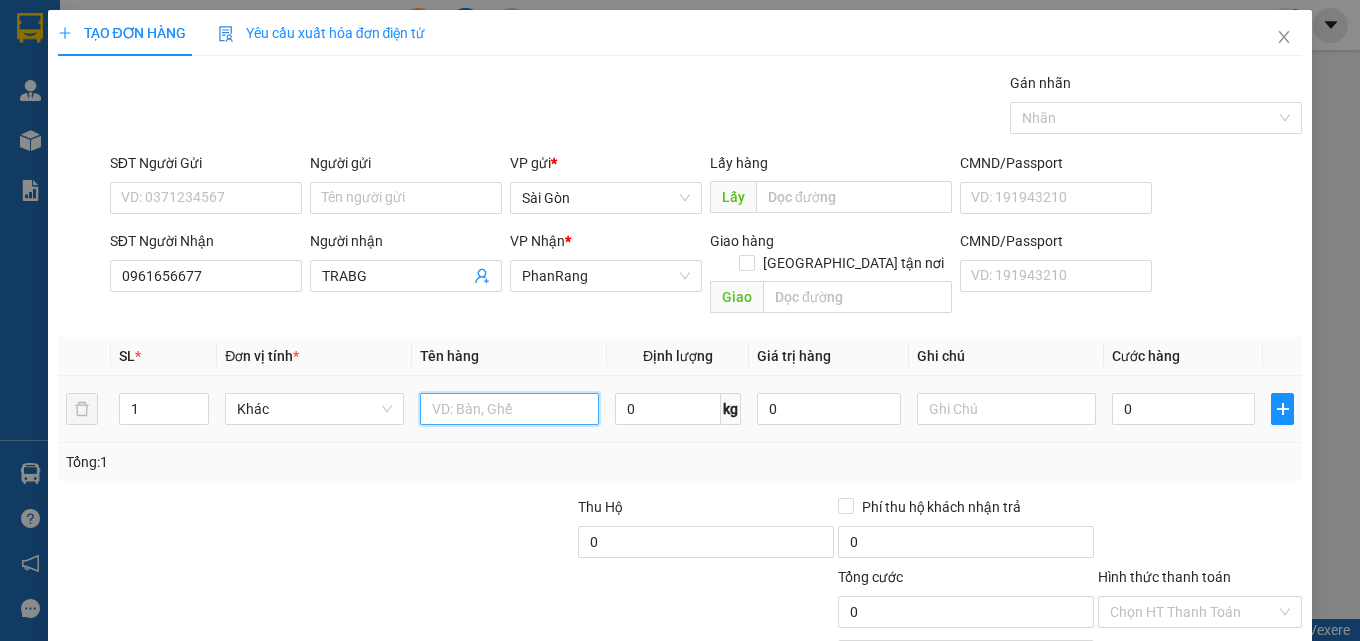 click at bounding box center [509, 409] 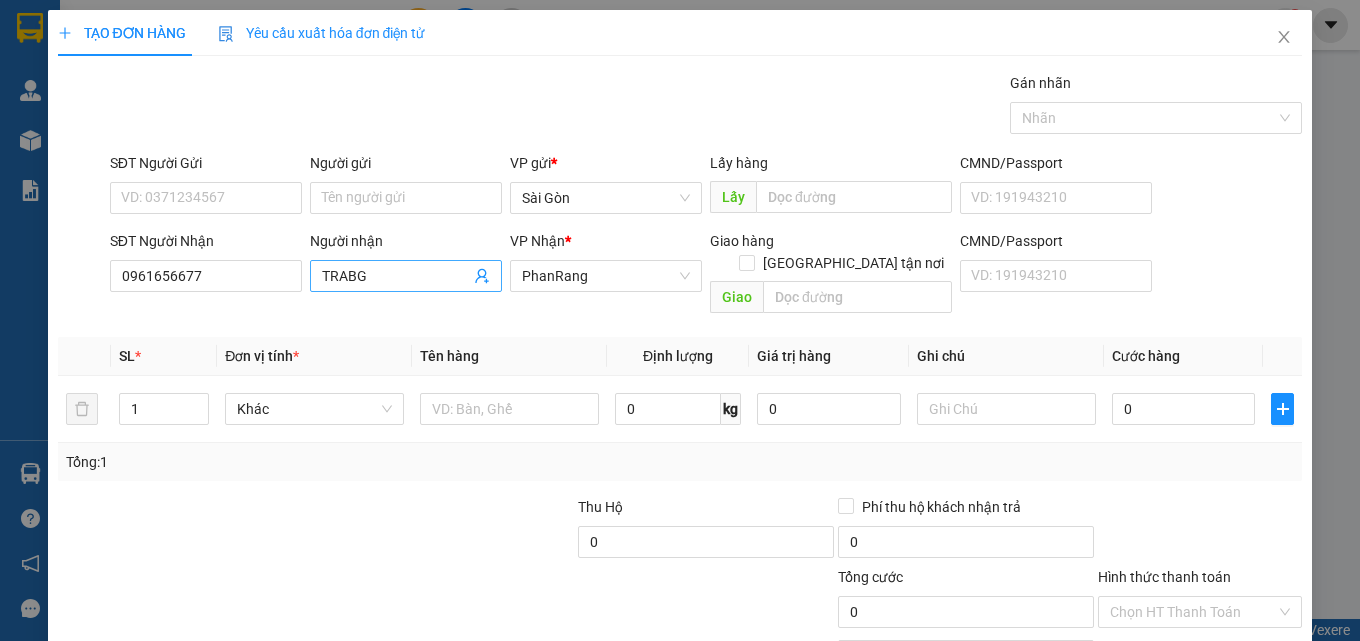 click on "TRABG" at bounding box center (396, 276) 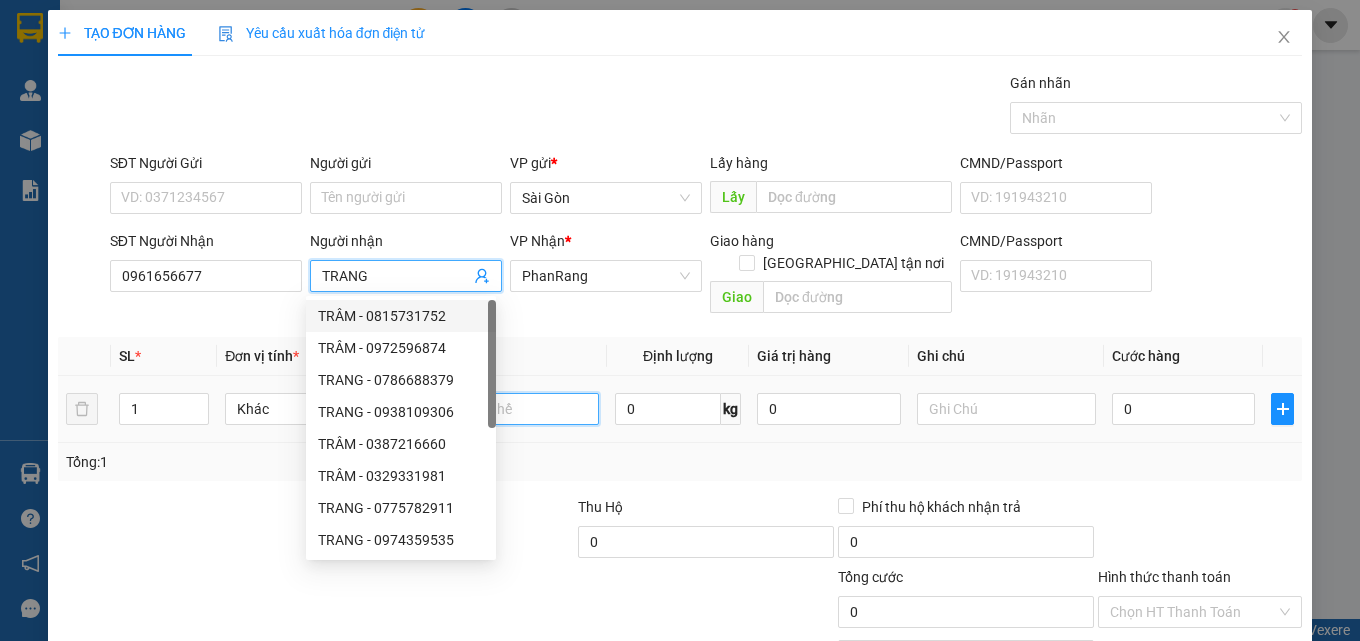 click at bounding box center [509, 409] 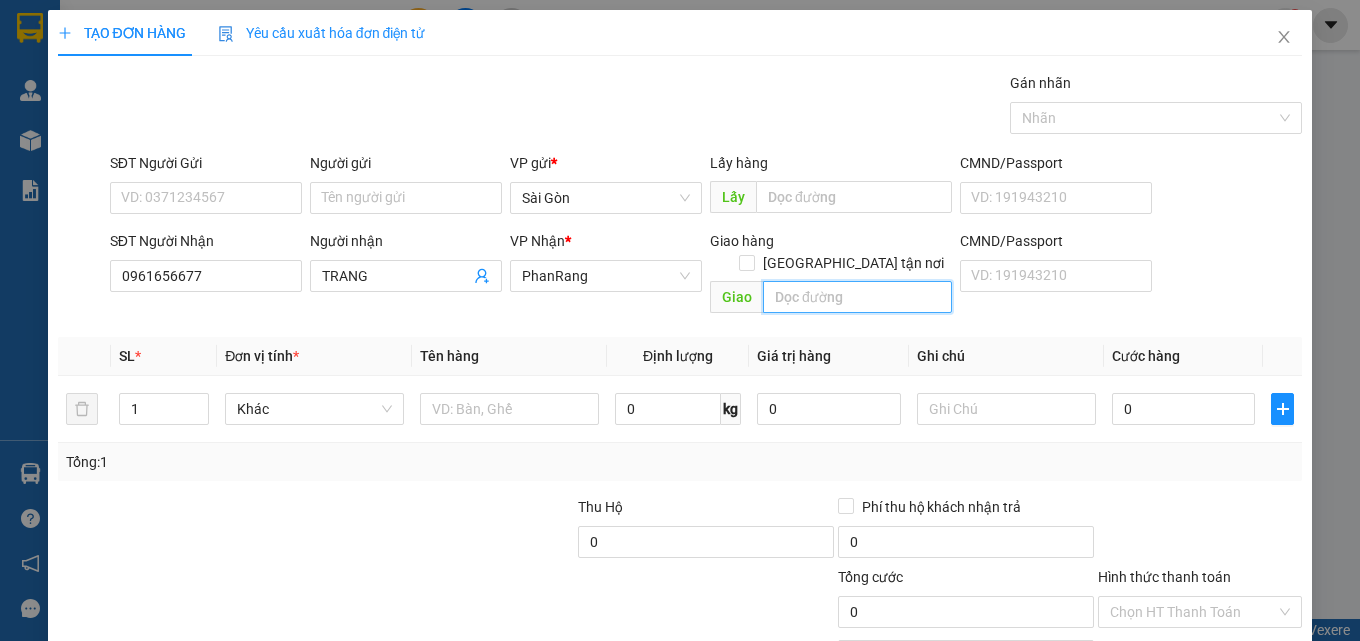 click at bounding box center (857, 297) 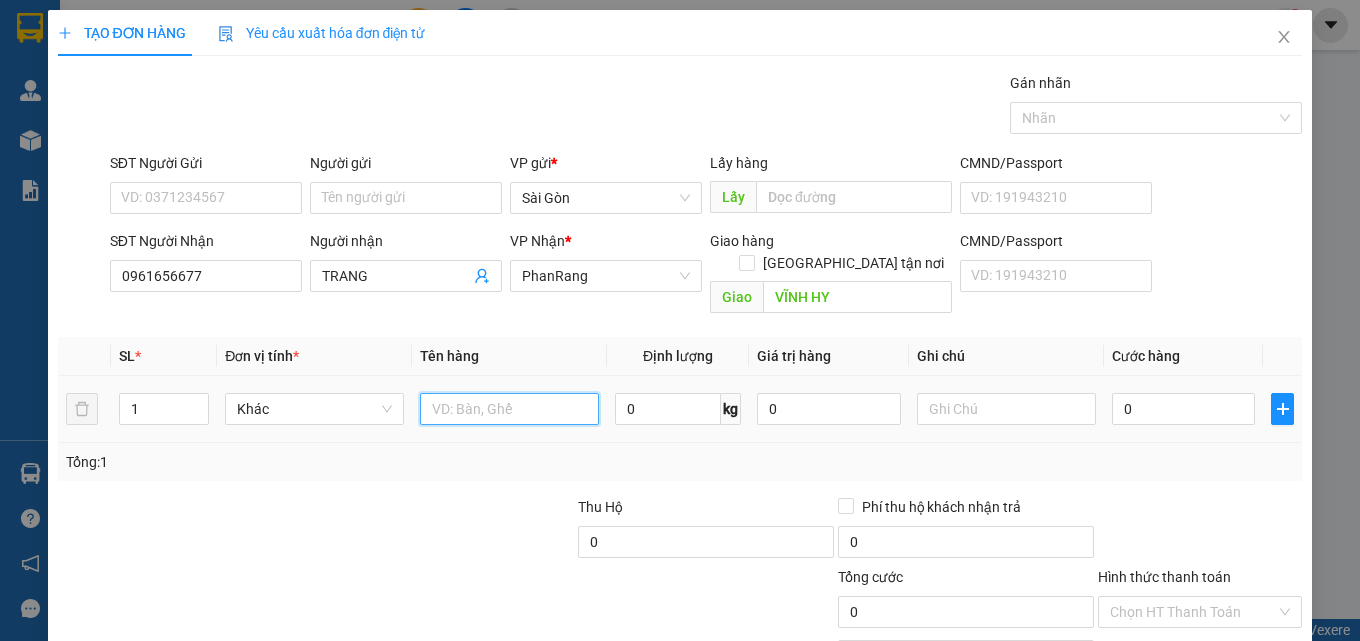 click at bounding box center [509, 409] 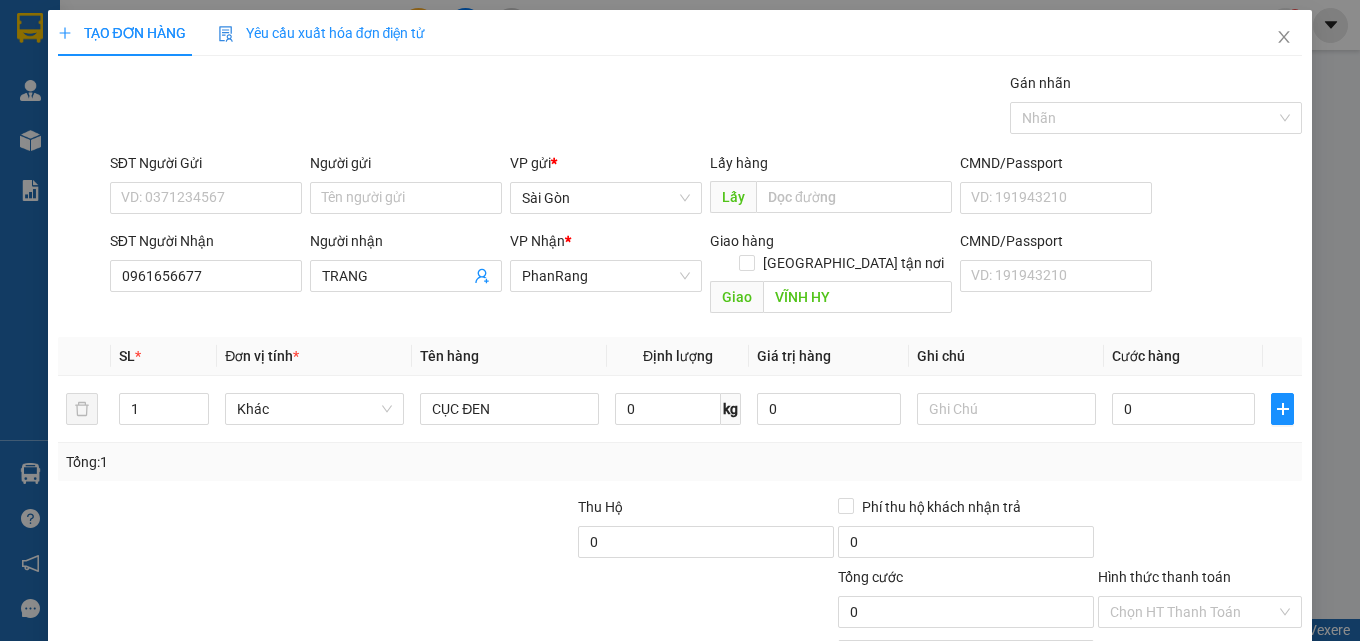 click on "[PERSON_NAME] và In" at bounding box center [1226, 707] 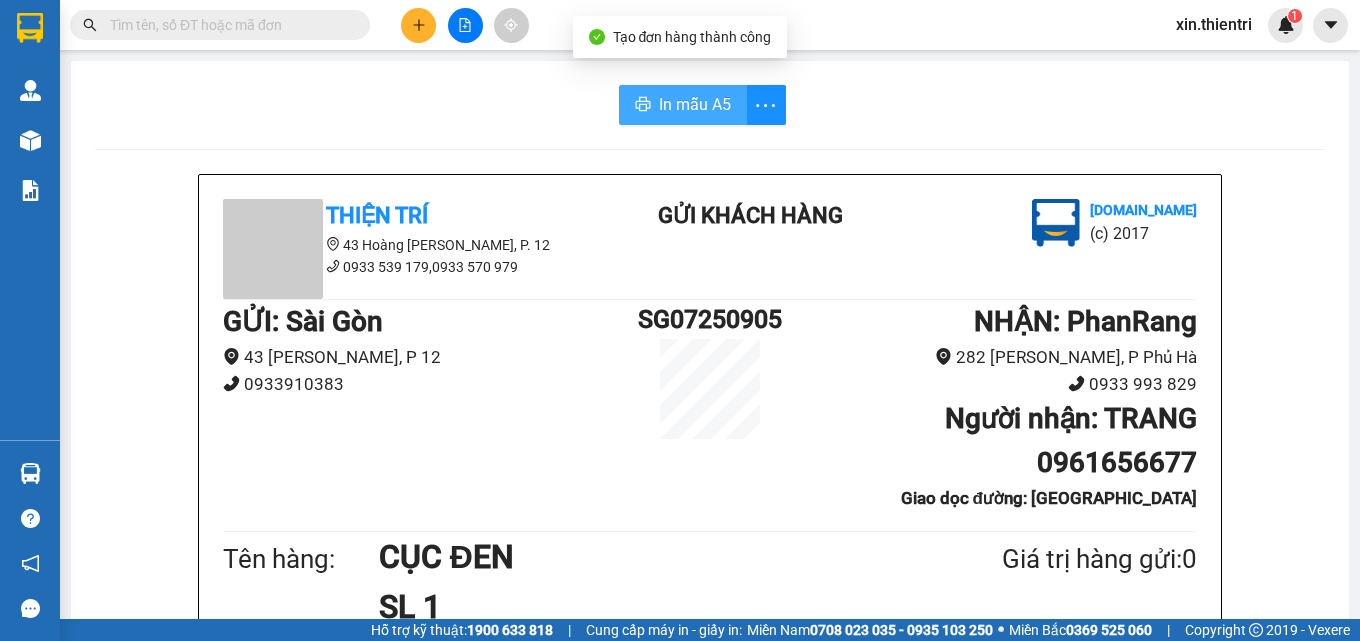 click on "In mẫu A5" at bounding box center (695, 104) 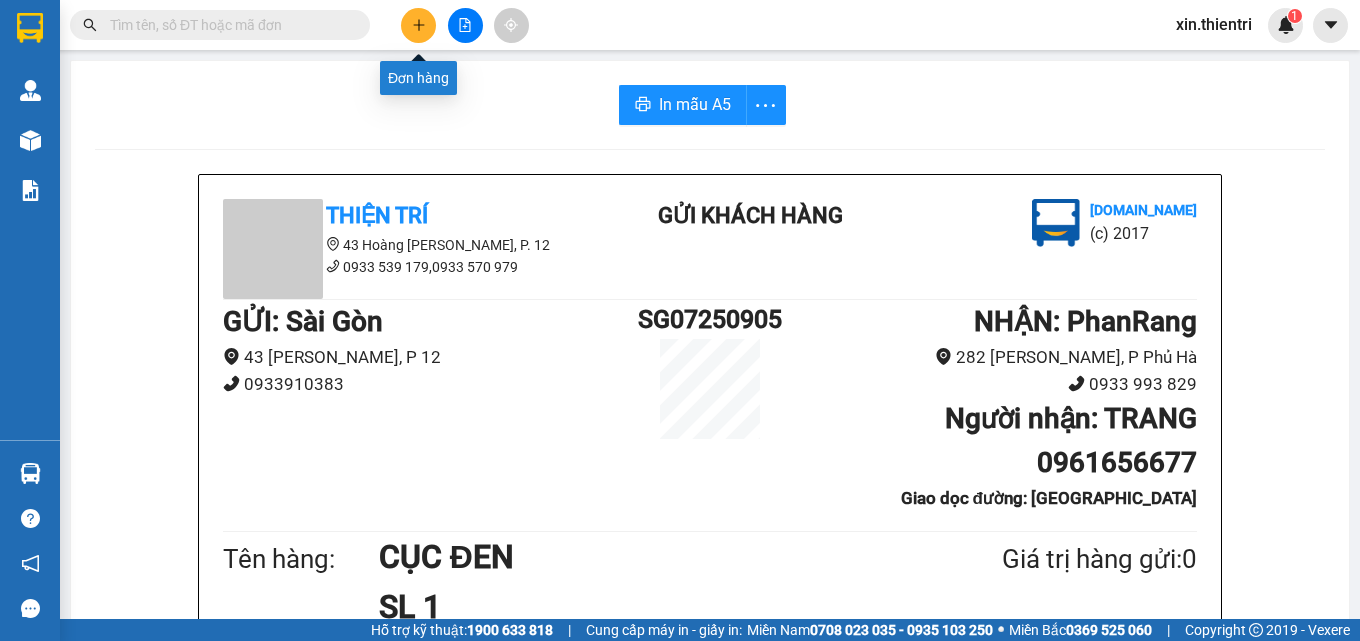 click at bounding box center [418, 25] 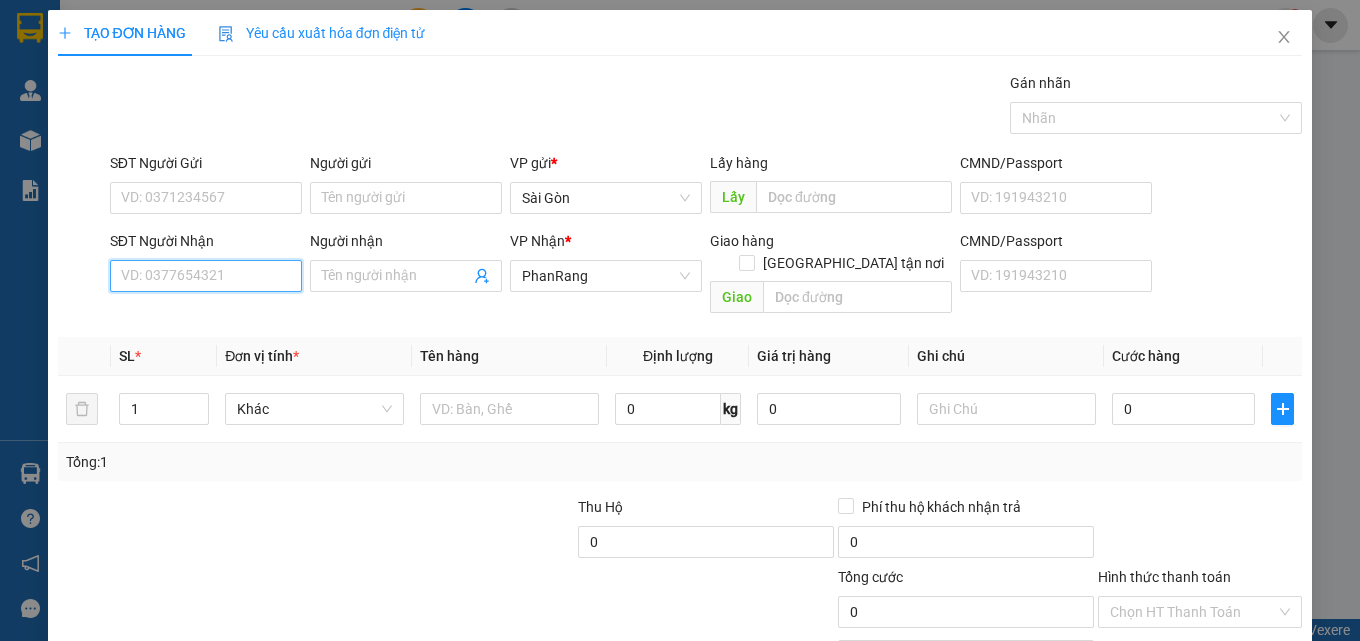click on "SĐT Người Nhận" at bounding box center [206, 276] 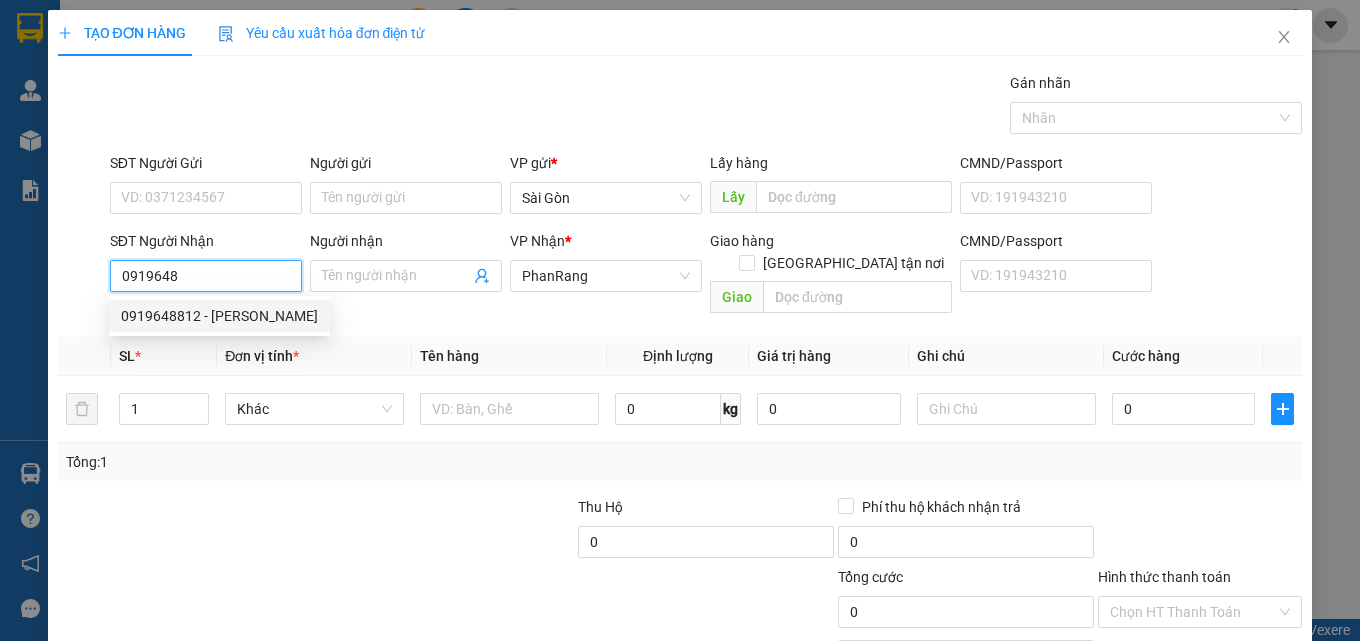 click on "0919648812 - [PERSON_NAME]" at bounding box center (219, 316) 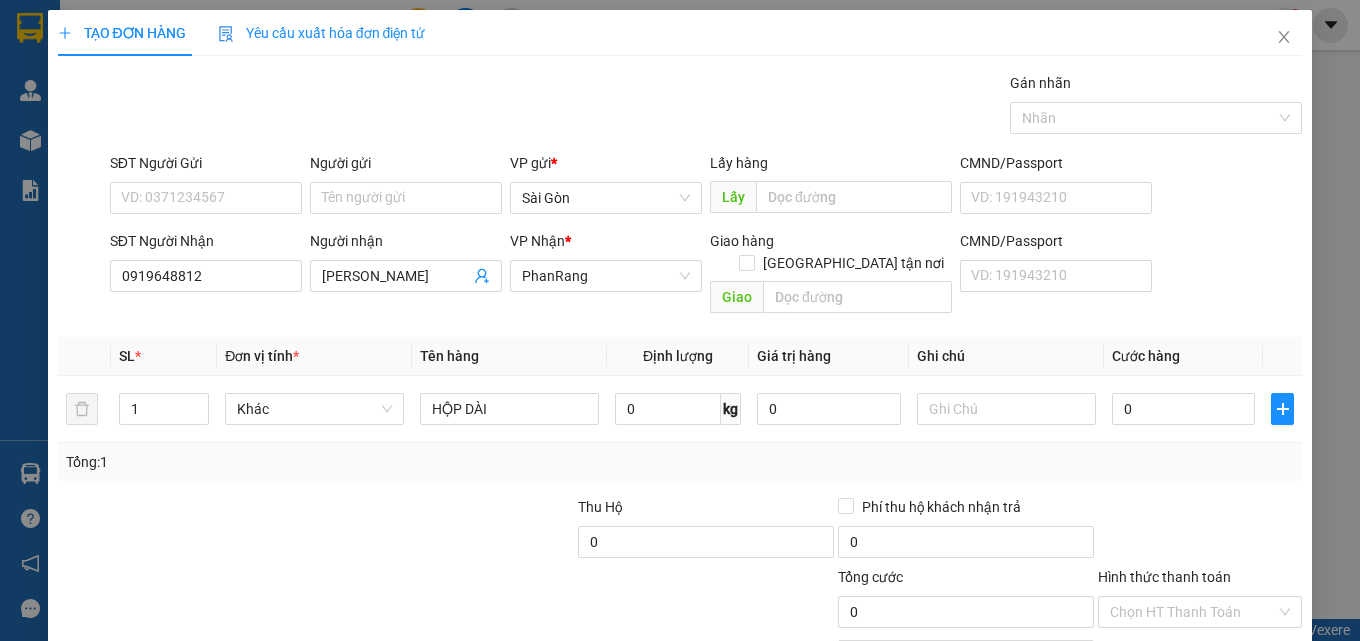 click on "Đơn vị tính  *" at bounding box center [314, 356] 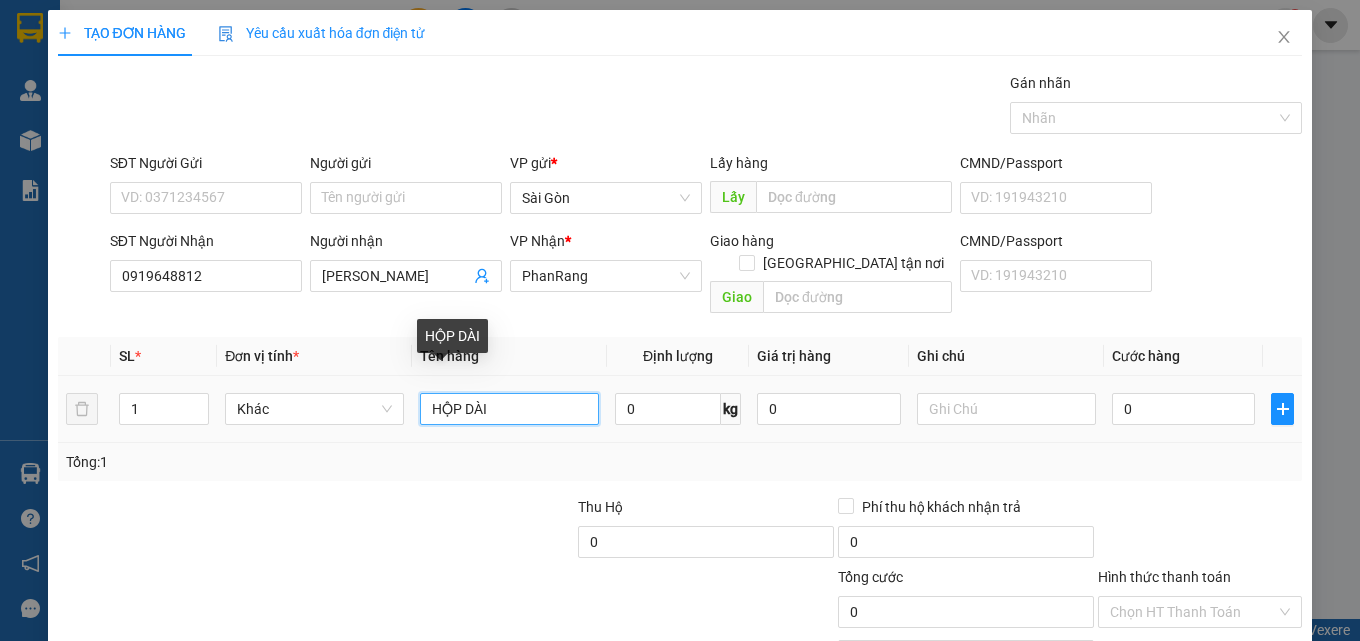 click on "HỘP DÀI" at bounding box center (509, 409) 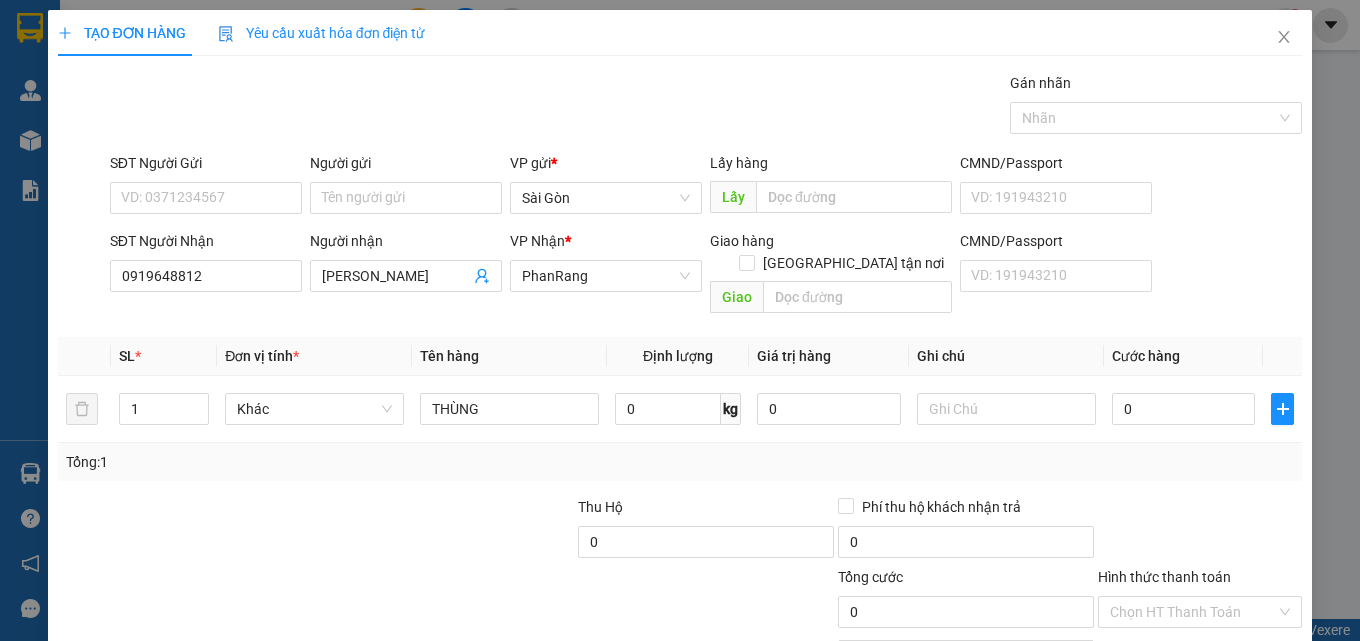 click on "[PERSON_NAME] và In" at bounding box center (1258, 707) 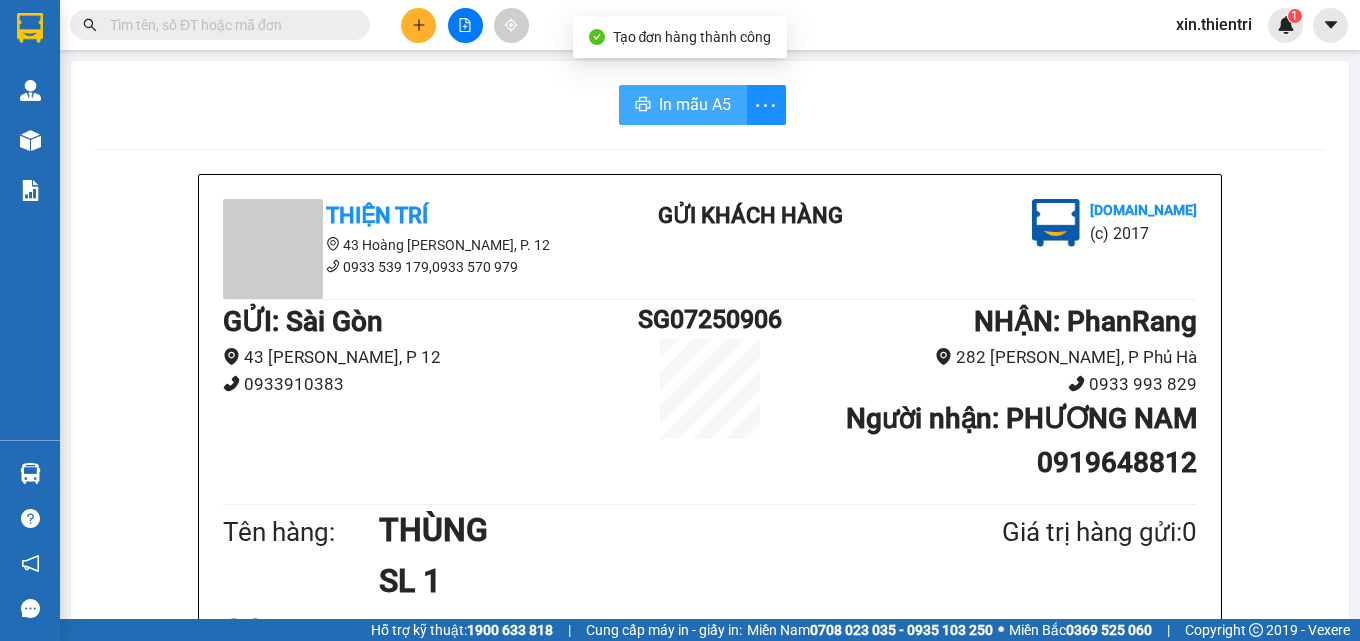 click on "In mẫu A5" at bounding box center (695, 104) 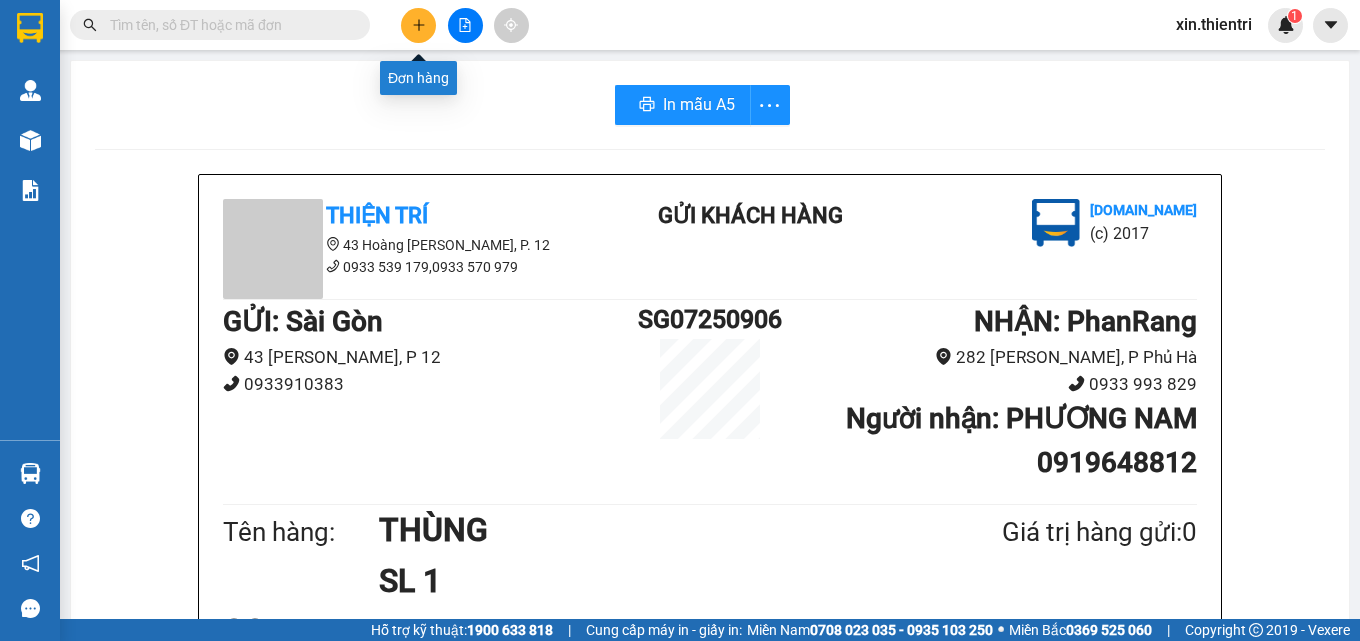 click 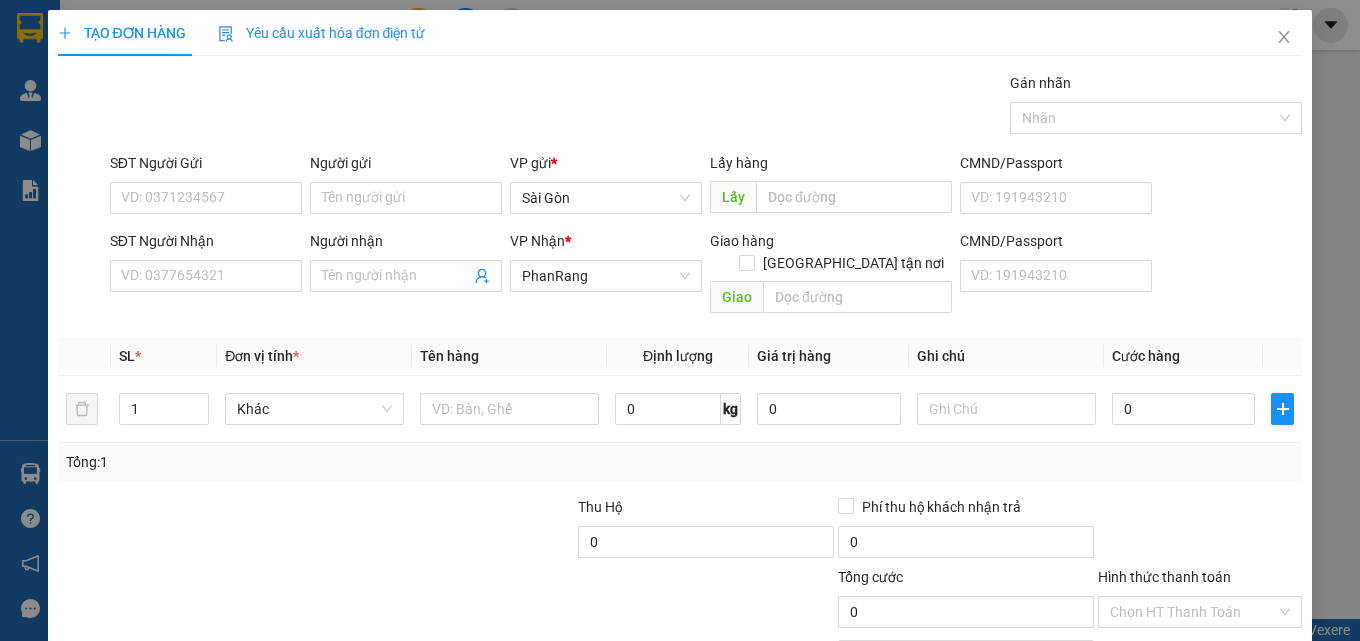 click on "SĐT Người Nhận" at bounding box center (206, 245) 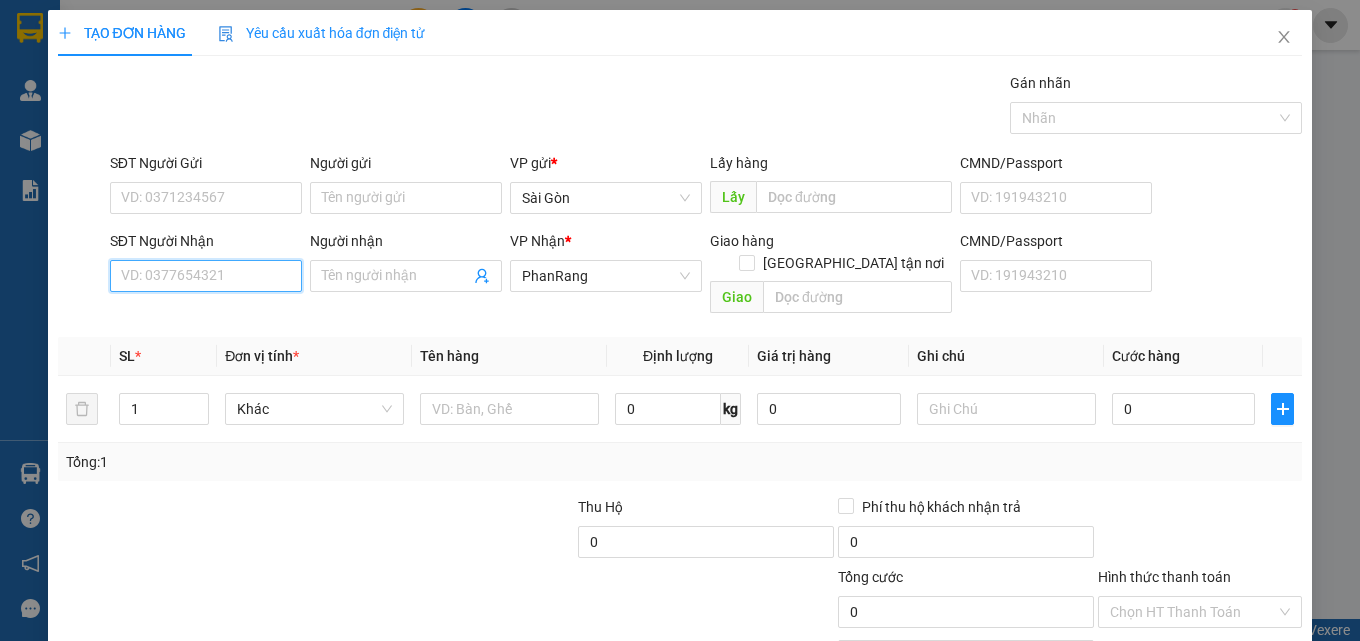 click on "SĐT Người Nhận" at bounding box center [206, 276] 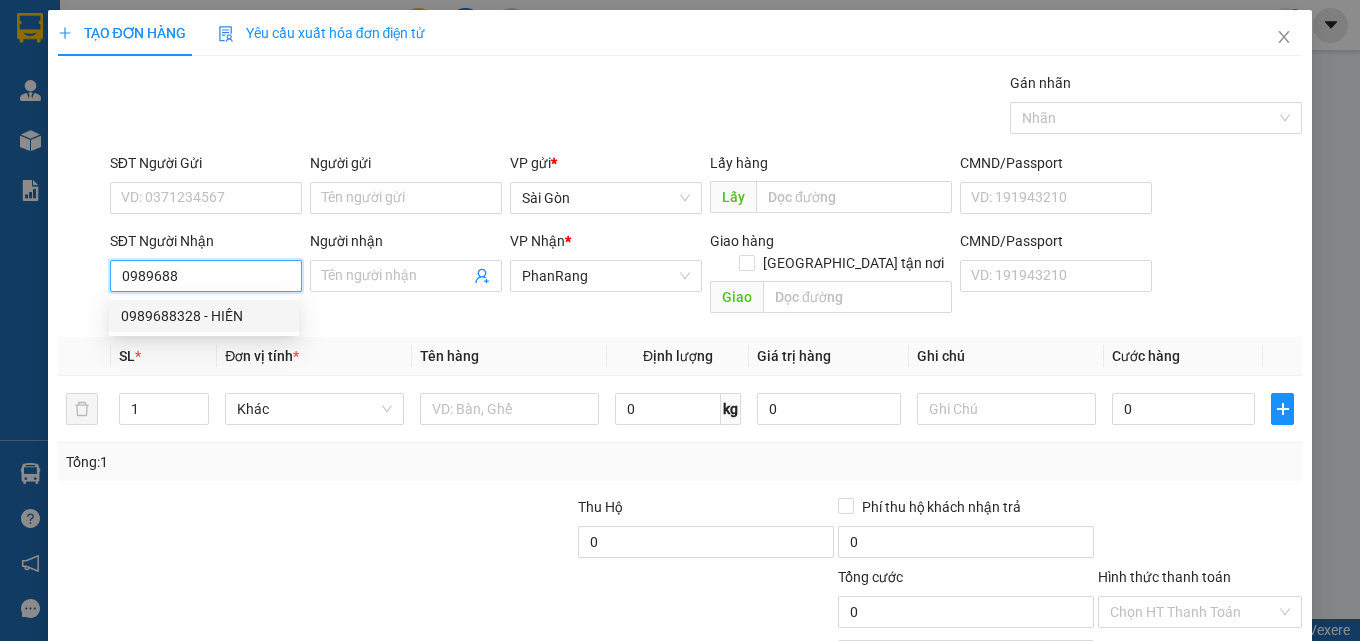 click on "0989688328 - HIỀN" at bounding box center [204, 316] 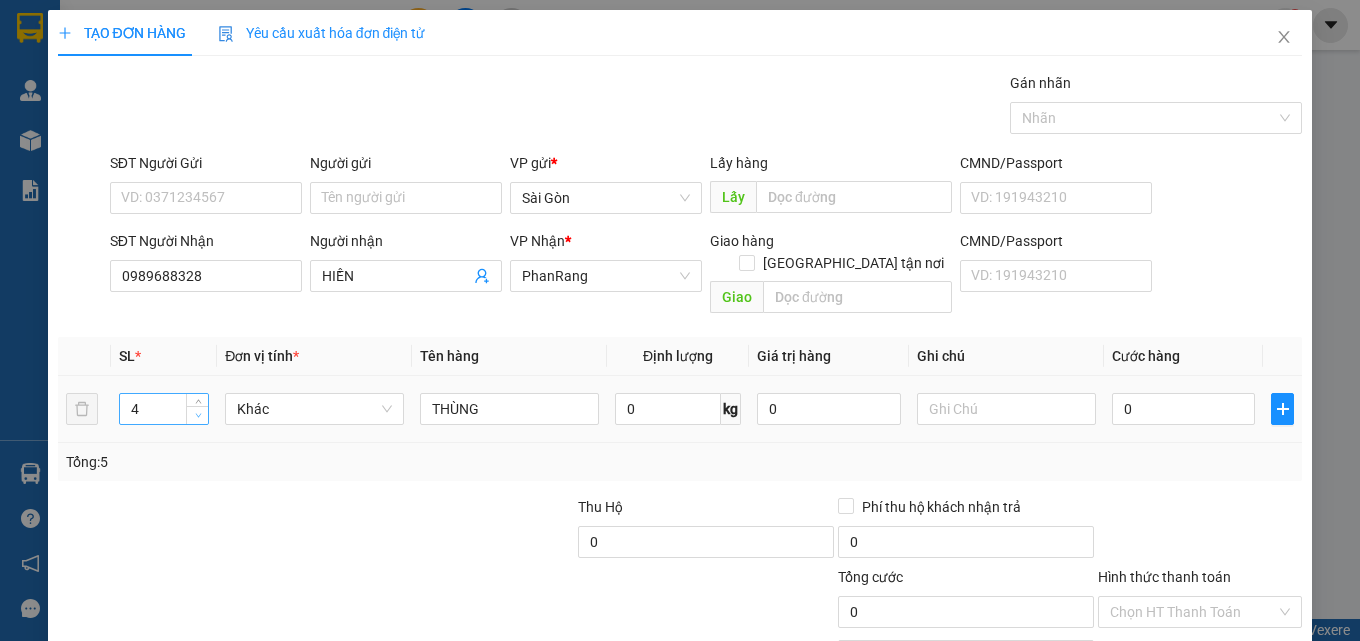 click 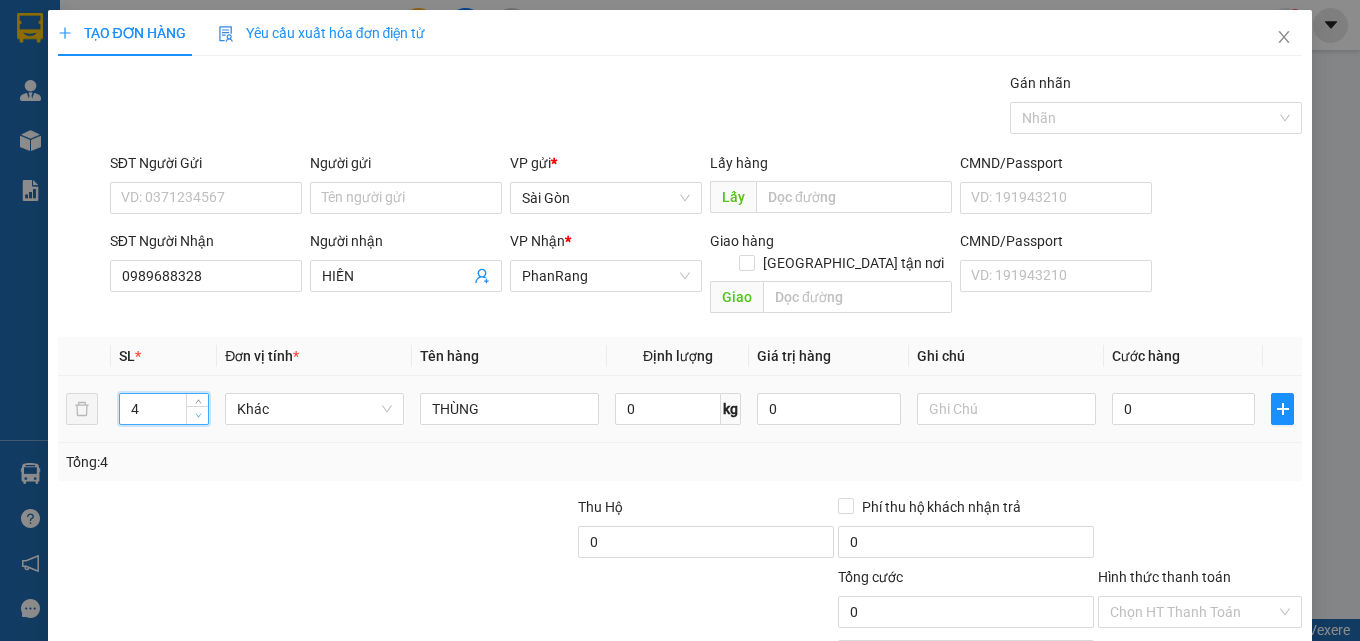 click 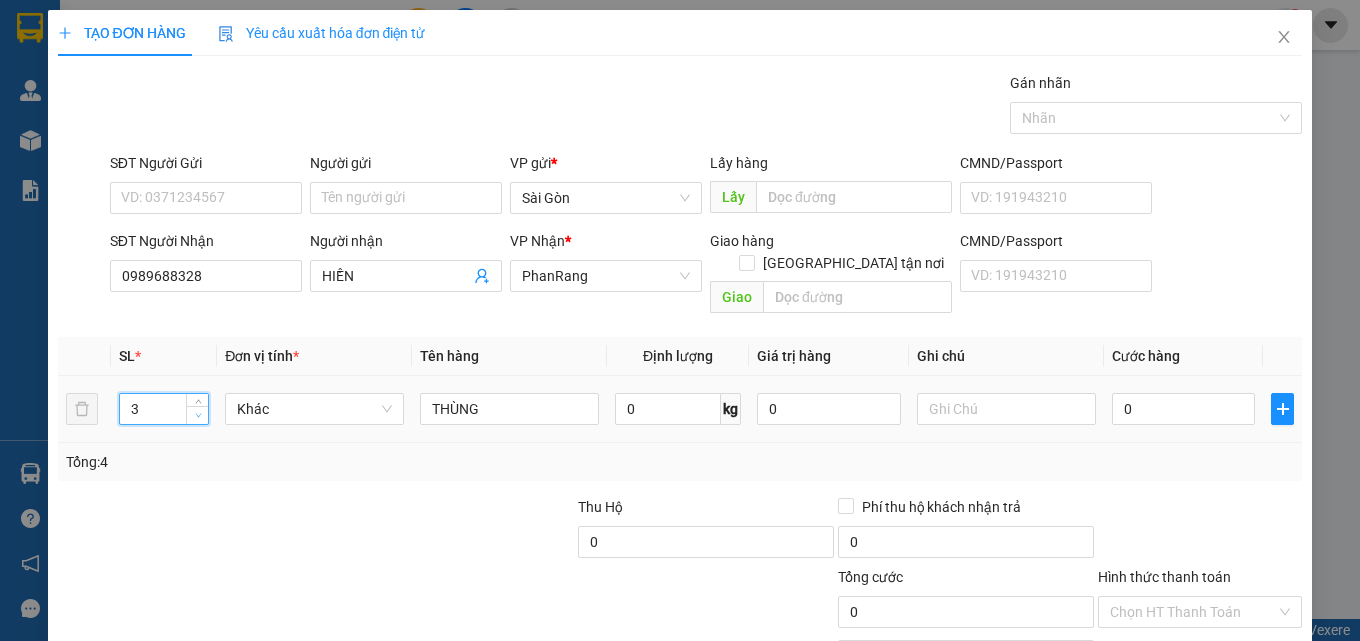 click 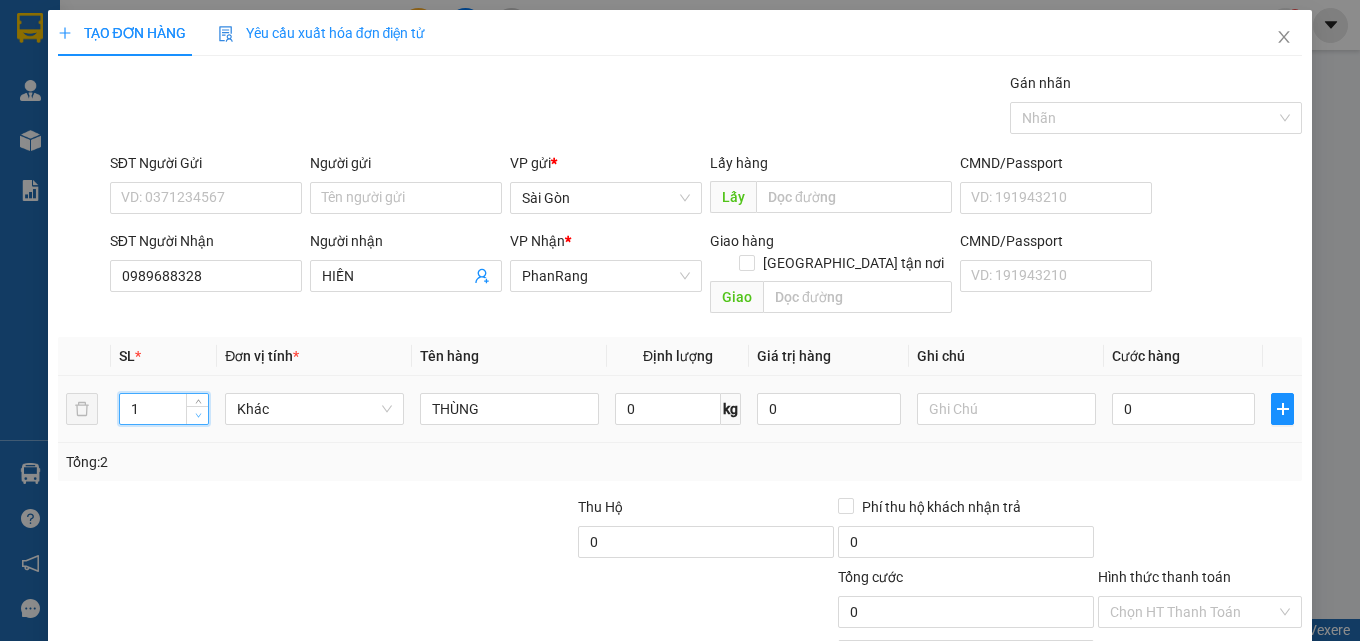 click 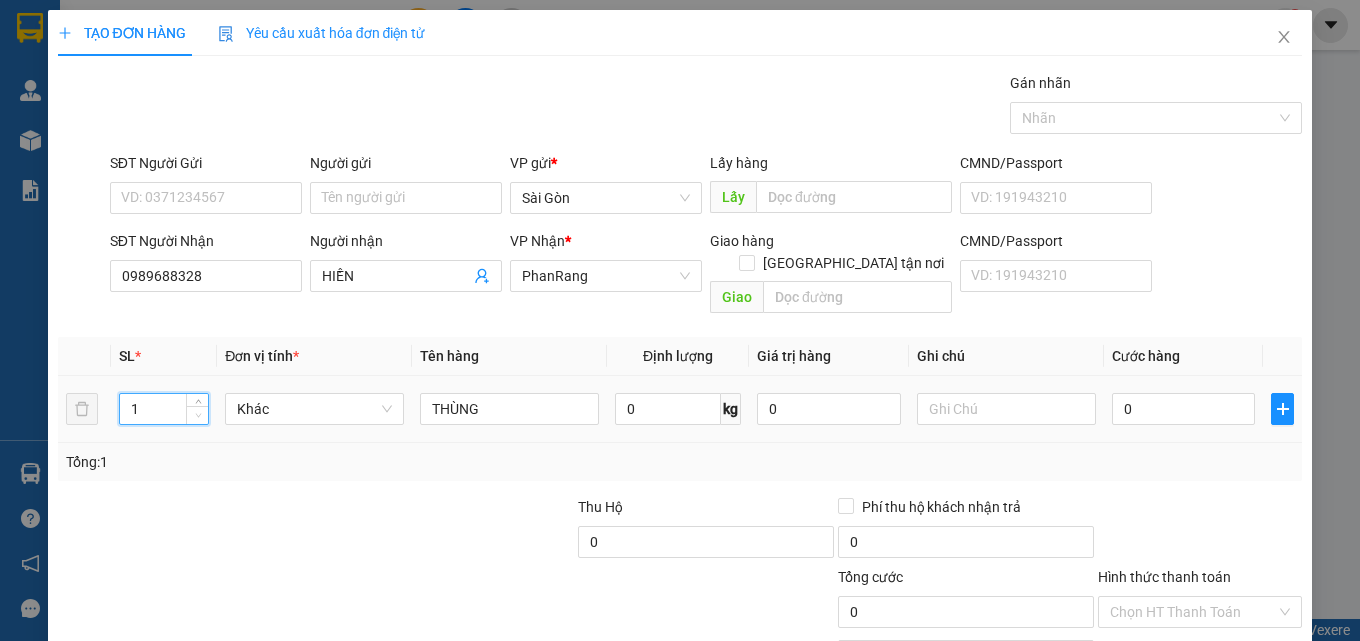 click 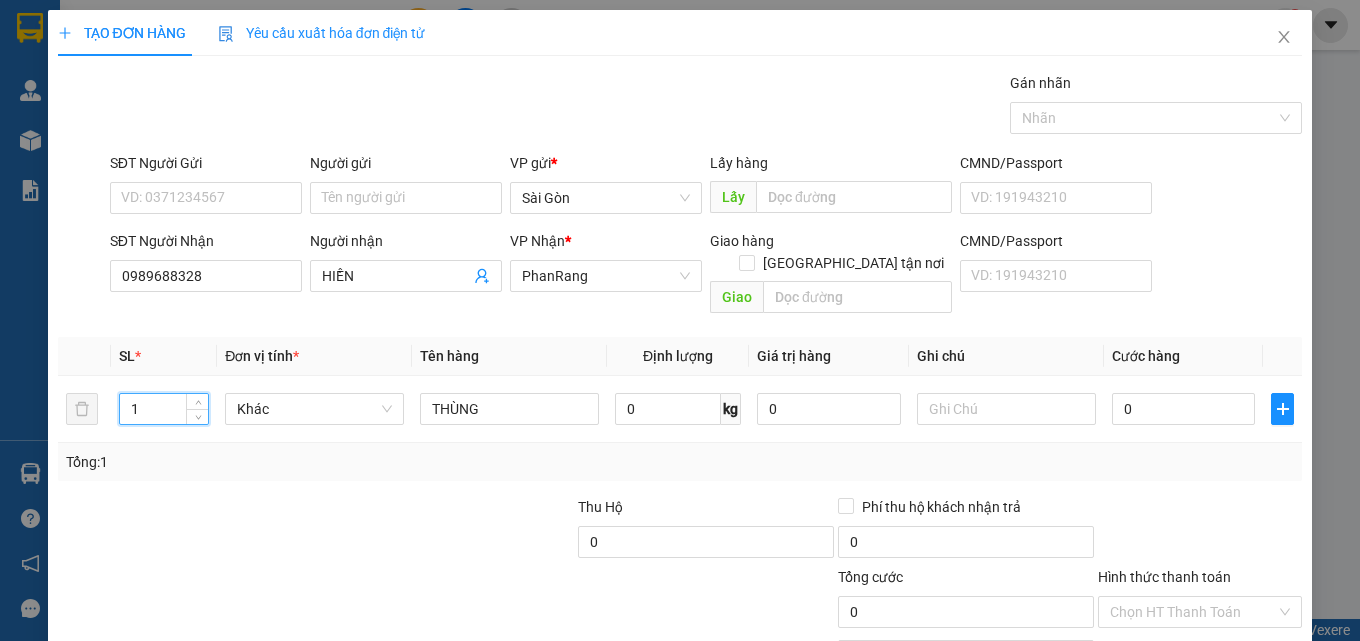 click 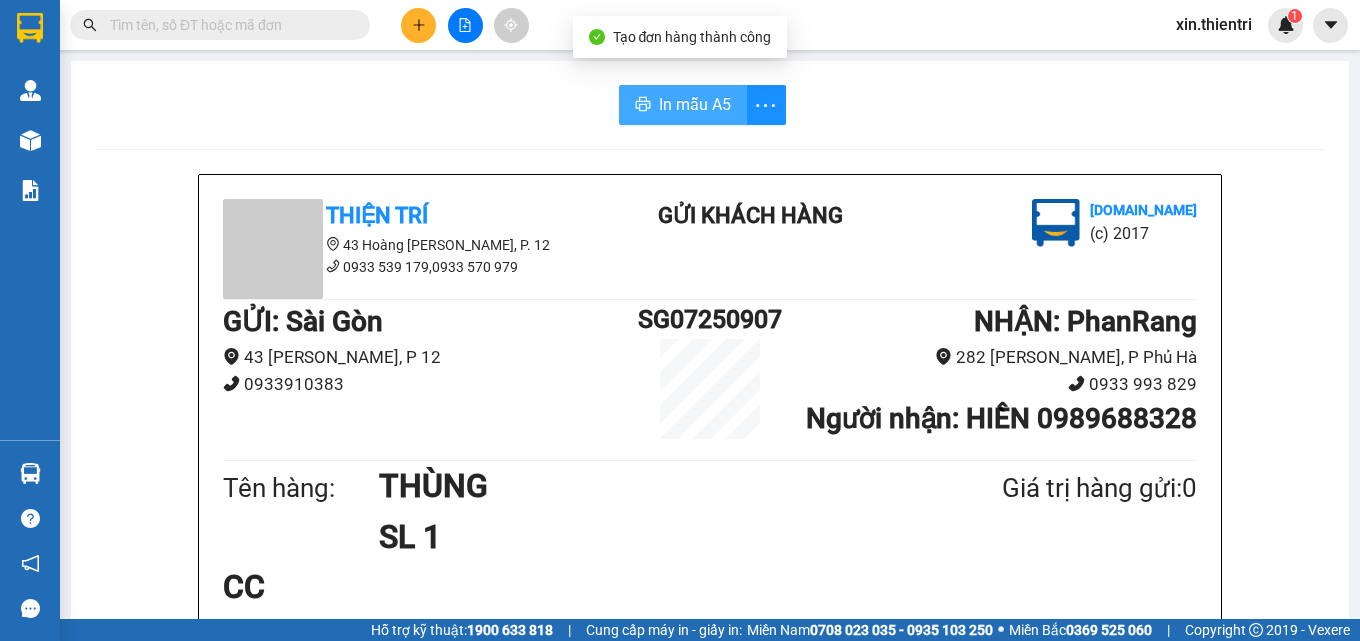 click on "In mẫu A5" at bounding box center [695, 104] 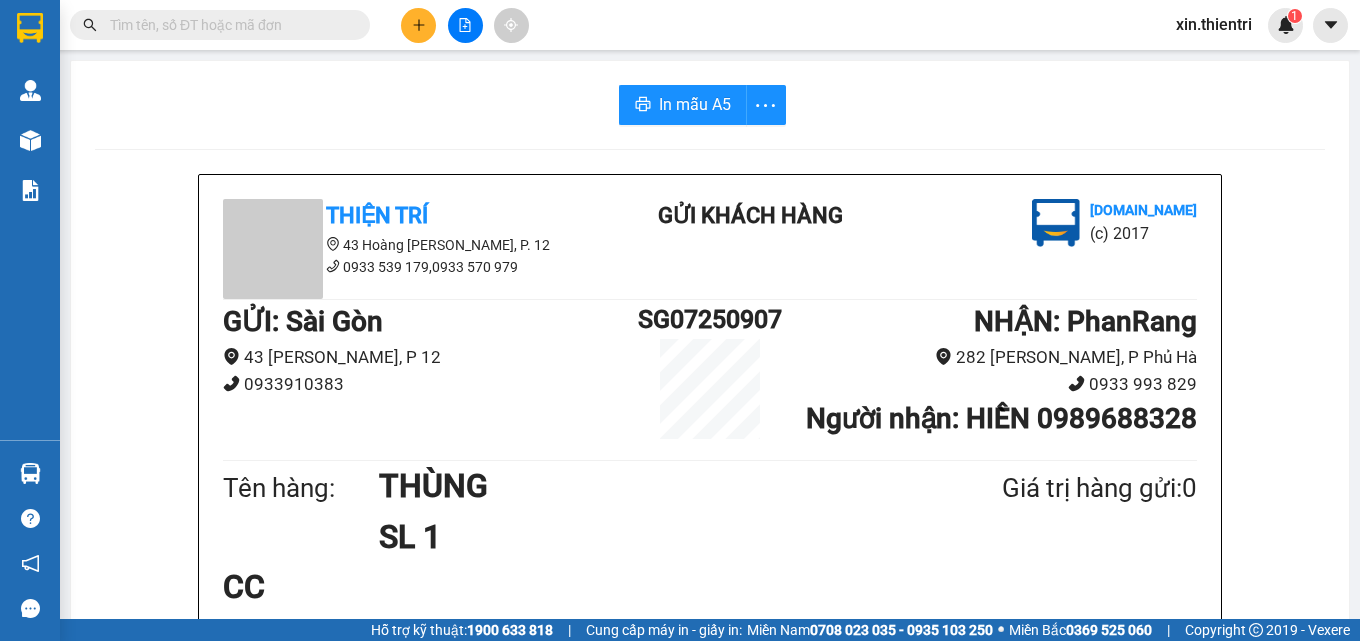 click 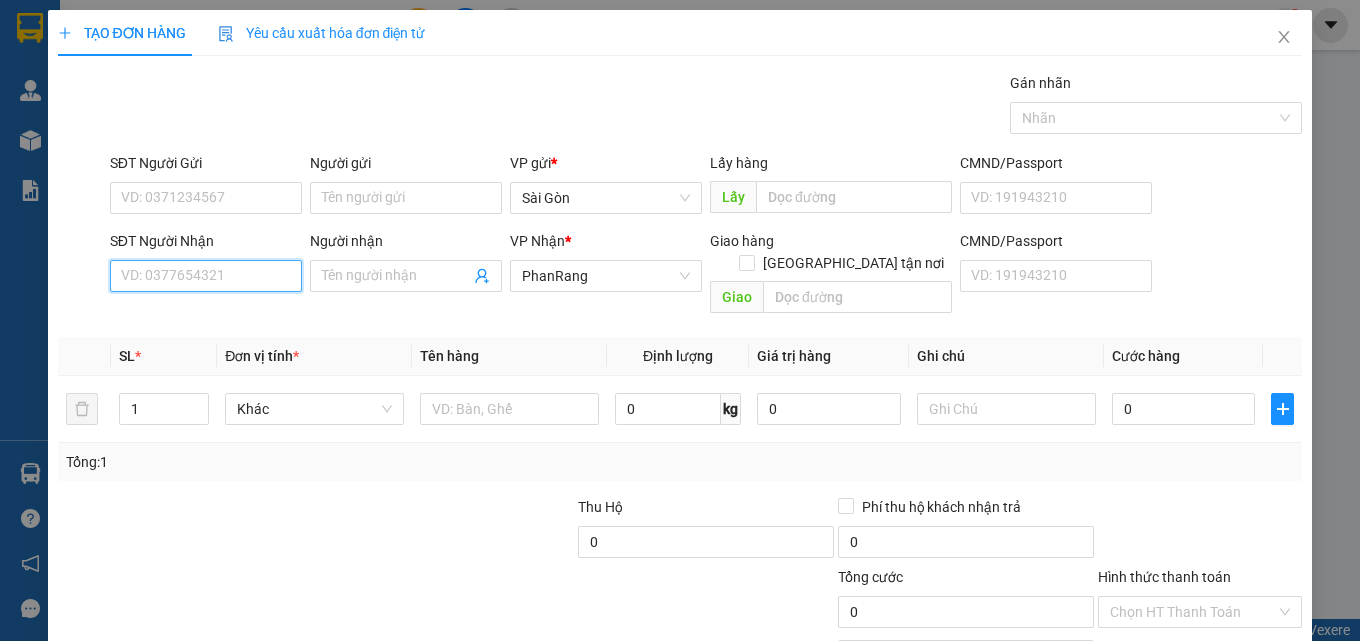 click on "SĐT Người Nhận" at bounding box center [206, 276] 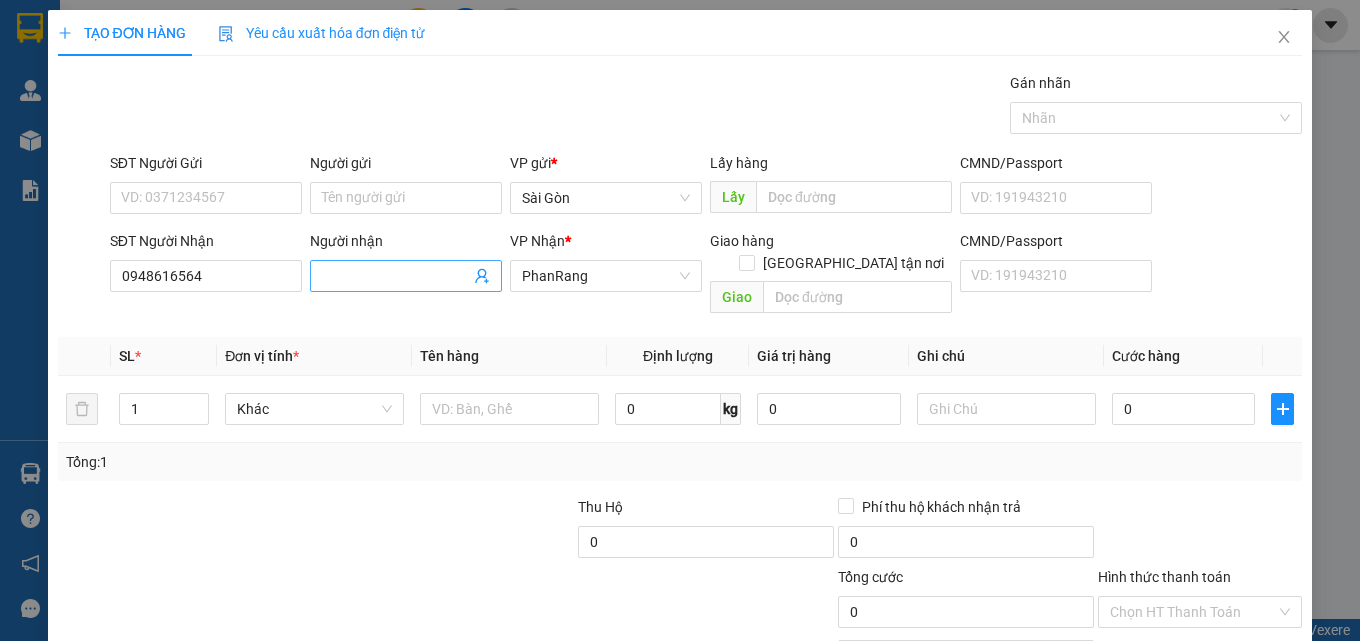 click on "Người nhận" at bounding box center [396, 276] 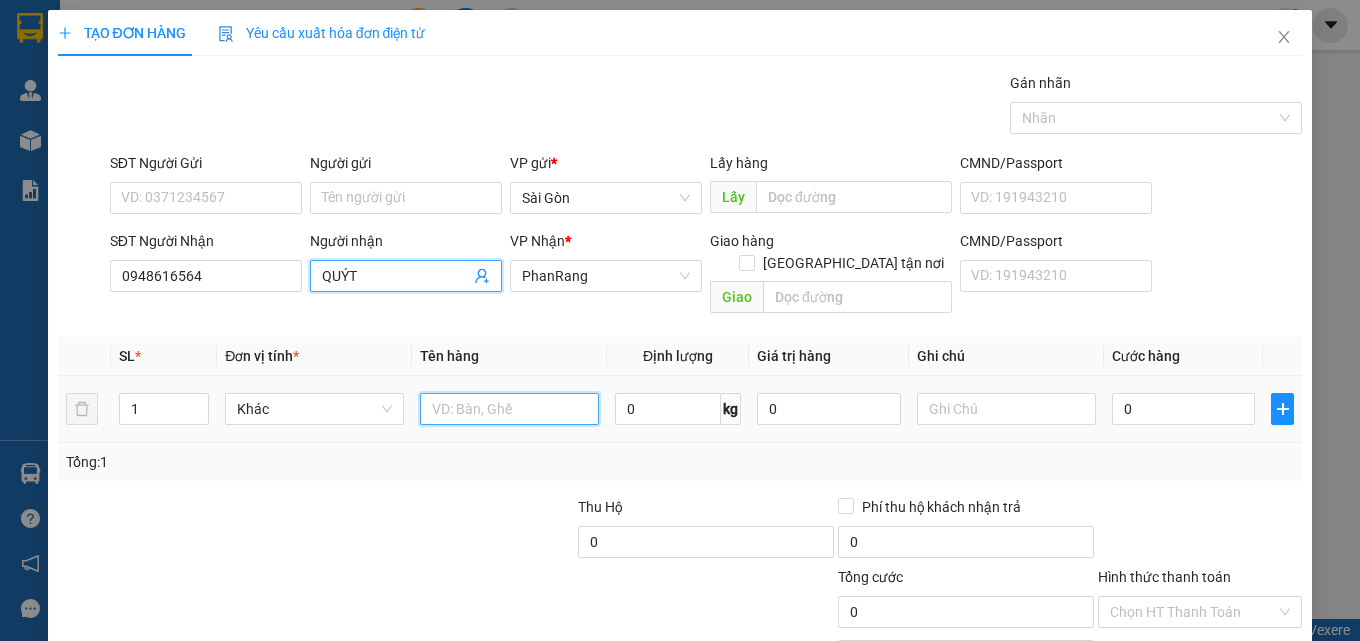 click at bounding box center [509, 409] 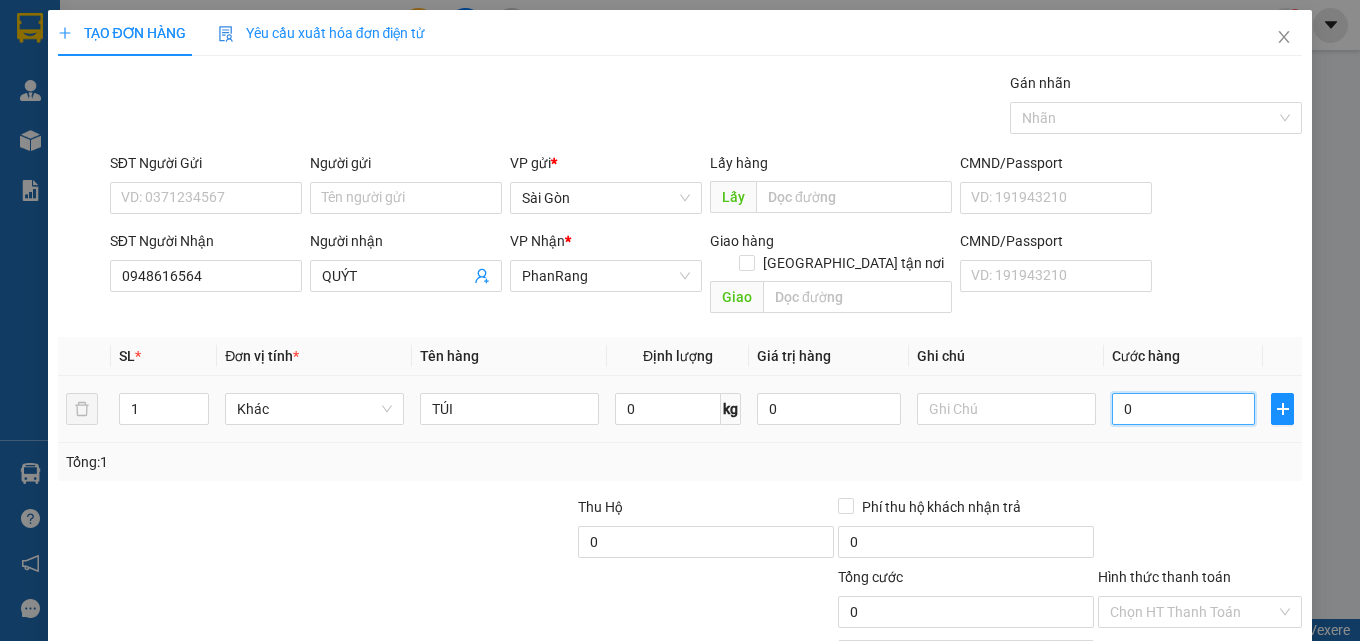 click on "0" at bounding box center (1184, 409) 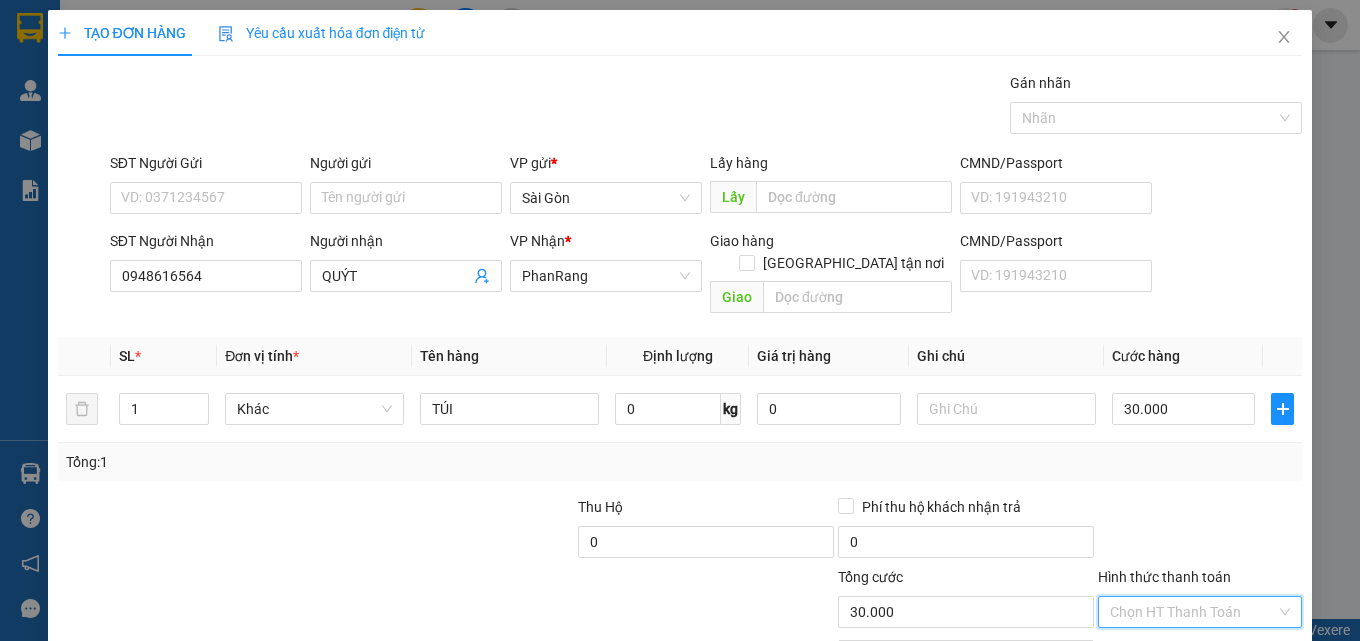 drag, startPoint x: 1203, startPoint y: 490, endPoint x: 1196, endPoint y: 523, distance: 33.734257 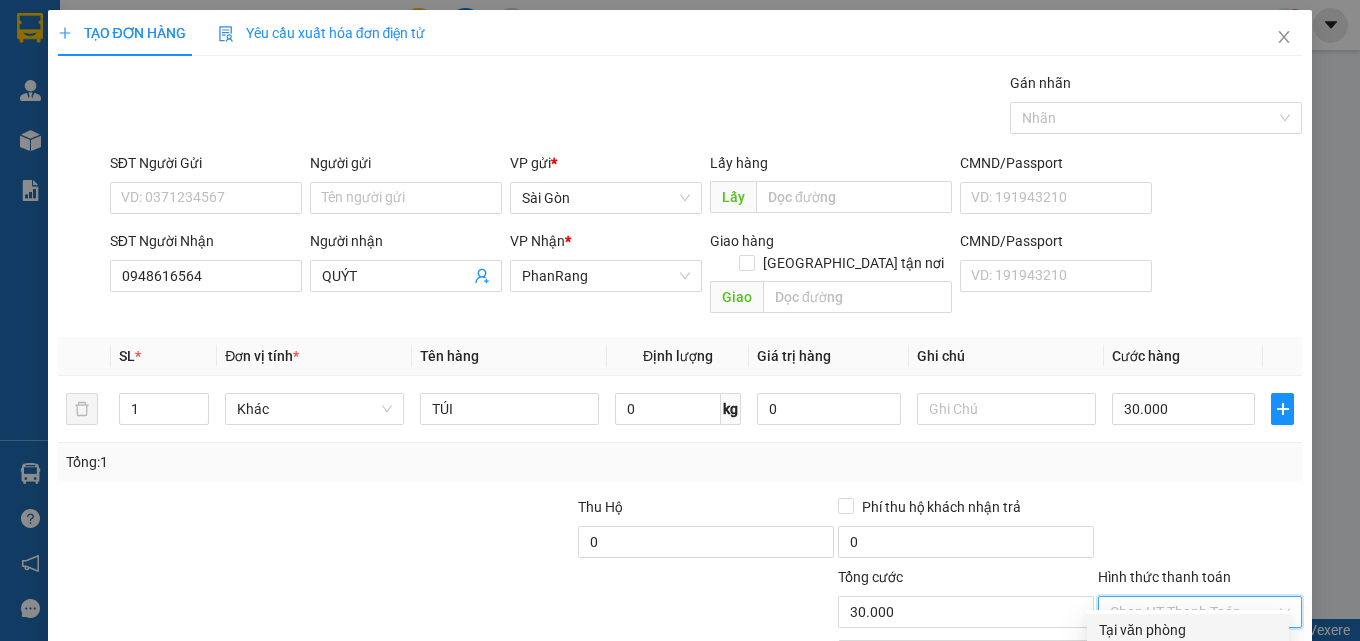 click on "Tại văn phòng" at bounding box center [1188, 630] 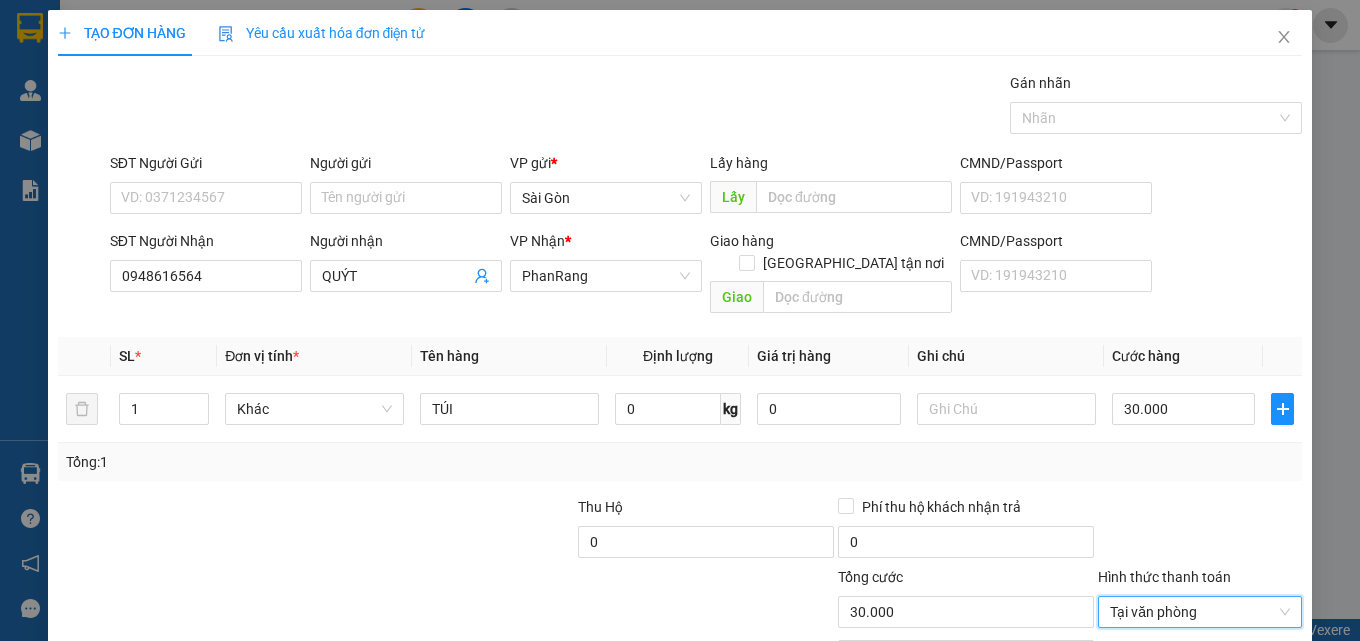 click on "[PERSON_NAME] và In" at bounding box center [1258, 707] 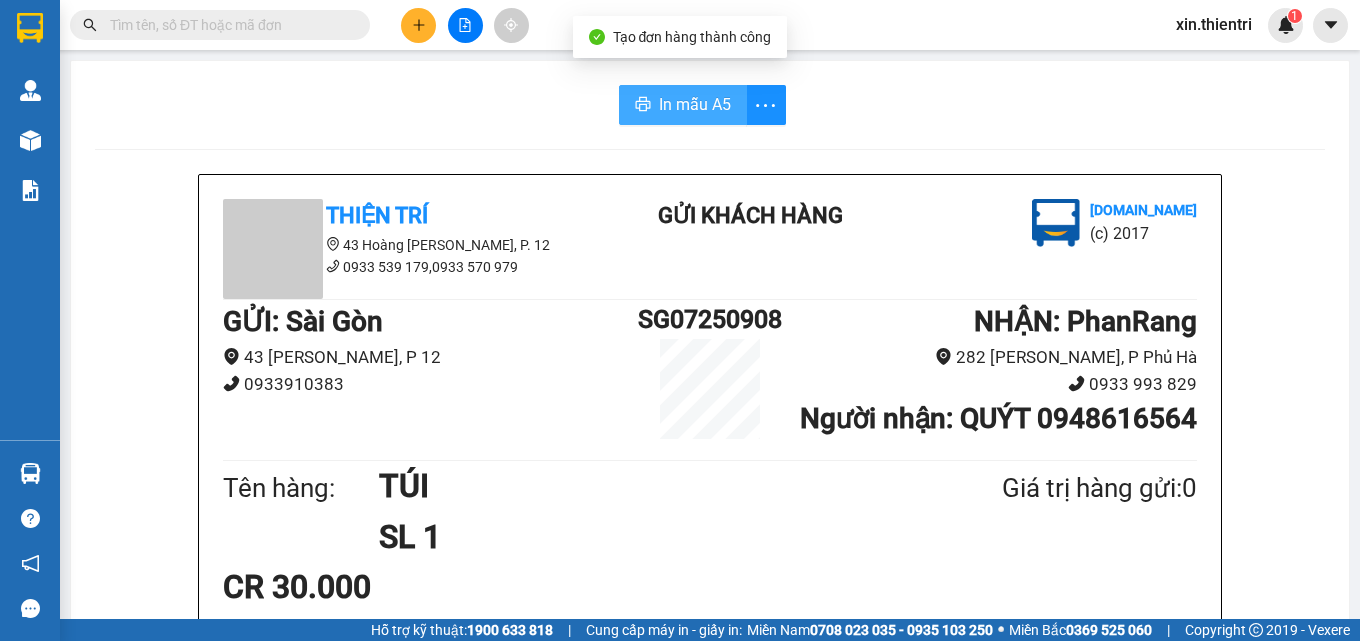 click on "In mẫu A5" at bounding box center [695, 104] 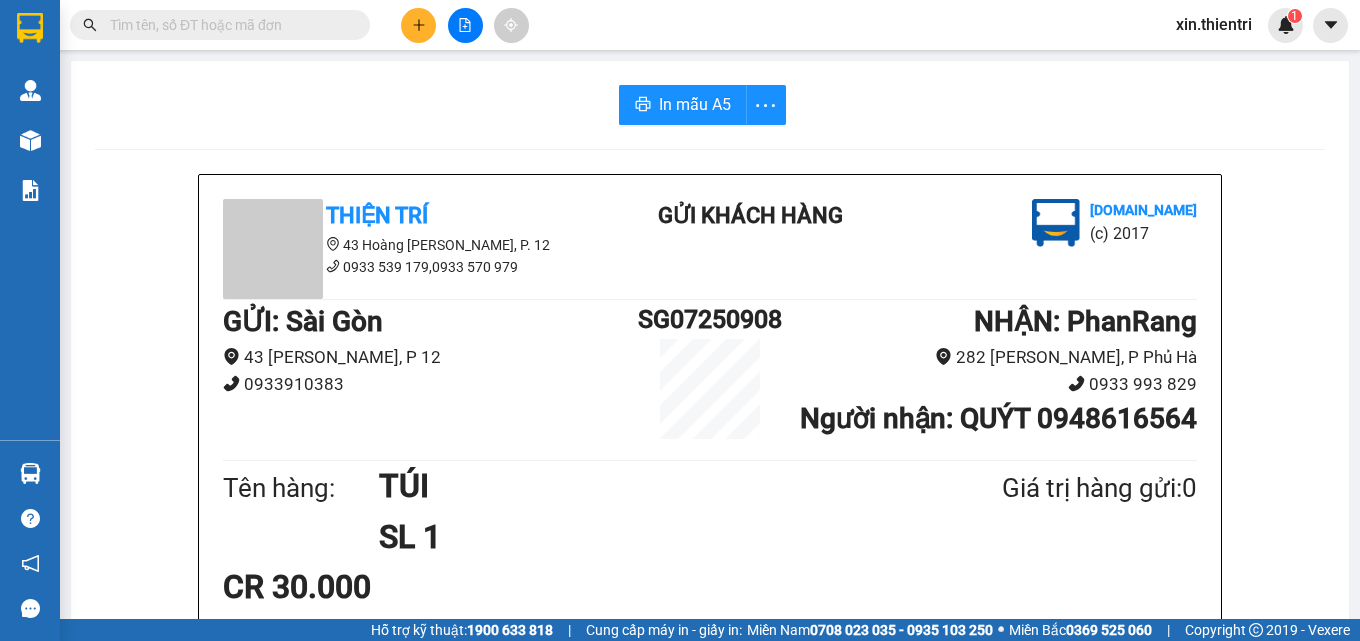 click 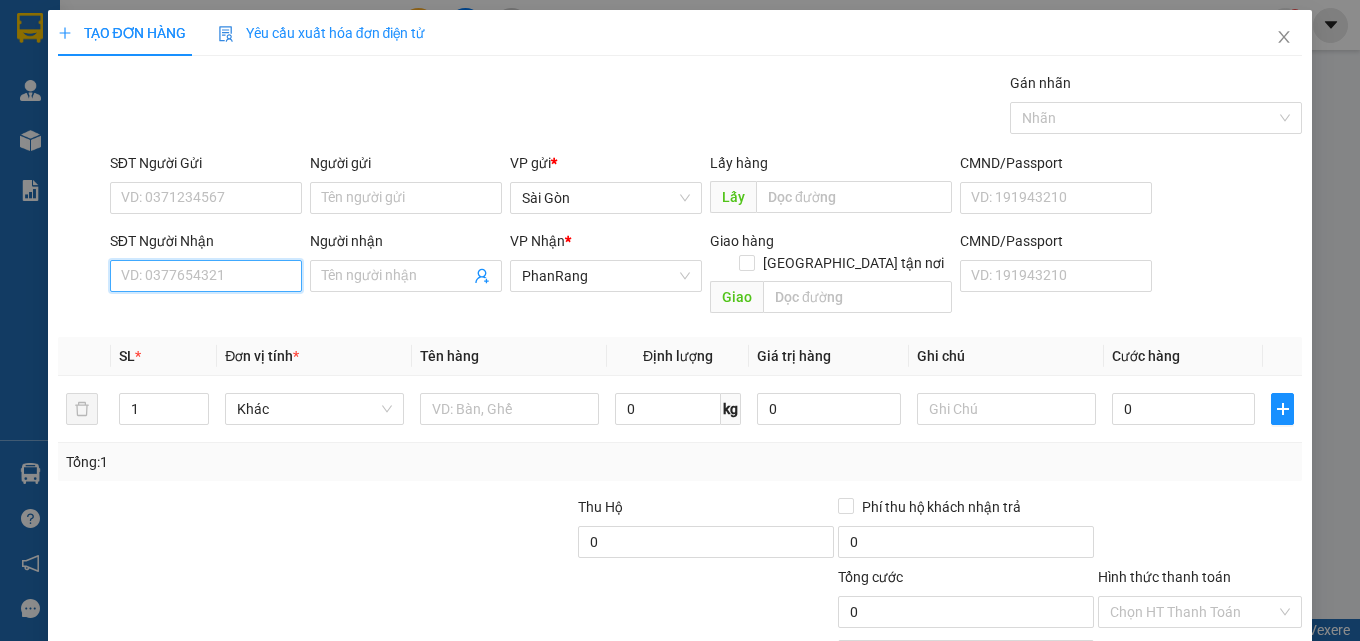 click on "SĐT Người Nhận" at bounding box center [206, 276] 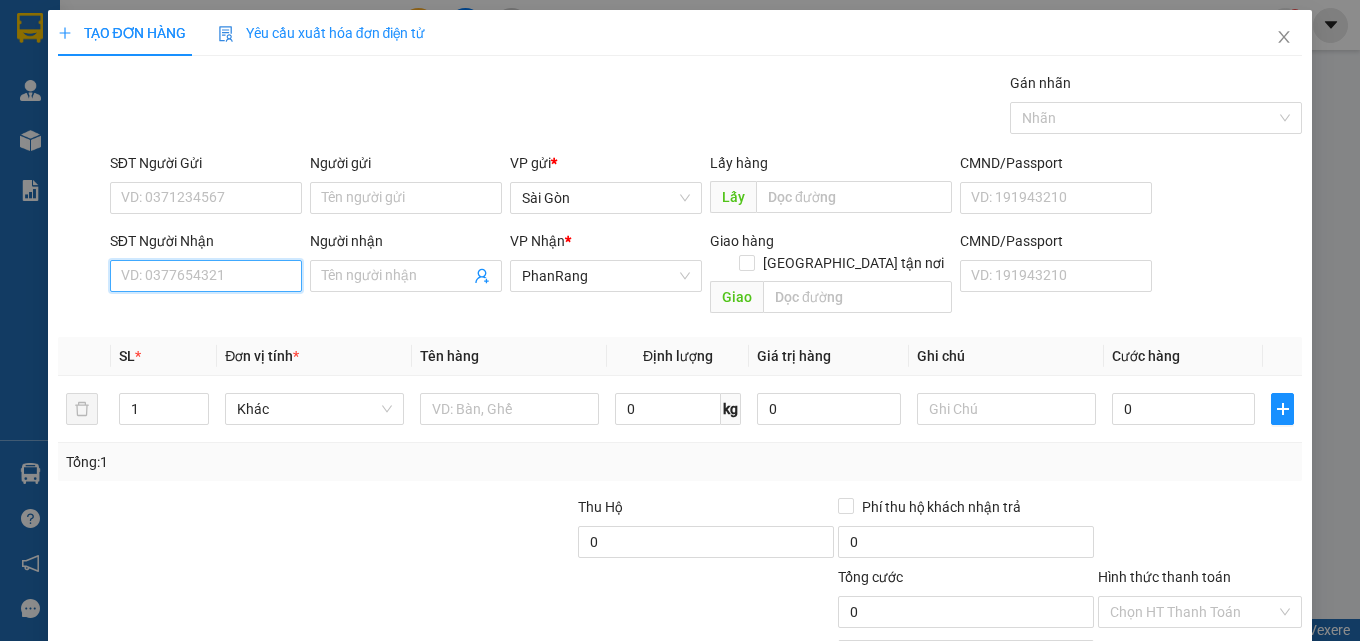 click on "SĐT Người Nhận" at bounding box center [206, 276] 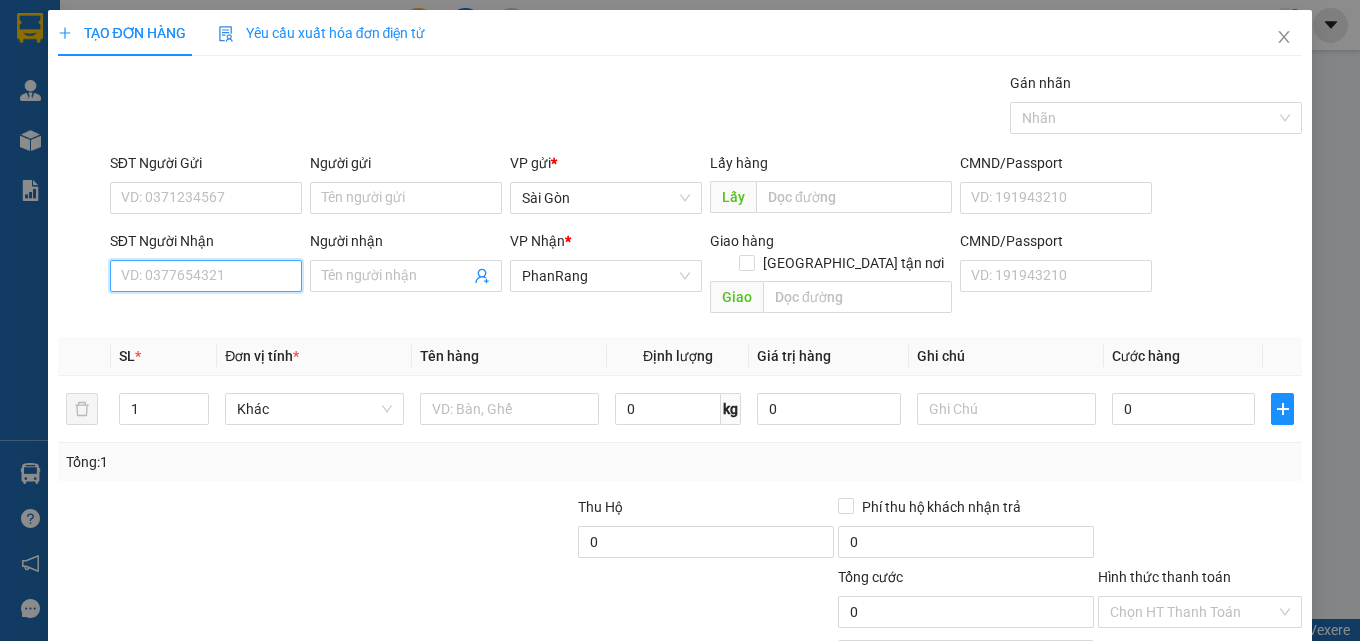 click on "SĐT Người Nhận" at bounding box center (206, 276) 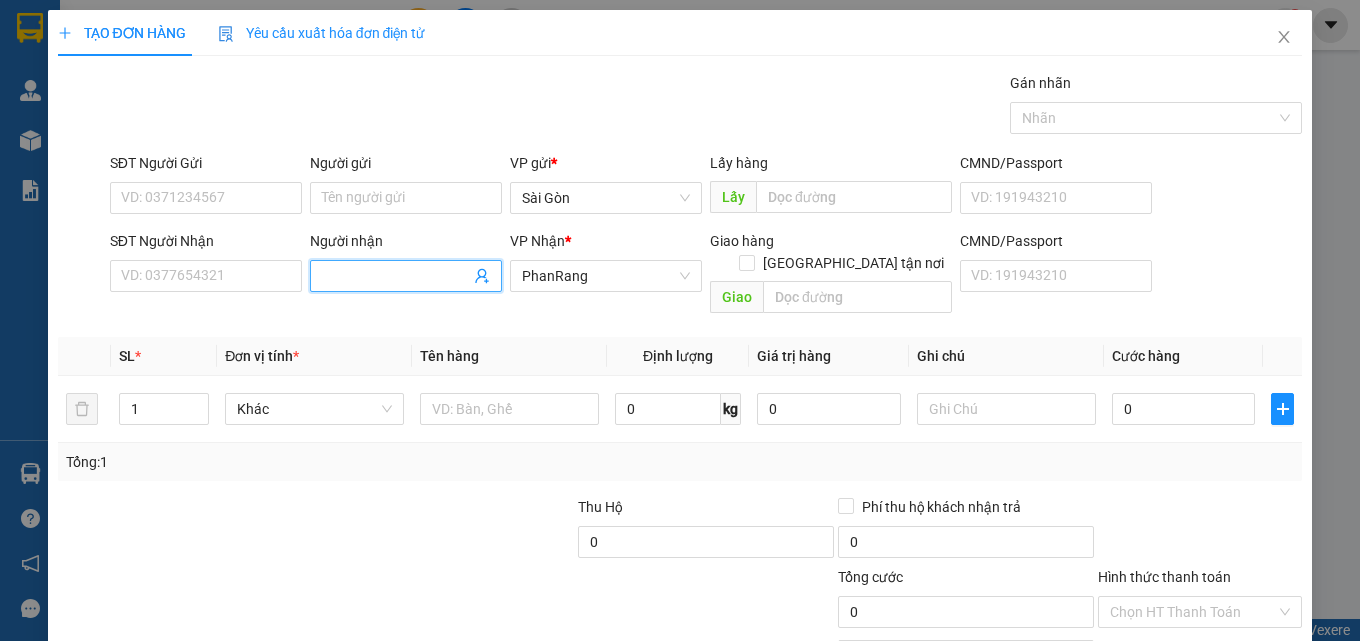 click on "Người nhận" at bounding box center [396, 276] 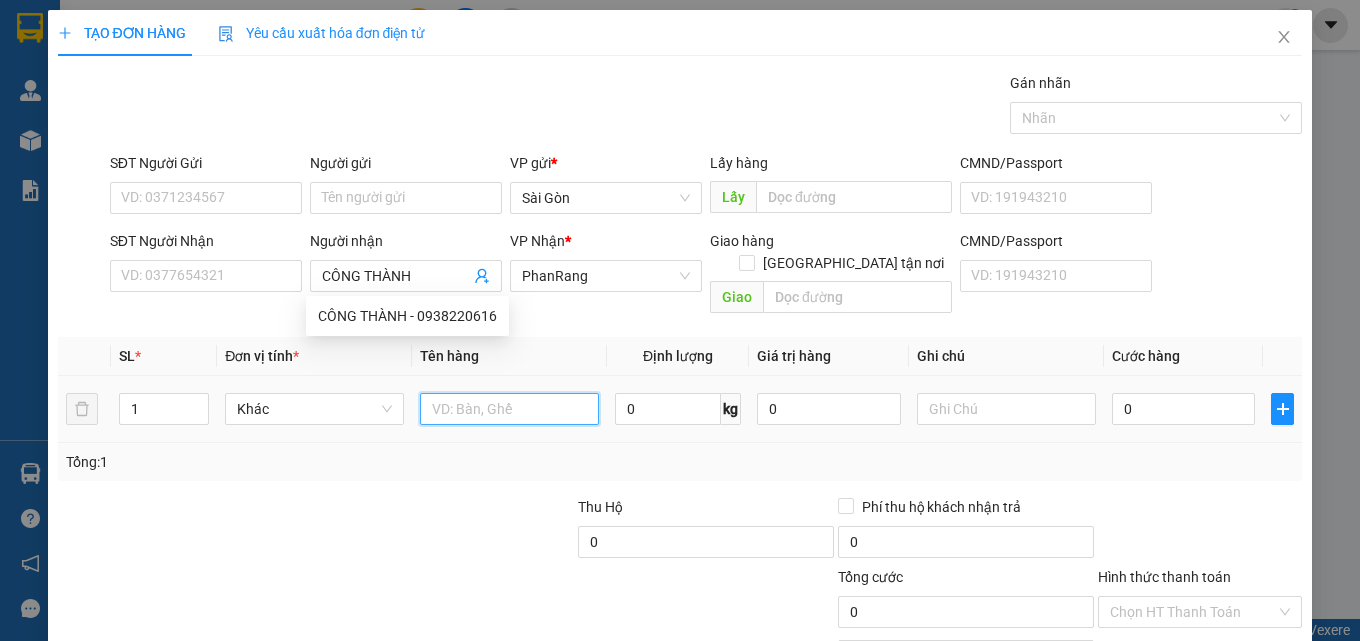 click at bounding box center [509, 409] 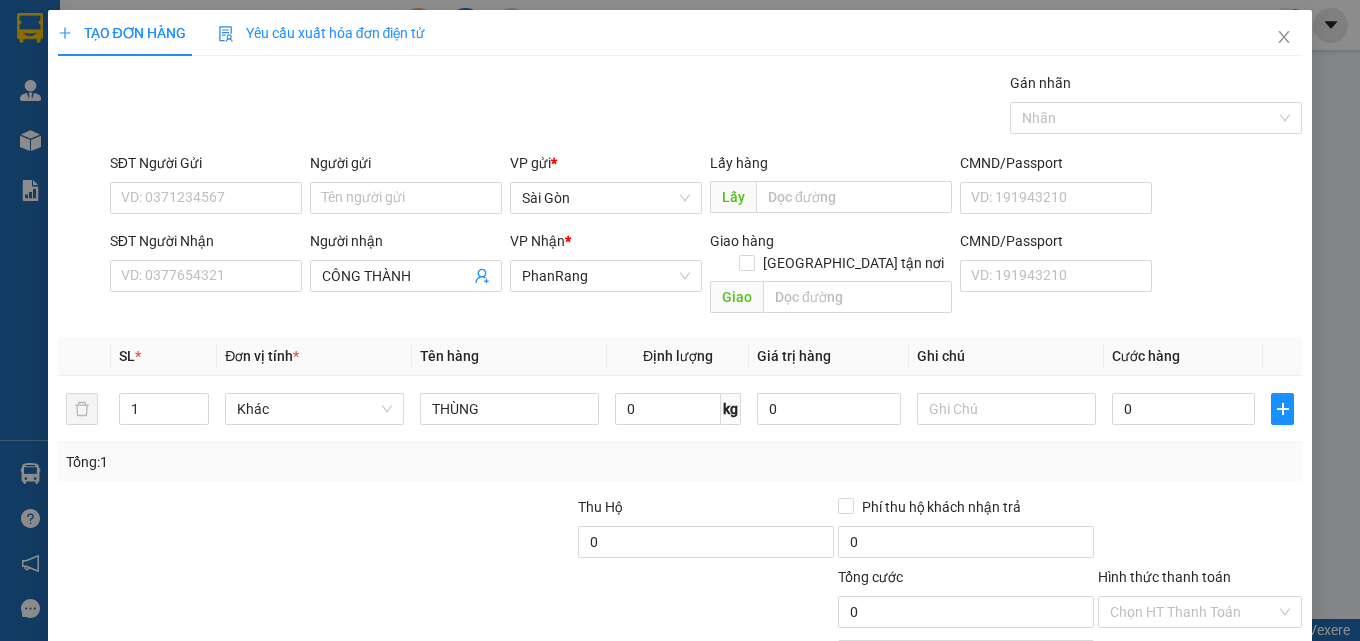 click on "[PERSON_NAME] và In" at bounding box center [1258, 707] 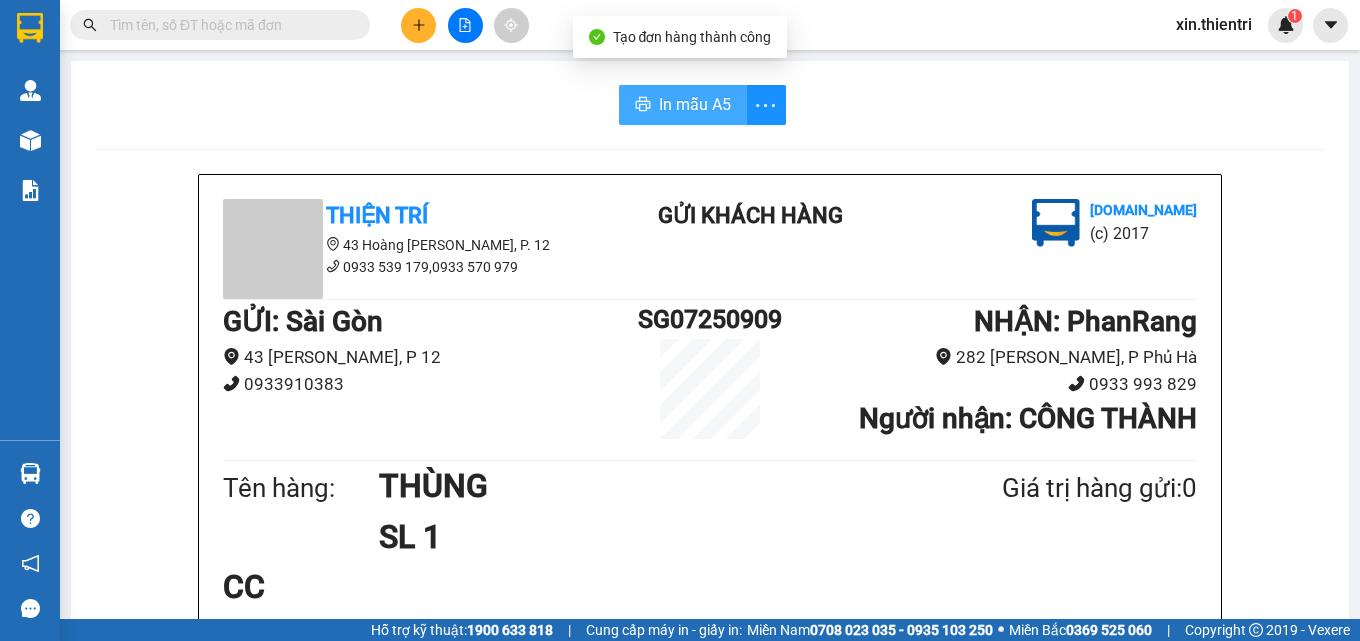 drag, startPoint x: 657, startPoint y: 98, endPoint x: 725, endPoint y: 128, distance: 74.323616 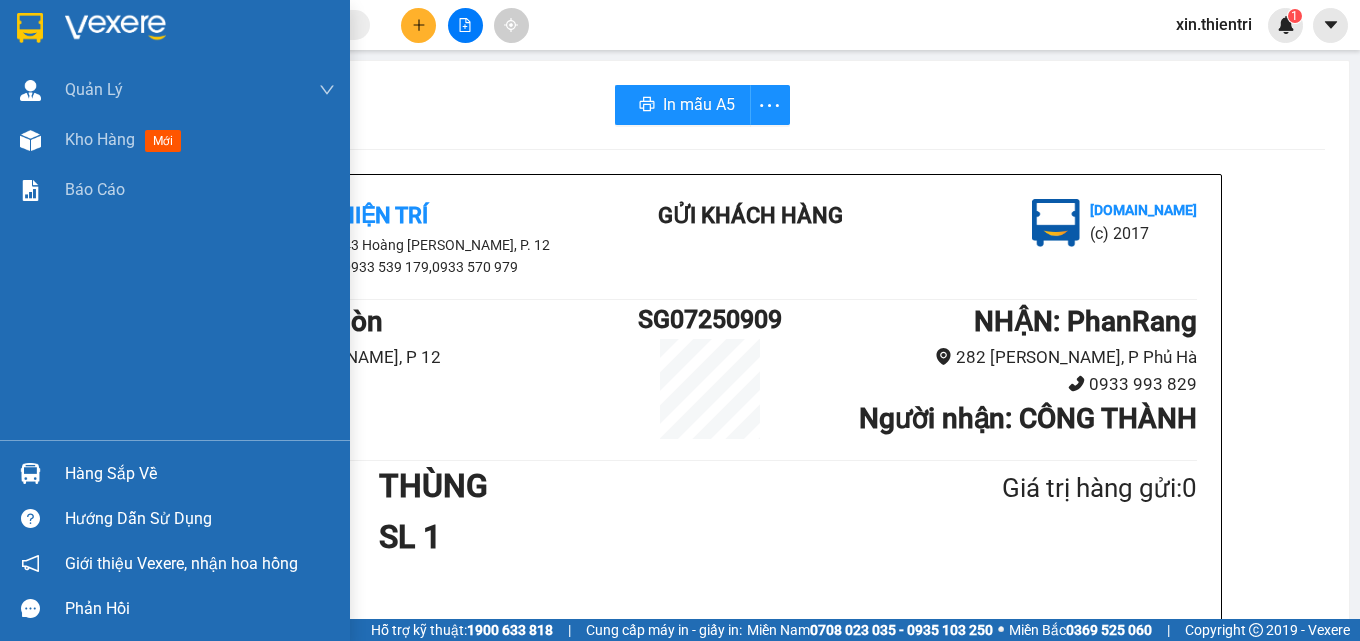 click on "Kho hàng mới" at bounding box center (175, 140) 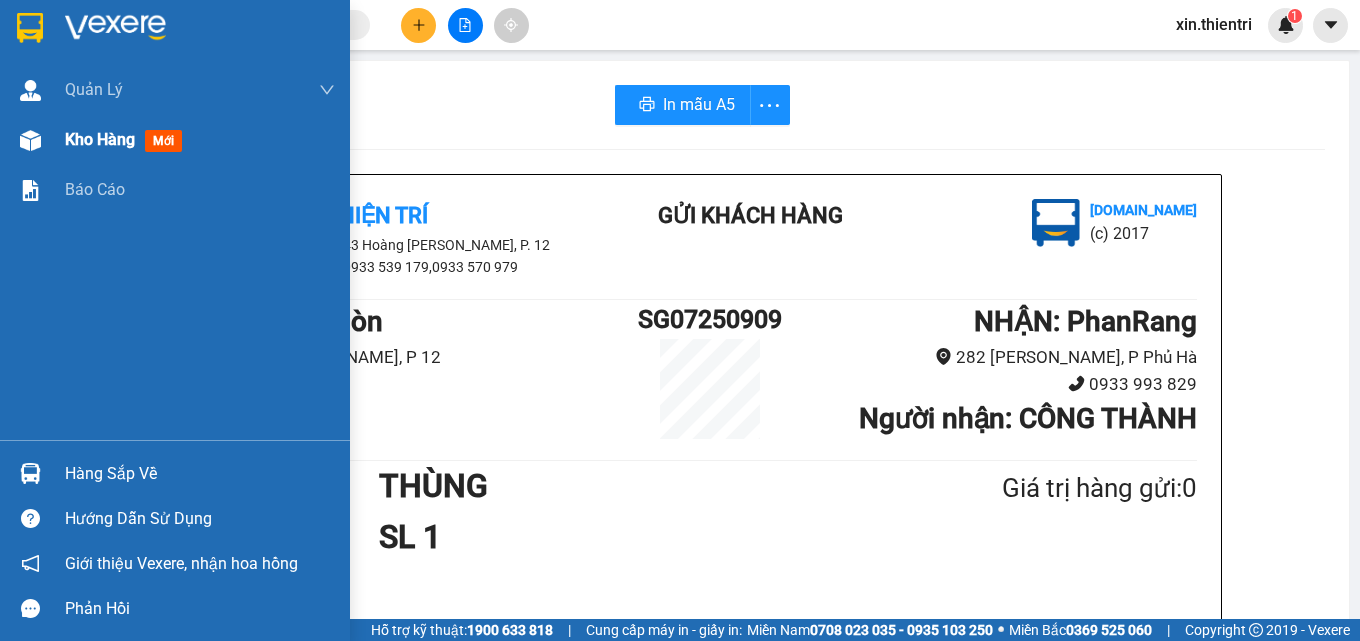 click on "Kho hàng" at bounding box center (100, 139) 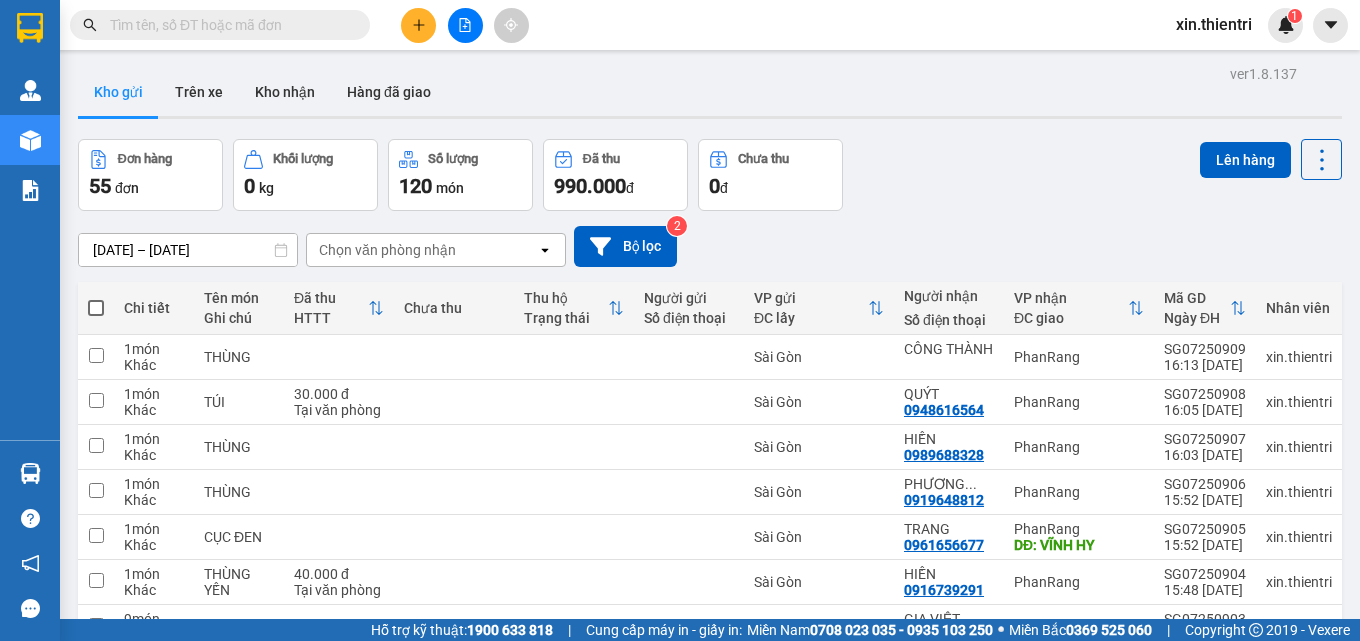 click at bounding box center (418, 25) 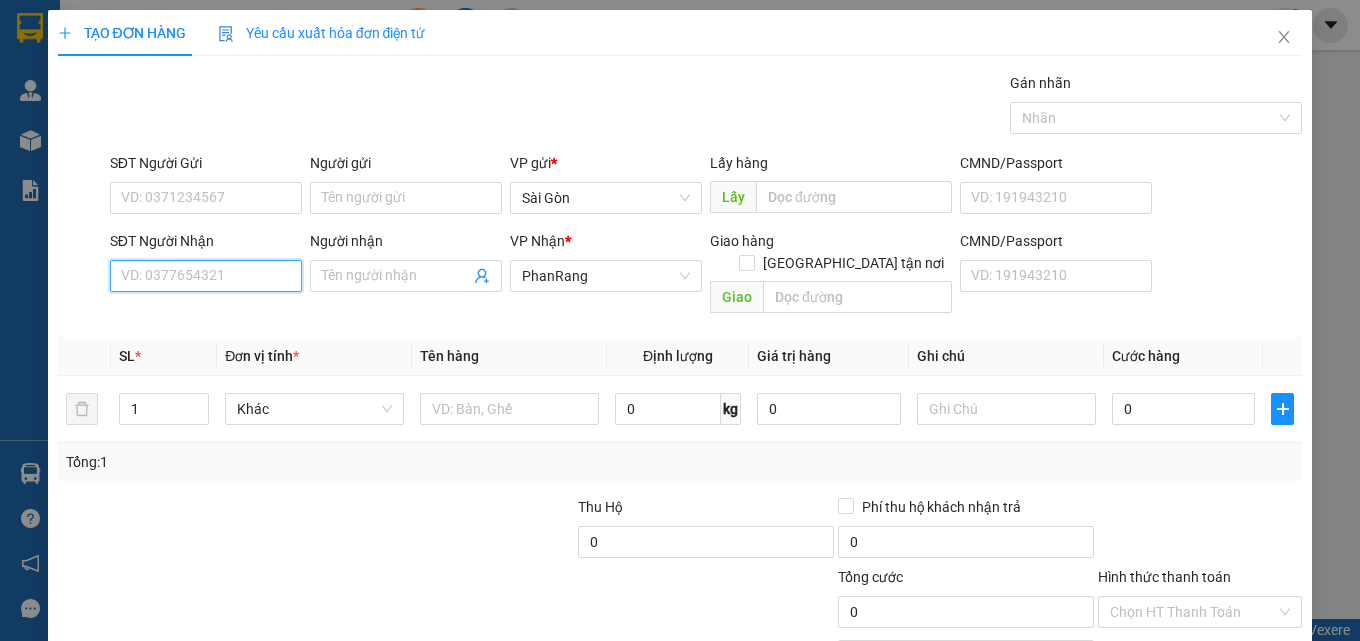 click on "SĐT Người Nhận" at bounding box center (206, 276) 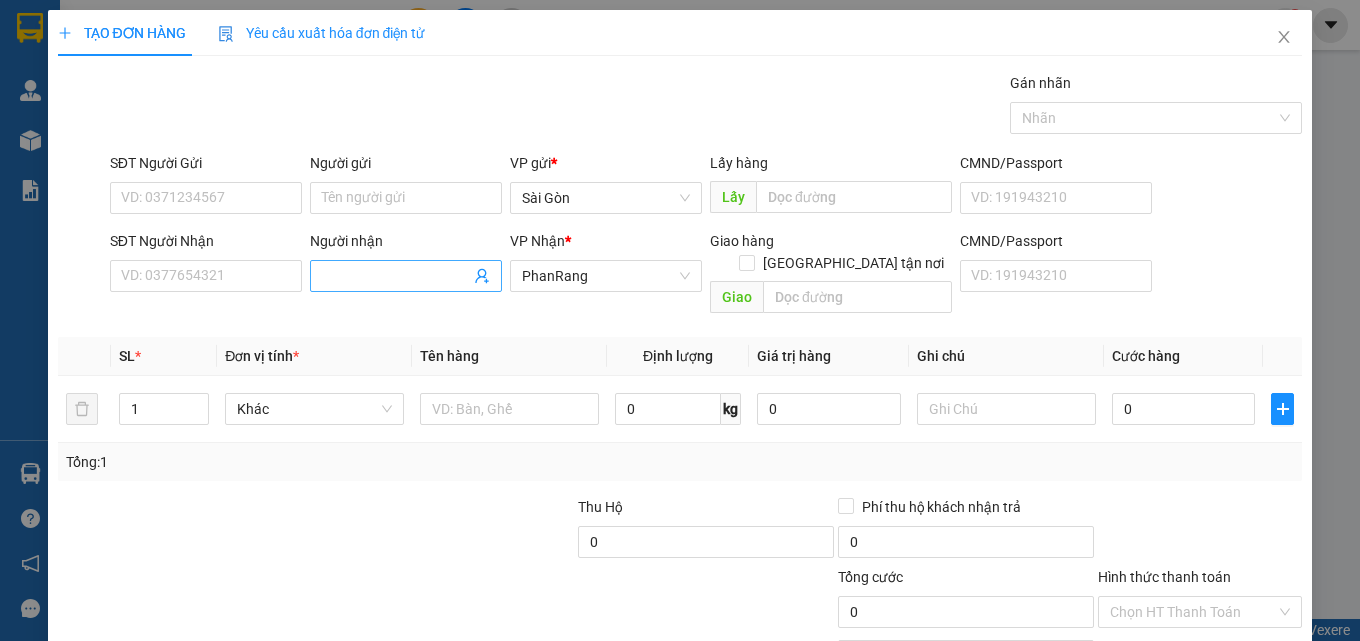 click on "Người nhận" at bounding box center (396, 276) 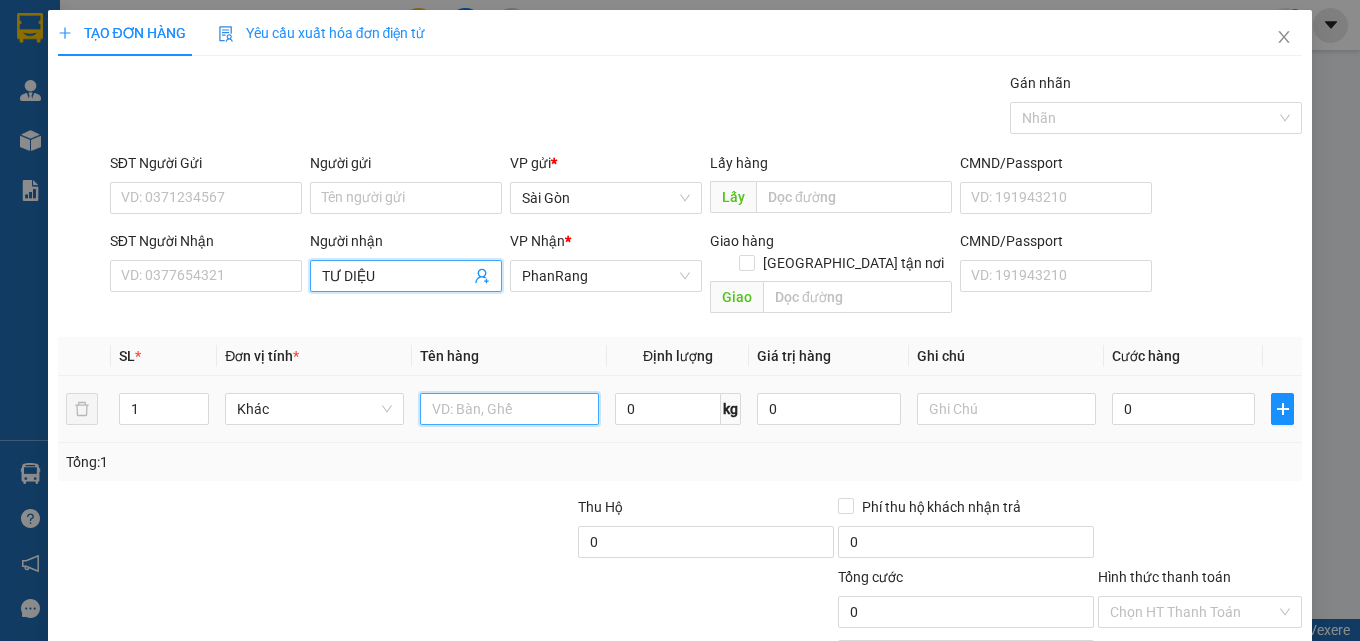 click at bounding box center [509, 409] 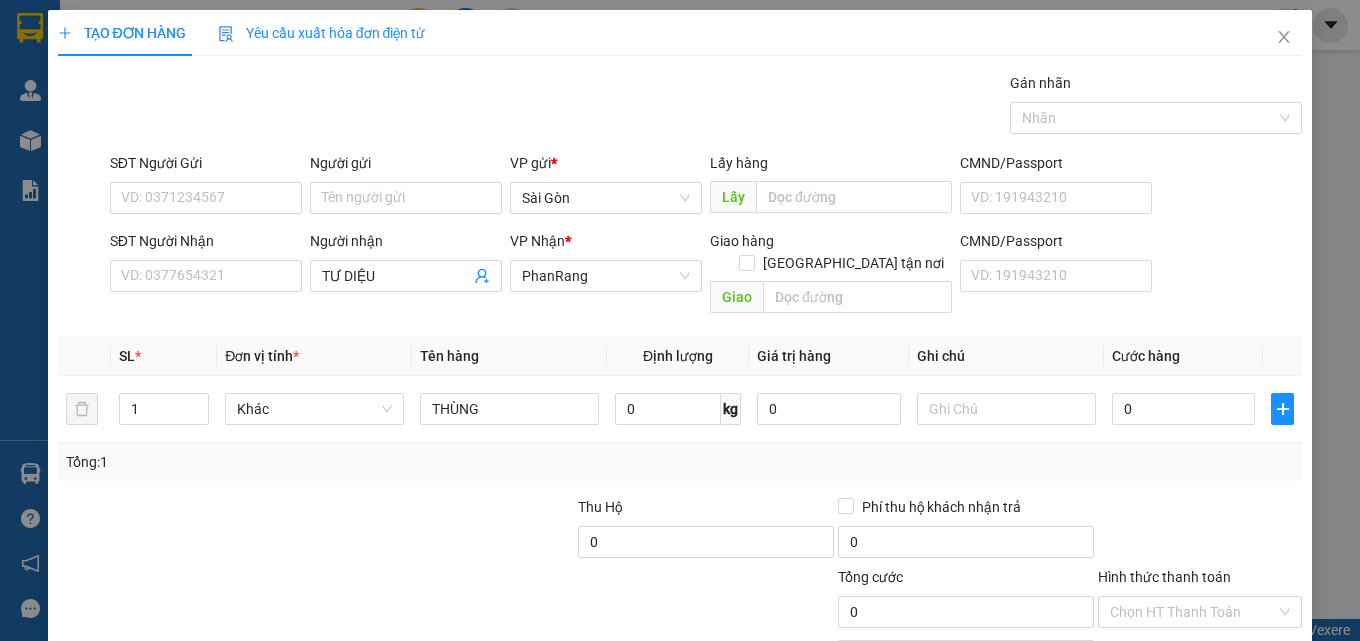 click on "[PERSON_NAME] và In" at bounding box center (1258, 707) 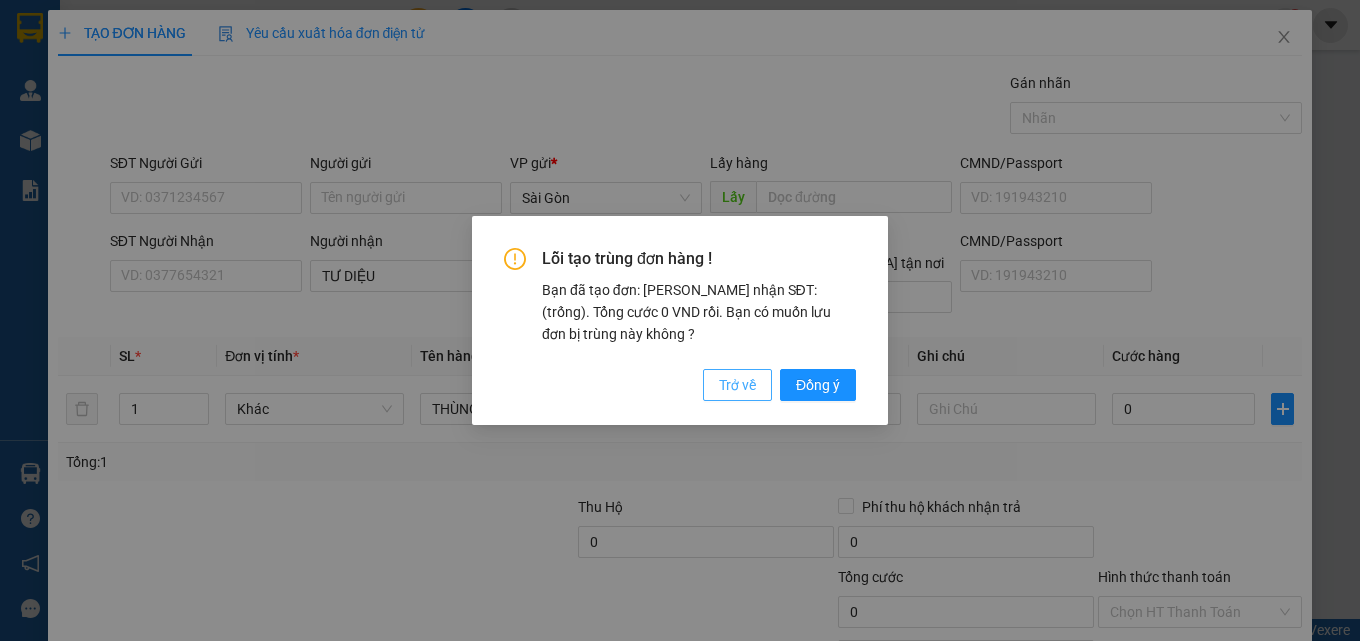 click on "Trở về" at bounding box center (737, 385) 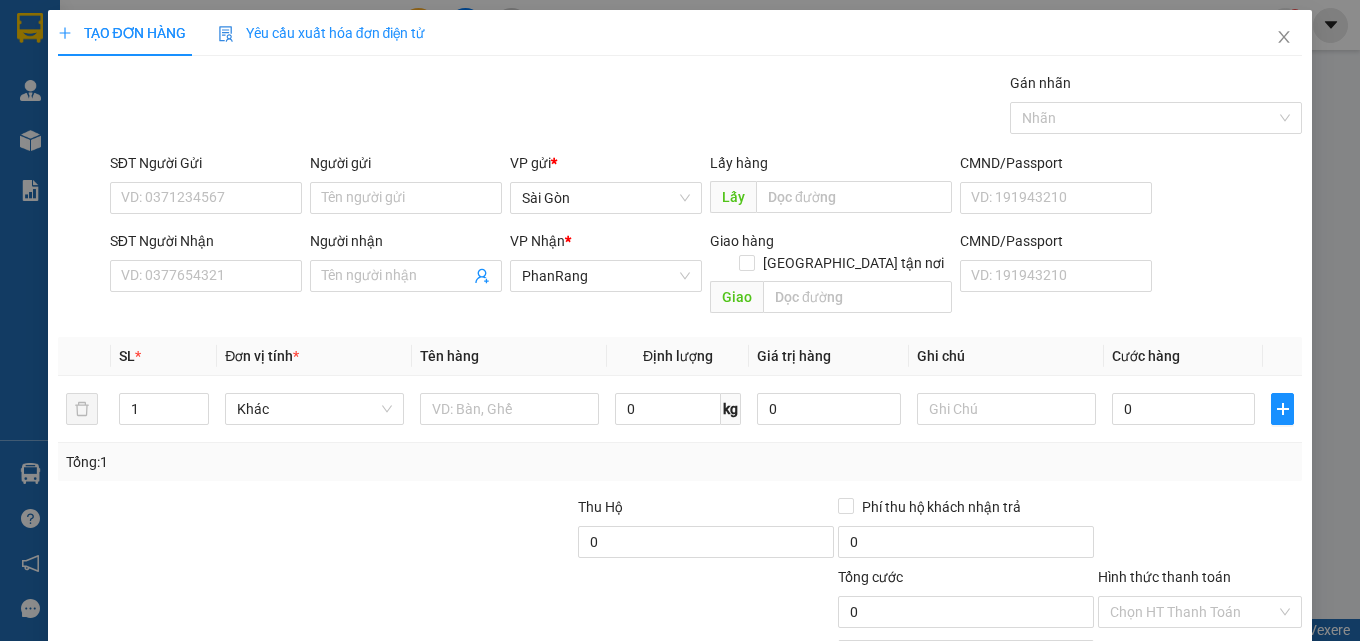 click on "[PERSON_NAME] và In" at bounding box center (1258, 707) 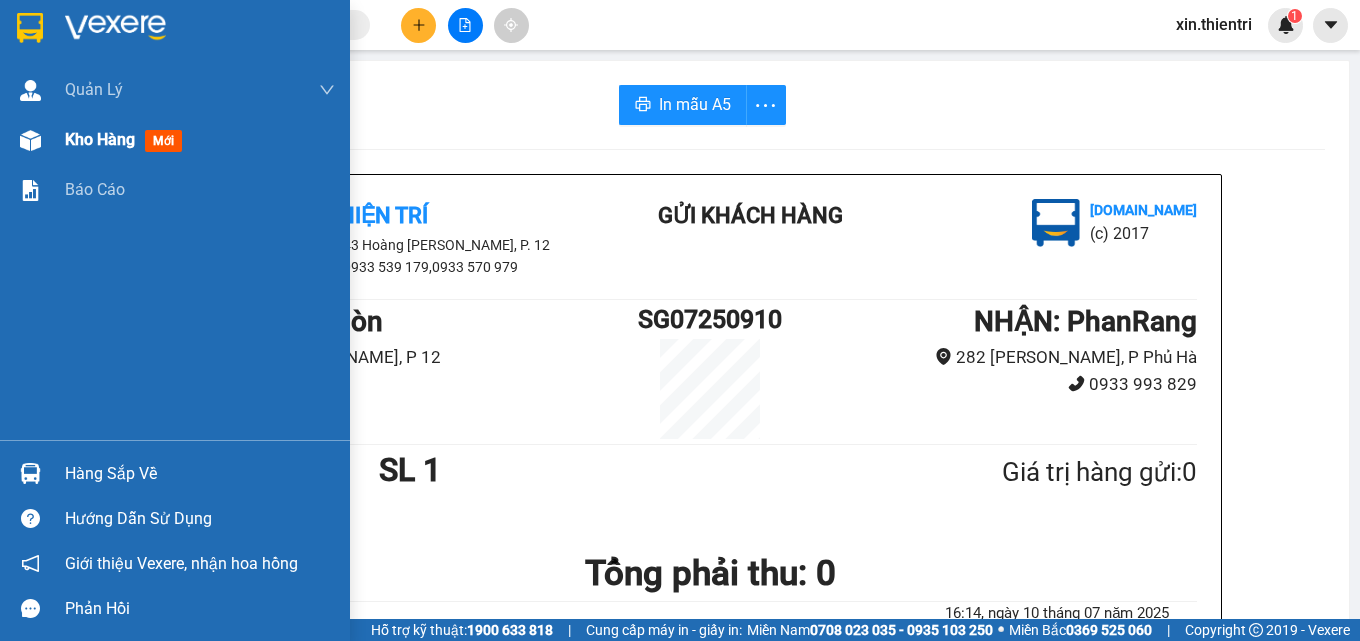click on "mới" at bounding box center (163, 141) 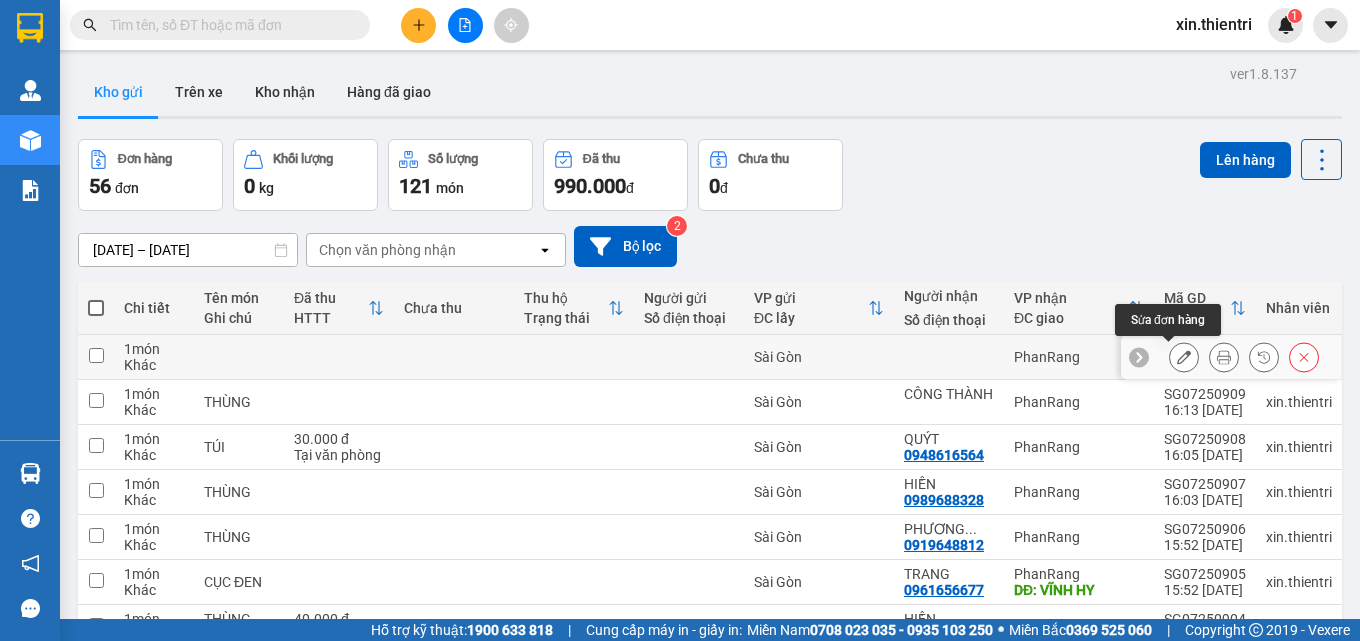 click at bounding box center (1184, 357) 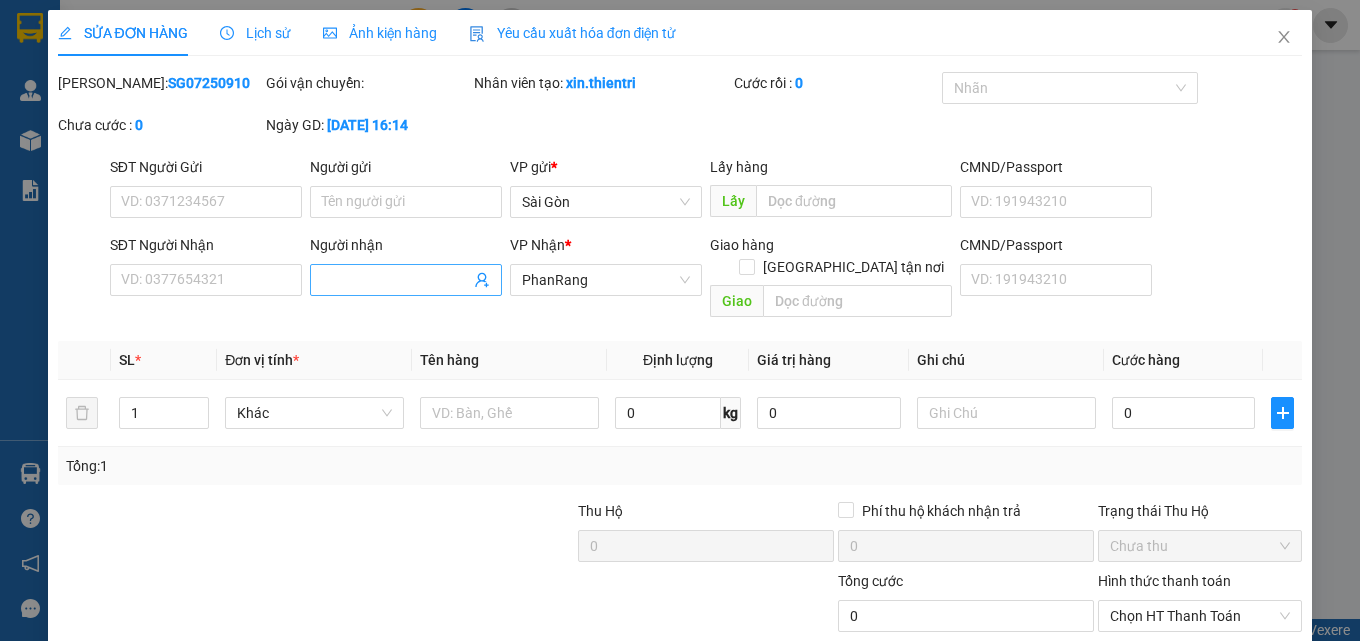 click on "Người nhận" at bounding box center [396, 280] 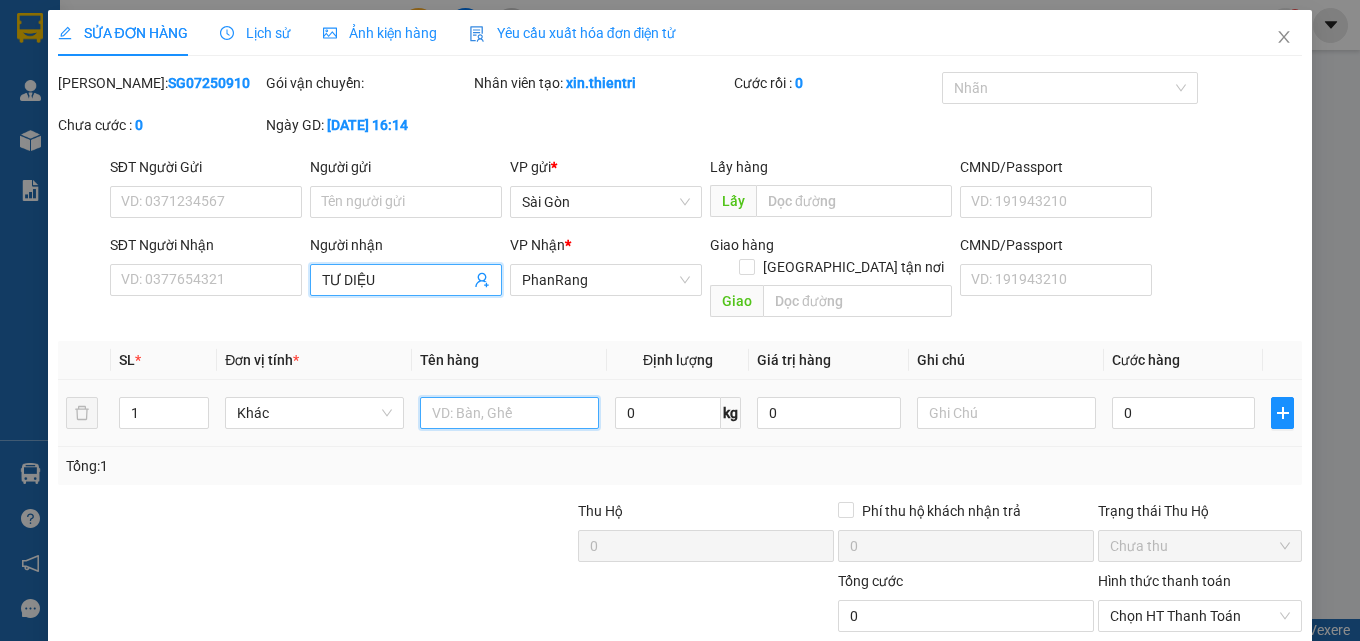 click at bounding box center [509, 413] 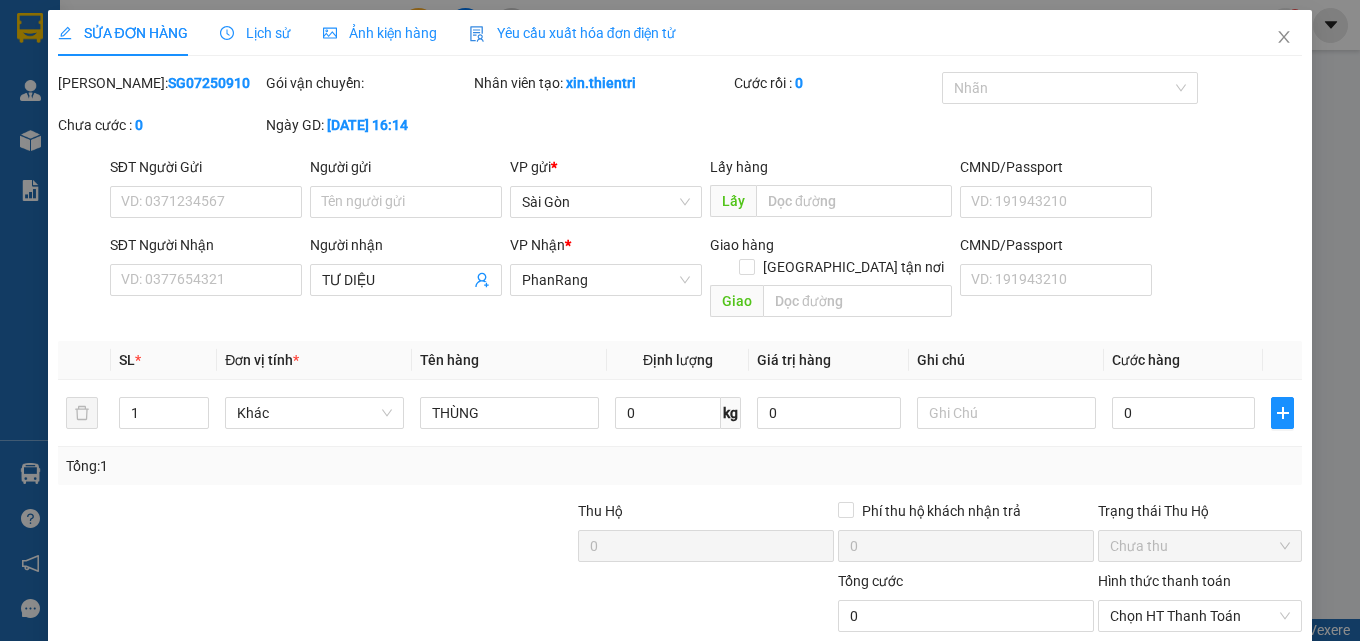 click on "[PERSON_NAME] và In" at bounding box center [1258, 711] 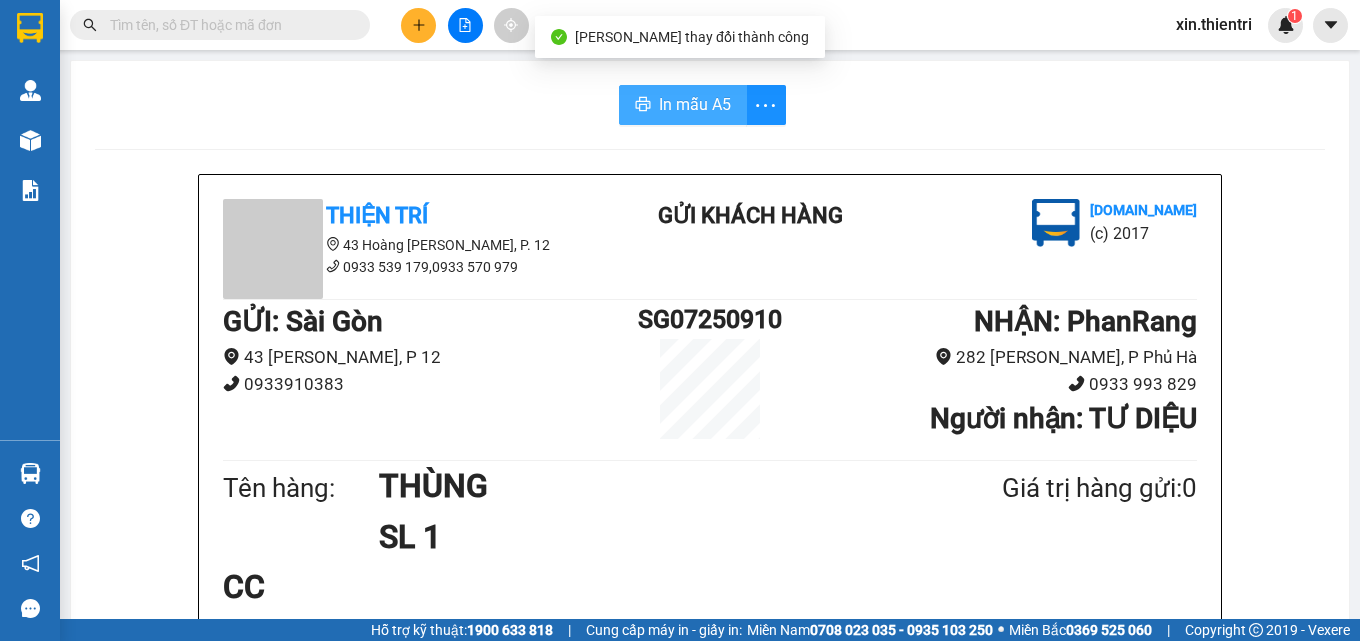 click on "In mẫu A5" at bounding box center (695, 104) 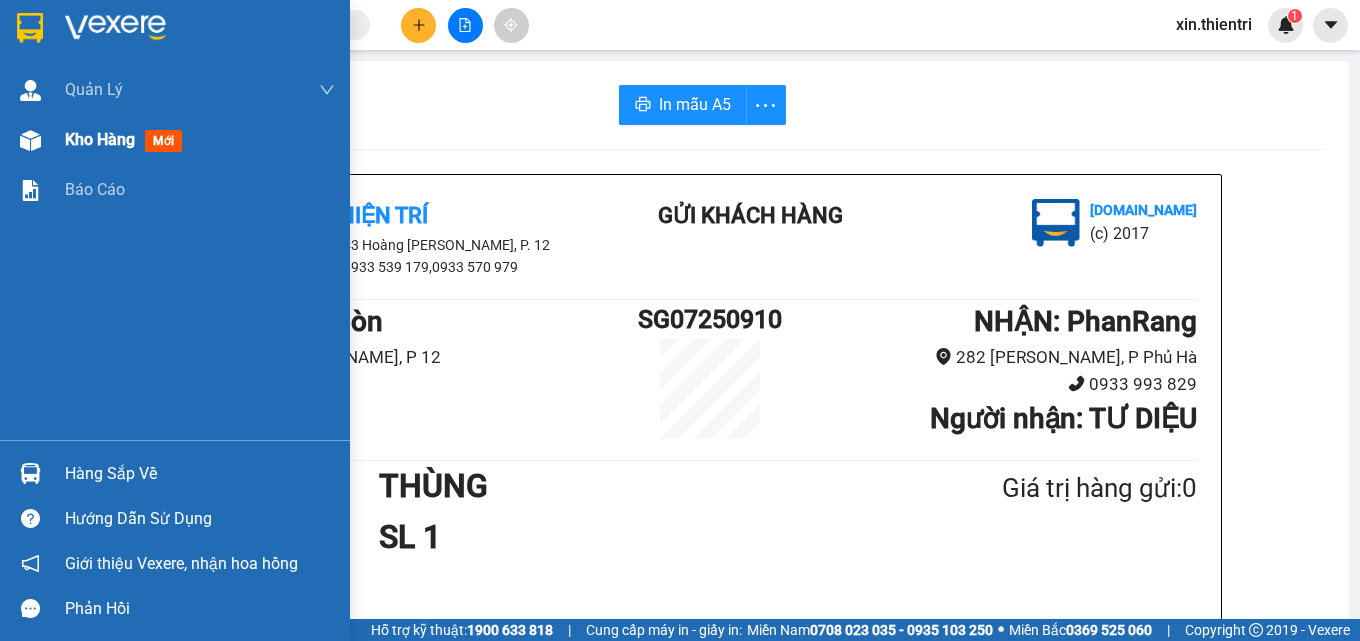 drag, startPoint x: 185, startPoint y: 117, endPoint x: 174, endPoint y: 136, distance: 21.954498 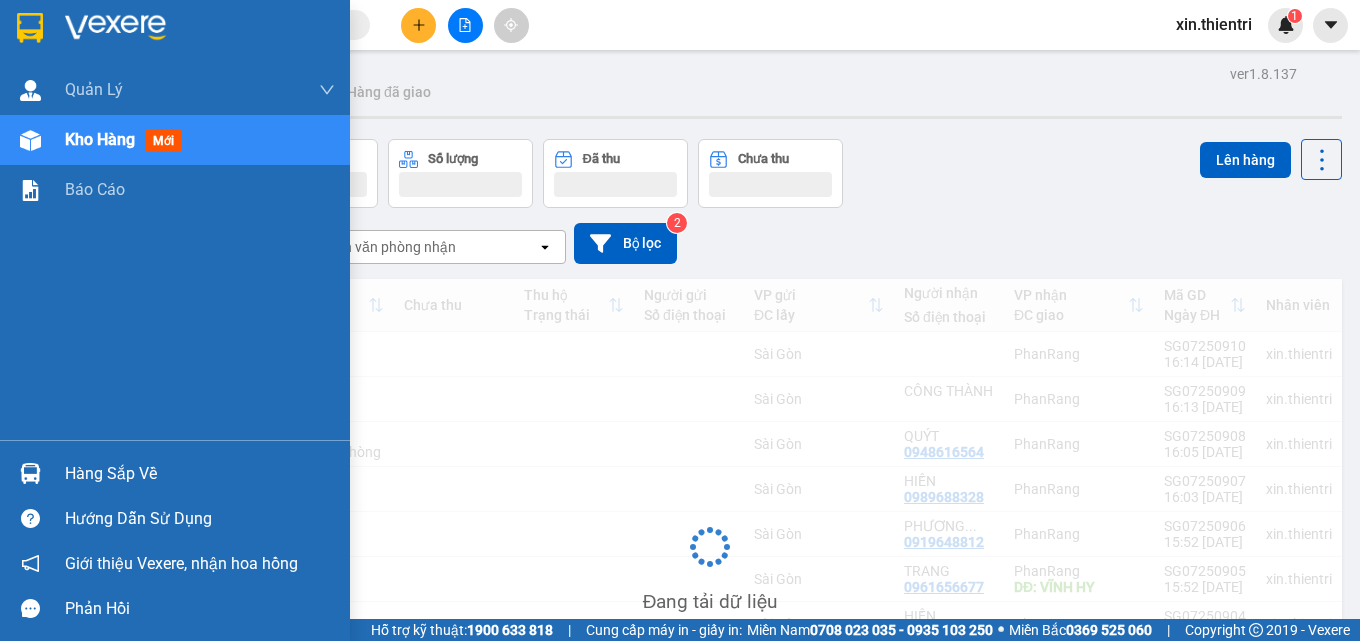 click on "mới" at bounding box center [163, 141] 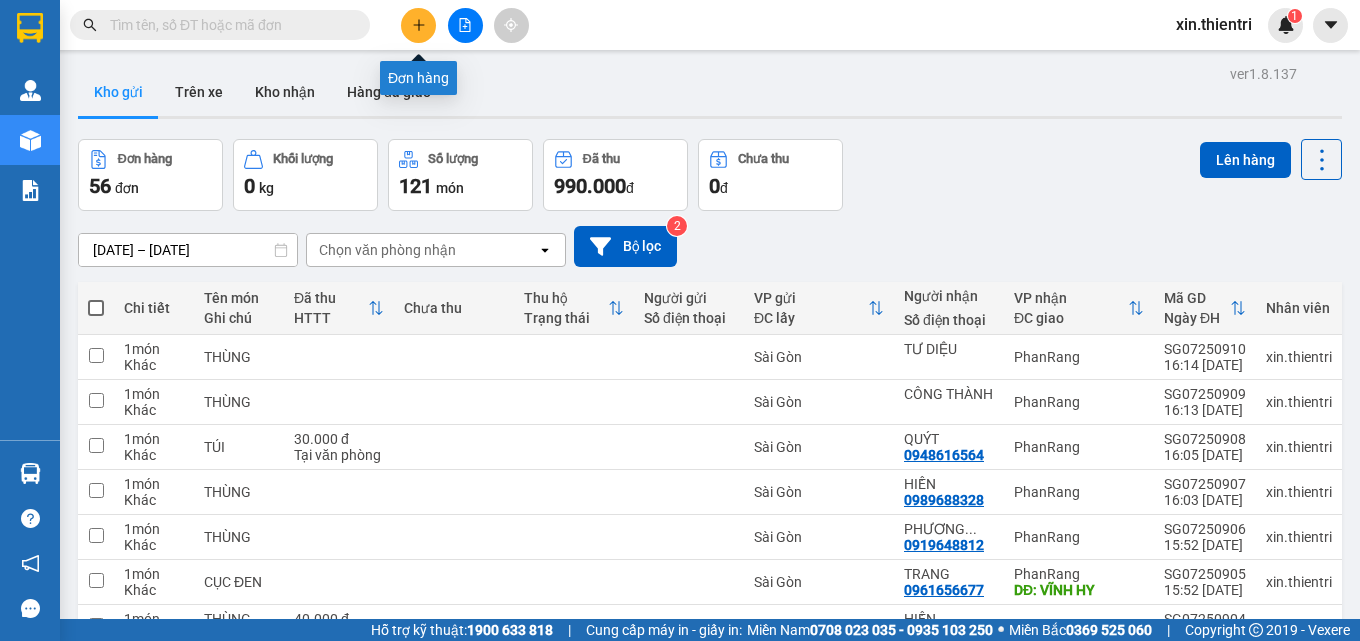 click 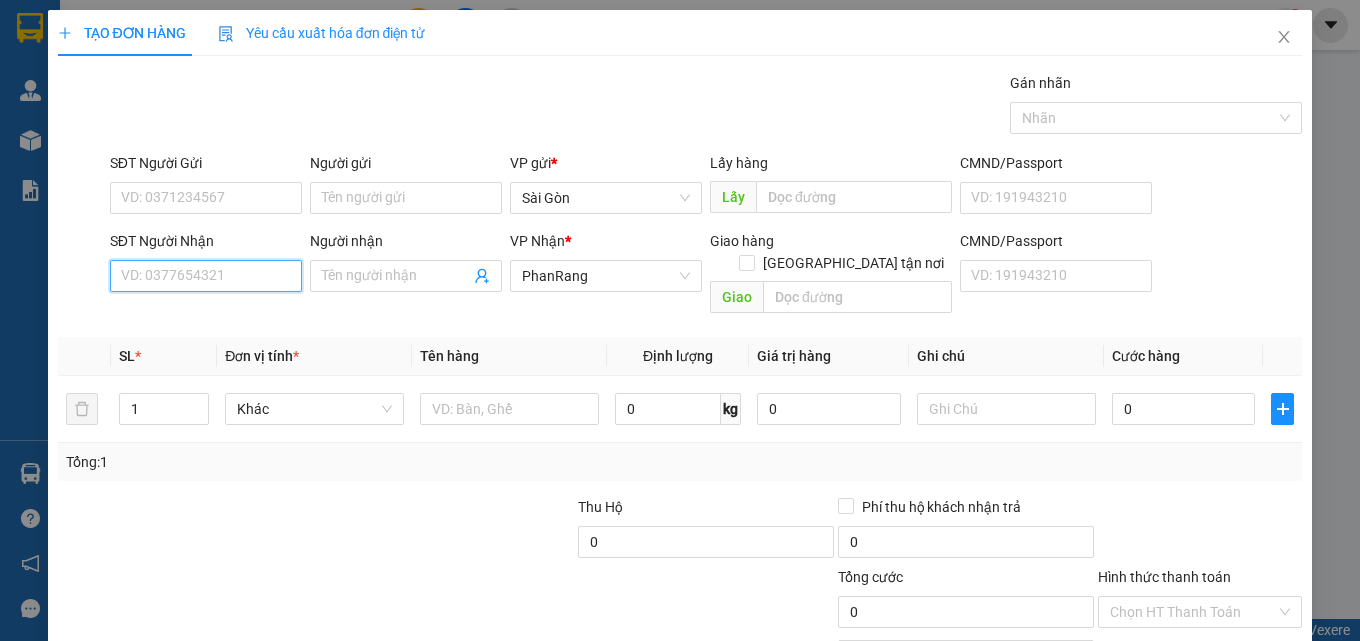 click on "SĐT Người Nhận" at bounding box center [206, 276] 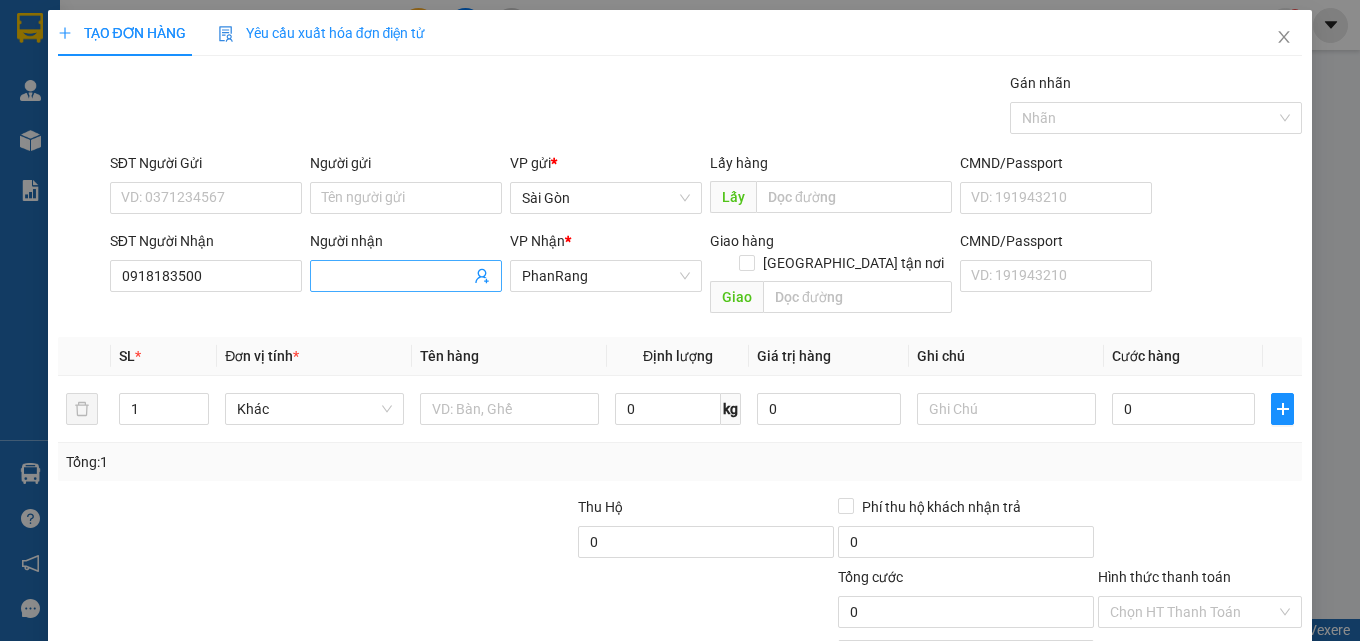 drag, startPoint x: 379, startPoint y: 292, endPoint x: 387, endPoint y: 274, distance: 19.697716 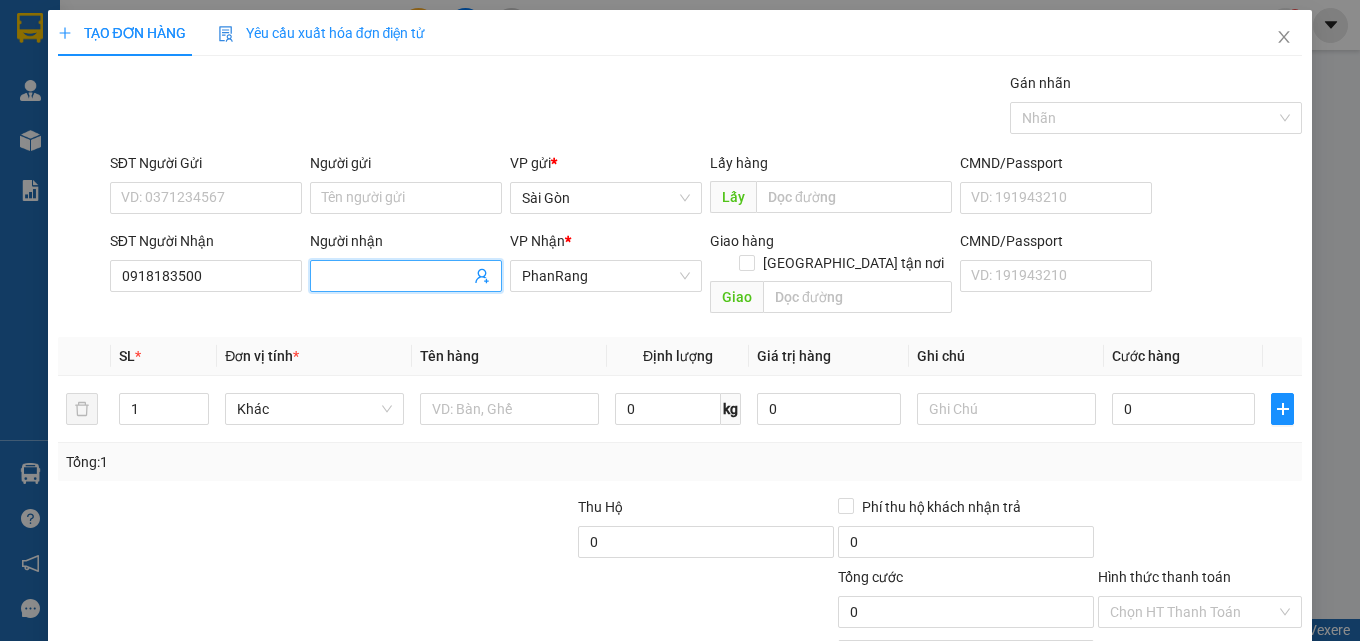 click on "Người nhận" at bounding box center [396, 276] 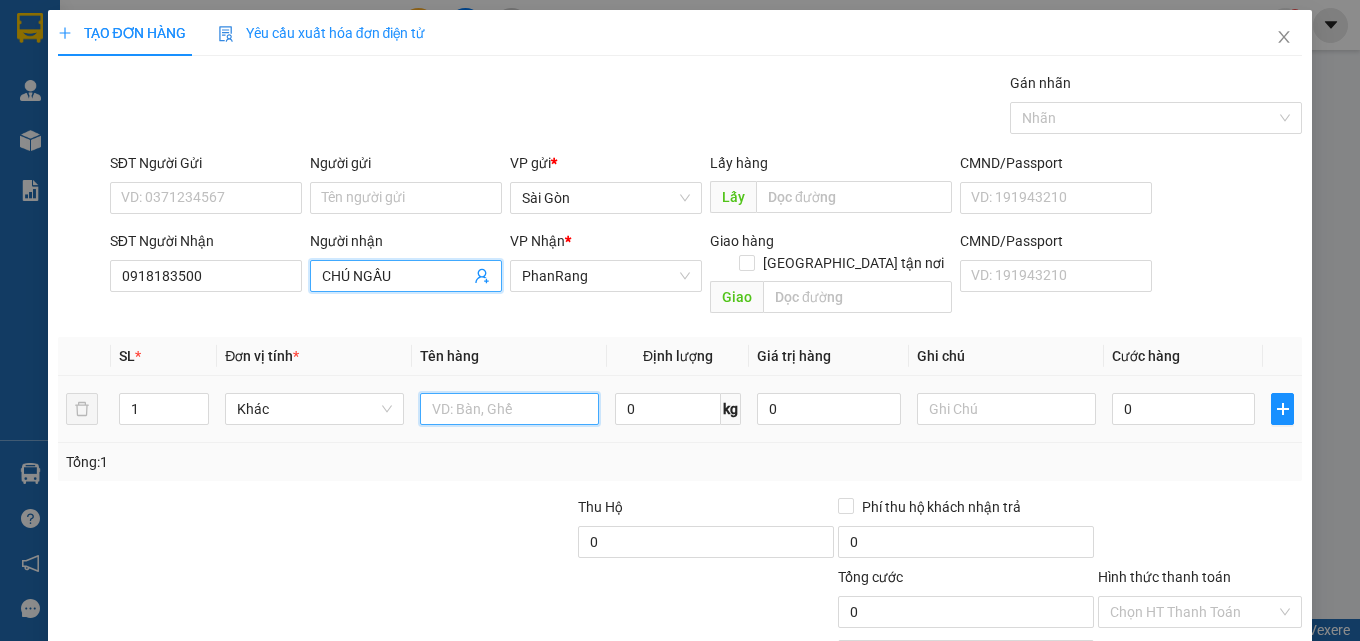 drag, startPoint x: 457, startPoint y: 397, endPoint x: 473, endPoint y: 395, distance: 16.124516 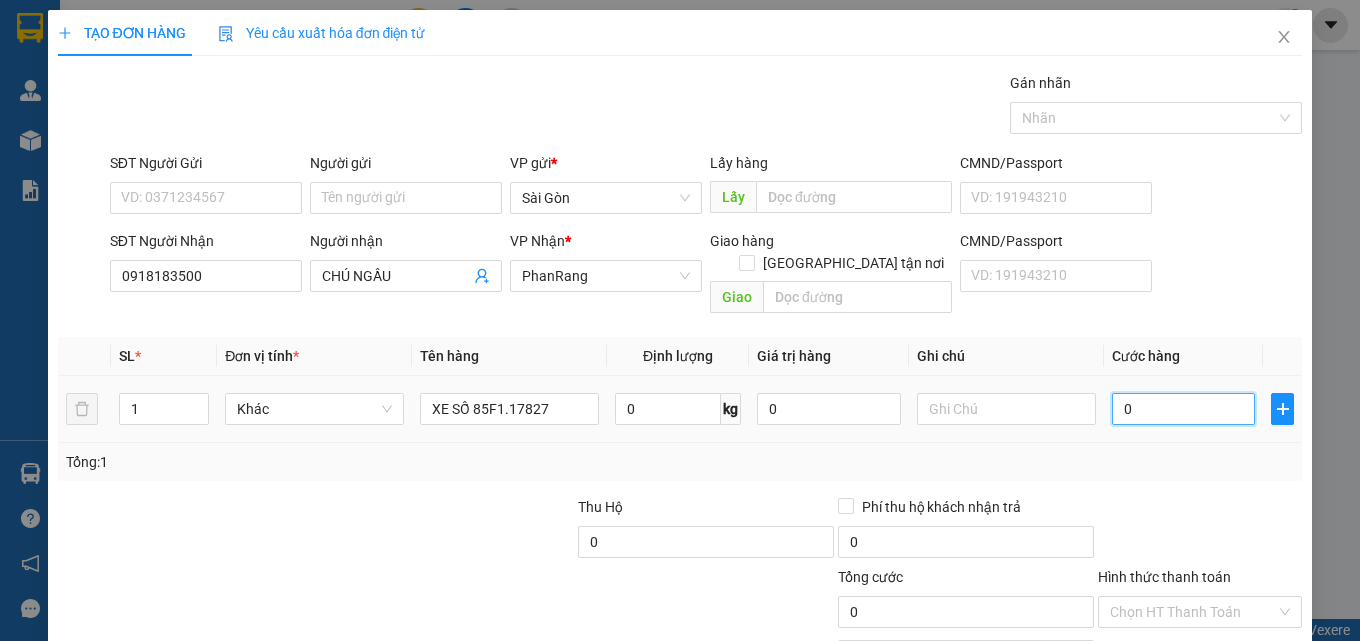 click on "0" at bounding box center (1184, 409) 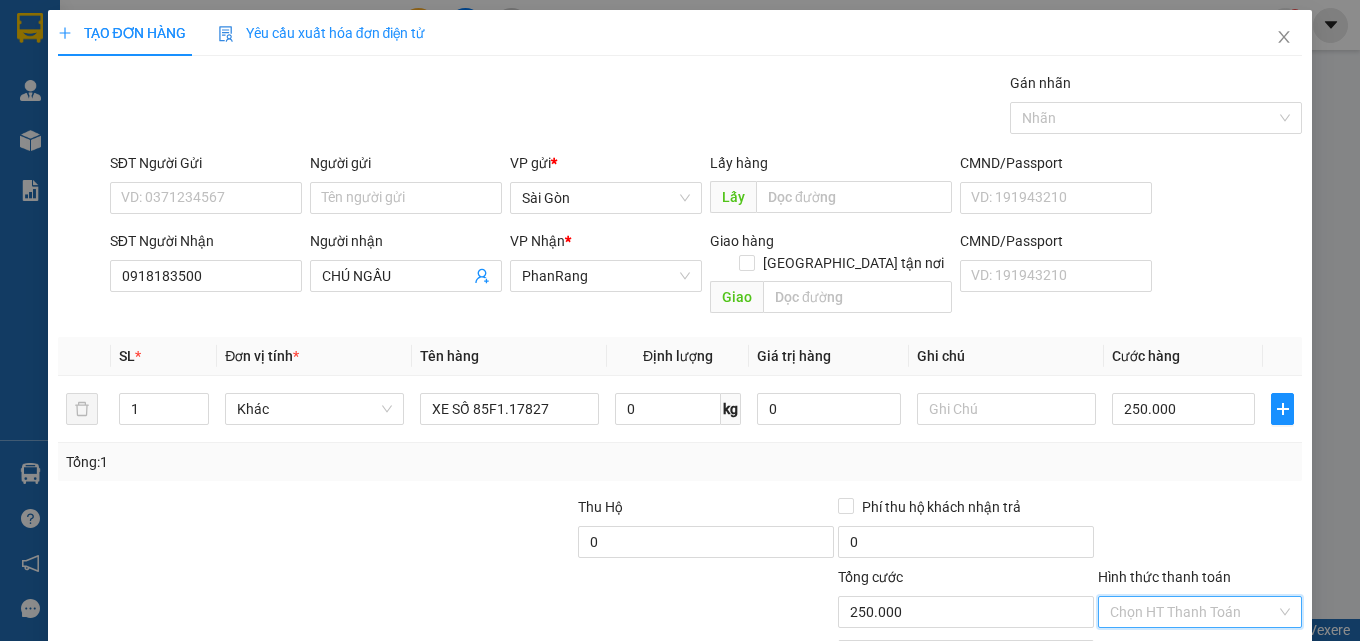 drag, startPoint x: 1154, startPoint y: 487, endPoint x: 1182, endPoint y: 520, distance: 43.27817 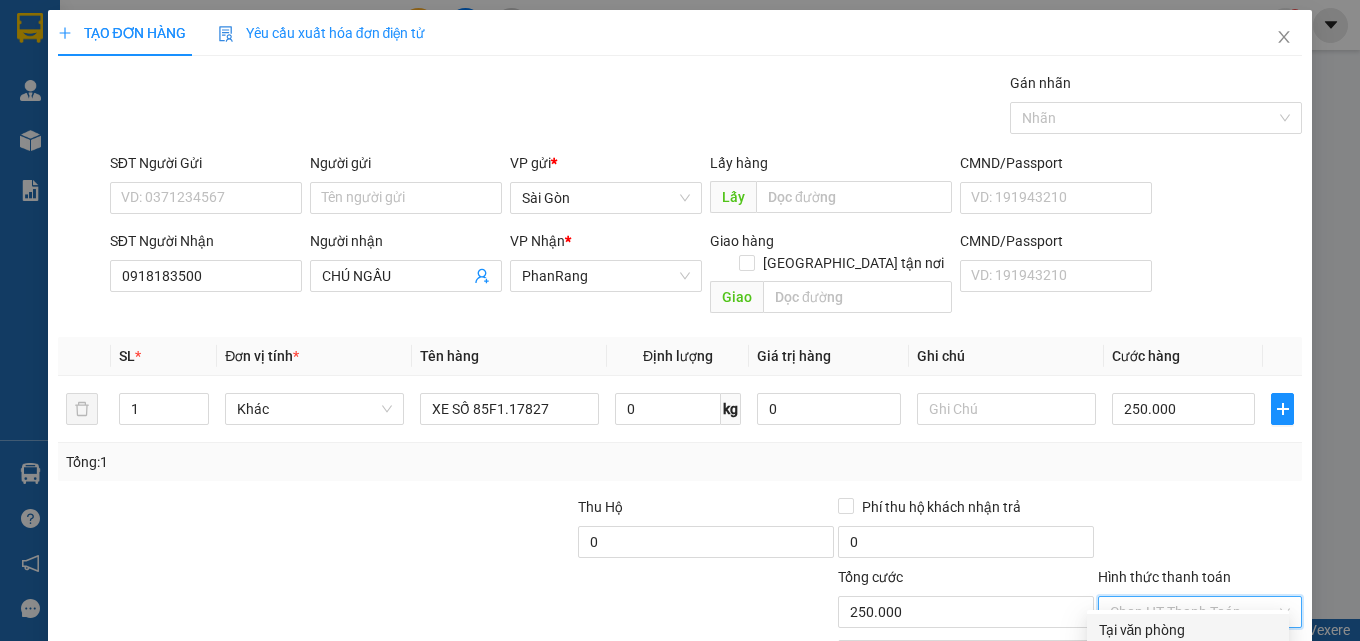 click on "Tại văn phòng" at bounding box center [1188, 630] 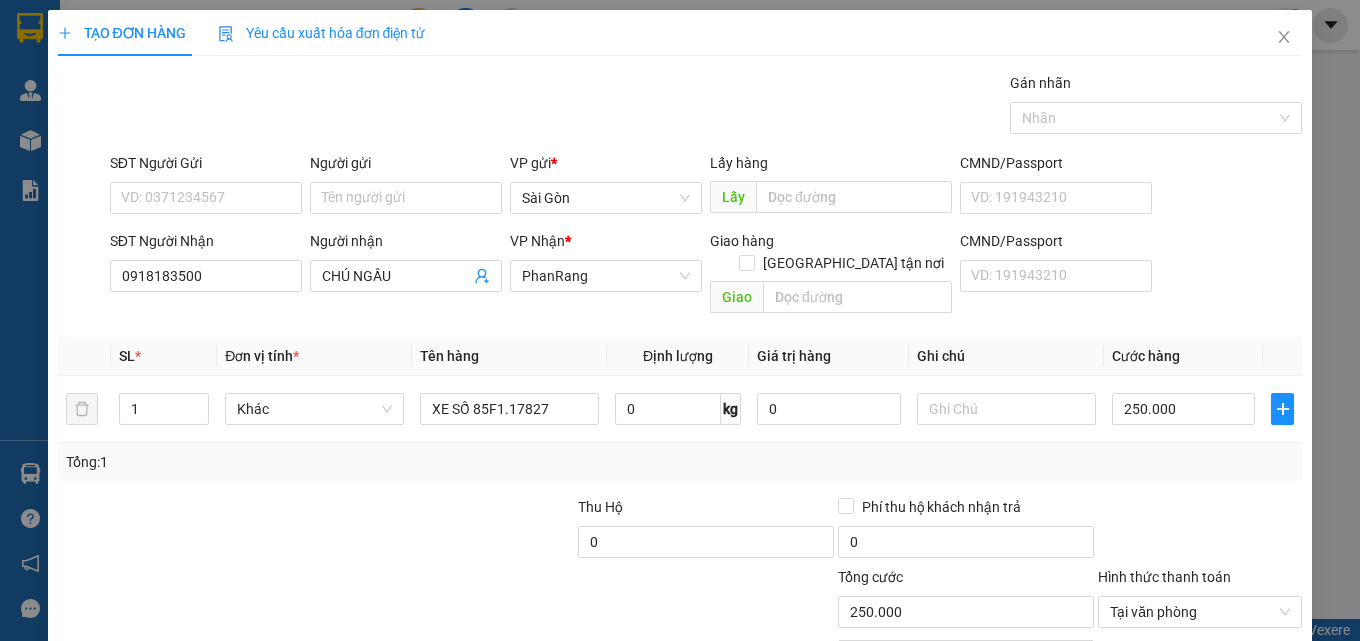 click on "[PERSON_NAME] và In" at bounding box center [1258, 707] 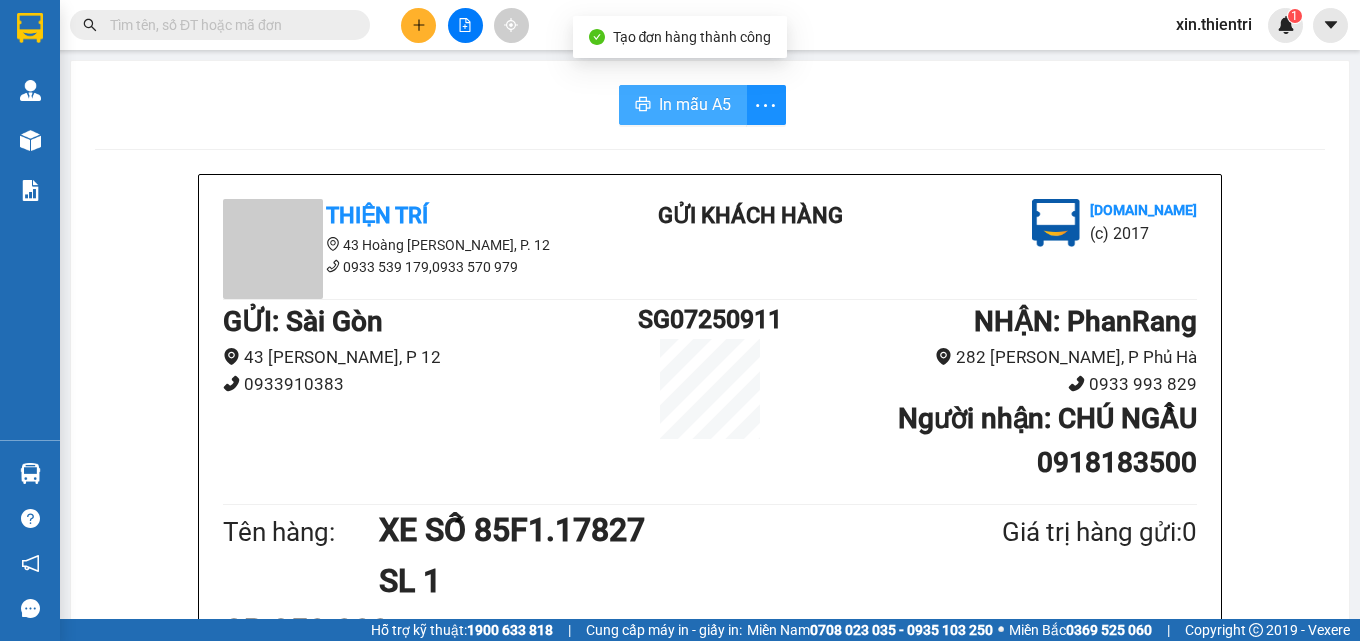 click on "In mẫu A5" at bounding box center (695, 104) 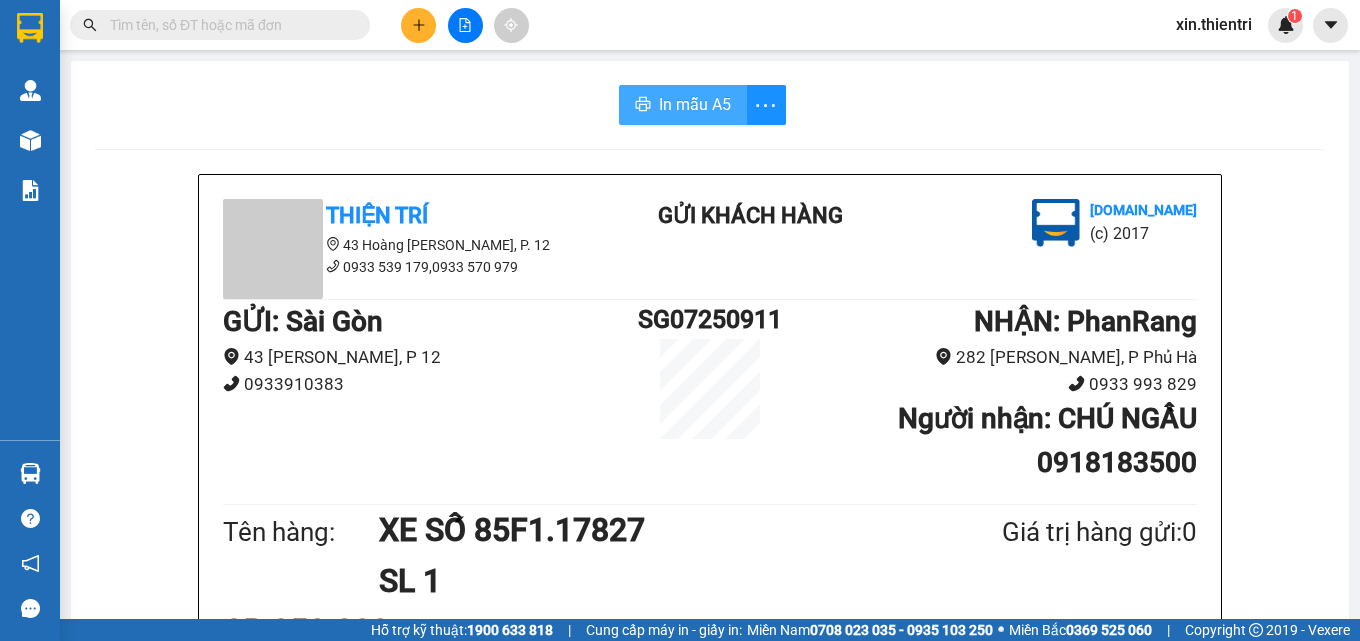 drag, startPoint x: 650, startPoint y: 100, endPoint x: 661, endPoint y: 98, distance: 11.18034 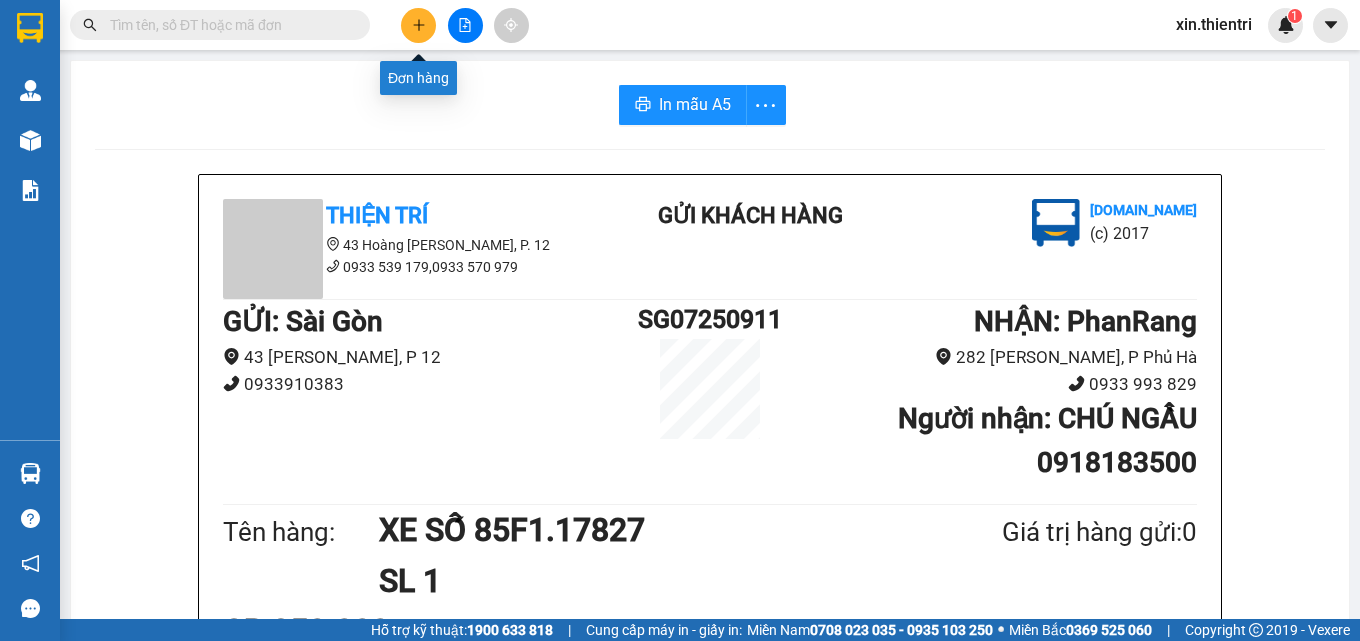 click 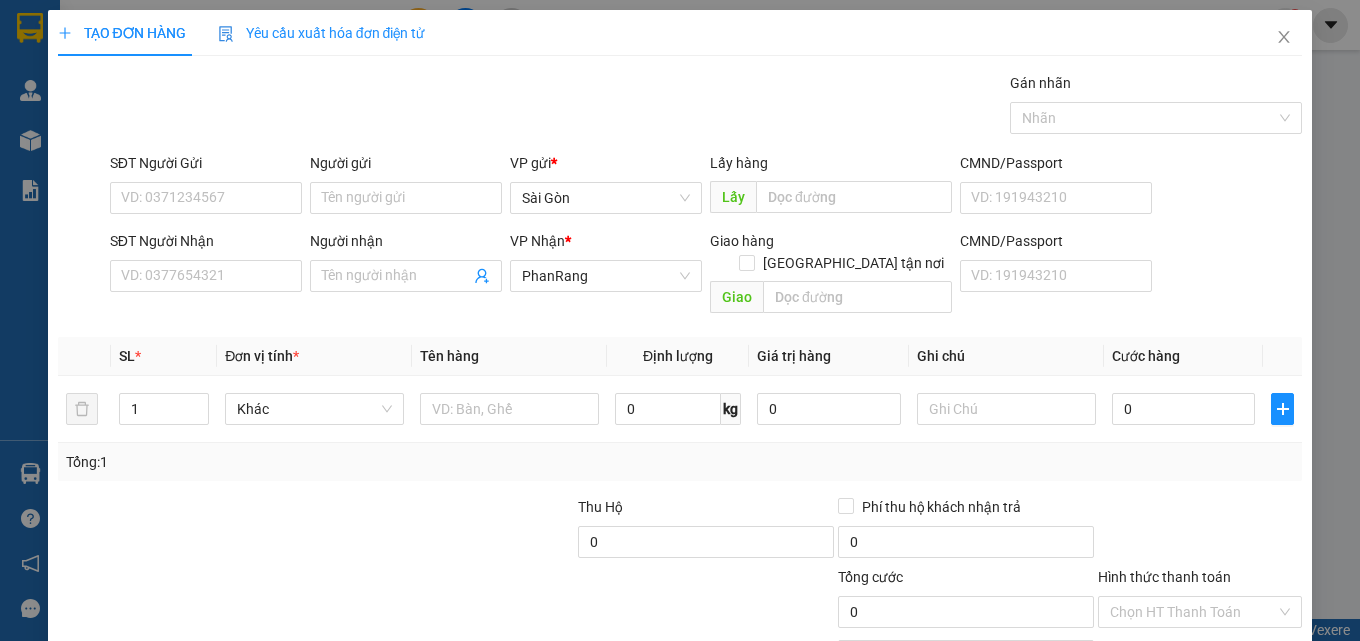 click on "Transit Pickup Surcharge Ids Transit Deliver Surcharge Ids Transit Deliver Surcharge Transit Deliver Surcharge Gán nhãn   Nhãn SĐT Người Gửi VD: 0371234567 Người gửi Tên người gửi VP gửi  * [PERSON_NAME] Lấy hàng Lấy CMND/Passport VD: [PASSPORT] SĐT Người Nhận VD: 0377654321 Người nhận Tên người nhận VP Nhận  * PhanRang Giao hàng Giao tận nơi Giao CMND/Passport VD: [PASSPORT] SL  * Đơn vị tính  * Tên hàng  Định lượng Giá trị hàng Ghi chú Cước hàng                   1 Khác 0 kg 0 0 Tổng:  1 Thu Hộ 0 Phí thu hộ khách nhận trả 0 Tổng cước 0 Hình thức thanh toán Chọn HT Thanh Toán Số tiền thu trước Chưa thanh toán 0 Chọn HT Thanh Toán Lưu nháp Xóa Thông tin [PERSON_NAME] và In" at bounding box center (680, 397) 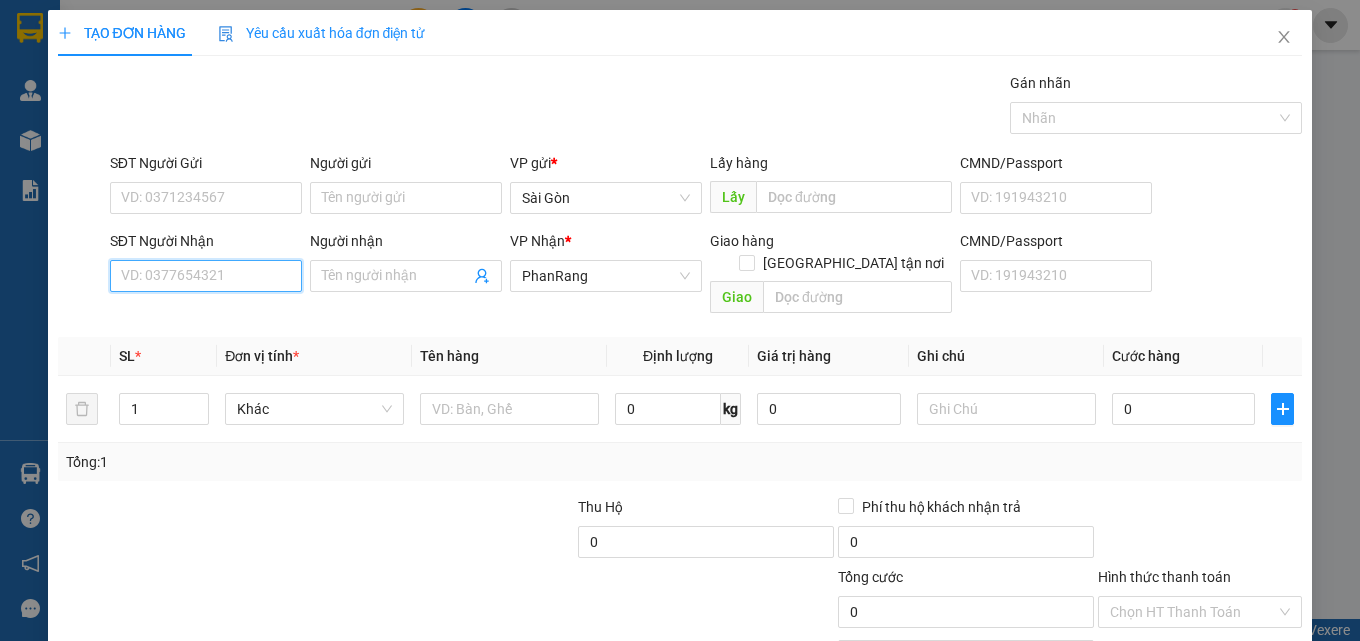 click on "SĐT Người Nhận" at bounding box center (206, 276) 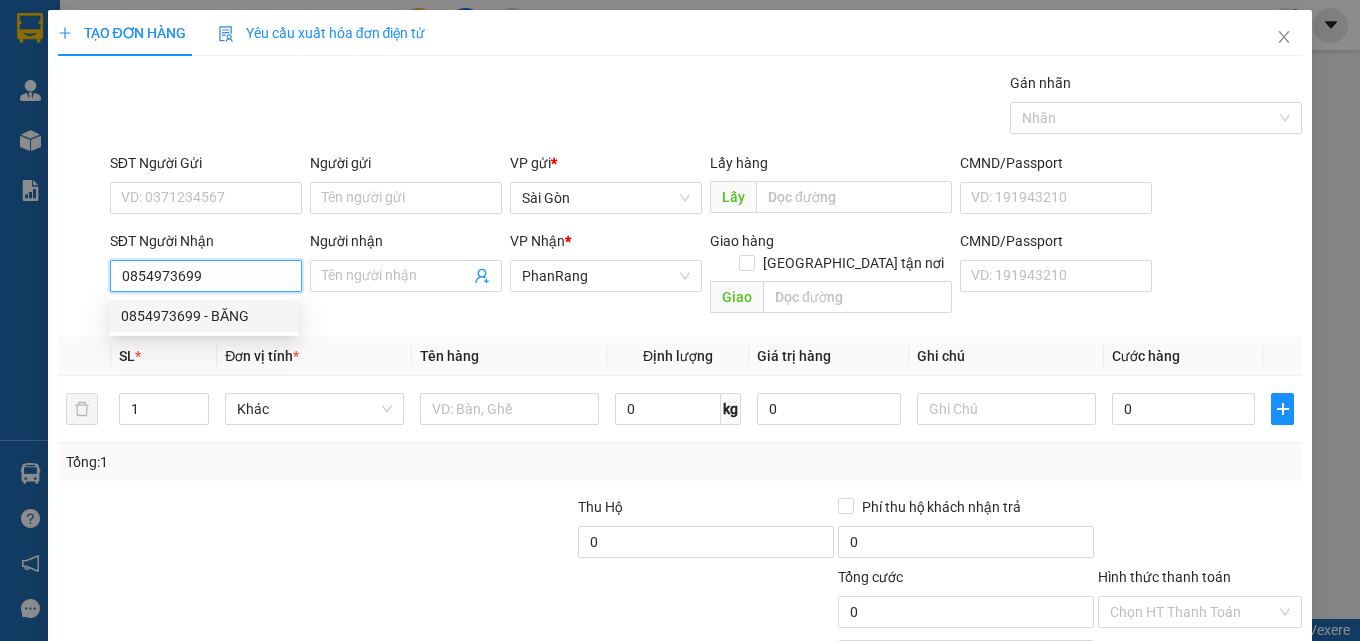click on "0854973699 - BĂNG" at bounding box center [204, 316] 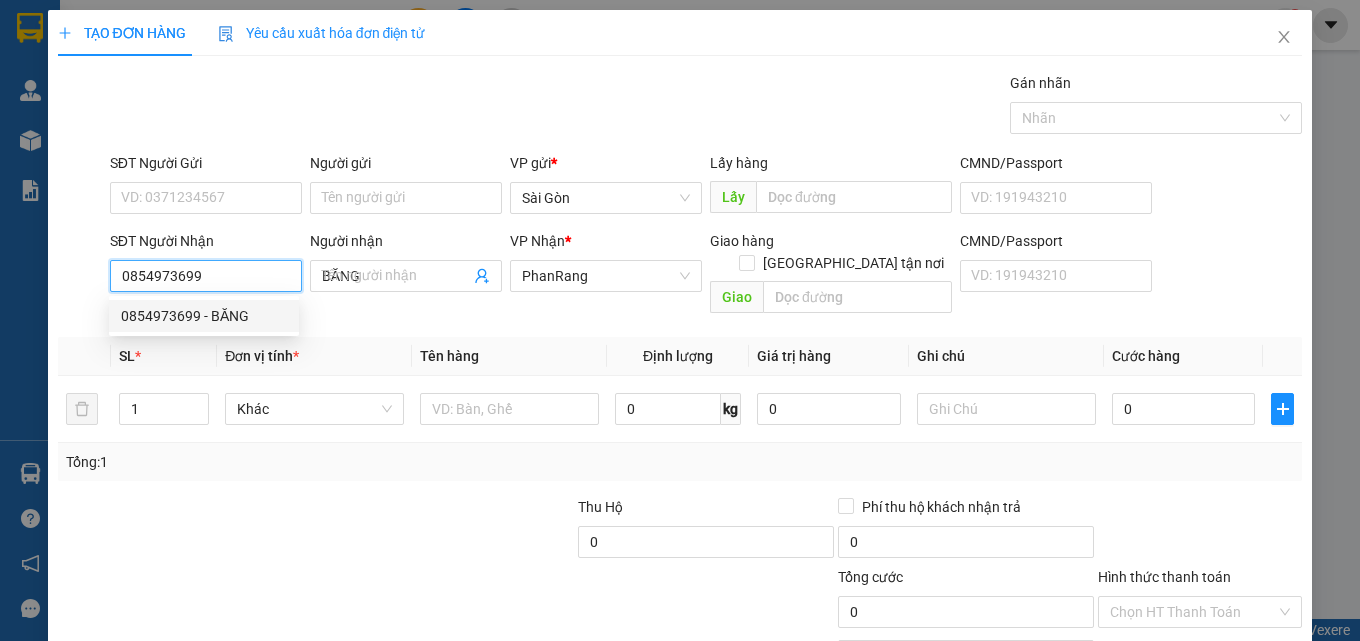 click on "0854973699 - BĂNG" at bounding box center (204, 316) 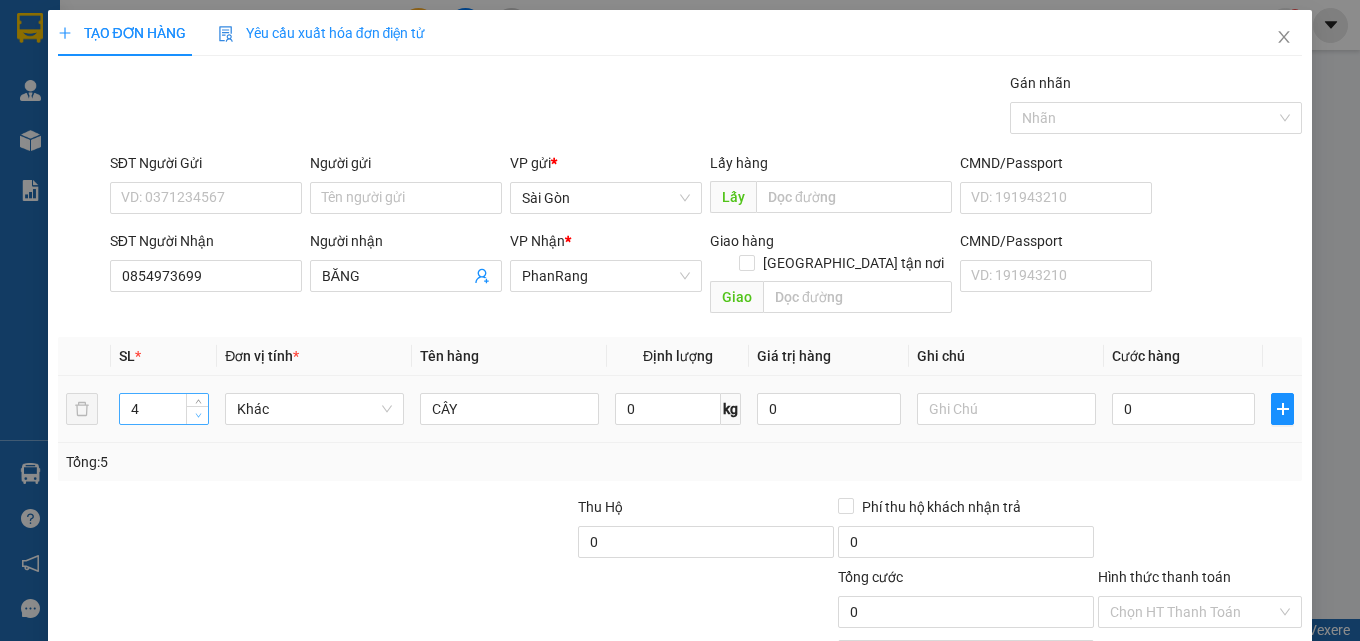 click at bounding box center (198, 416) 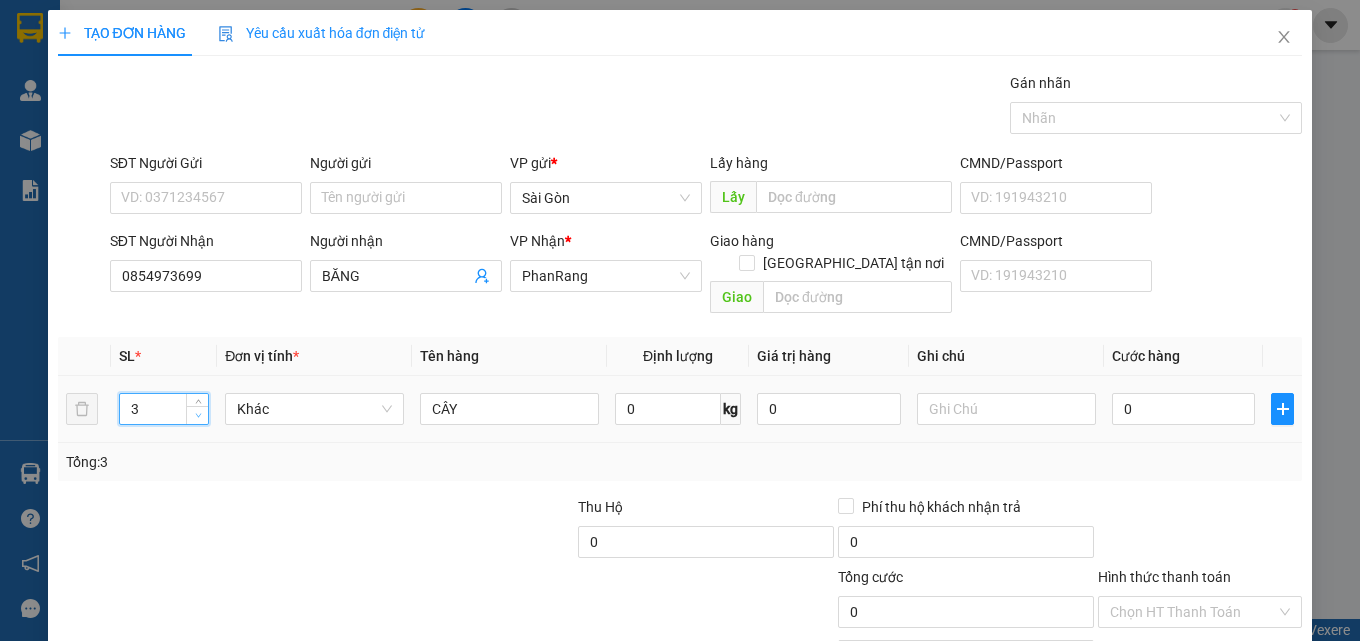 click at bounding box center [198, 416] 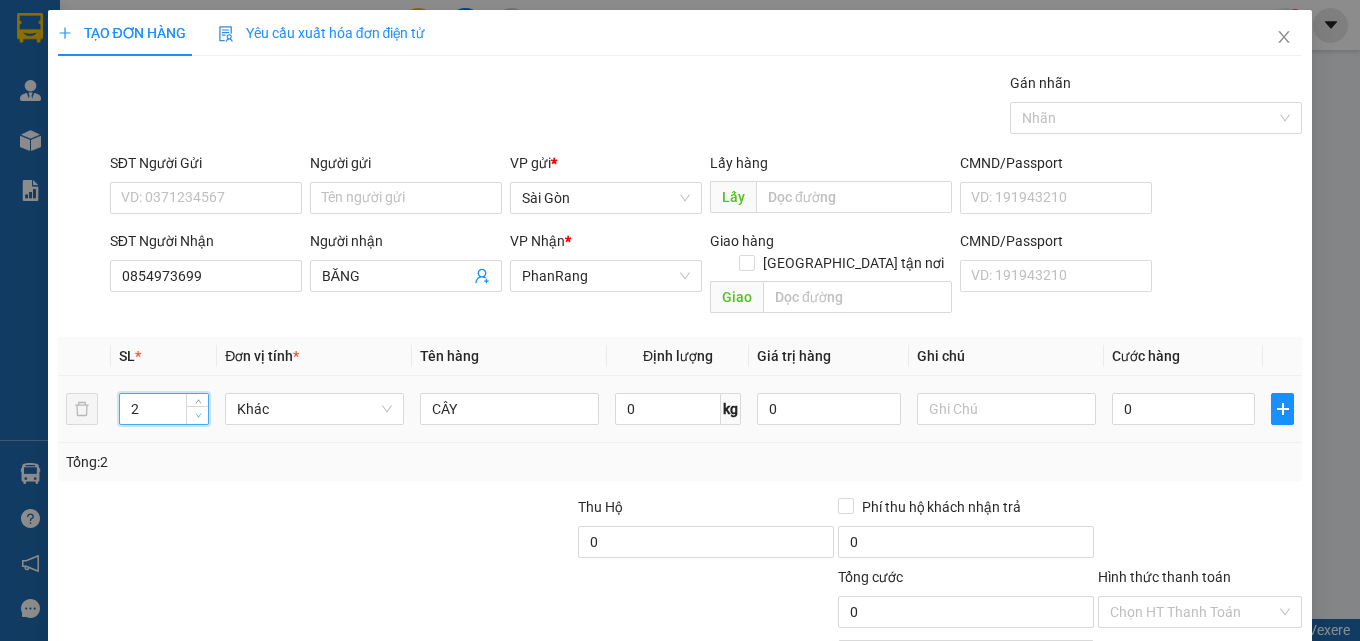click at bounding box center [198, 416] 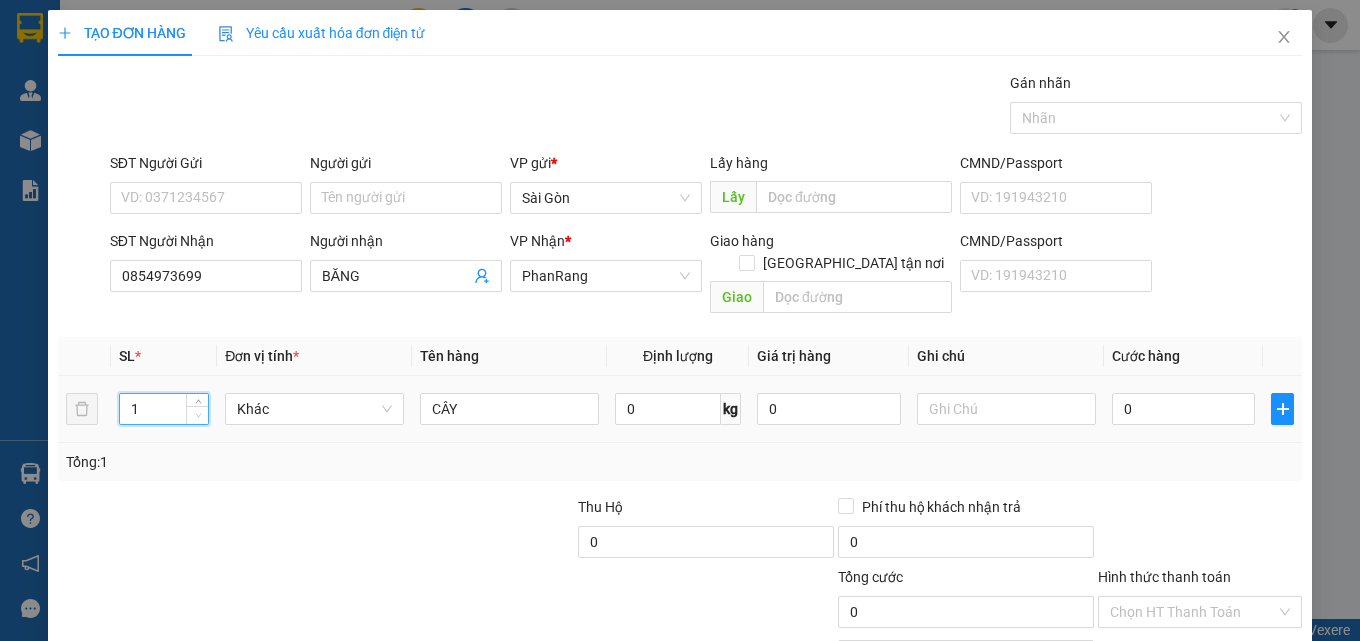 click at bounding box center [198, 416] 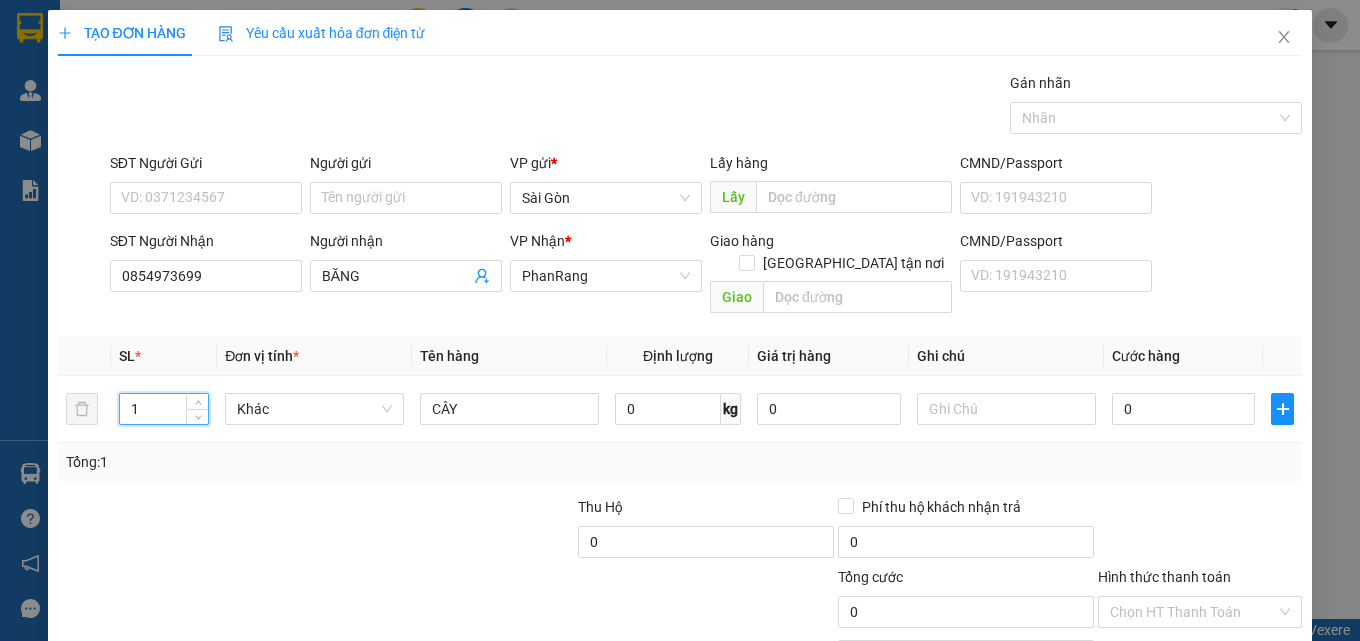 drag, startPoint x: 1222, startPoint y: 579, endPoint x: 1248, endPoint y: 524, distance: 60.835846 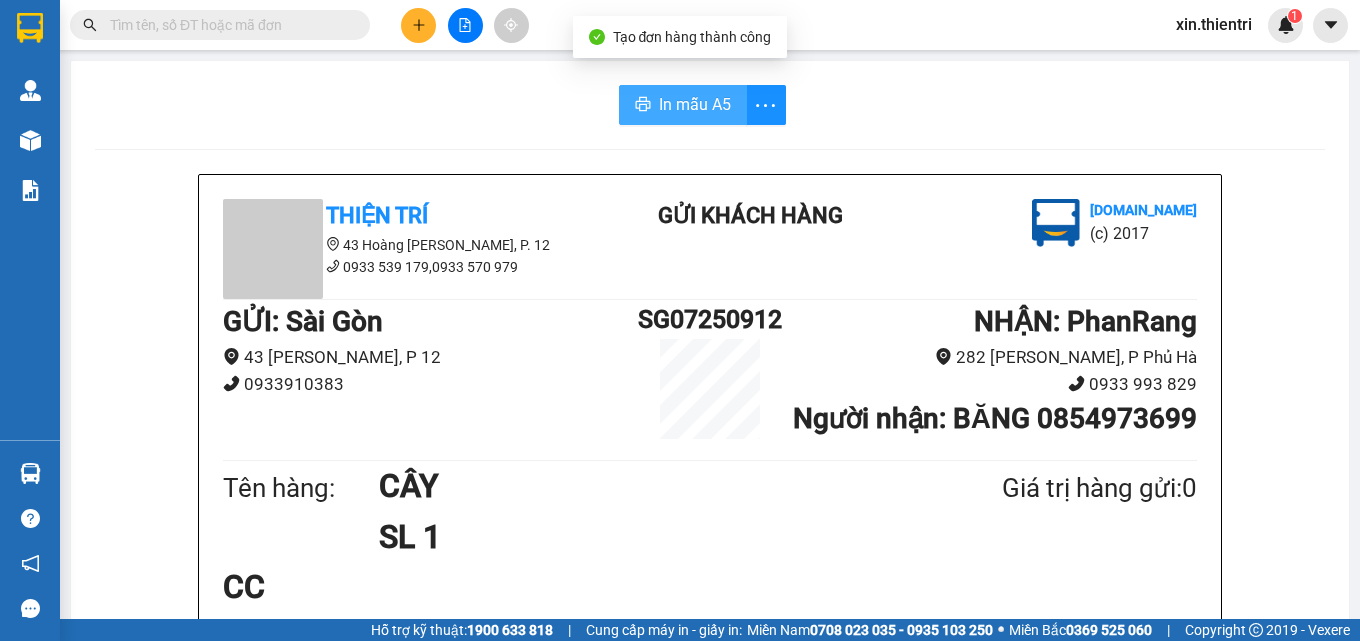 click on "In mẫu A5" at bounding box center [695, 104] 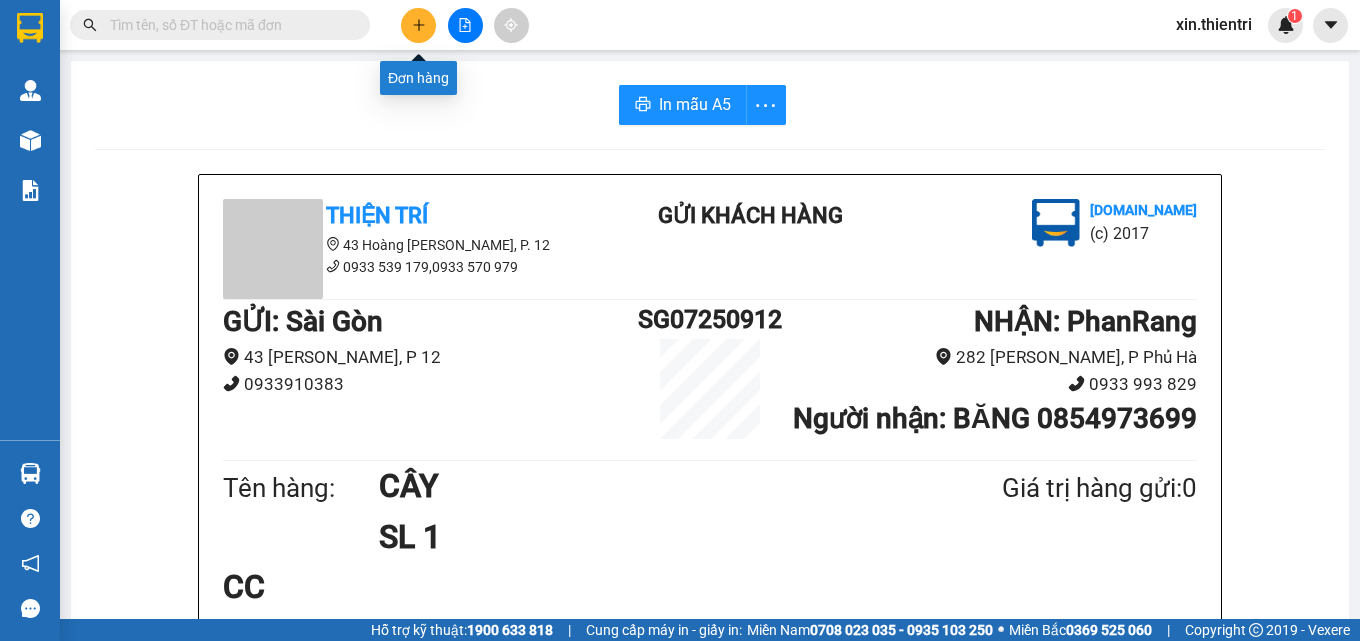 click 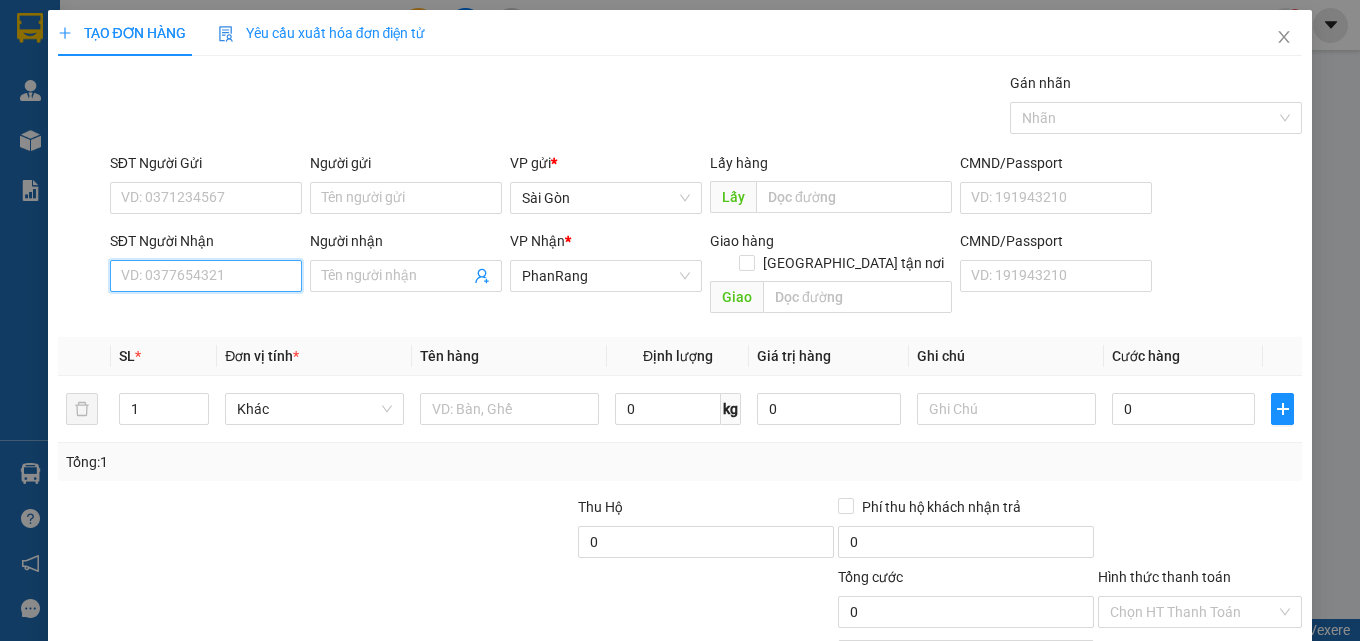 click on "SĐT Người Nhận" at bounding box center (206, 276) 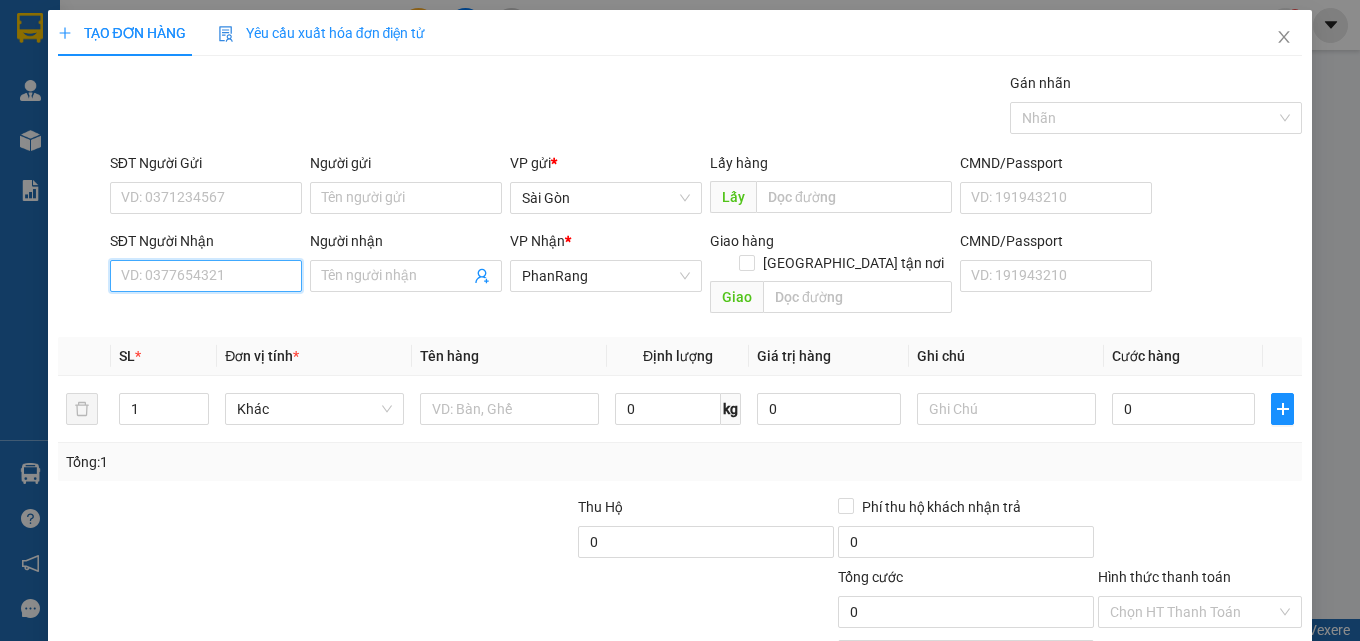 click on "SĐT Người Nhận" at bounding box center (206, 276) 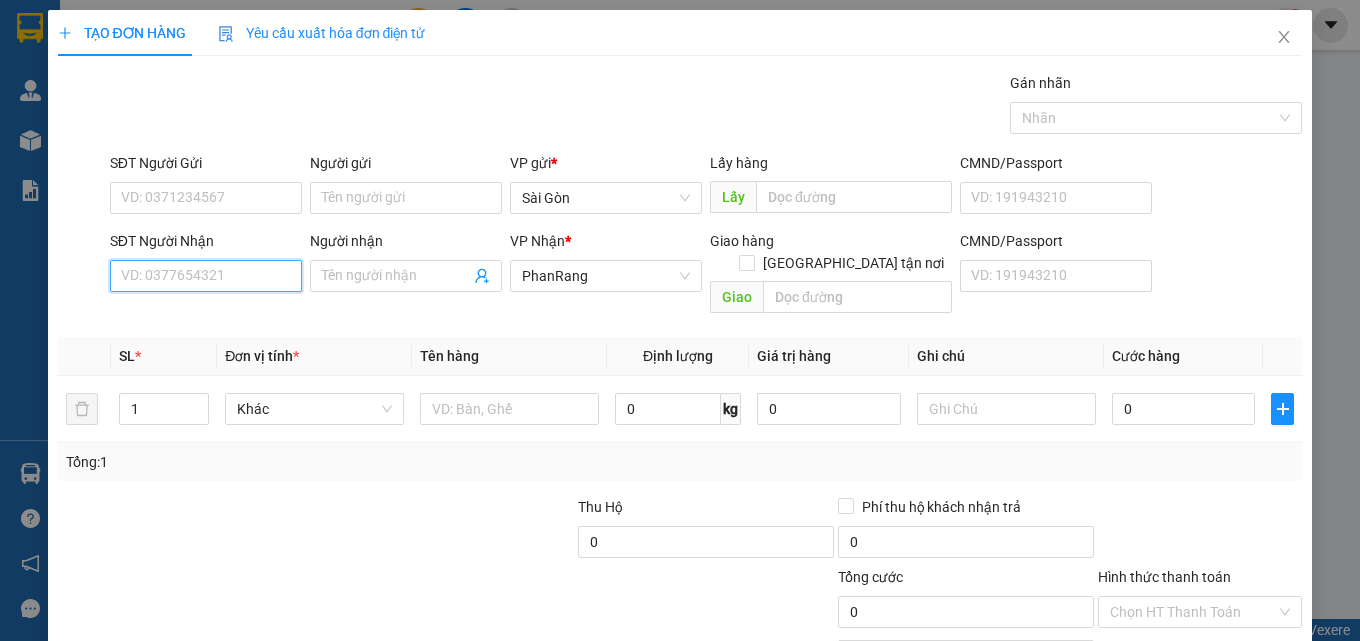 click on "SĐT Người Nhận" at bounding box center [206, 276] 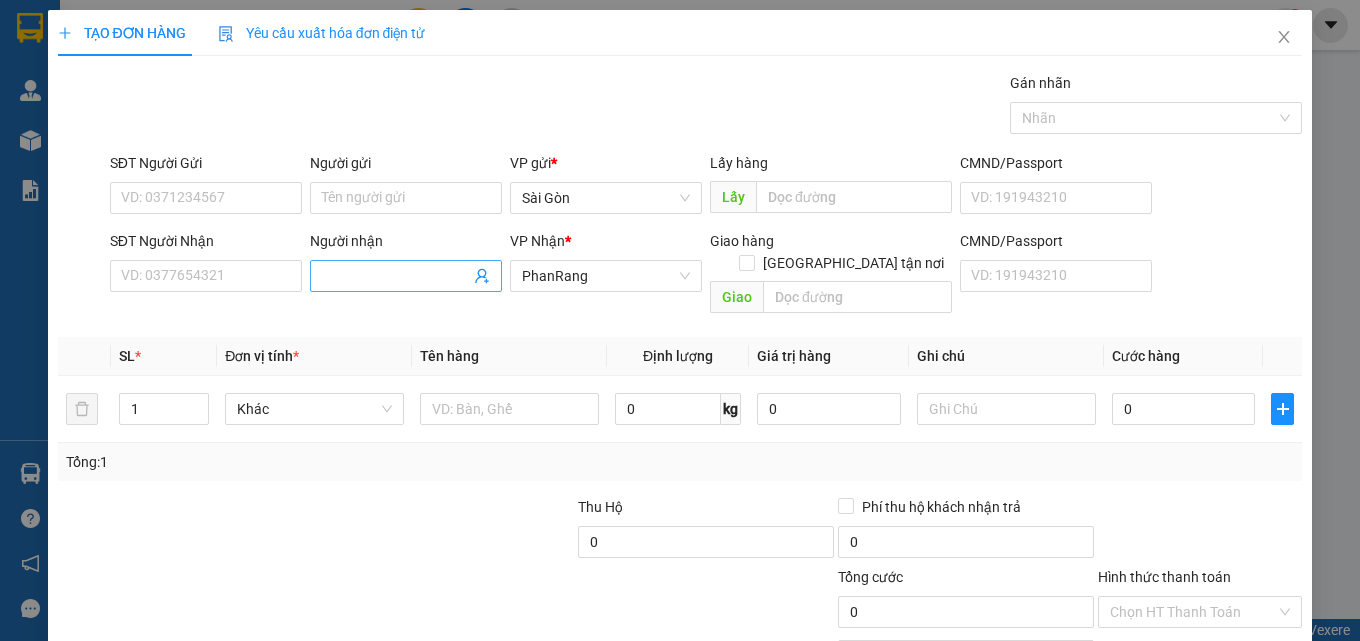 click on "Người nhận Tên người nhận" at bounding box center (406, 265) 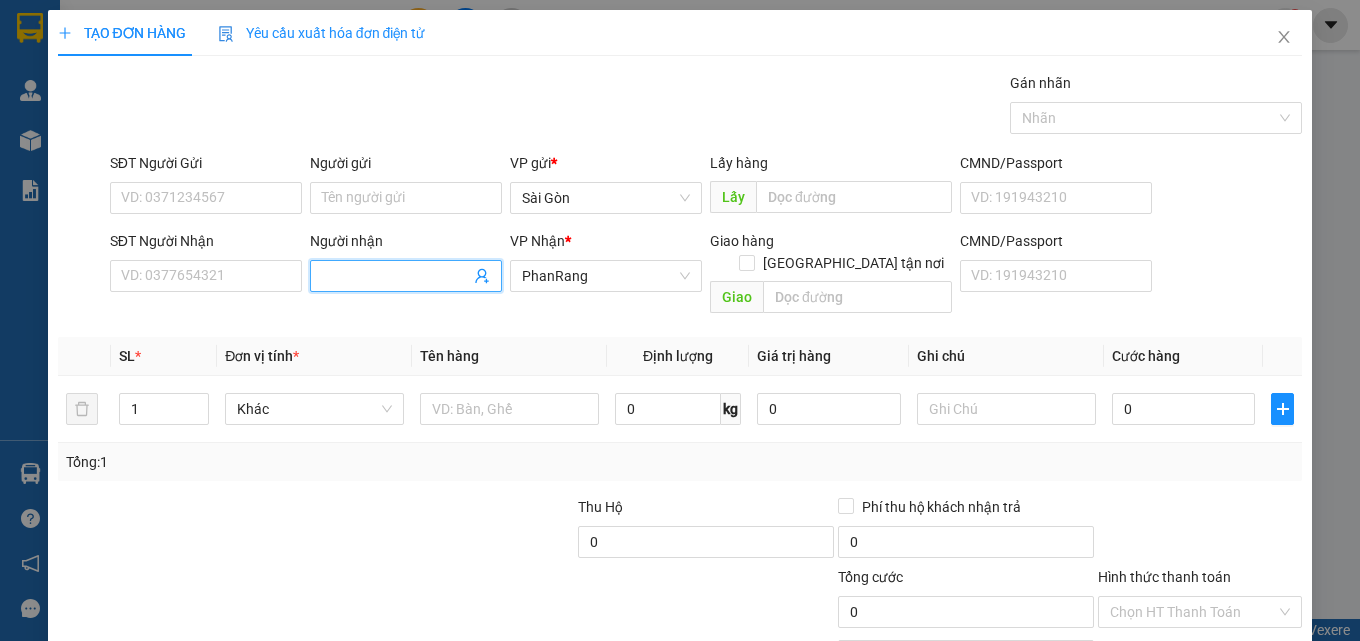 click on "Người nhận" at bounding box center (396, 276) 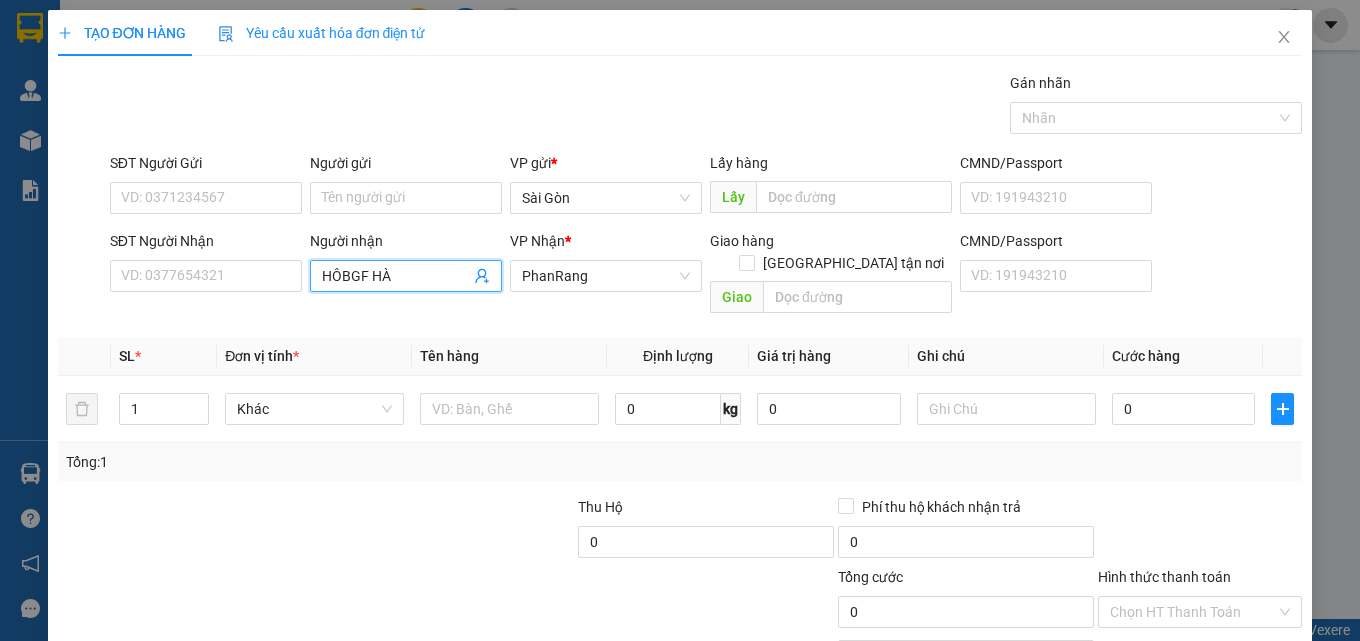drag, startPoint x: 361, startPoint y: 276, endPoint x: 540, endPoint y: 242, distance: 182.20044 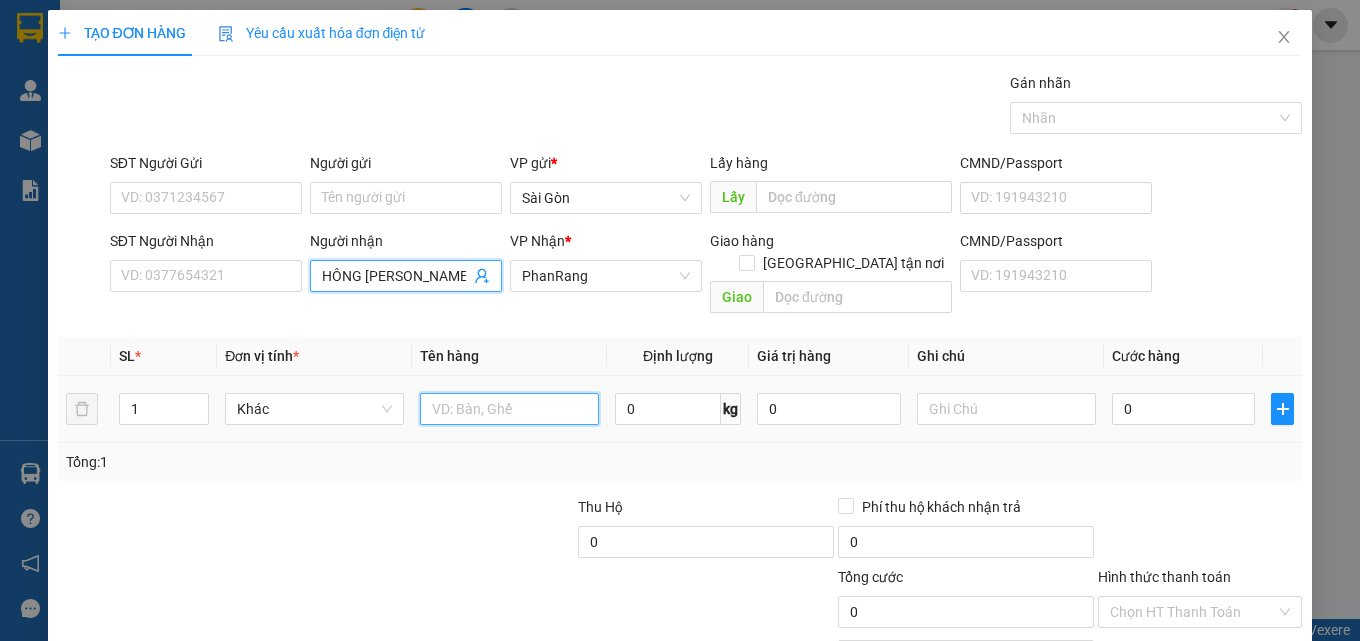 click at bounding box center (509, 409) 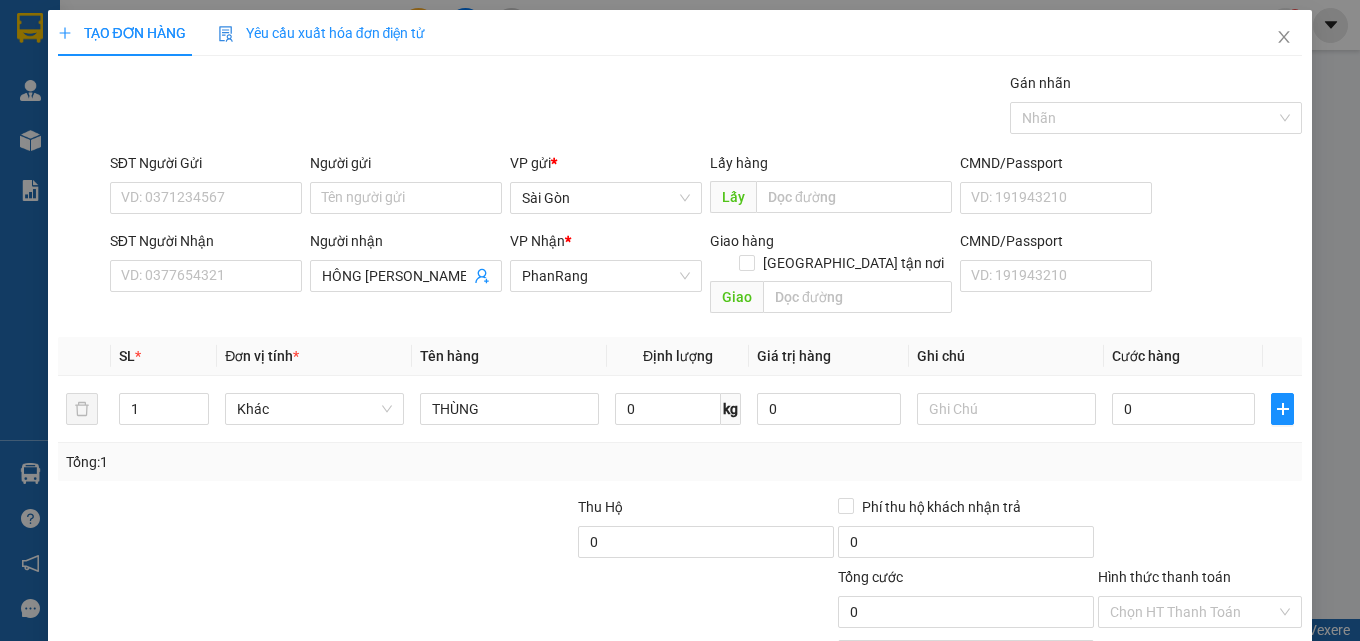 click on "[PERSON_NAME] và In" at bounding box center (1258, 707) 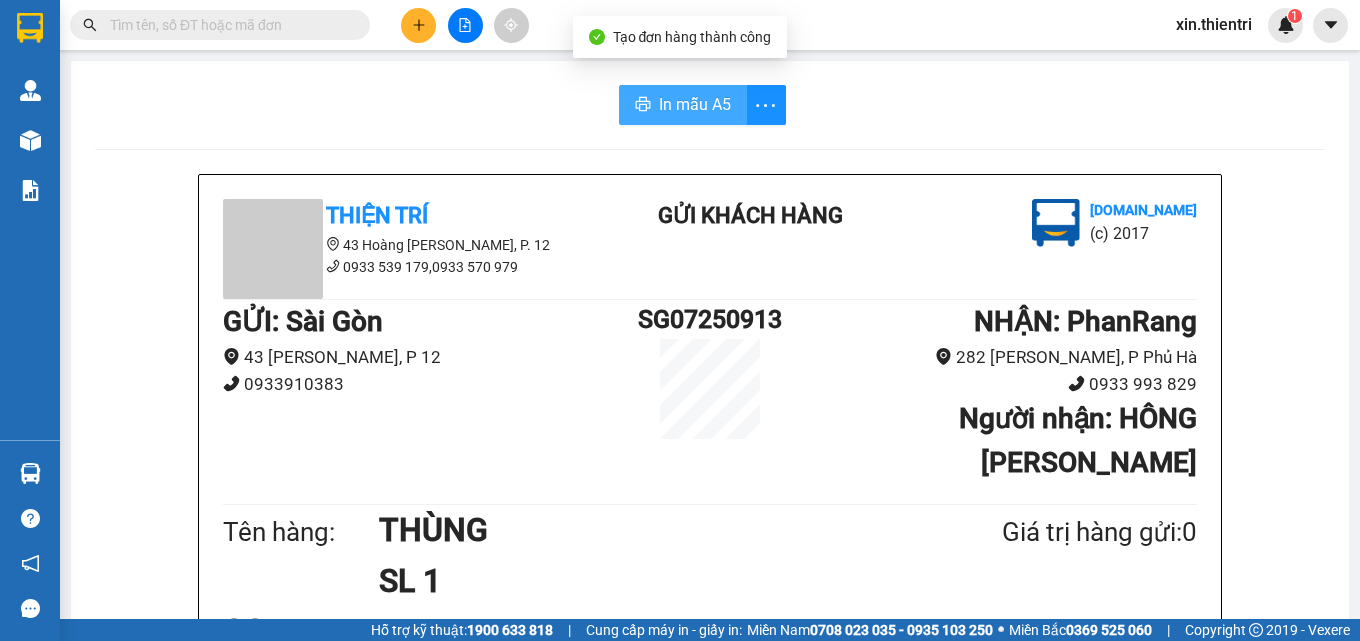 click on "In mẫu A5" at bounding box center [695, 104] 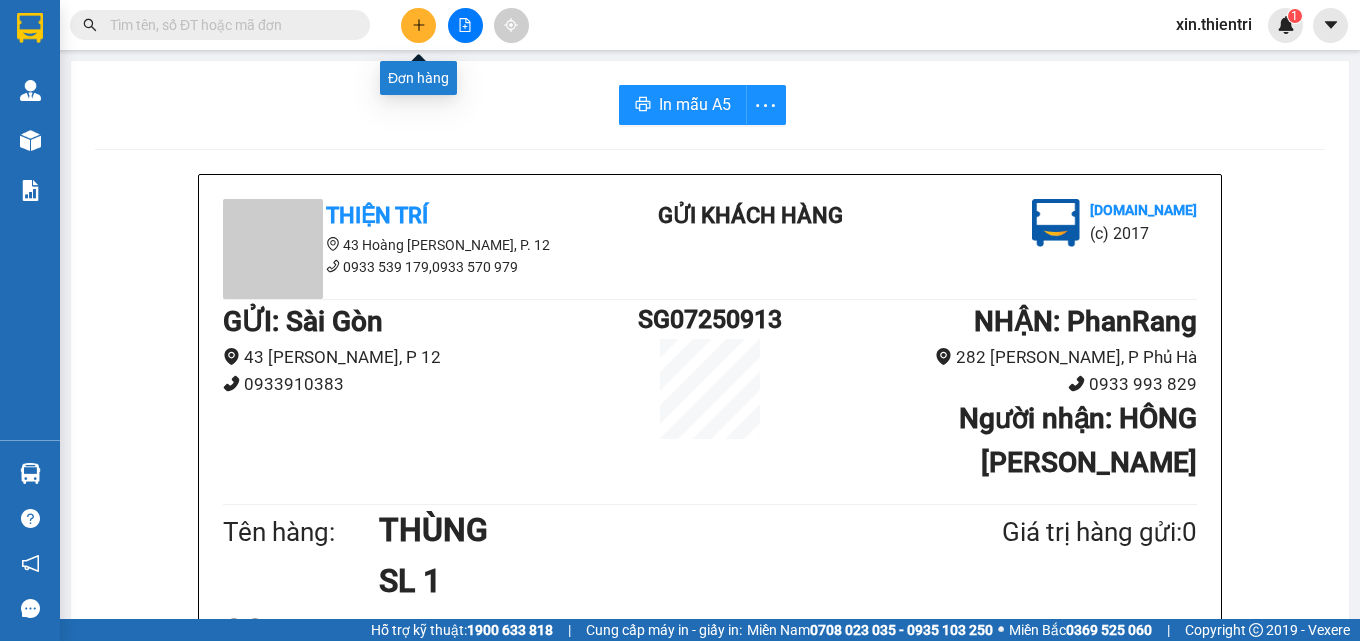 click at bounding box center [418, 25] 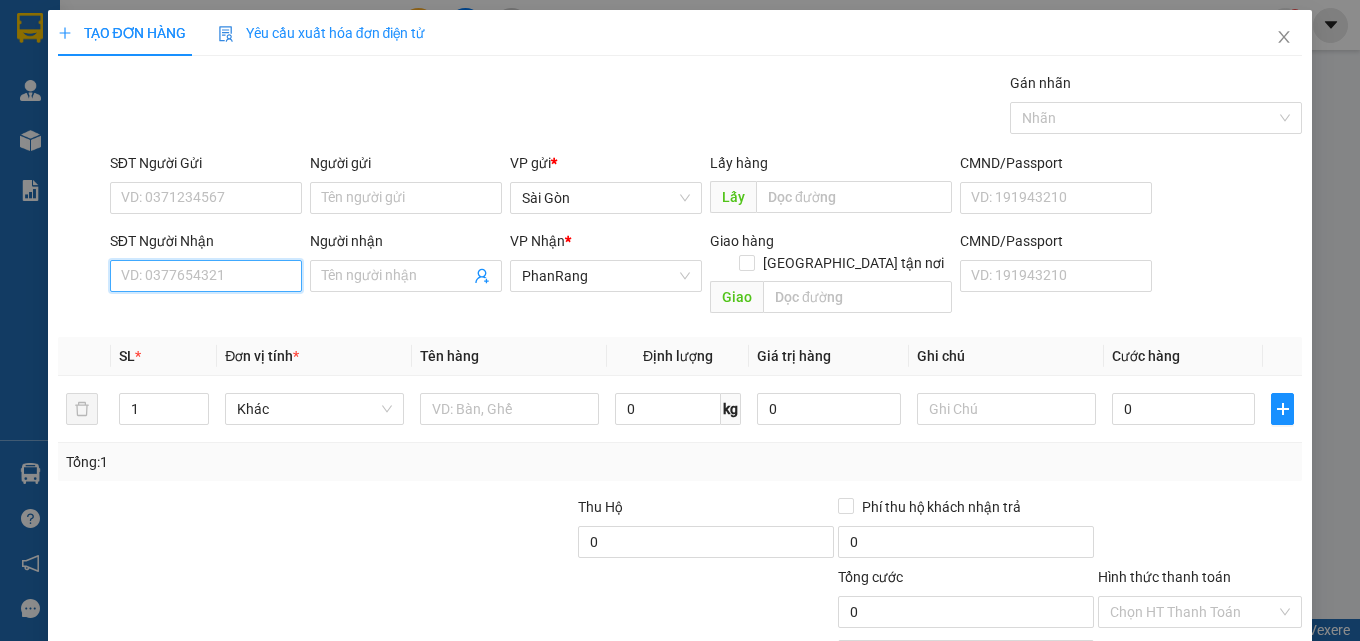 click on "SĐT Người Nhận" at bounding box center (206, 276) 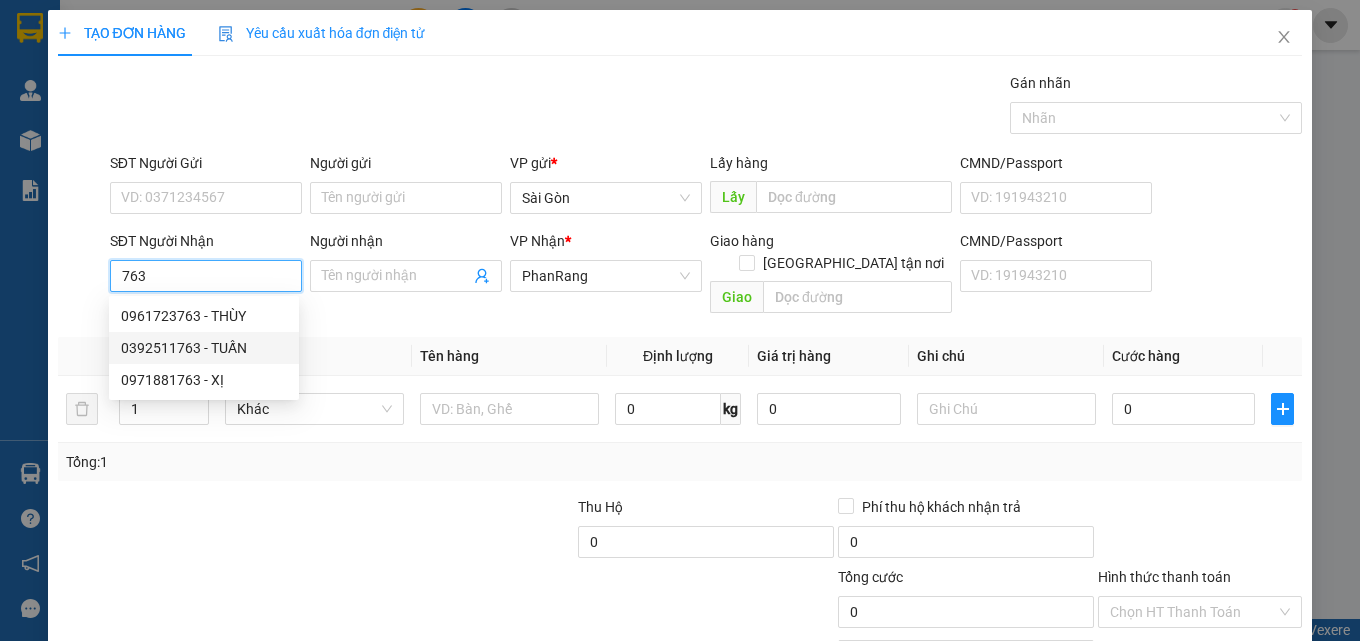 click on "763" at bounding box center [206, 276] 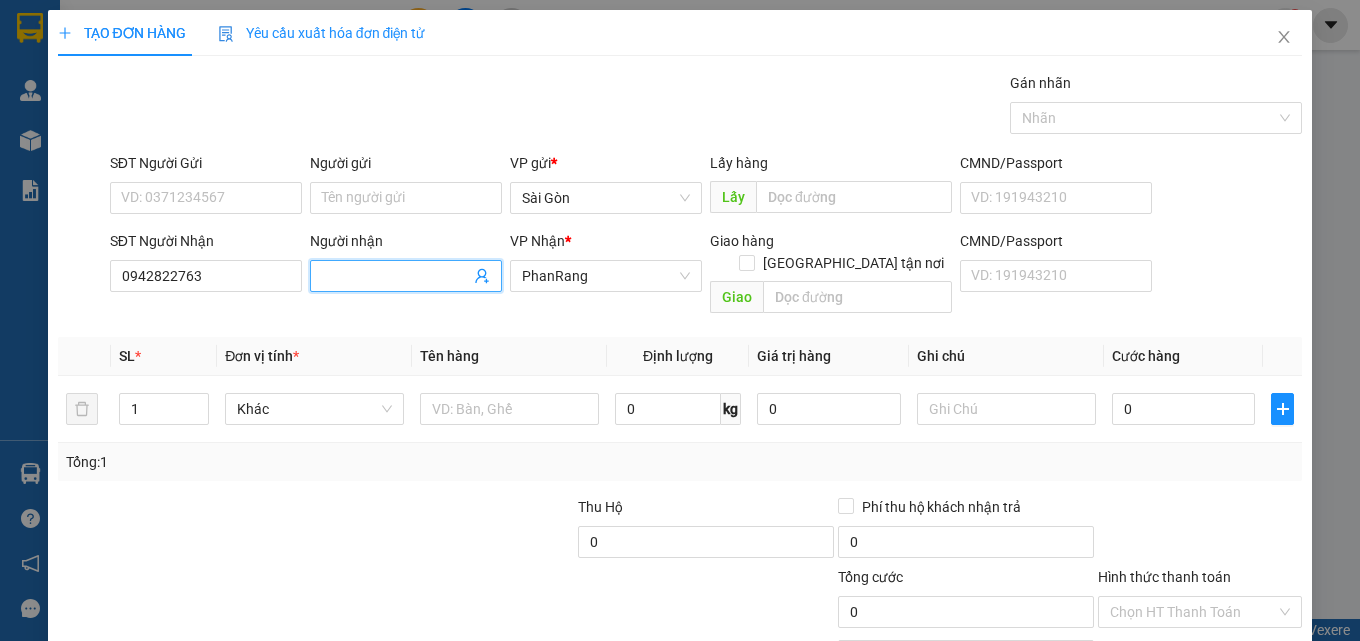click at bounding box center [406, 276] 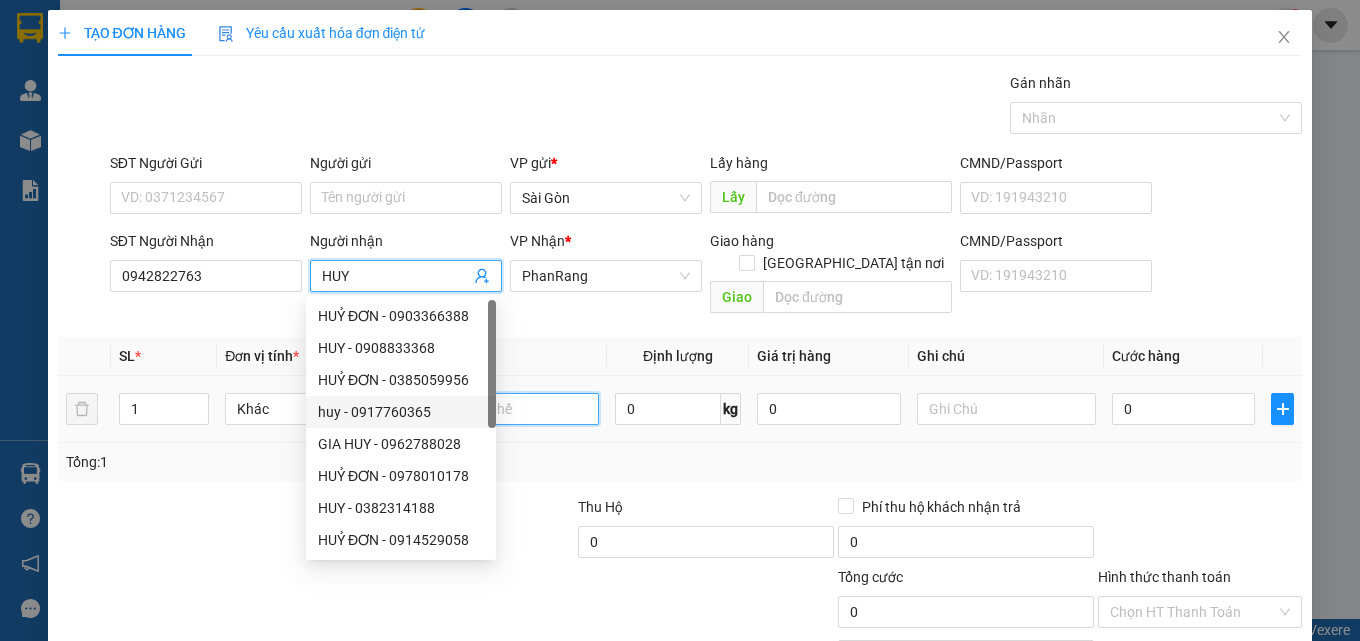 click at bounding box center [509, 409] 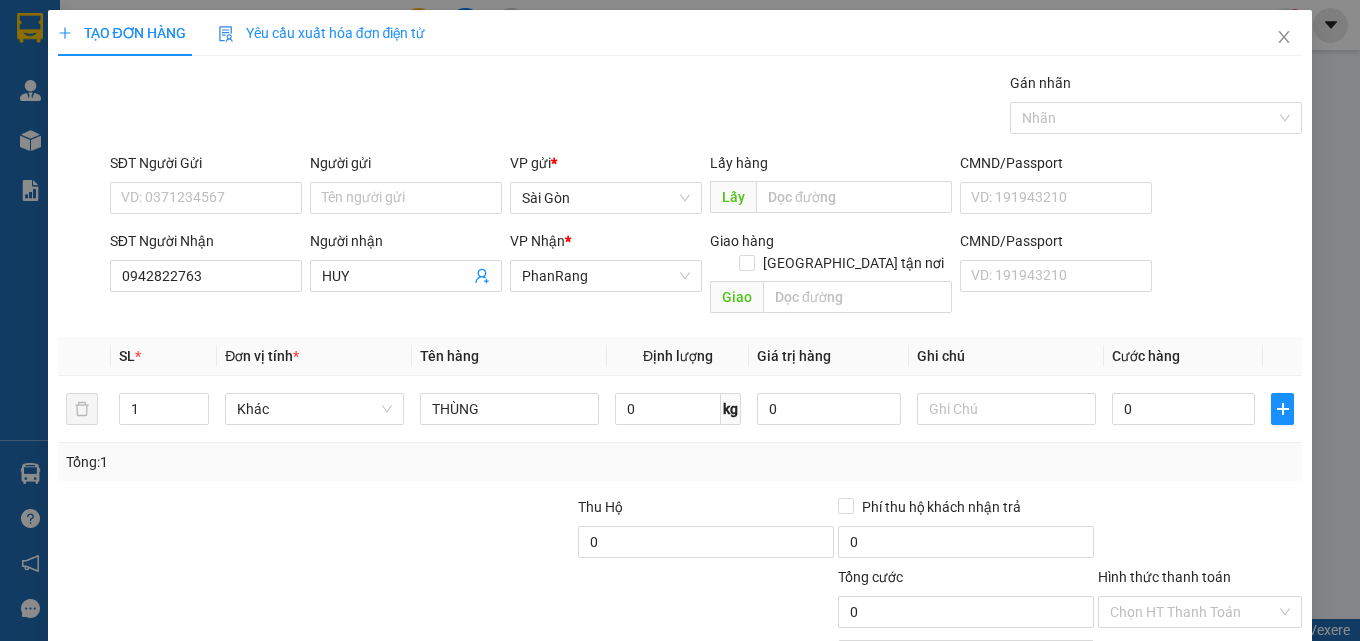 click on "[PERSON_NAME] và In" at bounding box center [1226, 707] 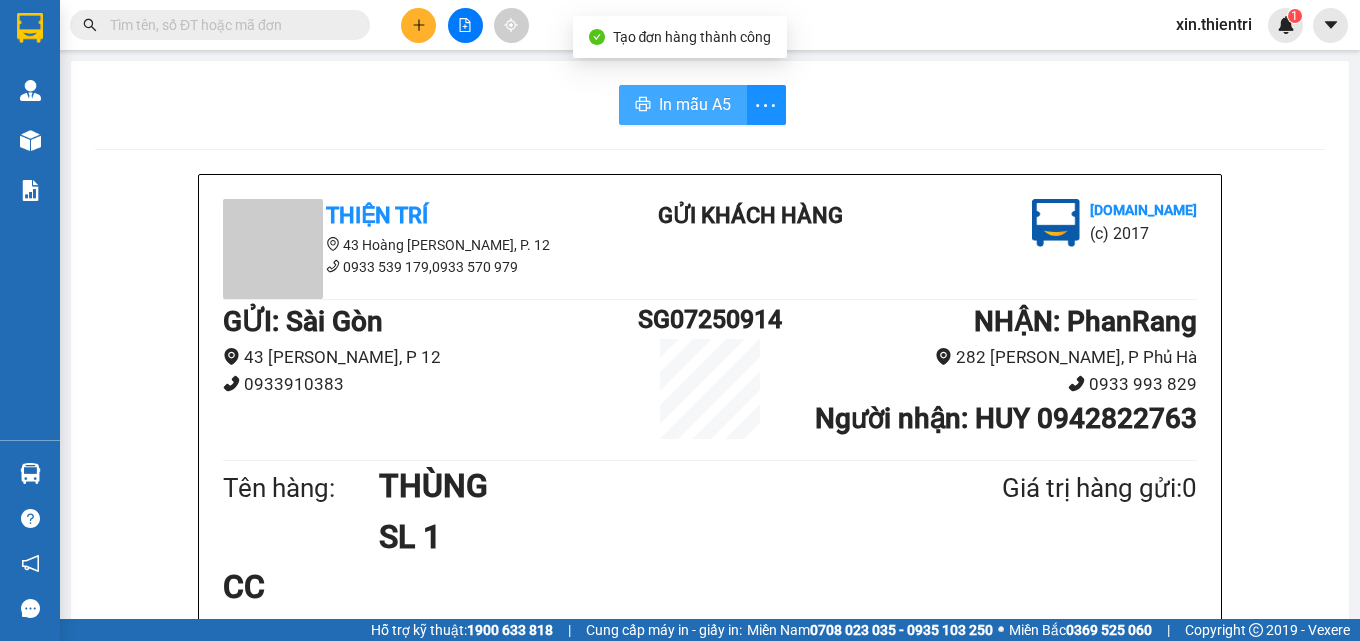 click on "In mẫu A5" at bounding box center (695, 104) 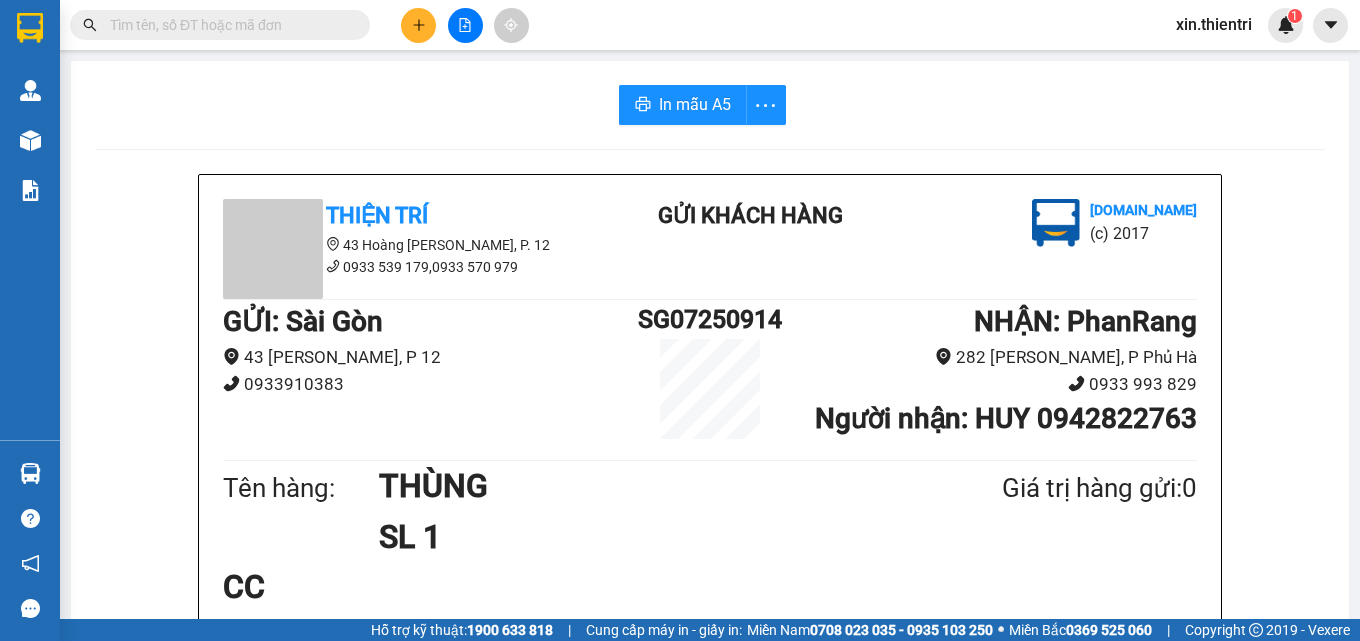 click at bounding box center [418, 25] 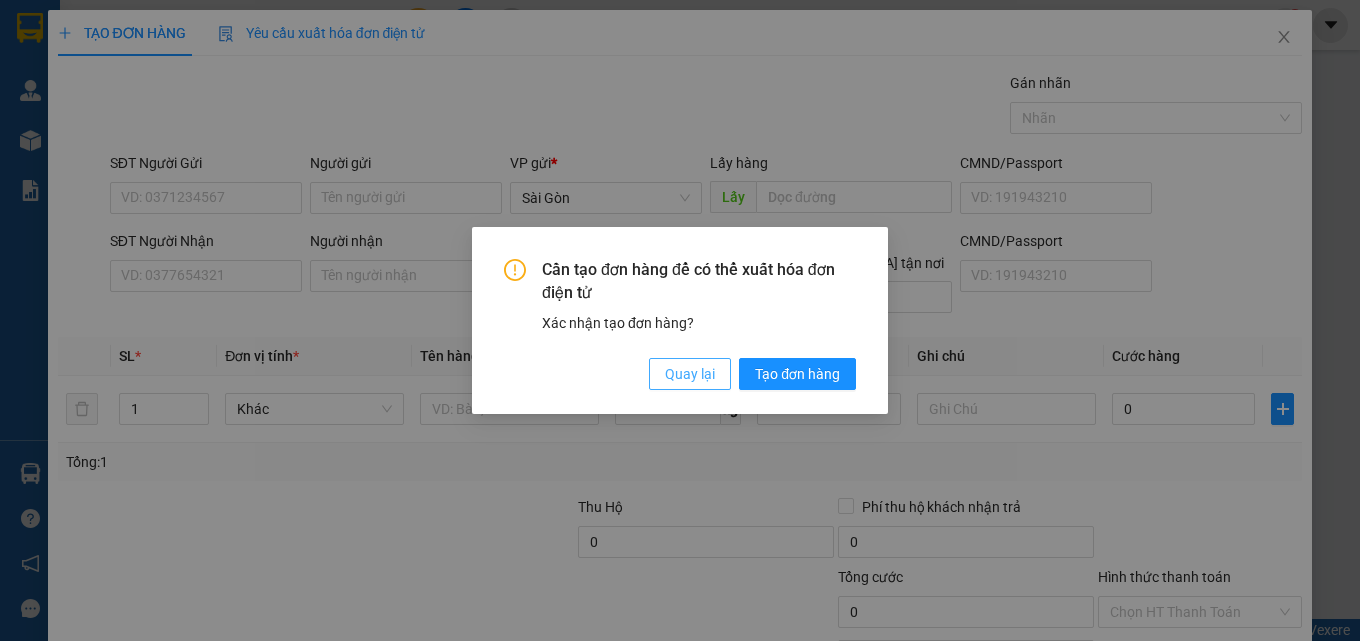 click on "Quay lại" at bounding box center [690, 374] 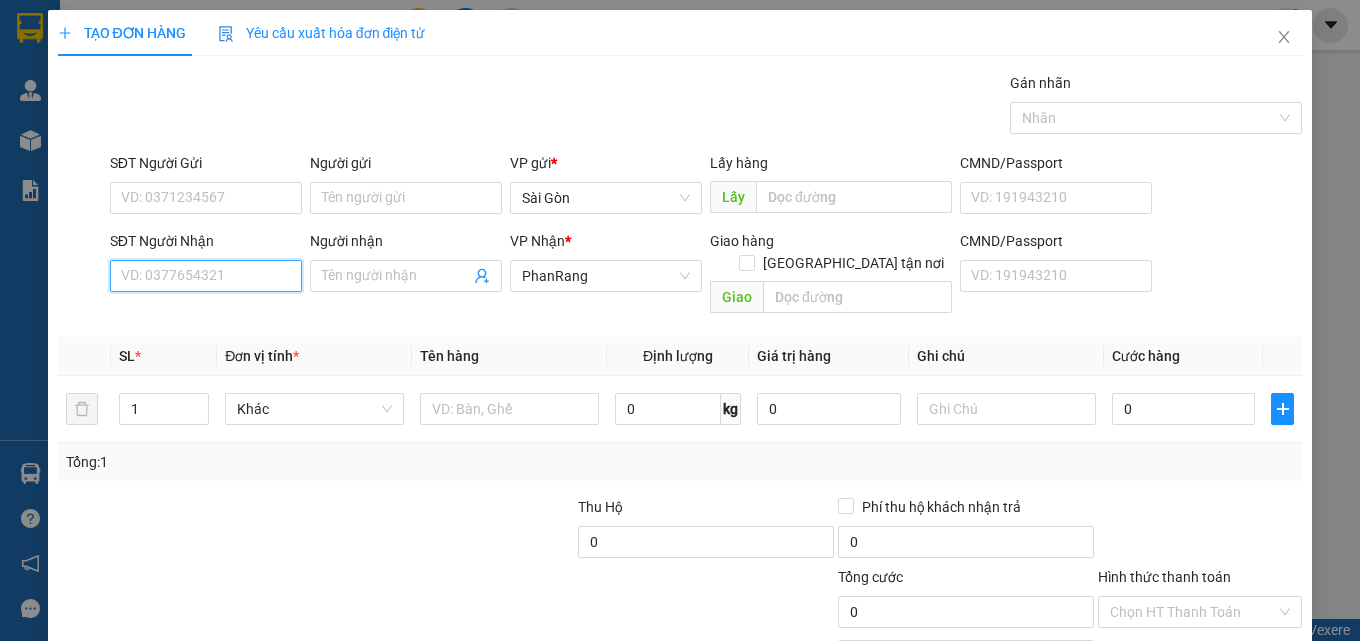 click on "SĐT Người Nhận" at bounding box center (206, 276) 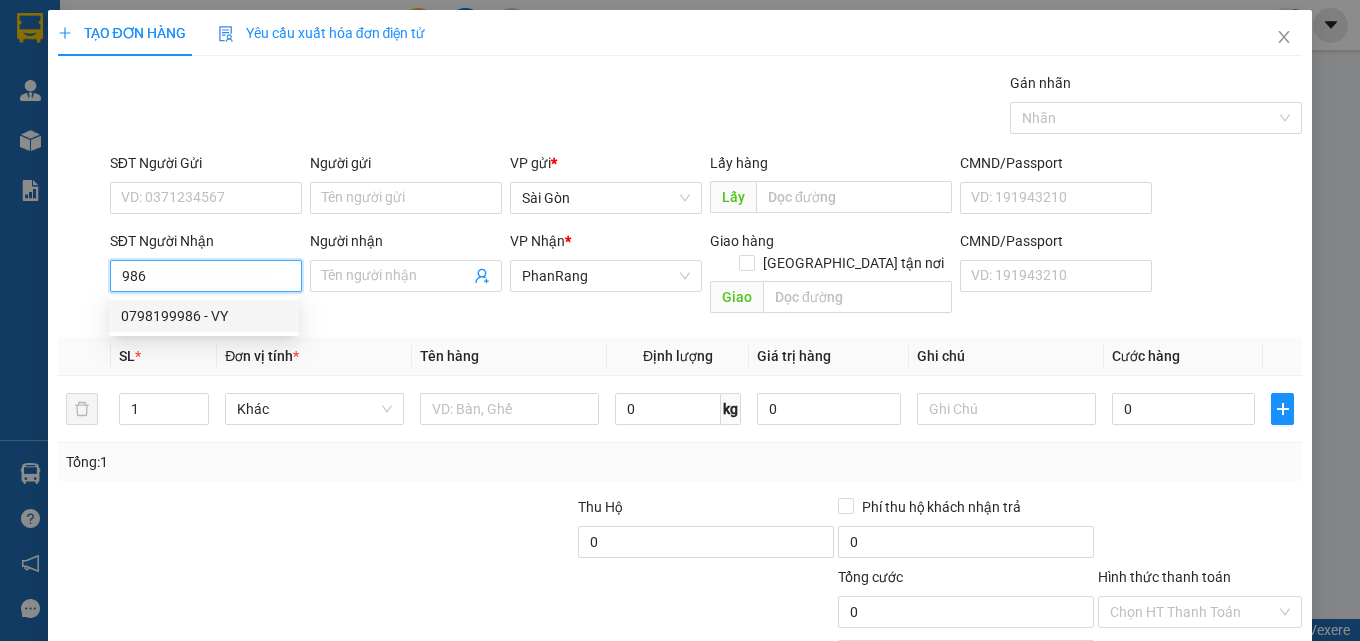 click on "0798199986 - VY" at bounding box center [204, 316] 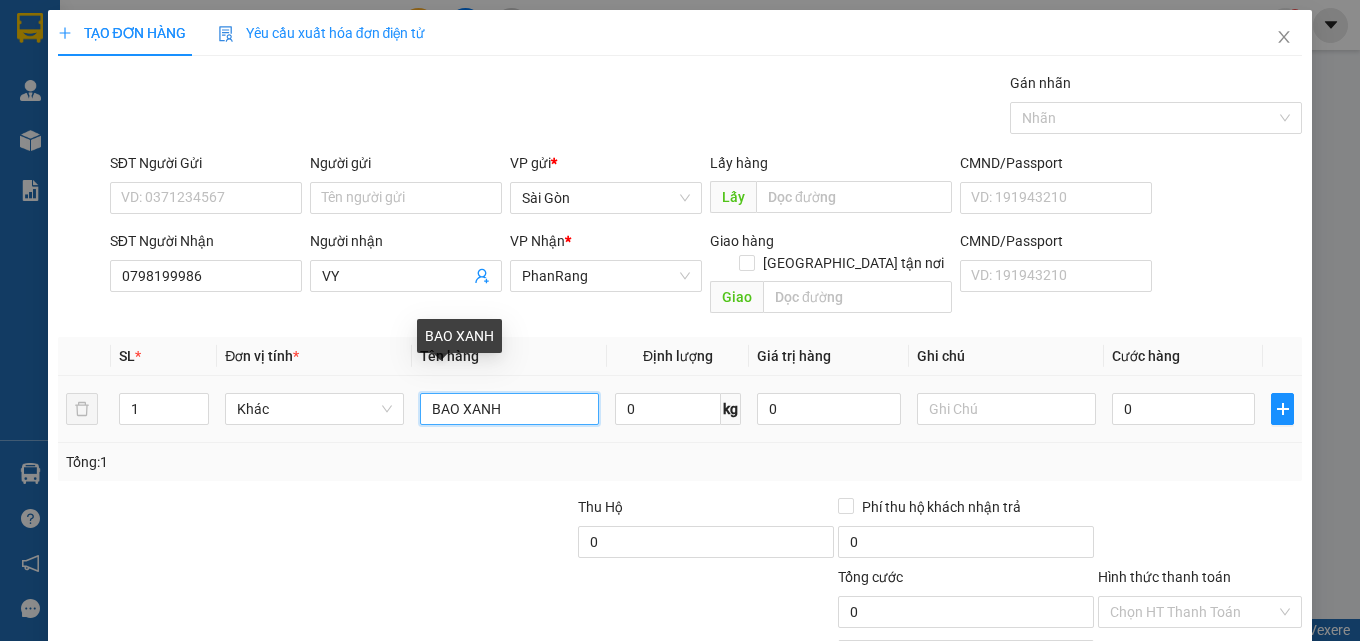 click on "BAO XANH" at bounding box center [509, 409] 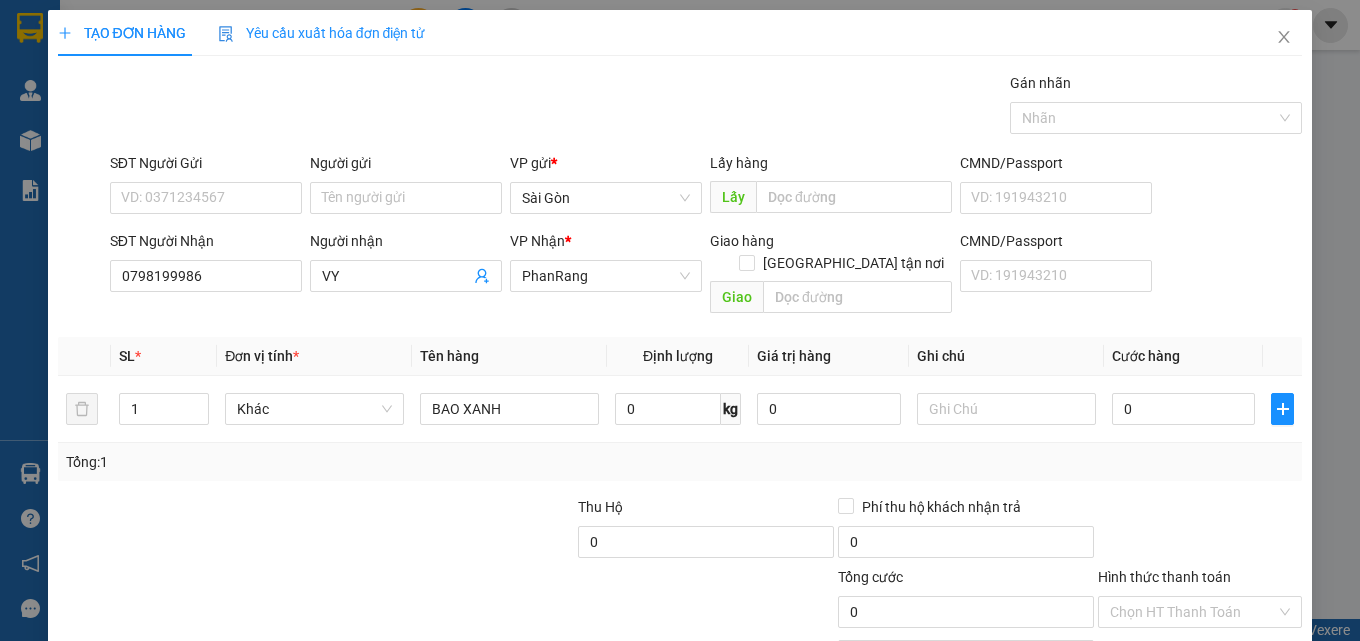 click on "[PERSON_NAME] và In" at bounding box center [1226, 707] 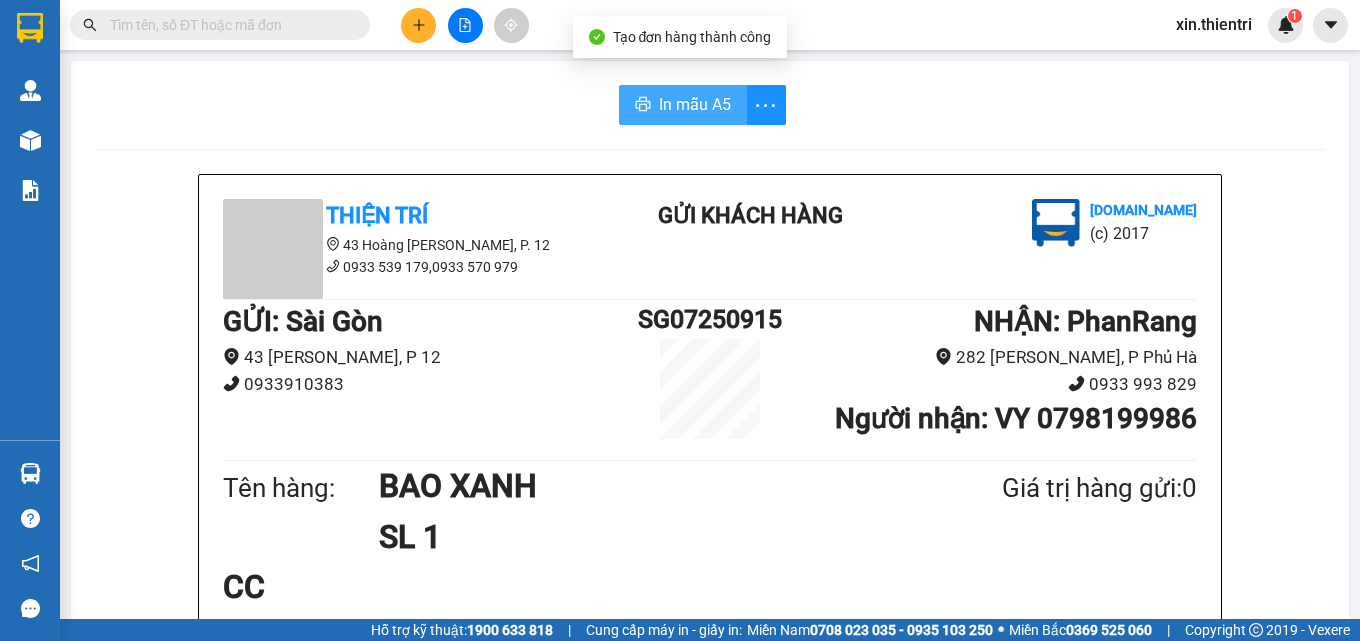 click on "In mẫu A5" at bounding box center (695, 104) 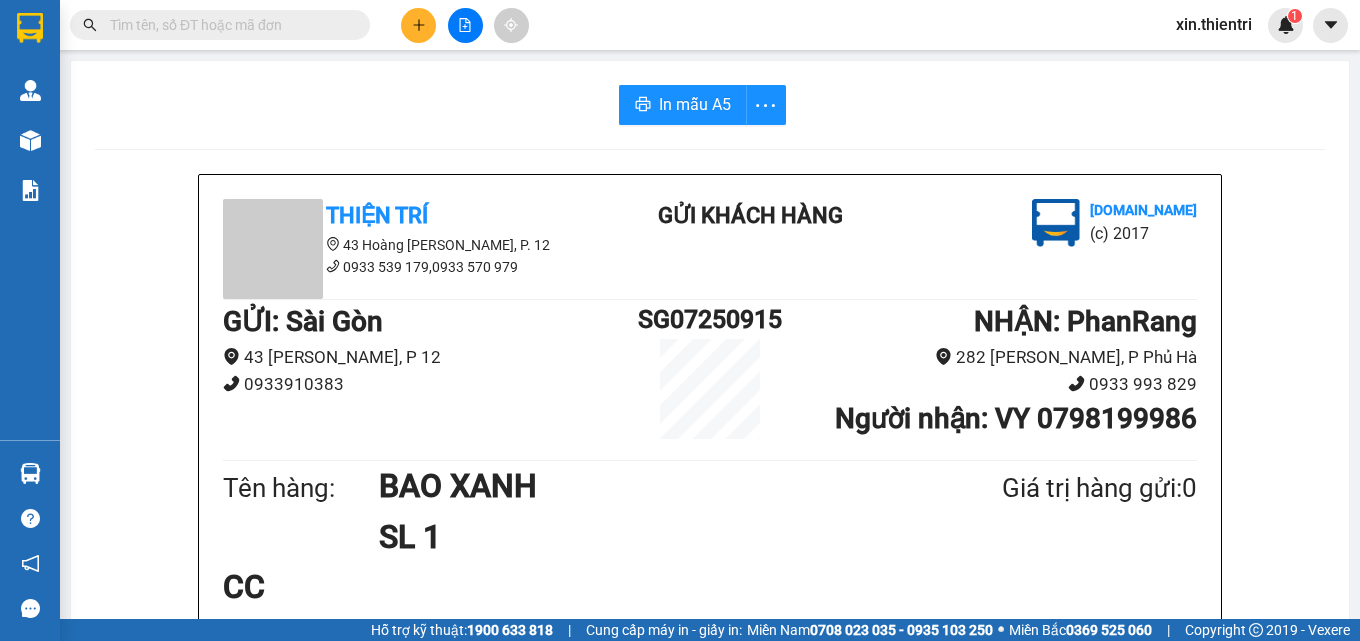 click at bounding box center [418, 25] 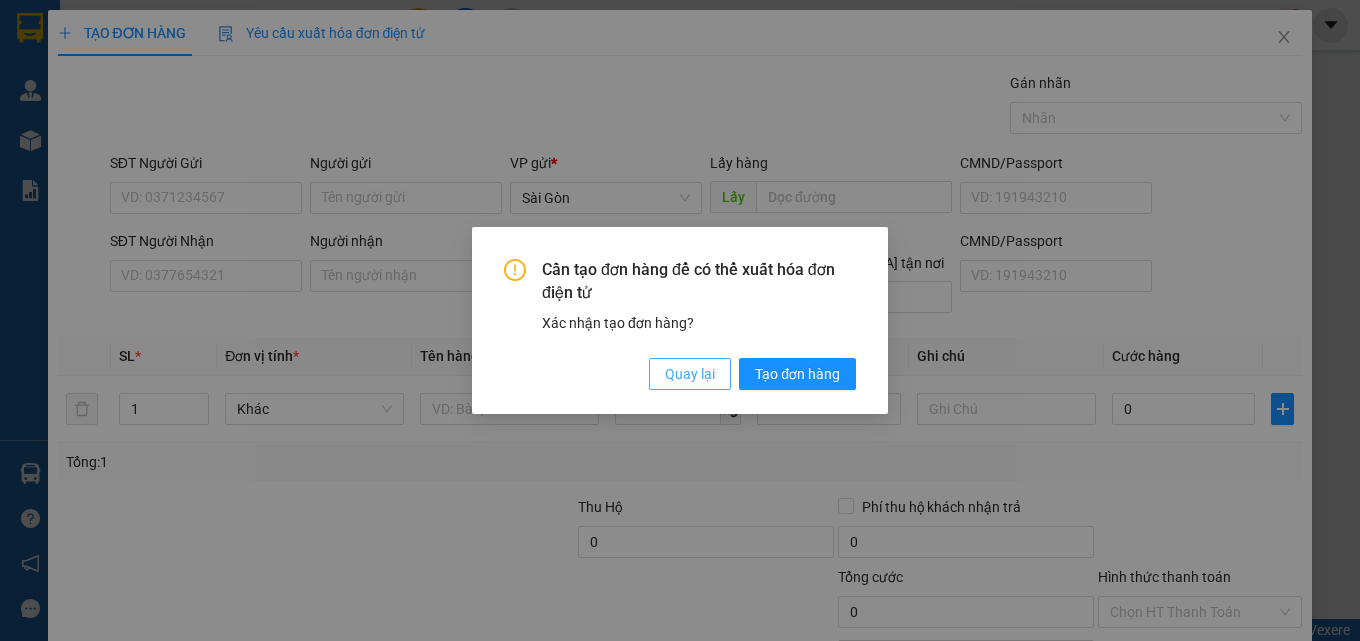 click on "Quay lại" at bounding box center (690, 374) 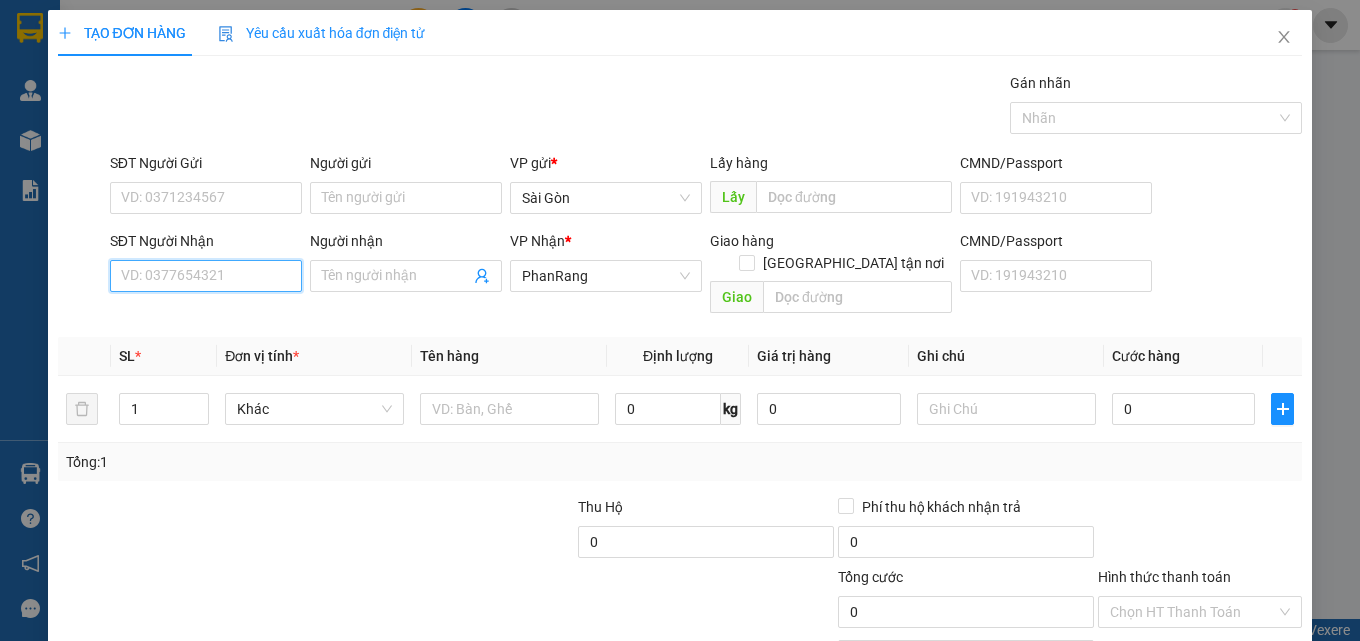 click on "SĐT Người Nhận" at bounding box center (206, 276) 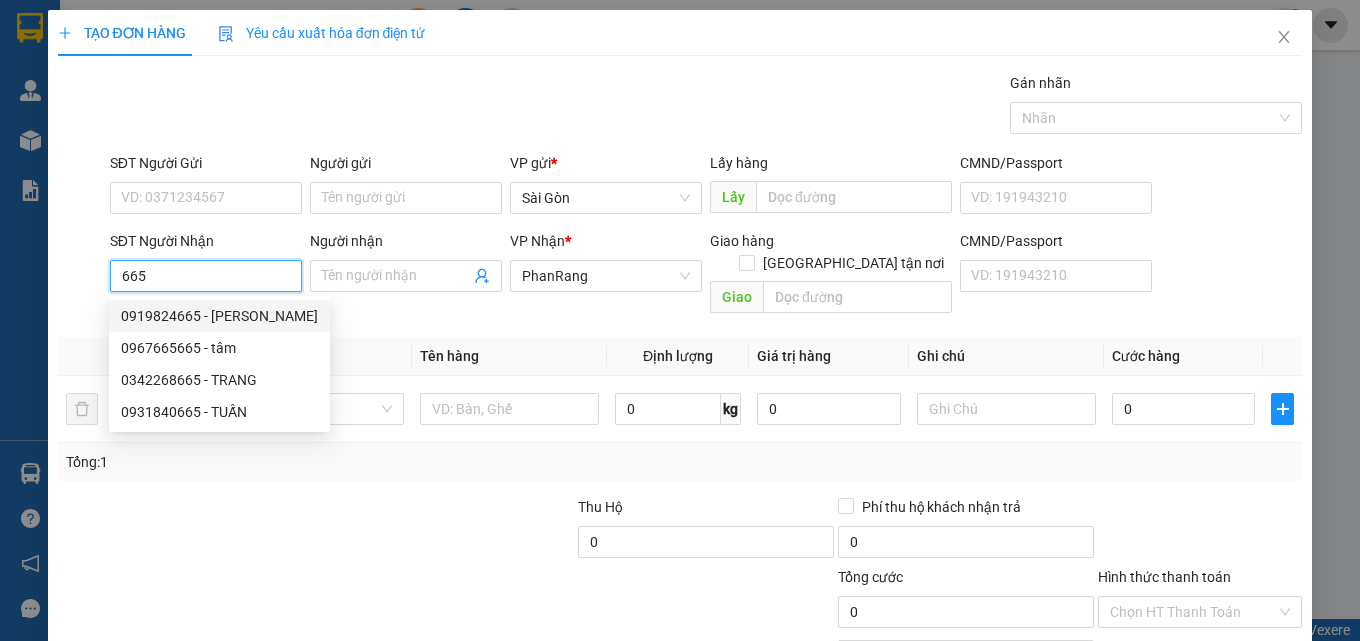 click on "0919824665 - [PERSON_NAME]" at bounding box center (219, 316) 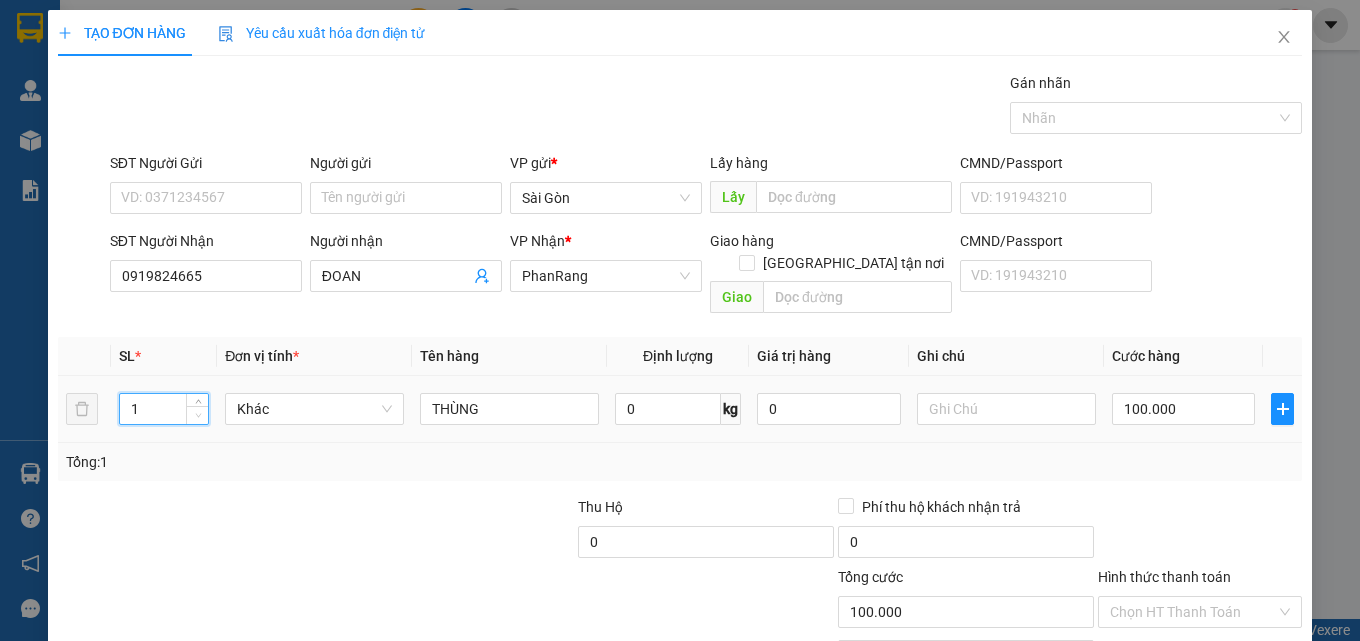 click 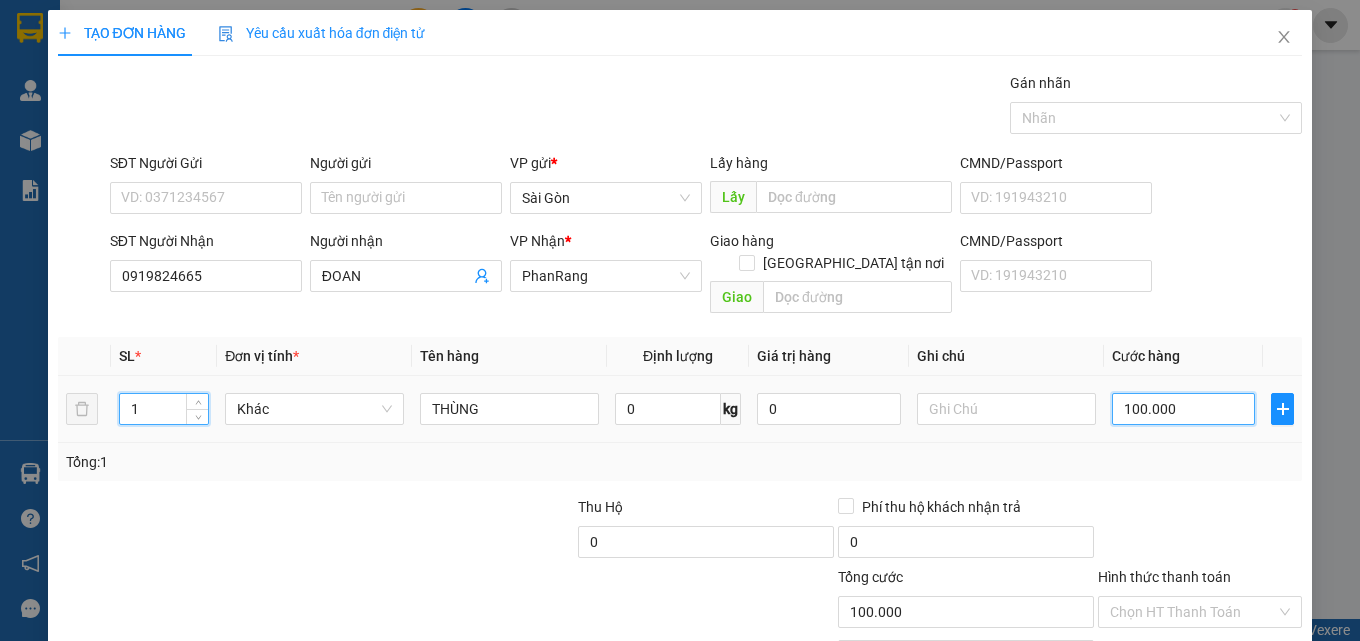 click on "100.000" at bounding box center [1184, 409] 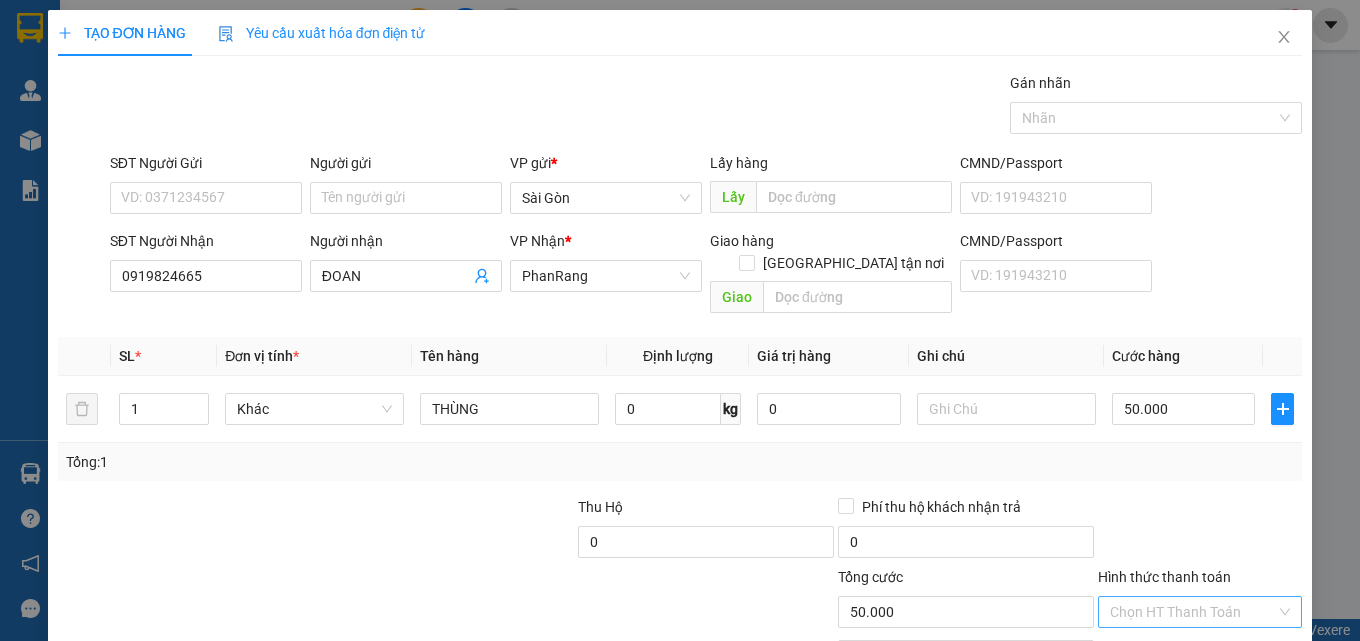click on "Hình thức thanh toán" at bounding box center (1193, 612) 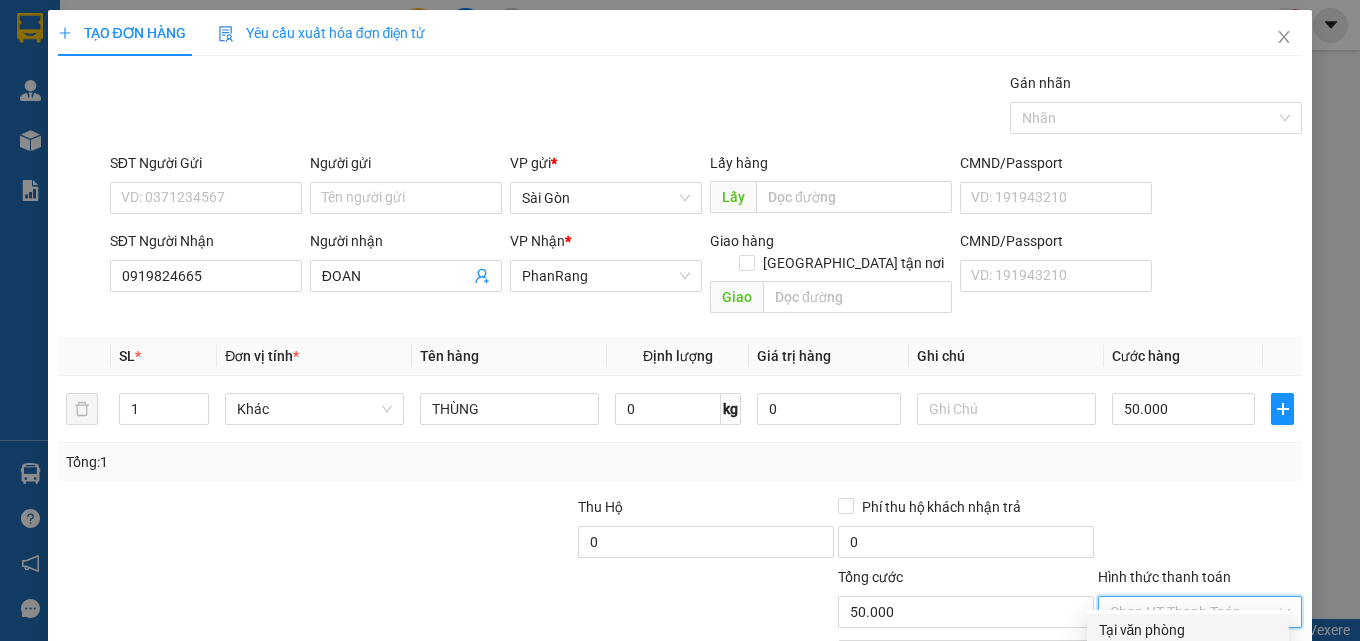 click on "Tại văn phòng" at bounding box center [1188, 630] 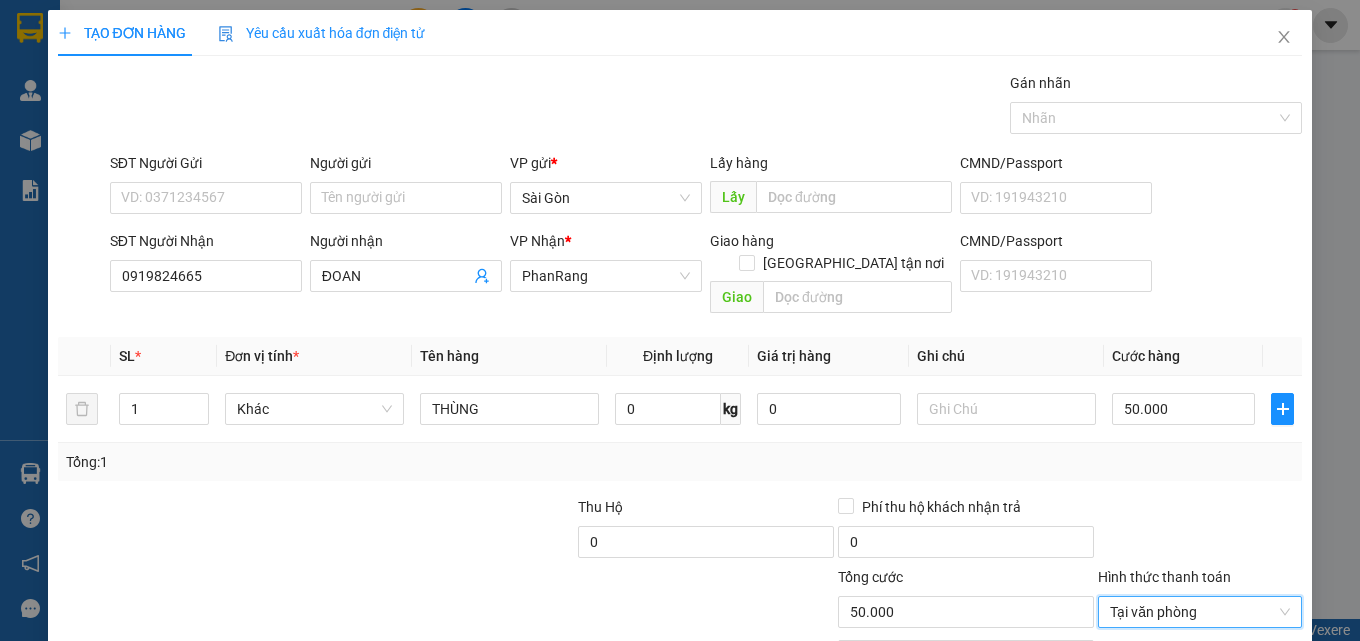 click on "[PERSON_NAME] và In" at bounding box center (1226, 707) 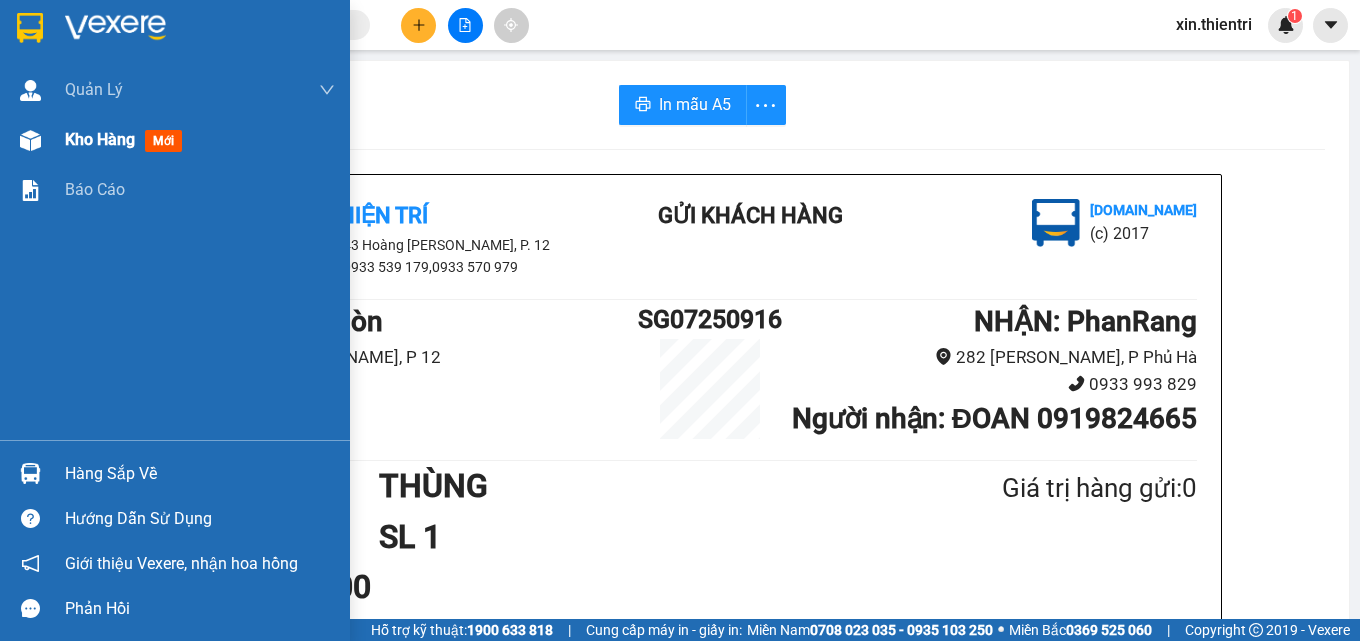 click on "Kho hàng mới" at bounding box center [200, 140] 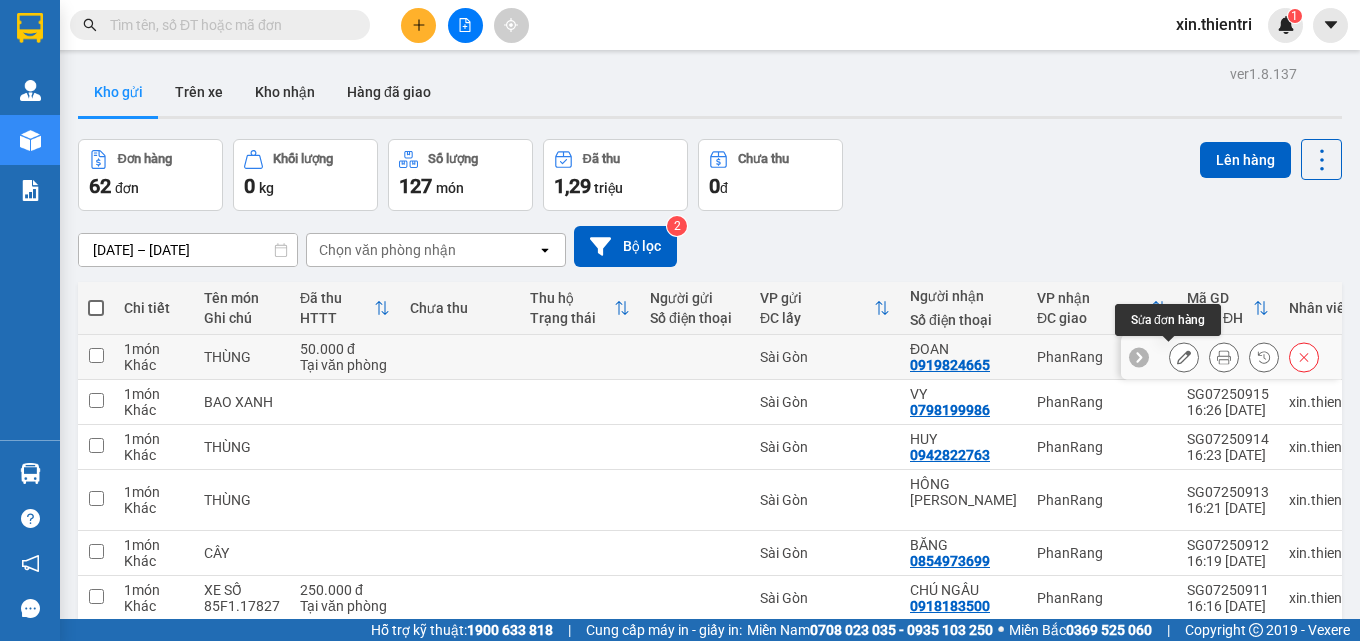 click 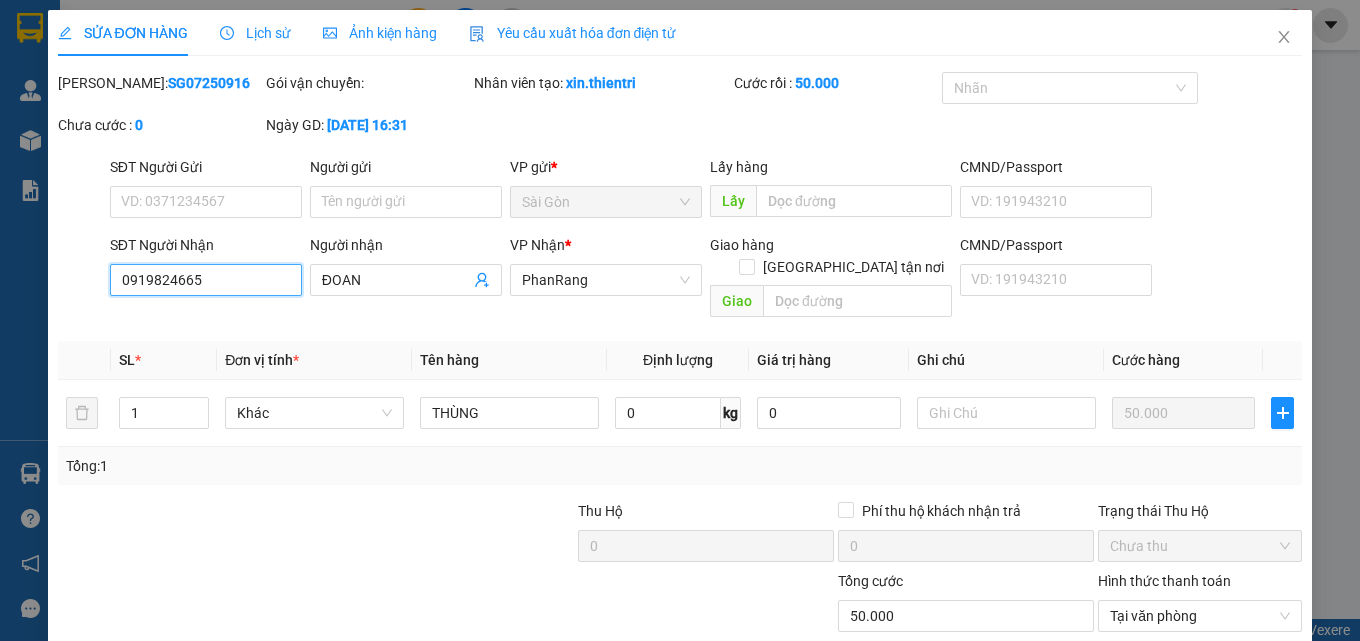 click on "0919824665" at bounding box center (206, 280) 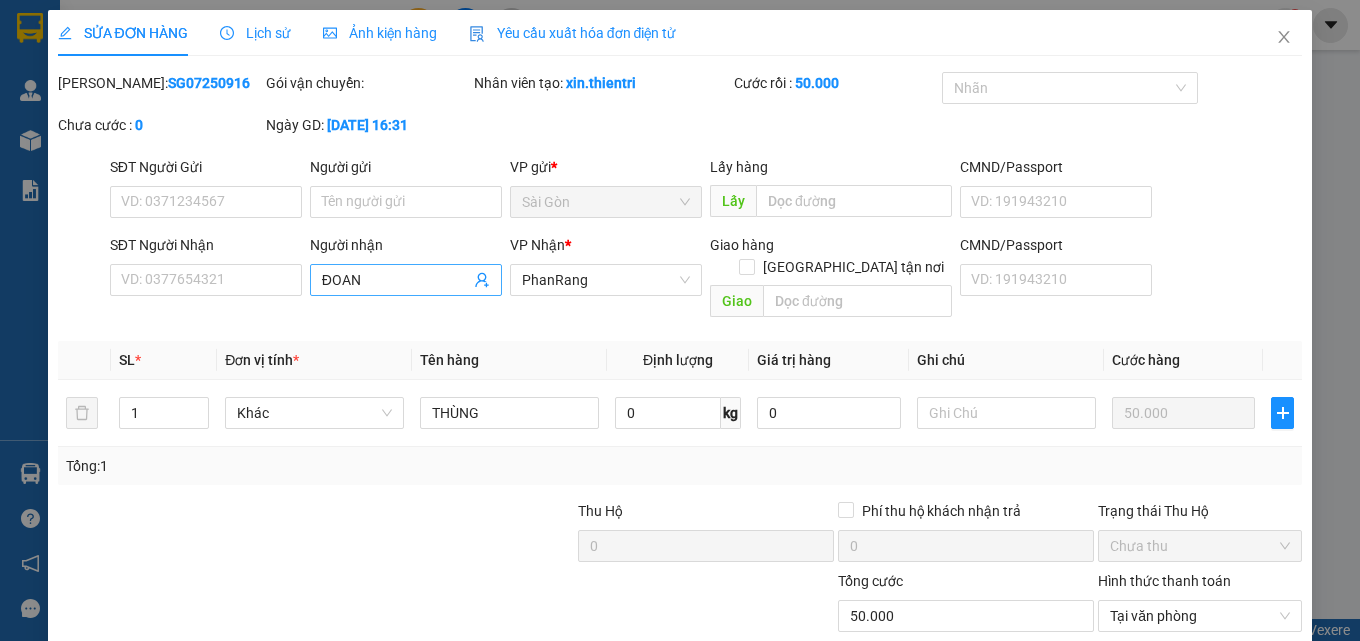 click on "ĐOAN" at bounding box center (396, 280) 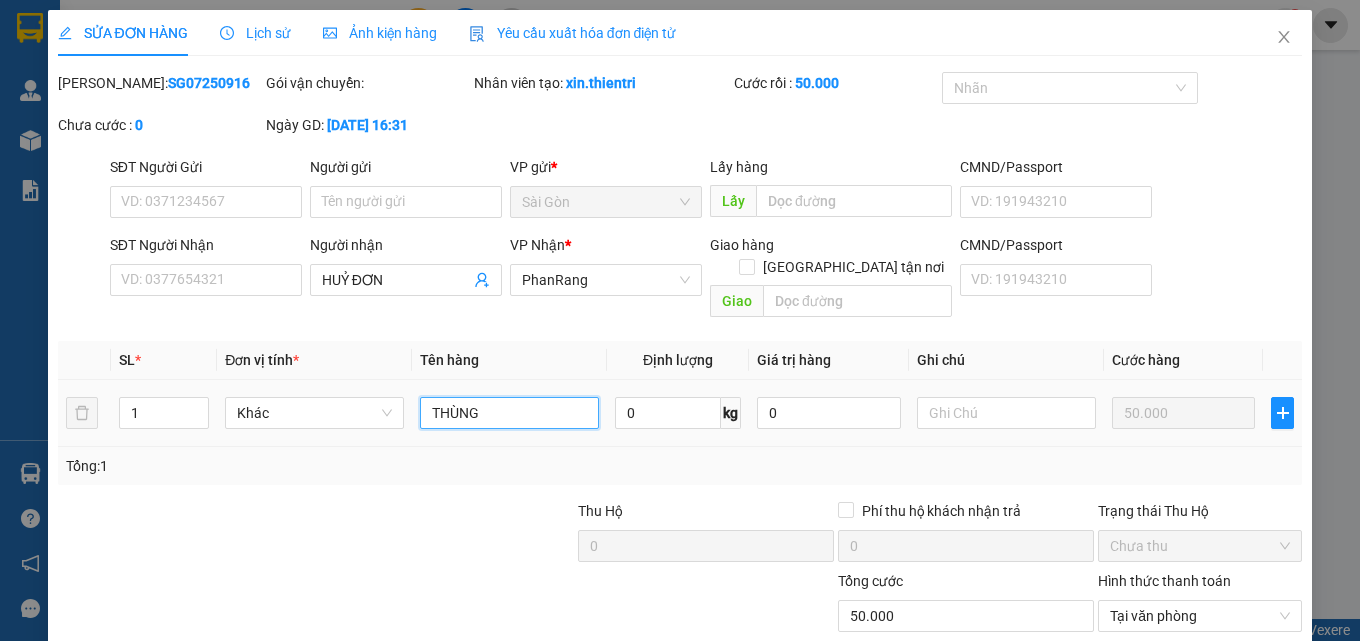 click on "THÙNG" at bounding box center (509, 413) 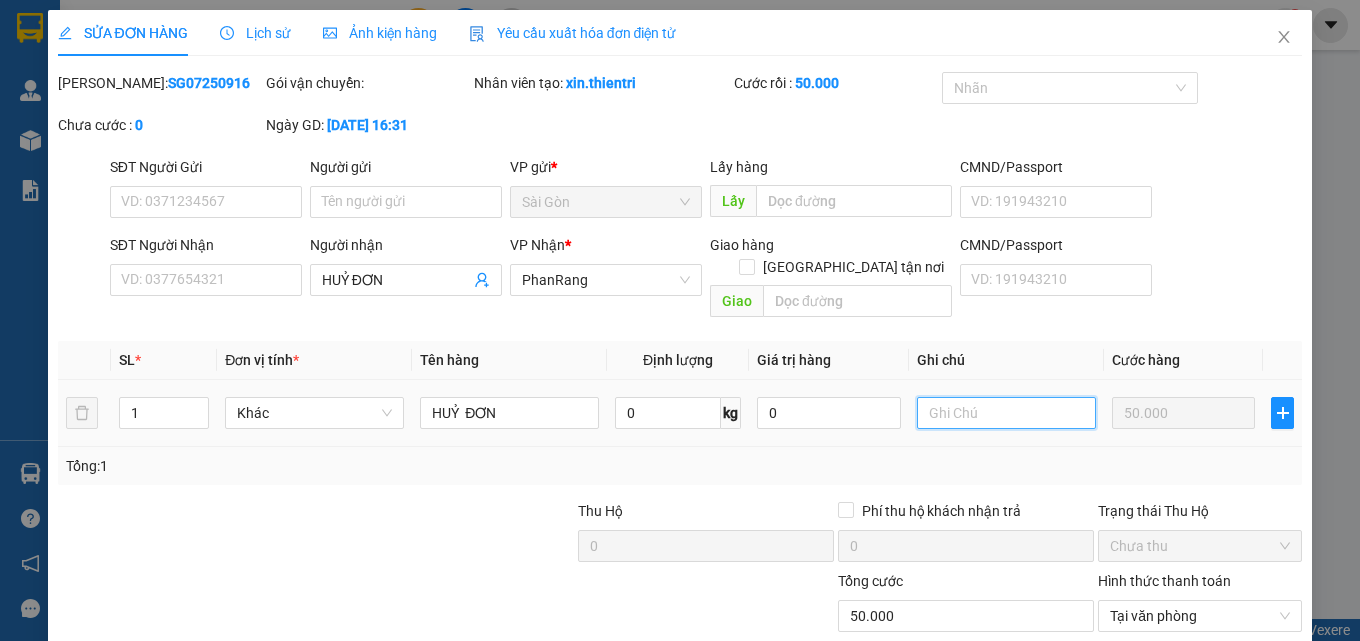 click at bounding box center (1006, 413) 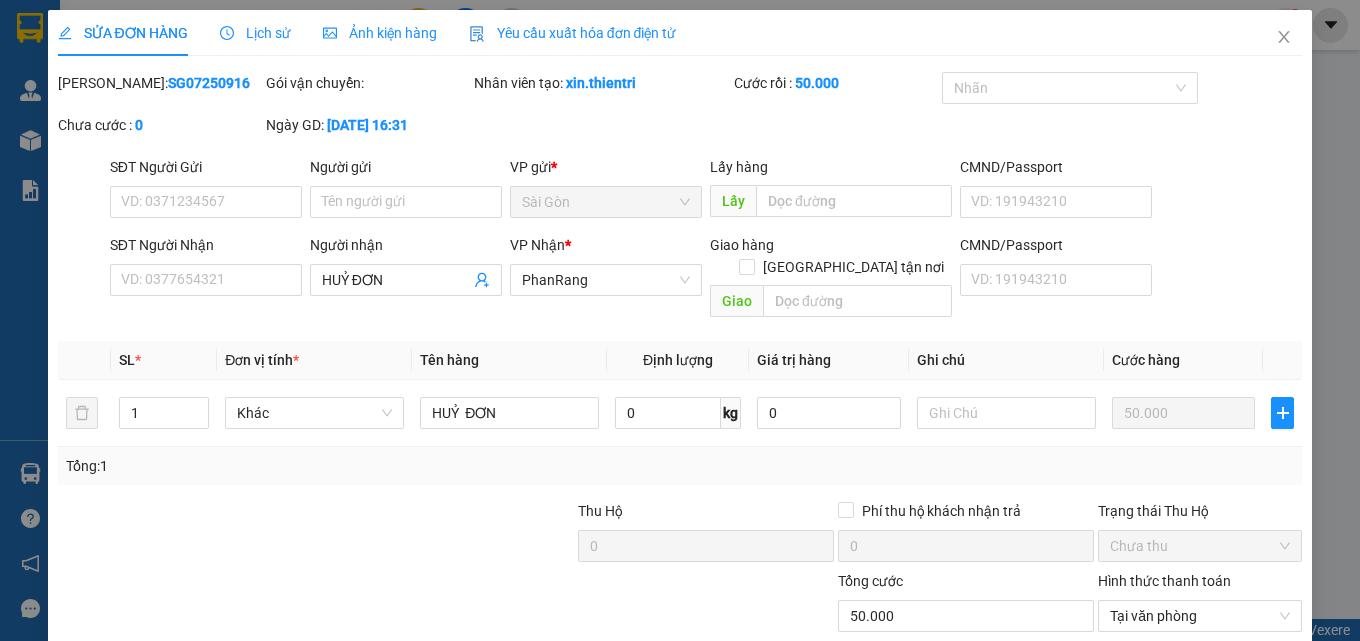 click 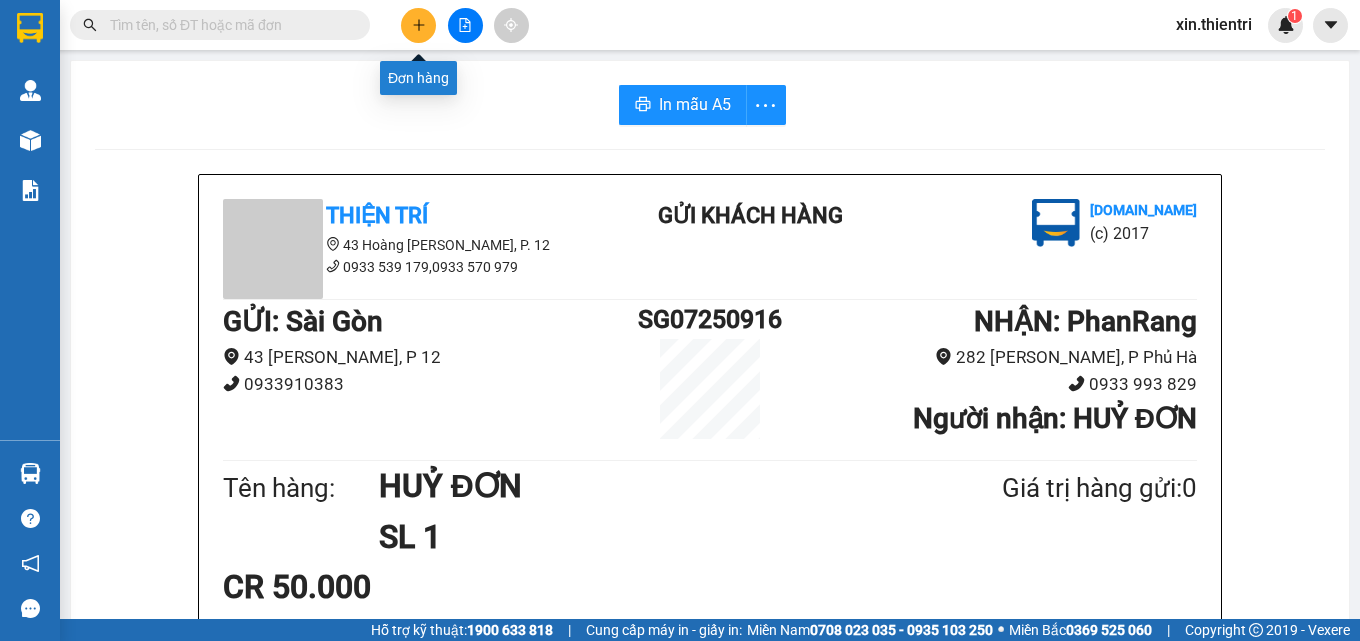 click 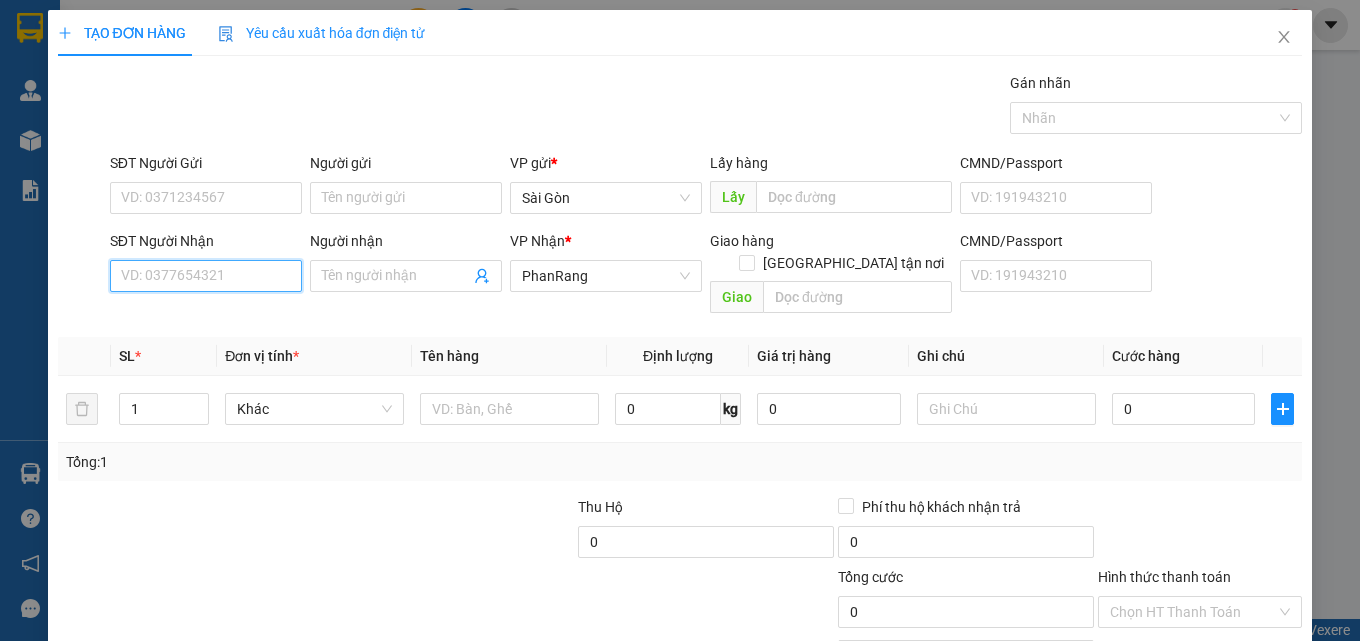 click on "SĐT Người Nhận" at bounding box center (206, 276) 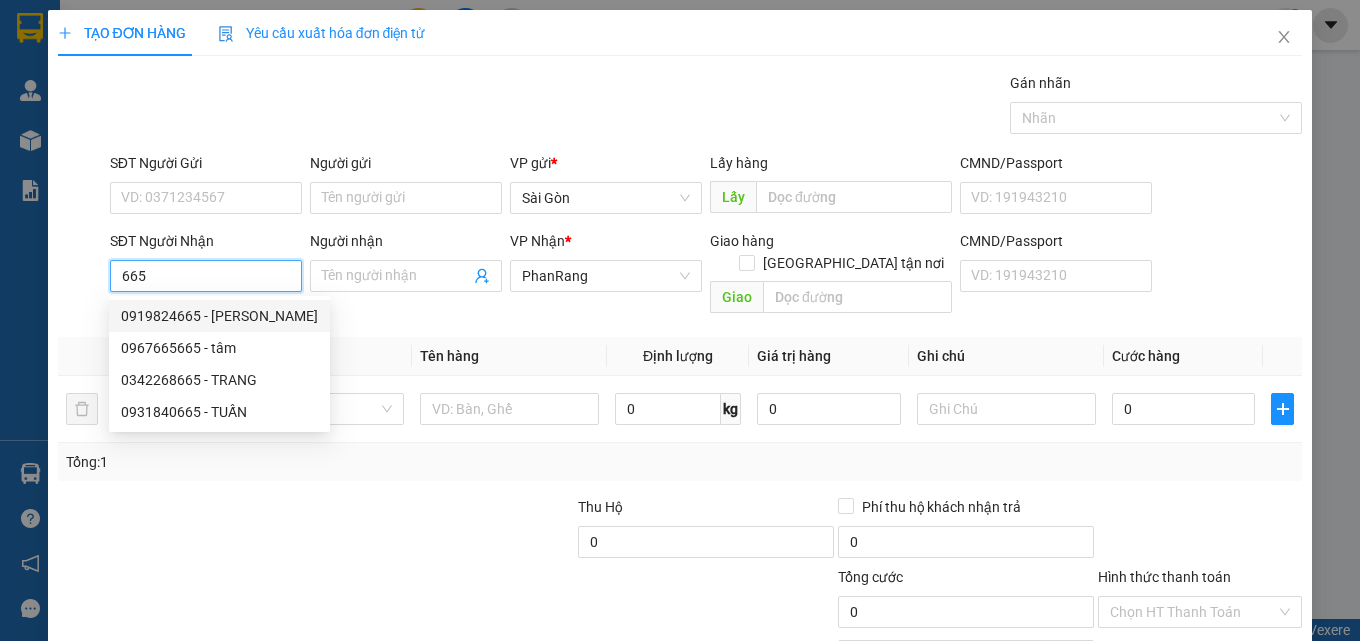 click on "0919824665 - [PERSON_NAME]" at bounding box center [219, 316] 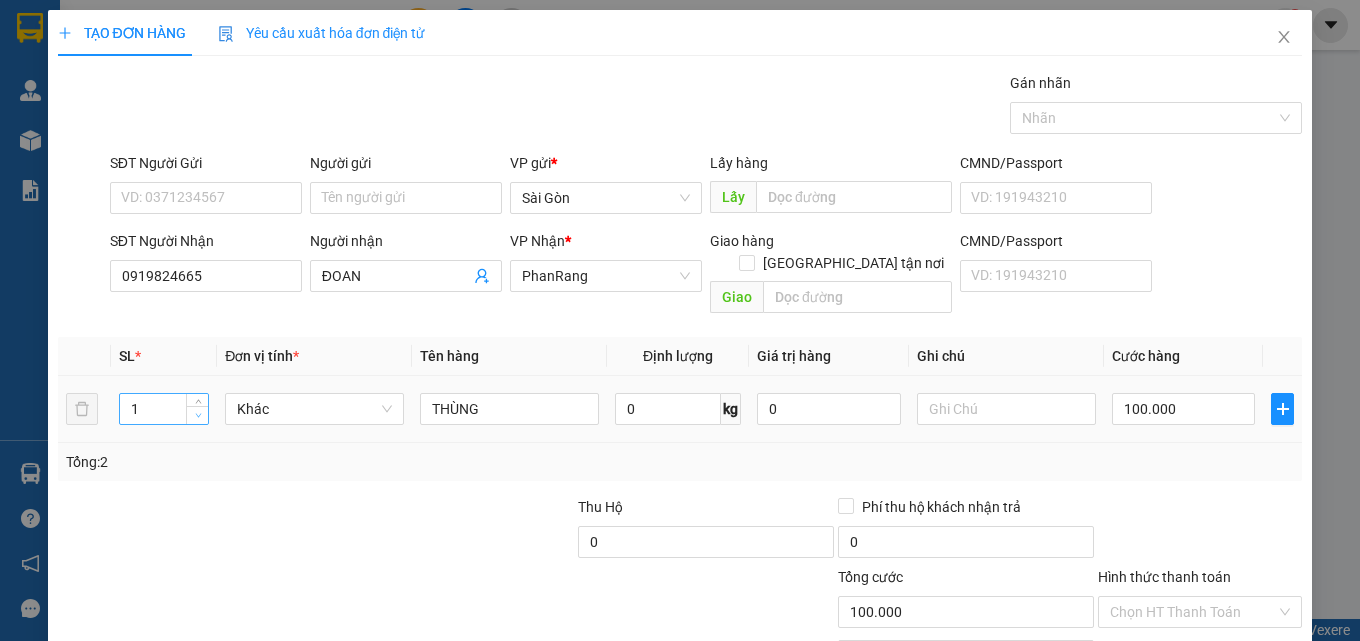 click 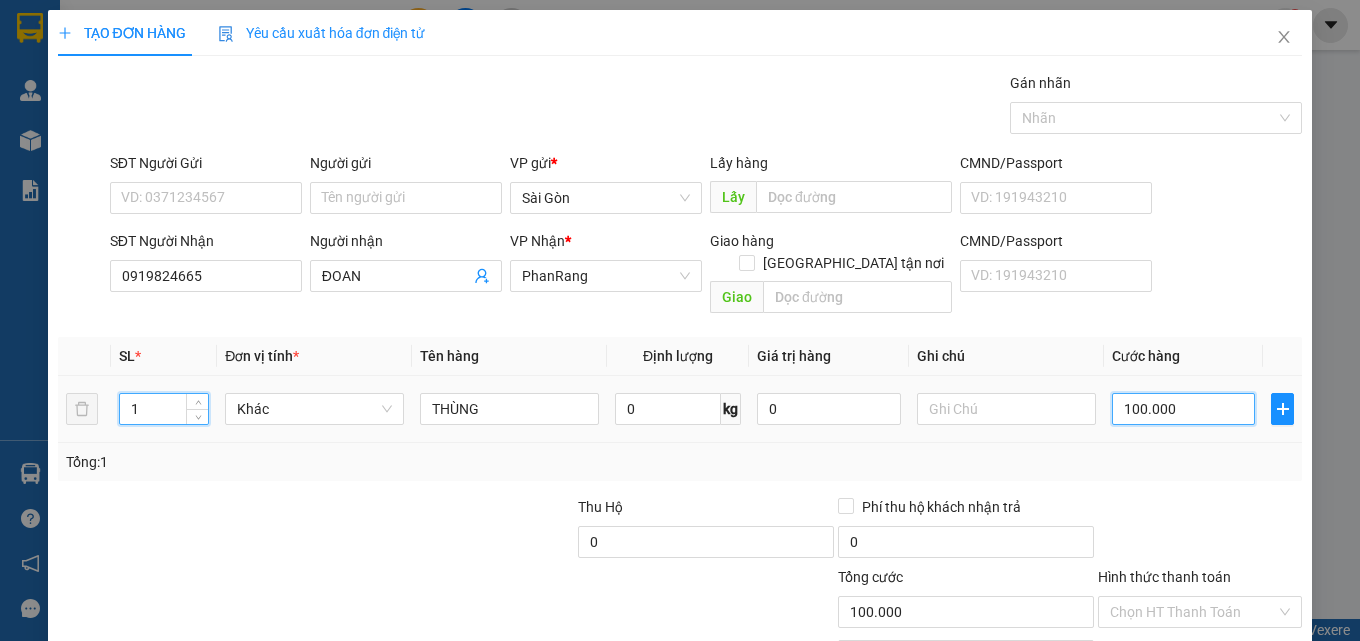 click on "100.000" at bounding box center [1184, 409] 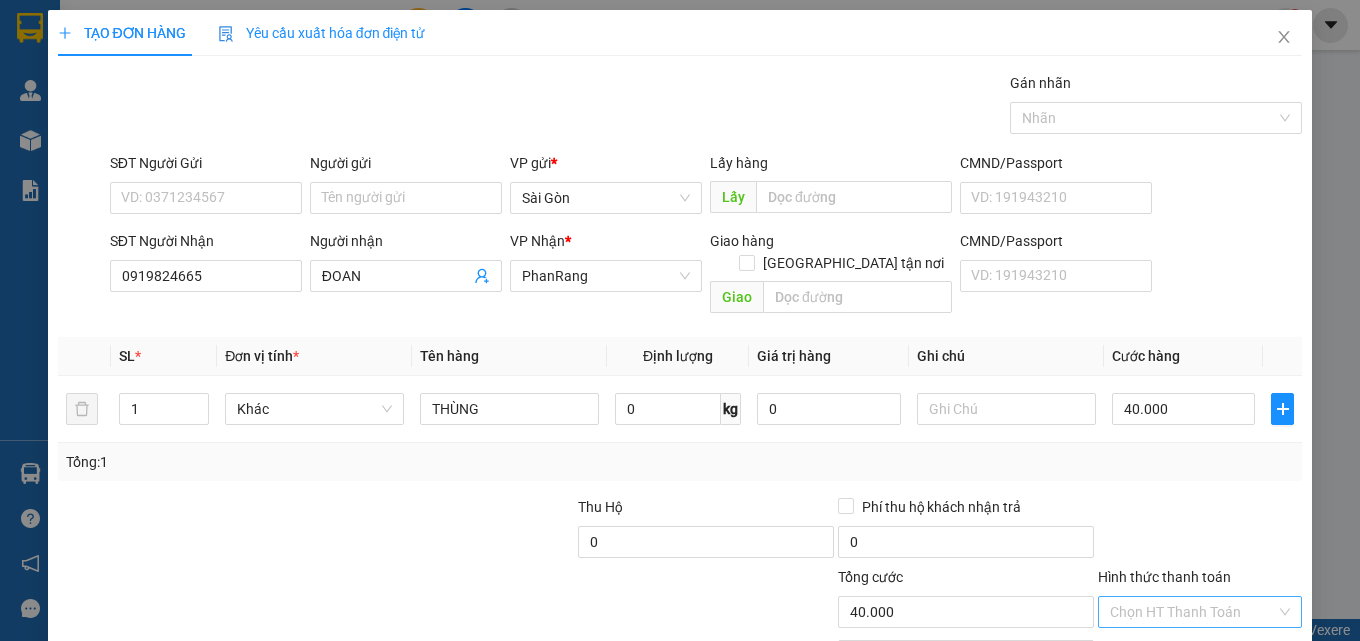 click on "Hình thức thanh toán" at bounding box center (1193, 612) 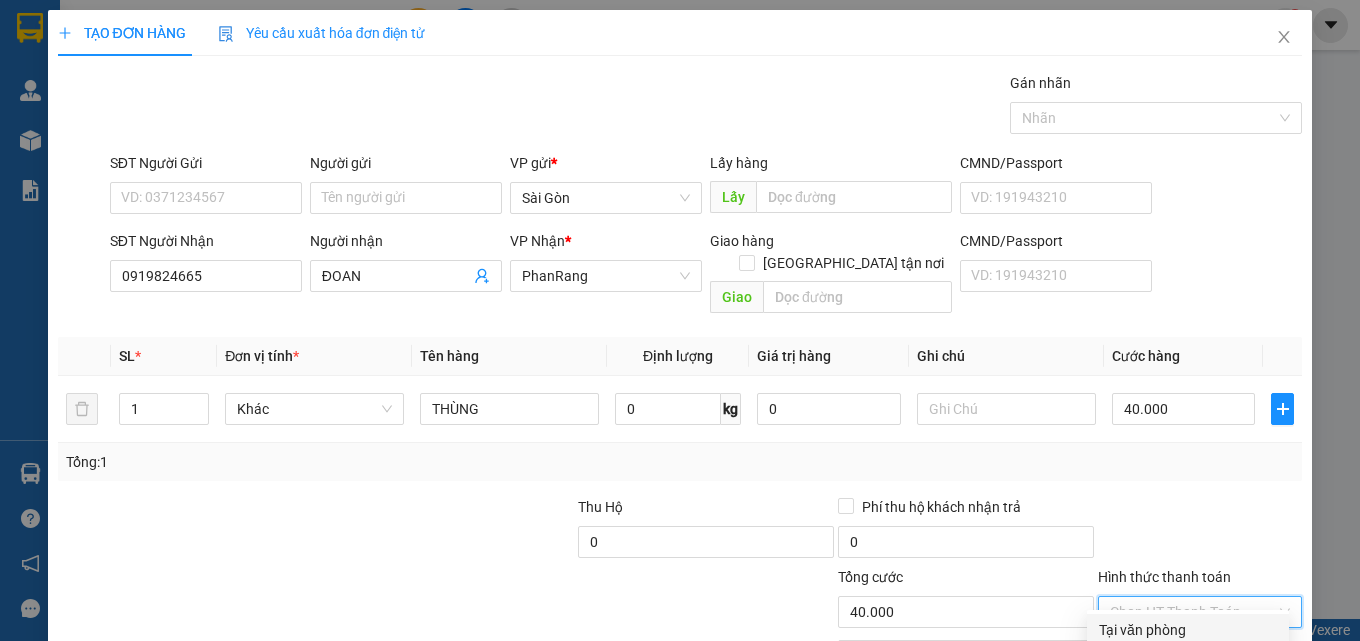 click on "Tại văn phòng" at bounding box center (1188, 630) 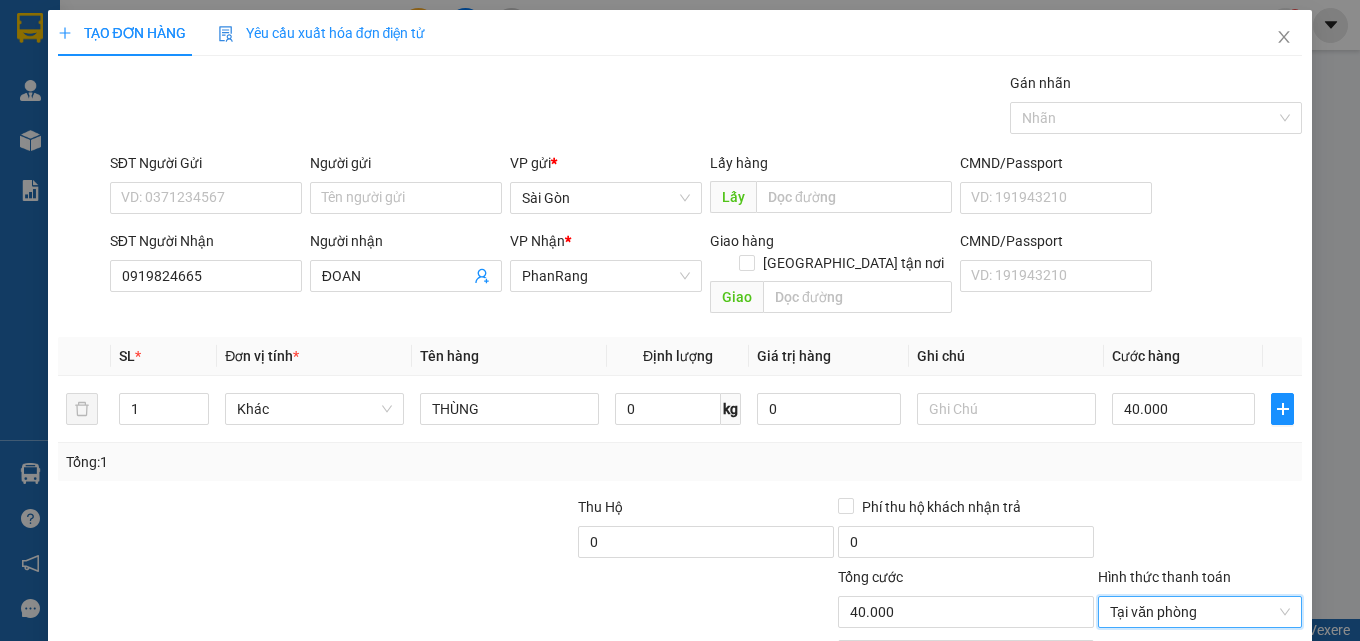 click on "[PERSON_NAME] và In" at bounding box center [1258, 707] 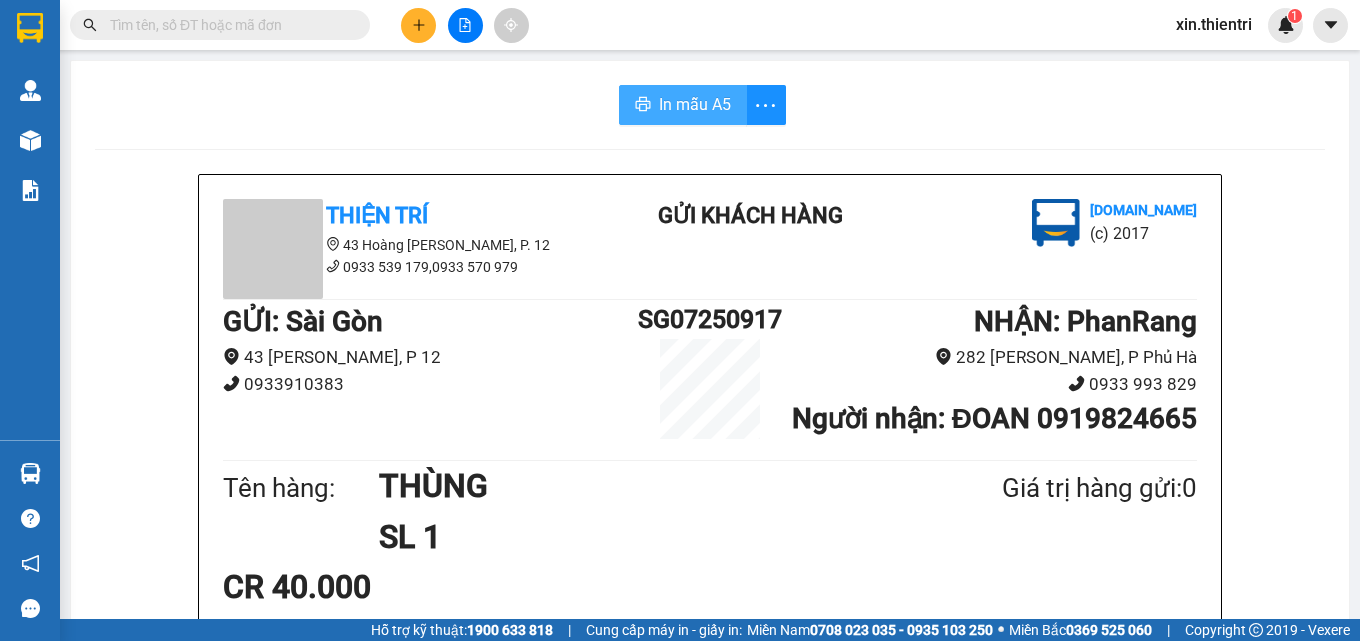 click on "In mẫu A5" at bounding box center [695, 104] 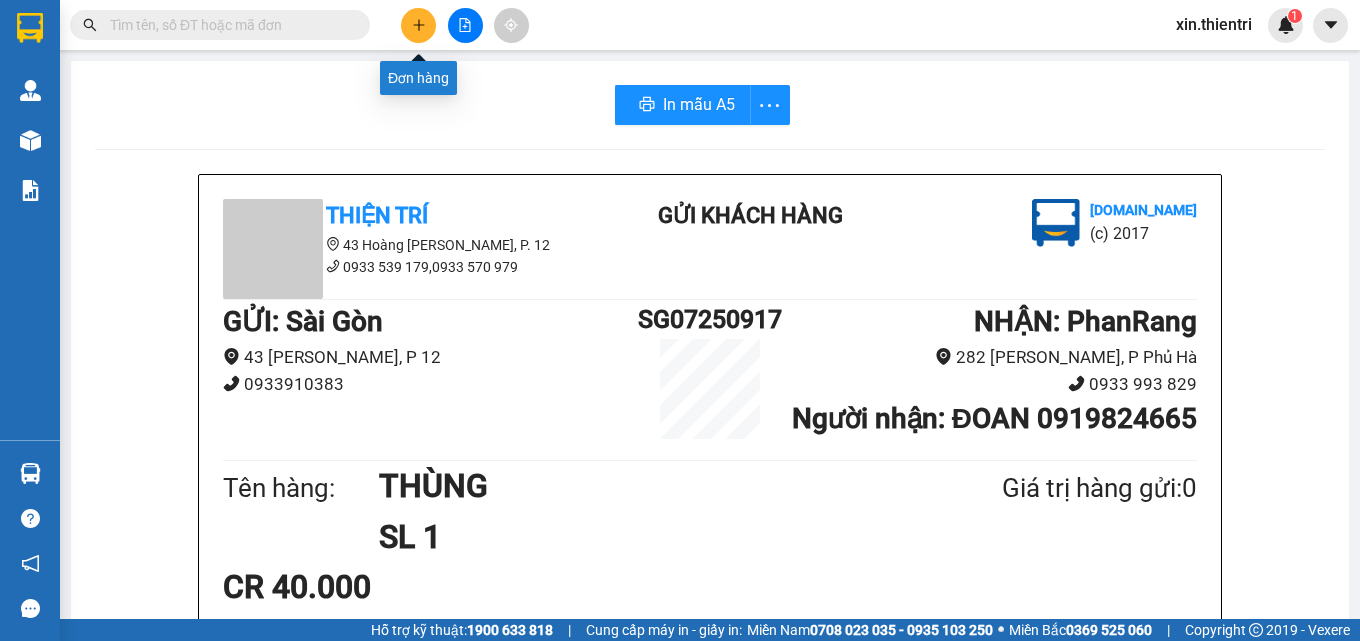 click at bounding box center (418, 25) 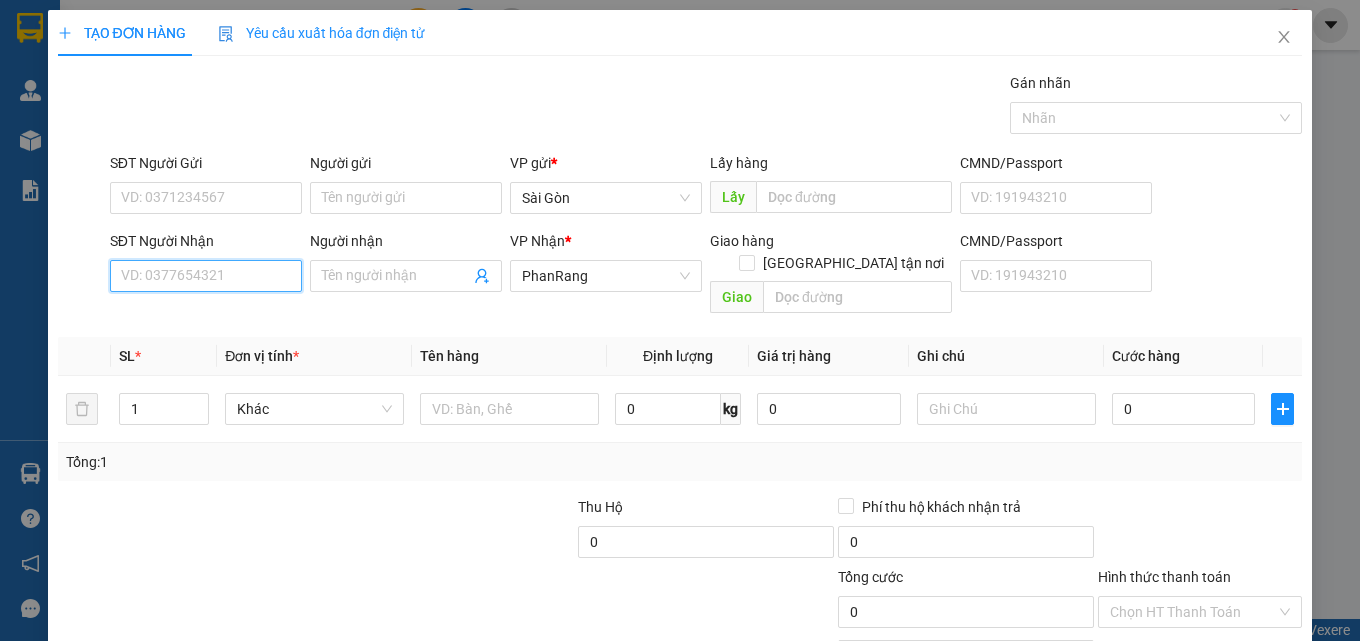 click on "SĐT Người Nhận" at bounding box center [206, 276] 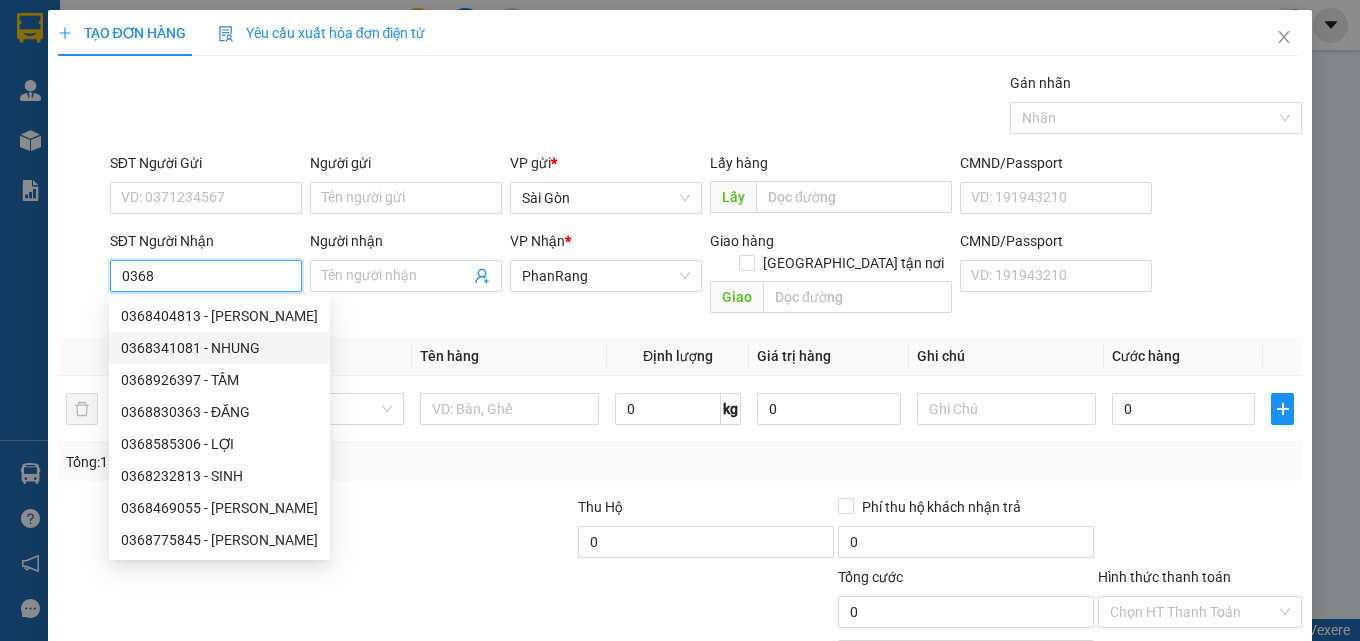 click on "0368341081 - NHUNG" at bounding box center (219, 348) 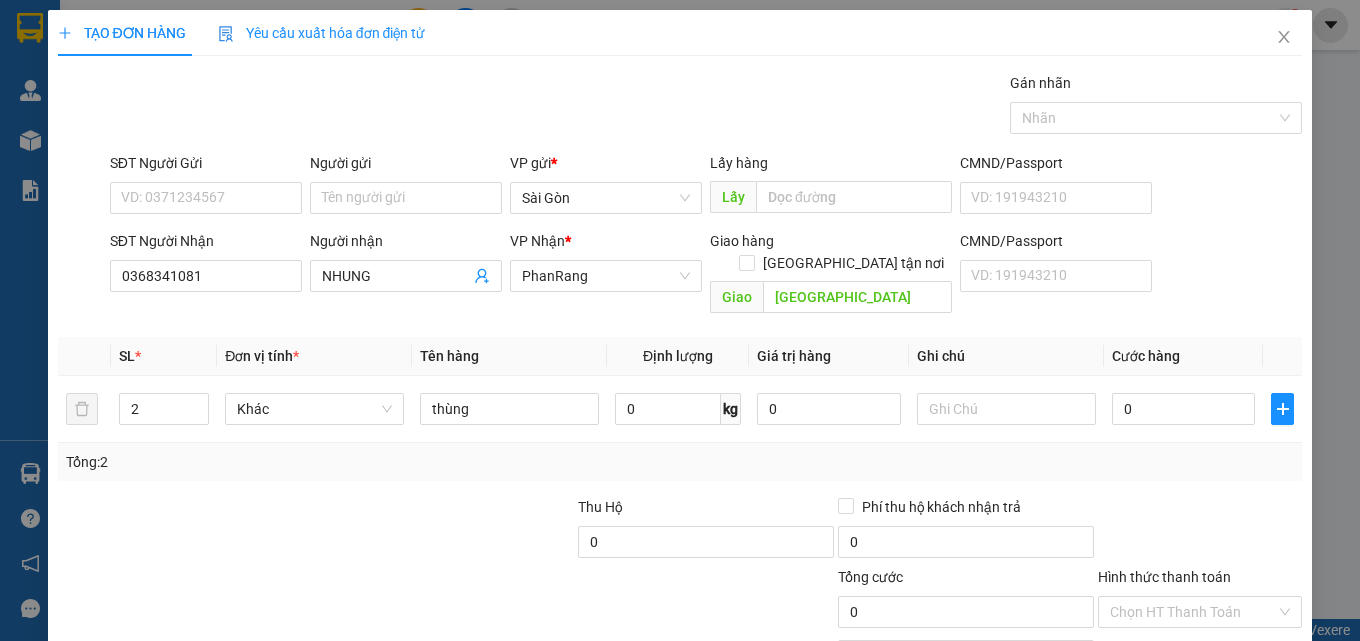 click on "[PERSON_NAME] và In" at bounding box center [1258, 707] 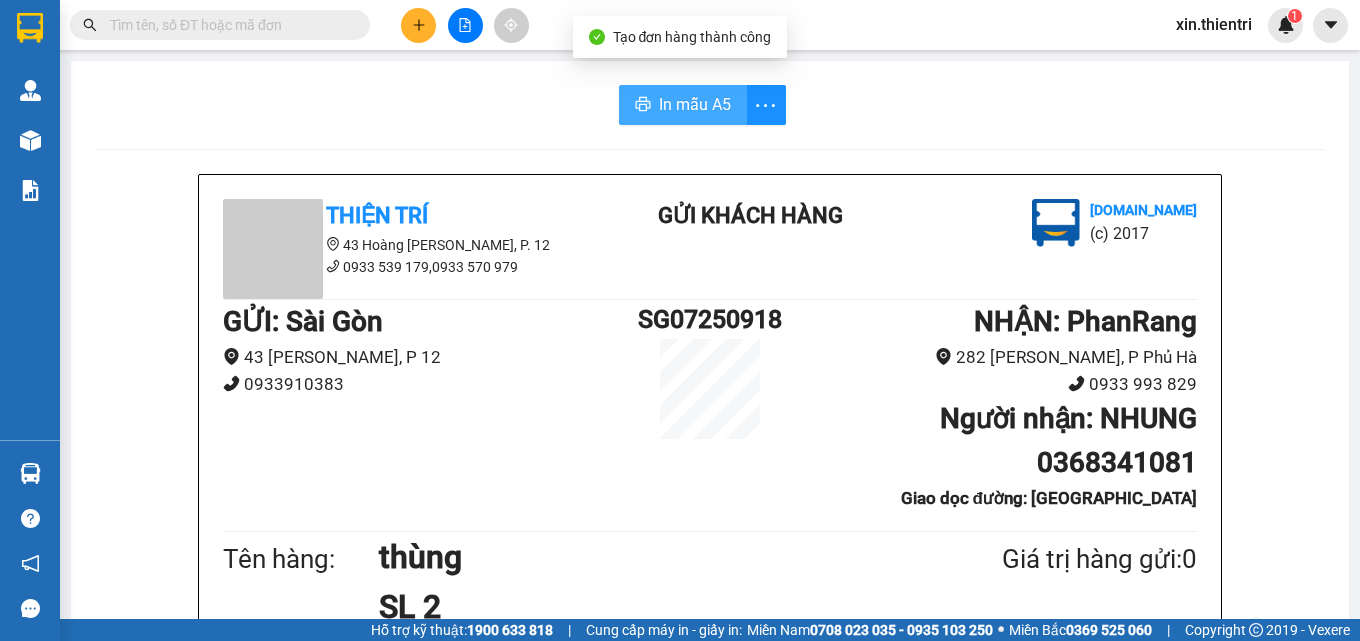 click on "In mẫu A5" at bounding box center (695, 104) 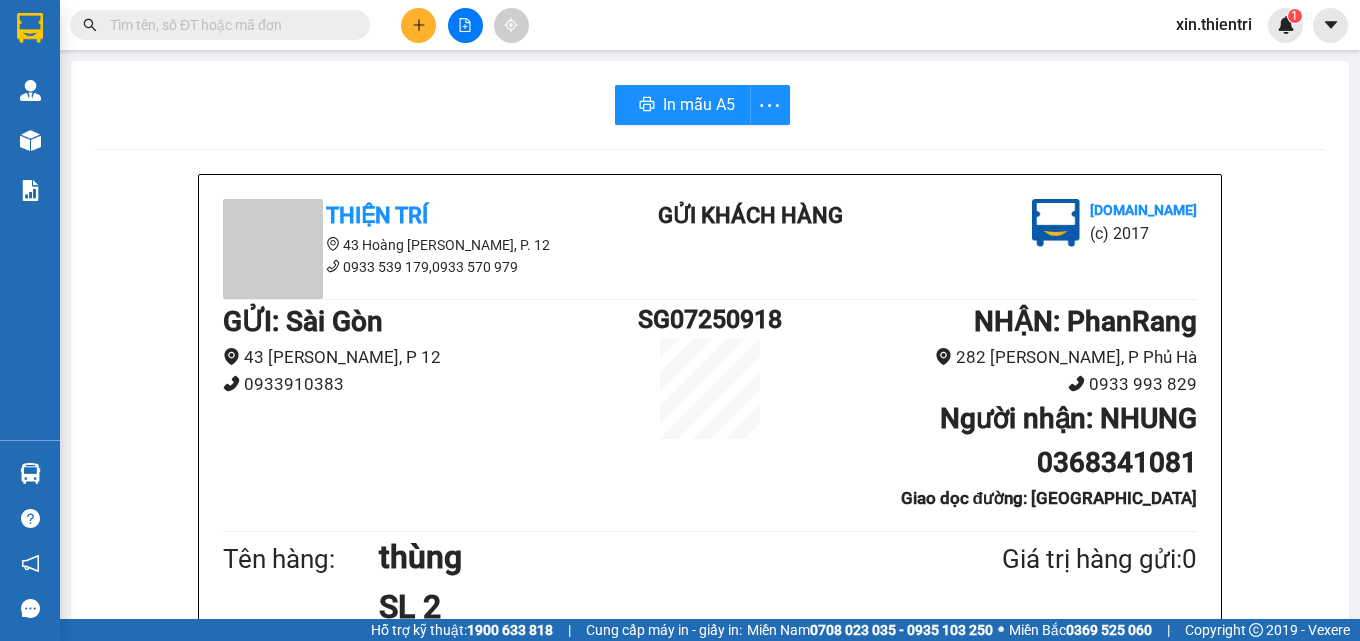 click 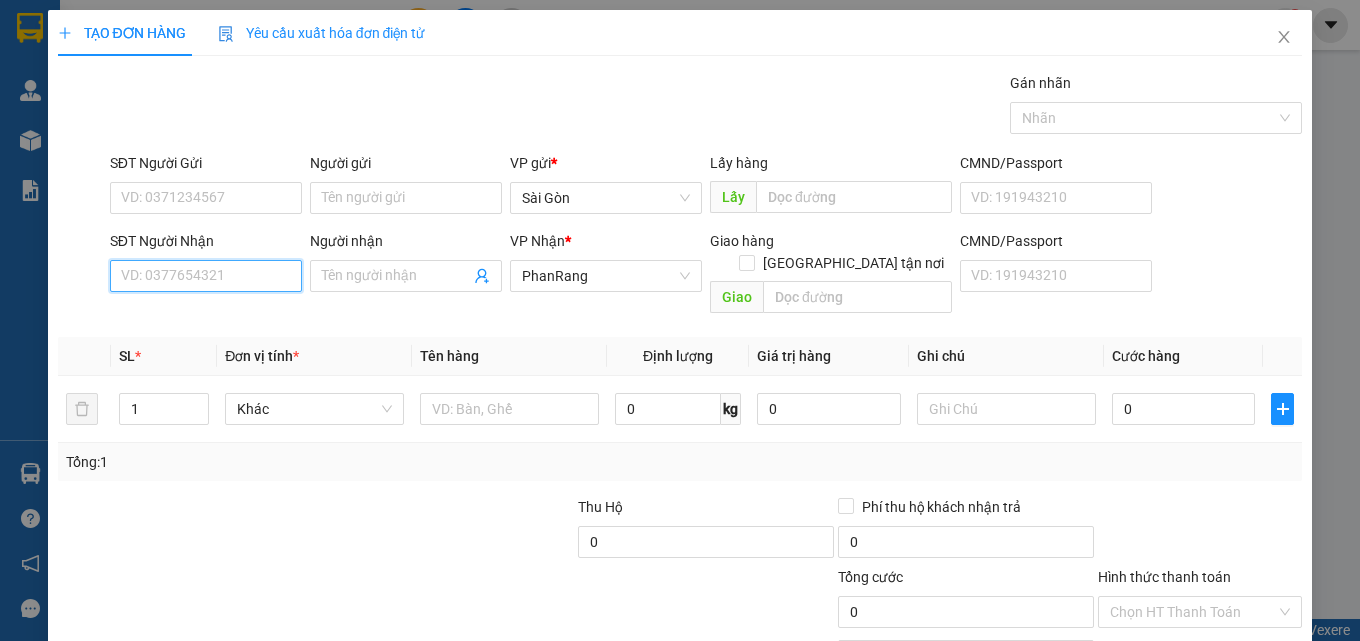 click on "SĐT Người Nhận" at bounding box center (206, 276) 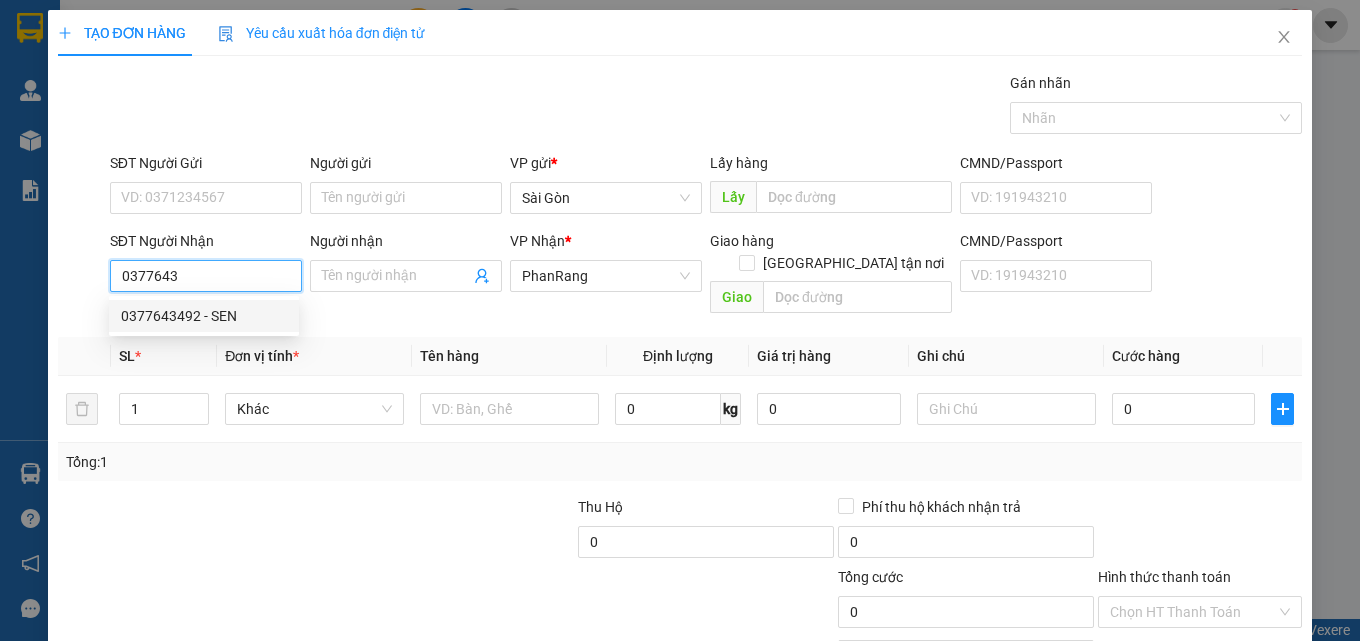 click on "0377643492 - SEN" at bounding box center (204, 316) 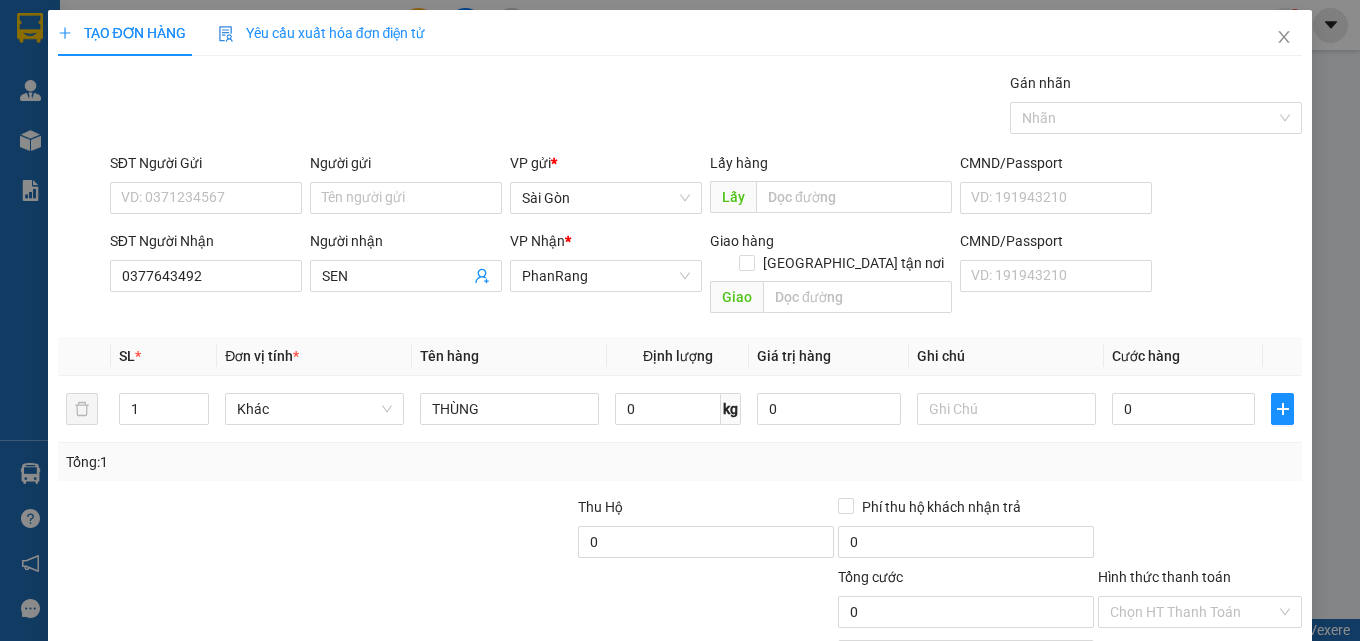click on "[PERSON_NAME] và In" at bounding box center [1226, 707] 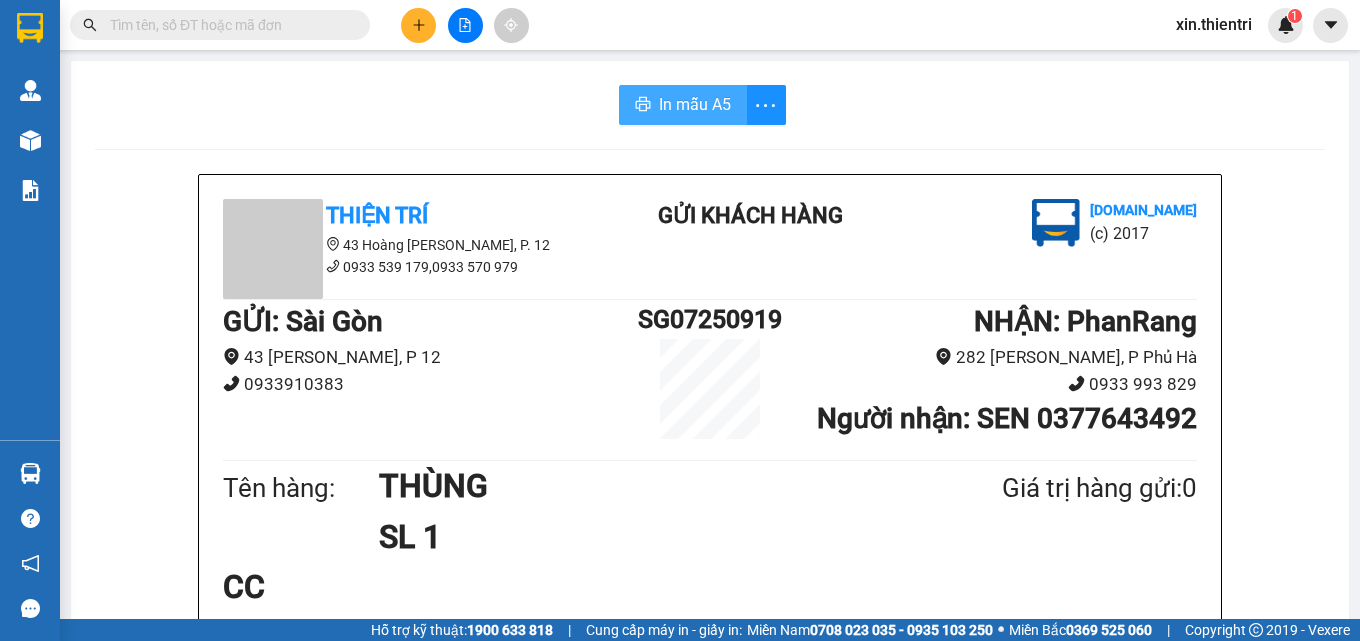 drag, startPoint x: 651, startPoint y: 126, endPoint x: 671, endPoint y: 110, distance: 25.612497 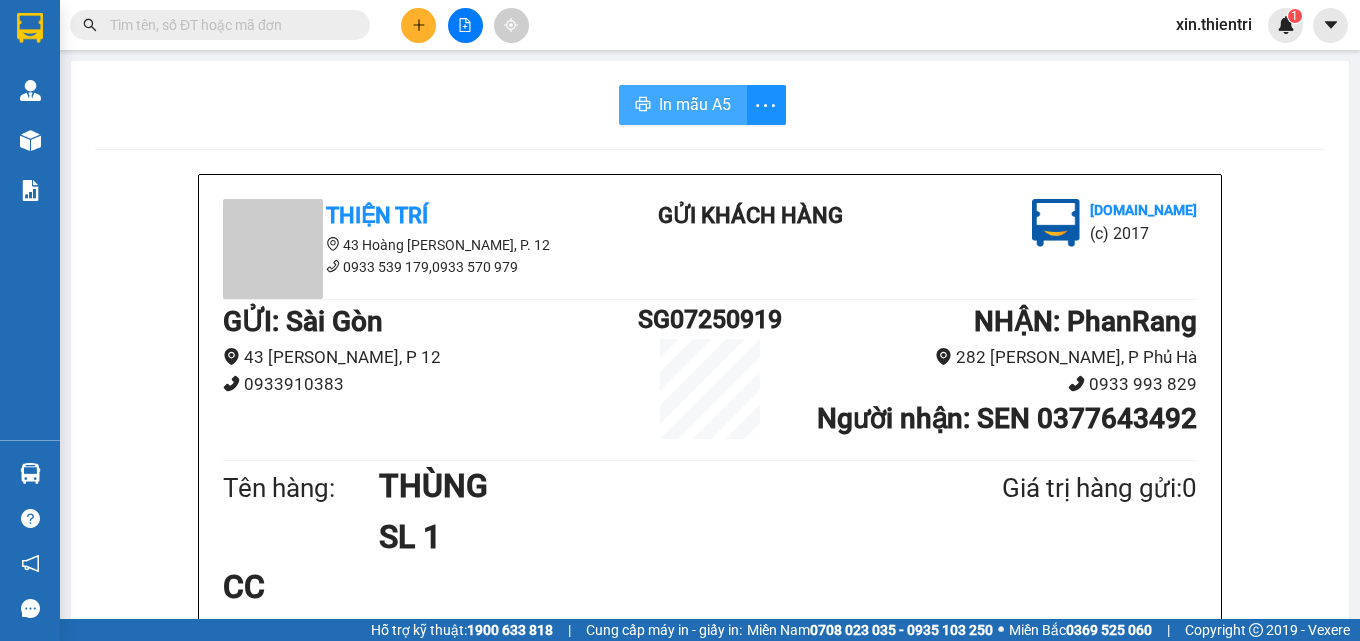 click on "In mẫu A5" at bounding box center [695, 104] 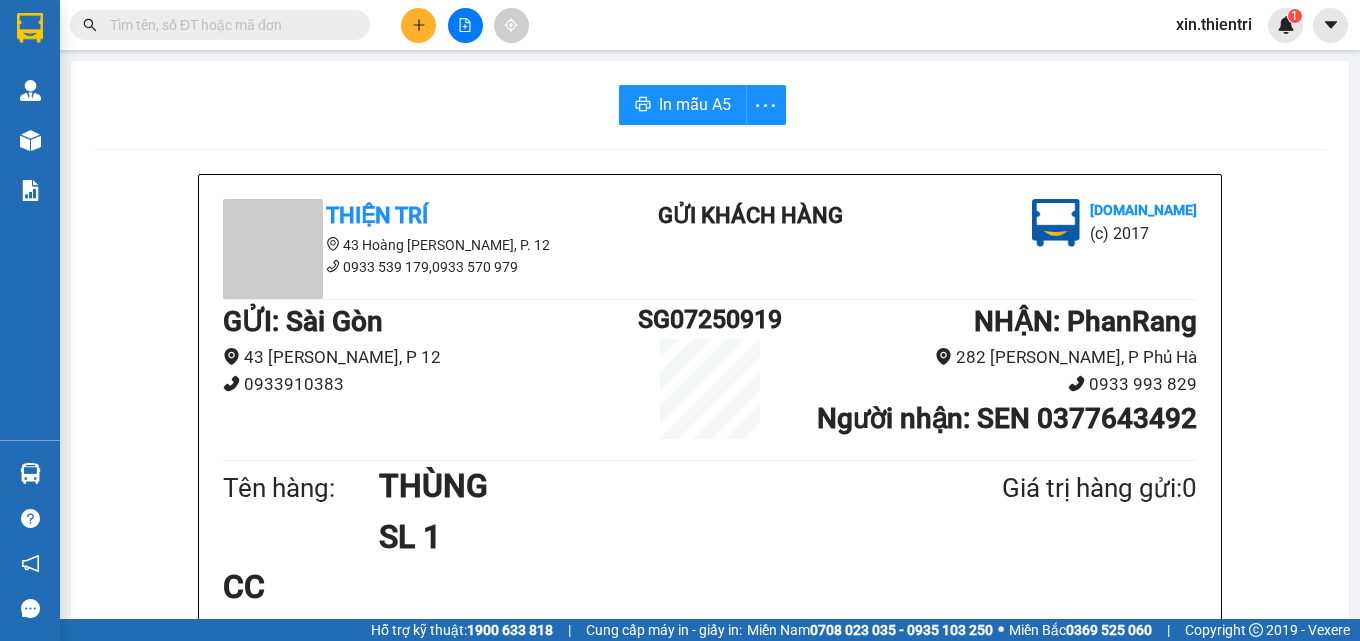 click at bounding box center (418, 25) 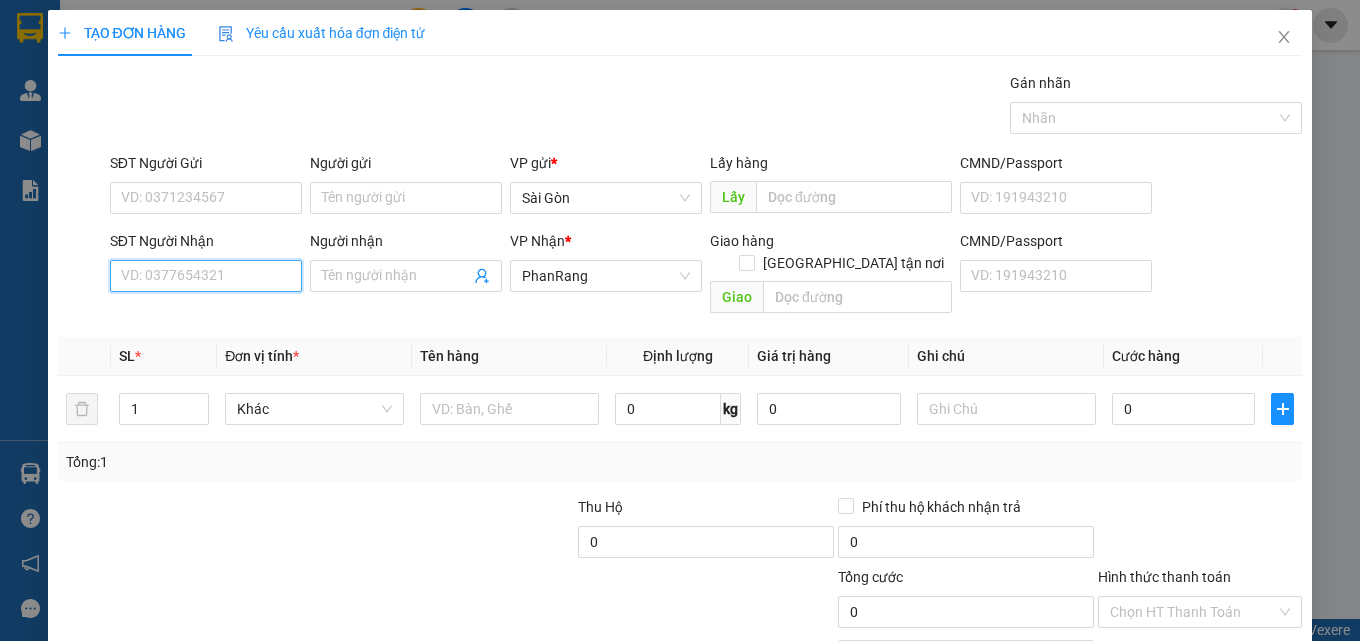 click on "SĐT Người Nhận" at bounding box center [206, 276] 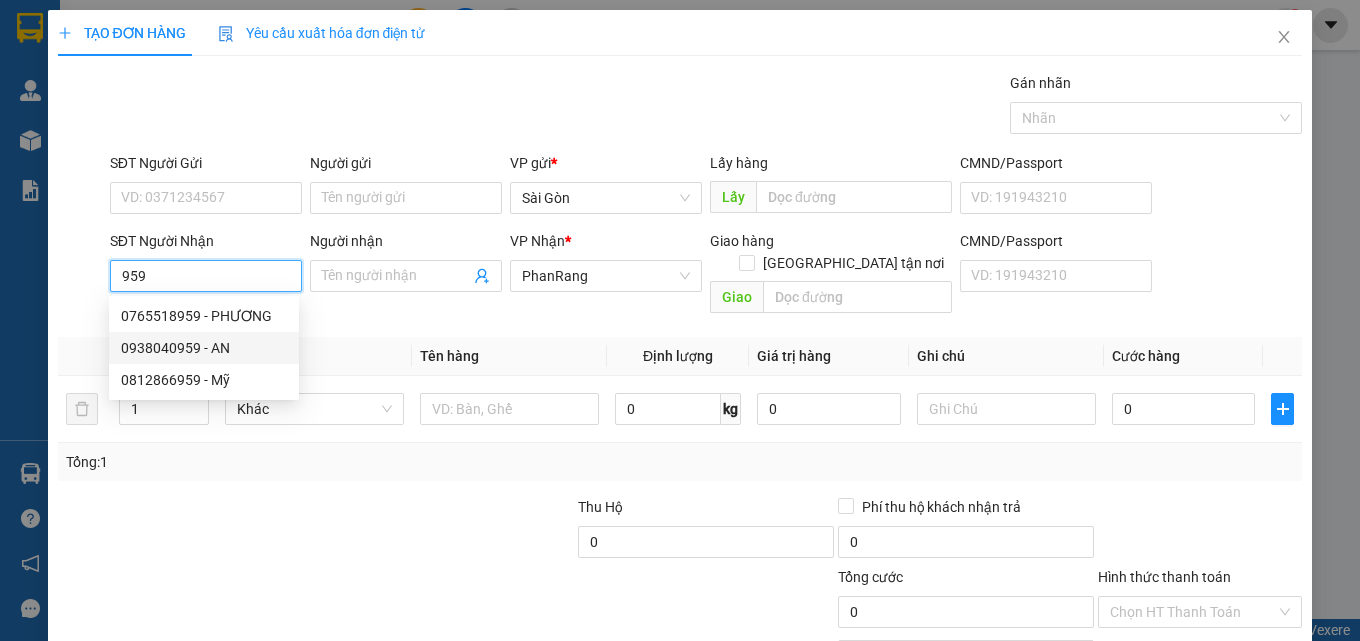 click on "0938040959 - AN" at bounding box center [204, 348] 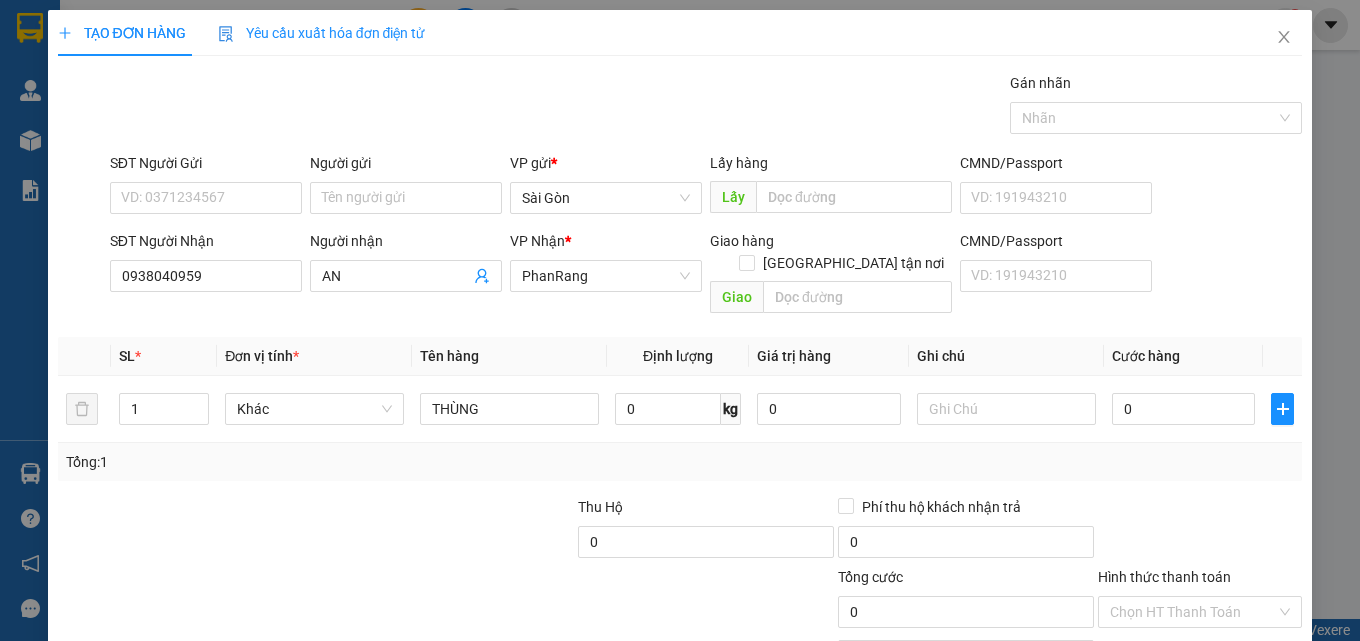 click on "[PERSON_NAME] và In" at bounding box center (1226, 707) 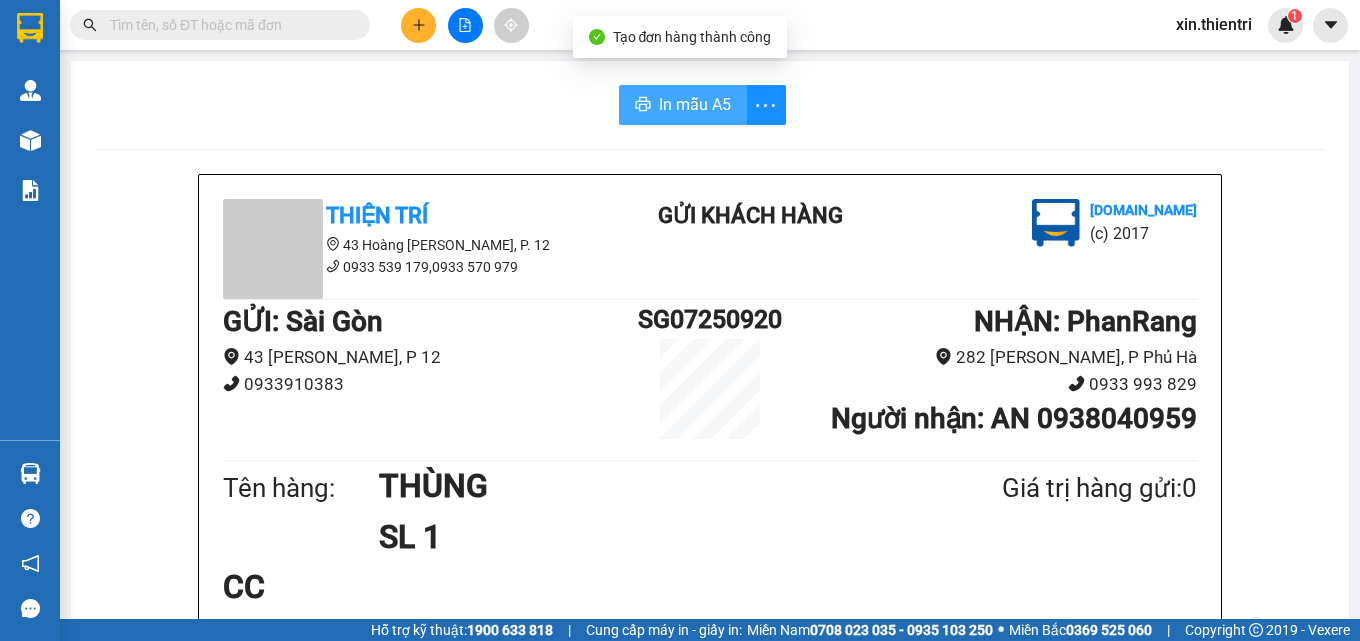 click on "In mẫu A5" at bounding box center (695, 104) 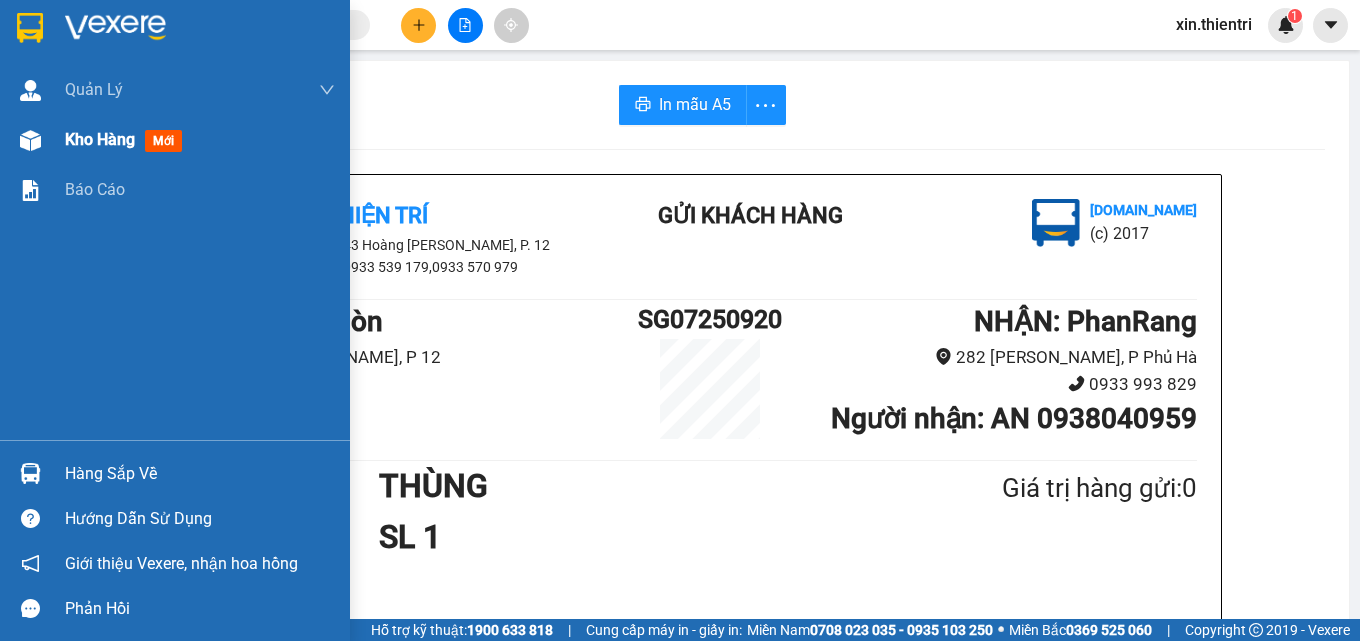click on "Kho hàng mới" at bounding box center [127, 139] 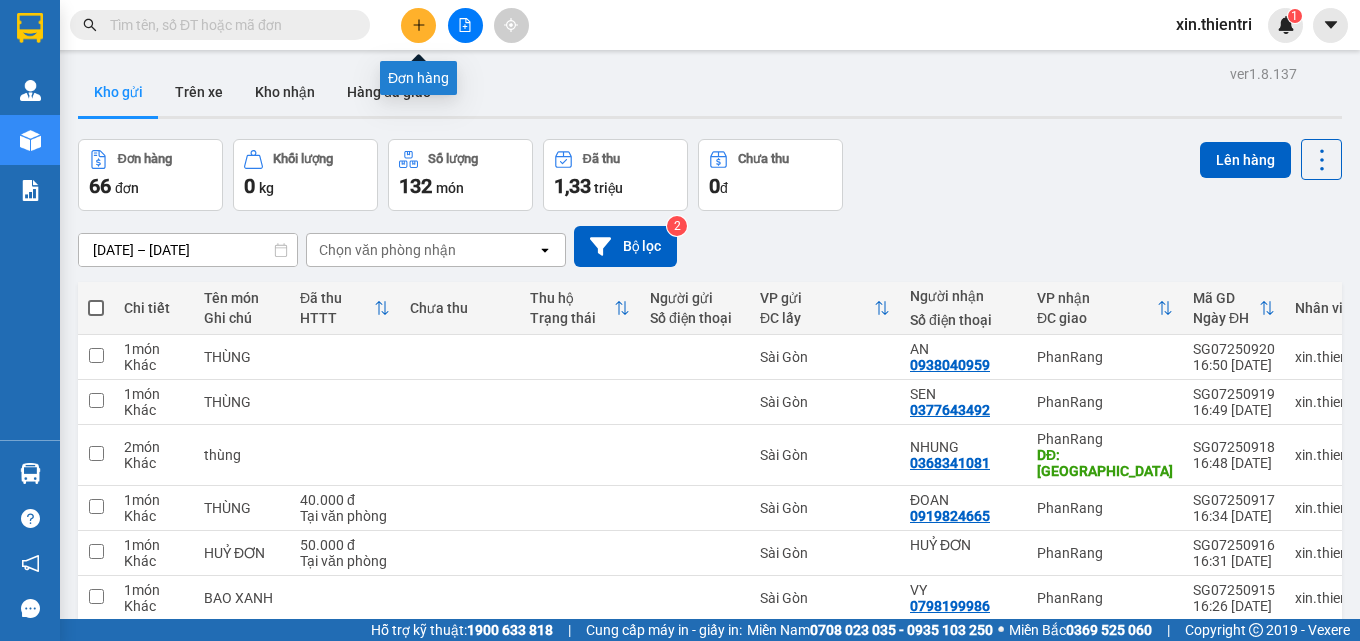 click at bounding box center (418, 25) 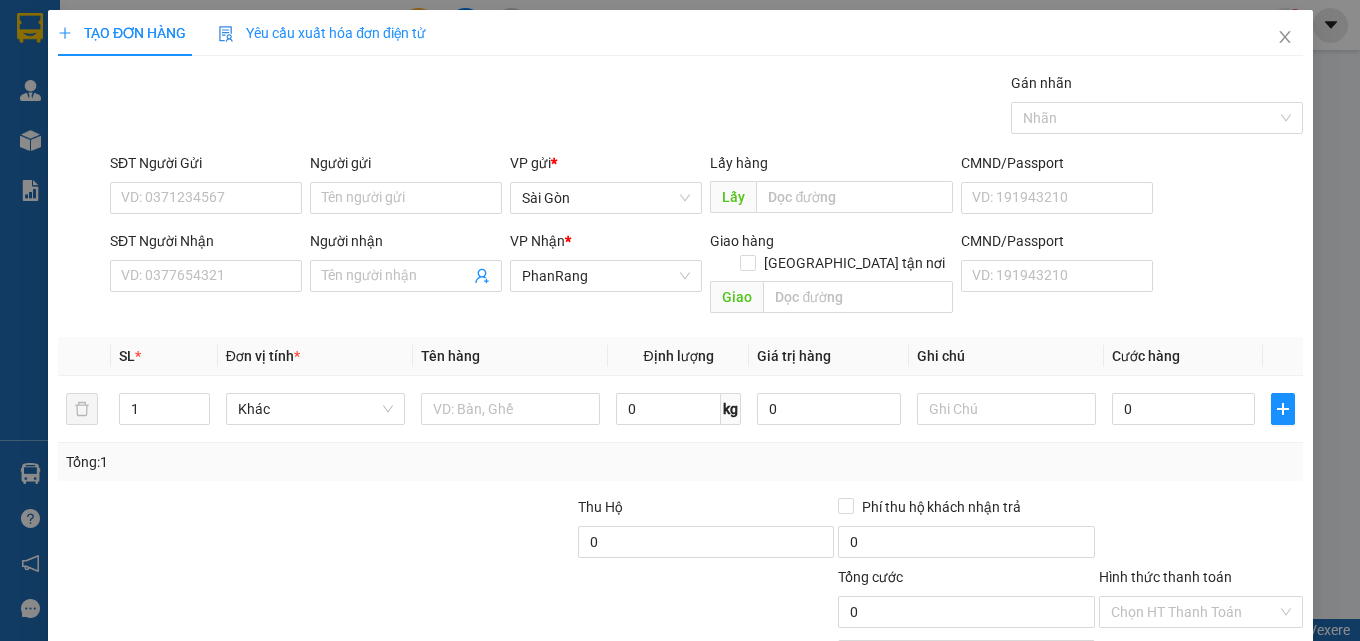 click on "Yêu cầu xuất hóa đơn điện tử" at bounding box center [322, 33] 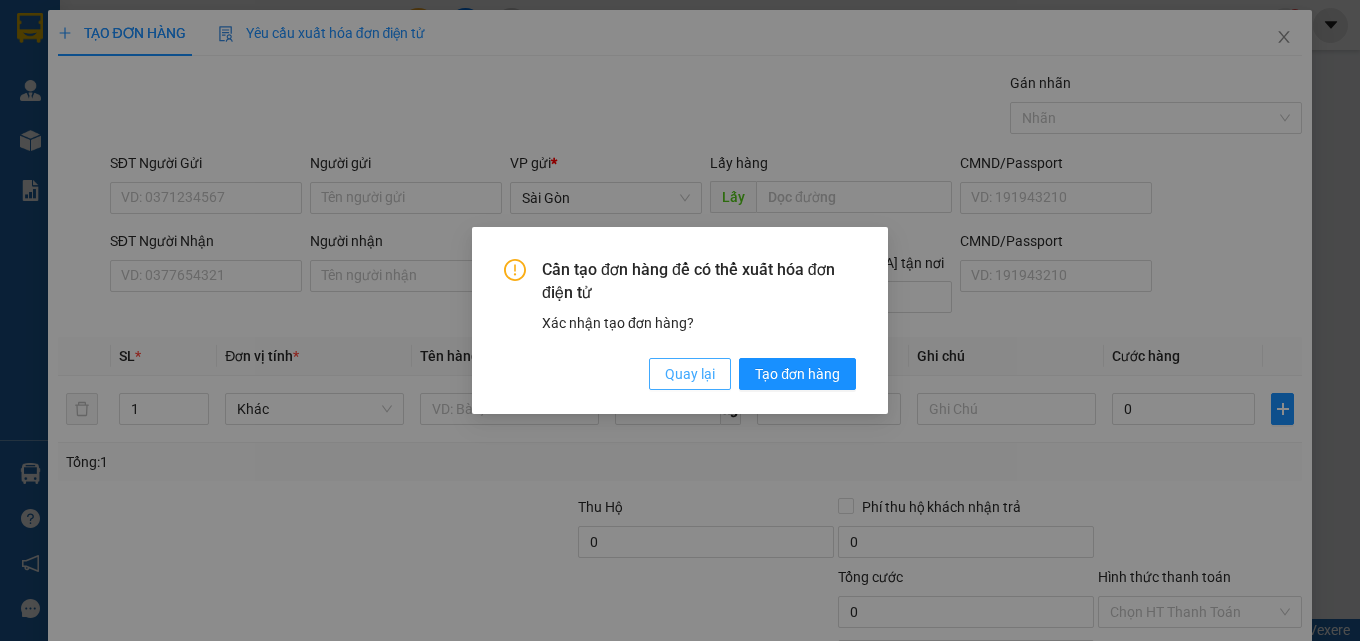 click on "Quay lại" at bounding box center (690, 374) 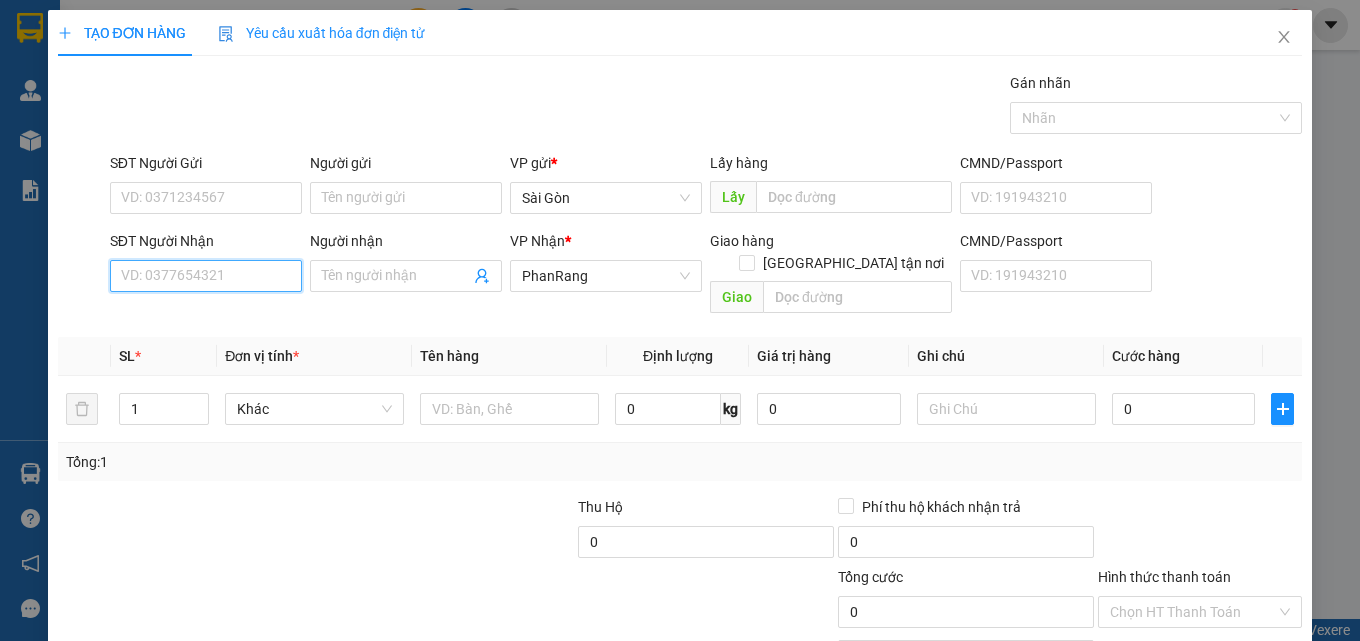 click on "SĐT Người Nhận" at bounding box center [206, 276] 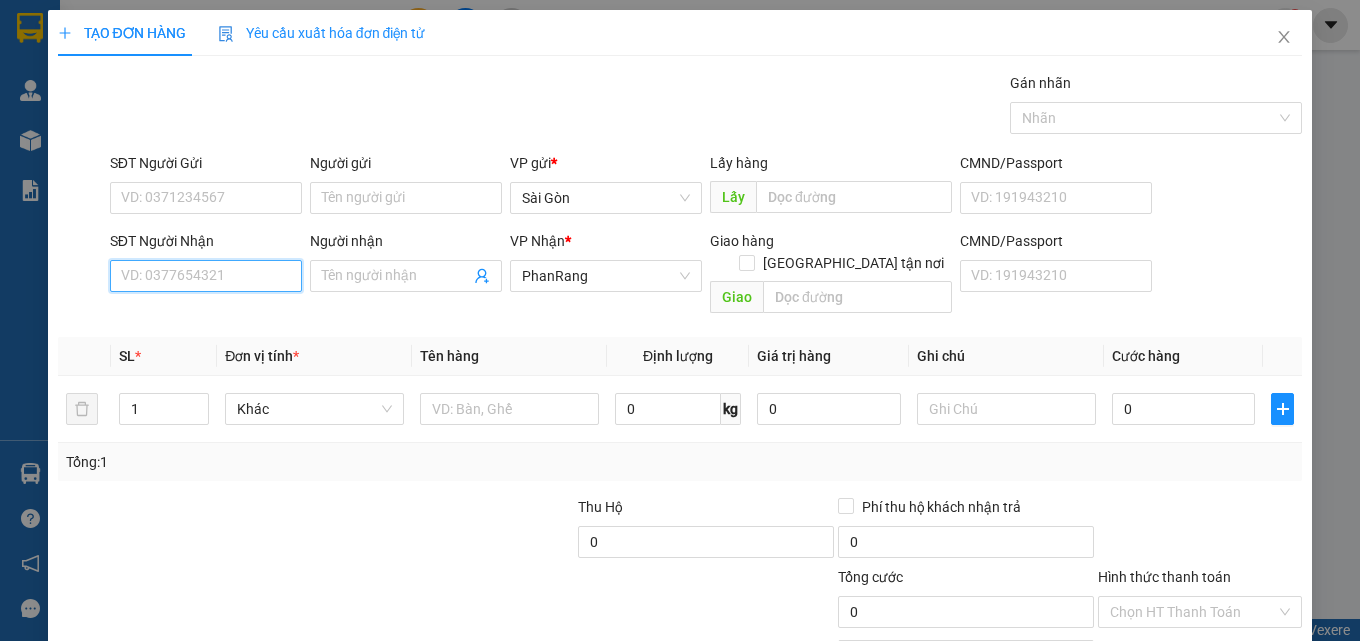 click on "SĐT Người Nhận" at bounding box center (206, 276) 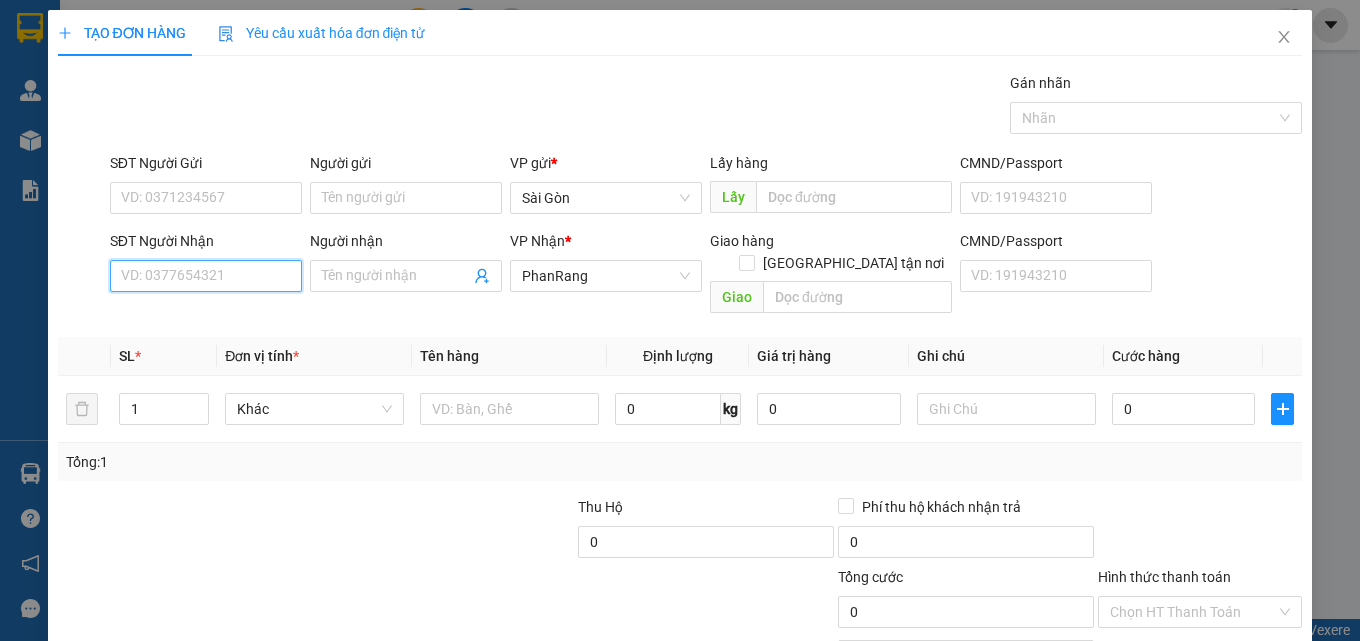 click on "SĐT Người Nhận" at bounding box center [206, 276] 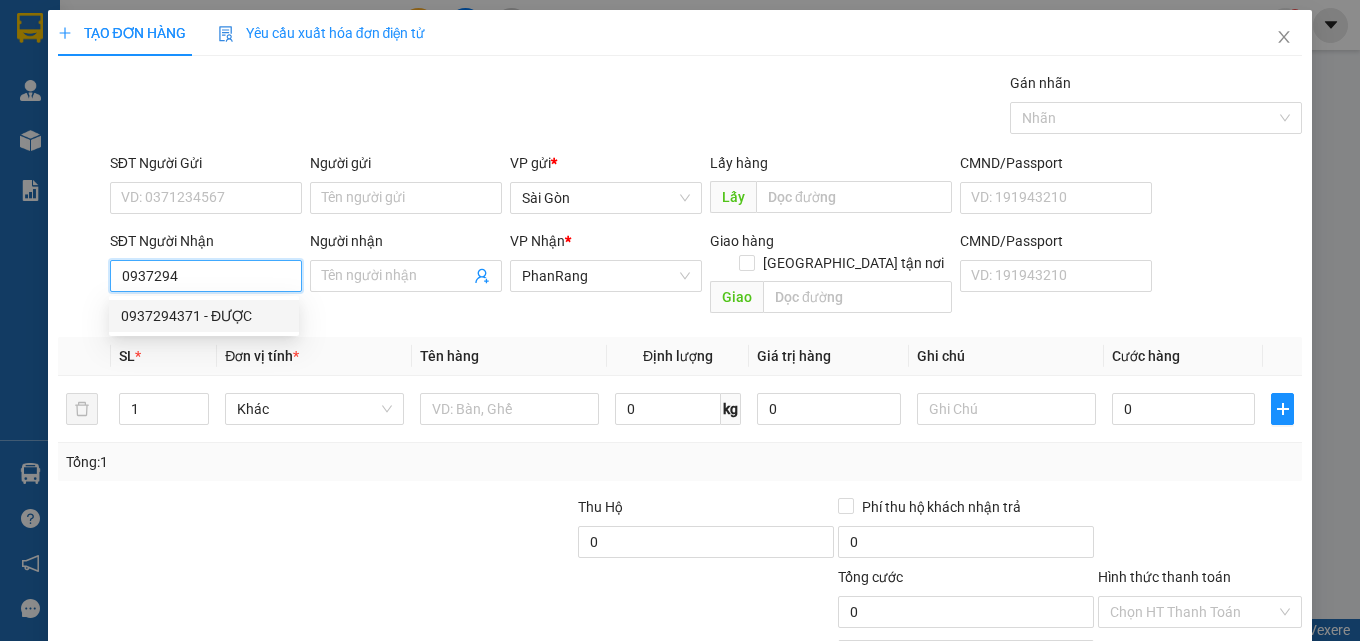 click on "0937294371 - ĐƯỢC" at bounding box center (204, 316) 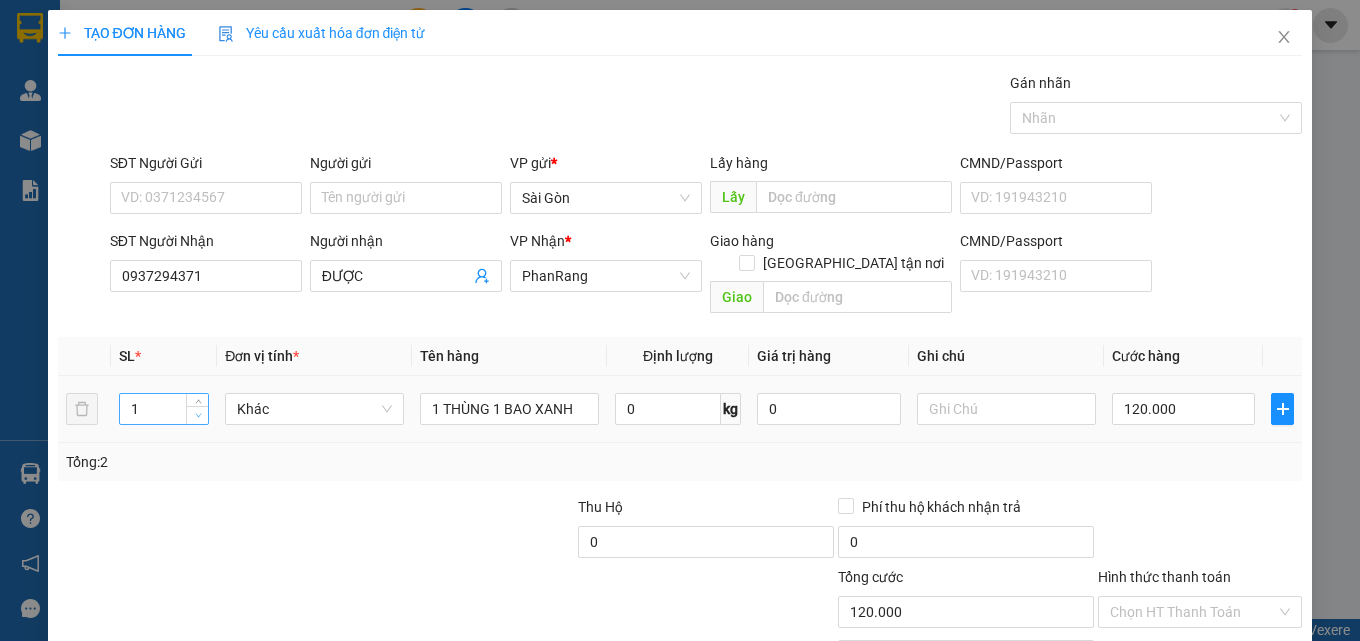 click 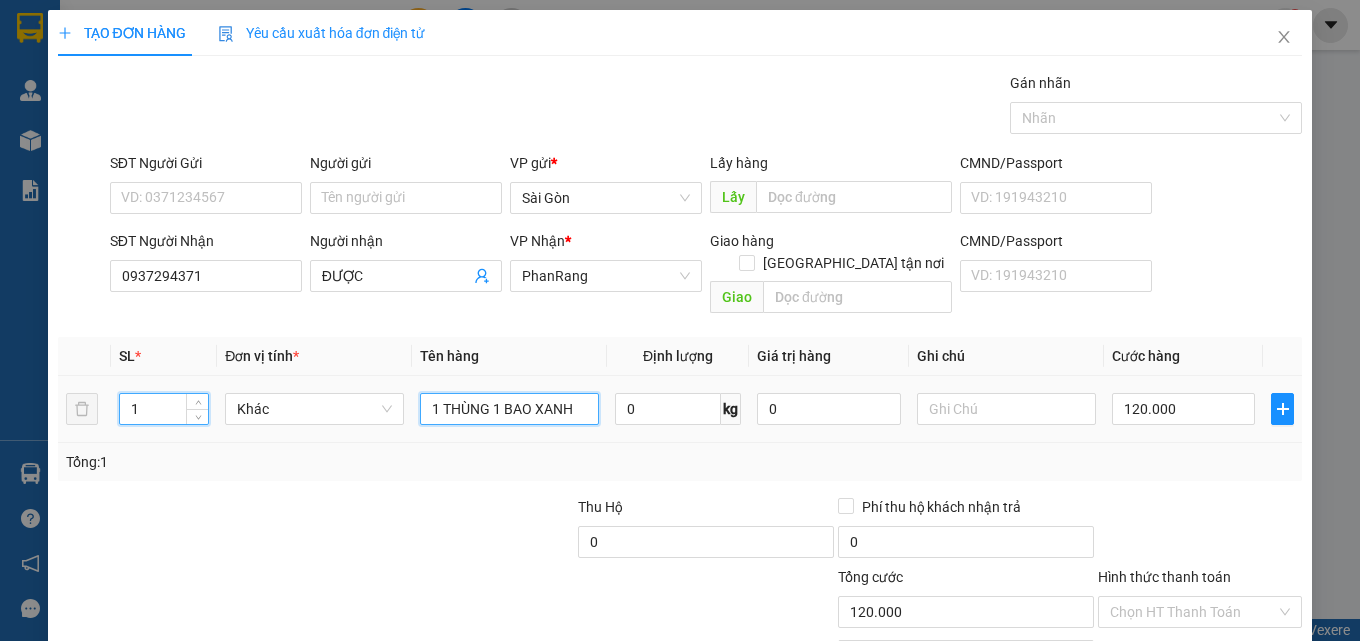 click on "1 THÙNG 1 BAO XANH" at bounding box center [509, 409] 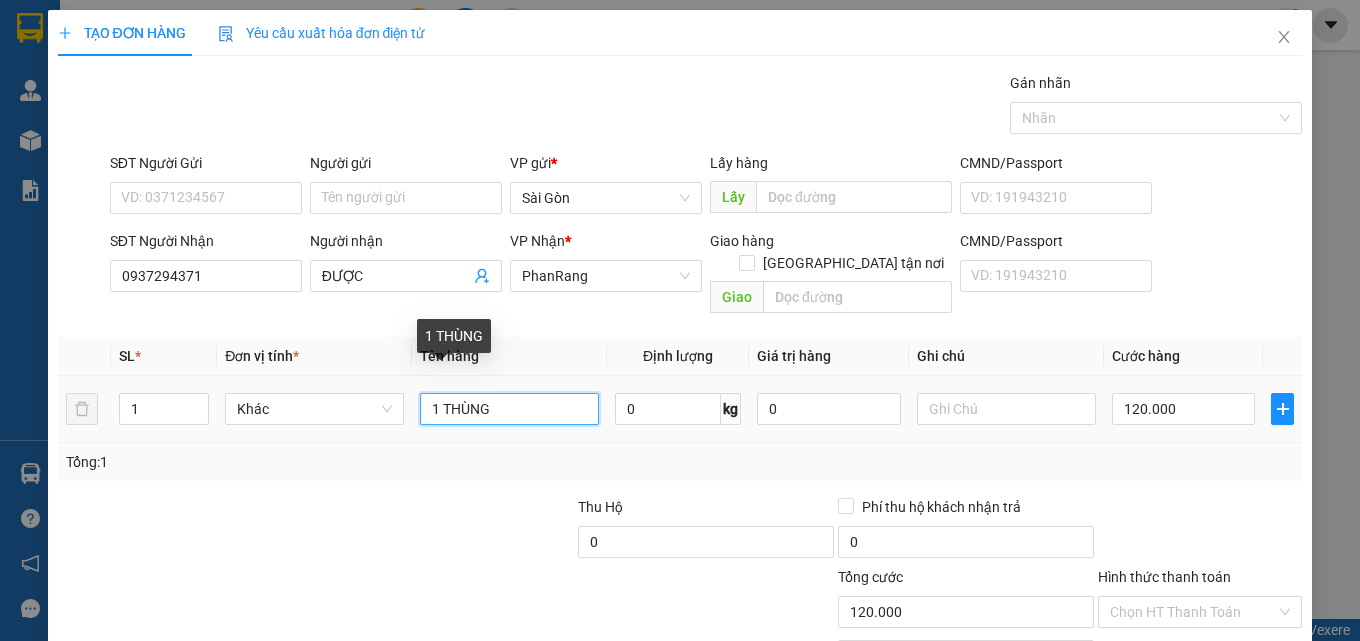 click on "1 THÙNG" at bounding box center [509, 409] 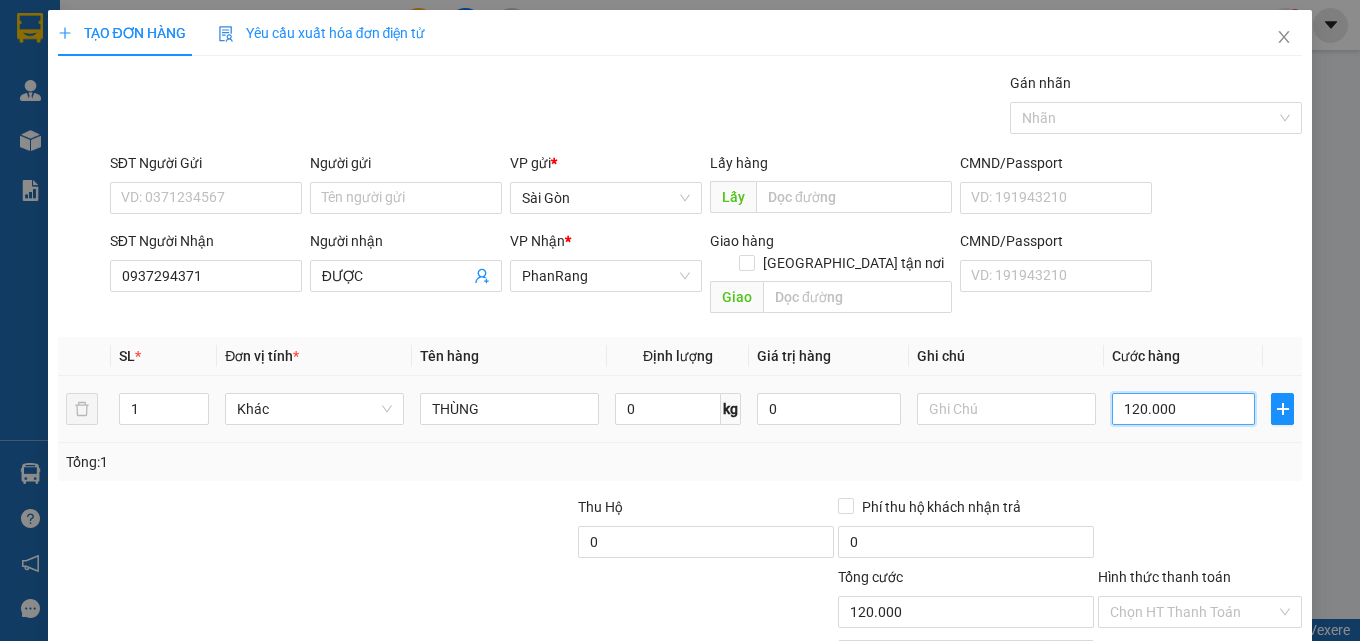 click on "120.000" at bounding box center [1184, 409] 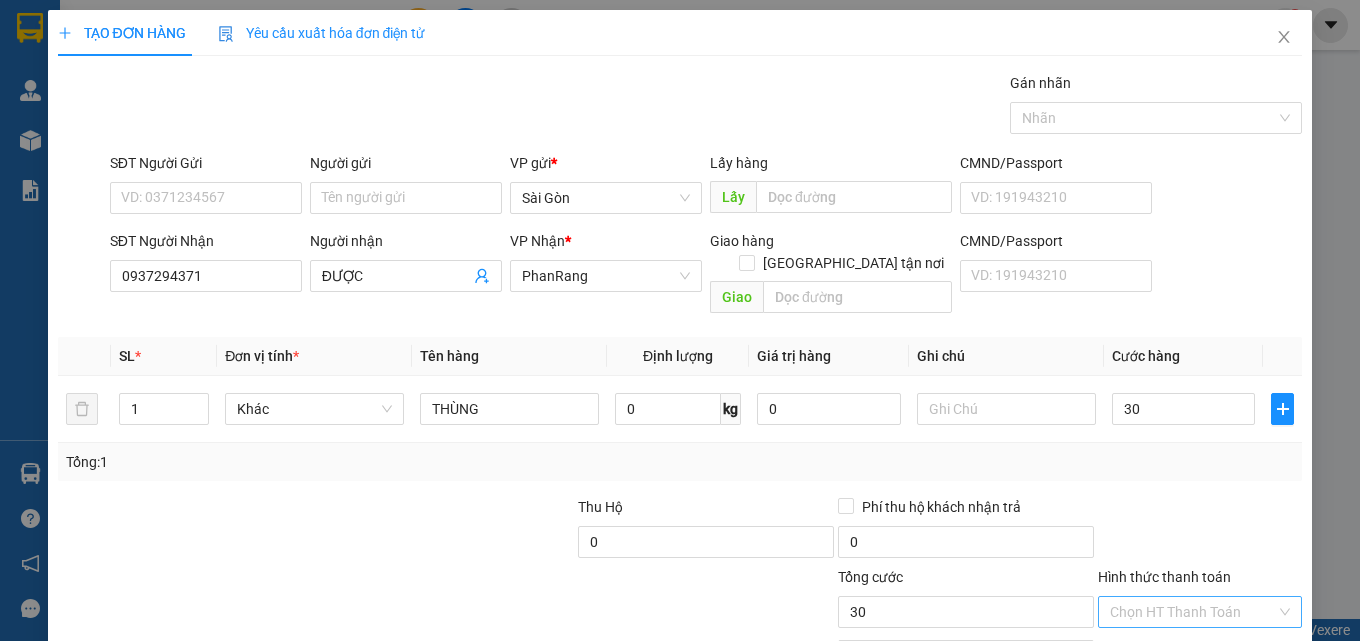 drag, startPoint x: 1223, startPoint y: 485, endPoint x: 1213, endPoint y: 566, distance: 81.61495 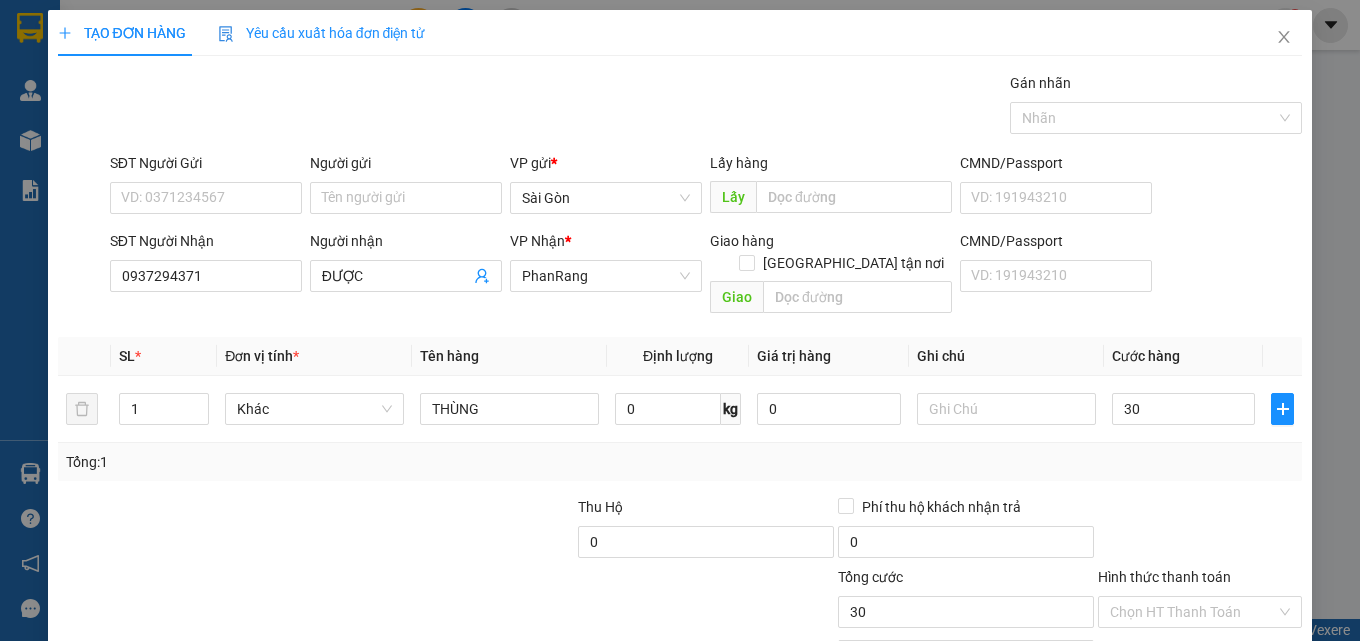 click on "Hình thức thanh toán" at bounding box center (1193, 612) 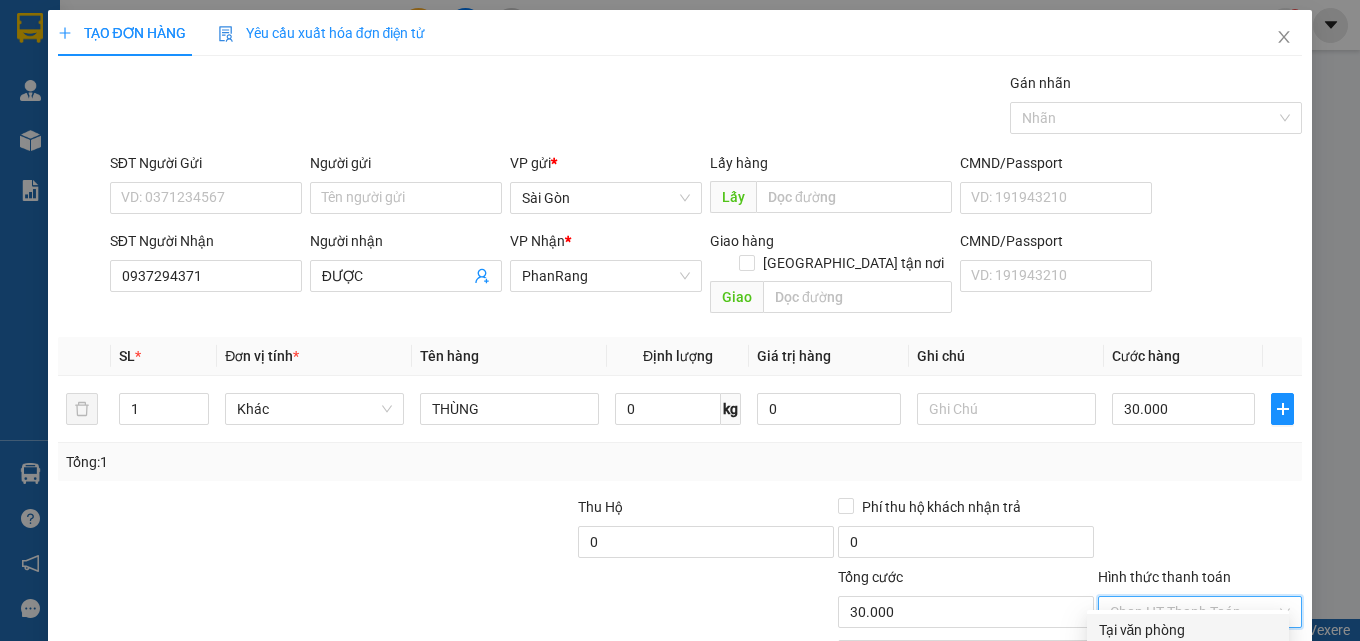 click on "Tại văn phòng" at bounding box center (1188, 630) 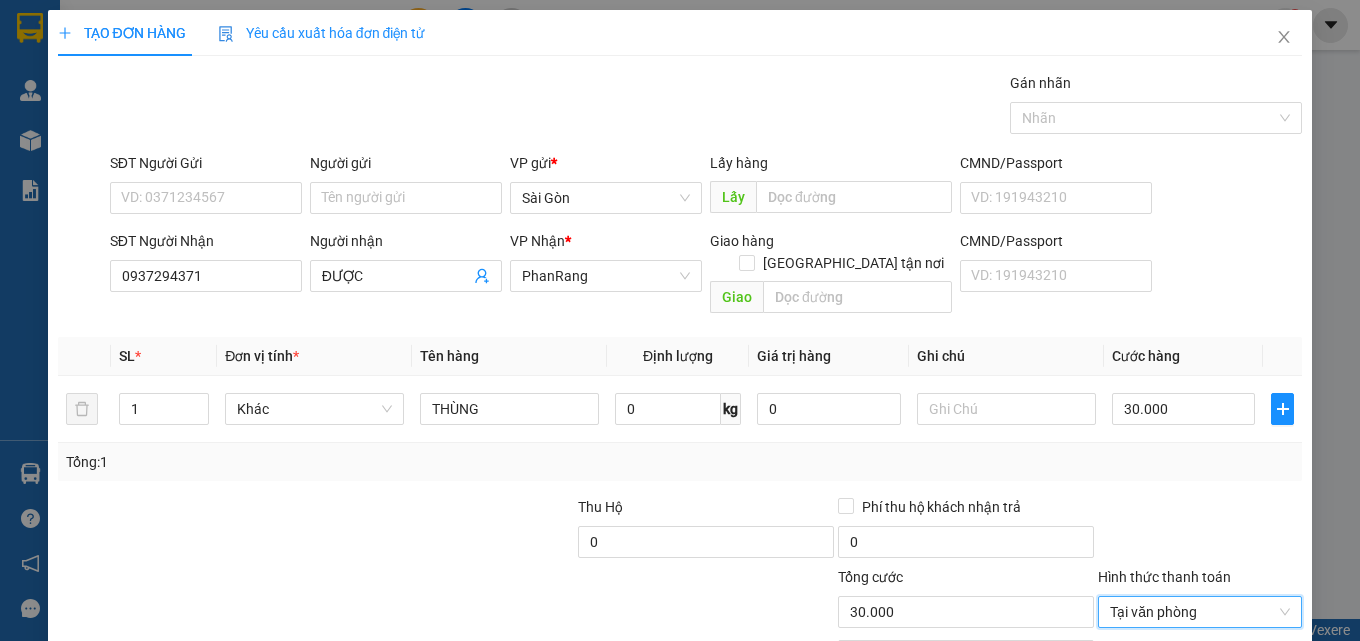 click at bounding box center (1200, 656) 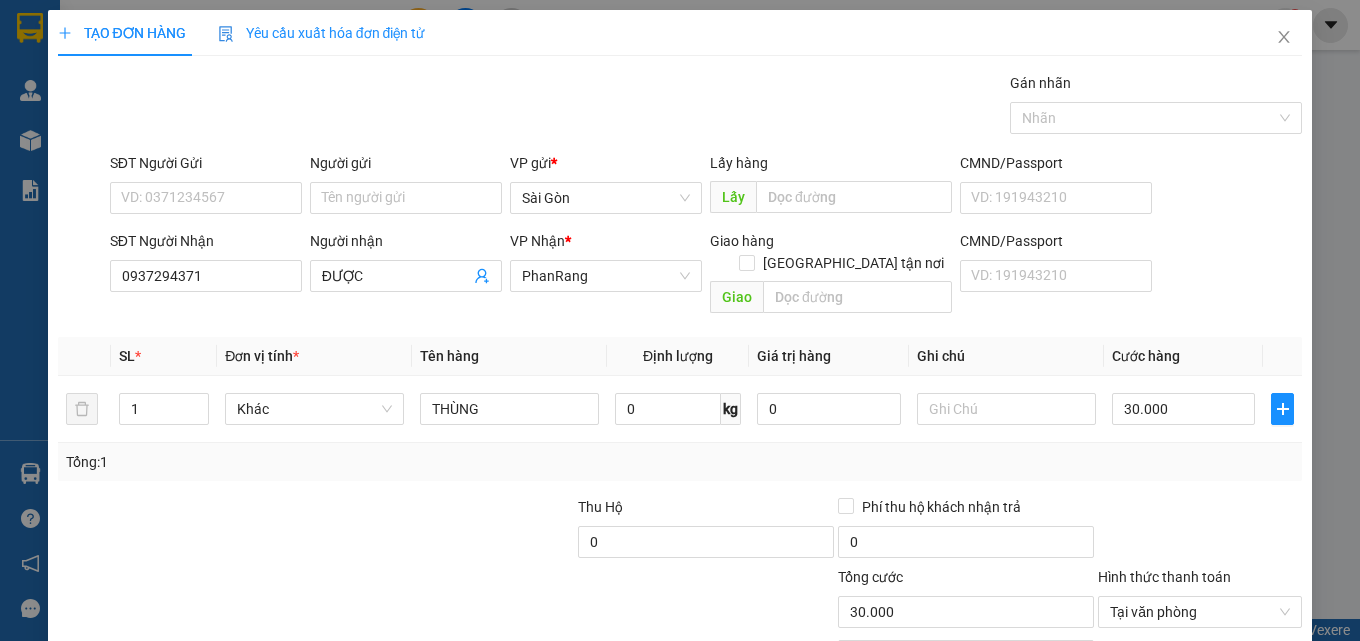 click on "[PERSON_NAME] và In" at bounding box center [1258, 707] 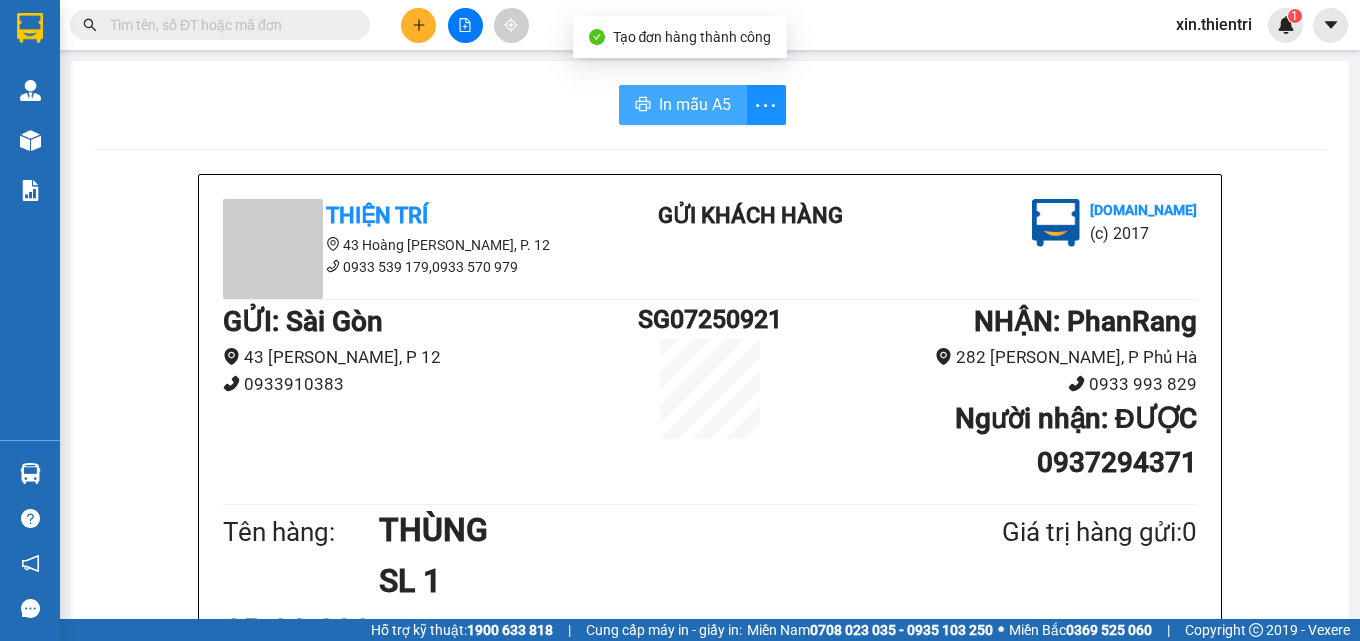 drag, startPoint x: 632, startPoint y: 97, endPoint x: 923, endPoint y: 279, distance: 343.22733 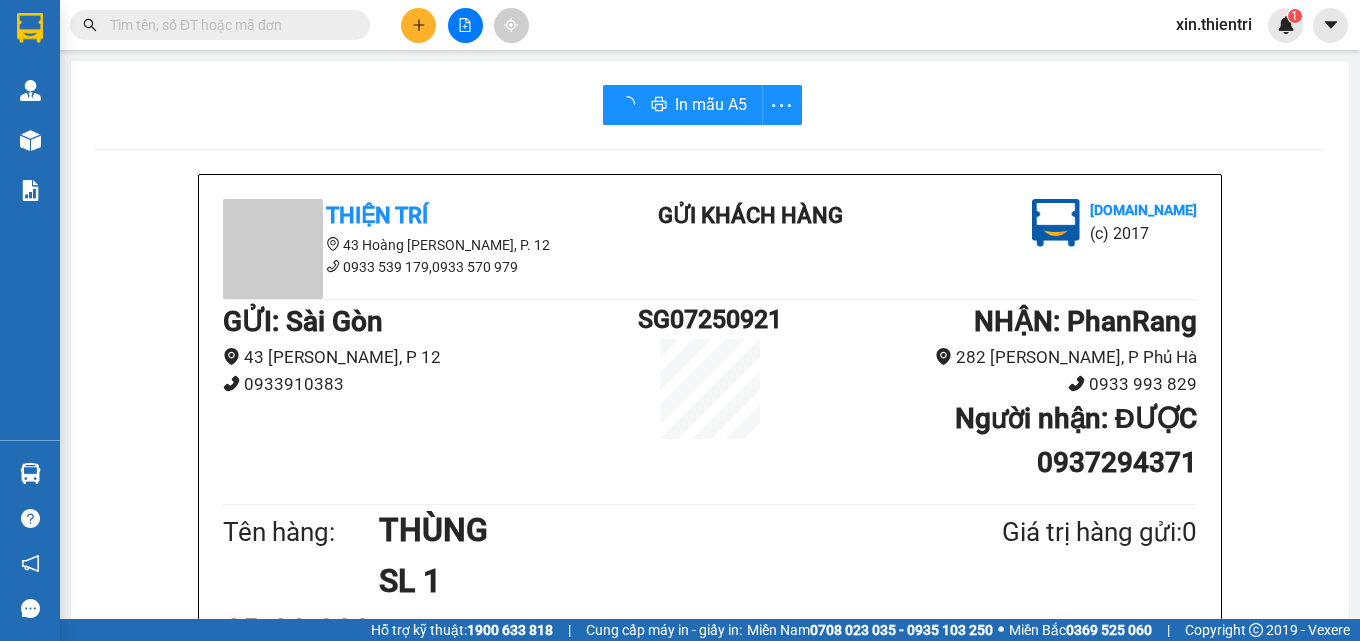 click 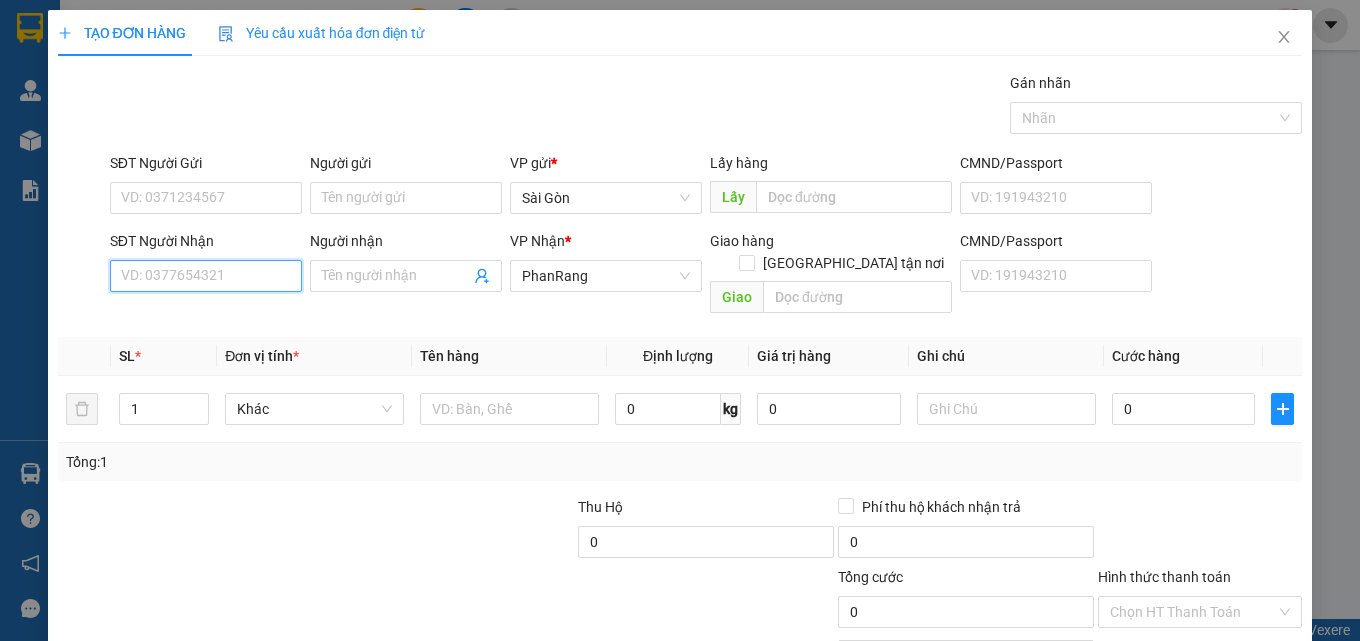 click on "SĐT Người Nhận" at bounding box center [206, 276] 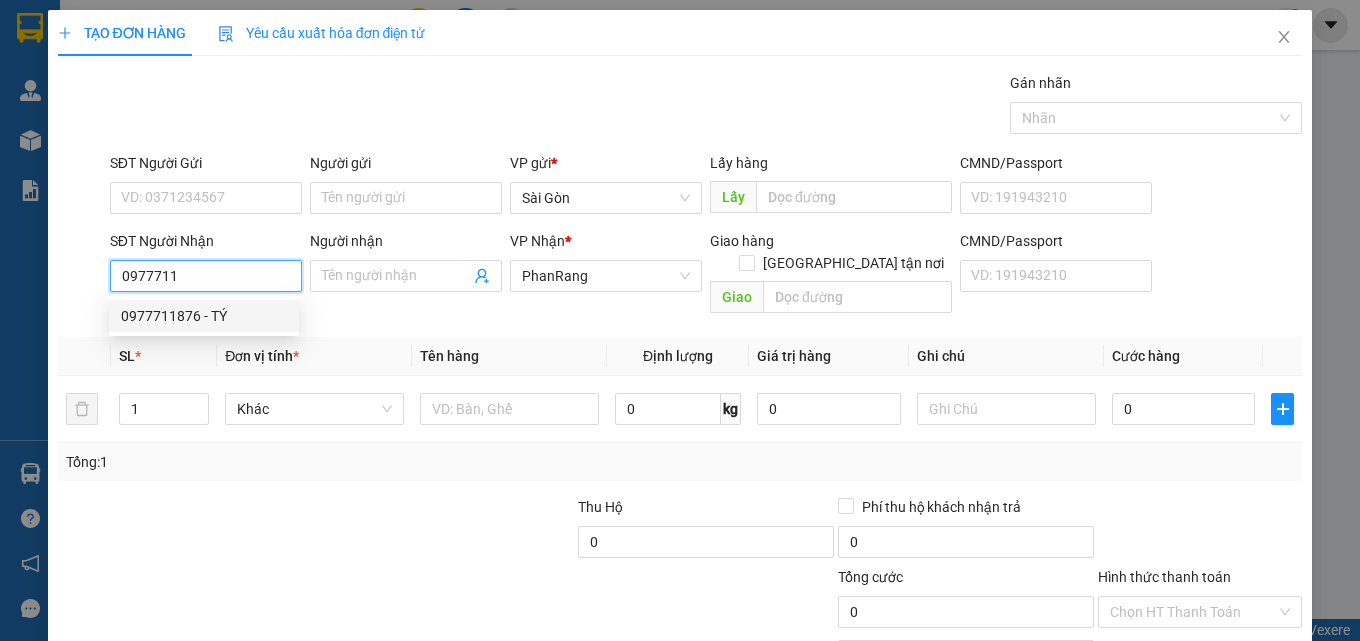 click on "0977711876 - TÝ" at bounding box center (204, 316) 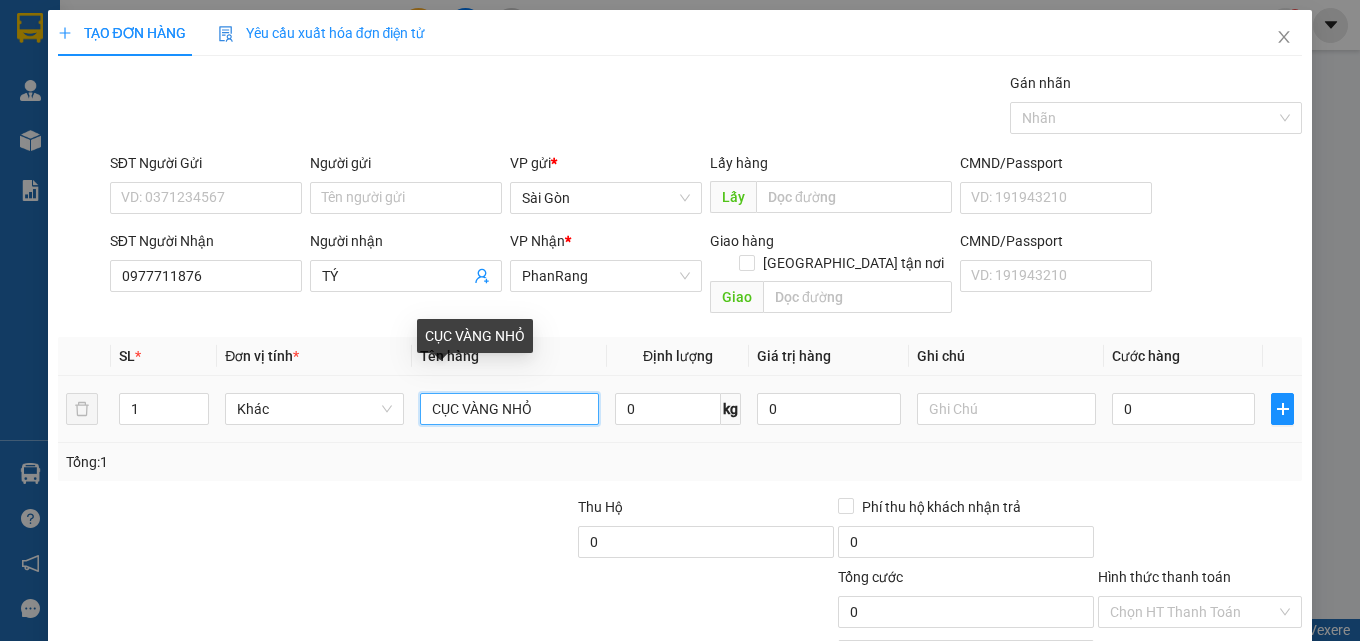 click on "CỤC VÀNG NHỎ" at bounding box center (509, 409) 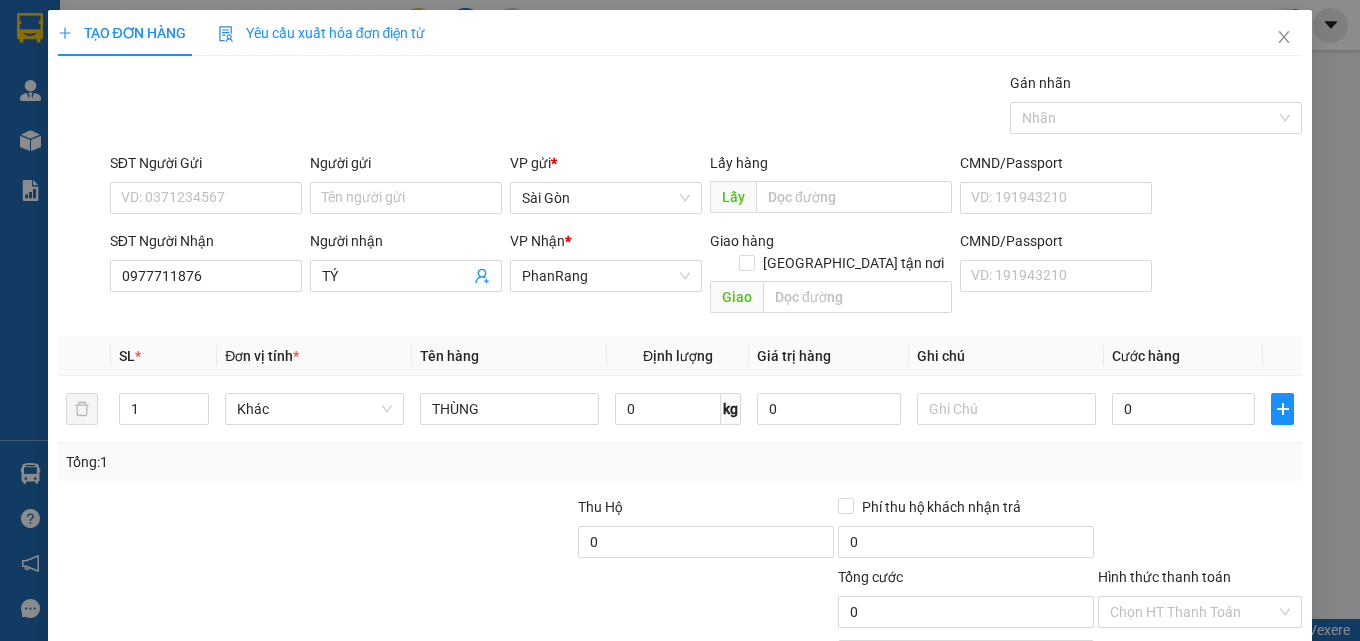 click on "[PERSON_NAME] và In" at bounding box center [1226, 707] 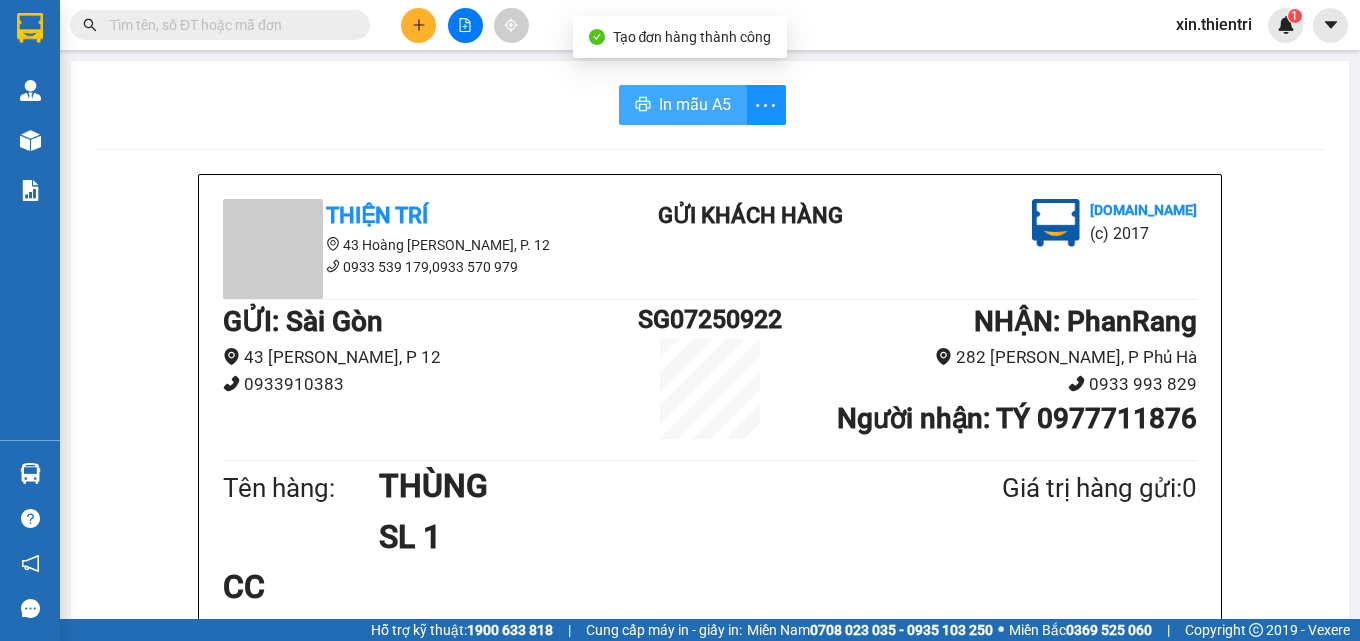 click on "In mẫu A5" at bounding box center (683, 105) 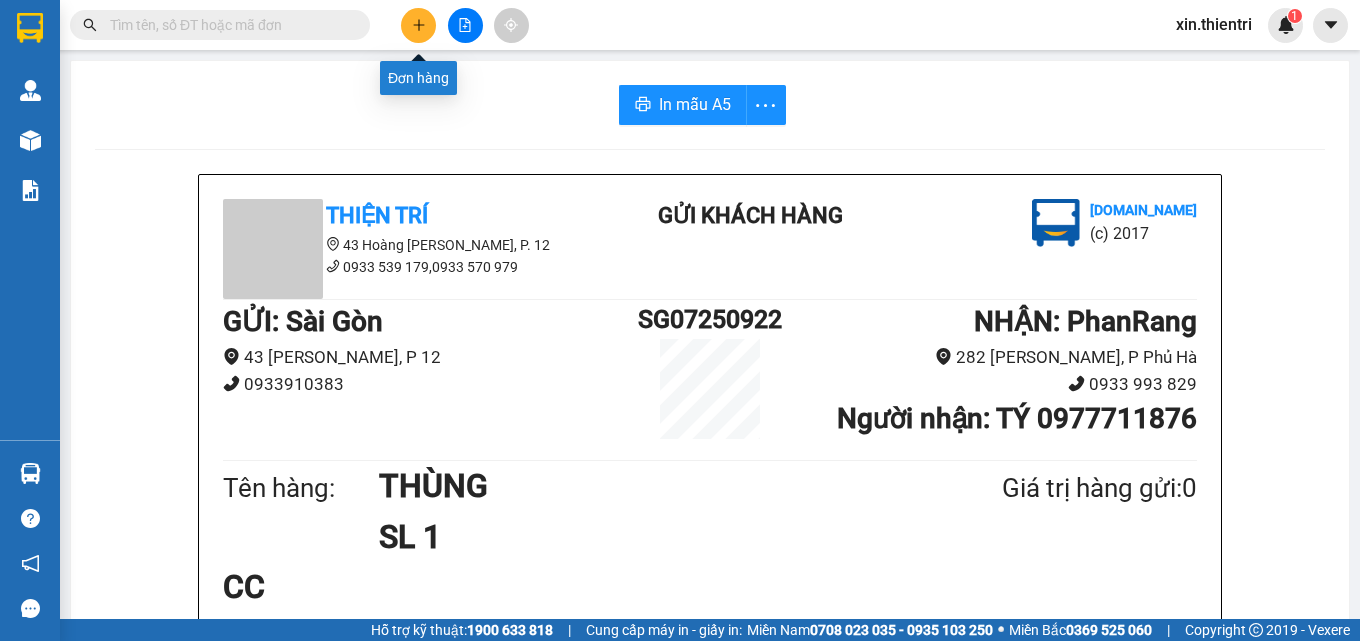 click 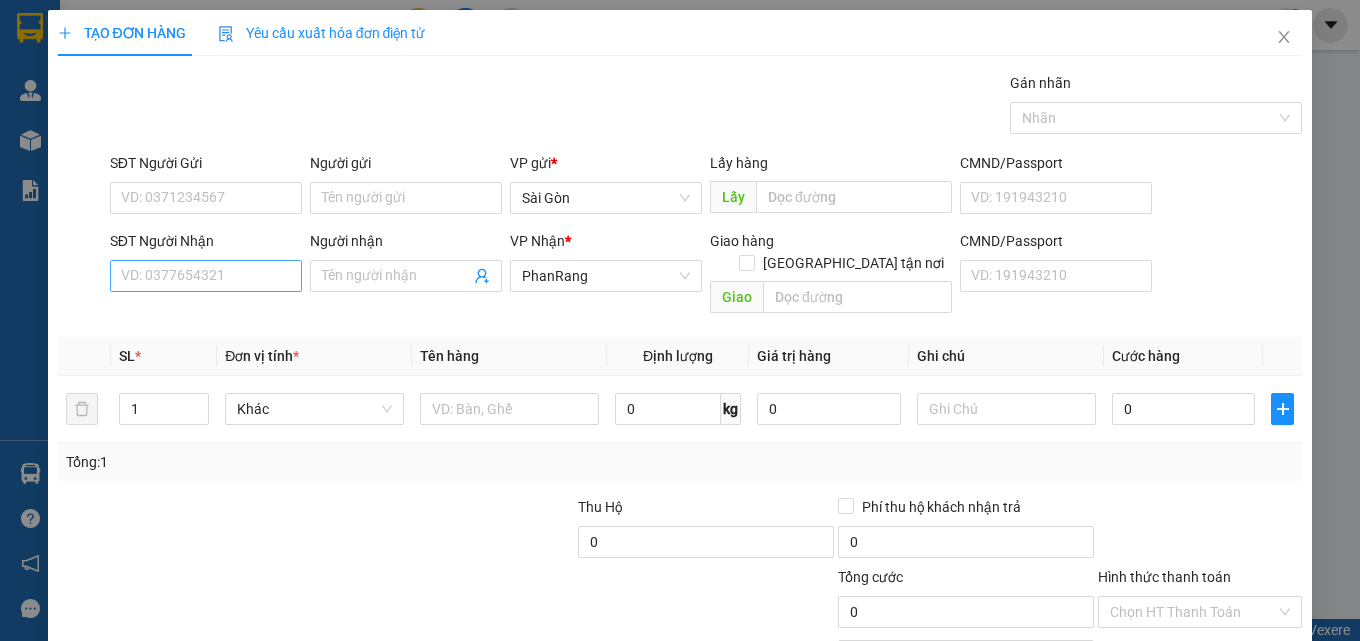 drag, startPoint x: 255, startPoint y: 295, endPoint x: 261, endPoint y: 271, distance: 24.738634 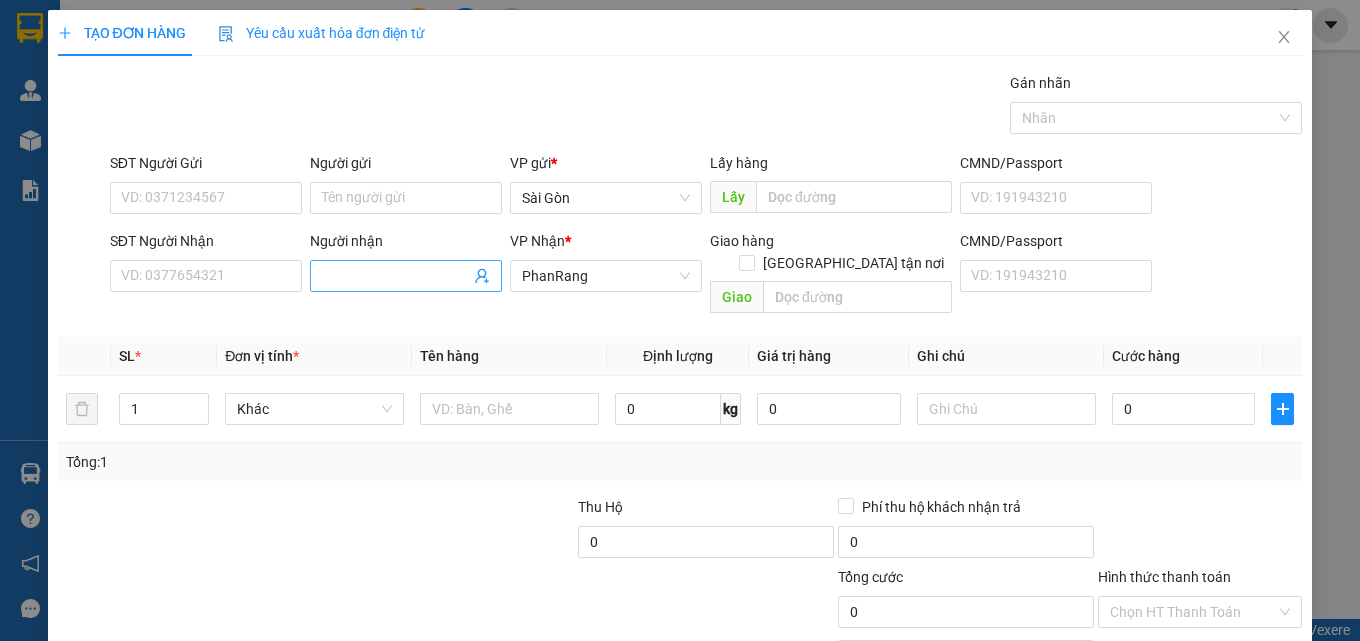 click on "Người nhận" at bounding box center (396, 276) 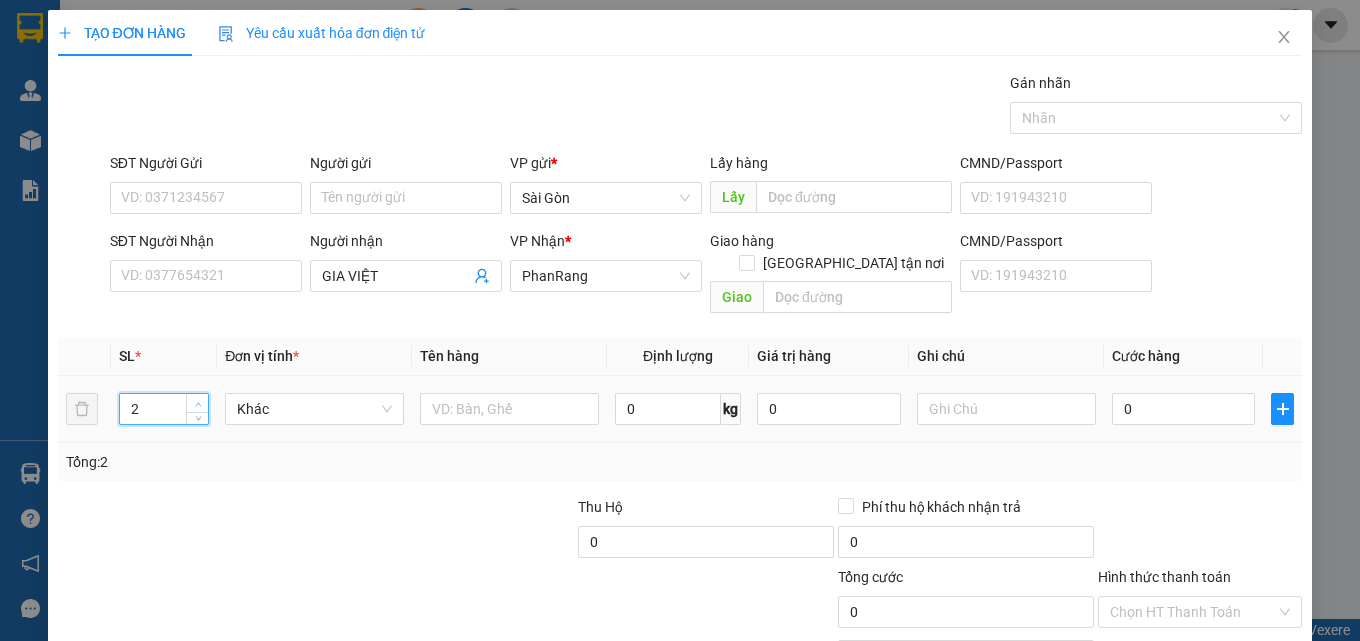 click at bounding box center [198, 404] 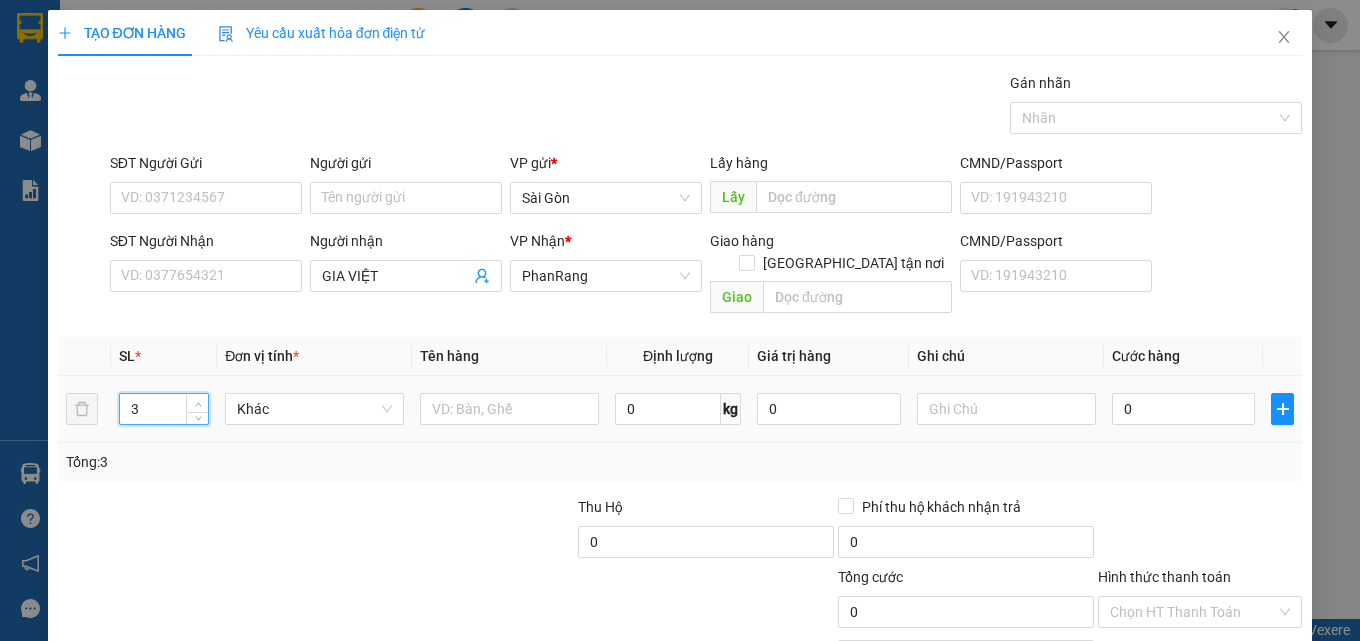 click at bounding box center [198, 404] 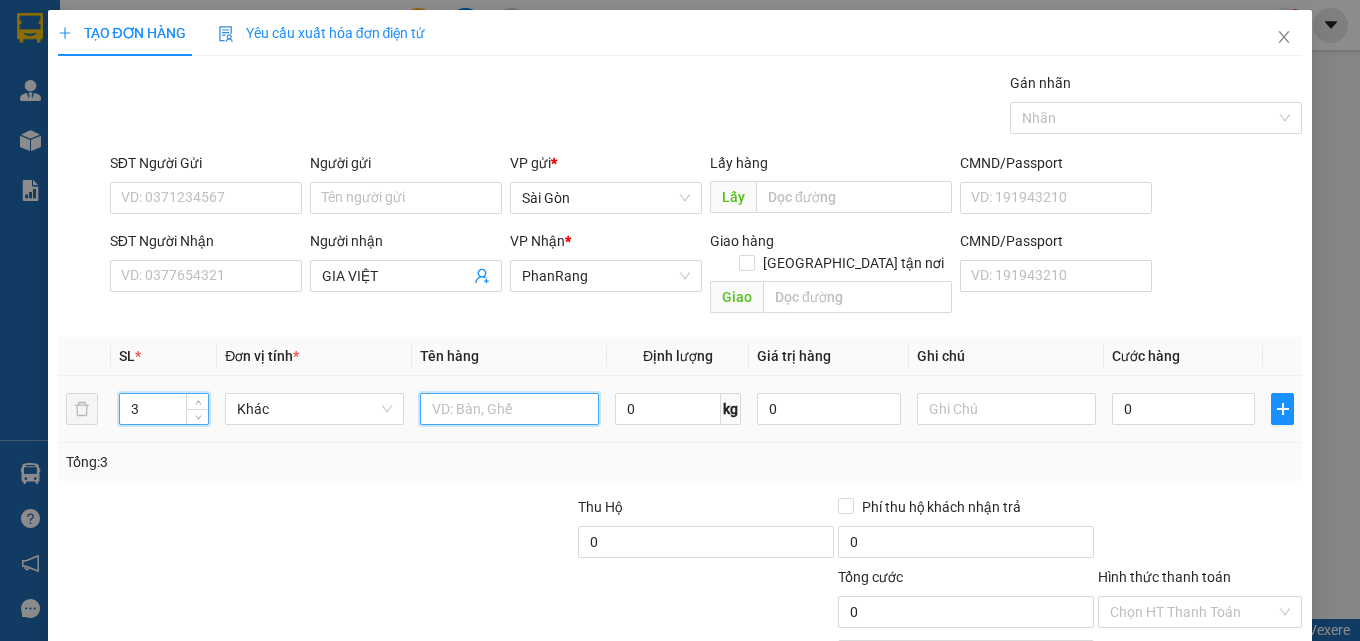 click at bounding box center [509, 409] 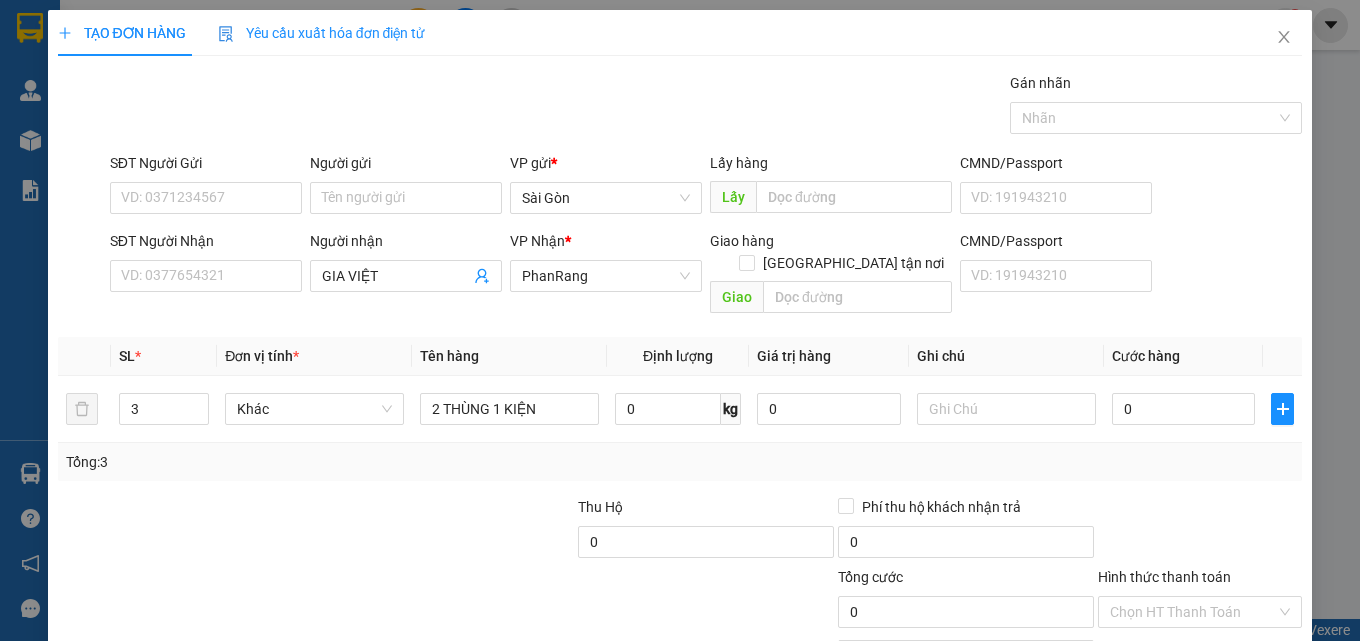 click on "[PERSON_NAME] và In" at bounding box center [1258, 707] 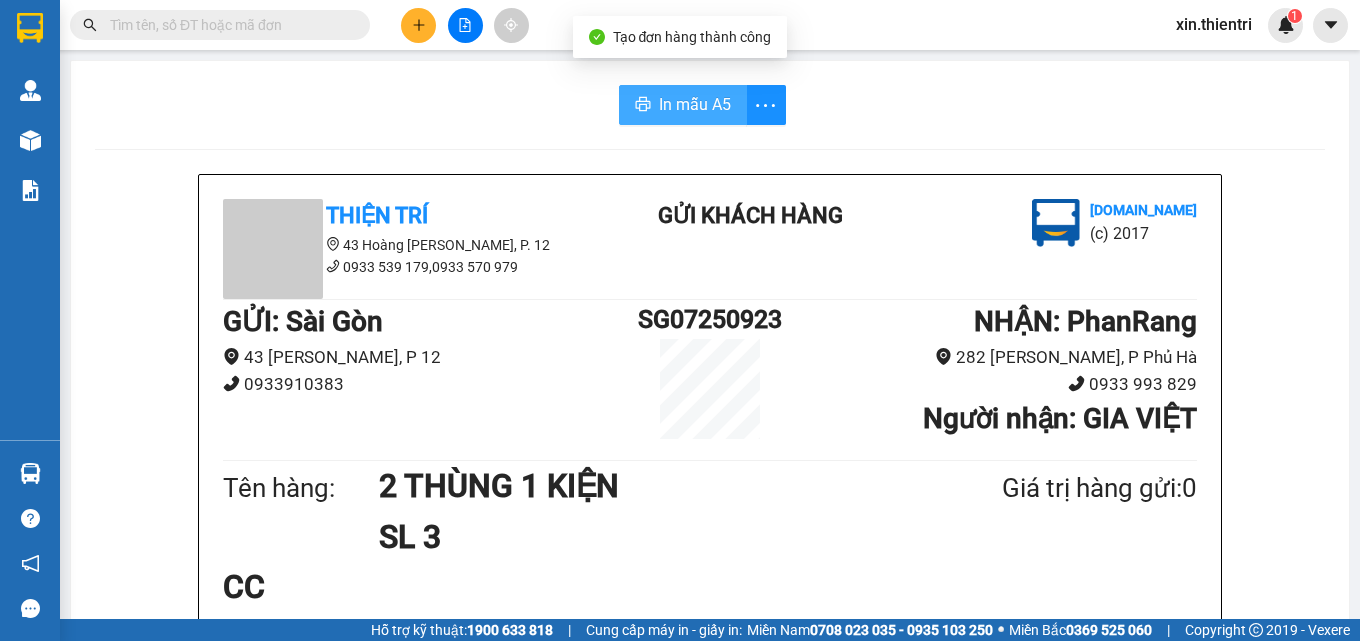 click on "In mẫu A5
Thiện Trí   43 Hoàng [PERSON_NAME], [PERSON_NAME] 12   0933 539 179,0933 570 979 Gửi khách hàng [DOMAIN_NAME] (c) 2017 GỬI :   [PERSON_NAME]   43 Hoàng Dư Khương, P 12   0933910383 SG07250923 NHẬN :   PhanRang   282 [PERSON_NAME], P Phủ Hà   0933 993 829 Người nhận :   GIA VIỆT   Tên hàng: 2 THÙNG 1 KIỆN  SL 3 Giá trị hàng gửi:  0 CC   Tổng phải thu:   0 17:05[DATE] Nhân viên Xịn Quy định nhận/gửi hàng : 1. Không vận chuyển hàng quốc,cấm.  2. [PERSON_NAME] nhận hàng gửi quá 7 ngày không nhận,[PERSON_NAME] không chịu trách nhiệm.  3.Hàng khách theo xe hư hỏng,mất sẽ được bồi thường 10 lần phí. PHIẾU NHẬN HÀNG CỦA KHÁCH THEO XE Thiện Trí [DOMAIN_NAME] [DATE] 17:05 VP  Sài Gòn Gửi:    SG07250923  -   PR VP nhận: VP  PhanRang Người nhận: GIA VIỆT    Tên hàng: 2 THÙNG 1 KIỆN  SL 3 Giá trị hàng gửi:  0 CC   Tổng phải thu:   0" at bounding box center (710, 867) 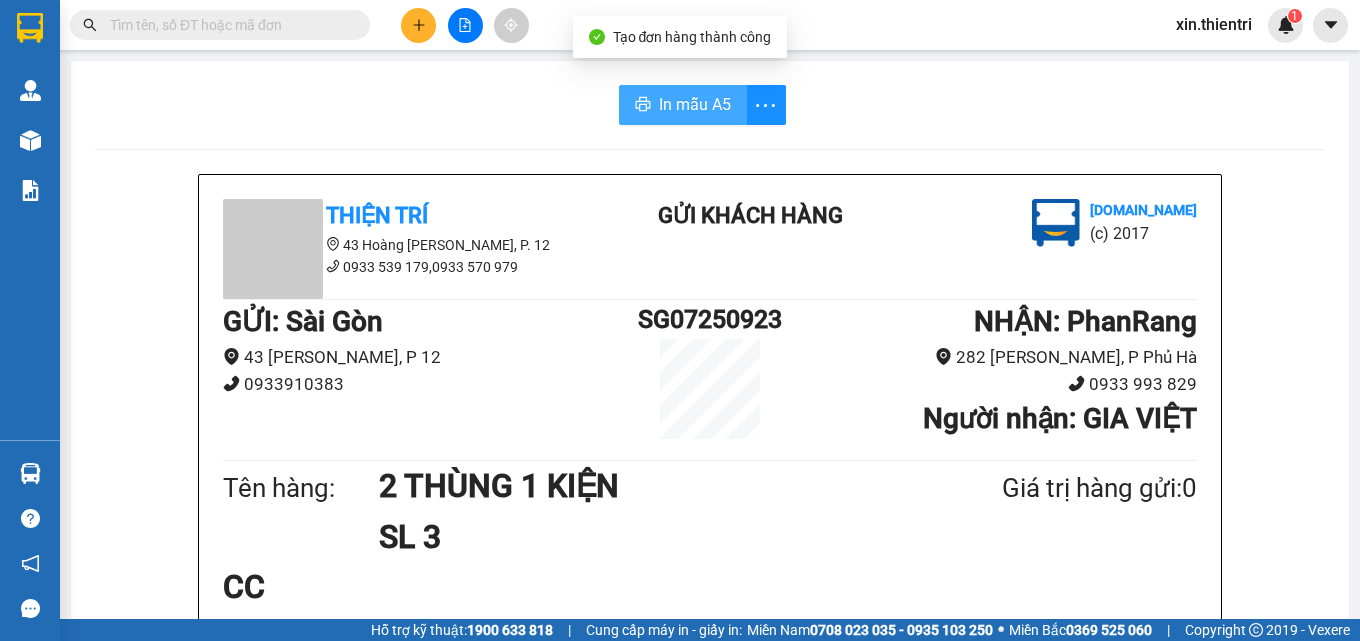 click on "In mẫu A5" at bounding box center [683, 105] 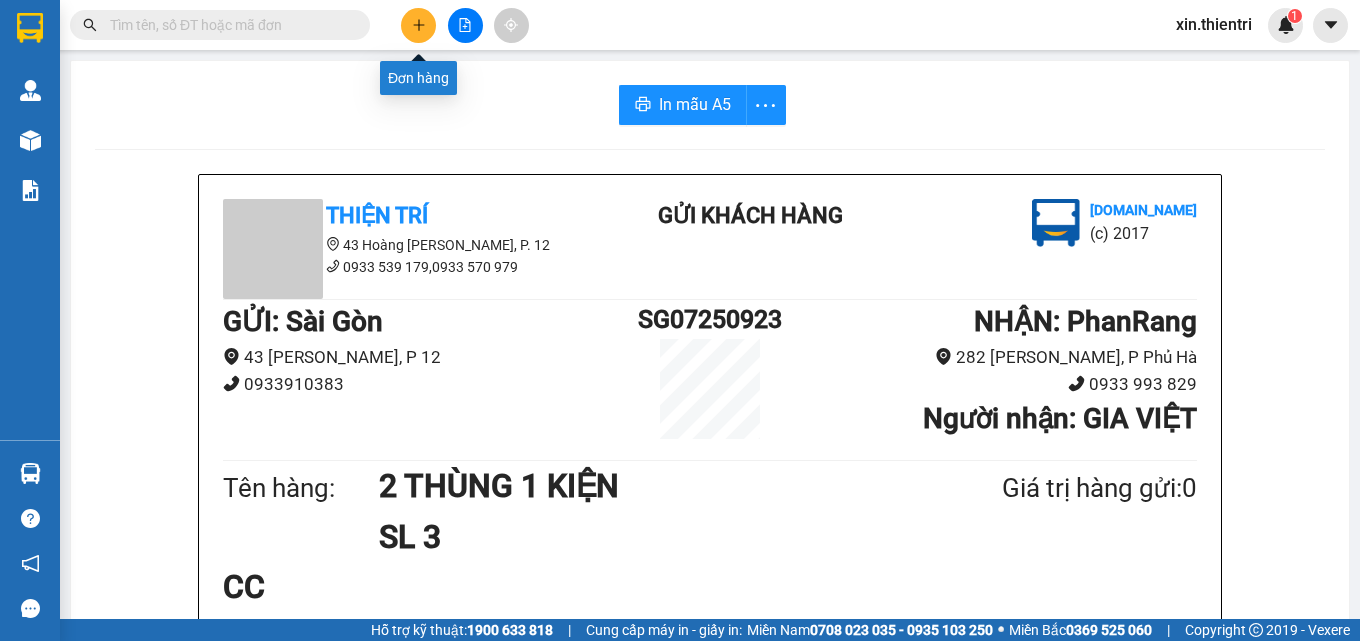 click 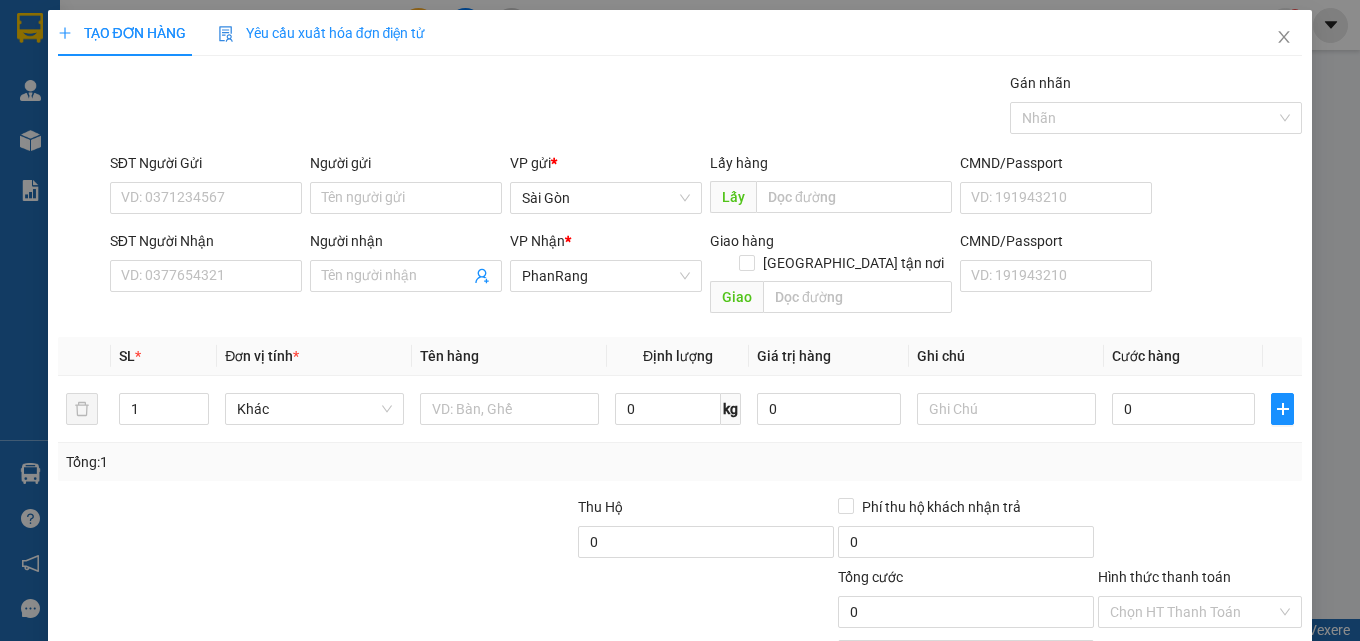 click on "SĐT Người Nhận" at bounding box center (206, 245) 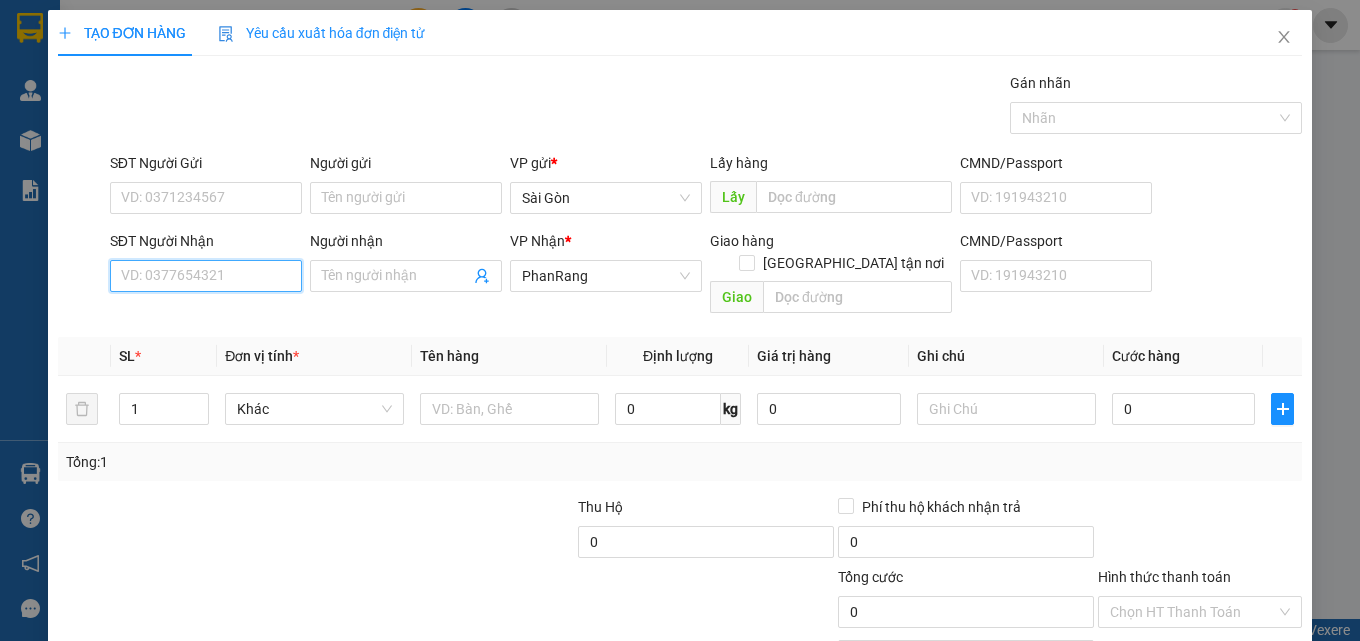 click on "SĐT Người Nhận" at bounding box center [206, 276] 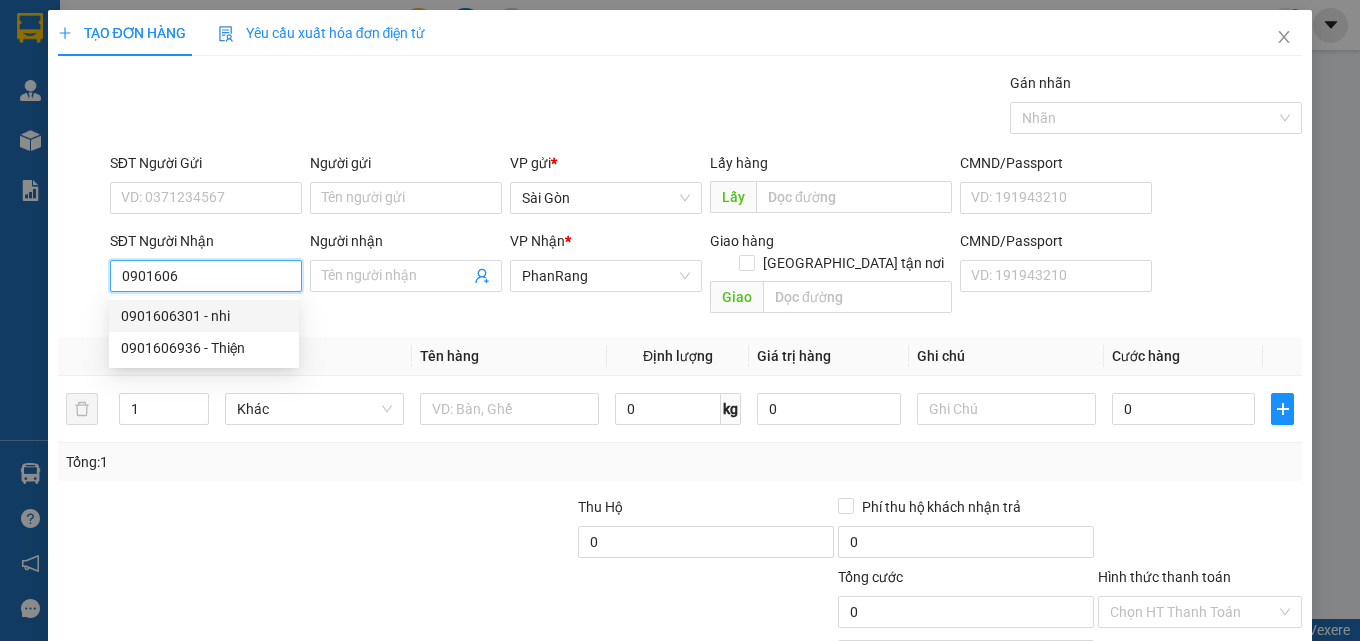 click on "0901606301 - nhi" at bounding box center (204, 316) 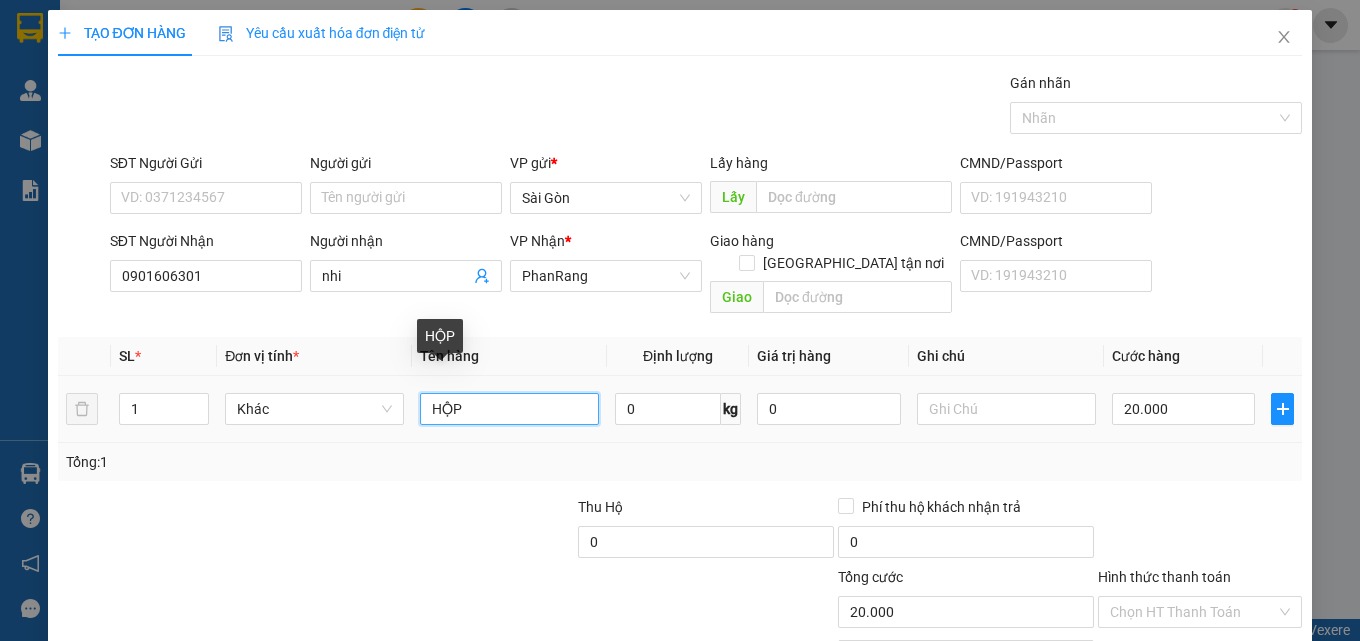 click on "HỘP" at bounding box center [509, 409] 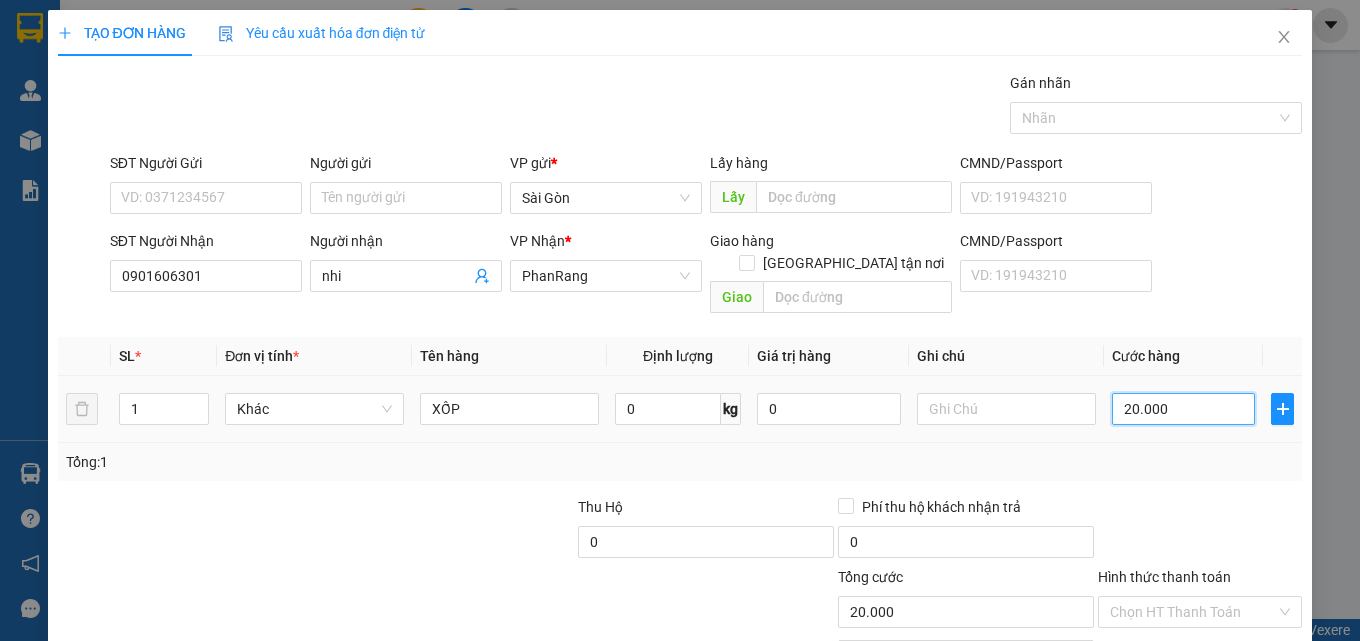 click on "20.000" at bounding box center [1184, 409] 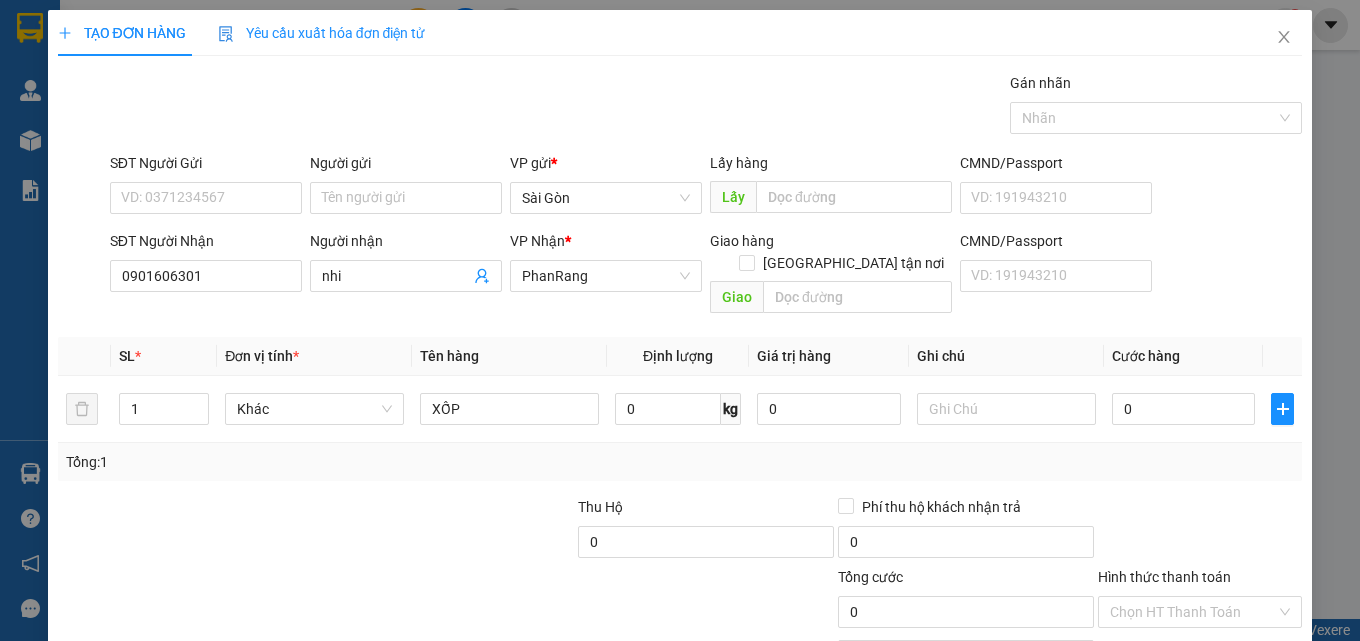 click on "[PERSON_NAME] và In" at bounding box center [1258, 707] 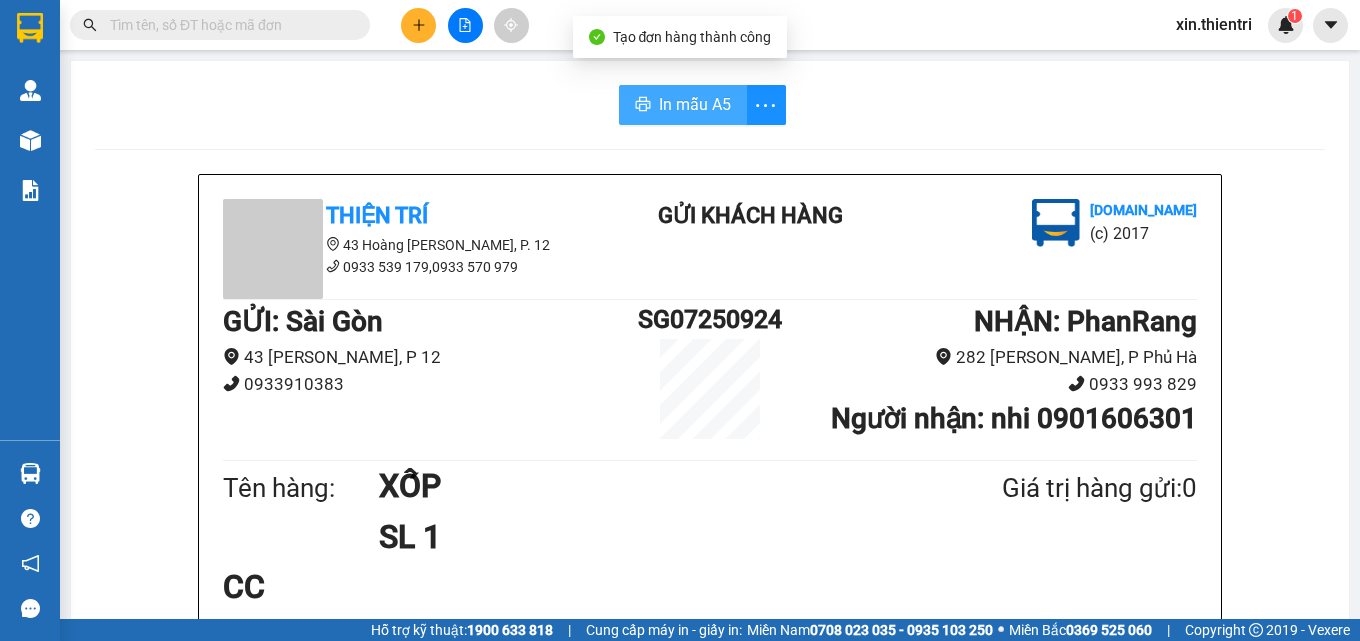 click on "In mẫu A5" at bounding box center [695, 104] 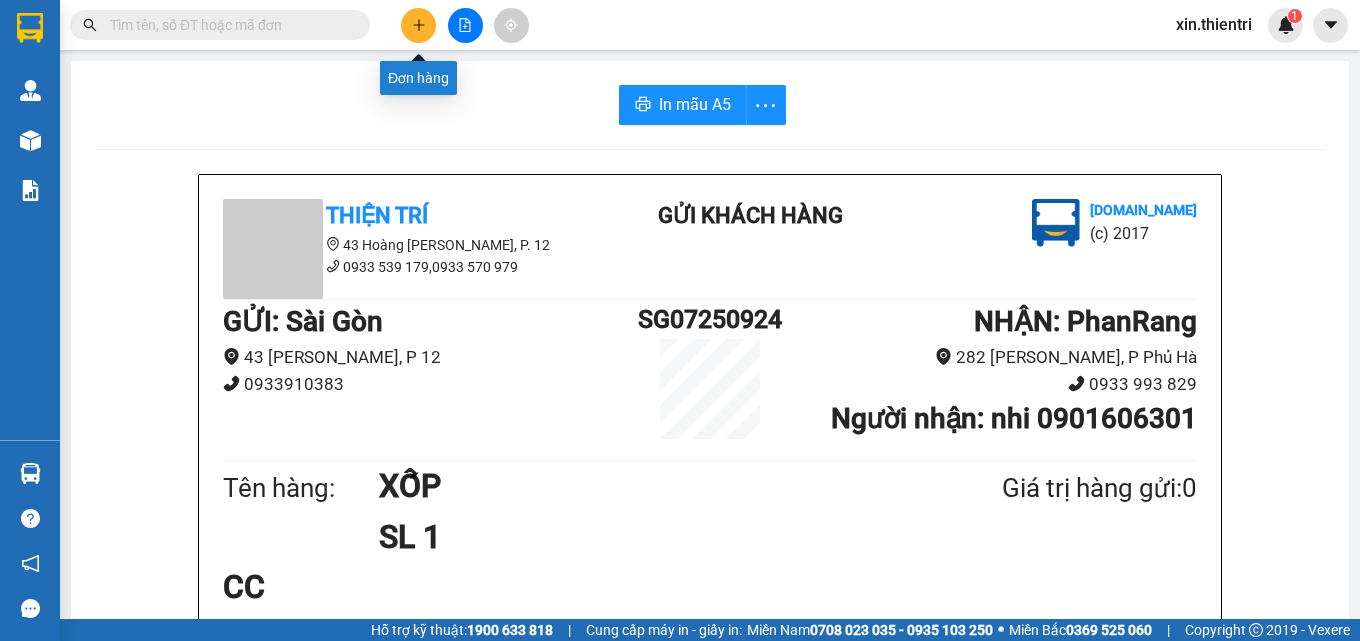 click 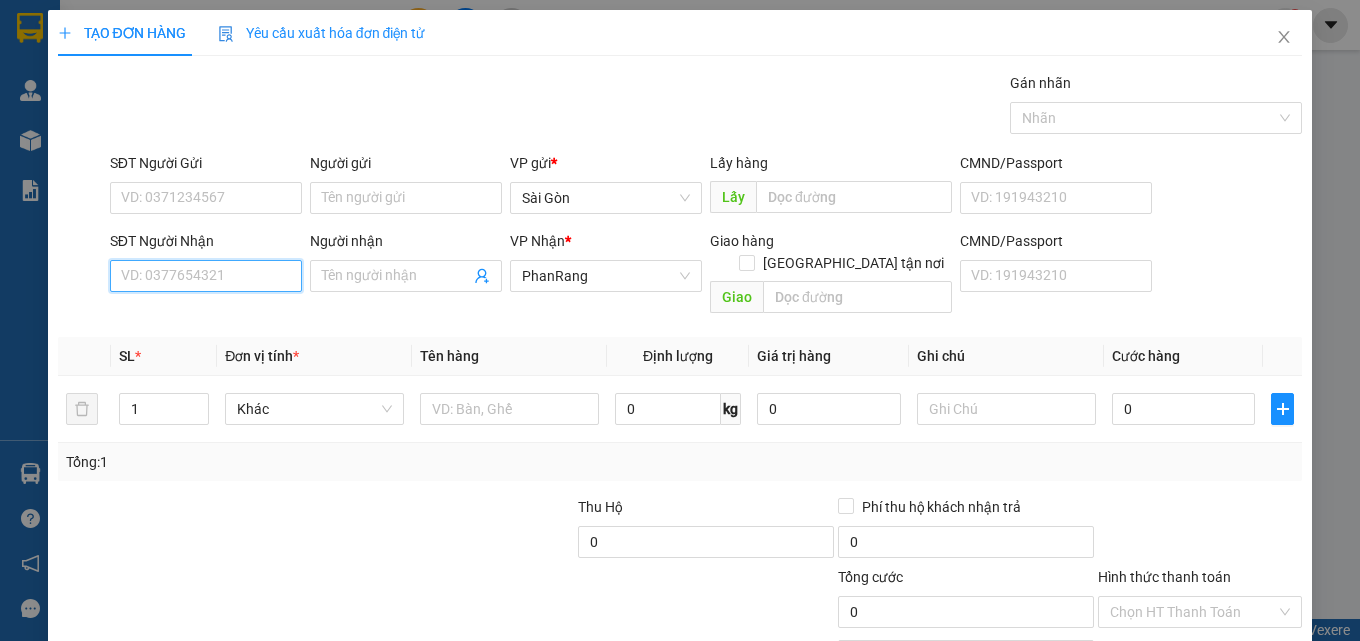 click on "SĐT Người Nhận" at bounding box center [206, 276] 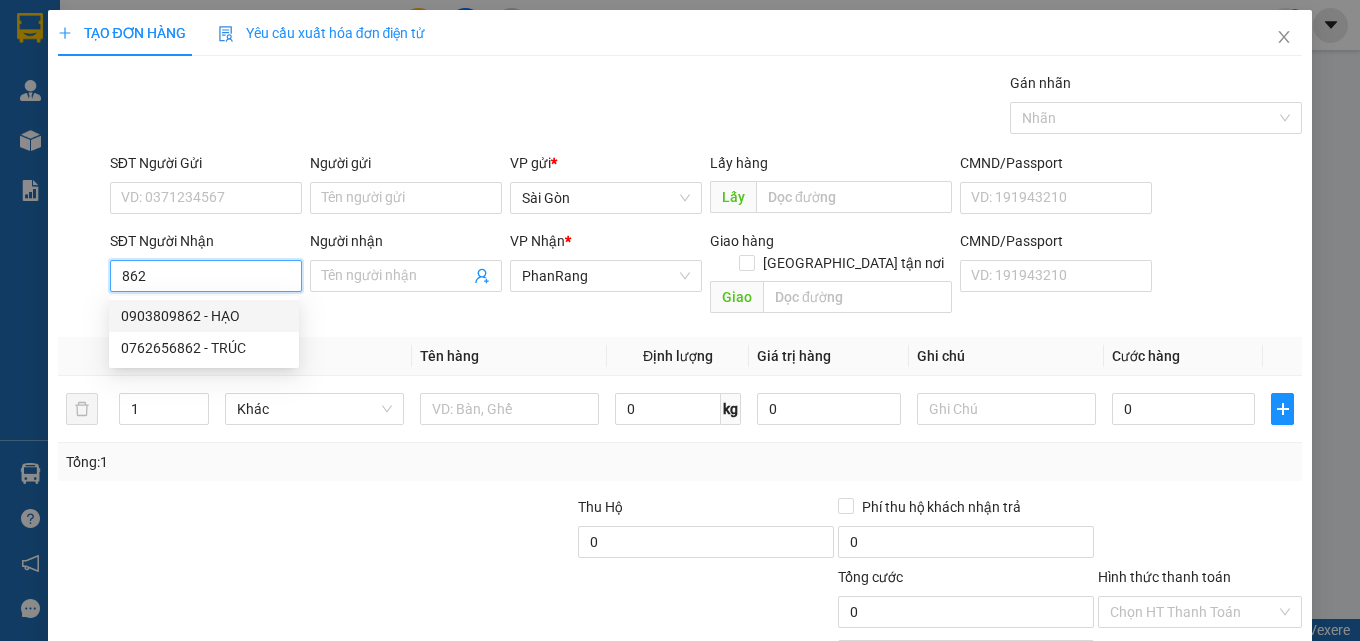 click on "0903809862 - HẠO" at bounding box center (204, 316) 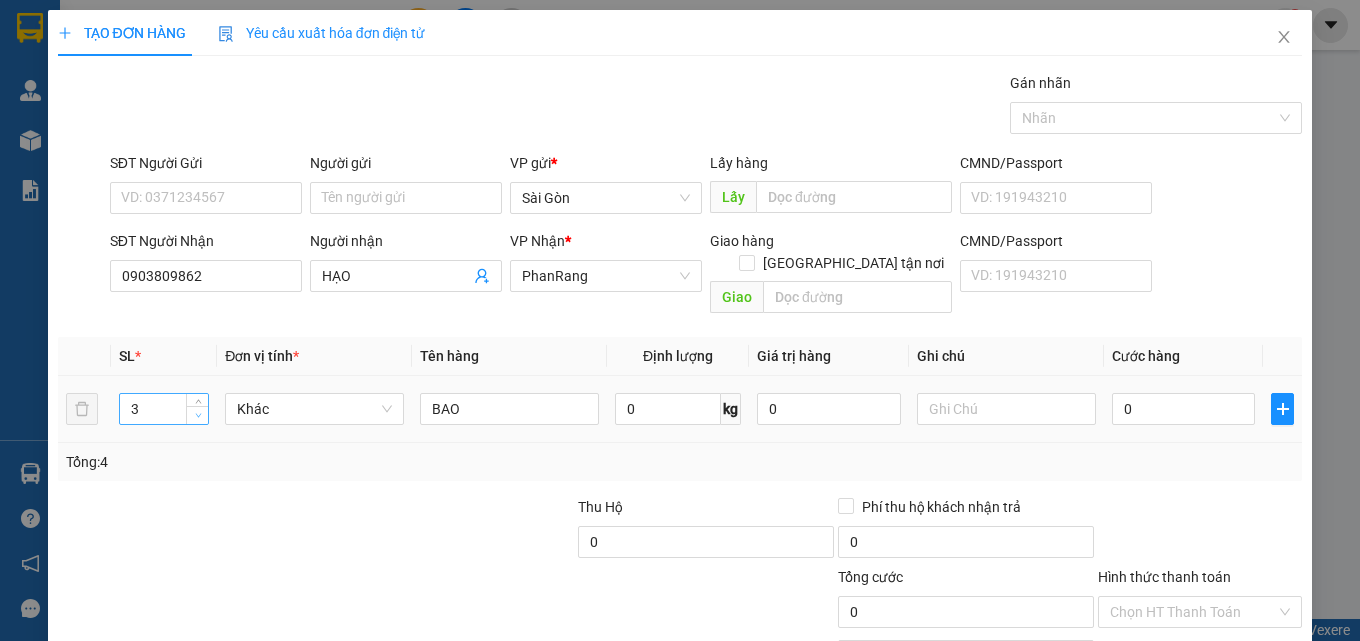 click 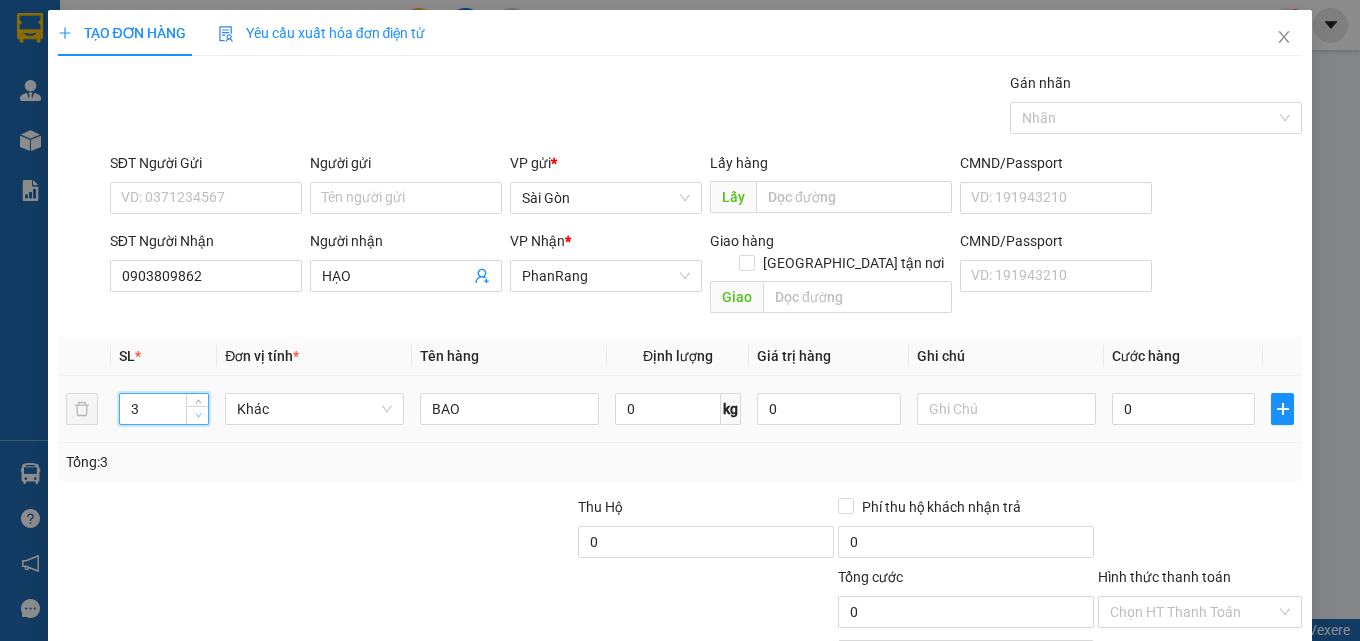 click 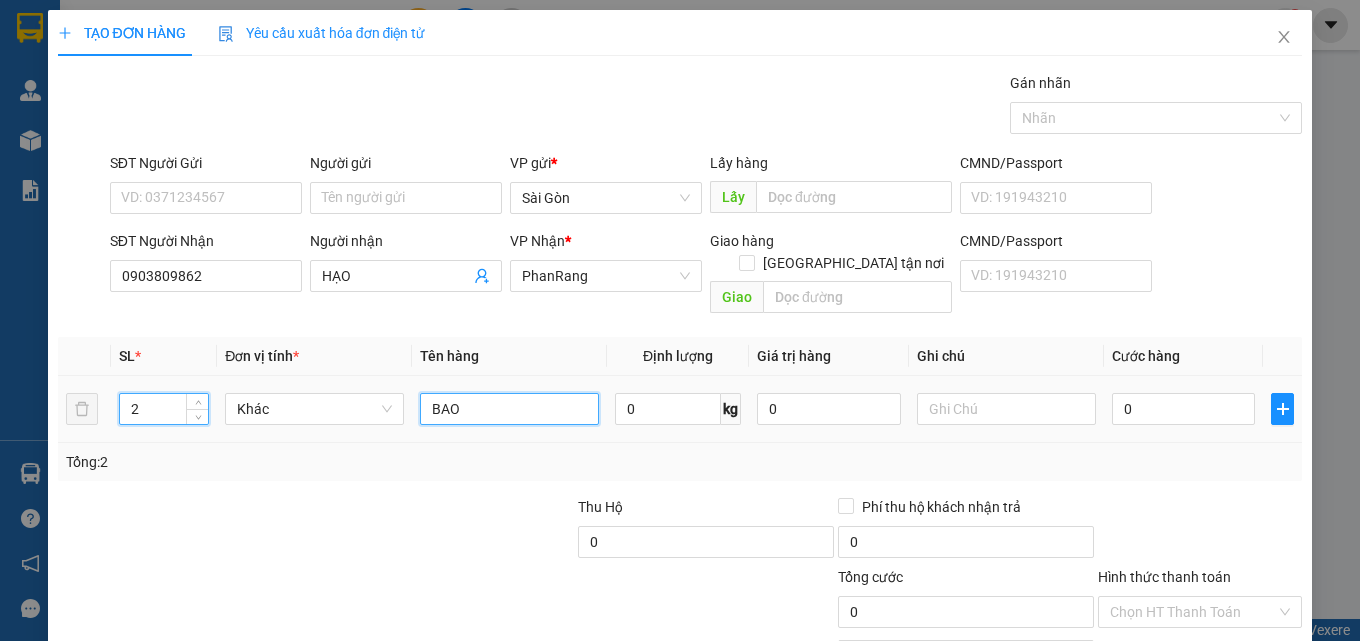 click on "BAO" at bounding box center [509, 409] 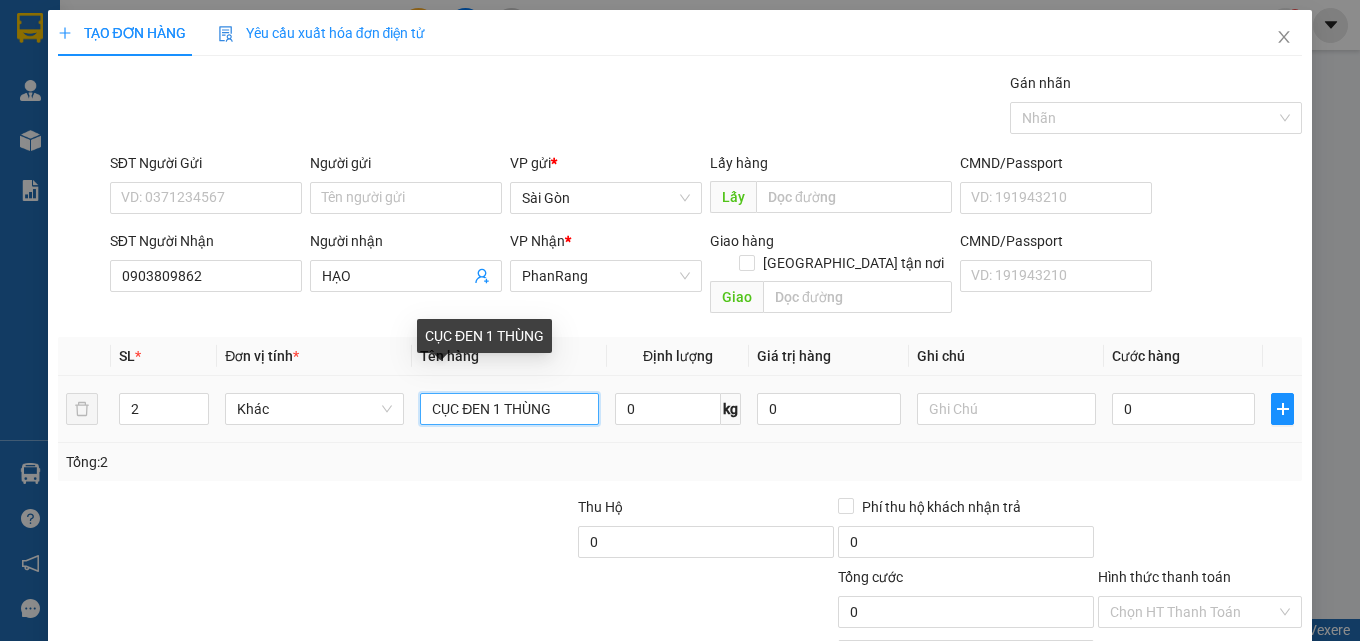 drag, startPoint x: 423, startPoint y: 387, endPoint x: 482, endPoint y: 398, distance: 60.016663 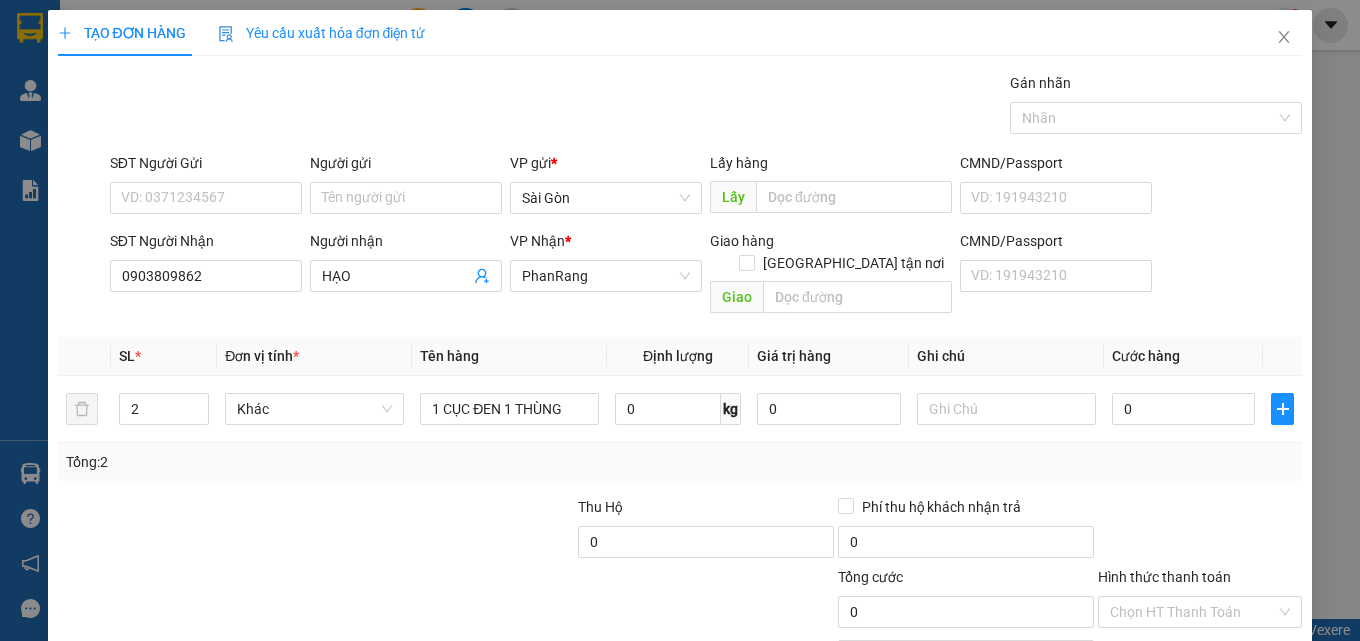 click on "[PERSON_NAME] và In" at bounding box center (1258, 707) 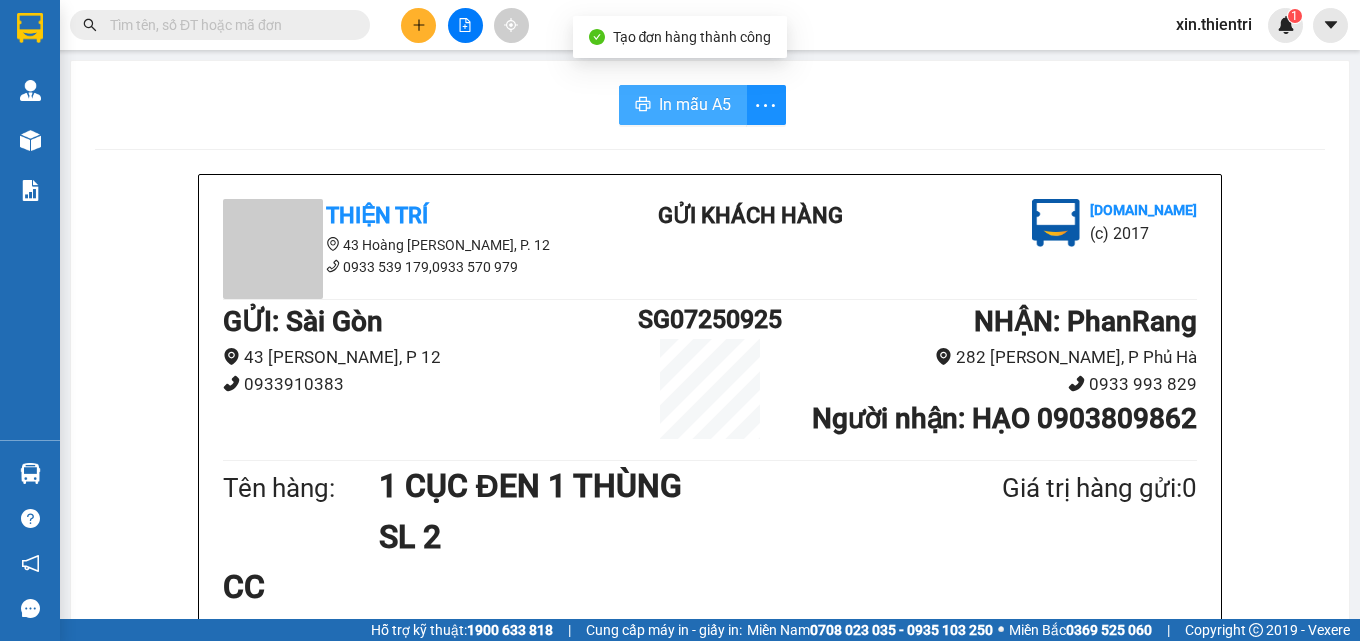 click on "In mẫu A5" at bounding box center [683, 105] 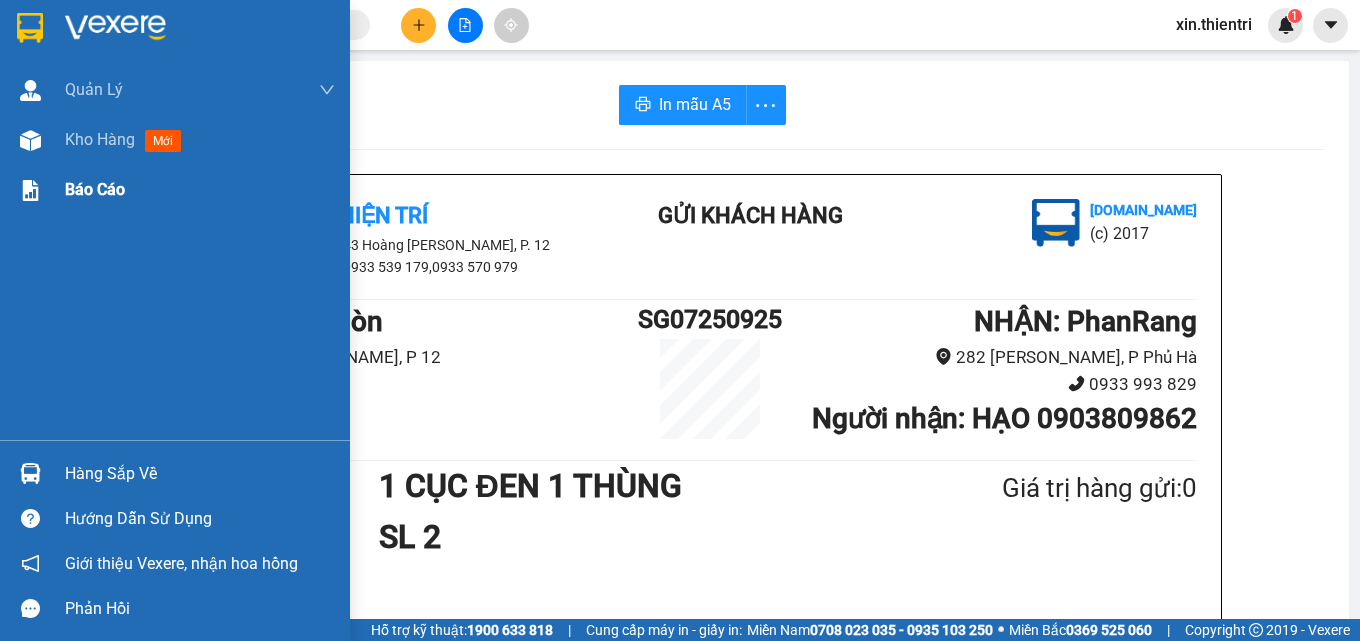 drag, startPoint x: 83, startPoint y: 144, endPoint x: 240, endPoint y: 178, distance: 160.63934 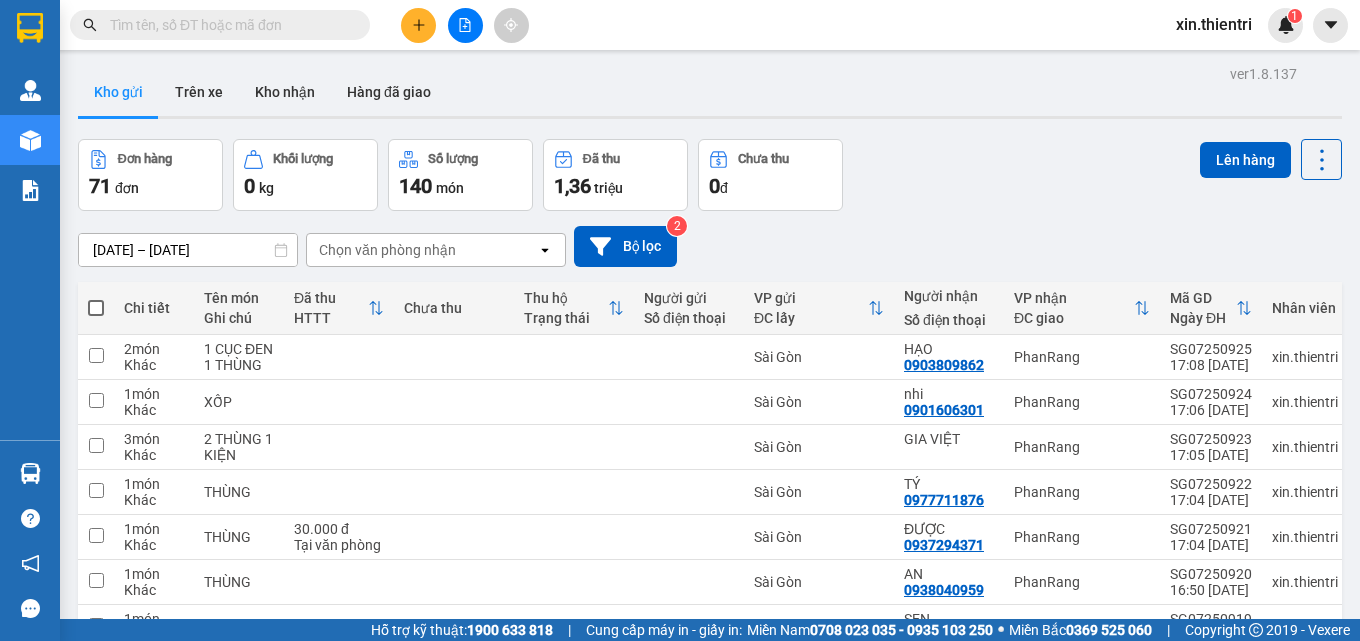 click at bounding box center [418, 25] 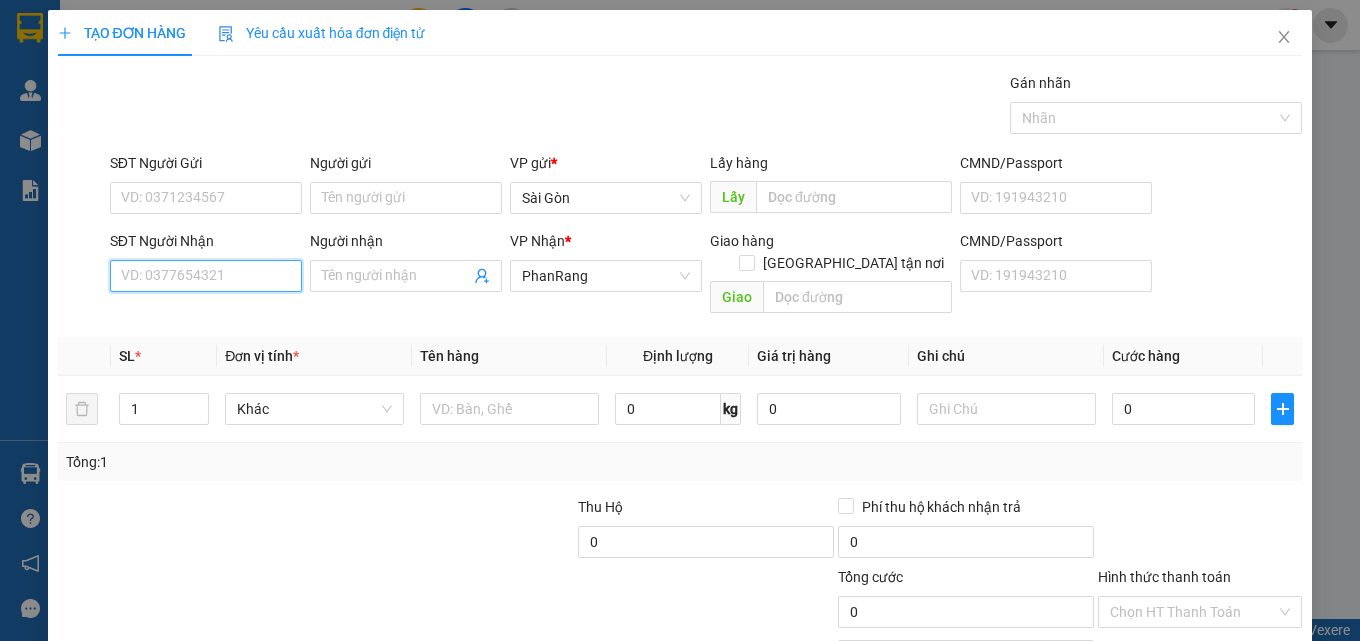 click on "SĐT Người Nhận" at bounding box center [206, 276] 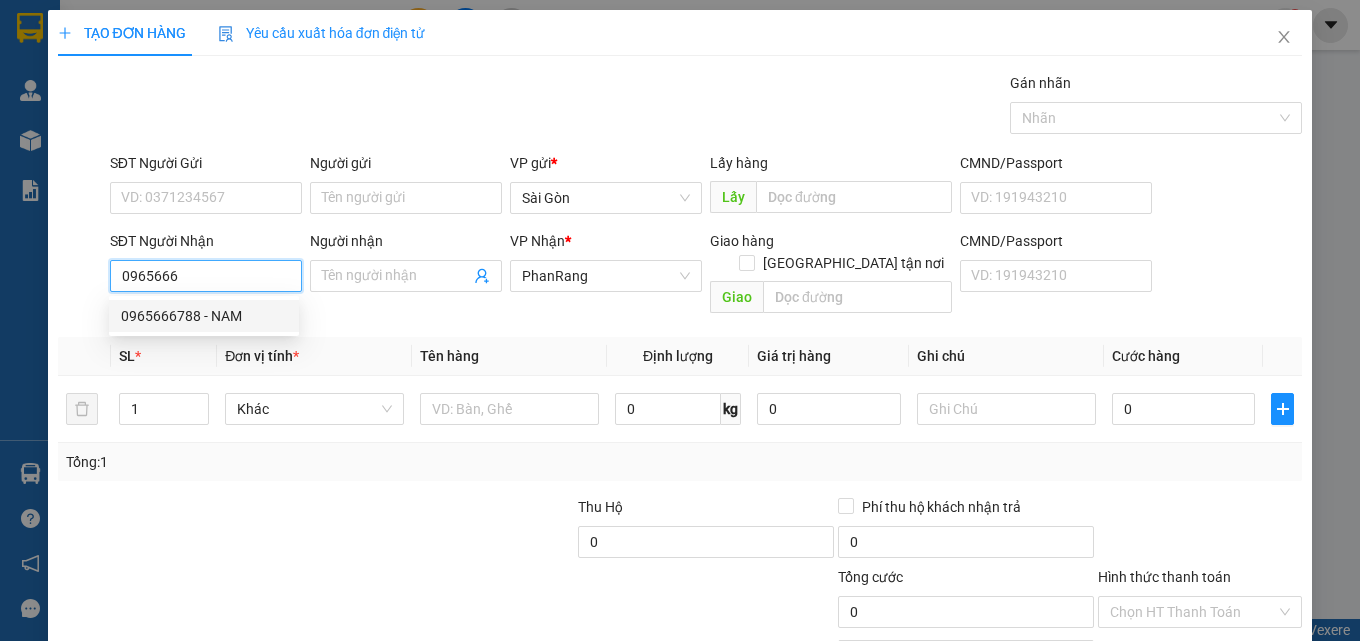 click on "0965666788 - NAM" at bounding box center [204, 316] 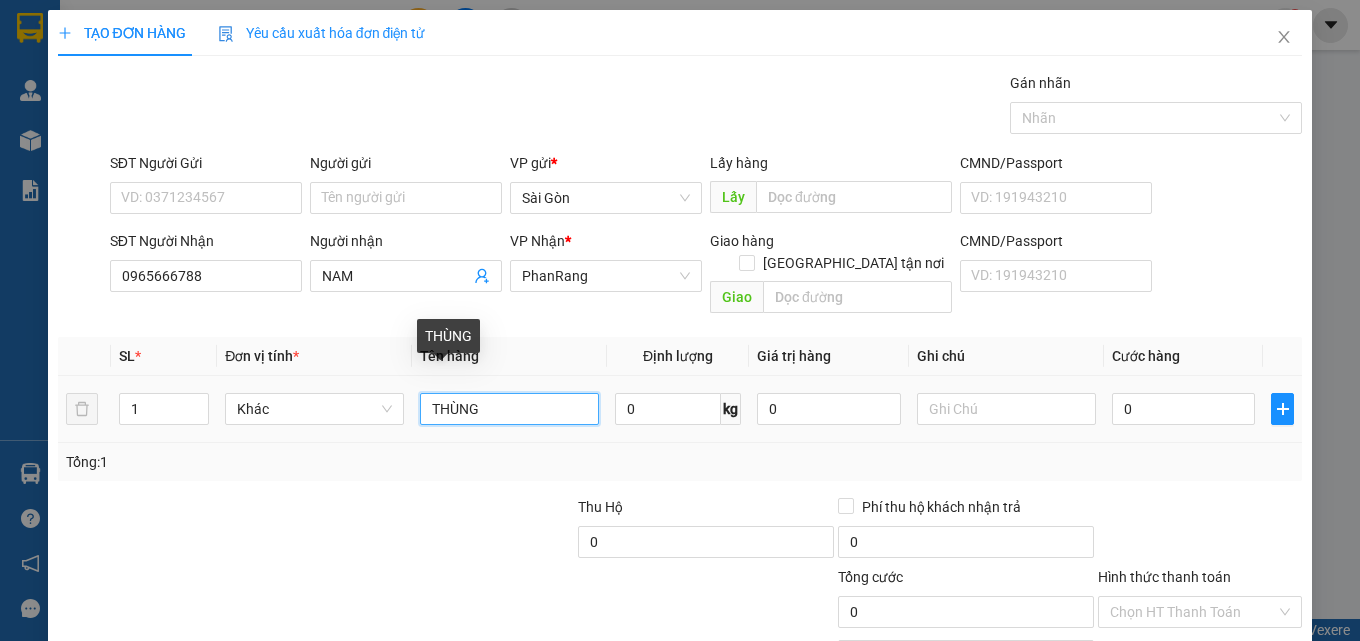 click on "THÙNG" at bounding box center (509, 409) 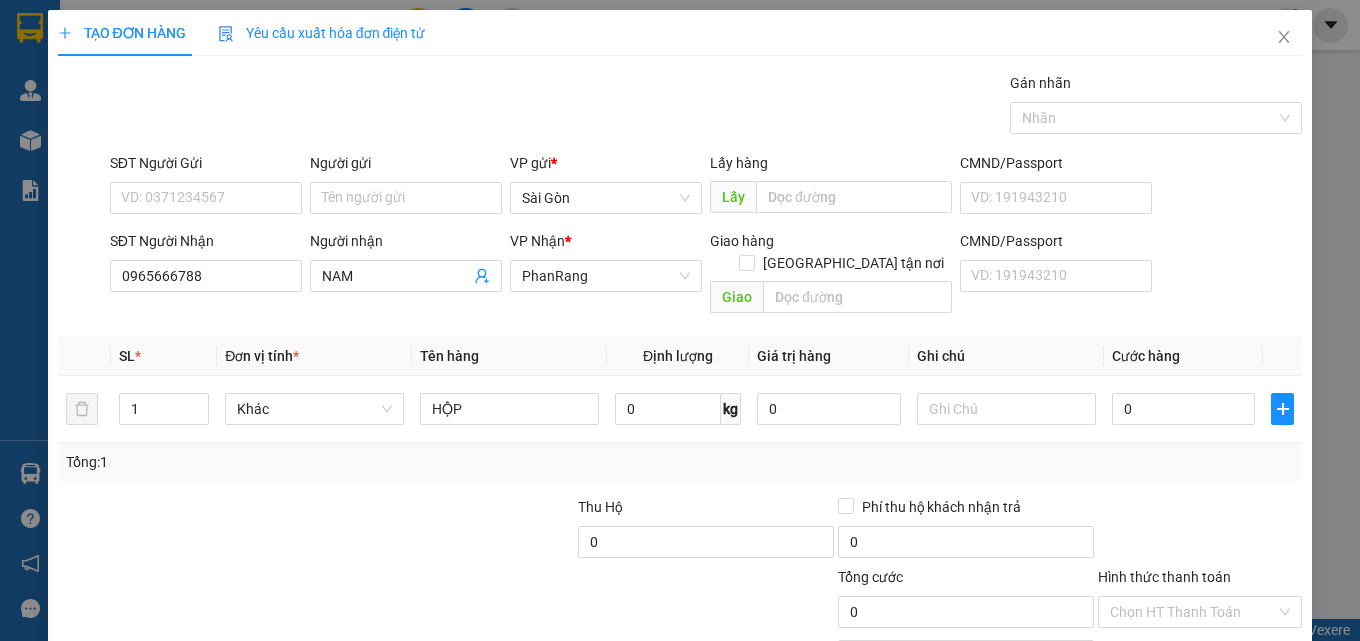 drag, startPoint x: 1197, startPoint y: 580, endPoint x: 1092, endPoint y: 470, distance: 152.06906 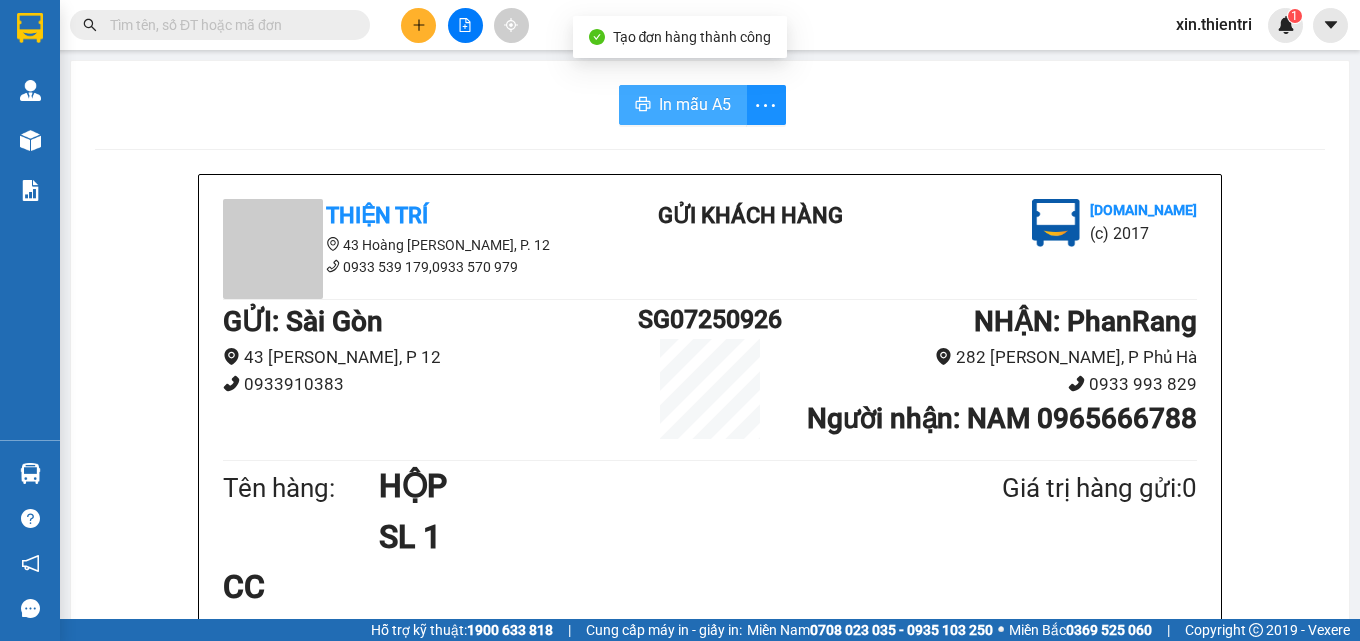 click 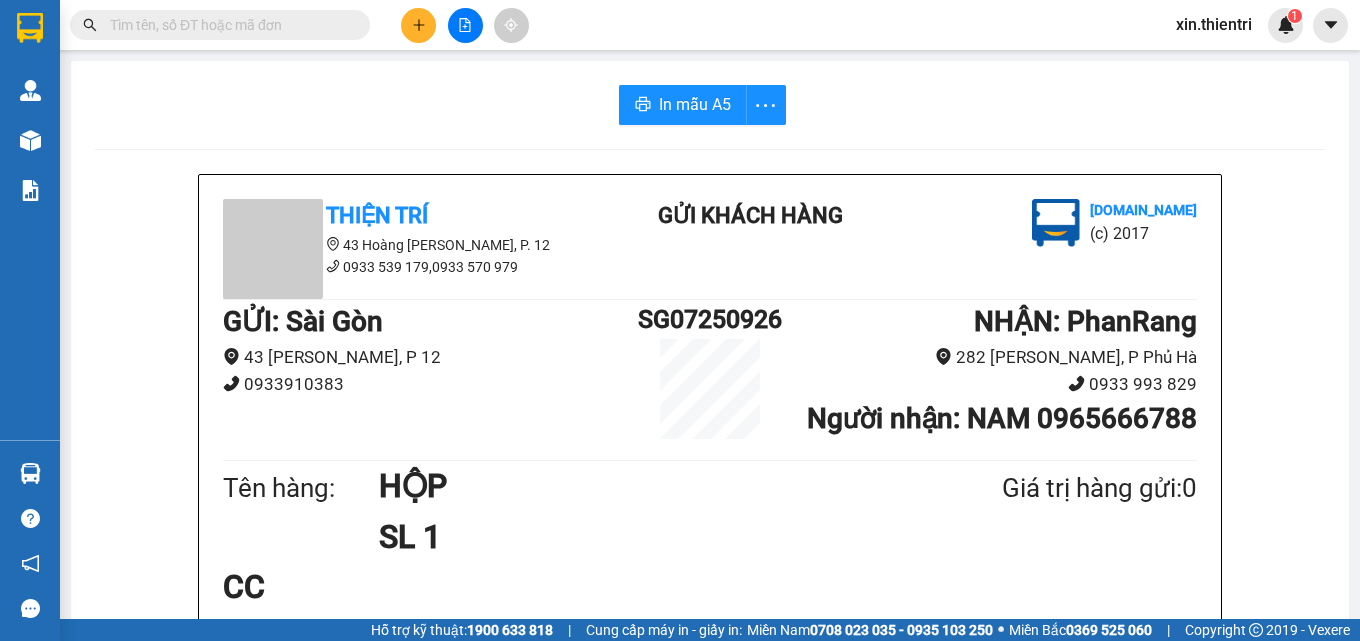 click on "In mẫu A5
Thiện Trí   43 Hoàng [PERSON_NAME], [PERSON_NAME] 12   0933 539 179,0933 570 979 Gửi khách hàng [DOMAIN_NAME] (c) 2017 GỬI :   [PERSON_NAME]   43 Hoàng Dư Khương, P 12   0933910383 SG07250926 NHẬN :   PhanRang   282 [PERSON_NAME], P Phủ Hà   0933 993 829 Người nhận :   NAM  0965666788 Tên hàng: HỘP  SL 1 Giá trị hàng gửi:  0 CC   Tổng phải thu:   0 17:14[DATE] Nhân viên Xịn Quy định nhận/gửi hàng : 1. Không vận chuyển hàng quốc,cấm.  2. [PERSON_NAME] nhận hàng gửi quá 7 ngày không nhận,[PERSON_NAME] không chịu trách nhiệm.  3.Hàng khách theo xe hư hỏng,mất sẽ được bồi thường 10 lần phí. PHIẾU NHẬN HÀNG CỦA KHÁCH THEO XE Thiện Trí [DOMAIN_NAME] [DATE] 17:14 VP  Sài Gòn Gửi:    SG07250926  -   PR VP nhận: VP  PhanRang Người nhận: NAM    0965 666 788 Tên hàng: HỘP  SL 1 Giá trị hàng gửi:  0 CC   Tổng phải thu:   0" at bounding box center [710, 867] 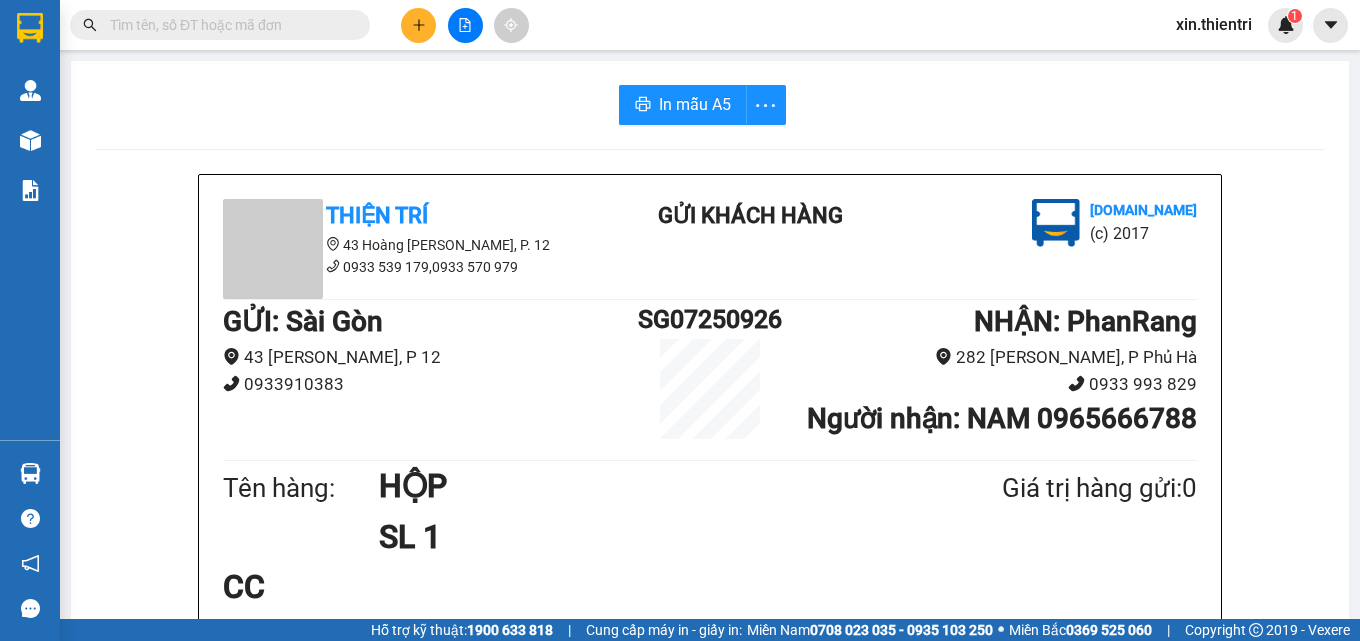 click at bounding box center (418, 25) 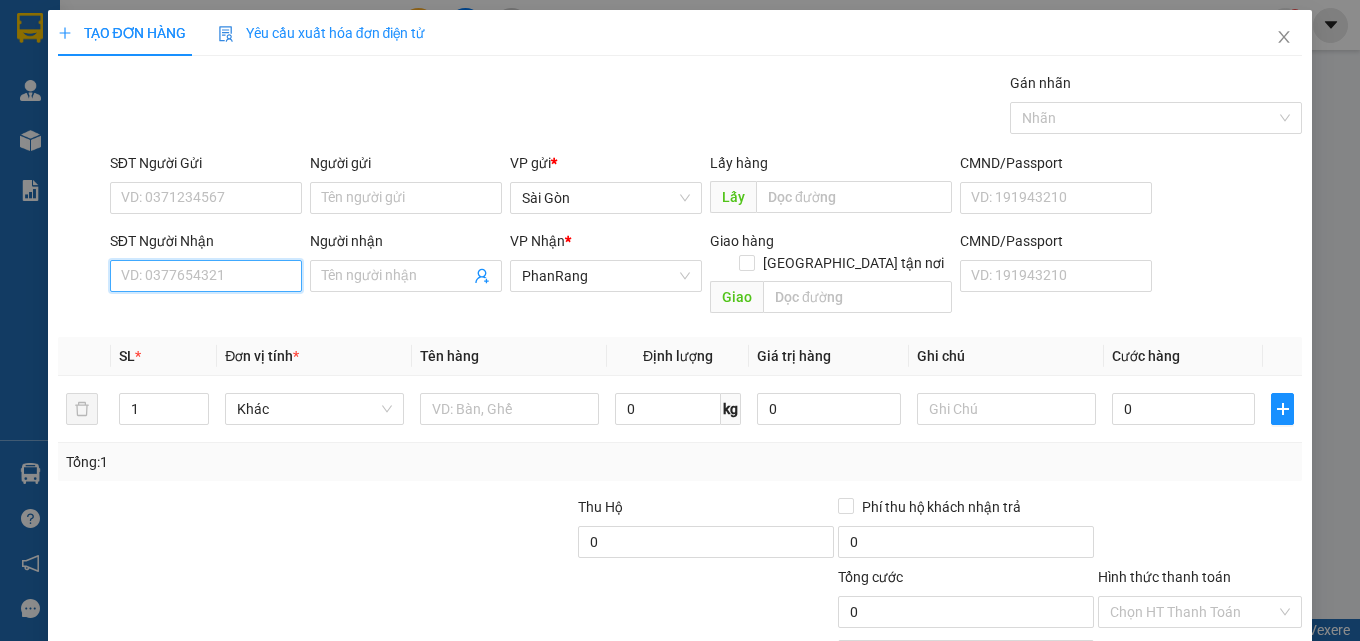 click on "SĐT Người Nhận" at bounding box center (206, 276) 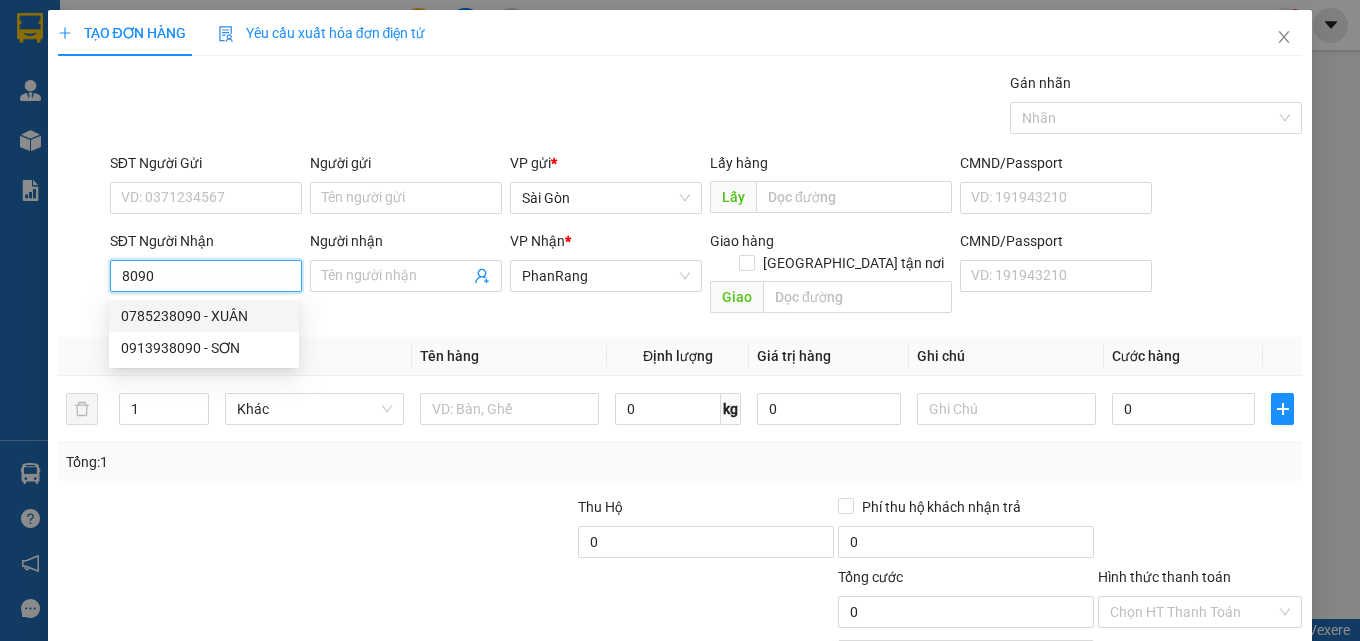 click on "0785238090 - XUÂN" at bounding box center (204, 316) 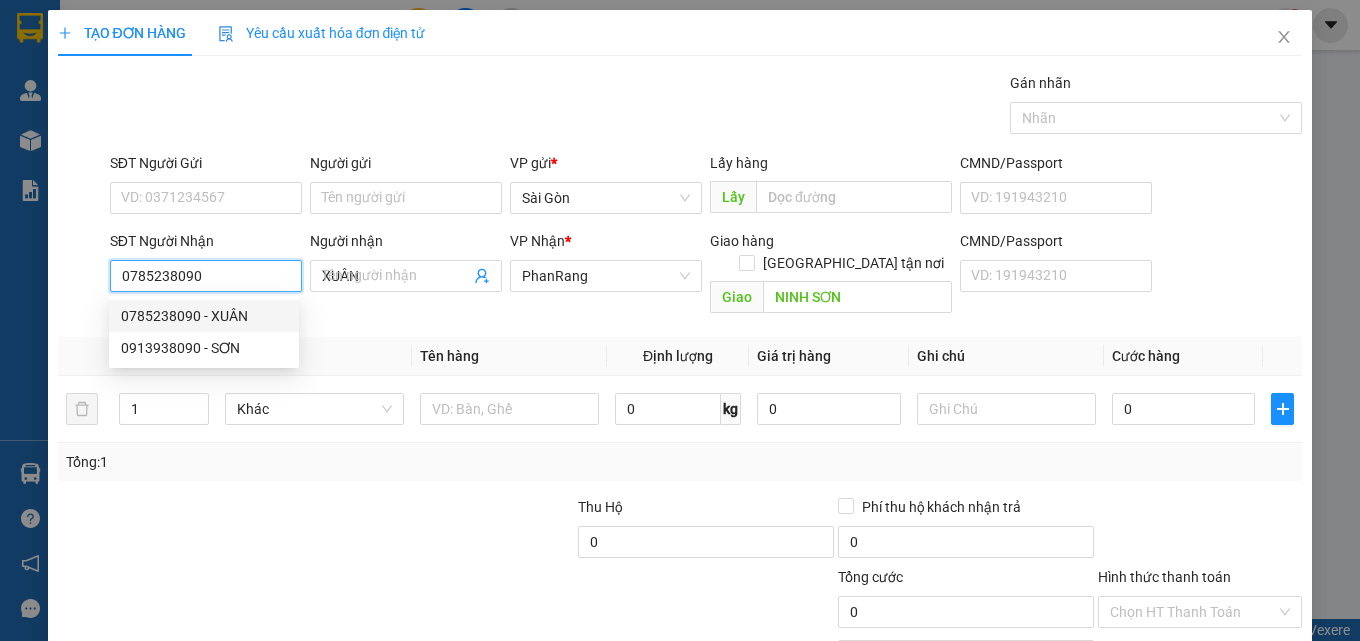 click on "0785238090 - XUÂN" at bounding box center [204, 316] 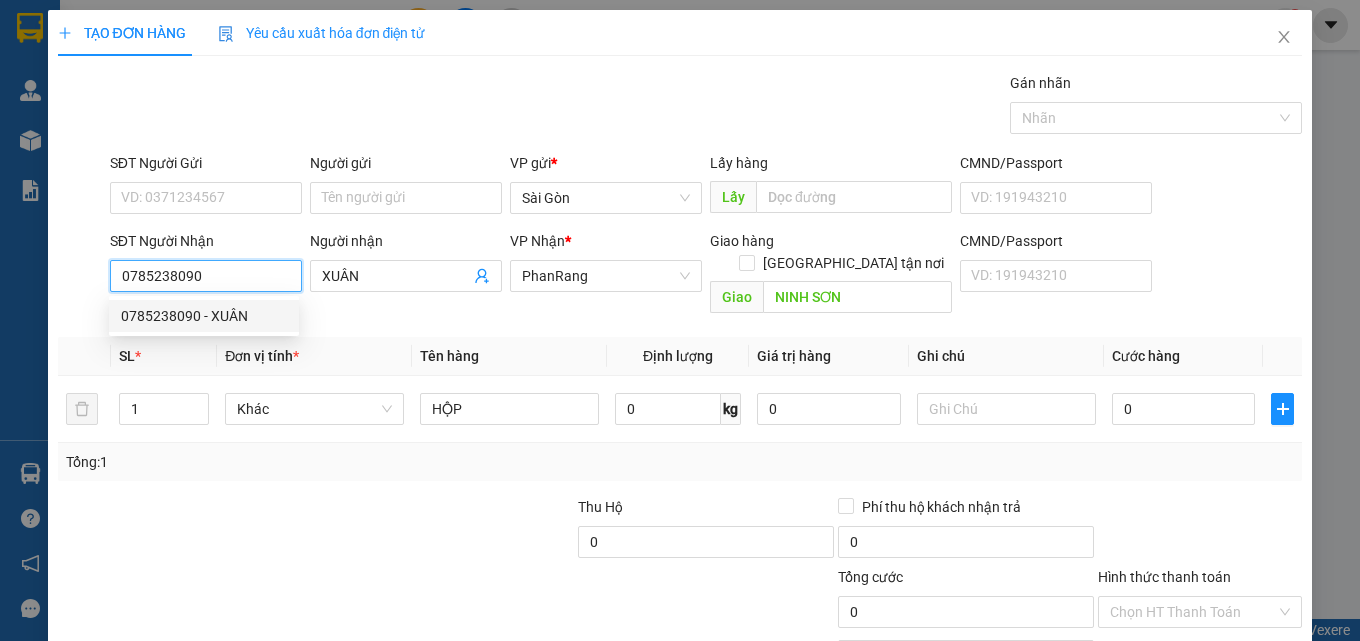 drag, startPoint x: 222, startPoint y: 308, endPoint x: 231, endPoint y: 281, distance: 28.460499 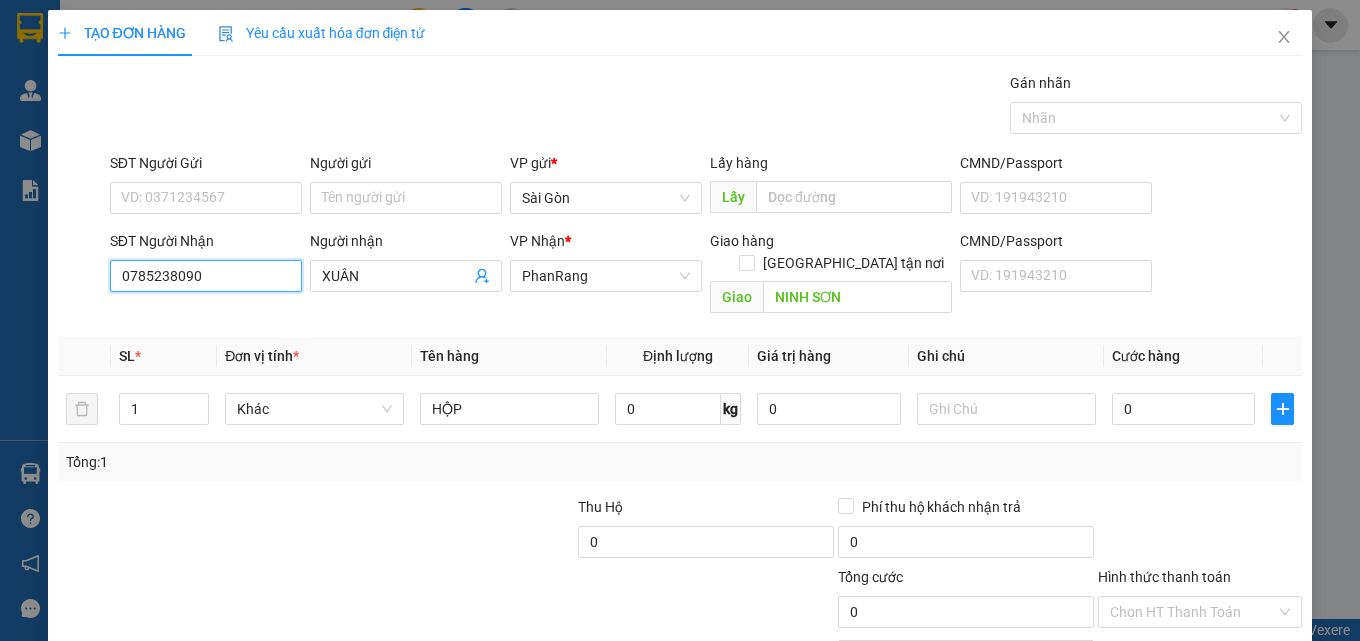 click on "0785238090" at bounding box center [206, 276] 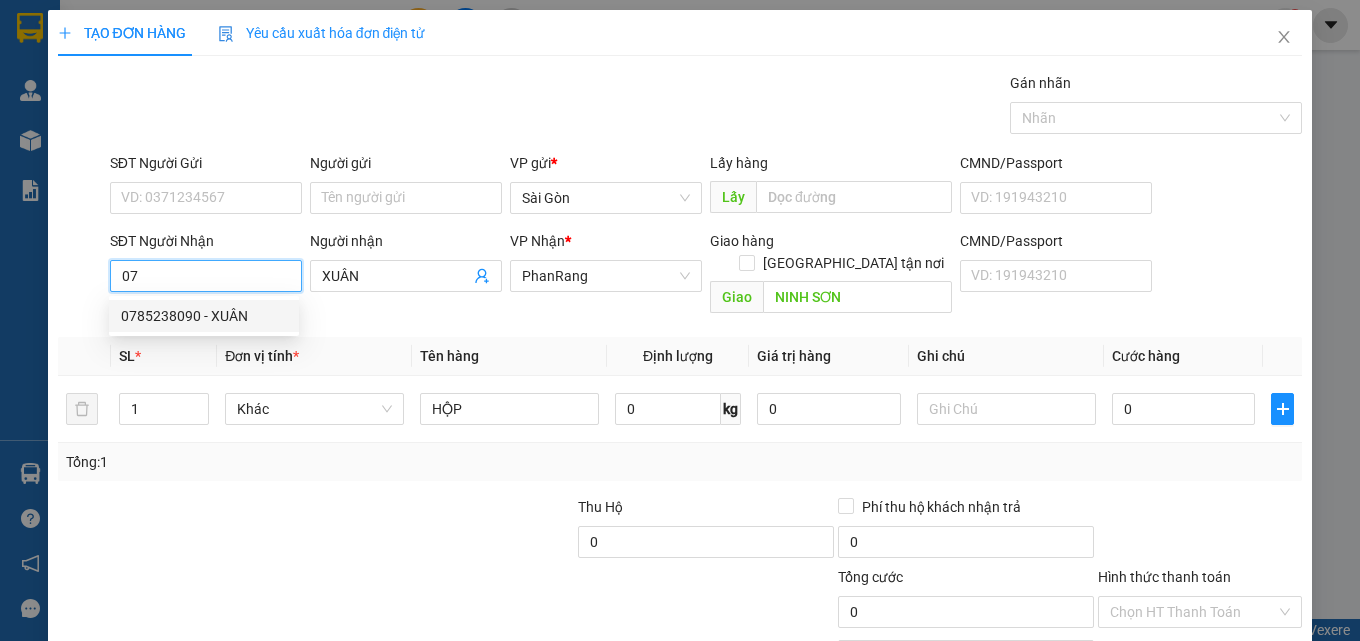 click on "07" at bounding box center [206, 276] 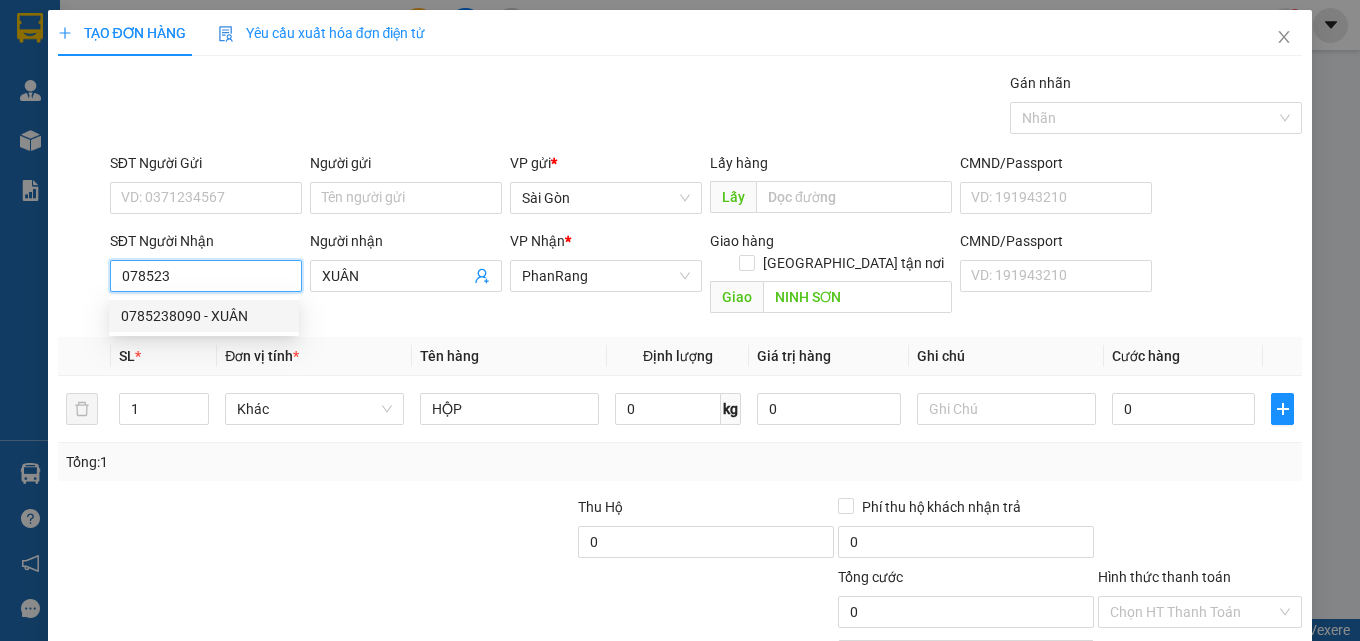 click on "0785238090 - XUÂN" at bounding box center (204, 316) 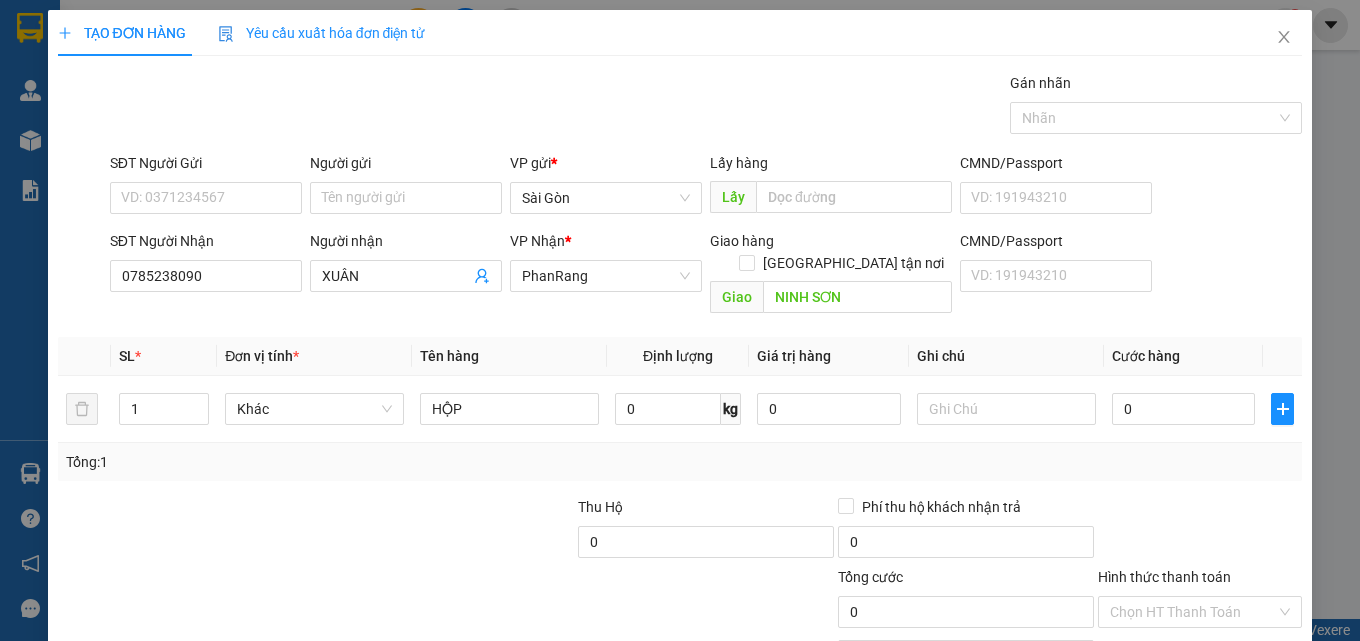 click on "Transit Pickup Surcharge Ids Transit Deliver Surcharge Ids Transit Deliver Surcharge Transit Deliver Surcharge Gán nhãn   Nhãn SĐT Người Gửi VD: 0371234567 Người gửi Tên người gửi VP gửi  * [PERSON_NAME] Lấy hàng Lấy CMND/Passport VD: [PASSPORT] SĐT Người Nhận 0785238090 Người nhận XUÂN VP Nhận  * PhanRang Giao hàng [GEOGRAPHIC_DATA] tận nơi [GEOGRAPHIC_DATA] CMND/Passport VD: [PASSPORT] SL  * Đơn vị tính  * Tên hàng  Định lượng Giá trị hàng Ghi chú Cước hàng                   1 Khác HỘP 0 kg 0 0 Tổng:  1 Thu Hộ 0 Phí thu hộ khách nhận trả 0 Tổng cước 0 Hình thức thanh toán Chọn HT Thanh Toán Số tiền thu trước 0 Chưa thanh toán 0 Chọn HT Thanh Toán Lưu nháp Xóa Thông tin [PERSON_NAME] và In" at bounding box center [680, 397] 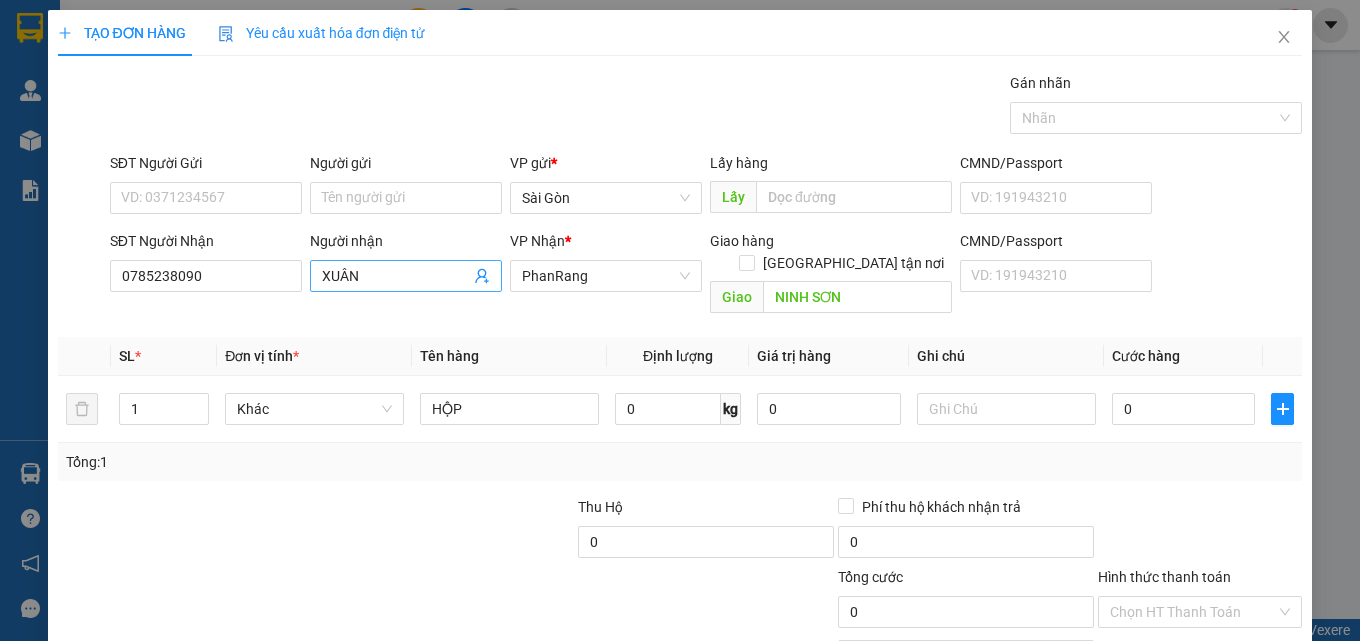 click on "XUÂN" at bounding box center [396, 276] 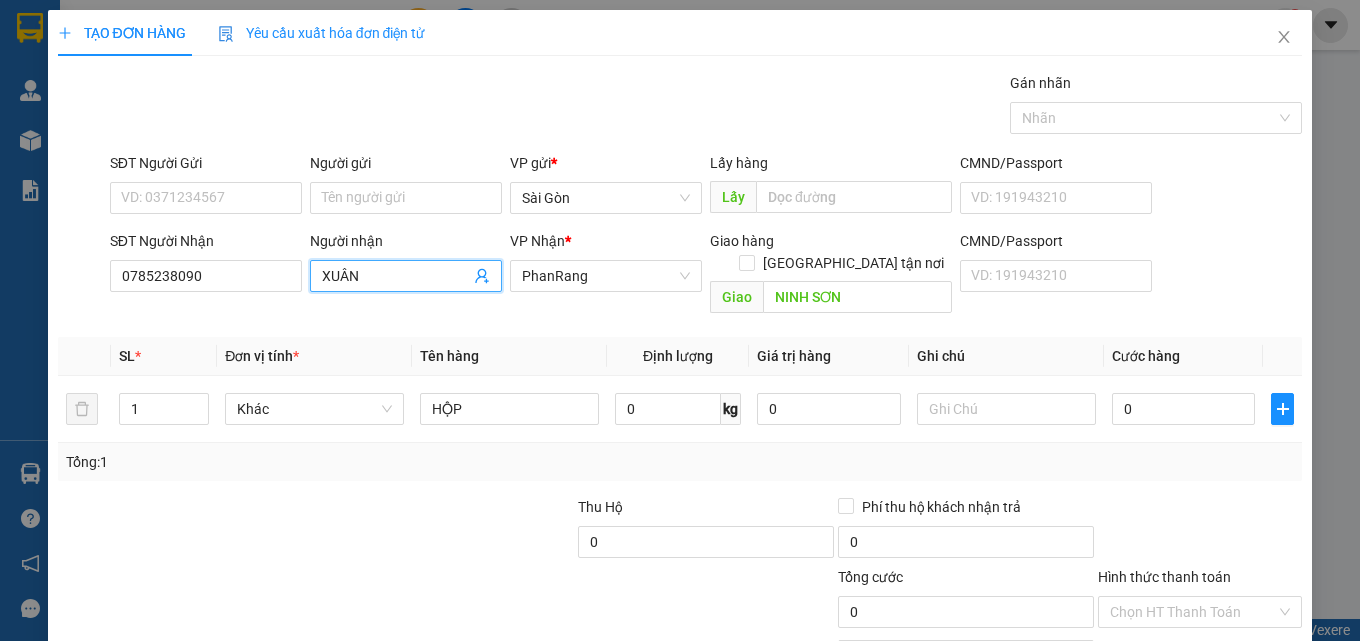 click on "XUÂN" at bounding box center (396, 276) 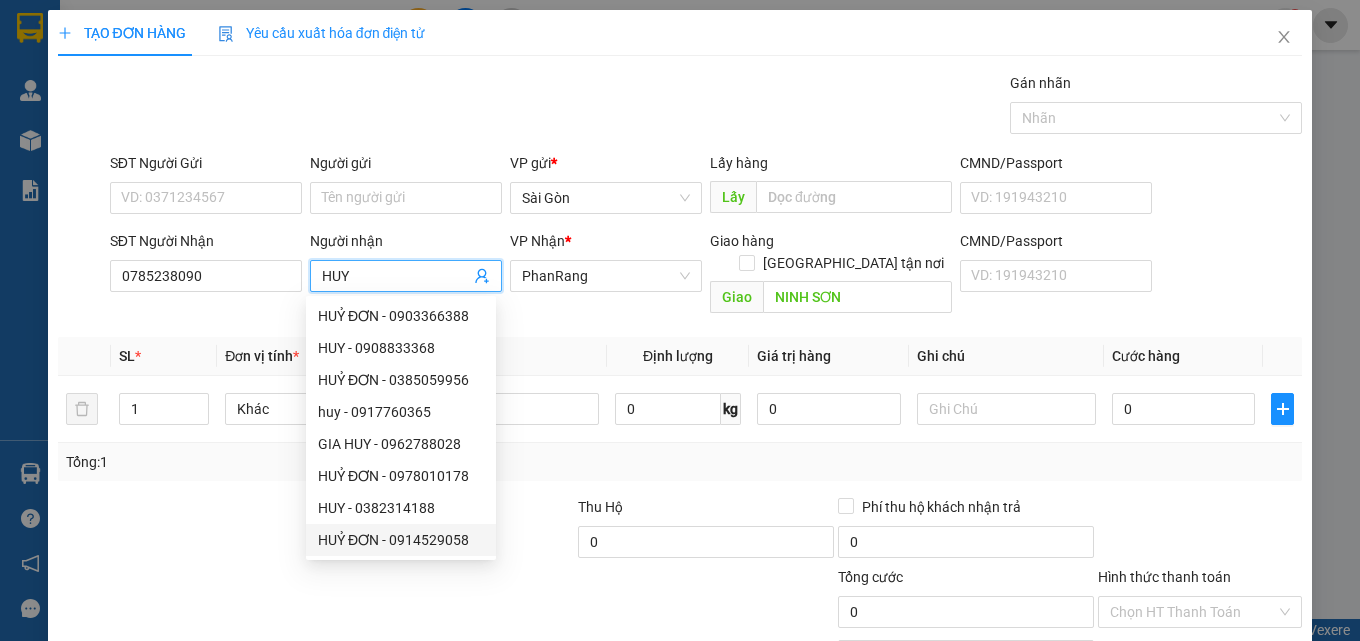 click on "VP Nhận  * PhanRang" at bounding box center [606, 265] 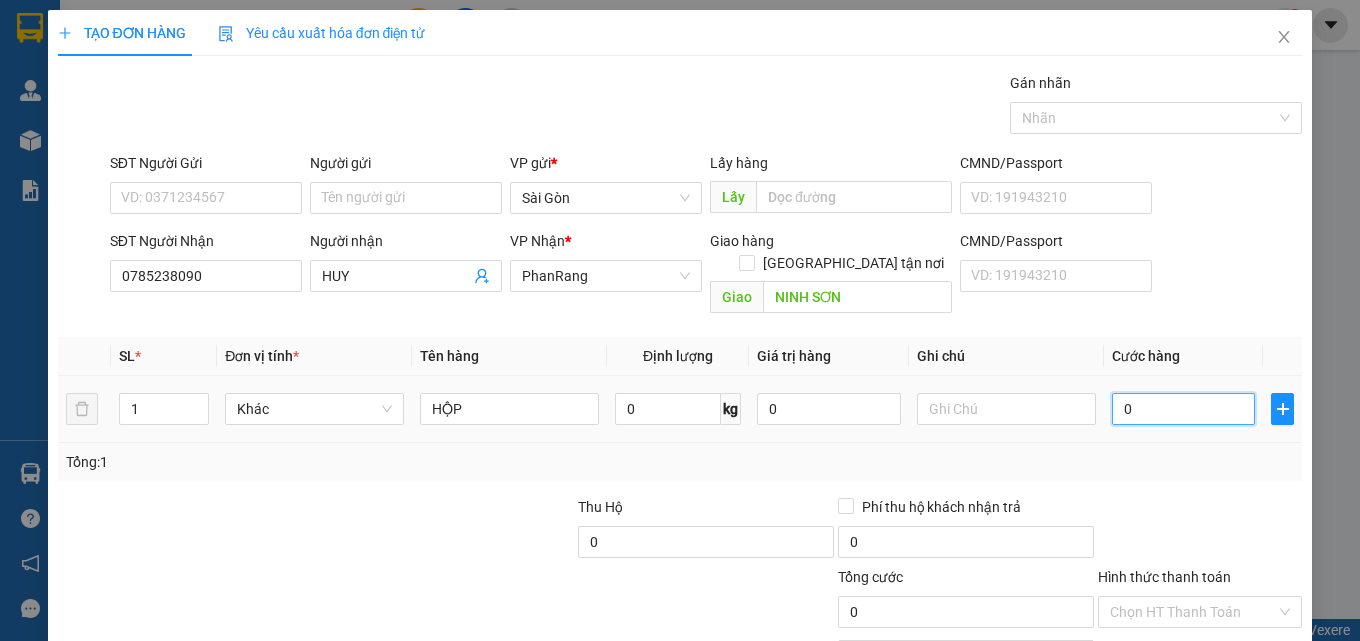 click on "0" at bounding box center (1184, 409) 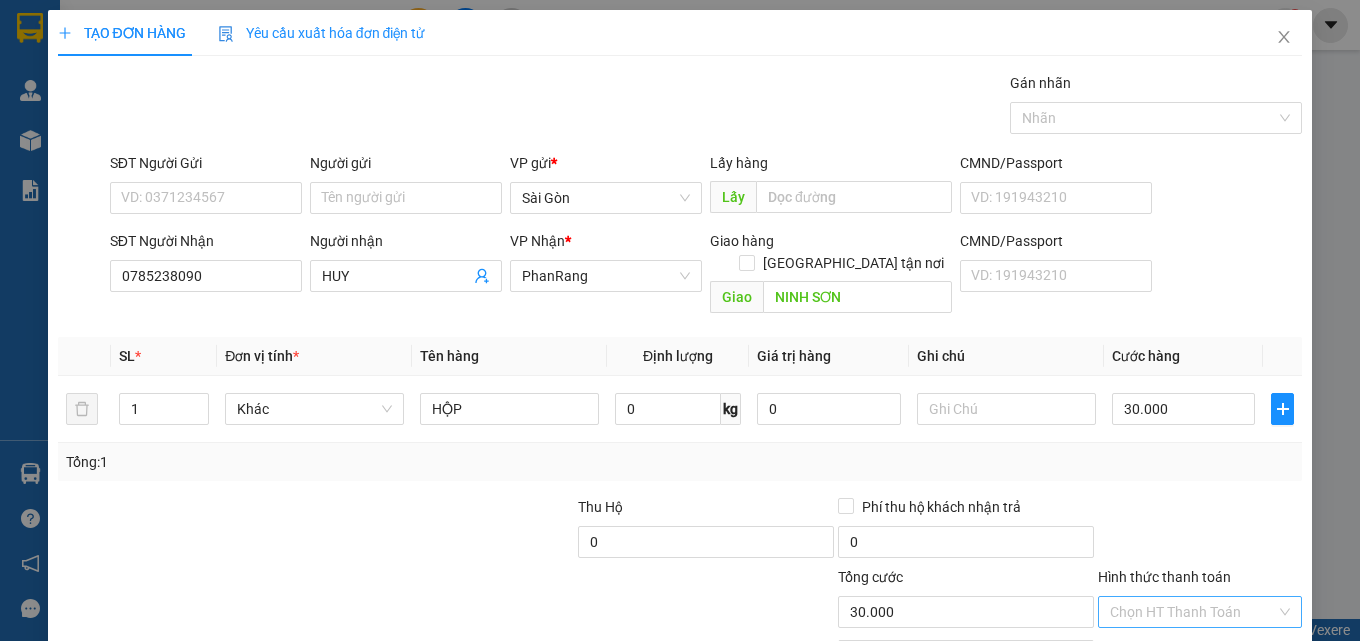 click on "Hình thức thanh toán" at bounding box center [1193, 612] 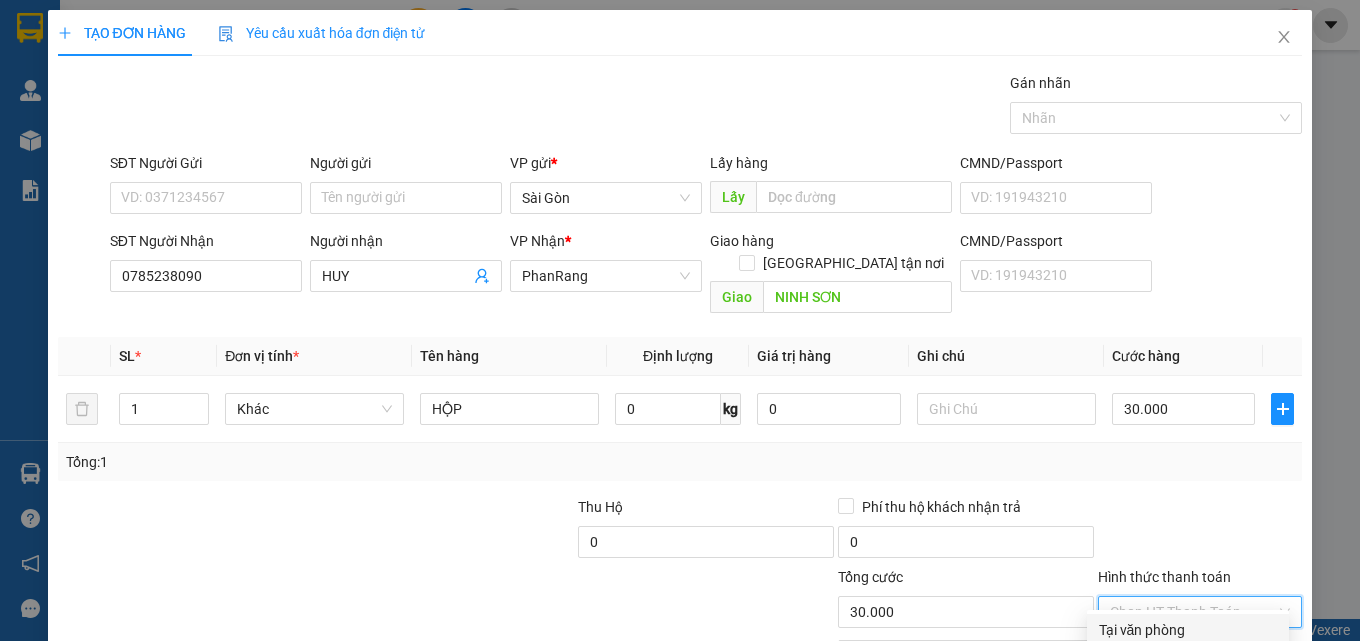 click on "Tại văn phòng" at bounding box center [1188, 630] 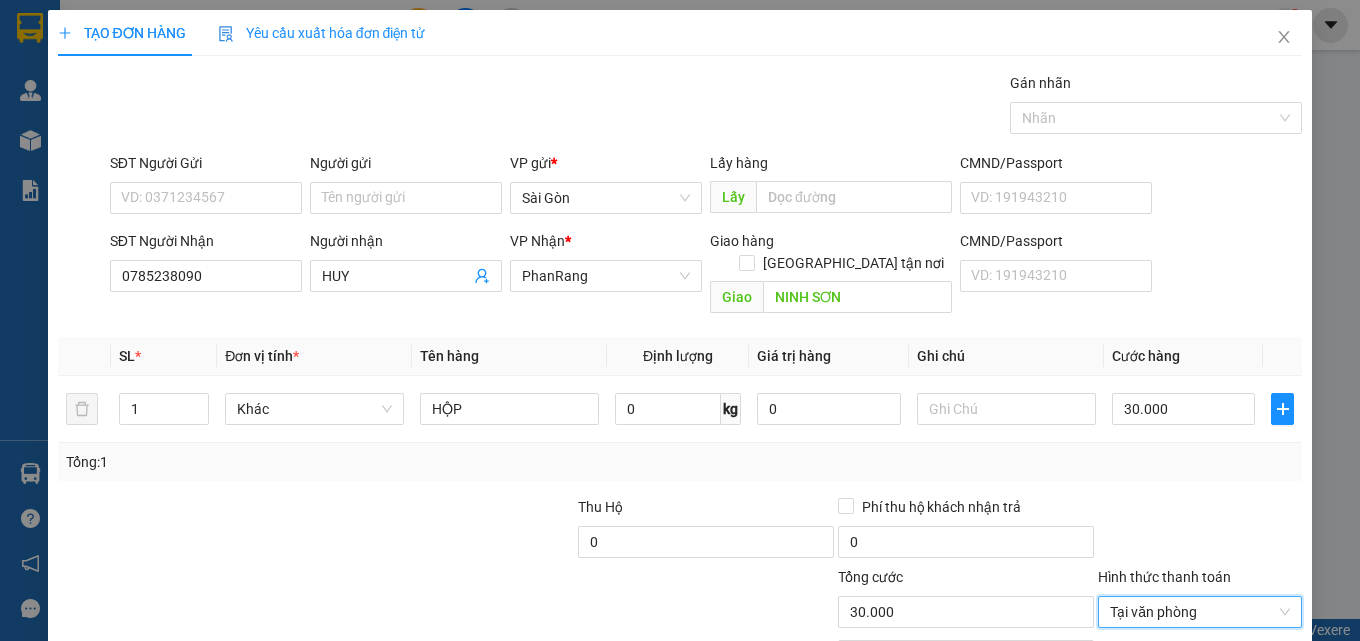 click on "[PERSON_NAME] và In" at bounding box center (1258, 707) 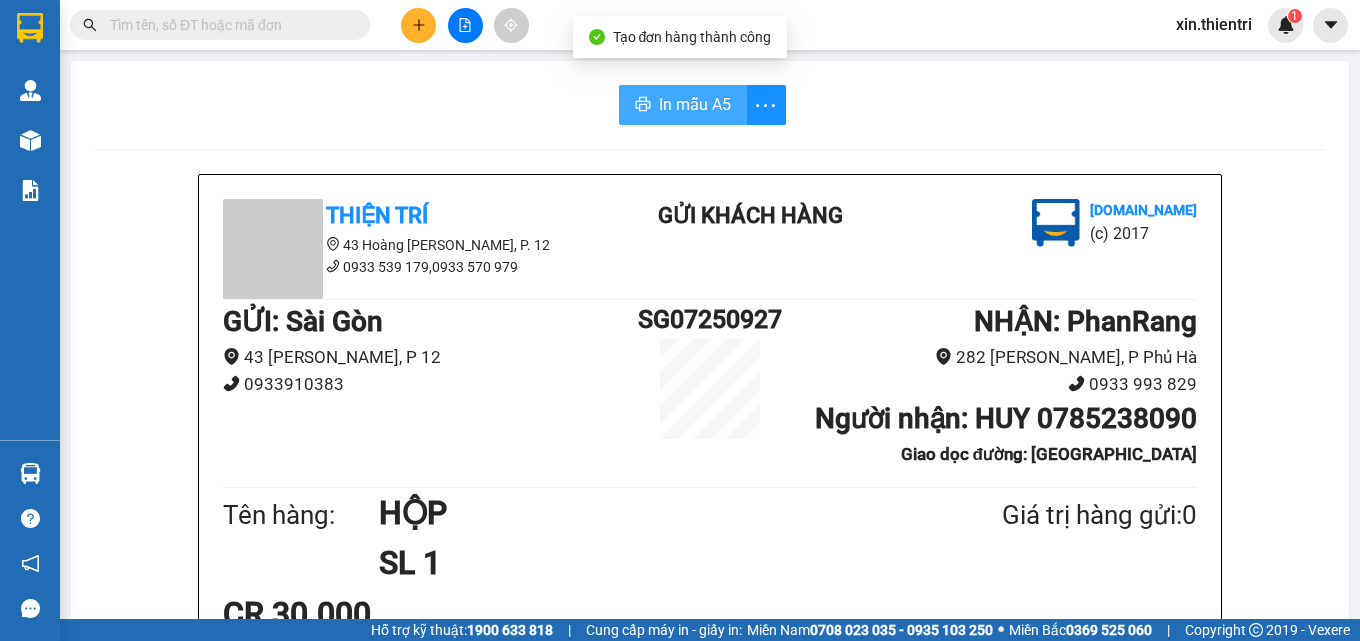 click on "In mẫu A5" at bounding box center [683, 105] 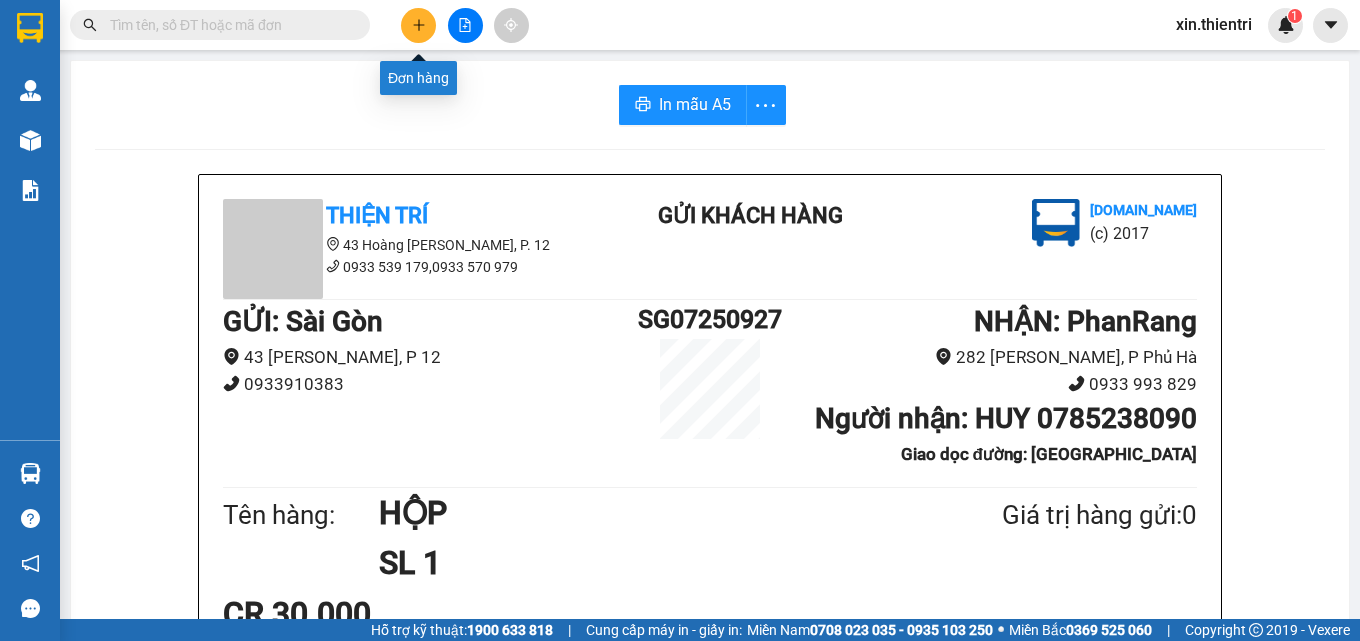 click 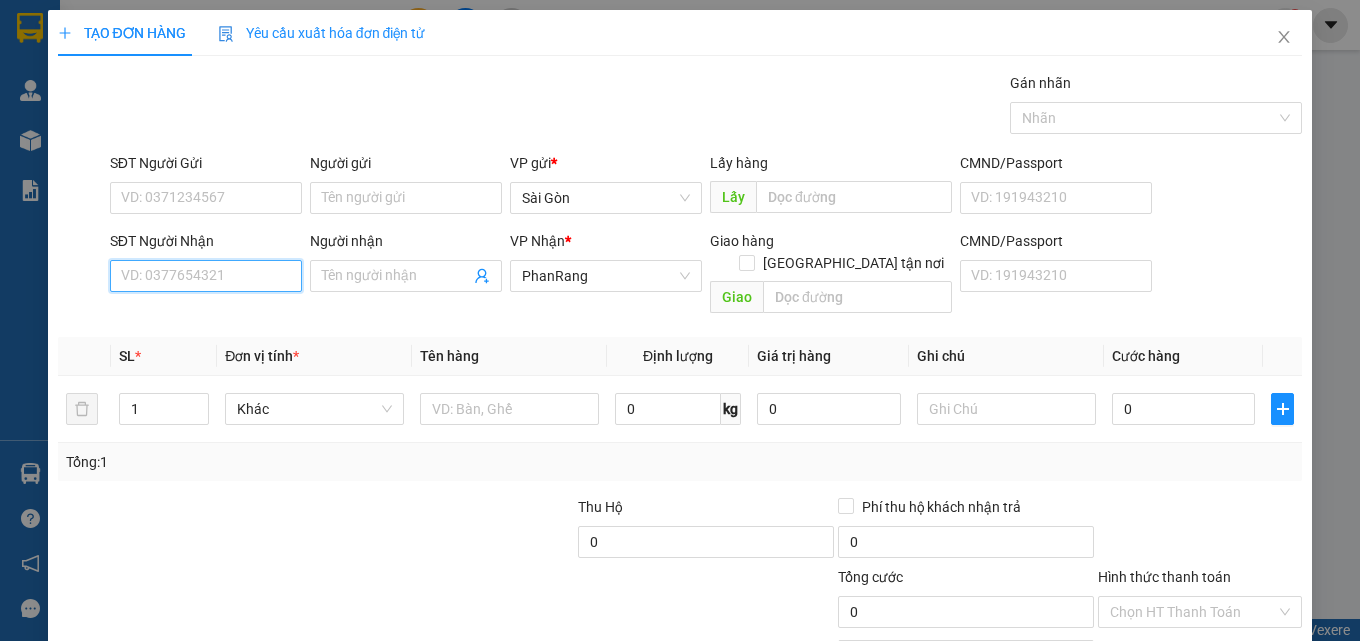 click on "SĐT Người Nhận" at bounding box center [206, 276] 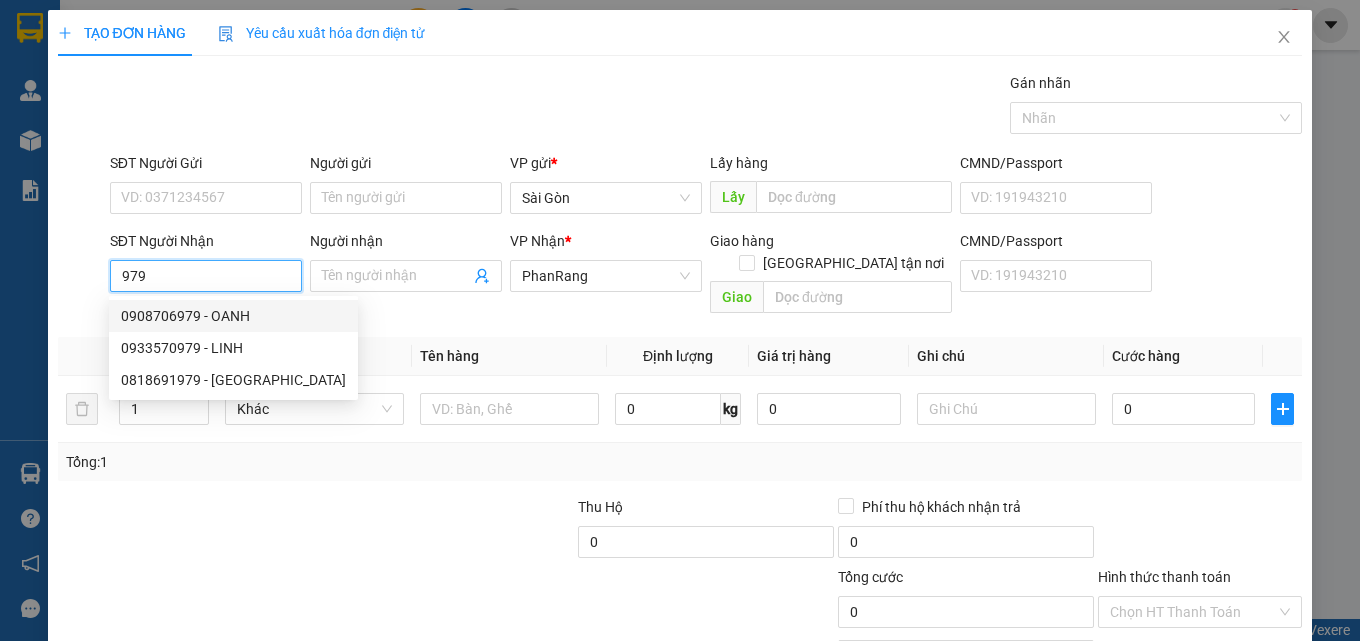 click on "0908706979 - OANH" at bounding box center (233, 316) 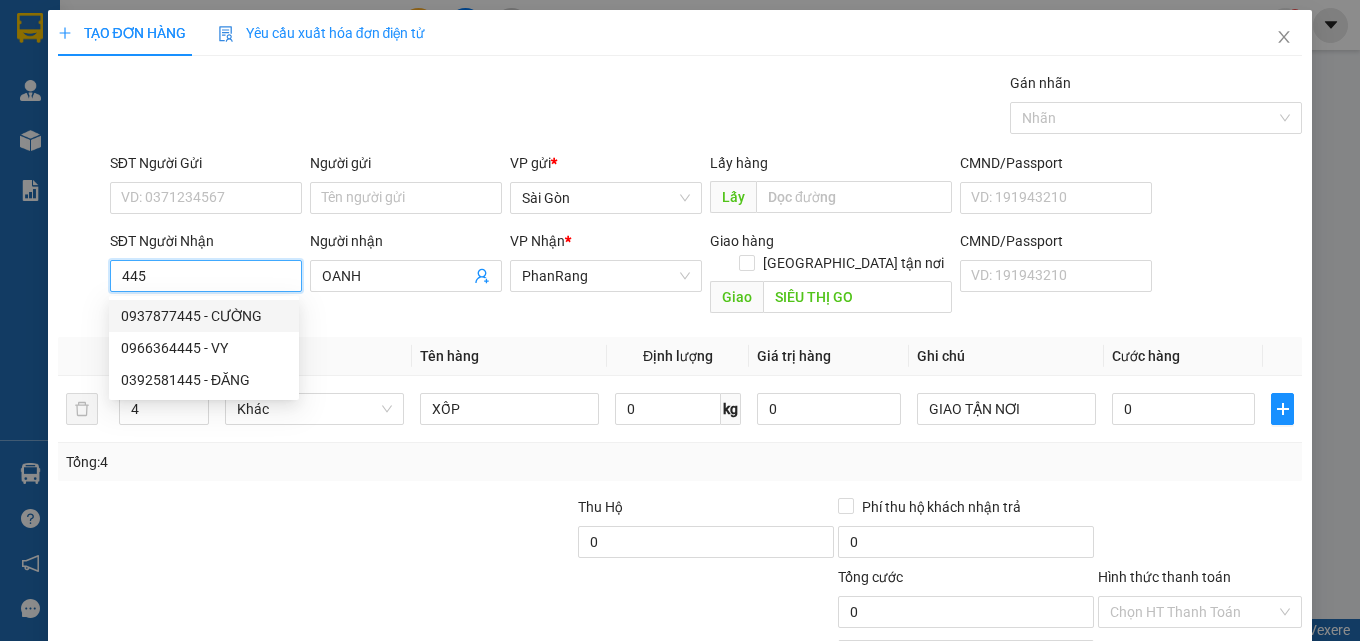 click on "0937877445 - CƯỜNG" at bounding box center (204, 316) 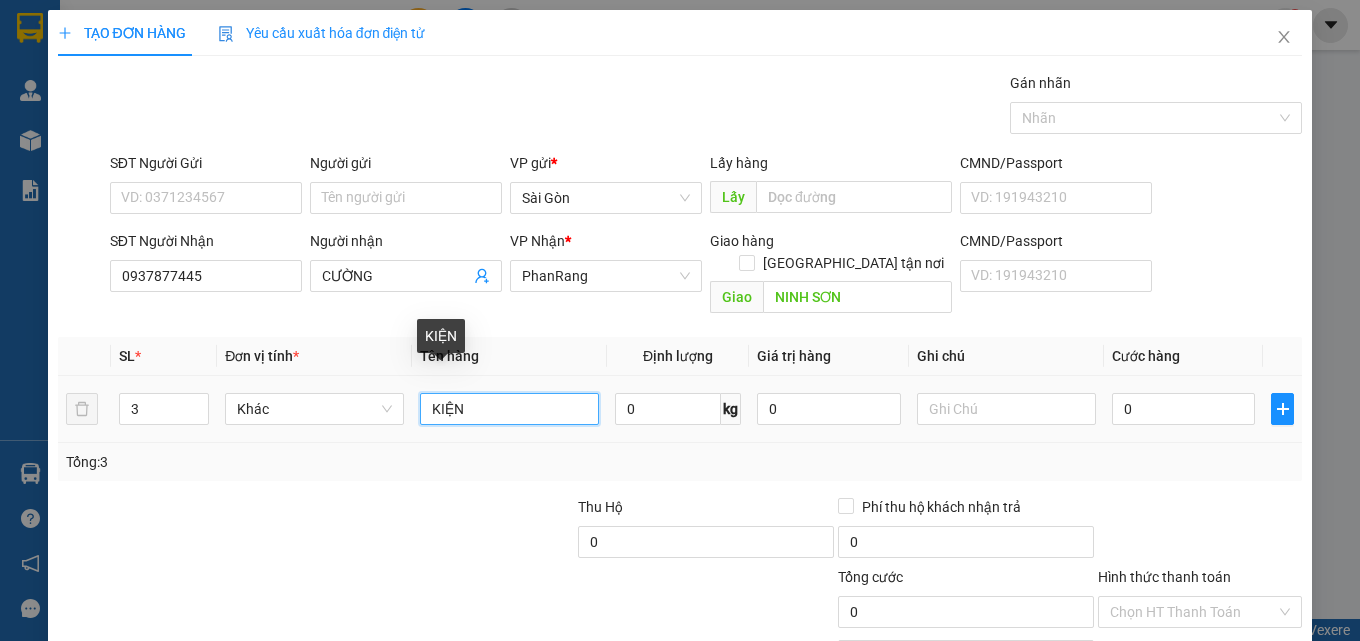 click on "KIỆN" at bounding box center [509, 409] 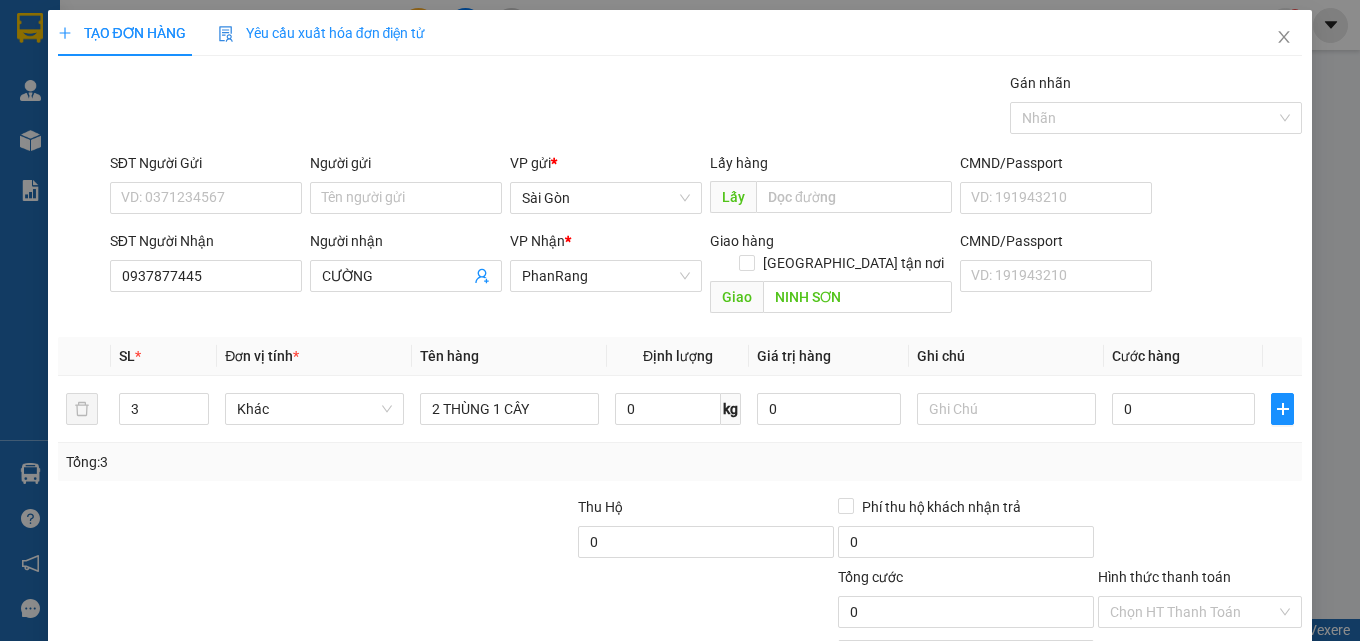 click on "[PERSON_NAME] và In" at bounding box center [1258, 707] 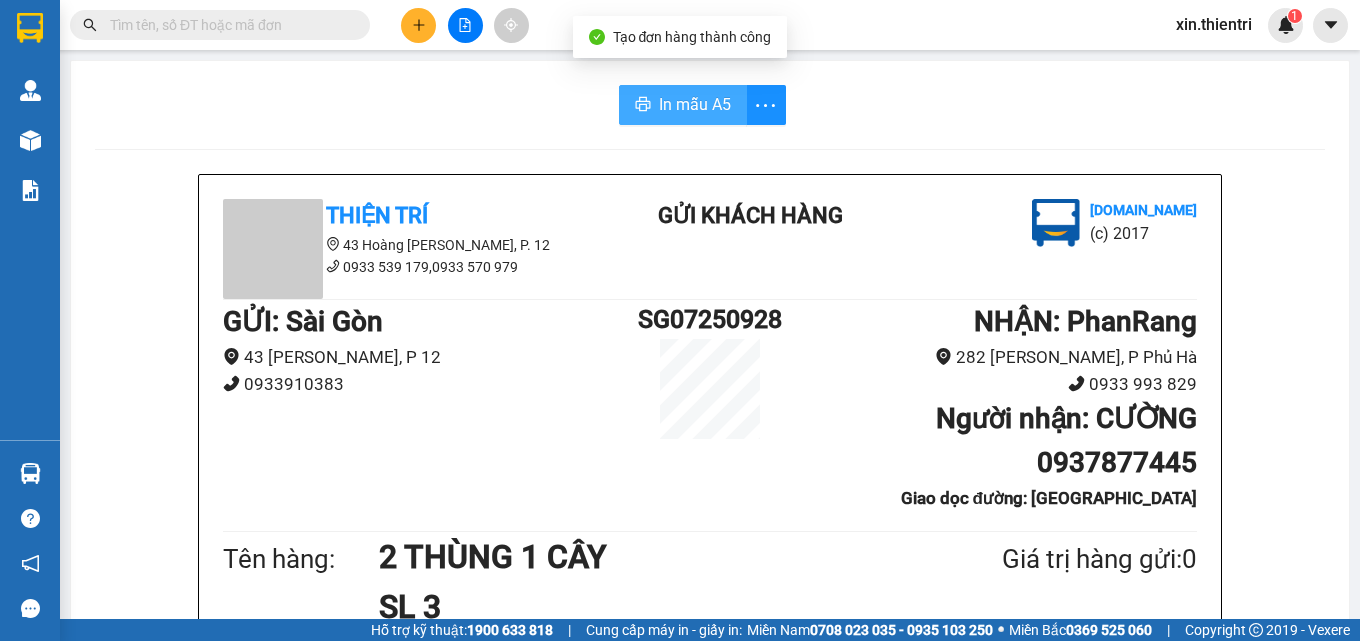 click on "In mẫu A5" at bounding box center (695, 104) 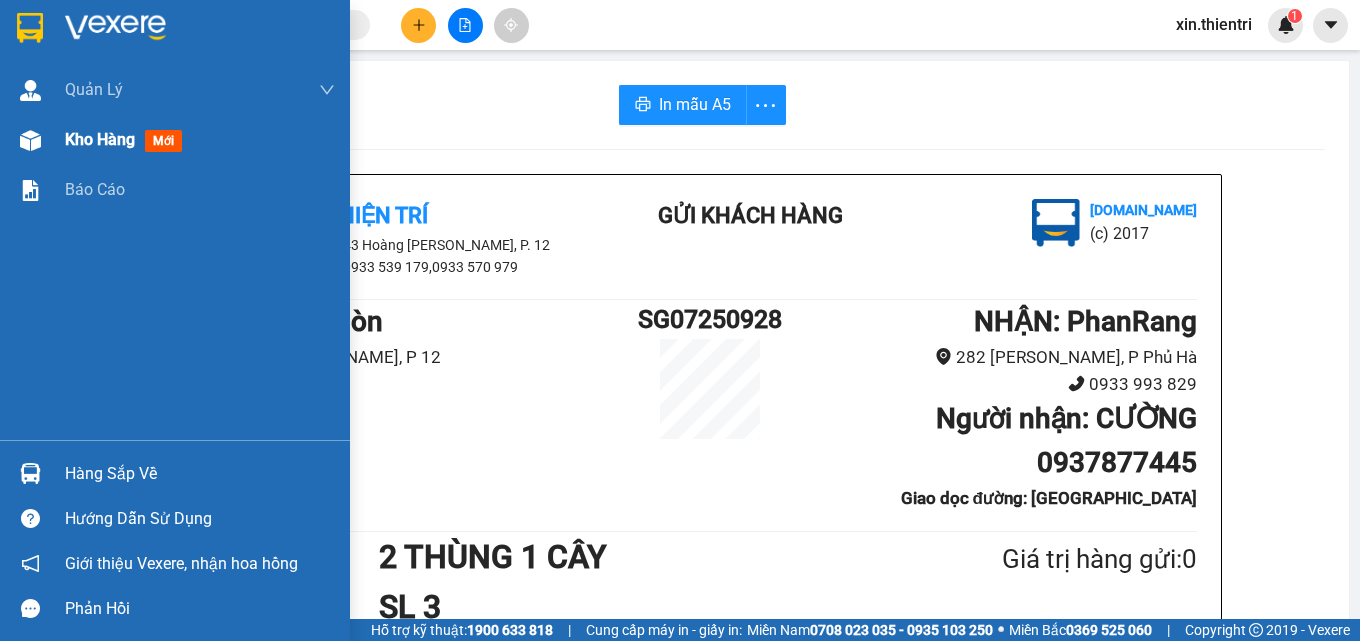 click on "Kho hàng" at bounding box center [100, 139] 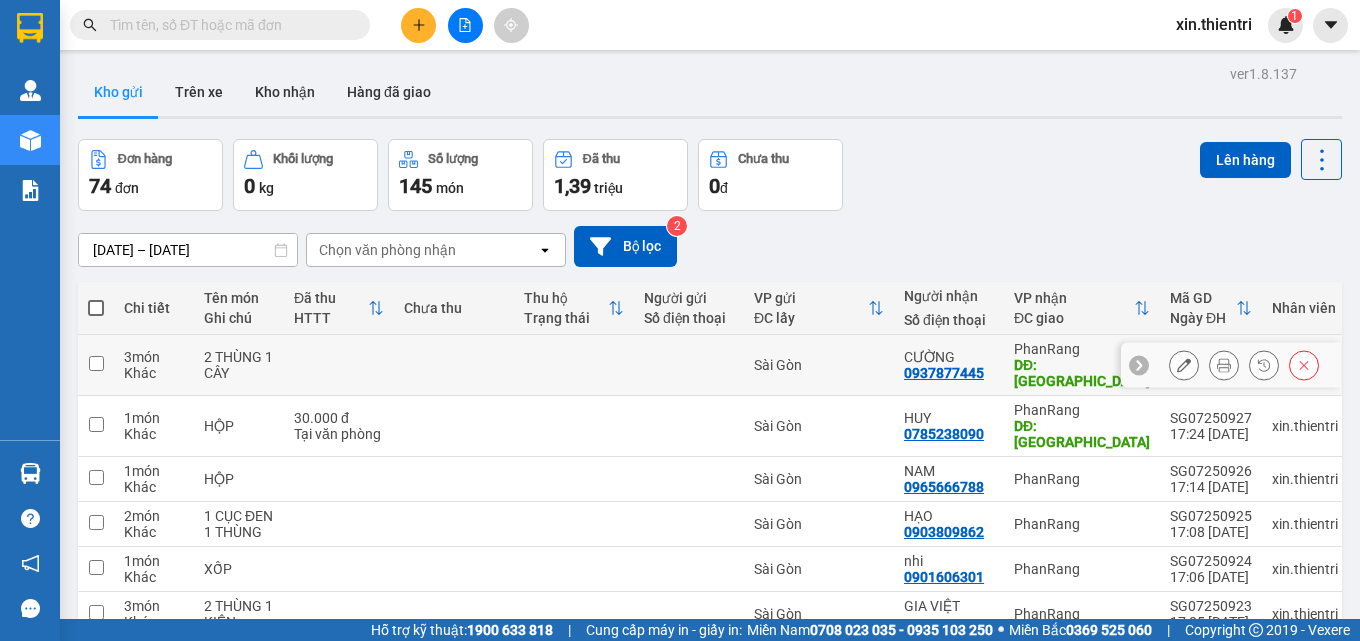 click at bounding box center [1184, 365] 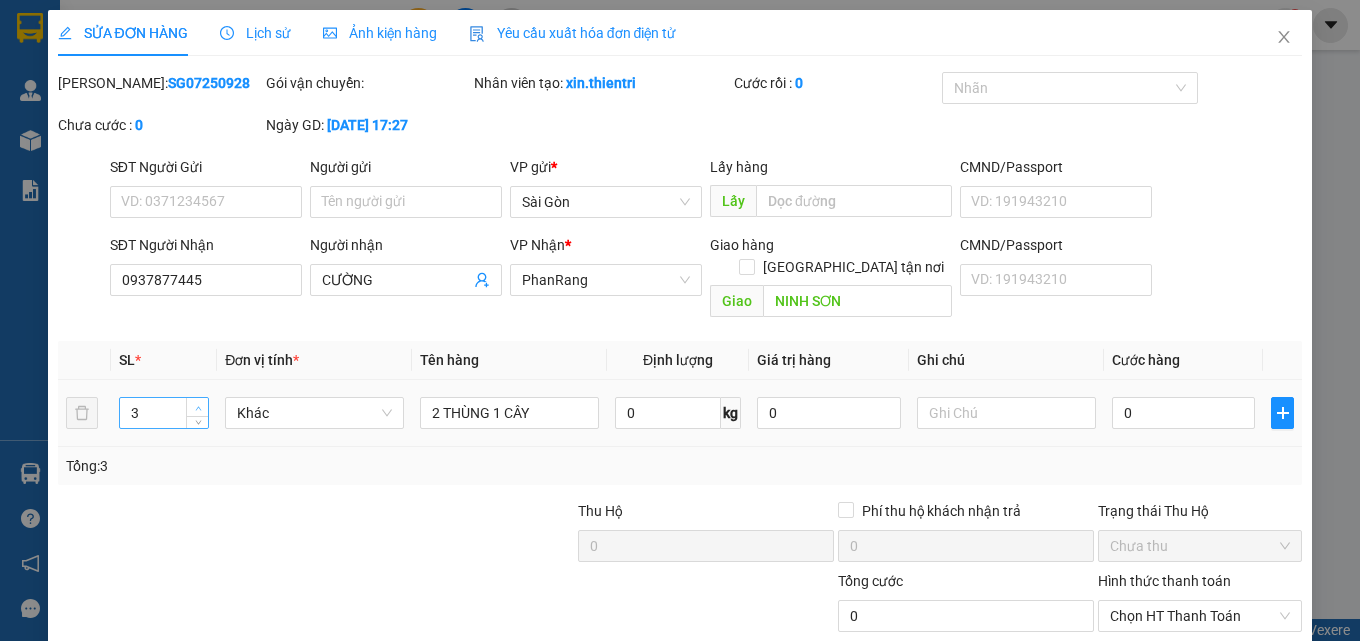 click at bounding box center [197, 407] 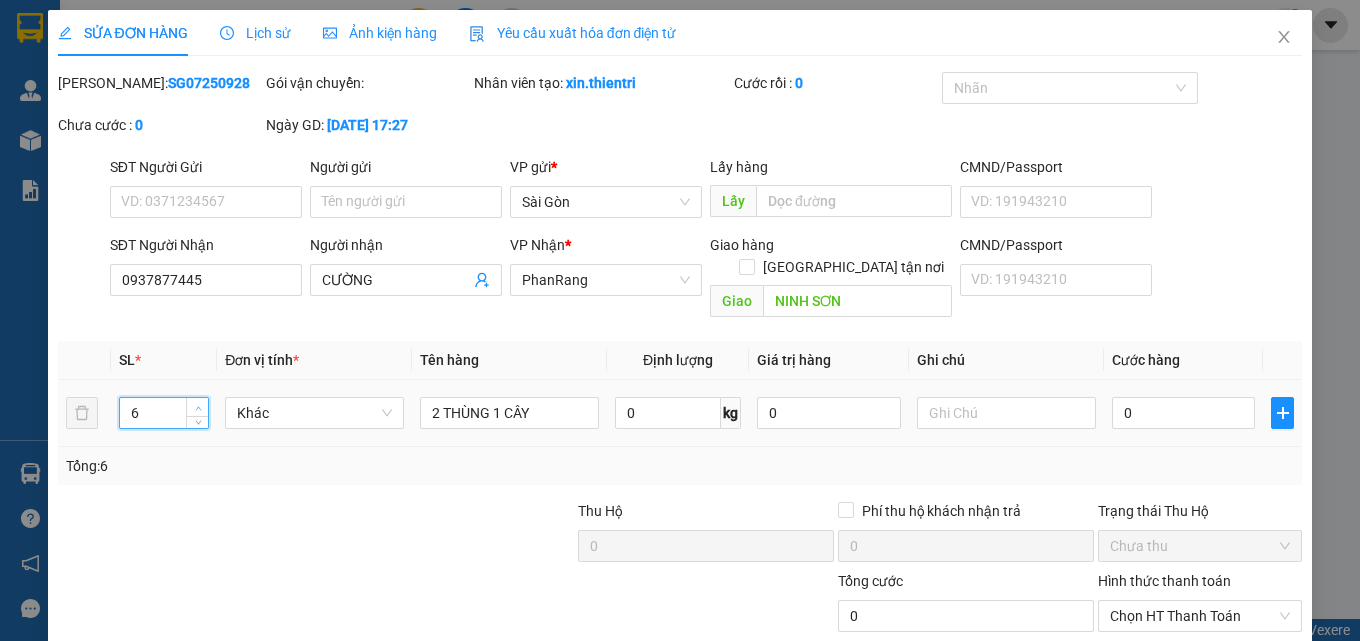 click 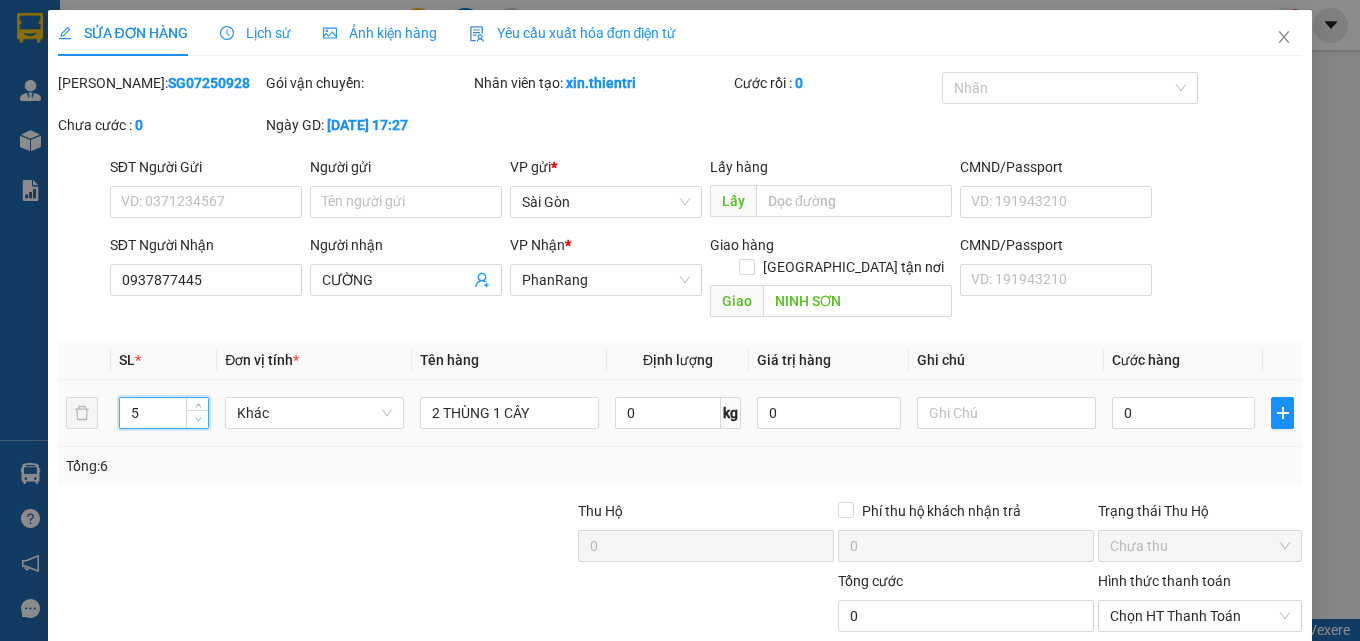 click at bounding box center (198, 420) 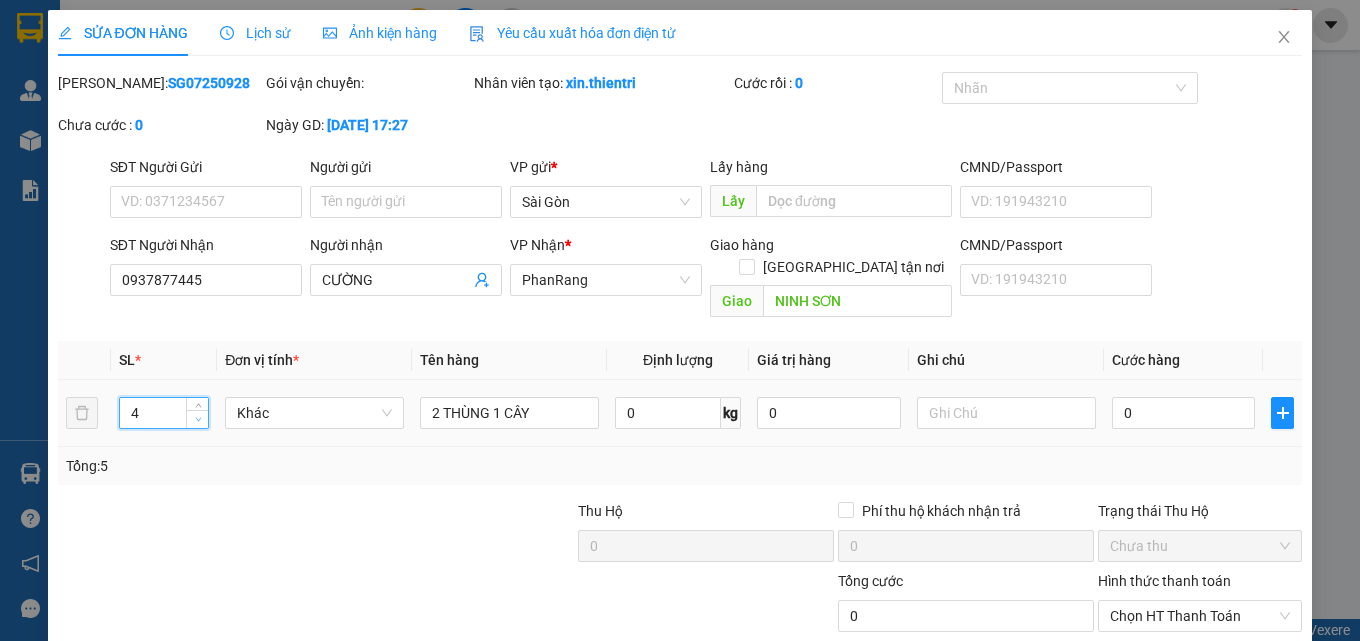 click at bounding box center (198, 420) 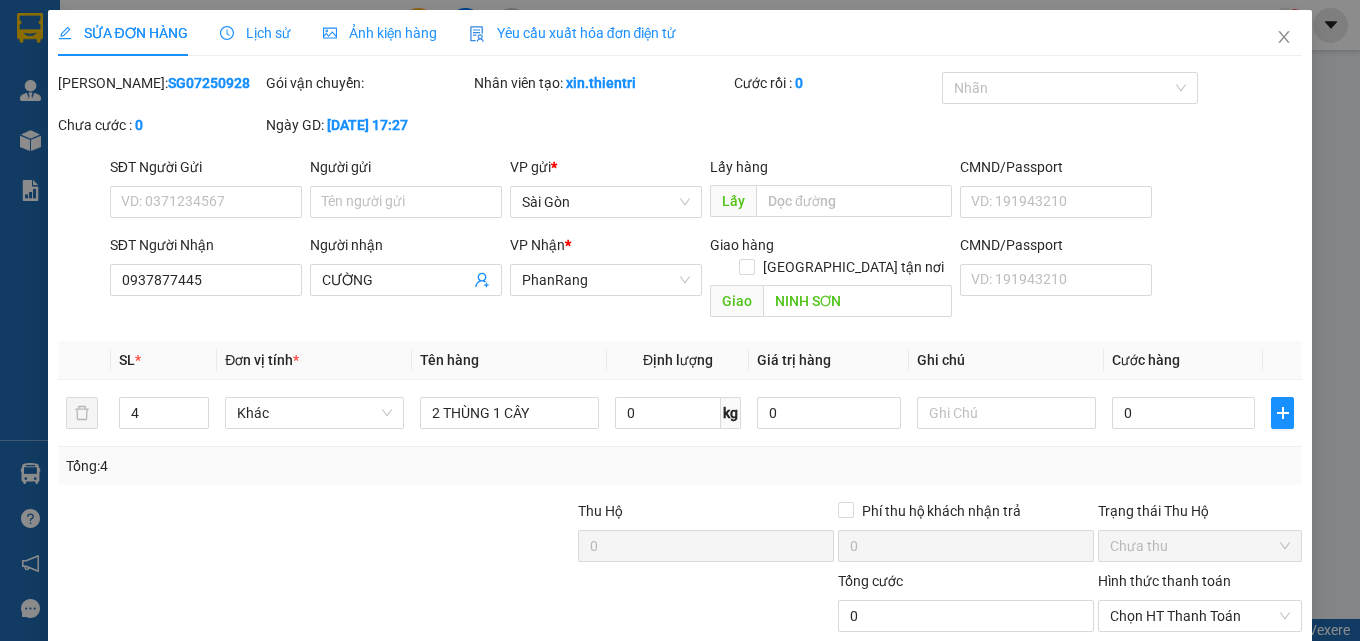 click on "[PERSON_NAME] và In" at bounding box center [1226, 711] 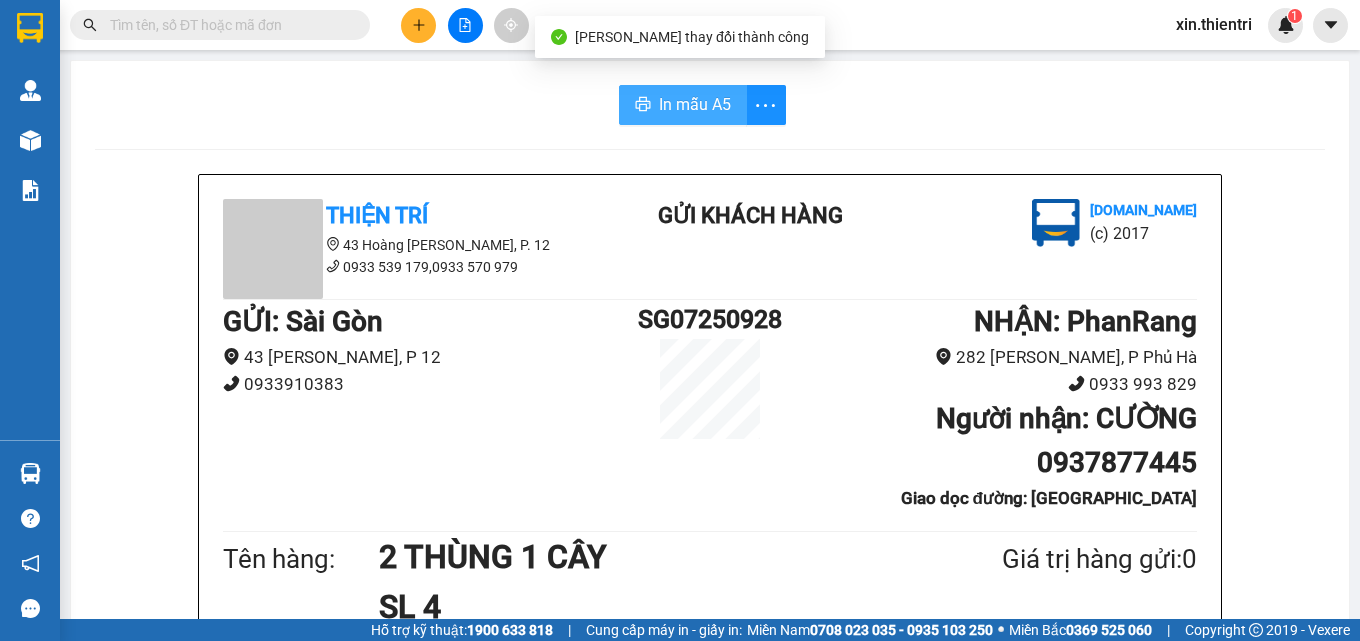 drag, startPoint x: 710, startPoint y: 103, endPoint x: 983, endPoint y: 428, distance: 424.44553 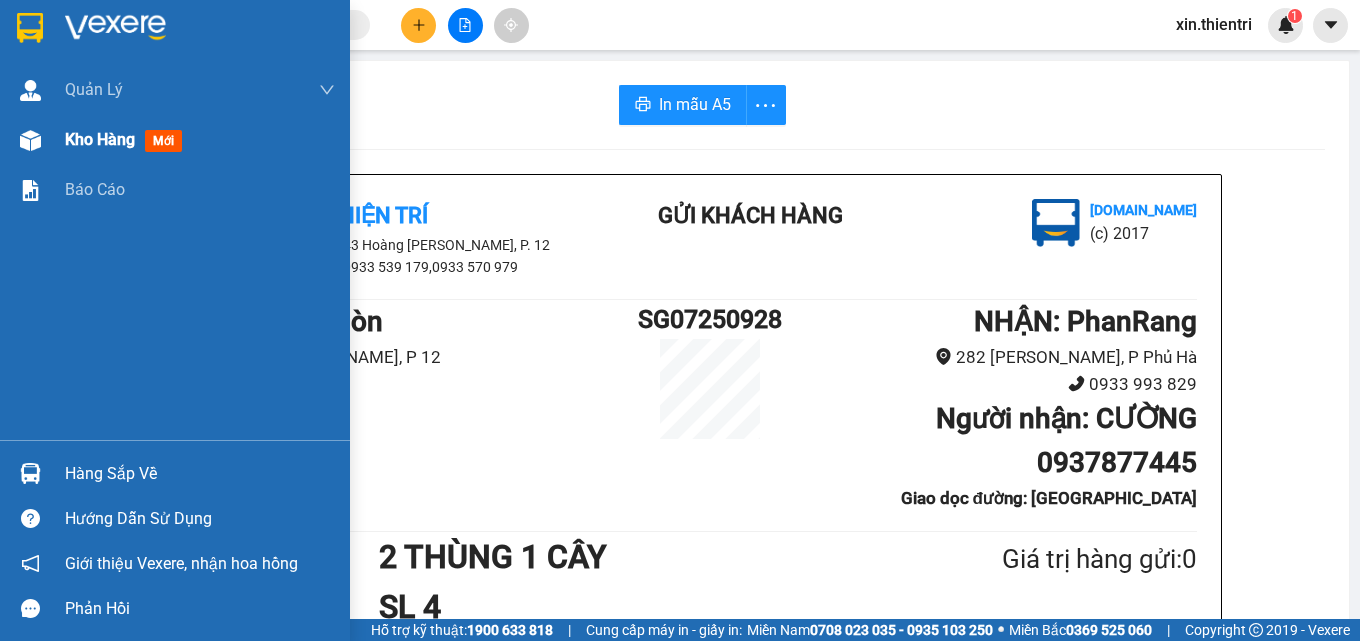 click on "Kho hàng mới" at bounding box center (200, 140) 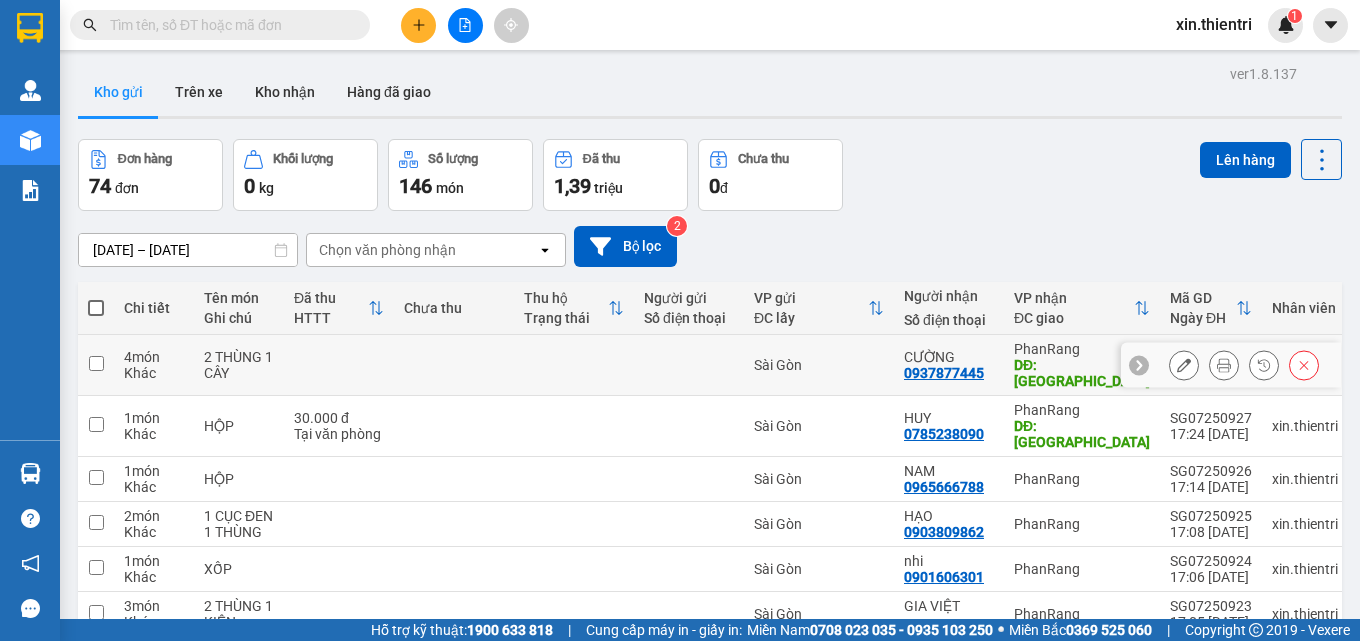 click 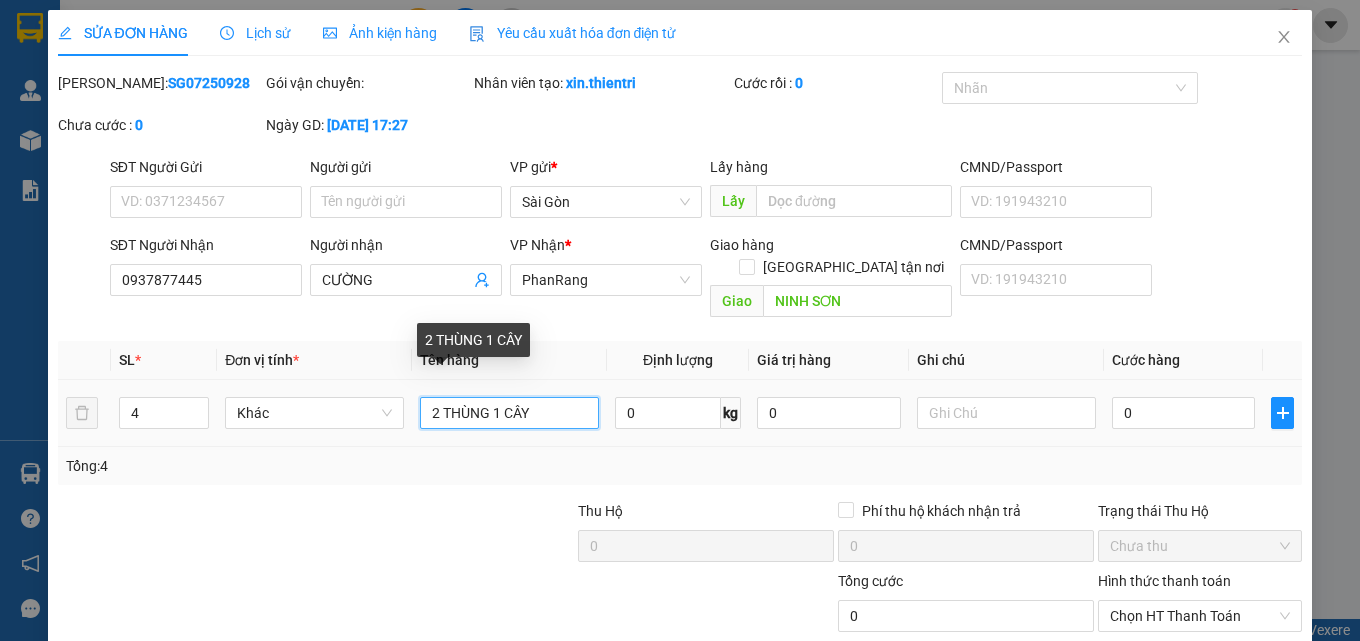 click on "2 THÙNG 1 CÂY" at bounding box center (509, 413) 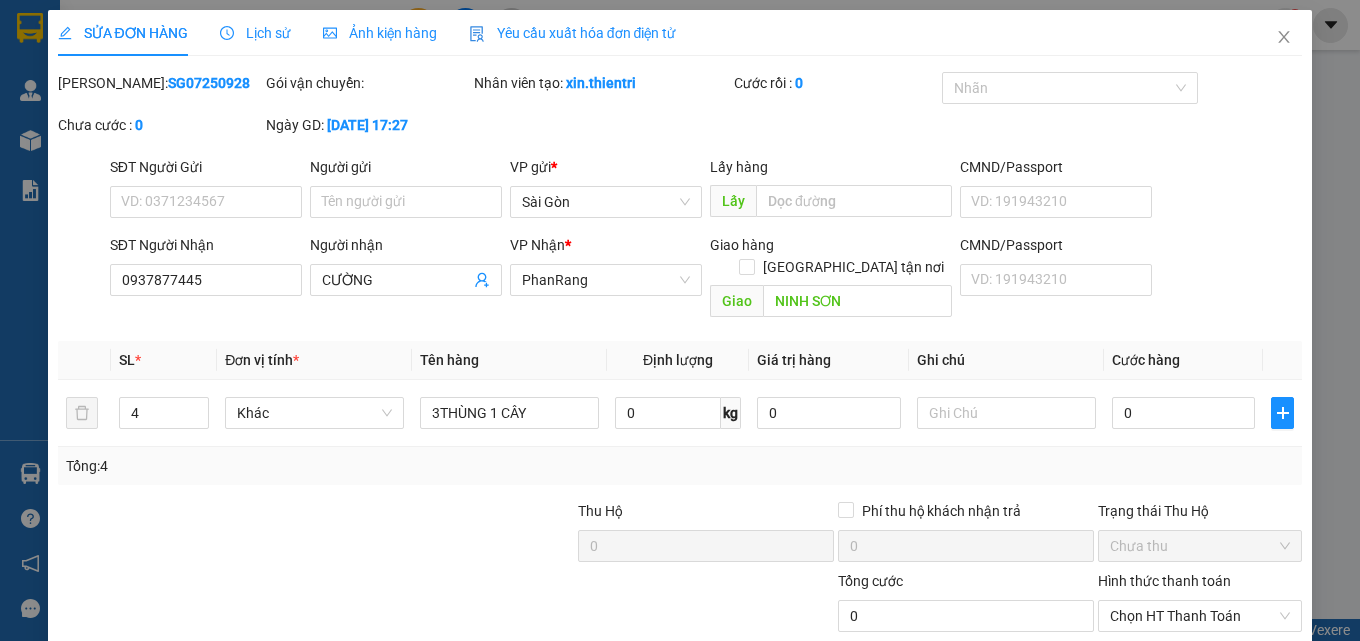 click on "[PERSON_NAME] và In" at bounding box center [1226, 711] 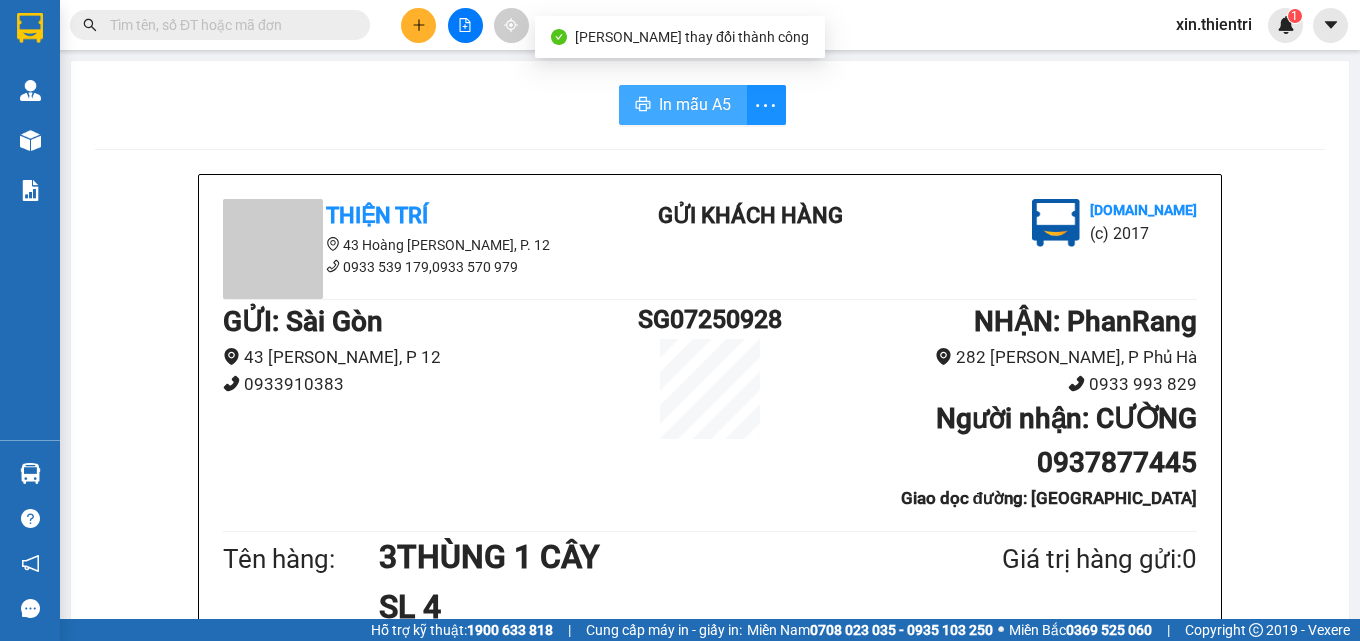 click on "In mẫu A5" at bounding box center (695, 104) 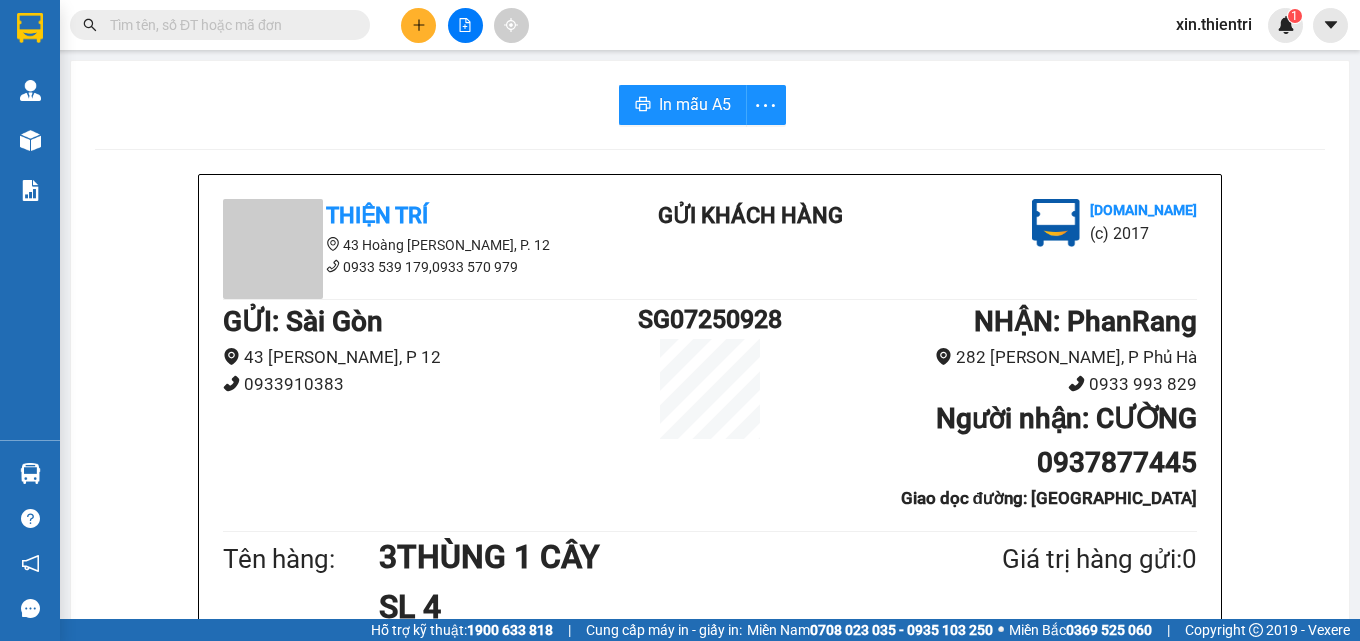 click at bounding box center (418, 25) 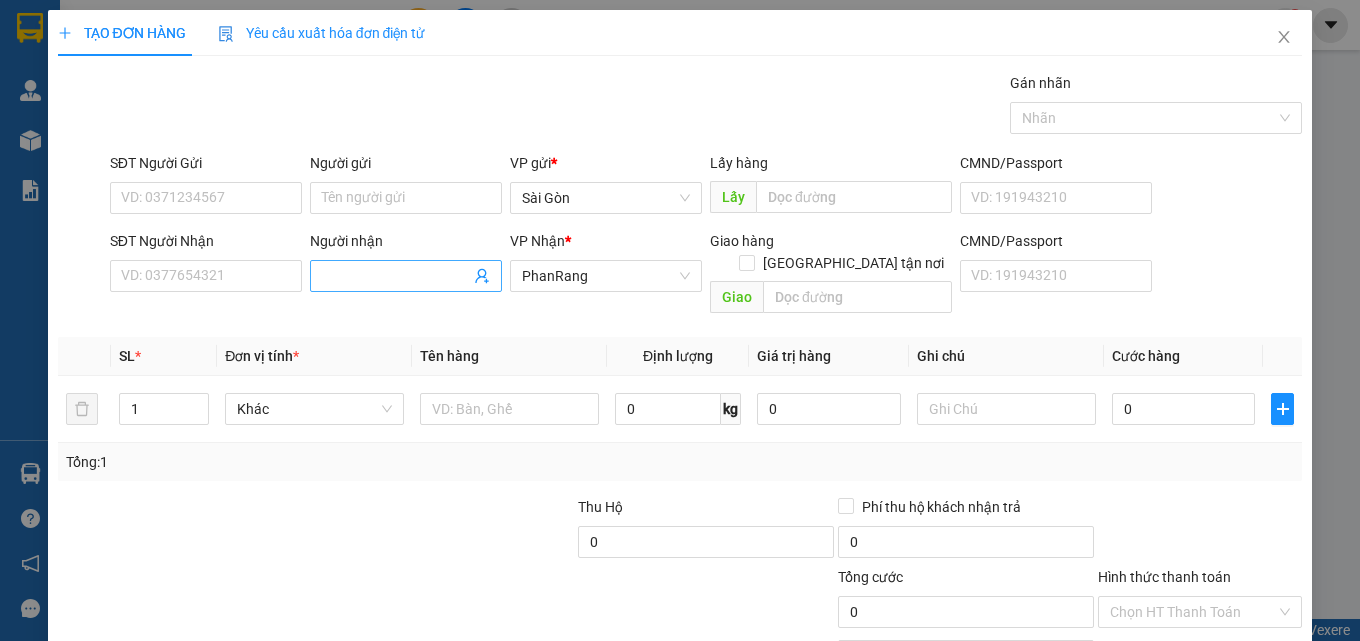 click on "Người nhận" at bounding box center [396, 276] 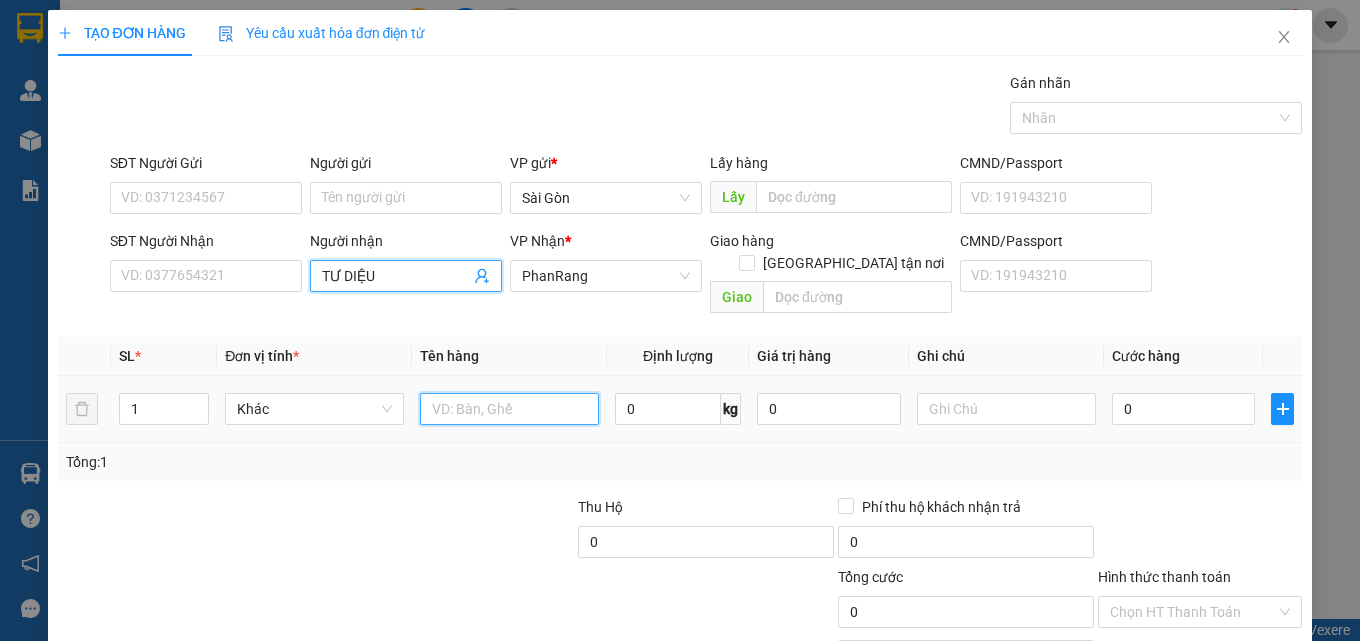 click at bounding box center [509, 409] 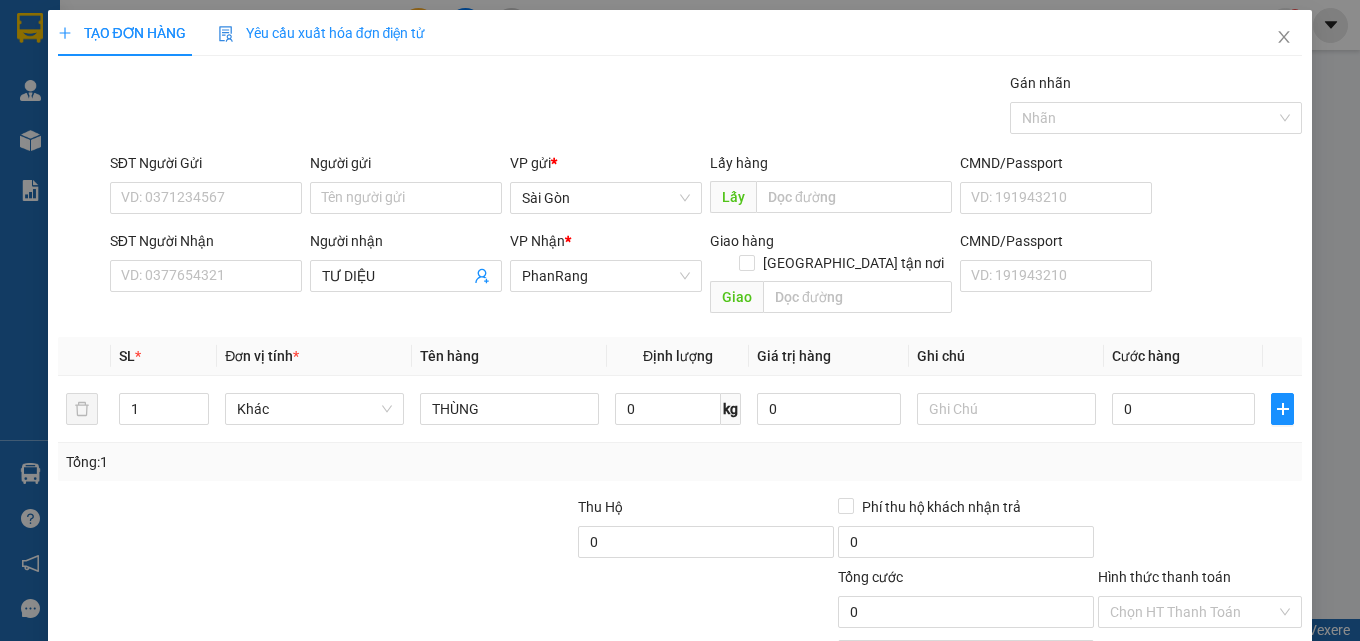 drag, startPoint x: 1174, startPoint y: 583, endPoint x: 1180, endPoint y: 560, distance: 23.769728 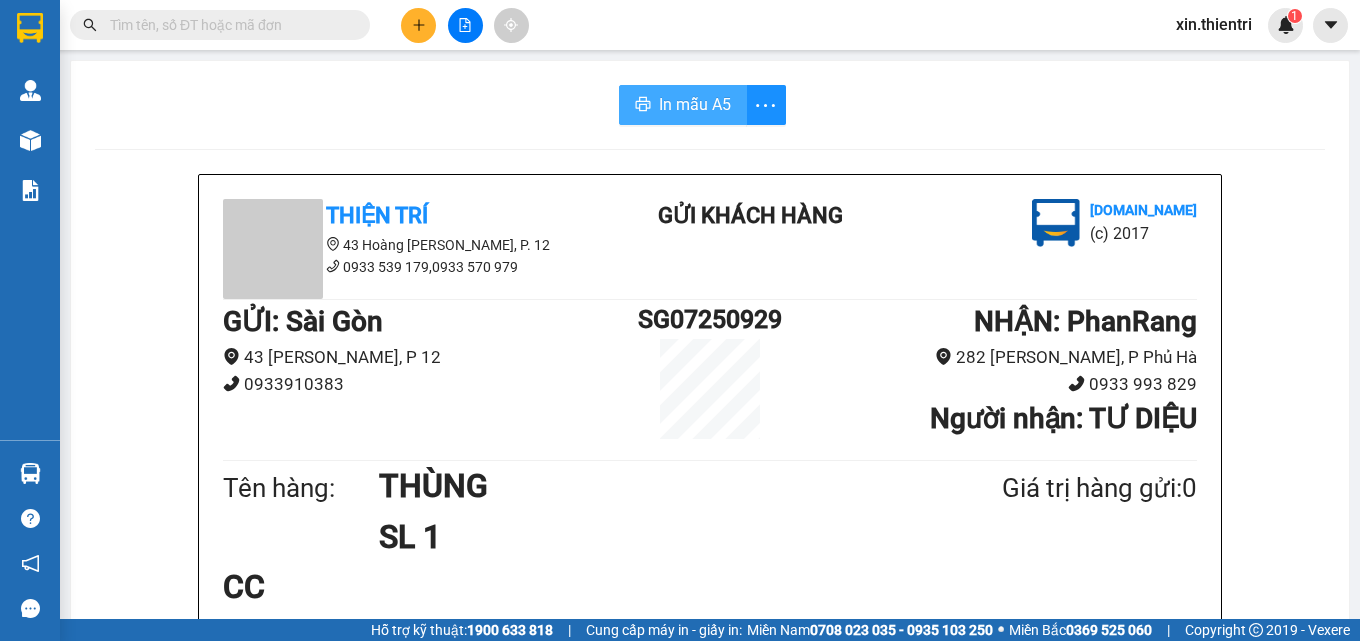 click on "In mẫu A5" at bounding box center (695, 104) 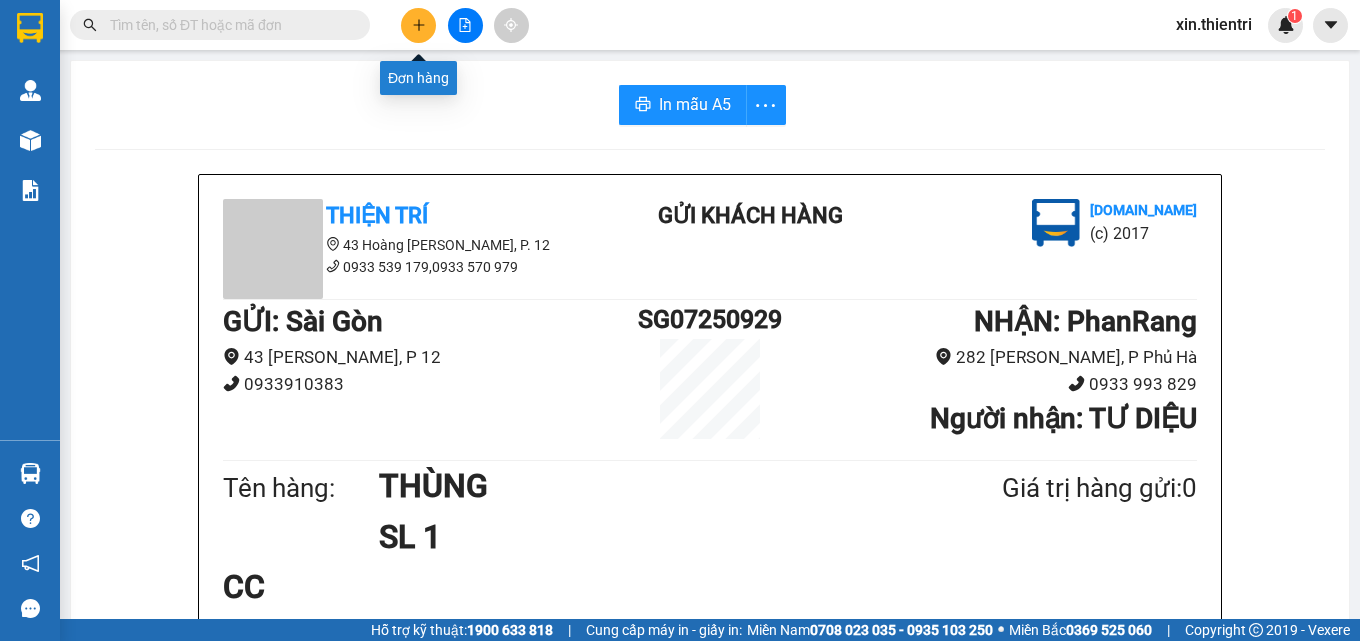 click at bounding box center [418, 25] 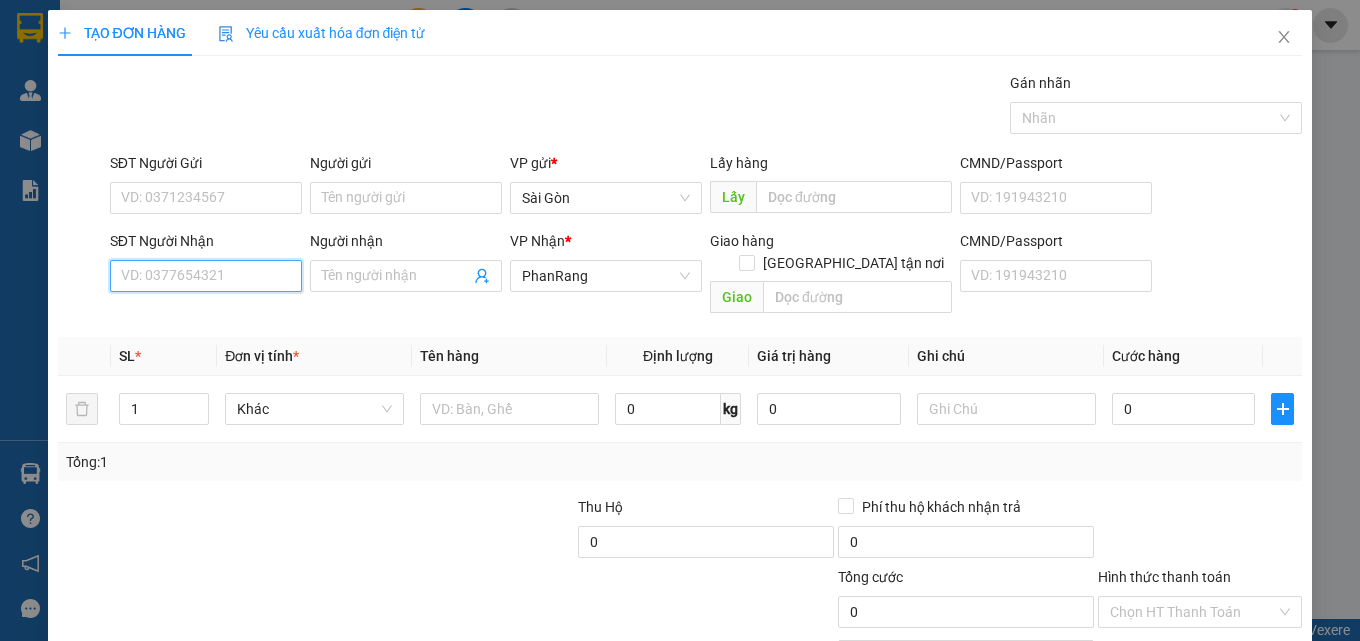 click on "SĐT Người Nhận" at bounding box center [206, 276] 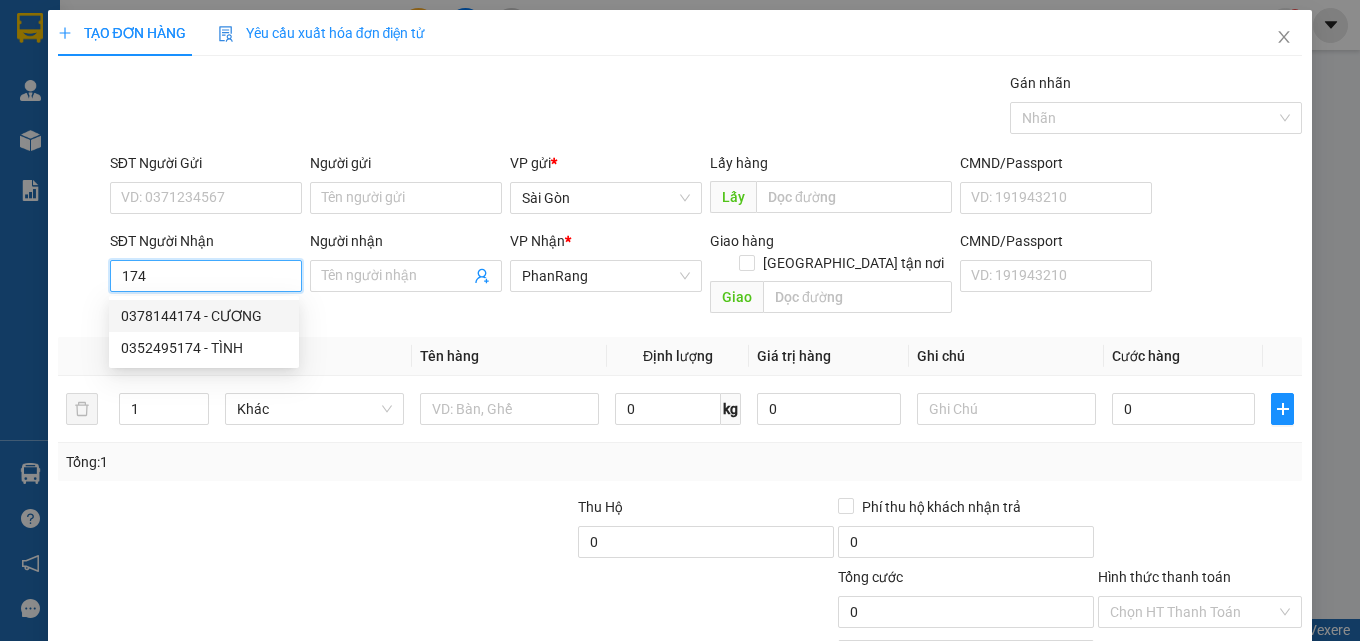 click on "0378144174 - CƯƠNG" at bounding box center [204, 316] 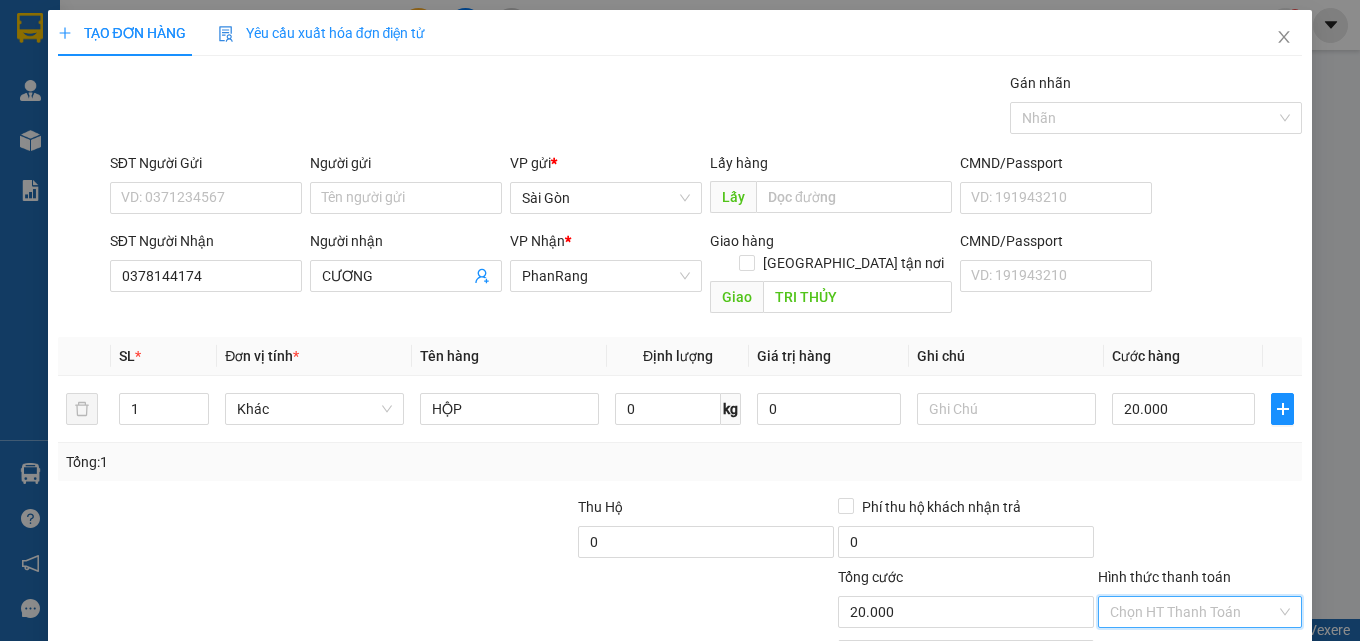 click on "Hình thức thanh toán" at bounding box center [1193, 612] 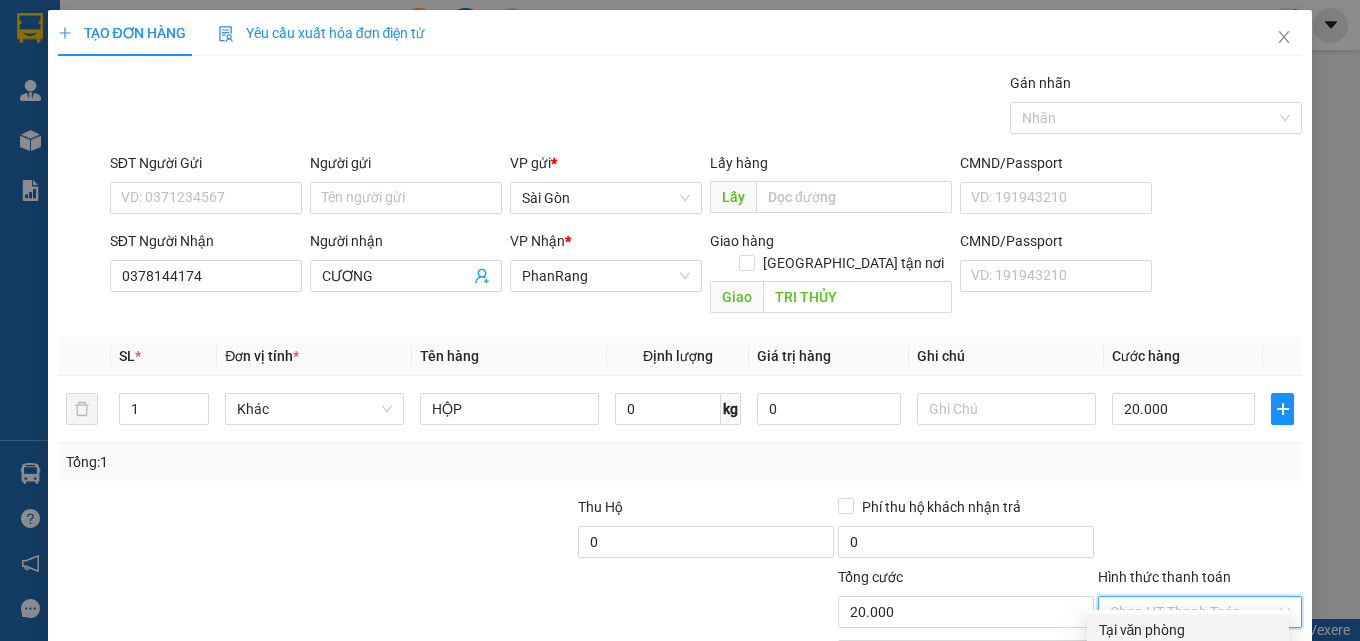 click on "Tại văn phòng" at bounding box center (1188, 630) 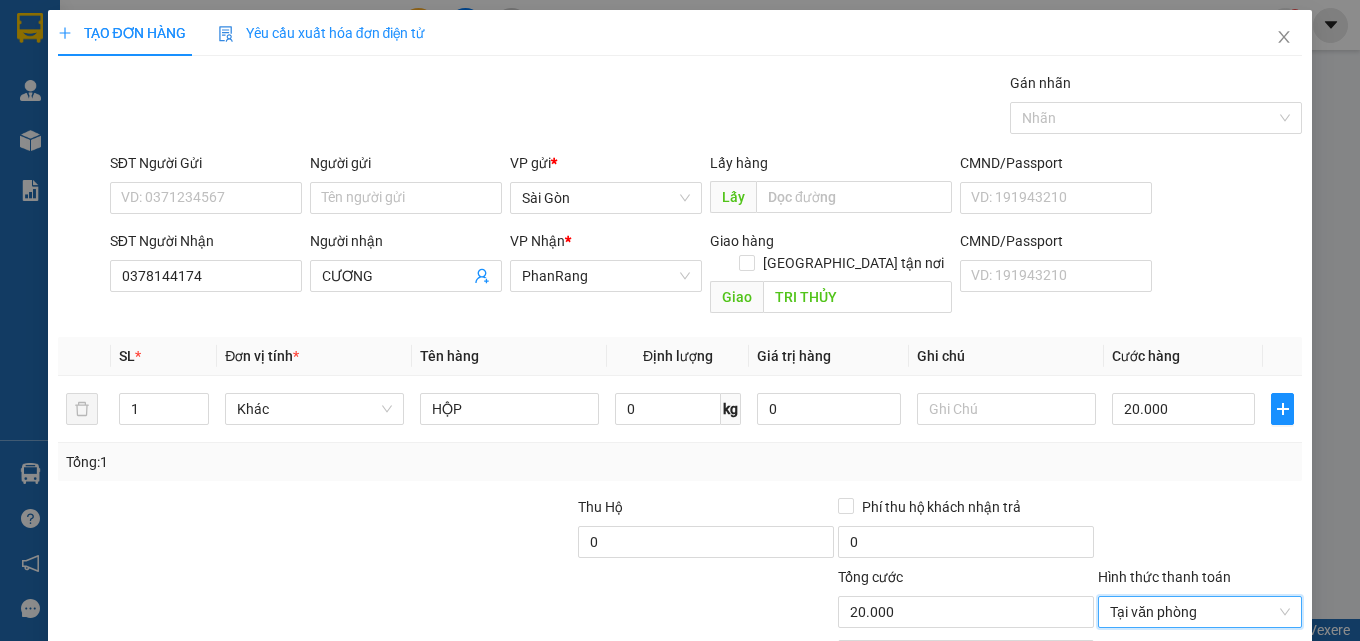 click on "[PERSON_NAME] và In" at bounding box center [1258, 707] 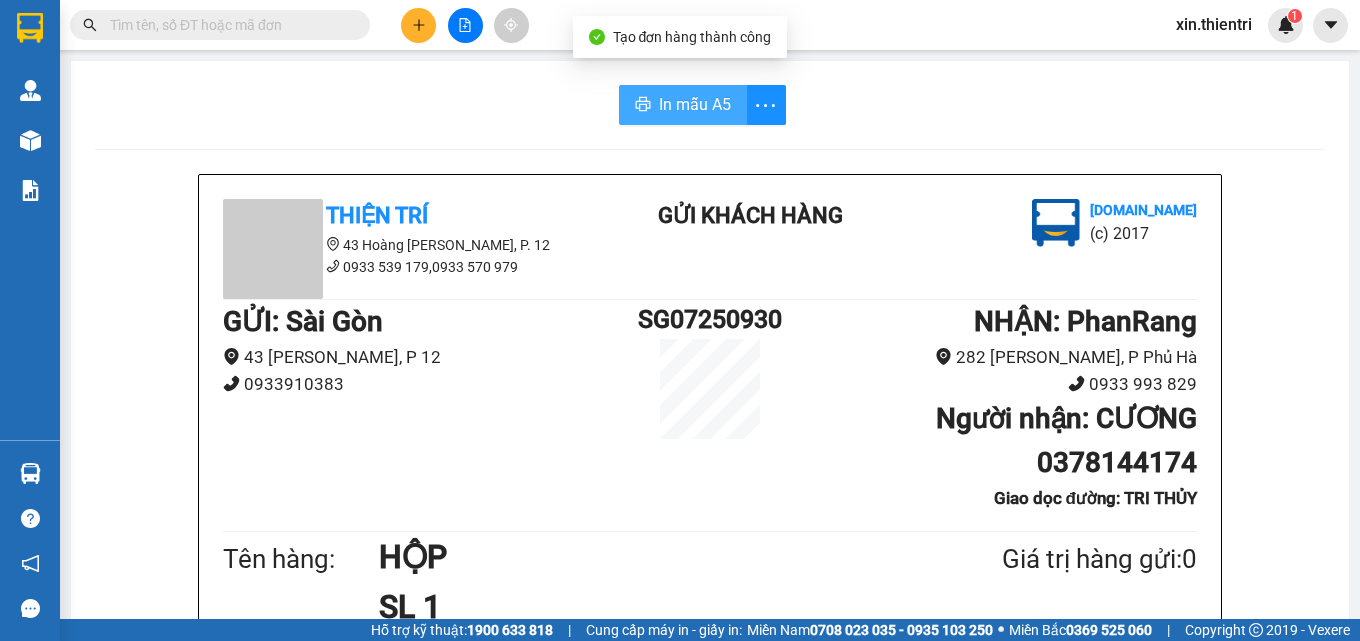 click on "In mẫu A5" at bounding box center [695, 104] 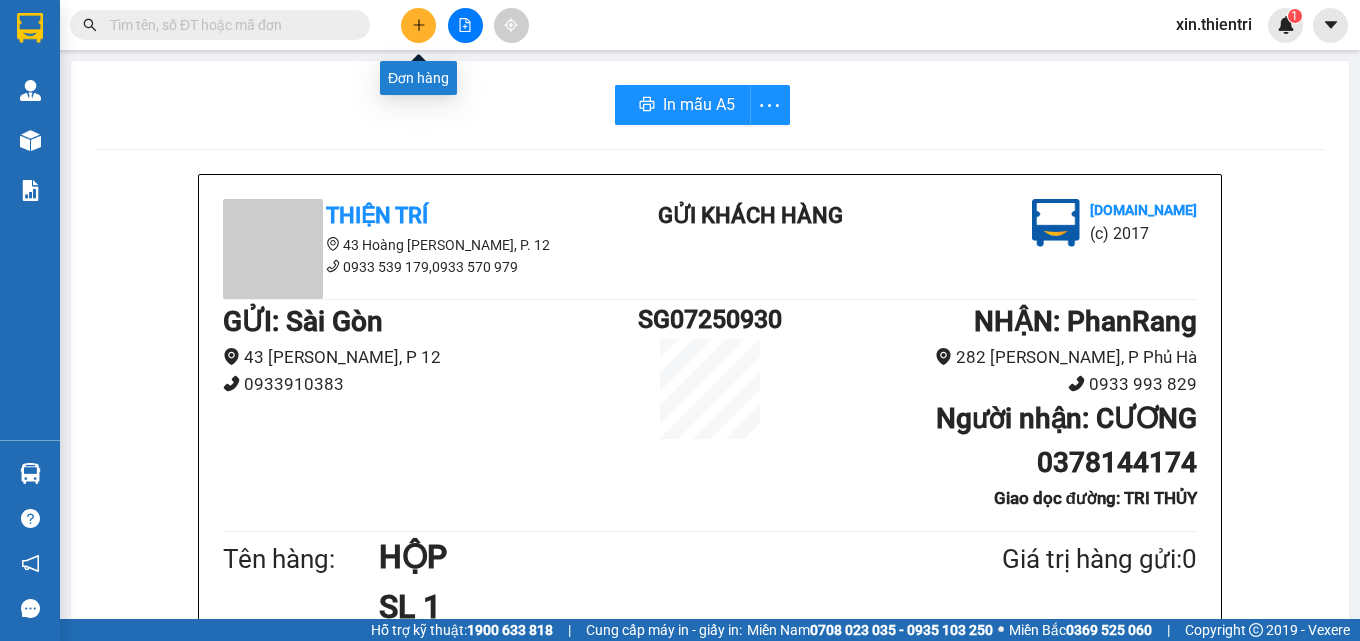 click 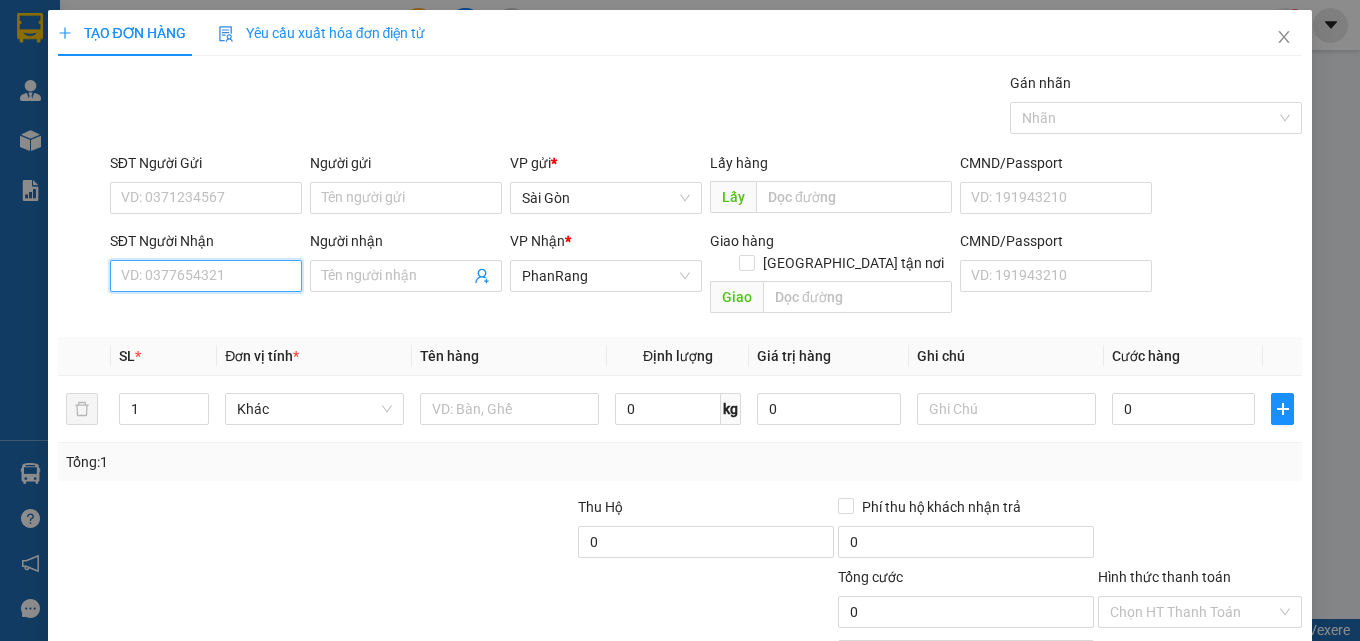 click on "SĐT Người Nhận" at bounding box center (206, 276) 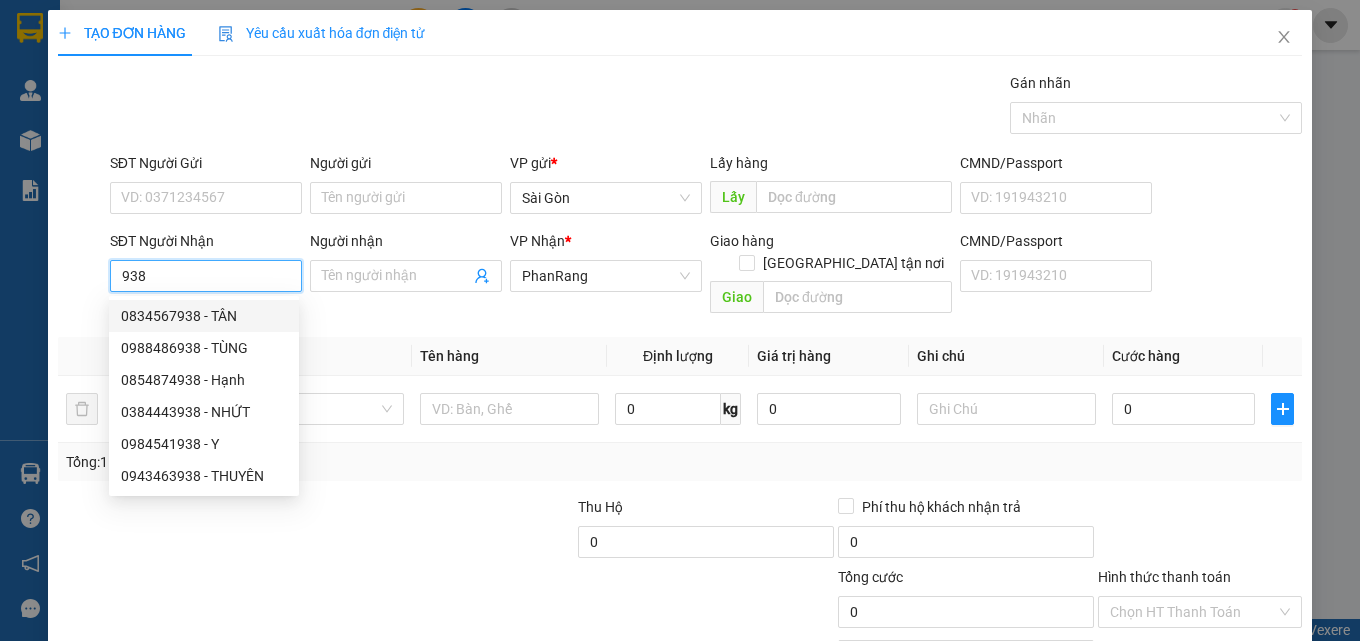 click on "938" at bounding box center [206, 276] 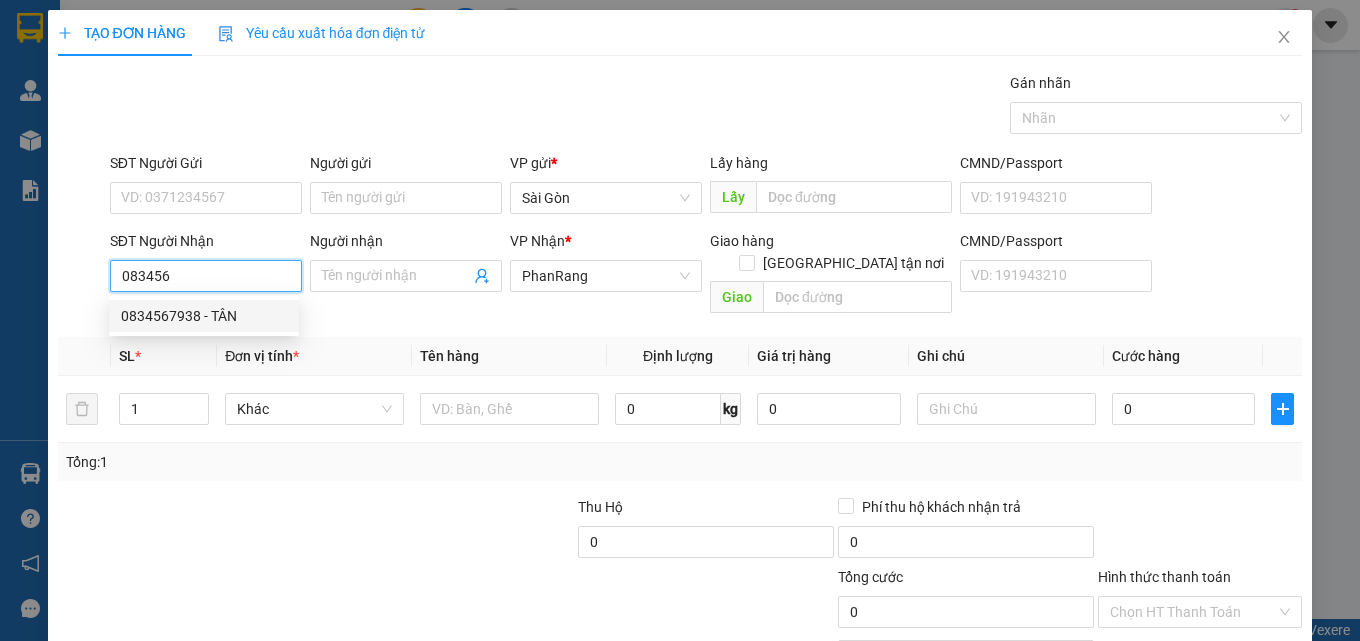 click on "0834567938 - TÂN" at bounding box center [204, 316] 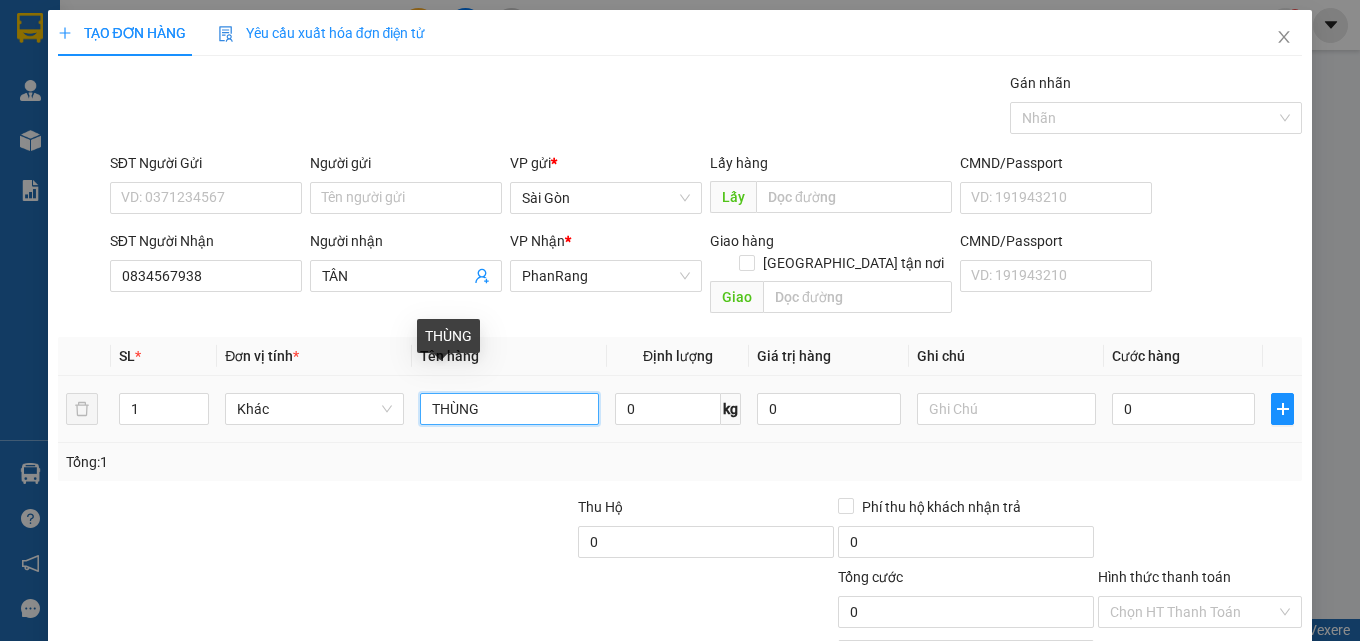 click on "THÙNG" at bounding box center [509, 409] 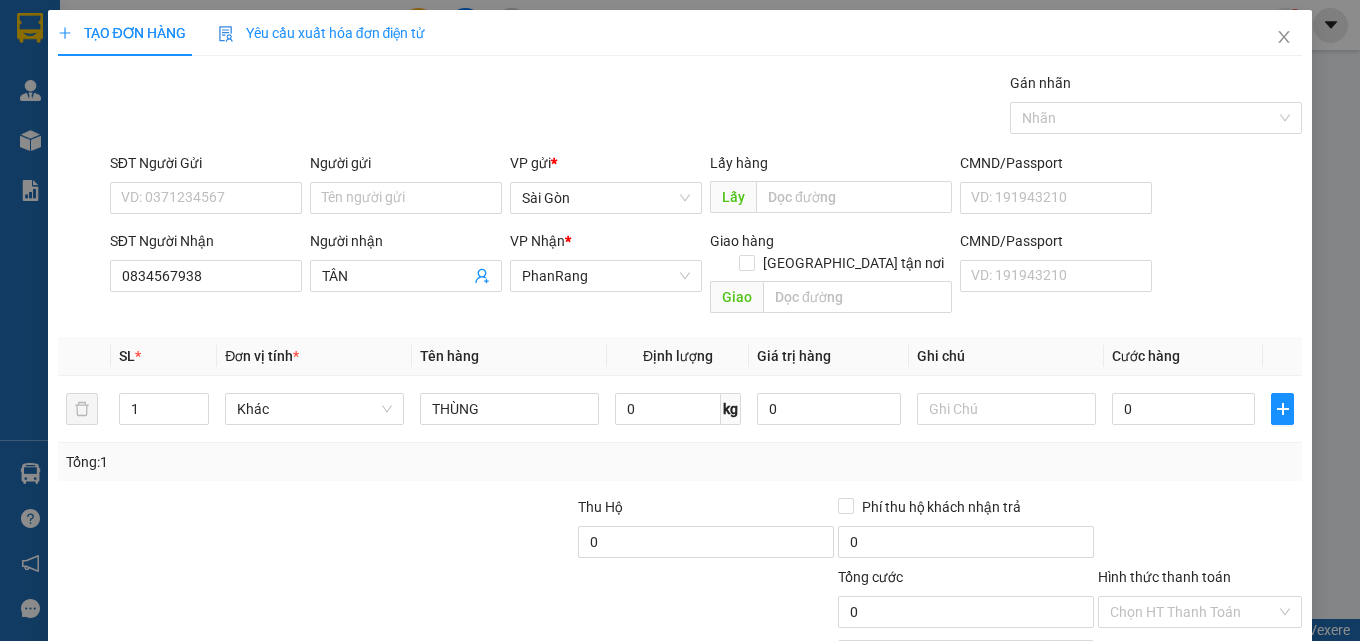 click on "[PERSON_NAME] và In" at bounding box center (1226, 707) 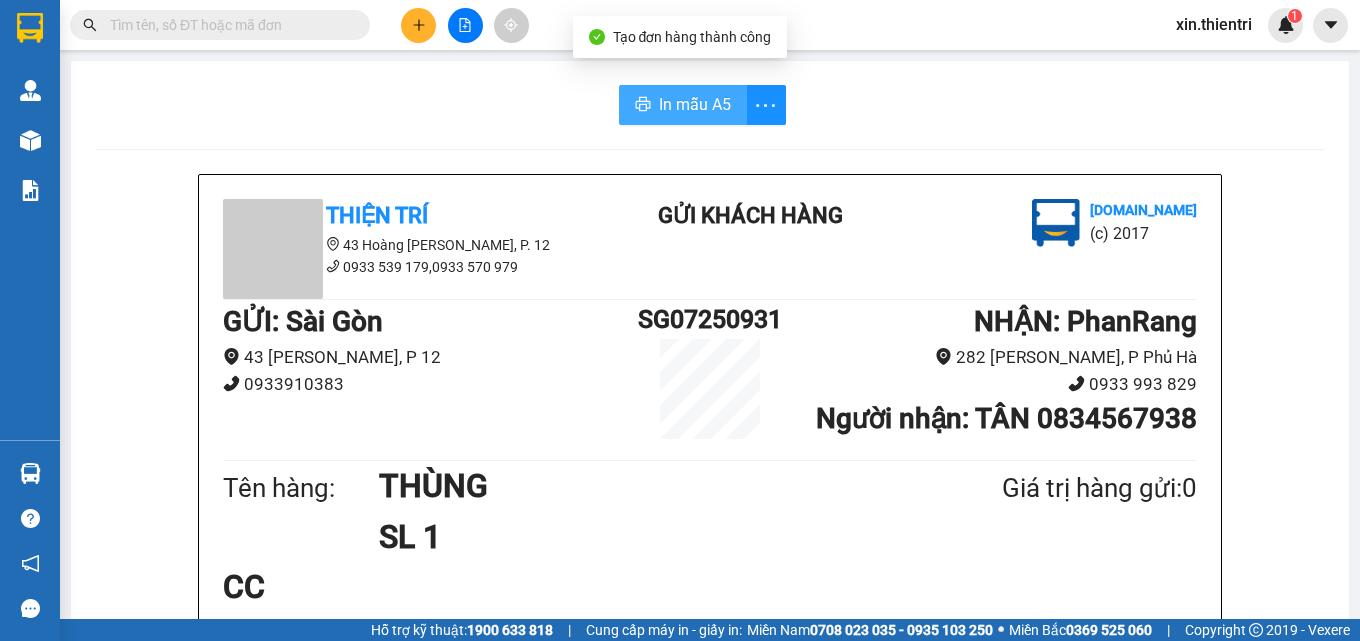 click on "In mẫu A5" at bounding box center (695, 104) 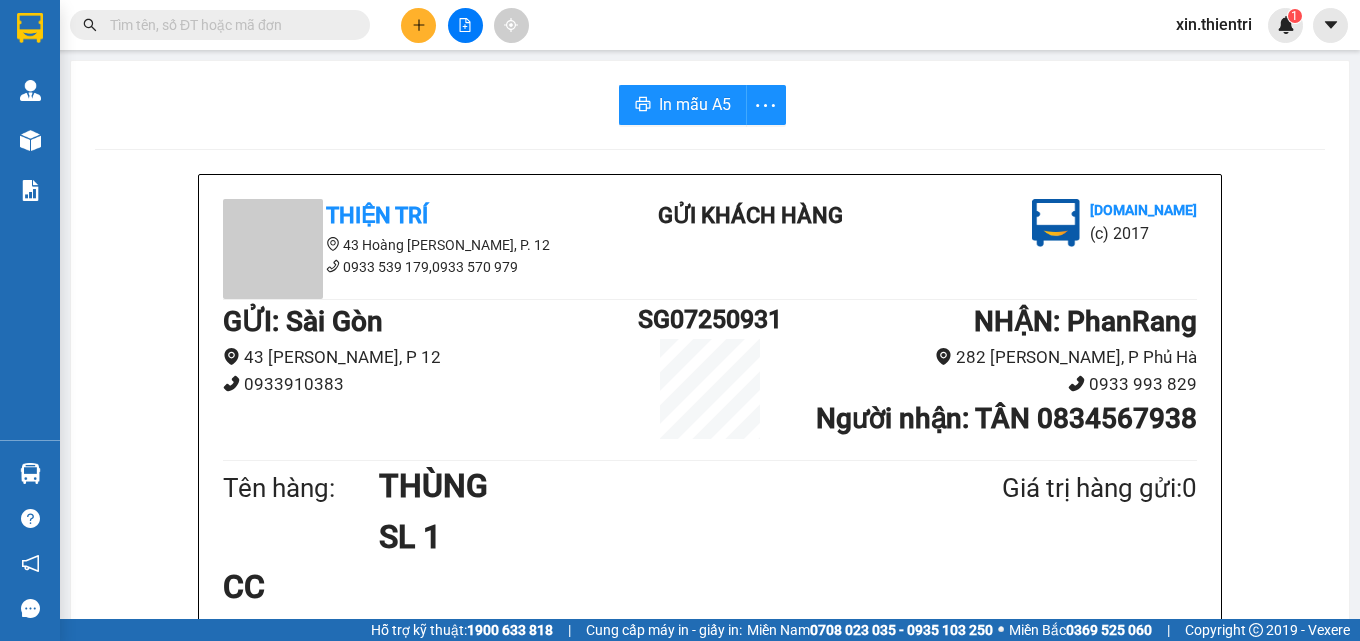 click 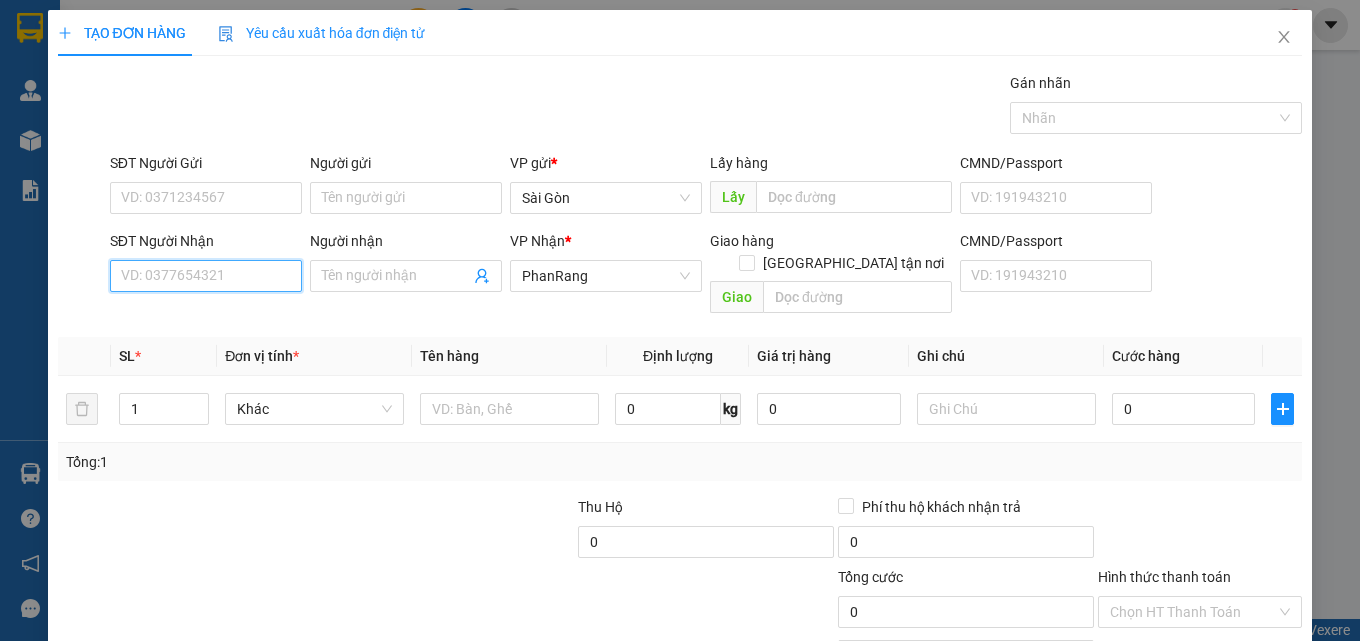 click on "SĐT Người Nhận" at bounding box center (206, 276) 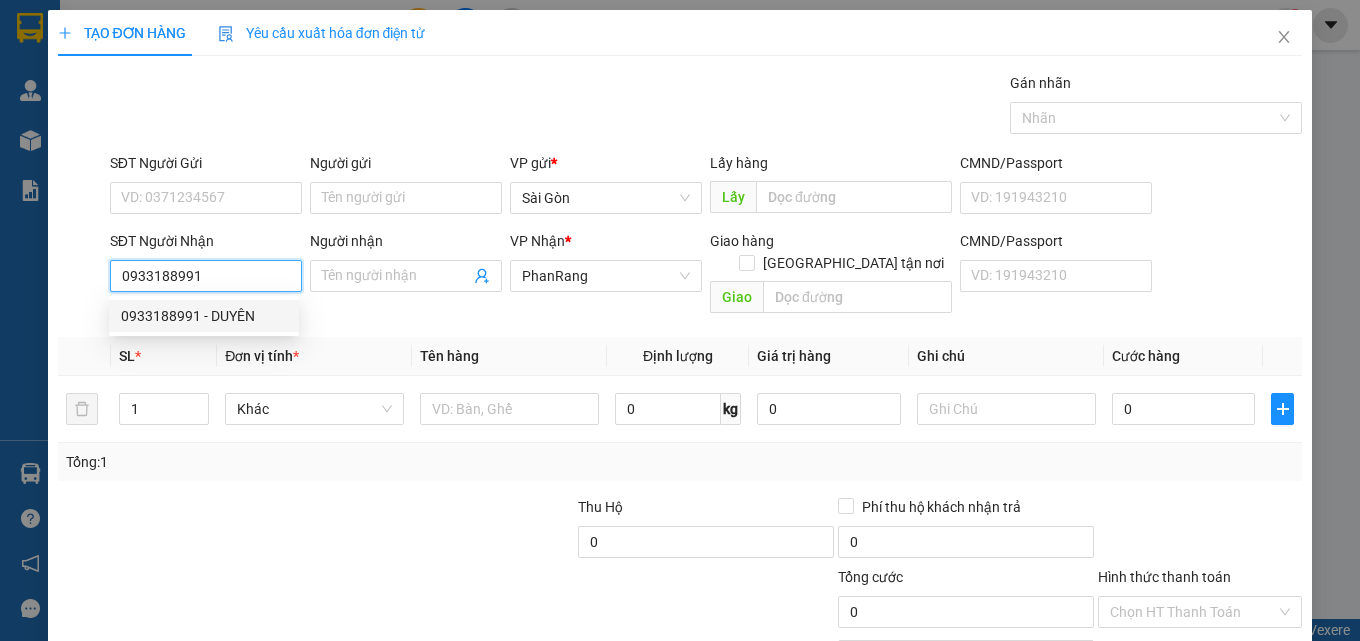 click on "0933188991 - DUYÊN" at bounding box center [204, 316] 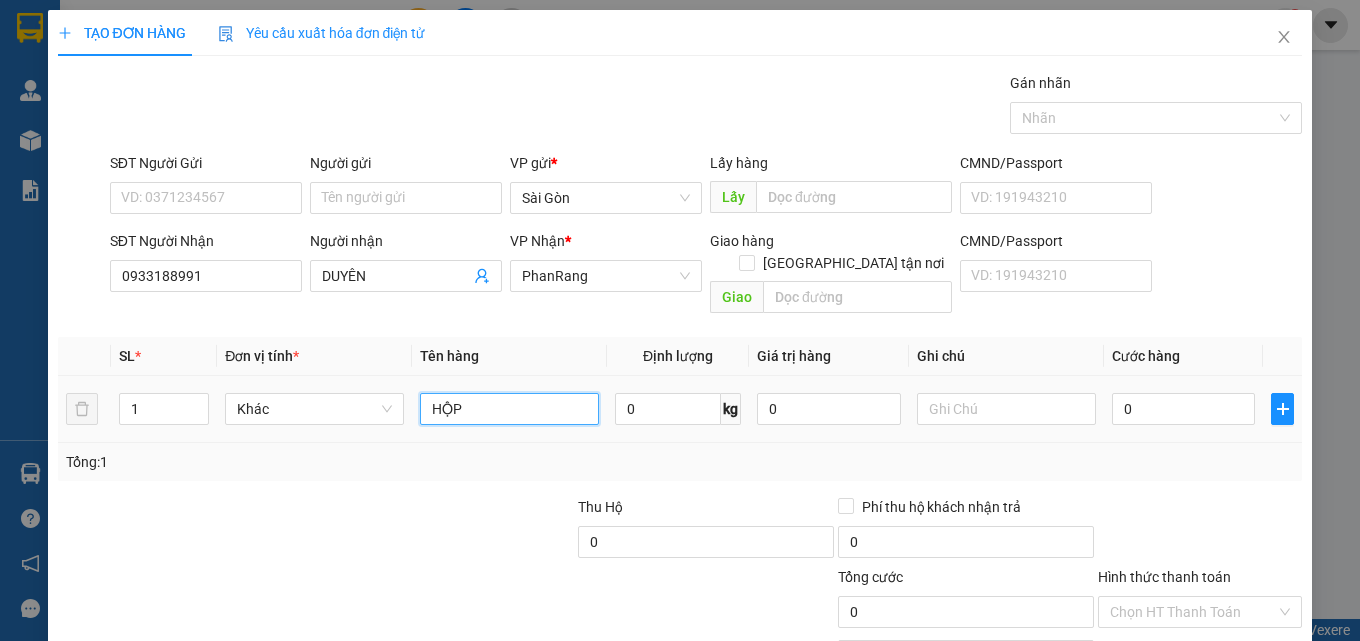 click on "HỘP" at bounding box center [509, 409] 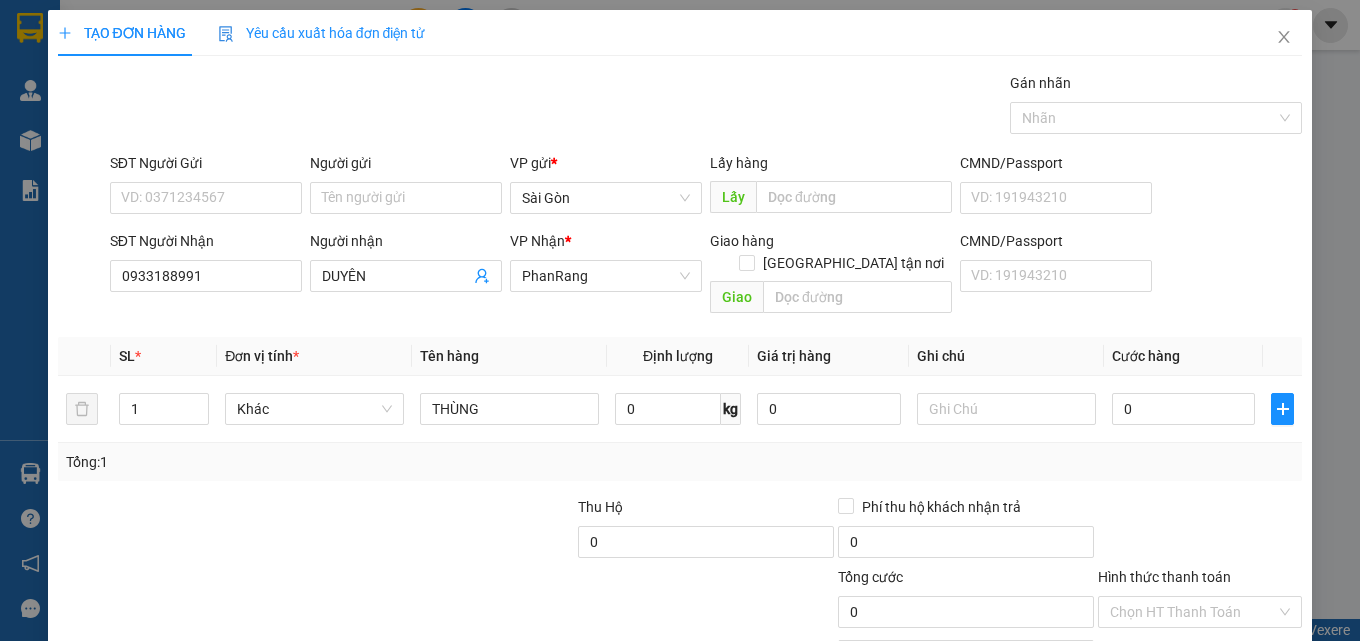 click on "[PERSON_NAME] và In" at bounding box center [1258, 707] 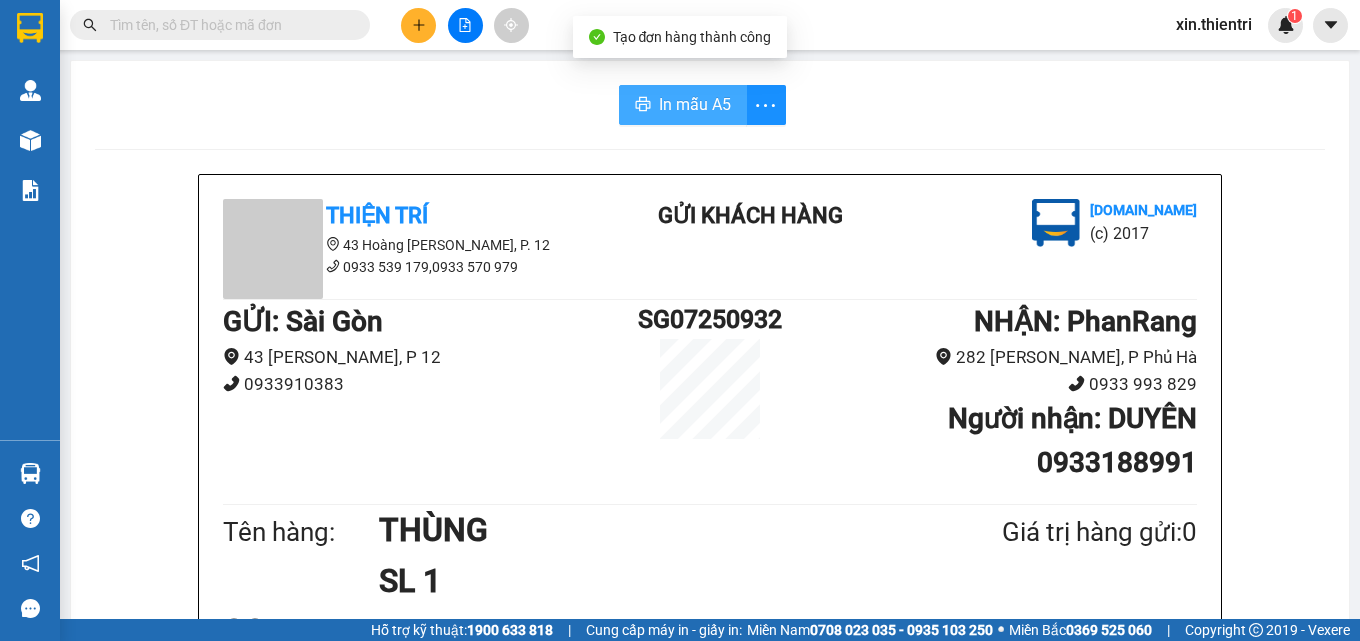 click on "In mẫu A5" at bounding box center (683, 105) 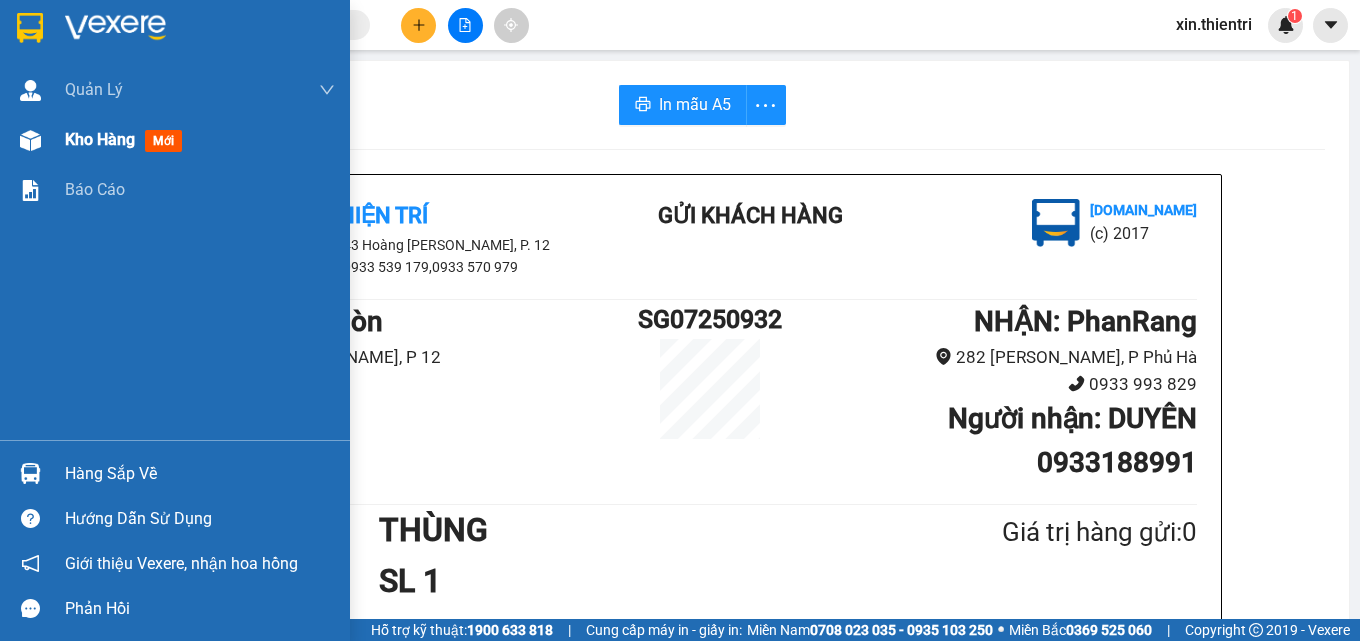 click on "Kho hàng" at bounding box center [100, 139] 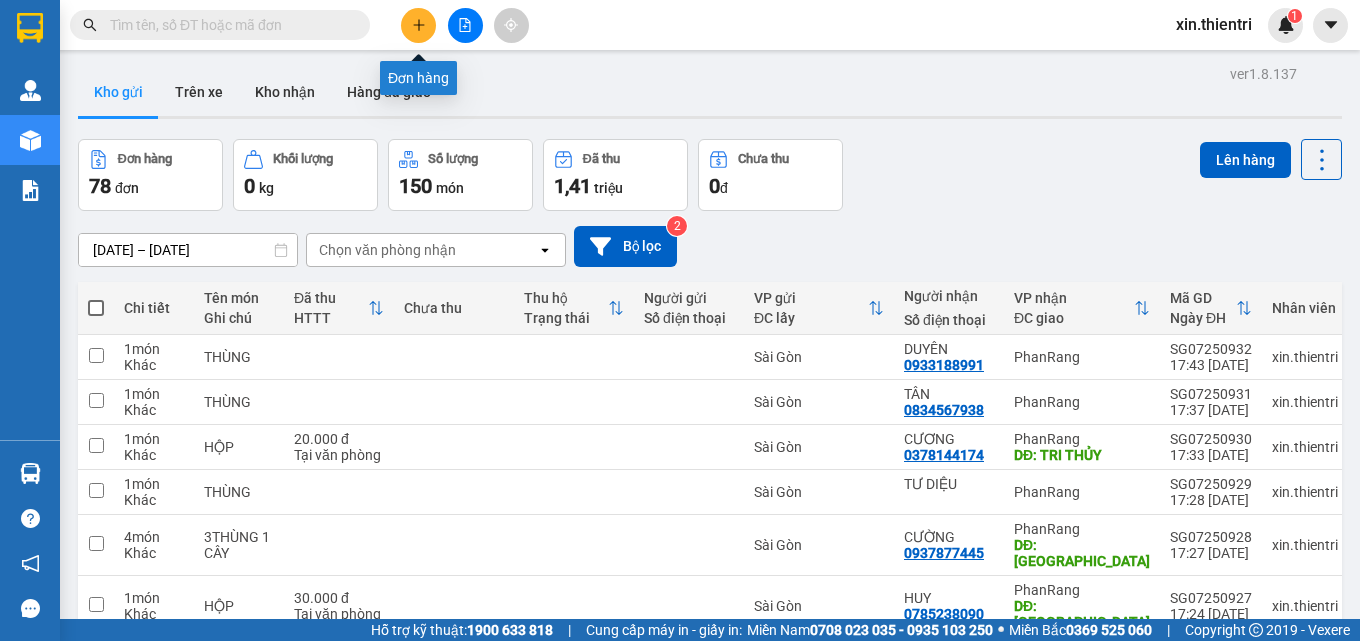 click 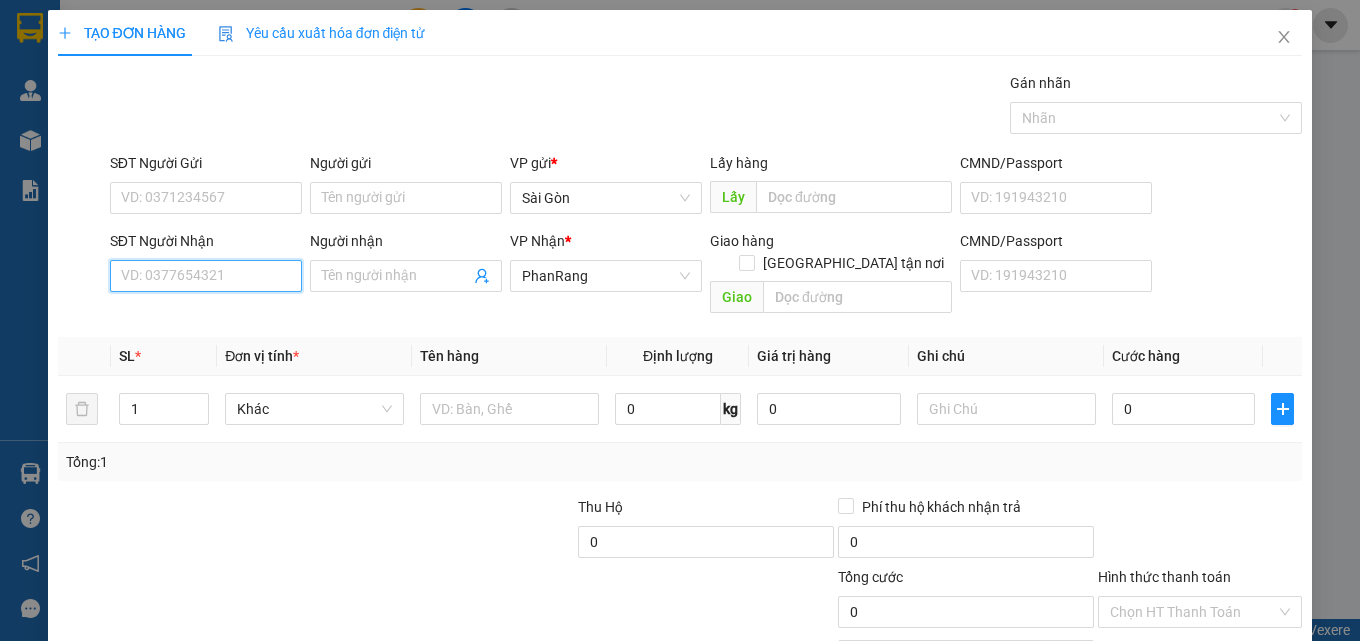 click on "SĐT Người Nhận" at bounding box center (206, 276) 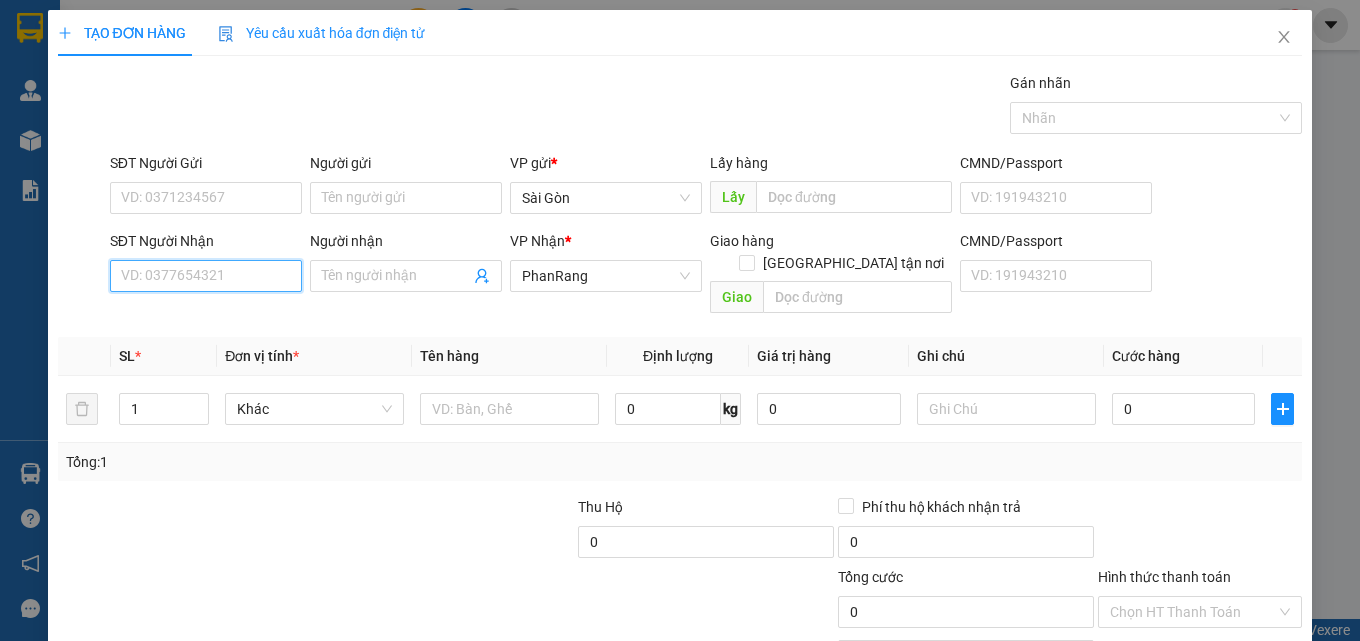 scroll, scrollTop: 0, scrollLeft: 0, axis: both 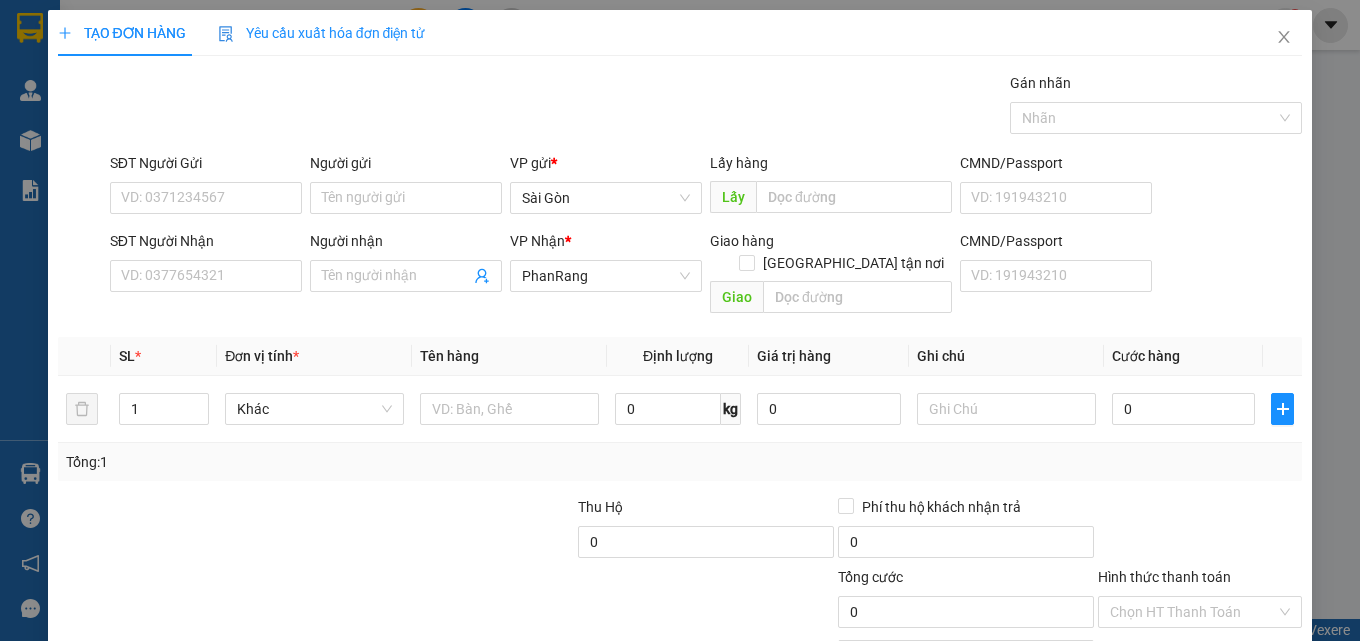 click on "Transit Pickup Surcharge Ids Transit Deliver Surcharge Ids Transit Deliver Surcharge Transit Deliver Surcharge Gán nhãn   Nhãn SĐT Người Gửi VD: 0371234567 Người gửi Tên người gửi VP gửi  * [PERSON_NAME] Lấy hàng Lấy CMND/Passport VD: [PASSPORT] SĐT Người Nhận VD: 0377654321 Người nhận Tên người nhận VP Nhận  * PhanRang Giao hàng Giao tận nơi Giao CMND/Passport VD: [PASSPORT] SL  * Đơn vị tính  * Tên hàng  Định lượng Giá trị hàng Ghi chú Cước hàng                   1 Khác 0 kg 0 0 Tổng:  1 Thu Hộ 0 Phí thu hộ khách nhận trả 0 Tổng cước 0 Hình thức thanh toán Chọn HT Thanh Toán Số tiền thu trước Chưa thanh toán 0 Chọn HT Thanh Toán Lưu nháp Xóa Thông tin [PERSON_NAME] và In" at bounding box center (680, 397) 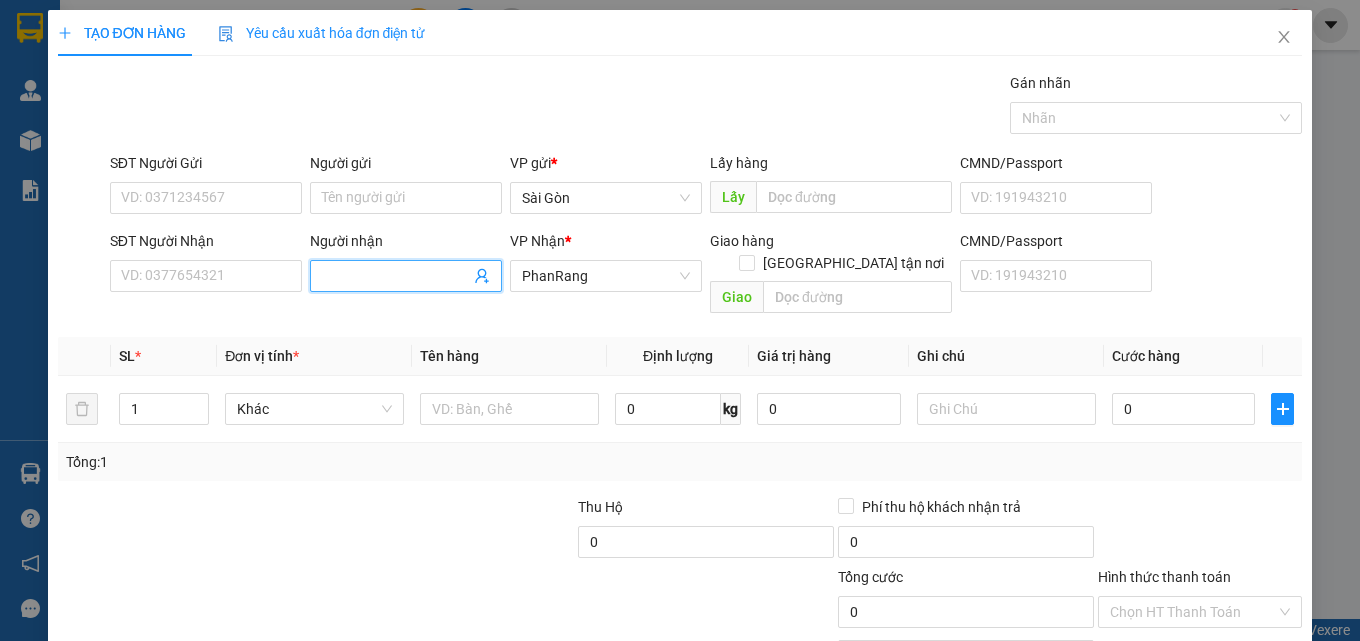 click on "Người nhận" at bounding box center (396, 276) 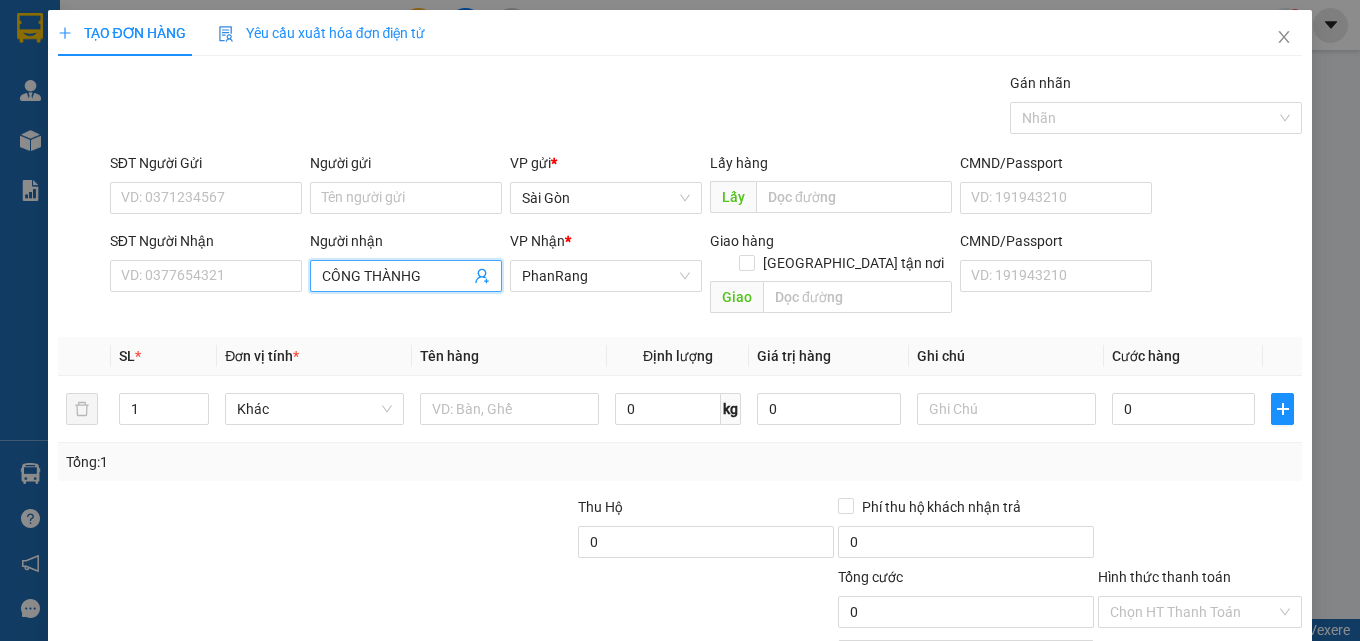 type on "CÔNG THÀNH" 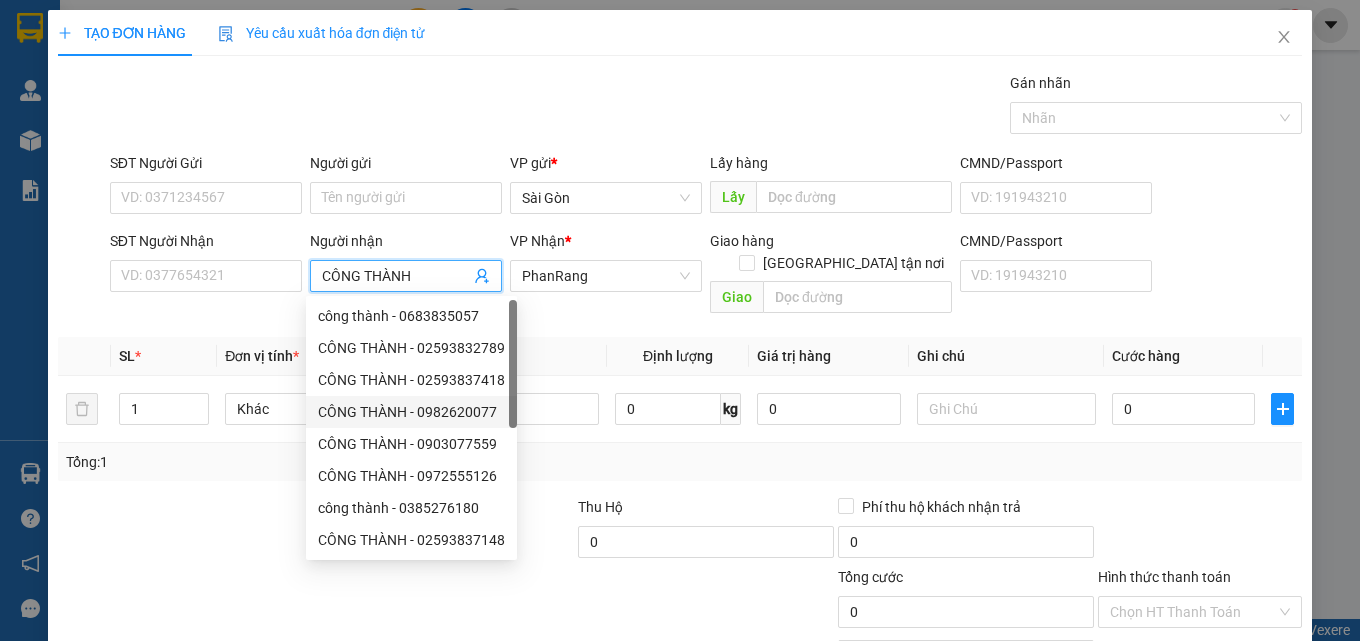 click on "CÔNG THÀNH - 0982620077" at bounding box center (411, 412) 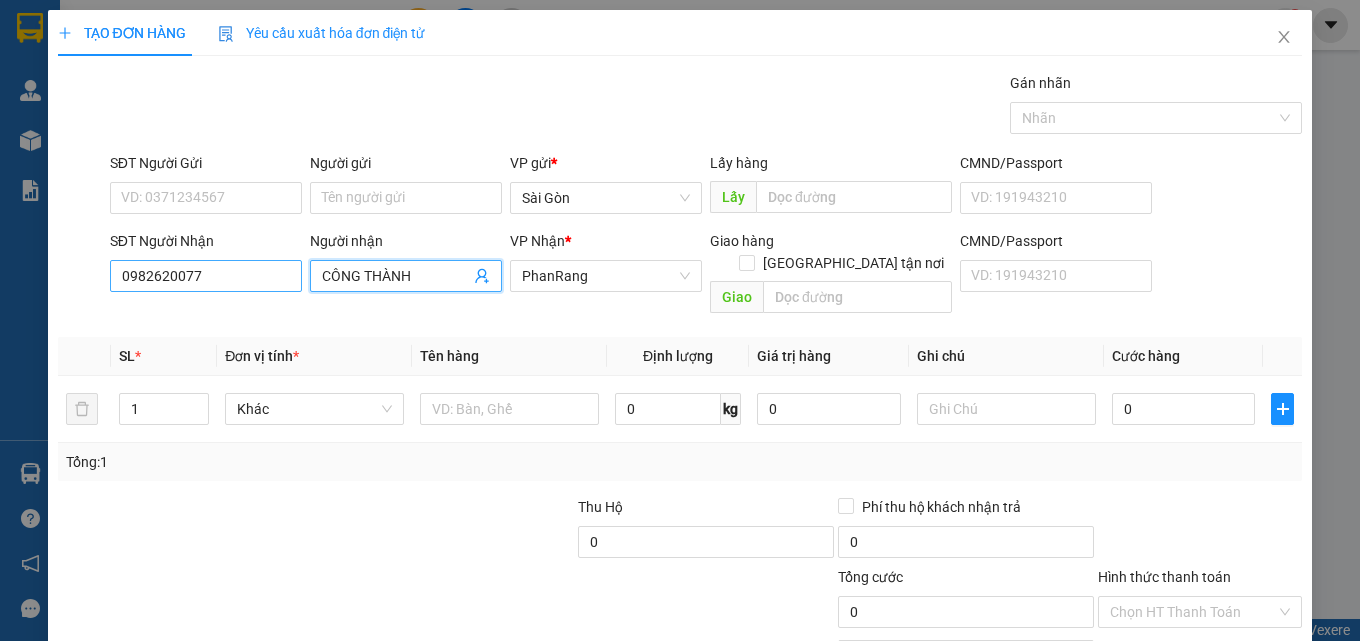 type on "CÔNG THÀNH" 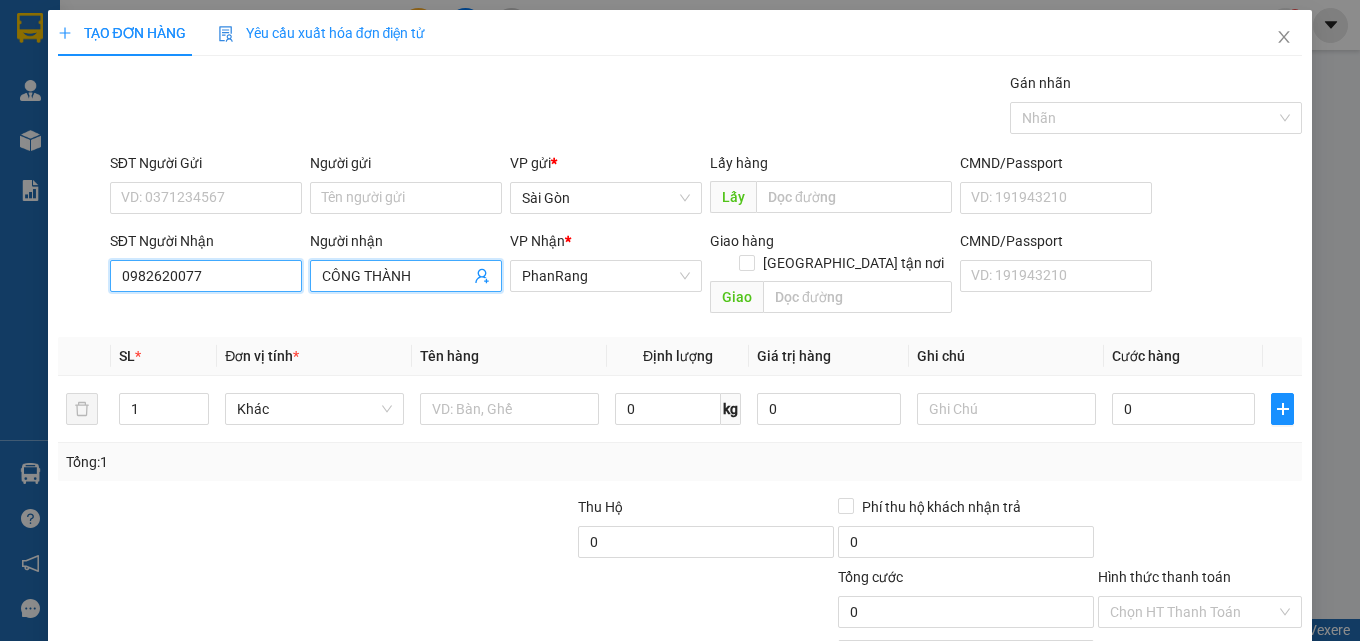 click on "0982620077" at bounding box center [206, 276] 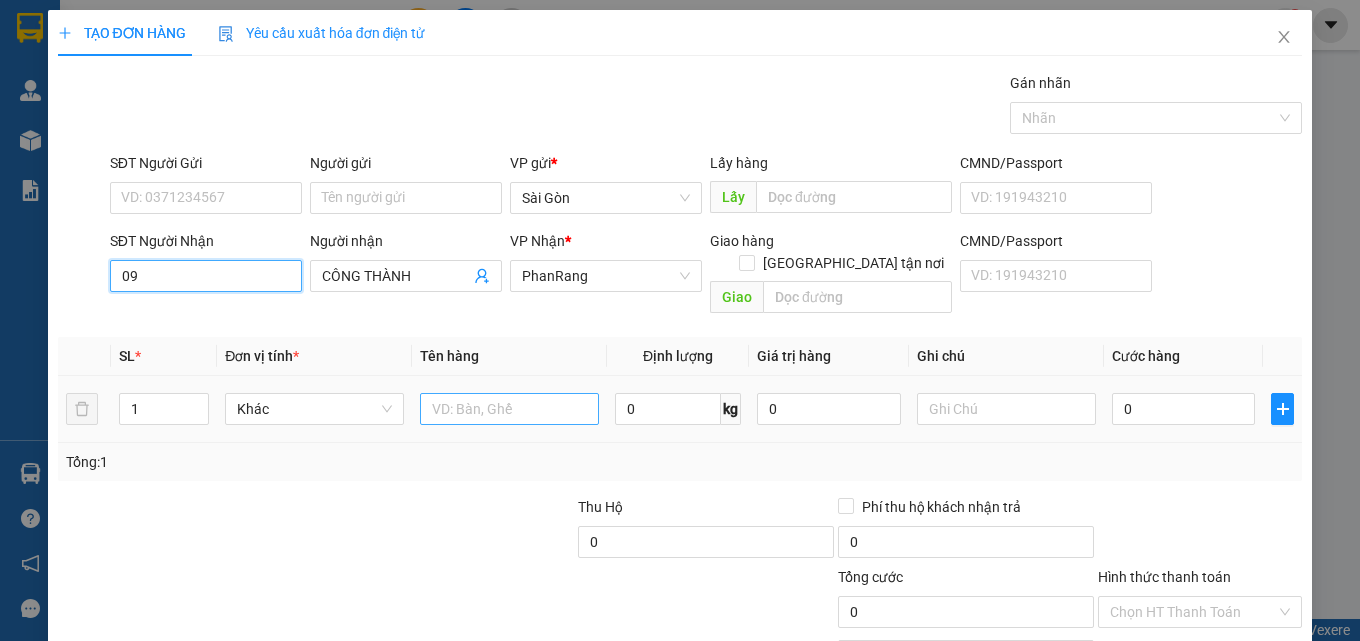 type on "0" 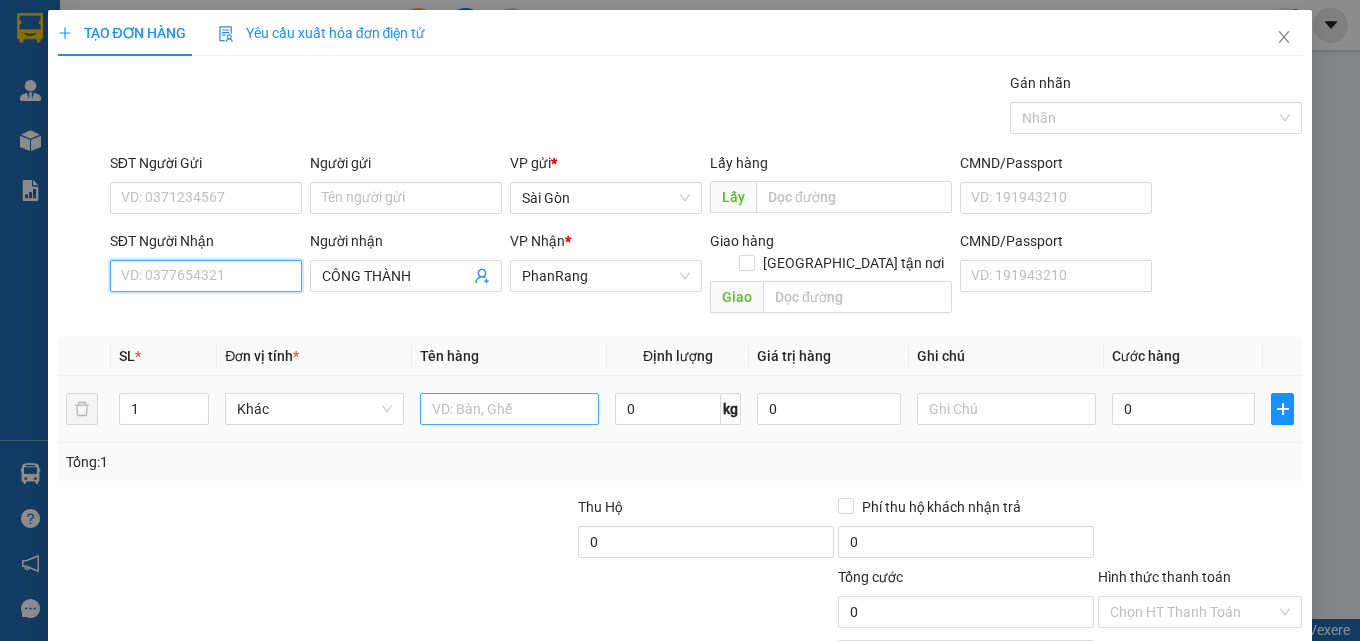 type 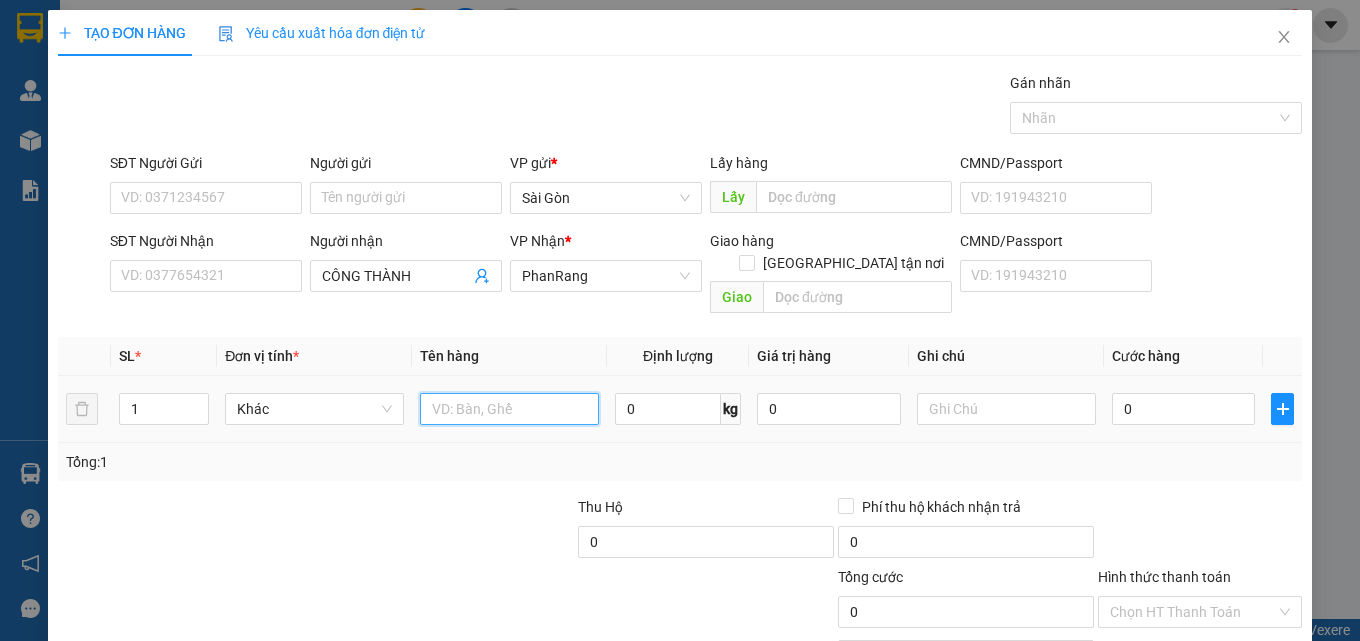 click at bounding box center [509, 409] 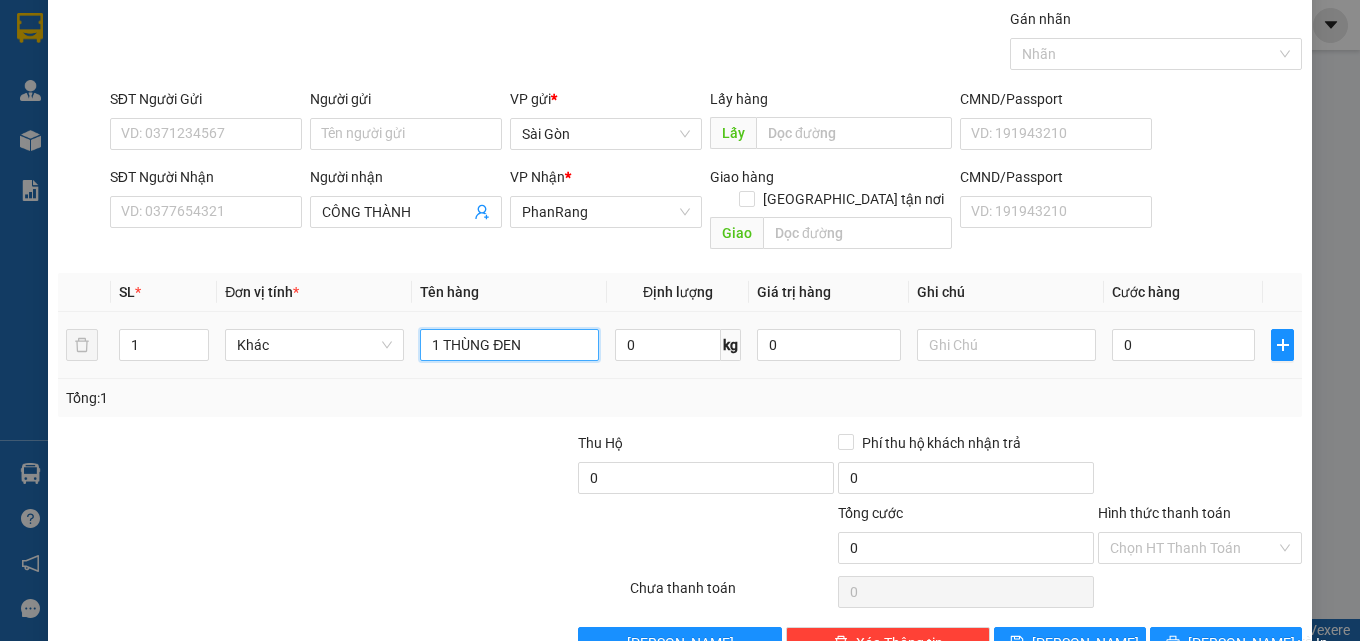 scroll, scrollTop: 99, scrollLeft: 0, axis: vertical 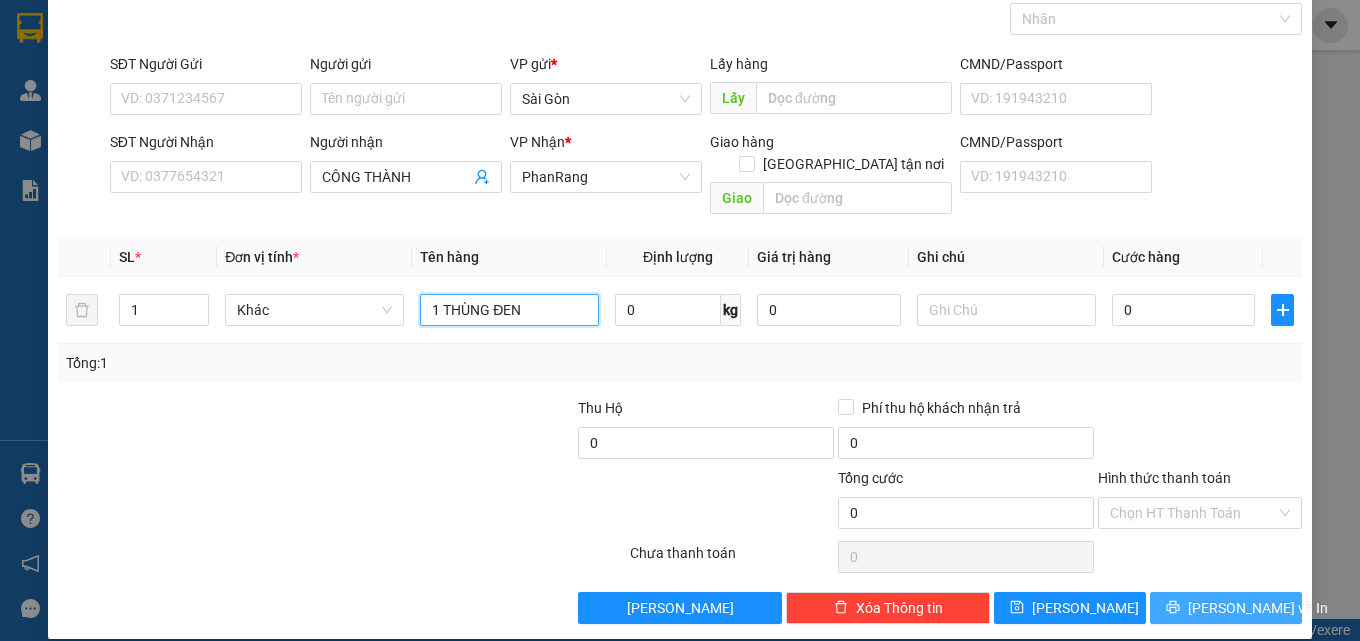 type on "1 THÙNG ĐEN" 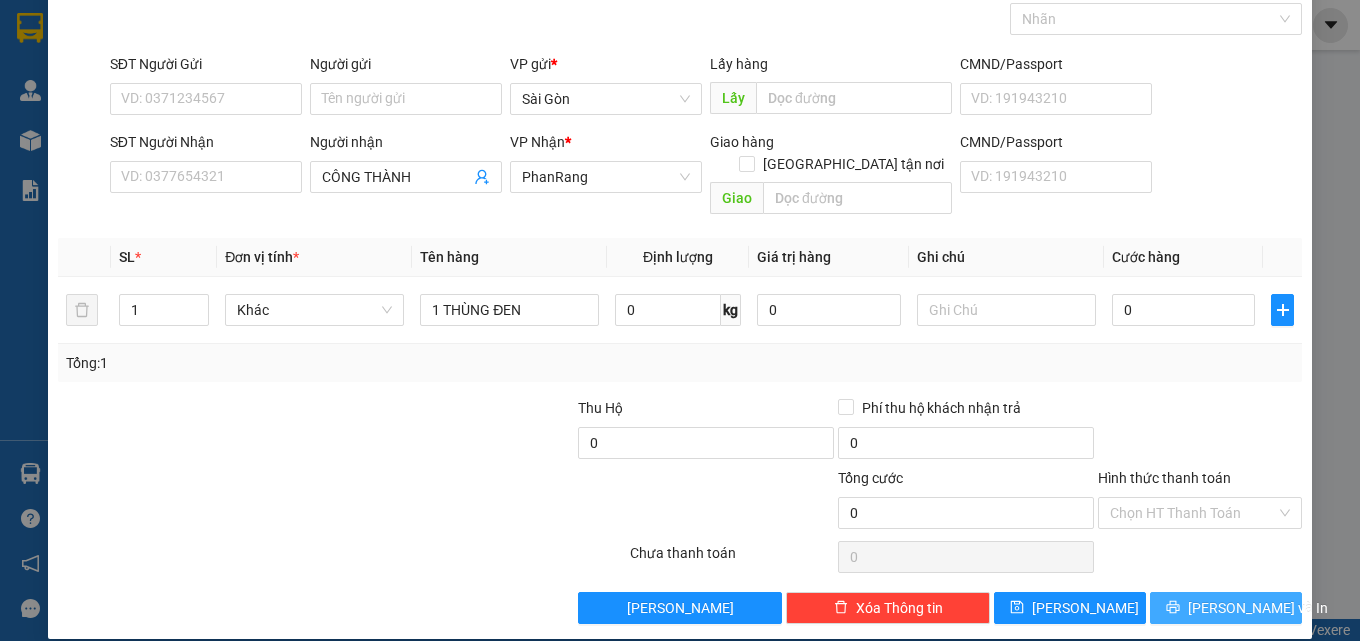 click on "[PERSON_NAME] và In" at bounding box center [1226, 608] 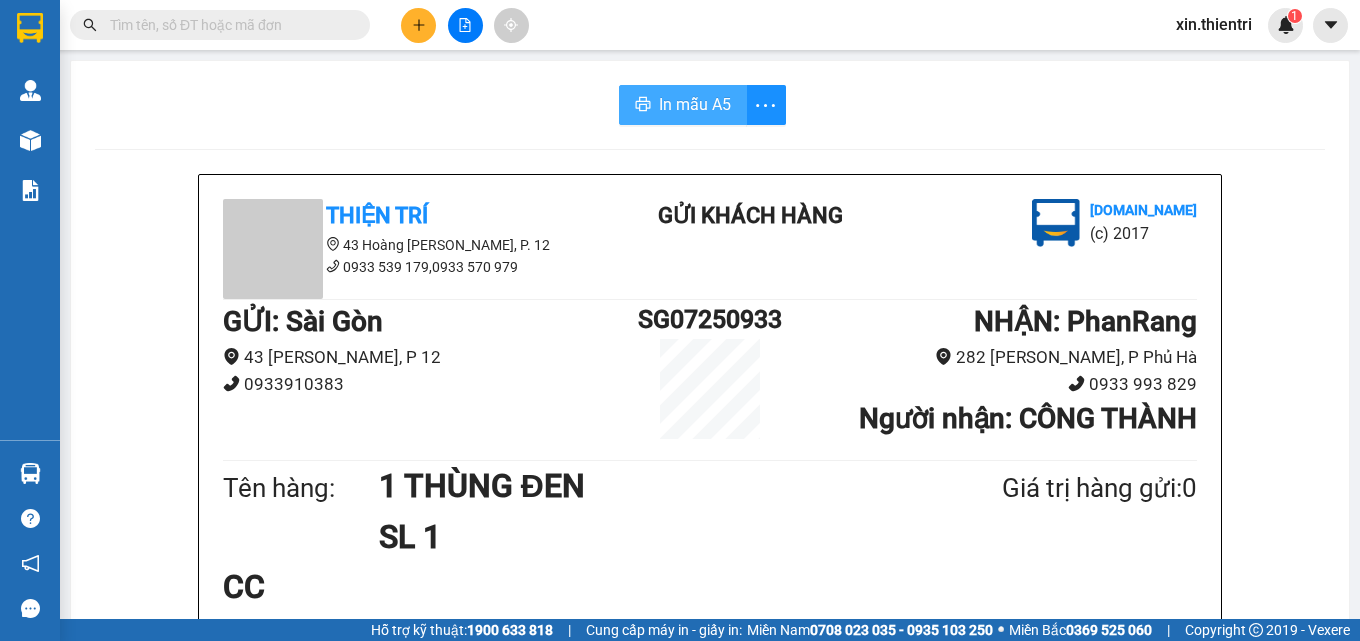 click on "In mẫu A5" at bounding box center [695, 104] 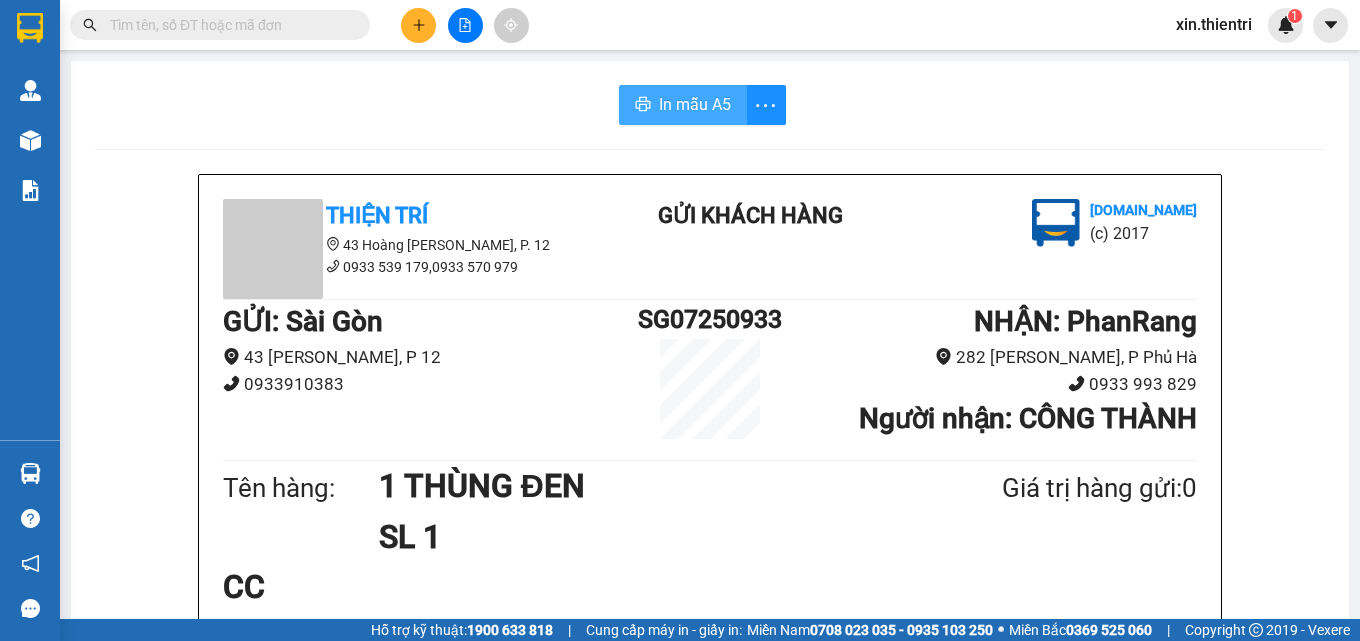 scroll, scrollTop: 0, scrollLeft: 0, axis: both 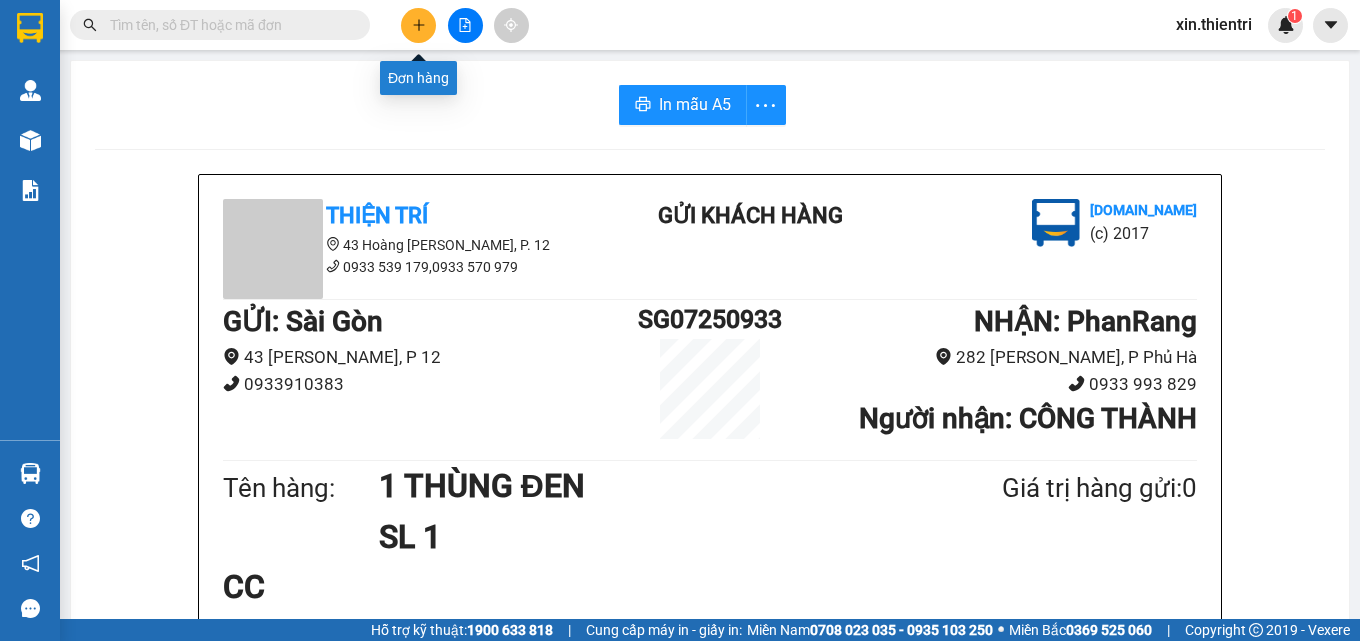 click 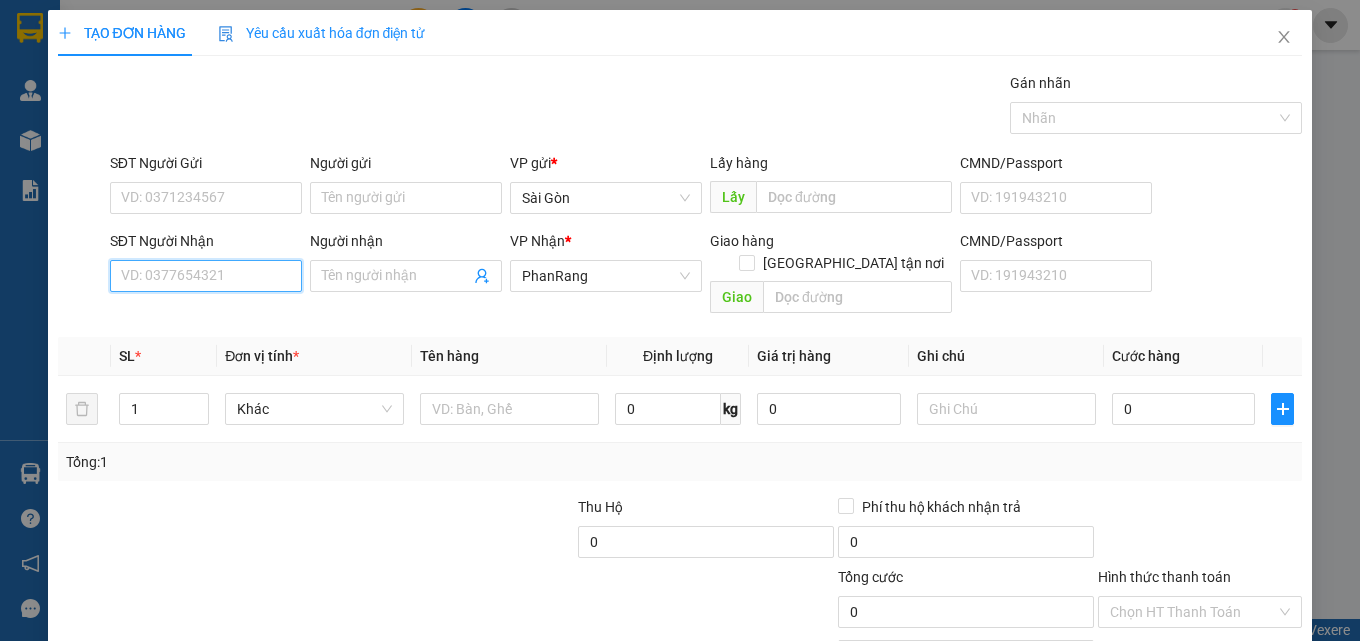 click on "SĐT Người Nhận" at bounding box center (206, 276) 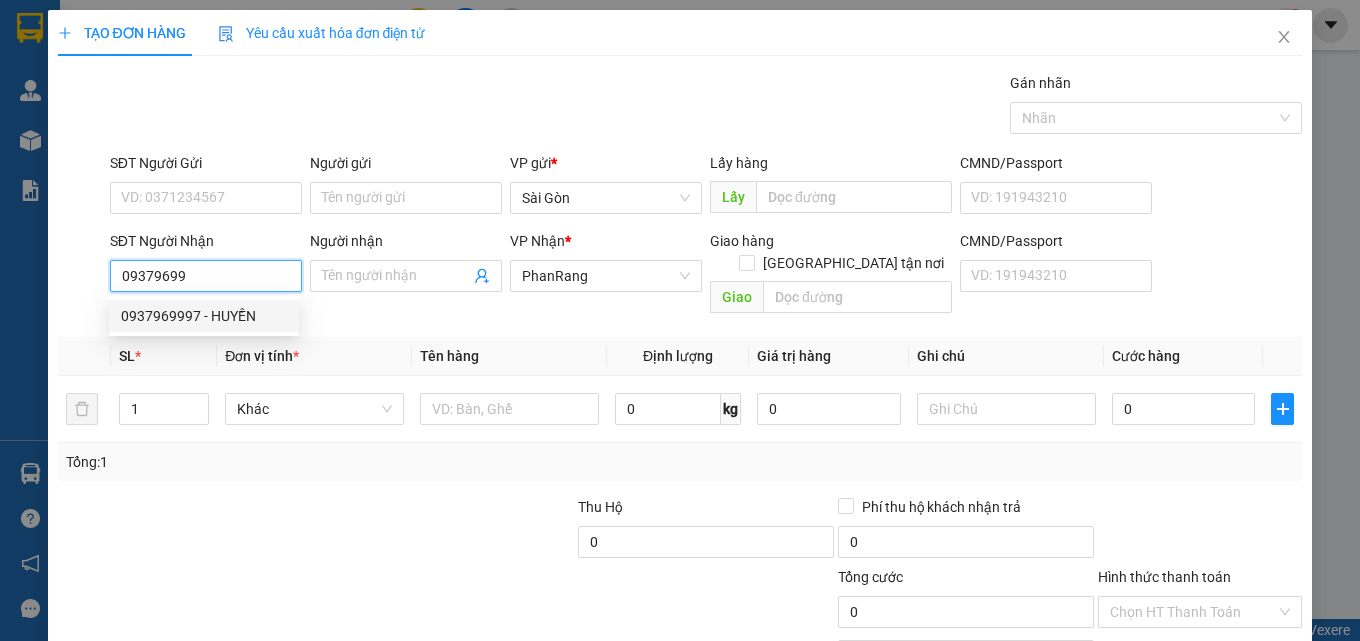 click on "0937969997 - HUYỀN" at bounding box center (204, 316) 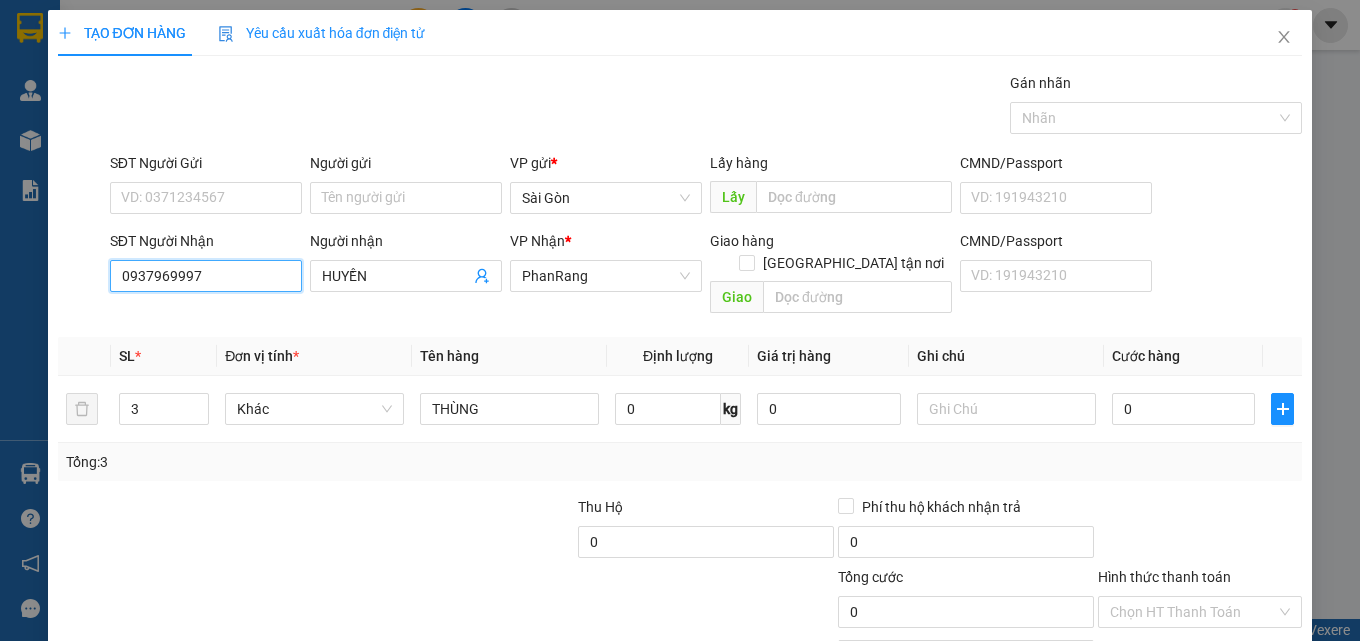 scroll, scrollTop: 99, scrollLeft: 0, axis: vertical 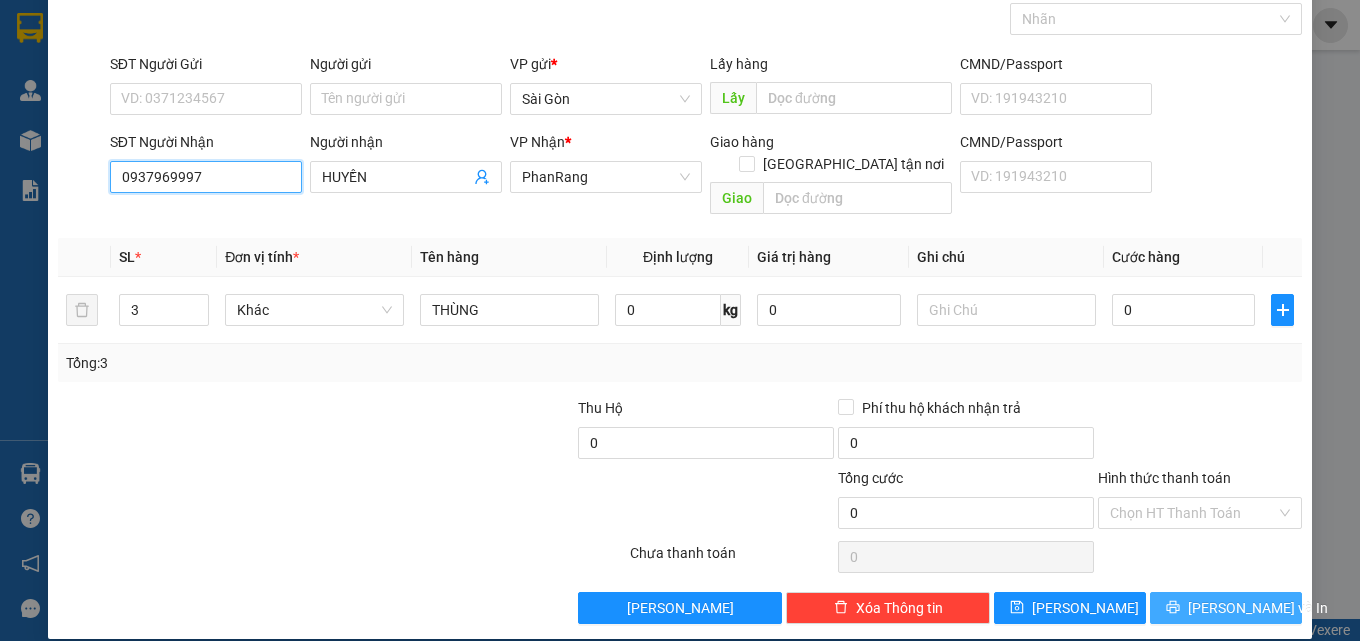 type on "0937969997" 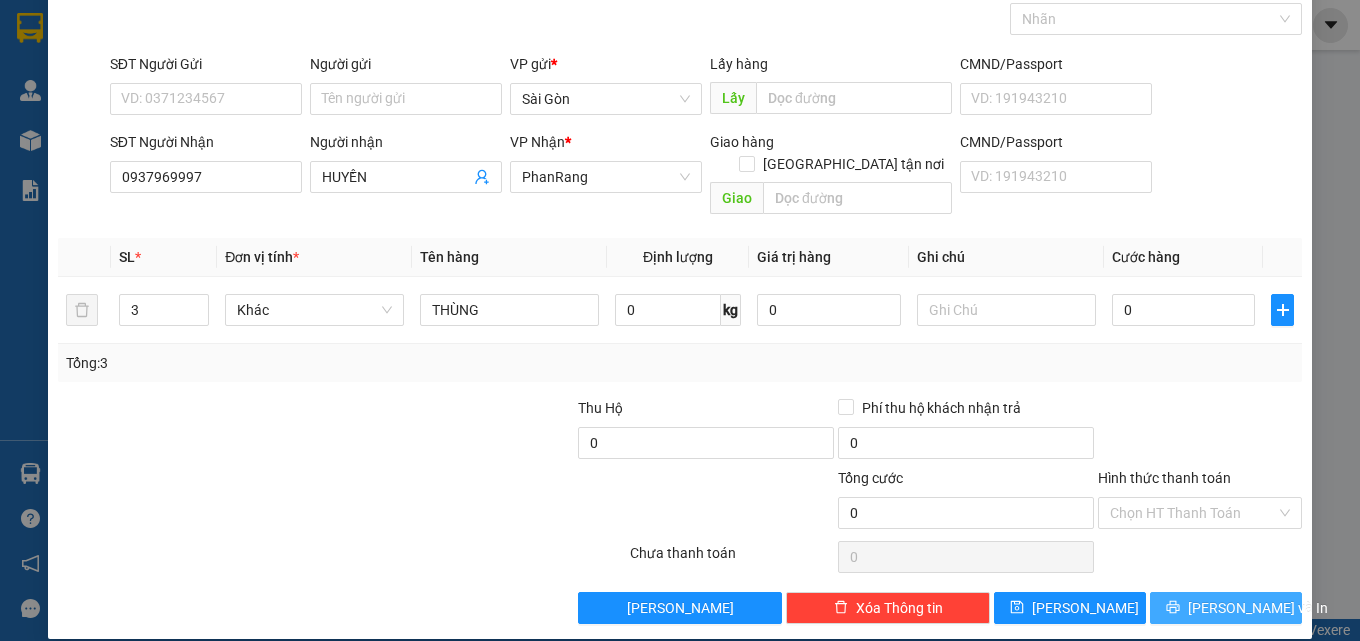 click on "[PERSON_NAME] và In" at bounding box center [1258, 608] 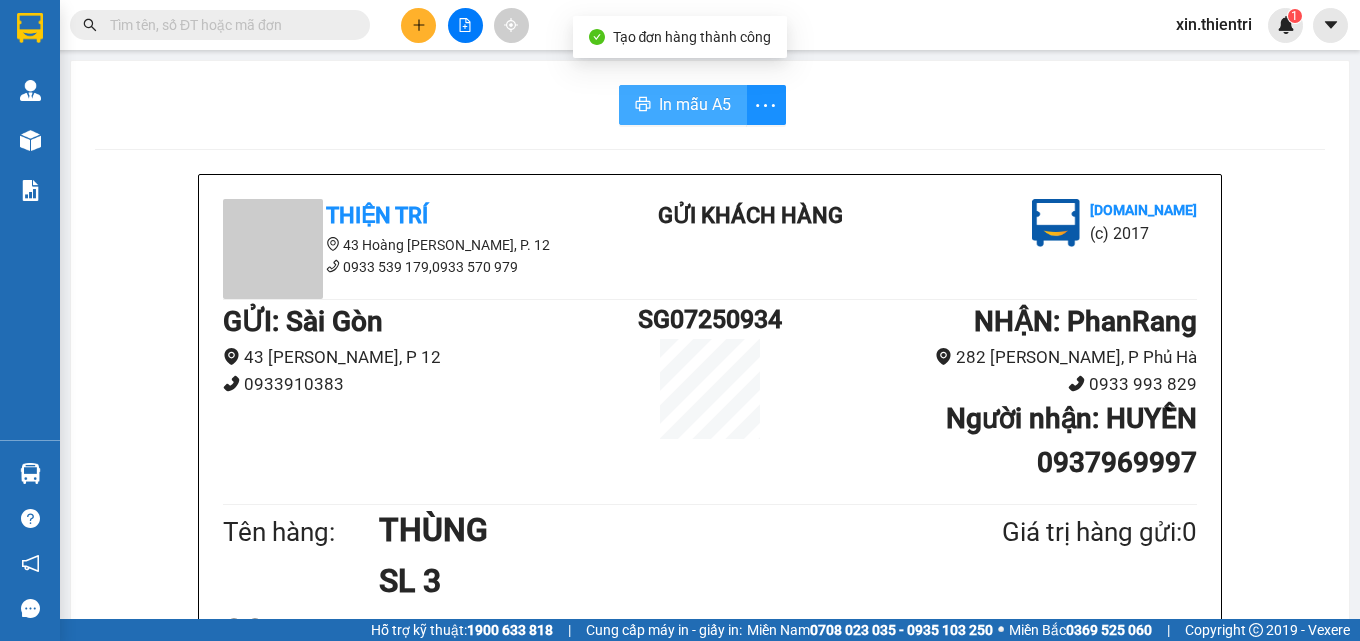 click on "In mẫu A5" at bounding box center [695, 104] 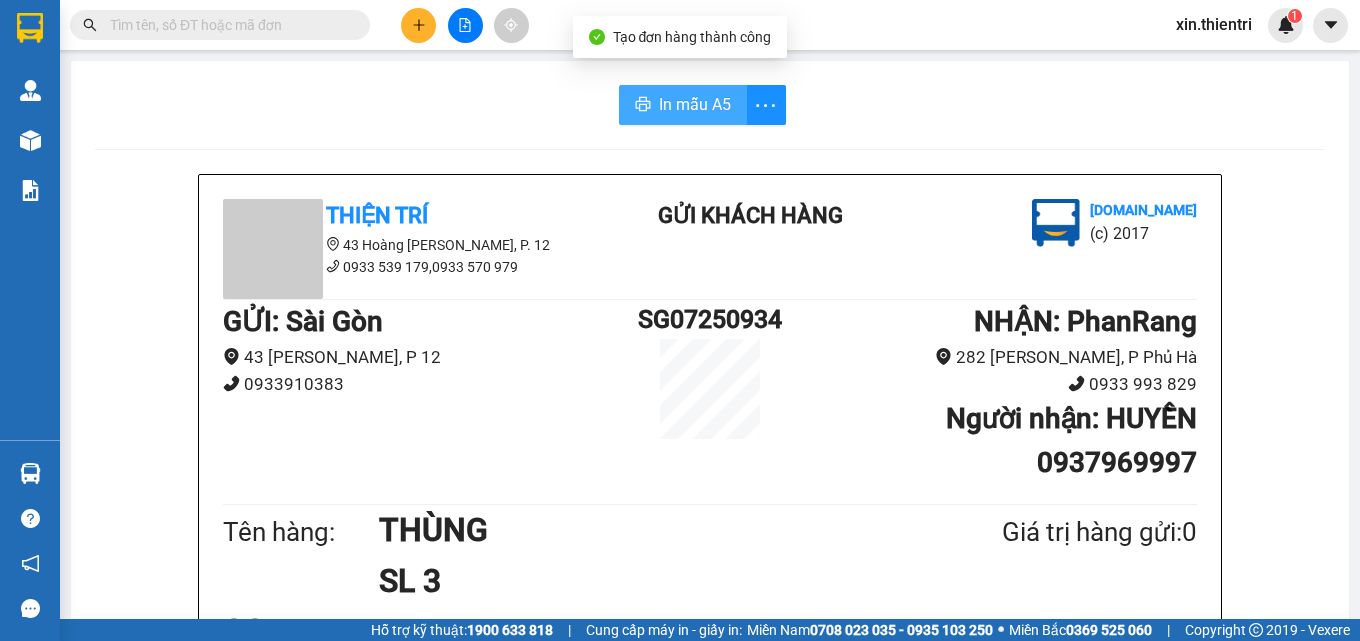 scroll, scrollTop: 0, scrollLeft: 0, axis: both 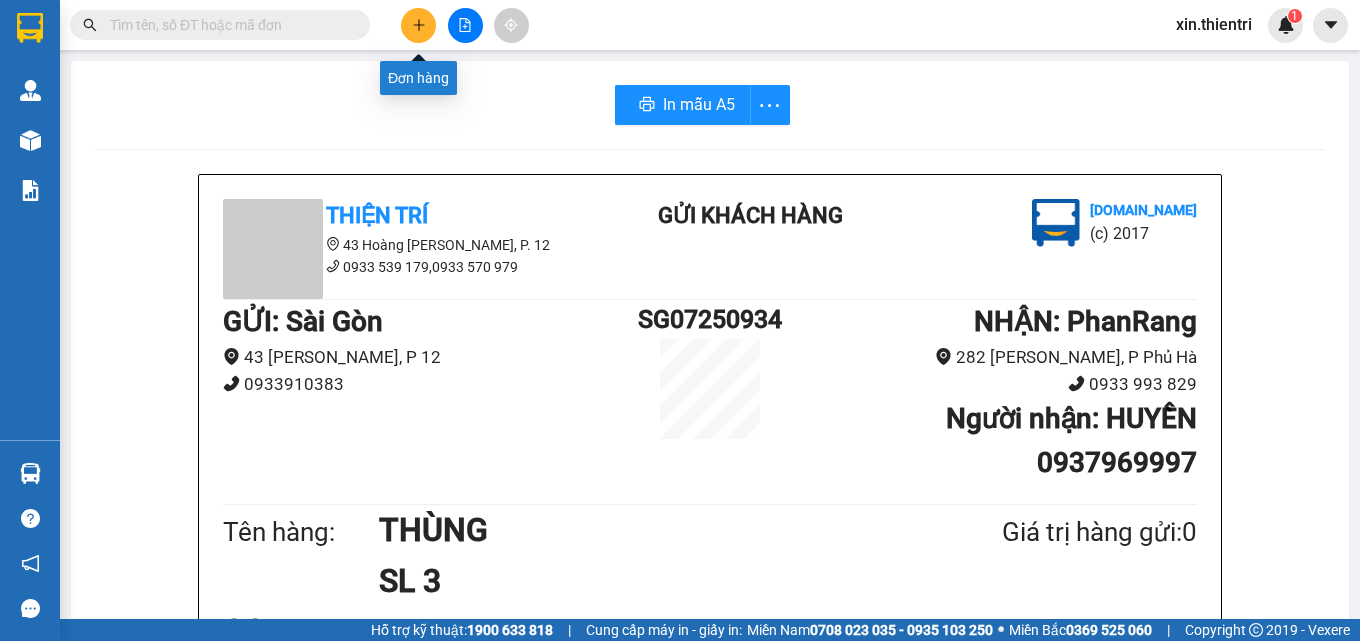 click 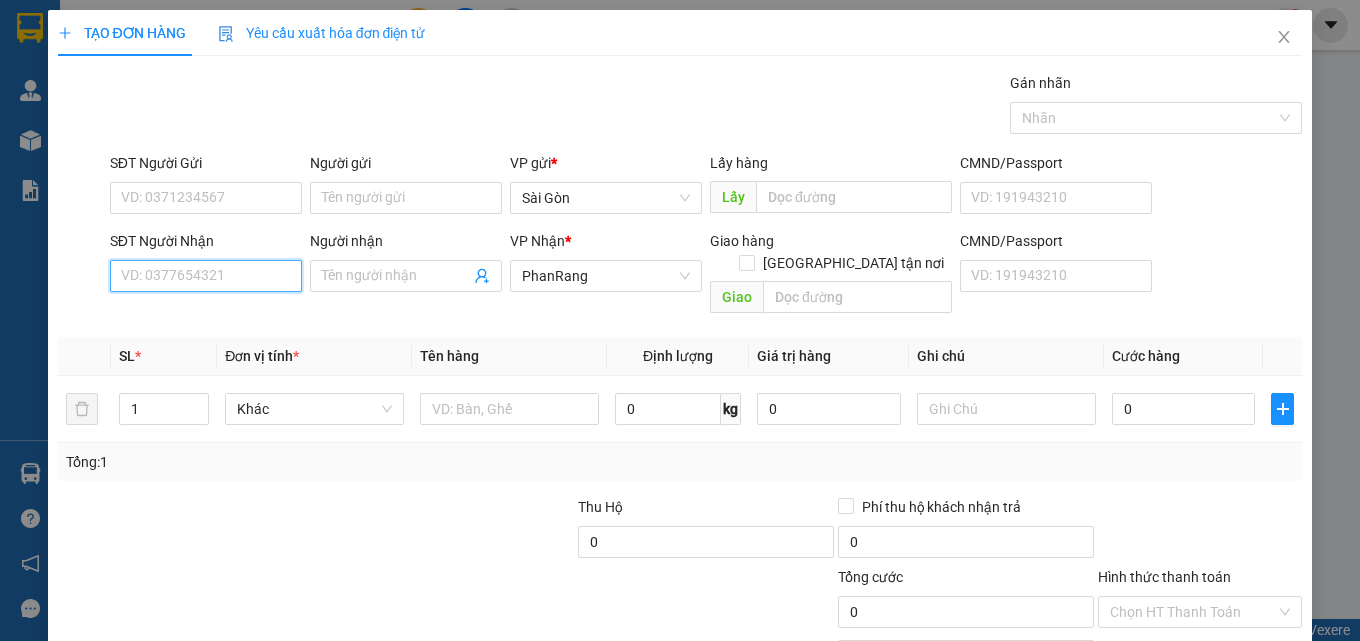 click on "SĐT Người Nhận" at bounding box center [206, 276] 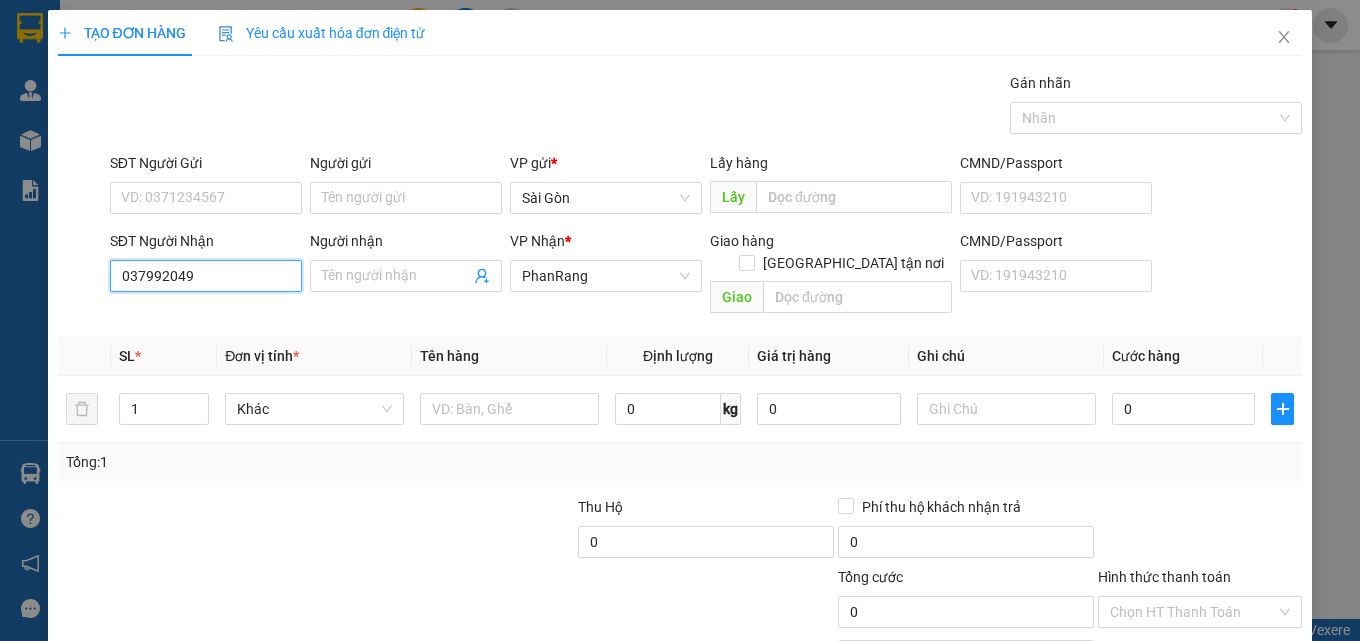 type on "0379920496" 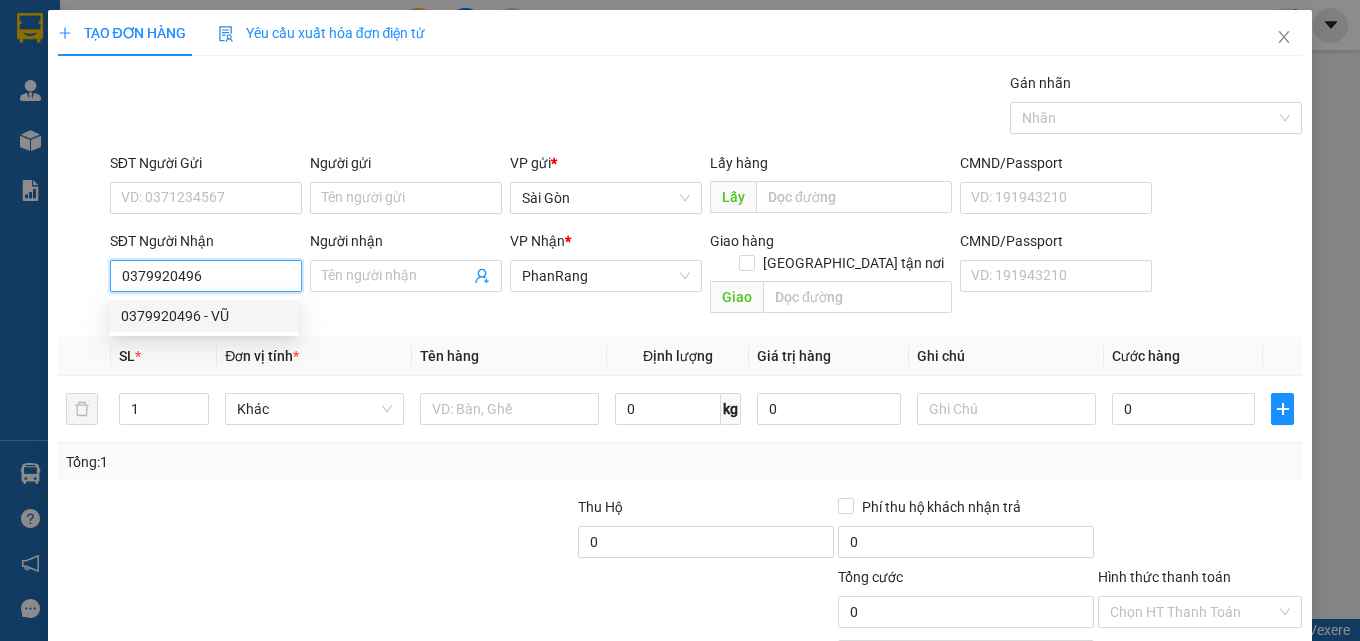 click on "0379920496 - VŨ" at bounding box center [204, 316] 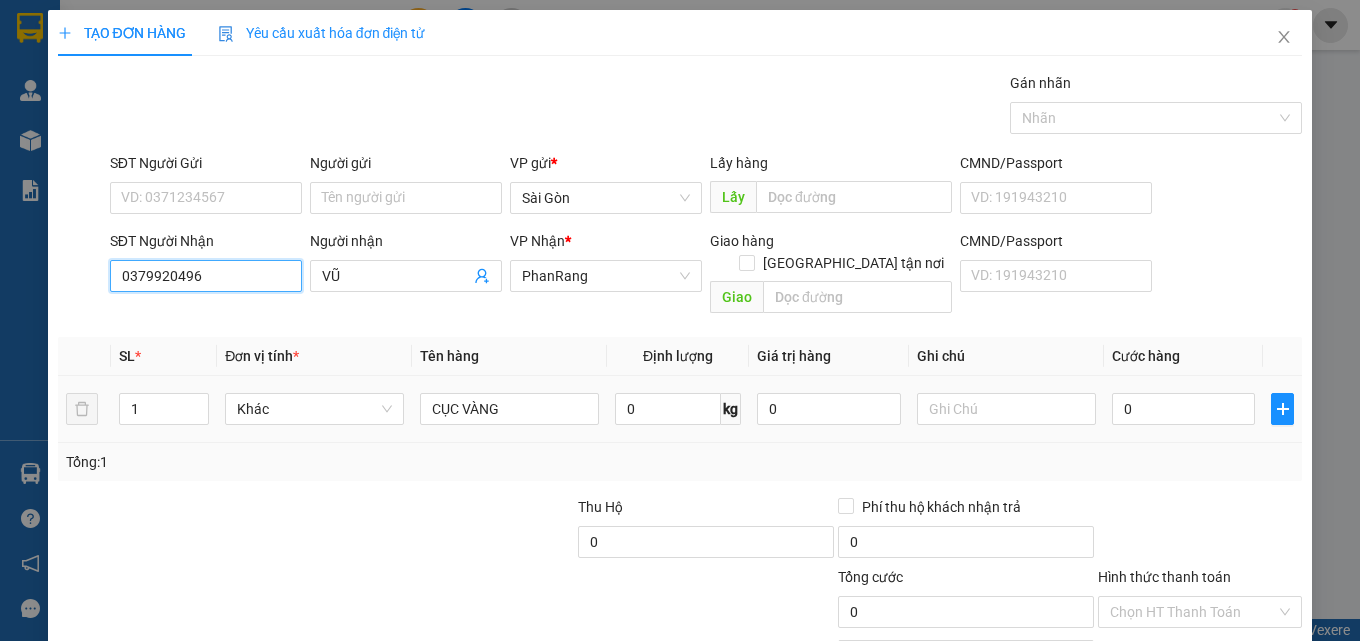 type on "0379920496" 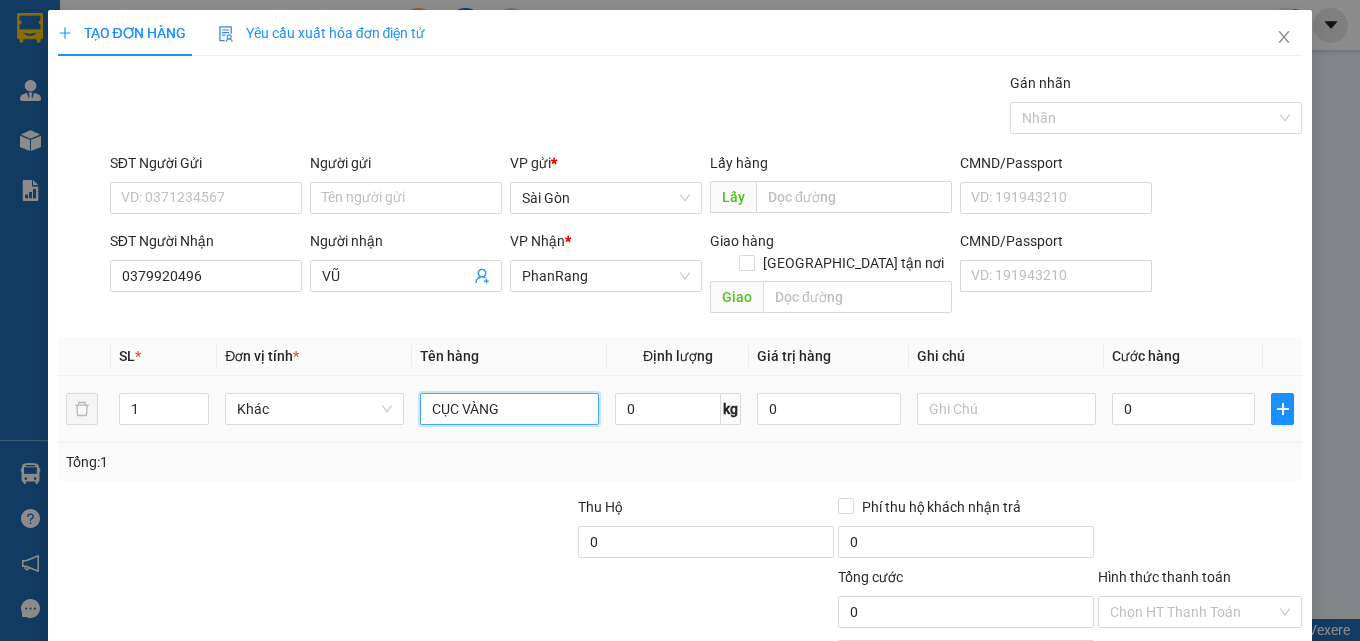 drag, startPoint x: 362, startPoint y: 437, endPoint x: 216, endPoint y: 471, distance: 149.90663 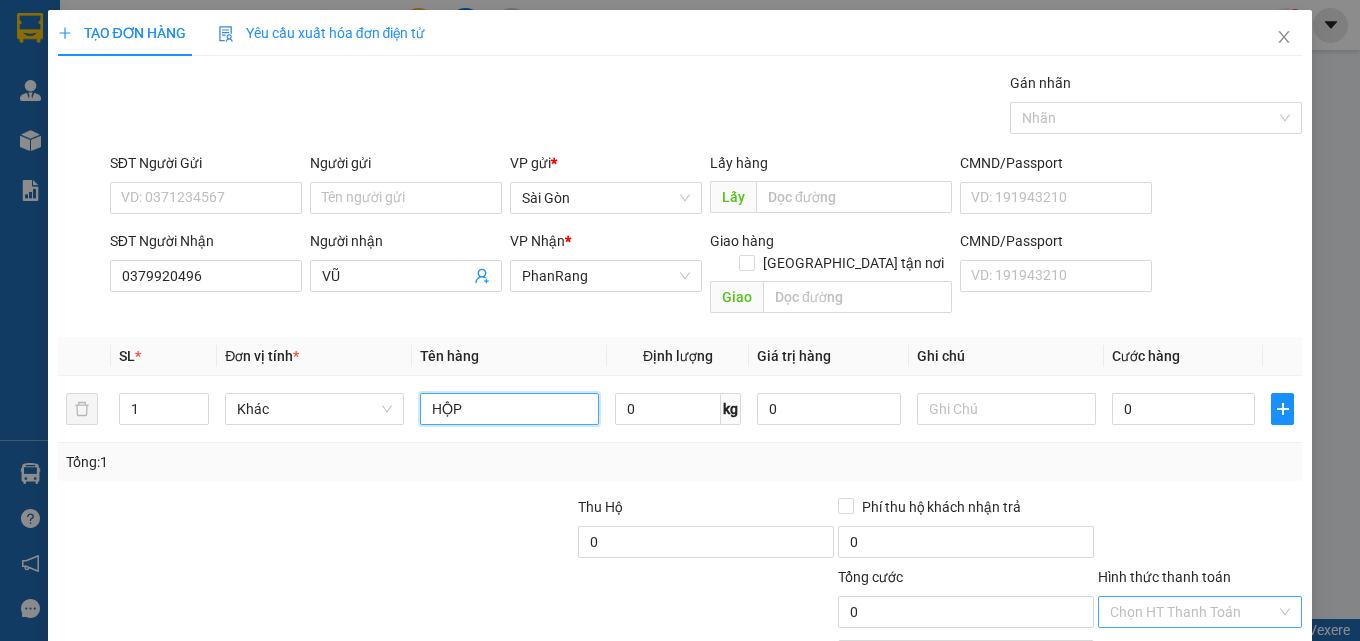 scroll, scrollTop: 99, scrollLeft: 0, axis: vertical 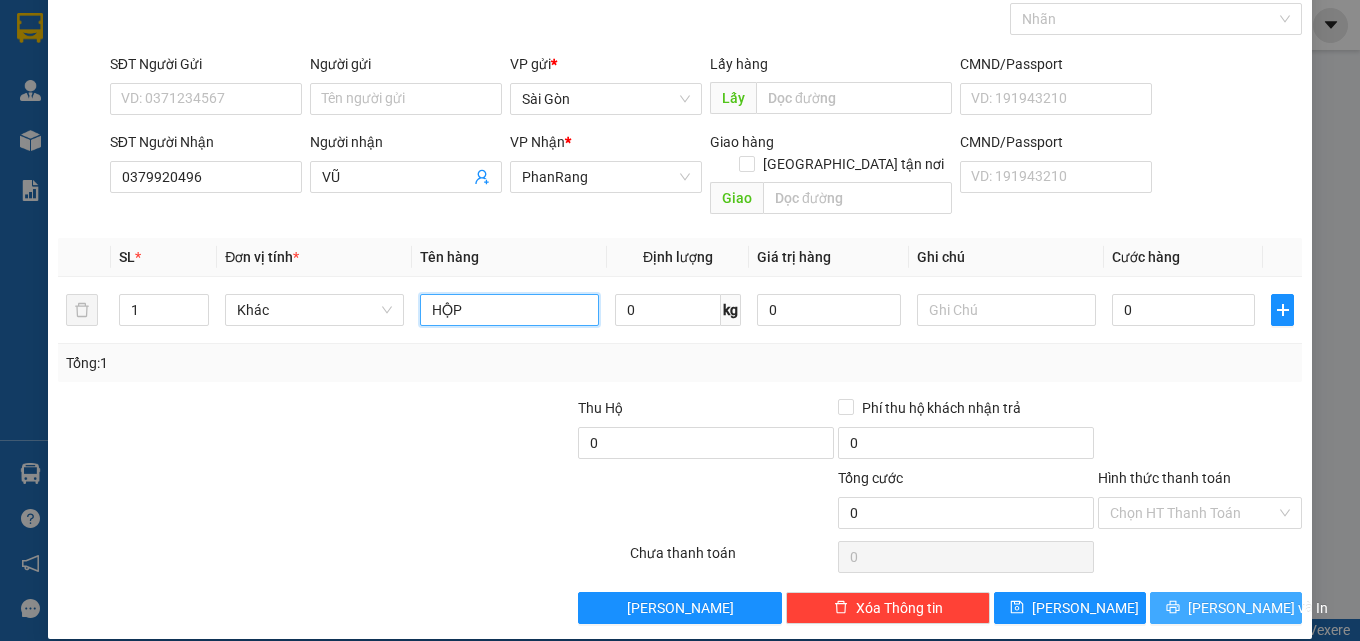 type on "HỘP" 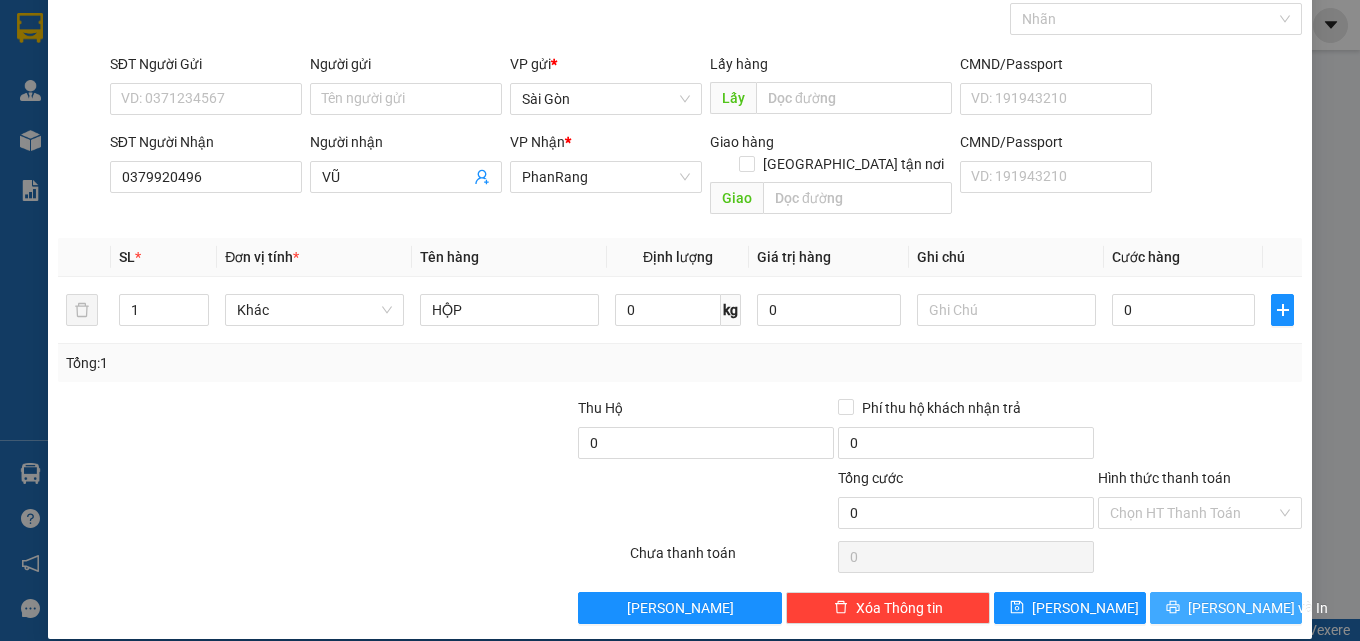 click on "[PERSON_NAME] và In" at bounding box center [1226, 608] 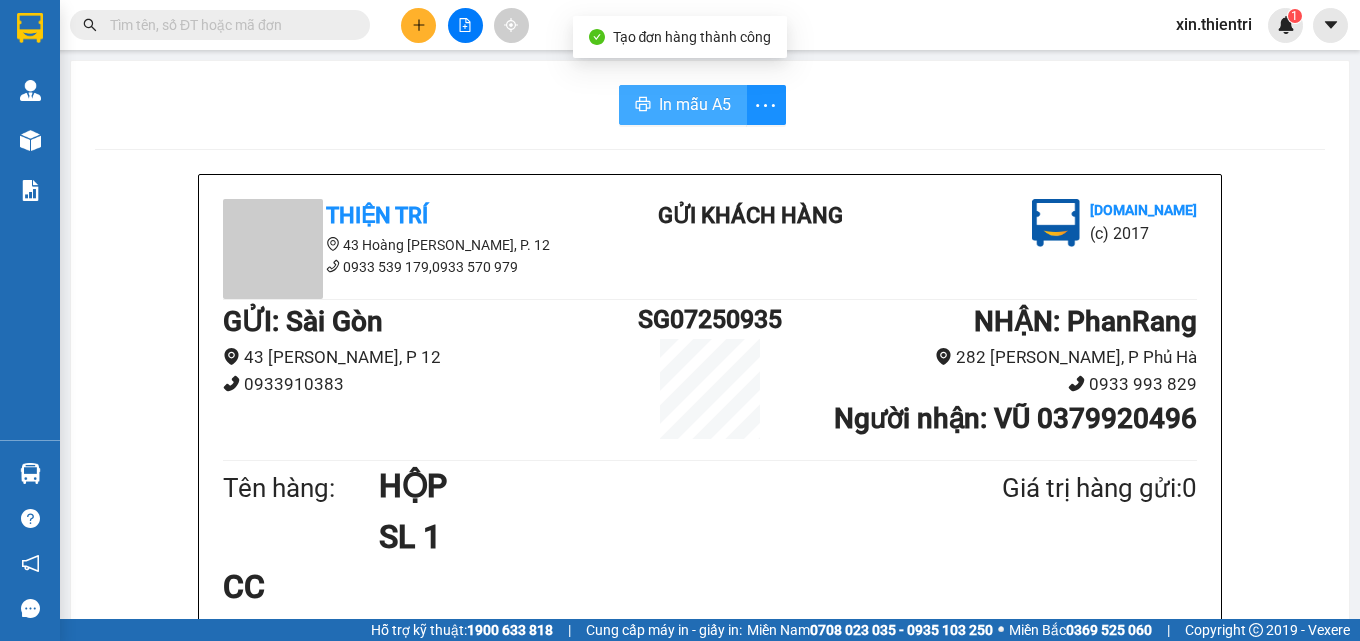 click on "In mẫu A5" at bounding box center [683, 105] 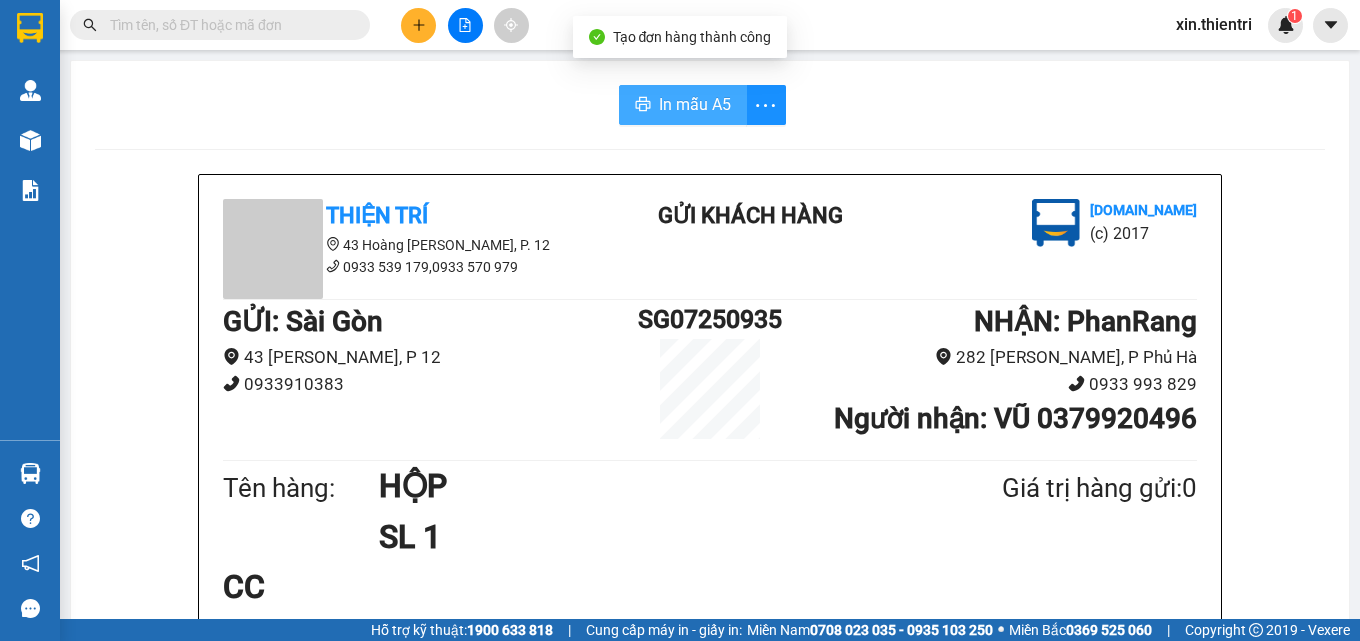 scroll, scrollTop: 0, scrollLeft: 0, axis: both 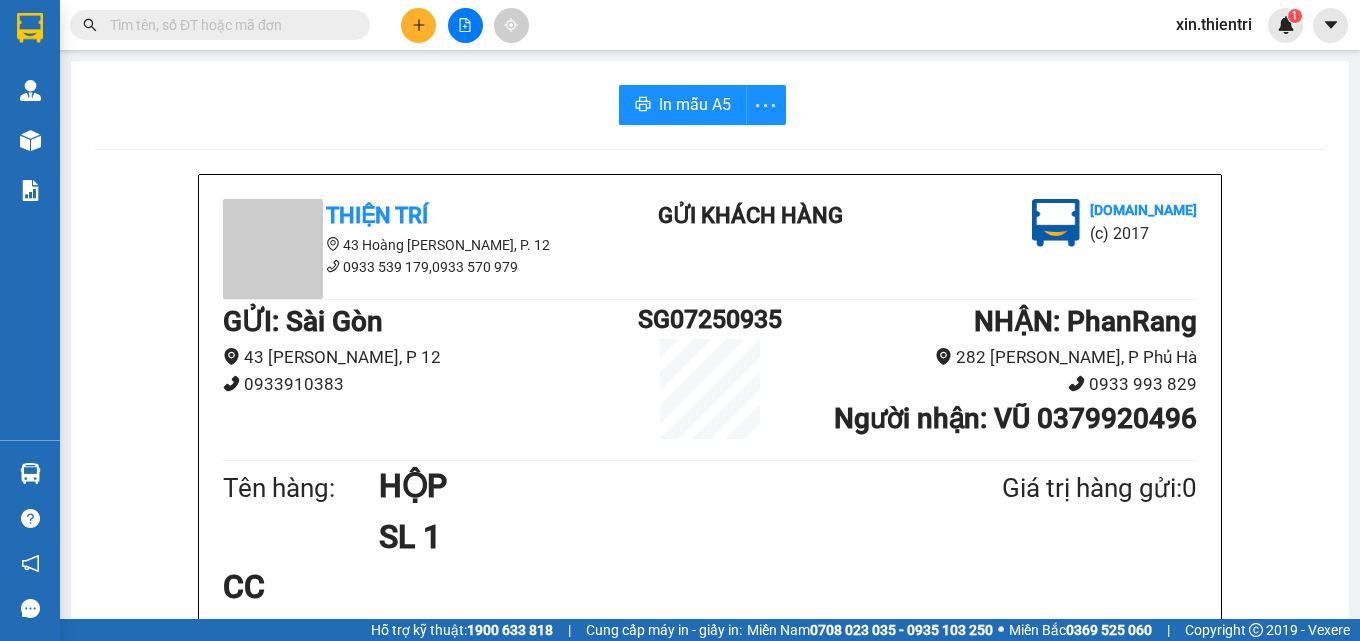 click at bounding box center [418, 25] 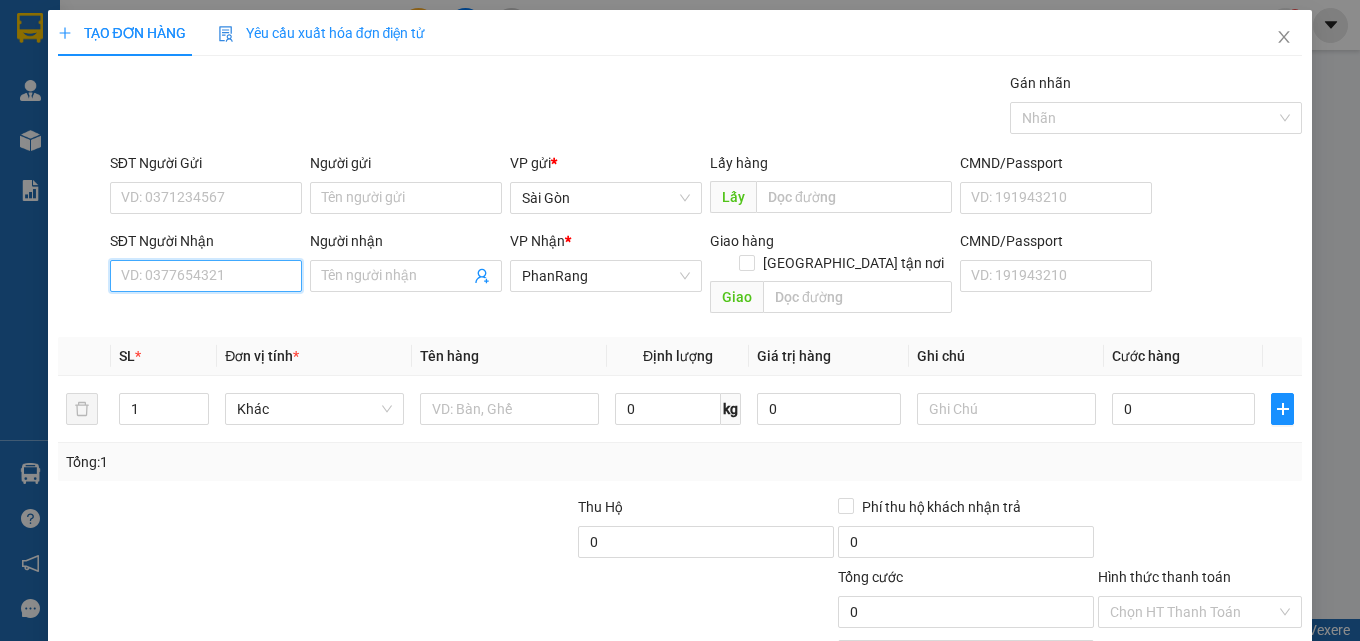 click on "SĐT Người Nhận" at bounding box center [206, 276] 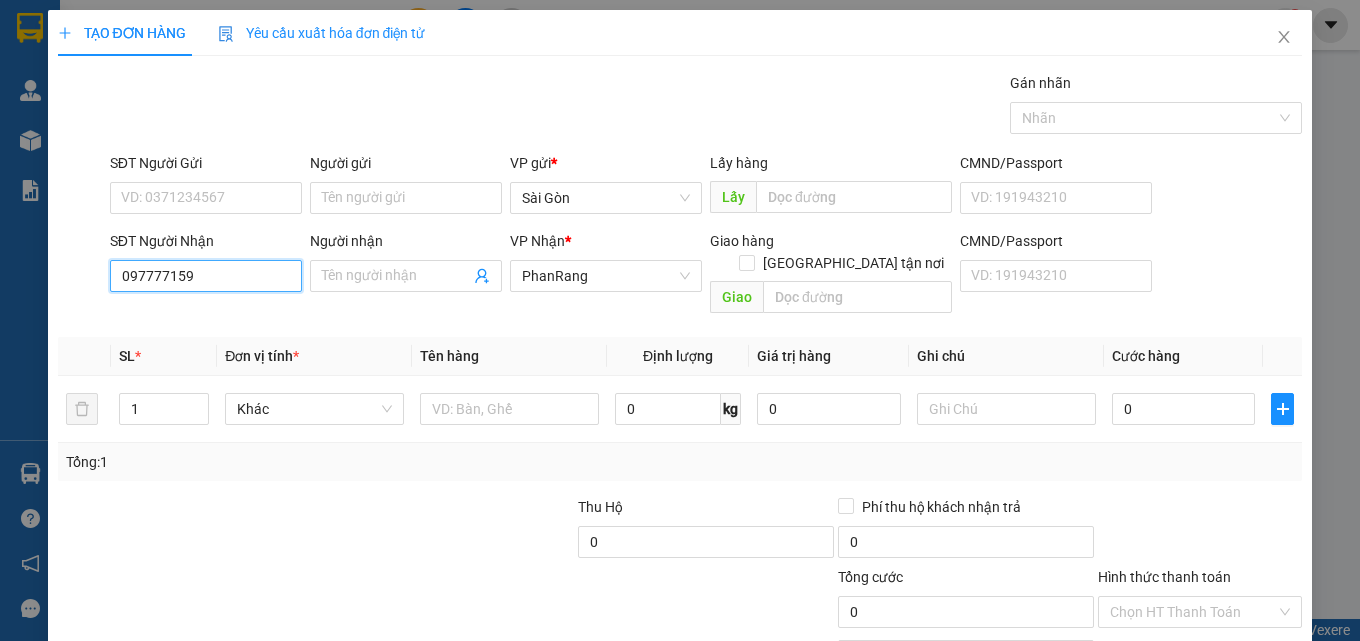 type on "0977771595" 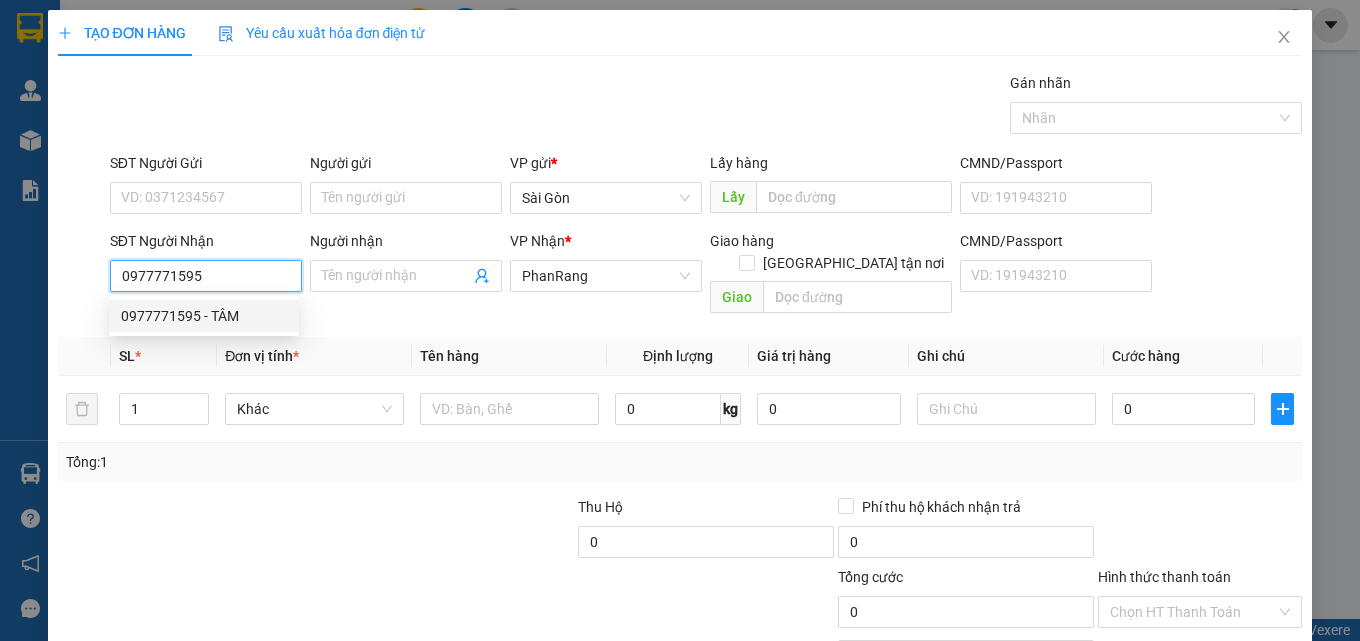 drag, startPoint x: 192, startPoint y: 320, endPoint x: 204, endPoint y: 321, distance: 12.0415945 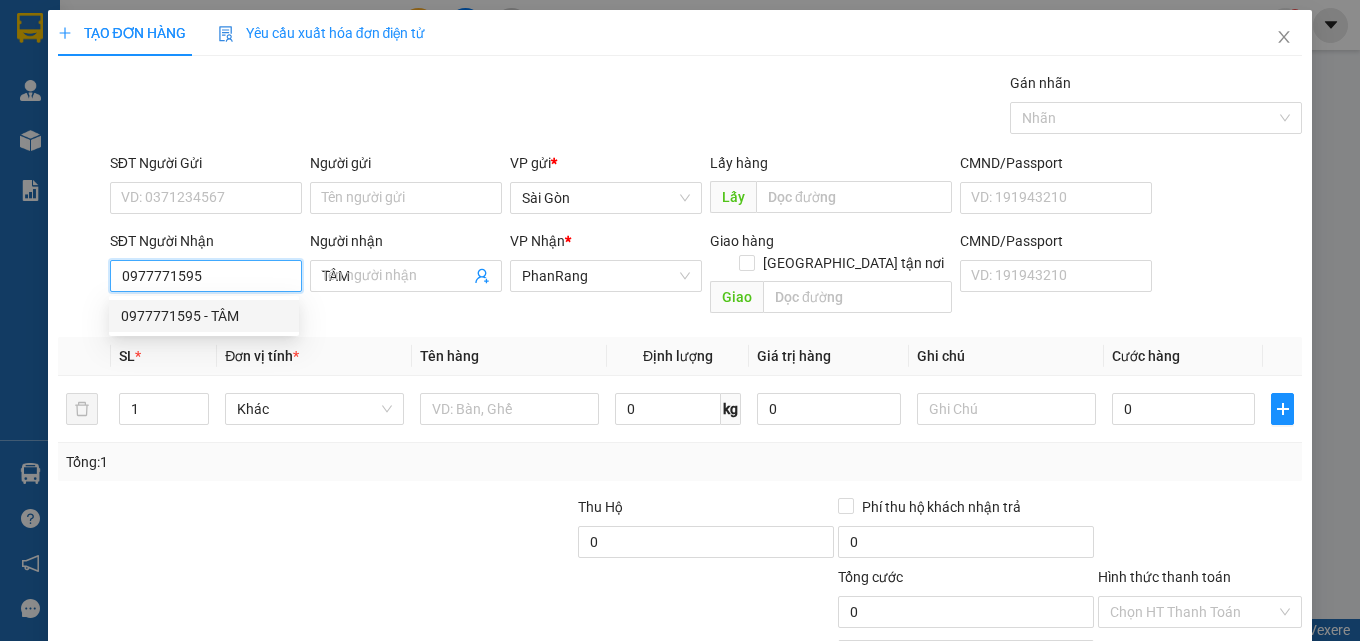 type on "30.000" 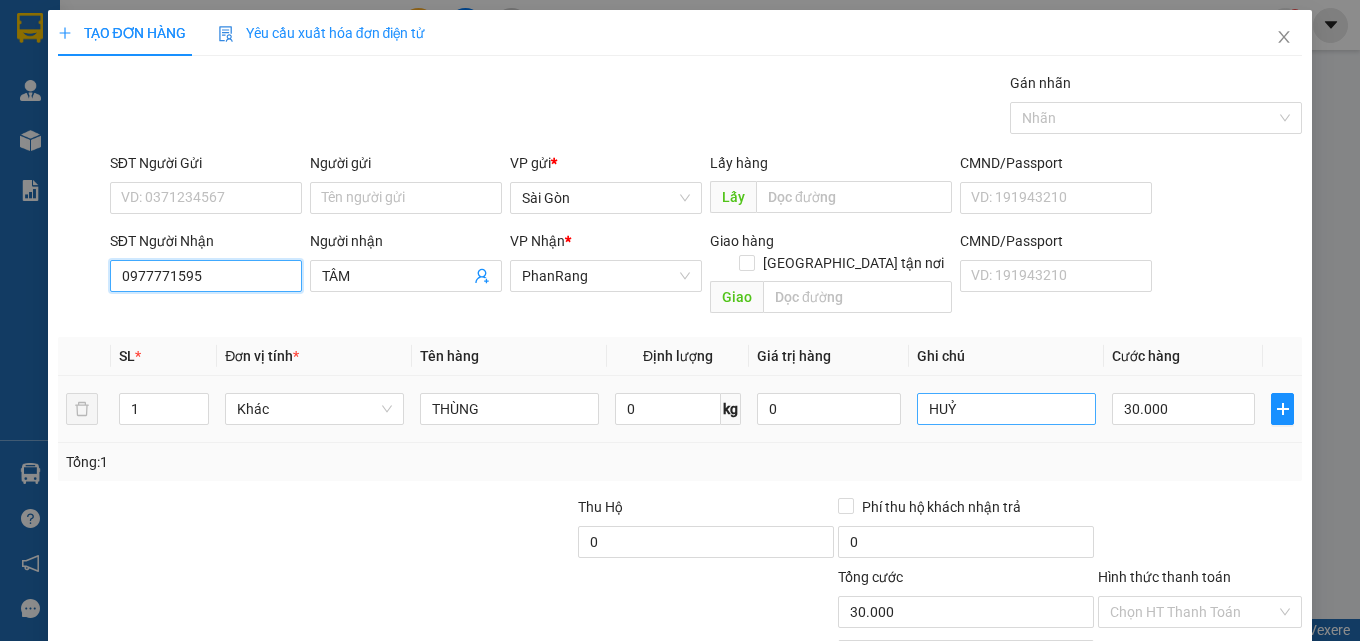 type on "0977771595" 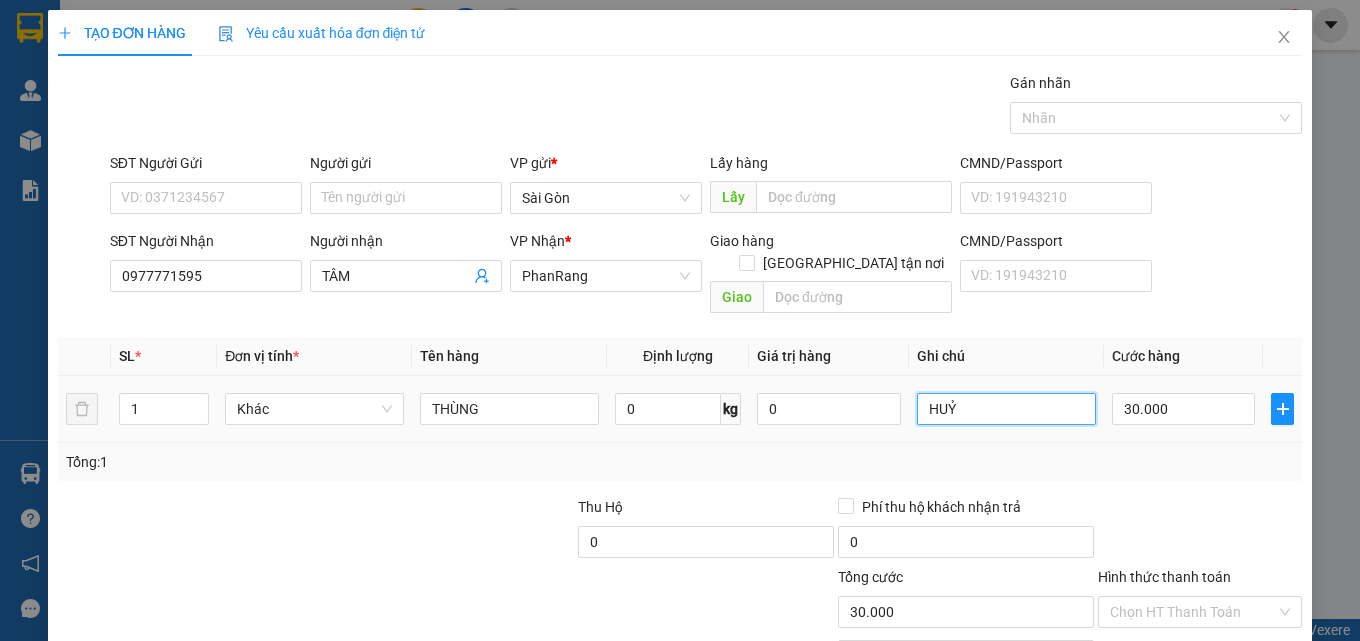 click on "HUỶ" at bounding box center (1006, 409) 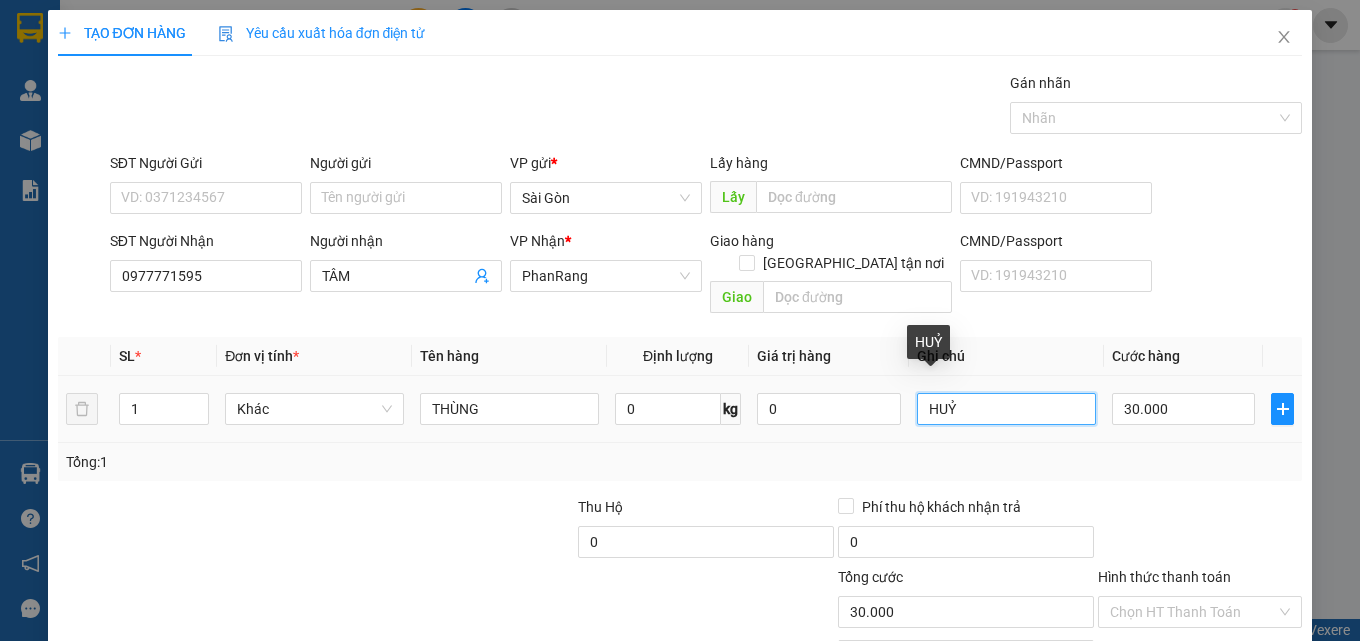 click on "HUỶ" at bounding box center [1006, 409] 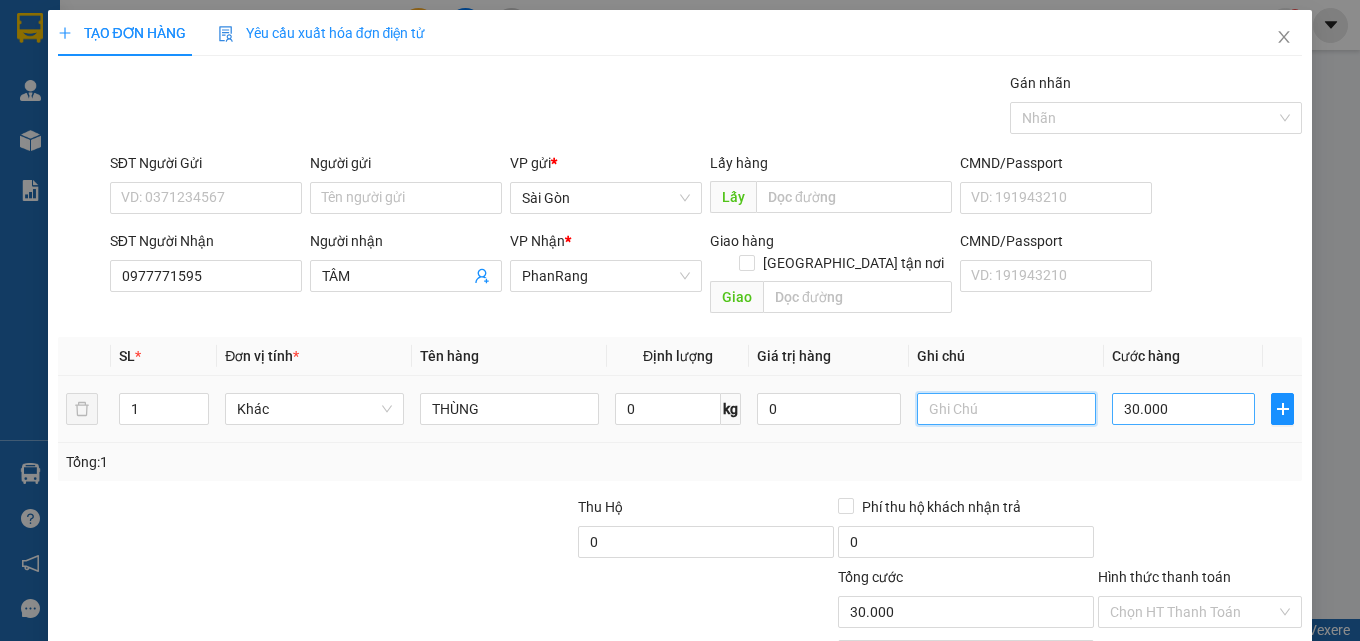 type 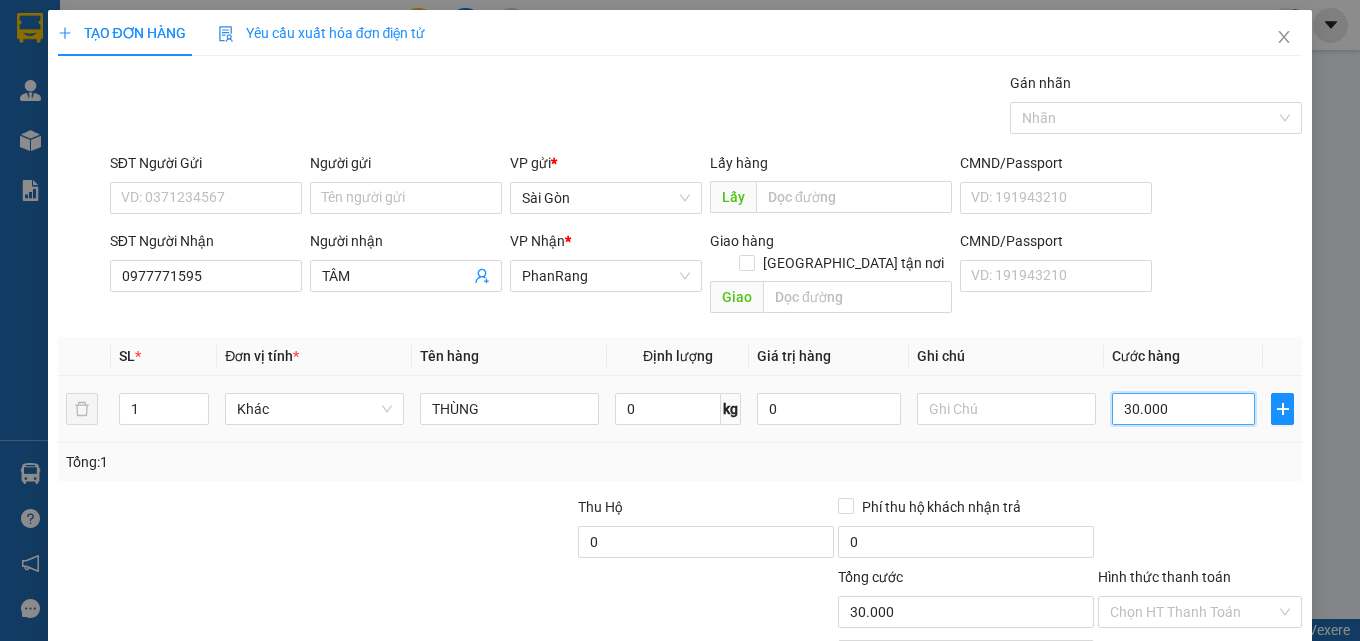 type on "4" 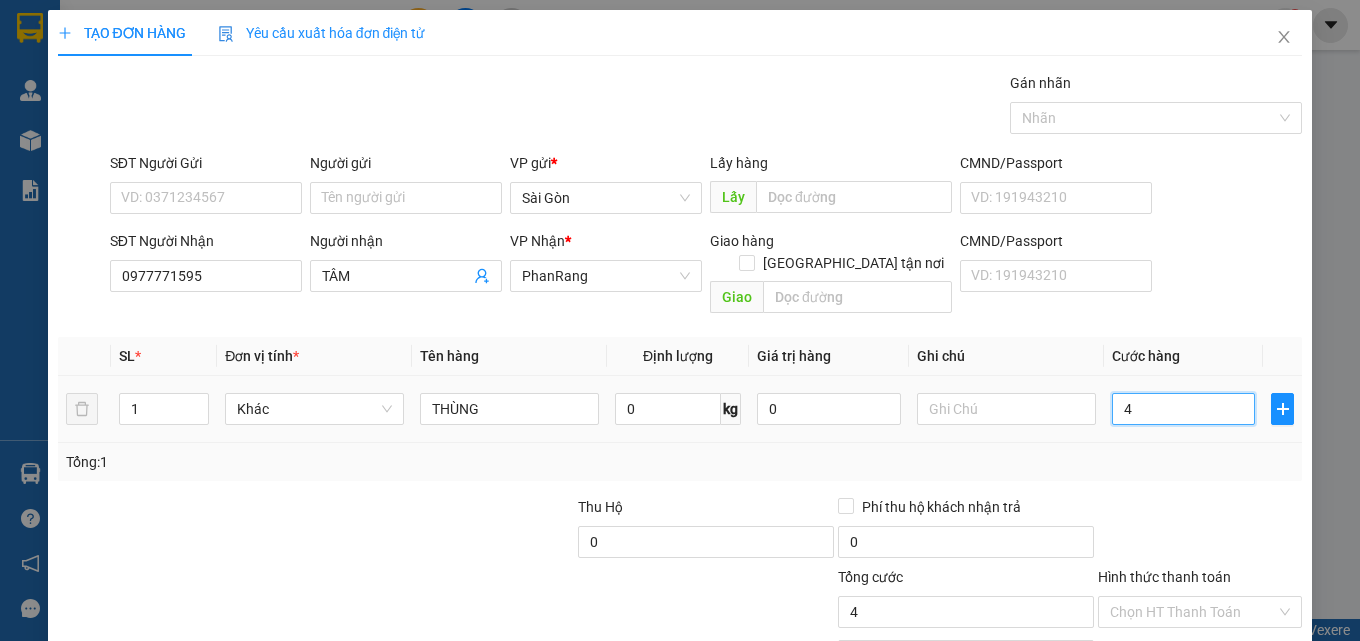 type on "40" 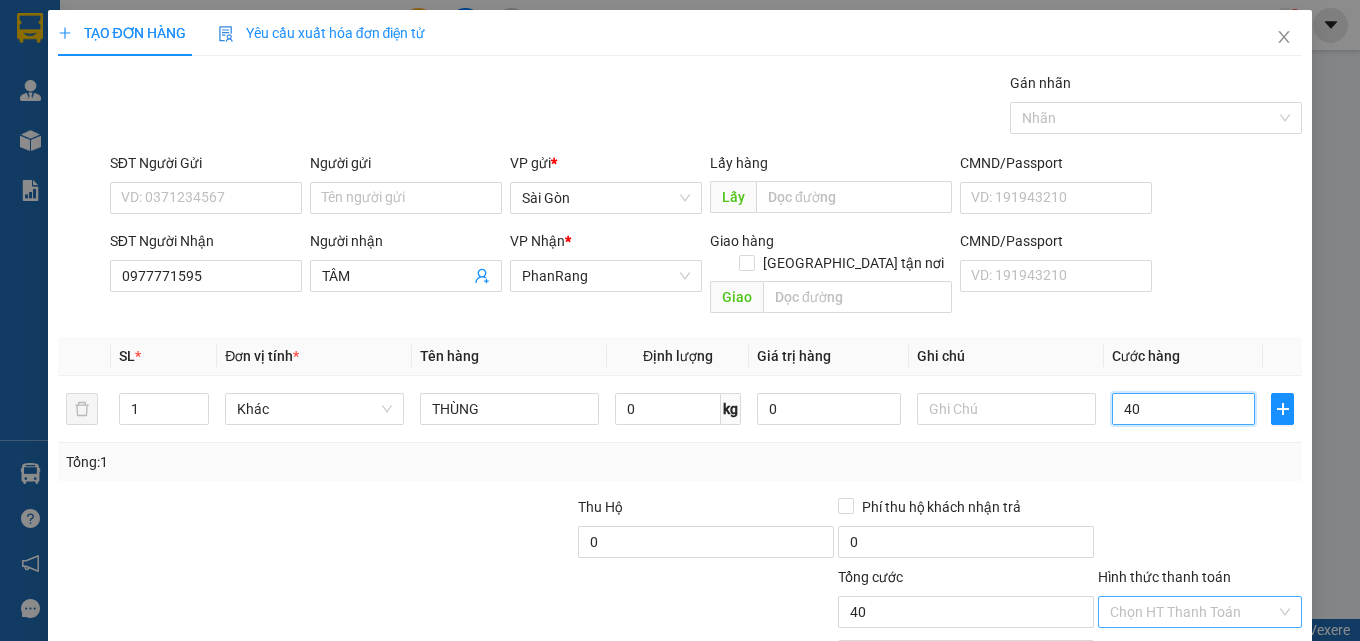 type on "40" 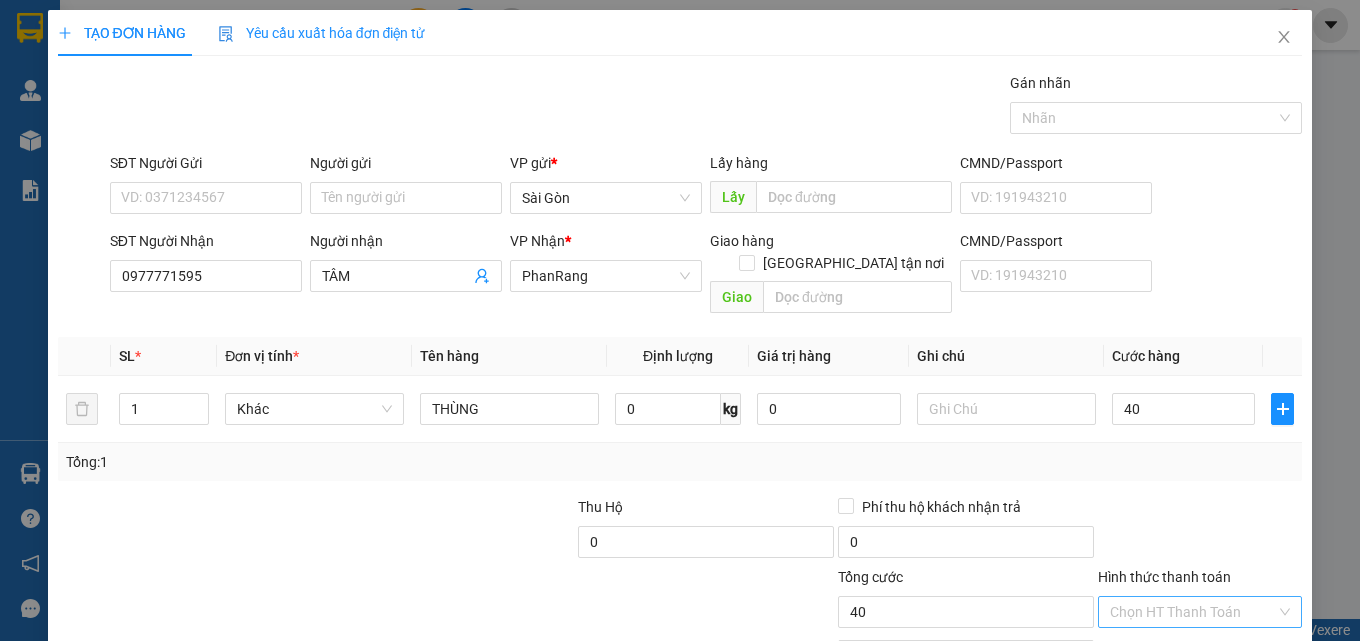 type on "40.000" 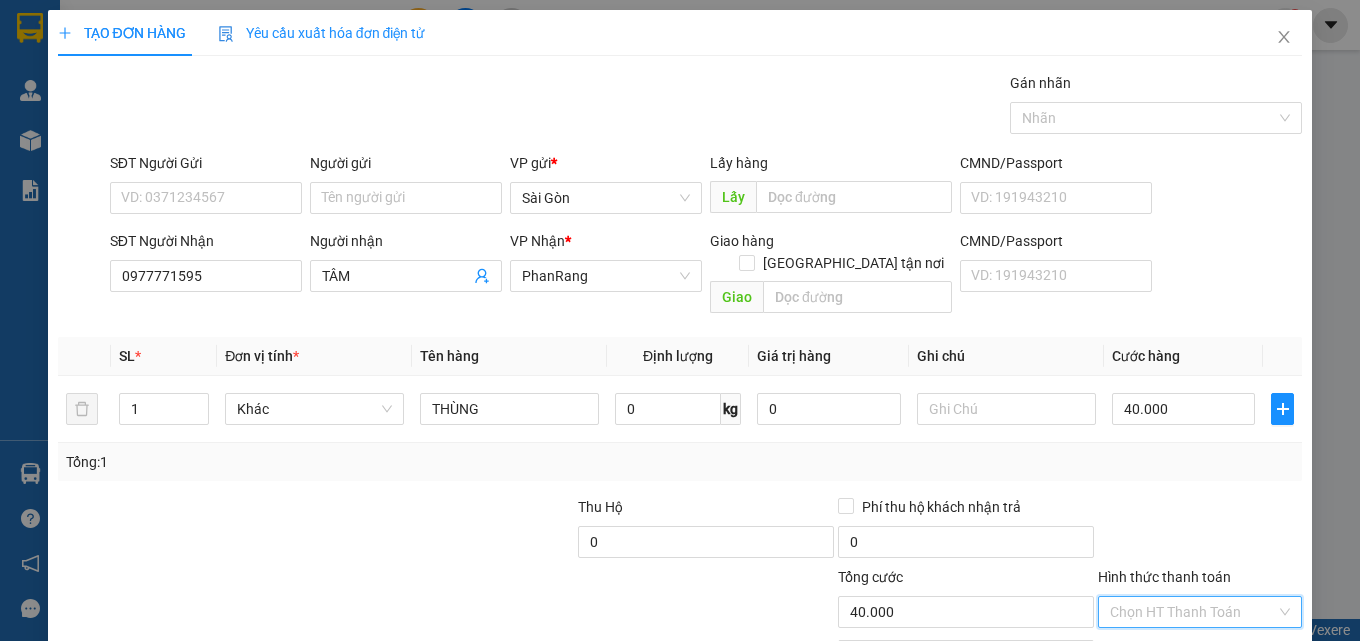 drag, startPoint x: 1200, startPoint y: 589, endPoint x: 1193, endPoint y: 551, distance: 38.63936 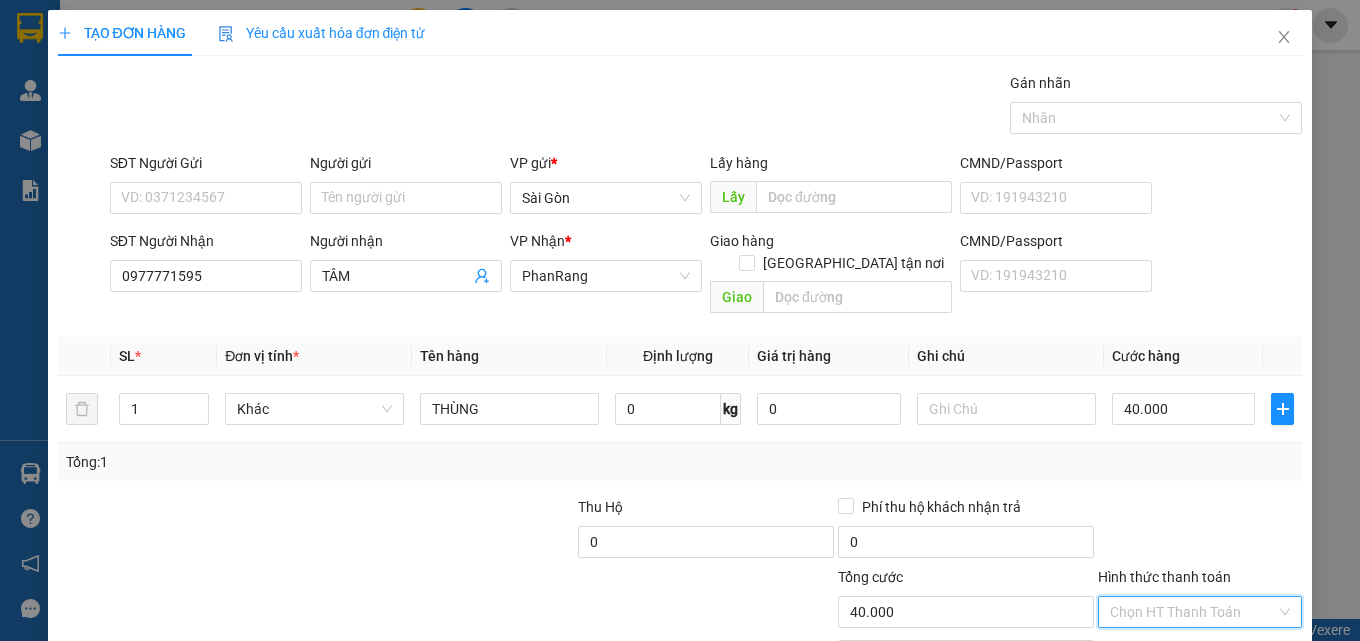 click on "Hình thức thanh toán" at bounding box center (1193, 612) 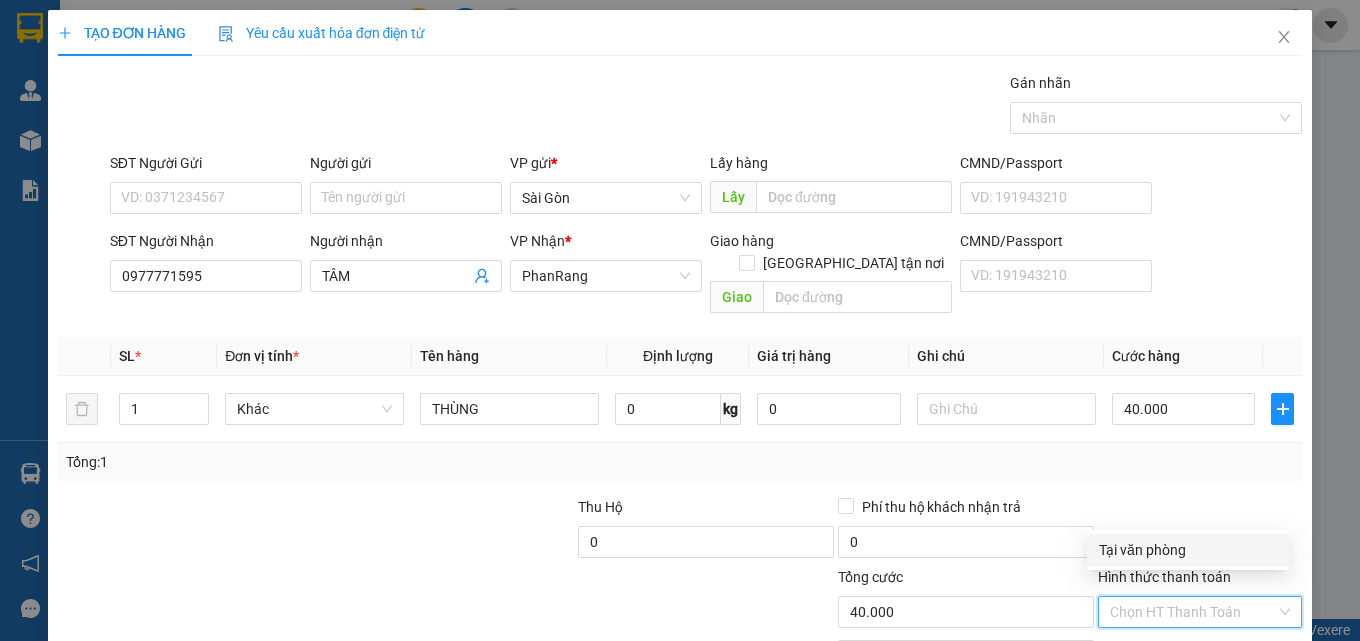 click on "Tại văn phòng" at bounding box center [1188, 550] 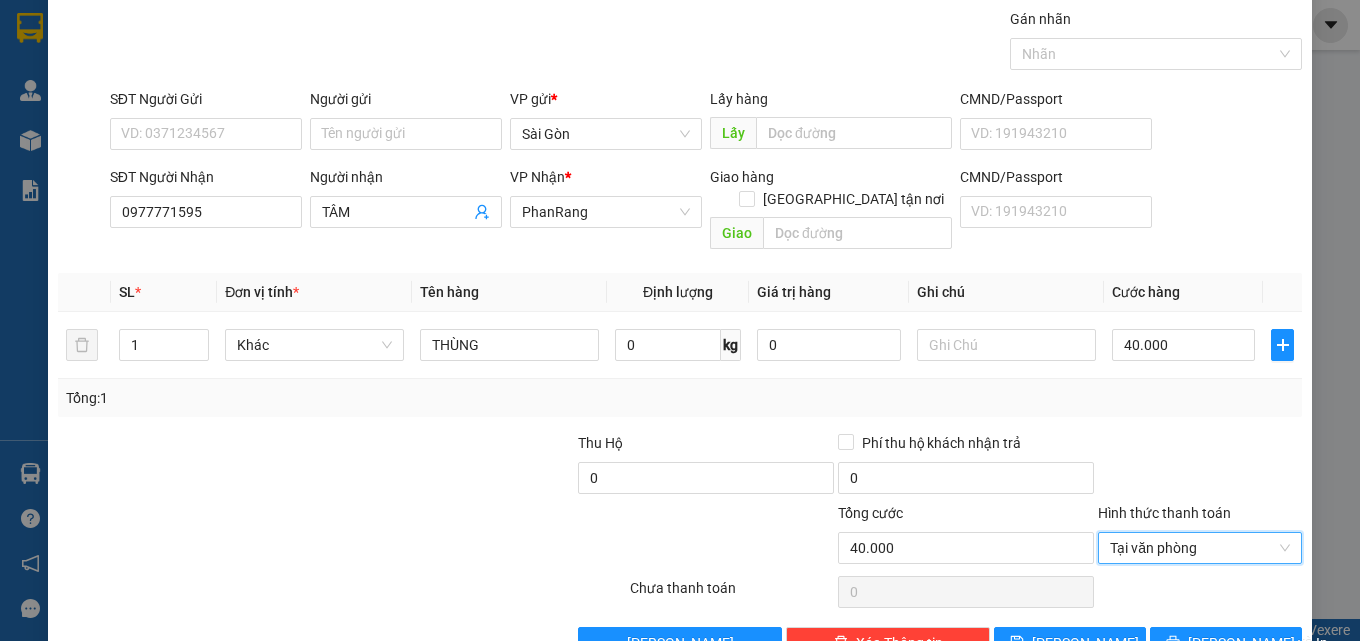 scroll, scrollTop: 99, scrollLeft: 0, axis: vertical 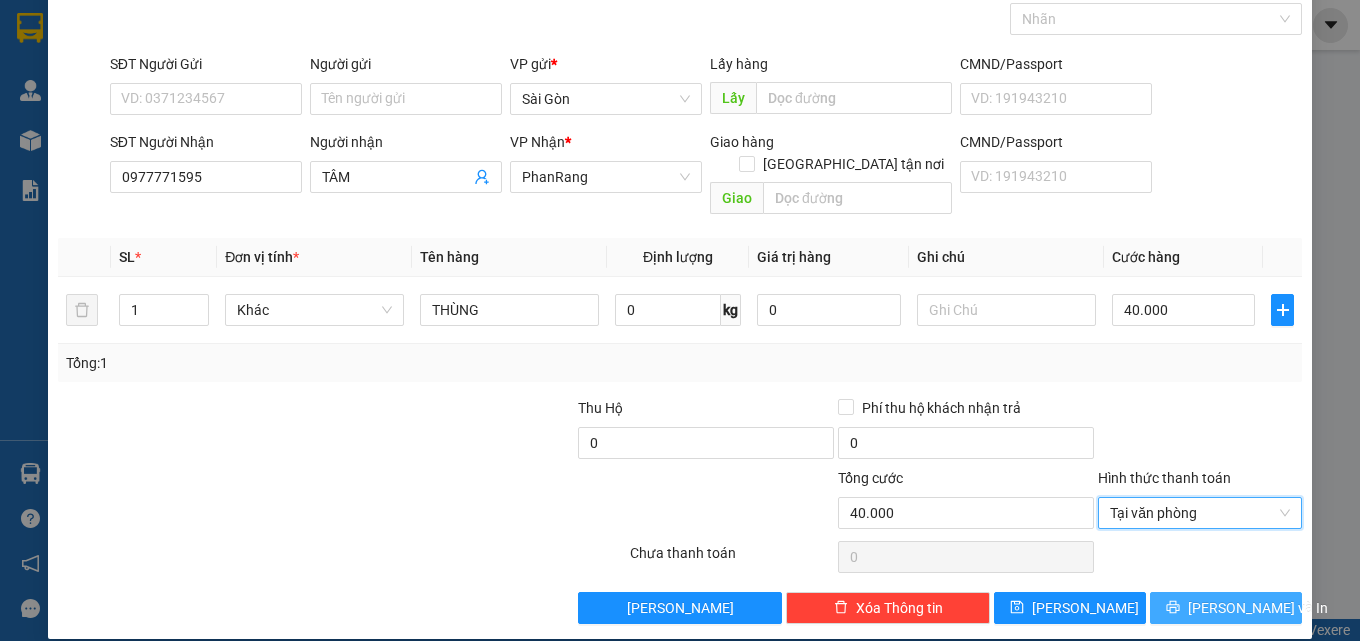 click on "Transit Pickup Surcharge Ids Transit Deliver Surcharge Ids Transit Deliver Surcharge Transit Deliver Surcharge Gán nhãn   Nhãn SĐT Người Gửi VD: 0371234567 Người gửi Tên người gửi VP gửi  * Sài Gòn Lấy hàng Lấy CMND/Passport VD: 191943210 SĐT Người Nhận 0977771595 Người nhận TÂM VP Nhận  * PhanRang Giao hàng Giao tận nơi Giao CMND/Passport VD: 191943210 SL  * Đơn vị tính  * Tên hàng  Định lượng Giá trị hàng Ghi chú Cước hàng                   1 Khác THÙNG 0 kg 0 40.000 Tổng:  1 Thu Hộ 0 Phí thu hộ khách nhận trả 0 Tổng cước 40.000 Hình thức thanh toán Tại văn phòng Tại văn phòng Số tiền thu trước 0 Tại văn phòng Chưa thanh toán 0 Lưu nháp Xóa Thông tin Lưu Lưu và In Tại văn phòng Tại văn phòng" at bounding box center [680, 298] 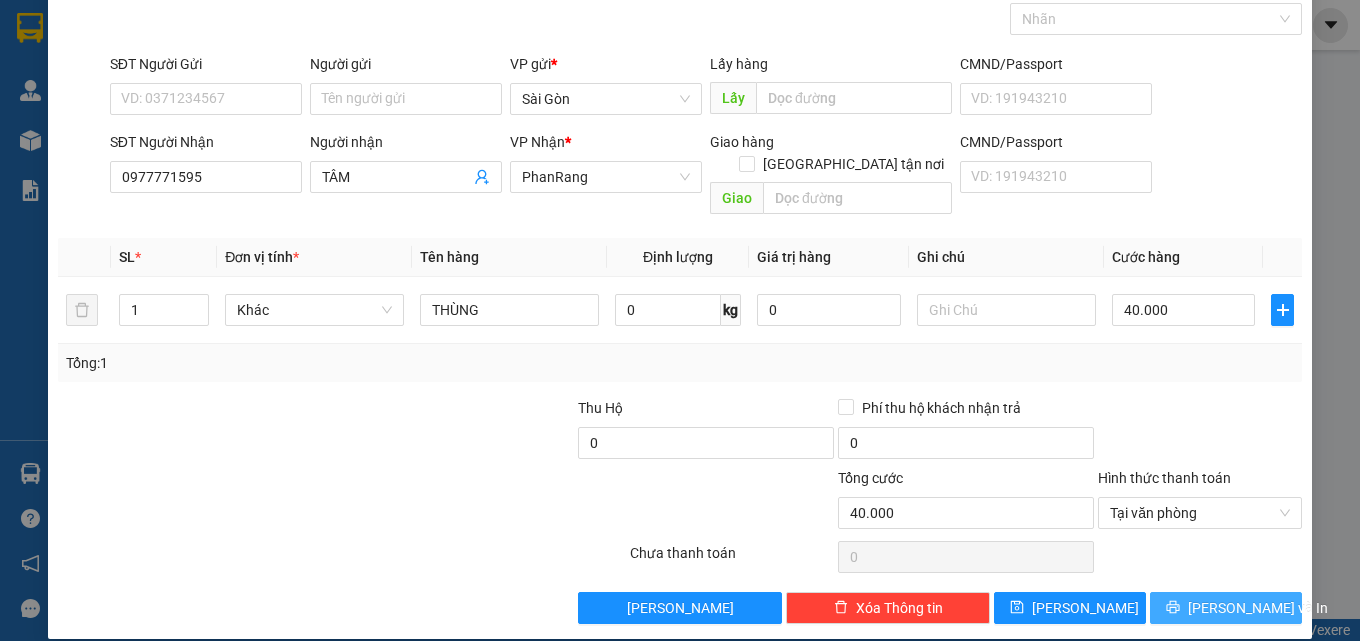 click on "[PERSON_NAME] và In" at bounding box center (1258, 608) 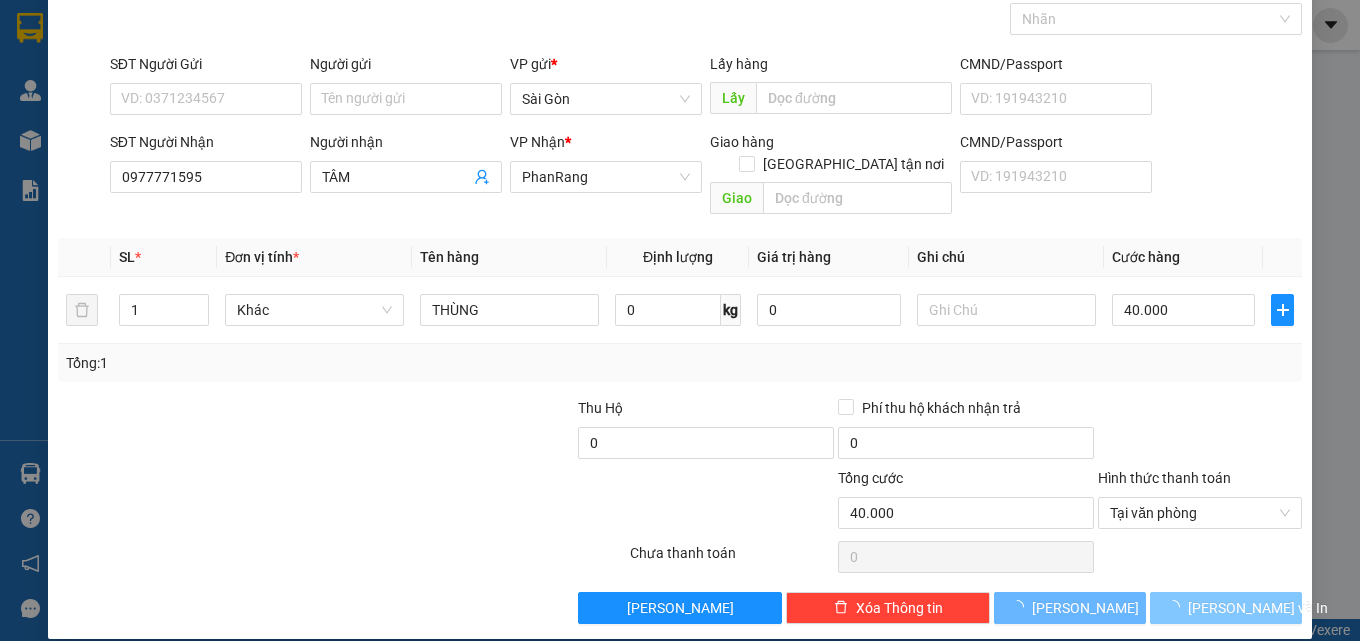 click on "[PERSON_NAME] và In" at bounding box center (1258, 608) 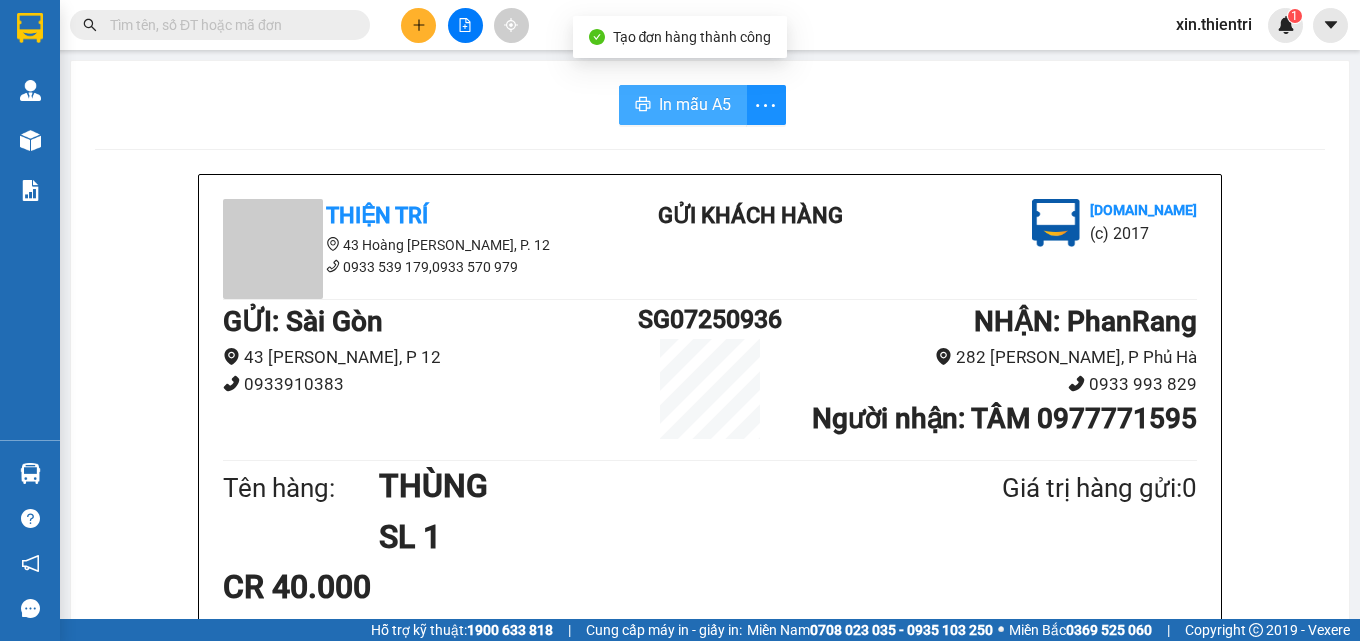 click on "In mẫu A5" at bounding box center (695, 104) 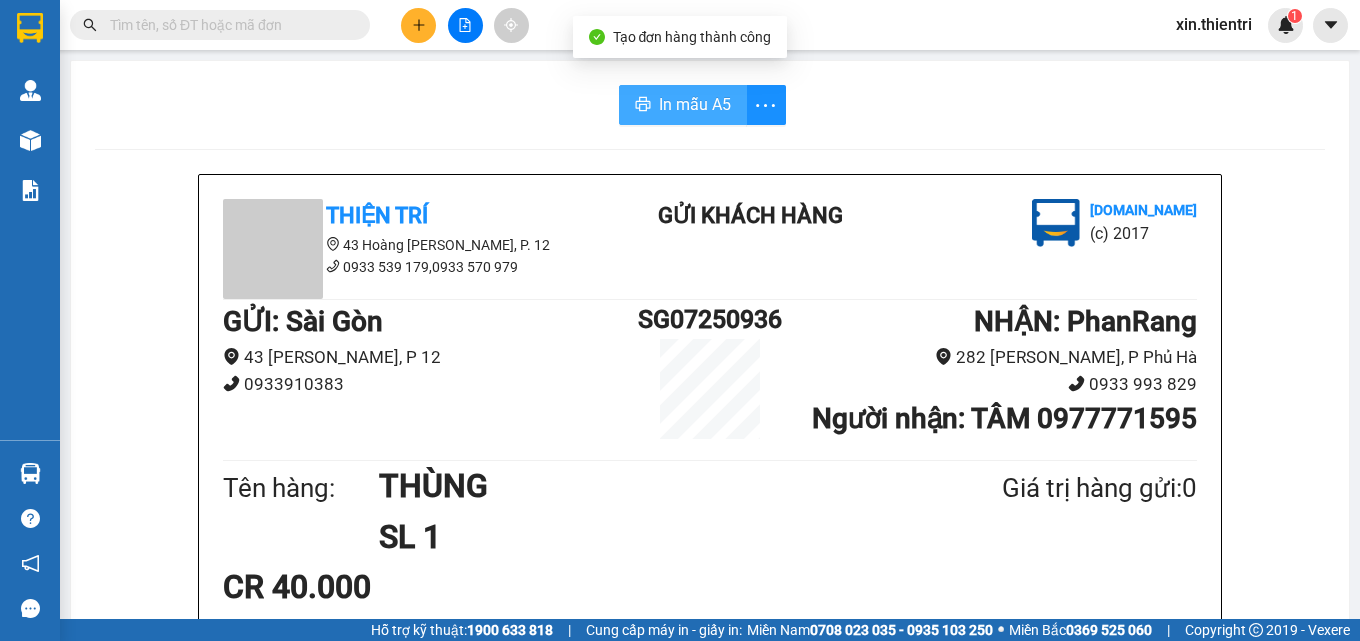 scroll, scrollTop: 0, scrollLeft: 0, axis: both 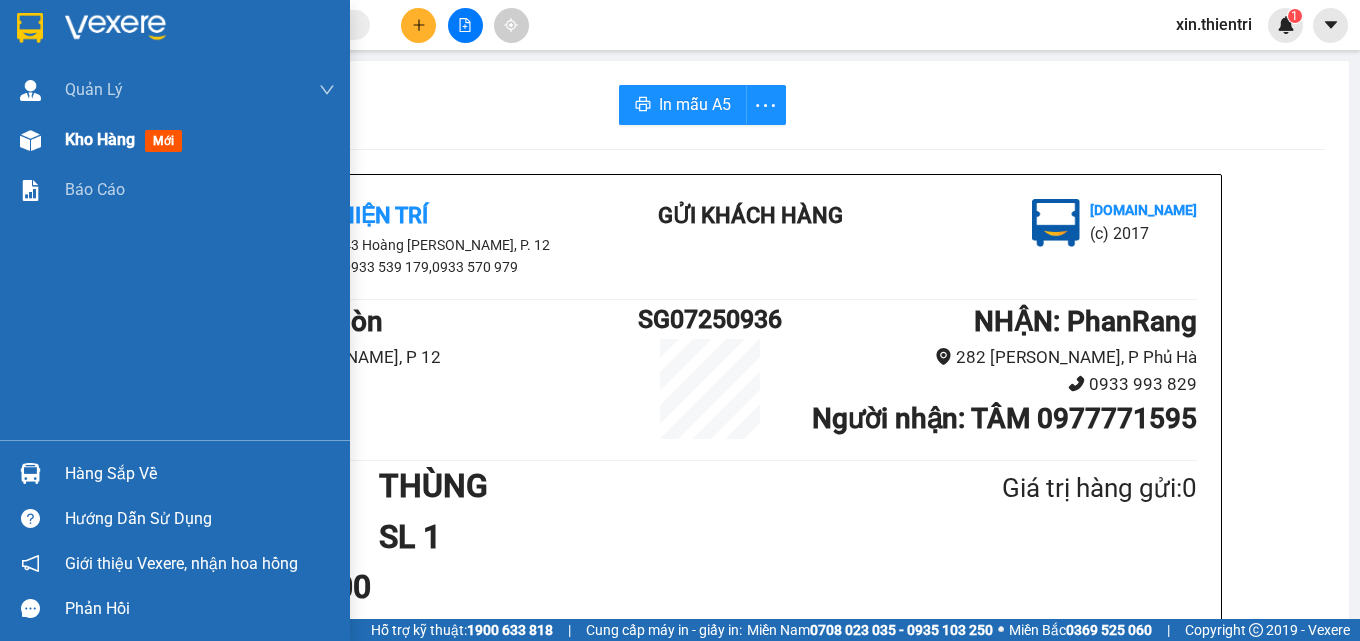 click on "mới" at bounding box center (163, 141) 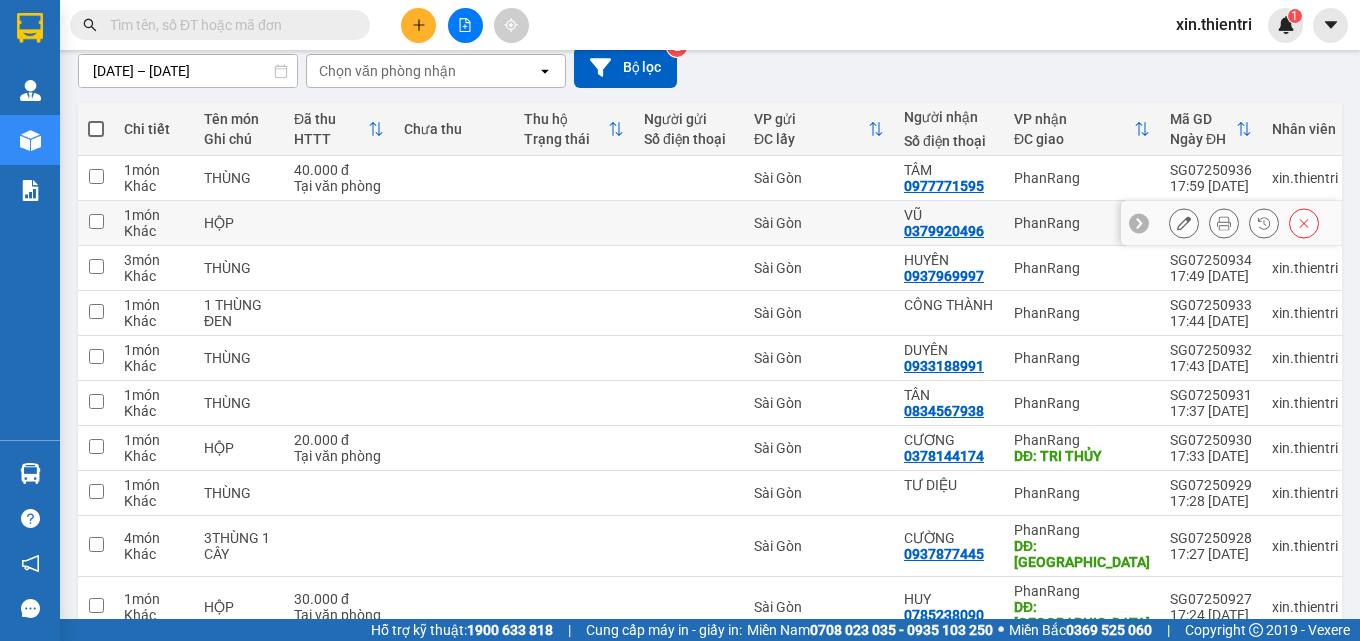 scroll, scrollTop: 56, scrollLeft: 0, axis: vertical 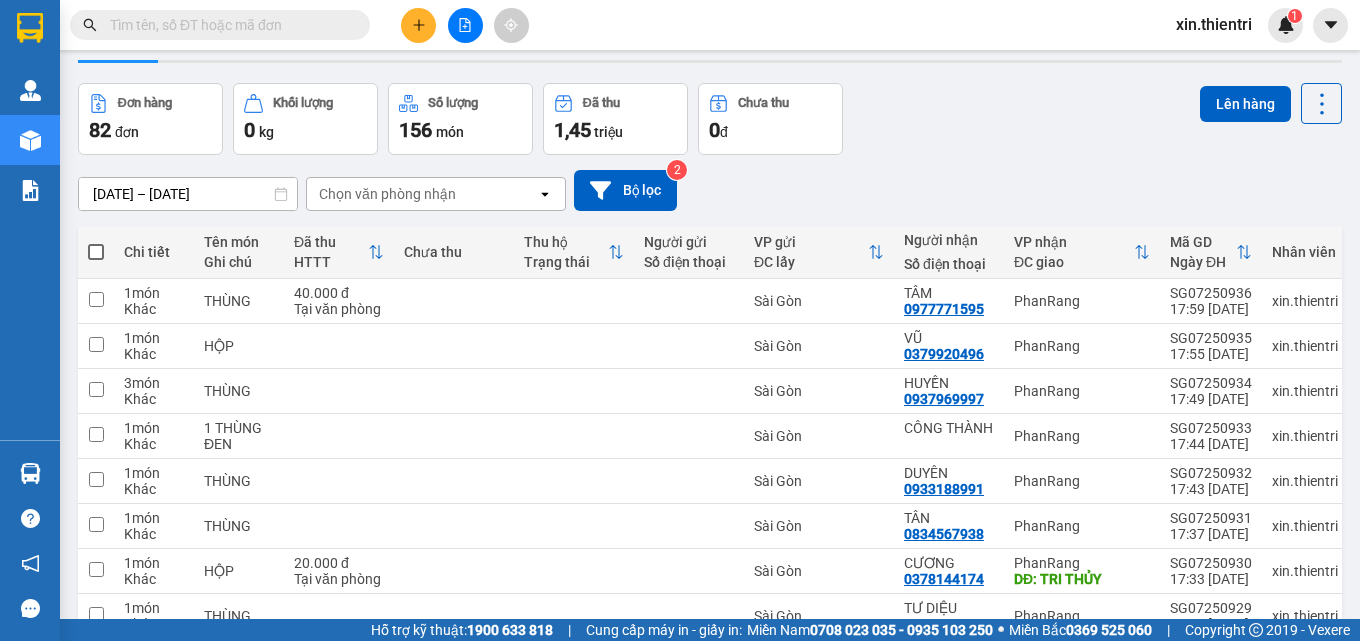 click on "Chọn văn phòng nhận" at bounding box center [387, 194] 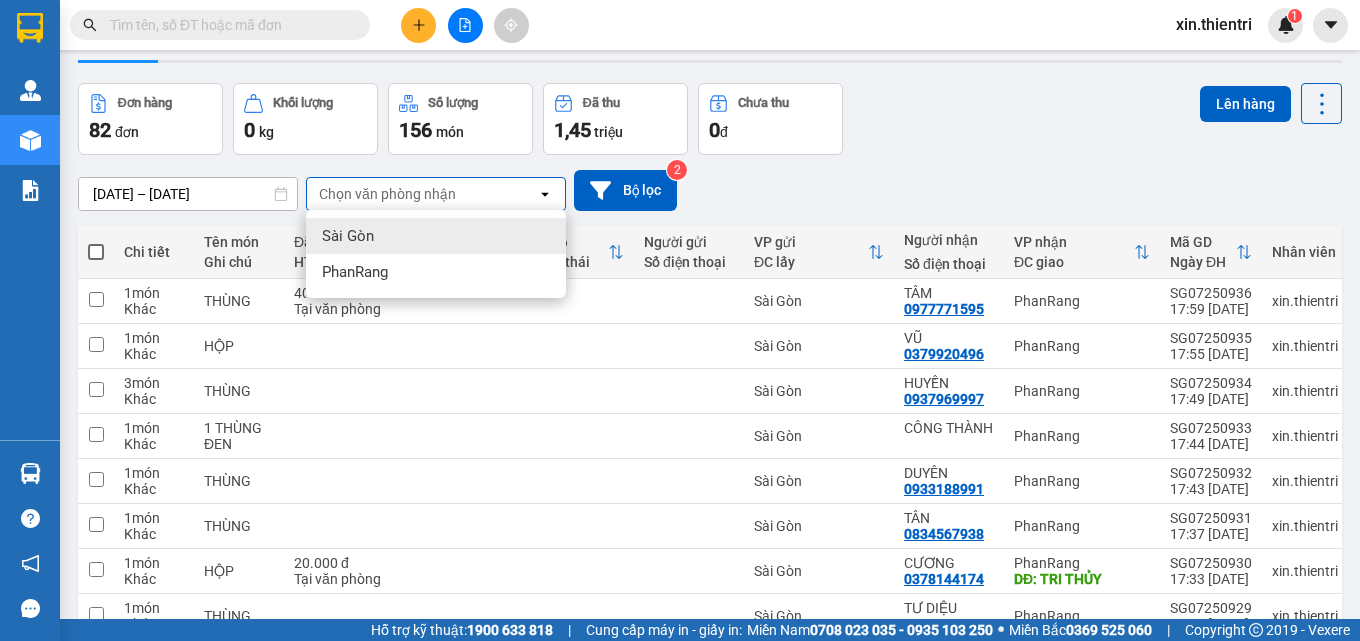 click on "08/07/2025 – 10/07/2025 Press the down arrow key to interact with the calendar and select a date. Press the escape button to close the calendar. Selected date range is from 08/07/2025 to 10/07/2025. Chọn văn phòng nhận open Bộ lọc 2" at bounding box center [710, 190] 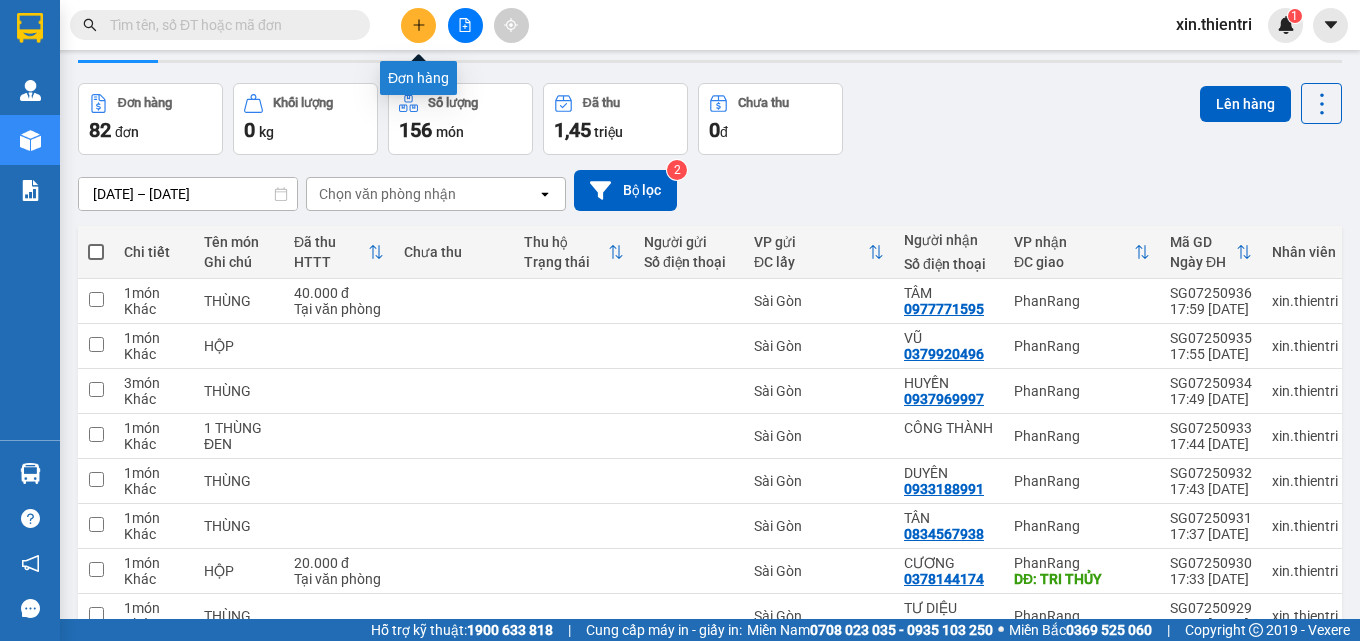 click 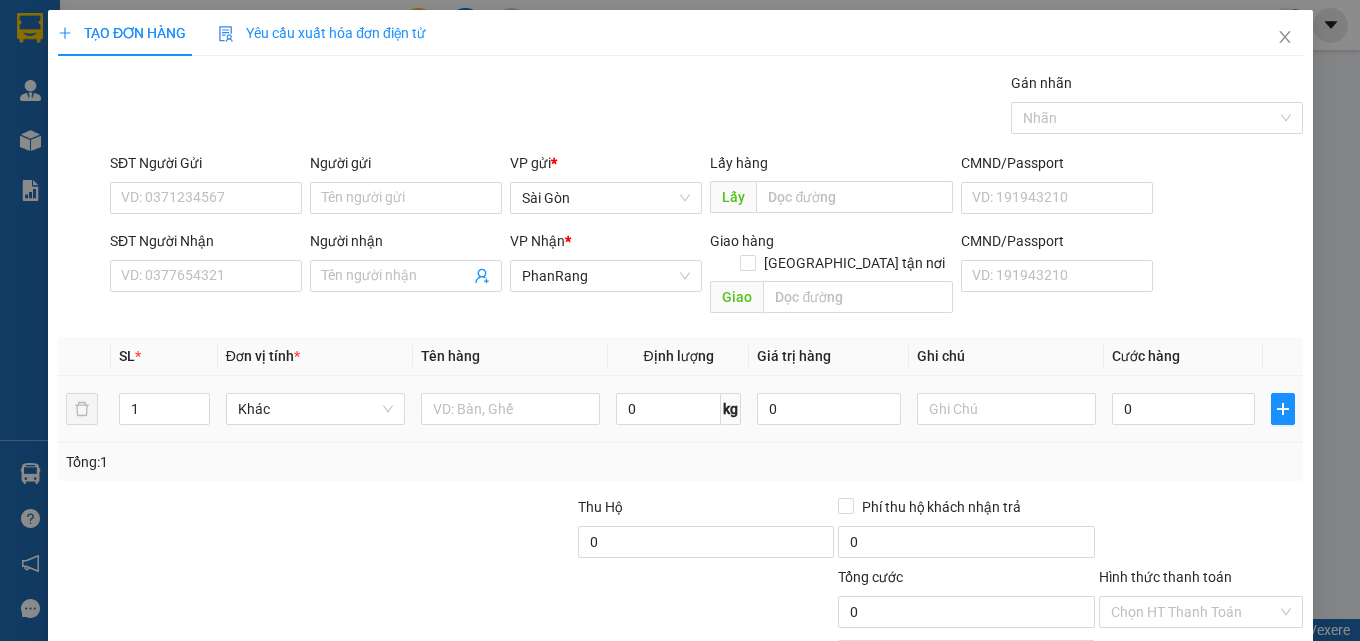 scroll, scrollTop: 0, scrollLeft: 0, axis: both 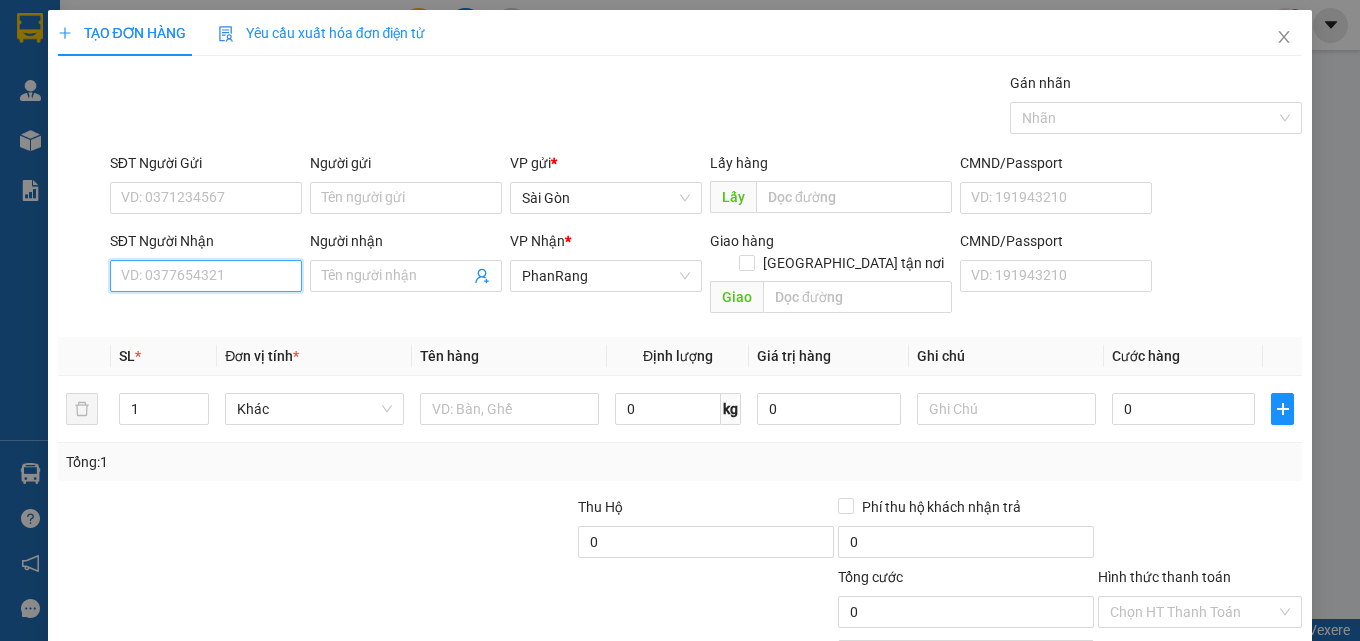 drag, startPoint x: 203, startPoint y: 279, endPoint x: 248, endPoint y: 277, distance: 45.044422 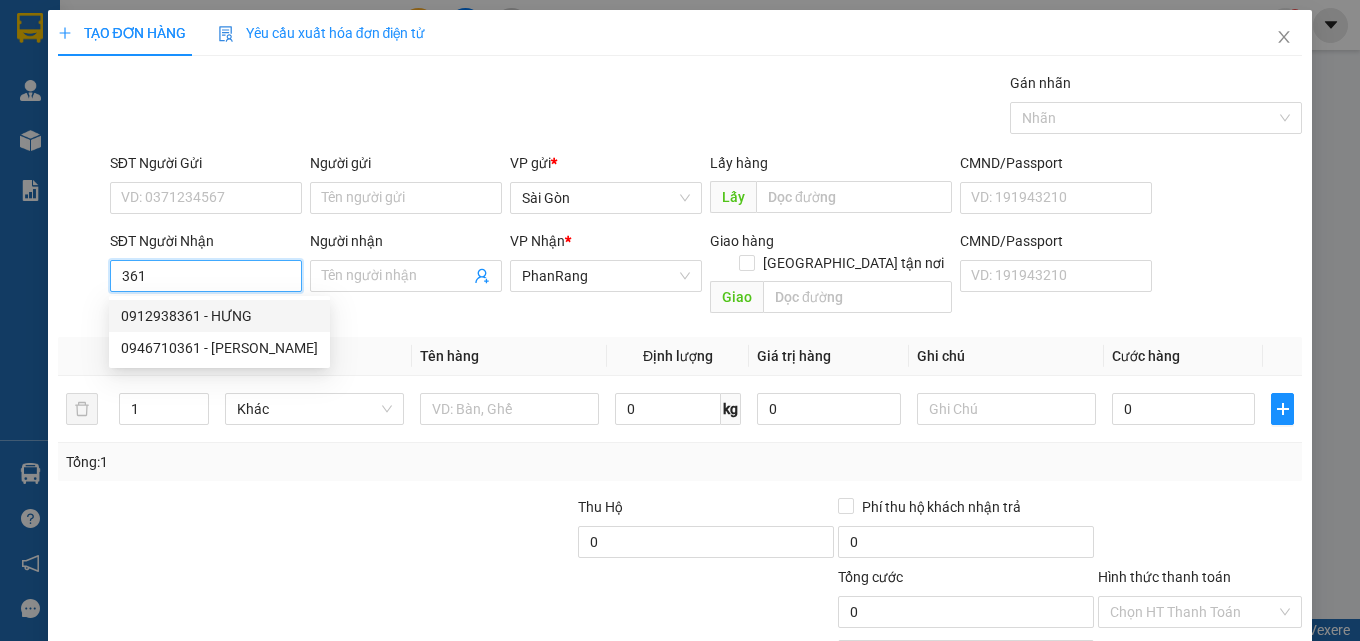 click on "0912938361 - HƯNG" at bounding box center [219, 316] 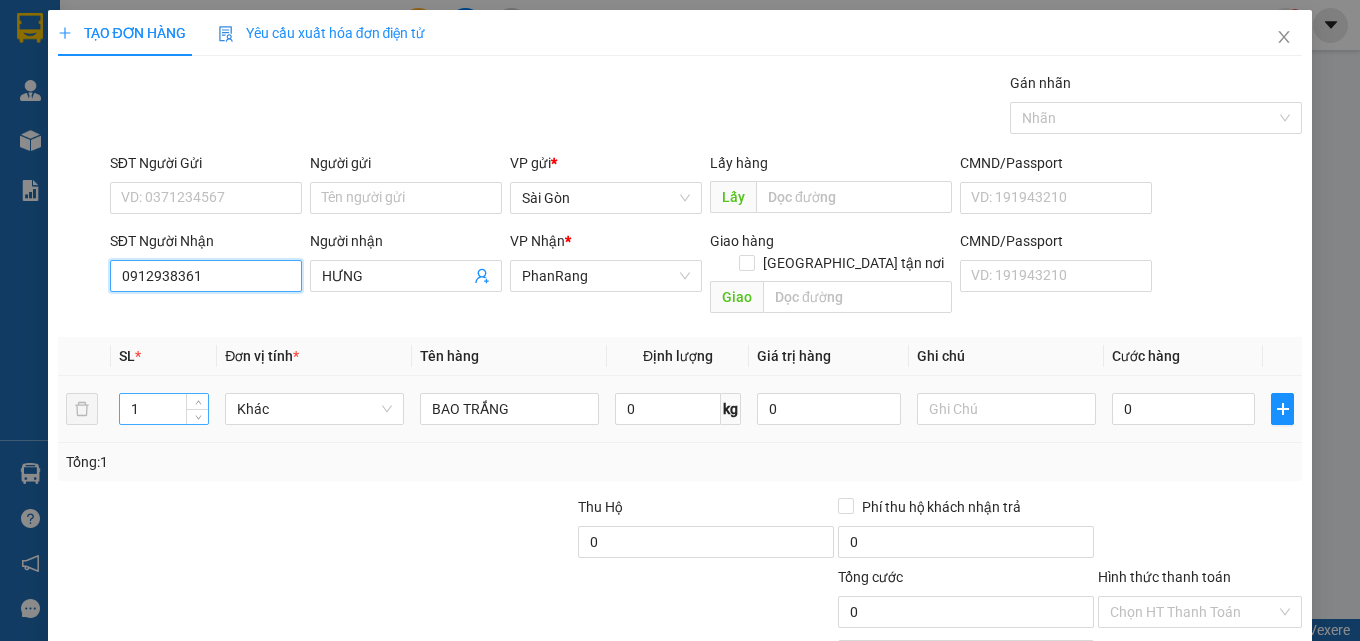type on "0912938361" 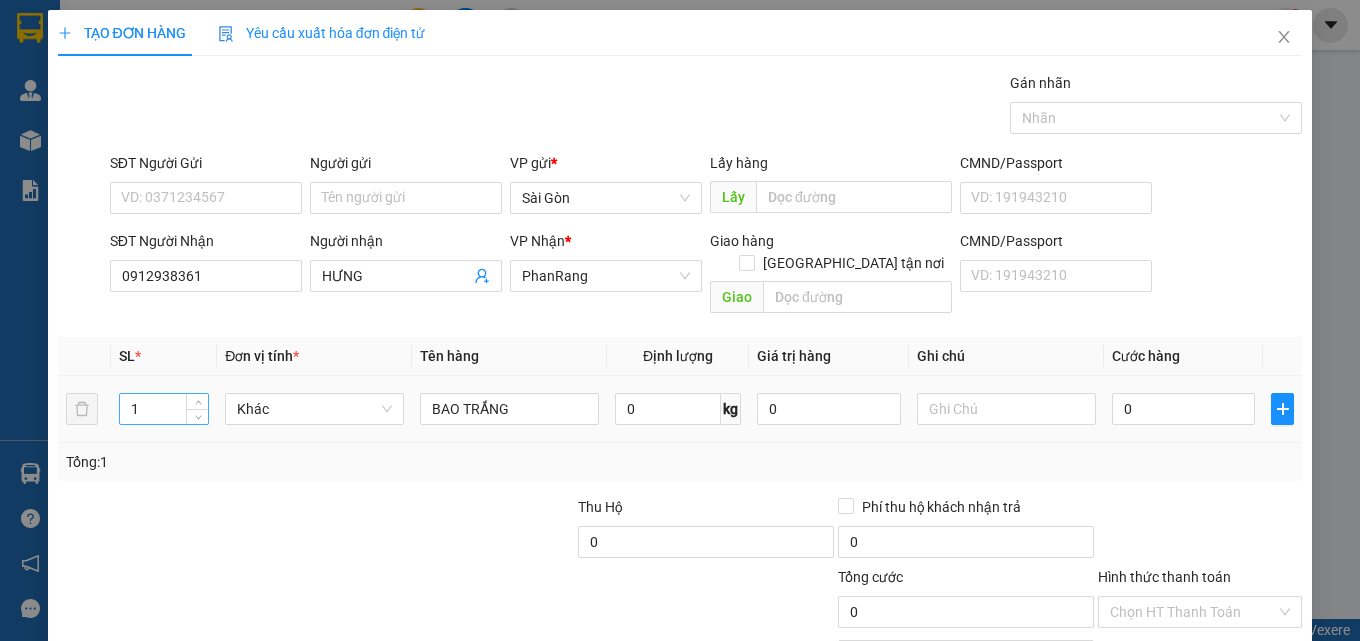 click on "1" at bounding box center [164, 409] 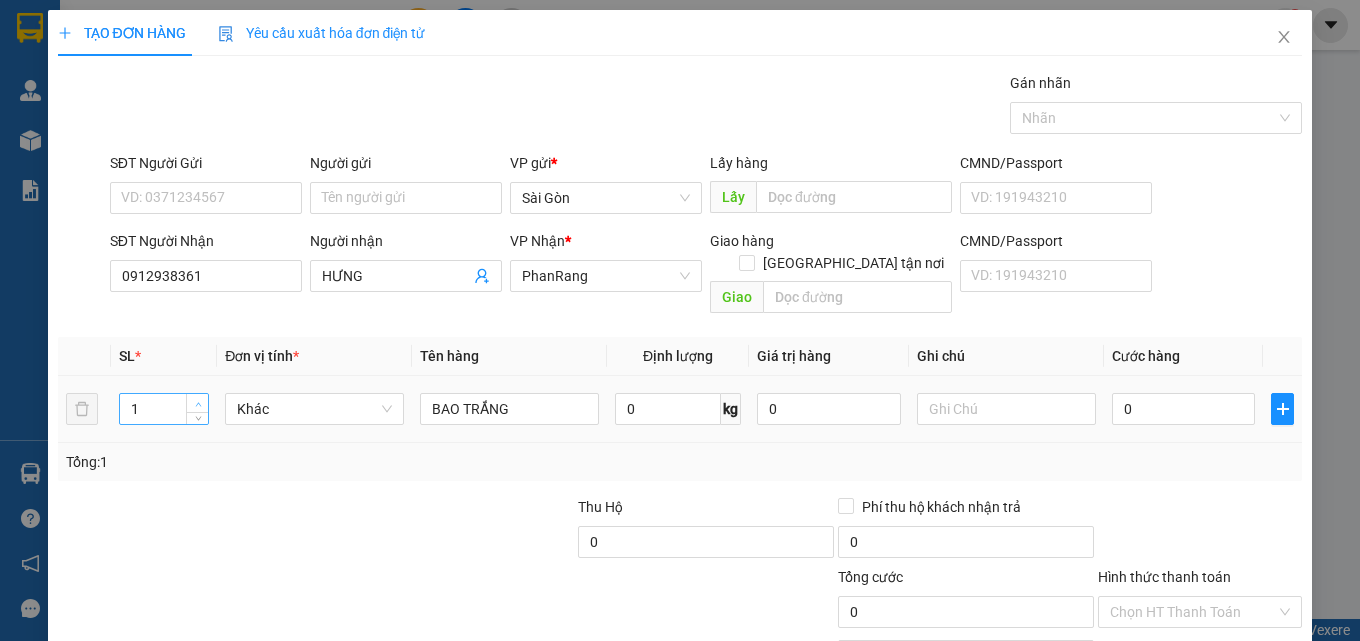 type on "2" 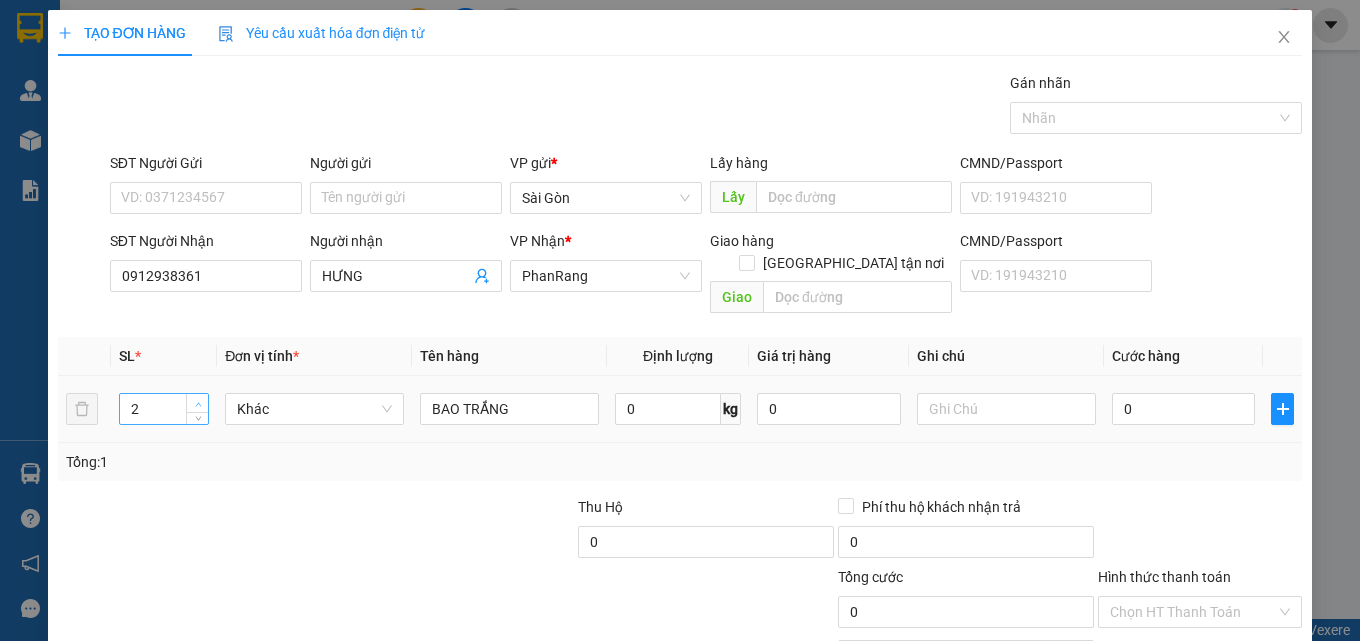click at bounding box center (198, 404) 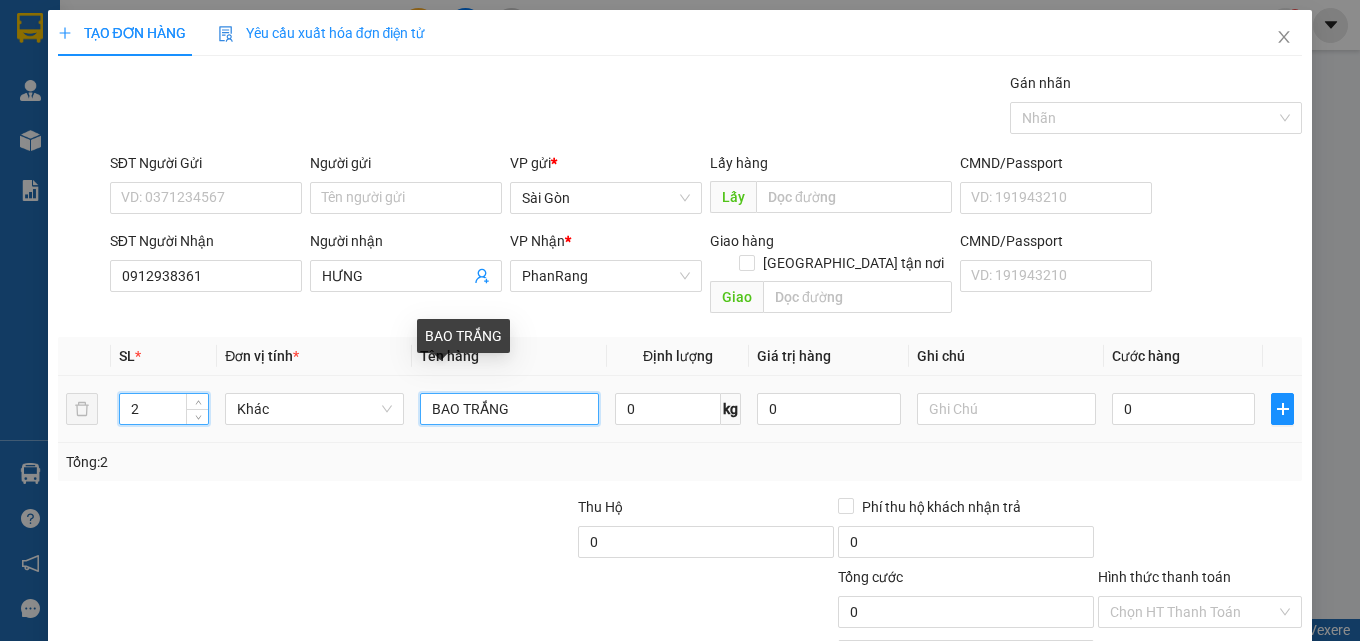 drag, startPoint x: 551, startPoint y: 381, endPoint x: 0, endPoint y: 379, distance: 551.0036 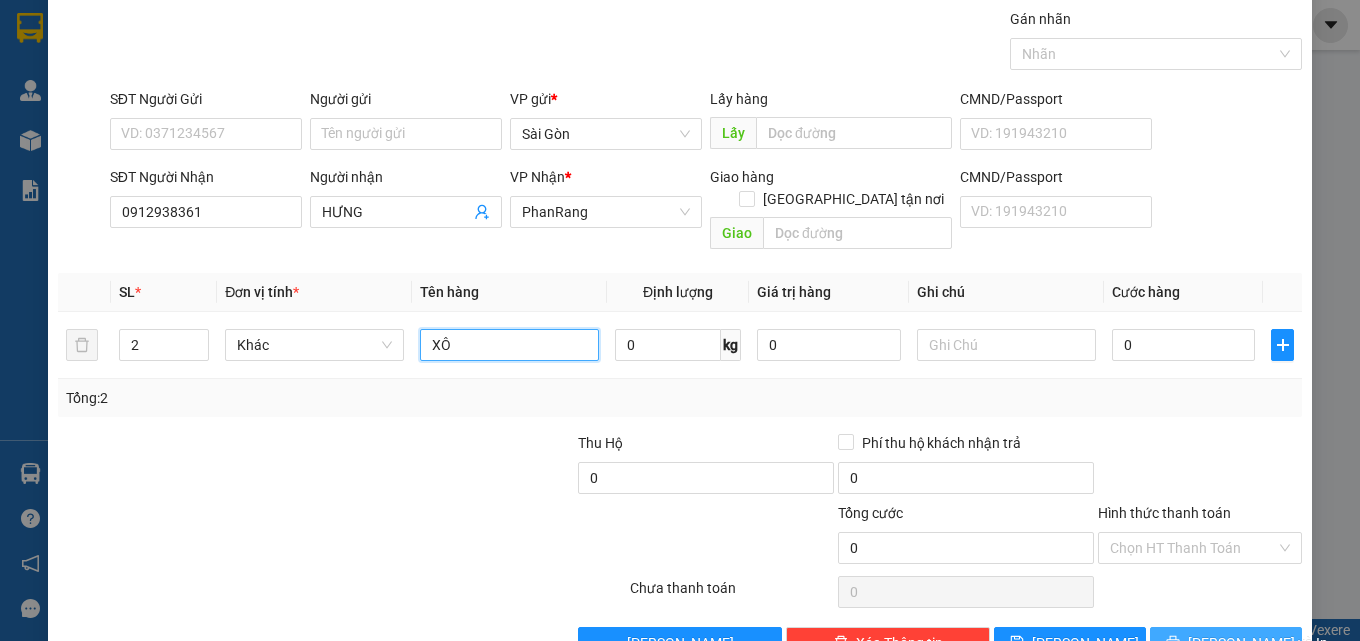 scroll, scrollTop: 99, scrollLeft: 0, axis: vertical 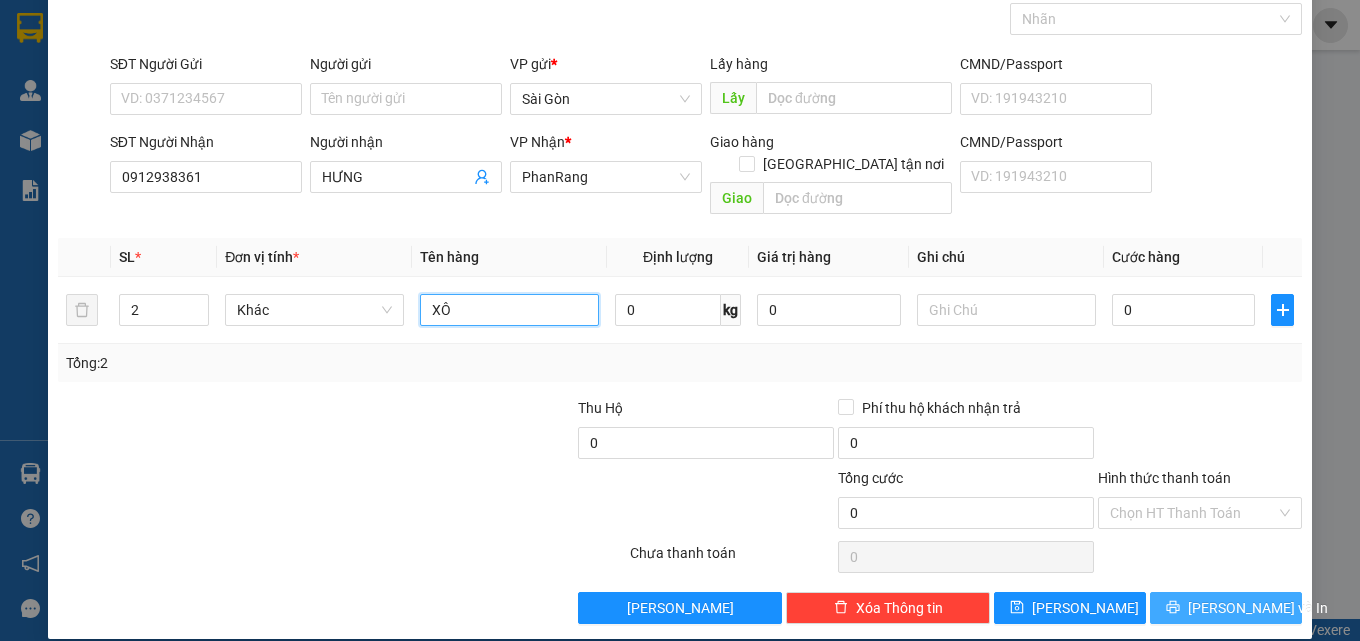 type on "XÔ" 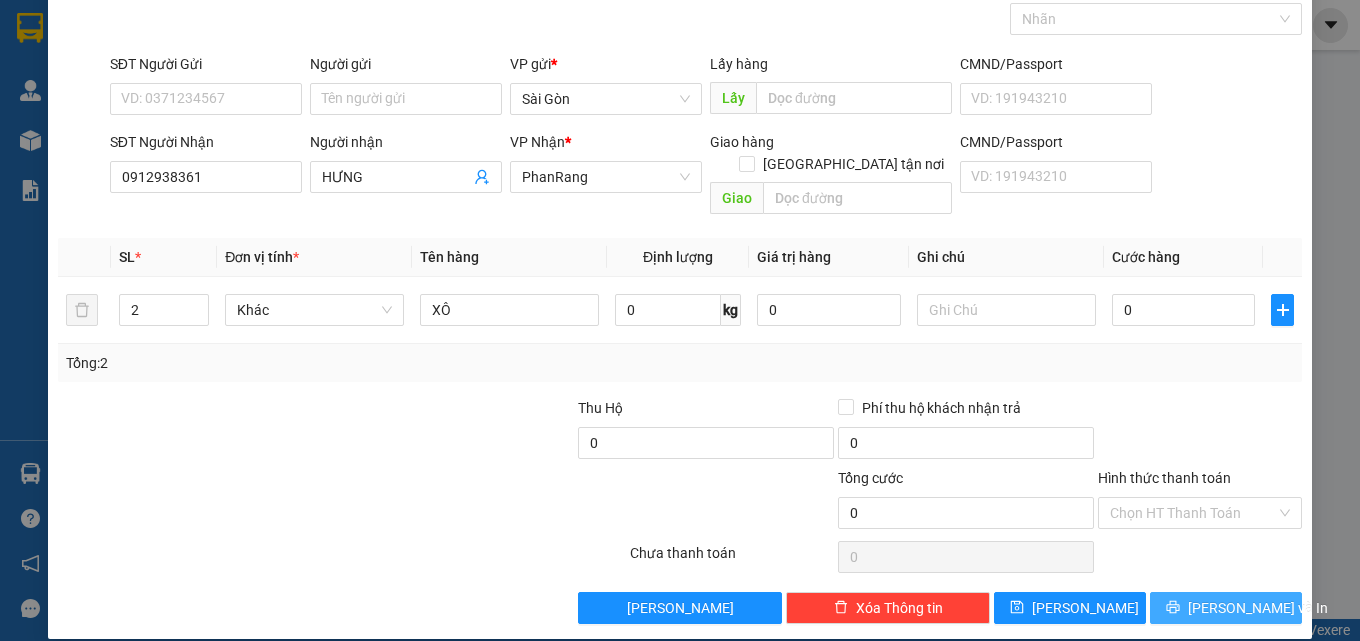 click on "TẠO ĐƠN HÀNG Yêu cầu xuất hóa đơn điện tử Transit Pickup Surcharge Ids Transit Deliver Surcharge Ids Transit Deliver Surcharge Transit Deliver Surcharge Gán nhãn   Nhãn SĐT Người Gửi VD: 0371234567 Người gửi Tên người gửi VP gửi  * Sài Gòn Lấy hàng Lấy CMND/Passport VD: 191943210 SĐT Người Nhận 0912938361 Người nhận HƯNG VP Nhận  * PhanRang Giao hàng Giao tận nơi Giao CMND/Passport VD: 191943210 SL  * Đơn vị tính  * Tên hàng  Định lượng Giá trị hàng Ghi chú Cước hàng                   2 Khác XÔ 0 kg 0 0 Tổng:  2 Thu Hộ 0 Phí thu hộ khách nhận trả 0 Tổng cước 0 Hình thức thanh toán Chọn HT Thanh Toán Số tiền thu trước 0 Chưa thanh toán 0 Chọn HT Thanh Toán Lưu nháp Xóa Thông tin Lưu Lưu và In XÔ" at bounding box center (680, 275) 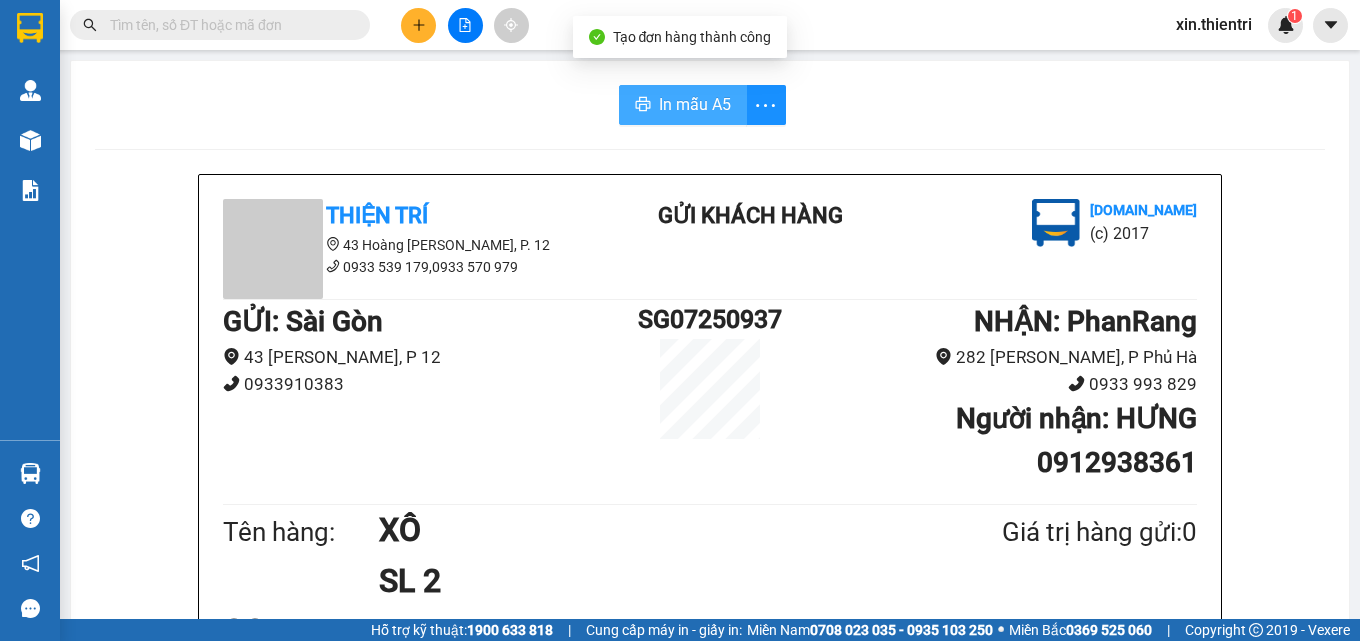 click on "In mẫu A5" at bounding box center [695, 104] 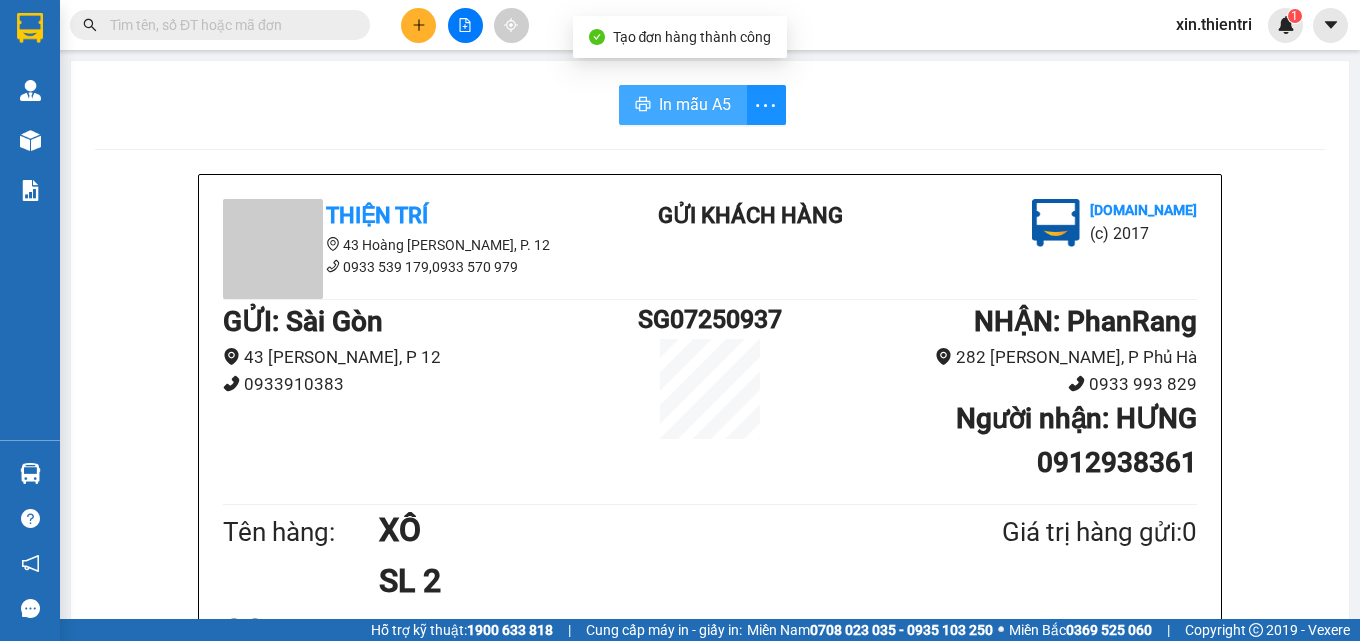 scroll, scrollTop: 0, scrollLeft: 0, axis: both 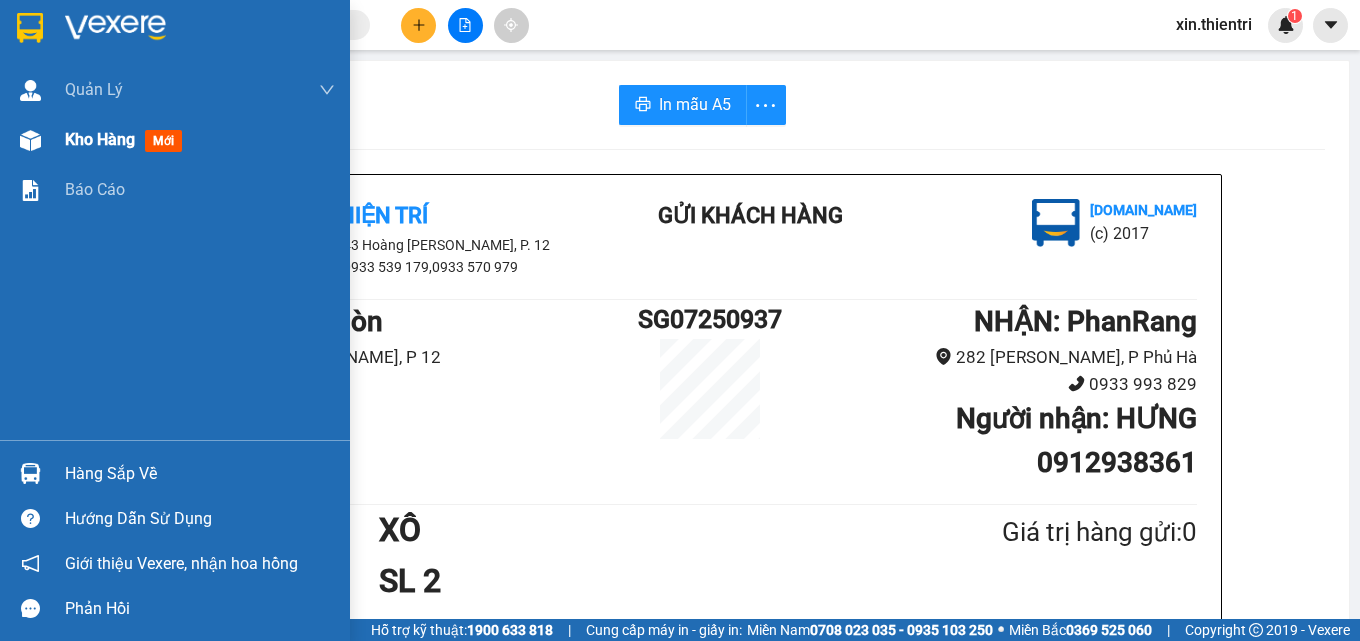 click on "Kho hàng" at bounding box center (100, 139) 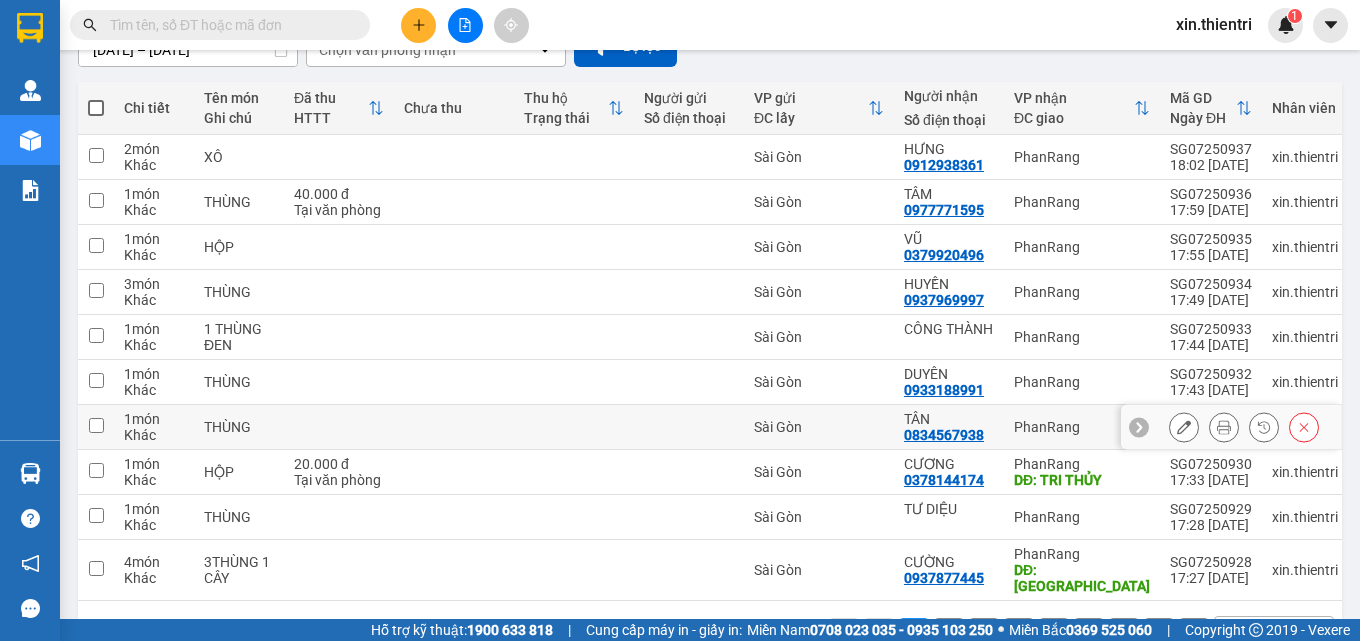 scroll, scrollTop: 256, scrollLeft: 0, axis: vertical 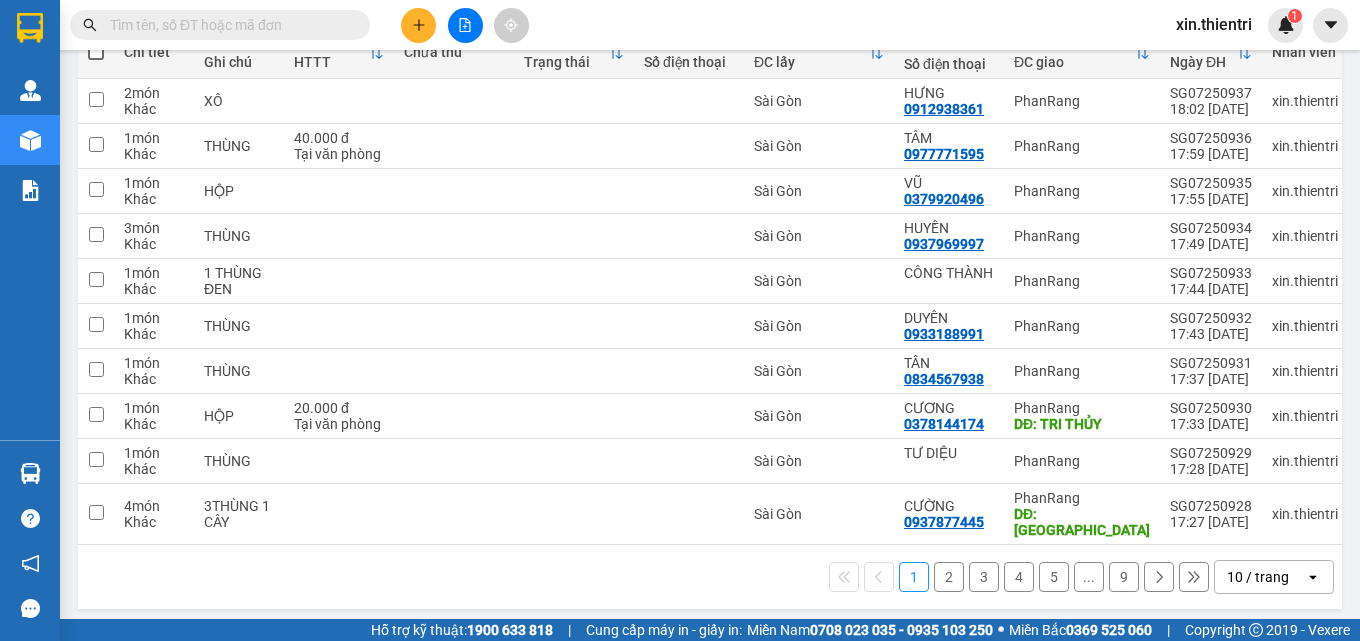 click on "2" at bounding box center (949, 577) 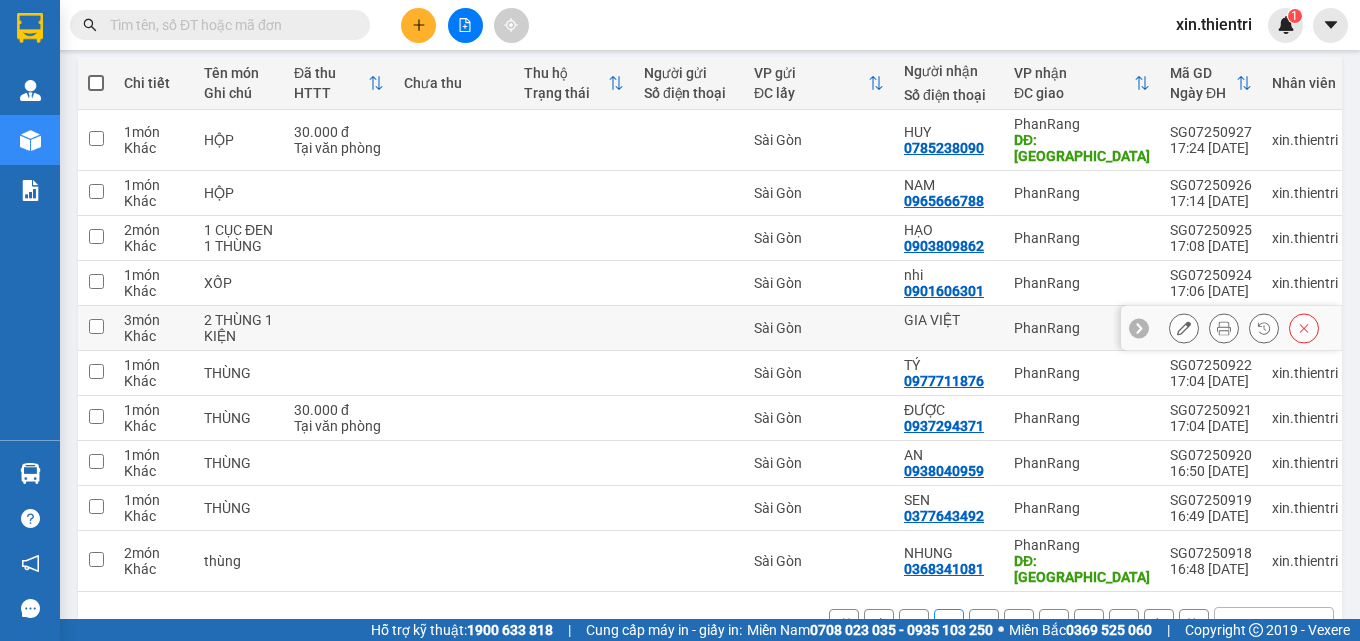 scroll, scrollTop: 256, scrollLeft: 0, axis: vertical 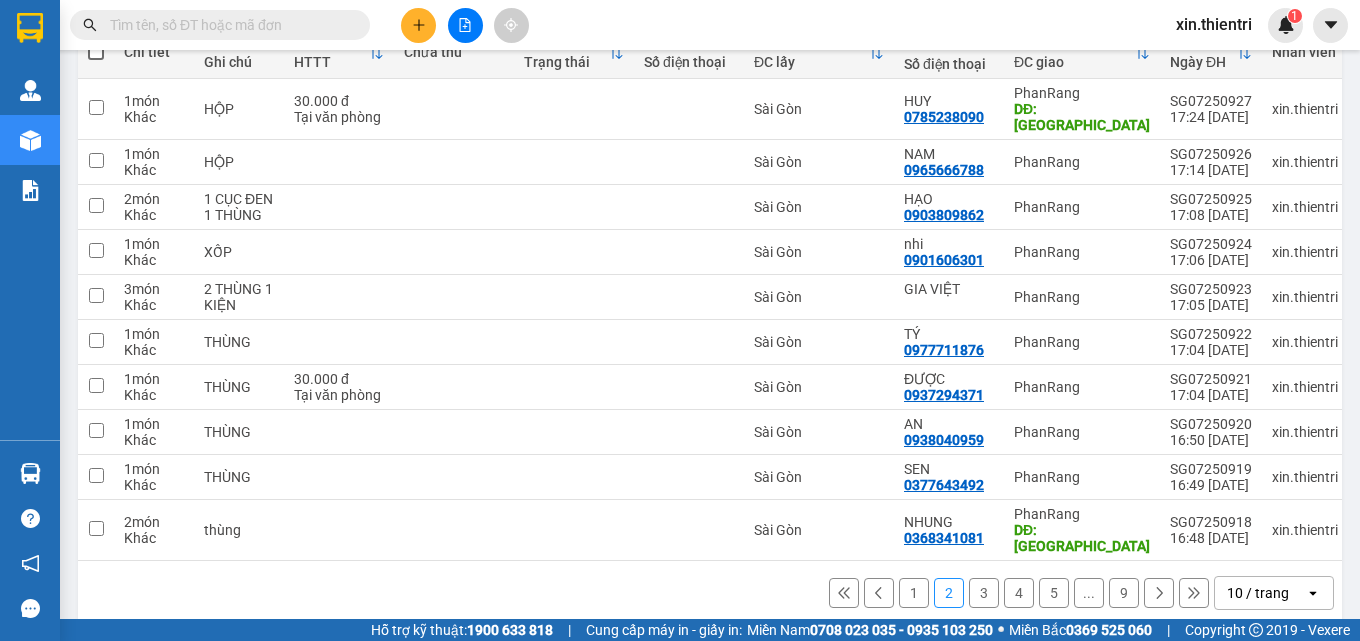 click on "5" at bounding box center [1054, 593] 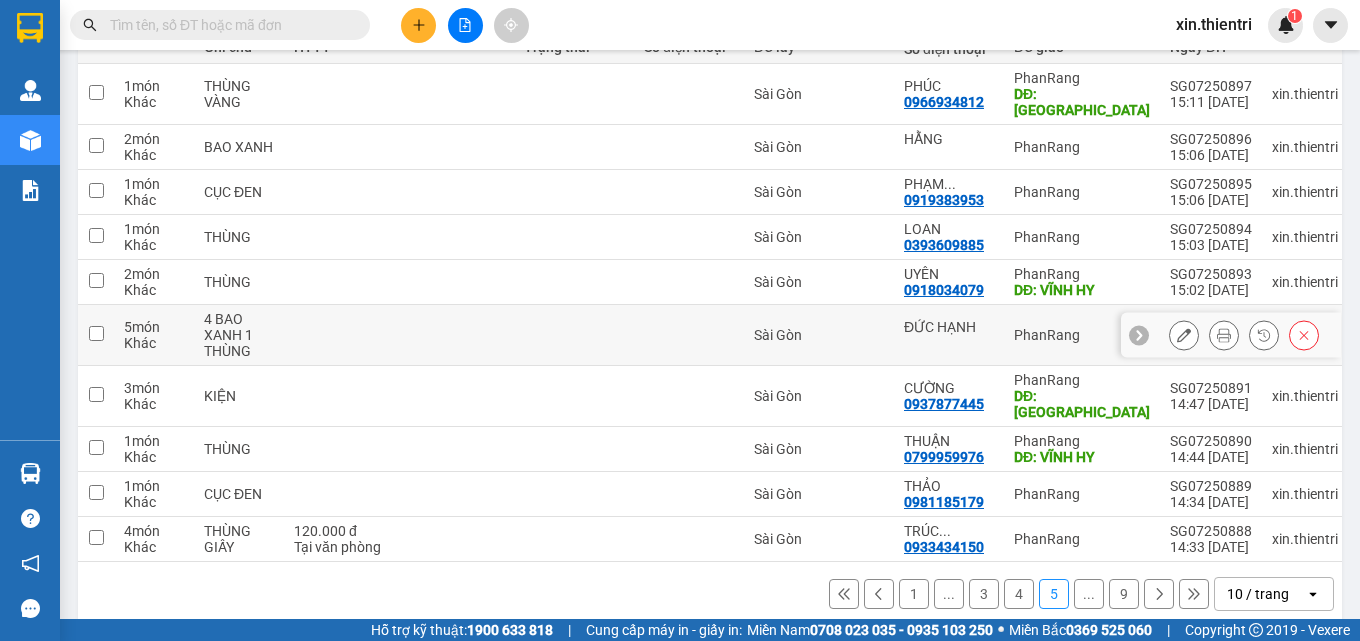 scroll, scrollTop: 272, scrollLeft: 0, axis: vertical 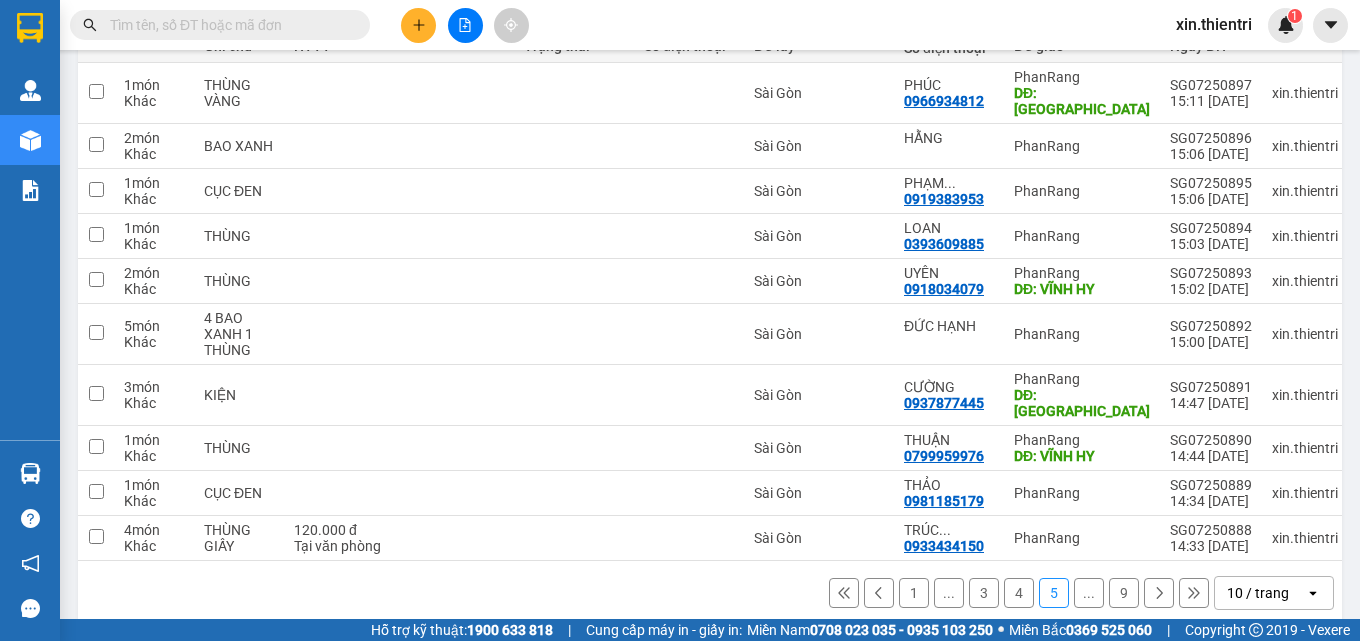 click on "4" at bounding box center (1019, 593) 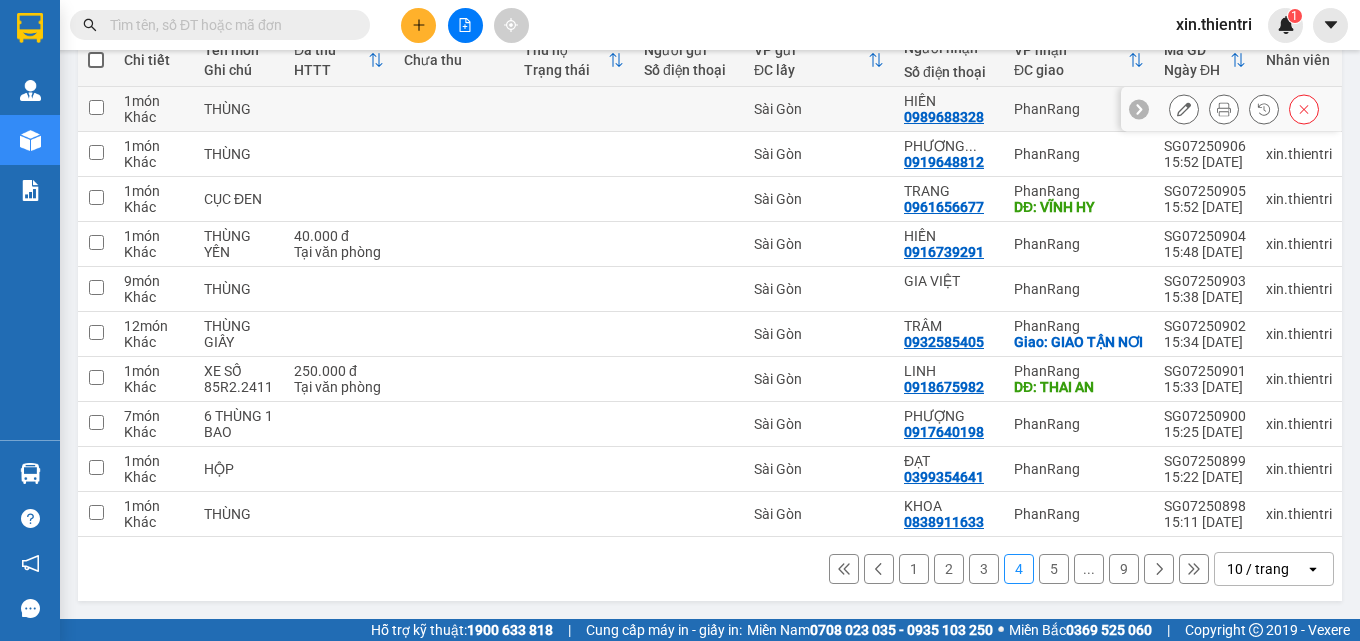 scroll, scrollTop: 272, scrollLeft: 0, axis: vertical 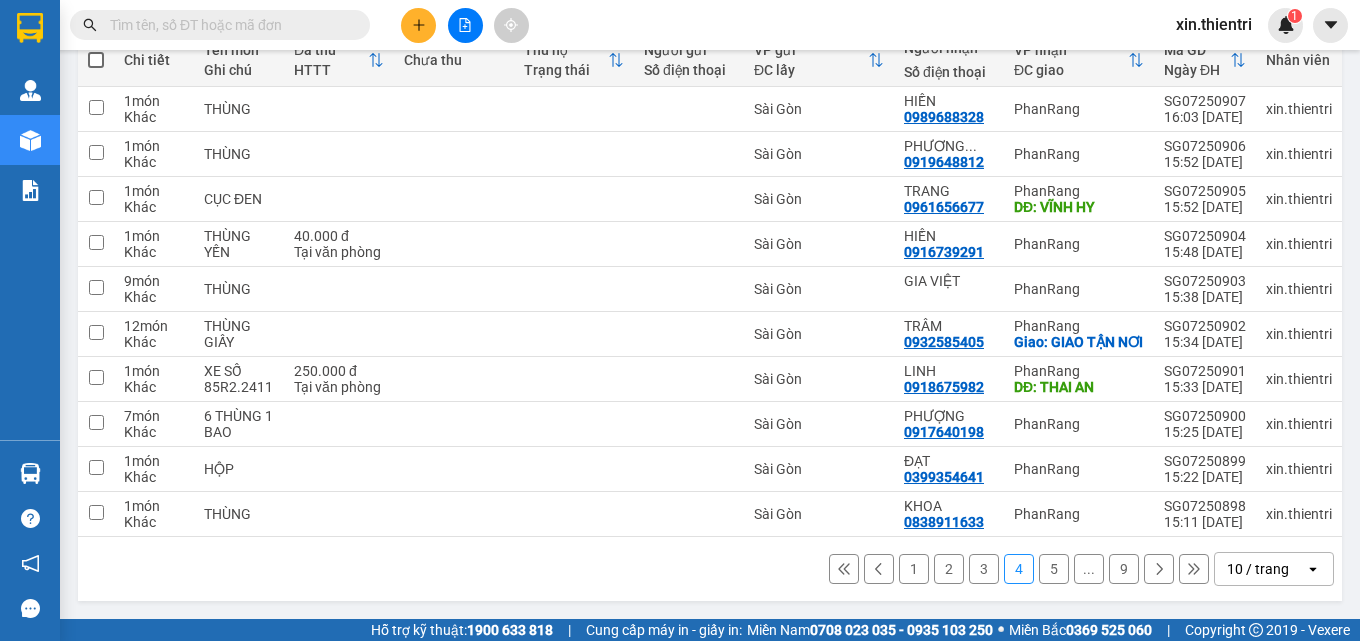 click on "5" at bounding box center [1054, 569] 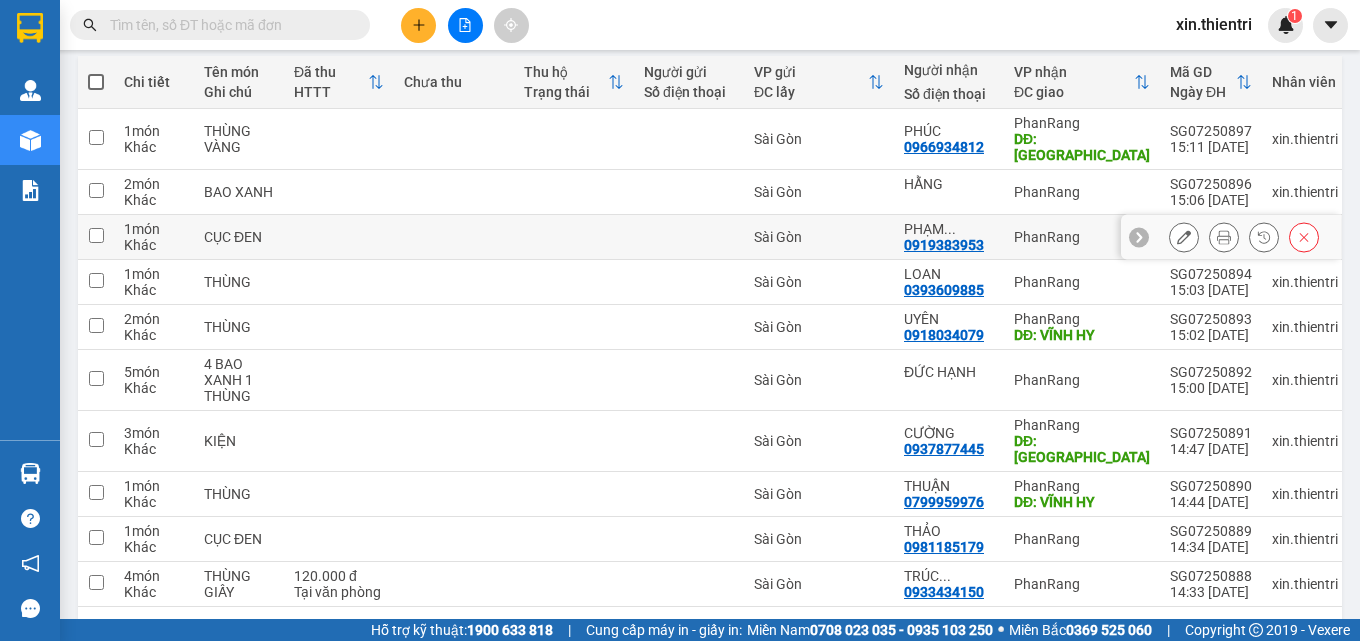 scroll, scrollTop: 272, scrollLeft: 0, axis: vertical 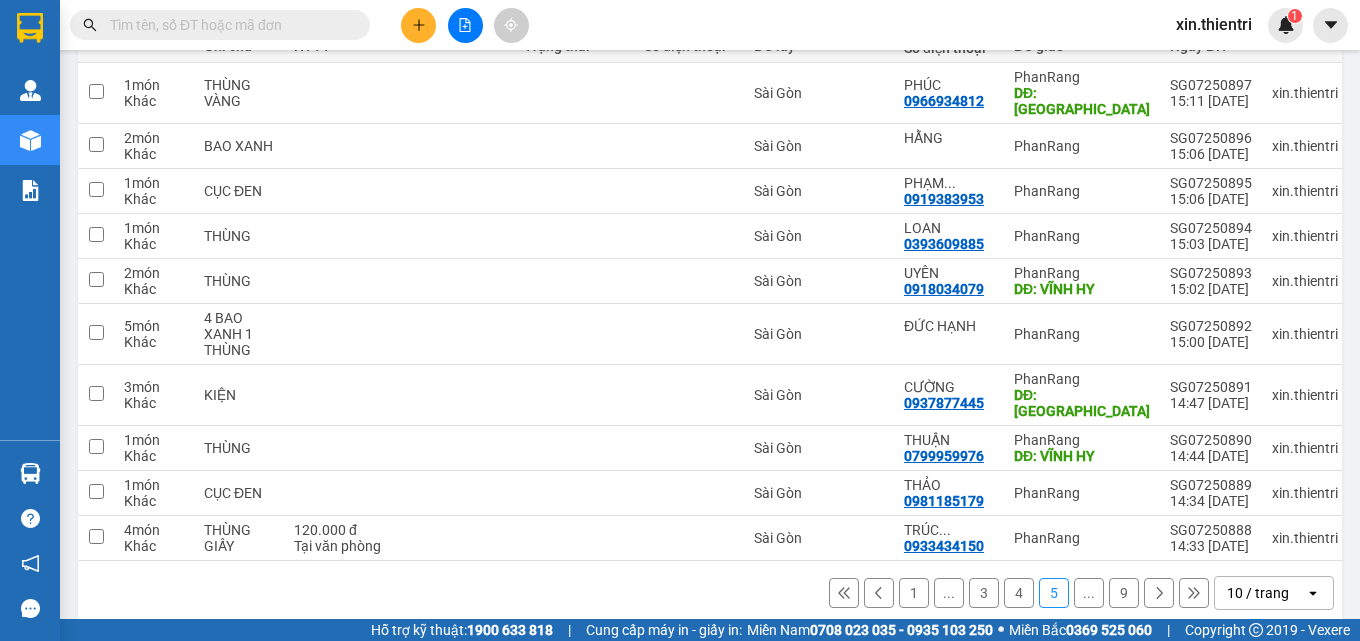 click on "9" at bounding box center [1124, 593] 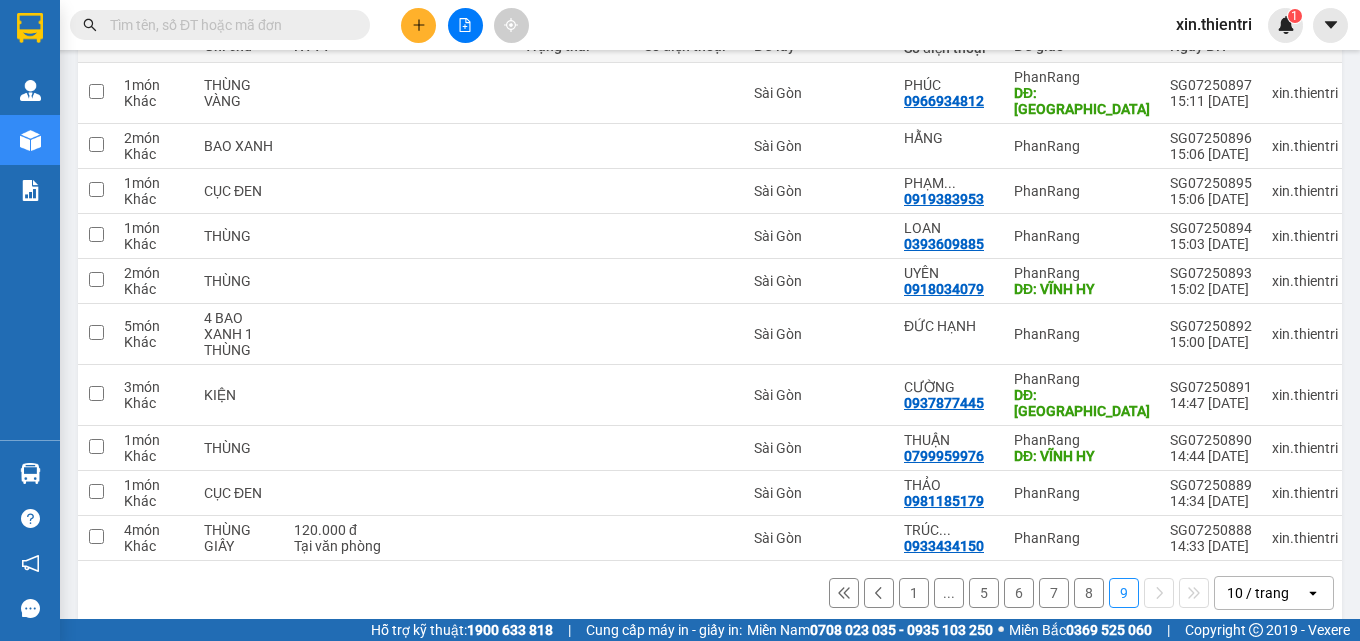 scroll, scrollTop: 92, scrollLeft: 0, axis: vertical 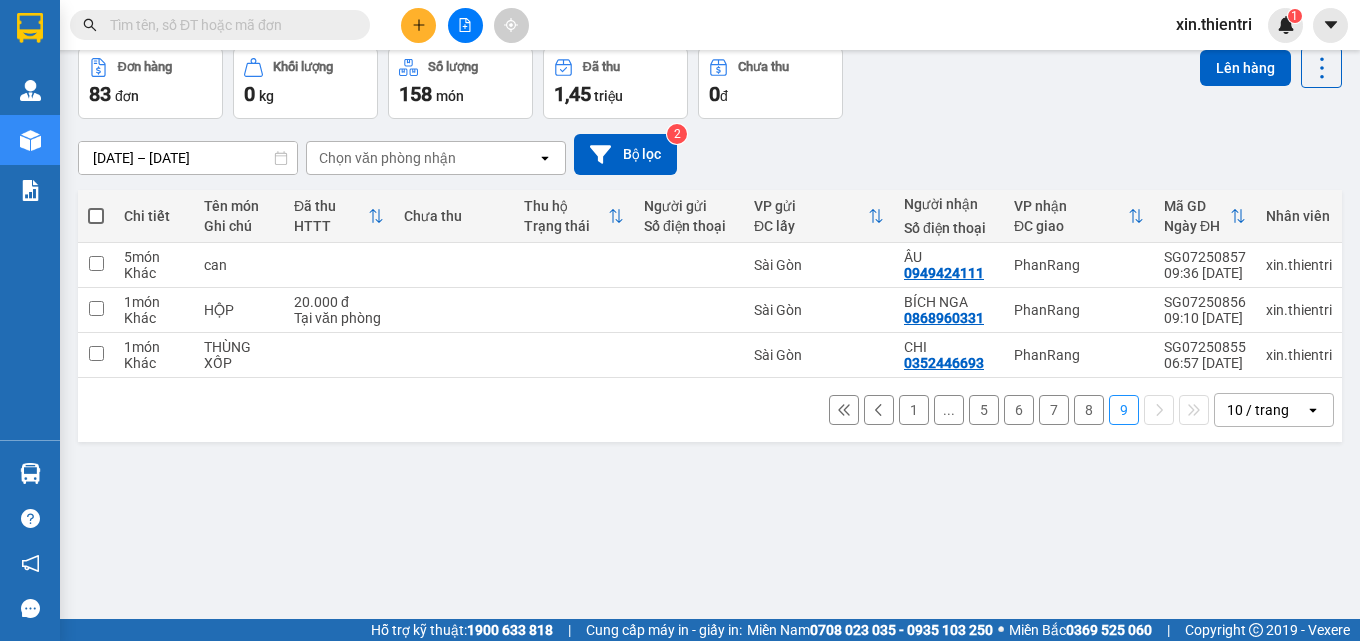 click on "8" at bounding box center (1089, 410) 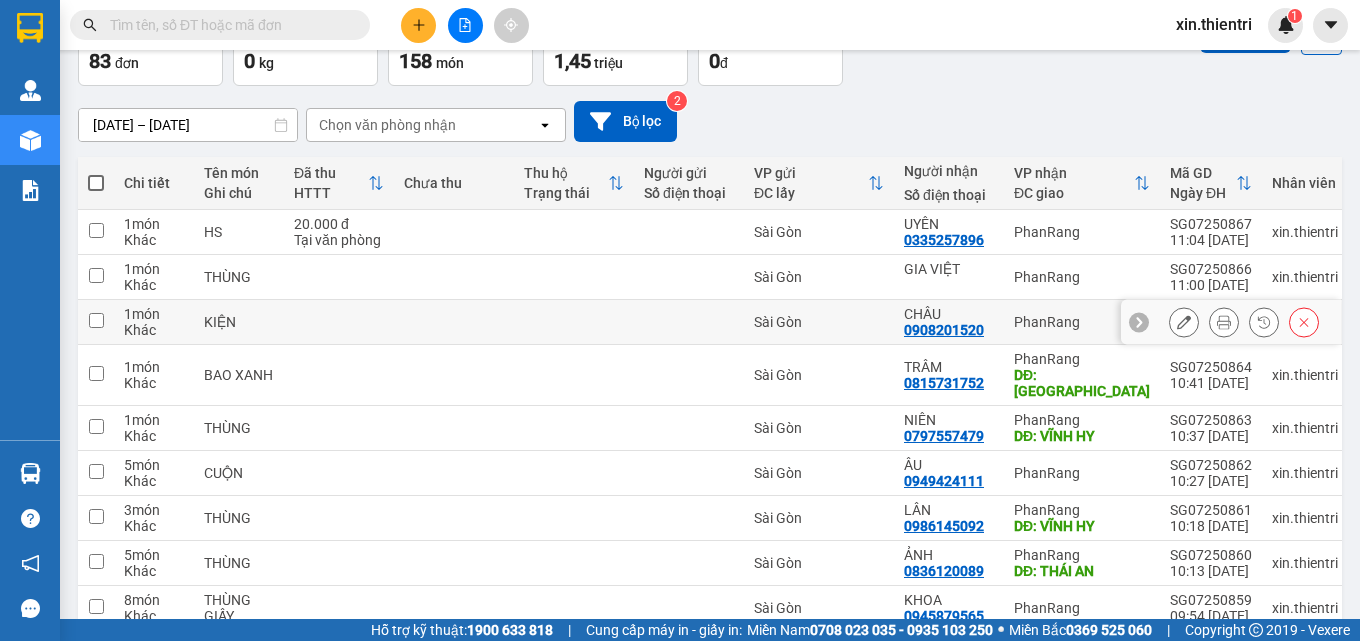 scroll, scrollTop: 256, scrollLeft: 0, axis: vertical 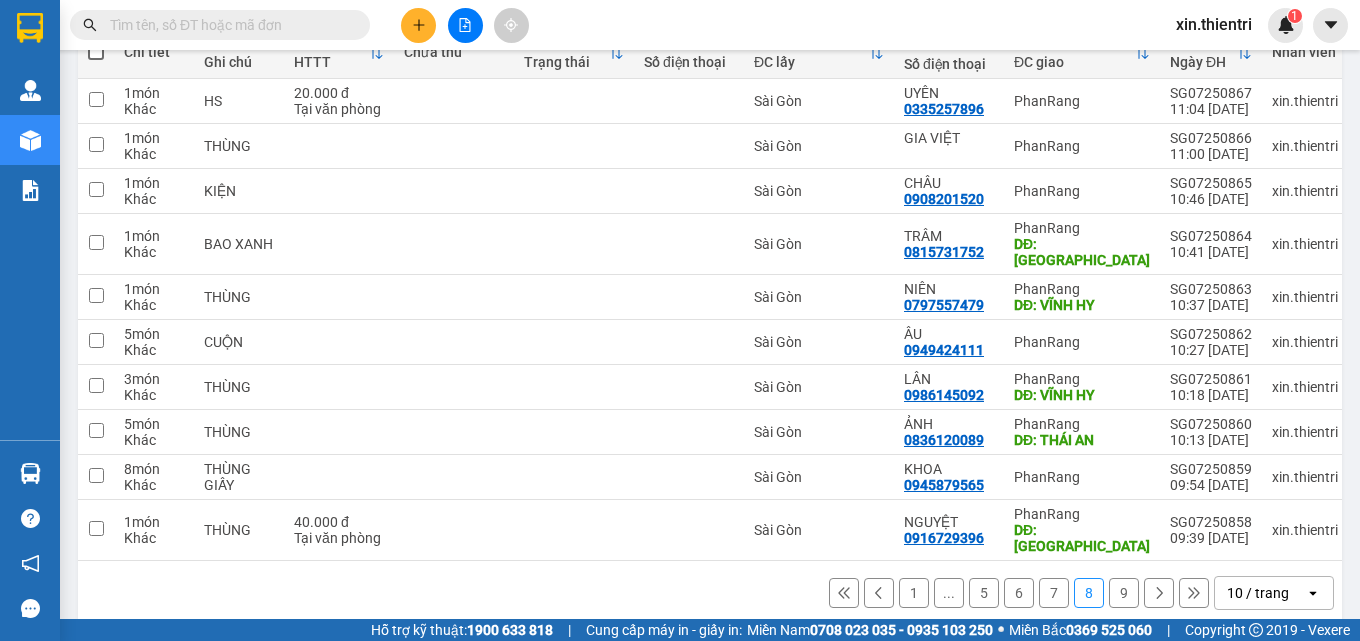 drag, startPoint x: 1032, startPoint y: 558, endPoint x: 1048, endPoint y: 556, distance: 16.124516 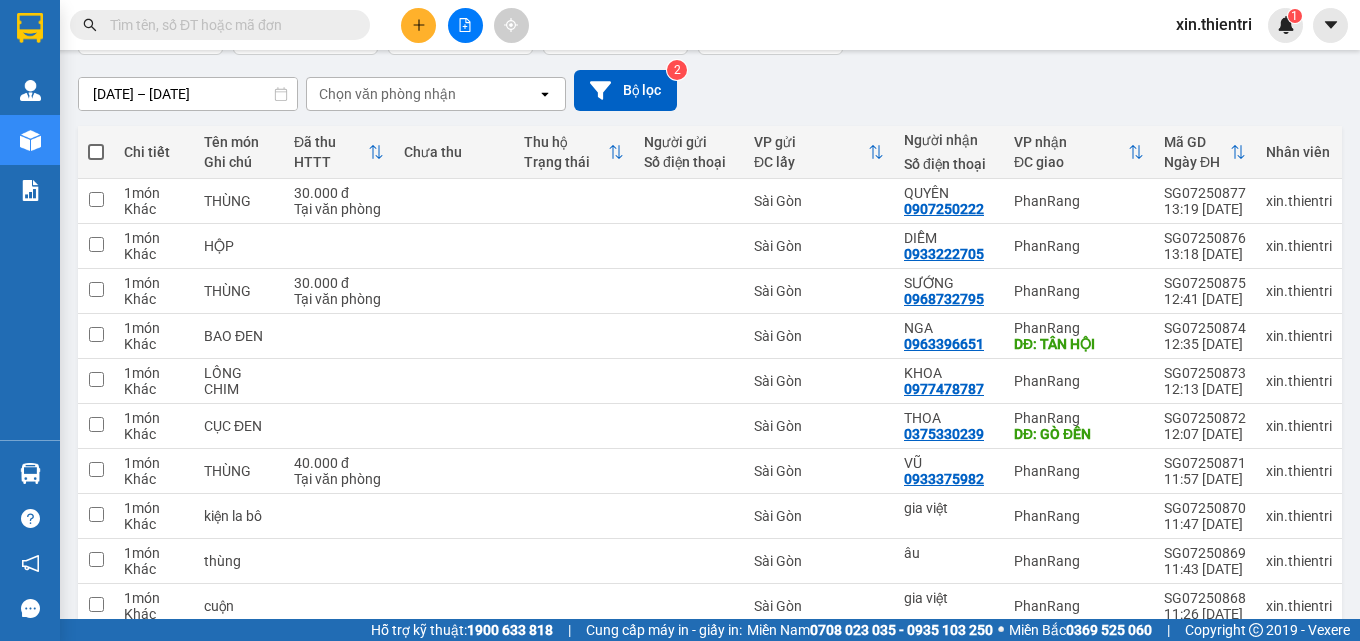 scroll, scrollTop: 256, scrollLeft: 0, axis: vertical 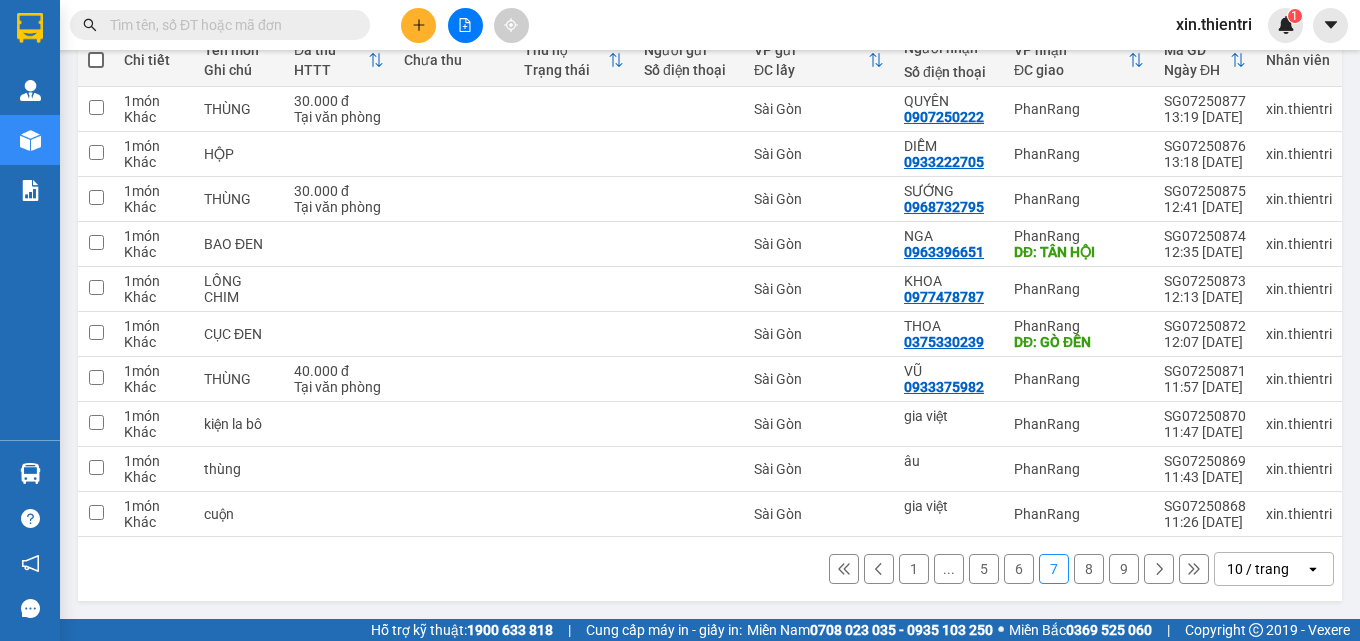 click on "6" at bounding box center [1019, 569] 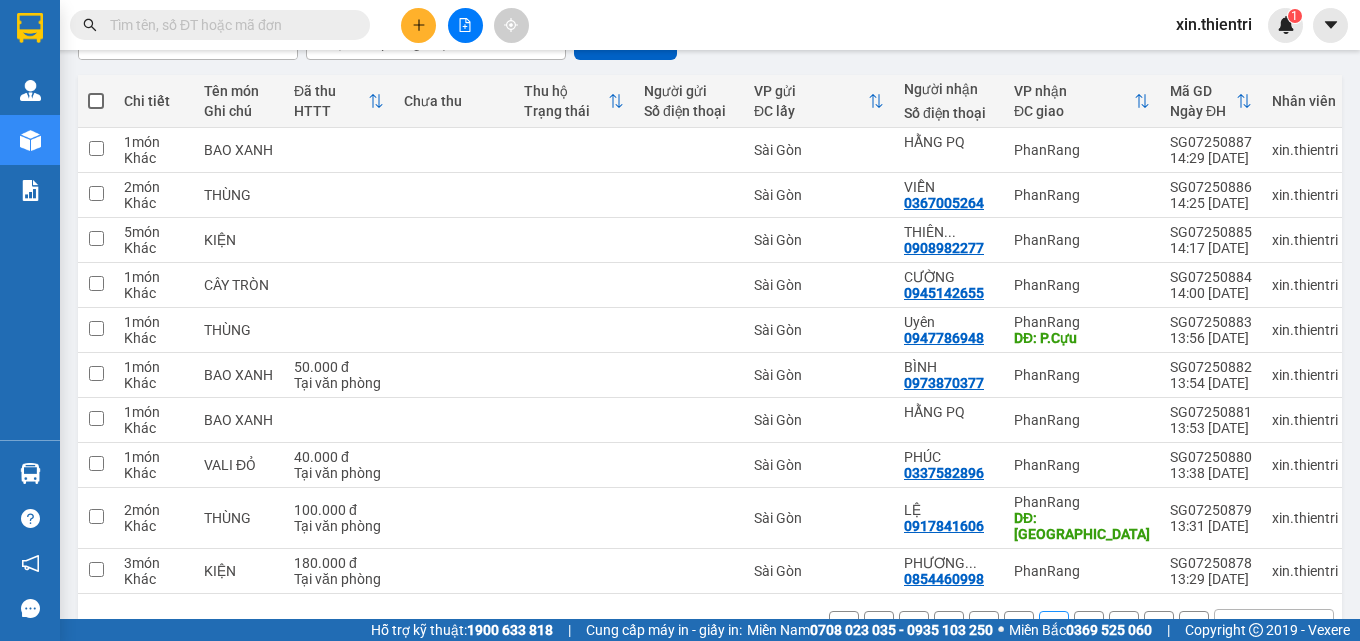 scroll, scrollTop: 256, scrollLeft: 0, axis: vertical 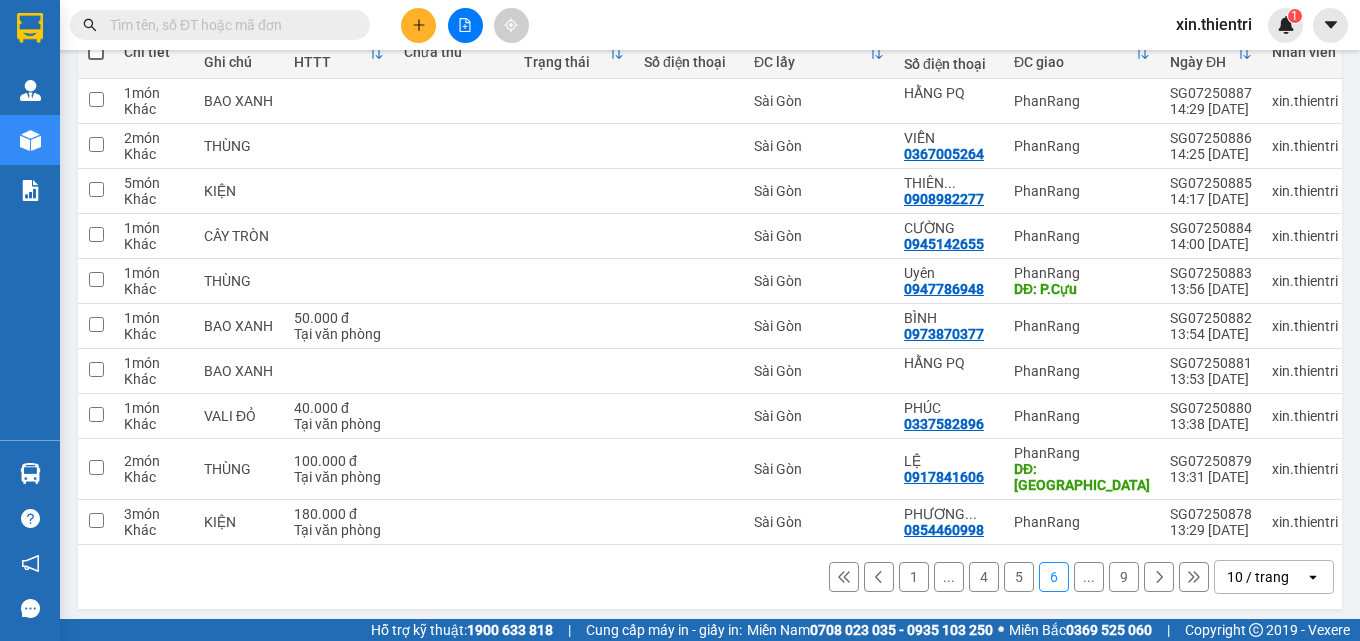 click on "5" at bounding box center [1019, 577] 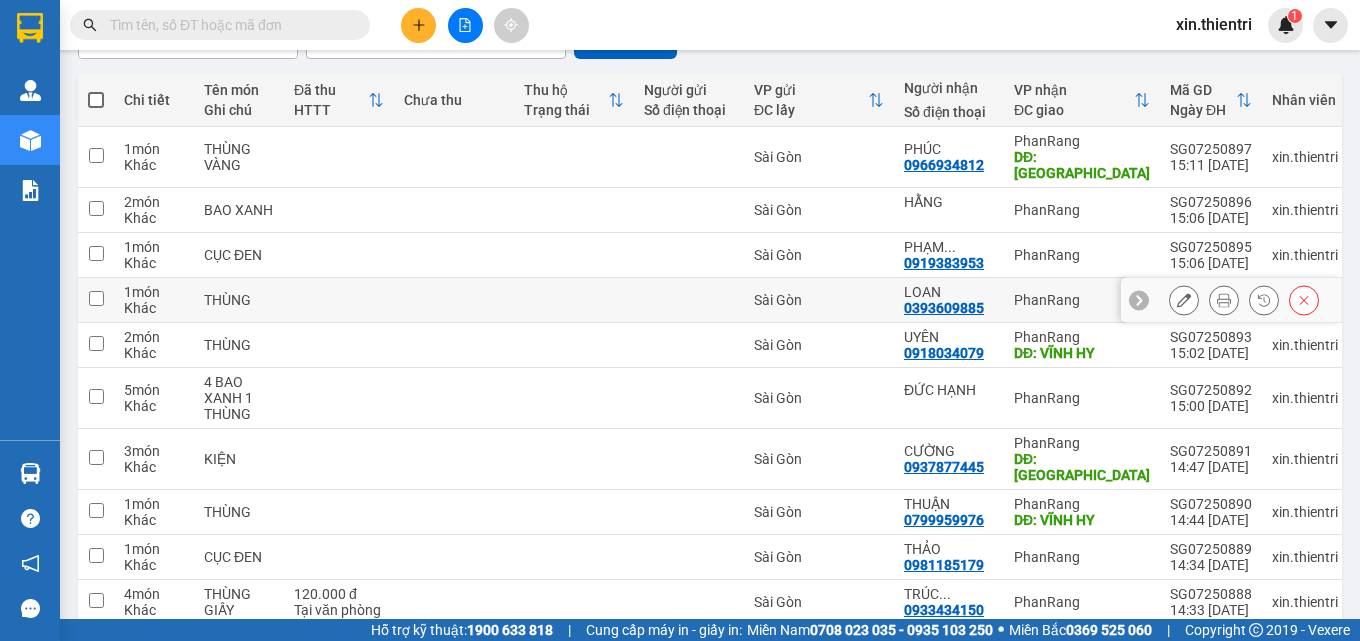 scroll, scrollTop: 272, scrollLeft: 0, axis: vertical 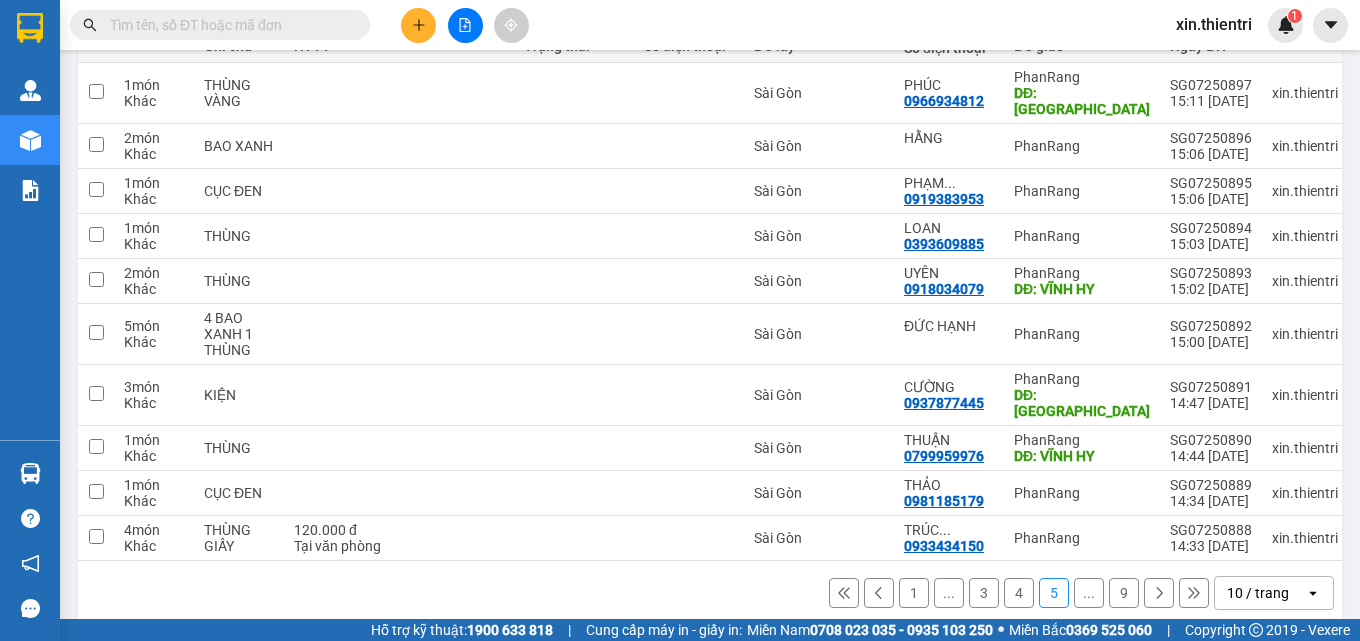 click on "4" at bounding box center (1019, 593) 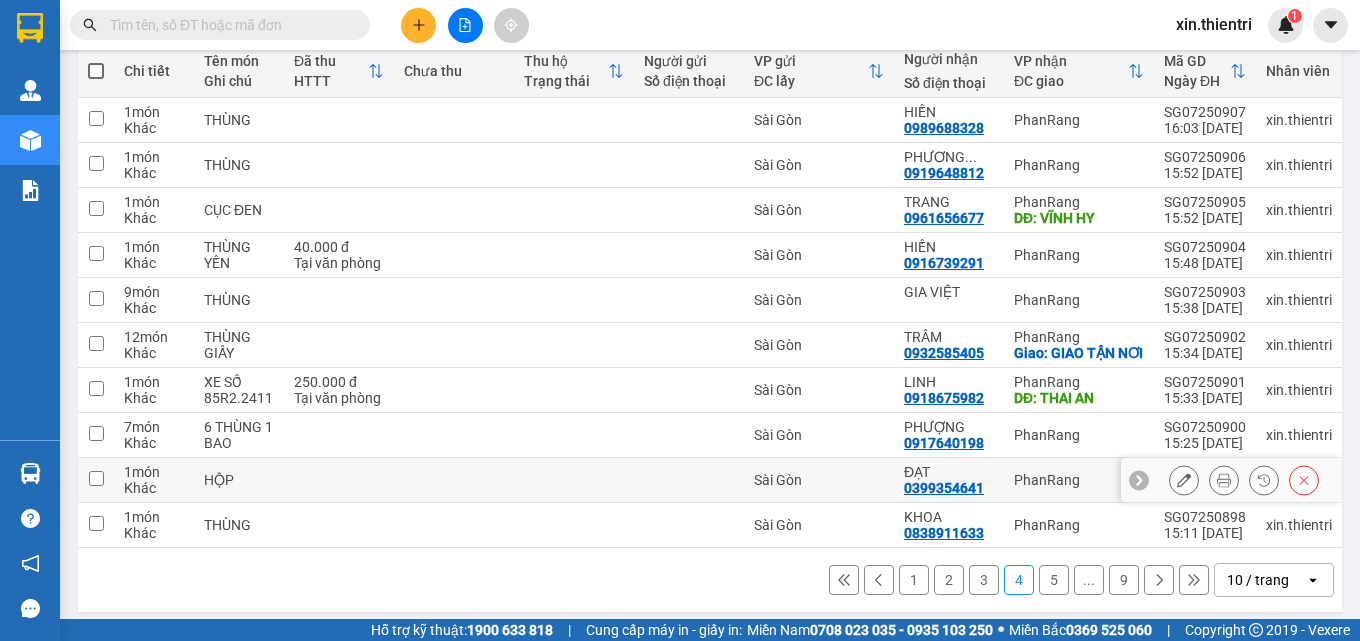 scroll, scrollTop: 272, scrollLeft: 0, axis: vertical 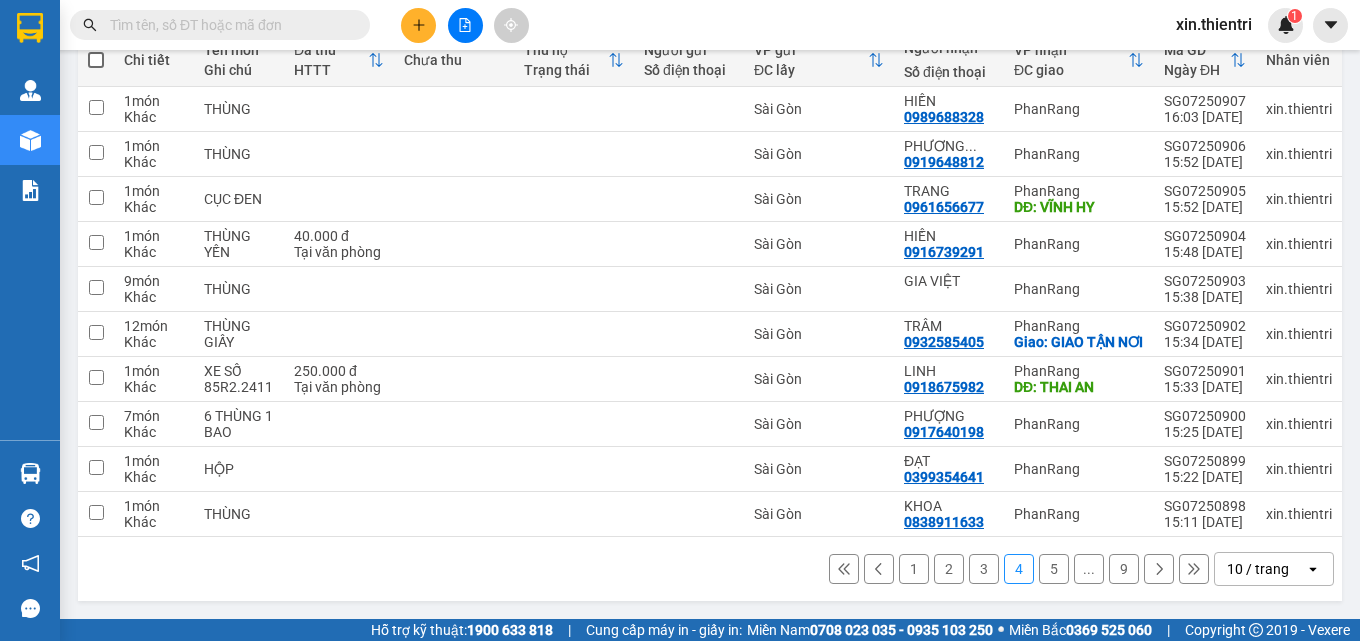 click on "3" at bounding box center [984, 569] 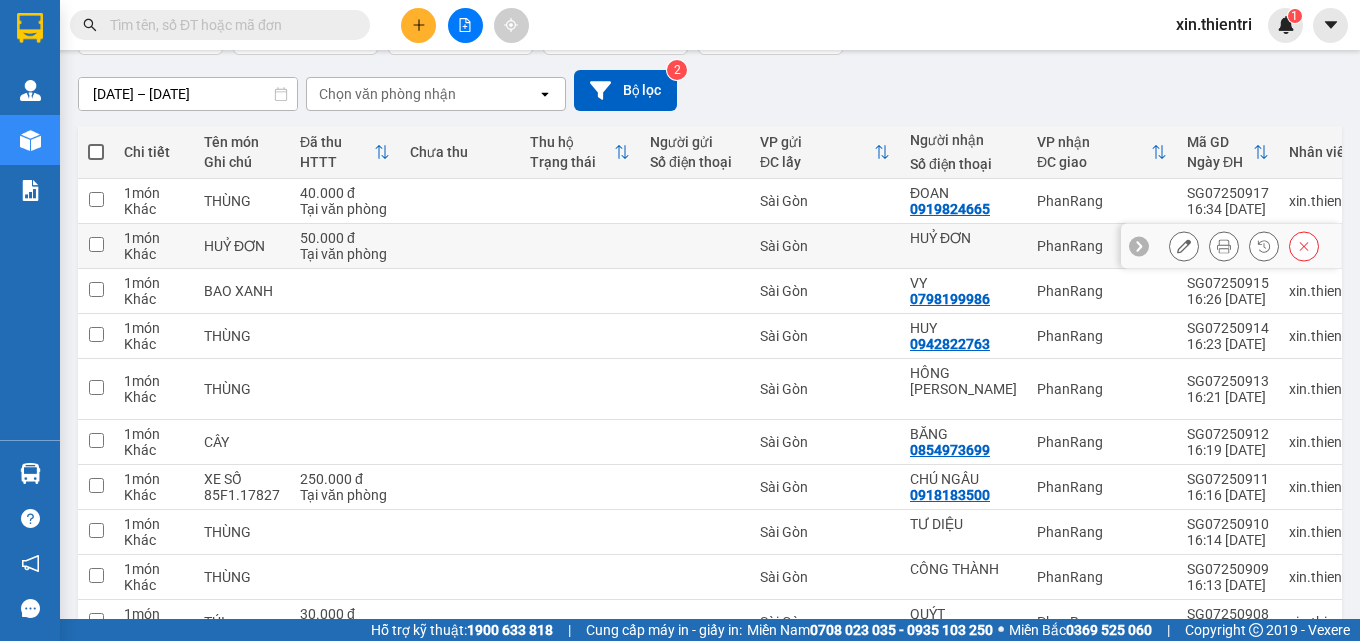 scroll, scrollTop: 256, scrollLeft: 0, axis: vertical 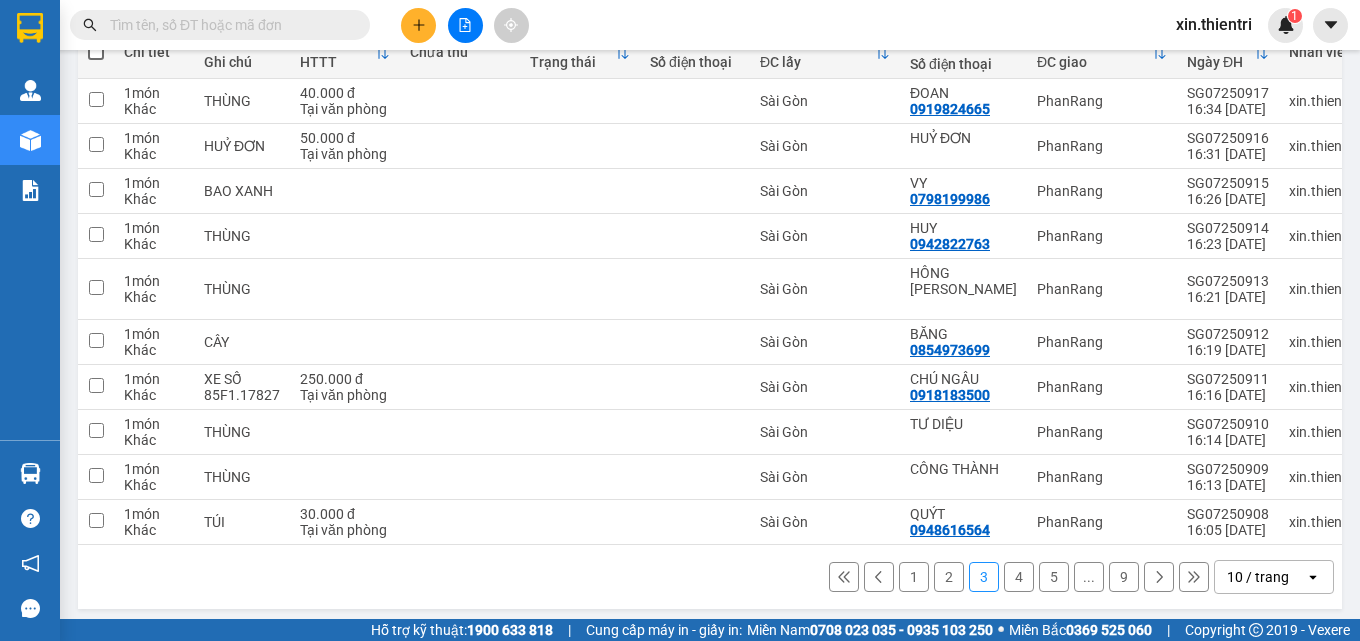 click 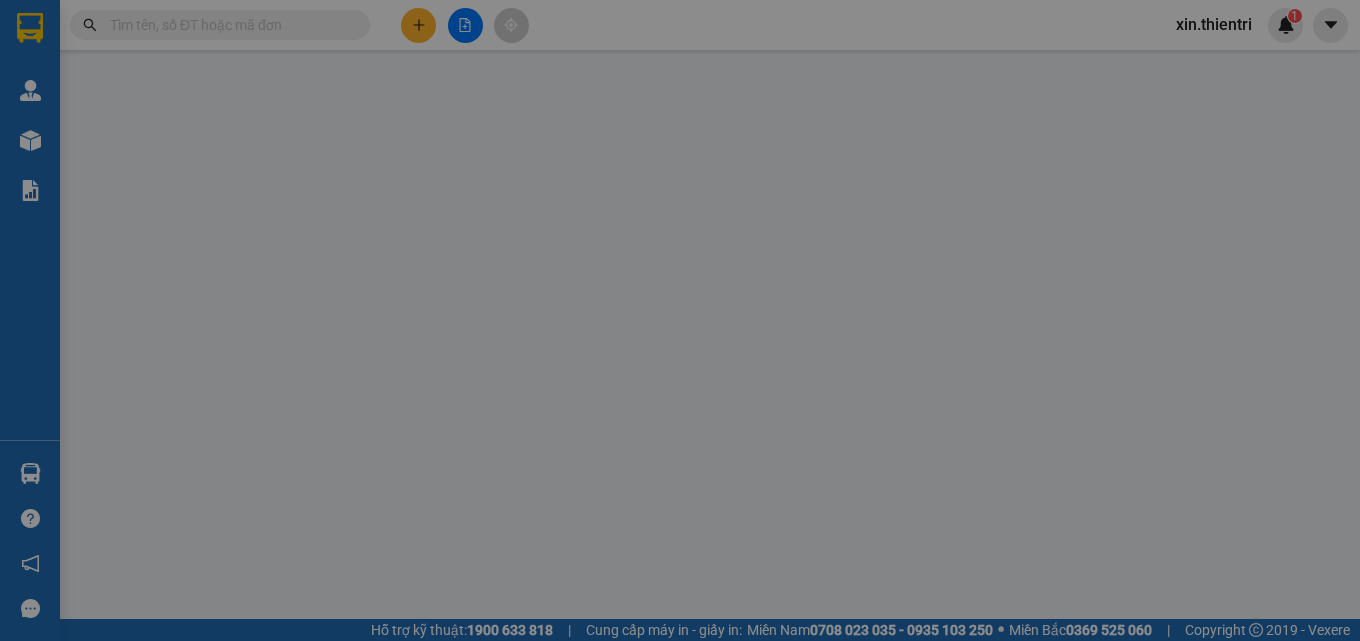 scroll, scrollTop: 0, scrollLeft: 0, axis: both 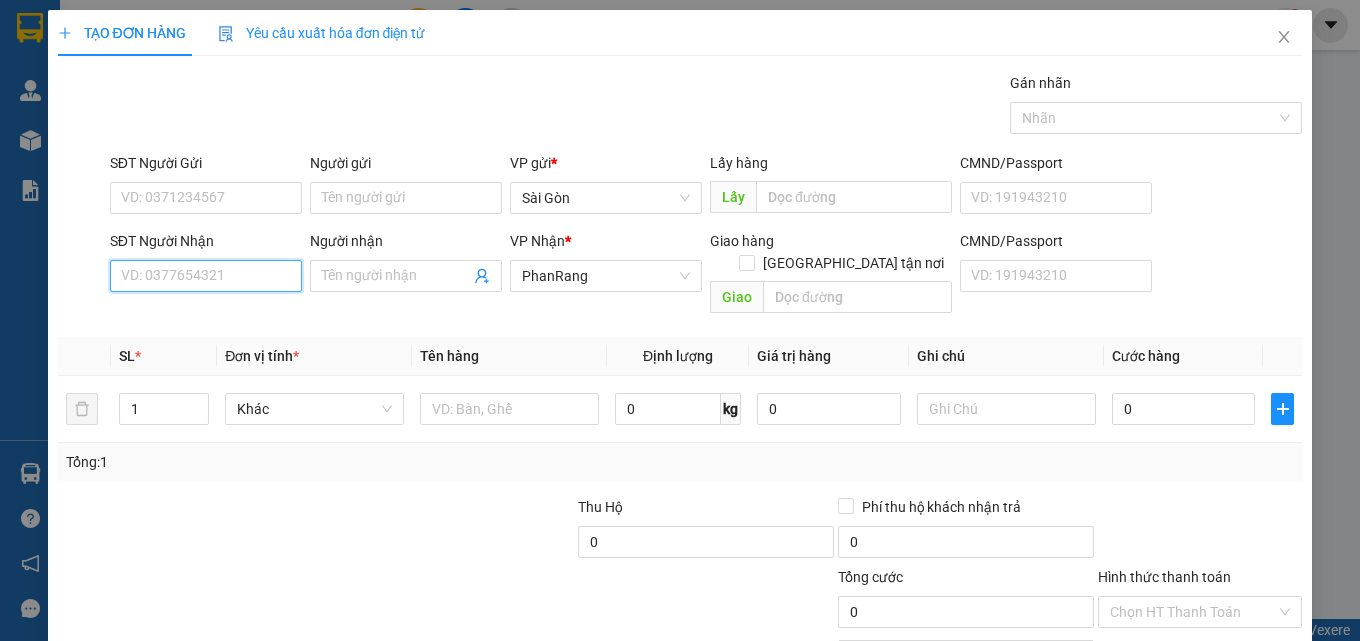 click on "SĐT Người Nhận" at bounding box center (206, 276) 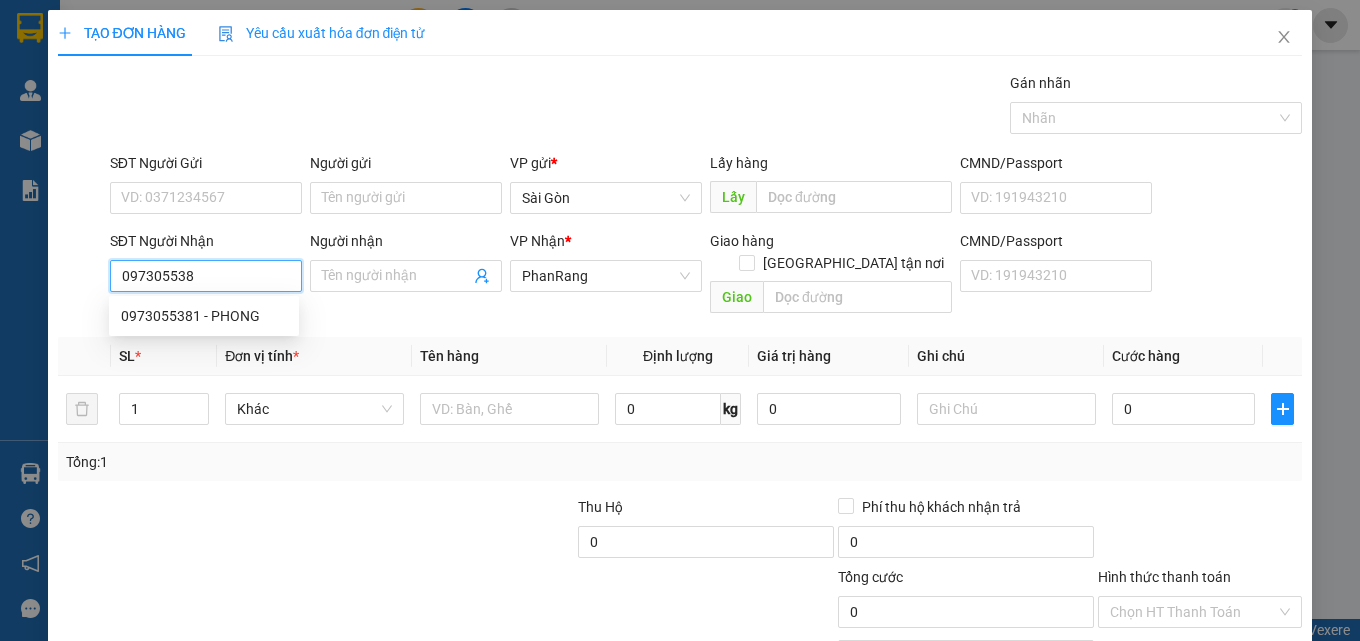 type on "0973055381" 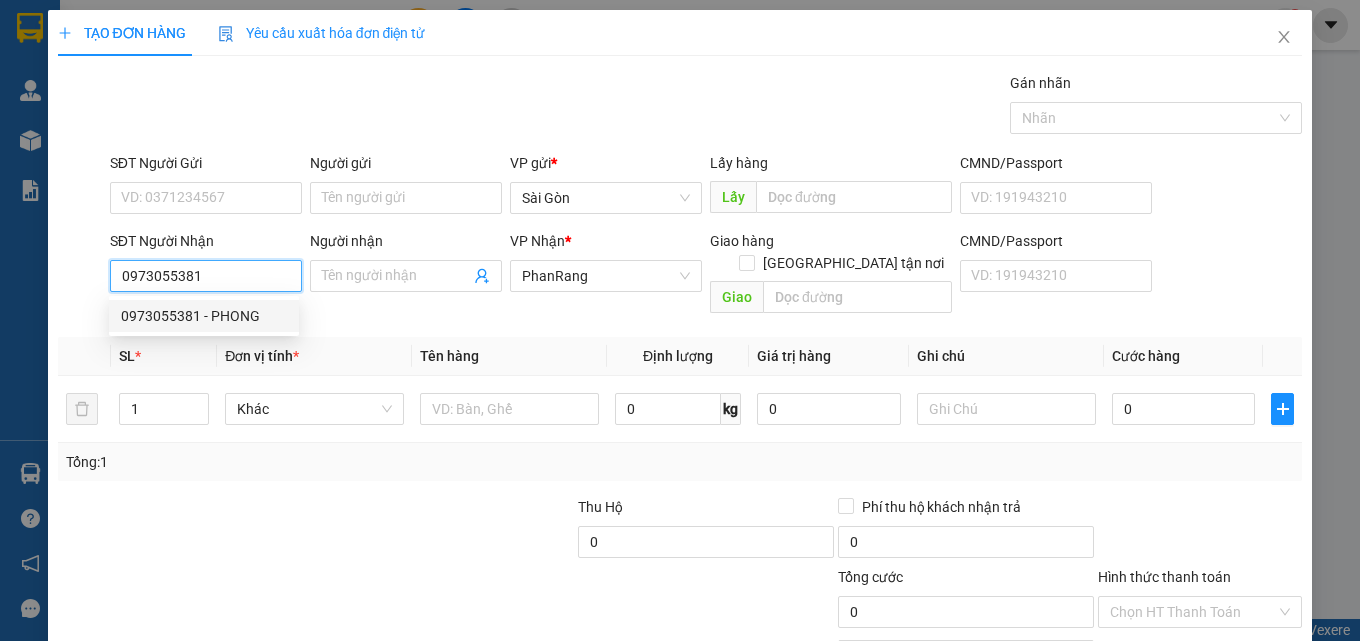 click on "0973055381 - PHONG" at bounding box center [204, 316] 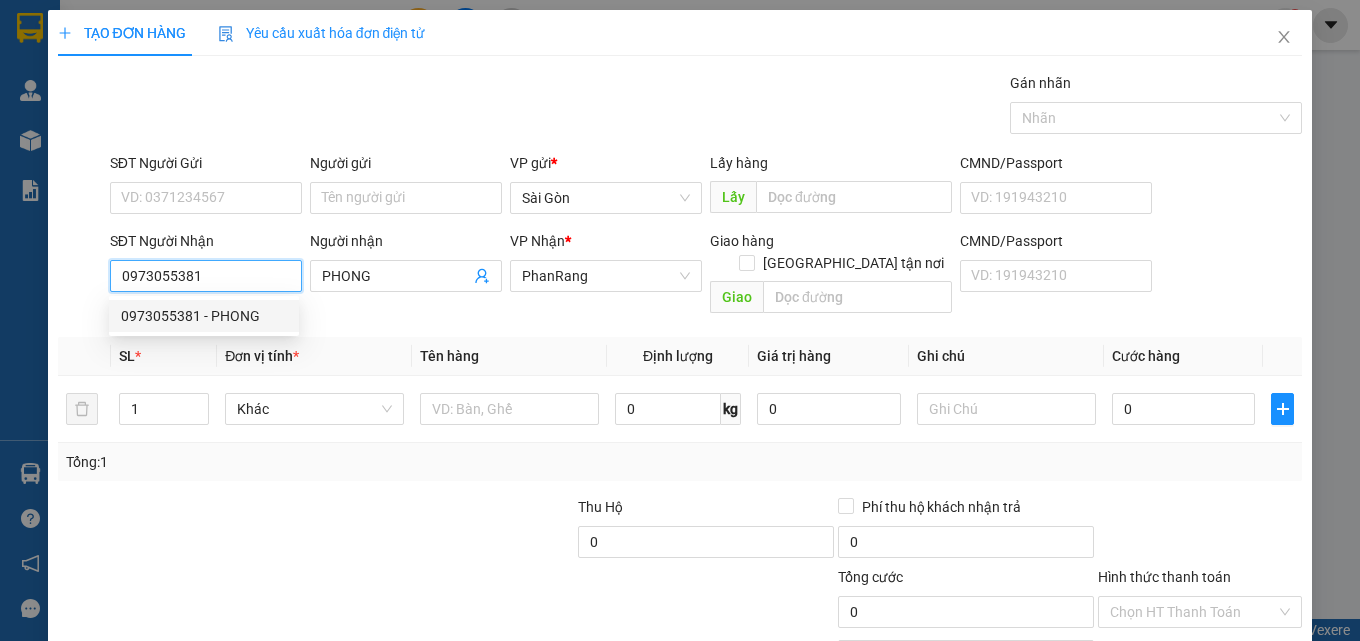 type on "20.000" 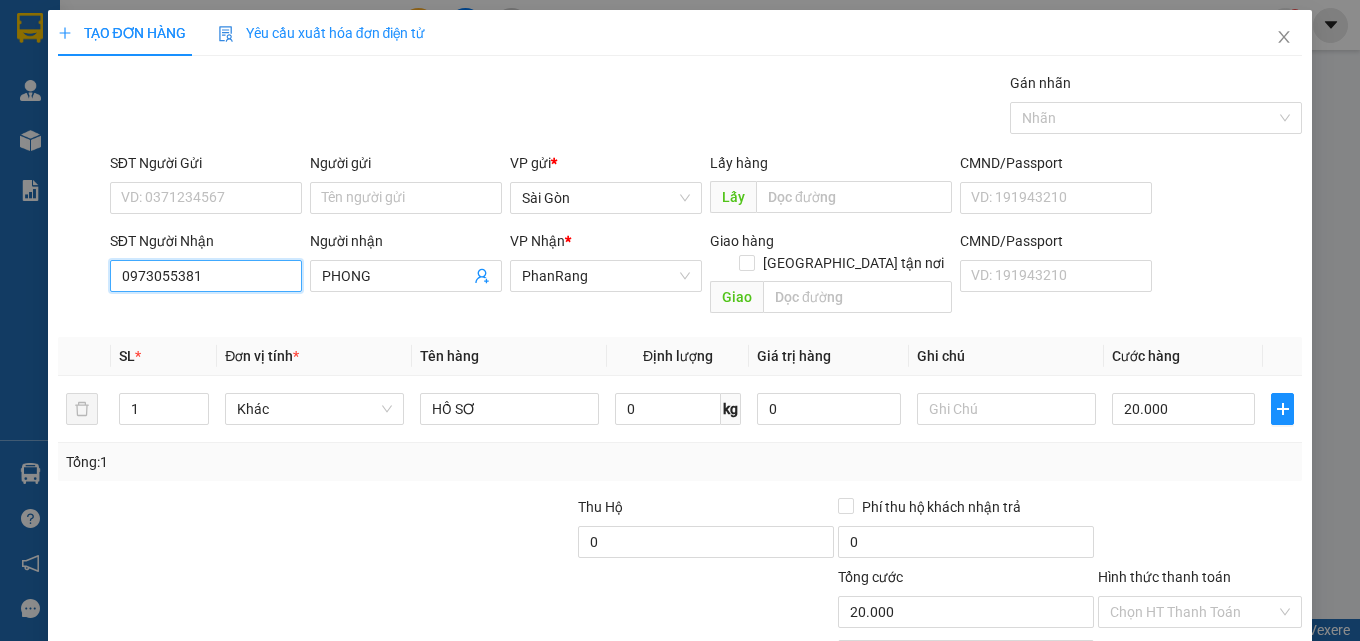 type on "0973055381" 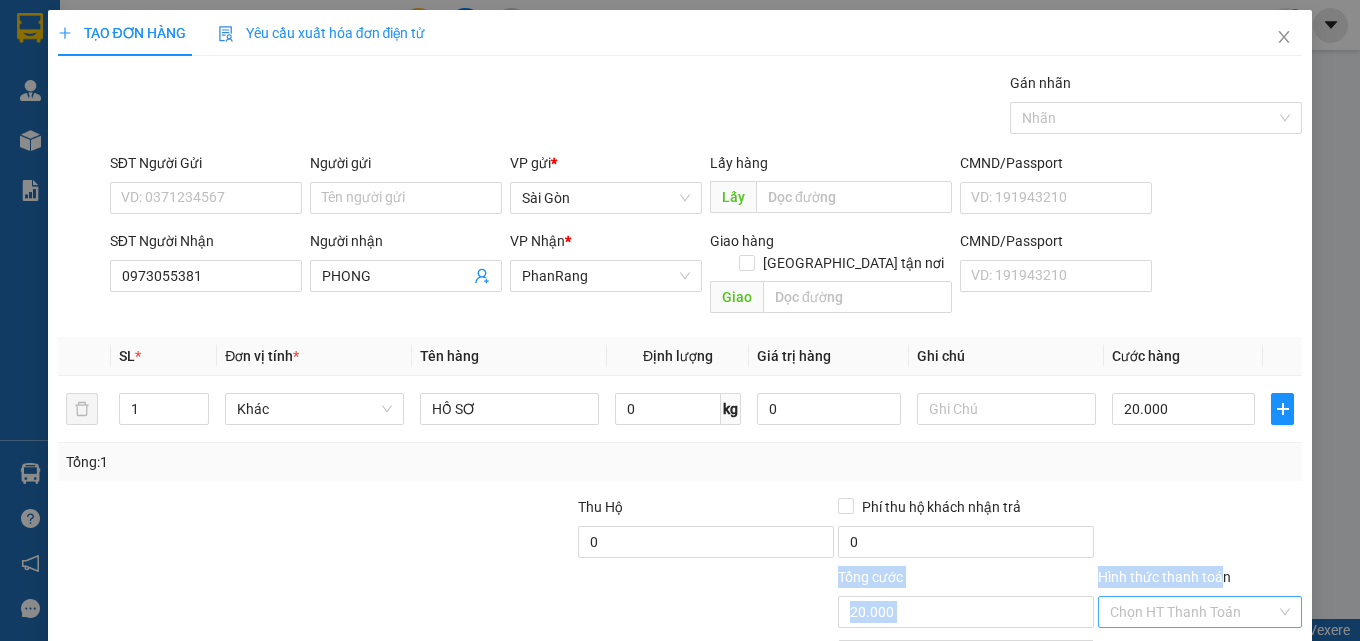 drag, startPoint x: 1213, startPoint y: 545, endPoint x: 1206, endPoint y: 574, distance: 29.832869 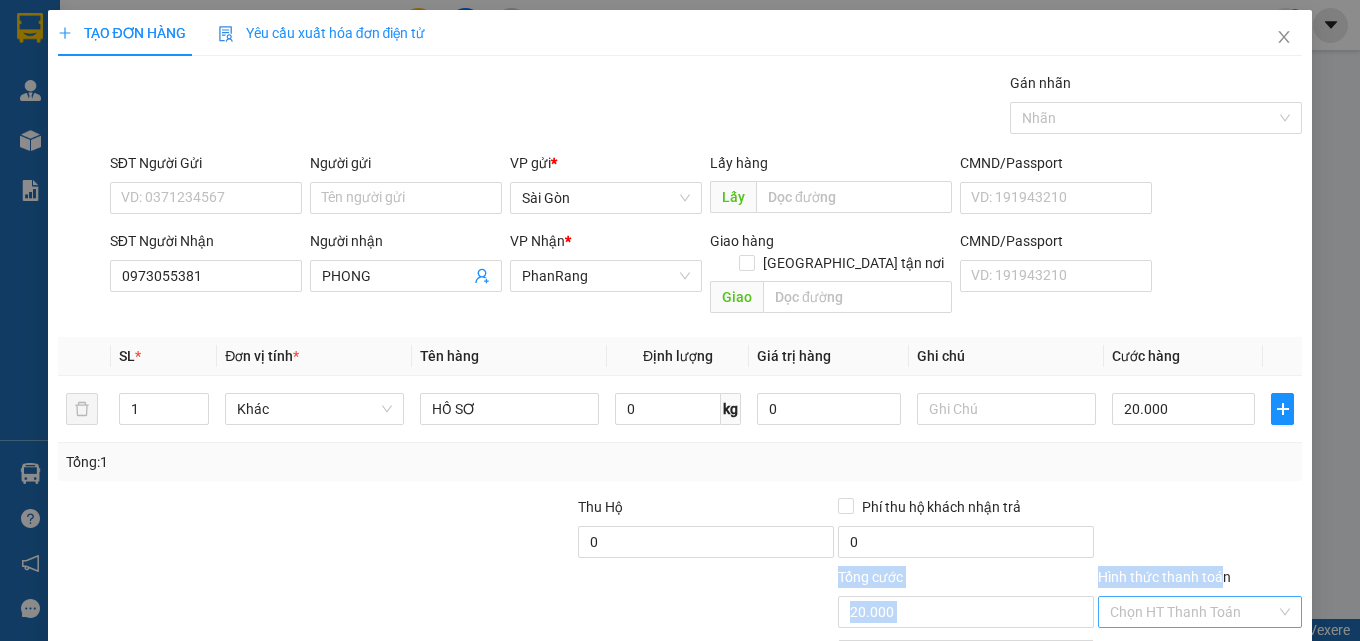 click on "Thu Hộ 0 Phí thu hộ khách nhận trả 0 Tổng cước 20.000 Hình thức thanh toán Chọn HT Thanh Toán" at bounding box center (680, 566) 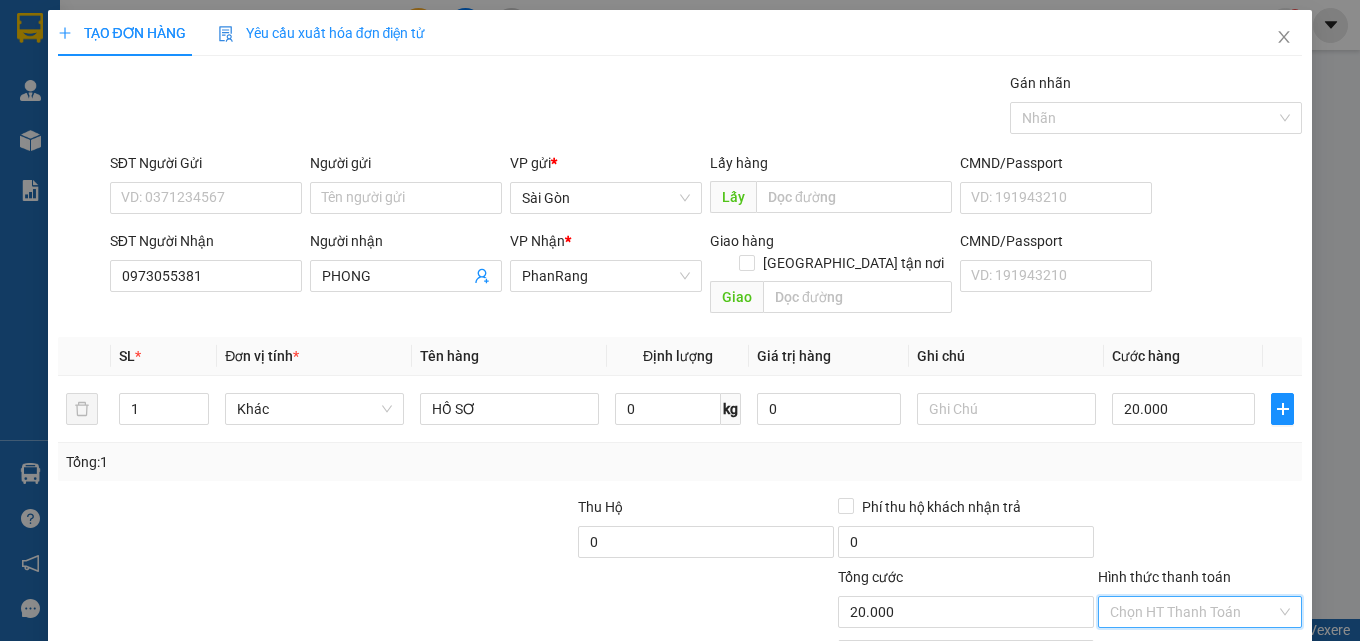 click on "Hình thức thanh toán" at bounding box center (1193, 612) 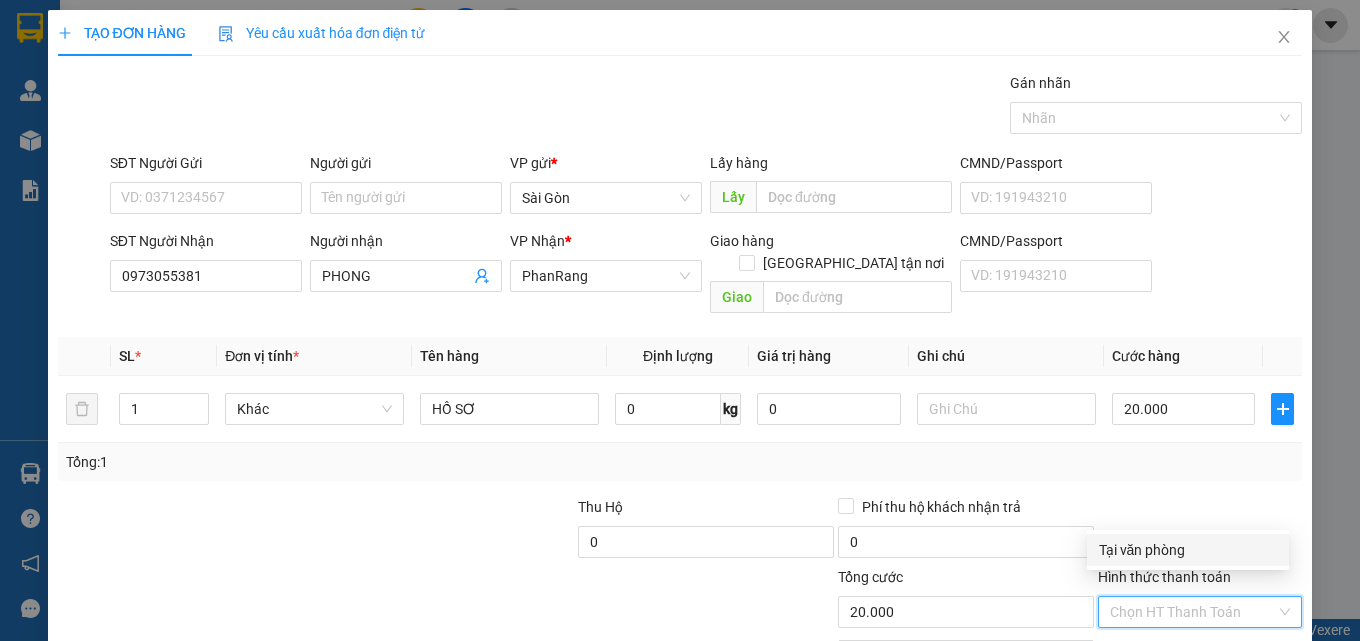 click on "Tại văn phòng" at bounding box center [1188, 550] 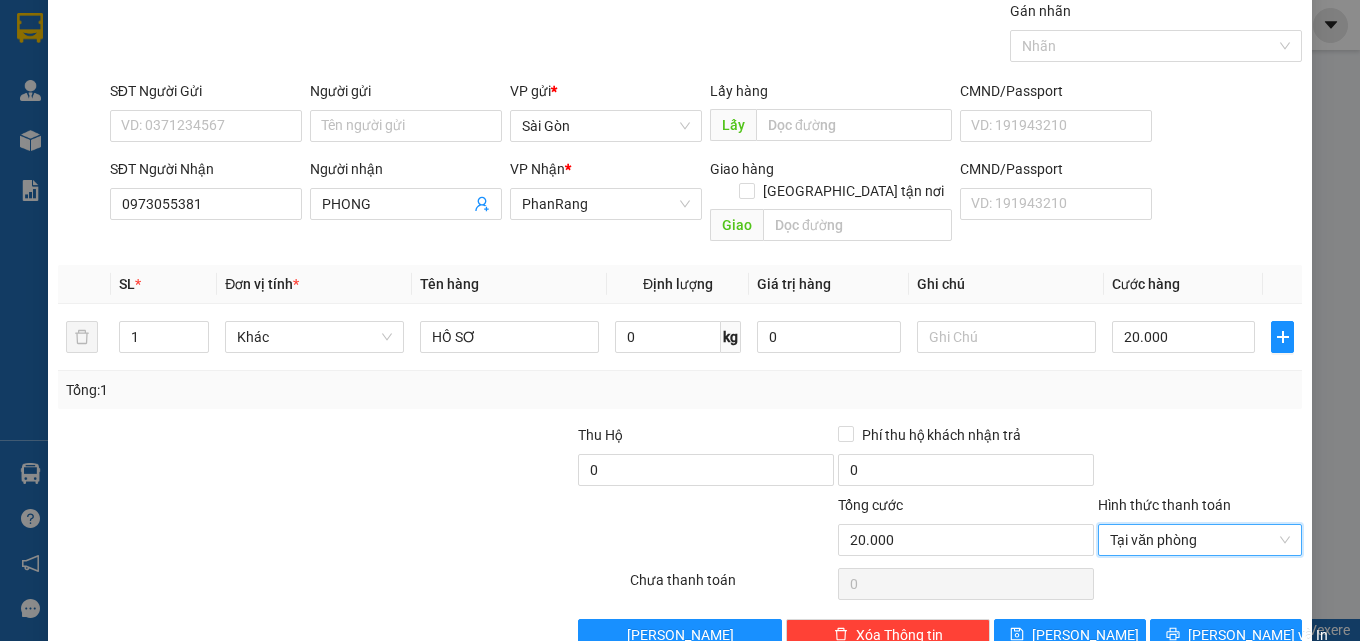 scroll, scrollTop: 99, scrollLeft: 0, axis: vertical 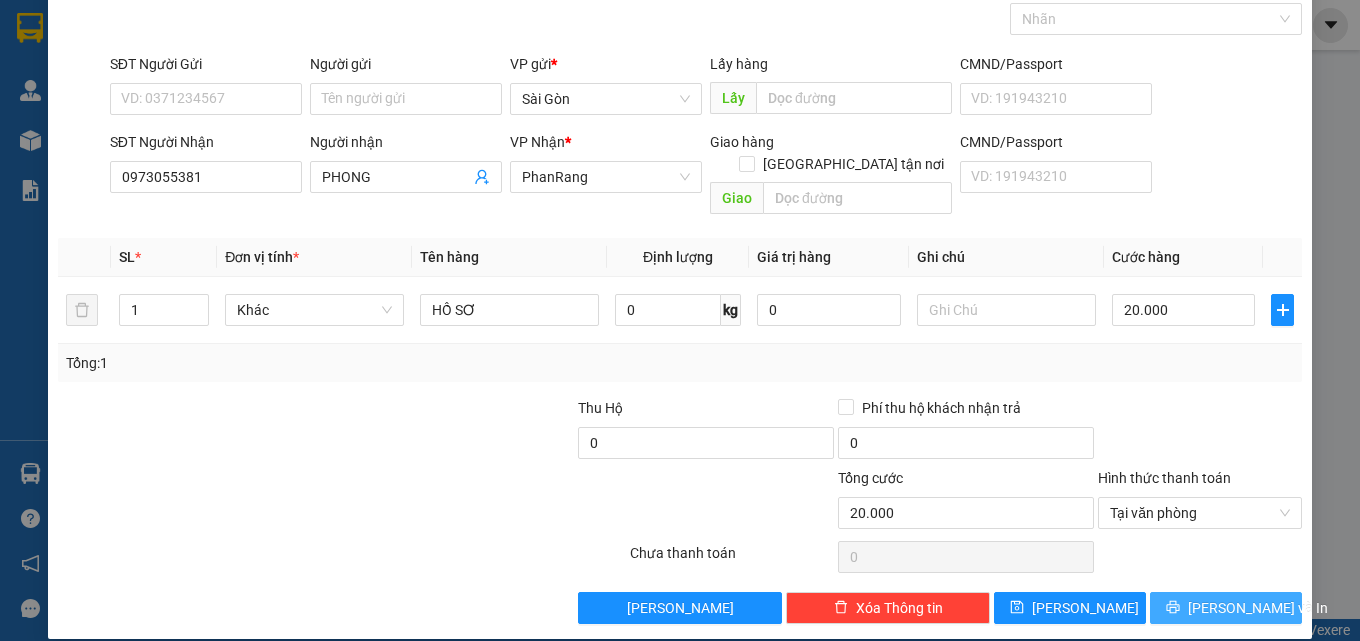 drag, startPoint x: 1223, startPoint y: 591, endPoint x: 1202, endPoint y: 579, distance: 24.186773 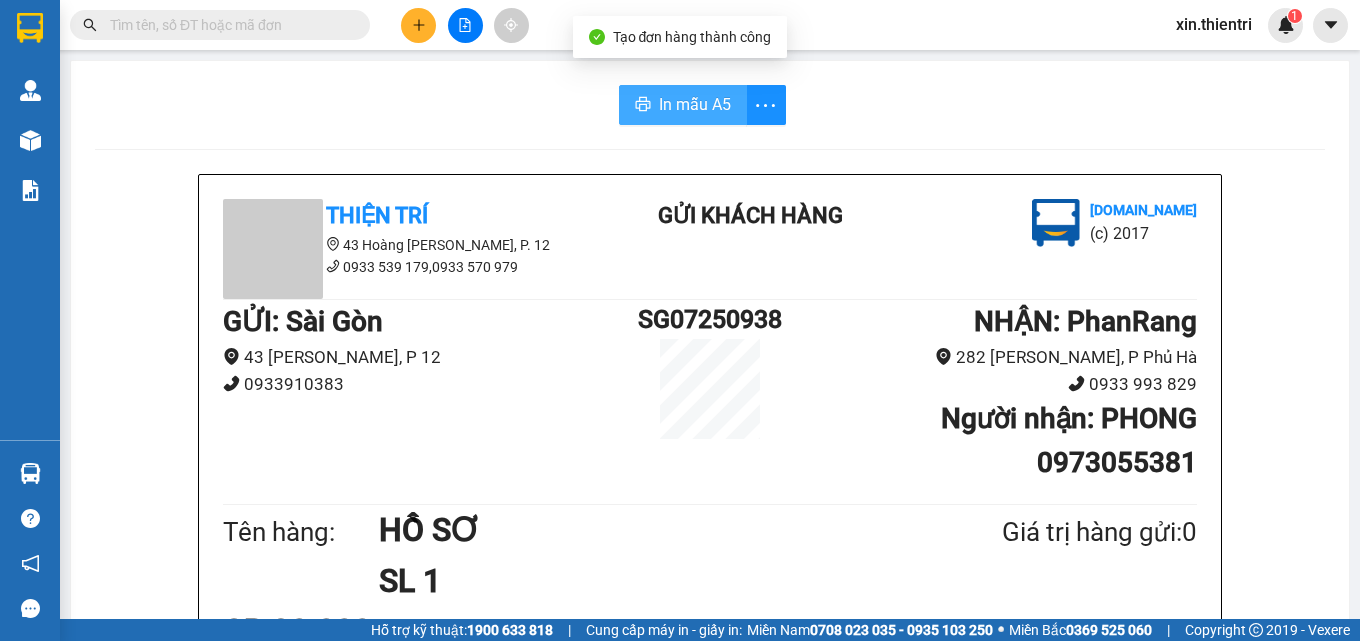 click on "In mẫu A5" at bounding box center [695, 104] 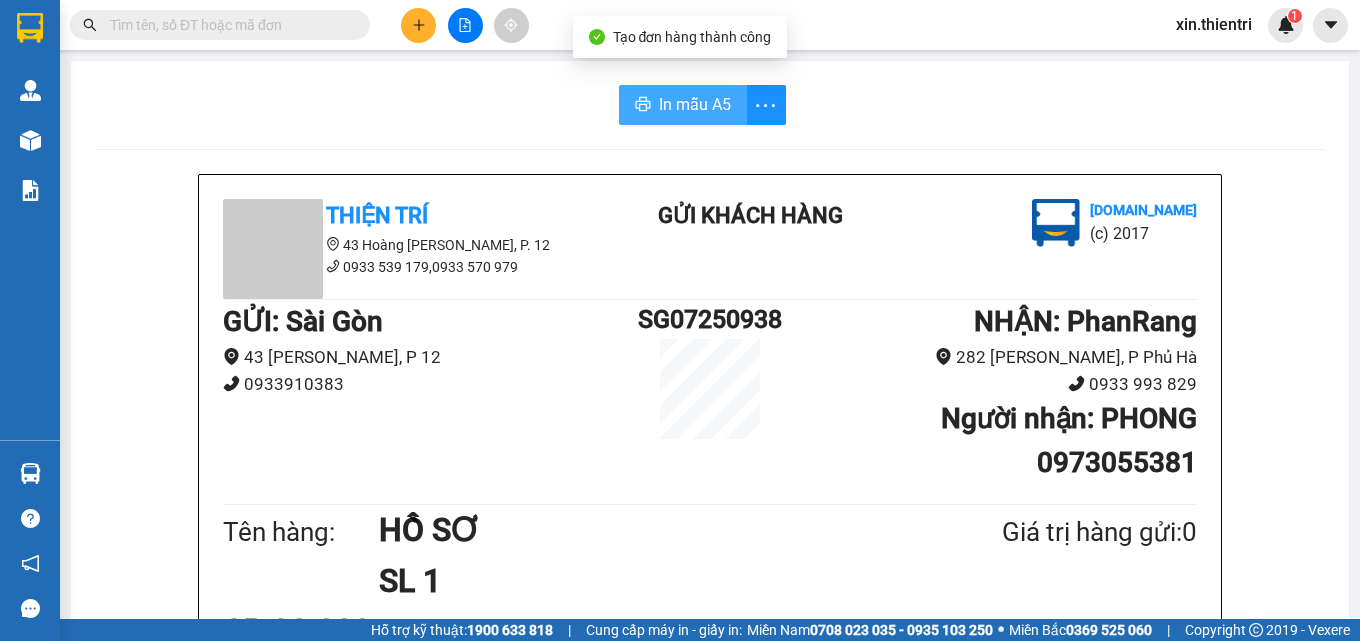 scroll, scrollTop: 0, scrollLeft: 0, axis: both 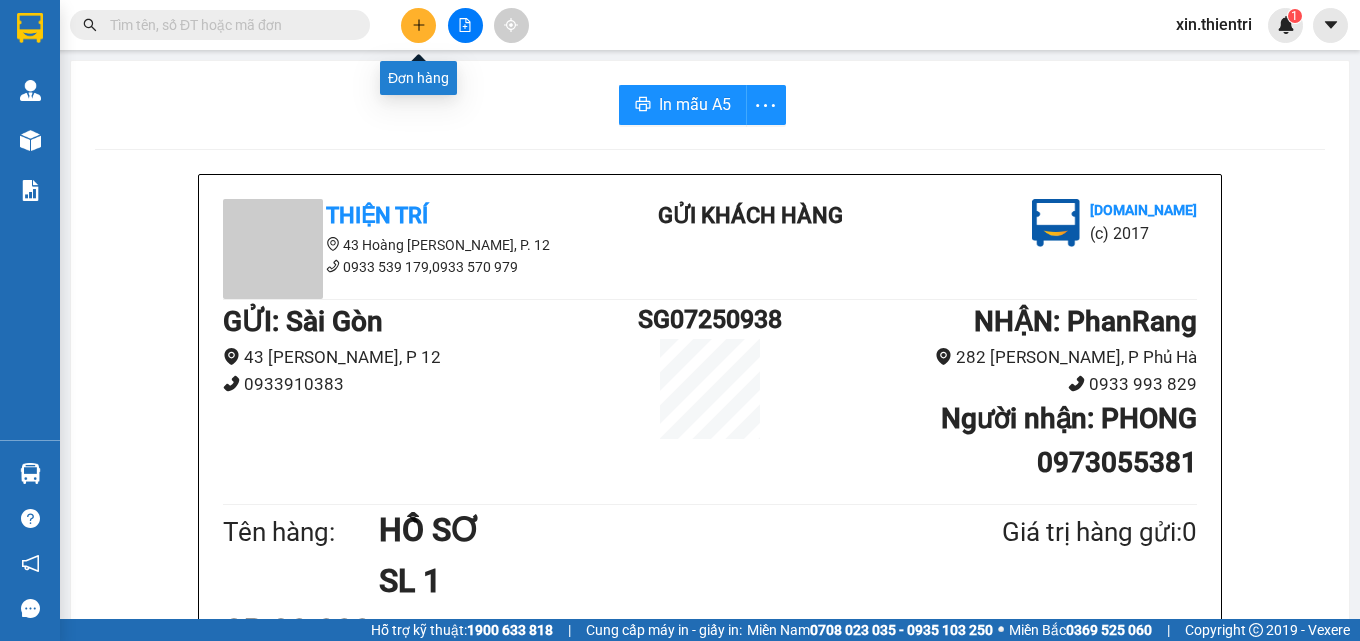 click 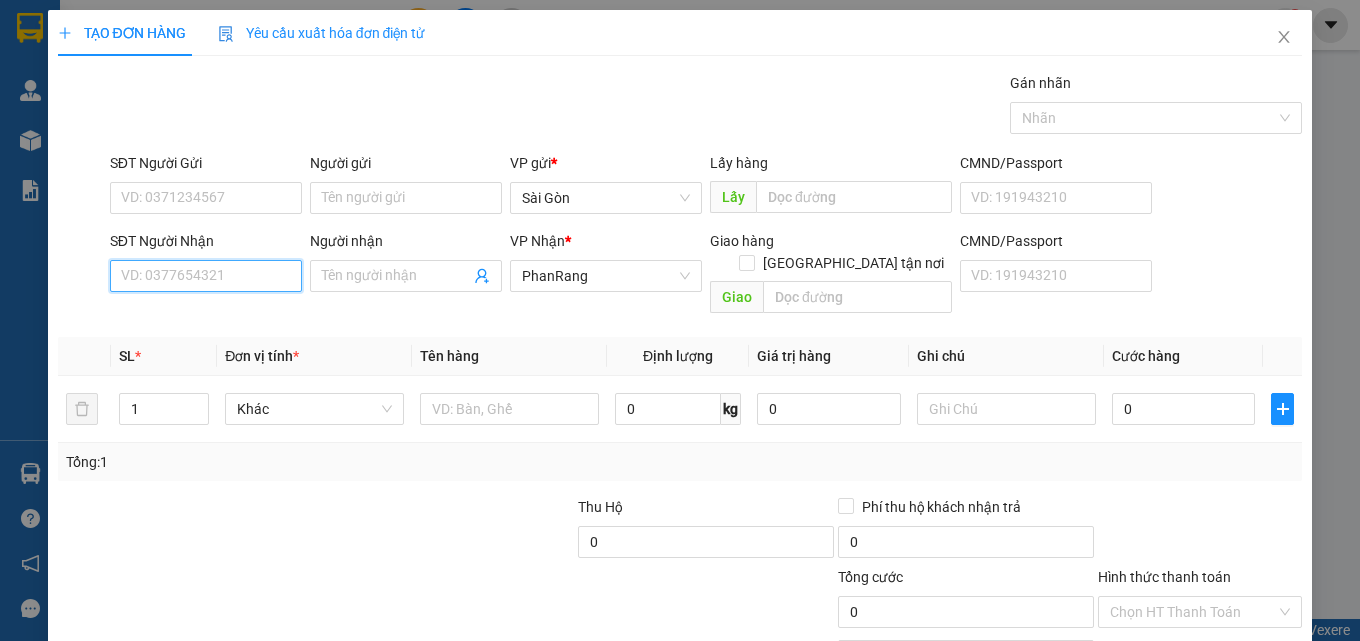 click on "SĐT Người Nhận" at bounding box center [206, 276] 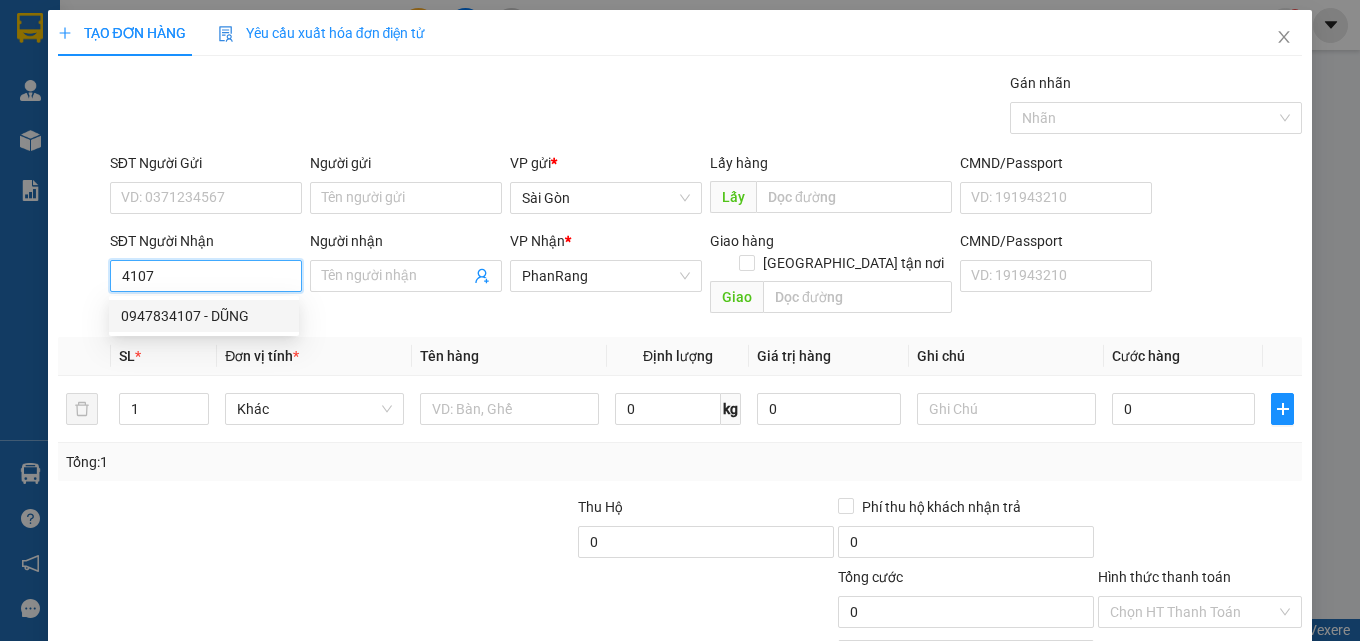 click on "0947834107 - DŨNG" at bounding box center [204, 316] 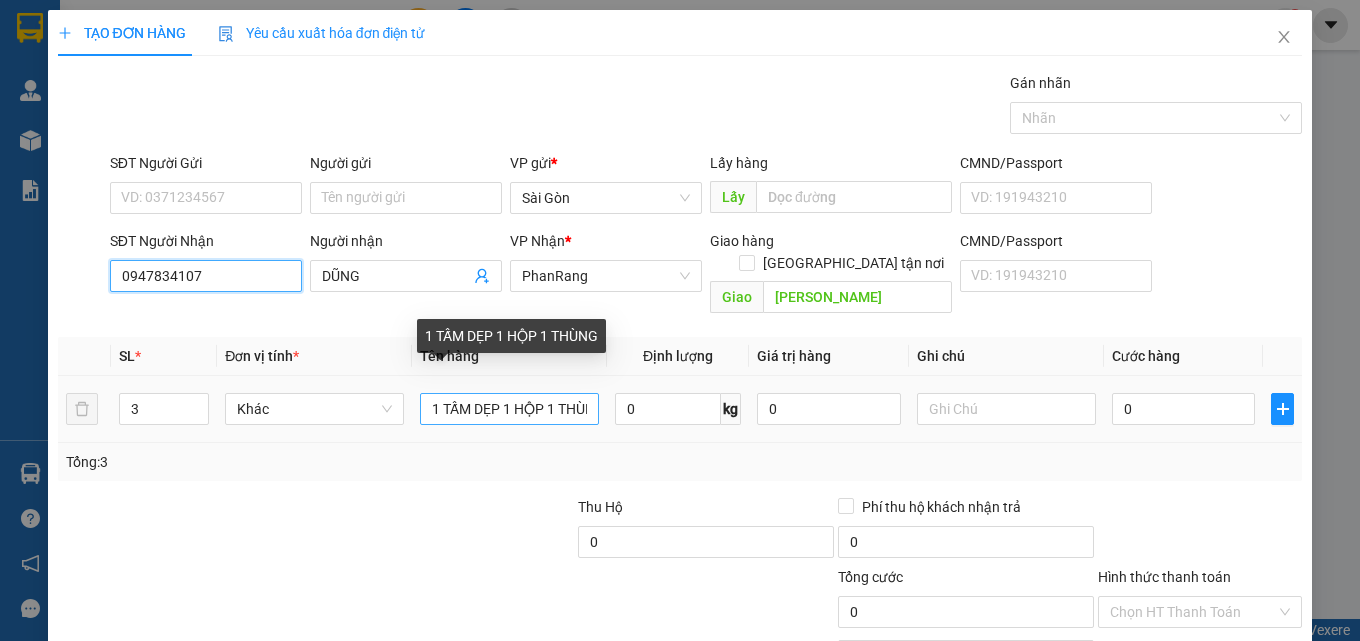 type on "0947834107" 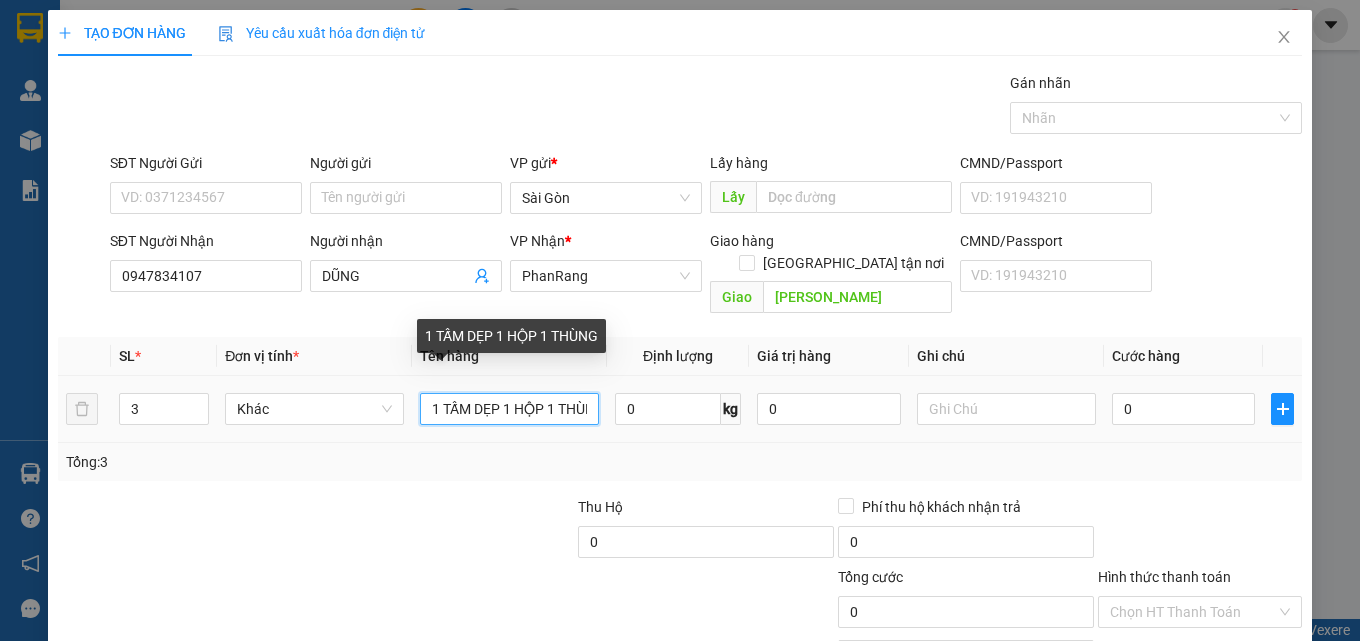 drag, startPoint x: 532, startPoint y: 394, endPoint x: 505, endPoint y: 372, distance: 34.828148 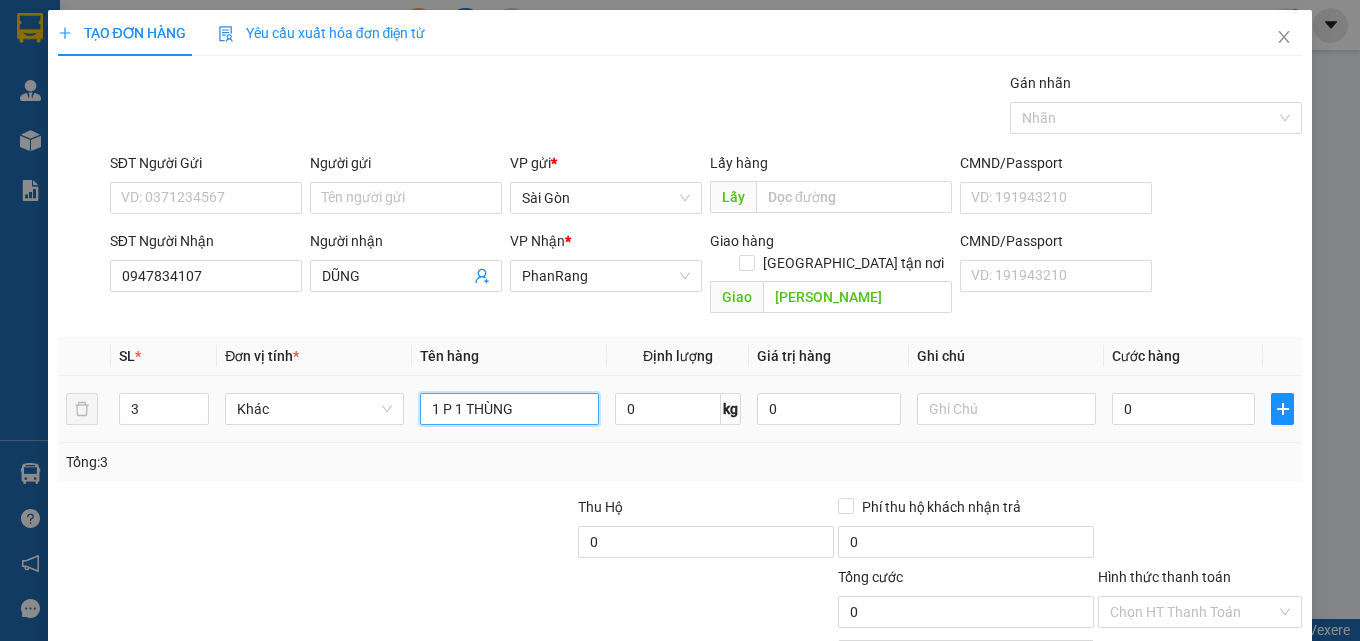 type on "1P 1 THÙNG" 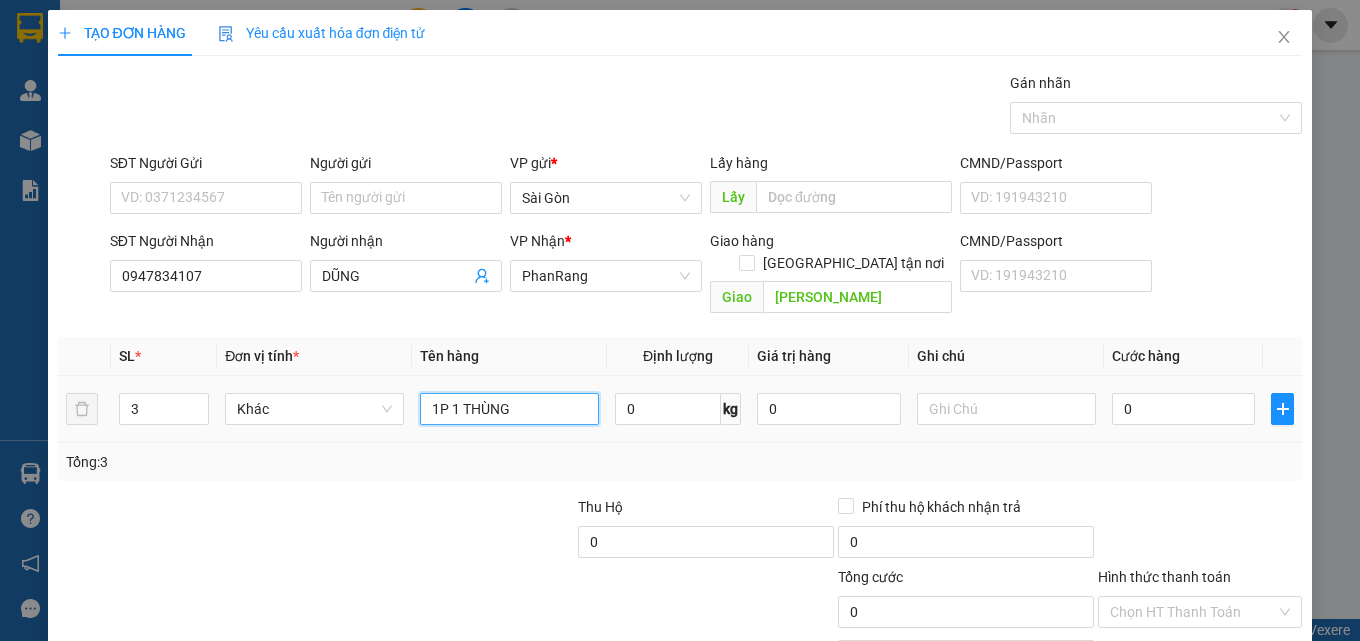 click on "1P 1 THÙNG" at bounding box center [509, 409] 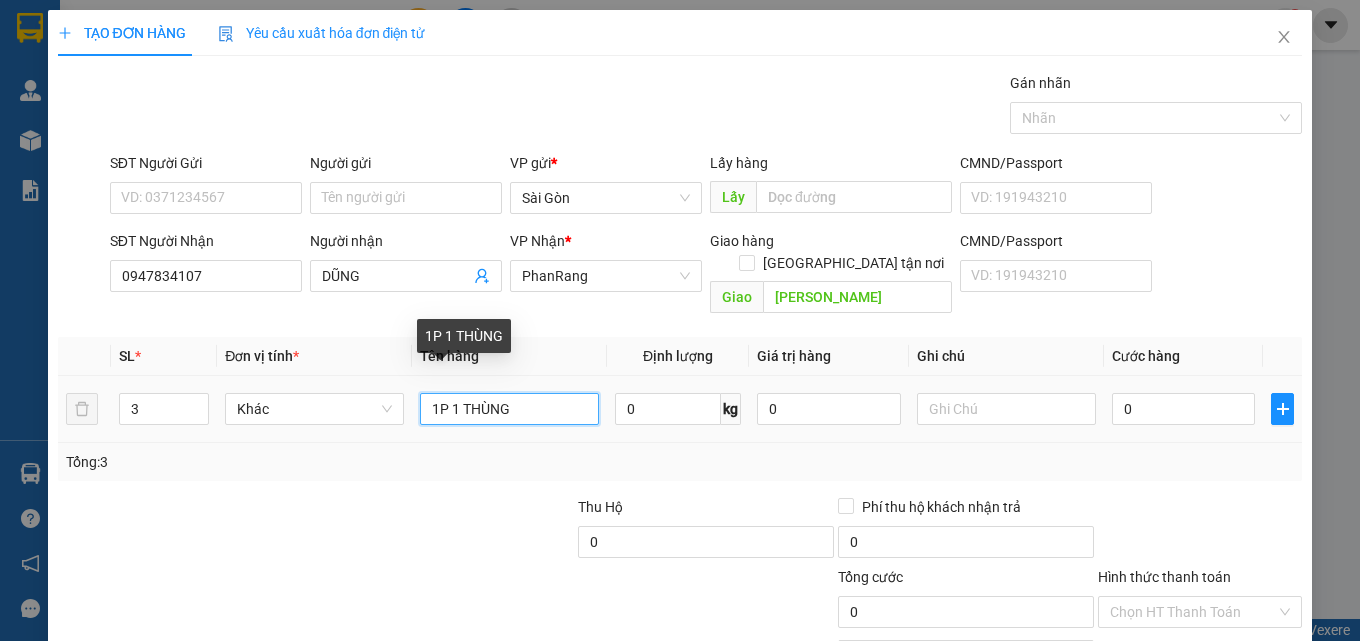 click on "1P 1 THÙNG" at bounding box center (509, 409) 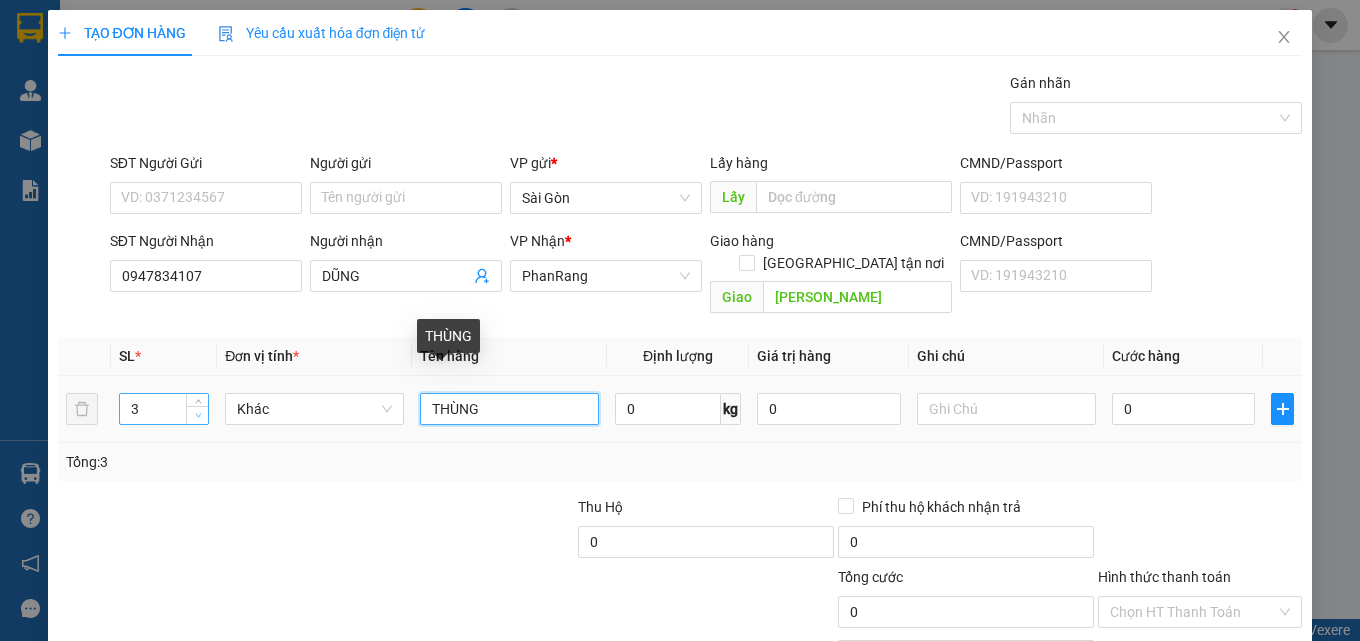type on "THÙNG" 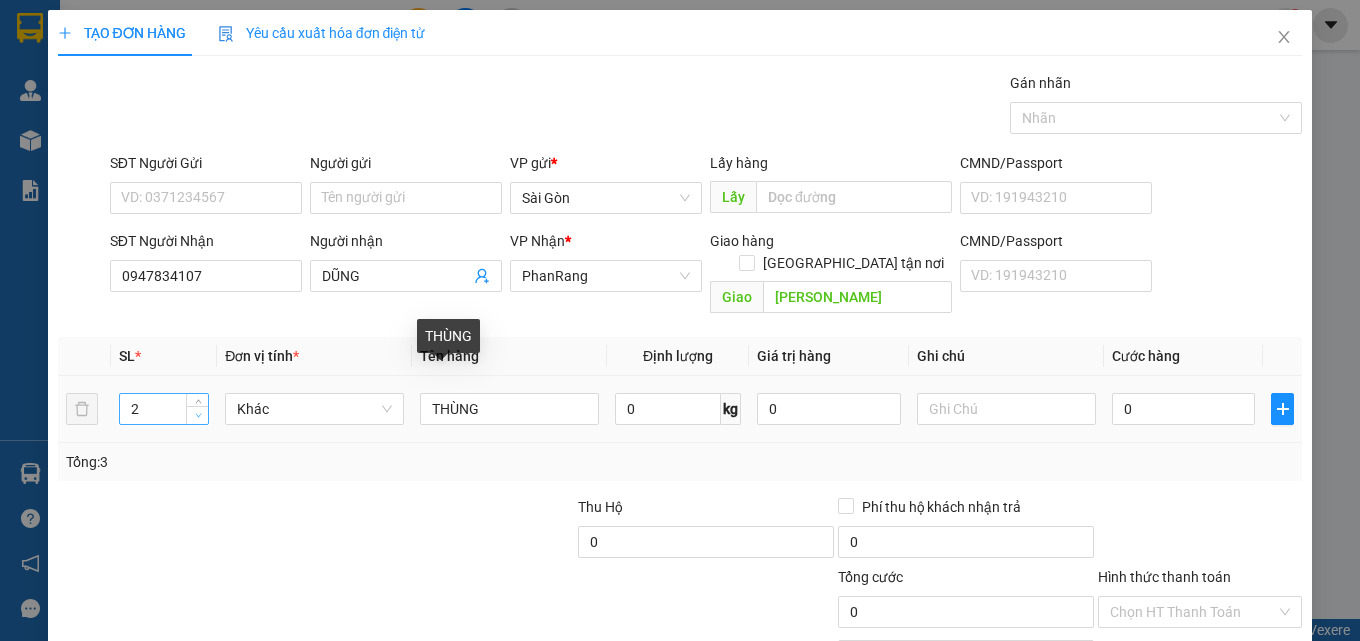 drag, startPoint x: 188, startPoint y: 393, endPoint x: 202, endPoint y: 397, distance: 14.56022 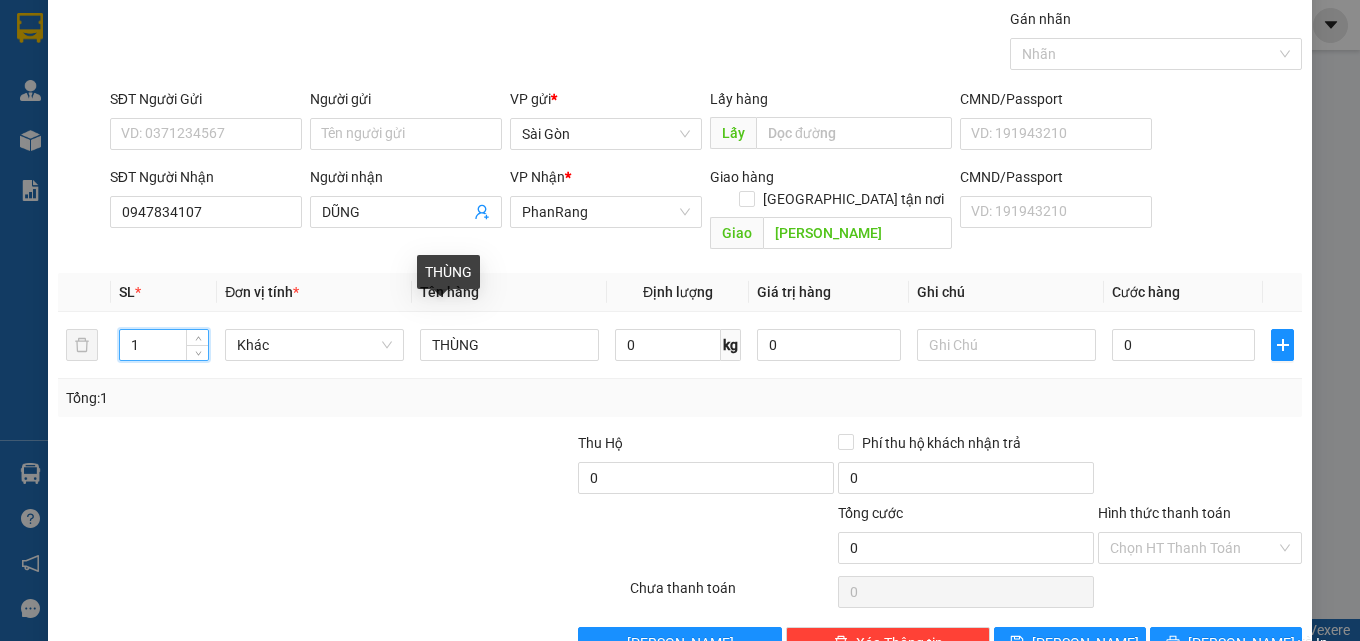 scroll, scrollTop: 99, scrollLeft: 0, axis: vertical 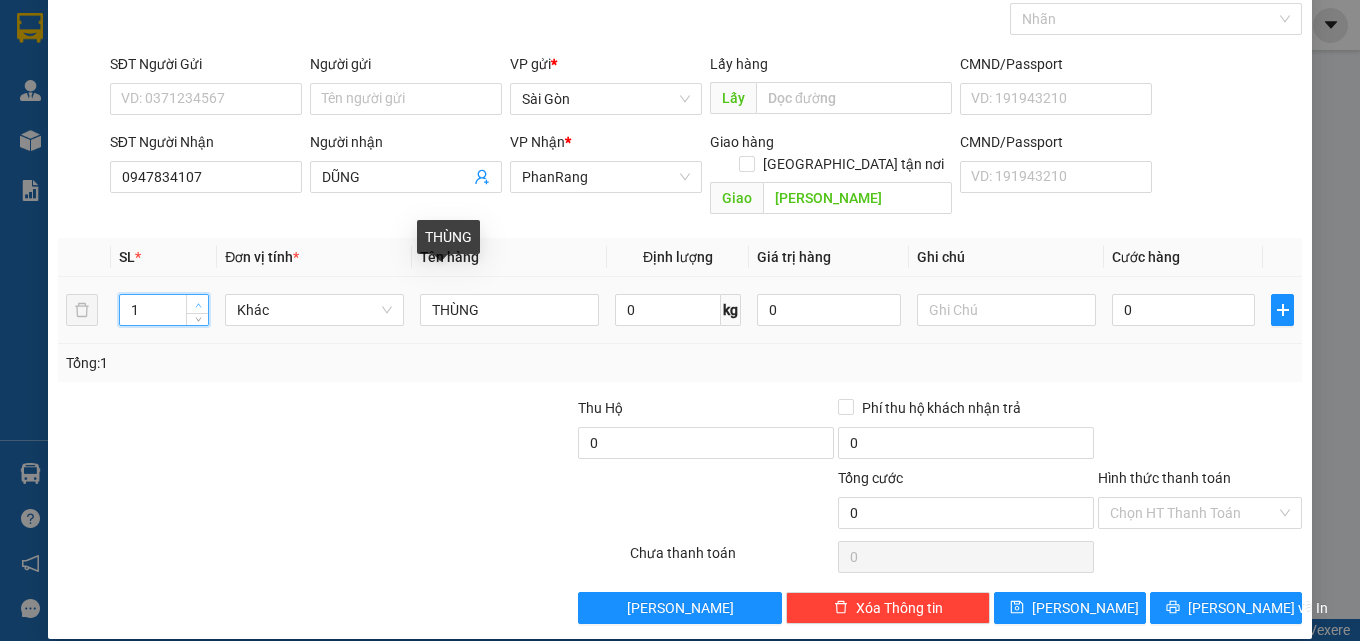 type on "2" 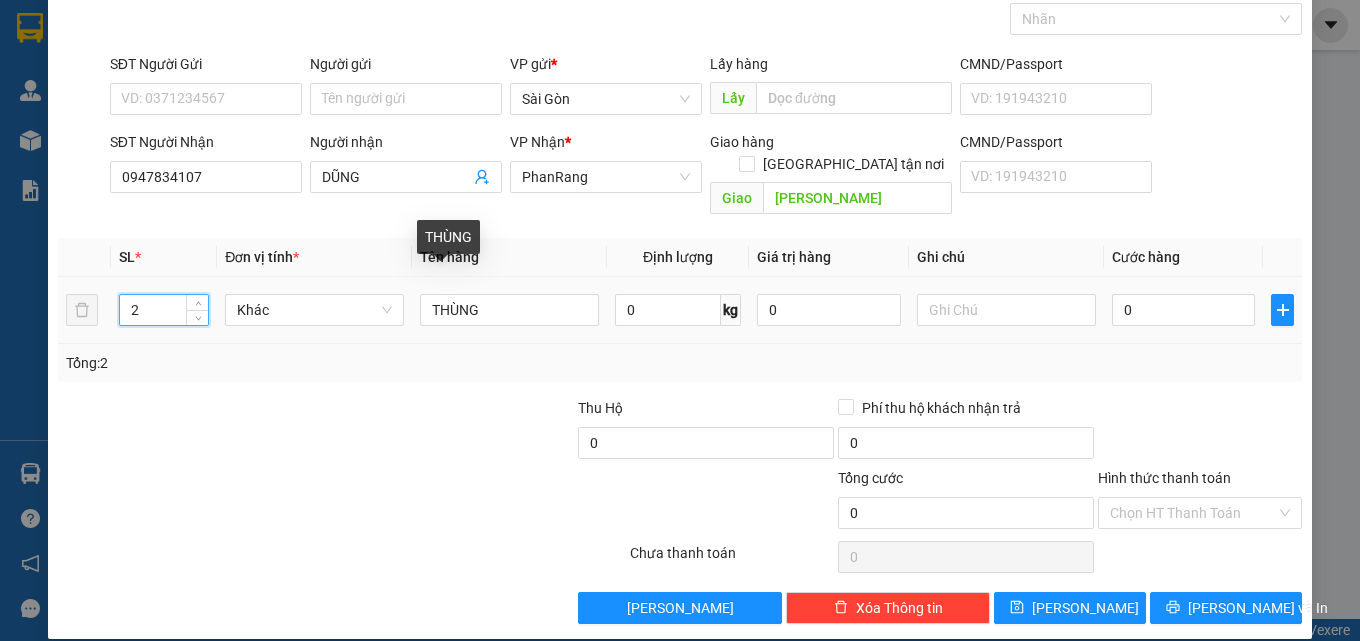 drag, startPoint x: 196, startPoint y: 278, endPoint x: 451, endPoint y: 326, distance: 259.47833 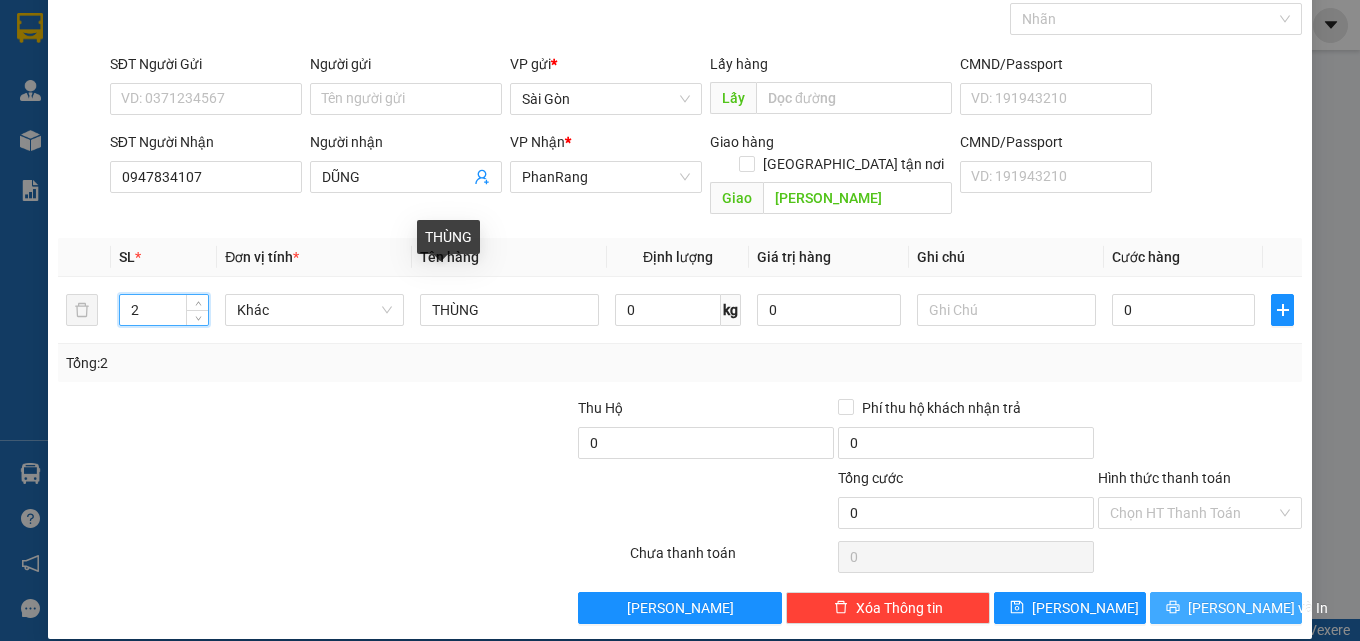 click on "[PERSON_NAME] và In" at bounding box center (1258, 608) 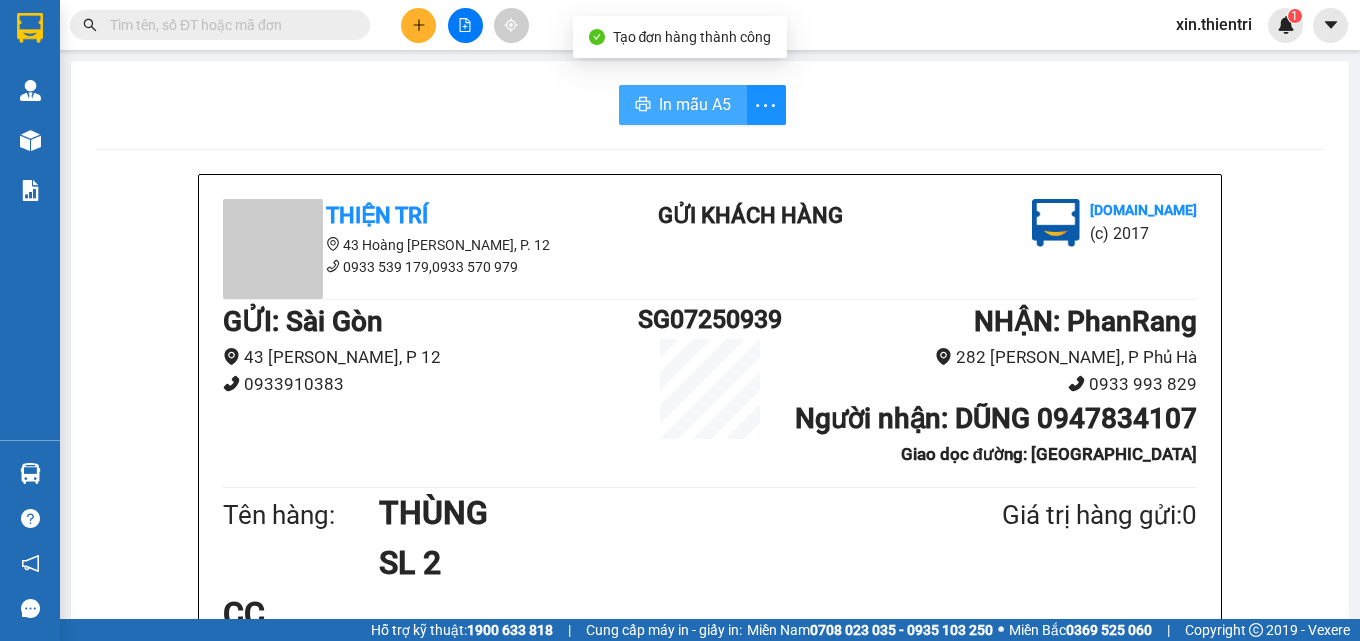 drag, startPoint x: 677, startPoint y: 104, endPoint x: 1023, endPoint y: 182, distance: 354.68295 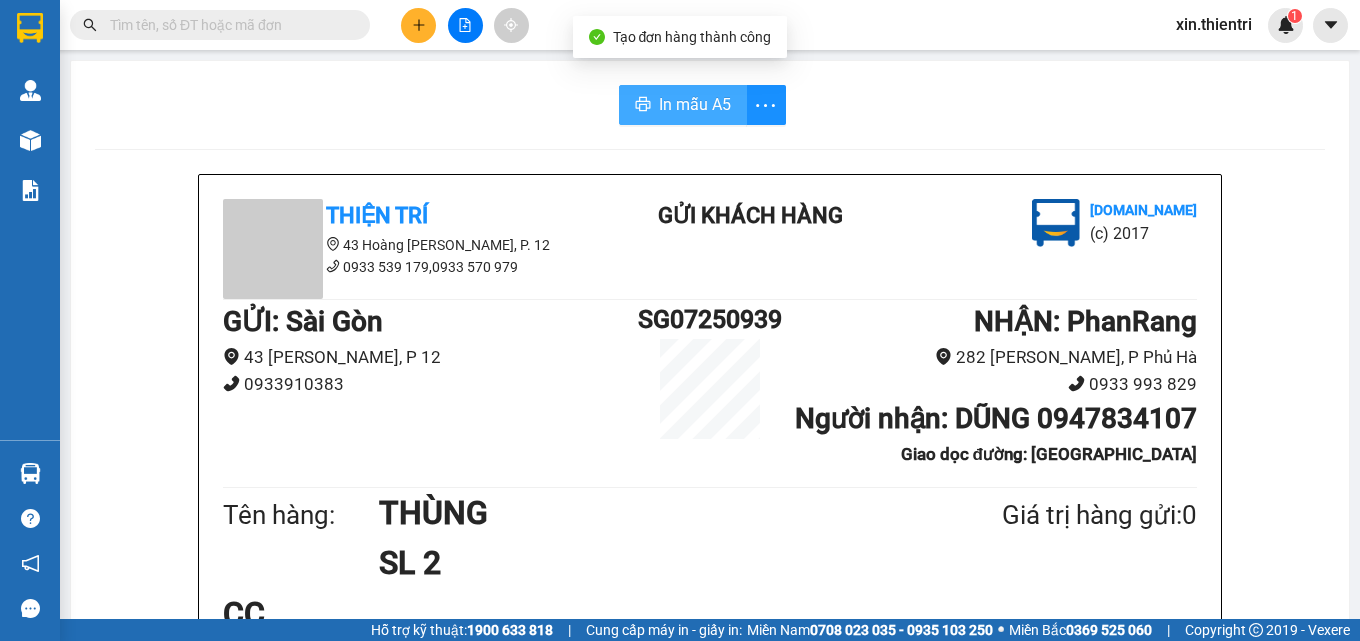scroll, scrollTop: 0, scrollLeft: 0, axis: both 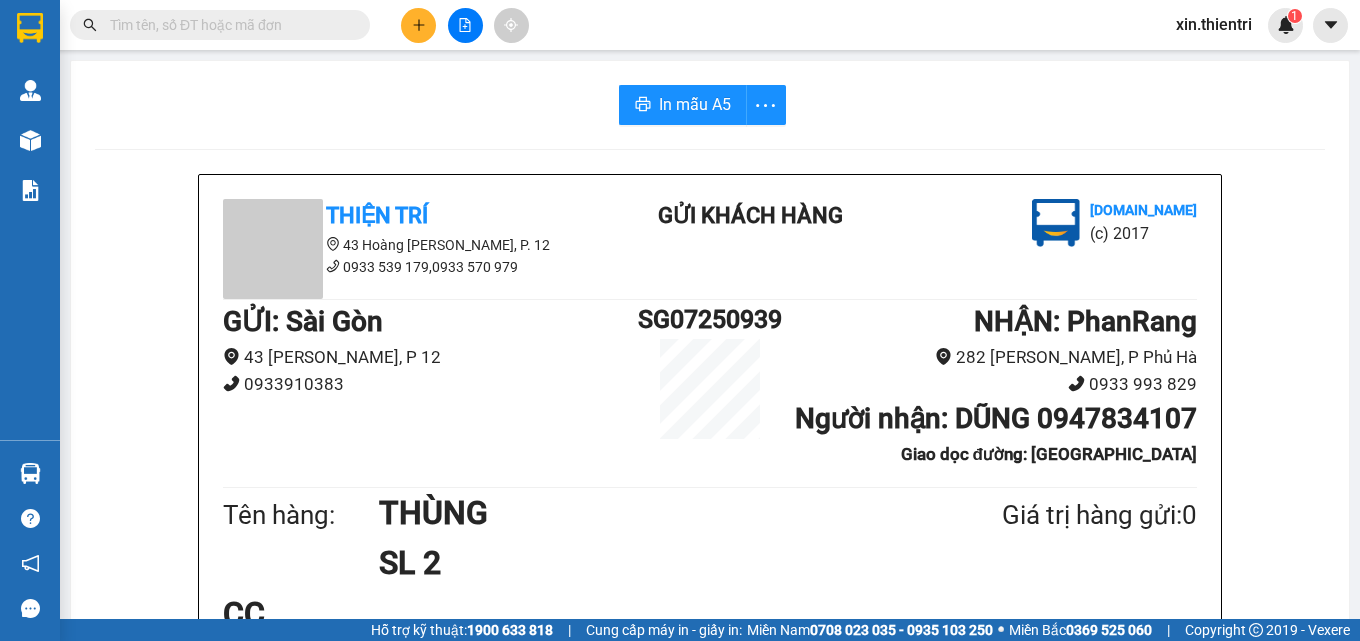 drag, startPoint x: 391, startPoint y: 309, endPoint x: 426, endPoint y: 33, distance: 278.21036 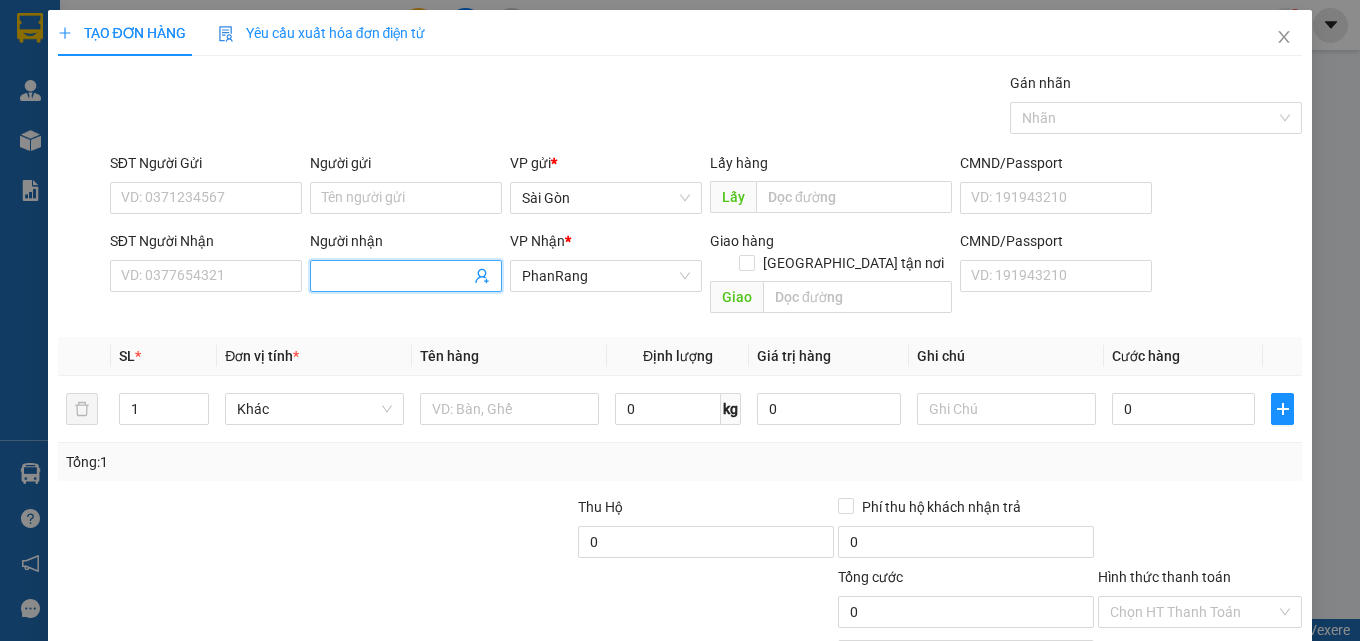click on "Người nhận" at bounding box center [396, 276] 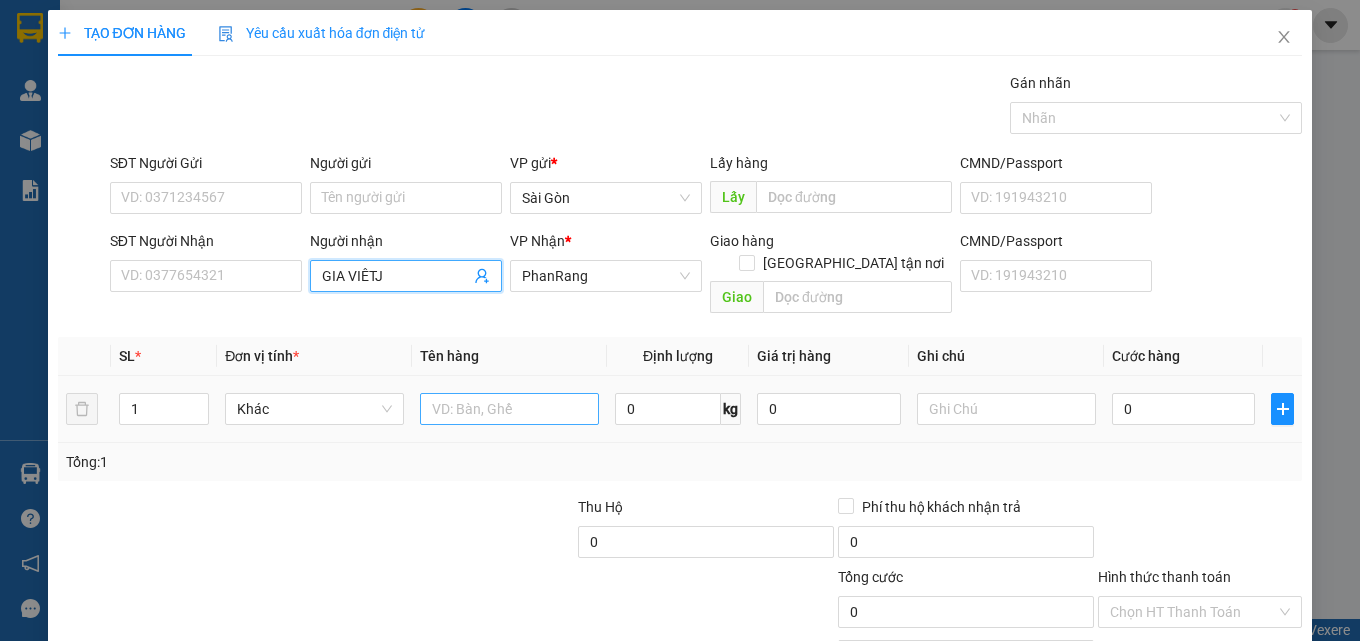 type on "GIA VIÊTJ" 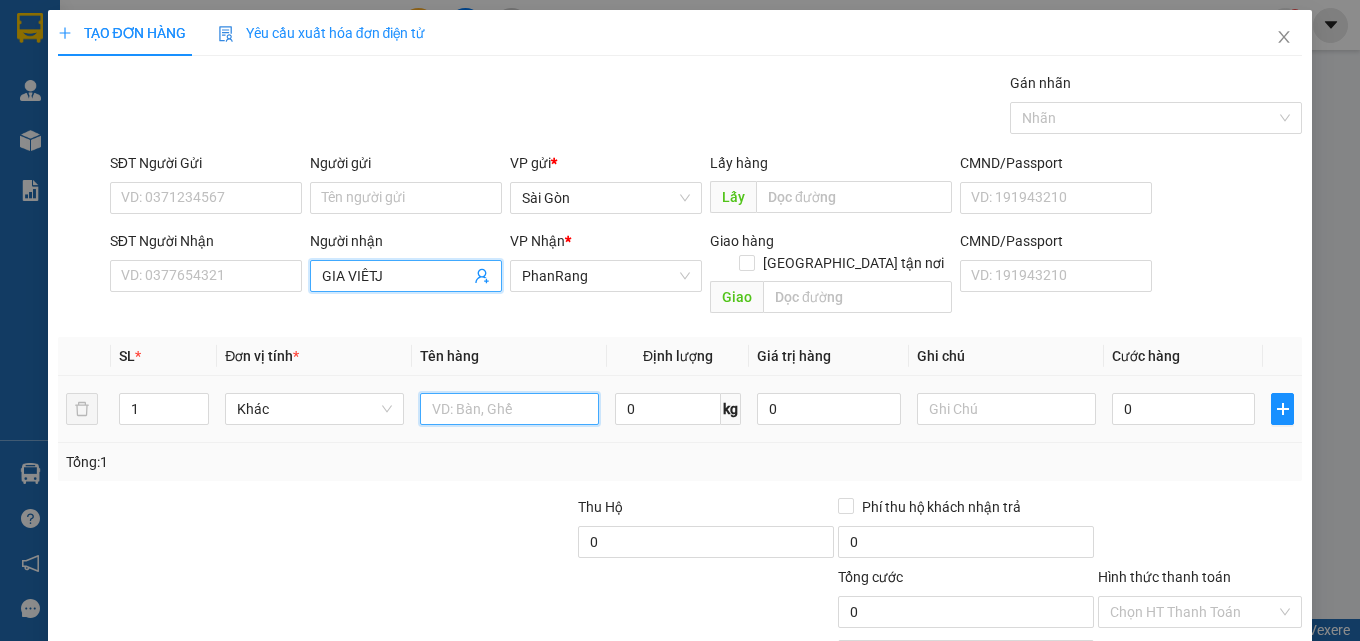 click at bounding box center [509, 409] 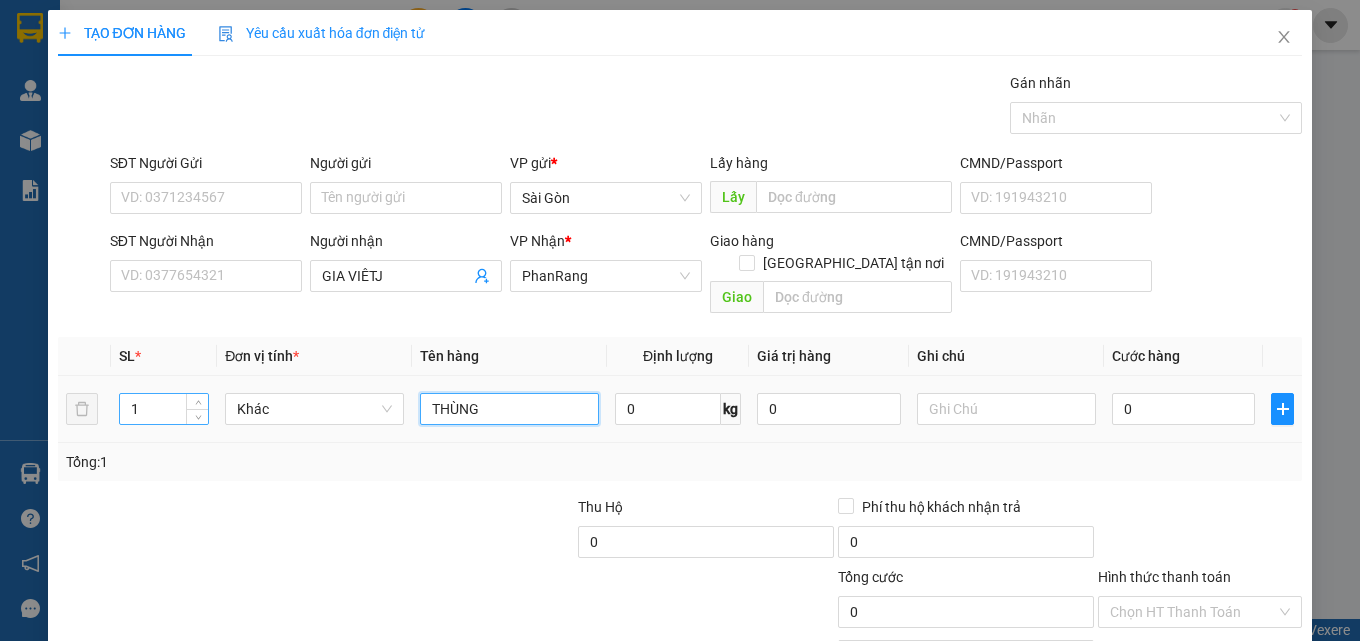 type on "THÙNG" 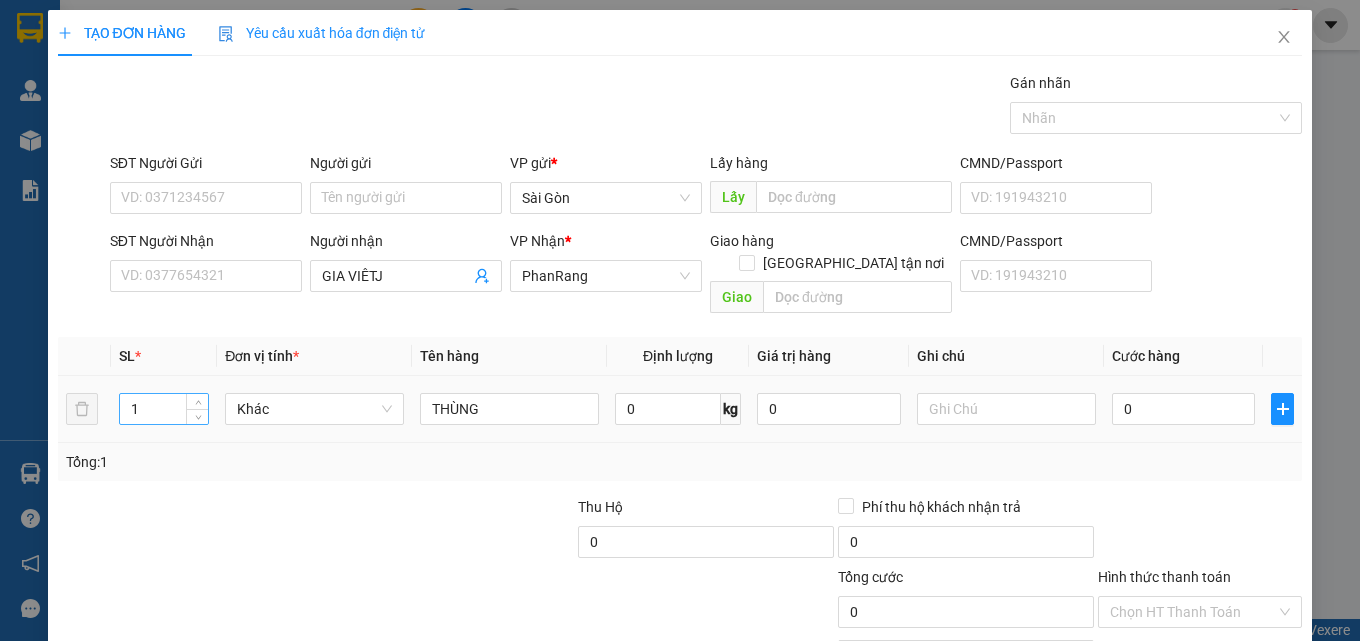 click on "1" at bounding box center [164, 409] 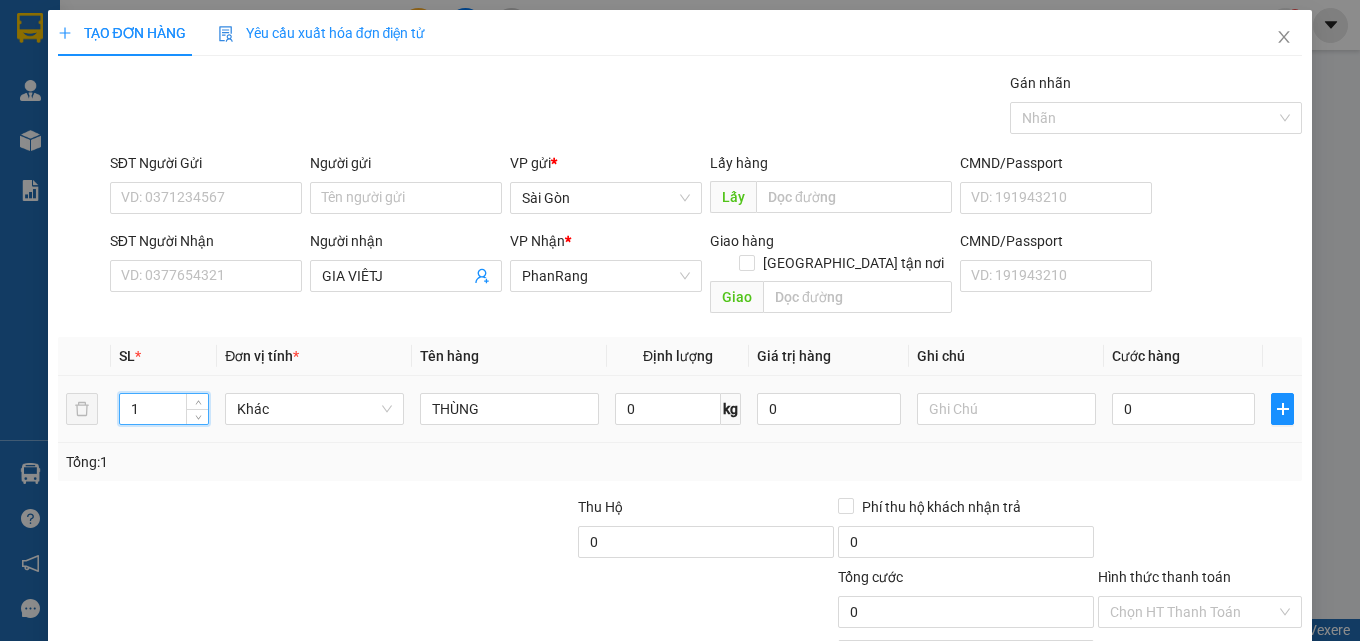 drag, startPoint x: 145, startPoint y: 384, endPoint x: 0, endPoint y: 390, distance: 145.12408 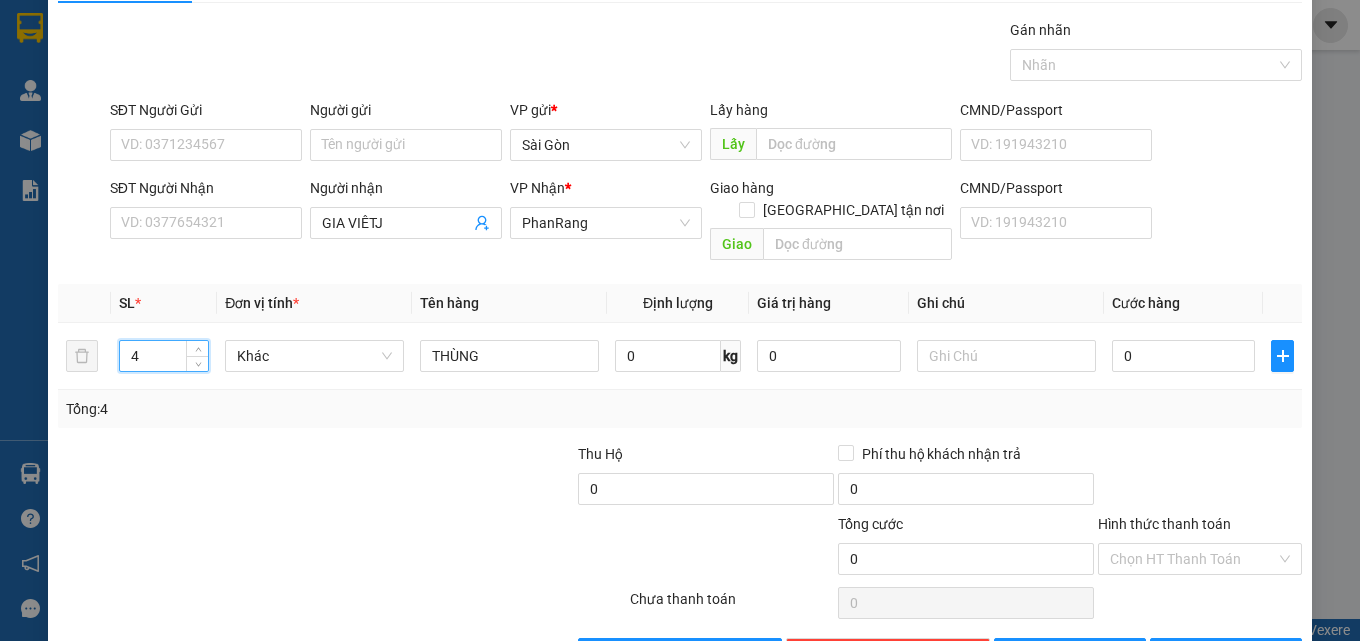 scroll, scrollTop: 99, scrollLeft: 0, axis: vertical 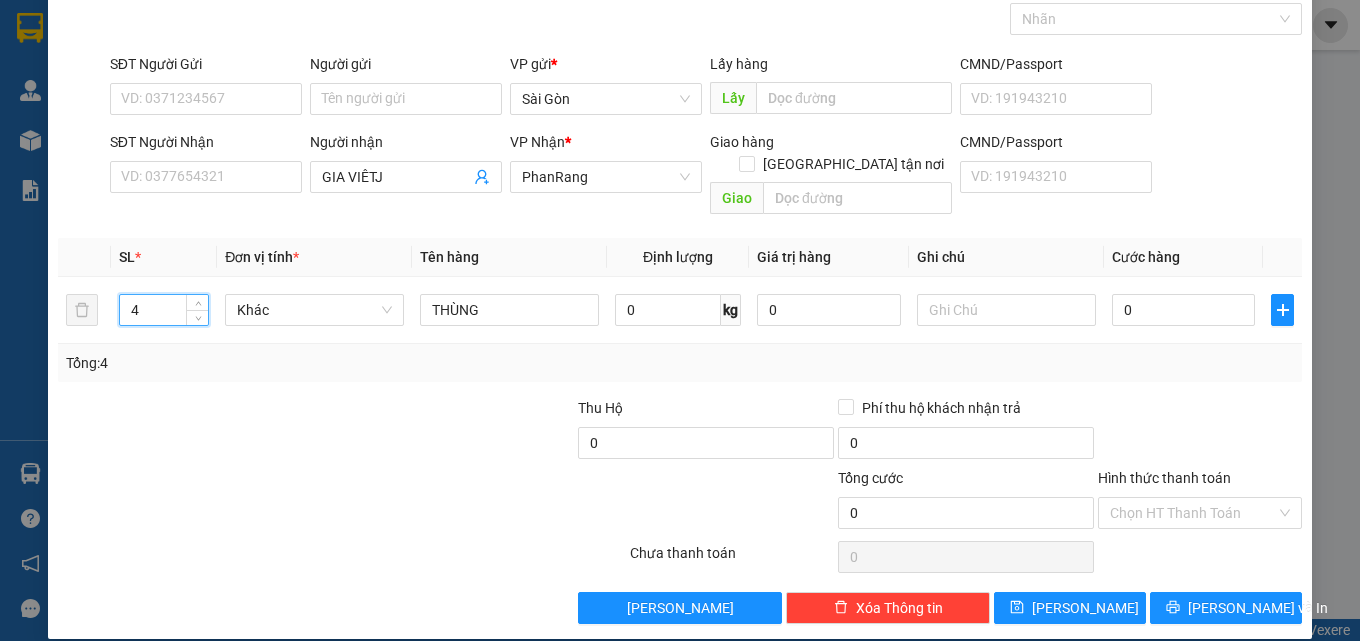 type on "4" 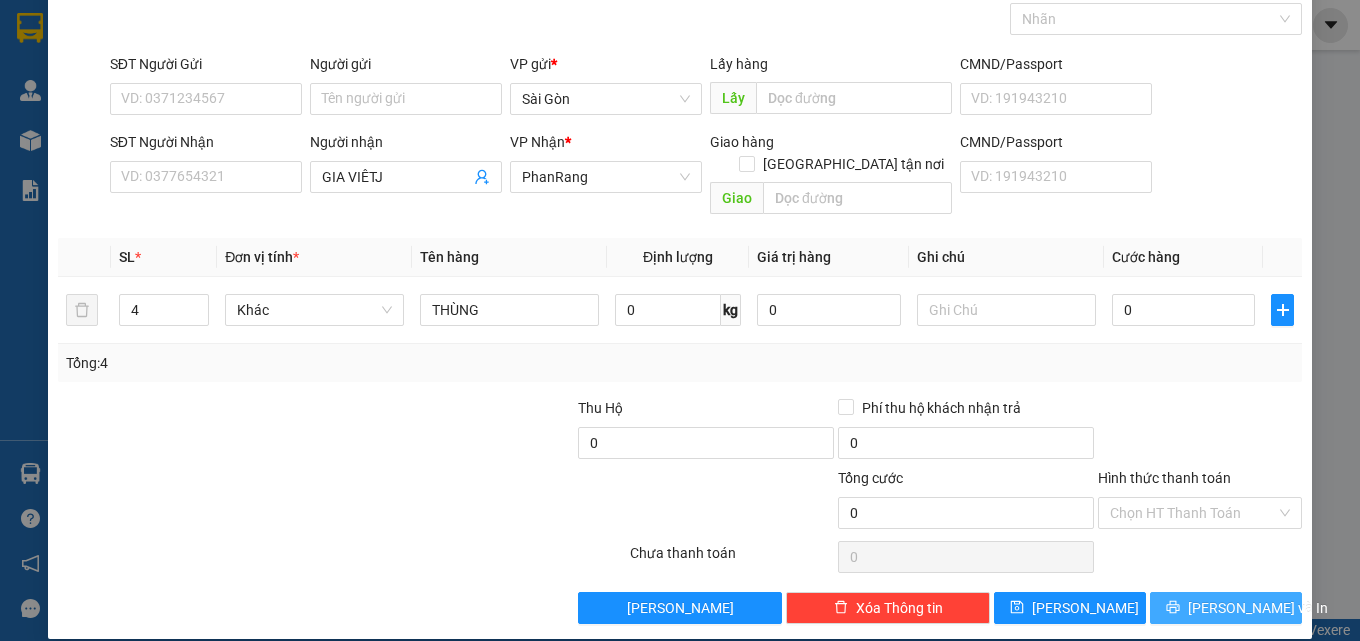 click on "[PERSON_NAME] và In" at bounding box center [1258, 608] 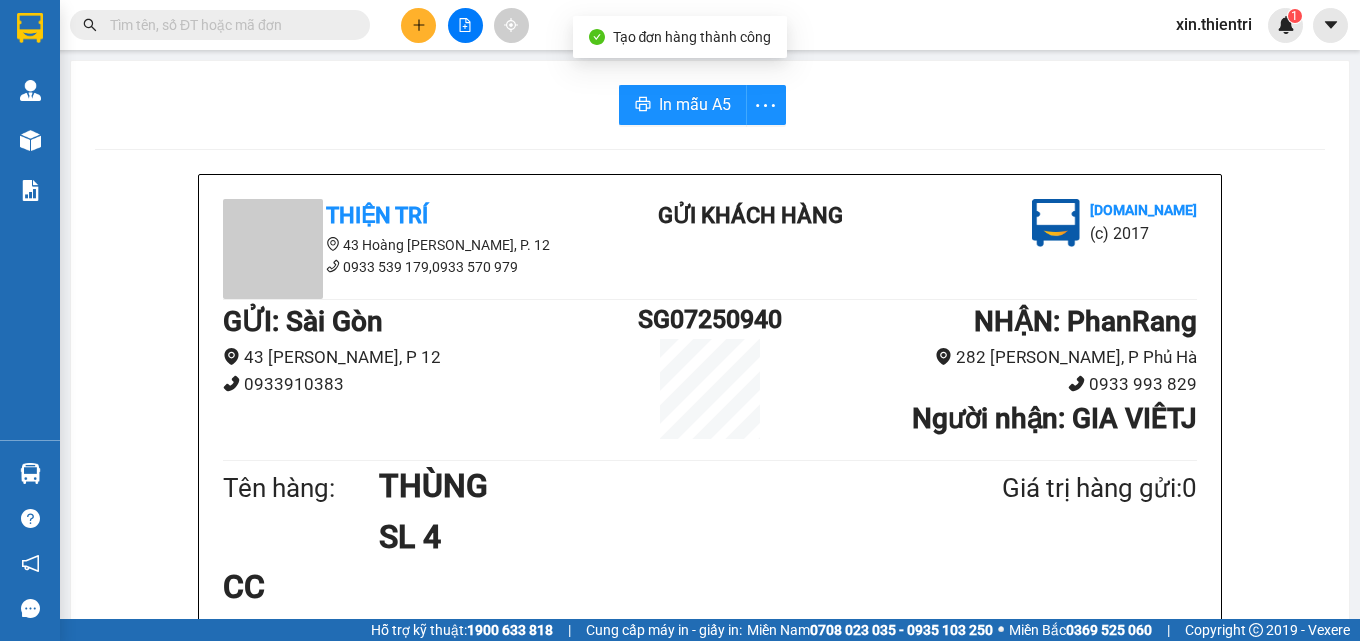 click on "In mẫu A5
Thiện Trí   43 Hoàng Dư Khương, P. 12   0933 539 179,0933 570 979 Gửi khách hàng Vexere.com (c) 2017 GỬI :   Sài Gòn   43 Hoàng Dư Khương, P 12   0933910383 SG07250940 NHẬN :   PhanRang   282 Lê Duẫn, P Phủ Hà   0933 993 829 Người nhận :   GIA VIÊTJ   Tên hàng: THÙNG  SL 4 Giá trị hàng gửi:  0 CC   Tổng phải thu:   0 18:31, ngày 10 tháng 07 năm 2025 Nhân viên Xịn Quy định nhận/gửi hàng : 1. Không vận chuyển hàng quốc,cấm.  2. Biên nhận hàng gửi quá 7 ngày không nhận,Cty không chịu trách nhiệm.  3.Hàng khách theo xe hư hỏng,mất sẽ được bồi thường 10 lần phí. PHIẾU NHẬN HÀNG CỦA KHÁCH THEO XE Thiện Trí vexere.com 10/07 18:31 VP  Sài Gòn Gửi:    SG07250940  -   PR VP nhận: VP  PhanRang Người nhận: GIA VIÊTJ    Tên hàng: THÙNG  SL 4 Giá trị hàng gửi:  0 CC   Tổng phải thu:   0" at bounding box center (710, 867) 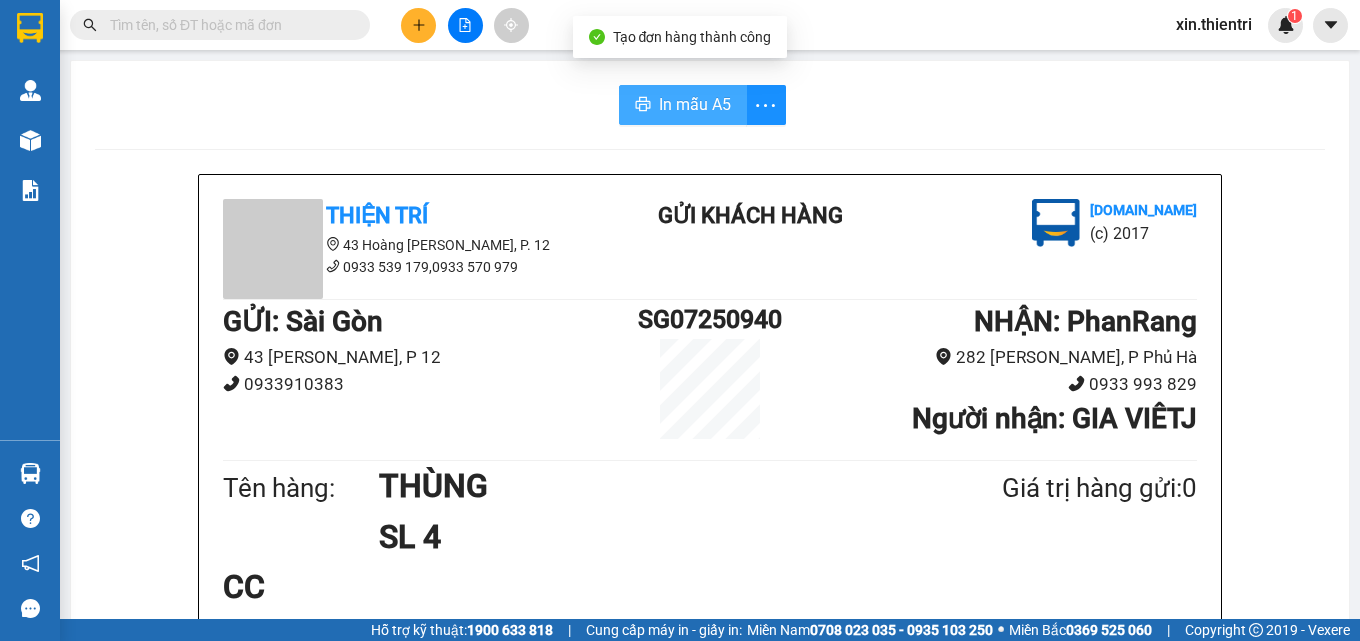 drag, startPoint x: 695, startPoint y: 108, endPoint x: 1239, endPoint y: 185, distance: 549.4224 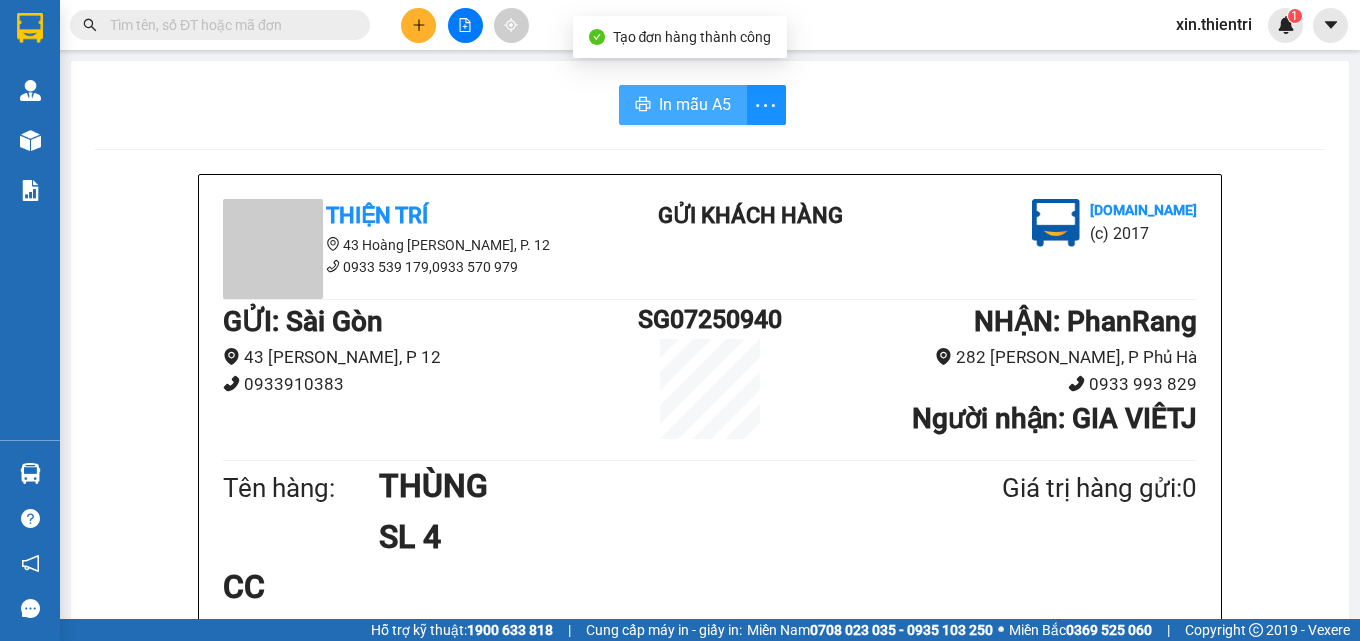scroll, scrollTop: 0, scrollLeft: 0, axis: both 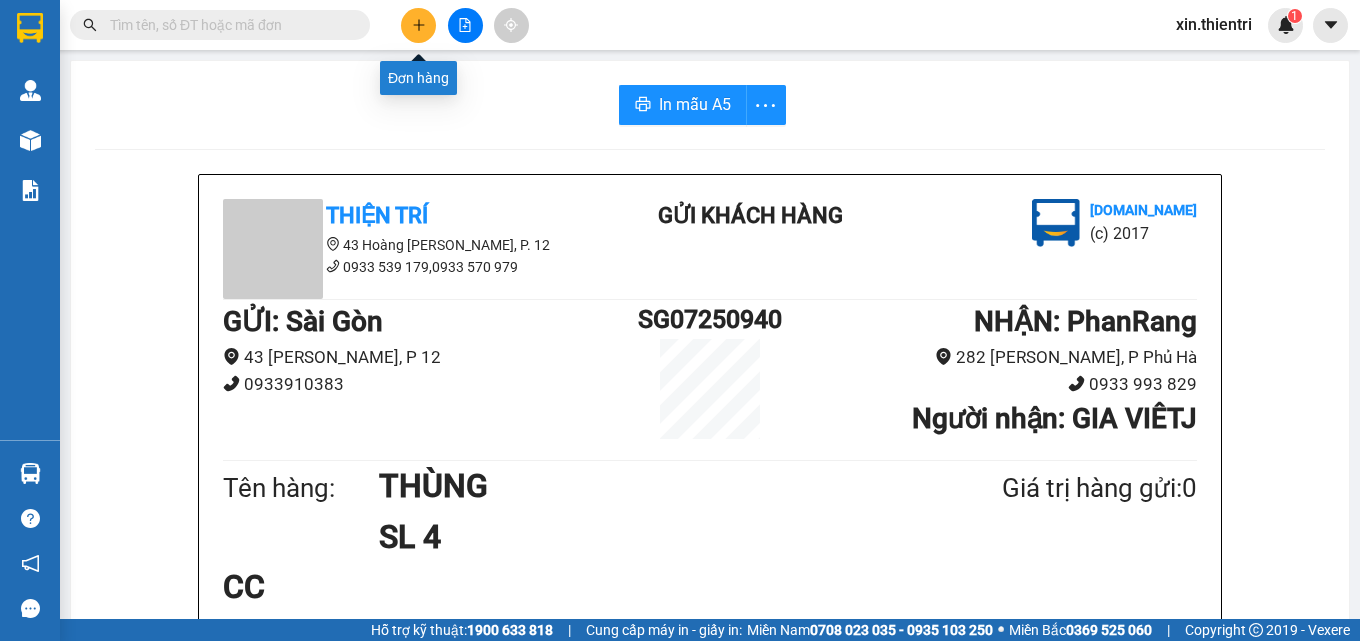 click 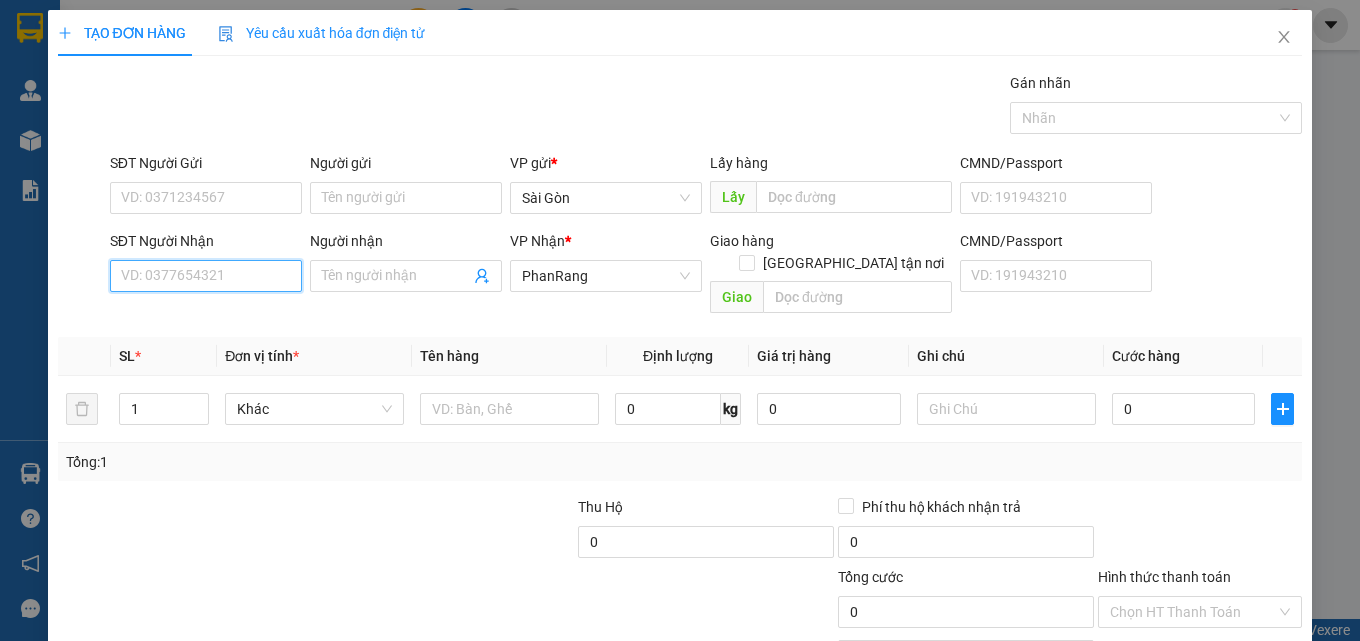 click on "SĐT Người Nhận" at bounding box center (206, 276) 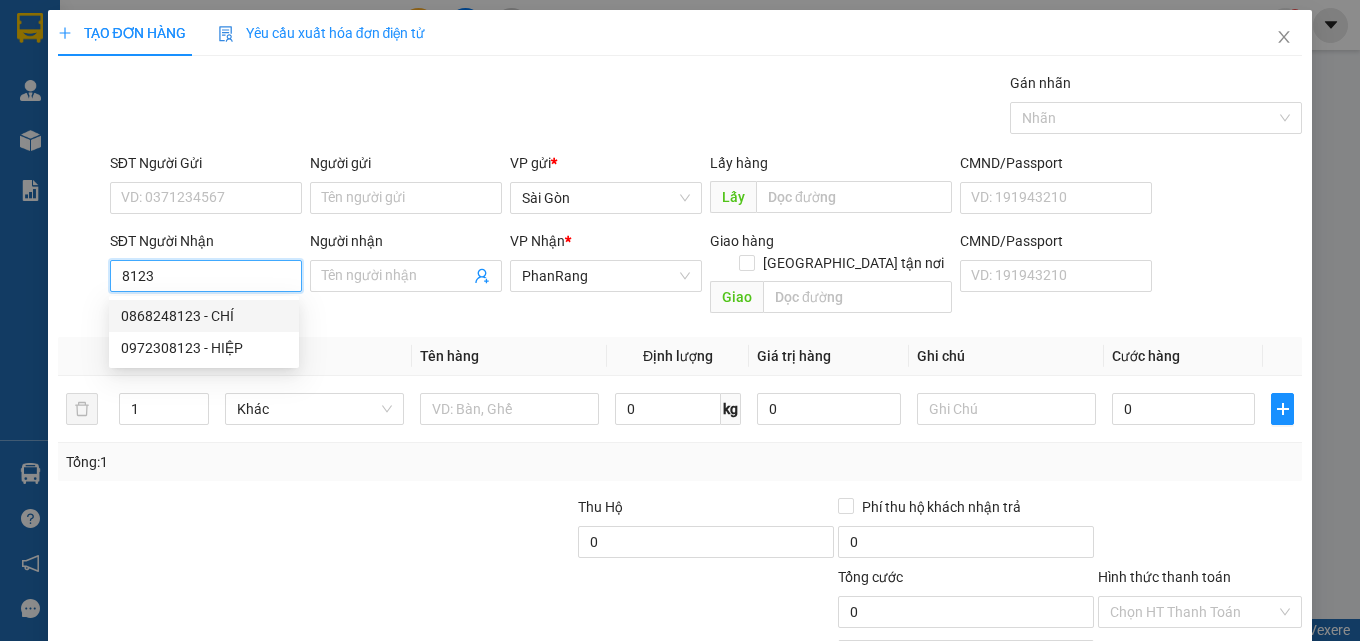 drag, startPoint x: 214, startPoint y: 276, endPoint x: 20, endPoint y: 410, distance: 235.77956 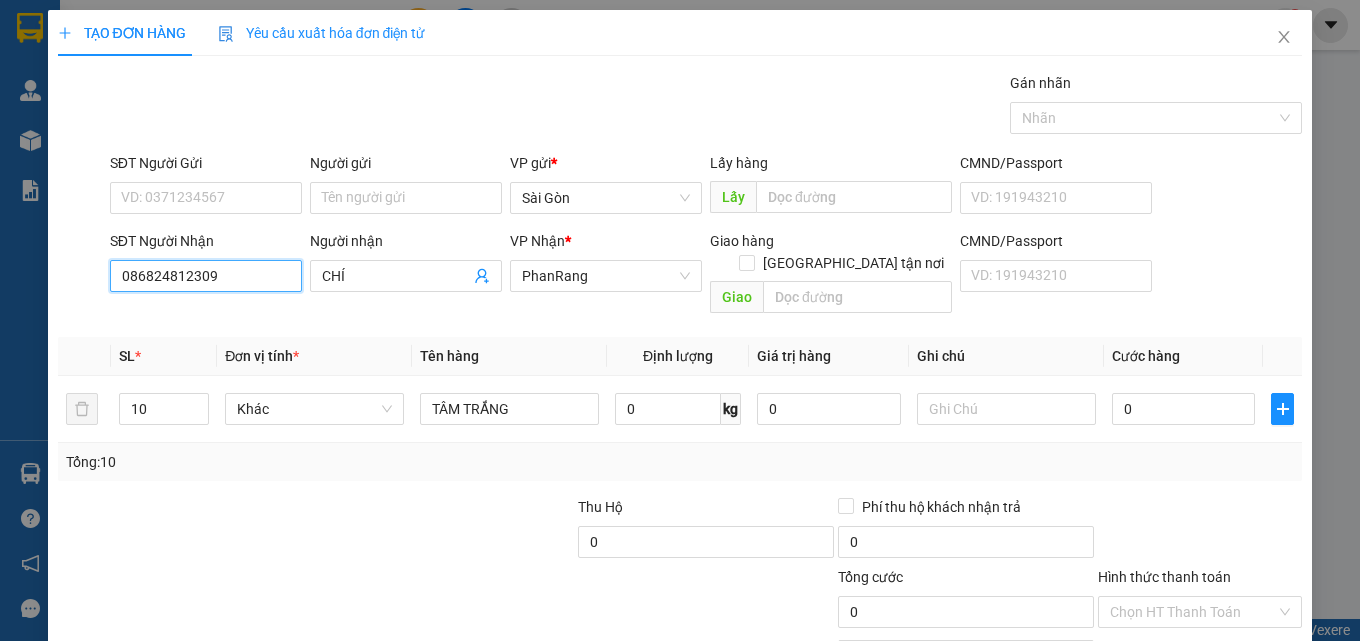 drag, startPoint x: 246, startPoint y: 275, endPoint x: 0, endPoint y: 276, distance: 246.00203 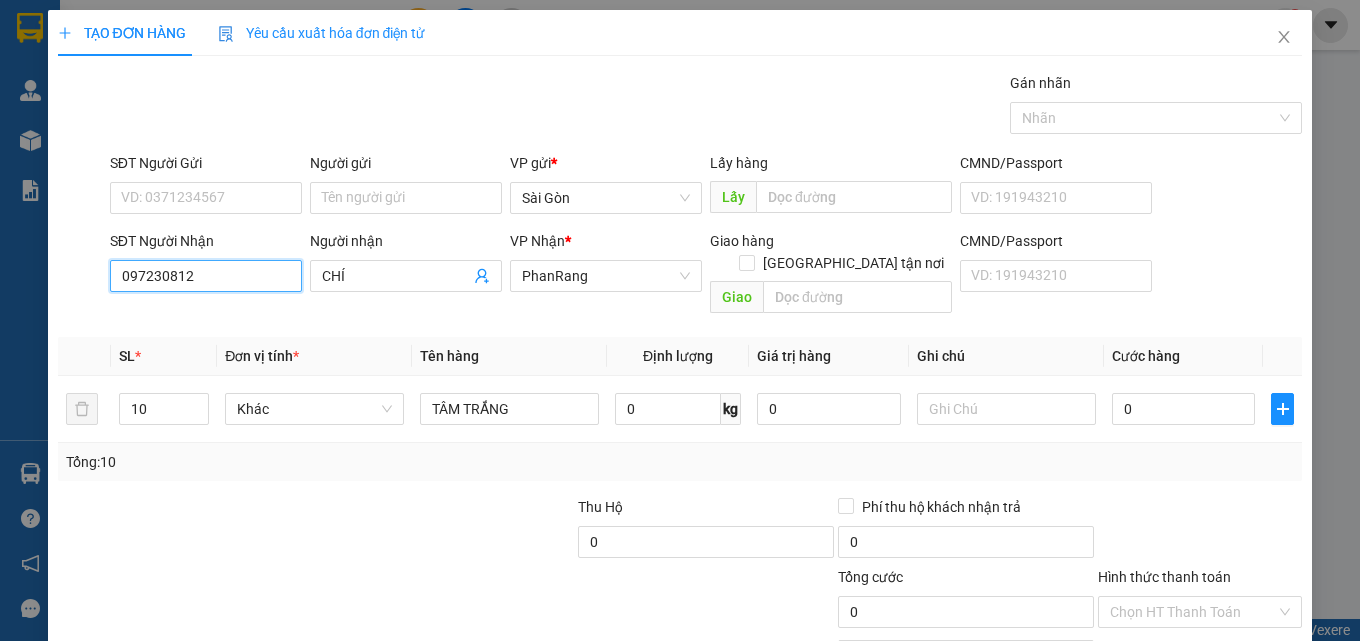 type on "0972308123" 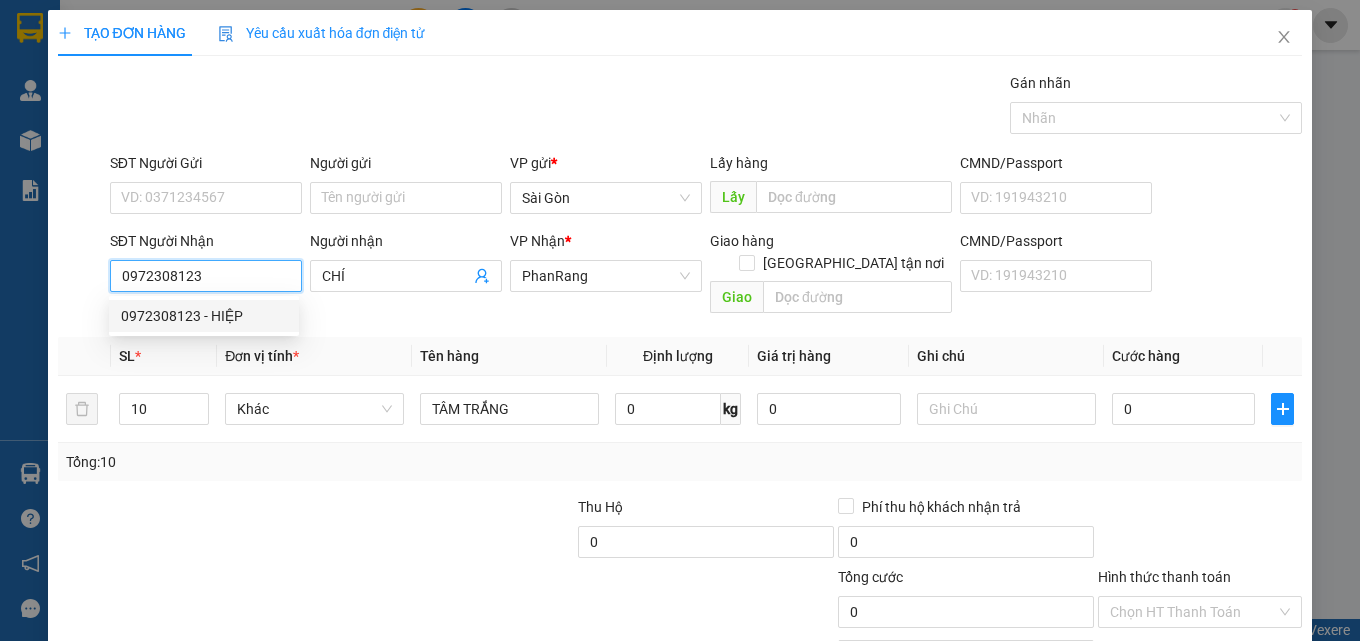 click on "0972308123 - HIỆP" at bounding box center (204, 316) 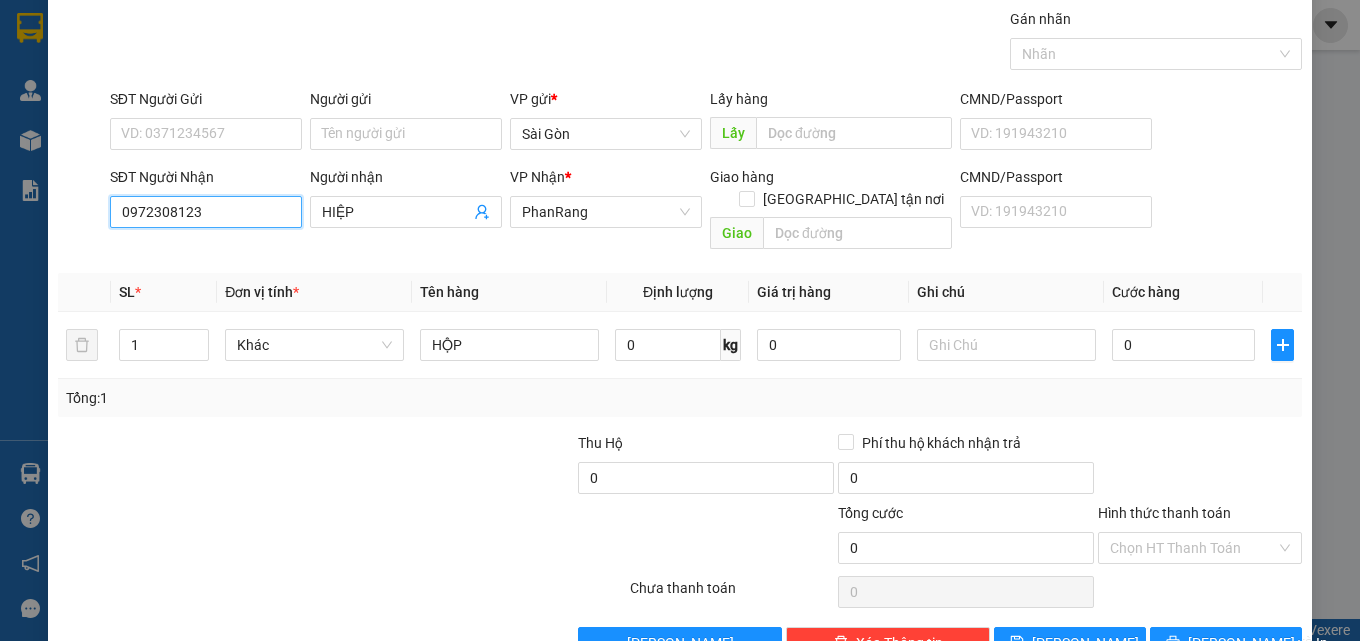 scroll, scrollTop: 99, scrollLeft: 0, axis: vertical 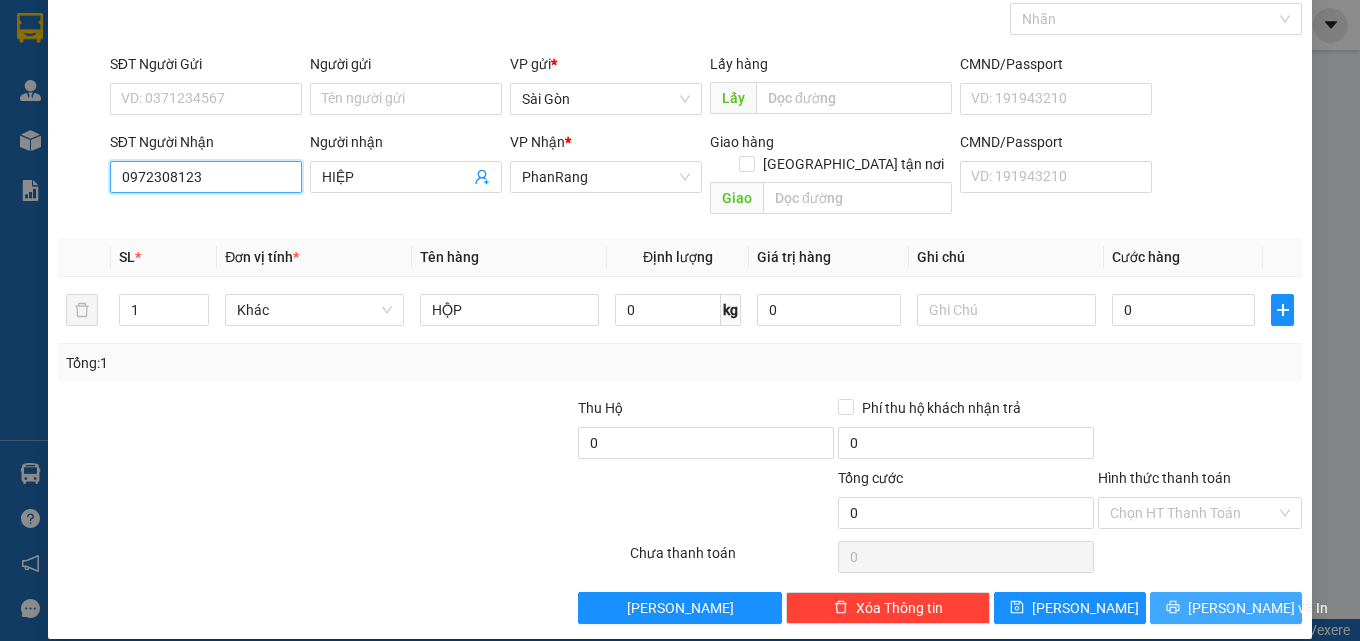 type on "0972308123" 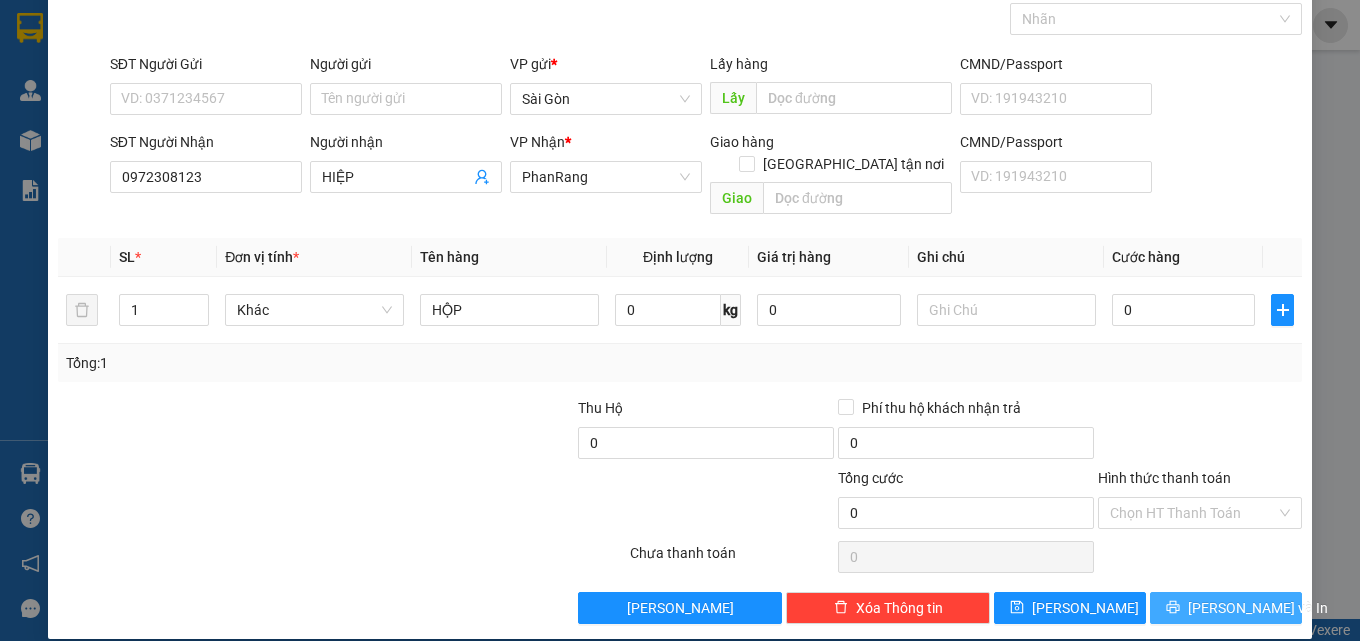 click on "[PERSON_NAME] và In" at bounding box center (1258, 608) 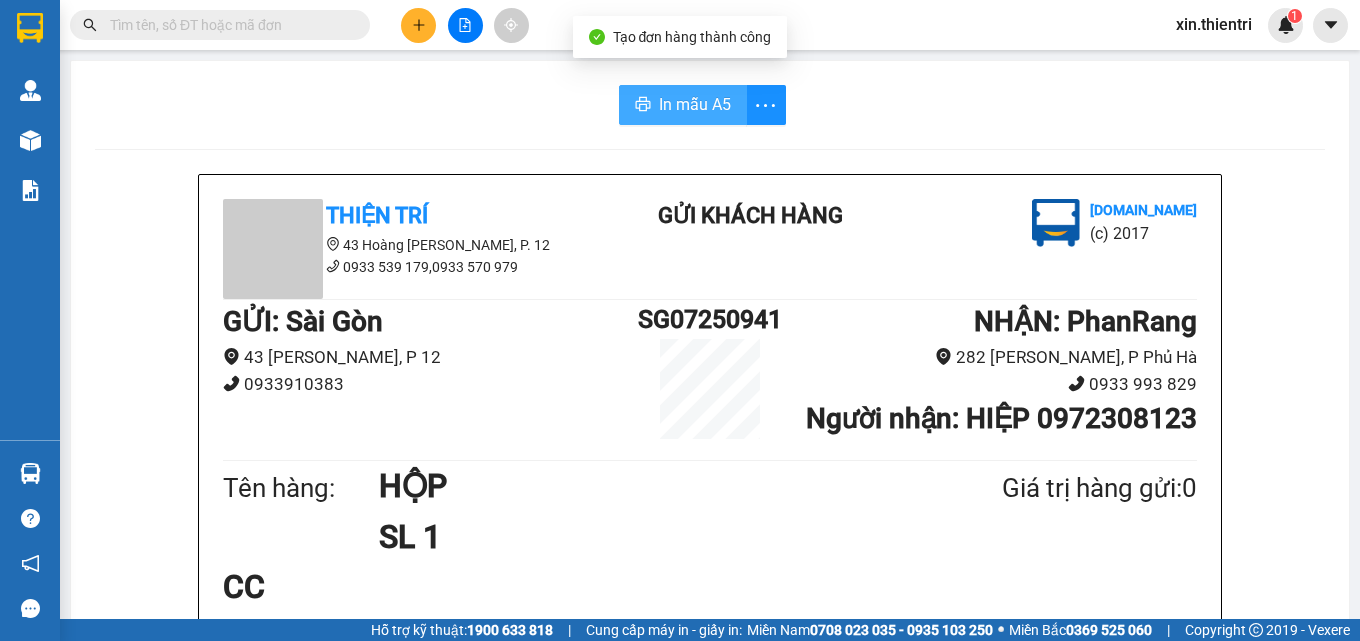click on "In mẫu A5" at bounding box center [695, 104] 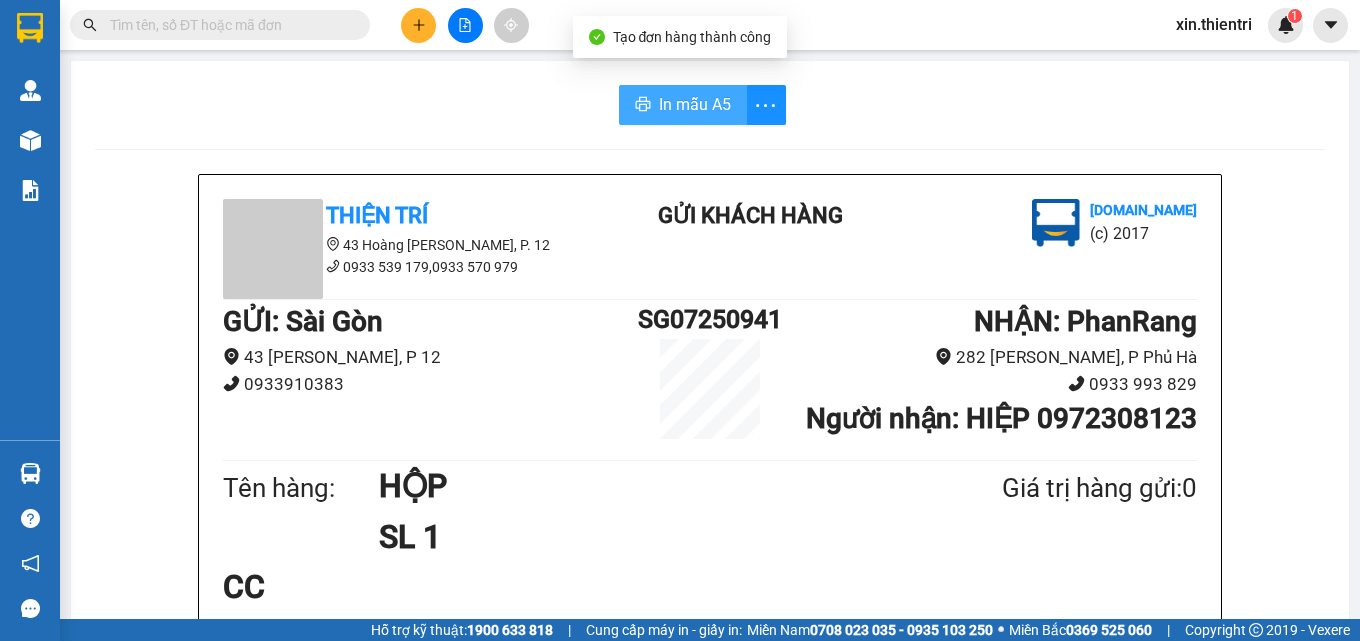 scroll, scrollTop: 0, scrollLeft: 0, axis: both 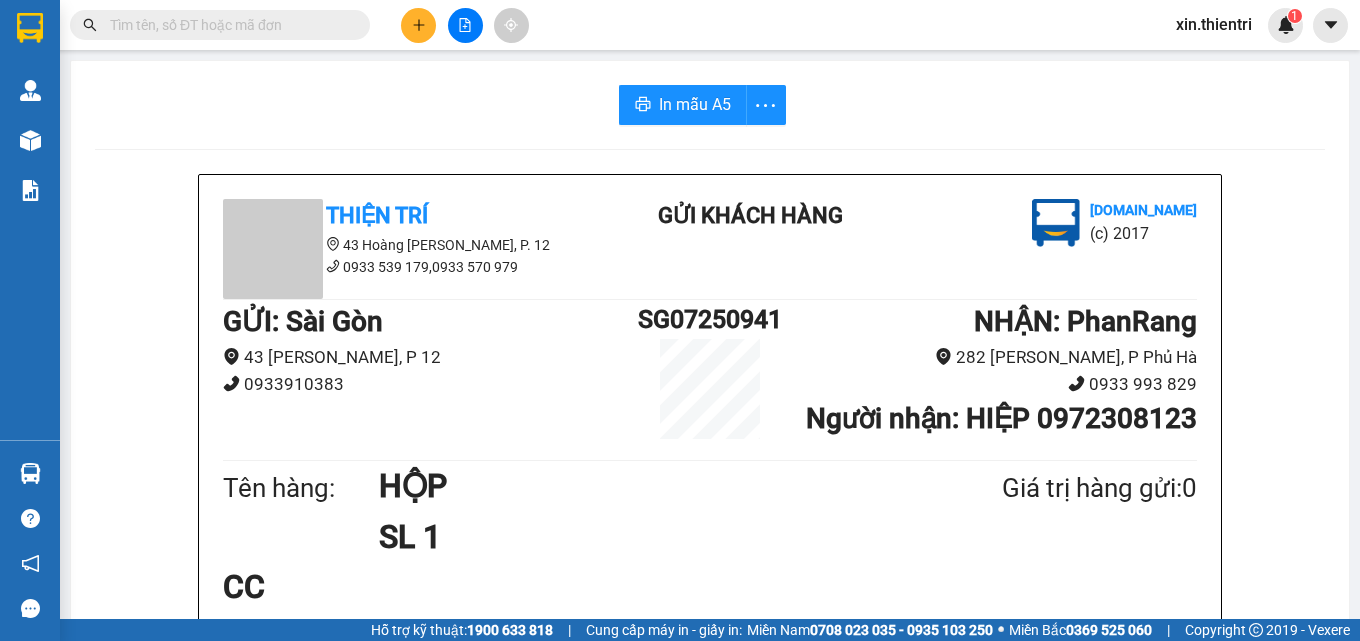 click 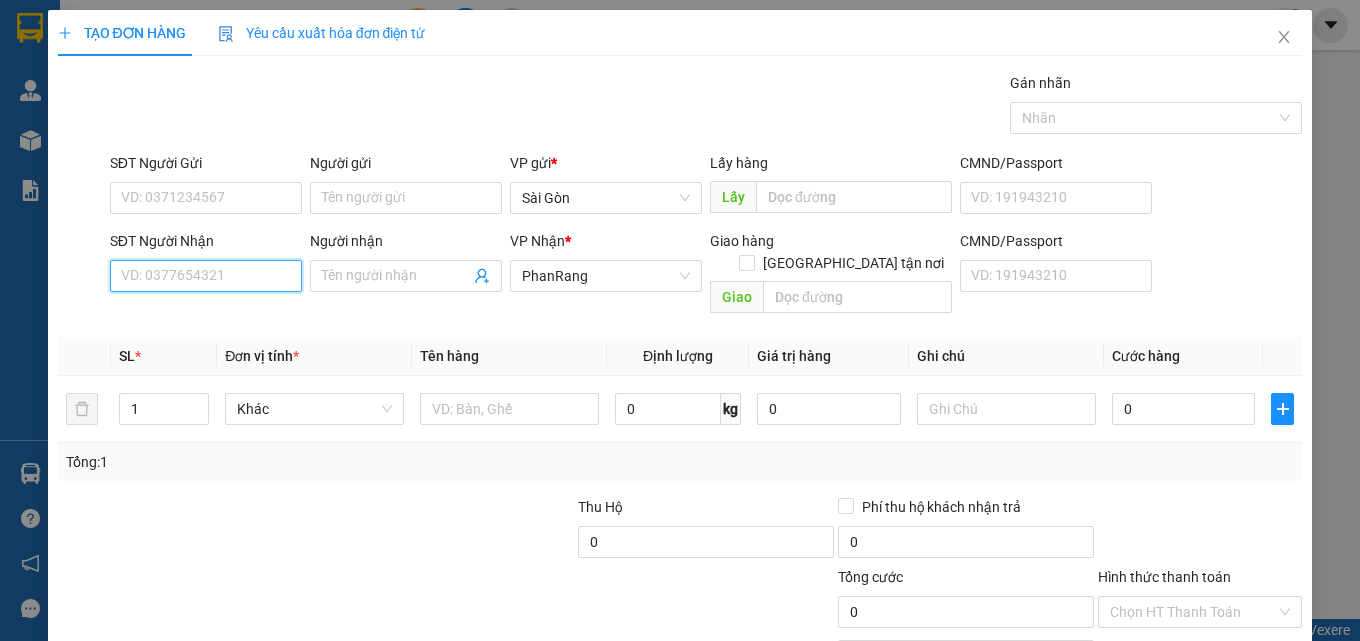 drag, startPoint x: 240, startPoint y: 271, endPoint x: 239, endPoint y: 281, distance: 10.049875 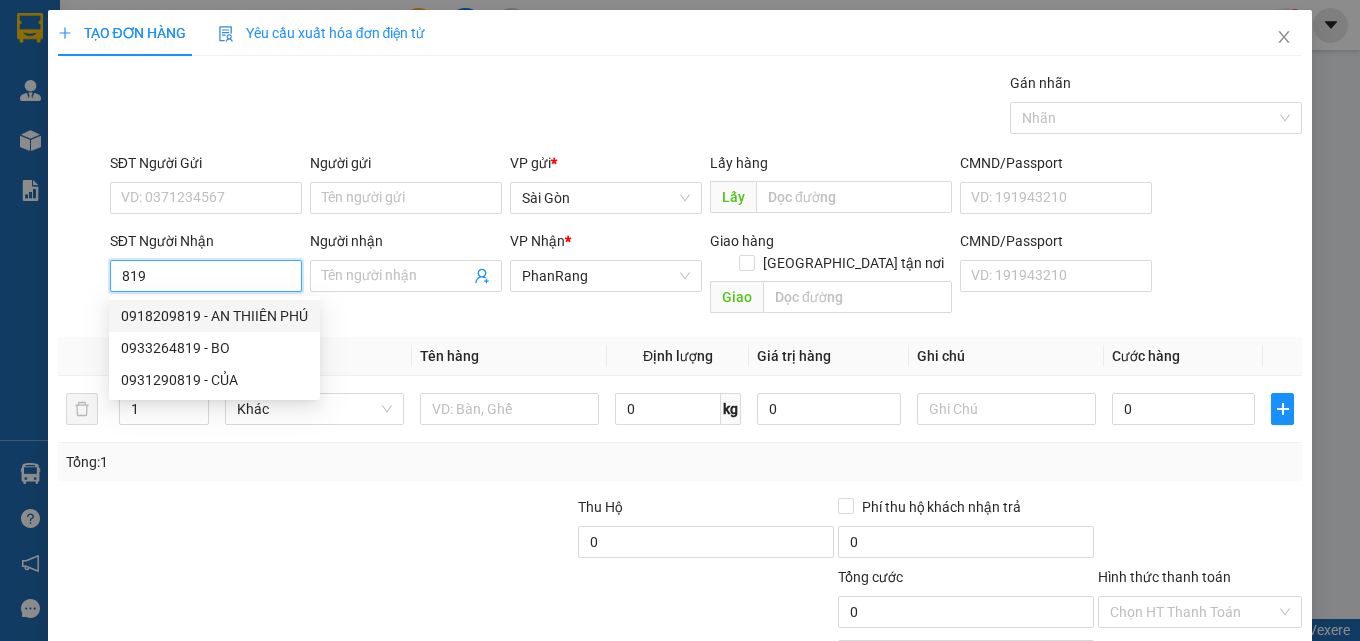 click on "0918209819 - AN THIIÊN PHÚ" at bounding box center [214, 316] 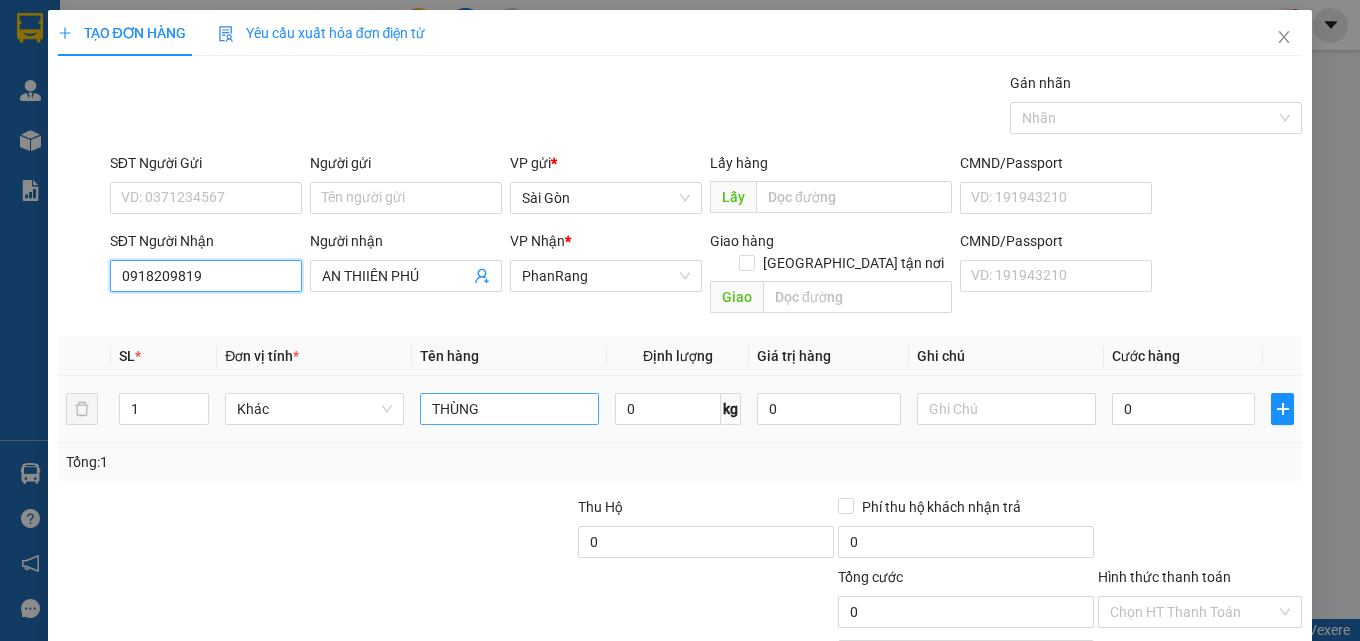 type on "0918209819" 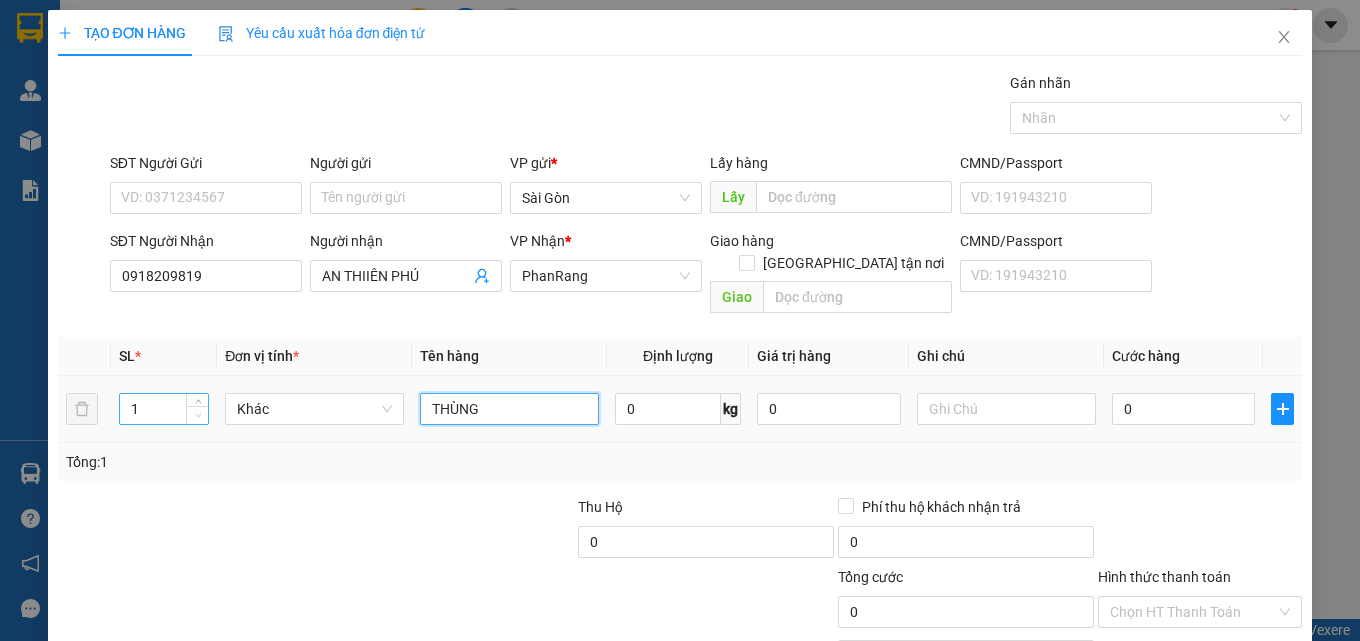 drag, startPoint x: 555, startPoint y: 383, endPoint x: 191, endPoint y: 387, distance: 364.02197 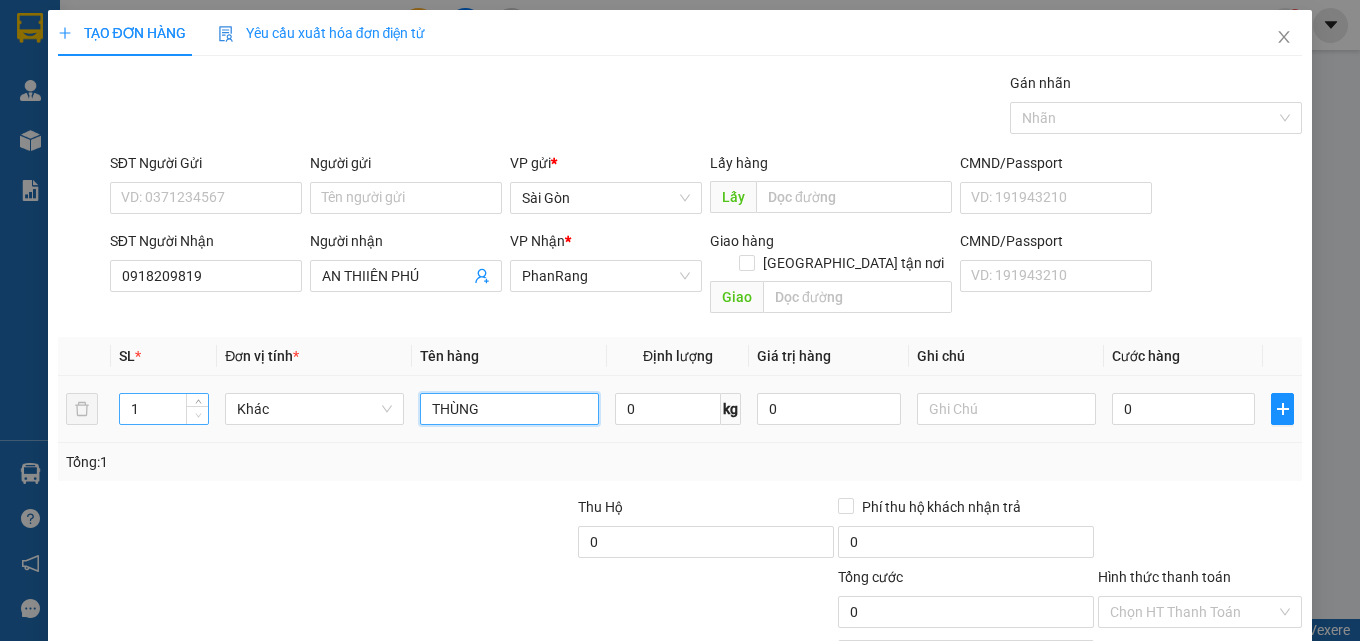 click on "1 Khác THÙNG 0 kg 0 0" at bounding box center [680, 409] 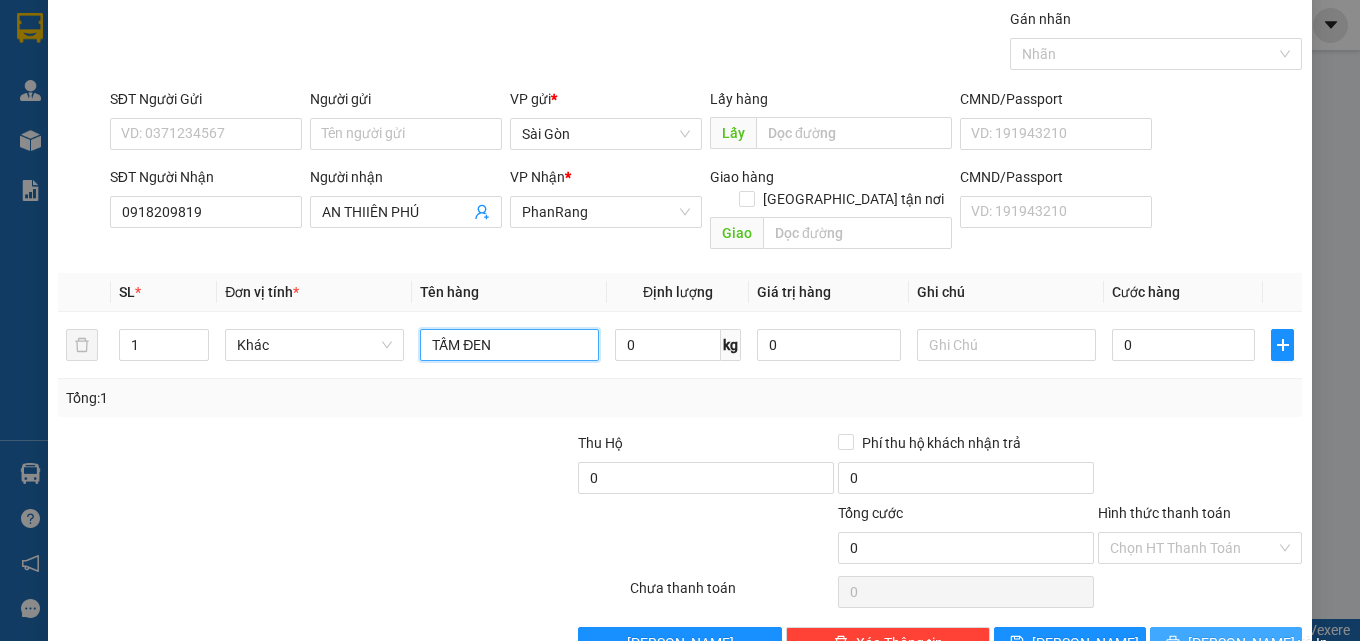 scroll, scrollTop: 99, scrollLeft: 0, axis: vertical 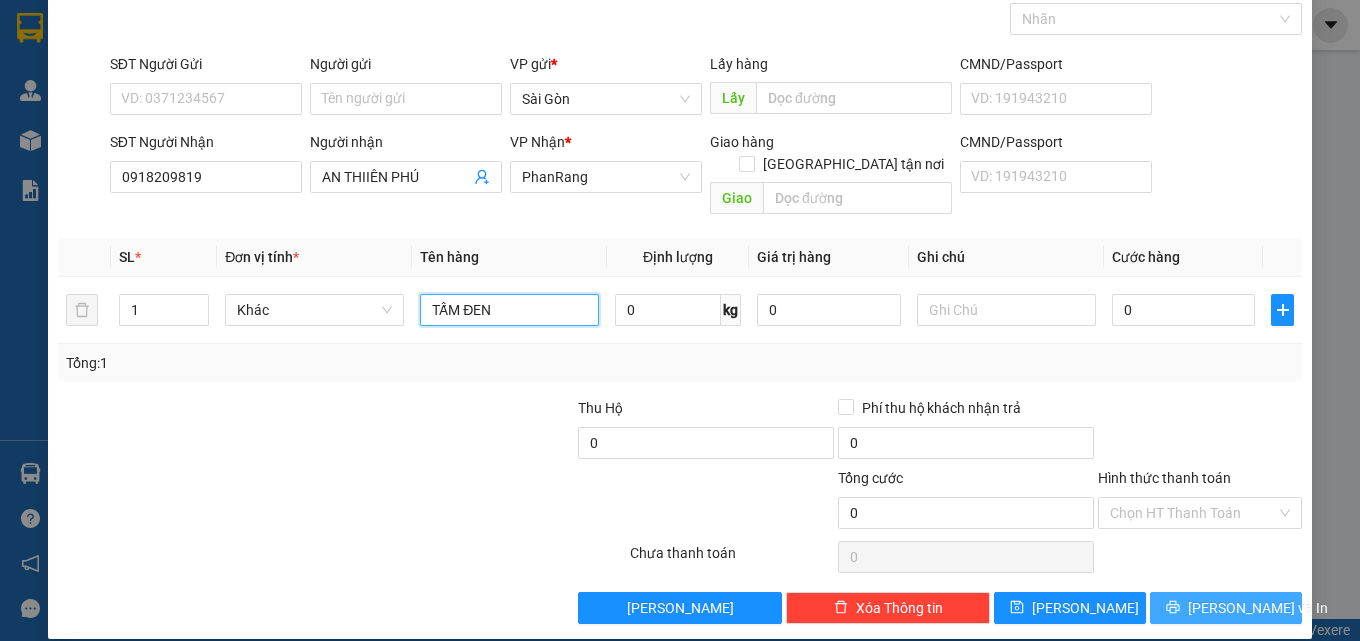 type on "TẤM ĐEN" 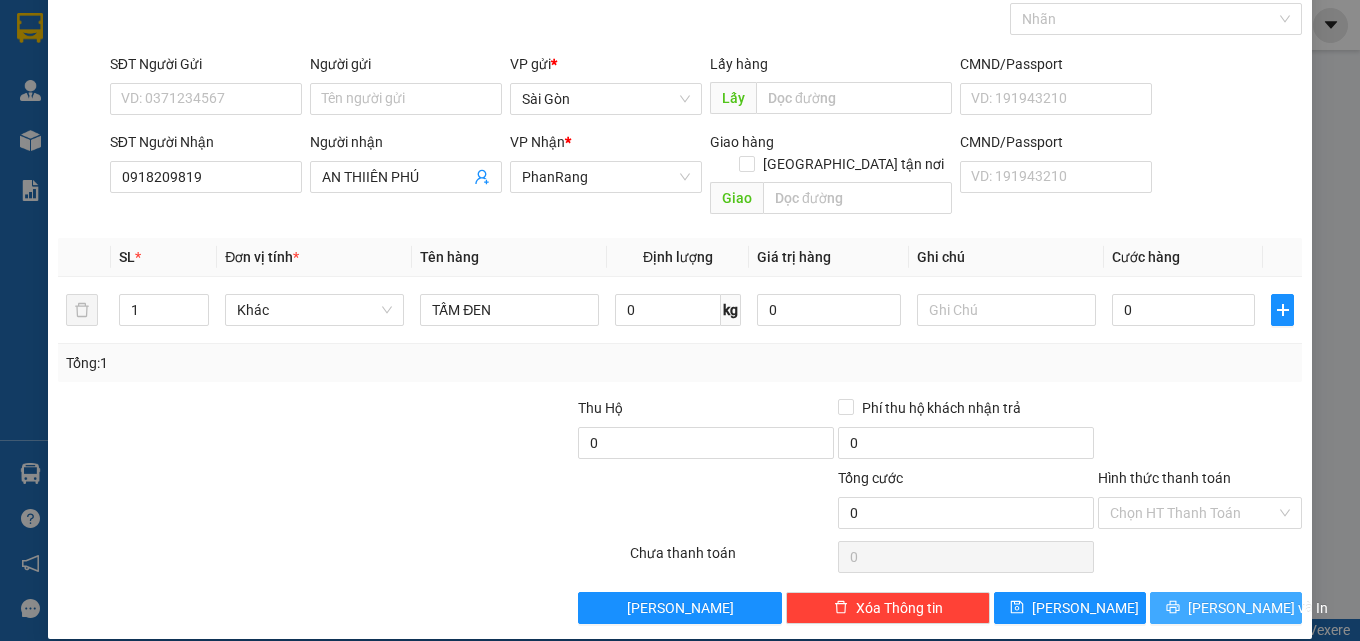 click on "[PERSON_NAME] và In" at bounding box center [1258, 608] 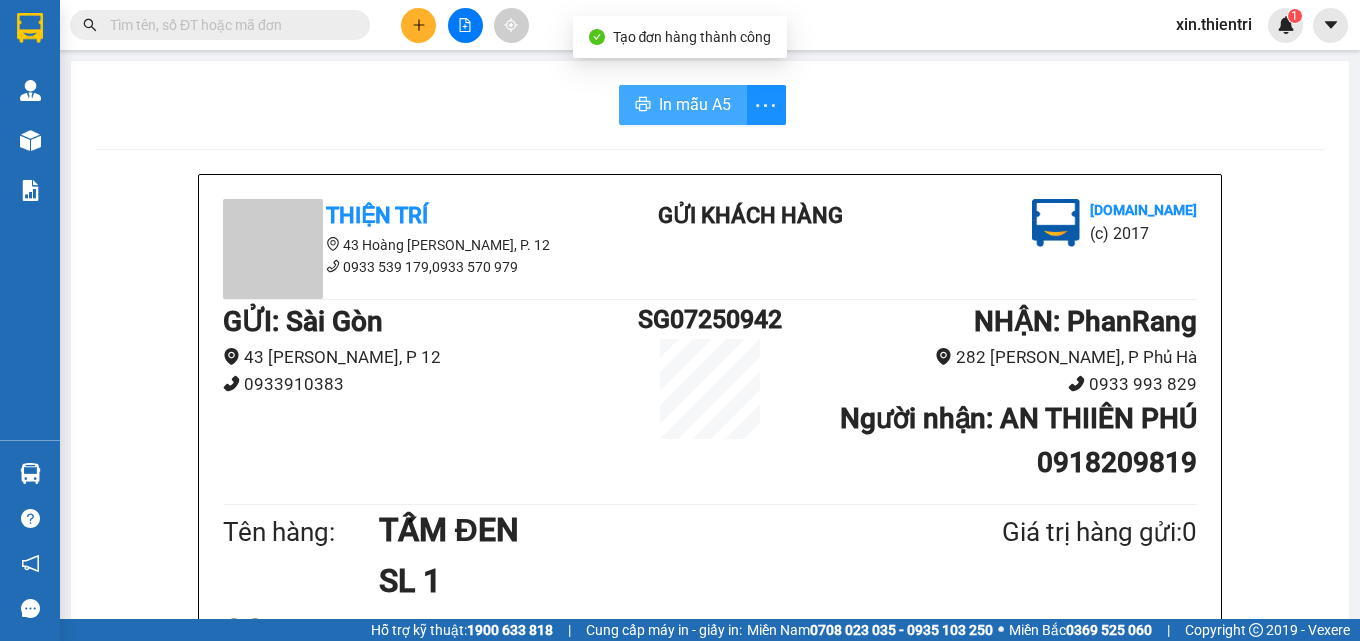 click on "In mẫu A5" at bounding box center (683, 105) 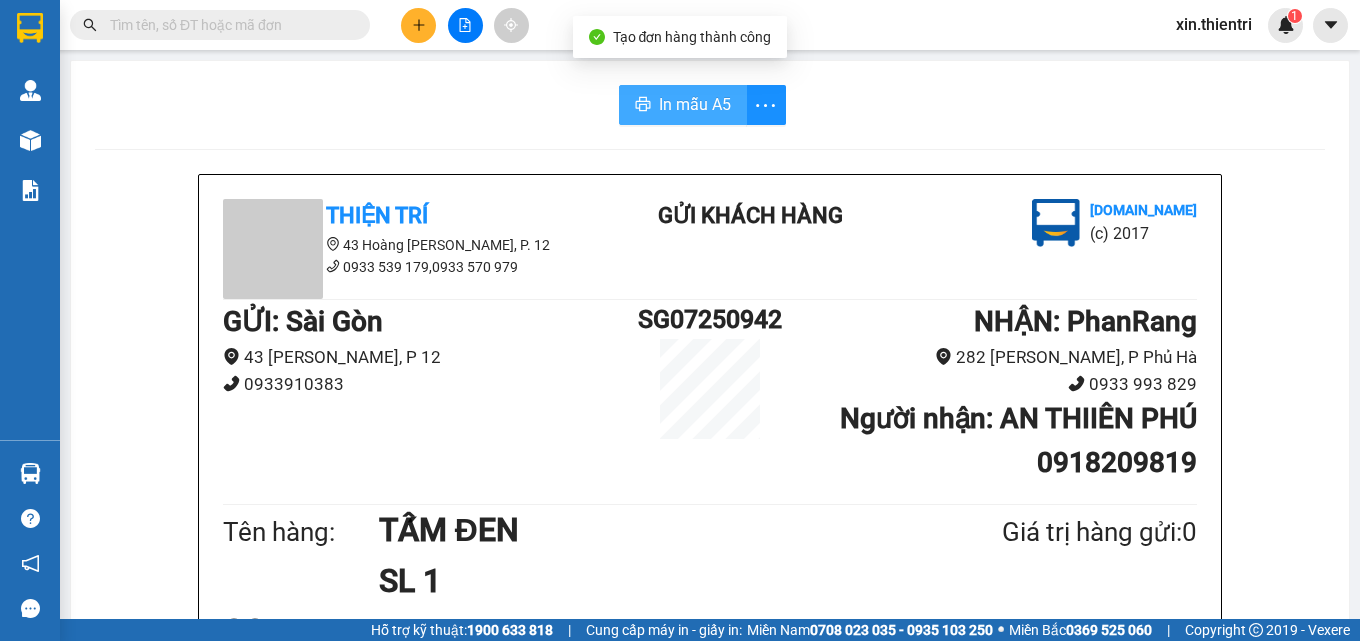 scroll, scrollTop: 0, scrollLeft: 0, axis: both 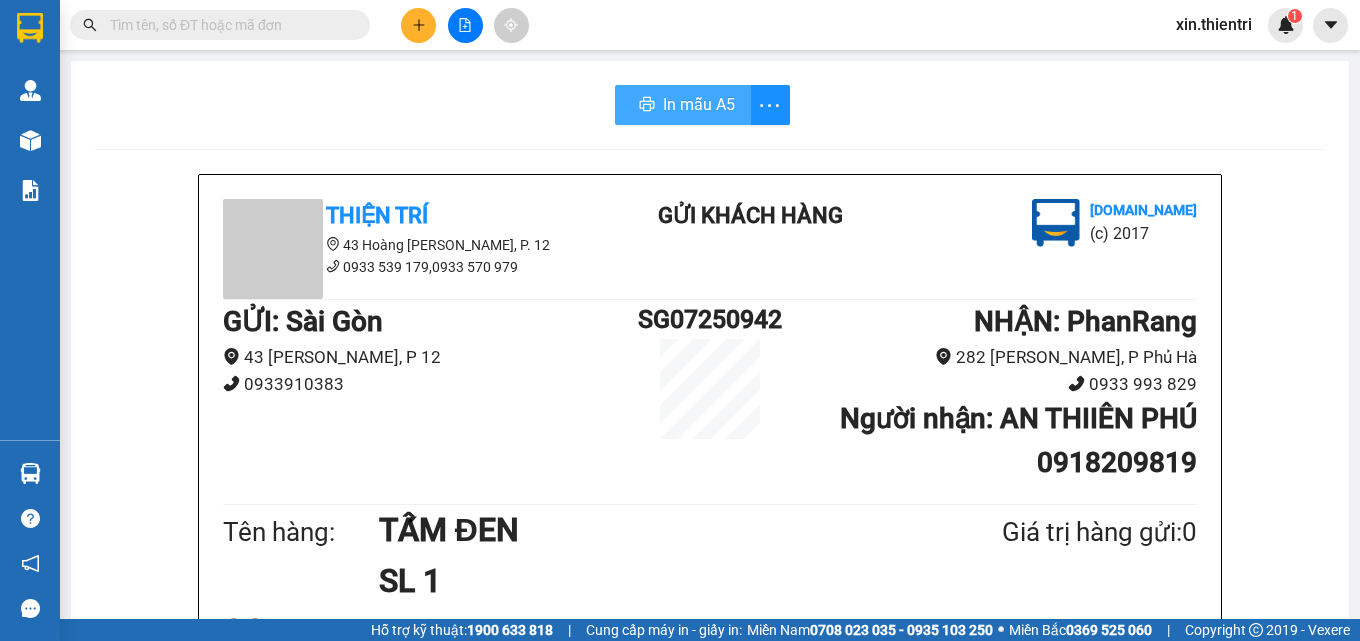 click on "In mẫu A5" at bounding box center (699, 104) 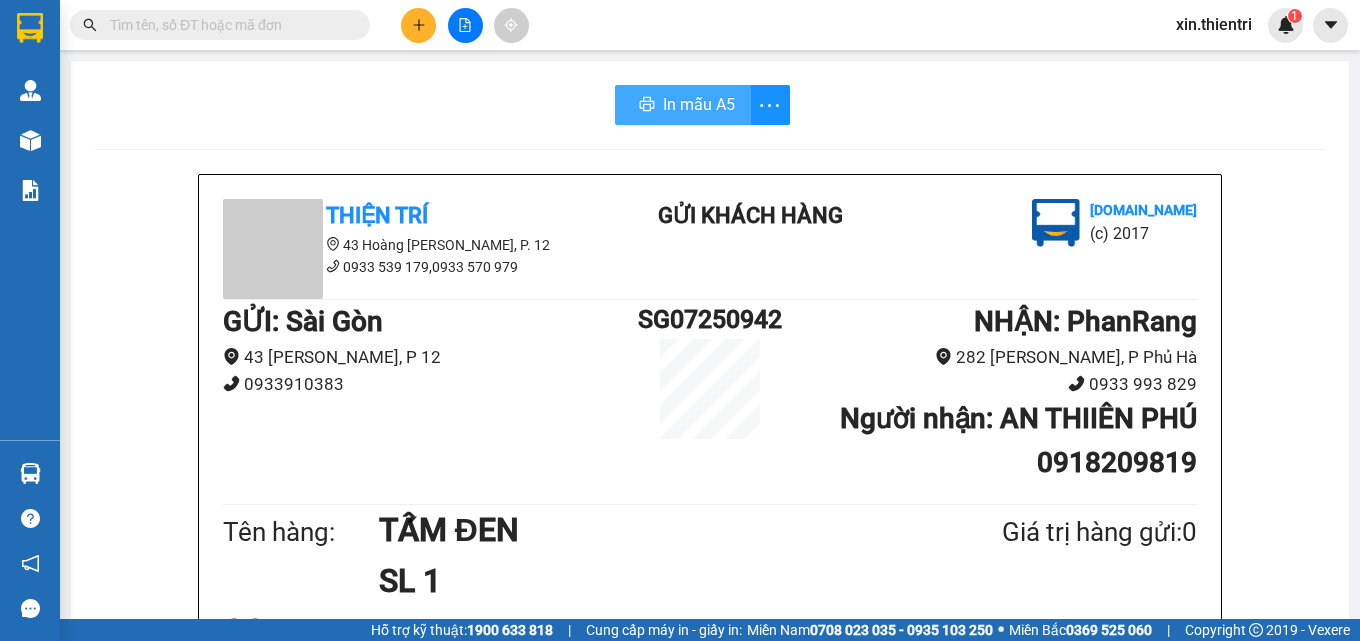 scroll, scrollTop: 0, scrollLeft: 0, axis: both 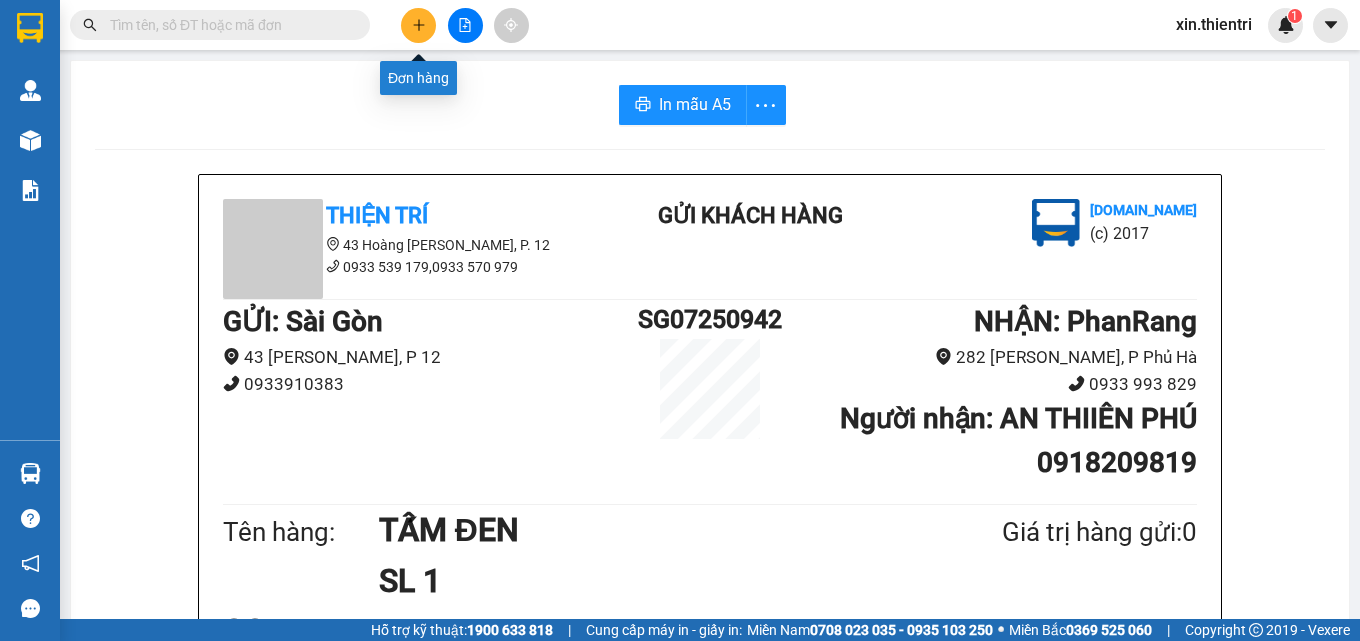 click 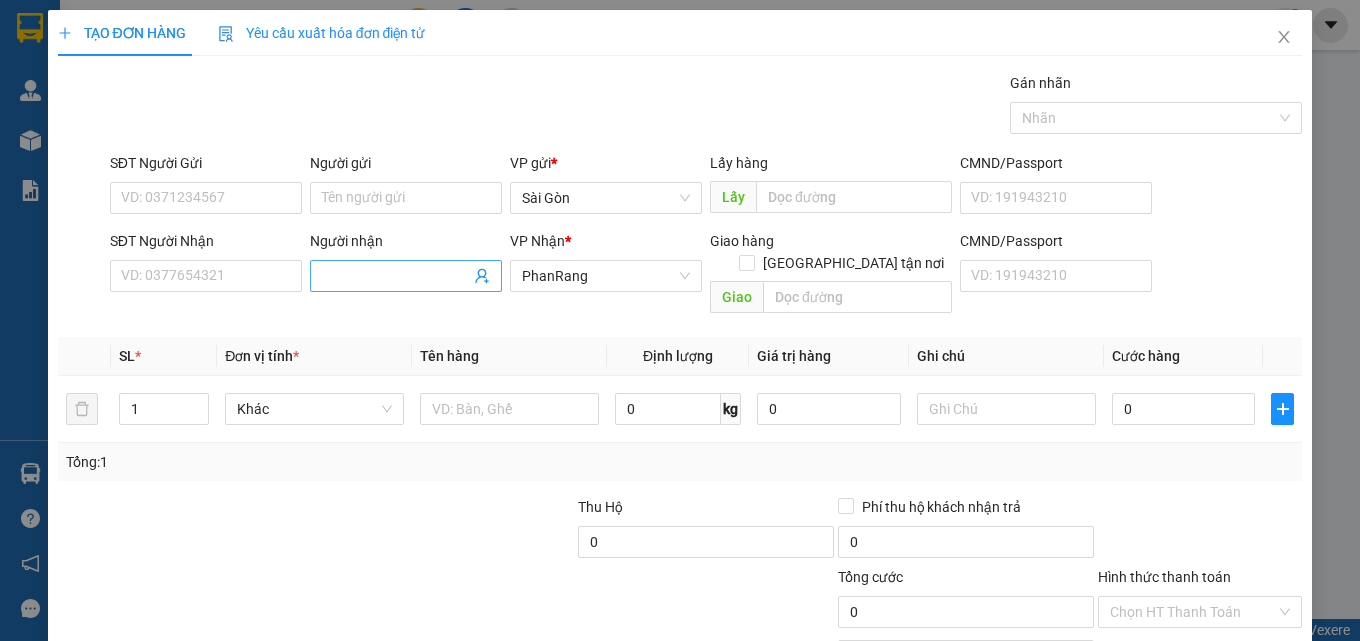 click on "Người nhận" at bounding box center (396, 276) 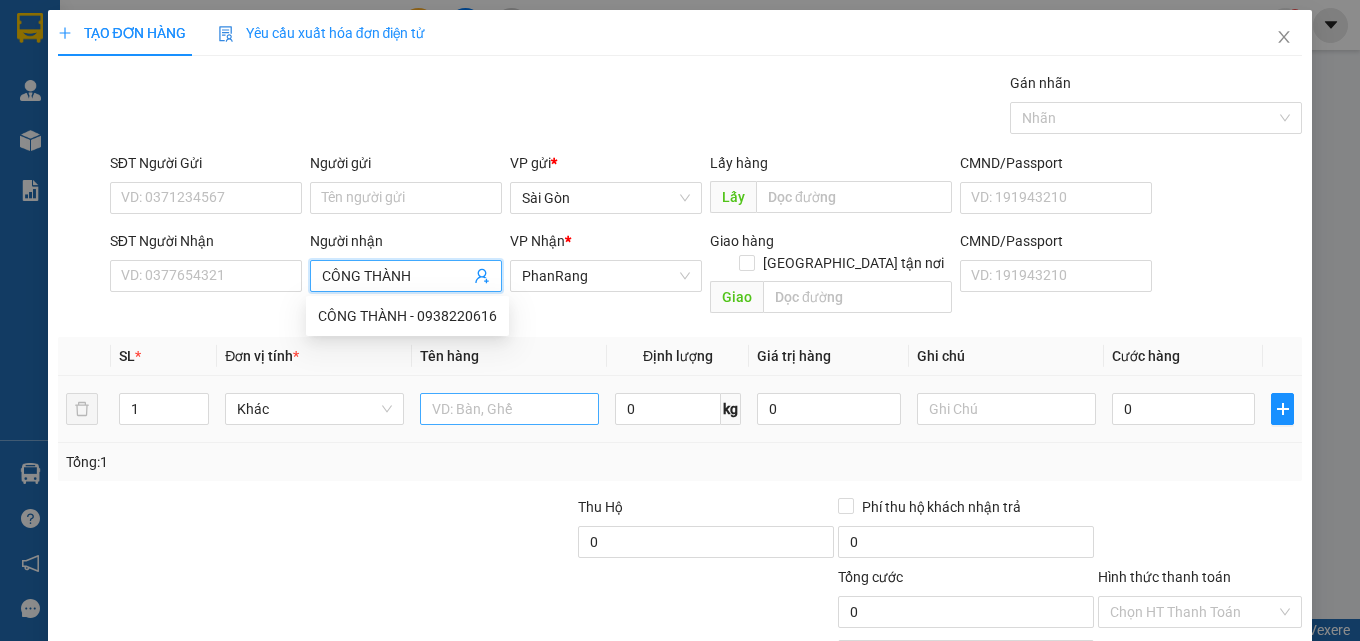 type on "CÔNG THÀNH" 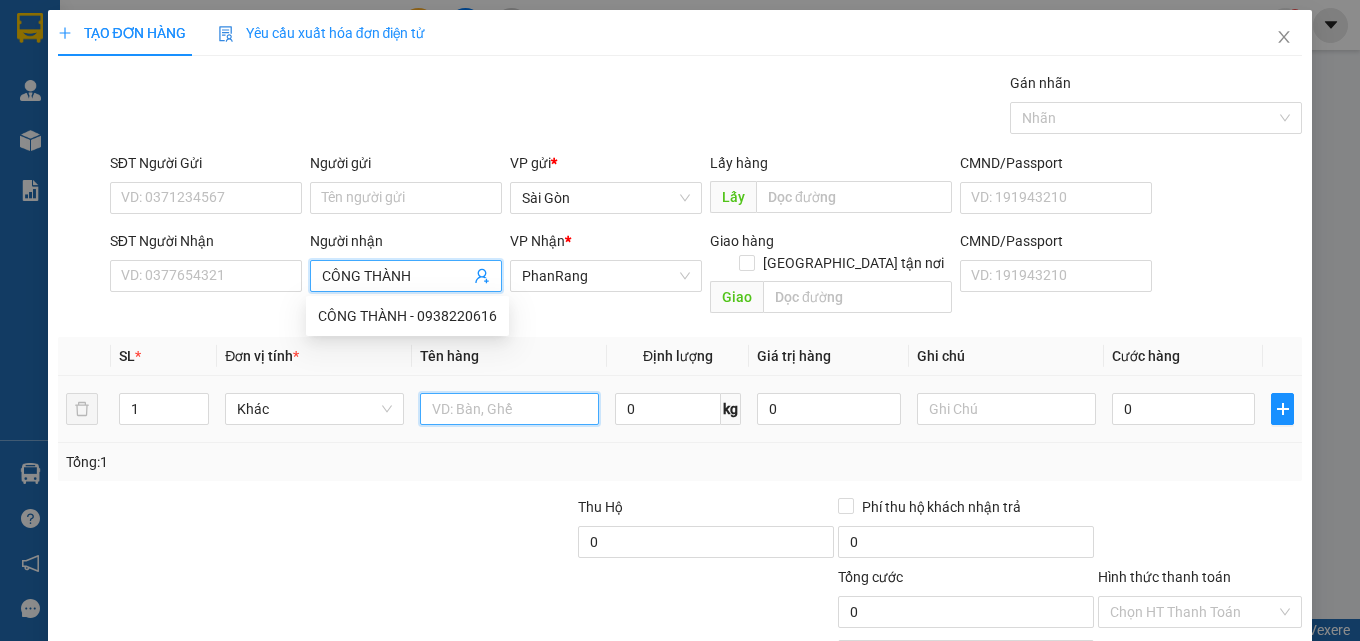 click at bounding box center [509, 409] 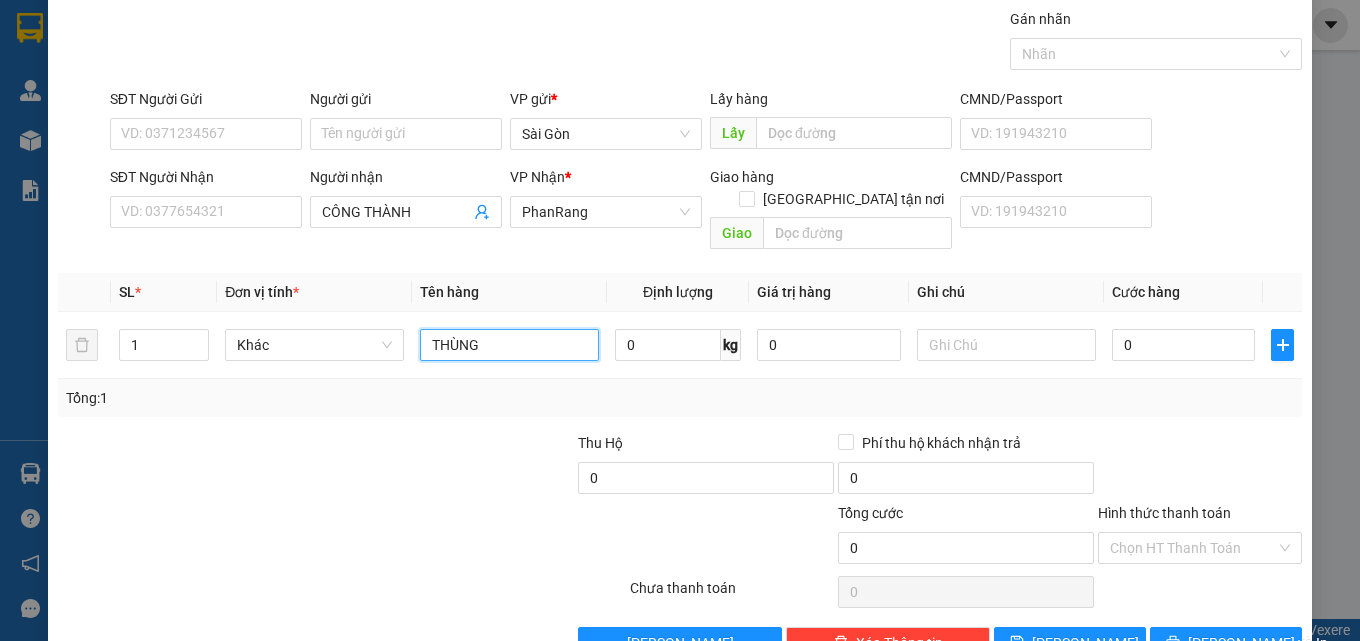 scroll, scrollTop: 99, scrollLeft: 0, axis: vertical 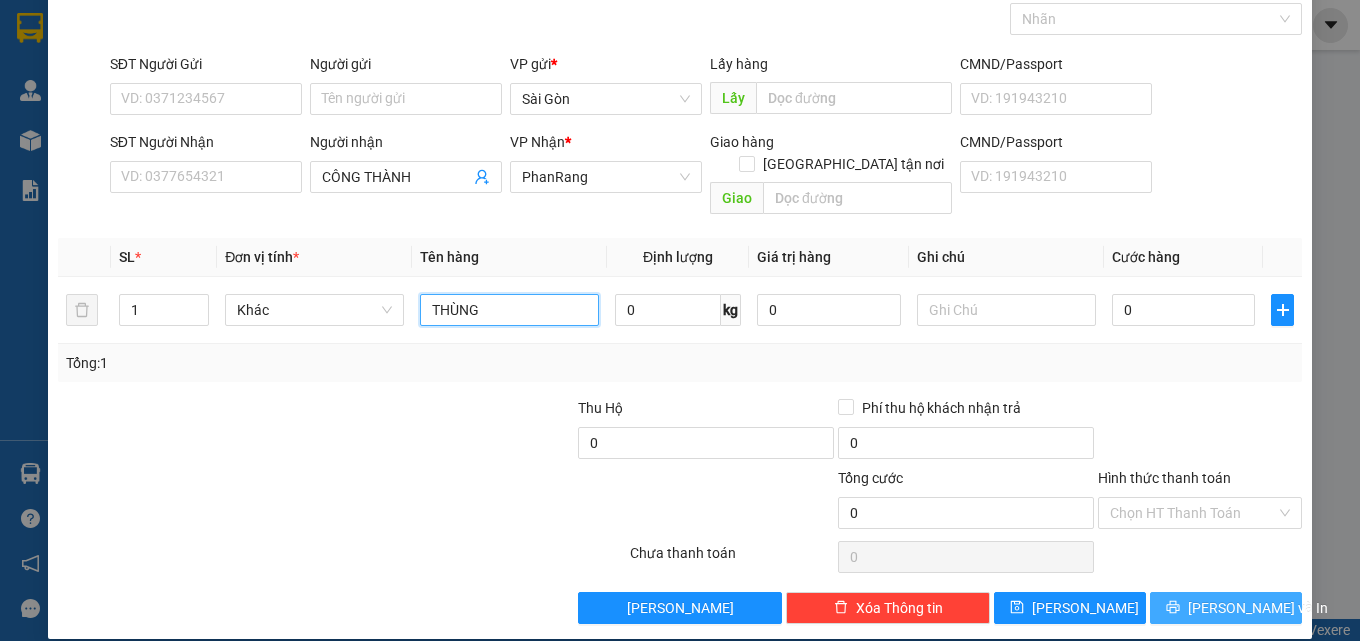 type on "THÙNG" 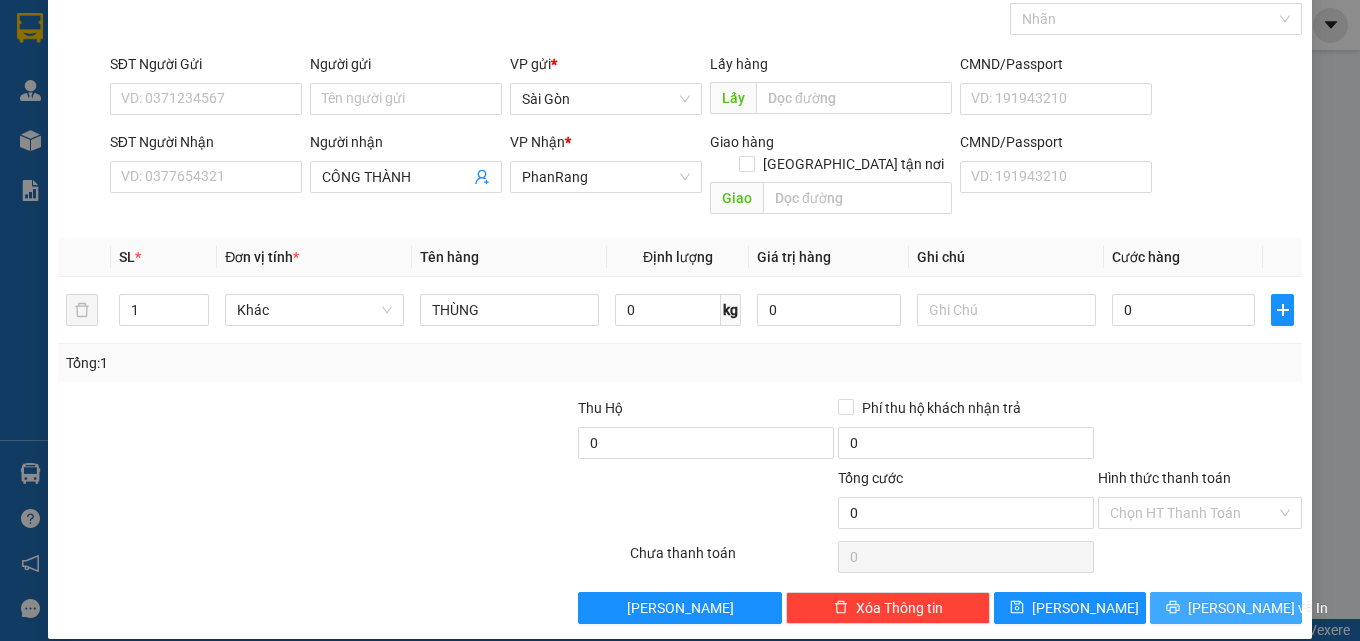 click on "[PERSON_NAME] và In" at bounding box center (1258, 608) 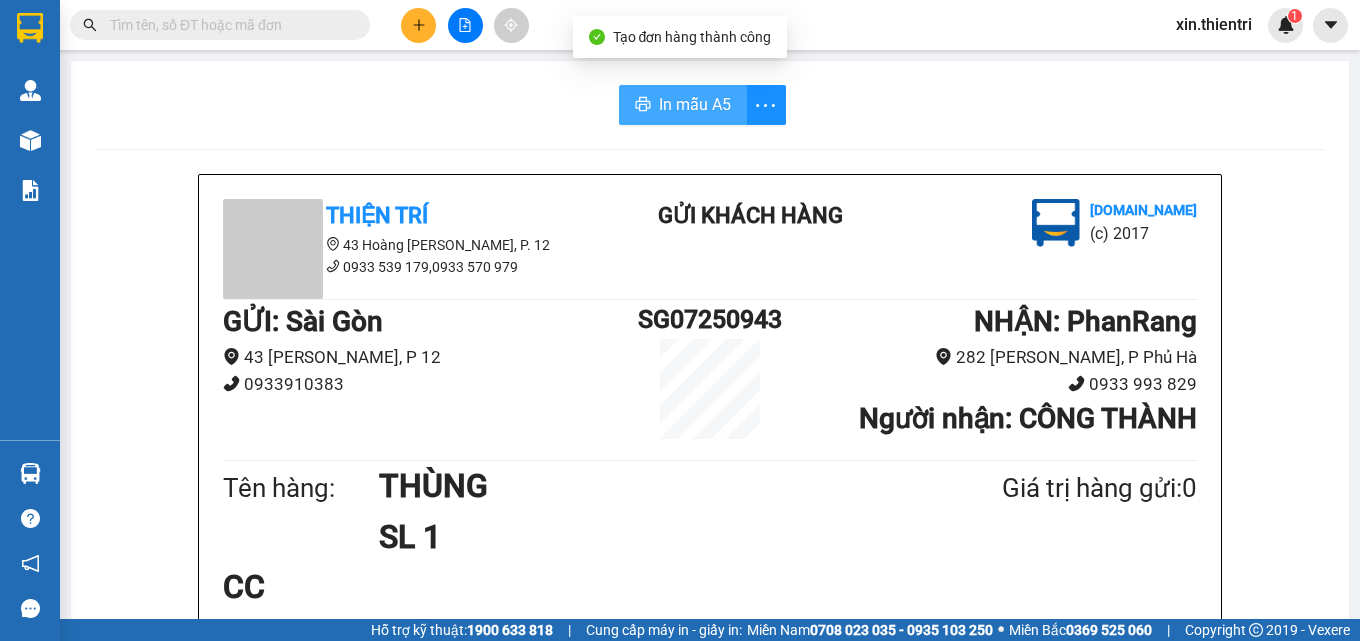 drag, startPoint x: 652, startPoint y: 103, endPoint x: 663, endPoint y: 112, distance: 14.21267 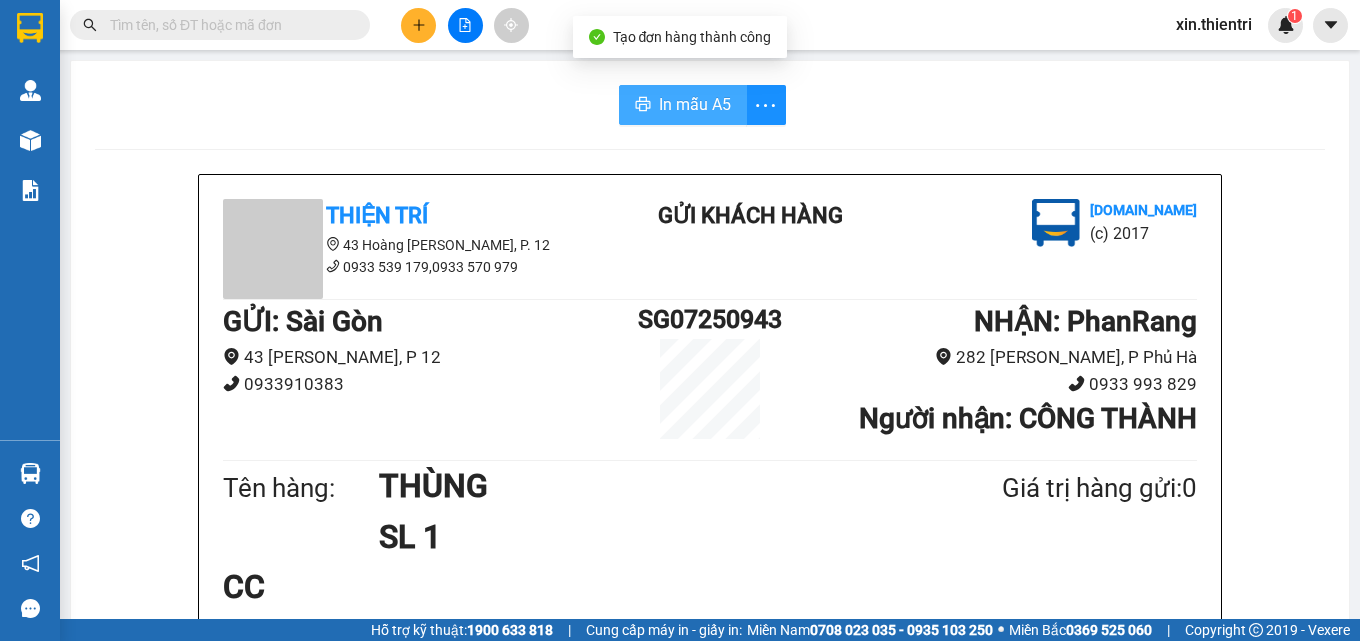 scroll, scrollTop: 0, scrollLeft: 0, axis: both 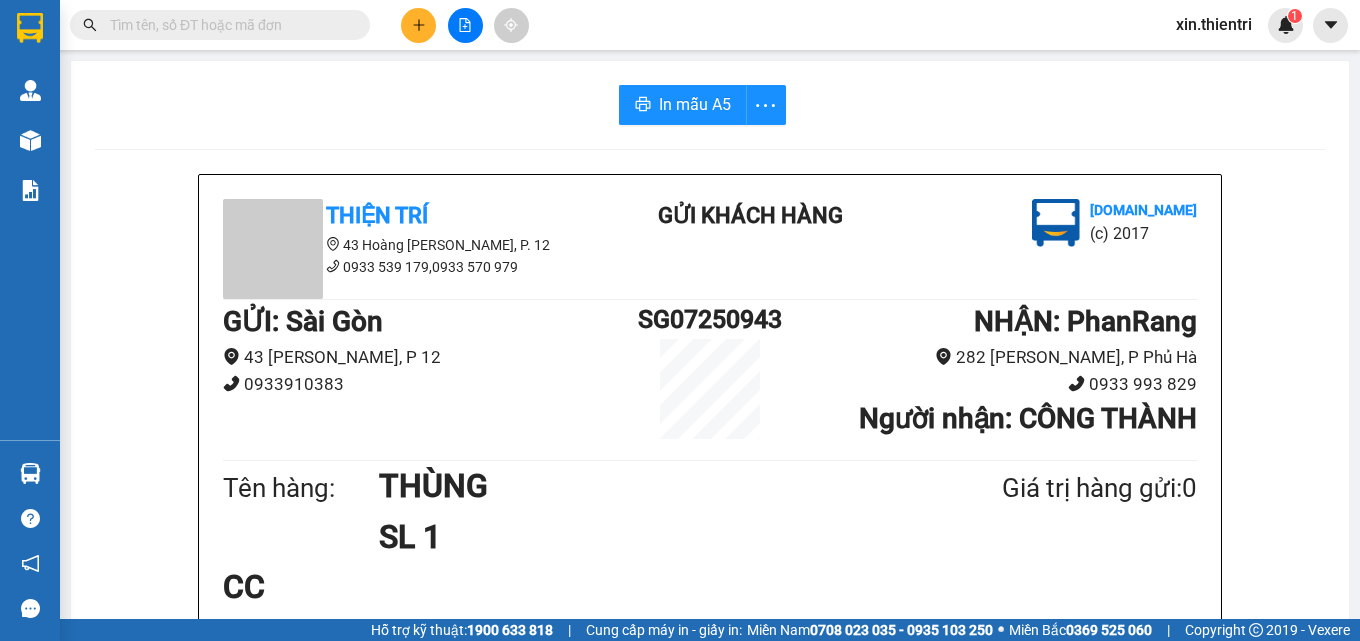 click 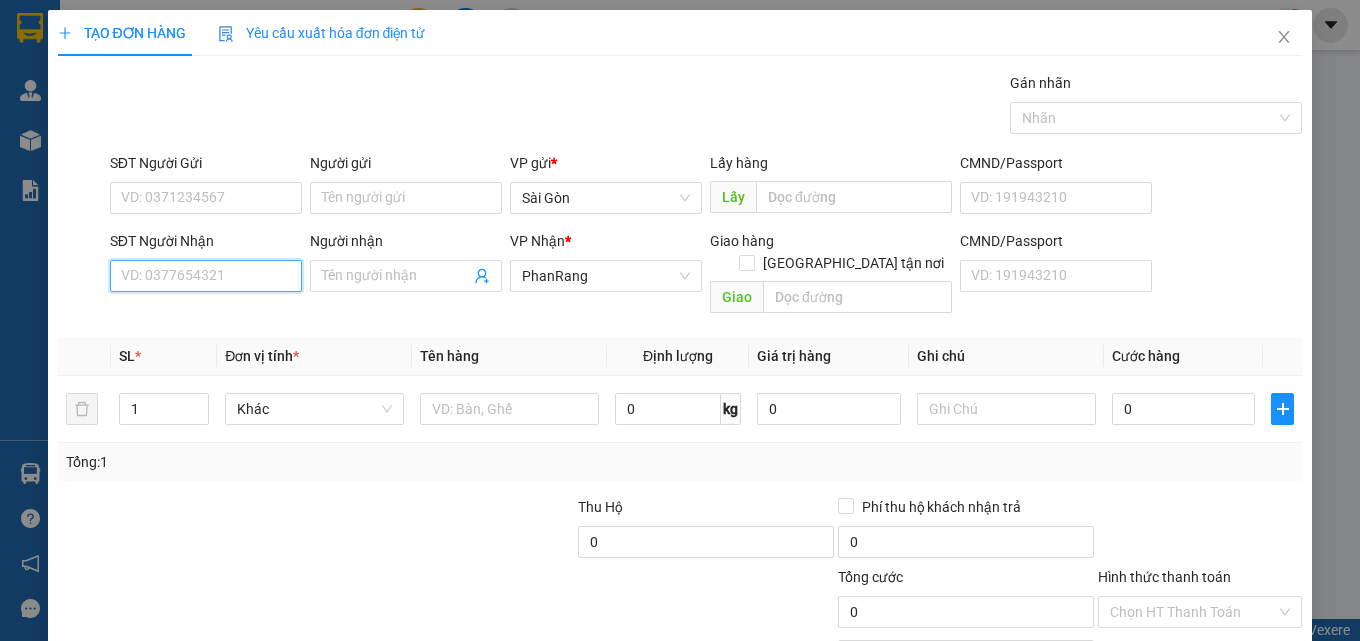 click on "SĐT Người Nhận" at bounding box center (206, 276) 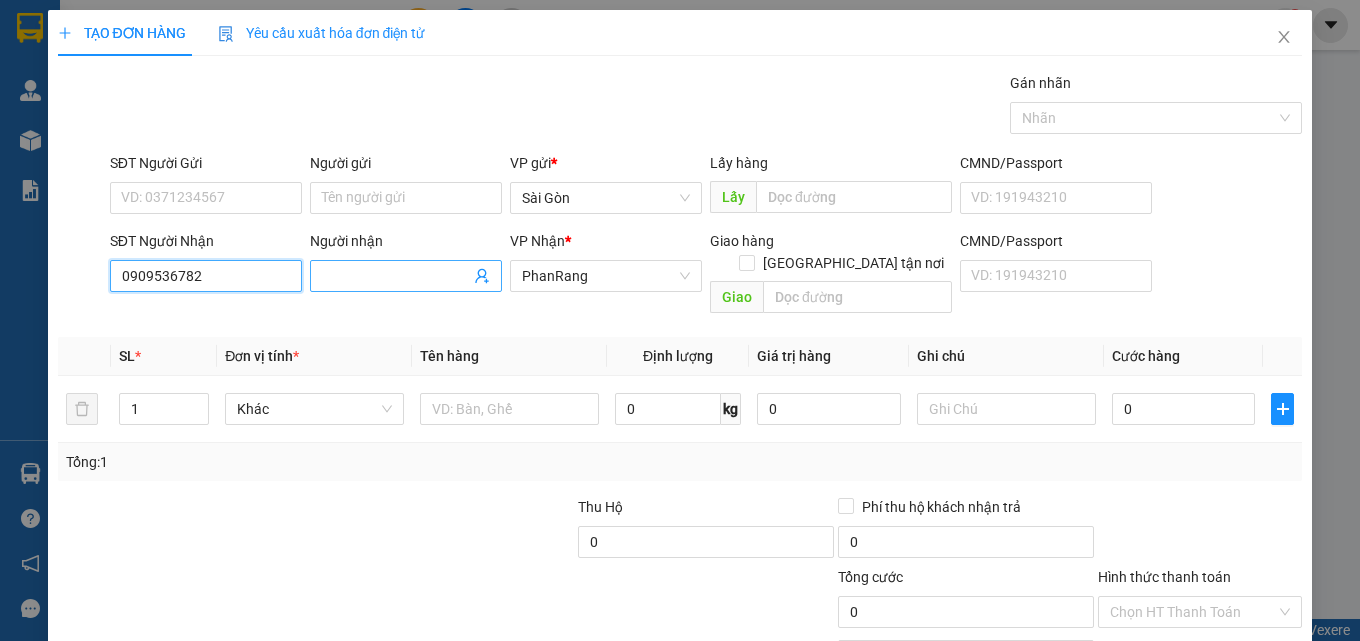 type on "0909536782" 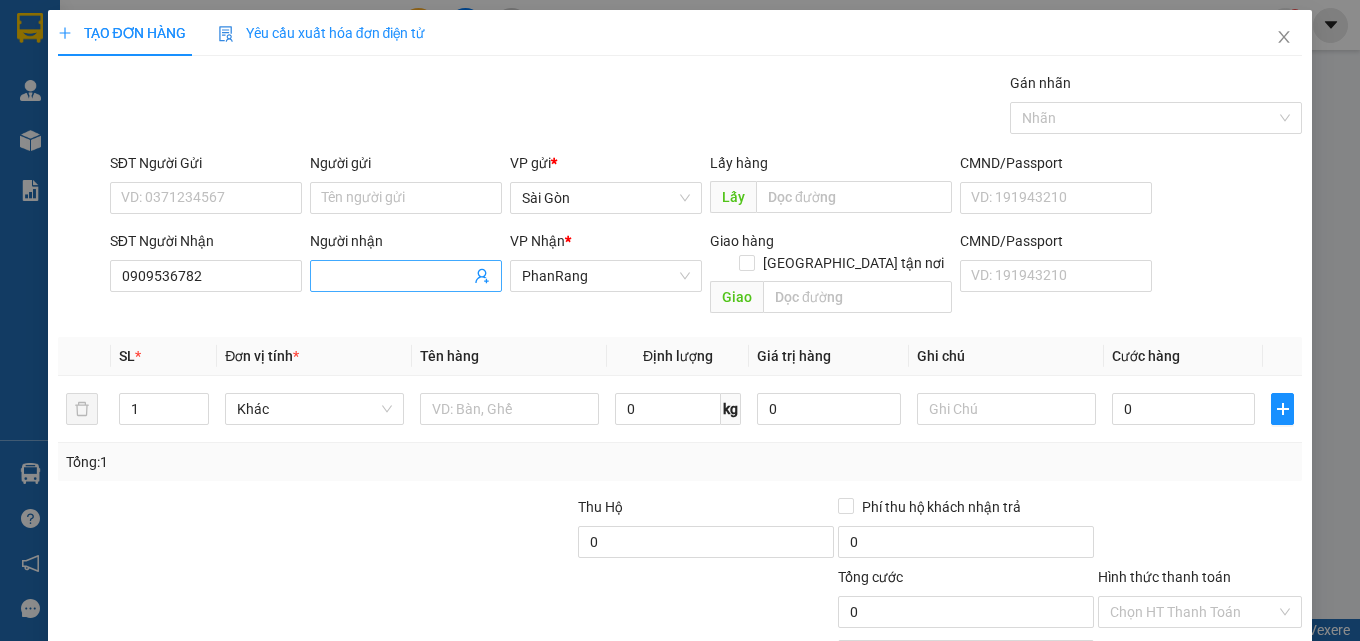 click on "Người nhận" at bounding box center (396, 276) 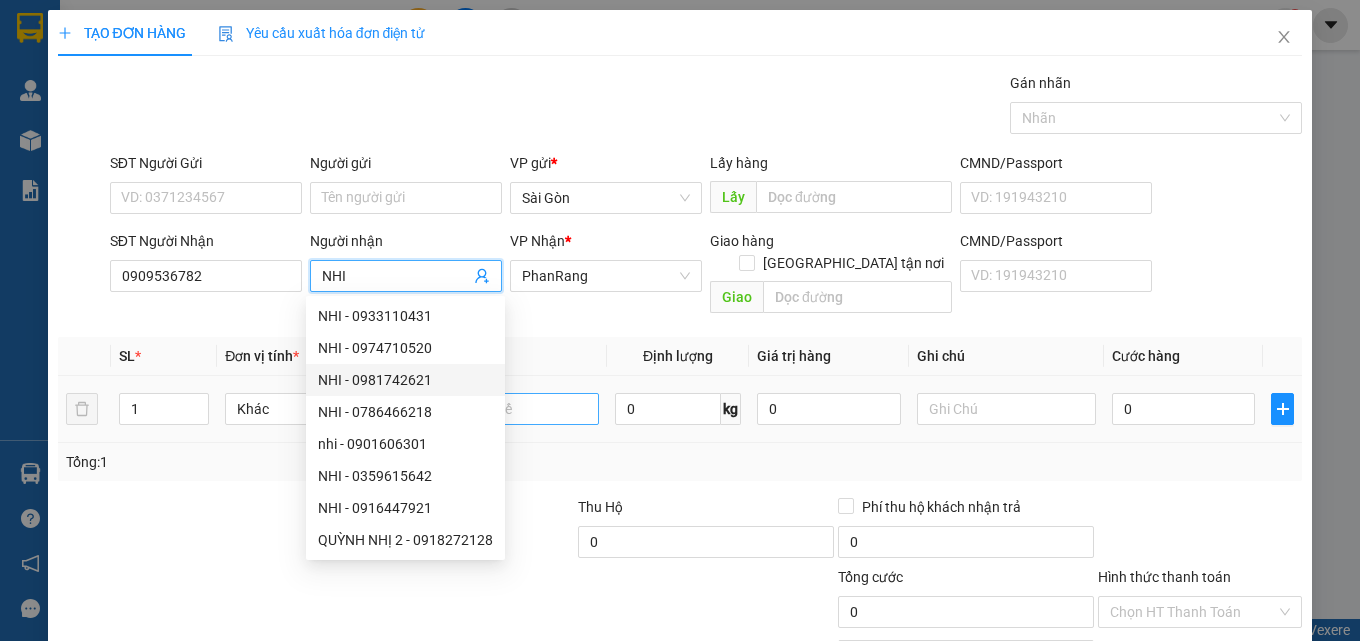 type on "NHI" 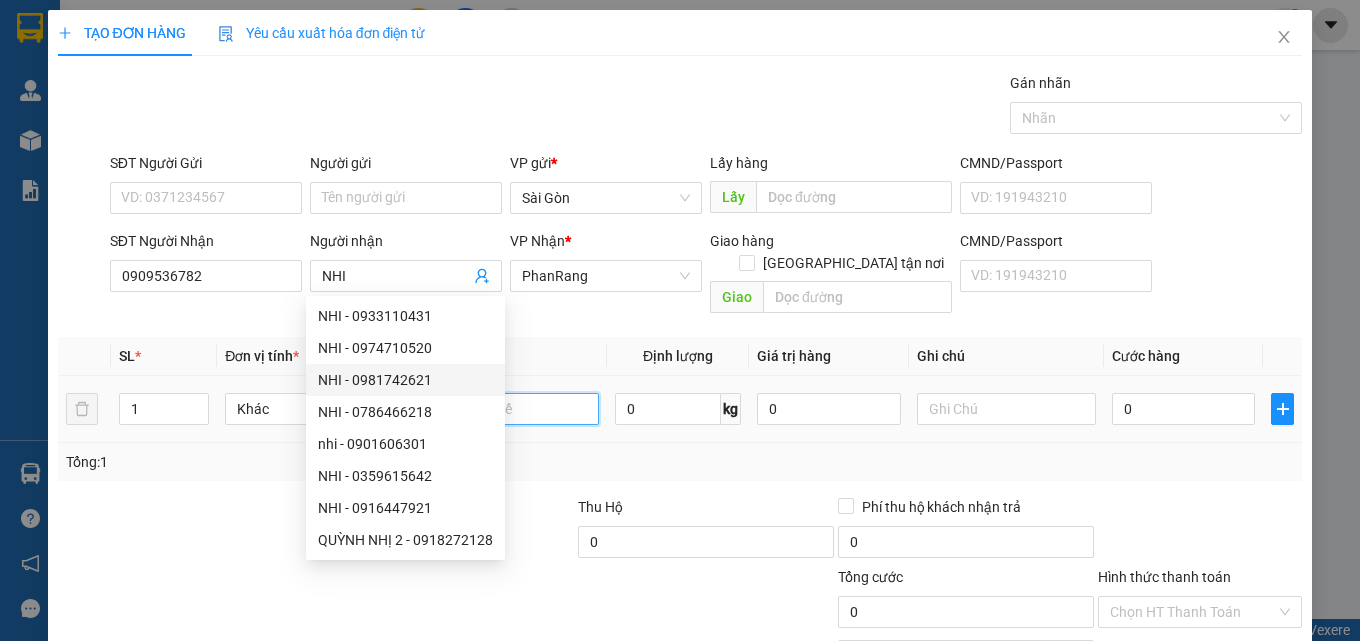 click at bounding box center (509, 409) 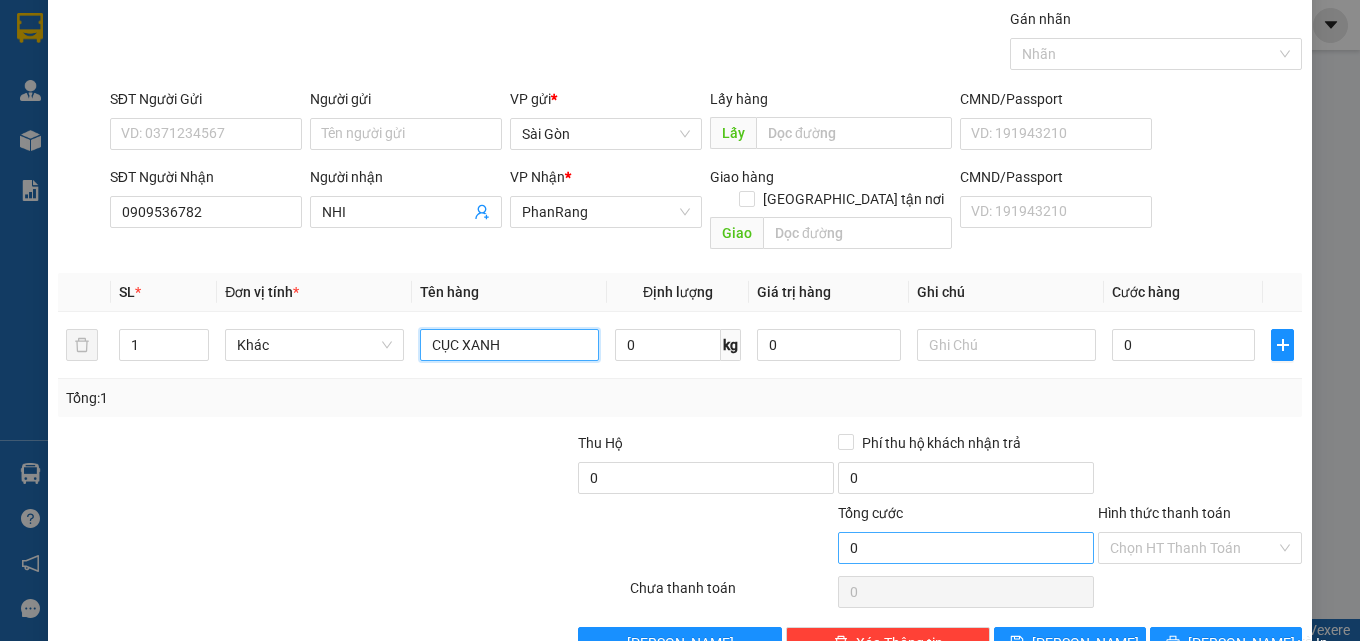 scroll, scrollTop: 99, scrollLeft: 0, axis: vertical 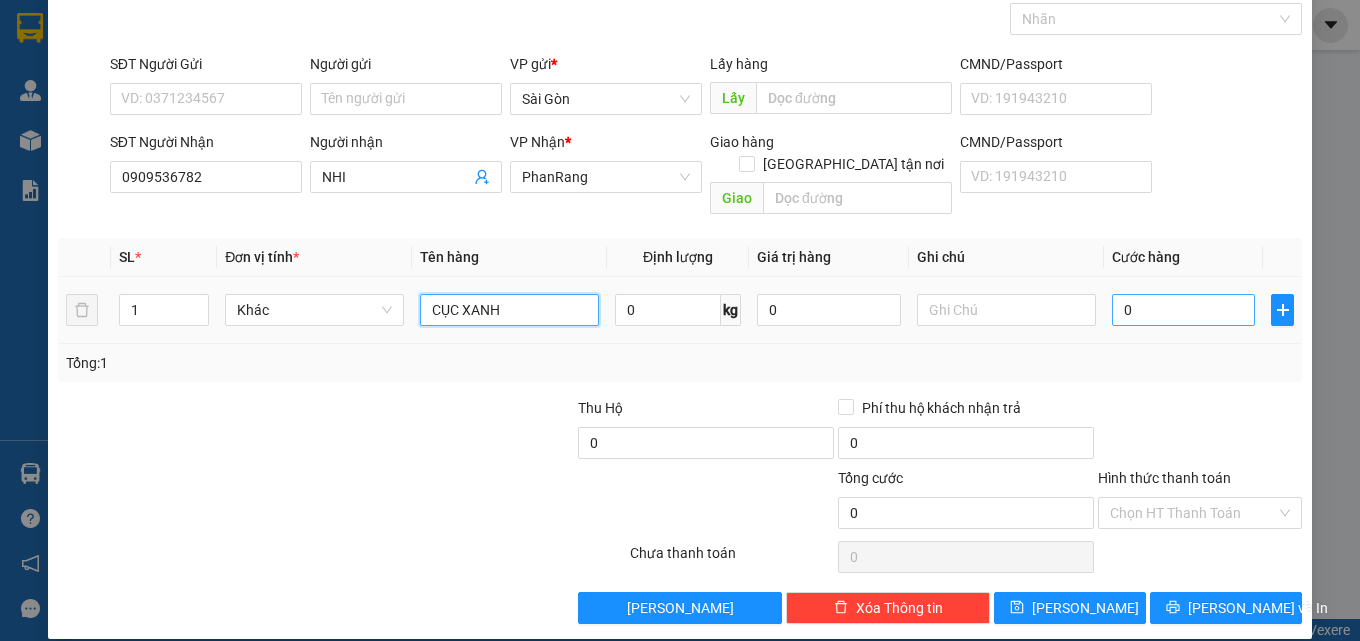 type on "CỤC XANH" 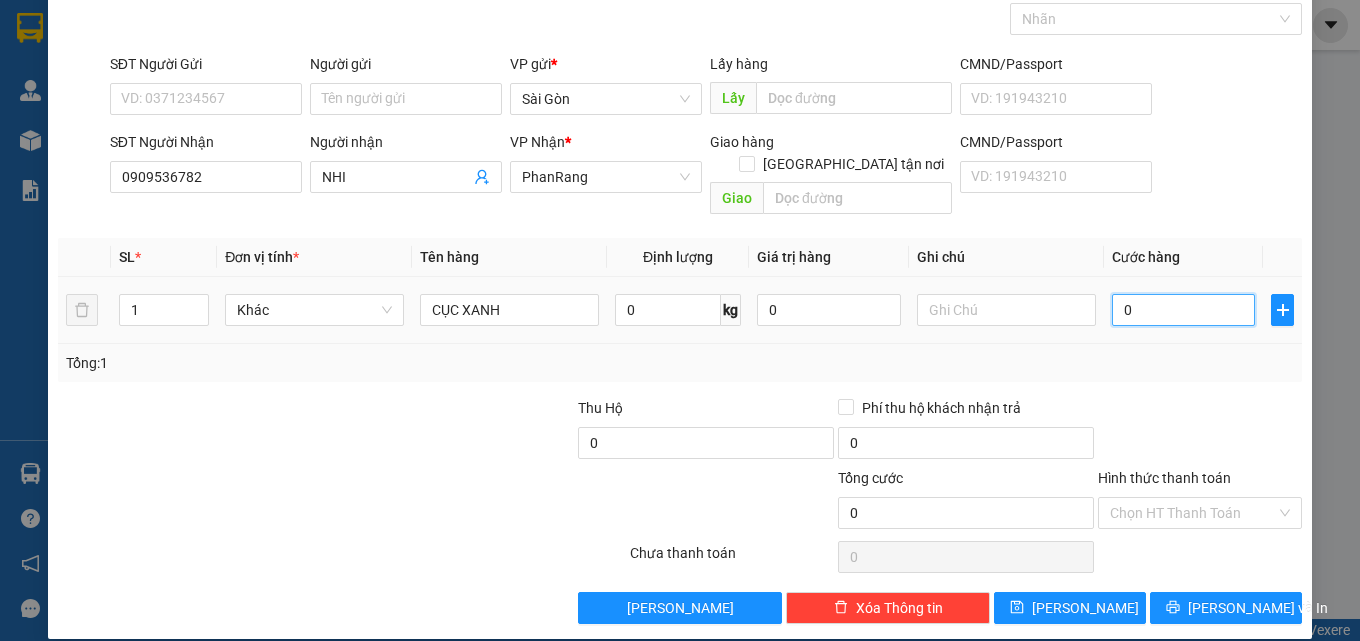 click on "0" at bounding box center (1184, 310) 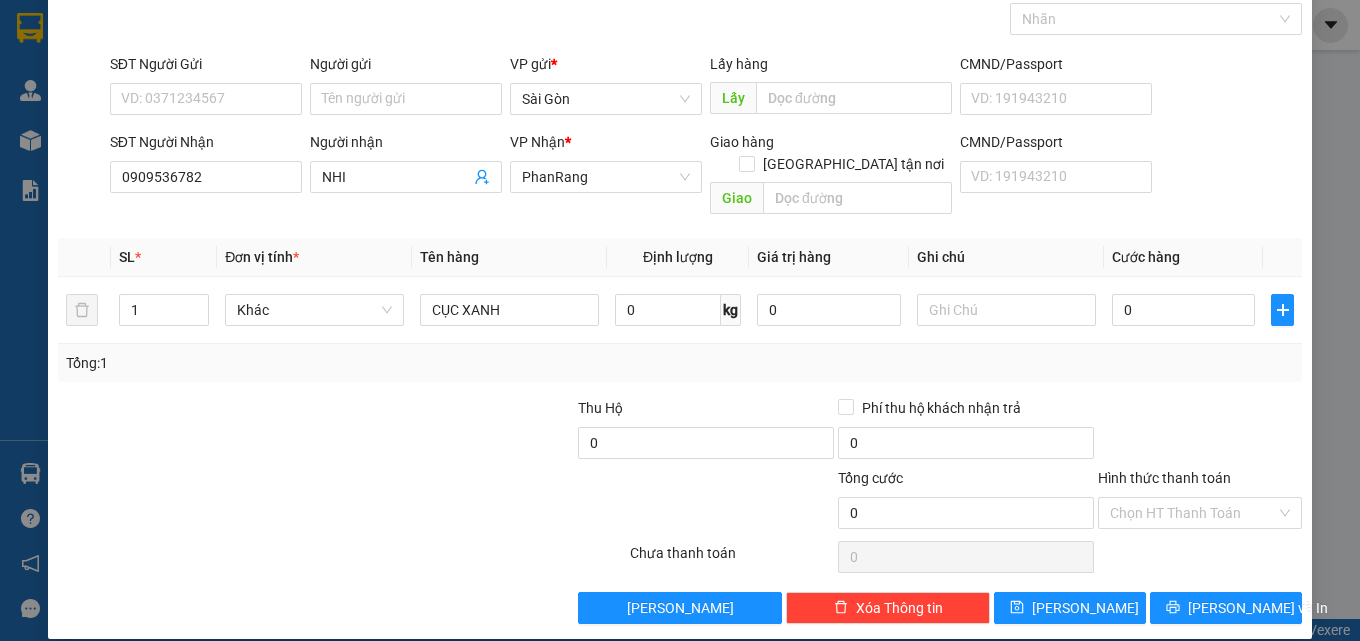 click at bounding box center (446, 432) 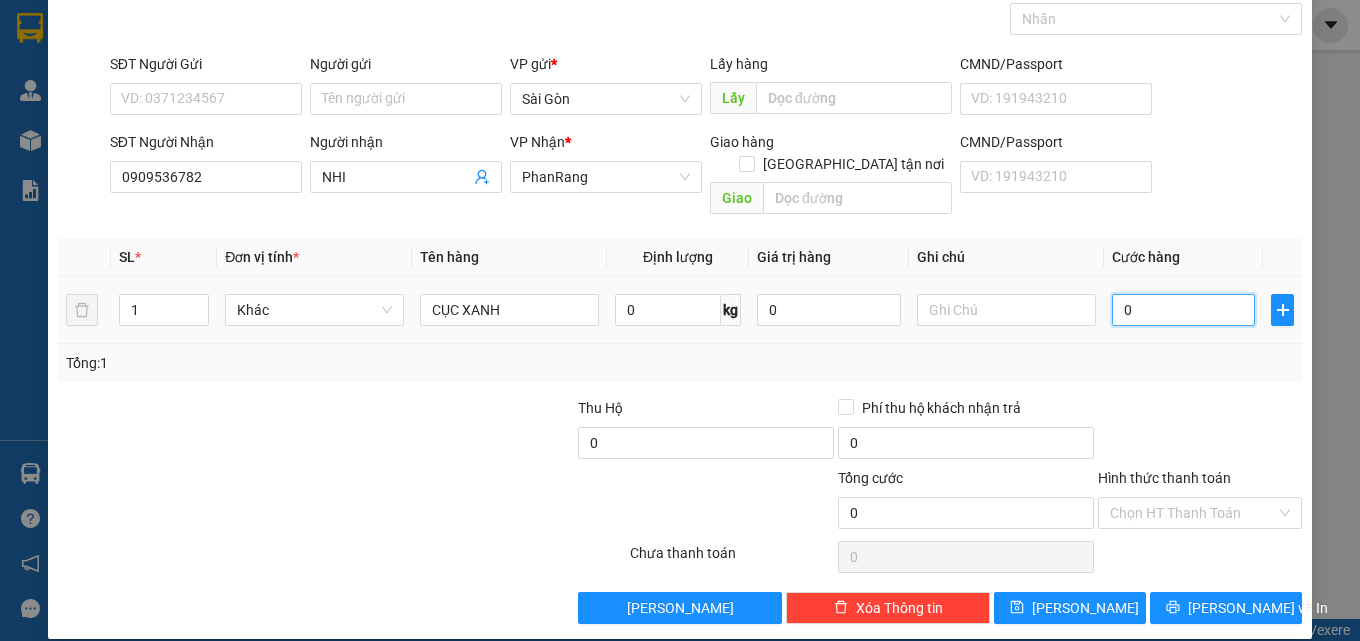 click on "0" at bounding box center (1184, 310) 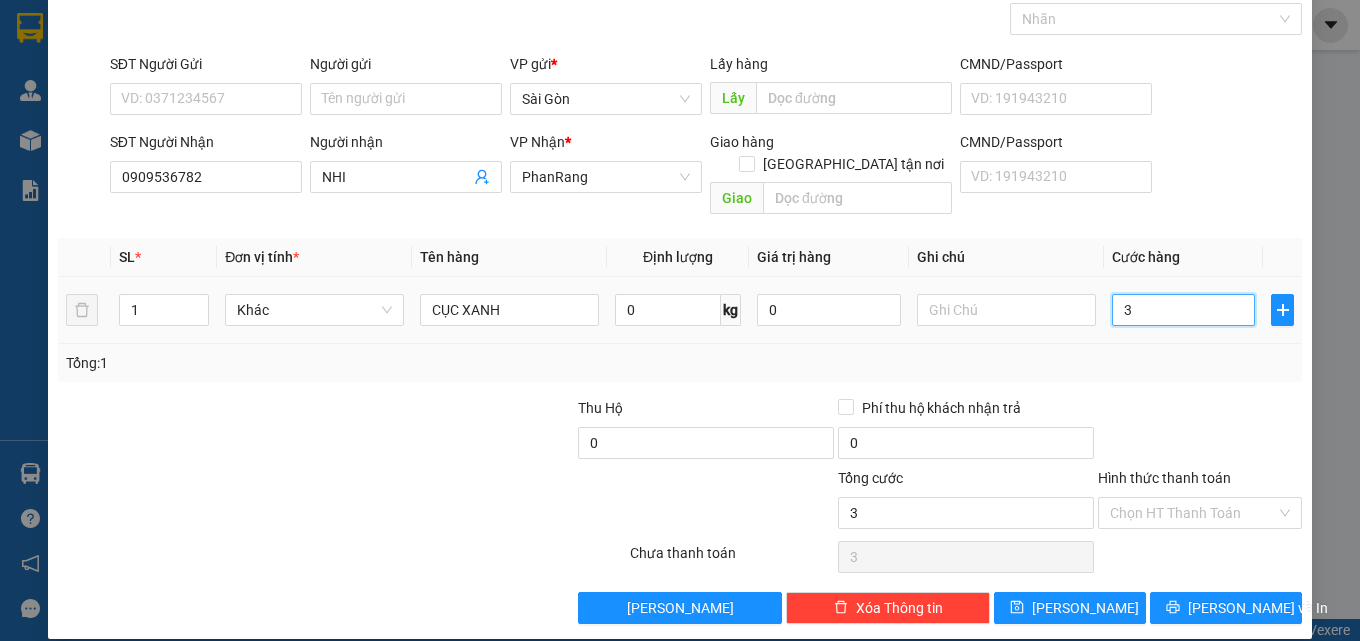 type on "30" 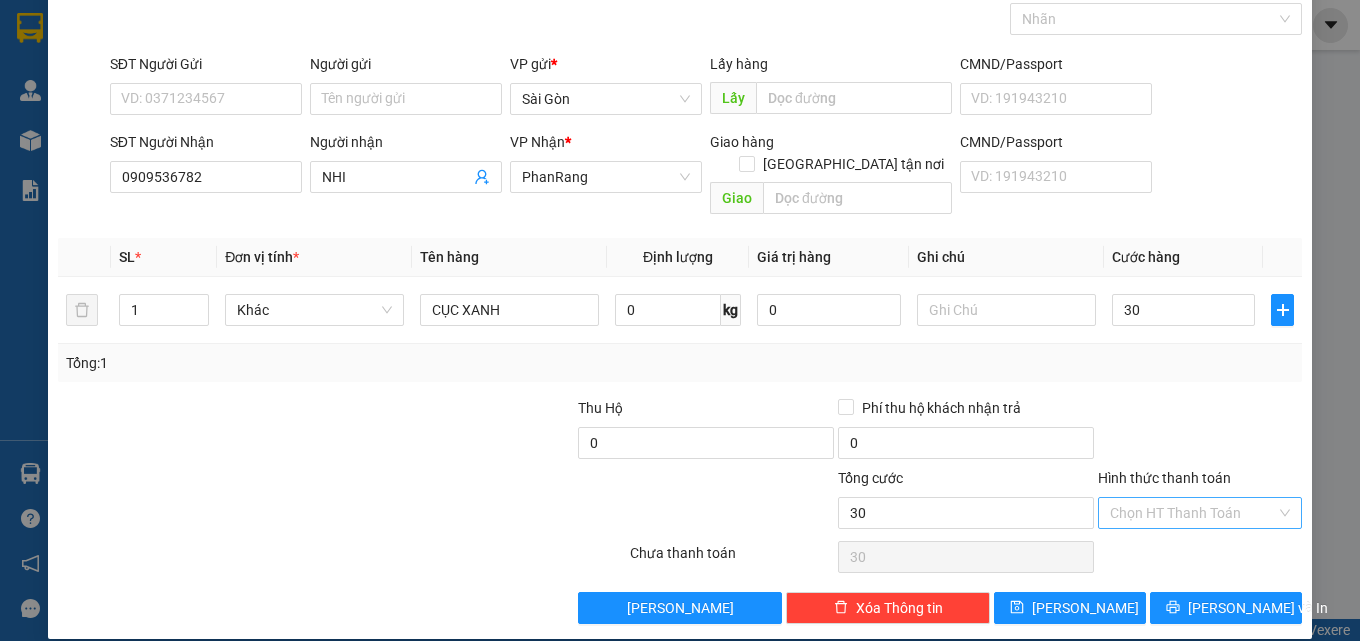 type on "30.000" 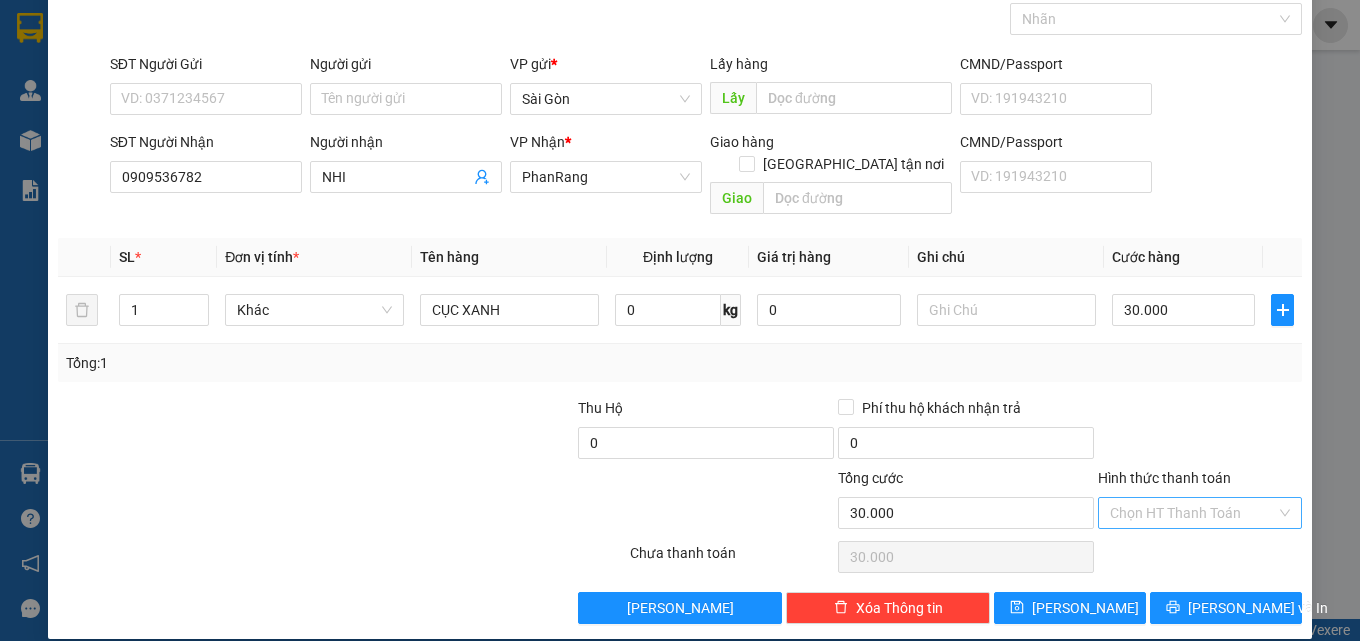 click on "Hình thức thanh toán" at bounding box center [1193, 513] 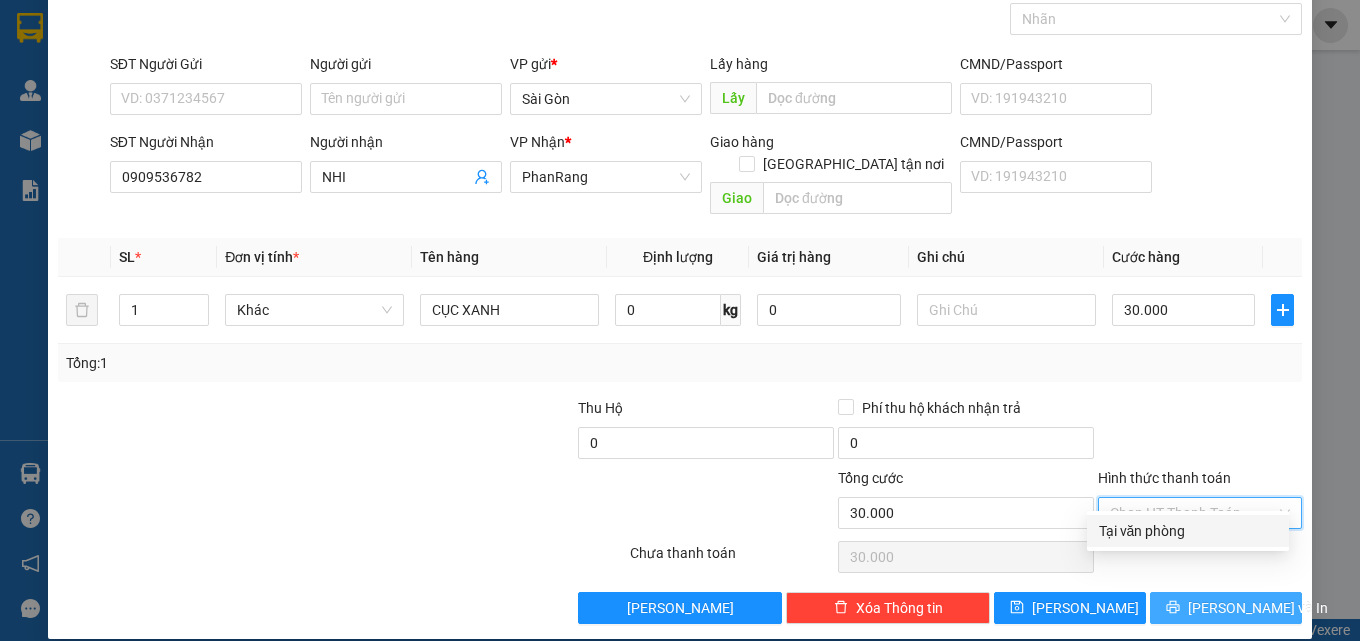 drag, startPoint x: 1191, startPoint y: 529, endPoint x: 1190, endPoint y: 575, distance: 46.010868 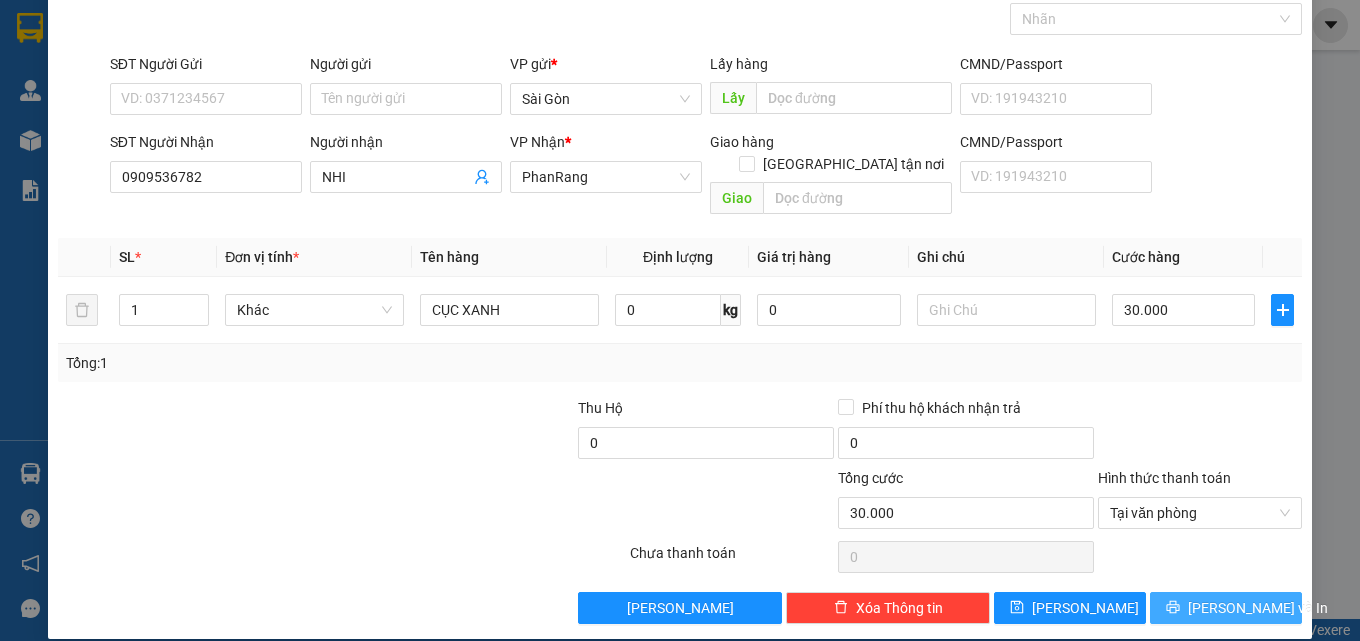 click on "[PERSON_NAME] và In" at bounding box center (1226, 608) 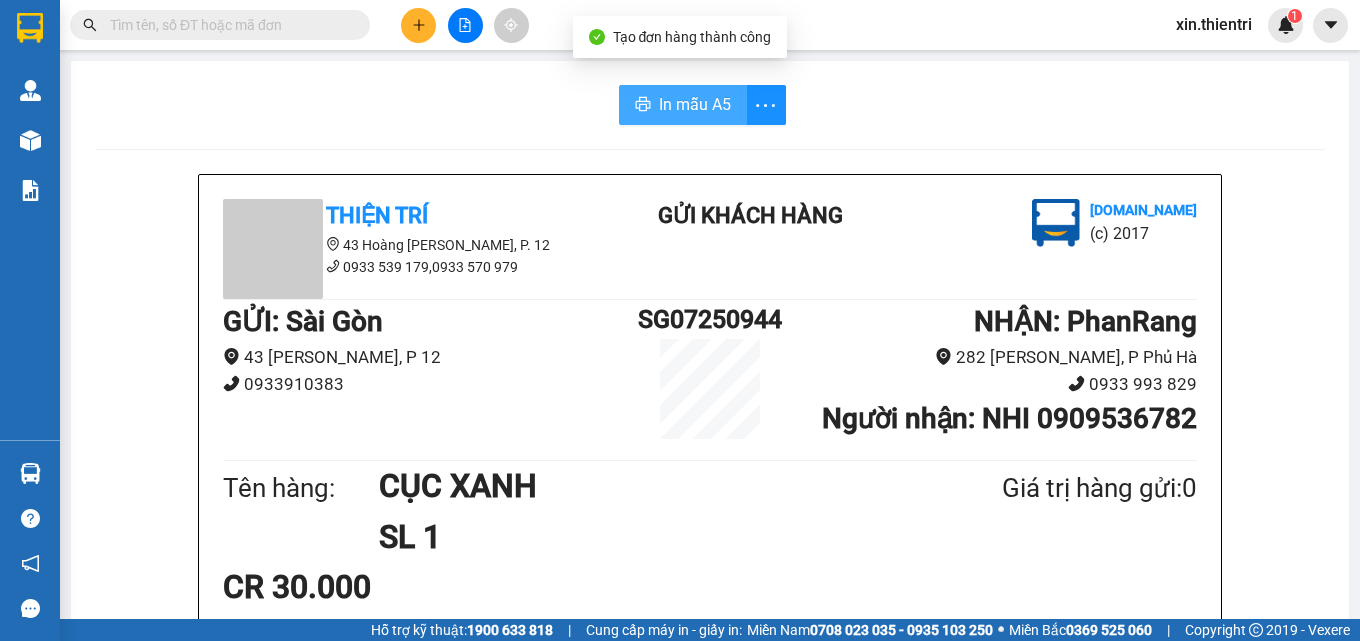 click on "In mẫu A5" at bounding box center [695, 104] 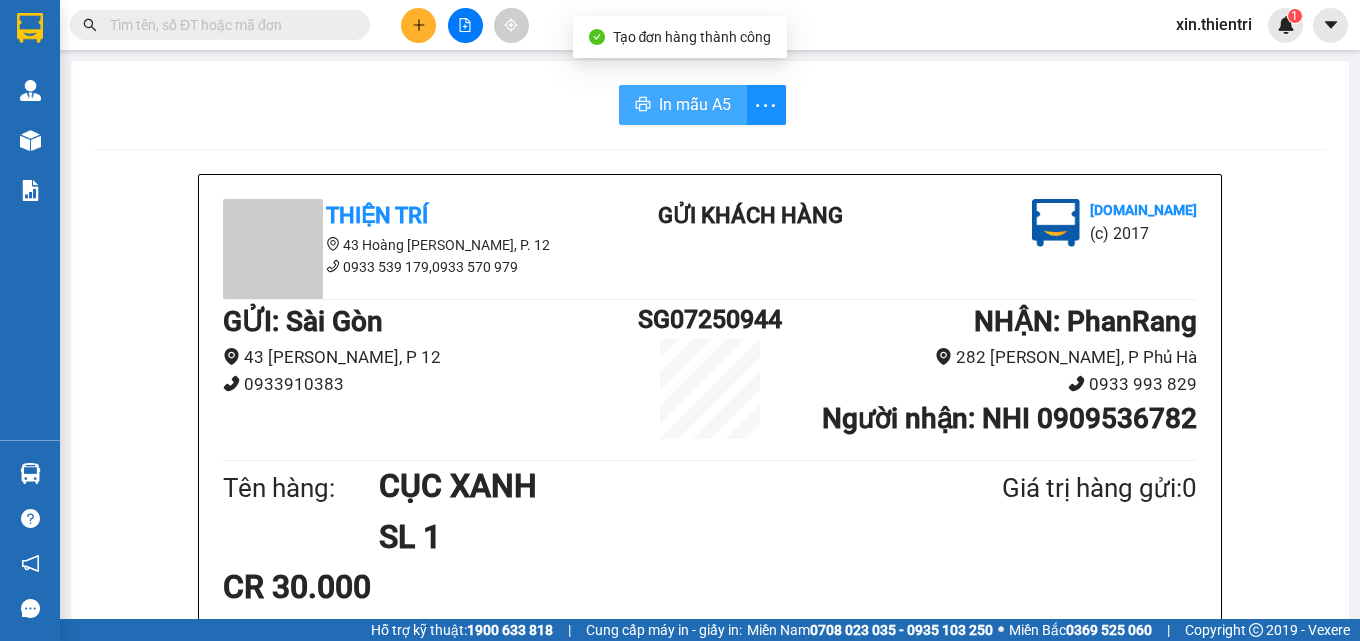 scroll, scrollTop: 0, scrollLeft: 0, axis: both 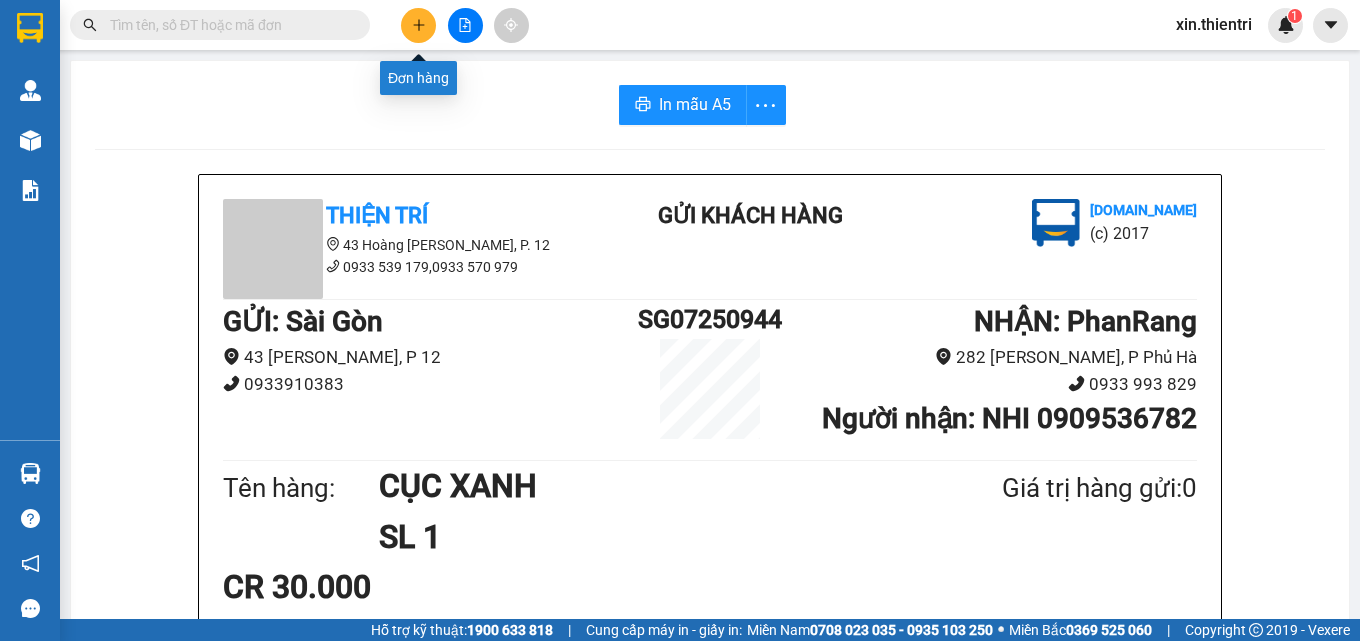 click at bounding box center (418, 25) 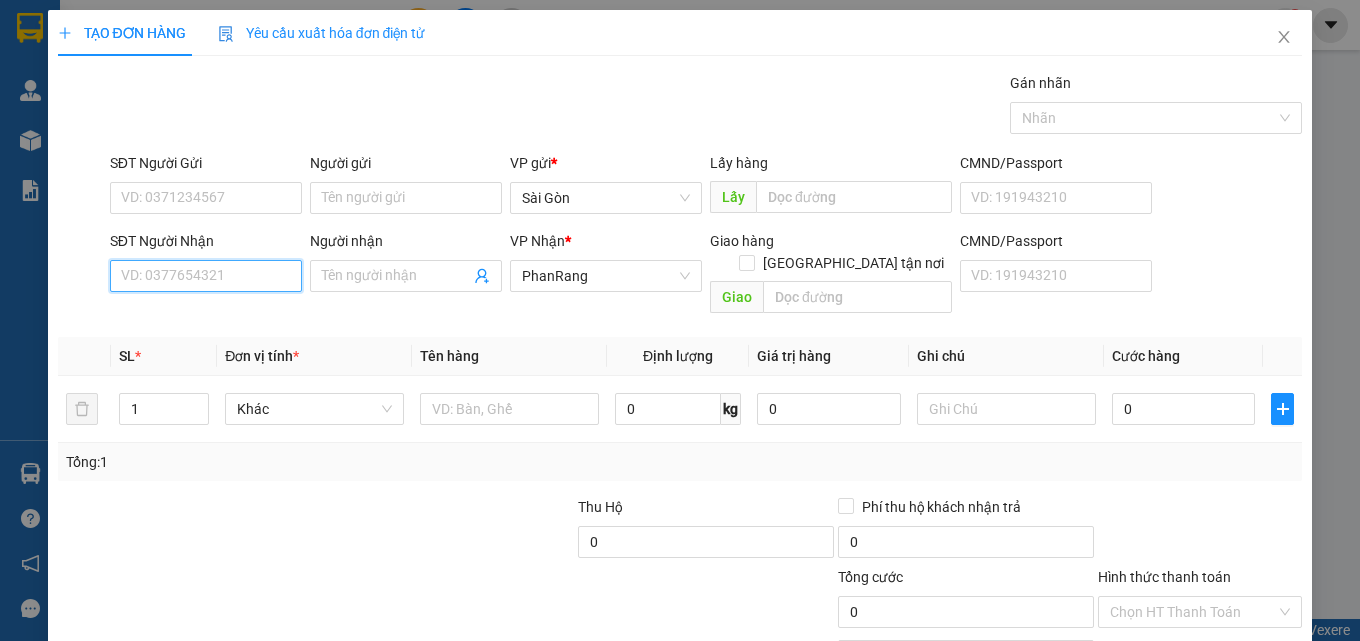 drag, startPoint x: 205, startPoint y: 278, endPoint x: 235, endPoint y: 282, distance: 30.265491 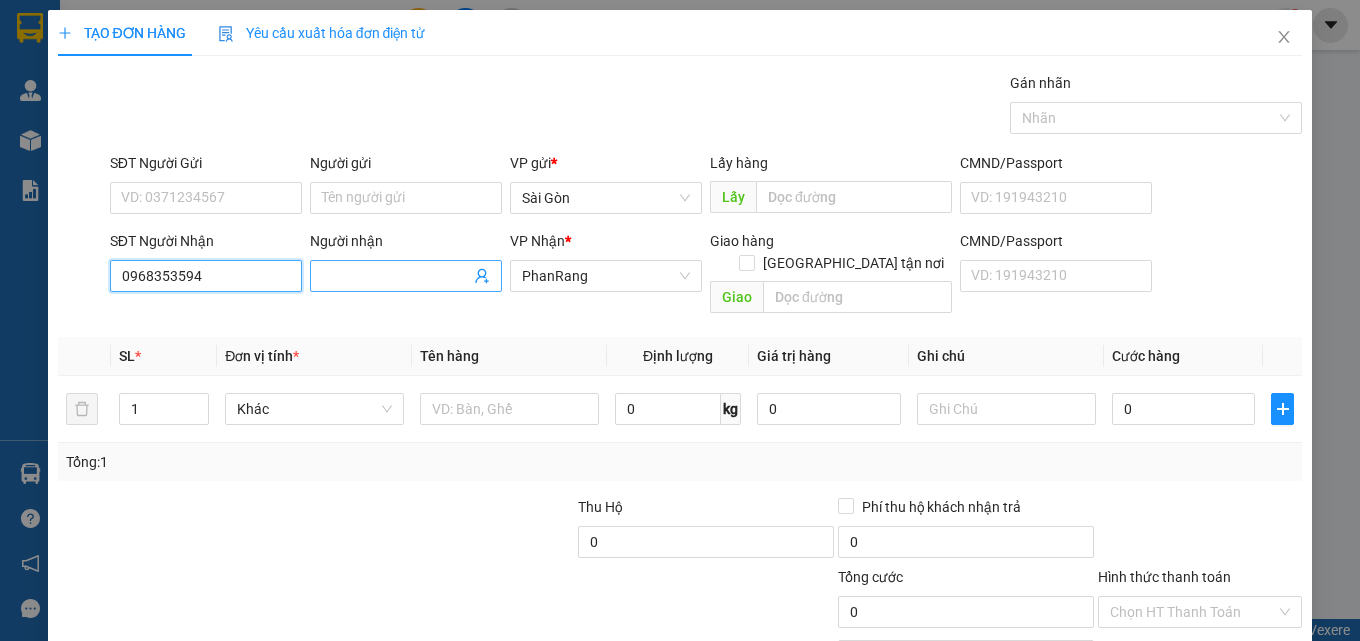 type on "0968353594" 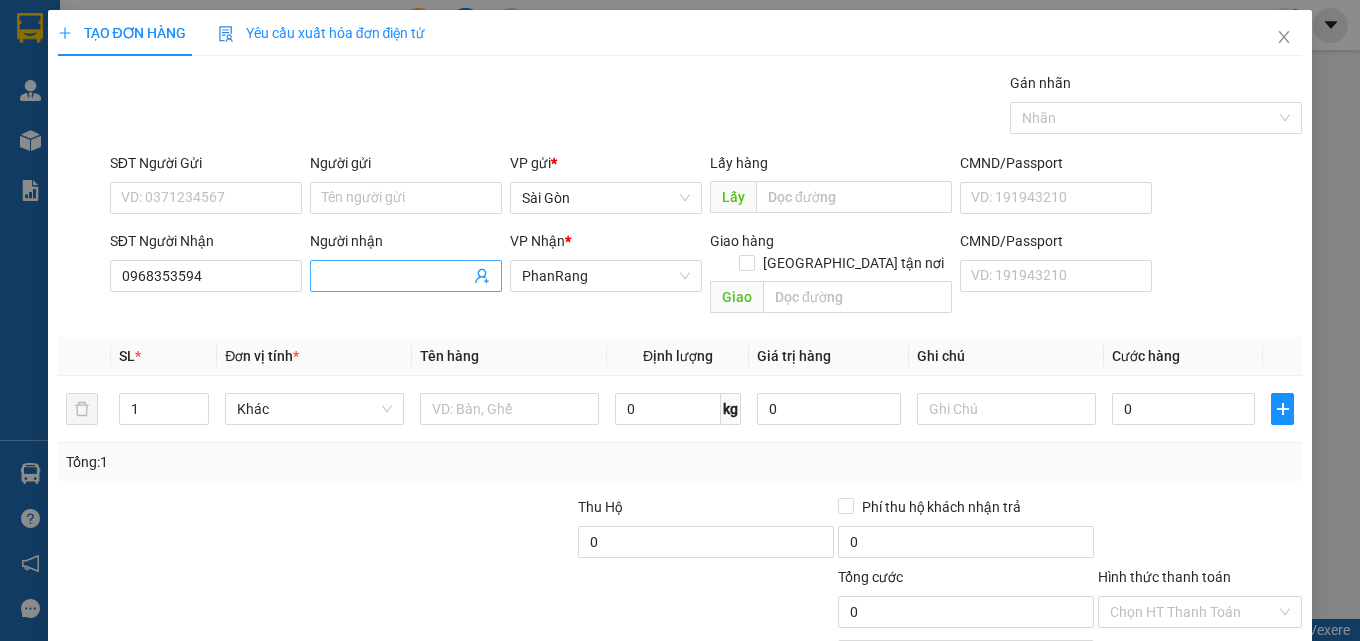 click on "Người nhận" at bounding box center [396, 276] 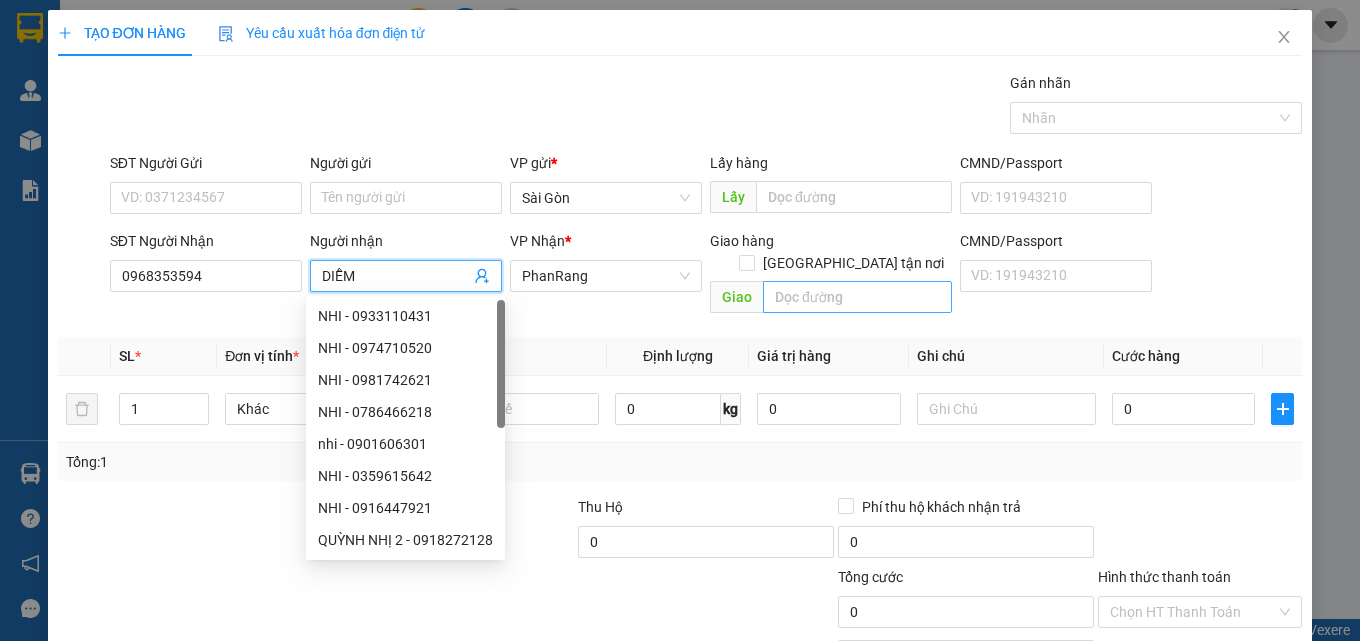 type on "DIỄM" 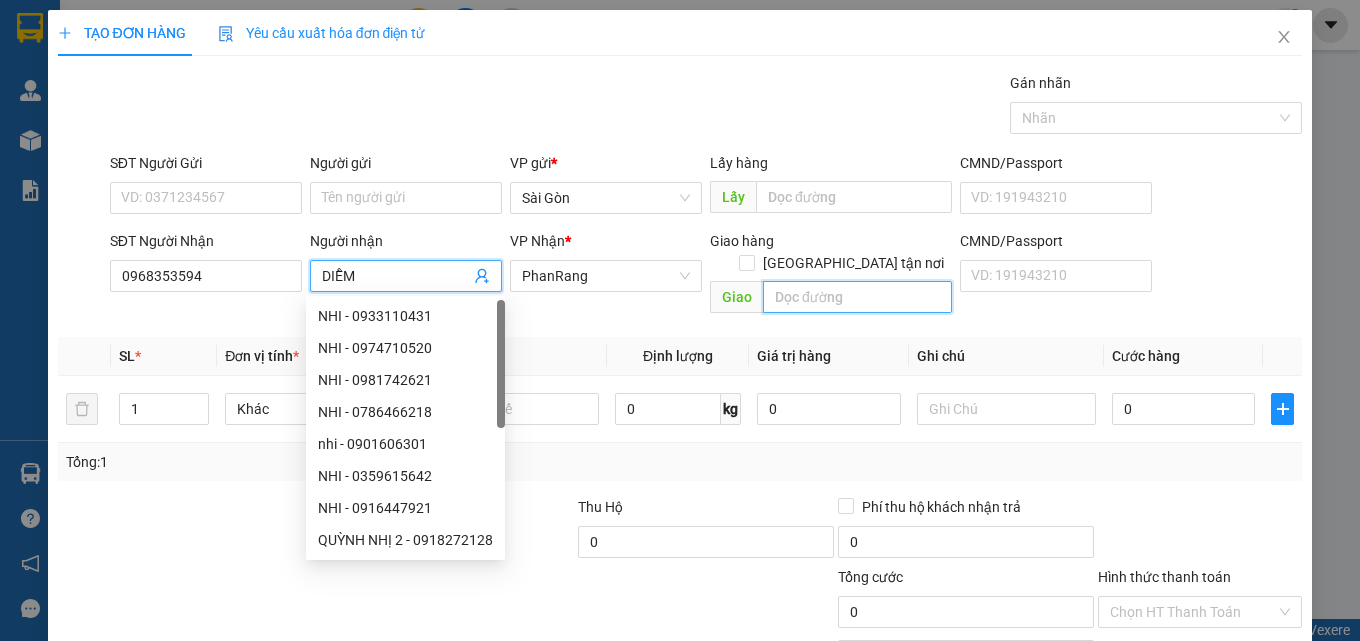 click on "Giao" at bounding box center (831, 298) 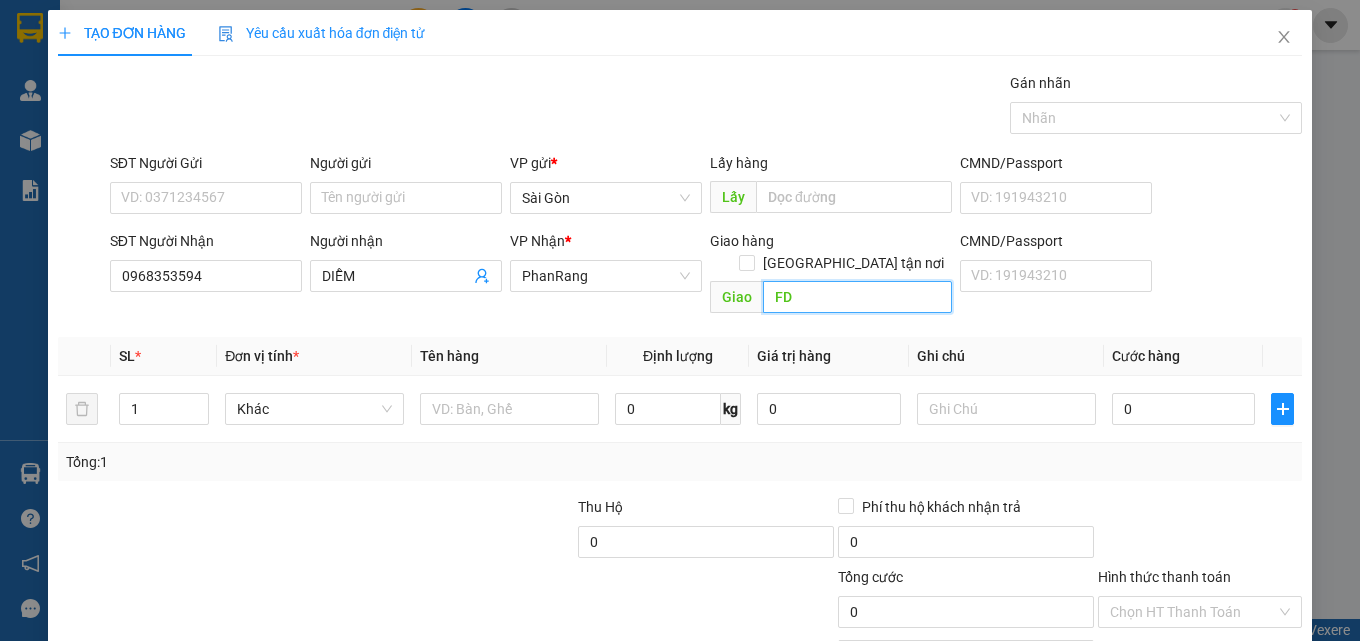 type on "F" 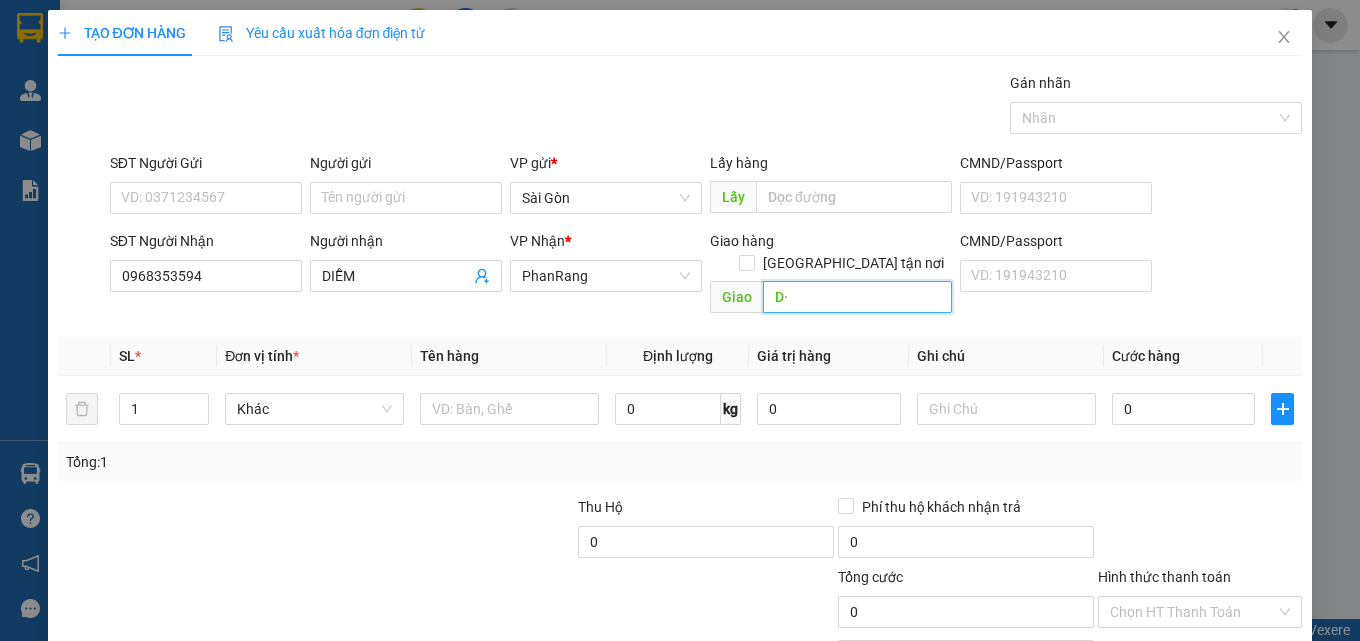 type on "D" 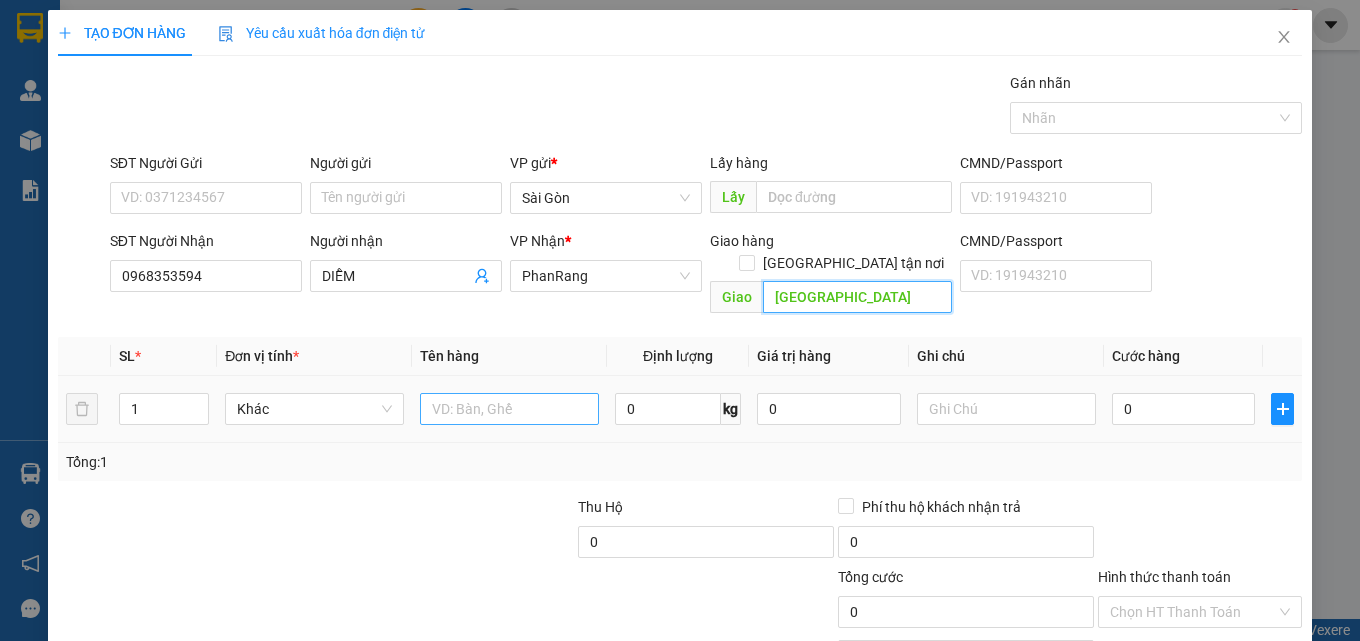 type on "[GEOGRAPHIC_DATA]" 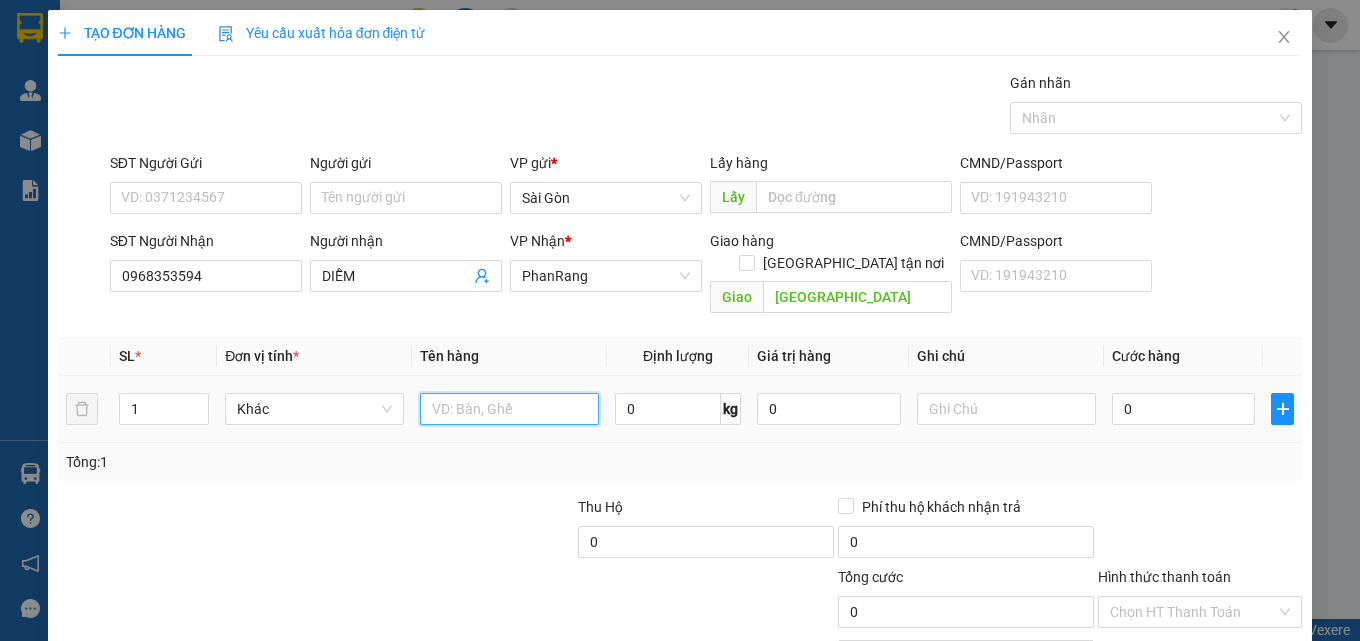 click at bounding box center (509, 409) 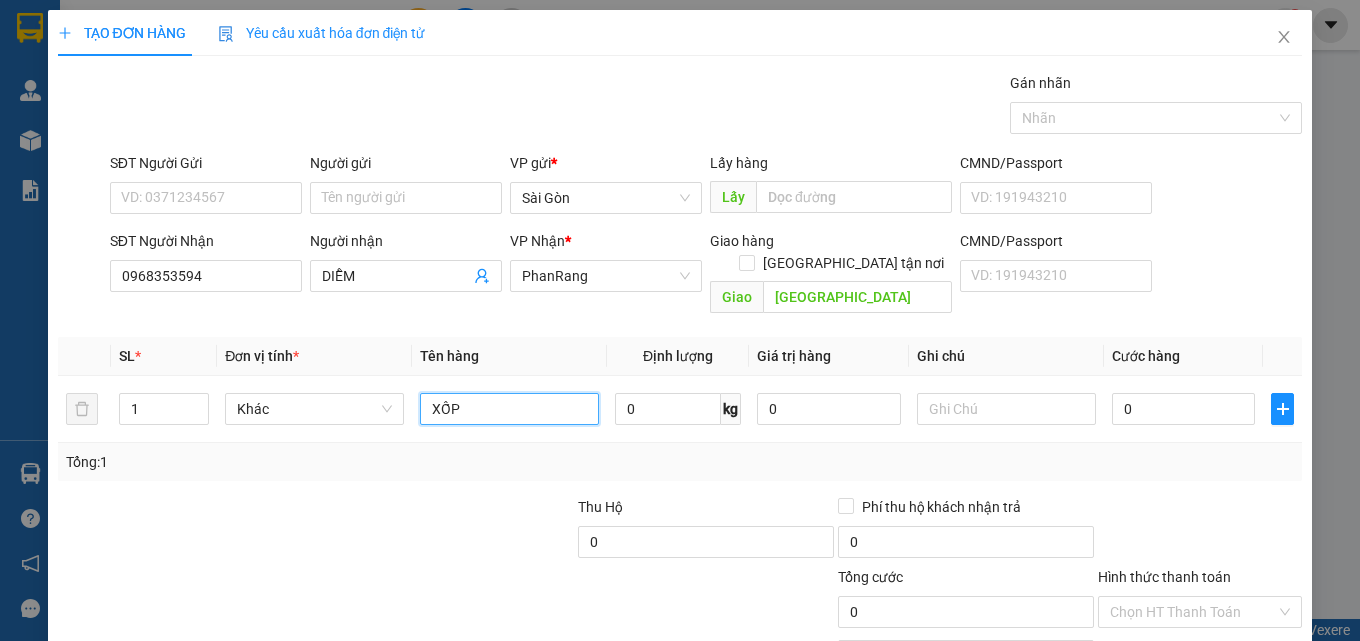 scroll, scrollTop: 99, scrollLeft: 0, axis: vertical 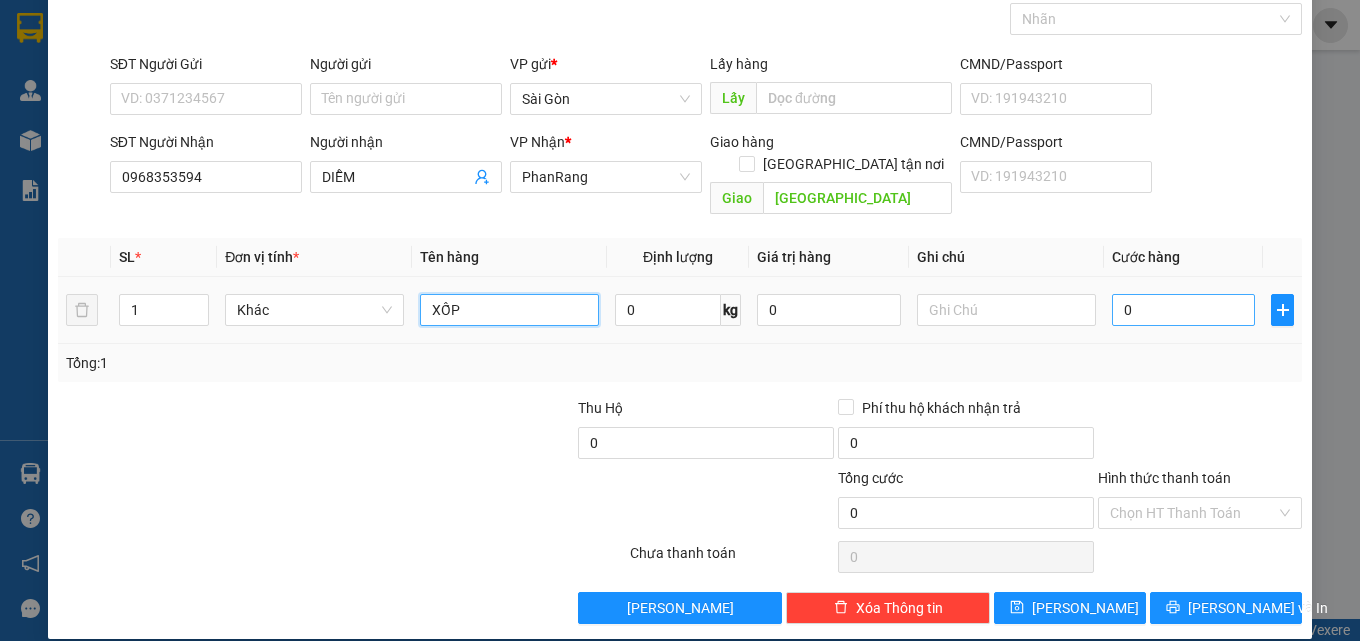 type on "XỐP" 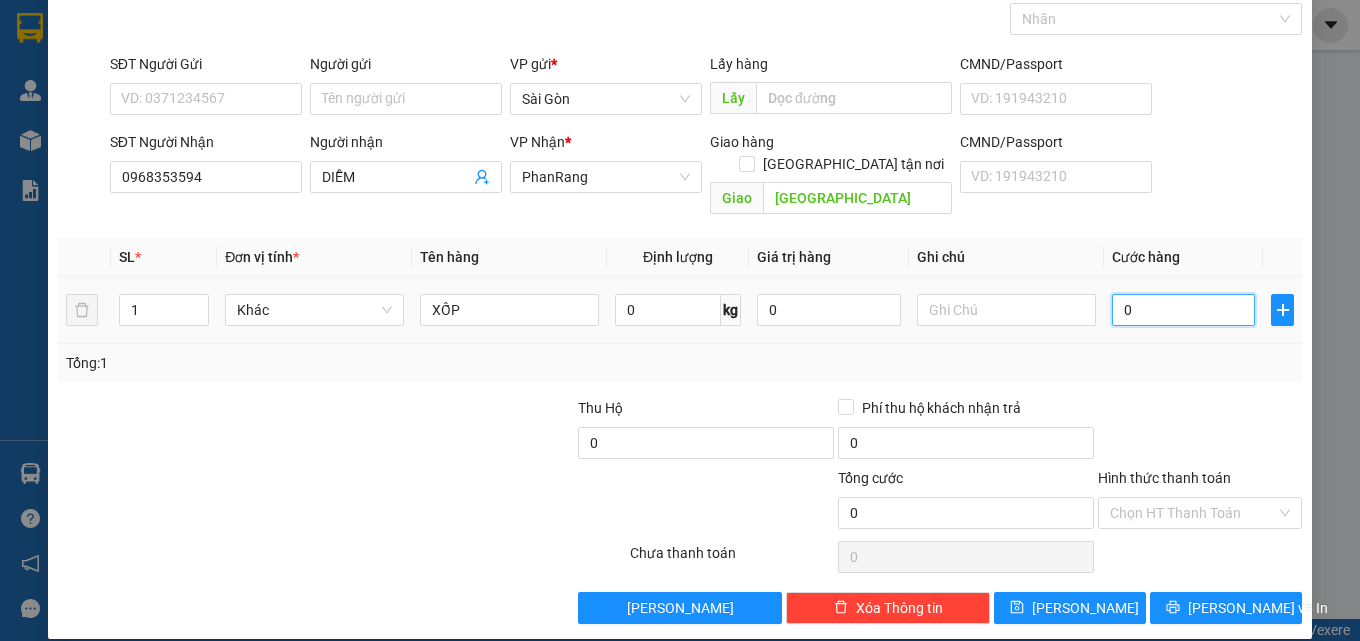 click on "0" at bounding box center [1184, 310] 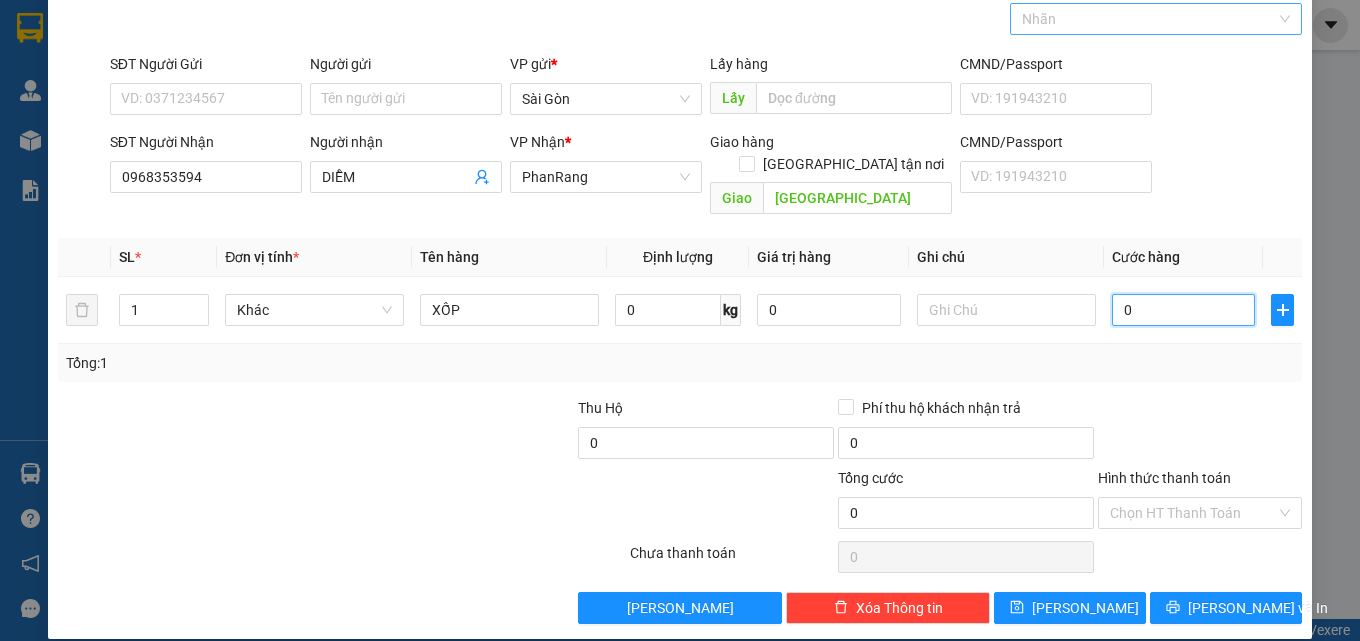 type on "5" 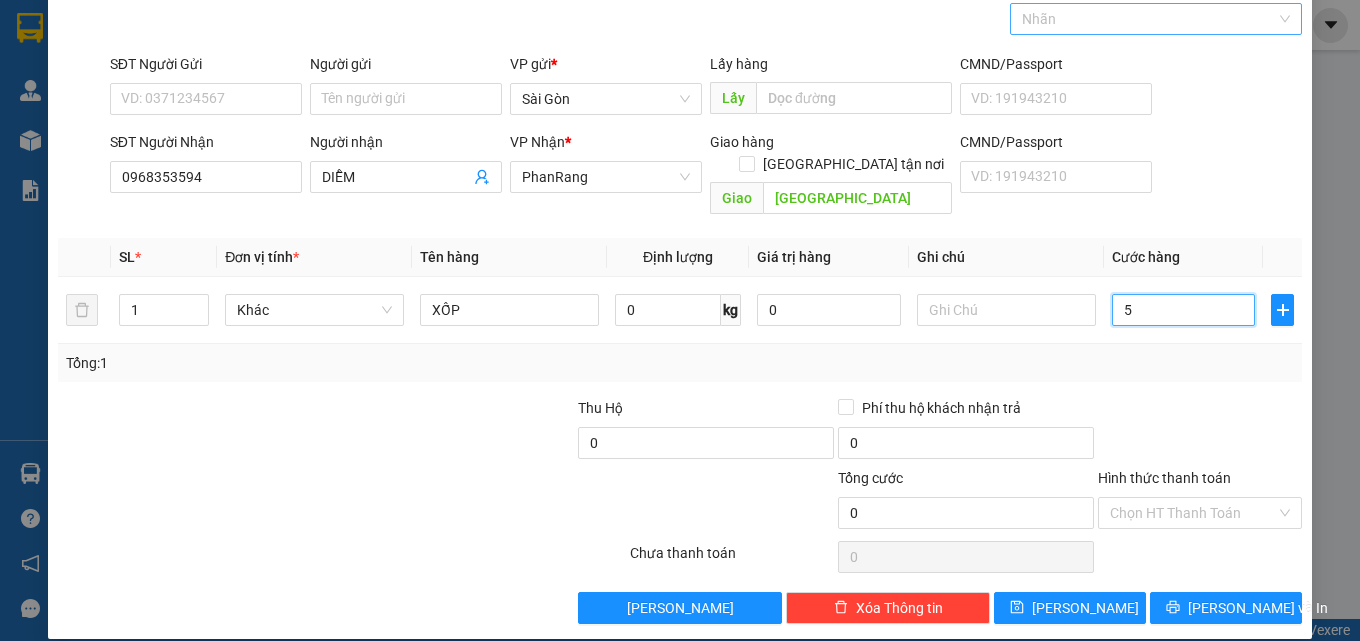 type on "5" 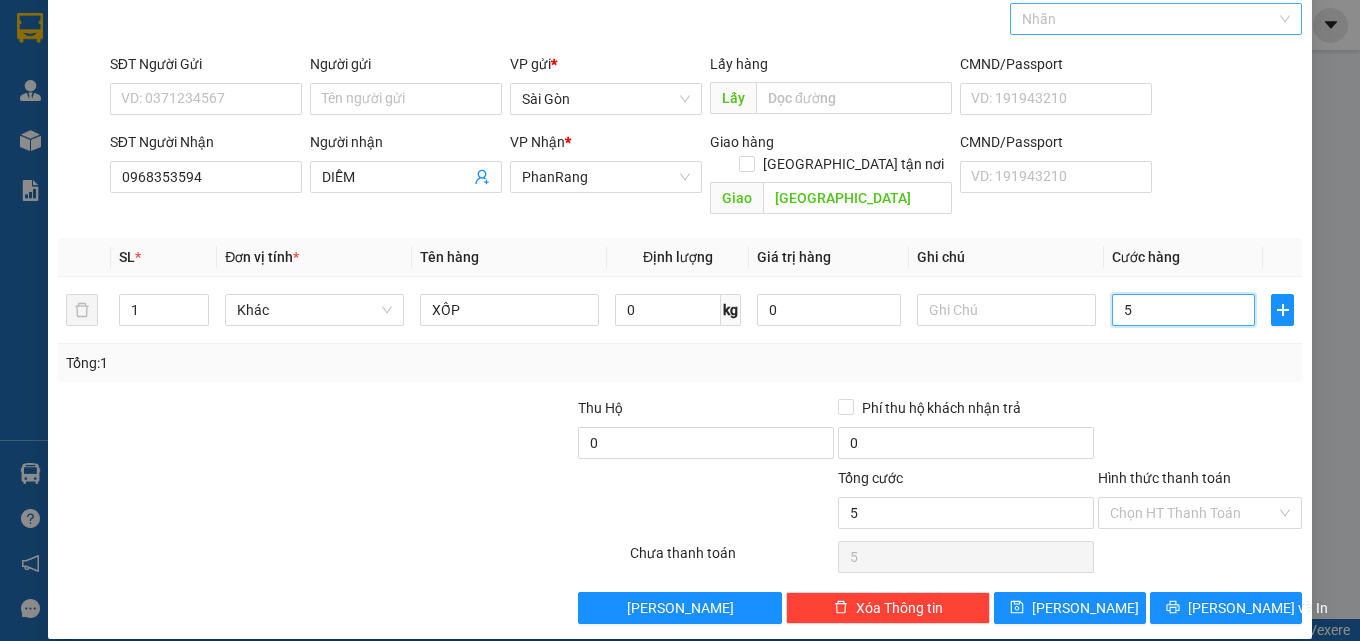 type on "50" 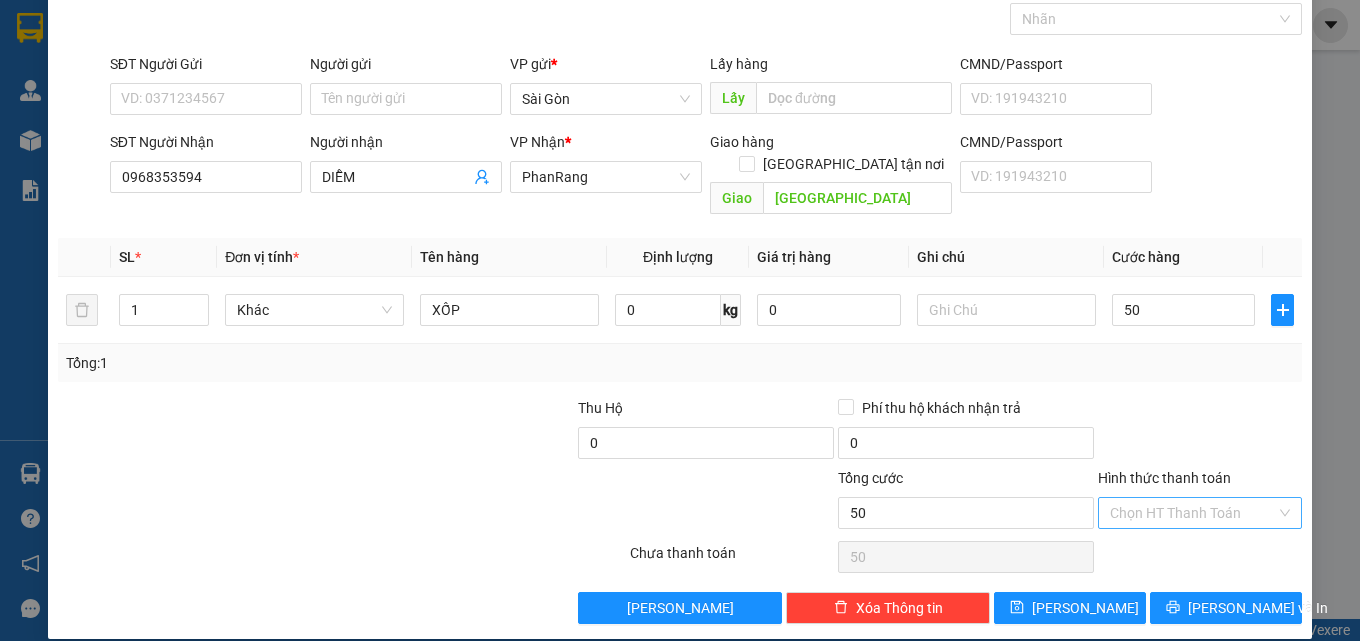 type on "50.000" 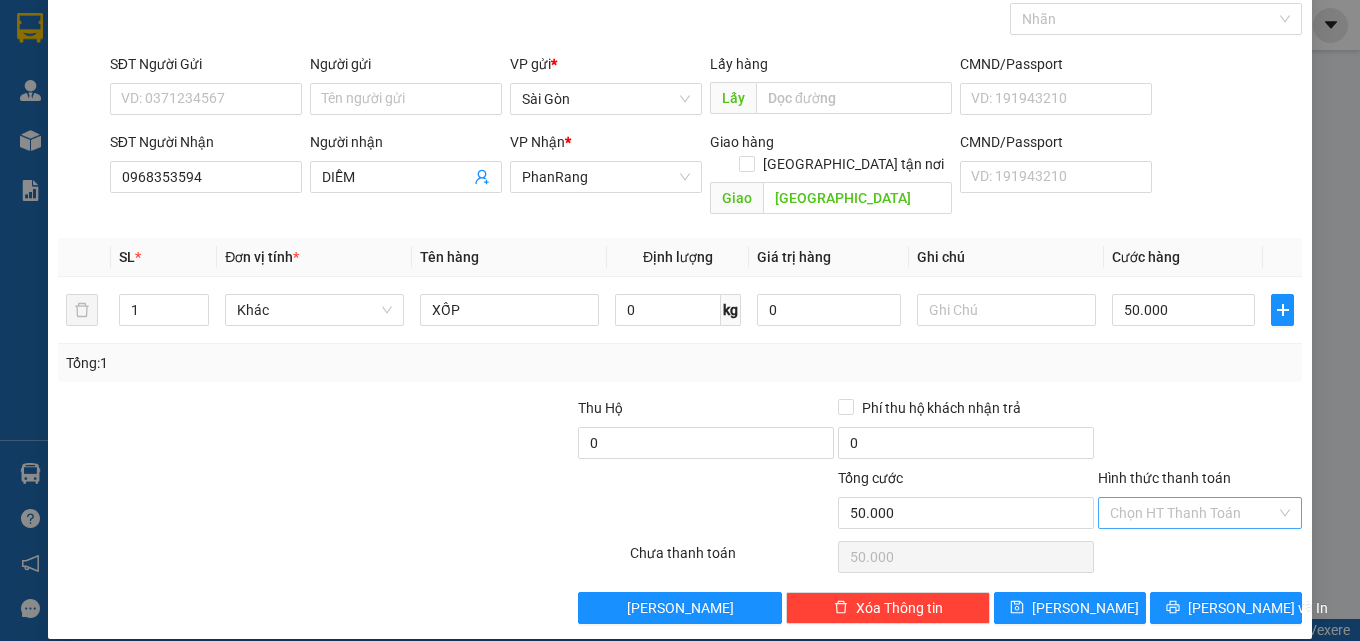click on "Hình thức thanh toán" at bounding box center [1193, 513] 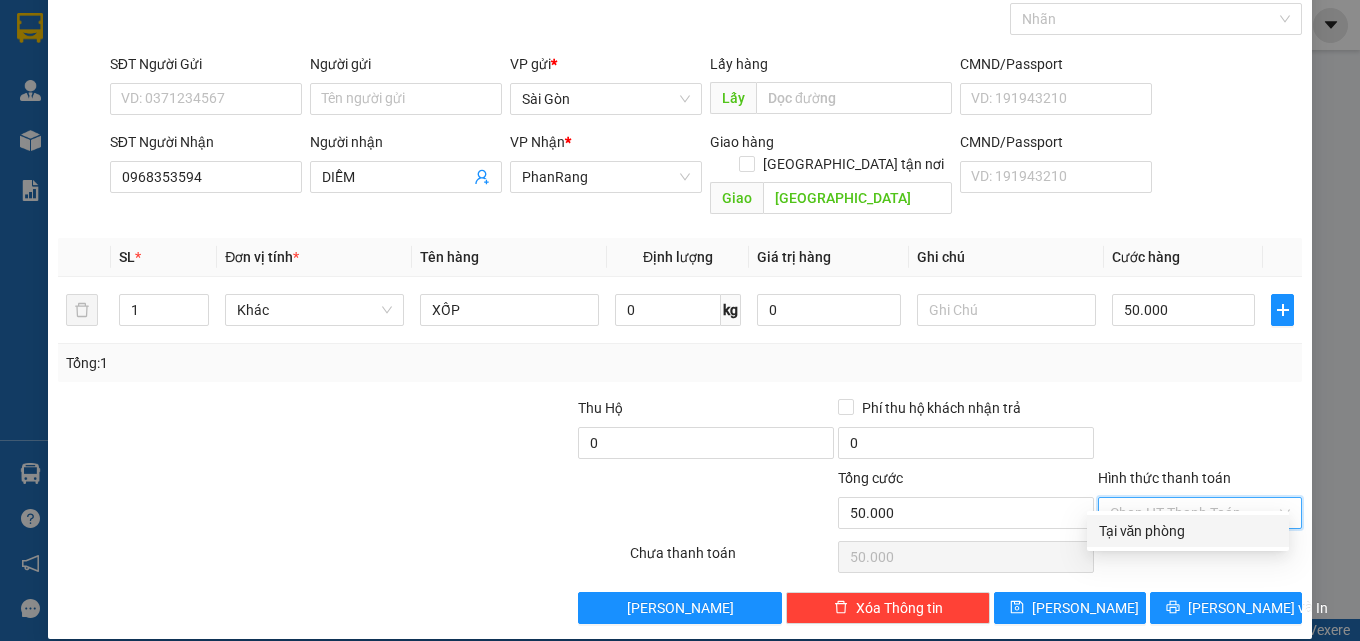 click on "Tại văn phòng" at bounding box center [1188, 531] 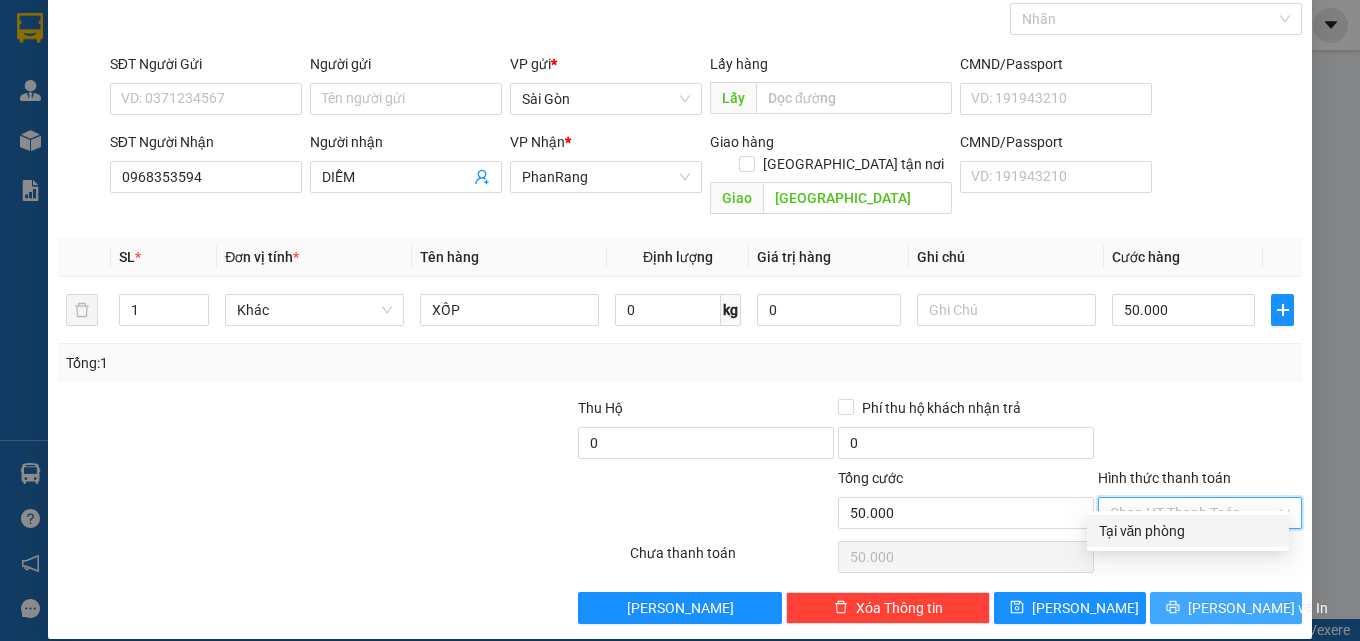 type on "0" 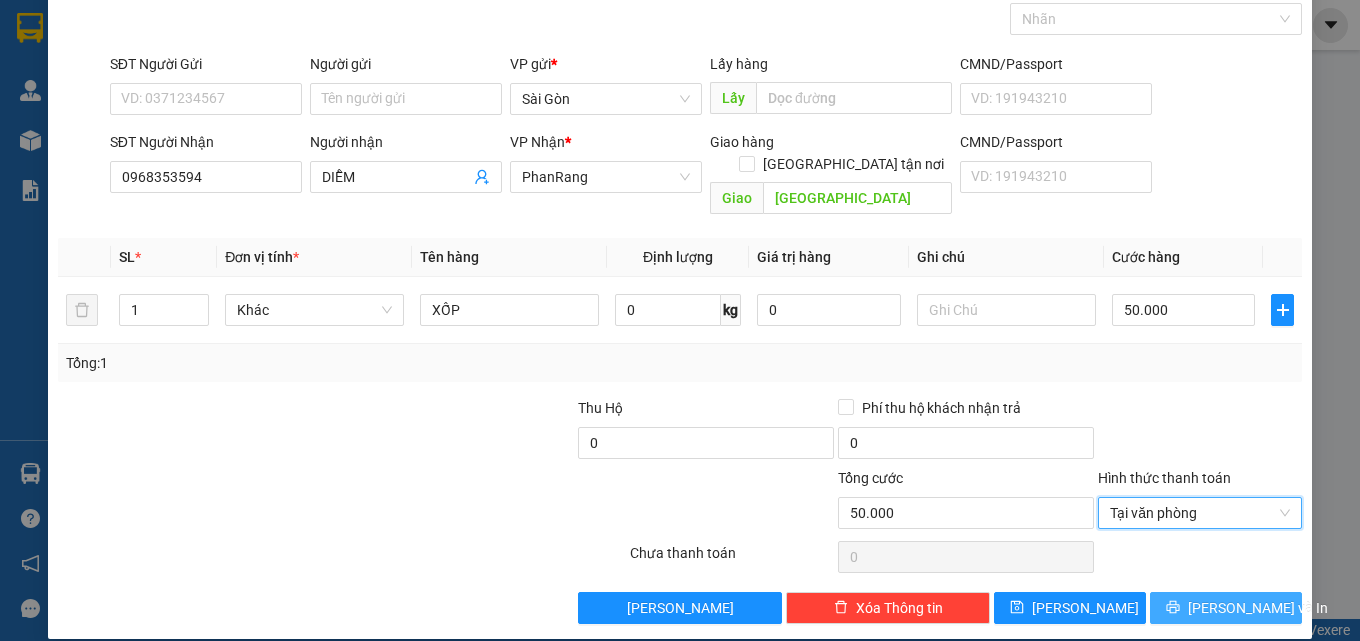 click on "[PERSON_NAME] và In" at bounding box center (1226, 608) 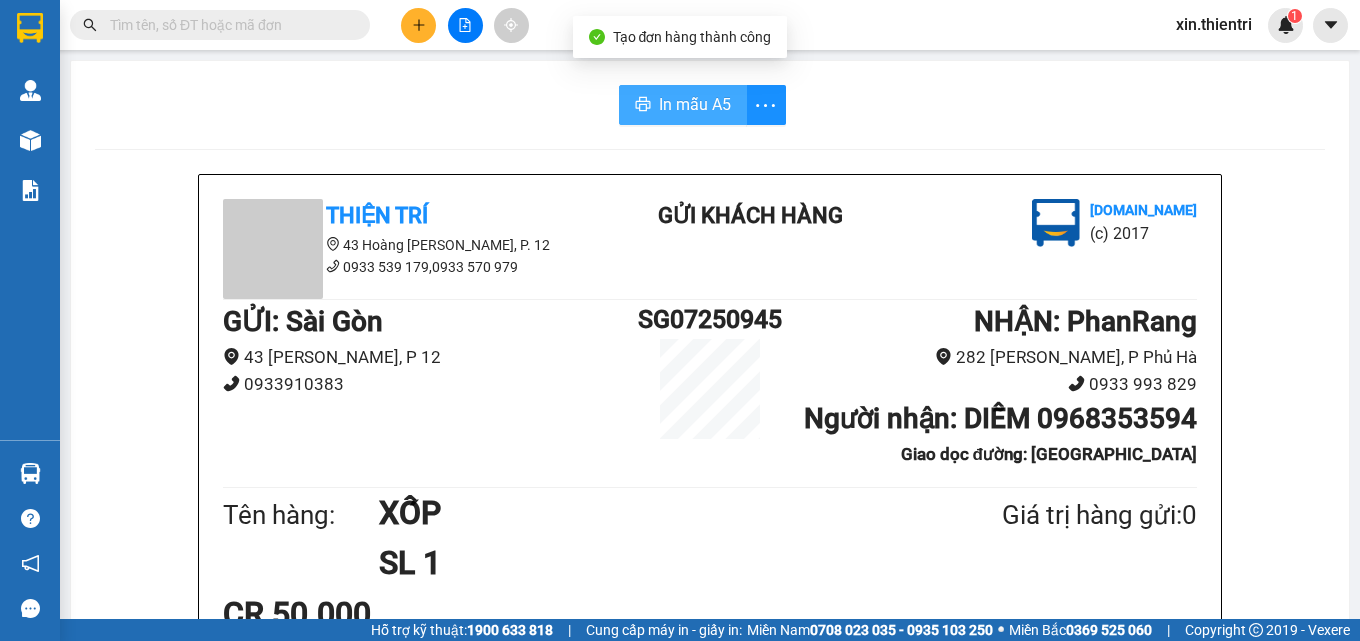drag, startPoint x: 642, startPoint y: 113, endPoint x: 994, endPoint y: 111, distance: 352.00568 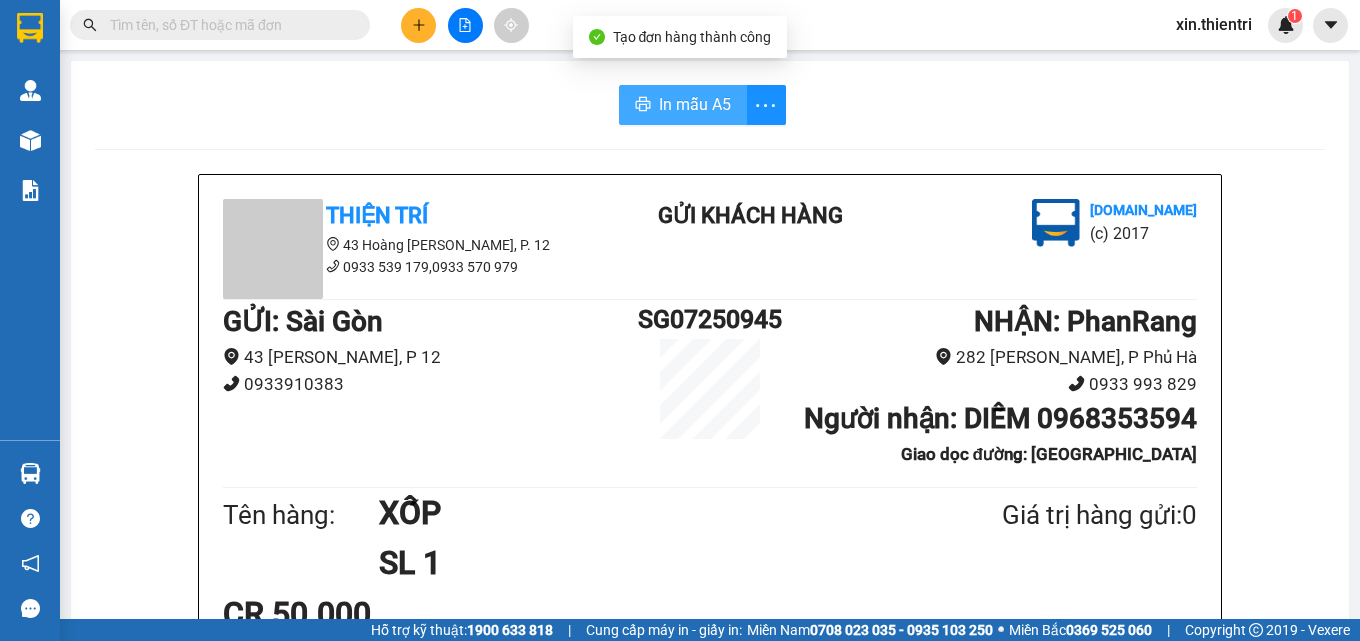 scroll, scrollTop: 0, scrollLeft: 0, axis: both 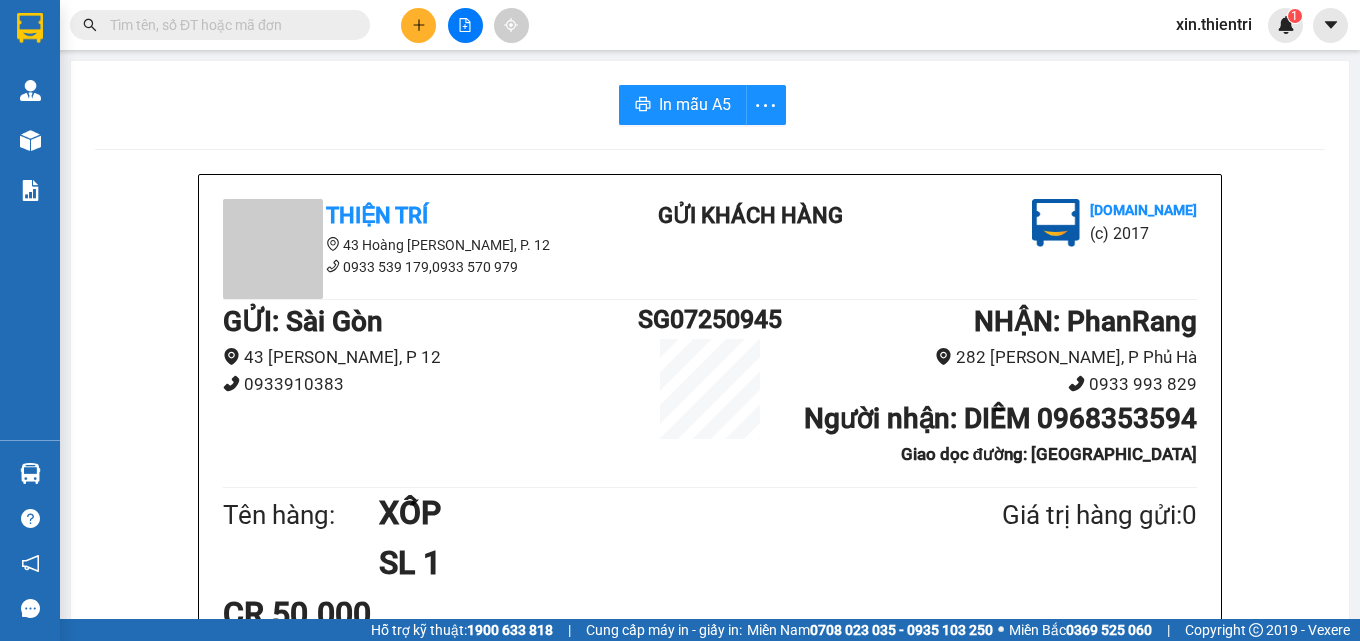 click on "GỬI :   Sài Gòn   43 Hoàng Dư Khương, P 12   0933910383 SG07250945 NHẬN :   PhanRang   282 Lê Duẫn, P Phủ Hà   0933 993 829 Người nhận :   DIỄM  0968353594 Giao dọc đường: ĐÔNG HẢI" at bounding box center [710, 391] 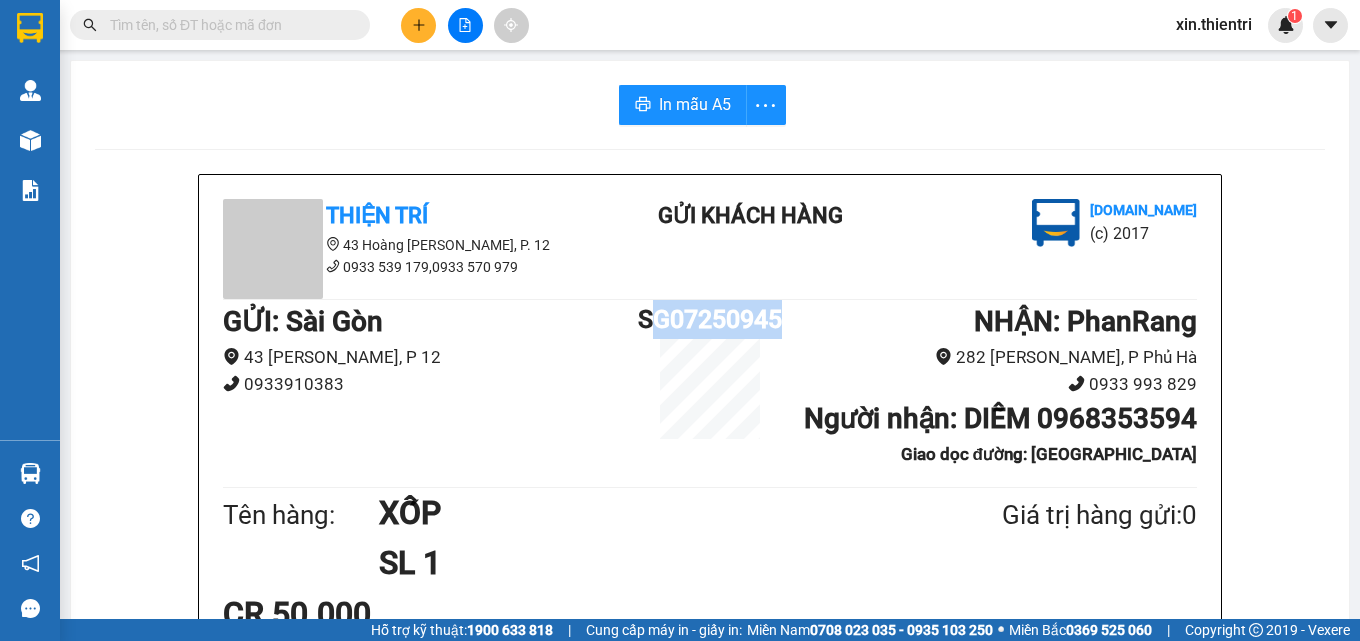 drag, startPoint x: 637, startPoint y: 324, endPoint x: 961, endPoint y: 318, distance: 324.05554 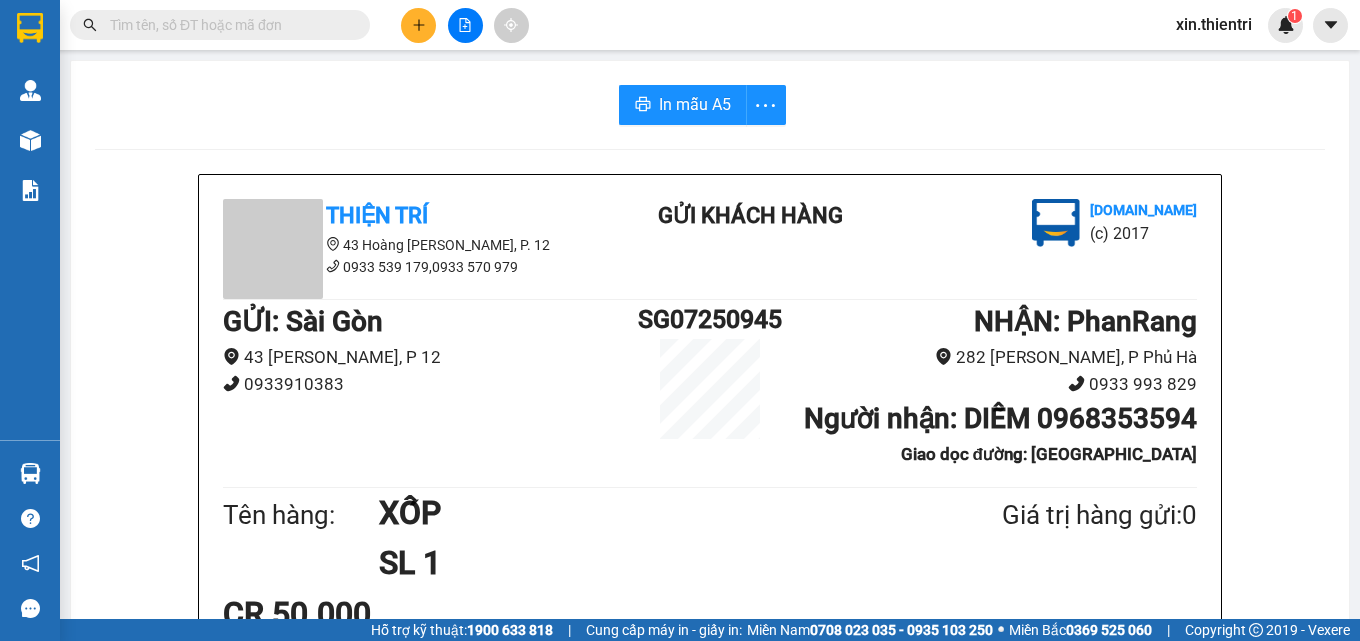 drag, startPoint x: 458, startPoint y: 485, endPoint x: 539, endPoint y: 475, distance: 81.61495 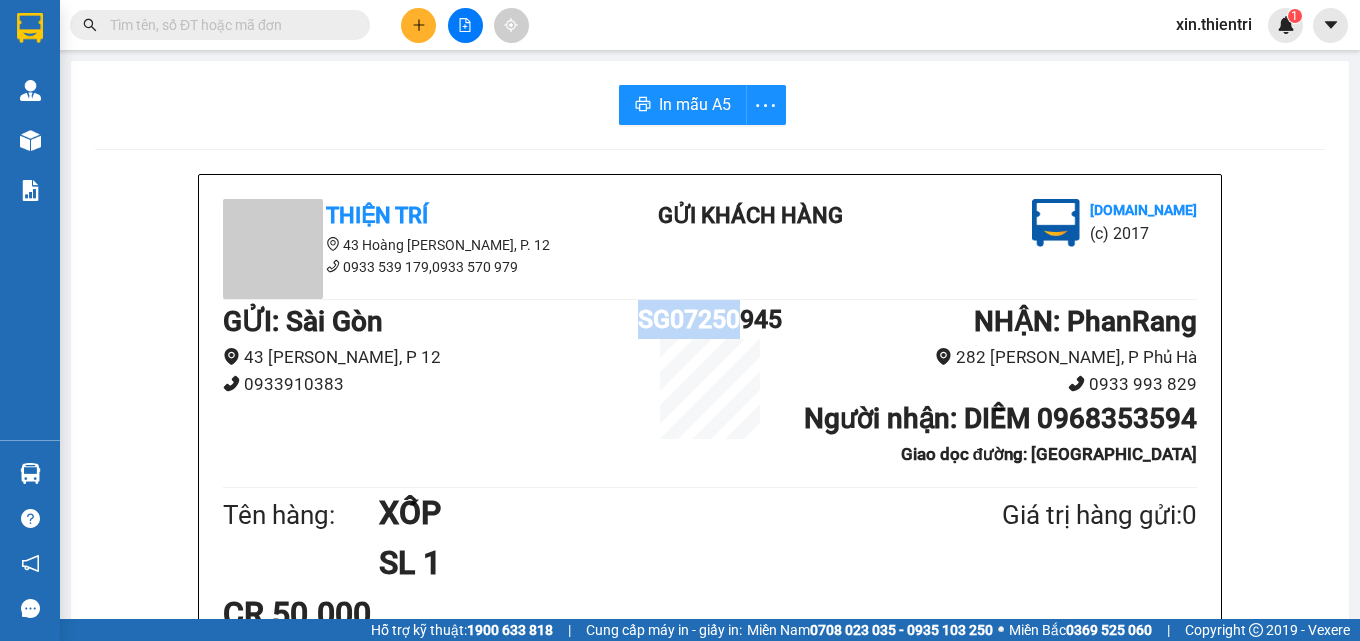 drag, startPoint x: 623, startPoint y: 313, endPoint x: 1114, endPoint y: 335, distance: 491.4926 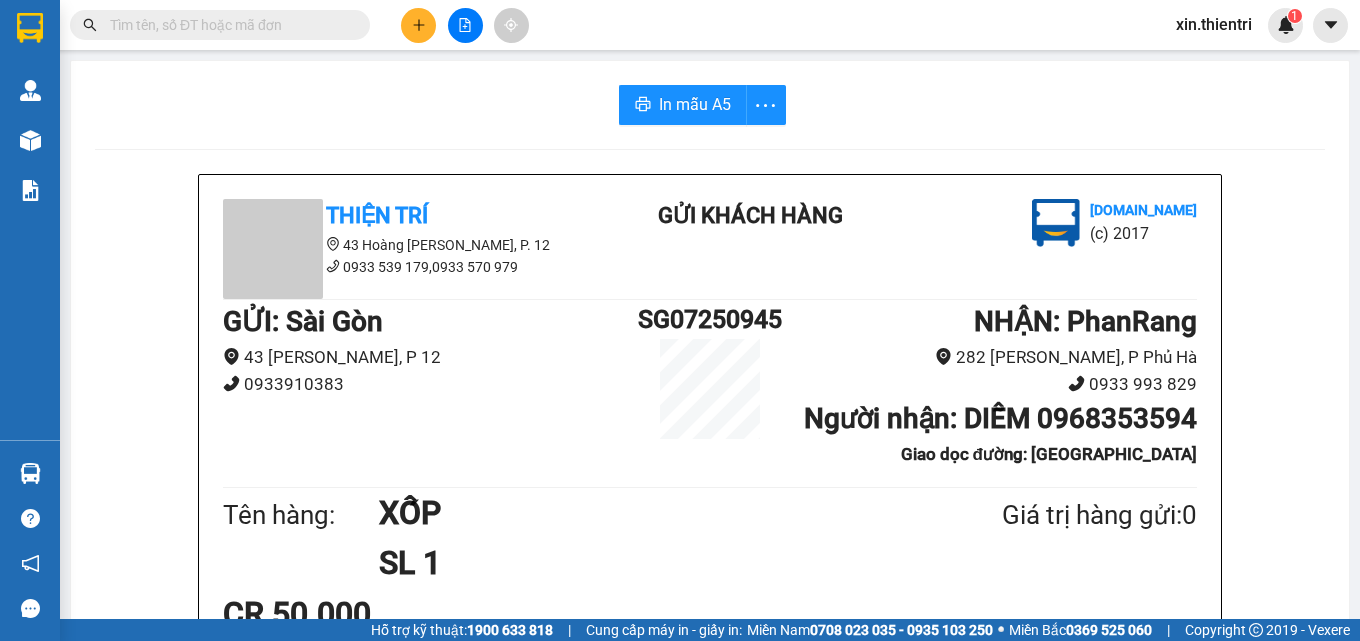 drag, startPoint x: 660, startPoint y: 540, endPoint x: 700, endPoint y: 540, distance: 40 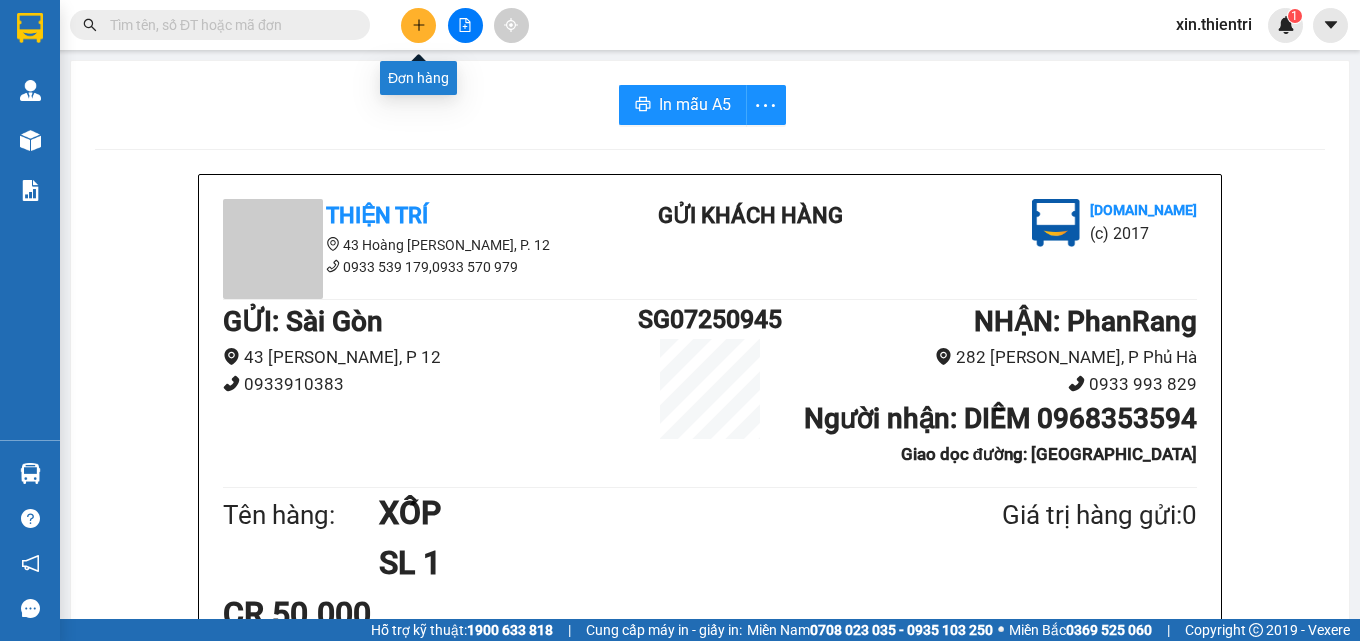 click at bounding box center [418, 25] 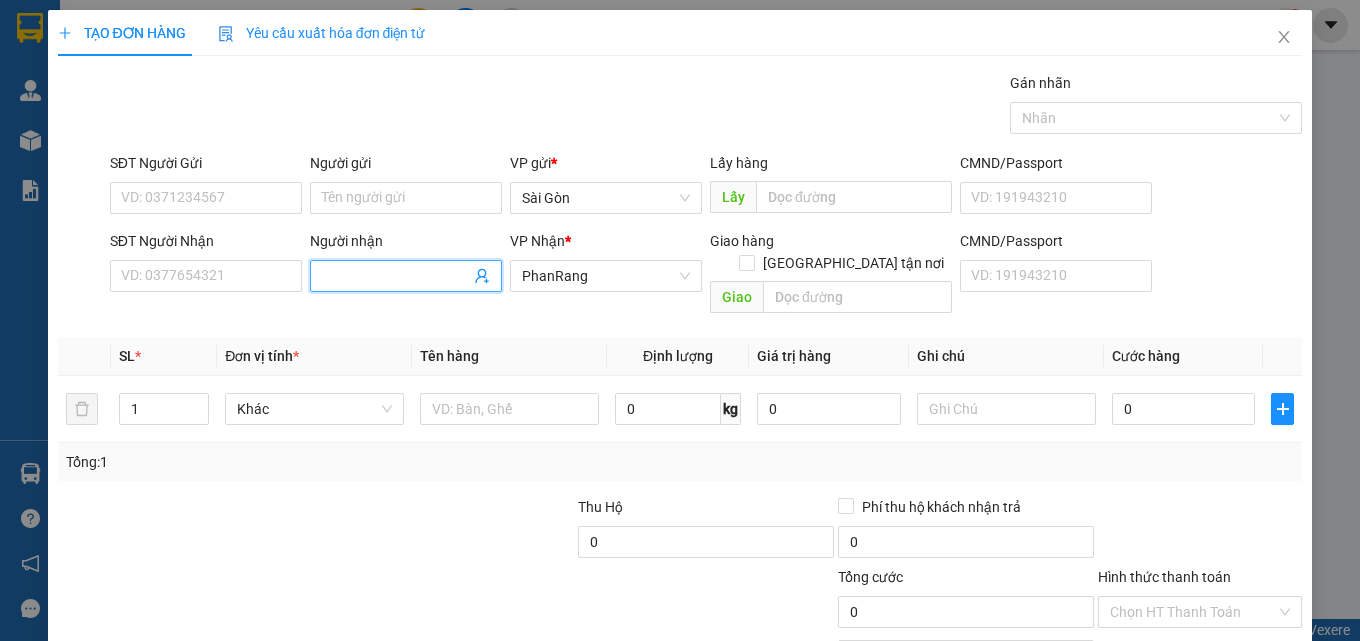 click on "Người nhận" at bounding box center [396, 276] 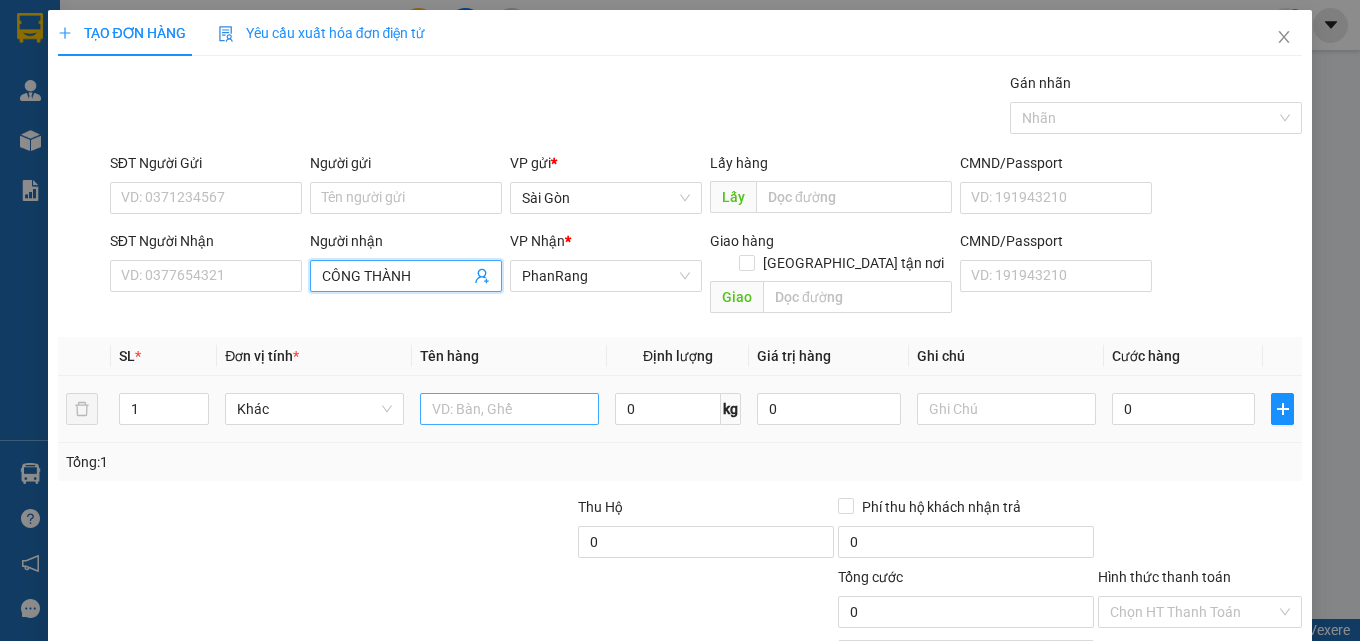 type on "CÔNG THÀNH" 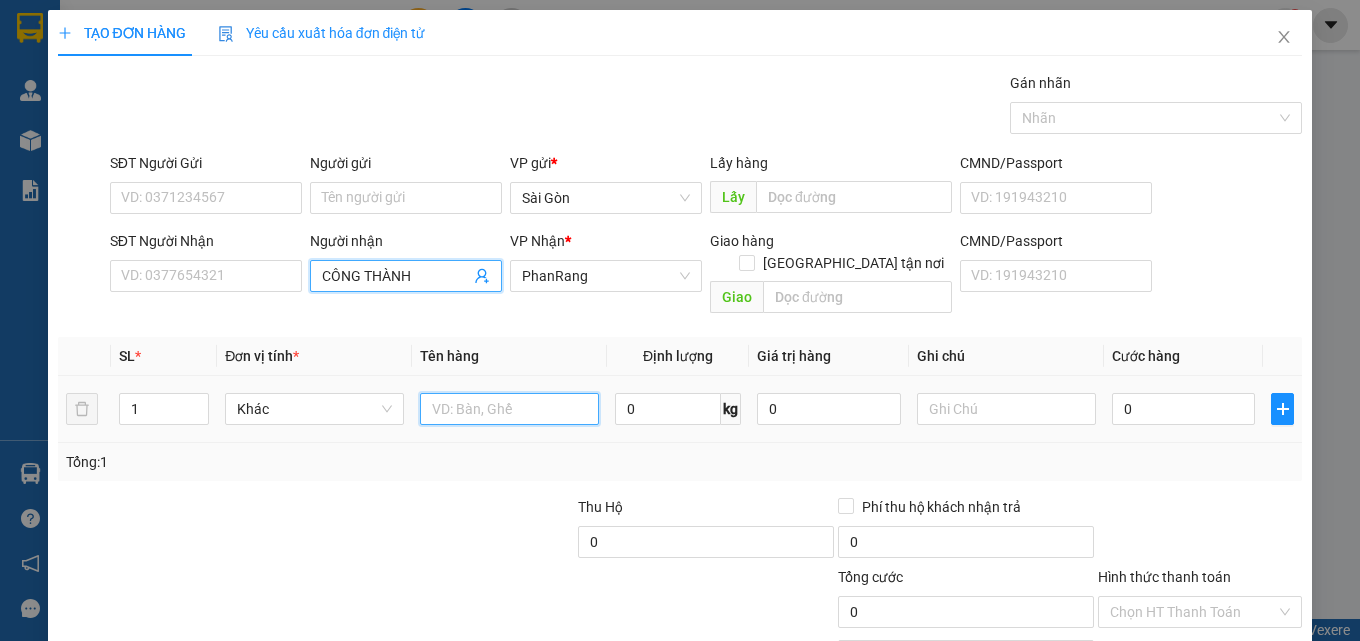click at bounding box center (509, 409) 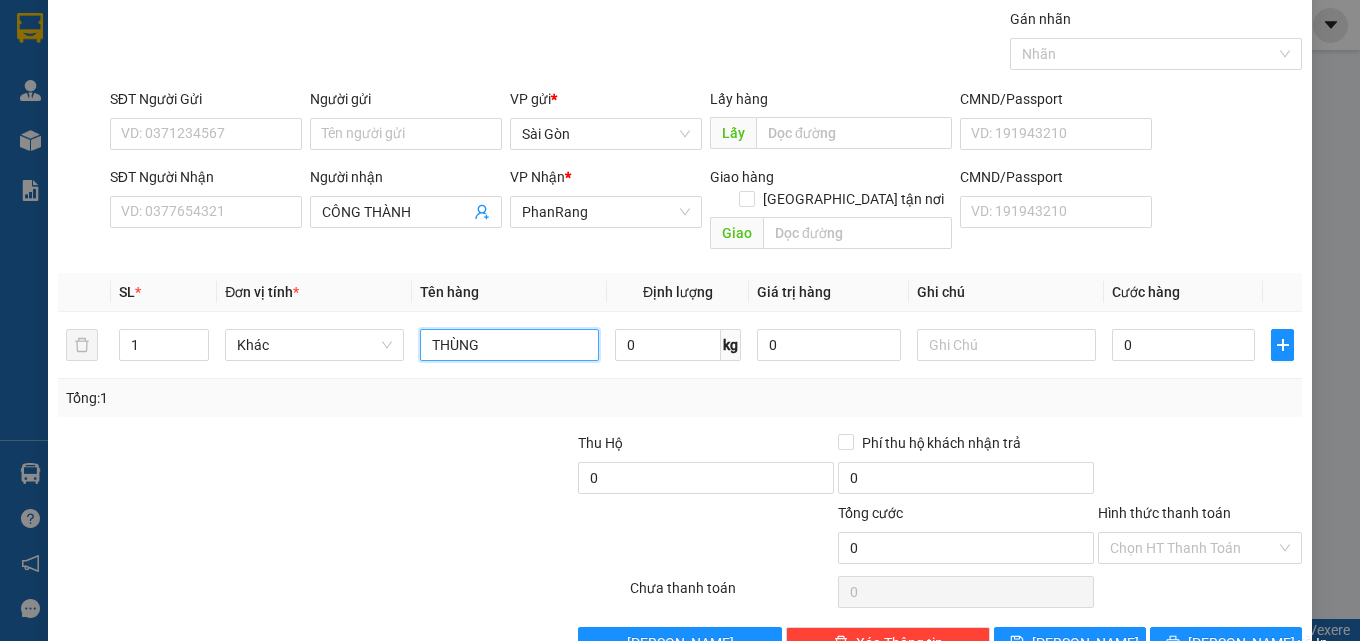 scroll, scrollTop: 99, scrollLeft: 0, axis: vertical 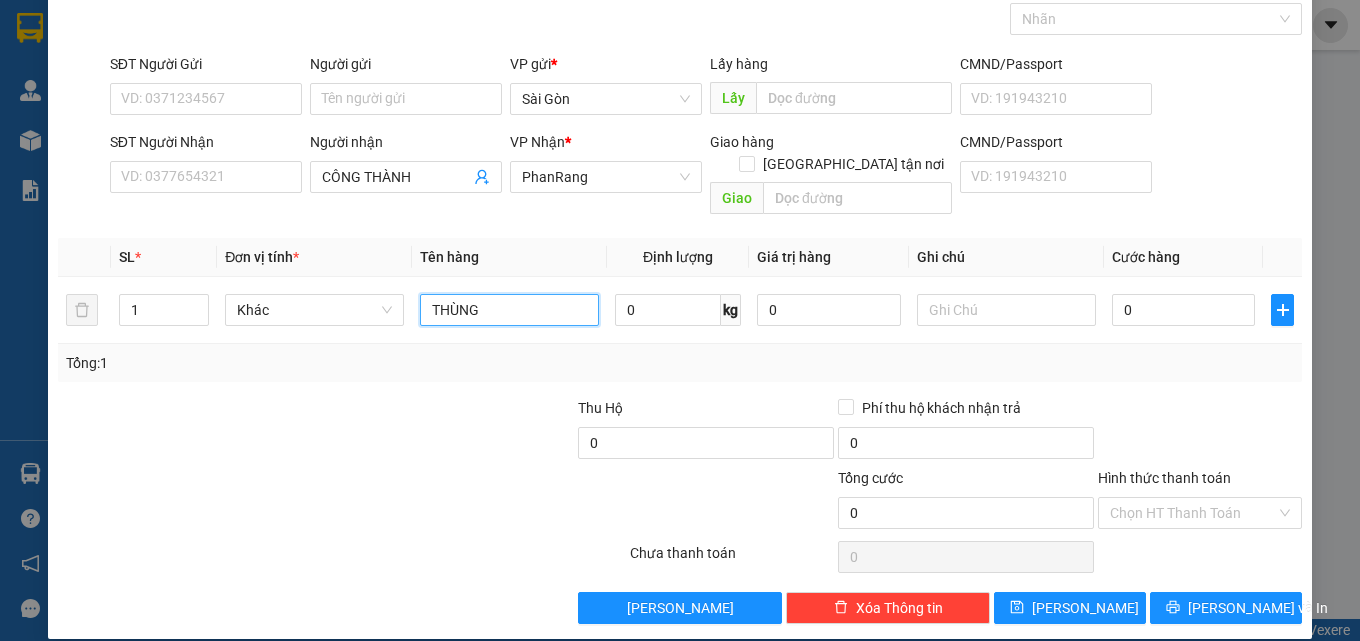 type on "THÙNG" 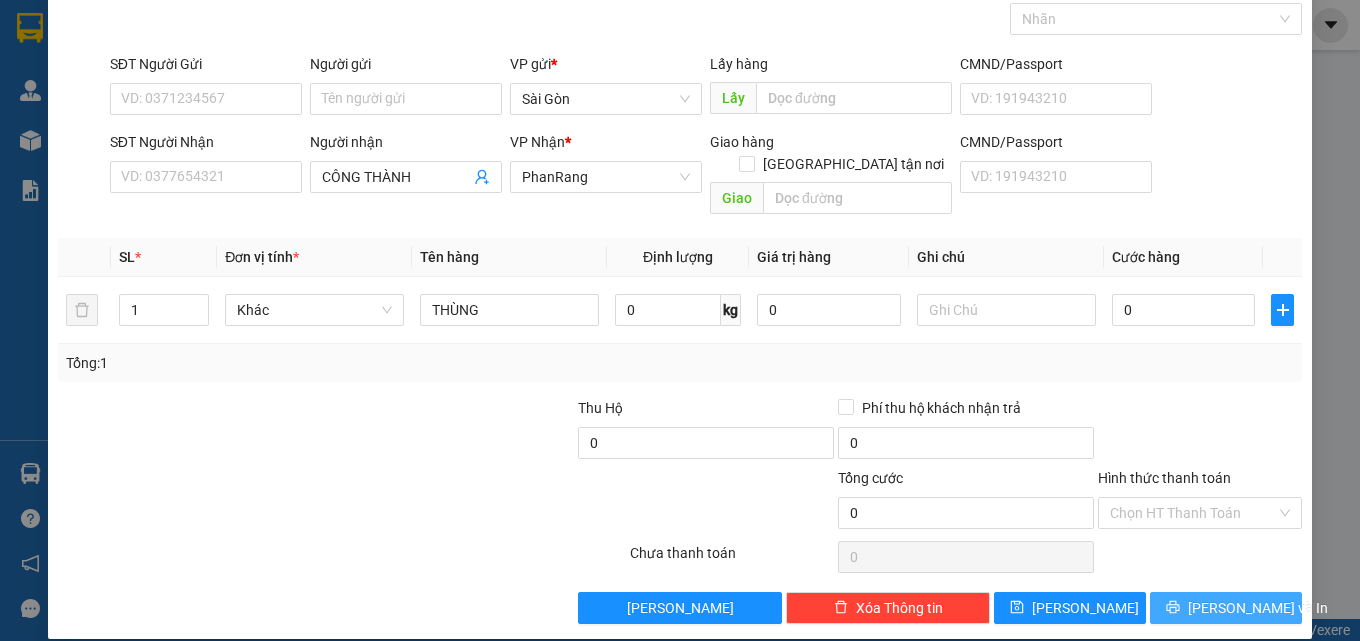 click on "Transit Pickup Surcharge Ids Transit Deliver Surcharge Ids Transit Deliver Surcharge Transit Deliver Surcharge Gán nhãn   Nhãn SĐT Người Gửi VD: 0371234567 Người gửi Tên người gửi VP gửi  * Sài Gòn Lấy hàng Lấy CMND/Passport VD: 191943210 SĐT Người Nhận VD: 0377654321 Người nhận CÔNG THÀNH VP Nhận  * PhanRang Giao hàng Giao tận nơi Giao CMND/Passport VD: 191943210 SL  * Đơn vị tính  * Tên hàng  Định lượng Giá trị hàng Ghi chú Cước hàng                   1 Khác THÙNG 0 kg 0 0 Tổng:  1 Thu Hộ 0 Phí thu hộ khách nhận trả 0 Tổng cước 0 Hình thức thanh toán Chọn HT Thanh Toán Số tiền thu trước 0 Chưa thanh toán 0 Chọn HT Thanh Toán Lưu nháp Xóa Thông tin Lưu Lưu và In" at bounding box center [680, 298] 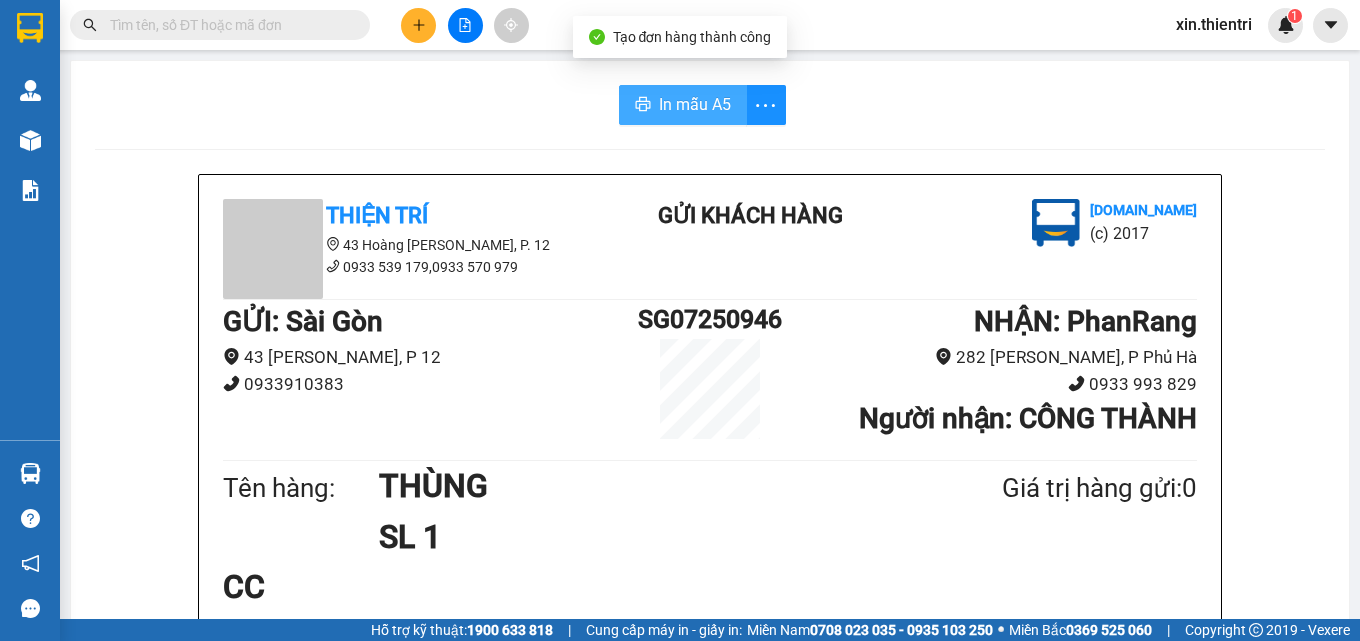 click on "In mẫu A5" at bounding box center (695, 104) 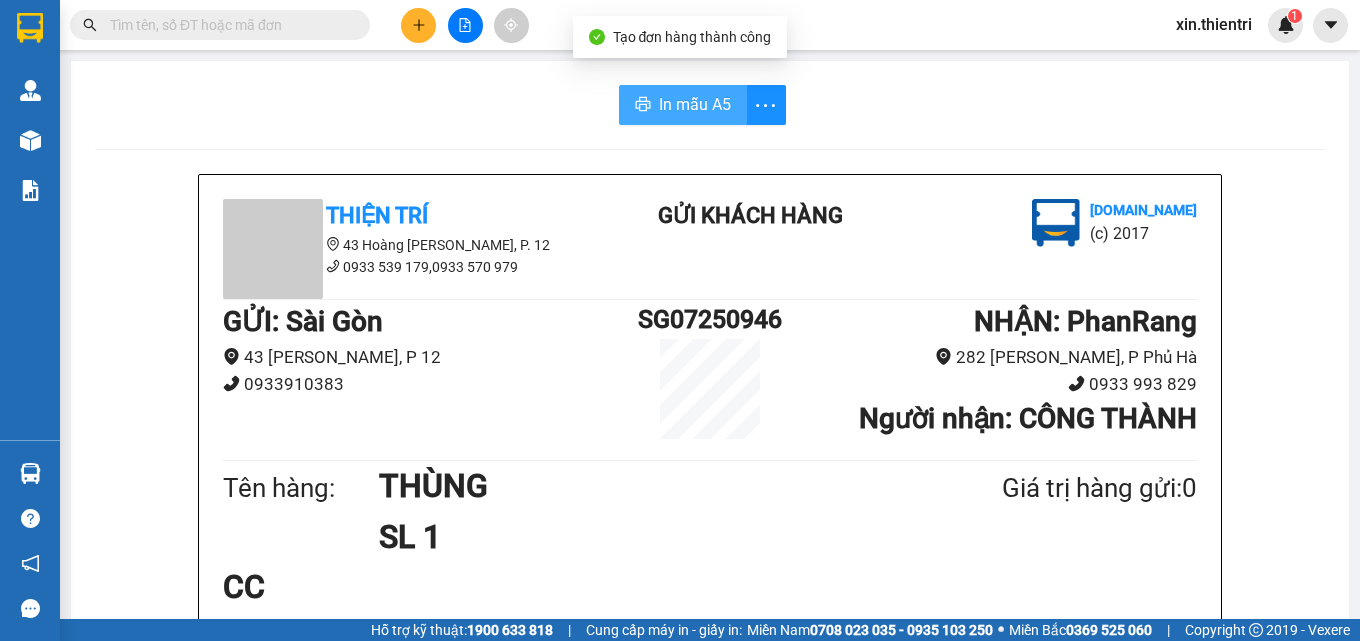 scroll, scrollTop: 0, scrollLeft: 0, axis: both 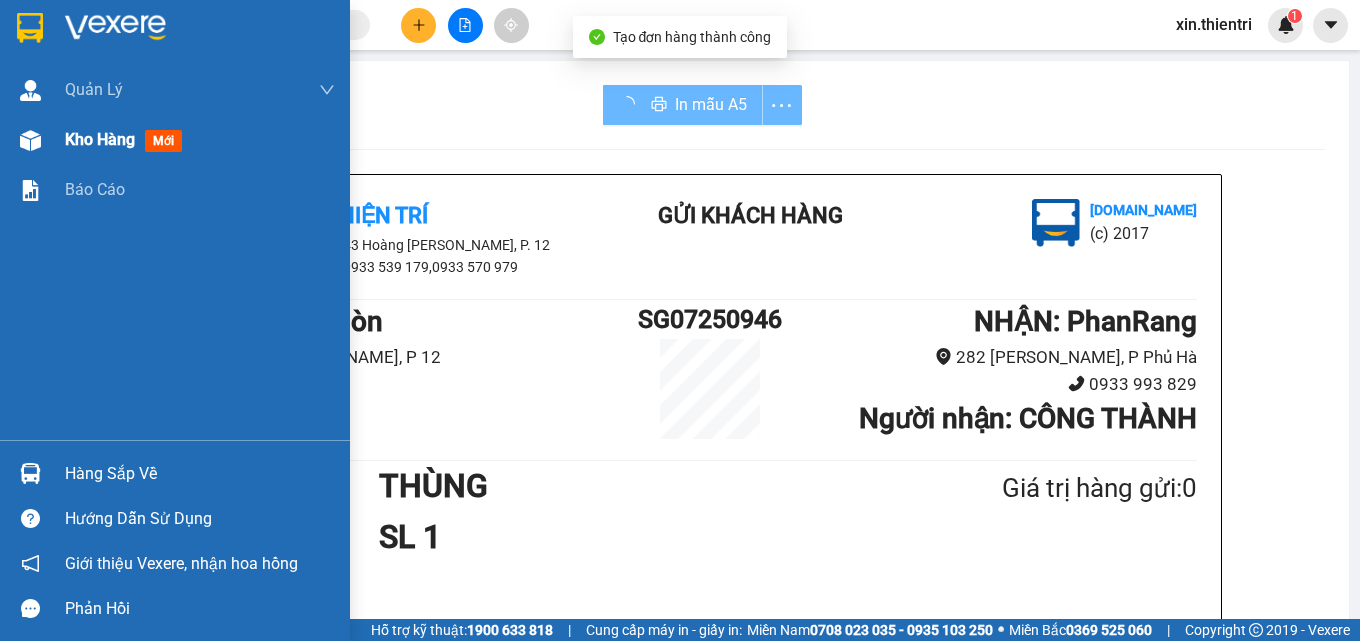 click at bounding box center (30, 140) 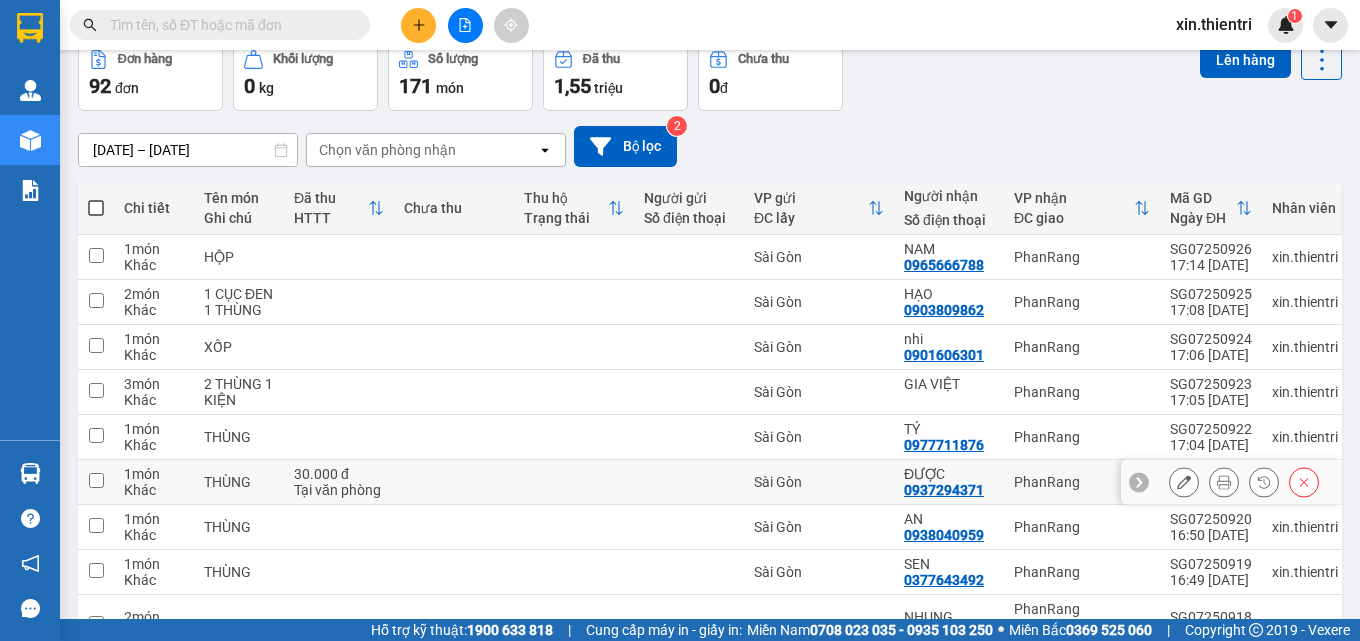 scroll, scrollTop: 256, scrollLeft: 0, axis: vertical 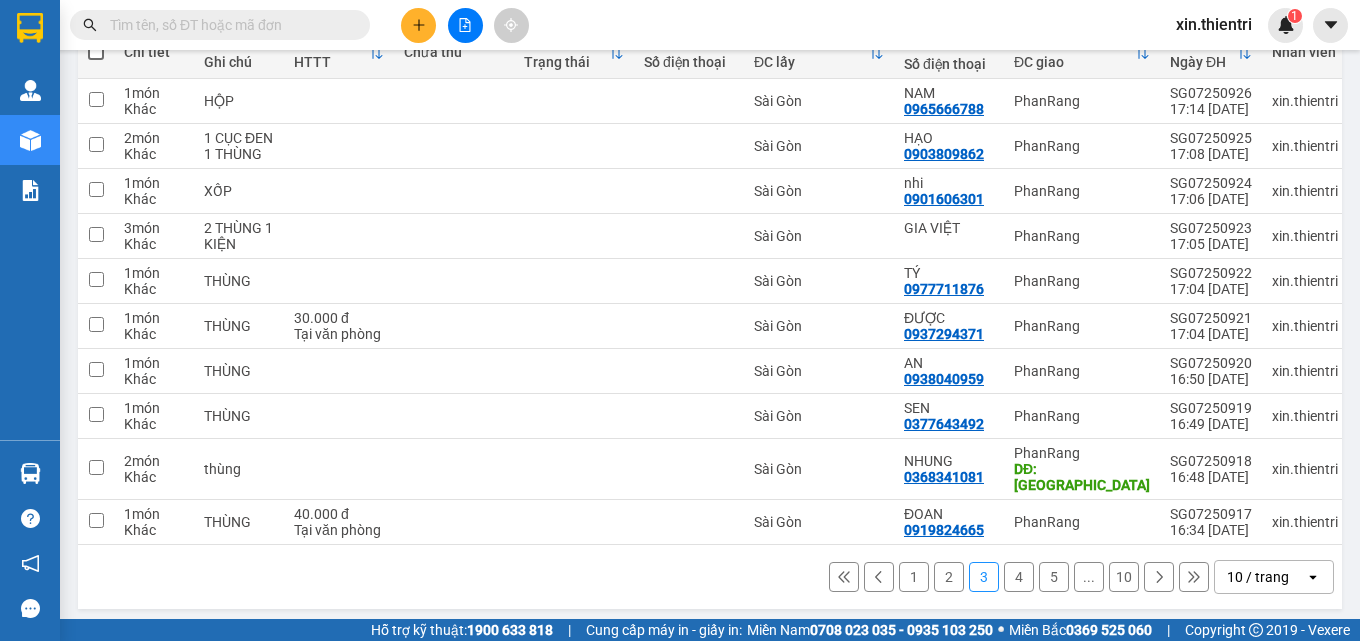 click on "1" at bounding box center (914, 577) 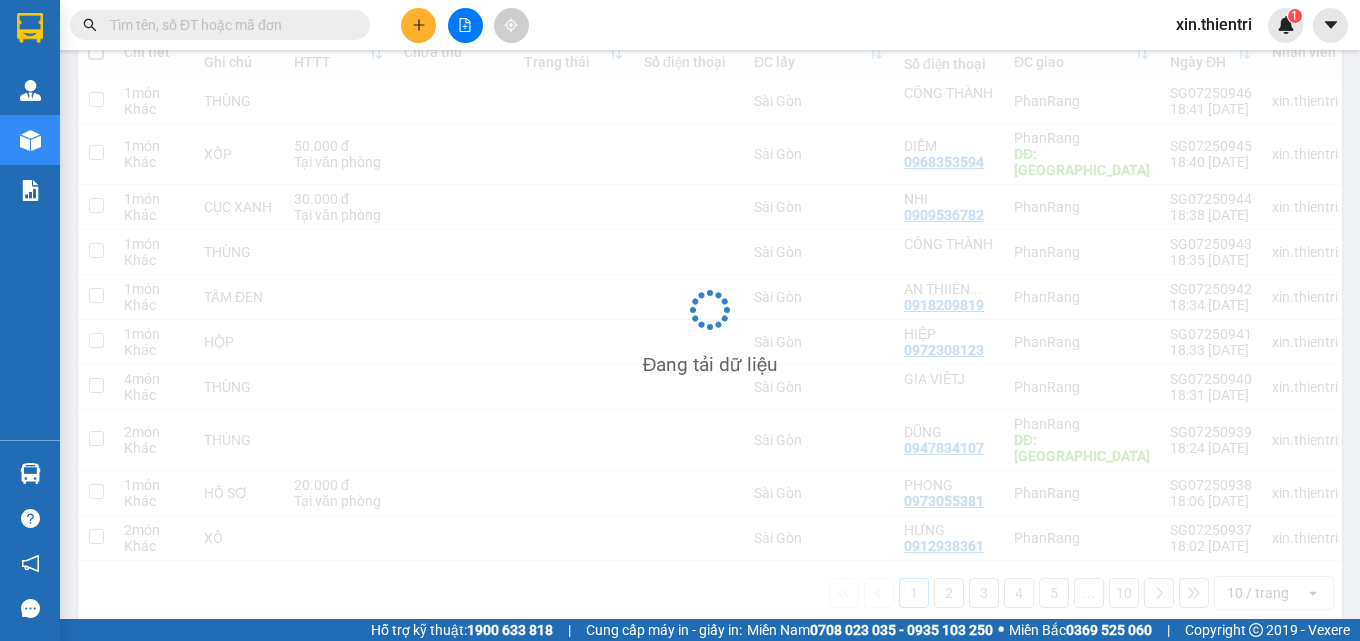 scroll, scrollTop: 256, scrollLeft: 0, axis: vertical 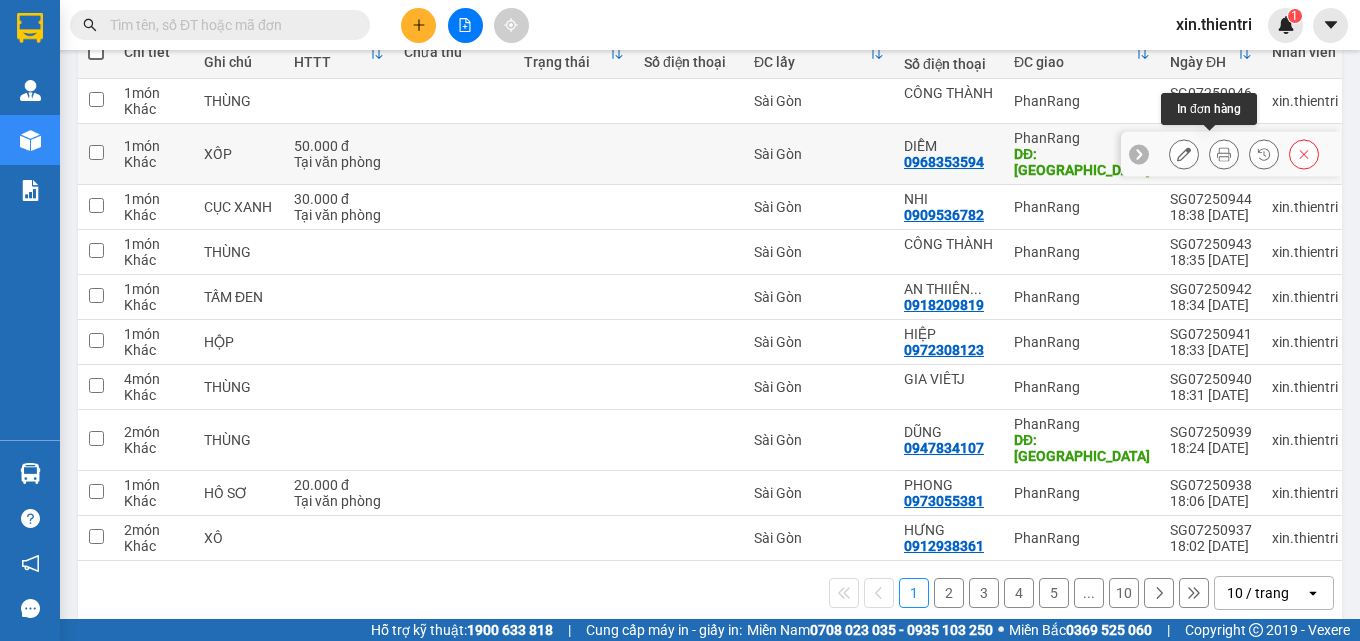 click at bounding box center (1224, 154) 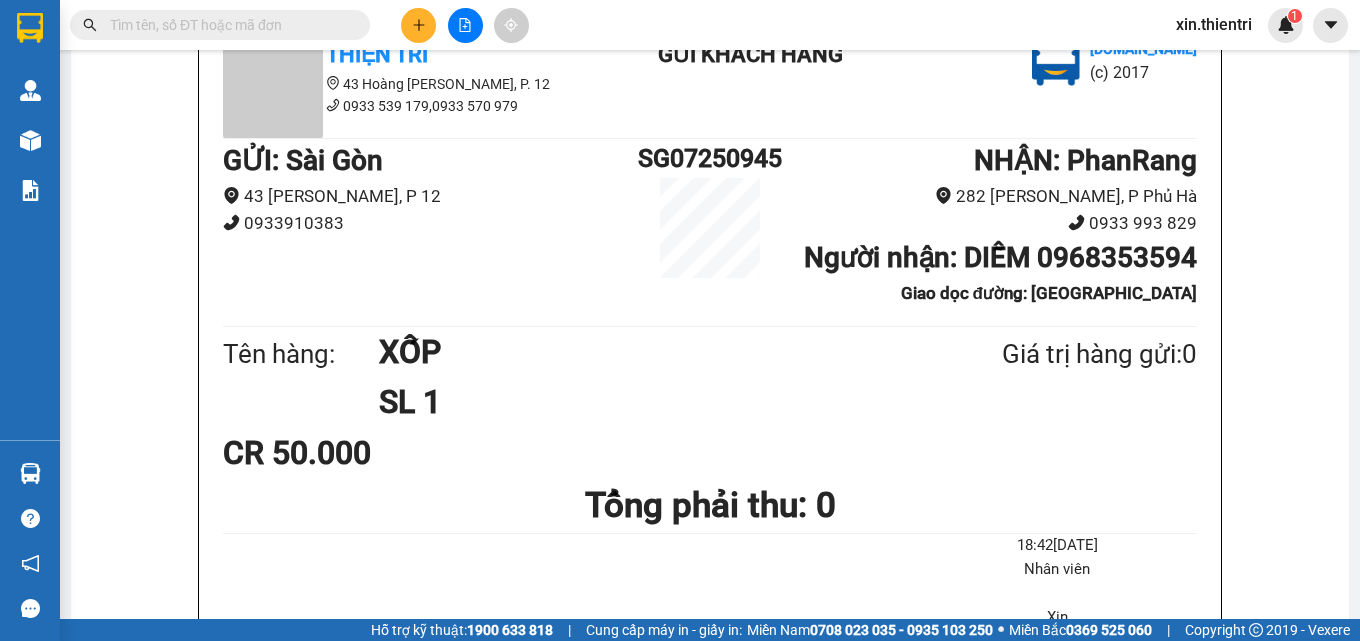 scroll, scrollTop: 0, scrollLeft: 0, axis: both 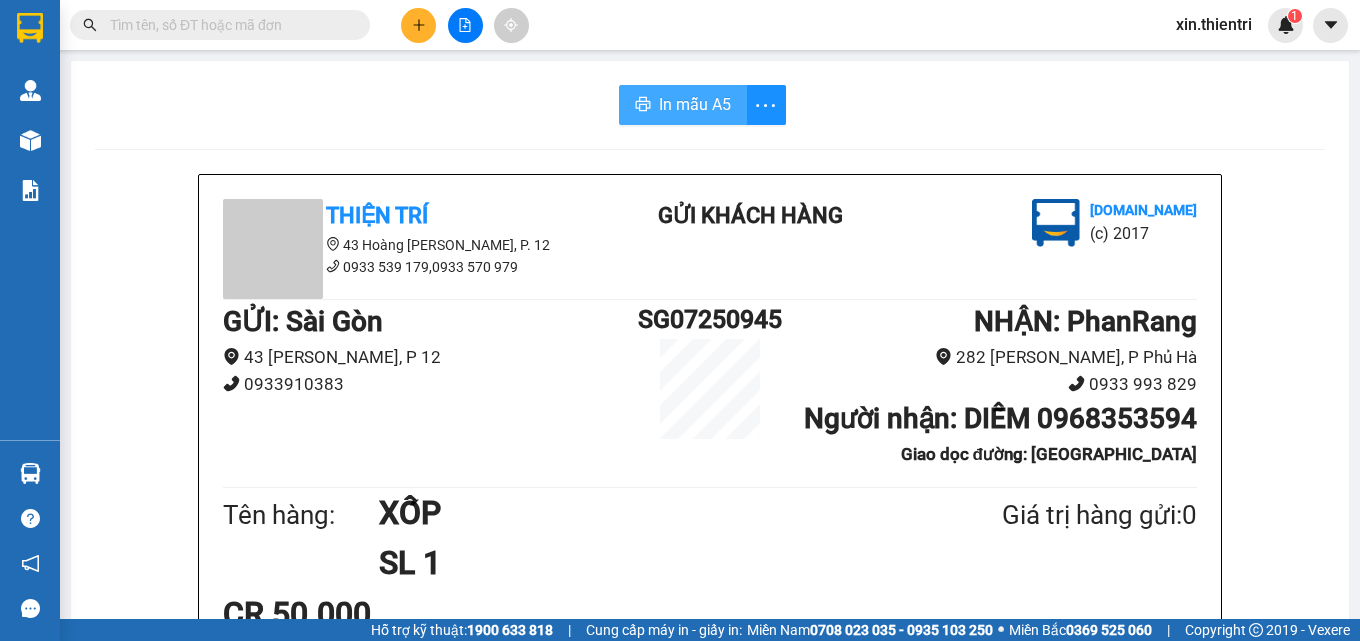 click on "In mẫu A5" at bounding box center (695, 104) 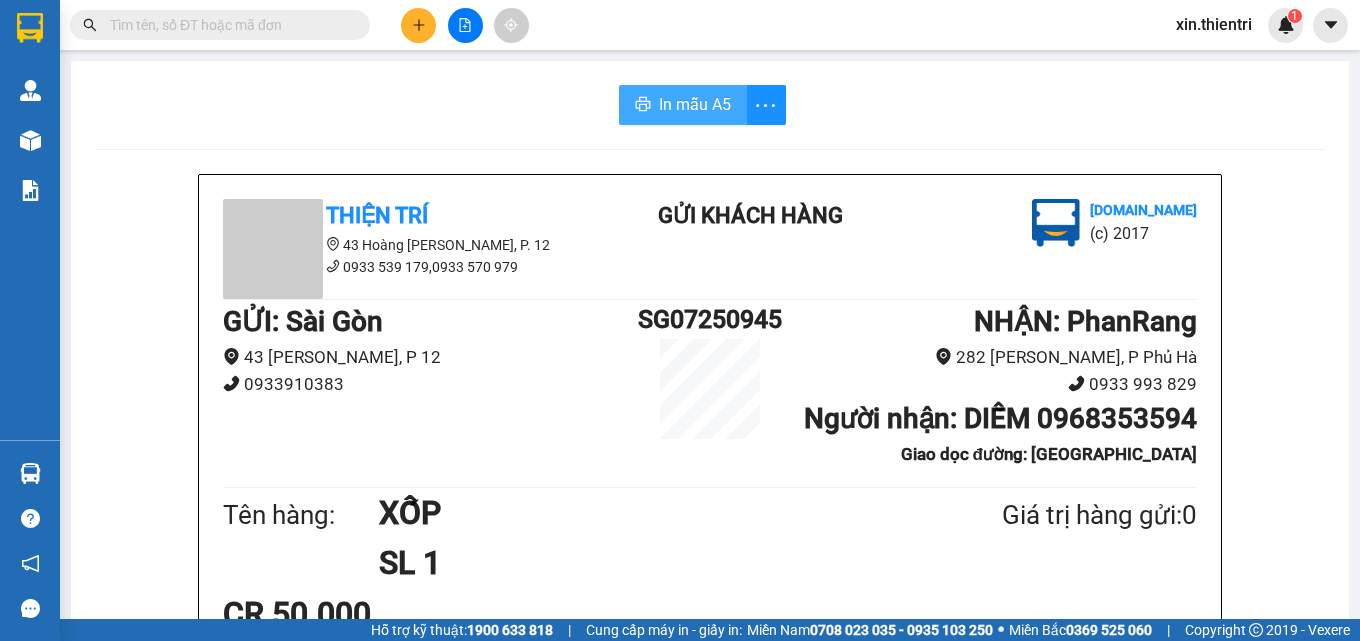 scroll, scrollTop: 0, scrollLeft: 0, axis: both 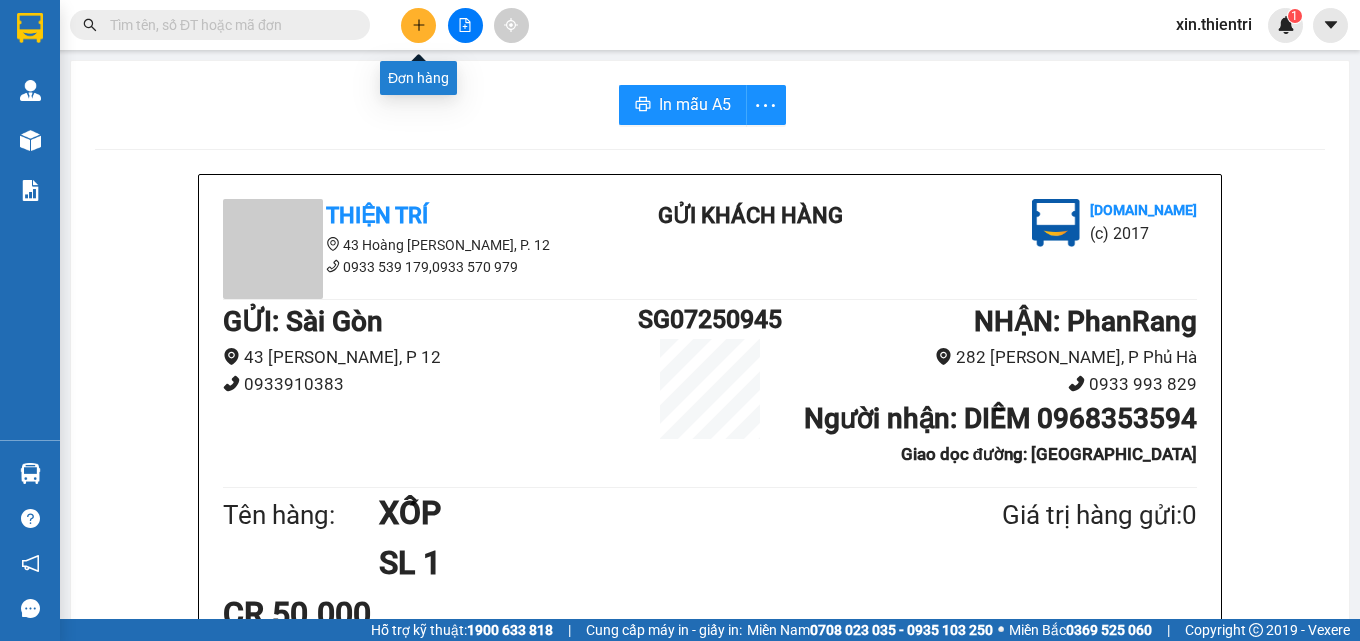 click at bounding box center (418, 25) 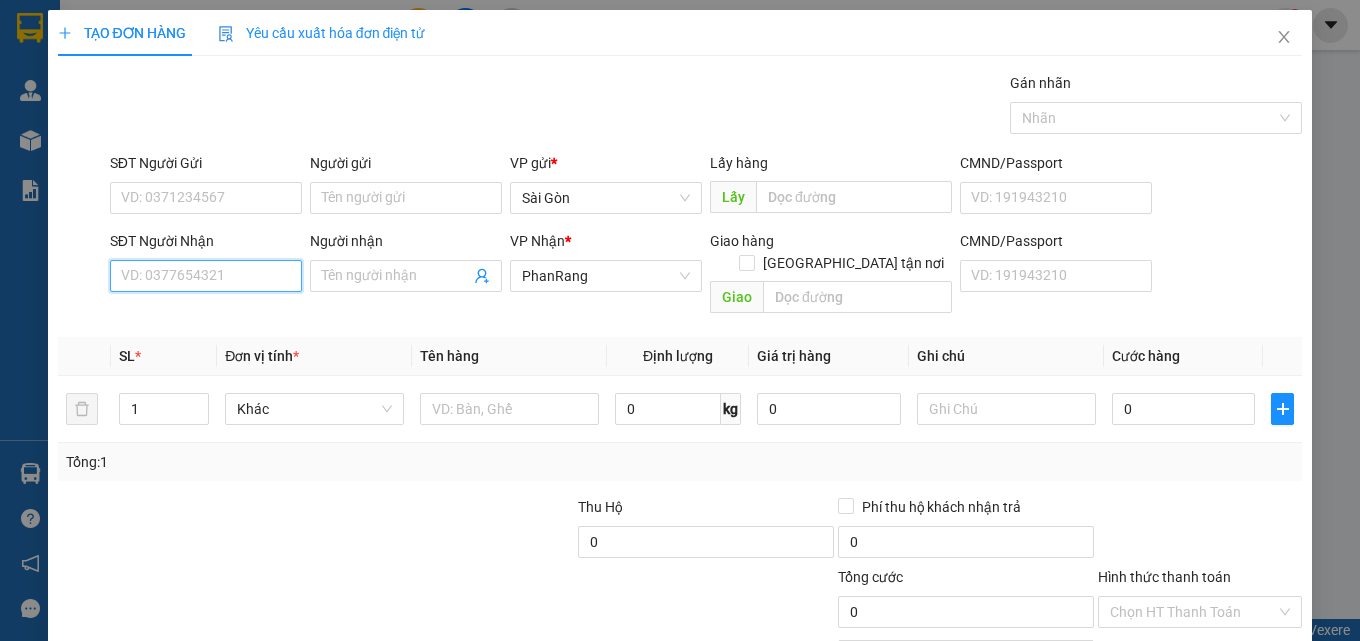 click on "SĐT Người Nhận" at bounding box center [206, 276] 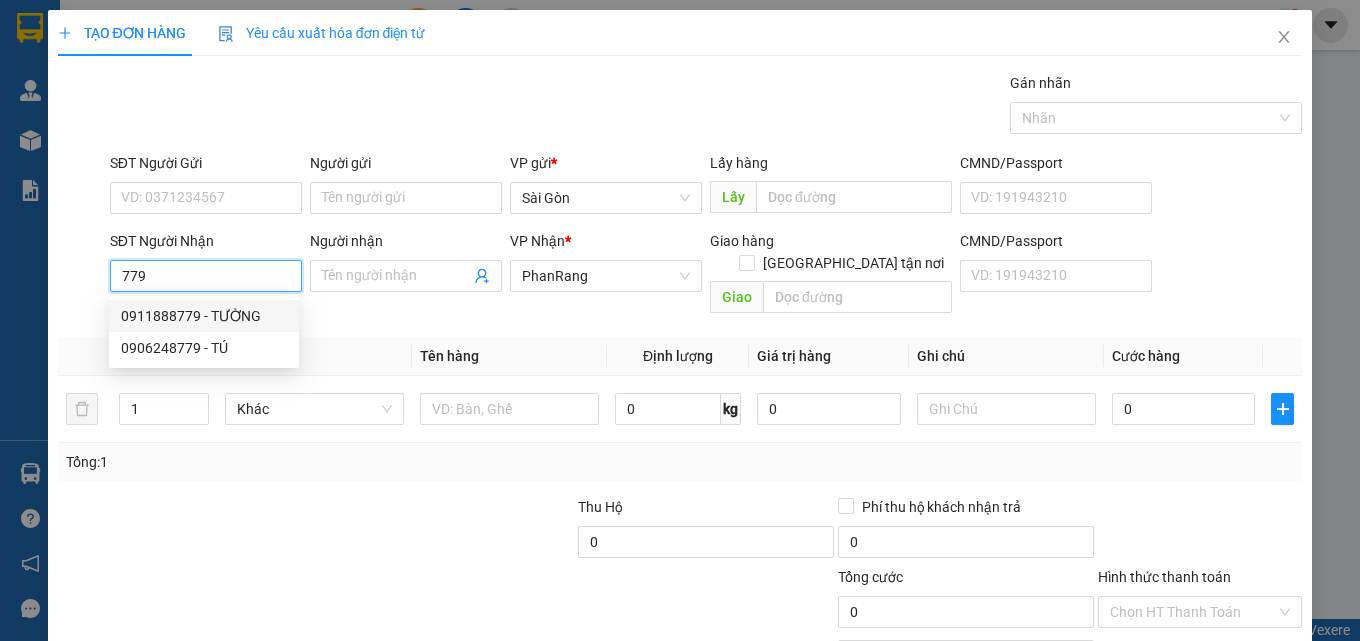 click on "0911888779 -  TƯỜNG" at bounding box center (204, 316) 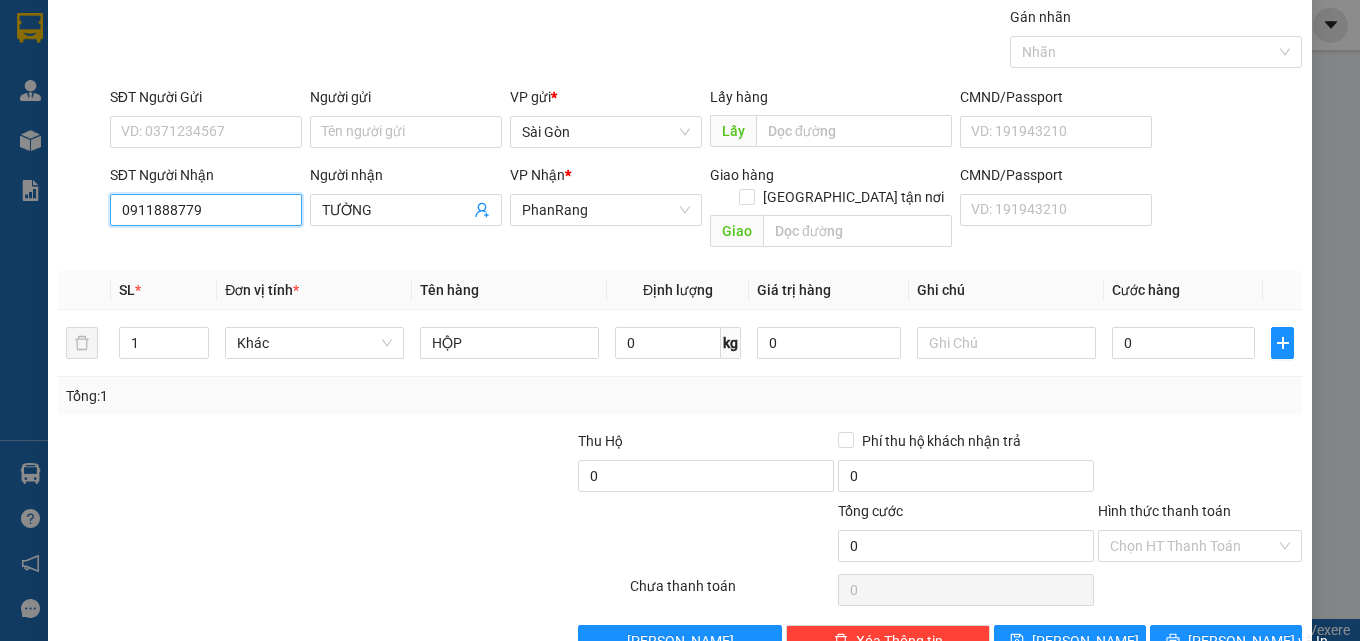 scroll, scrollTop: 99, scrollLeft: 0, axis: vertical 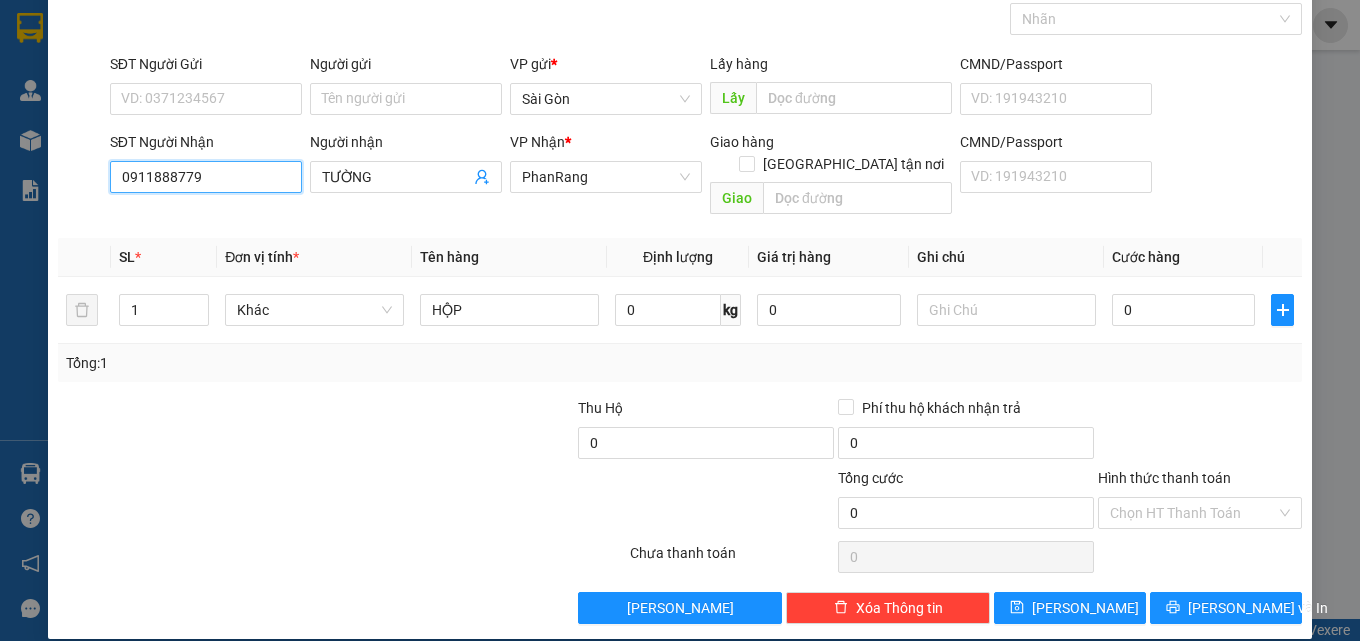 type on "0911888779" 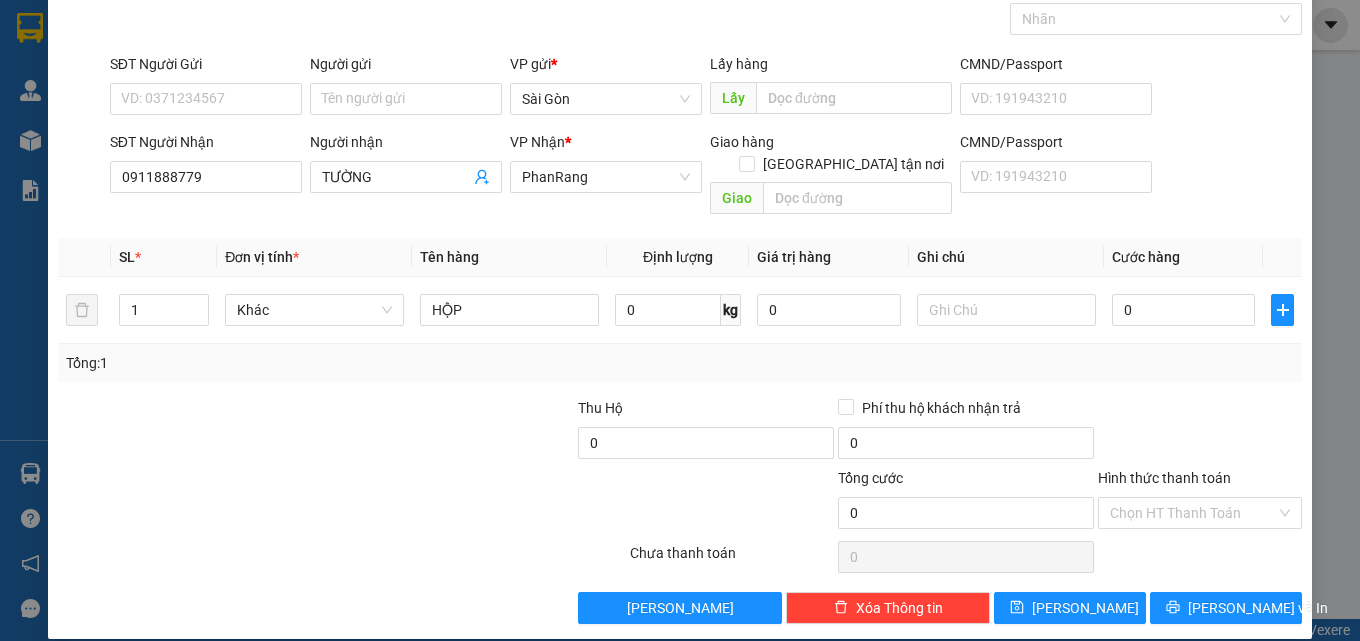 click on "TẠO ĐƠN HÀNG Yêu cầu xuất hóa đơn điện tử Transit Pickup Surcharge Ids Transit Deliver Surcharge Ids Transit Deliver Surcharge Transit Deliver Surcharge Gán nhãn   Nhãn SĐT Người Gửi VD: 0371234567 Người gửi Tên người gửi VP gửi  * Sài Gòn Lấy hàng Lấy CMND/Passport VD: 191943210 SĐT Người Nhận 0911888779 Người nhận TƯỜNG VP Nhận  * PhanRang Giao hàng Giao tận nơi Giao CMND/Passport VD: 191943210 SL  * Đơn vị tính  * Tên hàng  Định lượng Giá trị hàng Ghi chú Cước hàng                   1 Khác HỘP 0 kg 0 0 Tổng:  1 Thu Hộ 0 Phí thu hộ khách nhận trả 0 Tổng cước 0 Hình thức thanh toán Chọn HT Thanh Toán Số tiền thu trước 0 Chưa thanh toán 0 Chọn HT Thanh Toán Lưu nháp Xóa Thông tin Lưu Lưu và In HỘP" at bounding box center (680, 275) 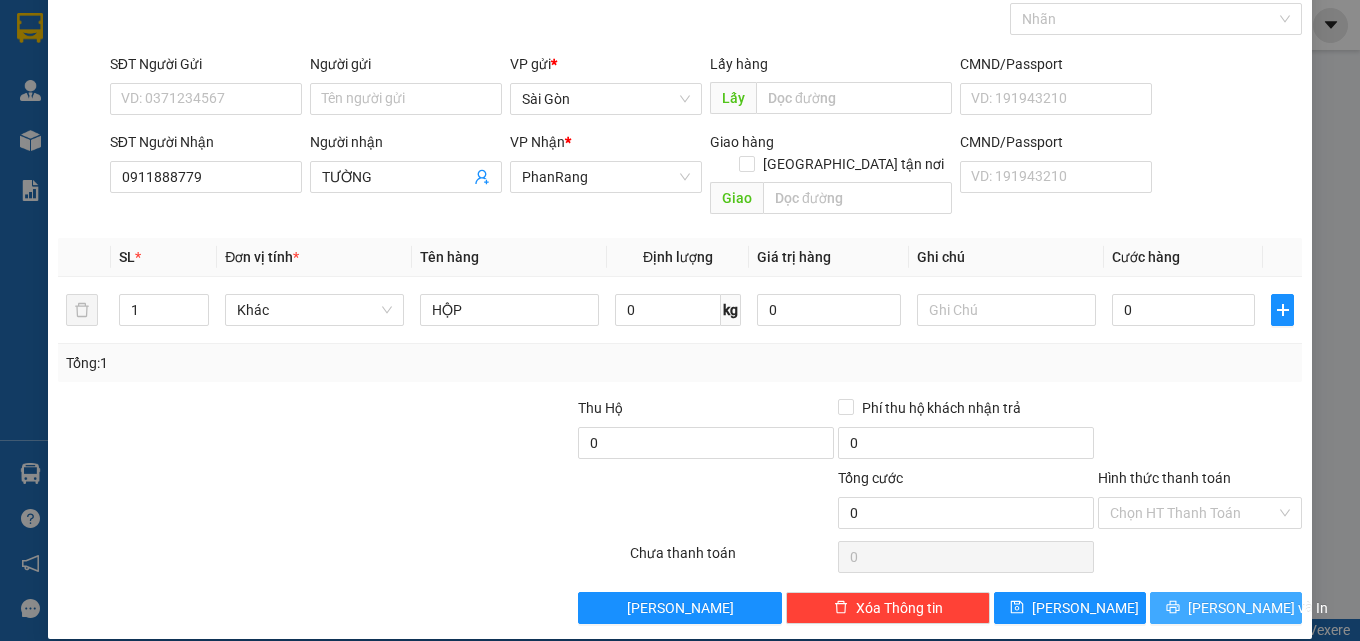 click on "[PERSON_NAME] và In" at bounding box center [1258, 608] 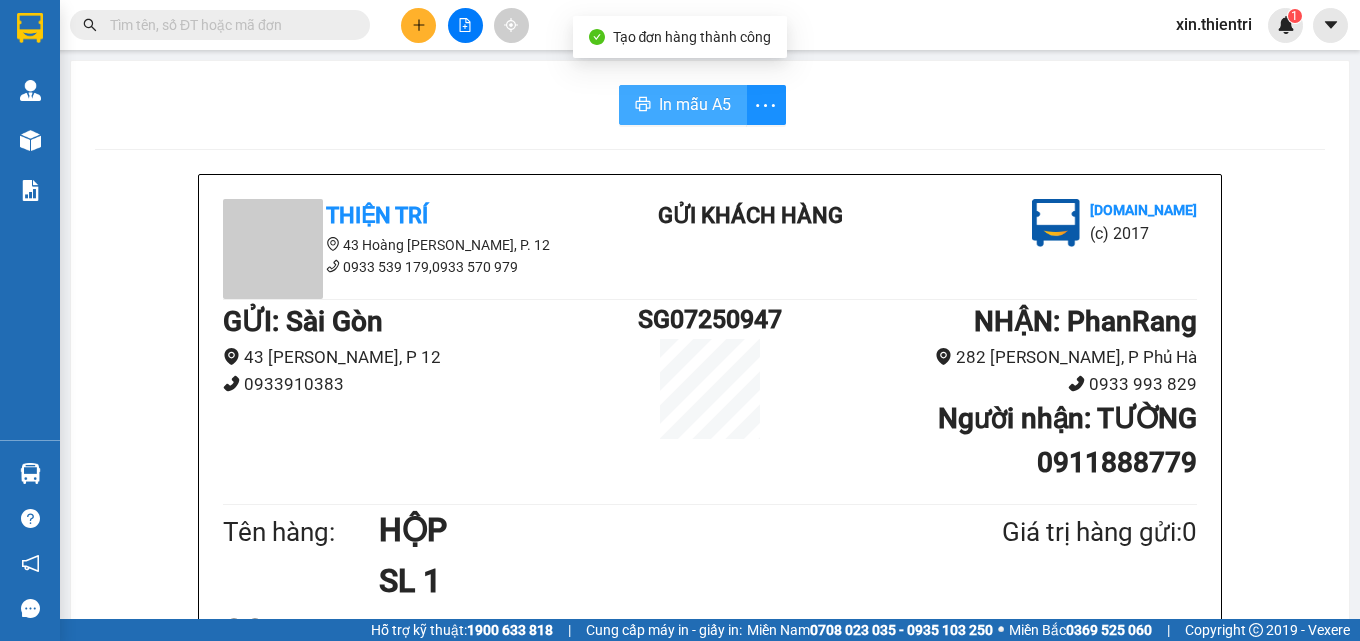 click on "In mẫu A5" at bounding box center [695, 104] 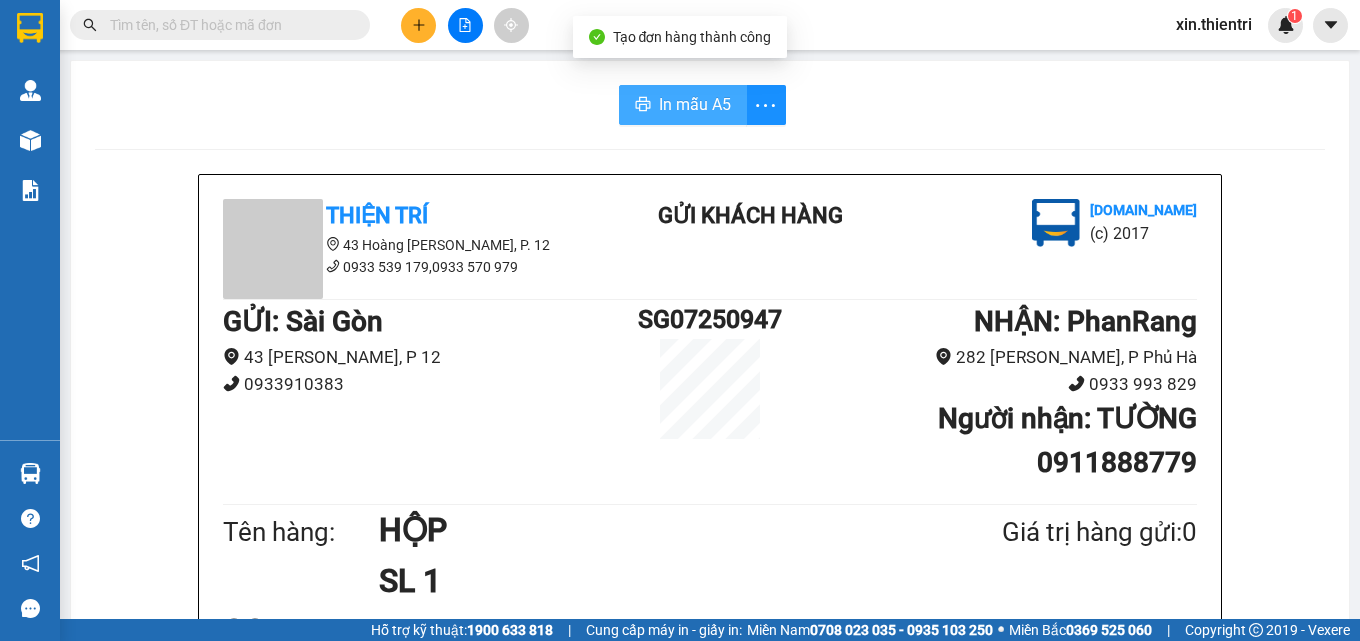 scroll, scrollTop: 0, scrollLeft: 0, axis: both 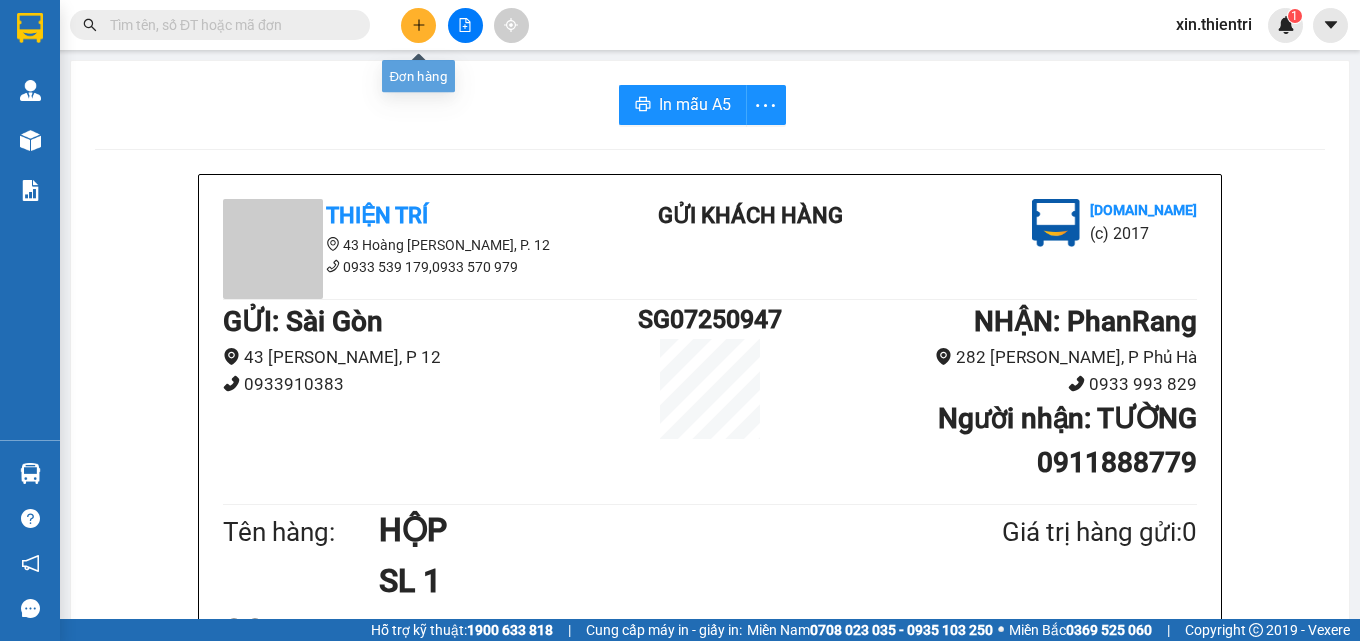 click at bounding box center (418, 25) 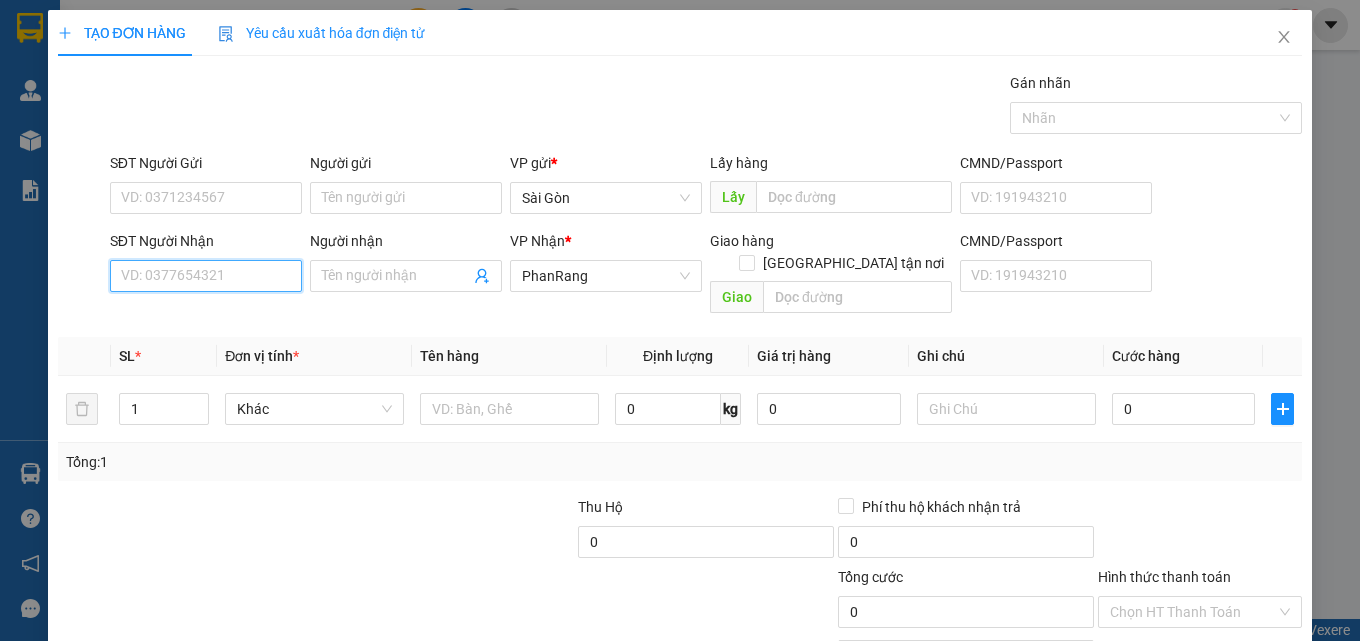 click on "SĐT Người Nhận" at bounding box center [206, 276] 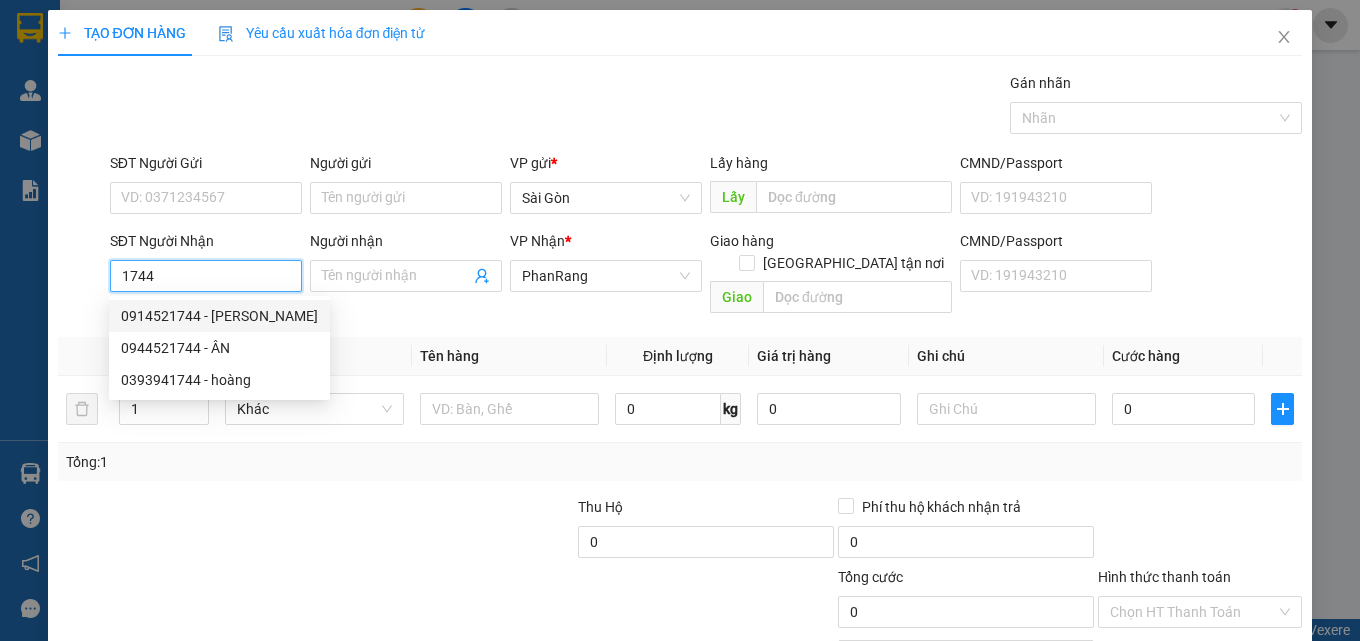 click on "0914521744 - HOÀI ÂN" at bounding box center (219, 316) 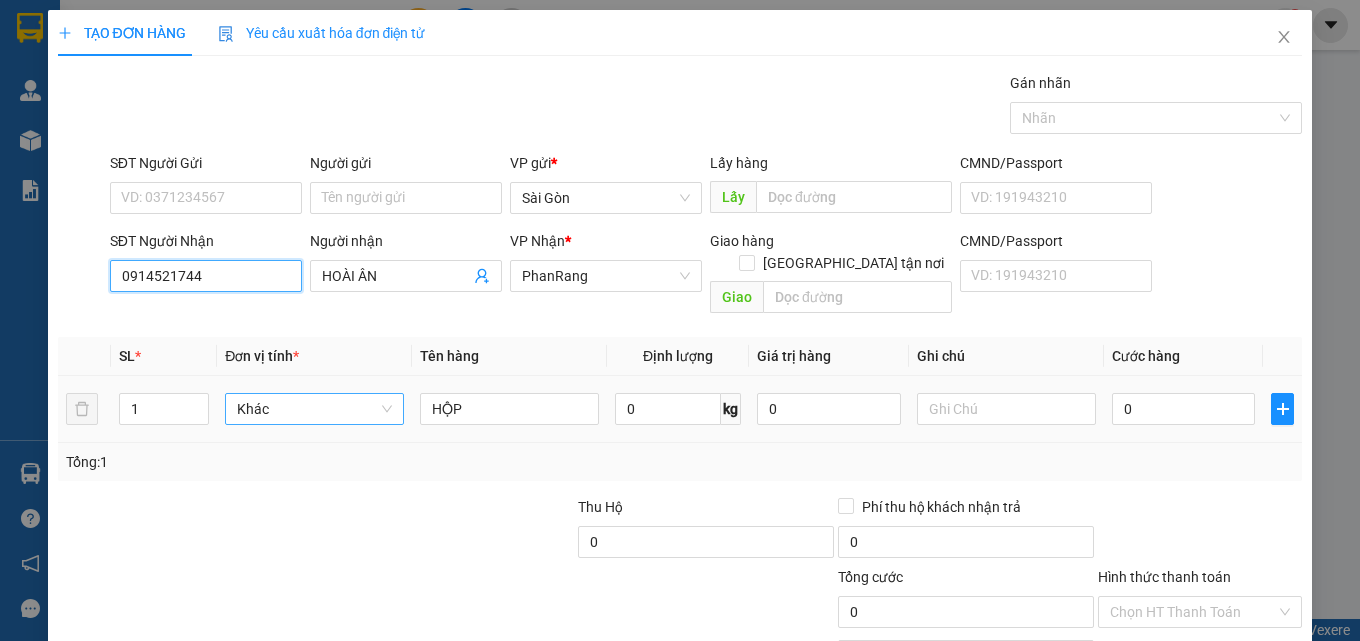 type on "0914521744" 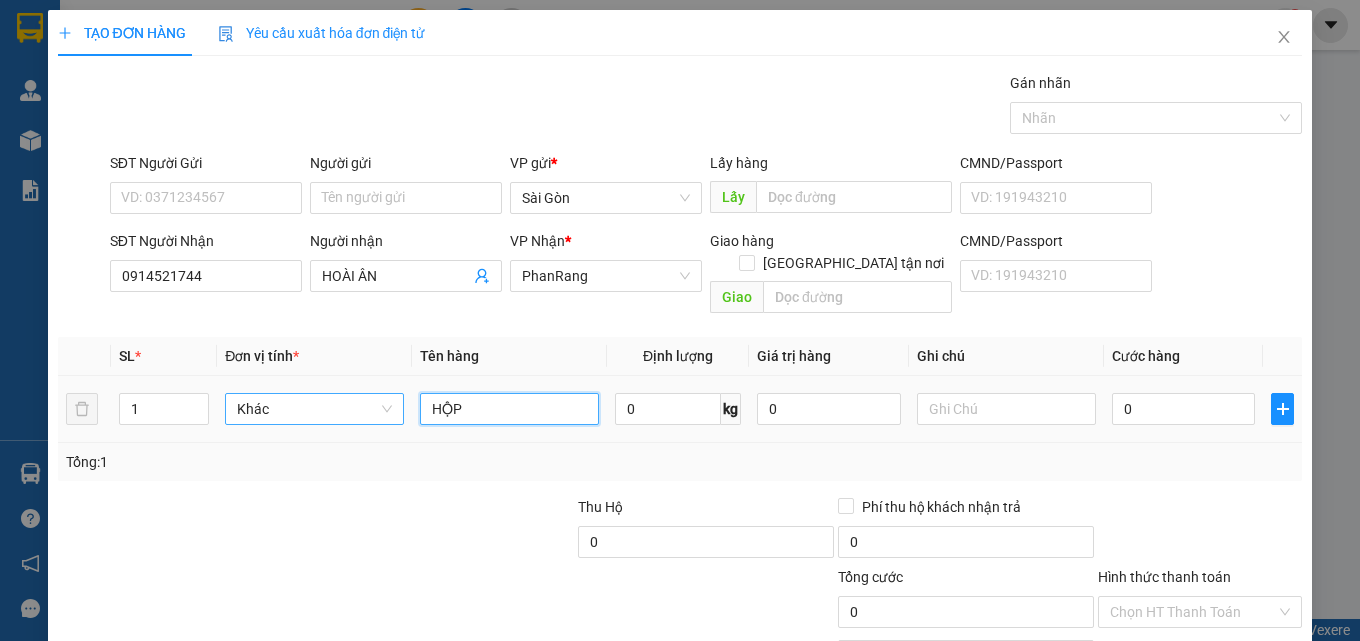 click on "HỘP" at bounding box center (509, 409) 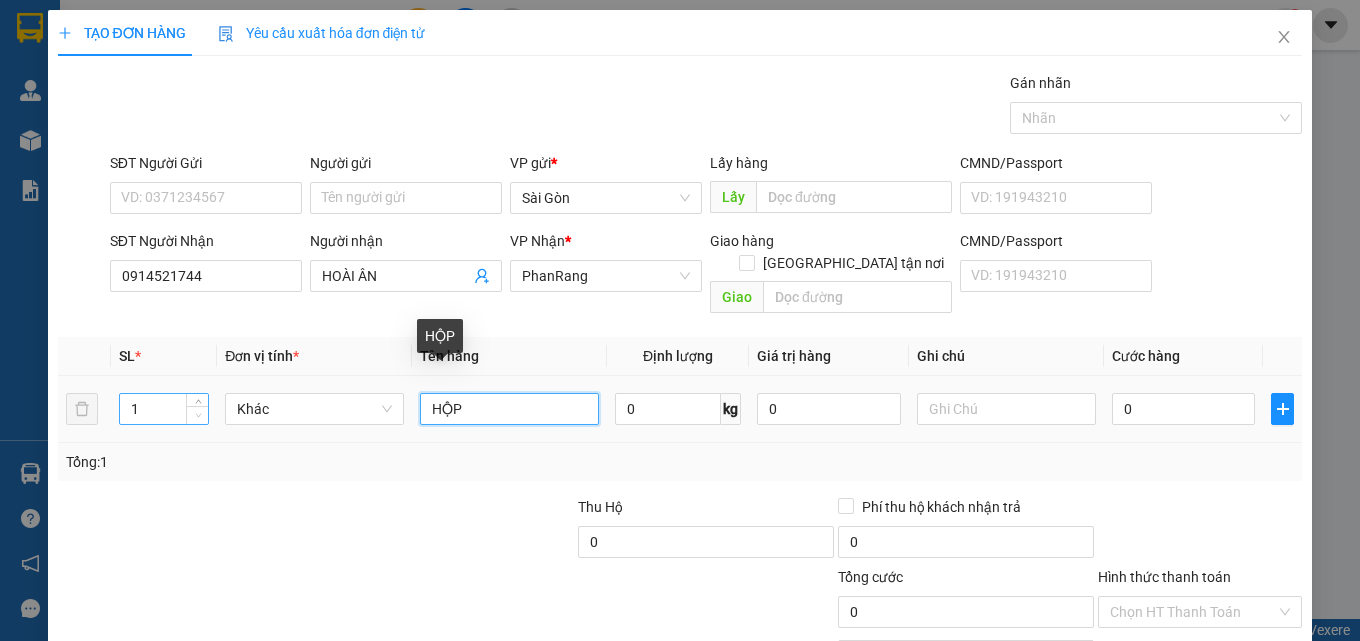 drag, startPoint x: 348, startPoint y: 398, endPoint x: 187, endPoint y: 398, distance: 161 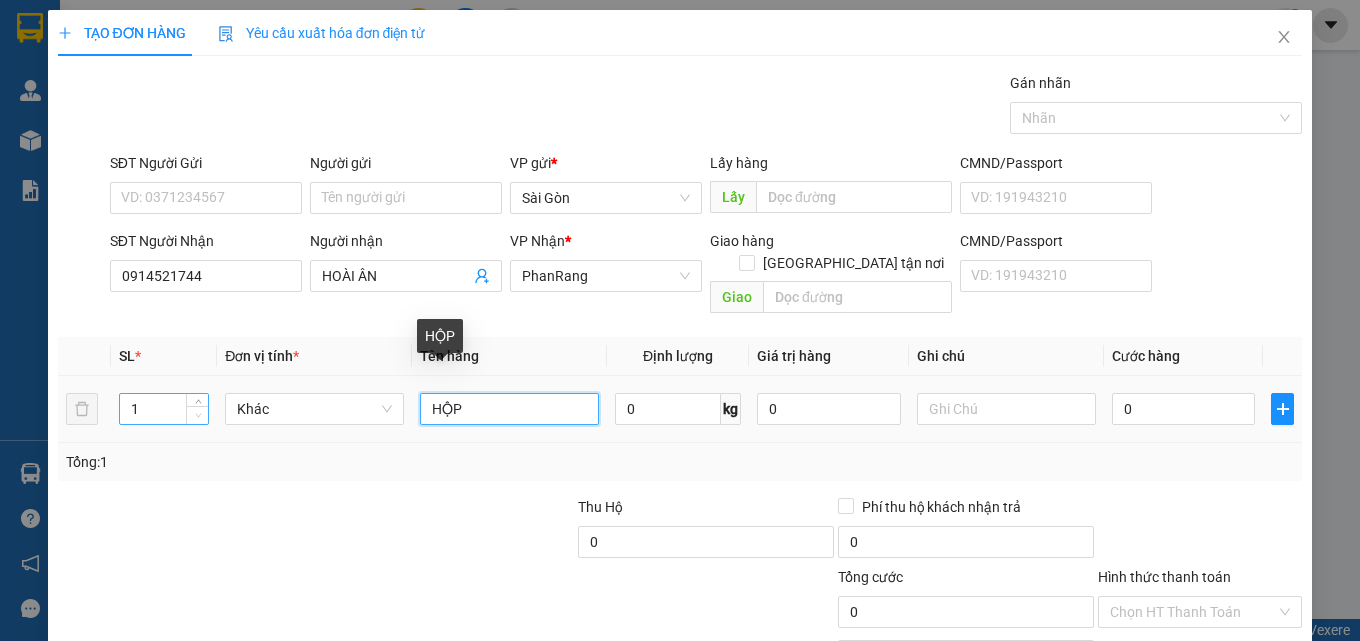 click on "1 Khác HỘP 0 kg 0 0" at bounding box center [680, 409] 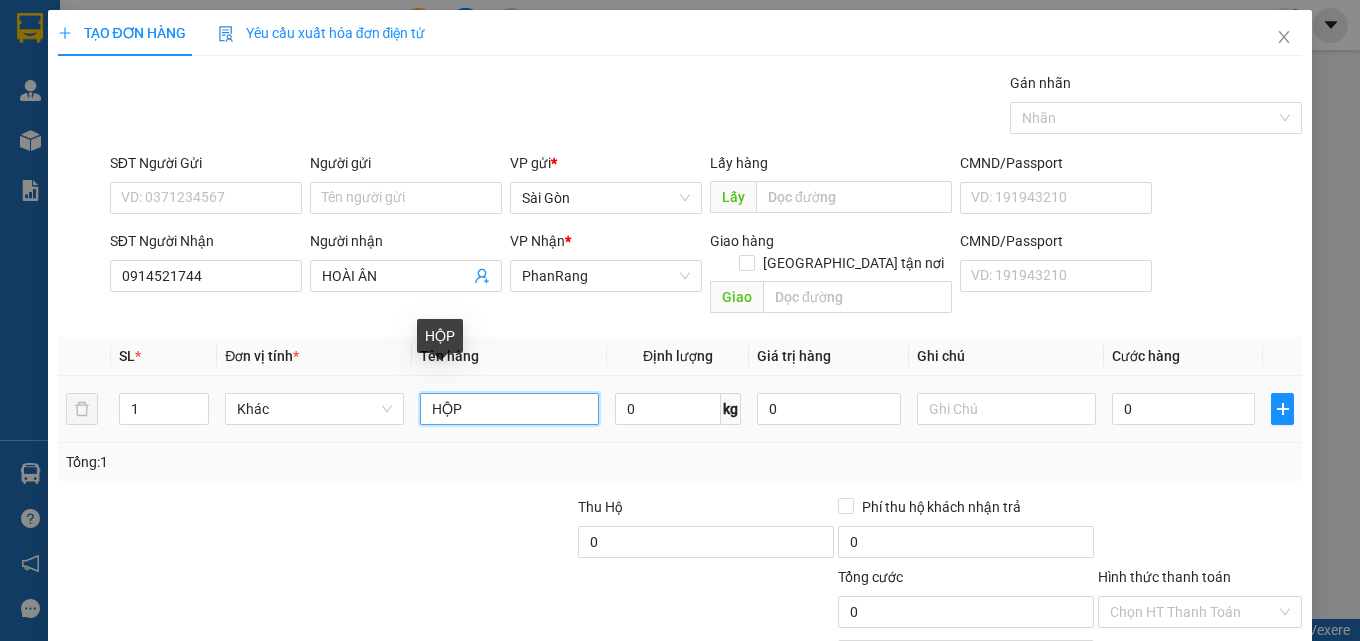 drag, startPoint x: 499, startPoint y: 390, endPoint x: 259, endPoint y: 464, distance: 251.14935 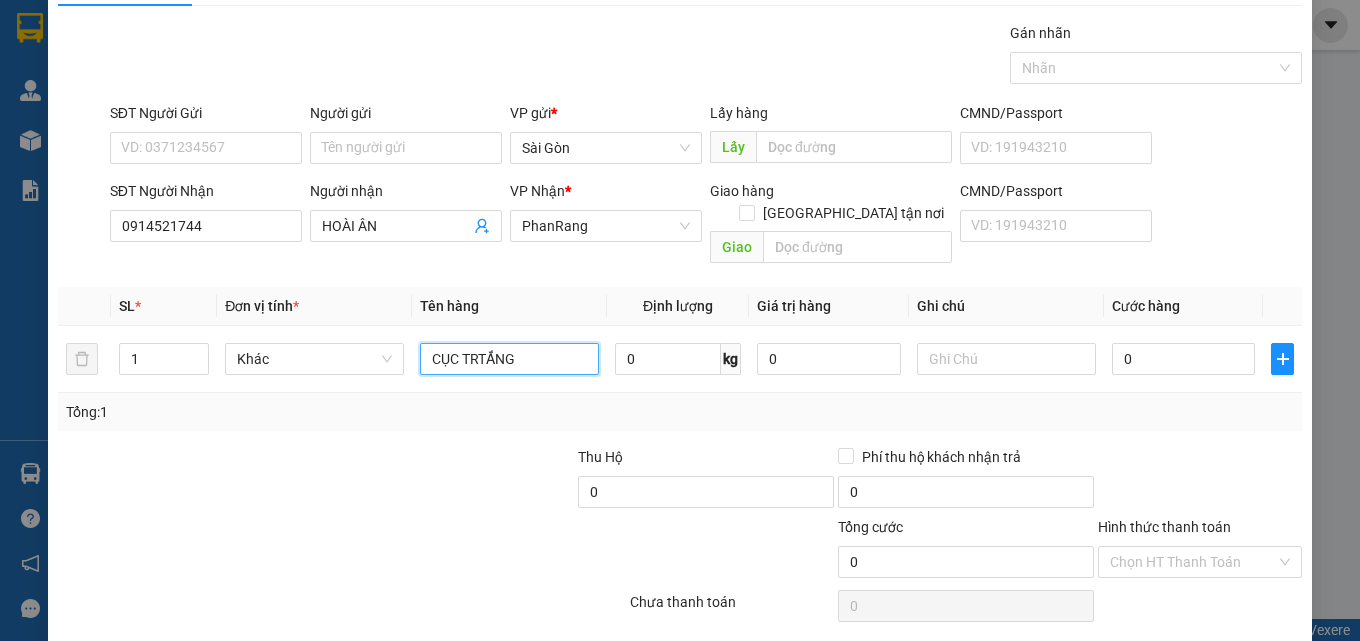 scroll, scrollTop: 99, scrollLeft: 0, axis: vertical 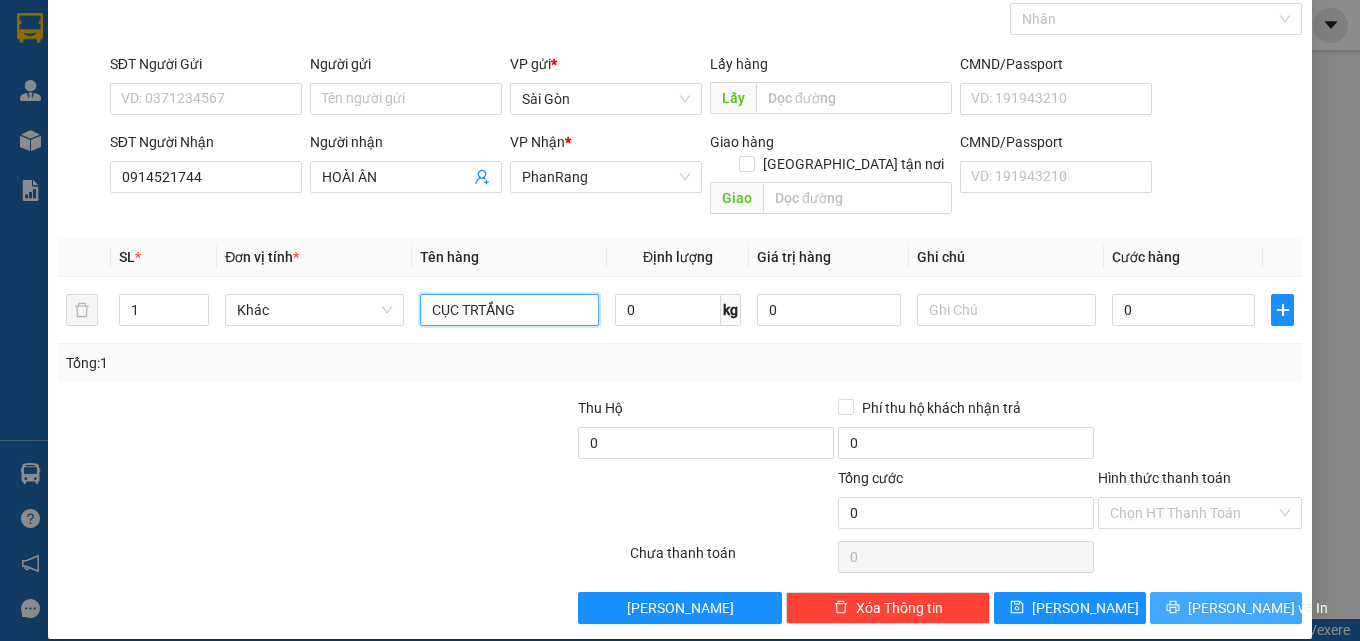 type on "CỤC TRTẮNG" 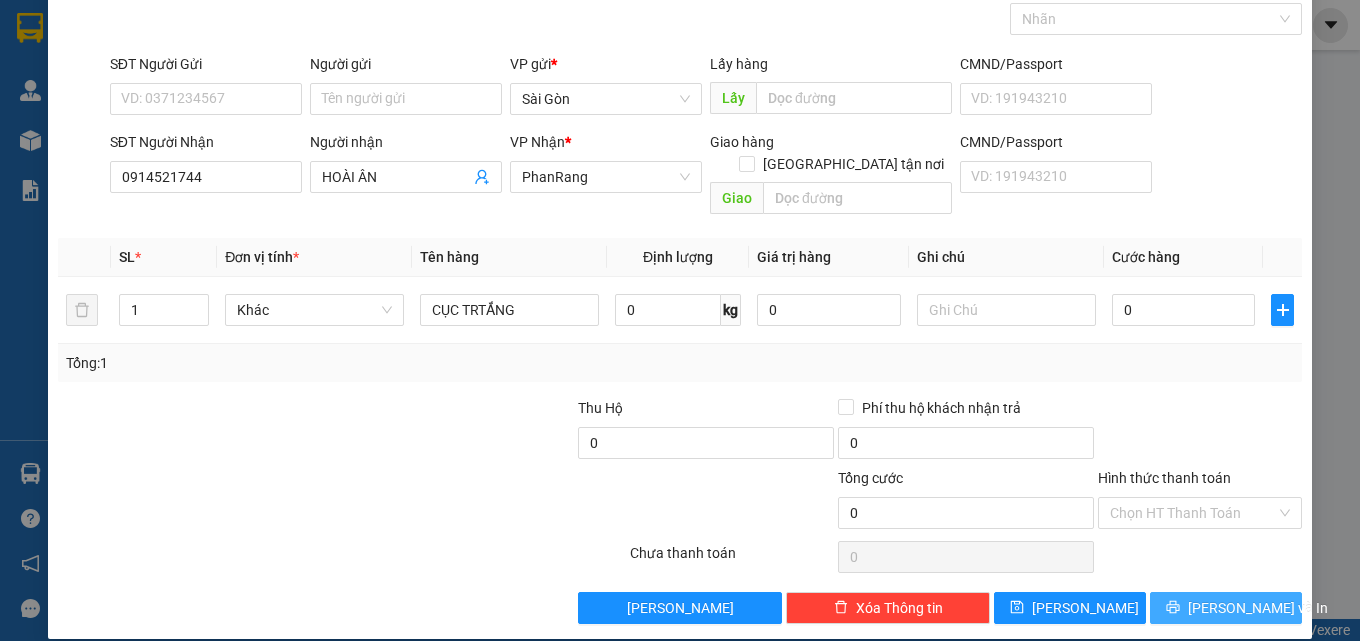 click on "[PERSON_NAME] và In" at bounding box center [1226, 608] 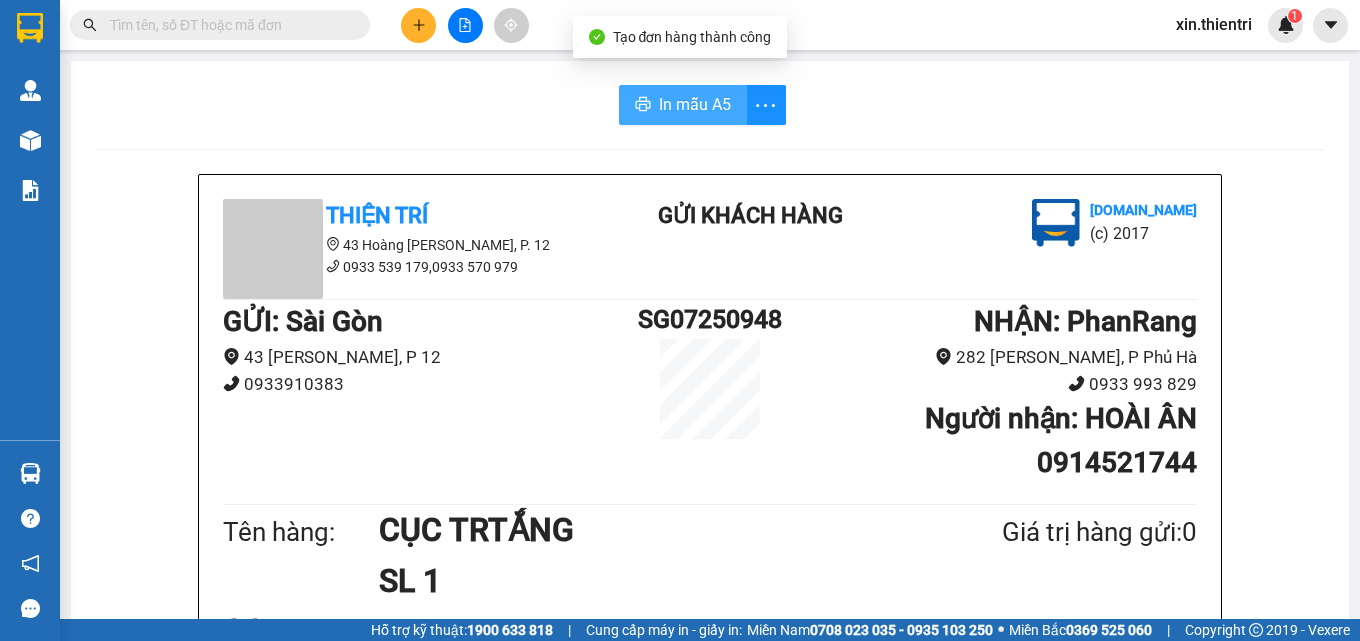 drag, startPoint x: 635, startPoint y: 103, endPoint x: 738, endPoint y: 124, distance: 105.11898 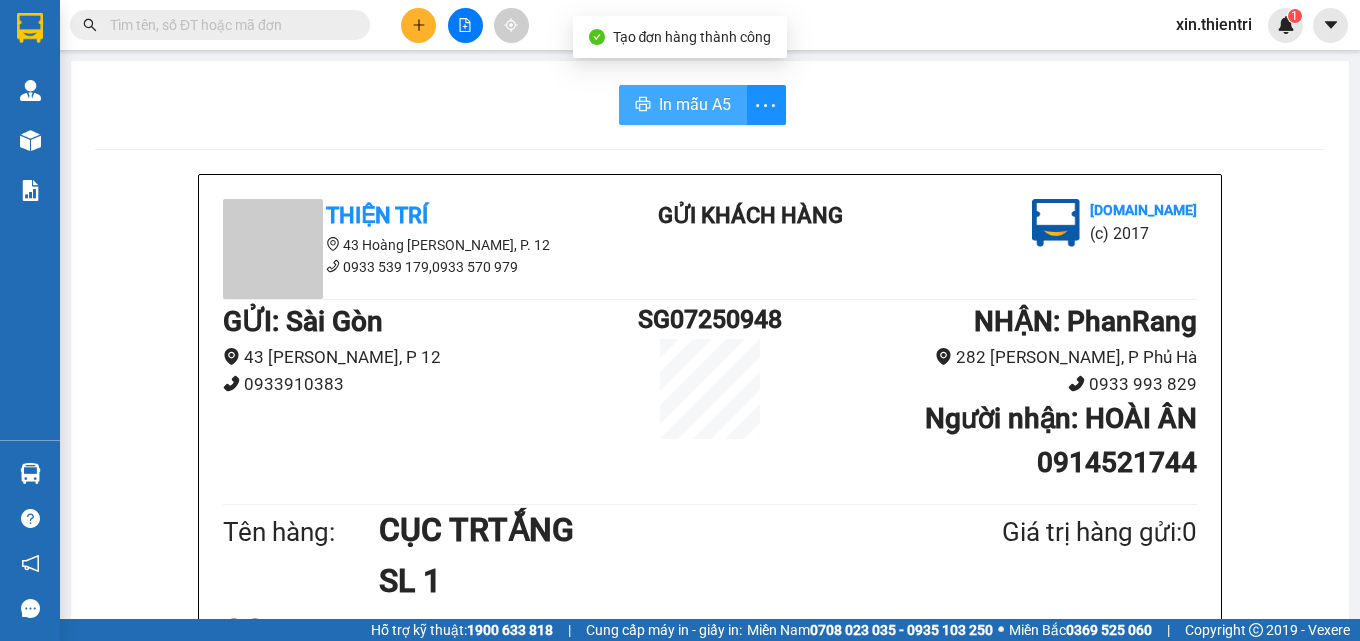 scroll, scrollTop: 0, scrollLeft: 0, axis: both 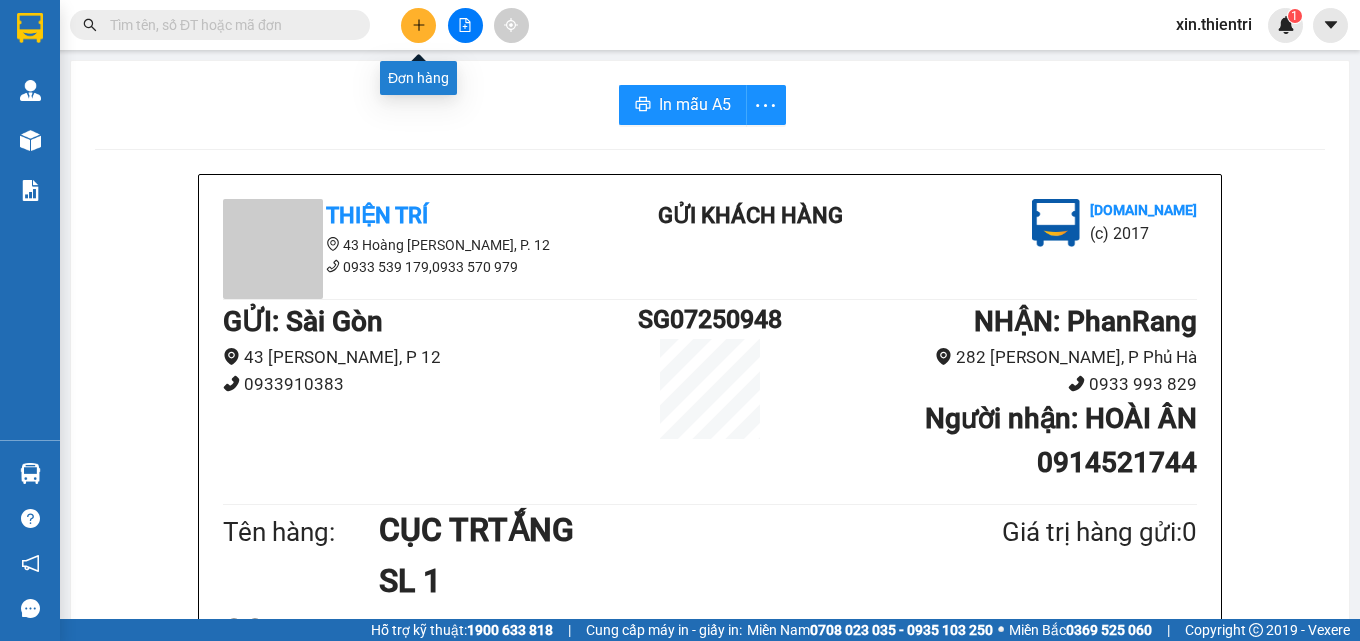 click at bounding box center (418, 25) 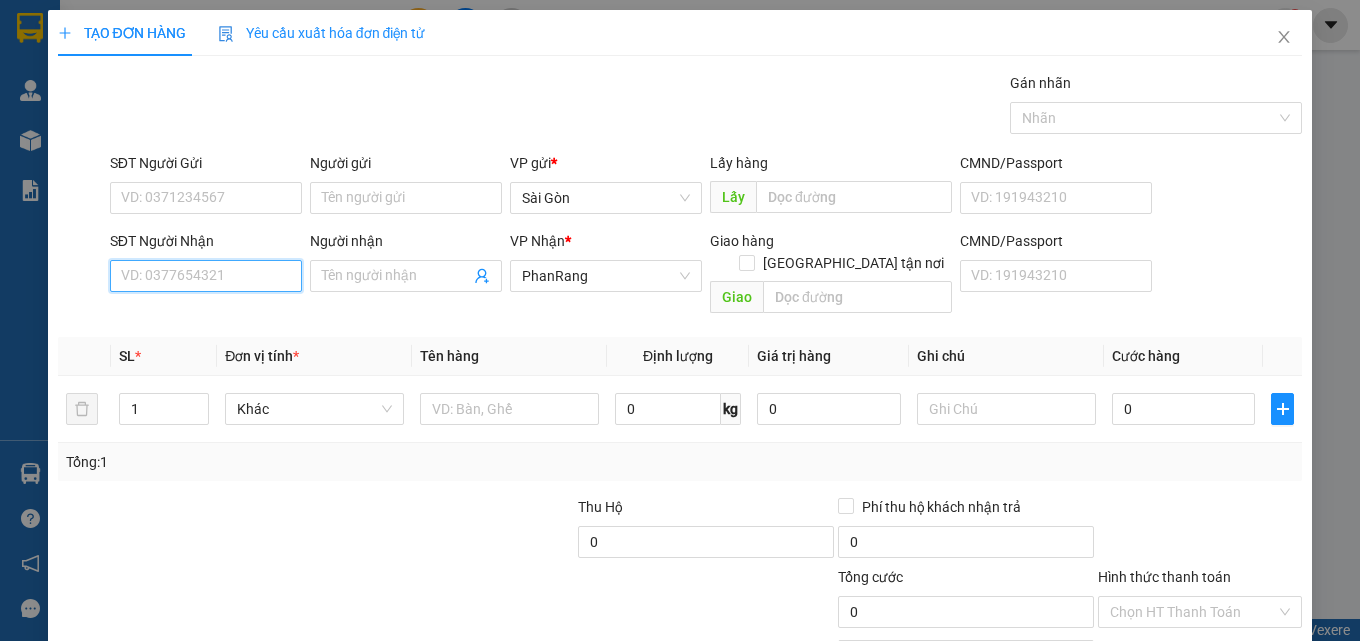 click on "SĐT Người Nhận" at bounding box center (206, 276) 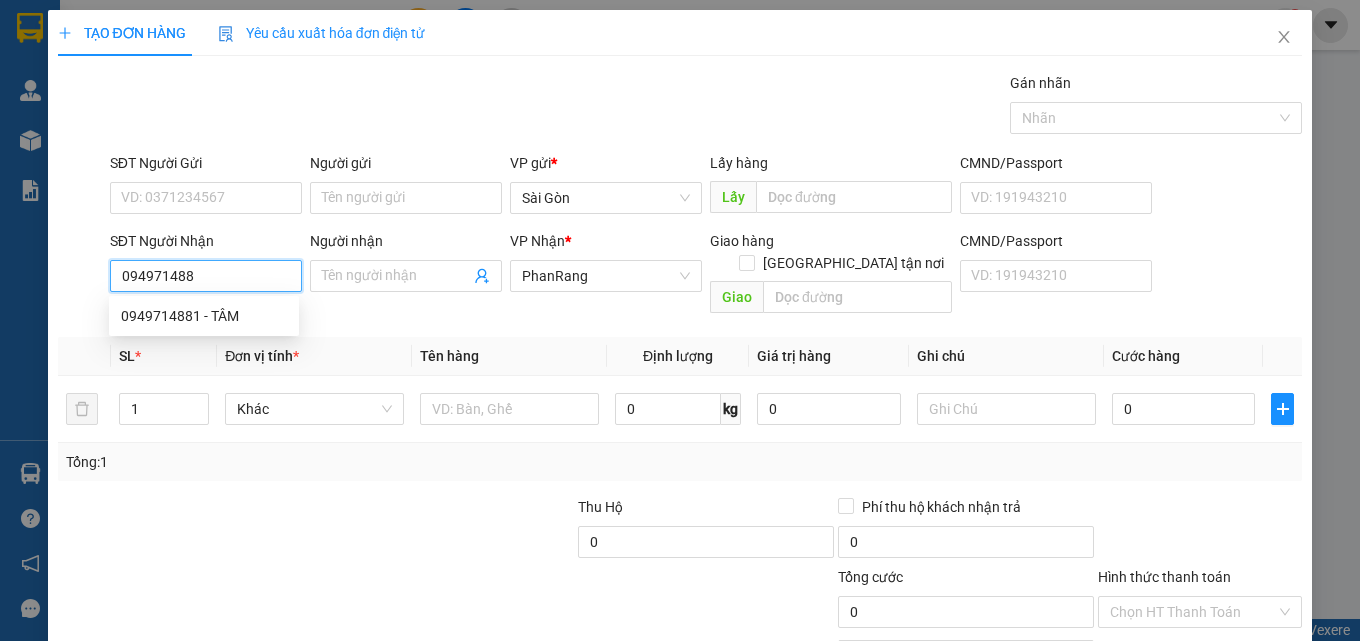 type on "0949714881" 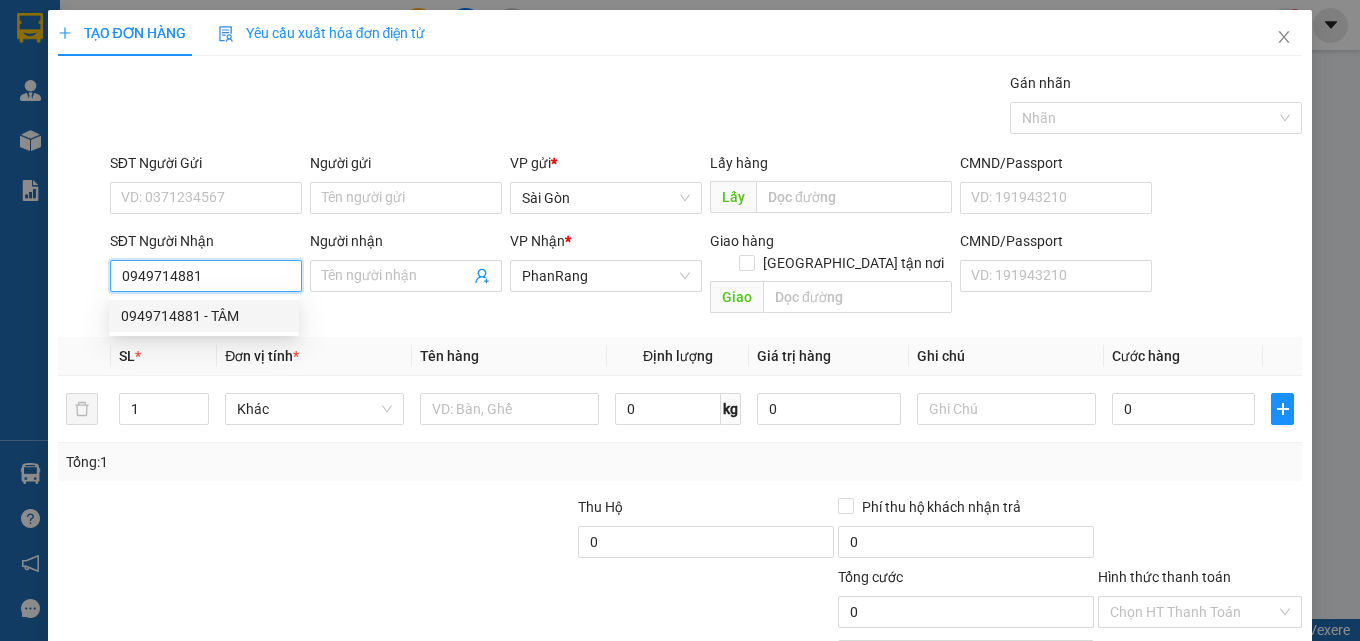 click on "0949714881 - TÂM" at bounding box center (204, 316) 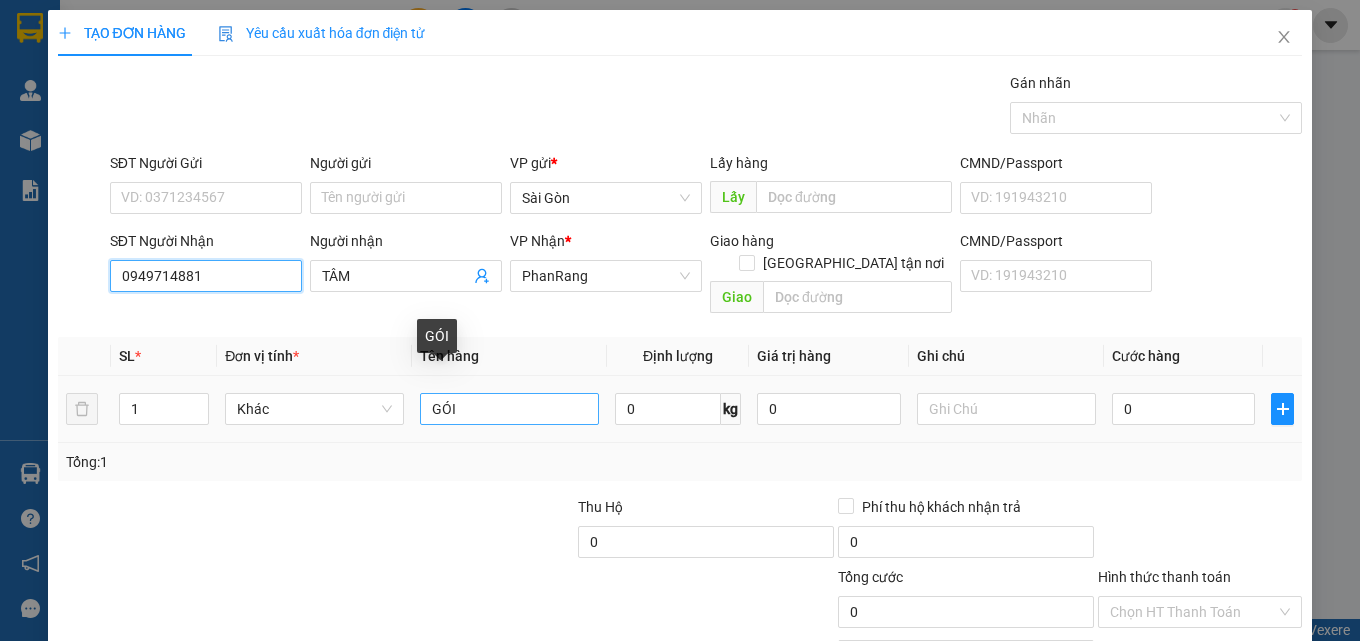 type on "0949714881" 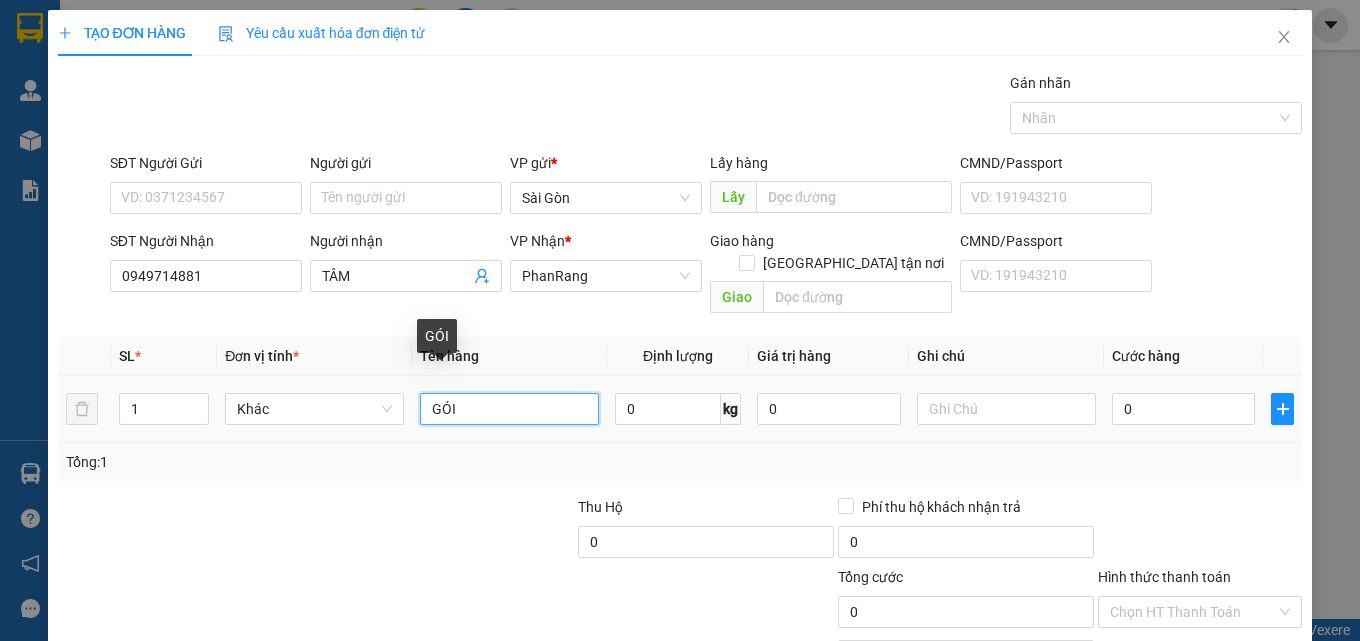 drag, startPoint x: 520, startPoint y: 389, endPoint x: 113, endPoint y: 363, distance: 407.82962 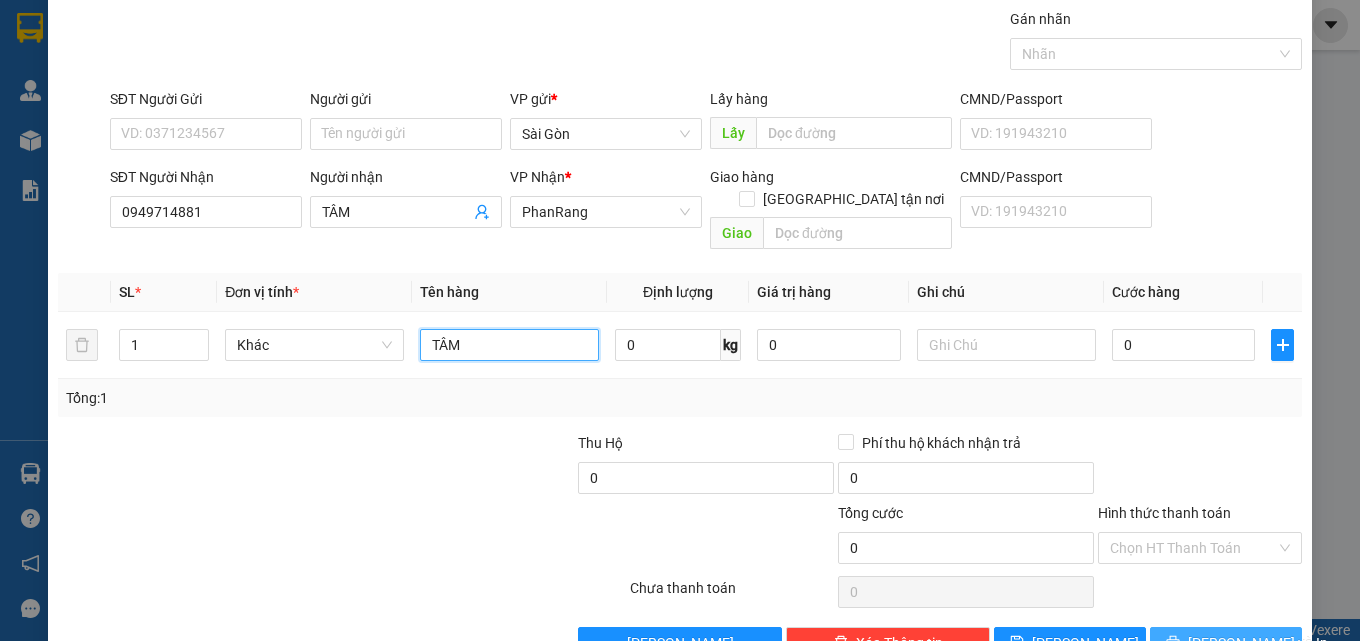 scroll, scrollTop: 99, scrollLeft: 0, axis: vertical 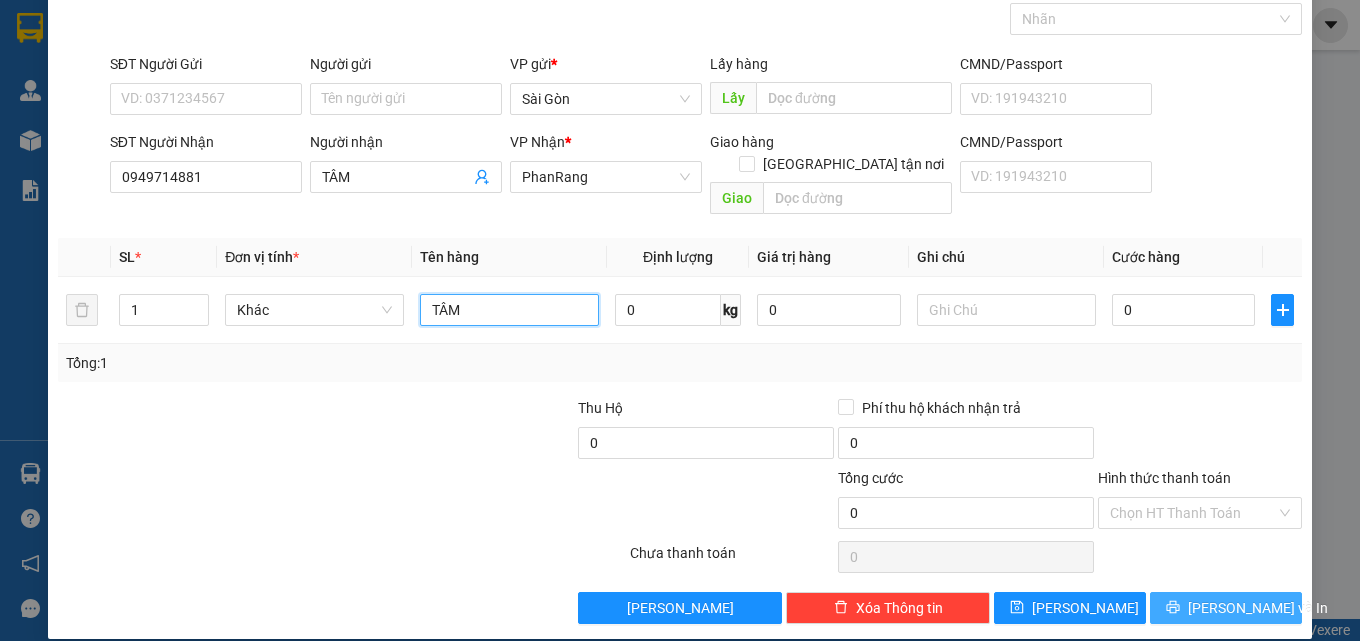 type on "TÂM" 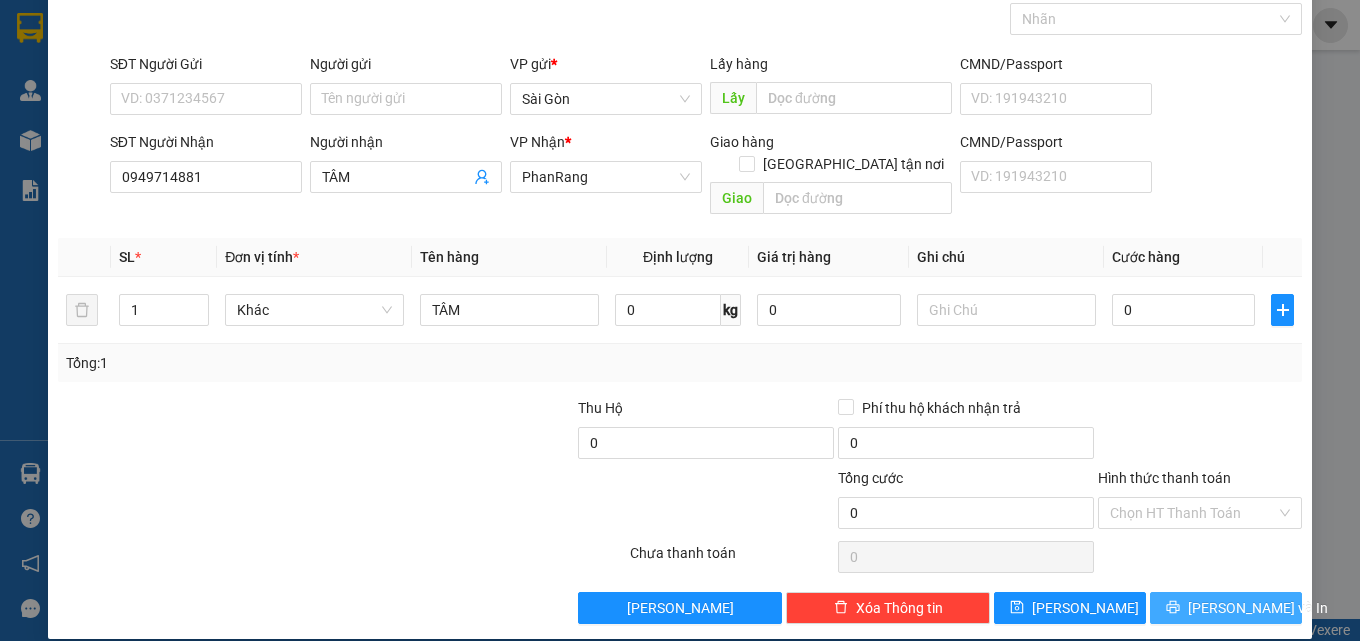 click on "[PERSON_NAME] và In" at bounding box center [1226, 608] 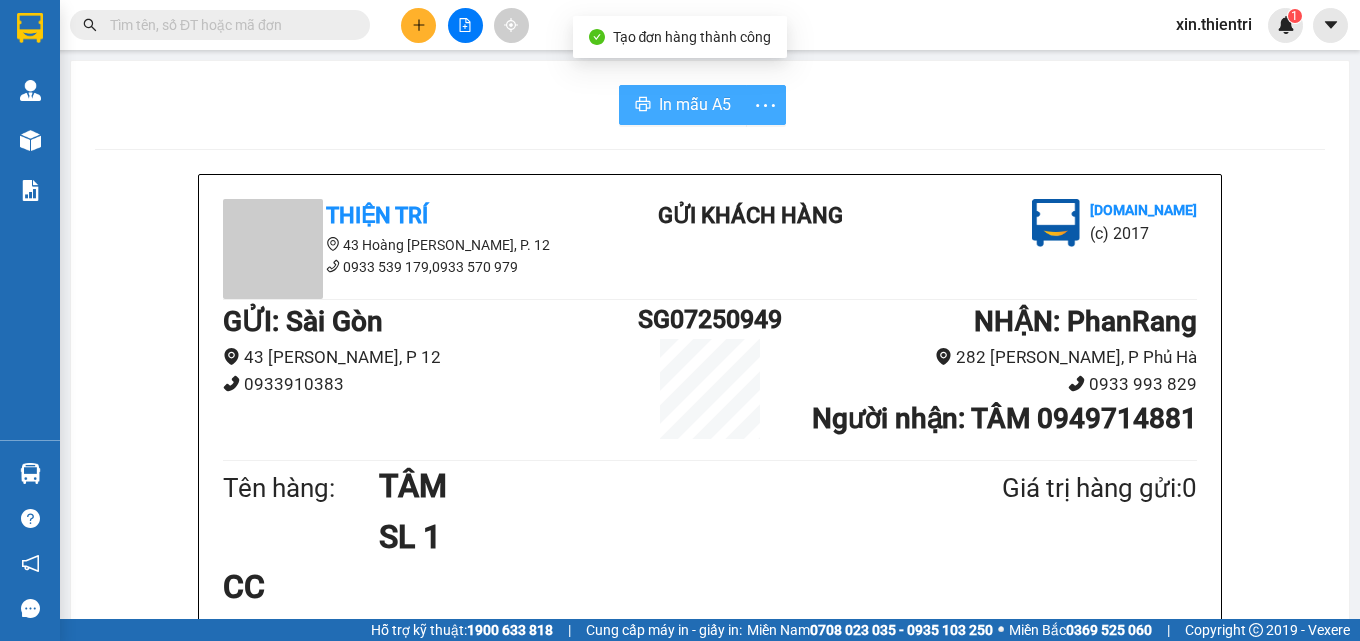 click on "In mẫu A5" at bounding box center (683, 105) 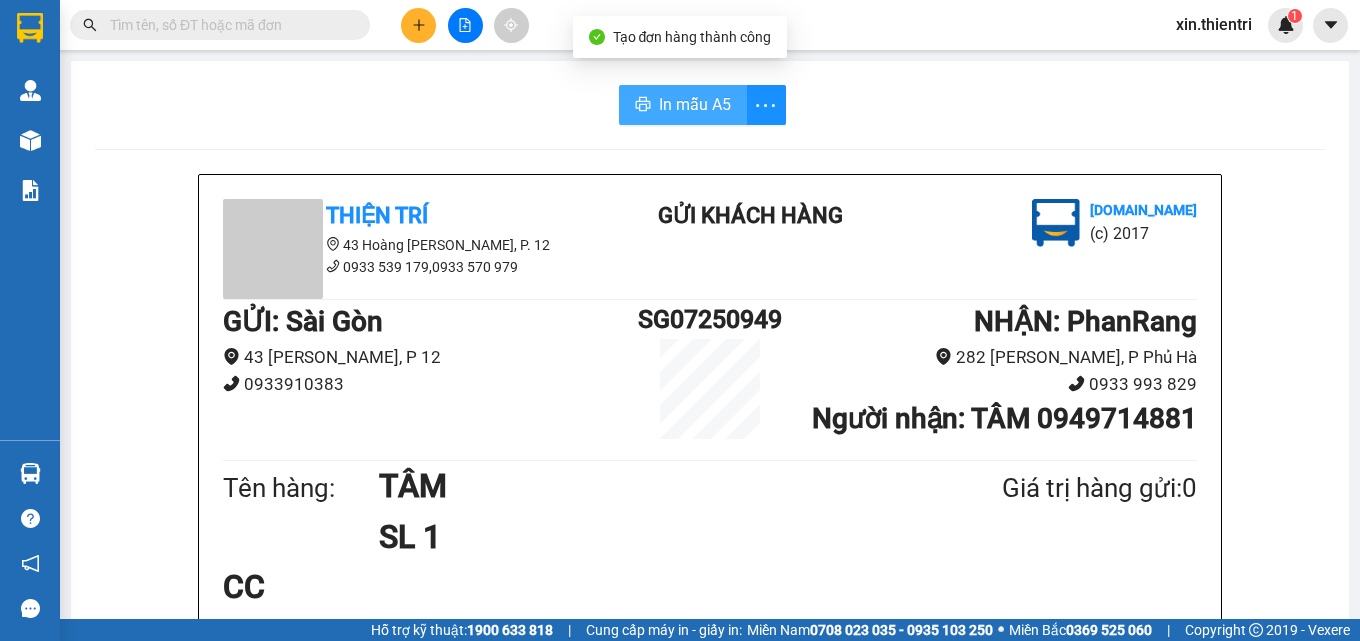 scroll, scrollTop: 0, scrollLeft: 0, axis: both 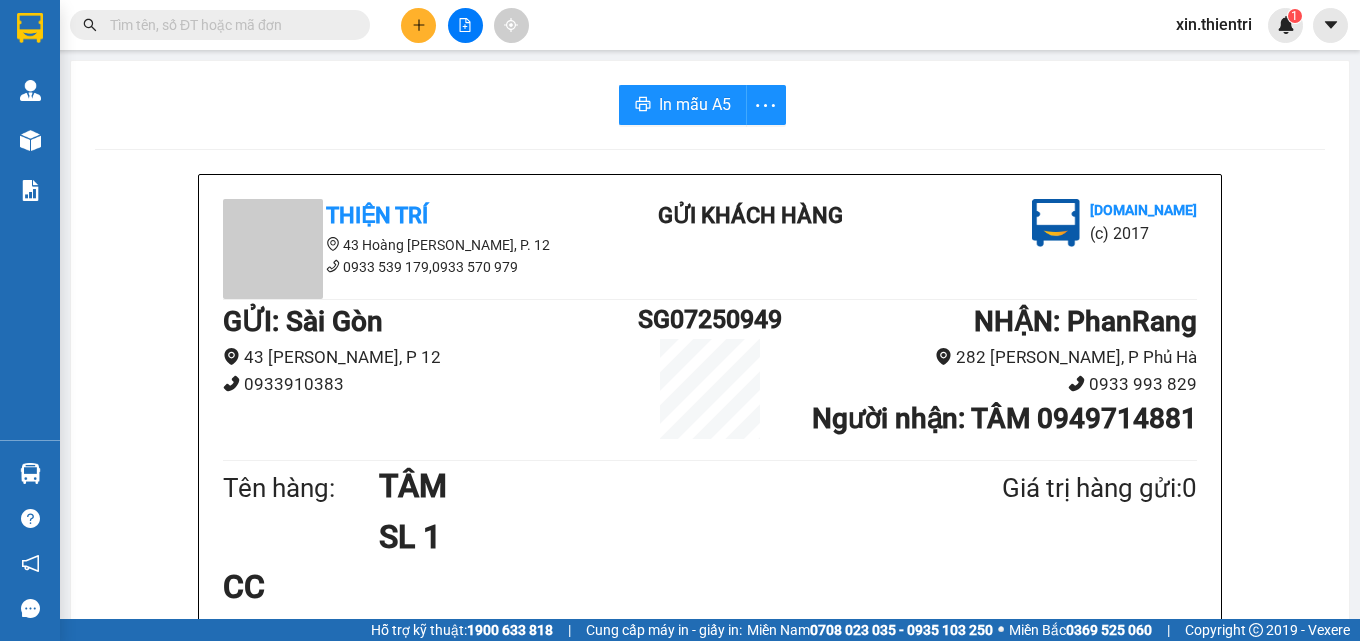 click at bounding box center [418, 25] 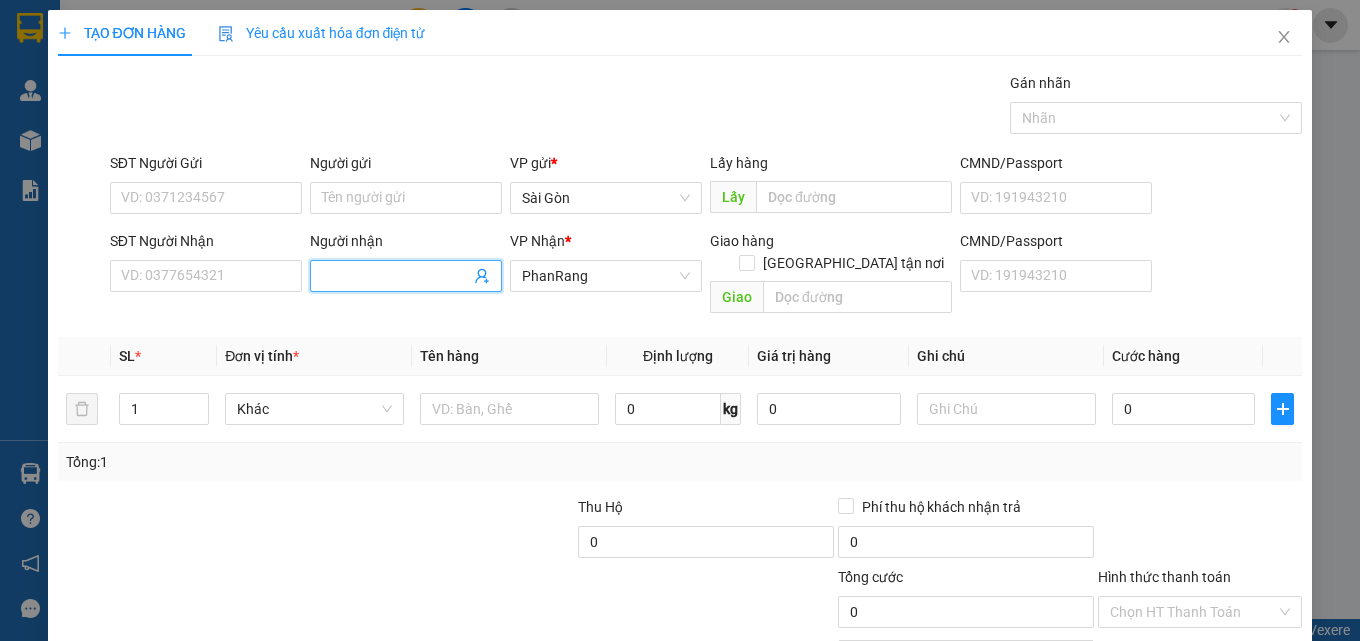 click on "Người nhận" at bounding box center (396, 276) 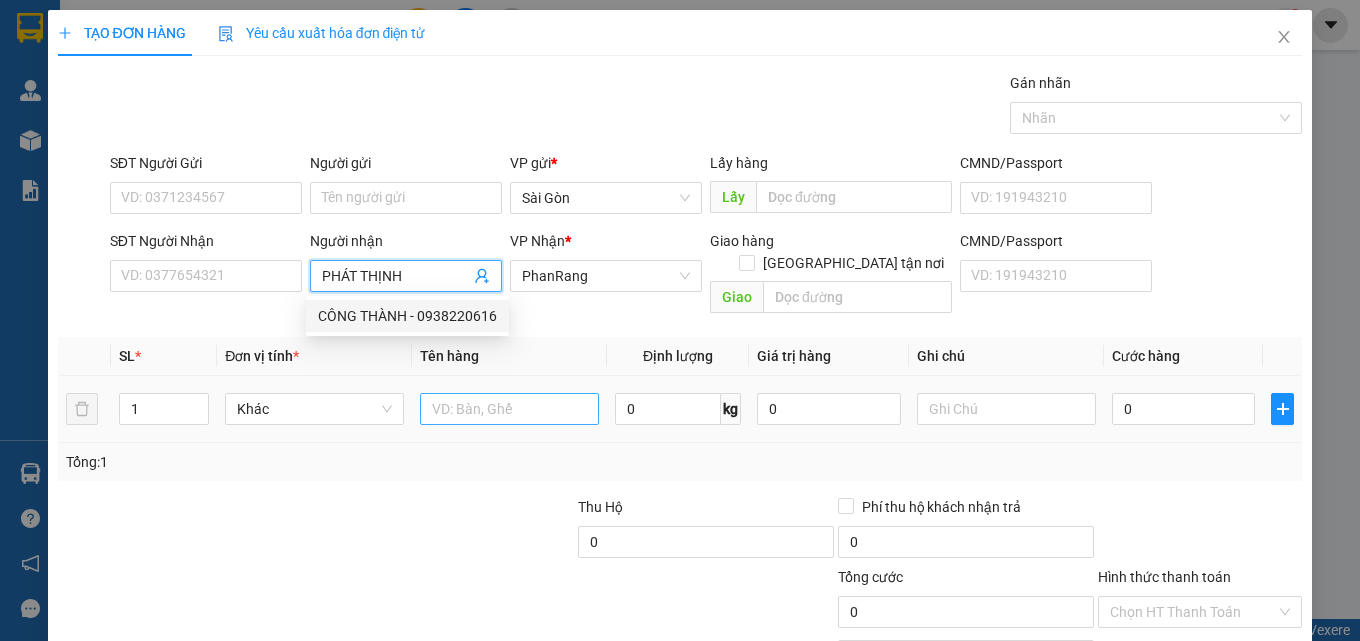 type on "PHÁT THỊNH" 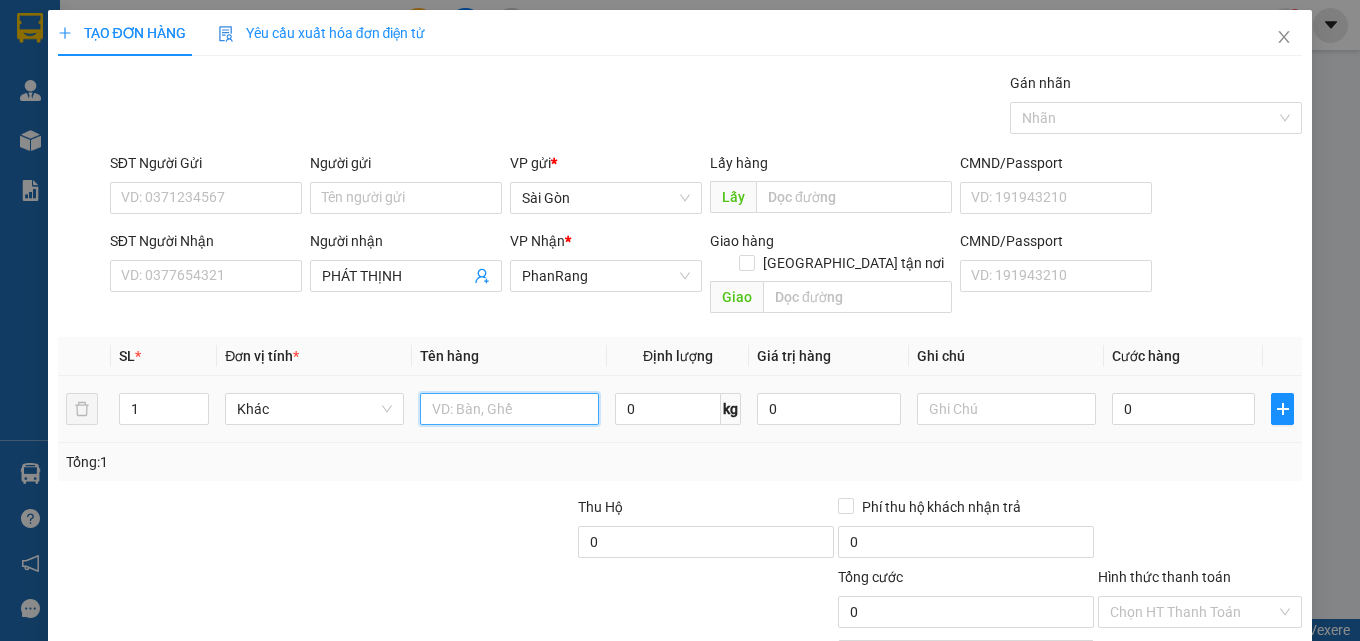 click at bounding box center [509, 409] 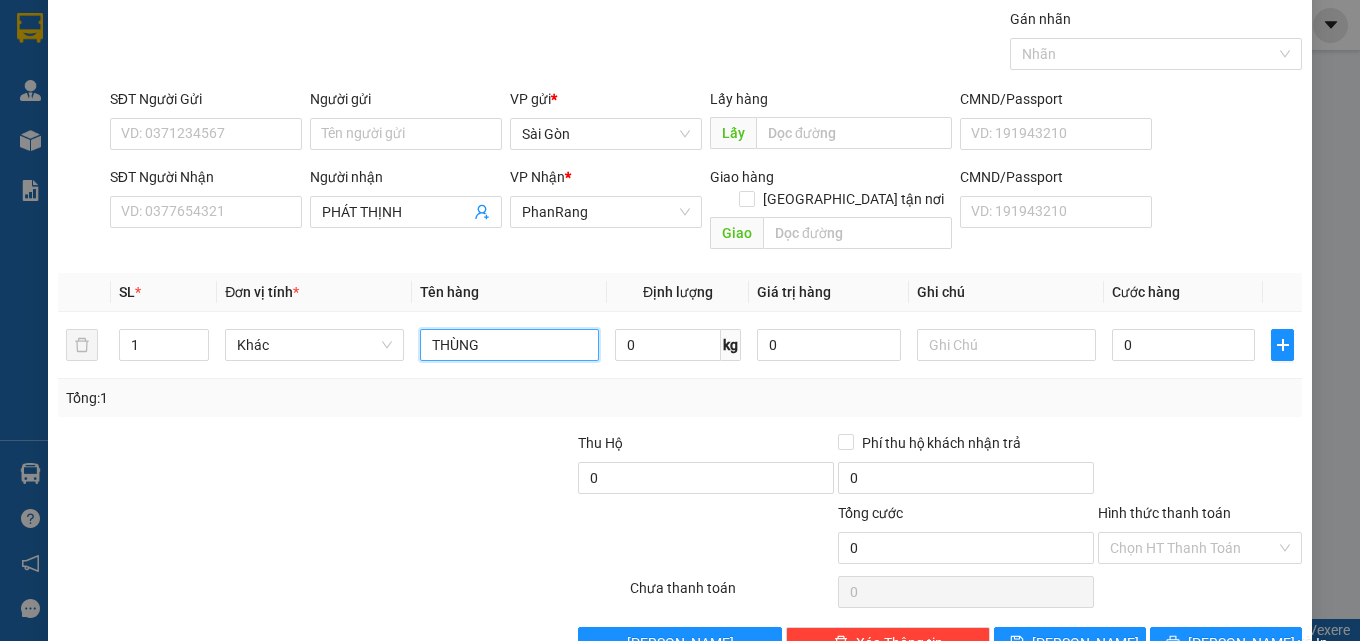 scroll, scrollTop: 99, scrollLeft: 0, axis: vertical 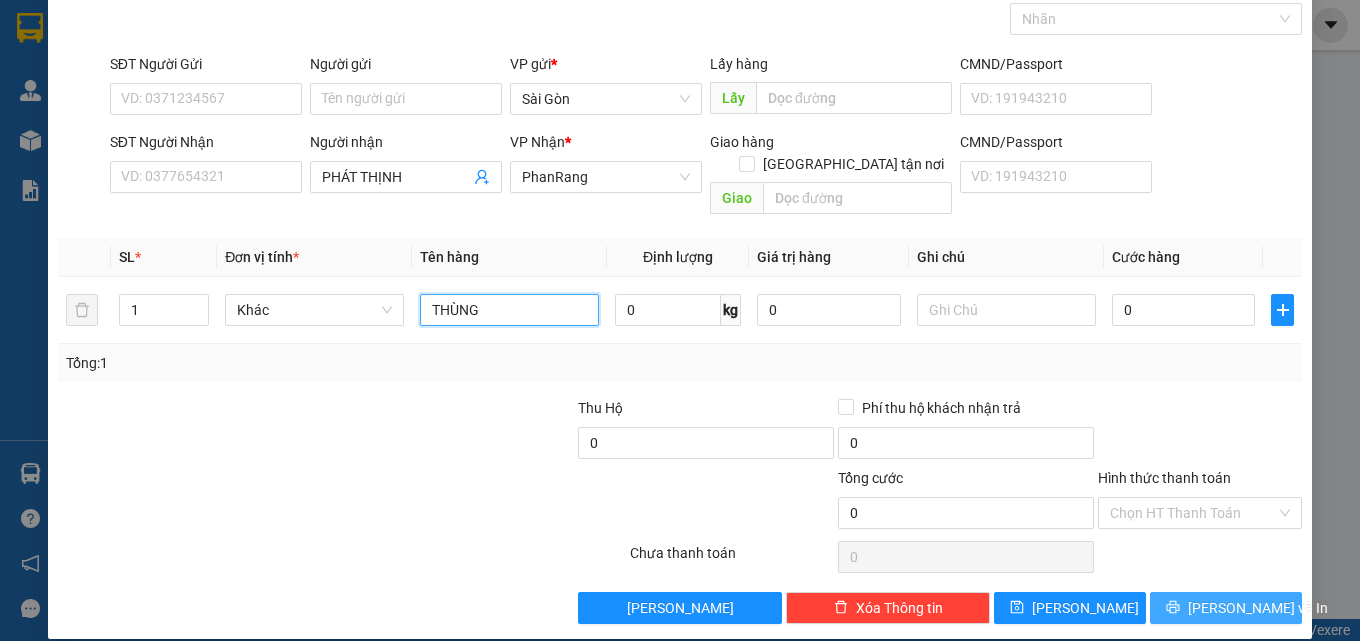type on "THÙNG" 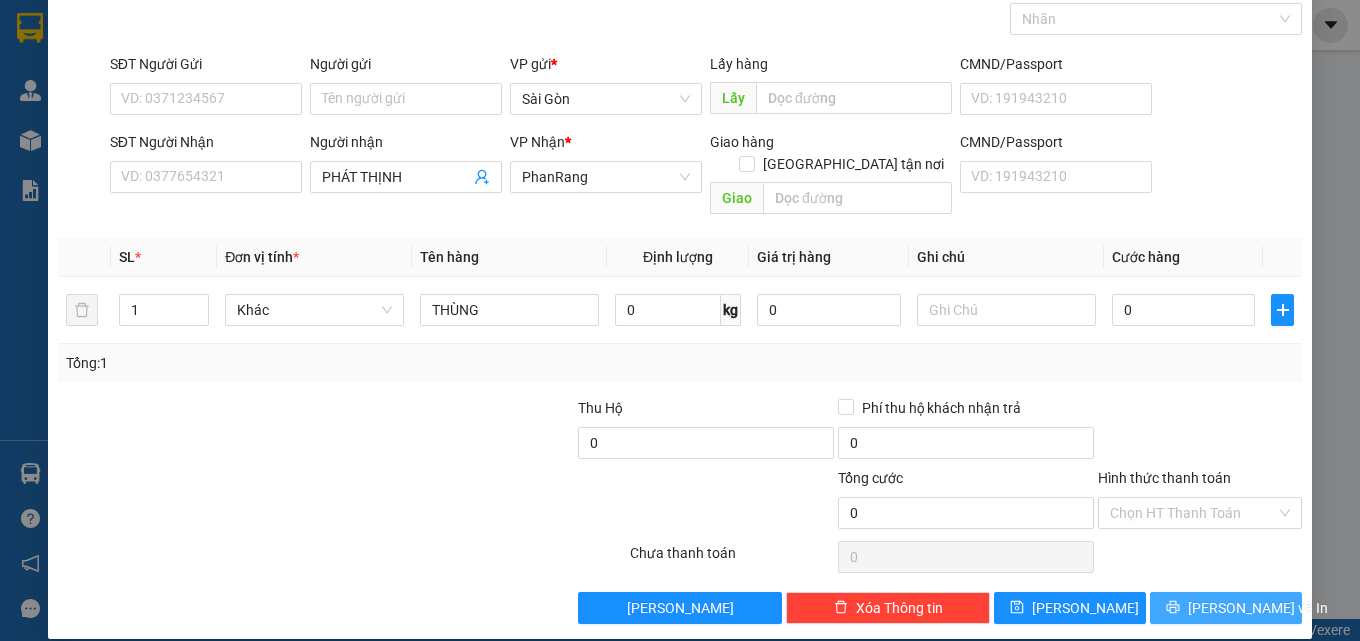 click on "[PERSON_NAME] và In" at bounding box center (1226, 608) 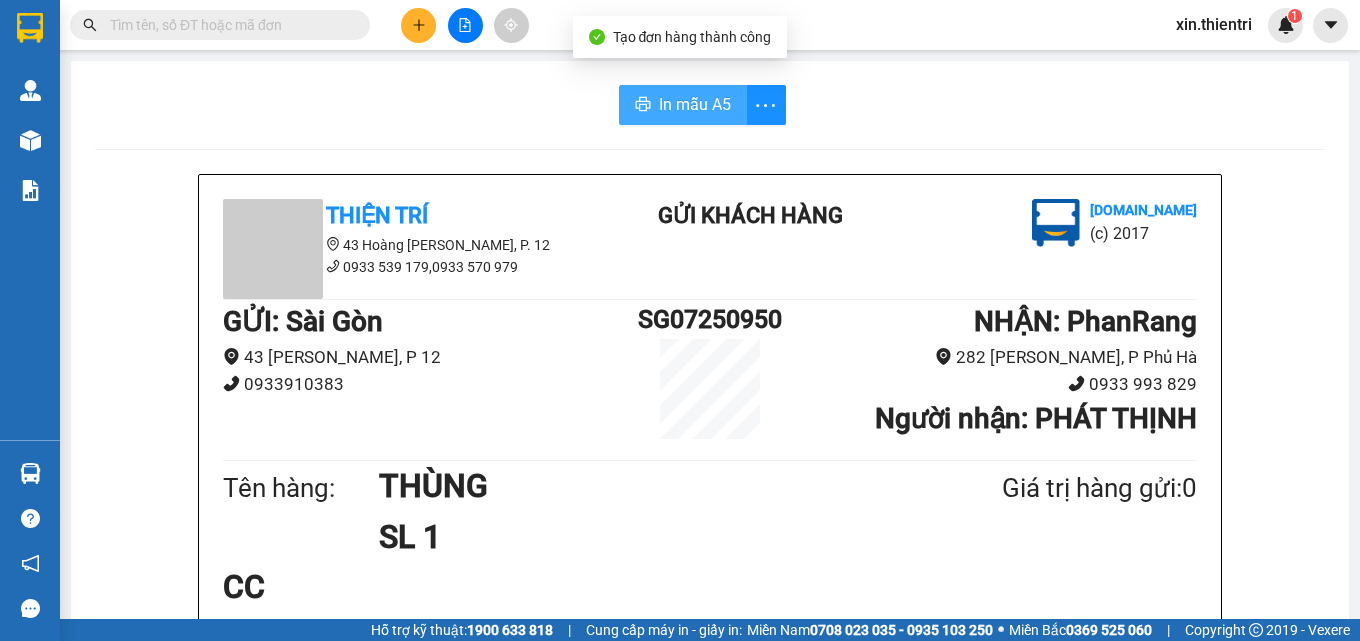 click on "In mẫu A5" at bounding box center (695, 104) 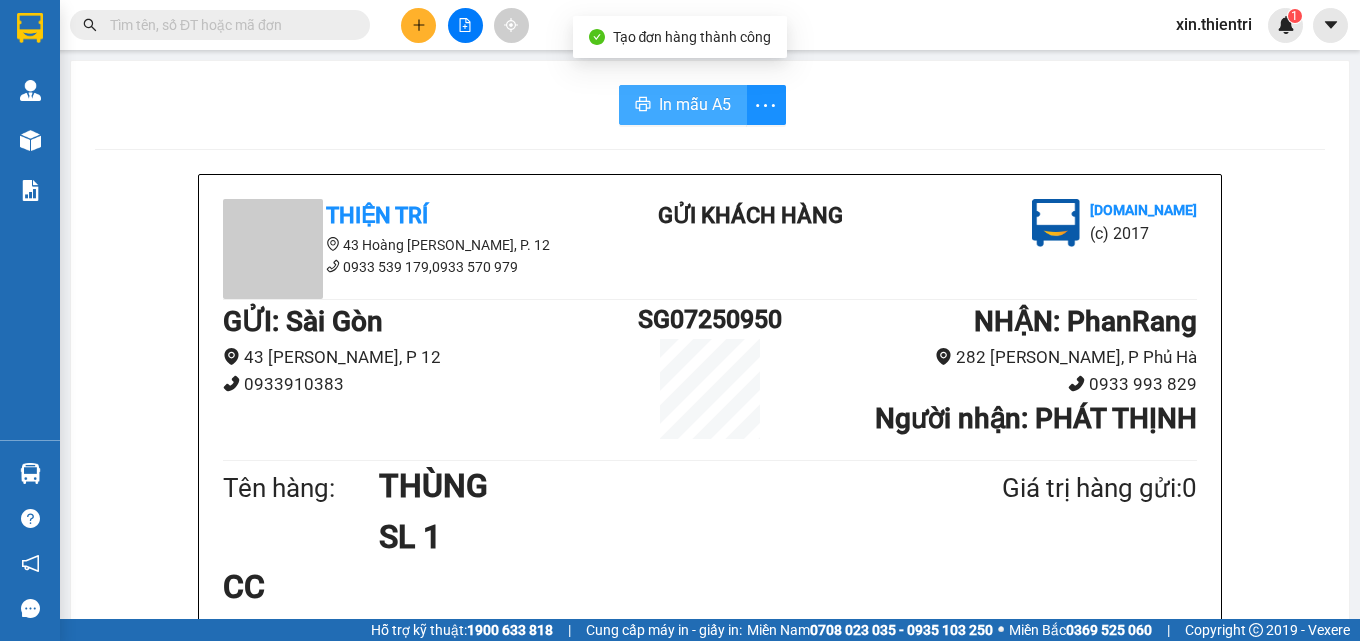 scroll, scrollTop: 0, scrollLeft: 0, axis: both 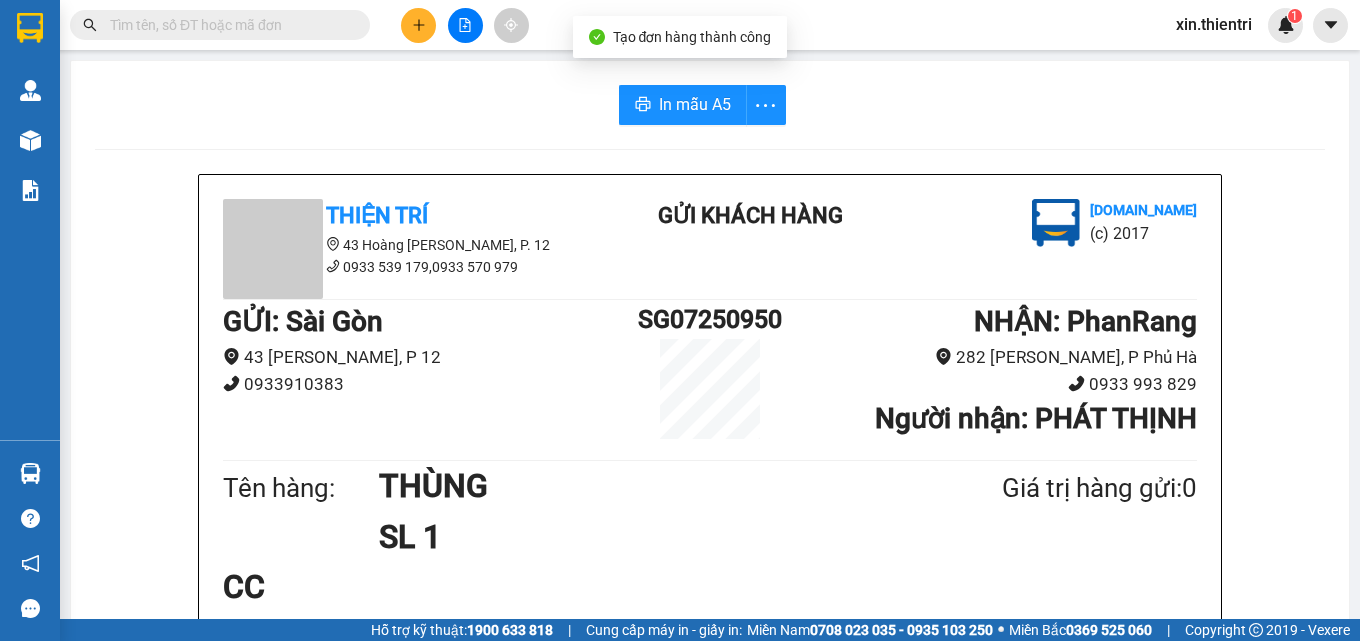 click on "CC" at bounding box center (710, 587) 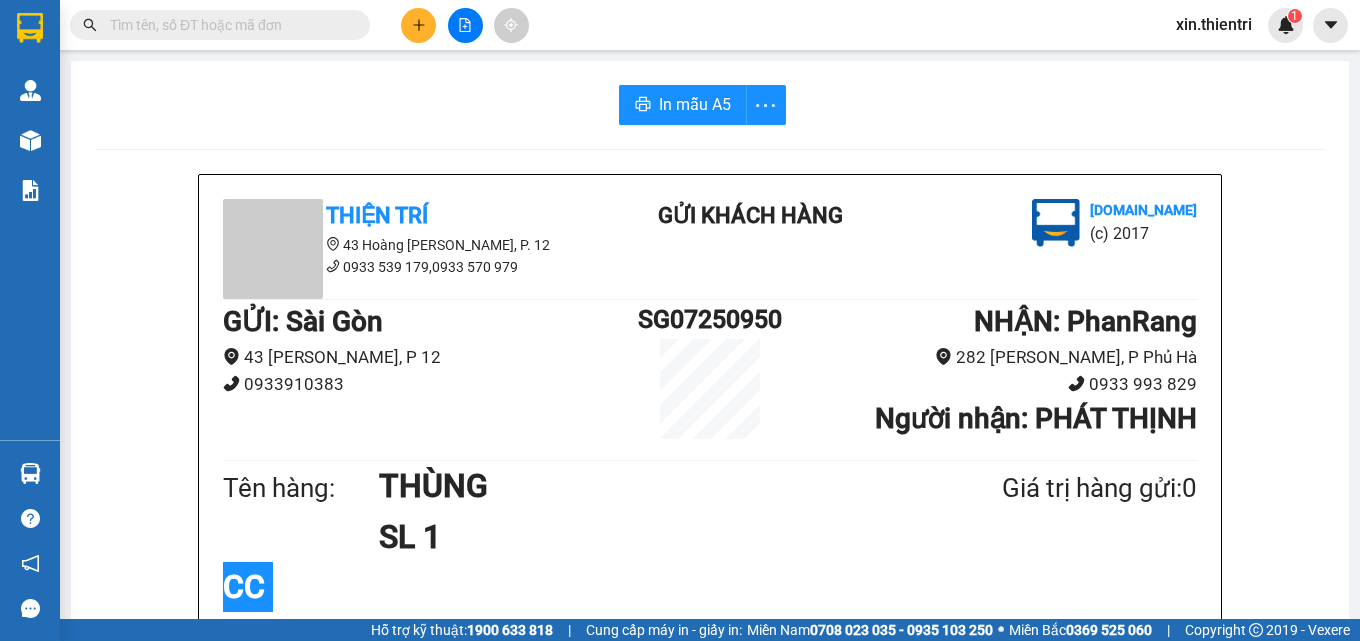 click on "CC" at bounding box center (710, 587) 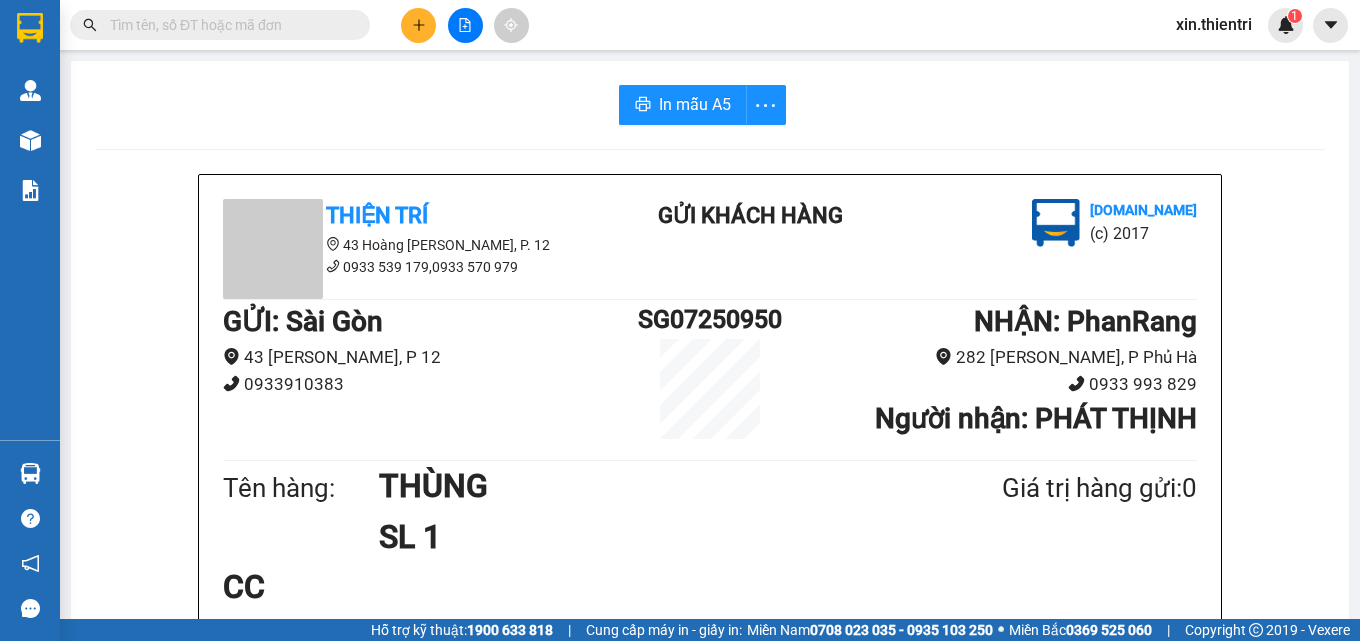 click on "SL 1" at bounding box center [642, 537] 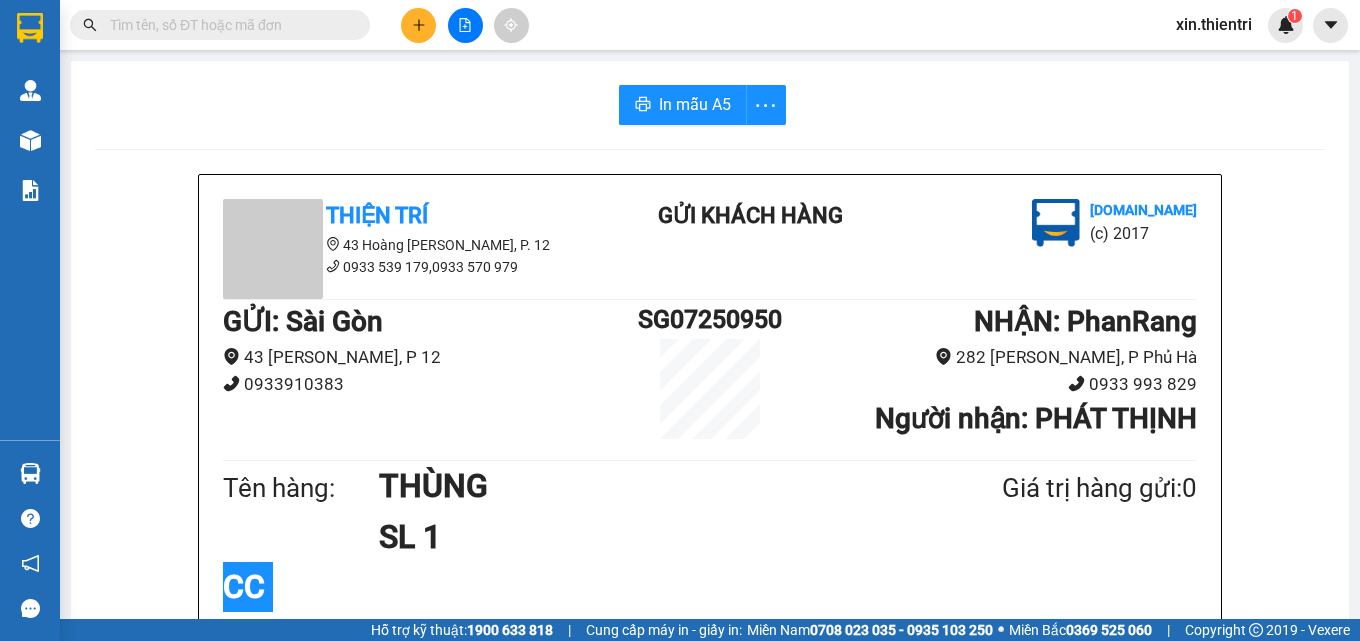 click on "CC" at bounding box center (710, 587) 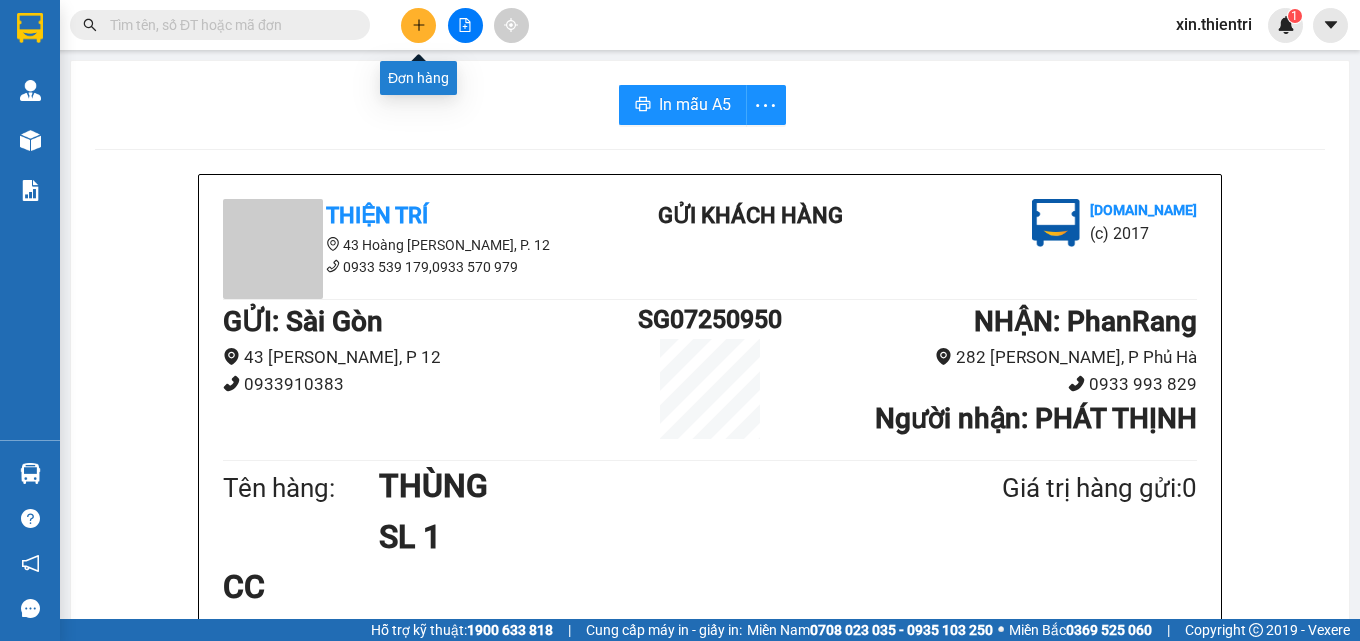 click at bounding box center (418, 25) 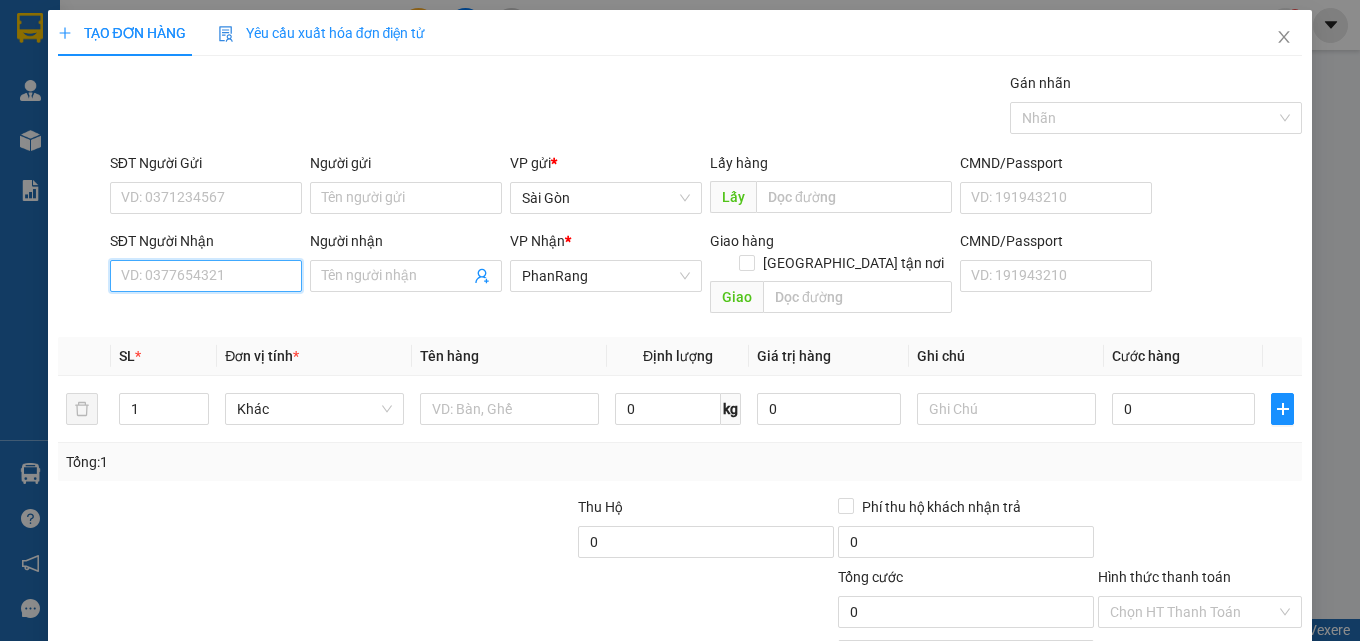 drag, startPoint x: 215, startPoint y: 282, endPoint x: 226, endPoint y: 275, distance: 13.038404 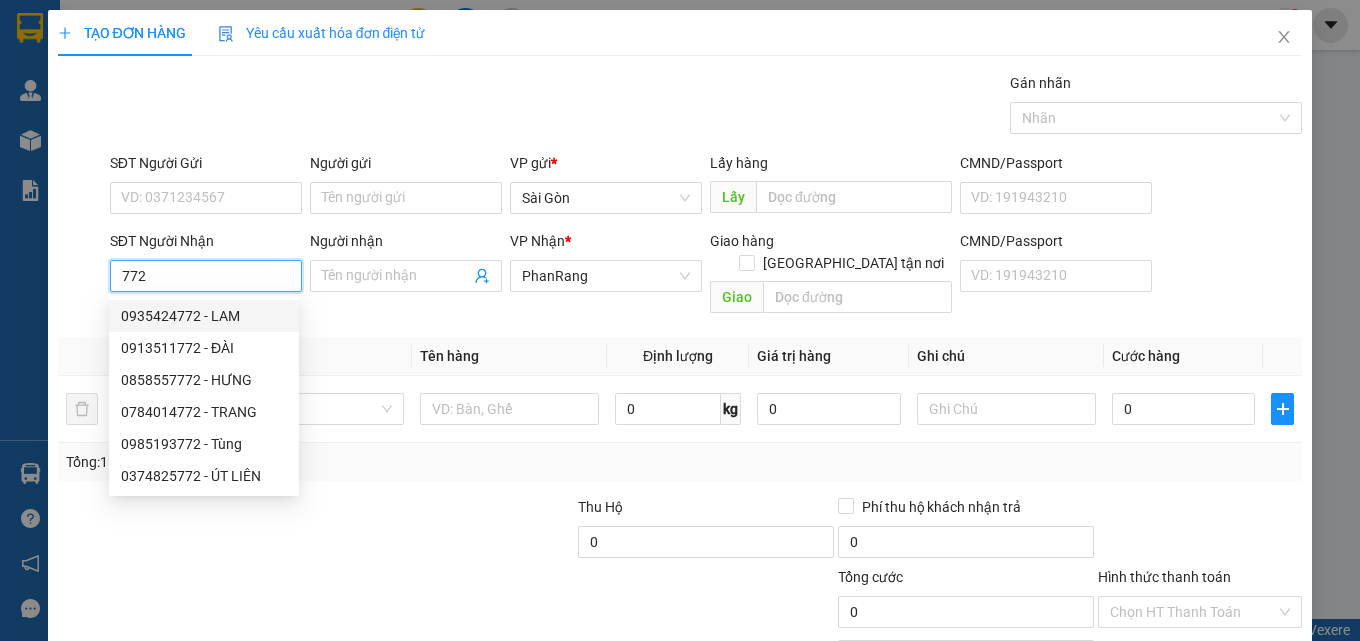 click on "0935424772 - LAM" at bounding box center (204, 316) 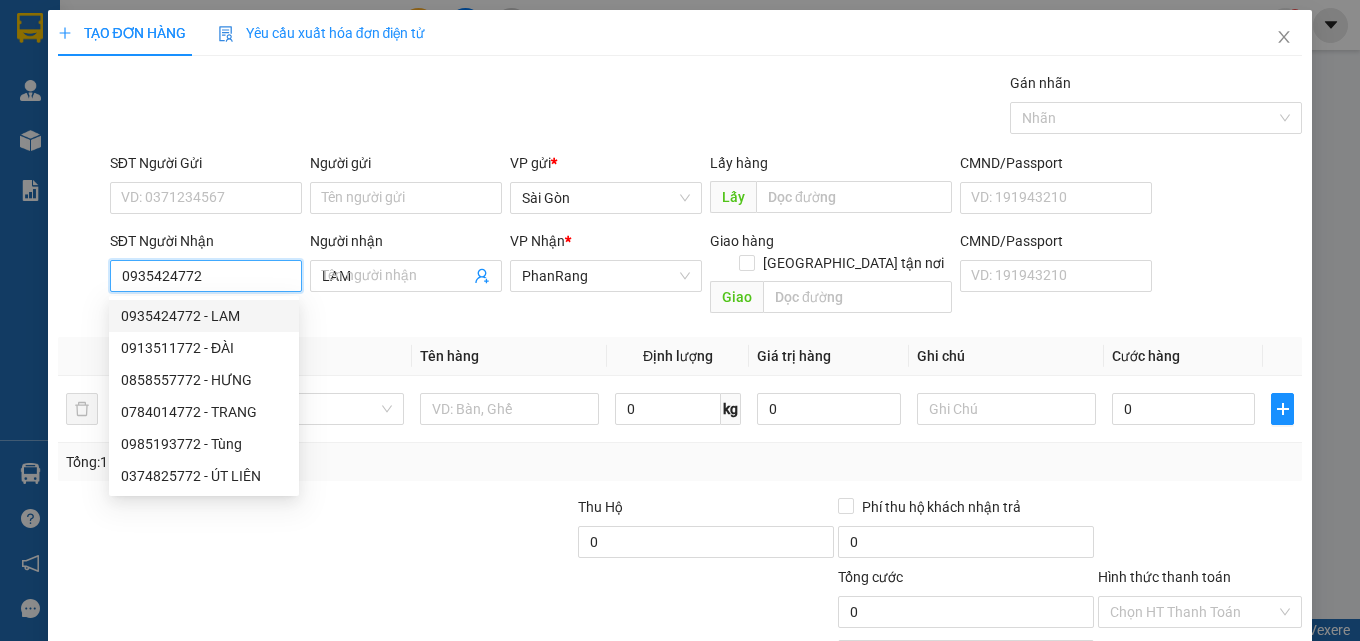 type on "60.000" 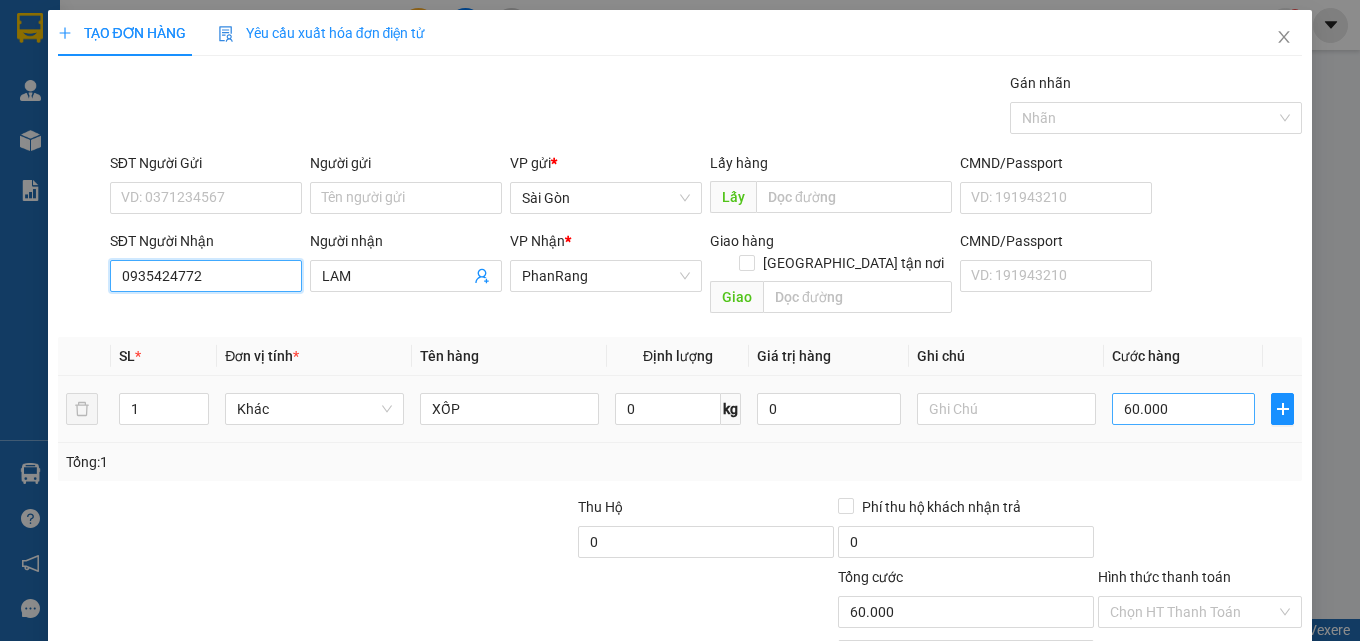 type on "0935424772" 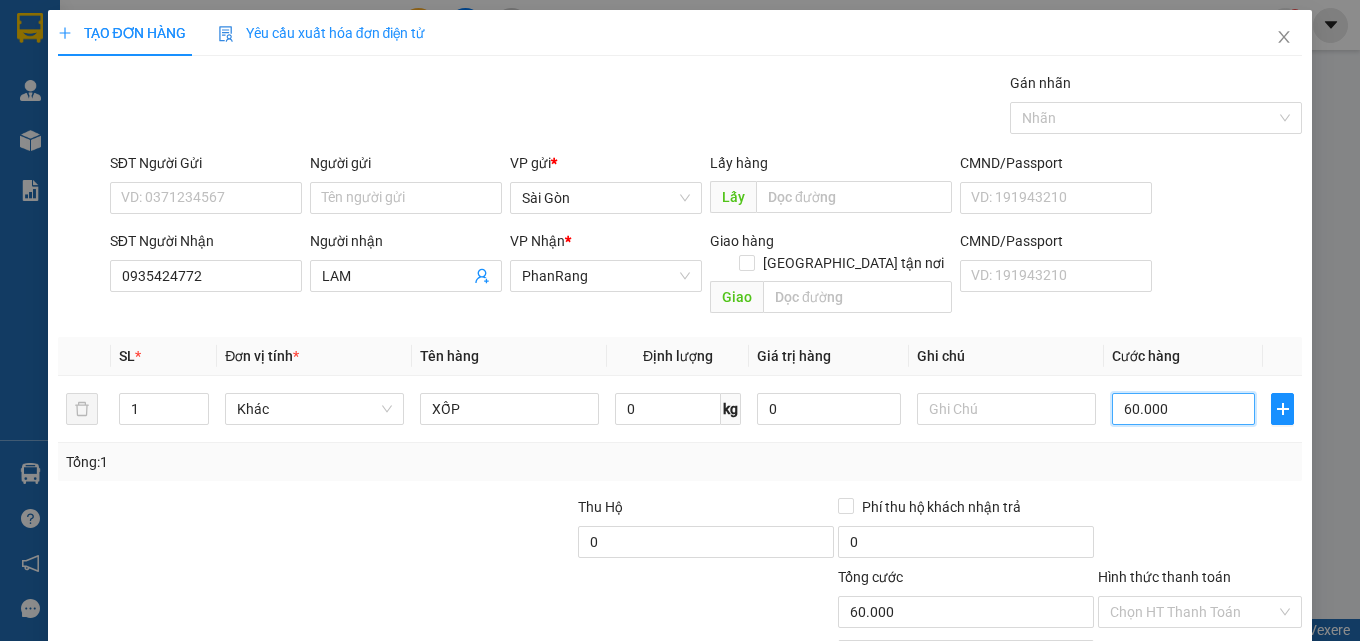 type on "4" 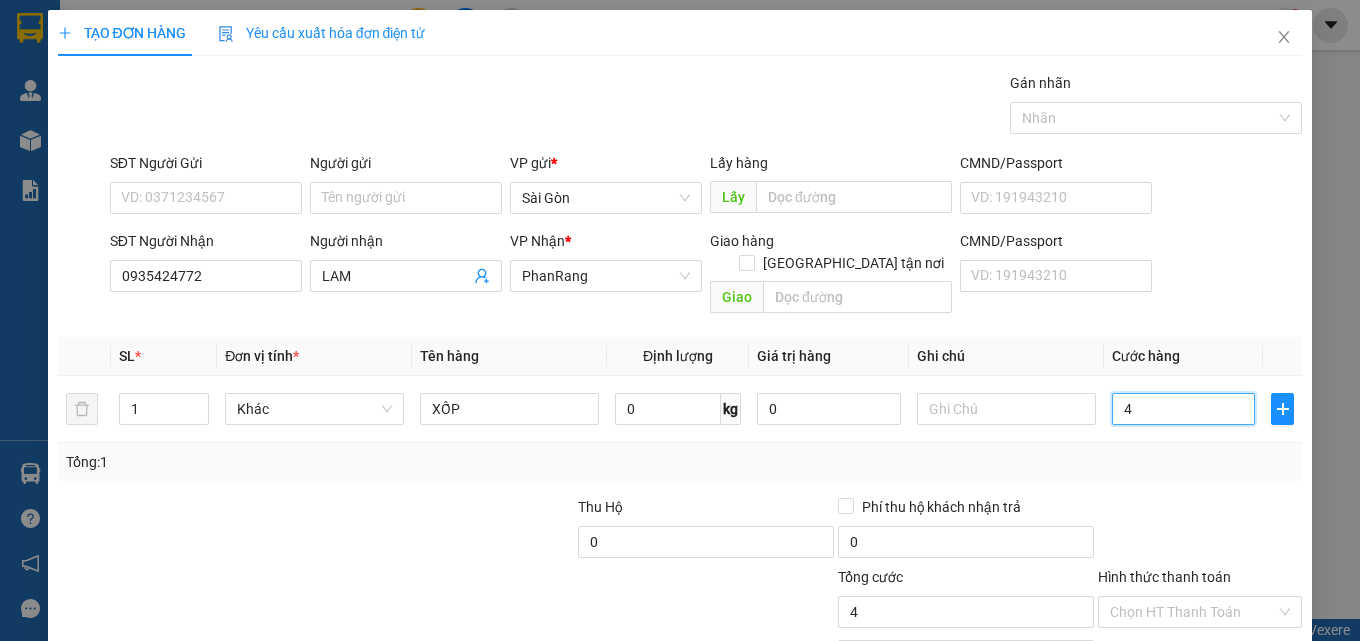 type on "40" 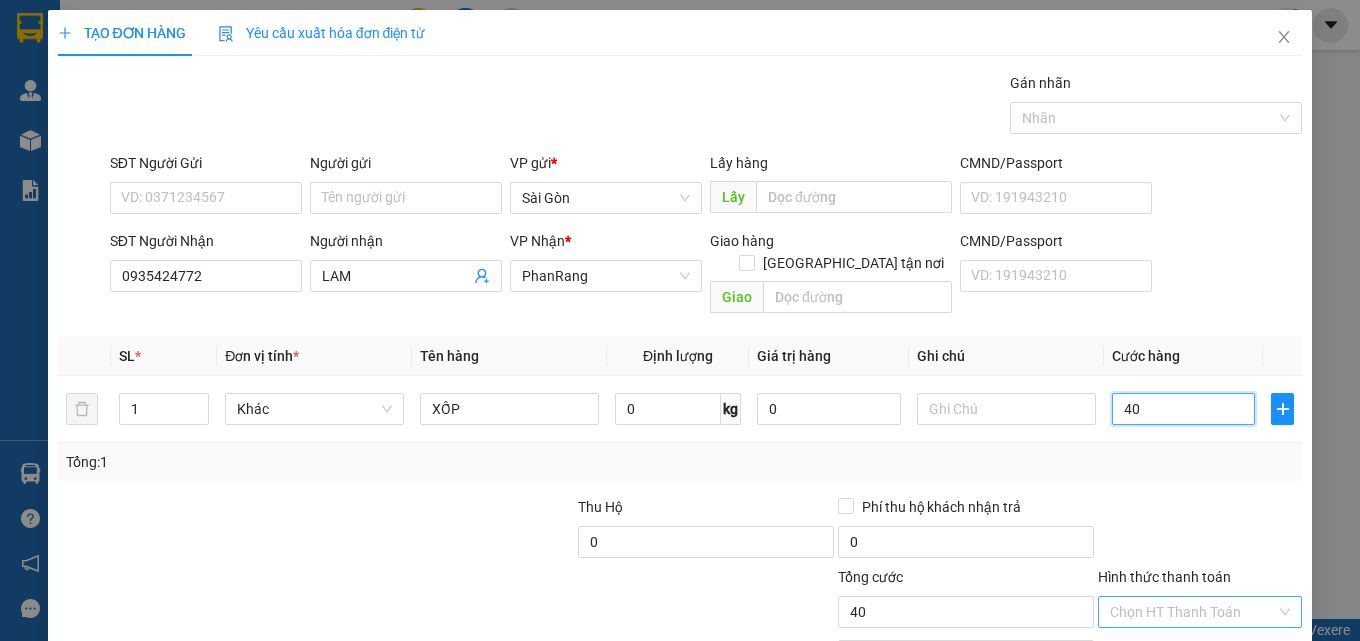 type on "40" 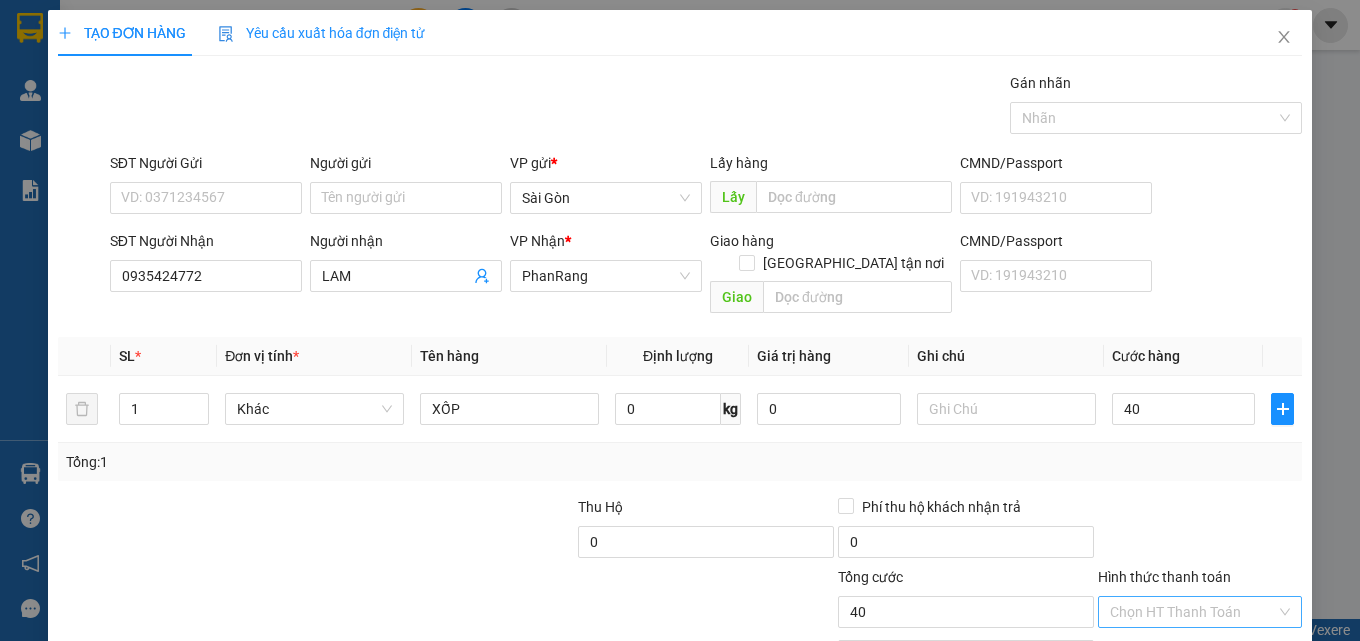 type on "40.000" 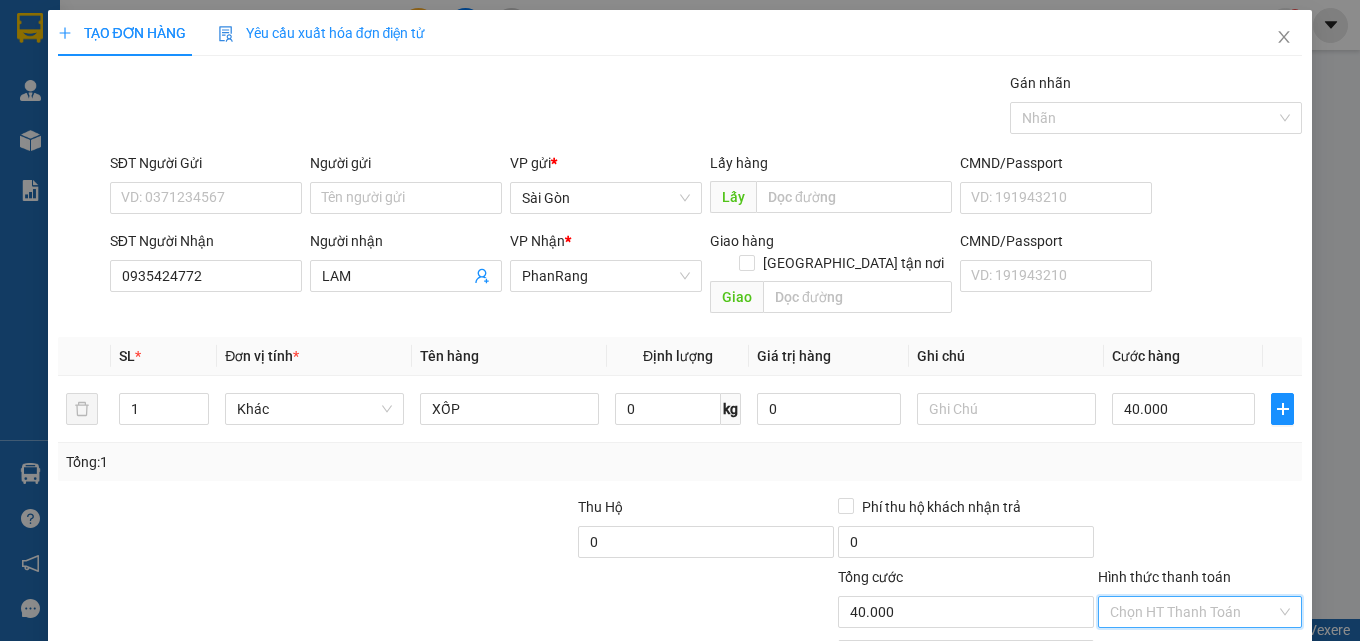 click on "Hình thức thanh toán" at bounding box center (1193, 612) 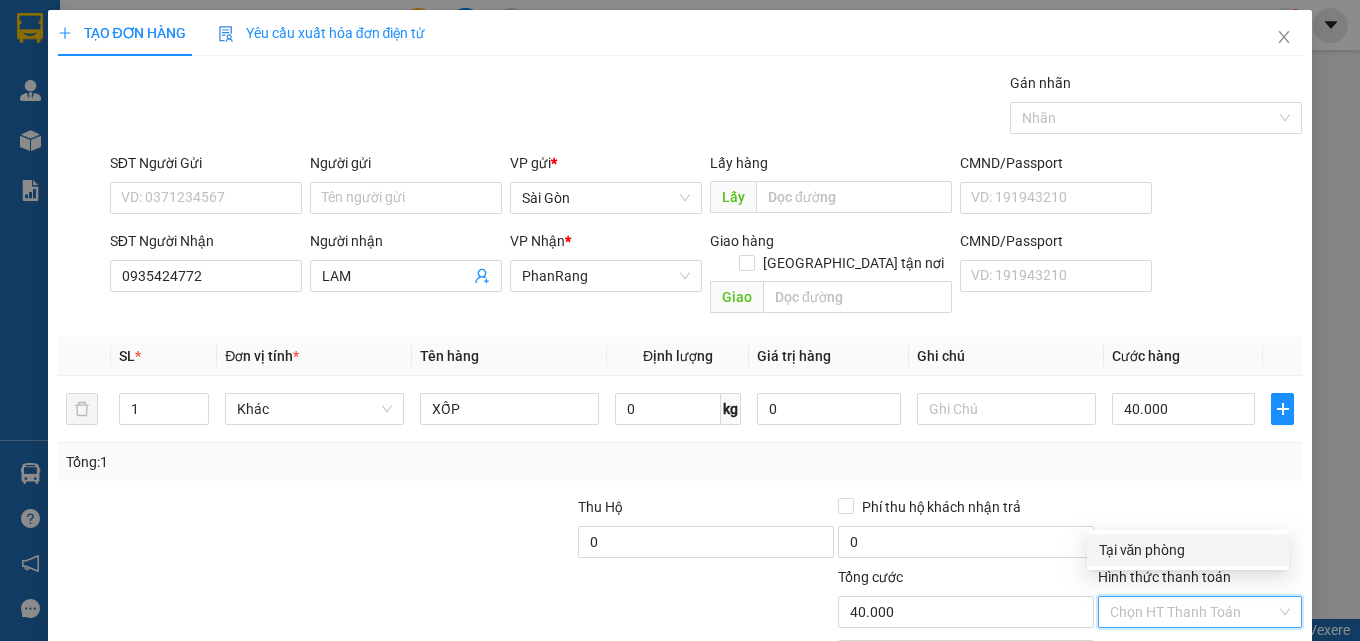 click on "Tại văn phòng" at bounding box center (1188, 550) 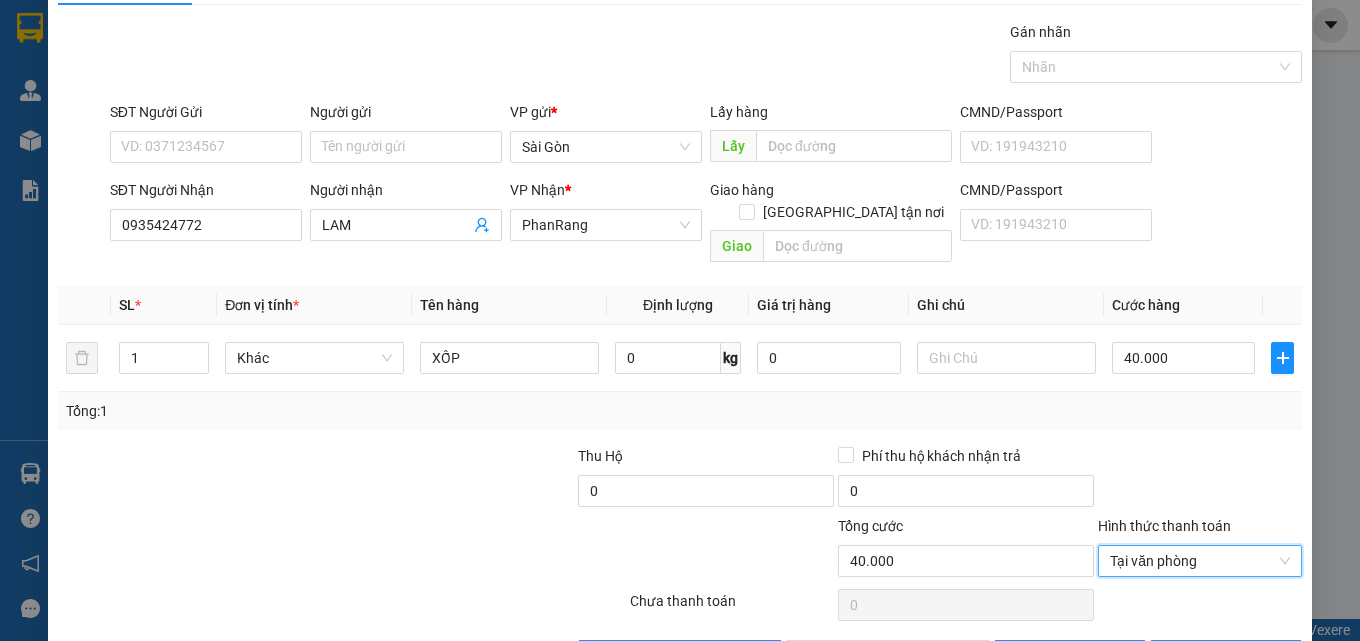 scroll, scrollTop: 99, scrollLeft: 0, axis: vertical 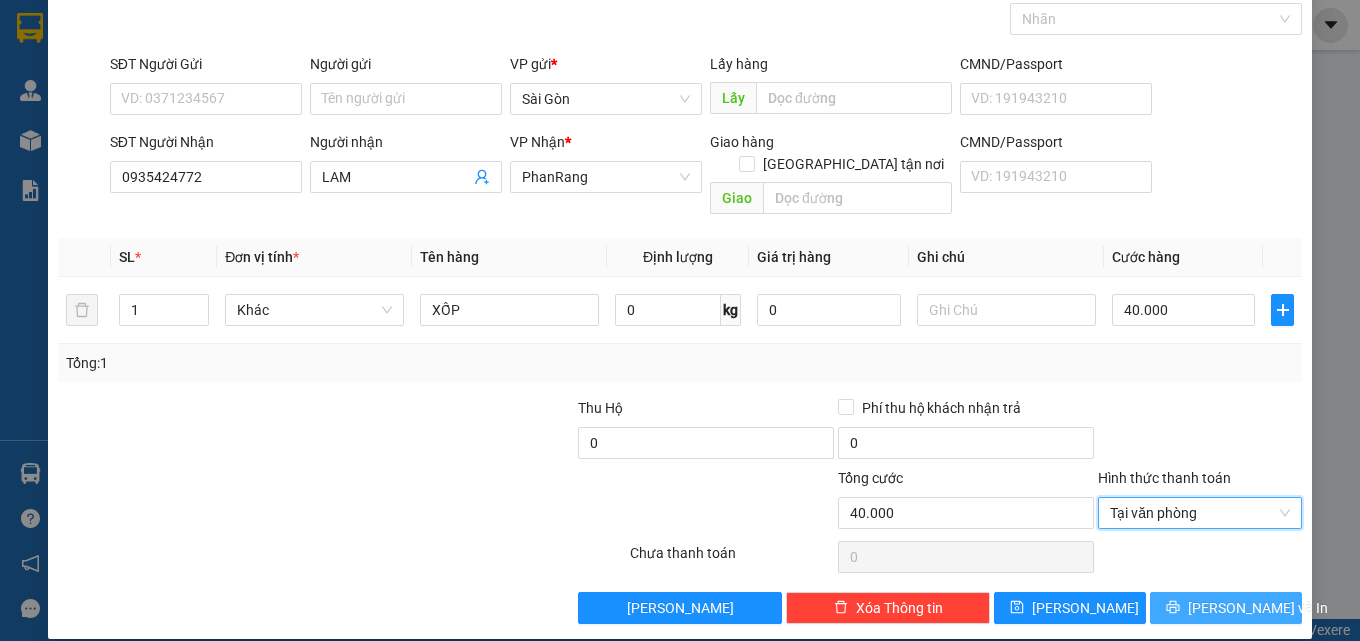 click on "[PERSON_NAME] và In" at bounding box center [1258, 608] 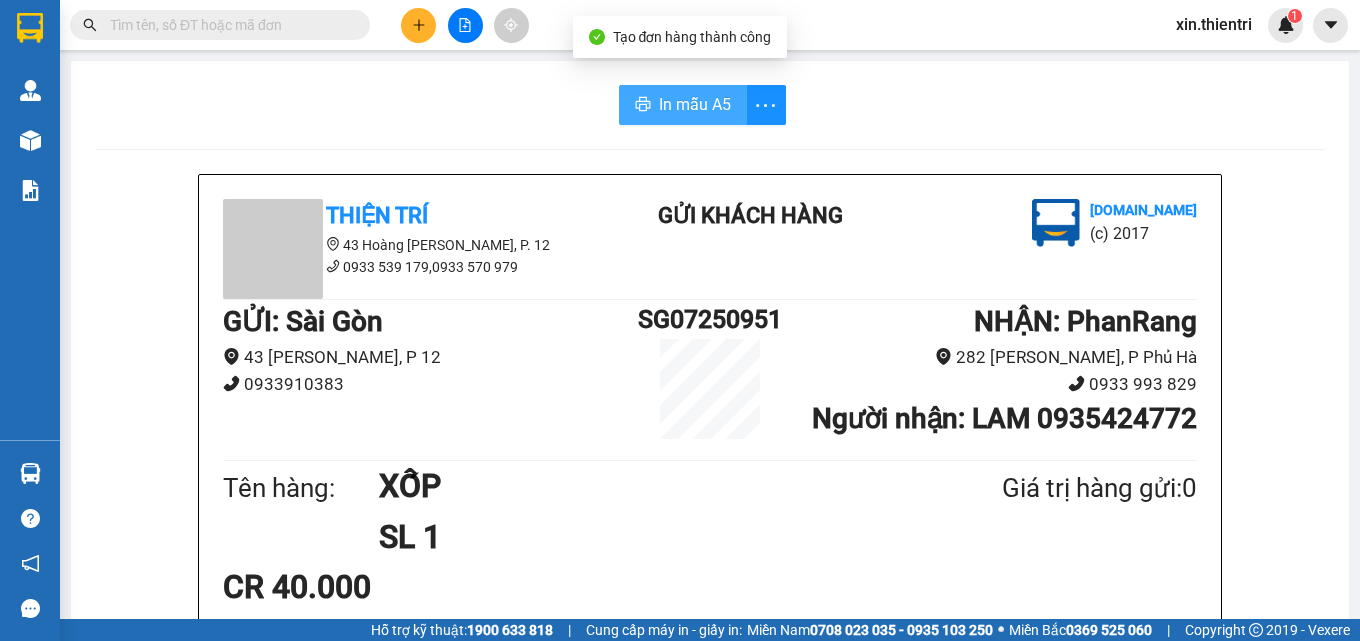 drag, startPoint x: 637, startPoint y: 90, endPoint x: 867, endPoint y: 184, distance: 248.4673 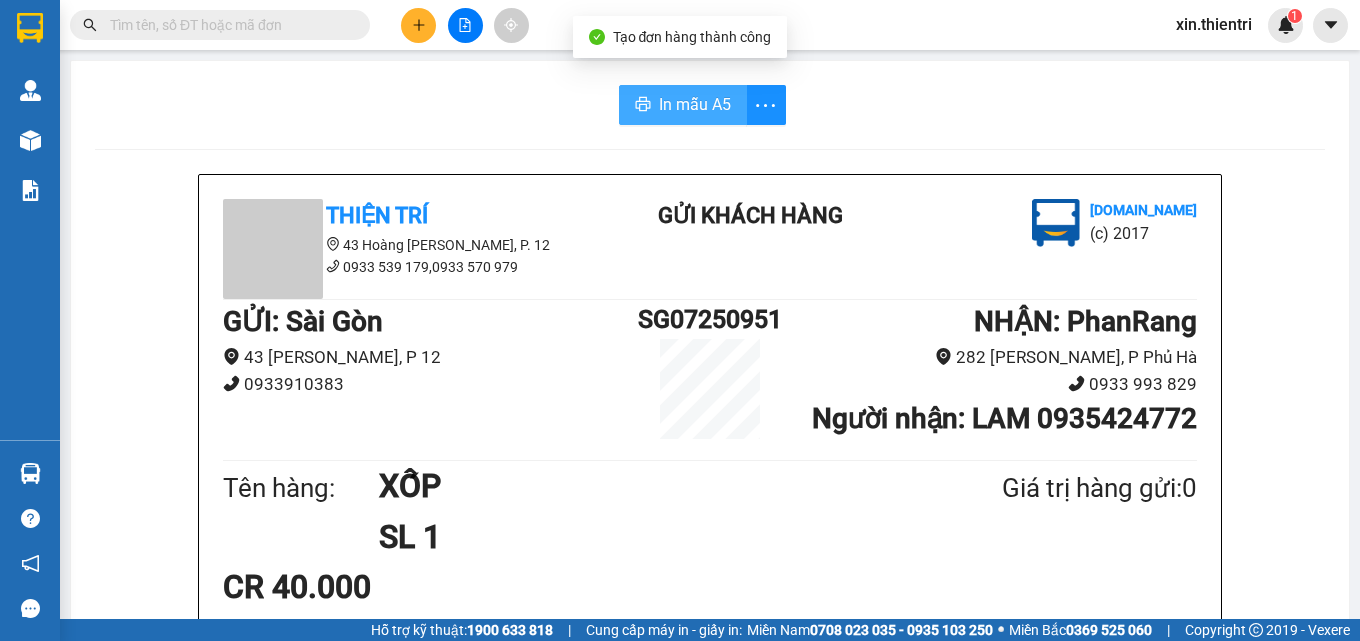 scroll, scrollTop: 0, scrollLeft: 0, axis: both 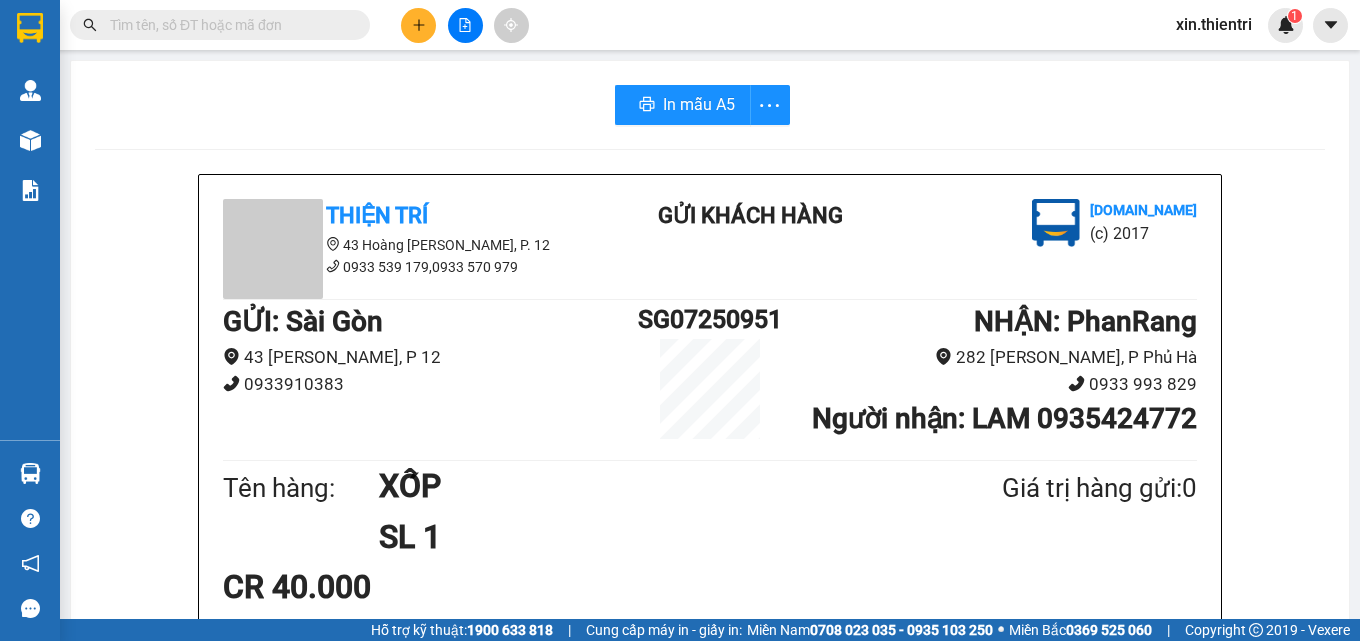 click on "GỬI :   Sài Gòn   43 Hoàng Dư Khương, P 12   0933910383" at bounding box center [426, 348] 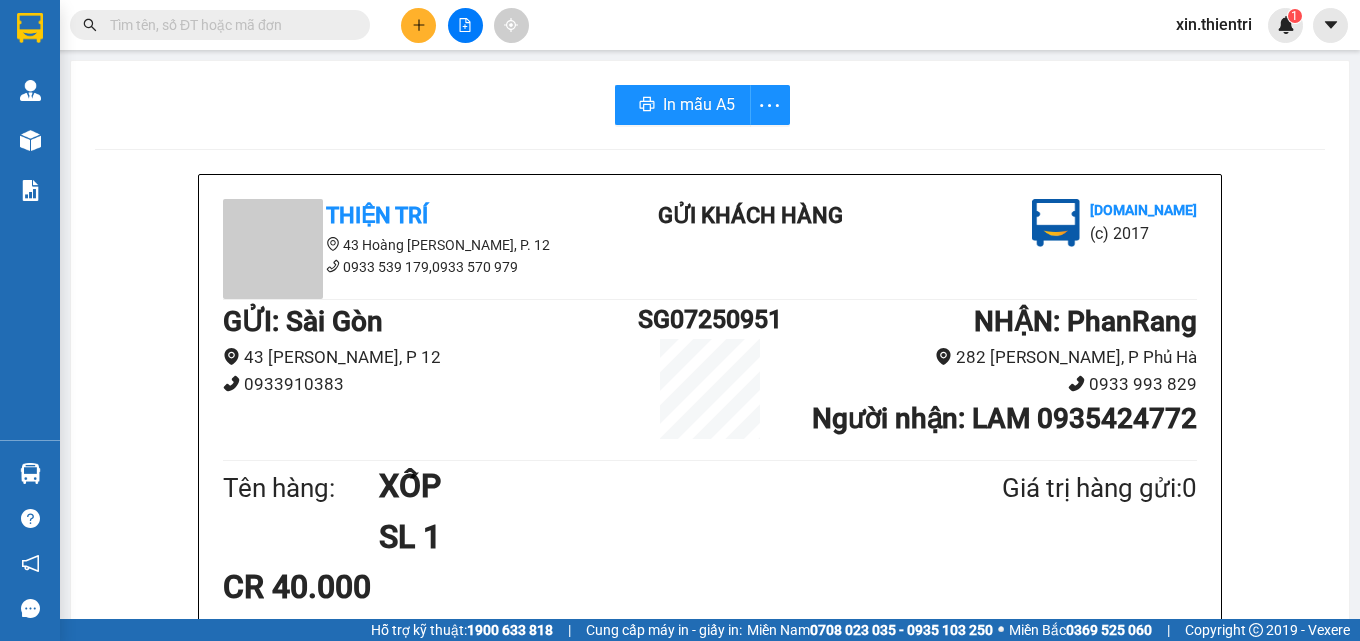 click at bounding box center (418, 25) 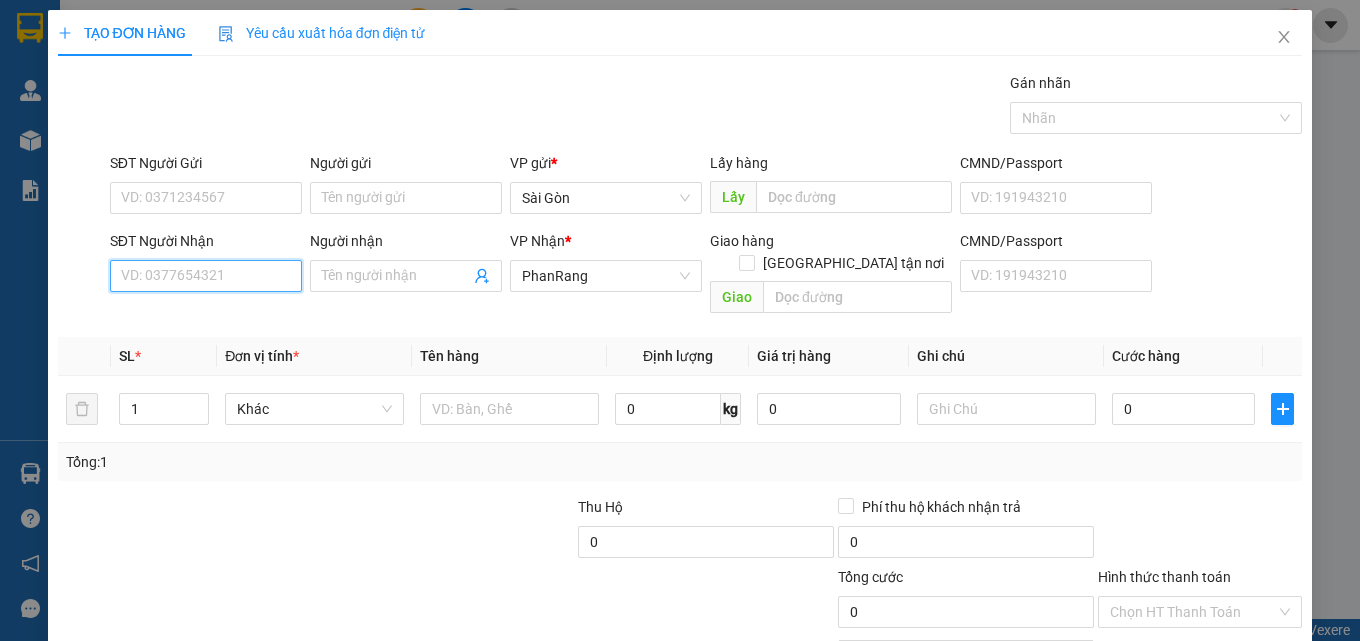 drag, startPoint x: 192, startPoint y: 274, endPoint x: 209, endPoint y: 292, distance: 24.758837 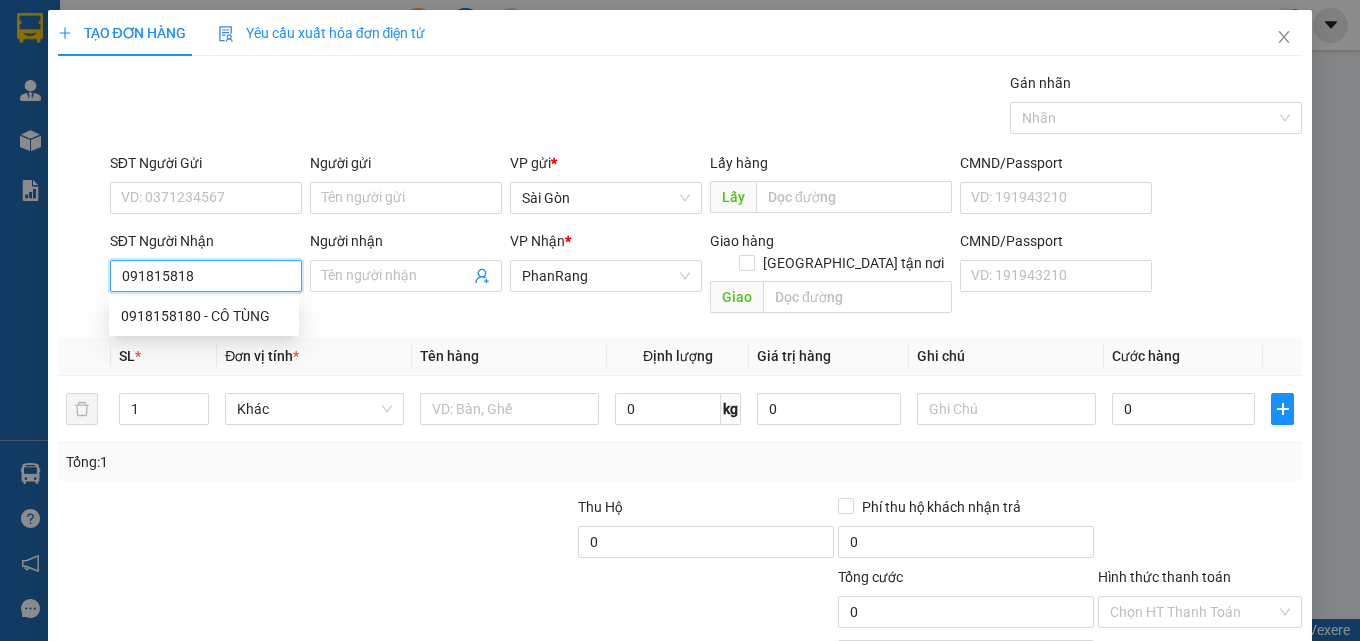 type on "0918158180" 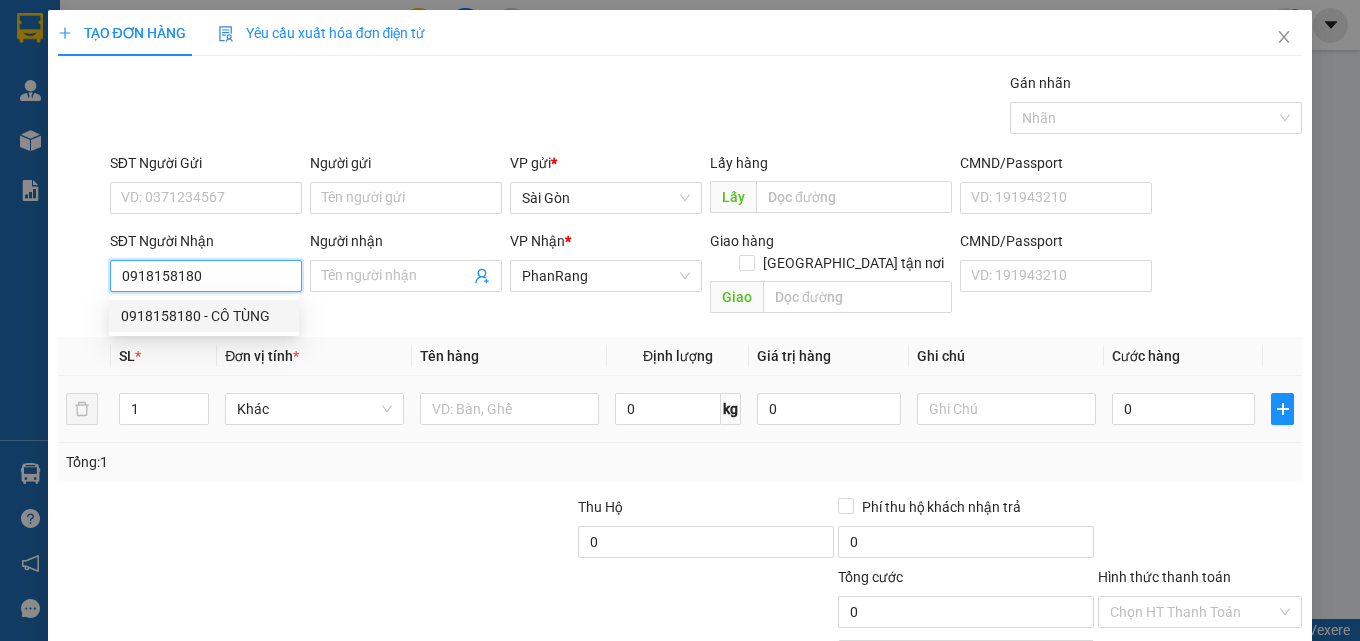 drag, startPoint x: 237, startPoint y: 322, endPoint x: 174, endPoint y: 358, distance: 72.56032 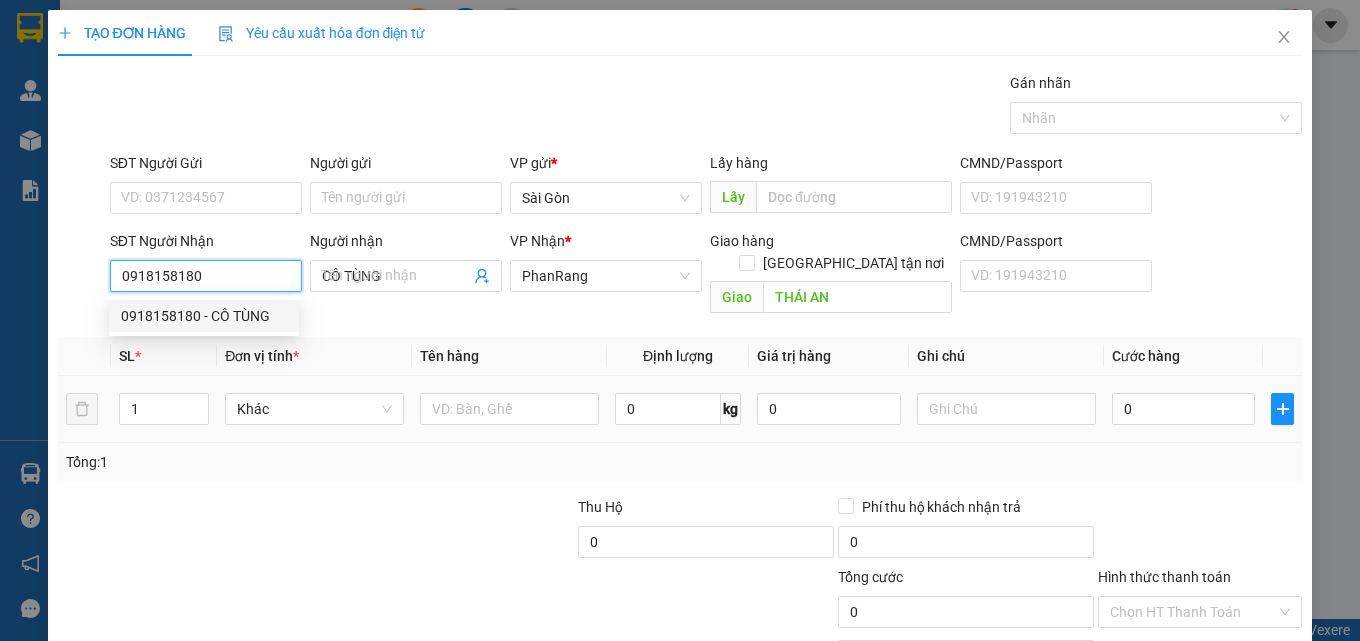 type on "50.000" 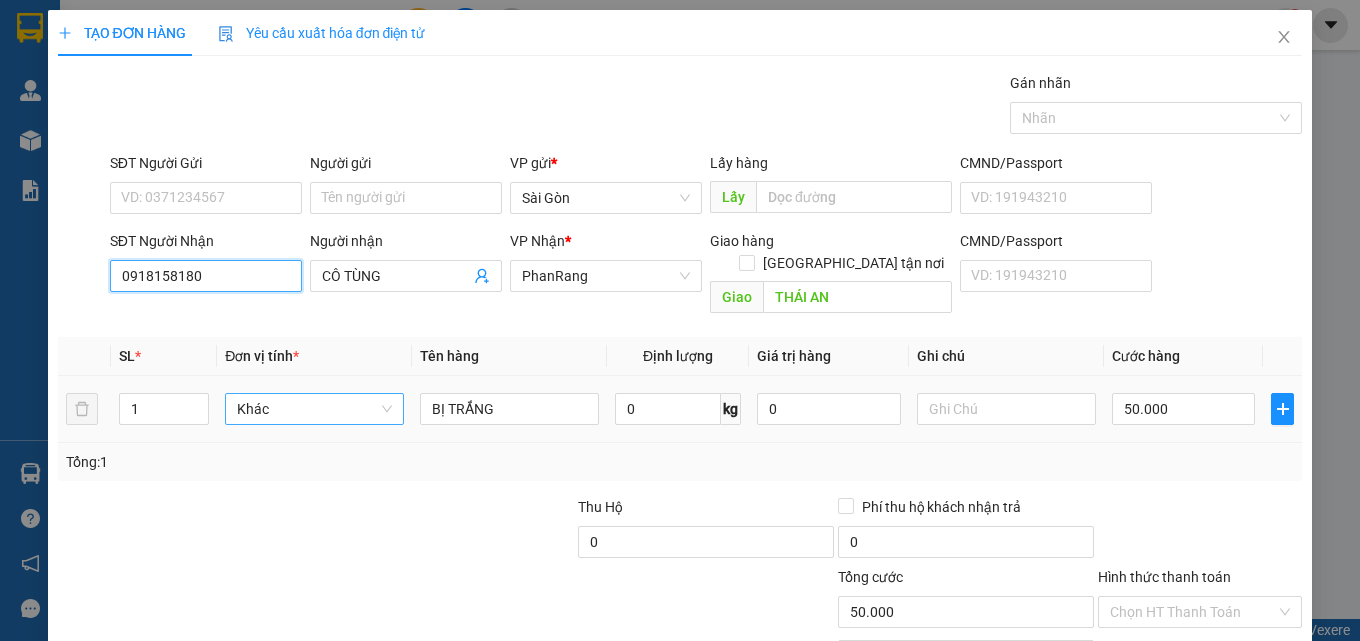 type on "0918158180" 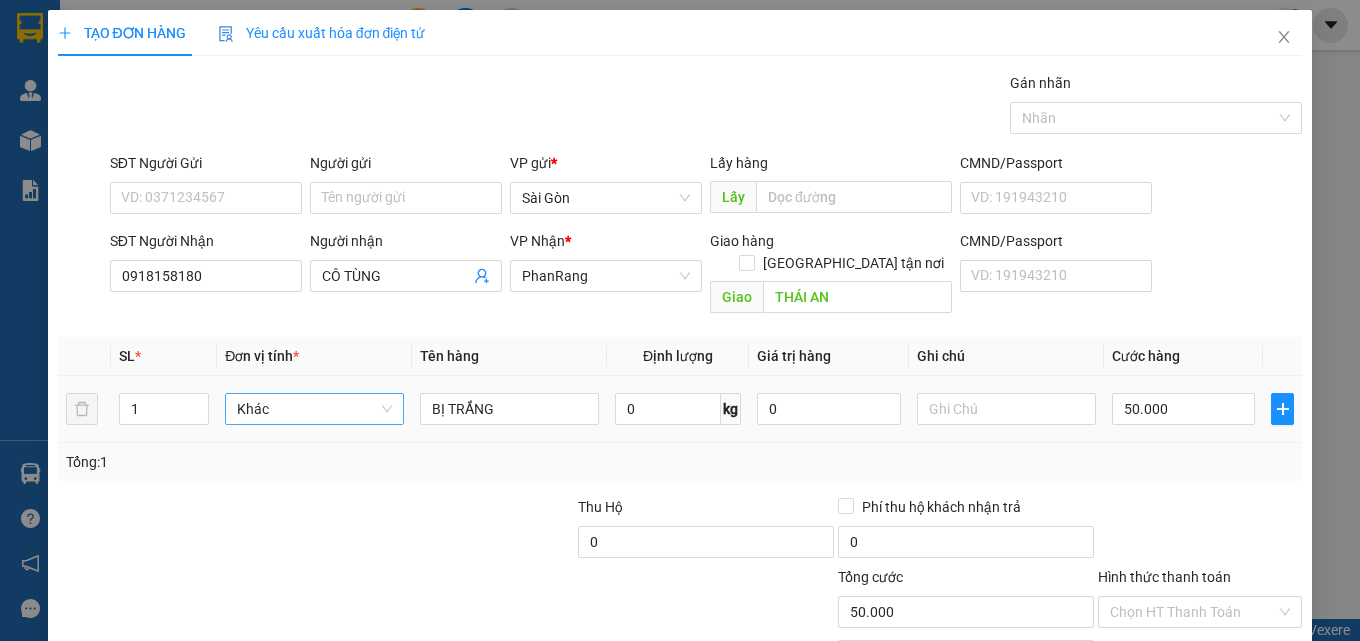 type on "2" 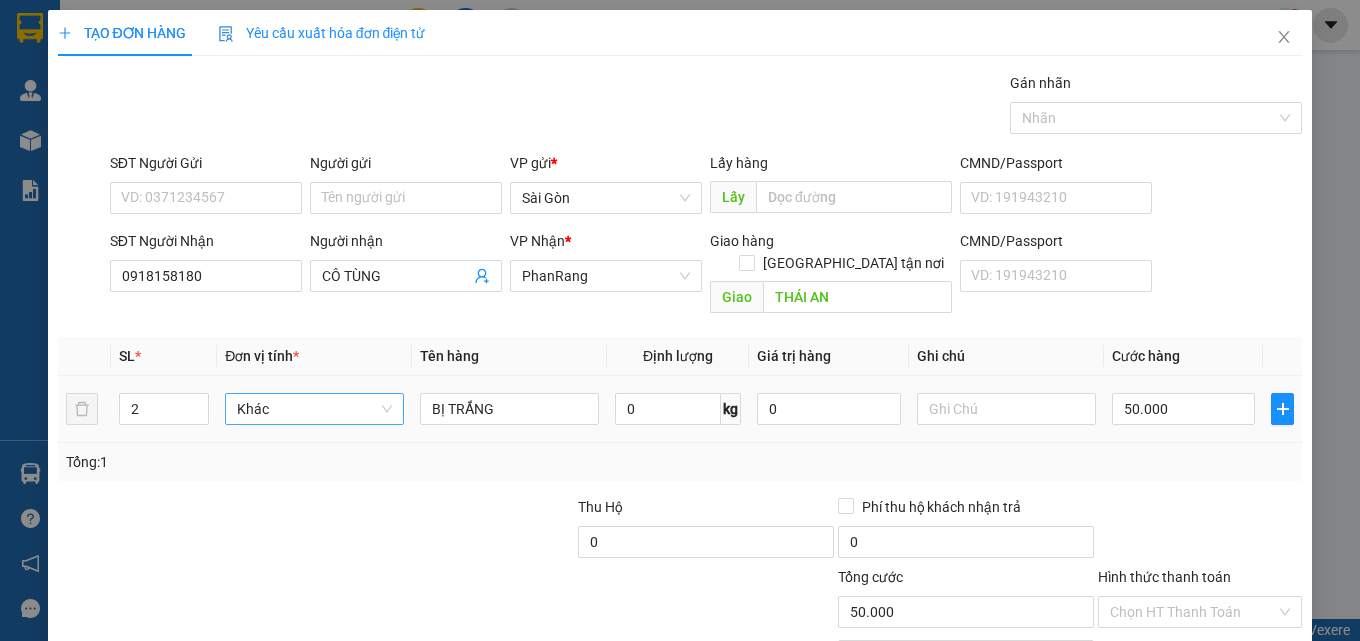 drag, startPoint x: 274, startPoint y: 394, endPoint x: 286, endPoint y: 388, distance: 13.416408 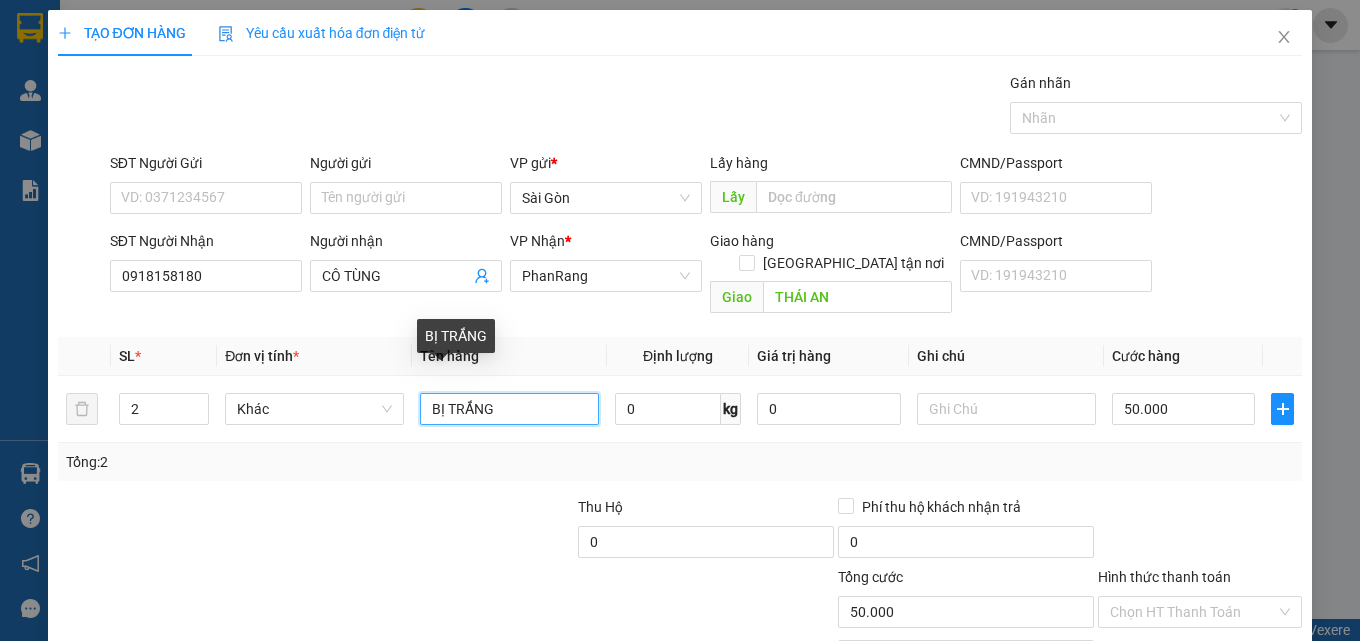 drag, startPoint x: 338, startPoint y: 413, endPoint x: 0, endPoint y: 425, distance: 338.21295 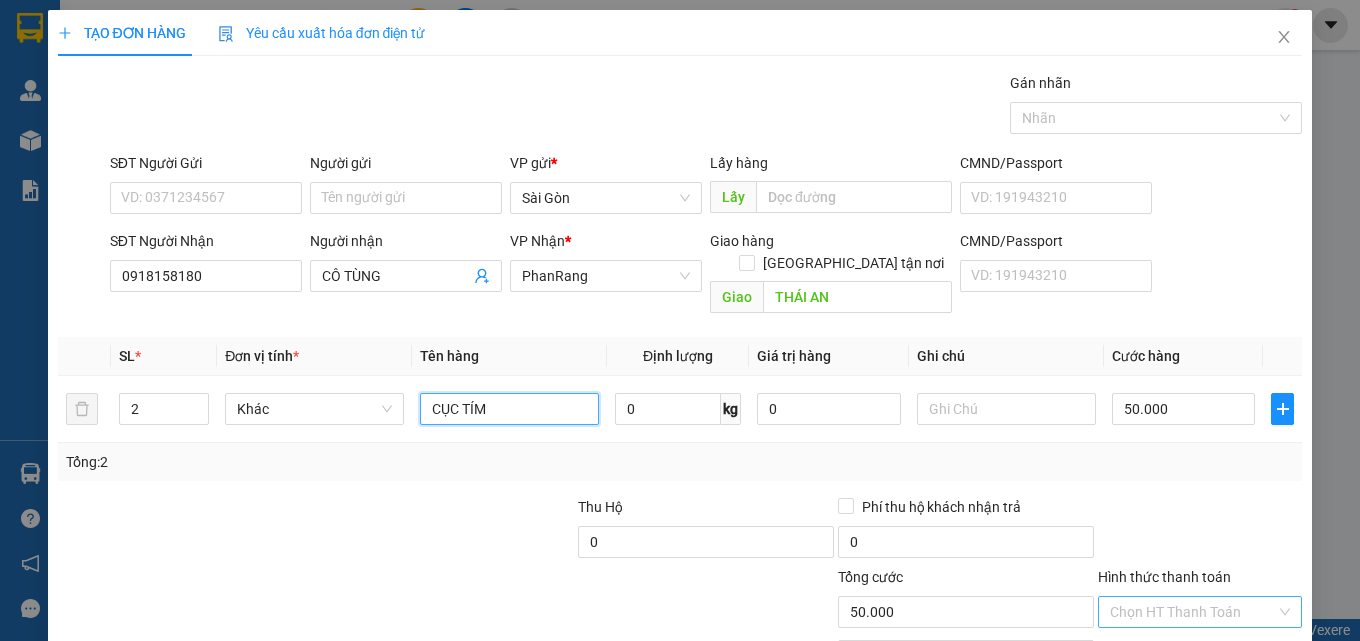 type on "CỤC TÍM" 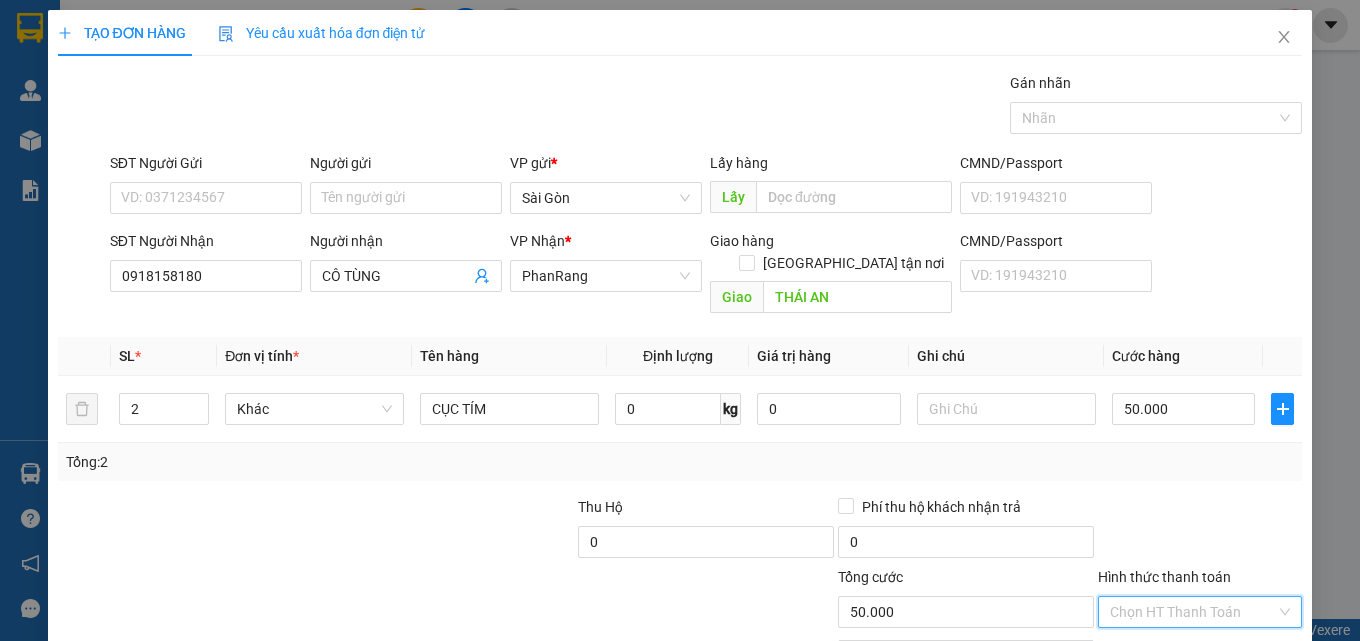 click on "Hình thức thanh toán" at bounding box center (1193, 612) 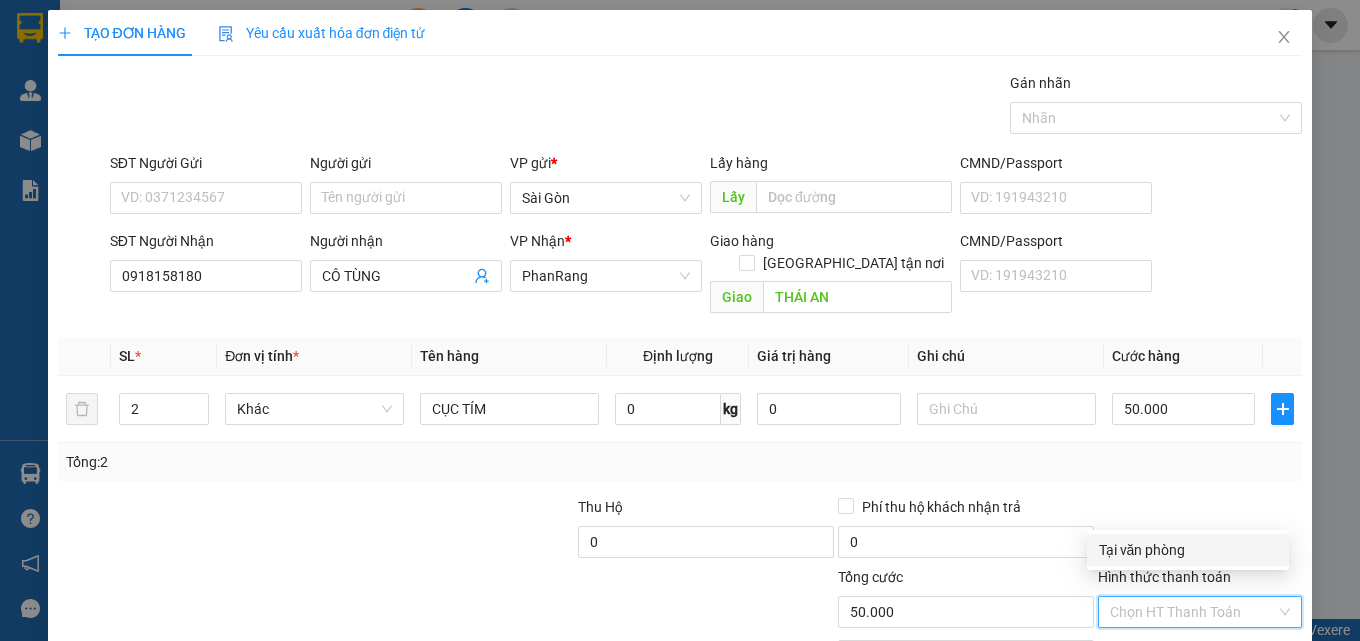 click on "Tại văn phòng" at bounding box center (1188, 550) 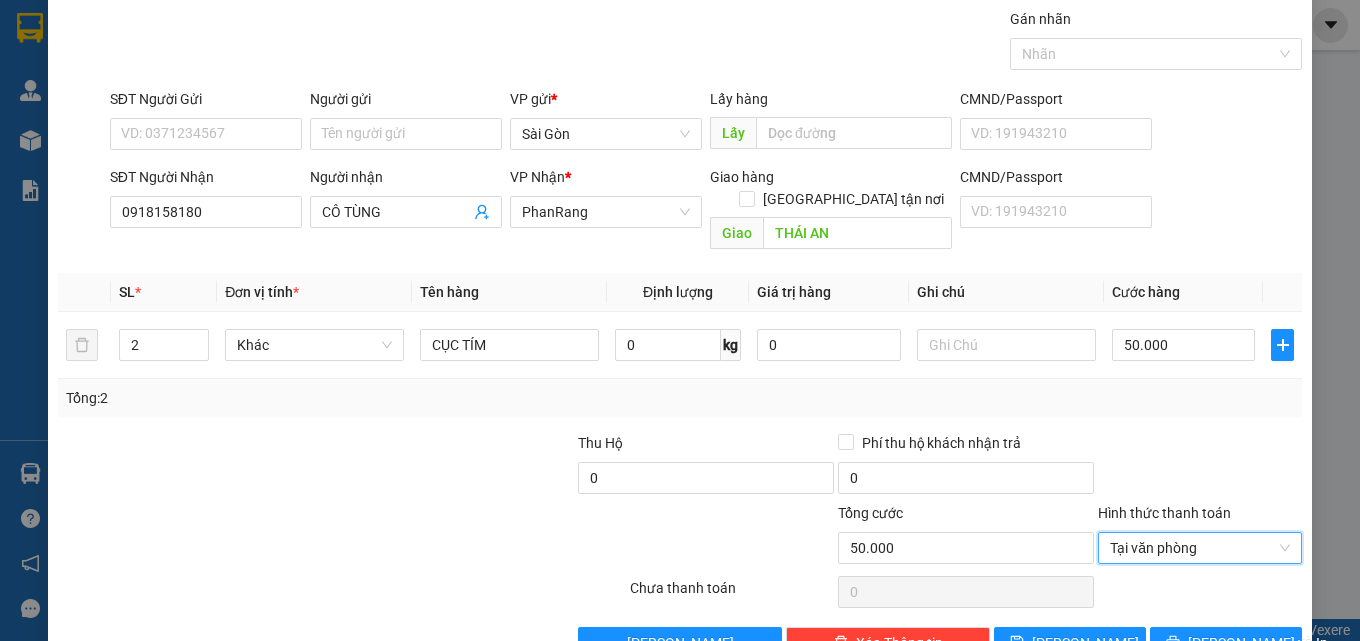scroll, scrollTop: 99, scrollLeft: 0, axis: vertical 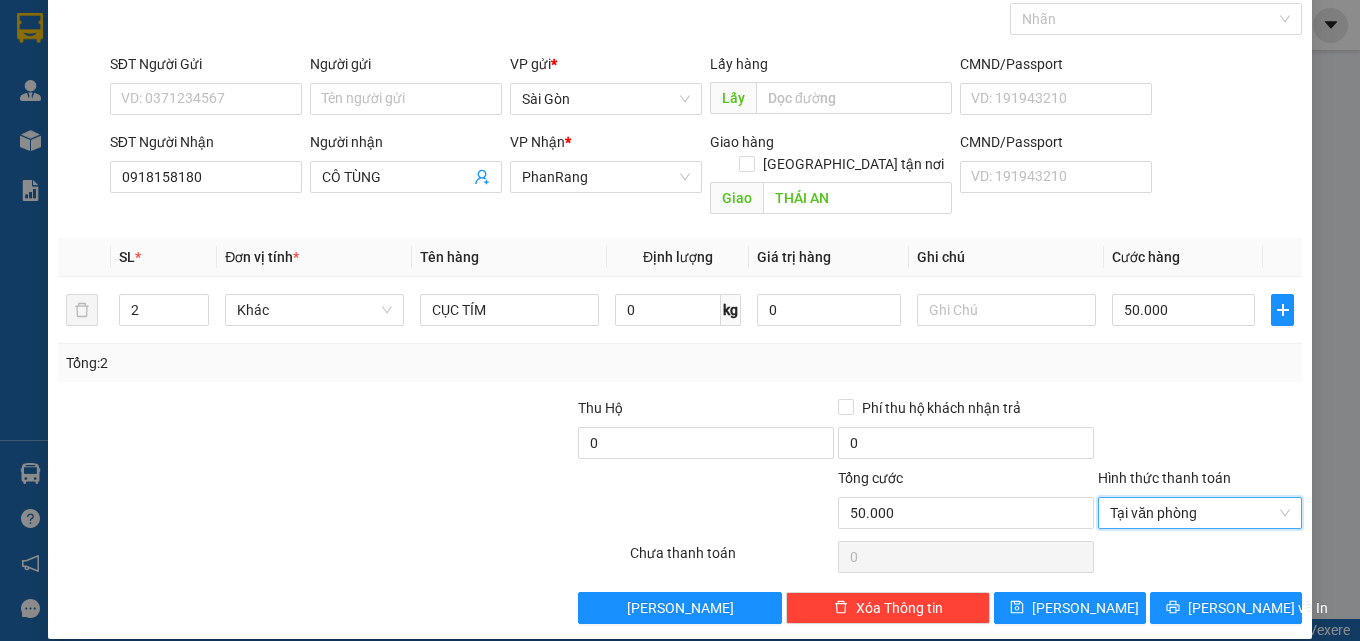 click at bounding box center [238, 502] 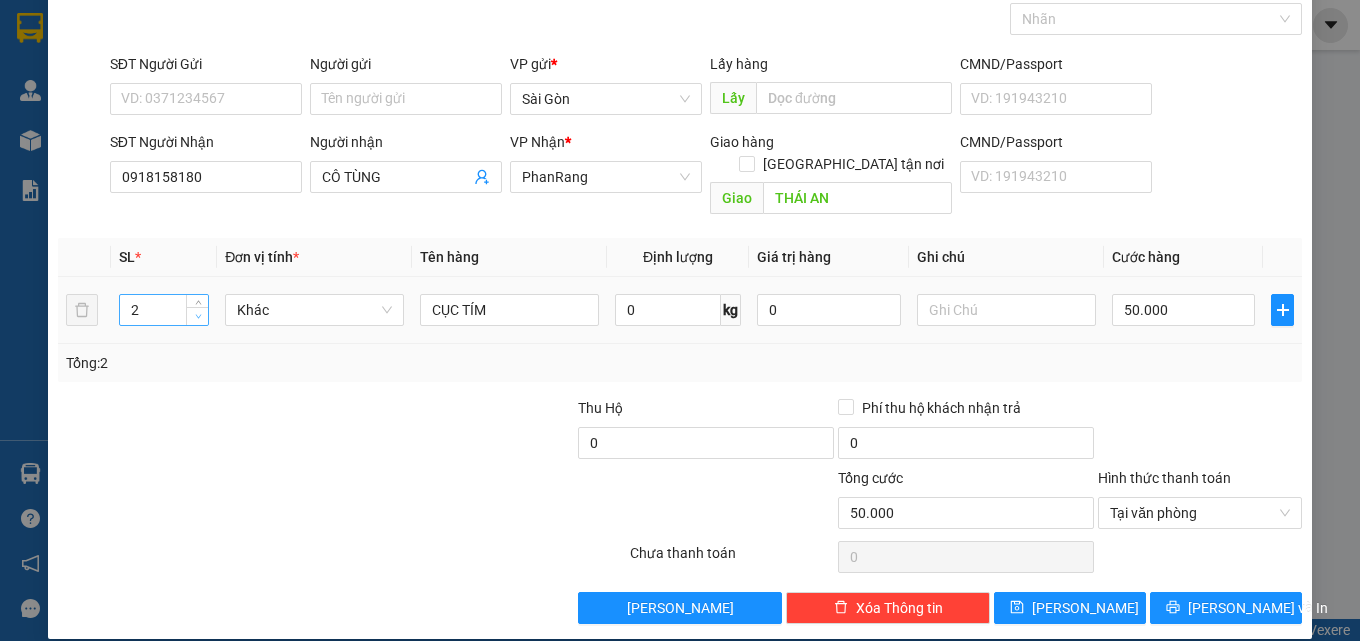 type on "1" 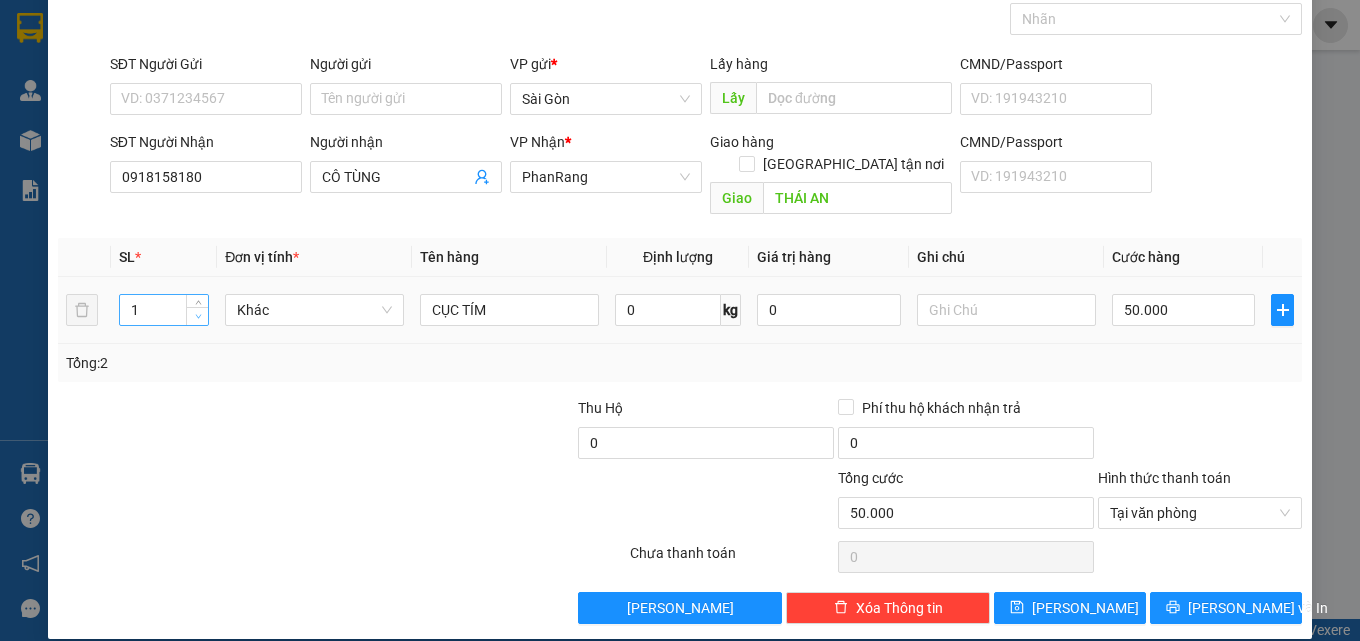 click 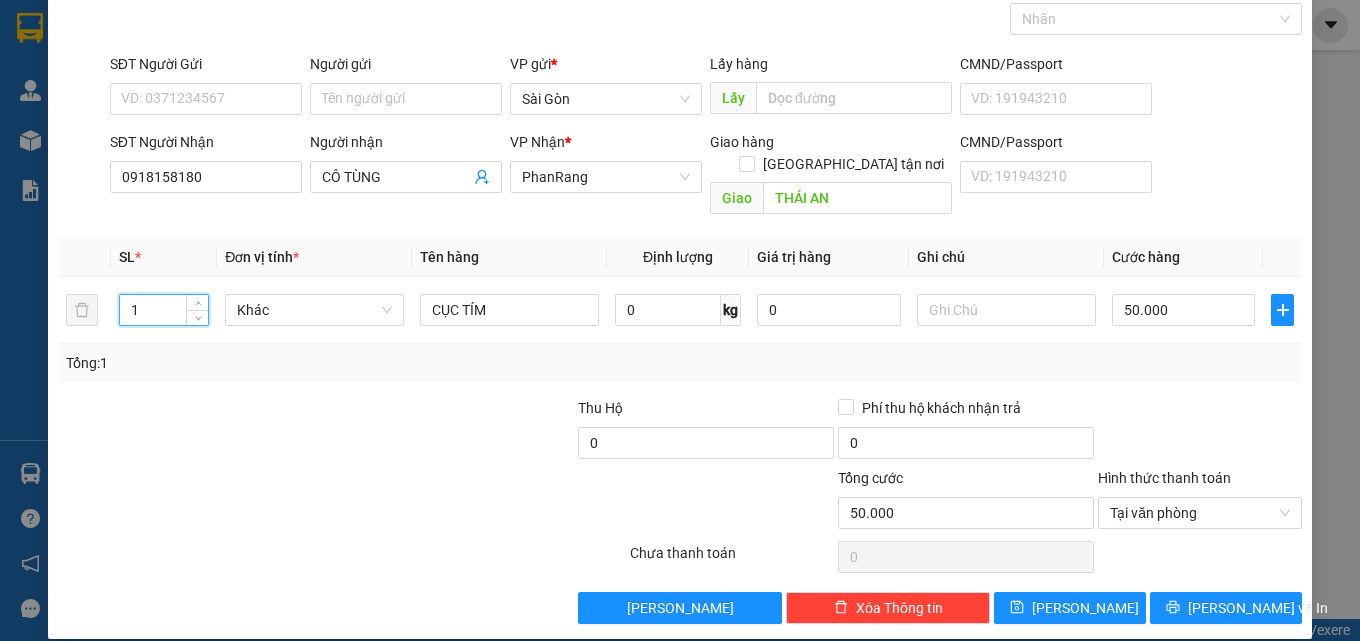 click at bounding box center [732, 502] 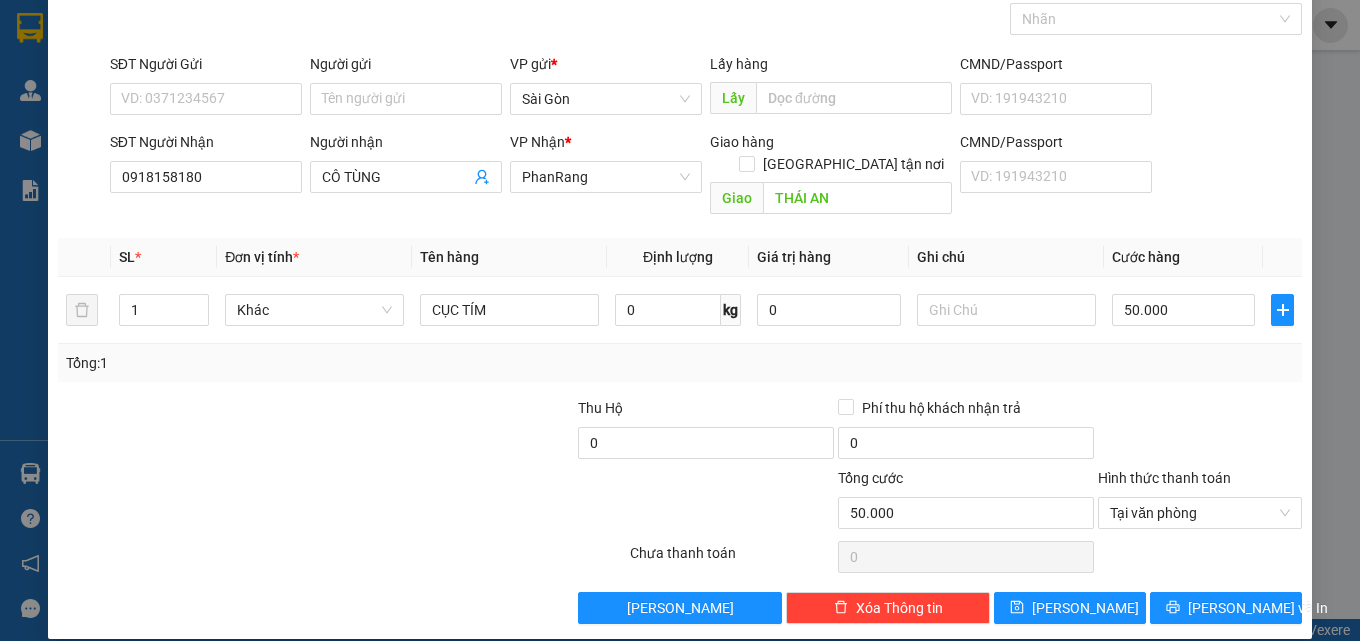 click at bounding box center [732, 502] 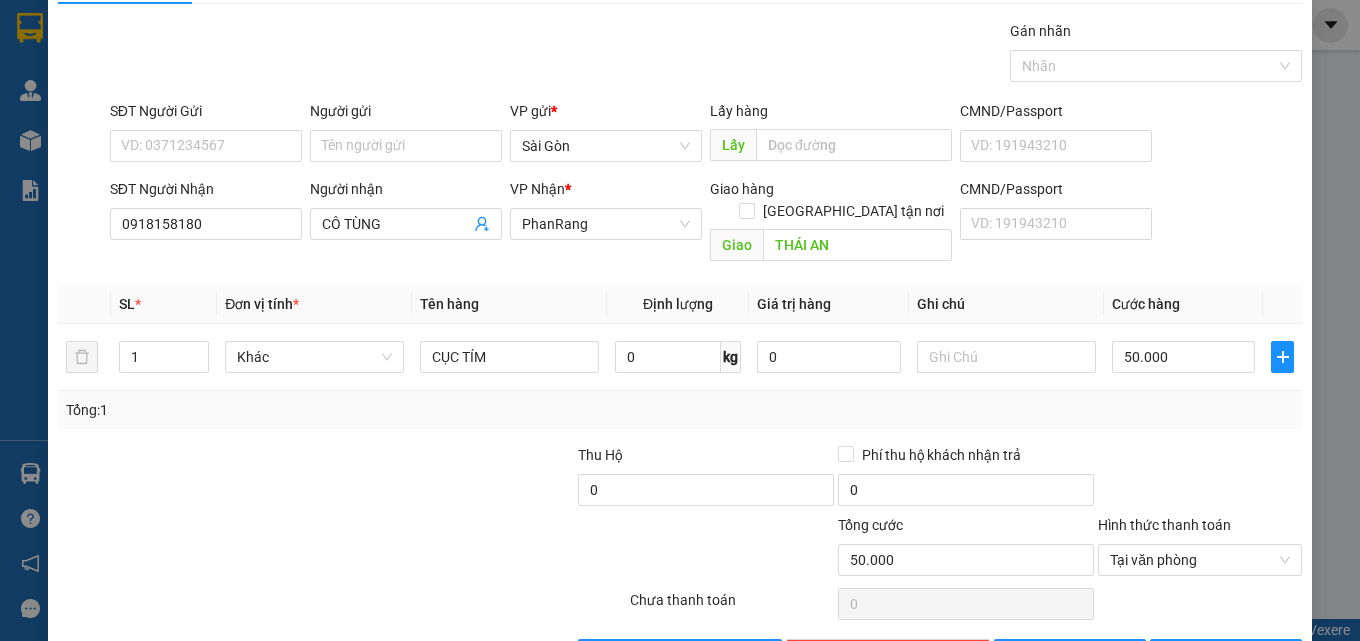 scroll, scrollTop: 99, scrollLeft: 0, axis: vertical 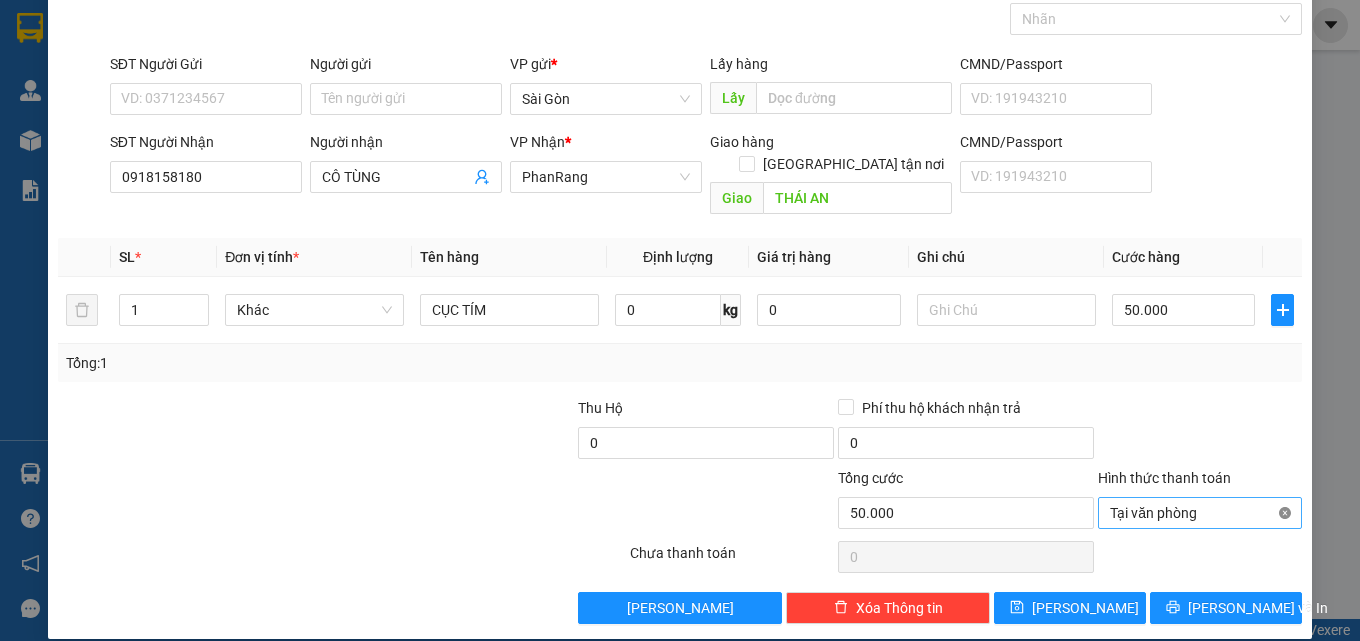 type on "50.000" 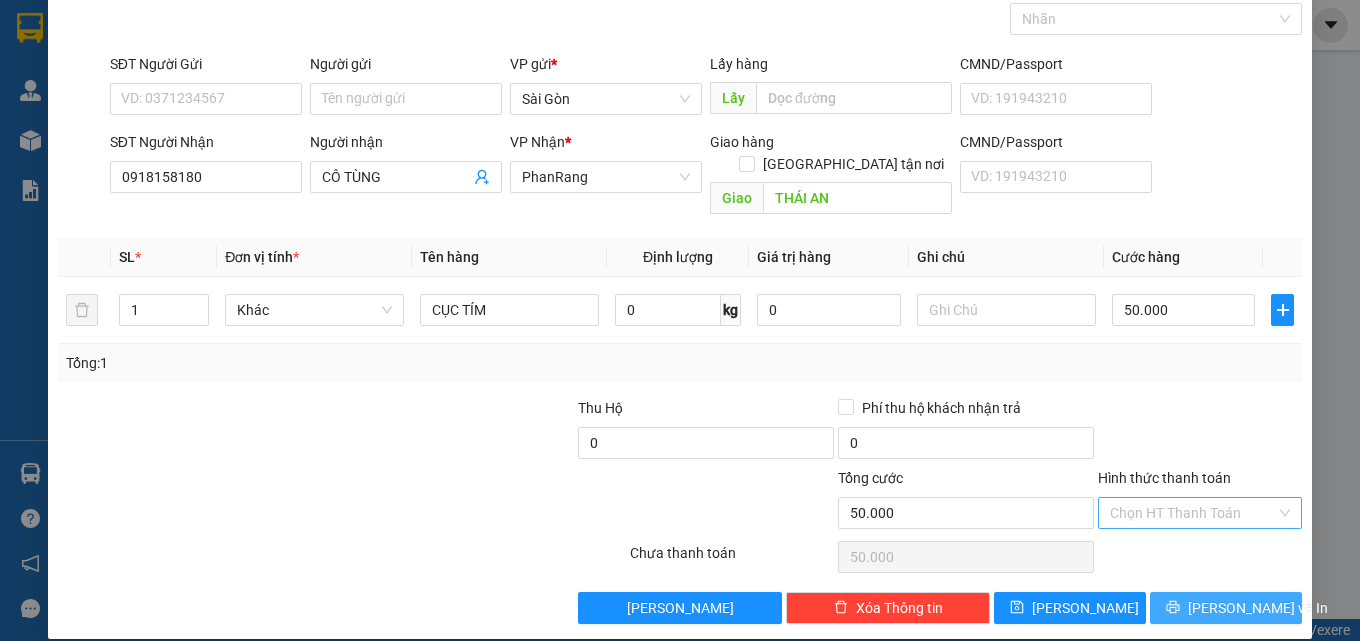 click on "[PERSON_NAME] và In" at bounding box center [1258, 608] 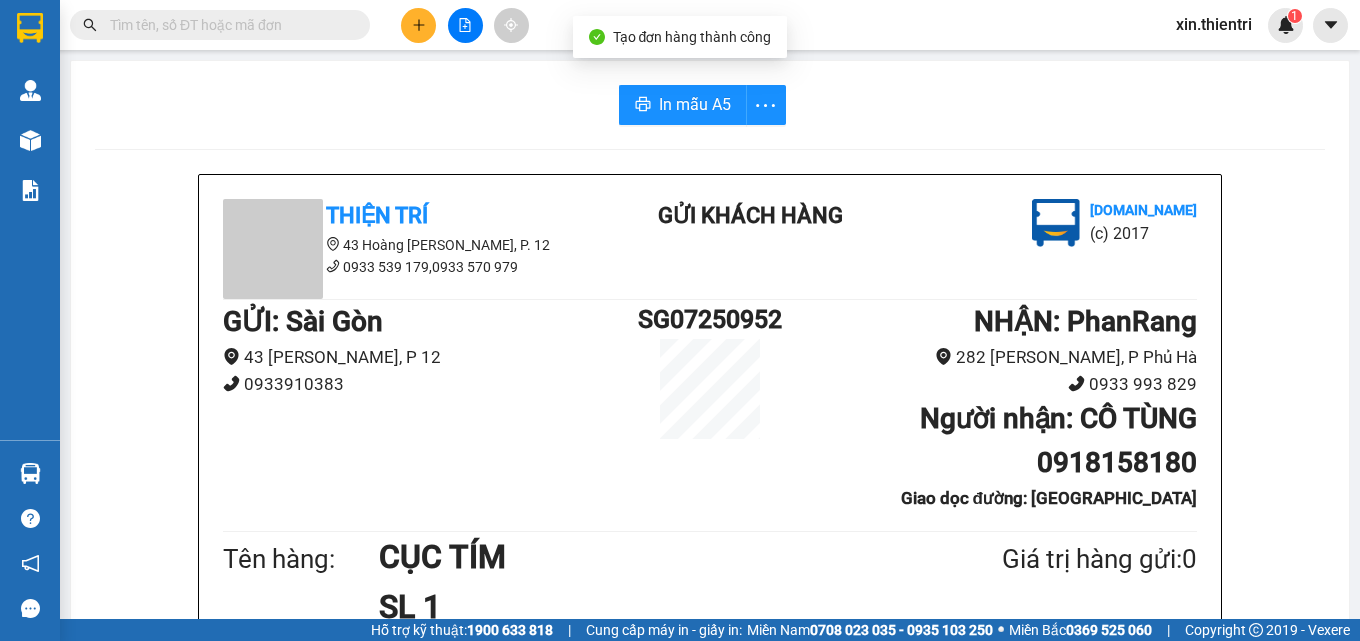 drag, startPoint x: 272, startPoint y: 20, endPoint x: 285, endPoint y: 27, distance: 14.764823 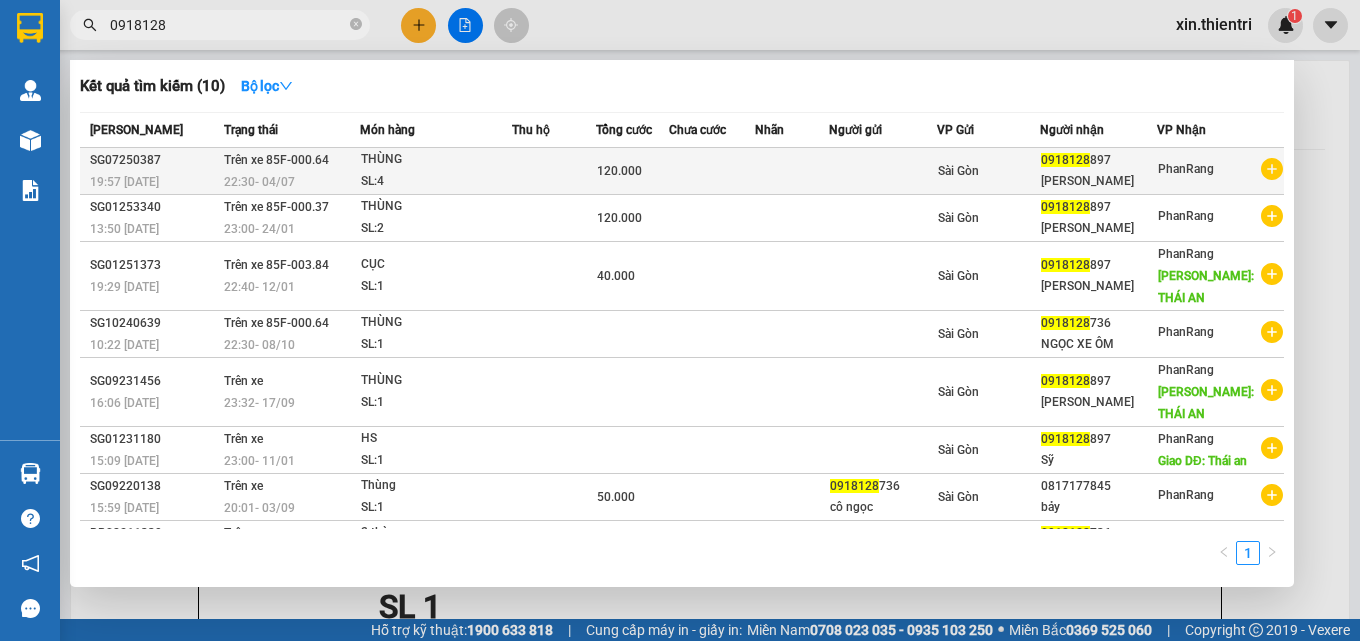 type on "0918128" 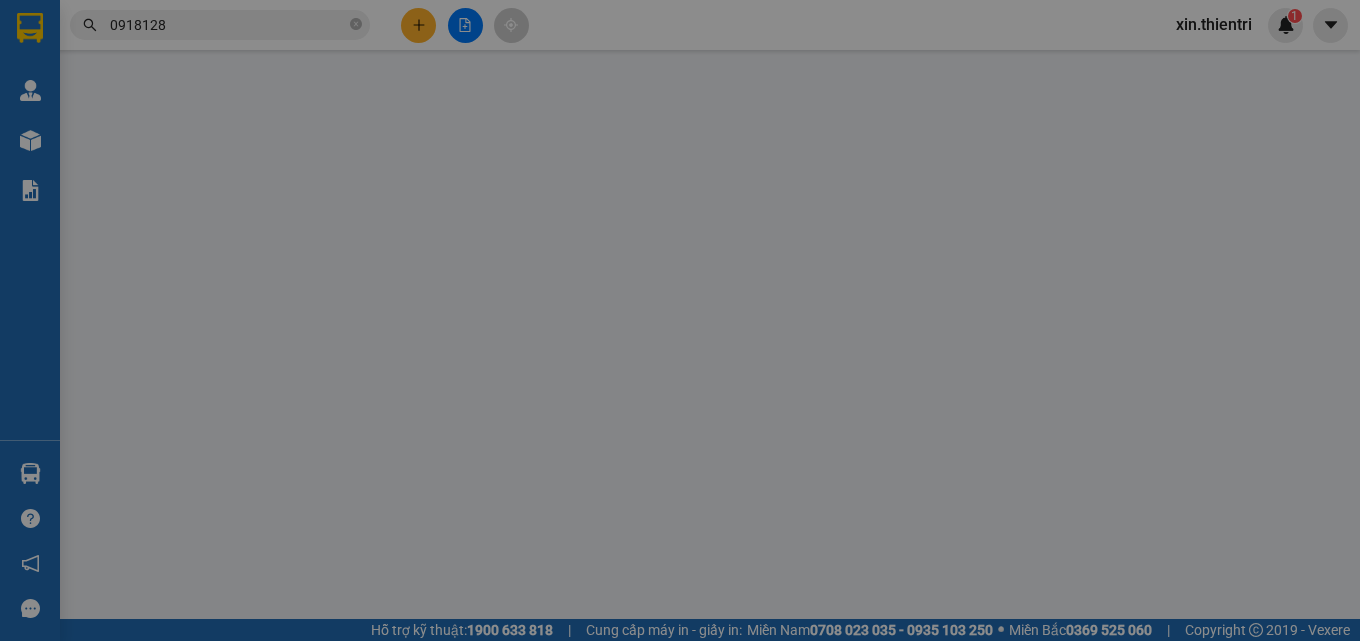 type on "0918128897" 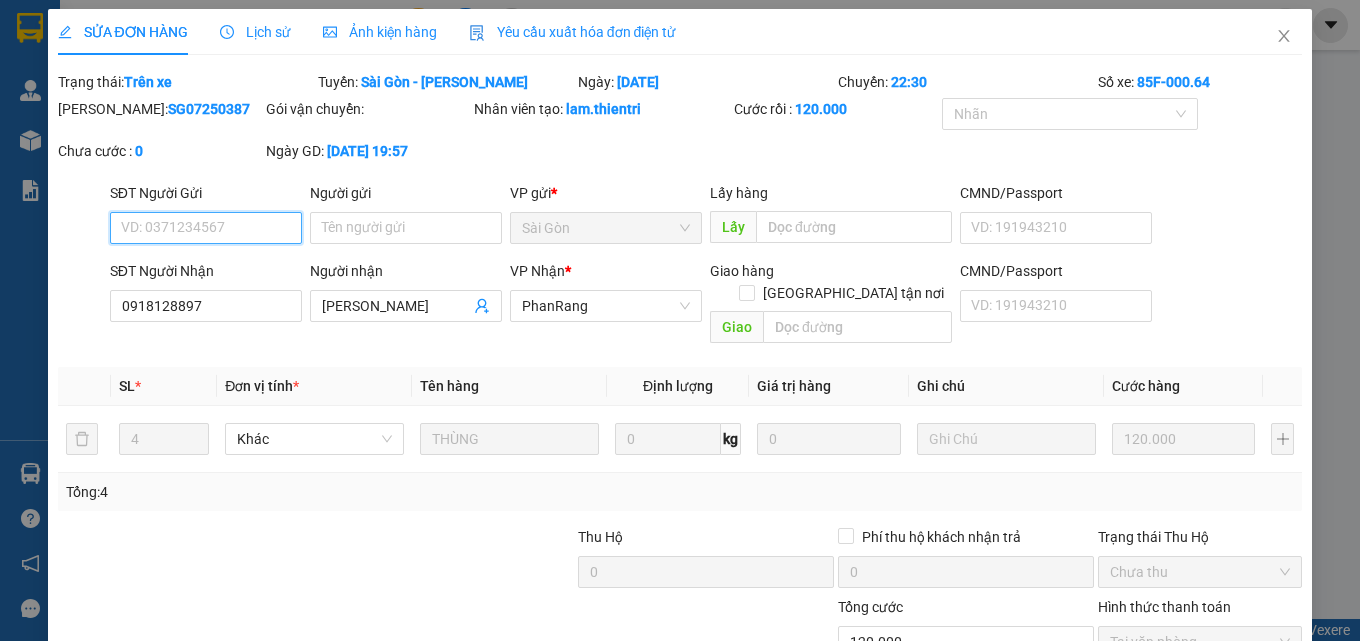 scroll, scrollTop: 0, scrollLeft: 0, axis: both 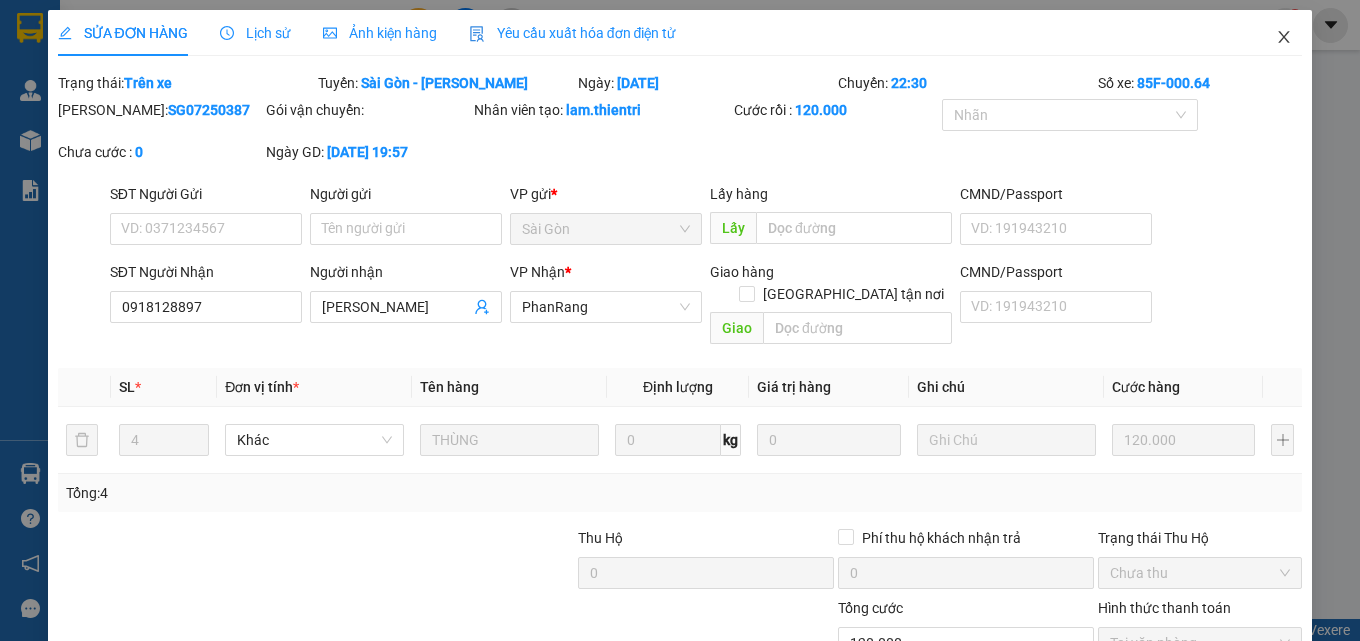 click 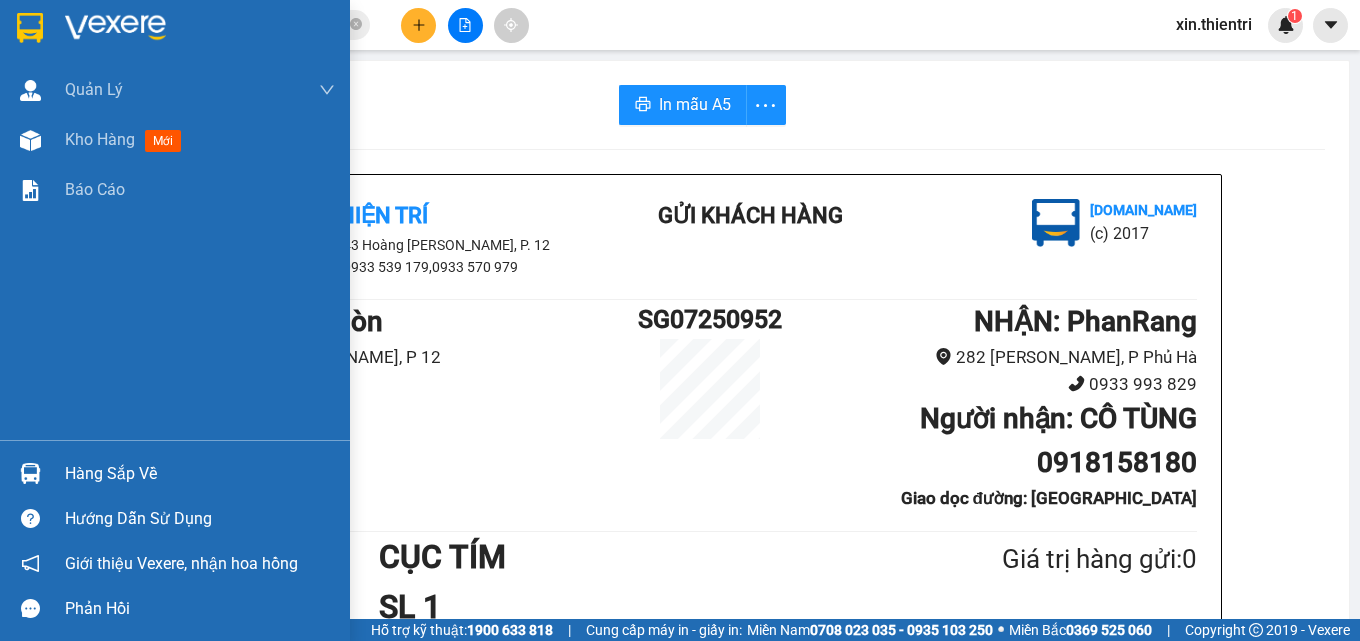 drag, startPoint x: 72, startPoint y: 147, endPoint x: 838, endPoint y: 639, distance: 910.3955 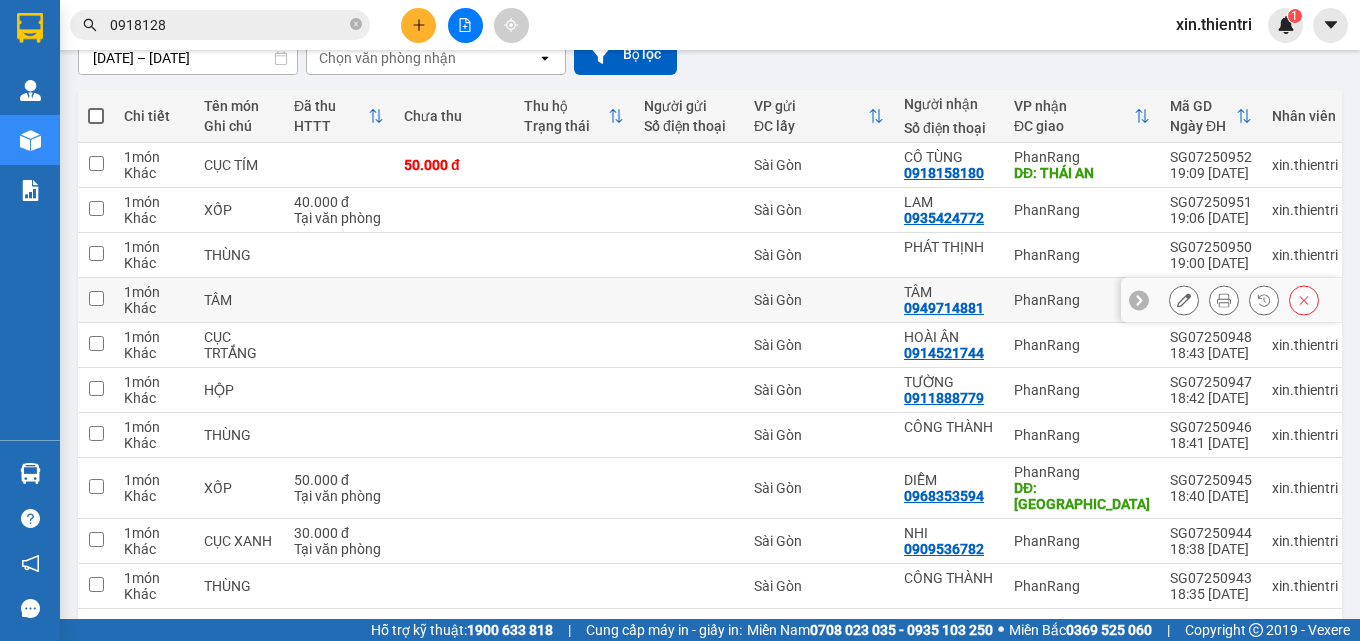scroll, scrollTop: 200, scrollLeft: 0, axis: vertical 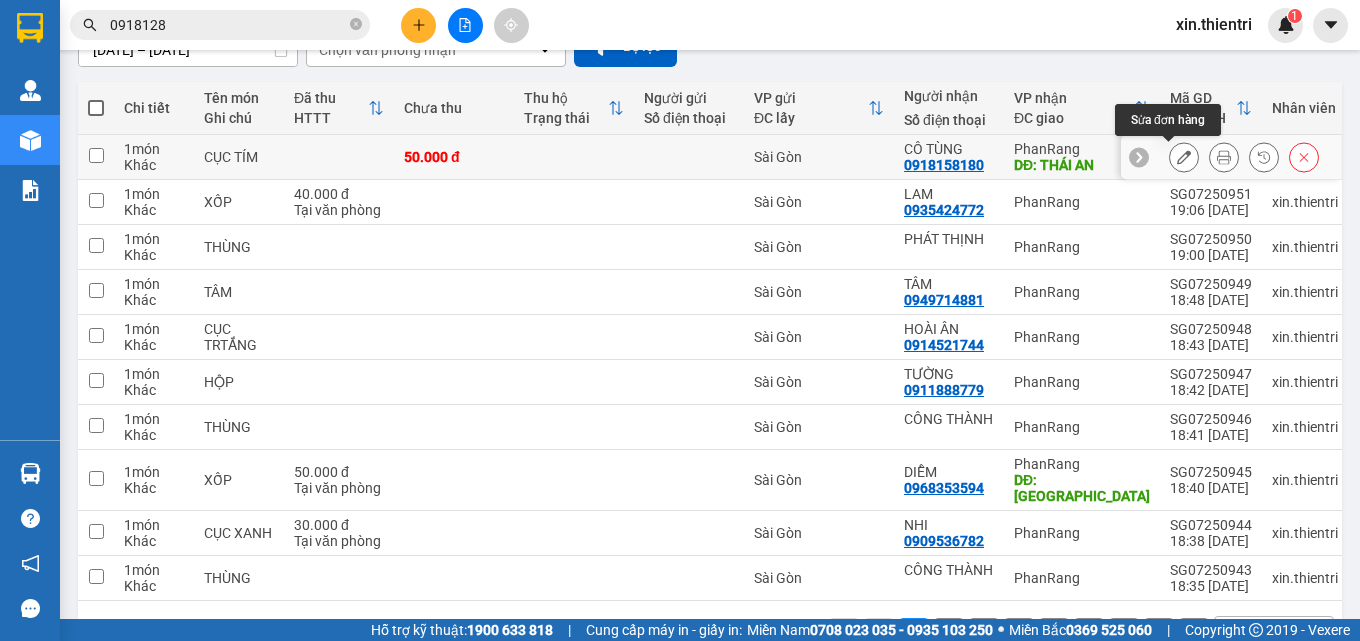 click 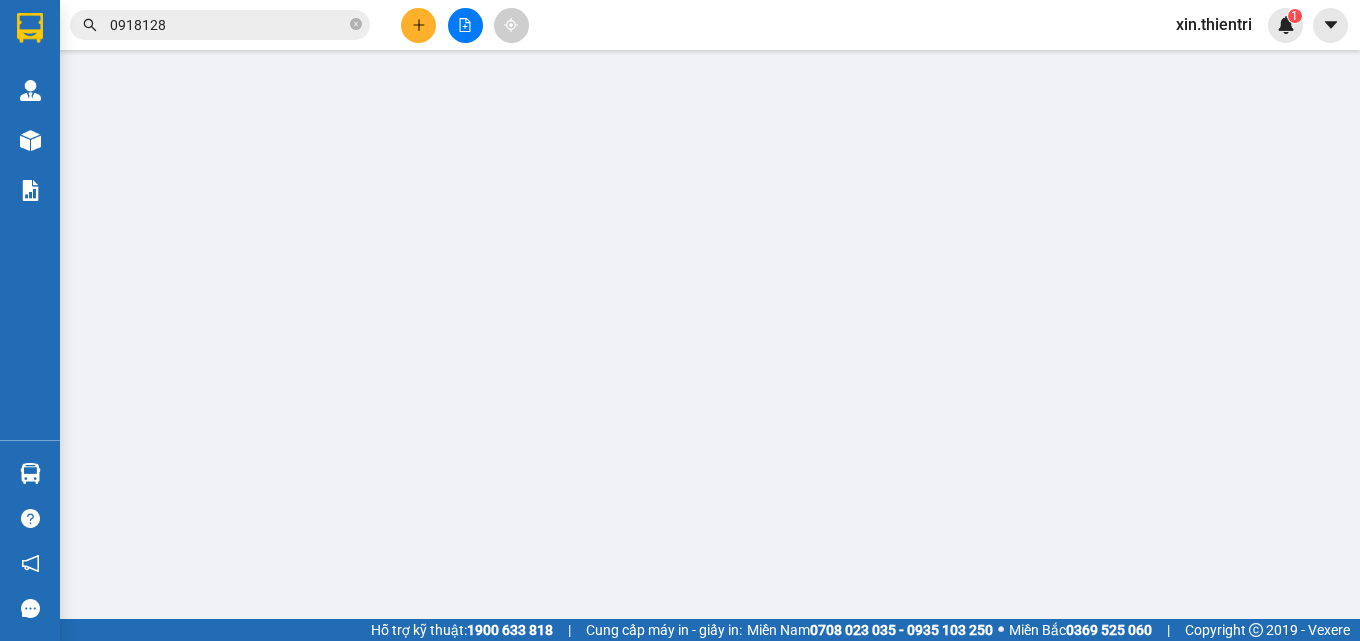 type on "0918158180" 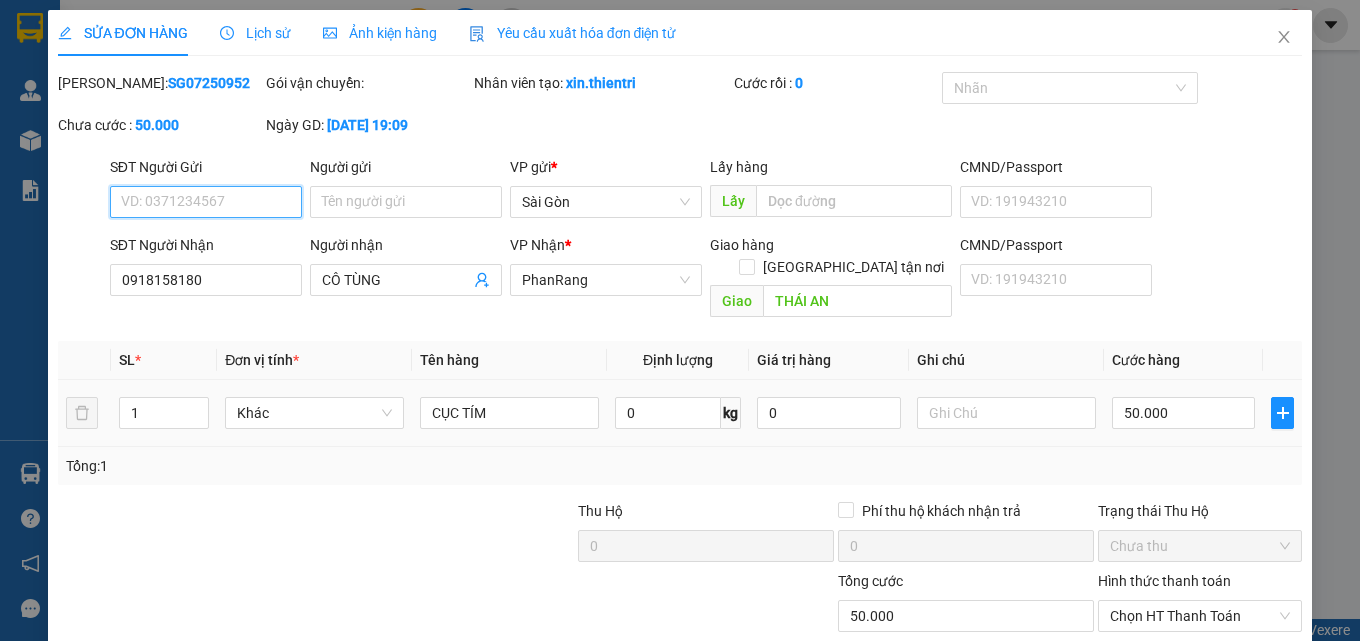 scroll, scrollTop: 0, scrollLeft: 0, axis: both 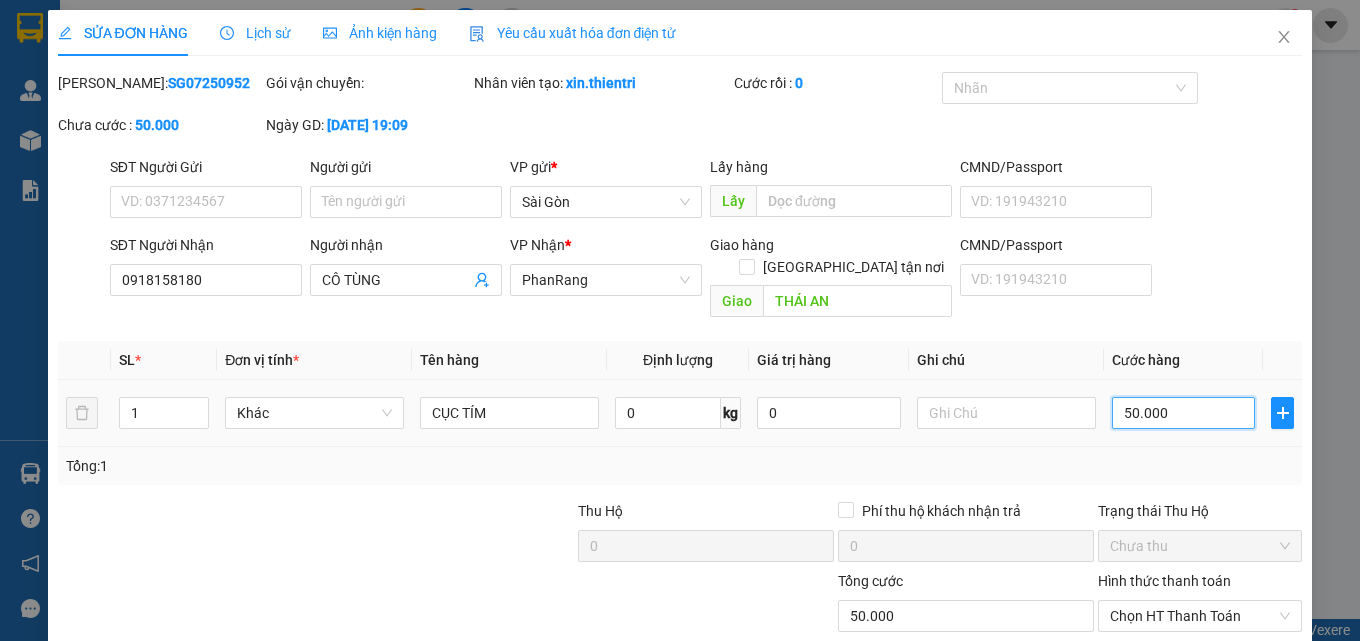 drag, startPoint x: 1169, startPoint y: 379, endPoint x: 1164, endPoint y: 389, distance: 11.18034 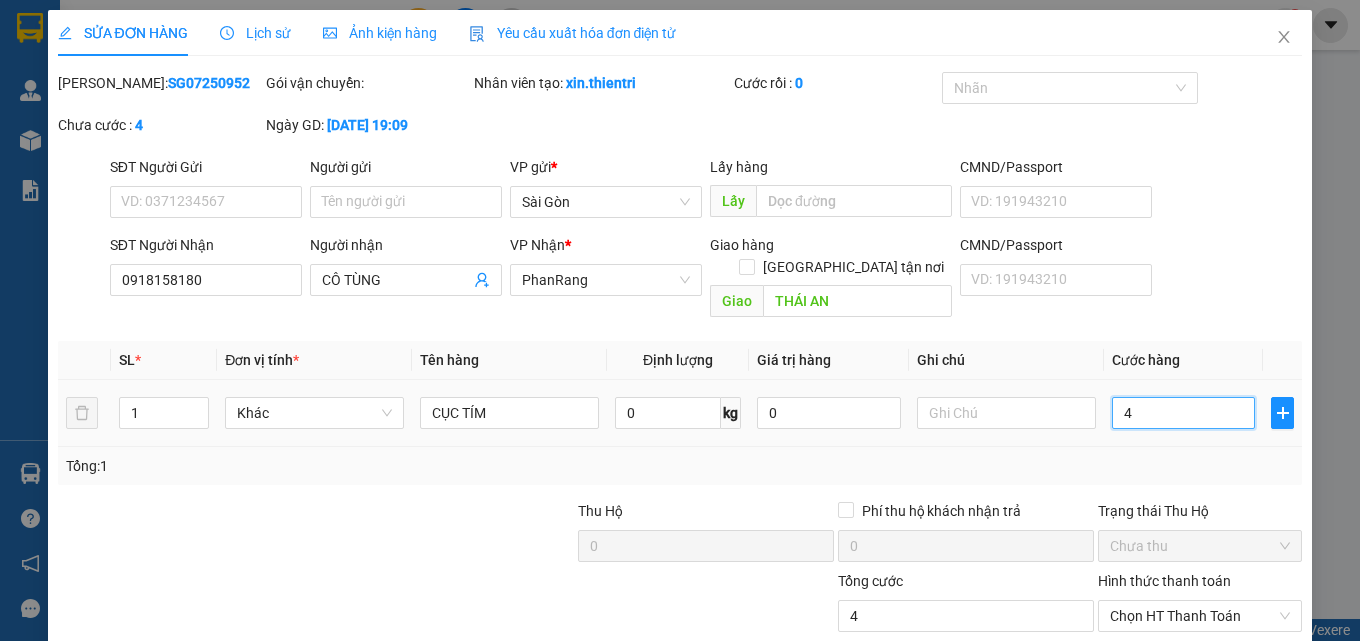 type on "40" 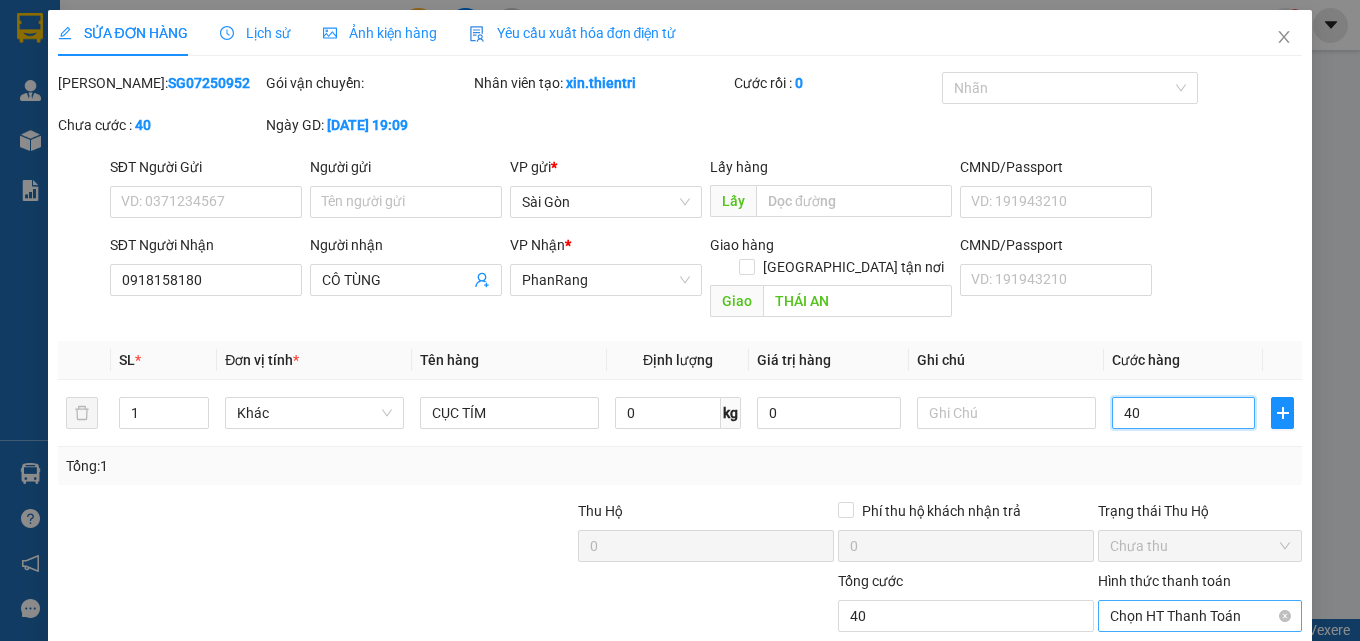 click on "Chọn HT Thanh Toán" at bounding box center (1200, 616) 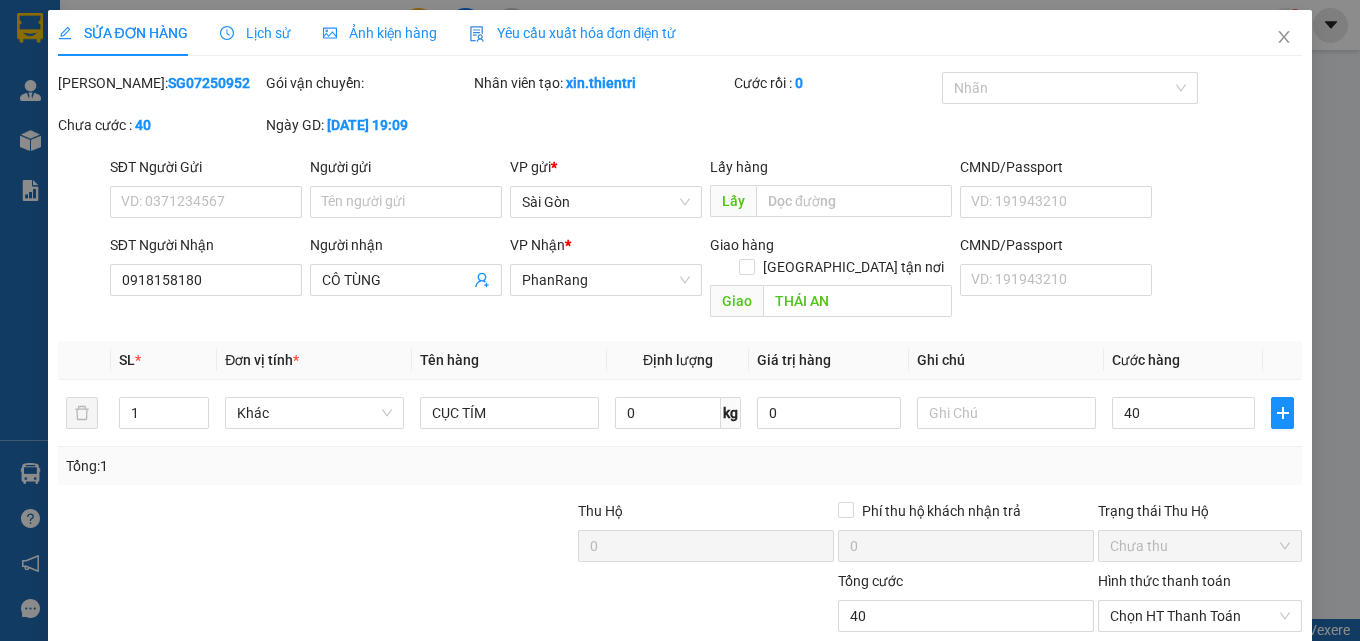 click on "Hình thức thanh toán" at bounding box center [1164, 581] 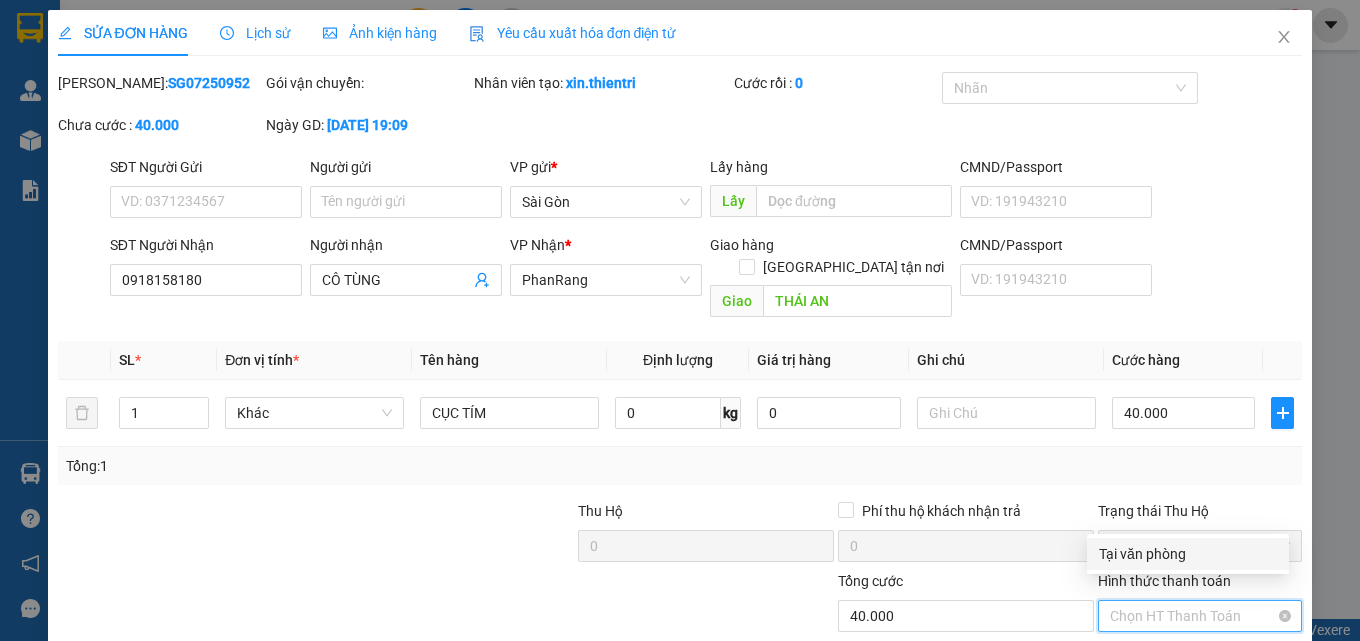 click on "Chọn HT Thanh Toán" at bounding box center [1200, 616] 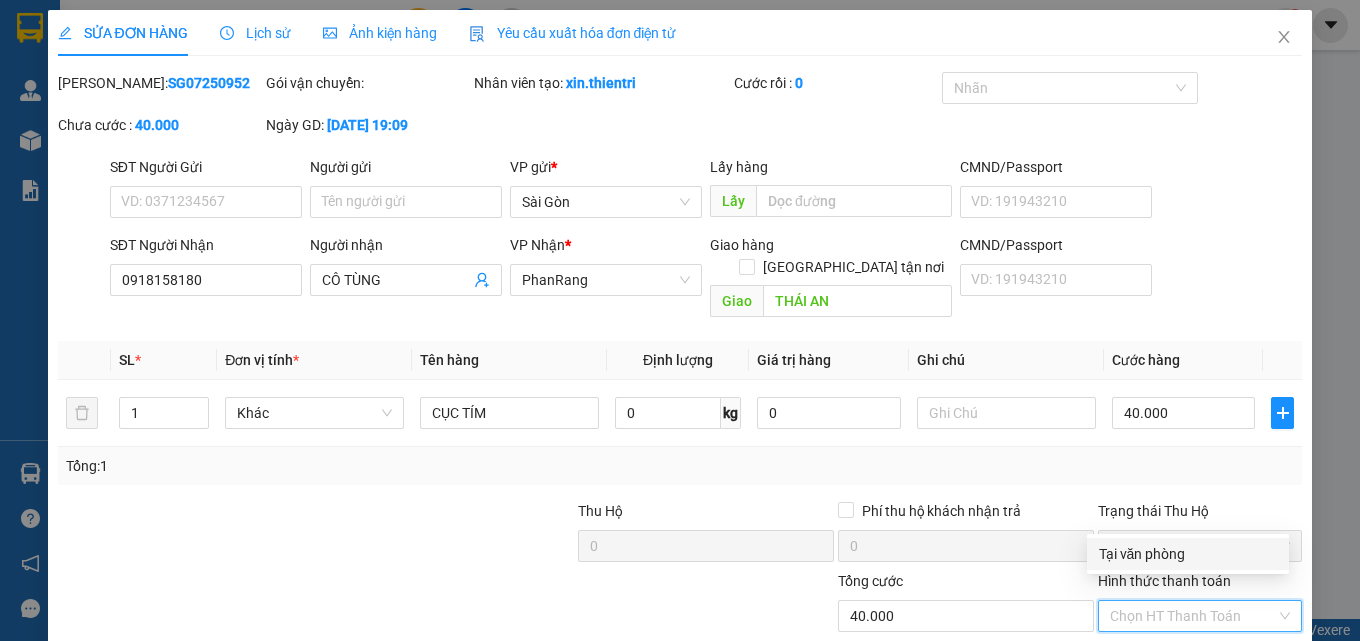 click on "Tại văn phòng" at bounding box center [1188, 554] 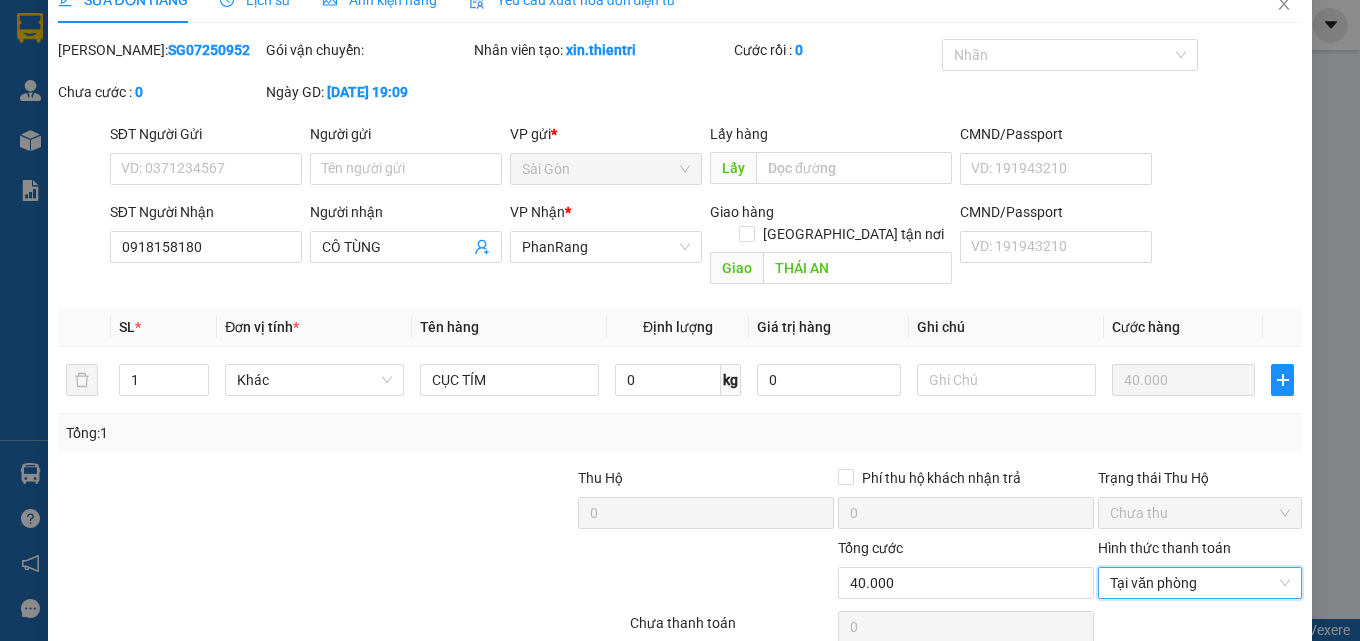 scroll, scrollTop: 103, scrollLeft: 0, axis: vertical 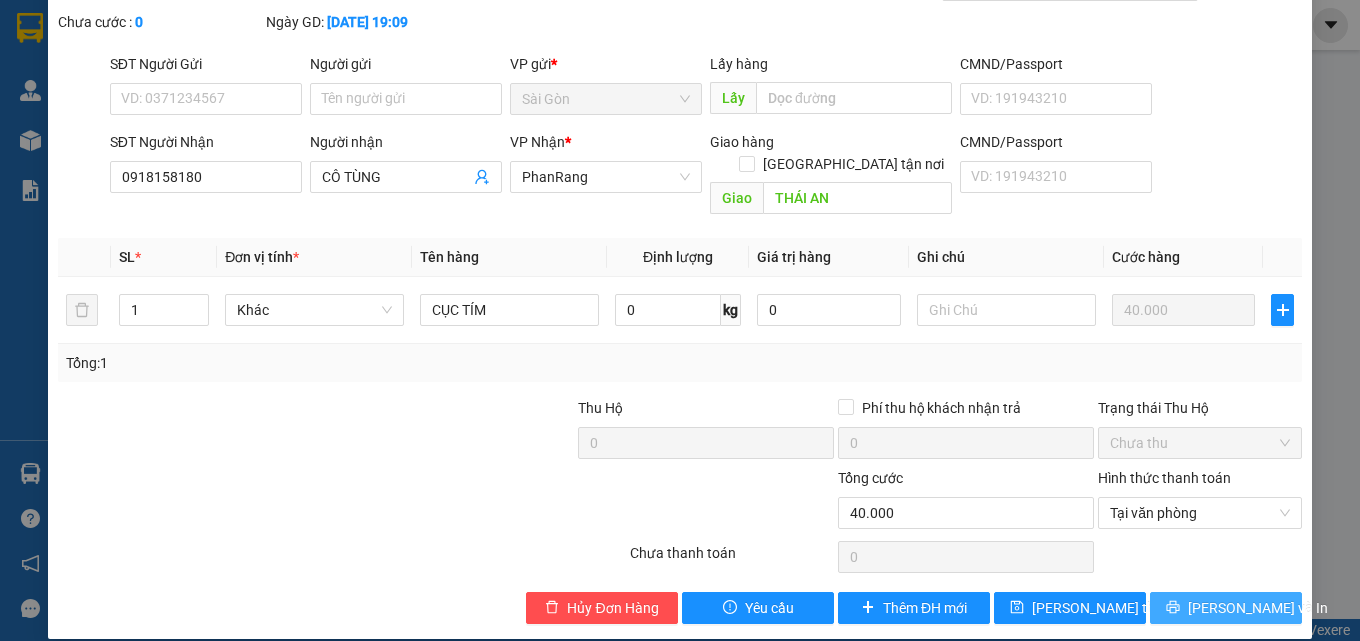 click on "[PERSON_NAME] và In" at bounding box center [1226, 608] 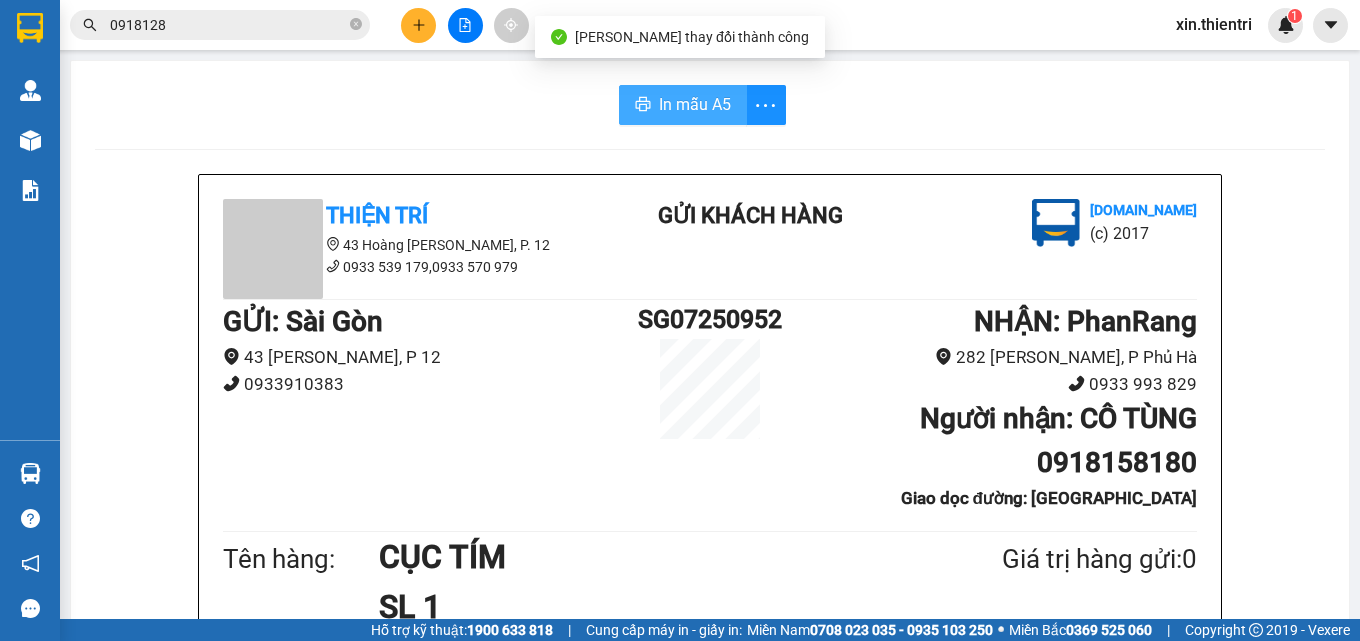 click on "In mẫu A5" at bounding box center [683, 105] 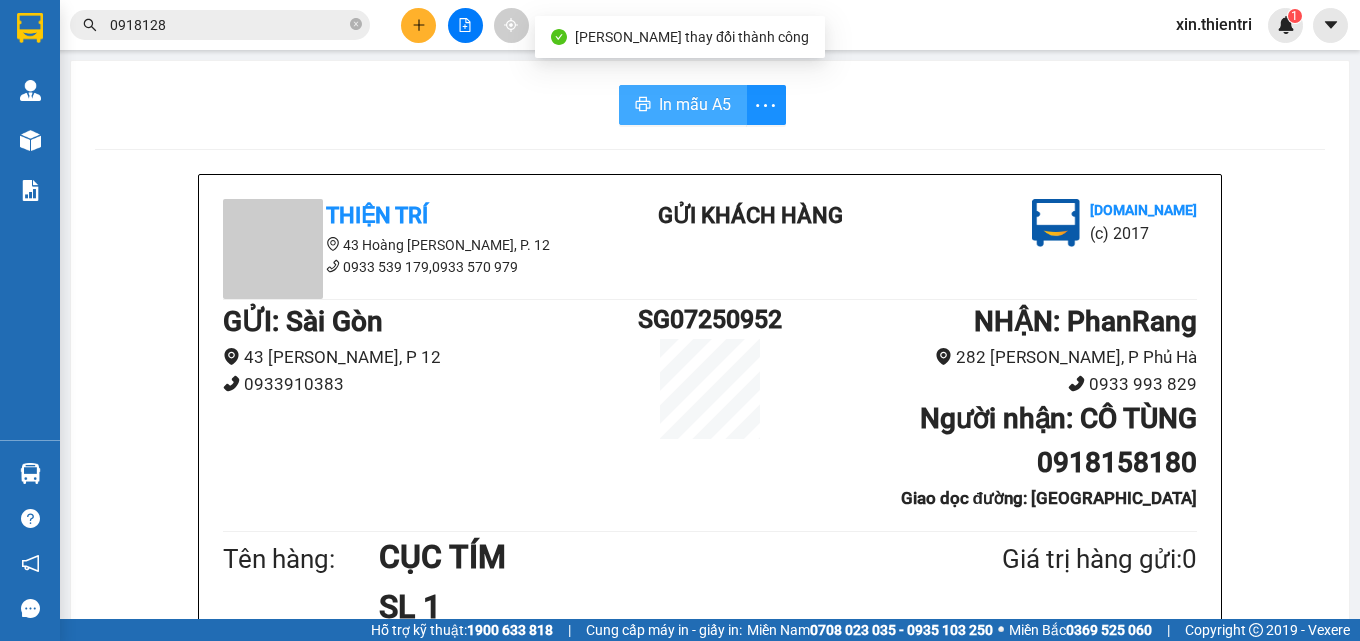 scroll, scrollTop: 0, scrollLeft: 0, axis: both 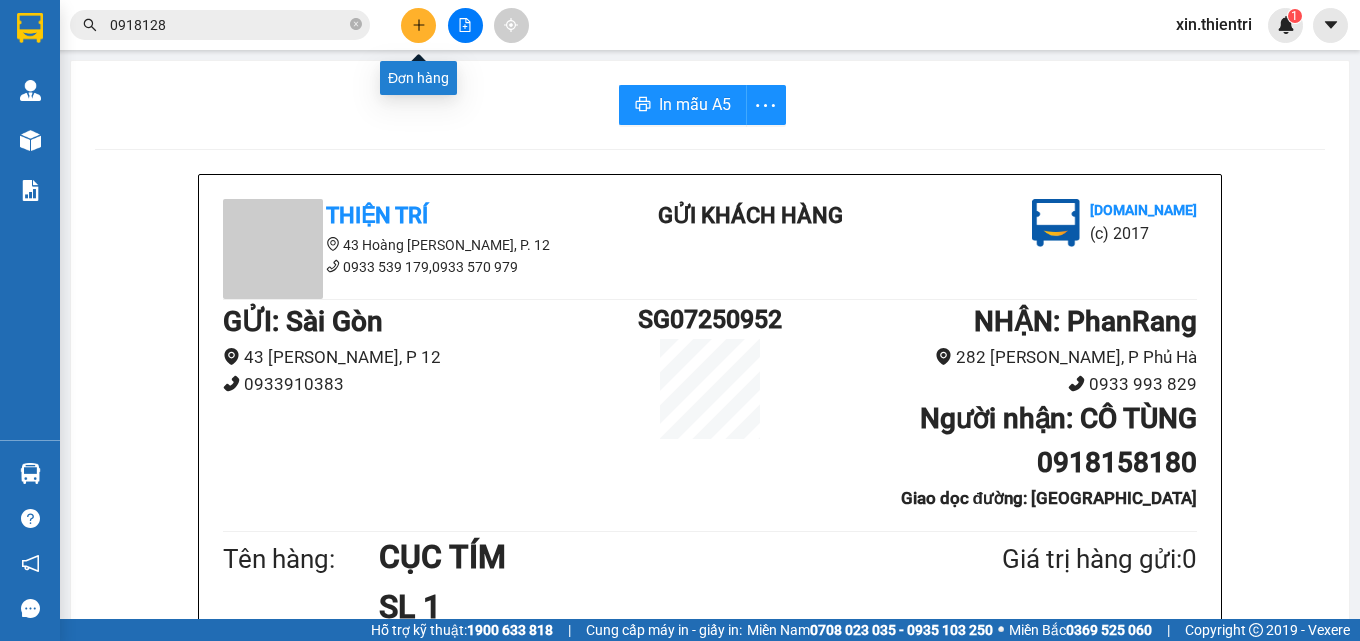 click 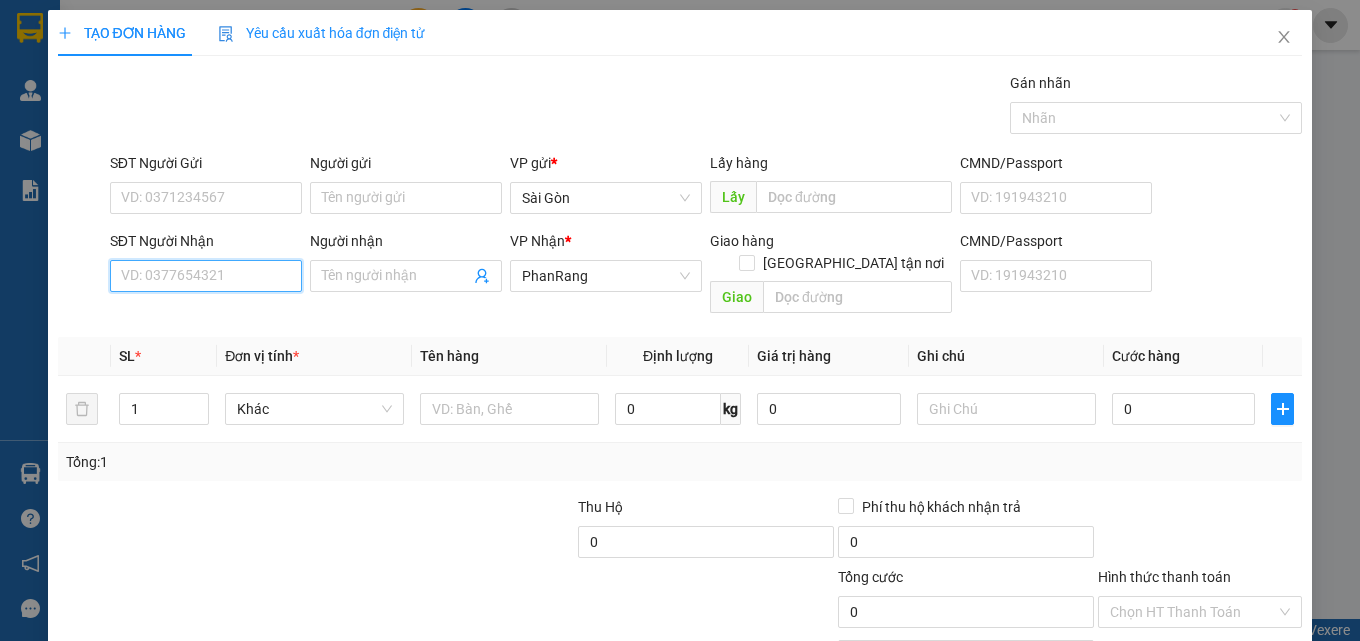 click on "SĐT Người Nhận" at bounding box center (206, 276) 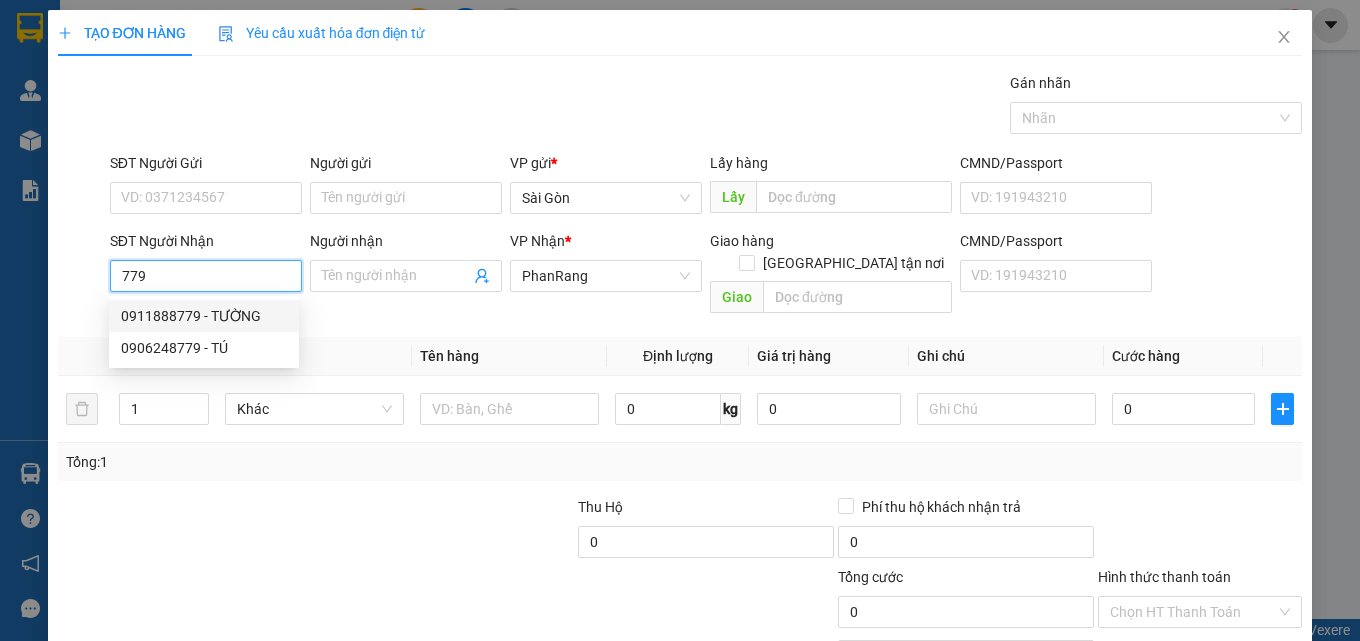 click on "0911888779 -  TƯỜNG" at bounding box center [204, 316] 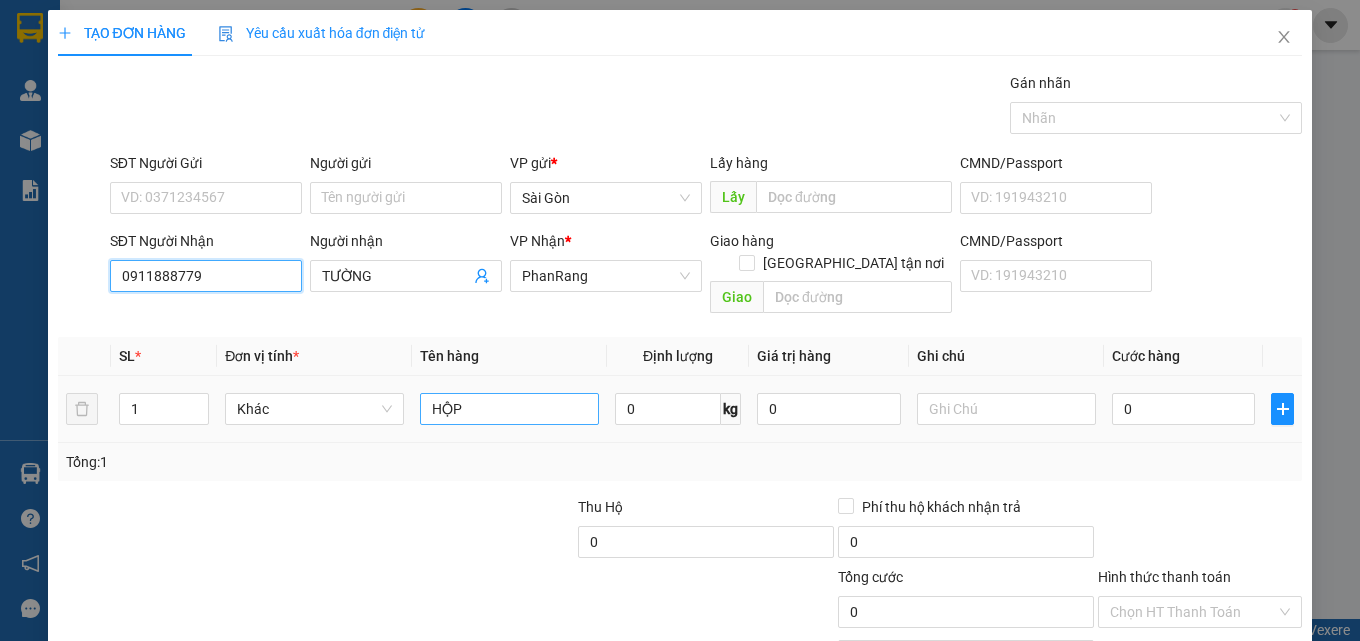 type on "0911888779" 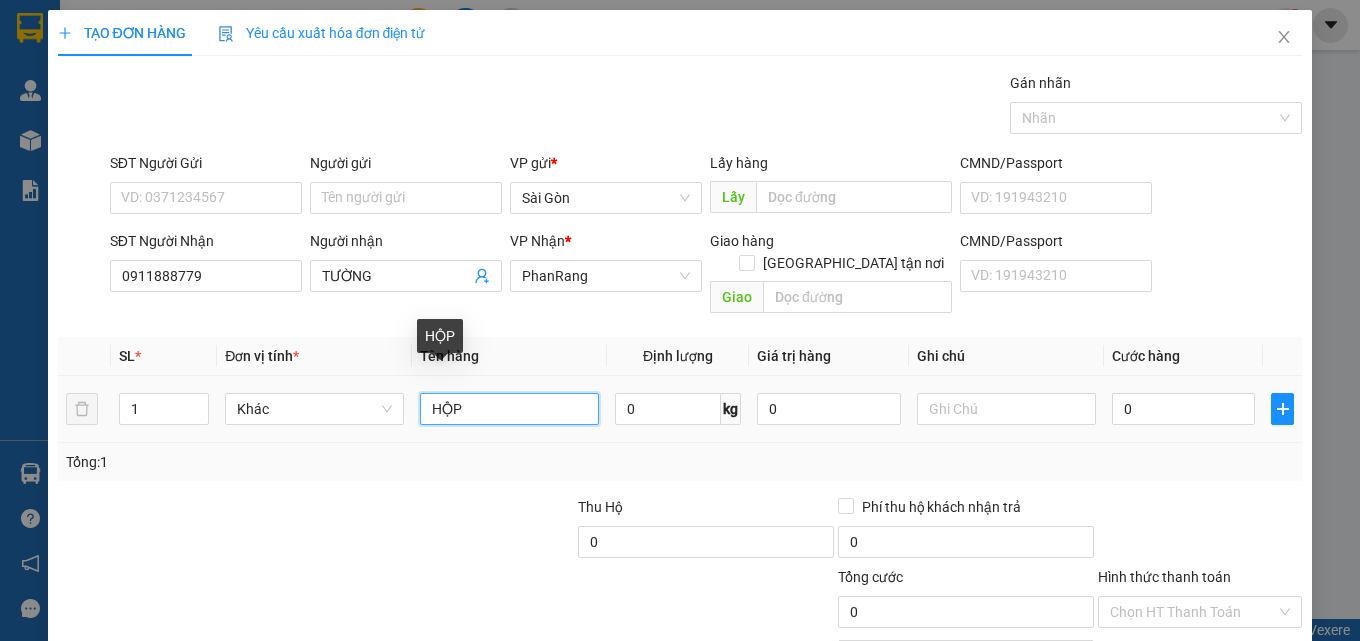 drag, startPoint x: 531, startPoint y: 374, endPoint x: 92, endPoint y: 404, distance: 440.02386 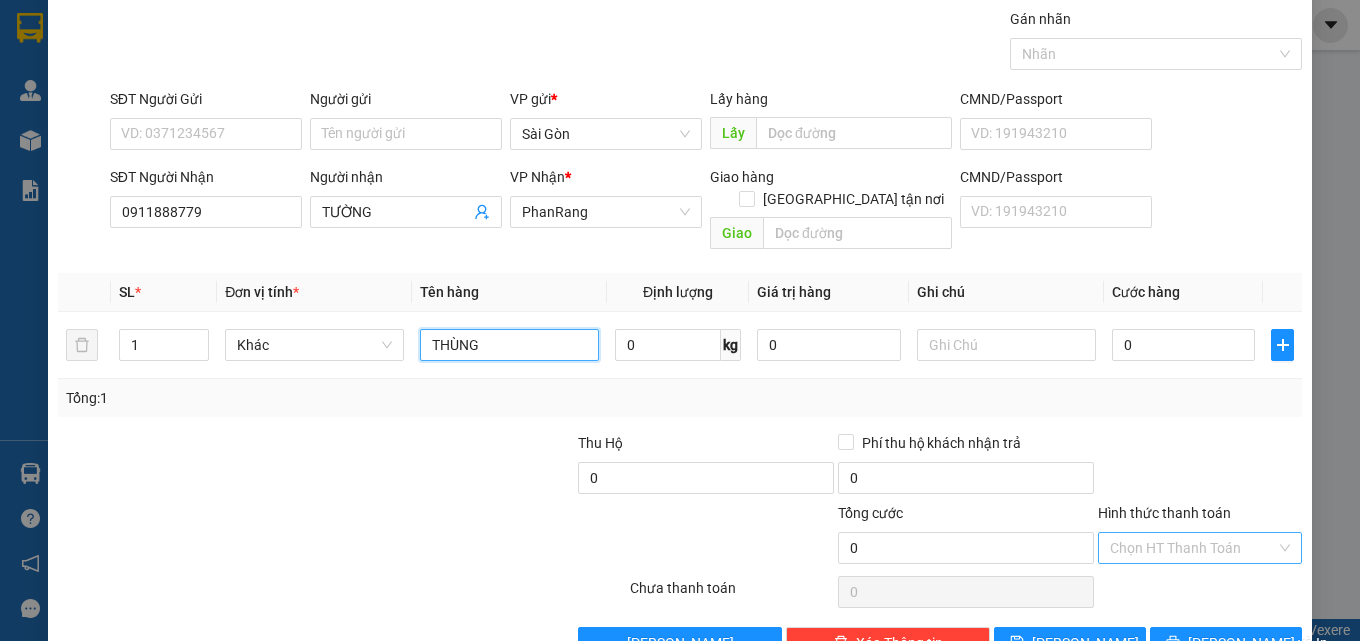scroll, scrollTop: 99, scrollLeft: 0, axis: vertical 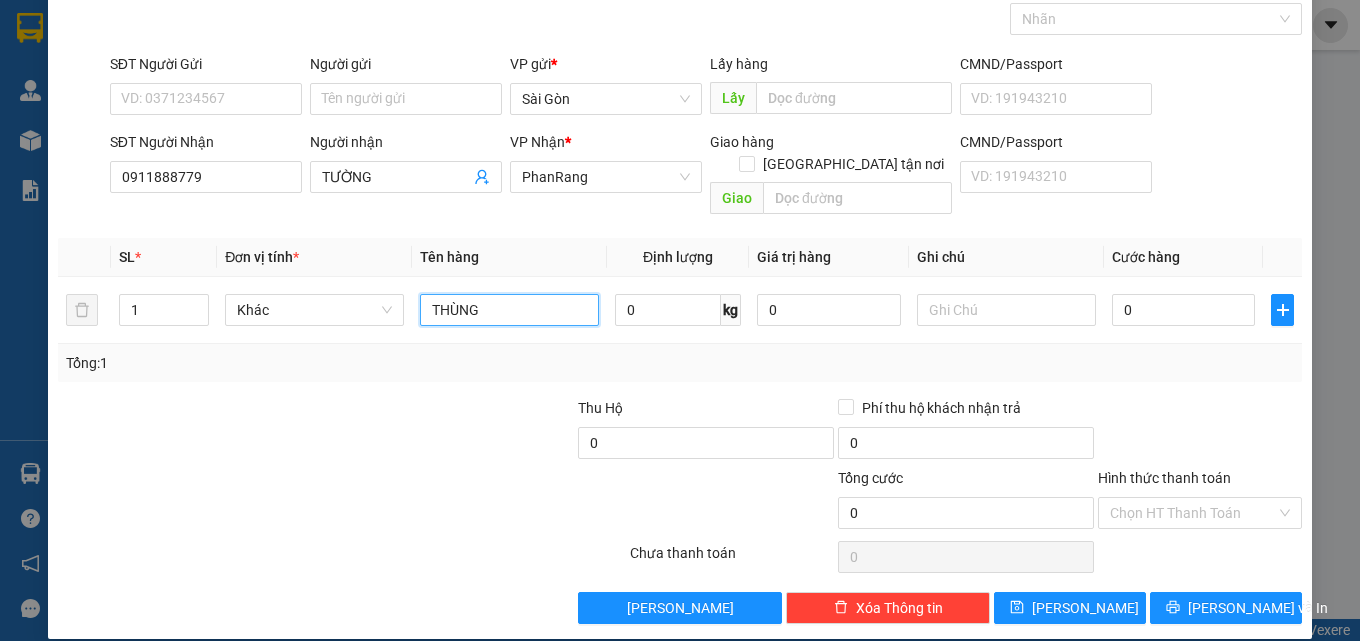 type on "THÙNG" 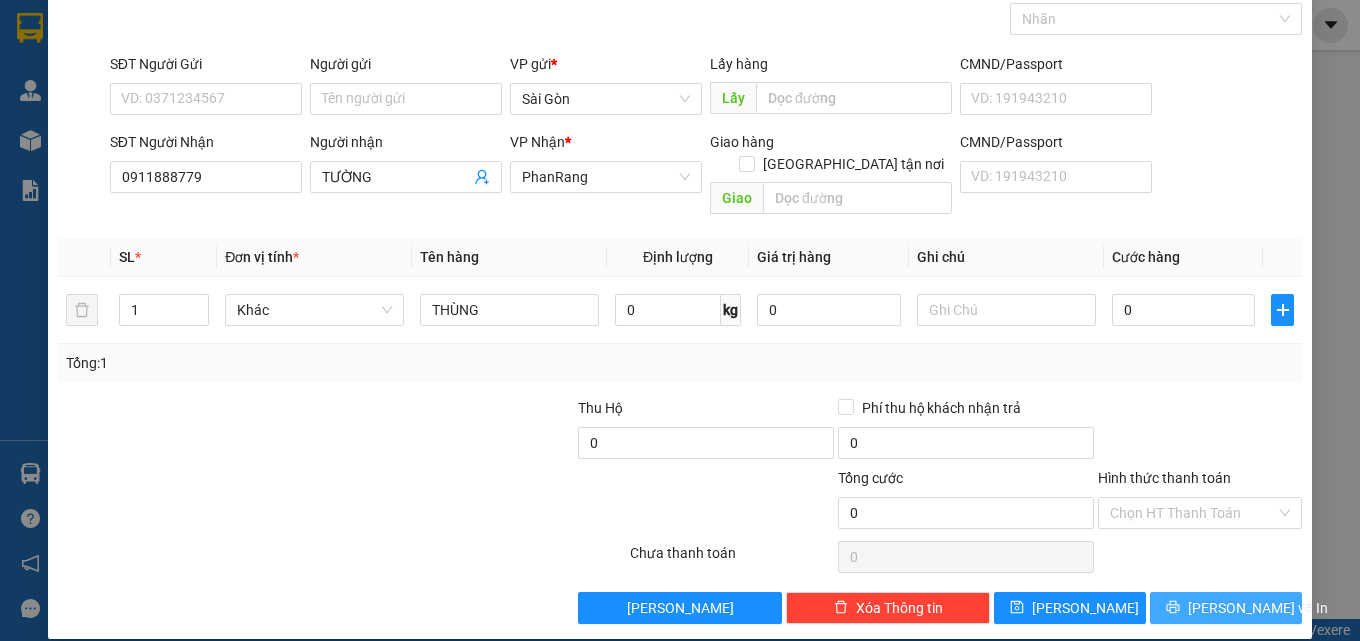 click on "TẠO ĐƠN HÀNG Yêu cầu xuất hóa đơn điện tử Transit Pickup Surcharge Ids Transit Deliver Surcharge Ids Transit Deliver Surcharge Transit Deliver Surcharge Gán nhãn   Nhãn SĐT Người Gửi VD: 0371234567 Người gửi Tên người gửi VP gửi  * Sài Gòn Lấy hàng Lấy CMND/Passport VD: 191943210 SĐT Người Nhận 0911888779 Người nhận TƯỜNG VP Nhận  * PhanRang Giao hàng Giao tận nơi Giao CMND/Passport VD: 191943210 SL  * Đơn vị tính  * Tên hàng  Định lượng Giá trị hàng Ghi chú Cước hàng                   1 Khác THÙNG 0 kg 0 0 Tổng:  1 Thu Hộ 0 Phí thu hộ khách nhận trả 0 Tổng cước 0 Hình thức thanh toán Chọn HT Thanh Toán Số tiền thu trước 0 Chưa thanh toán 0 Chọn HT Thanh Toán Lưu nháp Xóa Thông tin Lưu Lưu và In THÙNG" at bounding box center [680, 275] 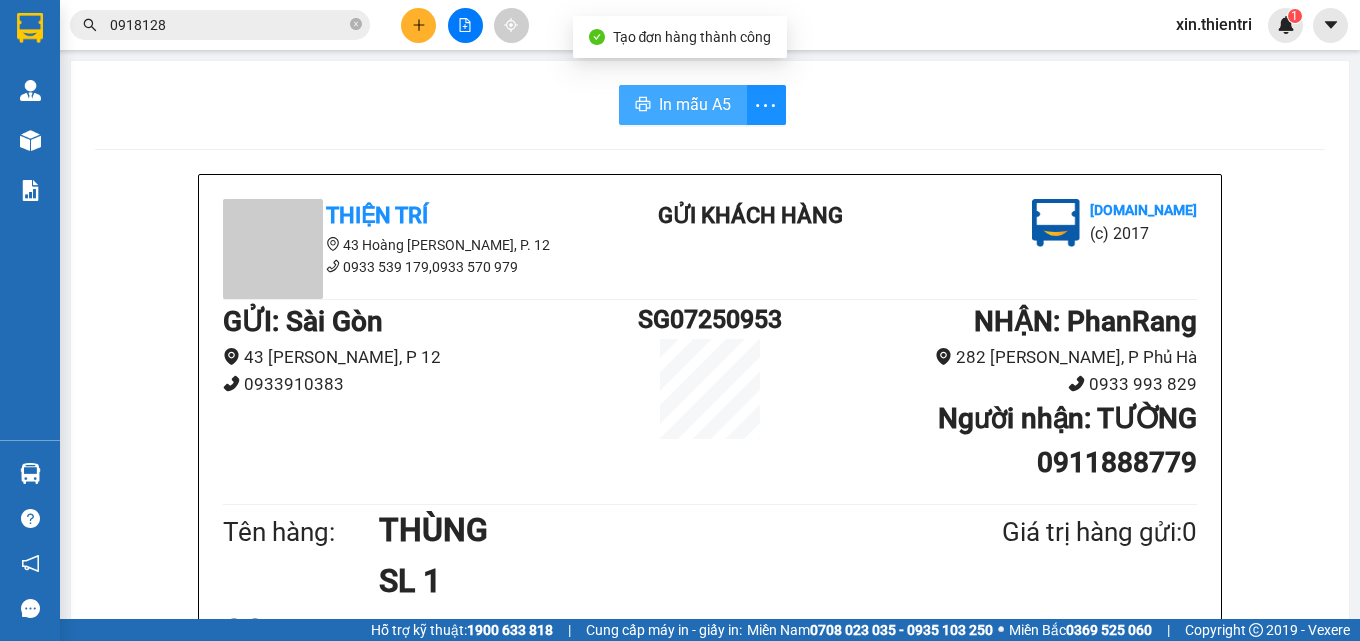drag, startPoint x: 667, startPoint y: 121, endPoint x: 918, endPoint y: 113, distance: 251.12746 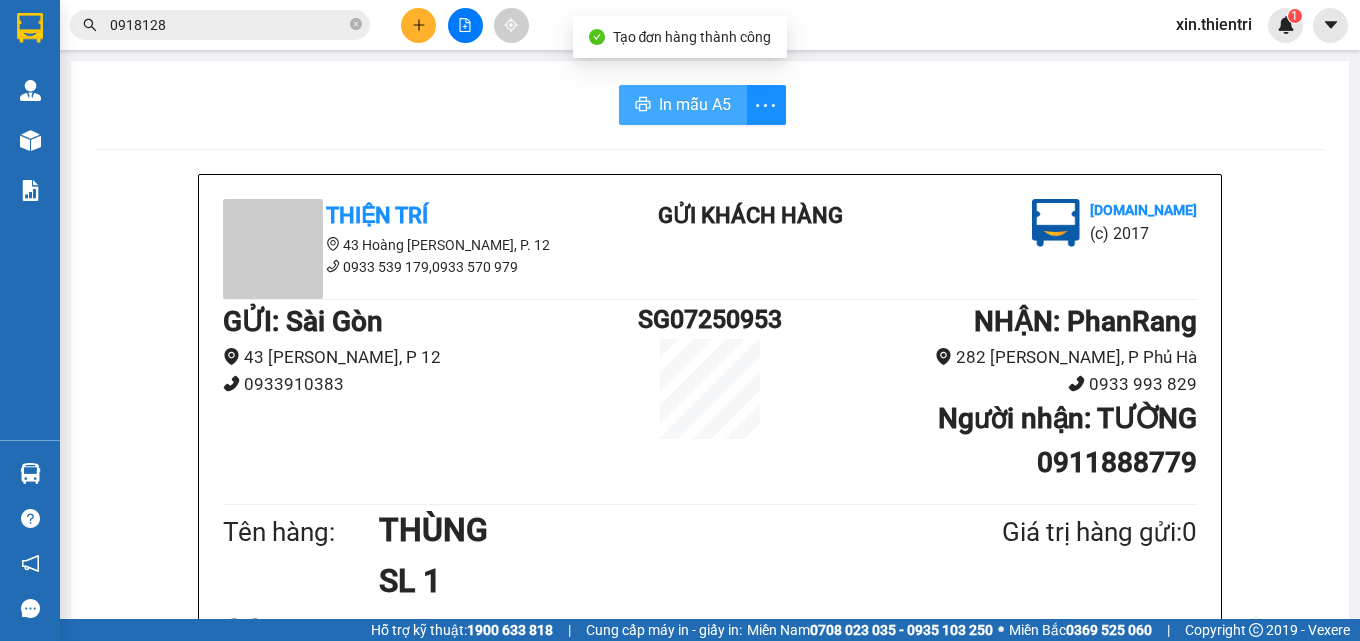 scroll, scrollTop: 0, scrollLeft: 0, axis: both 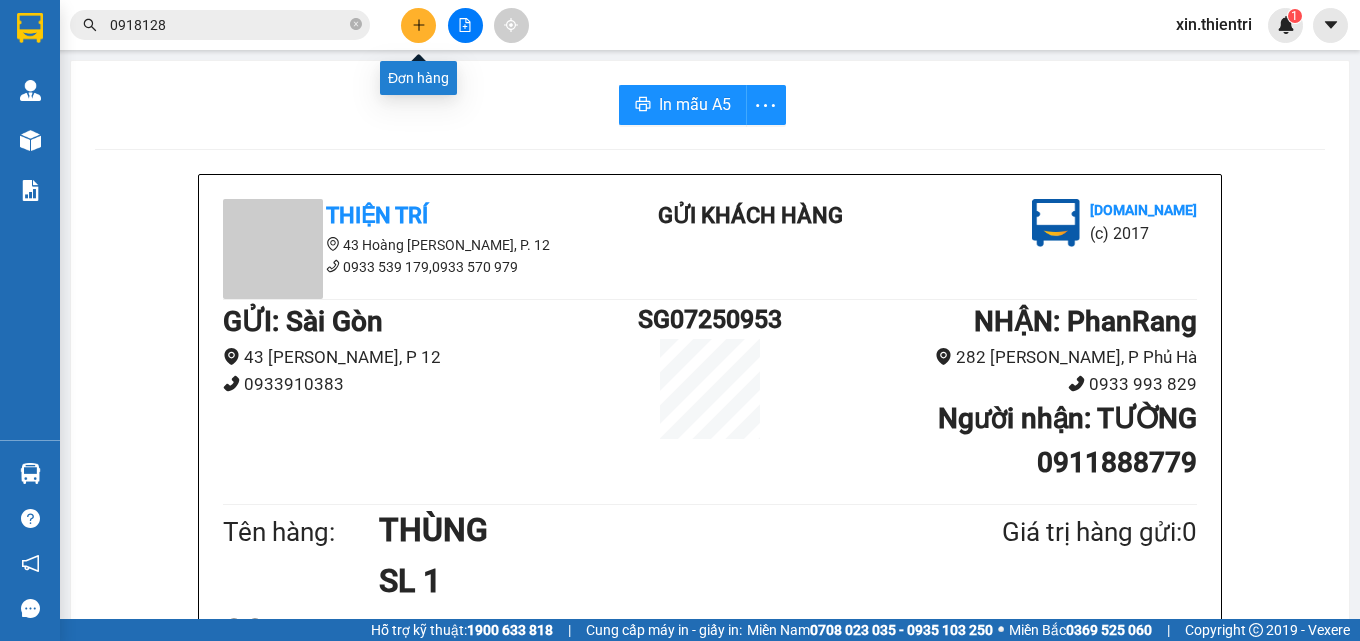 click at bounding box center [418, 25] 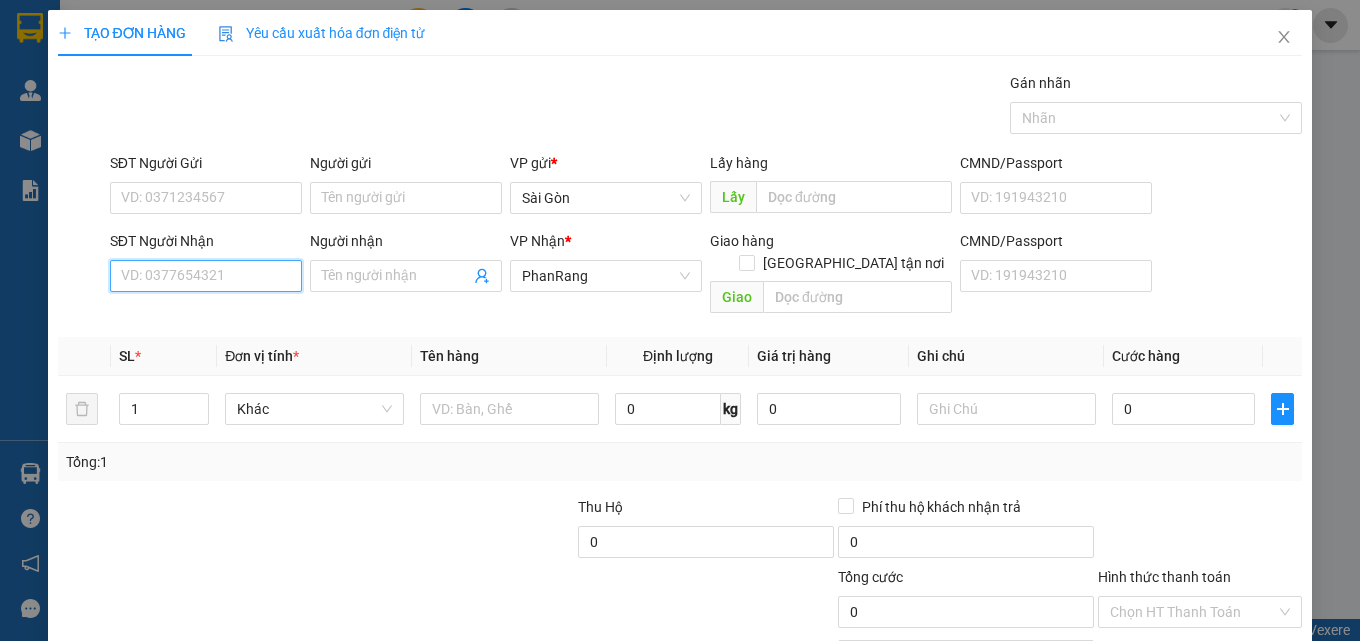 click on "SĐT Người Nhận" at bounding box center (206, 276) 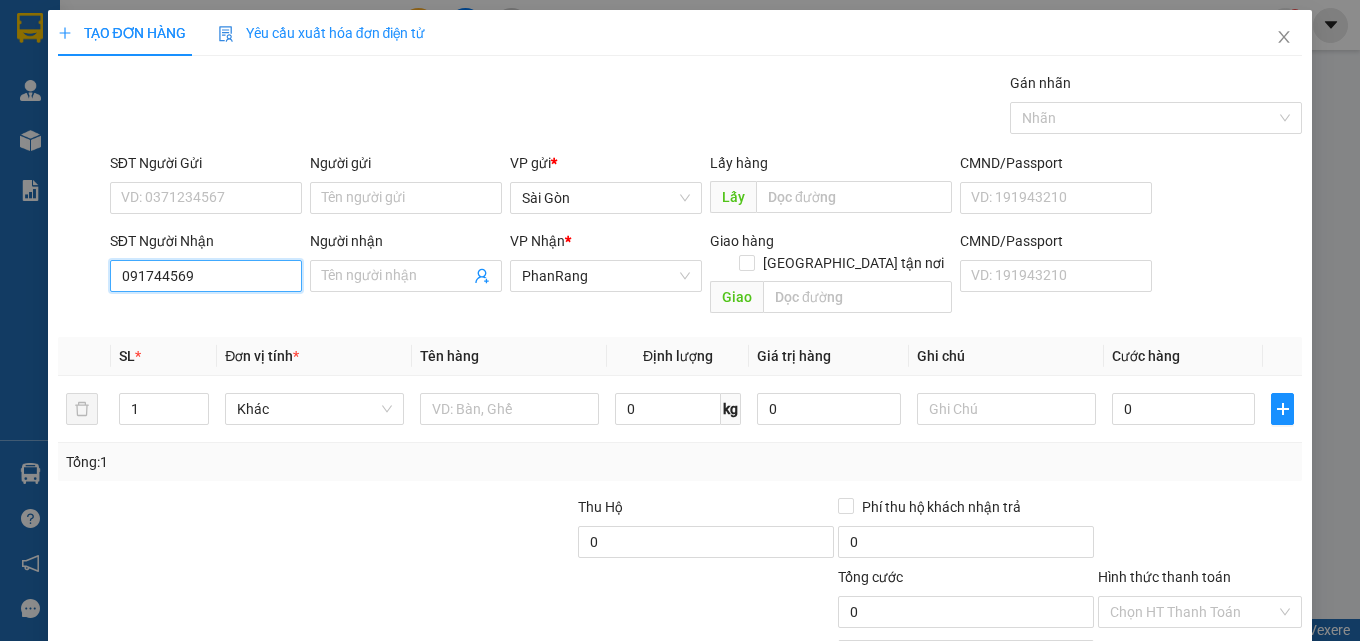 type on "0917445696" 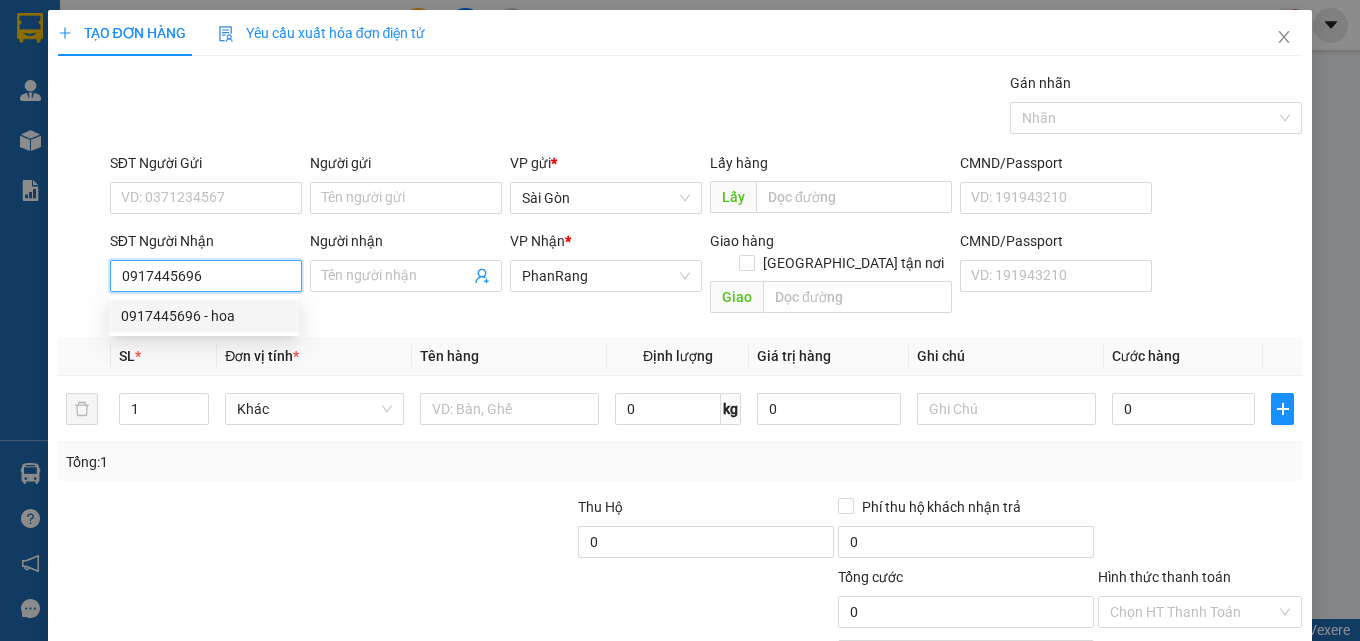 drag, startPoint x: 245, startPoint y: 318, endPoint x: 206, endPoint y: 332, distance: 41.4367 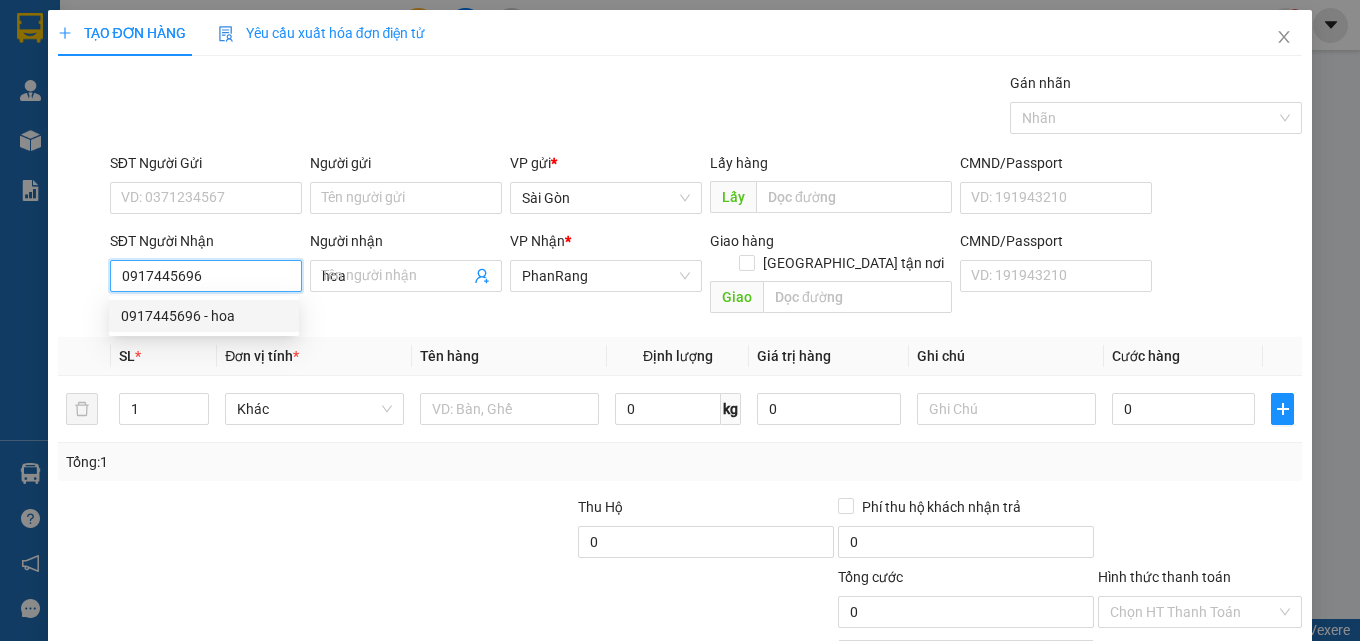 type on "30.000" 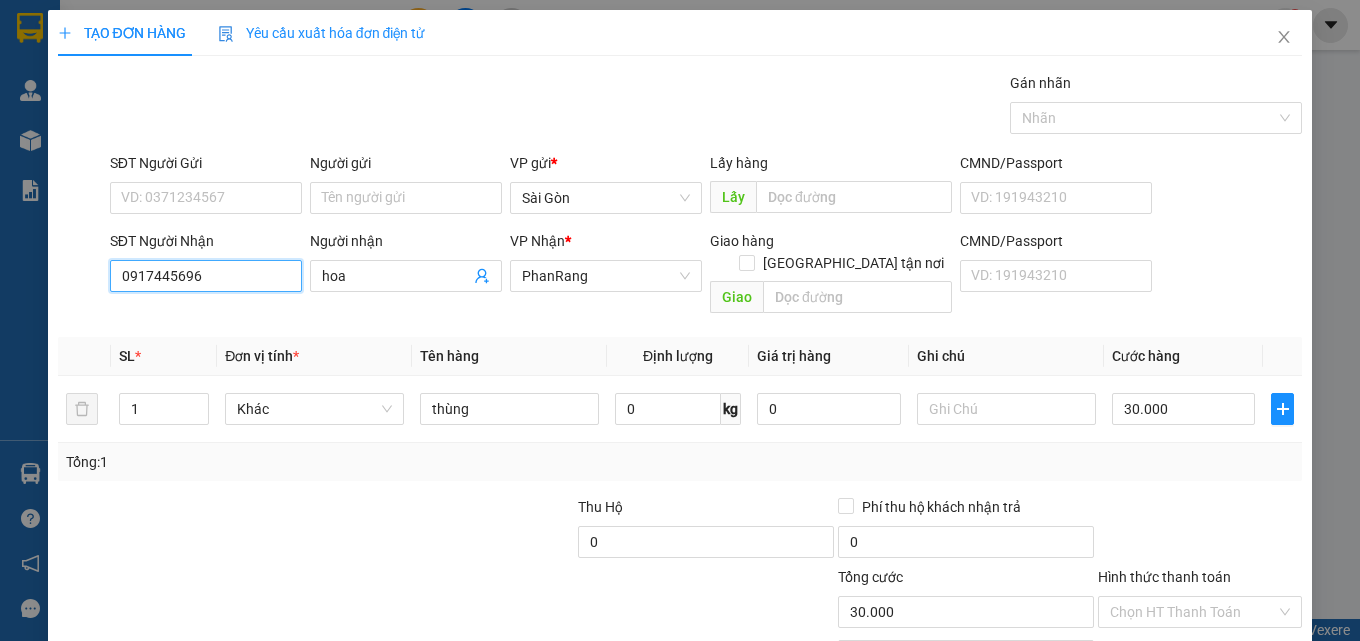 scroll, scrollTop: 99, scrollLeft: 0, axis: vertical 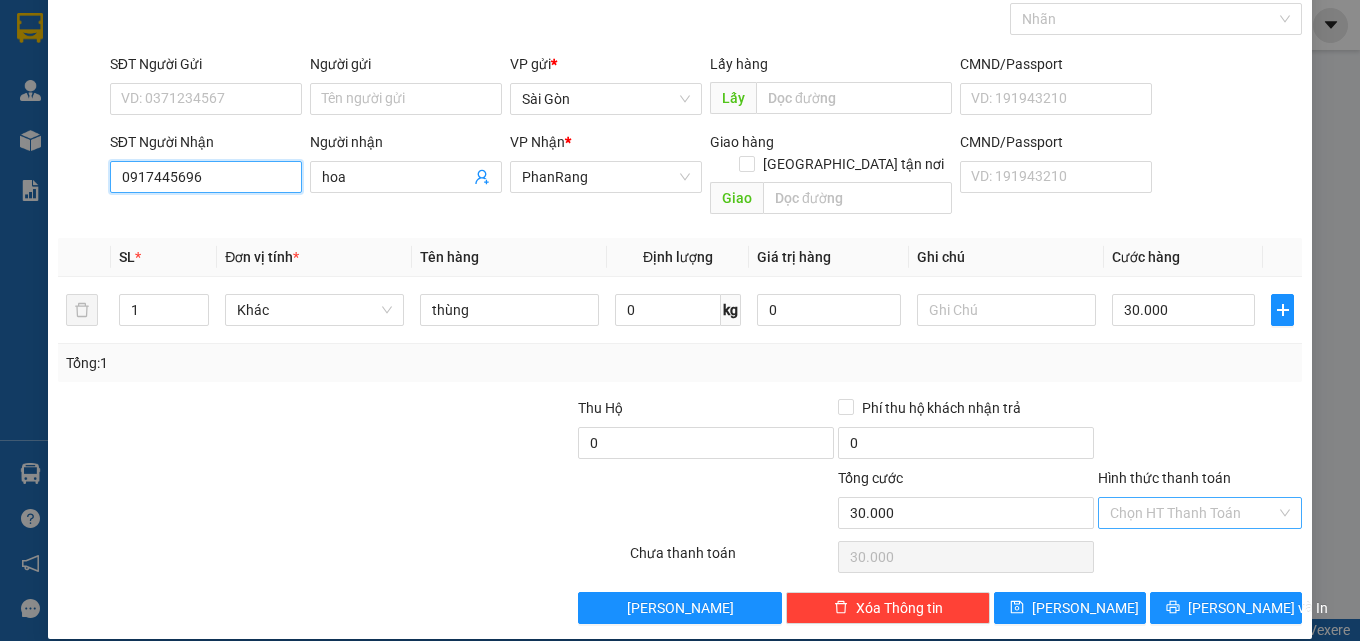 type on "0917445696" 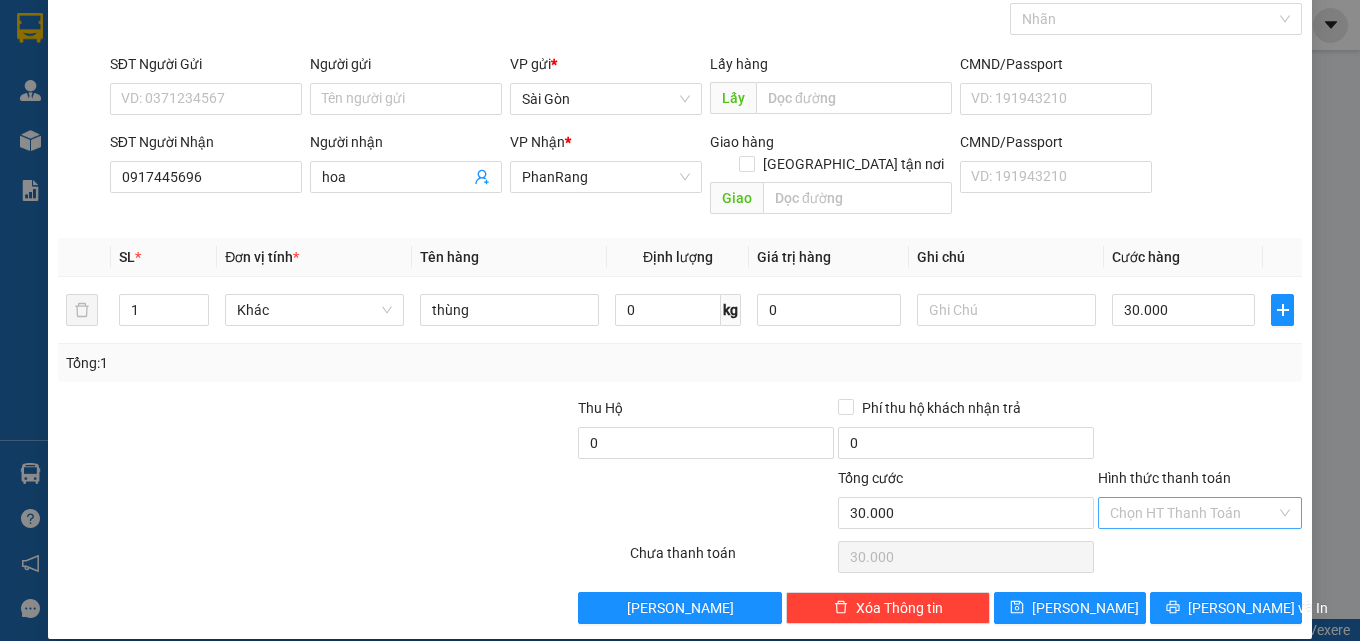 click on "Hình thức thanh toán" at bounding box center [1193, 513] 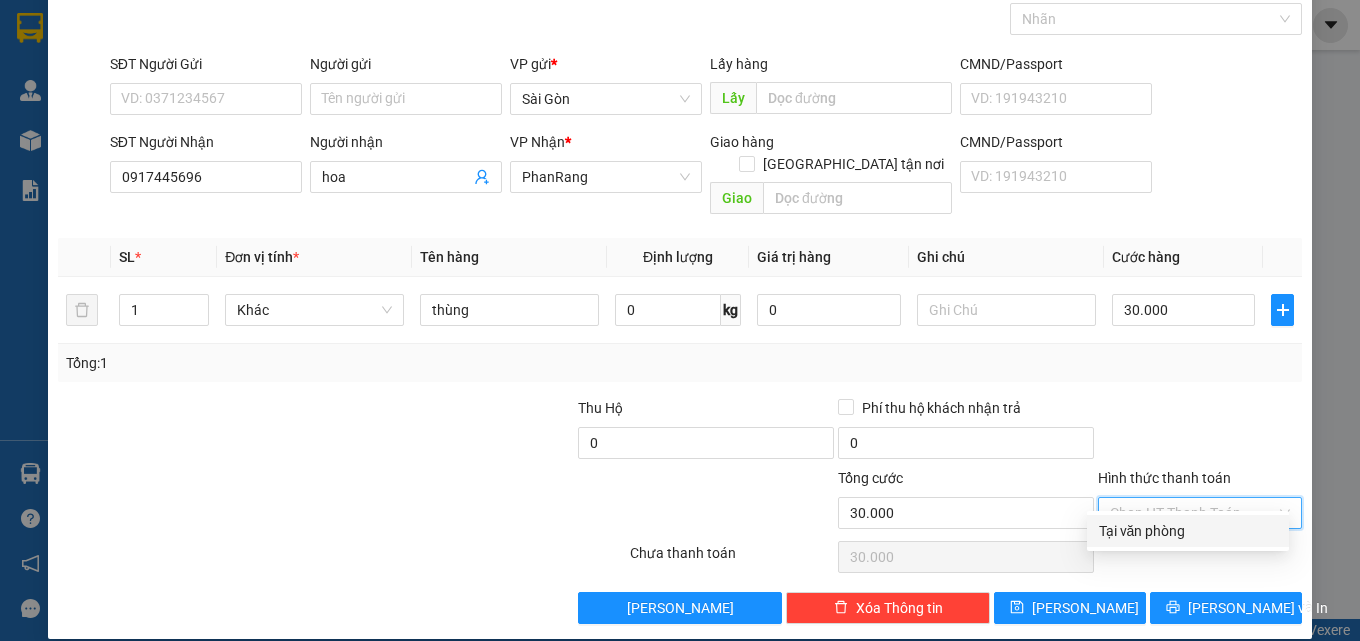 drag, startPoint x: 1180, startPoint y: 533, endPoint x: 1185, endPoint y: 554, distance: 21.587032 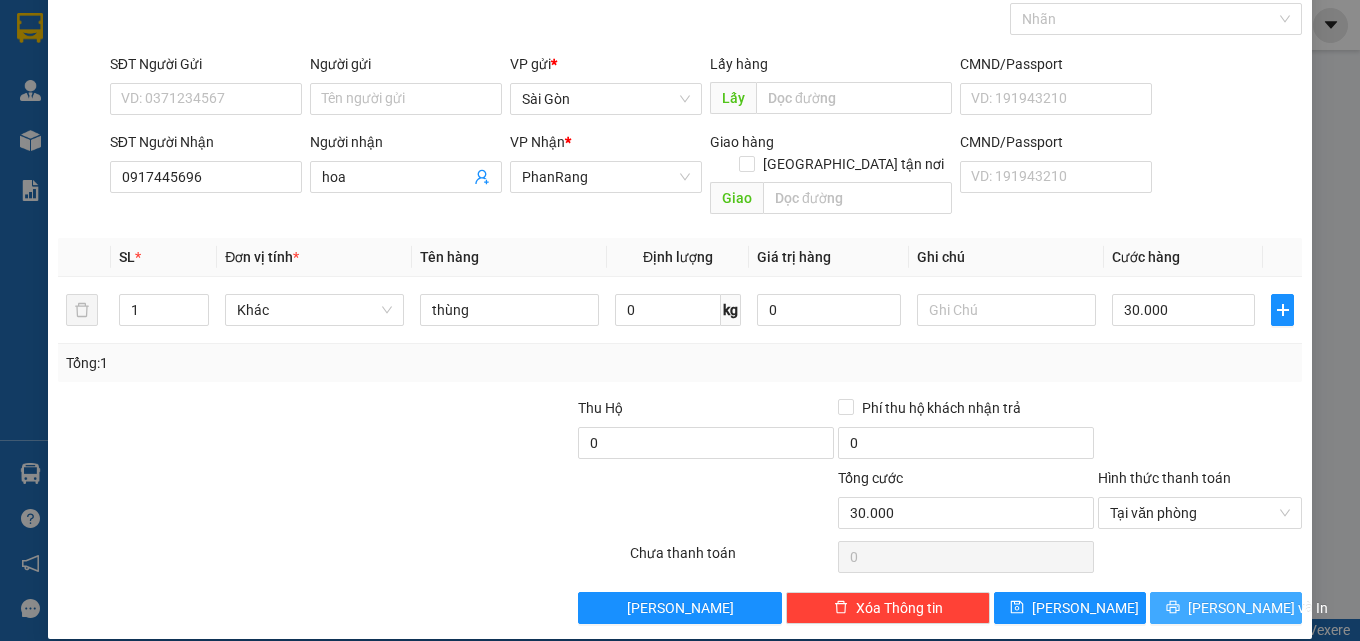 drag, startPoint x: 1187, startPoint y: 585, endPoint x: 1030, endPoint y: 562, distance: 158.67577 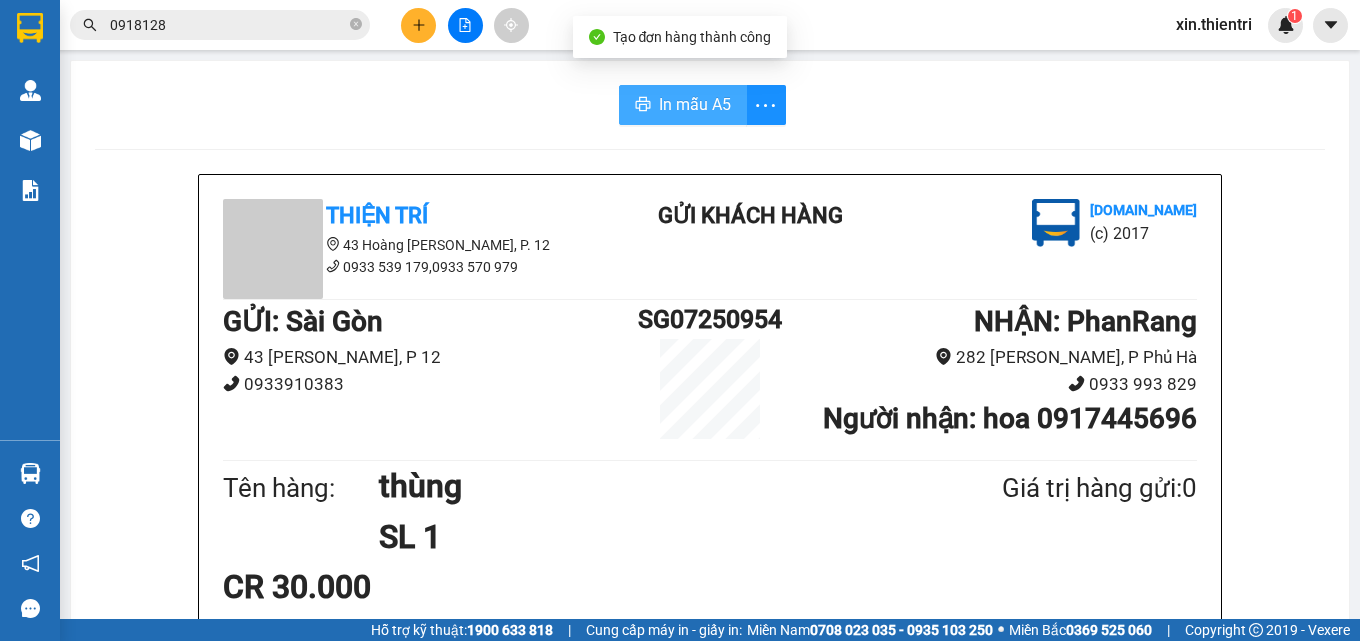 click on "In mẫu A5" at bounding box center (695, 104) 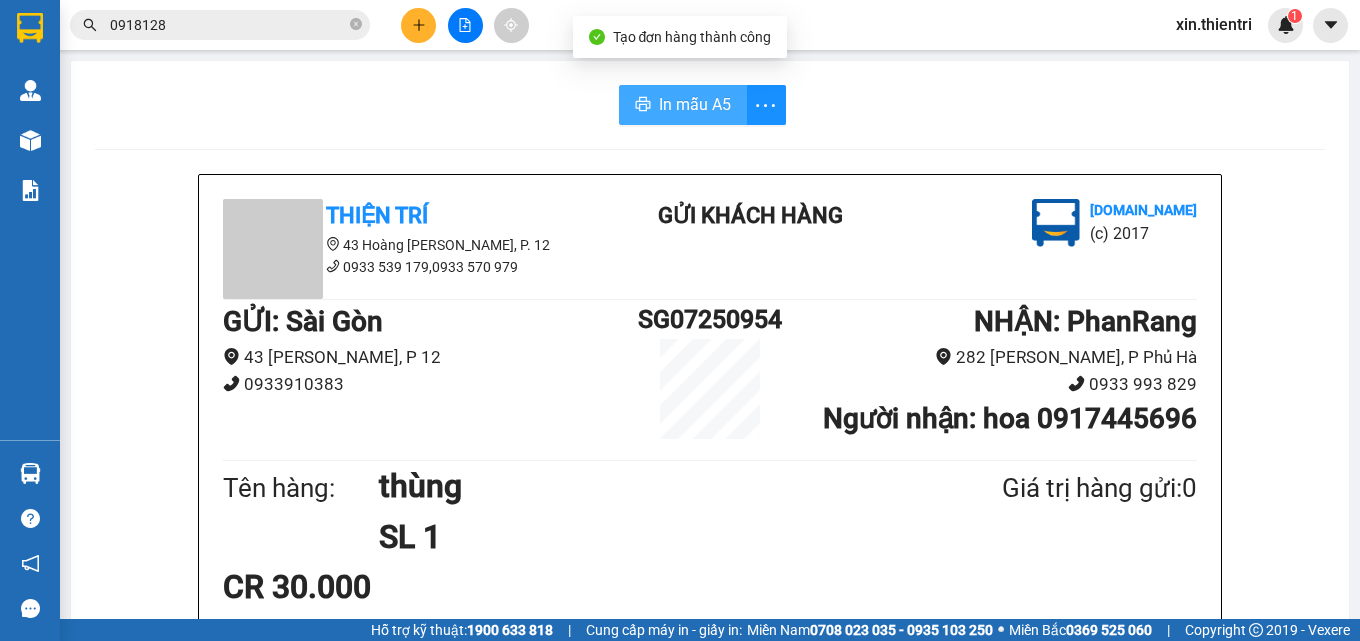 scroll, scrollTop: 0, scrollLeft: 0, axis: both 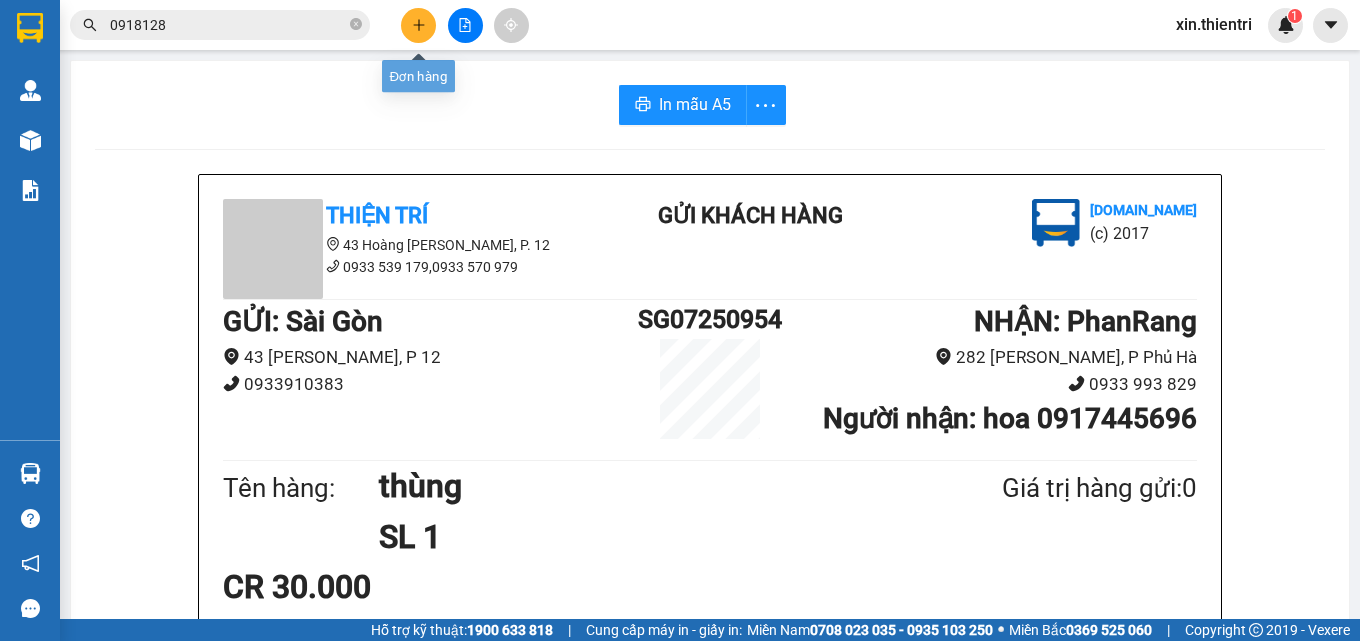 click at bounding box center (418, 25) 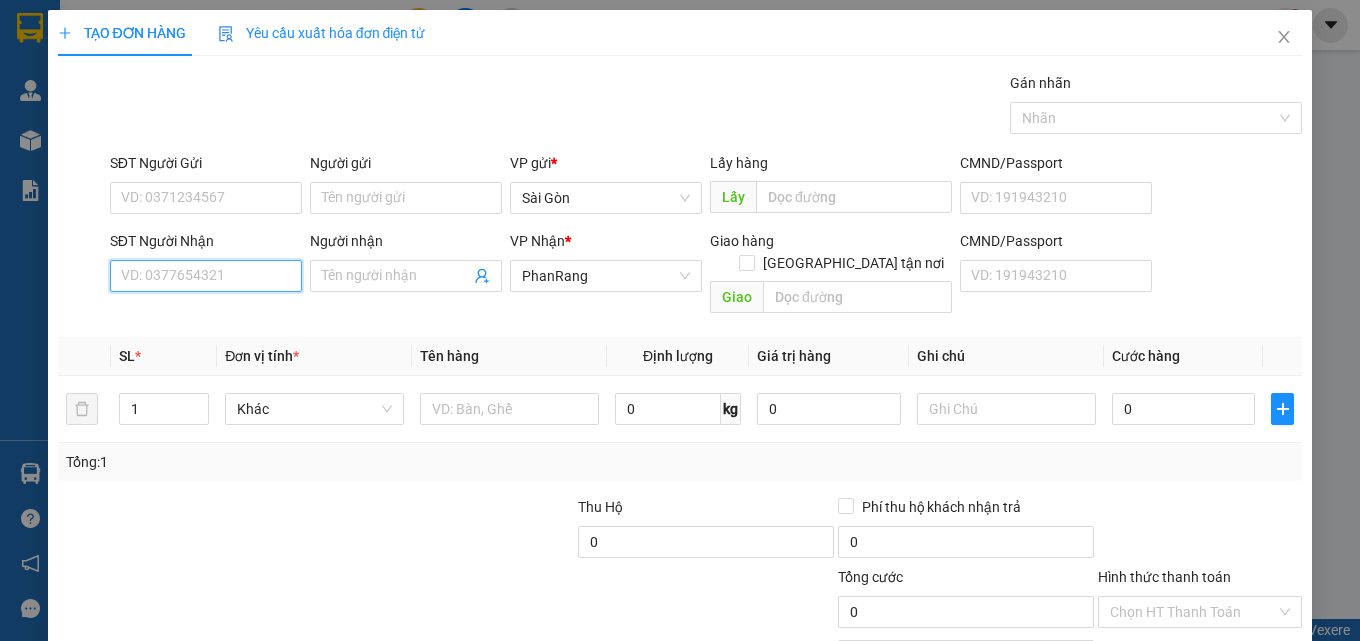 click on "SĐT Người Nhận" at bounding box center [206, 276] 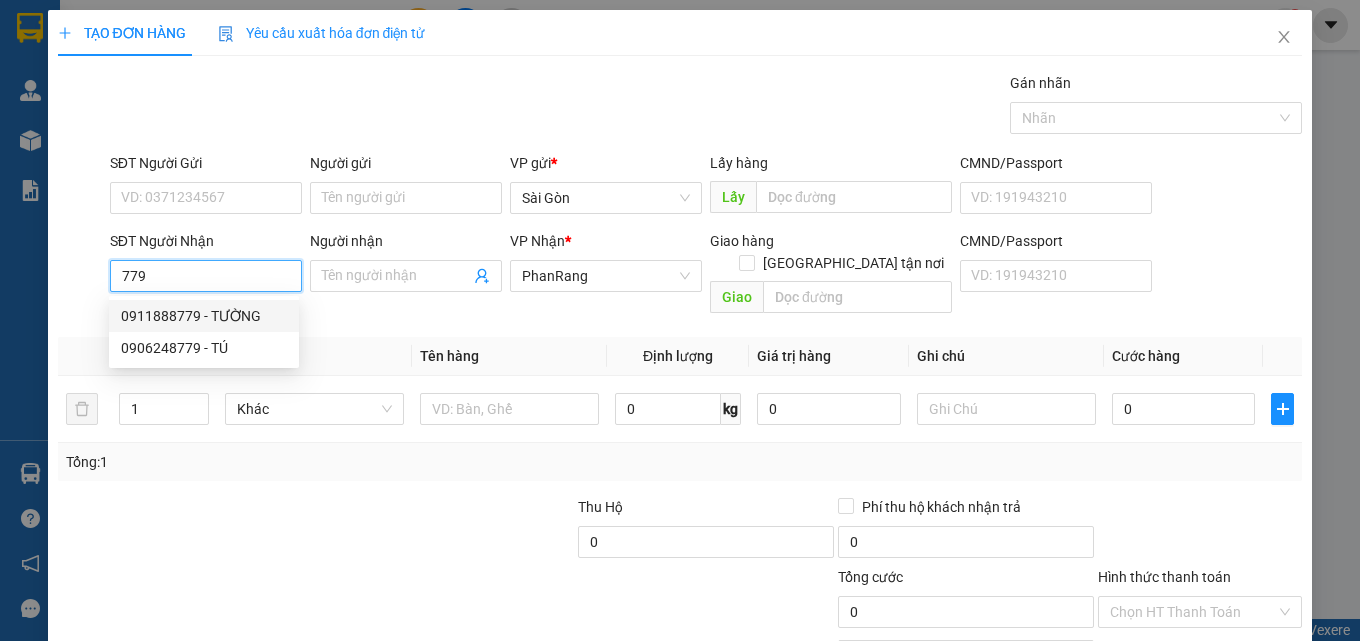 click on "0911888779 -  TƯỜNG" at bounding box center [204, 316] 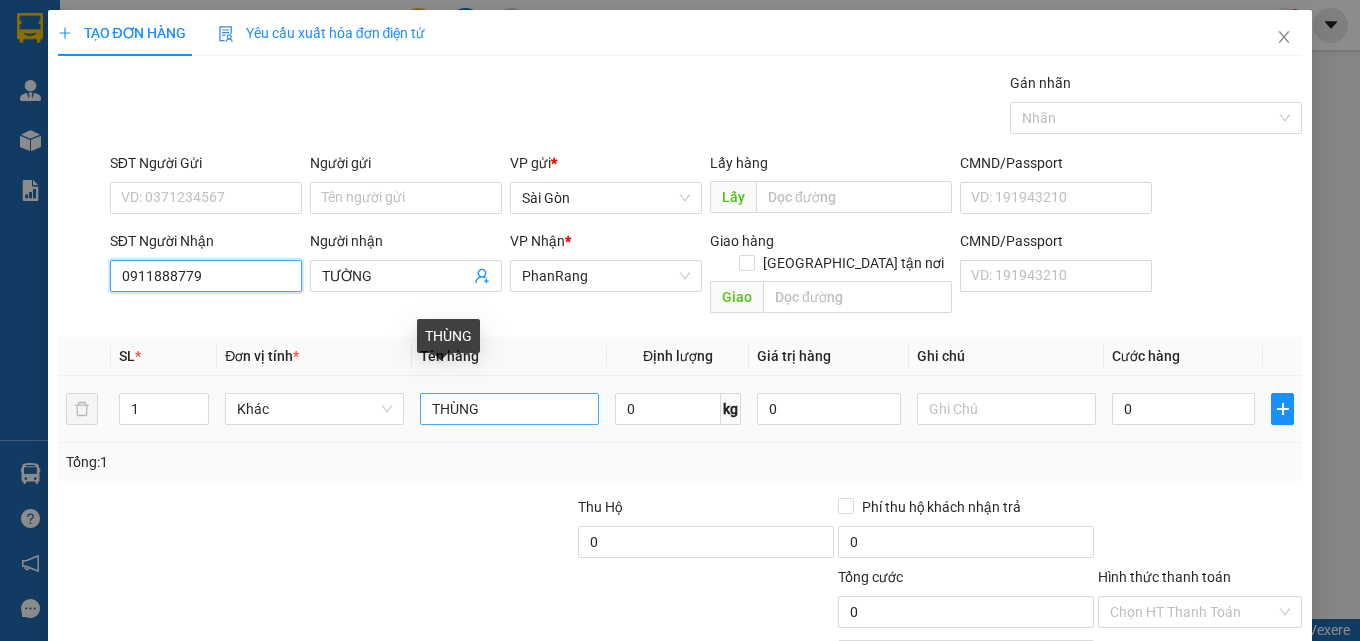 type on "0911888779" 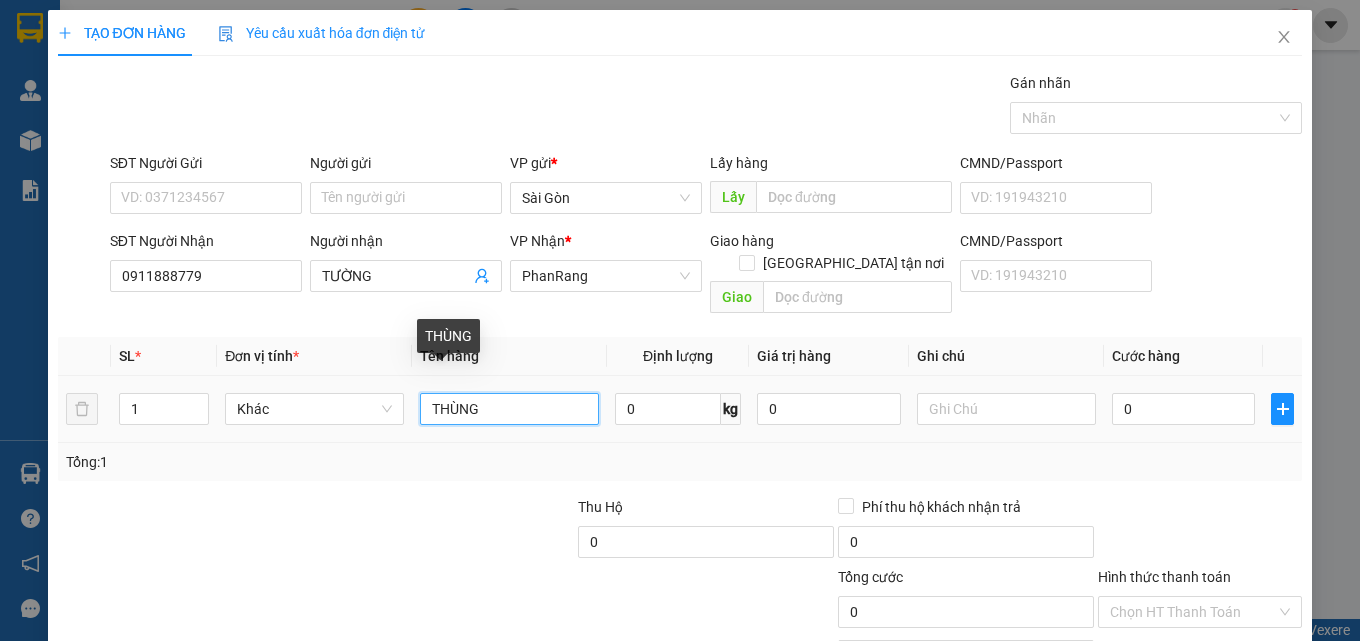 drag, startPoint x: 504, startPoint y: 382, endPoint x: 149, endPoint y: 447, distance: 360.90164 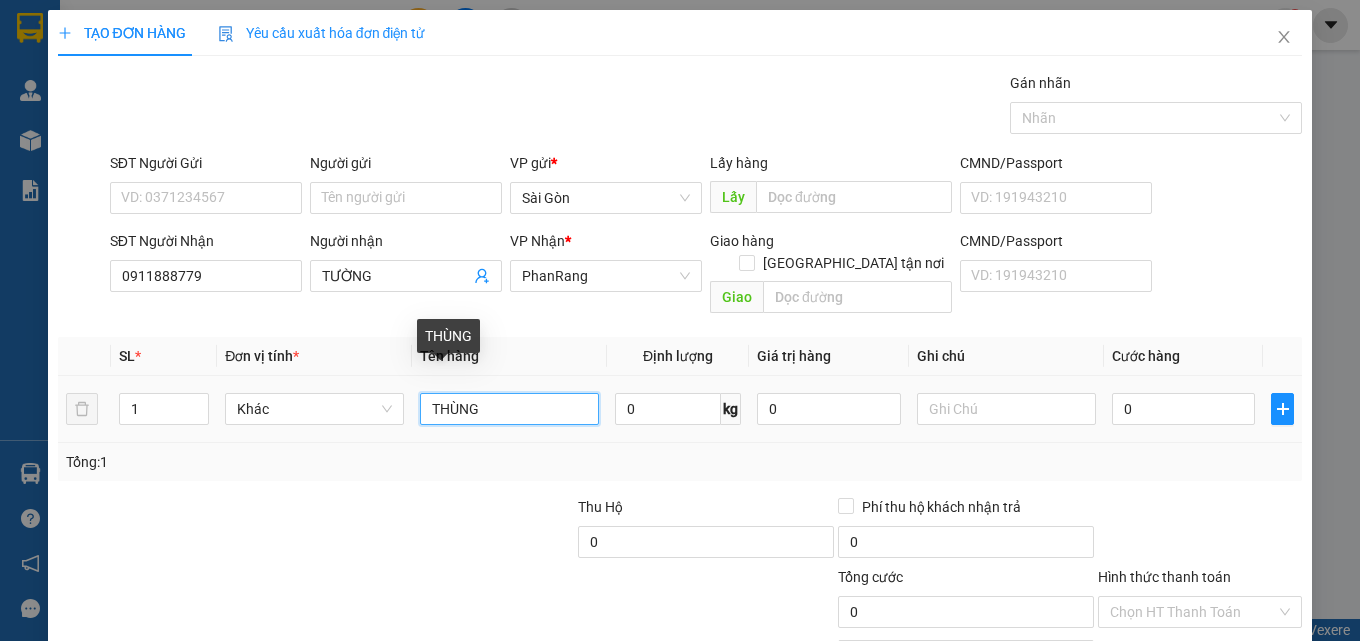 click on "SL  * Đơn vị tính  * Tên hàng  Định lượng Giá trị hàng Ghi chú Cước hàng                   1 Khác THÙNG 0 kg 0 0 Tổng:  1" at bounding box center (680, 409) 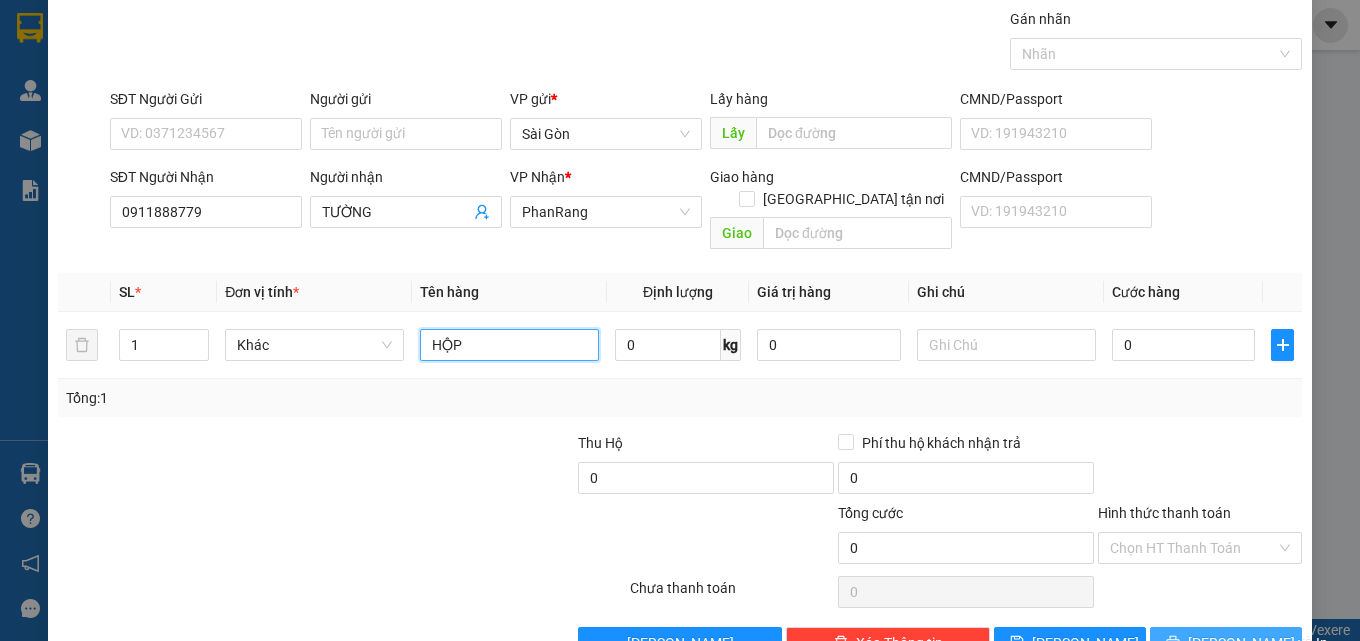 scroll, scrollTop: 99, scrollLeft: 0, axis: vertical 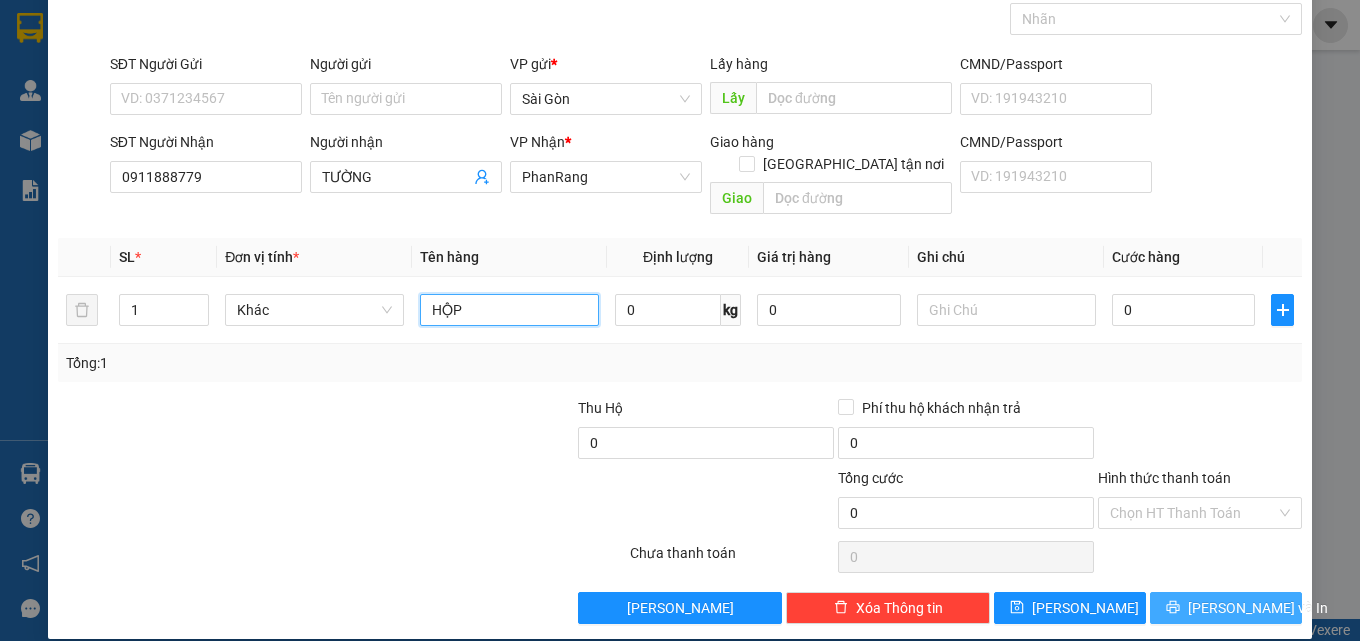 type on "HỘP" 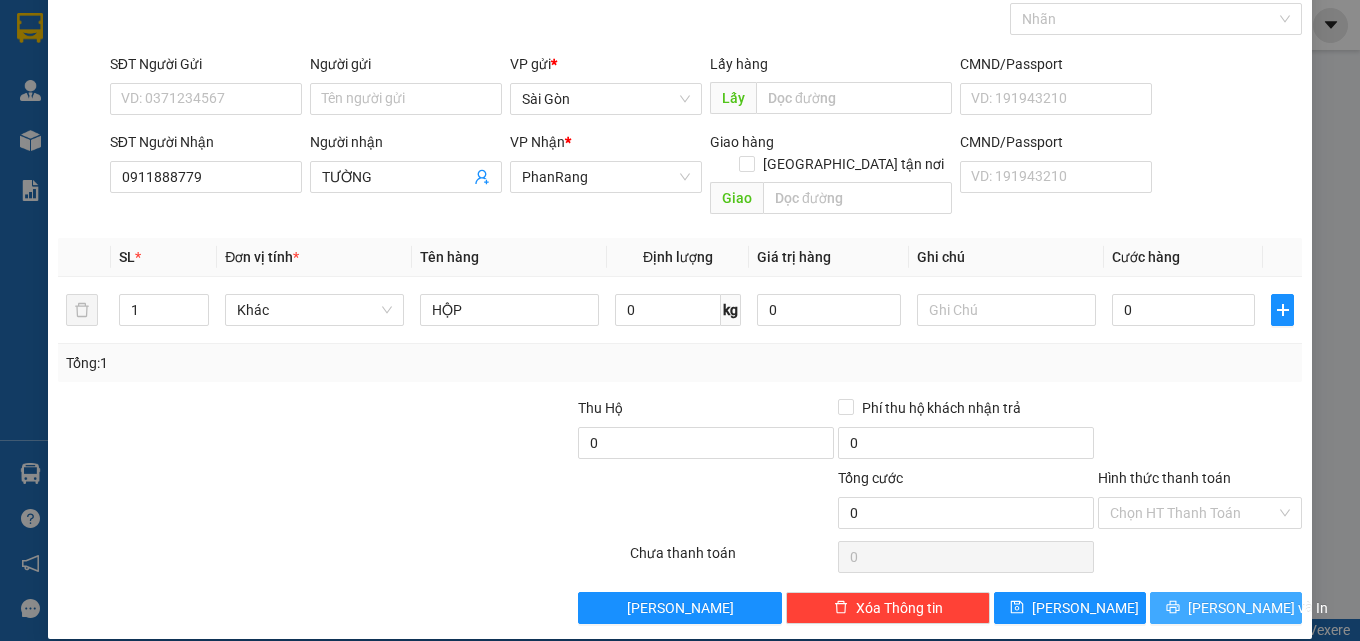click on "[PERSON_NAME] và In" at bounding box center [1226, 608] 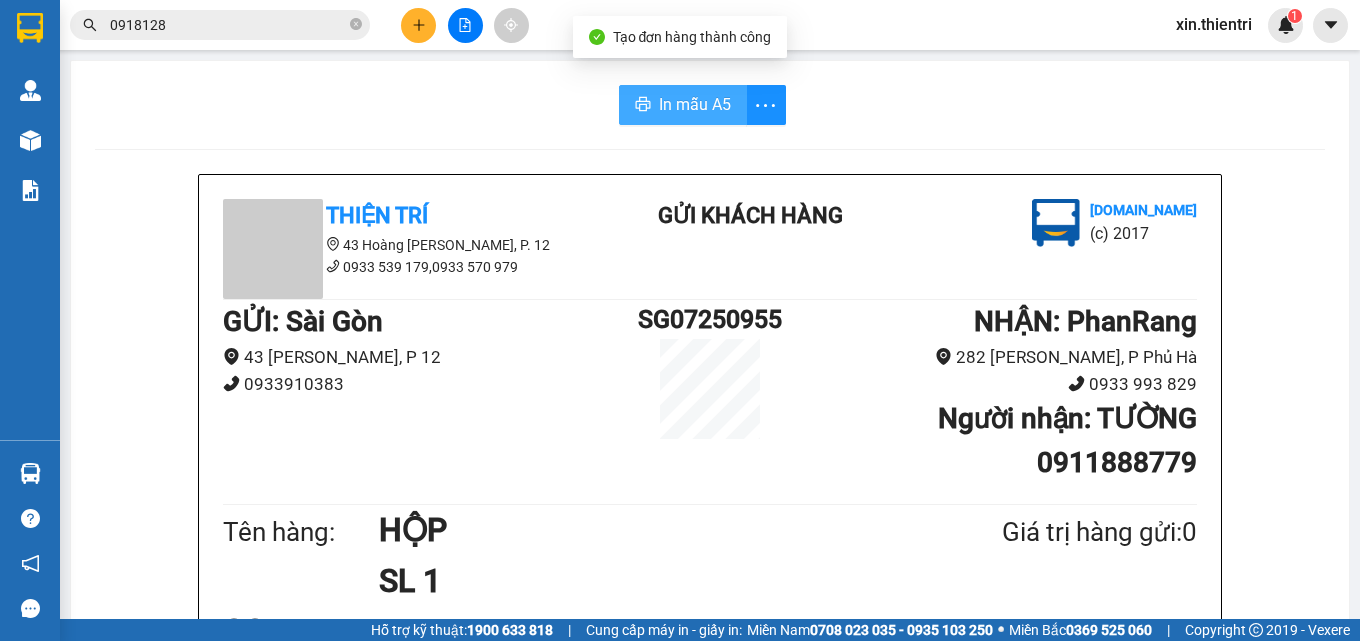 click on "In mẫu A5" at bounding box center (695, 104) 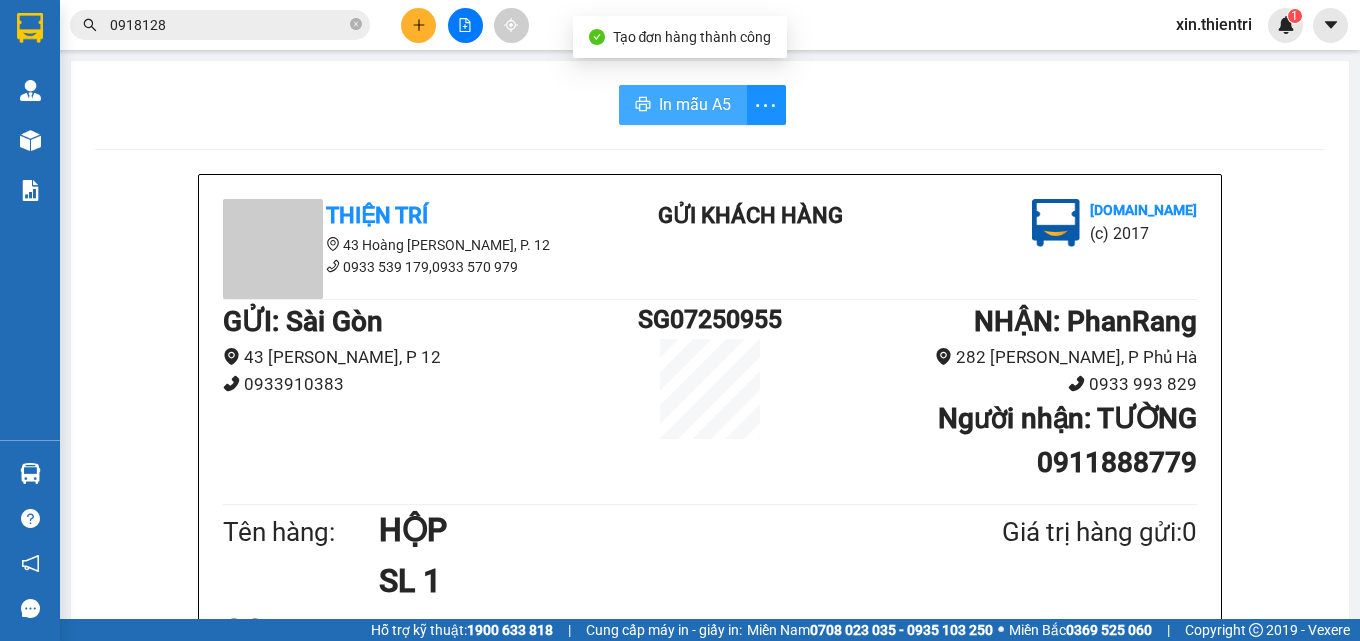scroll, scrollTop: 0, scrollLeft: 0, axis: both 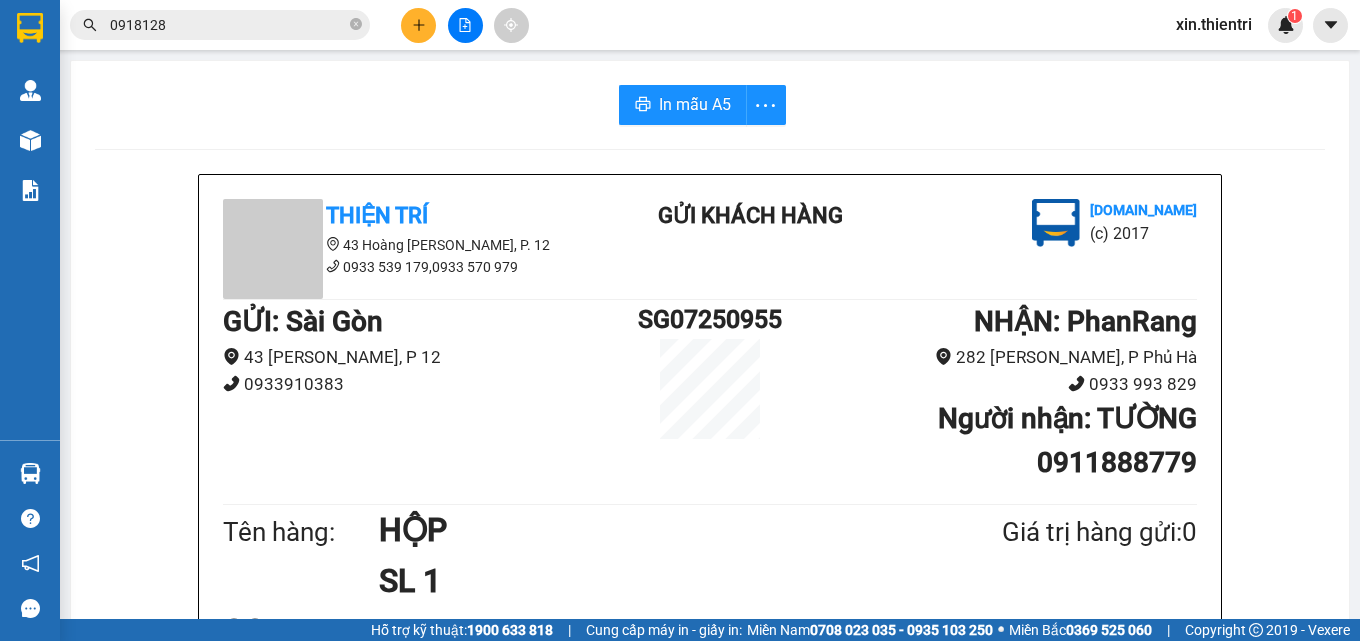 click on "HỘP" at bounding box center [642, 530] 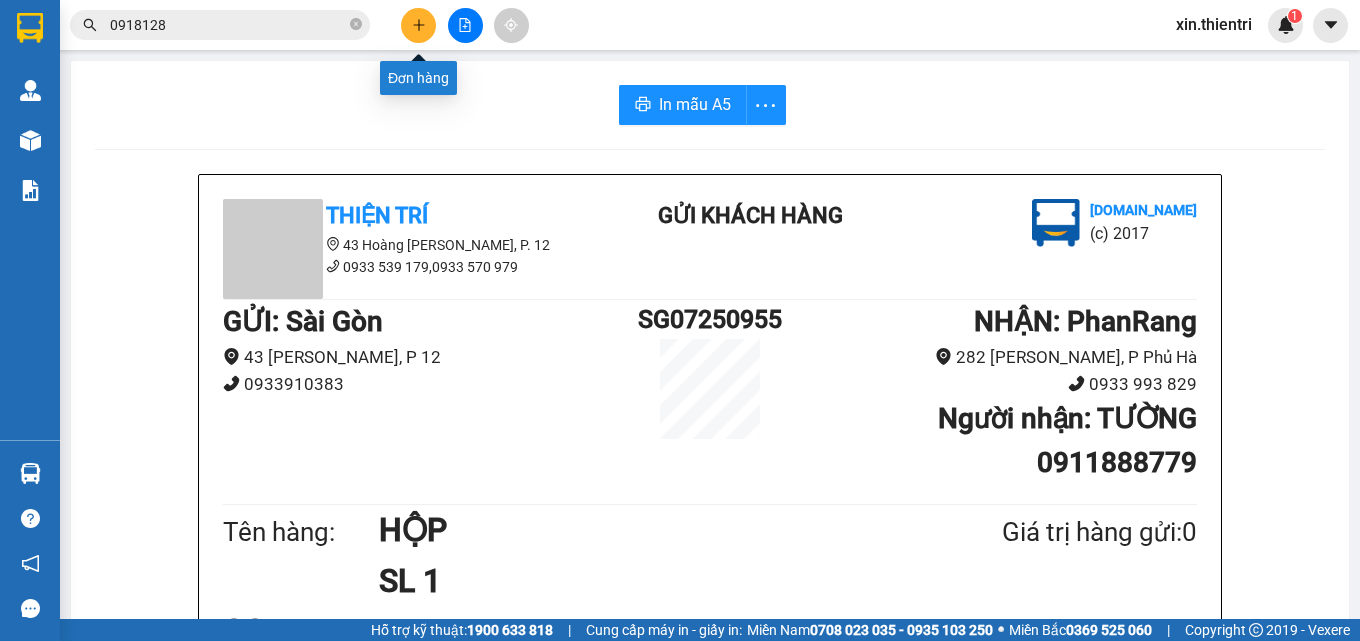 click at bounding box center (418, 25) 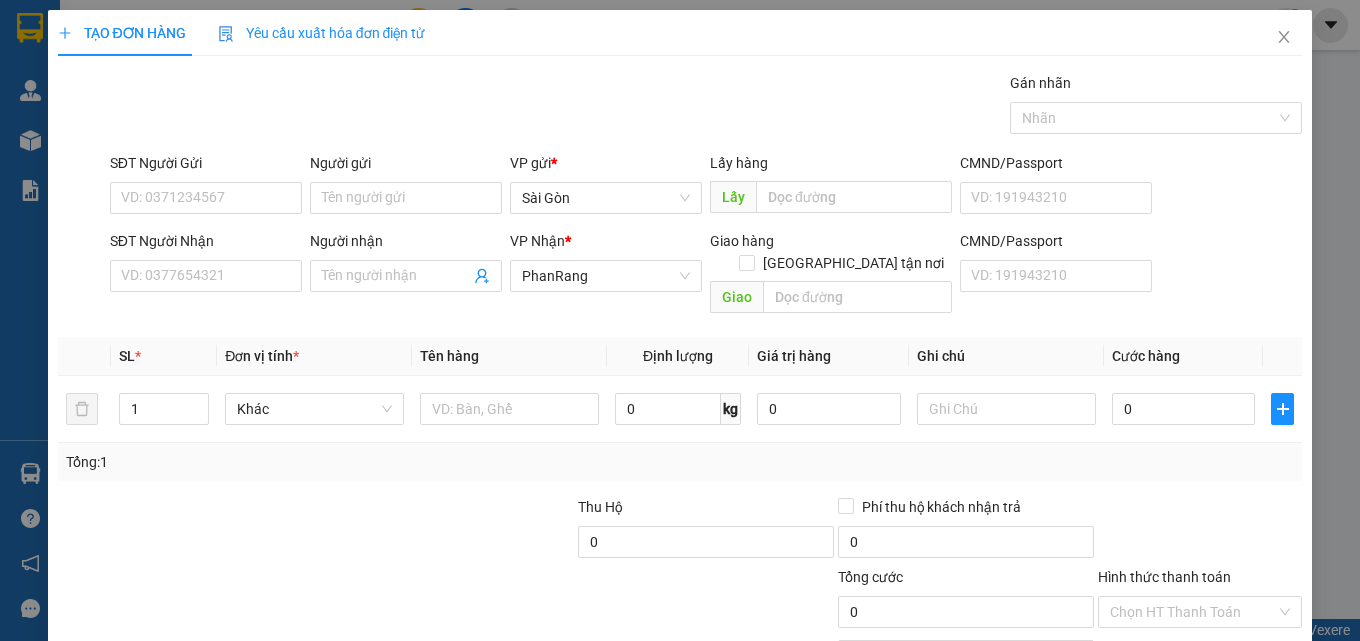 click on "SĐT Người Nhận" at bounding box center [206, 245] 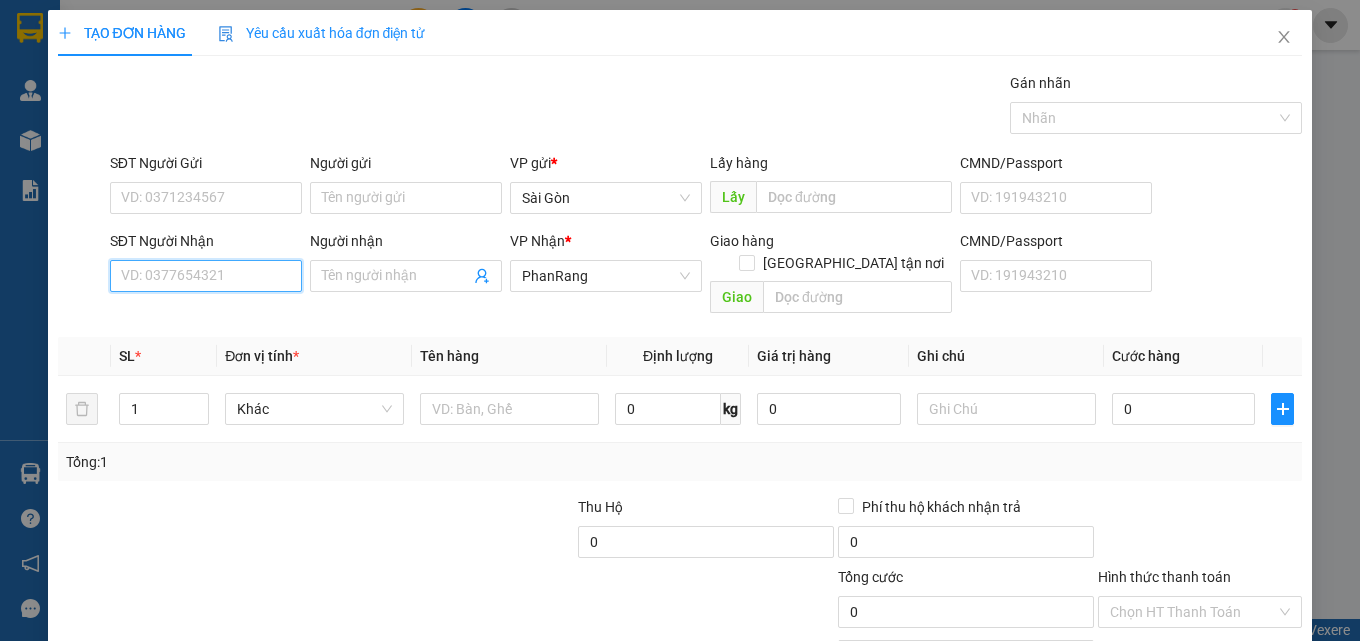 click on "SĐT Người Nhận" at bounding box center [206, 276] 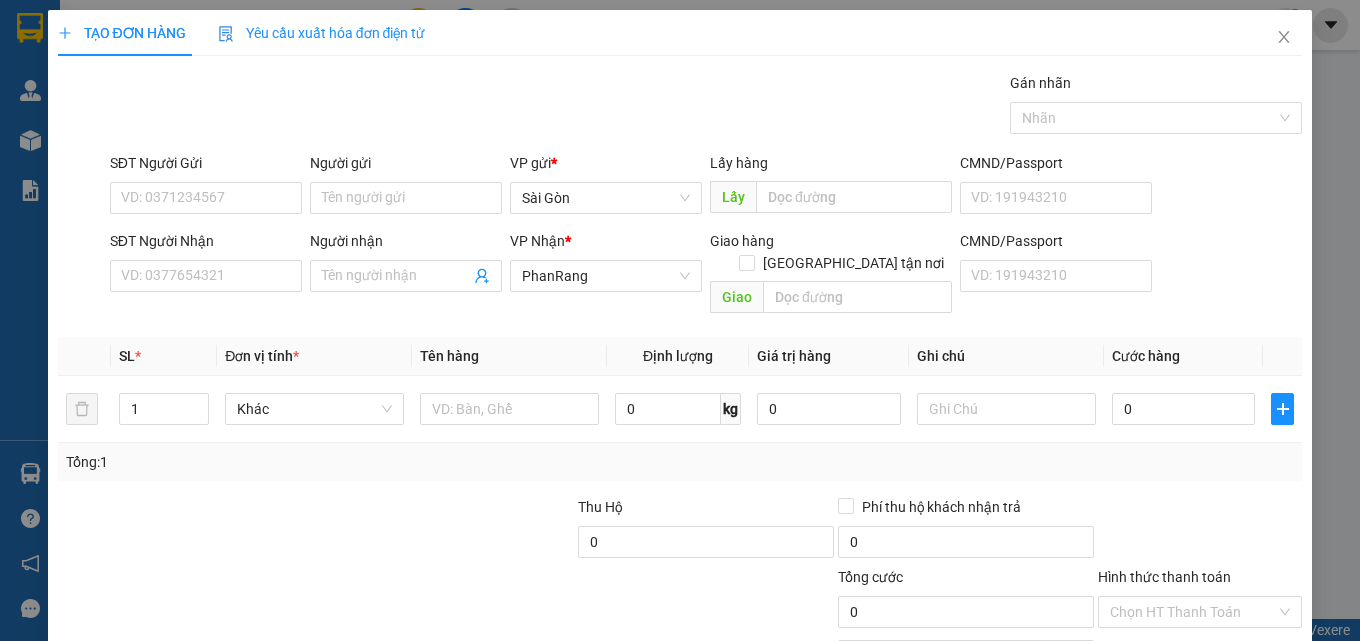 click at bounding box center [186, 531] 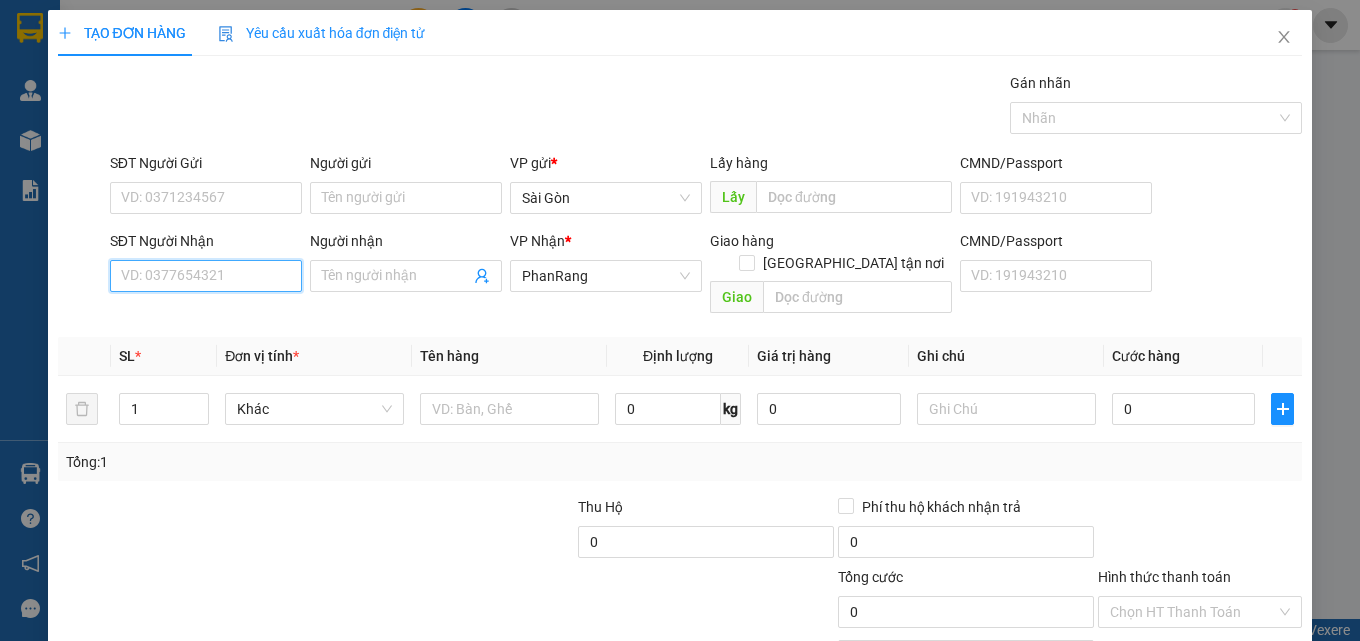 click on "SĐT Người Nhận" at bounding box center [206, 276] 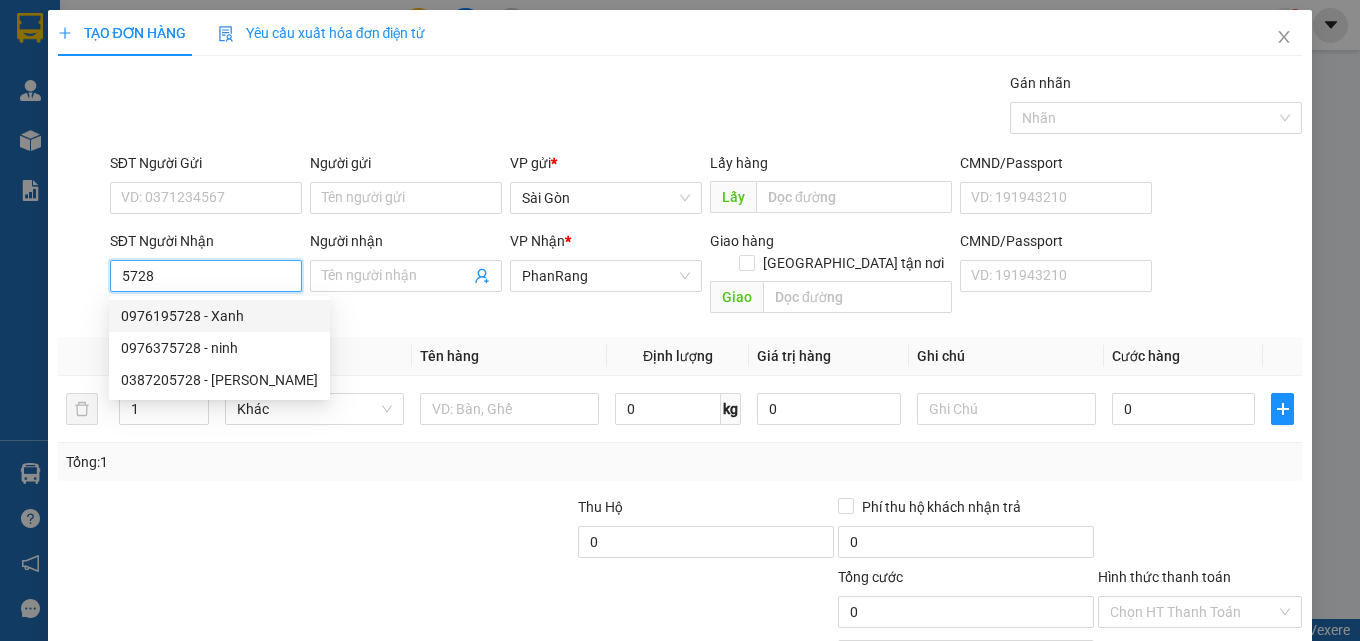 drag, startPoint x: 208, startPoint y: 273, endPoint x: 0, endPoint y: 320, distance: 213.24399 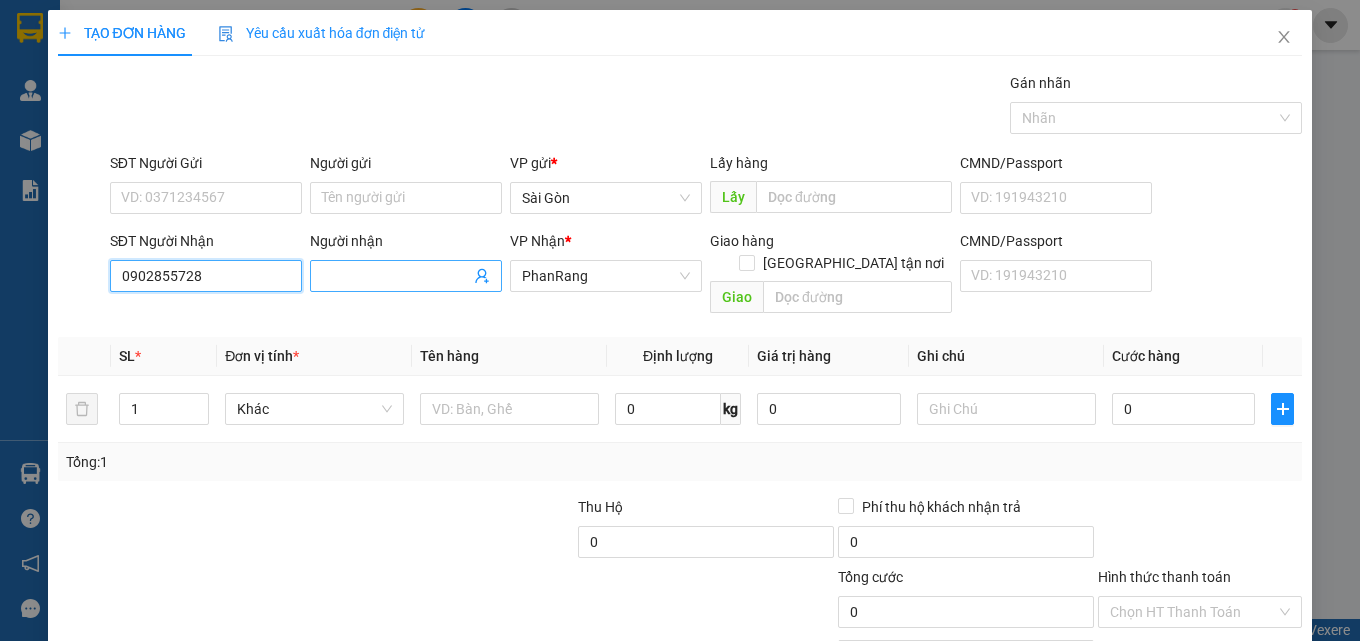 type on "0902855728" 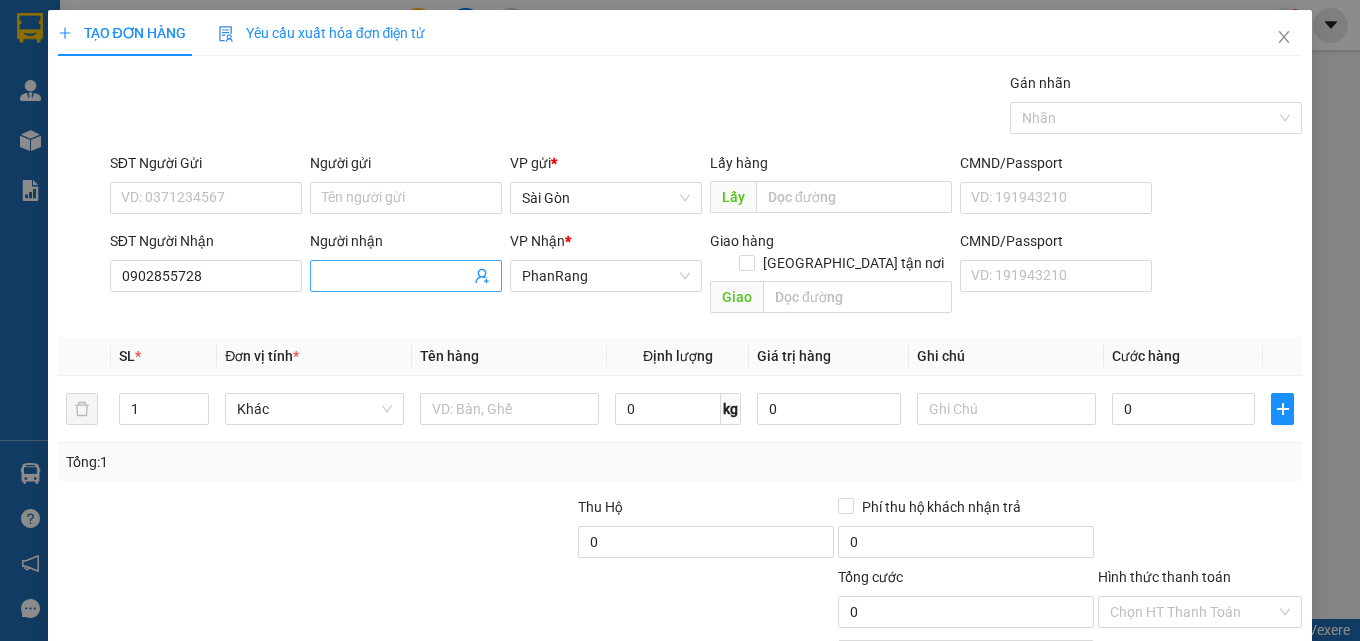 click on "Người nhận" at bounding box center (396, 276) 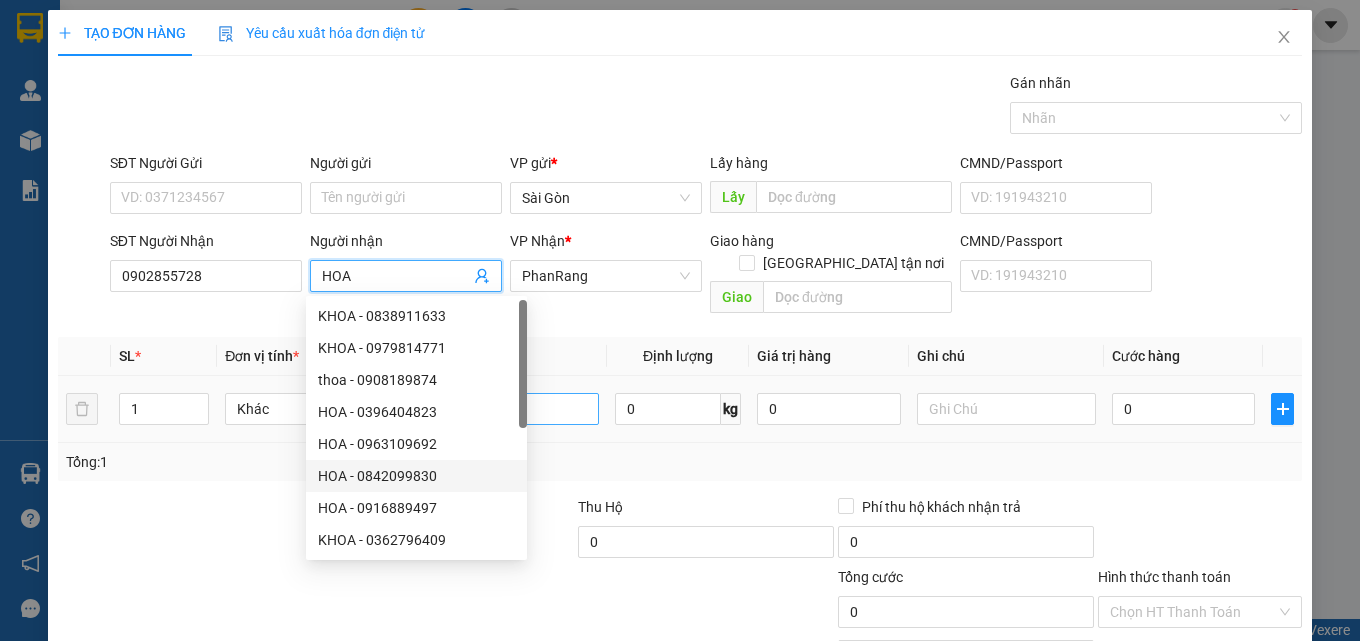 type on "HOA" 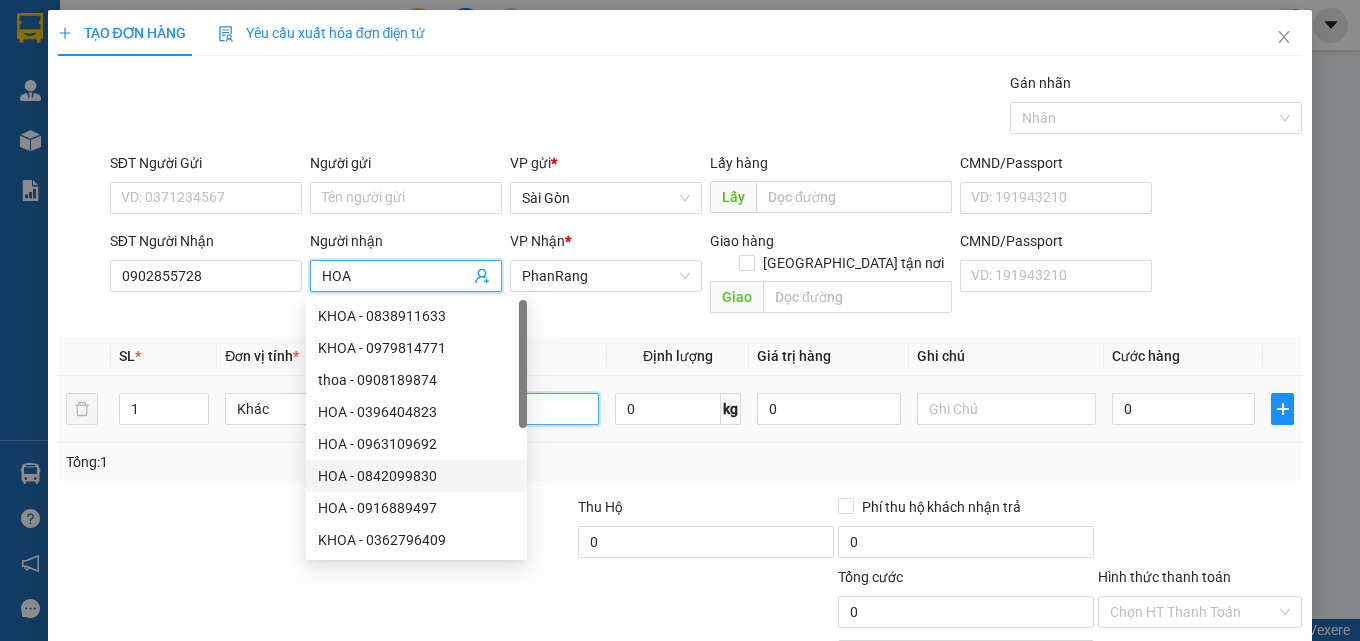 click at bounding box center (509, 409) 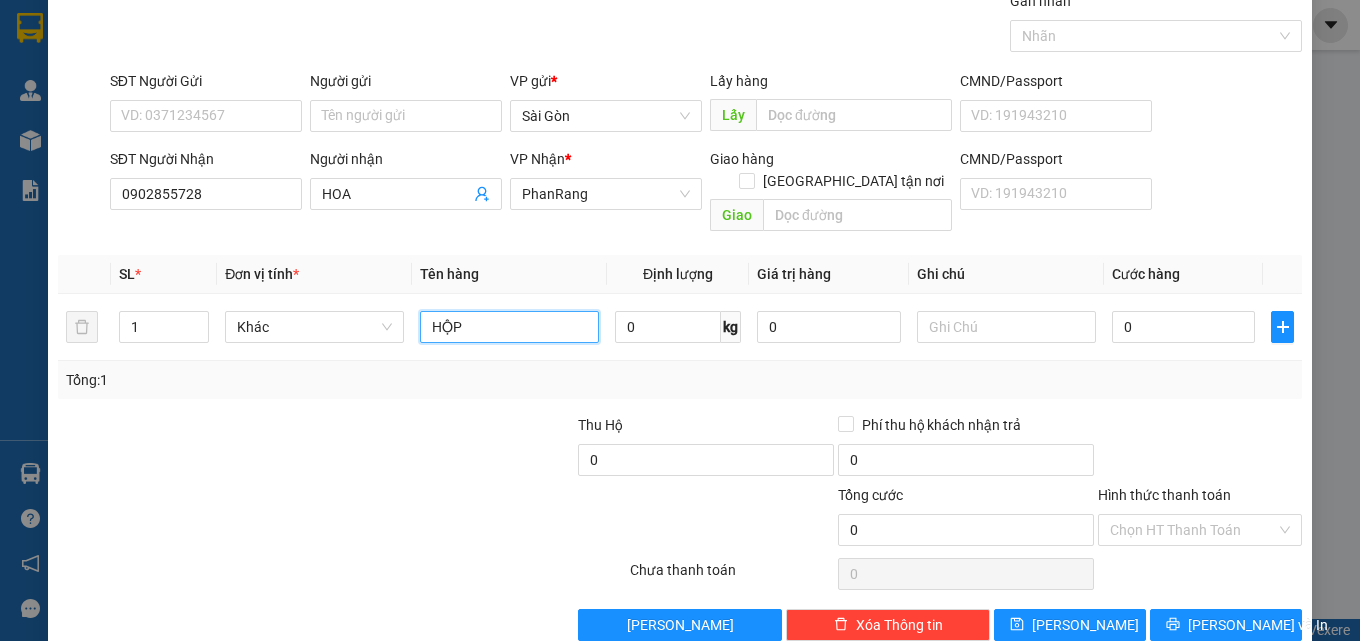 scroll, scrollTop: 99, scrollLeft: 0, axis: vertical 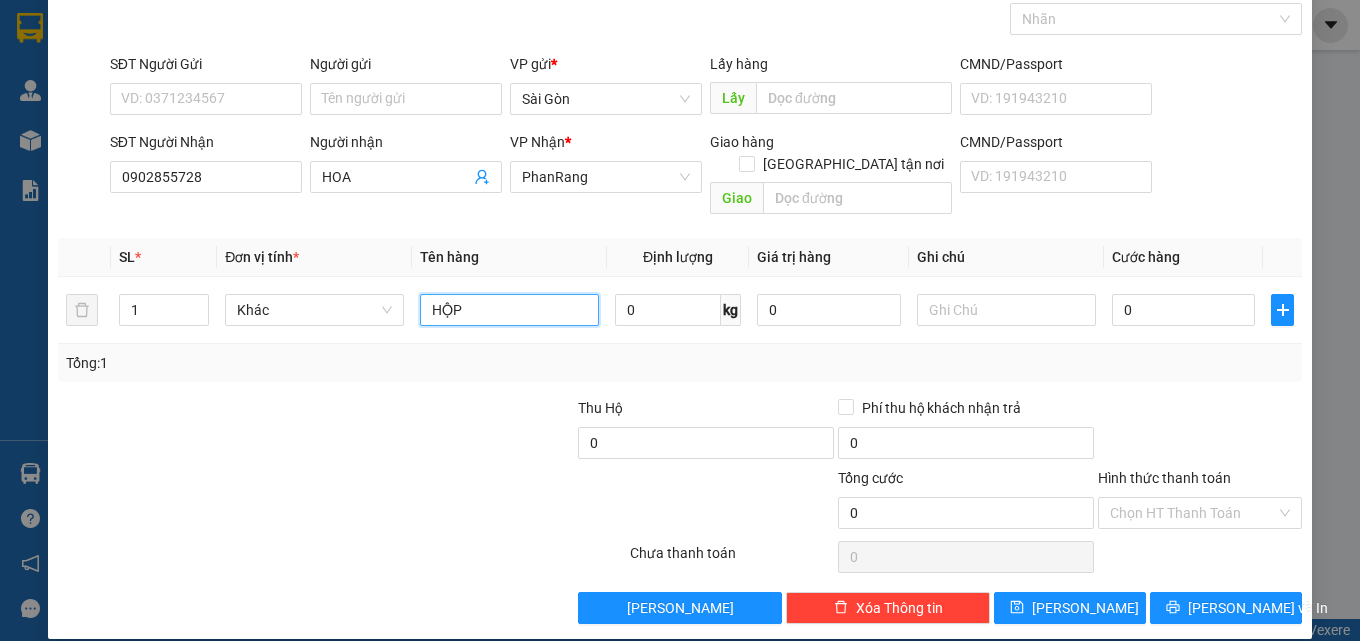 type on "HỘP" 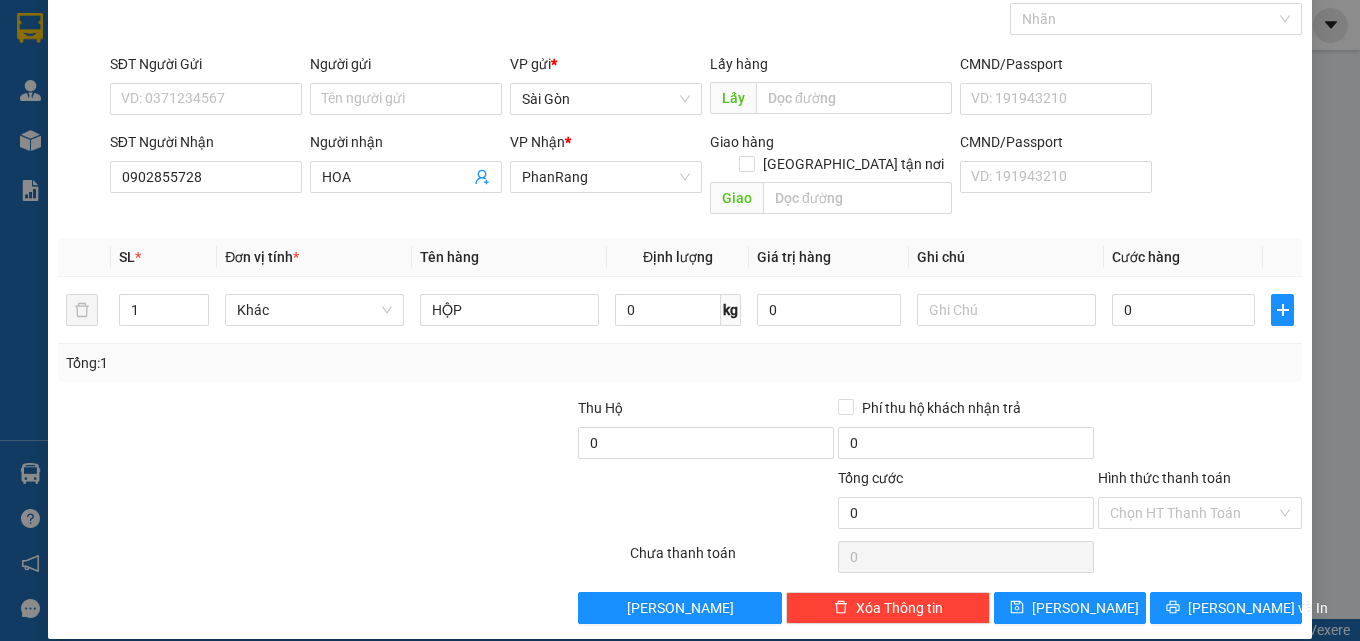 click on "TẠO ĐƠN HÀNG Yêu cầu xuất hóa đơn điện tử Transit Pickup Surcharge Ids Transit Deliver Surcharge Ids Transit Deliver Surcharge Transit Deliver Surcharge Gán nhãn   Nhãn SĐT Người Gửi VD: 0371234567 Người gửi Tên người gửi VP gửi  * Sài Gòn Lấy hàng Lấy CMND/Passport VD: 191943210 SĐT Người Nhận 0902855728 Người nhận HOA VP Nhận  * PhanRang Giao hàng Giao tận nơi Giao CMND/Passport VD: 191943210 SL  * Đơn vị tính  * Tên hàng  Định lượng Giá trị hàng Ghi chú Cước hàng                   1 Khác HỘP 0 kg 0 0 Tổng:  1 Thu Hộ 0 Phí thu hộ khách nhận trả 0 Tổng cước 0 Hình thức thanh toán Chọn HT Thanh Toán Số tiền thu trước 0 Chưa thanh toán 0 Chọn HT Thanh Toán Lưu nháp Xóa Thông tin Lưu Lưu và In" at bounding box center [680, 275] 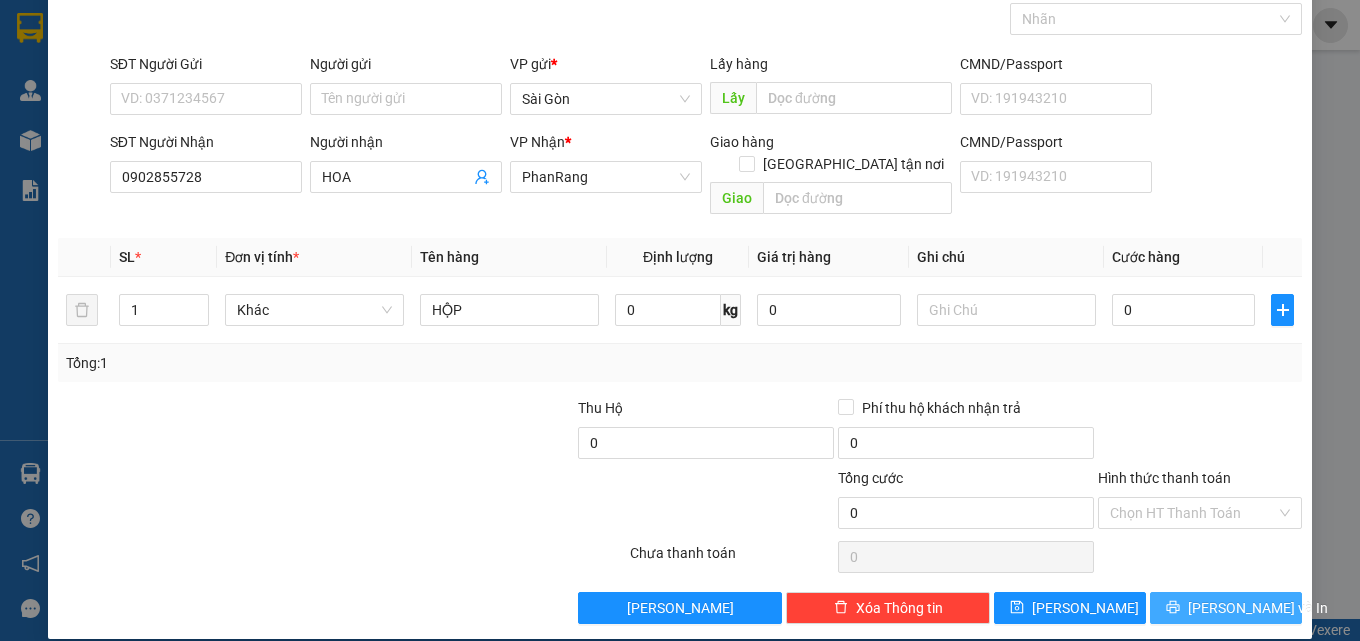 click on "[PERSON_NAME] và In" at bounding box center [1226, 608] 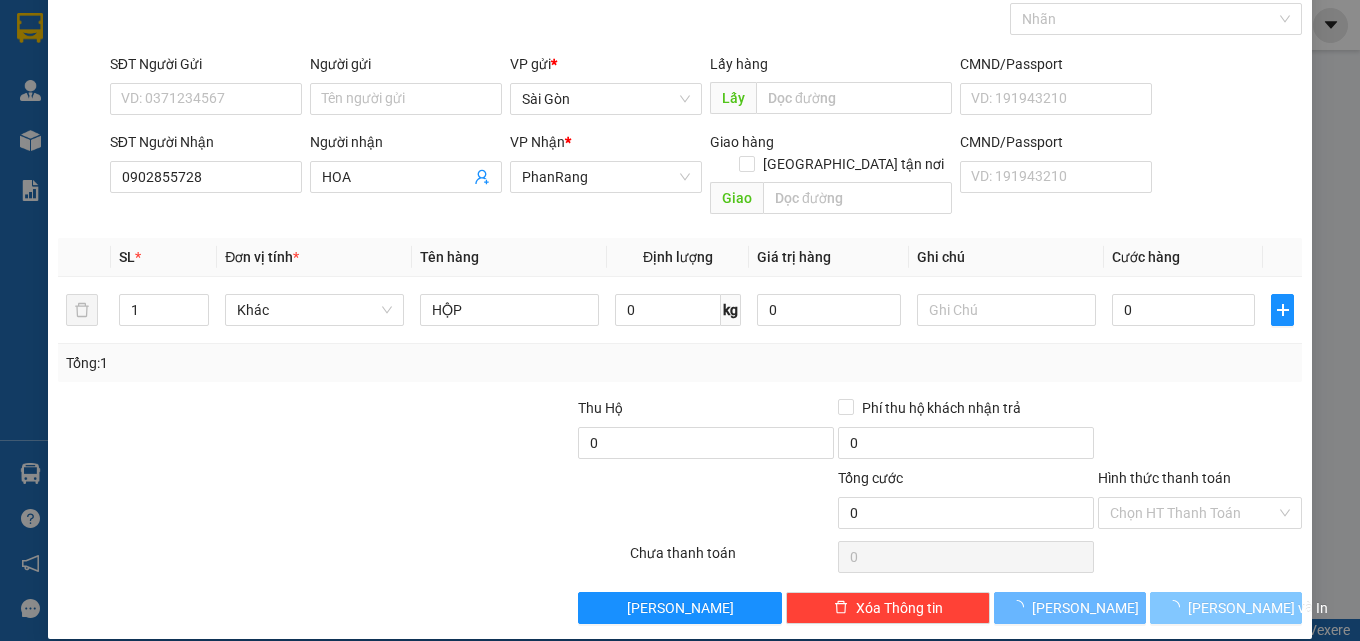 click on "[PERSON_NAME] và In" at bounding box center [1226, 608] 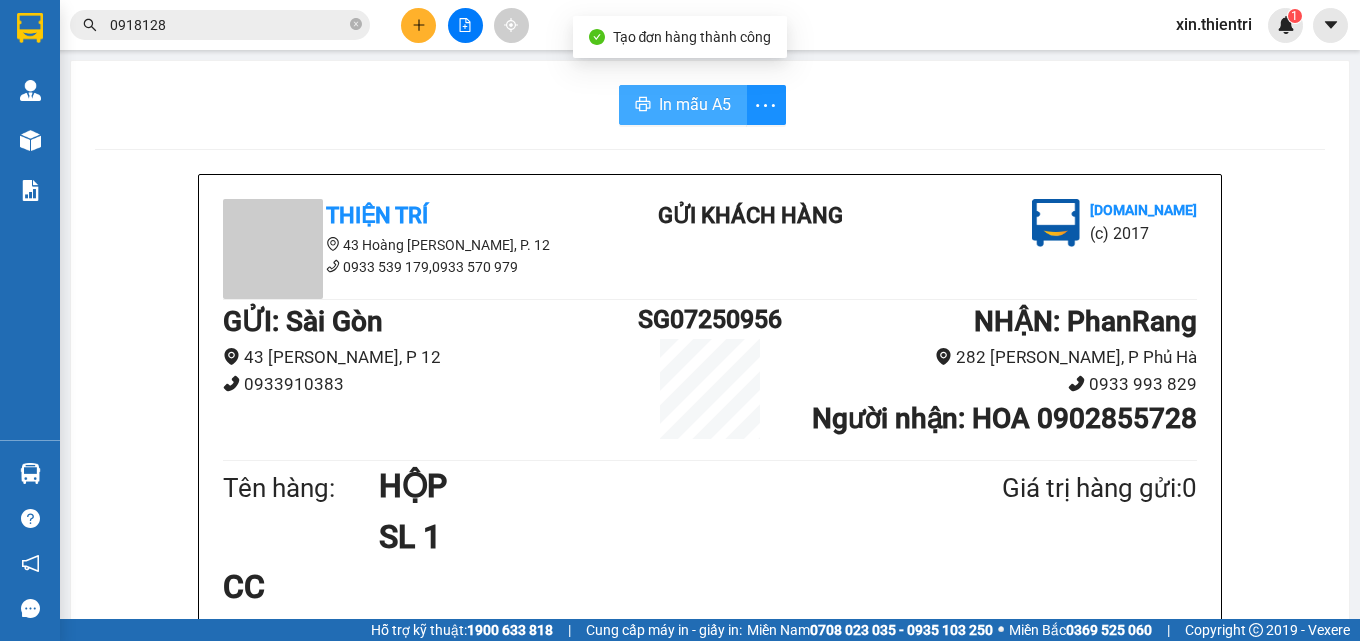 click on "In mẫu A5" at bounding box center (695, 104) 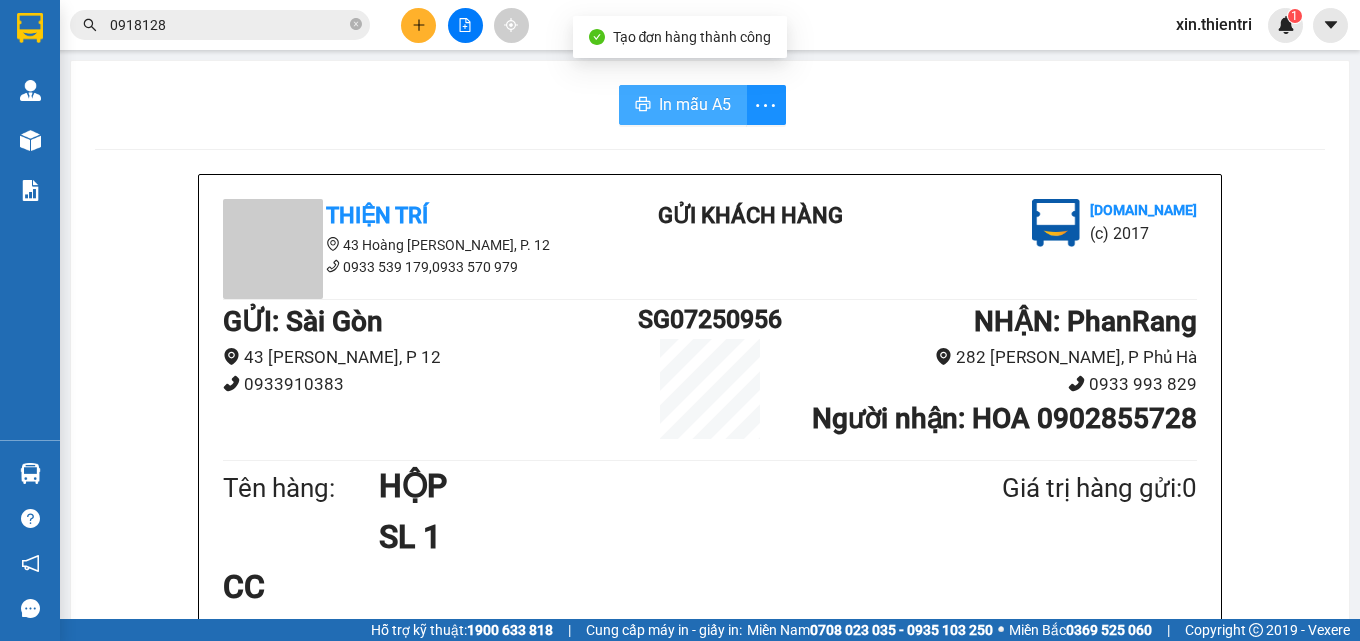 scroll, scrollTop: 0, scrollLeft: 0, axis: both 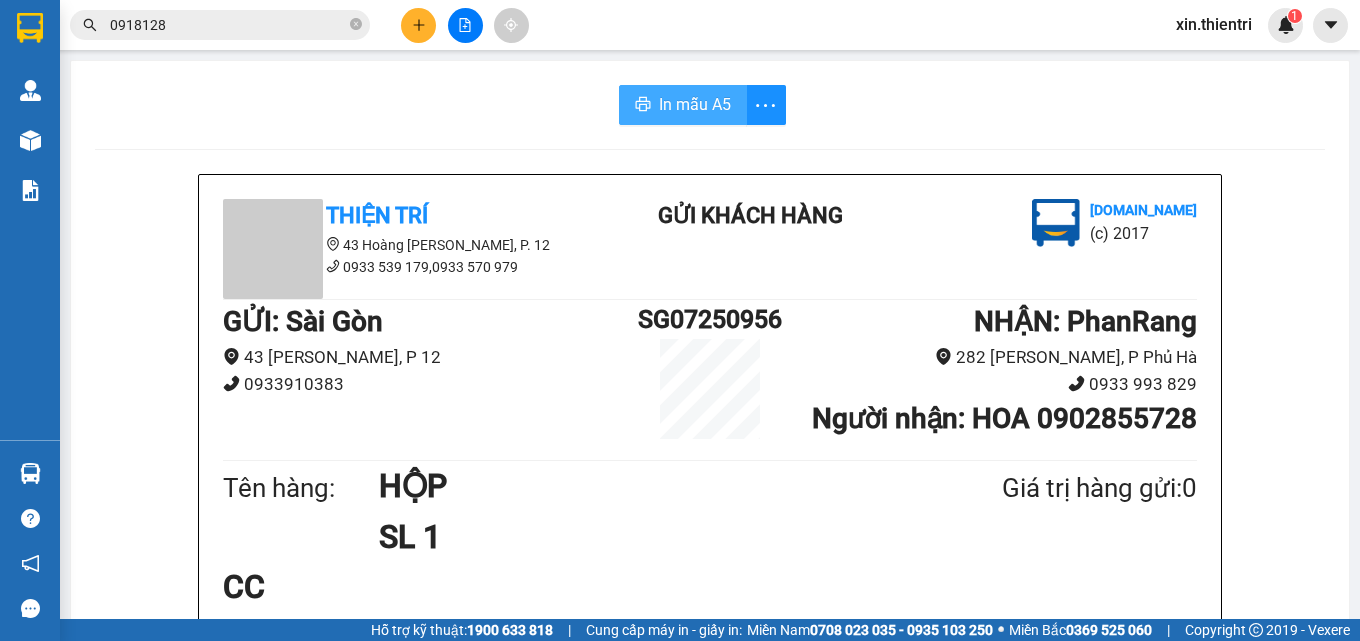 click on "In mẫu A5" at bounding box center [695, 104] 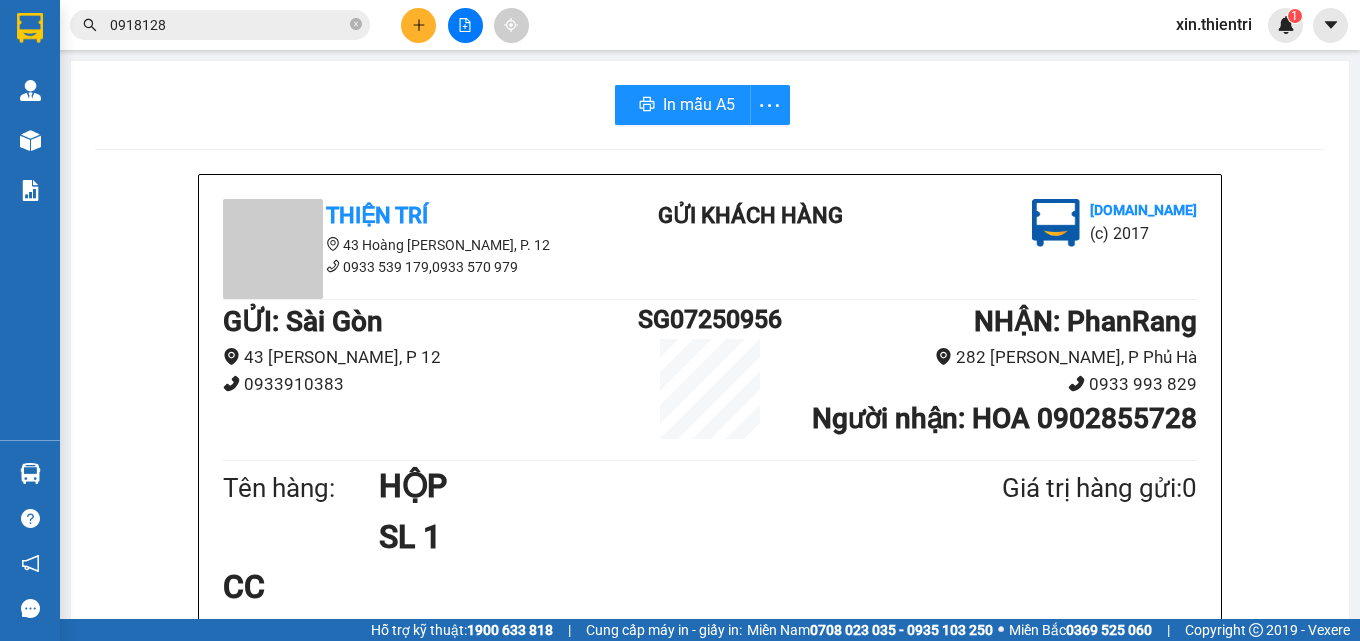 scroll, scrollTop: 236, scrollLeft: 0, axis: vertical 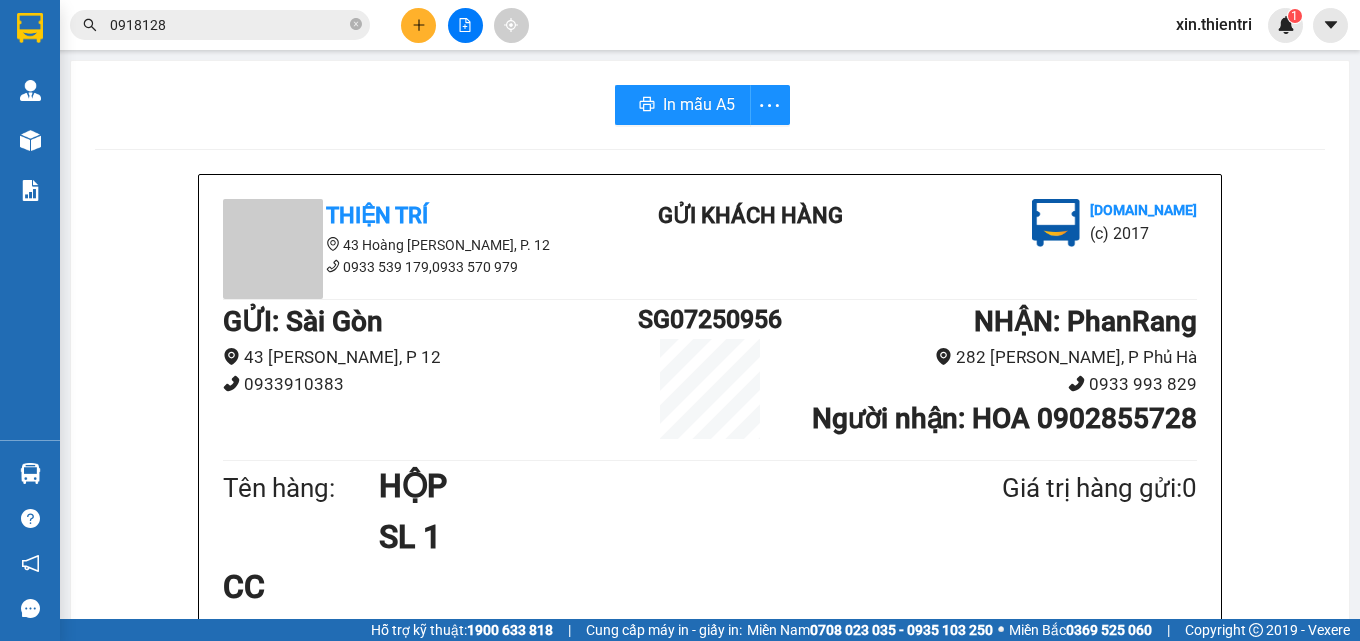 click at bounding box center [418, 25] 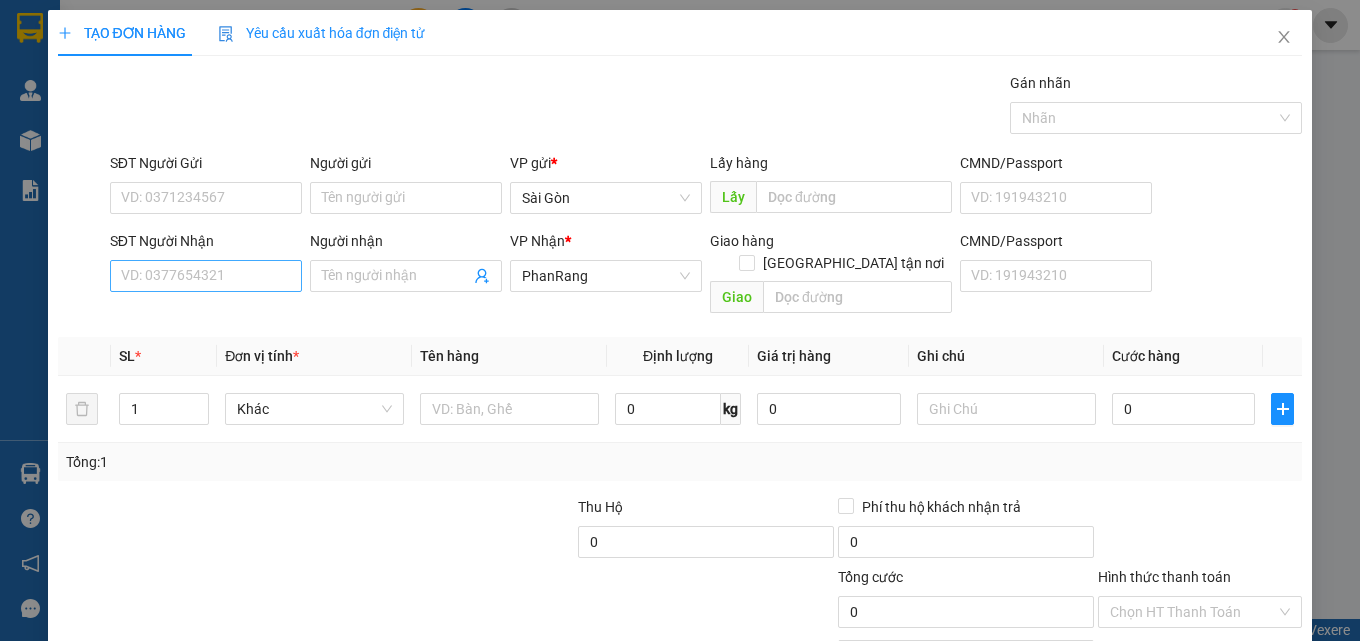 click on "SĐT Người Nhận VD: 0377654321" at bounding box center [206, 265] 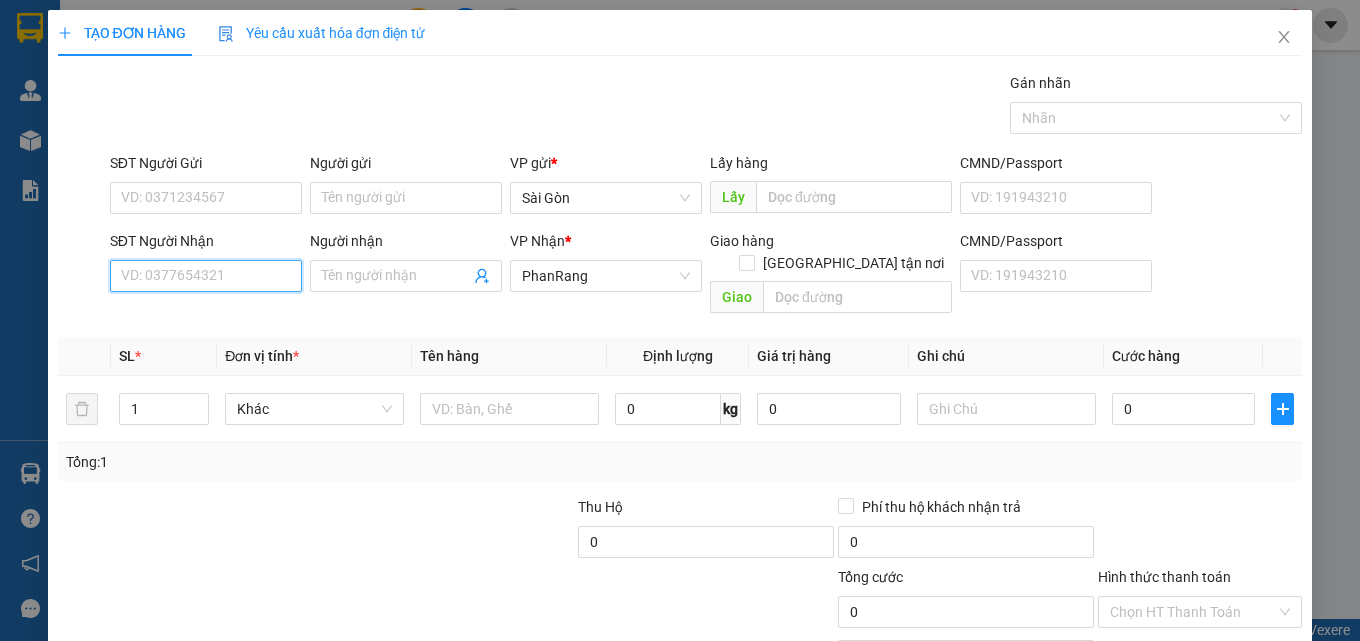 click on "SĐT Người Nhận" at bounding box center (206, 276) 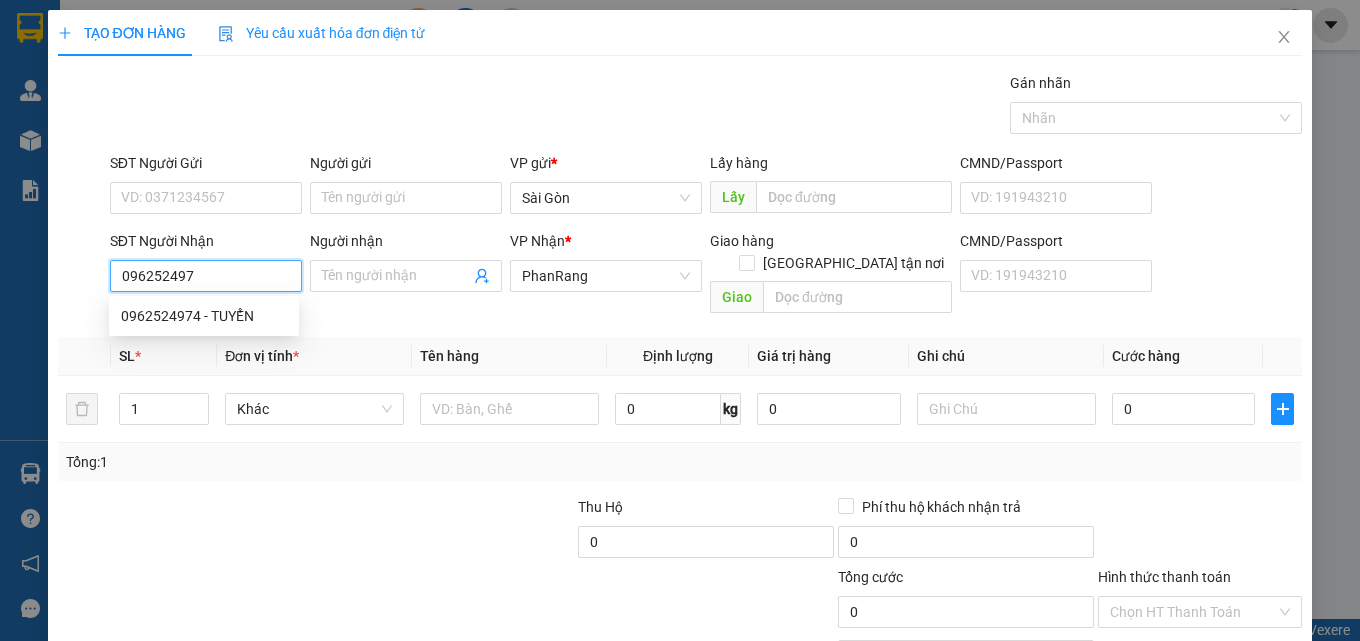 type on "0962524974" 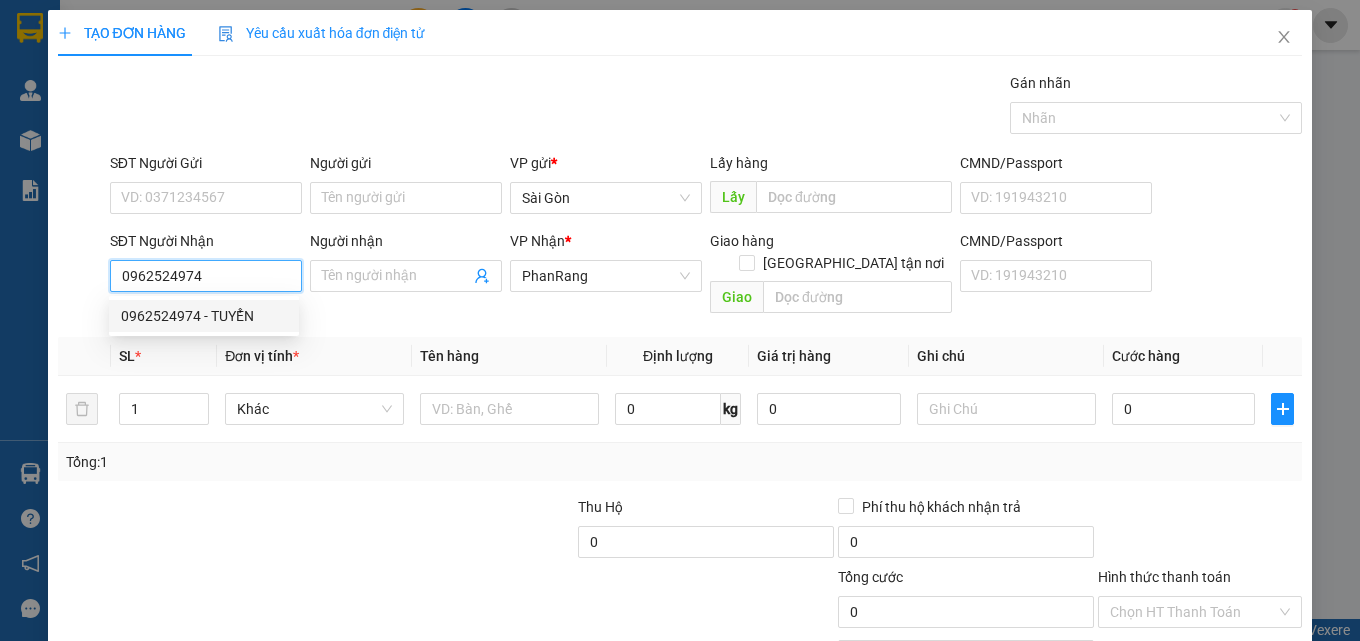 drag, startPoint x: 251, startPoint y: 316, endPoint x: 194, endPoint y: 308, distance: 57.558666 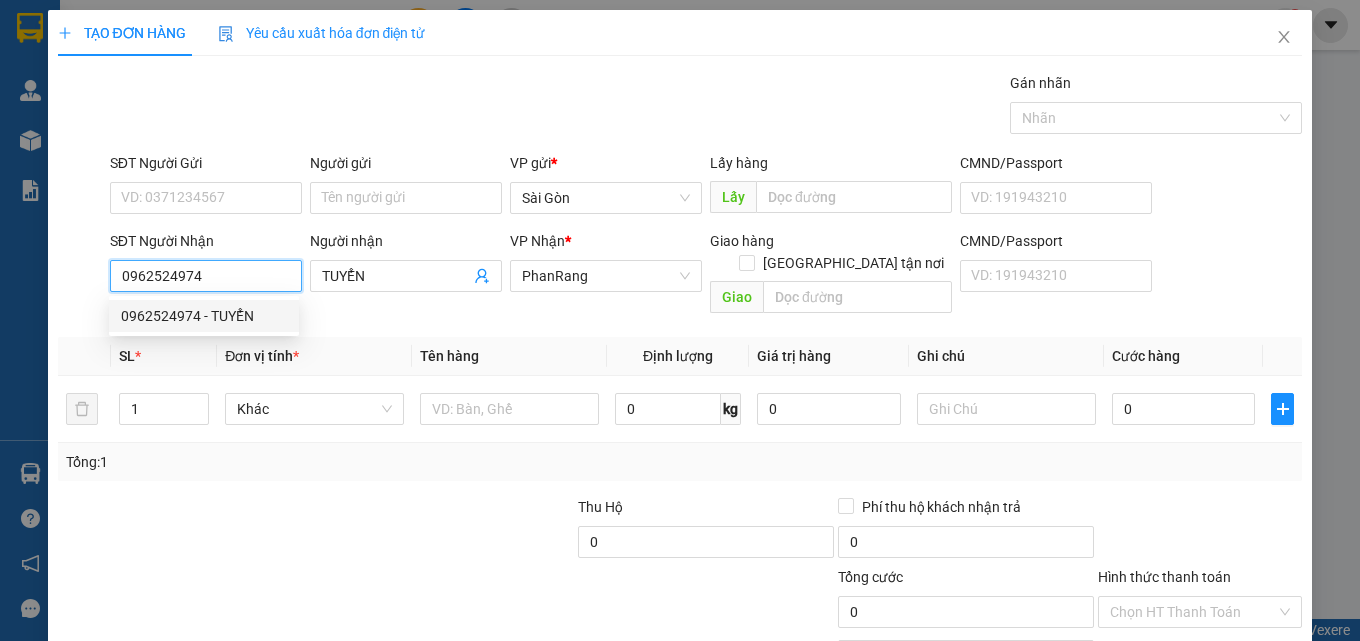 type on "30.000" 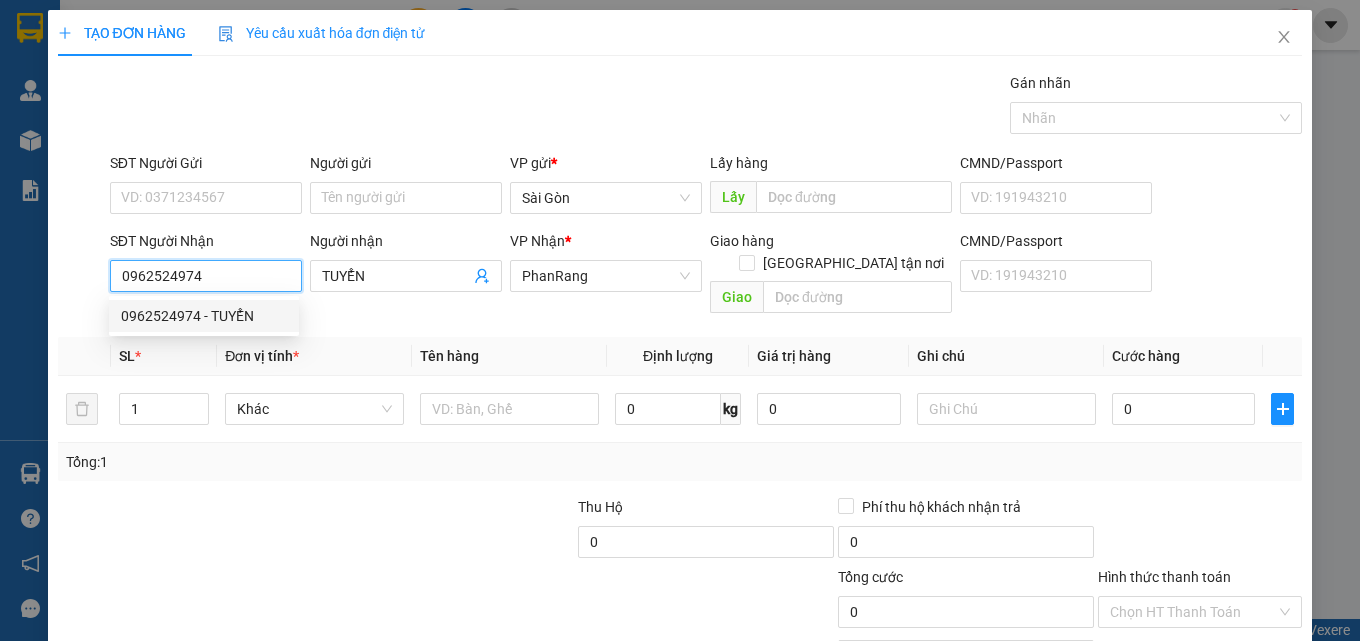 type on "30.000" 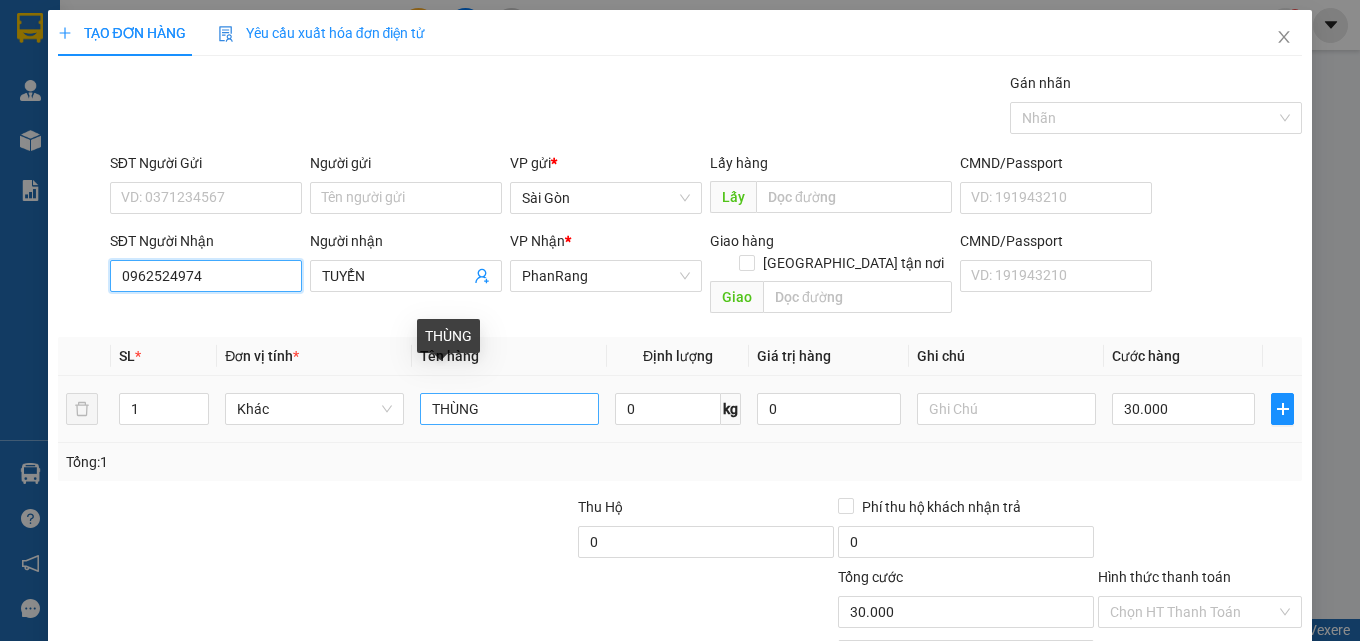 type on "0962524974" 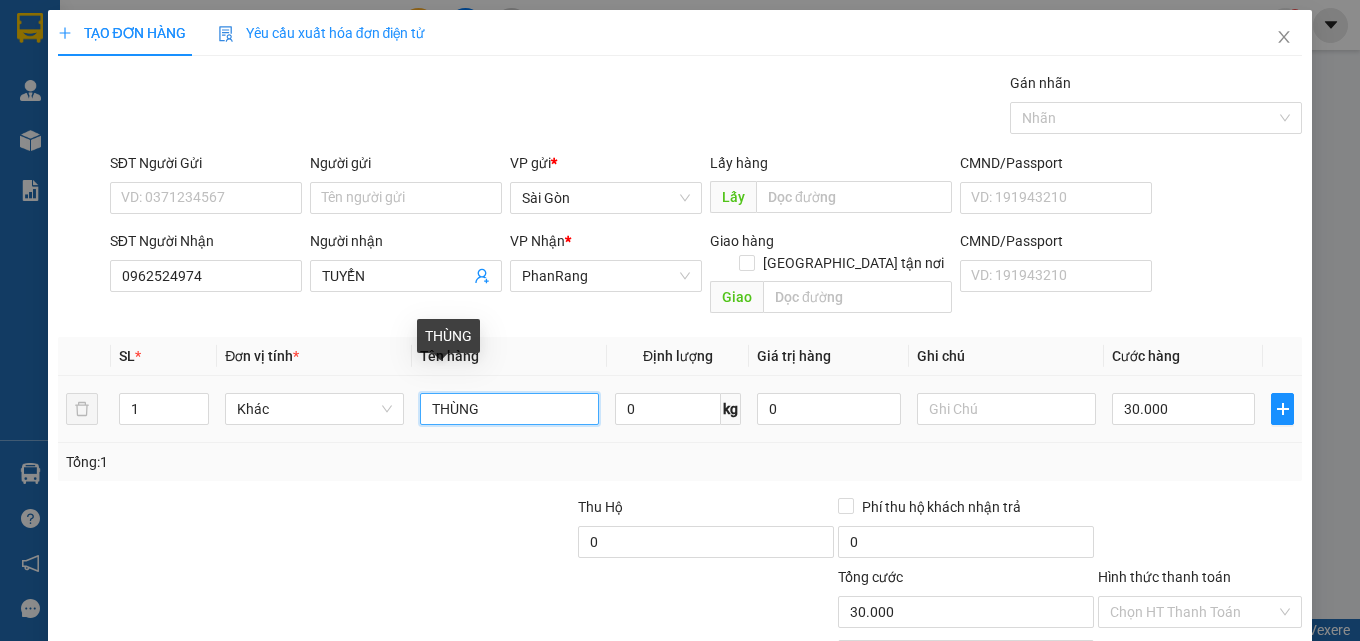 drag, startPoint x: 522, startPoint y: 379, endPoint x: 0, endPoint y: 376, distance: 522.0086 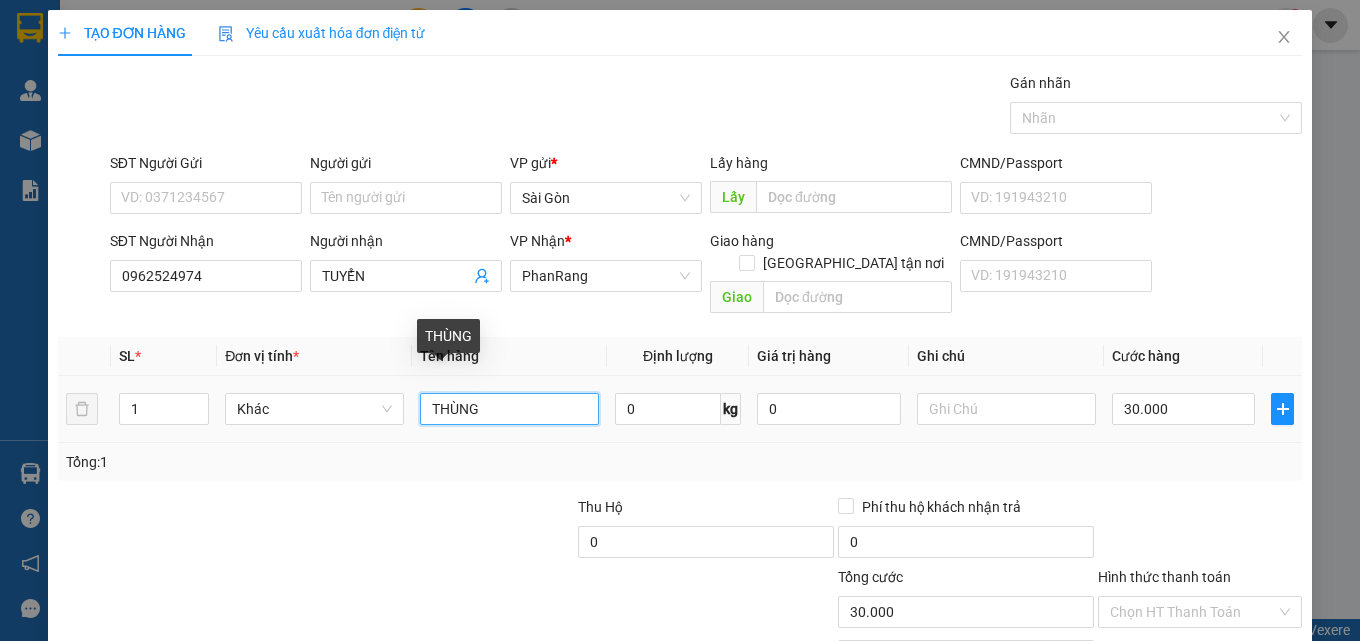 click on "TẠO ĐƠN HÀNG Yêu cầu xuất hóa đơn điện tử Transit Pickup Surcharge Ids Transit Deliver Surcharge Ids Transit Deliver Surcharge Transit Deliver Surcharge Gán nhãn   Nhãn SĐT Người Gửi VD: 0371234567 Người gửi Tên người gửi VP gửi  * Sài Gòn Lấy hàng Lấy CMND/Passport VD: 191943210 SĐT Người Nhận 0962524974 0962524974 Người nhận TUYỂN VP Nhận  * PhanRang Giao hàng Giao tận nơi Giao CMND/Passport VD: 191943210 SL  * Đơn vị tính  * Tên hàng  Định lượng Giá trị hàng Ghi chú Cước hàng                   1 Khác THÙNG 0 kg 0 30.000 Tổng:  1 Thu Hộ 0 Phí thu hộ khách nhận trả 0 Tổng cước 30.000 Hình thức thanh toán Chọn HT Thanh Toán Số tiền thu trước 0 Chưa thanh toán 30.000 Chọn HT Thanh Toán Lưu nháp Xóa Thông tin Lưu Lưu và In THÙNG" at bounding box center (680, 320) 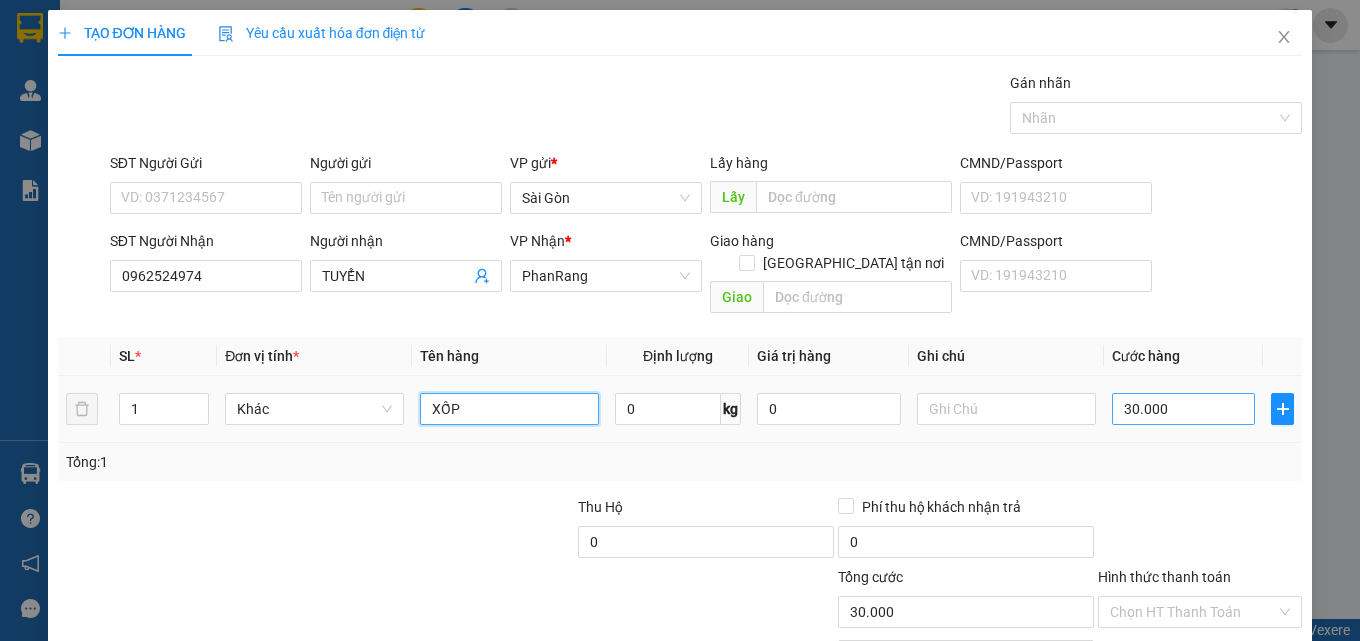 type on "XỐP" 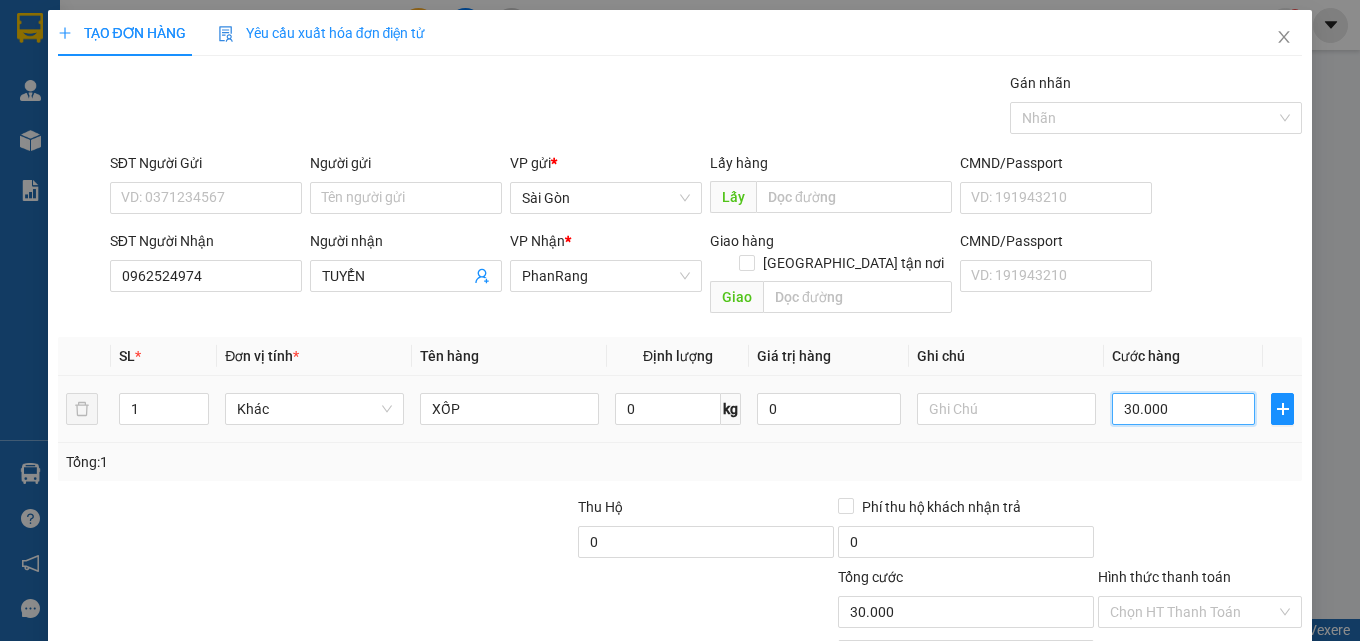 type on "4" 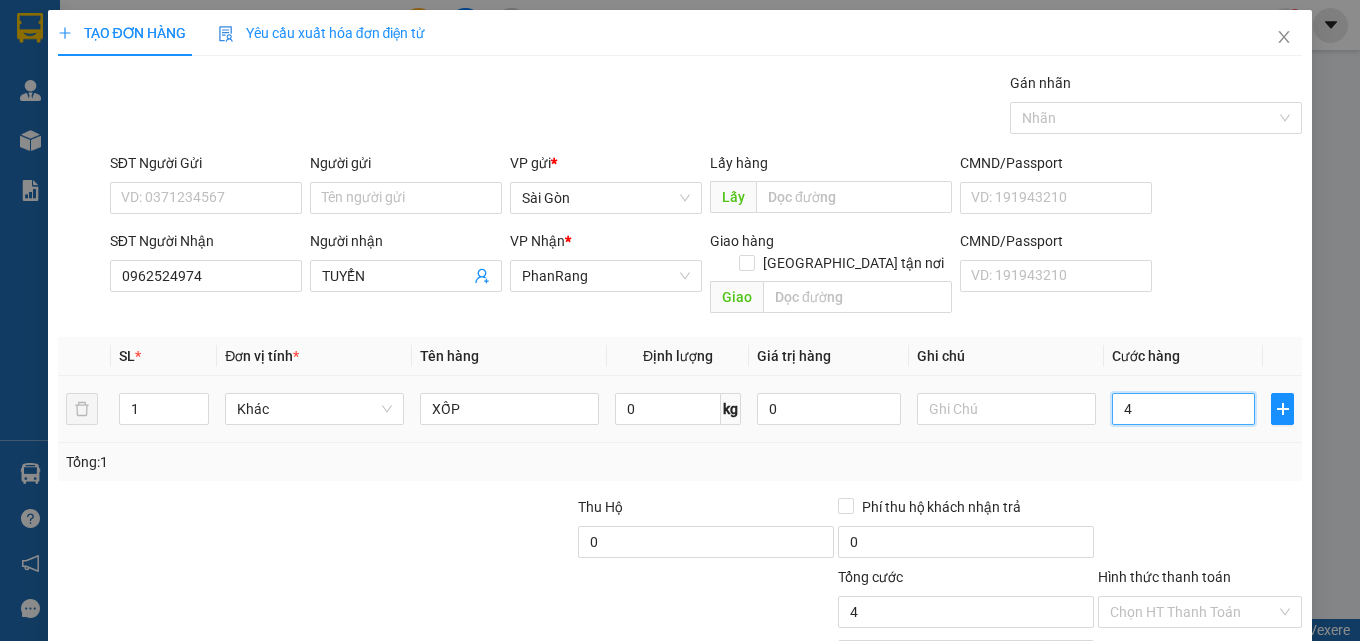 type on "40" 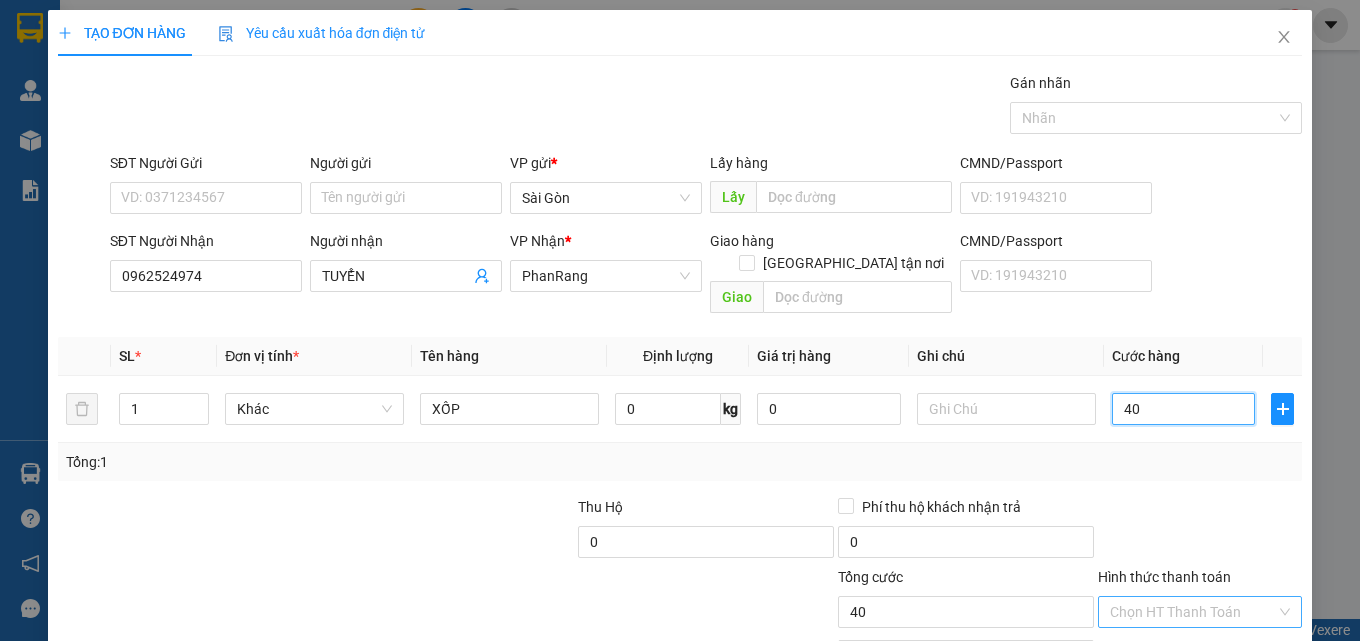 type on "40" 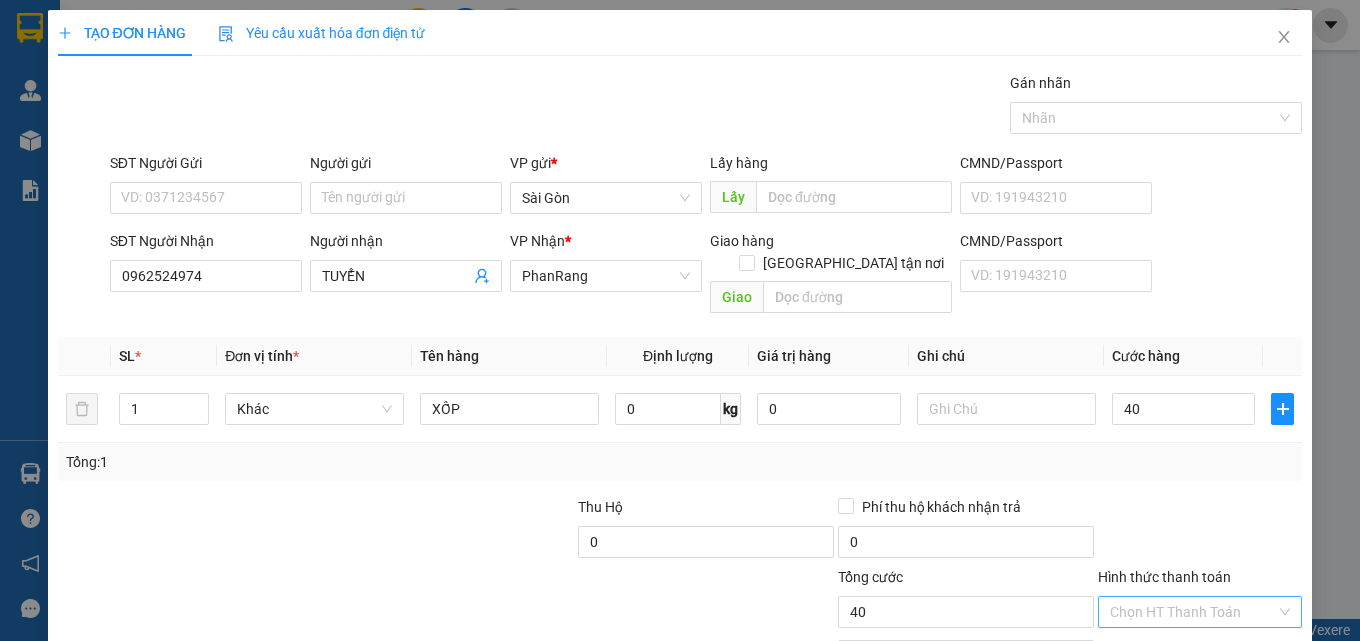 type on "40.000" 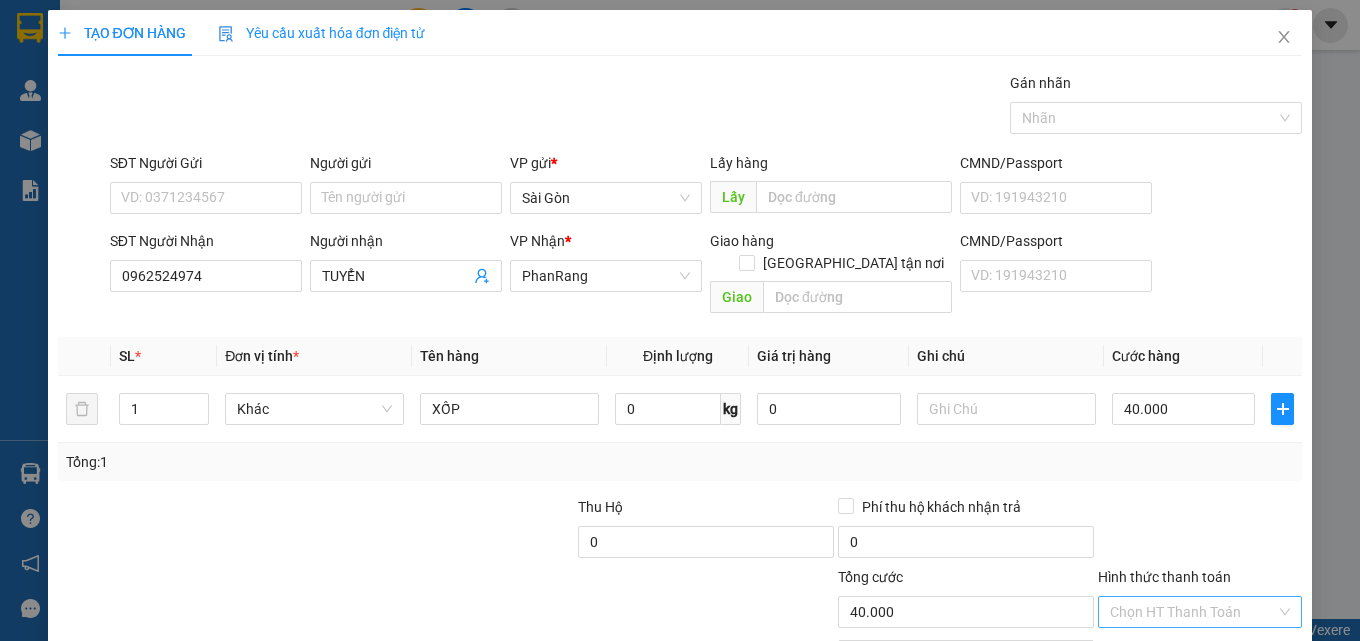 drag, startPoint x: 1188, startPoint y: 590, endPoint x: 1193, endPoint y: 575, distance: 15.811388 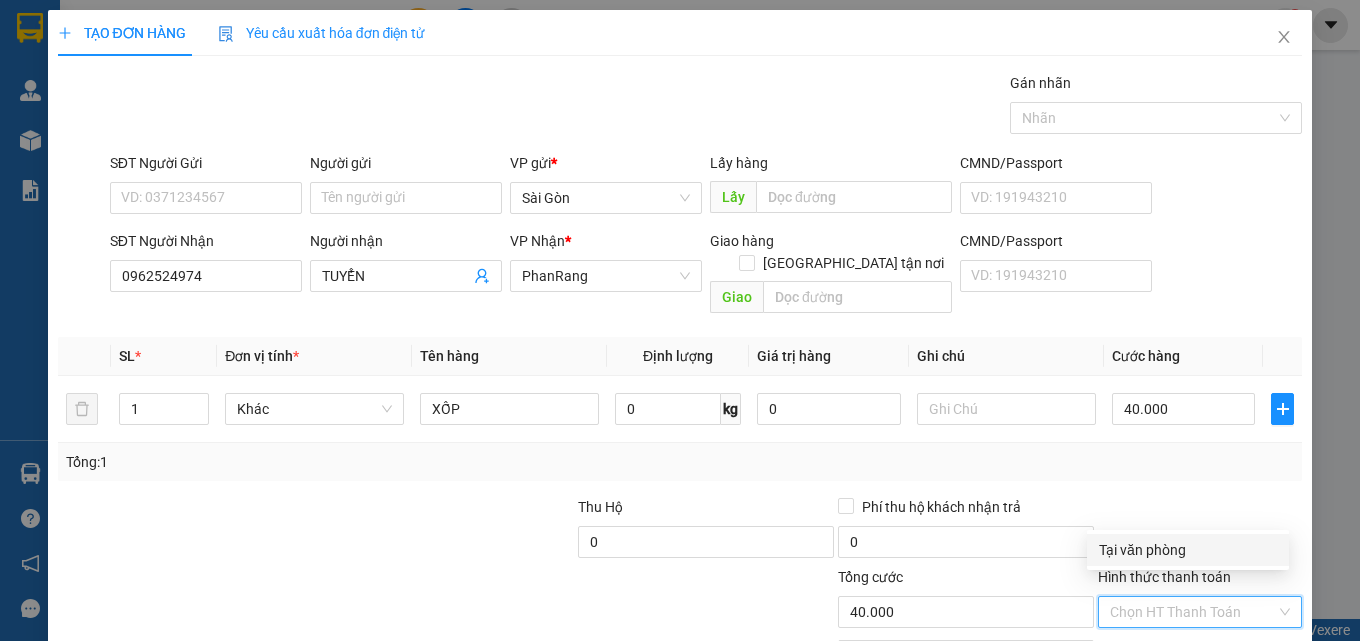 click on "Tại văn phòng" at bounding box center [1188, 550] 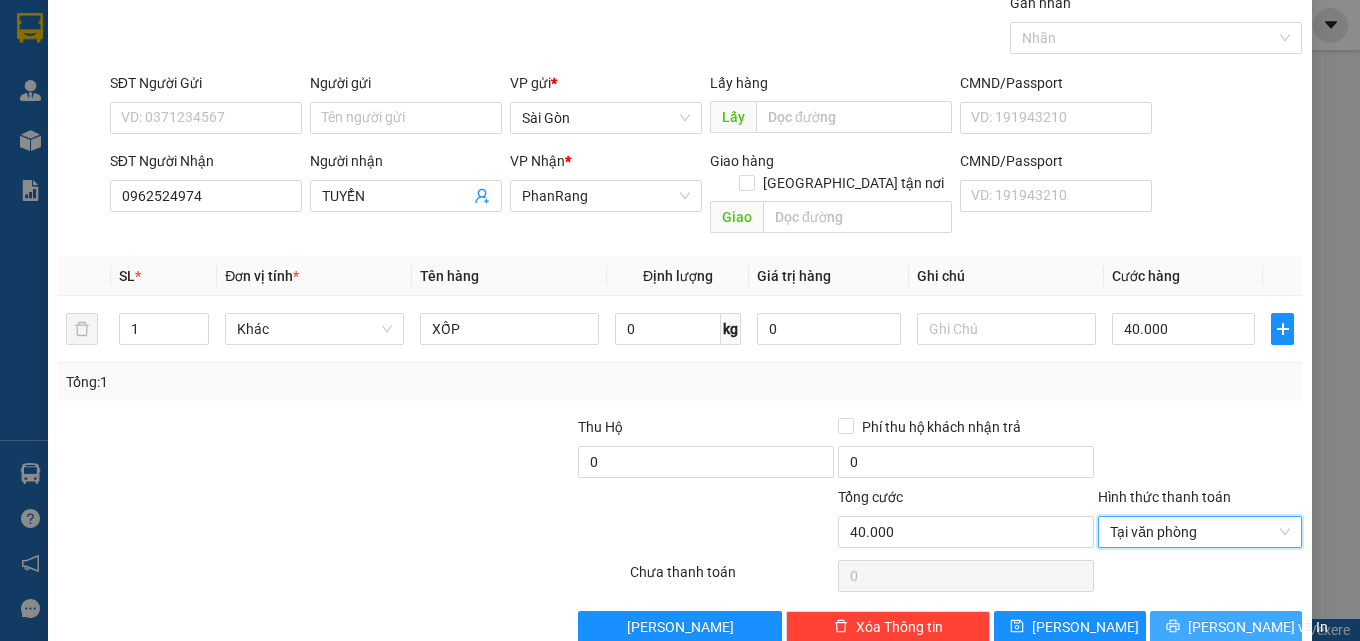 scroll, scrollTop: 99, scrollLeft: 0, axis: vertical 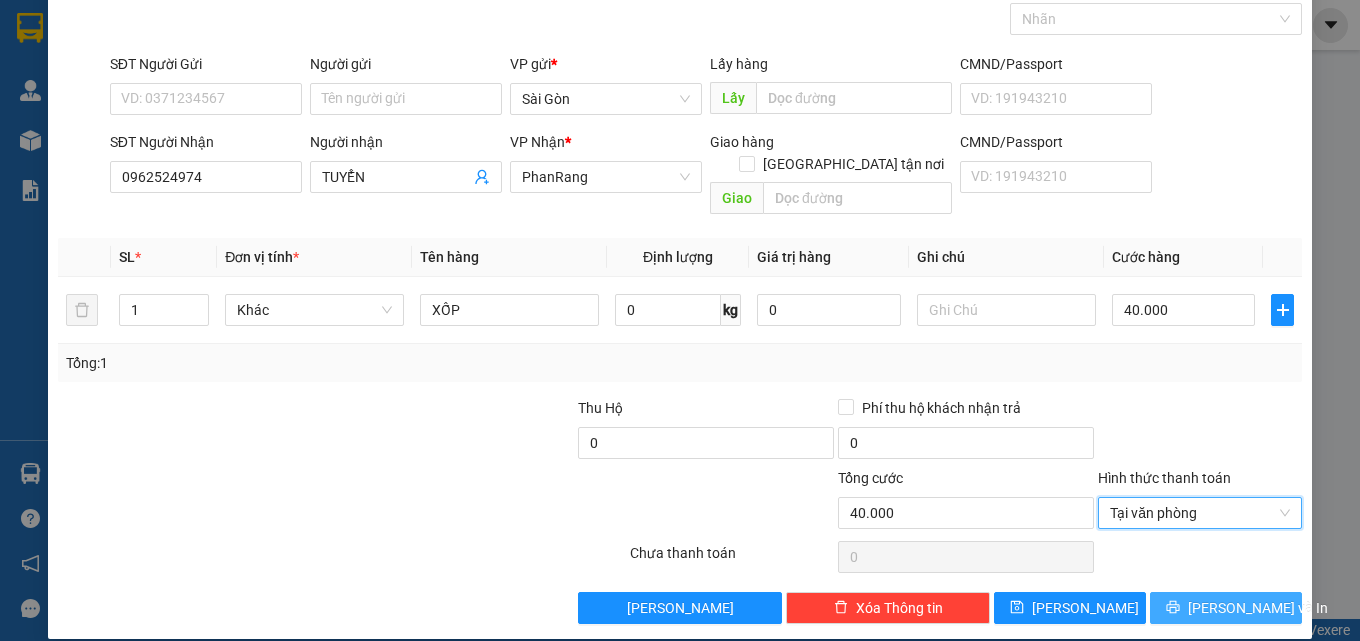 click on "[PERSON_NAME] và In" at bounding box center (1258, 608) 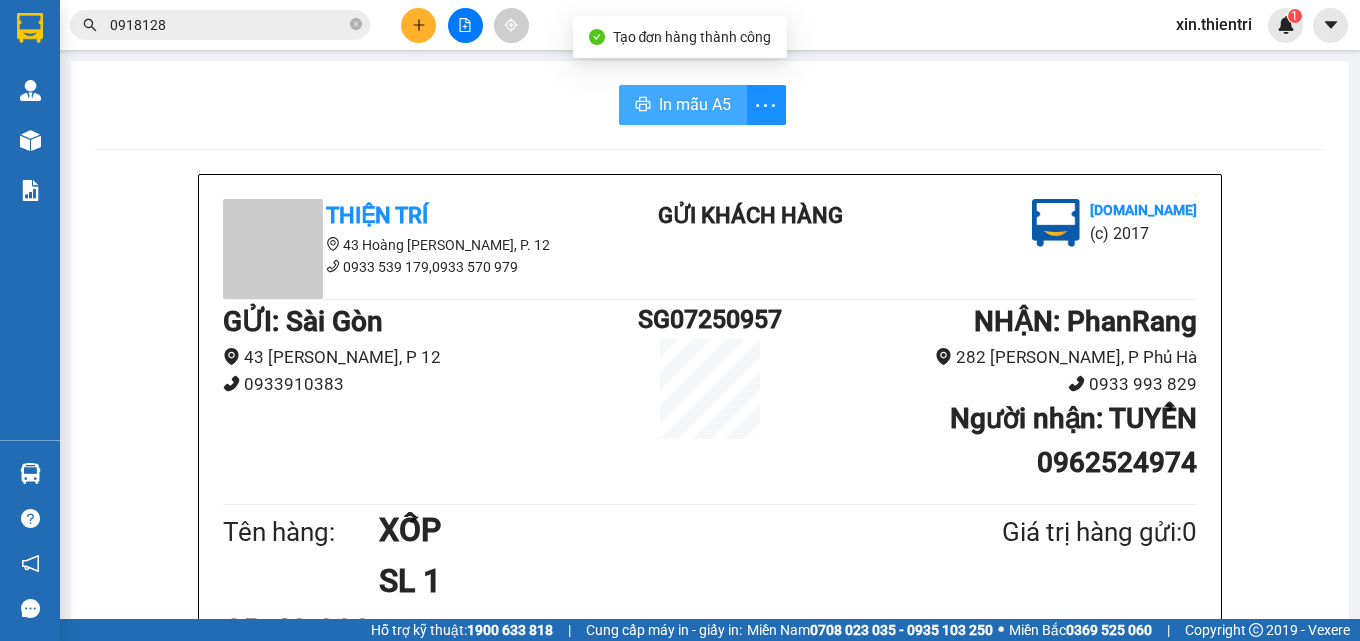 click on "In mẫu A5" at bounding box center (695, 104) 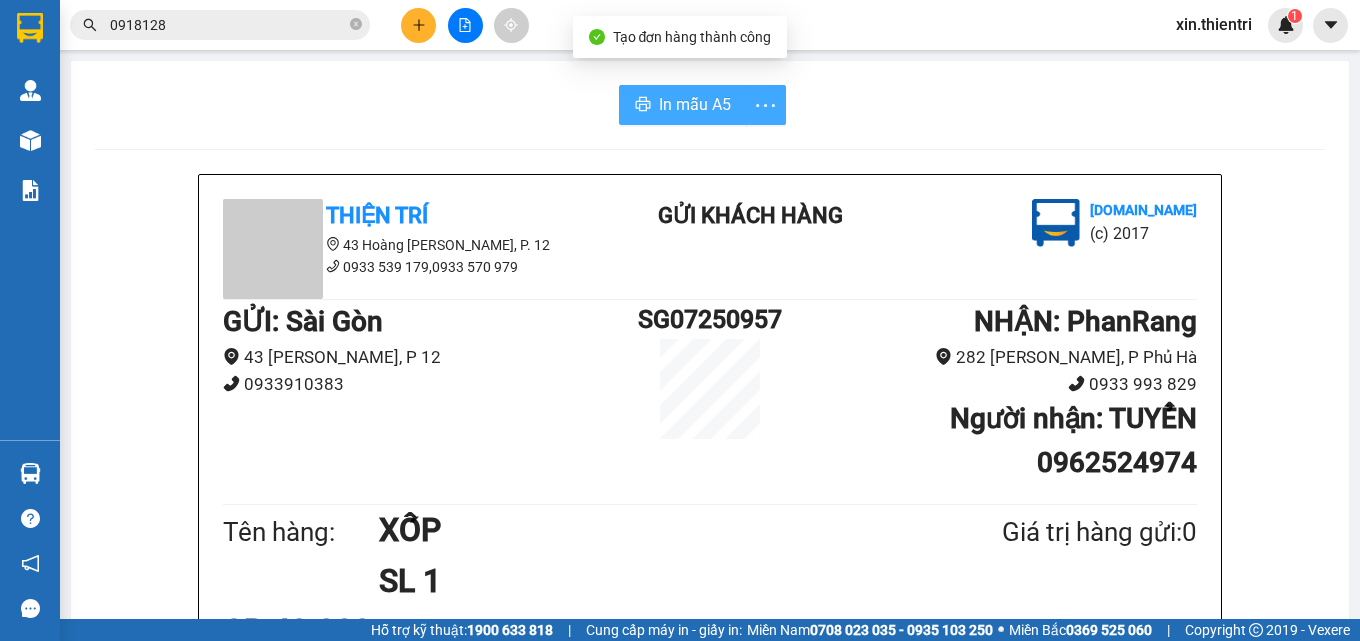 scroll, scrollTop: 0, scrollLeft: 0, axis: both 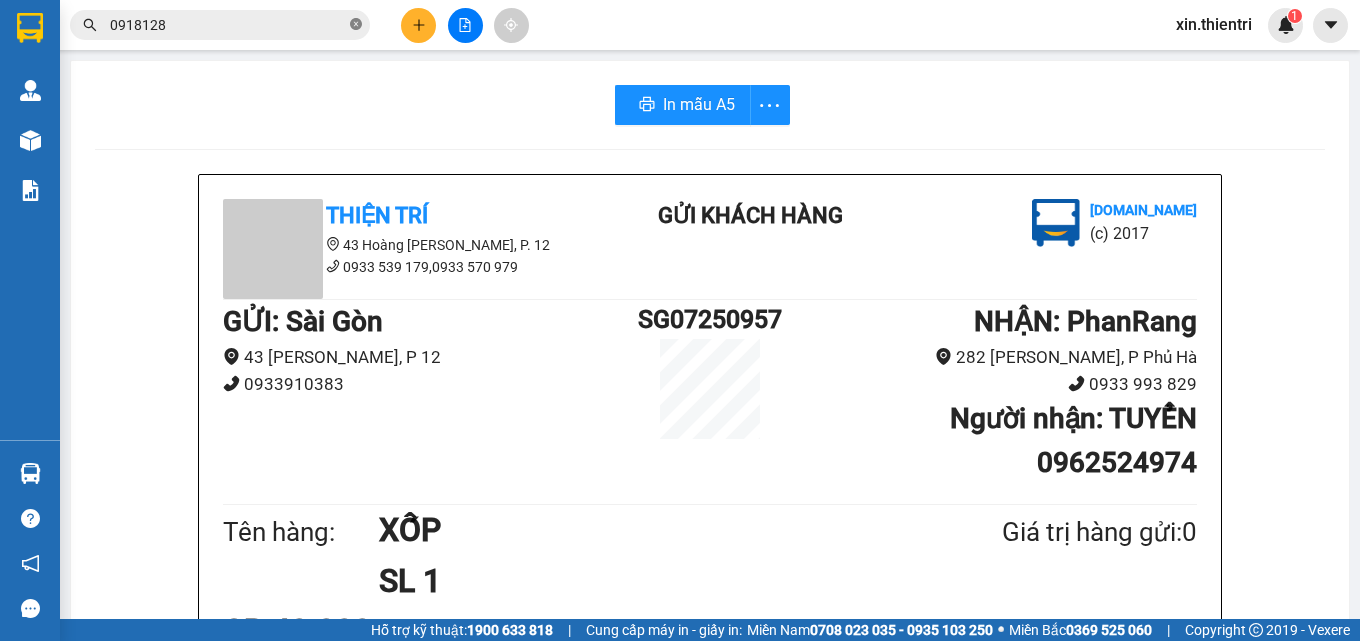 click 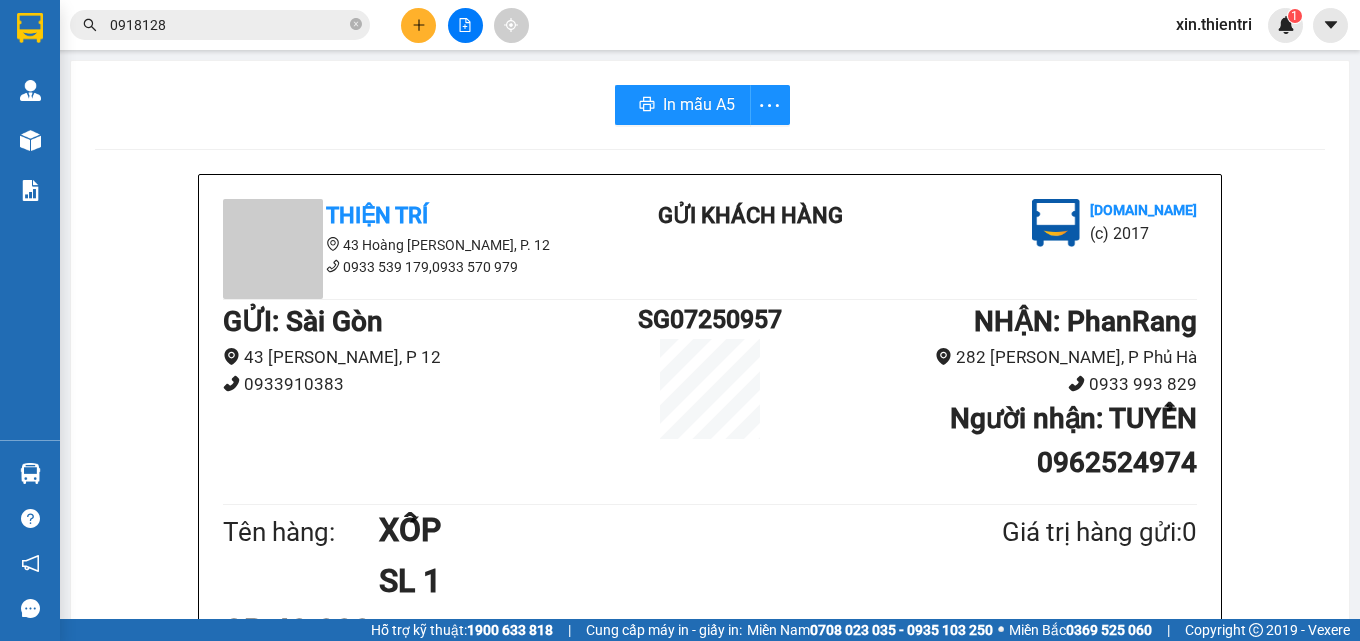 type 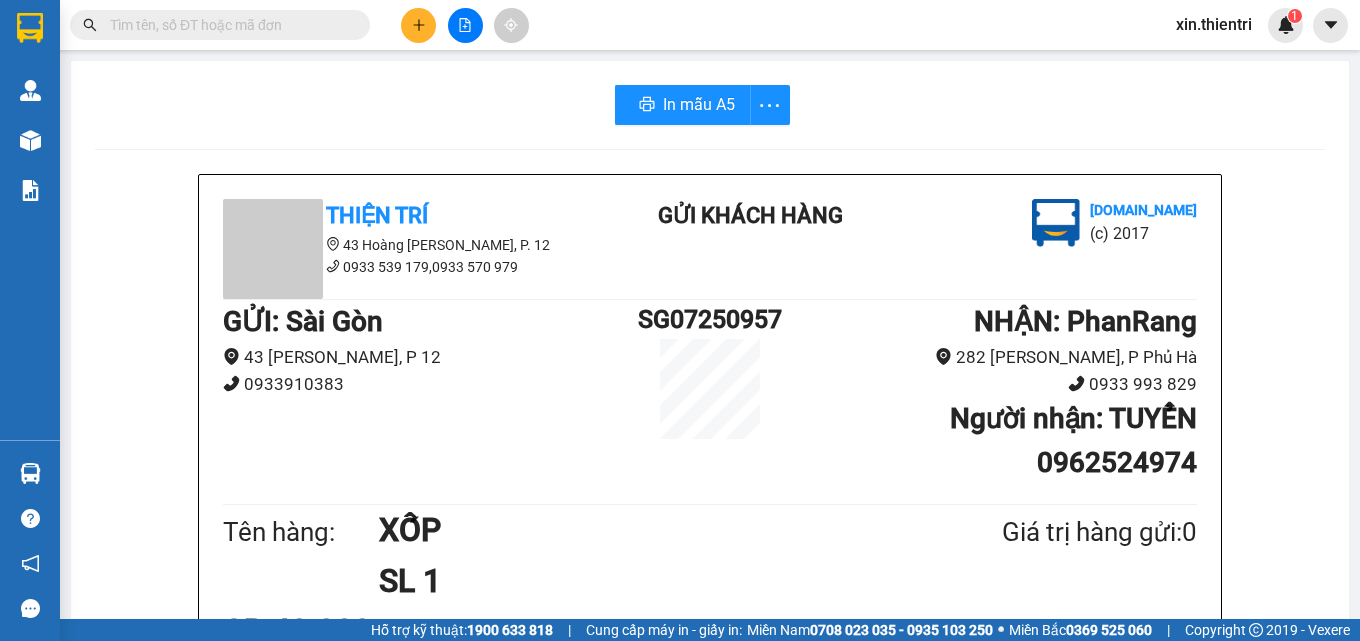 click at bounding box center [418, 25] 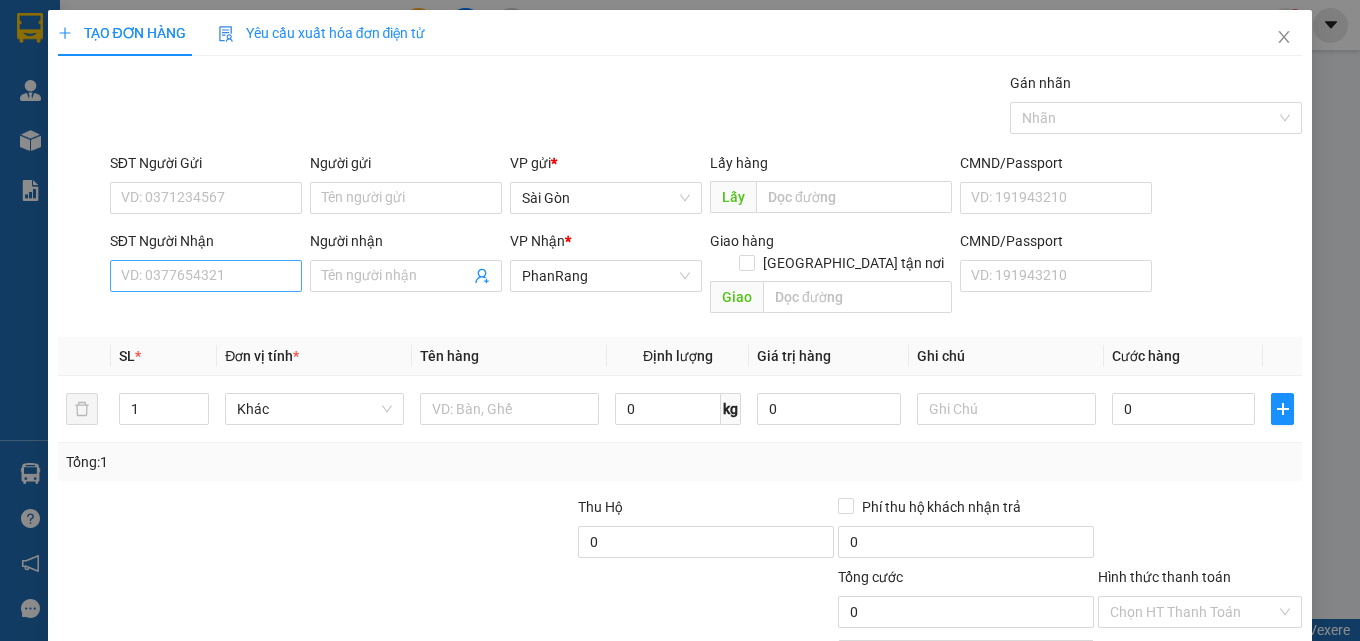drag, startPoint x: 173, startPoint y: 292, endPoint x: 169, endPoint y: 278, distance: 14.56022 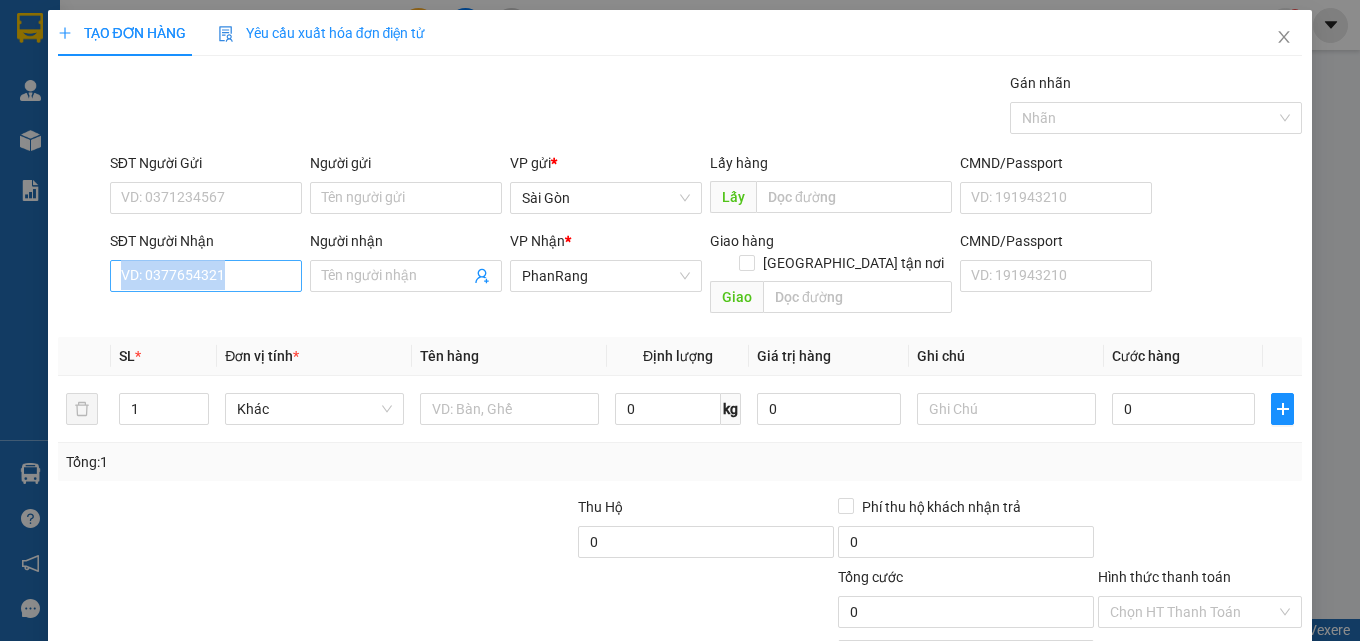 drag, startPoint x: 169, startPoint y: 278, endPoint x: 163, endPoint y: 268, distance: 11.661903 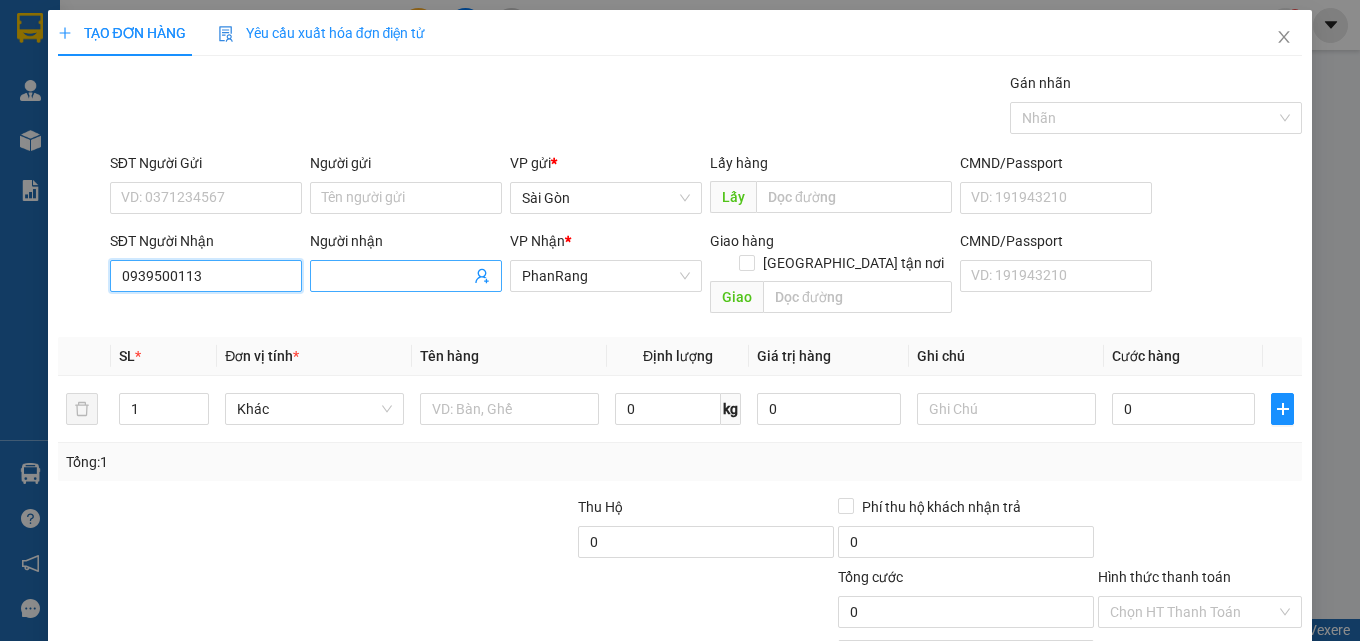 type on "0939500113" 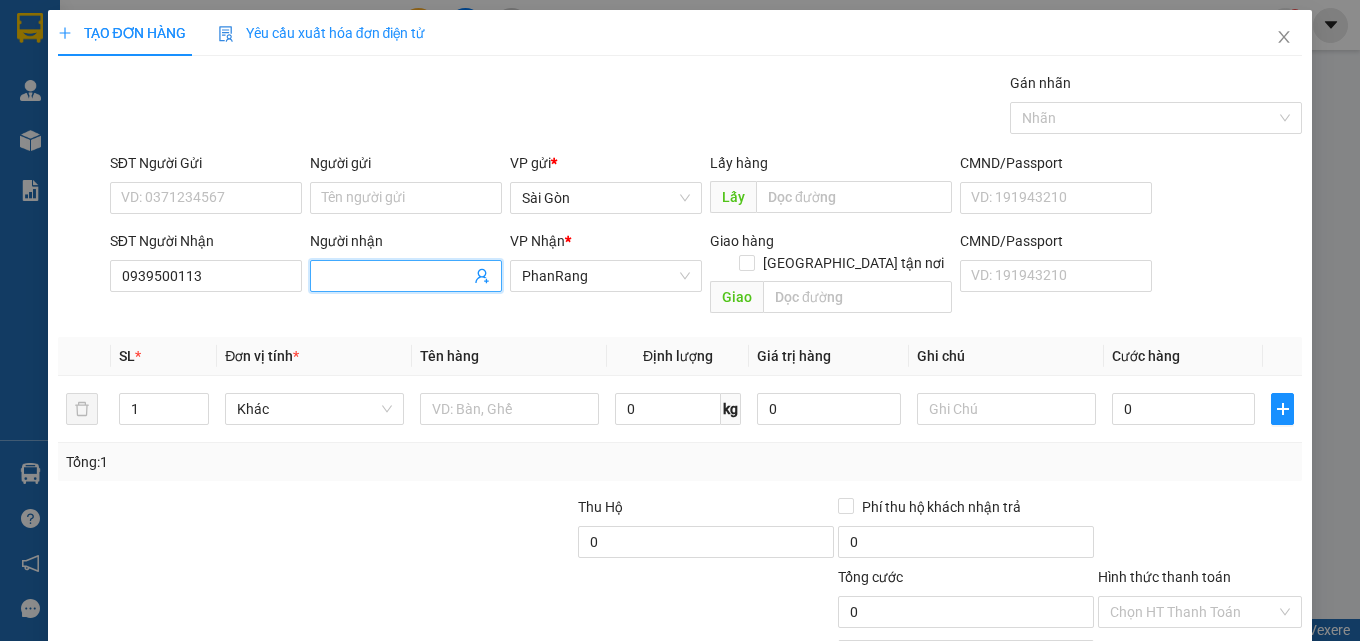 click on "Người nhận" at bounding box center [396, 276] 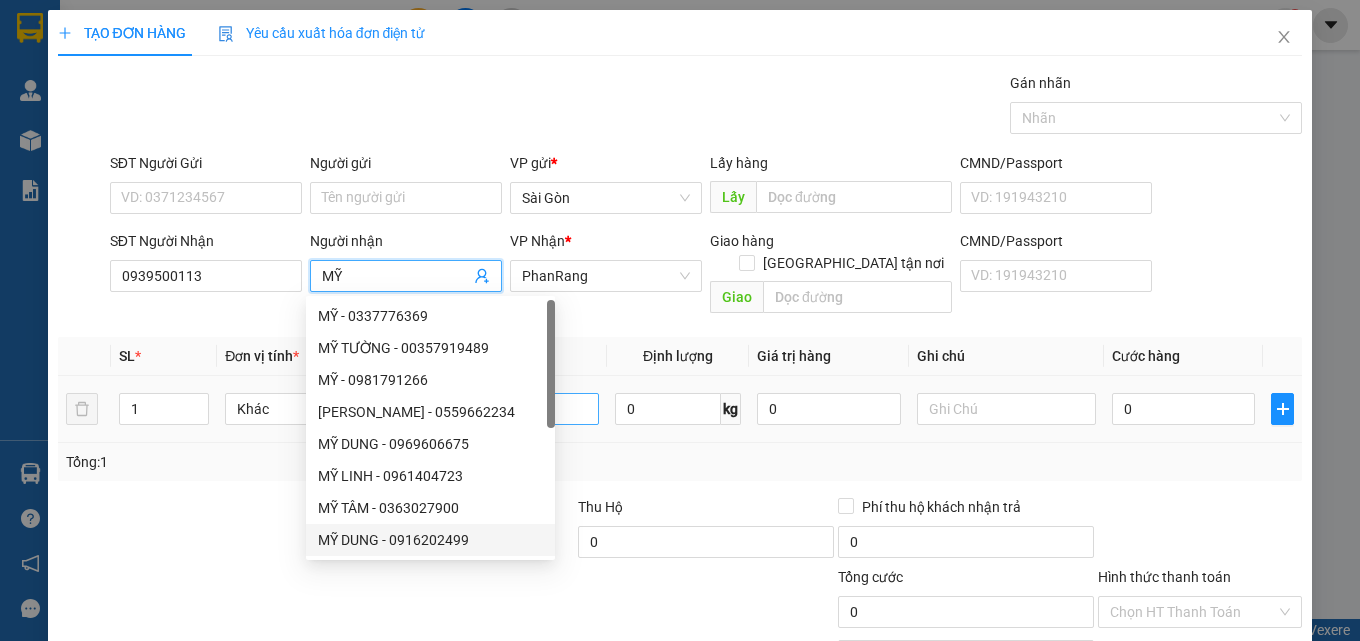 type on "MỸ" 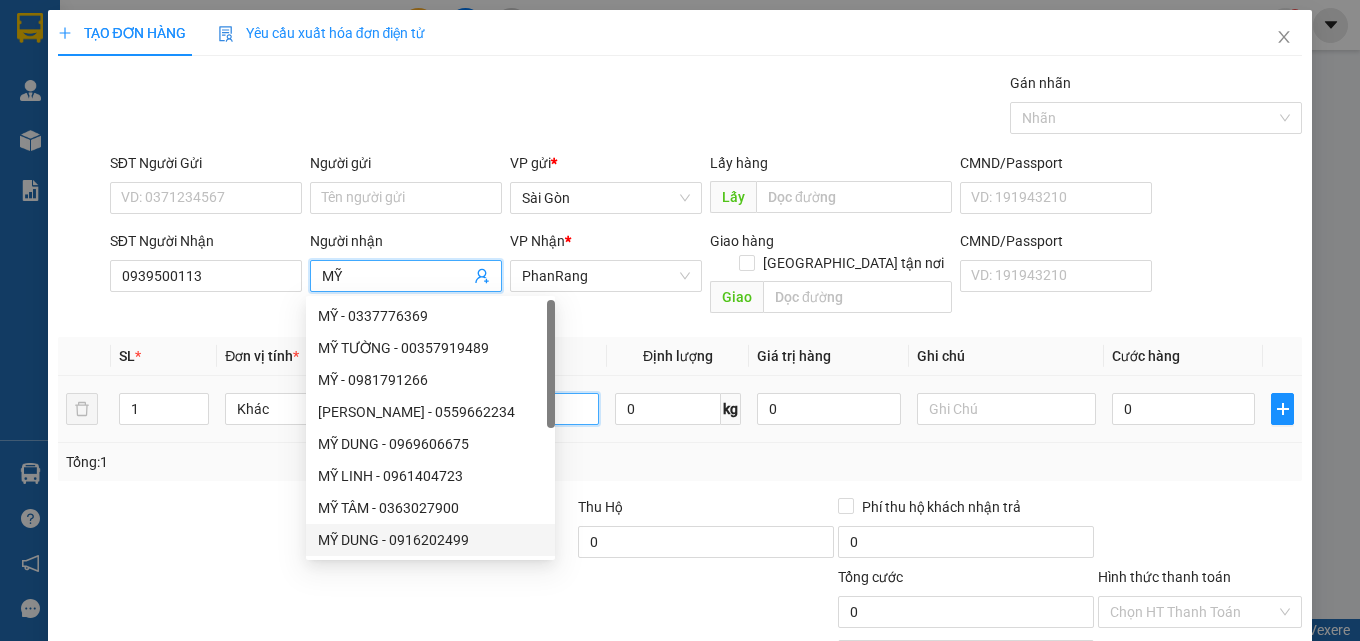 click at bounding box center (509, 409) 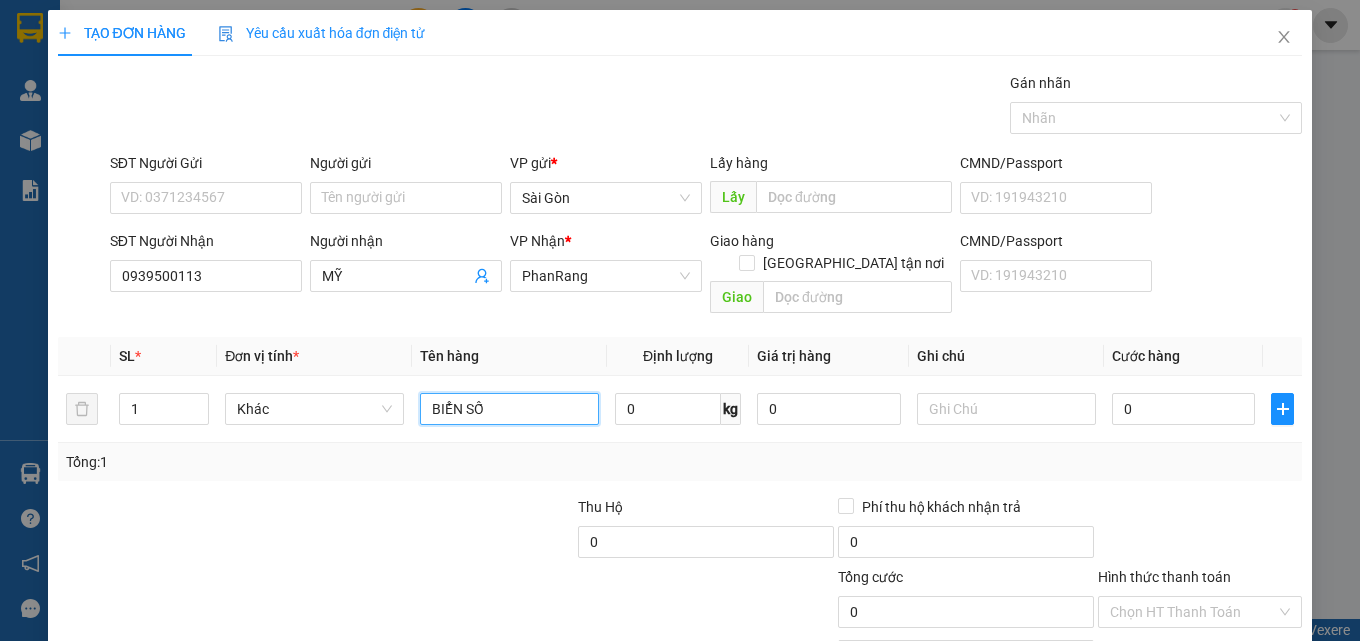 scroll, scrollTop: 99, scrollLeft: 0, axis: vertical 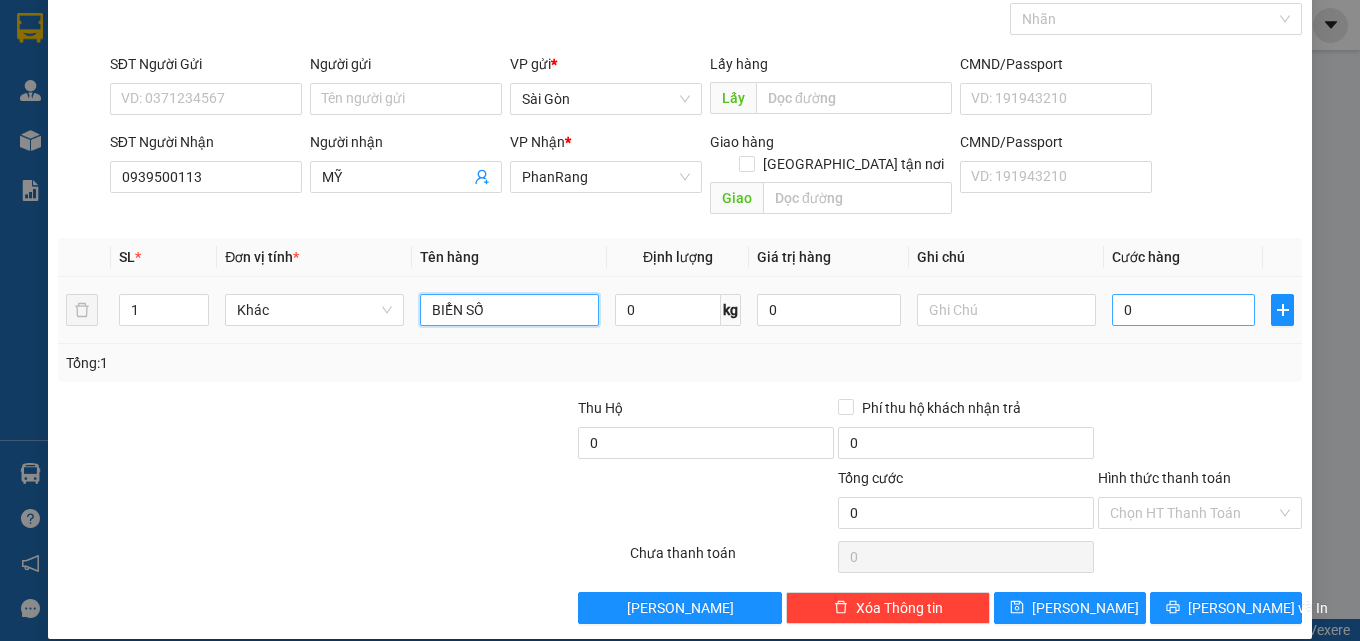 type on "BIỂN SỐ" 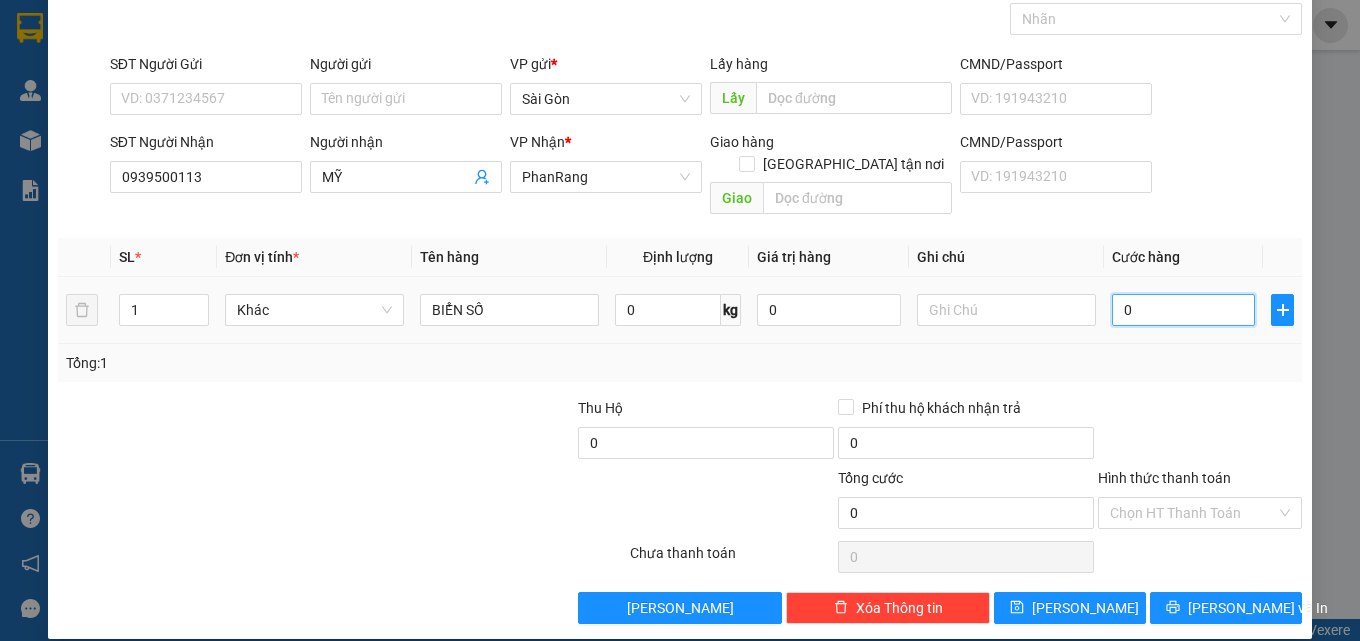 click on "0" at bounding box center (1184, 310) 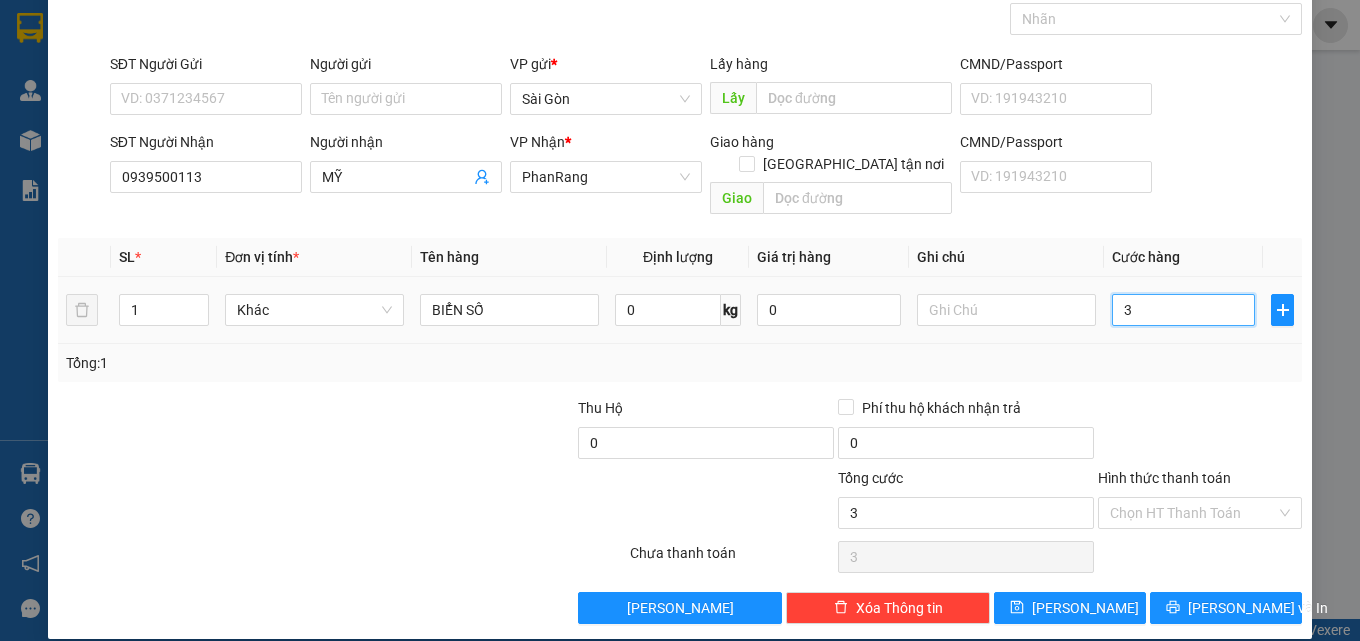 type on "30" 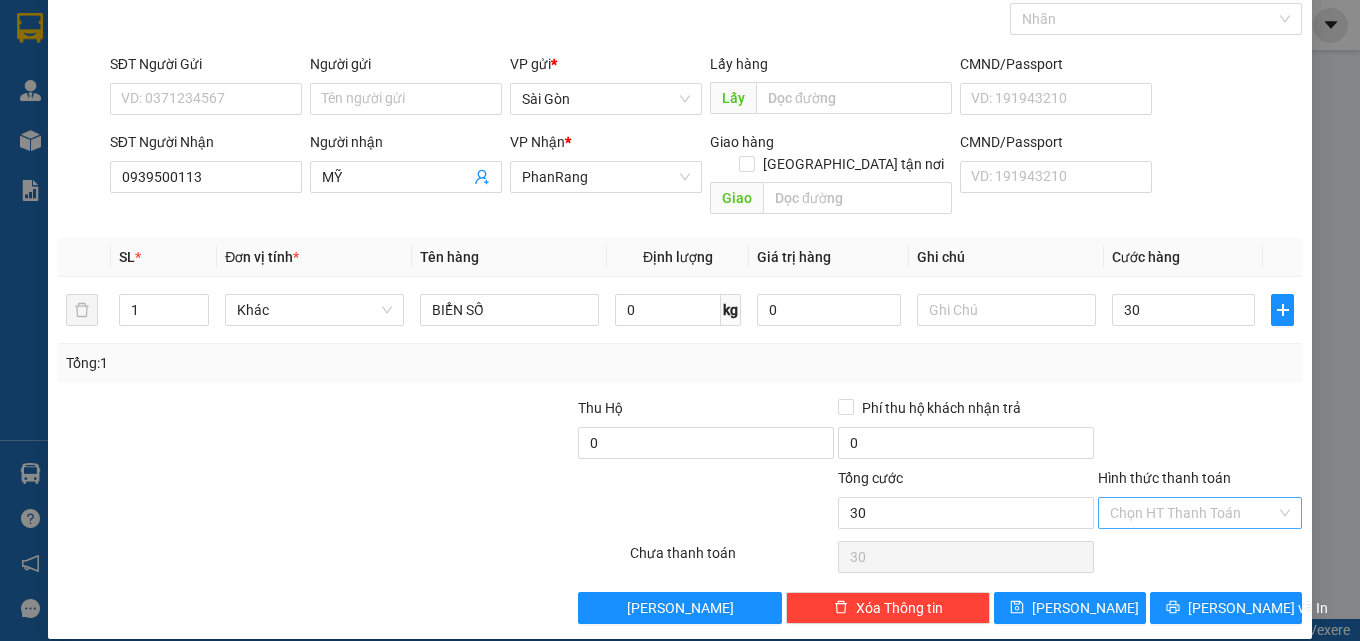 type on "30.000" 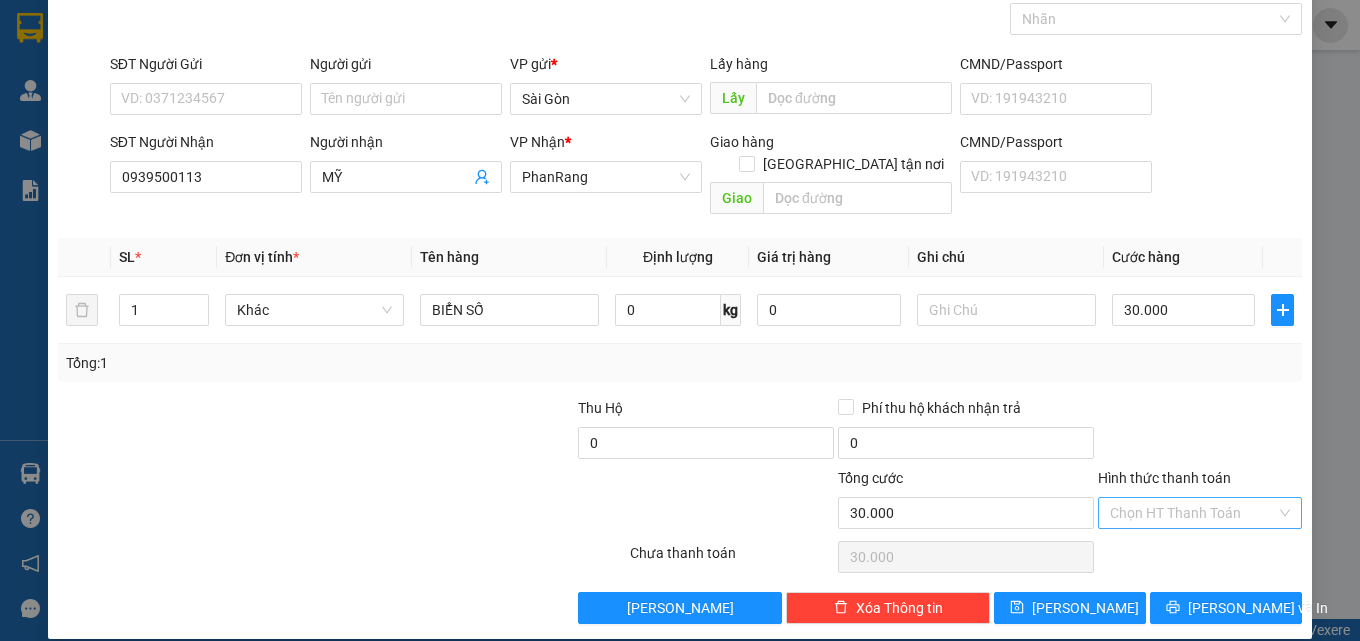 click on "Hình thức thanh toán" at bounding box center [1193, 513] 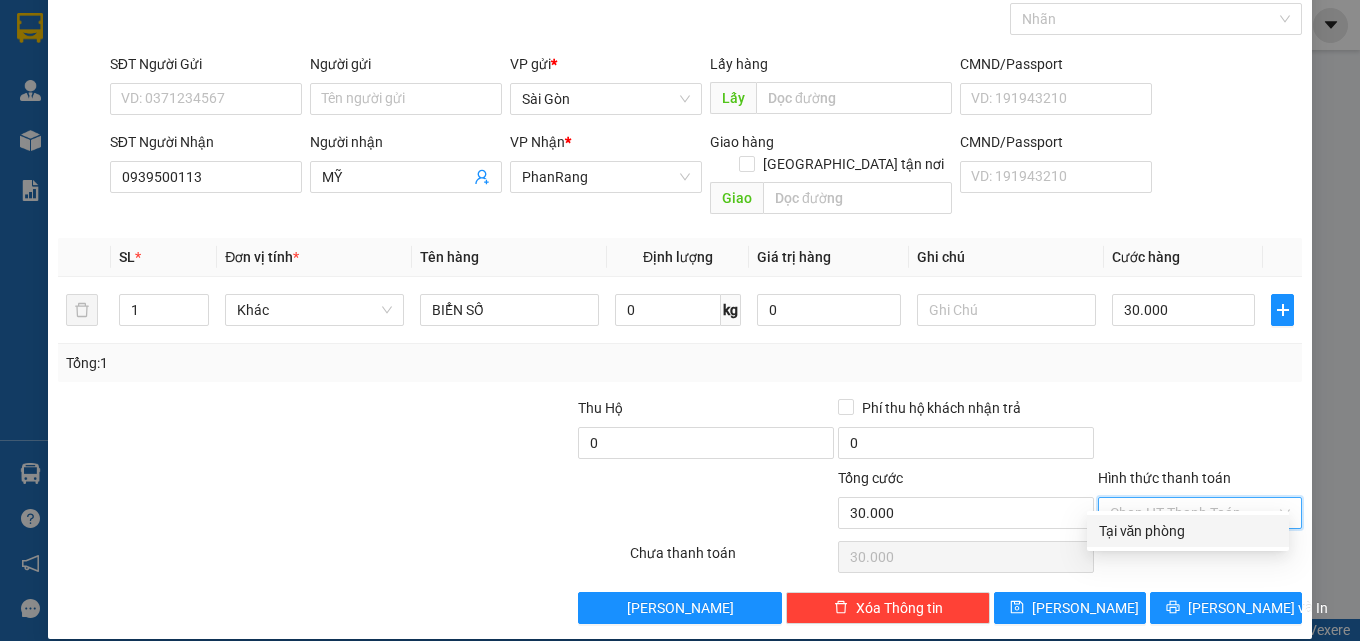 drag, startPoint x: 1184, startPoint y: 524, endPoint x: 1175, endPoint y: 559, distance: 36.138622 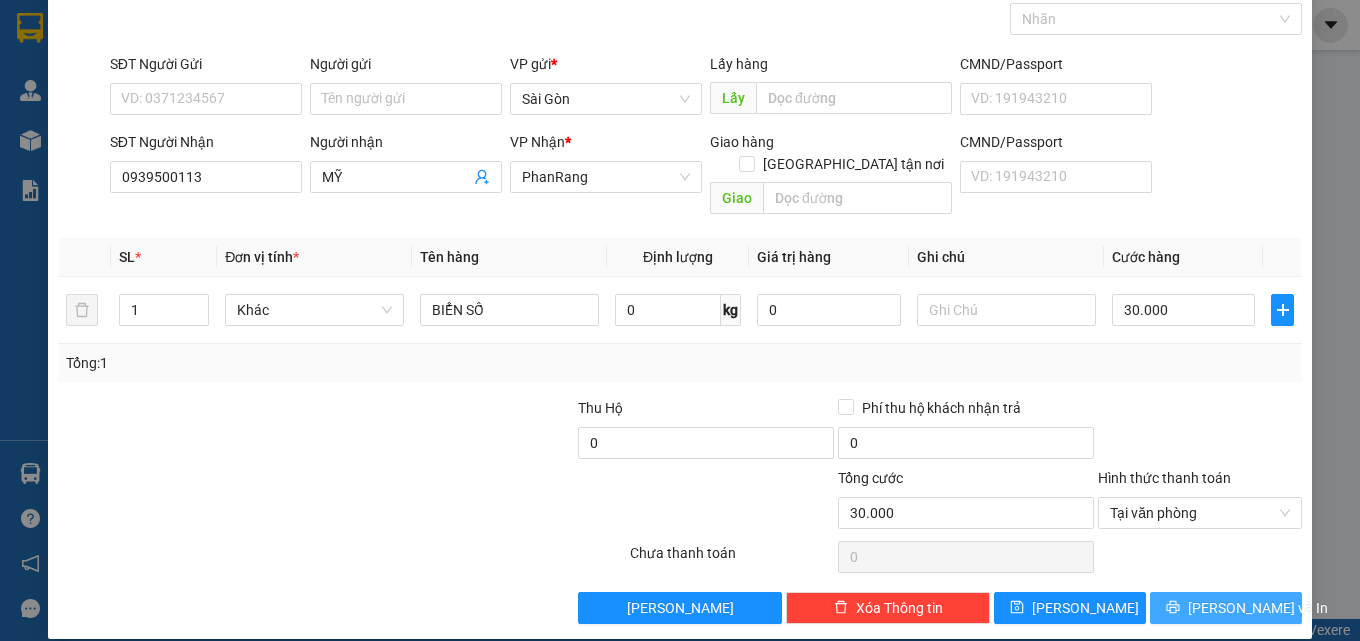 click on "[PERSON_NAME] và In" at bounding box center [1226, 608] 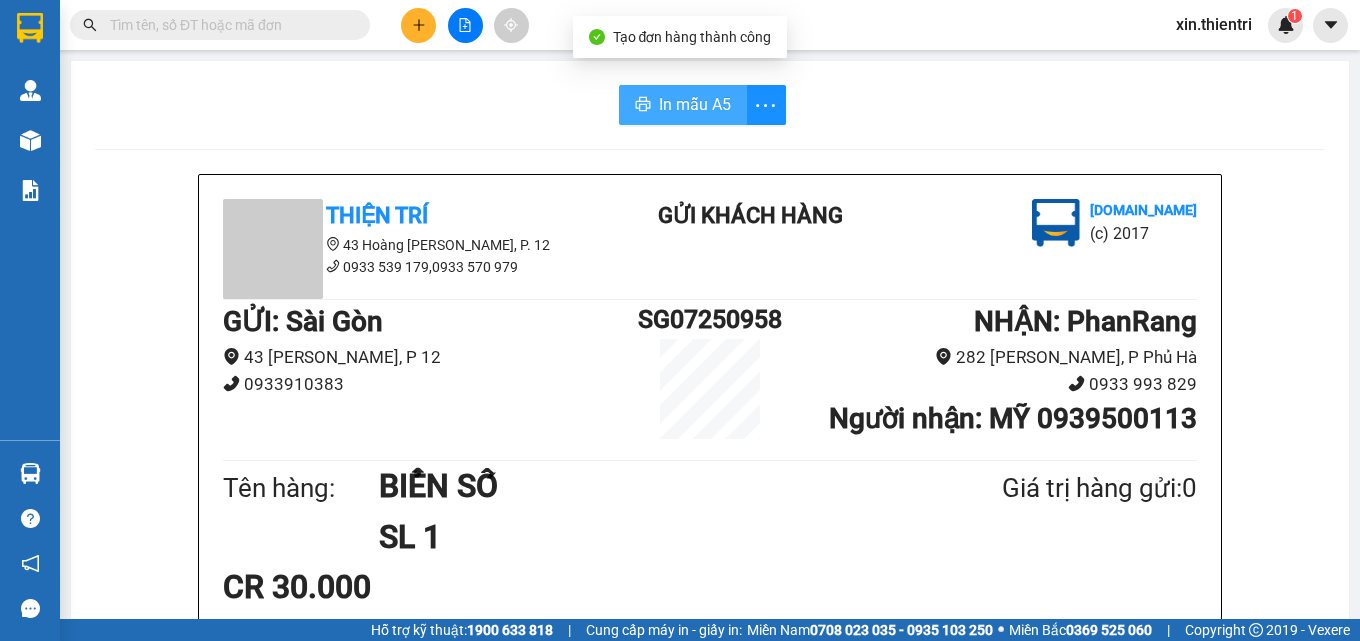 drag, startPoint x: 688, startPoint y: 94, endPoint x: 1048, endPoint y: 148, distance: 364.02747 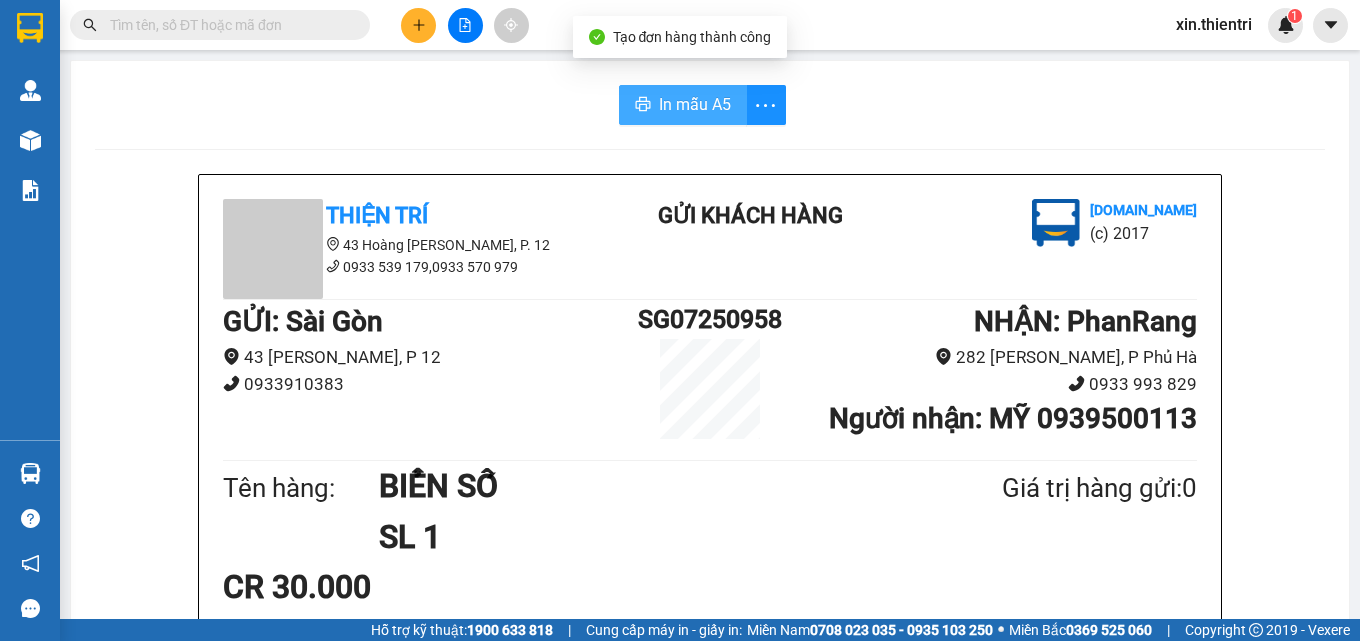 scroll, scrollTop: 0, scrollLeft: 0, axis: both 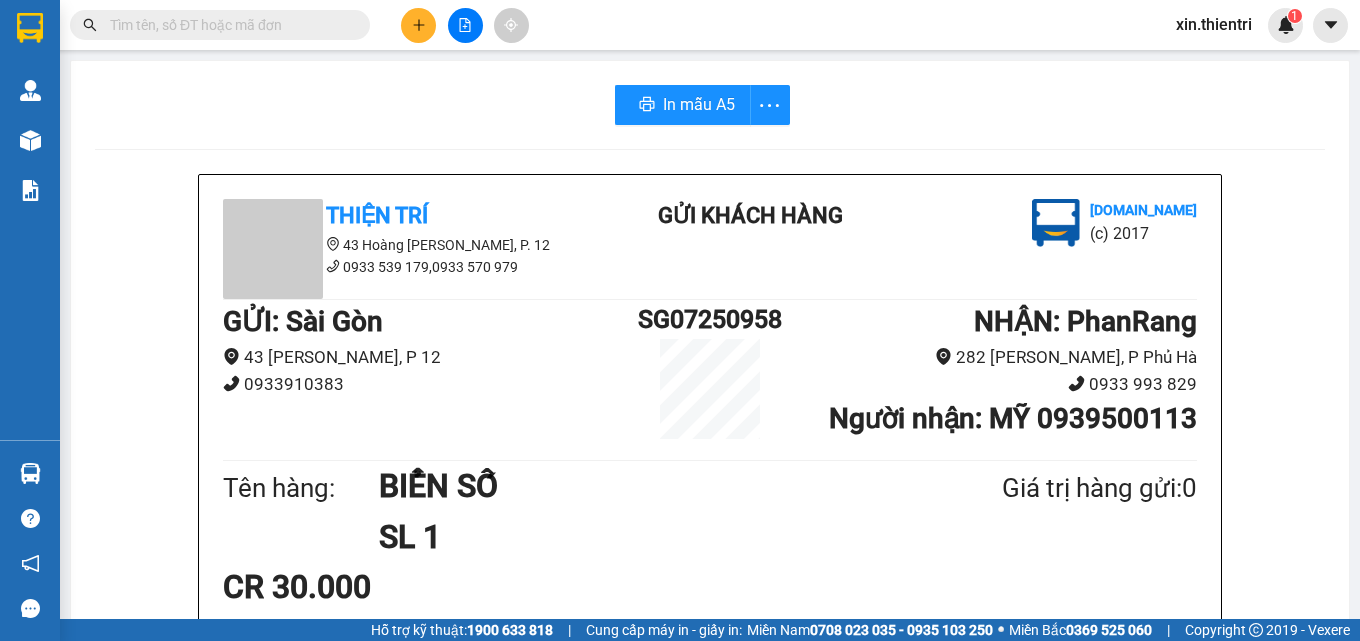 click at bounding box center (418, 25) 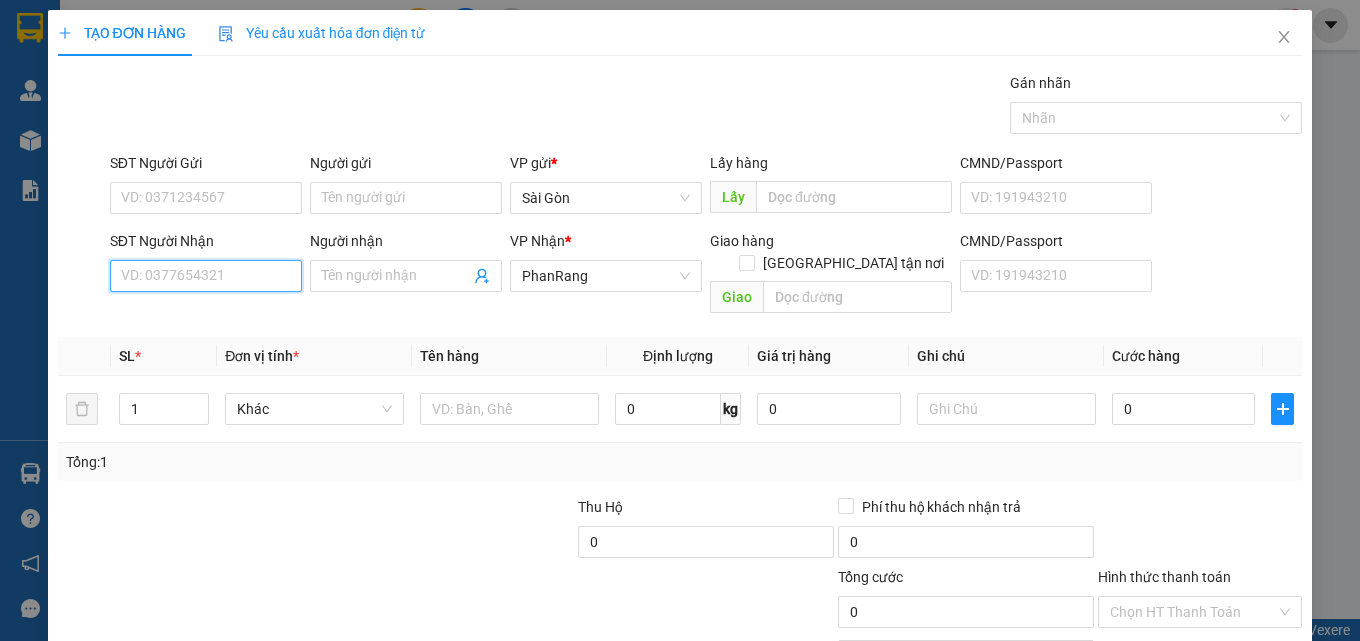 click on "SĐT Người Nhận" at bounding box center [206, 276] 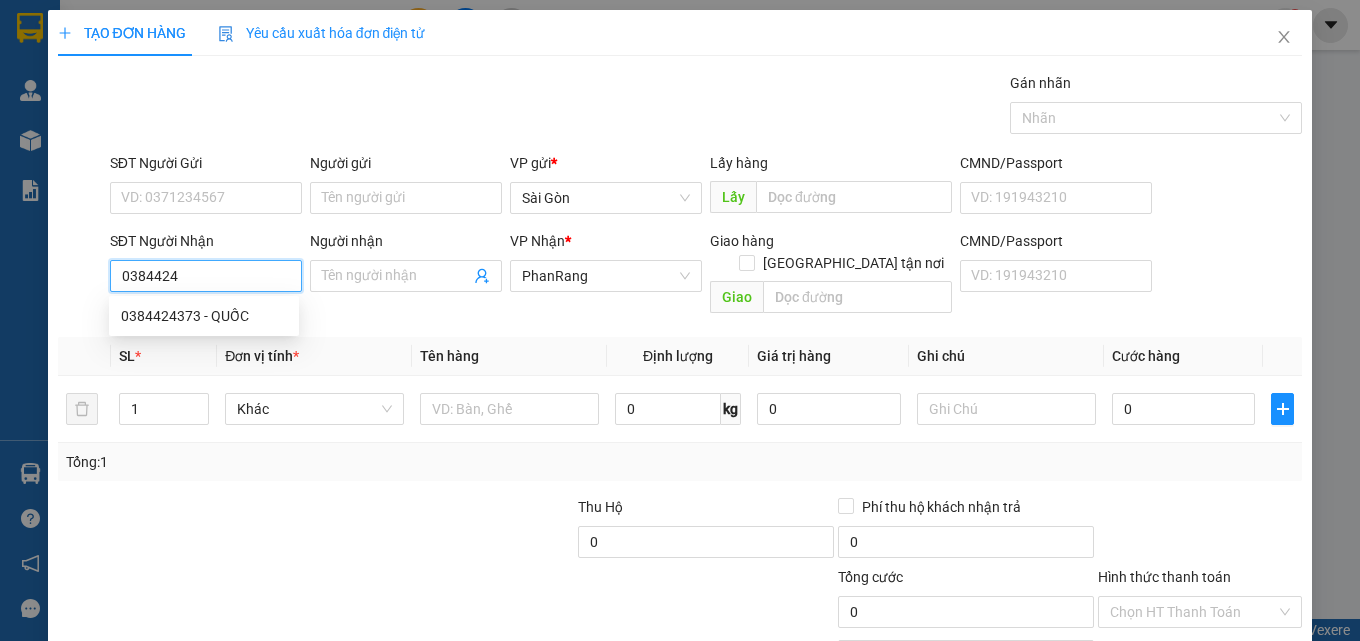 click on "0384424373 - QUỐC" at bounding box center [204, 316] 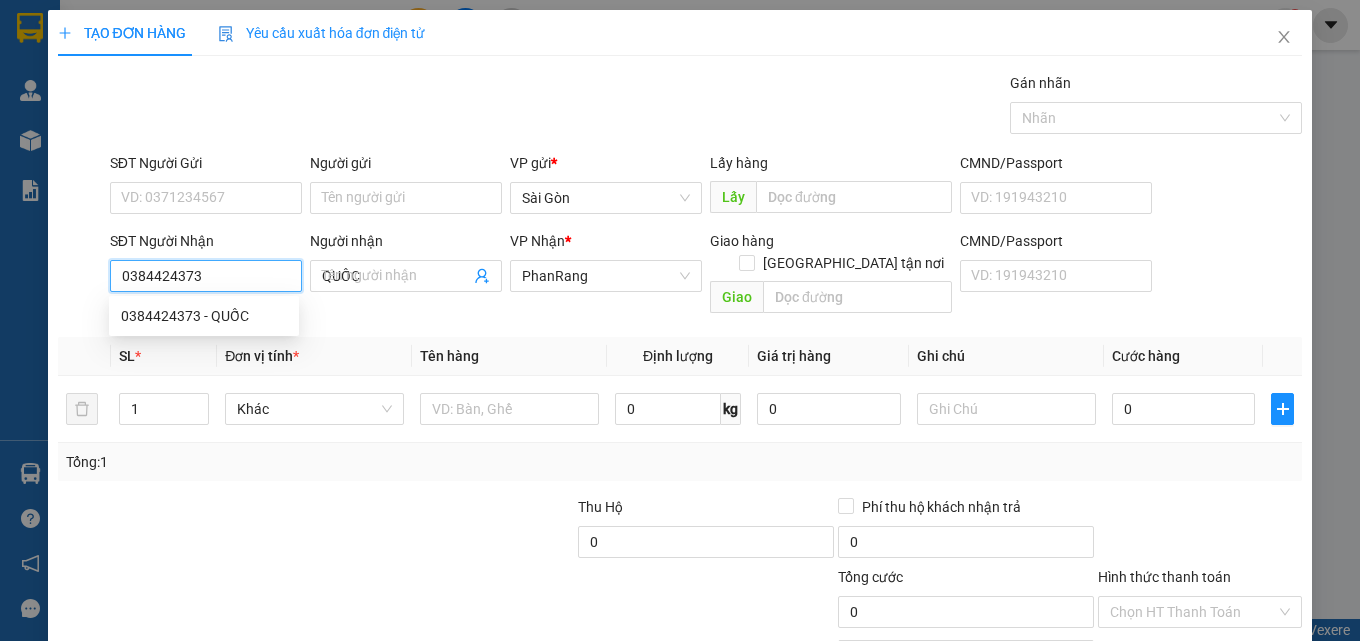 type on "40.000" 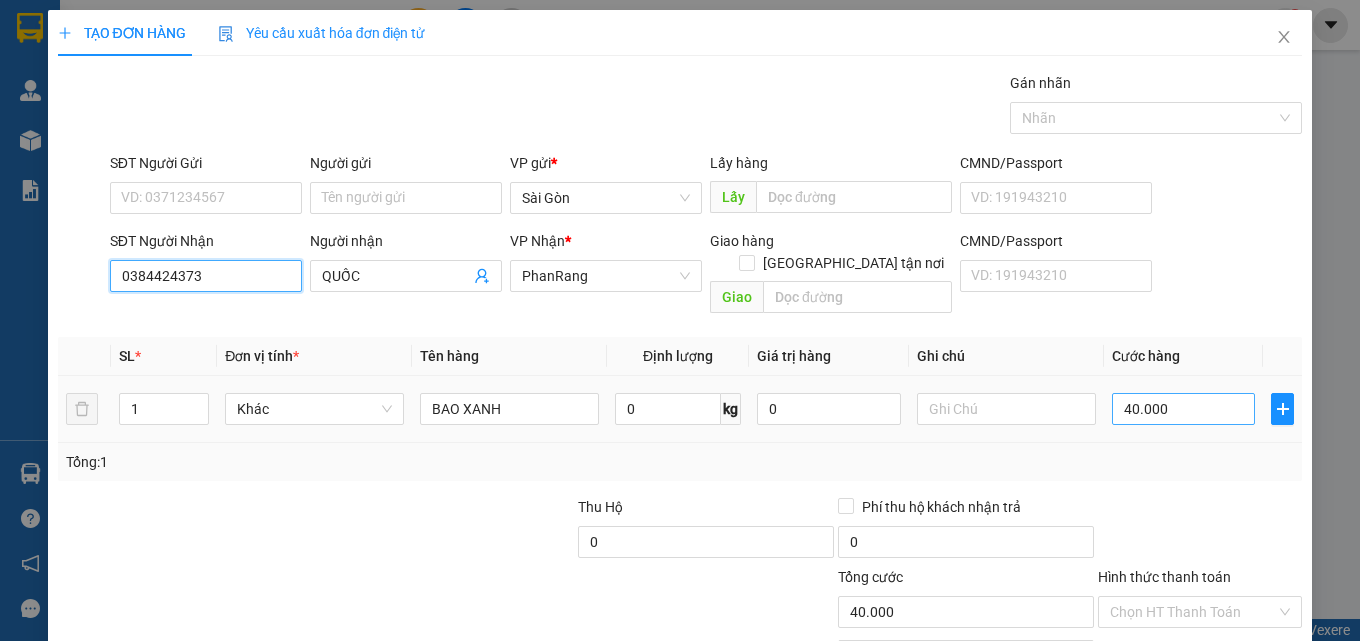 type on "0384424373" 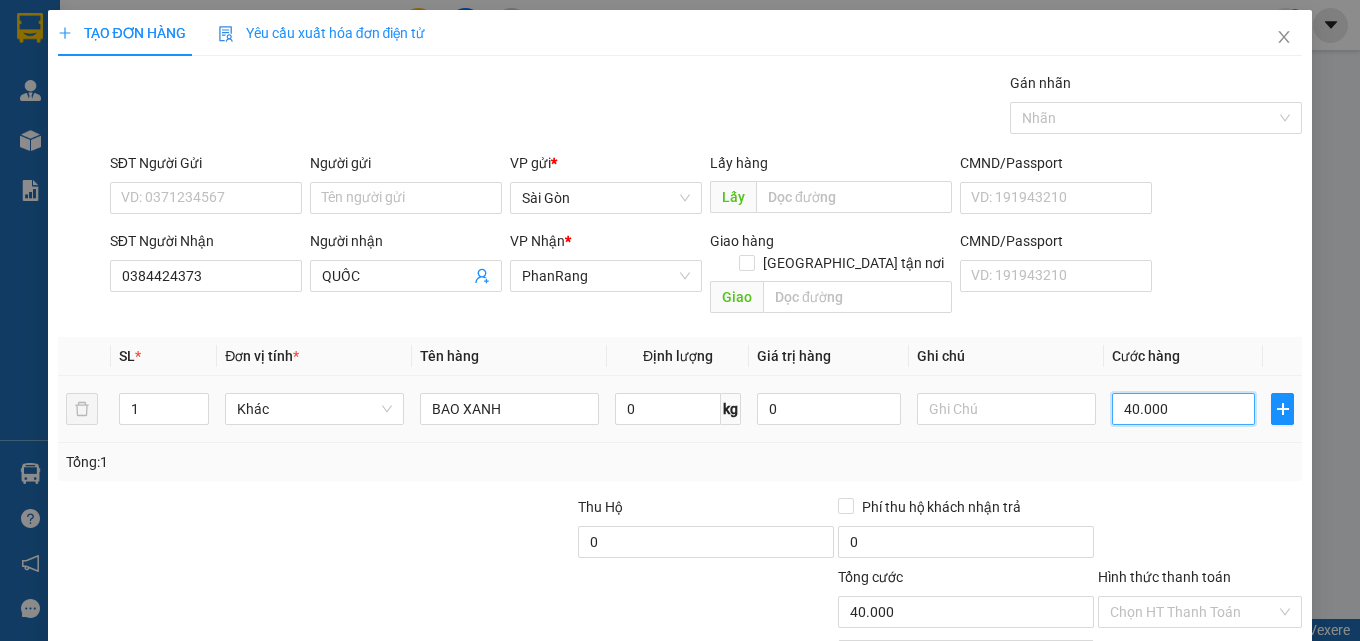 click on "40.000" at bounding box center (1184, 409) 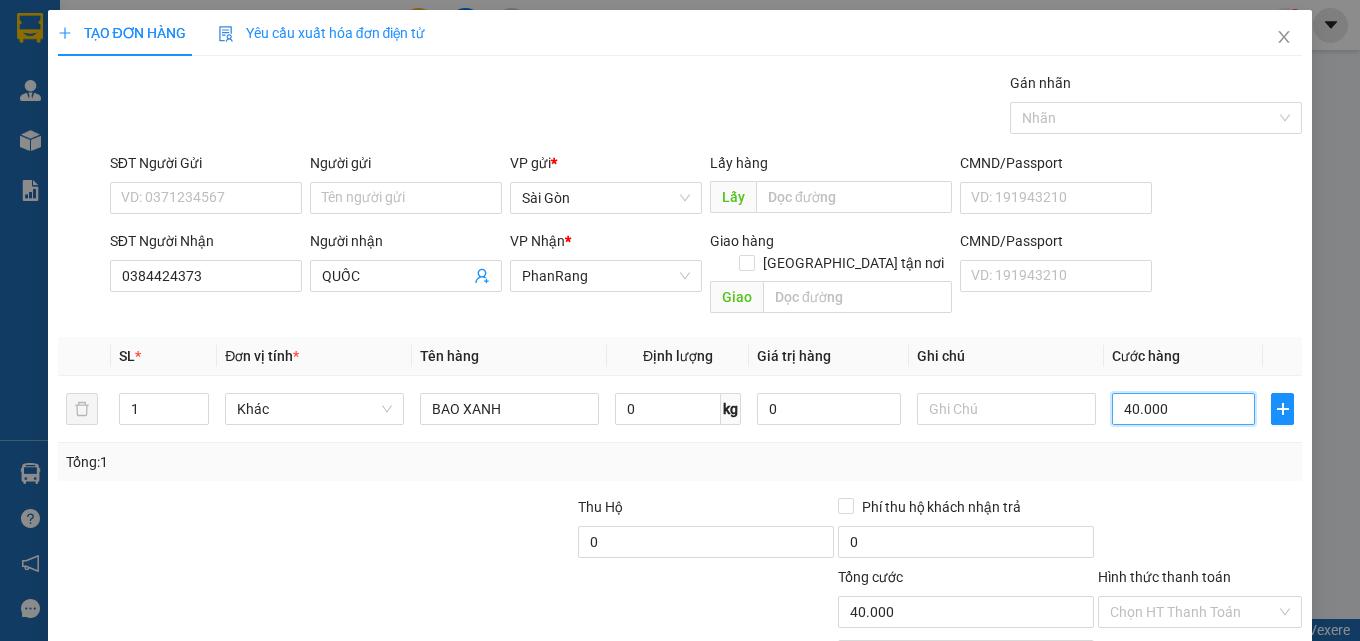 type on "8" 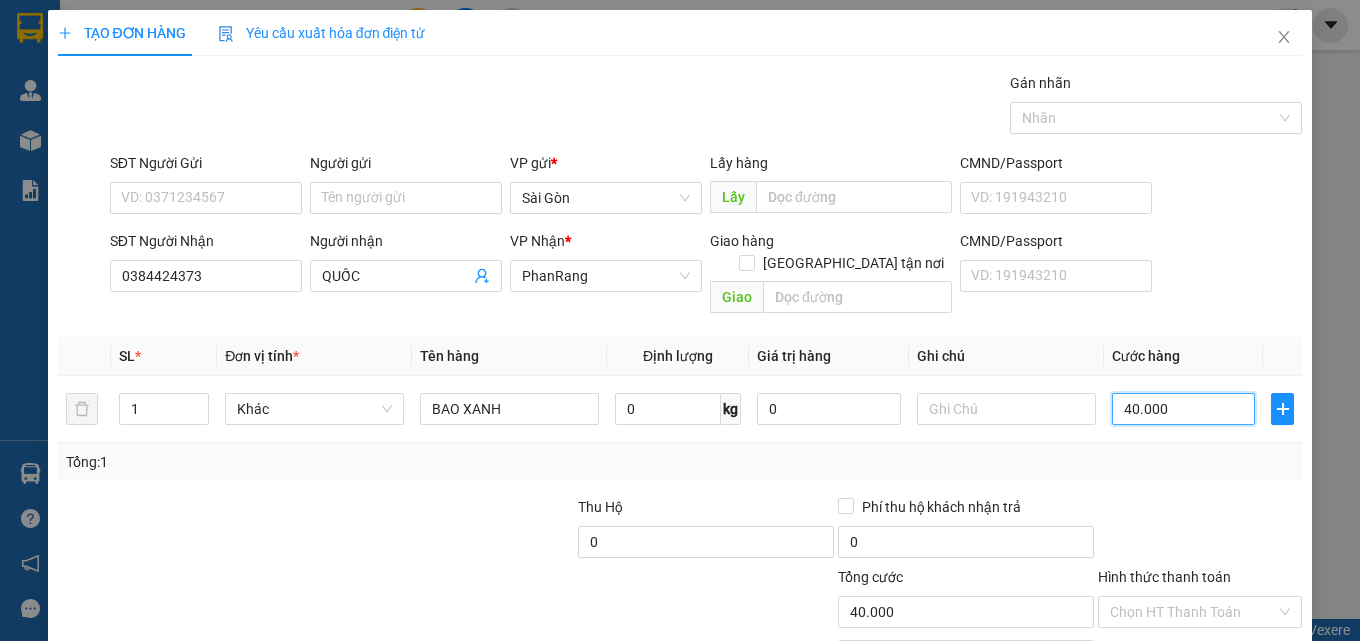 type on "8" 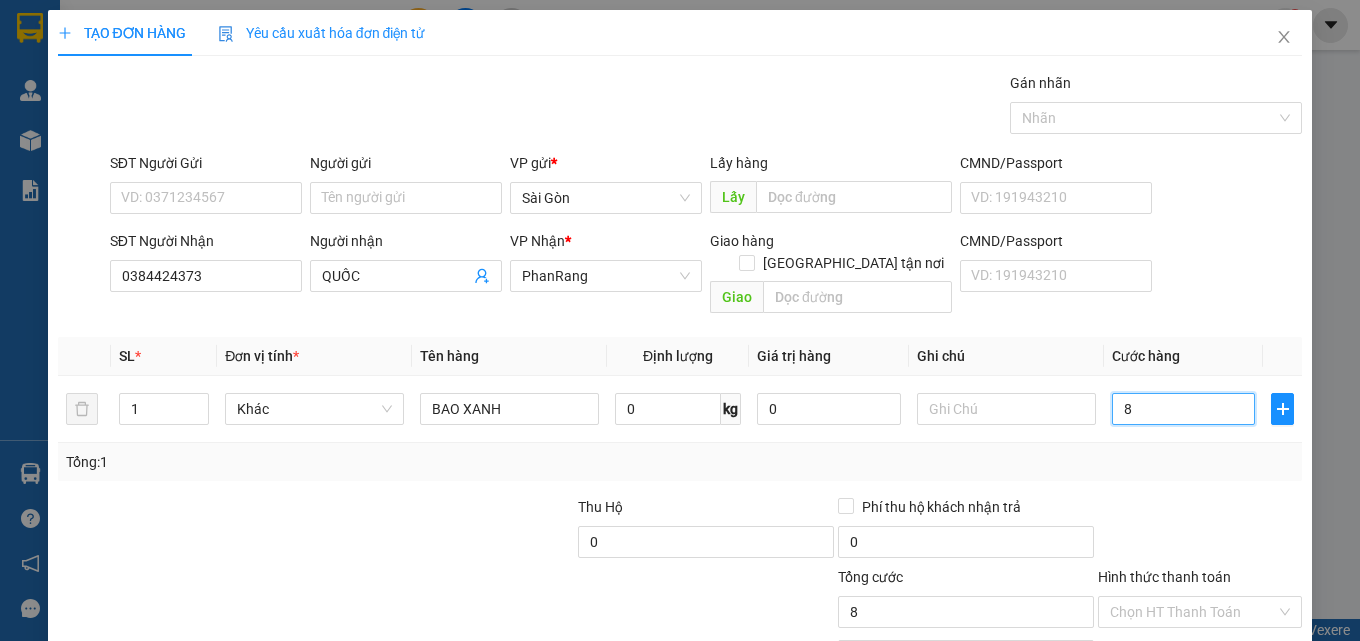 type 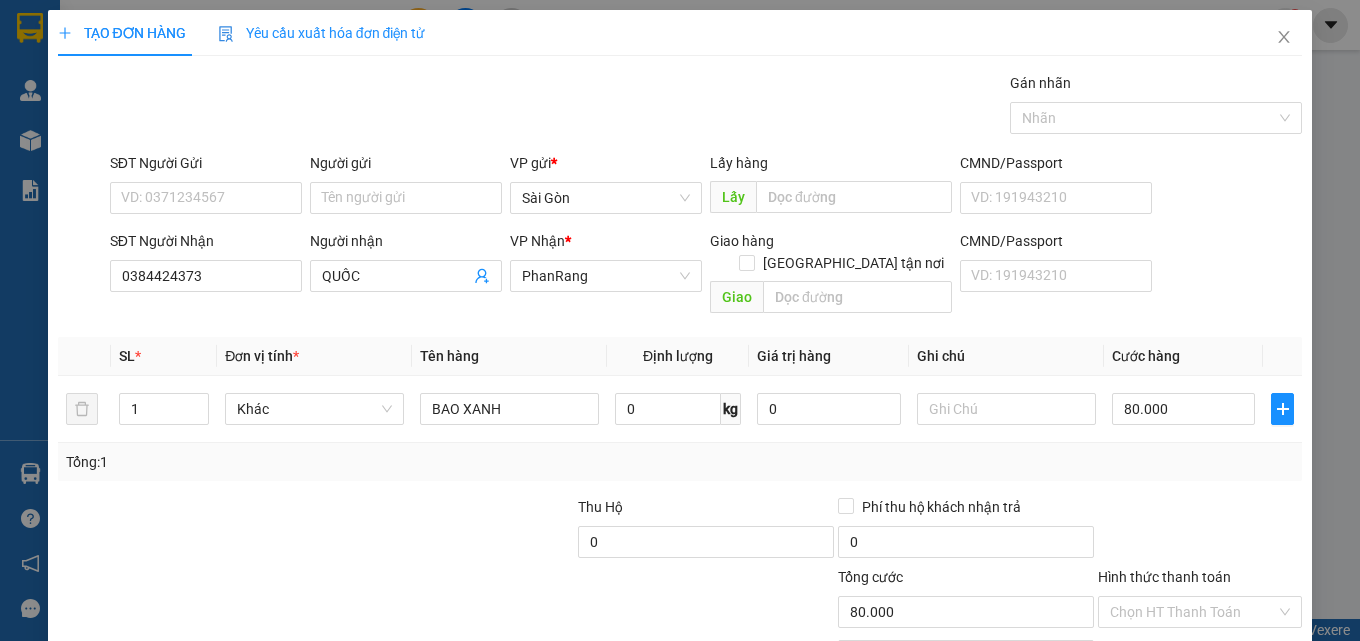 drag, startPoint x: 1197, startPoint y: 601, endPoint x: 1196, endPoint y: 570, distance: 31.016125 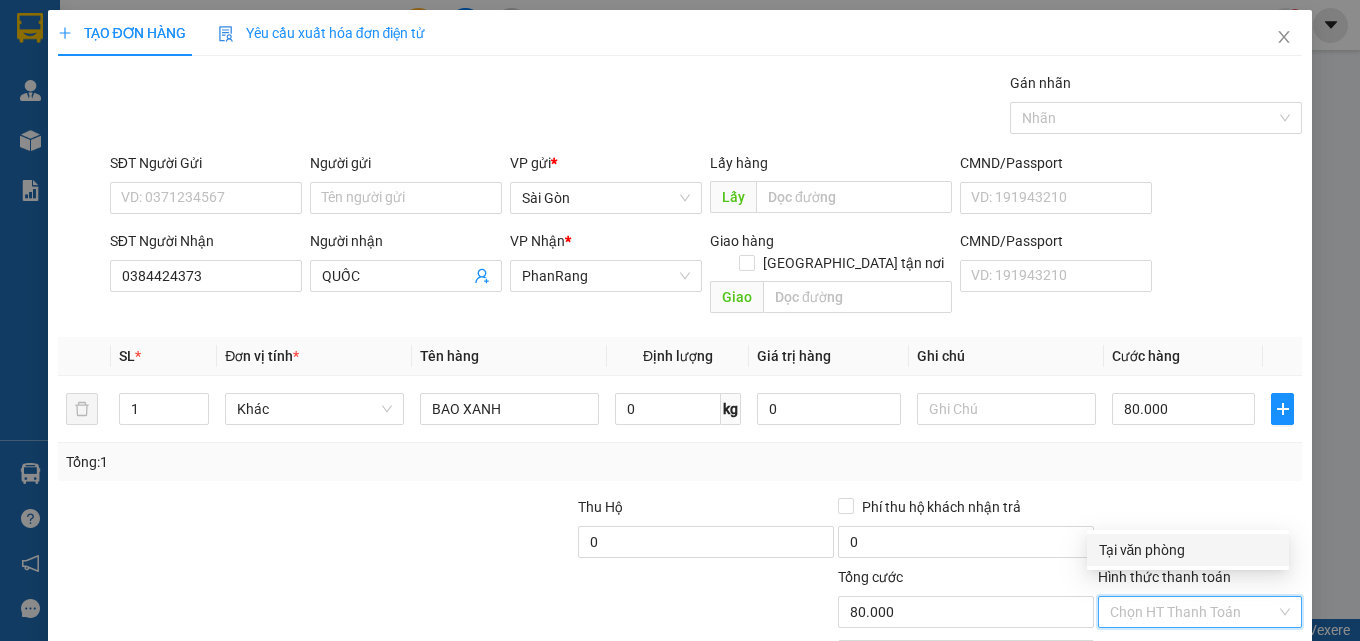 click on "Tại văn phòng" at bounding box center [1188, 550] 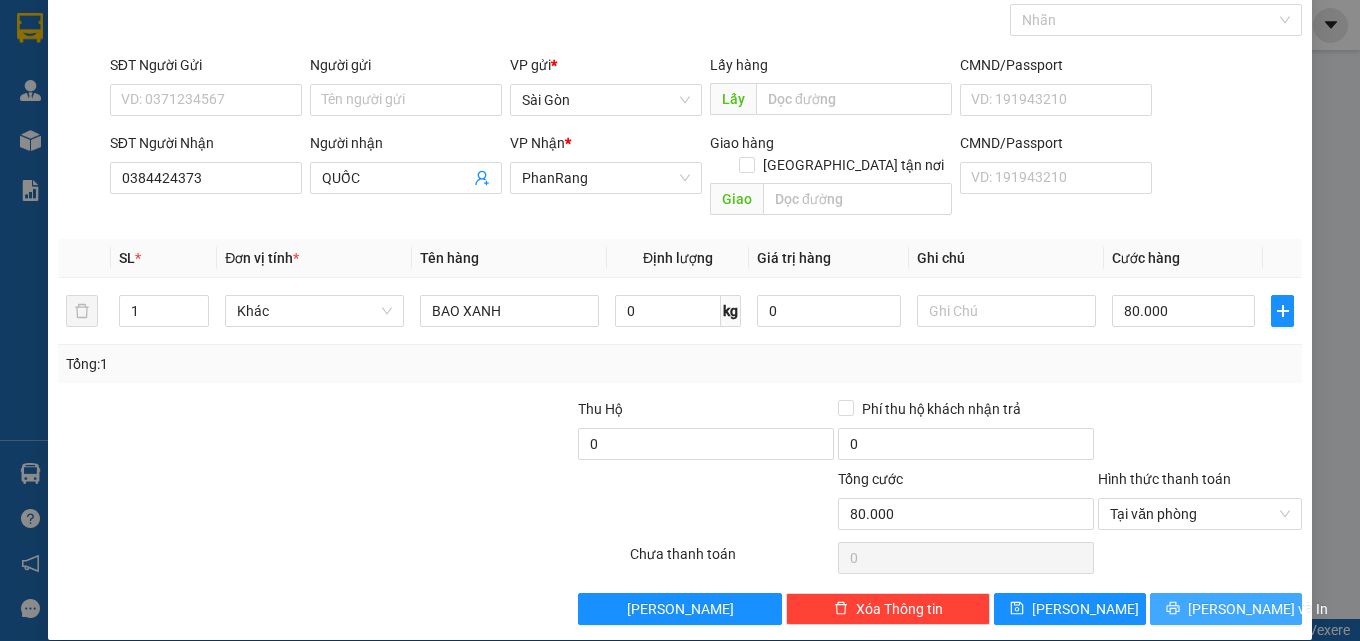 scroll, scrollTop: 99, scrollLeft: 0, axis: vertical 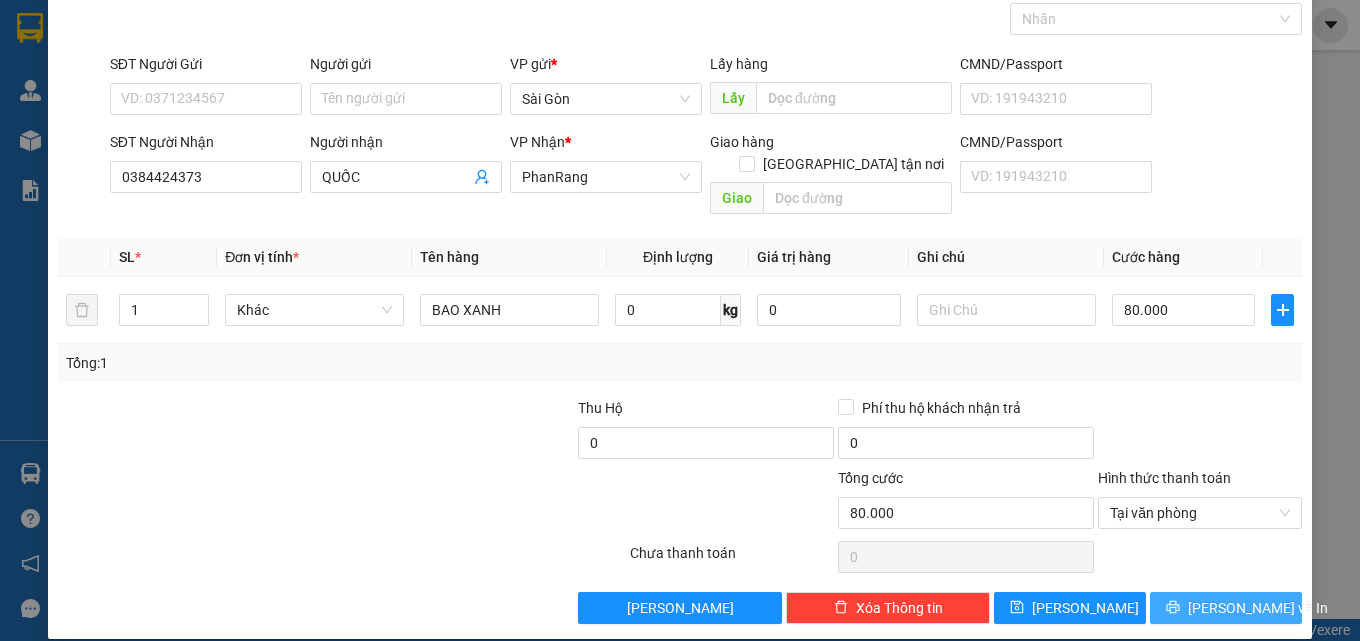 click on "[PERSON_NAME] và In" at bounding box center (1258, 608) 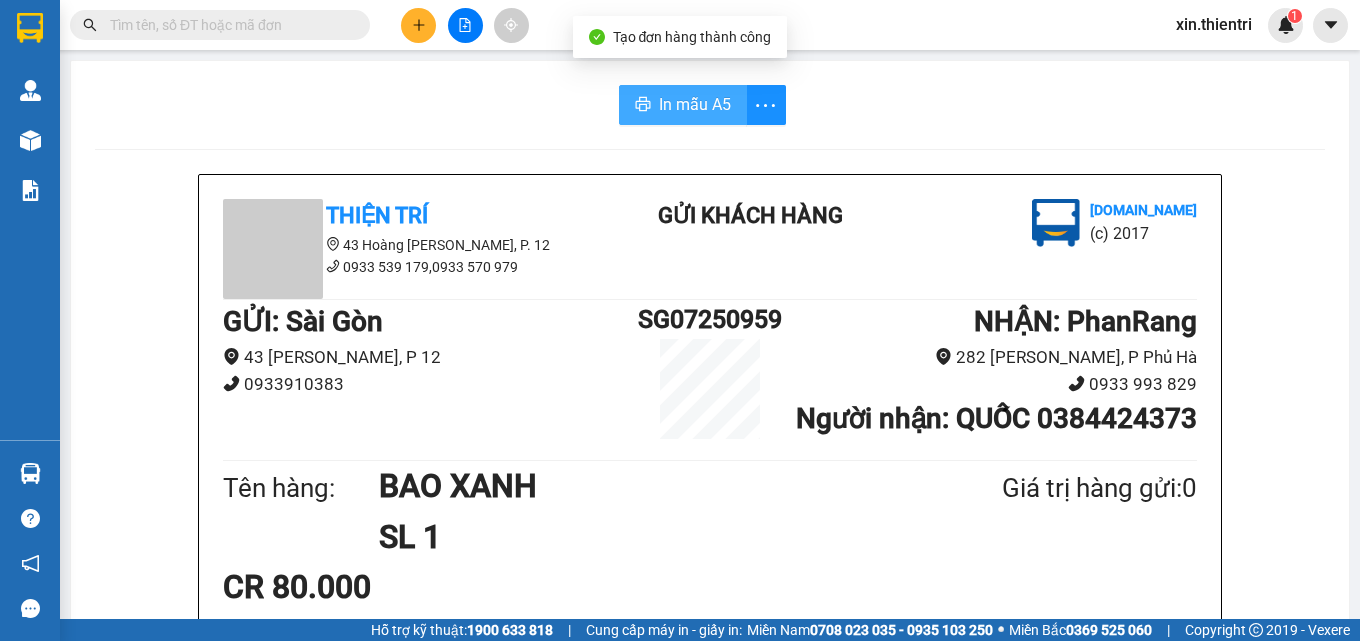 drag, startPoint x: 658, startPoint y: 90, endPoint x: 842, endPoint y: 138, distance: 190.15782 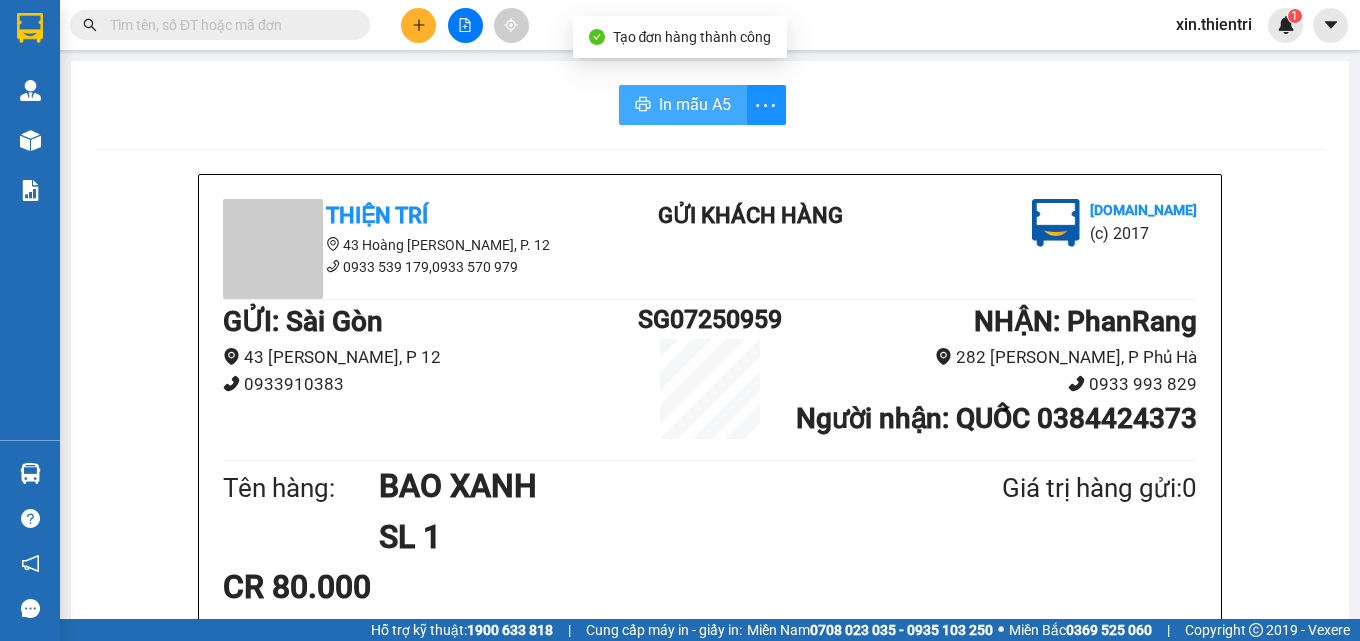 scroll, scrollTop: 0, scrollLeft: 0, axis: both 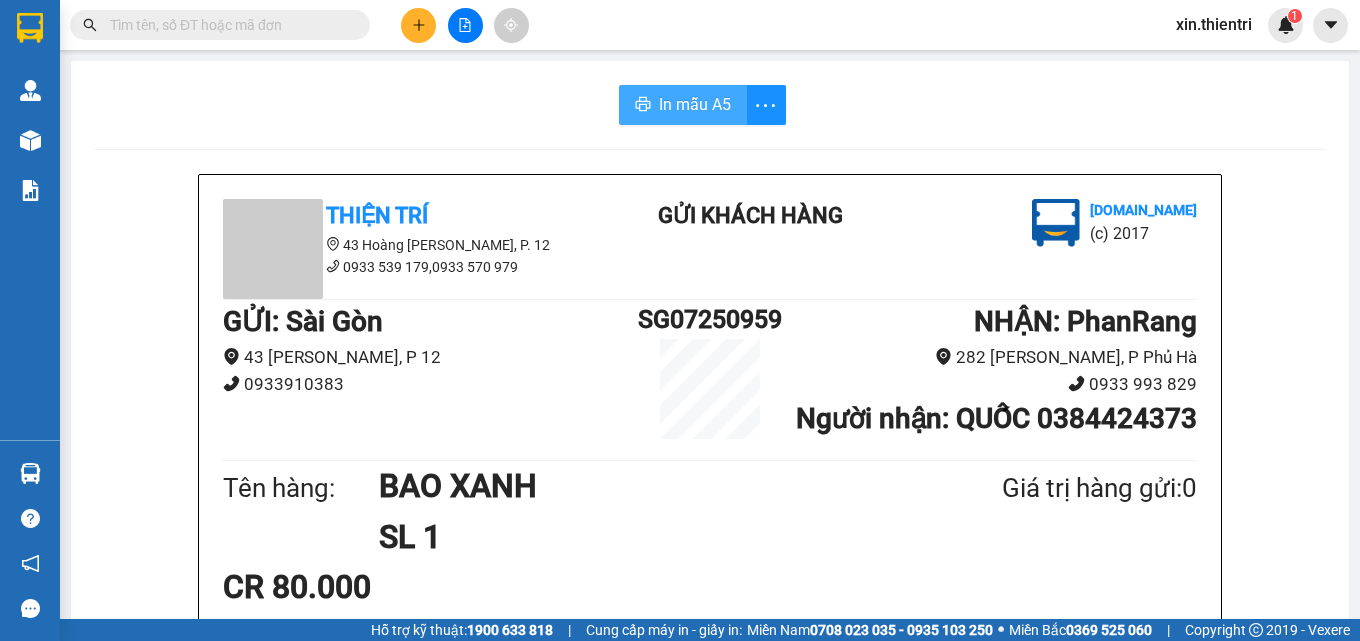 drag, startPoint x: 659, startPoint y: 96, endPoint x: 852, endPoint y: 223, distance: 231.03679 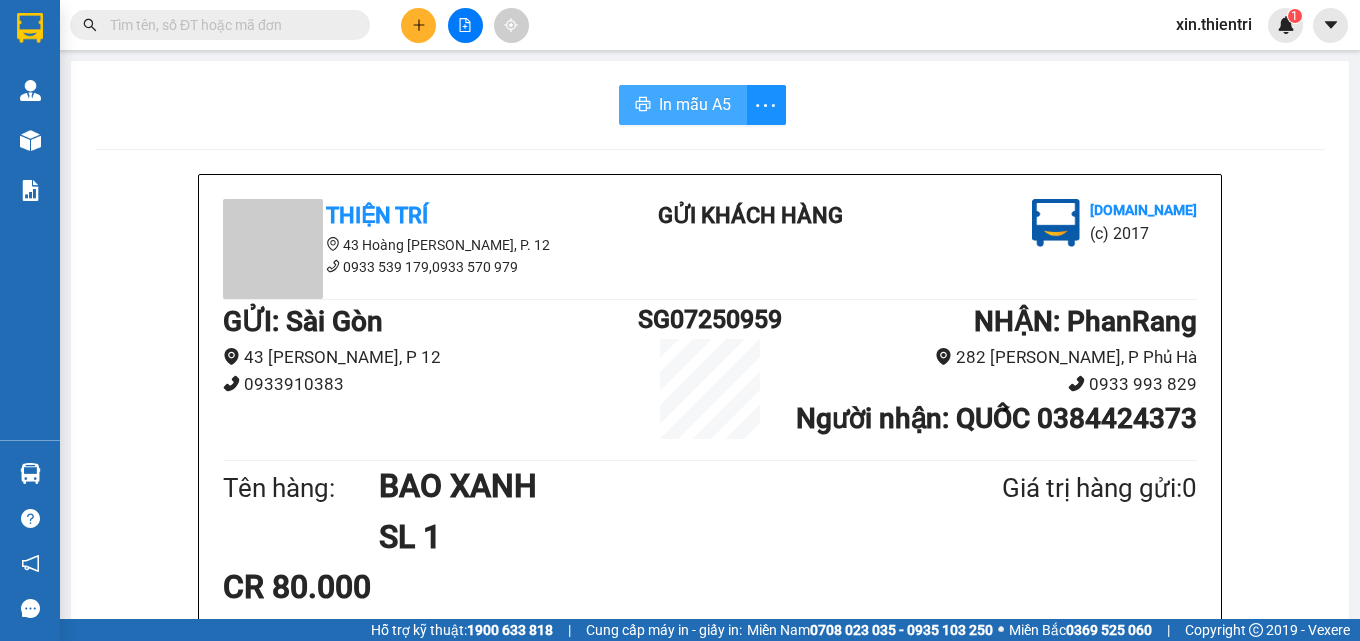 scroll, scrollTop: 0, scrollLeft: 0, axis: both 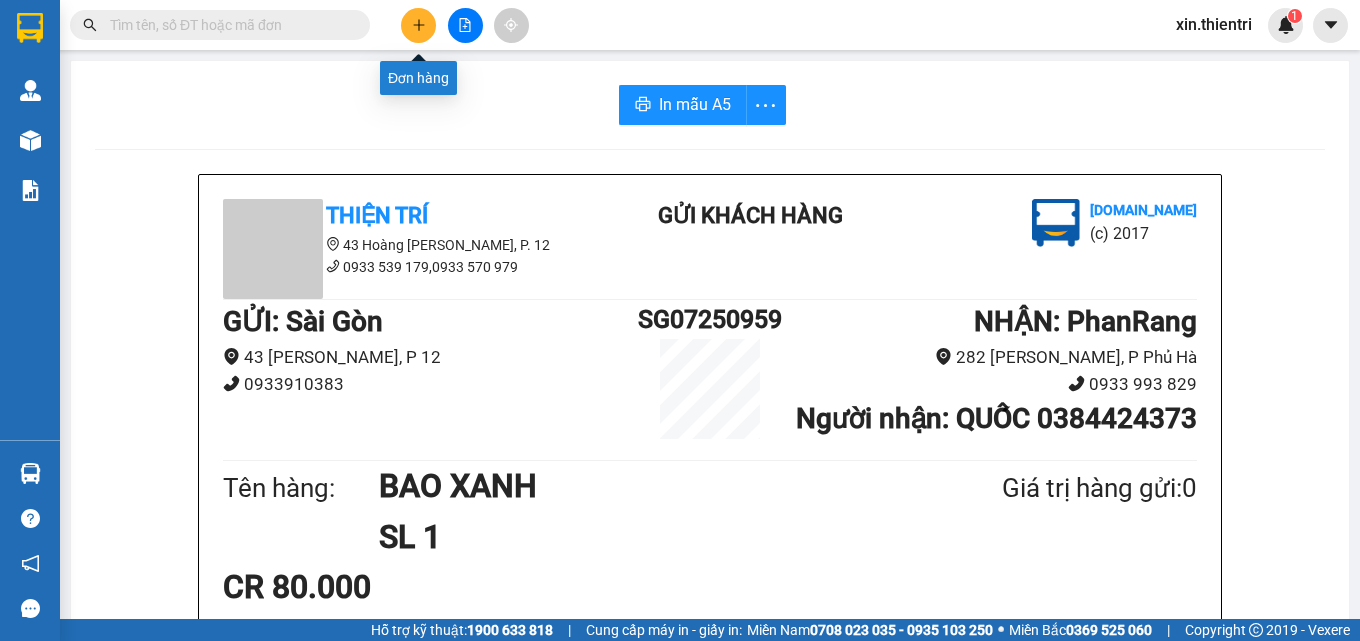 click 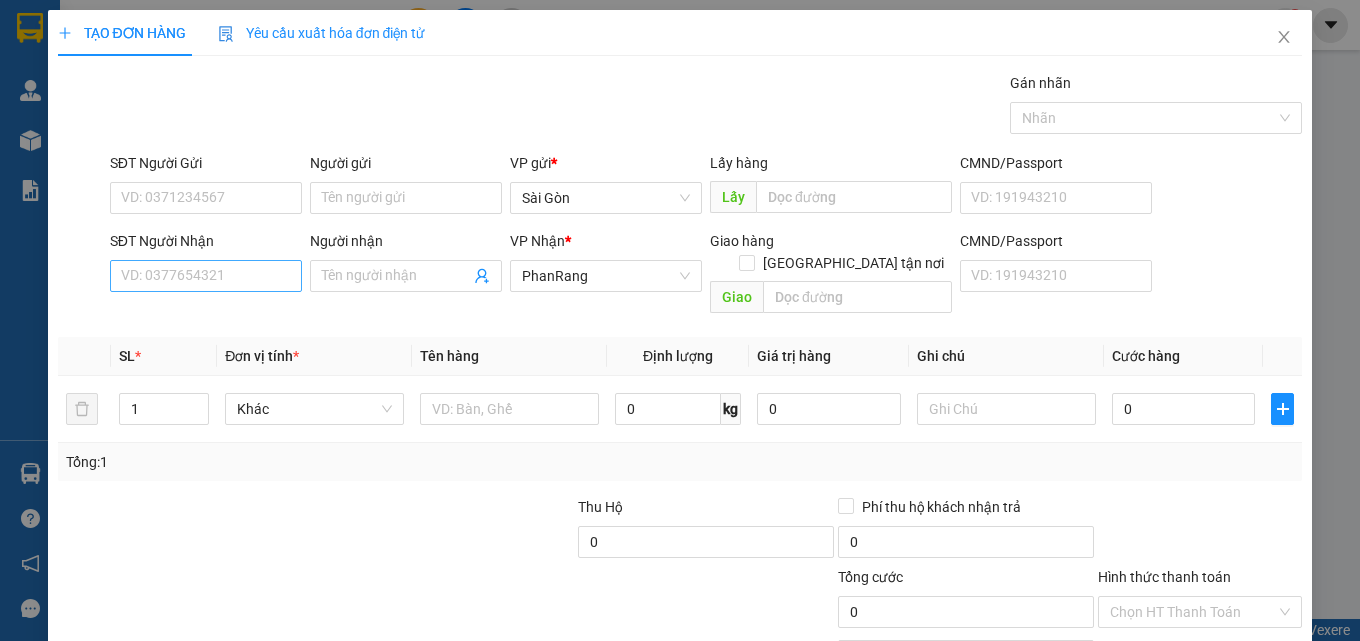 click on "SĐT Người Nhận VD: 0377654321" at bounding box center [206, 265] 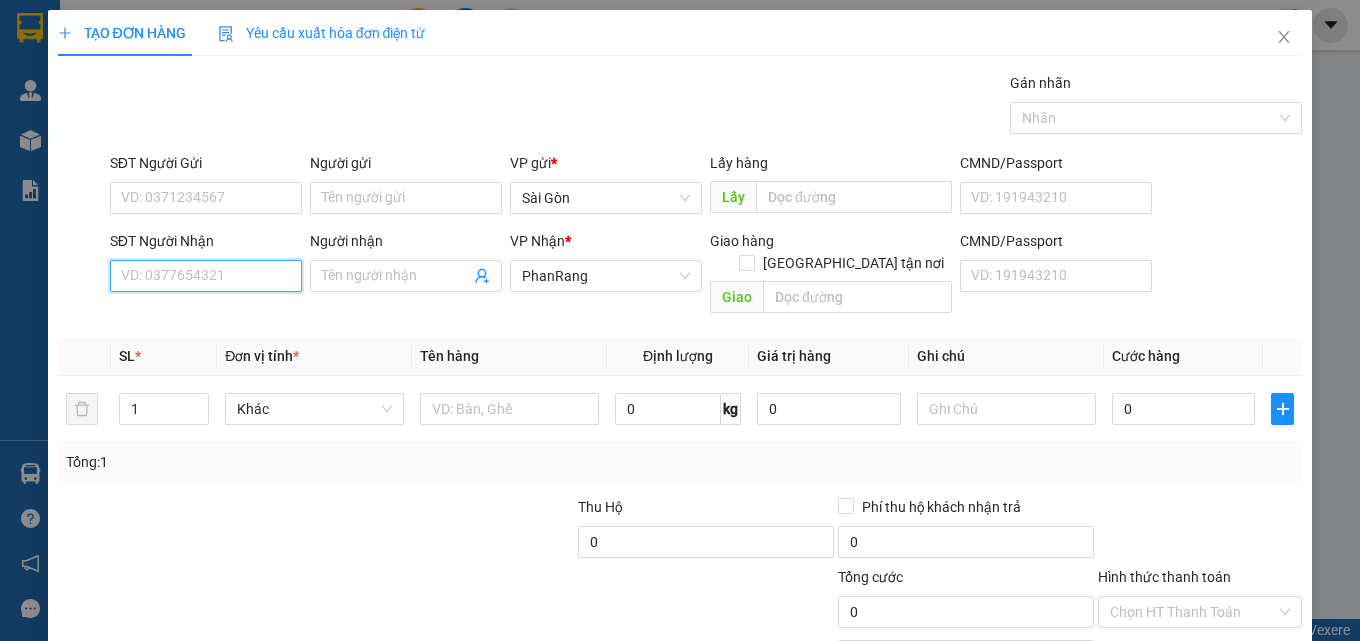 click on "SĐT Người Nhận" at bounding box center (206, 276) 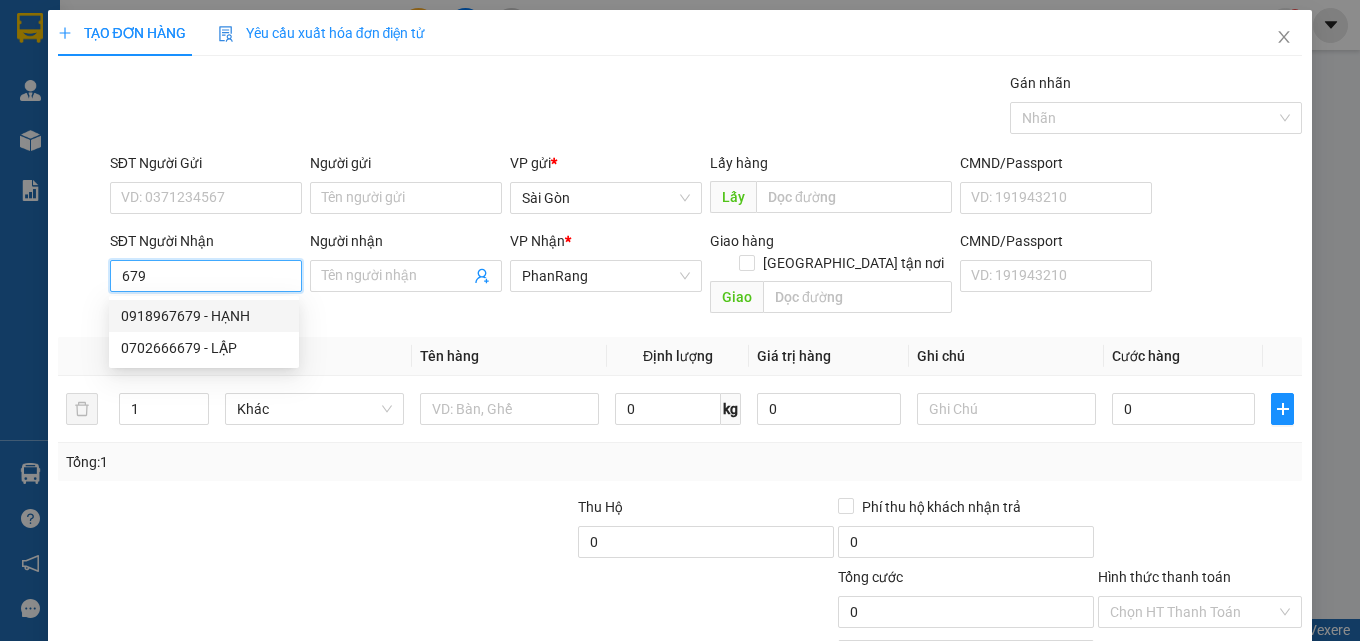 click on "0918967679 - HẠNH" at bounding box center (204, 316) 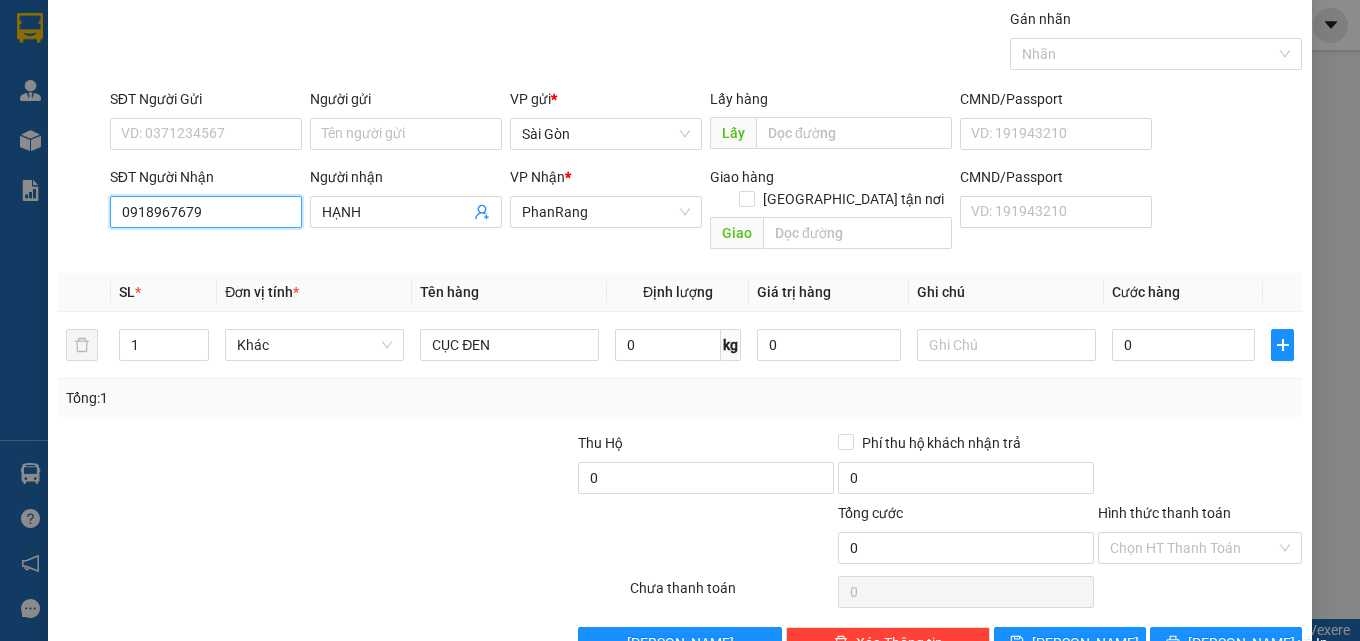 scroll, scrollTop: 99, scrollLeft: 0, axis: vertical 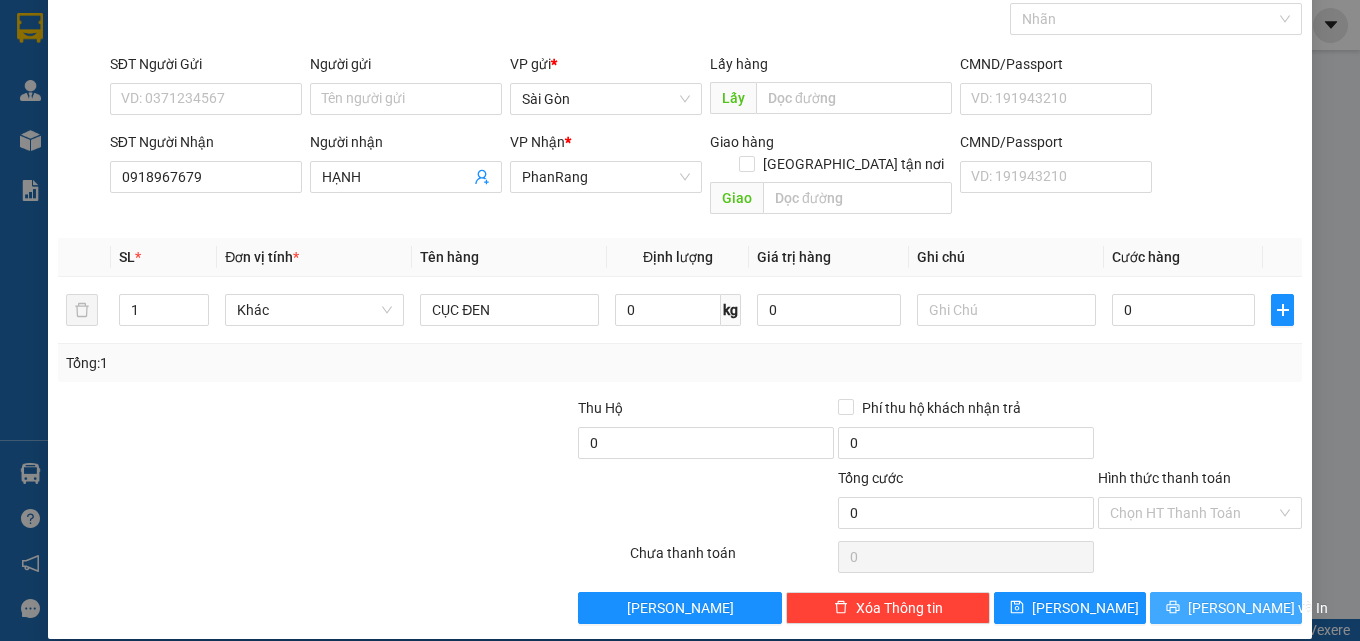 drag, startPoint x: 1212, startPoint y: 588, endPoint x: 1120, endPoint y: 553, distance: 98.43272 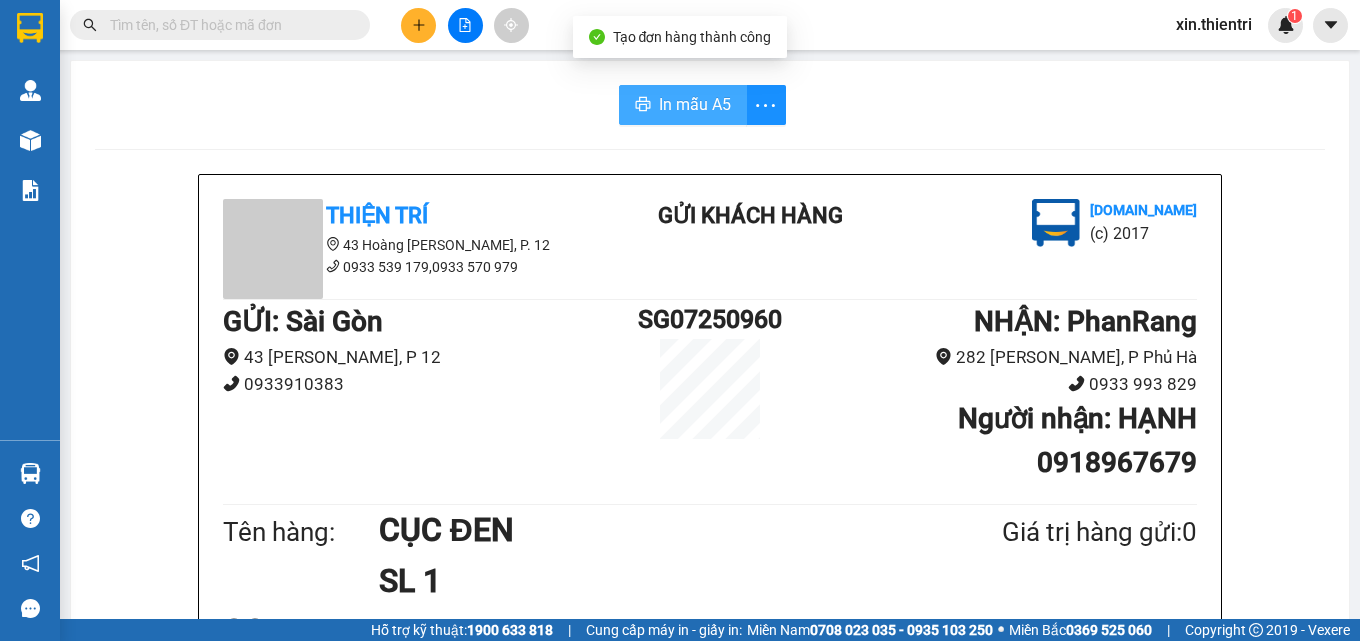 click on "In mẫu A5" at bounding box center (695, 104) 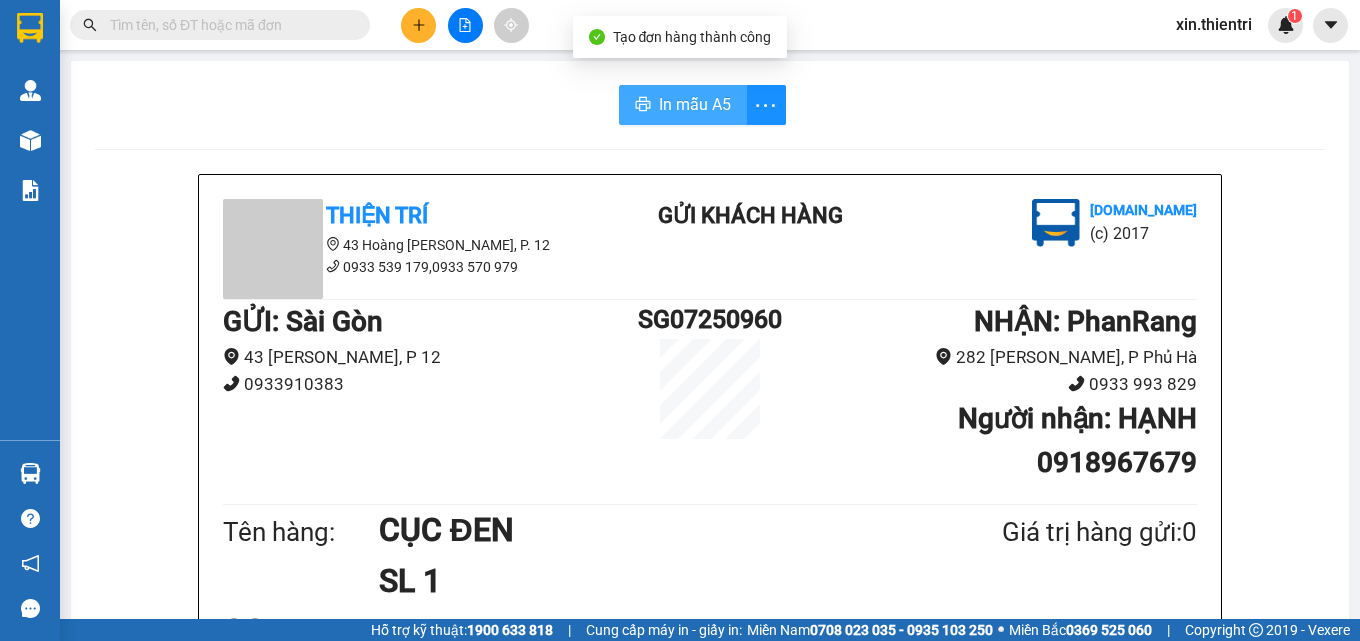 scroll, scrollTop: 0, scrollLeft: 0, axis: both 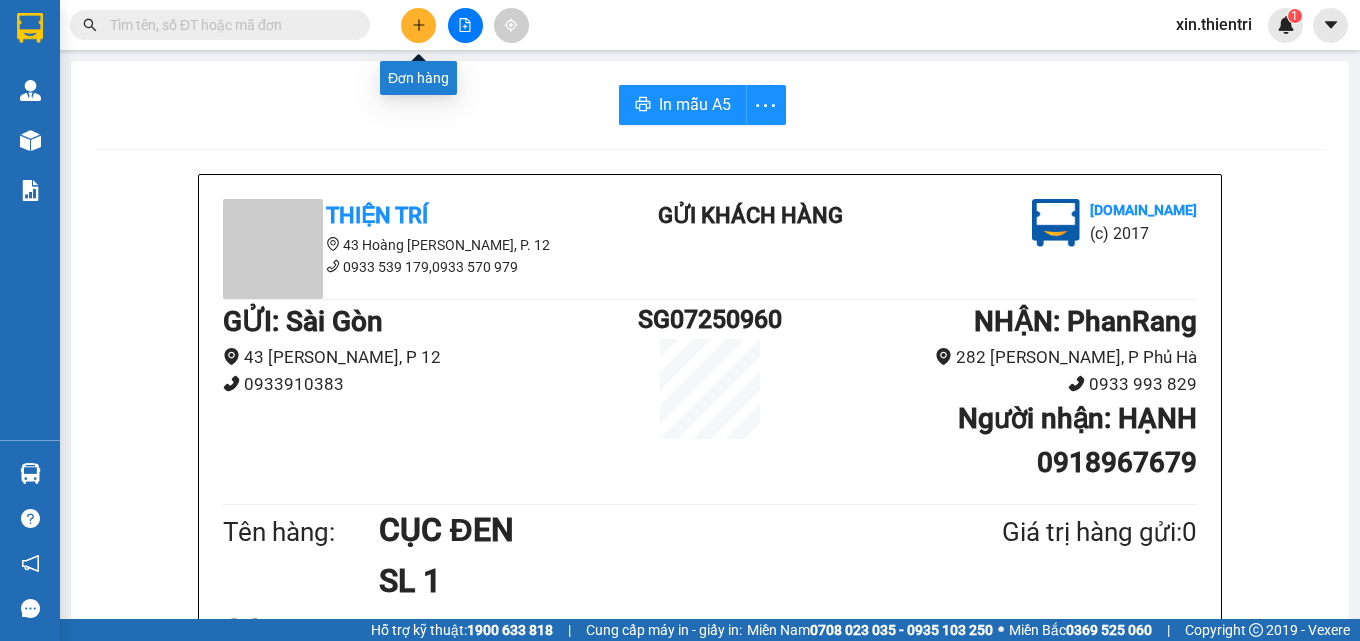 click 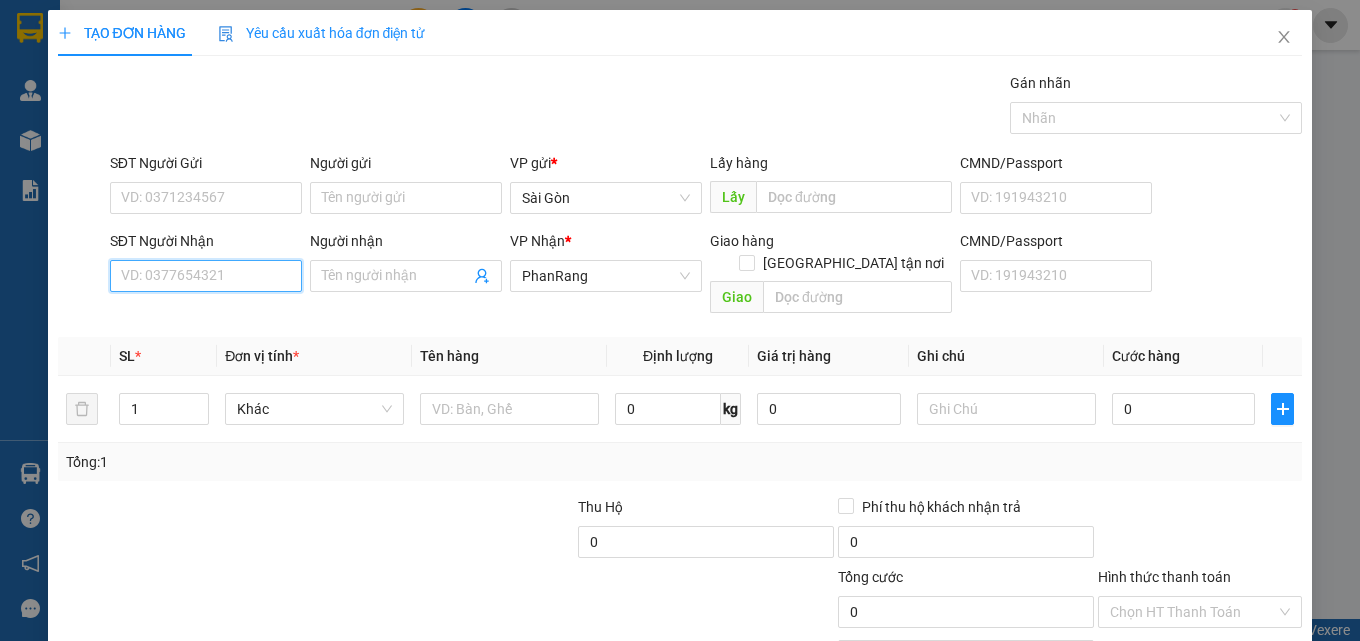 click on "SĐT Người Nhận" at bounding box center [206, 276] 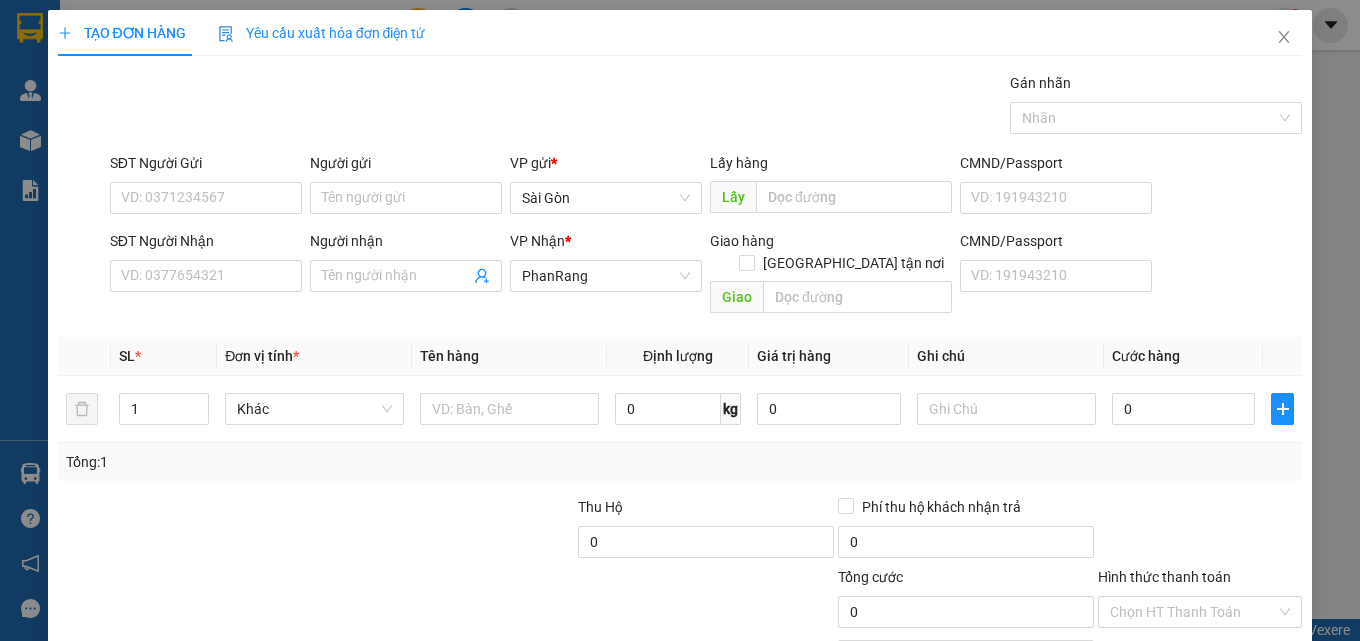 drag, startPoint x: 105, startPoint y: 232, endPoint x: 230, endPoint y: 245, distance: 125.67418 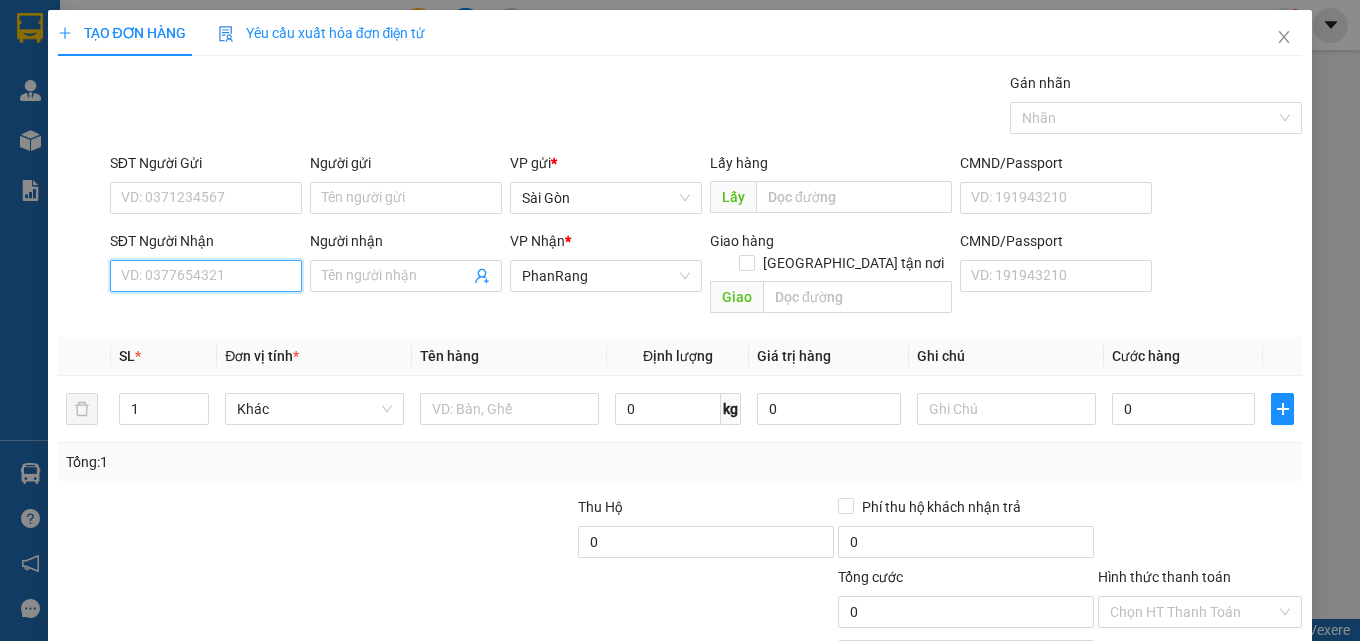 click on "SĐT Người Nhận" at bounding box center (206, 276) 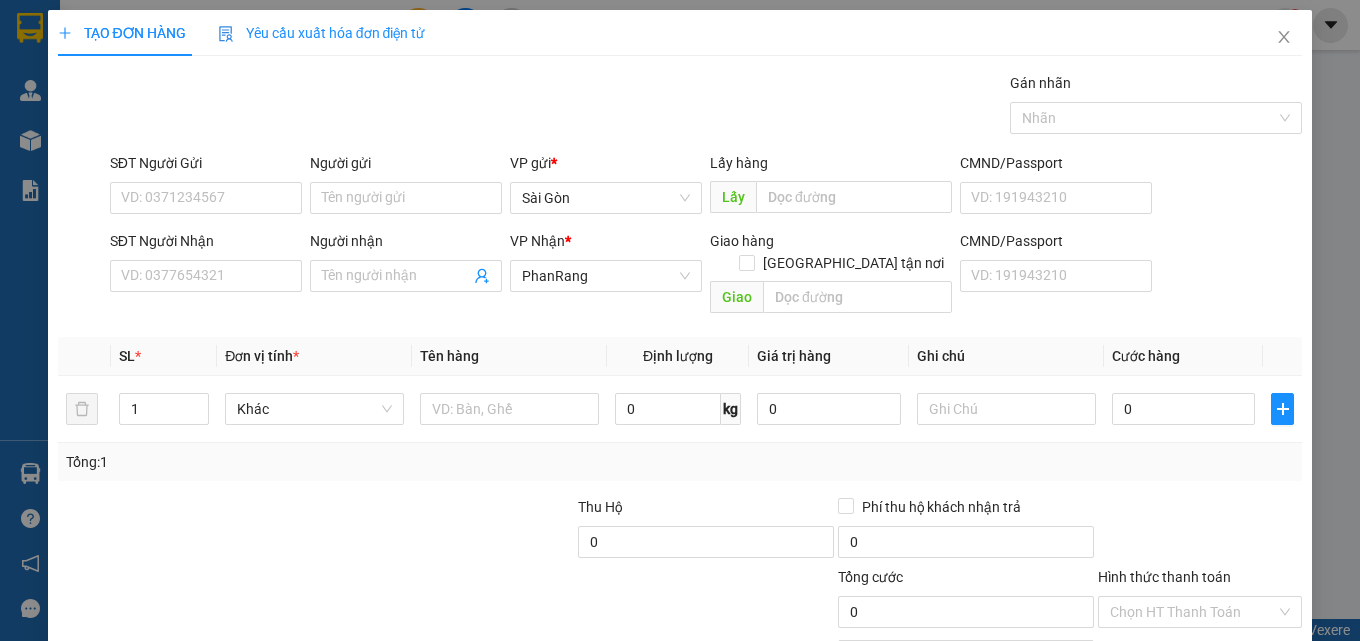 click on "SĐT Người Nhận" at bounding box center [206, 241] 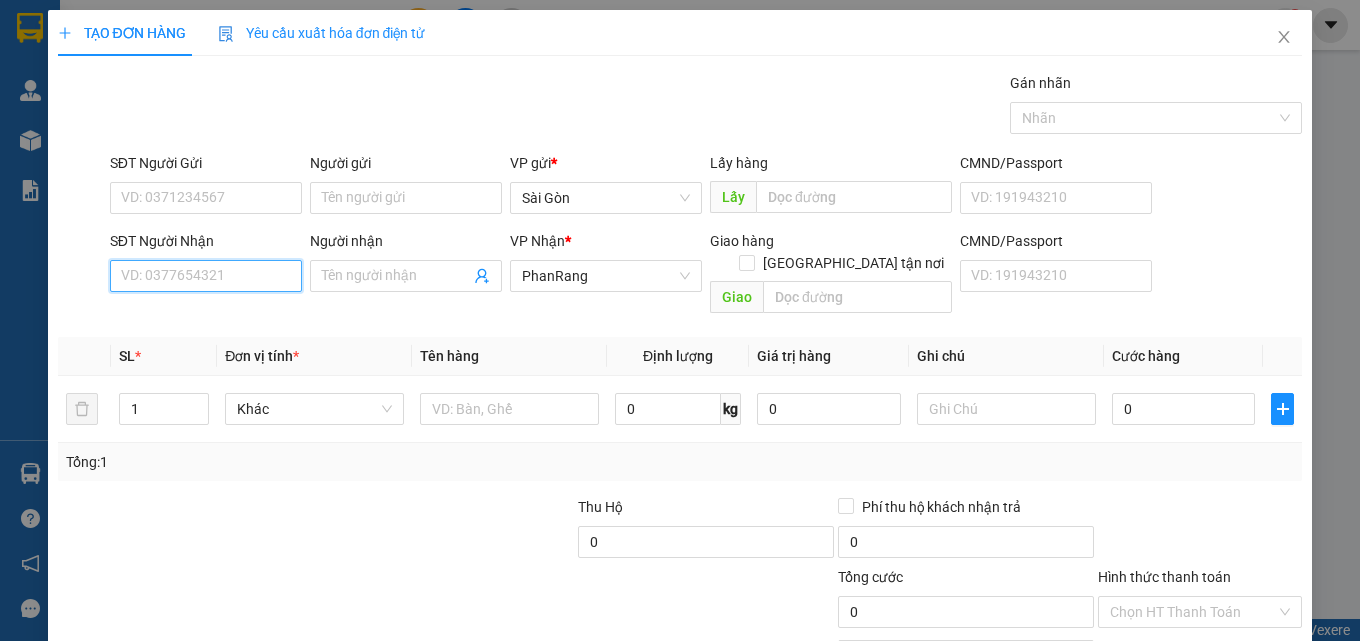 click on "SĐT Người Nhận" at bounding box center [206, 276] 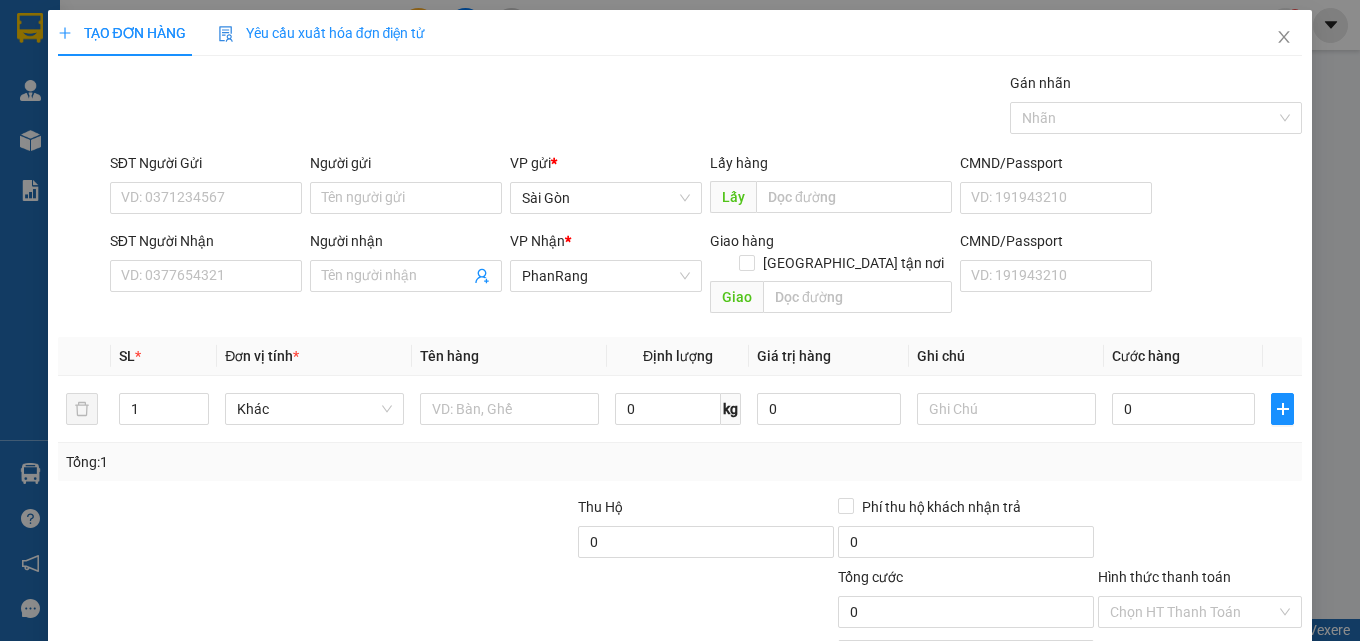 click on "SĐT Người Nhận" at bounding box center [206, 241] 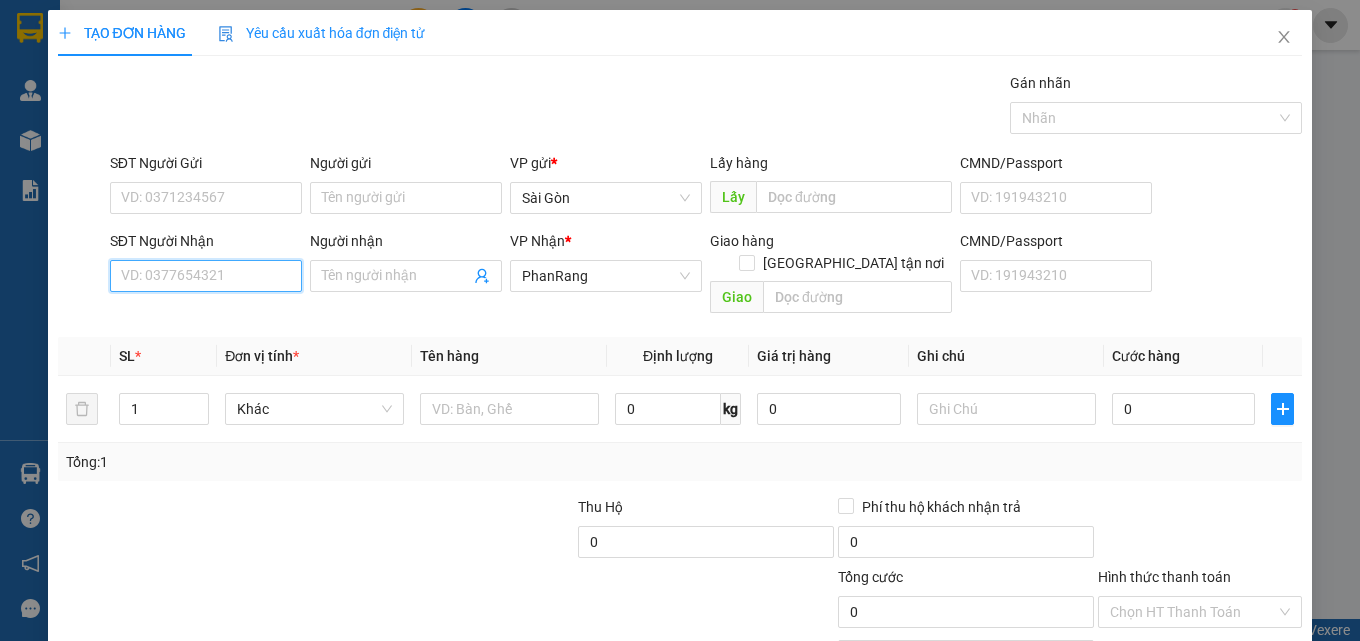 click on "SĐT Người Nhận" at bounding box center (206, 276) 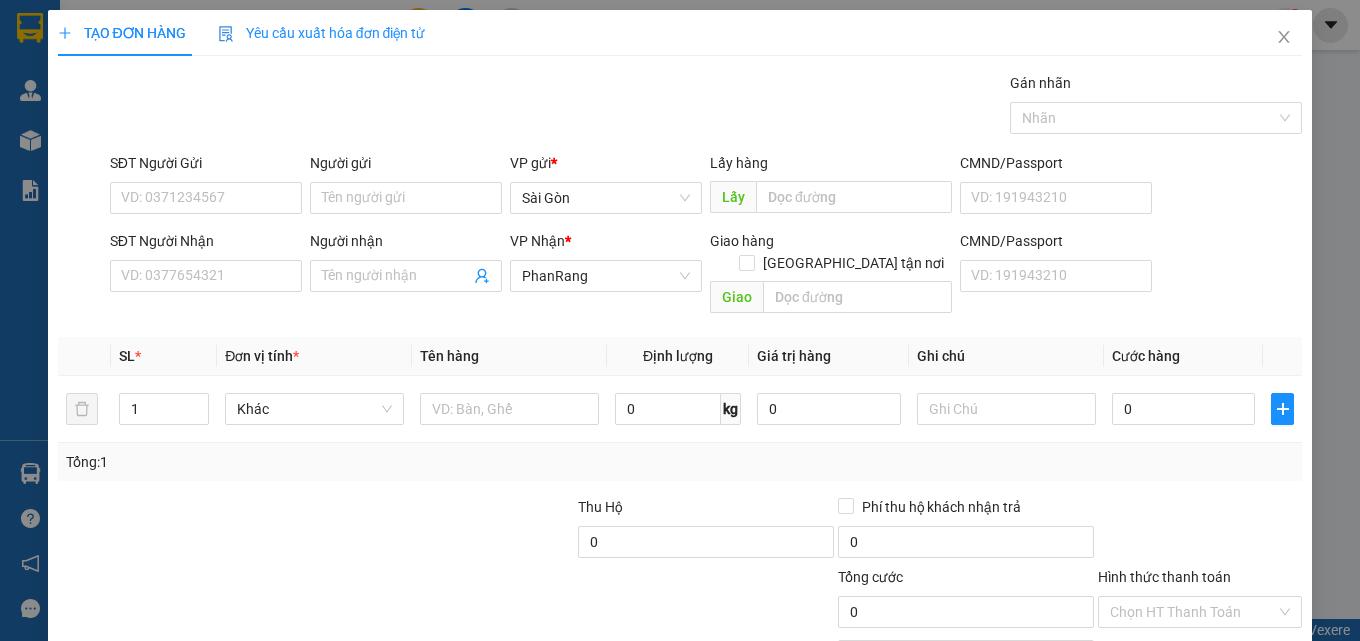 click on "SĐT Người Nhận" at bounding box center [206, 241] 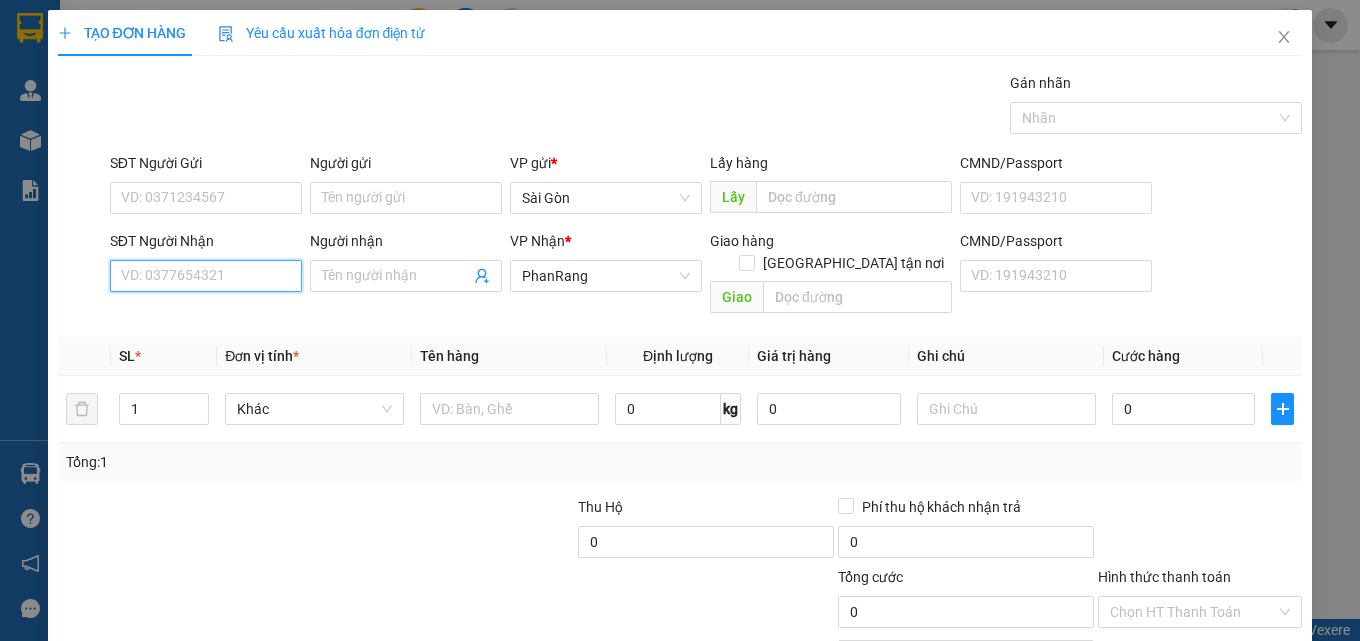 click on "SĐT Người Nhận" at bounding box center [206, 276] 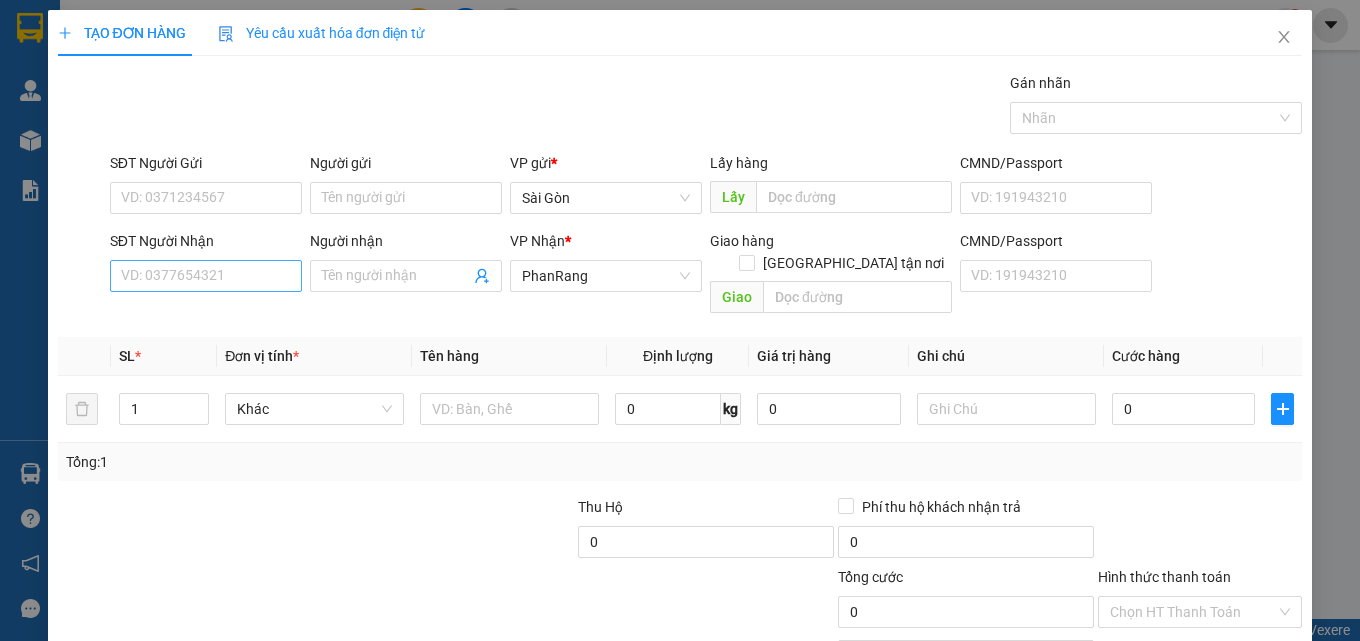 drag, startPoint x: 208, startPoint y: 258, endPoint x: 200, endPoint y: 267, distance: 12.0415945 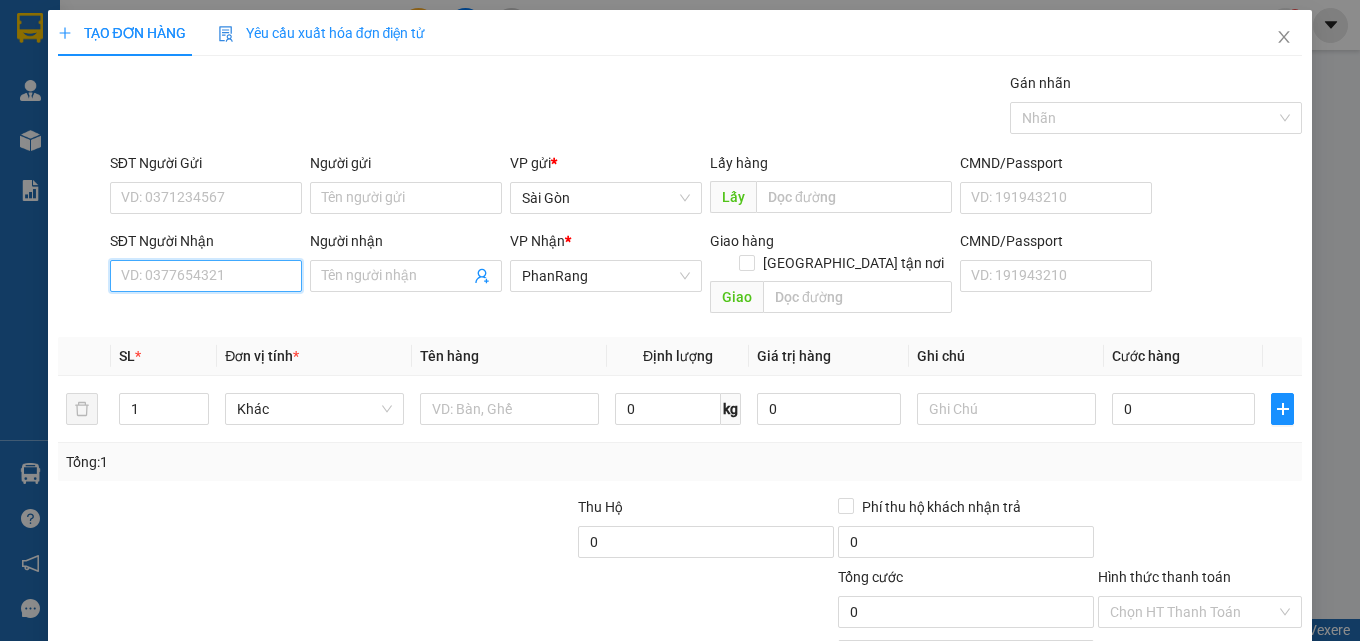 click on "SĐT Người Nhận" at bounding box center [206, 276] 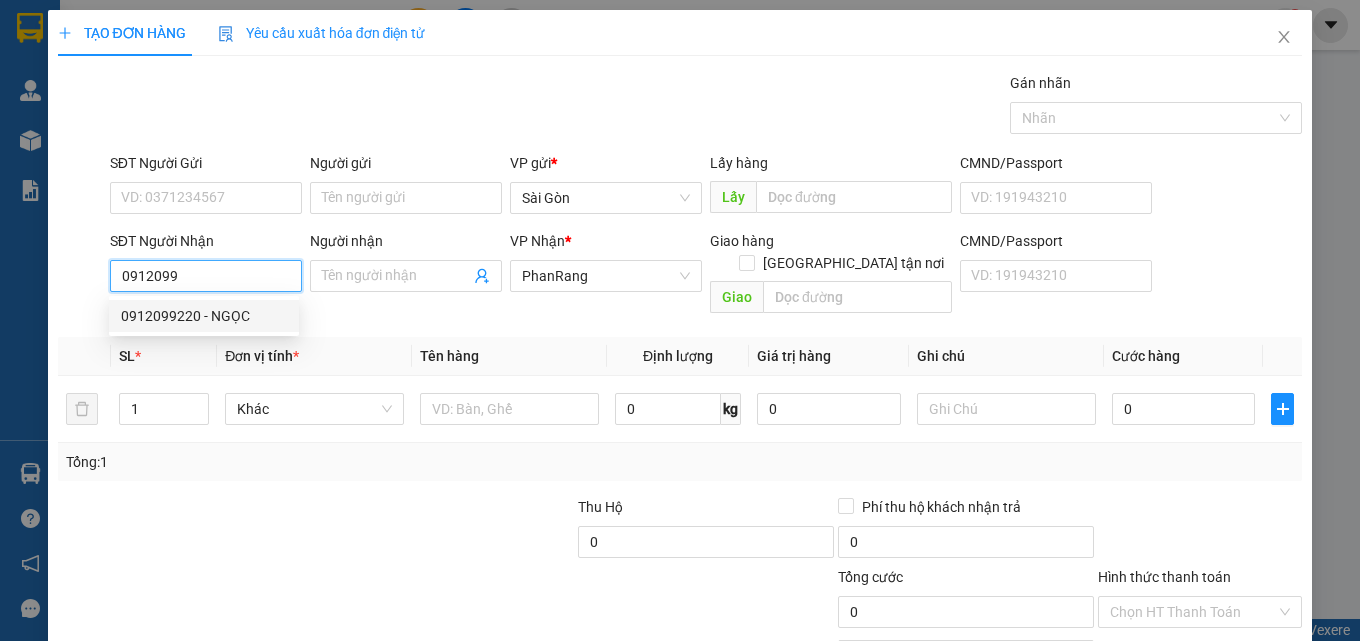drag, startPoint x: 252, startPoint y: 313, endPoint x: 246, endPoint y: 326, distance: 14.3178215 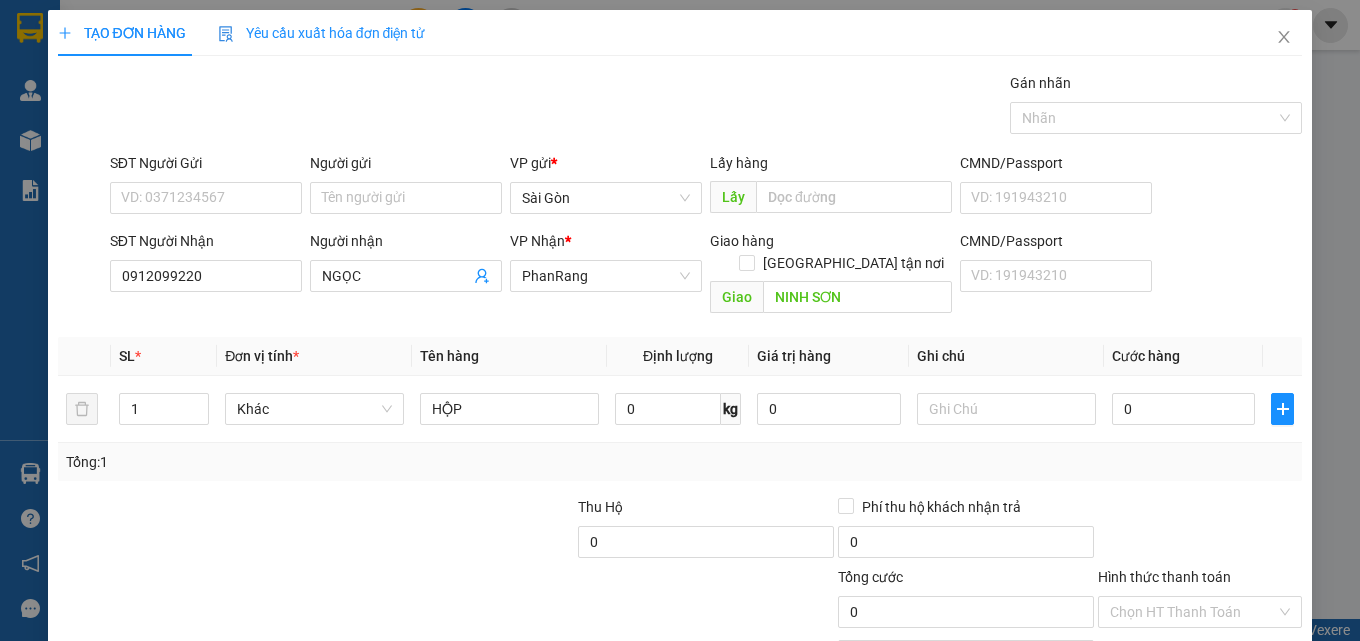 click on "[PERSON_NAME] và In" at bounding box center [1226, 707] 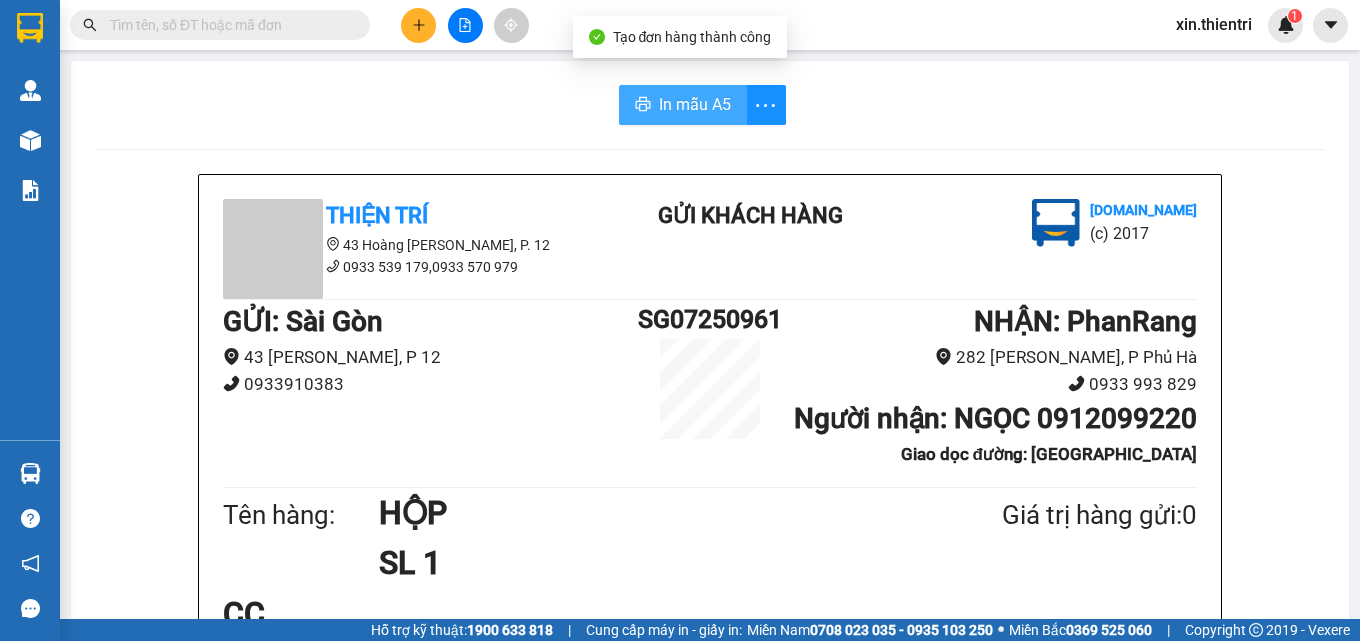 drag, startPoint x: 674, startPoint y: 114, endPoint x: 1158, endPoint y: 240, distance: 500.132 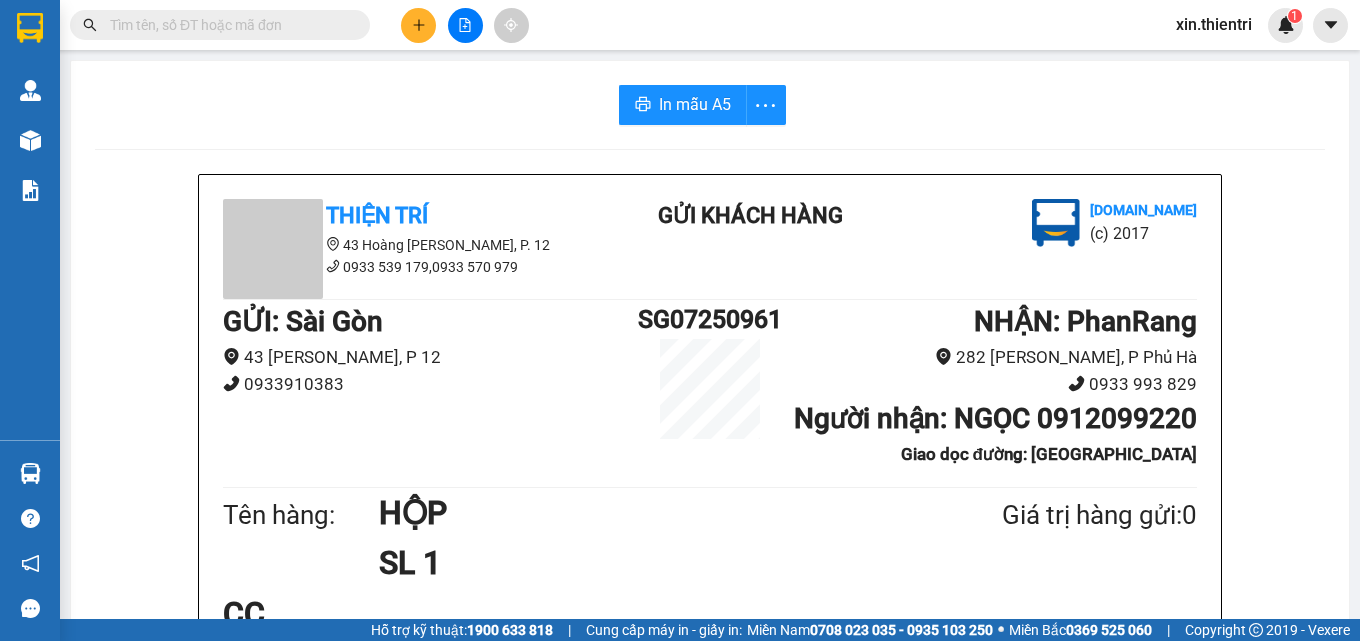 drag, startPoint x: 554, startPoint y: 490, endPoint x: 575, endPoint y: 498, distance: 22.472204 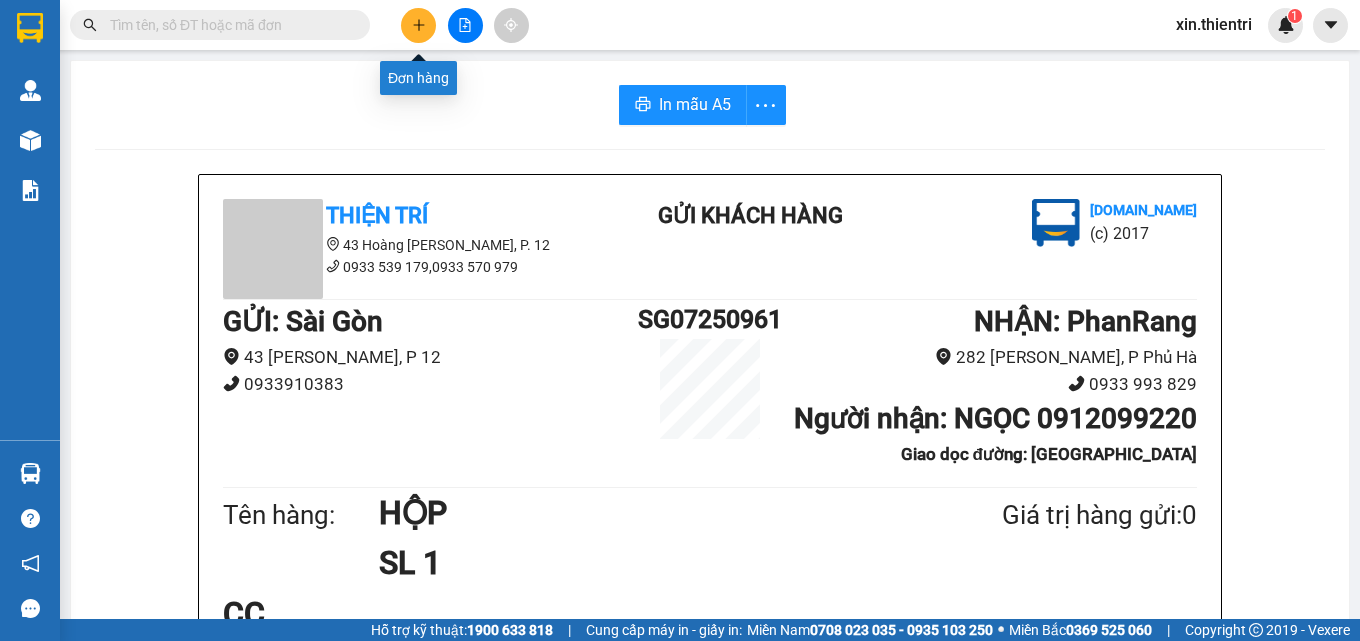 click 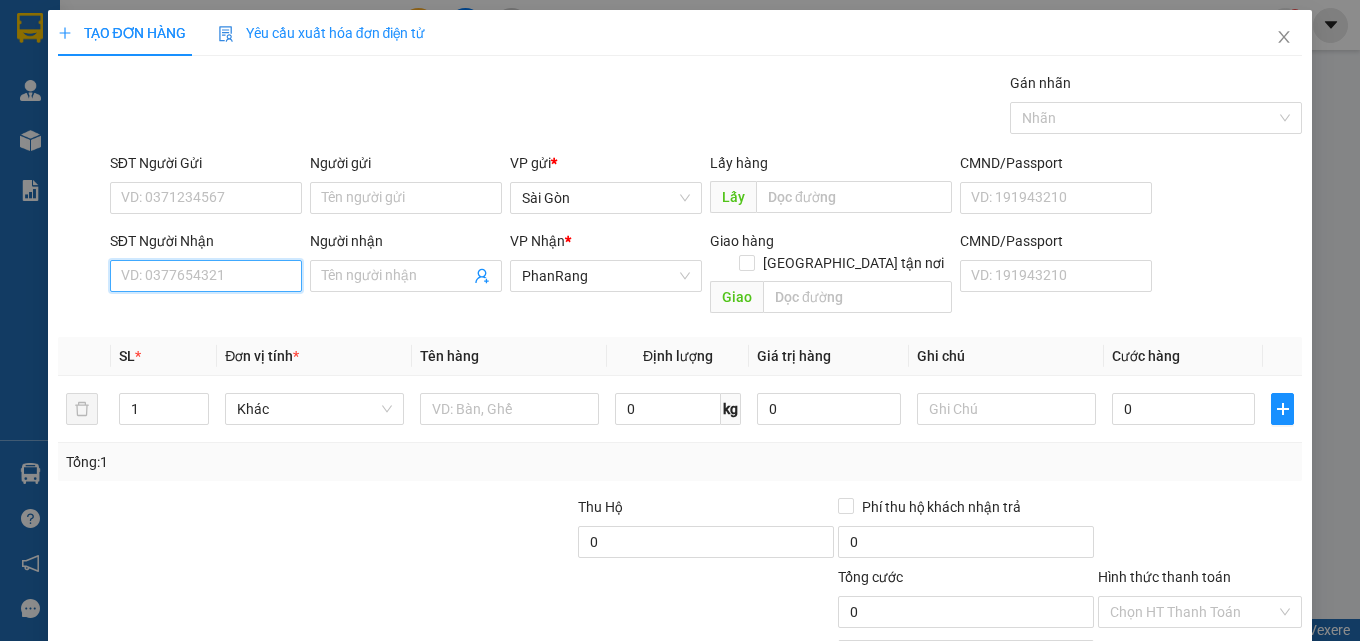 drag, startPoint x: 220, startPoint y: 282, endPoint x: 251, endPoint y: 263, distance: 36.359318 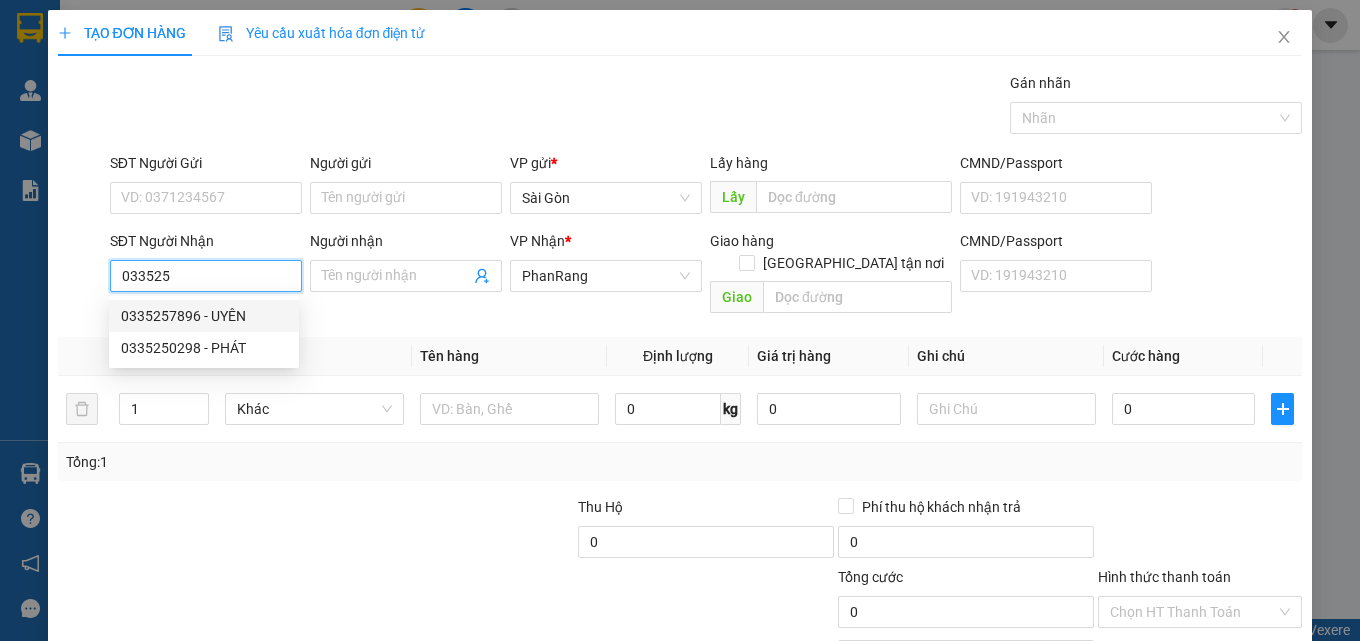 click on "0335257896 - UYÊN" at bounding box center [204, 316] 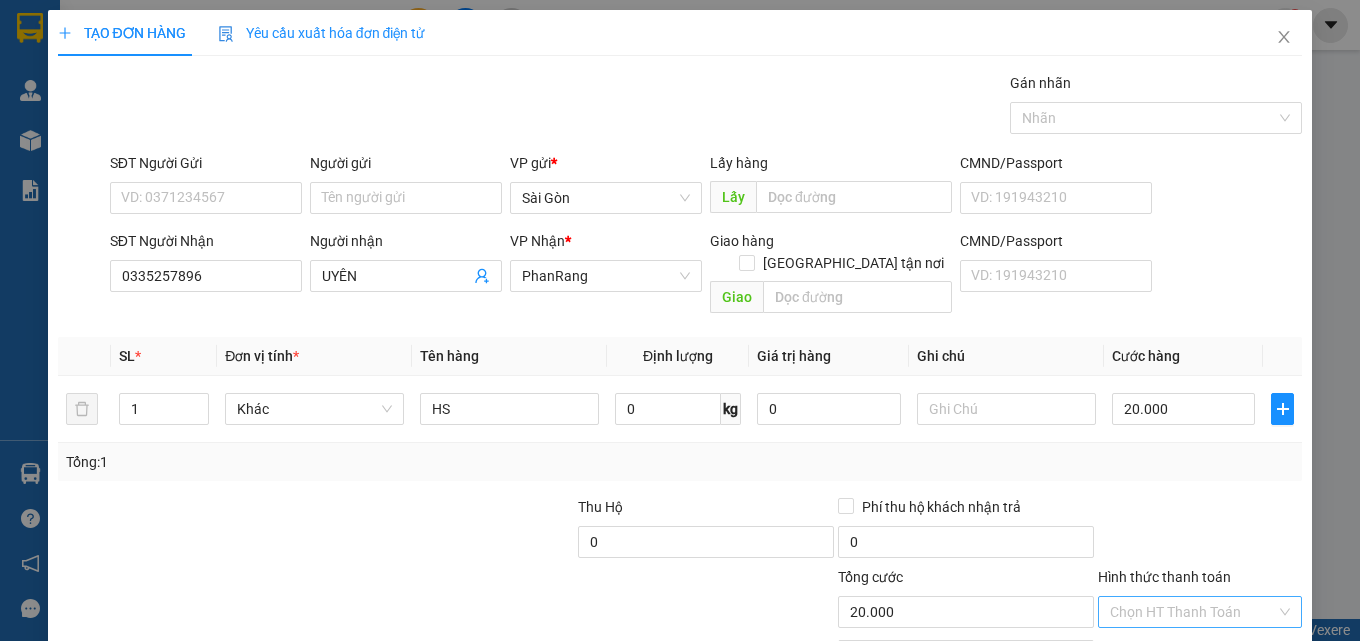 click on "Hình thức thanh toán" at bounding box center [1193, 612] 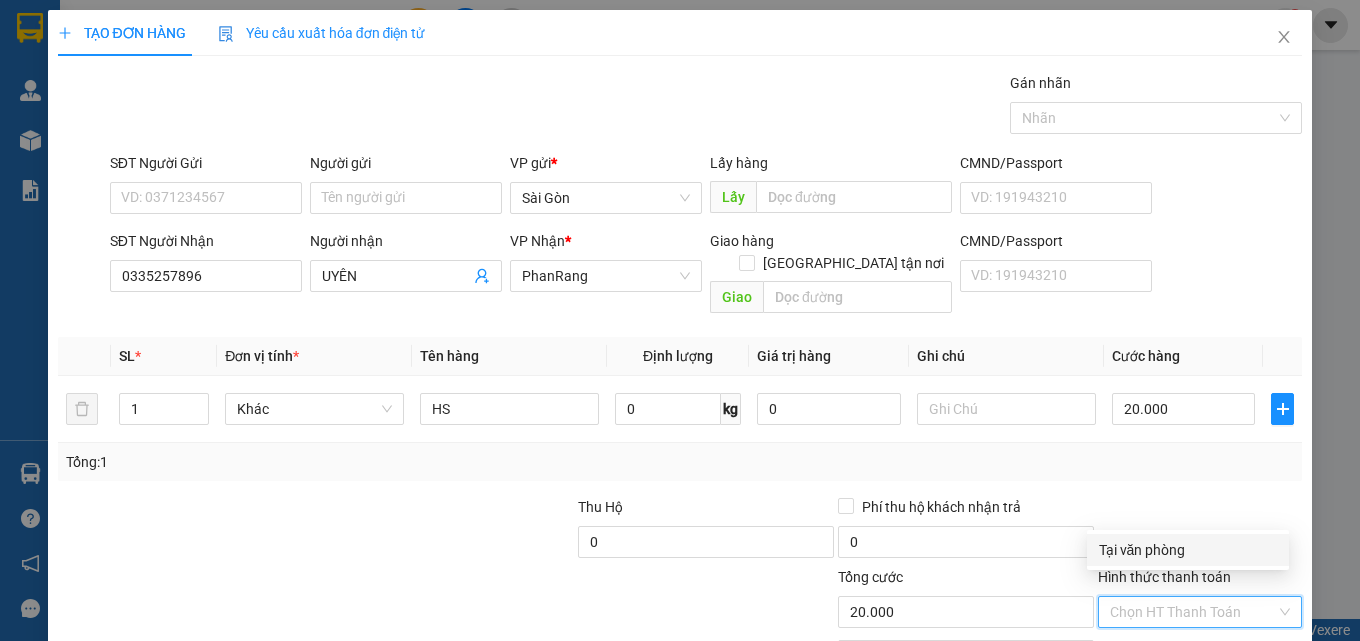 click on "Tại văn phòng" at bounding box center [1188, 550] 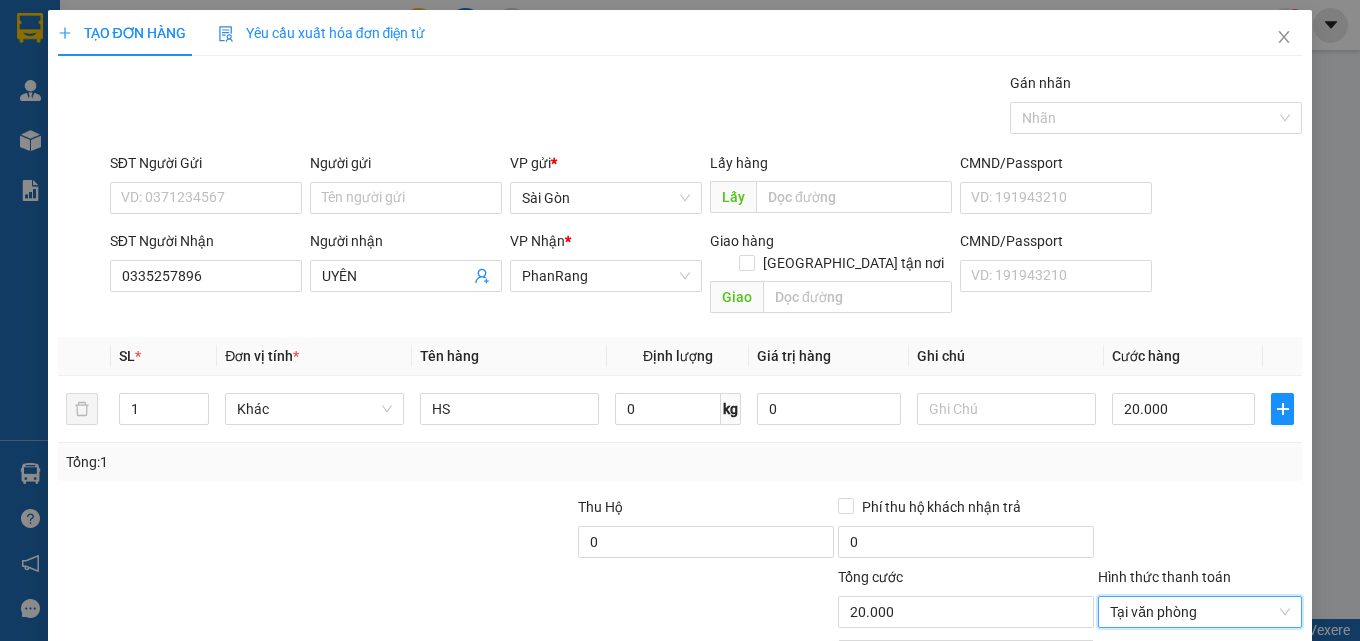 click on "[PERSON_NAME] và In" at bounding box center (1258, 707) 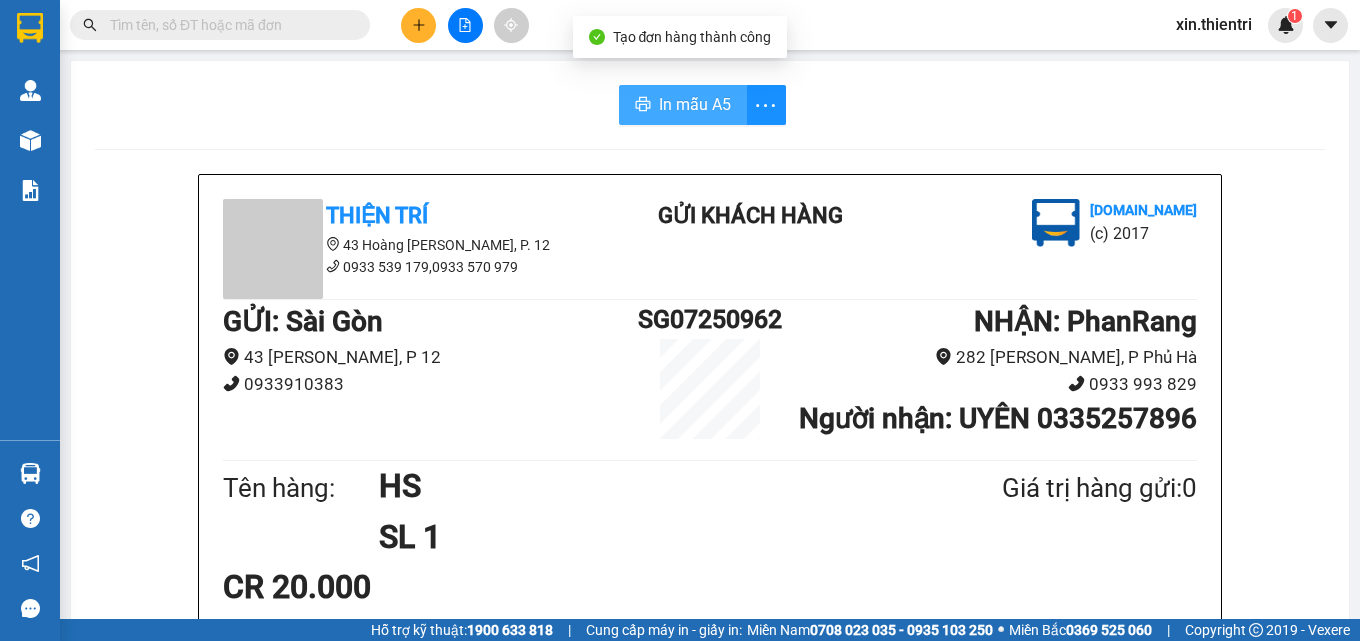 click on "In mẫu A5" at bounding box center (683, 105) 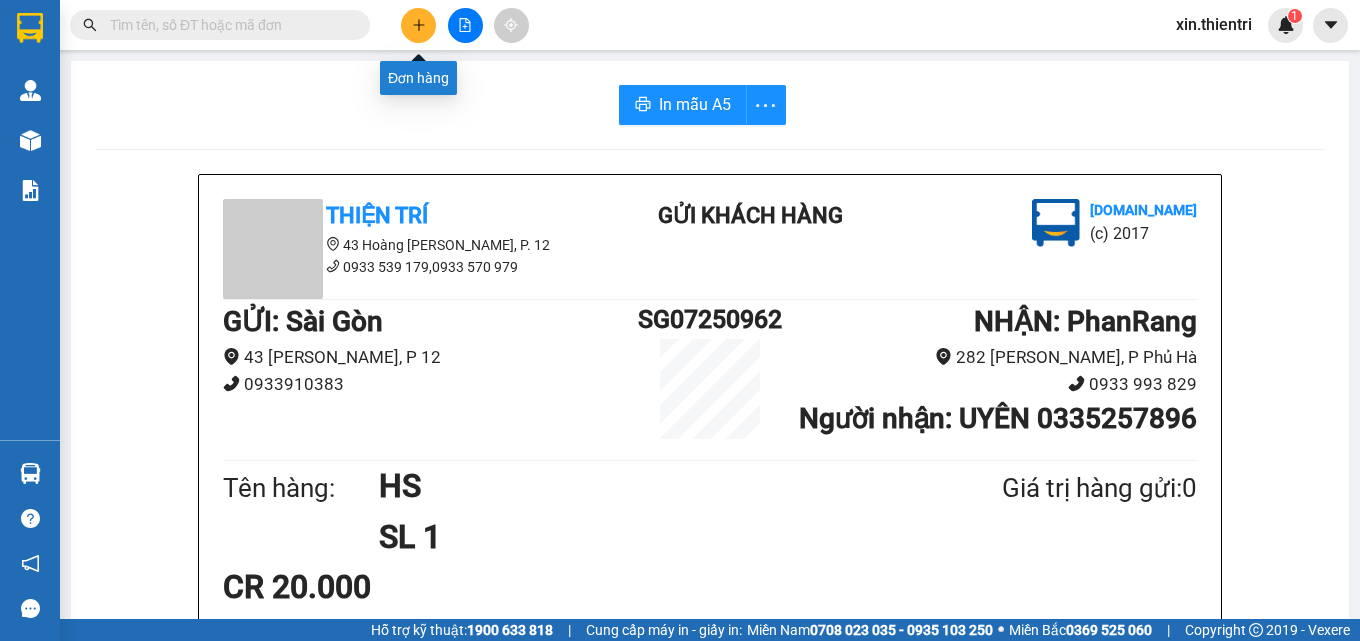 click 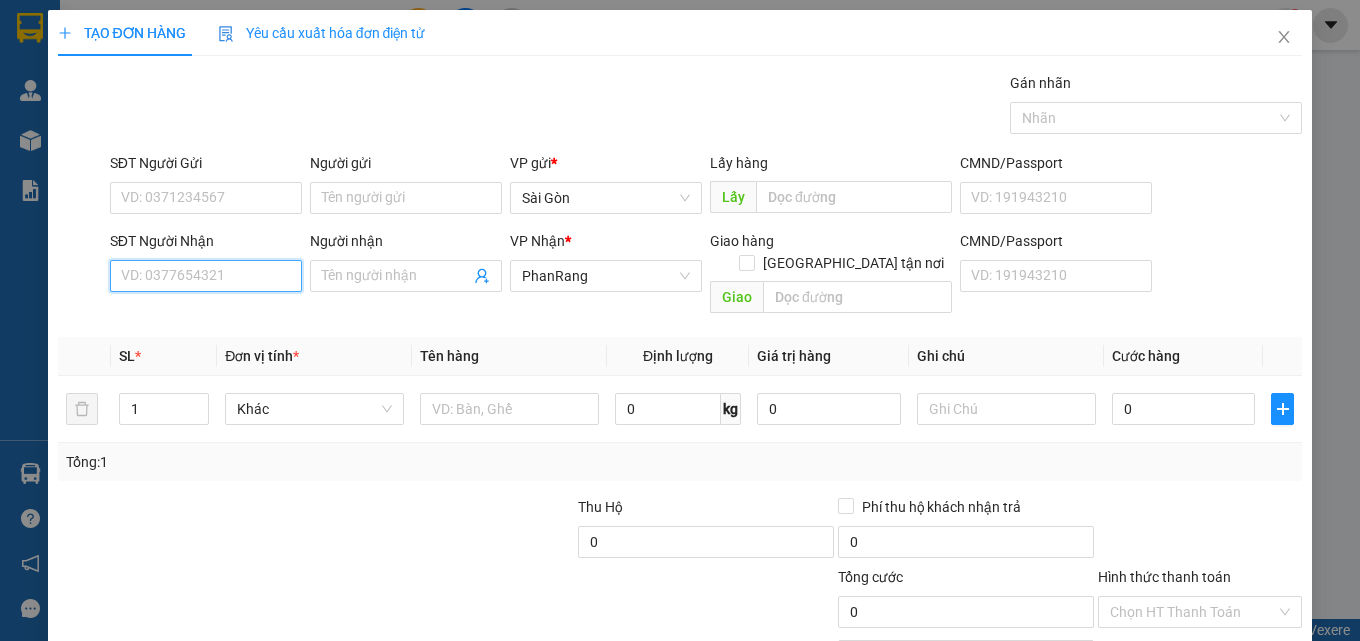 click on "SĐT Người Nhận" at bounding box center [206, 276] 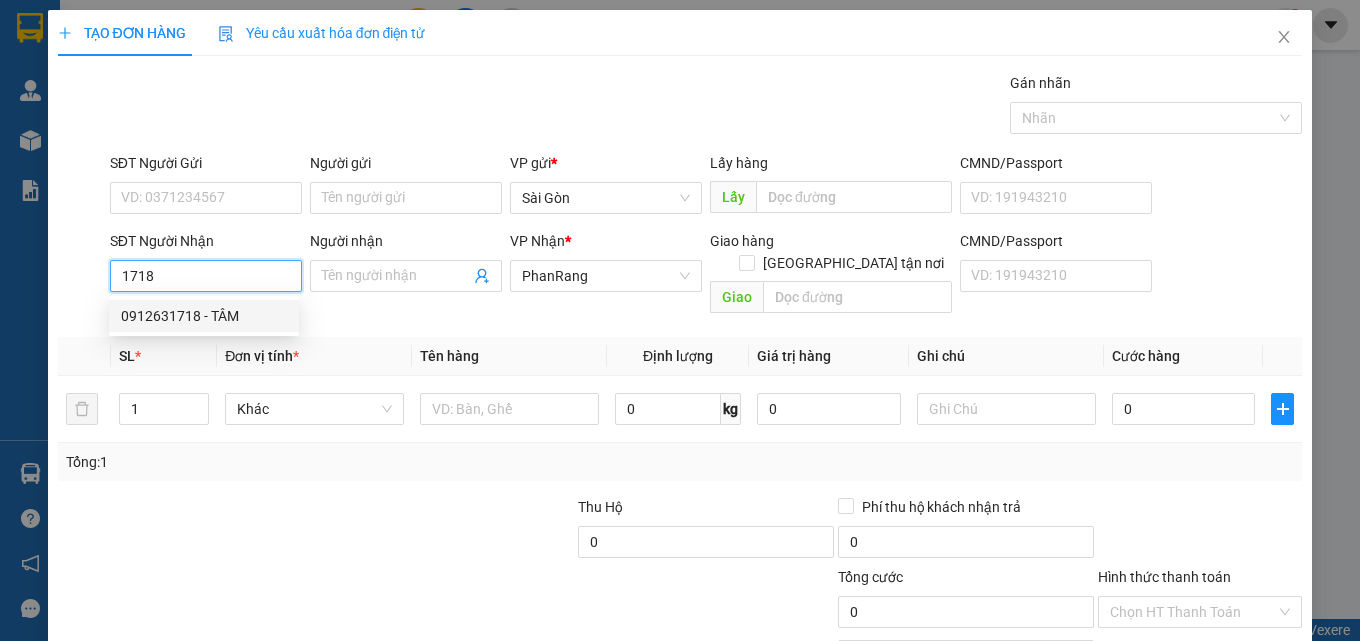 drag, startPoint x: 190, startPoint y: 318, endPoint x: 255, endPoint y: 349, distance: 72.013885 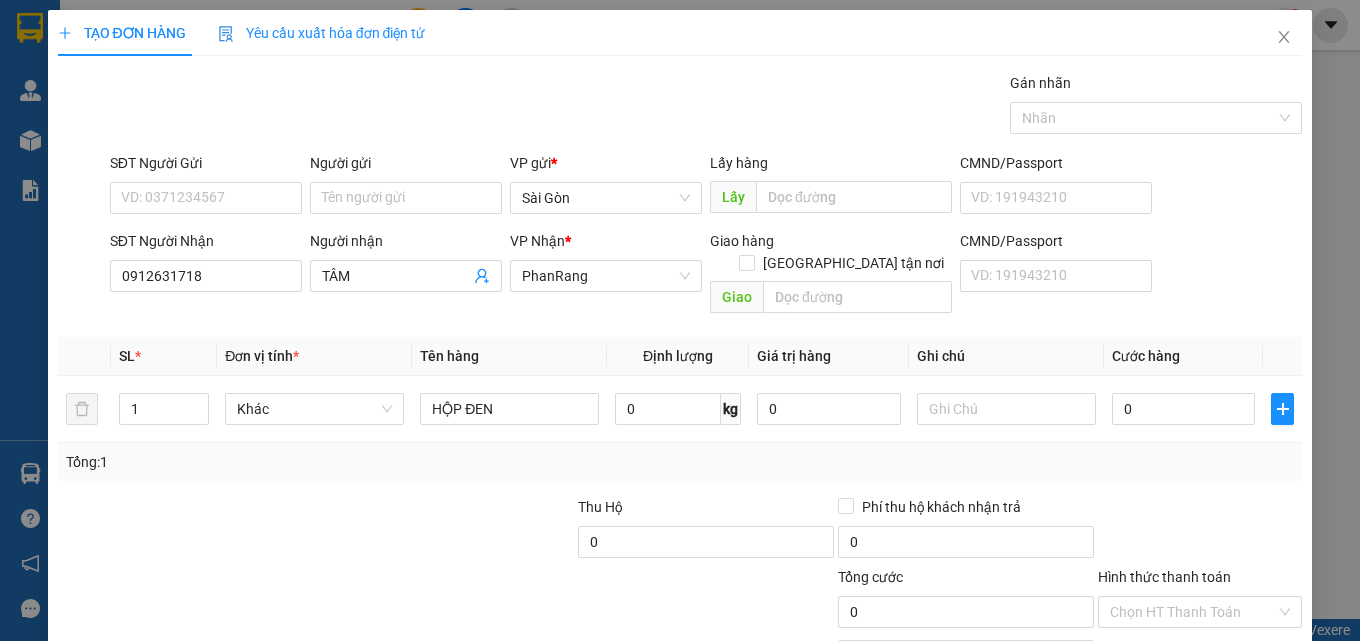 click on "[PERSON_NAME] và In" at bounding box center (1258, 707) 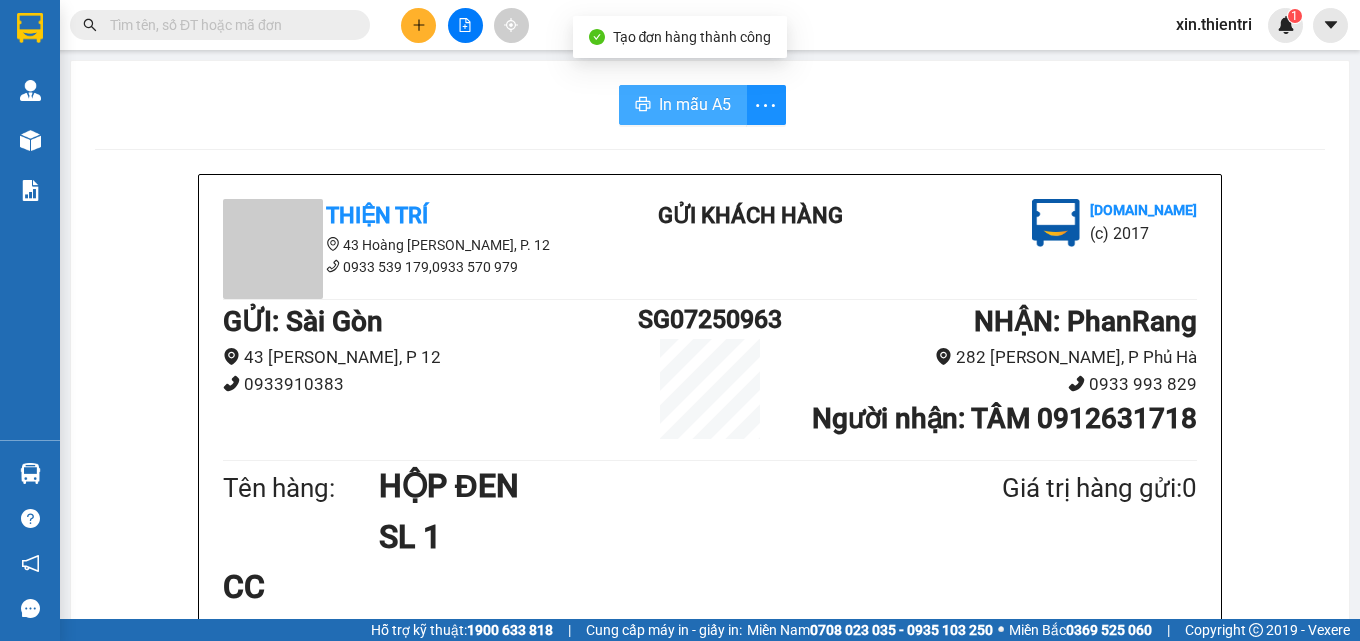 click on "In mẫu A5" at bounding box center [695, 104] 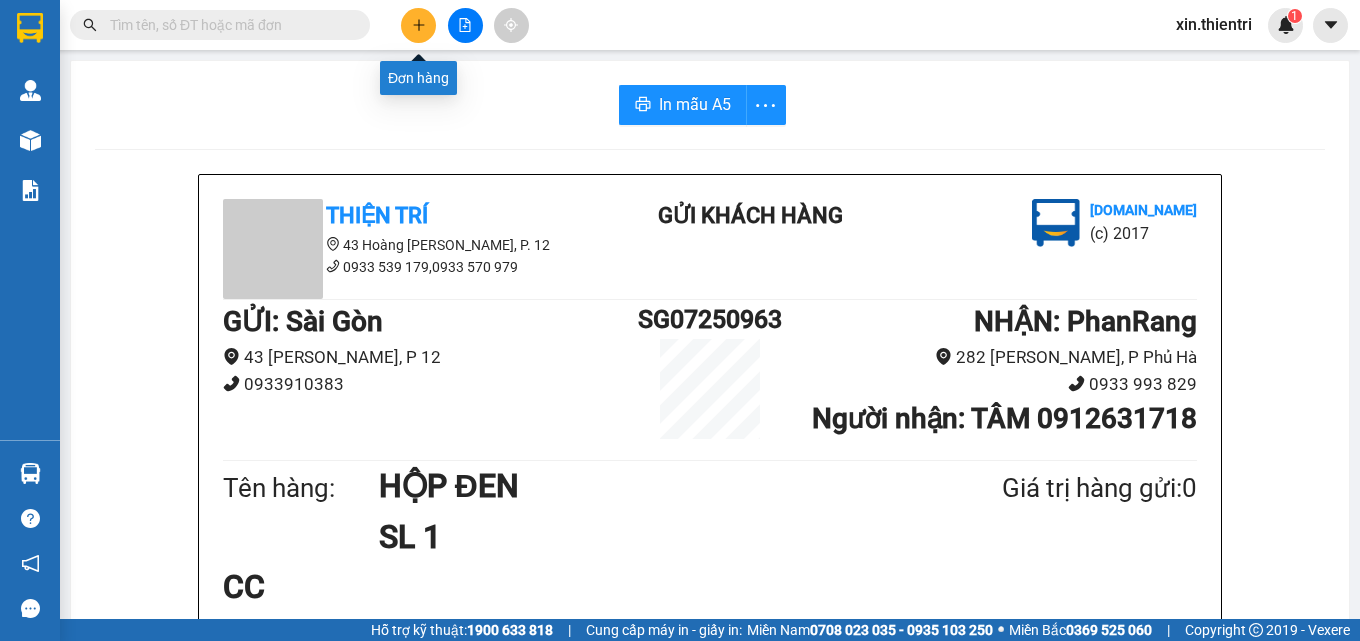 click at bounding box center (418, 25) 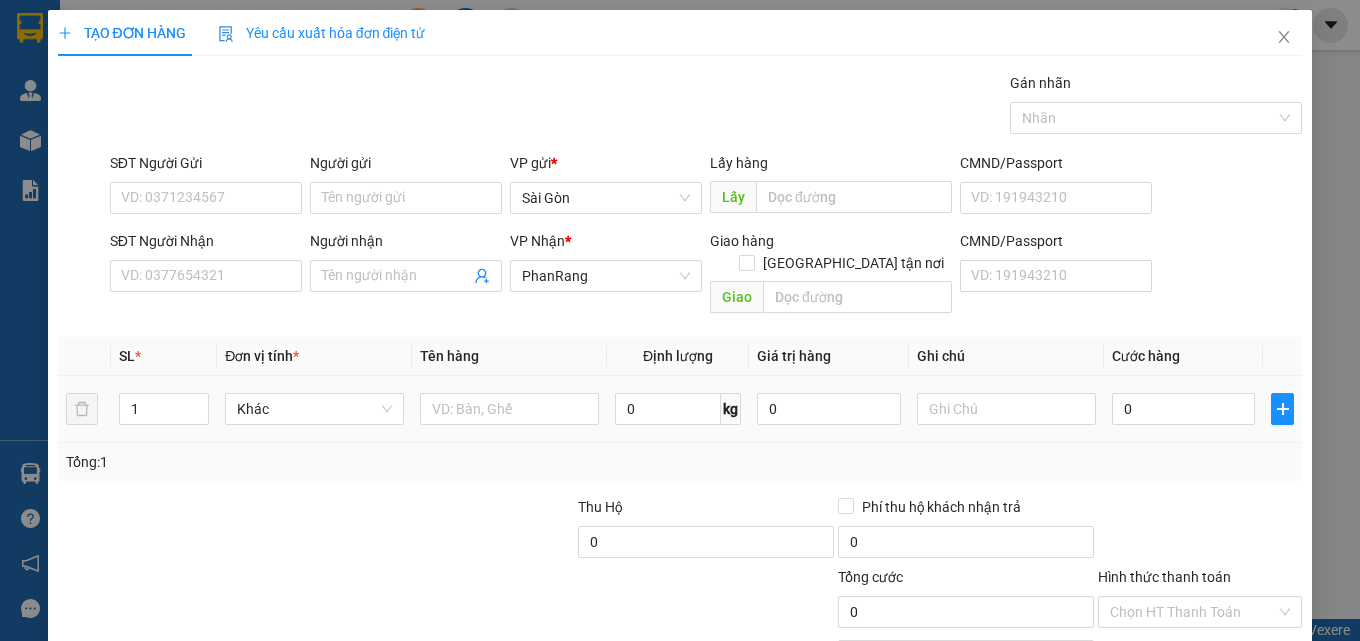 drag, startPoint x: 309, startPoint y: 385, endPoint x: 257, endPoint y: 368, distance: 54.708317 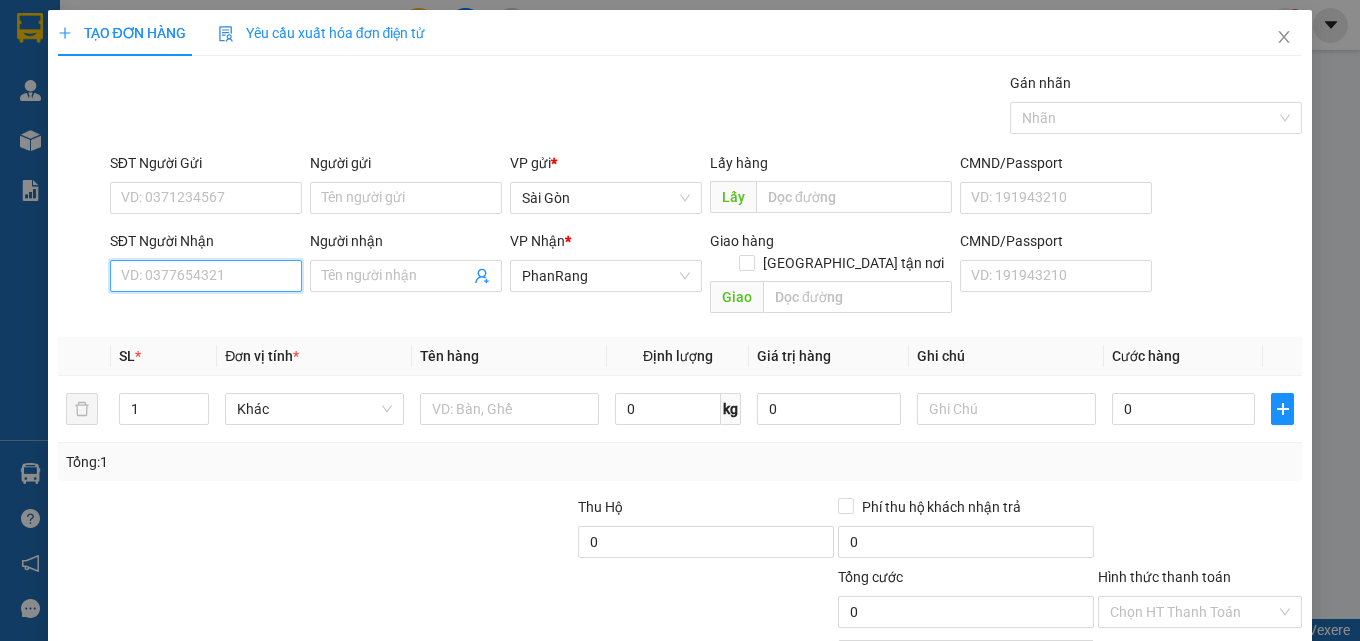 click on "SĐT Người Nhận" at bounding box center (206, 276) 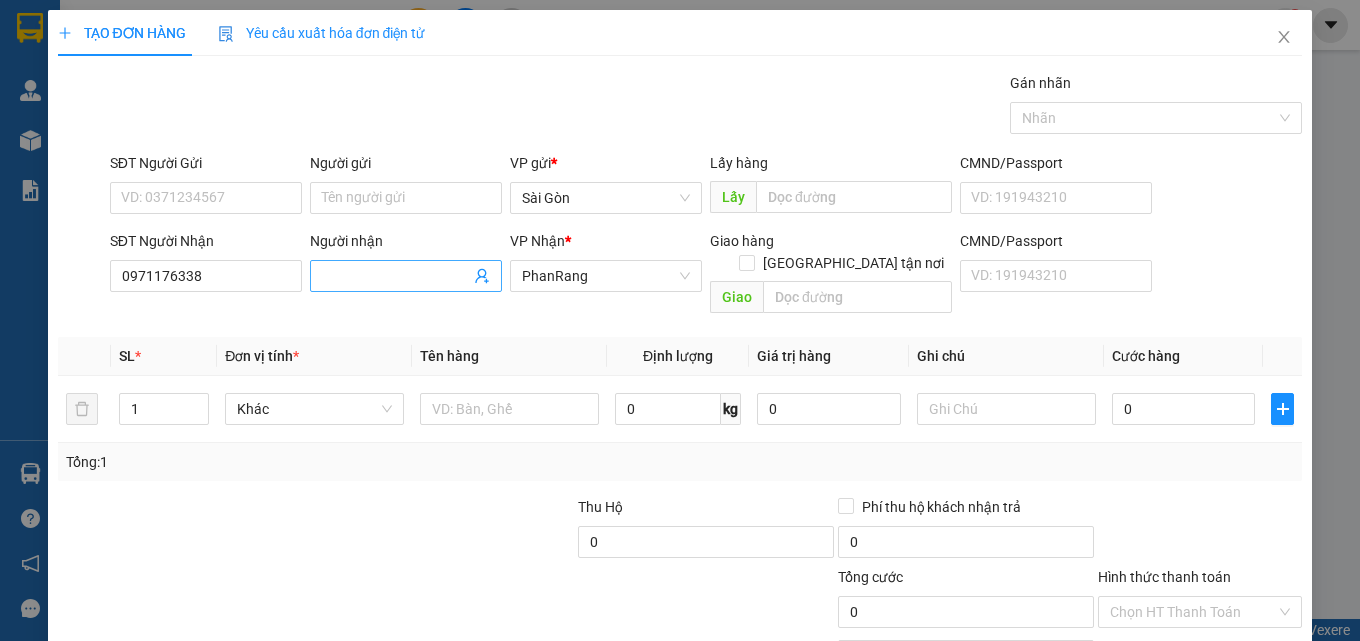 click on "Người nhận" at bounding box center (396, 276) 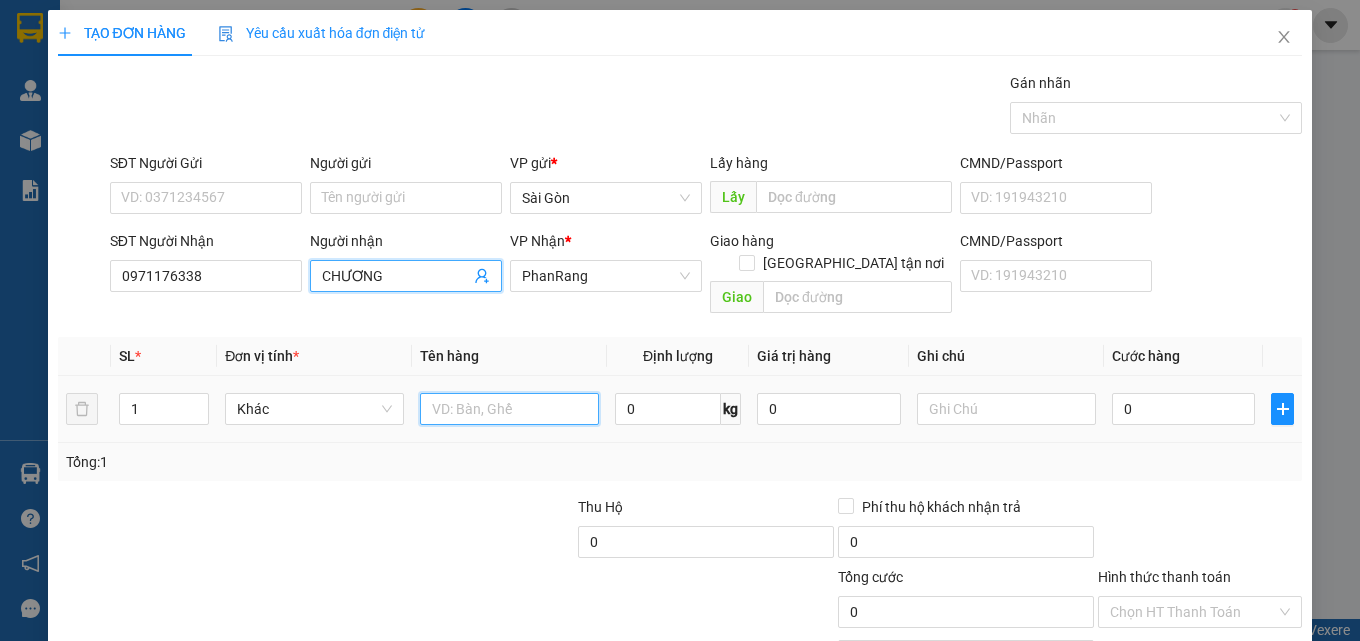 click at bounding box center (509, 409) 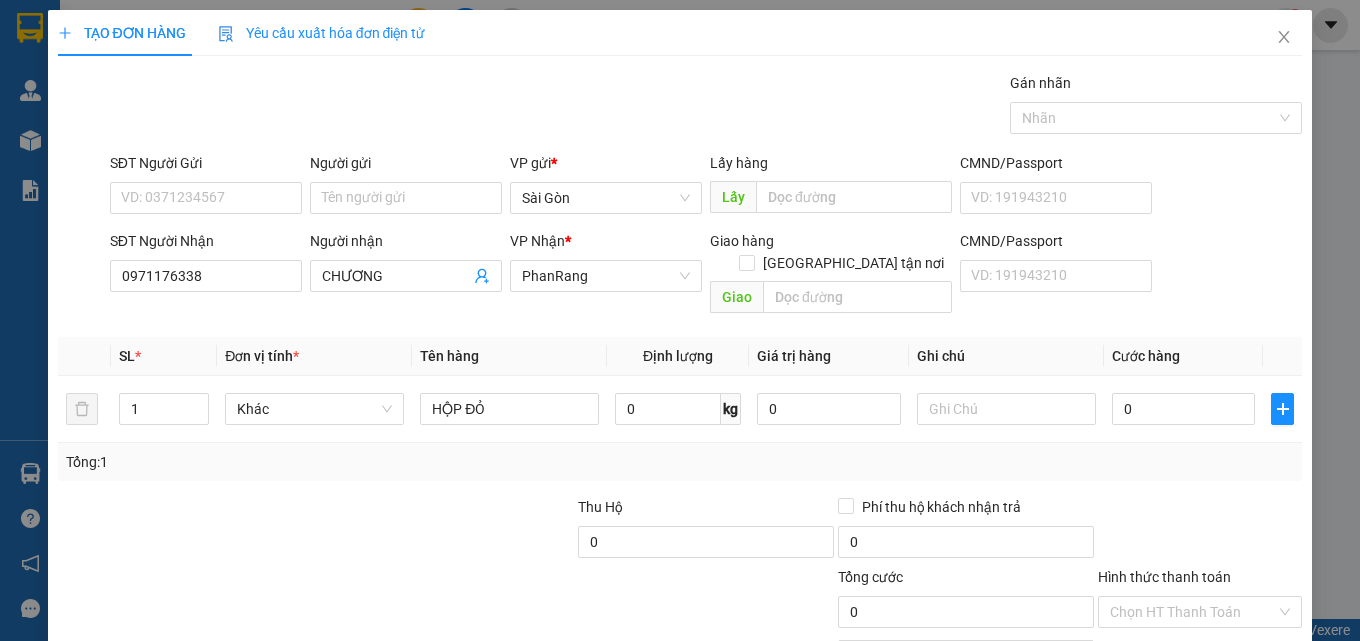 drag, startPoint x: 1252, startPoint y: 597, endPoint x: 1169, endPoint y: 576, distance: 85.61542 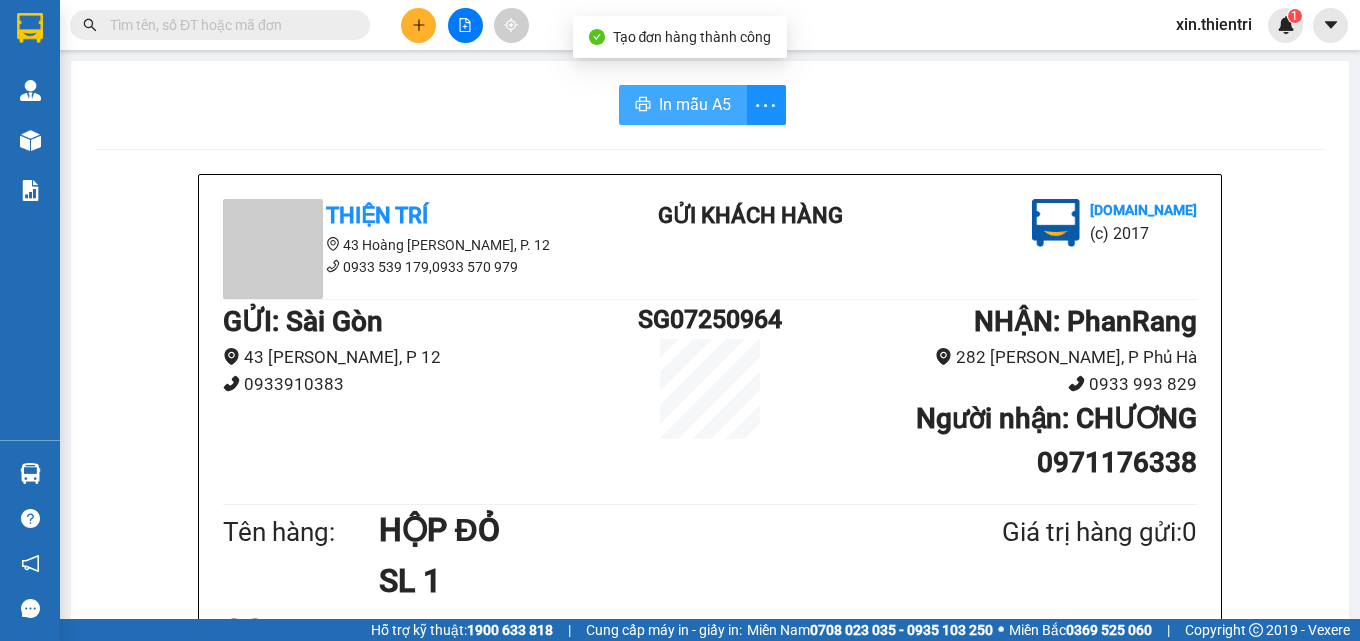 click on "In mẫu A5" at bounding box center [683, 105] 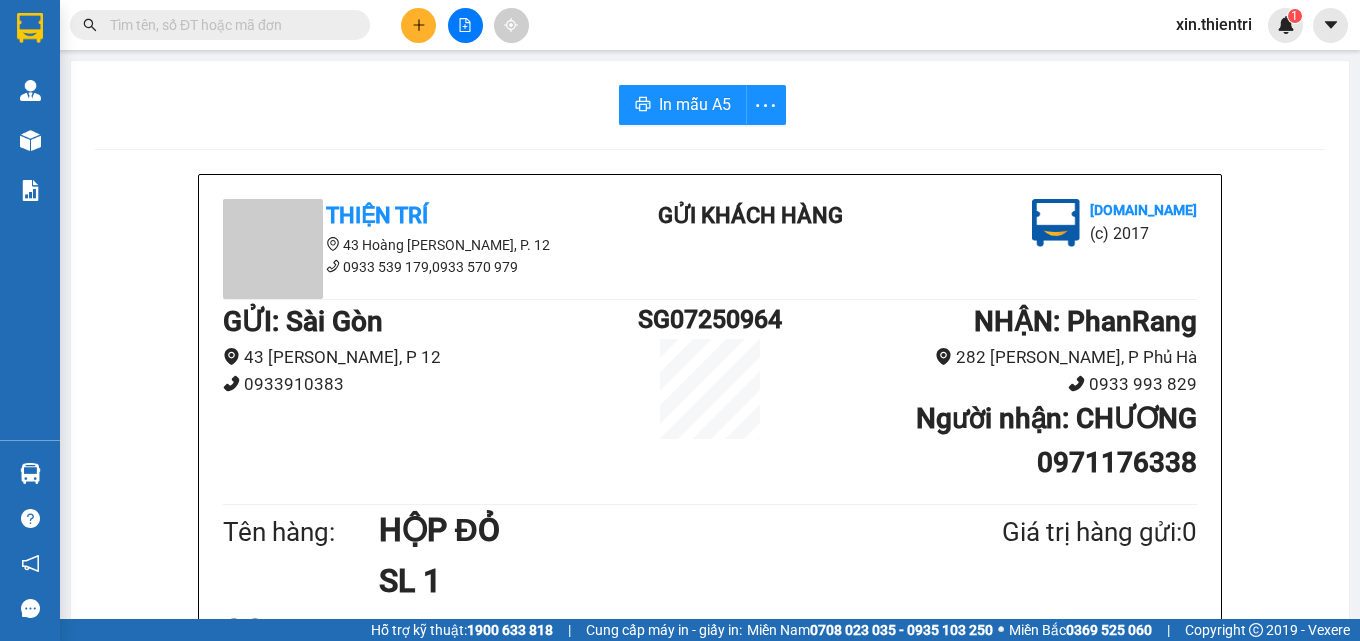 click at bounding box center (418, 25) 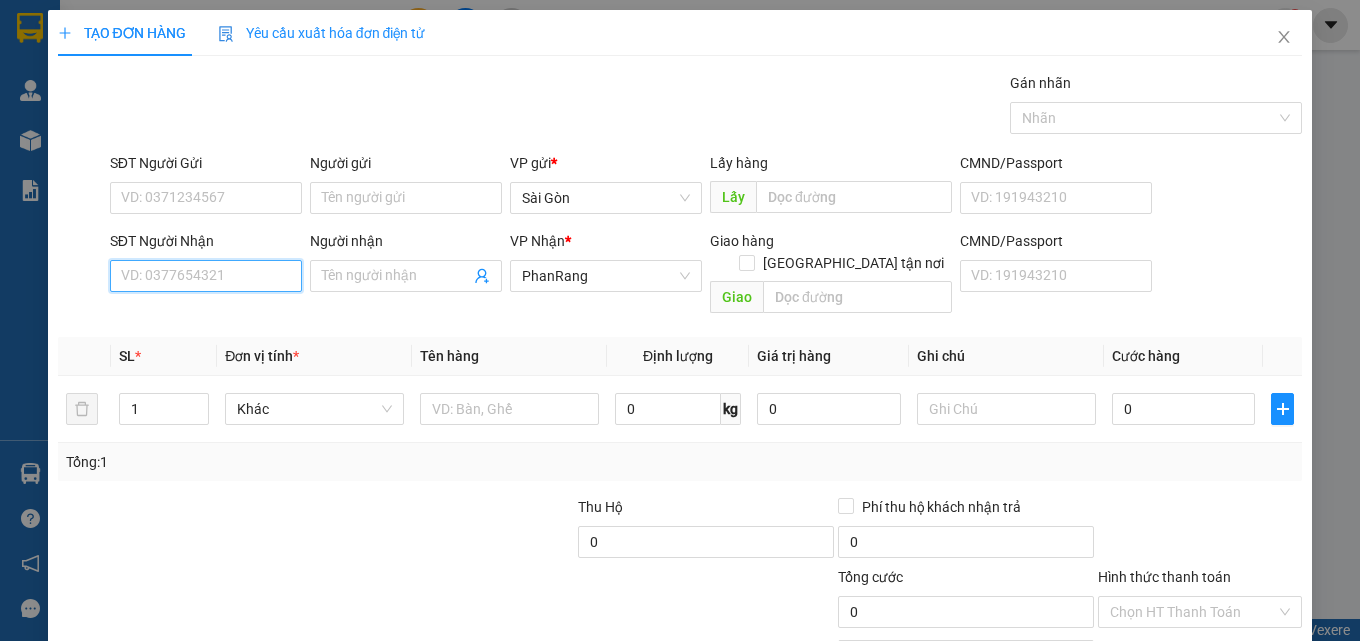 click on "SĐT Người Nhận" at bounding box center (206, 276) 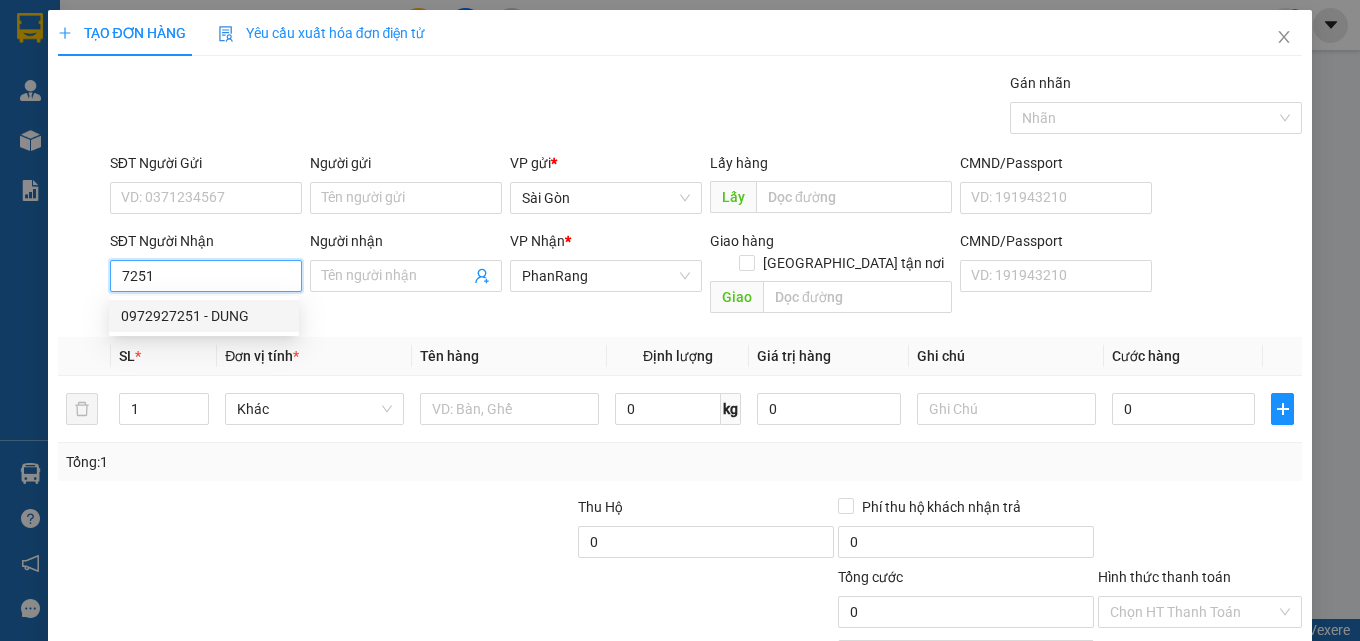 drag, startPoint x: 180, startPoint y: 312, endPoint x: 252, endPoint y: 339, distance: 76.896034 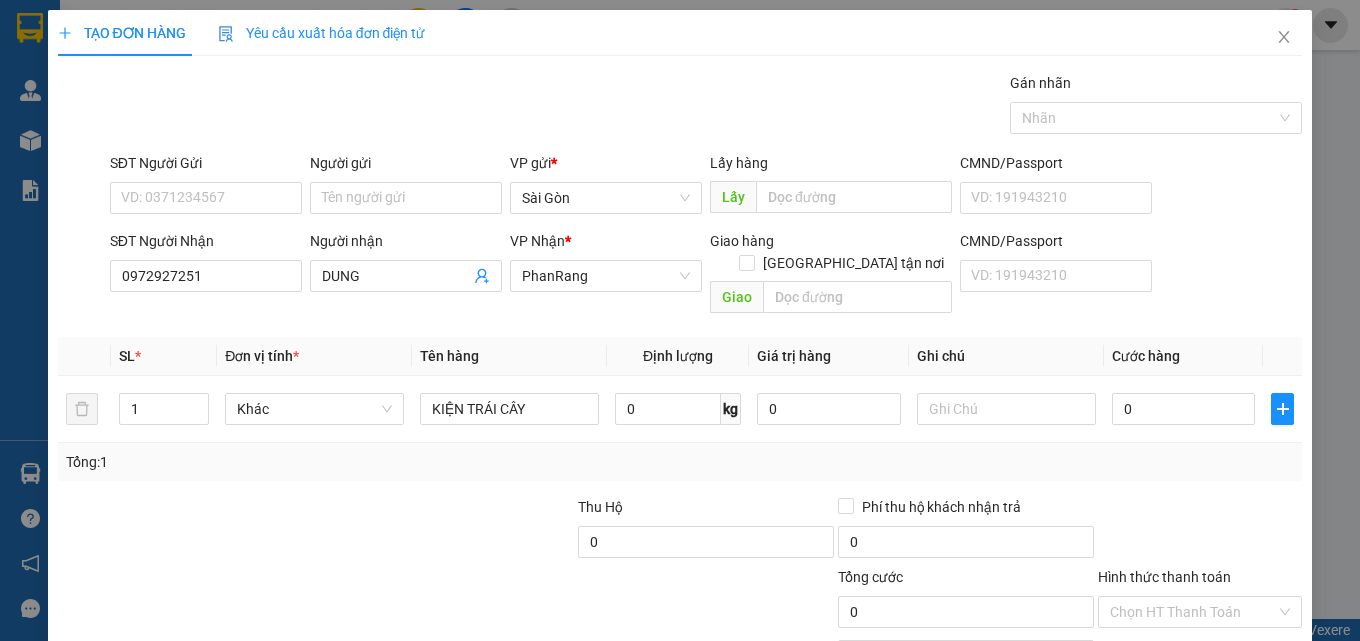 click on "[PERSON_NAME] và In" at bounding box center (1226, 707) 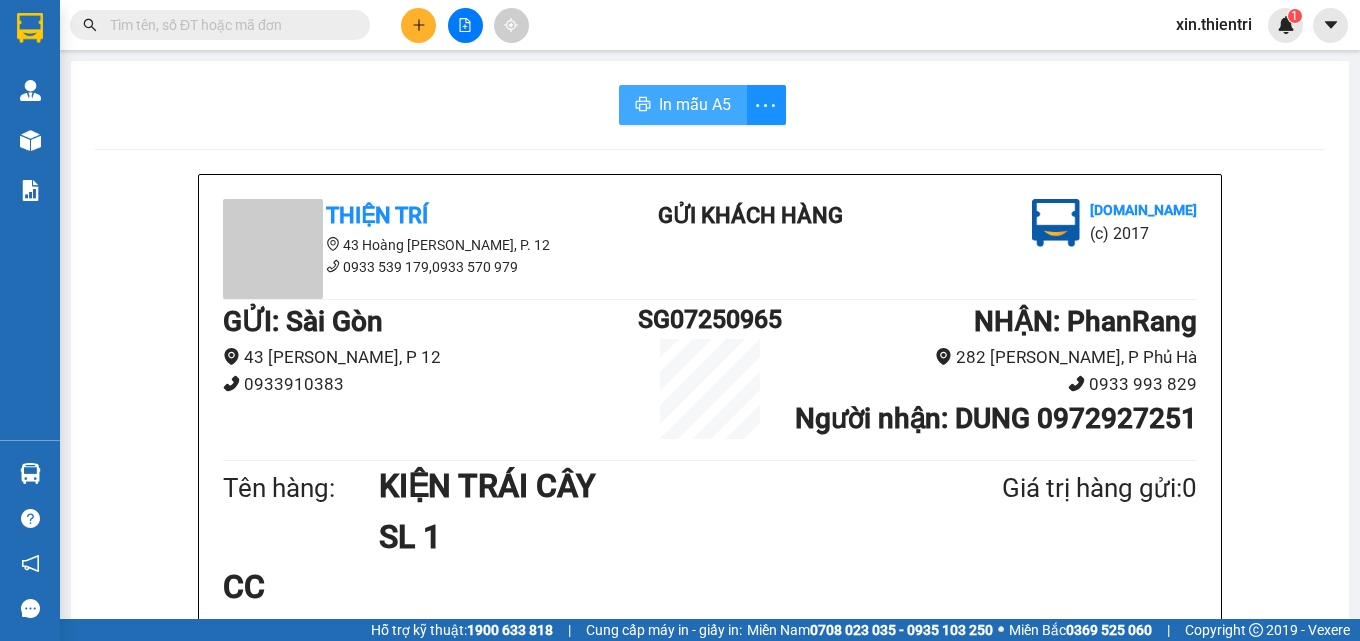 drag, startPoint x: 660, startPoint y: 103, endPoint x: 854, endPoint y: 104, distance: 194.00258 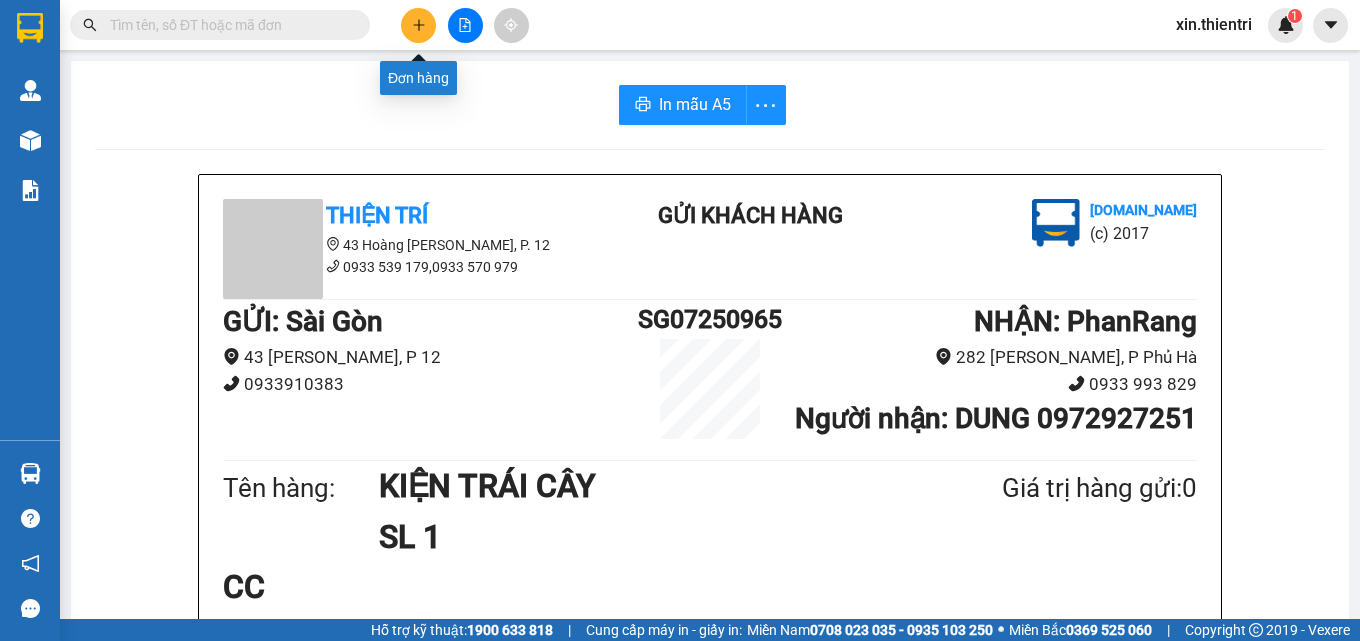 click 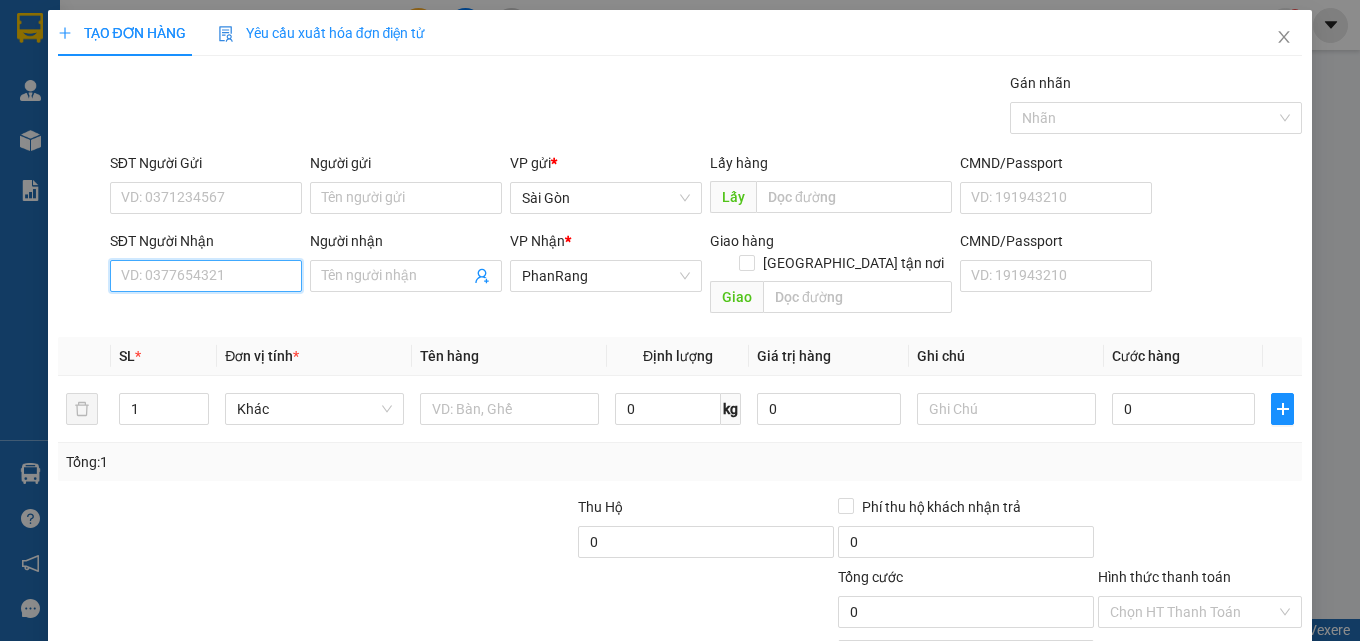 drag, startPoint x: 181, startPoint y: 288, endPoint x: 229, endPoint y: 302, distance: 50 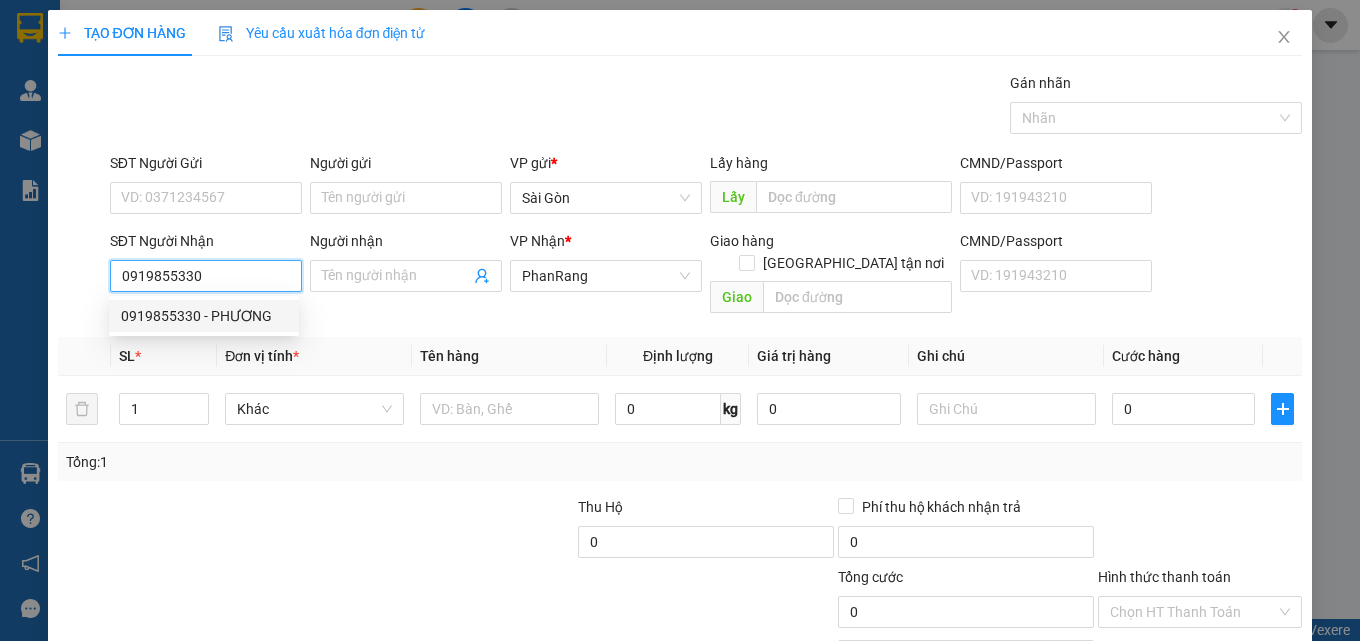 click on "0919855330 - PHƯƠNG" at bounding box center (204, 316) 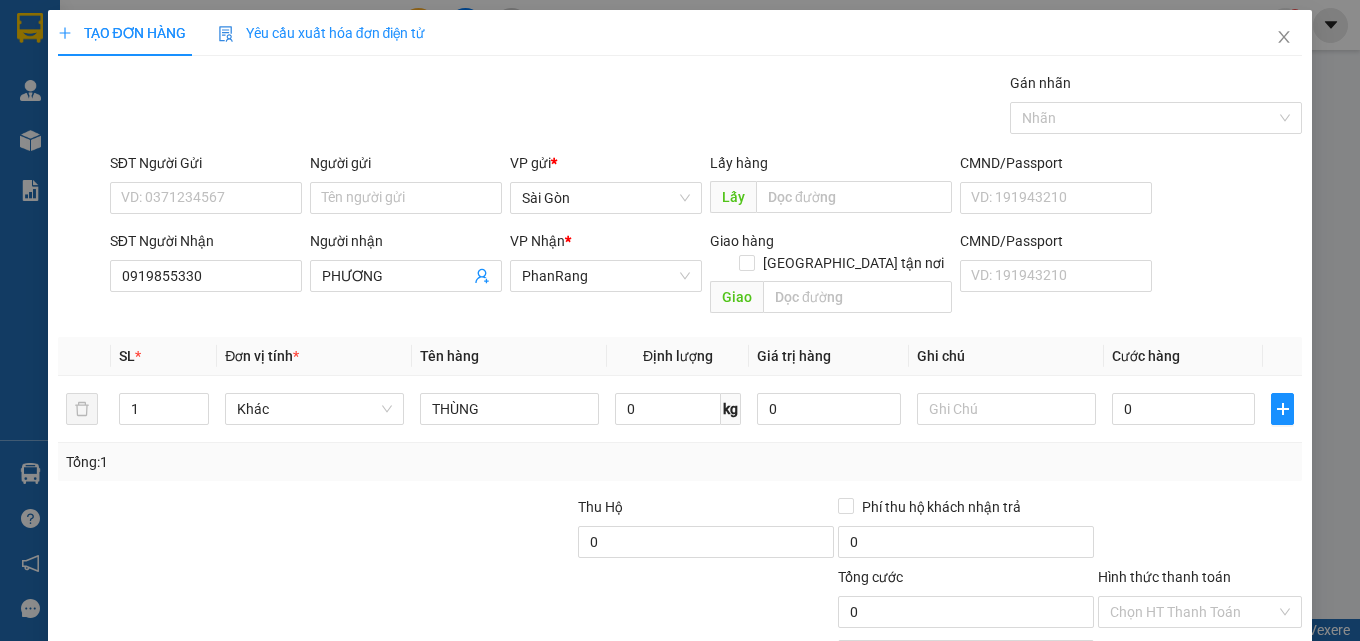 click on "[PERSON_NAME] và In" at bounding box center [1226, 707] 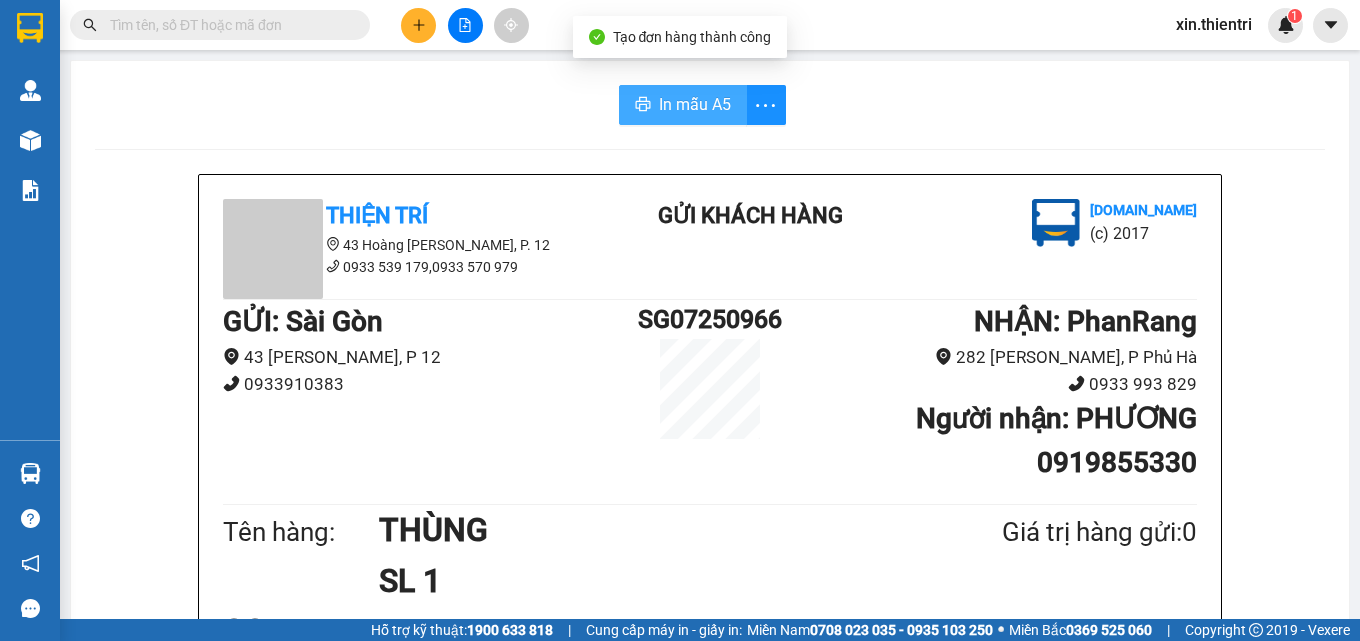 drag, startPoint x: 672, startPoint y: 100, endPoint x: 945, endPoint y: 209, distance: 293.95578 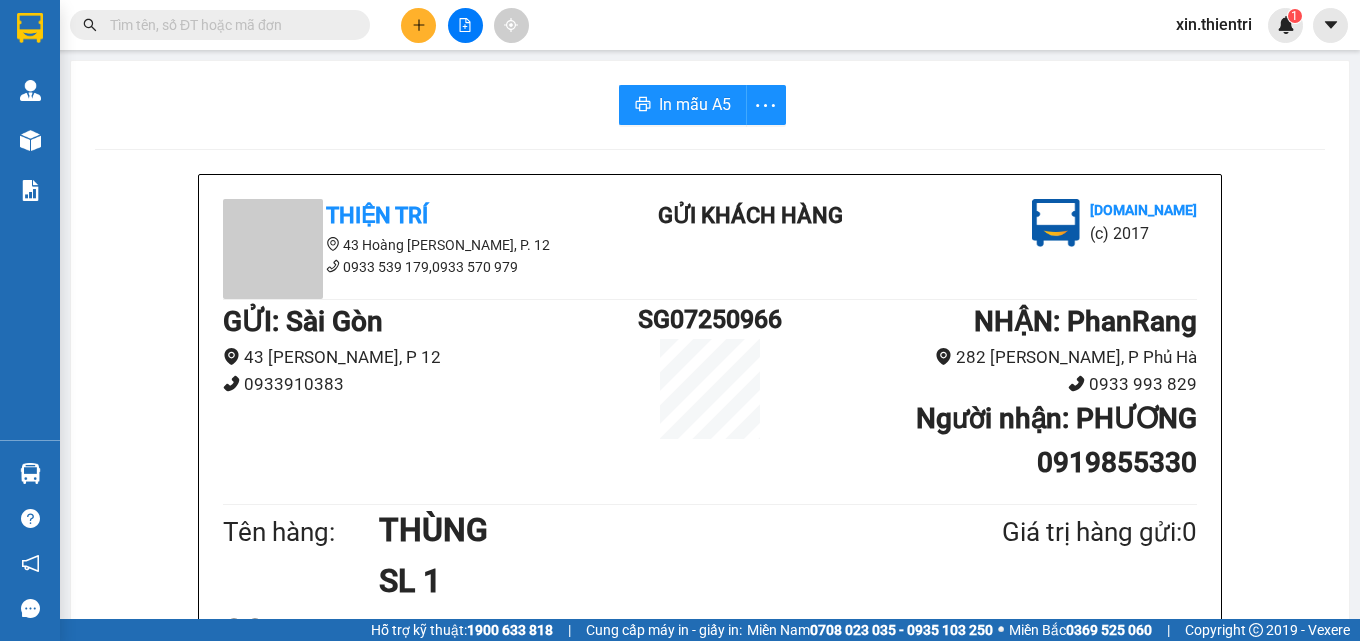 click on "THÙNG" at bounding box center [642, 530] 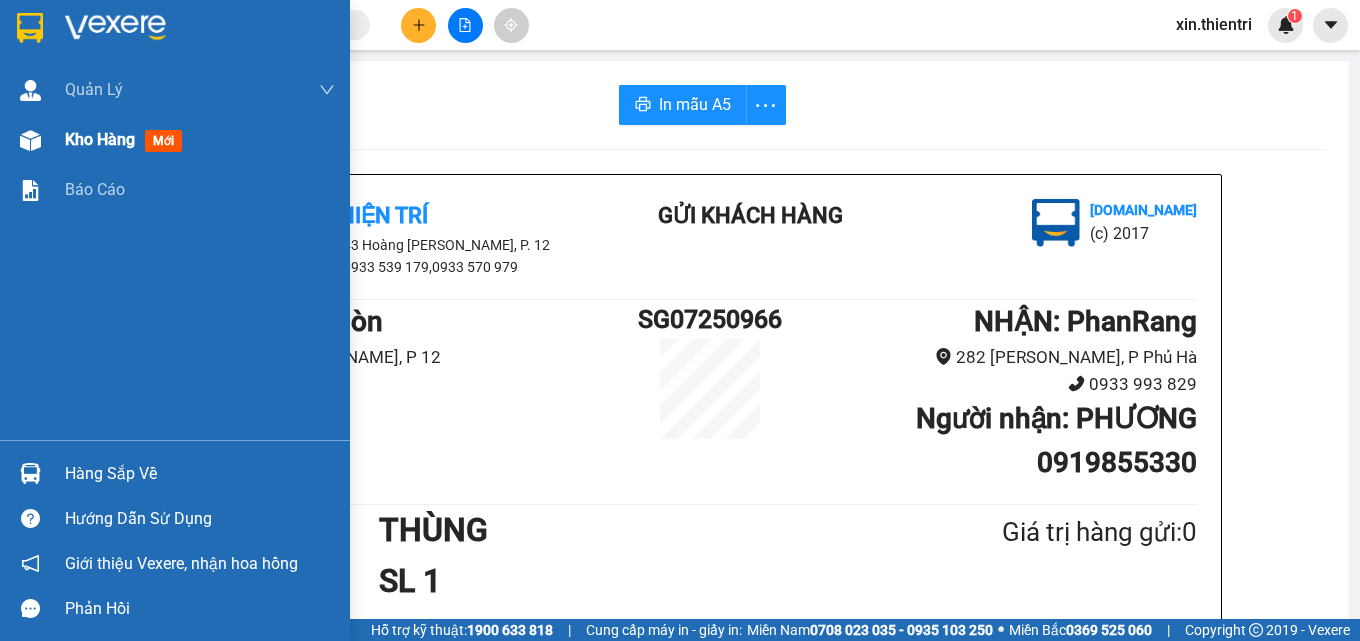 drag, startPoint x: 181, startPoint y: 133, endPoint x: 183, endPoint y: 637, distance: 504.00397 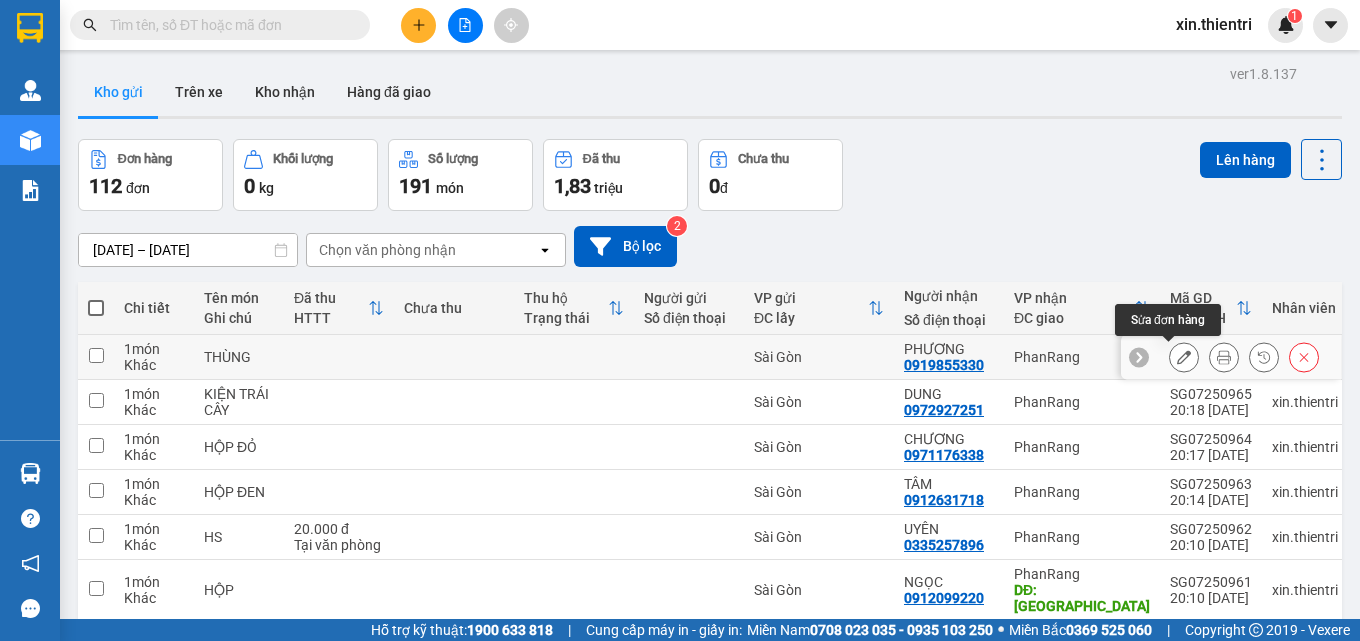 click 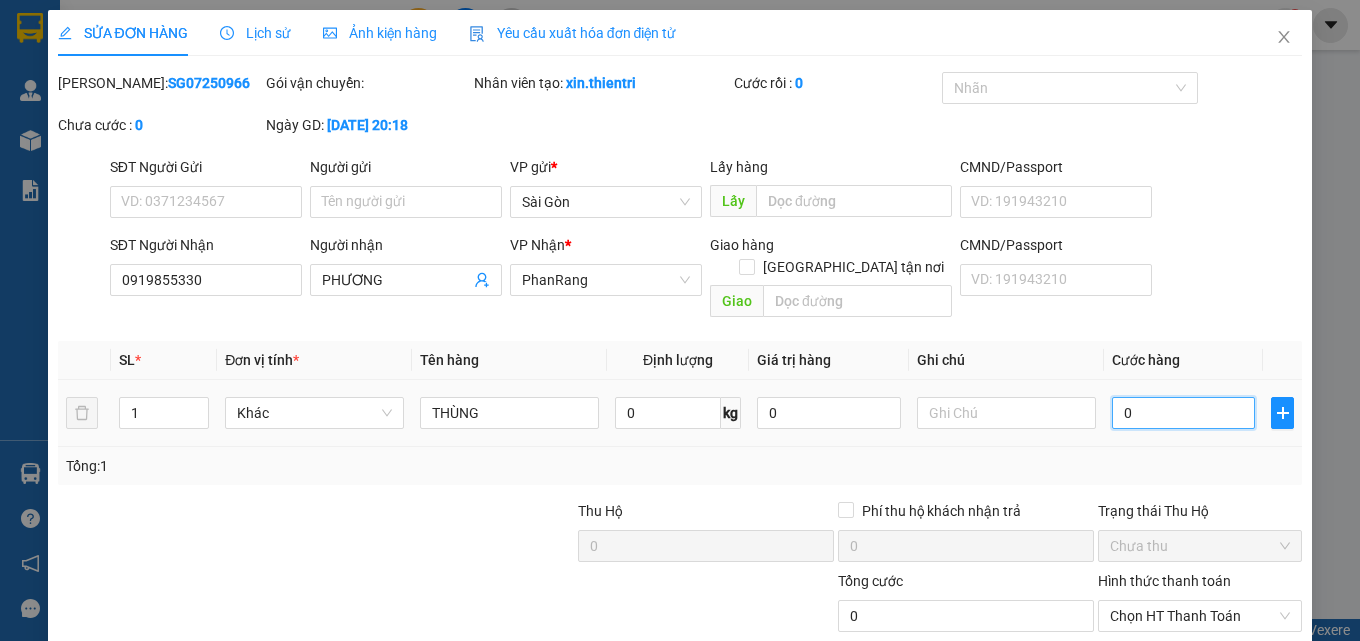 click on "0" at bounding box center (1184, 413) 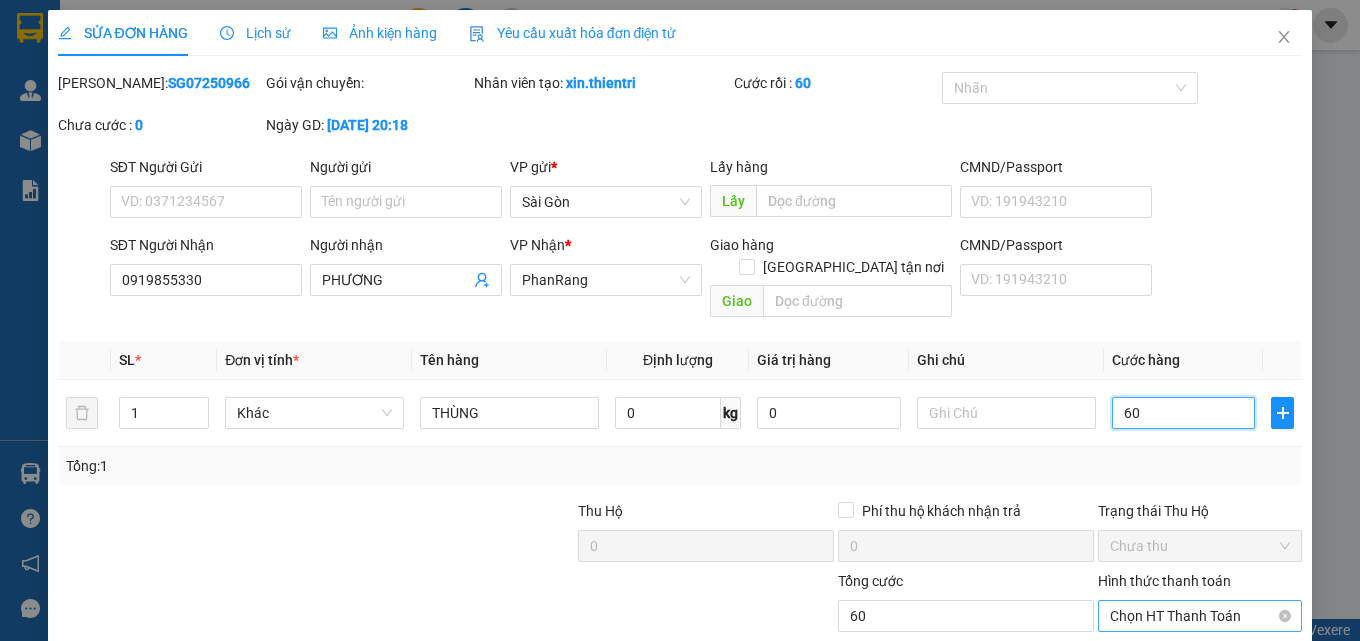 drag, startPoint x: 1170, startPoint y: 594, endPoint x: 1181, endPoint y: 574, distance: 22.825424 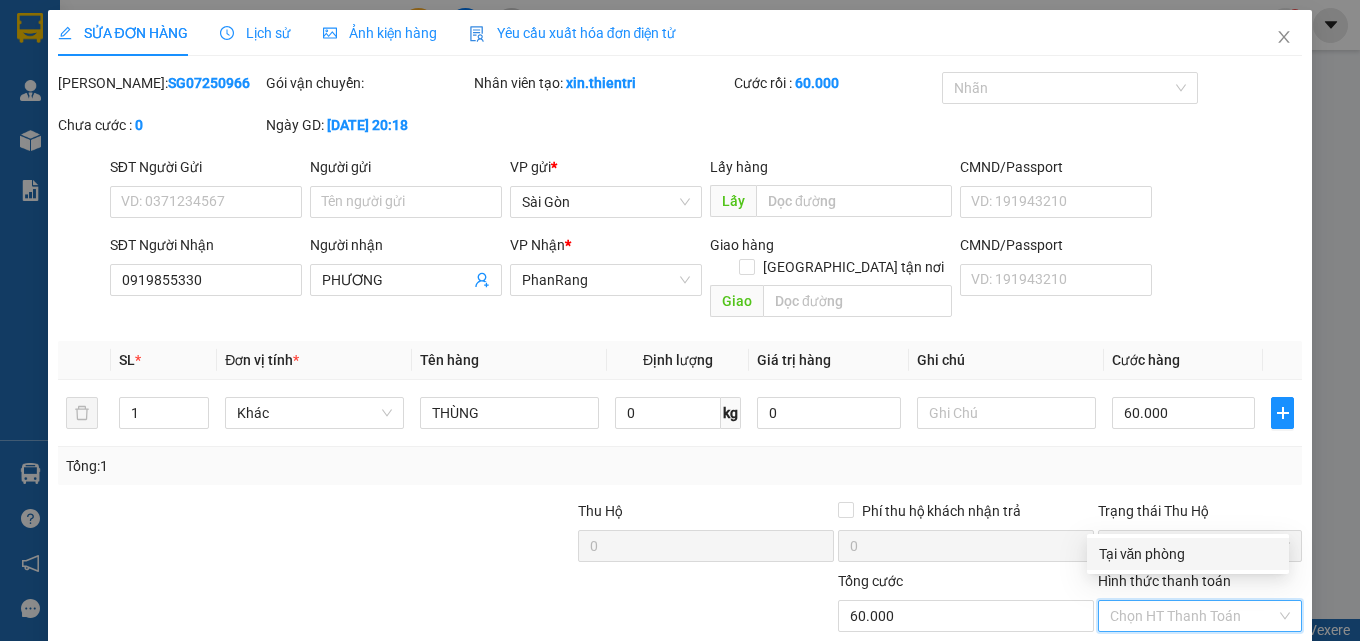 click on "Tại văn phòng" at bounding box center (1188, 554) 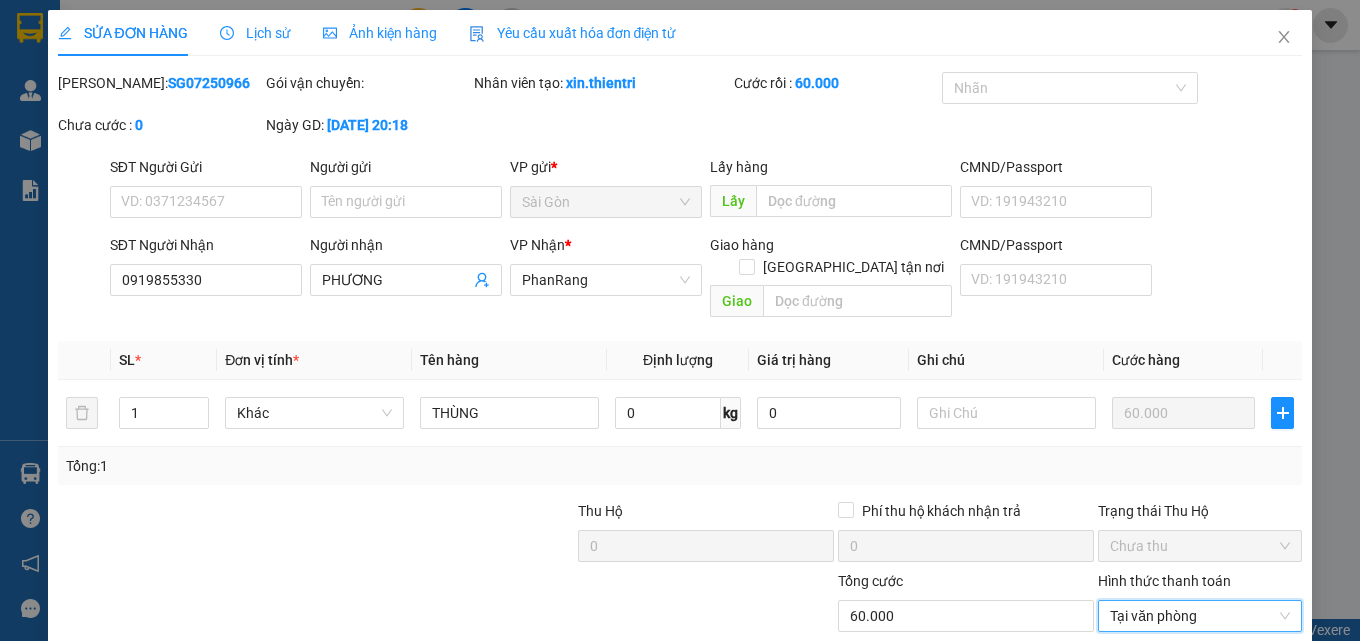click on "[PERSON_NAME] và In" at bounding box center (1258, 711) 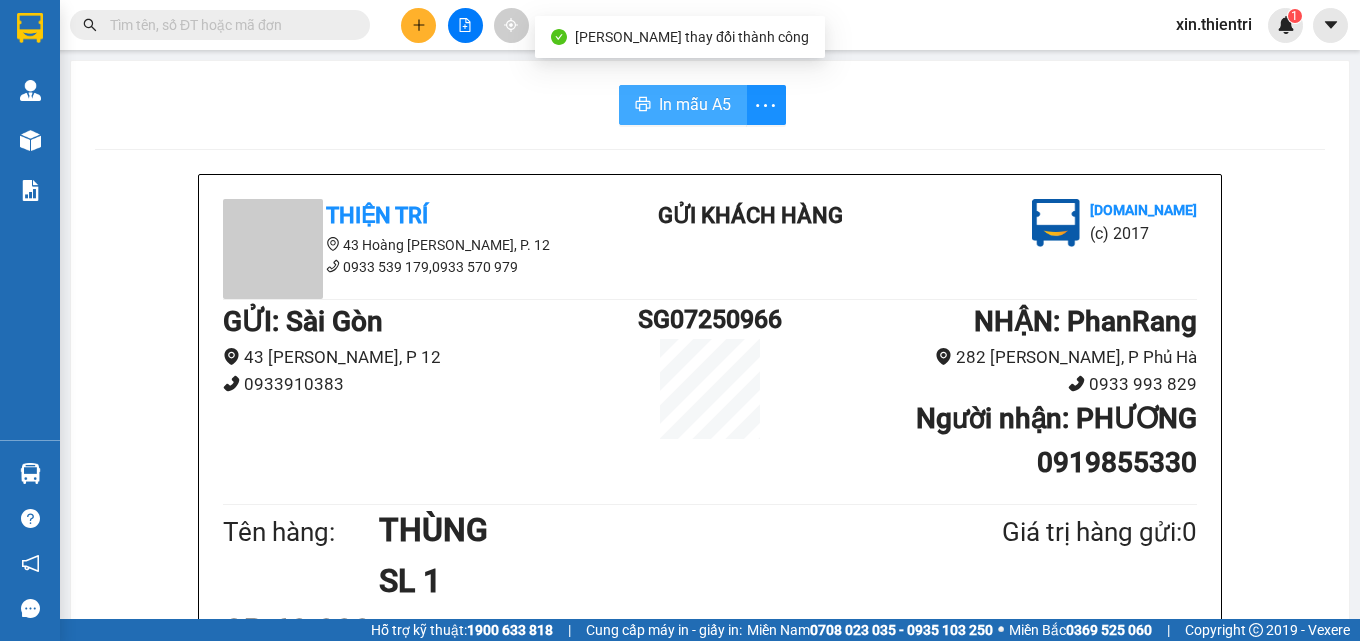 drag, startPoint x: 666, startPoint y: 119, endPoint x: 723, endPoint y: 130, distance: 58.0517 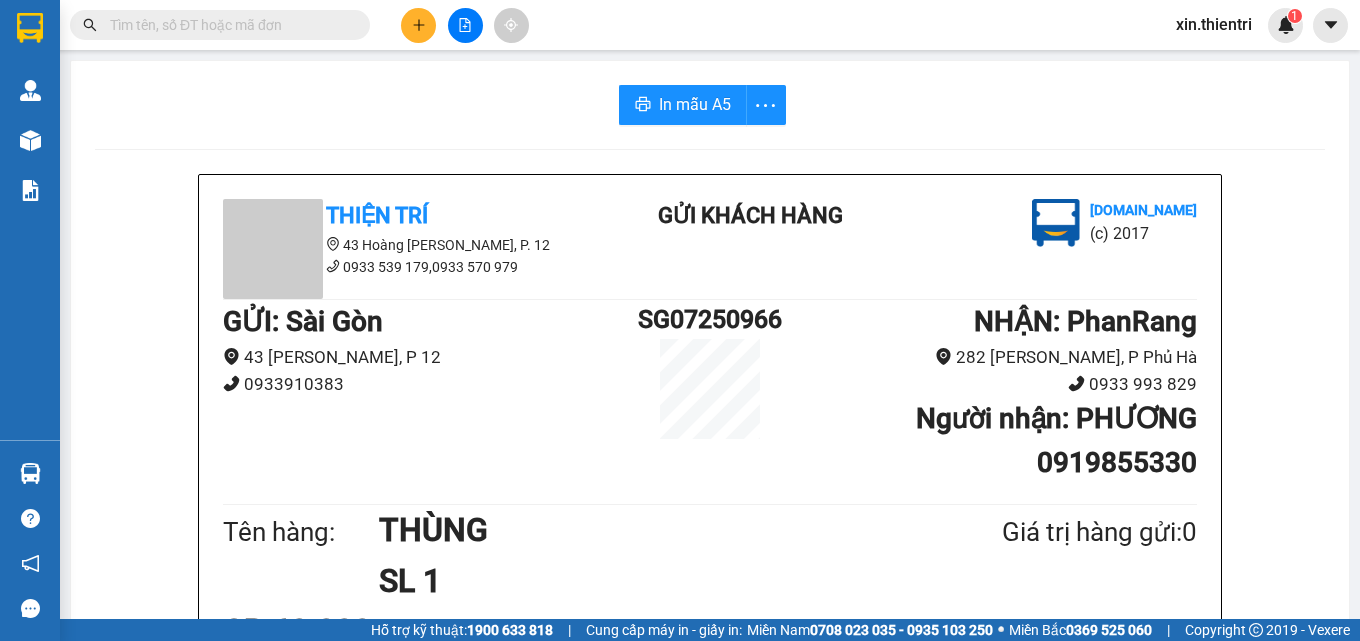 drag, startPoint x: 185, startPoint y: 320, endPoint x: 796, endPoint y: 321, distance: 611.0008 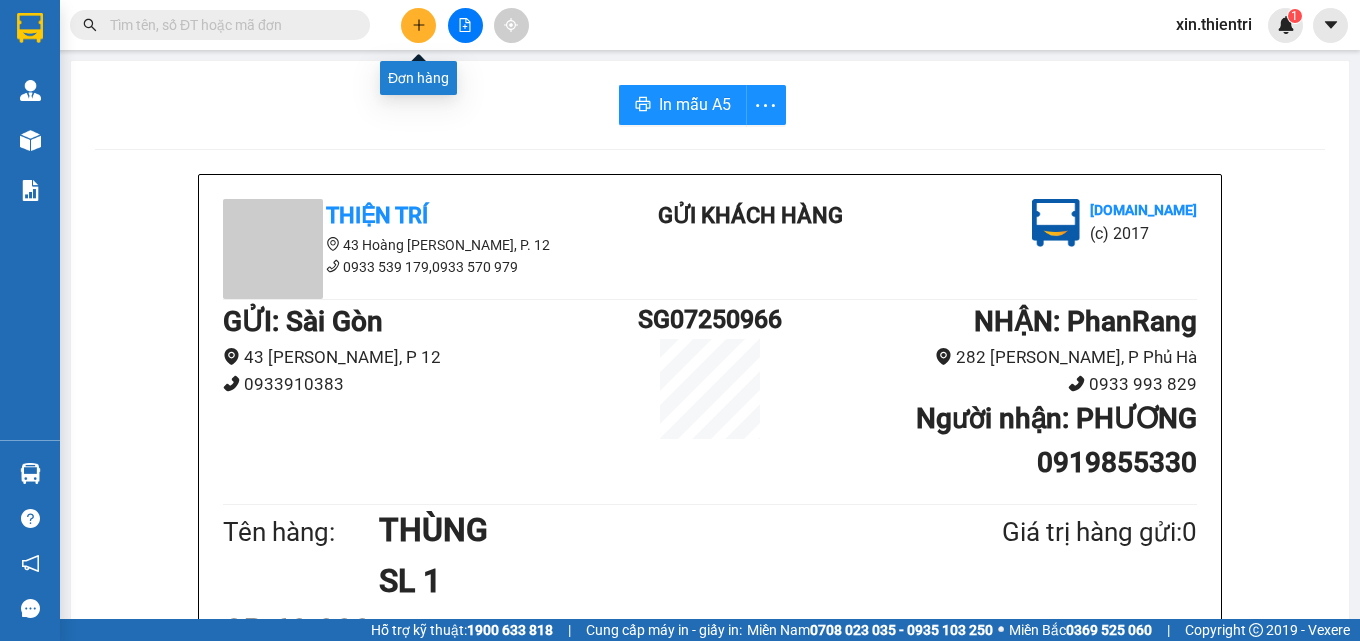 click 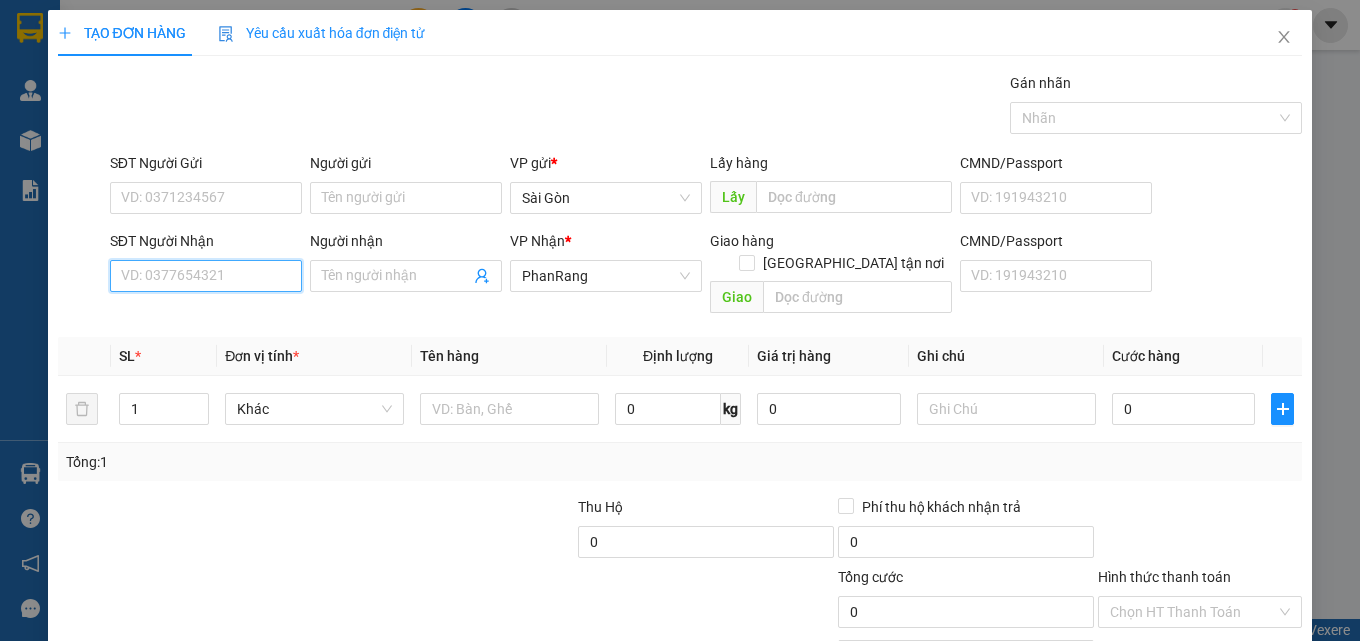 drag, startPoint x: 216, startPoint y: 273, endPoint x: 222, endPoint y: 283, distance: 11.661903 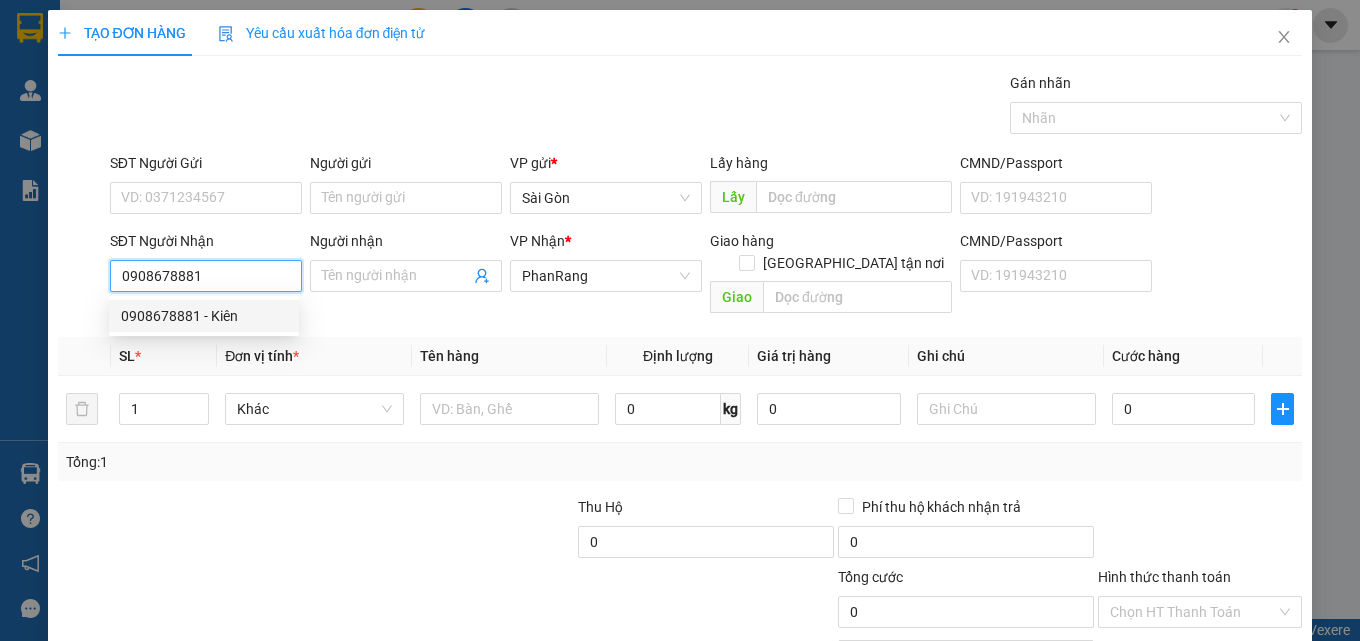 click on "0908678881 - Kiên" at bounding box center (204, 316) 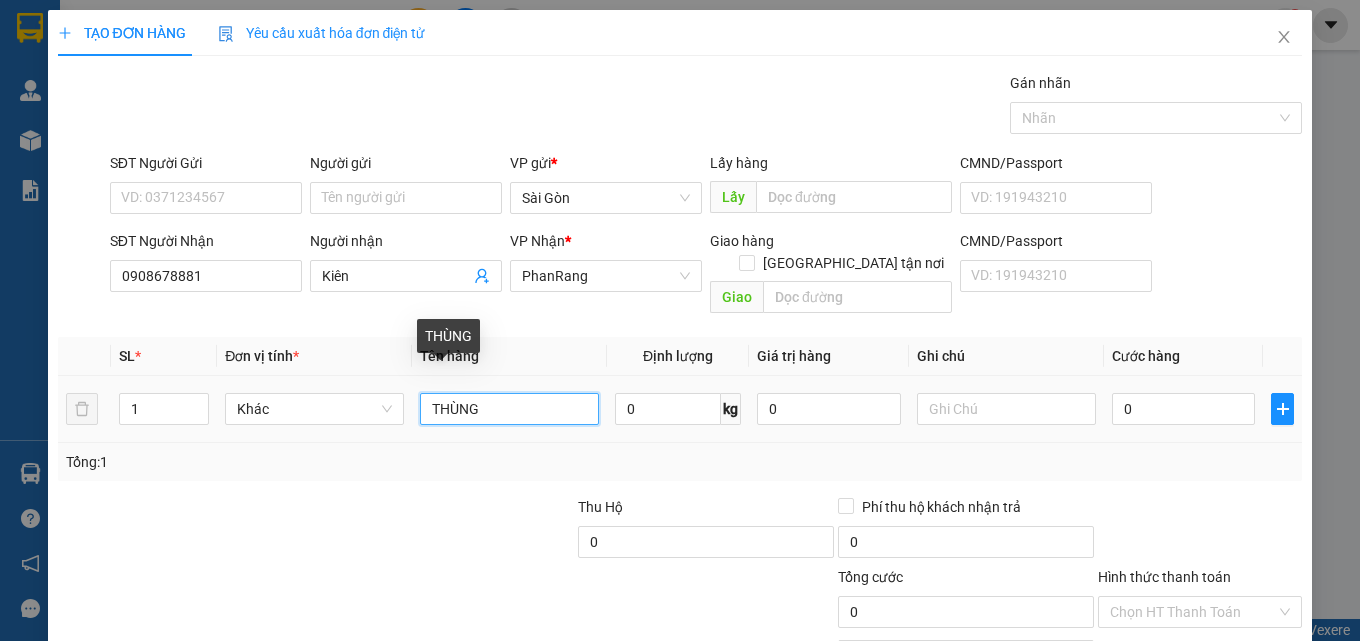 drag, startPoint x: 538, startPoint y: 391, endPoint x: 0, endPoint y: 496, distance: 548.1505 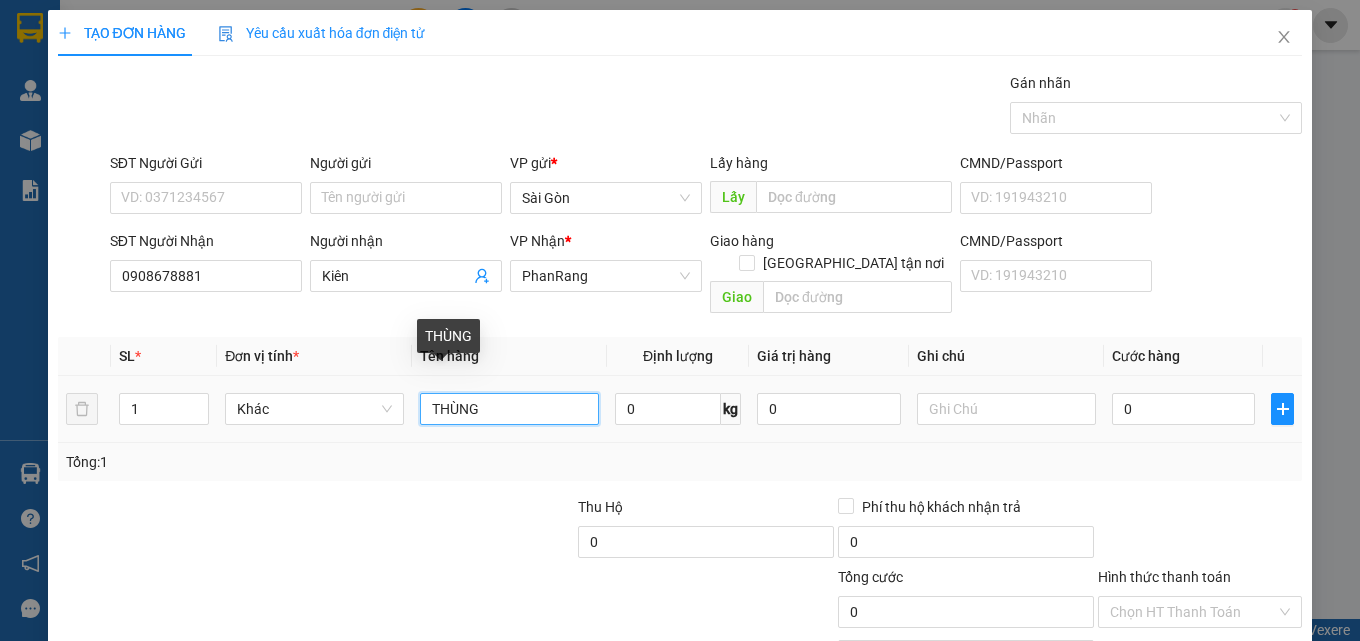 click on "TẠO ĐƠN HÀNG Yêu cầu xuất hóa đơn điện tử Transit Pickup Surcharge Ids Transit Deliver Surcharge Ids Transit Deliver Surcharge Transit Deliver Surcharge Gán nhãn   Nhãn SĐT Người Gửi VD: 0371234567 Người gửi Tên người gửi VP gửi  * Sài Gòn Lấy hàng Lấy CMND/Passport VD: 191943210 SĐT Người Nhận 0908678881 Người nhận Kiên VP Nhận  * PhanRang Giao hàng Giao tận nơi Giao CMND/Passport VD: 191943210 SL  * Đơn vị tính  * Tên hàng  Định lượng Giá trị hàng Ghi chú Cước hàng                   1 Khác THÙNG 0 kg 0 0 Tổng:  1 Thu Hộ 0 Phí thu hộ khách nhận trả 0 Tổng cước 0 Hình thức thanh toán Chọn HT Thanh Toán Số tiền thu trước 0 Chưa thanh toán 0 Chọn HT Thanh Toán Lưu nháp Xóa Thông tin Lưu Lưu và In THÙNG" at bounding box center [680, 320] 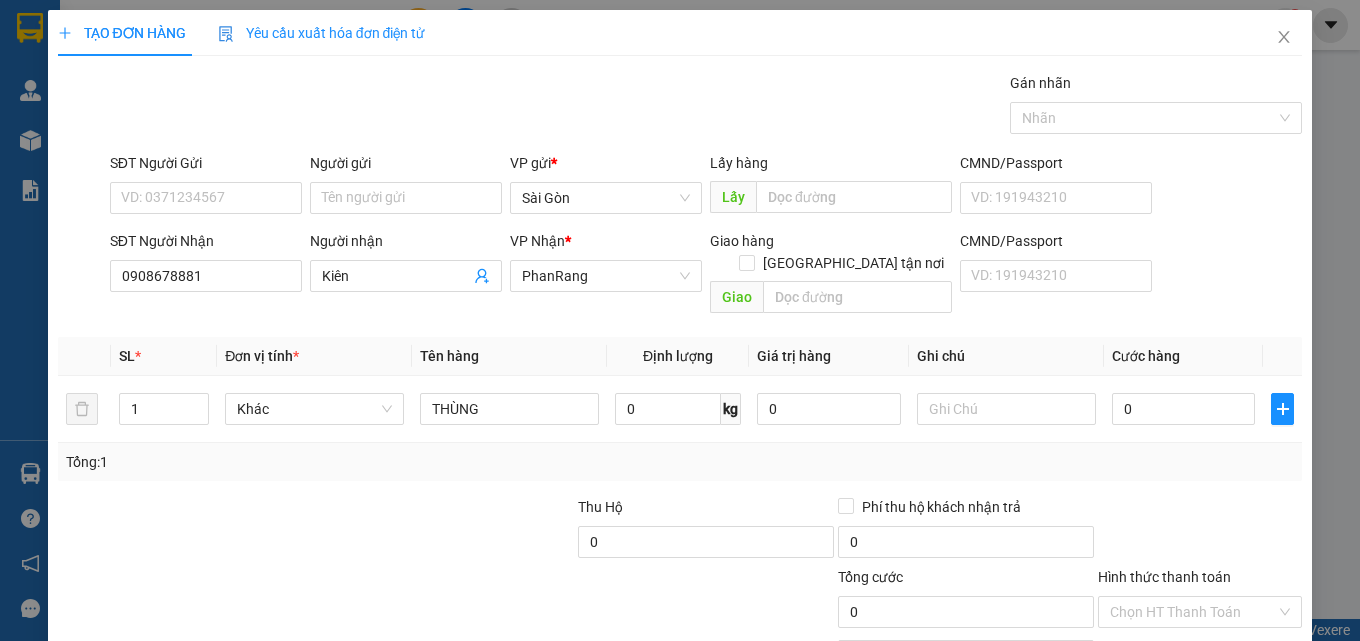 click on "[PERSON_NAME] và In" at bounding box center (1258, 707) 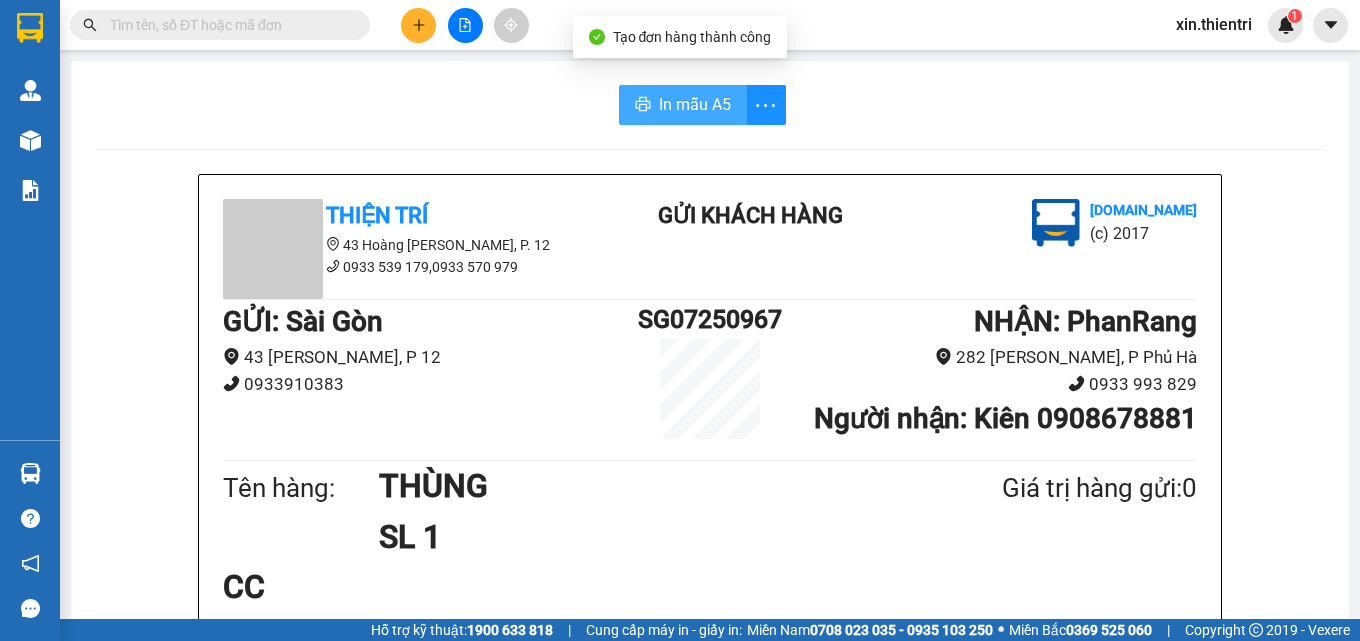 drag, startPoint x: 675, startPoint y: 111, endPoint x: 1140, endPoint y: 126, distance: 465.24188 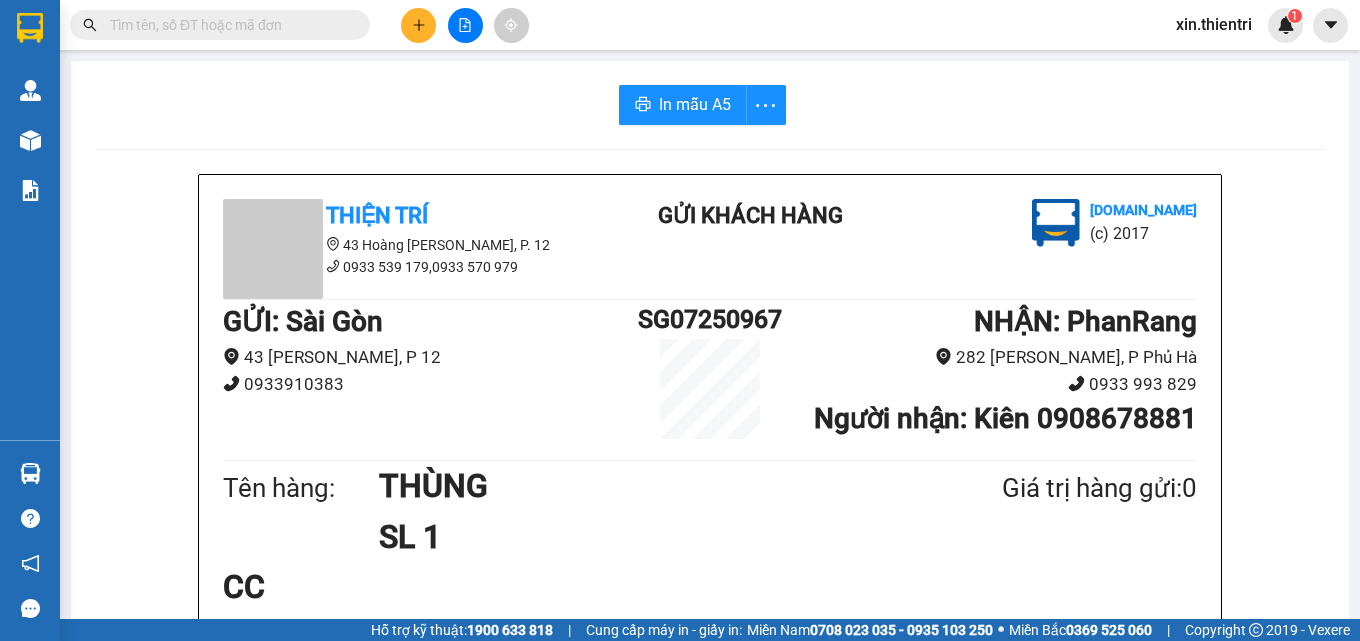 click on "GỬI :   Sài Gòn   43 Hoàng Dư Khương, P 12   0933910383" at bounding box center (426, 355) 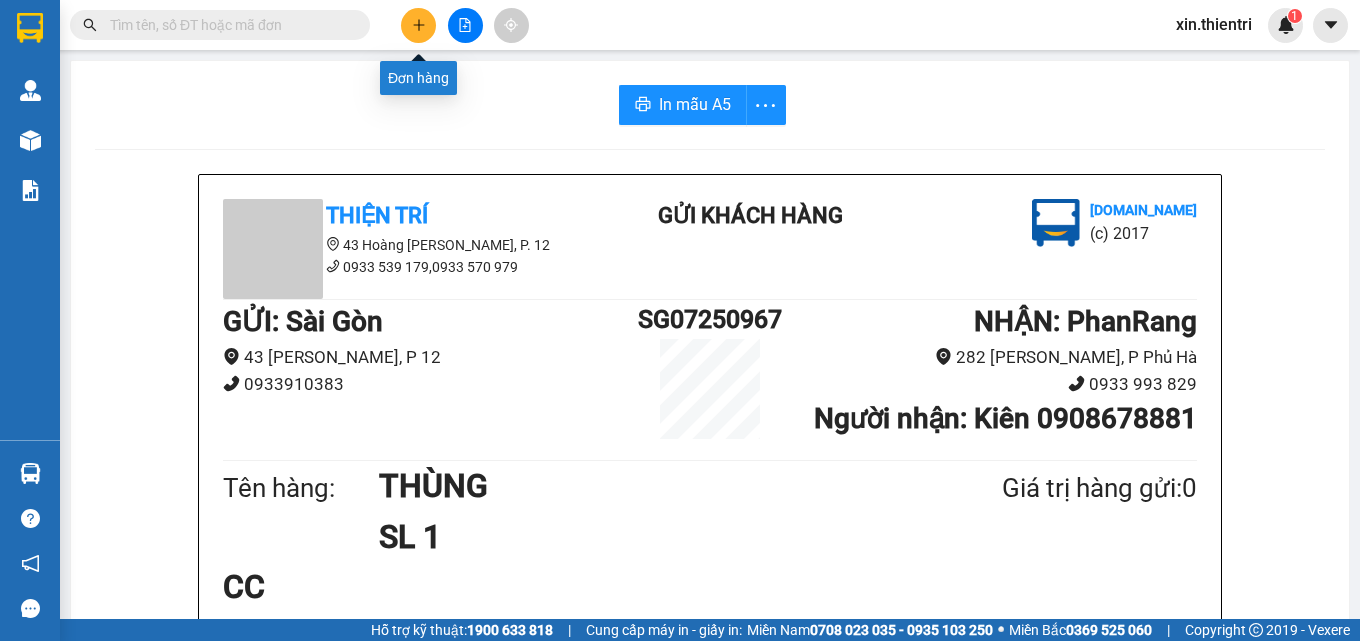 click at bounding box center (418, 25) 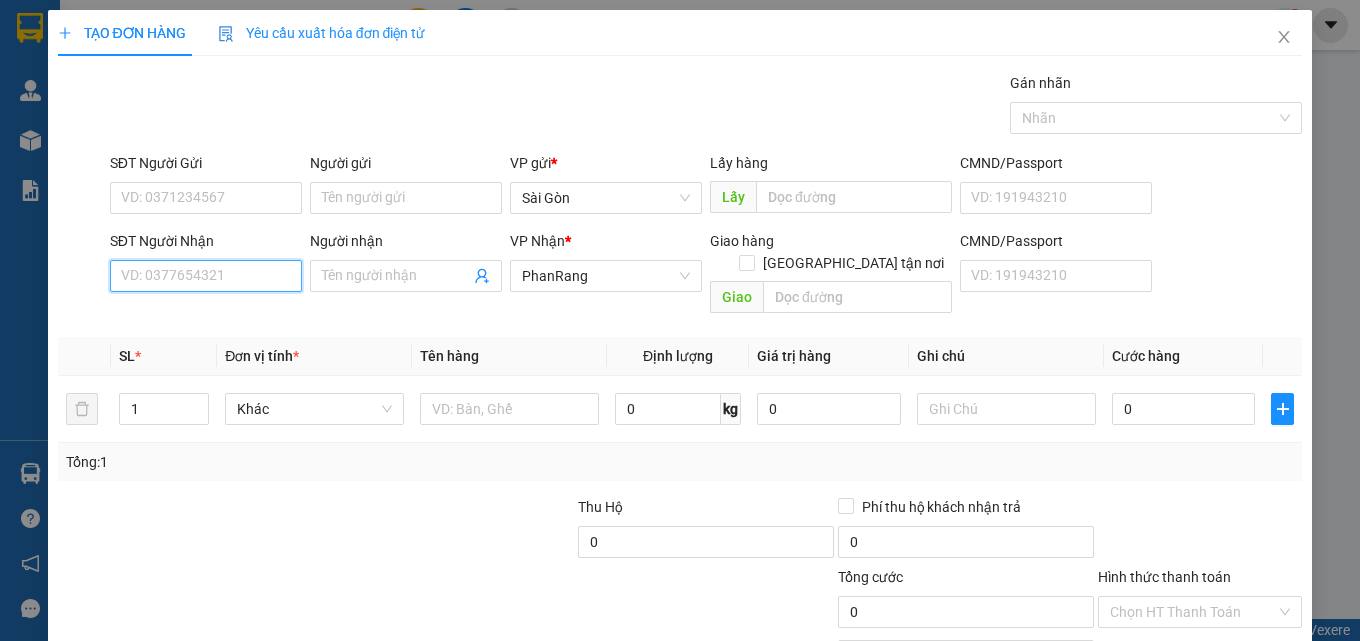 drag, startPoint x: 238, startPoint y: 287, endPoint x: 228, endPoint y: 270, distance: 19.723083 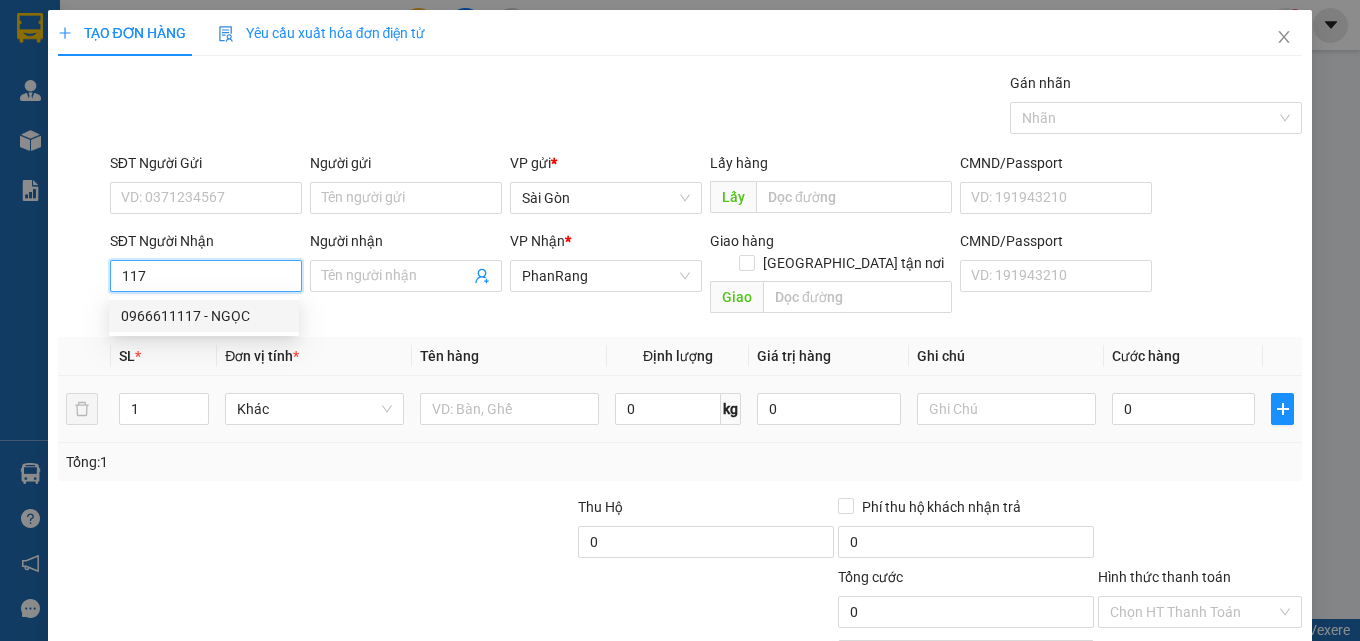 drag, startPoint x: 201, startPoint y: 320, endPoint x: 219, endPoint y: 354, distance: 38.470768 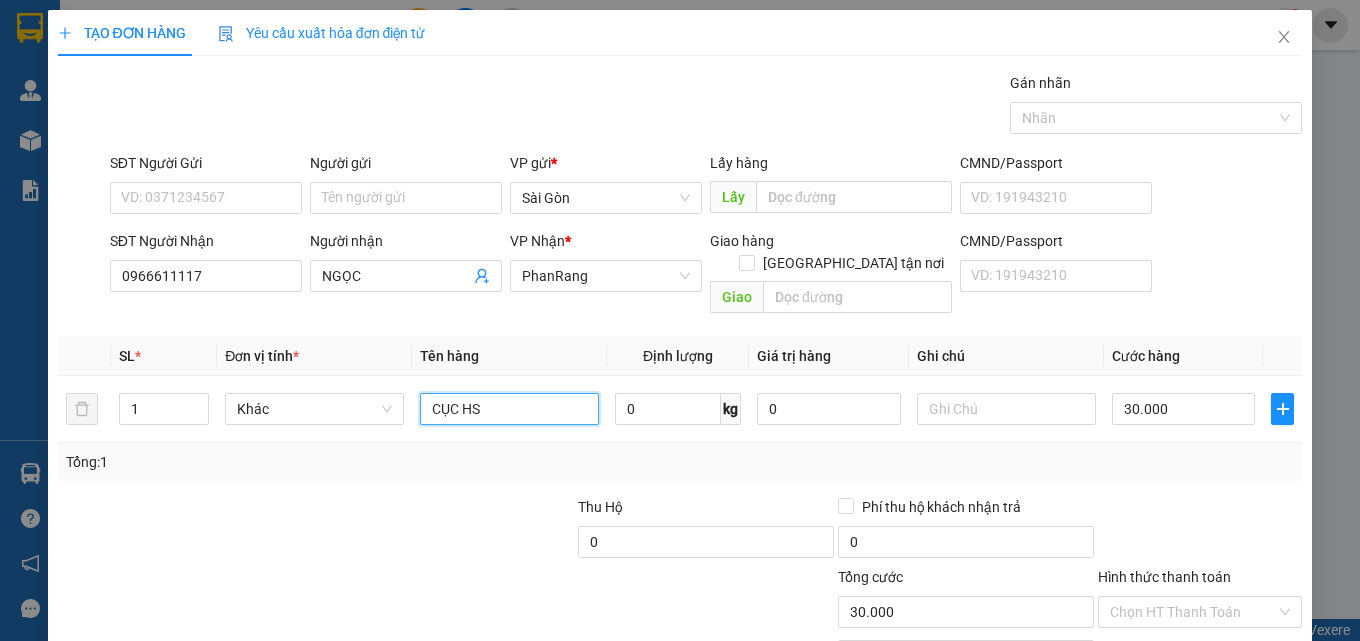 drag, startPoint x: 510, startPoint y: 392, endPoint x: 0, endPoint y: 388, distance: 510.0157 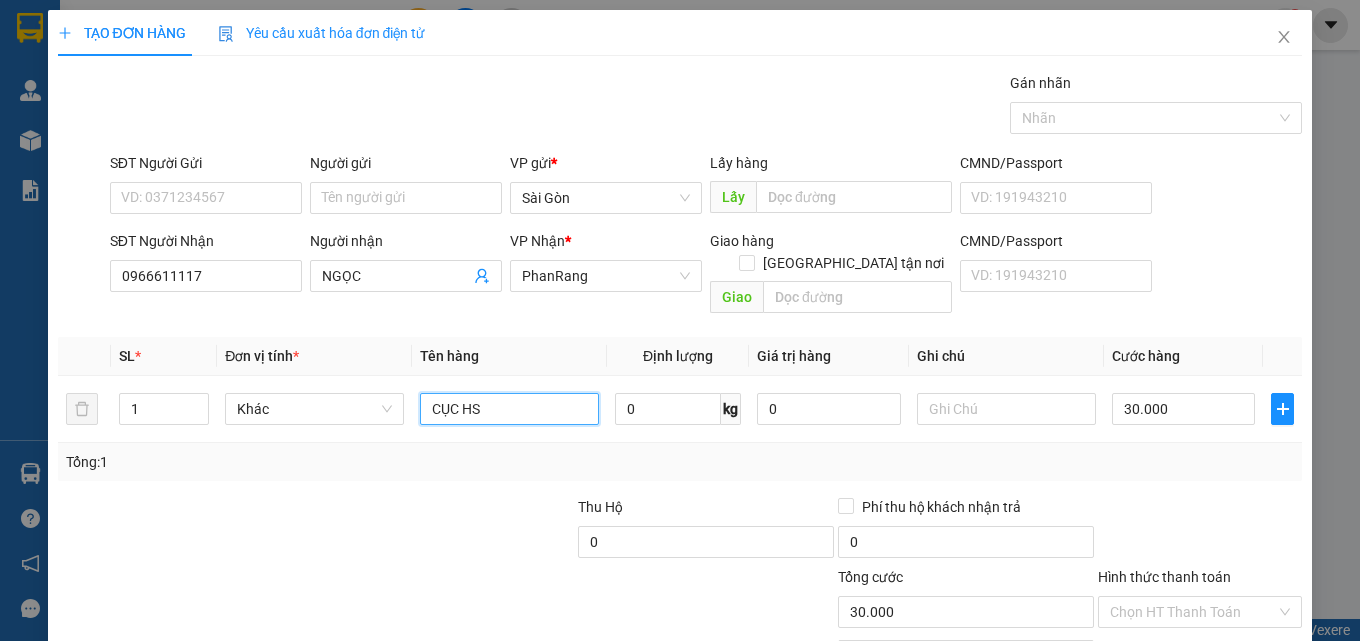 click on "TẠO ĐƠN HÀNG Yêu cầu xuất hóa đơn điện tử Transit Pickup Surcharge Ids Transit Deliver Surcharge Ids Transit Deliver Surcharge Transit Deliver Surcharge Gán nhãn   Nhãn SĐT Người Gửi VD: 0371234567 Người gửi Tên người gửi VP gửi  * Sài Gòn Lấy hàng Lấy CMND/Passport VD: 191943210 SĐT Người Nhận 0966611117 Người nhận NGỌC VP Nhận  * PhanRang Giao hàng Giao tận nơi Giao CMND/Passport VD: 191943210 SL  * Đơn vị tính  * Tên hàng  Định lượng Giá trị hàng Ghi chú Cước hàng                   1 Khác CỤC HS 0 kg 0 30.000 Tổng:  1 Thu Hộ 0 Phí thu hộ khách nhận trả 0 Tổng cước 30.000 Hình thức thanh toán Chọn HT Thanh Toán Số tiền thu trước 0 Chưa thanh toán 30.000 Chọn HT Thanh Toán Lưu nháp Xóa Thông tin Lưu Lưu và In CỤC HS" at bounding box center (680, 320) 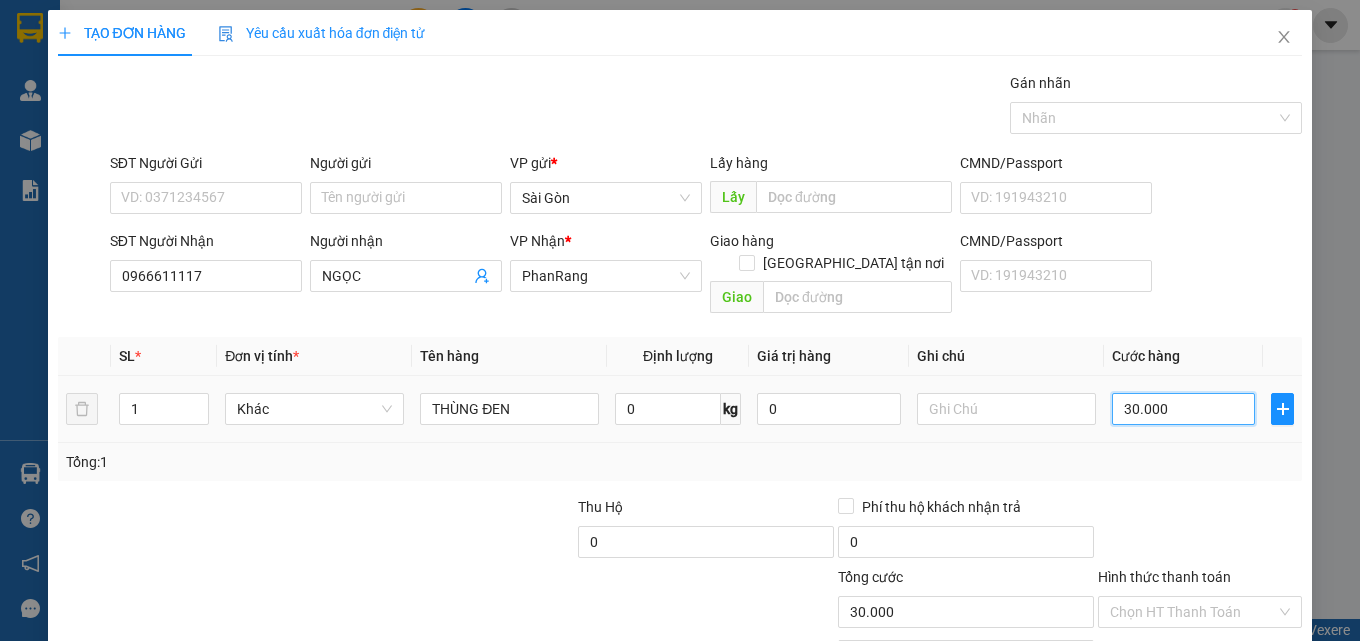 click on "30.000" at bounding box center [1184, 409] 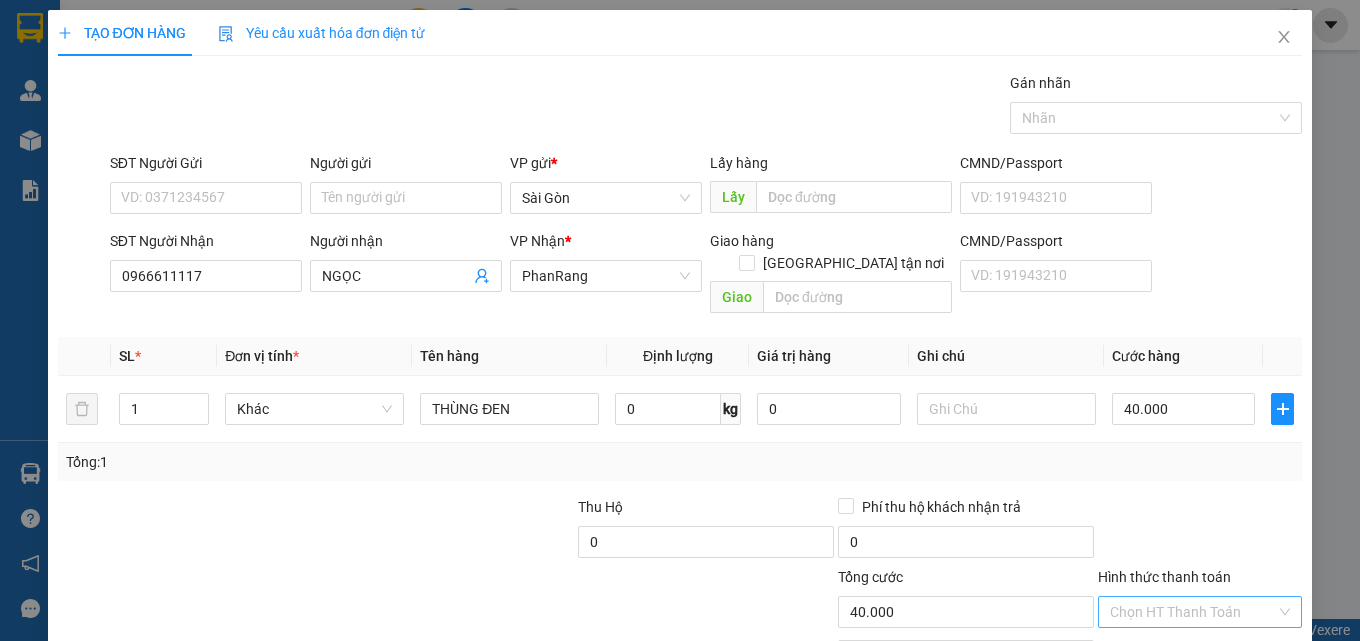 drag, startPoint x: 1172, startPoint y: 595, endPoint x: 1172, endPoint y: 575, distance: 20 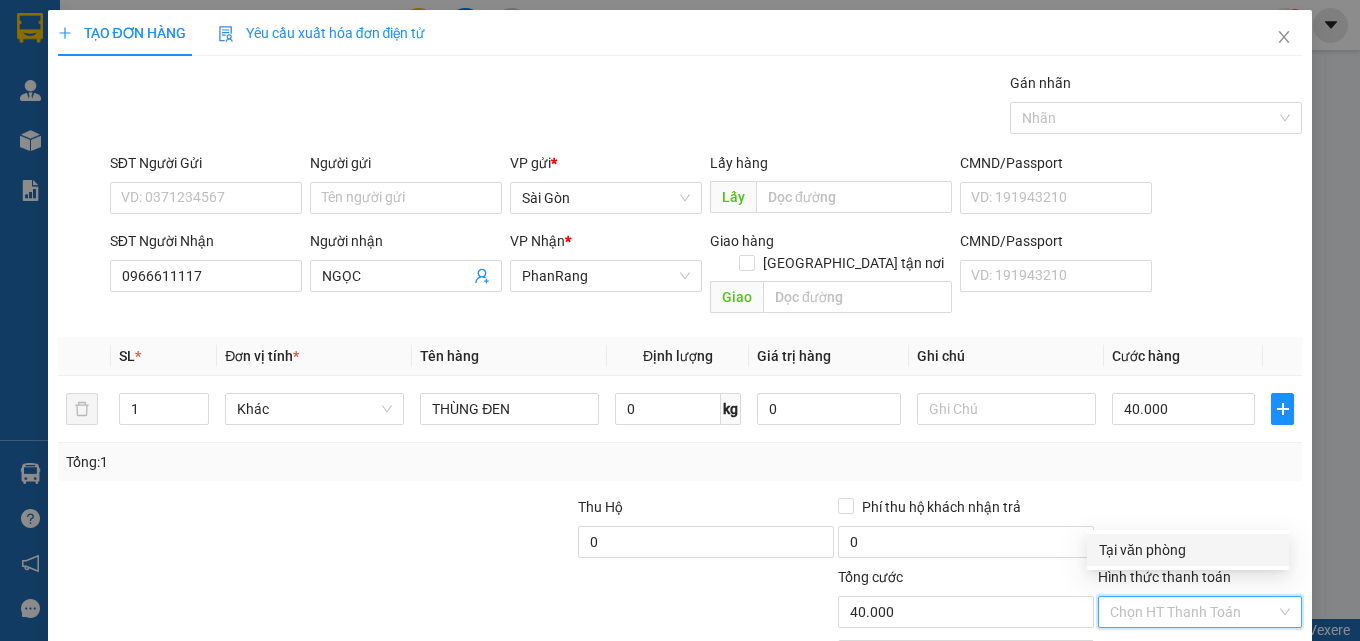click on "Tại văn phòng" at bounding box center (1188, 550) 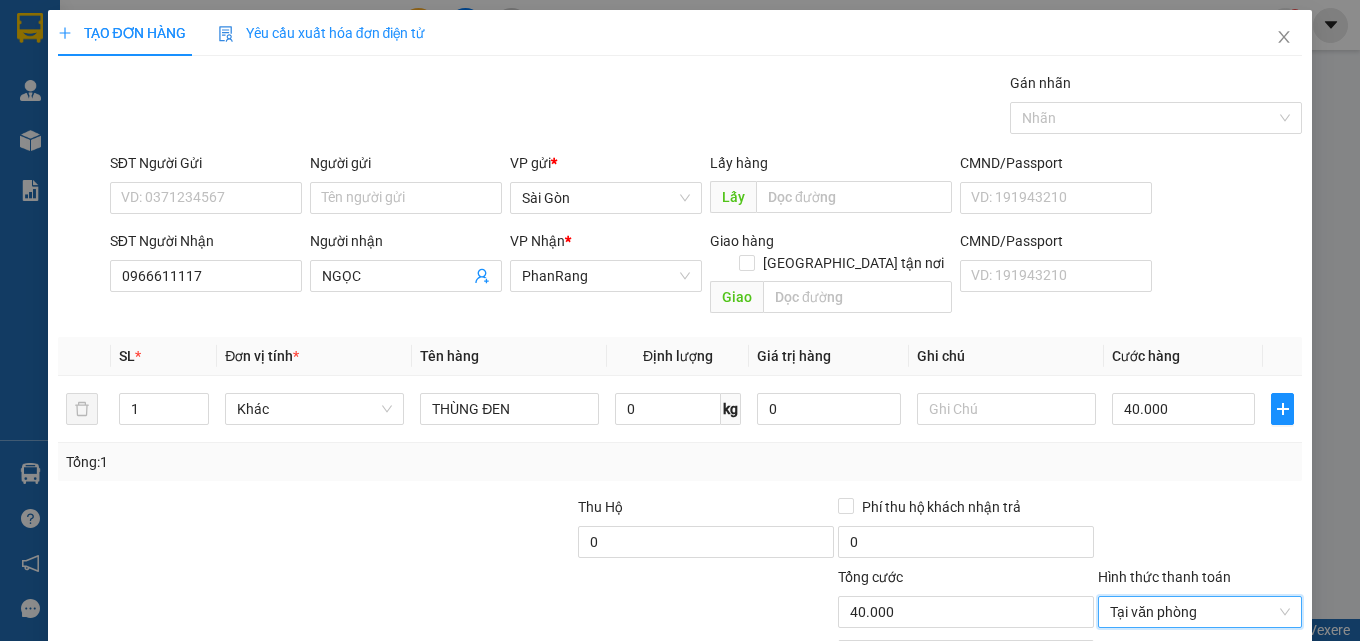 drag, startPoint x: 1179, startPoint y: 579, endPoint x: 1080, endPoint y: 537, distance: 107.54069 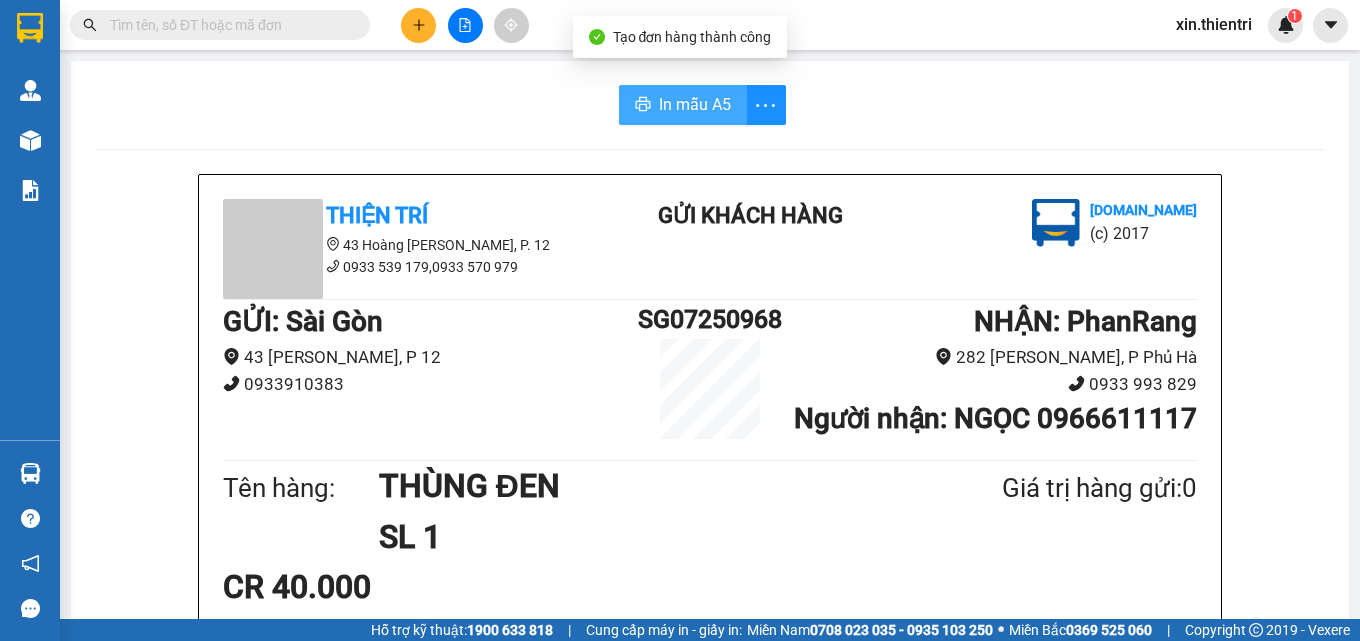 drag, startPoint x: 719, startPoint y: 115, endPoint x: 724, endPoint y: 171, distance: 56.22277 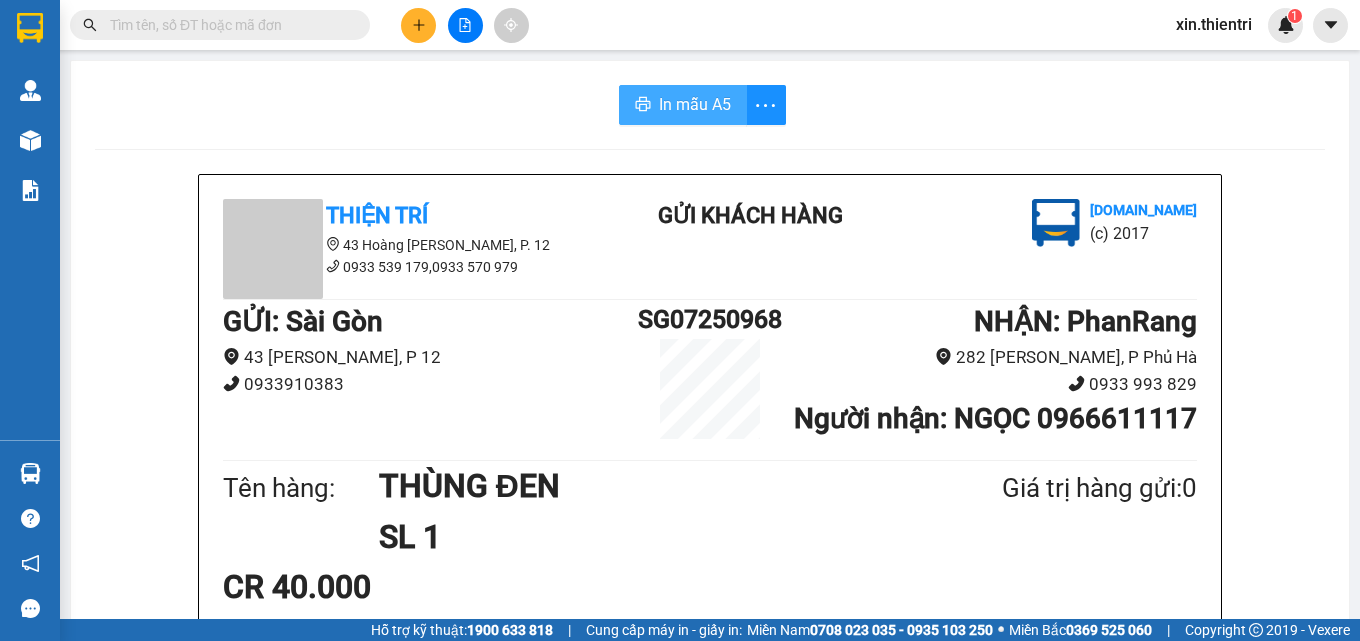 drag, startPoint x: 639, startPoint y: 93, endPoint x: 844, endPoint y: 106, distance: 205.41179 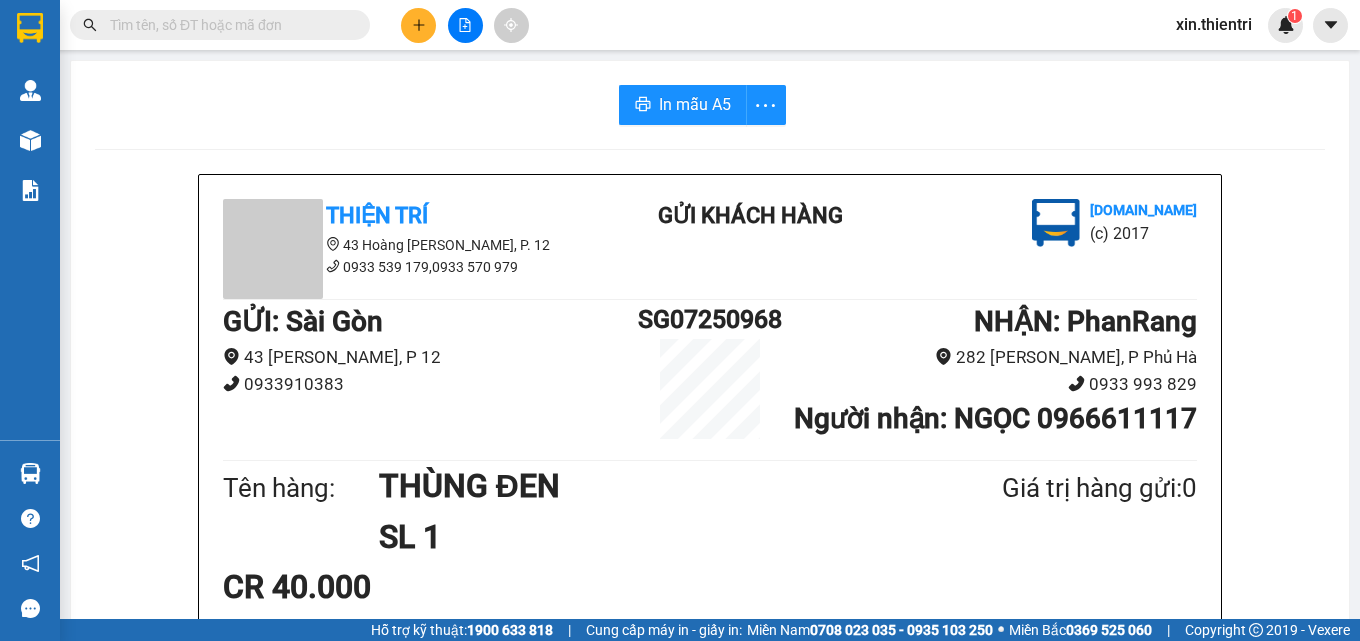 drag, startPoint x: 749, startPoint y: 68, endPoint x: 420, endPoint y: 32, distance: 330.96375 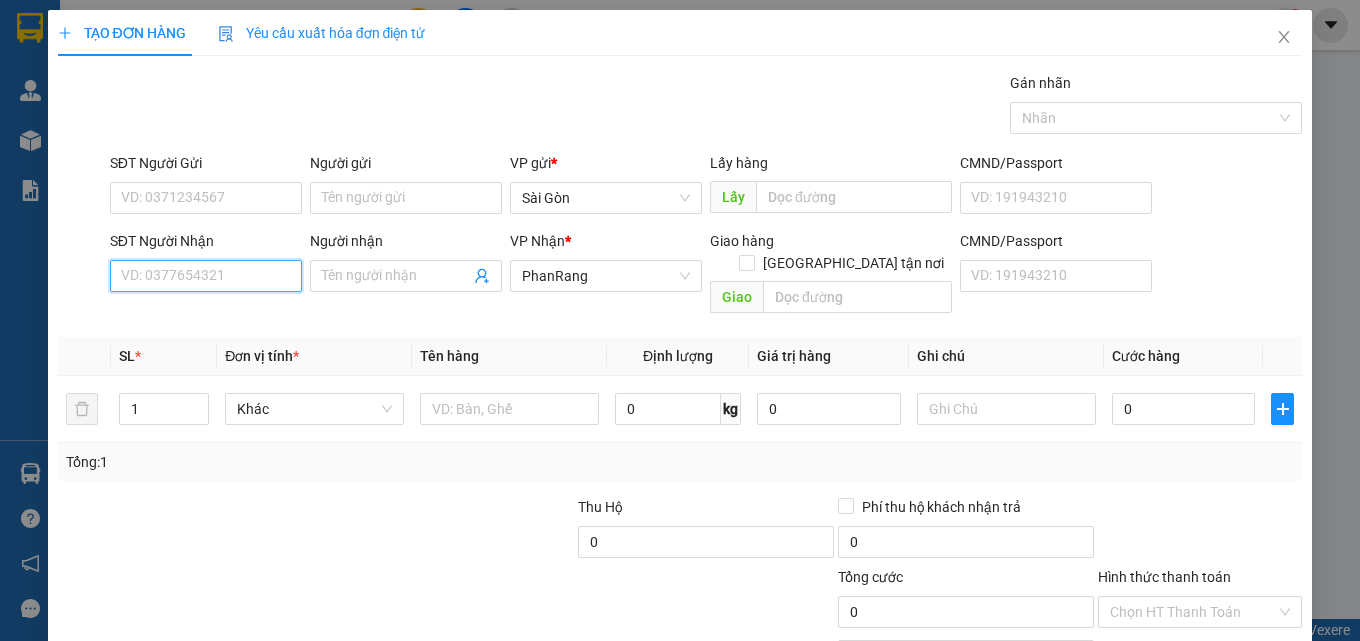 click on "SĐT Người Nhận" at bounding box center (206, 276) 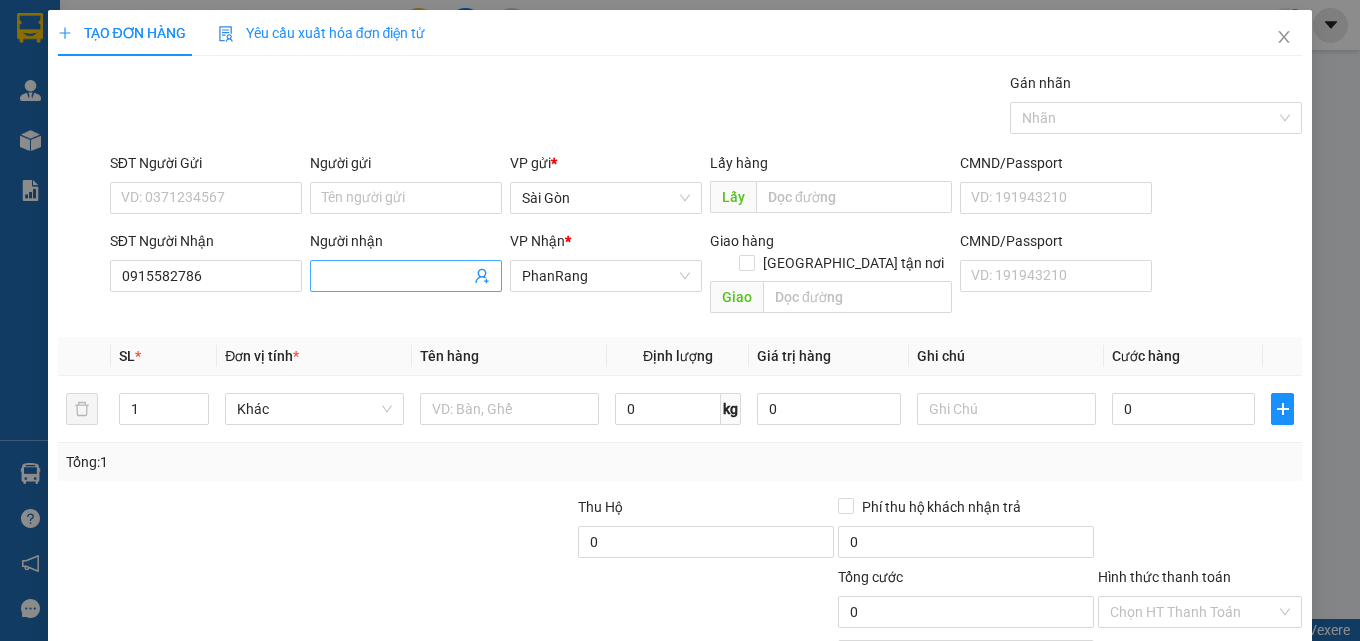 click on "Người nhận" at bounding box center (396, 276) 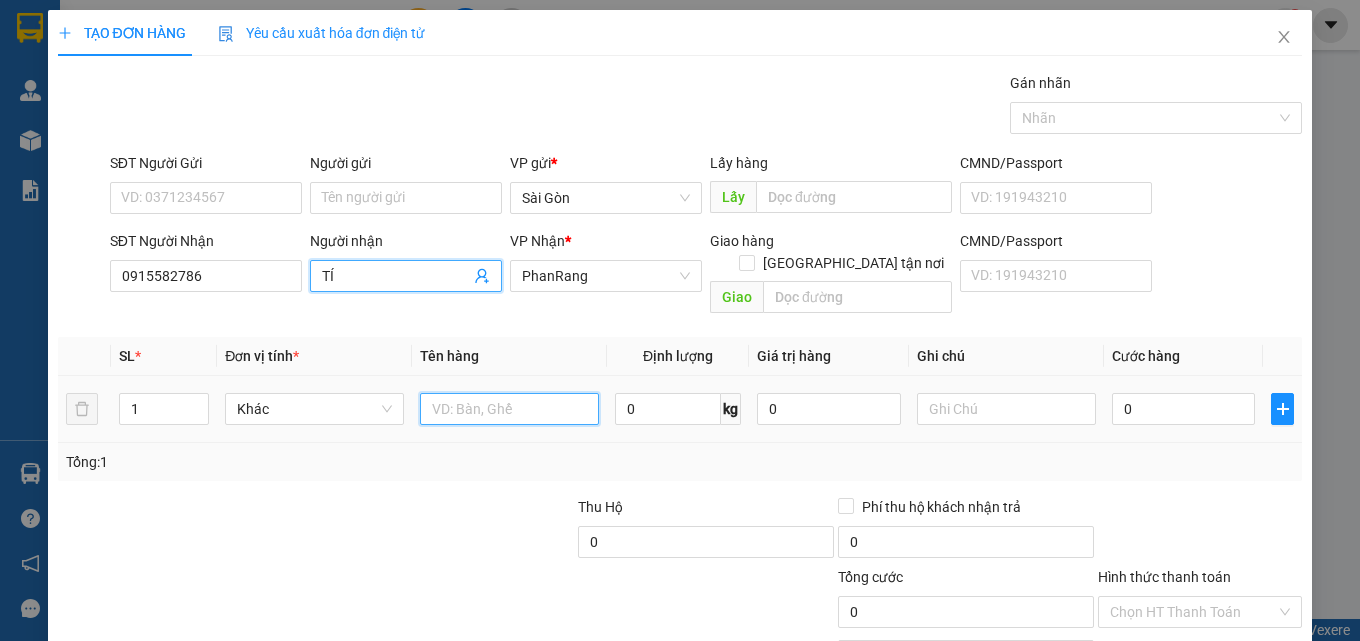 click at bounding box center [509, 409] 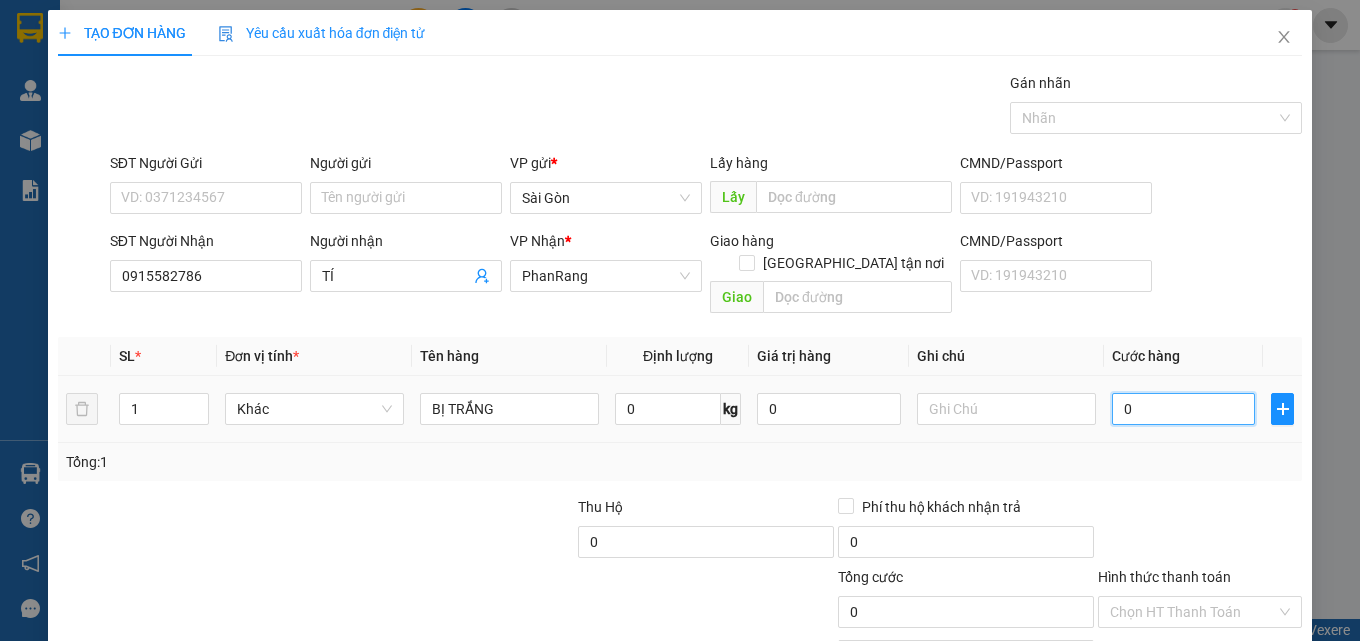 click on "0" at bounding box center (1184, 409) 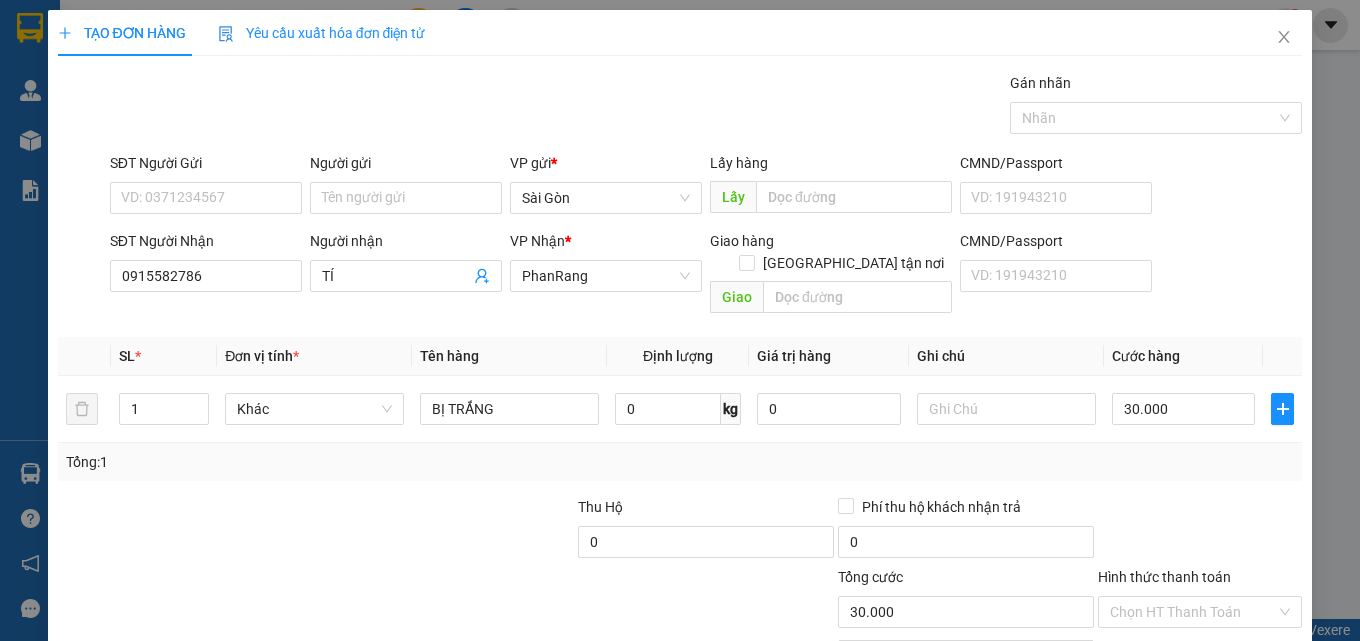 drag, startPoint x: 1184, startPoint y: 480, endPoint x: 1183, endPoint y: 507, distance: 27.018513 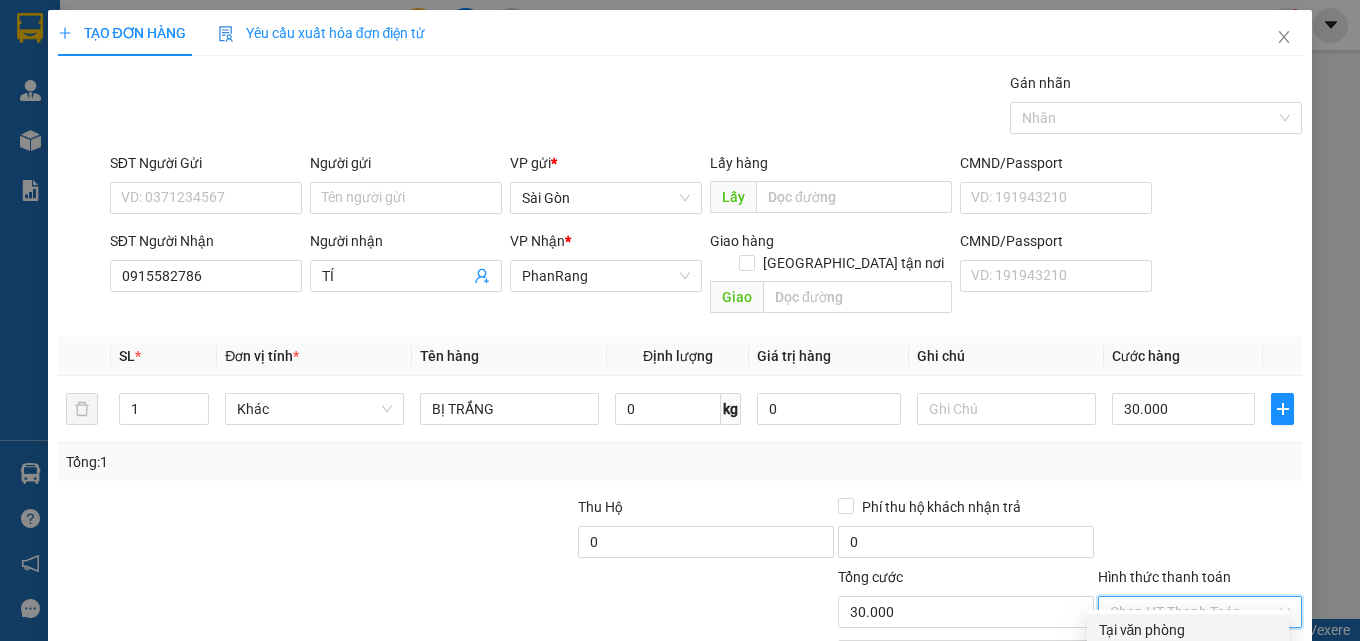 drag, startPoint x: 1179, startPoint y: 535, endPoint x: 1180, endPoint y: 570, distance: 35.014282 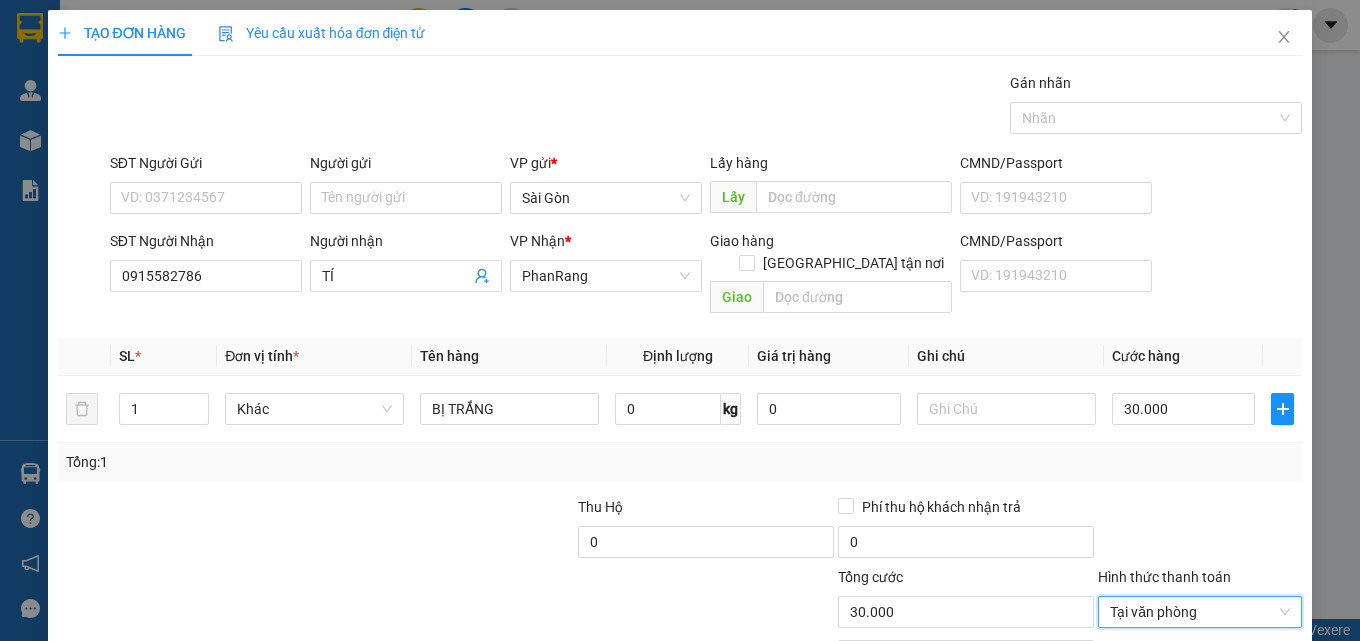 drag, startPoint x: 1180, startPoint y: 592, endPoint x: 1123, endPoint y: 572, distance: 60.40695 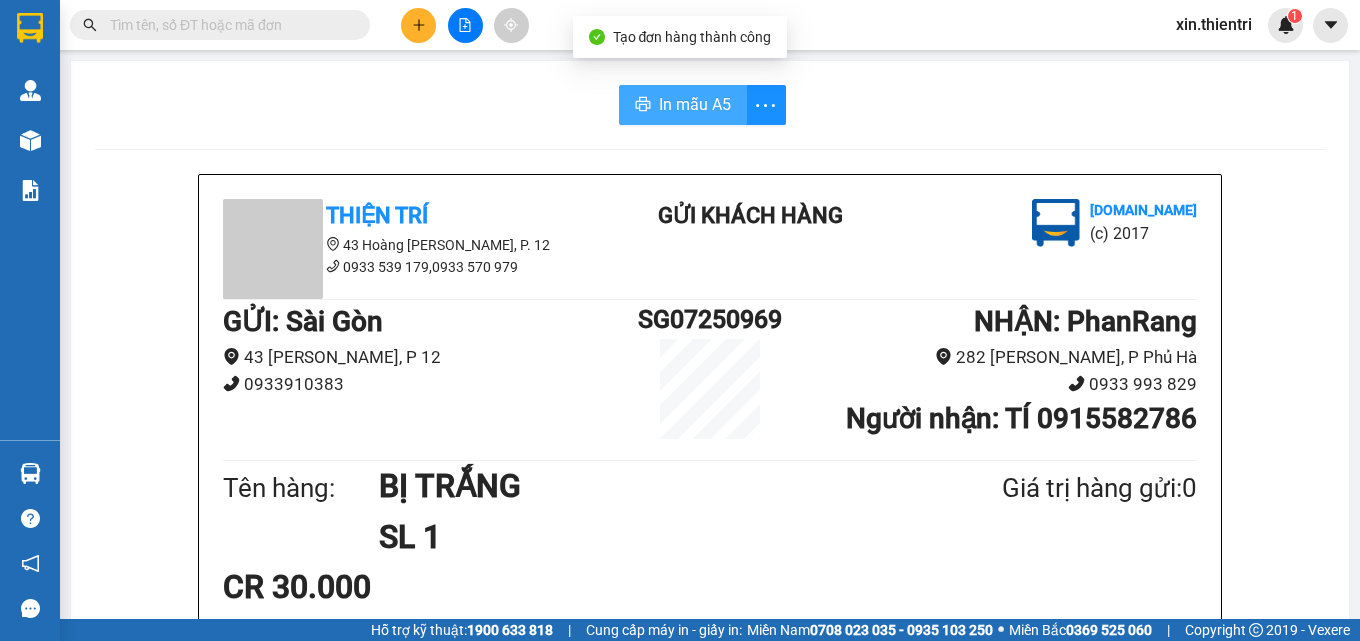 click on "In mẫu A5" at bounding box center (695, 104) 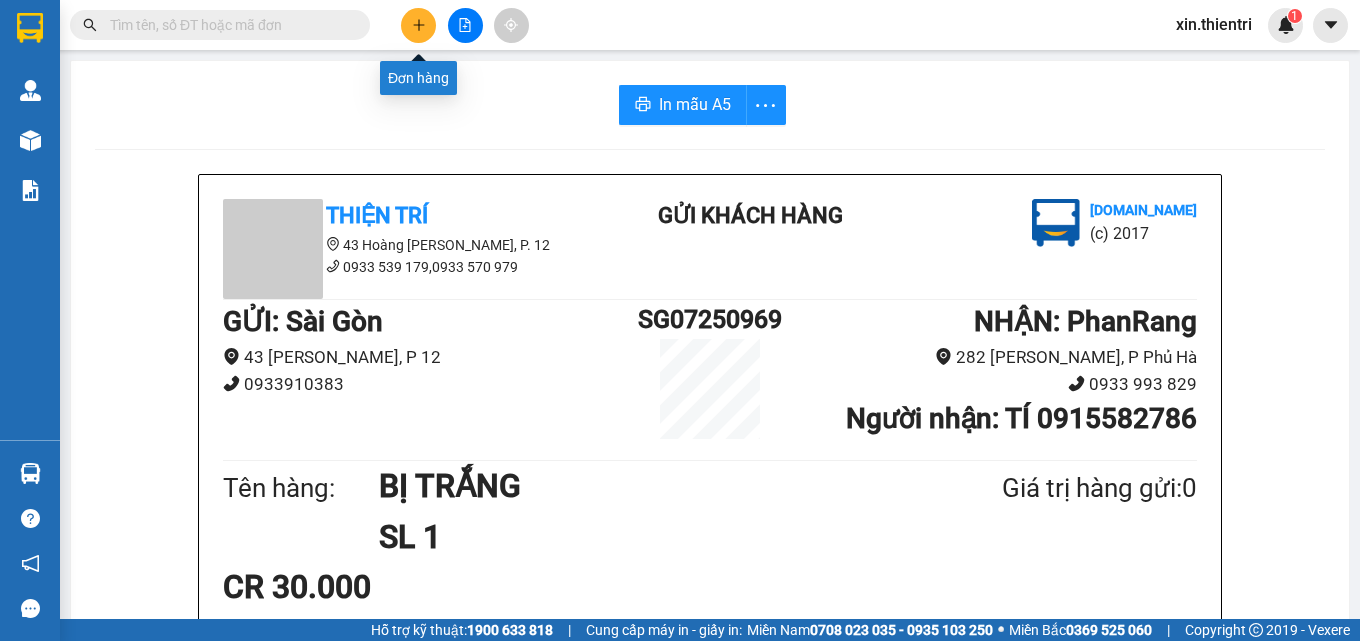 click 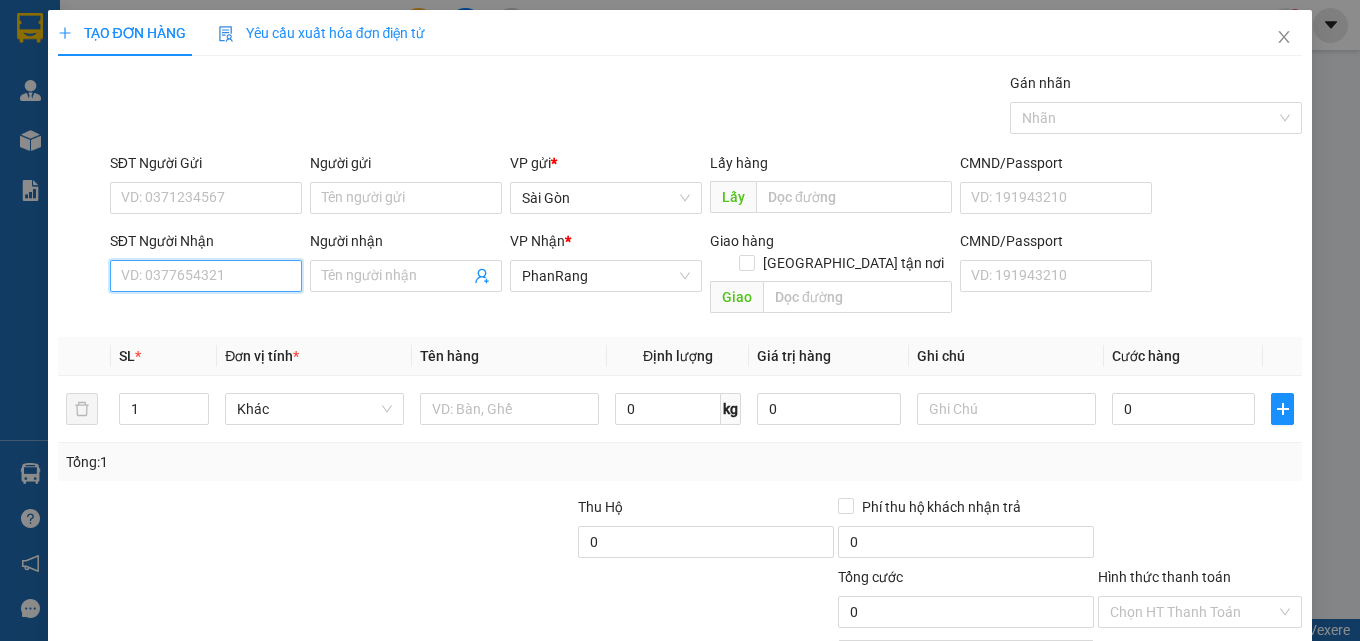 click on "SĐT Người Nhận" at bounding box center [206, 276] 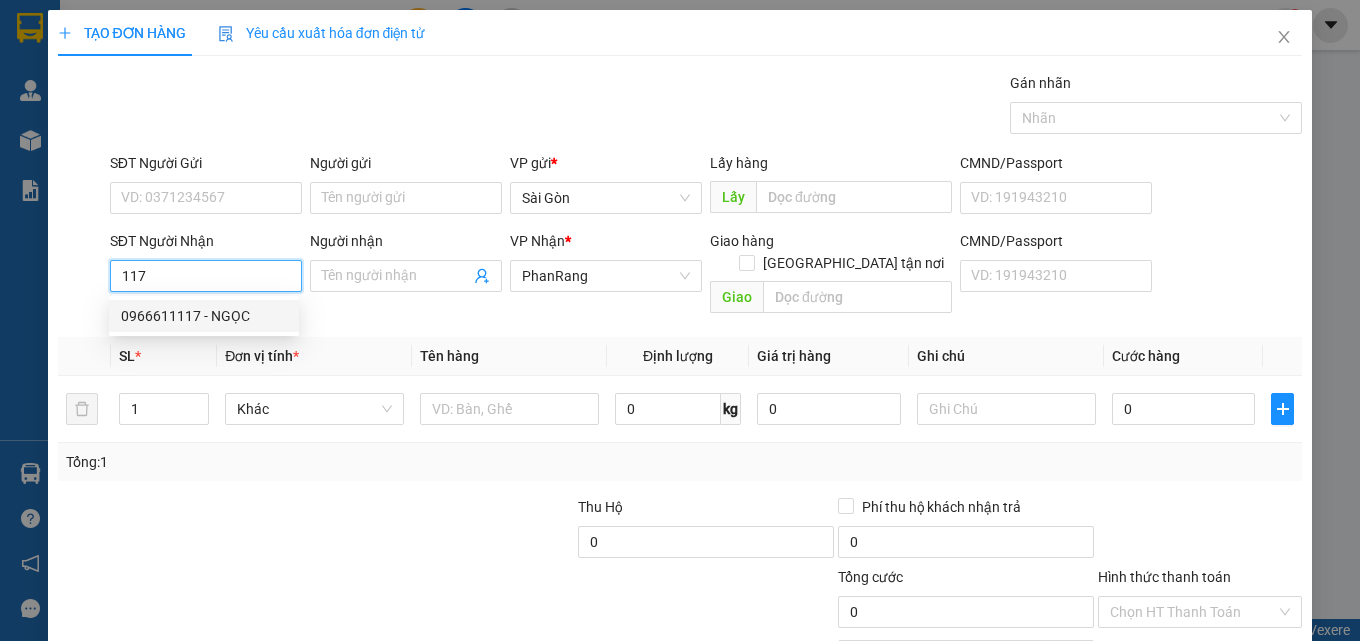click on "0966611117 - NGỌC" at bounding box center (204, 316) 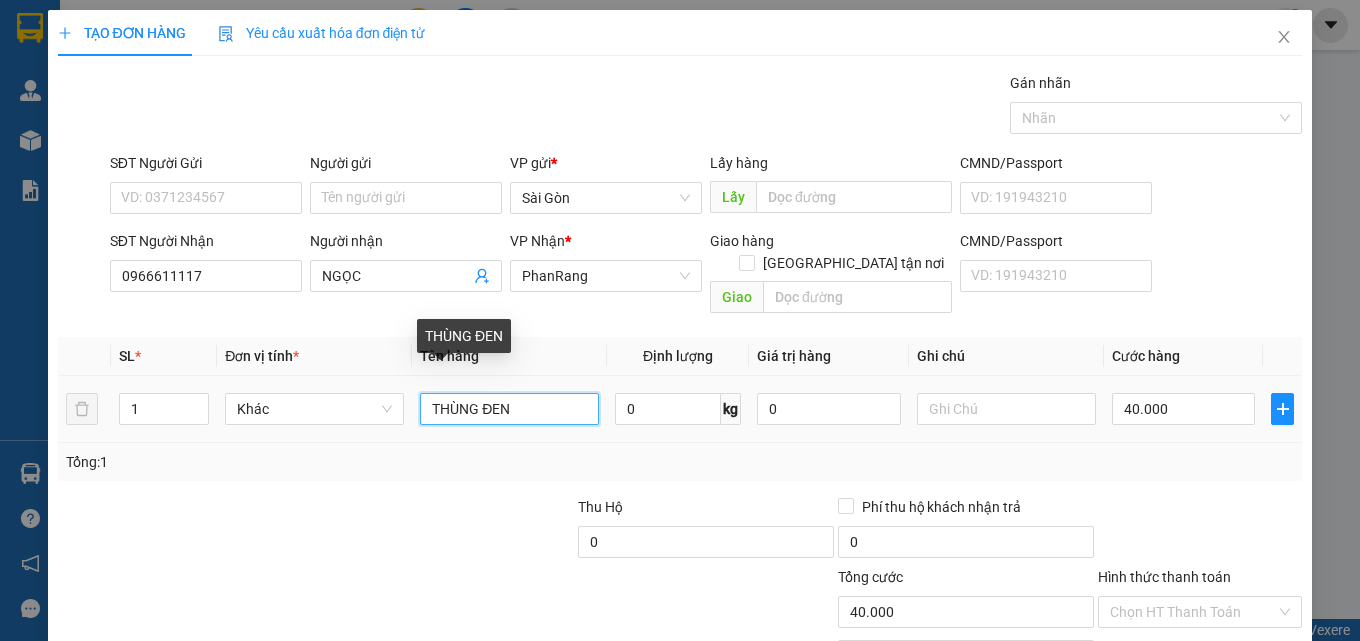 drag, startPoint x: 439, startPoint y: 383, endPoint x: 422, endPoint y: 394, distance: 20.248457 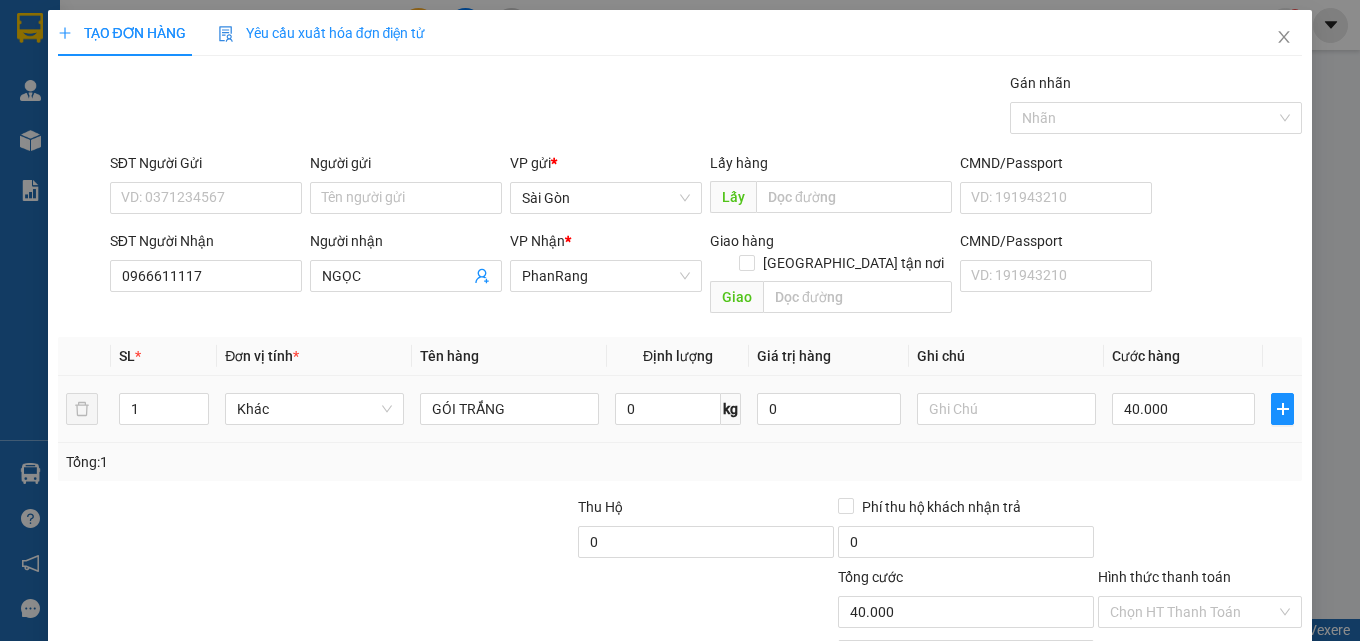 click on "40.000" at bounding box center [1184, 409] 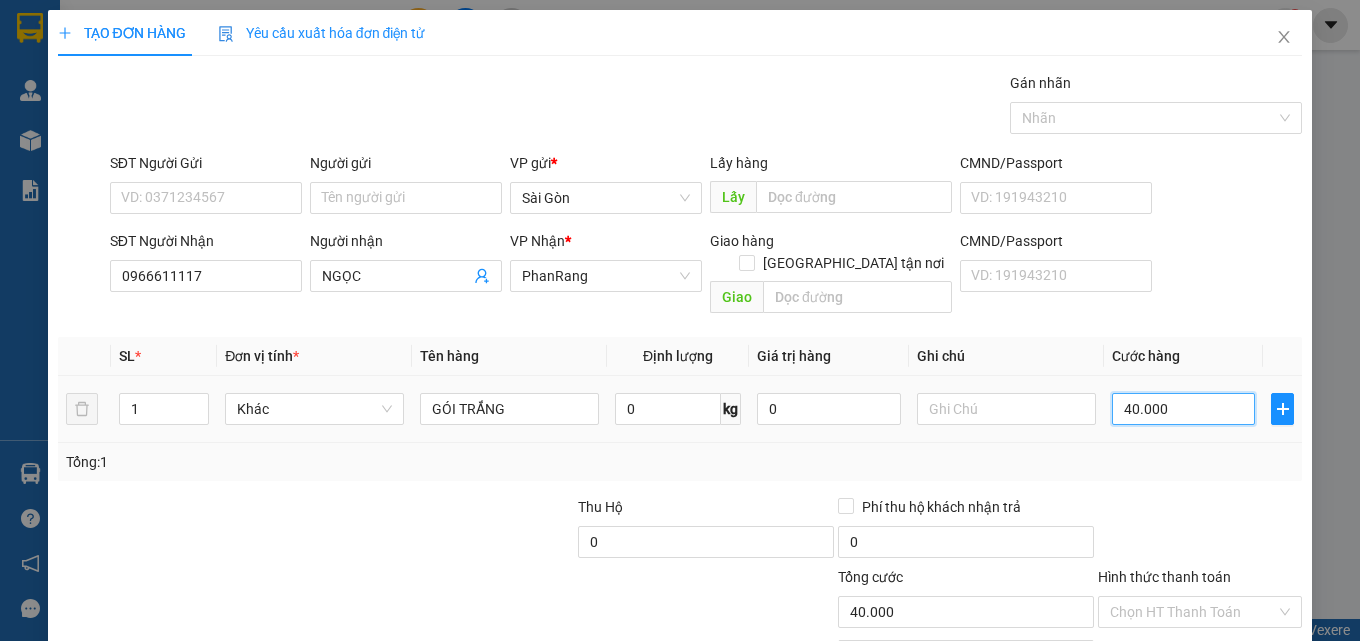 click on "40.000" at bounding box center [1184, 409] 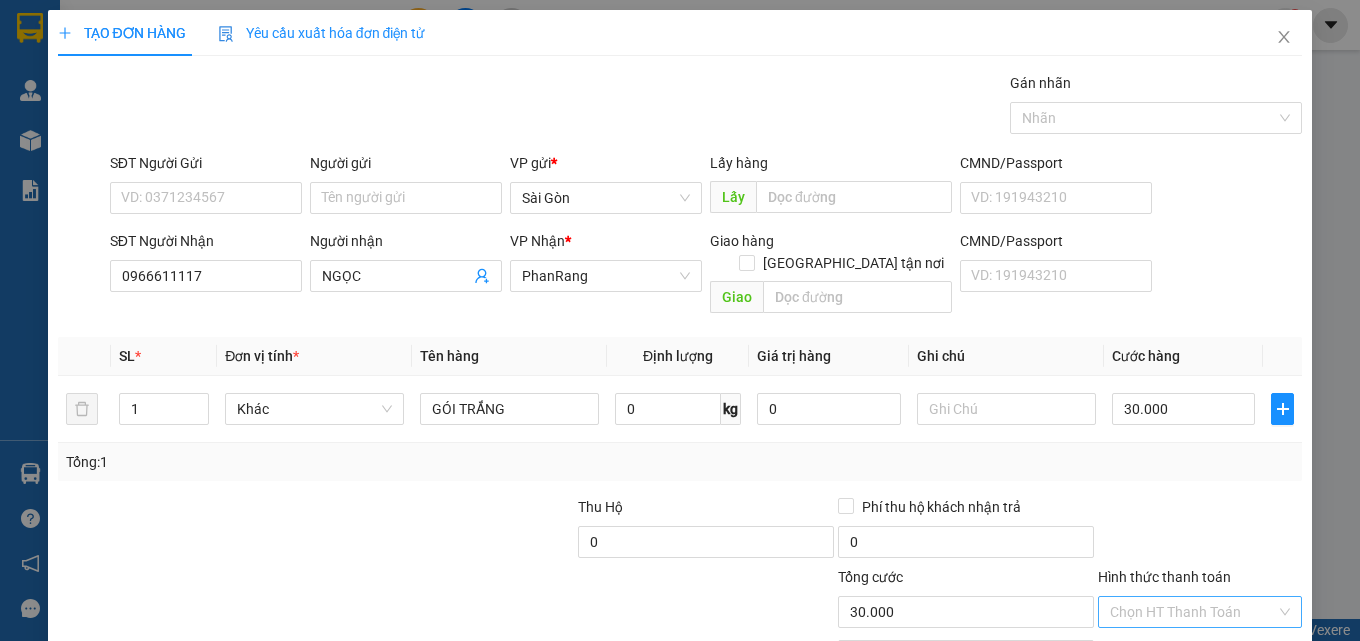 drag, startPoint x: 1153, startPoint y: 600, endPoint x: 1170, endPoint y: 575, distance: 30.232433 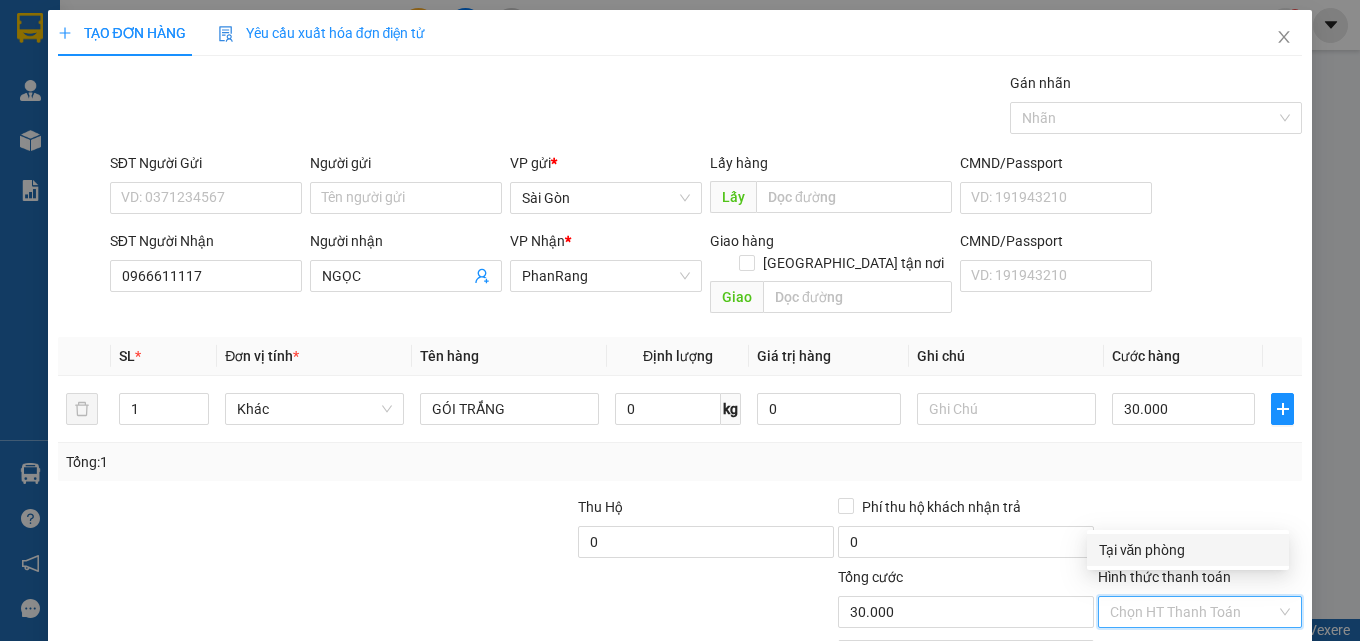 click on "Tại văn phòng" at bounding box center (1188, 550) 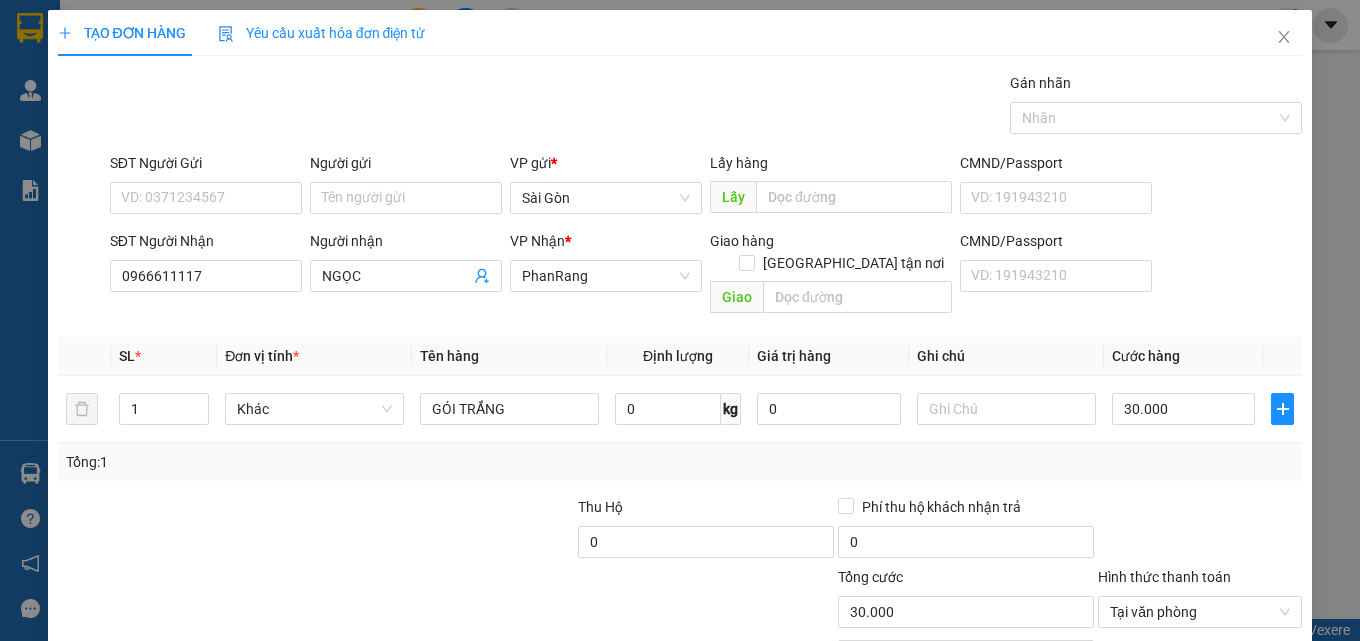 click on "[PERSON_NAME] và In" at bounding box center [1258, 707] 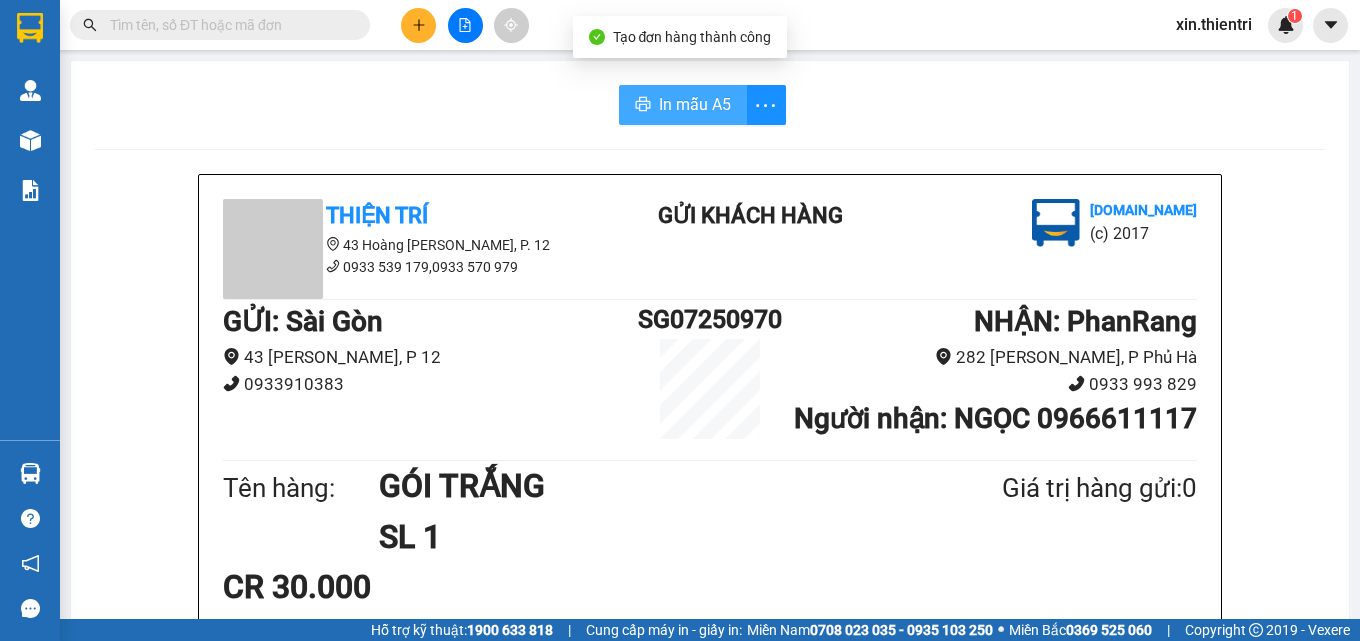 click on "In mẫu A5" at bounding box center [683, 105] 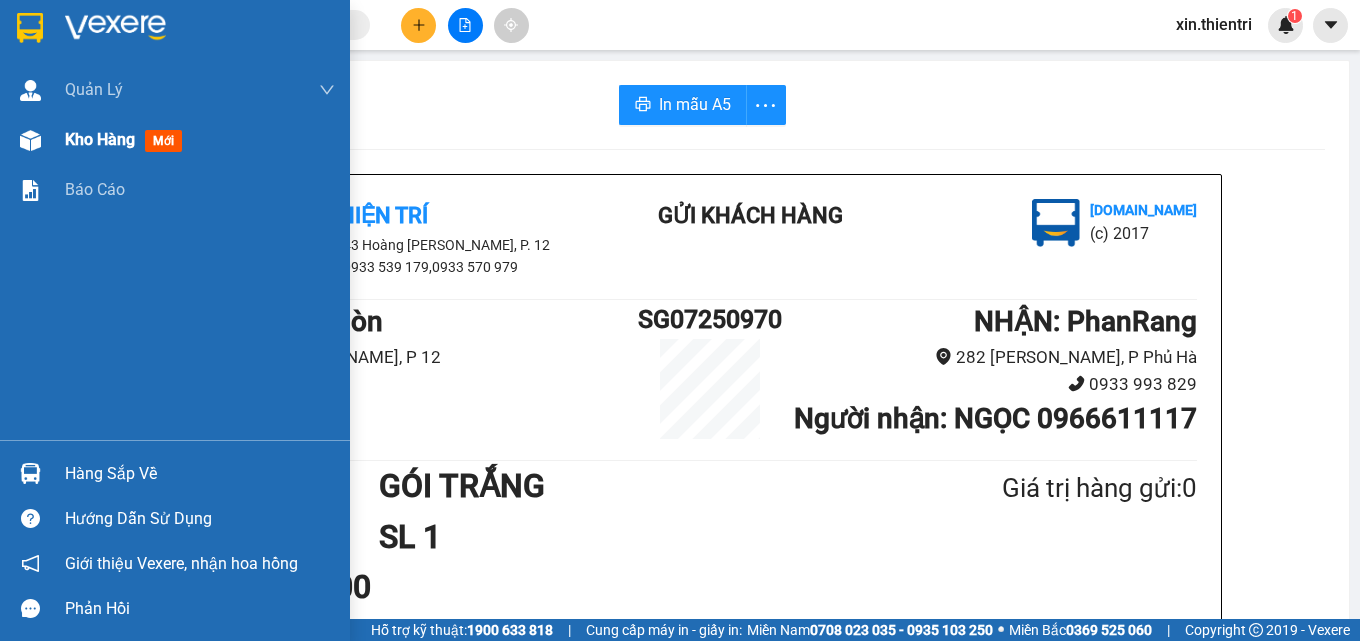 click on "Kho hàng" at bounding box center [100, 139] 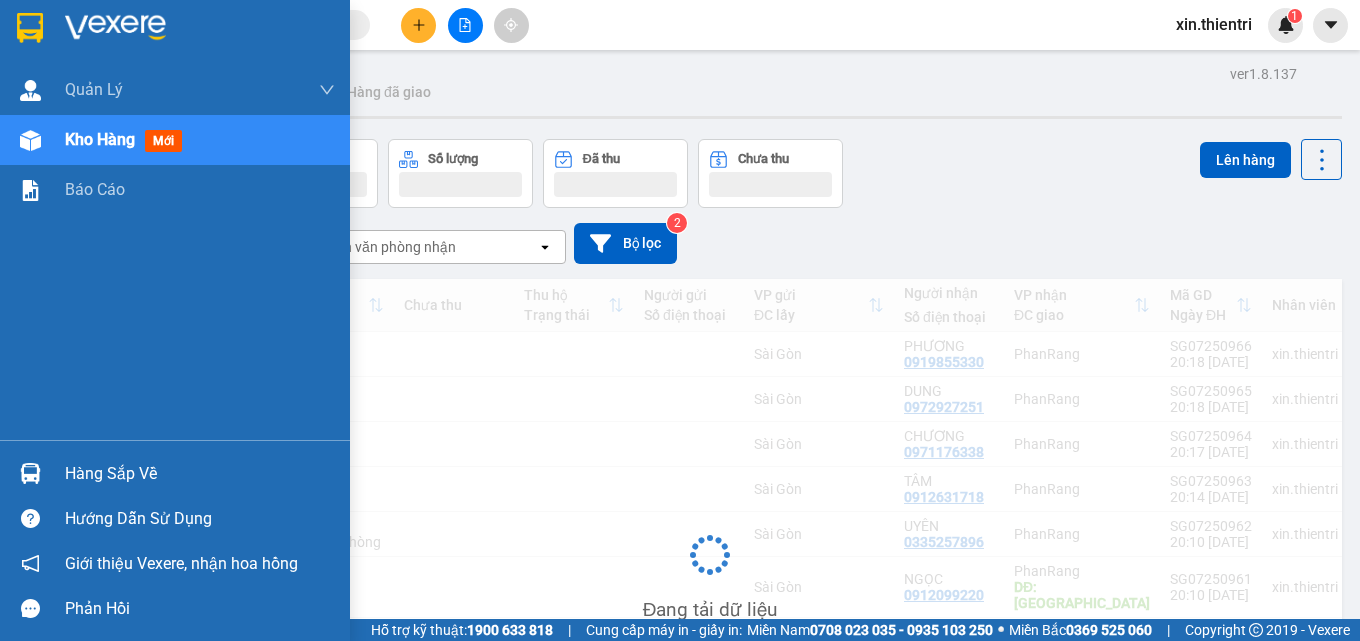 drag, startPoint x: 128, startPoint y: 140, endPoint x: 143, endPoint y: 148, distance: 17 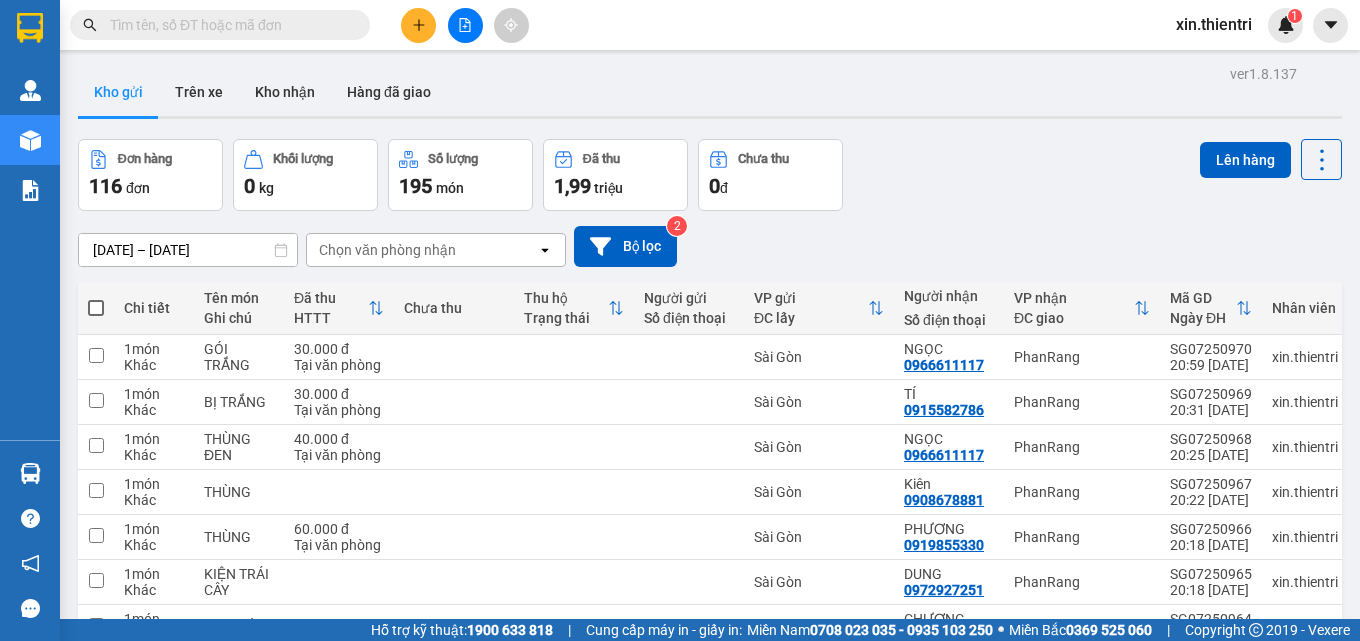 drag, startPoint x: 423, startPoint y: 7, endPoint x: 422, endPoint y: 42, distance: 35.014282 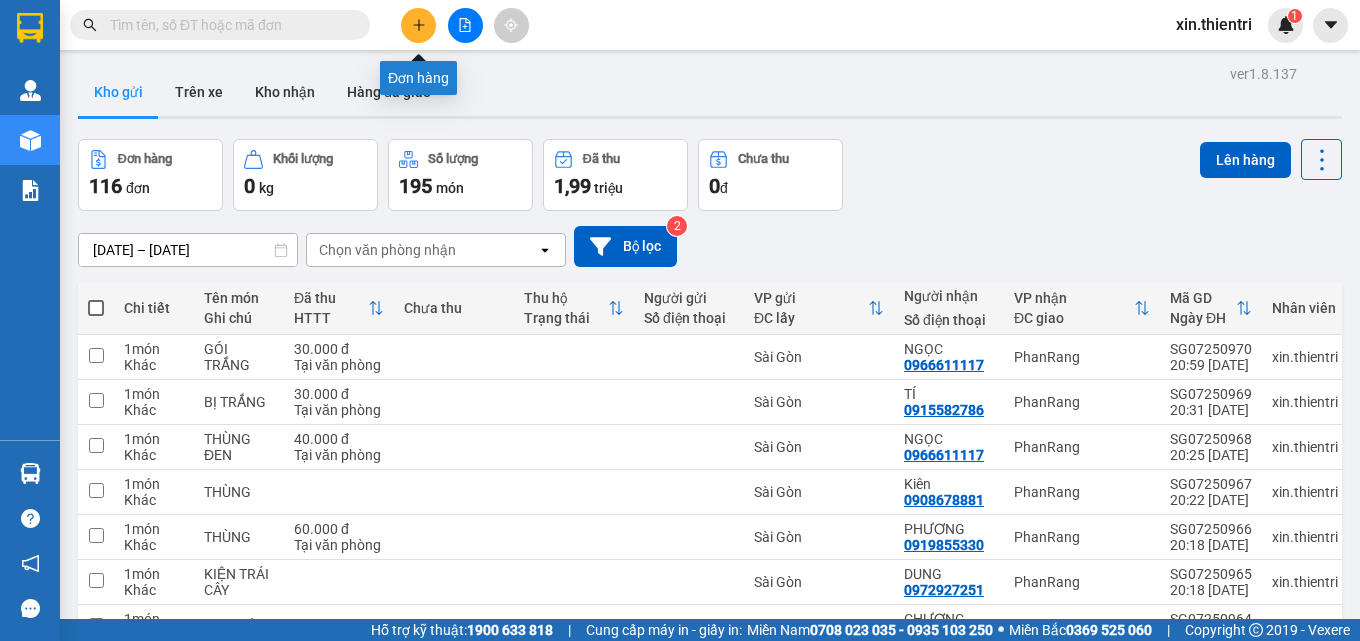 click at bounding box center [418, 25] 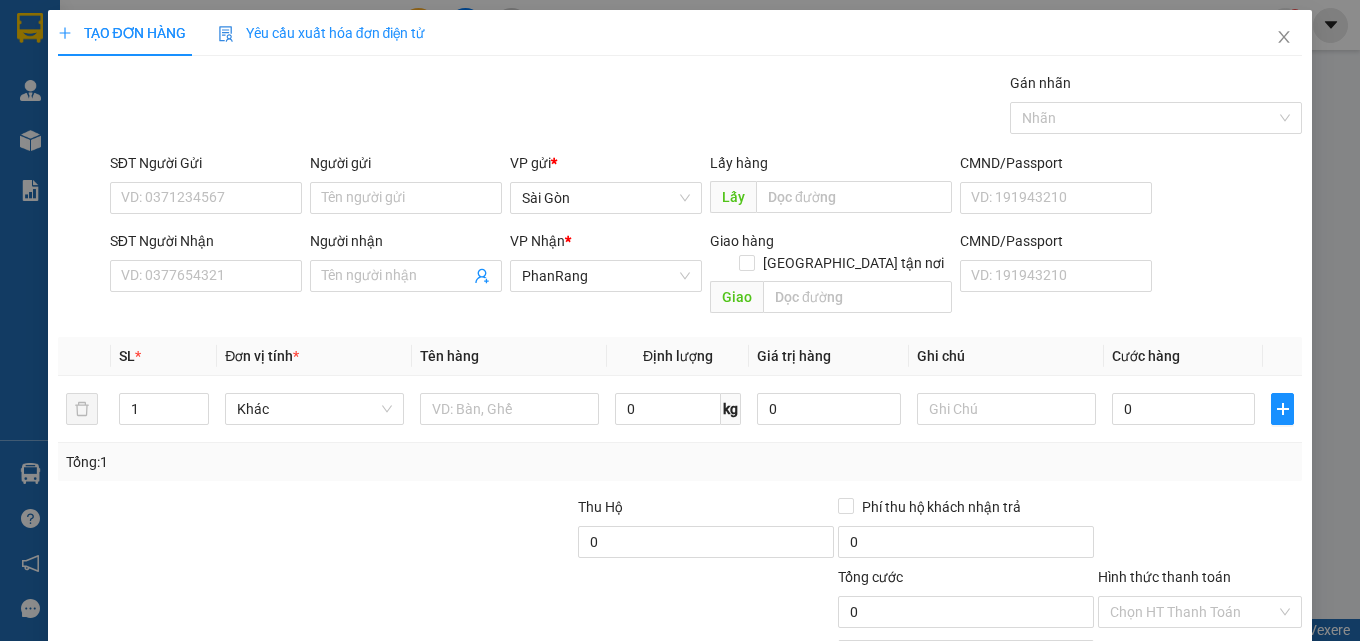 drag, startPoint x: 179, startPoint y: 298, endPoint x: 240, endPoint y: 277, distance: 64.513565 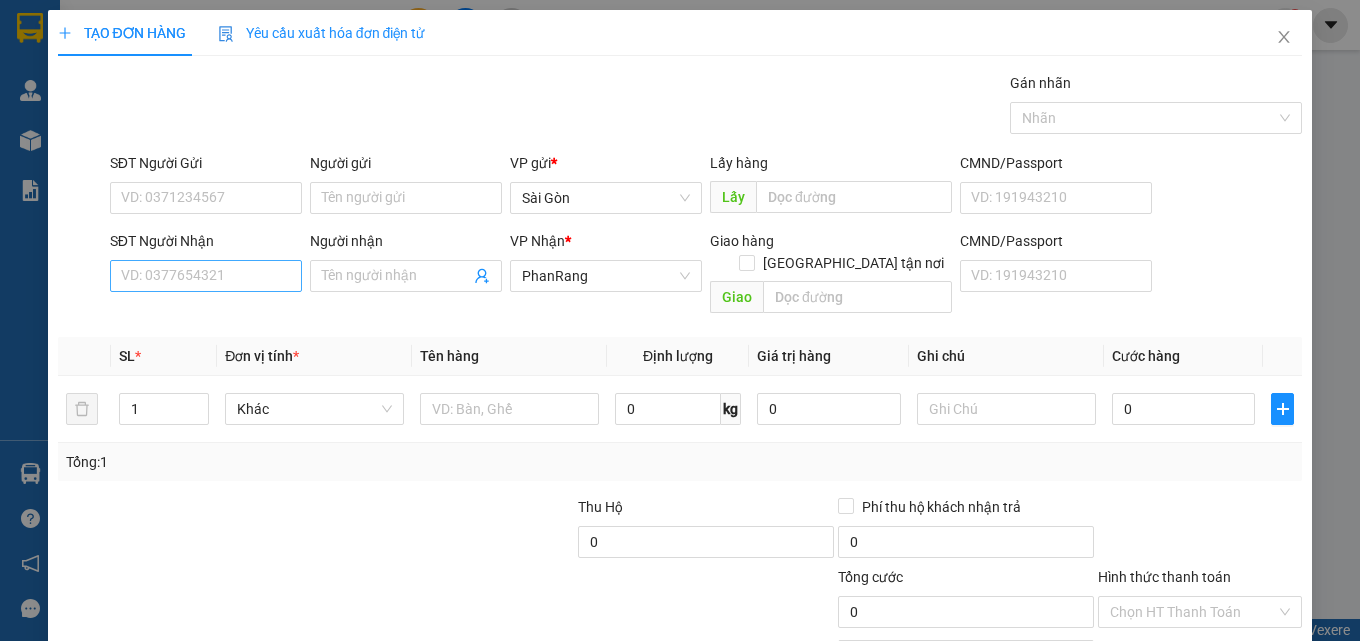 click on "SĐT Người Nhận VD: 0377654321" at bounding box center [206, 265] 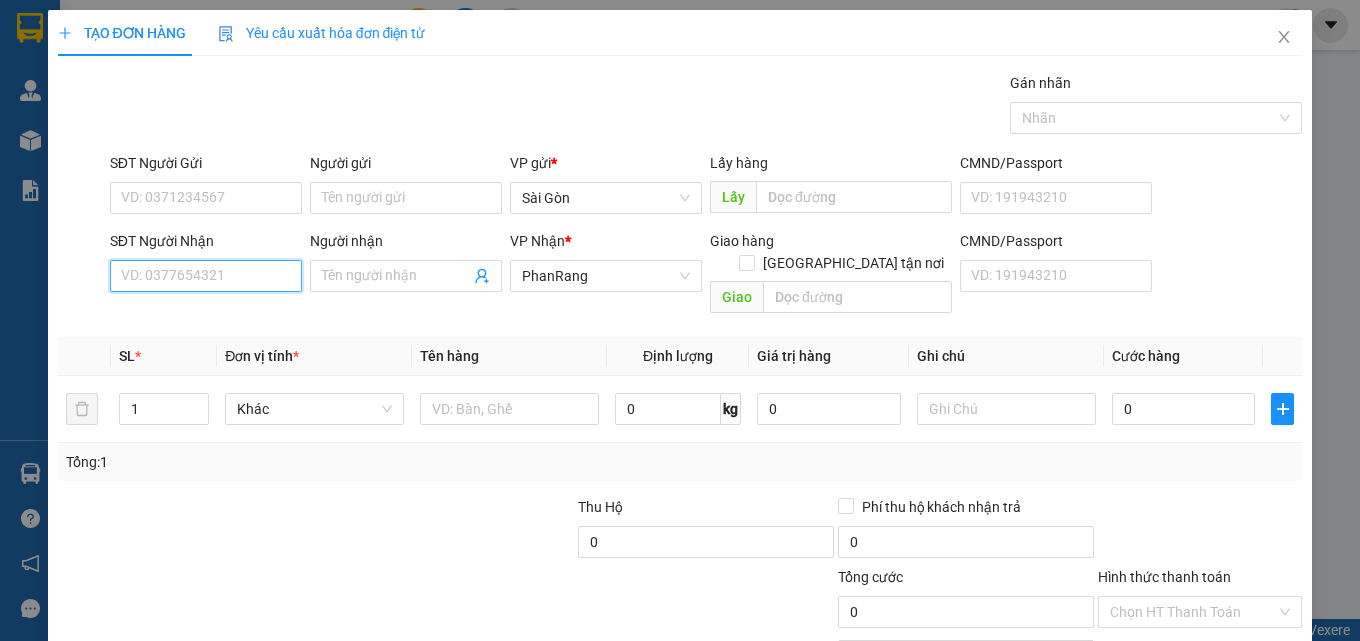 click on "SĐT Người Nhận" at bounding box center (206, 276) 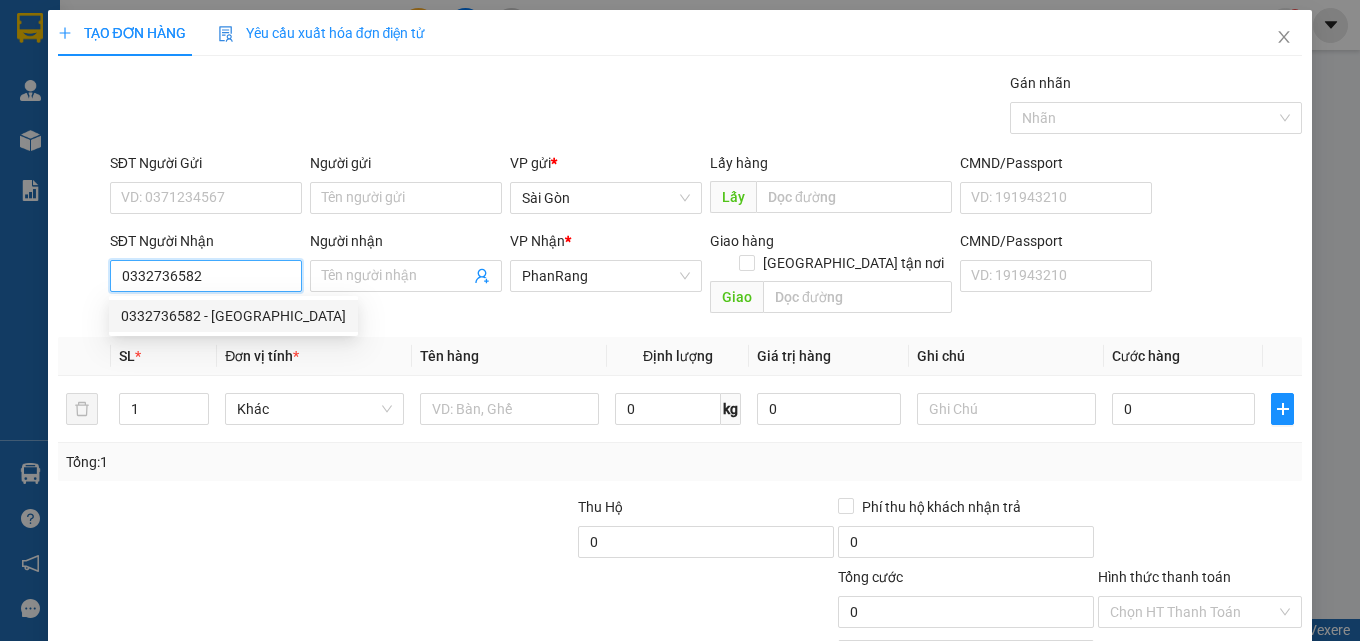 click on "0332736582 - PHƯỚC HÀ" at bounding box center [233, 316] 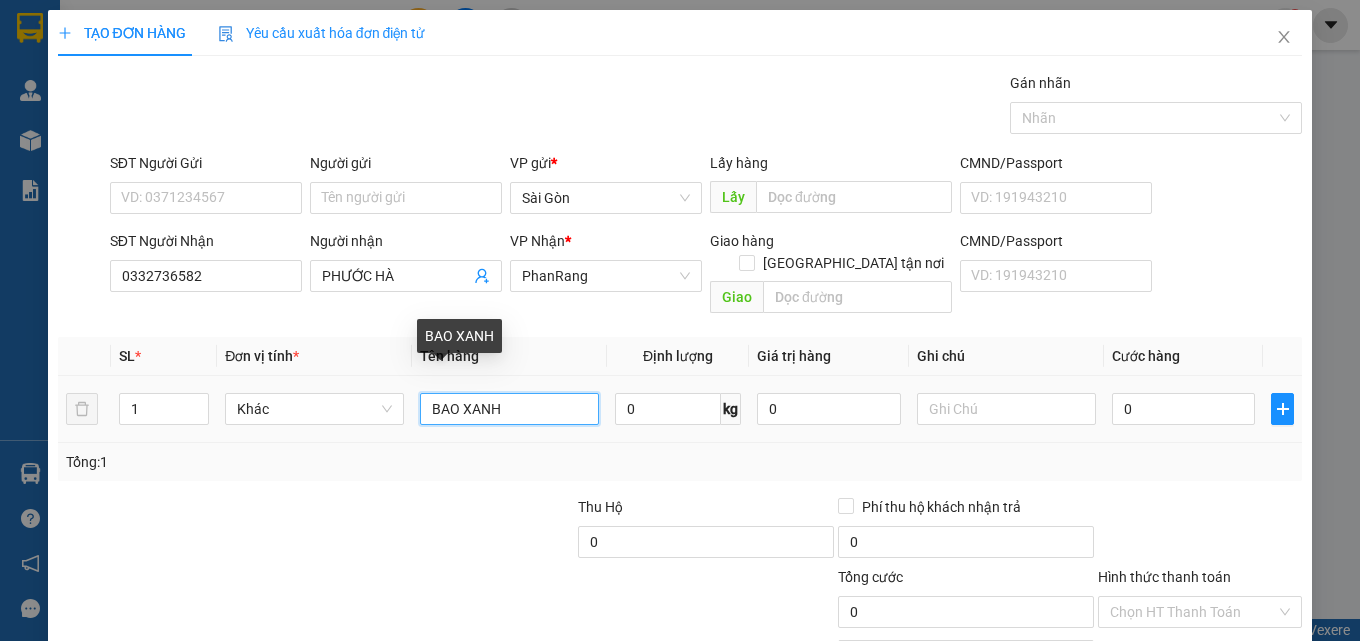 drag, startPoint x: 540, startPoint y: 389, endPoint x: 0, endPoint y: 394, distance: 540.02313 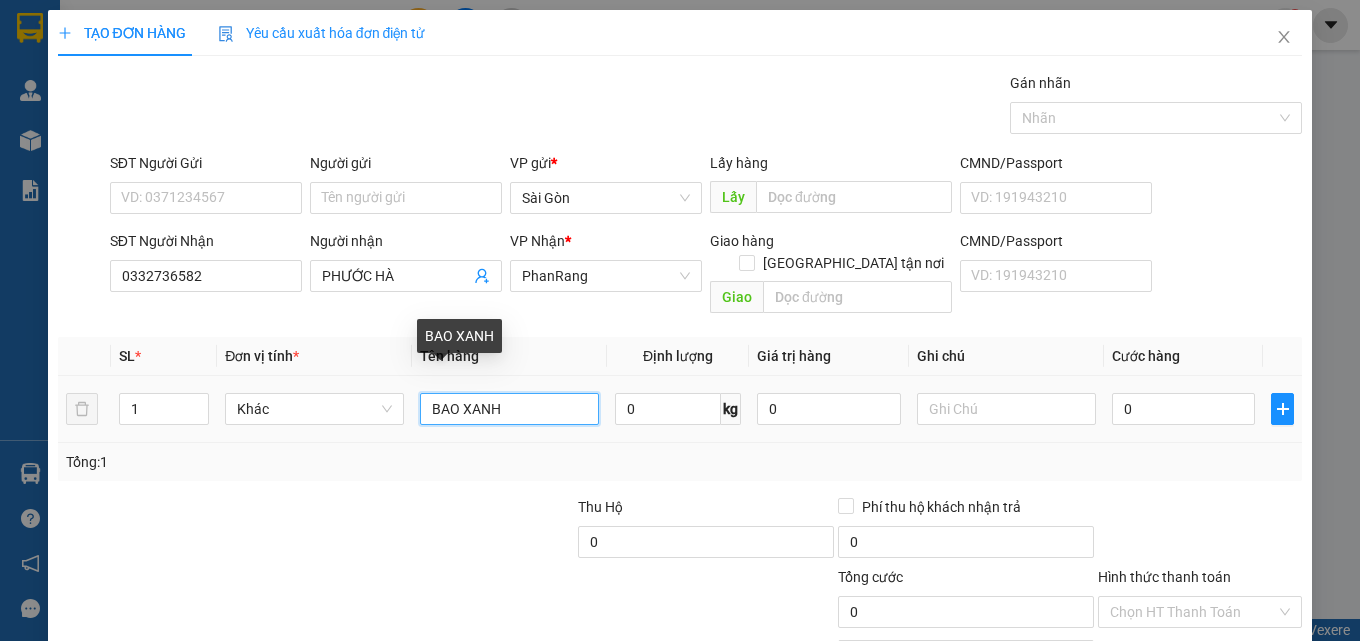click on "TẠO ĐƠN HÀNG Yêu cầu xuất hóa đơn điện tử Transit Pickup Surcharge Ids Transit Deliver Surcharge Ids Transit Deliver Surcharge Transit Deliver Surcharge Gán nhãn   Nhãn SĐT Người Gửi VD: 0371234567 Người gửi Tên người gửi VP gửi  * Sài Gòn Lấy hàng Lấy CMND/Passport VD: 191943210 SĐT Người Nhận 0332736582 Người nhận PHƯỚC HÀ VP Nhận  * PhanRang Giao hàng Giao tận nơi Giao CMND/Passport VD: 191943210 SL  * Đơn vị tính  * Tên hàng  Định lượng Giá trị hàng Ghi chú Cước hàng                   1 Khác BAO XANH 0 kg 0 0 Tổng:  1 Thu Hộ 0 Phí thu hộ khách nhận trả 0 Tổng cước 0 Hình thức thanh toán Chọn HT Thanh Toán Số tiền thu trước 0 Chưa thanh toán 0 Chọn HT Thanh Toán Lưu nháp Xóa Thông tin Lưu Lưu và In BAO XANH" at bounding box center (680, 320) 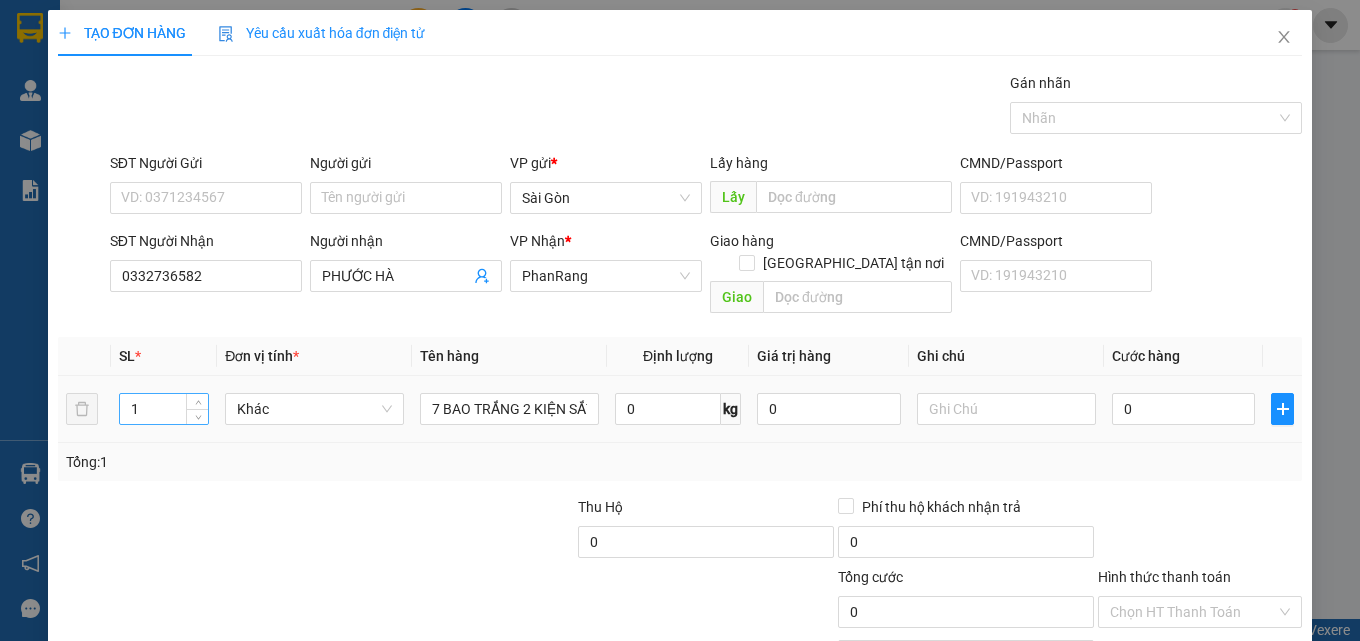 click on "1" at bounding box center (164, 409) 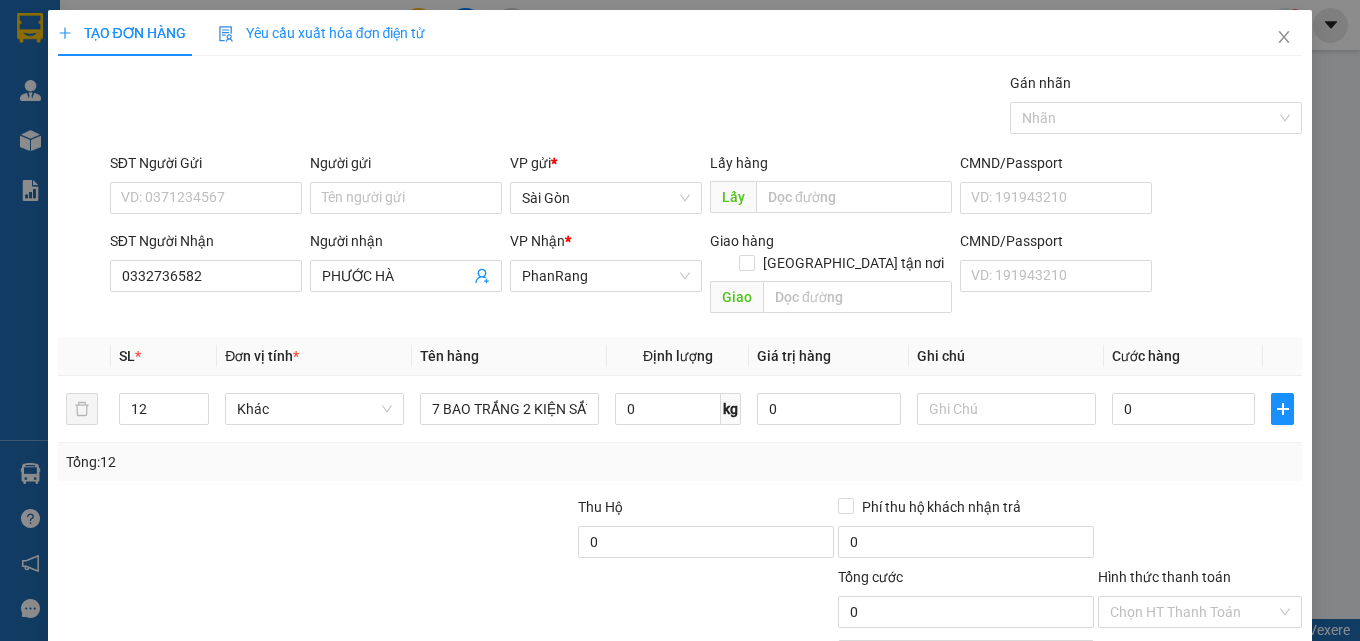 click on "[PERSON_NAME] và In" at bounding box center (1258, 707) 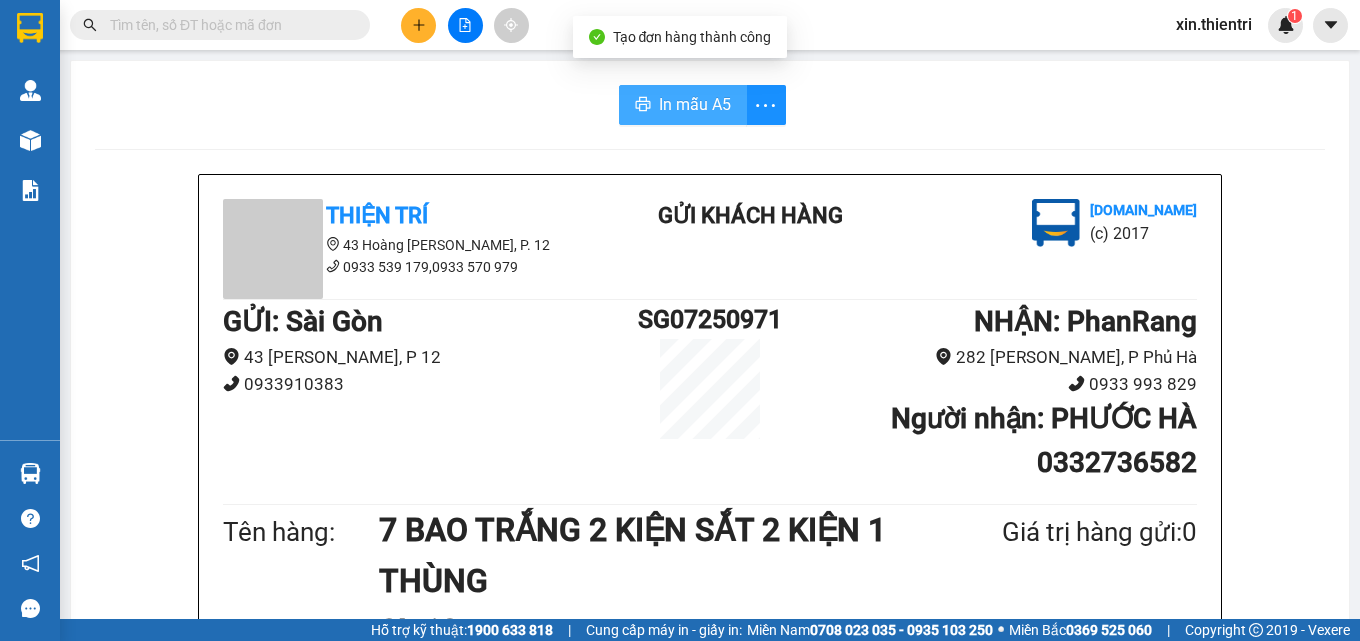 drag, startPoint x: 665, startPoint y: 112, endPoint x: 1359, endPoint y: 172, distance: 696.5888 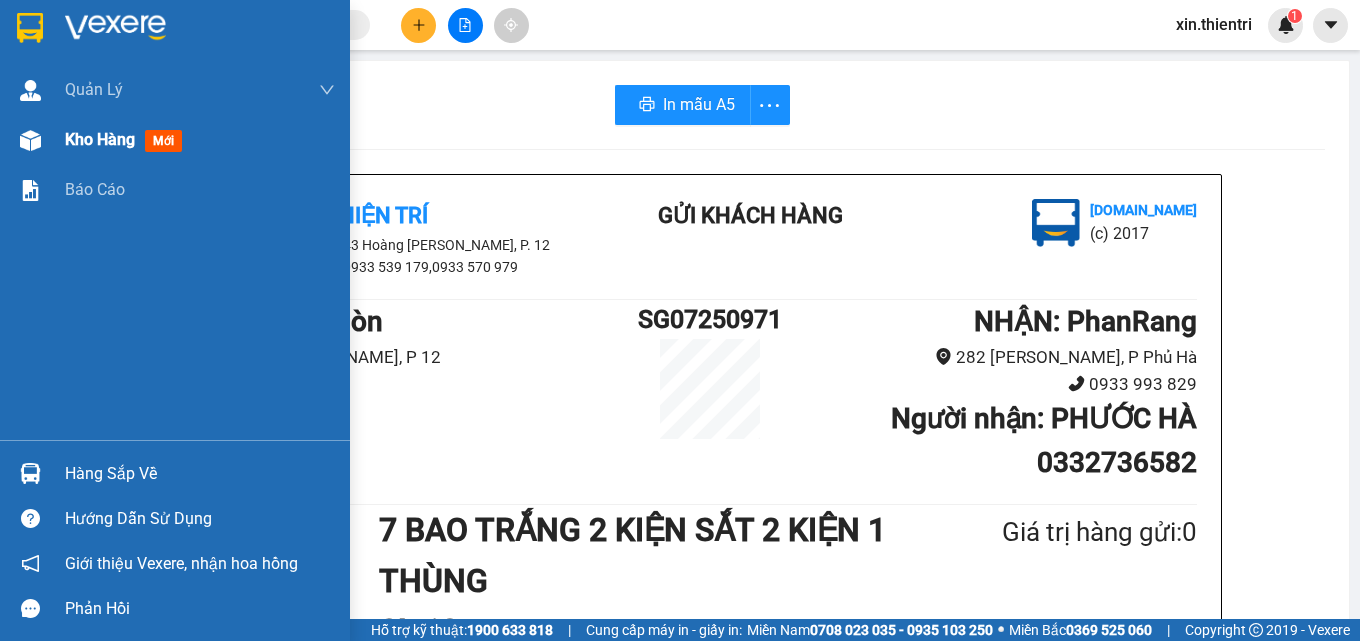 click on "Kho hàng mới" at bounding box center [200, 140] 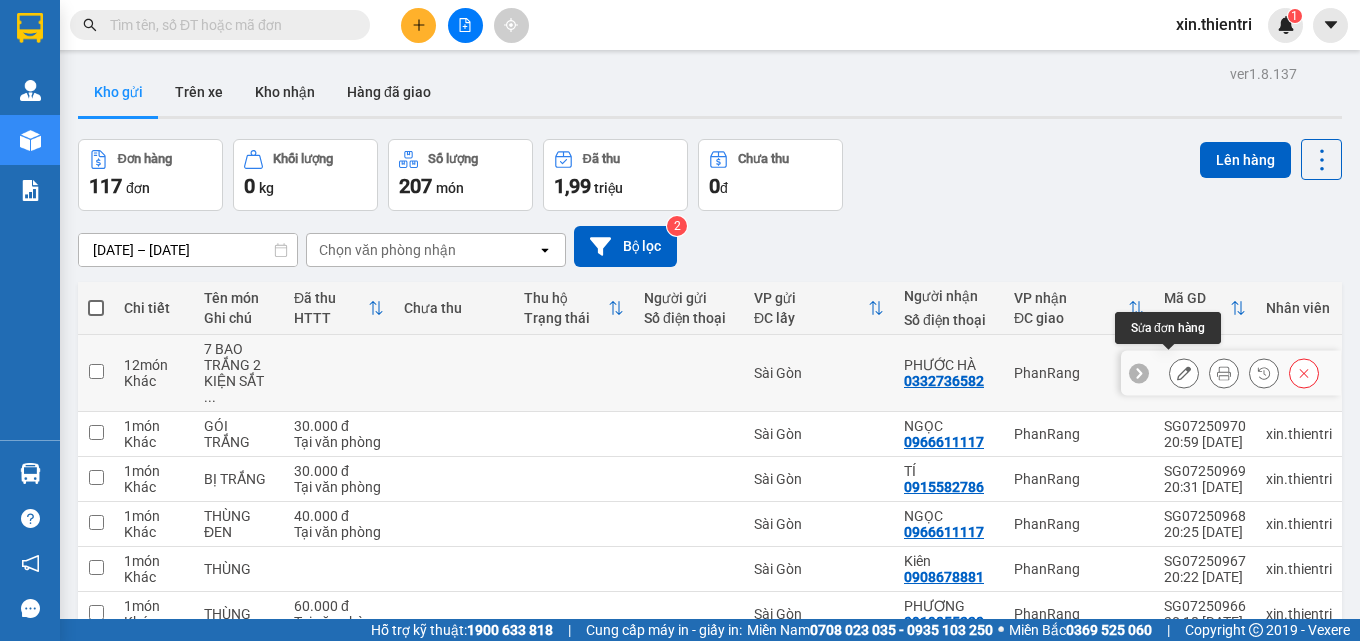 click at bounding box center [1184, 373] 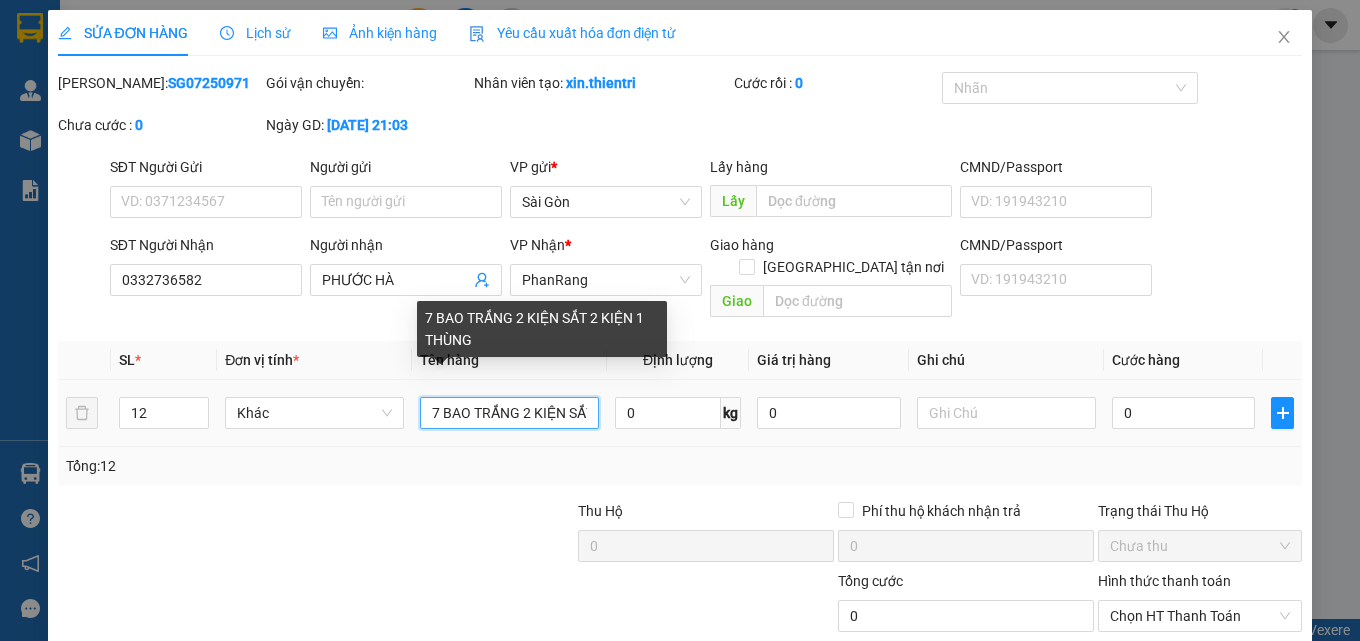 drag, startPoint x: 441, startPoint y: 387, endPoint x: 408, endPoint y: 393, distance: 33.54102 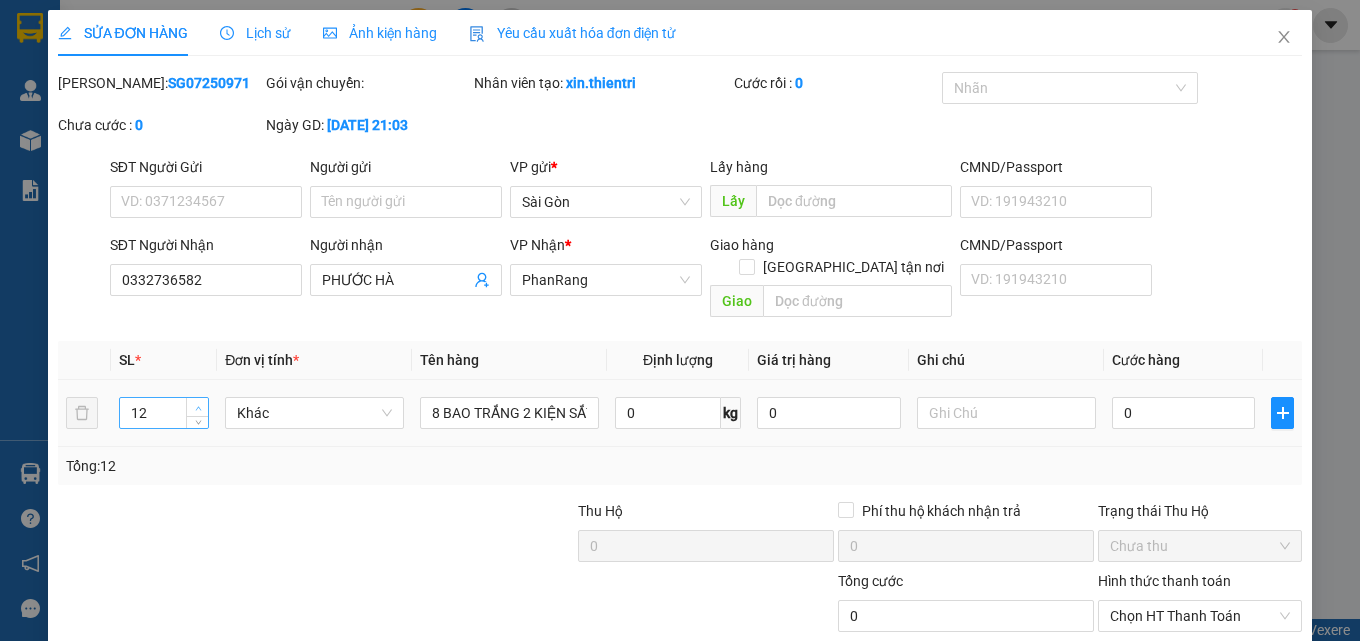 drag, startPoint x: 198, startPoint y: 374, endPoint x: 196, endPoint y: 385, distance: 11.18034 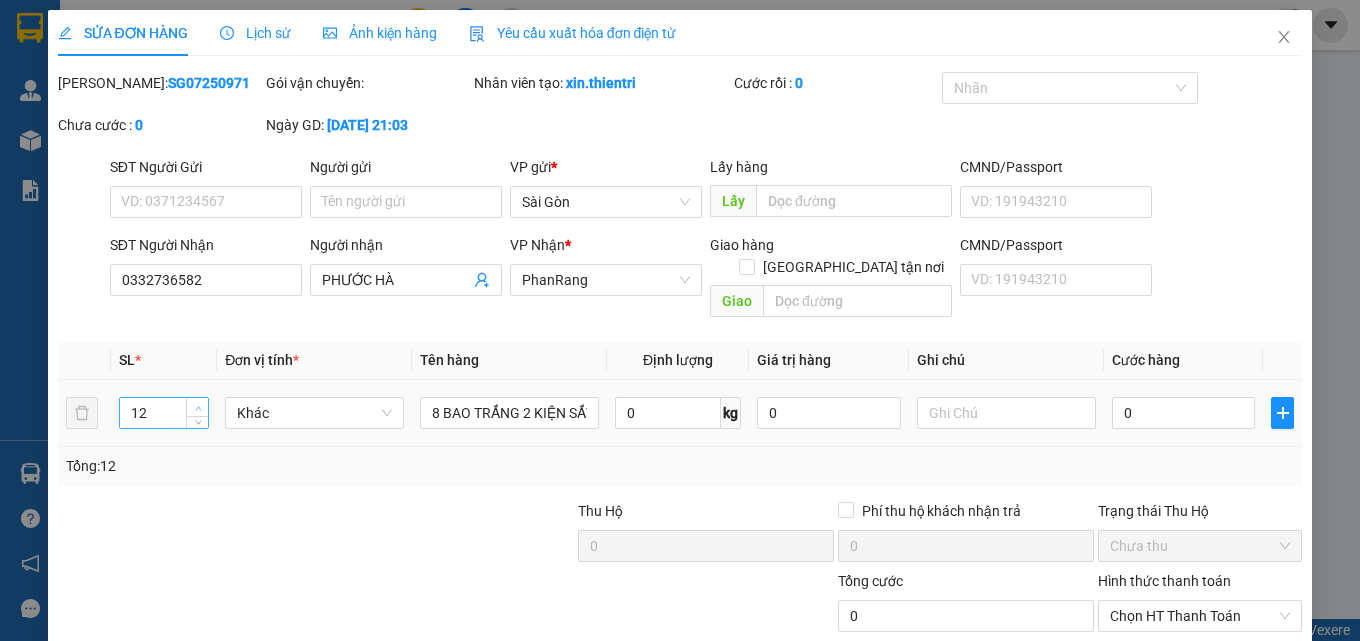 click on "12" at bounding box center [164, 413] 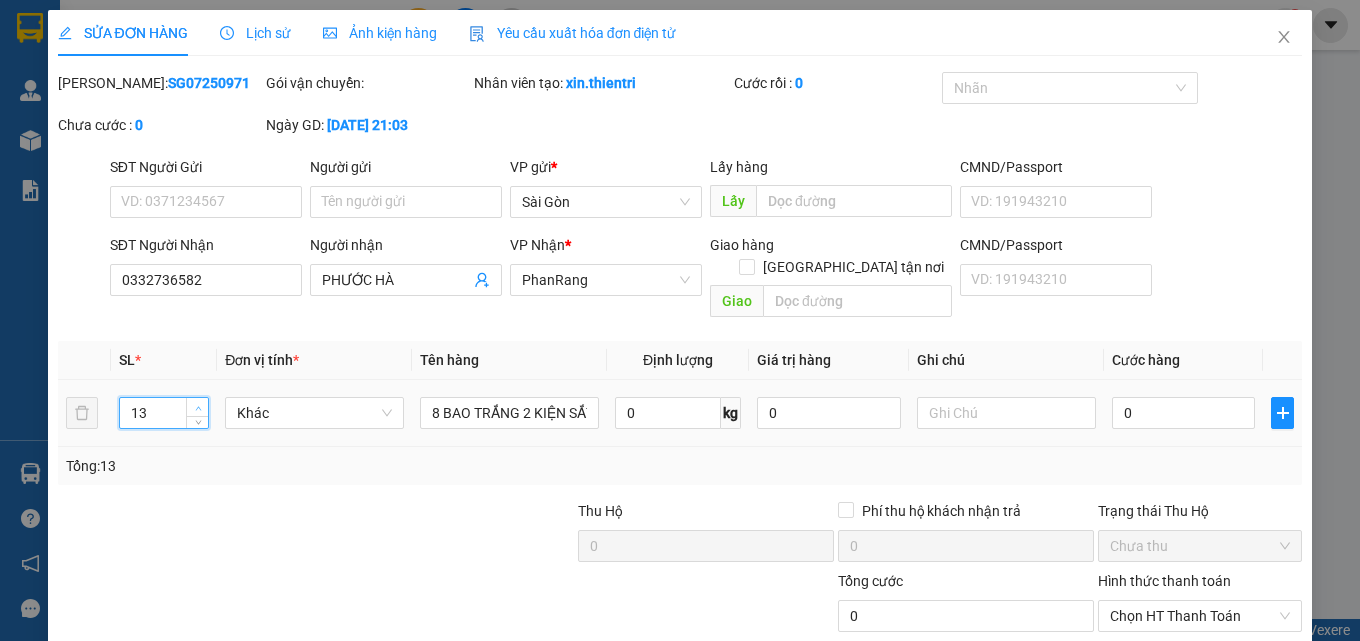 click 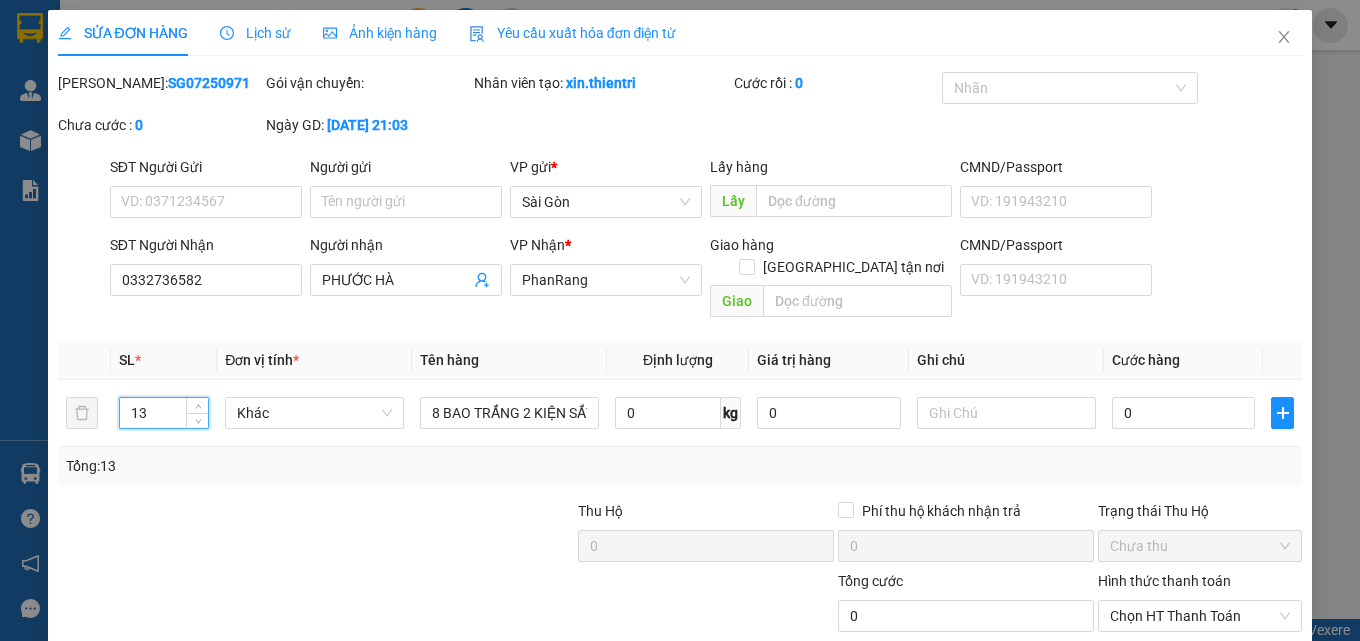 drag, startPoint x: 1202, startPoint y: 563, endPoint x: 1208, endPoint y: 577, distance: 15.231546 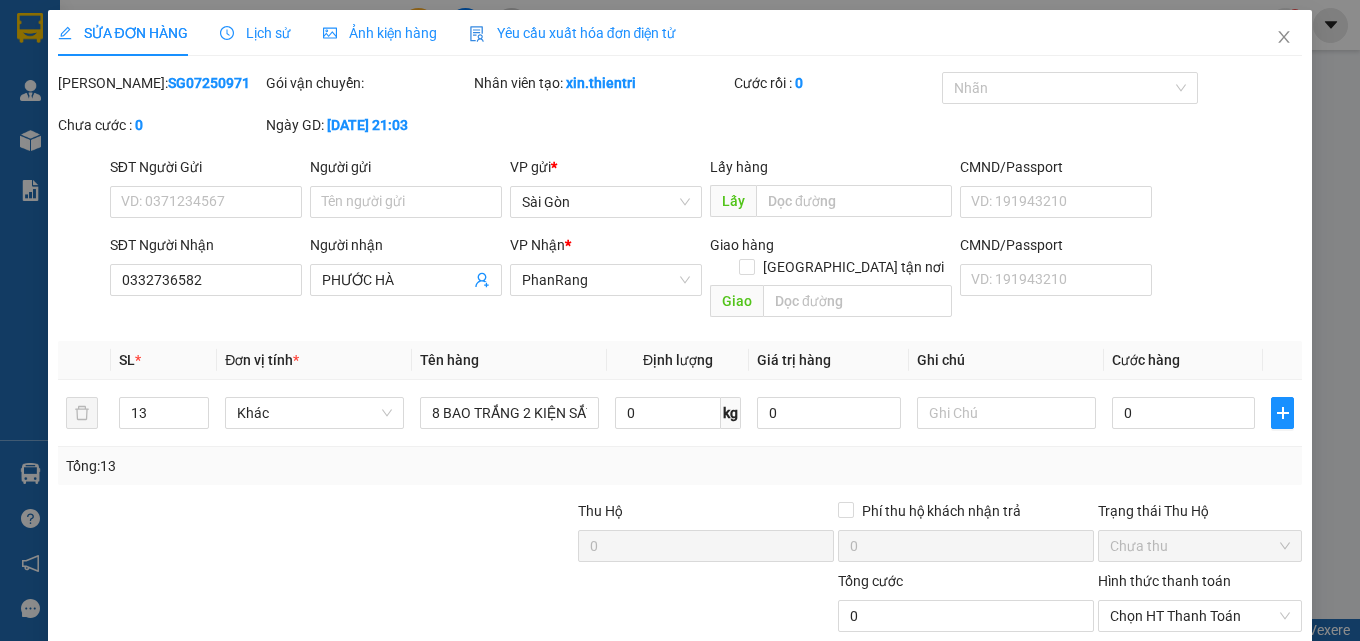 click on "[PERSON_NAME] và In" at bounding box center [1258, 711] 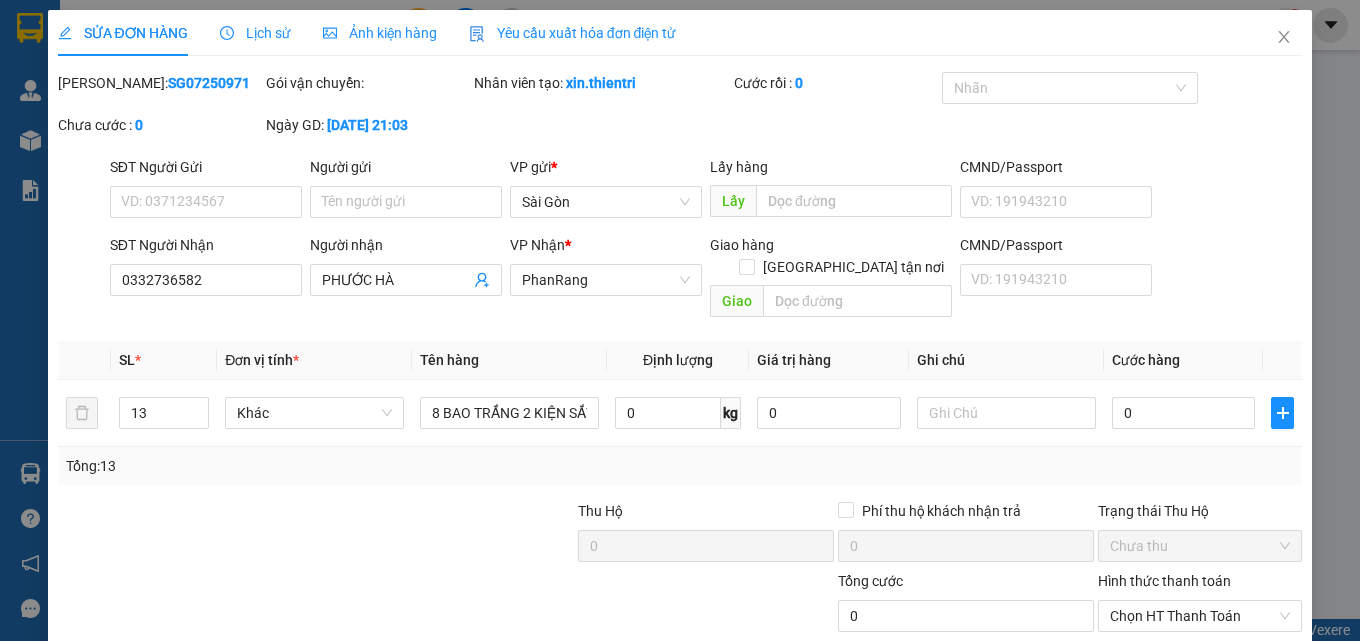 click on "[PERSON_NAME] và In" at bounding box center (1258, 711) 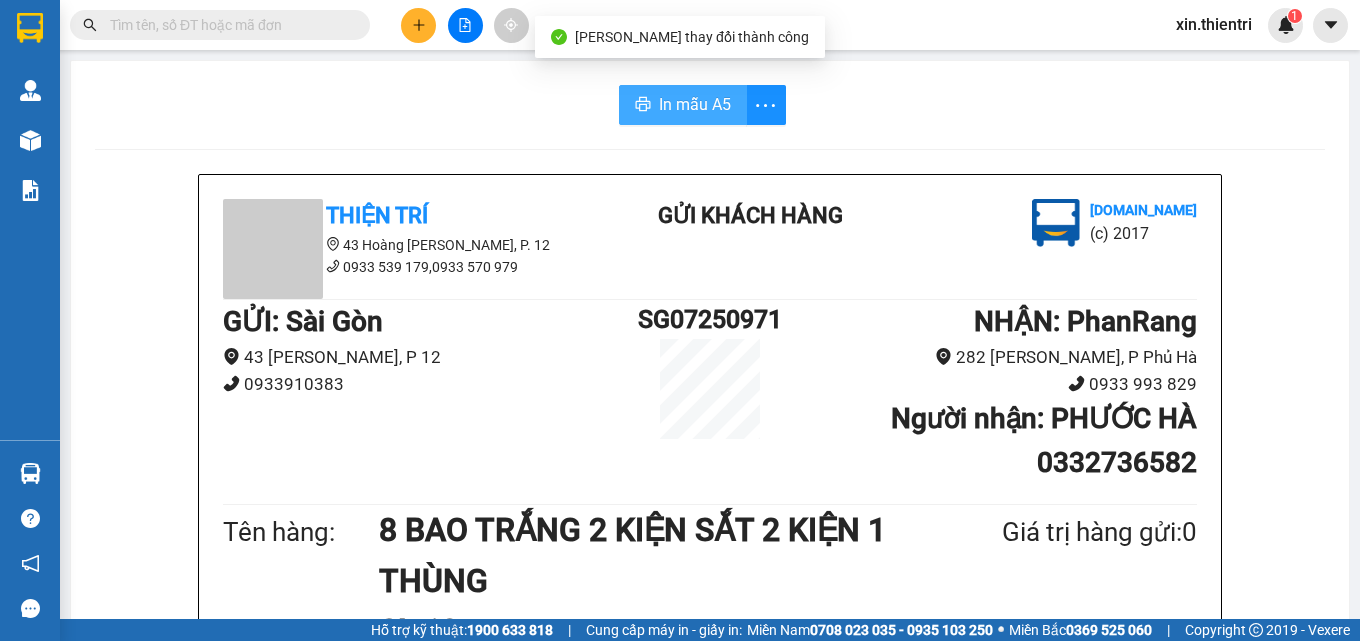 click on "In mẫu A5" at bounding box center [695, 104] 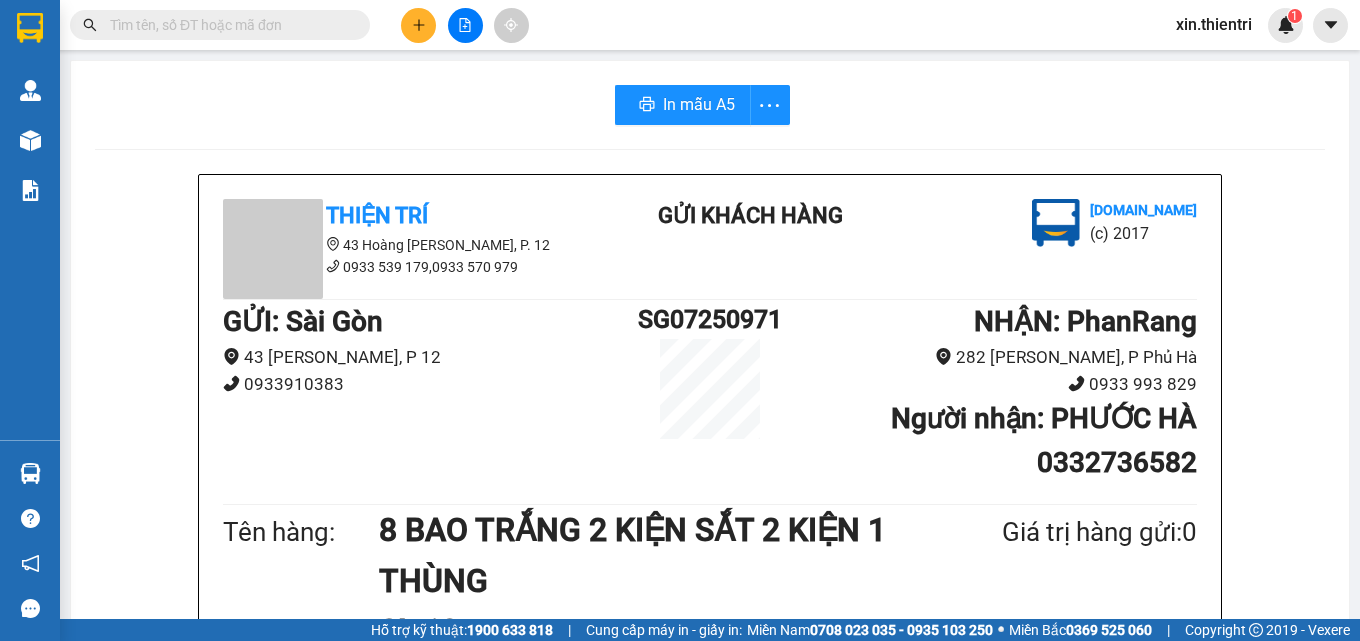 click on "8 BAO TRẮNG 2 KIỆN SẮT 2 KIỆN 1 THÙNG" at bounding box center [642, 555] 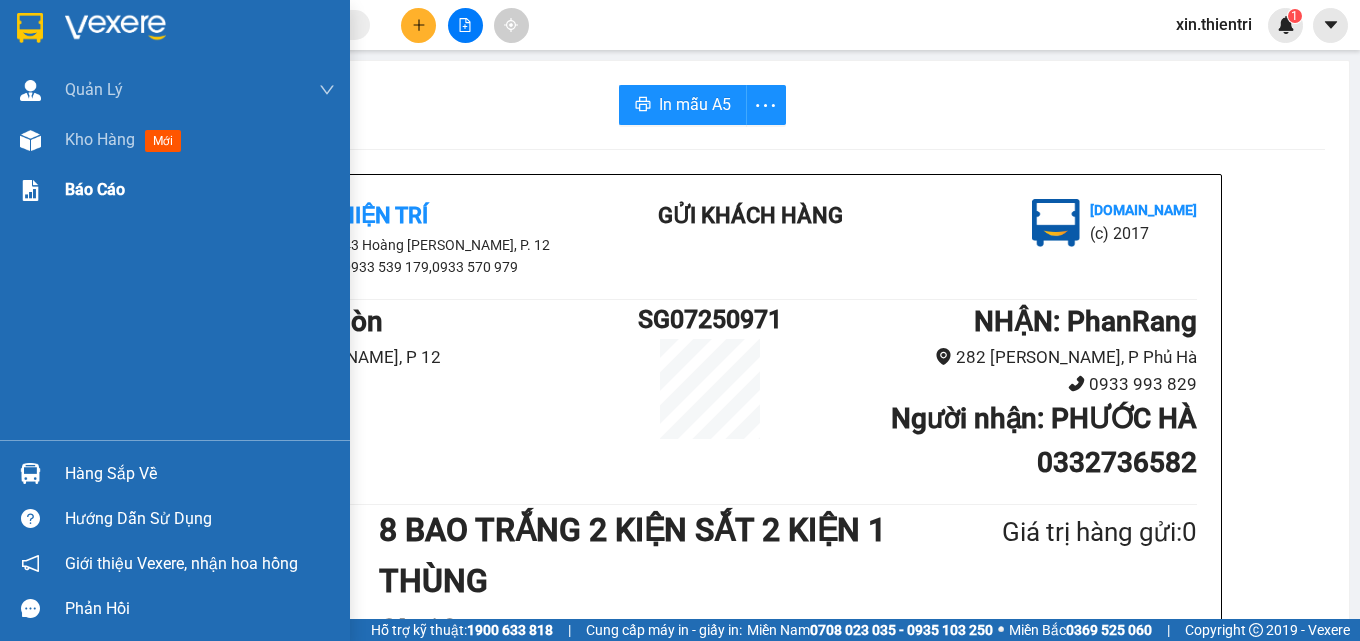 drag, startPoint x: 99, startPoint y: 138, endPoint x: 349, endPoint y: 173, distance: 252.43811 